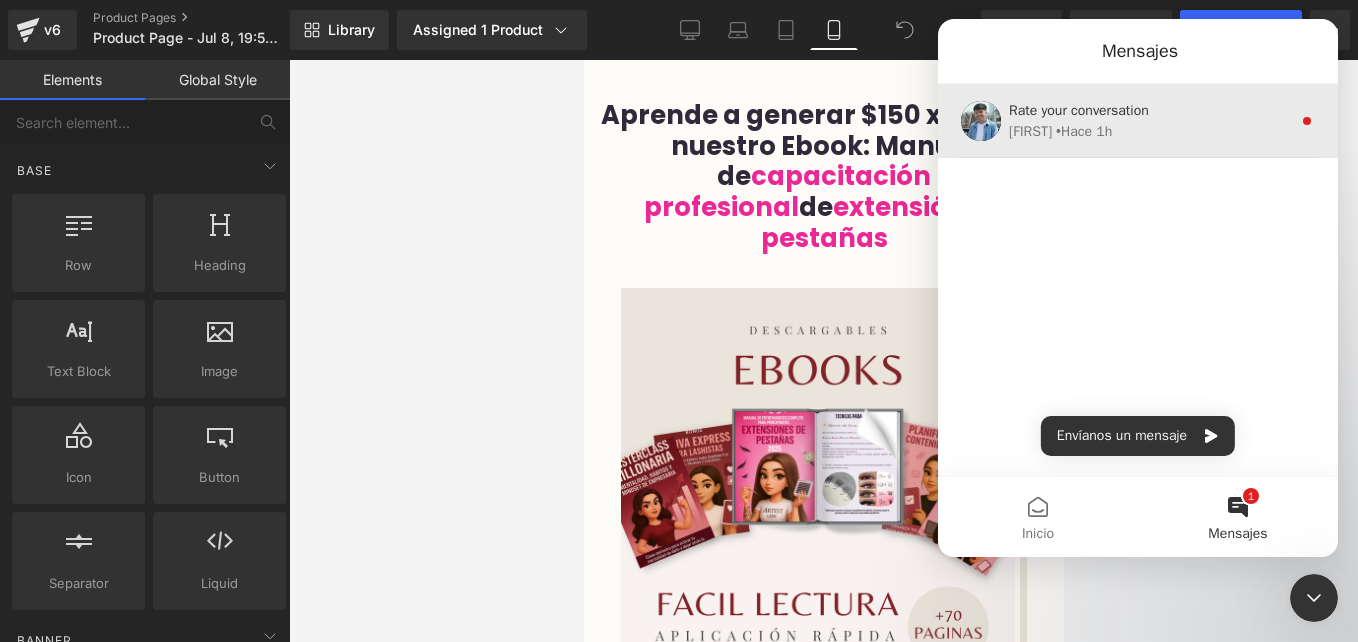 scroll, scrollTop: 4127, scrollLeft: 0, axis: vertical 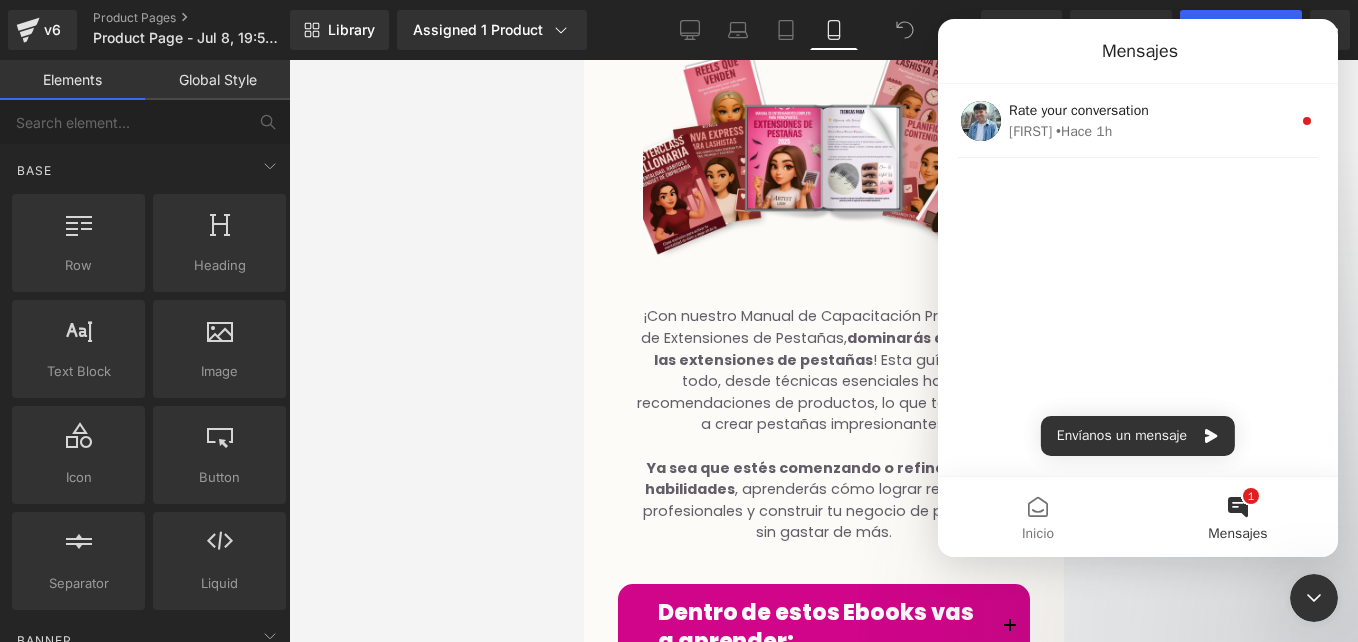 click at bounding box center (679, 291) 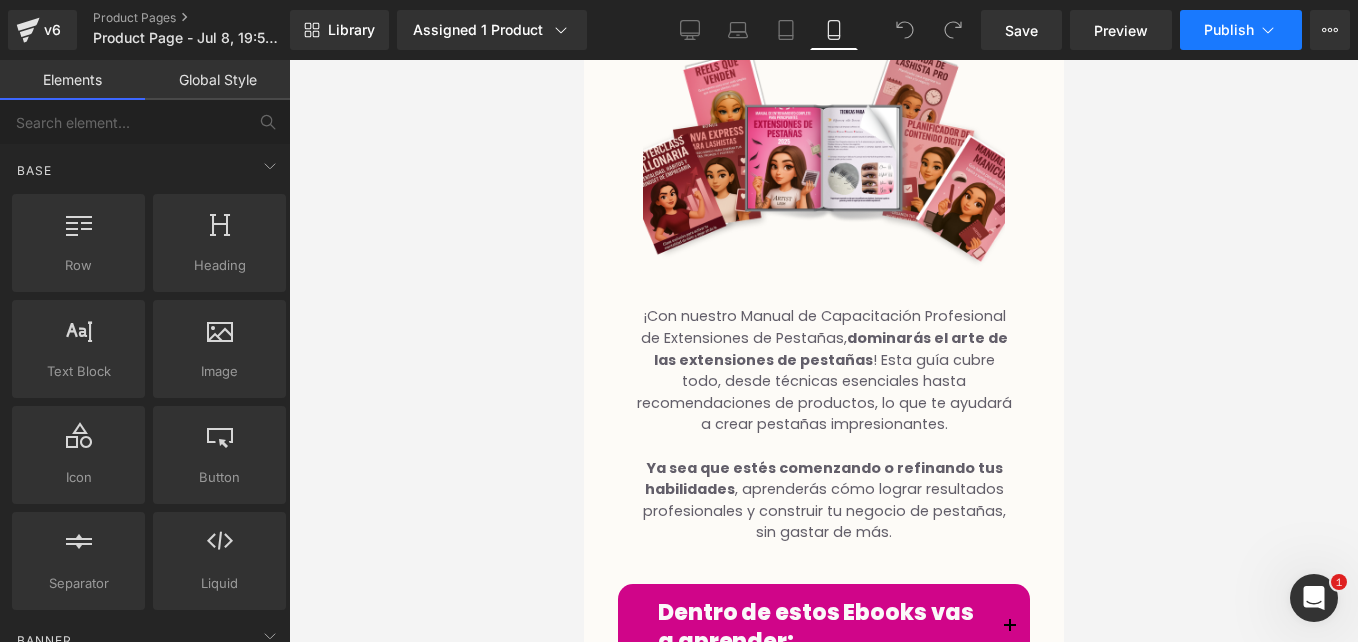 click on "Publish" at bounding box center (1229, 30) 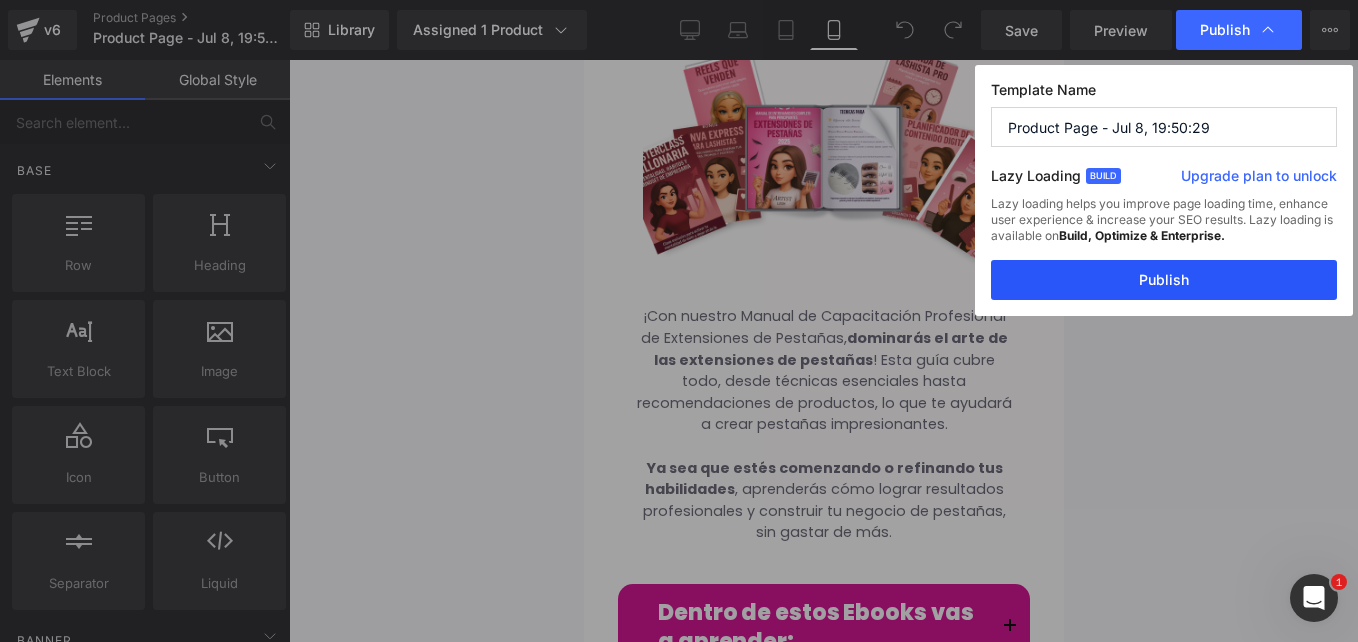 click on "Publish" at bounding box center [1164, 280] 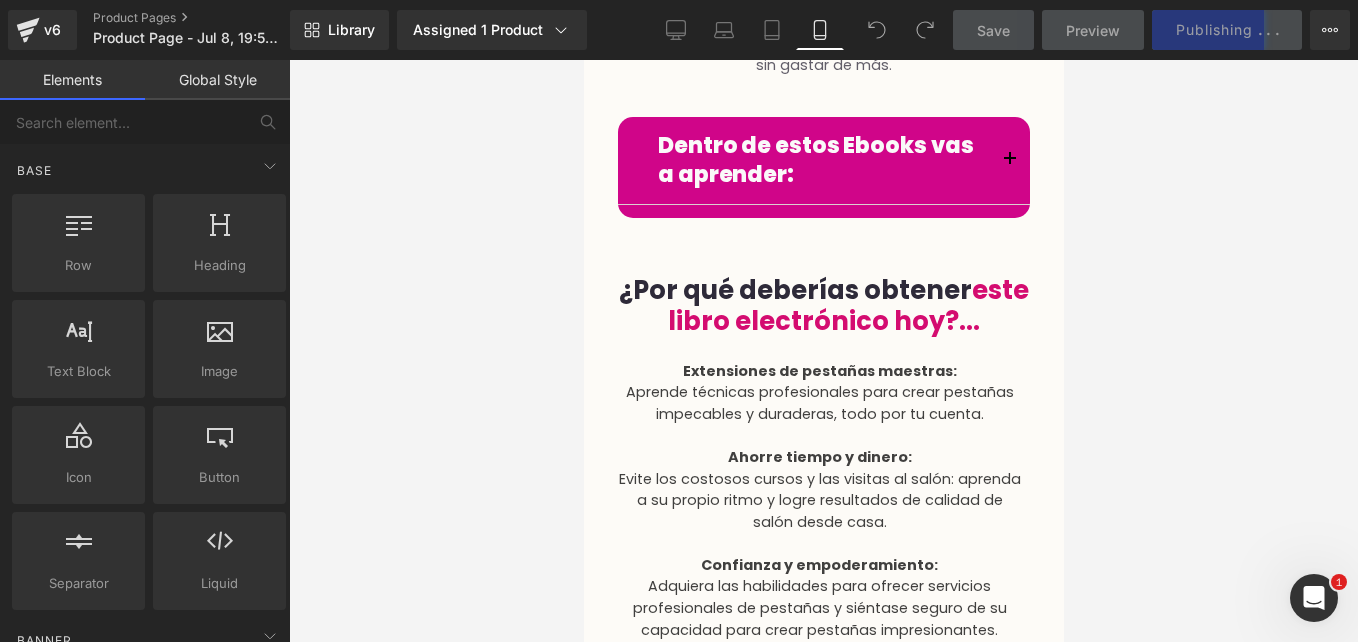 scroll, scrollTop: 4591, scrollLeft: 0, axis: vertical 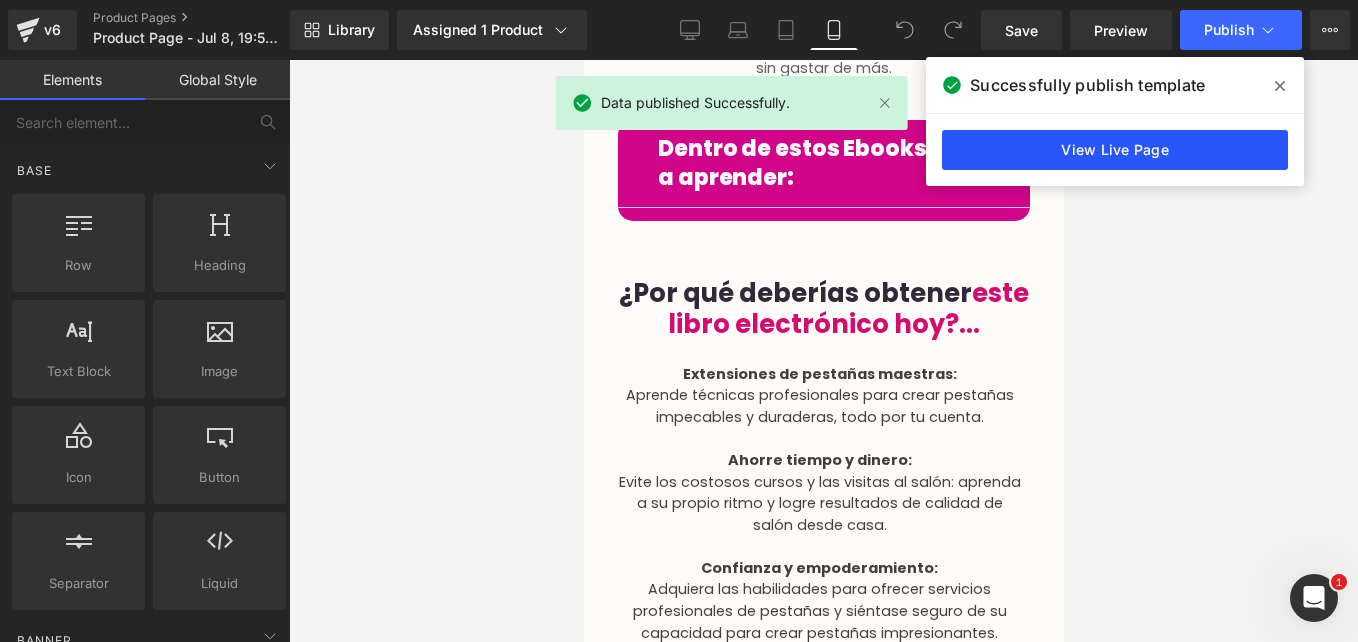 click on "View Live Page" at bounding box center (1115, 150) 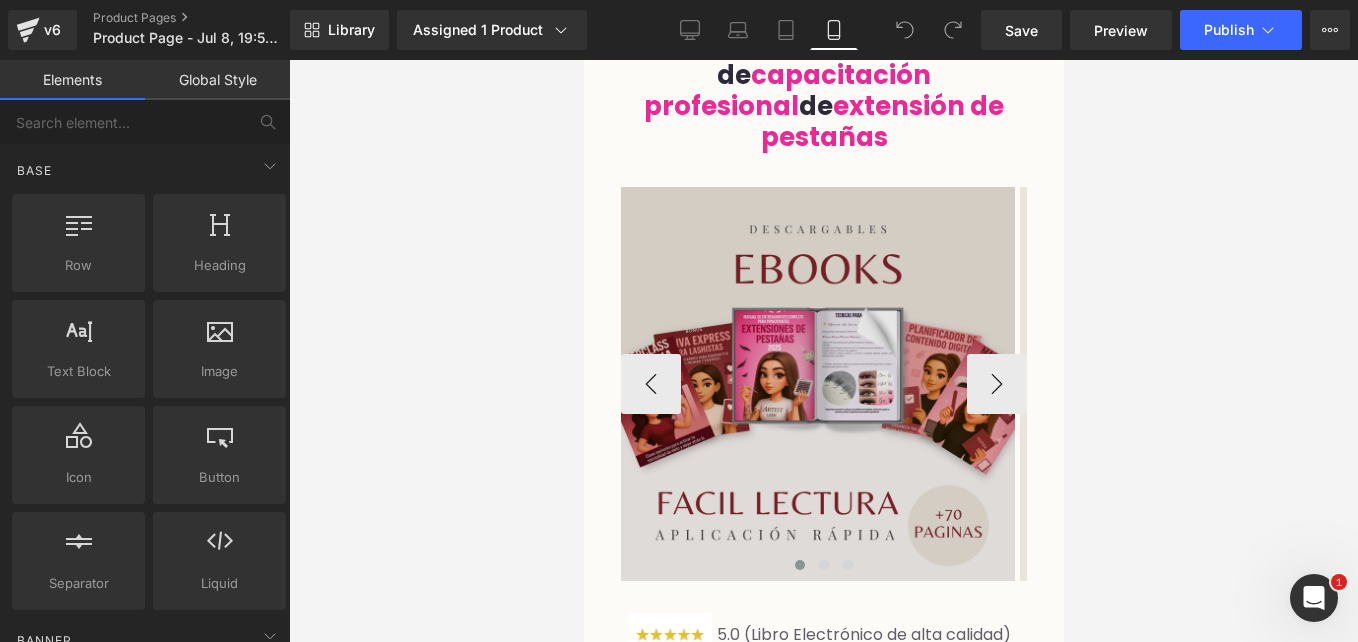 scroll, scrollTop: 100, scrollLeft: 0, axis: vertical 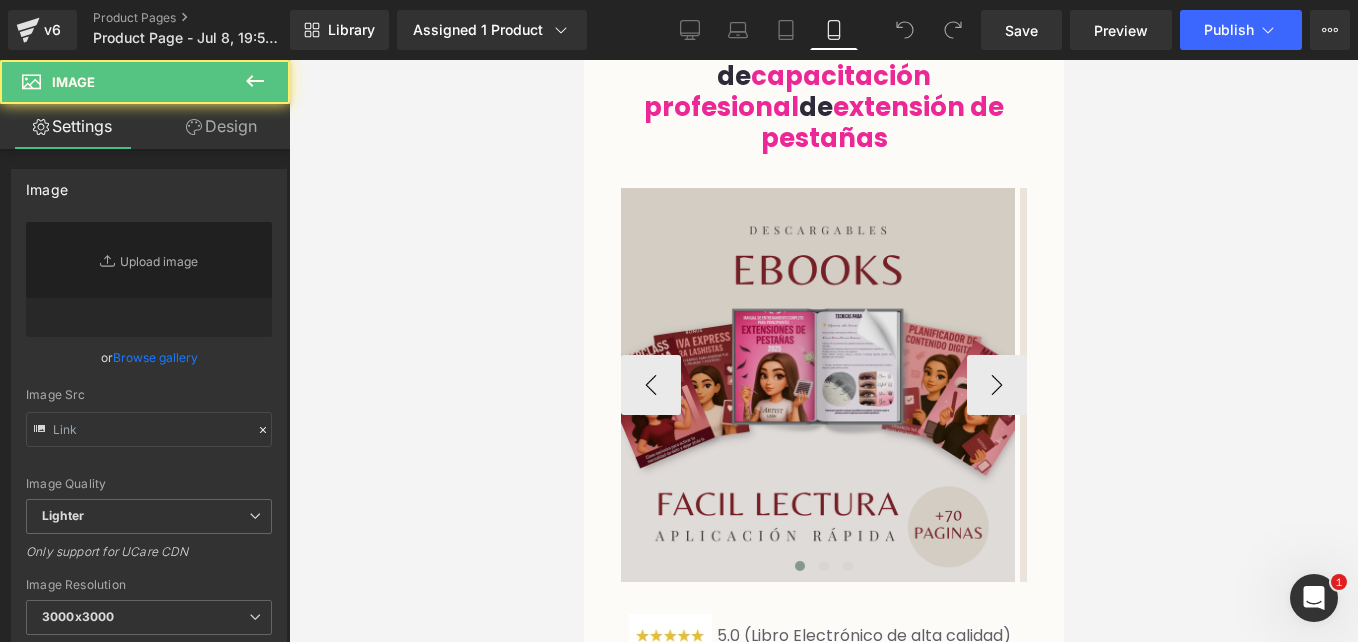 click at bounding box center [817, 385] 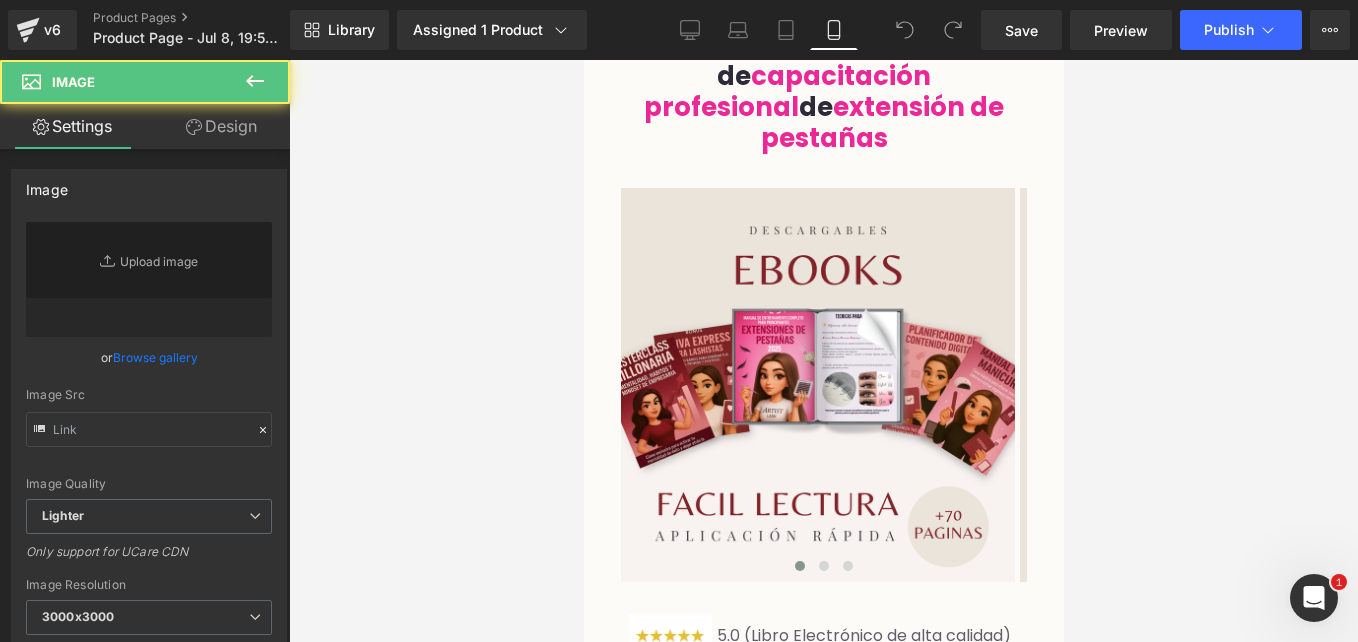 type on "https://i.postimg.cc/ZYvsR3ny/Copy-of-Copia-de-MOCKUP-TEMPLATES-DIGITAL-PRODUCTS-1-3.png" 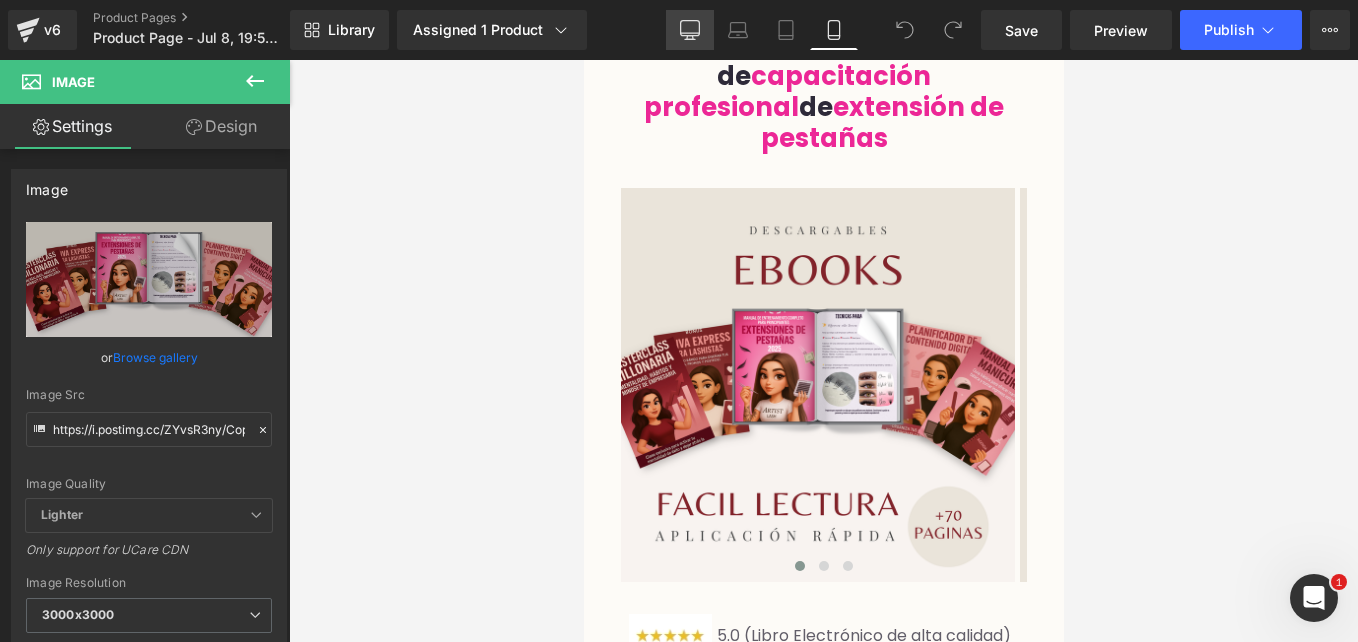 drag, startPoint x: 696, startPoint y: 18, endPoint x: 501, endPoint y: 285, distance: 330.62668 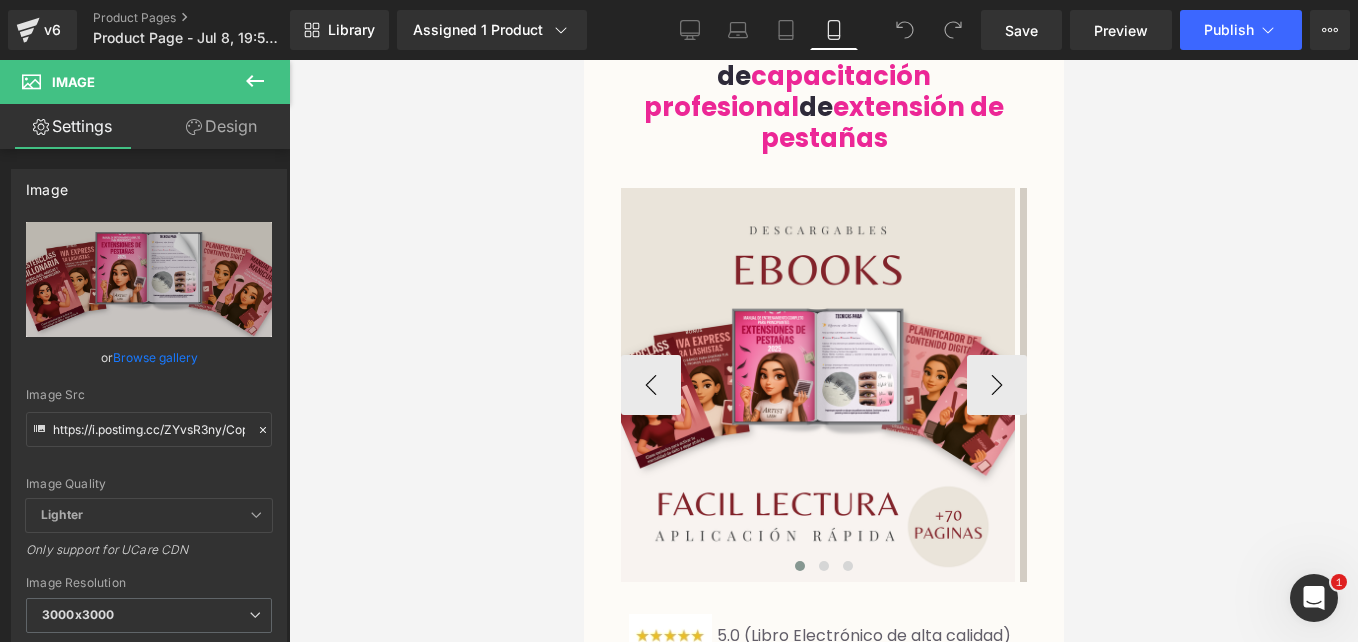 type on "auto" 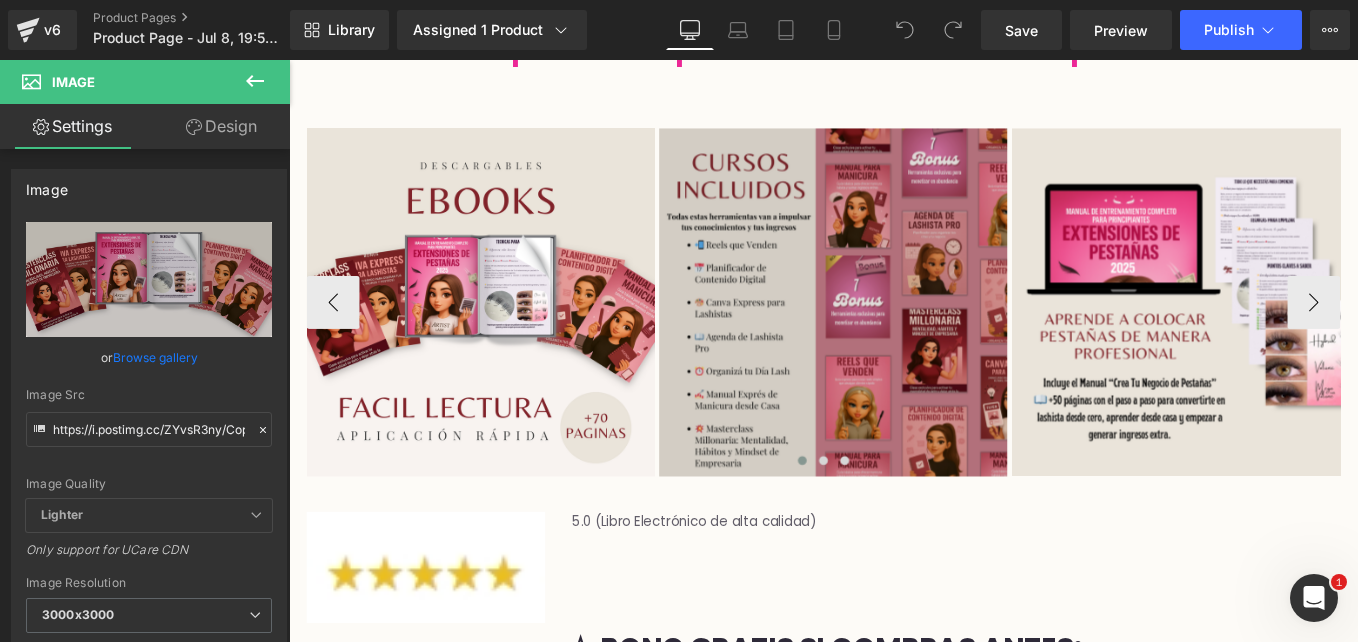 scroll, scrollTop: 49, scrollLeft: 0, axis: vertical 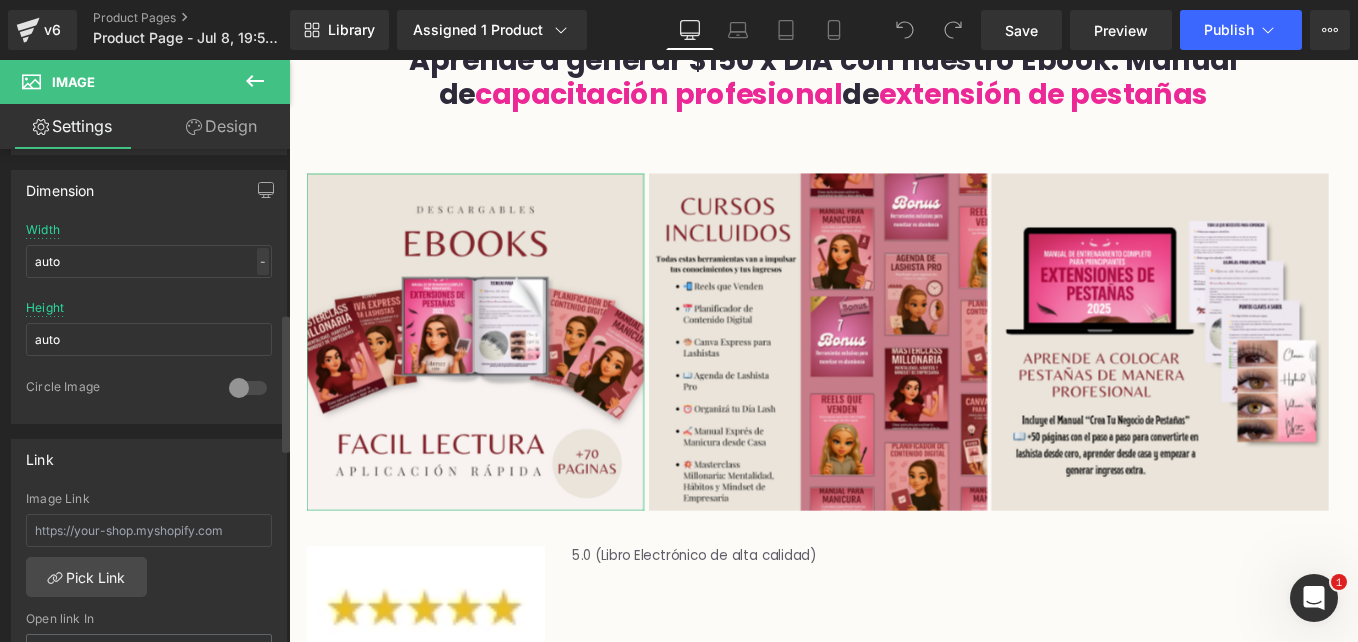 click on "-" at bounding box center [263, 261] 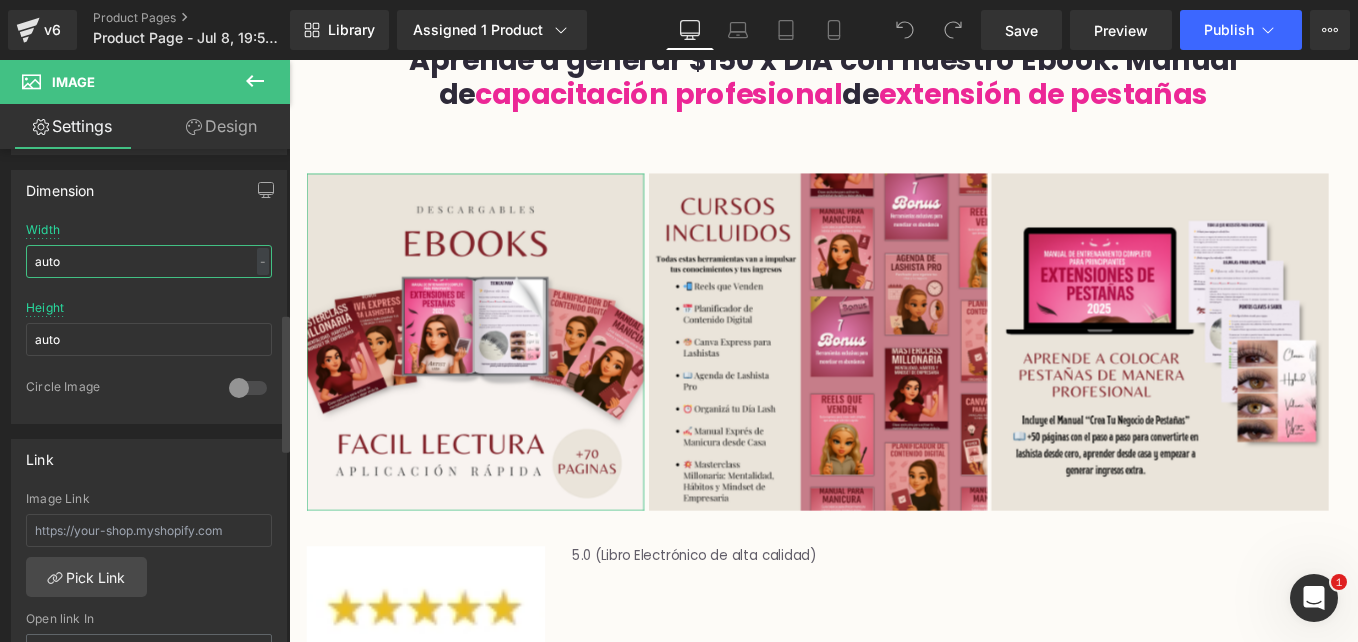 click on "auto" at bounding box center [149, 261] 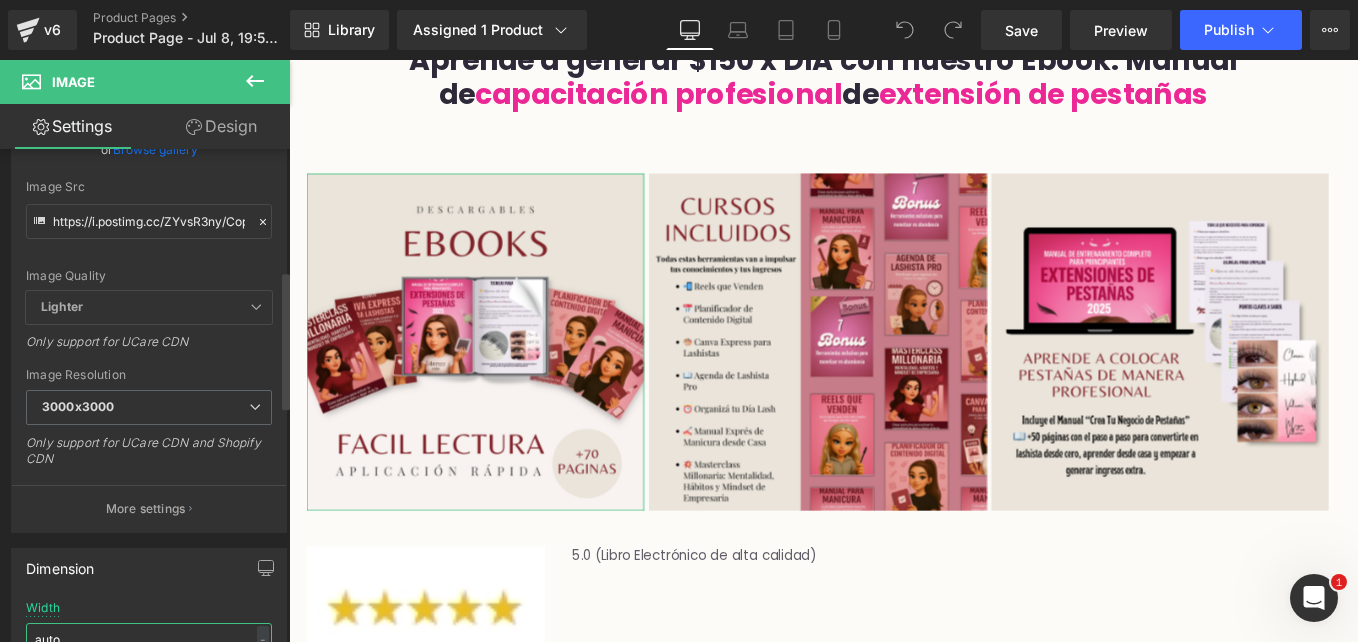 scroll, scrollTop: 0, scrollLeft: 0, axis: both 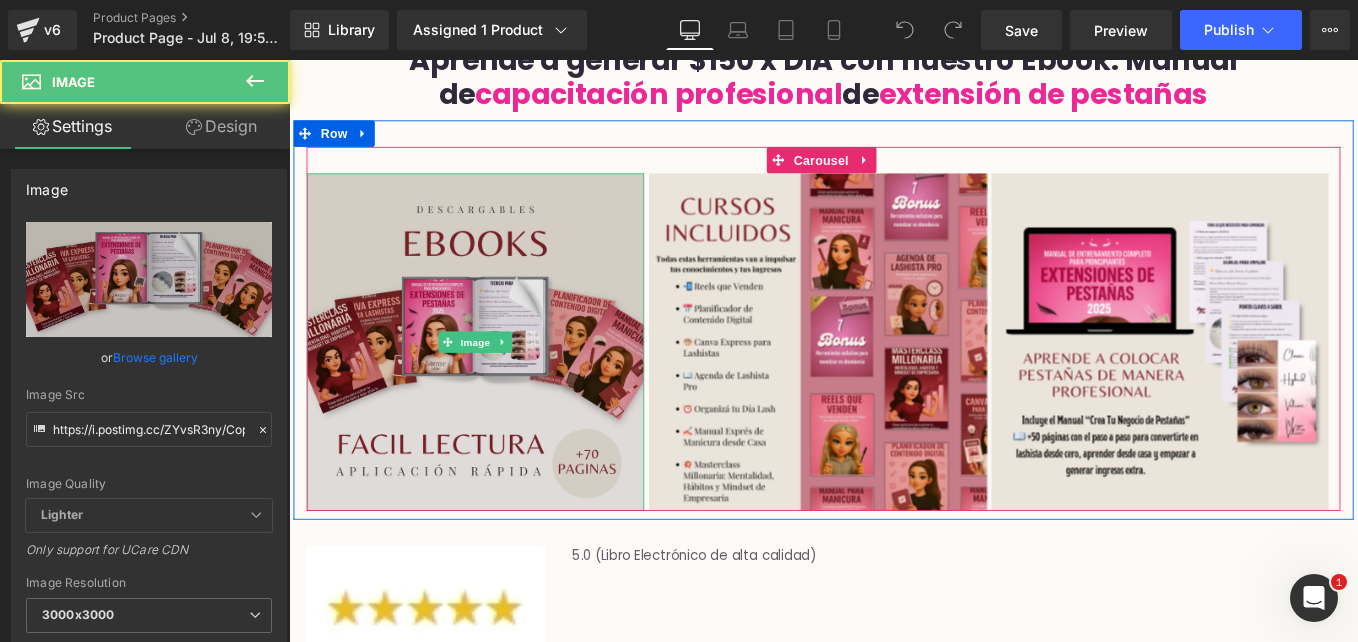 click at bounding box center (500, 379) 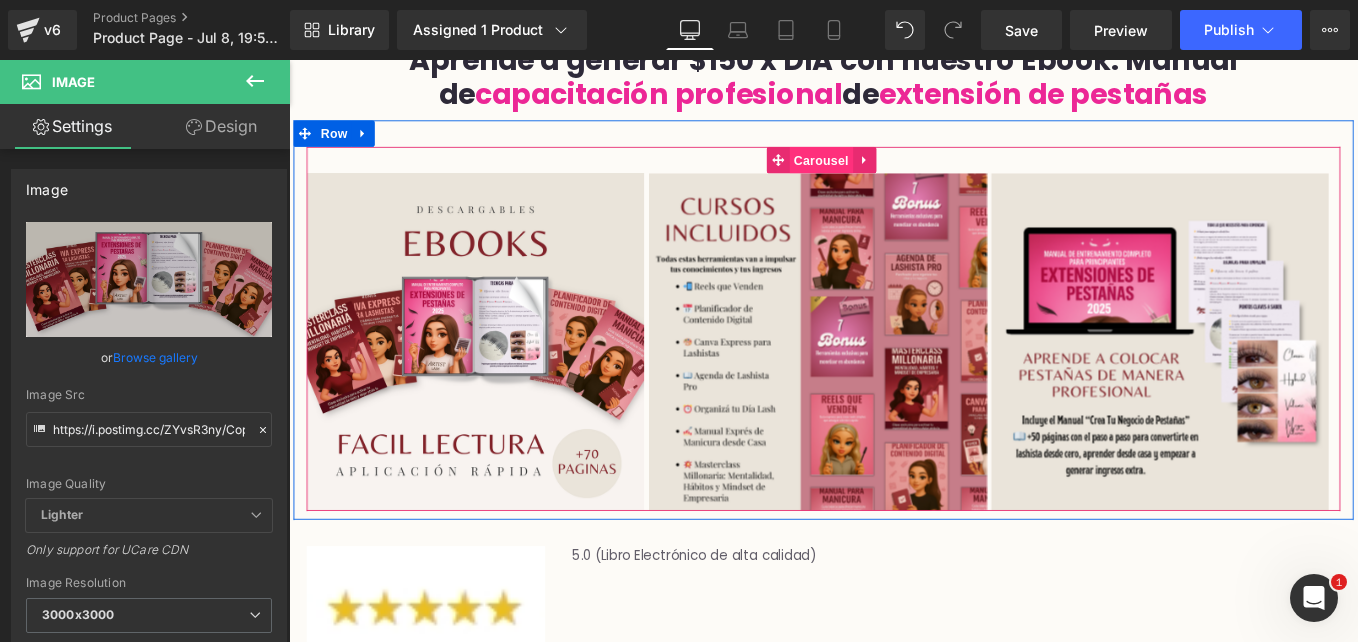 click on "Carousel" at bounding box center [891, 173] 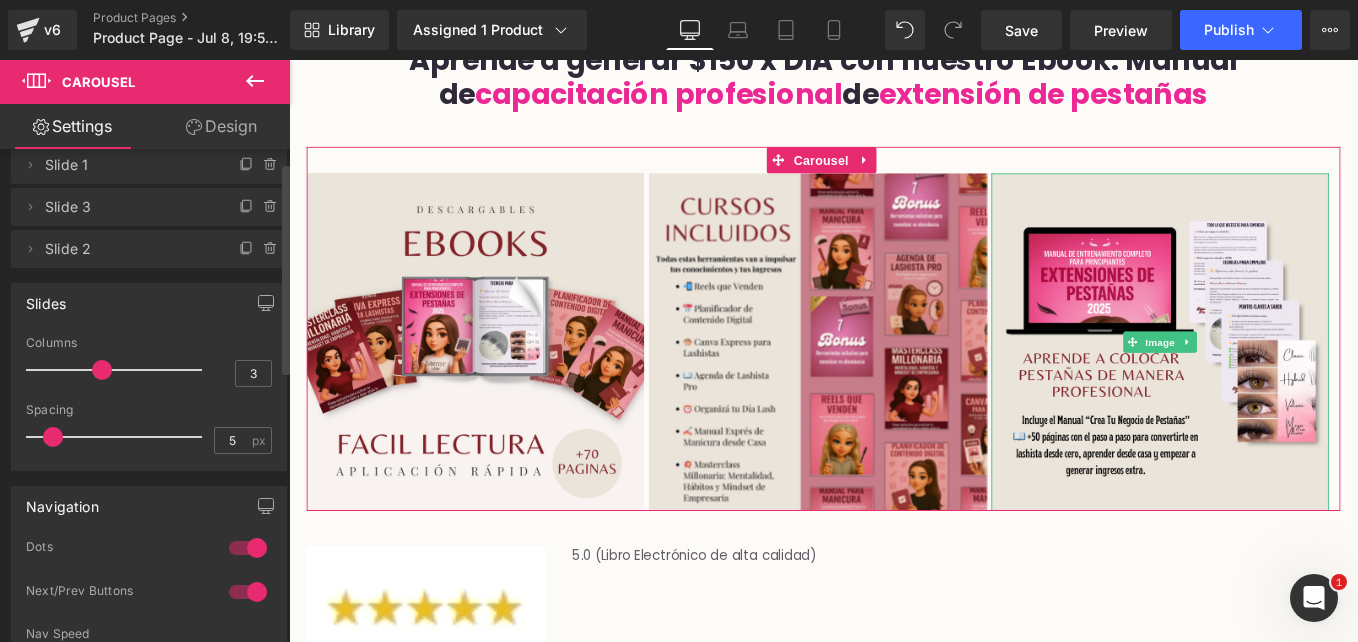 scroll, scrollTop: 31, scrollLeft: 0, axis: vertical 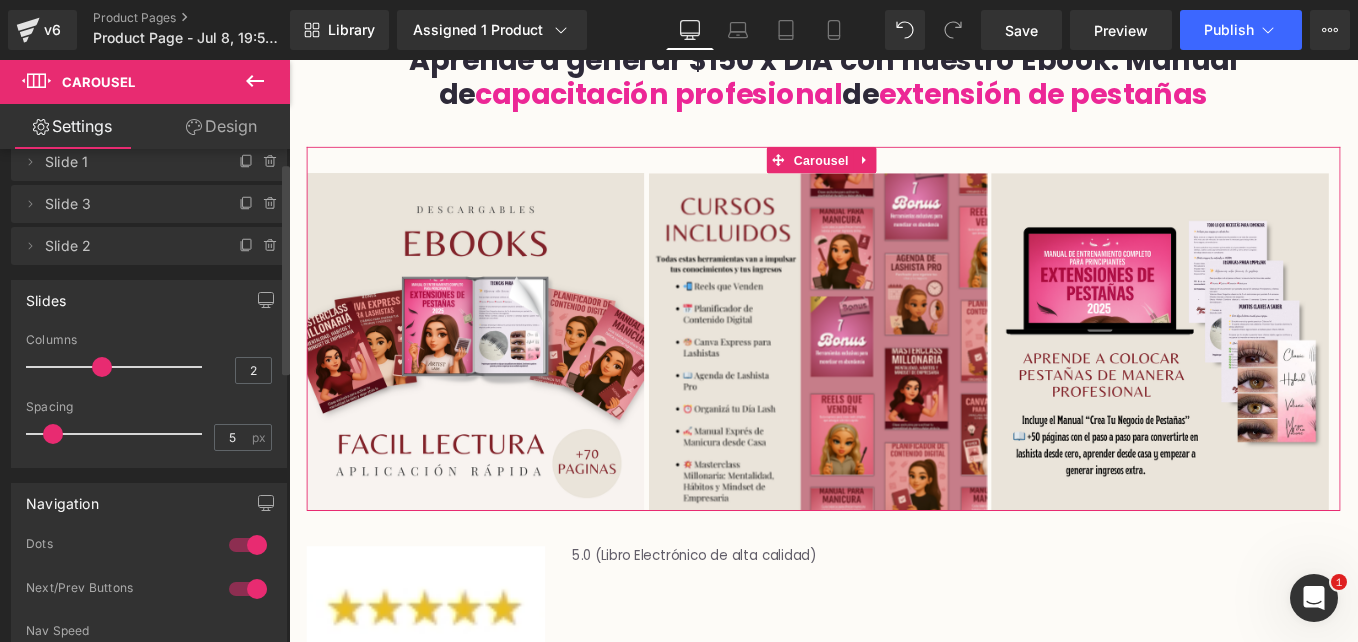 type on "1" 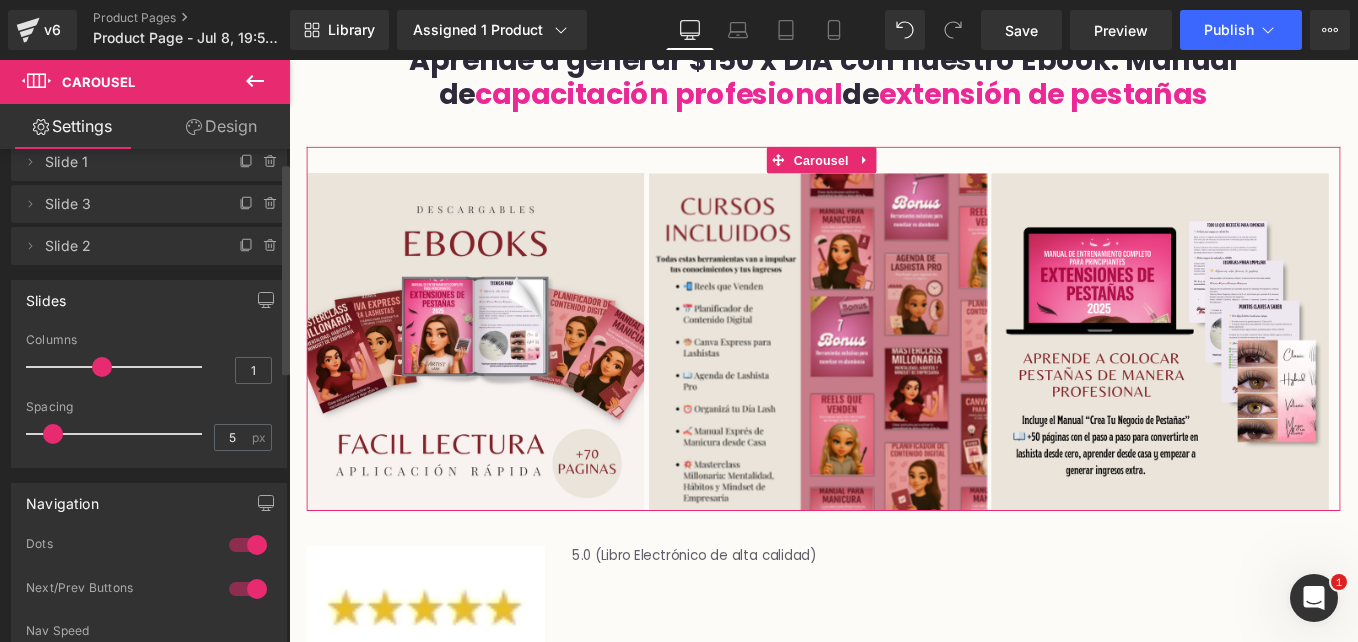 drag, startPoint x: 98, startPoint y: 367, endPoint x: 0, endPoint y: 360, distance: 98.24968 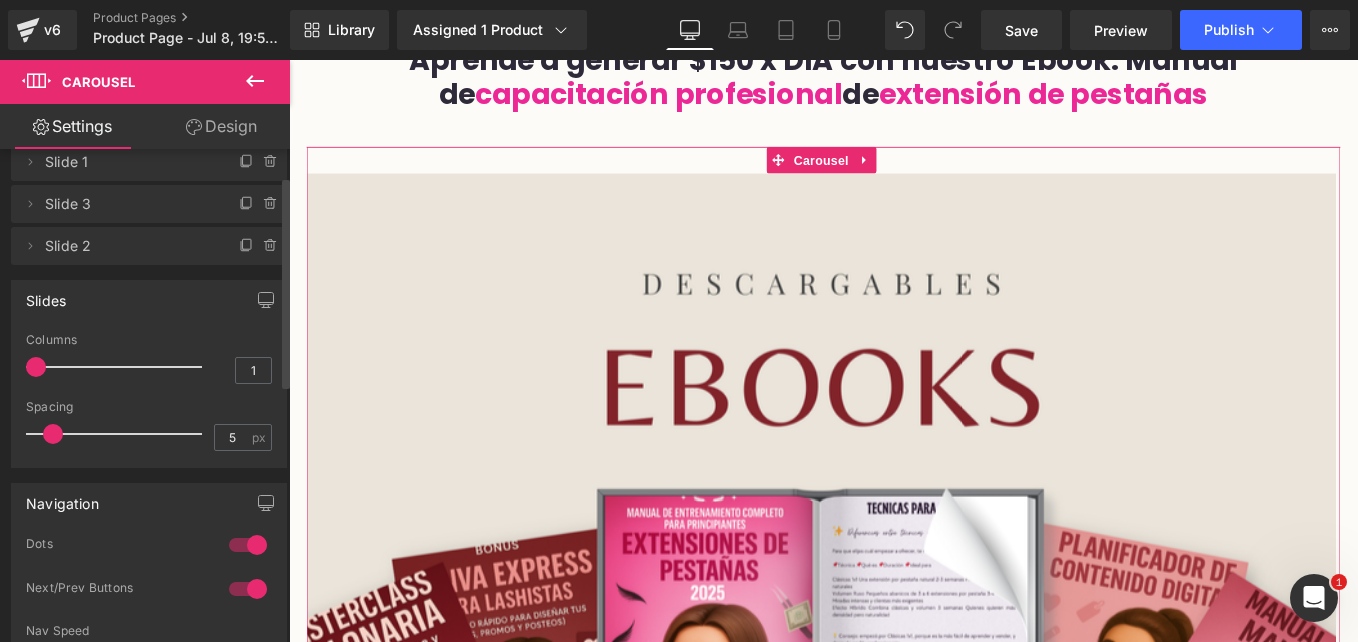 scroll, scrollTop: 103, scrollLeft: 0, axis: vertical 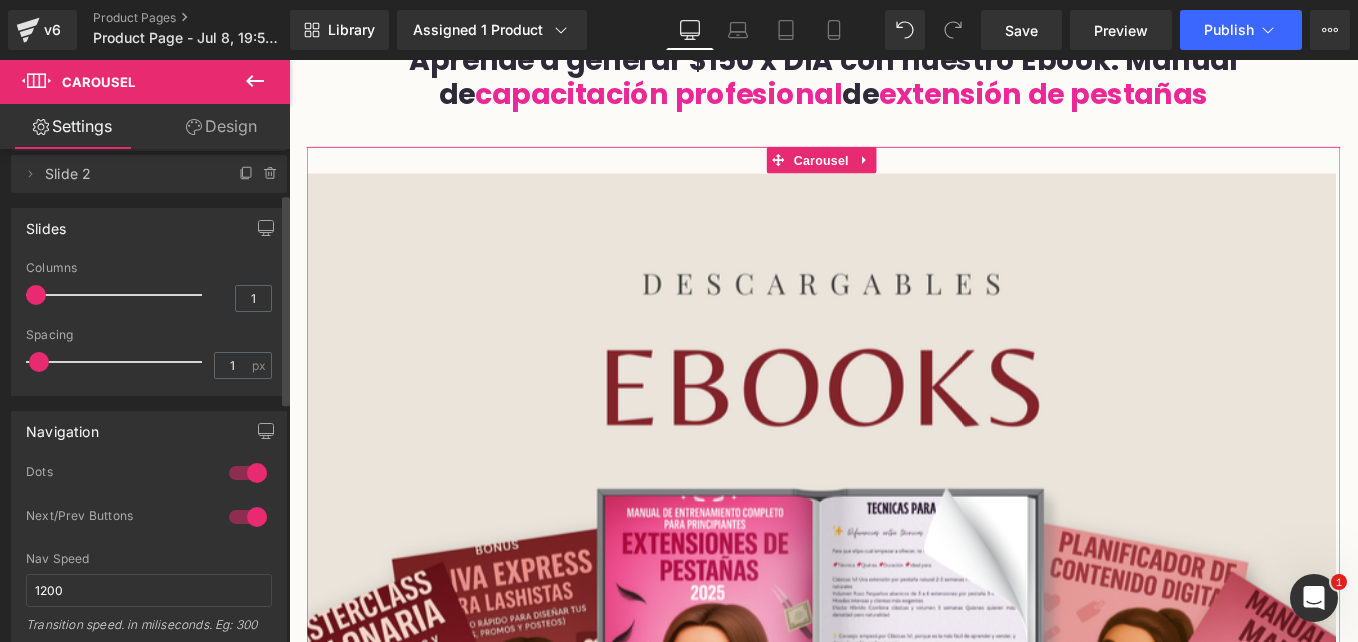 type on "0" 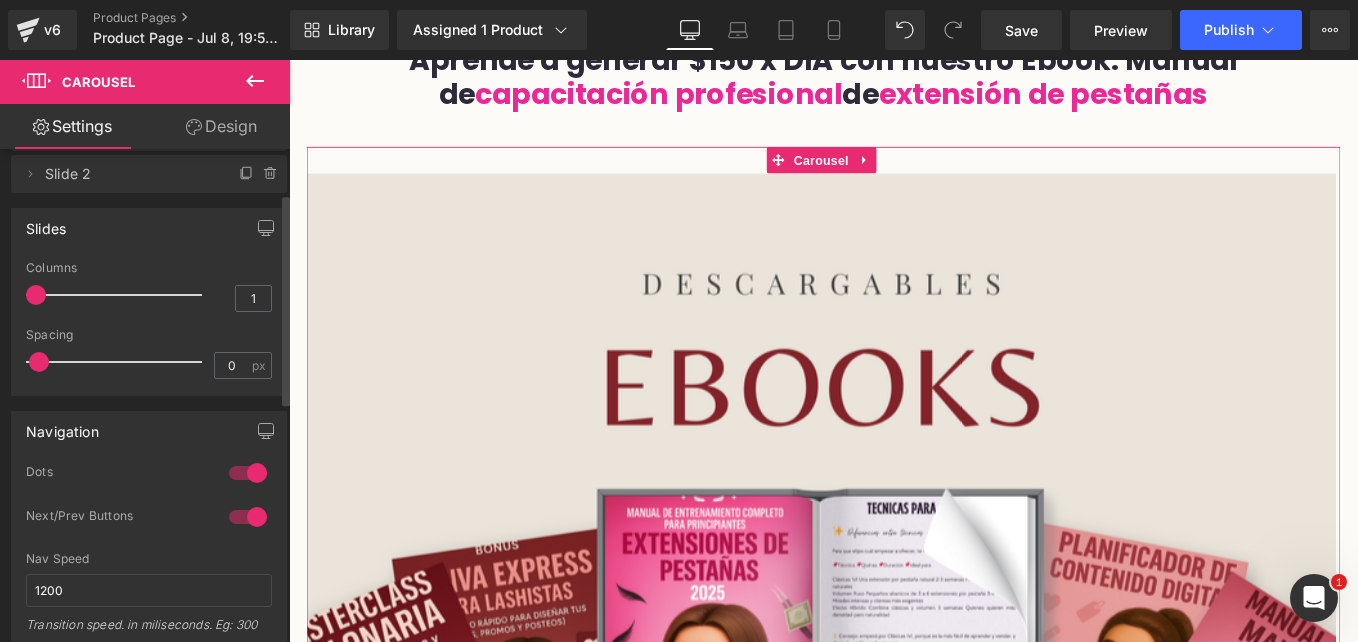 drag, startPoint x: 54, startPoint y: 360, endPoint x: 41, endPoint y: 366, distance: 14.3178215 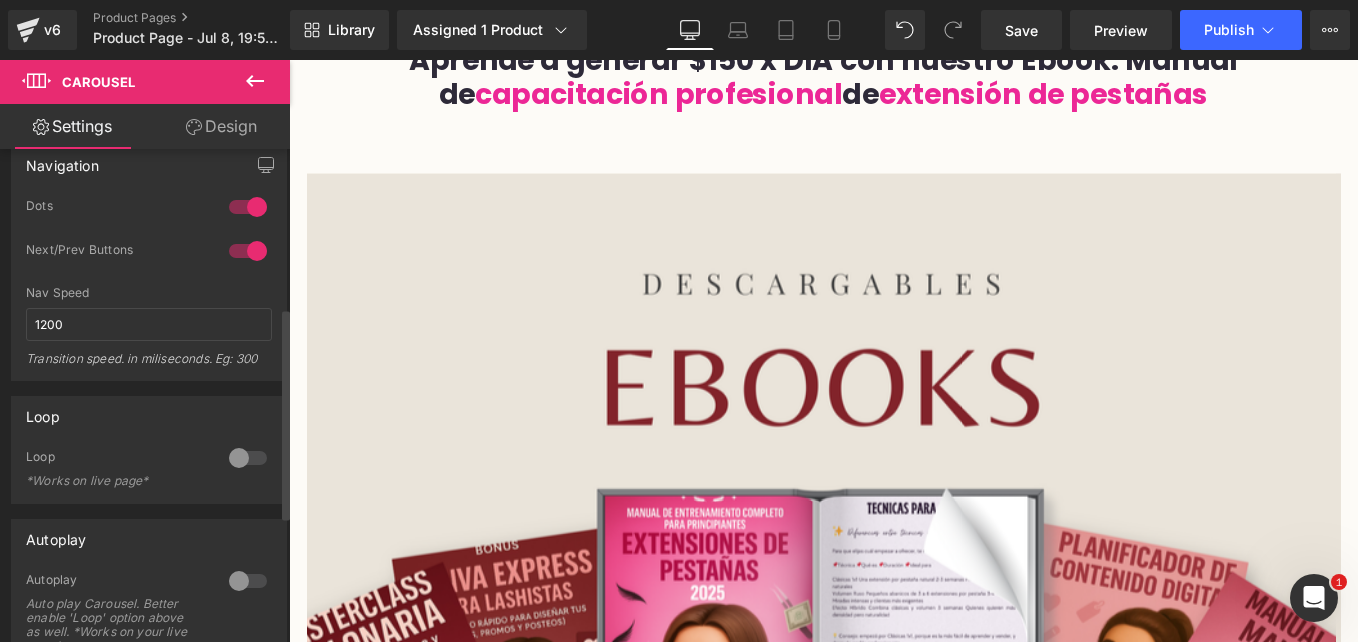 scroll, scrollTop: 0, scrollLeft: 0, axis: both 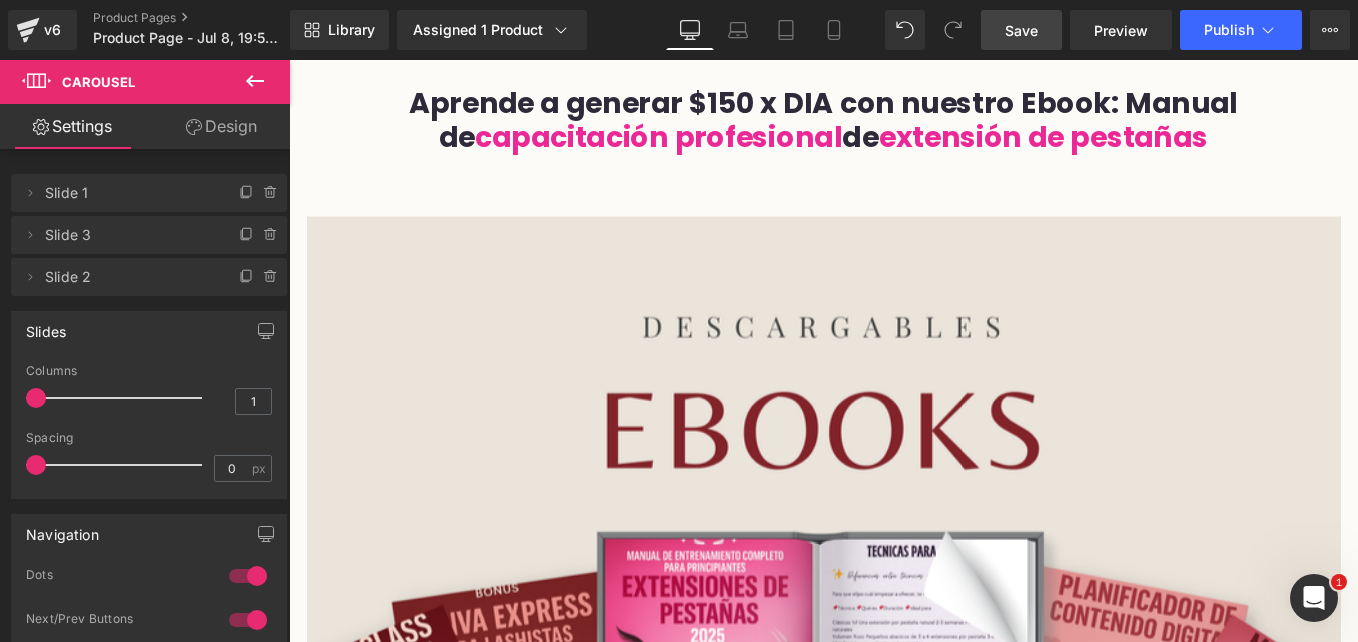 drag, startPoint x: 1035, startPoint y: 21, endPoint x: 618, endPoint y: 279, distance: 490.36008 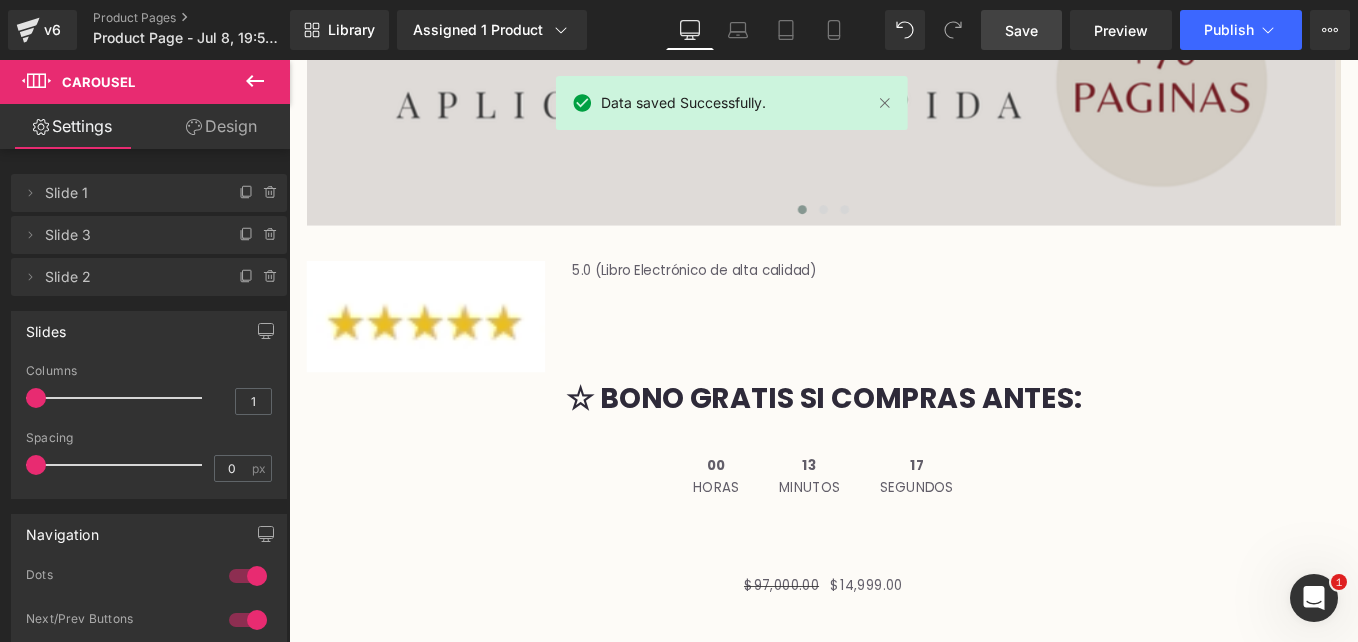 scroll, scrollTop: 1153, scrollLeft: 0, axis: vertical 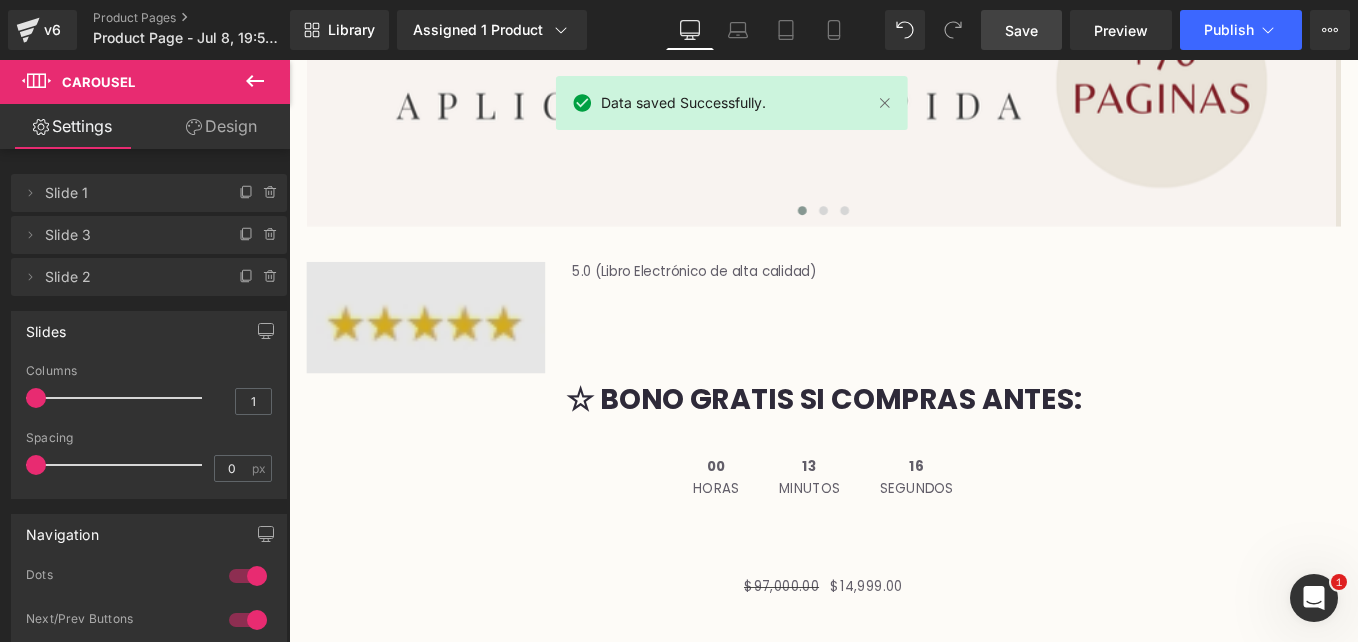 click at bounding box center [444, 352] 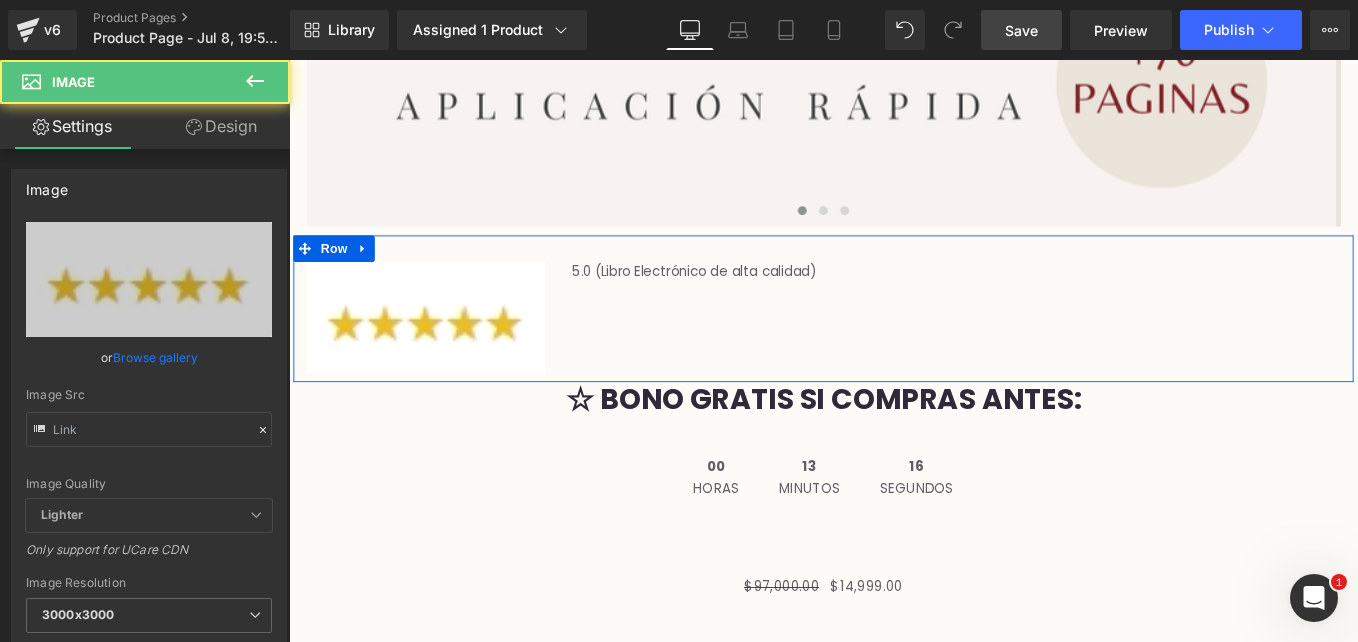type on "https://i.postimg.cc/Y0JCrj5t/Captura-de-pantalla-10-7-2025-123746-beautymastersofficial-com.jpg" 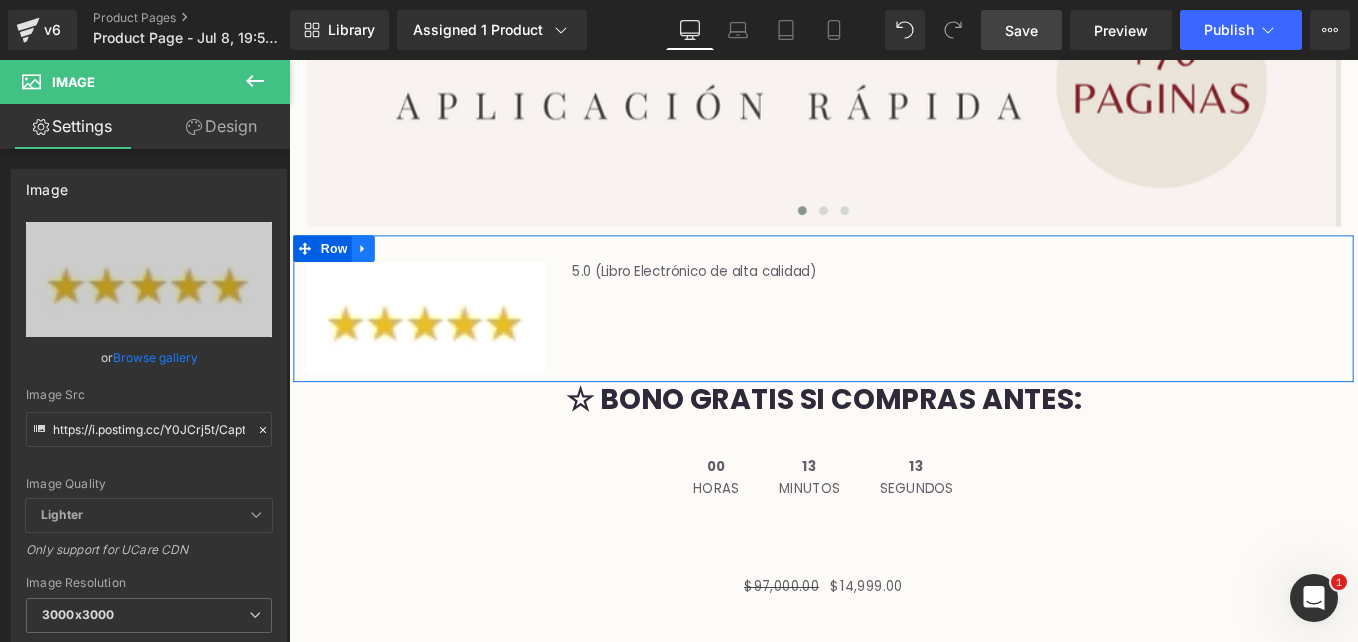 click 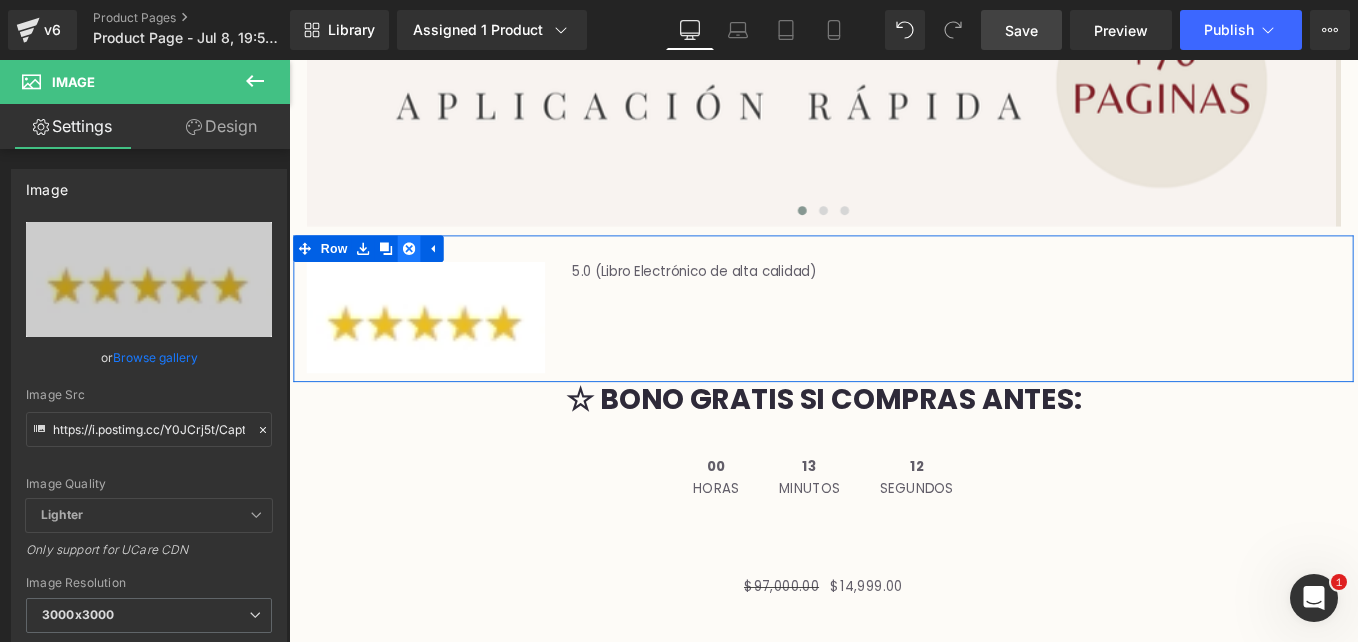 click 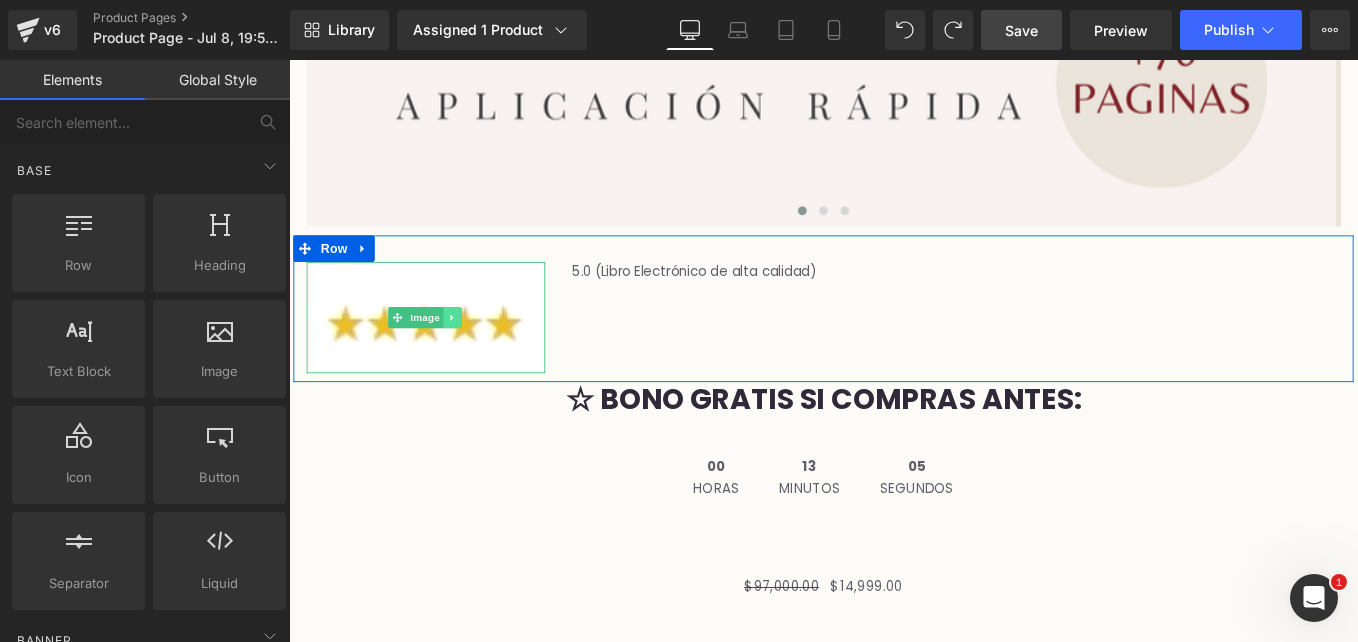 click at bounding box center (474, 352) 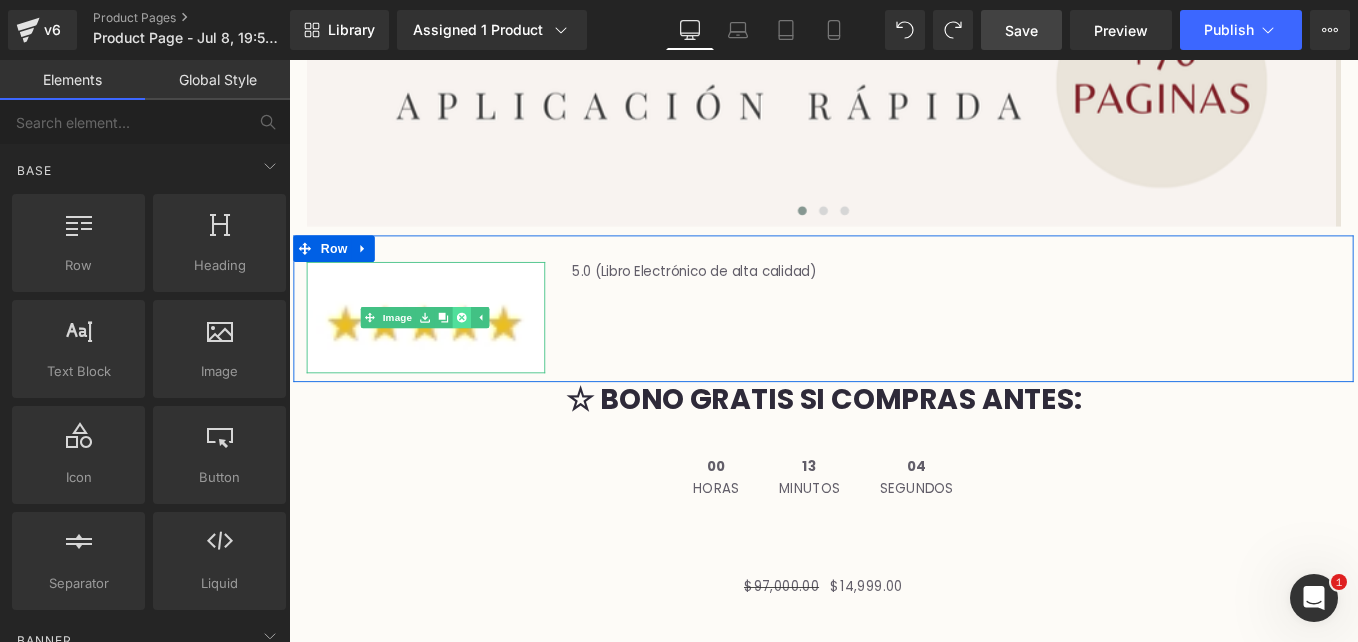 click at bounding box center (485, 352) 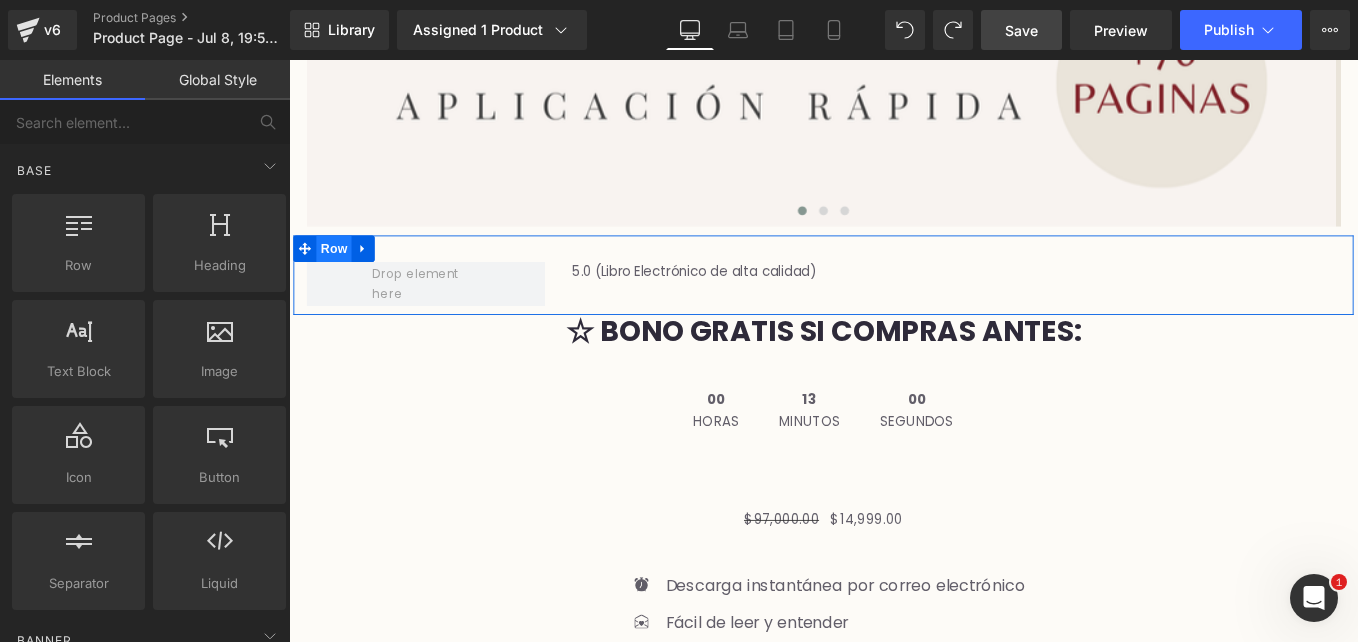 click on "Row" at bounding box center (340, 274) 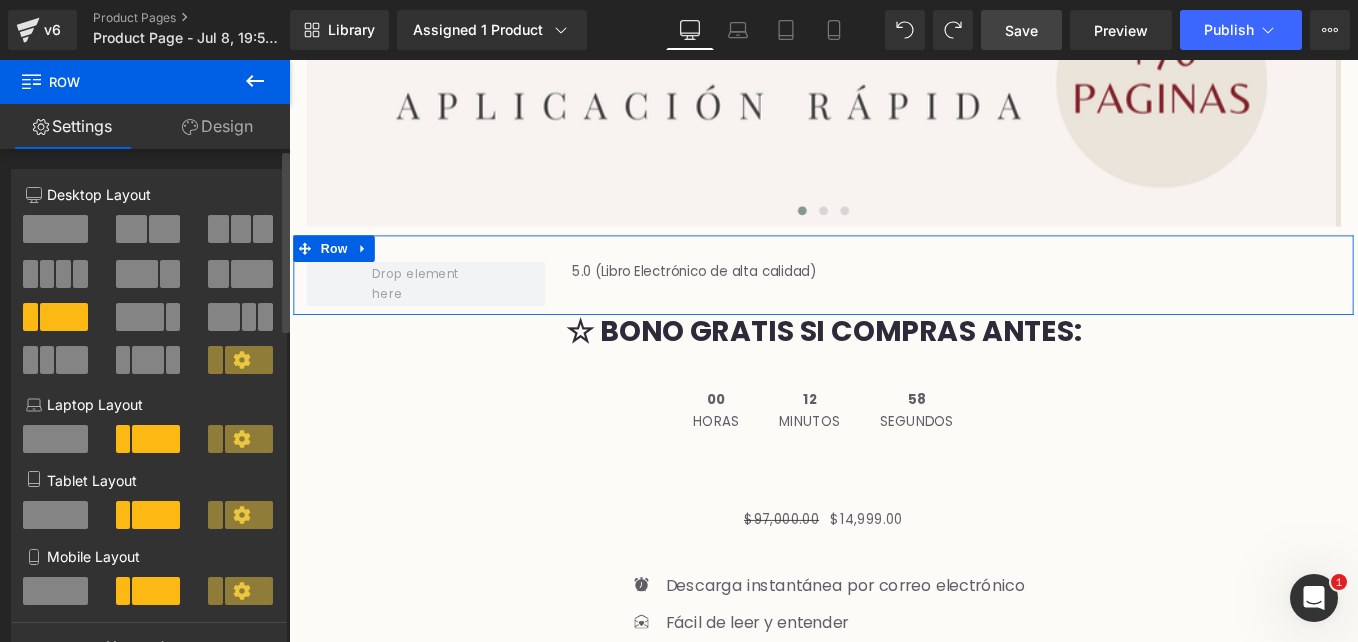 click at bounding box center (55, 229) 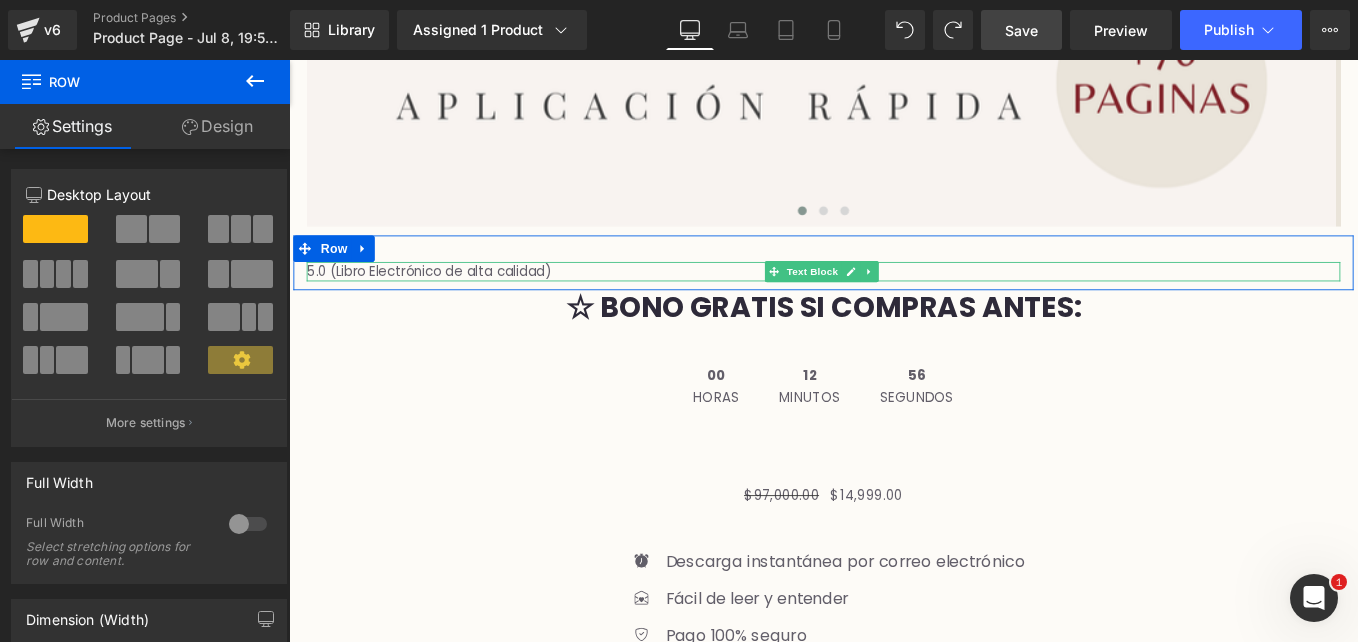 click on "5.0 (Libro Electrónico de alta calidad)" at bounding box center [894, 300] 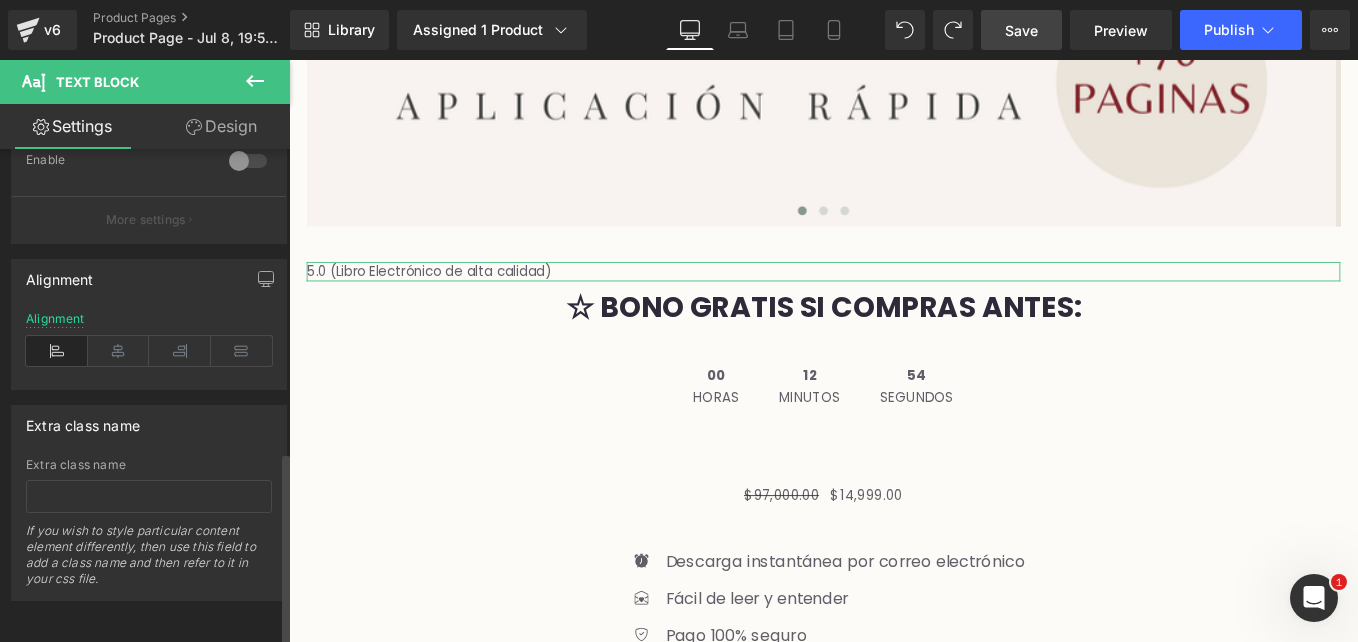 scroll, scrollTop: 771, scrollLeft: 0, axis: vertical 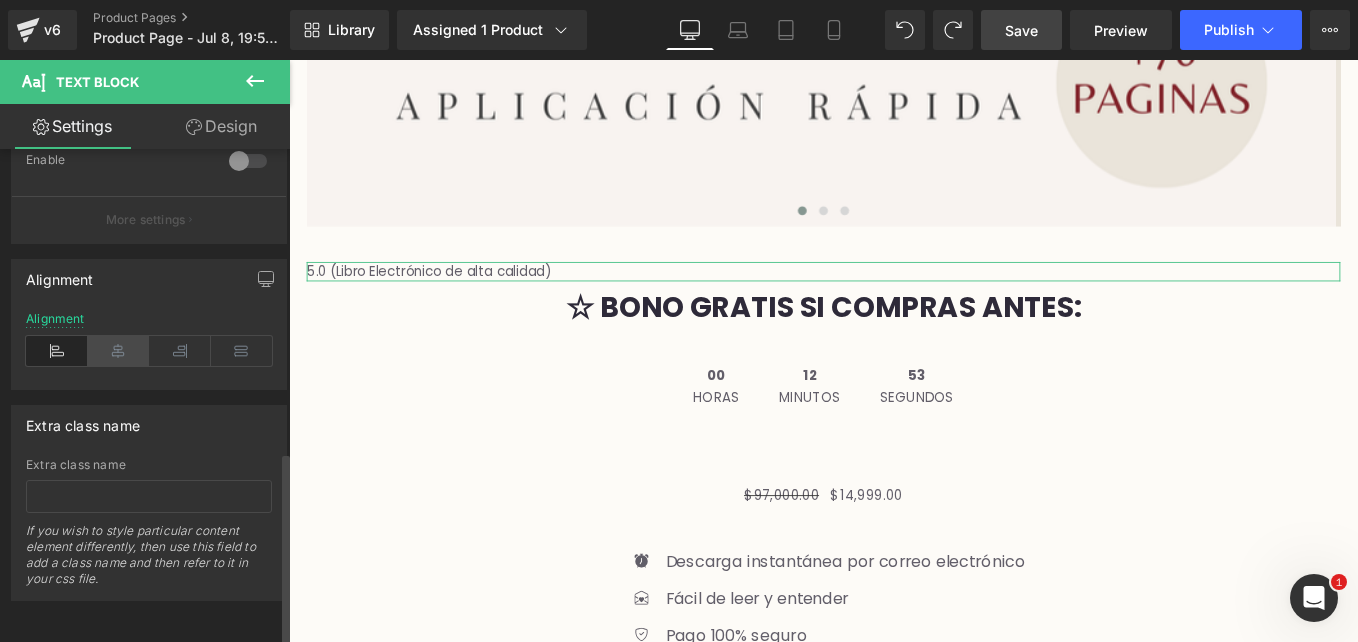 click at bounding box center [119, 351] 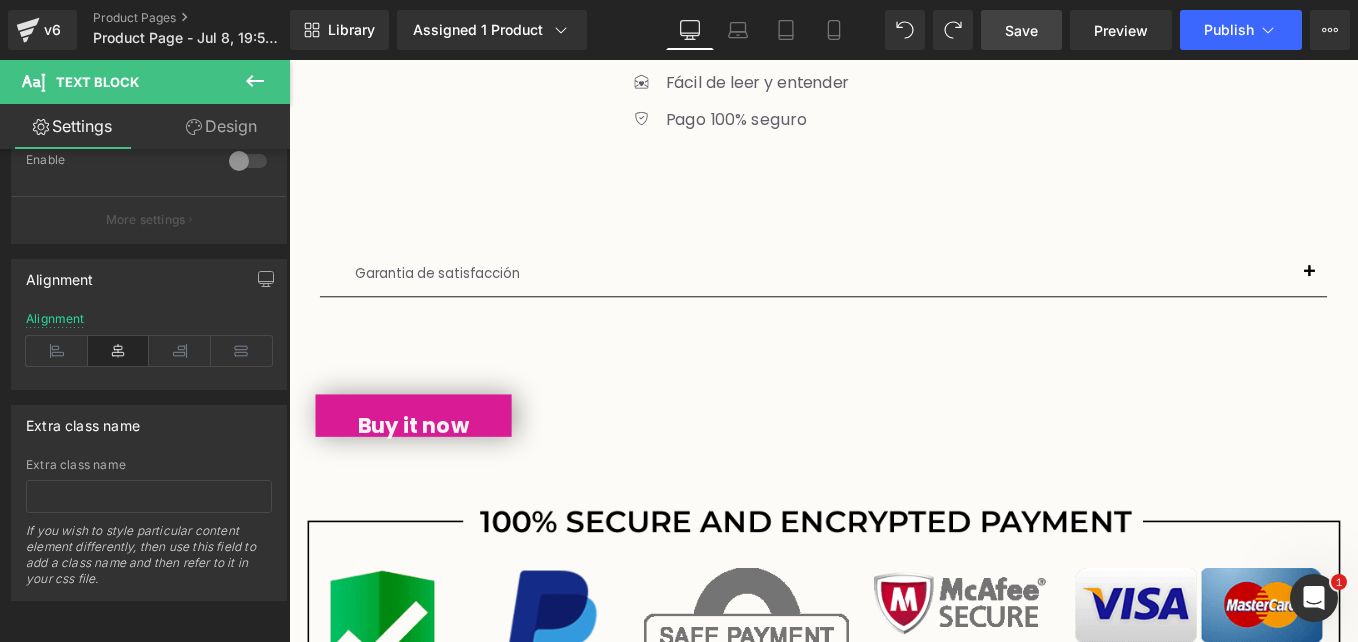 scroll, scrollTop: 1739, scrollLeft: 0, axis: vertical 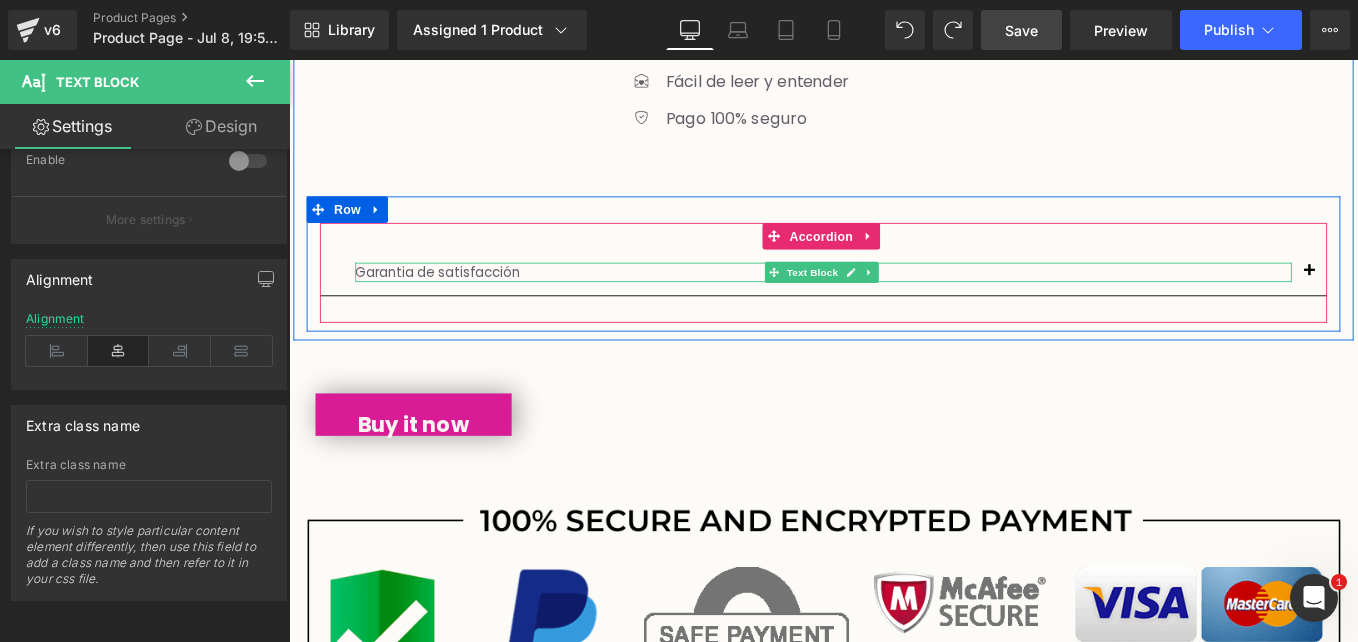 click on "Garantia de satisfacción" at bounding box center (894, 300) 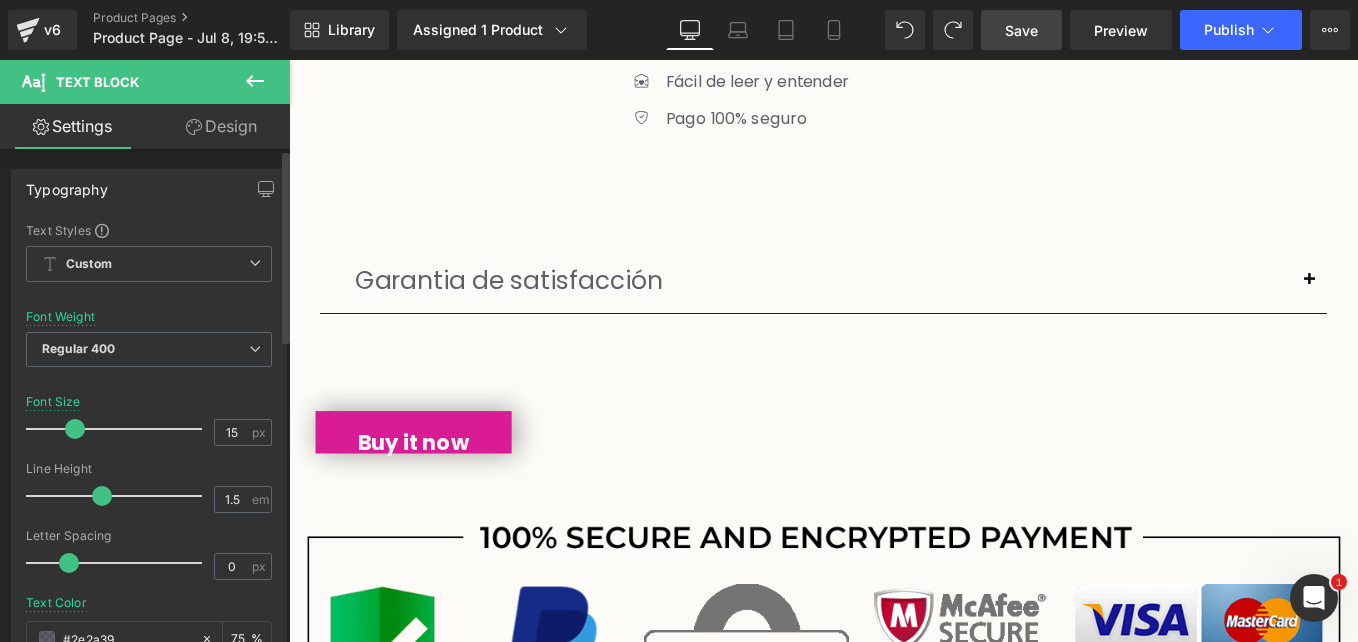 drag, startPoint x: 54, startPoint y: 430, endPoint x: 75, endPoint y: 436, distance: 21.84033 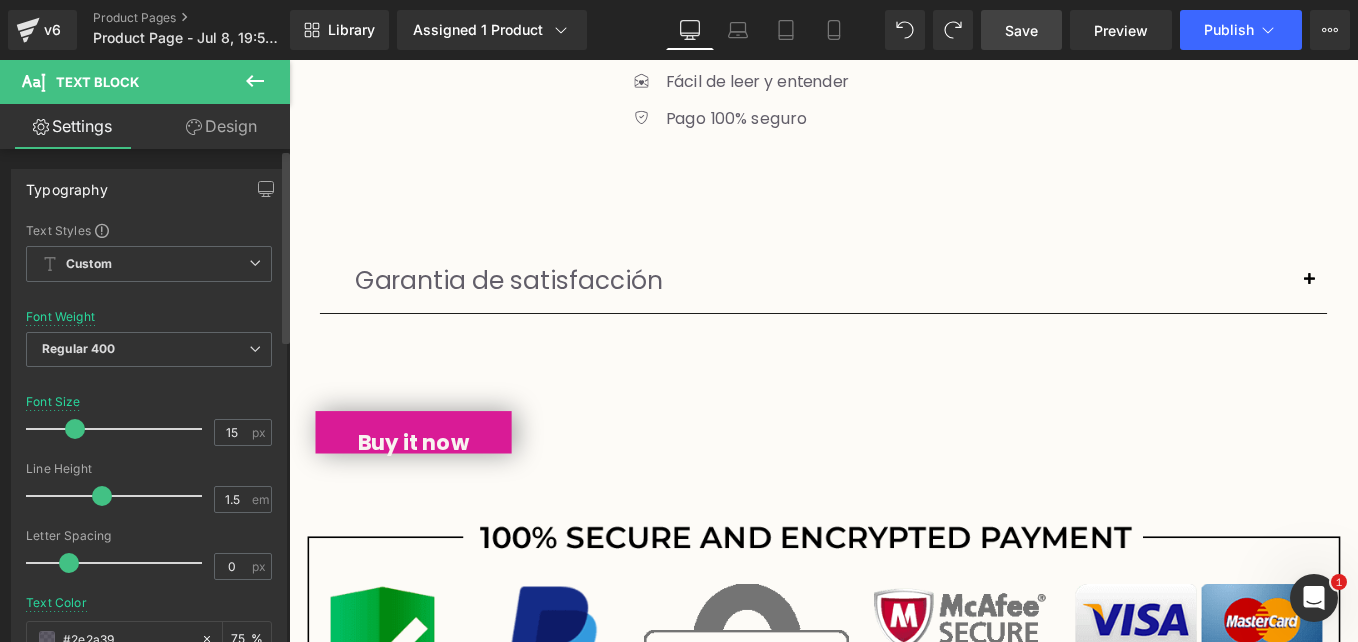 click at bounding box center (75, 429) 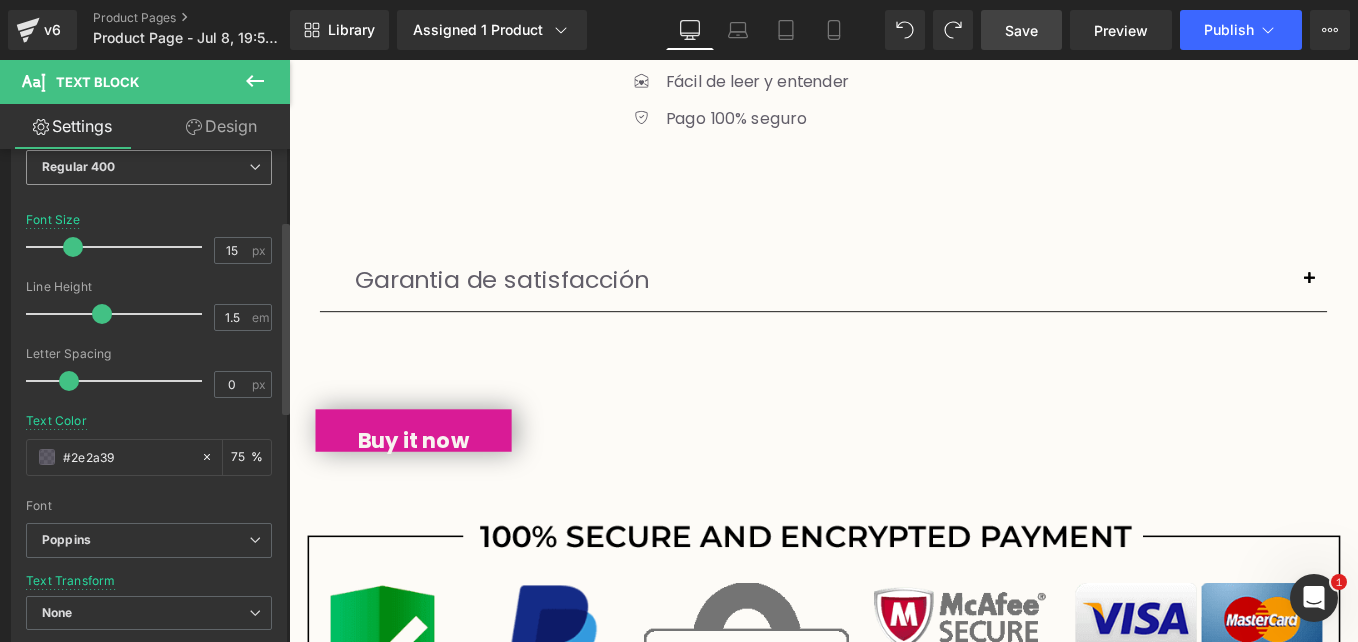 scroll, scrollTop: 181, scrollLeft: 0, axis: vertical 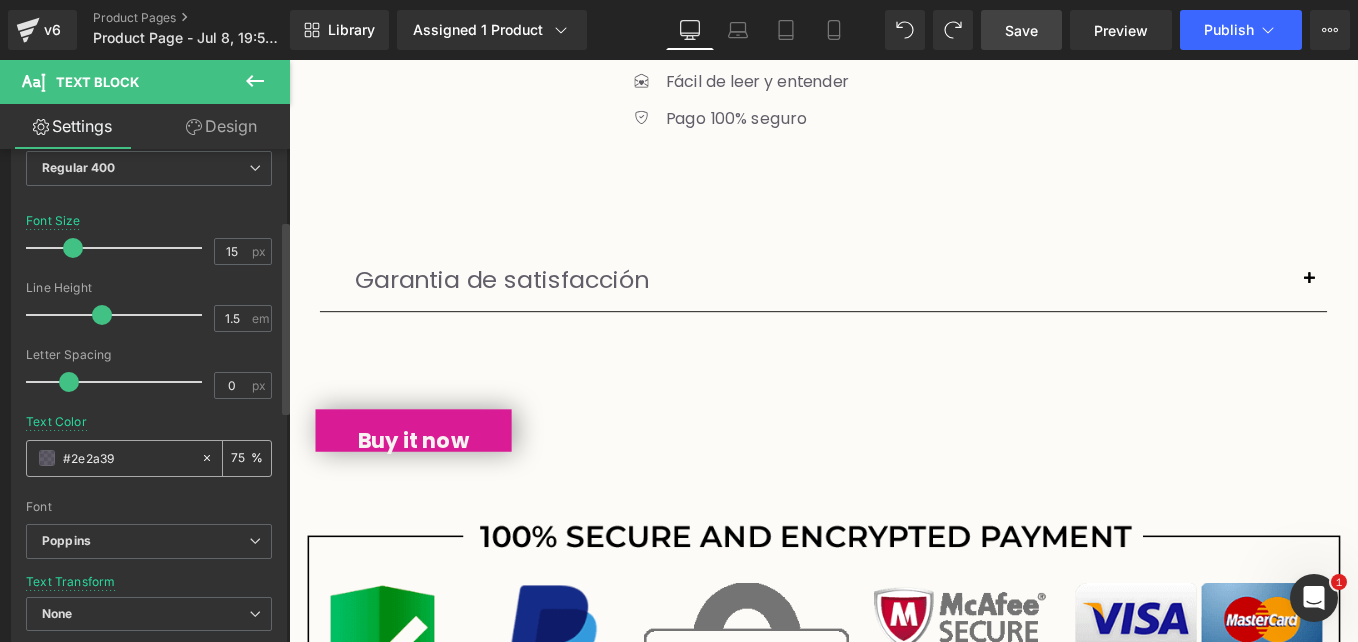 click at bounding box center [47, 458] 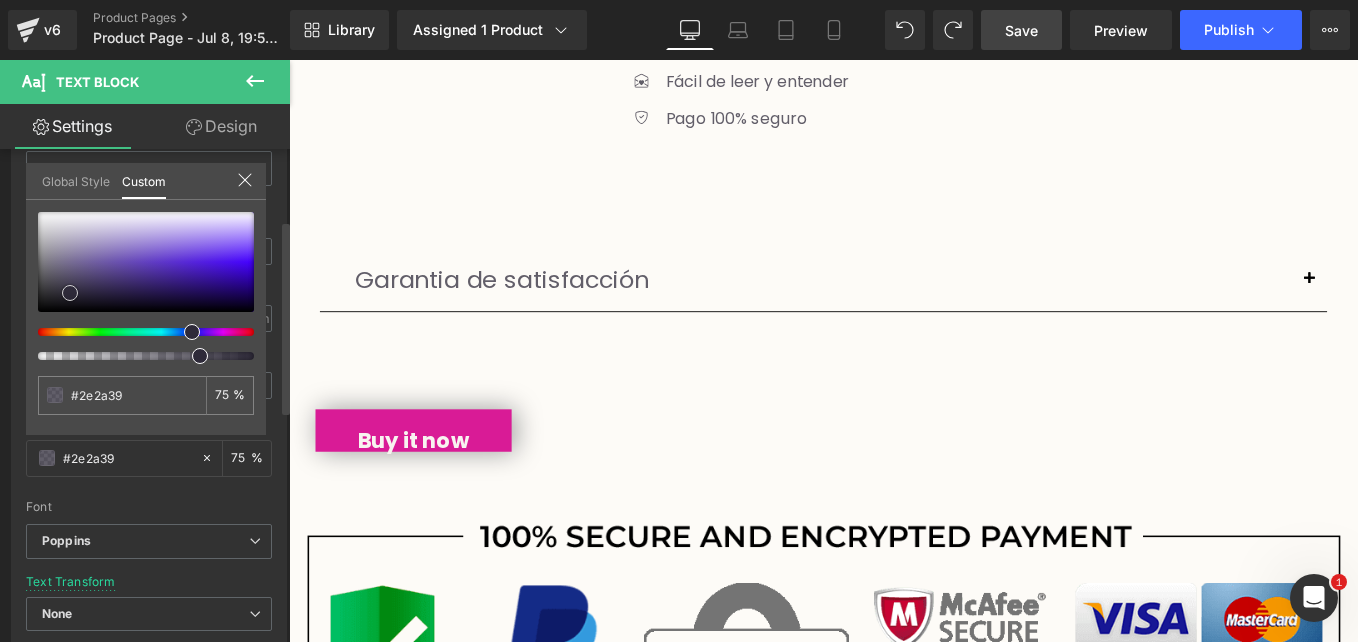 drag, startPoint x: 75, startPoint y: 298, endPoint x: 75, endPoint y: 345, distance: 47 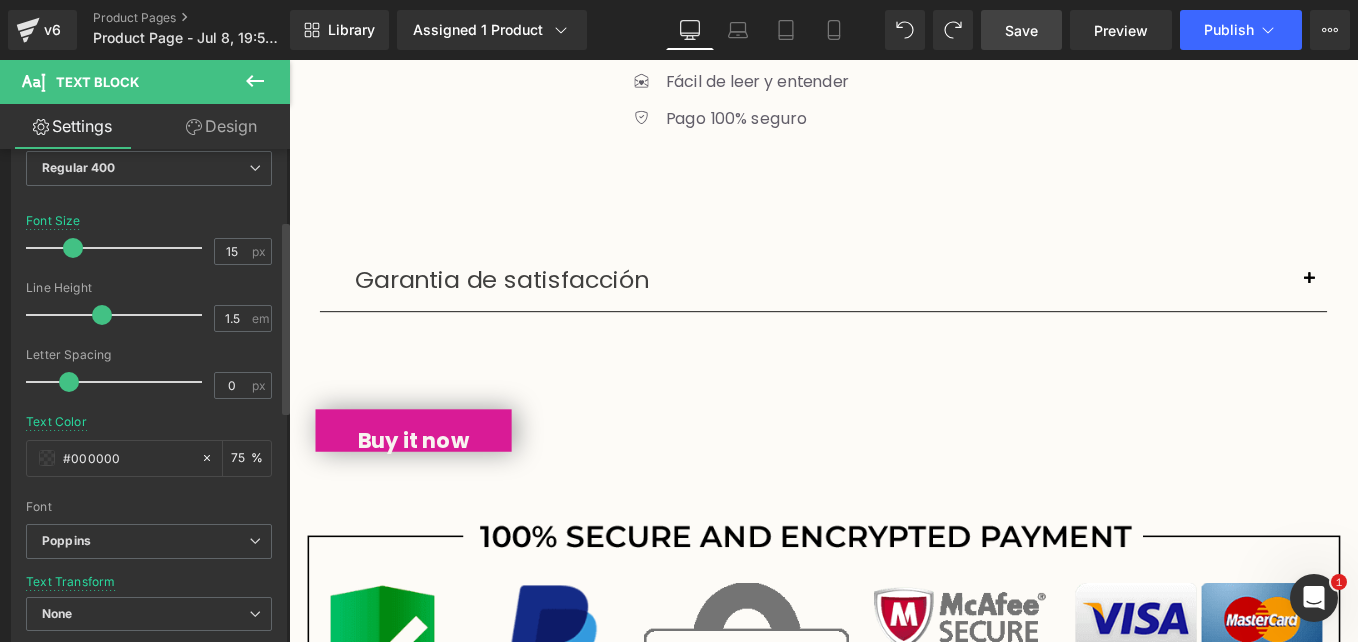 click on "Aprende a generar $150 x DIA con nuestro Ebook: Manual de  capacitación profesional  de  extensión de pestañas Heading         Row
Image
Image
Image
‹ ›
Carousel         Row         5.0 (Libro Electrónico de alta calidad) Text Block         Row         ☆ BONO GRATIS SI COMPRAS ANTES: Heading
00 Horas
12 Minutos
32 Segundos
Countdown Timer         Row
$97,000.00" at bounding box center [894, 4309] 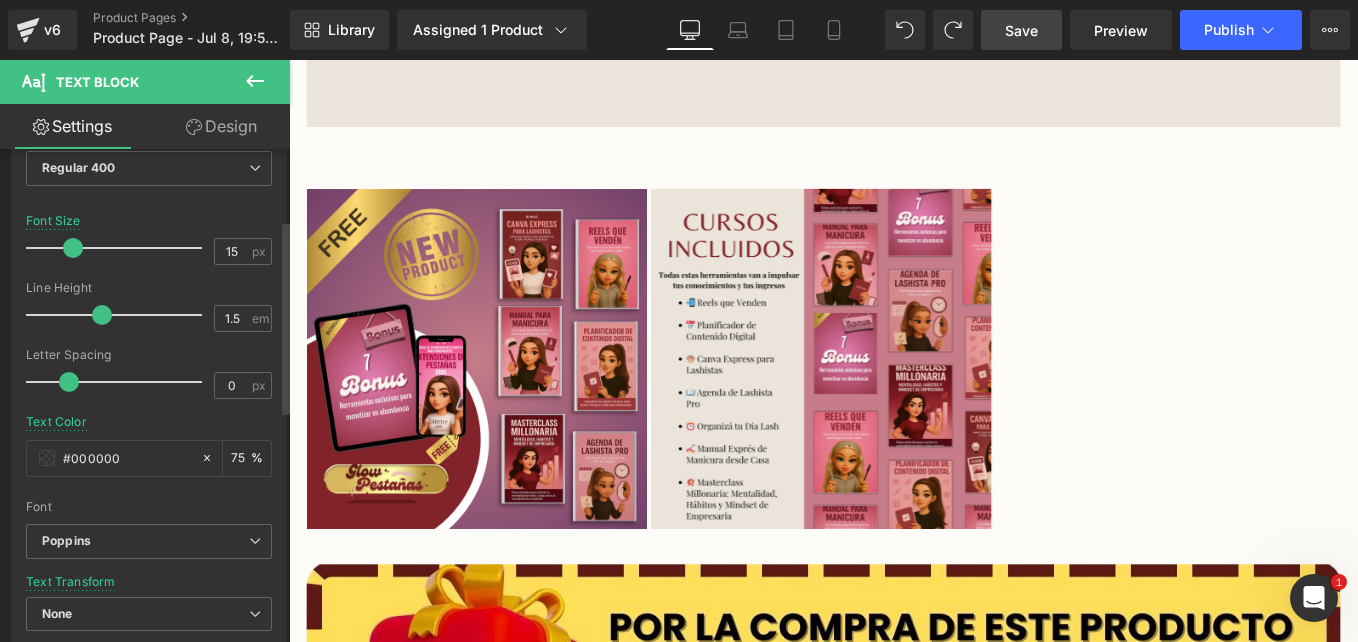 scroll, scrollTop: 5282, scrollLeft: 0, axis: vertical 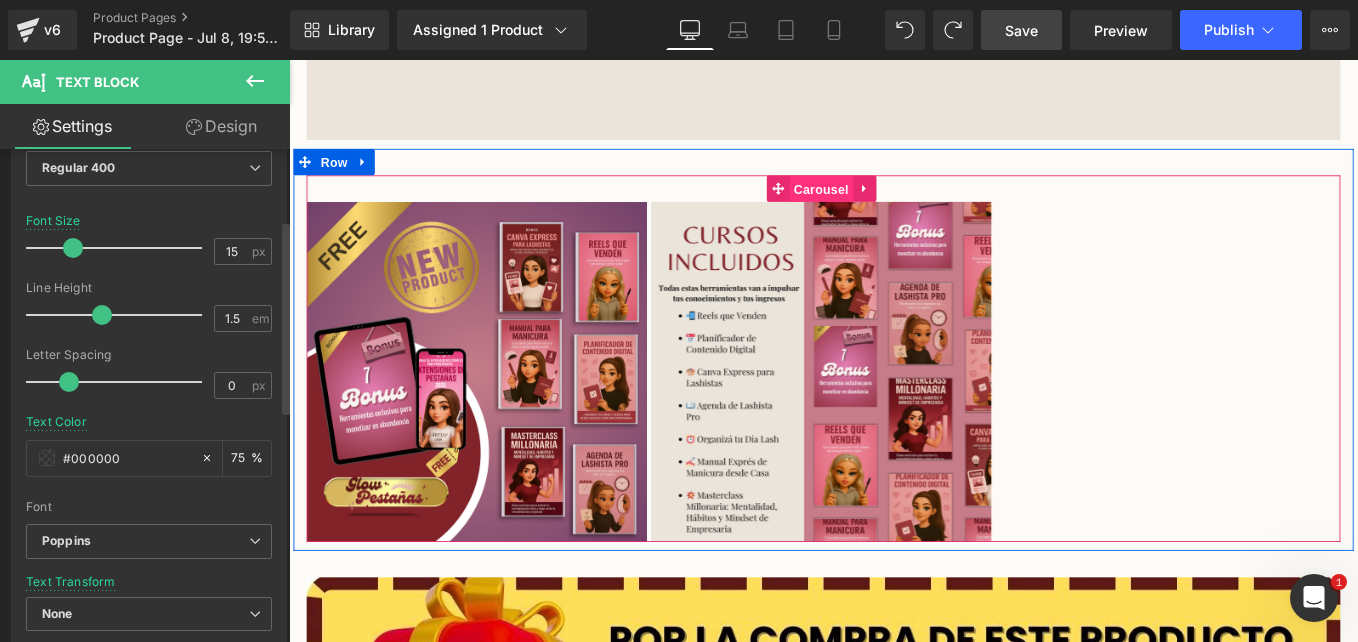click on "Carousel" at bounding box center (891, 206) 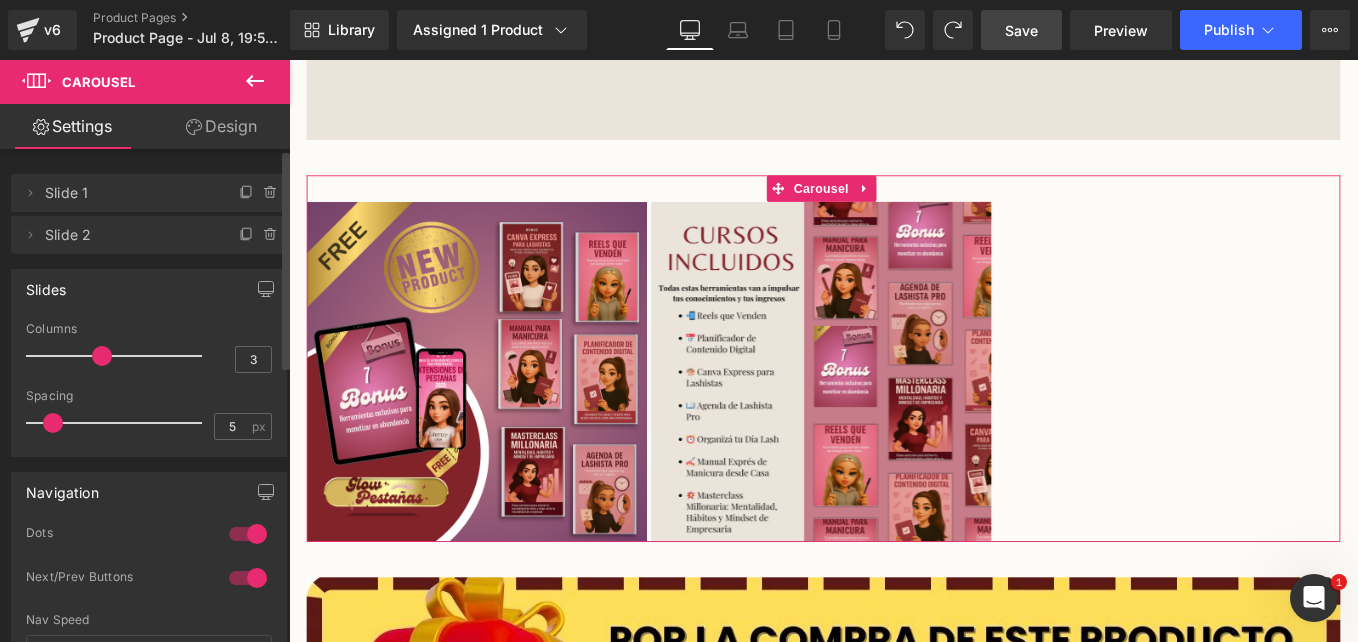 drag, startPoint x: 95, startPoint y: 354, endPoint x: 0, endPoint y: 344, distance: 95.524864 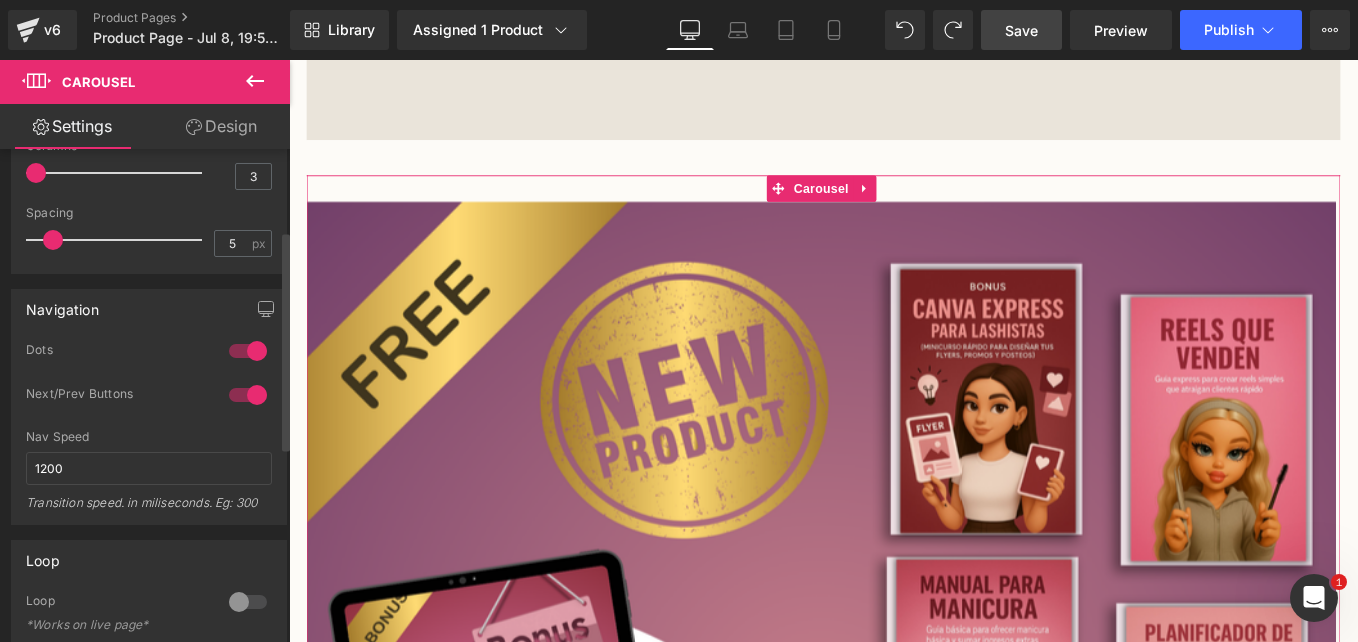 scroll, scrollTop: 182, scrollLeft: 0, axis: vertical 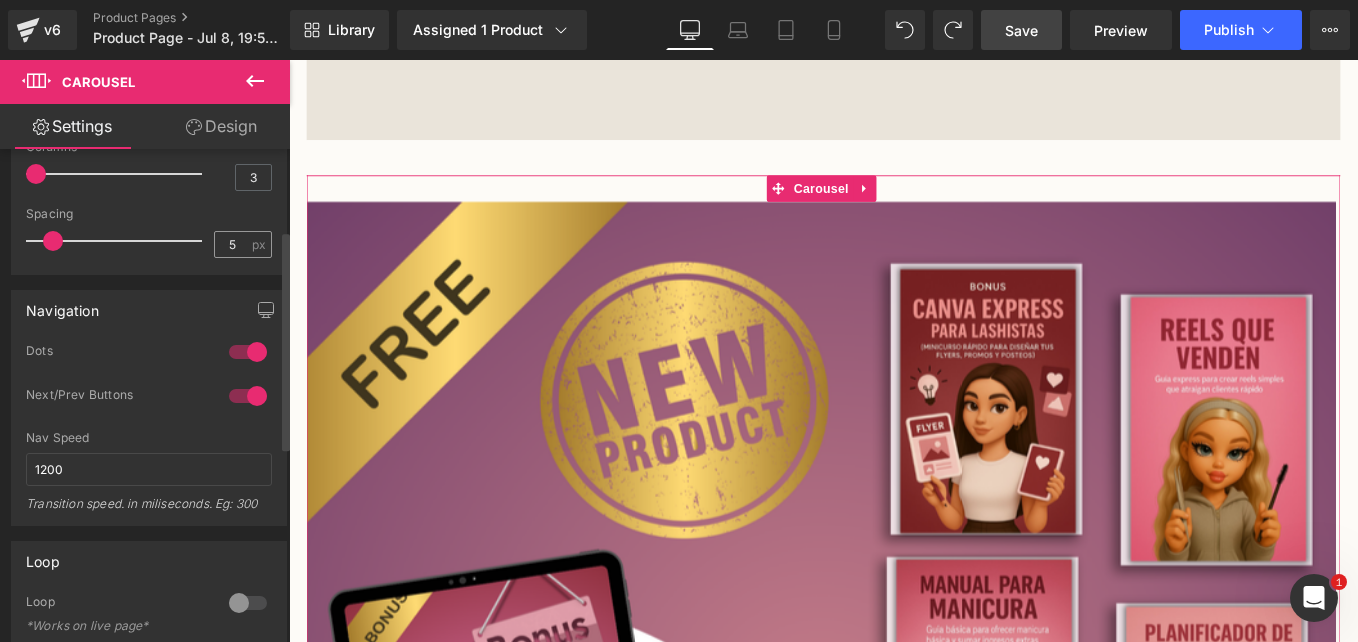 drag, startPoint x: 55, startPoint y: 233, endPoint x: 242, endPoint y: 253, distance: 188.06648 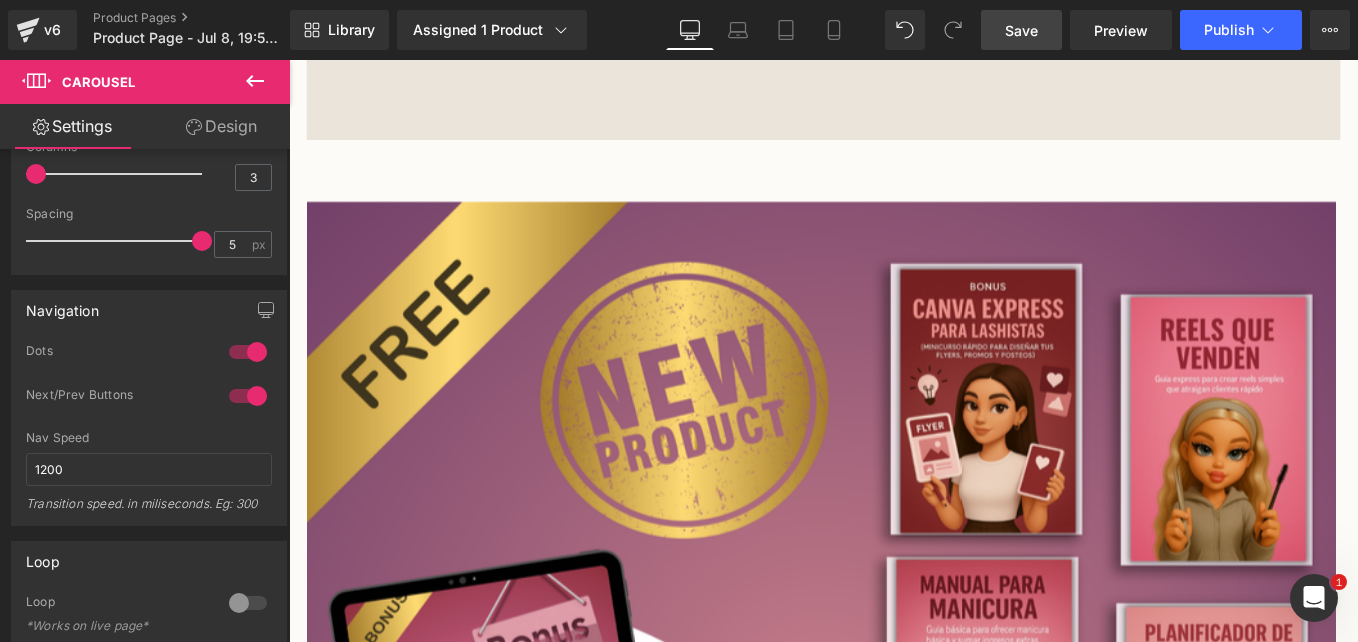 drag, startPoint x: 188, startPoint y: 241, endPoint x: -4, endPoint y: 224, distance: 192.75113 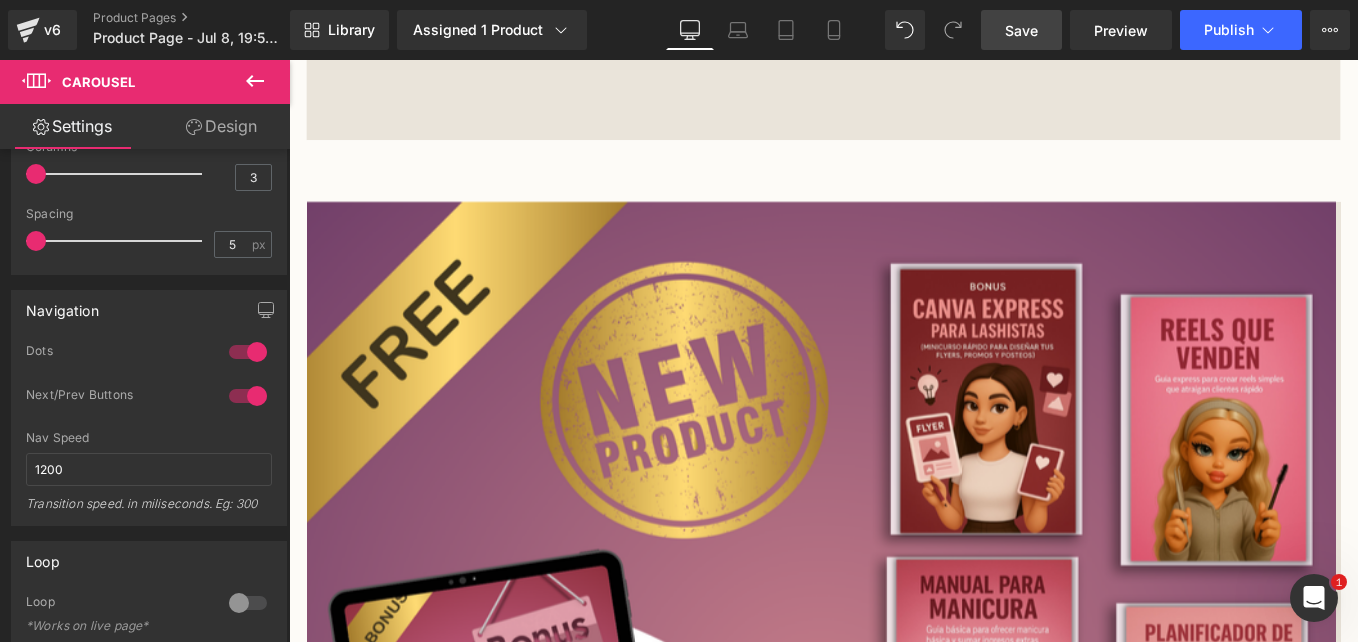 click on "Save" at bounding box center (1021, 30) 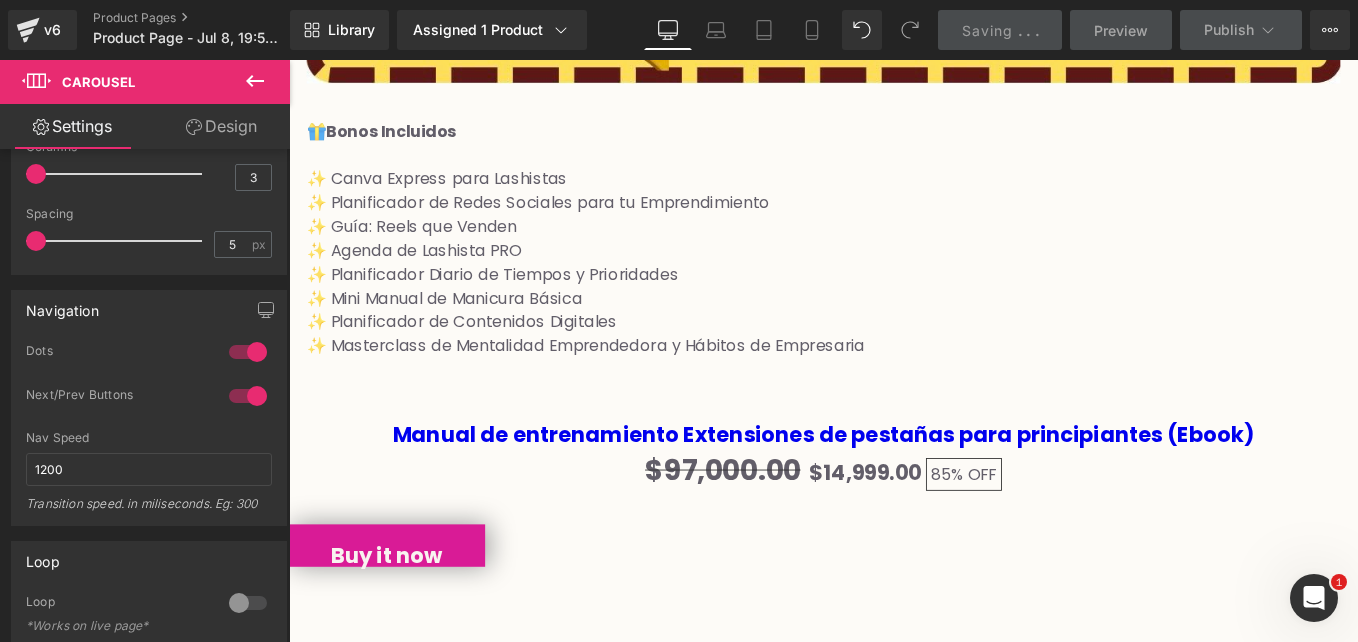 scroll, scrollTop: 7118, scrollLeft: 0, axis: vertical 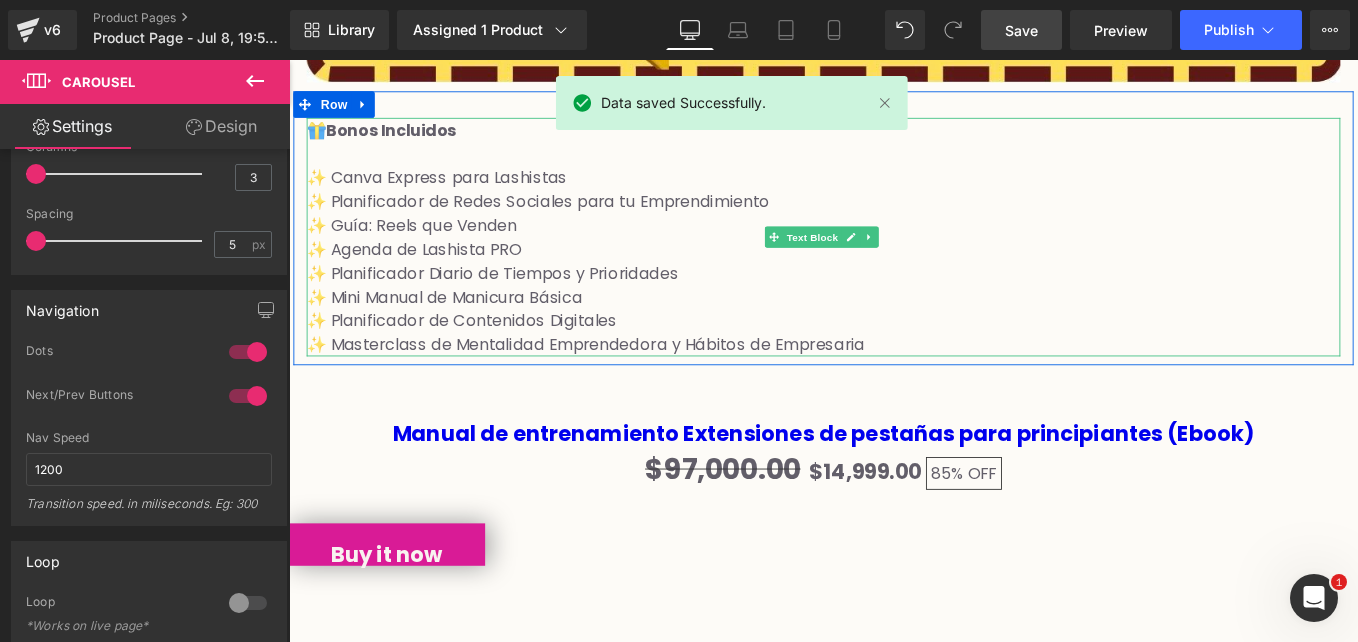 click on "✨ Canva Express para Lashistas" at bounding box center [894, 193] 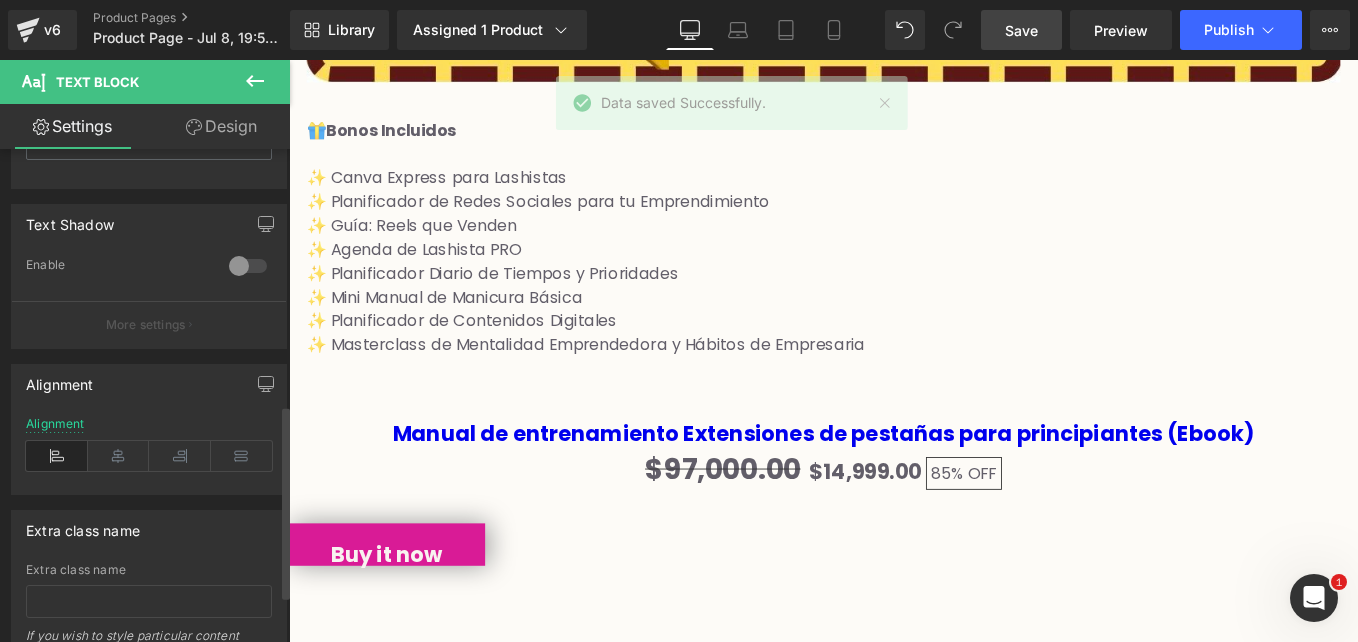 scroll, scrollTop: 772, scrollLeft: 0, axis: vertical 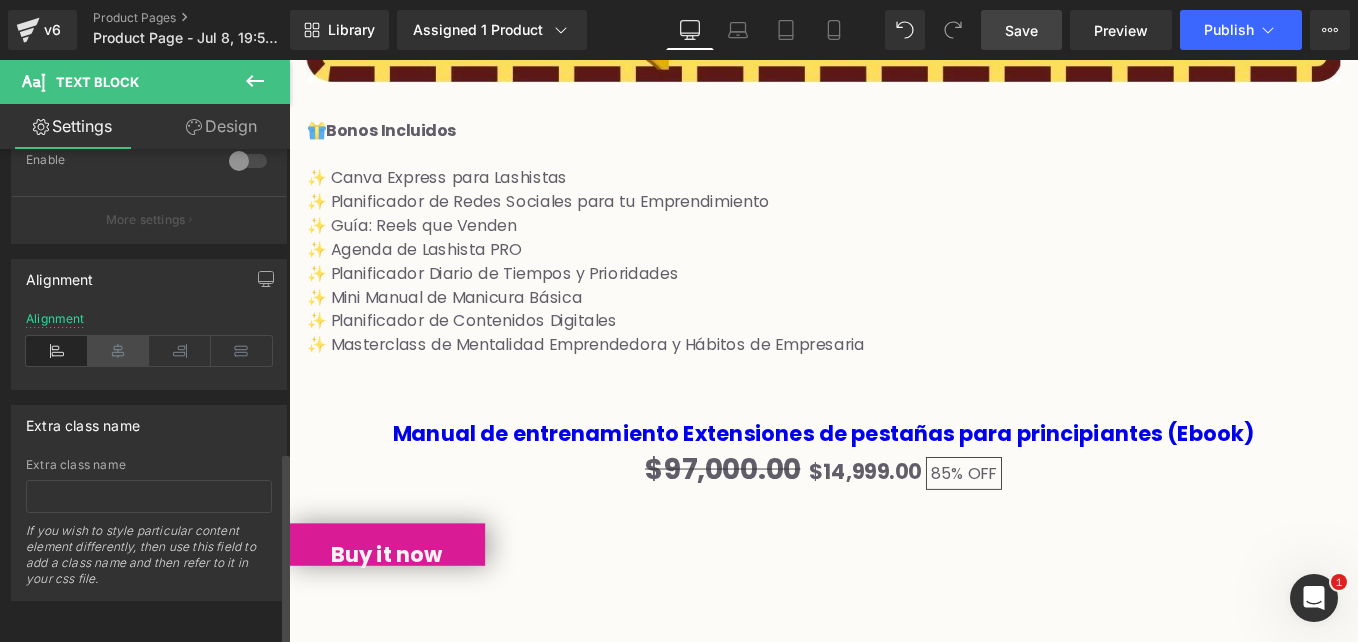 click at bounding box center (119, 351) 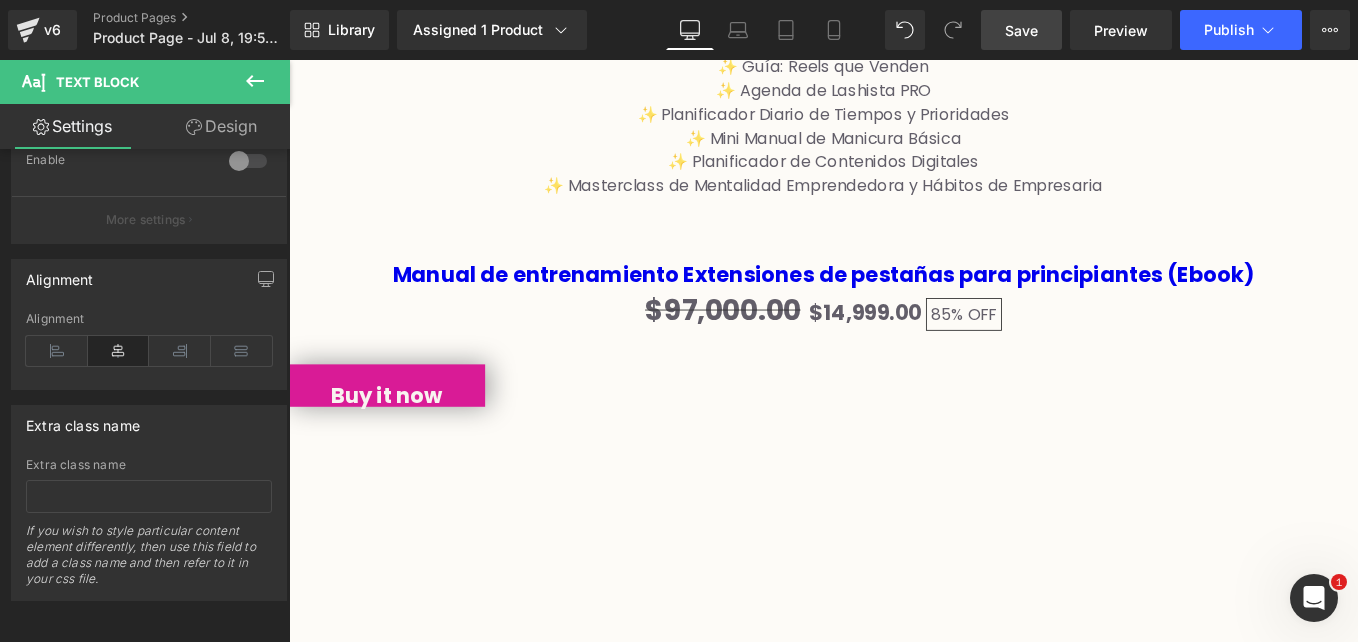 scroll, scrollTop: 7268, scrollLeft: 0, axis: vertical 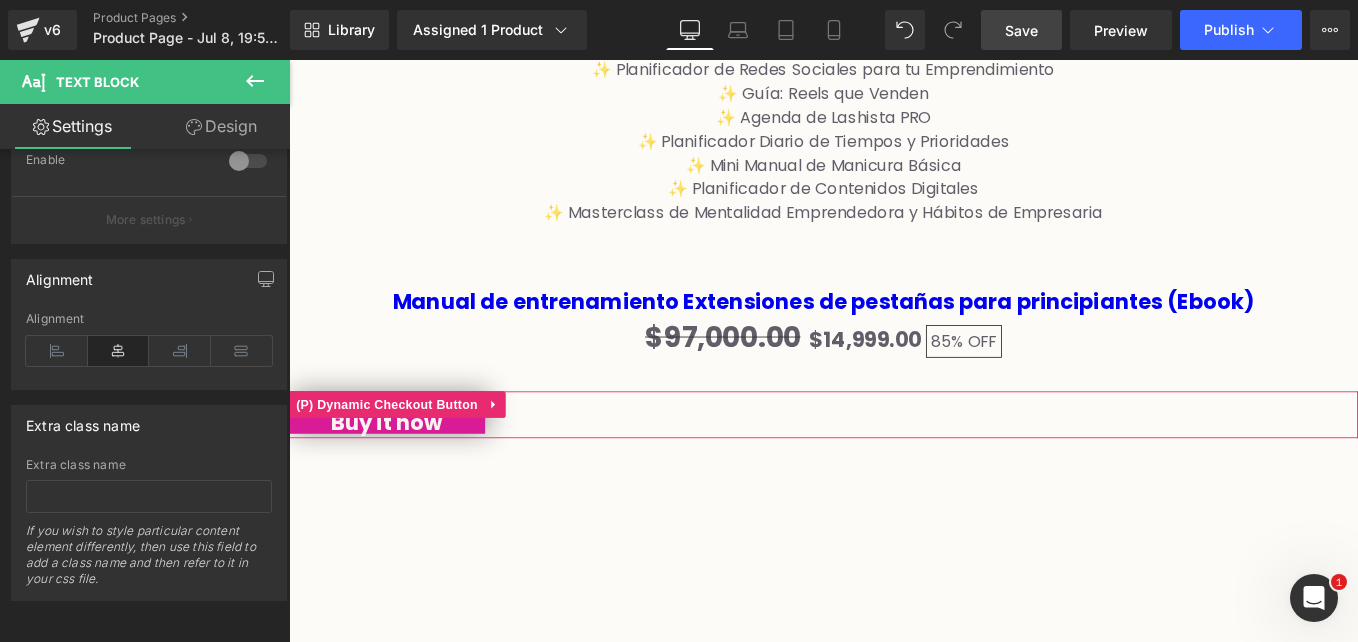 click on "Buy it now" at bounding box center [894, 462] 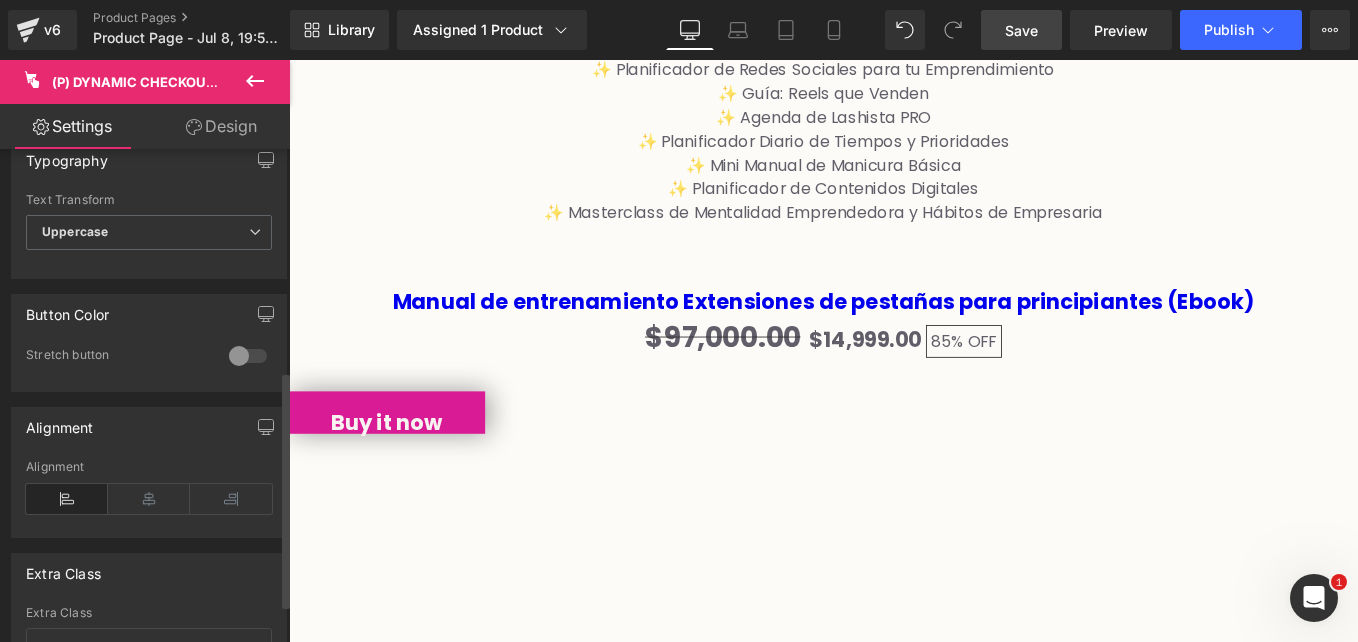 scroll, scrollTop: 465, scrollLeft: 0, axis: vertical 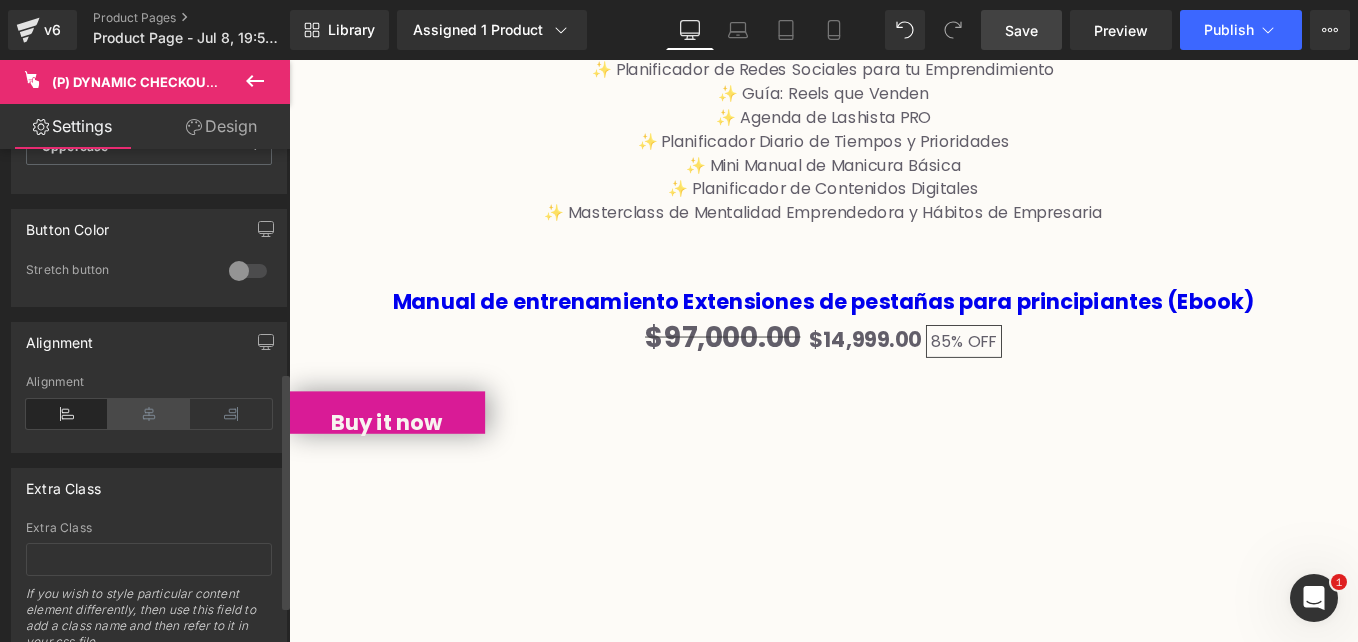 click at bounding box center (149, 414) 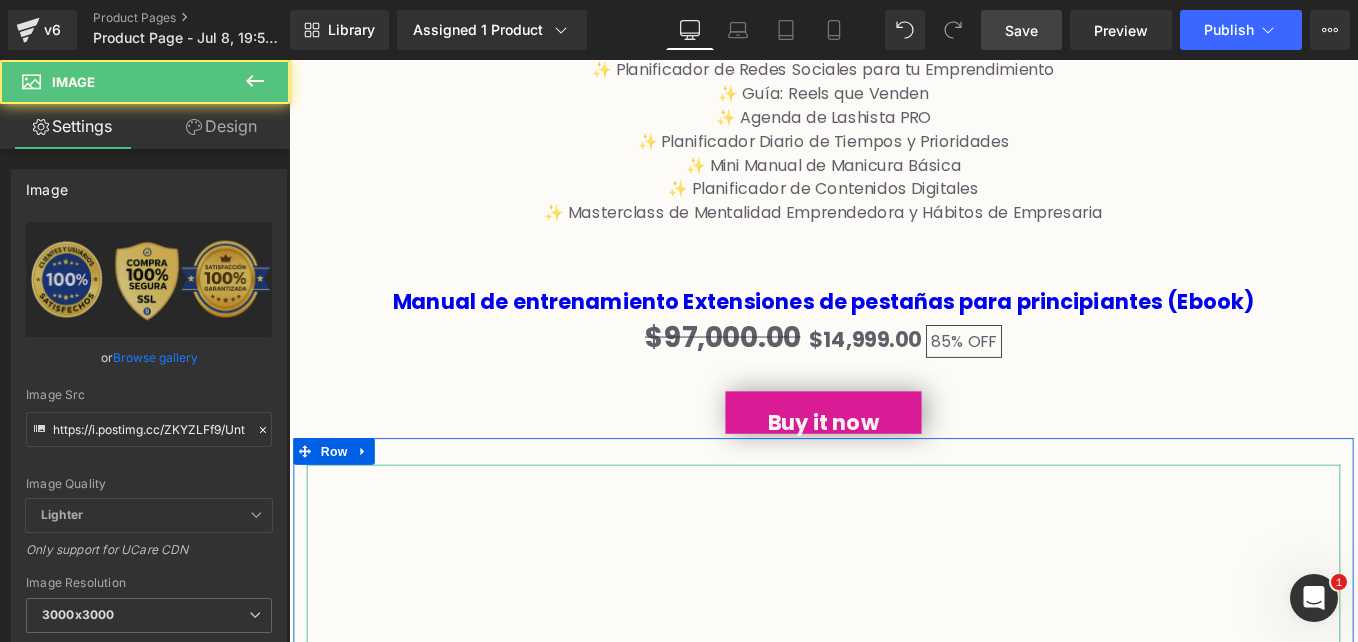 click at bounding box center [894, 1103] 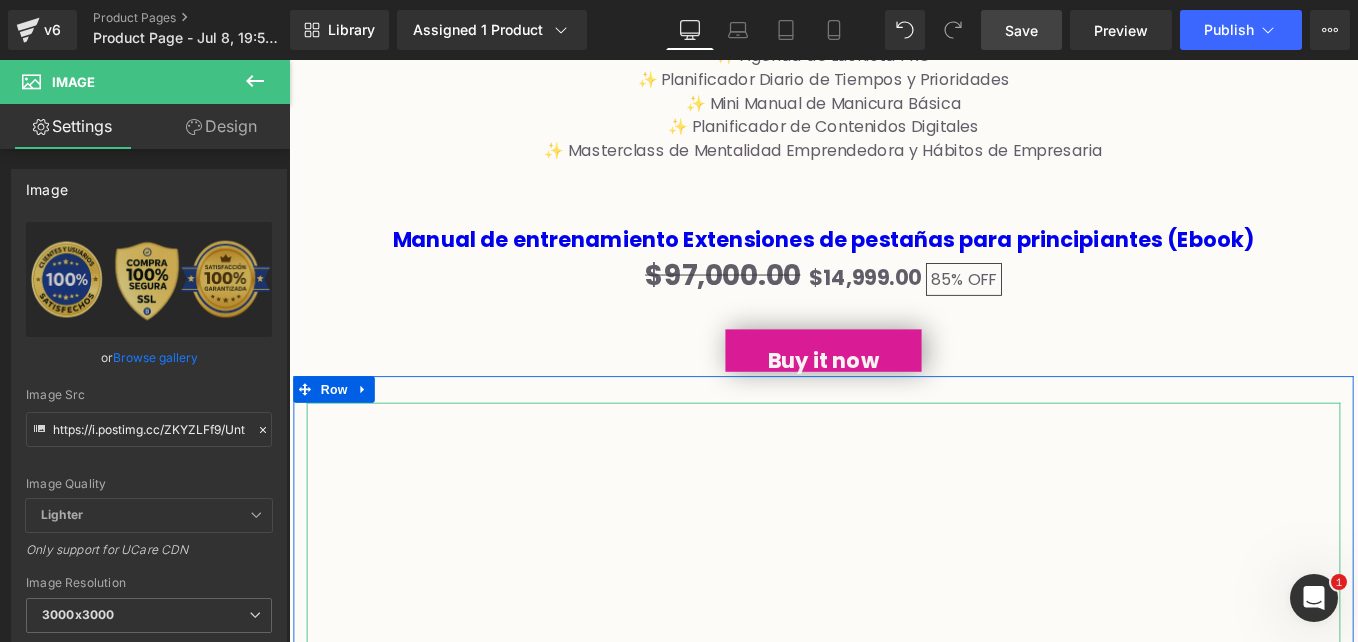 scroll, scrollTop: 7337, scrollLeft: 0, axis: vertical 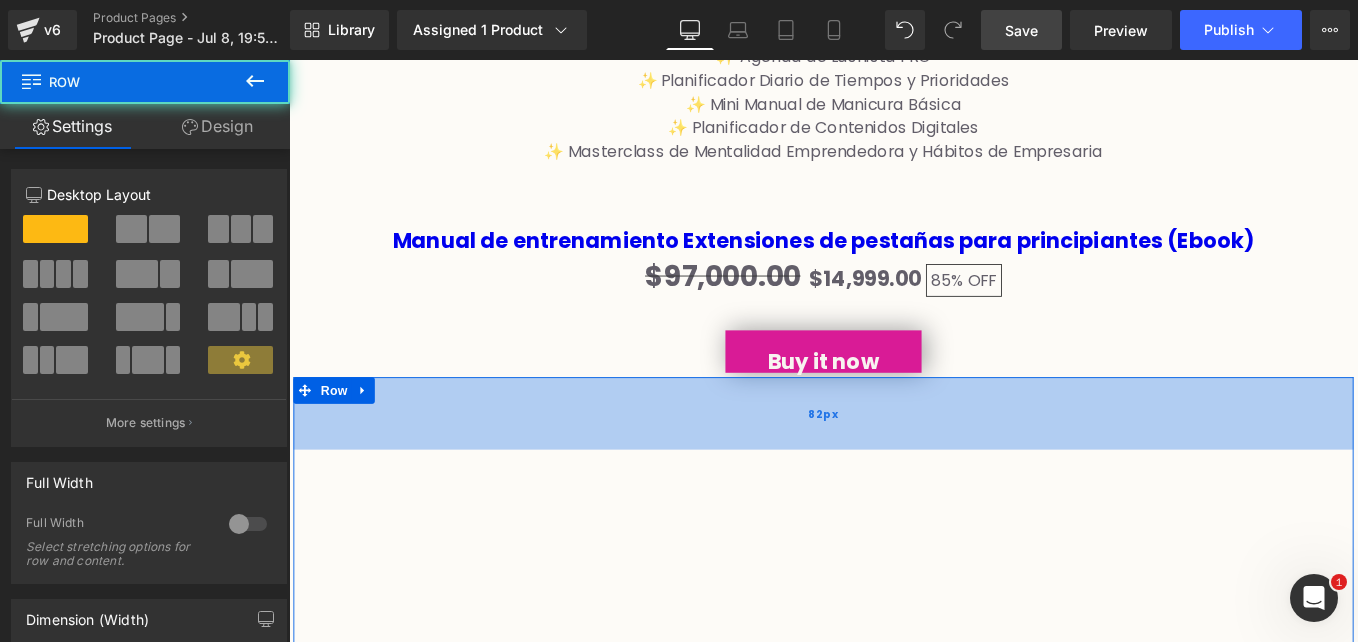 drag, startPoint x: 665, startPoint y: 407, endPoint x: 661, endPoint y: 459, distance: 52.153618 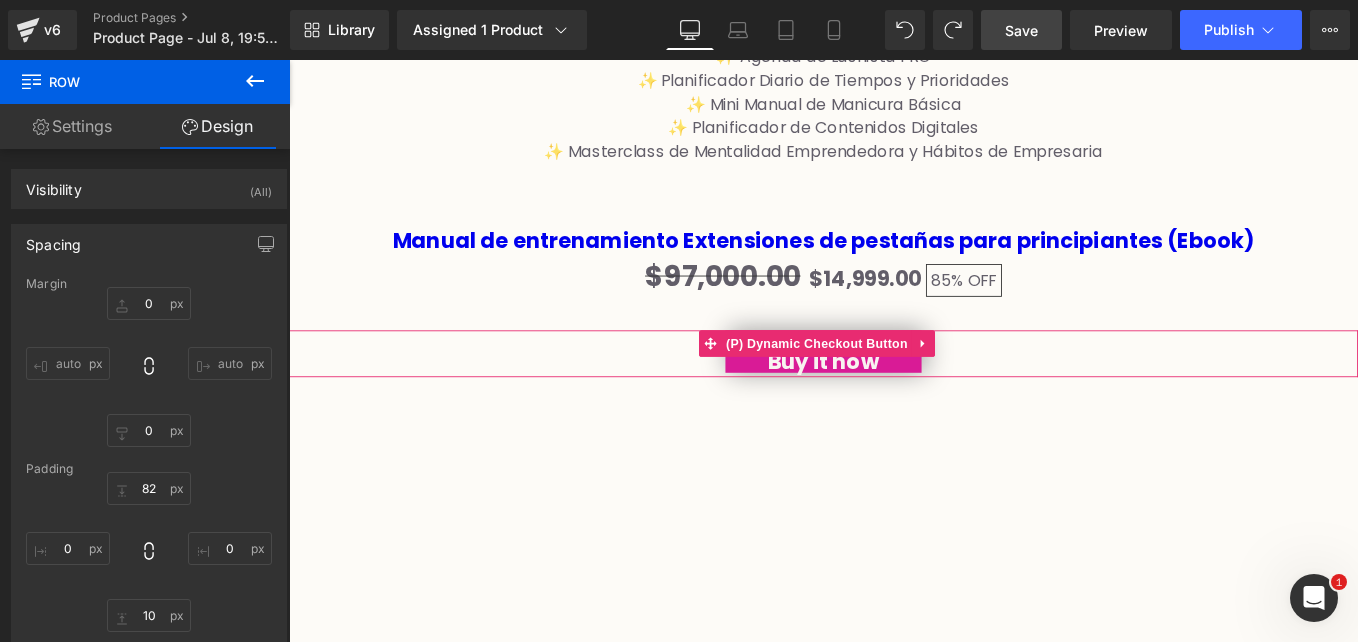 click on "Buy it now" at bounding box center (894, 393) 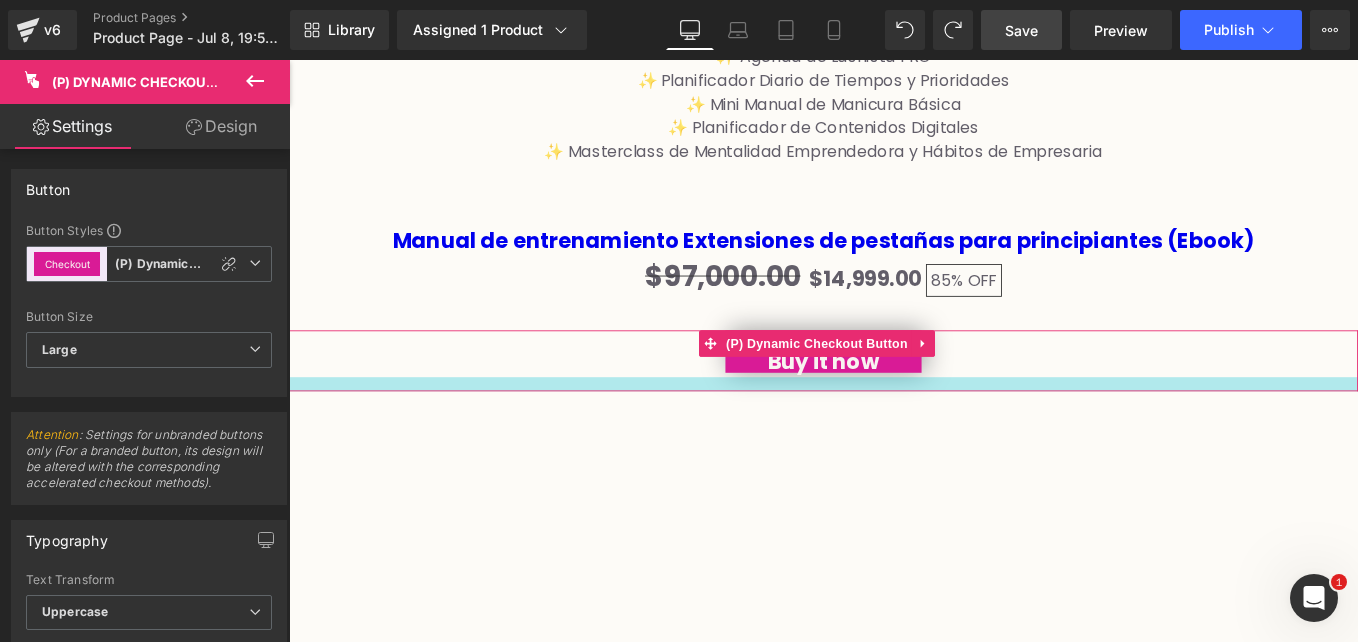 drag, startPoint x: 690, startPoint y: 400, endPoint x: 690, endPoint y: 415, distance: 15 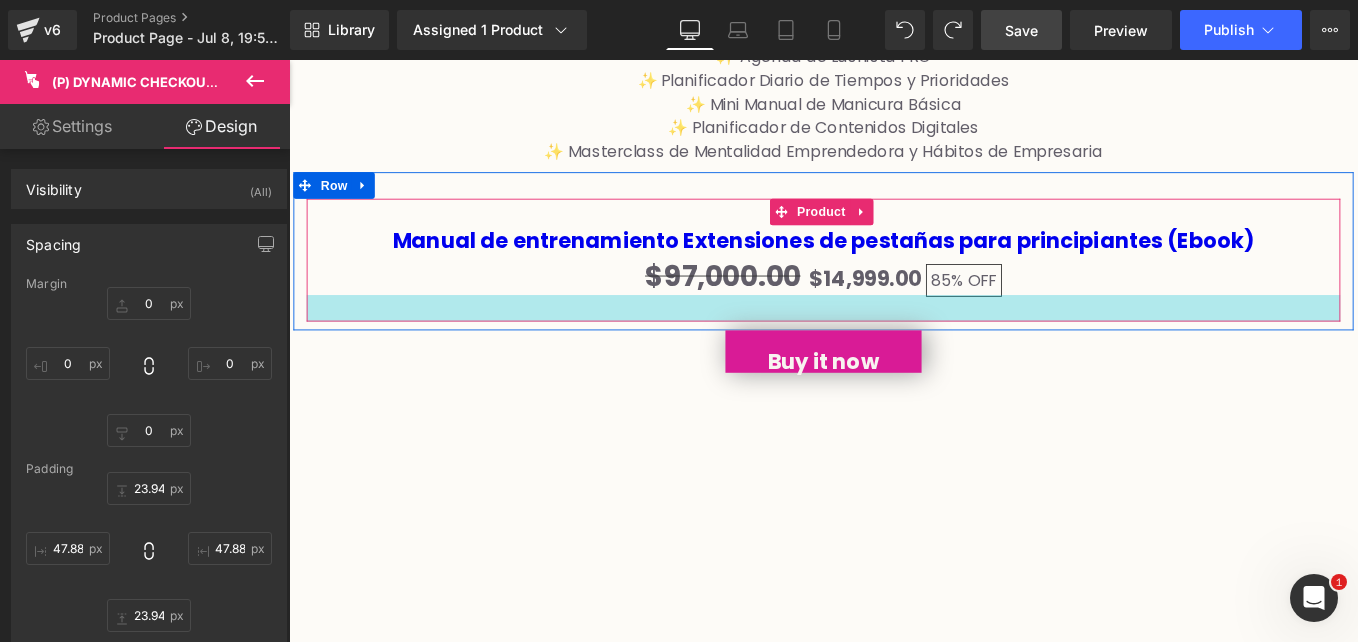 drag, startPoint x: 696, startPoint y: 355, endPoint x: 695, endPoint y: 338, distance: 17.029387 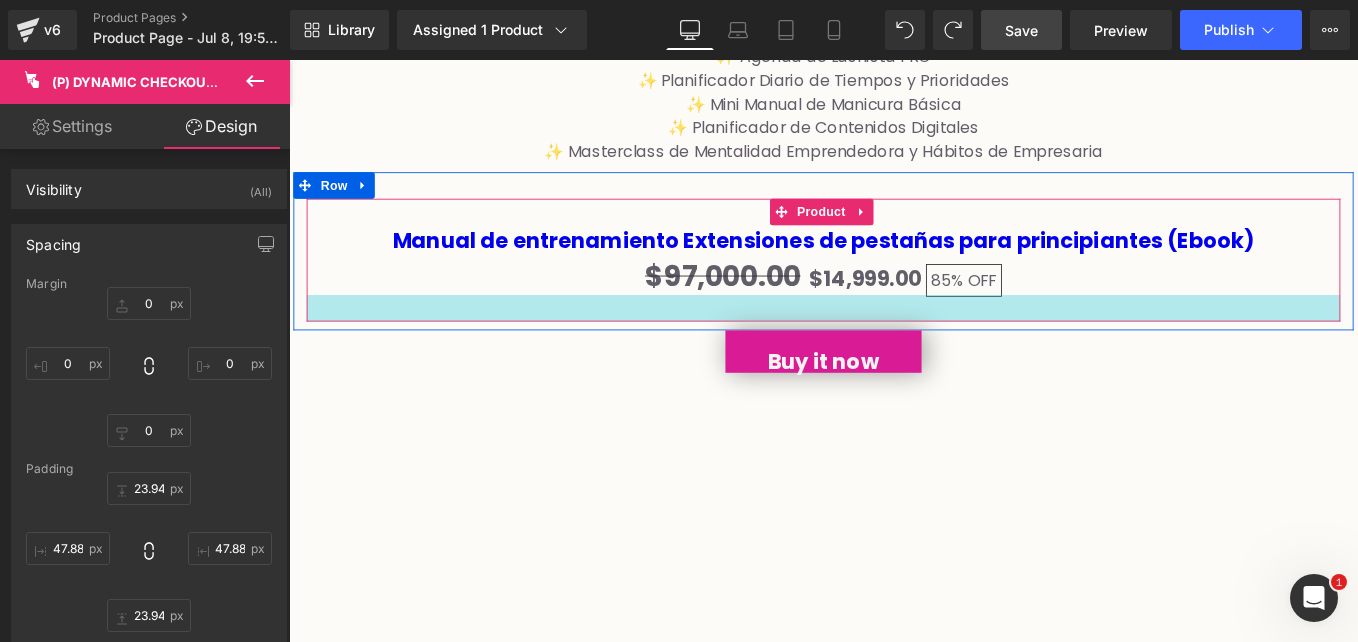 click on "Aprende a generar $150 x DIA con nuestro Ebook: Manual de  capacitación profesional  de  extensión de pestañas Heading         Row
Image
Image
Image
‹ ›
Carousel         Row         5.0 (Libro Electrónico de alta calidad) Text Block         Row         ☆ BONO GRATIS SI COMPRAS ANTES: Heading
00 Horas
11 Minutos
44 Segundos
Countdown Timer         Row
$97,000.00" at bounding box center [894, -881] 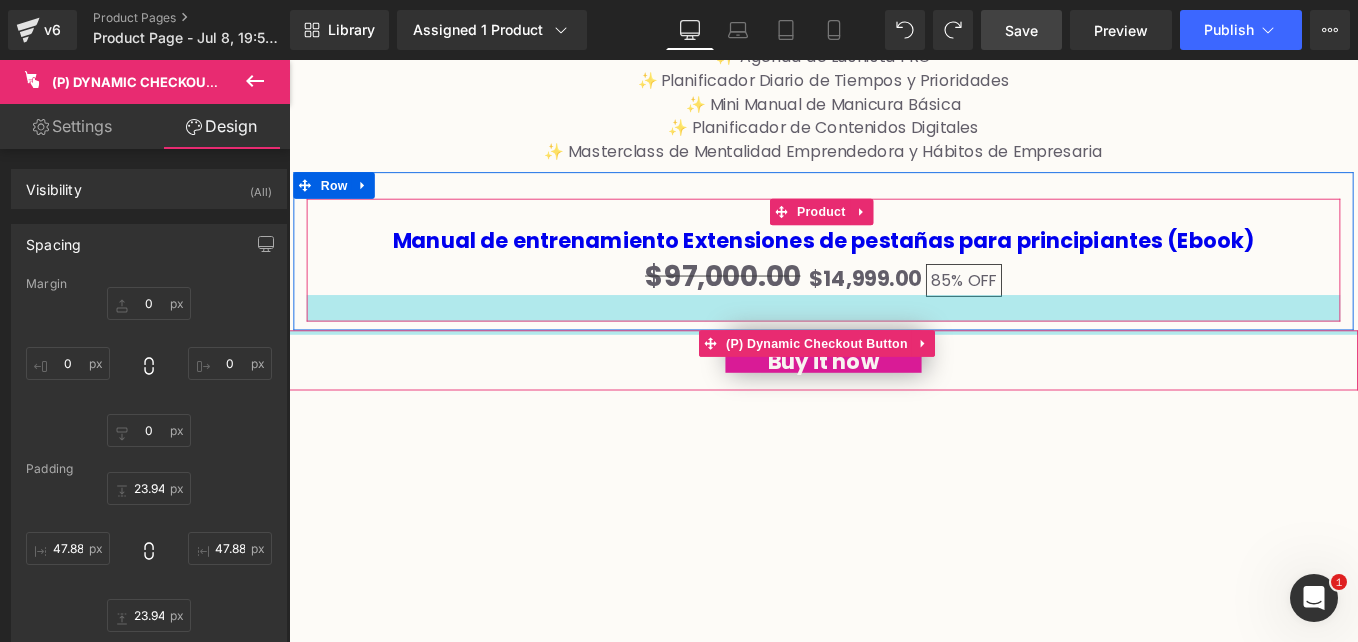 drag, startPoint x: 734, startPoint y: 350, endPoint x: 736, endPoint y: 333, distance: 17.117243 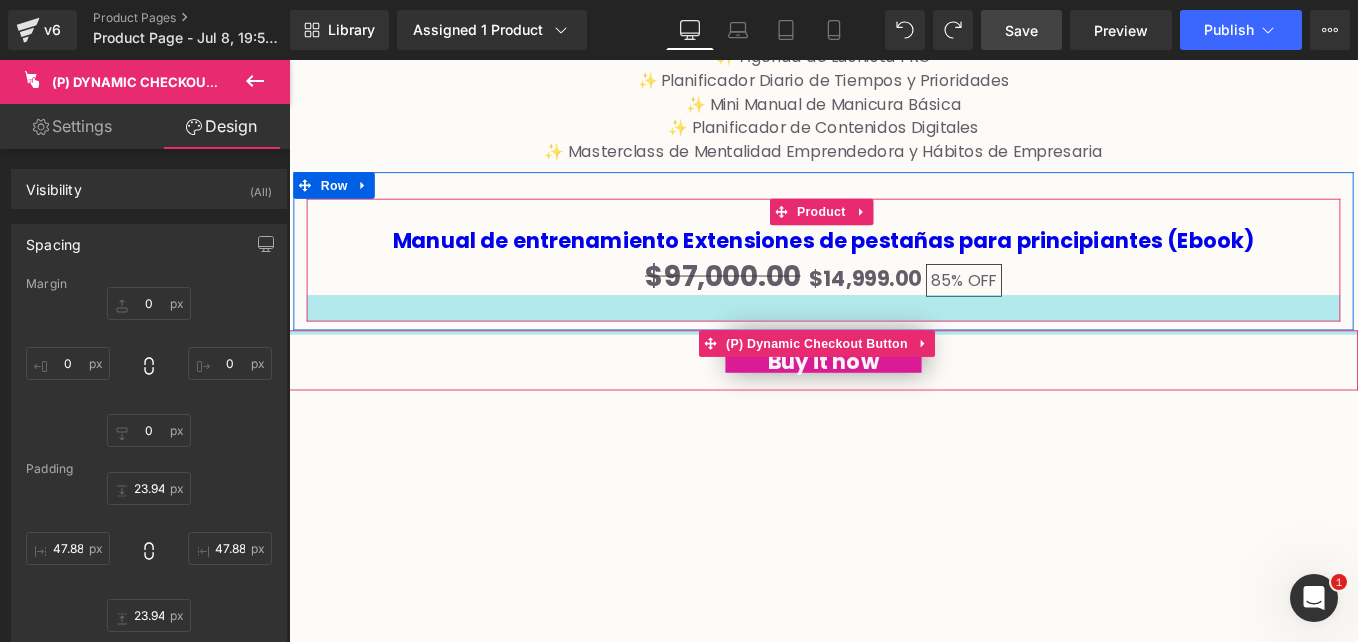click on "Aprende a generar $150 x DIA con nuestro Ebook: Manual de  capacitación profesional  de  extensión de pestañas Heading         Row
Image
Image
Image
‹ ›
Carousel         Row         5.0 (Libro Electrónico de alta calidad) Text Block         Row         ☆ BONO GRATIS SI COMPRAS ANTES: Heading
00 Horas
11 Minutos
39 Segundos
Countdown Timer         Row
$97,000.00" at bounding box center [894, -881] 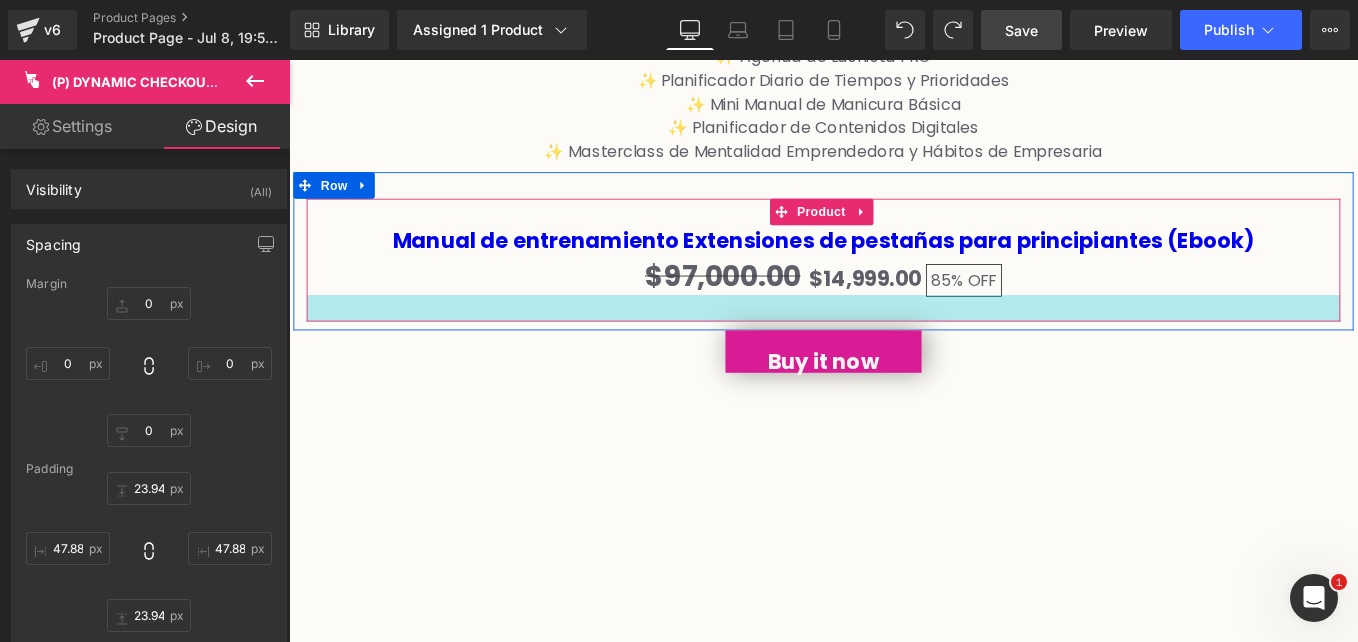 drag, startPoint x: 755, startPoint y: 354, endPoint x: 759, endPoint y: 333, distance: 21.377558 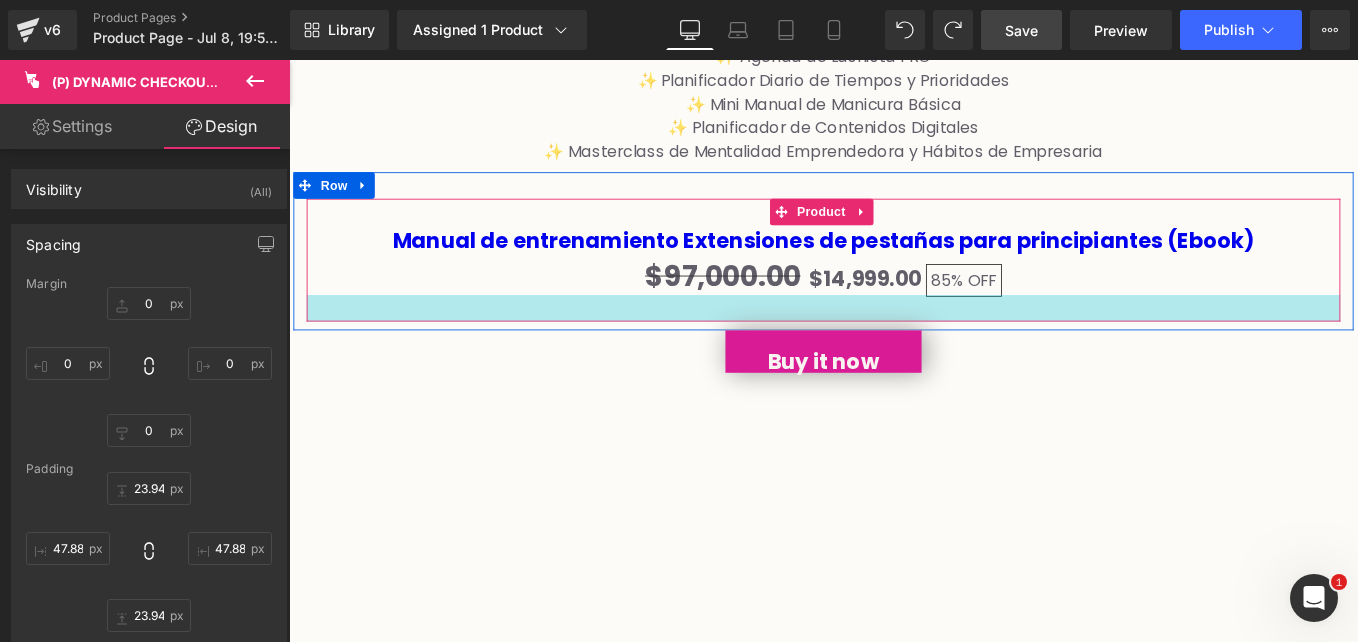 click on "Aprende a generar $150 x DIA con nuestro Ebook: Manual de  capacitación profesional  de  extensión de pestañas Heading         Row
Image
Image
Image
‹ ›
Carousel         Row         5.0 (Libro Electrónico de alta calidad) Text Block         Row         ☆ BONO GRATIS SI COMPRAS ANTES: Heading
00 Horas
11 Minutos
36 Segundos
Countdown Timer         Row
$97,000.00" at bounding box center (894, -881) 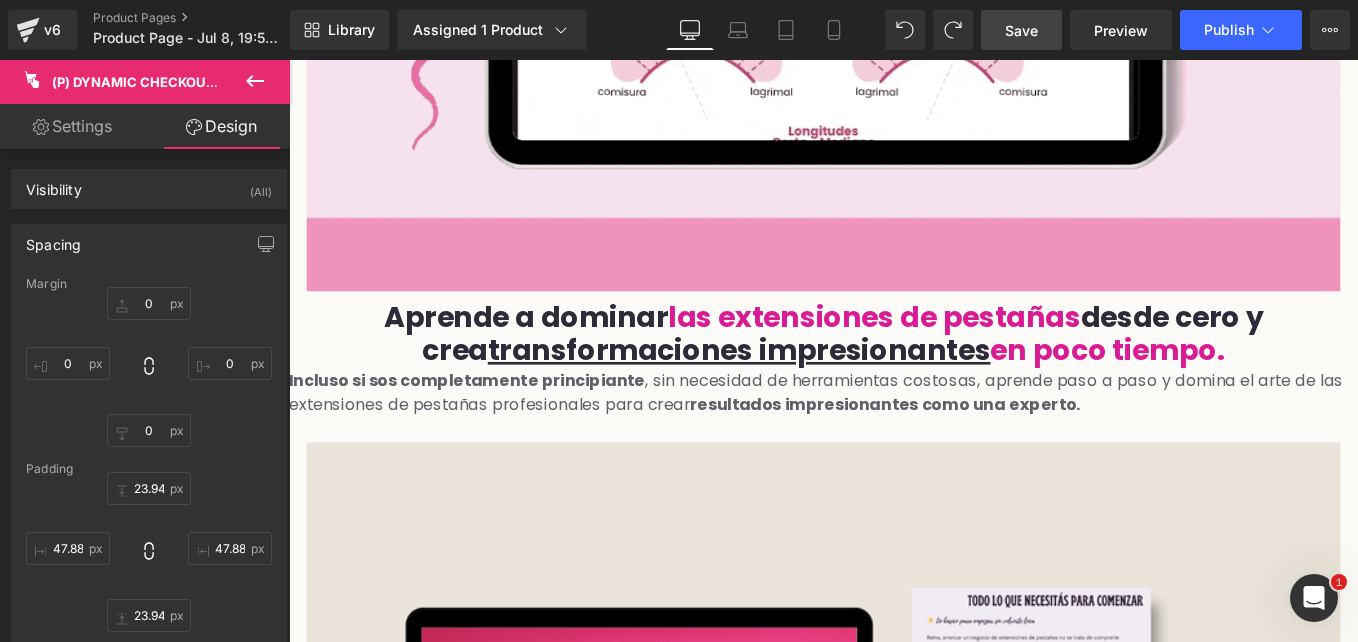 click on "Save" at bounding box center (1021, 30) 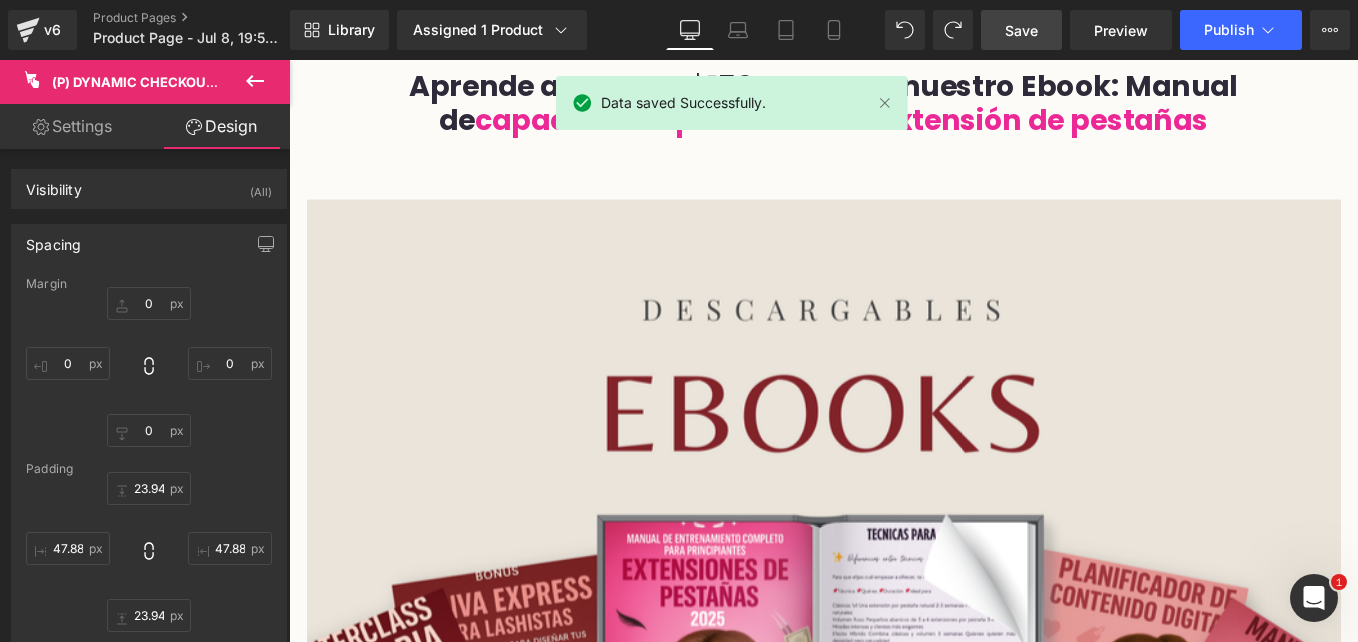 scroll, scrollTop: 0, scrollLeft: 0, axis: both 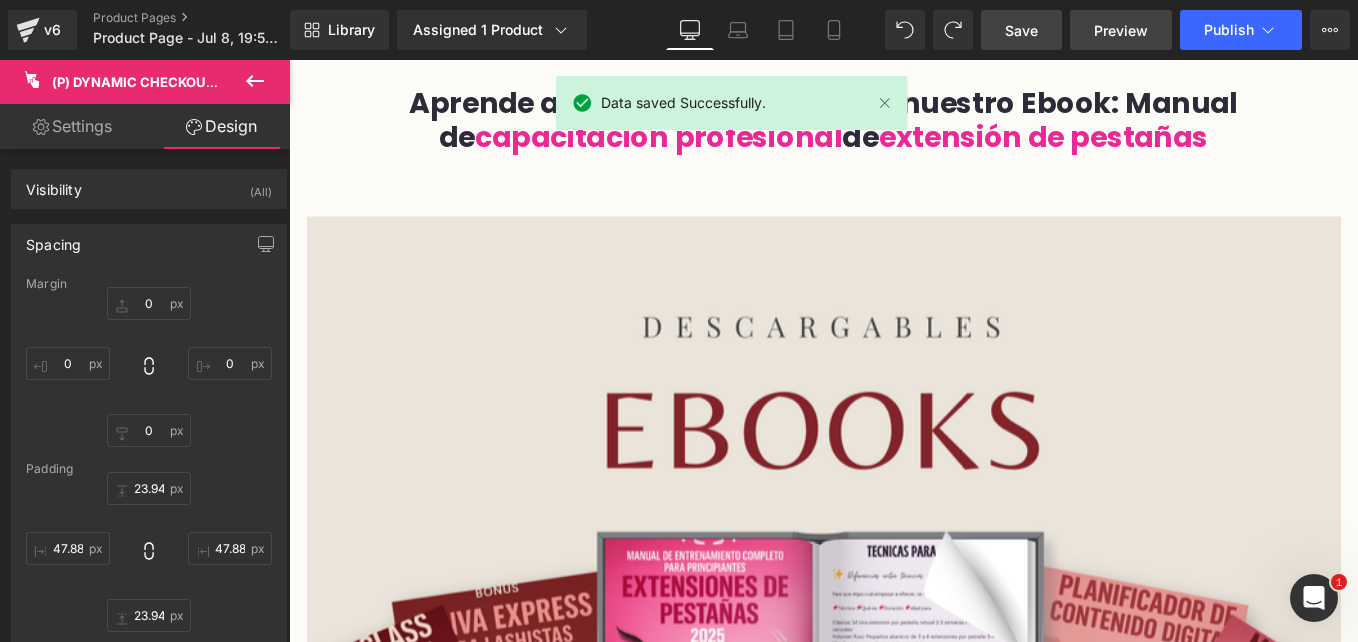 click on "Preview" at bounding box center (1121, 30) 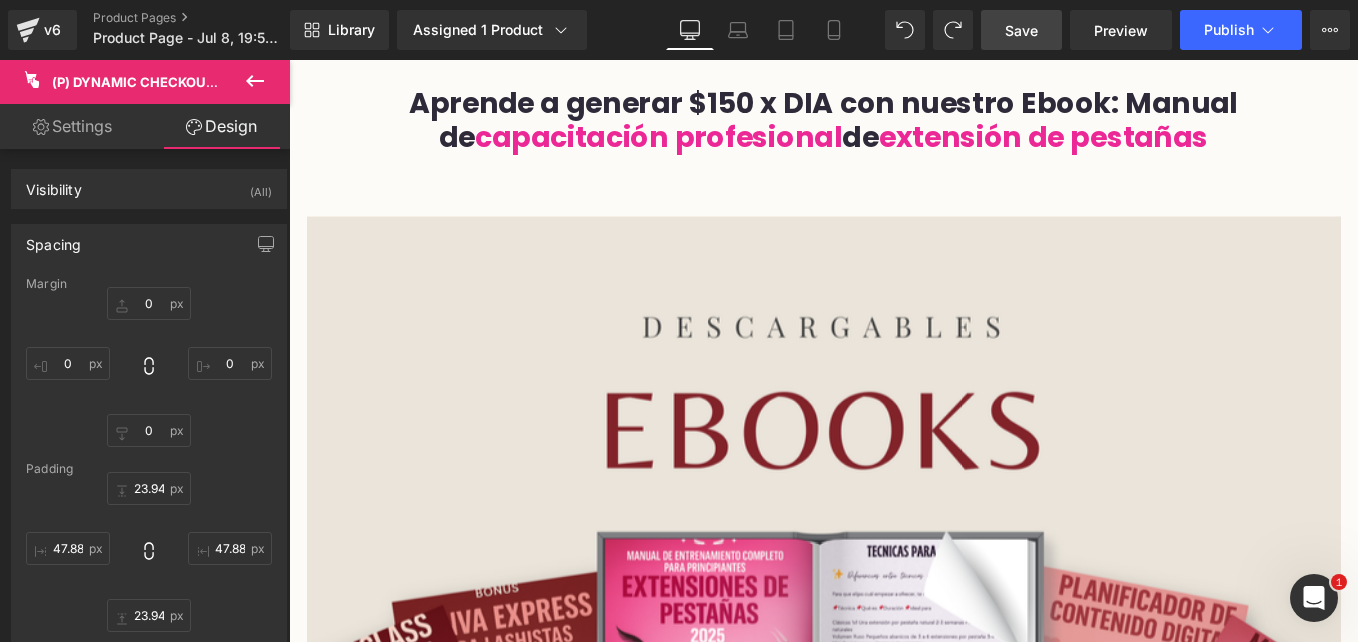 click at bounding box center [255, 82] 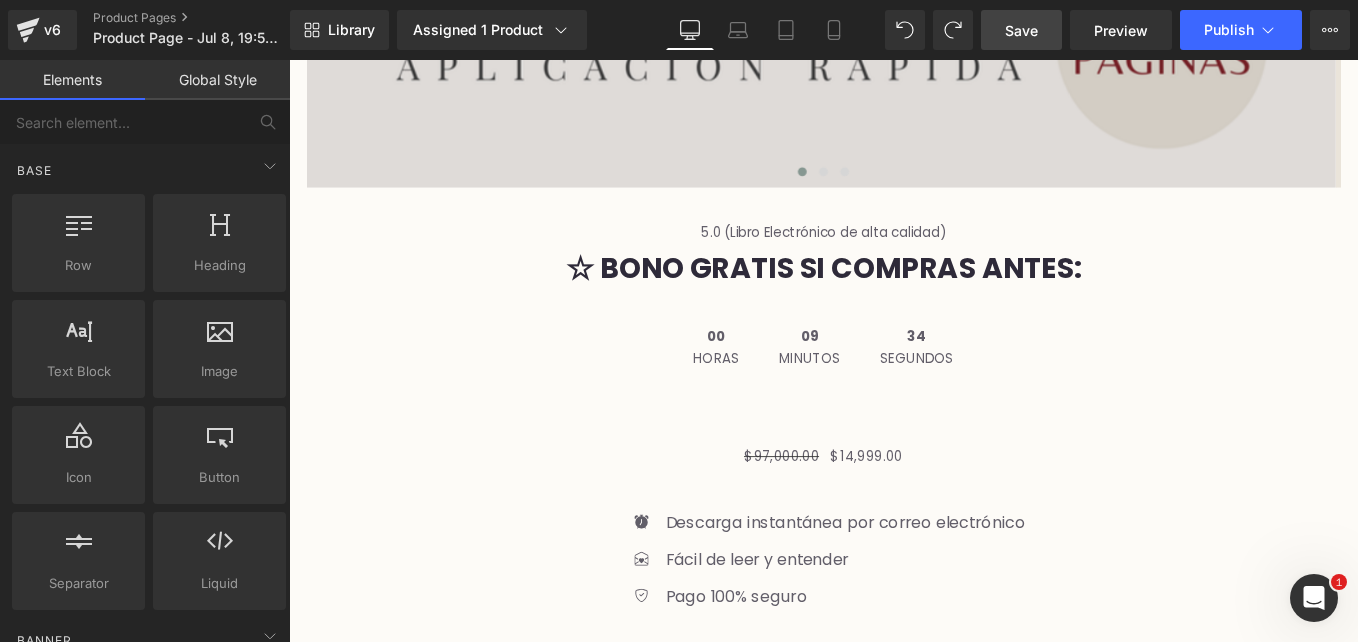 scroll, scrollTop: 1199, scrollLeft: 0, axis: vertical 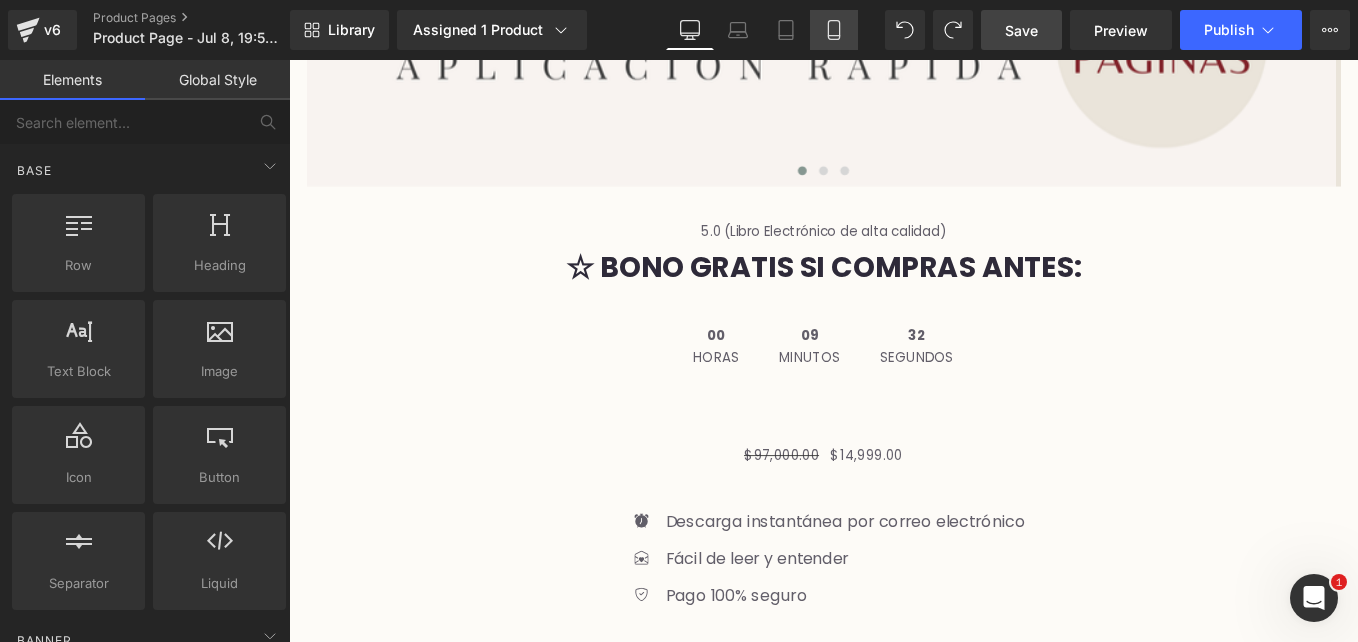 drag, startPoint x: 835, startPoint y: 19, endPoint x: 197, endPoint y: 302, distance: 697.94916 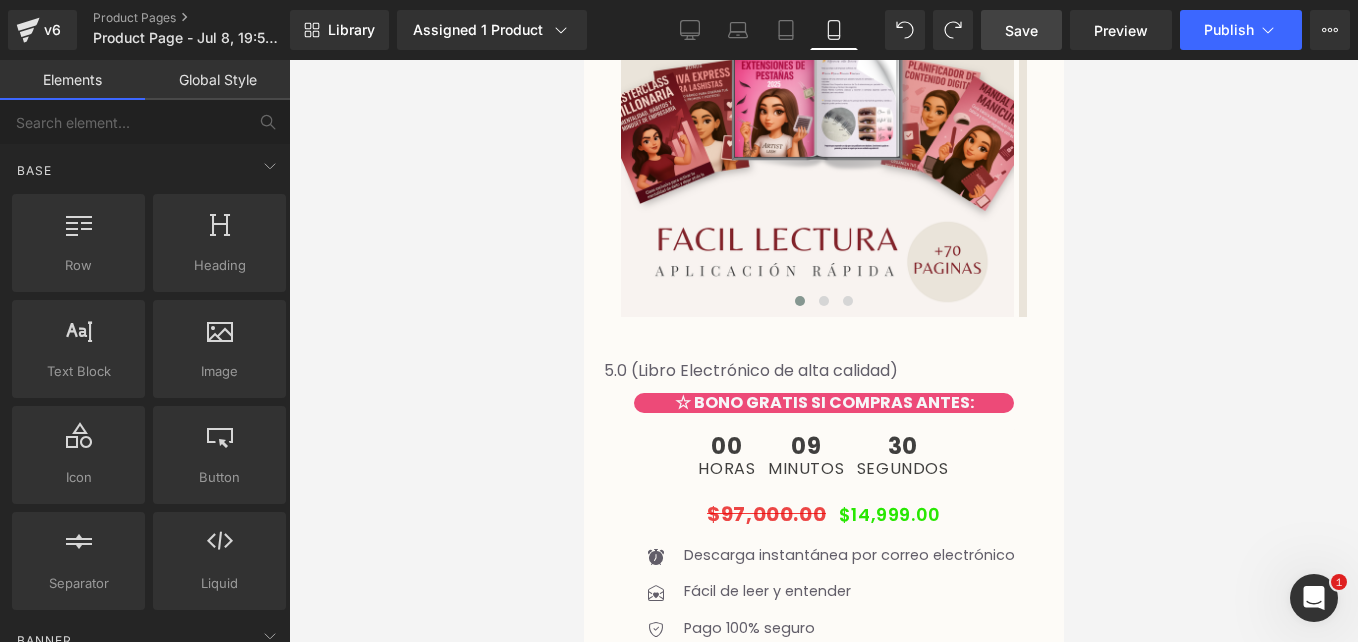 scroll, scrollTop: 363, scrollLeft: 0, axis: vertical 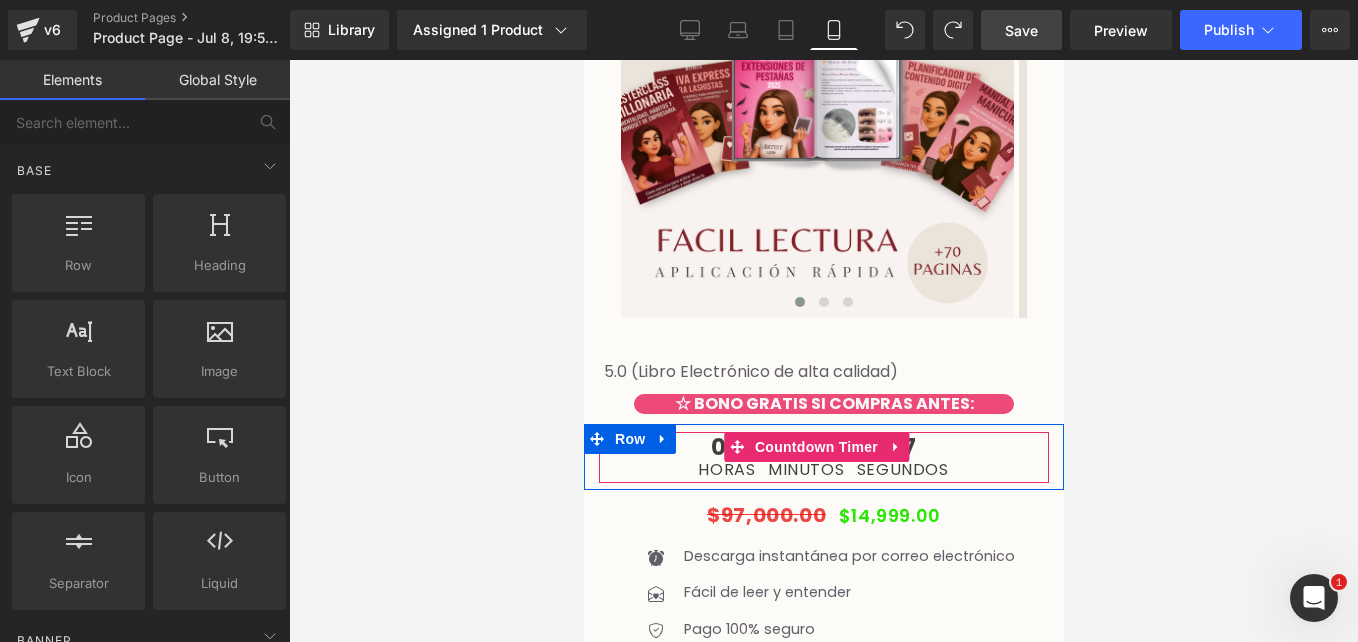 click at bounding box center (736, 447) 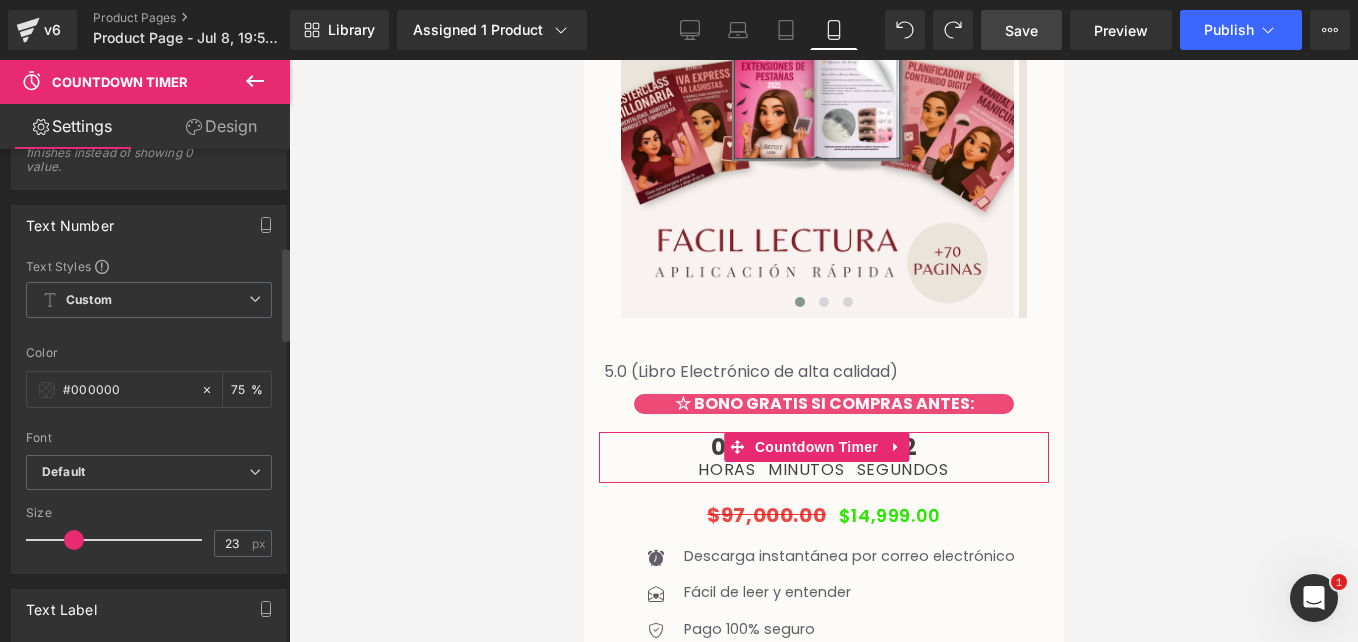 scroll, scrollTop: 523, scrollLeft: 0, axis: vertical 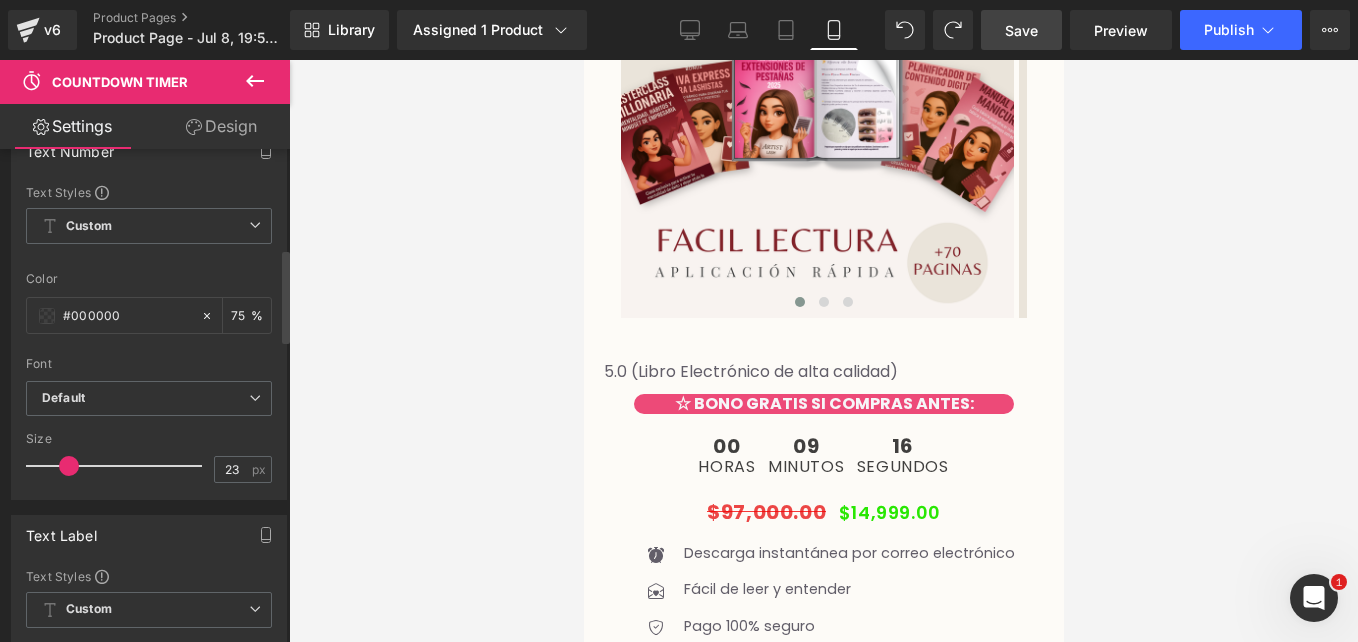 click at bounding box center [69, 466] 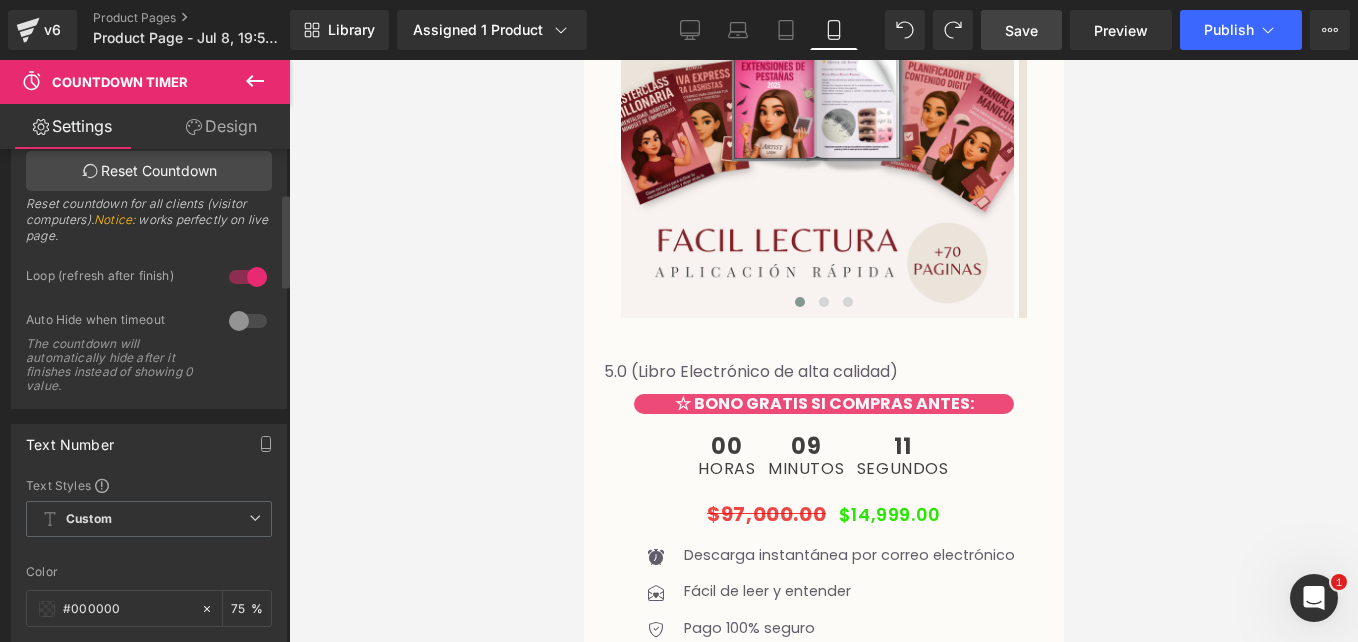 scroll, scrollTop: 127, scrollLeft: 0, axis: vertical 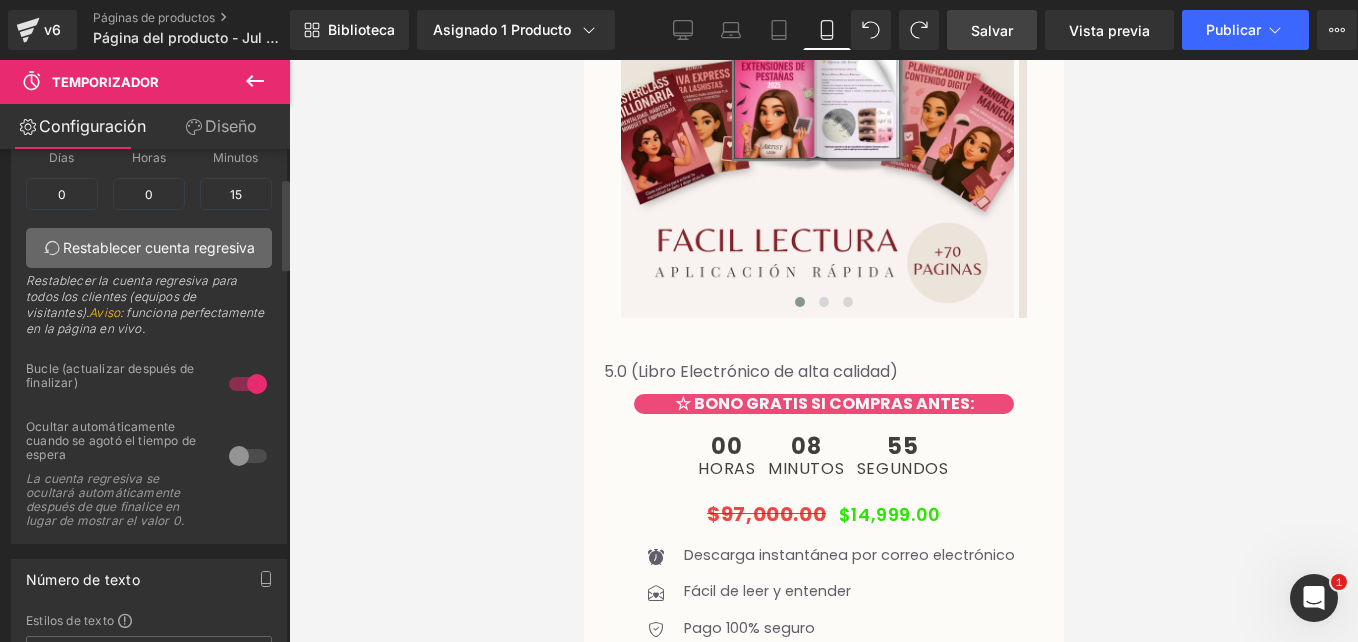 click on "Restablecer cuenta regresiva" at bounding box center [159, 247] 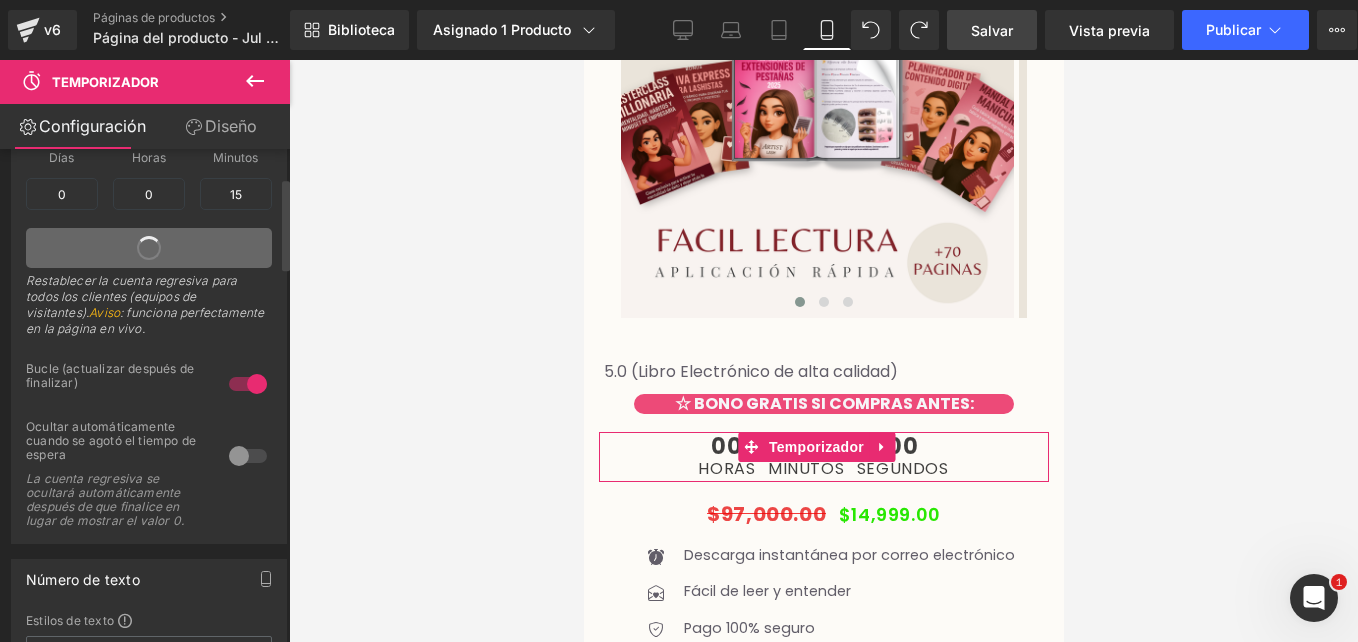 click at bounding box center [149, 248] 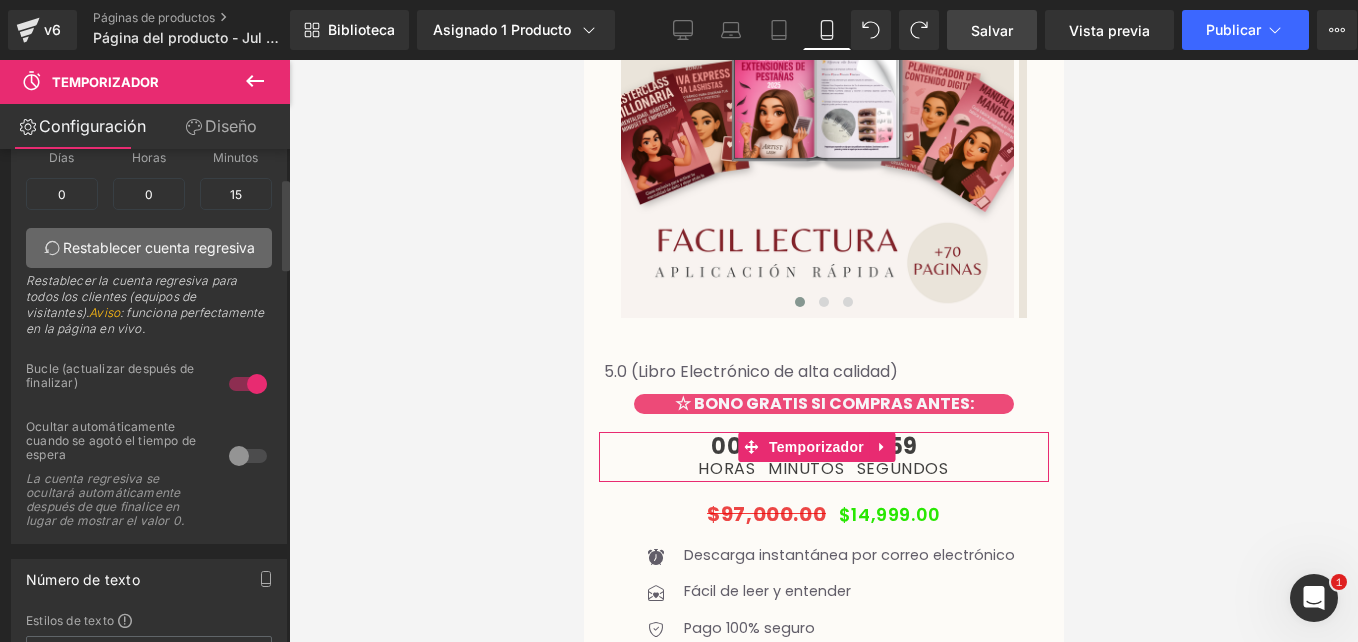 click on "Restablecer cuenta regresiva" at bounding box center [159, 247] 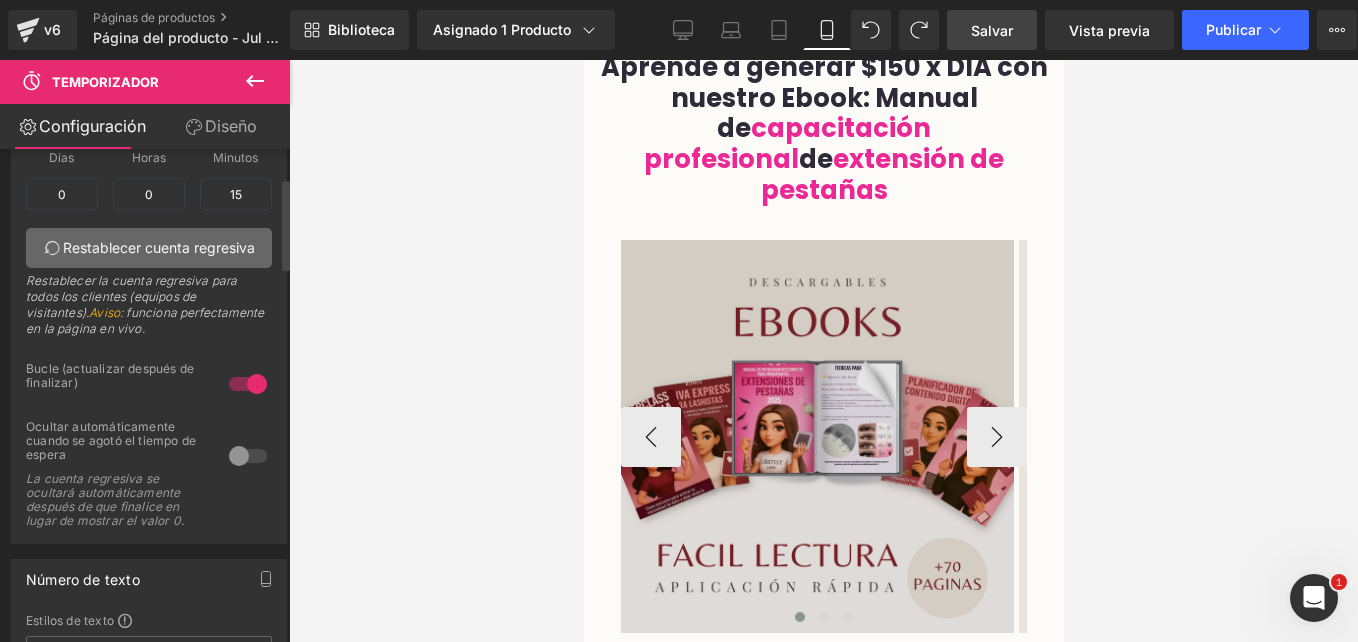 scroll, scrollTop: 44, scrollLeft: 0, axis: vertical 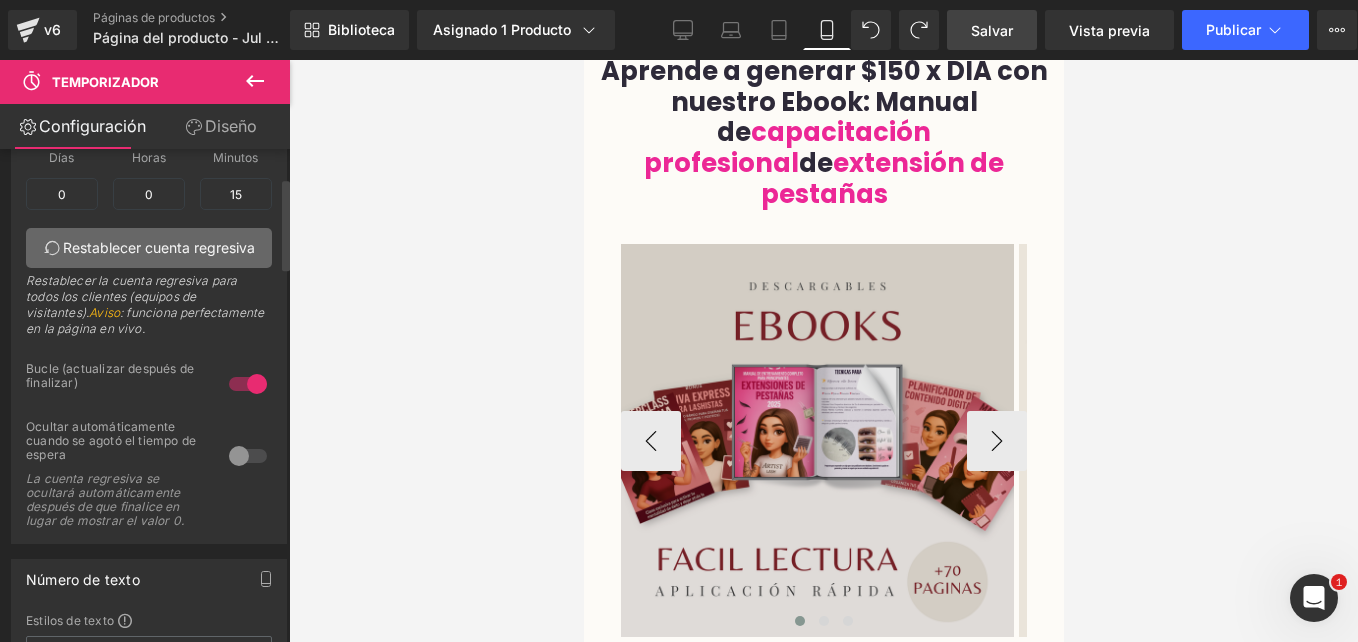 click on "Imagen
Imagen
Imagen
‹ ›
Carrusel" at bounding box center [823, 440] 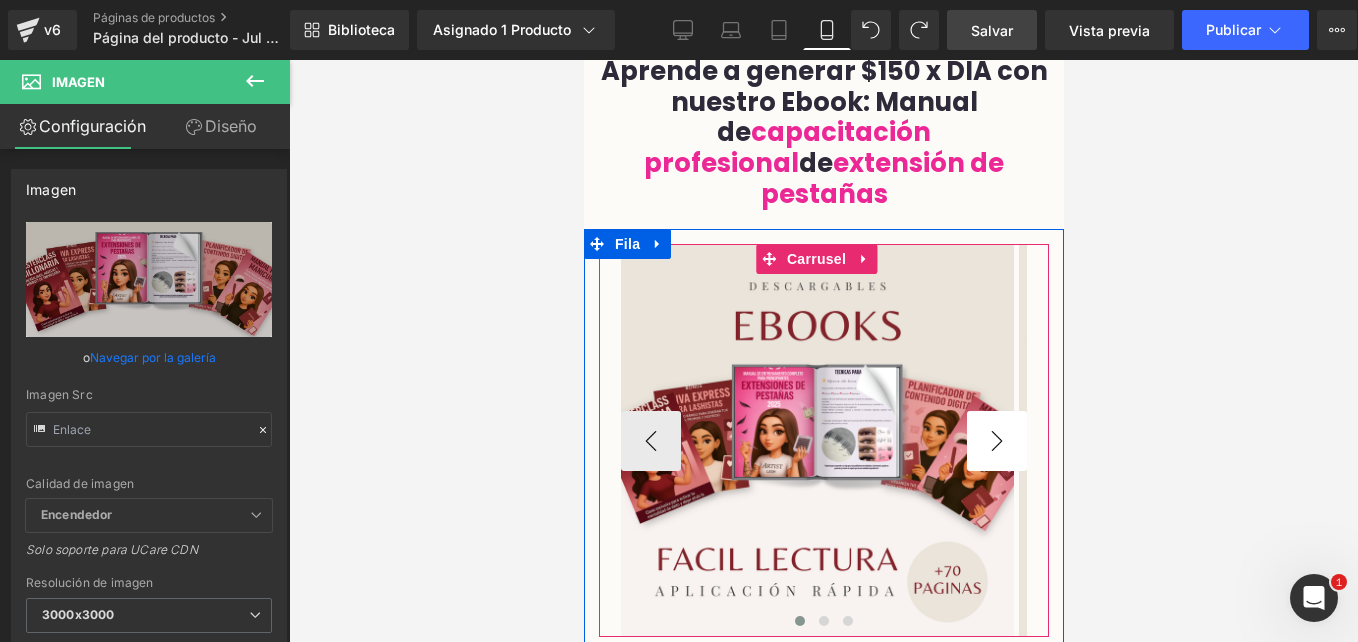 click on "›" at bounding box center (996, 441) 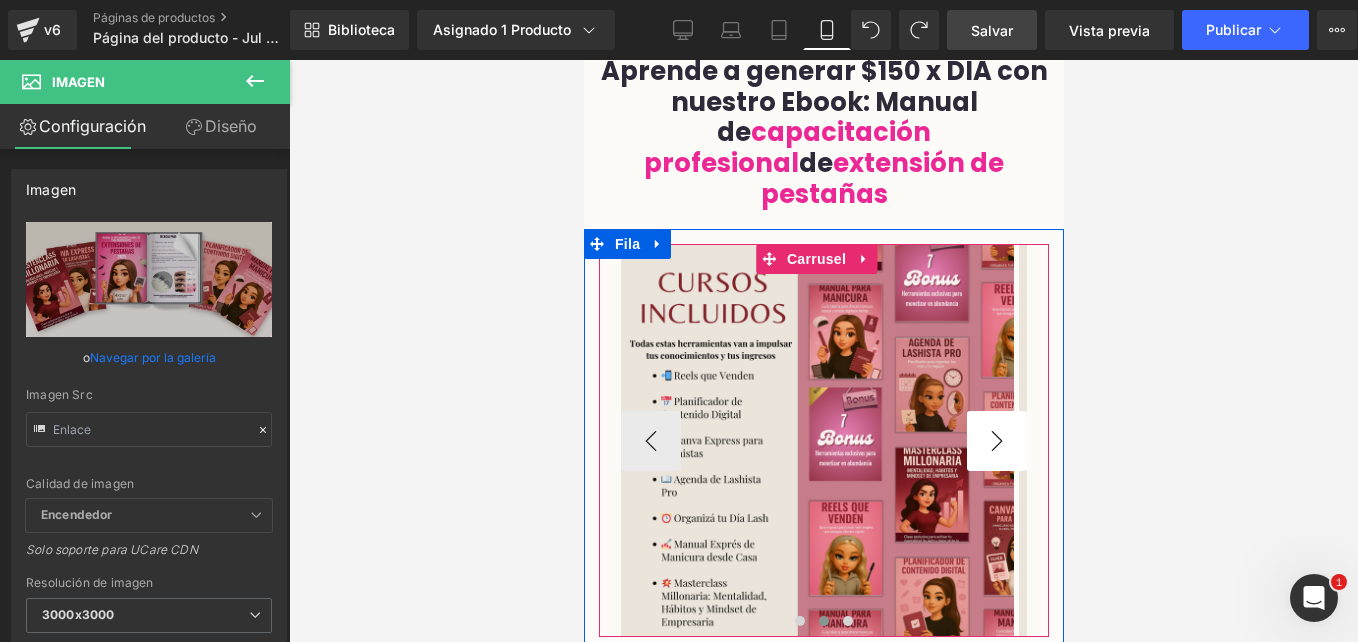 click on "›" at bounding box center (996, 441) 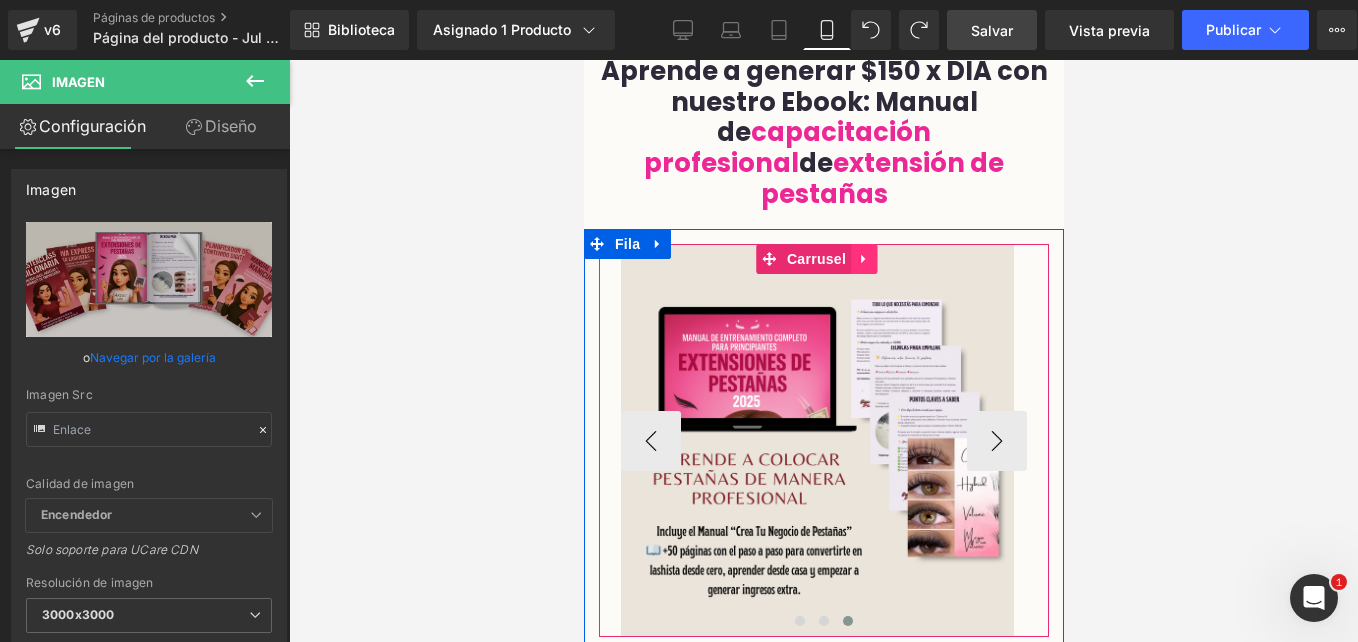 click at bounding box center [863, 259] 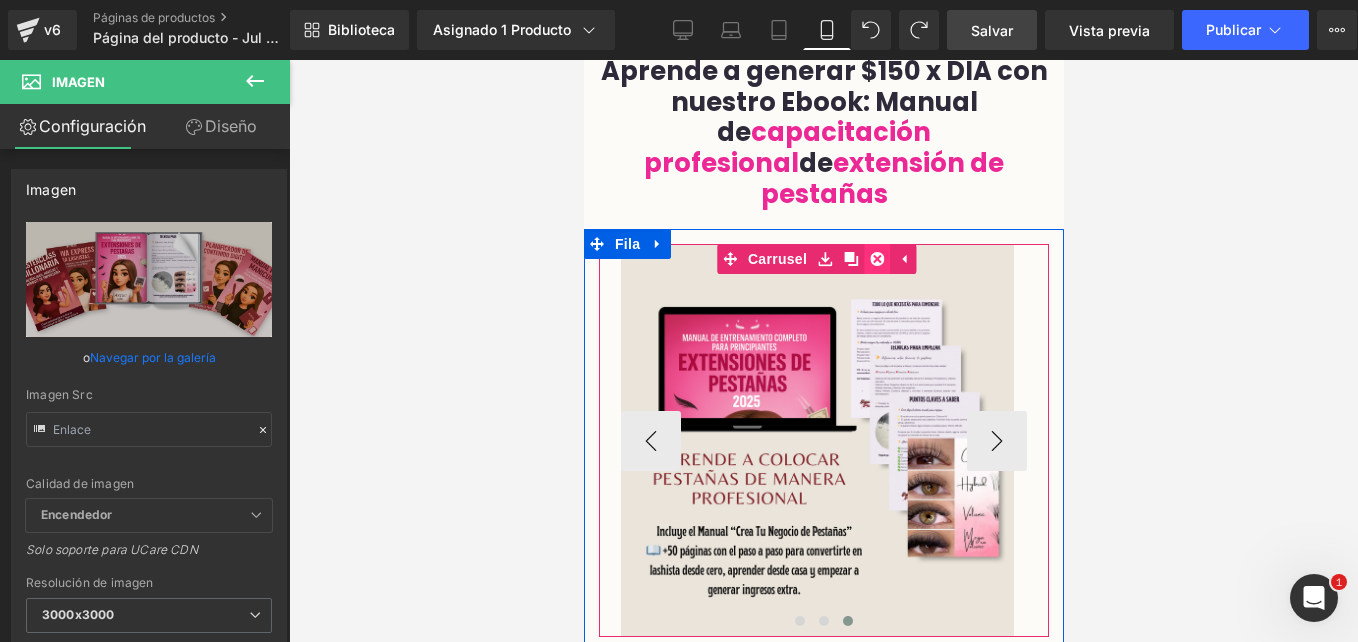 click 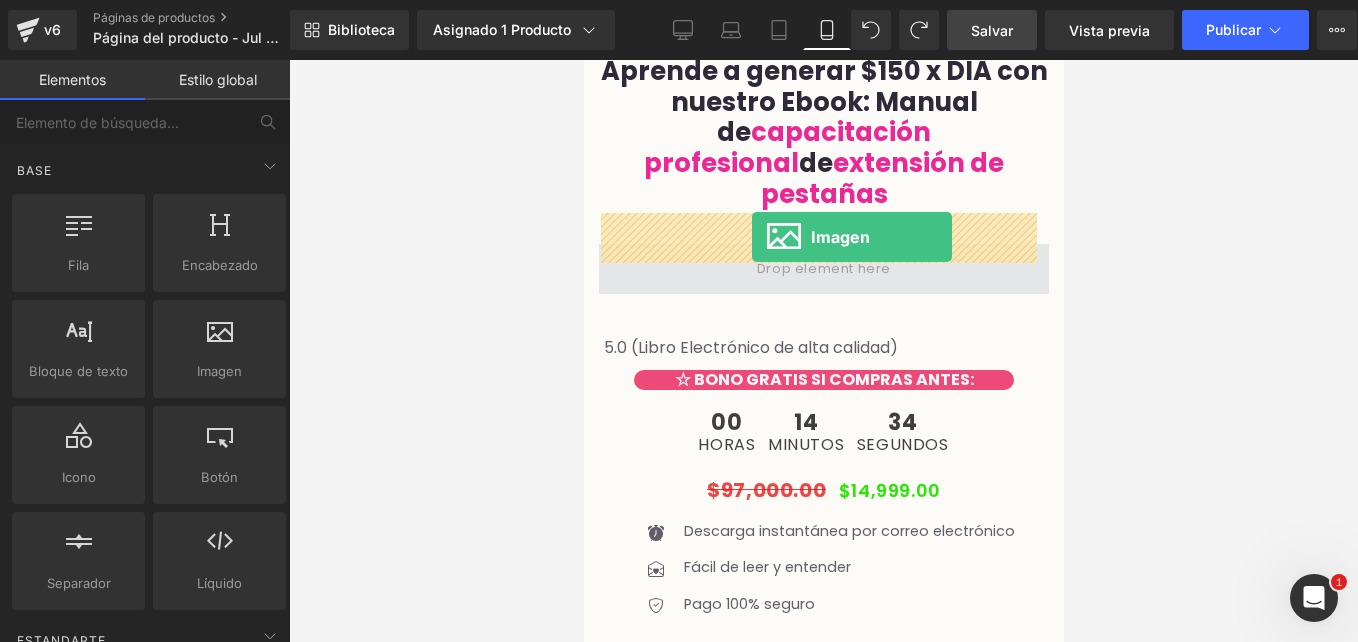 drag, startPoint x: 793, startPoint y: 434, endPoint x: 754, endPoint y: 234, distance: 203.76703 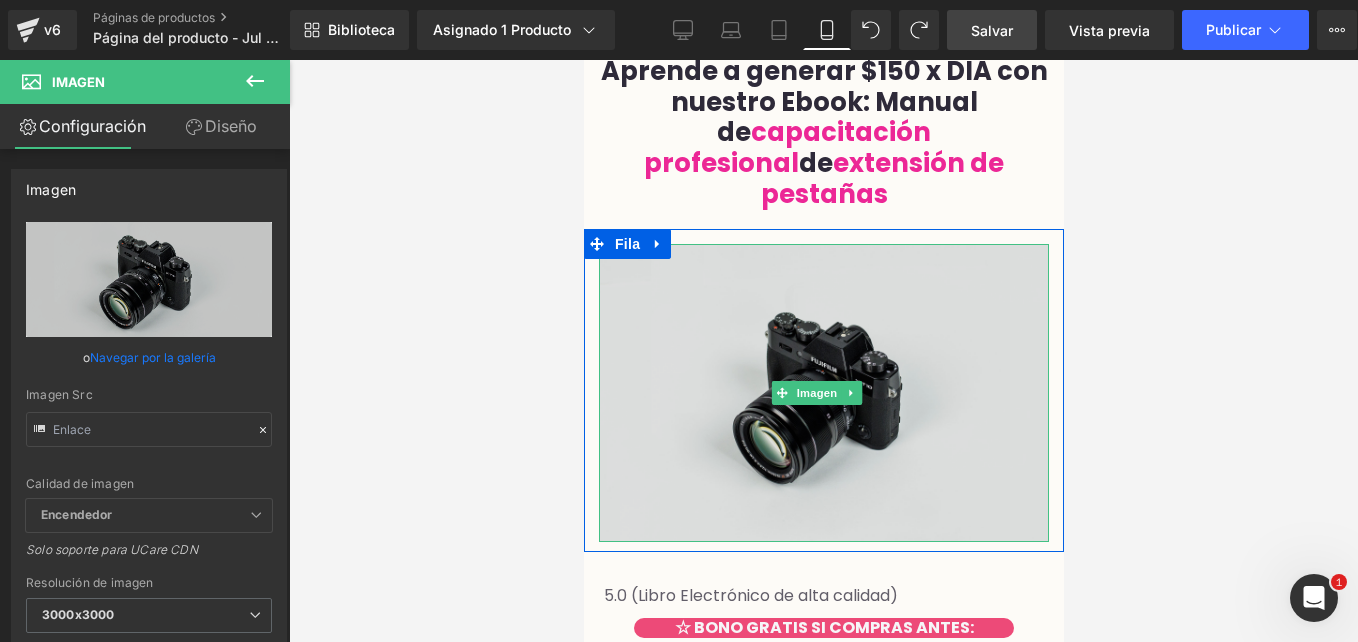 click at bounding box center [823, 393] 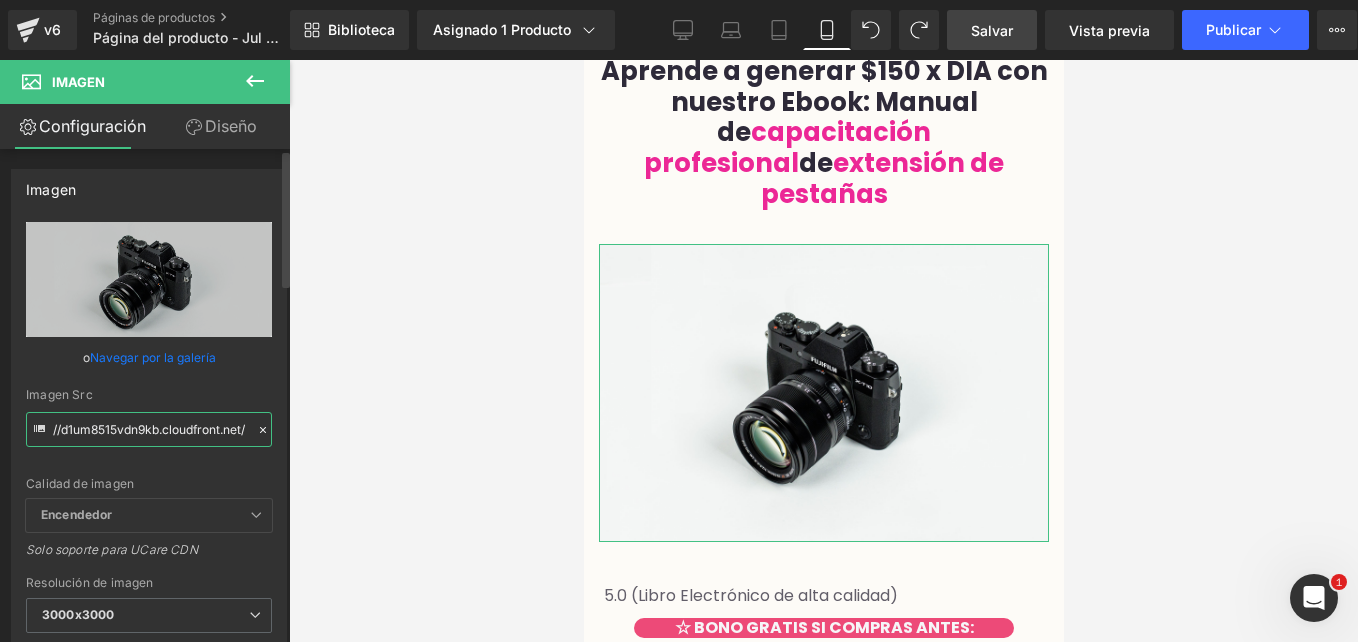 click on "//d1um8515vdn9kb.cloudfront.net/images/parallax.jpg" at bounding box center [149, 429] 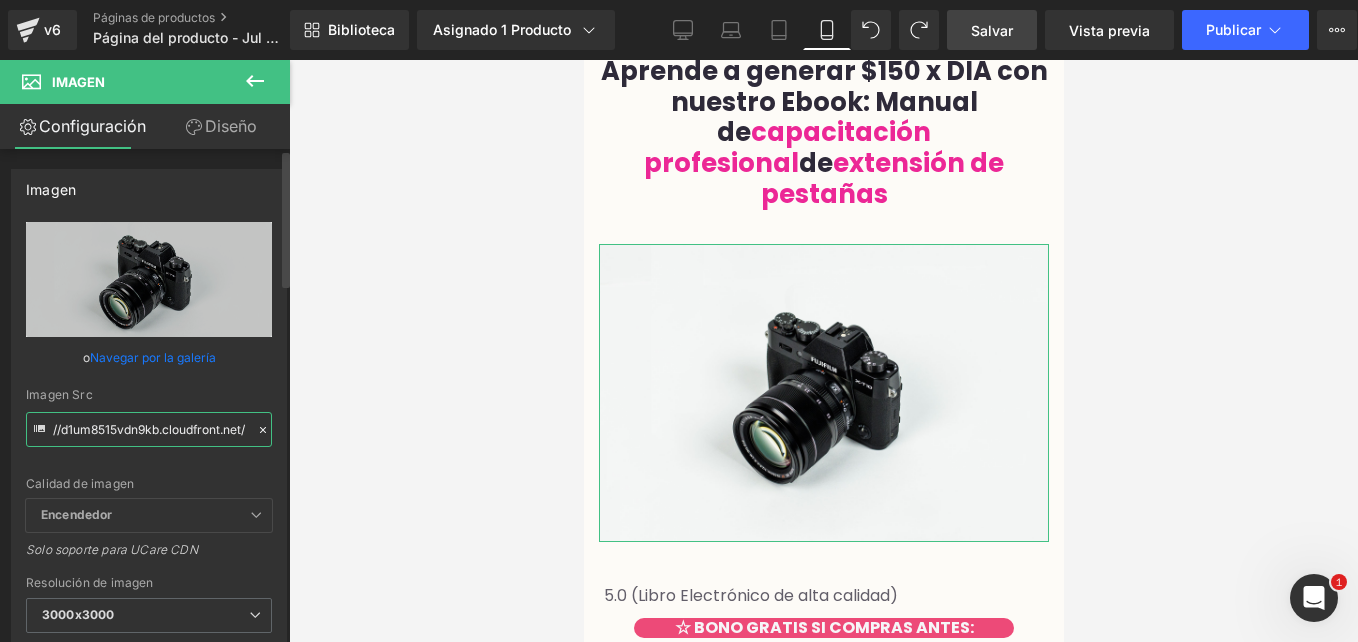 click on "//d1um8515vdn9kb.cloudfront.net/images/parallax.jpg" at bounding box center (149, 429) 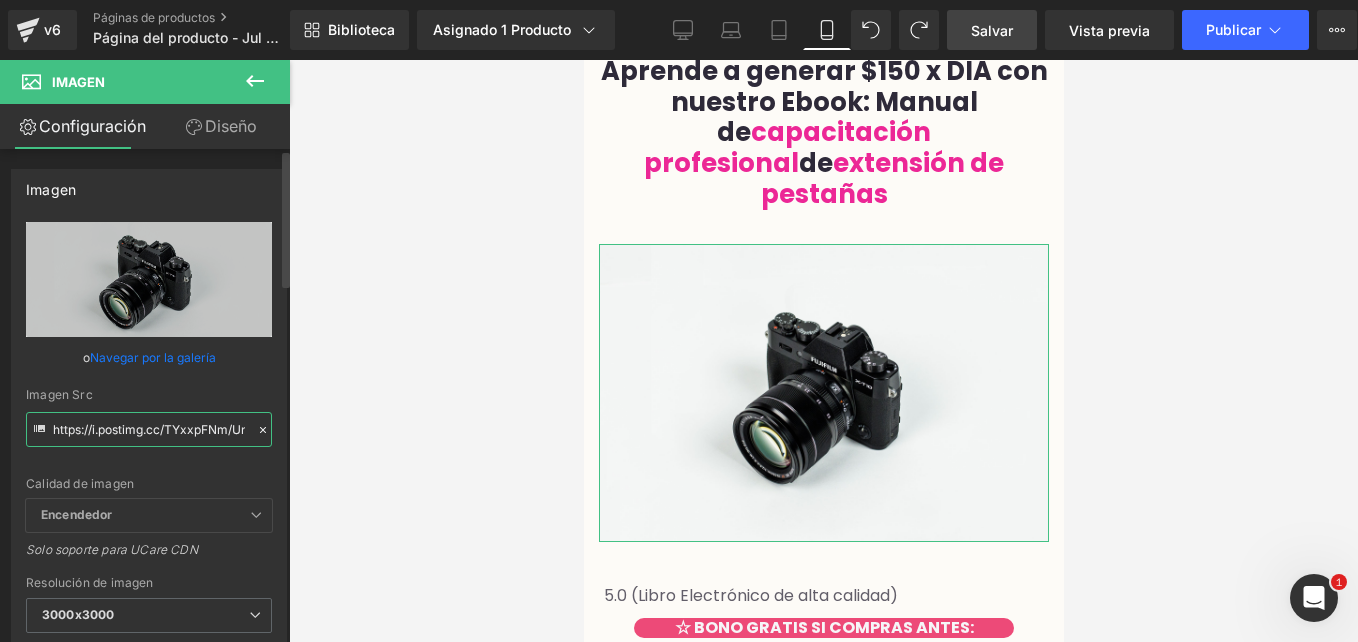scroll, scrollTop: 0, scrollLeft: 103, axis: horizontal 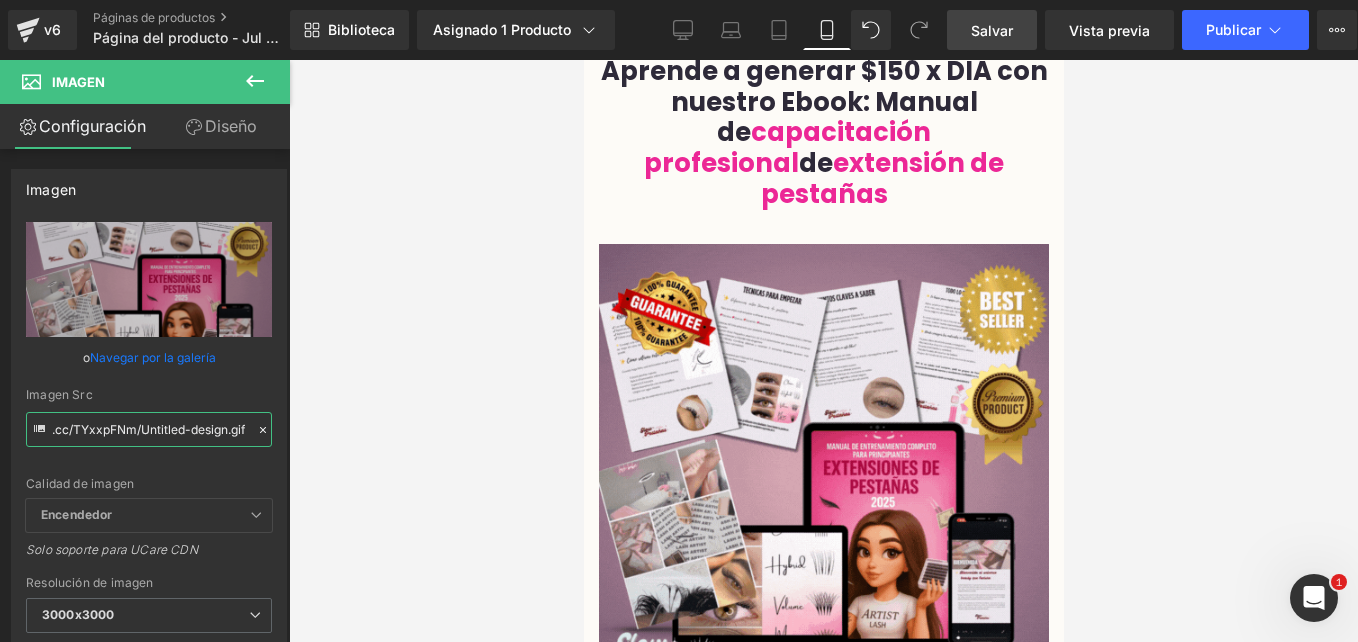 type on "https://i.postimg.cc/TYxxpFNm/Untitled-design.gif" 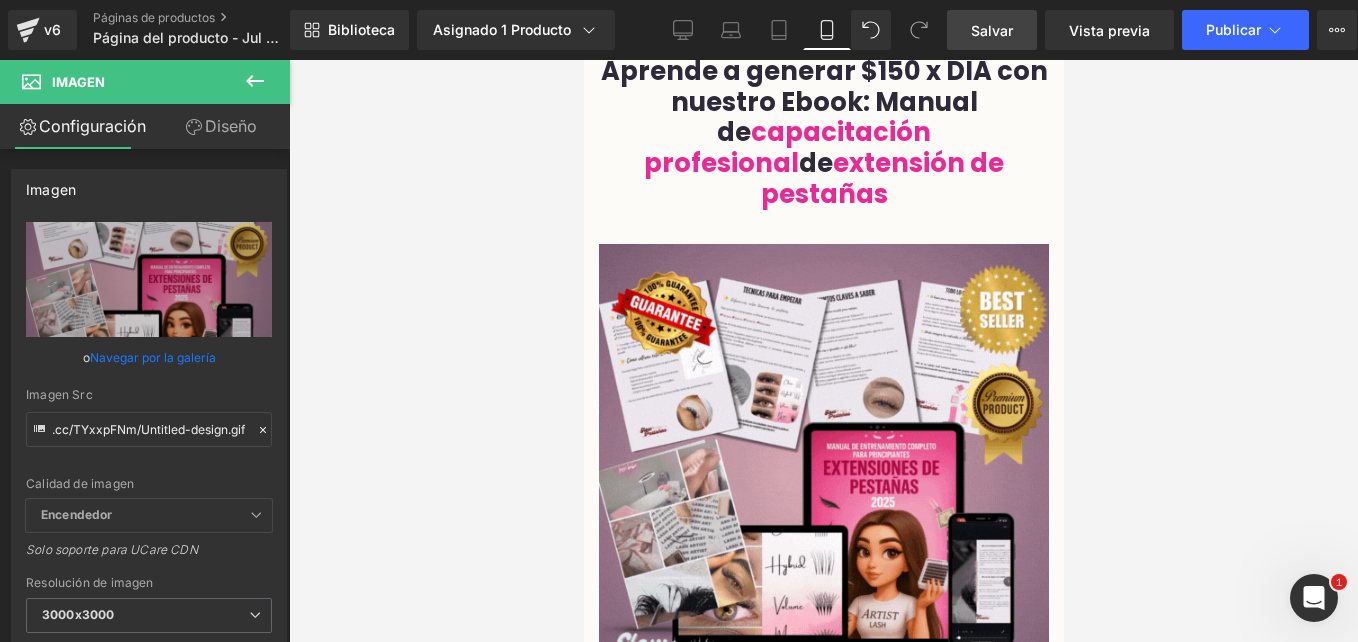 scroll, scrollTop: 0, scrollLeft: 0, axis: both 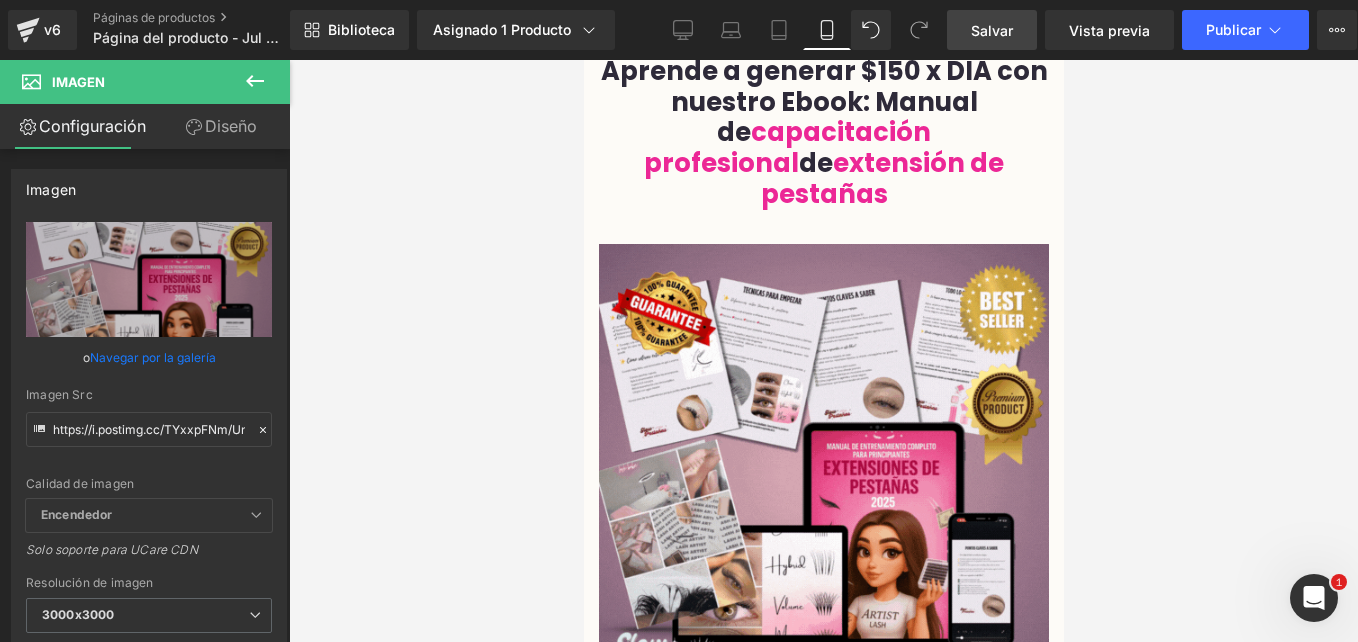 click on "Salvar" at bounding box center (992, 30) 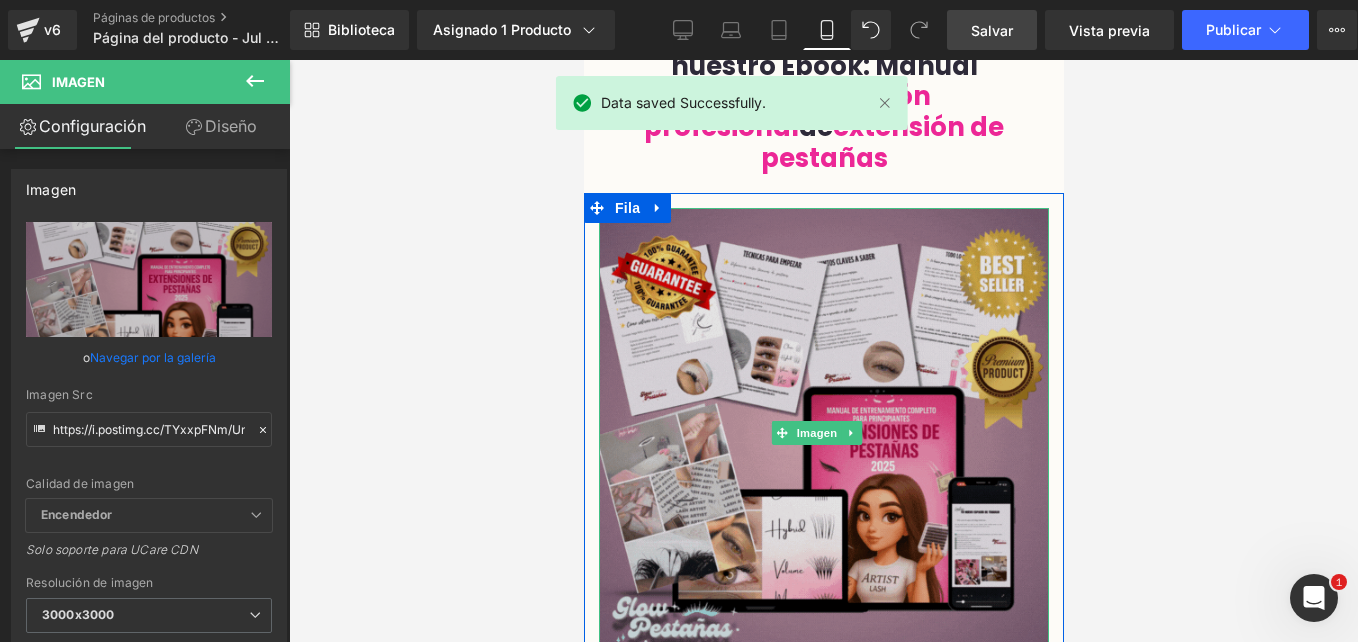 scroll, scrollTop: 79, scrollLeft: 0, axis: vertical 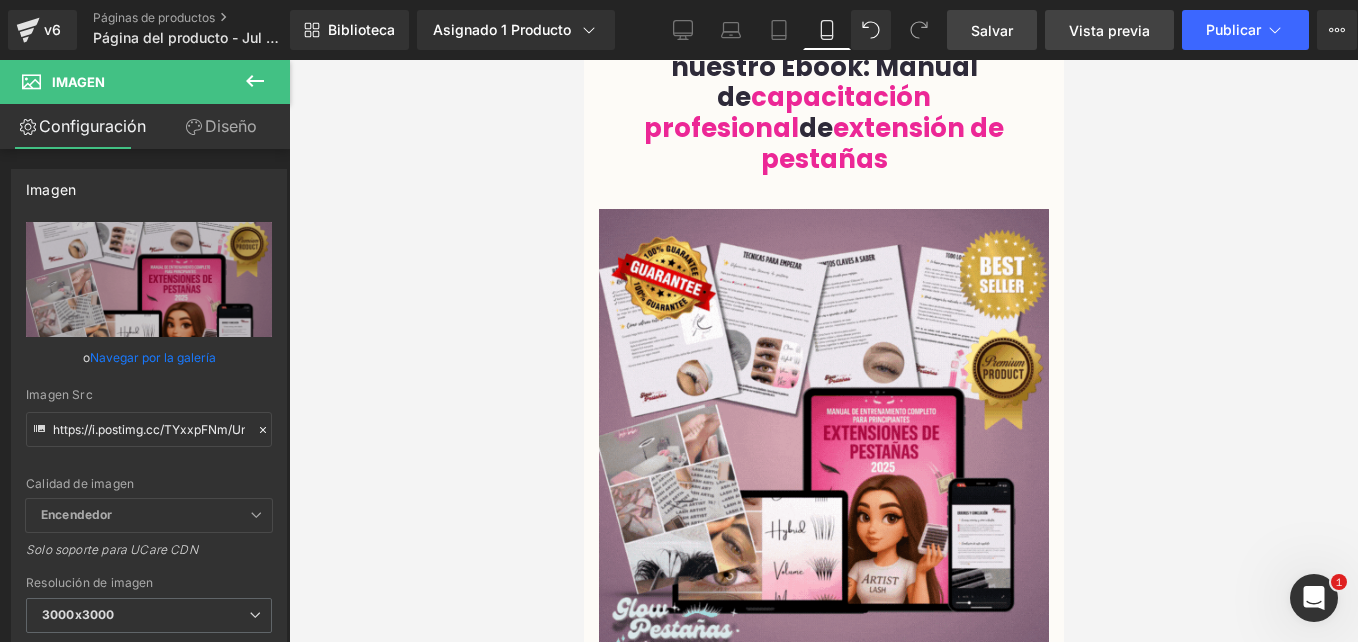click on "Vista previa" at bounding box center (1109, 30) 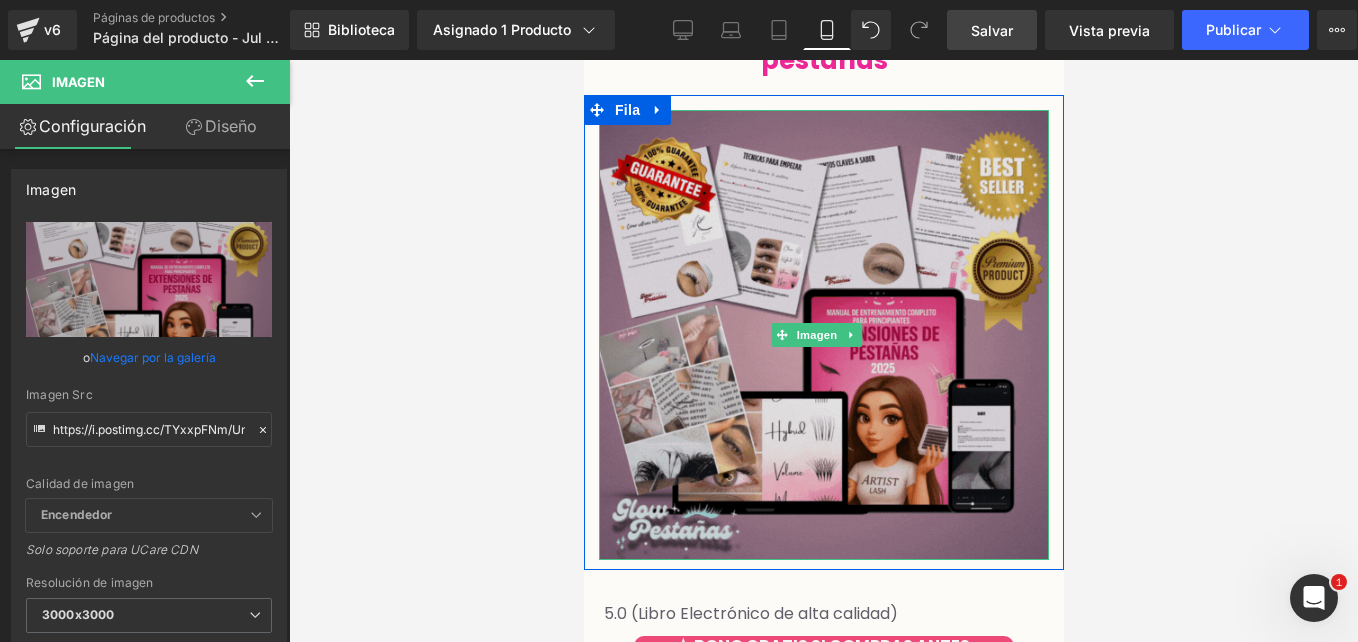scroll, scrollTop: 185, scrollLeft: 0, axis: vertical 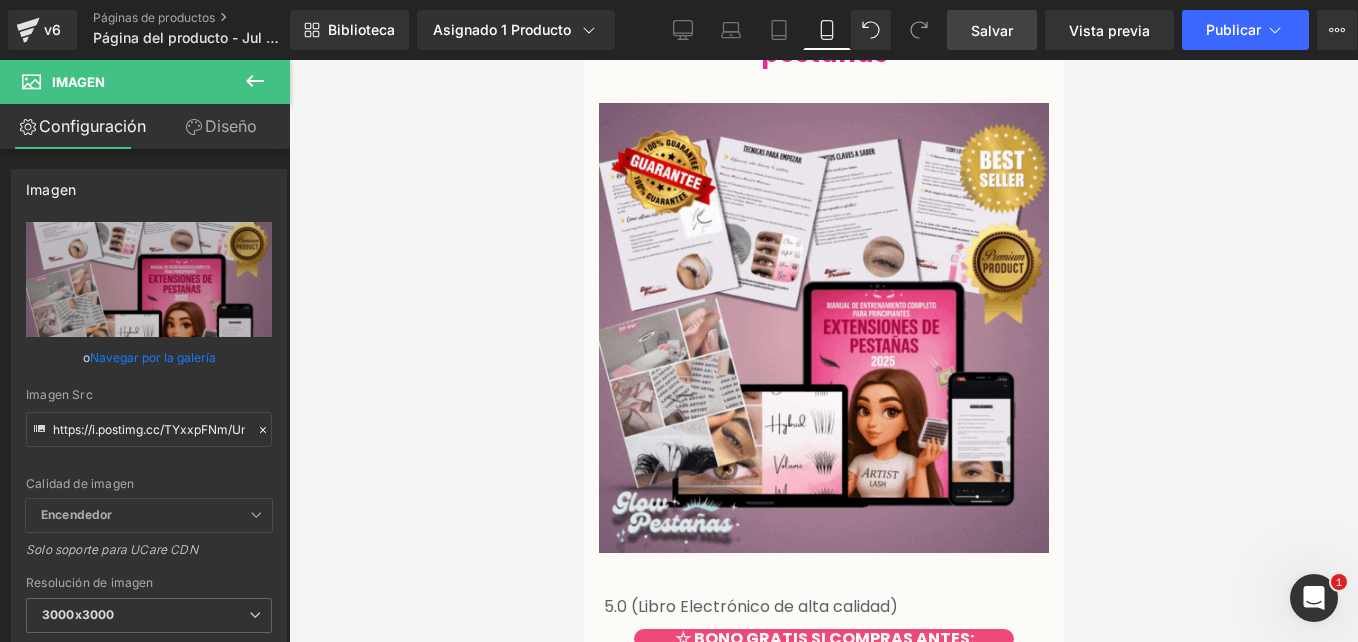click on "Renderización de contenido" at bounding box center (679, 563) 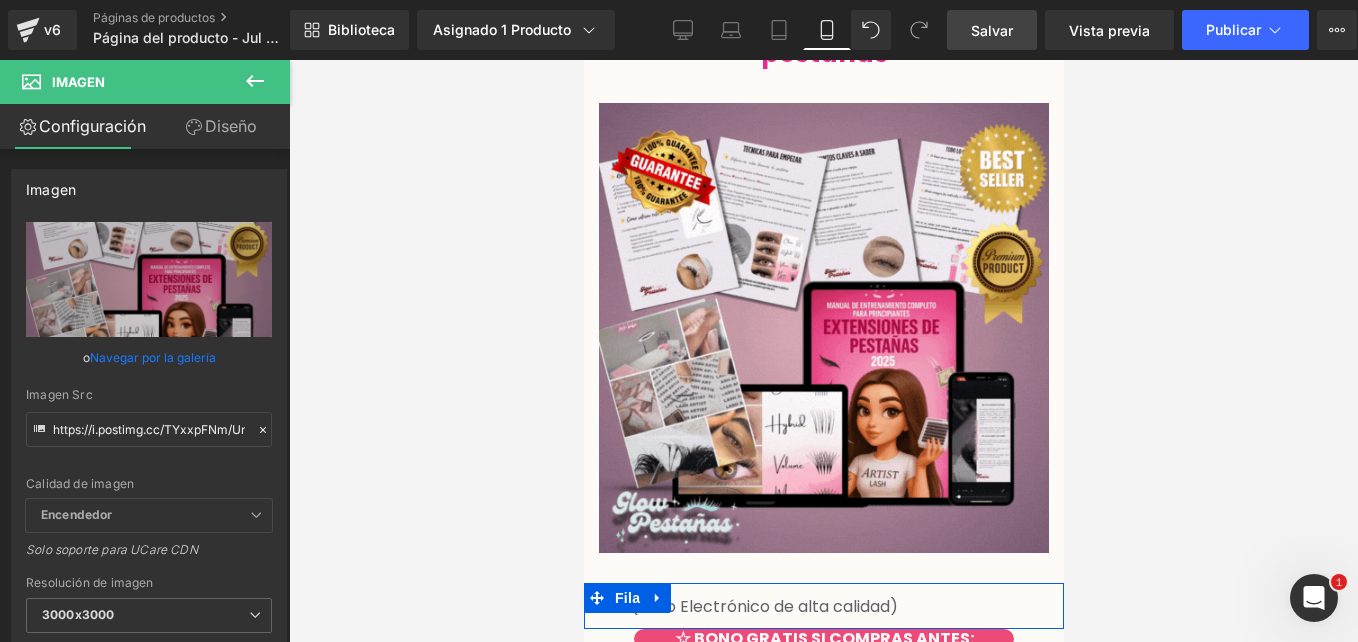 click on "Fila" at bounding box center (626, 598) 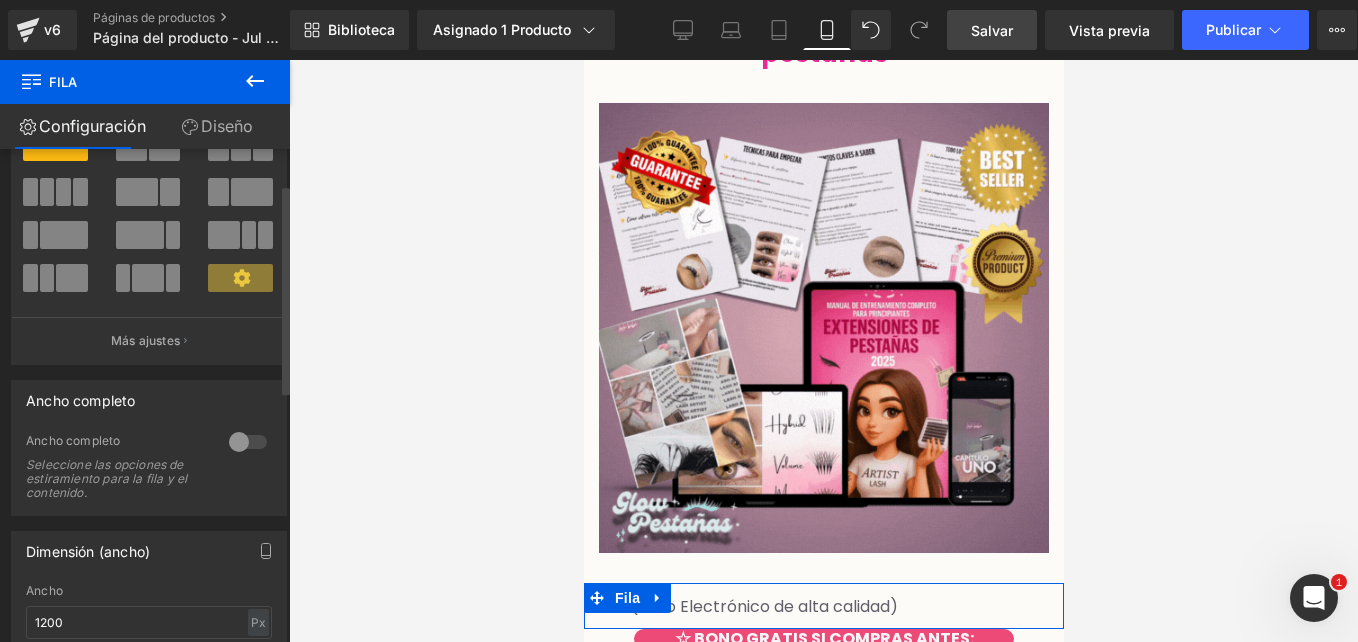 scroll, scrollTop: 83, scrollLeft: 0, axis: vertical 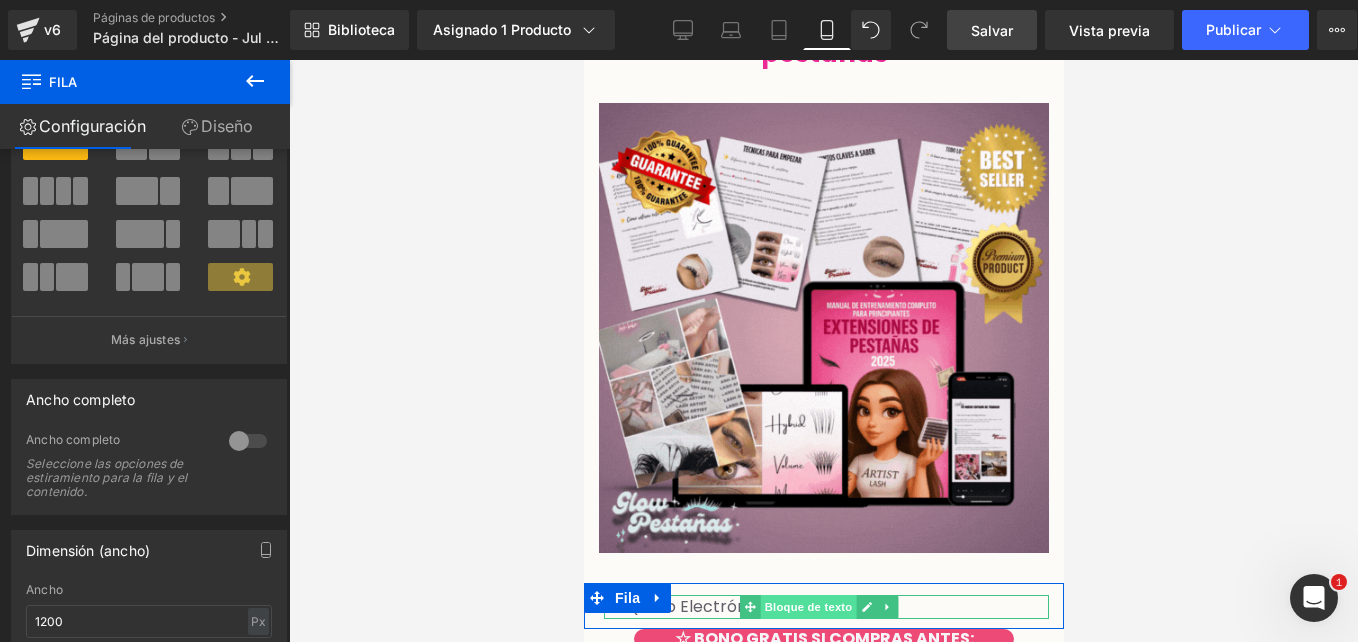drag, startPoint x: 784, startPoint y: 561, endPoint x: 1282, endPoint y: 620, distance: 501.4828 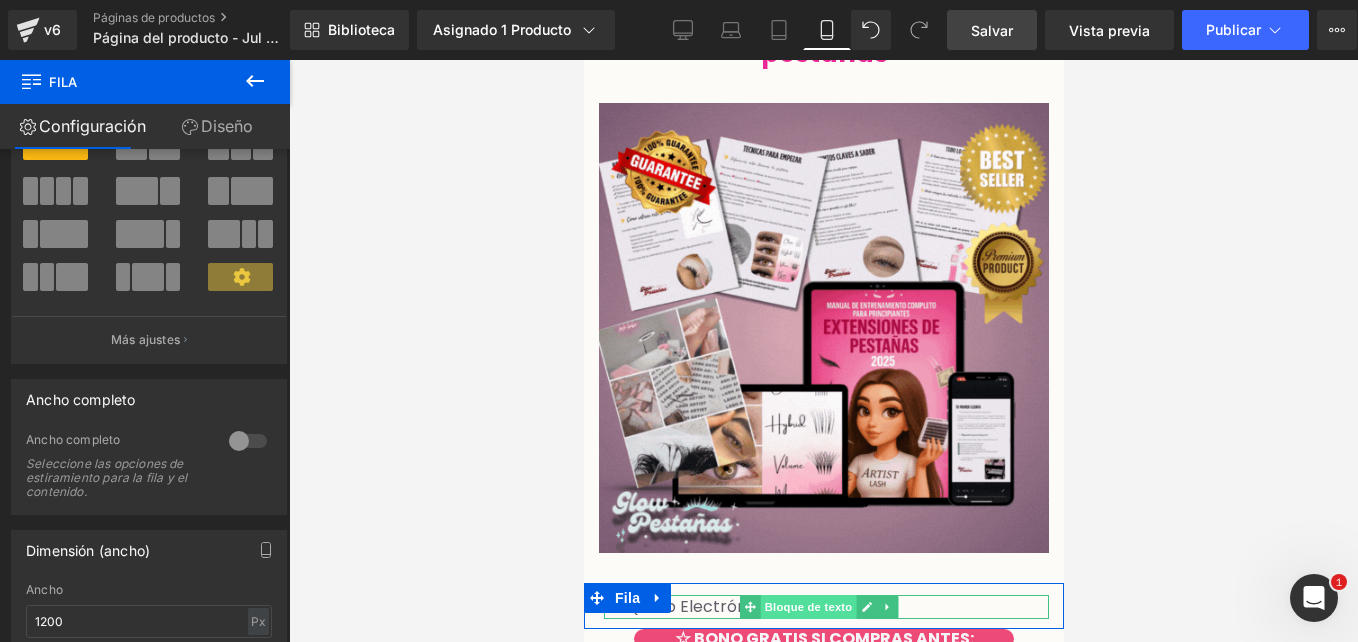 click on "Bloque de texto" at bounding box center [808, 607] 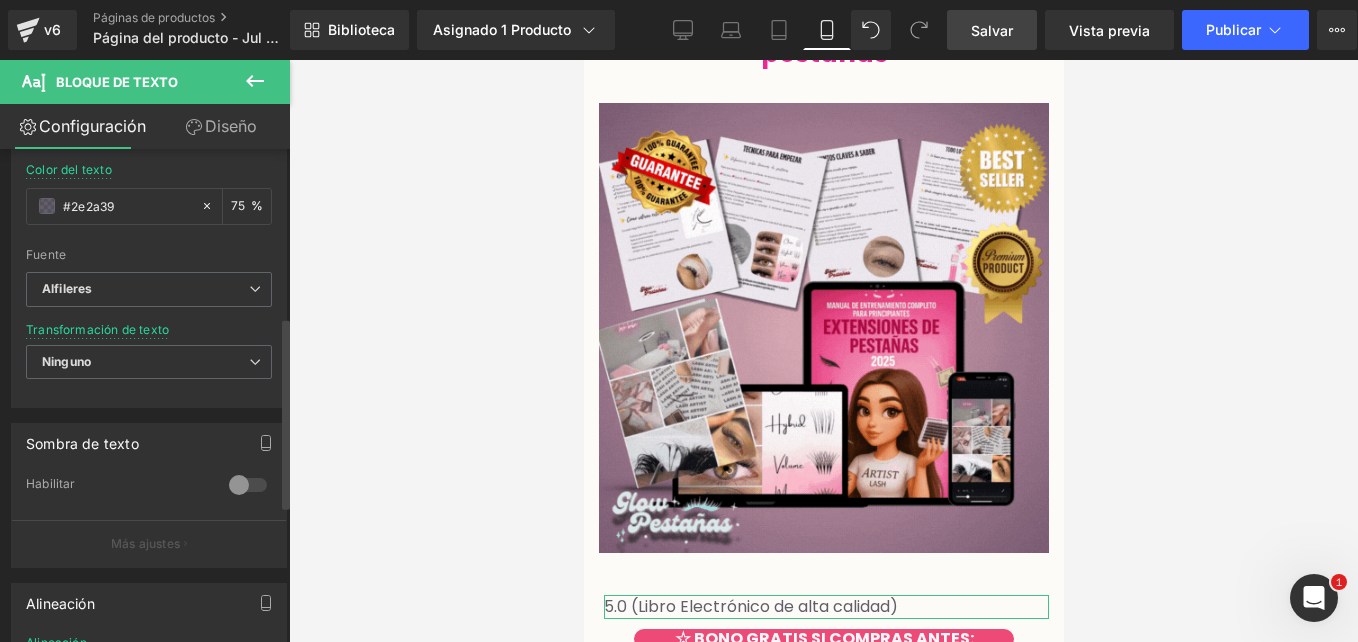 scroll, scrollTop: 0, scrollLeft: 0, axis: both 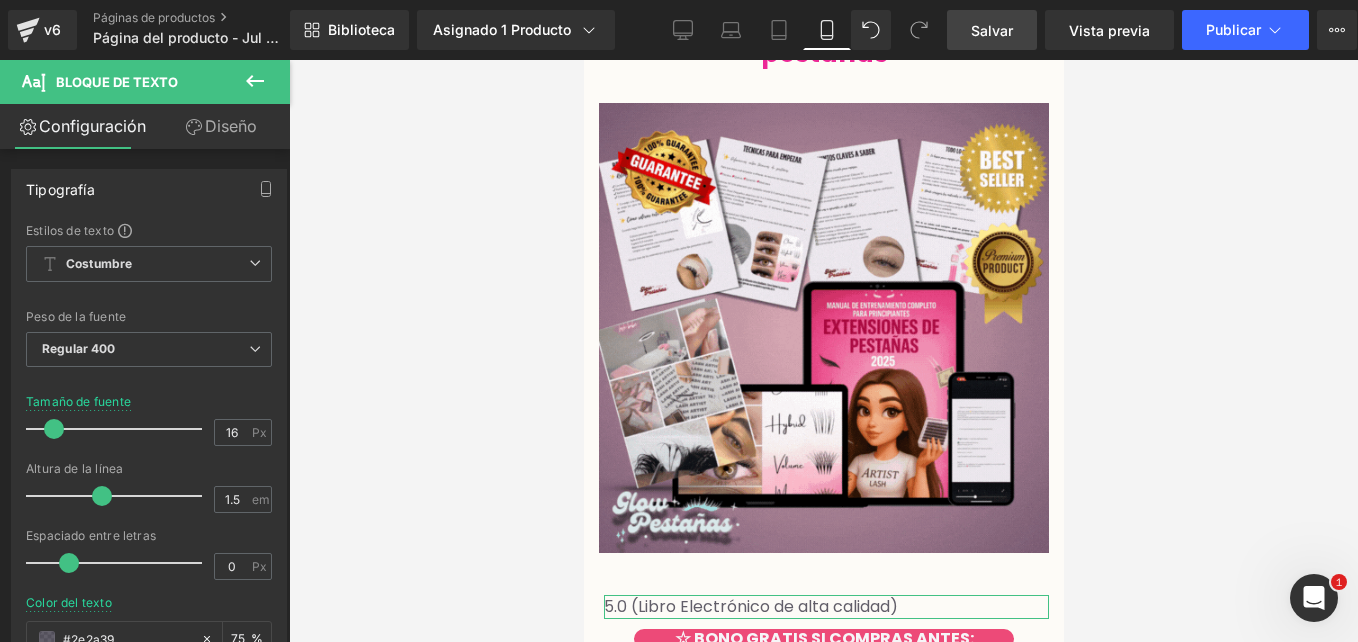 click on "Diseño" at bounding box center (221, 126) 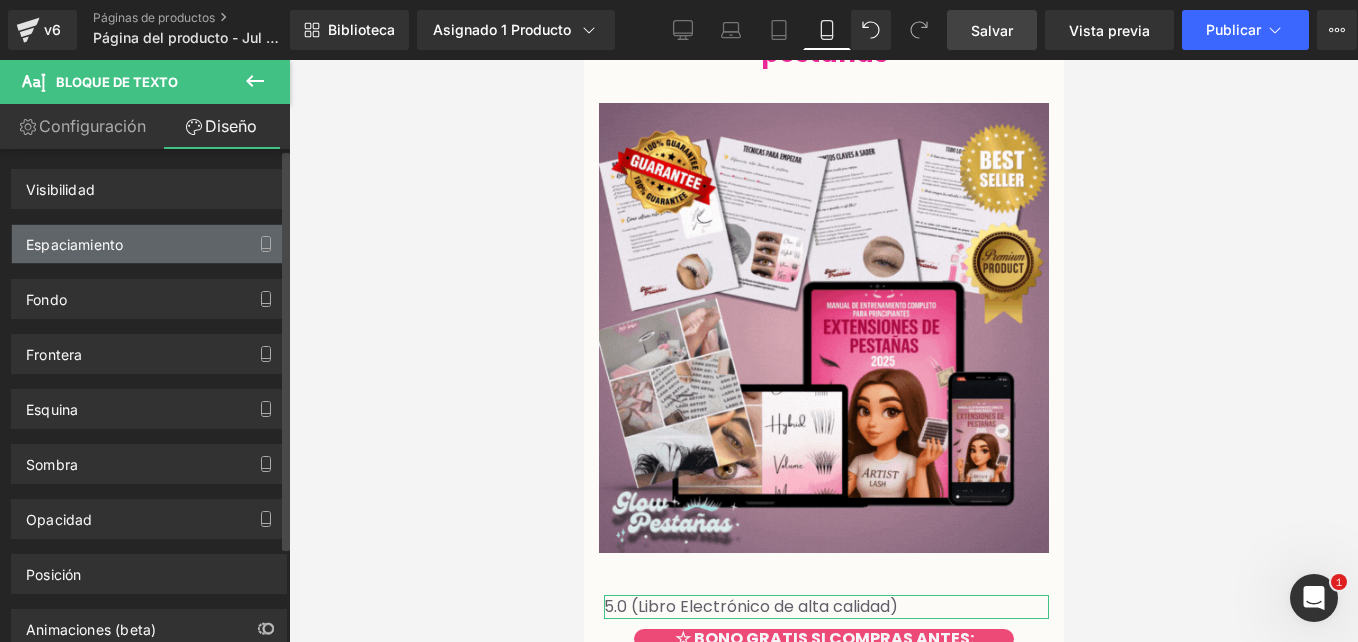 click on "Espaciamiento" at bounding box center [74, 239] 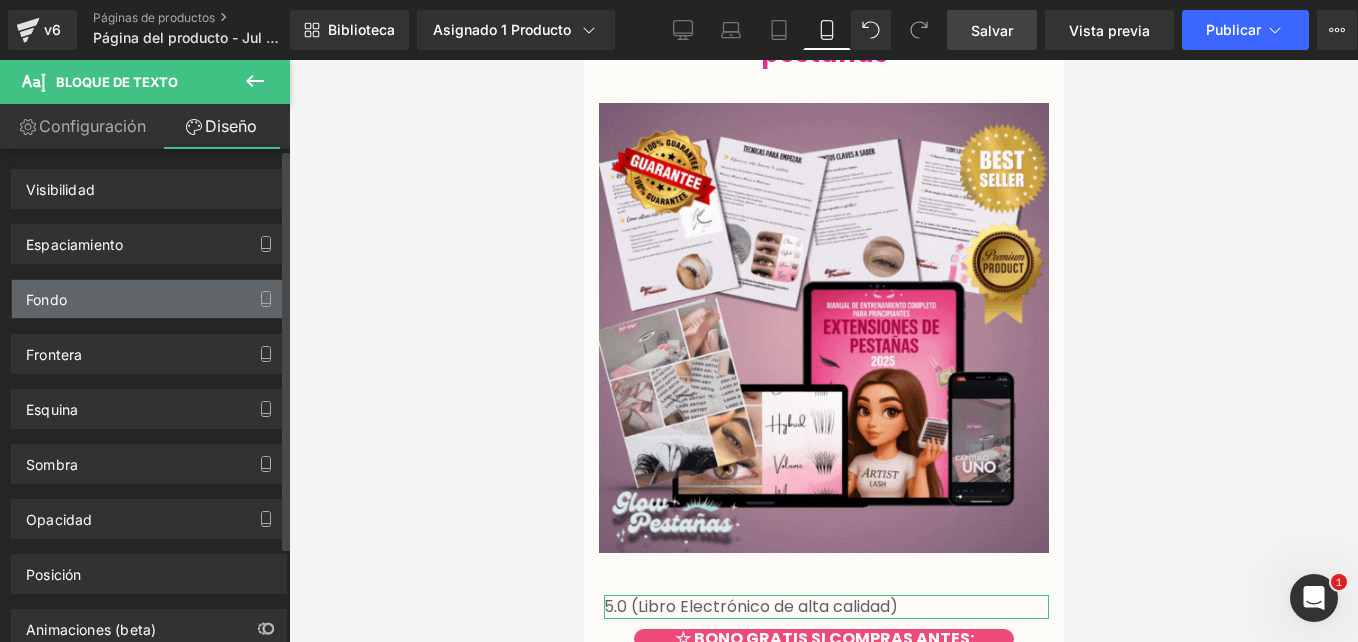 click on "Fondo" at bounding box center [149, 299] 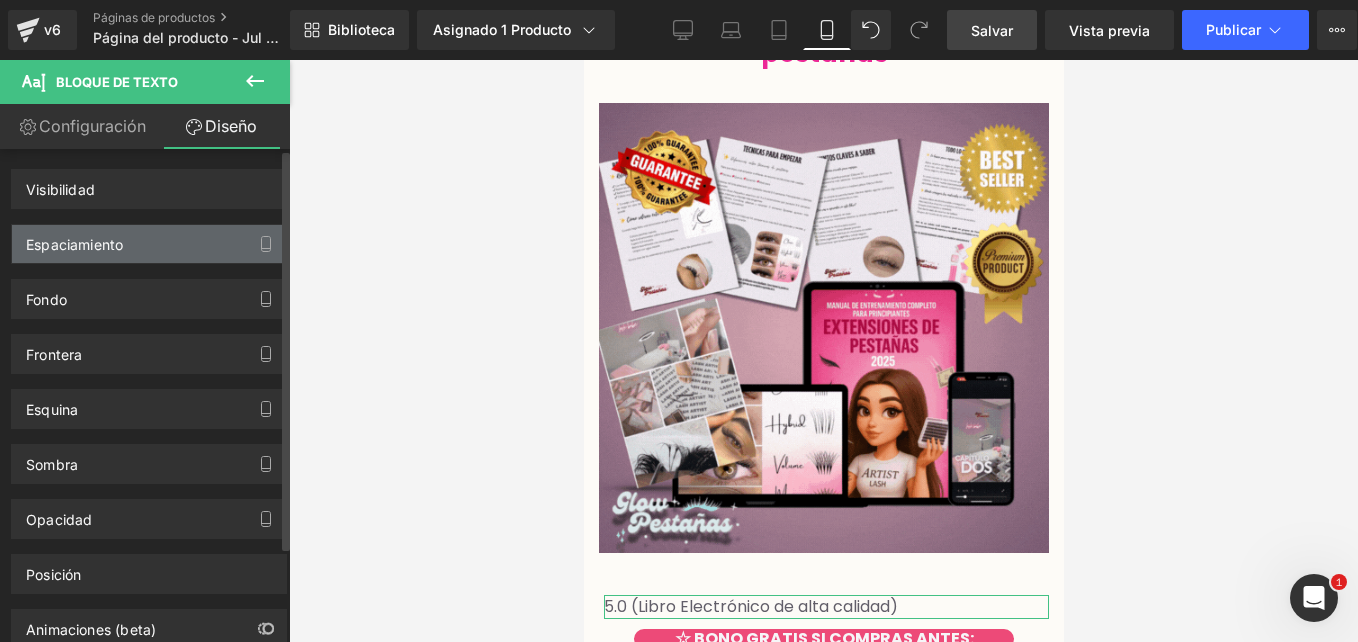 click on "Espaciamiento" at bounding box center (149, 244) 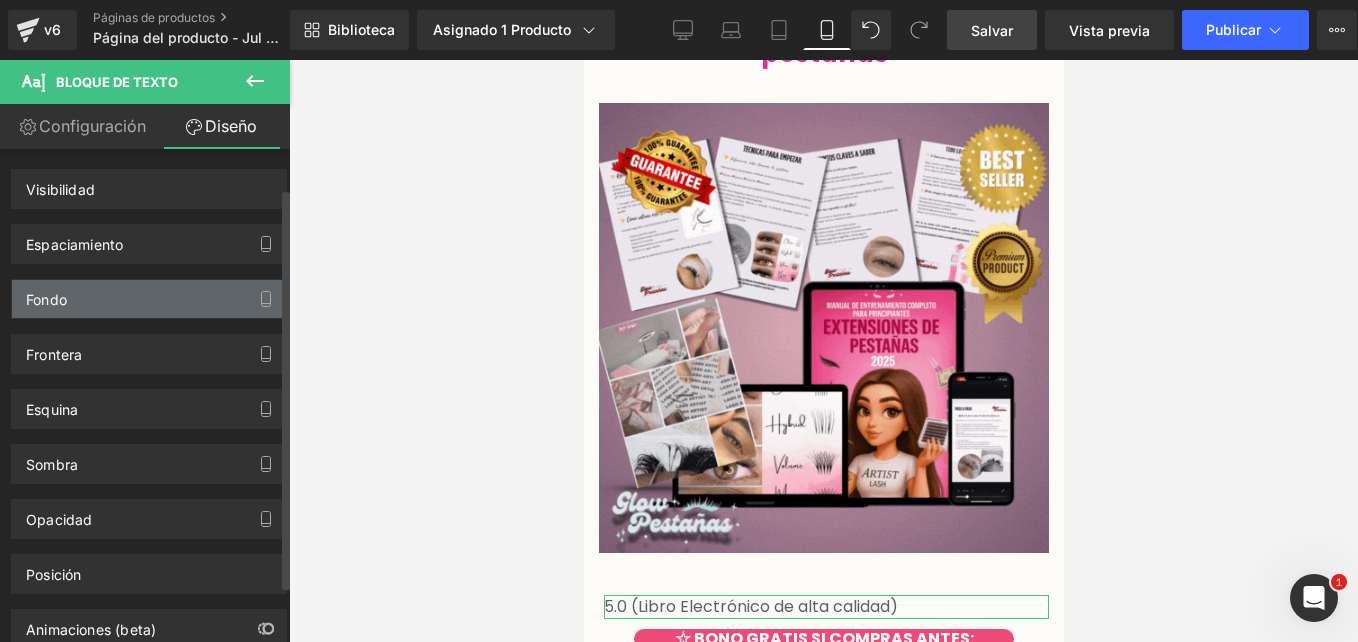 scroll, scrollTop: 48, scrollLeft: 0, axis: vertical 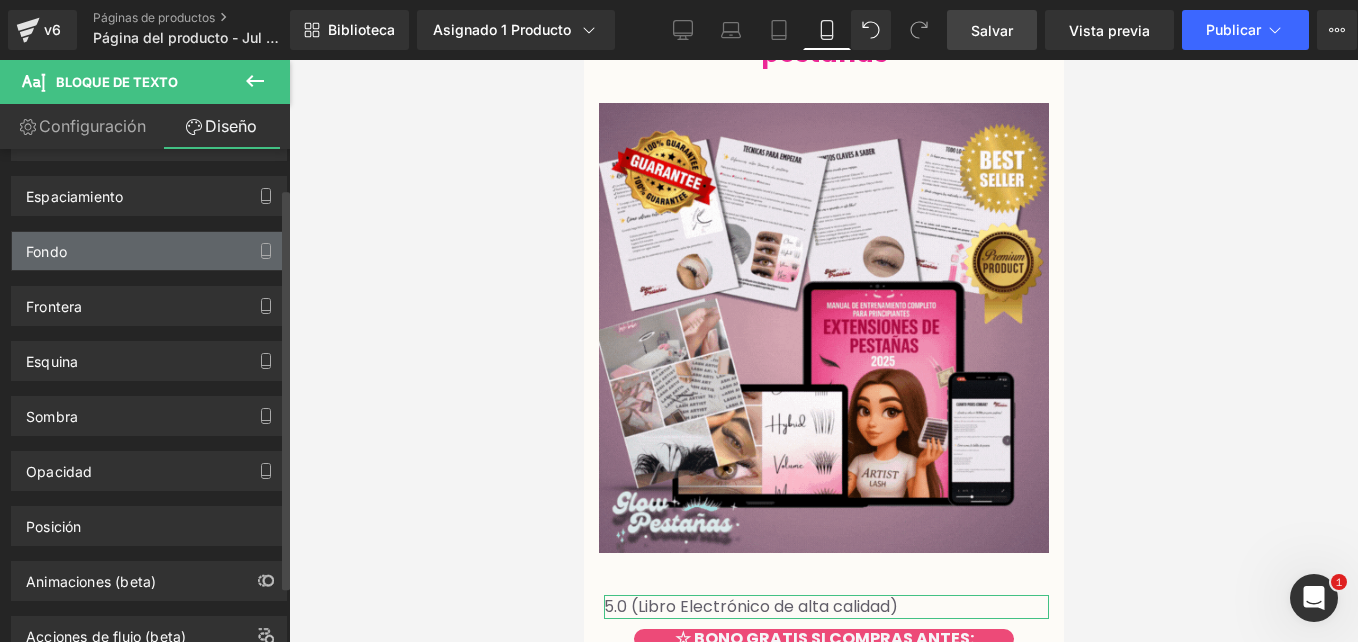 click on "Fondo" at bounding box center (149, 251) 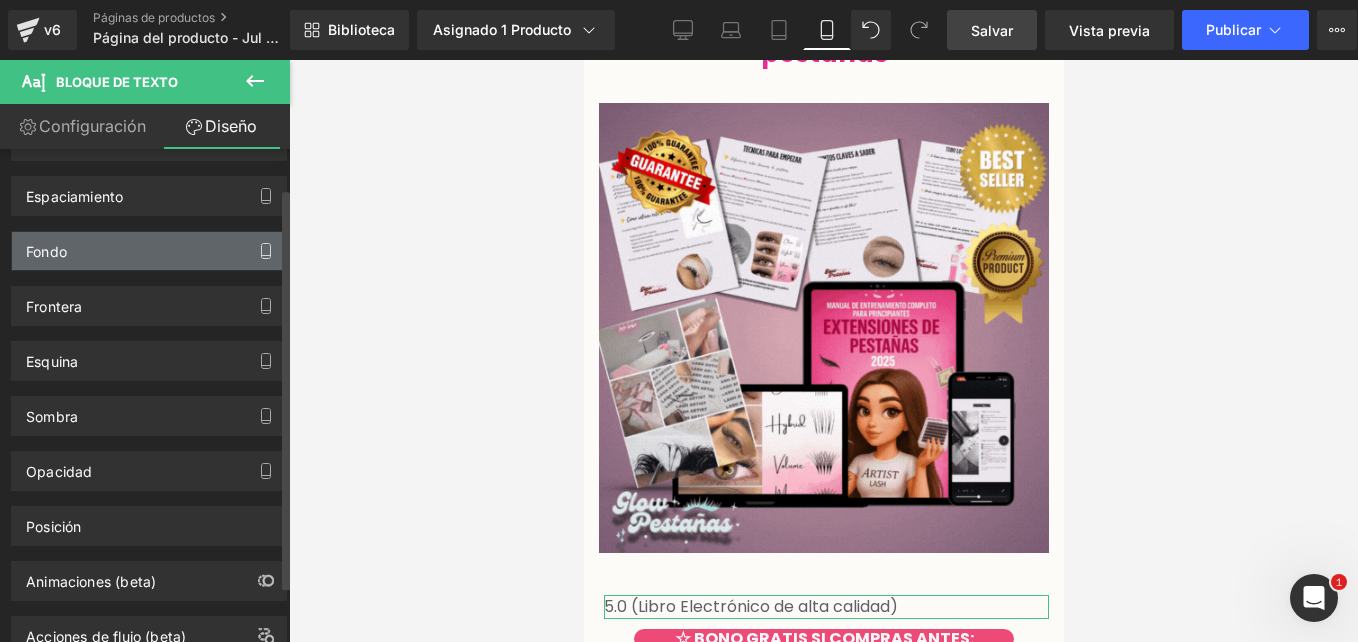 click at bounding box center [266, 251] 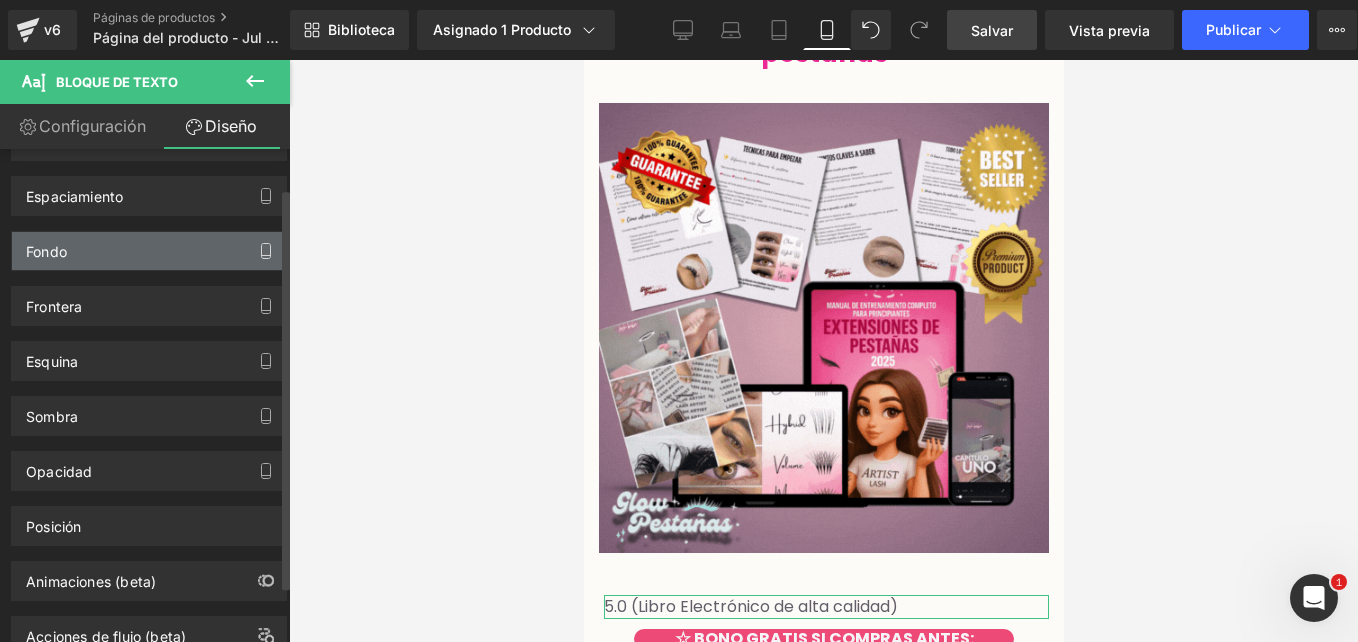 click at bounding box center (266, 251) 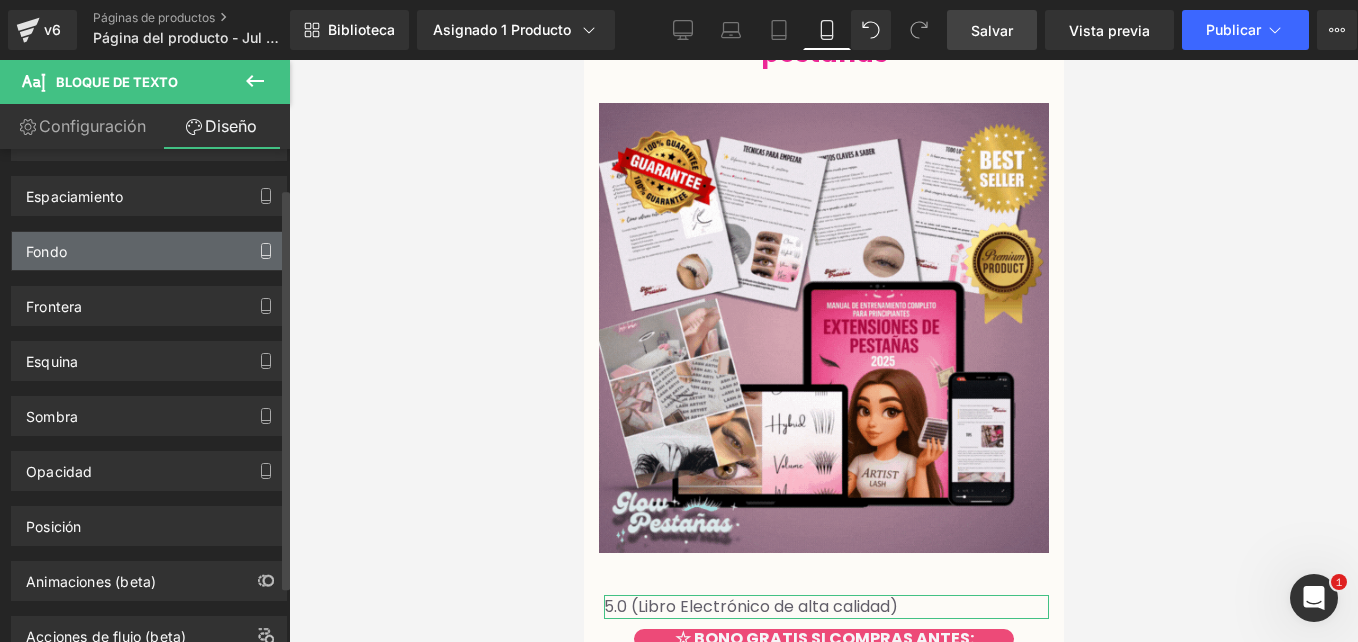 click at bounding box center [266, 251] 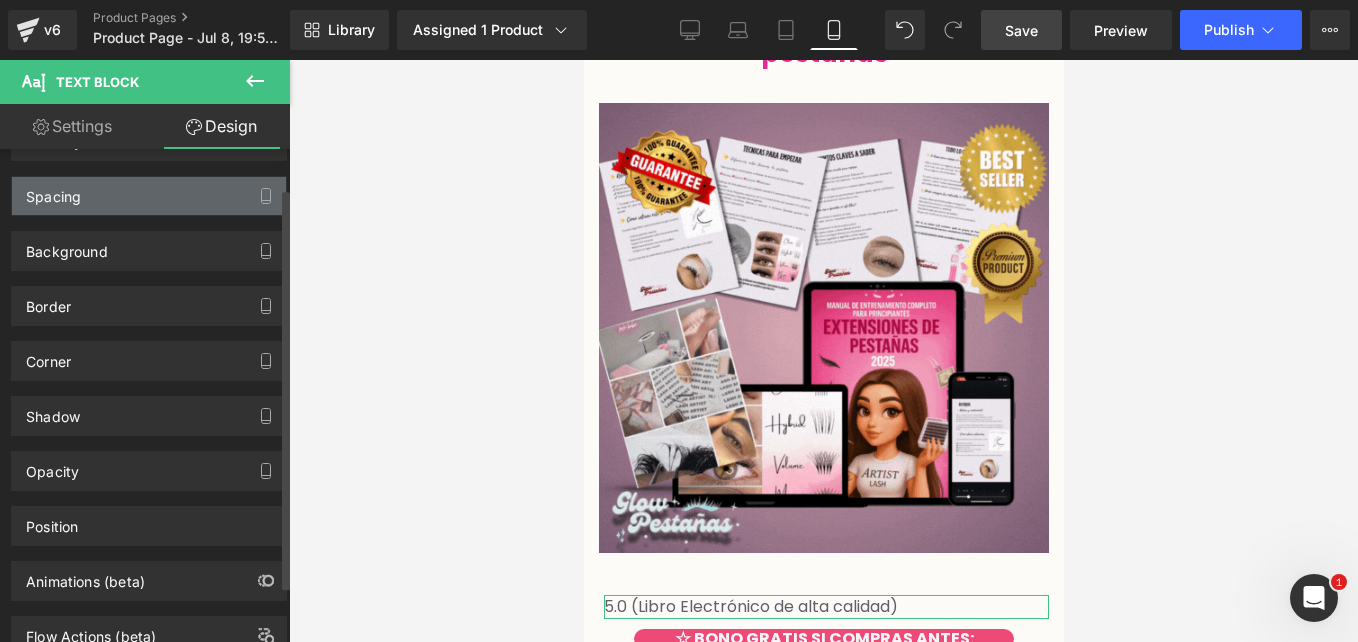 click on "Spacing" at bounding box center [149, 196] 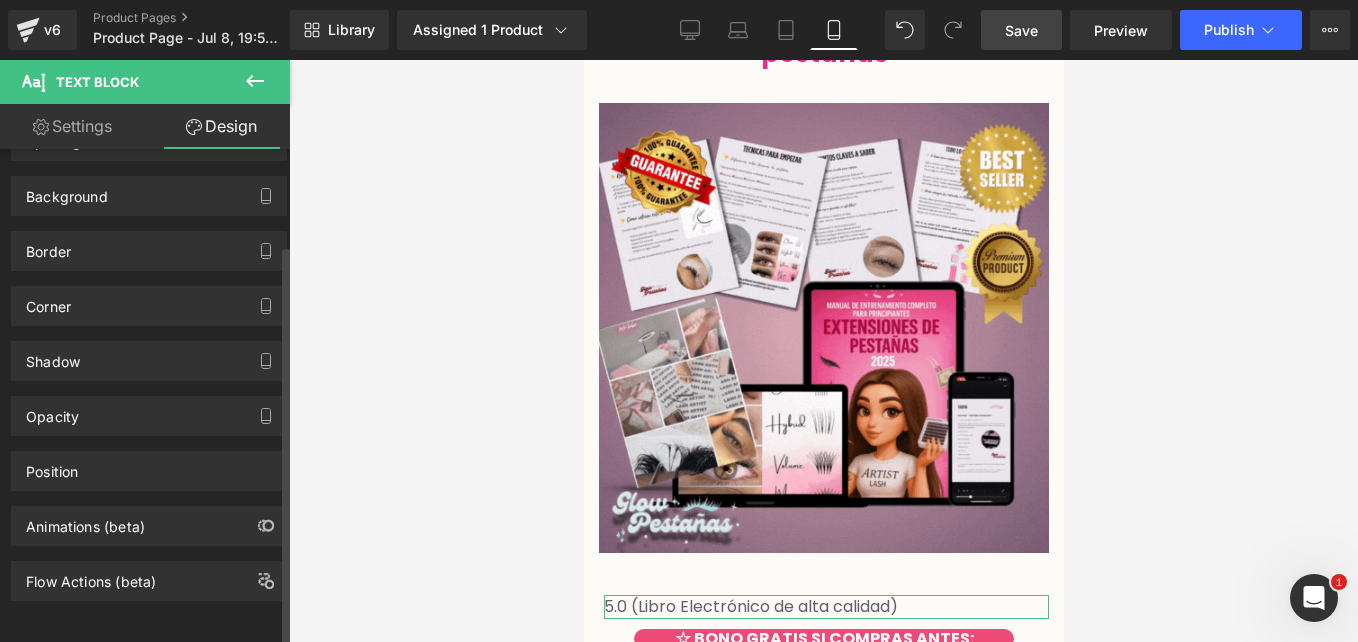 scroll, scrollTop: 0, scrollLeft: 0, axis: both 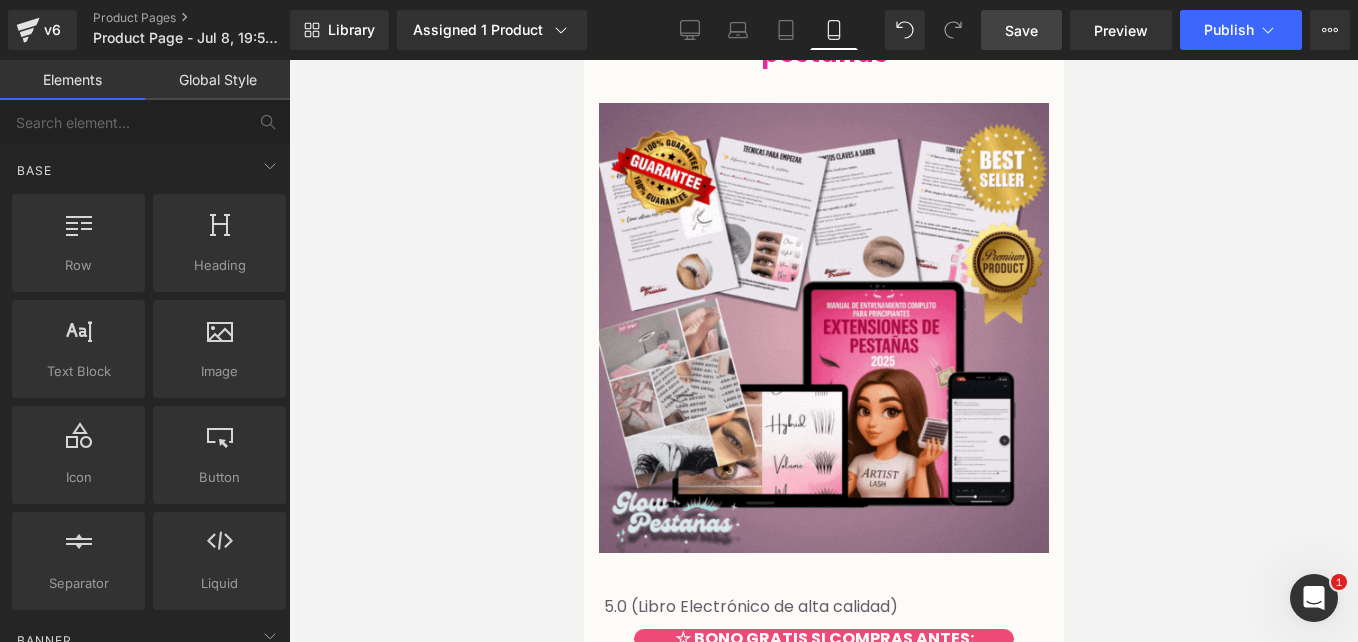 click at bounding box center [823, 351] 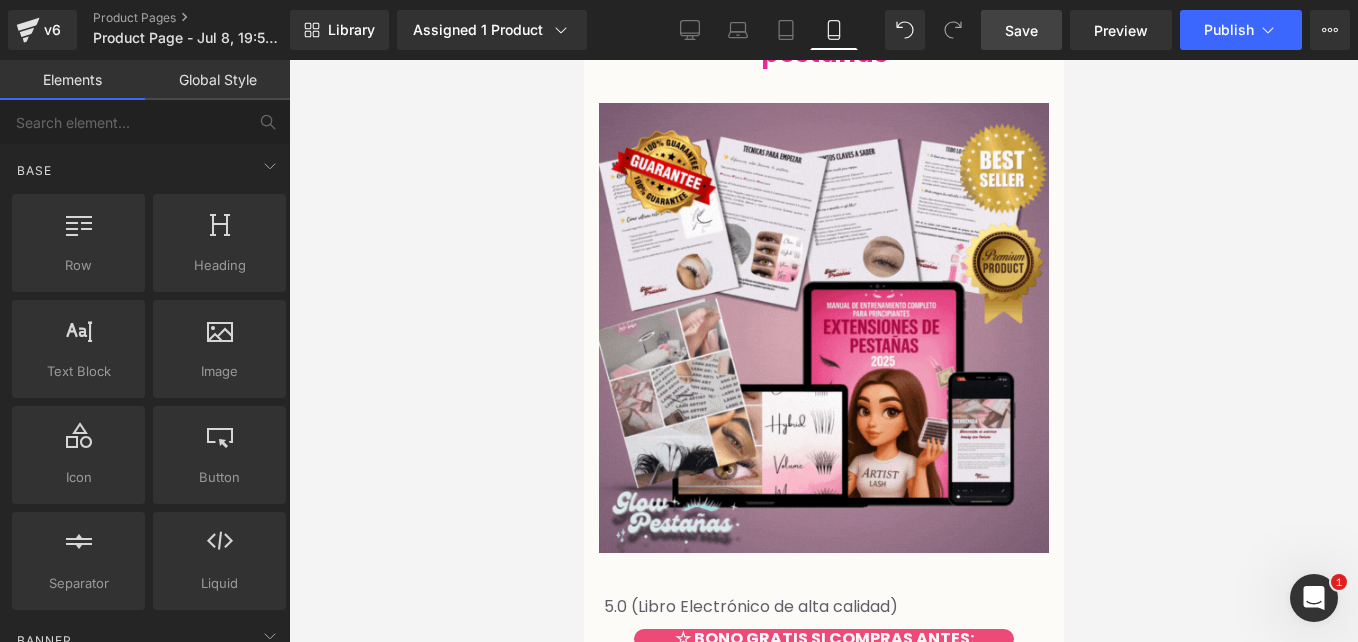 click at bounding box center [823, 351] 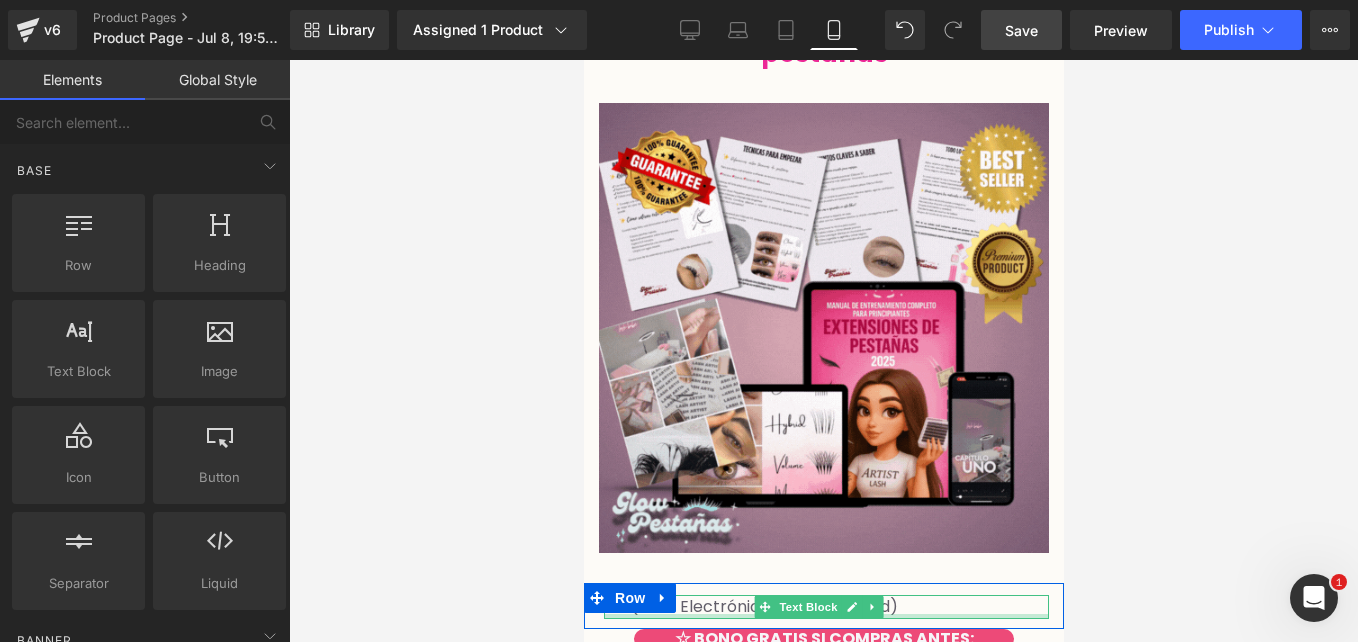 click at bounding box center (825, 616) 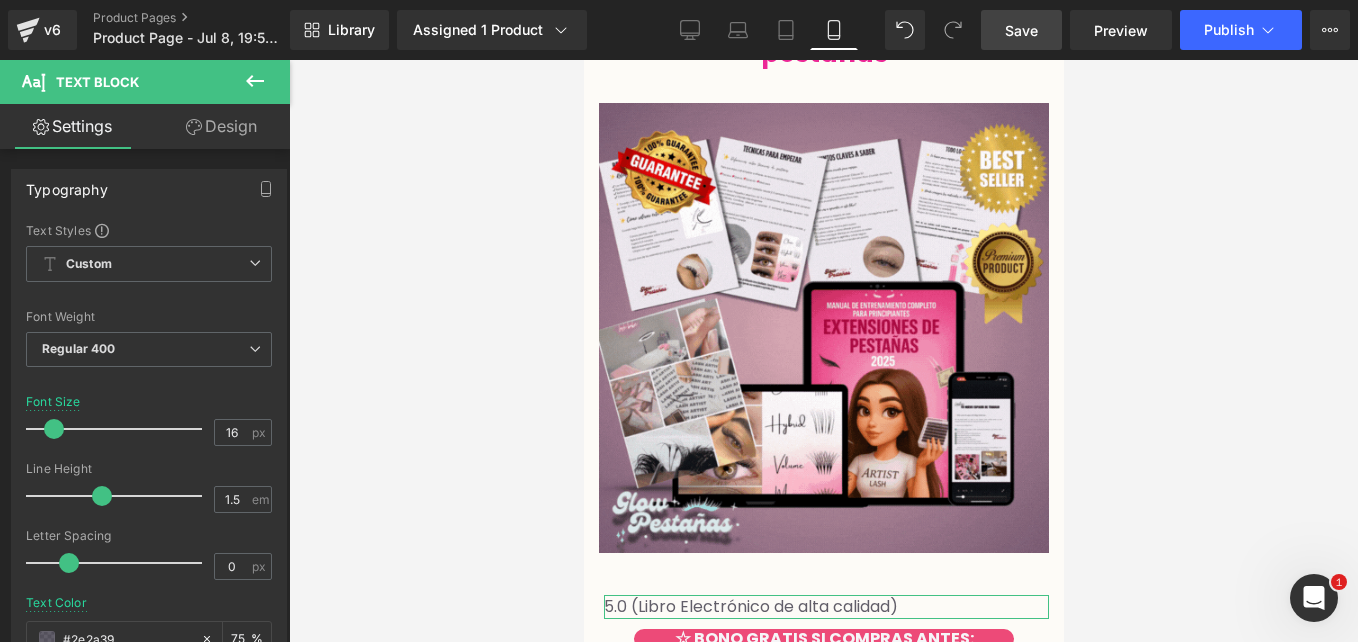 click on "Design" at bounding box center (221, 126) 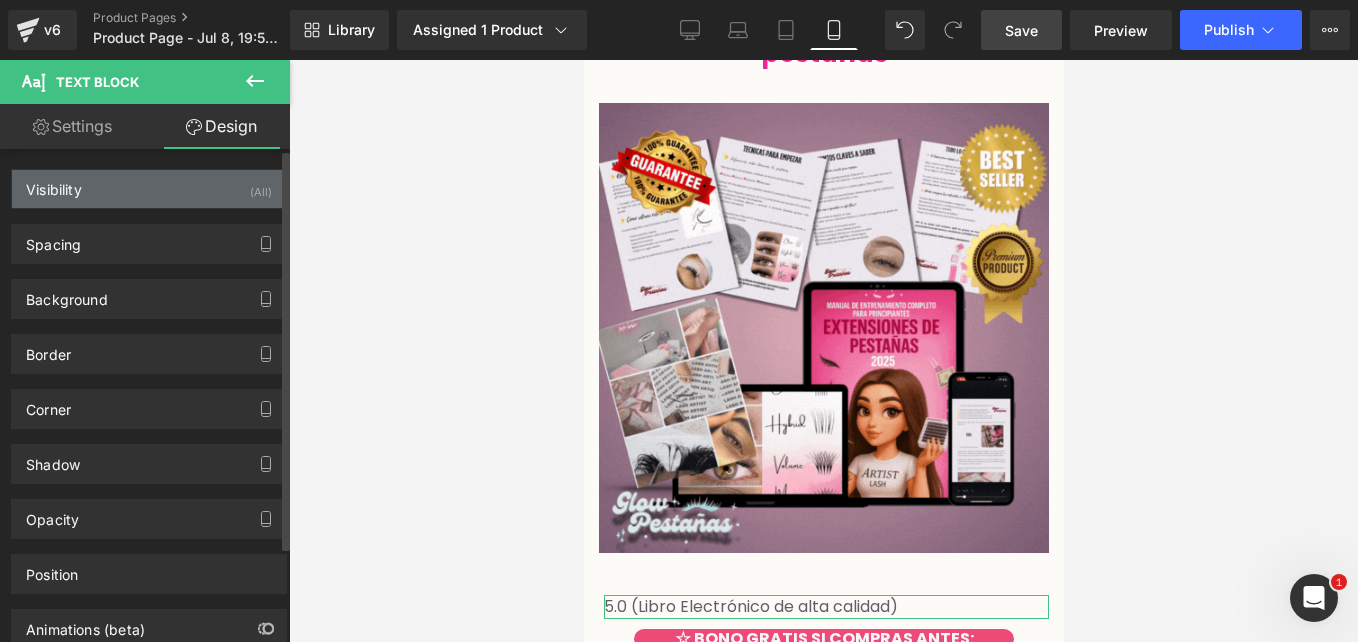 click on "Visibility
(All)" at bounding box center (149, 189) 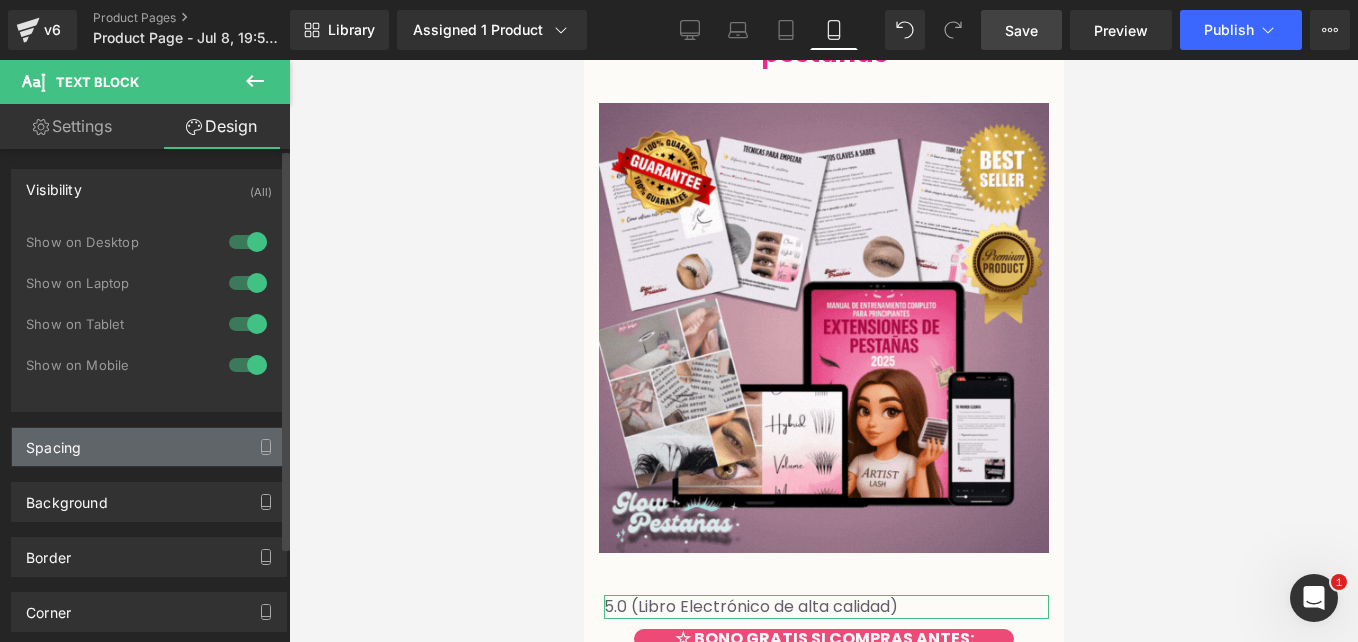 click on "Spacing" at bounding box center (149, 447) 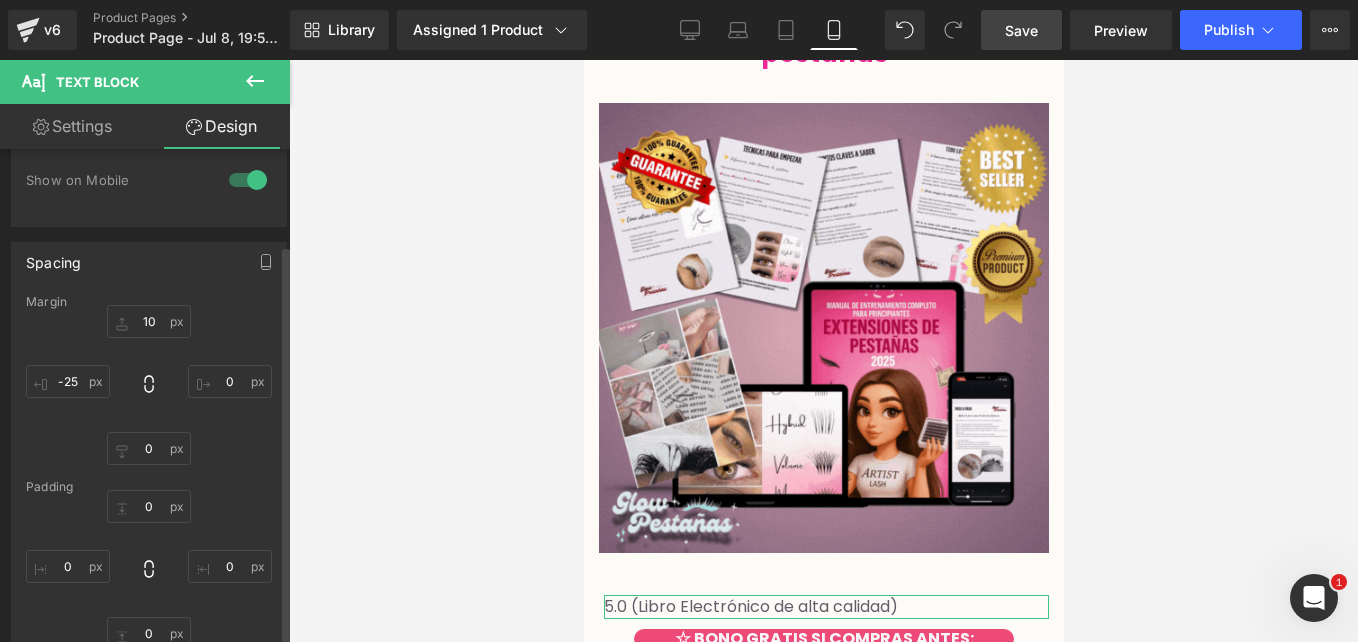 scroll, scrollTop: 184, scrollLeft: 0, axis: vertical 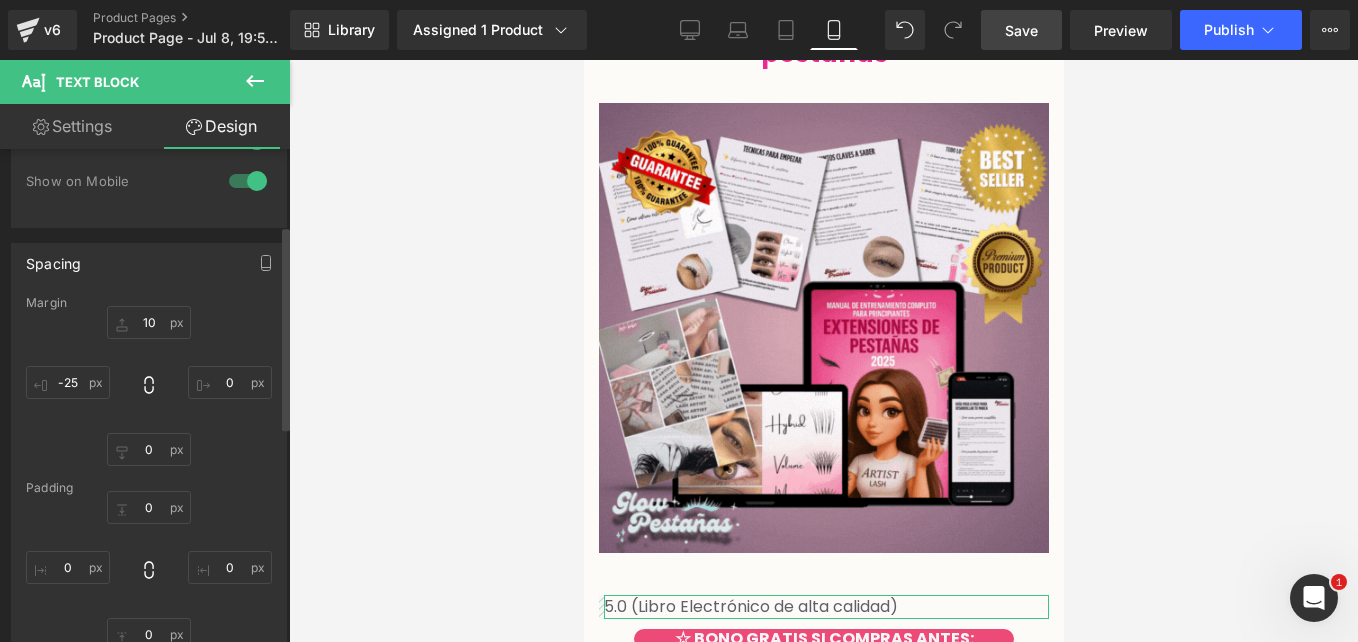 click at bounding box center (149, 386) 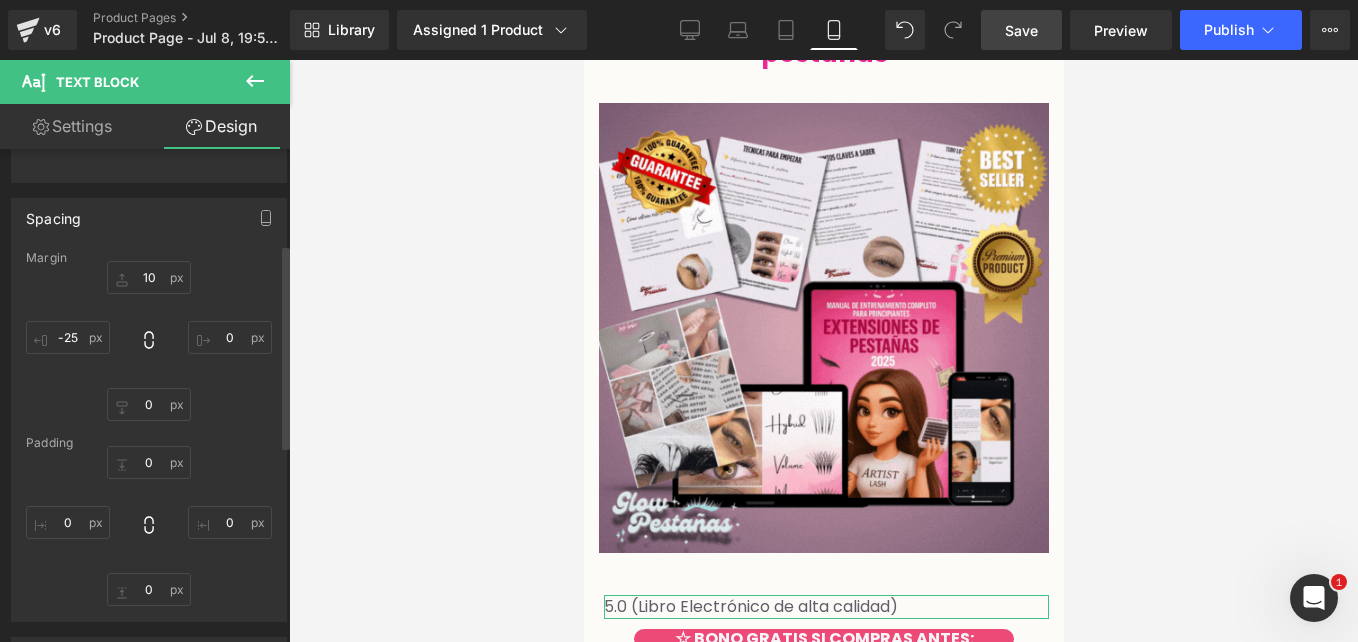 scroll, scrollTop: 186, scrollLeft: 0, axis: vertical 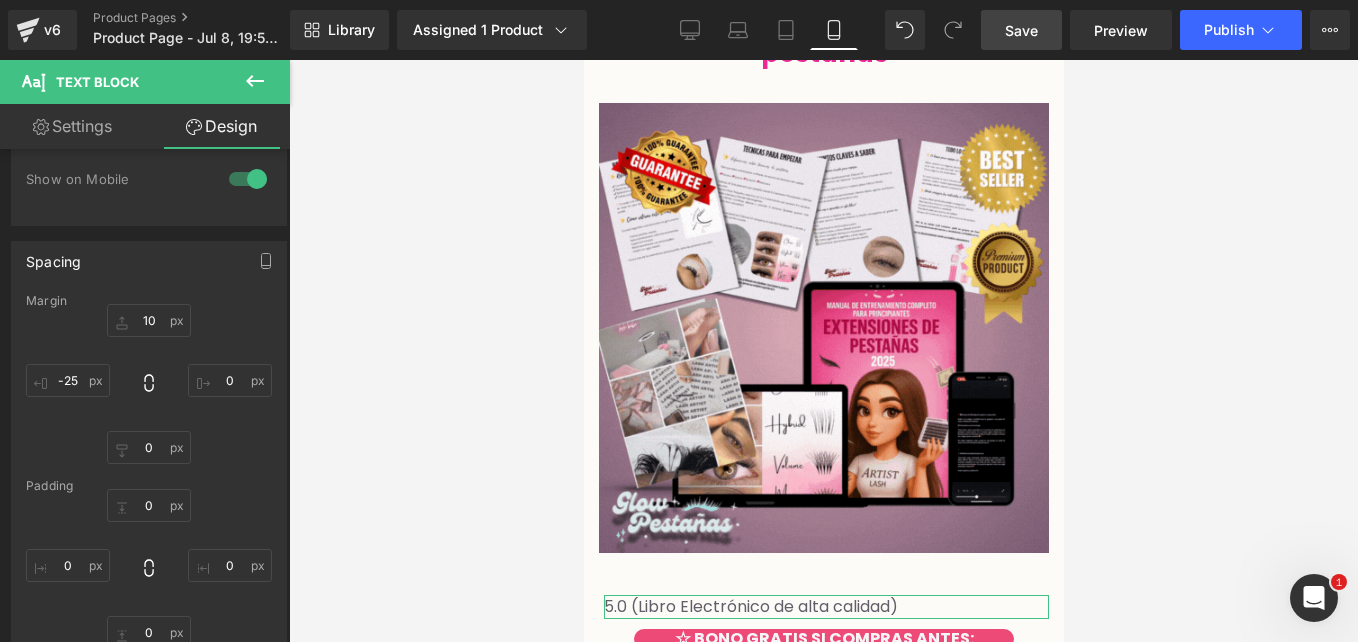 click on "Settings" at bounding box center [72, 126] 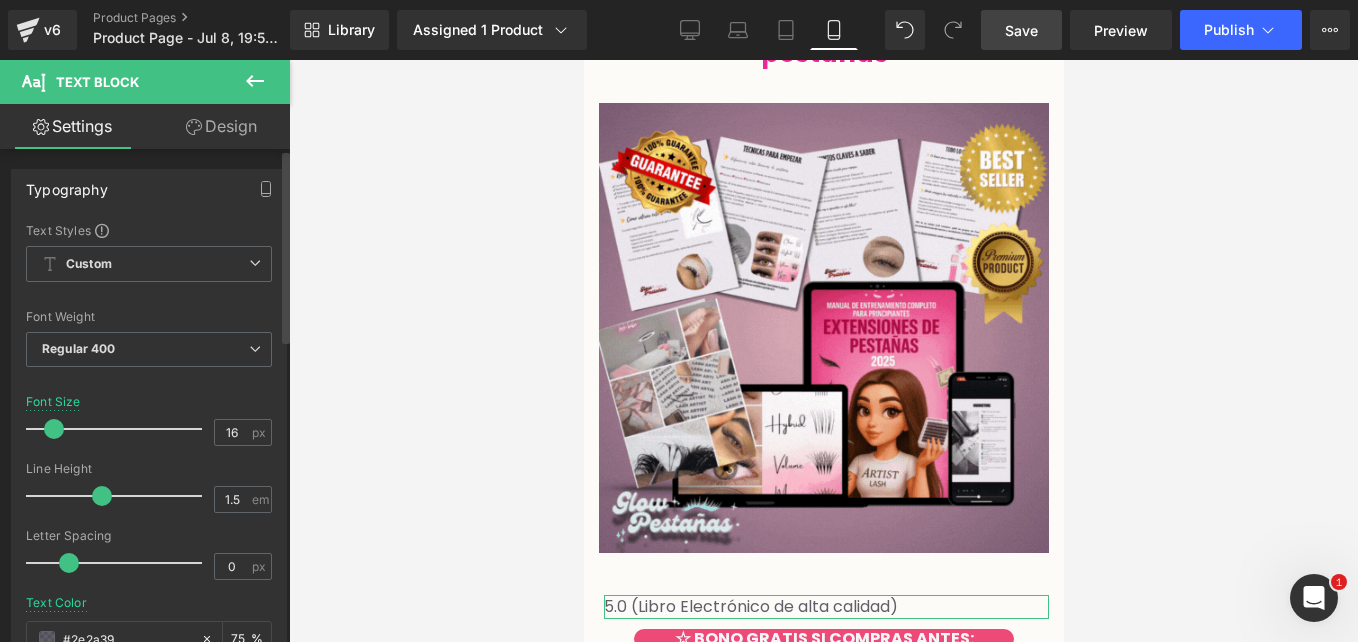 scroll, scrollTop: 772, scrollLeft: 0, axis: vertical 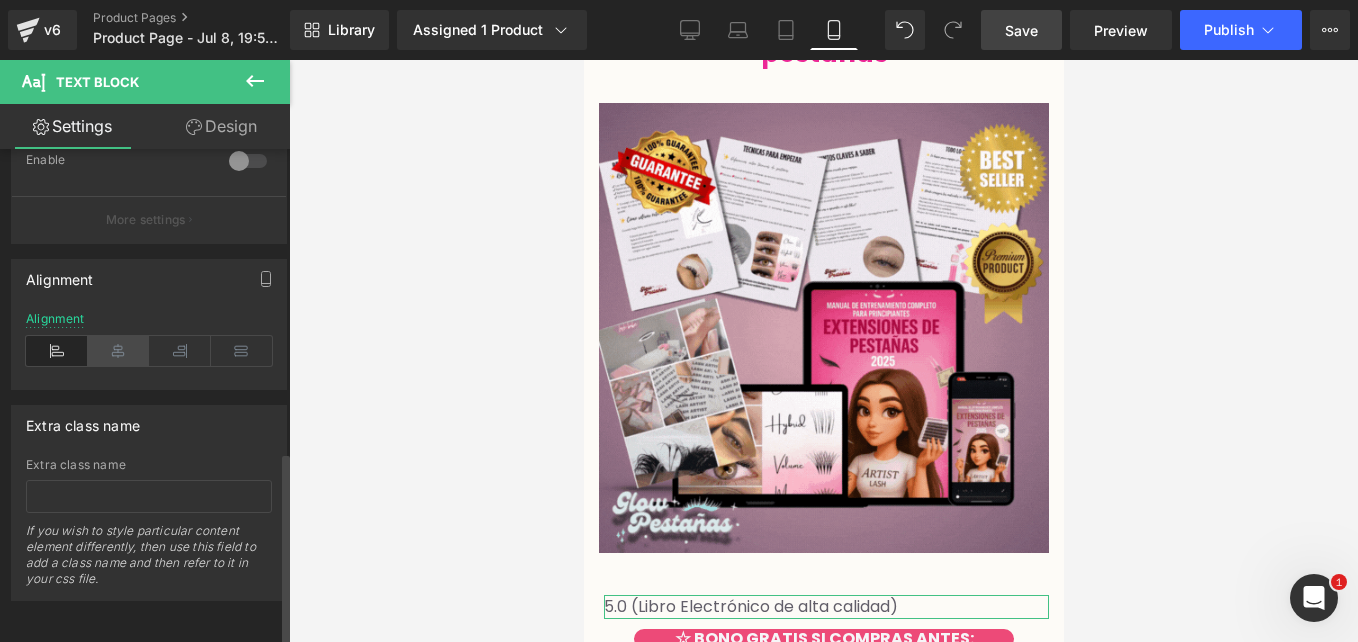 click at bounding box center (119, 351) 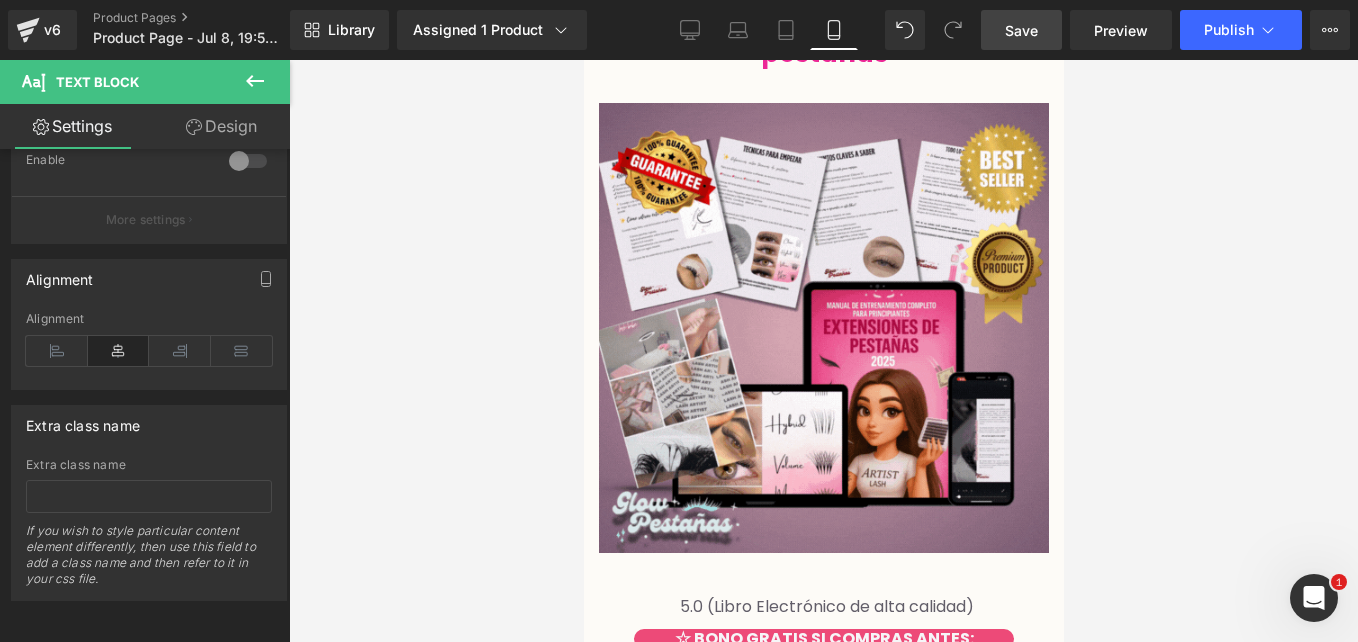 click on "Save" at bounding box center (1021, 30) 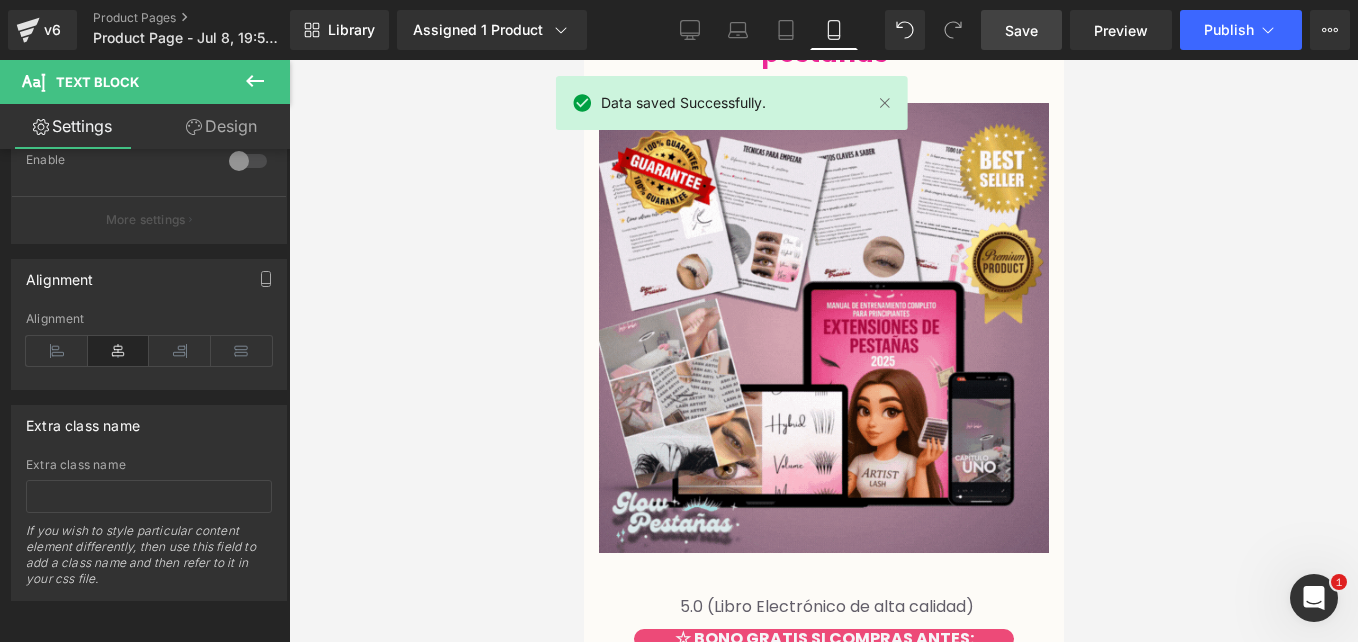 click 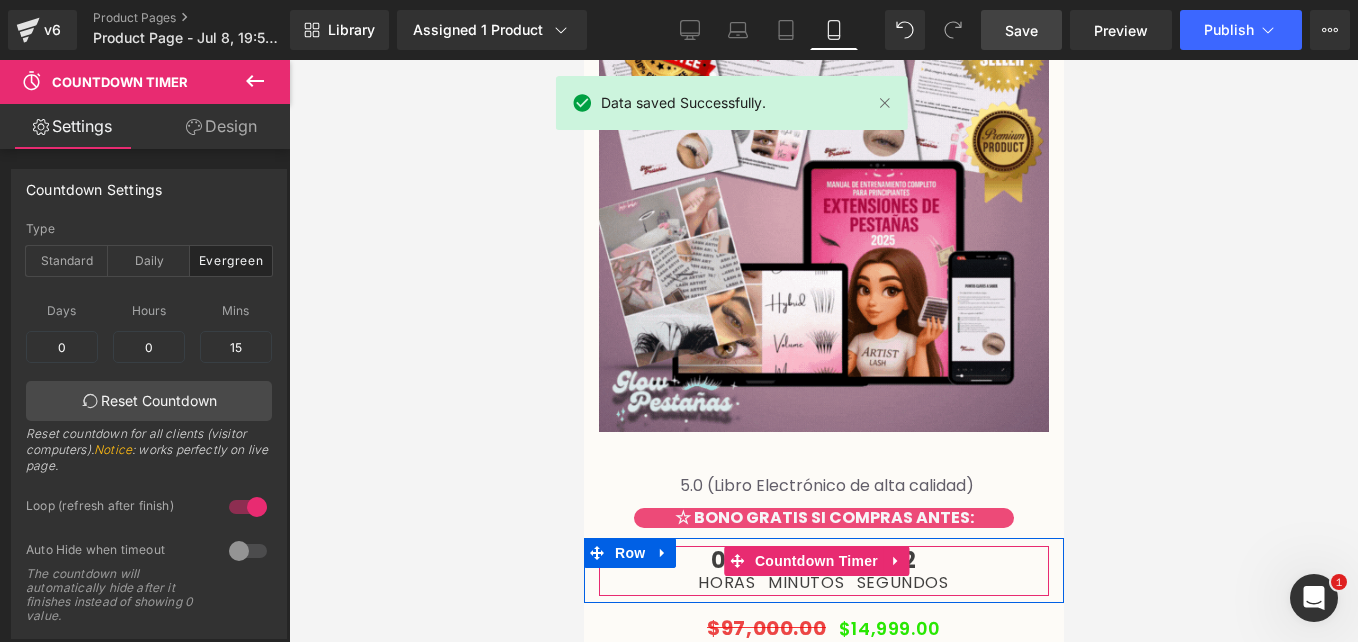 scroll, scrollTop: 364, scrollLeft: 0, axis: vertical 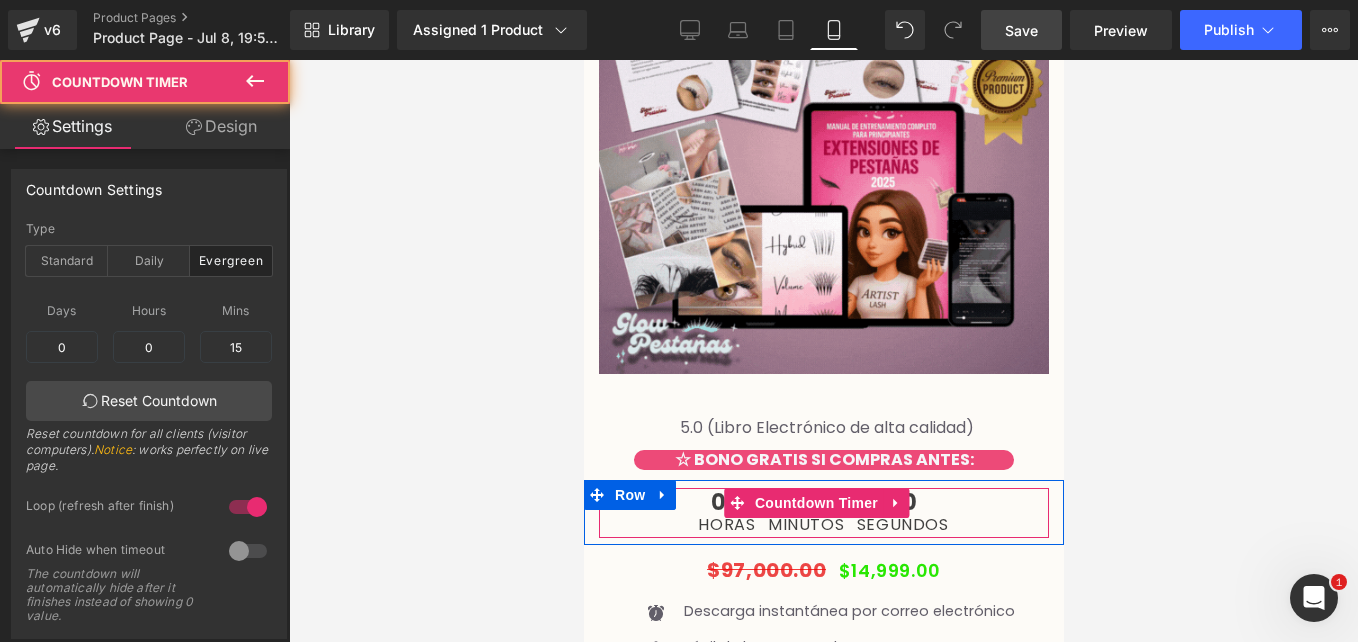 click on "Horas" at bounding box center [725, 525] 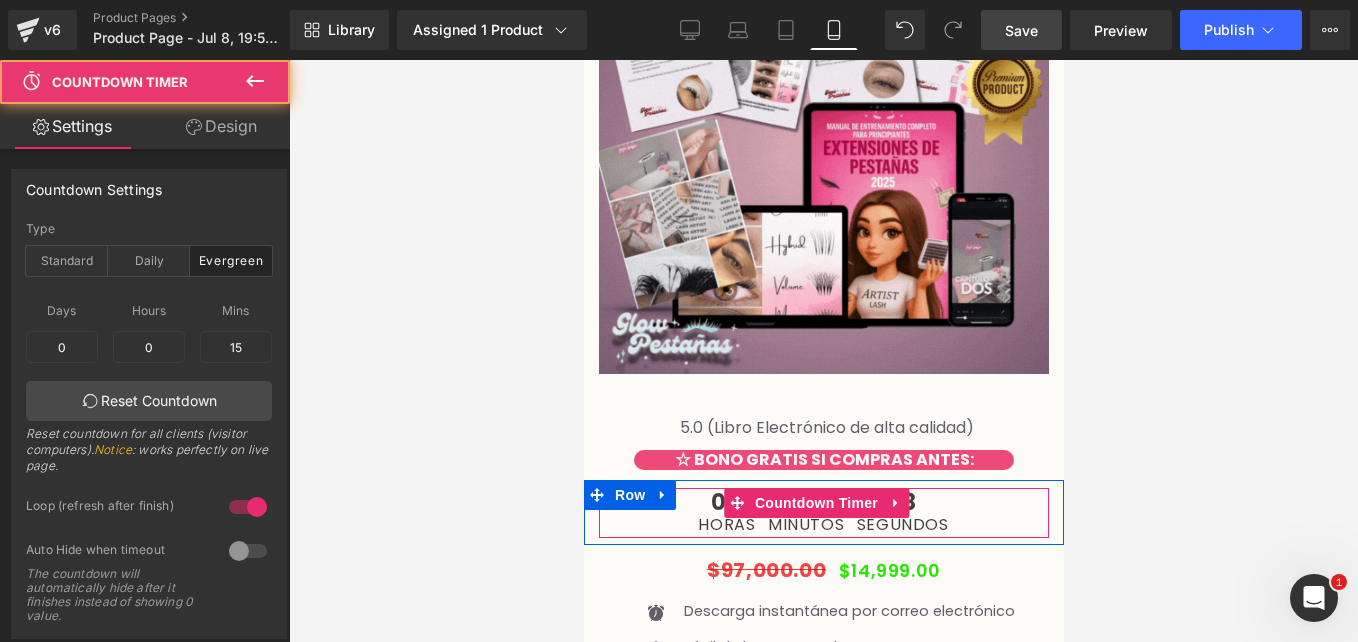 click on "00 Horas
11 Minutos
28 Segundos
Countdown Timer" at bounding box center (823, 513) 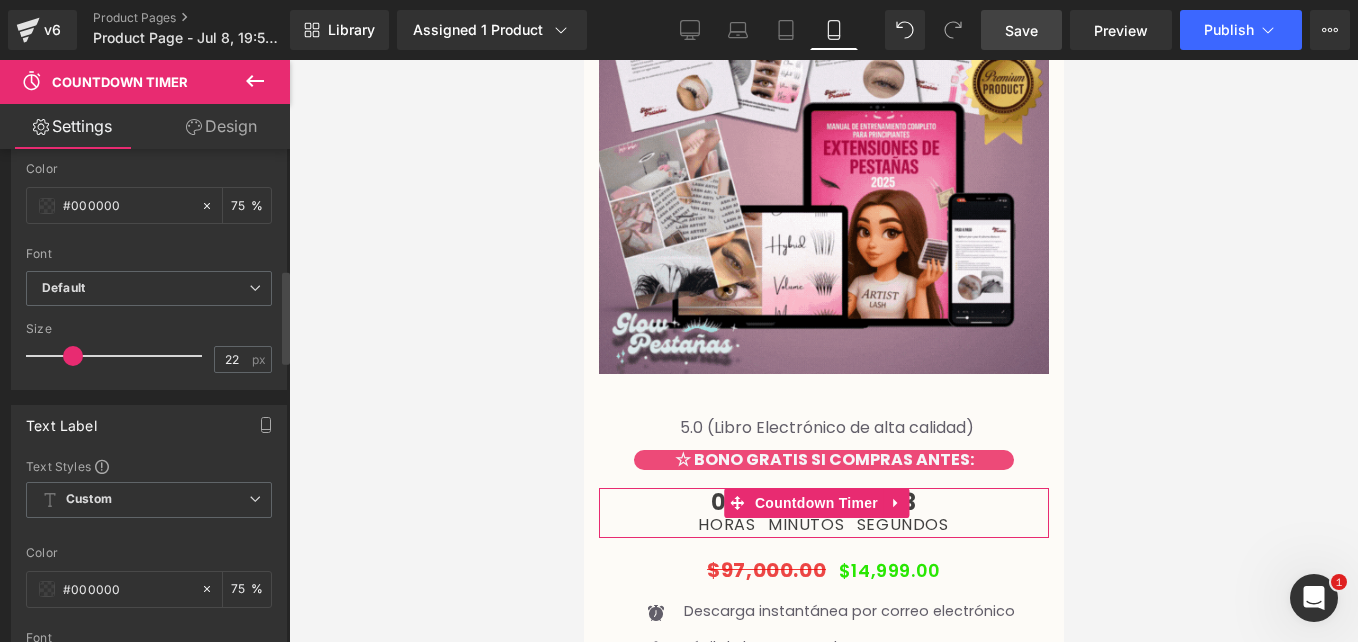 scroll, scrollTop: 636, scrollLeft: 0, axis: vertical 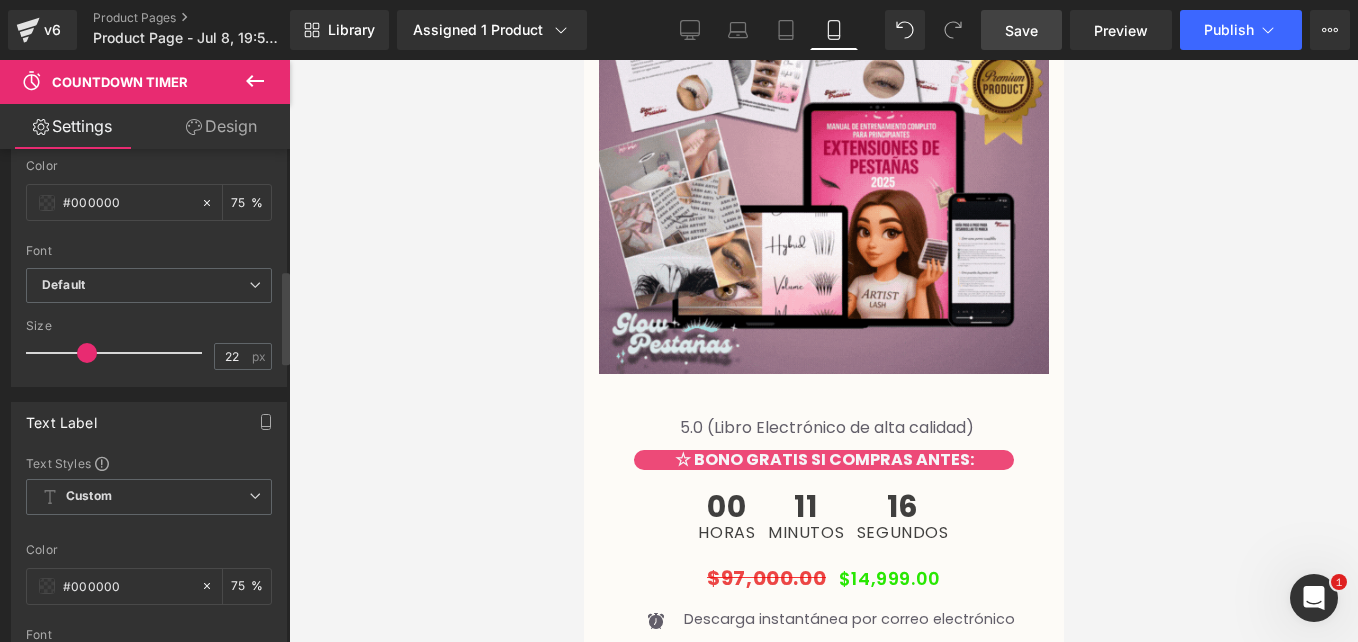 drag, startPoint x: 73, startPoint y: 349, endPoint x: 87, endPoint y: 345, distance: 14.56022 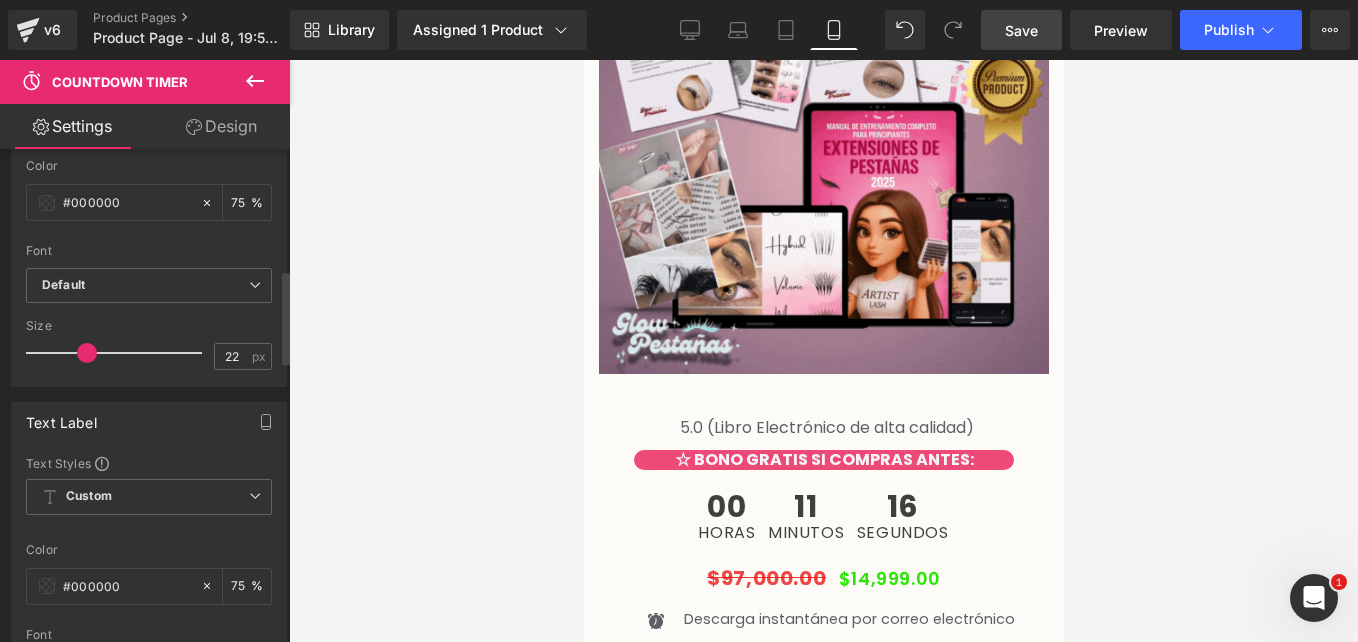 click at bounding box center (87, 353) 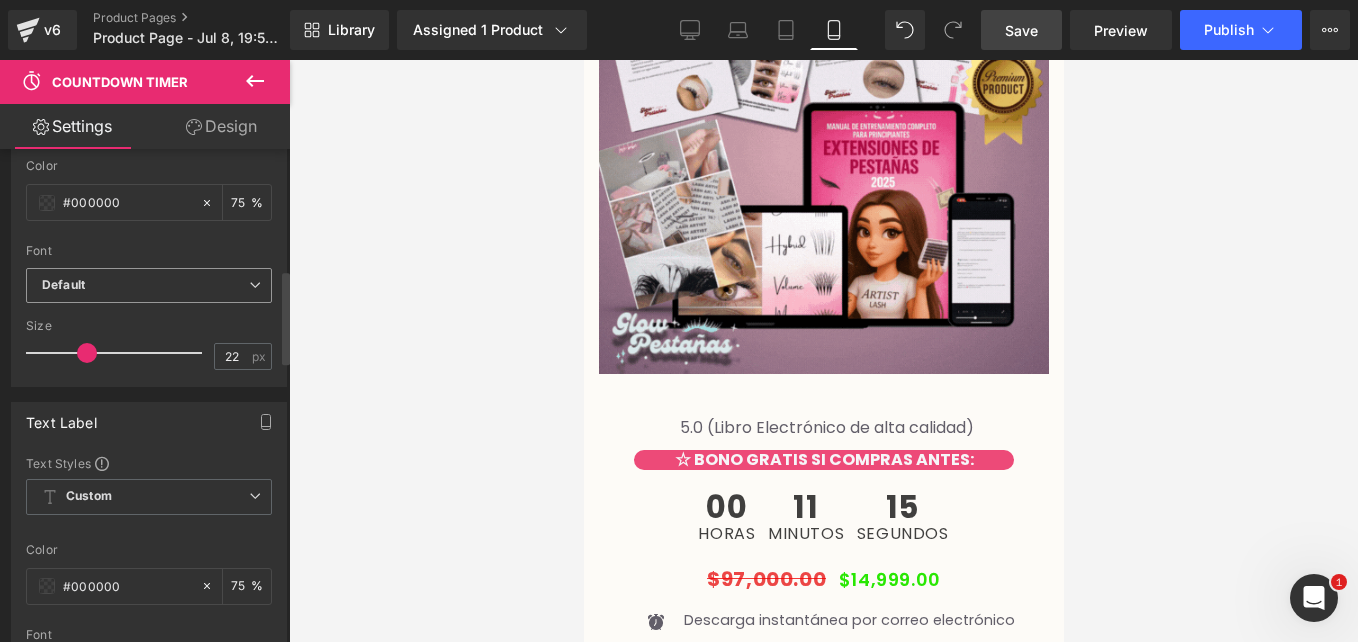 click on "Default" at bounding box center [149, 285] 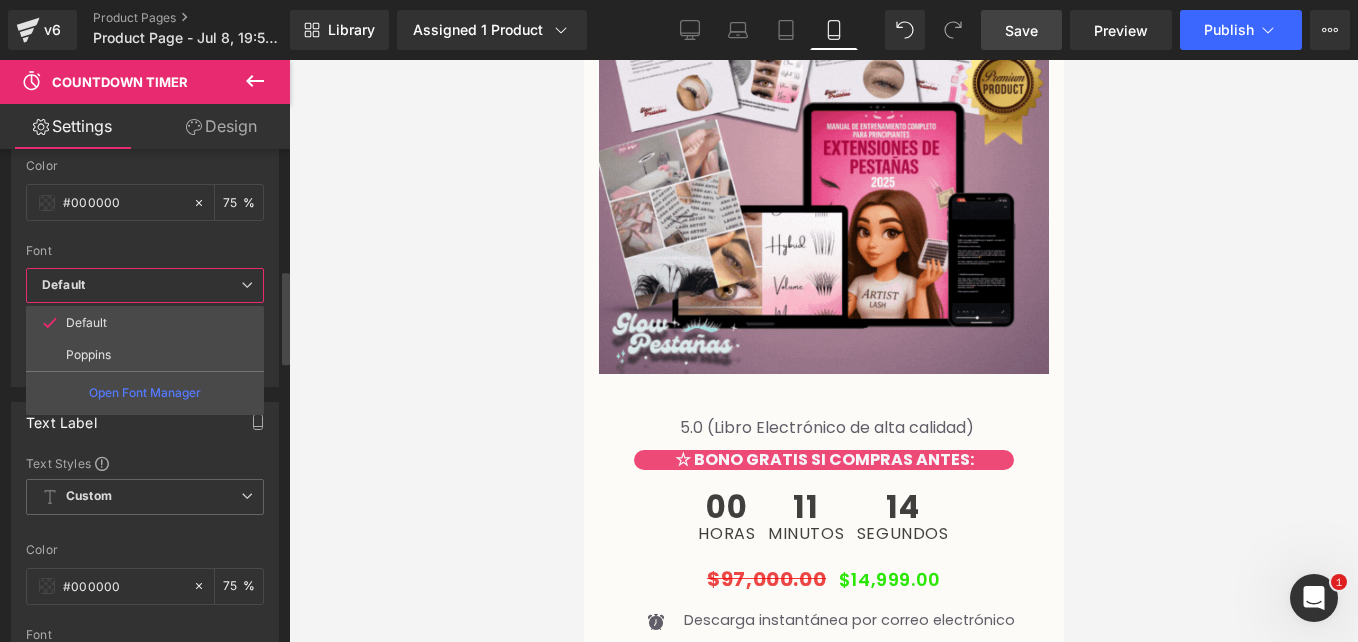 click on "Default" at bounding box center (145, 285) 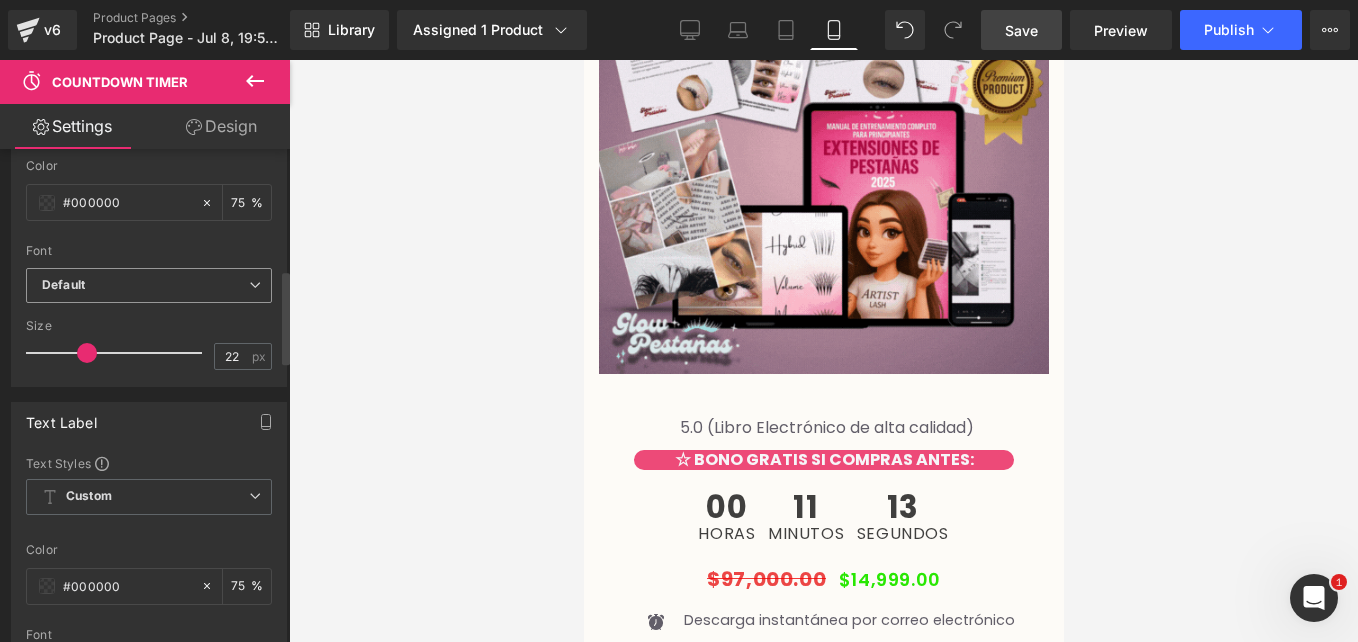 click on "Default" at bounding box center (149, 285) 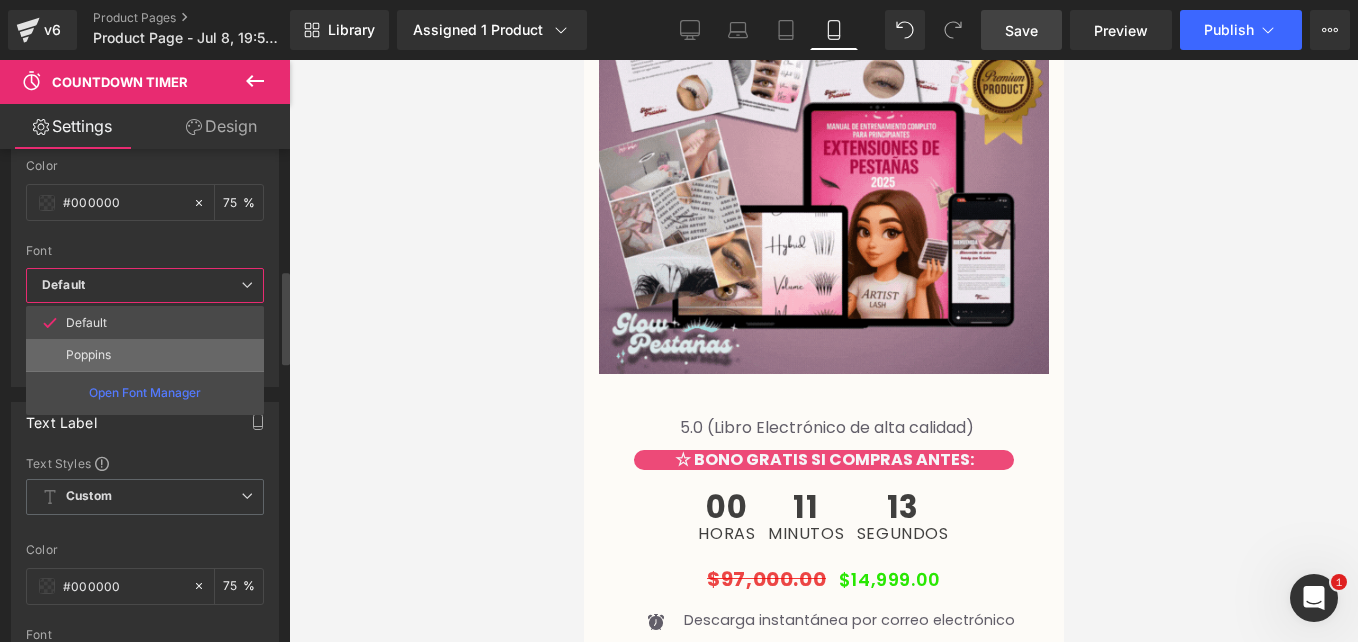 click on "Poppins" at bounding box center (88, 355) 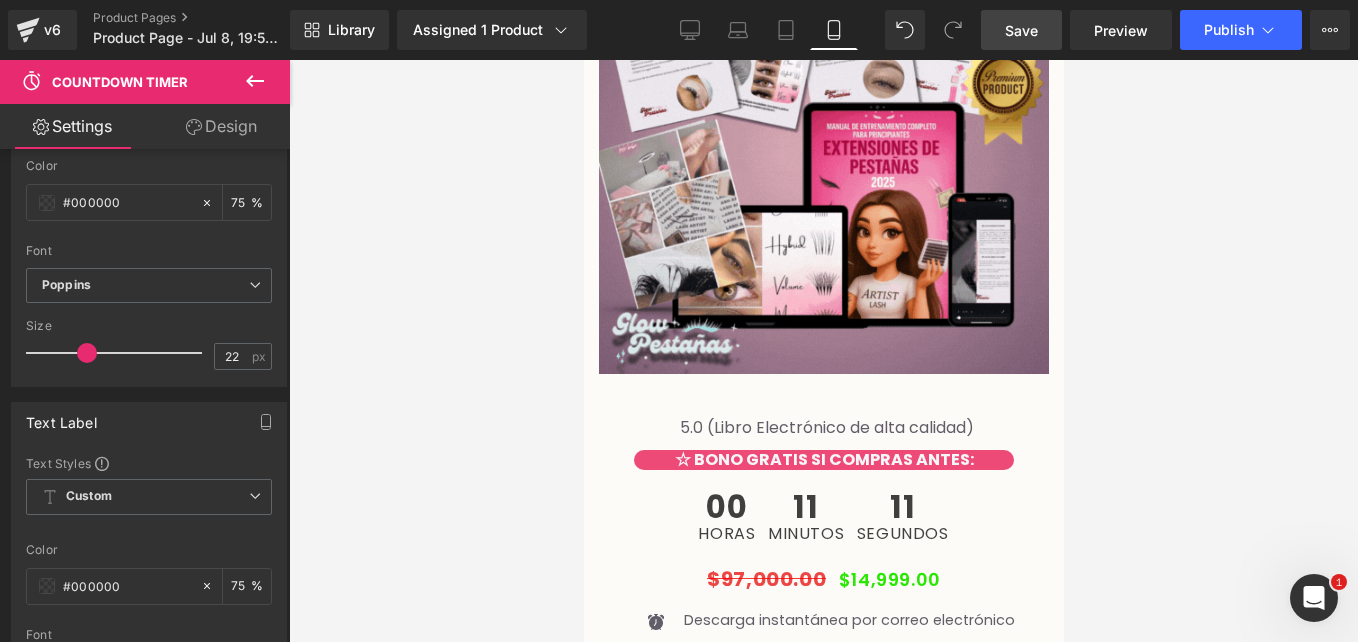 click on "Save" at bounding box center (1021, 30) 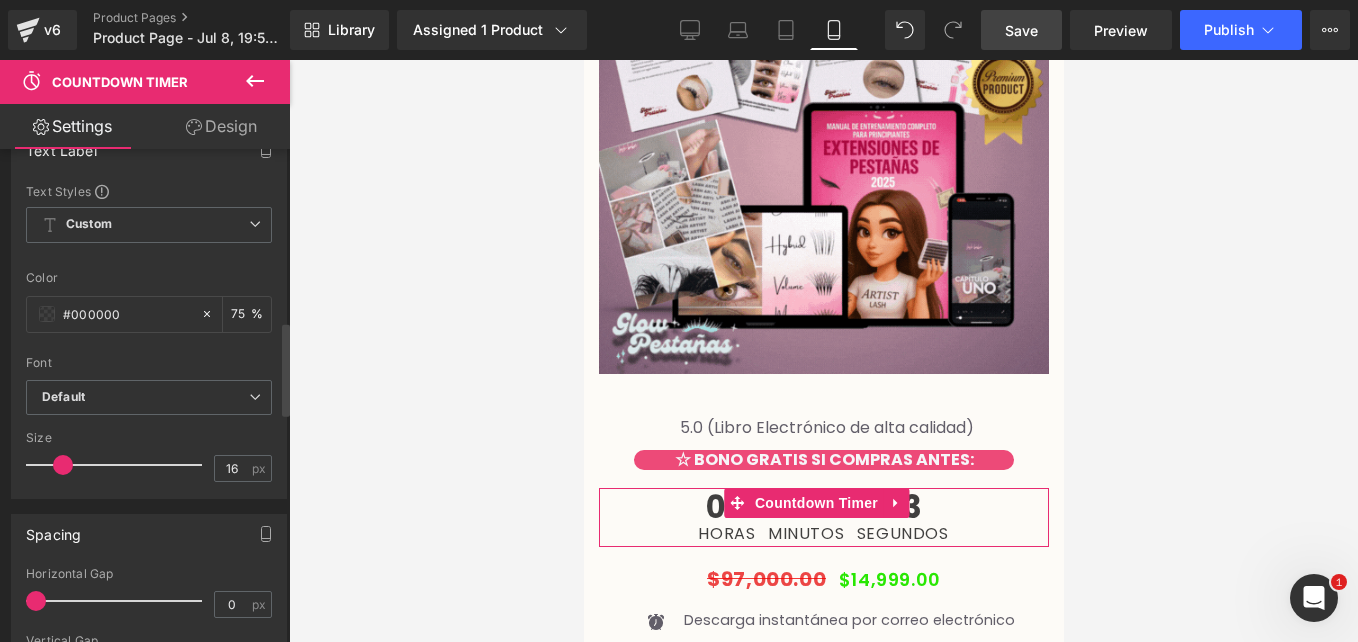 scroll, scrollTop: 908, scrollLeft: 0, axis: vertical 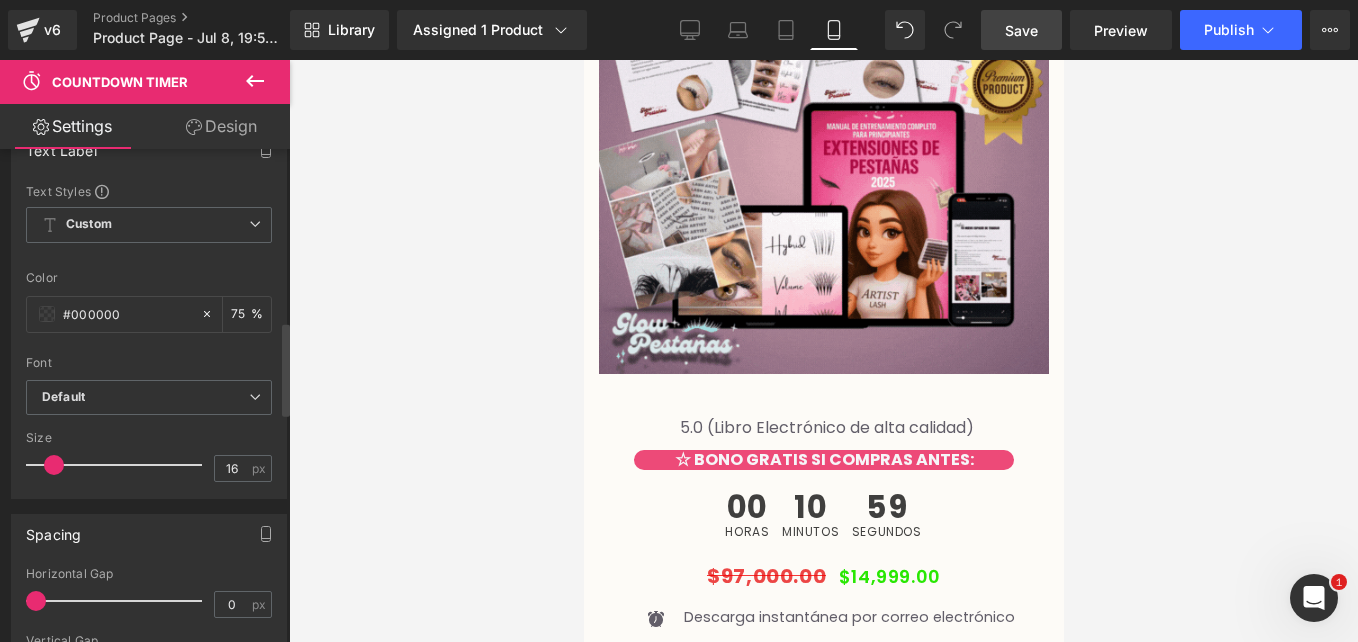 click at bounding box center [119, 465] 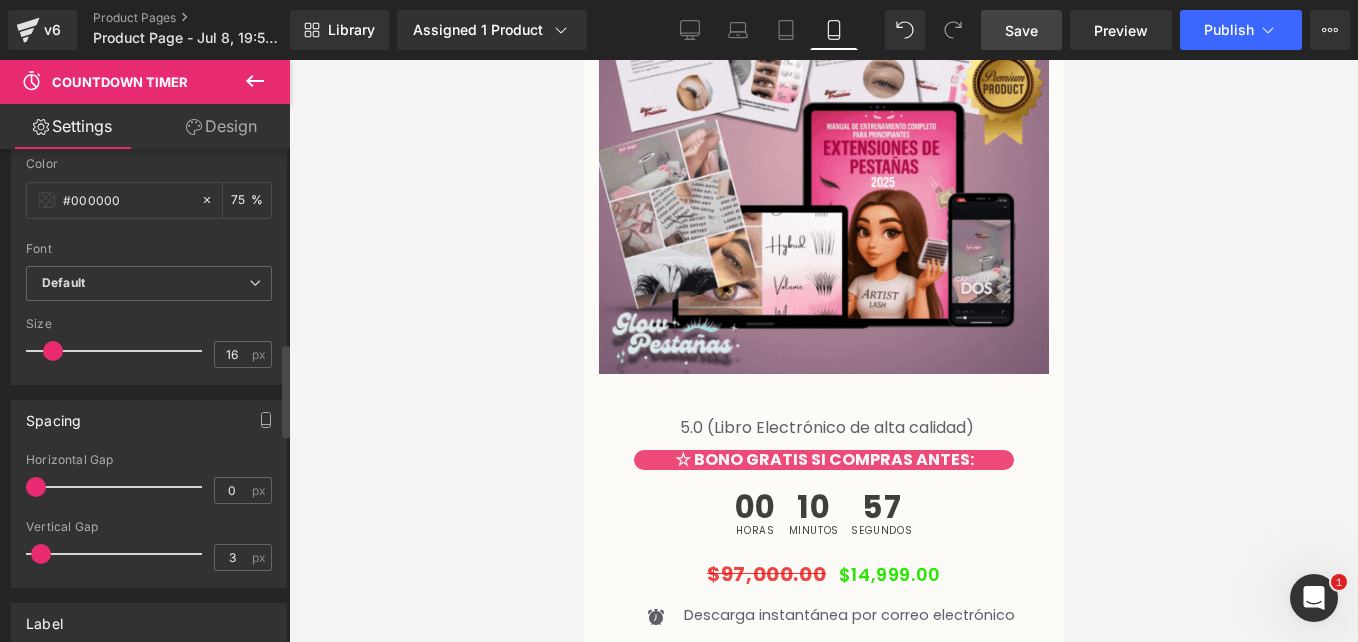 scroll, scrollTop: 1023, scrollLeft: 0, axis: vertical 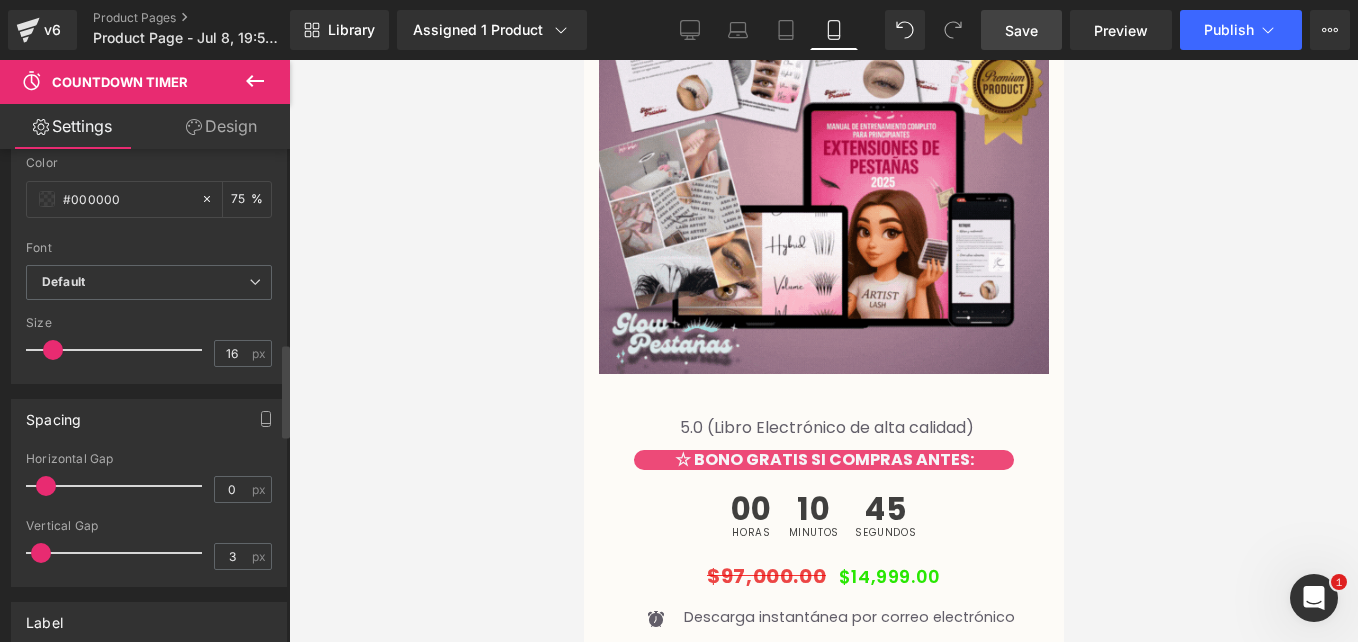 drag, startPoint x: 35, startPoint y: 485, endPoint x: 45, endPoint y: 508, distance: 25.079872 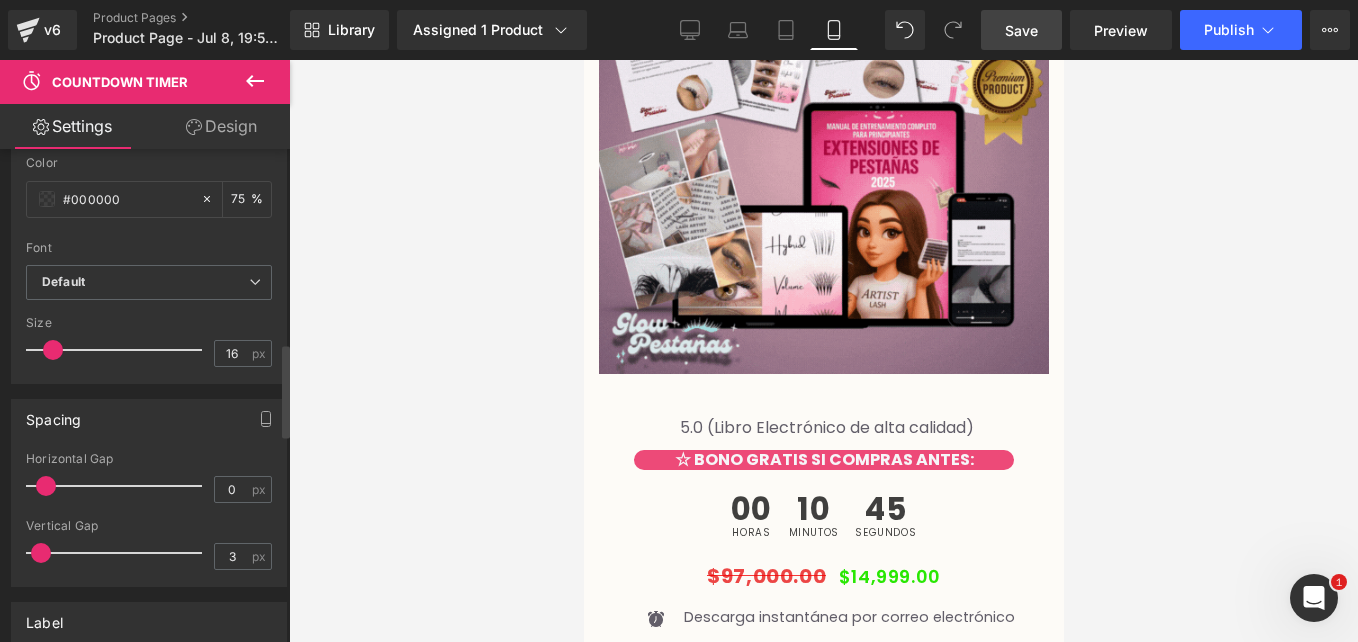 click on "Horizontal Gap 0 px" at bounding box center [149, 485] 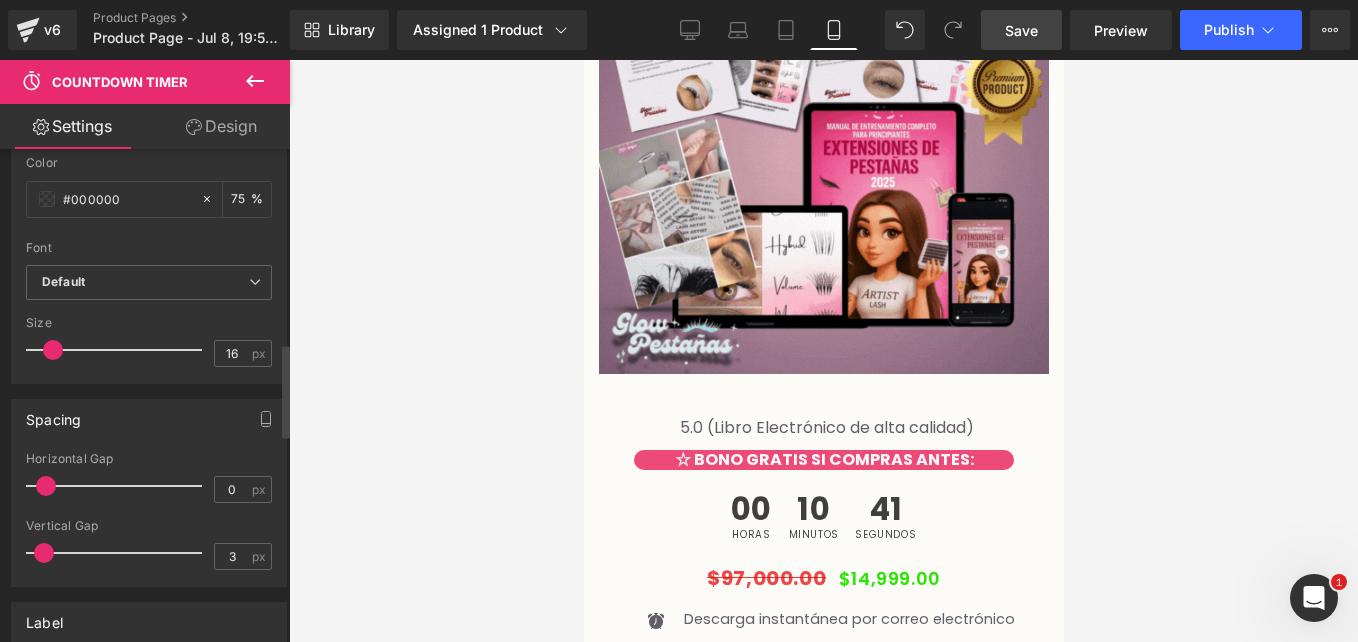 click at bounding box center (44, 553) 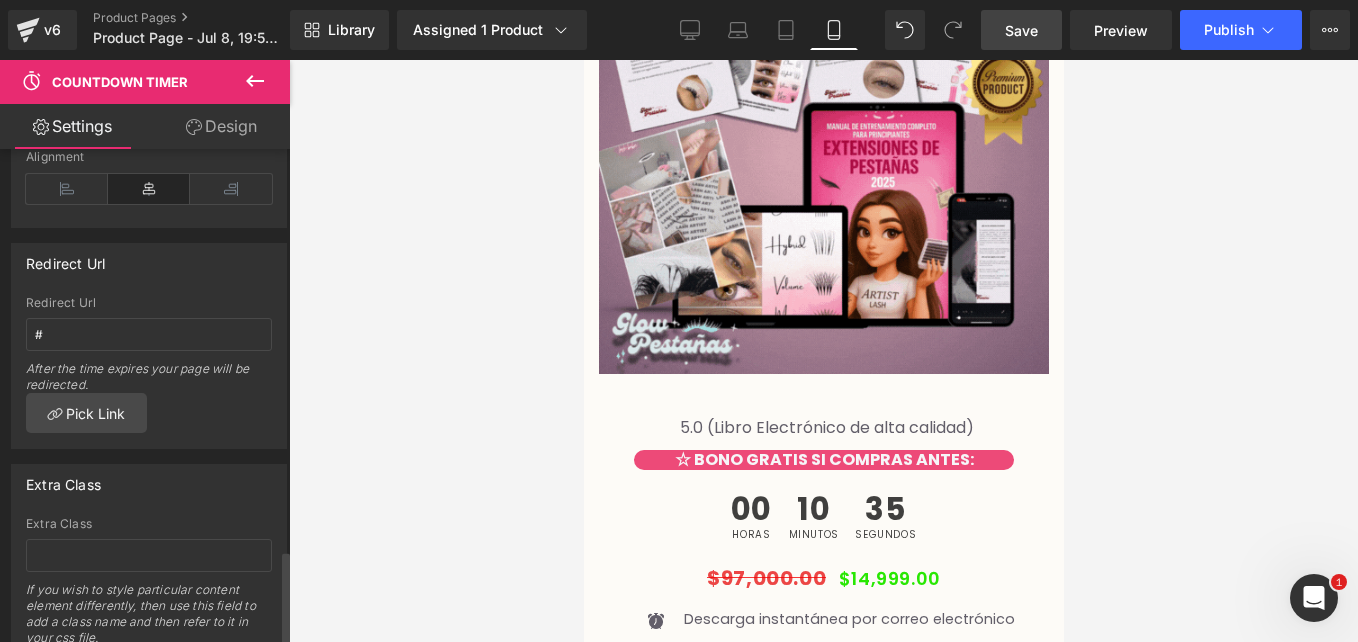 scroll, scrollTop: 2125, scrollLeft: 0, axis: vertical 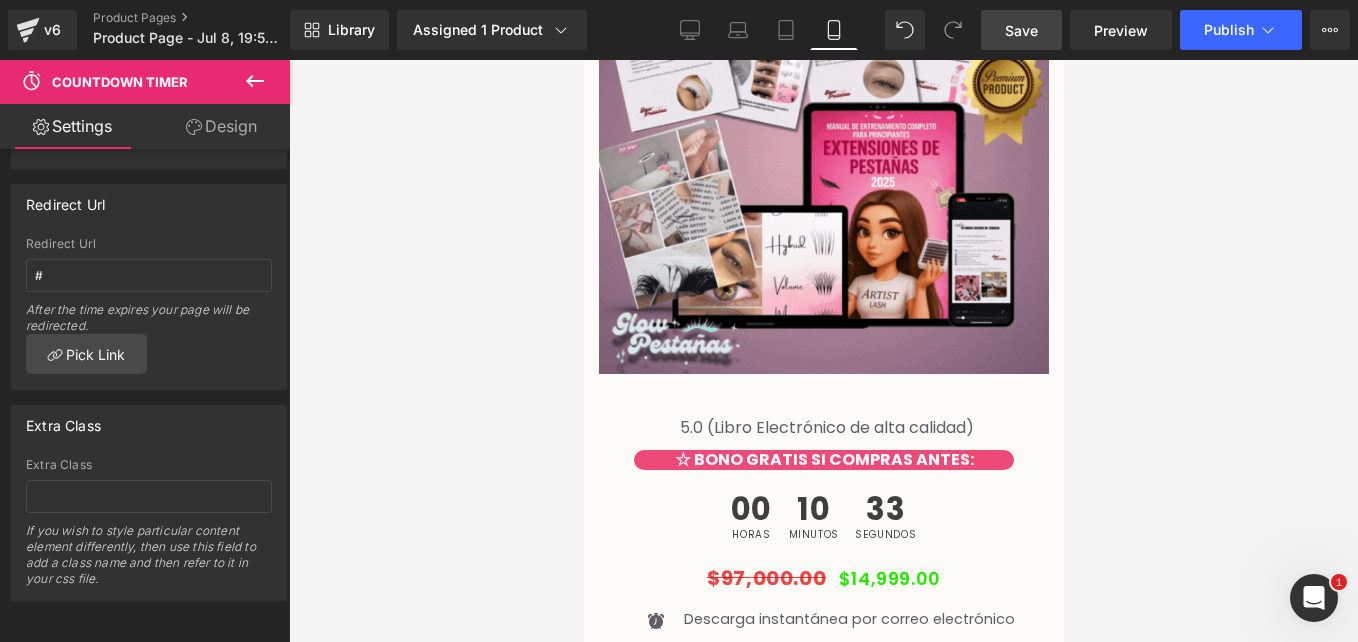click on "Save" at bounding box center (1021, 30) 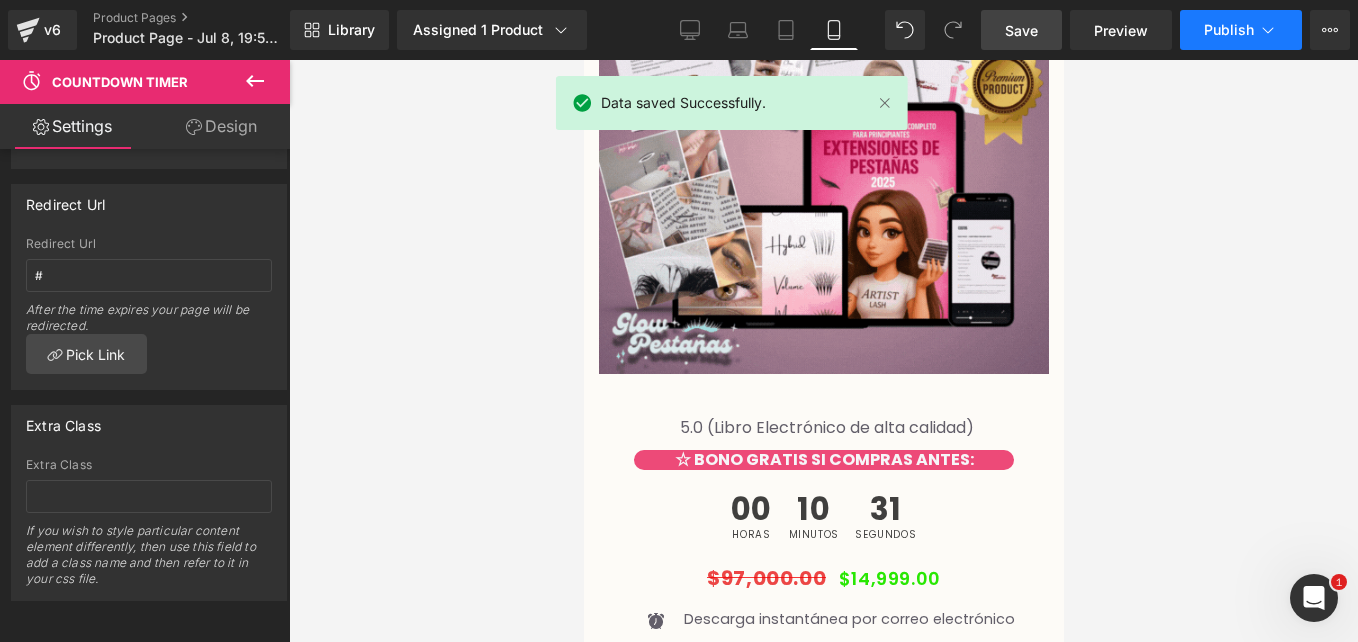 click on "Publish" at bounding box center [1229, 30] 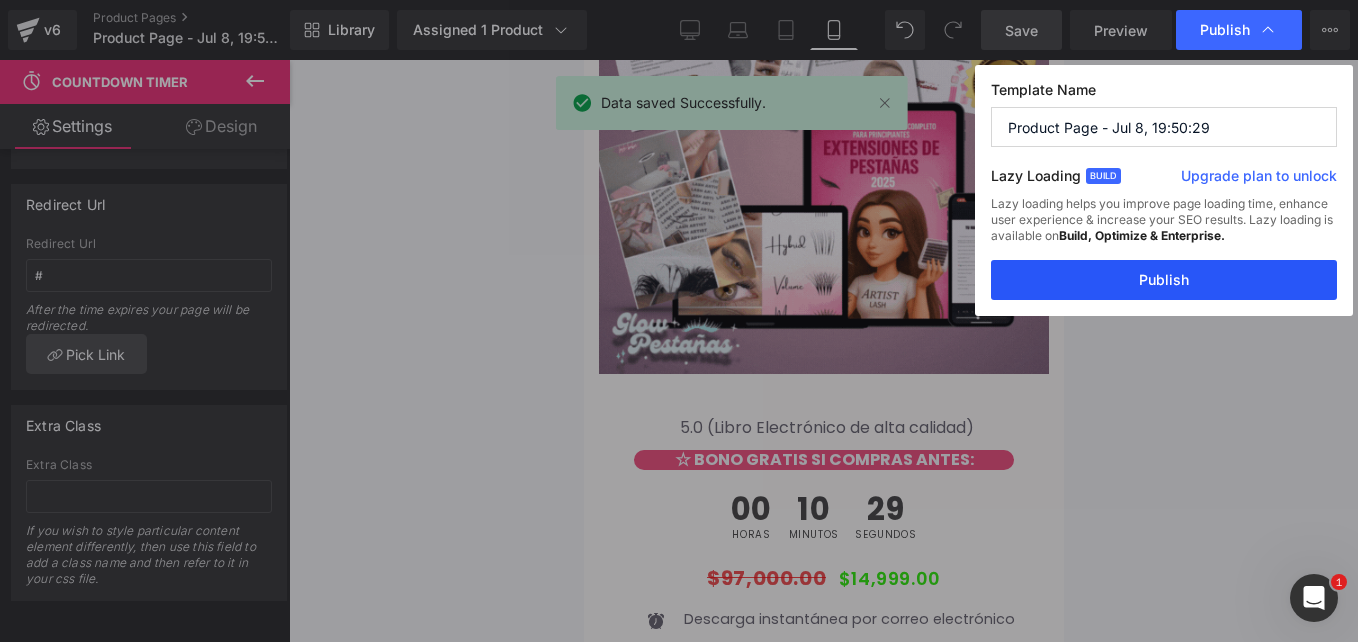 click on "Publish" at bounding box center (1164, 280) 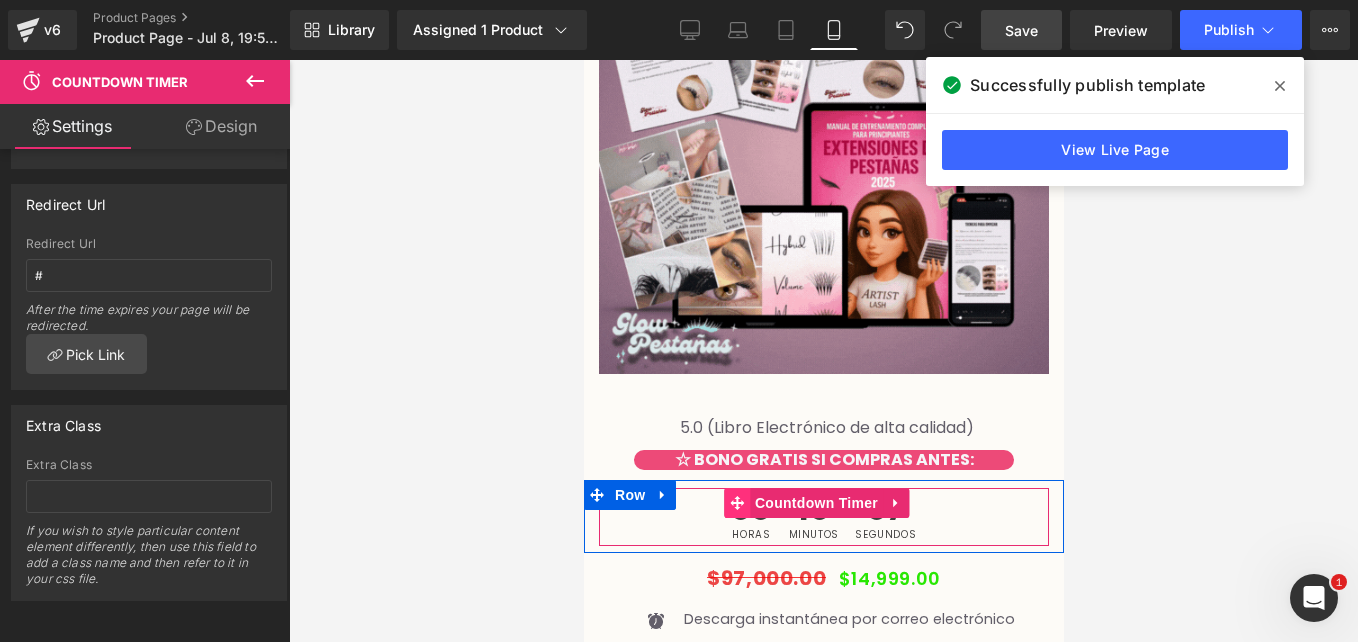 click 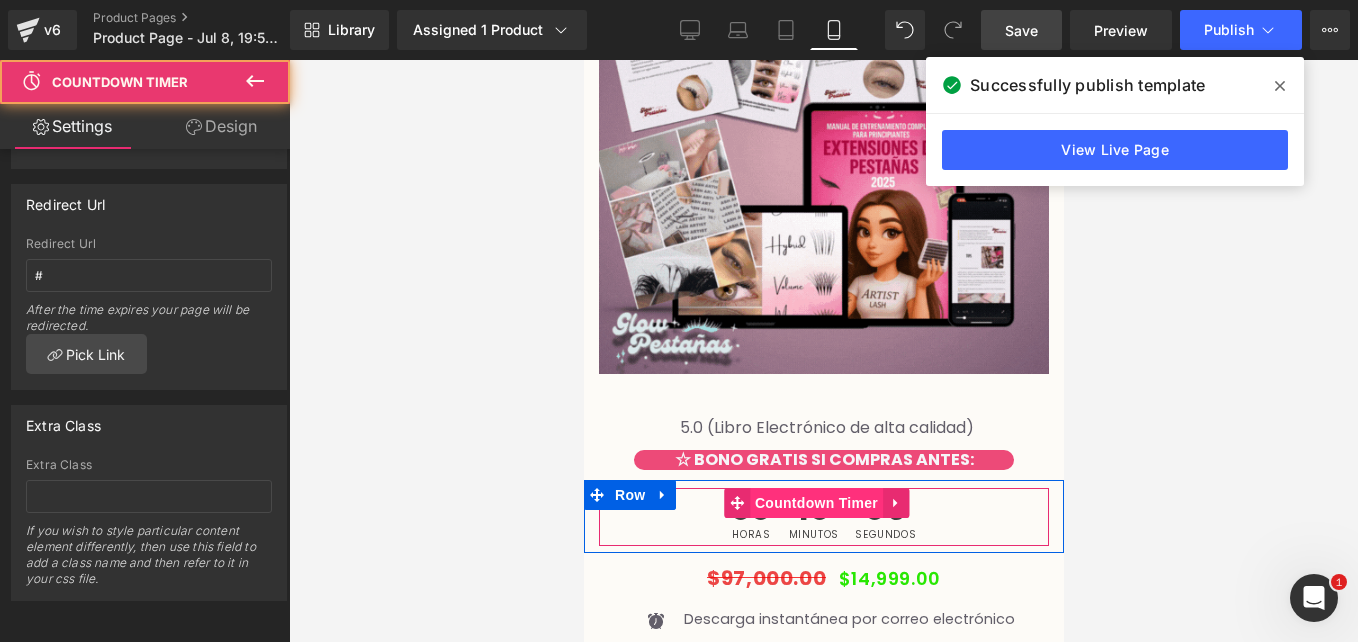 click on "Countdown Timer" at bounding box center (815, 503) 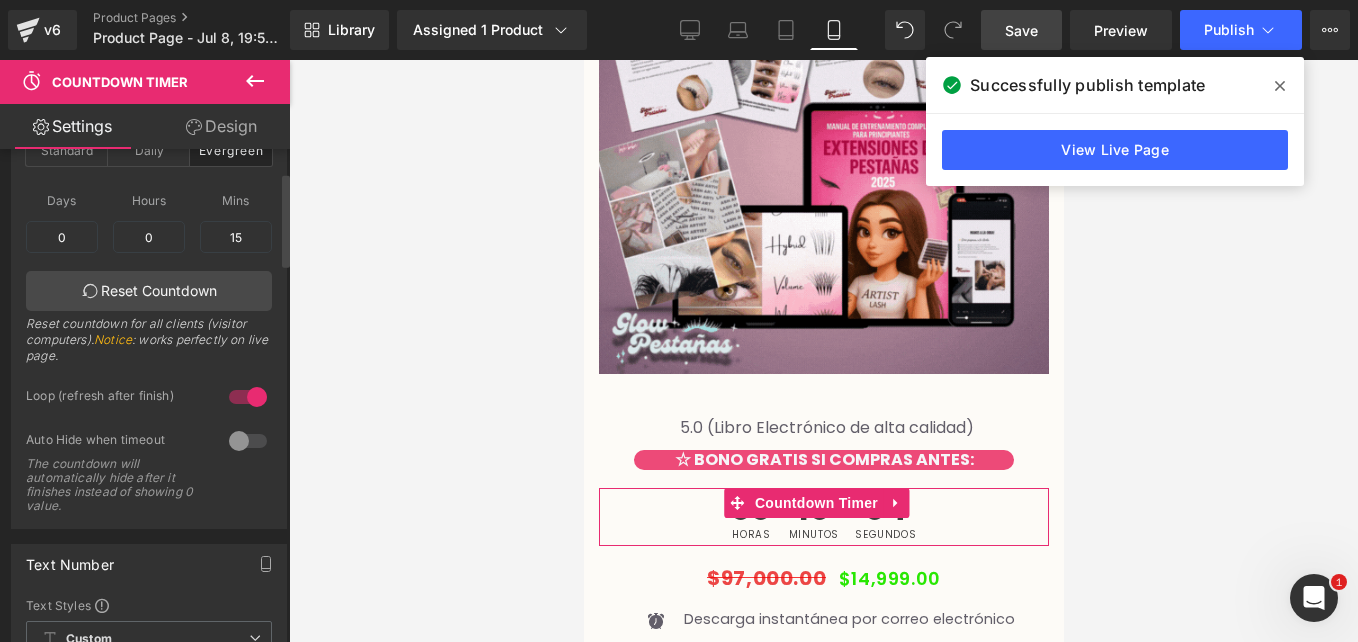 scroll, scrollTop: 0, scrollLeft: 0, axis: both 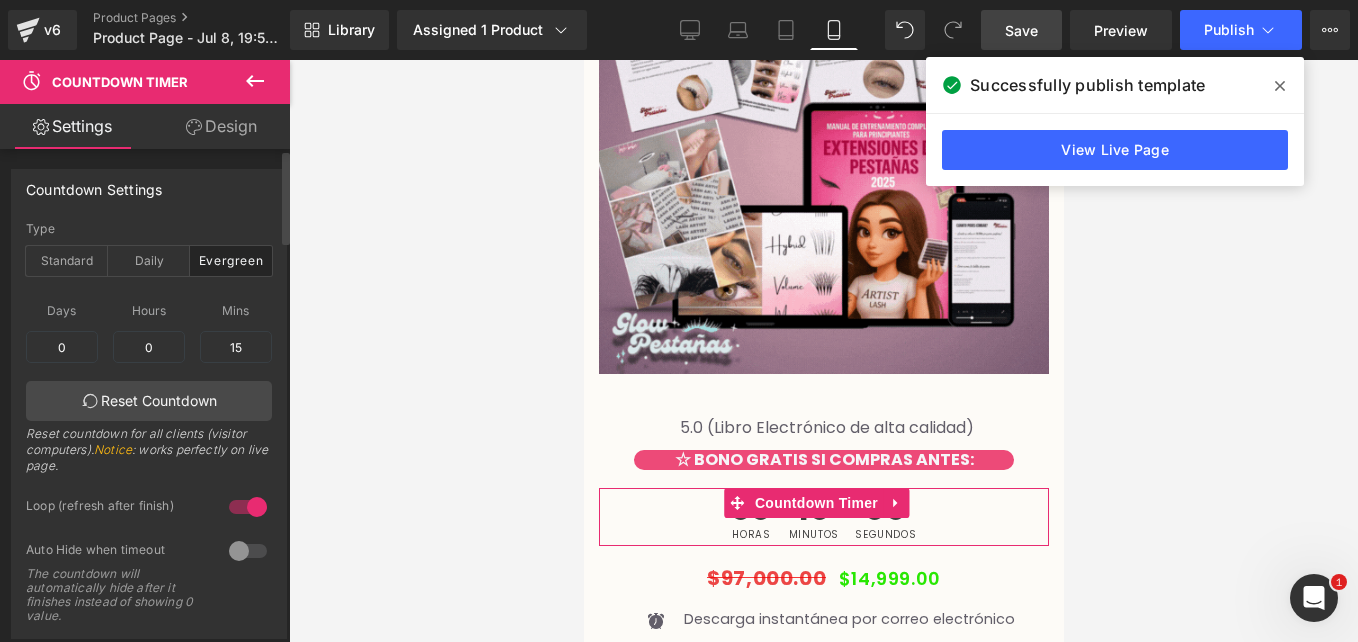 click at bounding box center (248, 507) 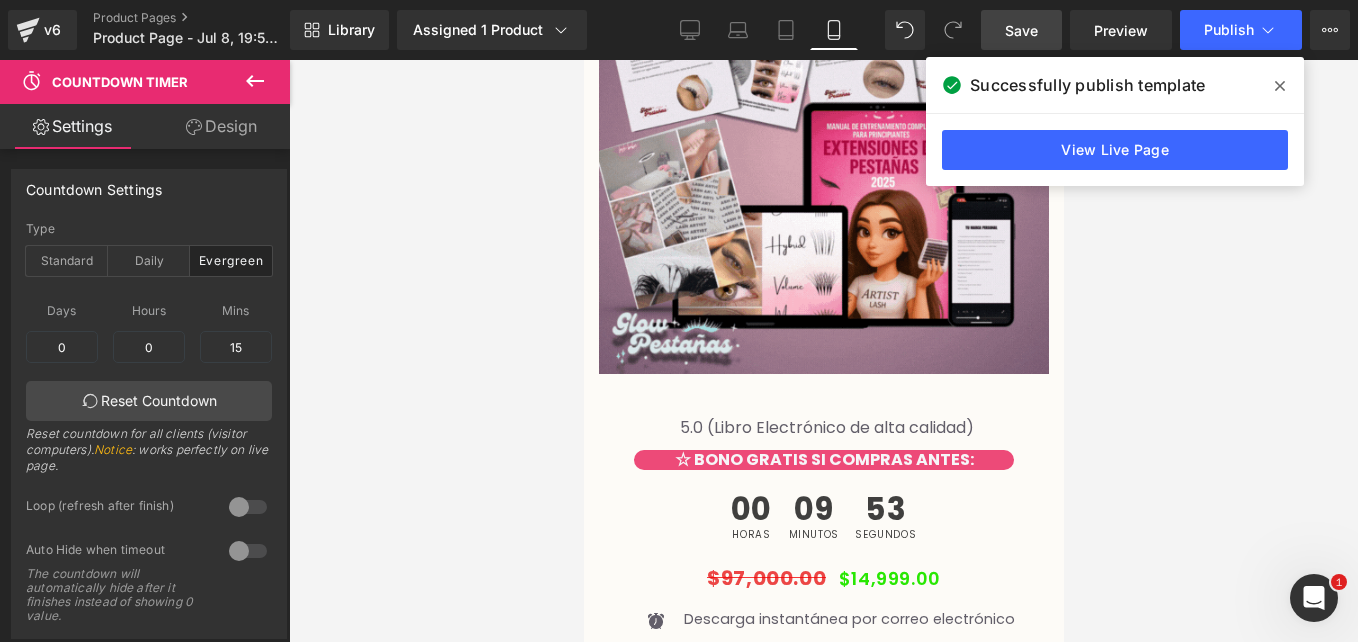 click on "Save" at bounding box center (1021, 30) 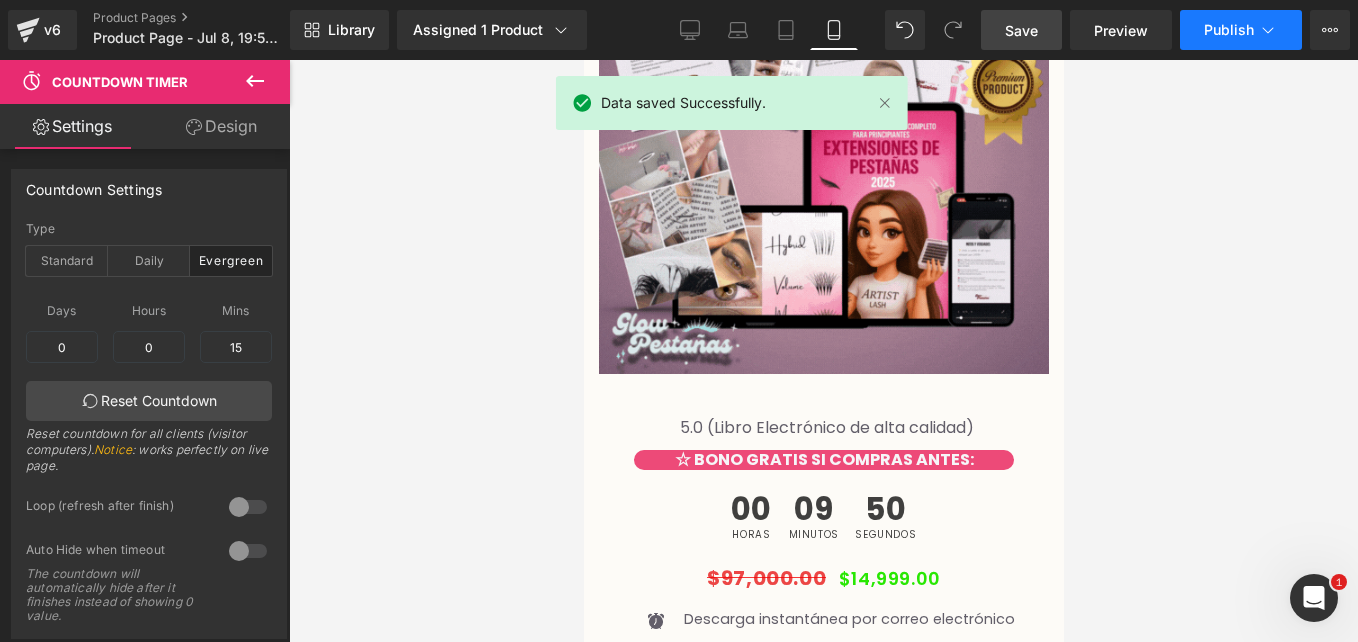 click on "Publish" at bounding box center (1241, 30) 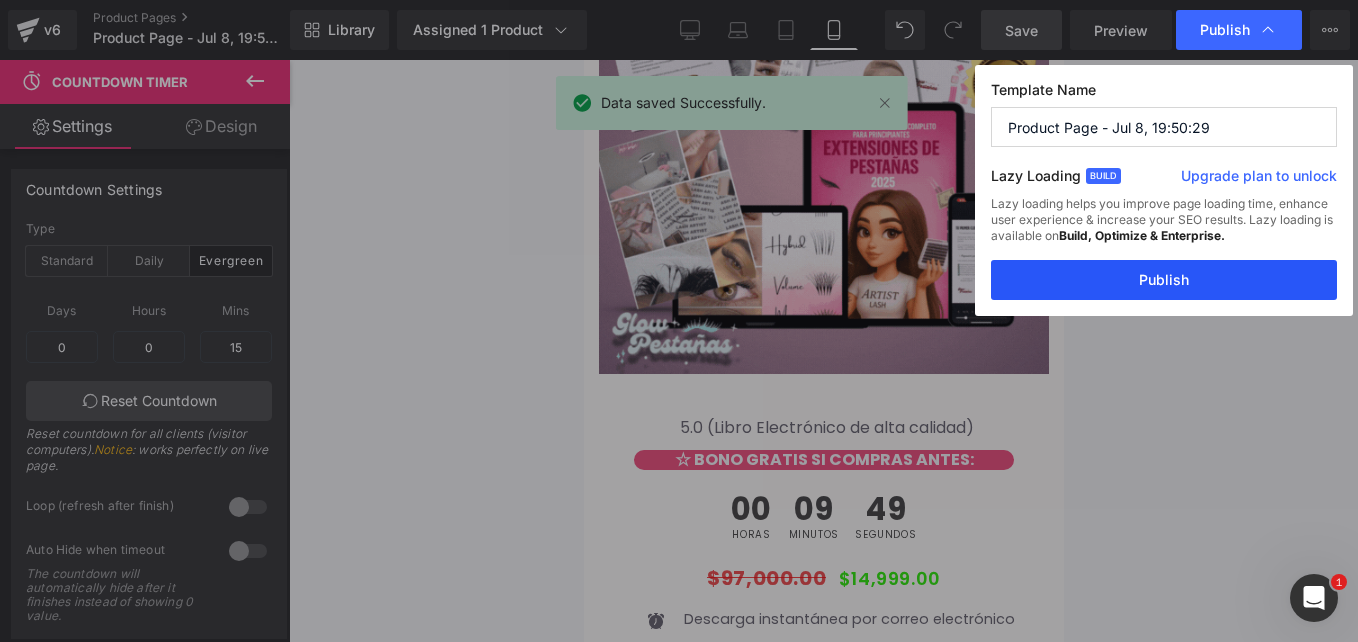 drag, startPoint x: 1078, startPoint y: 265, endPoint x: 19, endPoint y: 247, distance: 1059.153 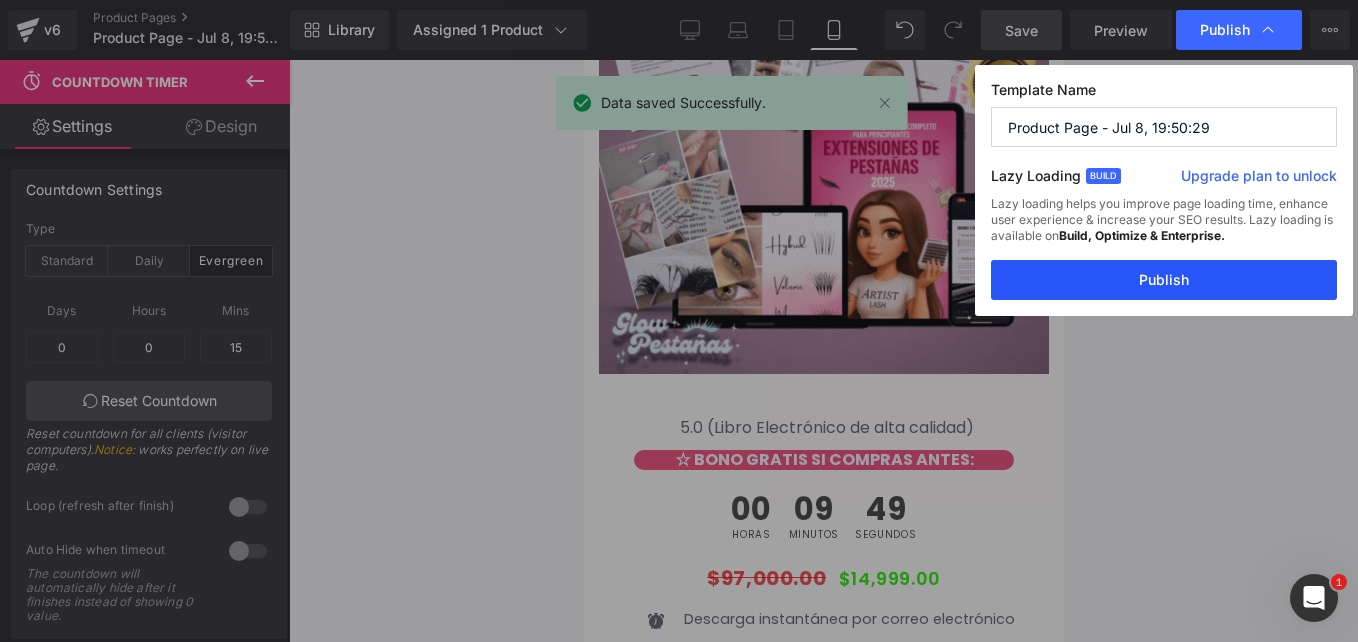 click on "Publish" at bounding box center [1164, 280] 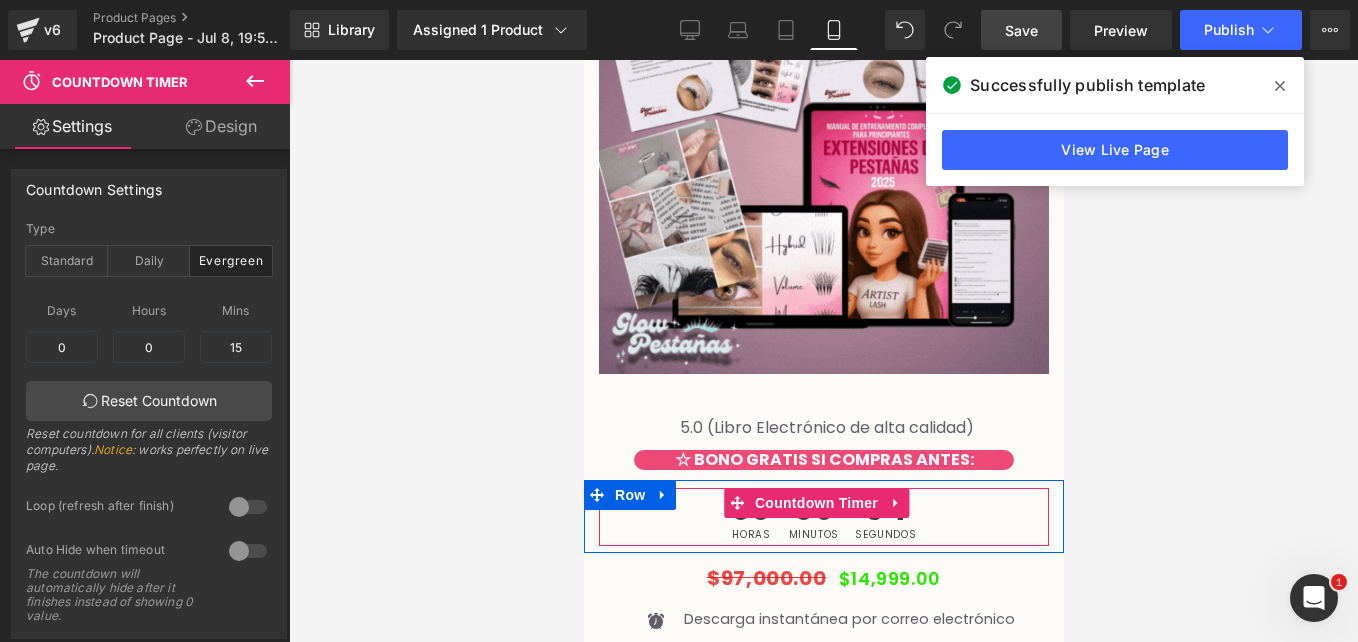 click on "Countdown Timer" at bounding box center (815, 503) 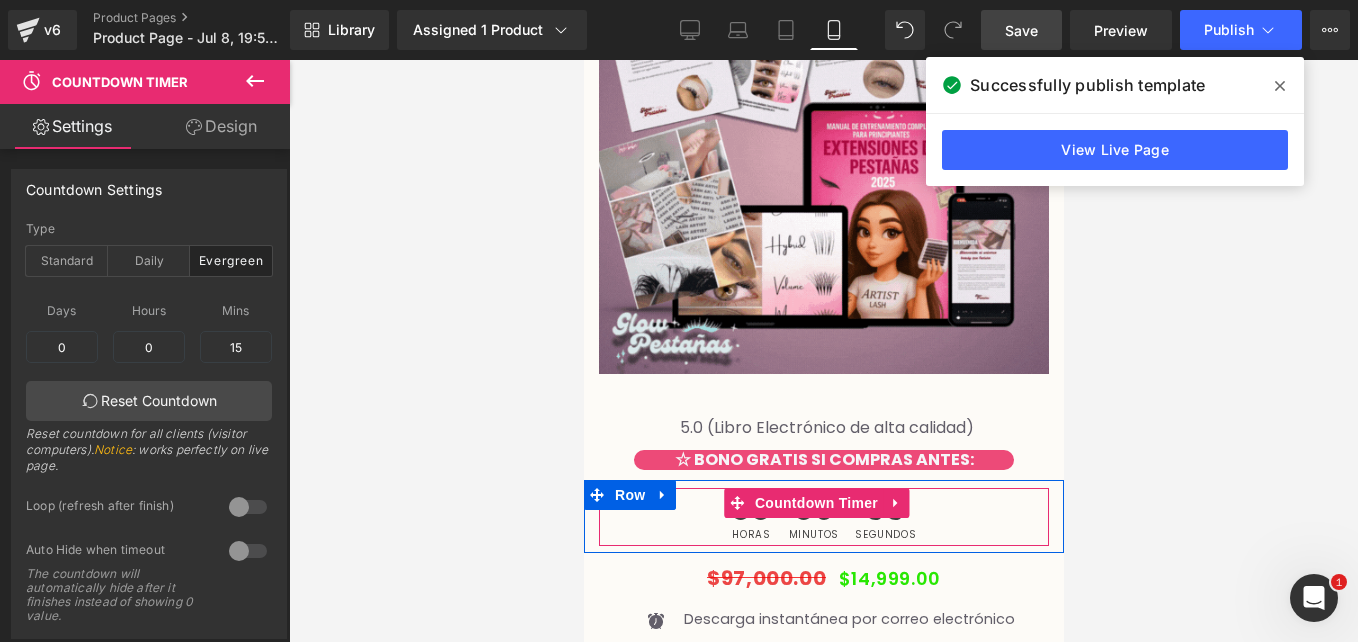 click on "00 Horas
09 Minutos
33 Segundos
Countdown Timer" at bounding box center (823, 517) 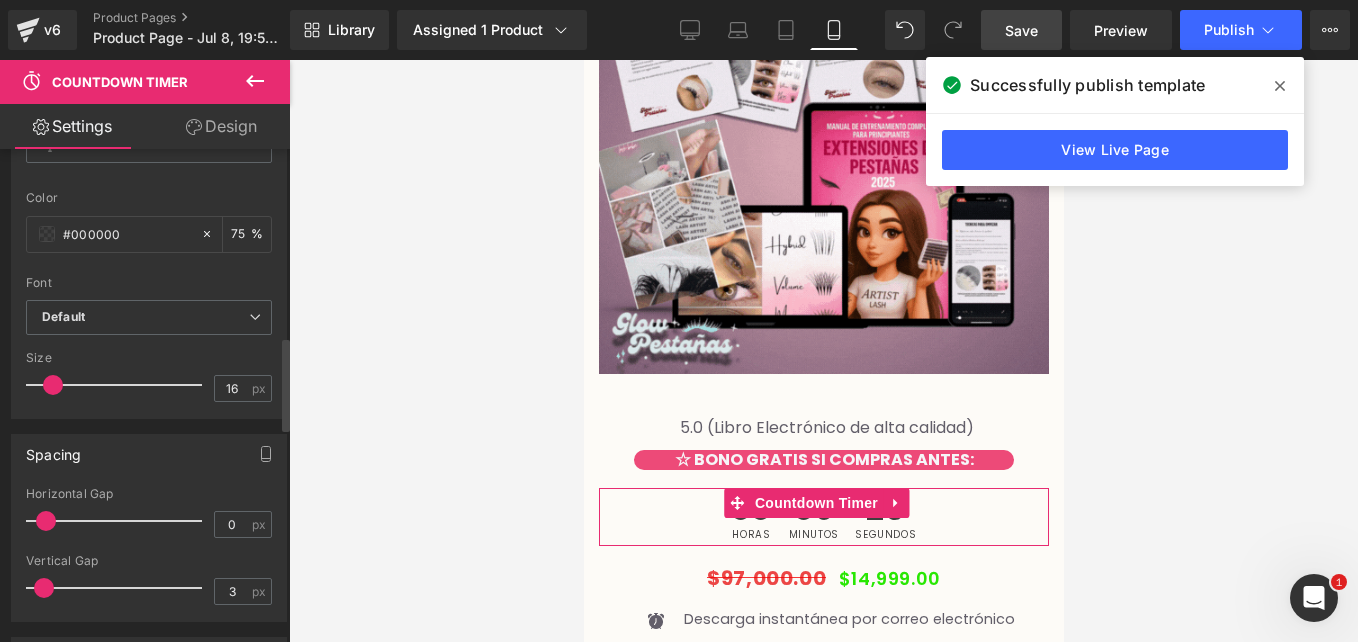 scroll, scrollTop: 988, scrollLeft: 0, axis: vertical 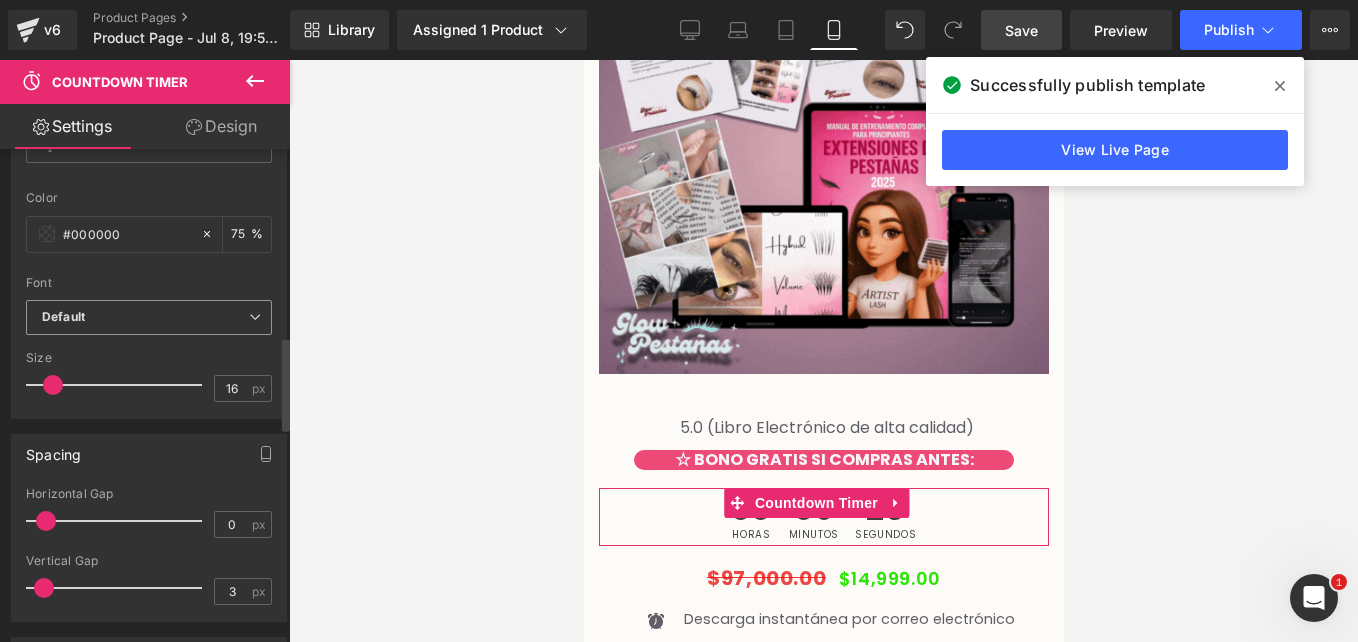click on "Default" at bounding box center (145, 317) 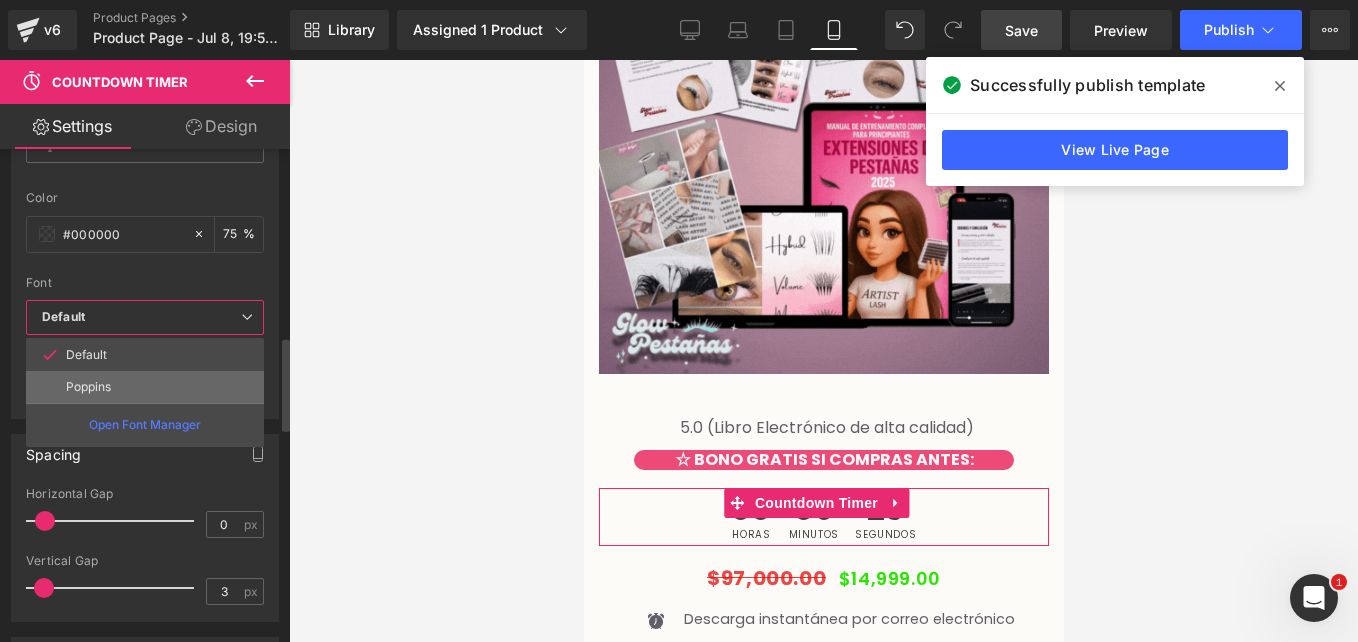 click on "Poppins" at bounding box center [145, 387] 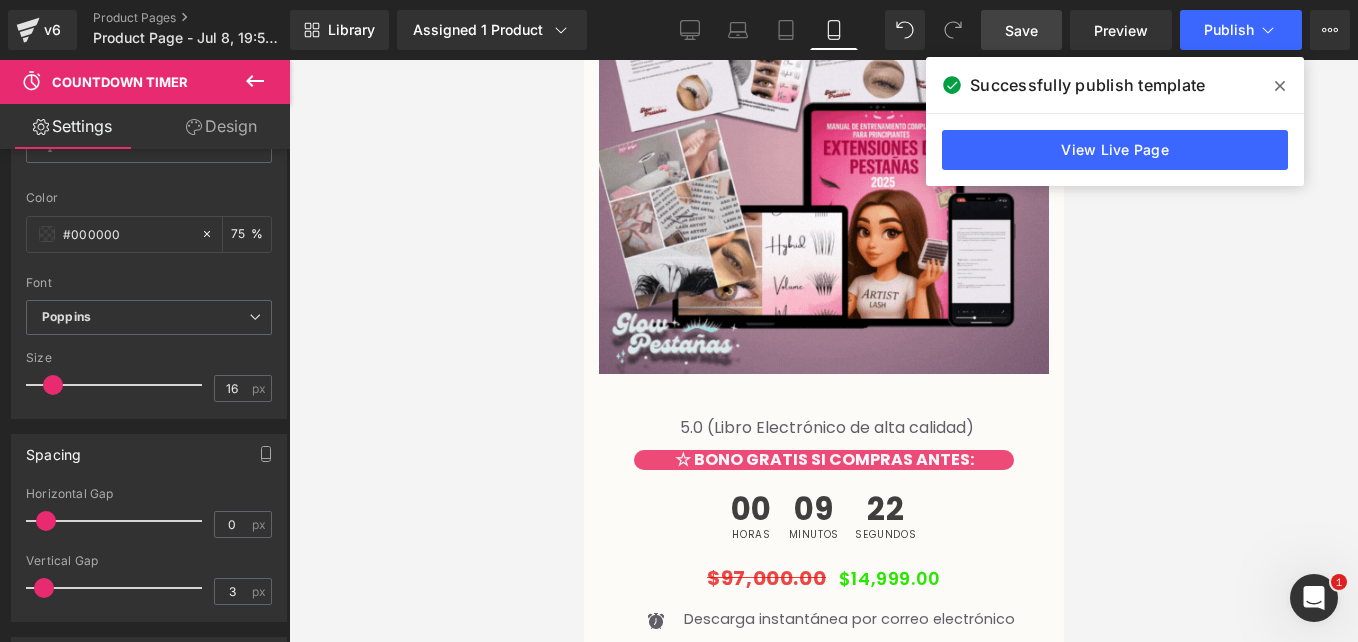 click on "Save" at bounding box center (1021, 30) 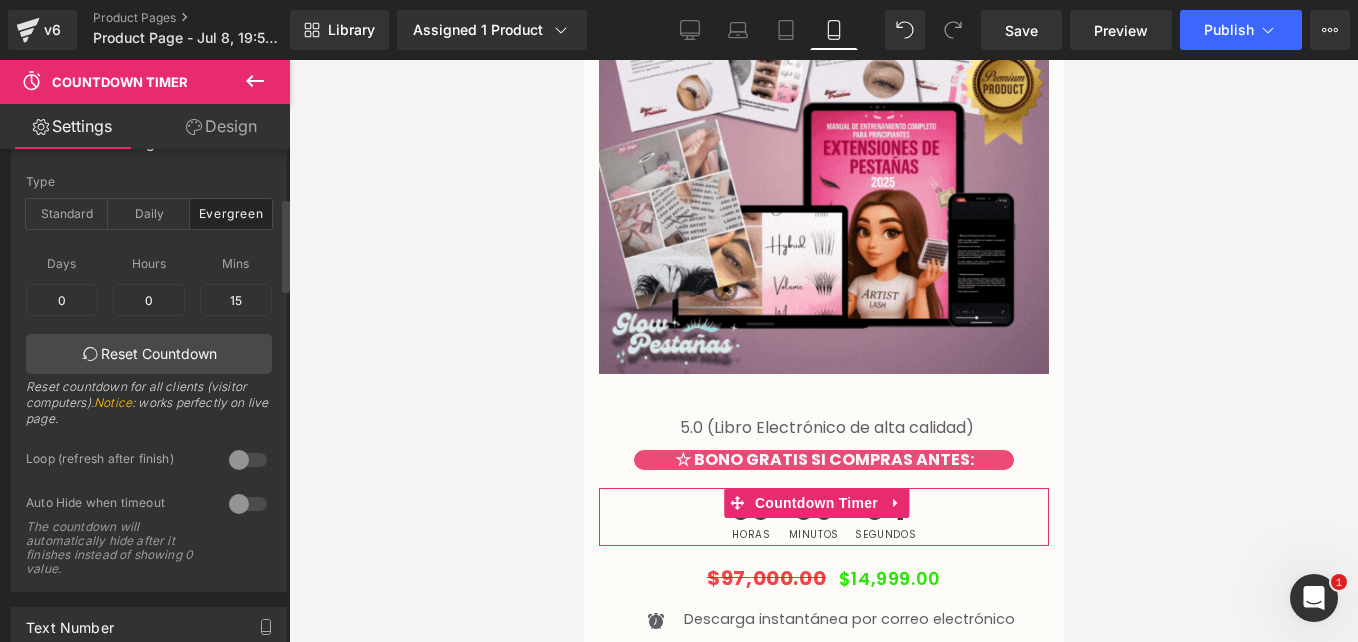scroll, scrollTop: 0, scrollLeft: 0, axis: both 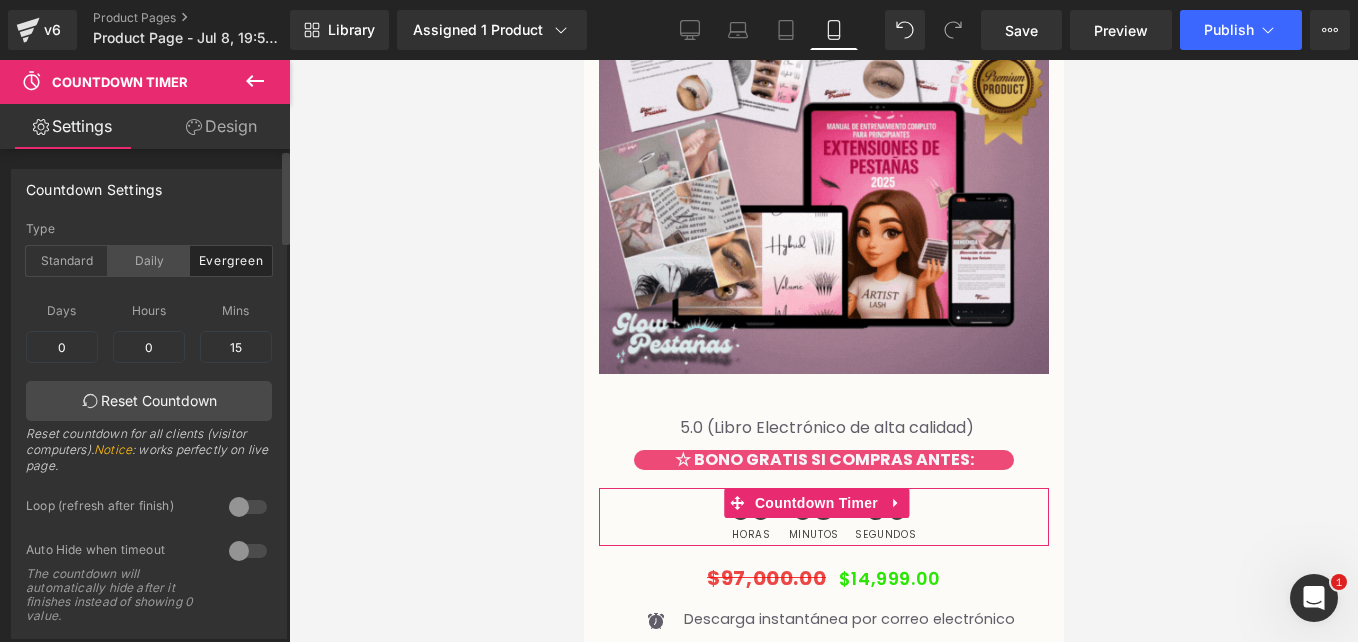 click on "Daily" at bounding box center [149, 261] 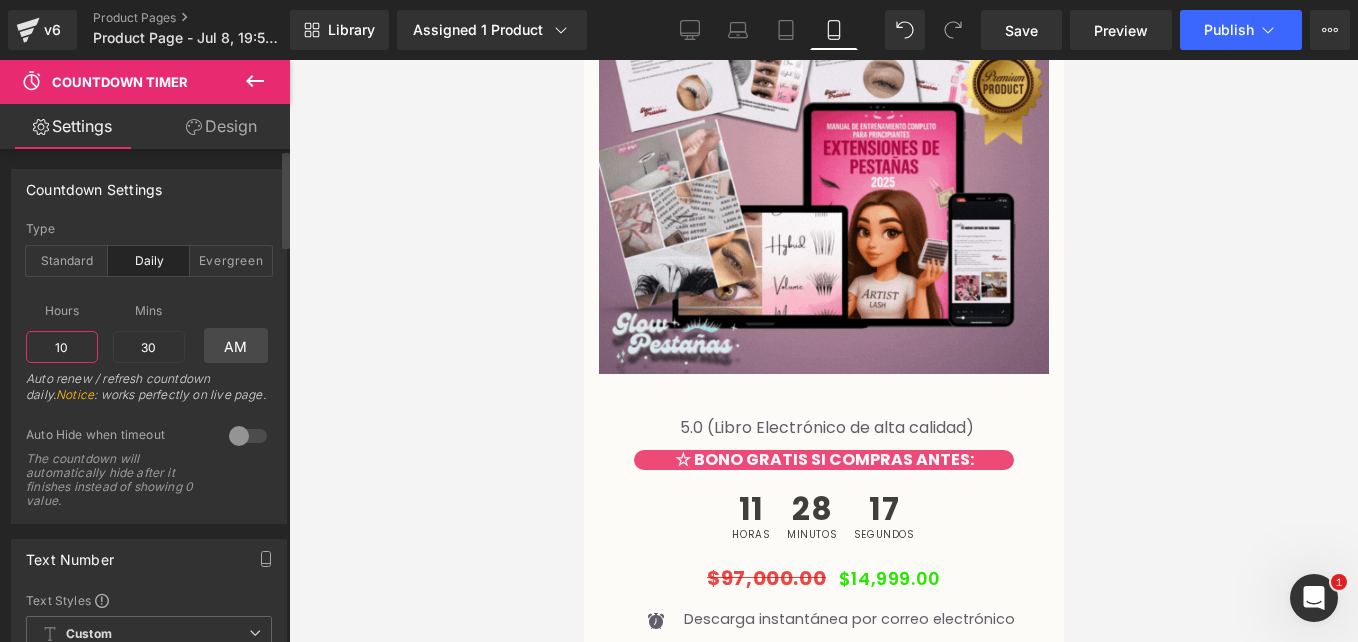drag, startPoint x: 81, startPoint y: 345, endPoint x: 45, endPoint y: 345, distance: 36 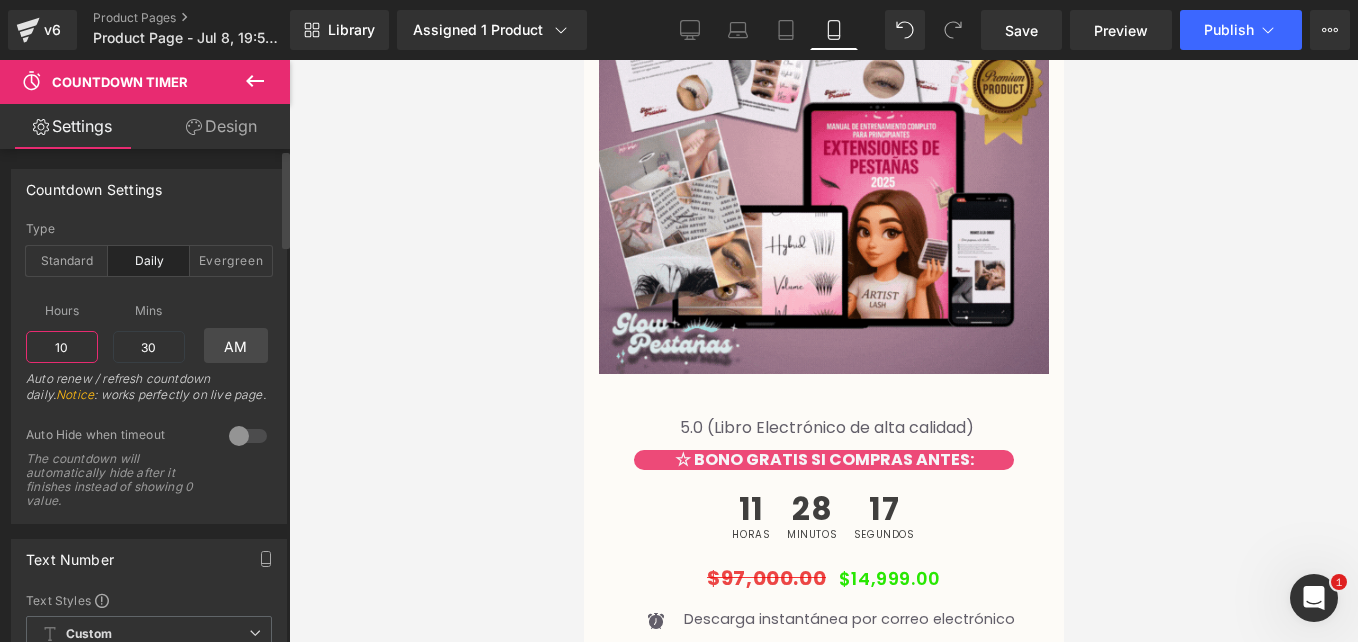 click on "10" at bounding box center [62, 347] 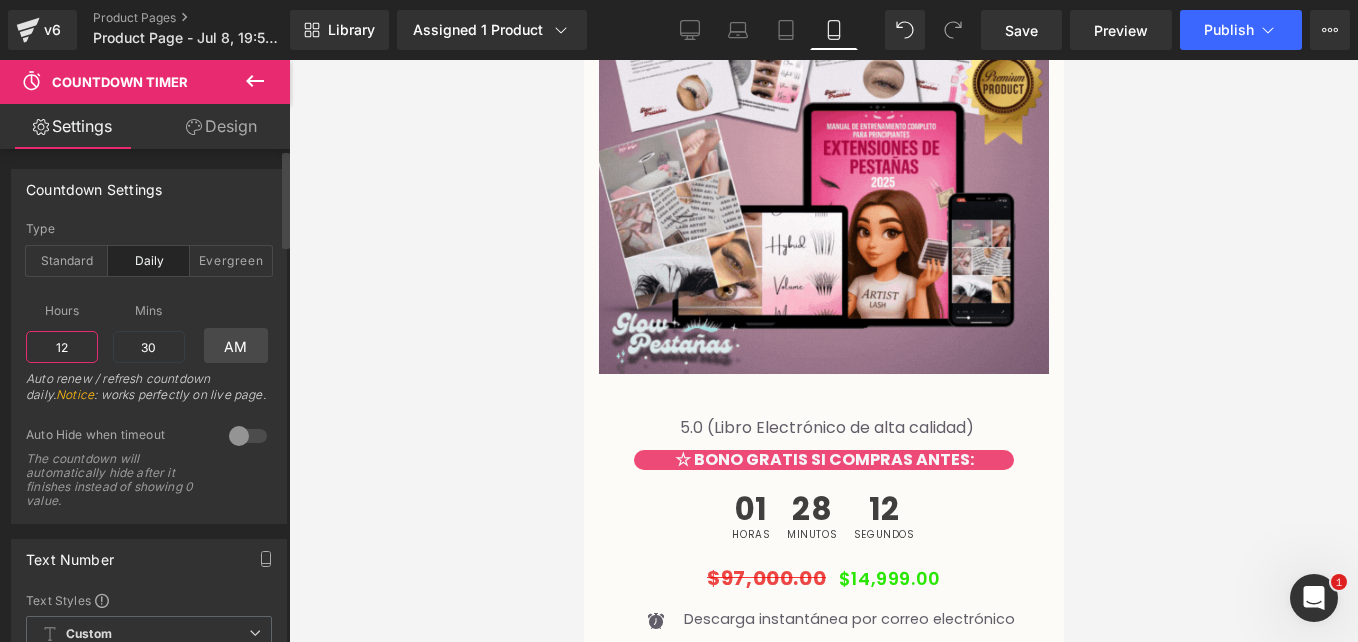 type on "1" 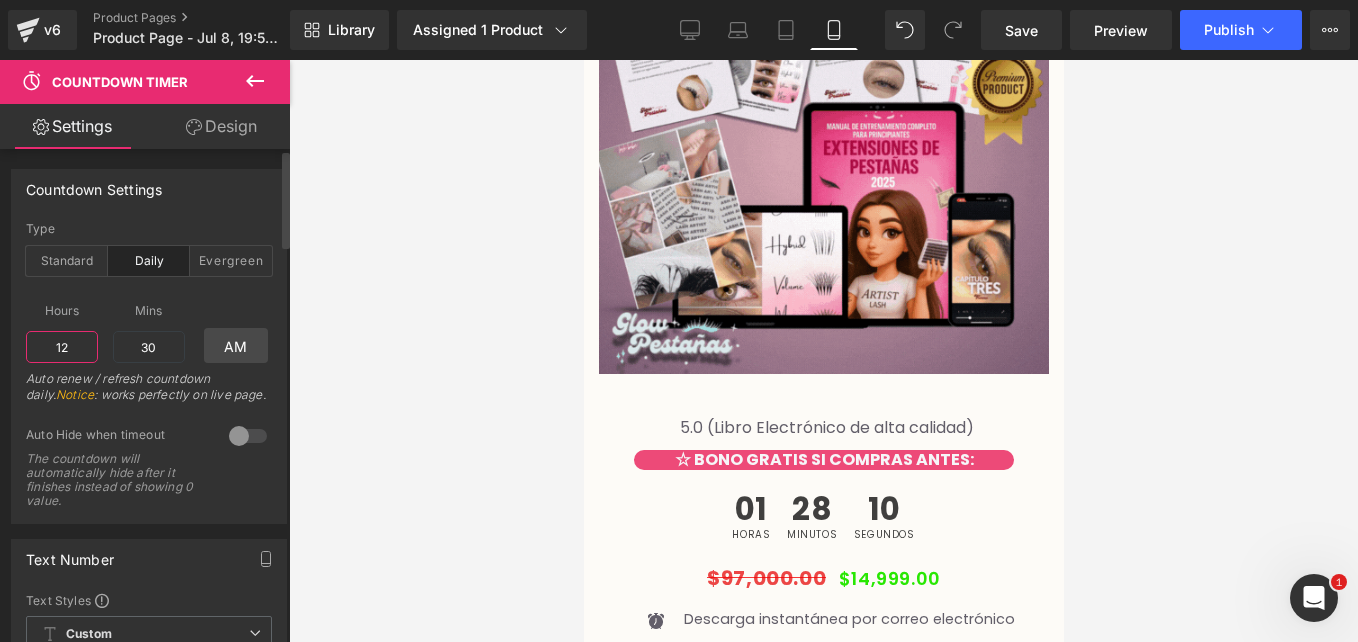 type on "1" 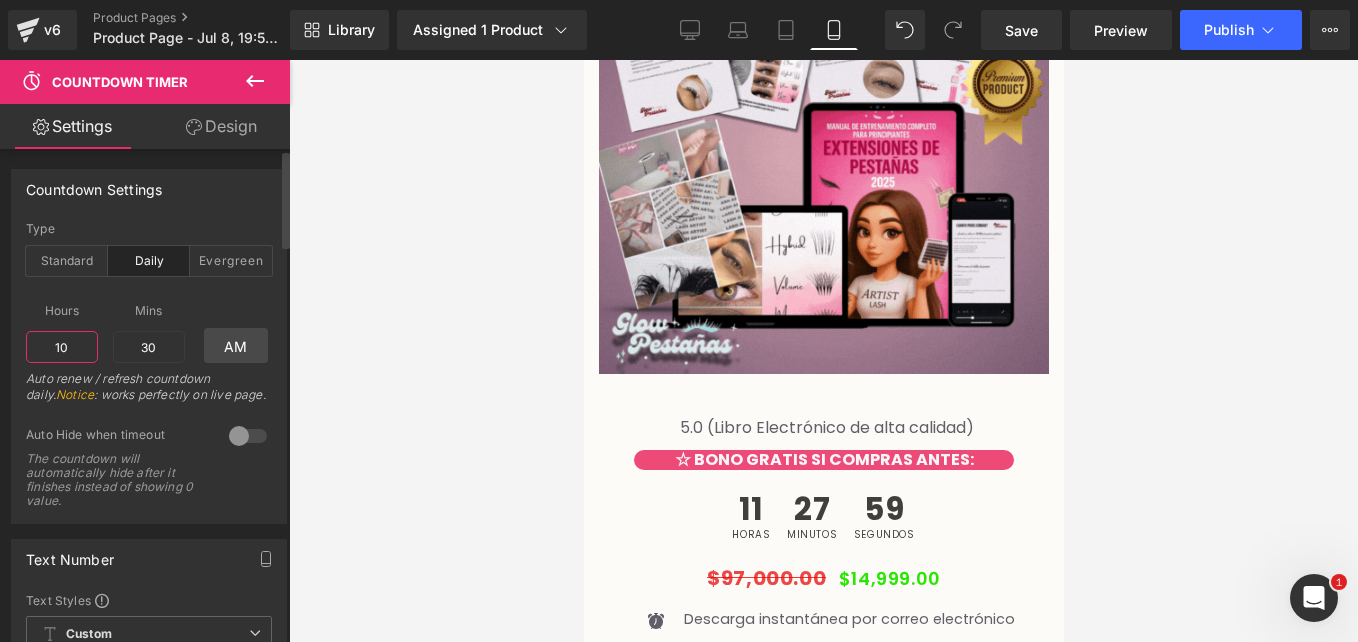 type on "1" 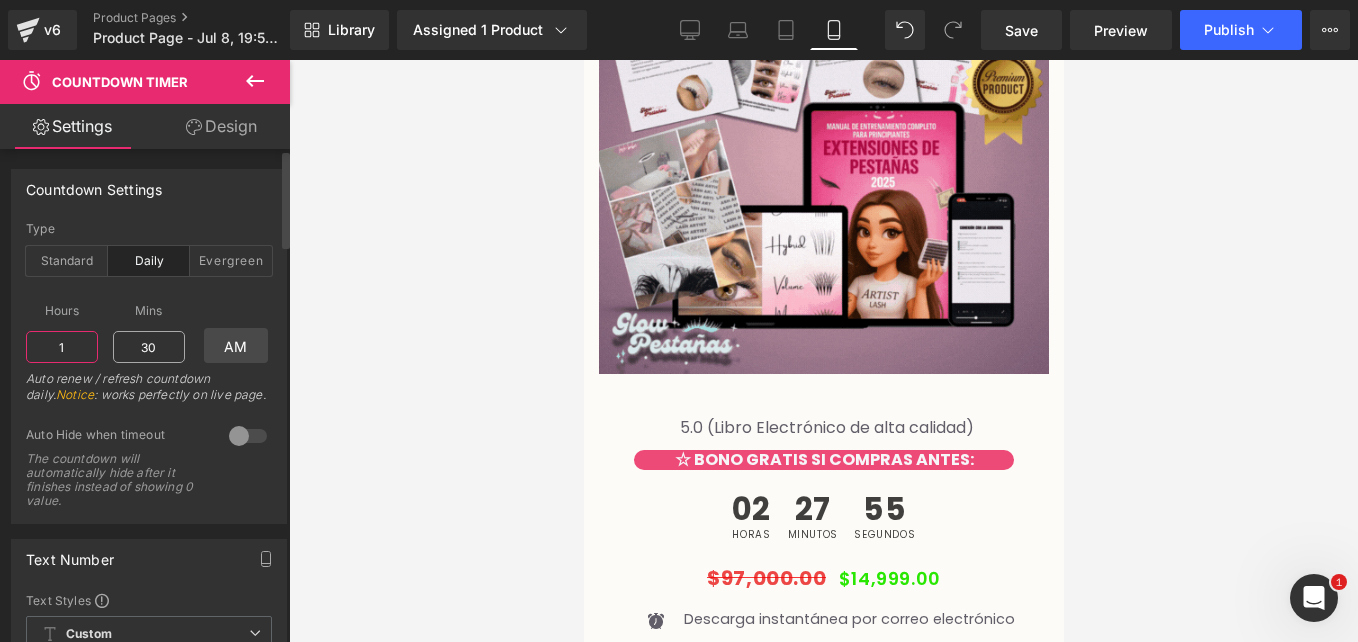 type on "1" 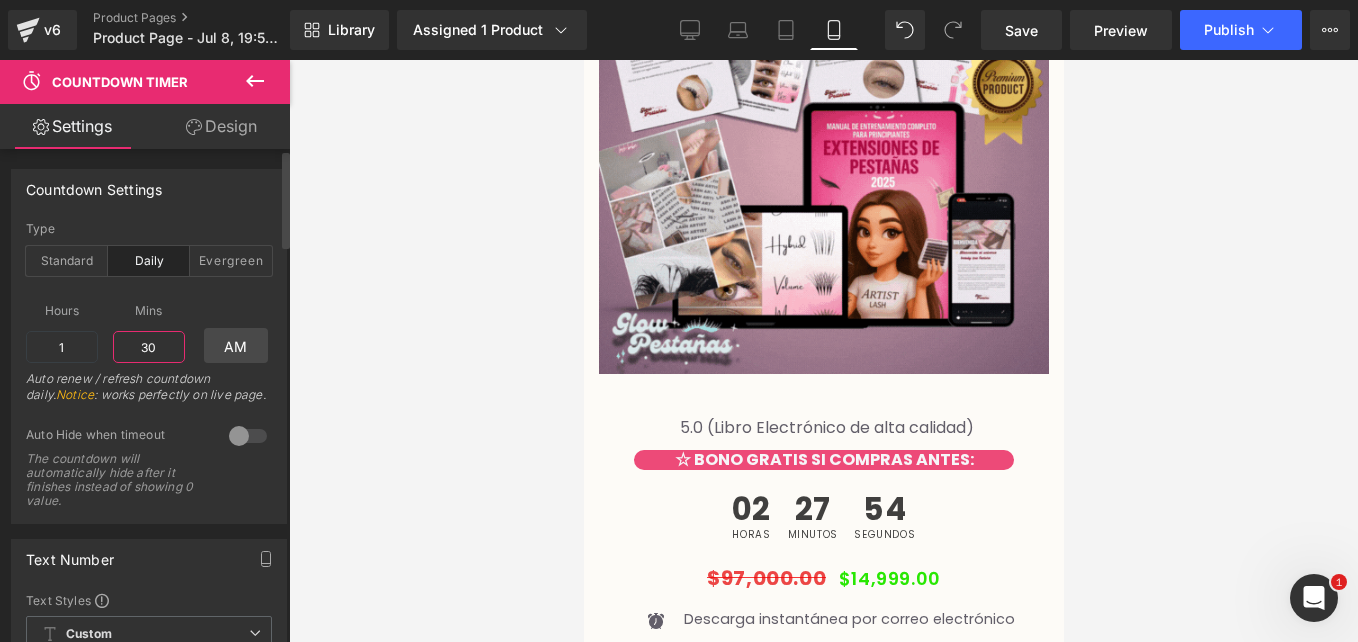 click on "30" at bounding box center (149, 347) 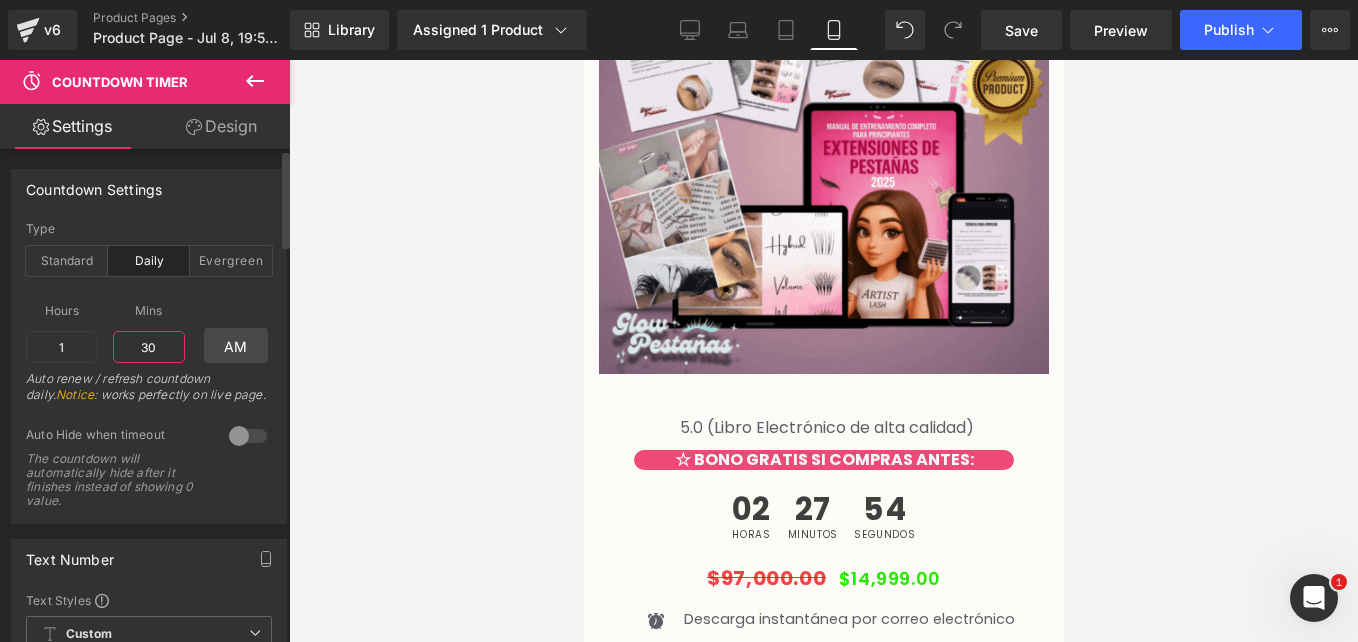 type on "3" 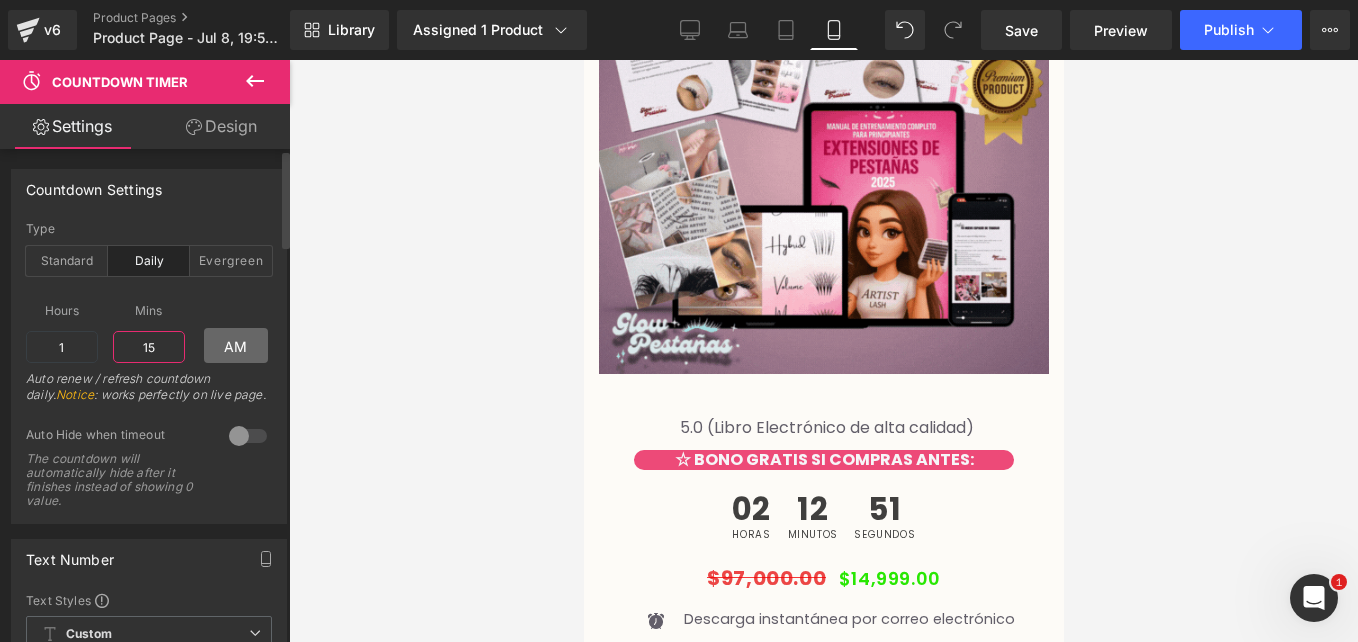 type on "15" 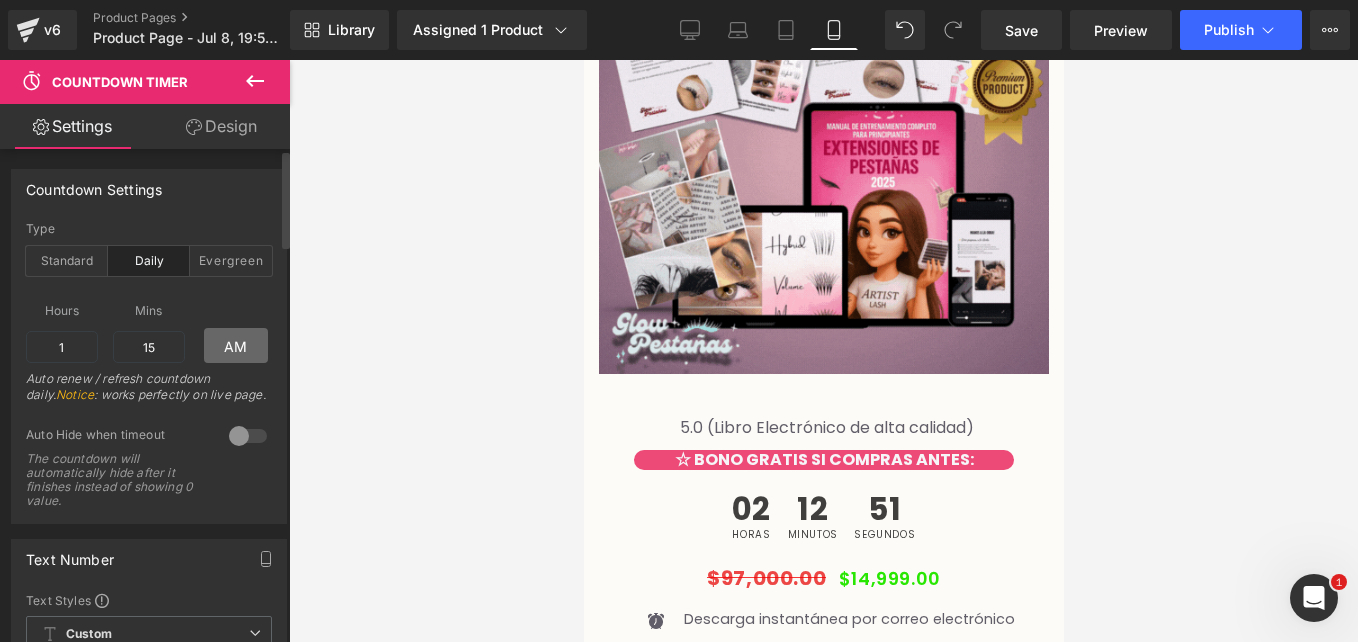 click on "AM" at bounding box center [236, 345] 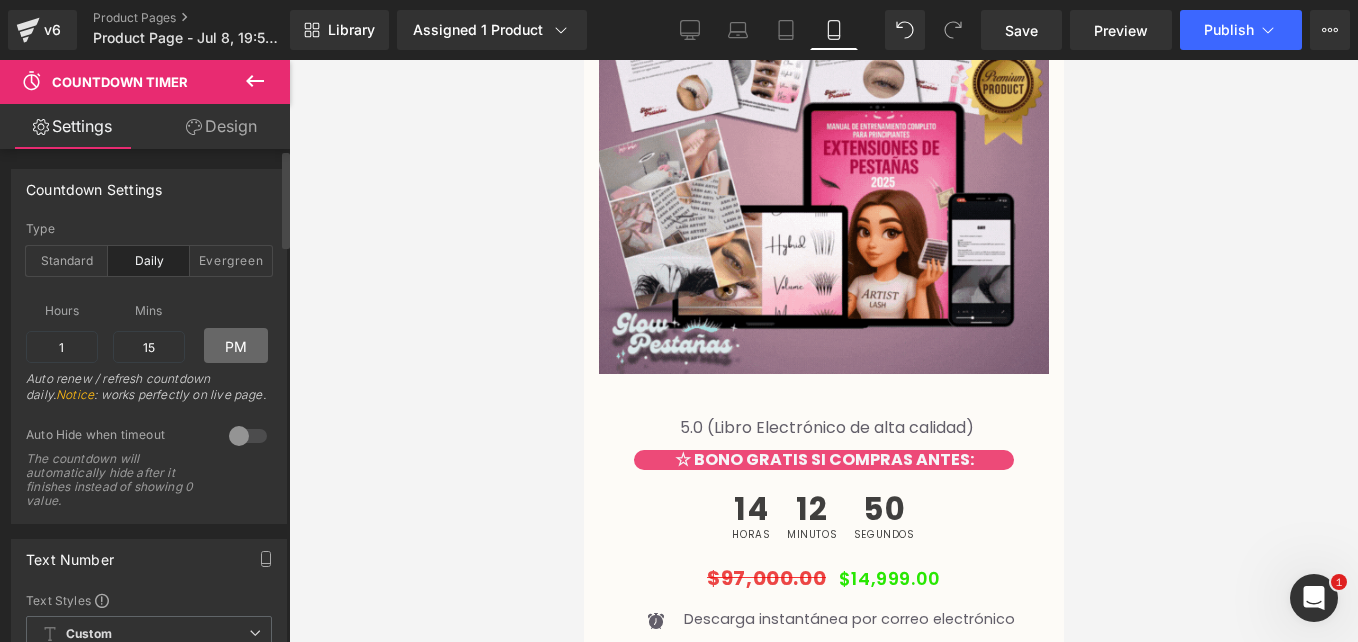 click on "PM" at bounding box center (236, 345) 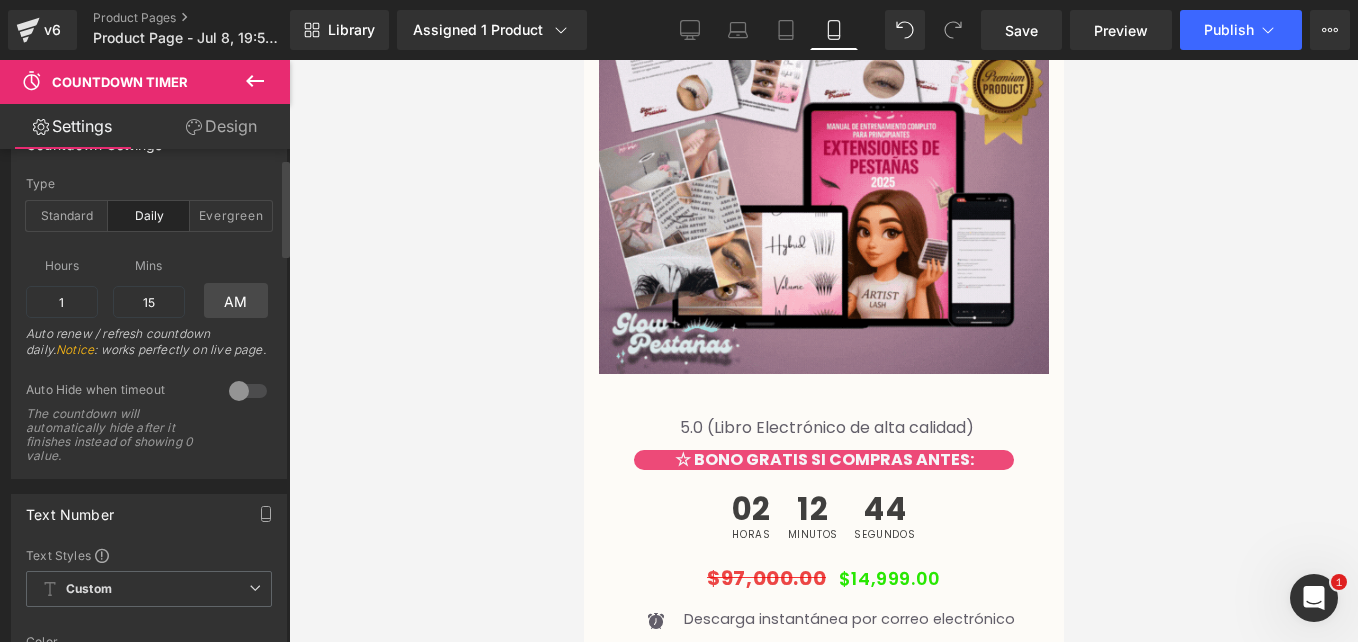 scroll, scrollTop: 46, scrollLeft: 0, axis: vertical 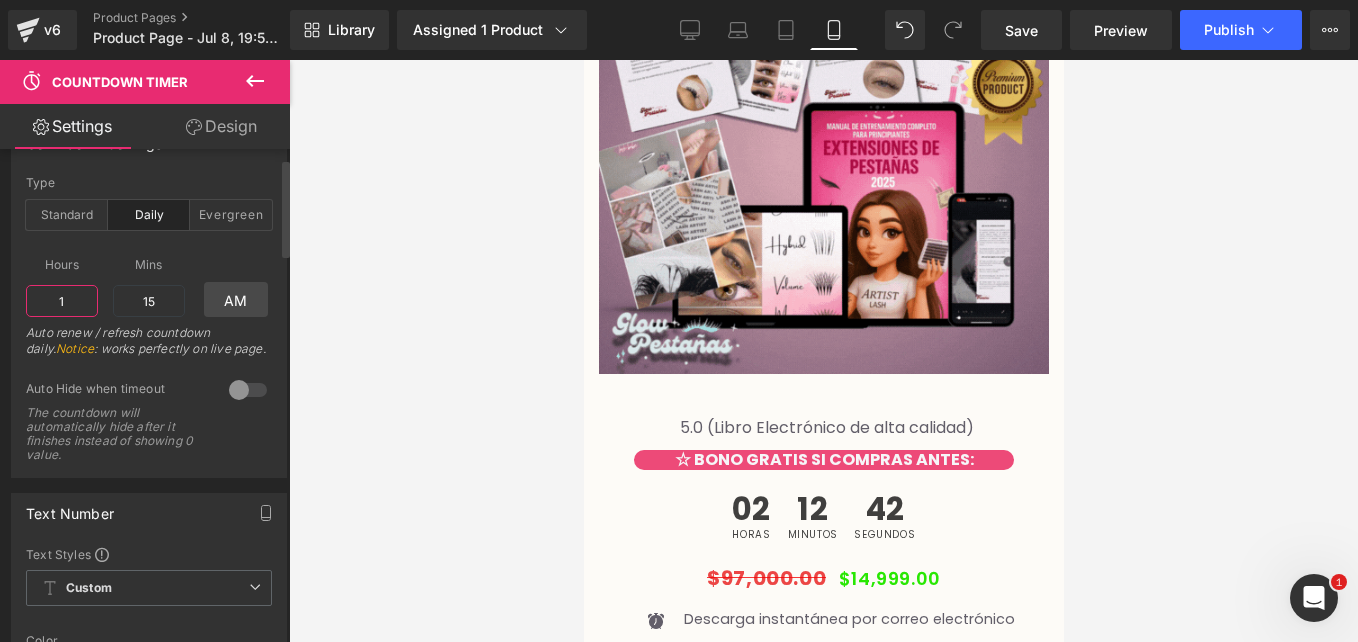 click on "1" at bounding box center (62, 301) 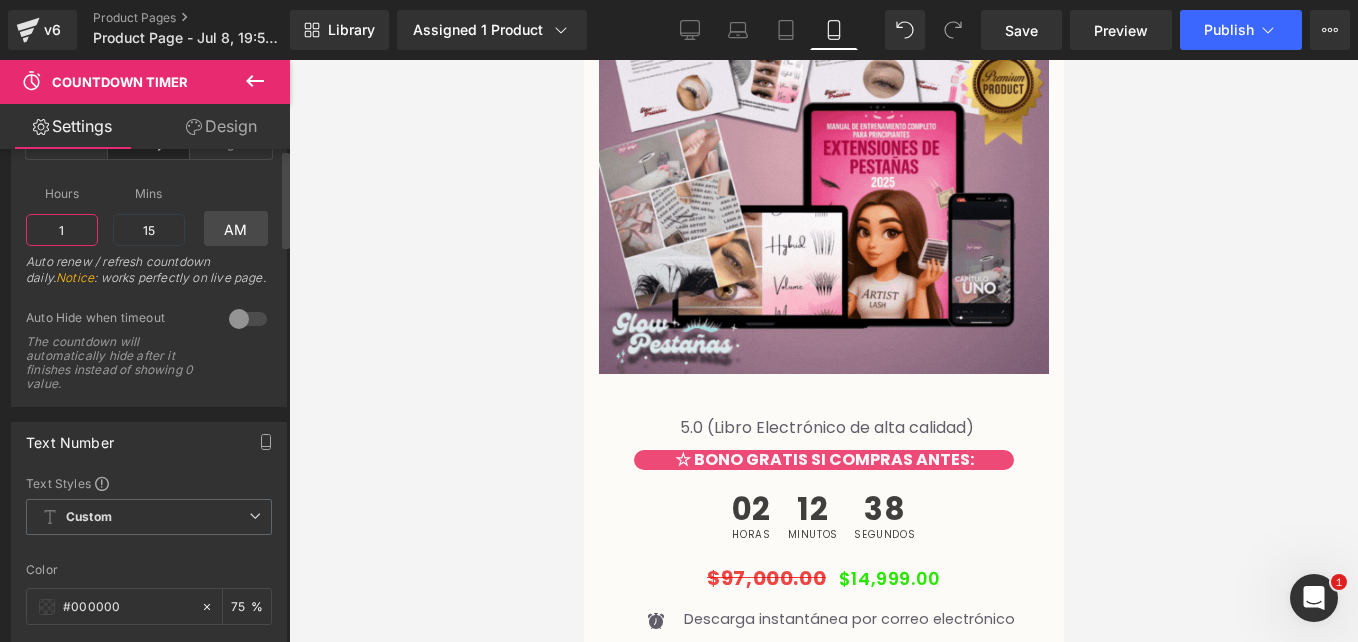 scroll, scrollTop: 0, scrollLeft: 0, axis: both 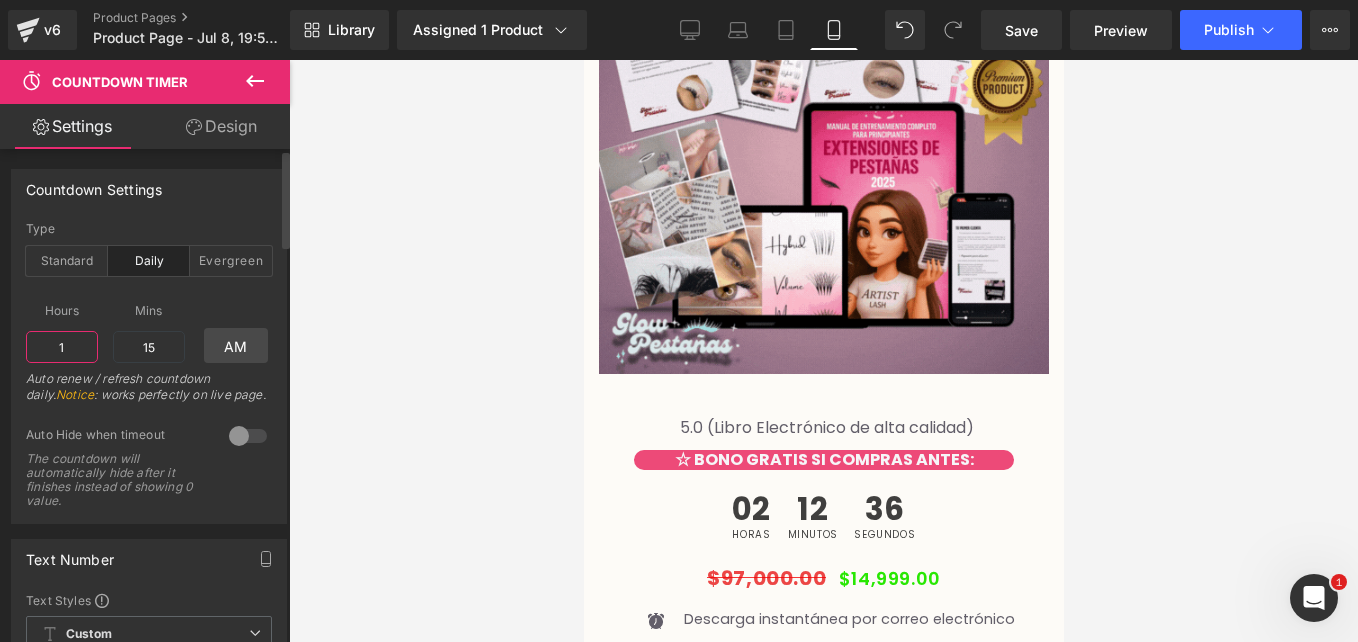 click on "1" at bounding box center (62, 347) 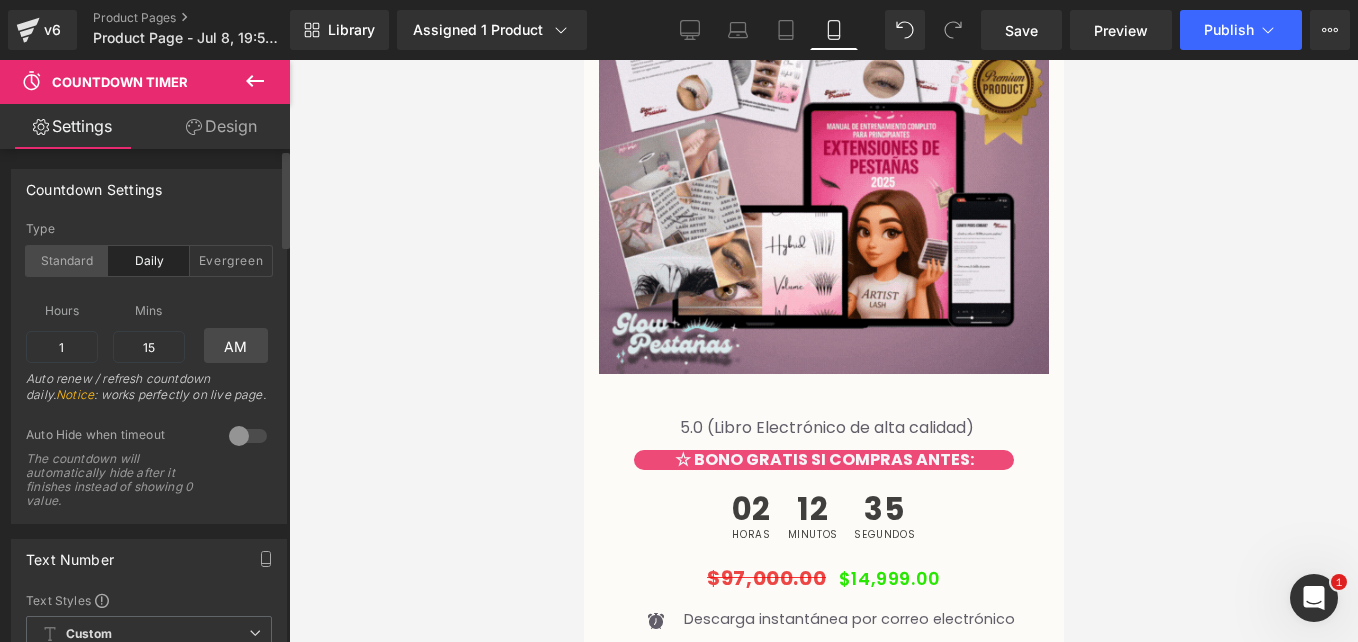 click on "Standard" at bounding box center (67, 261) 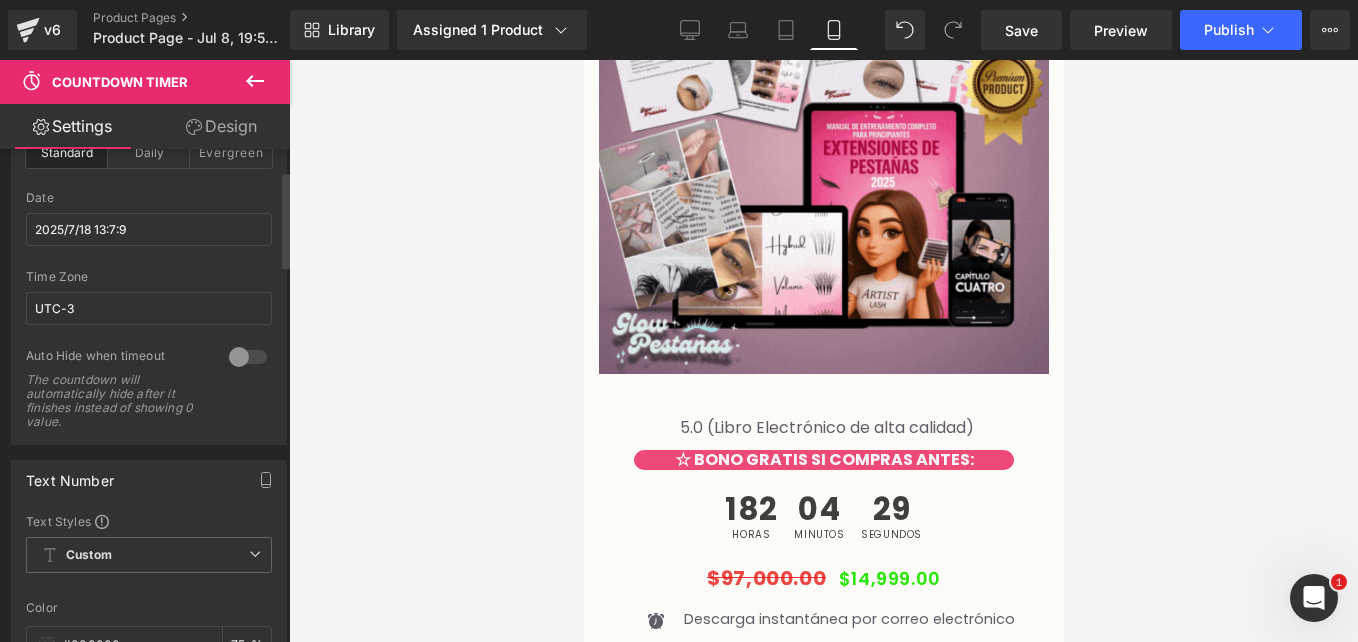 scroll, scrollTop: 0, scrollLeft: 0, axis: both 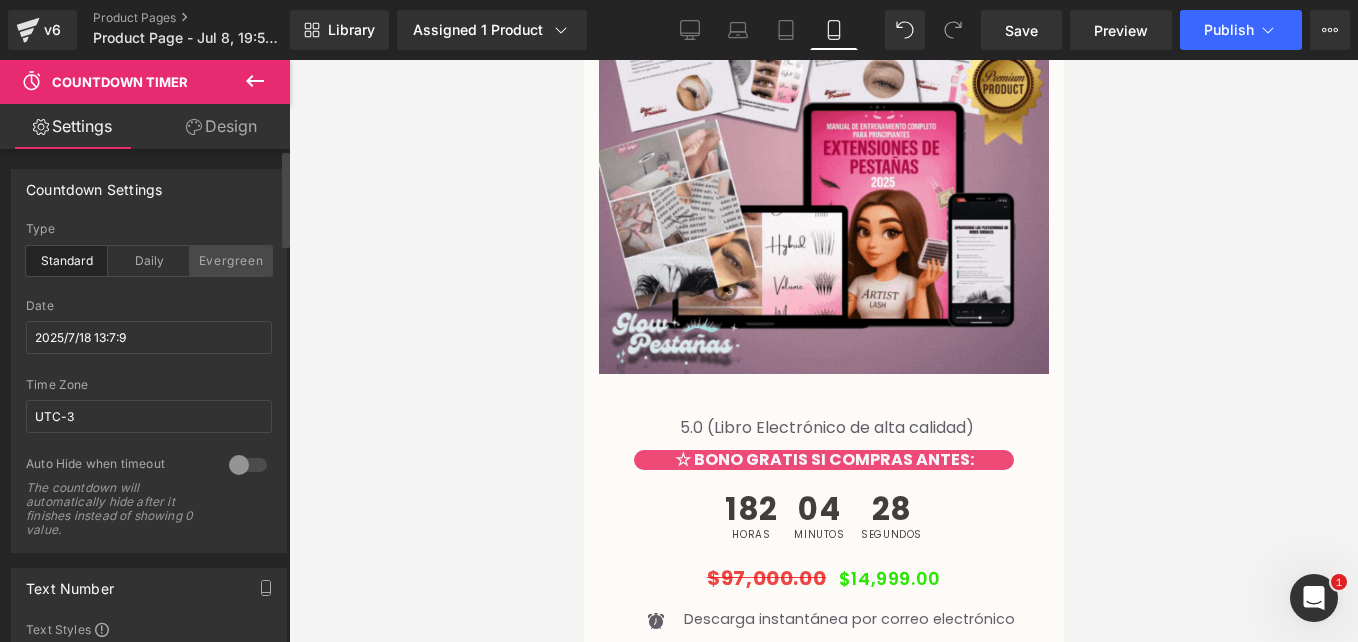 click on "Evergreen" at bounding box center [231, 261] 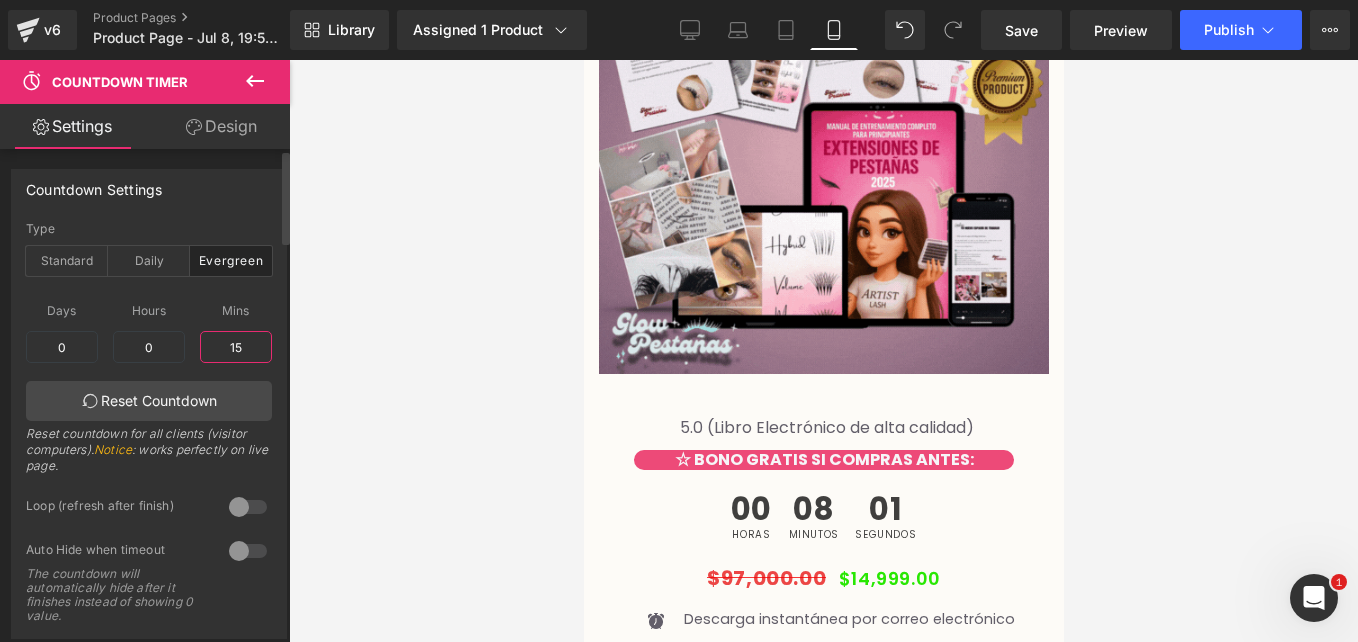 click on "15" at bounding box center [236, 347] 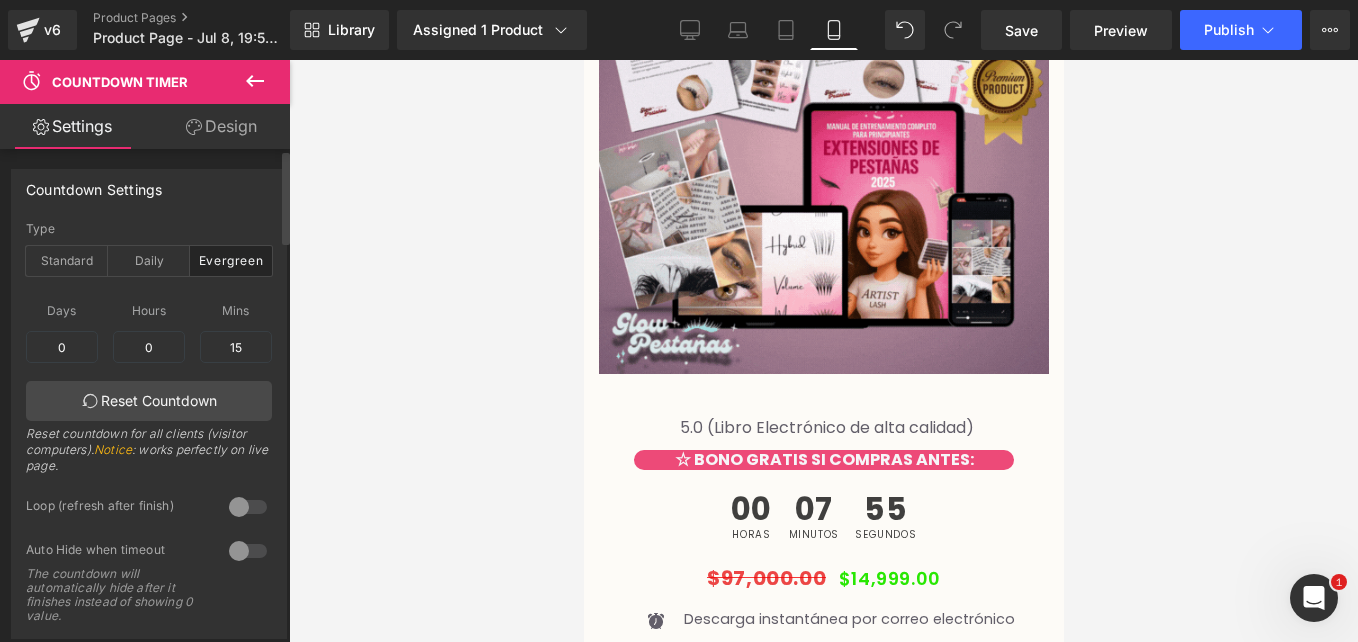 click at bounding box center (248, 551) 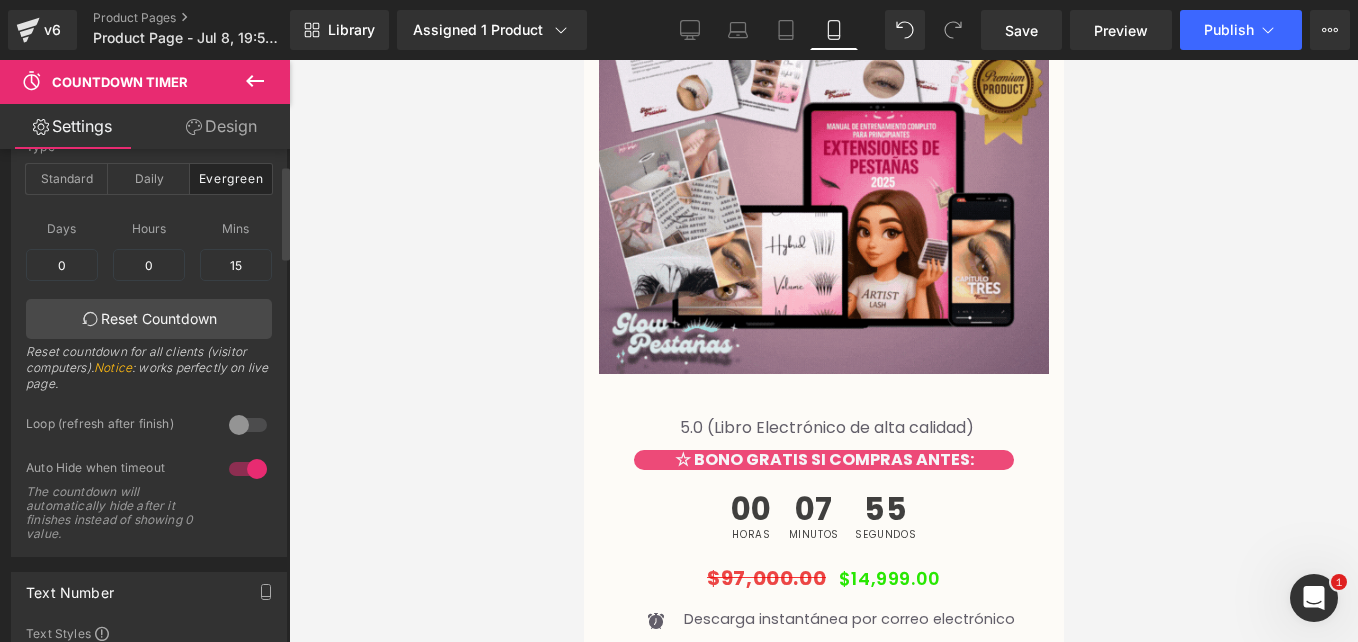 scroll, scrollTop: 83, scrollLeft: 0, axis: vertical 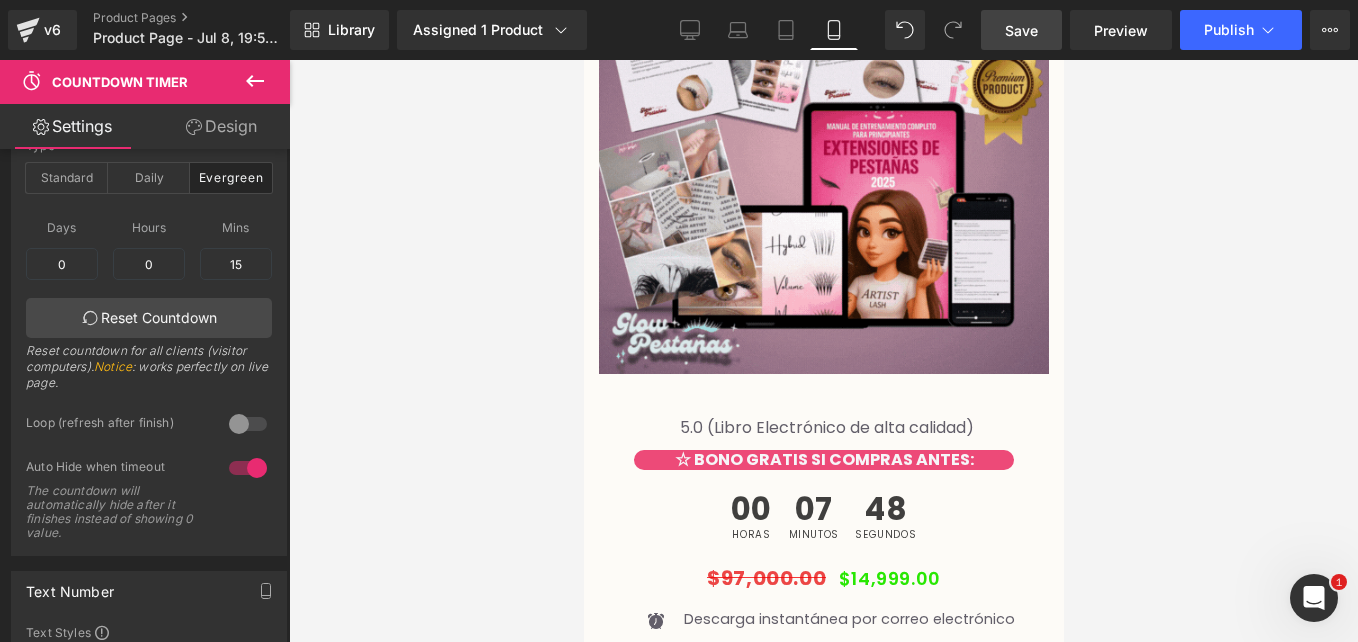 click on "Save" at bounding box center (1021, 30) 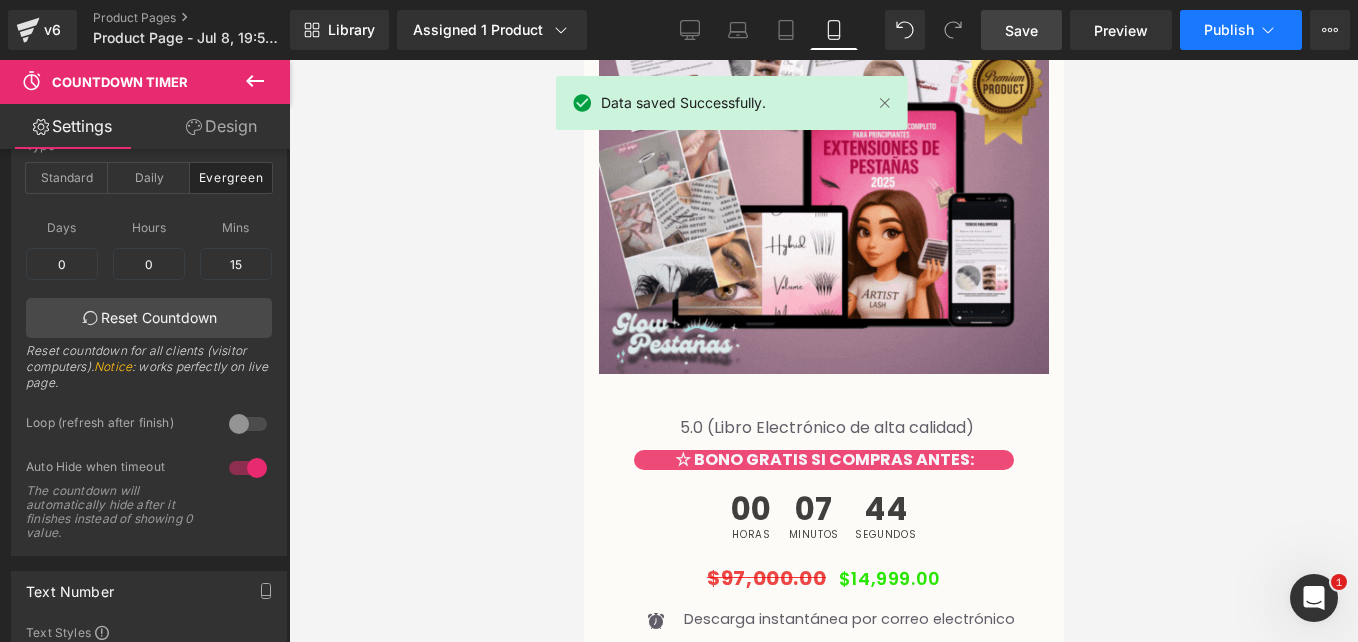 click on "Publish" at bounding box center [1229, 30] 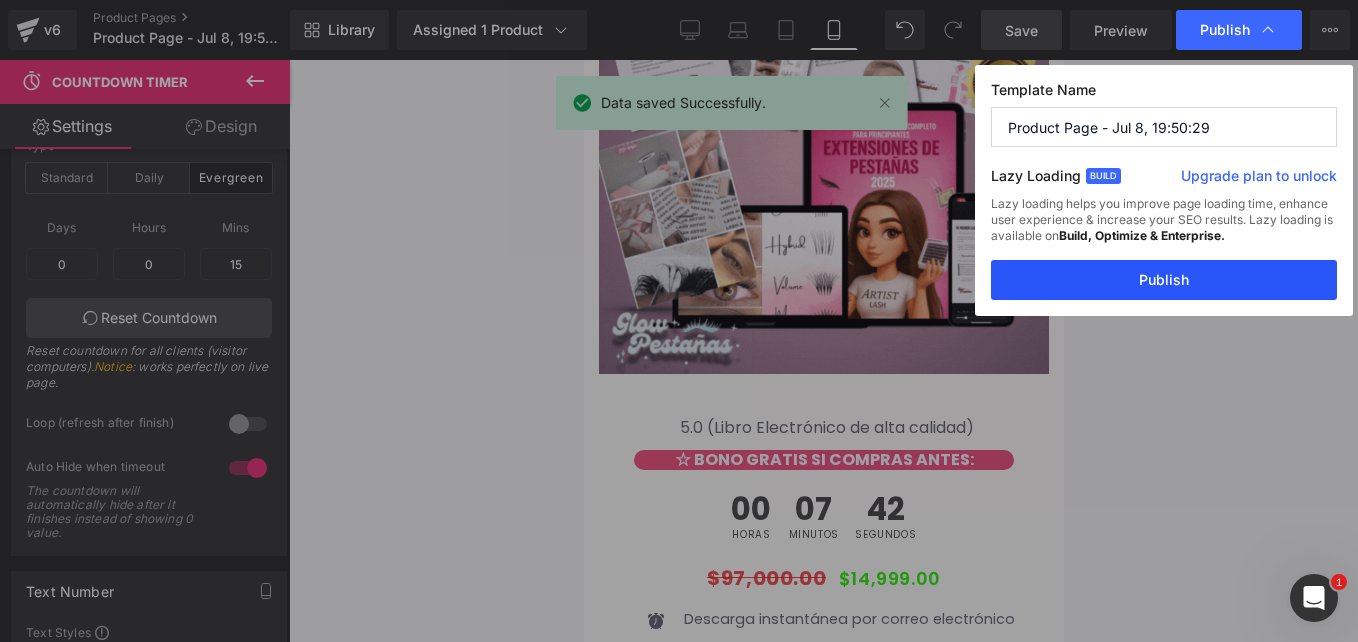 click on "Publish" at bounding box center [1164, 280] 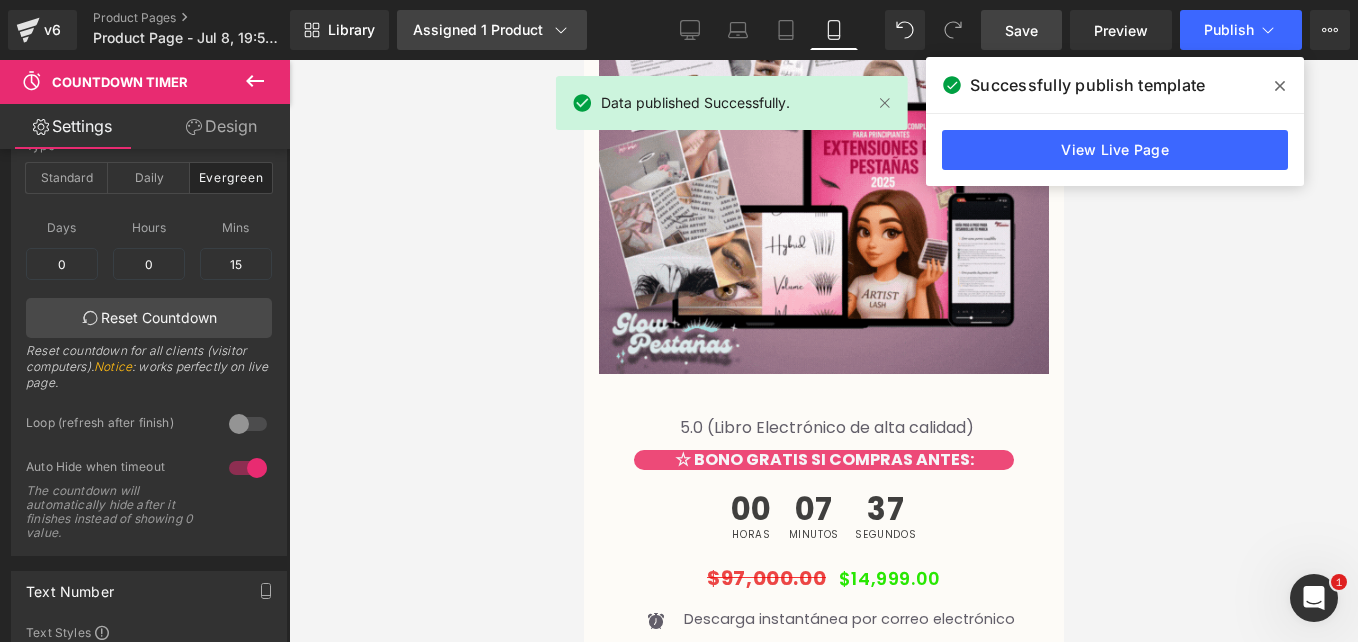 click on "Assigned 1 Product" at bounding box center [478, 30] 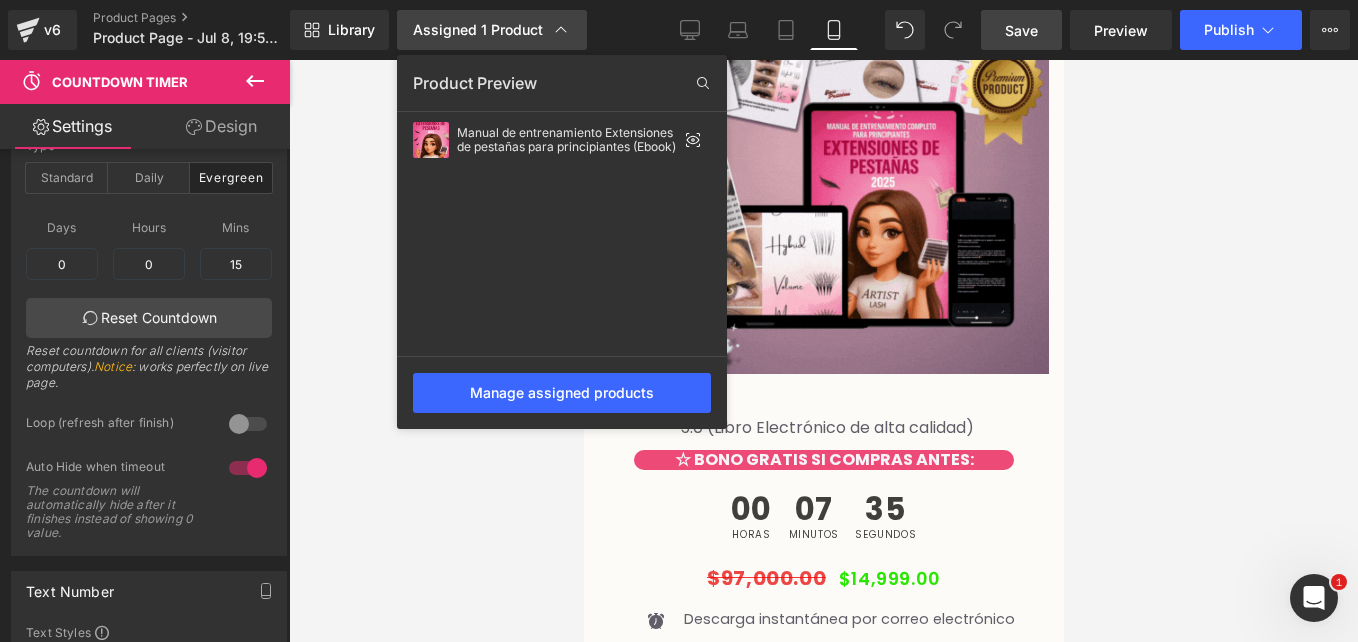 click on "Assigned 1 Product" at bounding box center (478, 30) 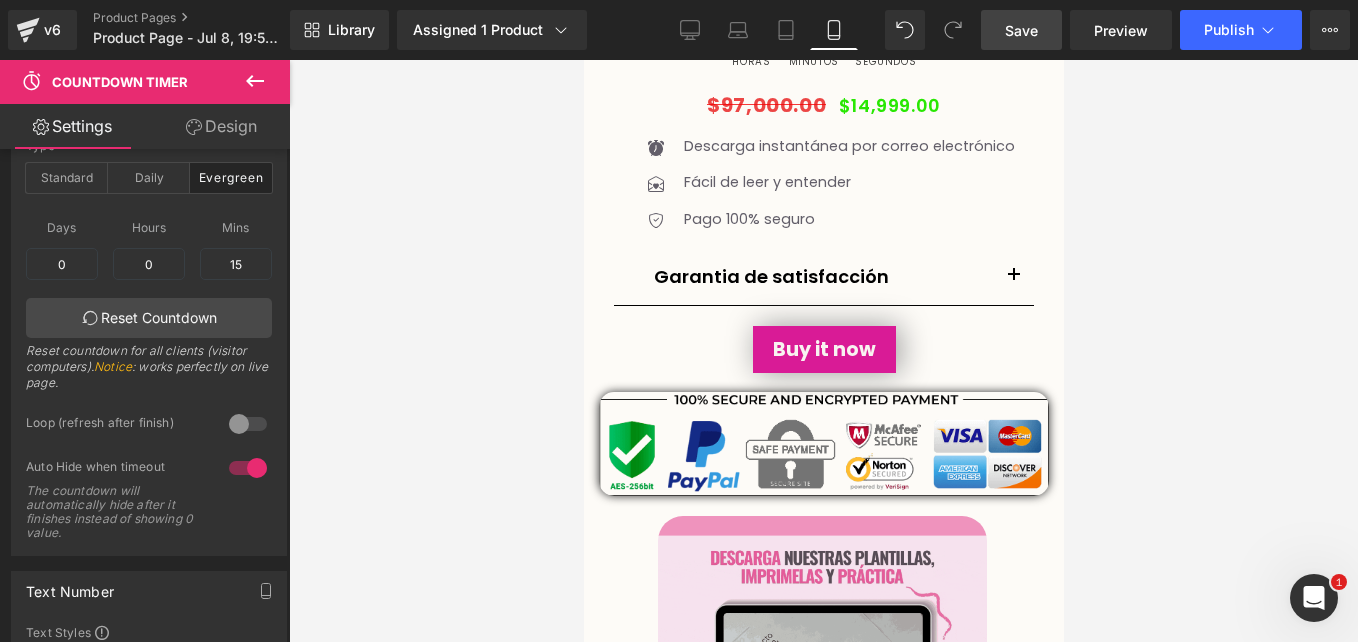 scroll, scrollTop: 838, scrollLeft: 0, axis: vertical 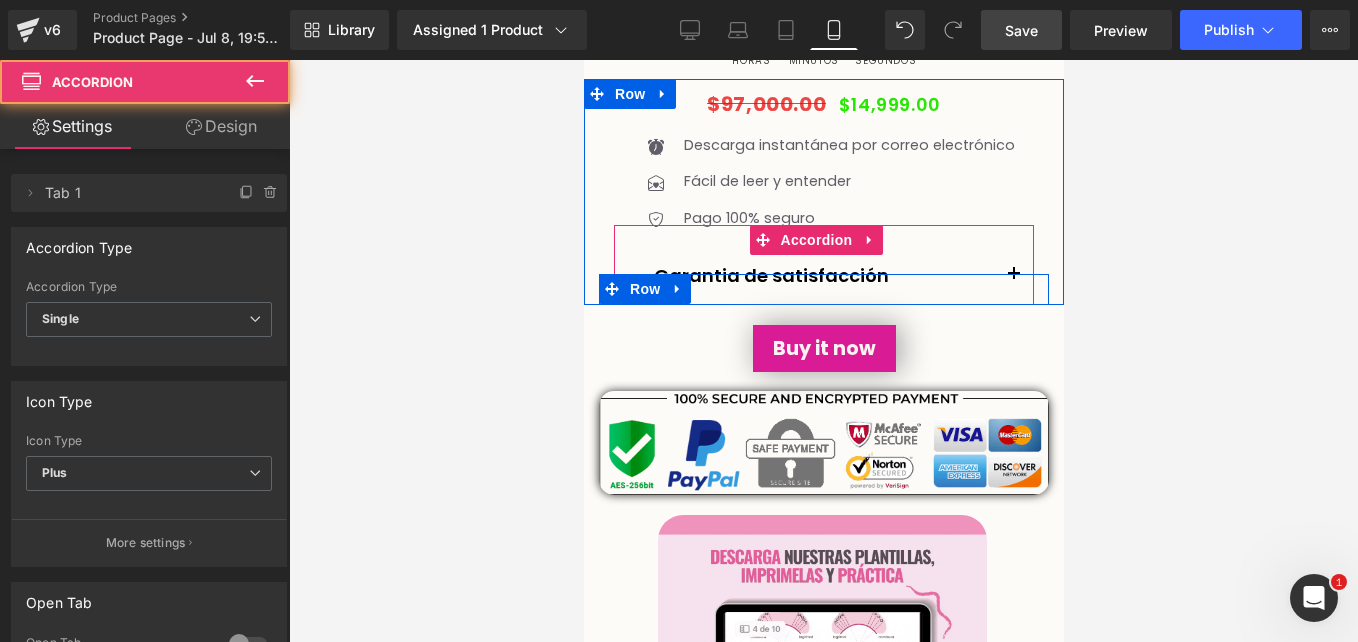 click on "Garantia de satisfacción
Text Block" at bounding box center (823, 276) 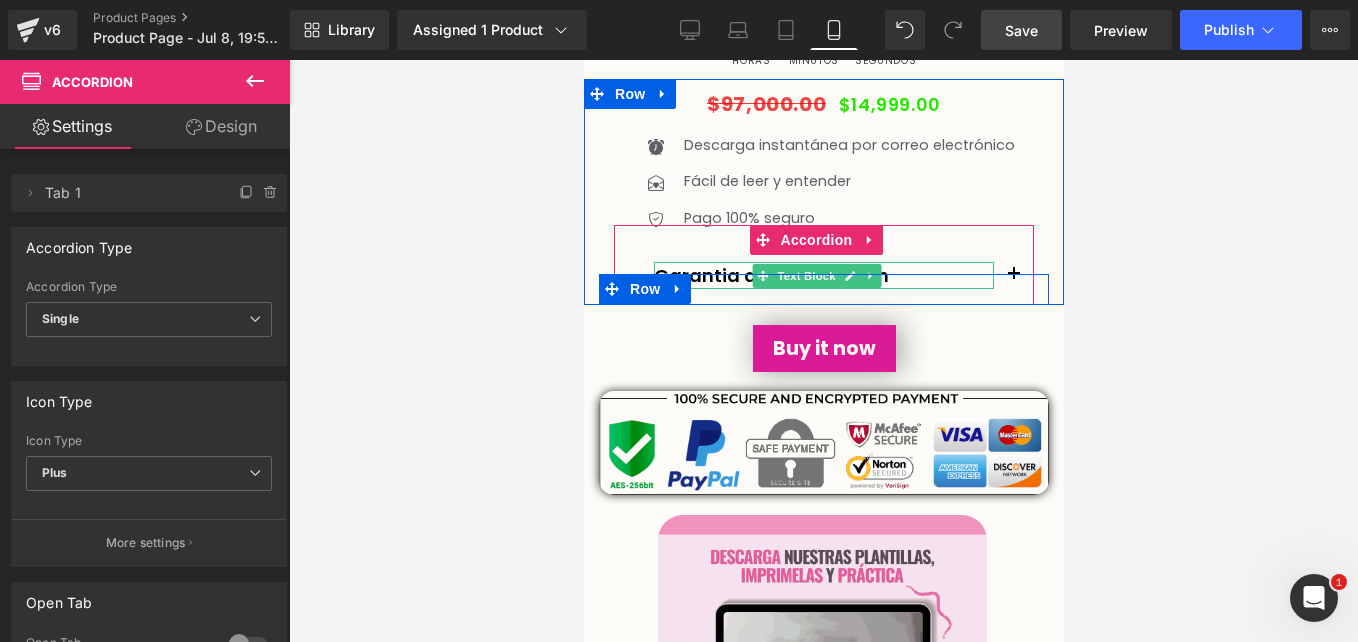 click on "Garantia de satisfacción" at bounding box center (823, 275) 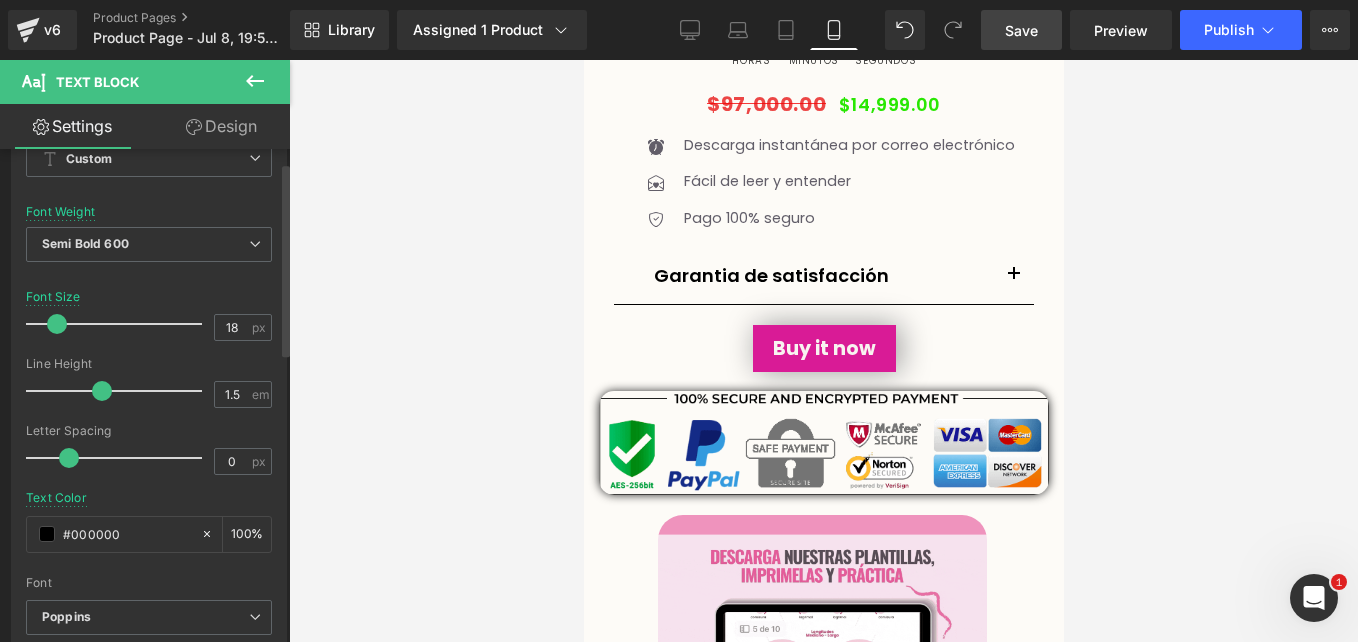 scroll, scrollTop: 0, scrollLeft: 0, axis: both 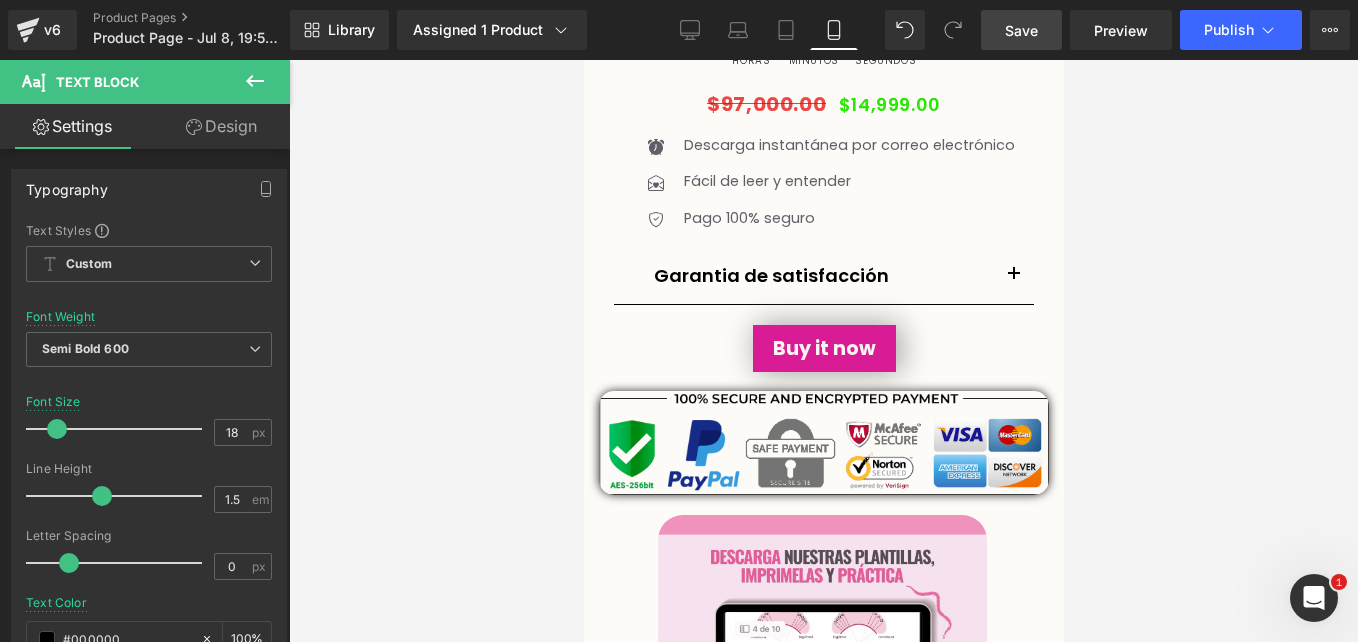 click on "Design" at bounding box center (221, 126) 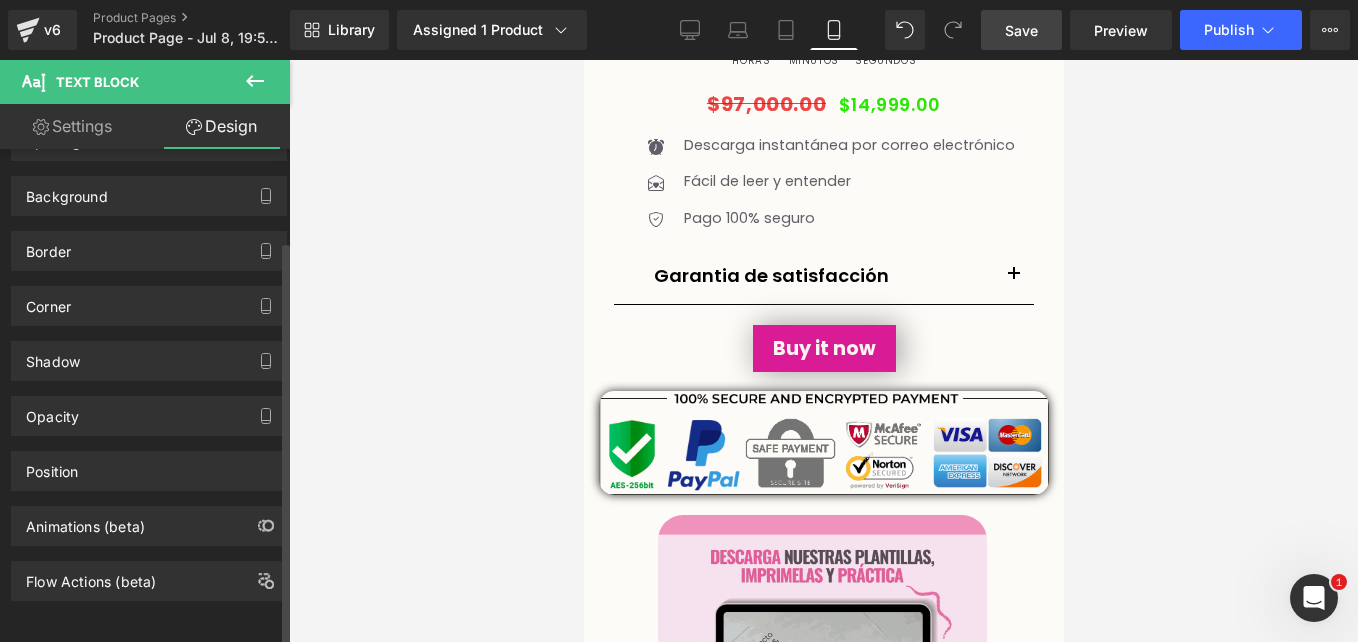 scroll, scrollTop: 0, scrollLeft: 0, axis: both 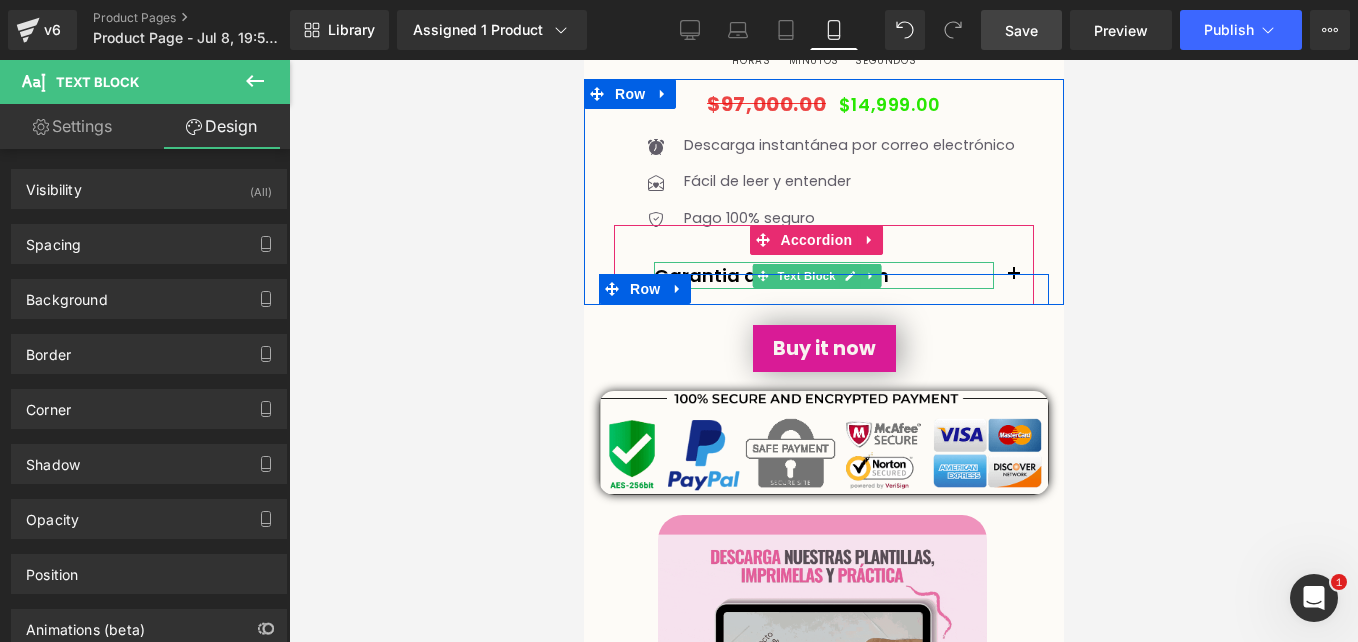 click on "Garantia de satisfacción" at bounding box center (823, 275) 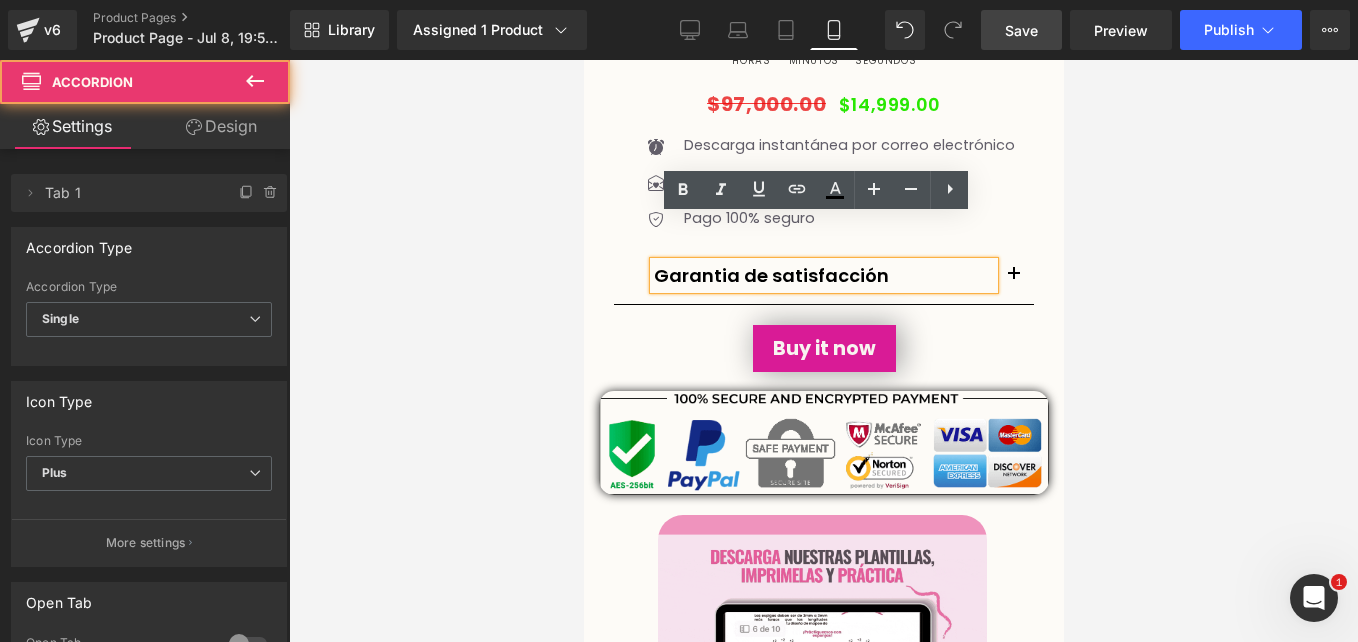 click at bounding box center (1013, 280) 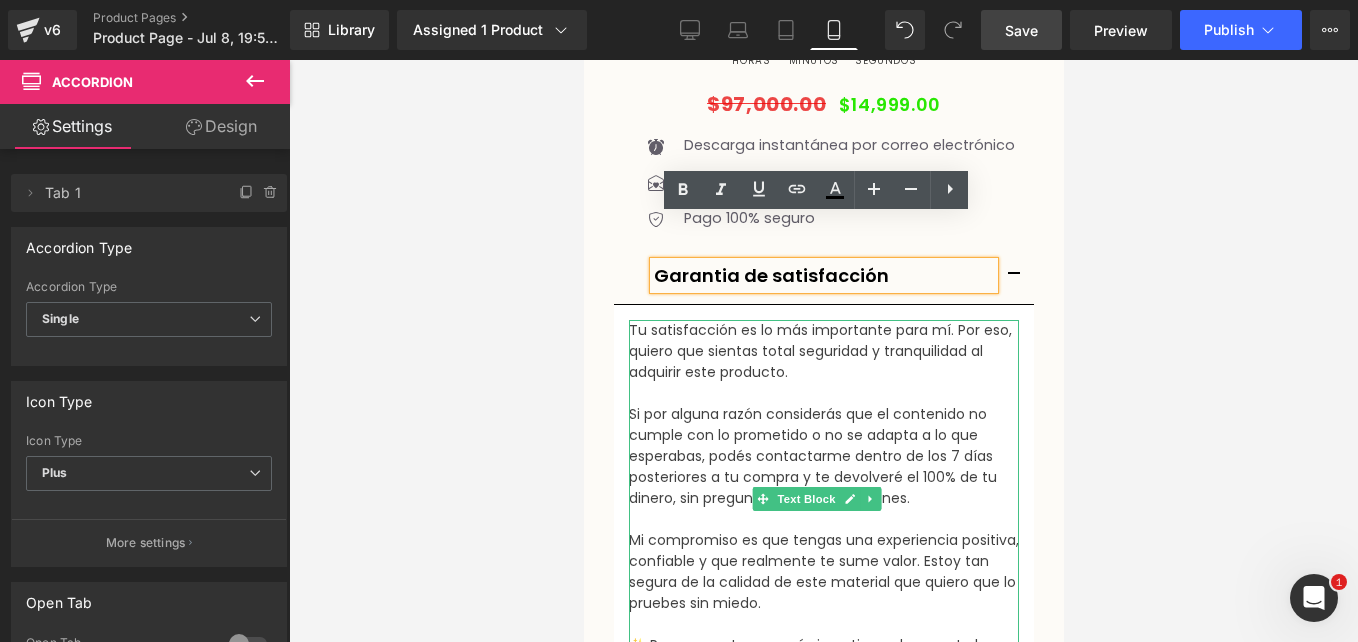 click on "Tu satisfacción es lo más importante para mí. Por eso, quiero que sientas total seguridad y tranquilidad al adquirir este producto." at bounding box center [823, 351] 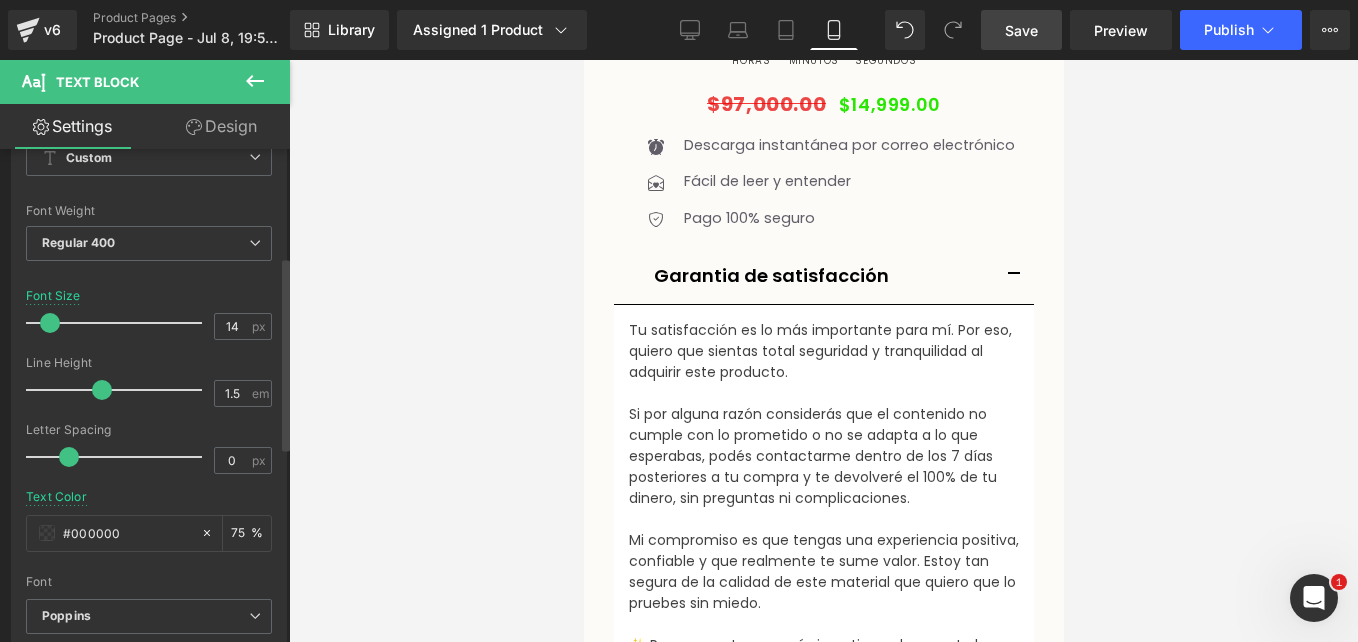 scroll, scrollTop: 0, scrollLeft: 0, axis: both 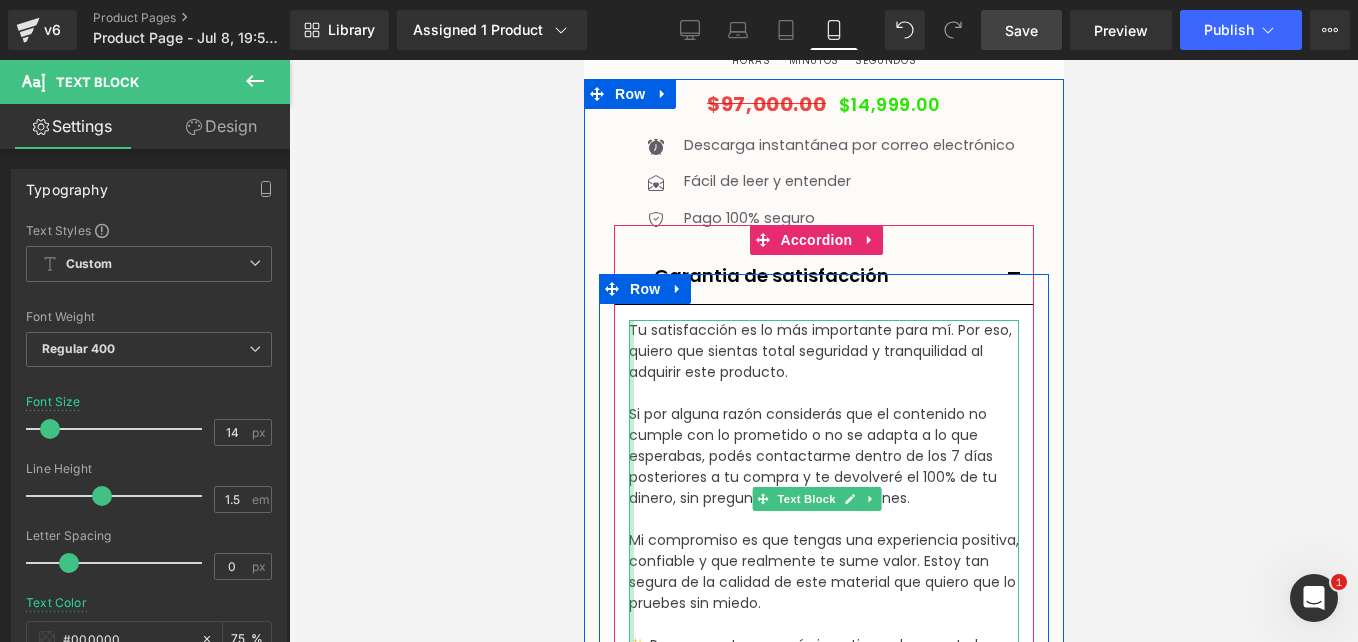 click at bounding box center [630, 498] 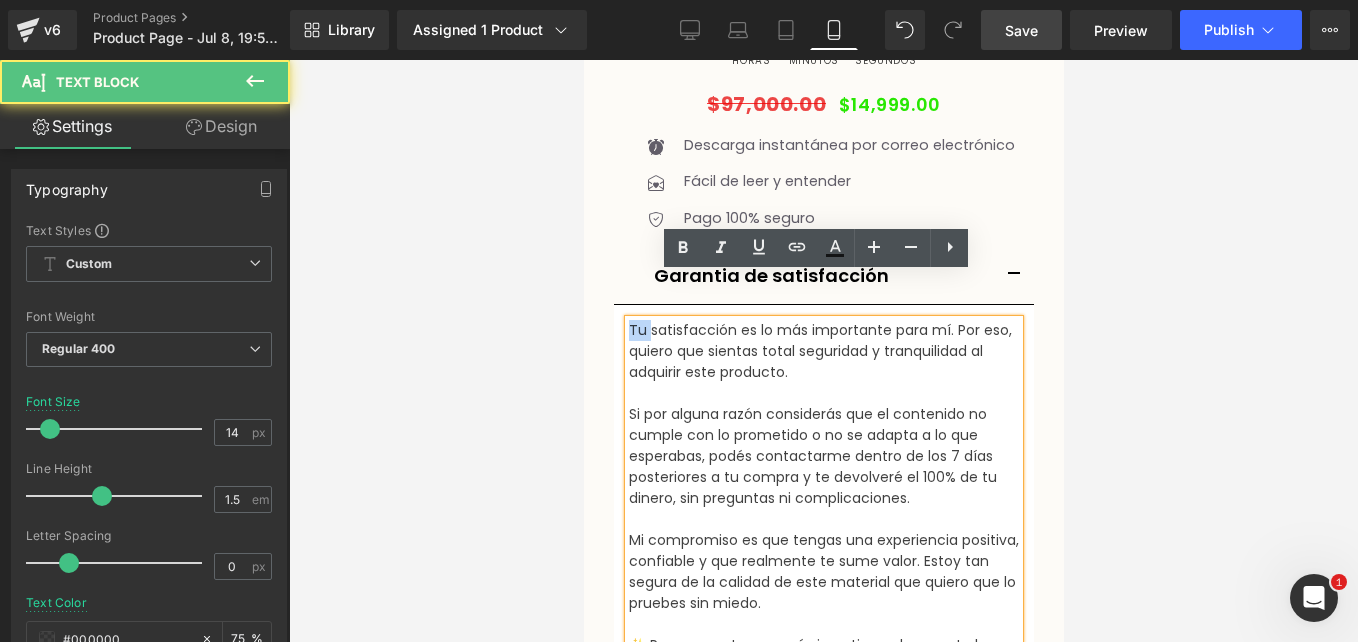 click on "Tu satisfacción es lo más importante para mí. Por eso, quiero que sientas total seguridad y tranquilidad al adquirir este producto." at bounding box center (823, 351) 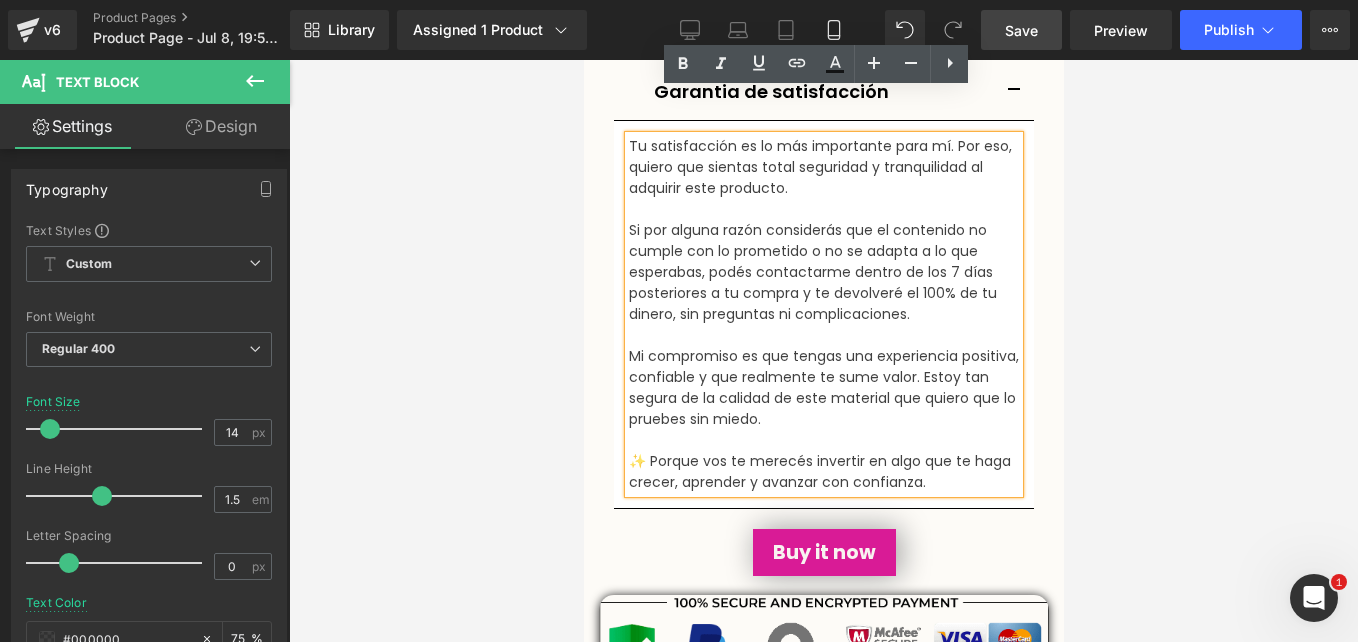 click on "✨ Porque vos te merecés invertir en algo que te haga crecer, aprender y avanzar con confianza." at bounding box center (823, 472) 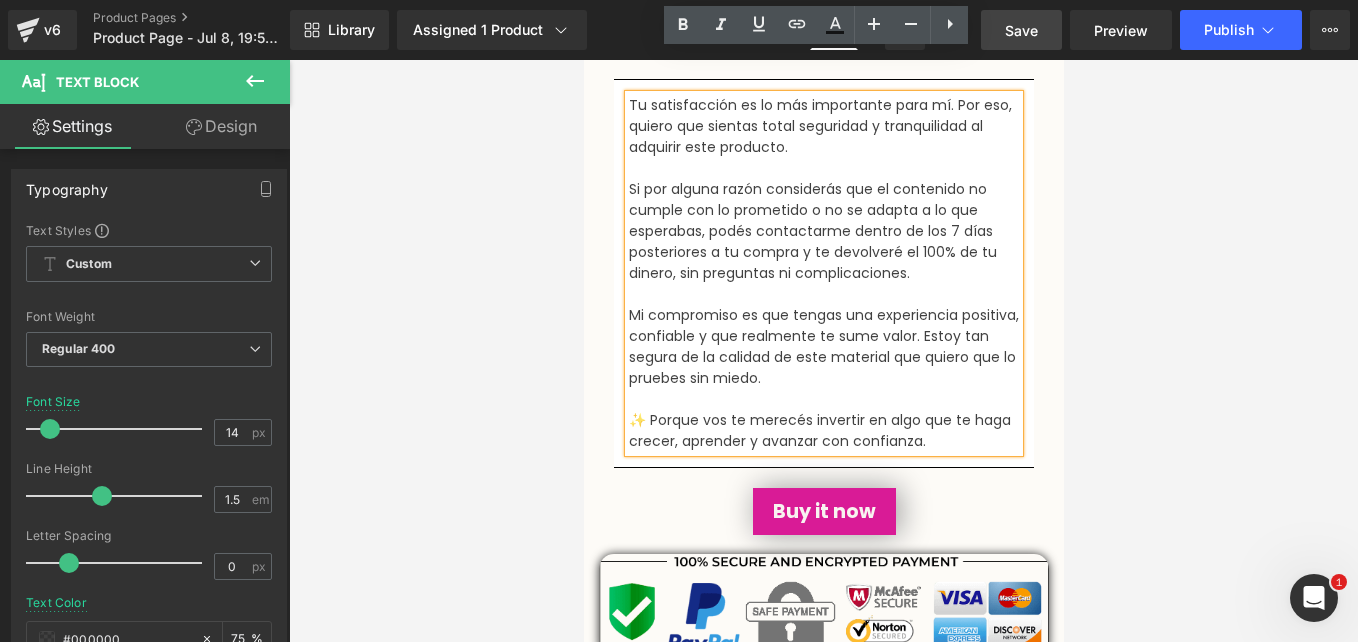 scroll, scrollTop: 1060, scrollLeft: 0, axis: vertical 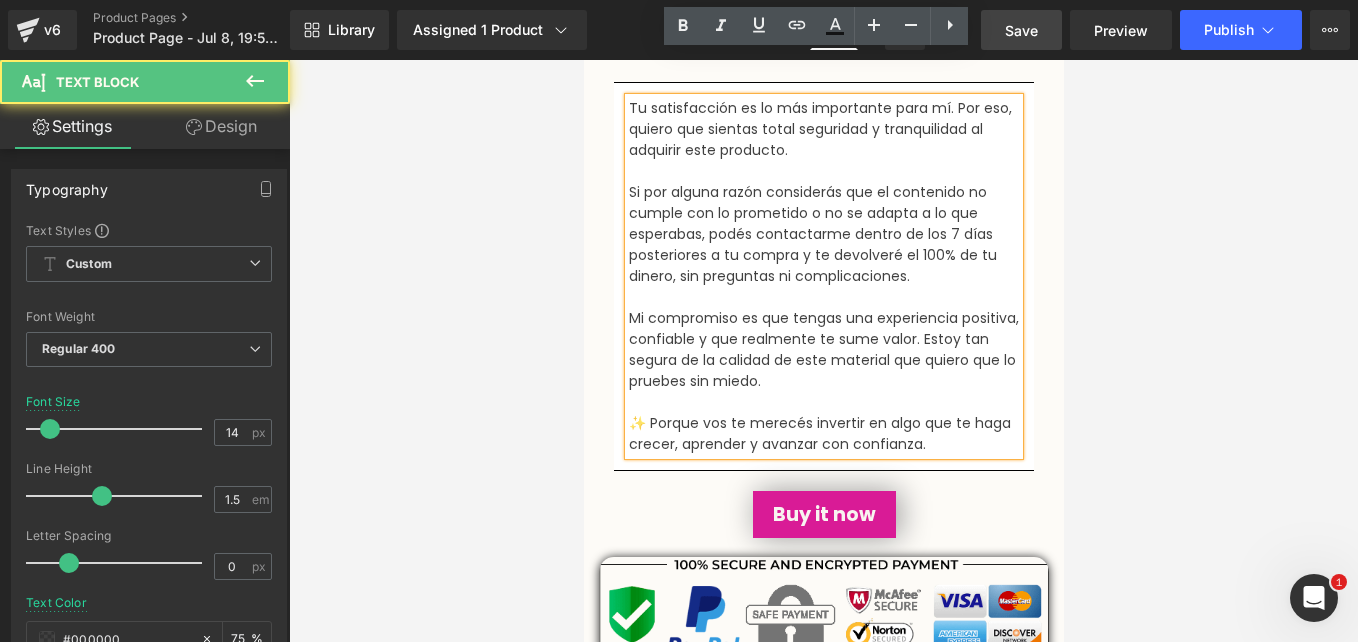 click on "✨ Porque vos te merecés invertir en algo que te haga crecer, aprender y avanzar con confianza." at bounding box center (823, 434) 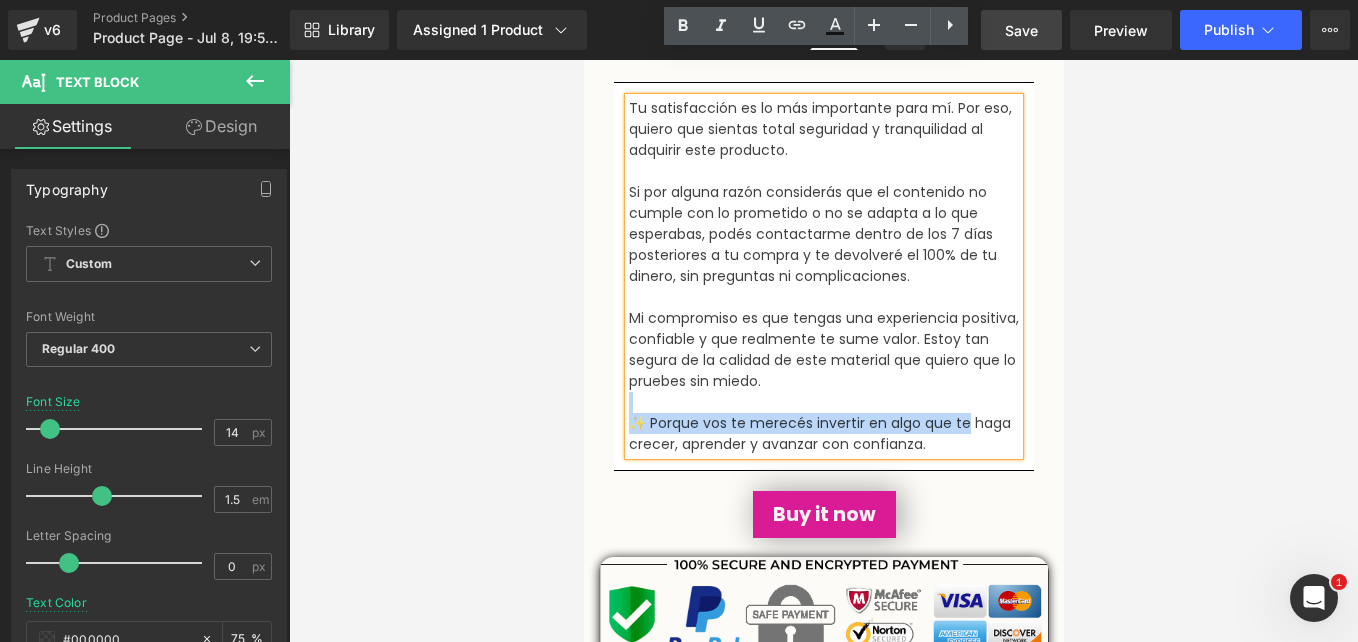 drag, startPoint x: 981, startPoint y: 383, endPoint x: 921, endPoint y: 360, distance: 64.25729 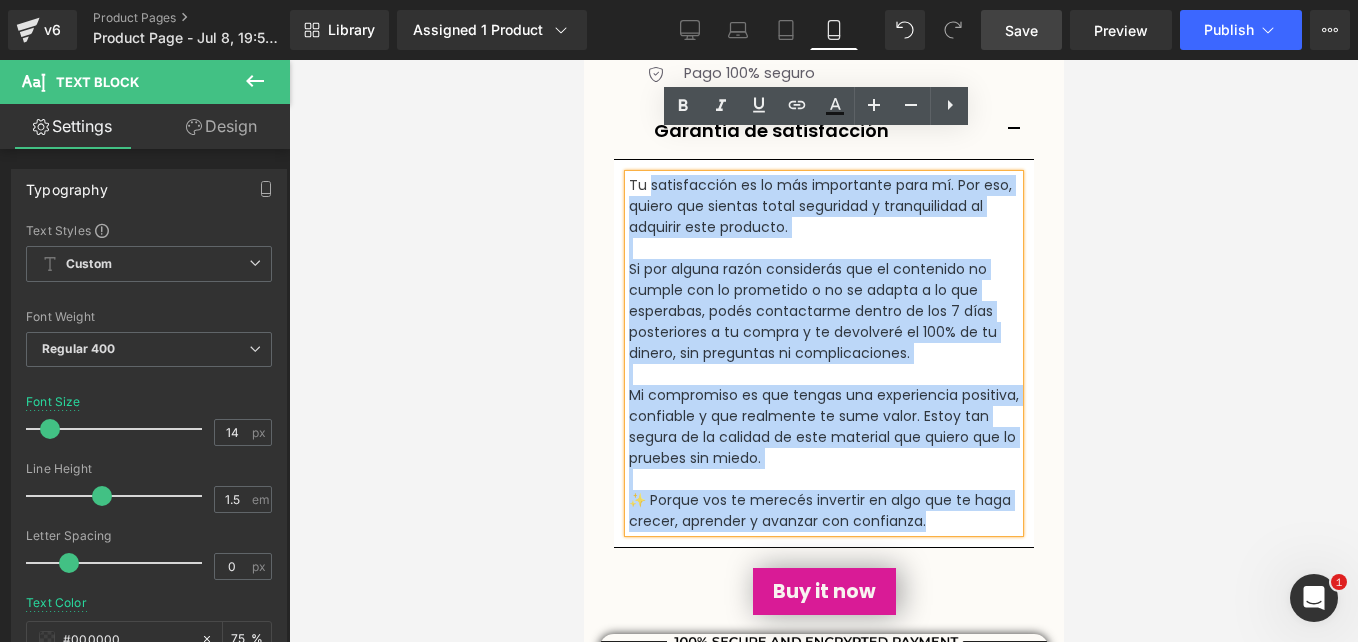 scroll, scrollTop: 979, scrollLeft: 0, axis: vertical 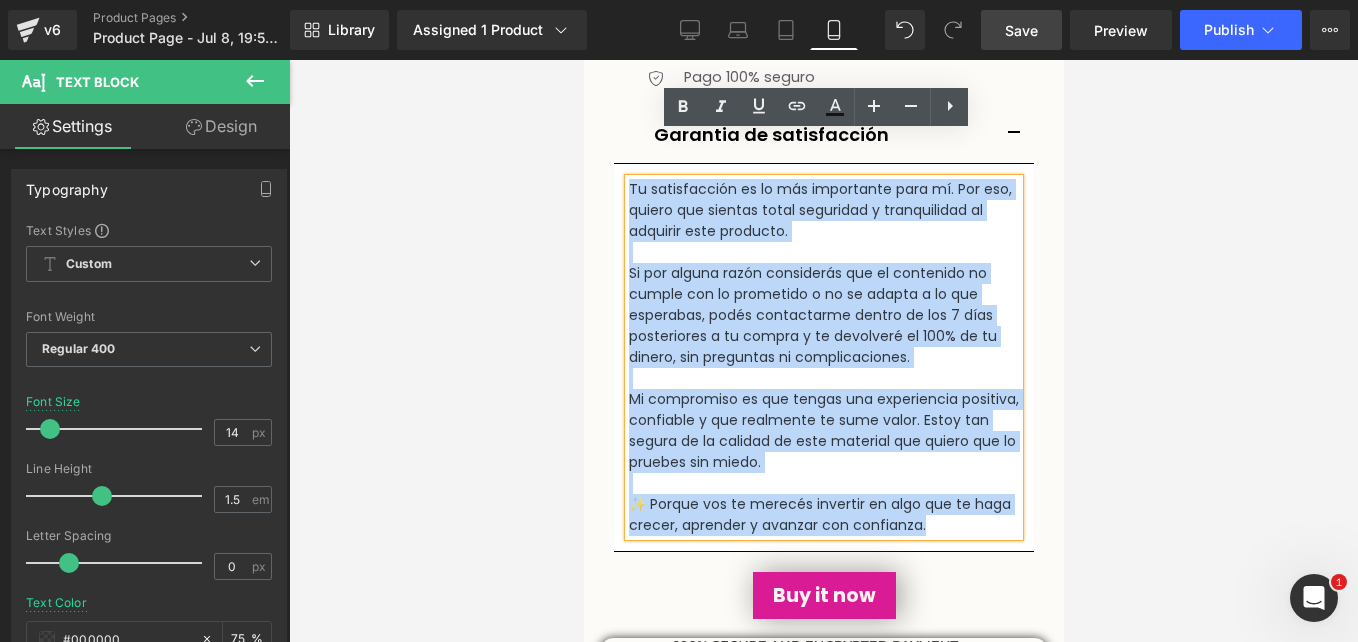 drag, startPoint x: 973, startPoint y: 399, endPoint x: 629, endPoint y: 143, distance: 428.80298 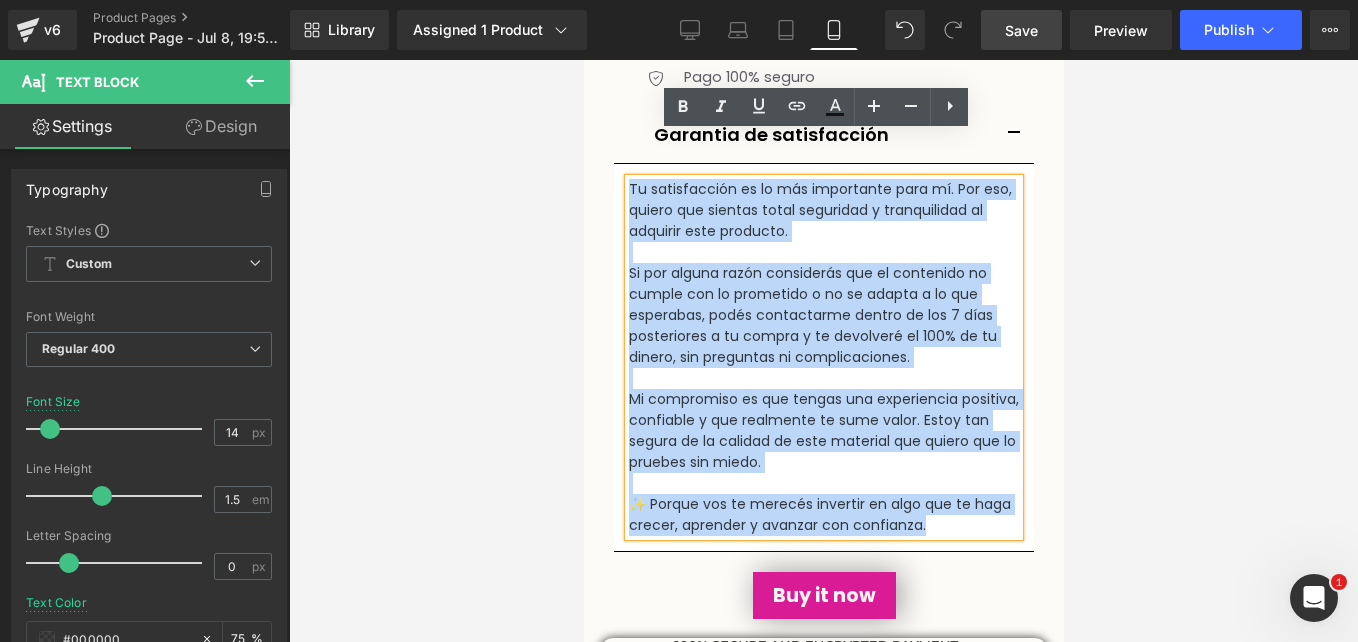 click on "Tu satisfacción es lo más importante para mí. Por eso, quiero que sientas total seguridad y tranquilidad al adquirir este producto. Si por alguna razón considerás que el contenido no cumple con lo prometido o no se adapta a lo que esperabas, podés contactarme dentro de los 7 días posteriores a tu compra y te devolveré el 100% de tu dinero, sin preguntas ni complicaciones. Mi compromiso es que tengas una experiencia positiva, confiable y que realmente te sume valor. Estoy tan segura de la calidad de este material que quiero que lo pruebes sin miedo. ✨ Porque vos te merecés invertir en algo que te haga crecer, aprender y avanzar con confianza." at bounding box center (823, 357) 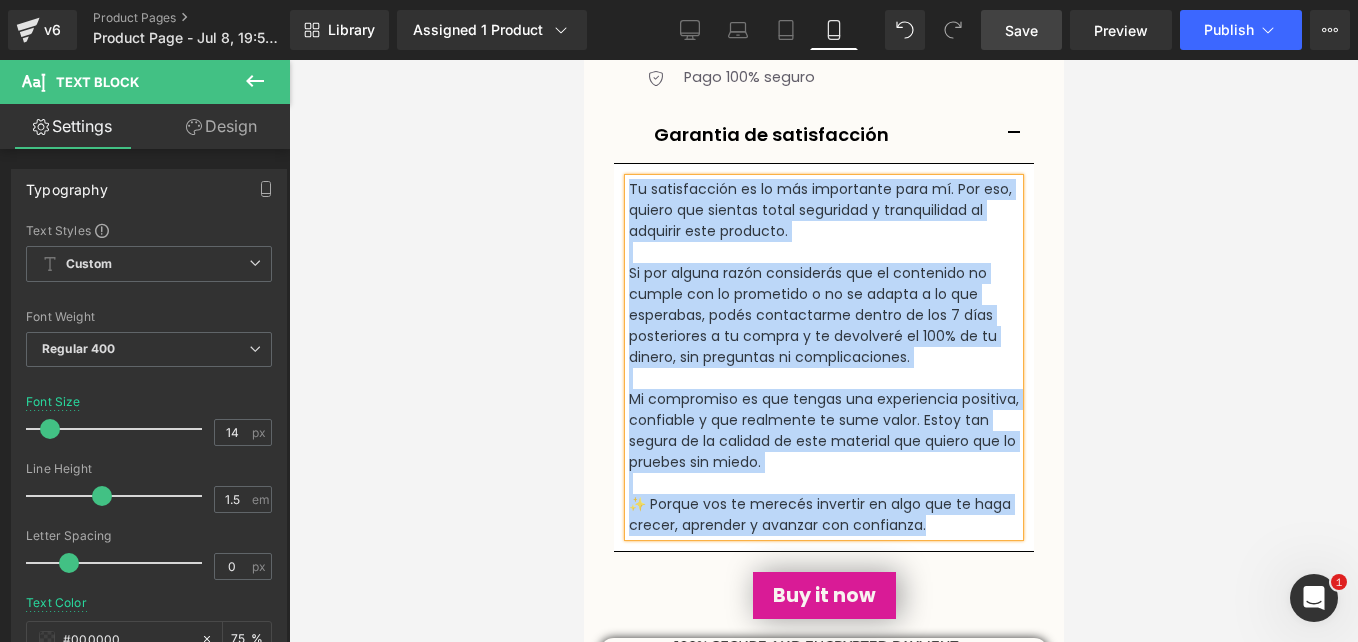 copy on "Tu satisfacción es lo más importante para mí. Por eso, quiero que sientas total seguridad y tranquilidad al adquirir este producto. Si por alguna razón considerás que el contenido no cumple con lo prometido o no se adapta a lo que esperabas, podés contactarme dentro de los 7 días posteriores a tu compra y te devolveré el 100% de tu dinero, sin preguntas ni complicaciones. Mi compromiso es que tengas una experiencia positiva, confiable y que realmente te sume valor. Estoy tan segura de la calidad de este material que quiero que lo pruebes sin miedo. ✨ Porque vos te merecés invertir en algo que te haga crecer, aprender y avanzar con confianza." 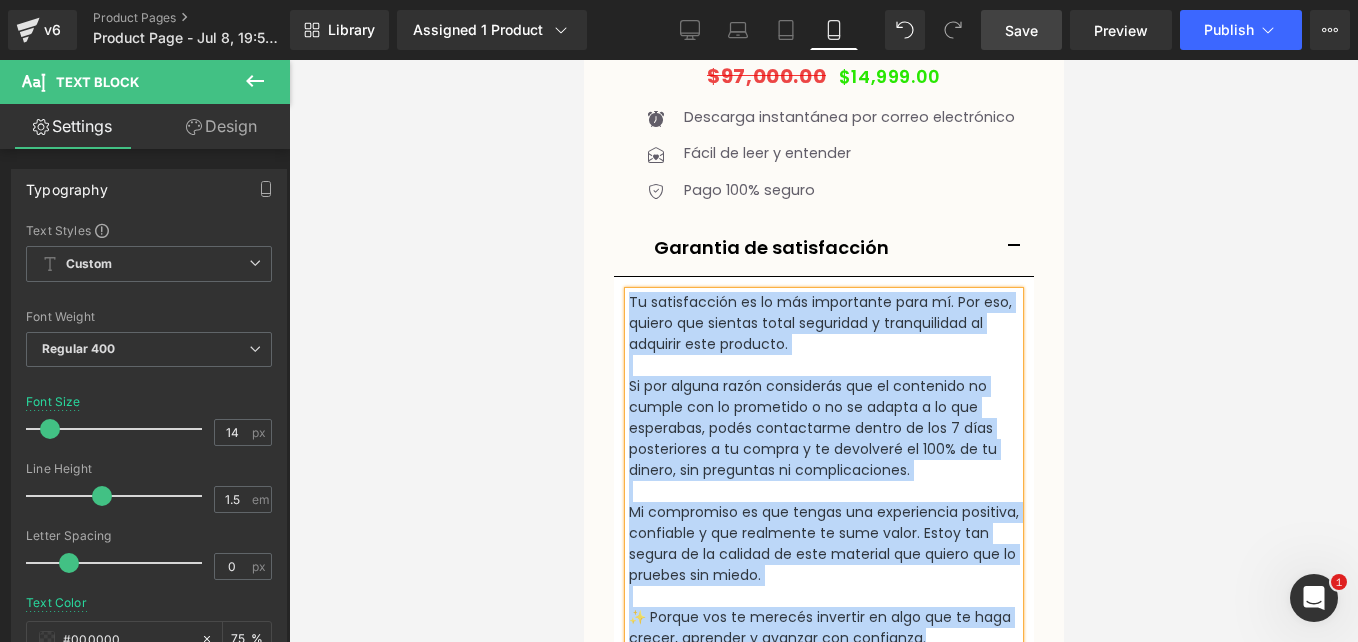 scroll, scrollTop: 849, scrollLeft: 0, axis: vertical 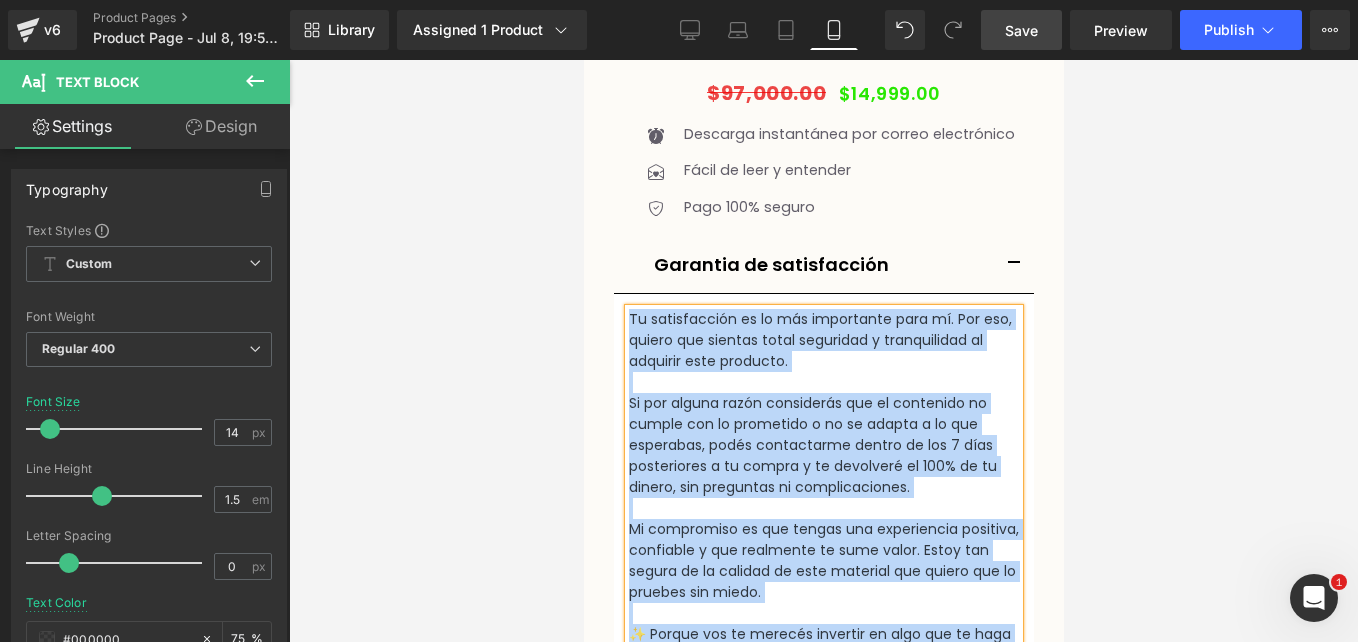 click on "Garantia de satisfacción
Text Block" at bounding box center [823, 264] 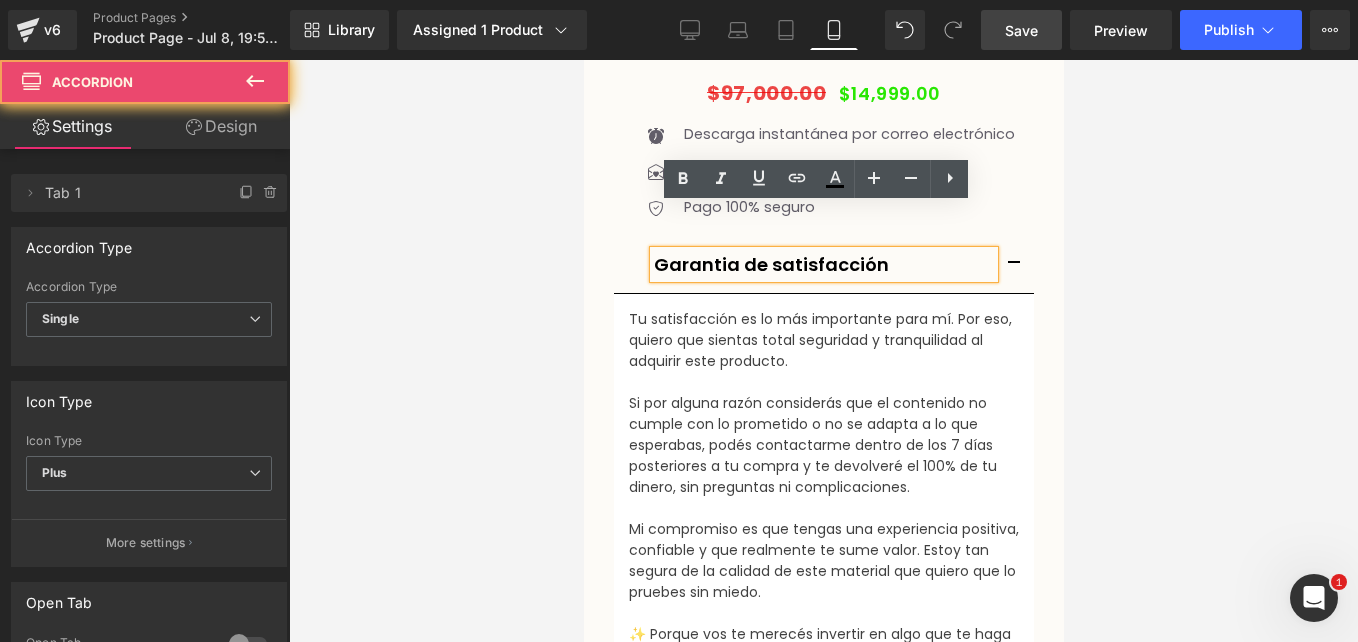 click on "Garantia de satisfacción
Text Block" at bounding box center (823, 265) 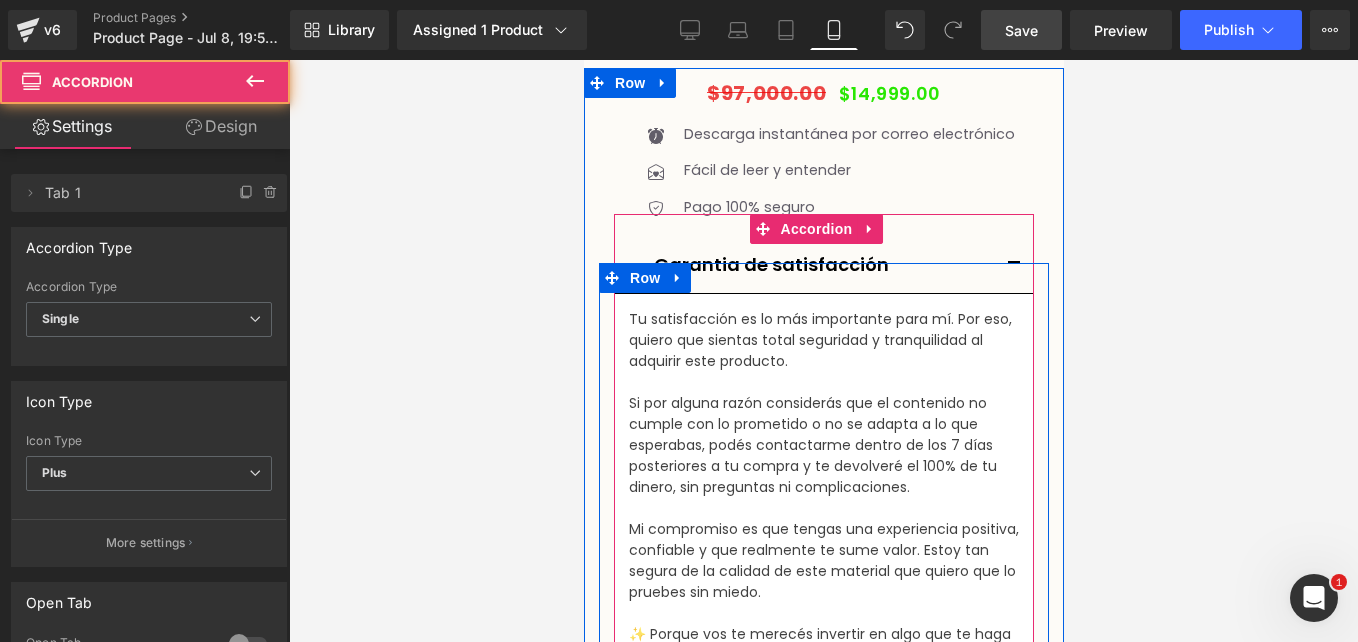 click at bounding box center [1013, 269] 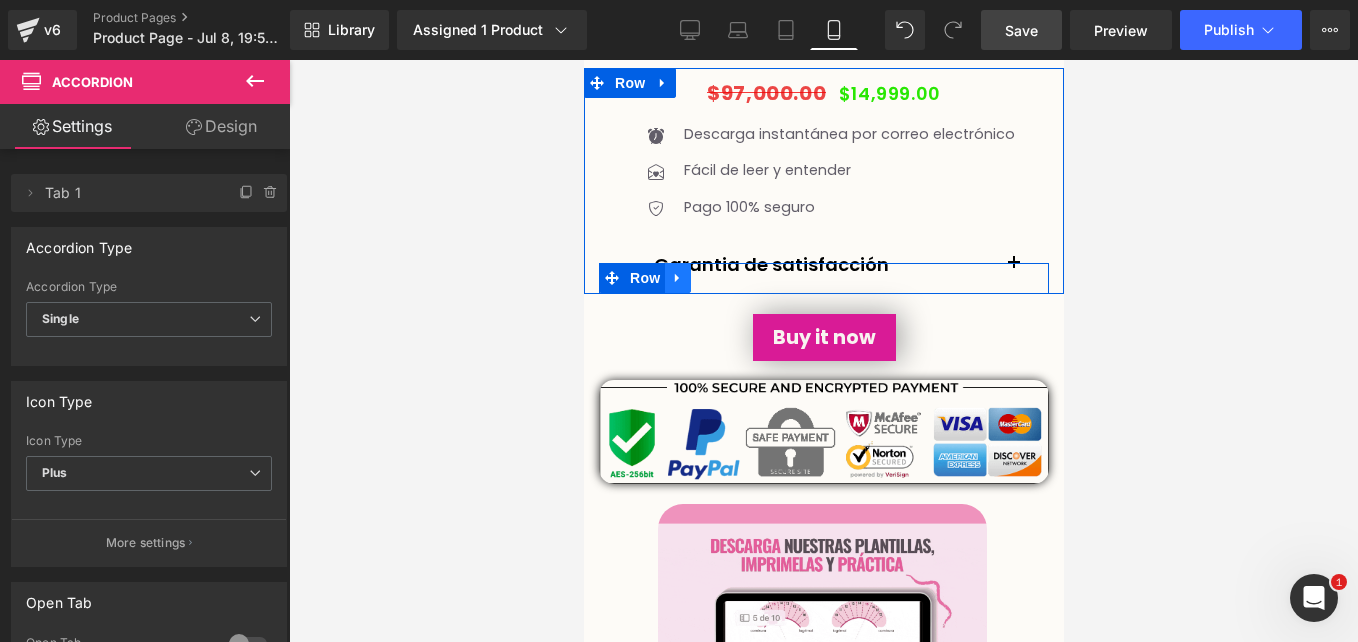 click 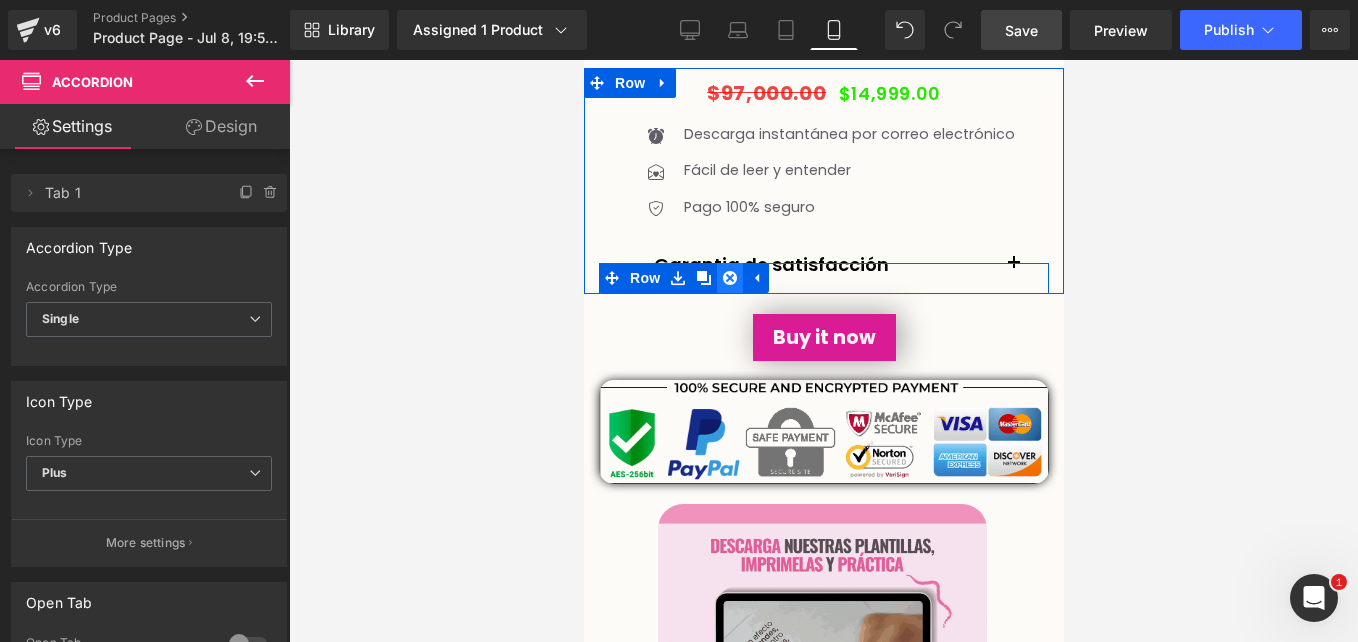 click 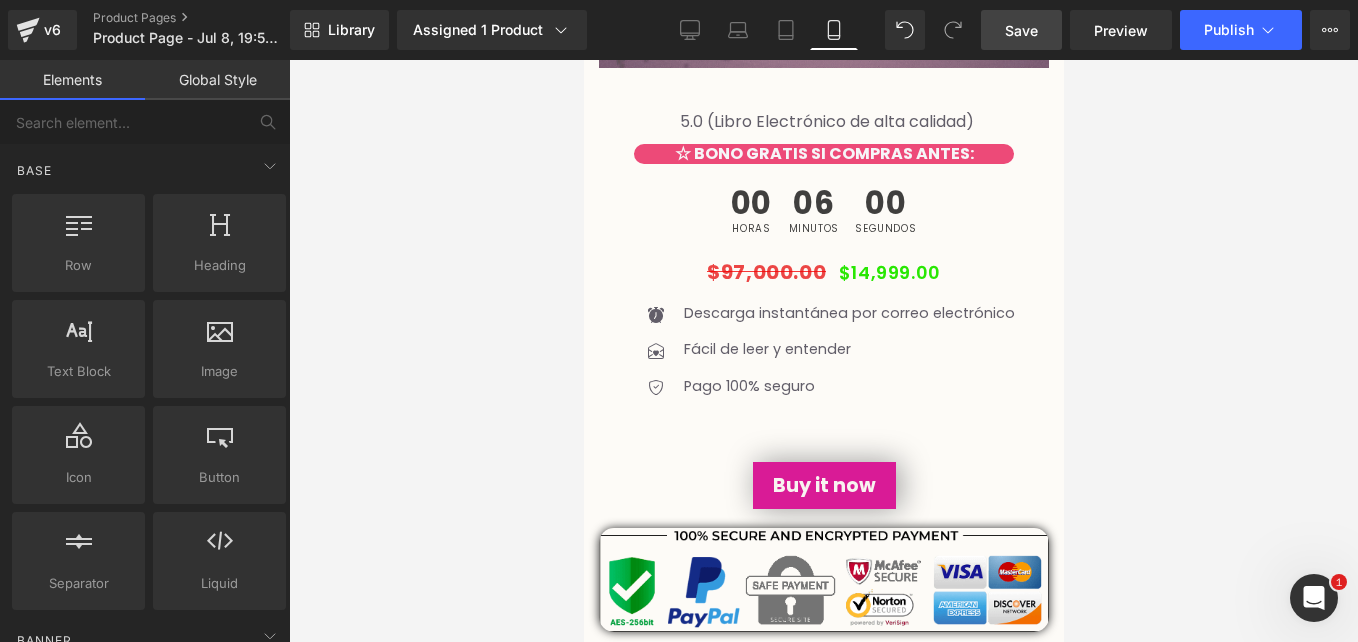 scroll, scrollTop: 669, scrollLeft: 0, axis: vertical 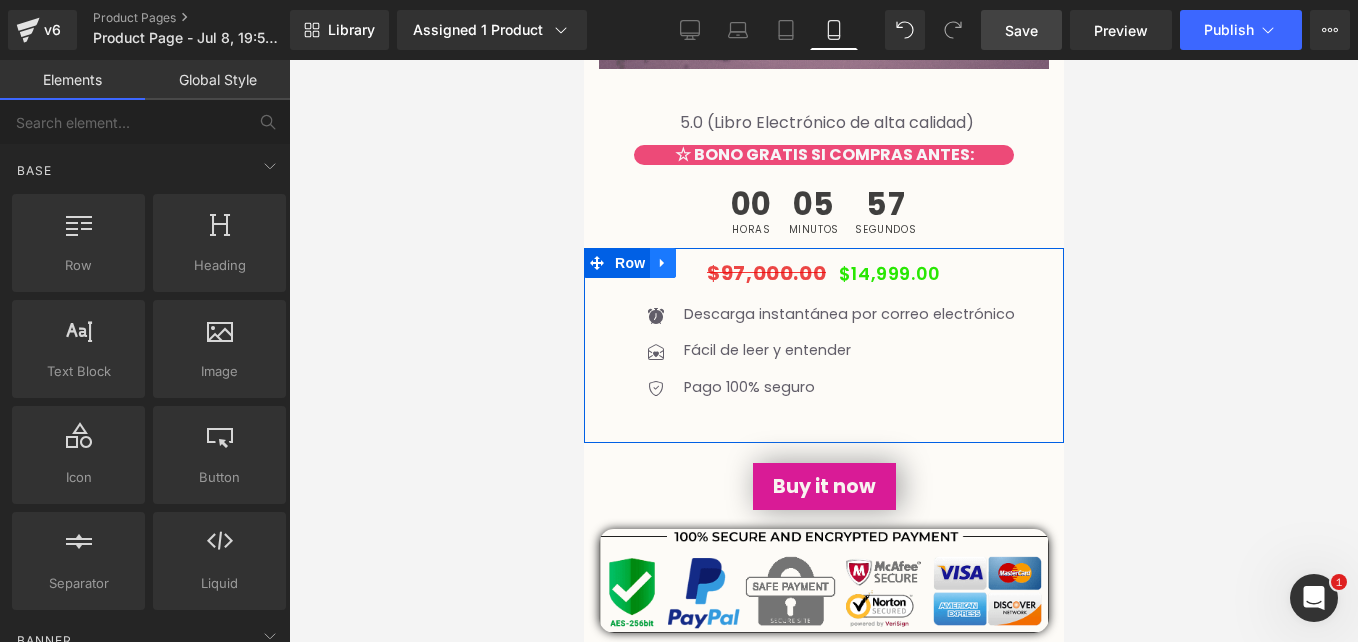 click 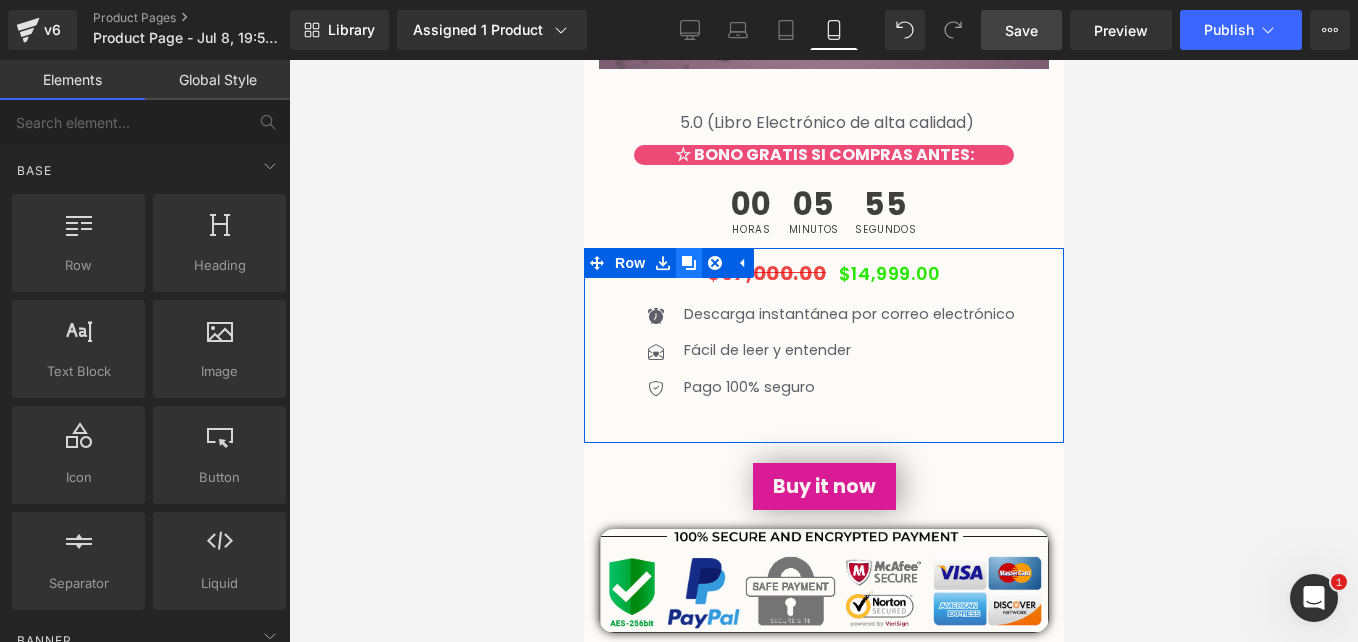 click 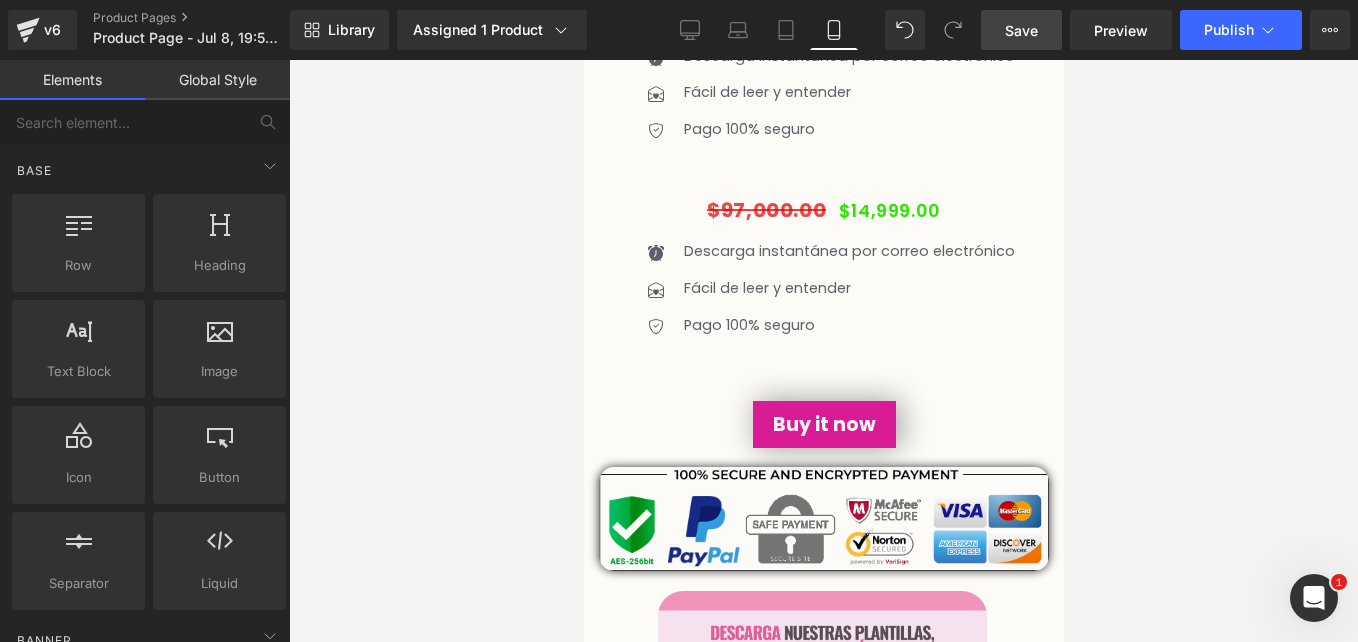 click on "Fácil de leer y entender" at bounding box center [848, 289] 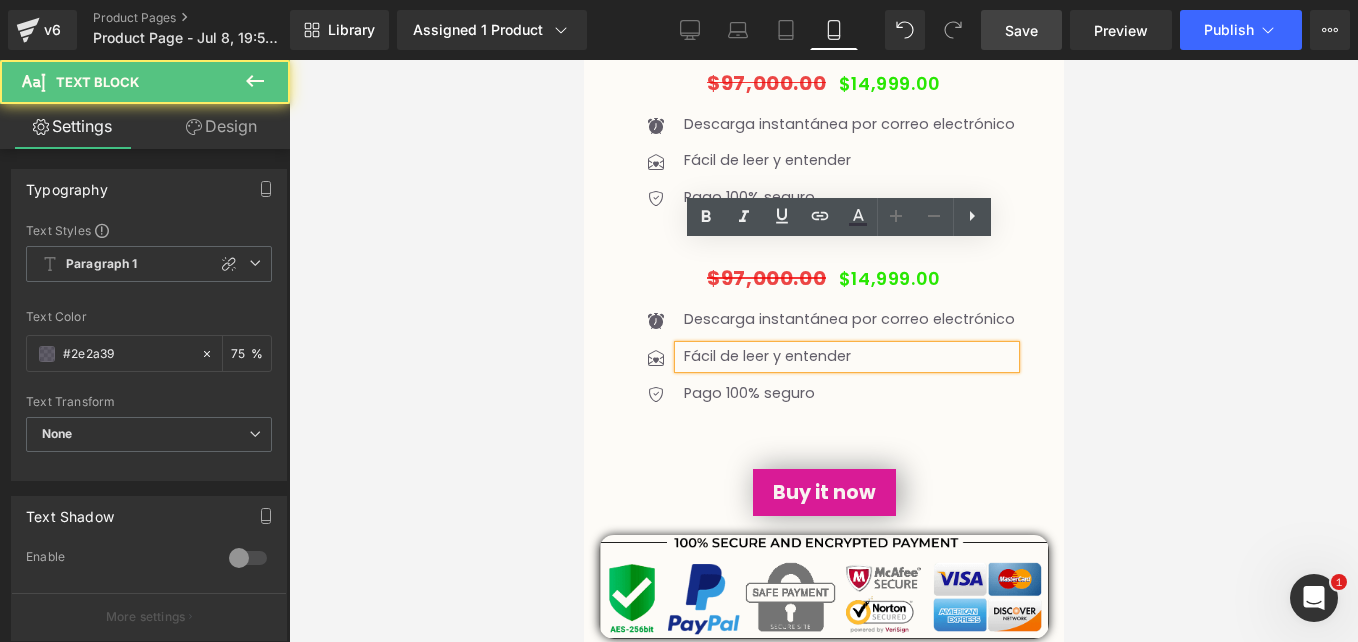 scroll, scrollTop: 856, scrollLeft: 0, axis: vertical 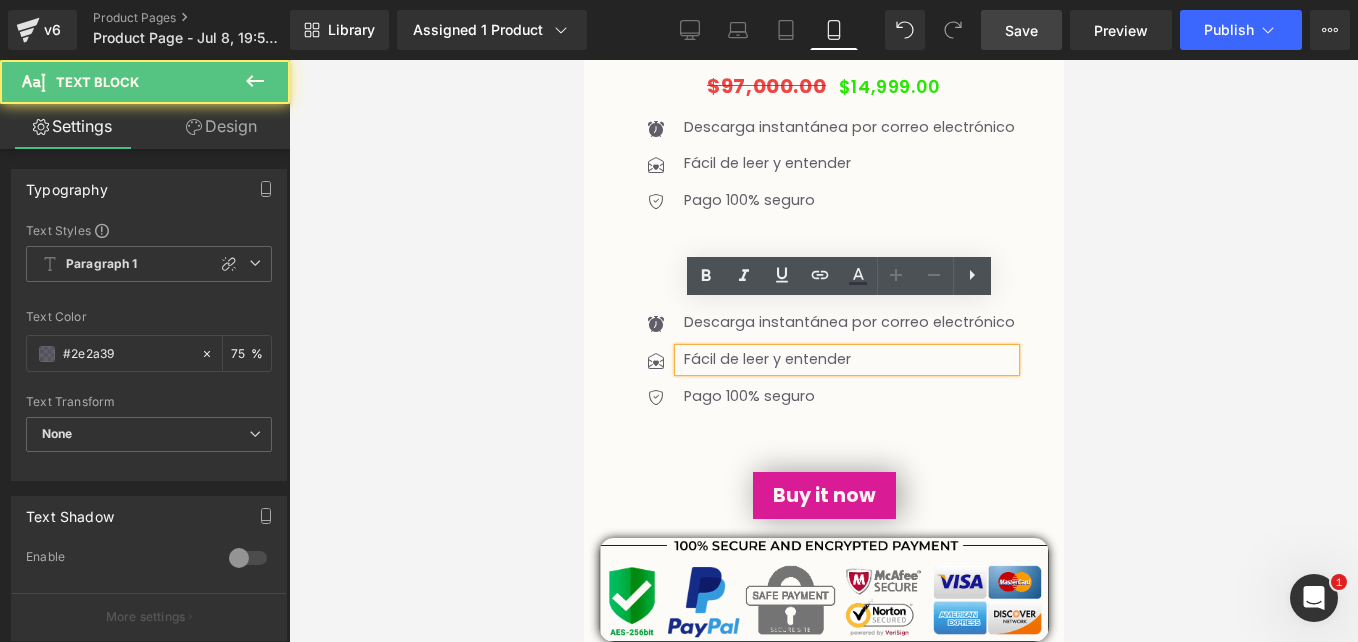 click on "Fácil de leer y entender" at bounding box center [846, 360] 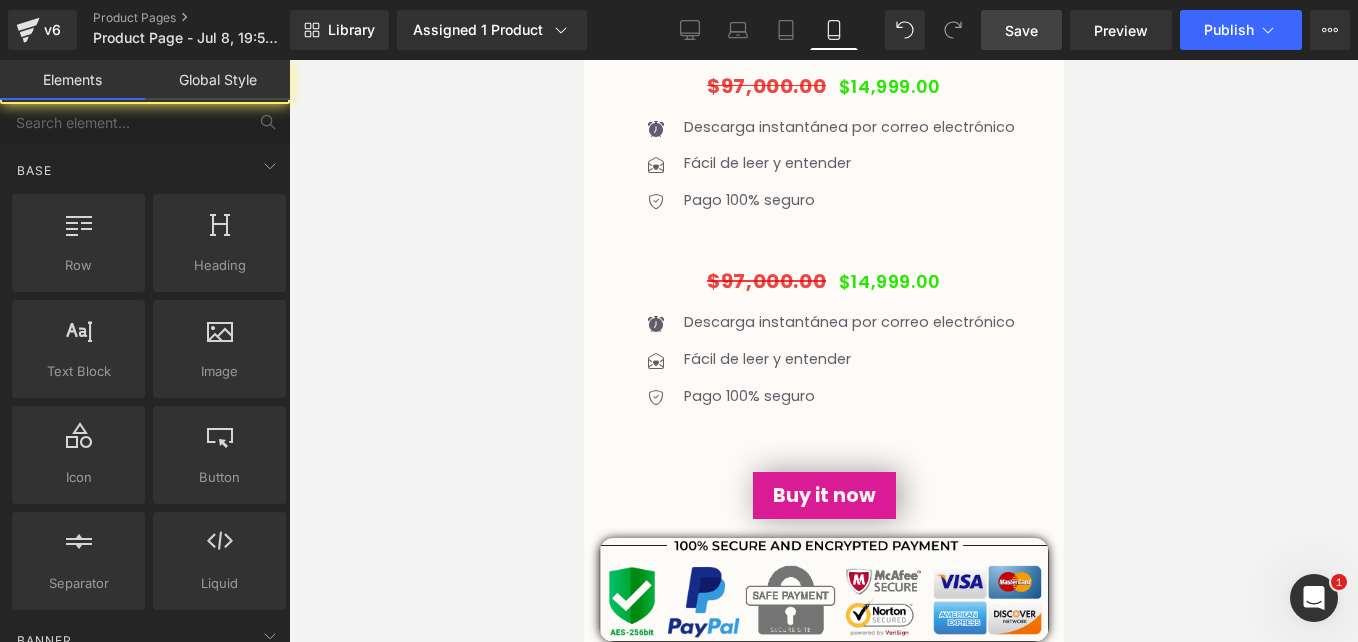 drag, startPoint x: 576, startPoint y: 270, endPoint x: 39, endPoint y: 197, distance: 541.9391 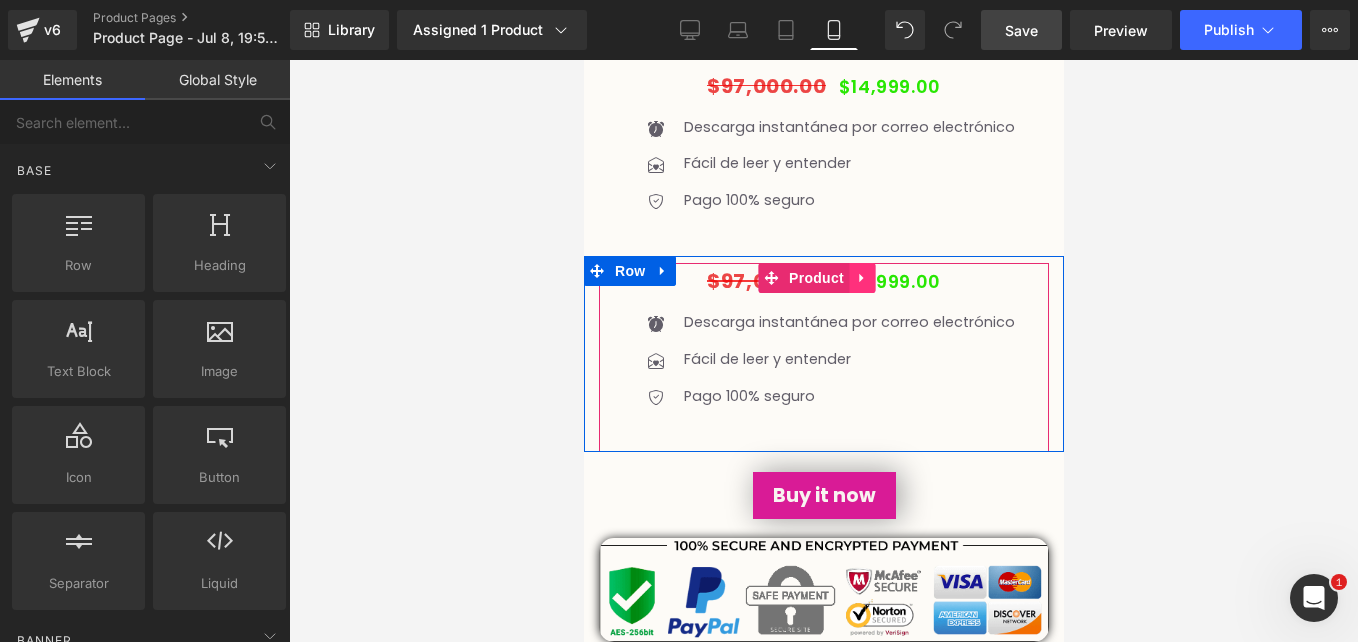 click at bounding box center [861, 278] 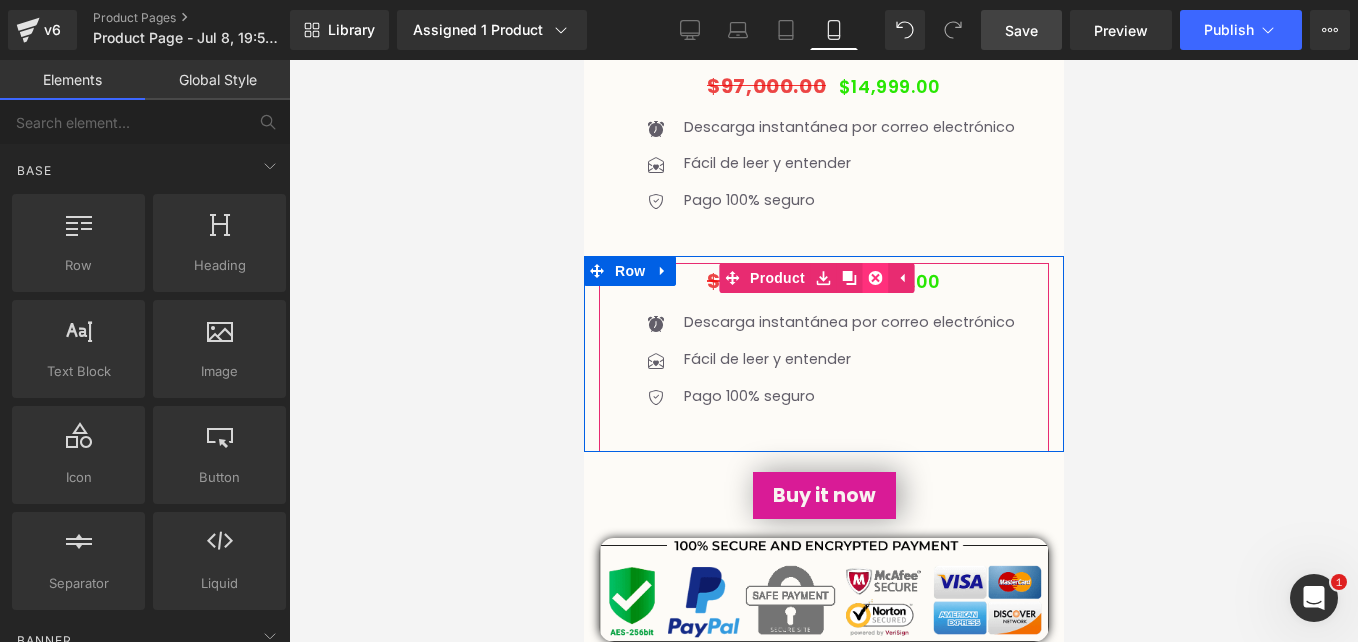click 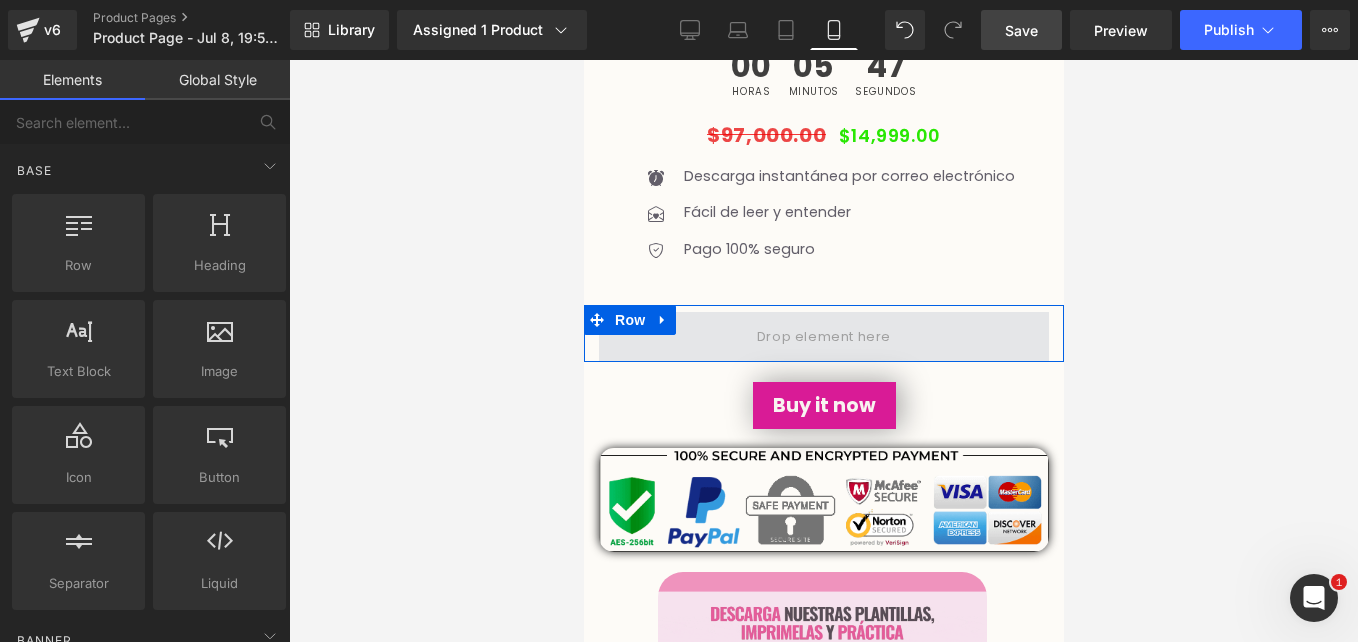 scroll, scrollTop: 805, scrollLeft: 0, axis: vertical 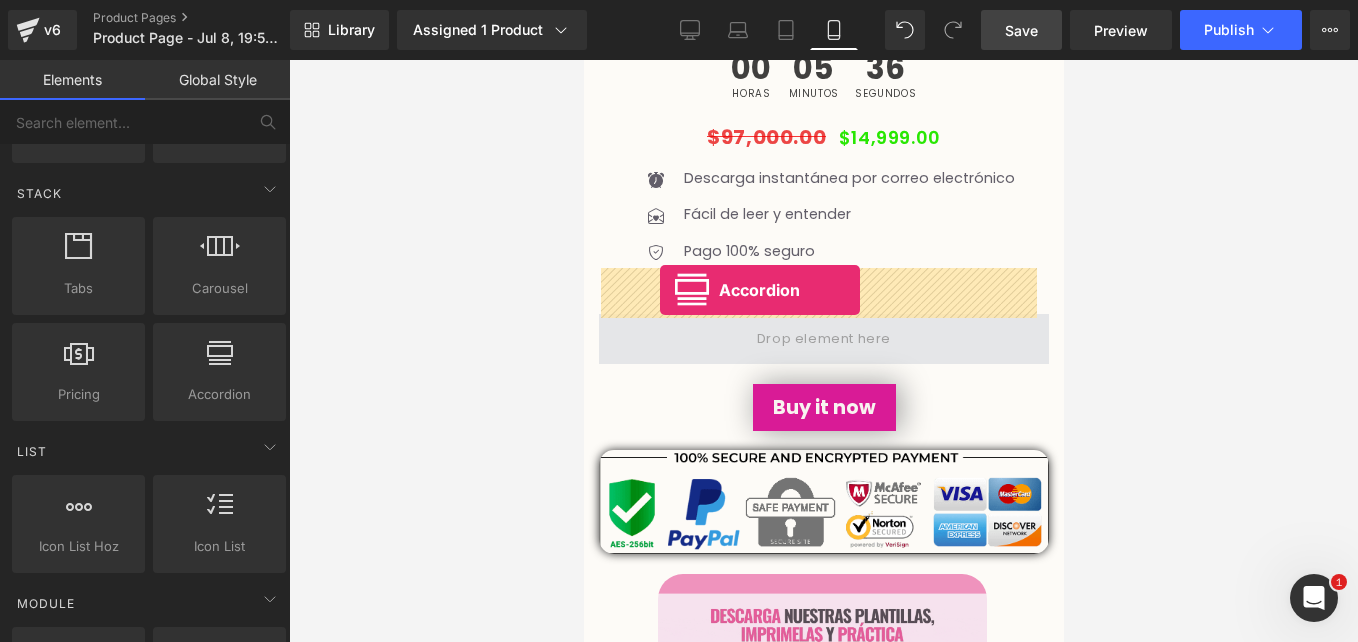 drag, startPoint x: 819, startPoint y: 442, endPoint x: 659, endPoint y: 289, distance: 221.37976 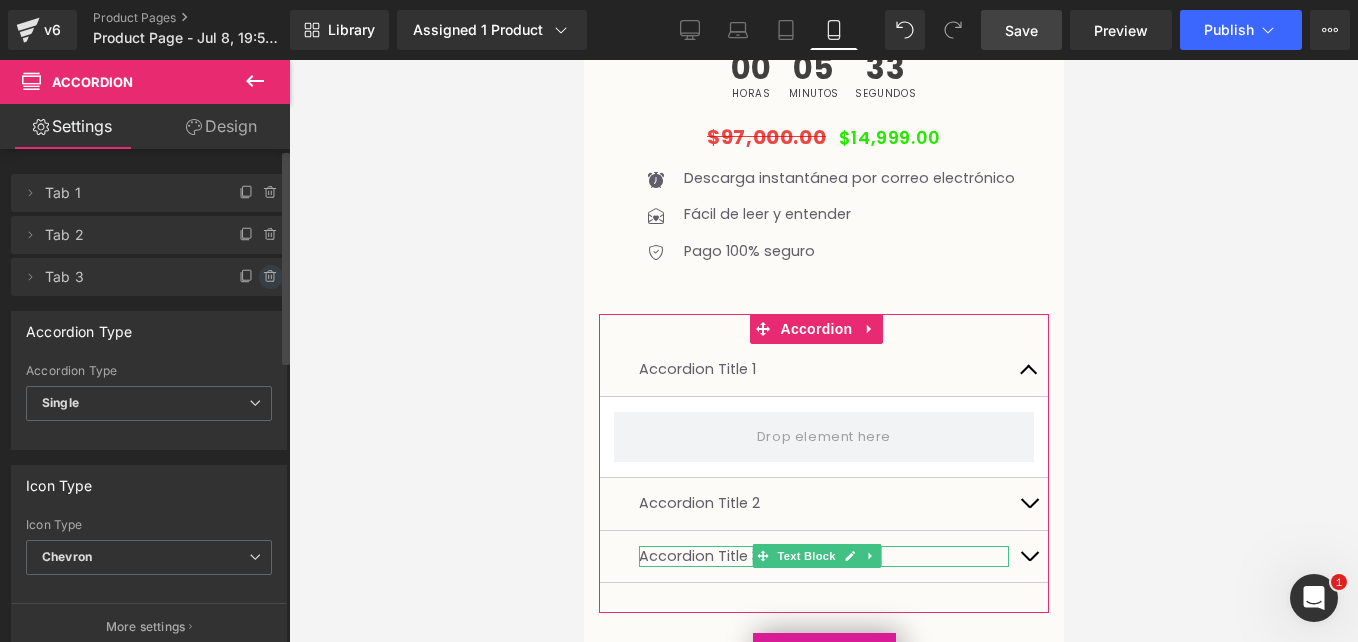 click 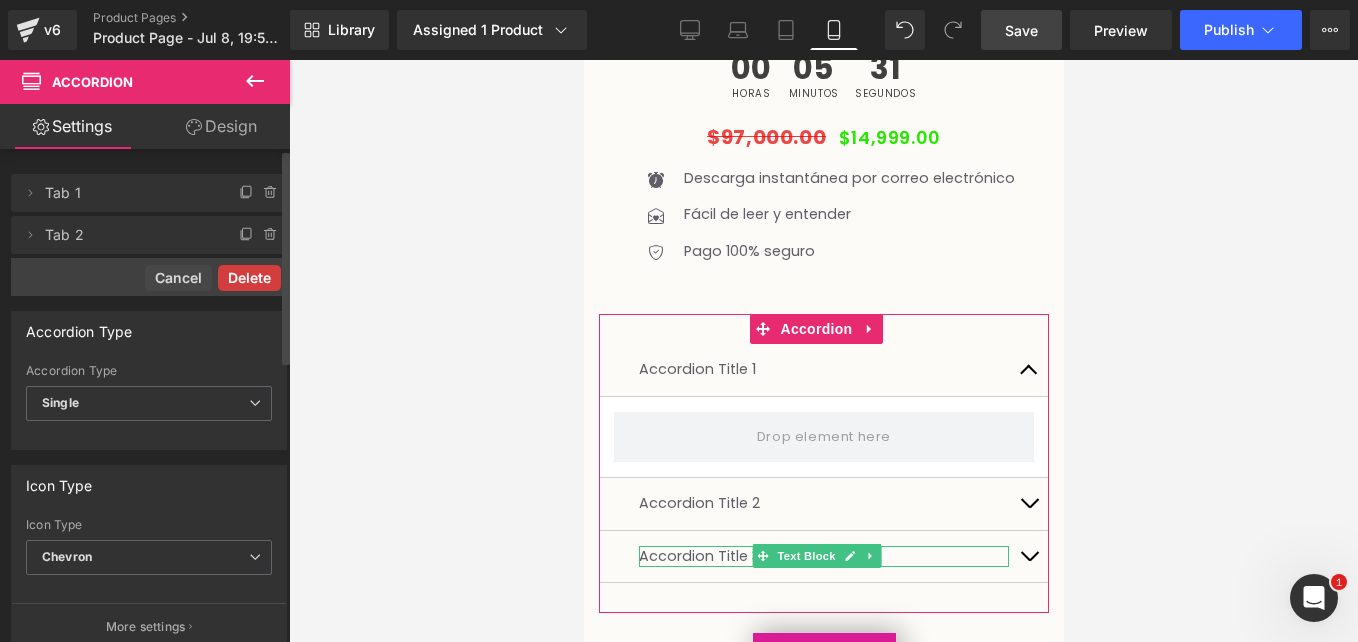 click on "Delete" at bounding box center [249, 278] 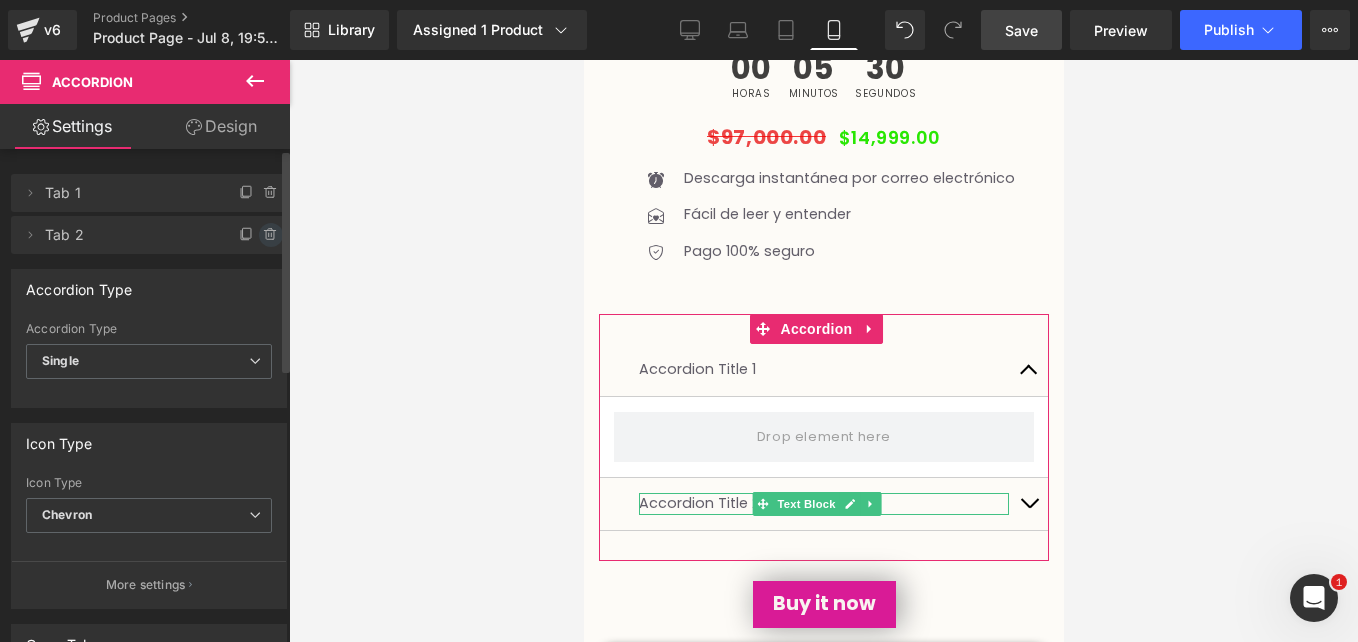 click 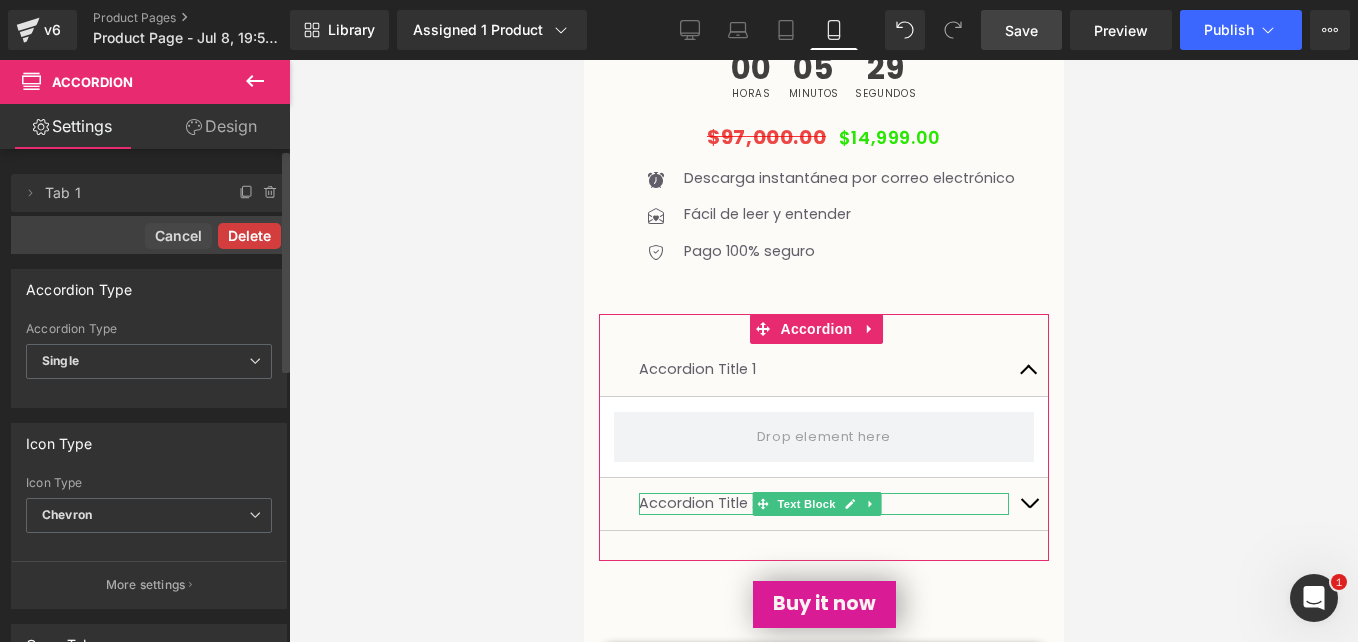 click on "Delete" at bounding box center [249, 236] 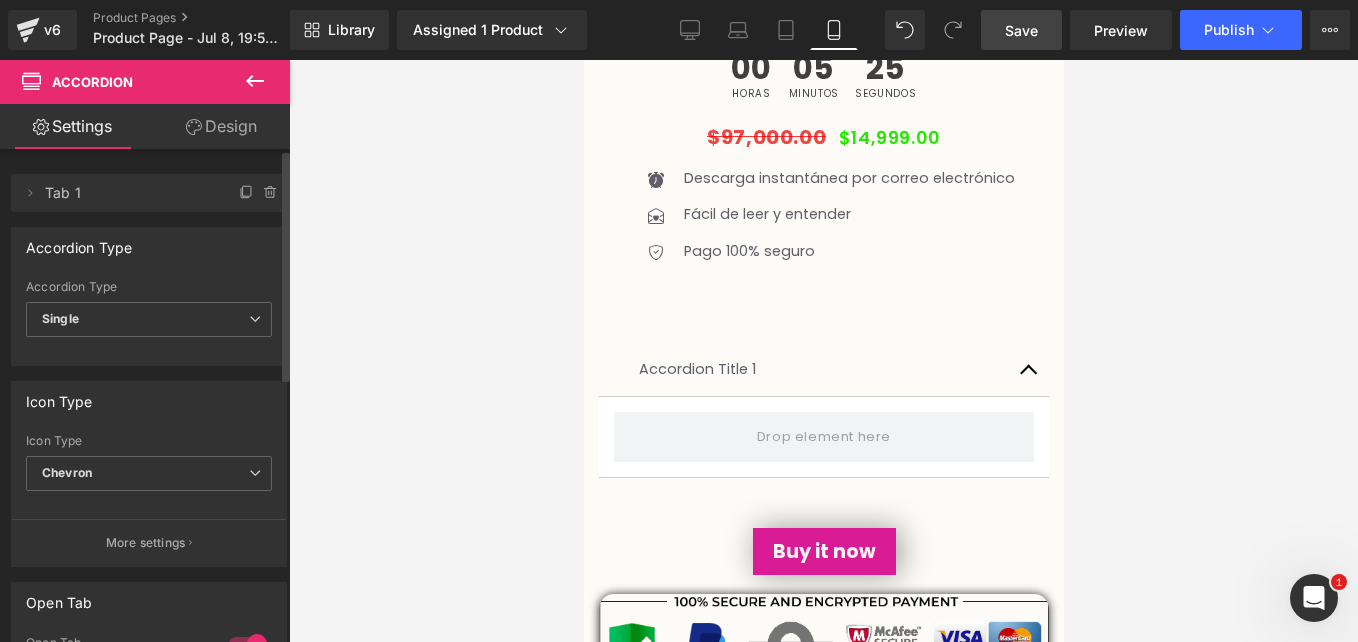 click 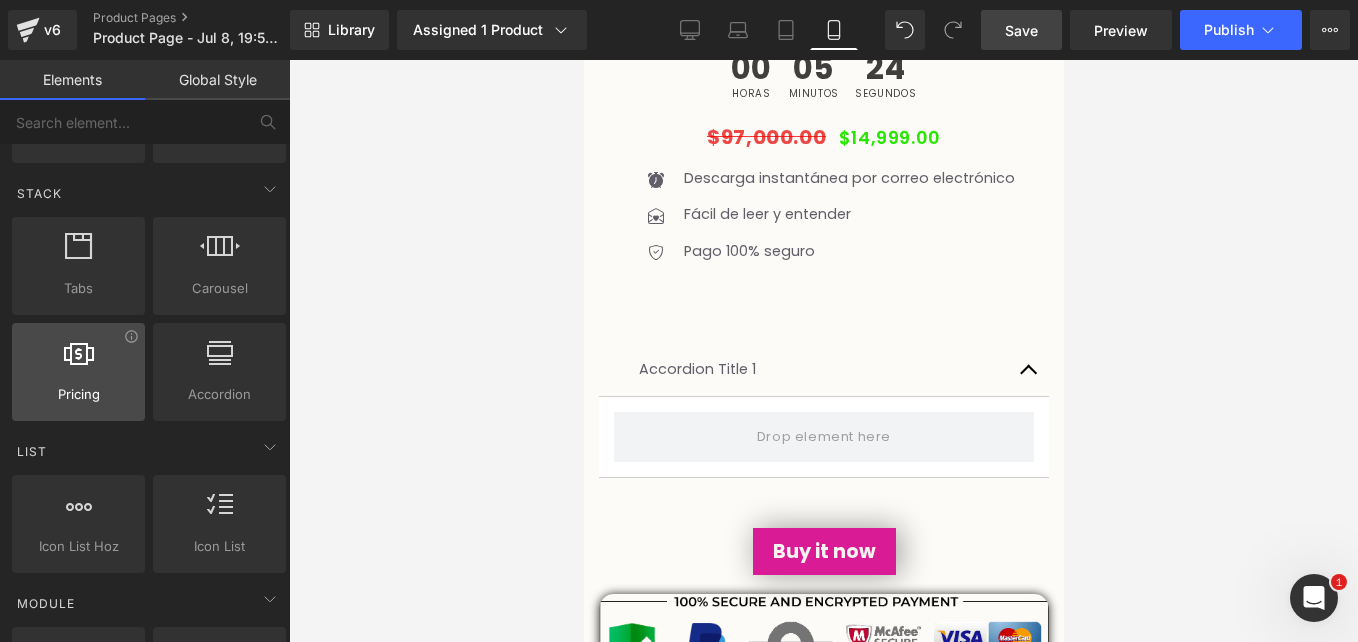scroll, scrollTop: 0, scrollLeft: 0, axis: both 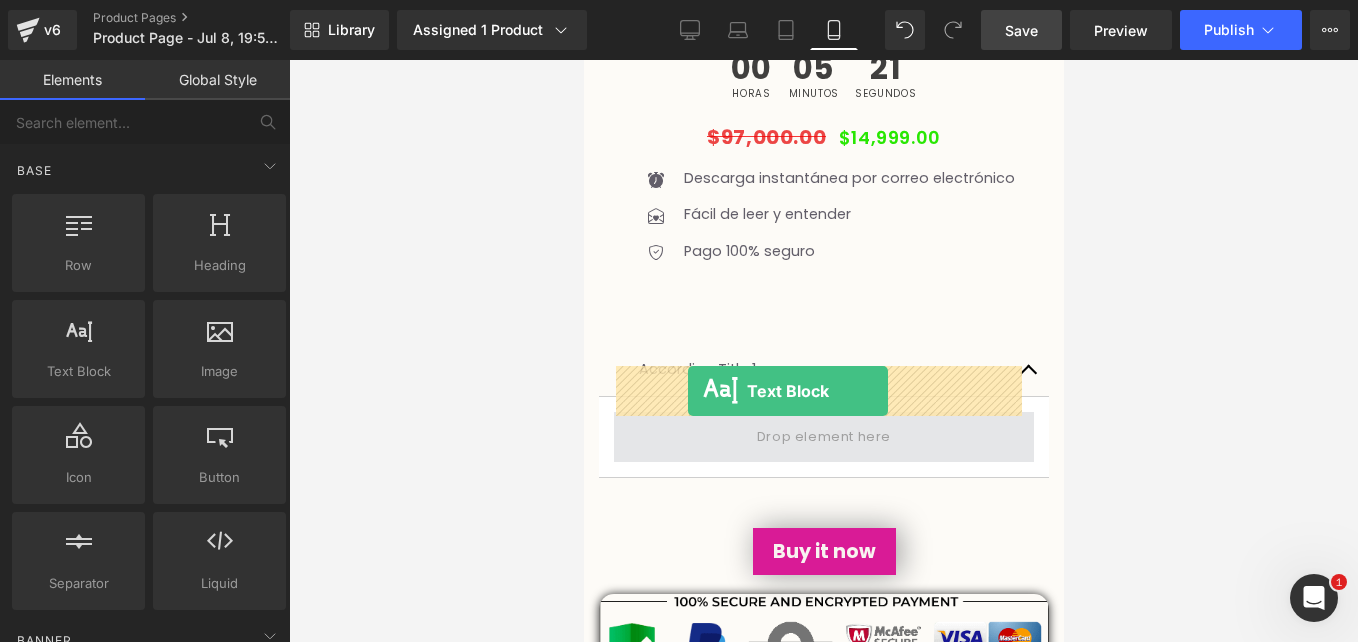 drag, startPoint x: 648, startPoint y: 427, endPoint x: 687, endPoint y: 389, distance: 54.451813 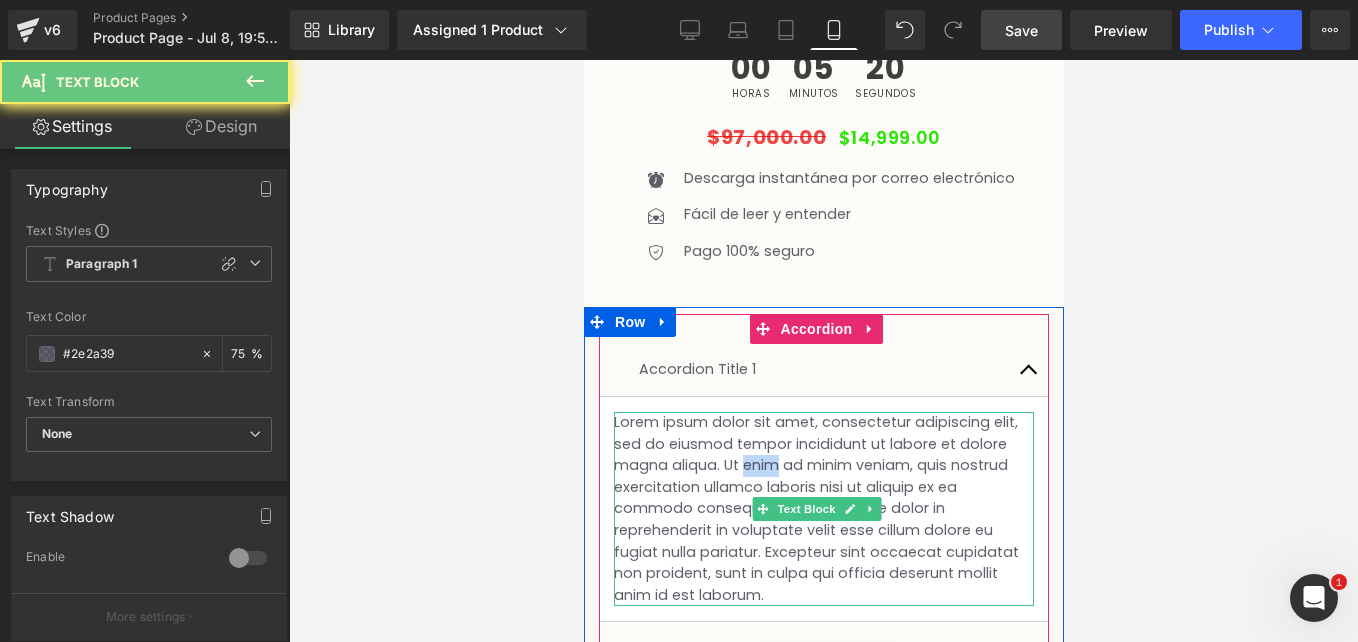 drag, startPoint x: 687, startPoint y: 389, endPoint x: 764, endPoint y: 415, distance: 81.27115 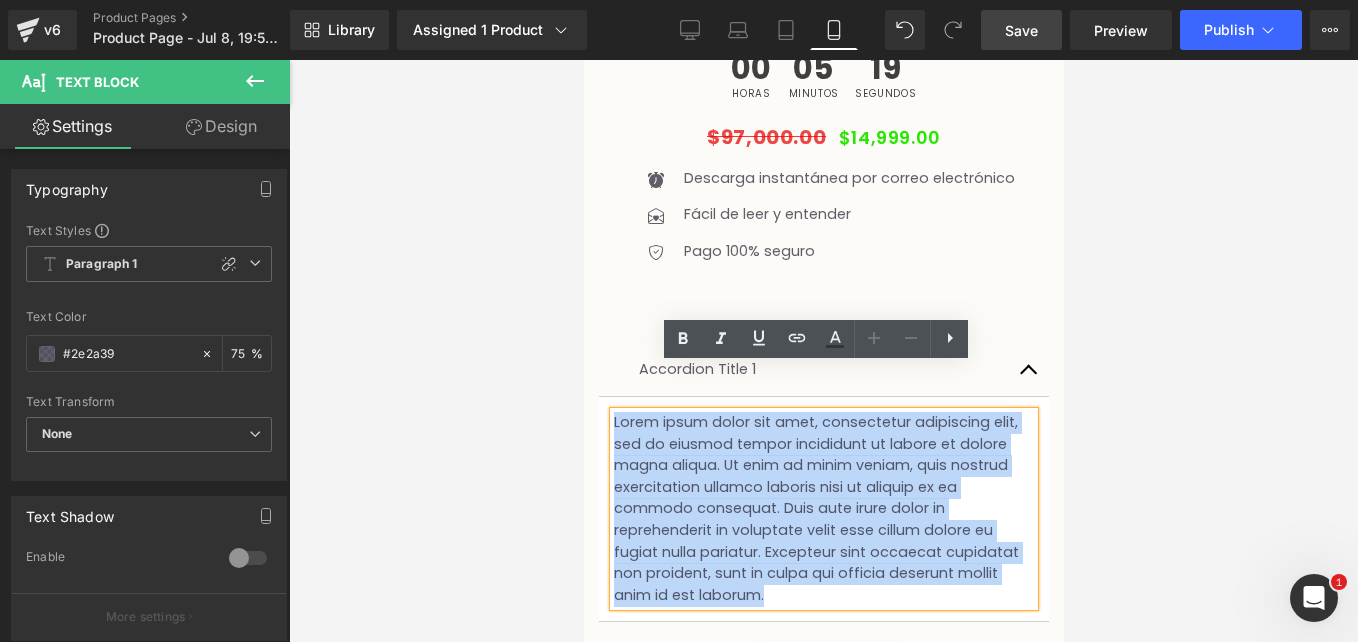 click on "Lorem ipsum dolor sit amet, consectetur adipiscing elit, sed do eiusmod tempor incididunt ut labore et dolore magna aliqua. Ut enim ad minim veniam, quis nostrud exercitation ullamco laboris nisi ut aliquip ex ea commodo consequat. Duis aute irure dolor in reprehenderit in voluptate velit esse cillum dolore eu fugiat nulla pariatur. Excepteur sint occaecat cupidatat non proident, sunt in culpa qui officia deserunt mollit anim id est laborum." at bounding box center (823, 509) 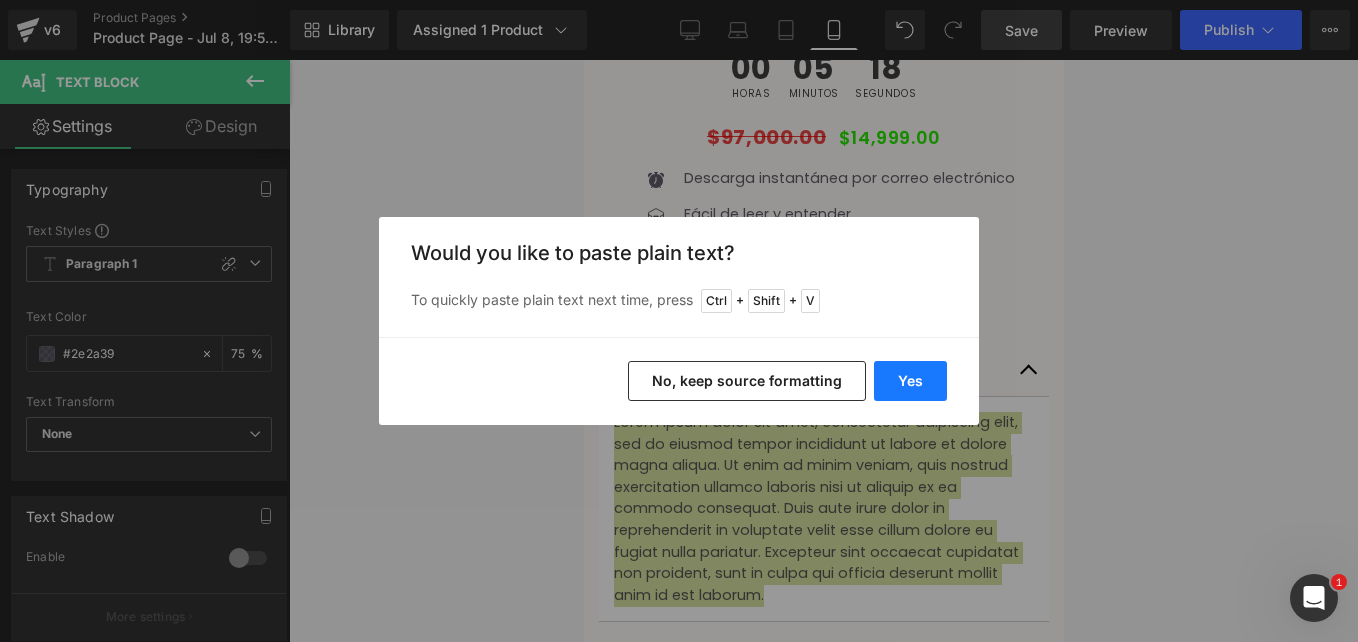 click on "Yes" at bounding box center (910, 381) 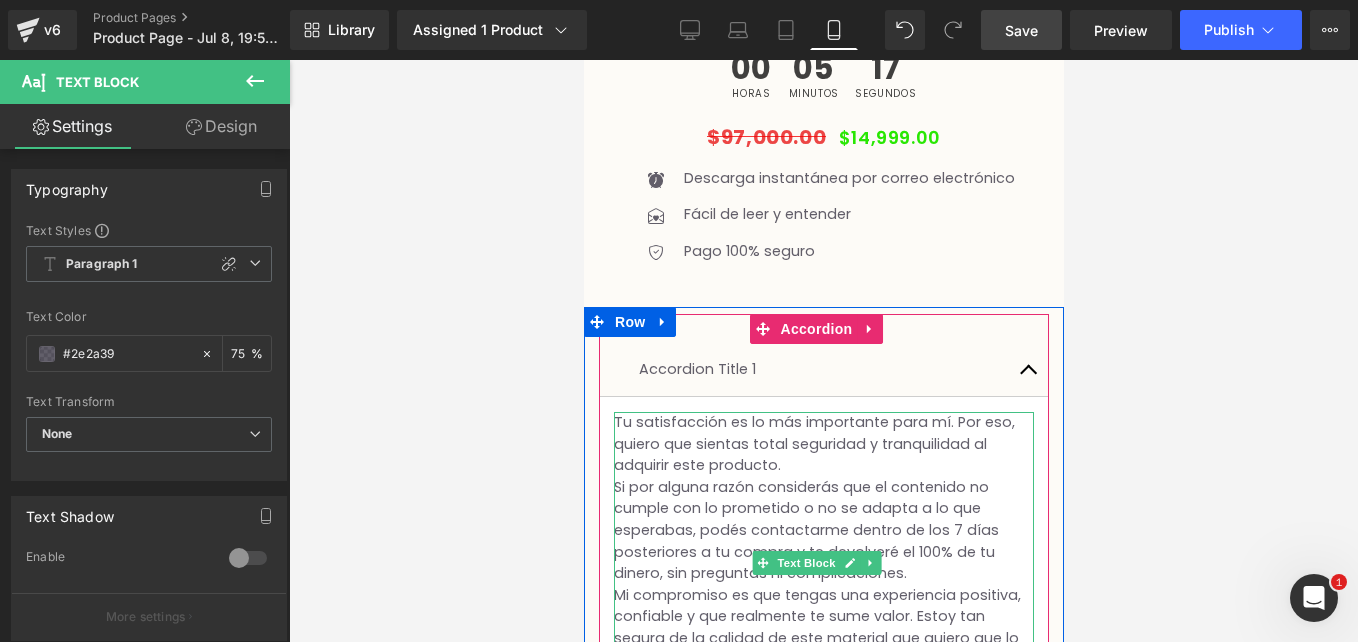 scroll, scrollTop: 955, scrollLeft: 0, axis: vertical 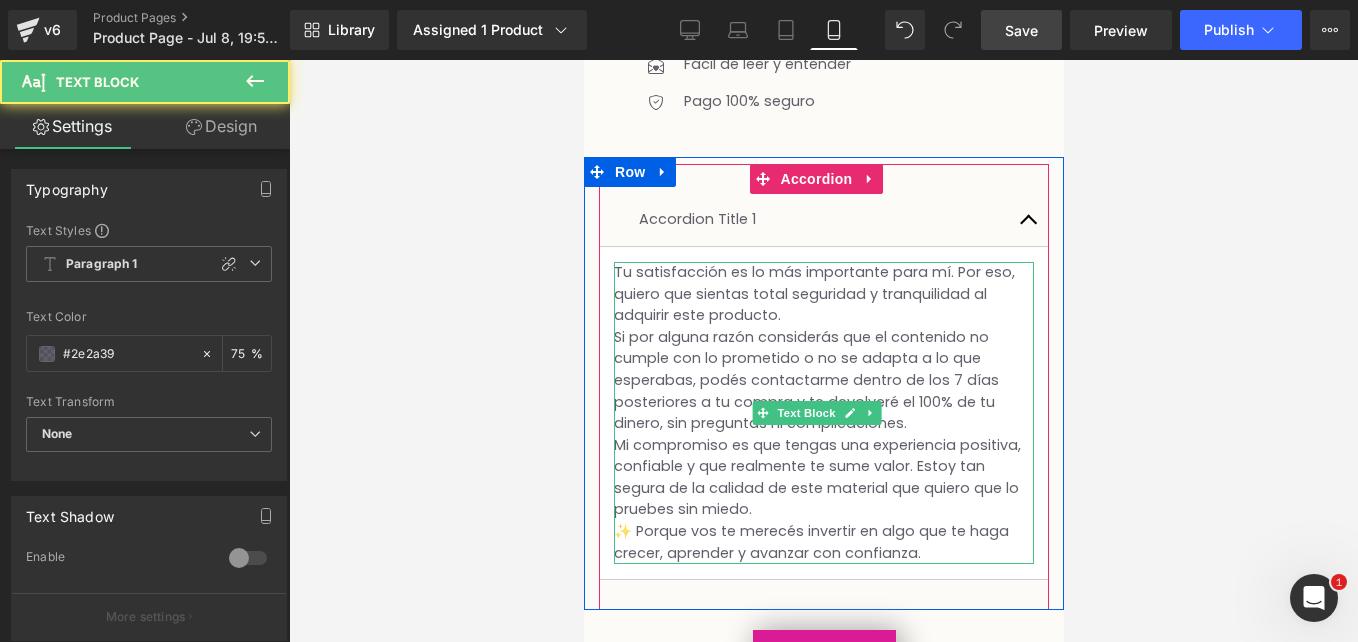 click on "Tu satisfacción es lo más importante para mí. Por eso, quiero que sientas total seguridad y tranquilidad al adquirir este producto." at bounding box center (823, 294) 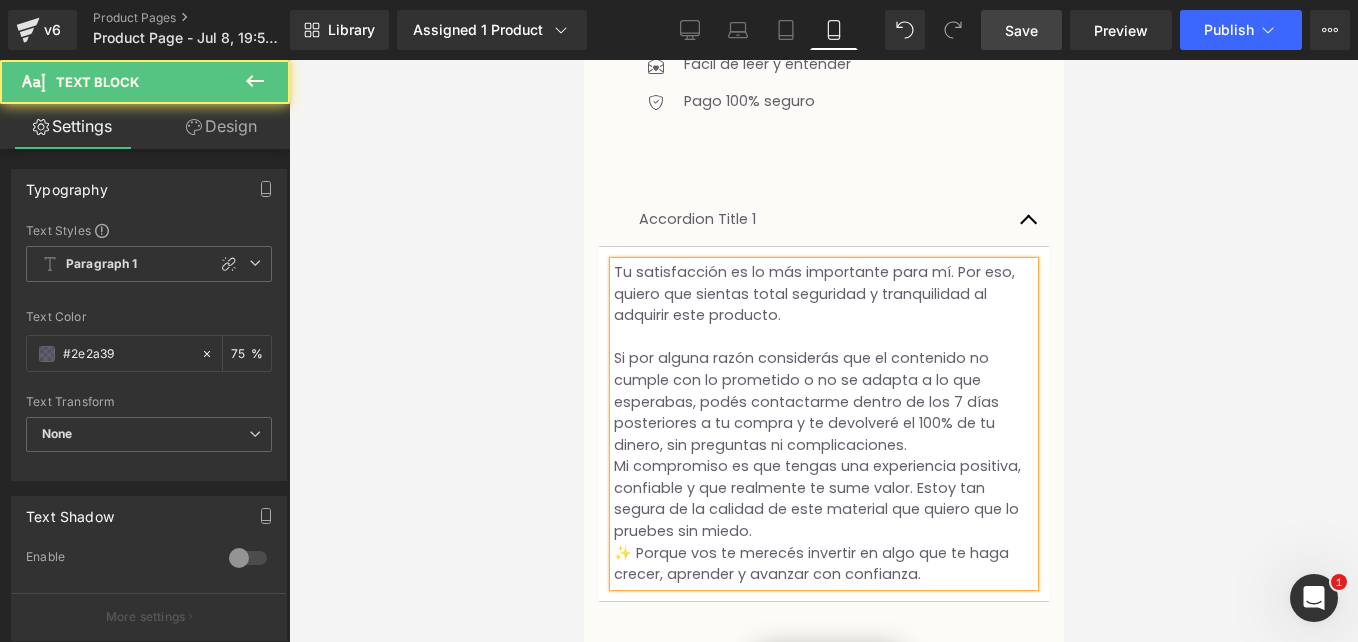 click on "Si por alguna razón considerás que el contenido no cumple con lo prometido o no se adapta a lo que esperabas, podés contactarme dentro de los 7 días posteriores a tu compra y te devolveré el 100% de tu dinero, sin preguntas ni complicaciones." at bounding box center (823, 402) 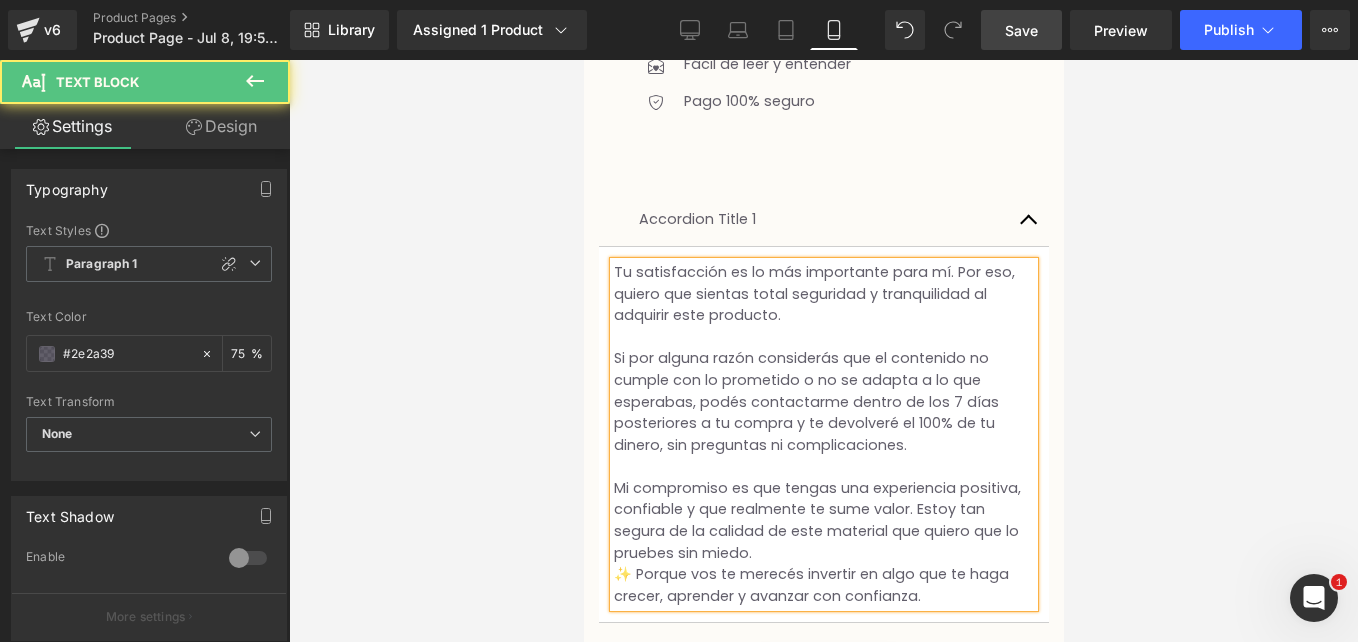 click on "Mi compromiso es que tengas una experiencia positiva, confiable y que realmente te sume valor. Estoy tan segura de la calidad de este material que quiero que lo pruebes sin miedo." at bounding box center [823, 521] 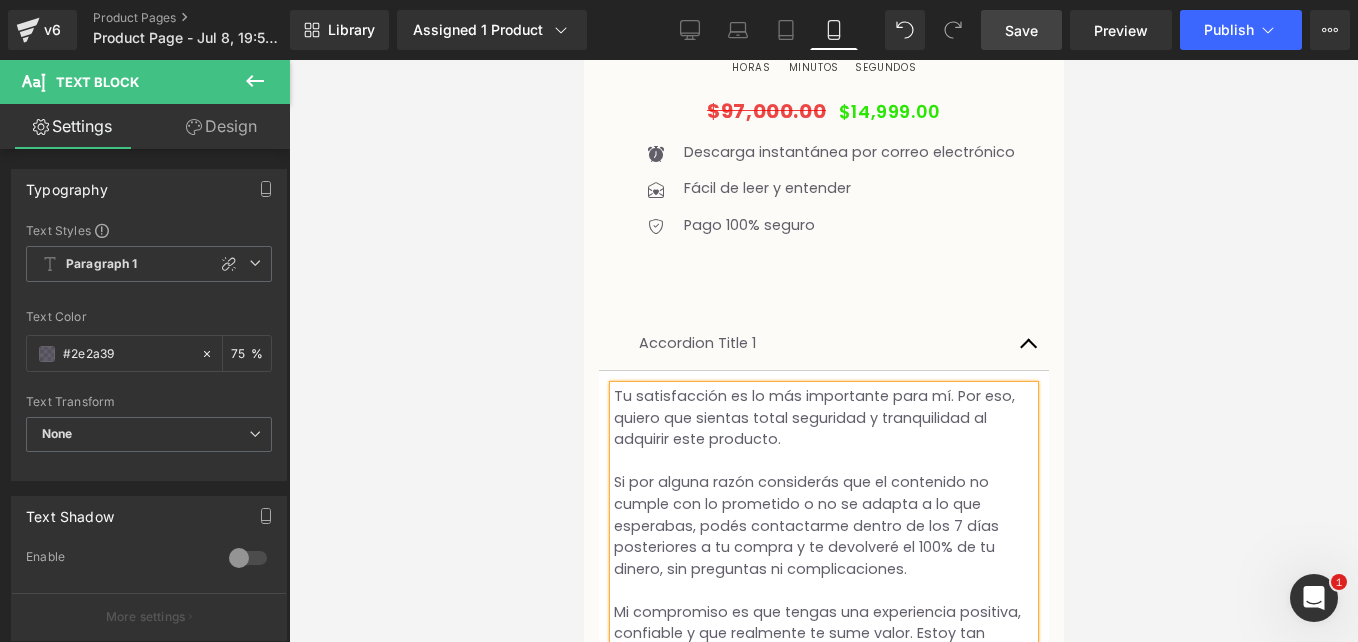 scroll, scrollTop: 830, scrollLeft: 0, axis: vertical 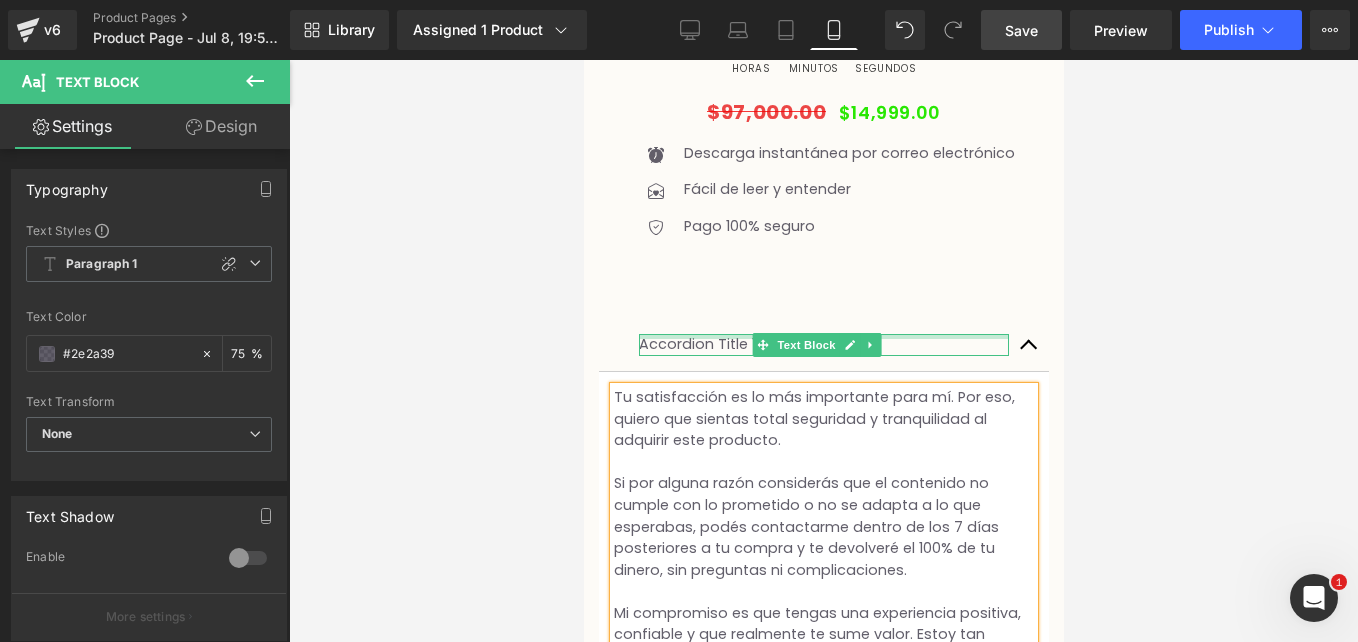 click at bounding box center [823, 336] 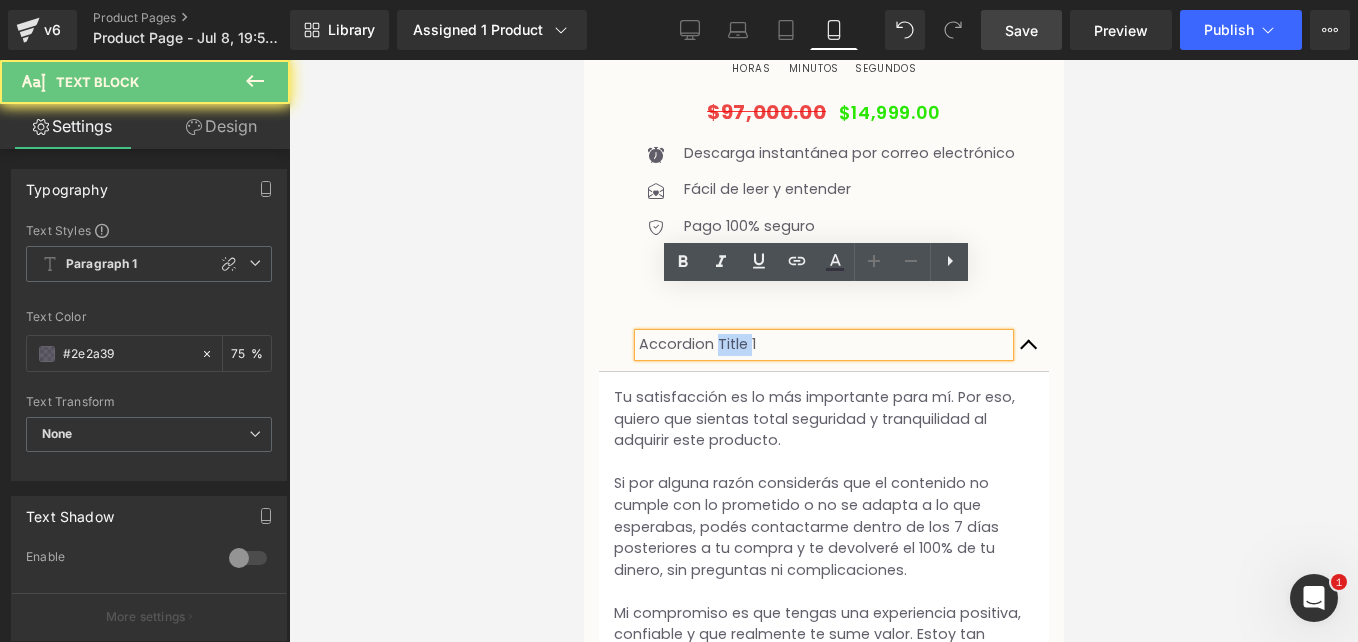 click on "Accordion Title 1" at bounding box center [823, 345] 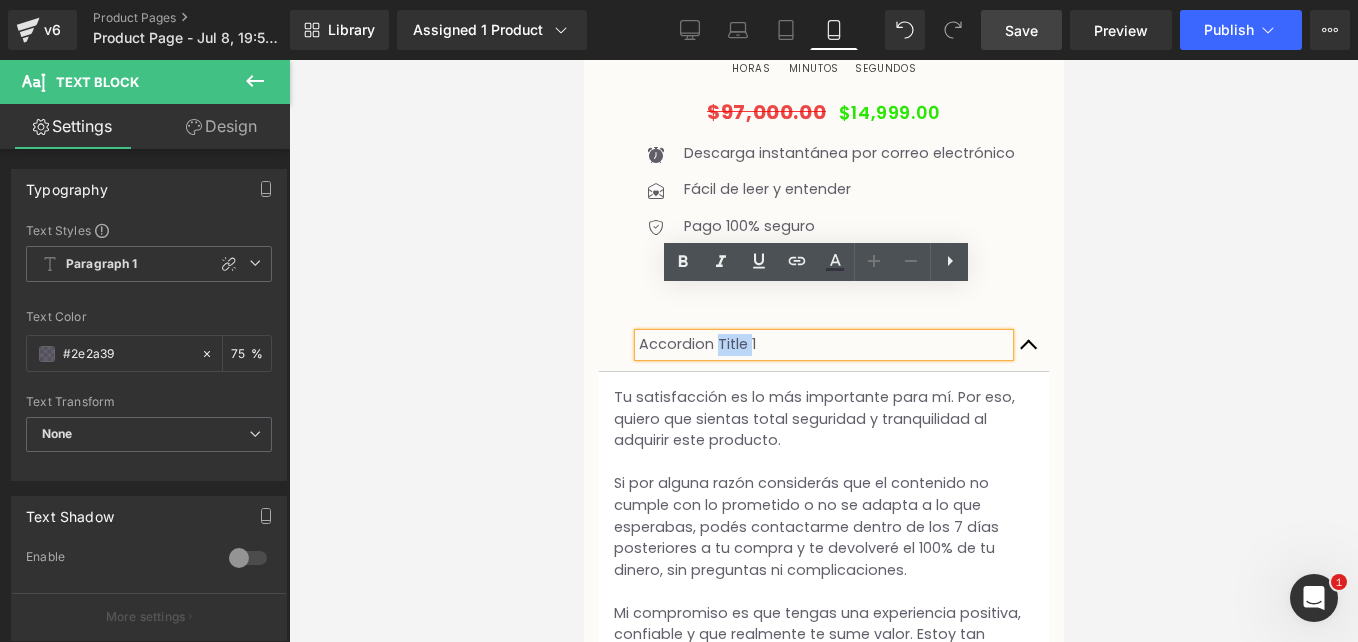click on "Accordion Title 1" at bounding box center [823, 345] 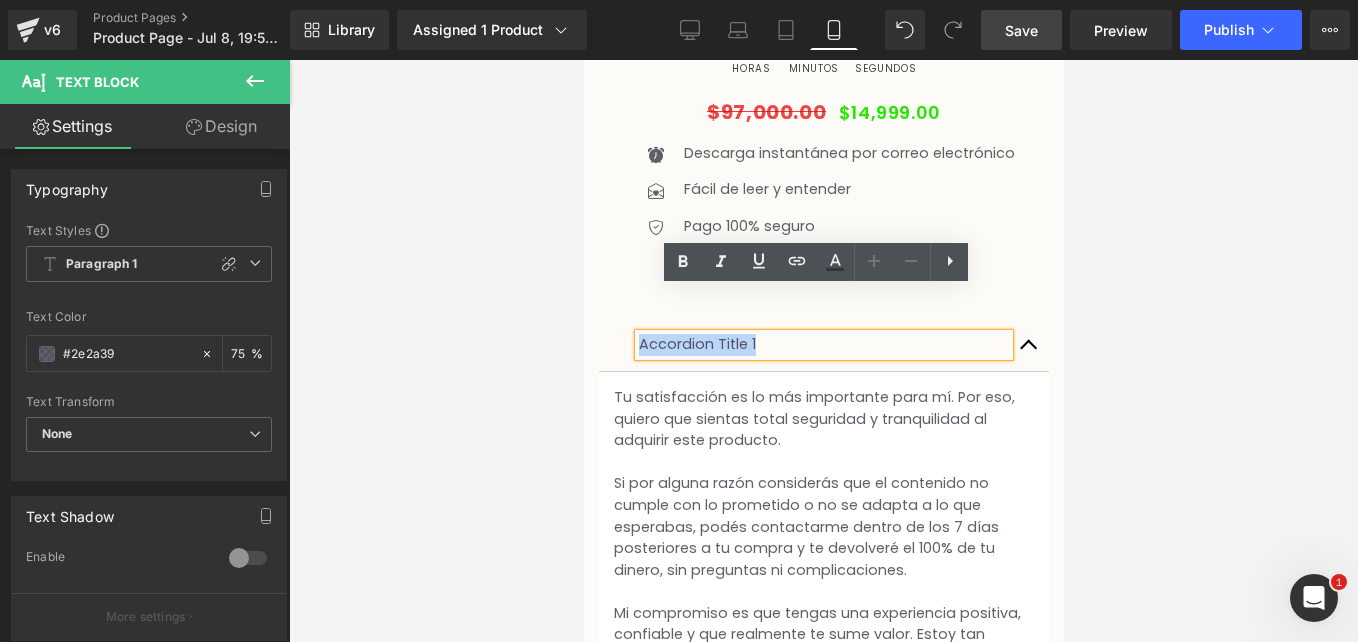 drag, startPoint x: 766, startPoint y: 298, endPoint x: 607, endPoint y: 285, distance: 159.53056 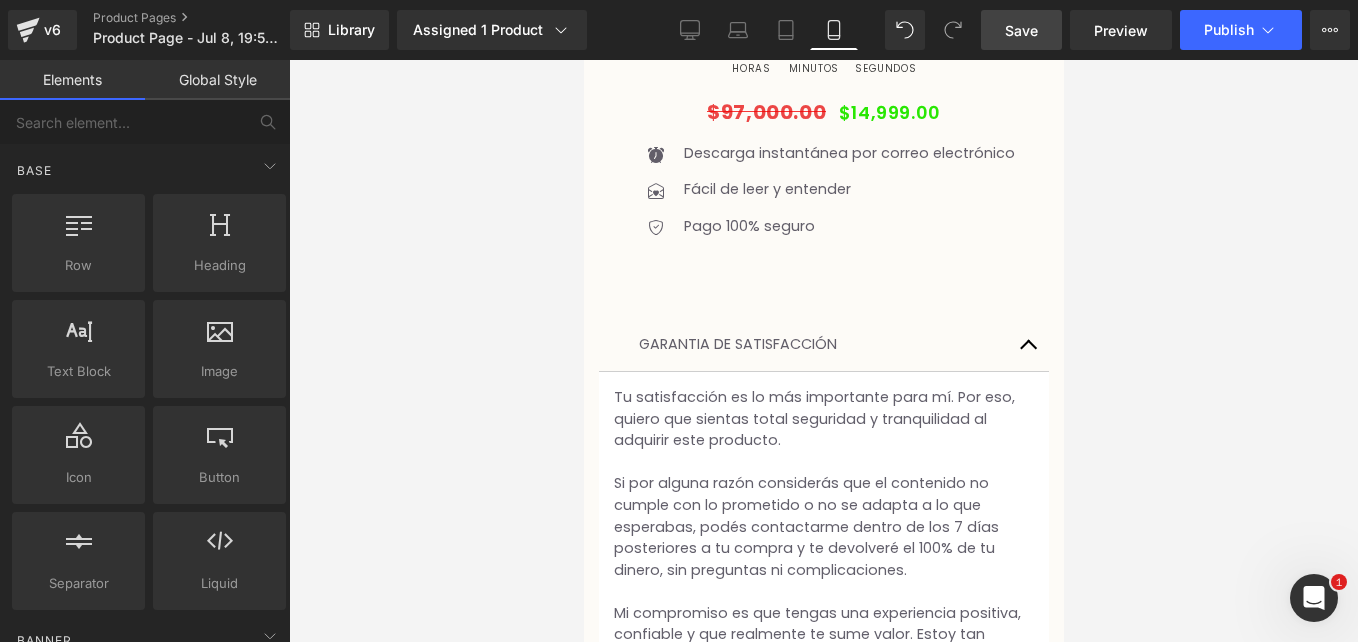 click at bounding box center [823, 351] 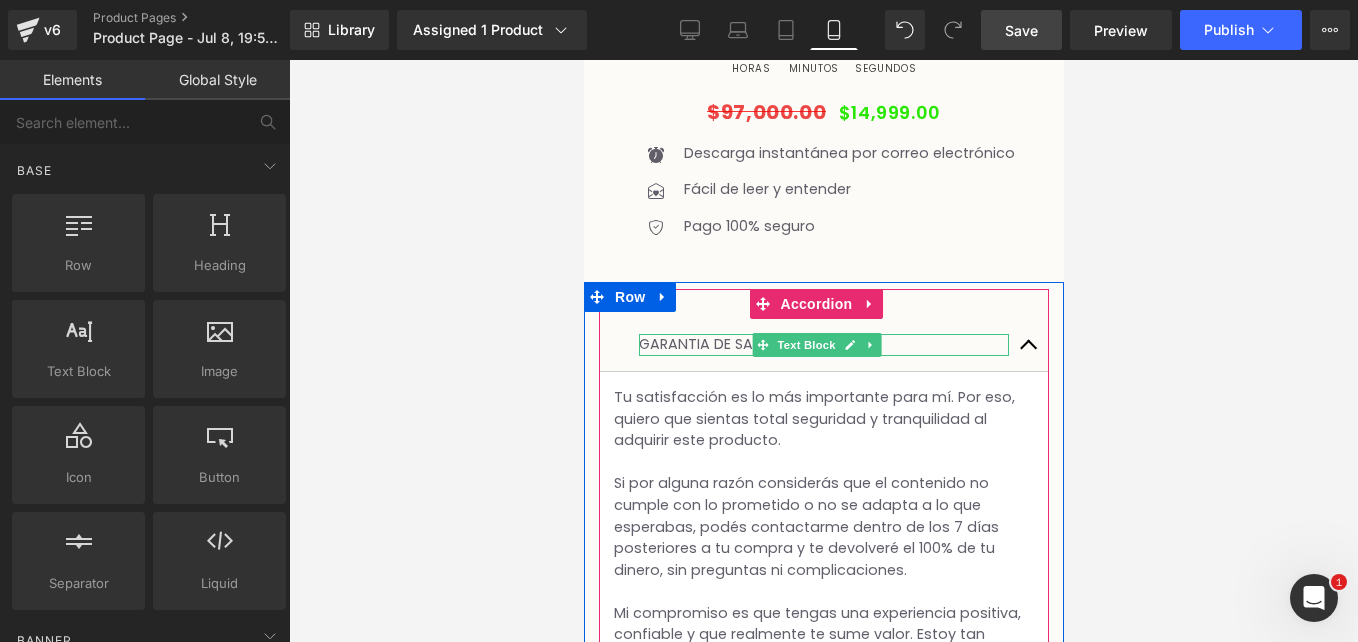 click on "GARANTIA DE SATISFACCIÓN" at bounding box center (823, 345) 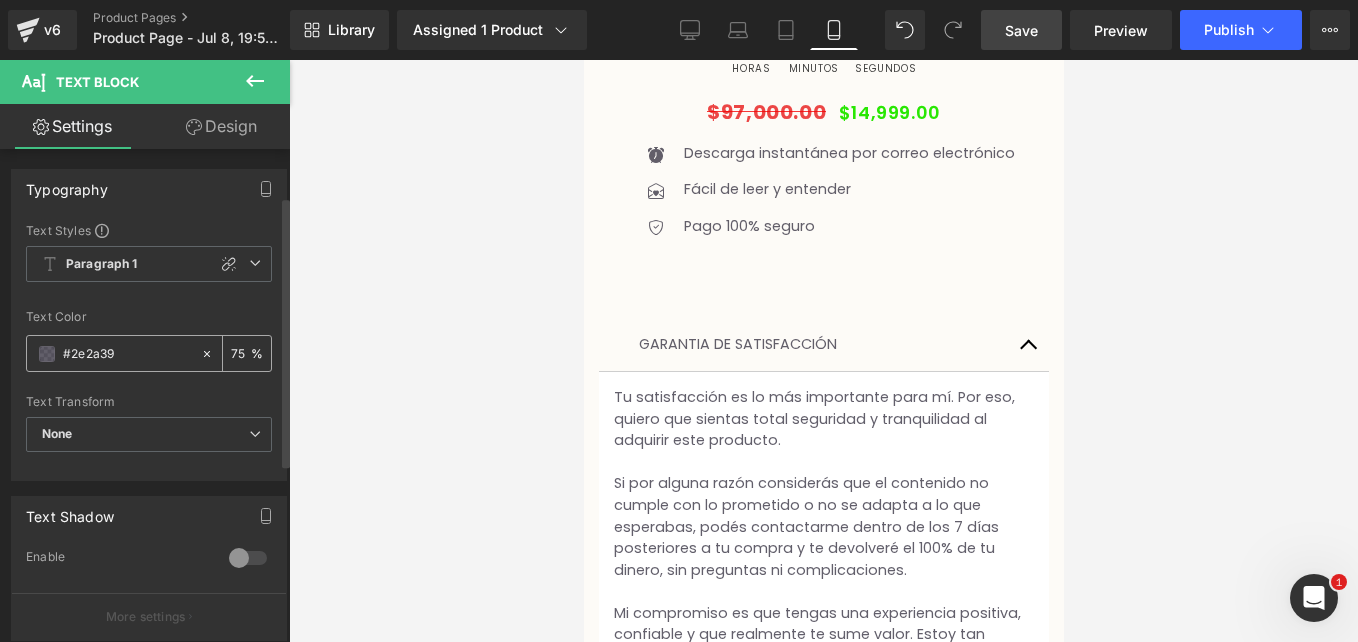 scroll, scrollTop: 87, scrollLeft: 0, axis: vertical 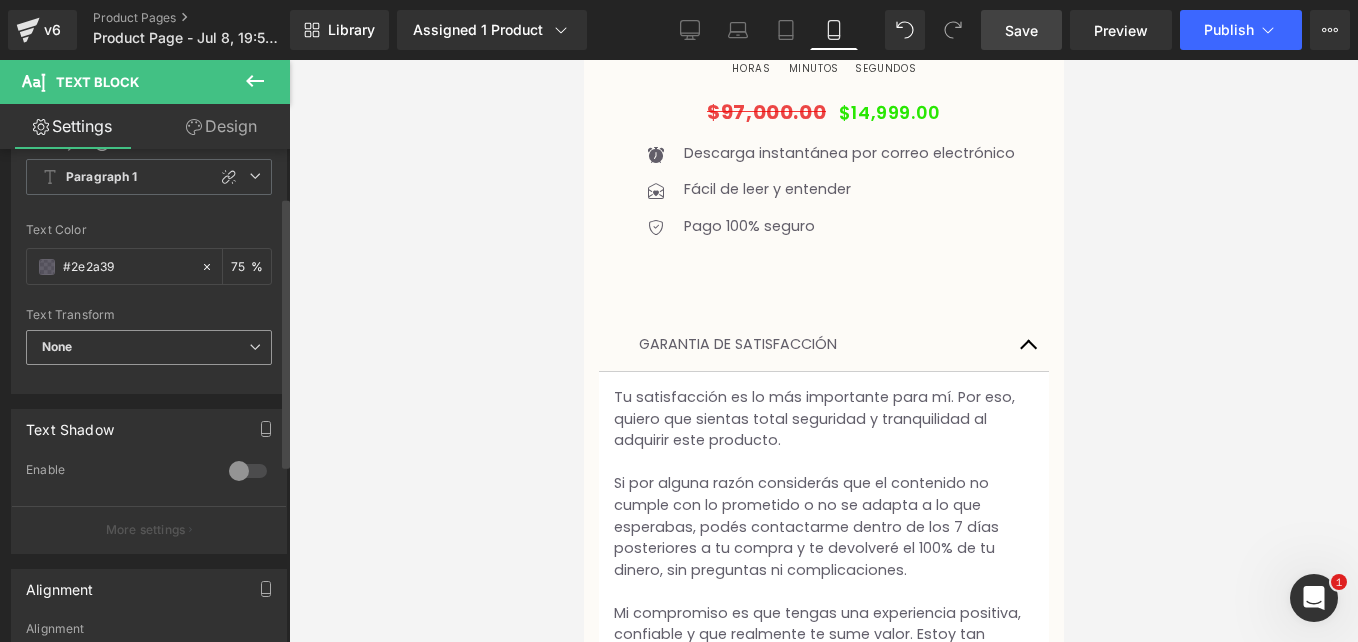 click on "None" at bounding box center (149, 347) 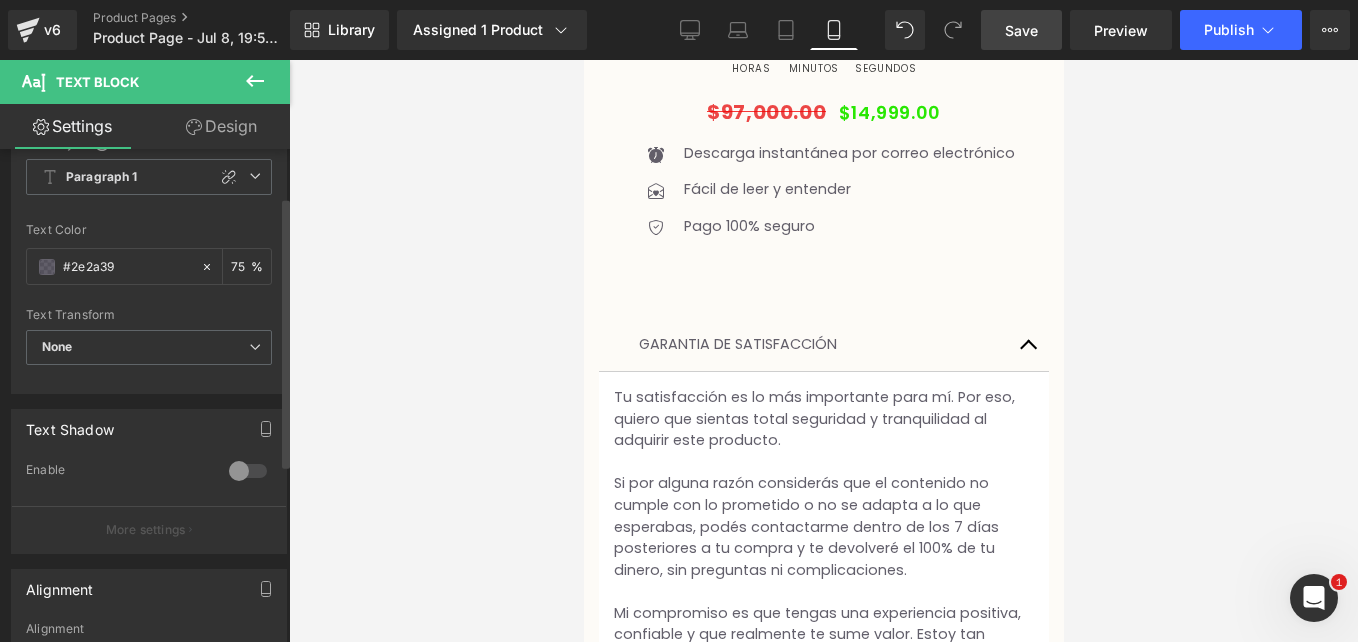 click on "Text Transform
None
None Uppercase Lowercase Capitalize" at bounding box center (149, 348) 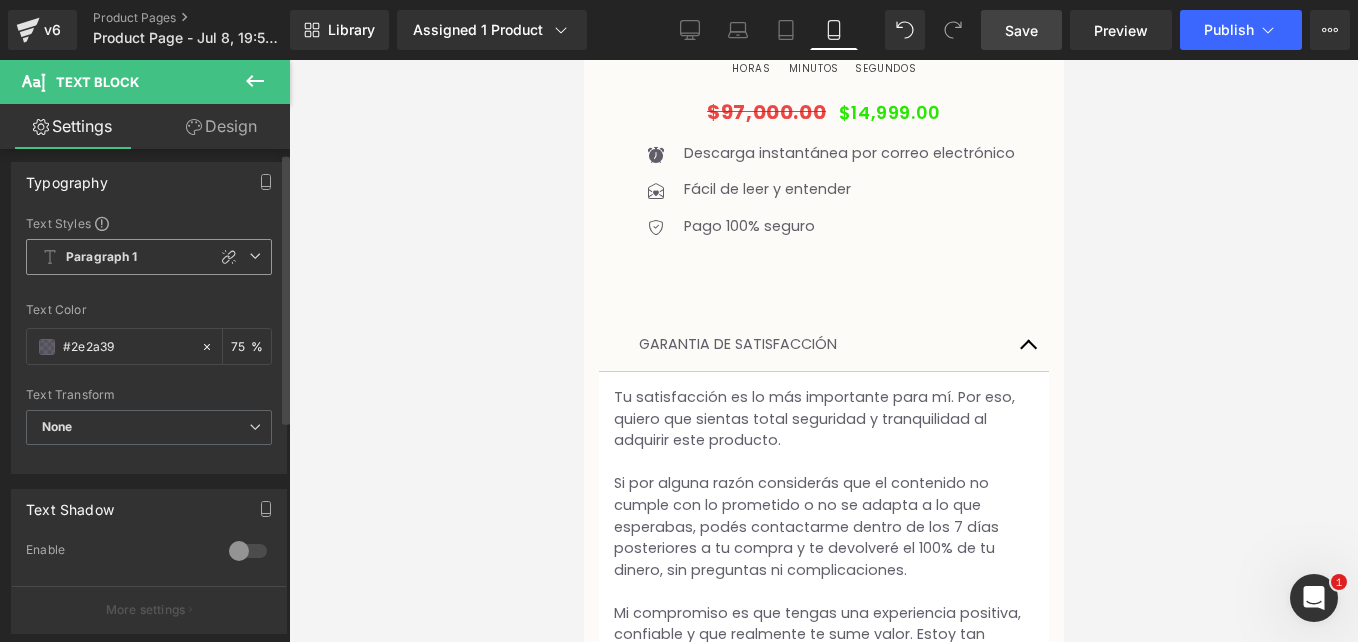 click on "Paragraph 1" at bounding box center (149, 257) 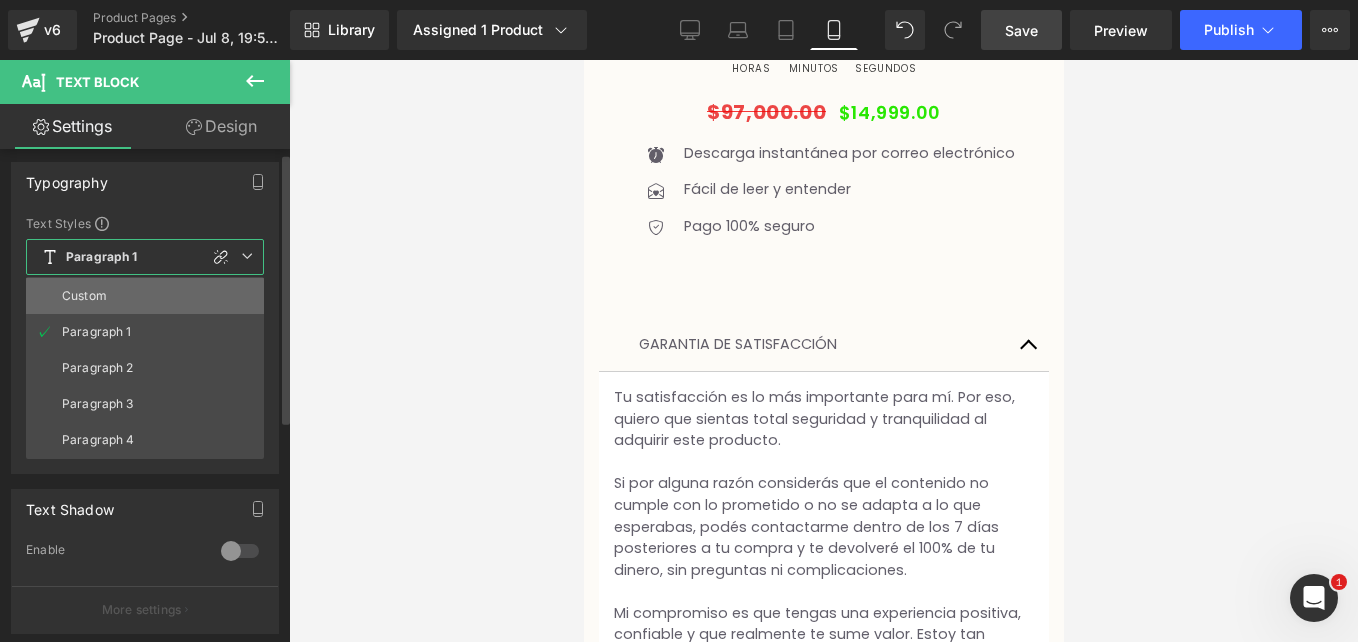 click on "Custom" at bounding box center [145, 296] 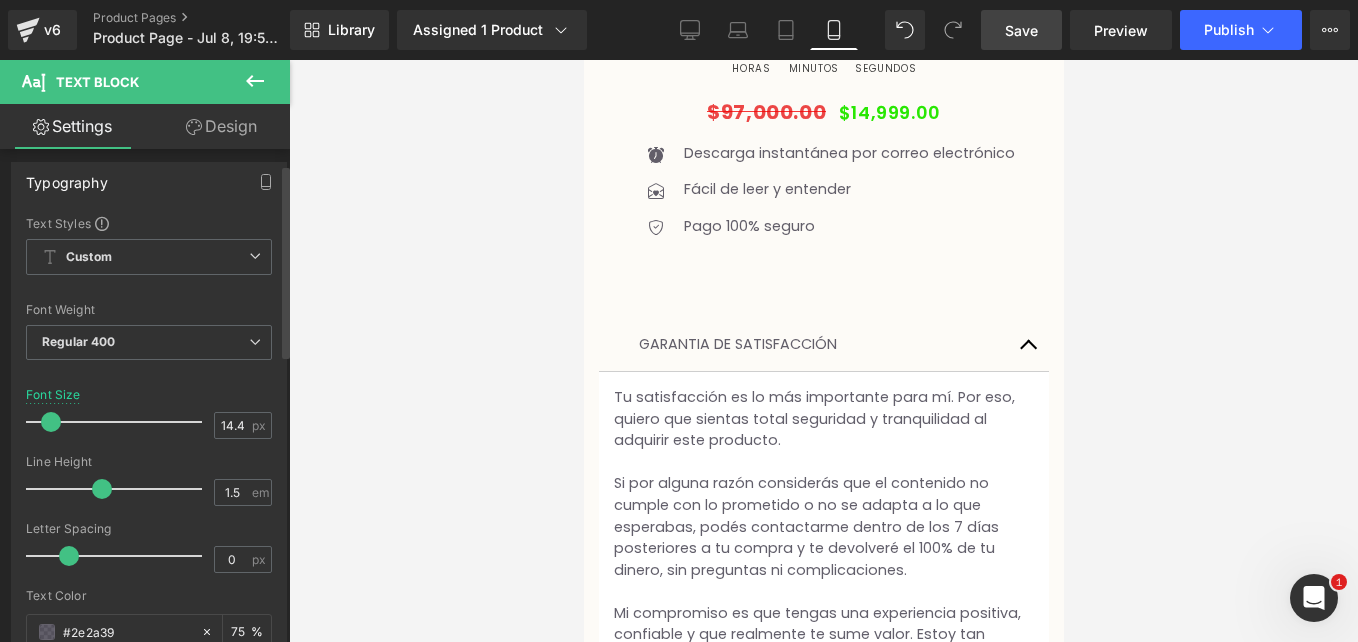 scroll, scrollTop: 73, scrollLeft: 0, axis: vertical 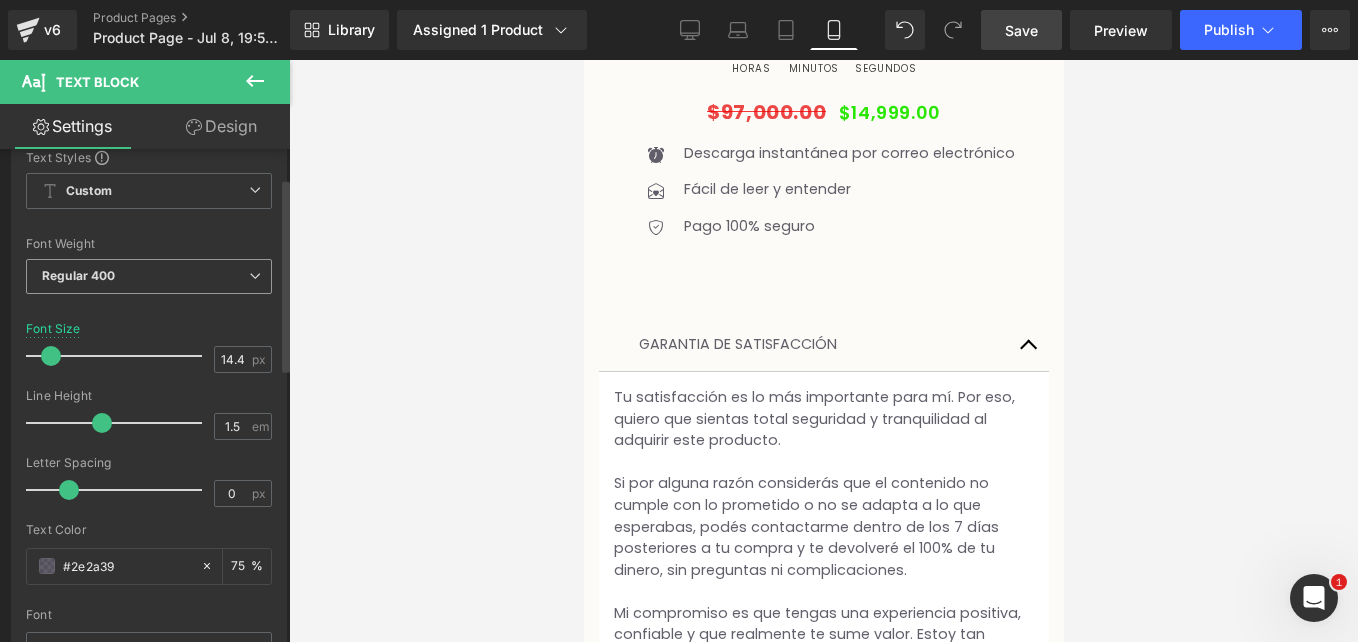 click on "Regular 400" at bounding box center (149, 276) 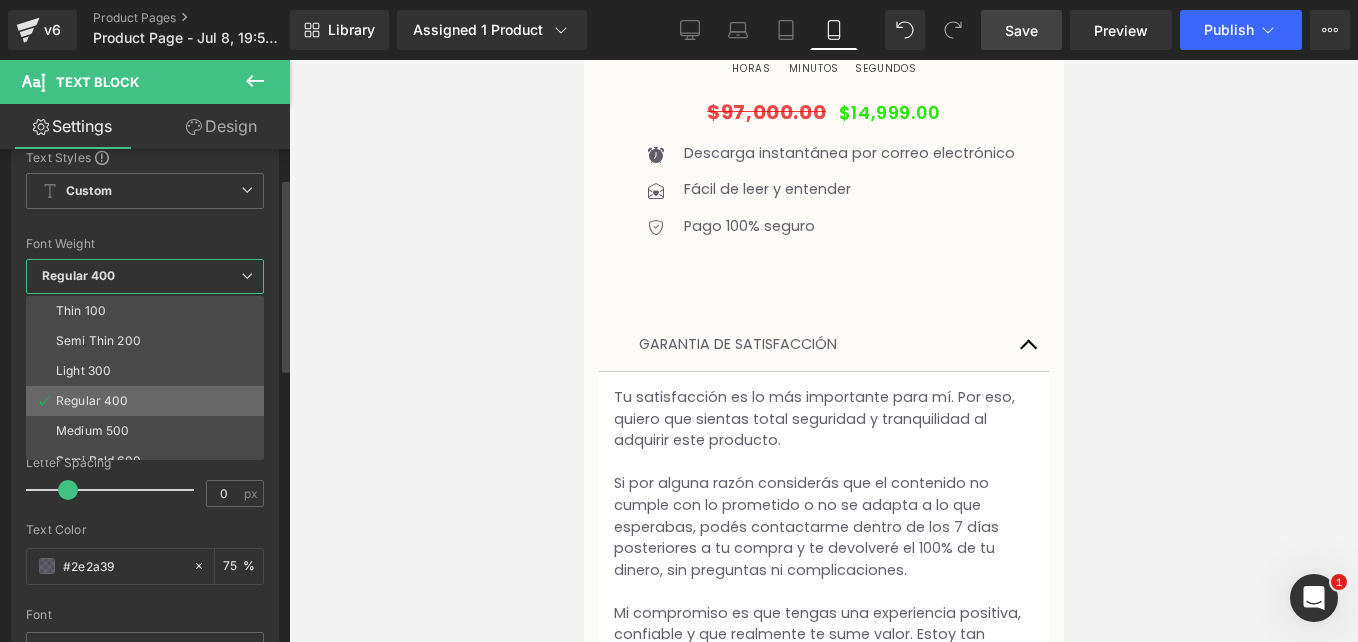 scroll, scrollTop: 120, scrollLeft: 0, axis: vertical 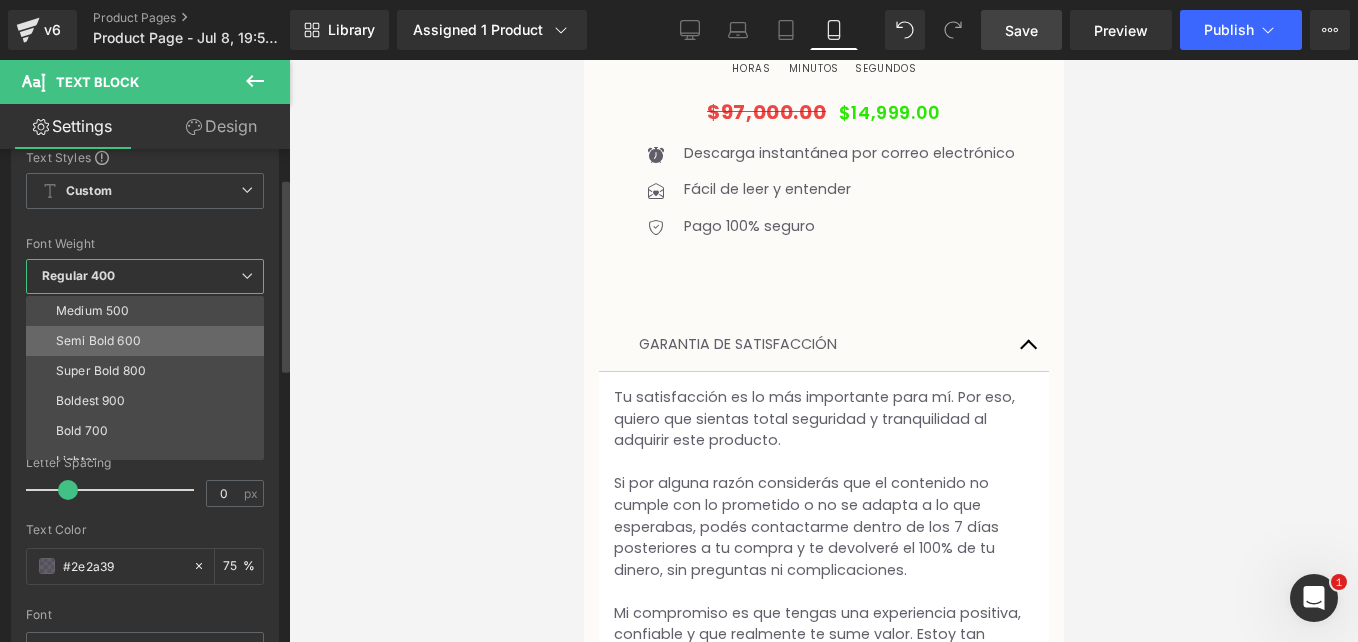 click on "Semi Bold 600" at bounding box center [98, 341] 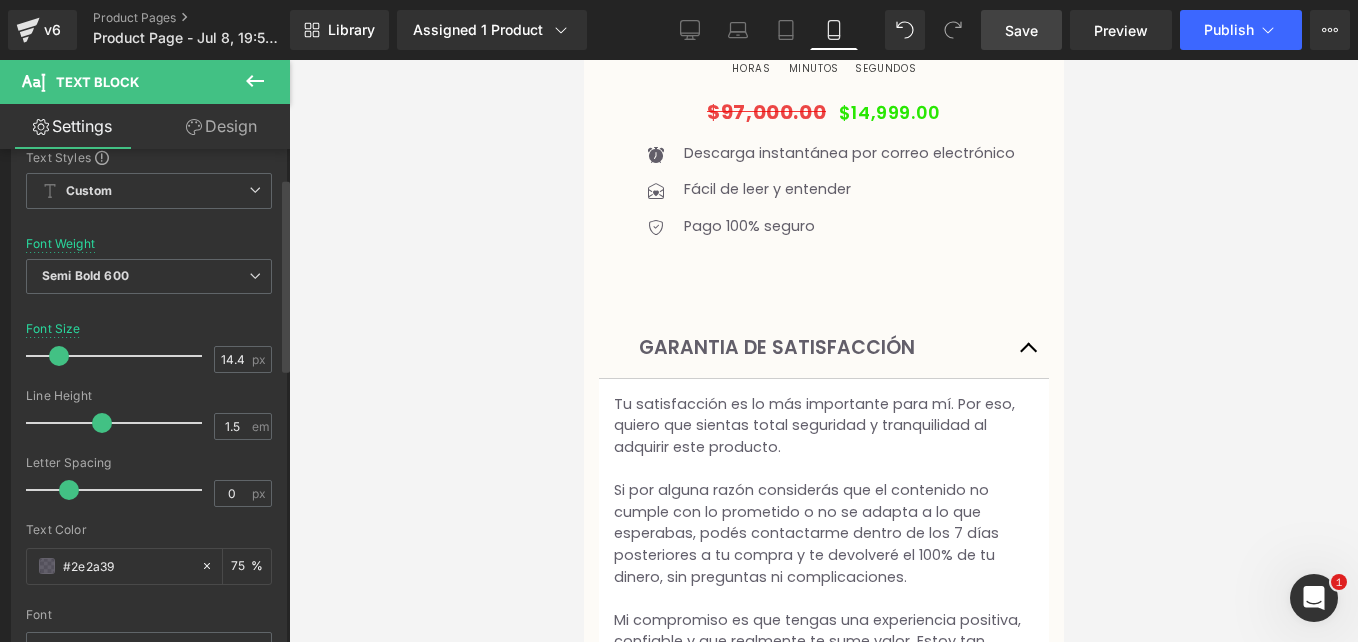 click at bounding box center [59, 356] 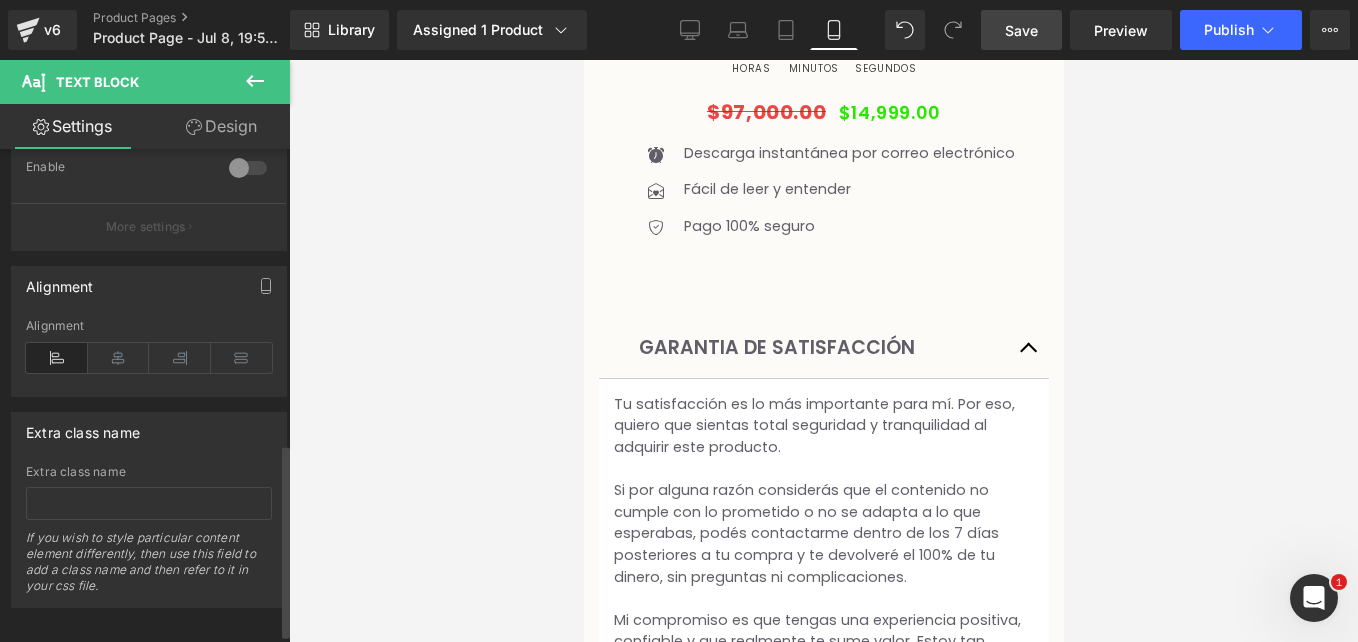 scroll, scrollTop: 751, scrollLeft: 0, axis: vertical 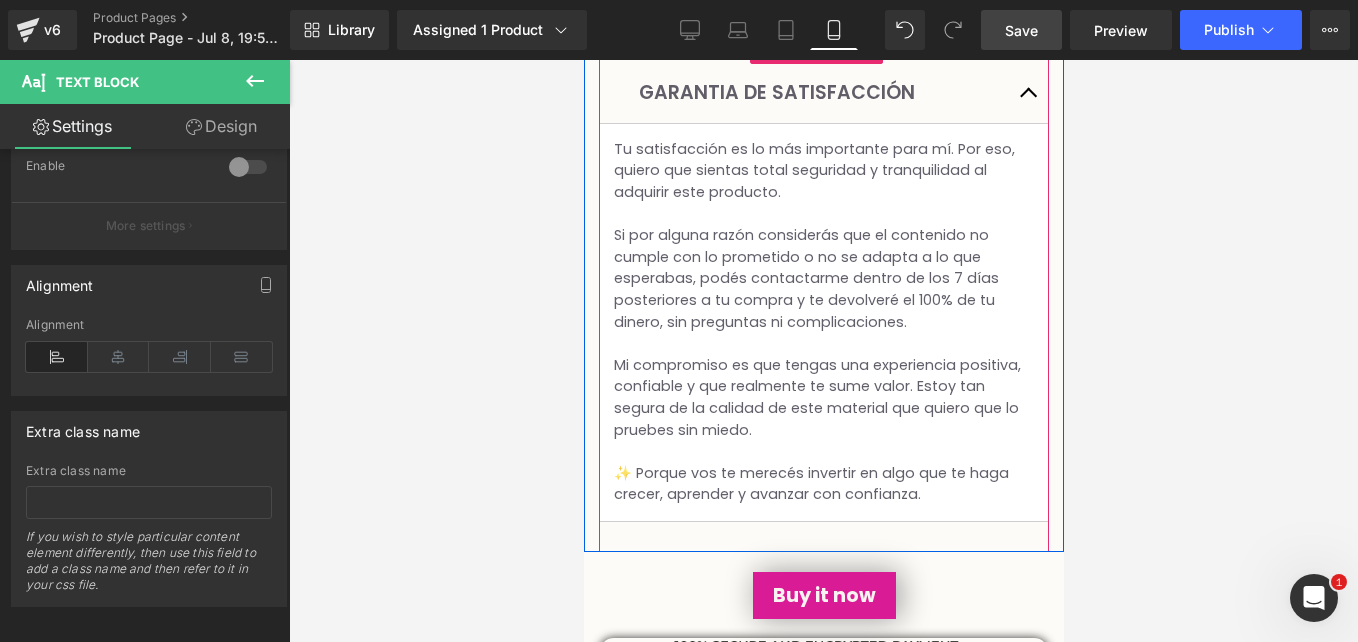 click on "Mi compromiso es que tengas una experiencia positiva, confiable y que realmente te sume valor. Estoy tan segura de la calidad de este material que quiero que lo pruebes sin miedo." at bounding box center (823, 409) 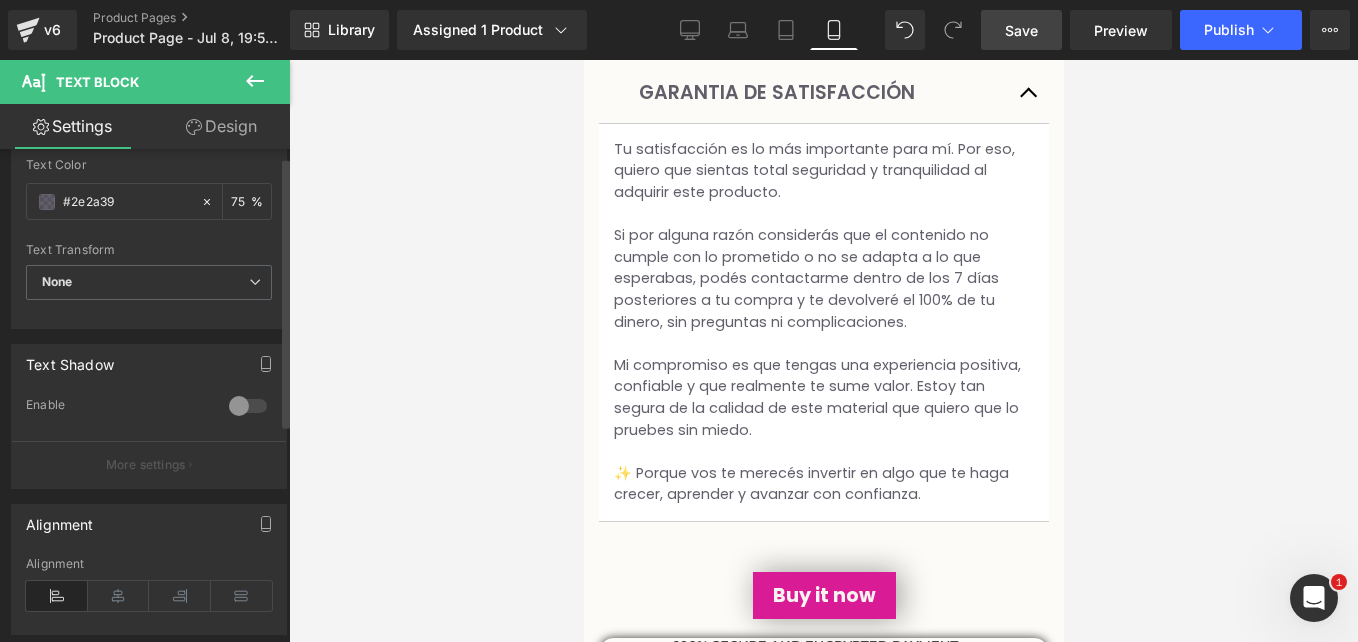 scroll, scrollTop: 0, scrollLeft: 0, axis: both 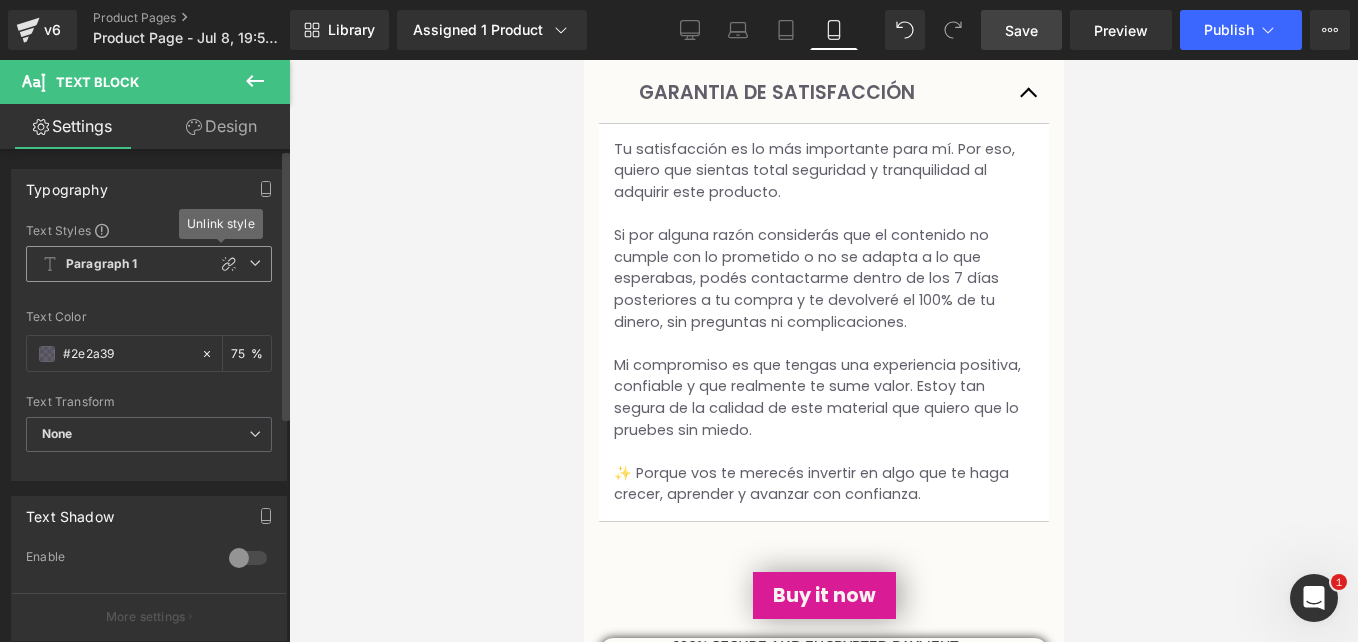 click at bounding box center [255, 263] 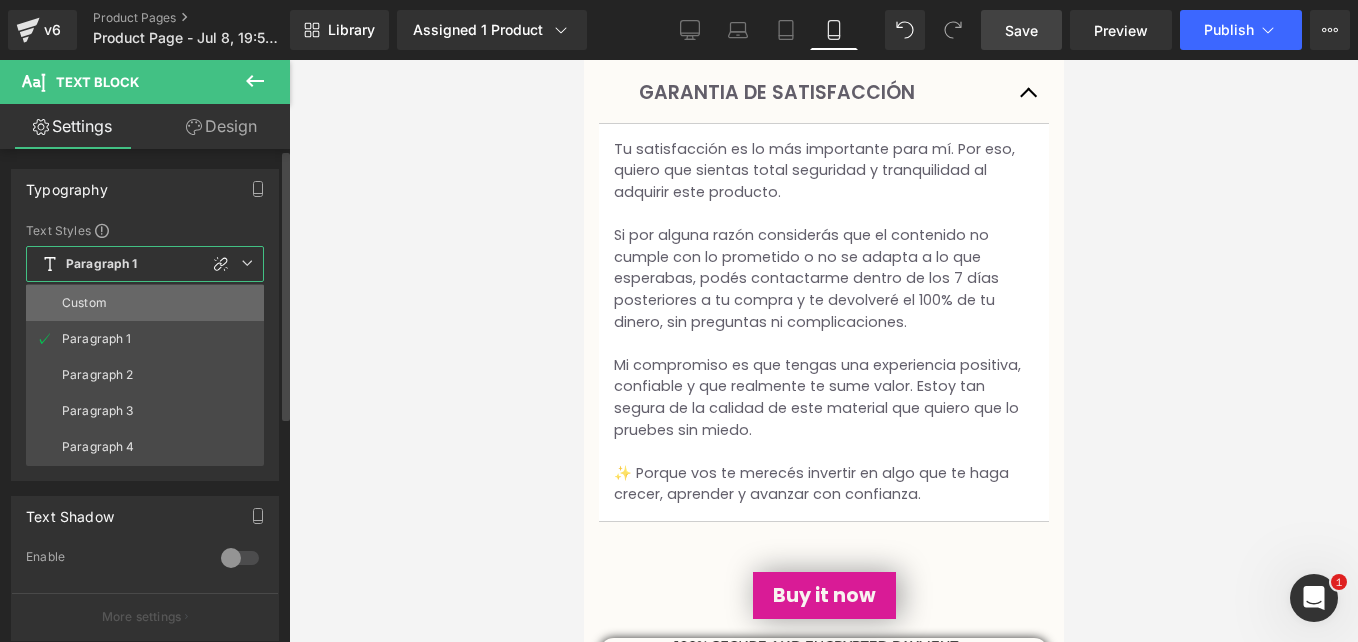 click on "Custom
Paragraph 1
Paragraph 2
Paragraph 3
Paragraph 4" at bounding box center [145, 375] 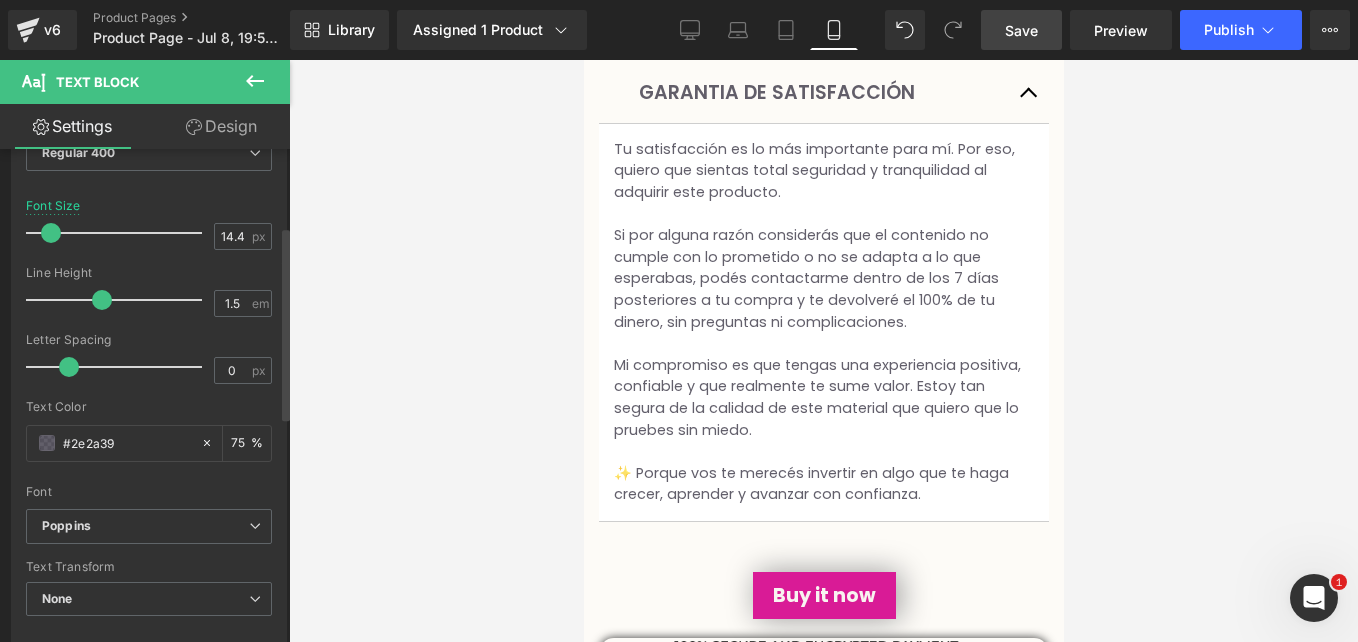 scroll, scrollTop: 200, scrollLeft: 0, axis: vertical 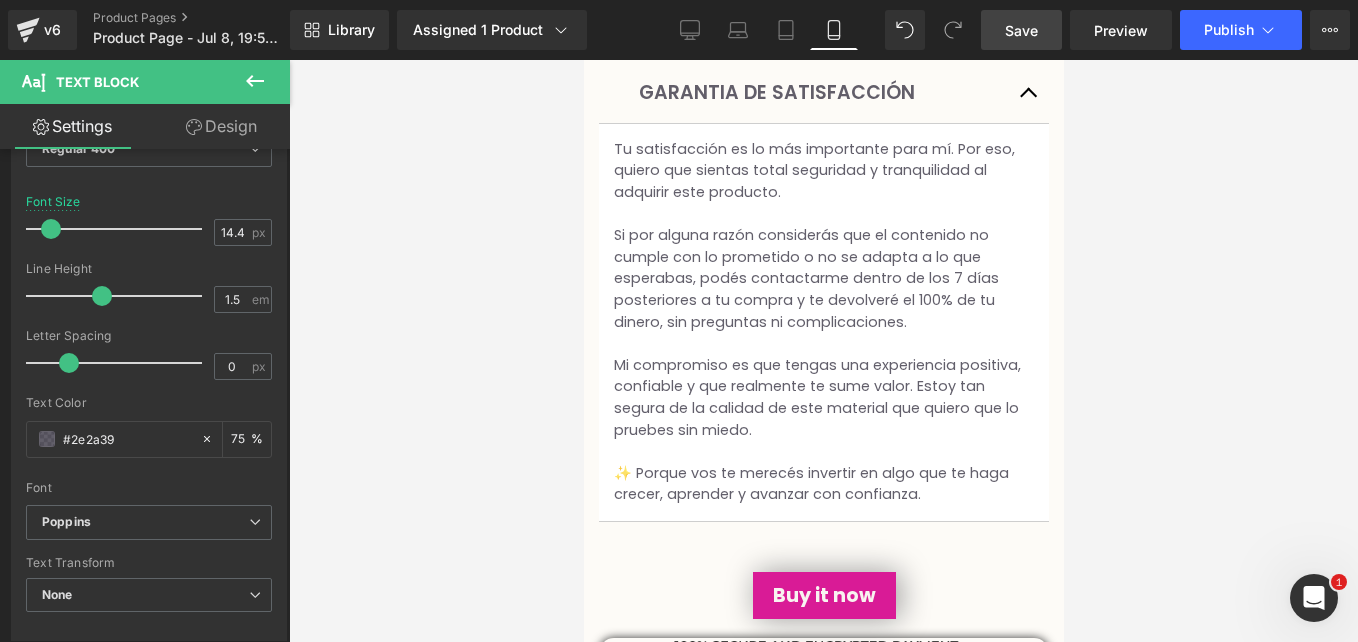 click on "Save" at bounding box center [1021, 30] 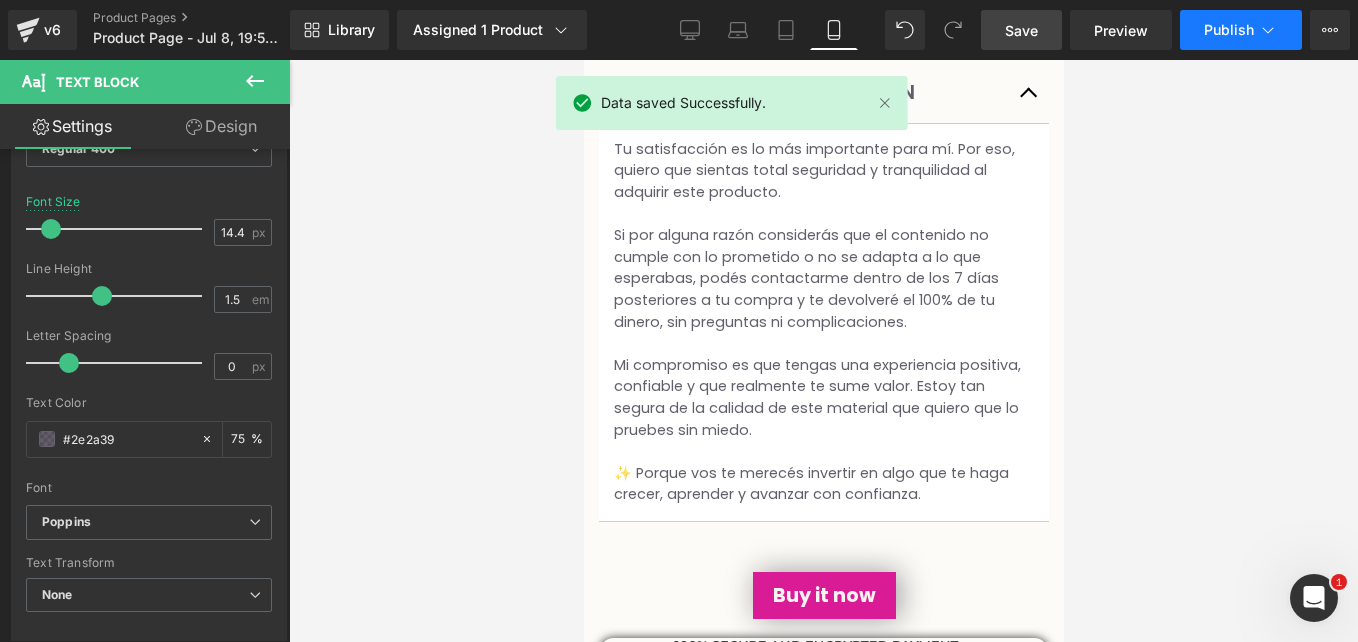 click on "Publish" at bounding box center [1229, 30] 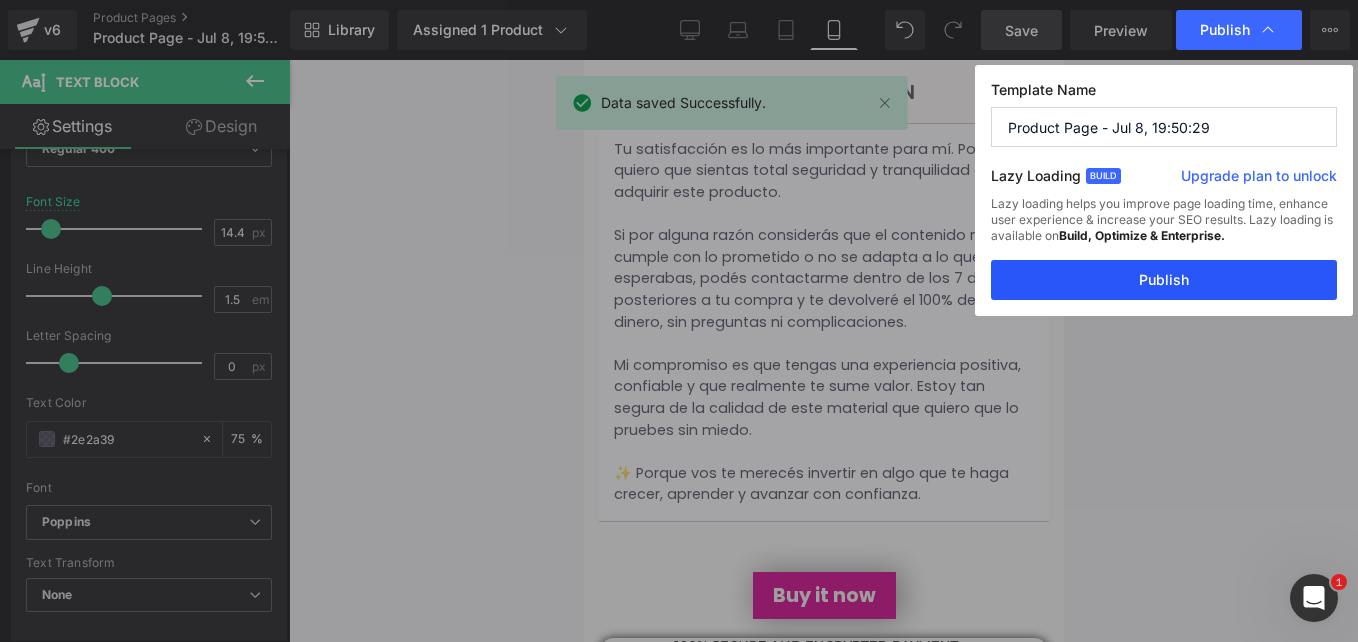 click on "Publish" at bounding box center (1164, 280) 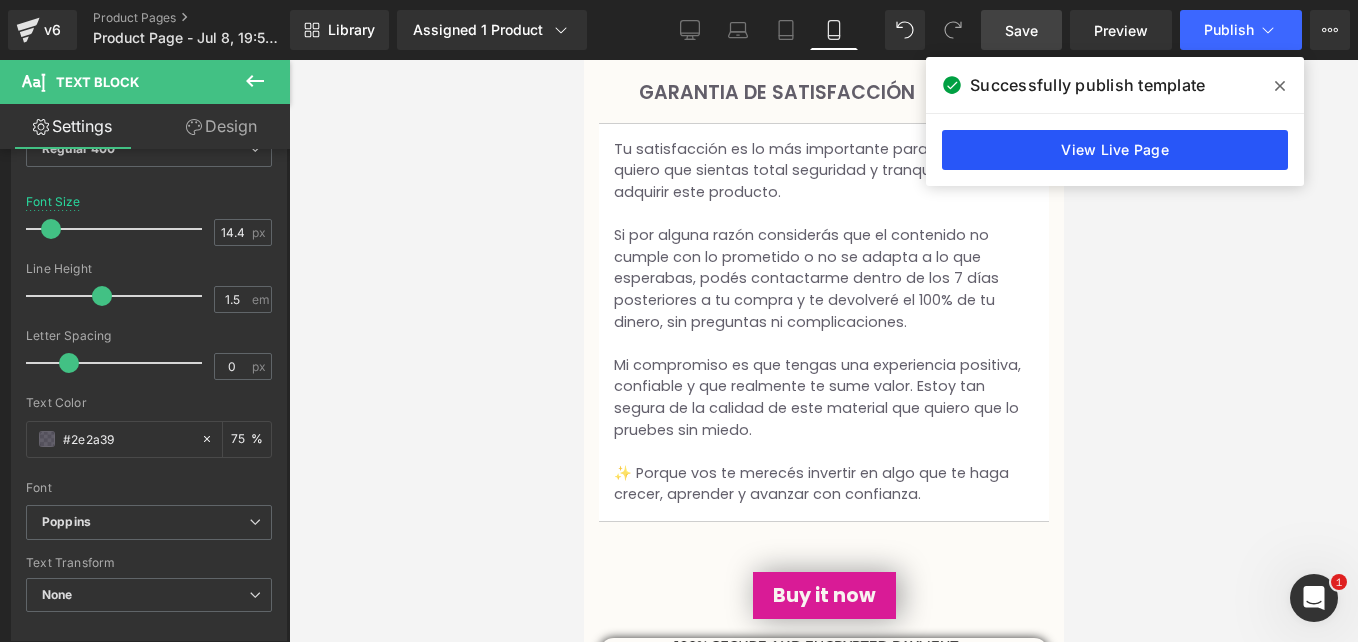 click on "View Live Page" at bounding box center (1115, 150) 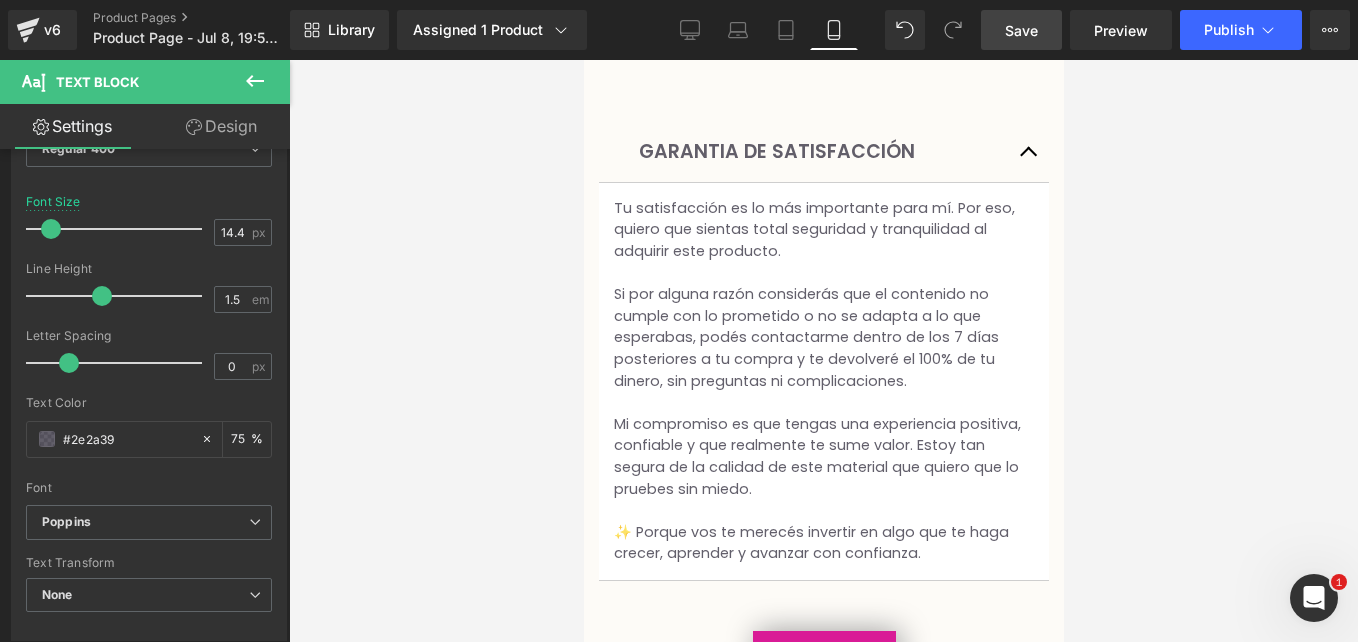 scroll, scrollTop: 1022, scrollLeft: 0, axis: vertical 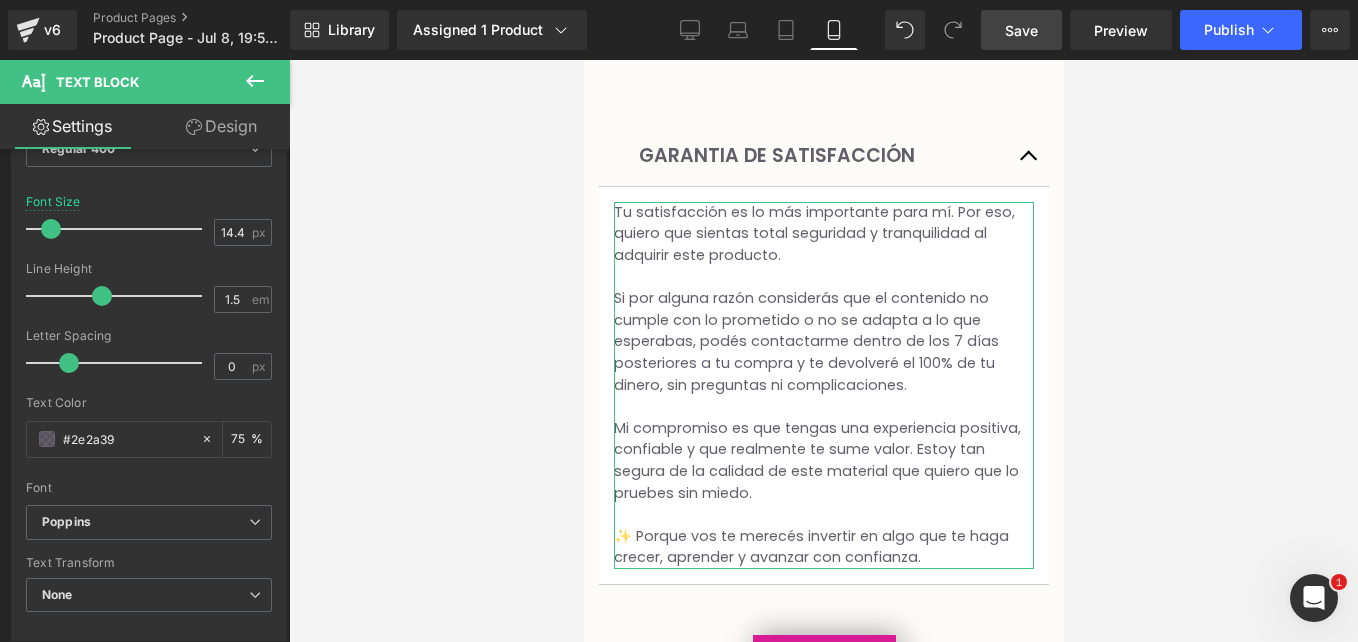click on "Design" at bounding box center [221, 126] 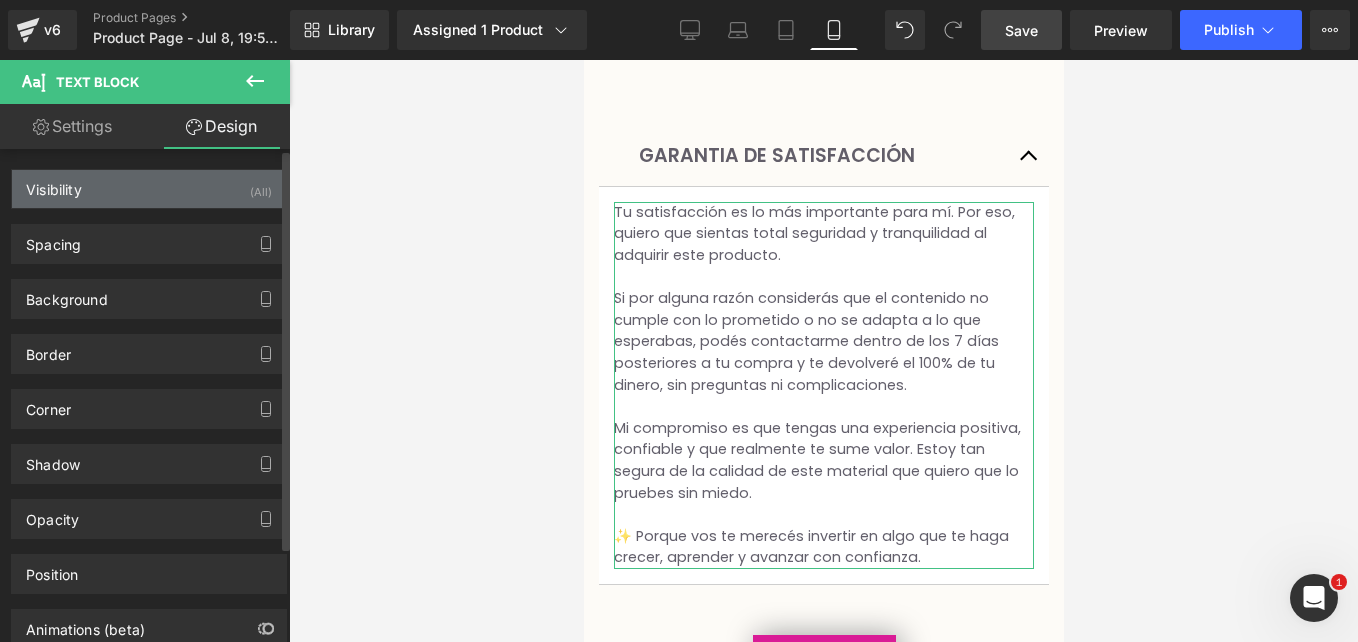 click on "Visibility" at bounding box center (54, 184) 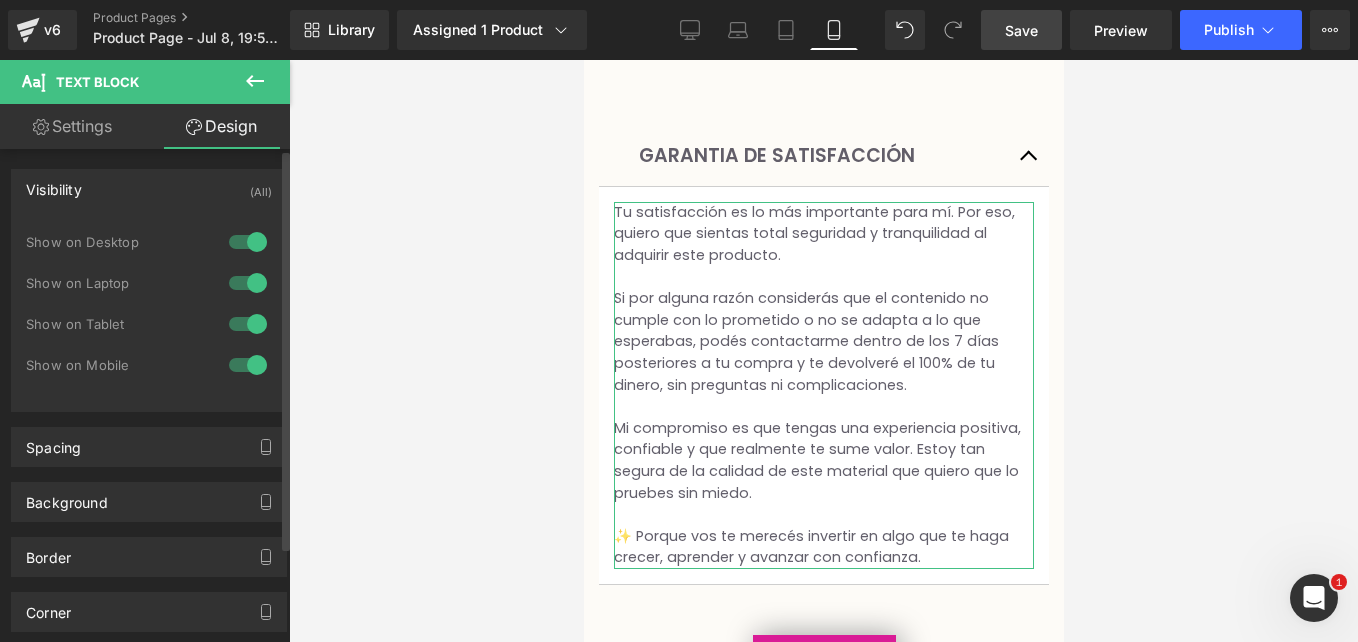click on "Visibility
(All)" at bounding box center [149, 189] 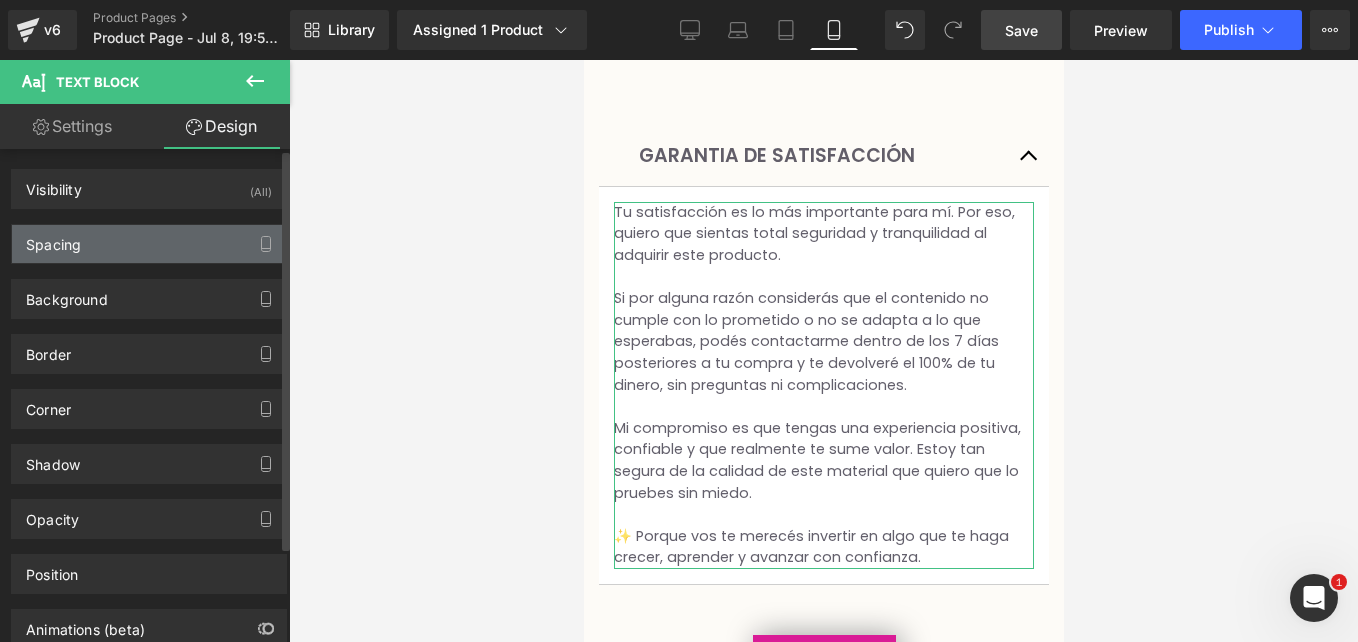 click on "Spacing" at bounding box center (149, 244) 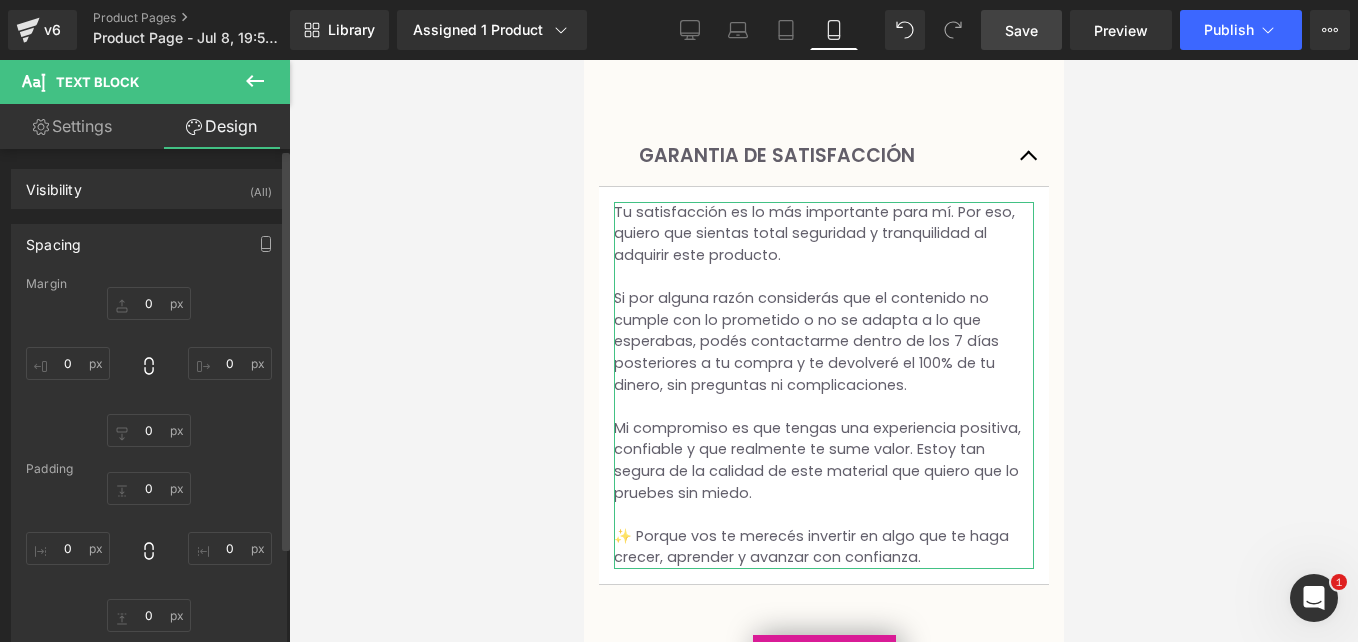 click on "Spacing" at bounding box center (149, 244) 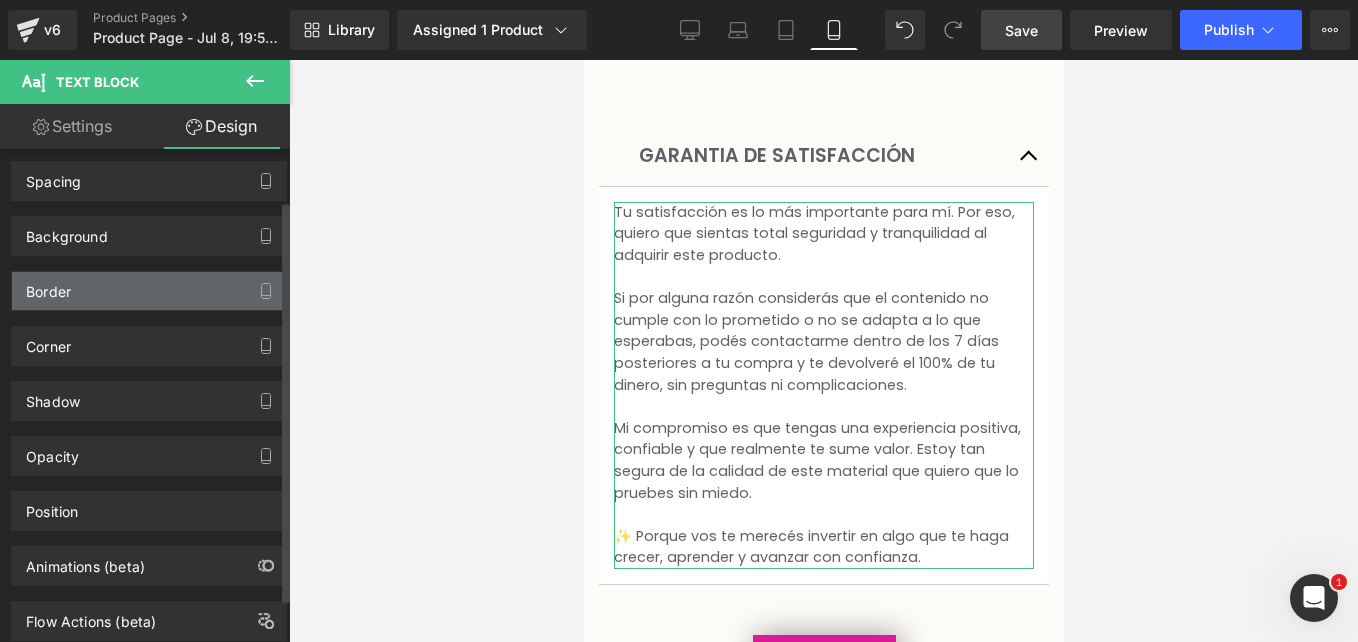 scroll, scrollTop: 118, scrollLeft: 0, axis: vertical 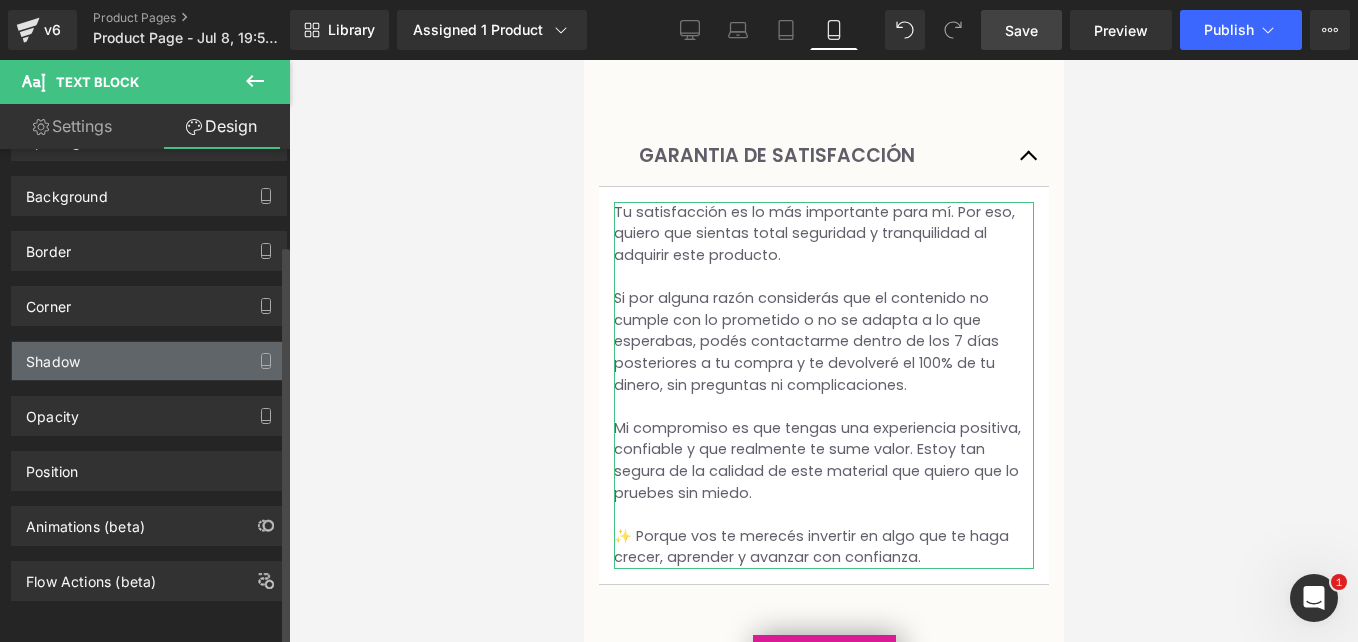 click on "Shadow" at bounding box center (149, 361) 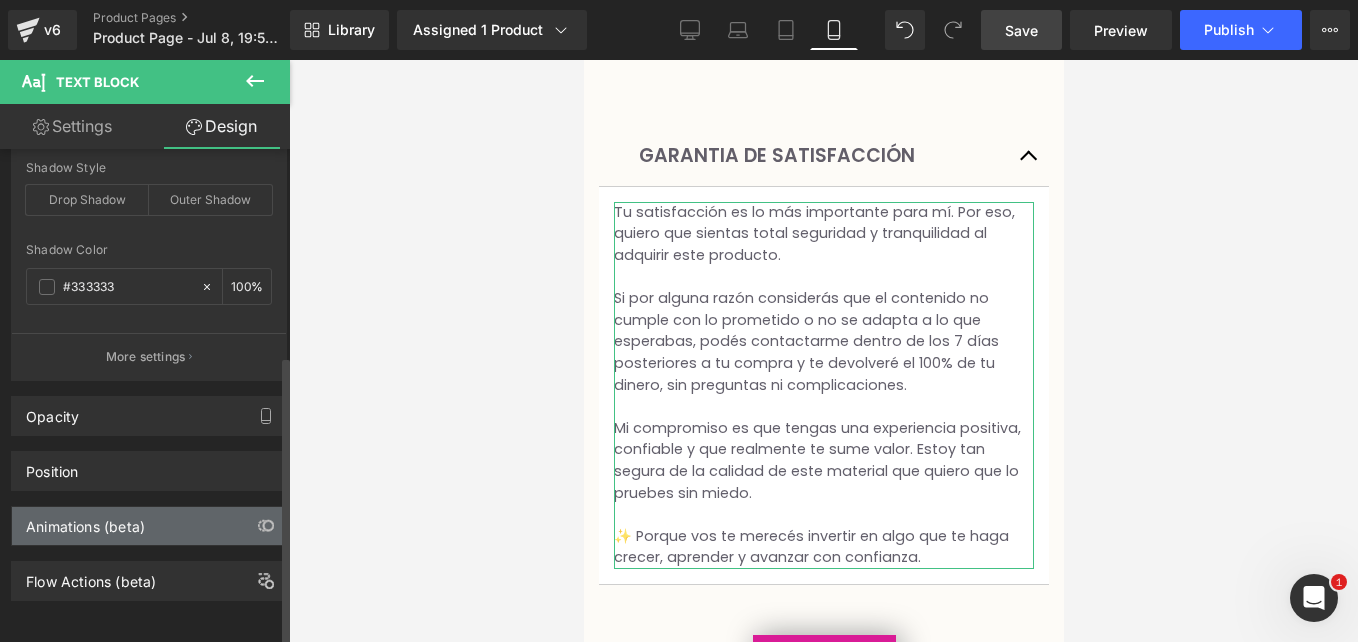 scroll, scrollTop: 0, scrollLeft: 0, axis: both 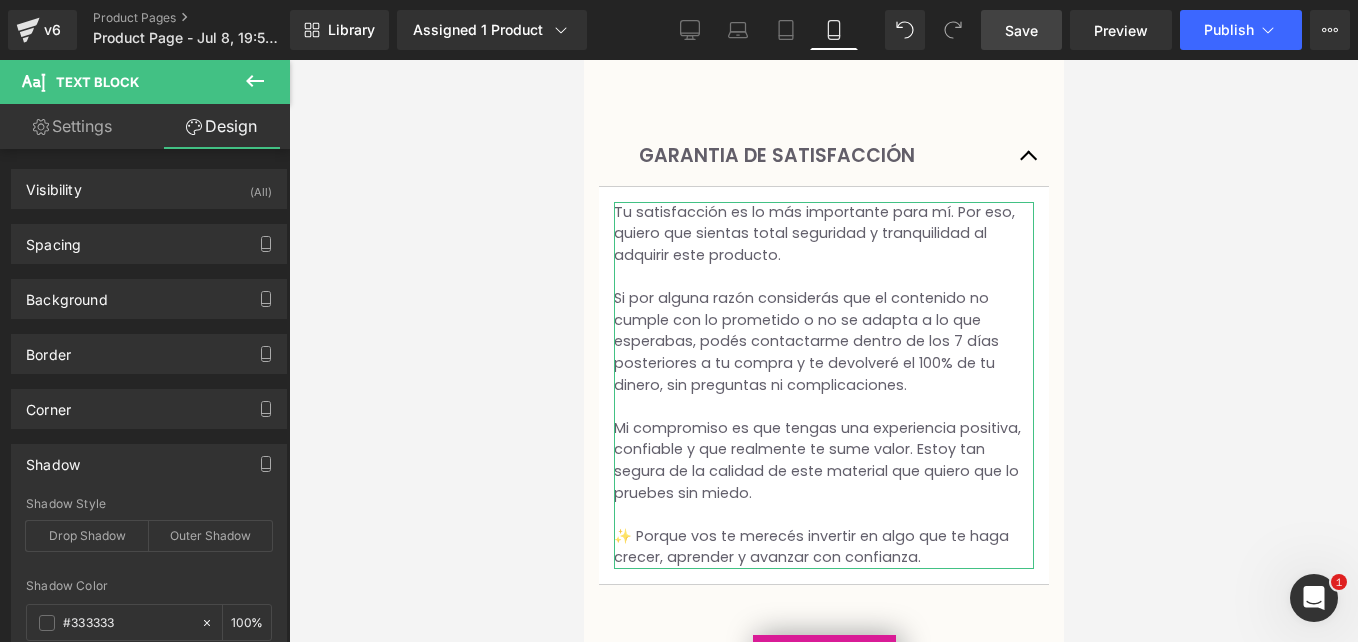 click on "Settings" at bounding box center [72, 126] 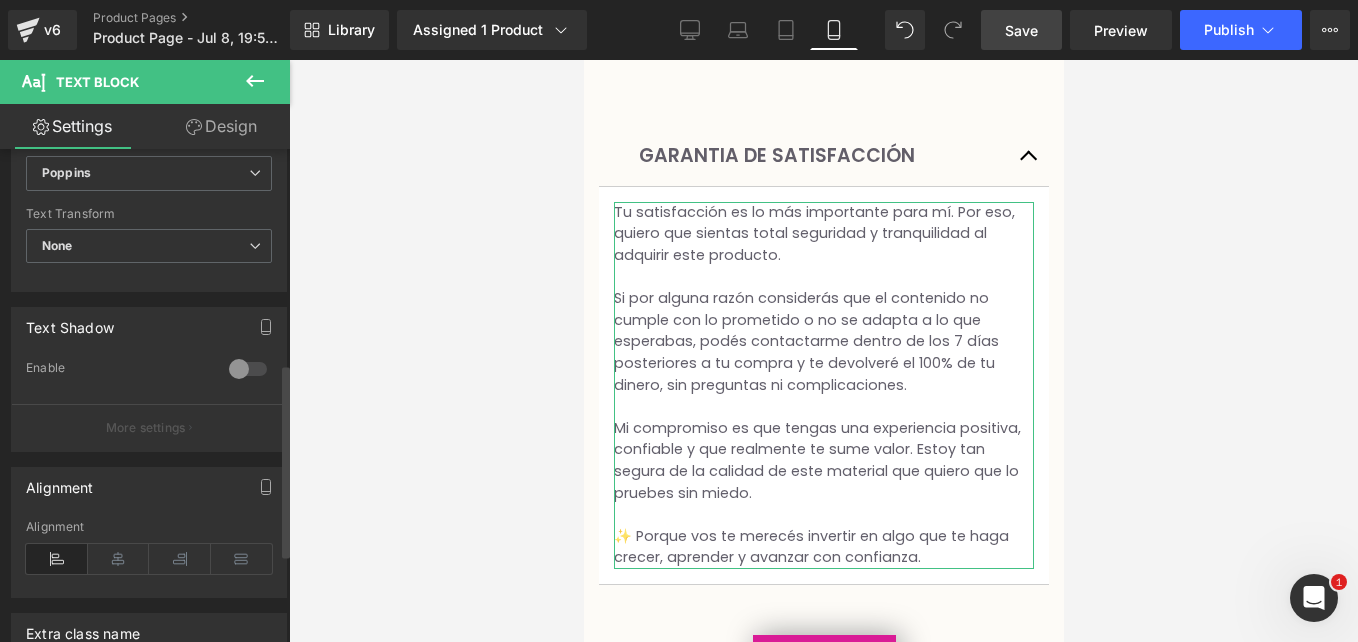 scroll, scrollTop: 547, scrollLeft: 0, axis: vertical 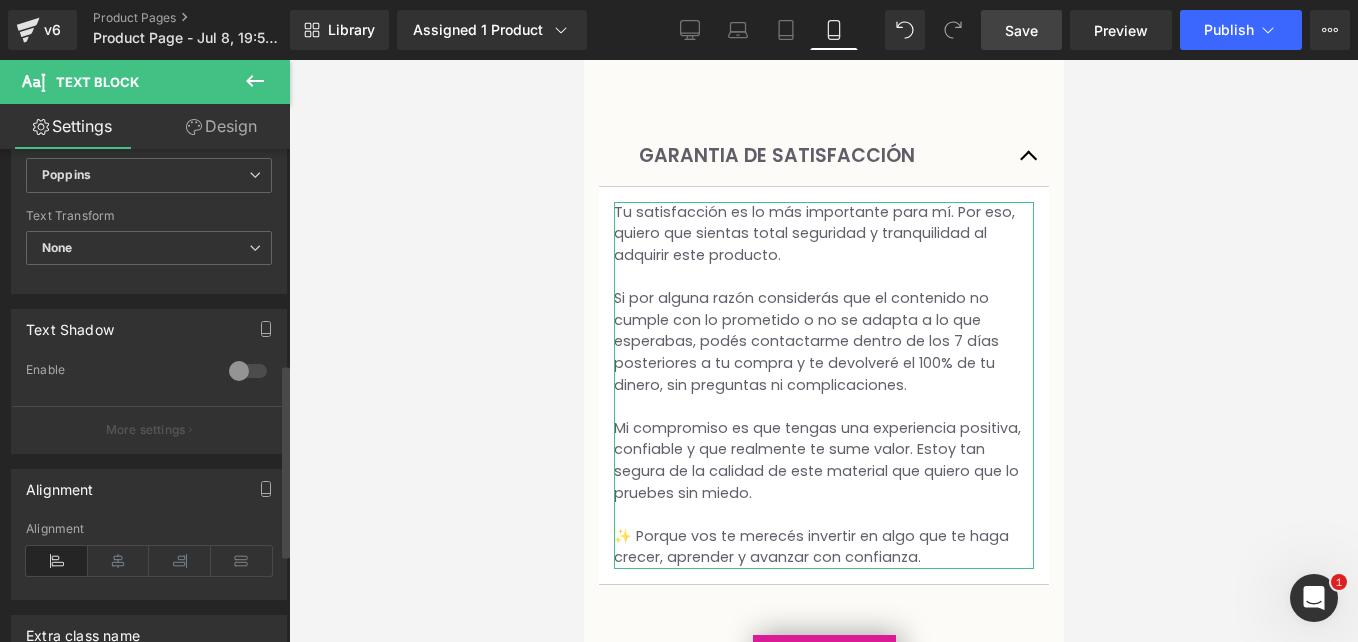 click at bounding box center [248, 371] 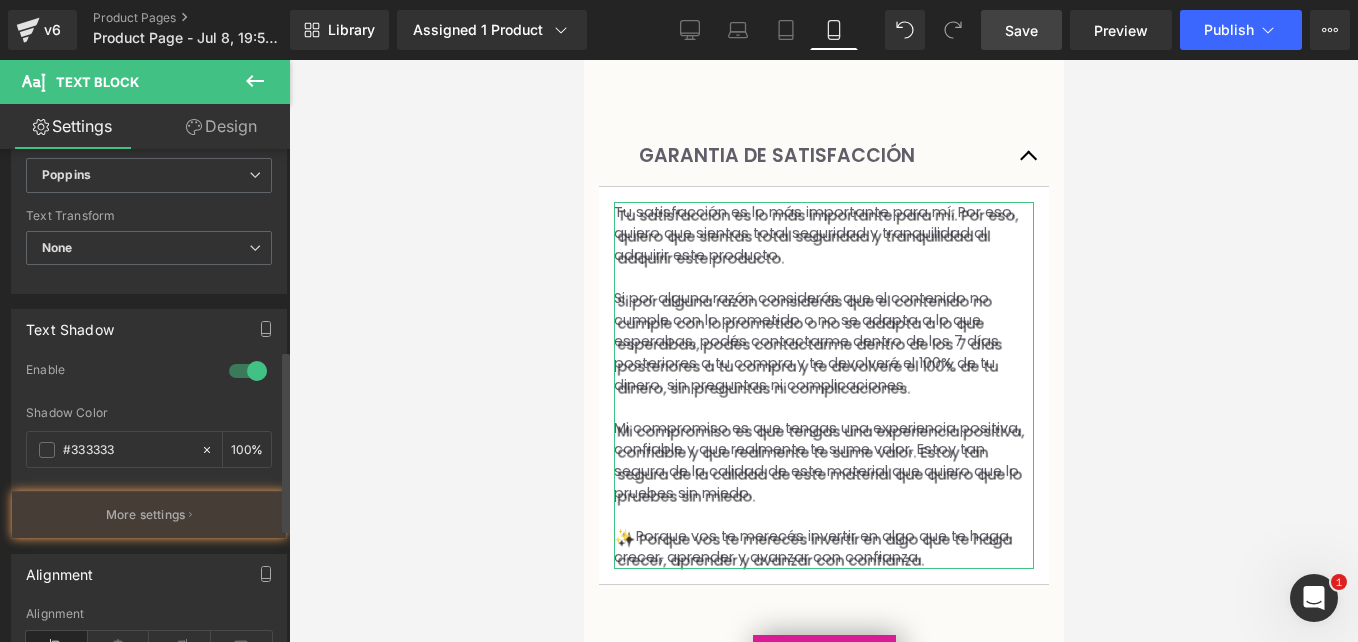click at bounding box center (248, 371) 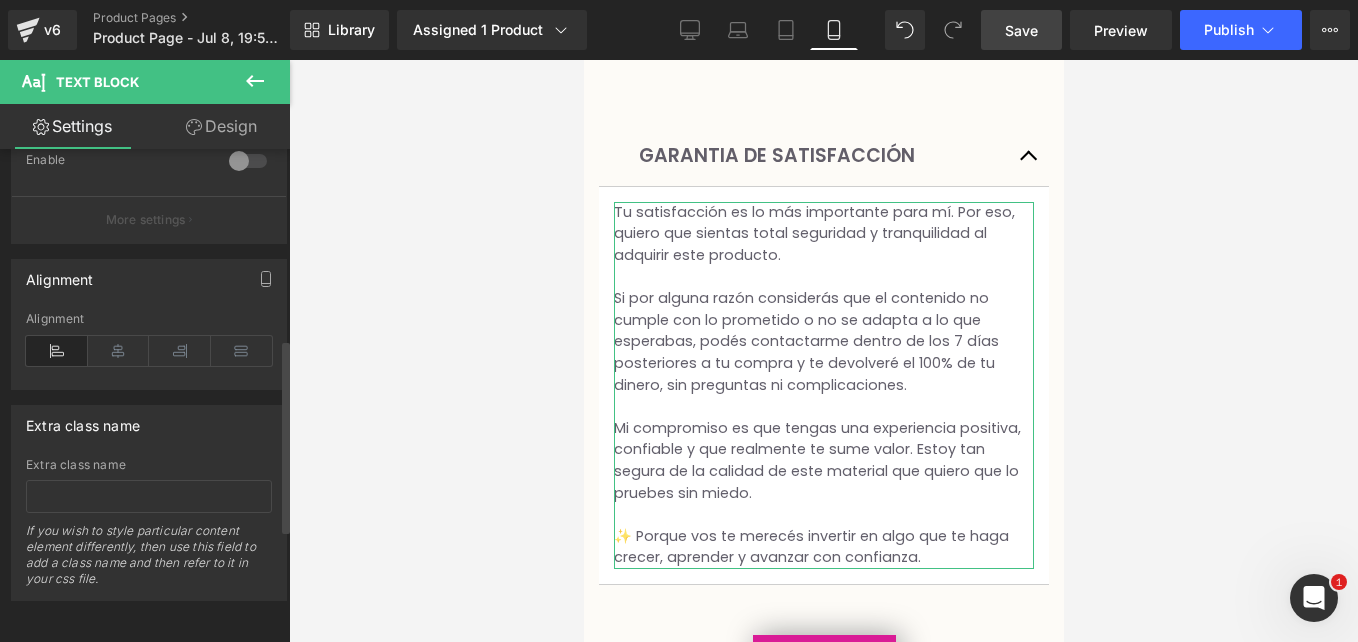 scroll, scrollTop: 0, scrollLeft: 0, axis: both 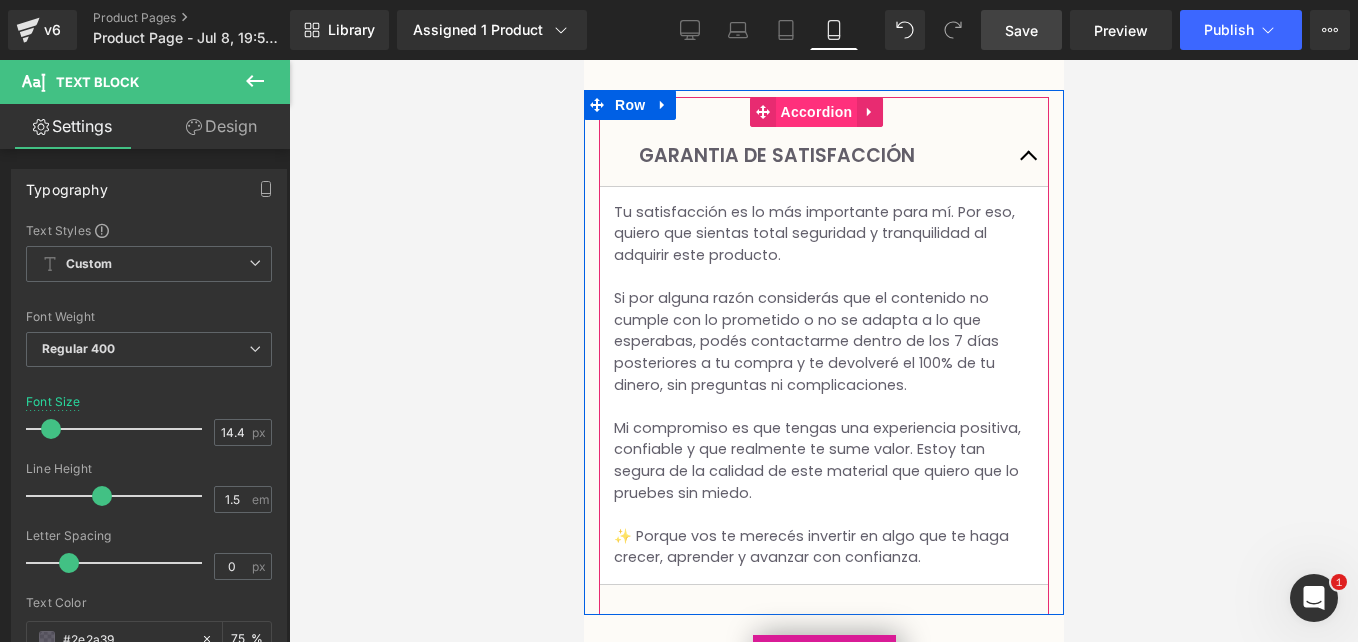 click on "Accordion" at bounding box center (816, 112) 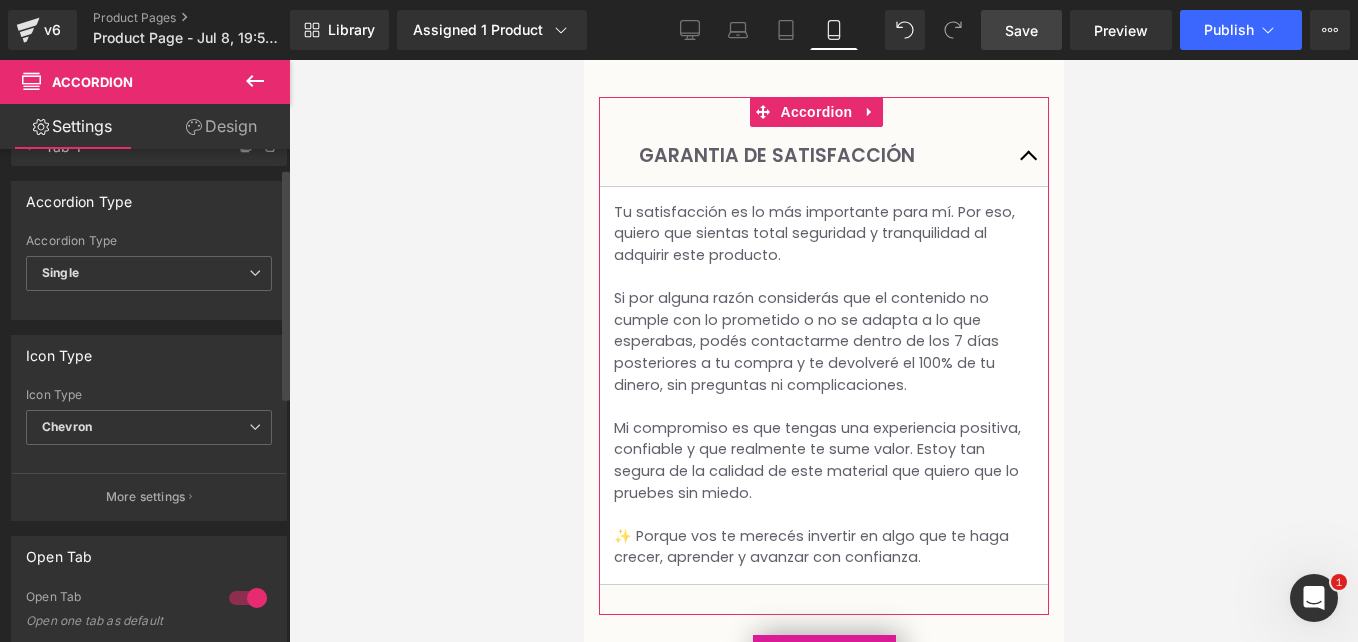 scroll, scrollTop: 51, scrollLeft: 0, axis: vertical 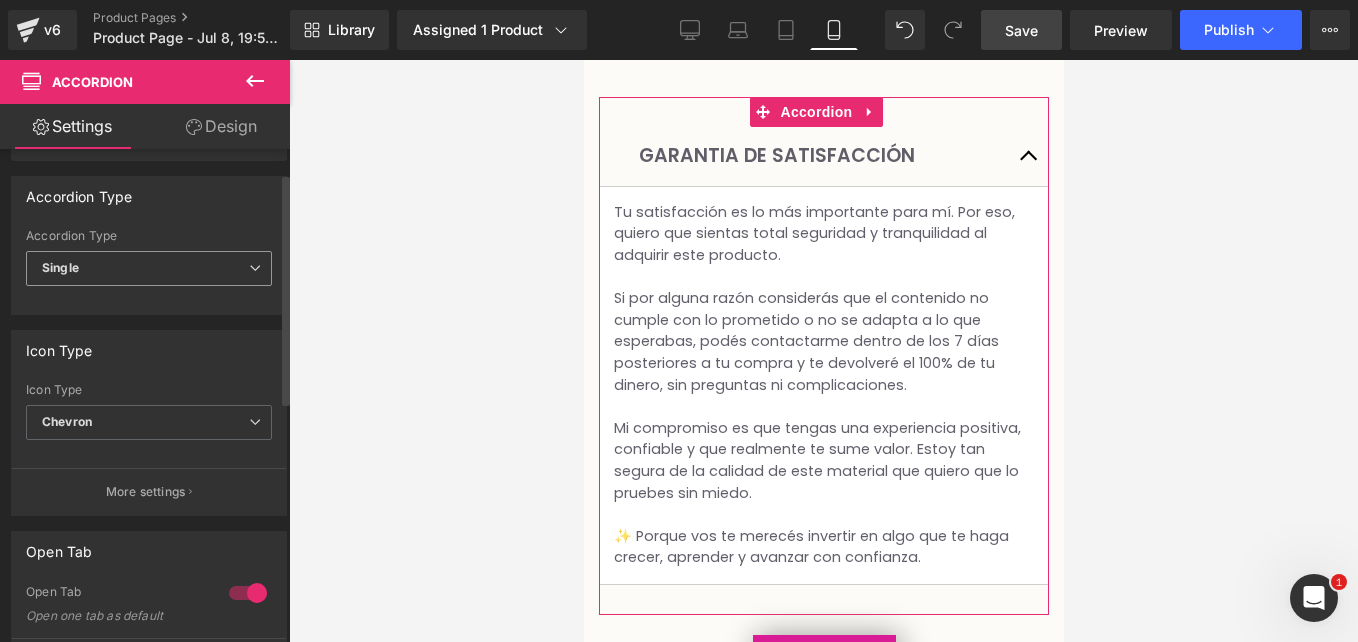 click on "Single" at bounding box center [149, 268] 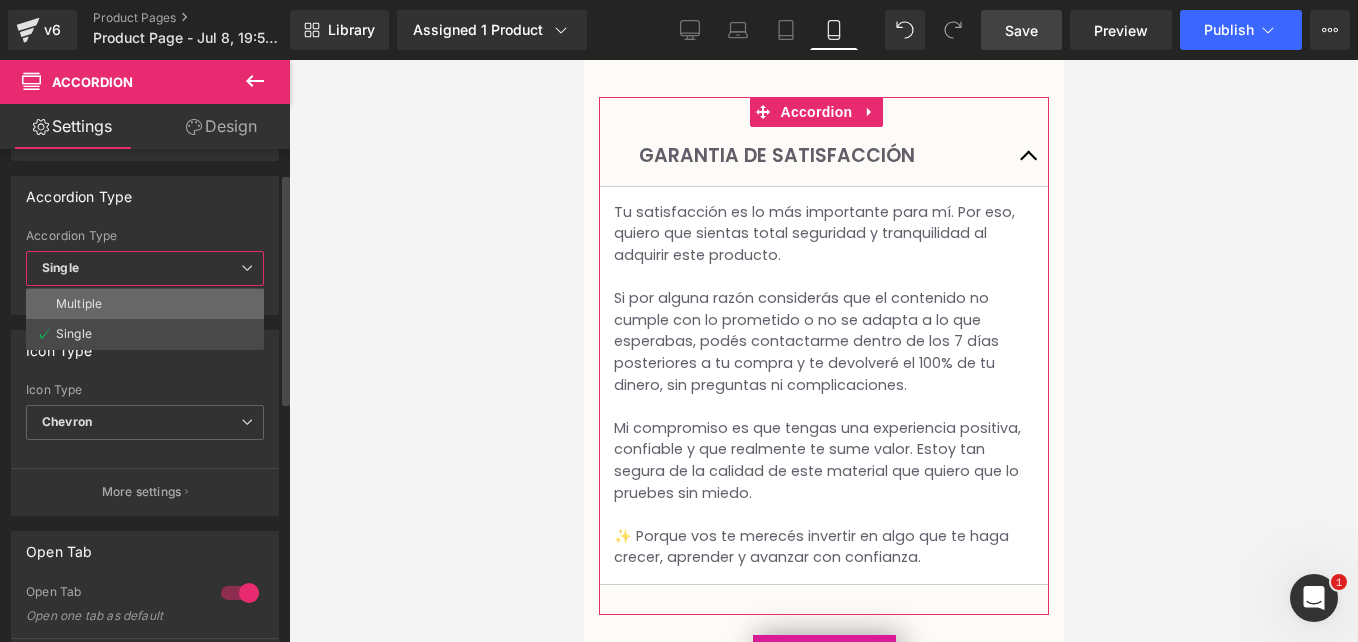 click on "Multiple" at bounding box center [145, 304] 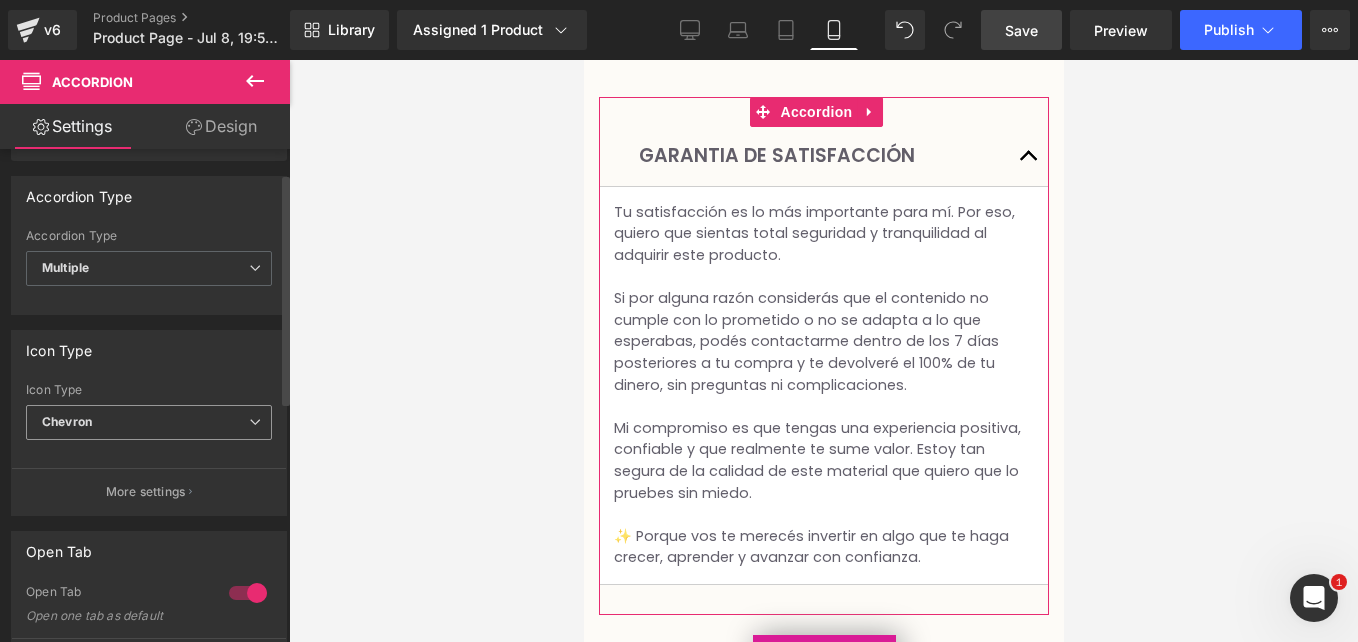 click on "Chevron" at bounding box center (149, 422) 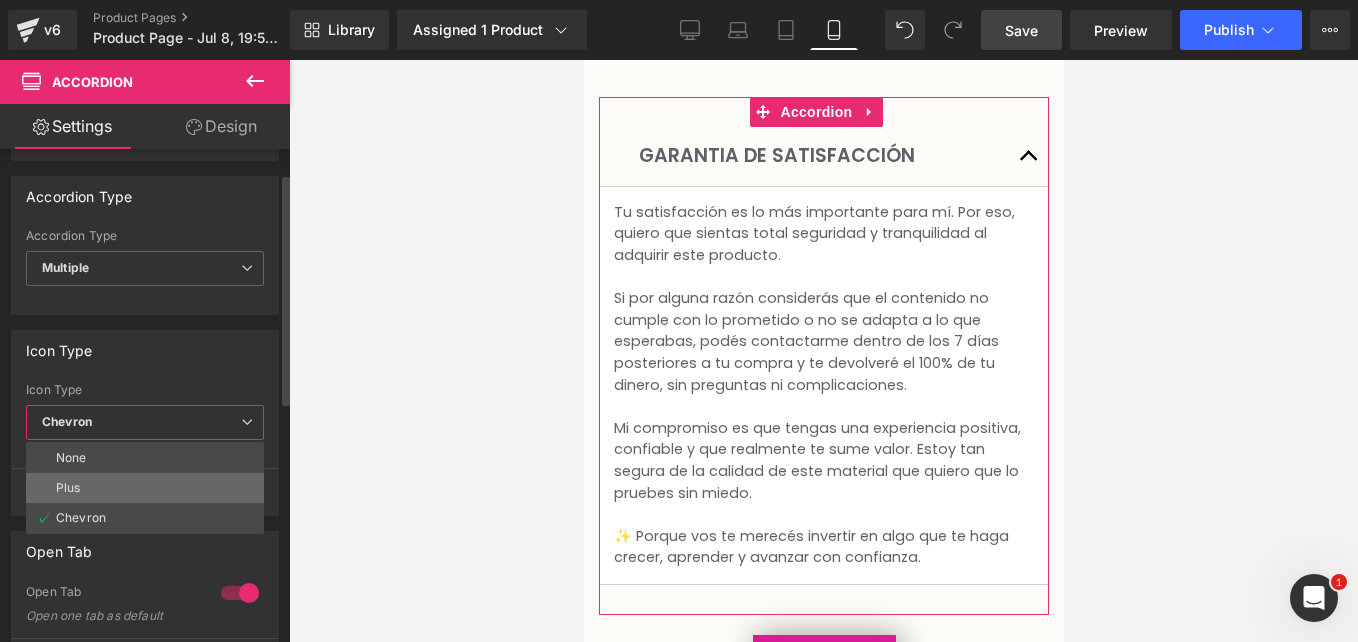 click on "Plus" at bounding box center (145, 488) 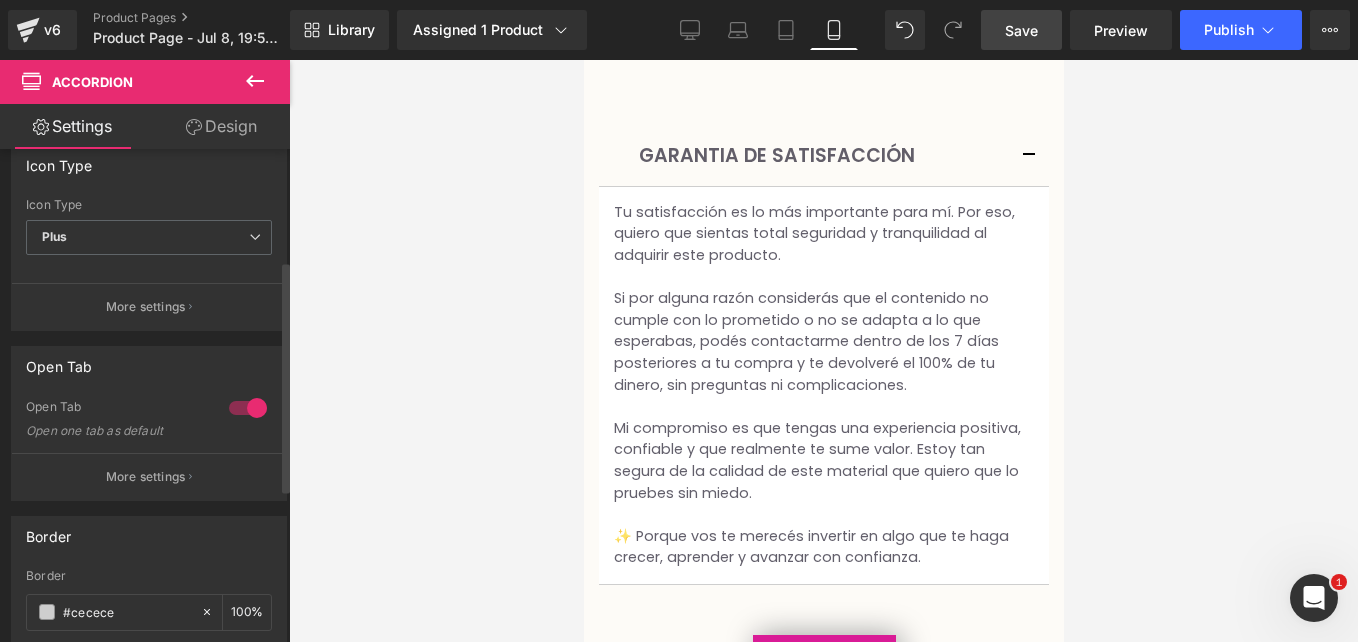 scroll, scrollTop: 237, scrollLeft: 0, axis: vertical 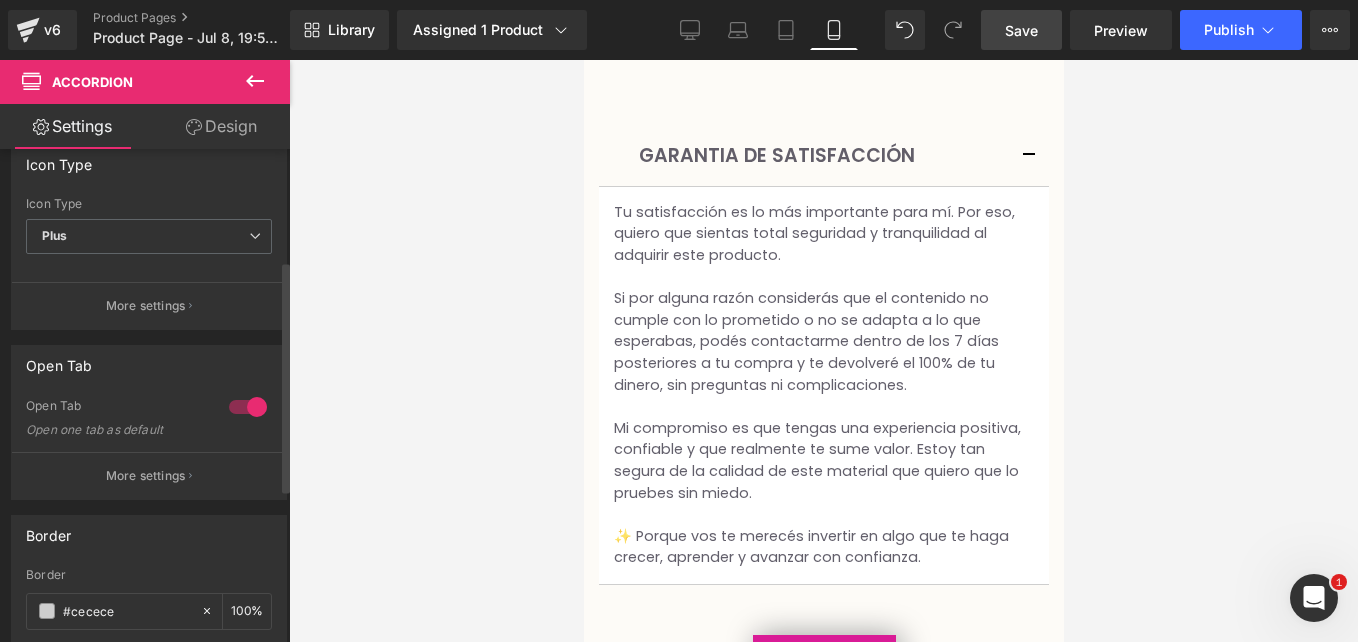 click at bounding box center (248, 407) 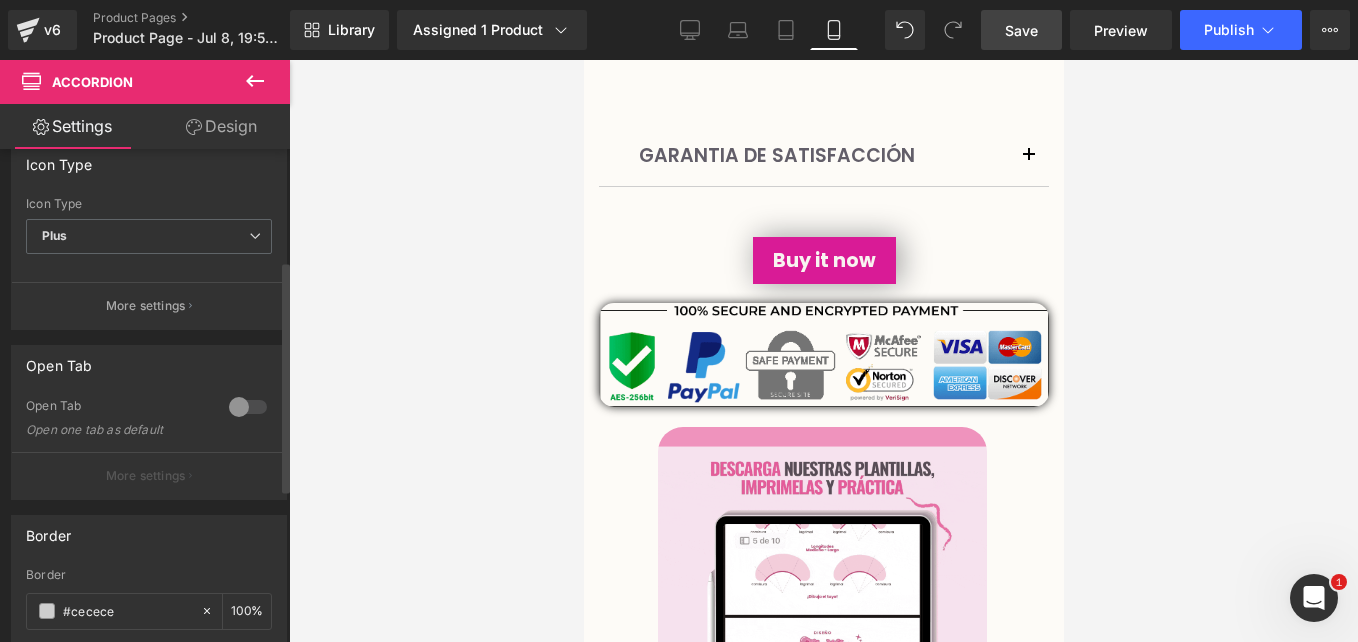 drag, startPoint x: 214, startPoint y: 423, endPoint x: 234, endPoint y: 402, distance: 29 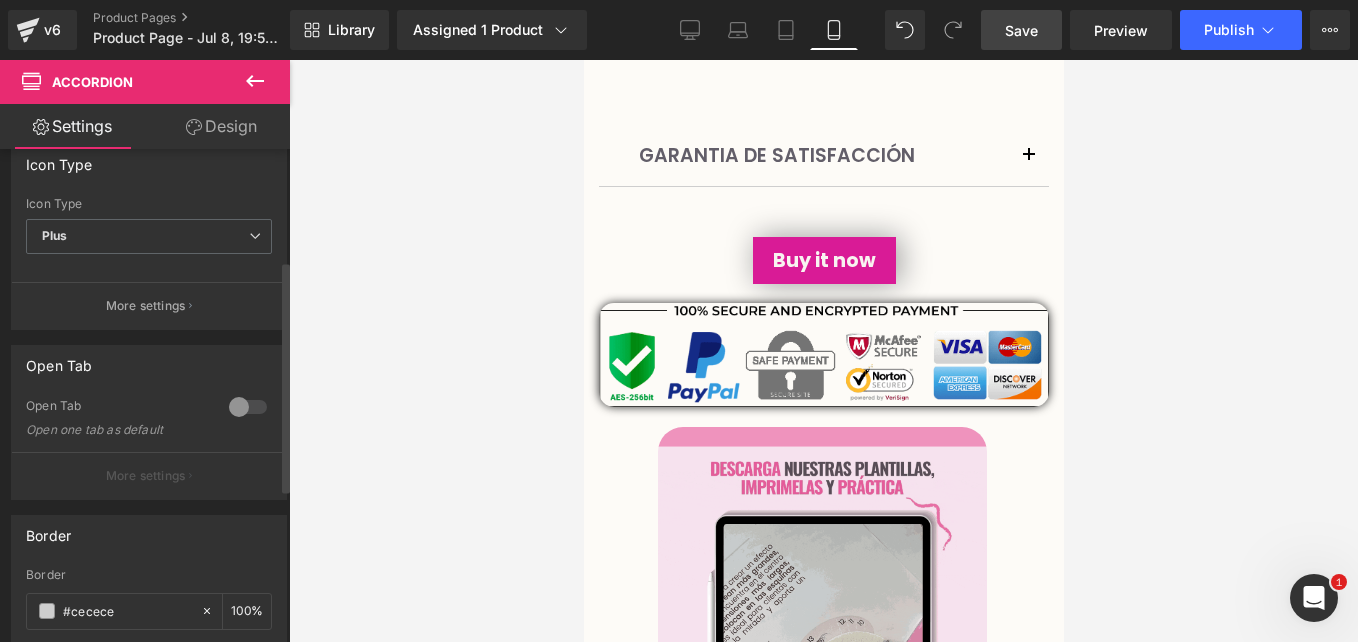 click on "Open Tab Open one tab as default" at bounding box center [149, 425] 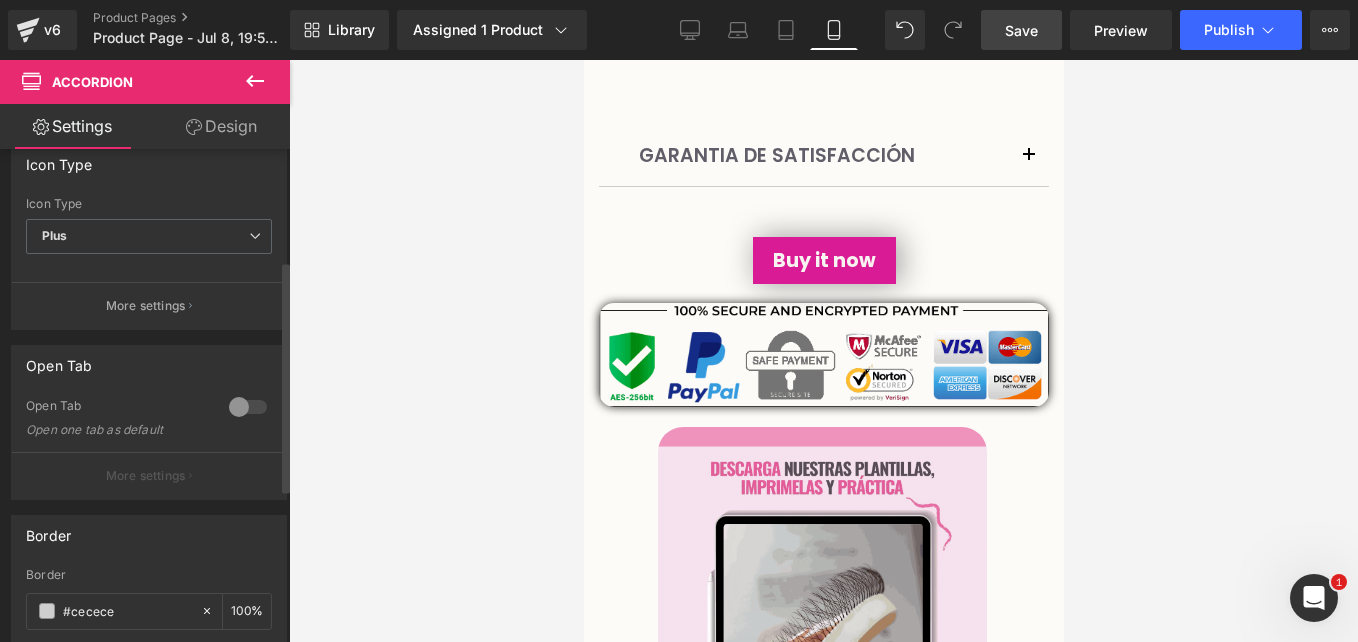 click at bounding box center (248, 407) 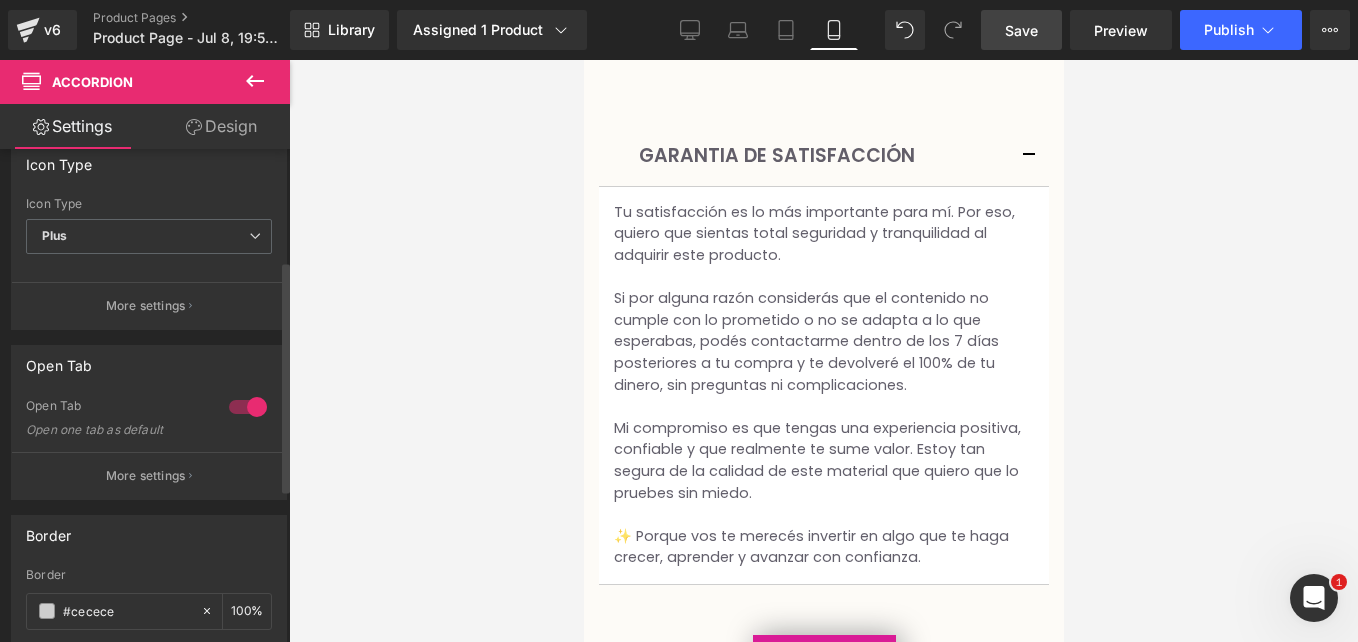 click at bounding box center [248, 407] 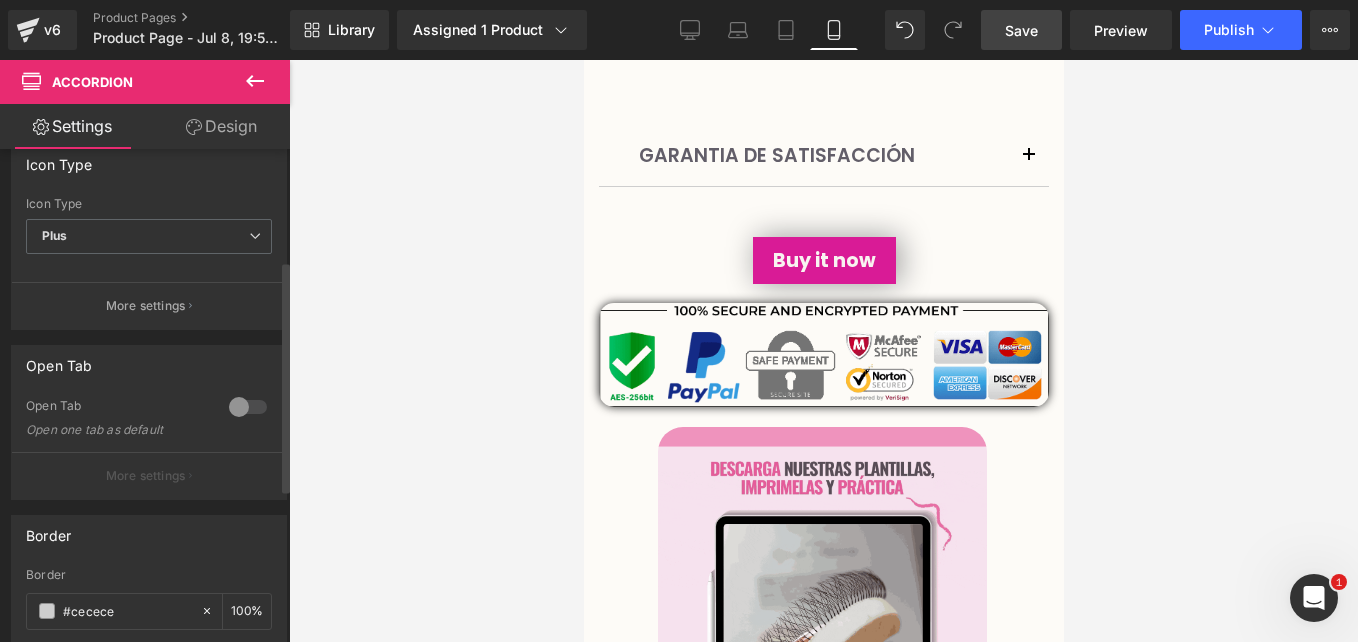 click on "More settings" at bounding box center [149, 475] 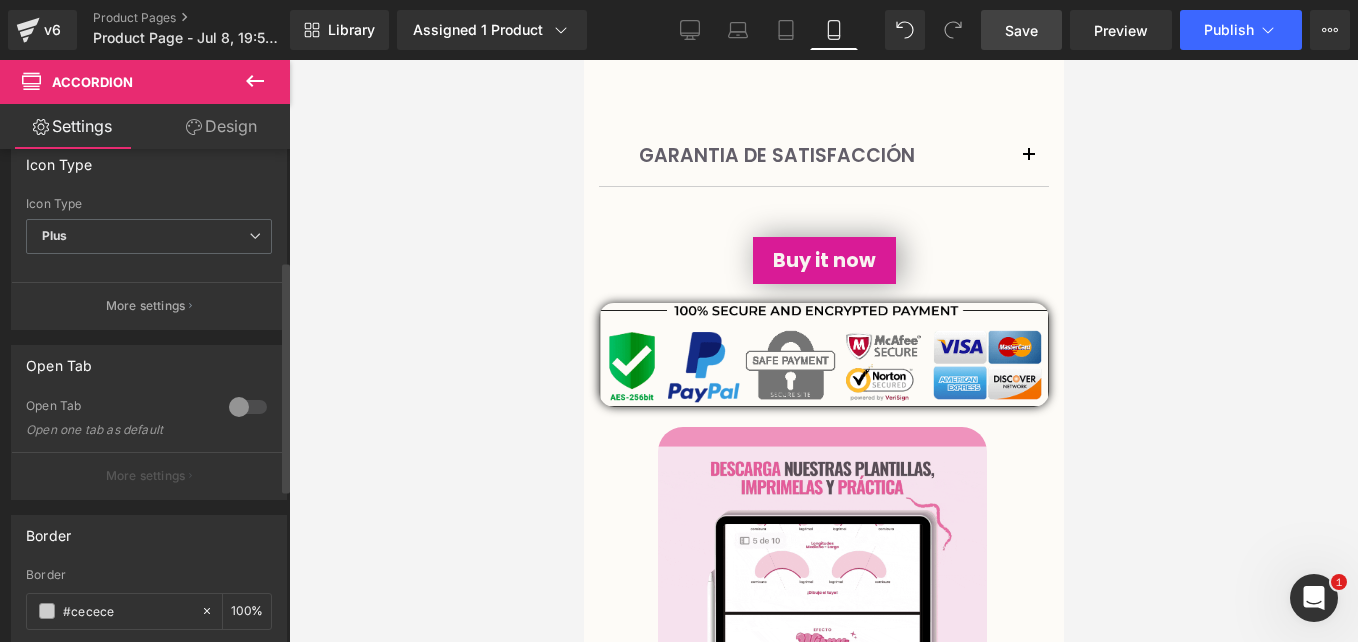 click at bounding box center [248, 407] 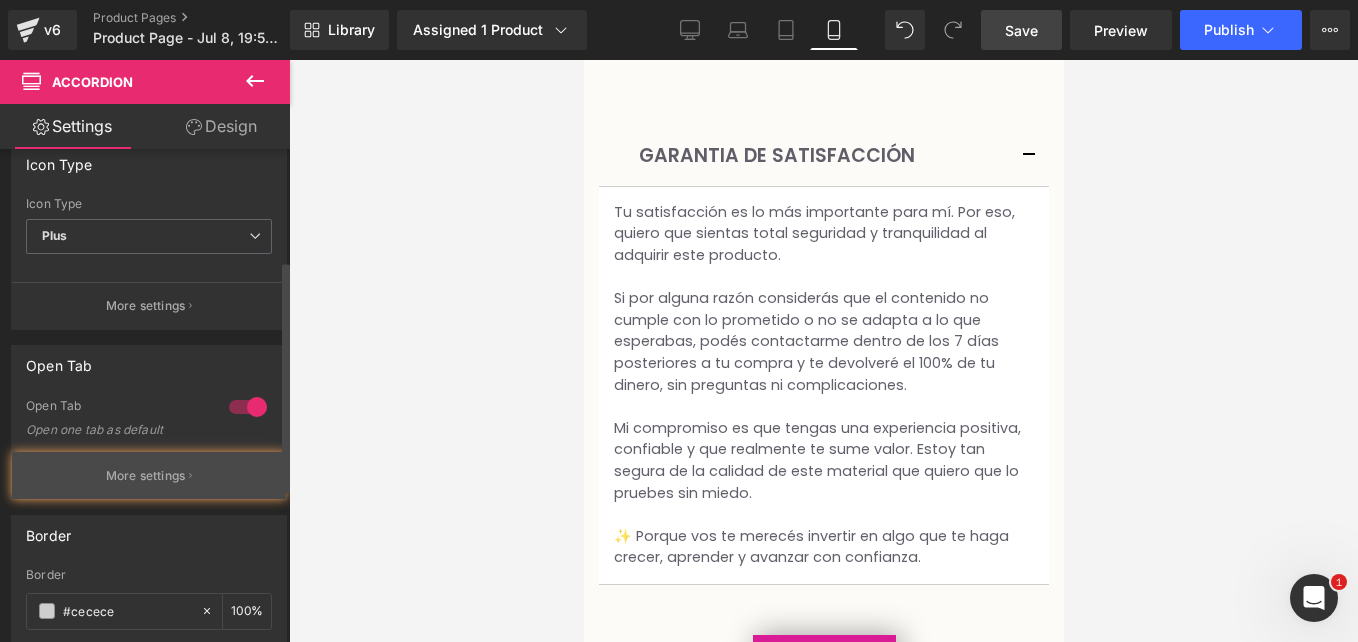 click on "More settings" at bounding box center (149, 475) 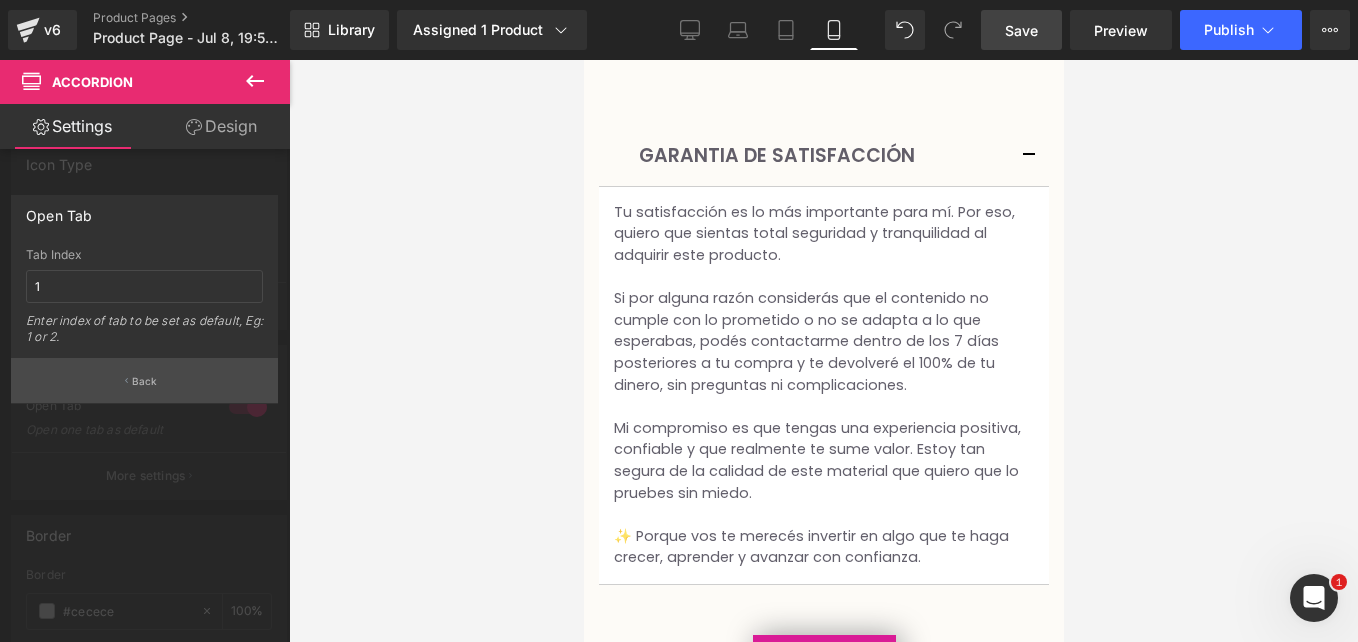 click on "Back" at bounding box center (144, 380) 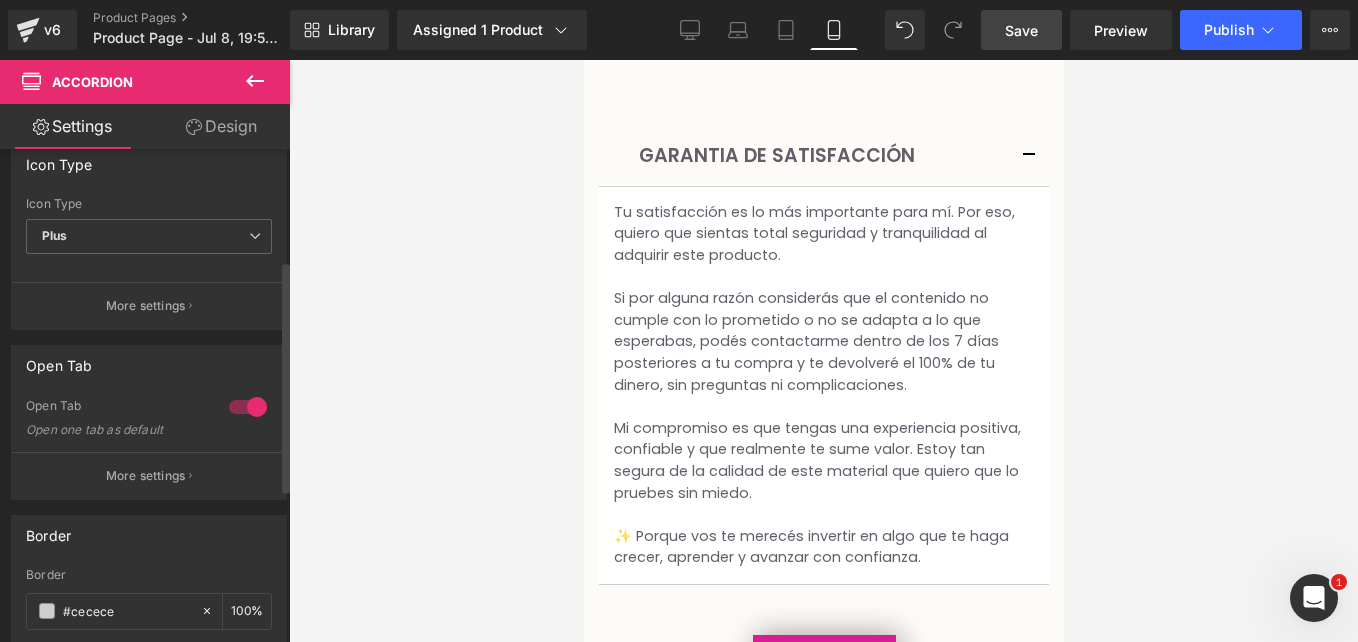 click at bounding box center [248, 407] 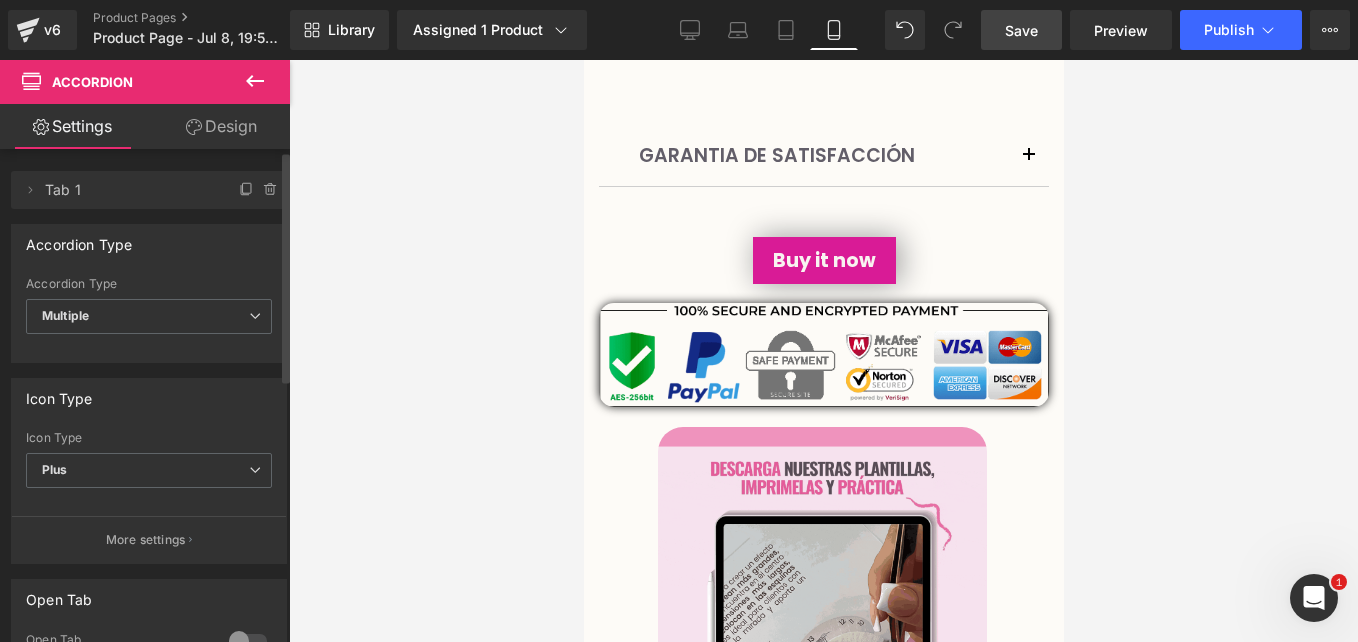 scroll, scrollTop: 0, scrollLeft: 0, axis: both 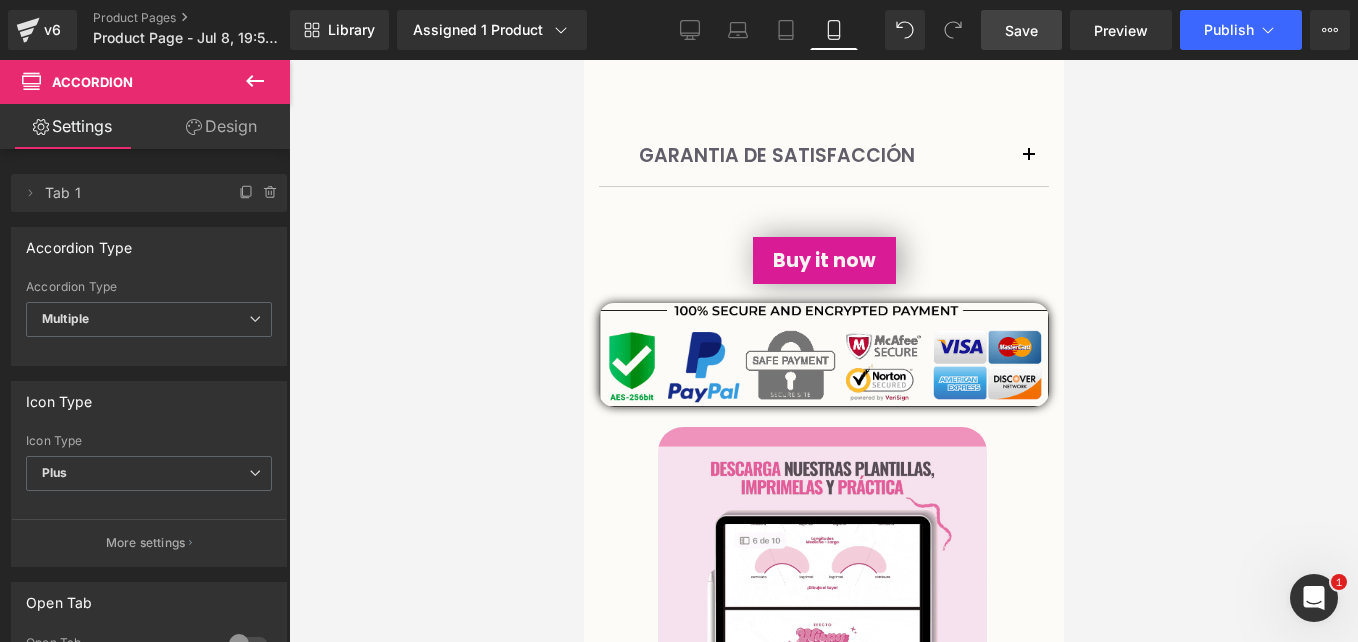 click on "Design" at bounding box center (221, 126) 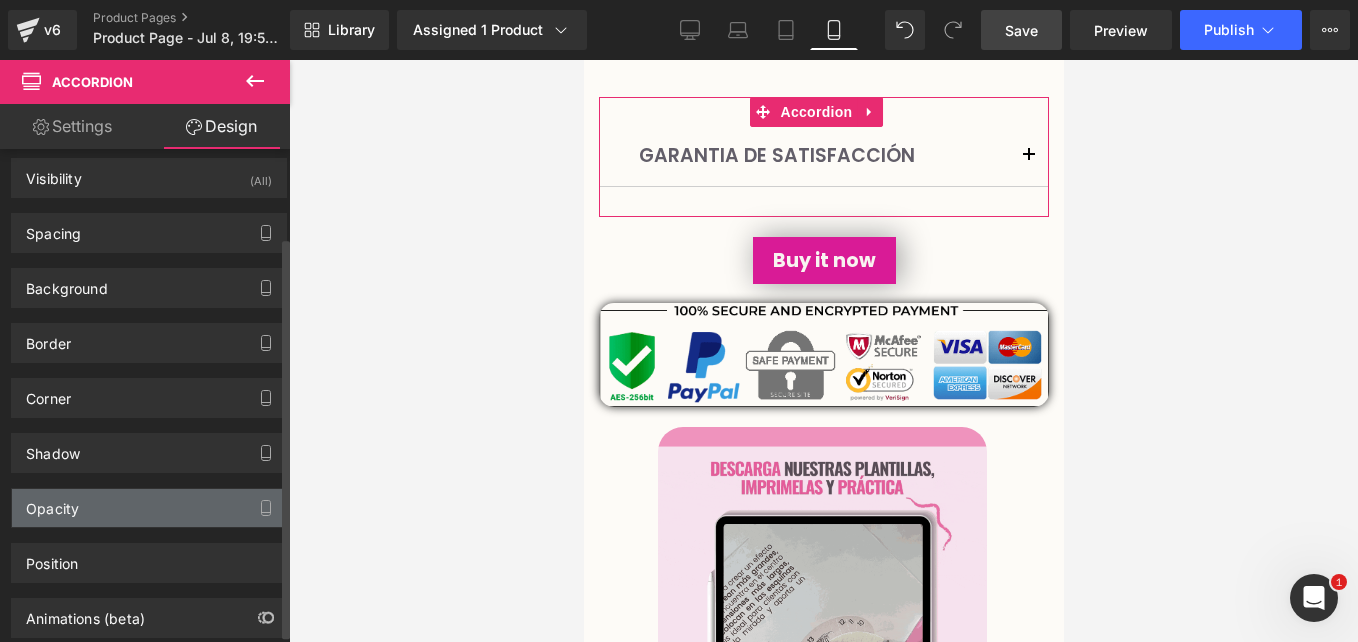 scroll, scrollTop: 0, scrollLeft: 0, axis: both 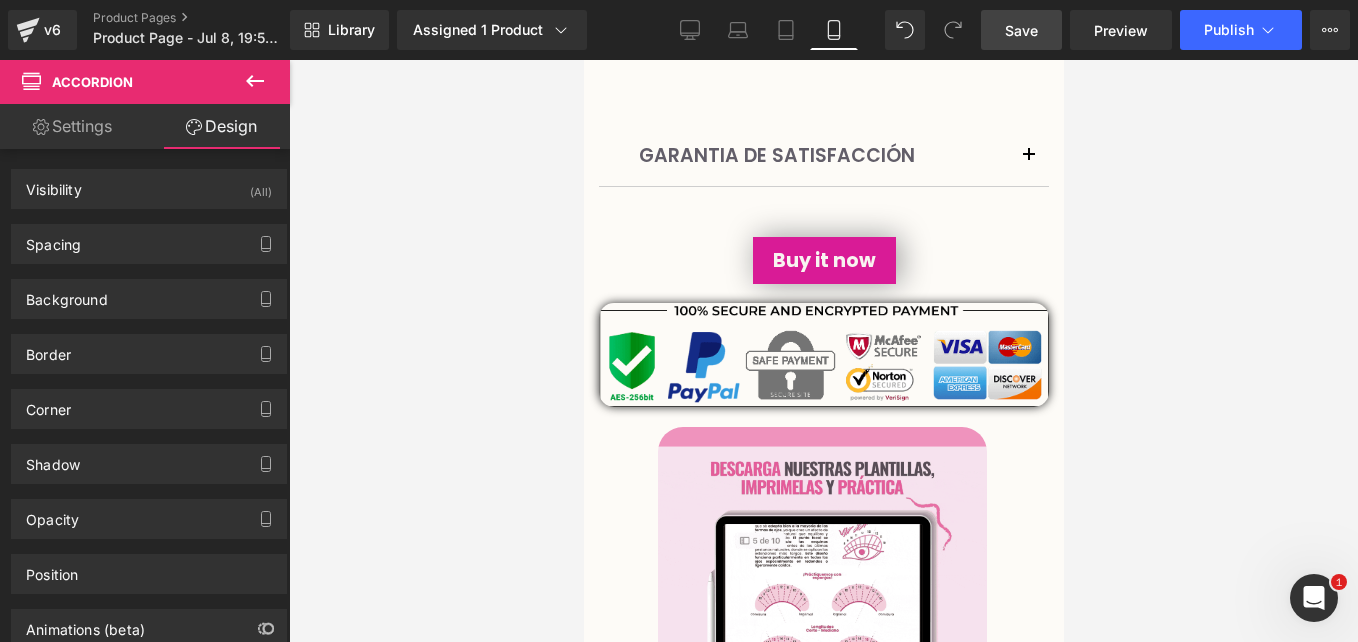 click on "Save" at bounding box center (1021, 30) 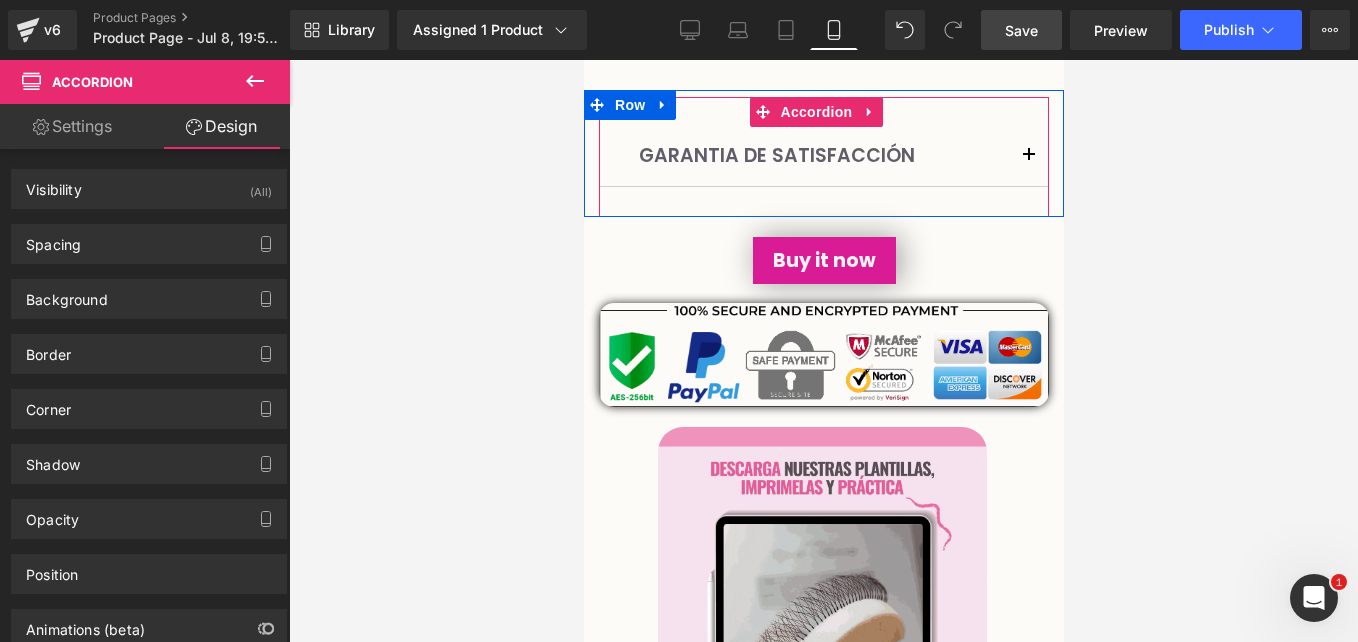click at bounding box center (1028, 161) 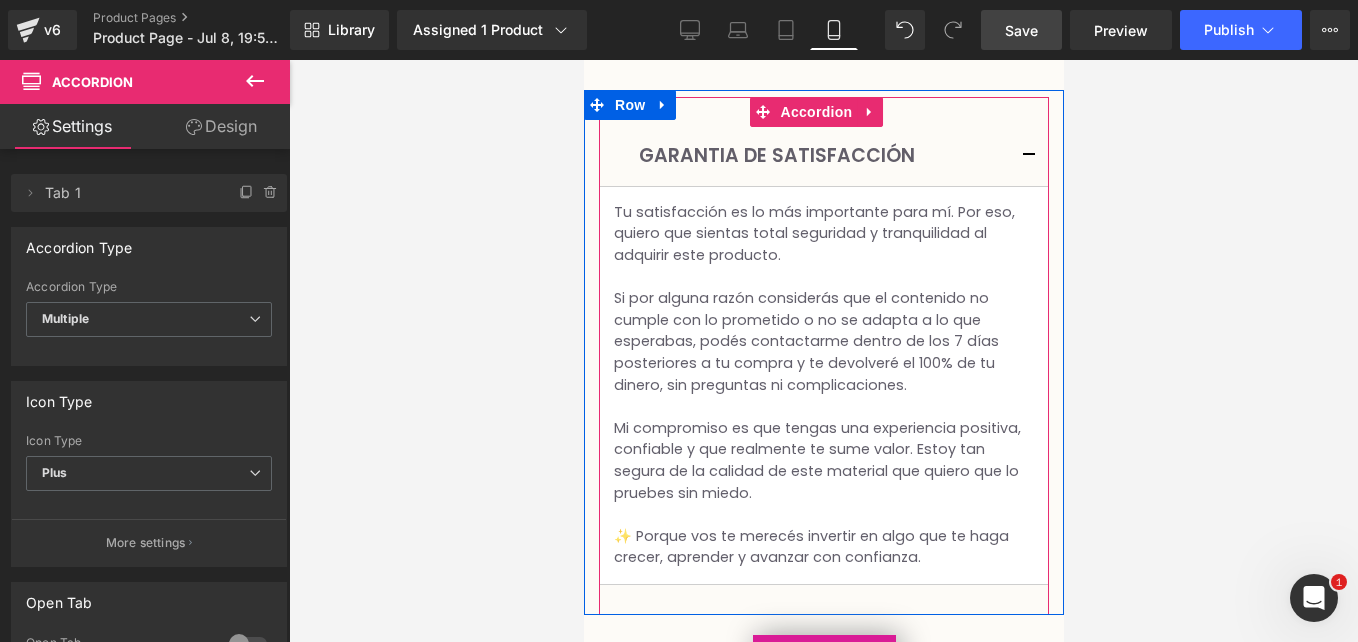 click at bounding box center (1028, 161) 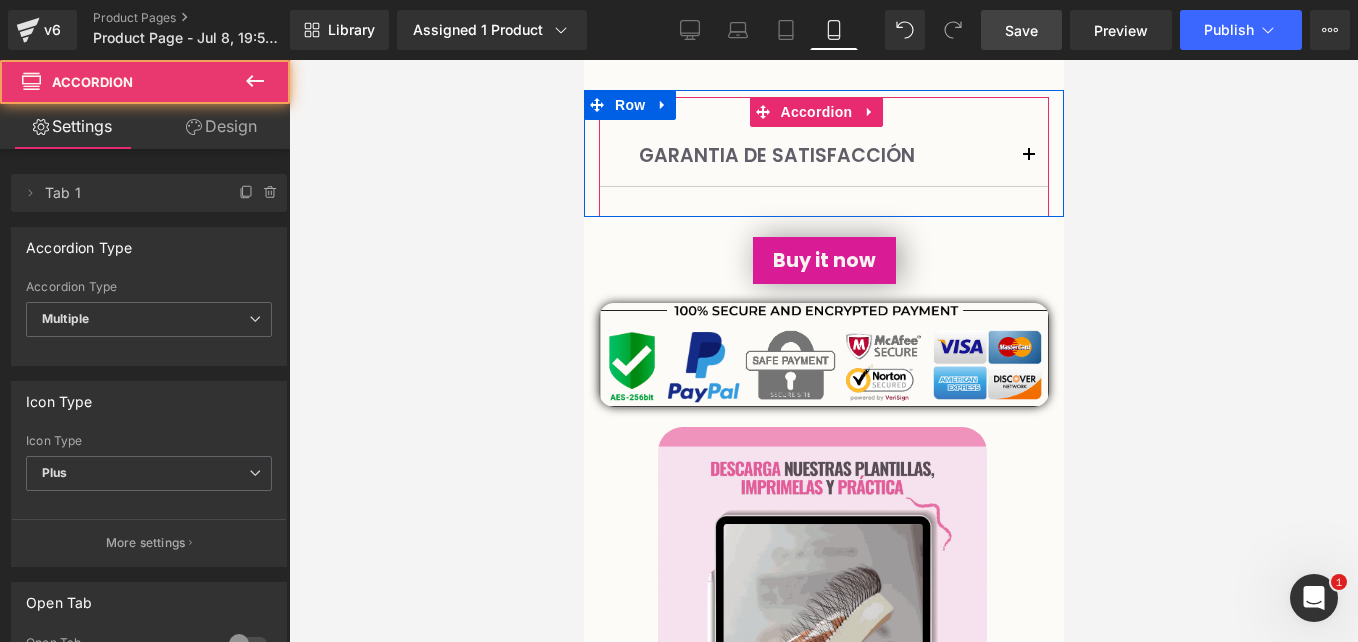 click at bounding box center (1028, 161) 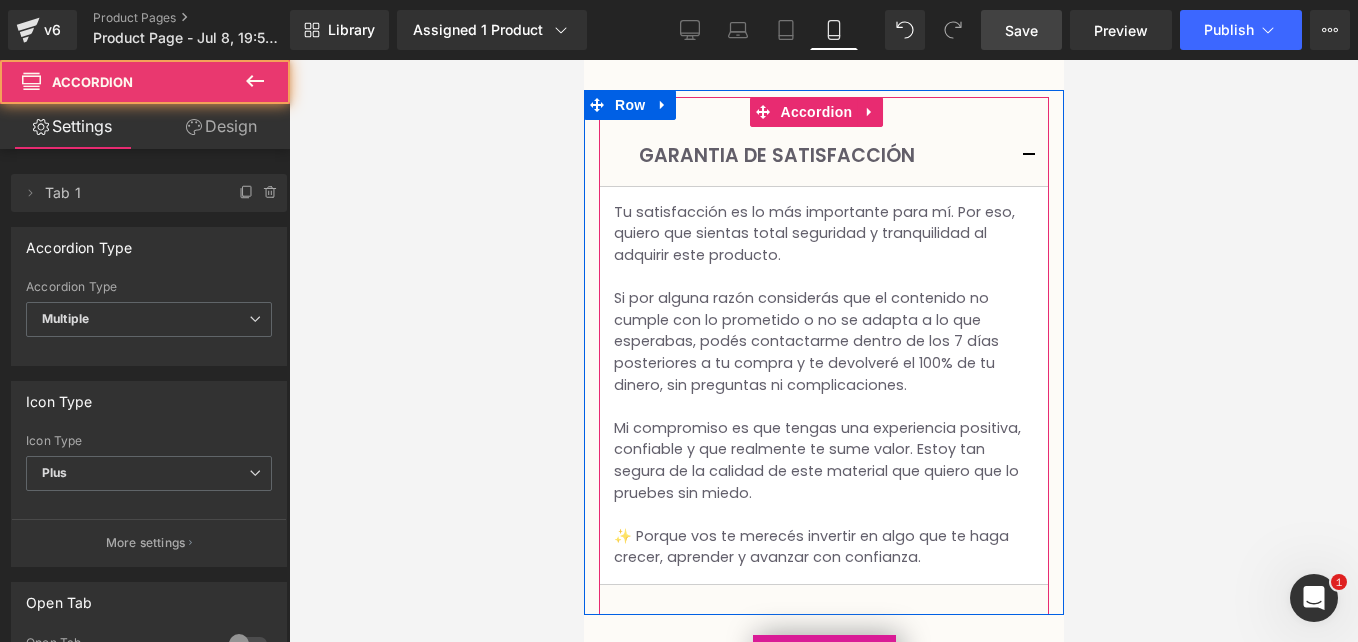 click at bounding box center (1028, 161) 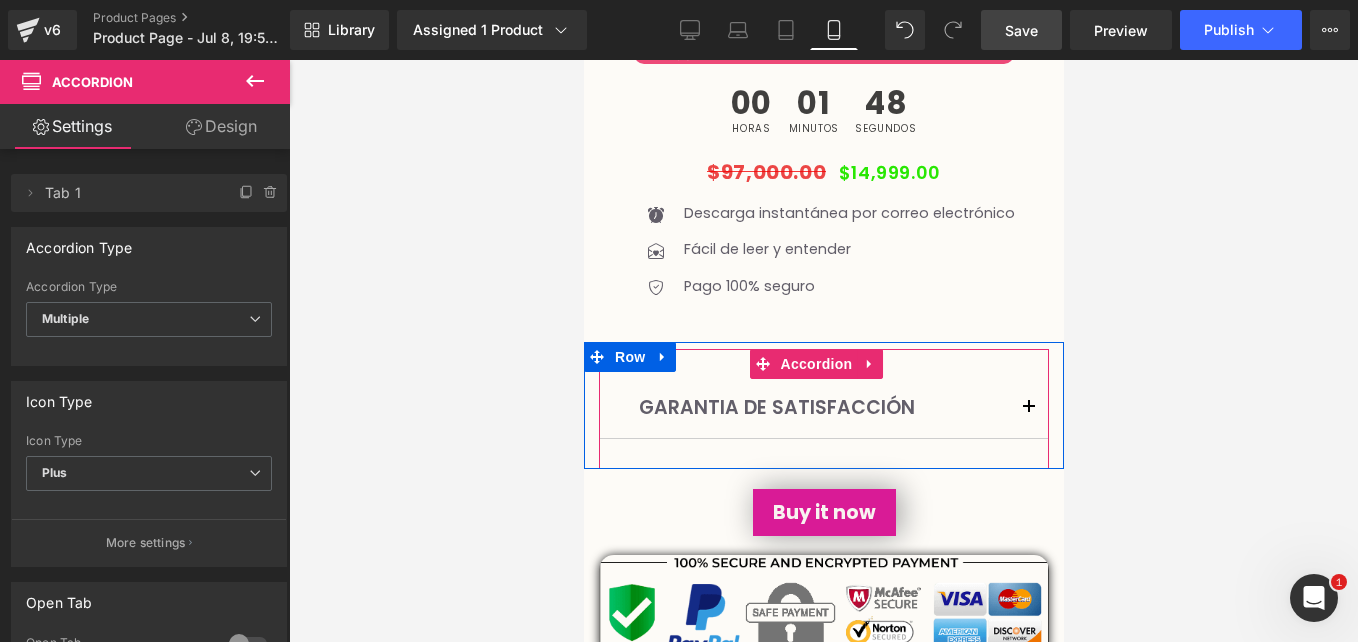 scroll, scrollTop: 749, scrollLeft: 0, axis: vertical 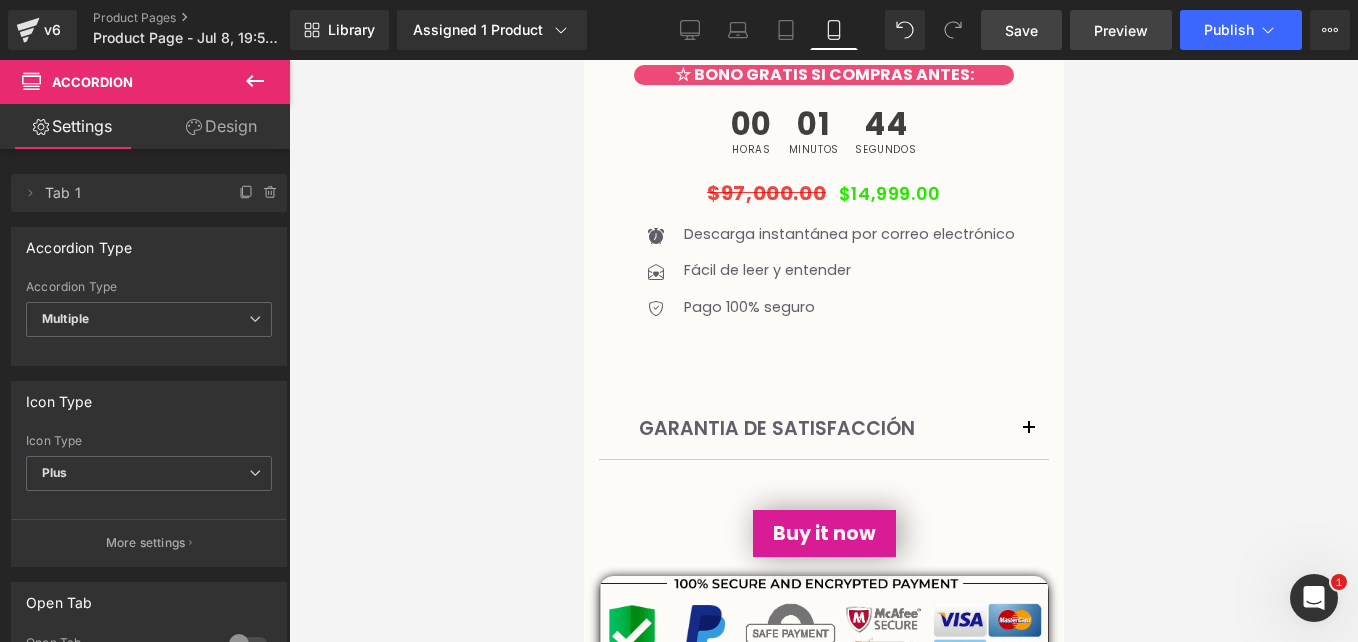 click on "Preview" at bounding box center [1121, 30] 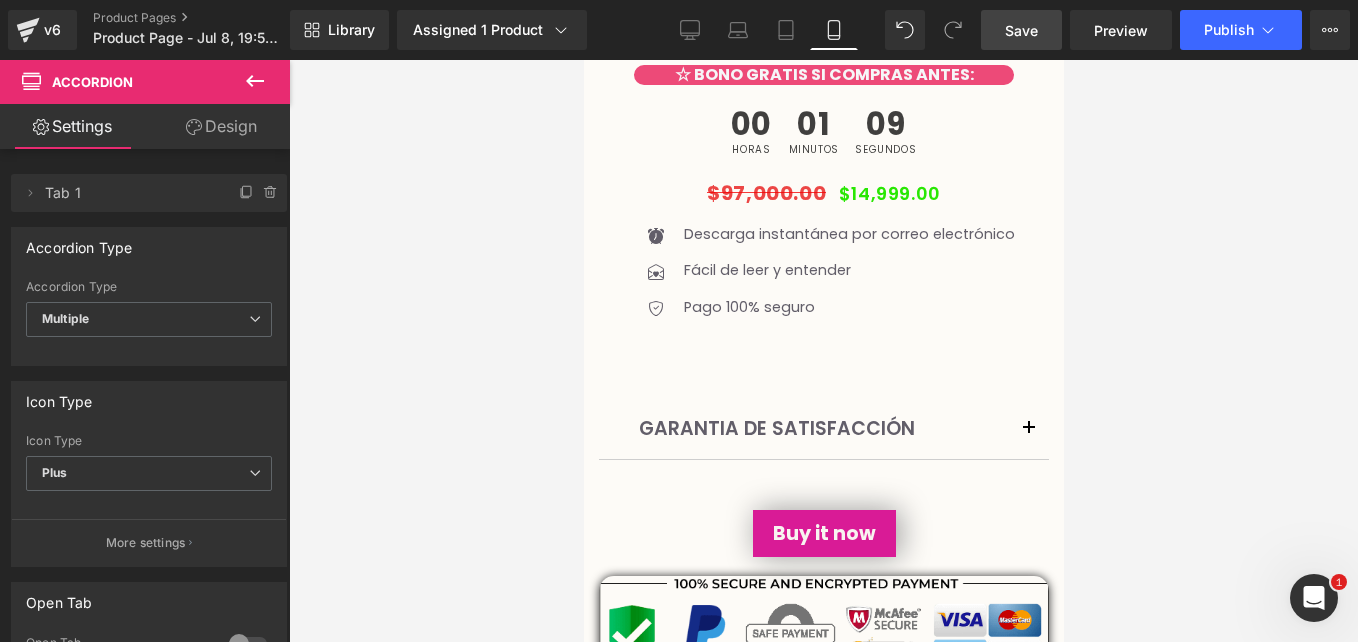 click 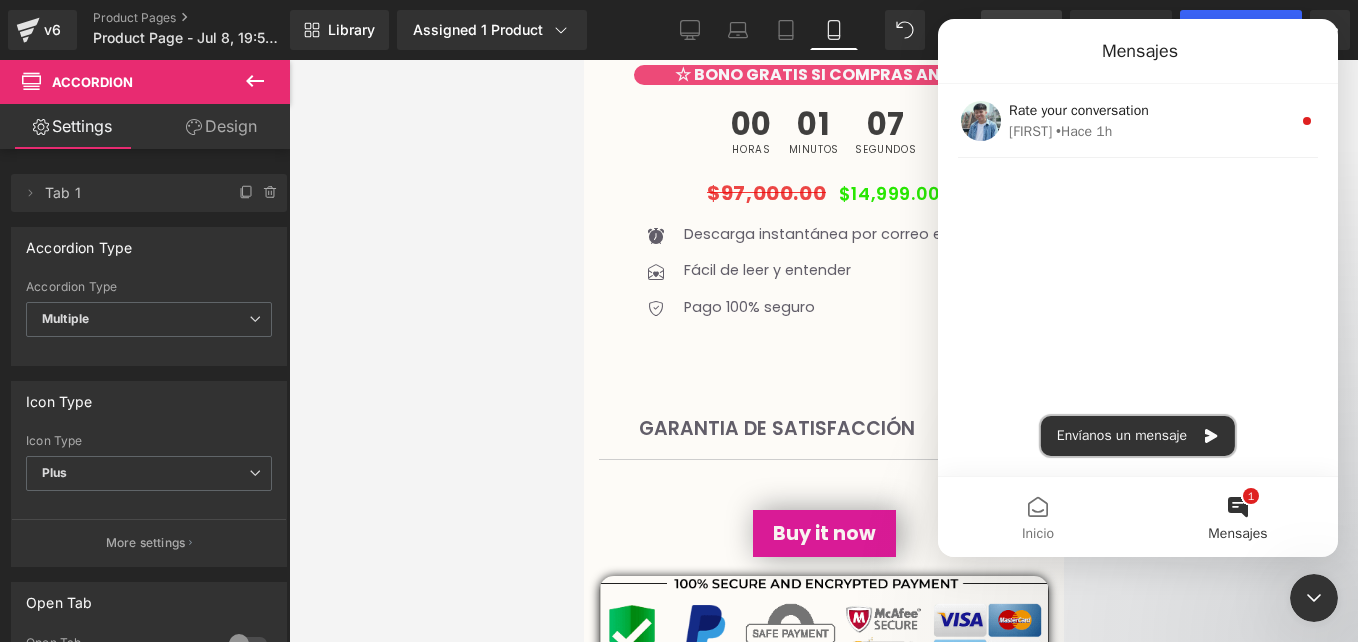 click on "Envíanos un mensaje" at bounding box center [1122, 436] 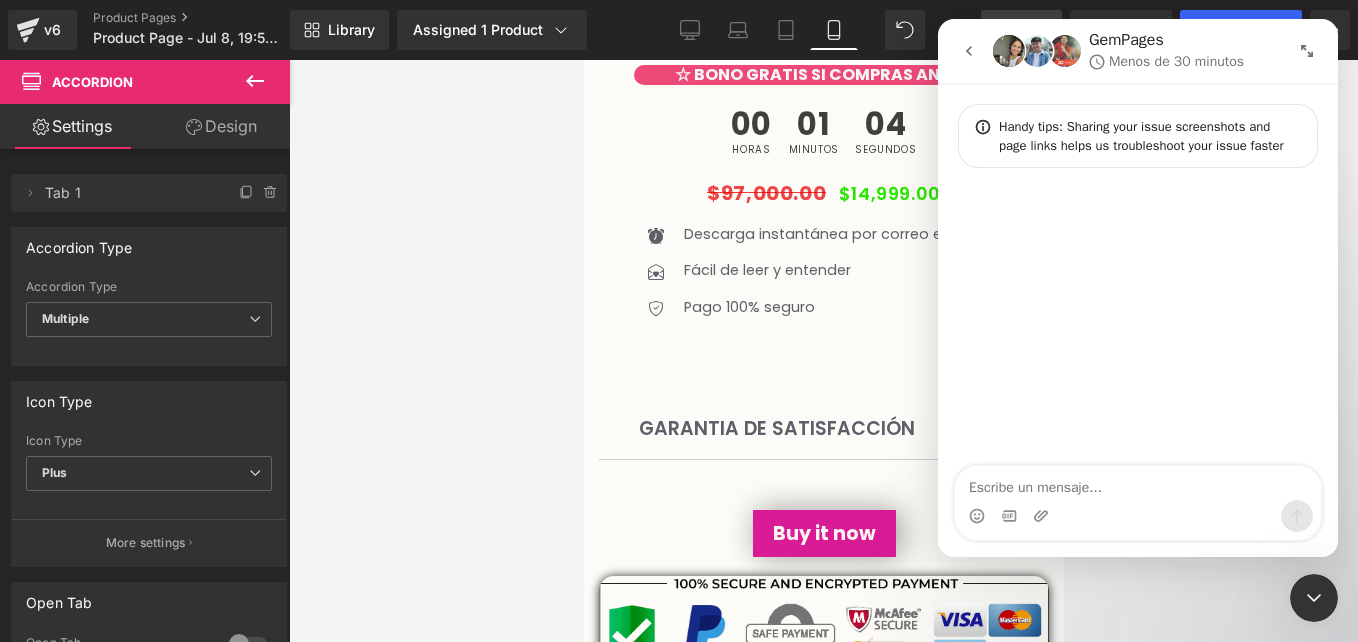click at bounding box center [1138, 483] 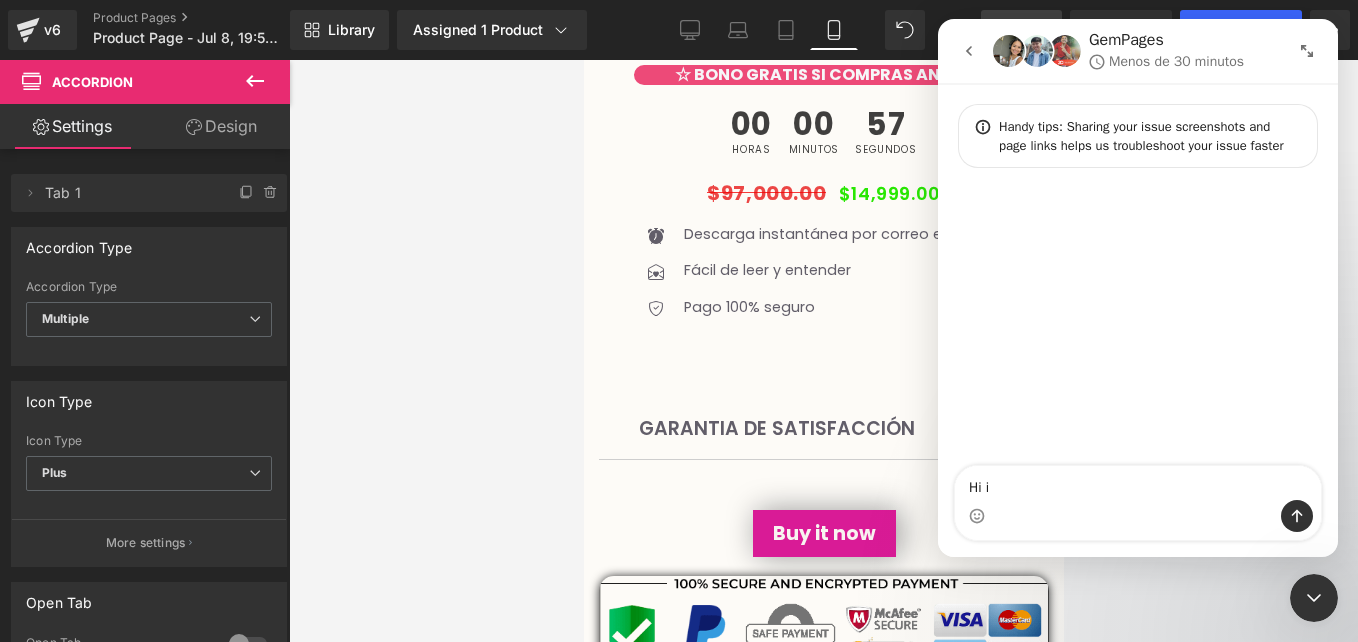type on "Hi" 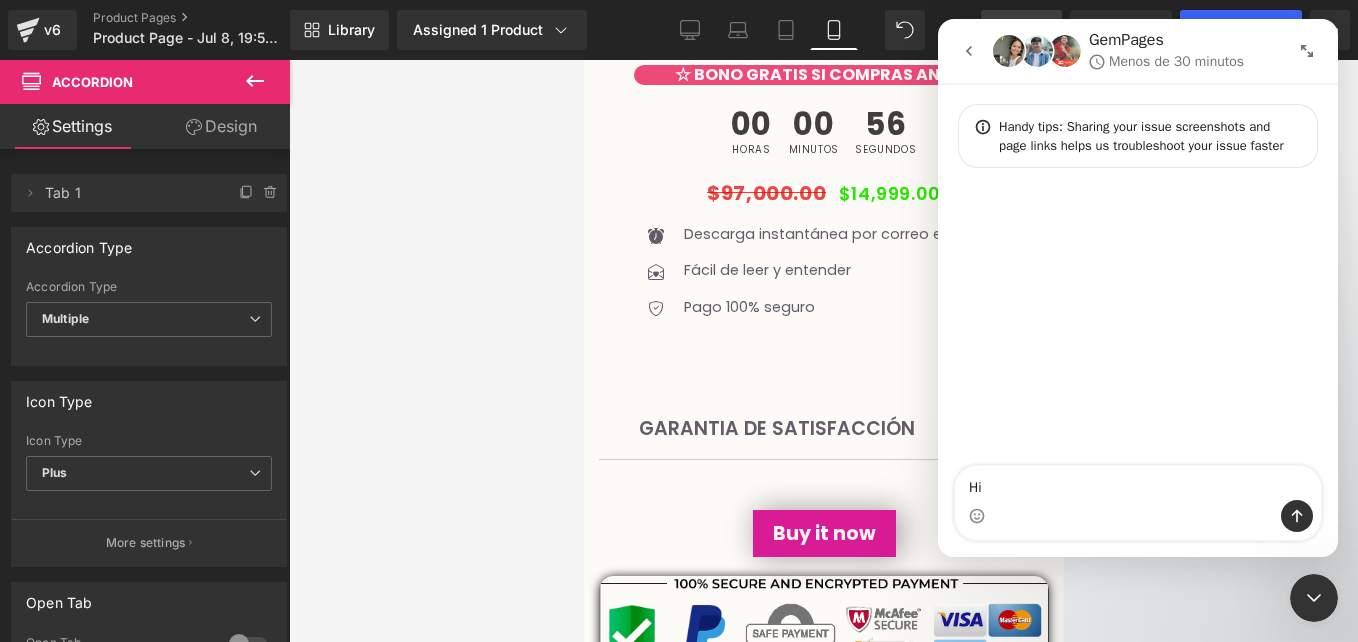 type 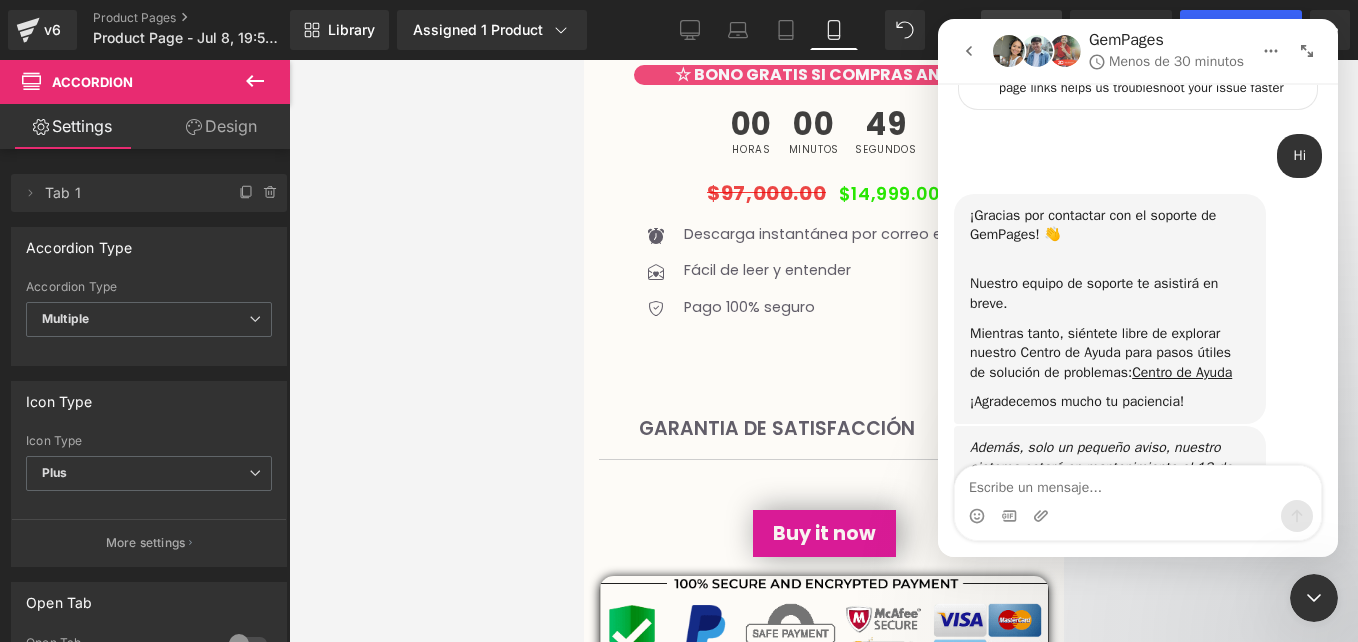 scroll, scrollTop: 280, scrollLeft: 0, axis: vertical 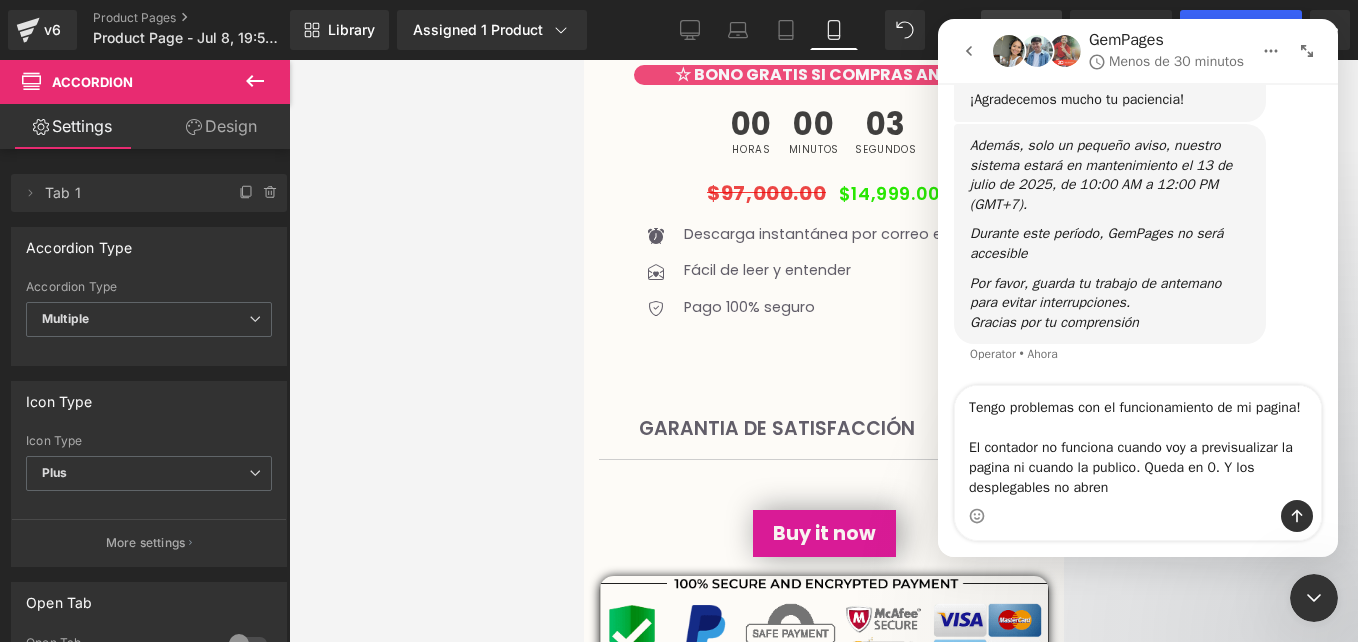 type on "Tengo problemas con el funcionamiento de mi pagina!
El contador no funciona cuando voy a previsualizar la pagina ni cuando la publico. Queda en 0. Y los desplegables no abren!" 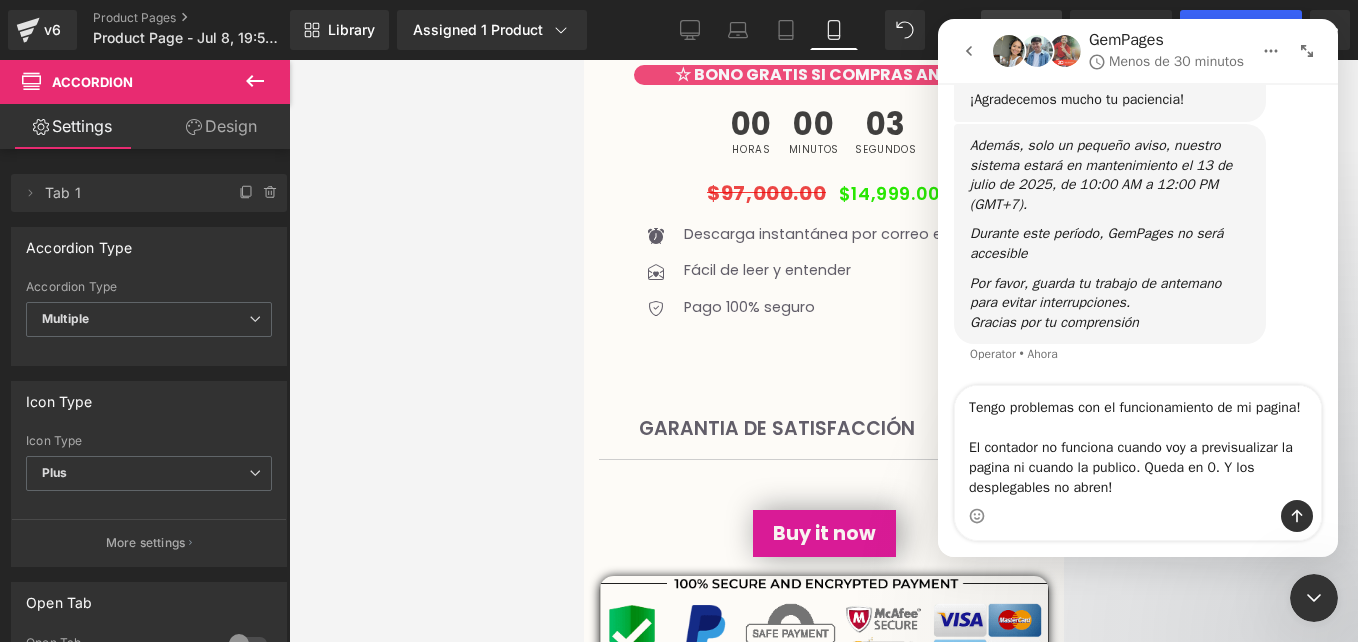 type 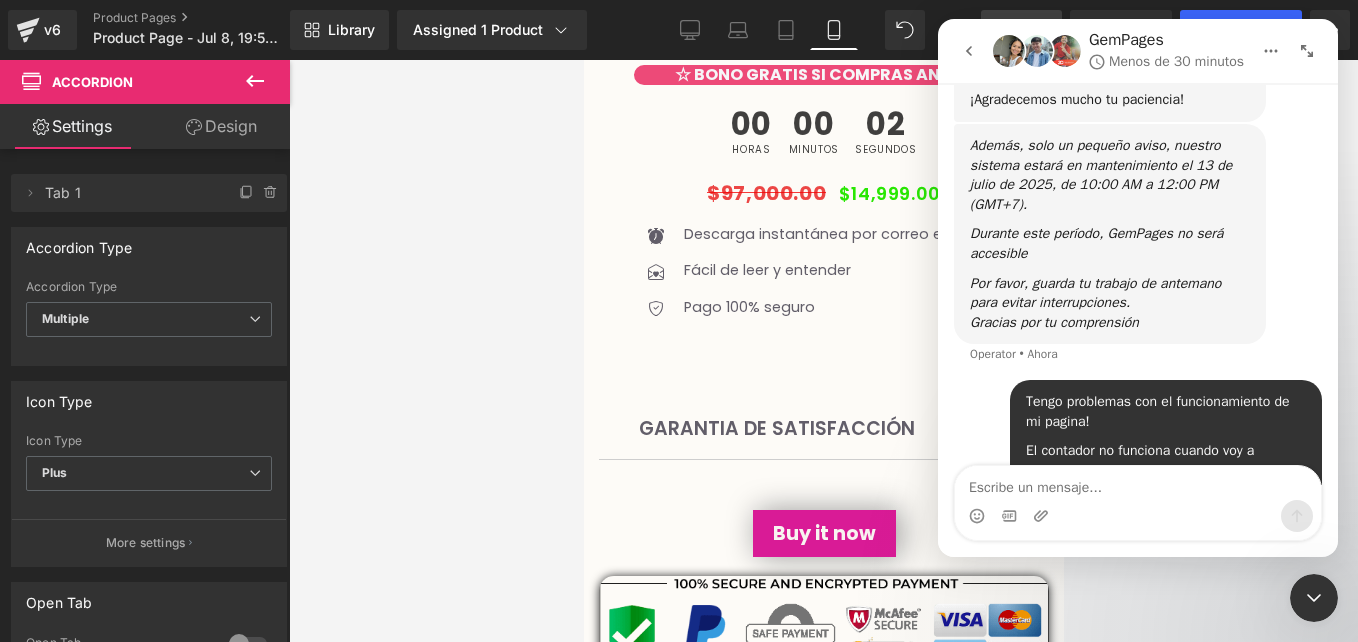 scroll, scrollTop: 0, scrollLeft: 0, axis: both 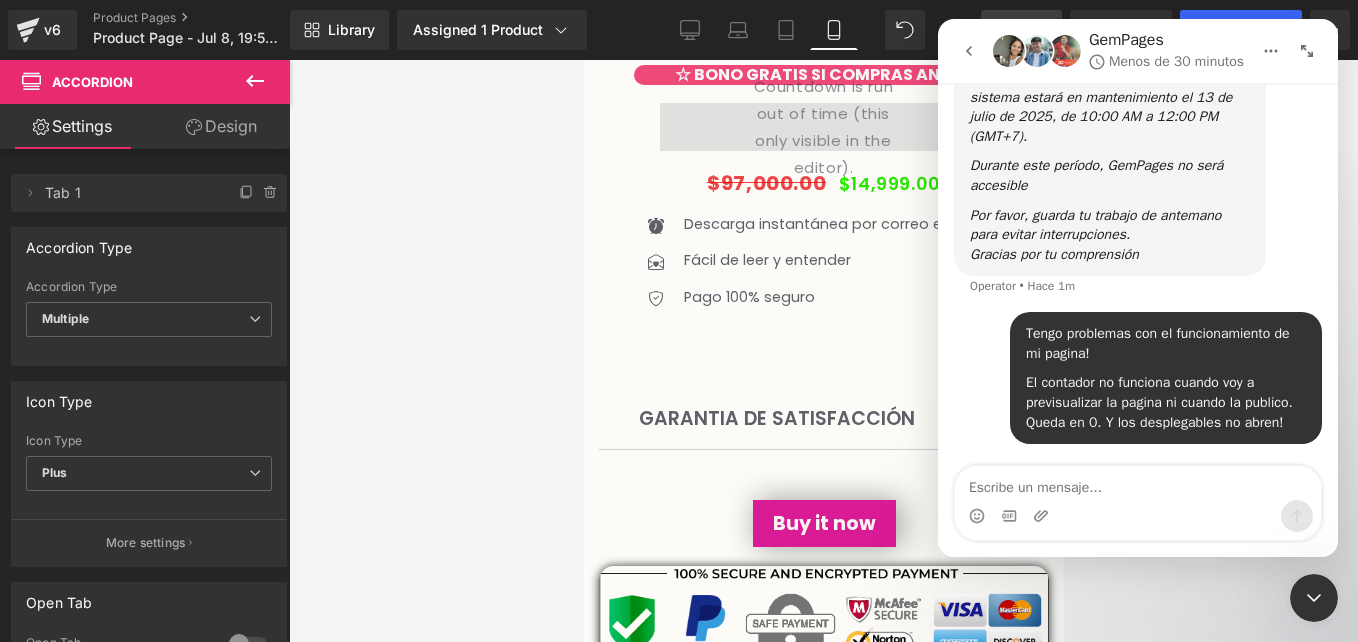 click at bounding box center (679, 291) 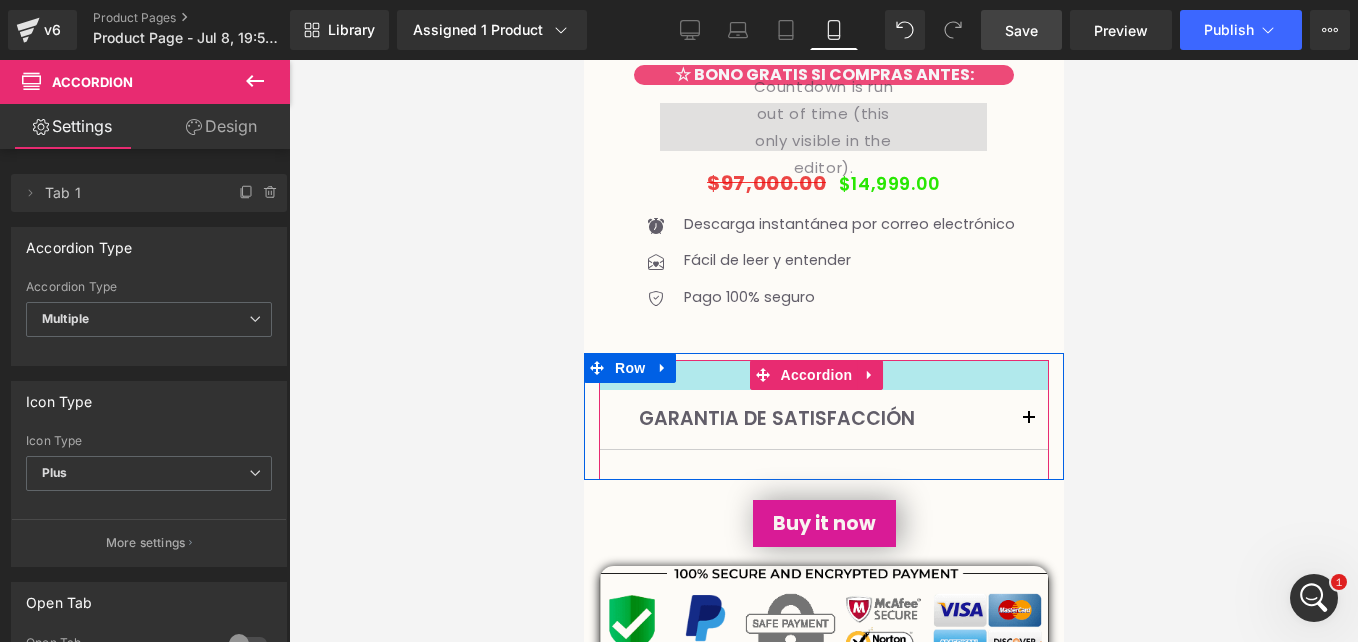 click at bounding box center [823, 375] 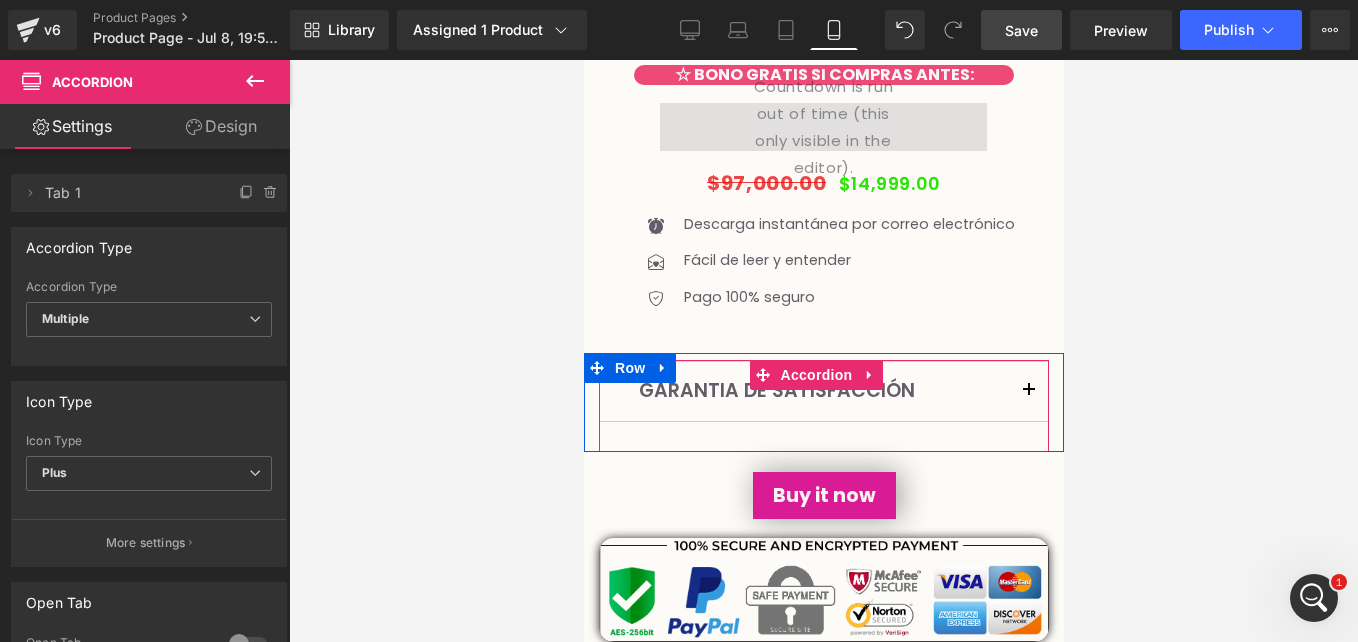 drag, startPoint x: 696, startPoint y: 341, endPoint x: 698, endPoint y: 313, distance: 28.071337 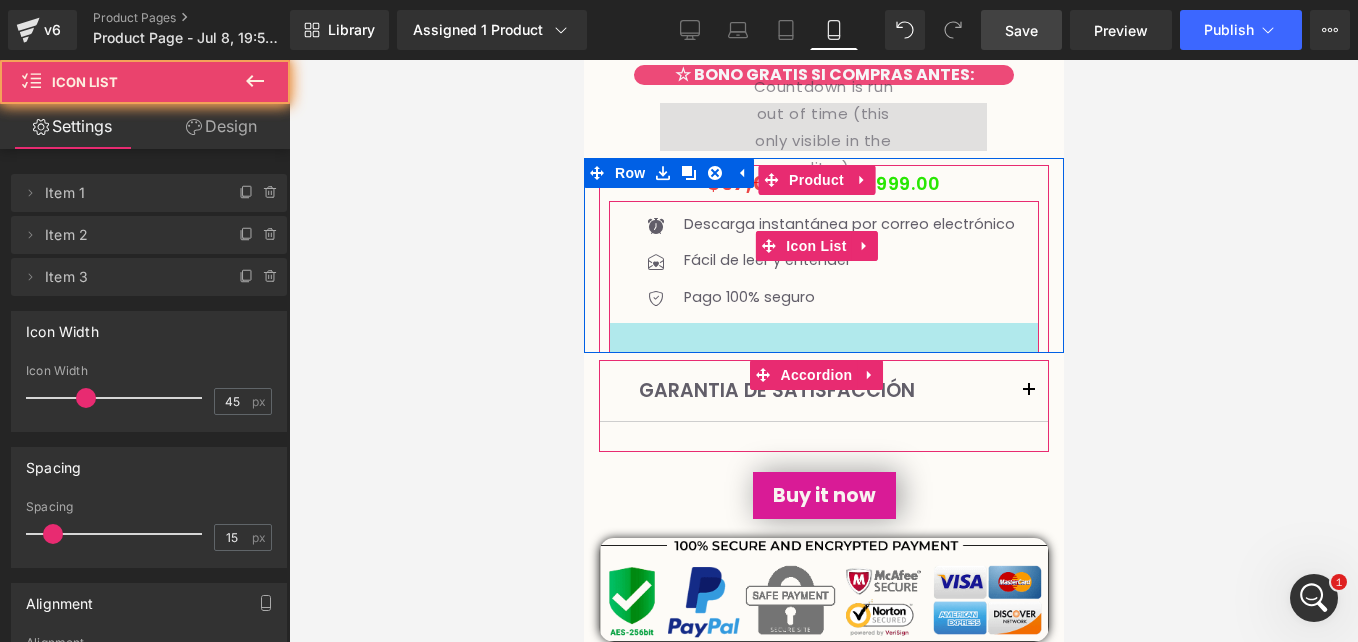 drag, startPoint x: 701, startPoint y: 300, endPoint x: 699, endPoint y: 290, distance: 10.198039 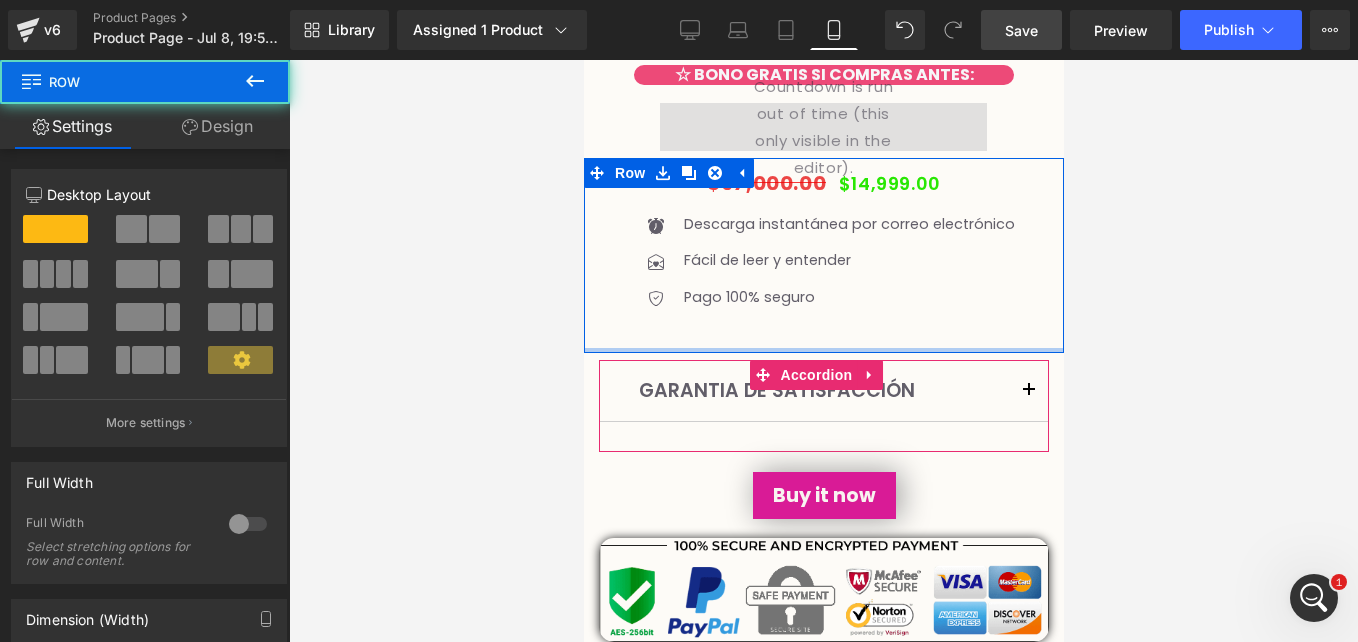 drag, startPoint x: 699, startPoint y: 302, endPoint x: 700, endPoint y: 282, distance: 20.024984 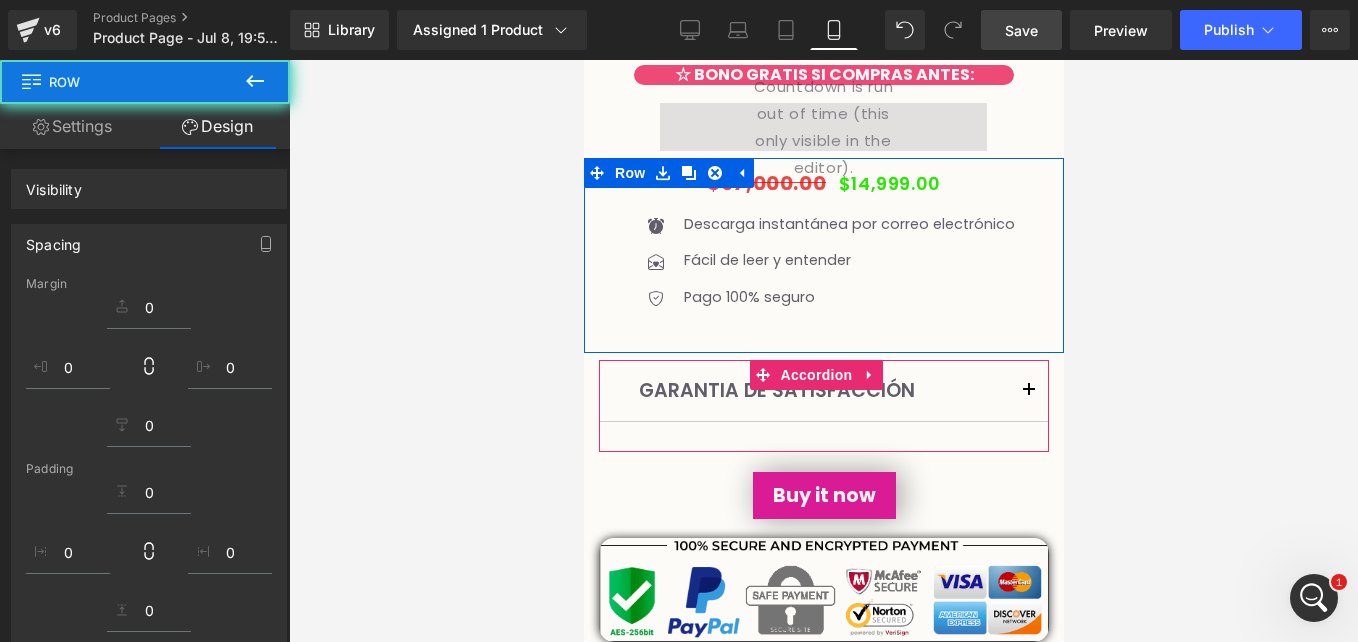 click on "Icon
Descarga instantánea por correo electrónico
Text Block
Icon
Fácil de leer y entender
Text Block
Icon
Pago 100% seguro
Text Block
Icon List" at bounding box center [823, 277] 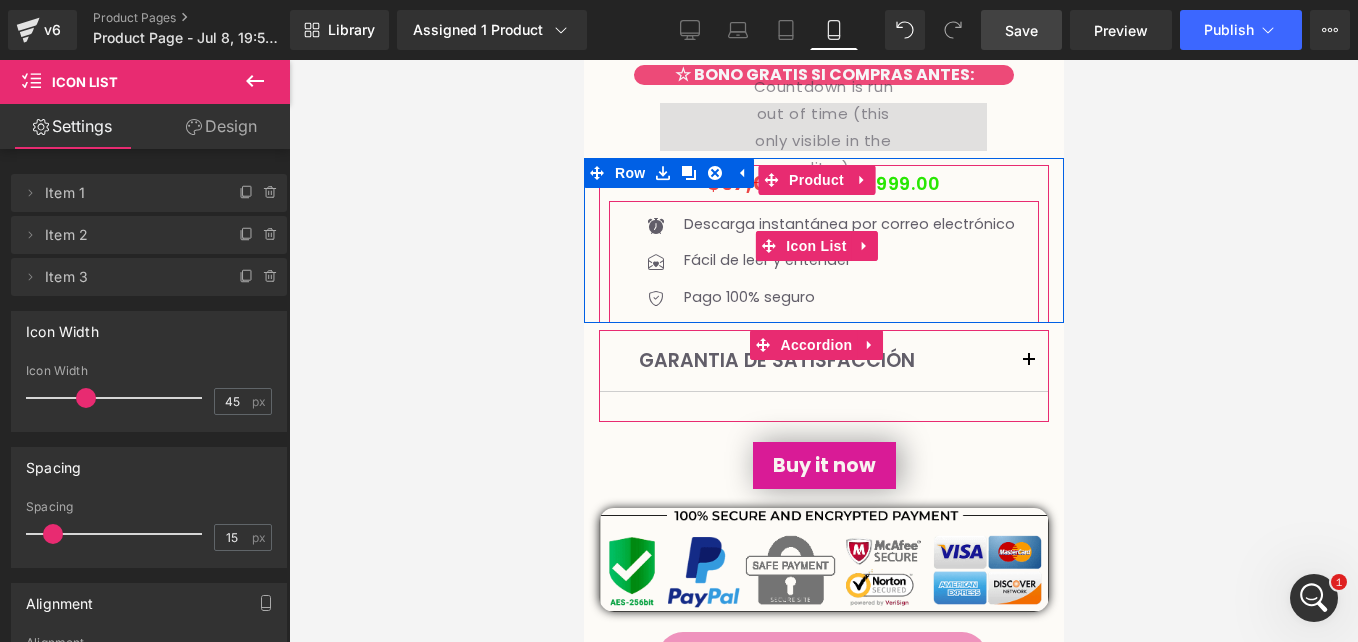 drag, startPoint x: 701, startPoint y: 285, endPoint x: 701, endPoint y: 253, distance: 32 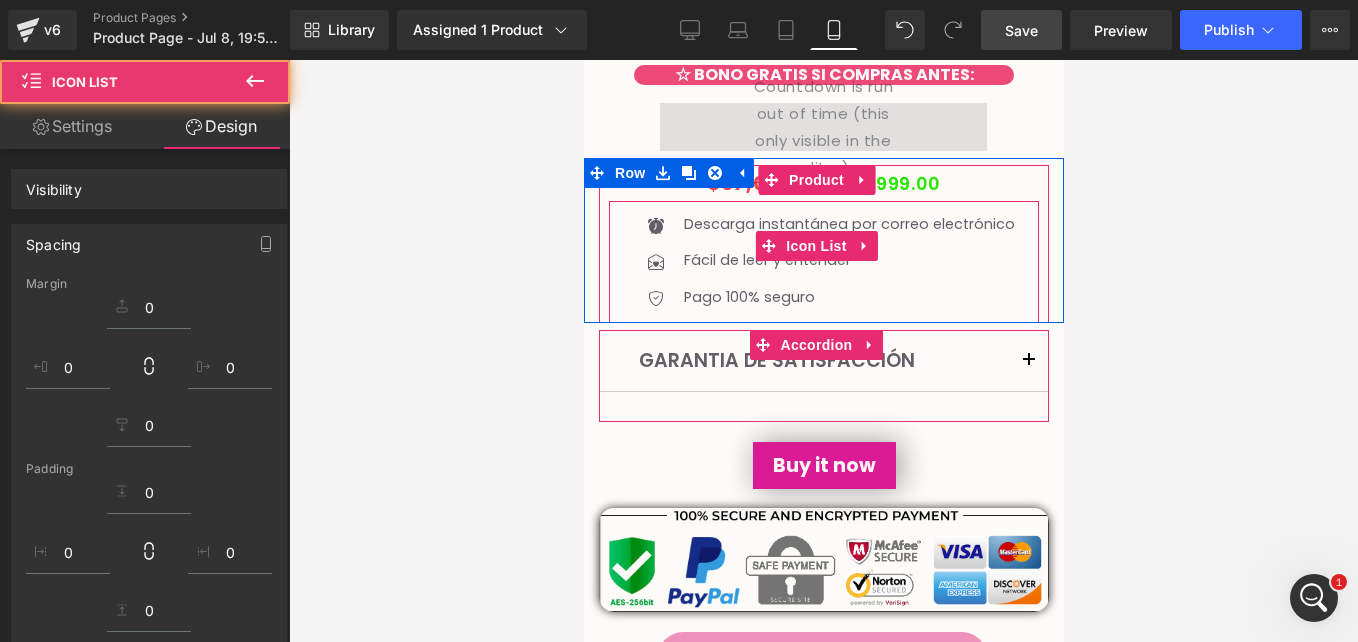 click on "GARANTIA DE SATISFACCIÓN
Text Block
Tu satisfacción es lo más importante para mí. Por eso, quiero que sientas total seguridad y tranquilidad al adquirir este producto.
Si por alguna razón considerás que el contenido no cumple con lo prometido o no se adapta a lo que esperabas, podés contactarme dentro de los 7 días posteriores a tu compra y te devolveré el 100% de tu dinero, sin preguntas ni complicaciones.
Mi compromiso es que tengas una experiencia positiva, confiable y que realmente te sume valor. Estoy tan segura de la calidad de este material que quiero que lo pruebes sin miedo.
✨ Porque vos te merecés invertir en algo que te haga crecer, aprender y avanzar con confianza.
Text Block
Accordion         Row" at bounding box center [823, 372] 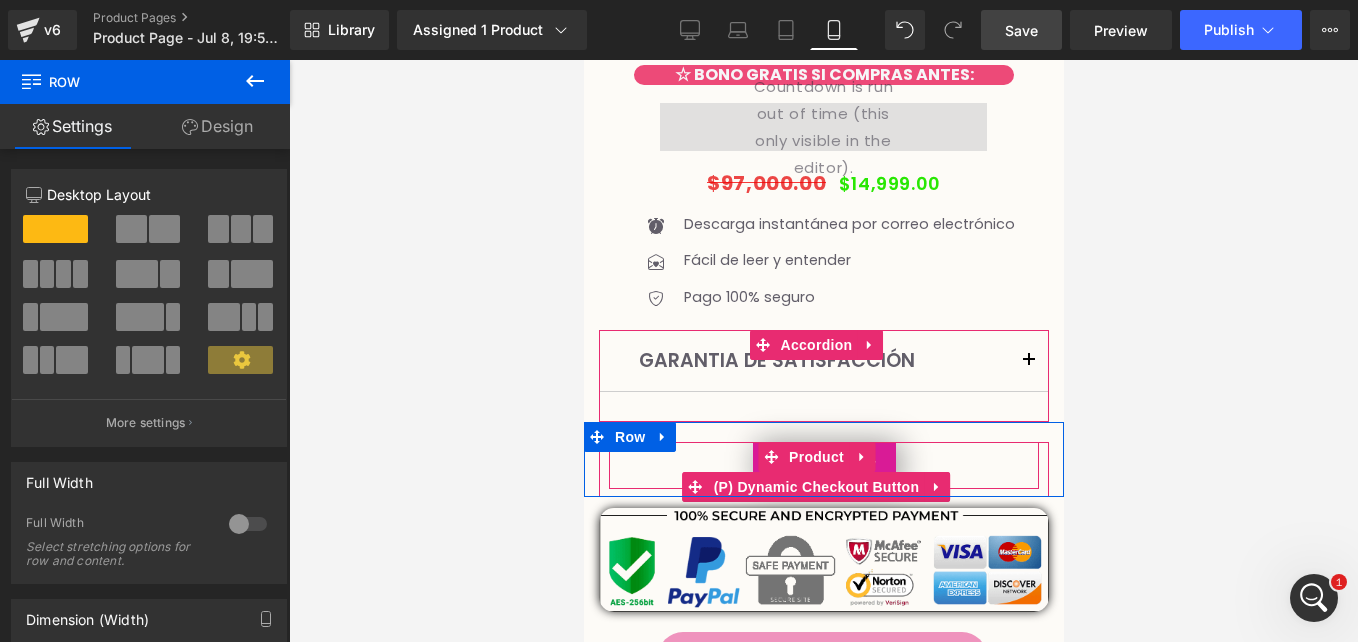 click at bounding box center [610, 465] 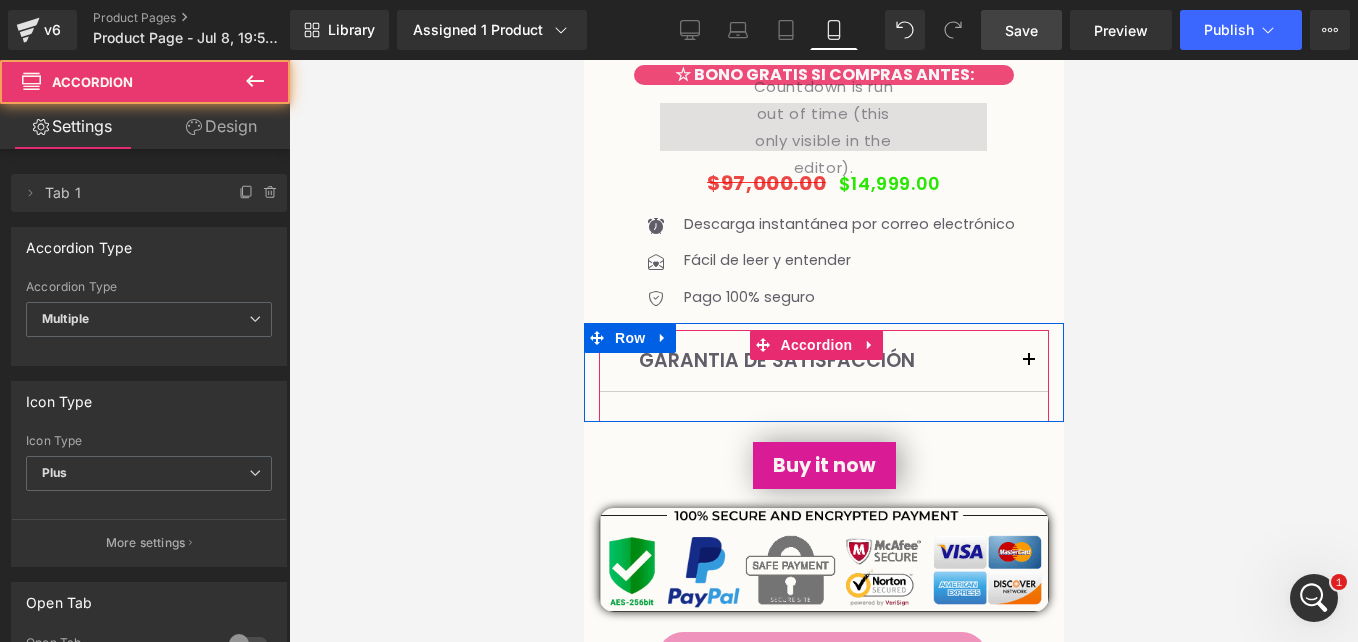 click on "GARANTIA DE SATISFACCIÓN
Text Block
Tu satisfacción es lo más importante para mí. Por eso, quiero que sientas total seguridad y tranquilidad al adquirir este producto.
Si por alguna razón considerás que el contenido no cumple con lo prometido o no se adapta a lo que esperabas, podés contactarme dentro de los 7 días posteriores a tu compra y te devolveré el 100% de tu dinero, sin preguntas ni complicaciones.
Mi compromiso es que tengas una experiencia positiva, confiable y que realmente te sume valor. Estoy tan segura de la calidad de este material que quiero que lo pruebes sin miedo.
✨ Porque vos te merecés invertir en algo que te haga crecer, aprender y avanzar con confianza.
Text Block
Accordion" at bounding box center (823, 376) 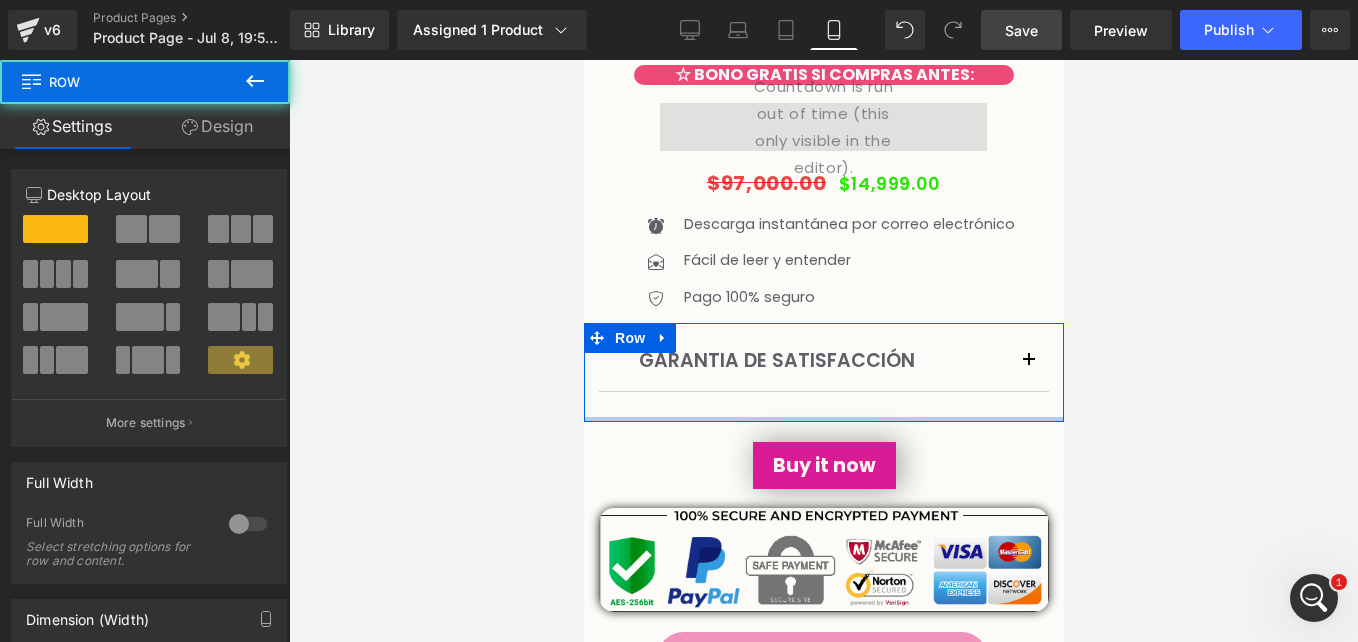drag, startPoint x: 699, startPoint y: 371, endPoint x: 699, endPoint y: 351, distance: 20 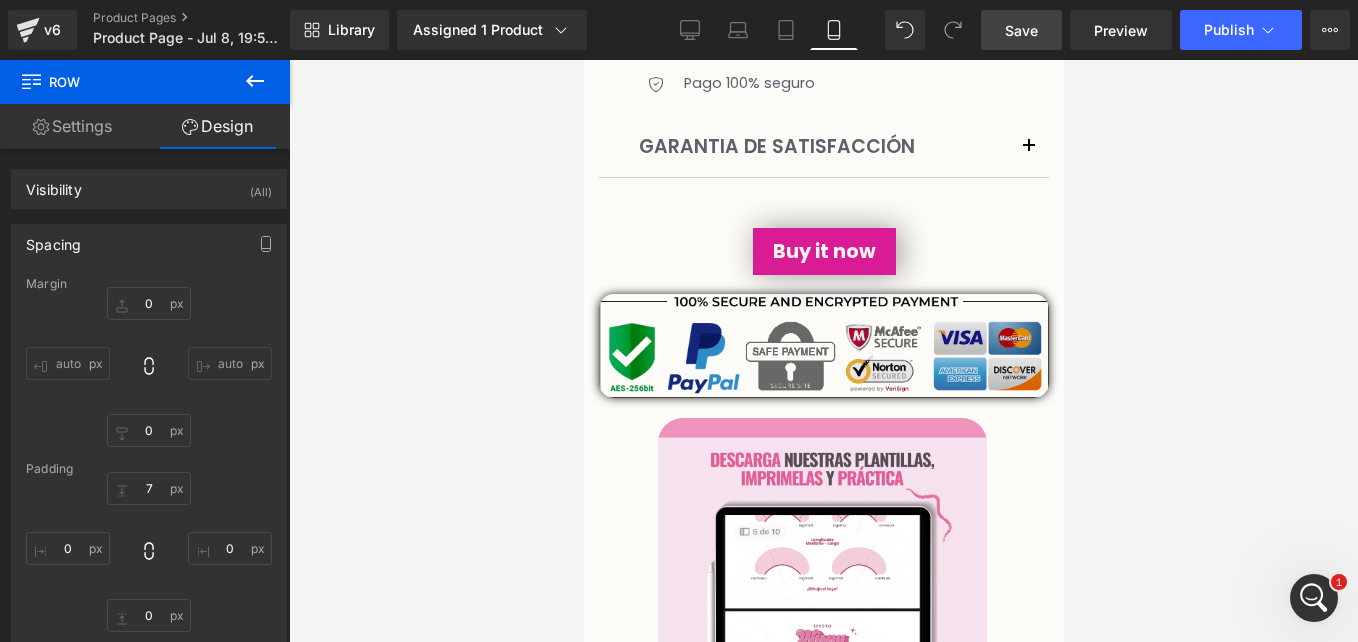 scroll, scrollTop: 1026, scrollLeft: 0, axis: vertical 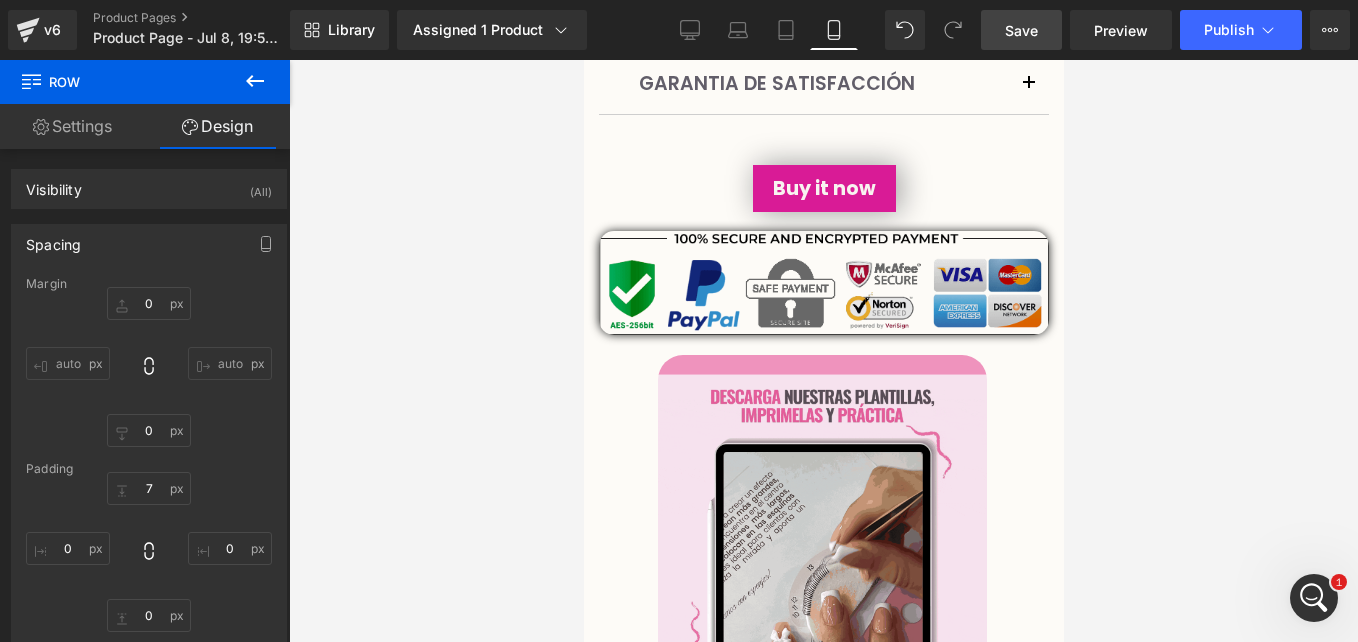 click at bounding box center [823, 283] 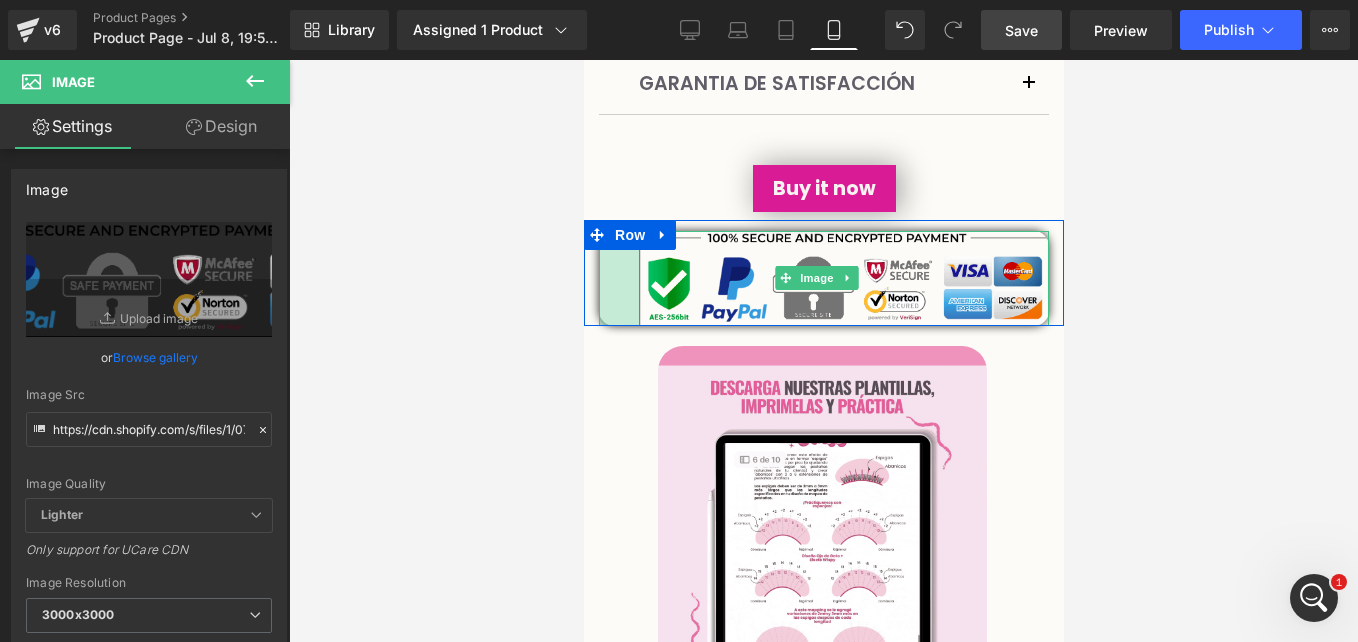 drag, startPoint x: 598, startPoint y: 277, endPoint x: 638, endPoint y: 278, distance: 40.012497 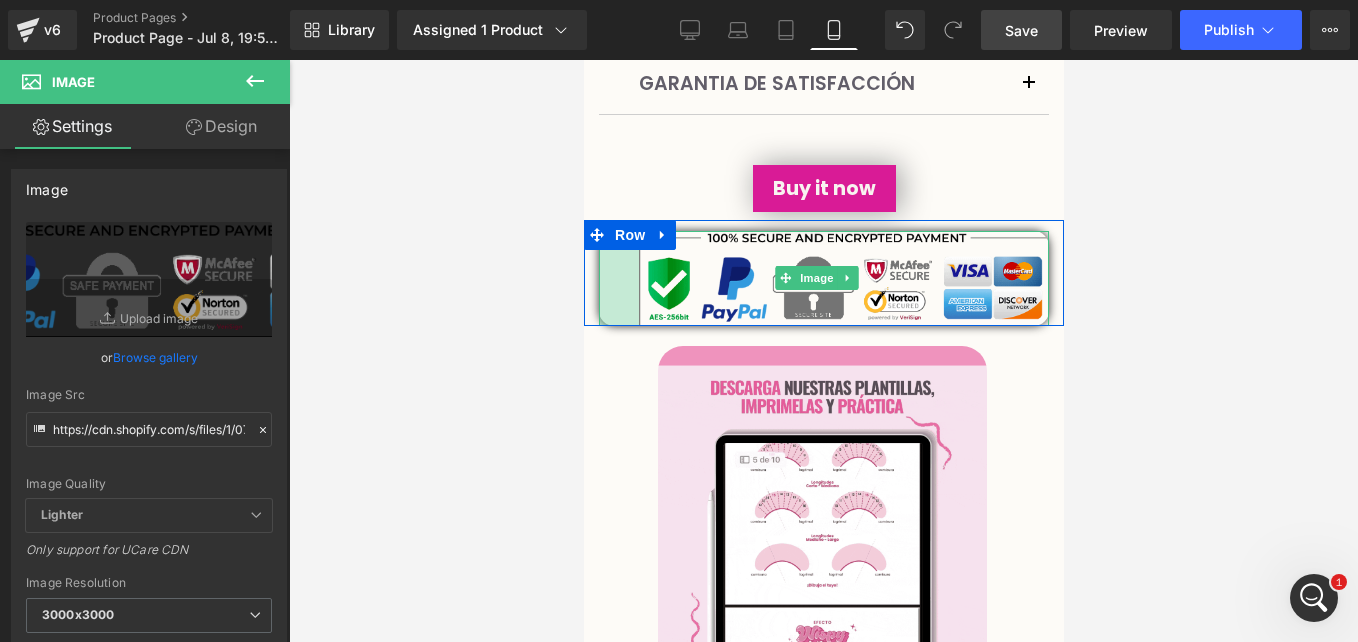 click on "Aprende a generar $150 x DIA con nuestro Ebook: Manual de  capacitación profesional  de  extensión de pestañas Heading         Row
Image         Row         5.0 (Libro Electrónico de alta calidad) Text Block         Row         ☆ BONO GRATIS SI COMPRAS ANTES: Heading
00 Horas
00 Minutos
00 Segundos
Countdown Timer         Row
$97,000.00
$14,999.00
(P) Price
Icon
Descarga instantánea por correo electrónico
Text Block" at bounding box center (823, 2048) 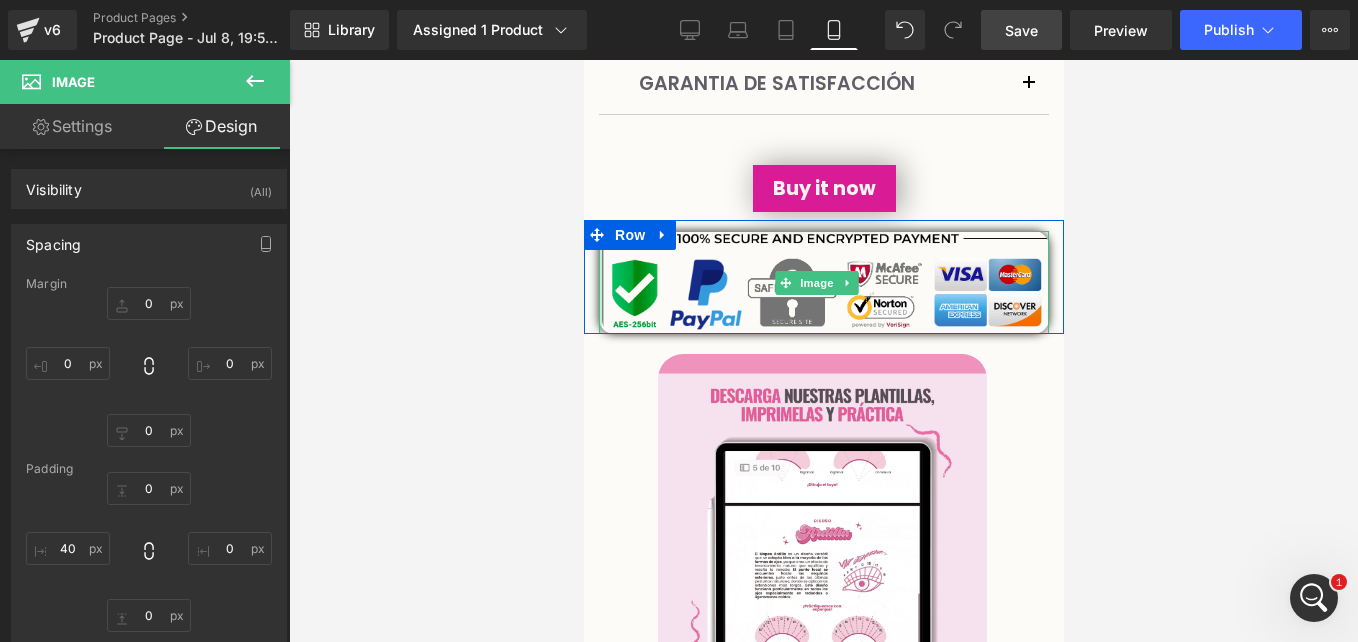 drag, startPoint x: 635, startPoint y: 245, endPoint x: 598, endPoint y: 244, distance: 37.01351 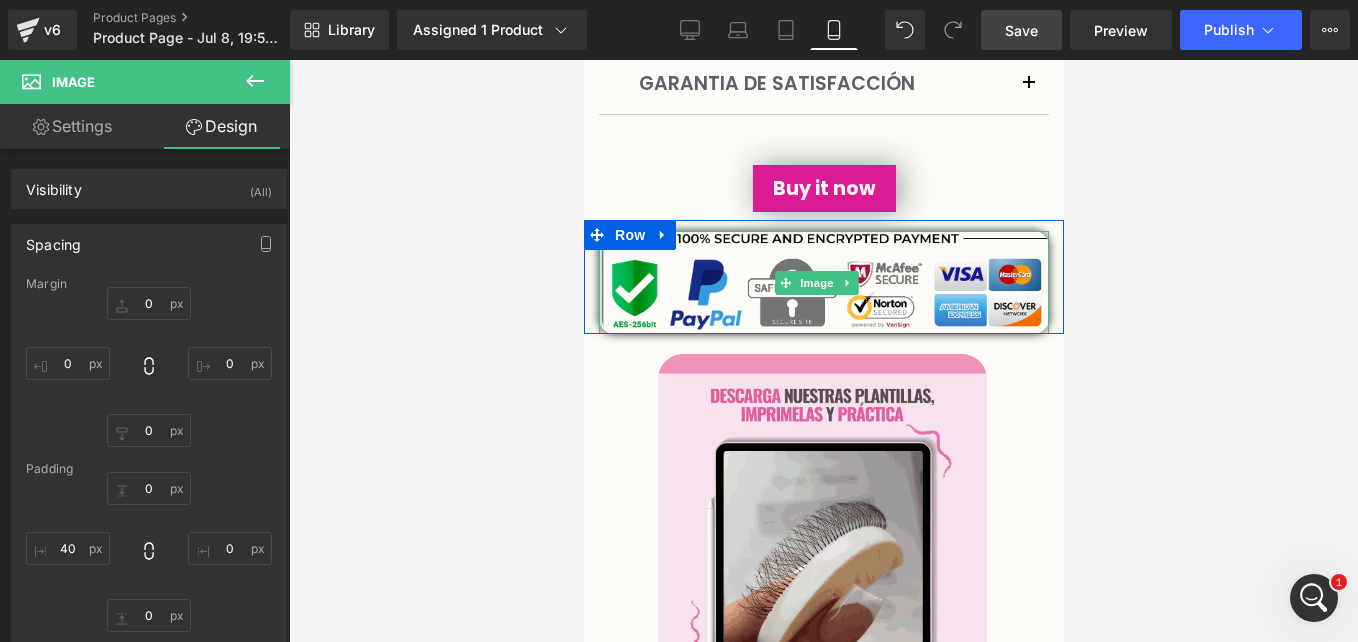 click at bounding box center [599, 282] 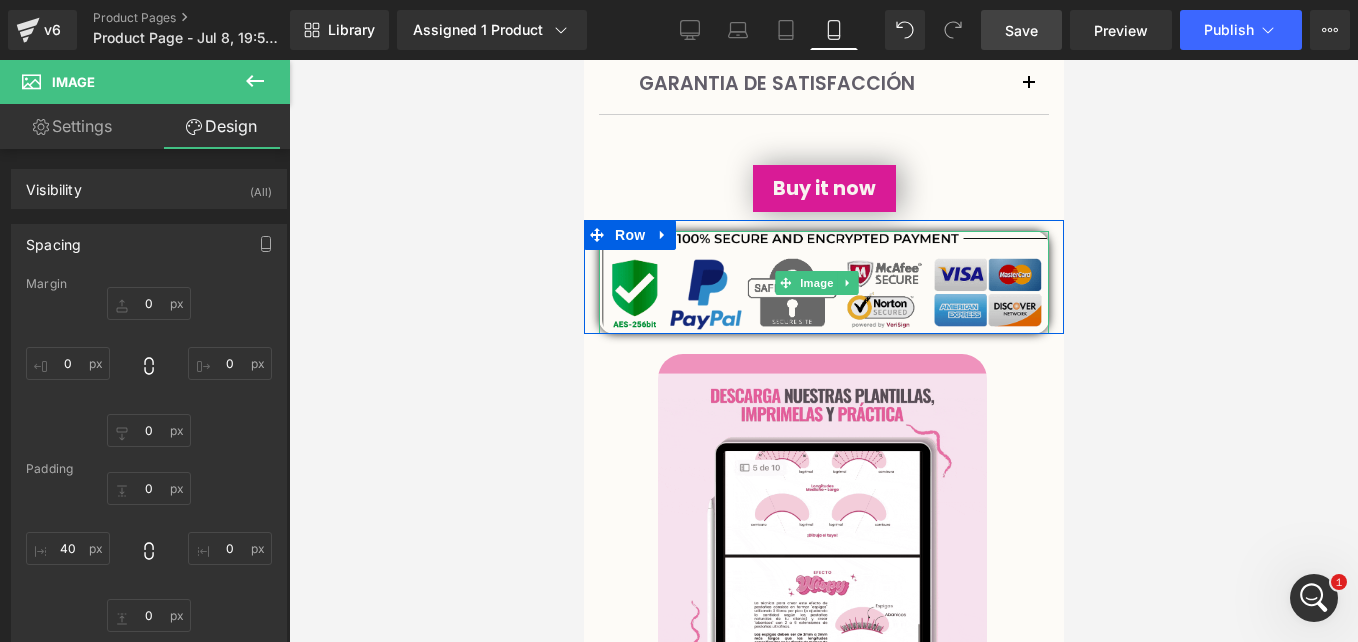 click at bounding box center (823, 282) 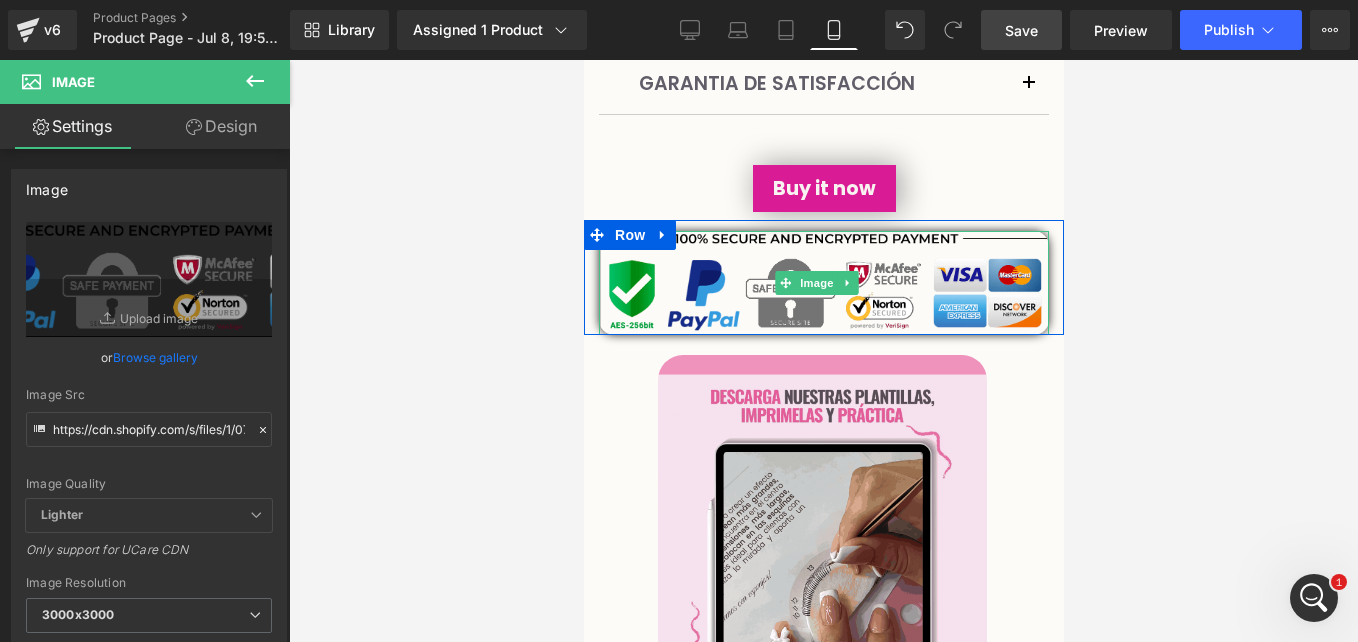 click at bounding box center (598, 283) 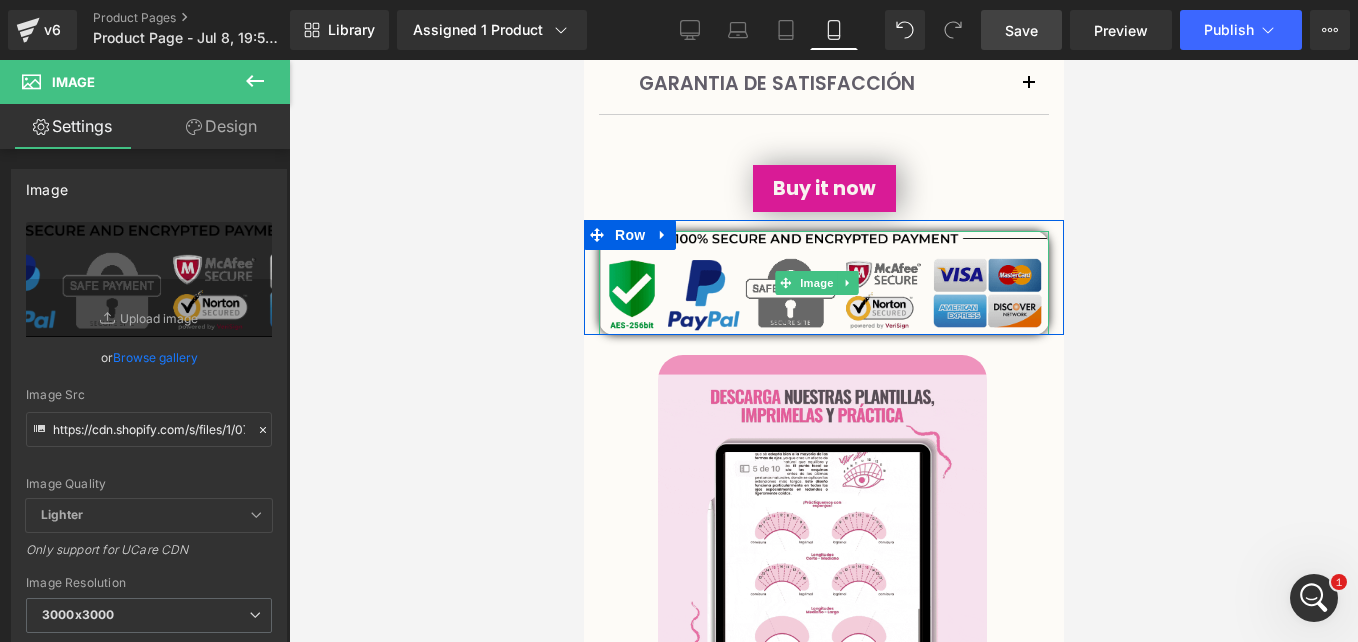 click at bounding box center [823, 283] 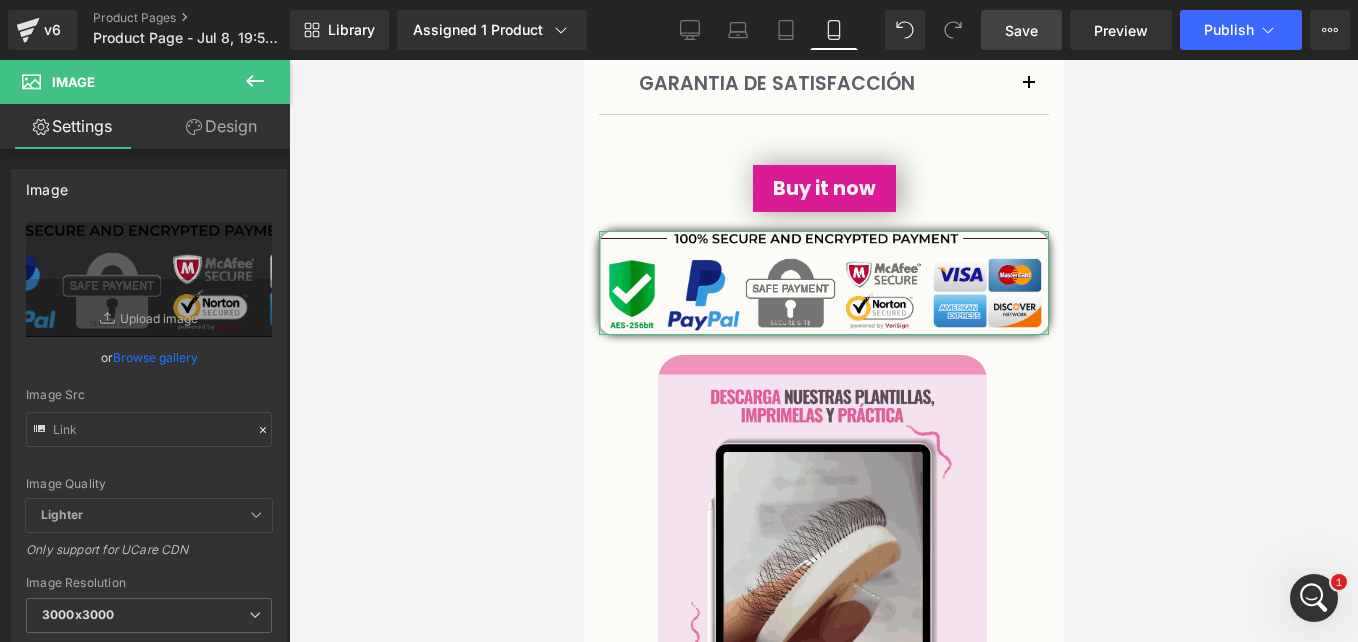 click on "Design" at bounding box center (221, 126) 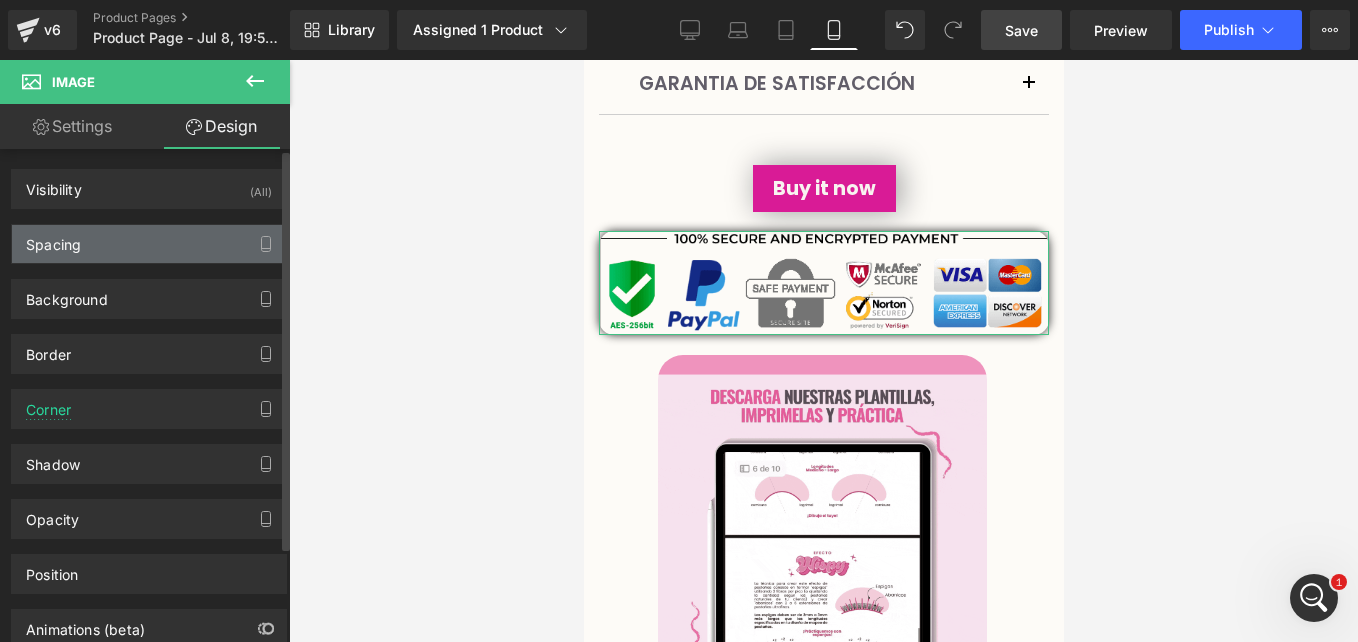 click on "Spacing" at bounding box center (149, 244) 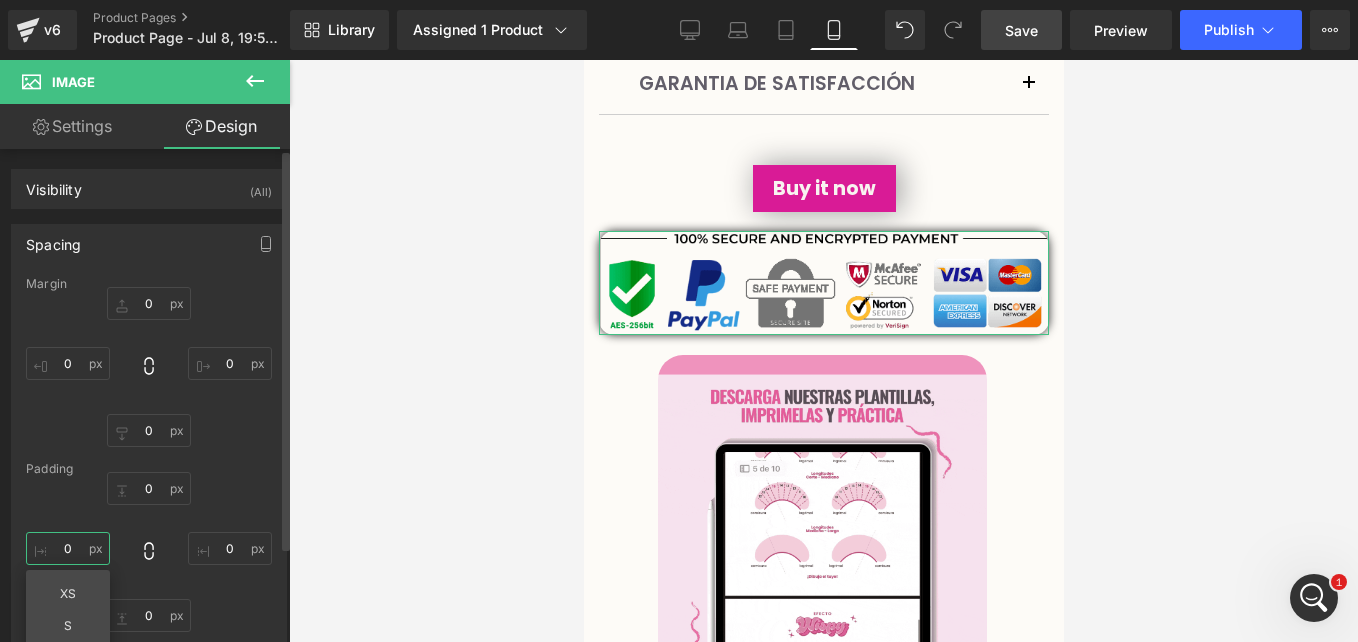click at bounding box center [68, 548] 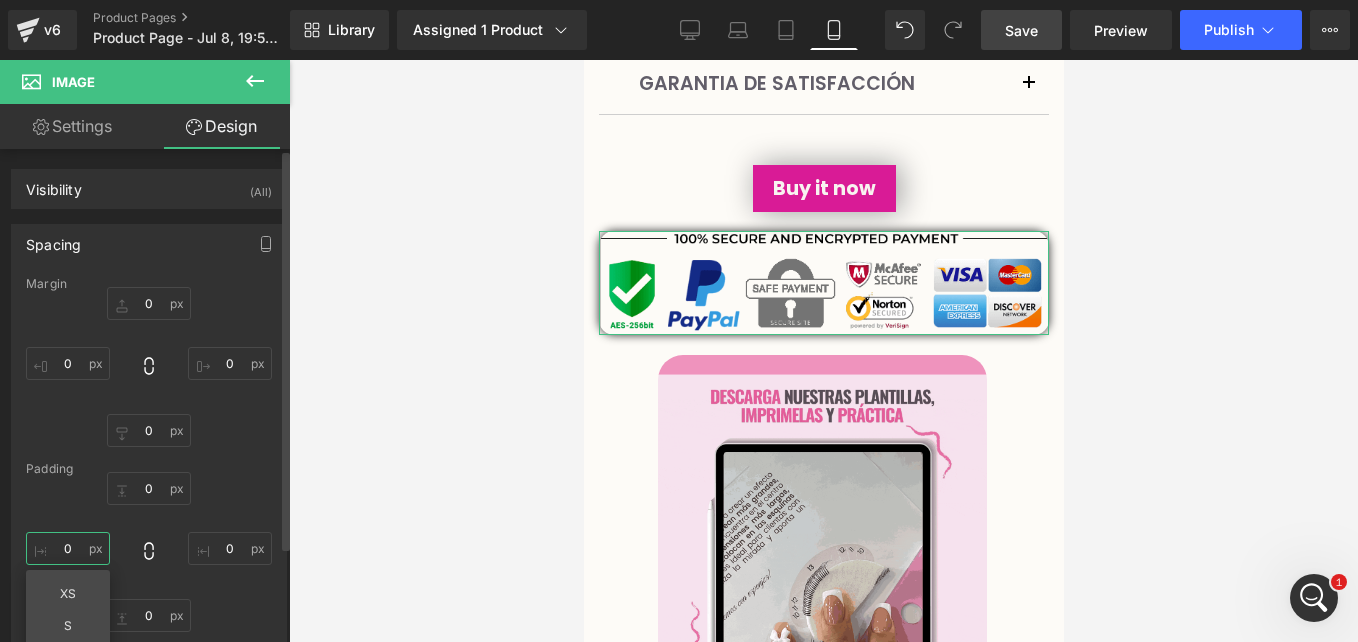 click at bounding box center [68, 548] 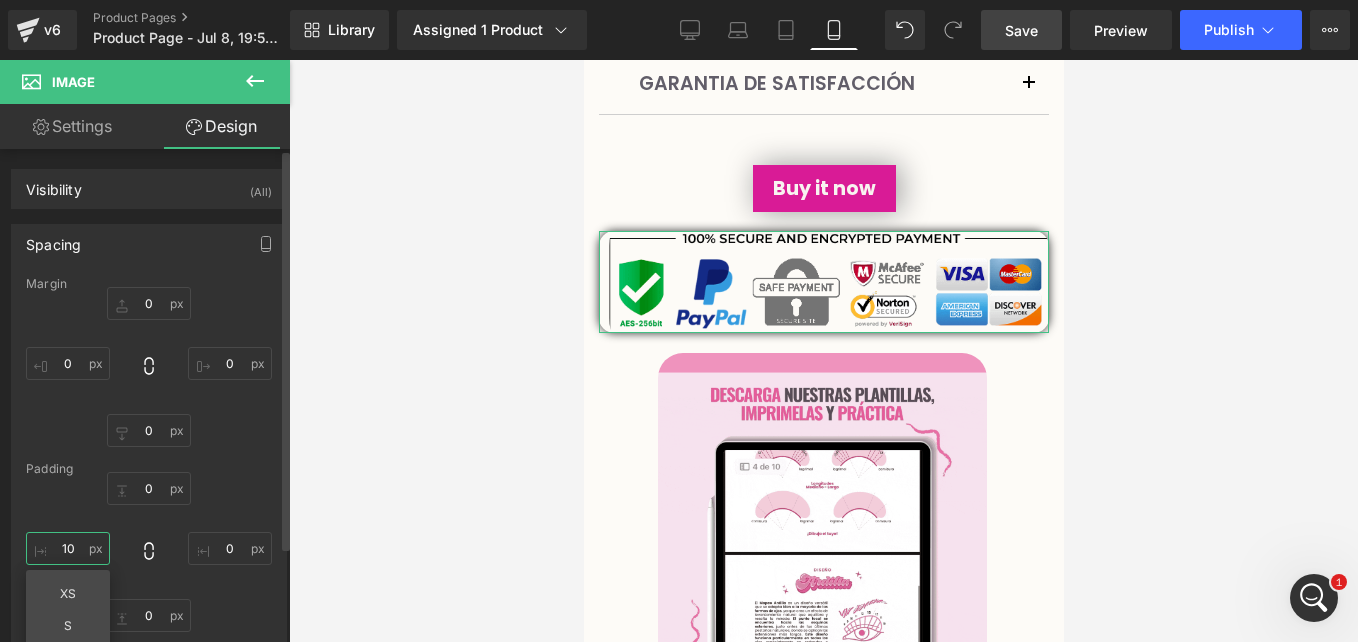 type on "1" 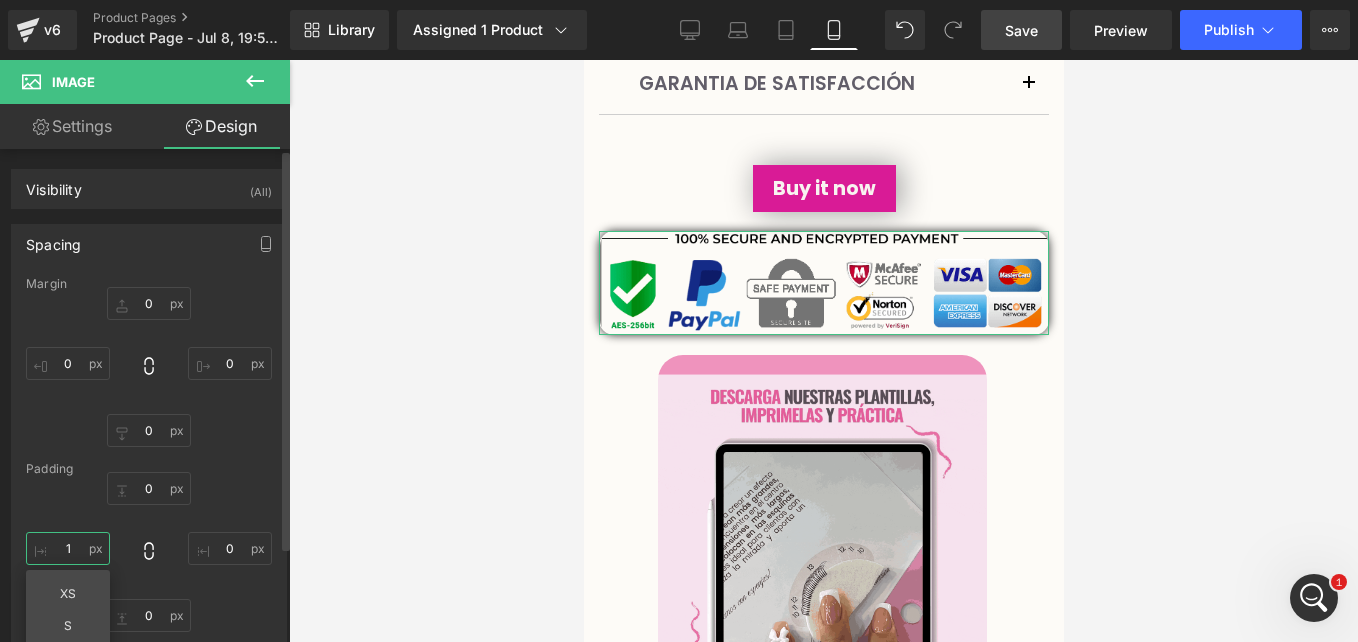 type 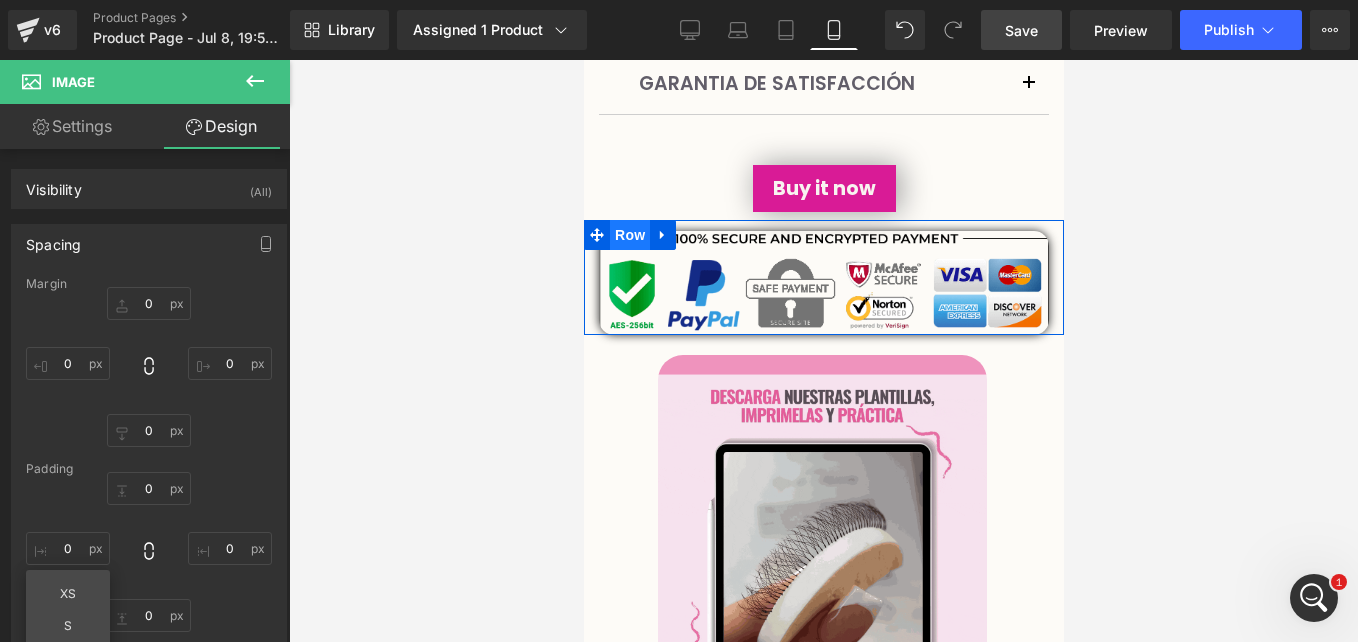 click on "Row" at bounding box center [629, 235] 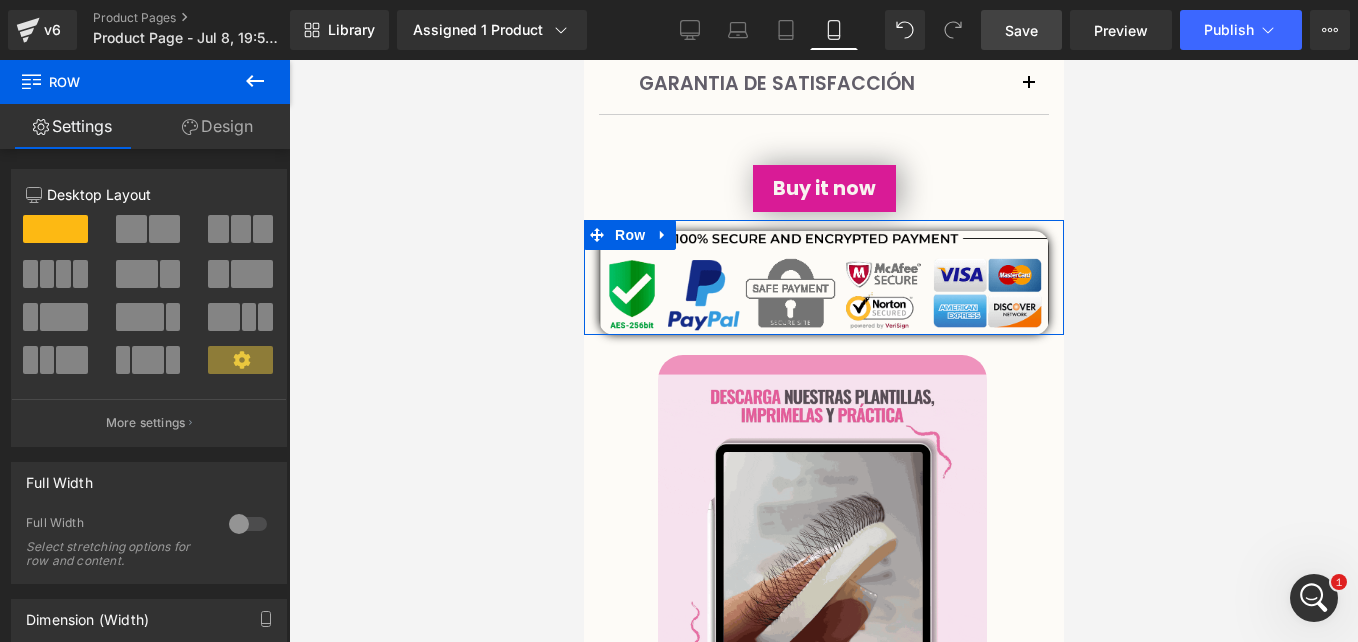 click on "Design" at bounding box center (217, 126) 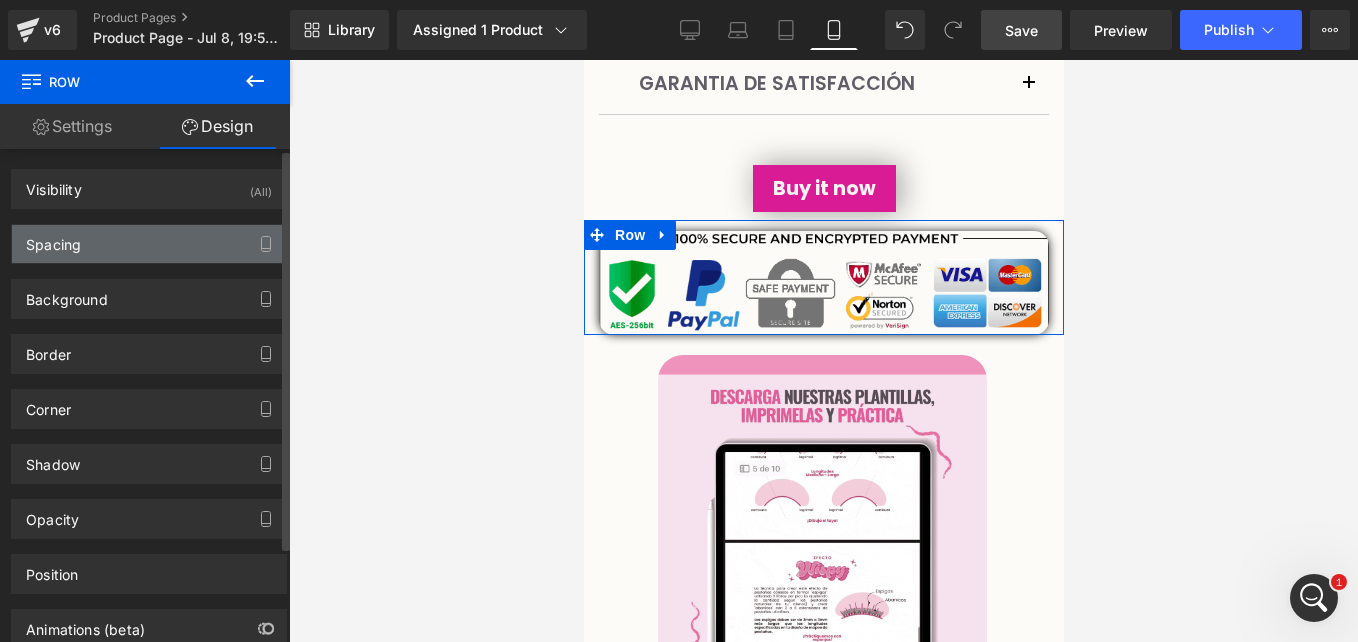click on "Spacing" at bounding box center [149, 244] 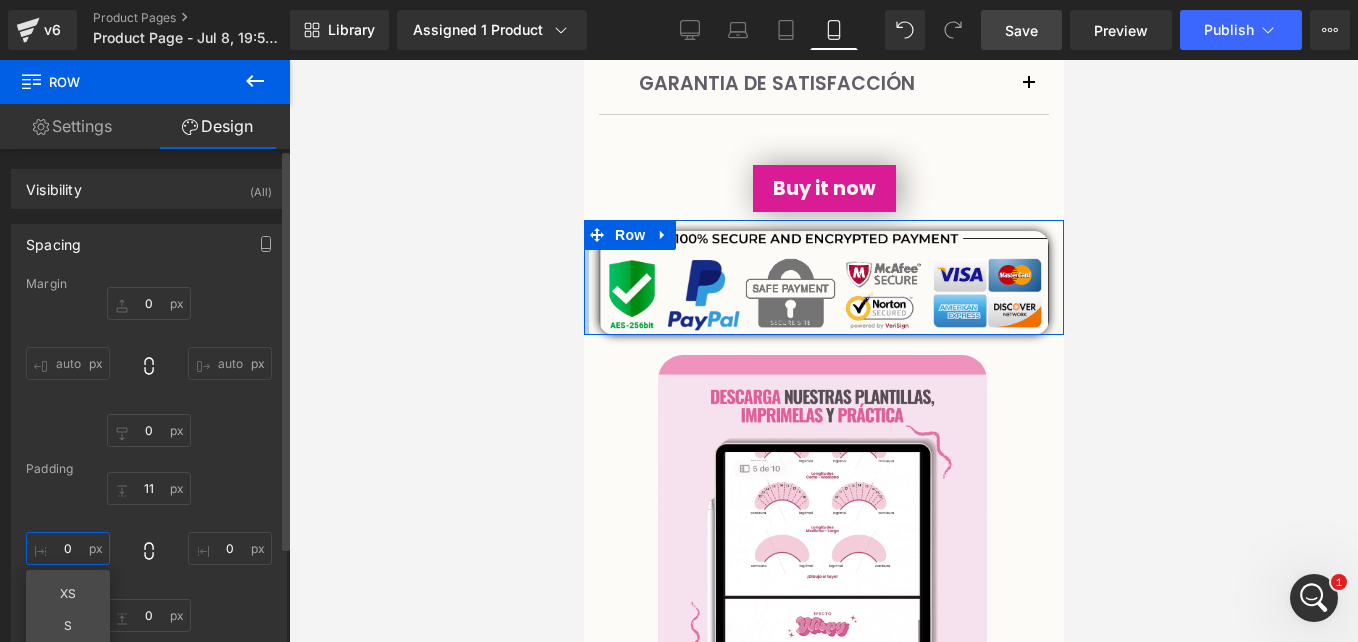 click at bounding box center (68, 548) 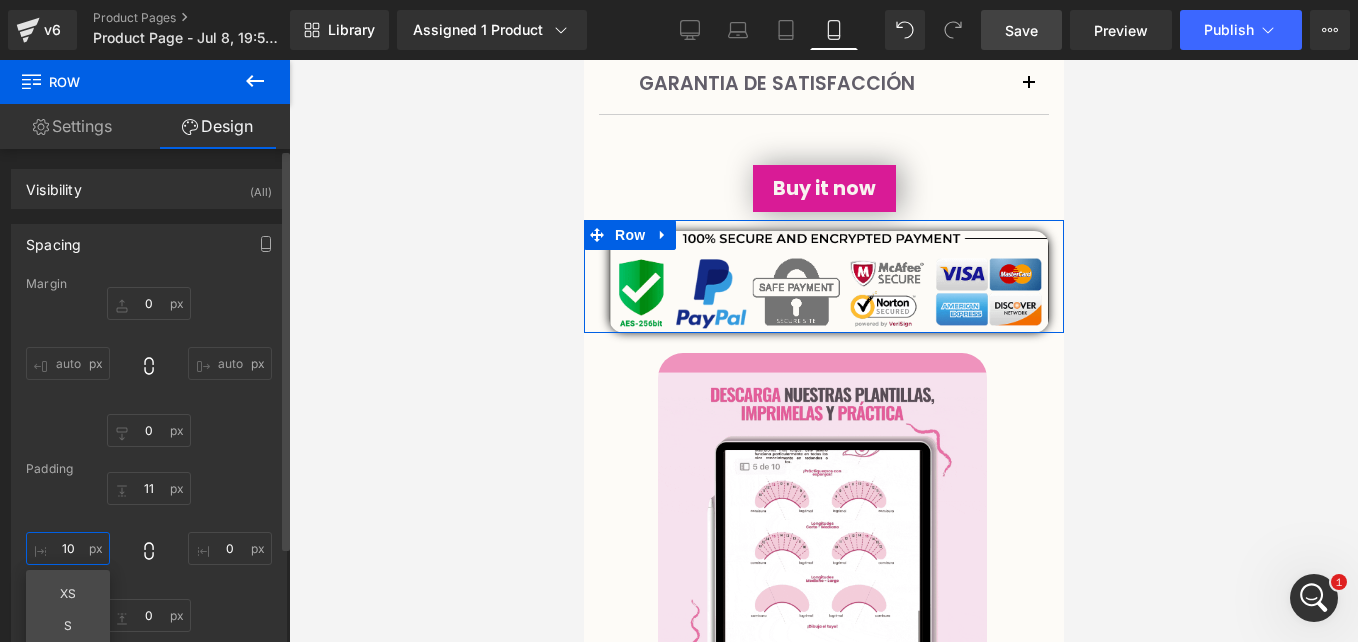 type on "1" 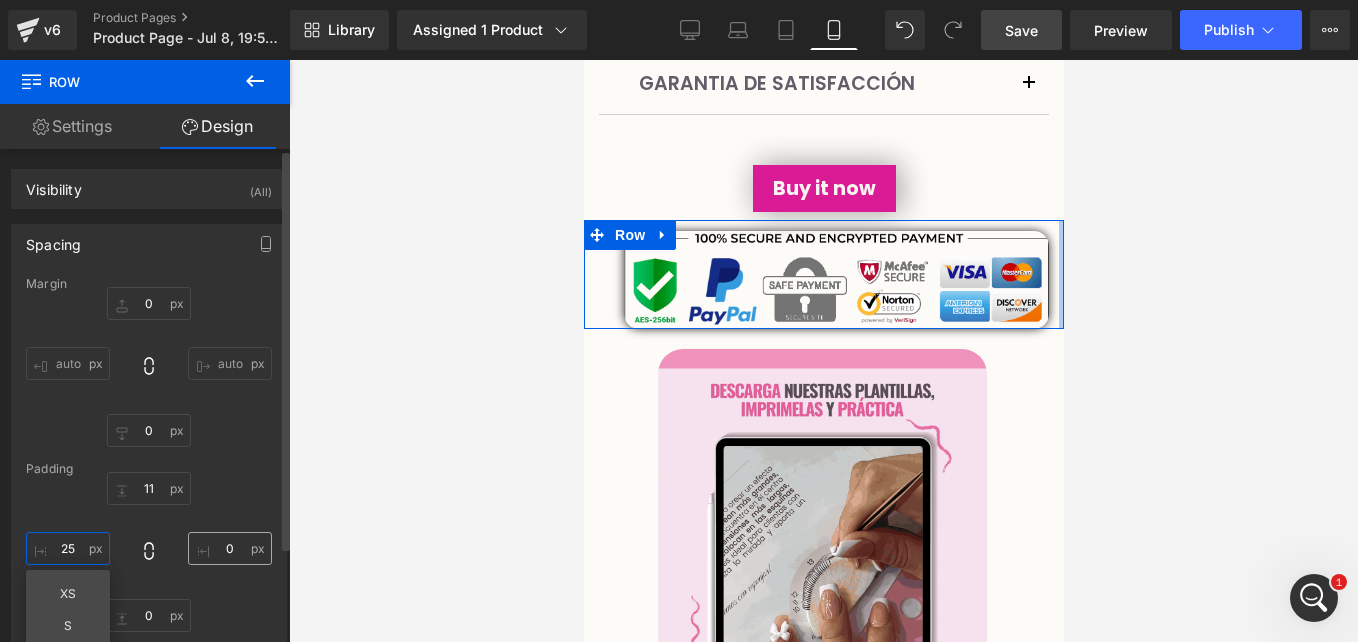 type on "25" 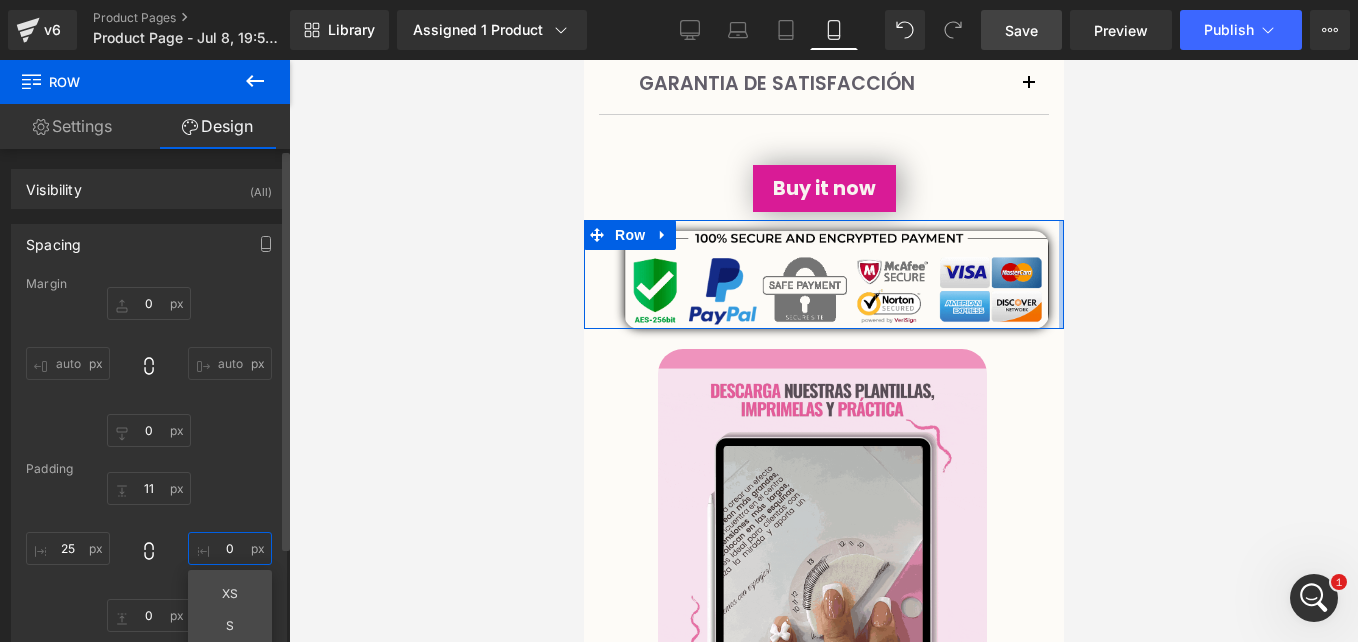 click at bounding box center [230, 548] 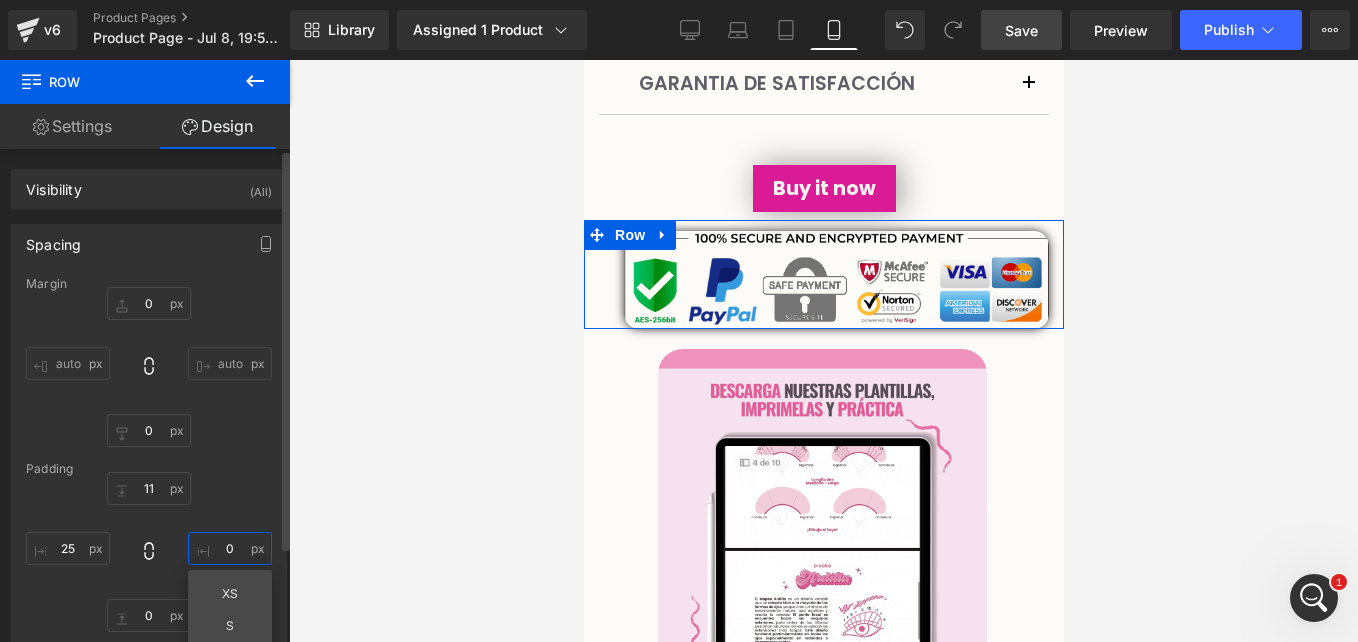 click at bounding box center [230, 548] 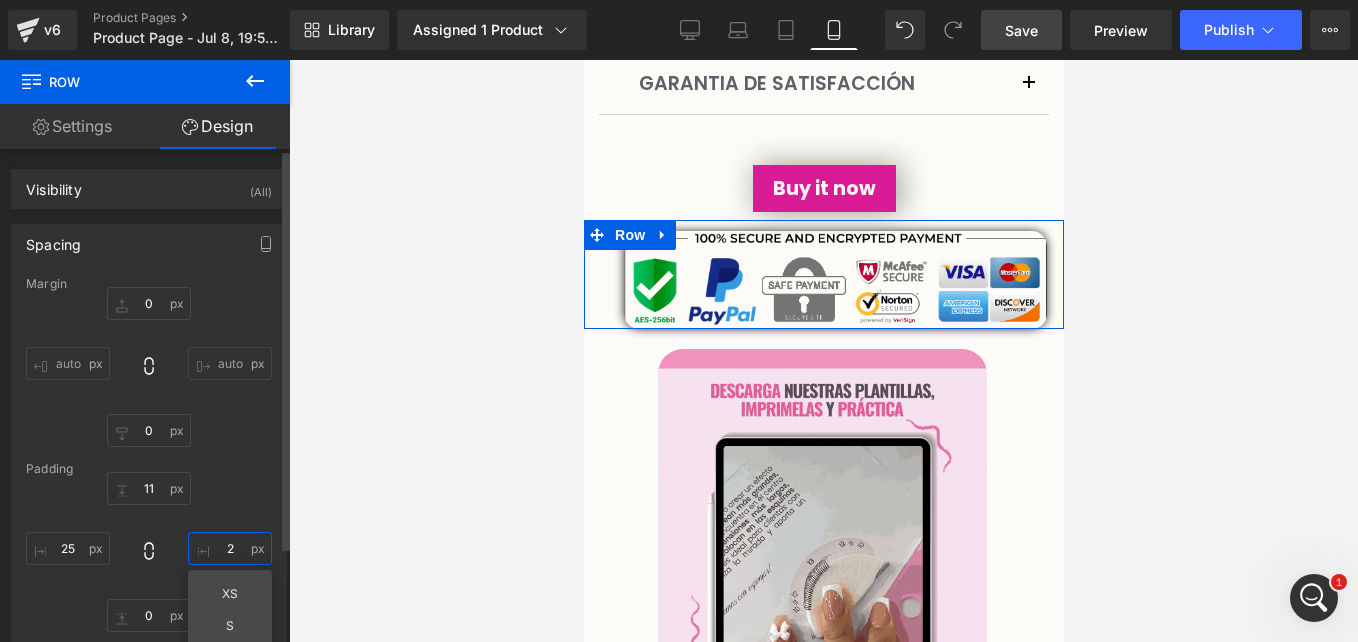 type on "25" 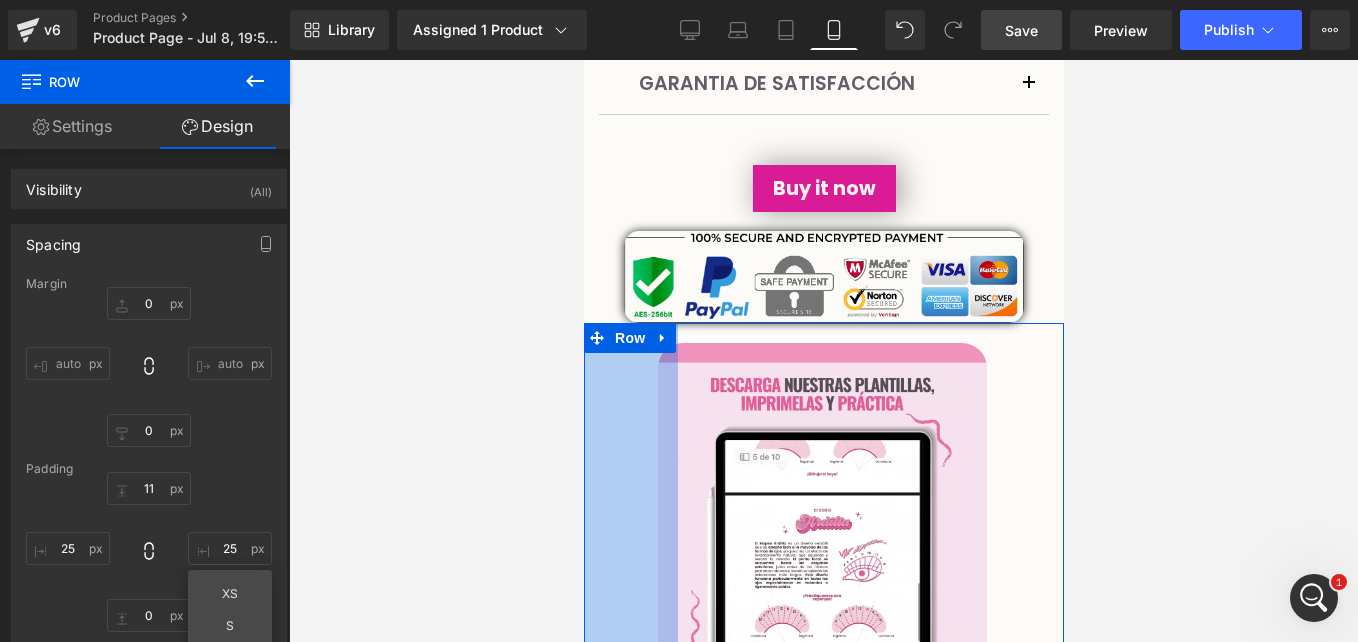 click on "94px" at bounding box center [630, 546] 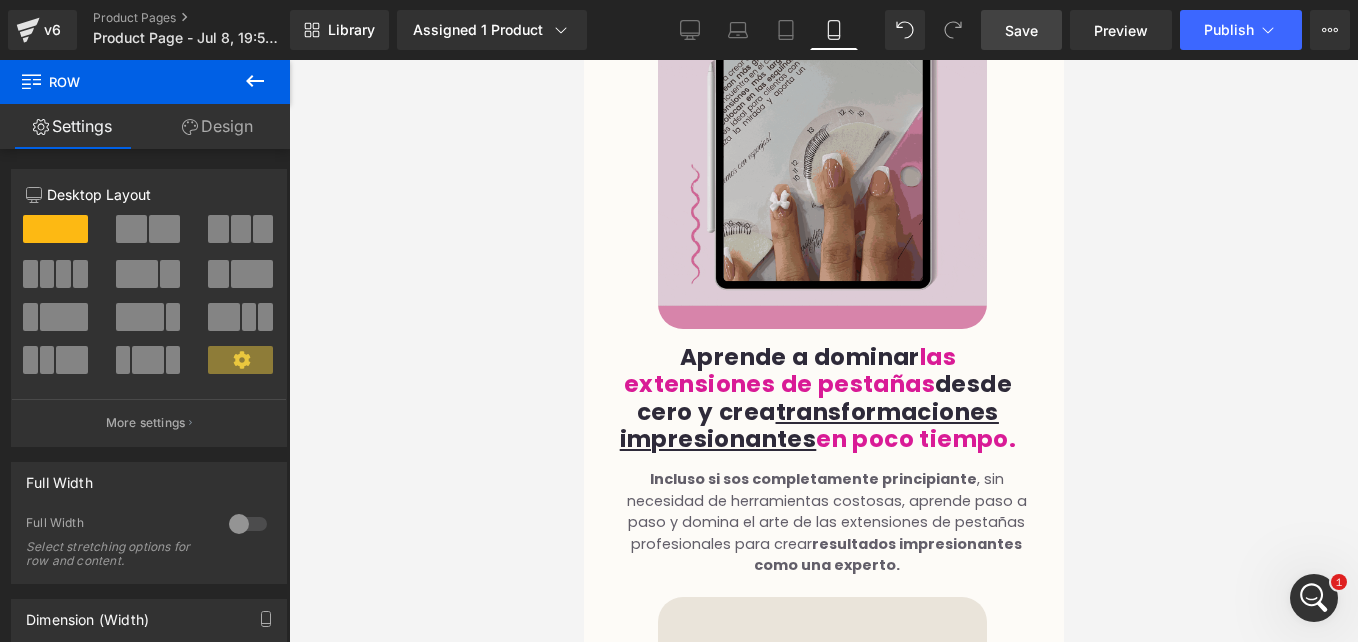 scroll, scrollTop: 1509, scrollLeft: 0, axis: vertical 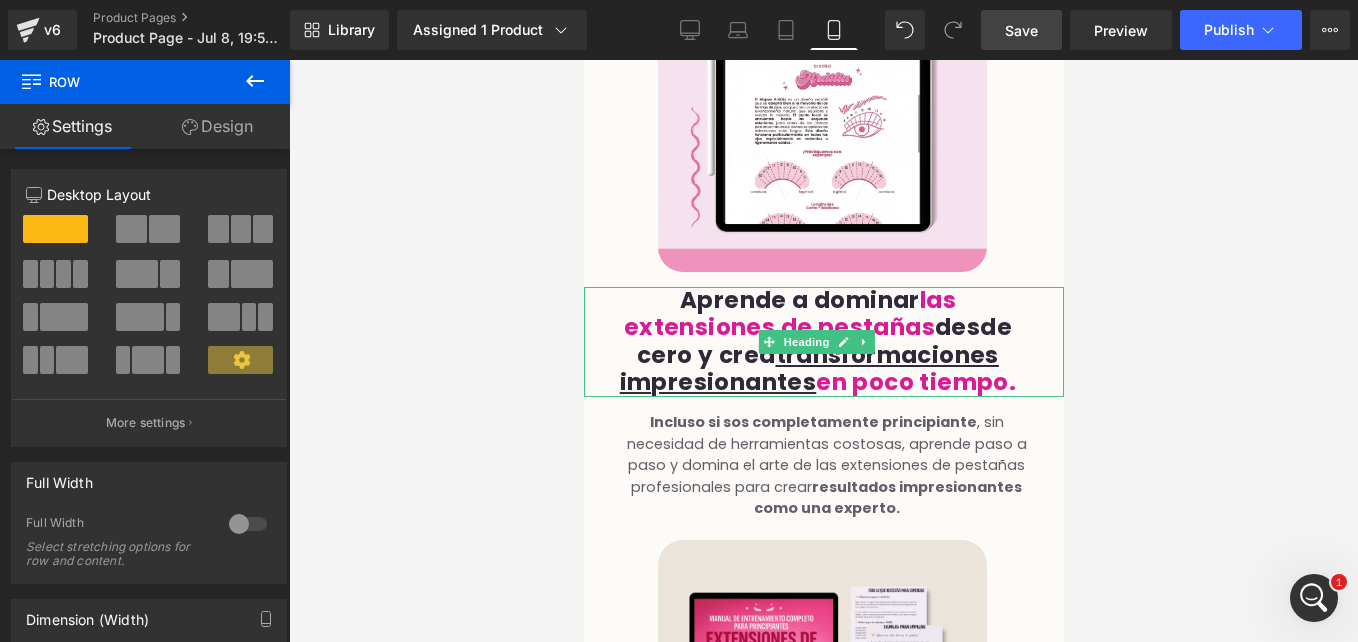 click on "en poco tiempo." at bounding box center [915, 382] 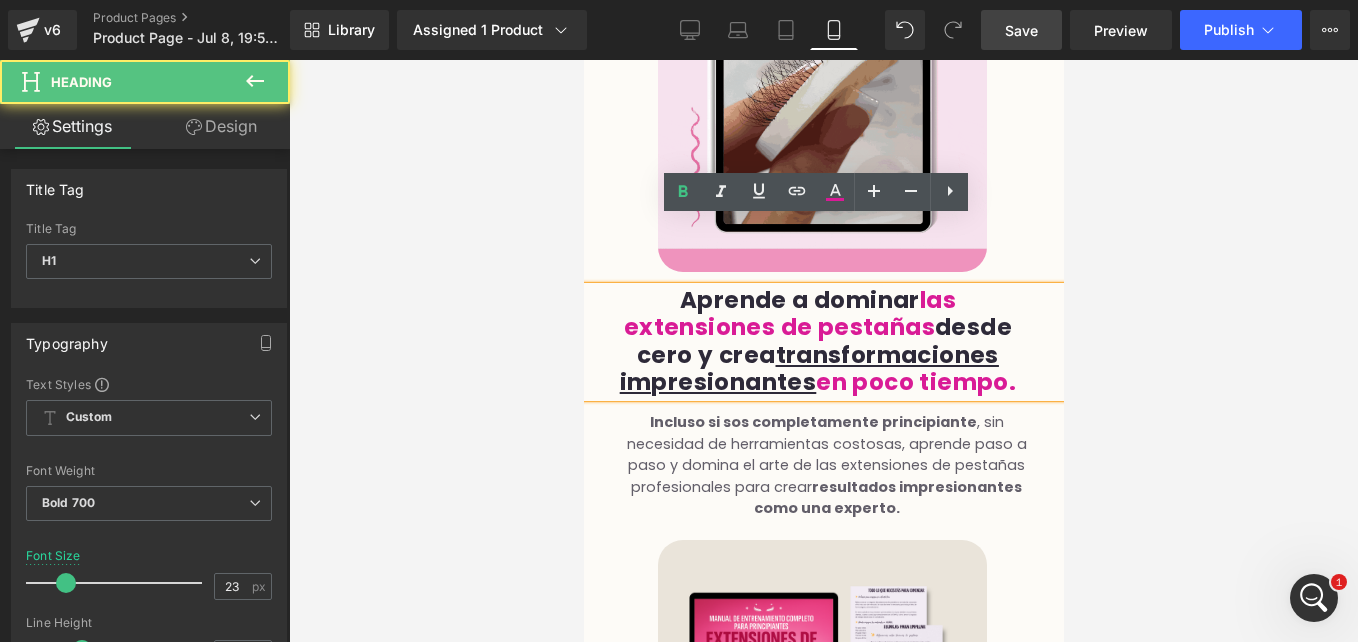 type 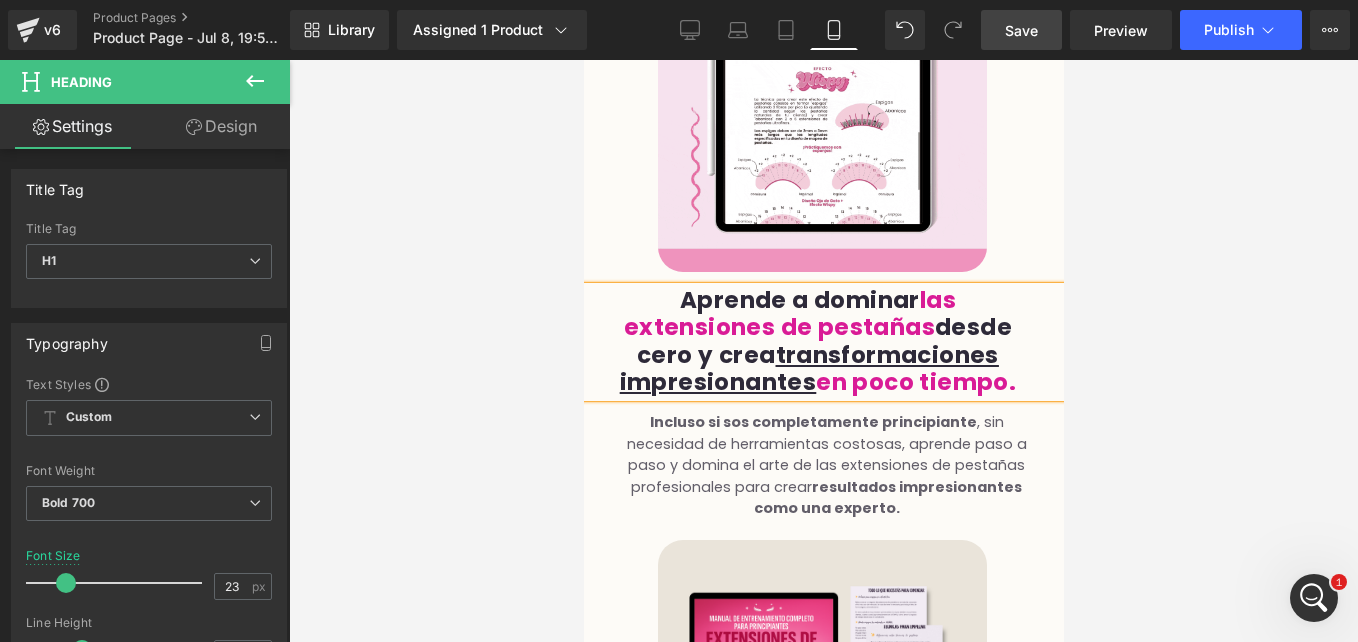 click on "Save" at bounding box center (1021, 30) 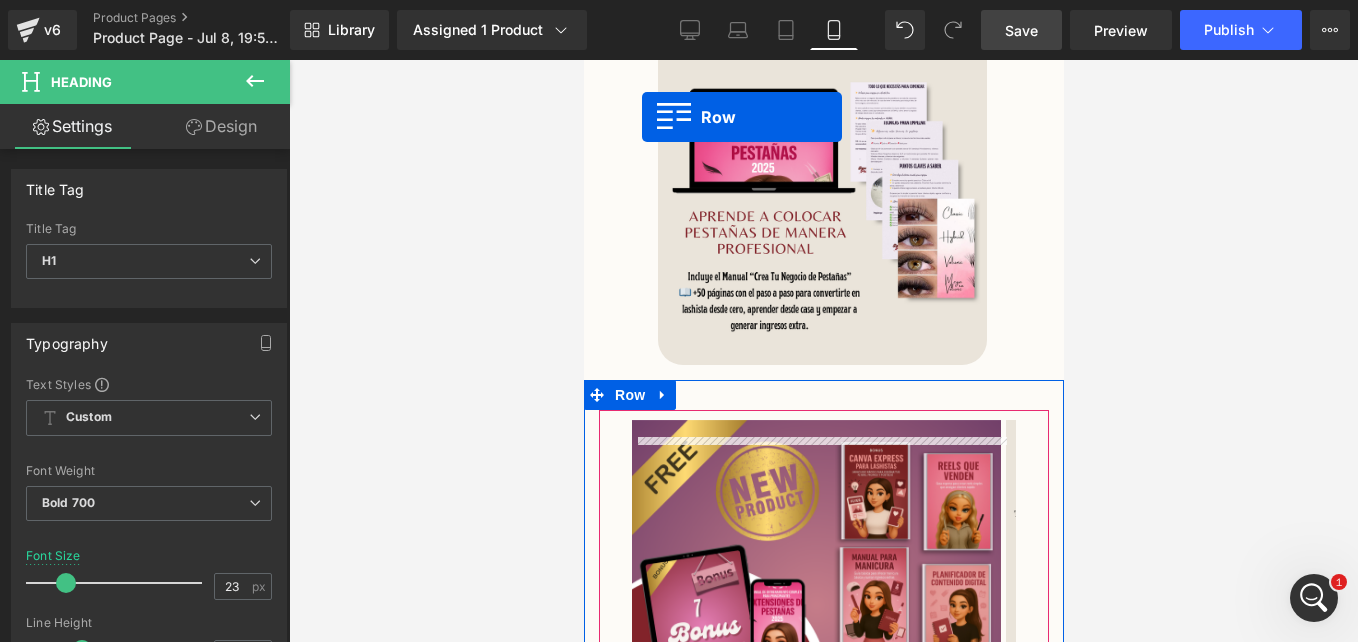 scroll, scrollTop: 1893, scrollLeft: 0, axis: vertical 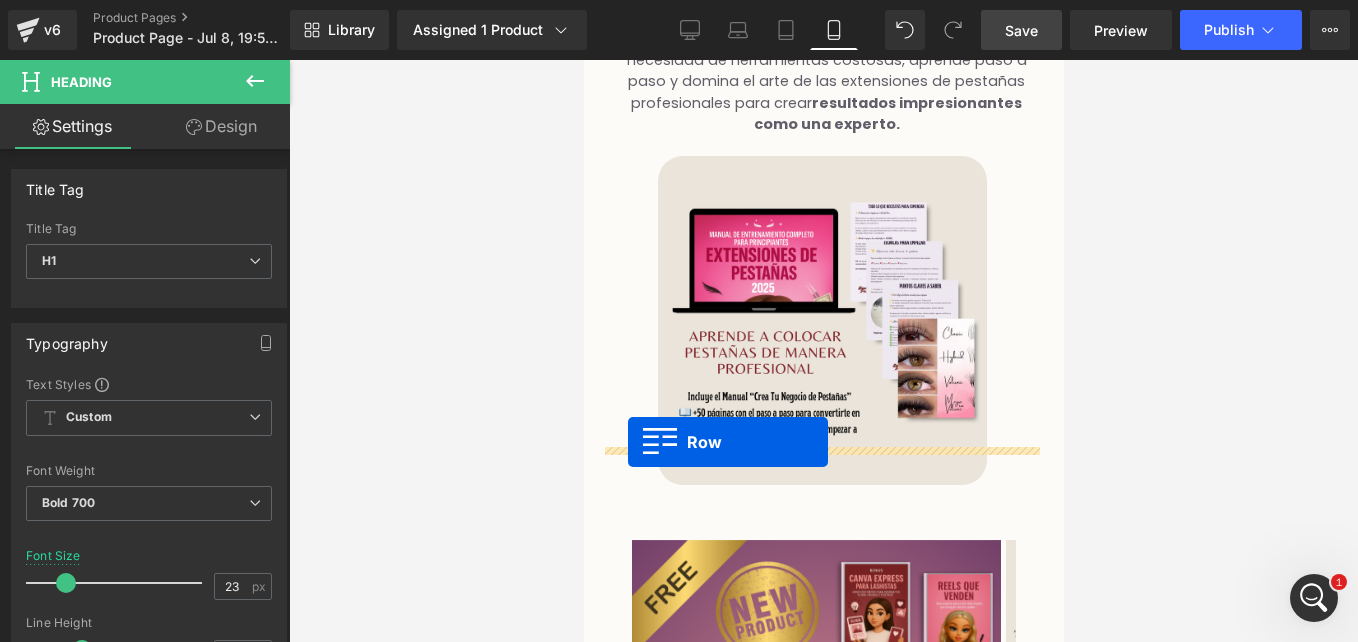 drag, startPoint x: 595, startPoint y: 345, endPoint x: 627, endPoint y: 442, distance: 102.14206 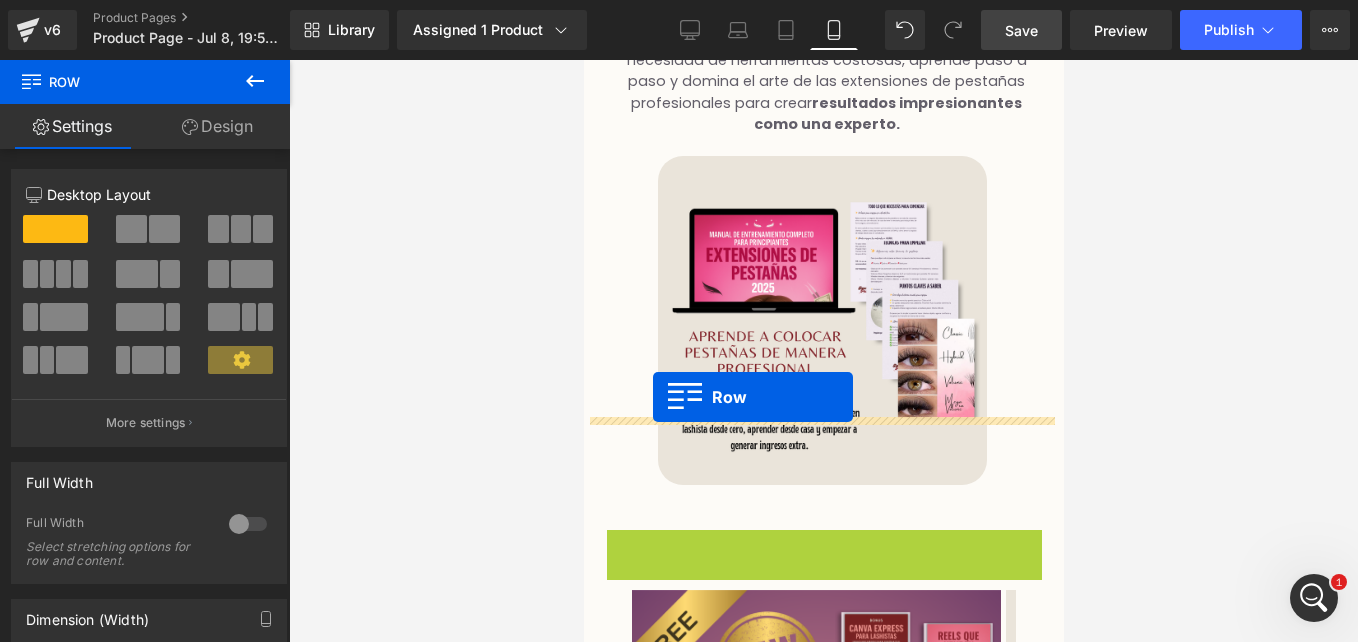drag, startPoint x: 612, startPoint y: 460, endPoint x: 653, endPoint y: 400, distance: 72.67049 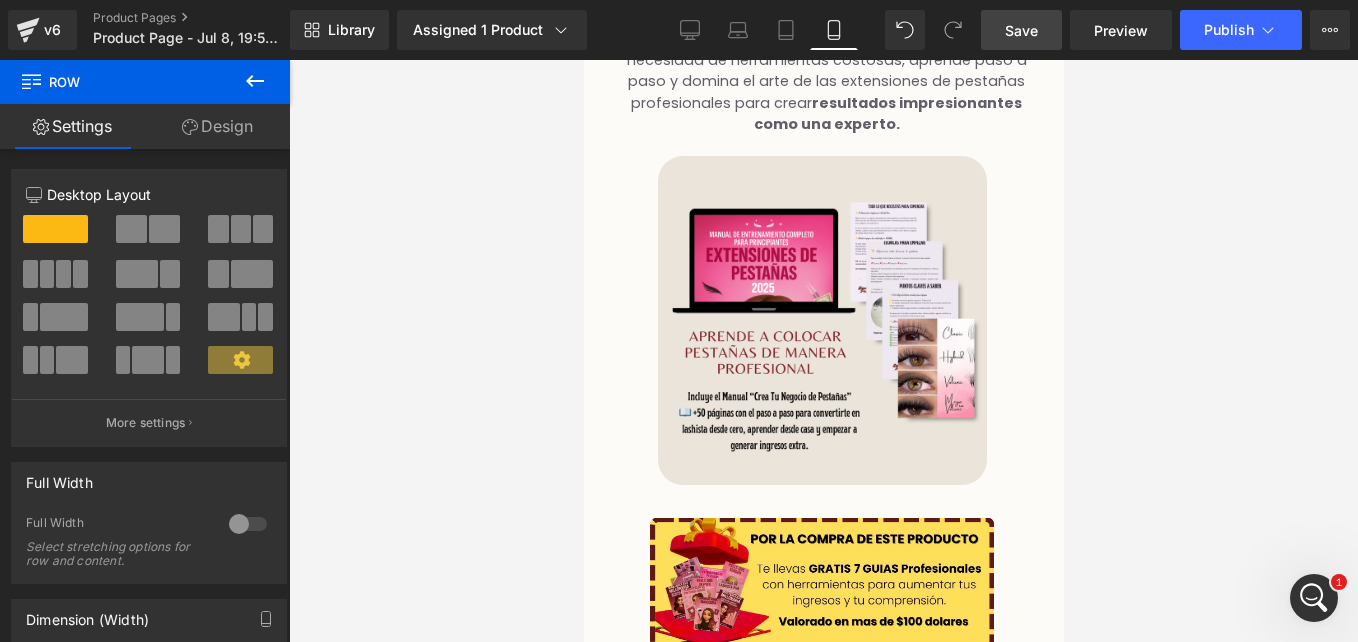 click on "1" at bounding box center (1339, 582) 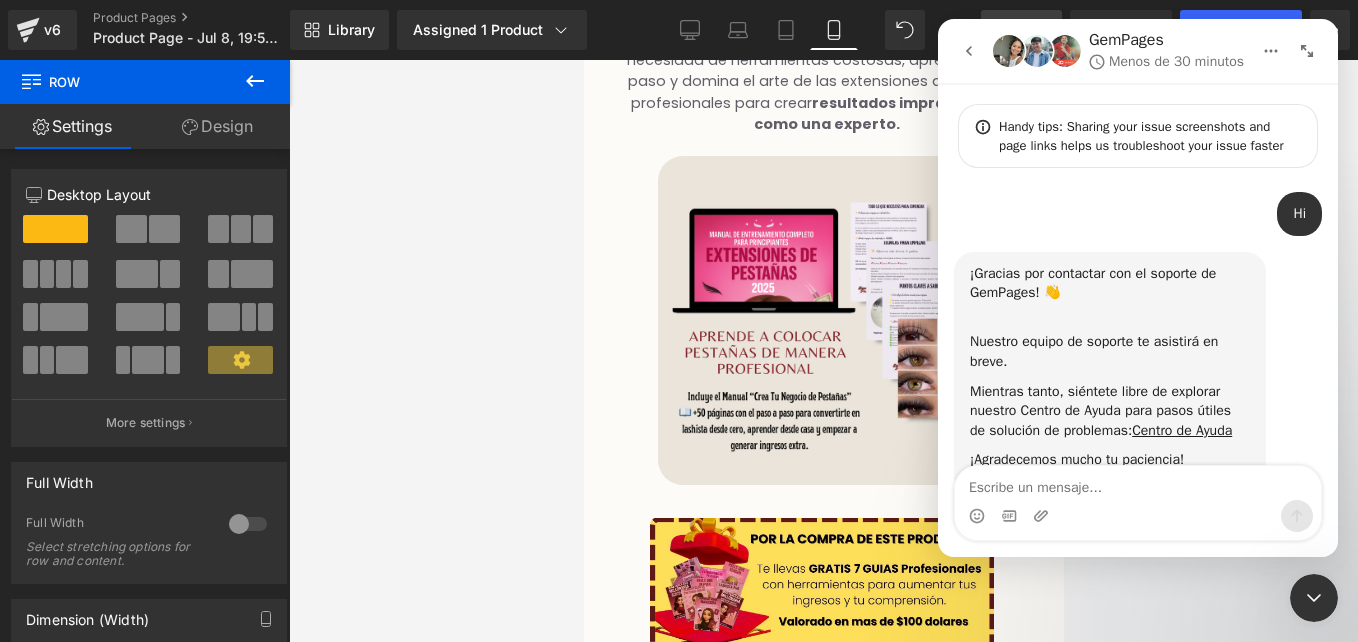scroll, scrollTop: 428, scrollLeft: 0, axis: vertical 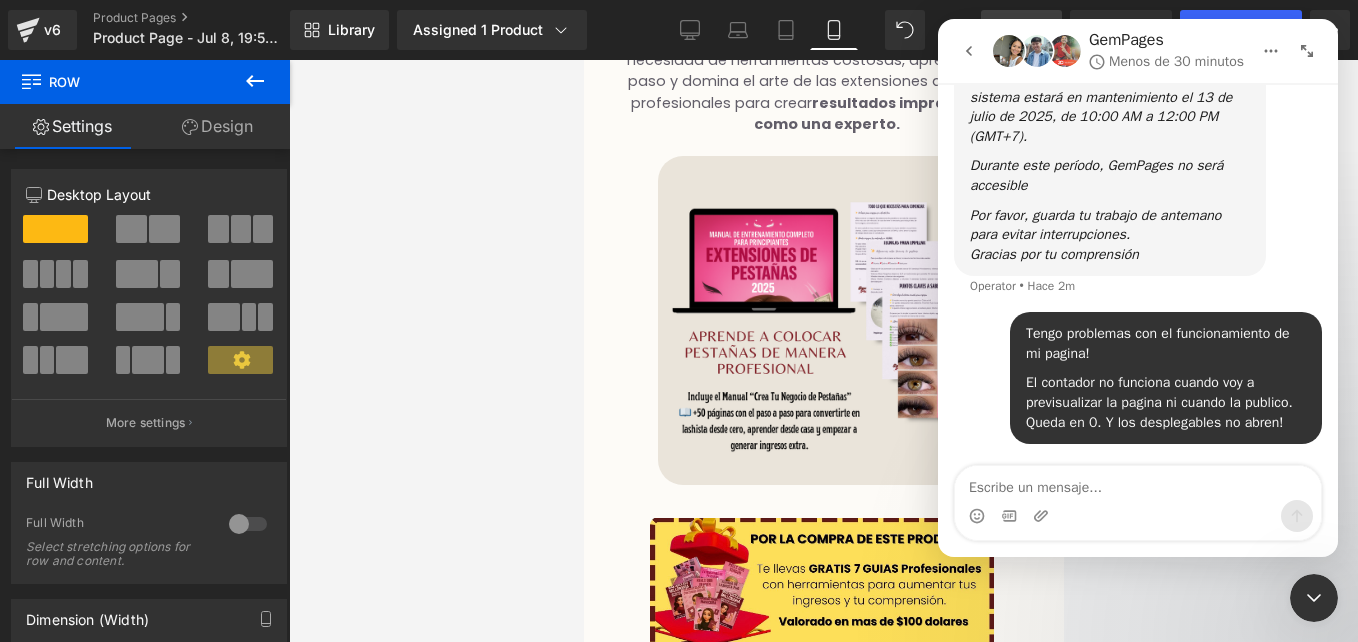 click 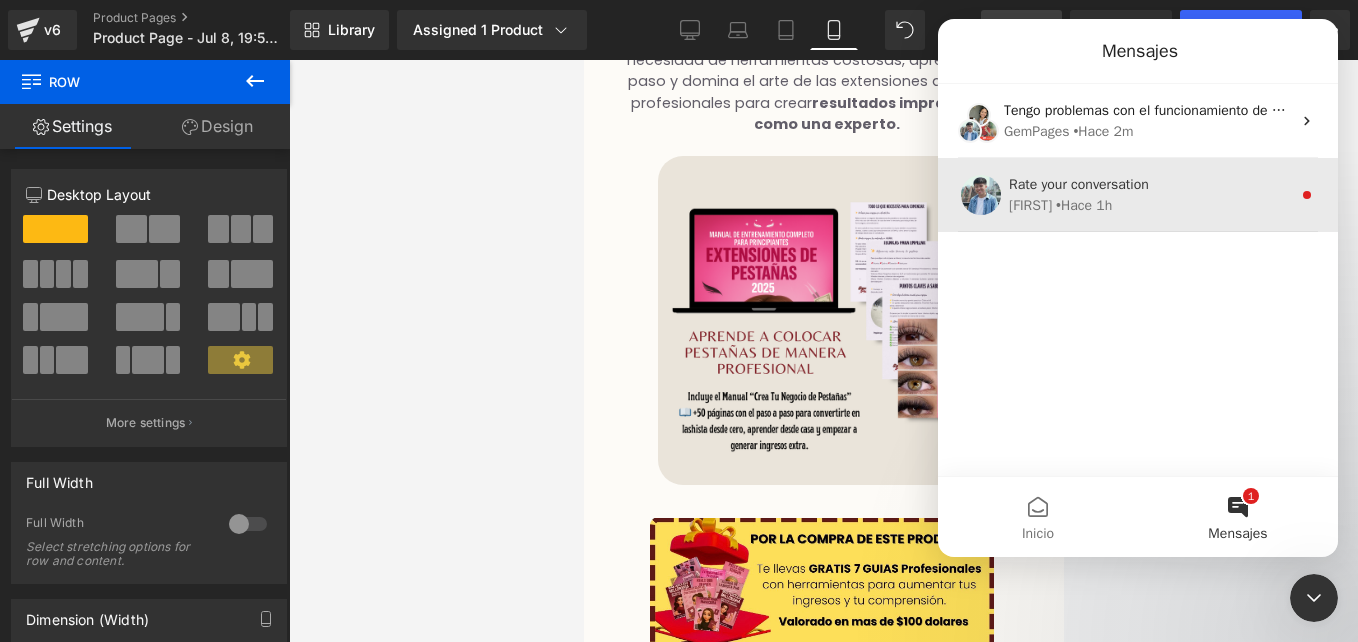 click on "Rate your conversation Liam •  Hace 1h" at bounding box center (1138, 195) 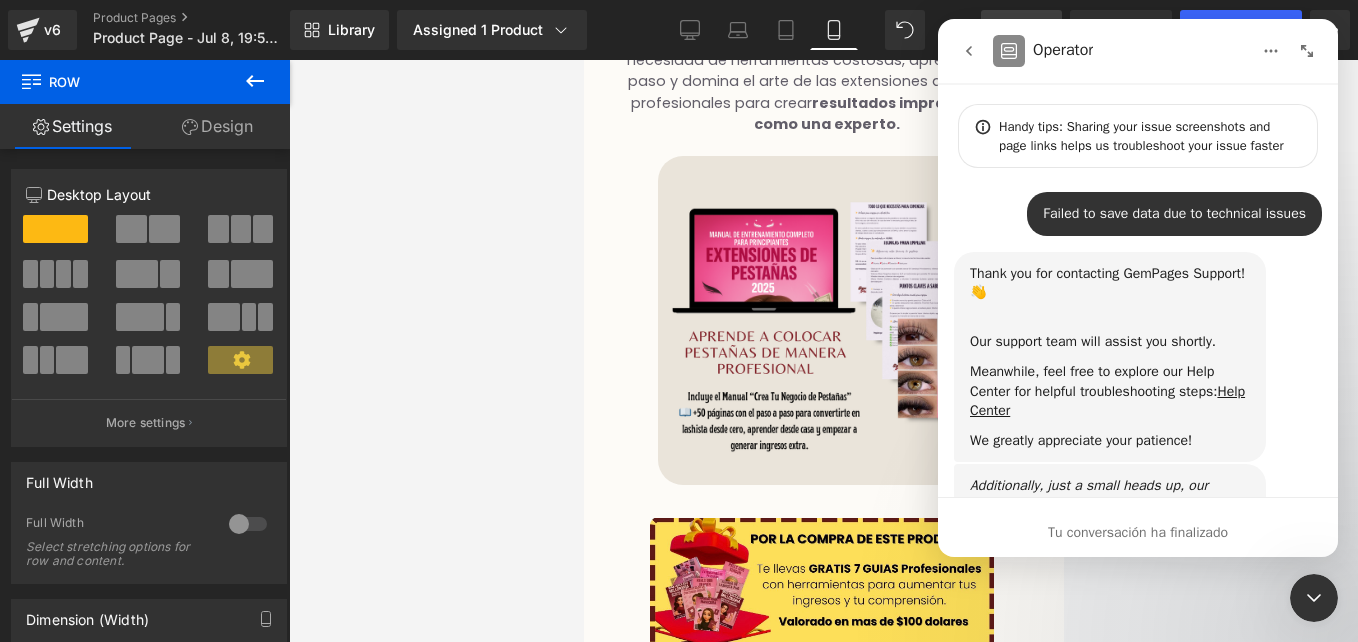 scroll, scrollTop: 3, scrollLeft: 0, axis: vertical 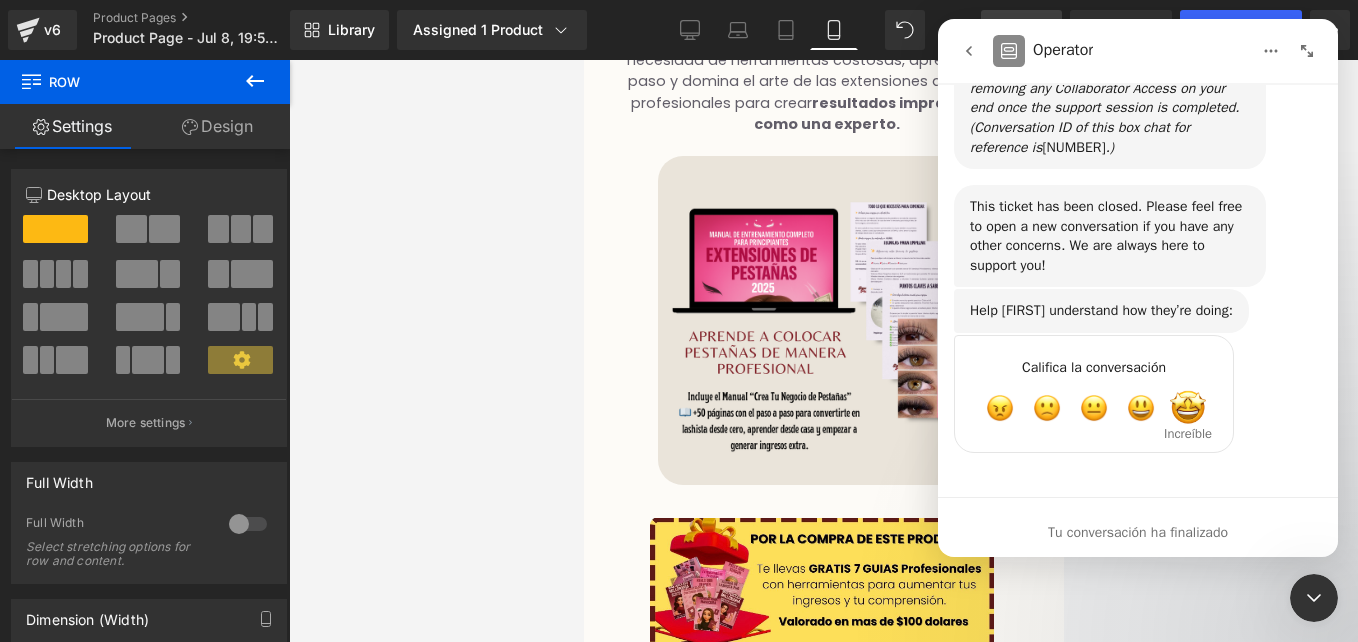 click at bounding box center [1188, 408] 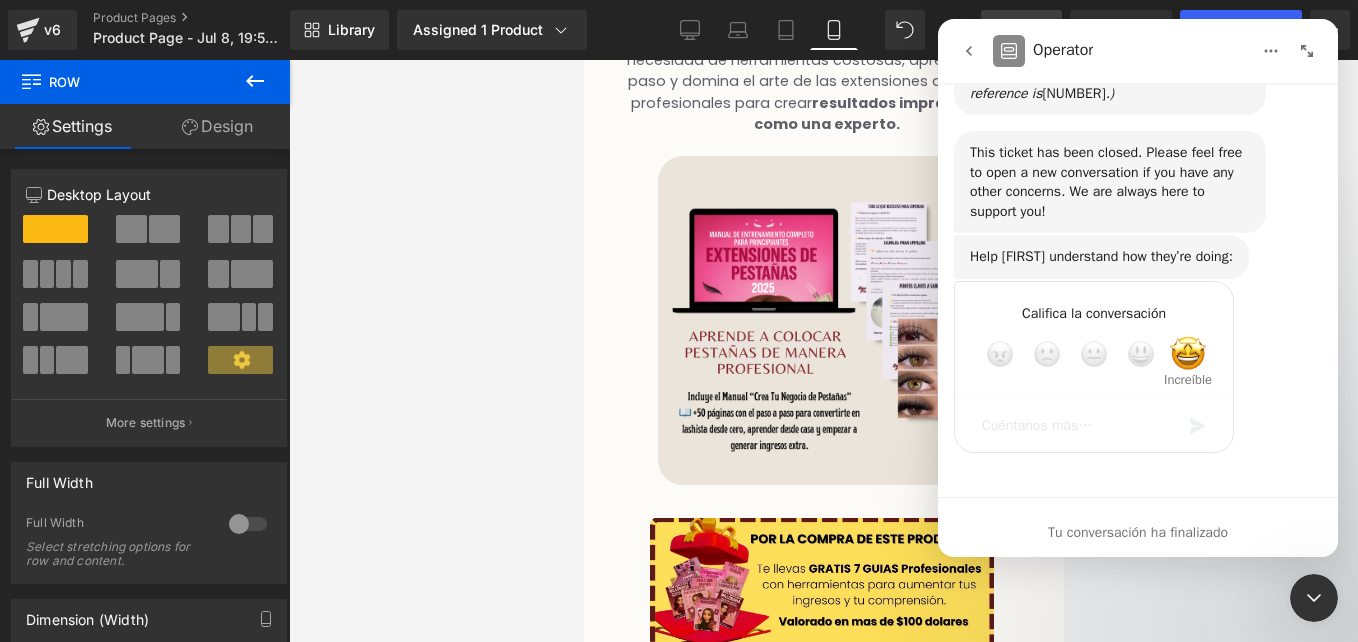 scroll, scrollTop: 7600, scrollLeft: 0, axis: vertical 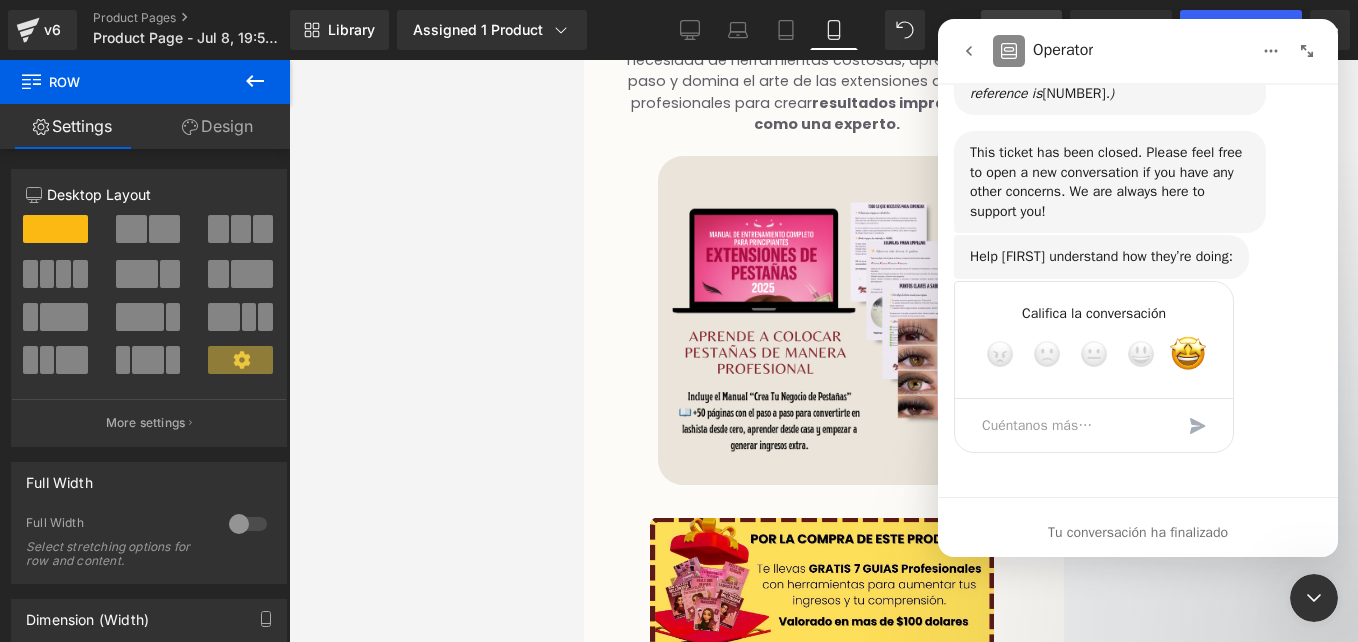 click at bounding box center [1198, 426] 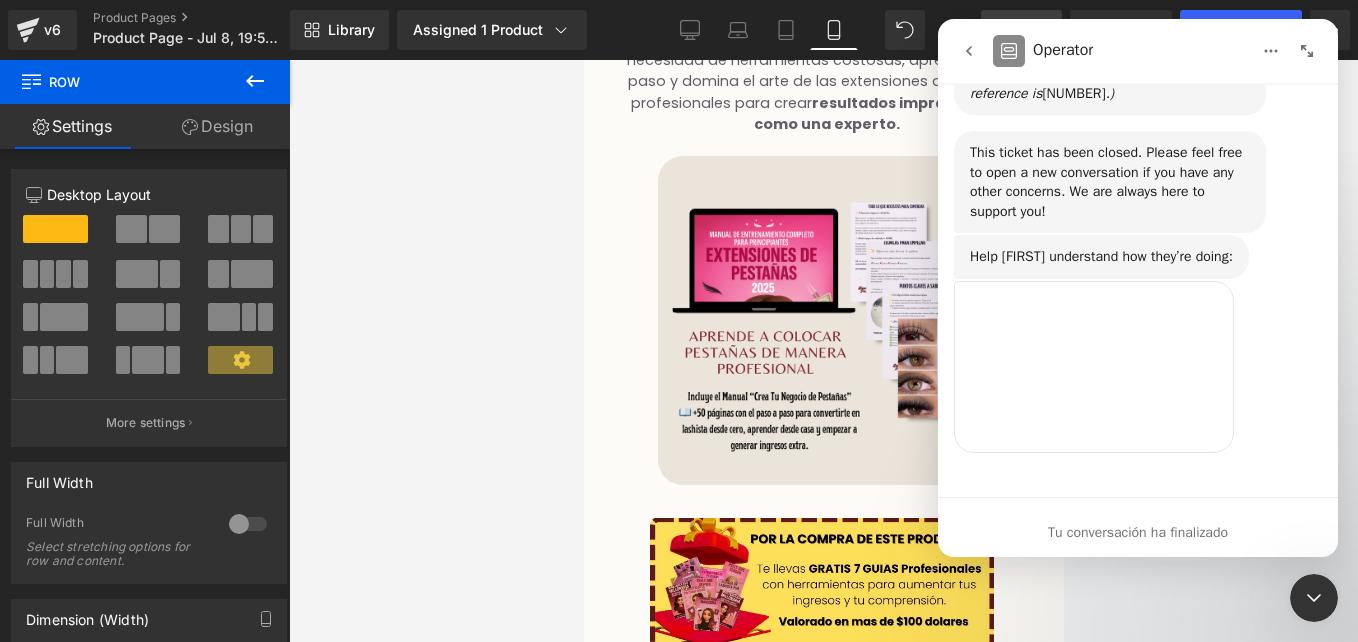 scroll, scrollTop: 7522, scrollLeft: 0, axis: vertical 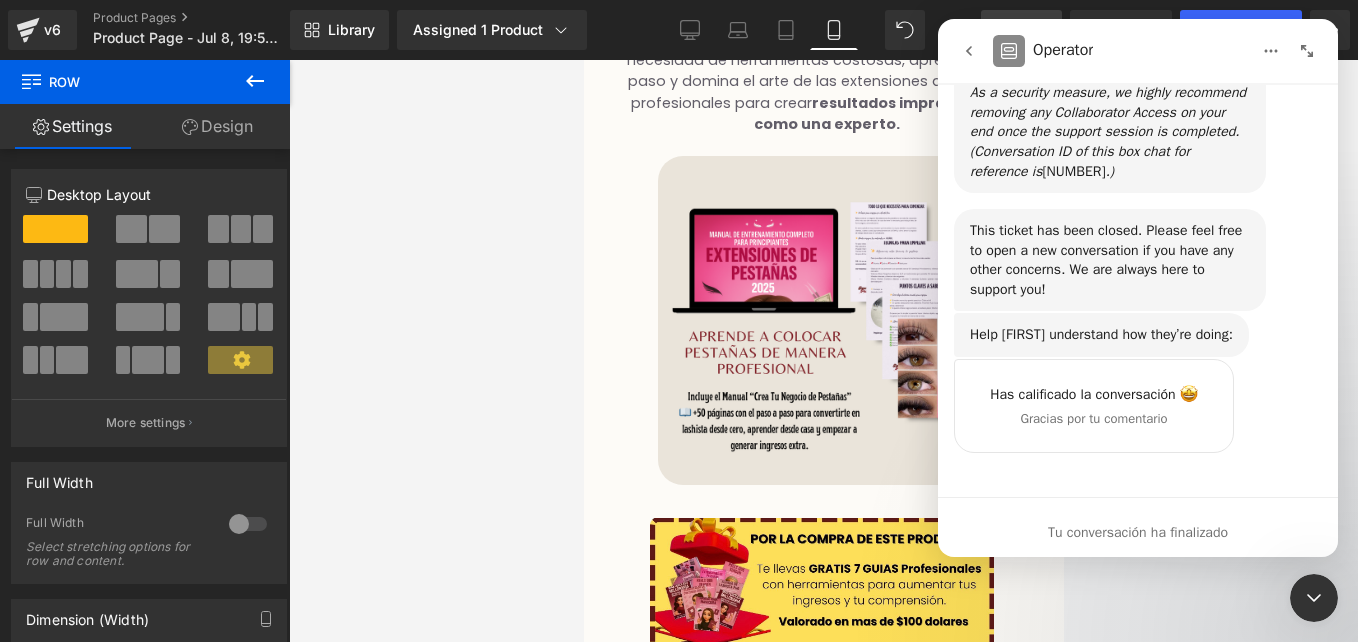 click at bounding box center (969, 51) 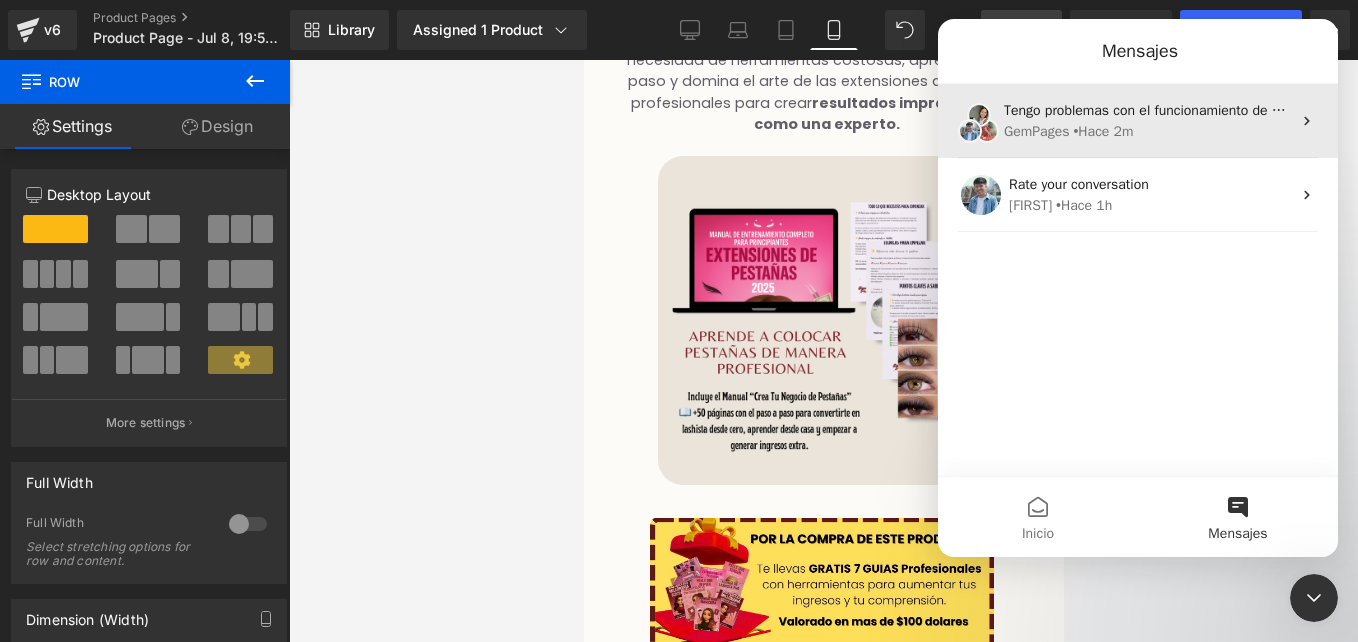 click on "GemPages" at bounding box center (1036, 131) 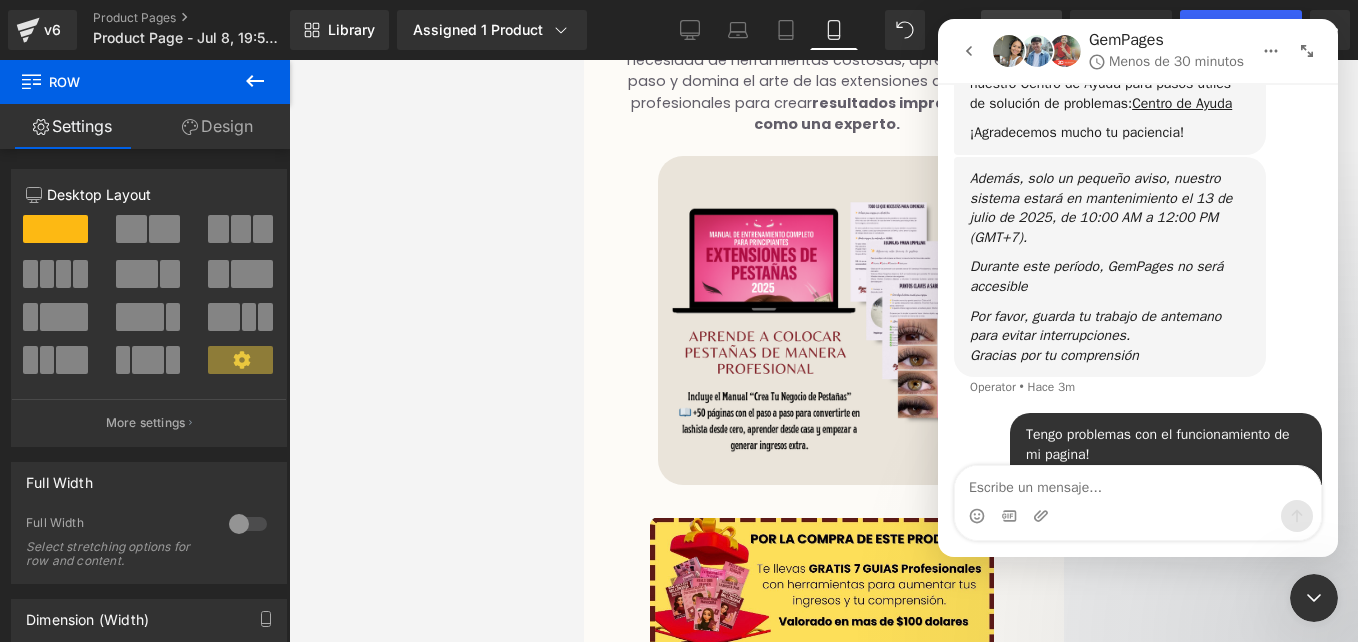 scroll, scrollTop: 428, scrollLeft: 0, axis: vertical 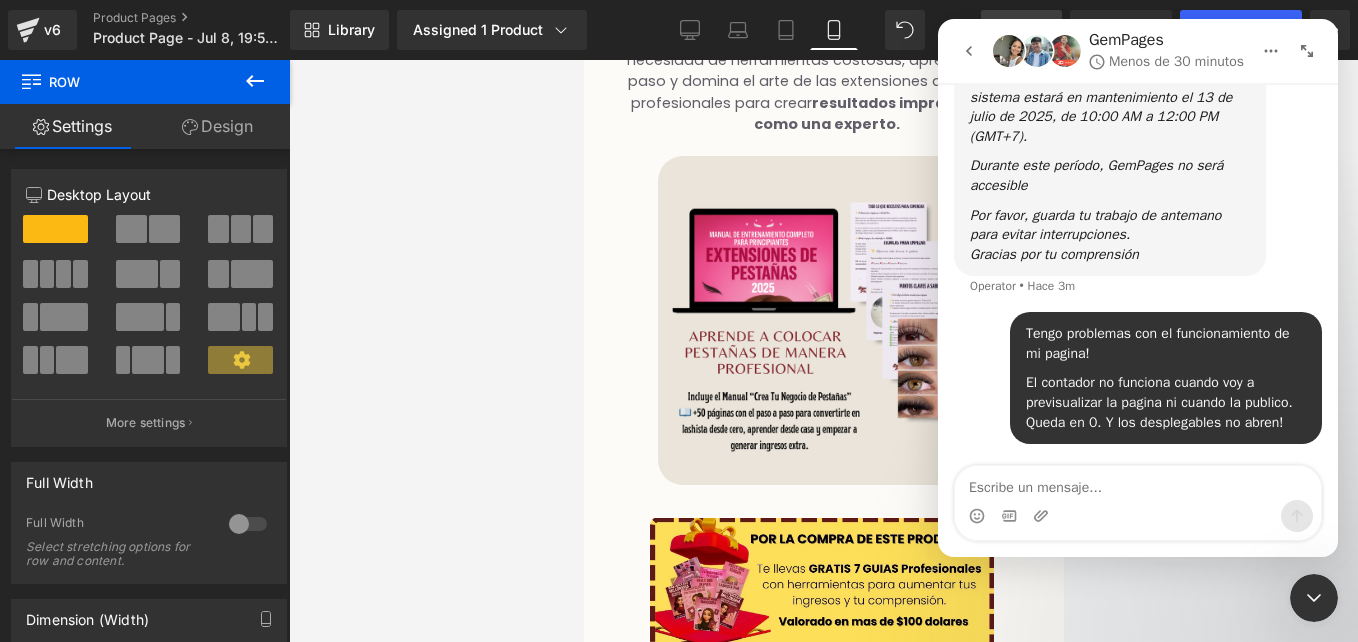 click at bounding box center [679, 291] 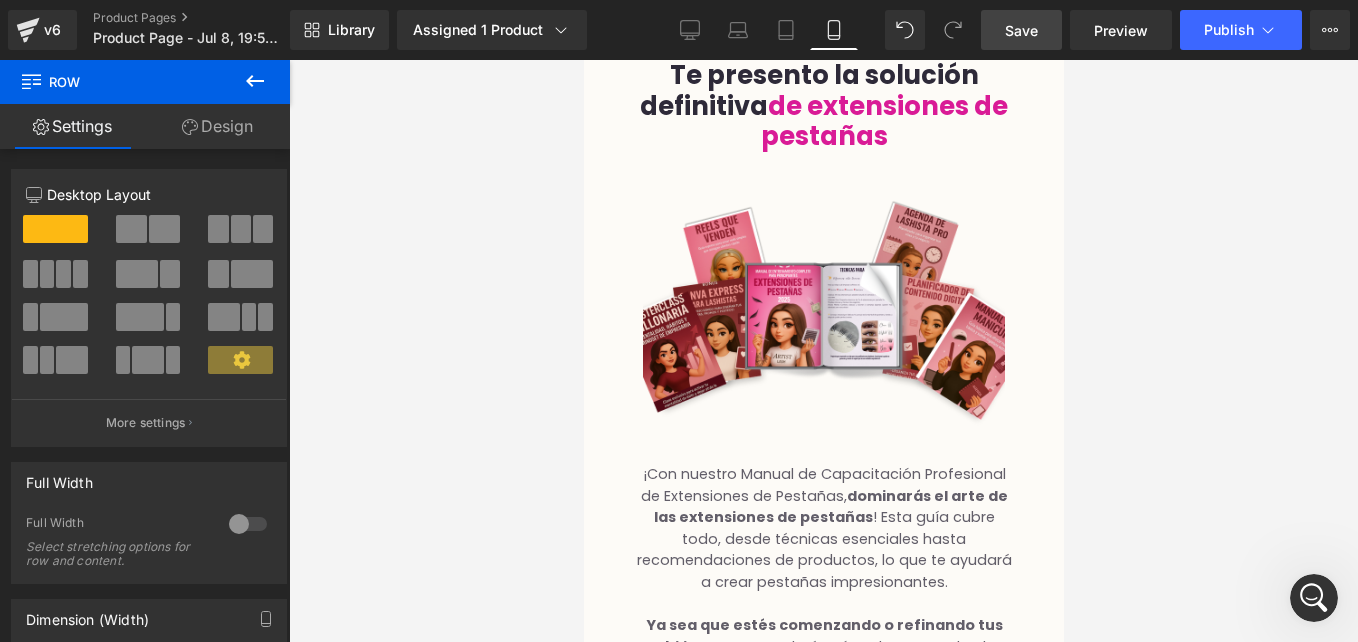 scroll, scrollTop: 4052, scrollLeft: 0, axis: vertical 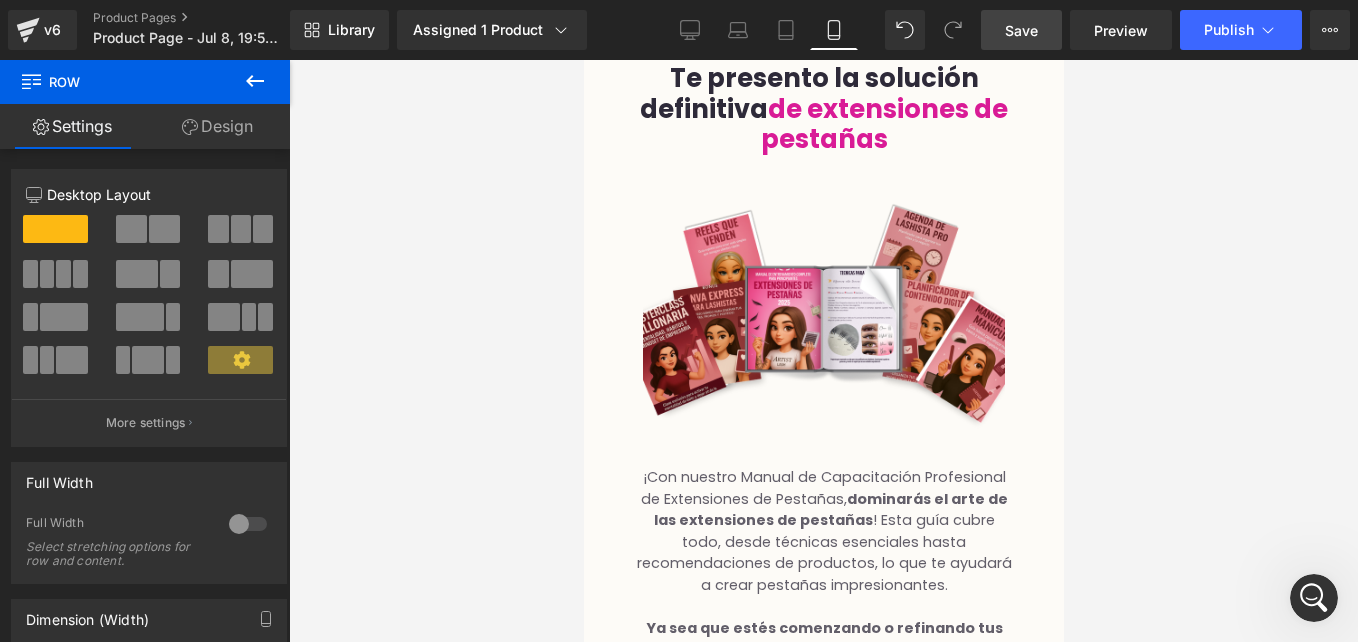 click 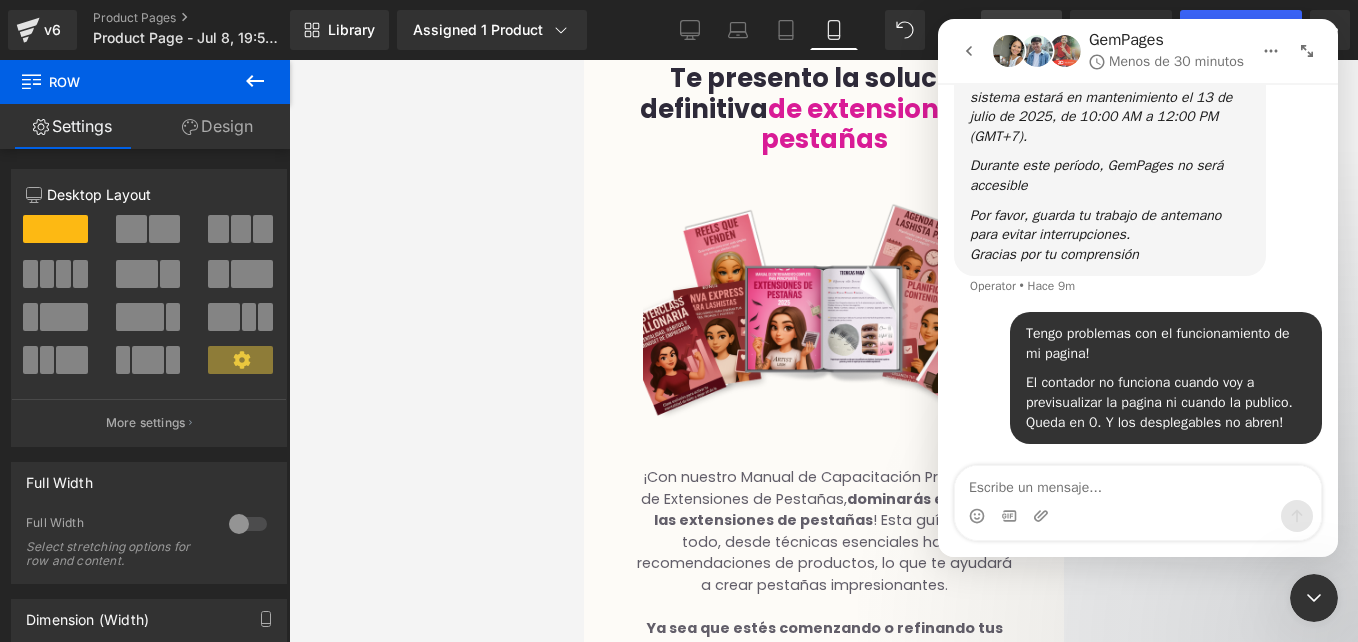 scroll, scrollTop: 427, scrollLeft: 0, axis: vertical 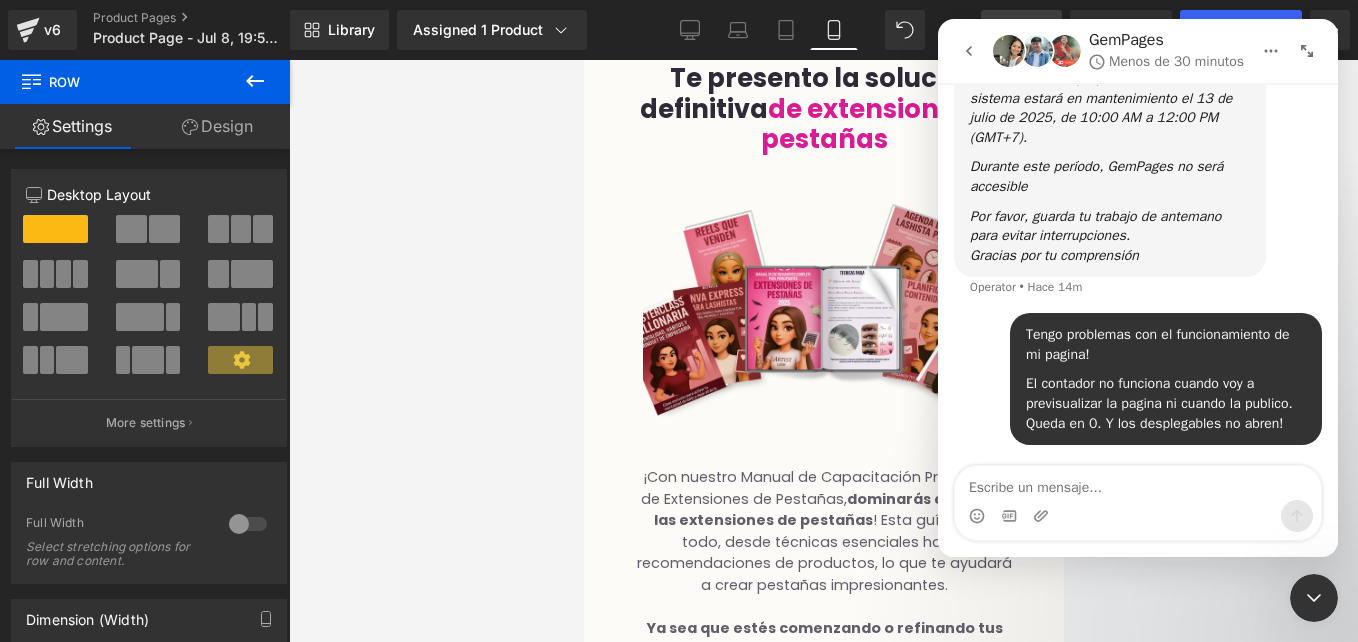 click at bounding box center [679, 291] 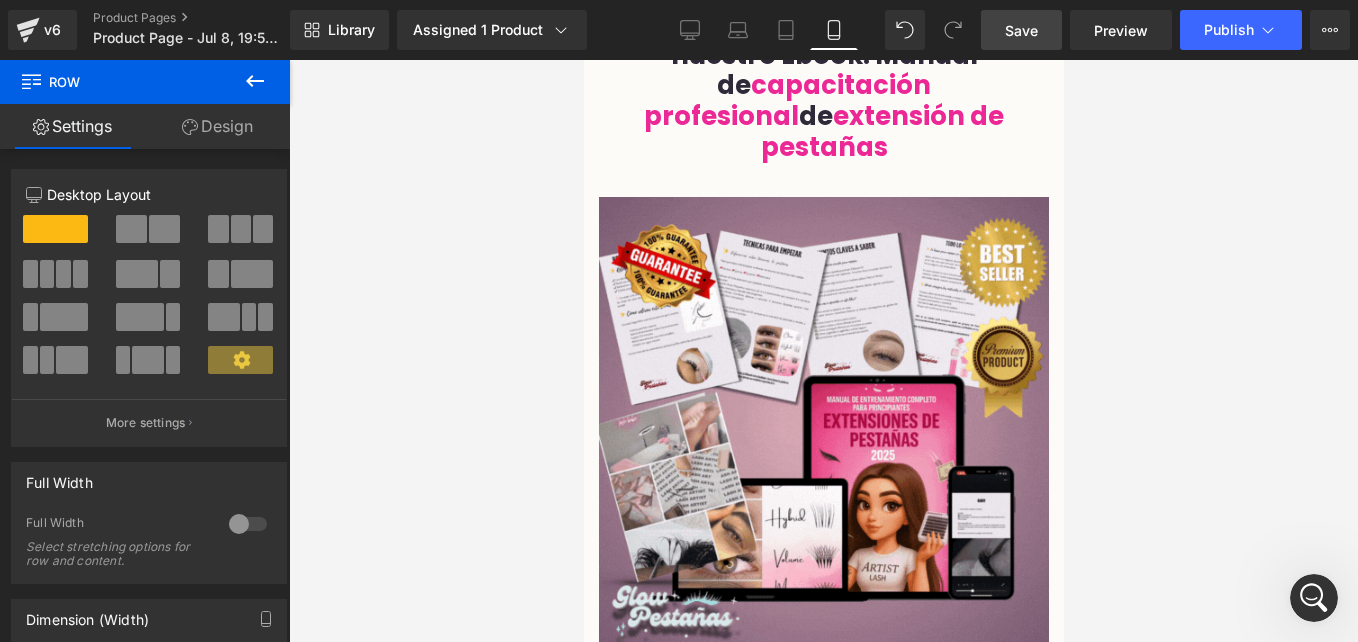 scroll, scrollTop: 0, scrollLeft: 0, axis: both 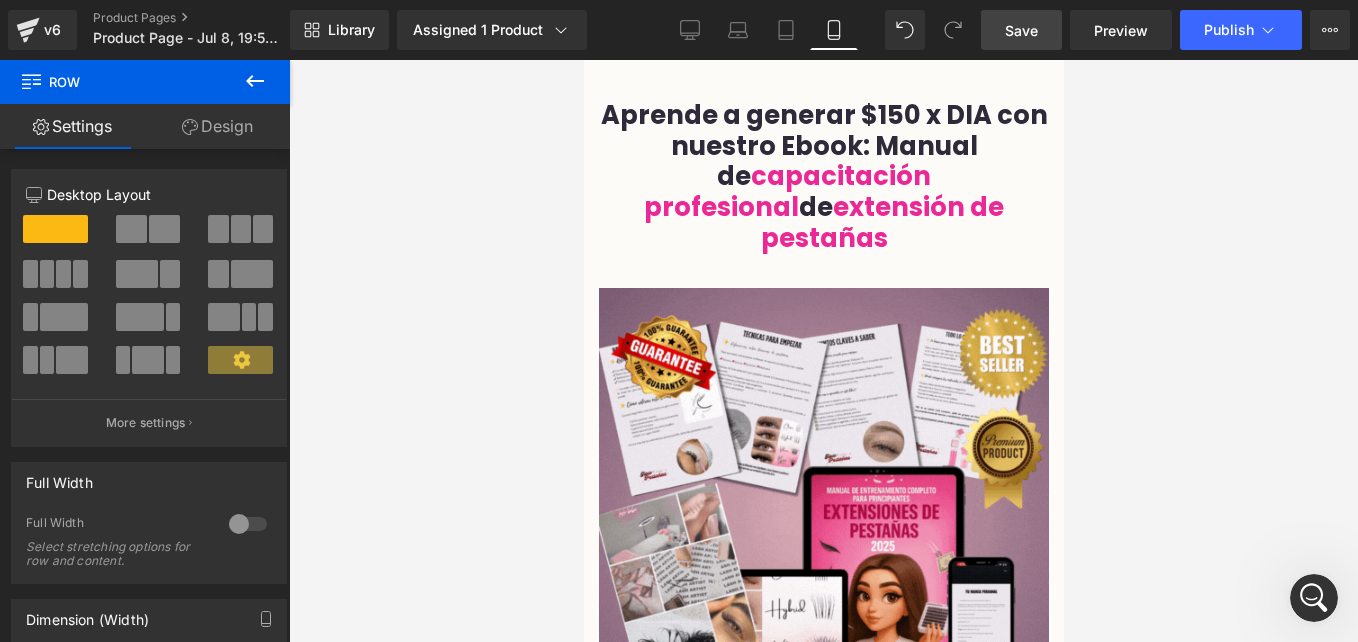 click on "Save" at bounding box center (1021, 30) 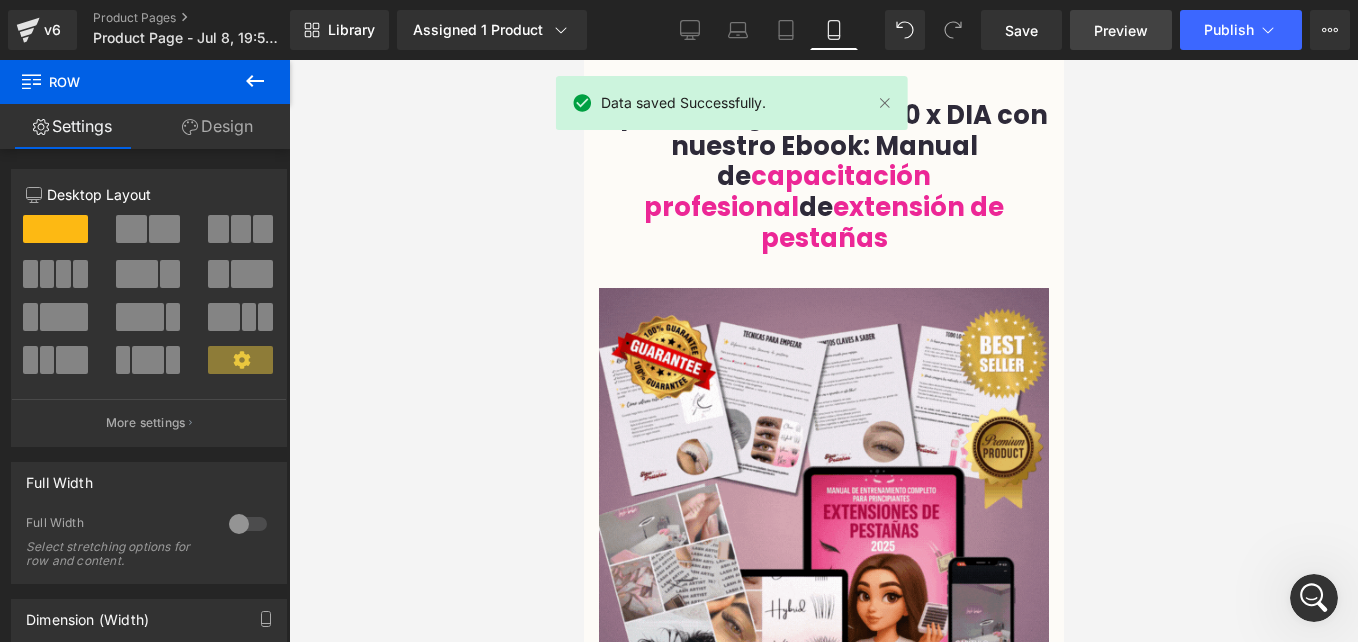 click on "Preview" at bounding box center [1121, 30] 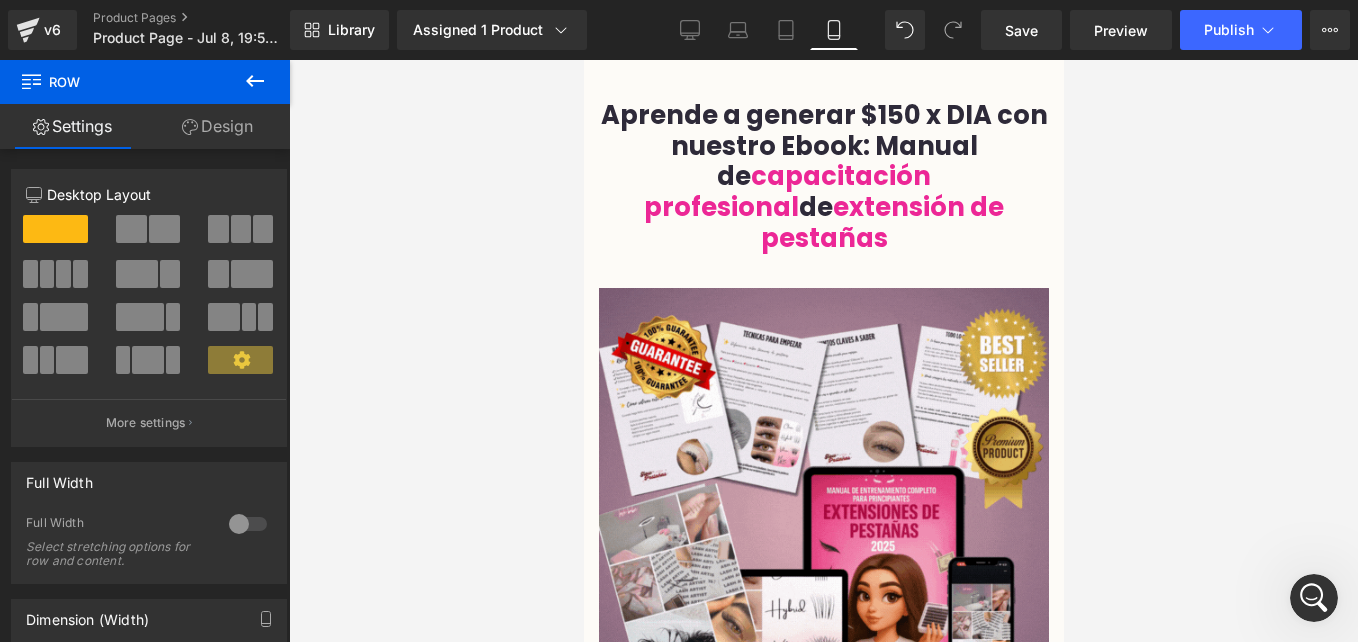 click 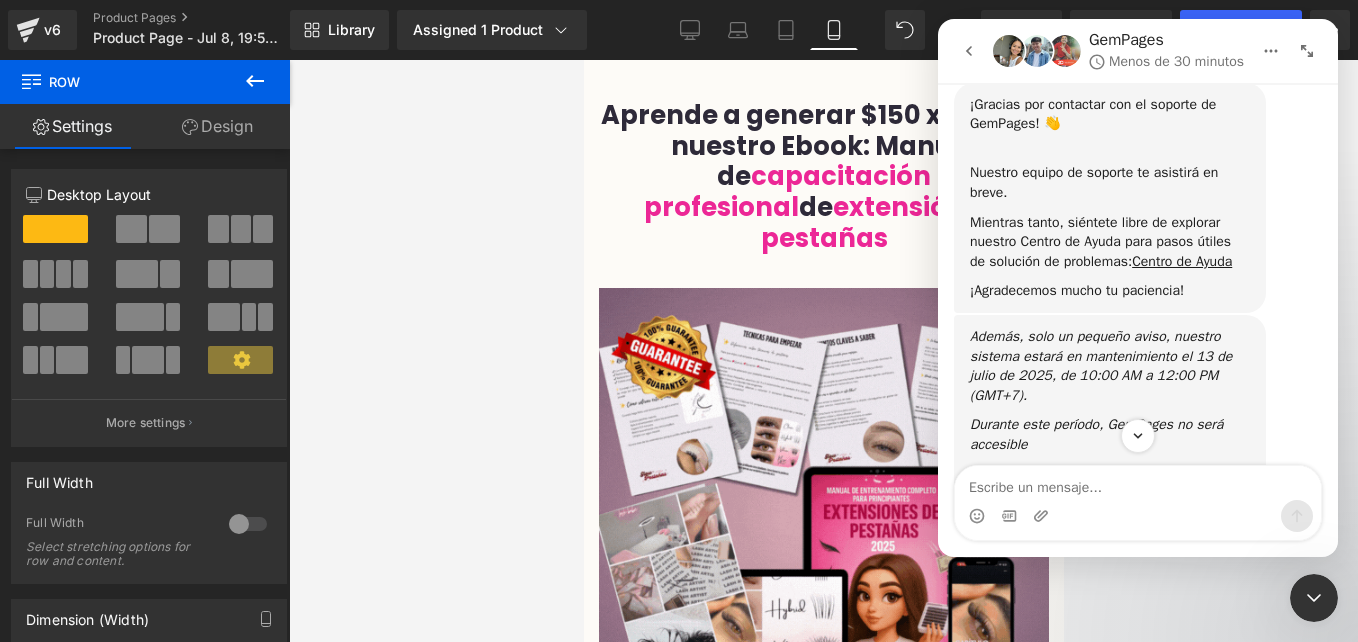 scroll, scrollTop: 0, scrollLeft: 0, axis: both 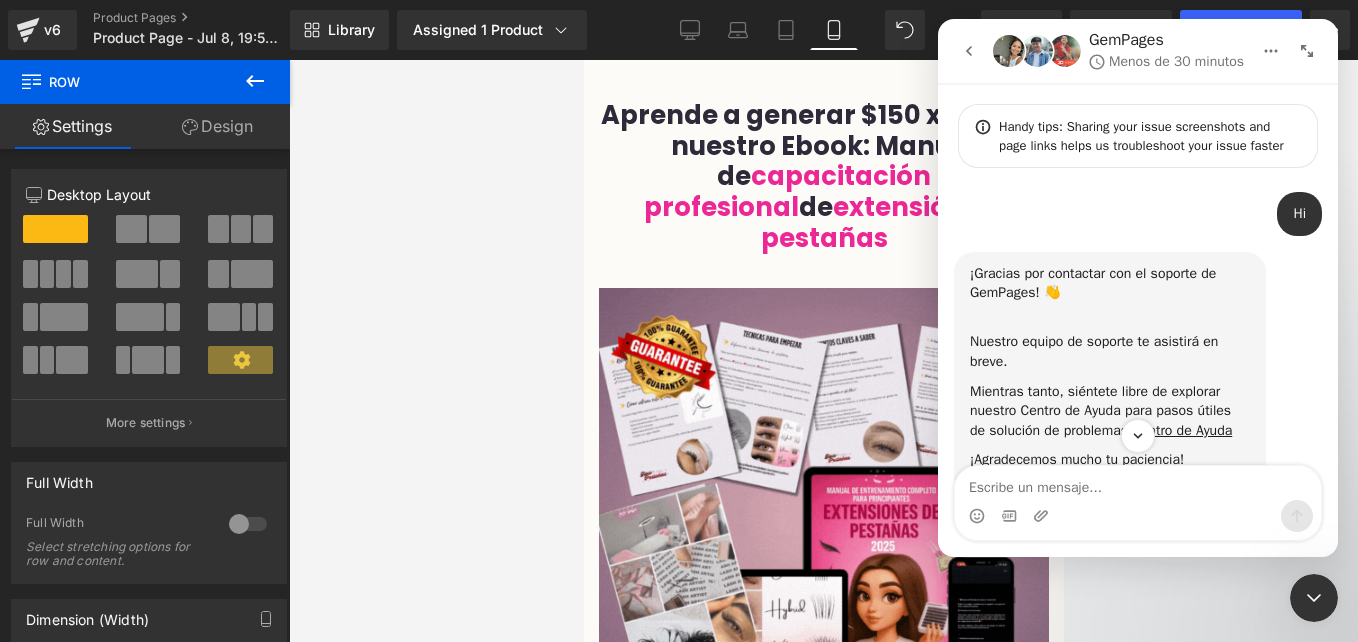 click at bounding box center [969, 51] 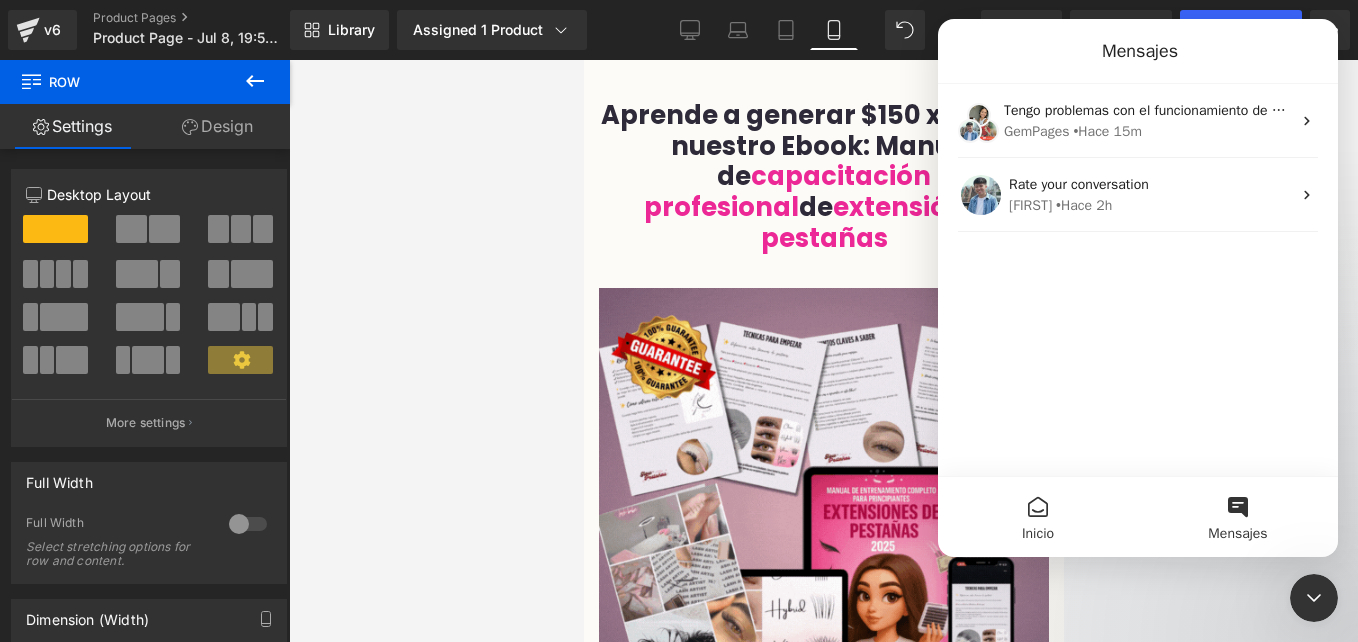 click on "Inicio" at bounding box center (1038, 517) 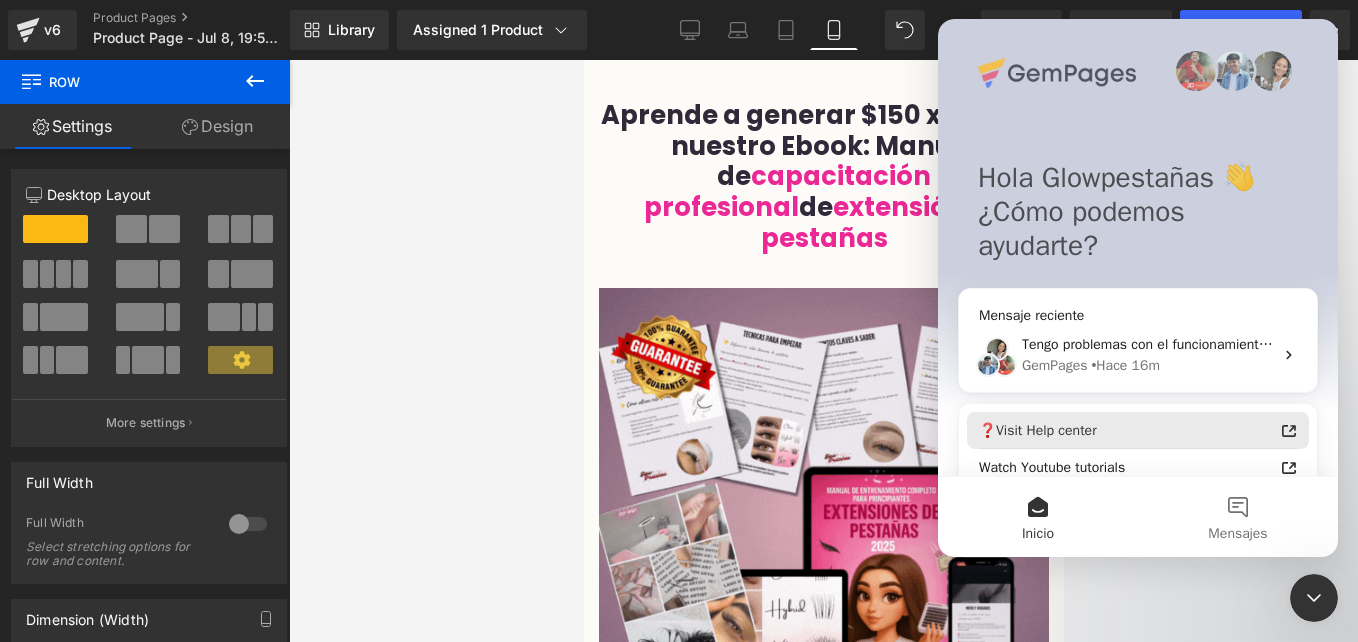 scroll, scrollTop: 81, scrollLeft: 0, axis: vertical 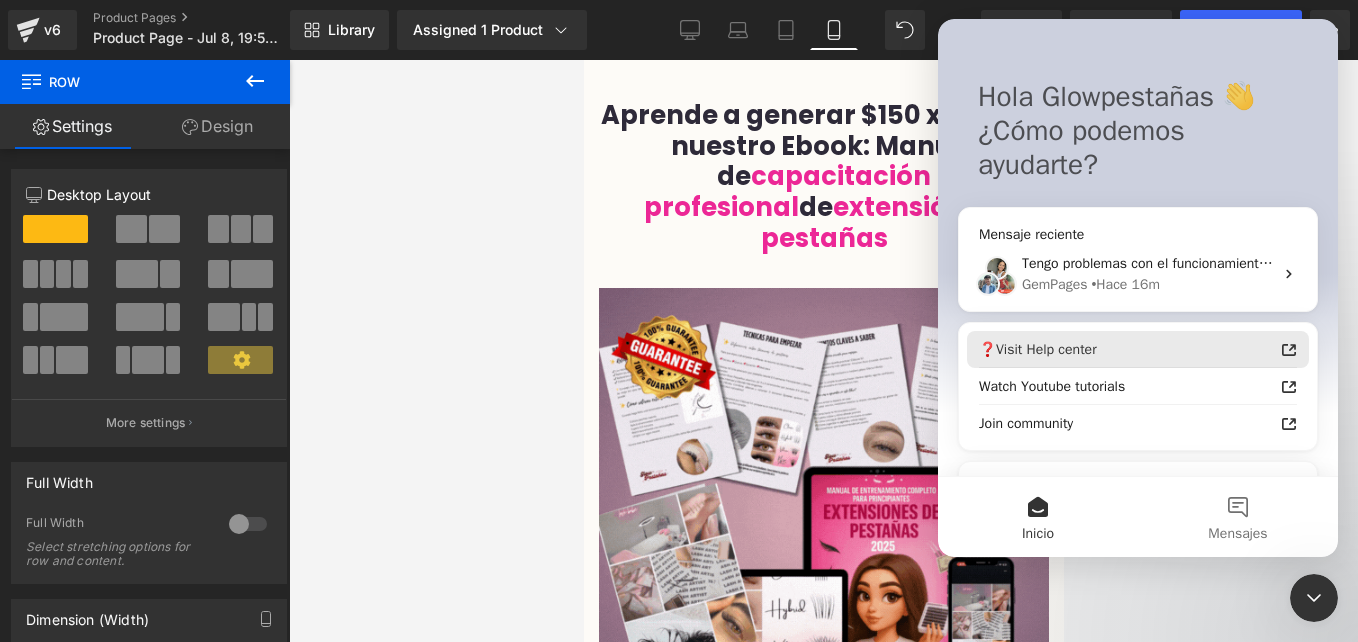click on "❓Visit Help center" at bounding box center (1126, 349) 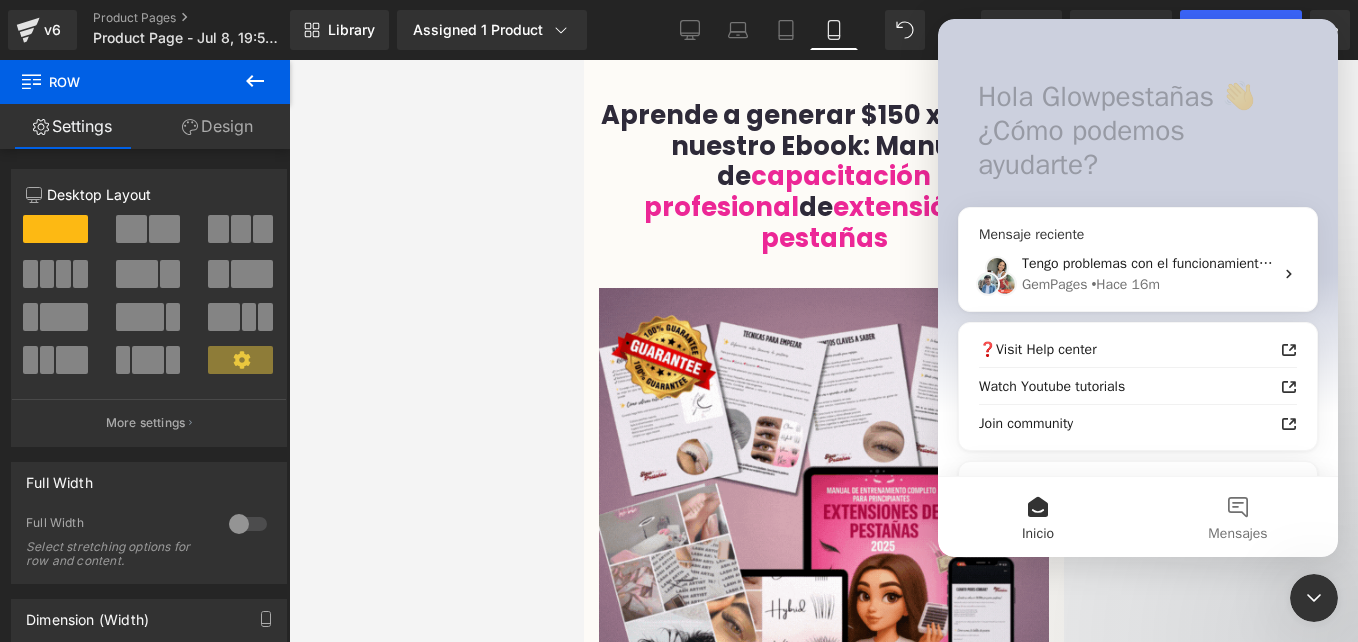 scroll, scrollTop: 206, scrollLeft: 0, axis: vertical 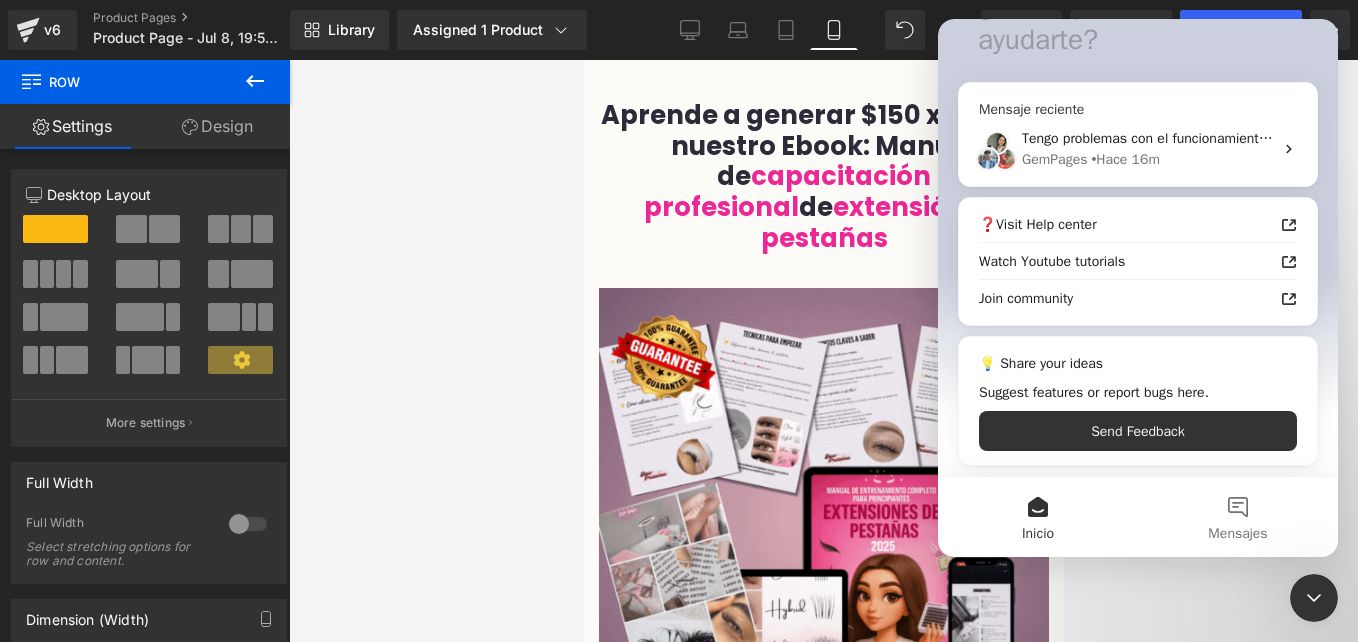 click on "GemPages •  Hace 16m" at bounding box center [1147, 159] 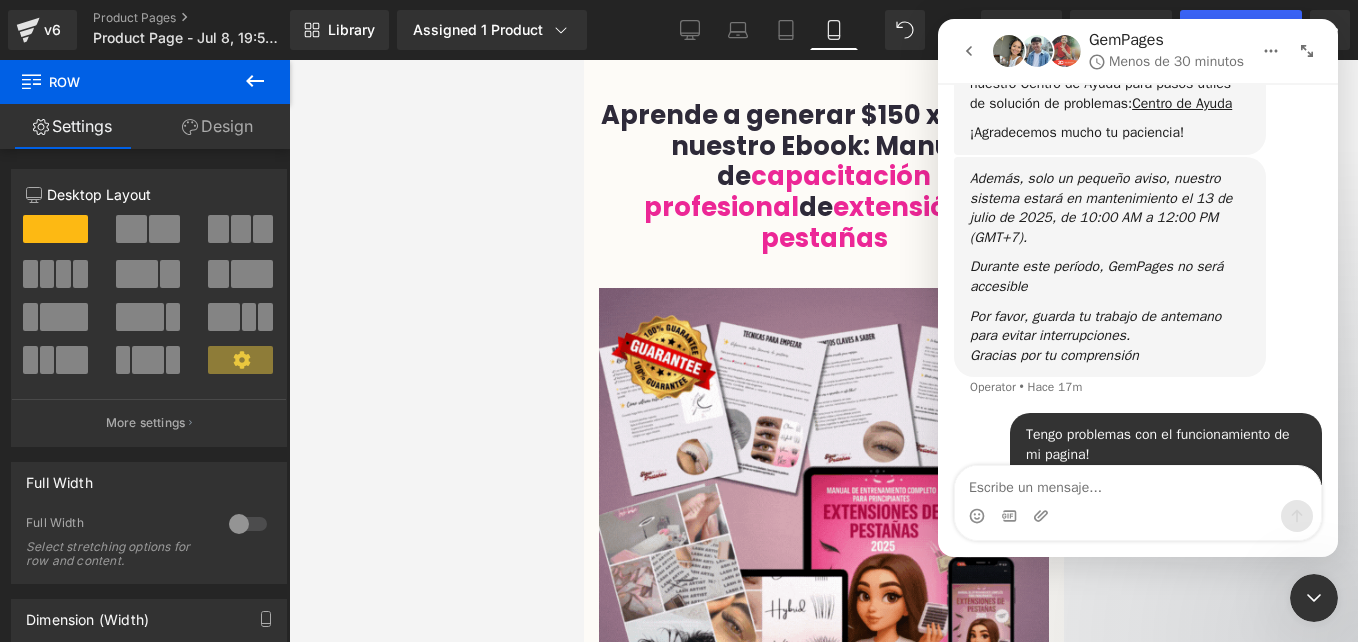 scroll, scrollTop: 428, scrollLeft: 0, axis: vertical 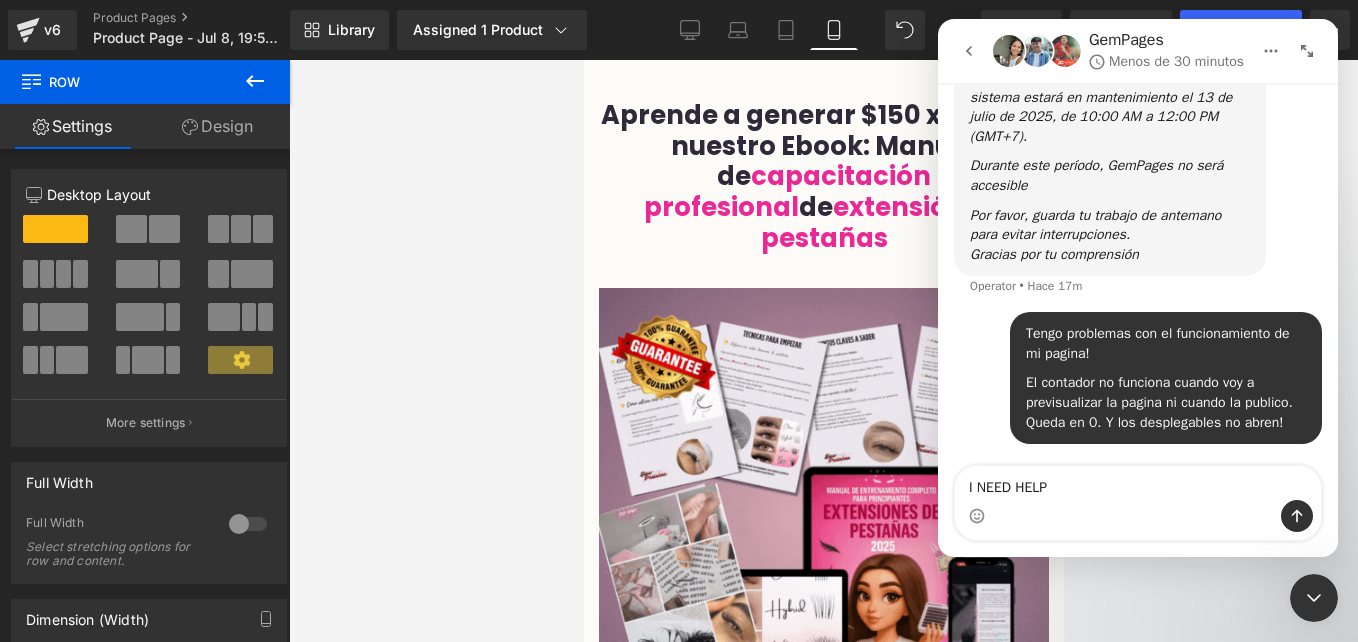 type on "I NEED HELP!" 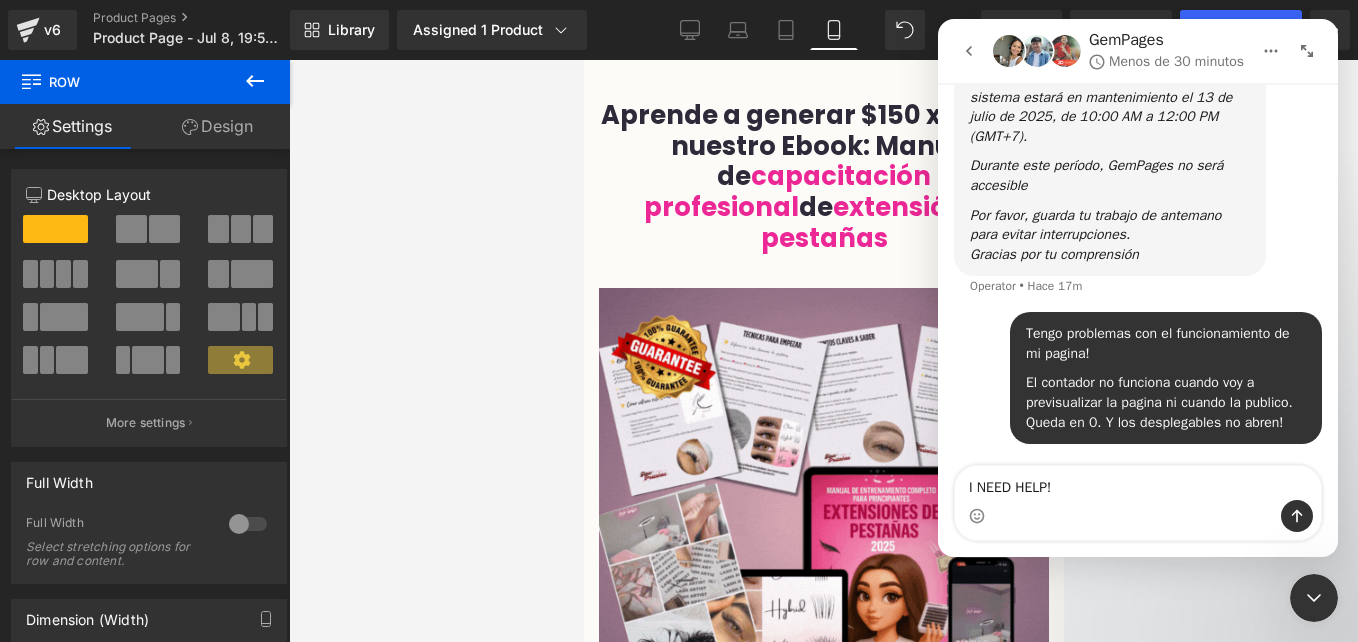 type 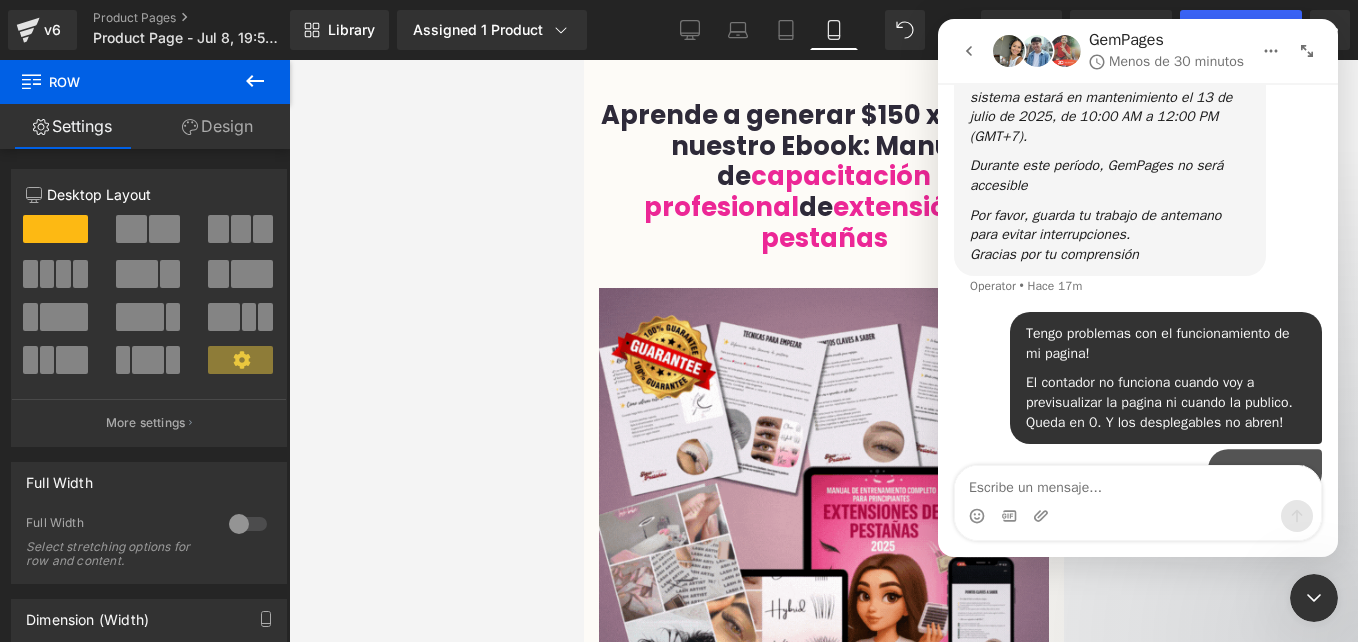 scroll, scrollTop: 474, scrollLeft: 0, axis: vertical 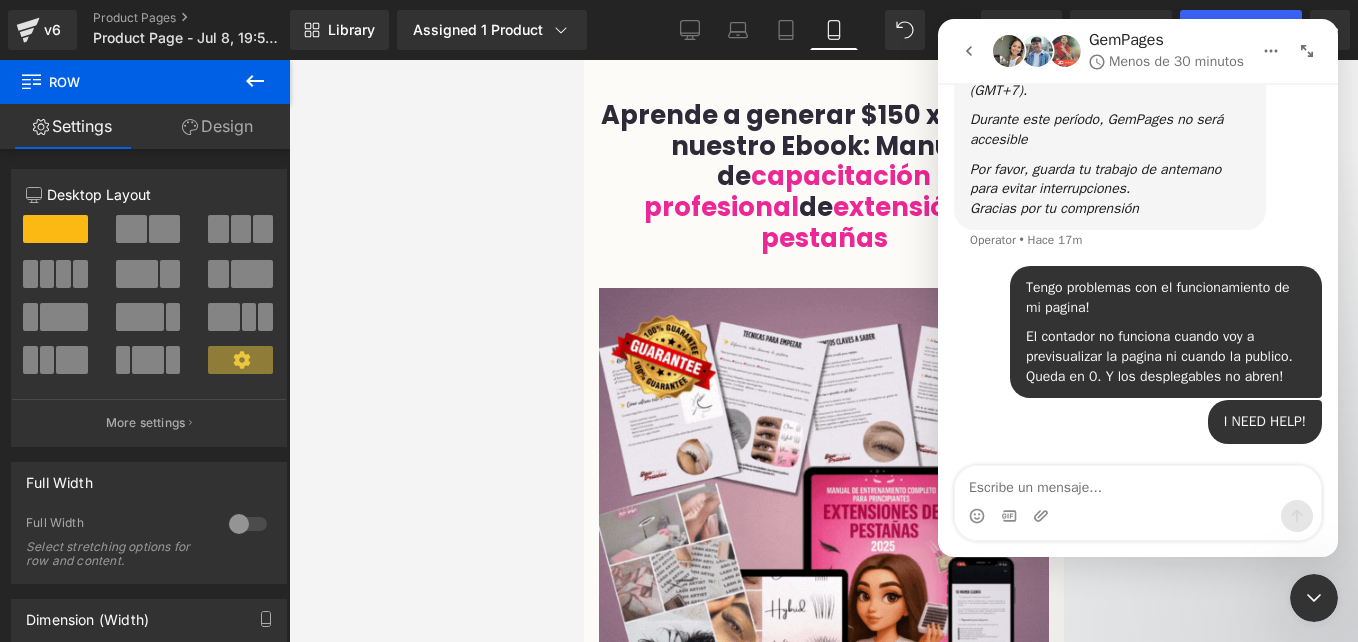 click at bounding box center (679, 291) 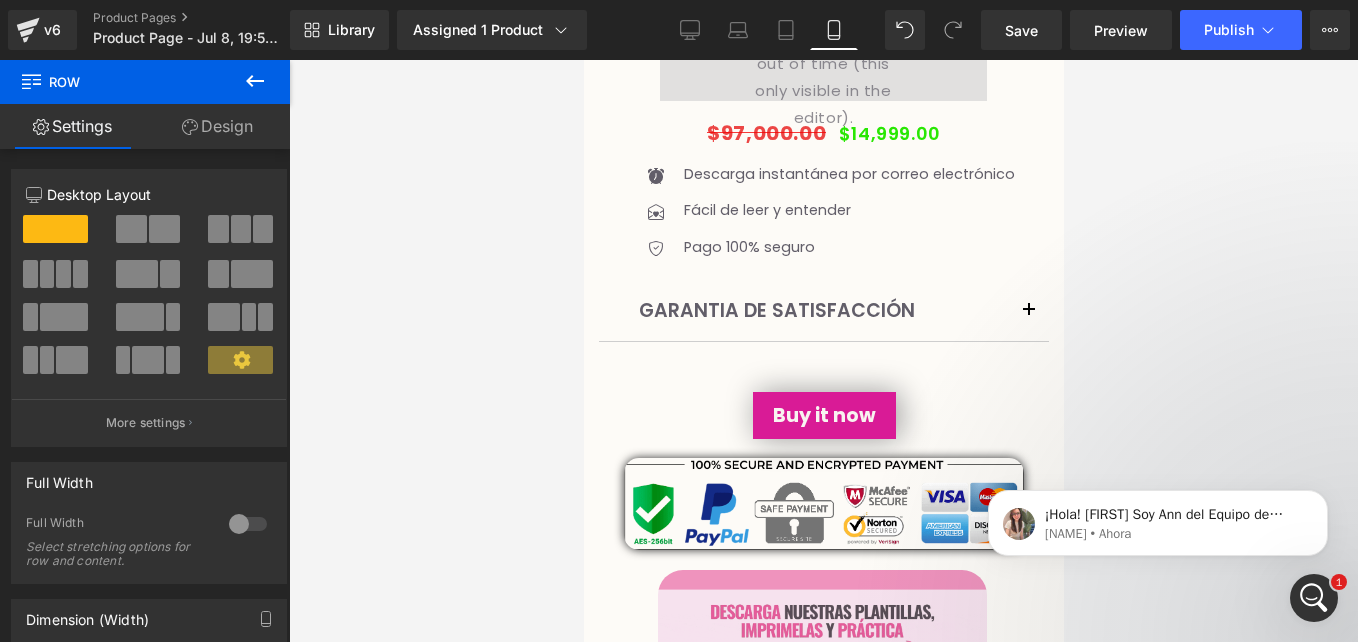 scroll, scrollTop: 0, scrollLeft: 0, axis: both 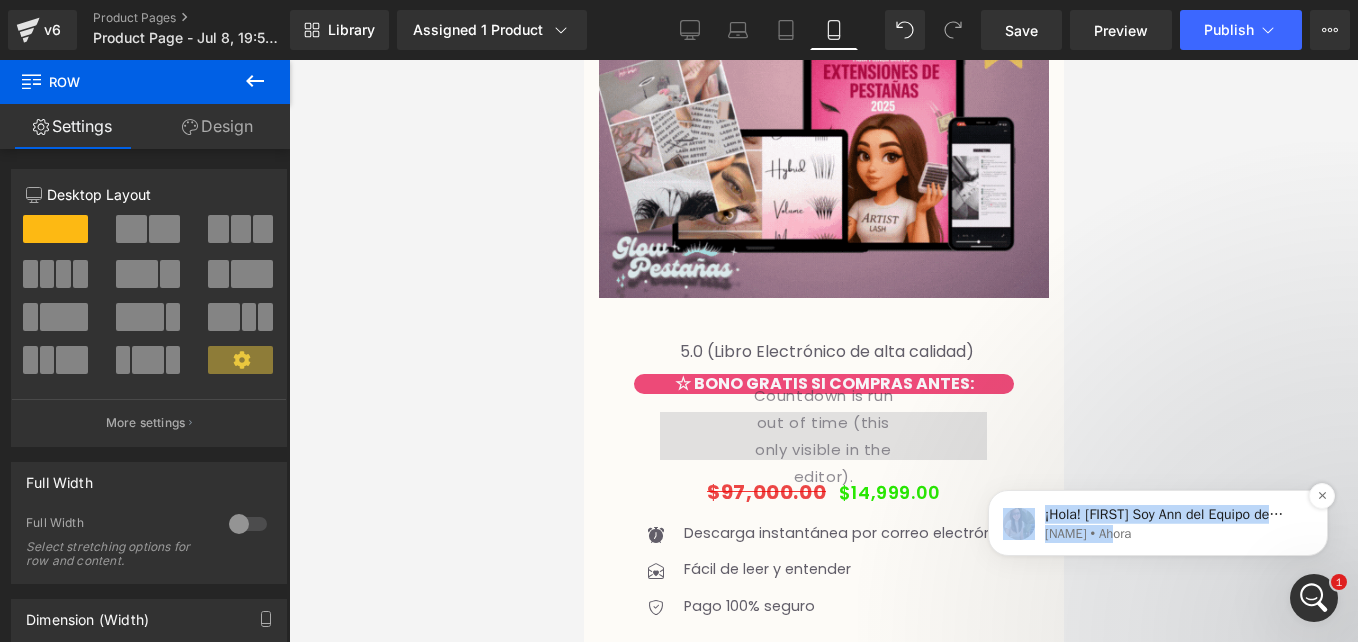 drag, startPoint x: 1122, startPoint y: 558, endPoint x: 1132, endPoint y: 541, distance: 19.723083 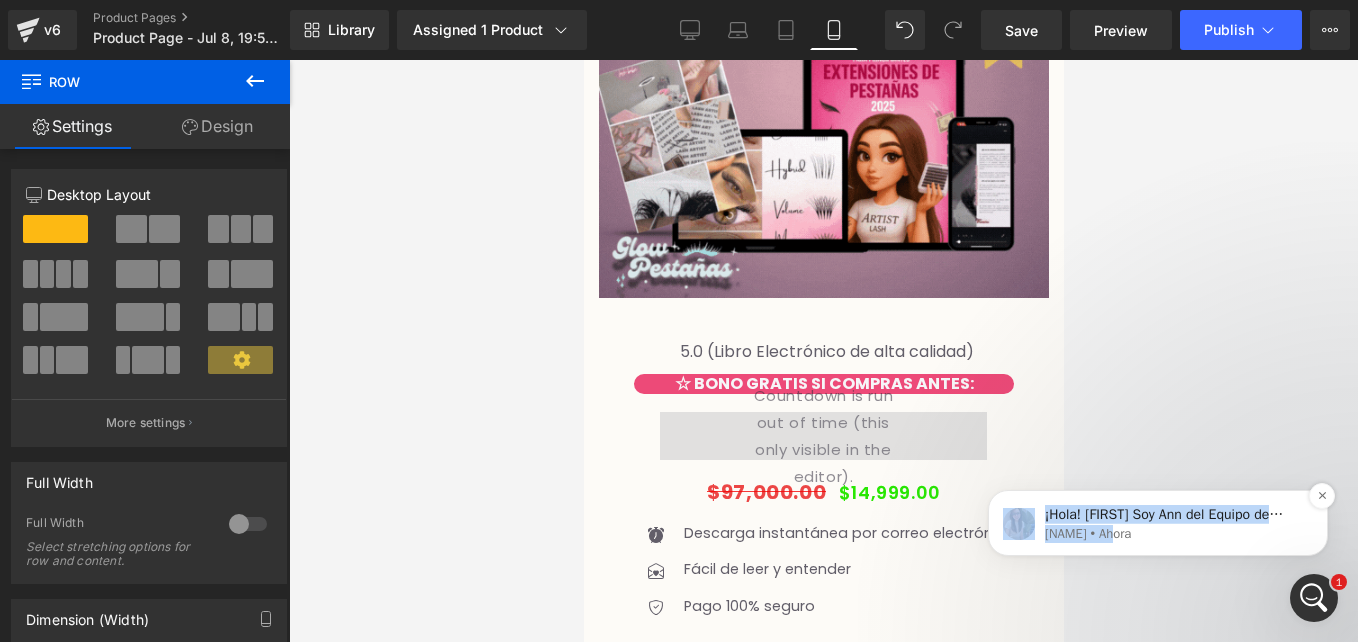 click on "¡Hola! Alvaro   Soy Ann del Equipo de Soporte de GemPages. ¡Gracias por contactarnos!    Esperamos que estés bien y gracias por tu paciencia. Ann • Ahora" at bounding box center [1158, 476] 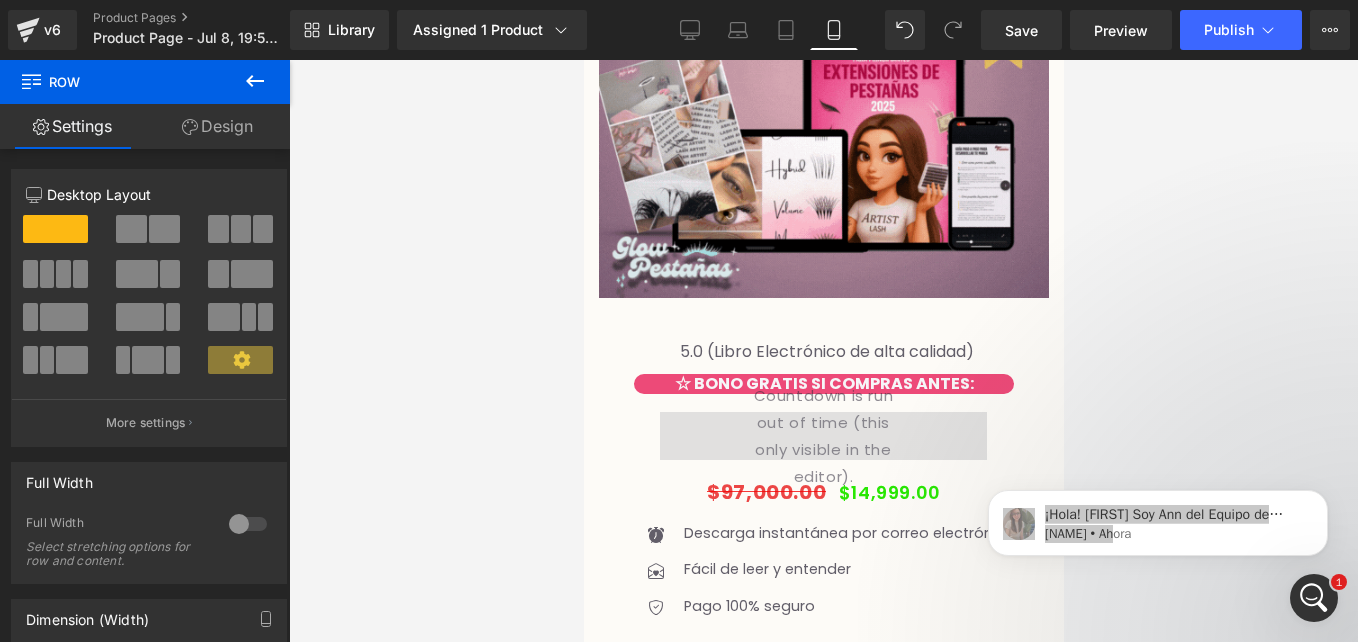 click 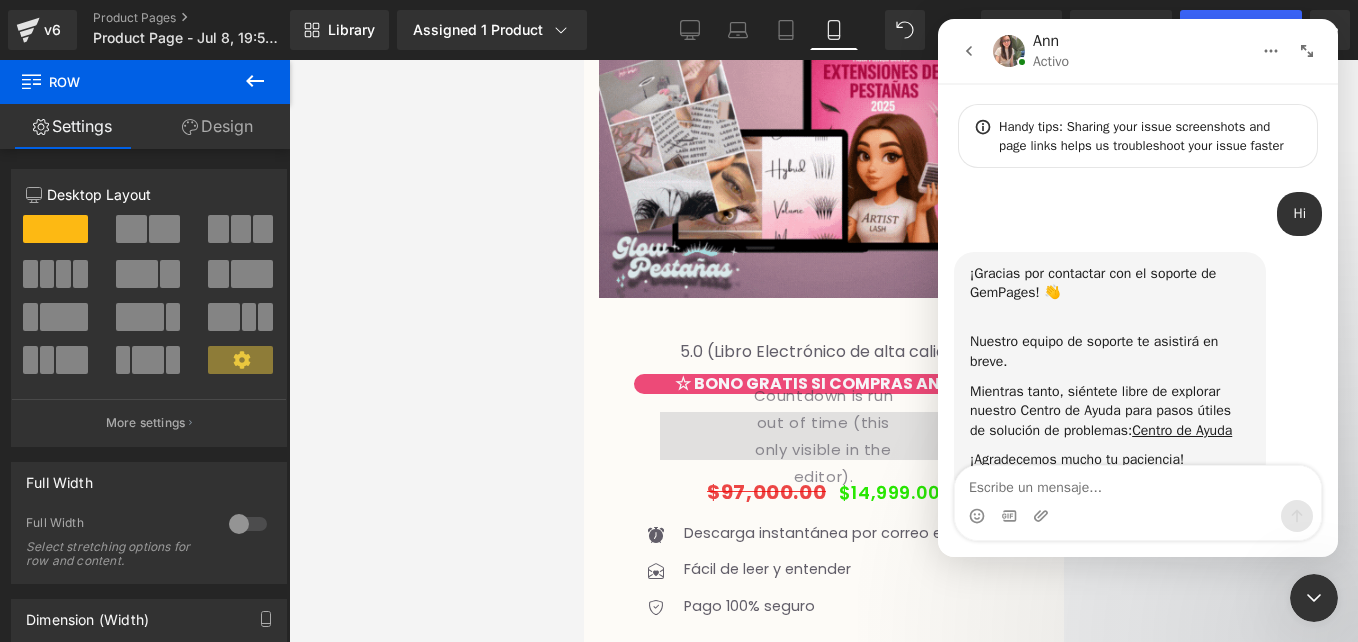 scroll, scrollTop: 632, scrollLeft: 0, axis: vertical 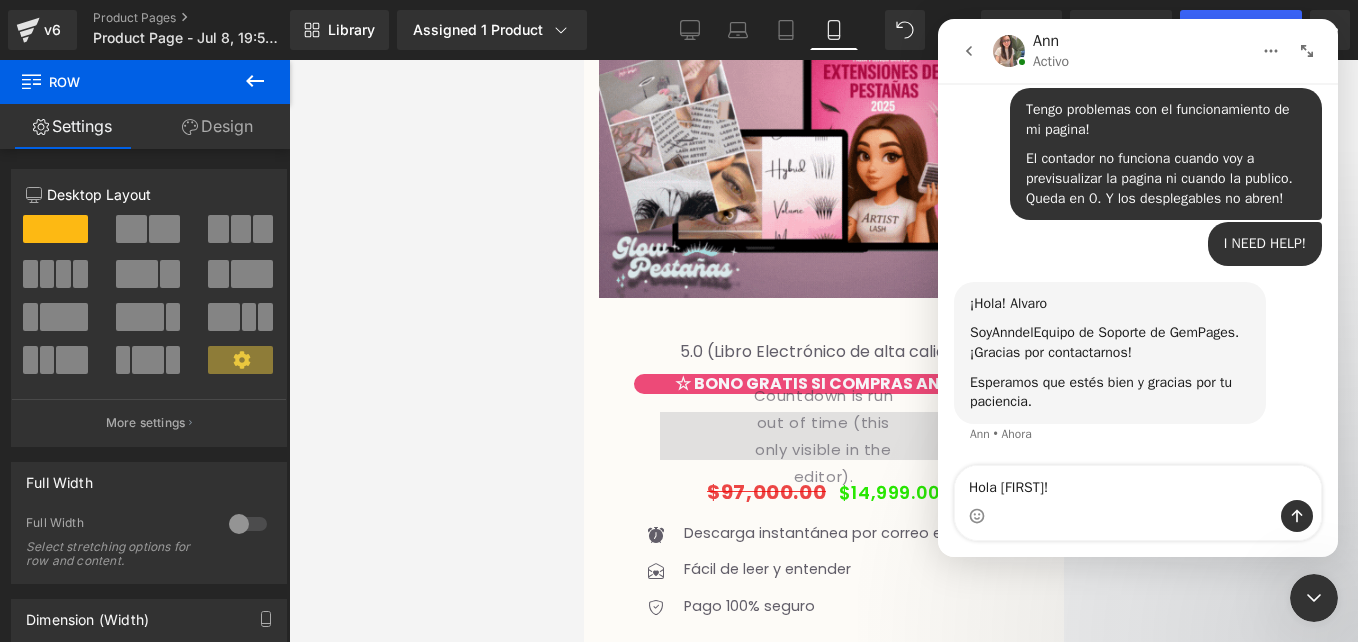 type on "Hola Ann!!" 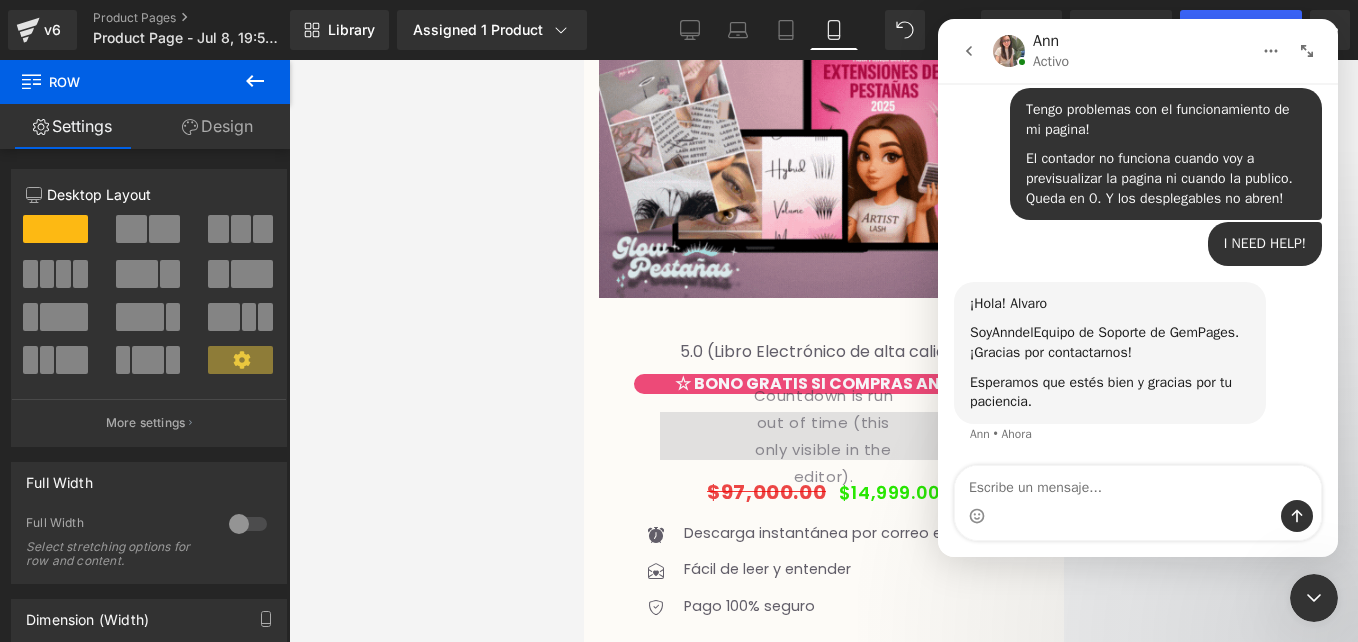 scroll, scrollTop: 691, scrollLeft: 0, axis: vertical 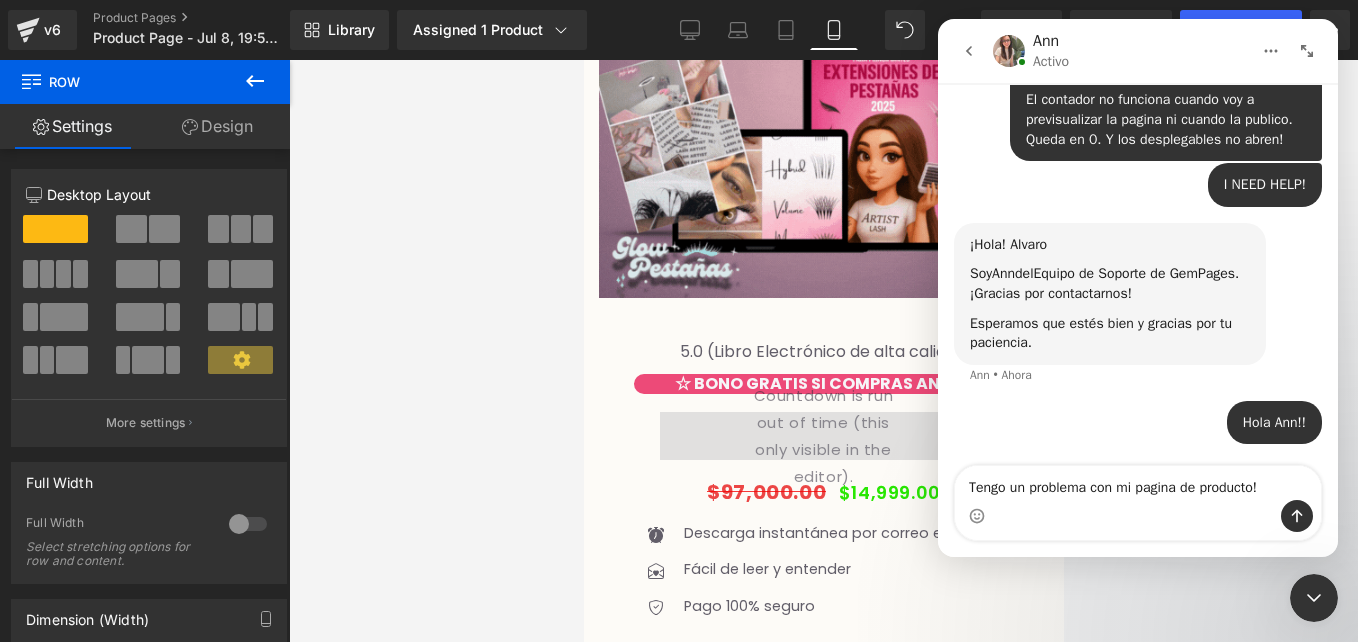type on "Tengo un problema con mi pagina de producto!" 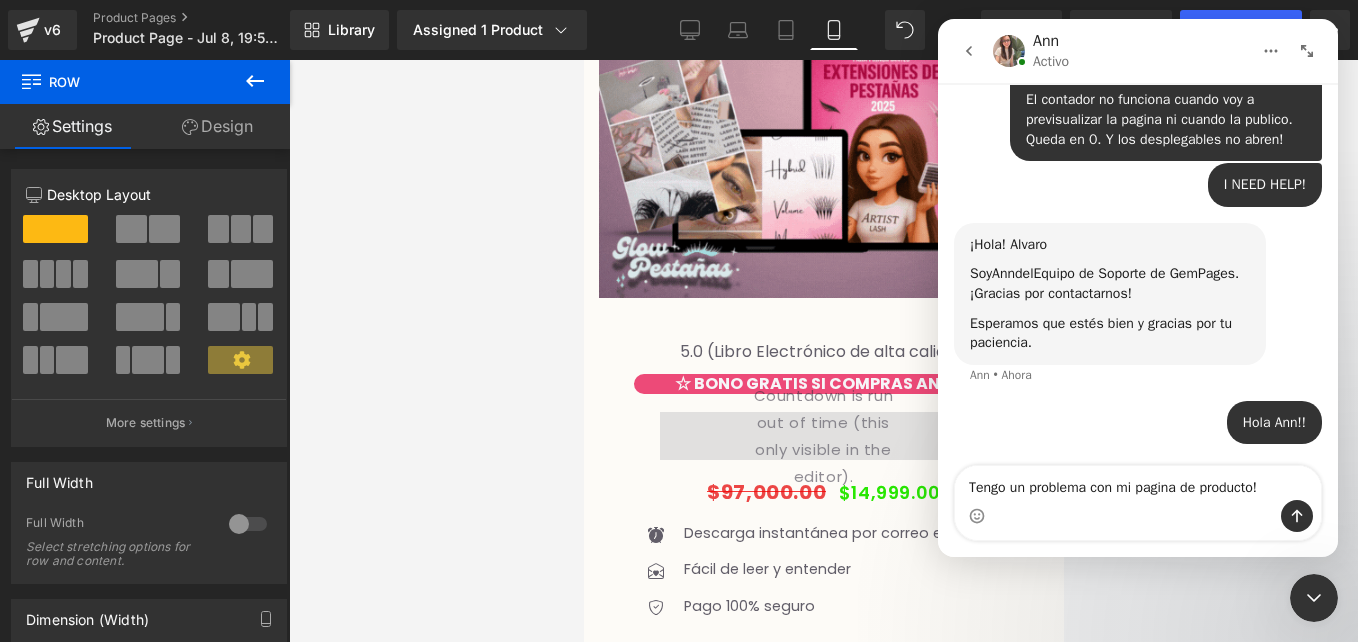 click at bounding box center (679, 291) 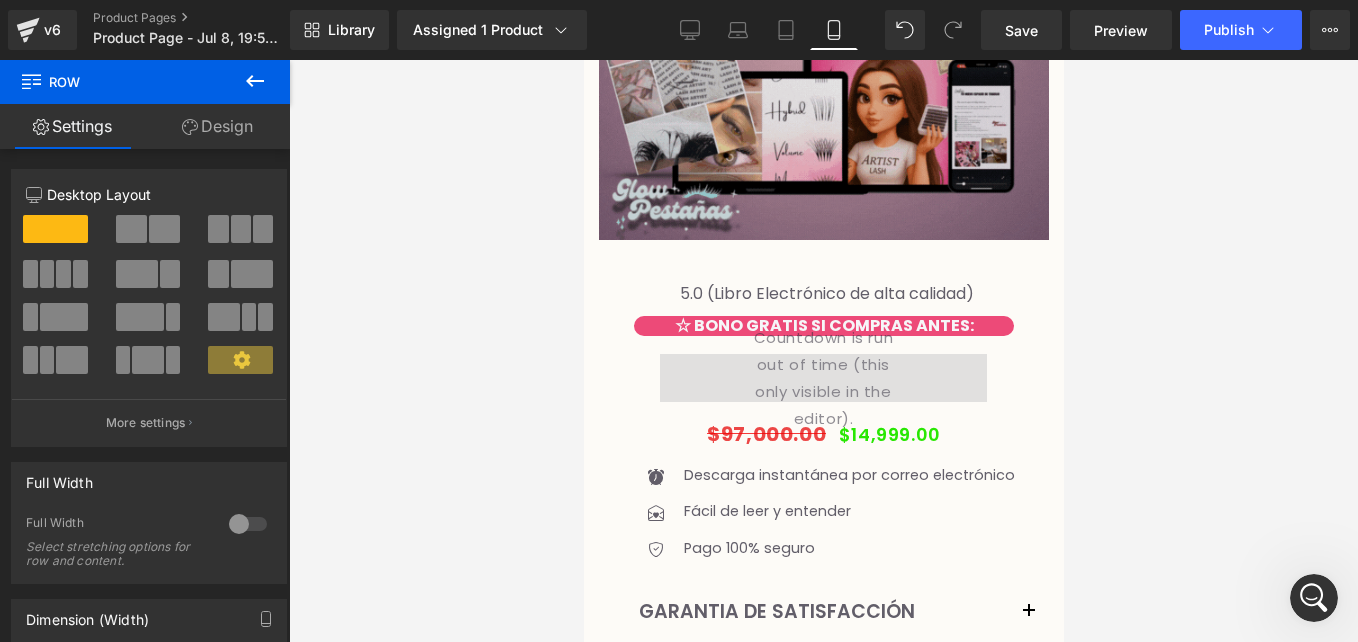 scroll, scrollTop: 497, scrollLeft: 0, axis: vertical 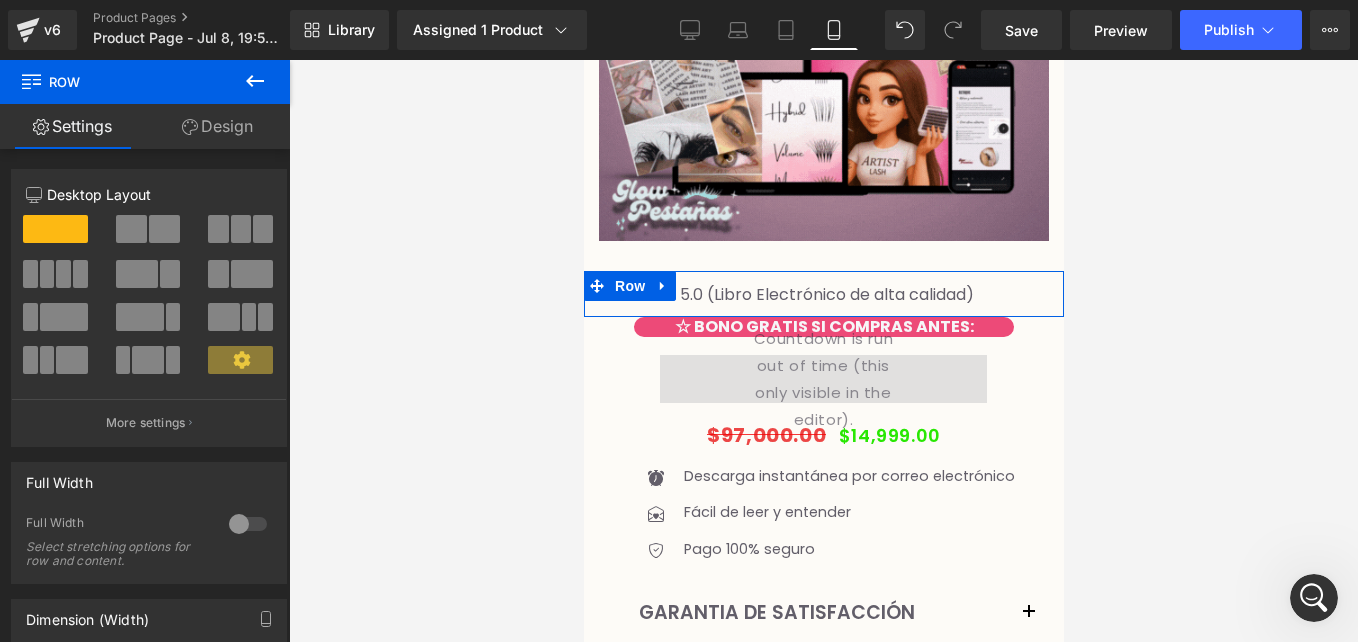click at bounding box center [823, 312] 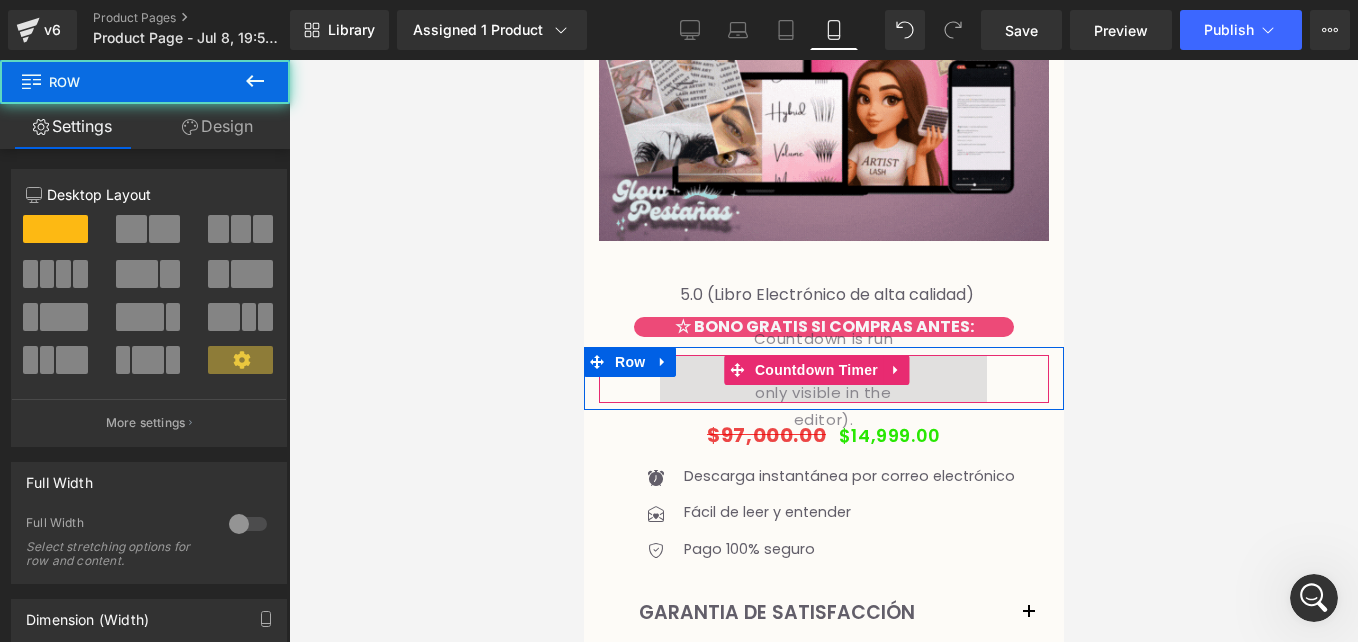 click on "00 Horas
00 Minutos
00 Segundos" at bounding box center [822, 379] 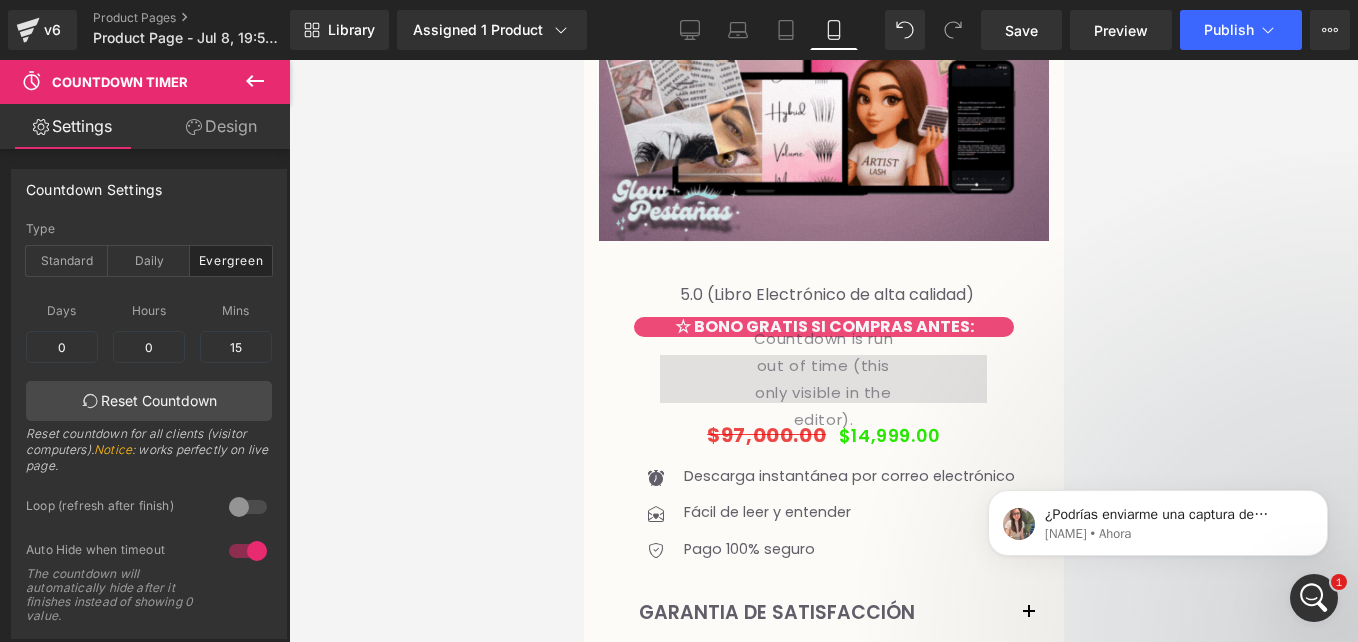 scroll, scrollTop: 0, scrollLeft: 0, axis: both 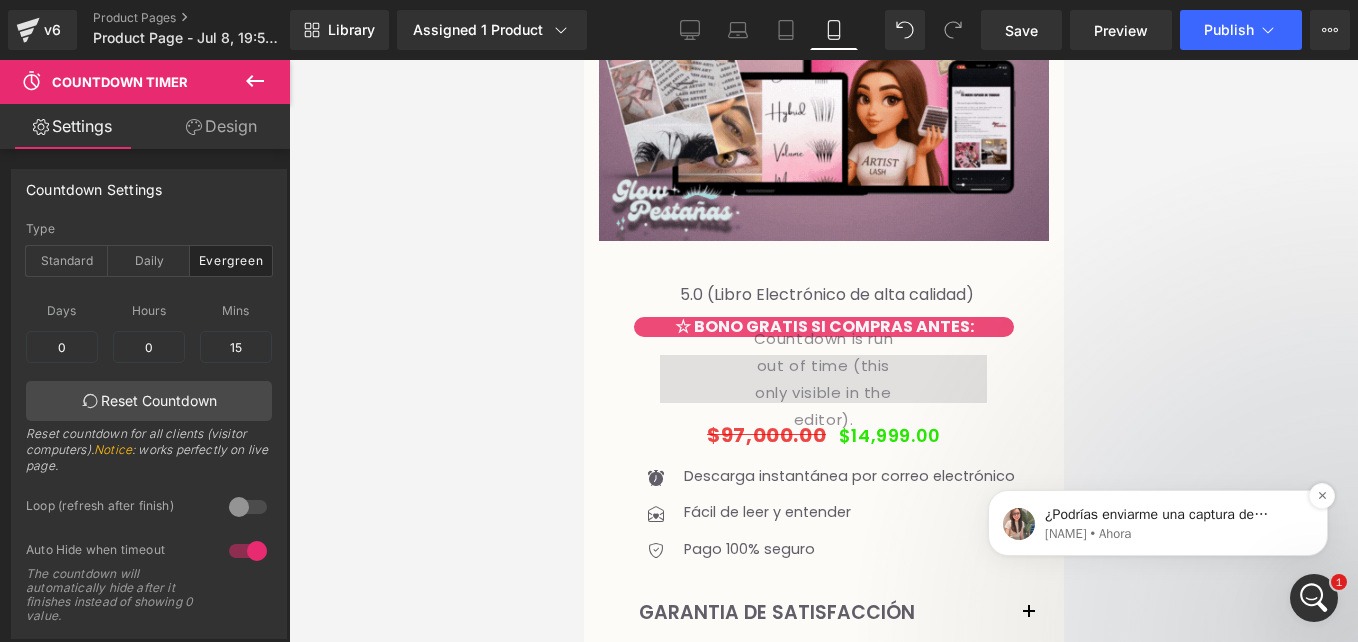 click on "[FIRST] • Ahora" at bounding box center [1174, 534] 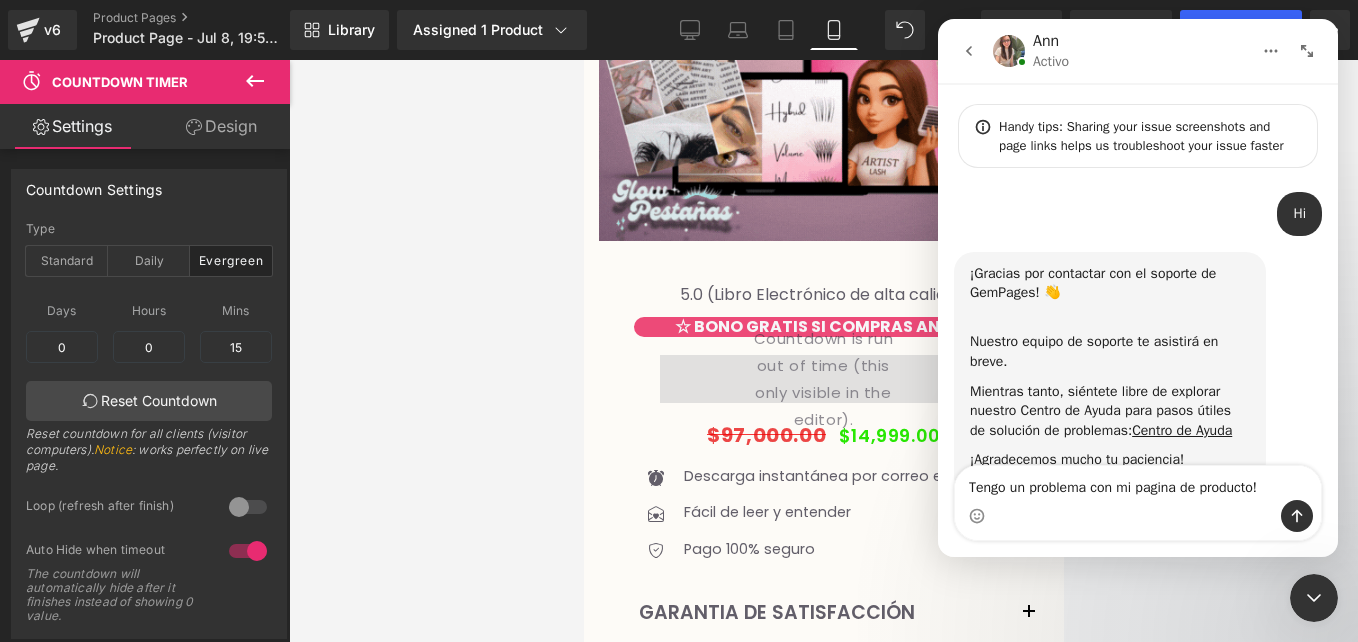 scroll, scrollTop: 3, scrollLeft: 0, axis: vertical 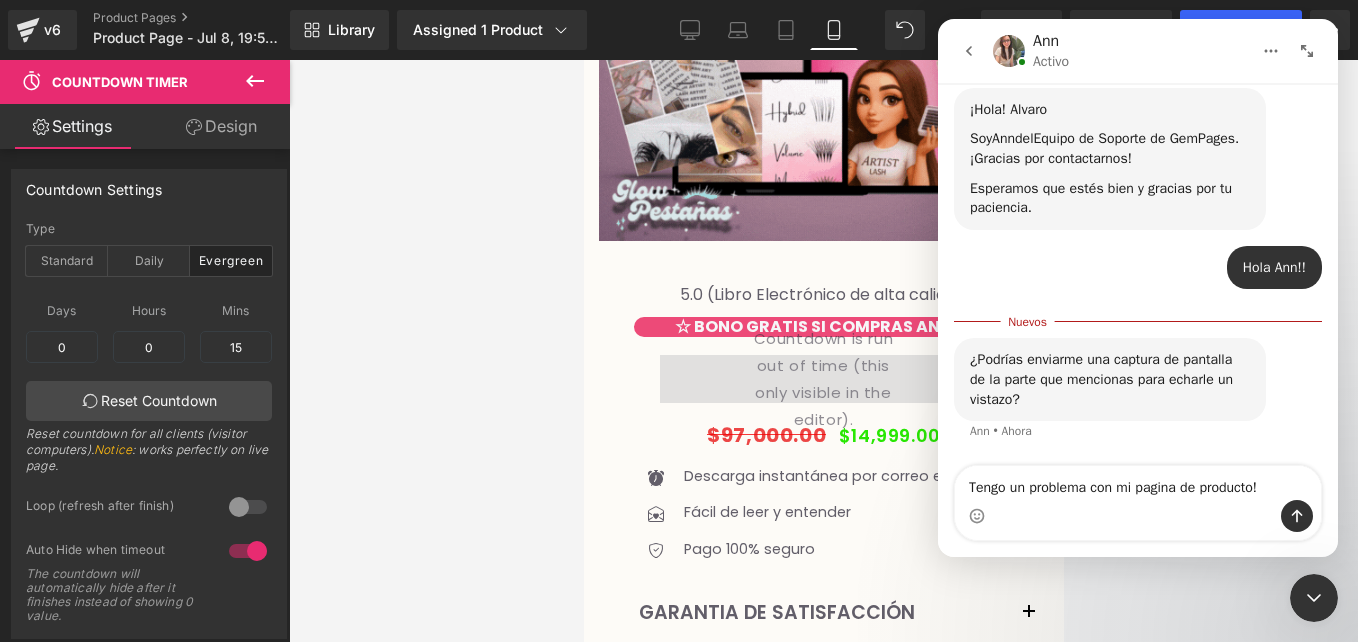 drag, startPoint x: 1244, startPoint y: 489, endPoint x: 871, endPoint y: 449, distance: 375.13864 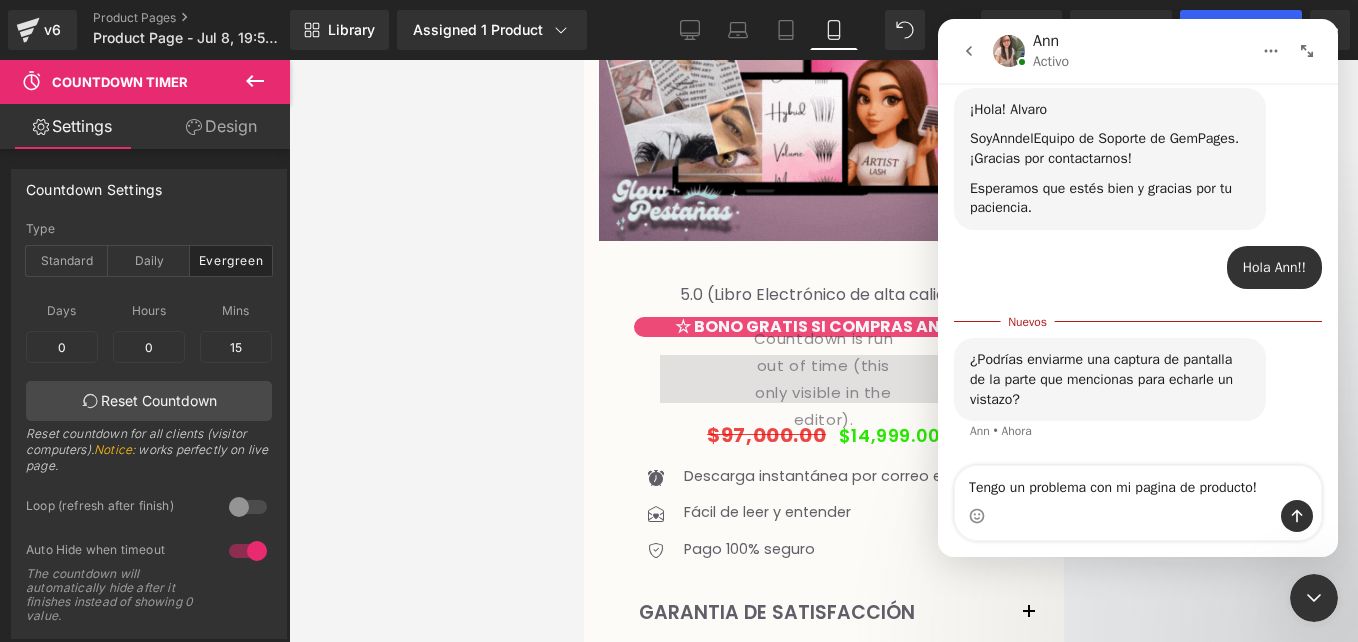 click on "Ann Activo Handy tips: Sharing your issue screenshots and page links helps us troubleshoot your issue faster Hi  Glowpestañas    •   Hace 18m ¡Gracias por contactar con el soporte de GemPages! 👋 ​ Nuestro equipo de soporte te asistirá en breve. Mientras tanto, siéntete libre de explorar nuestro Centro de Ayuda para pasos útiles de solución de problemas:  Centro de Ayuda ¡Agradecemos mucho tu paciencia! Operator    •   Hace 18m Además, solo un pequeño aviso, nuestro sistema estará en mantenimiento el 13 de julio de 2025, de 10:00 AM a 12:00 PM (GMT+7). Durante este período, GemPages no será accesible Por favor, guarda tu trabajo de antemano para evitar interrupciones. ​ Gracias por tu comprensión Operator    •   Hace 18m Tengo problemas con el funcionamiento de mi pagina!  El contador no funciona cuando voy a previsualizar la pagina ni cuando la publico. Queda en 0. Y los desplegables no abren! Glowpestañas    •   Hace 17m I NEED HELP! Glowpestañas    •   Ahora" 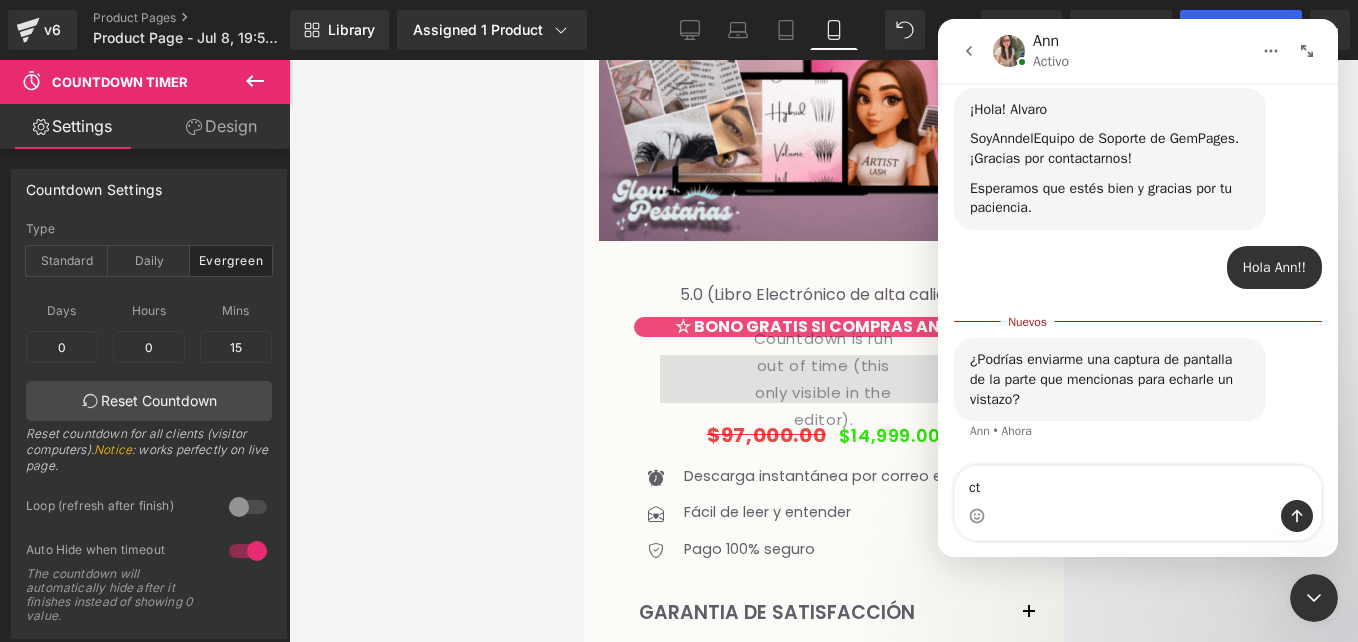 type on "c" 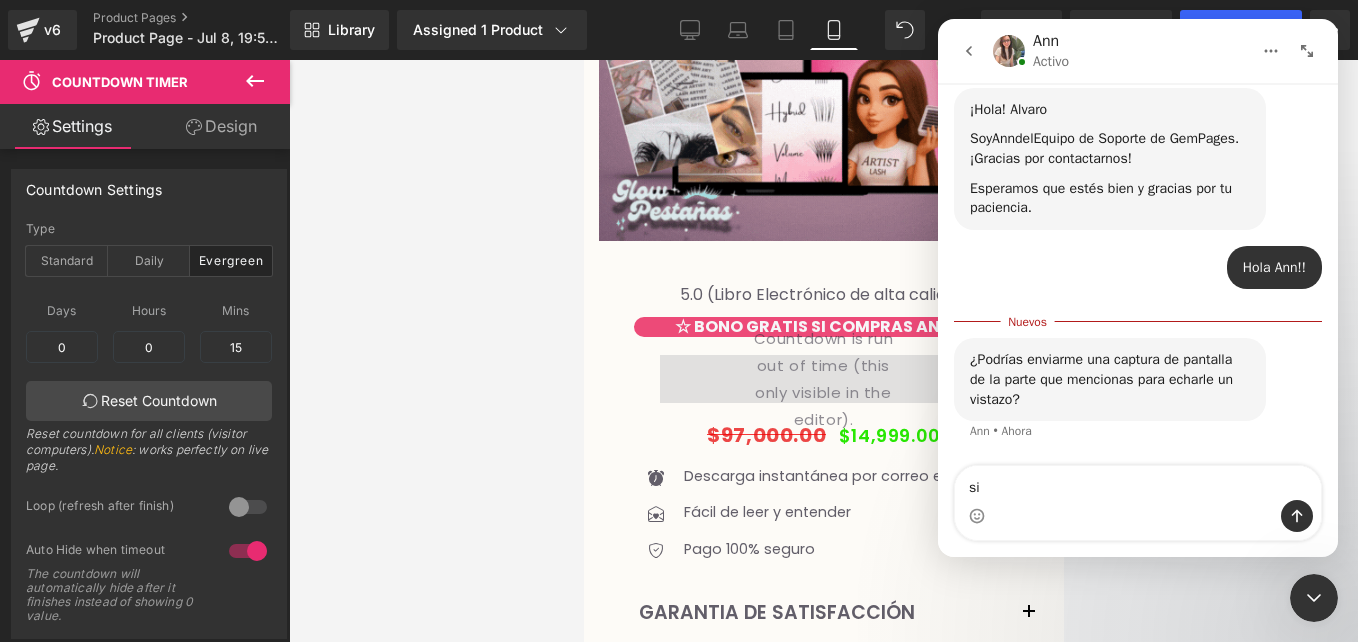 type on "si!" 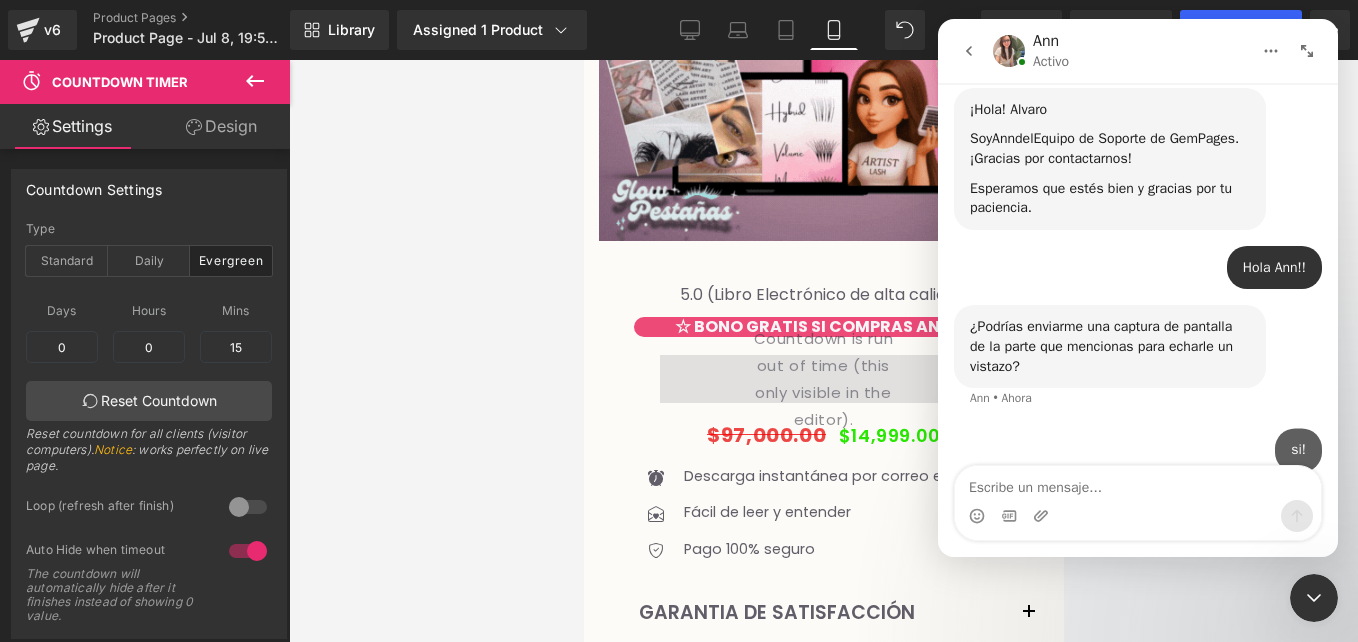 scroll, scrollTop: 850, scrollLeft: 0, axis: vertical 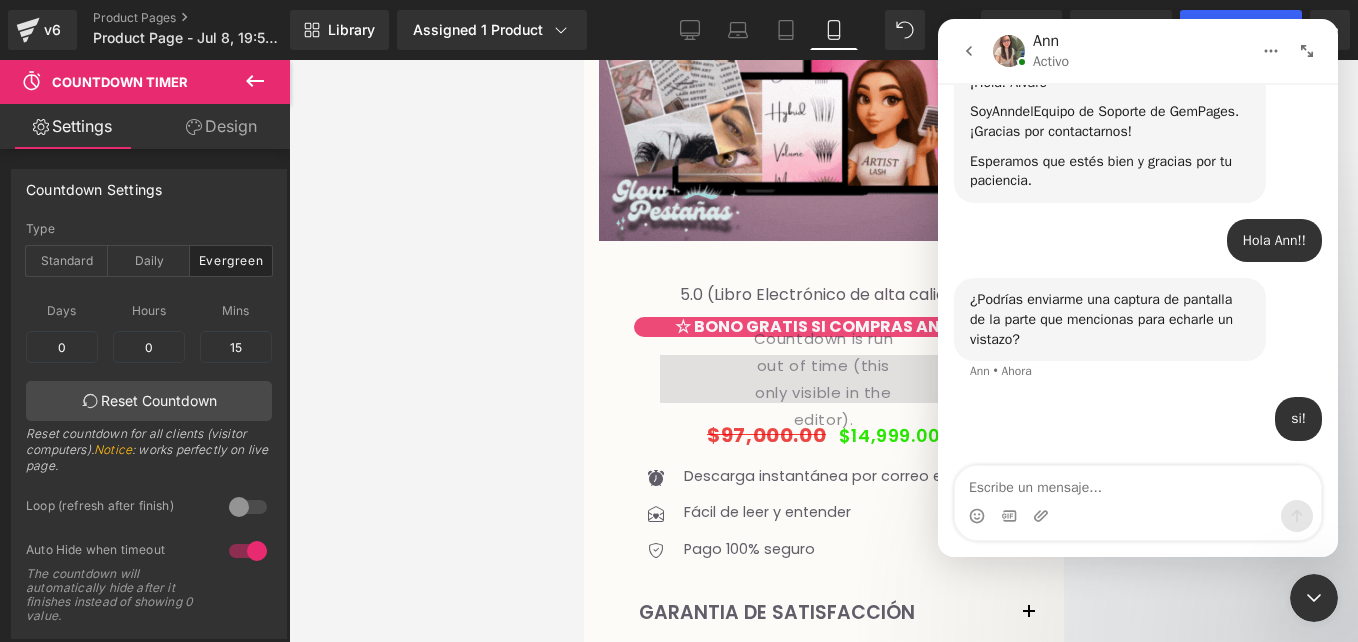 type 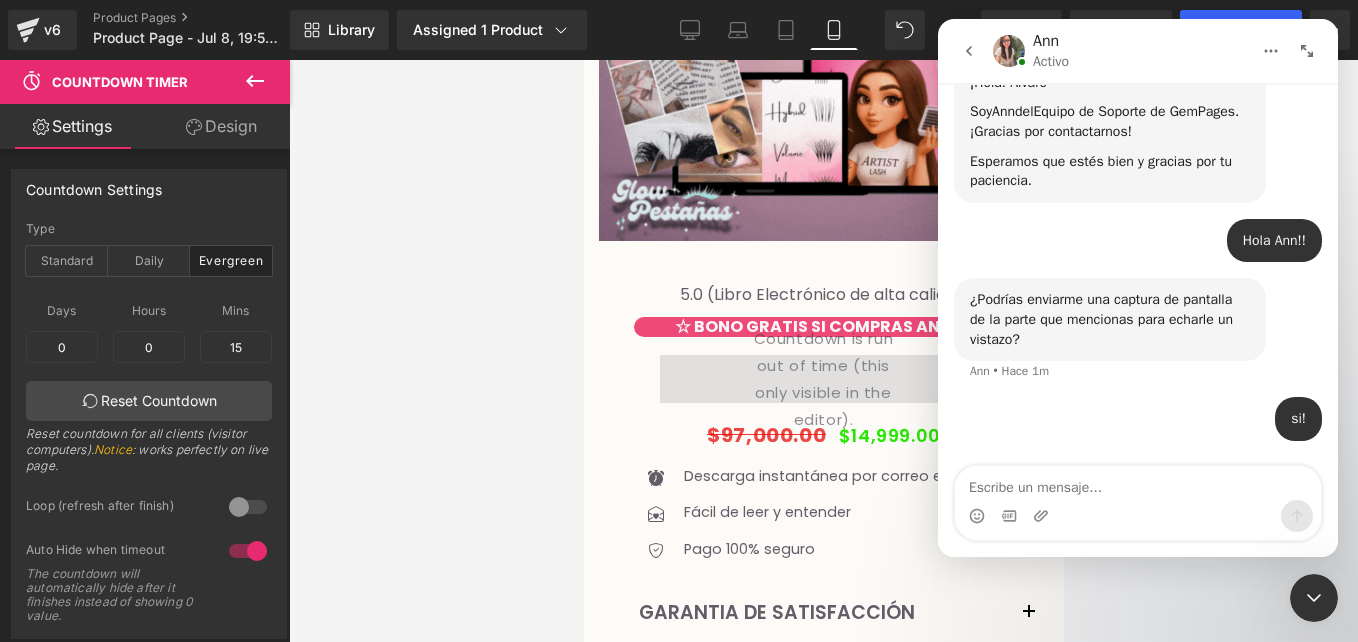 click at bounding box center (679, 291) 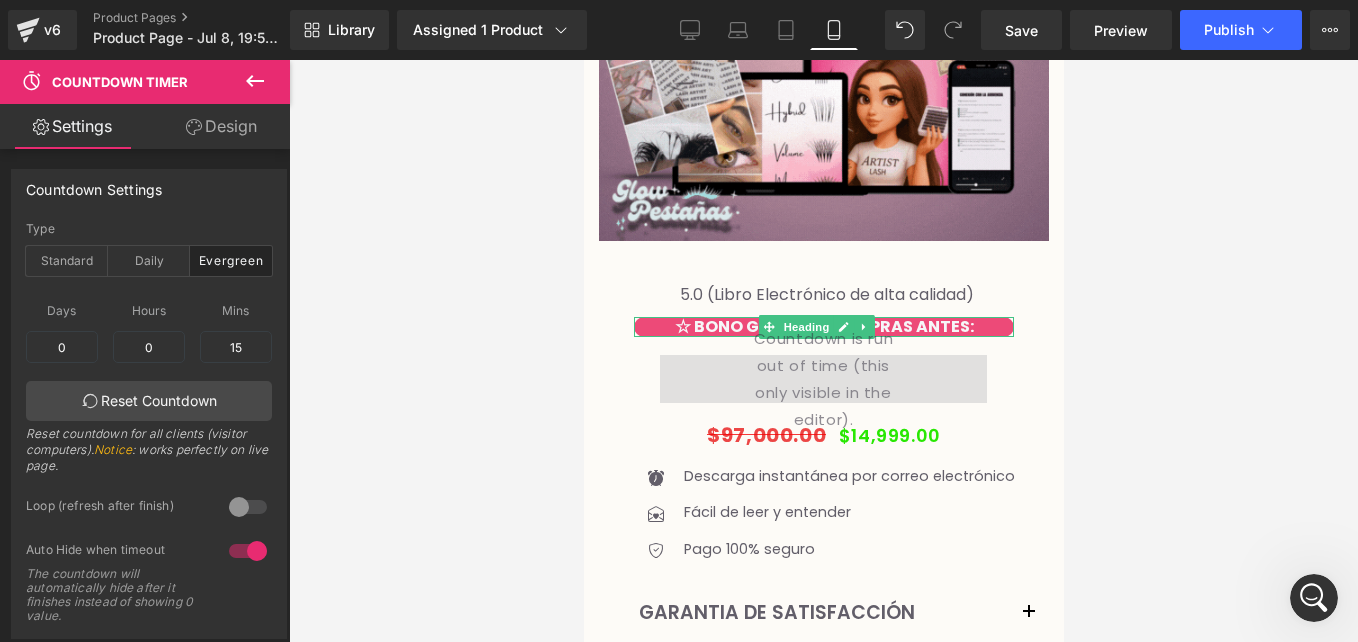 click on "☆ BONO GRATIS SI COMPRAS ANTES:" at bounding box center [823, 326] 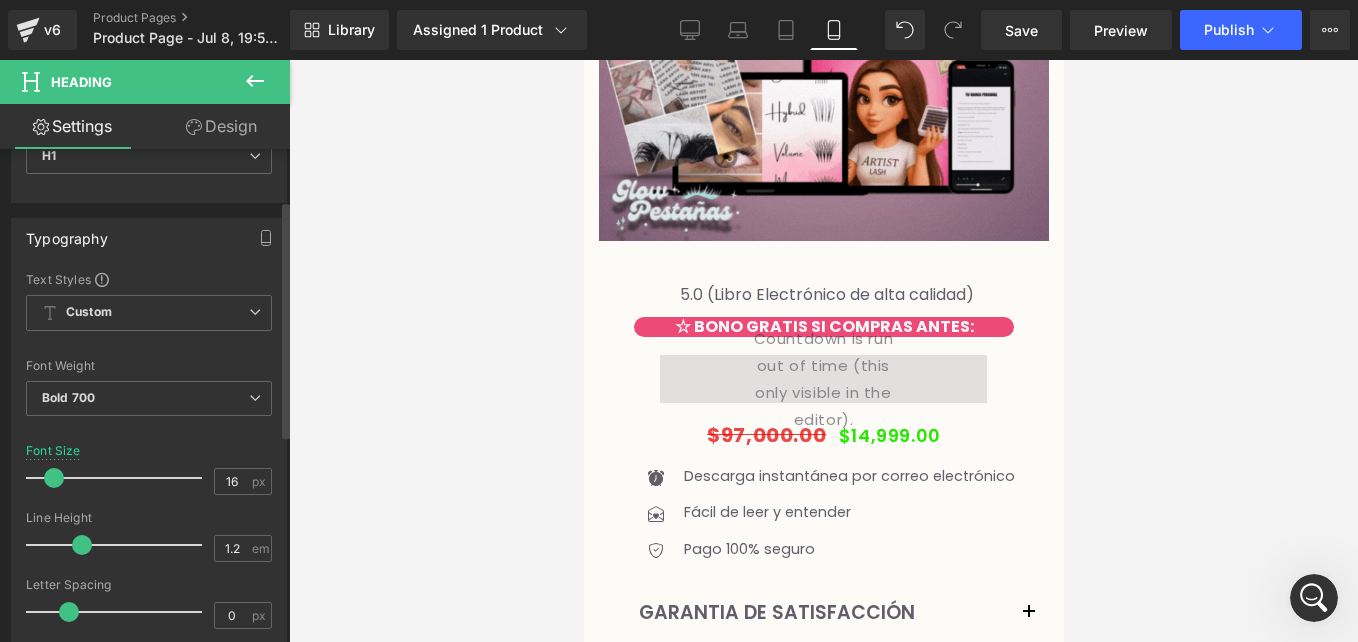 scroll, scrollTop: 106, scrollLeft: 0, axis: vertical 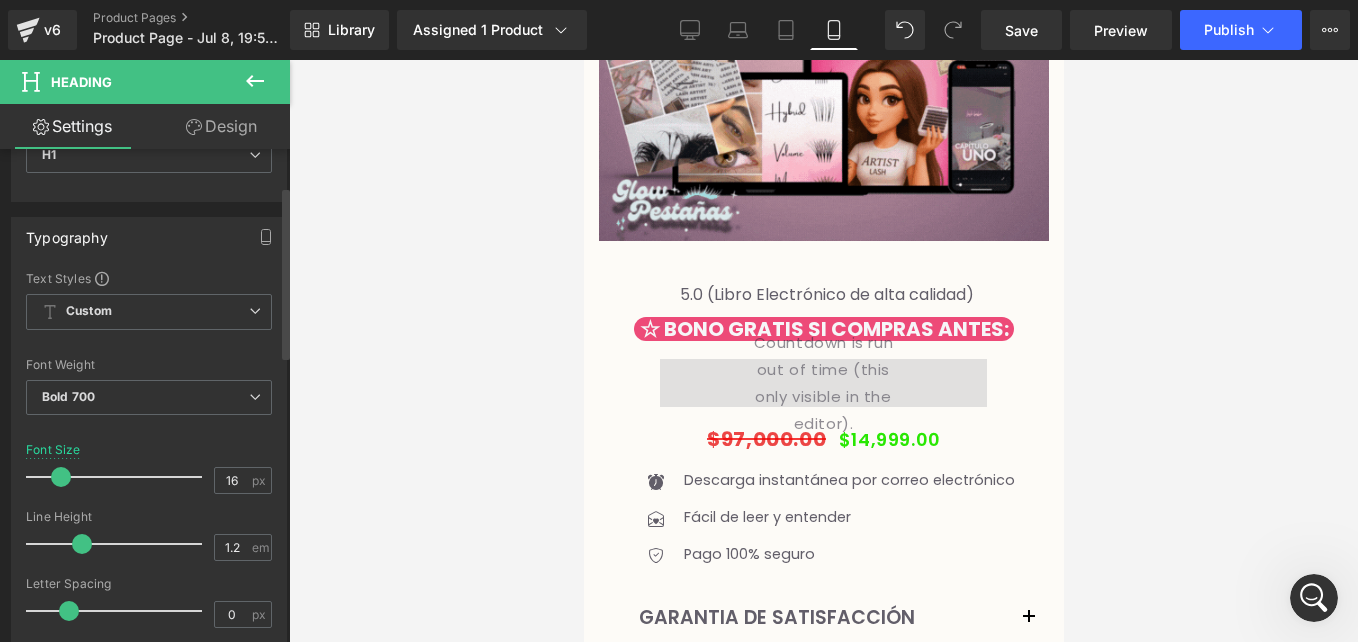 drag, startPoint x: 51, startPoint y: 468, endPoint x: 58, endPoint y: 477, distance: 11.401754 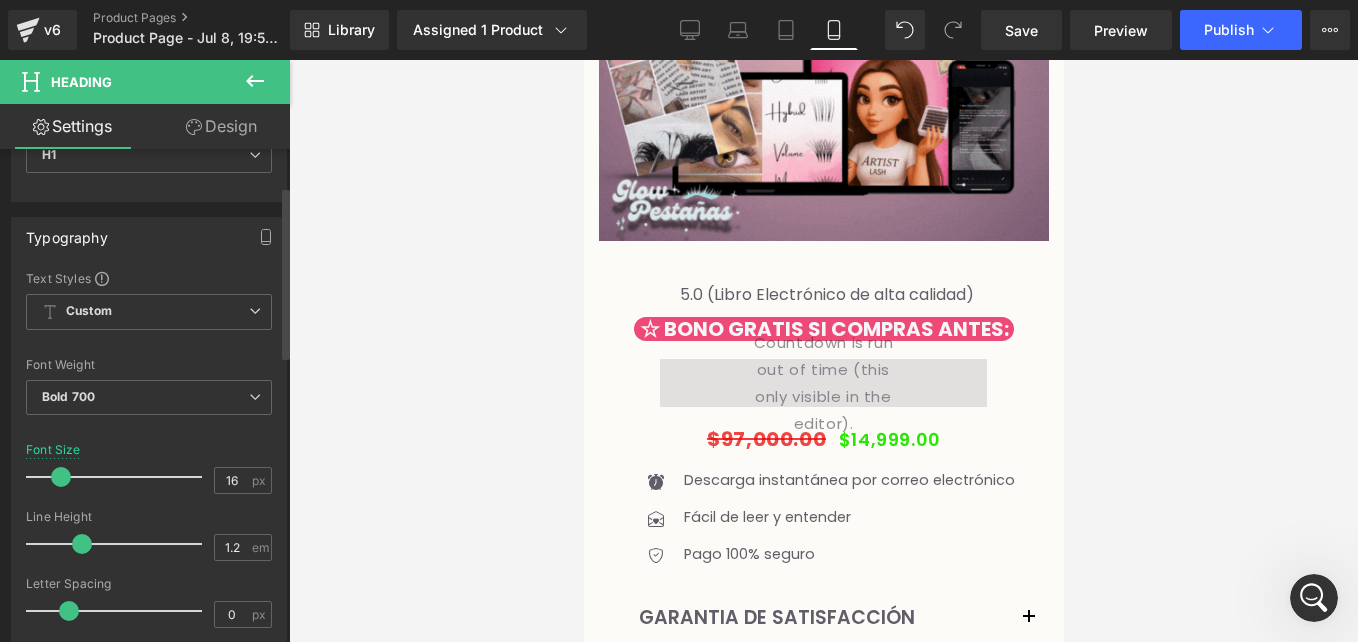 click at bounding box center [61, 477] 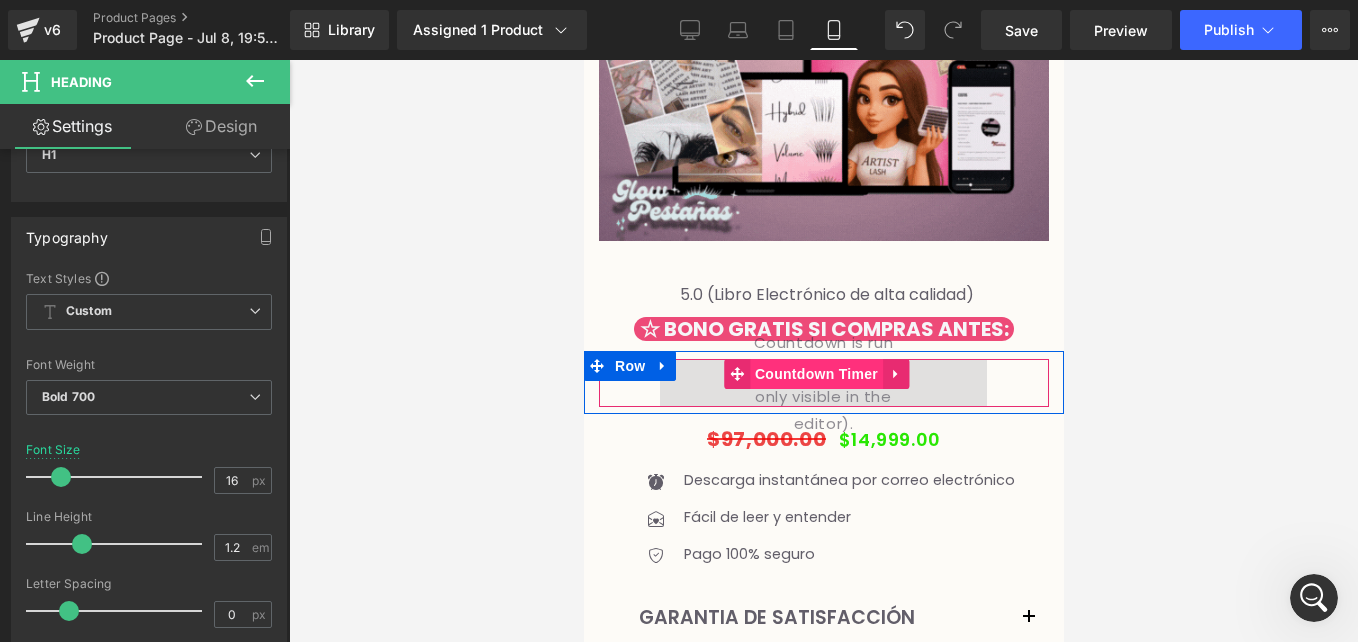 click on "Countdown Timer" at bounding box center [815, 374] 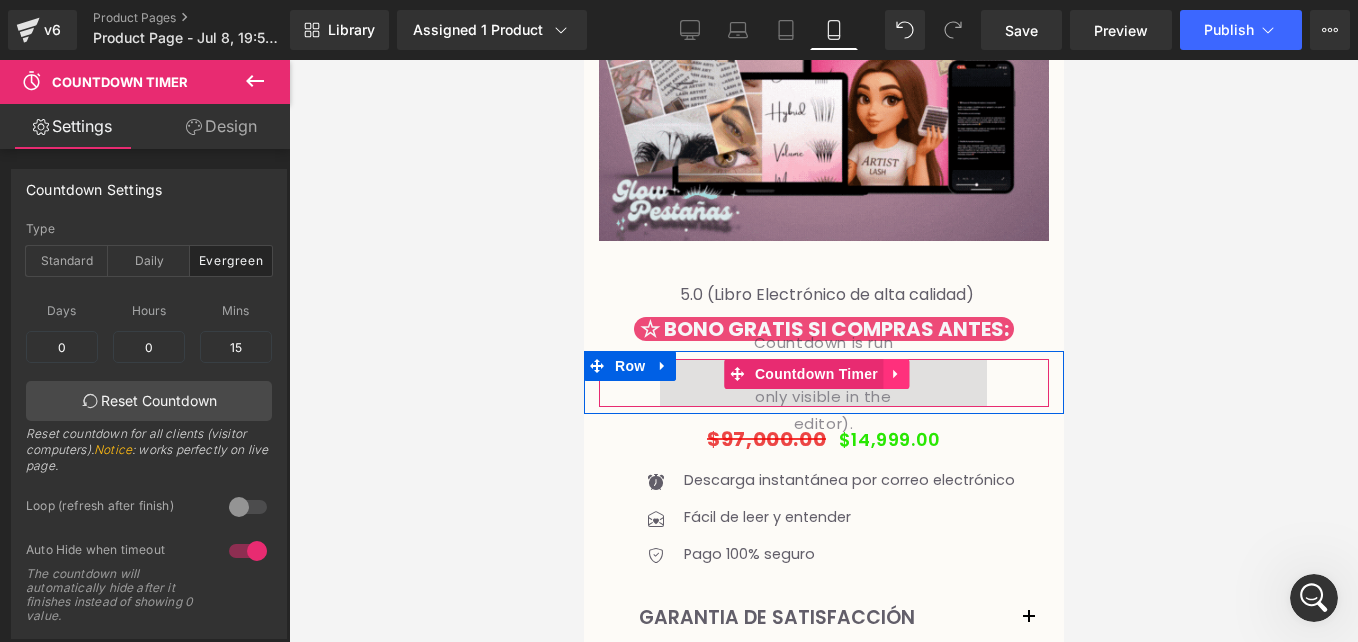 click 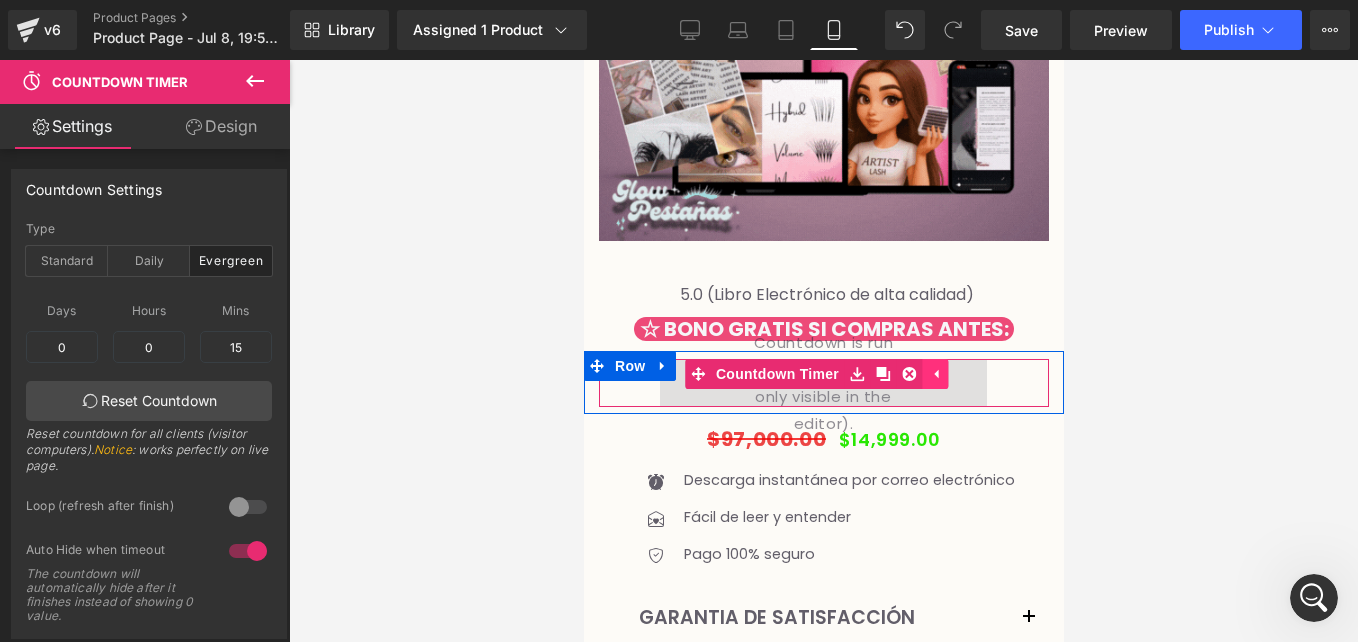 click 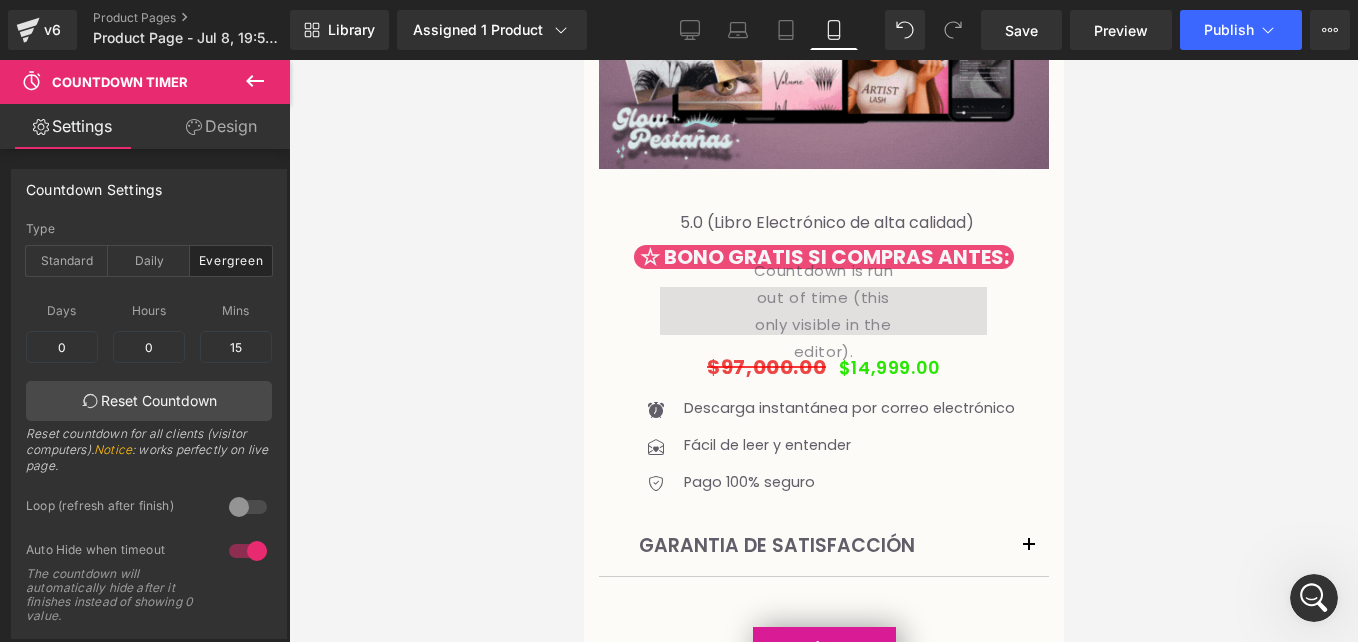 scroll, scrollTop: 482, scrollLeft: 0, axis: vertical 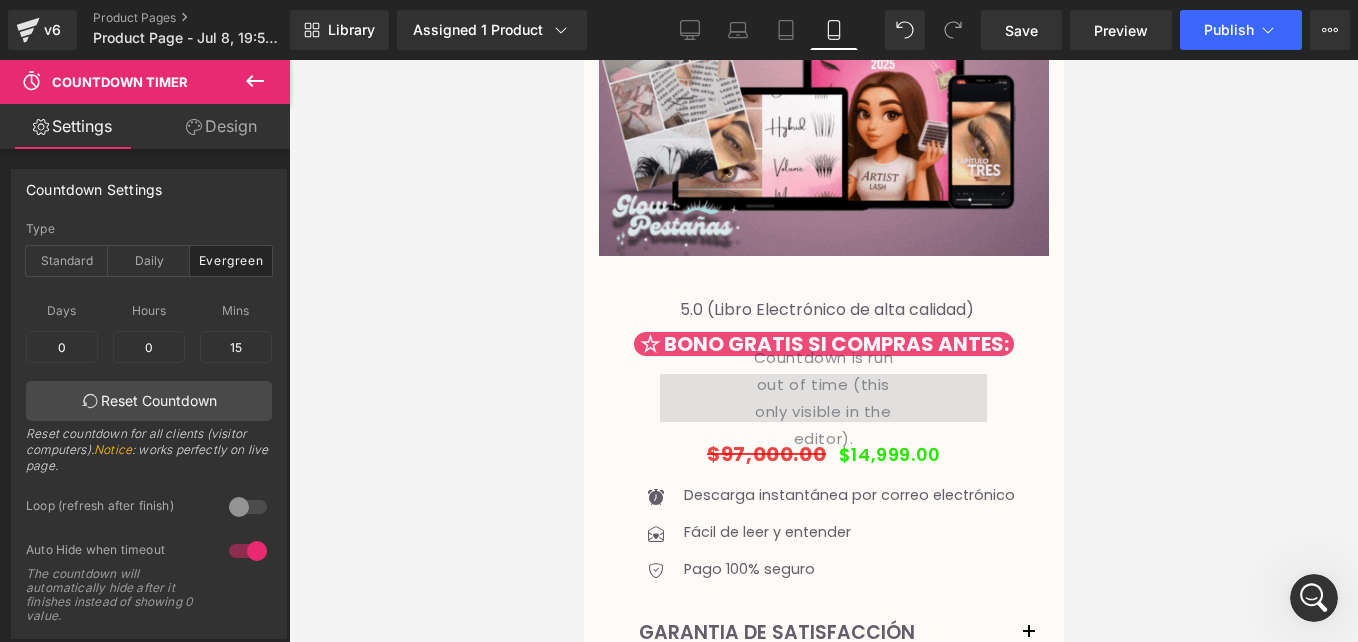 click at bounding box center [823, 351] 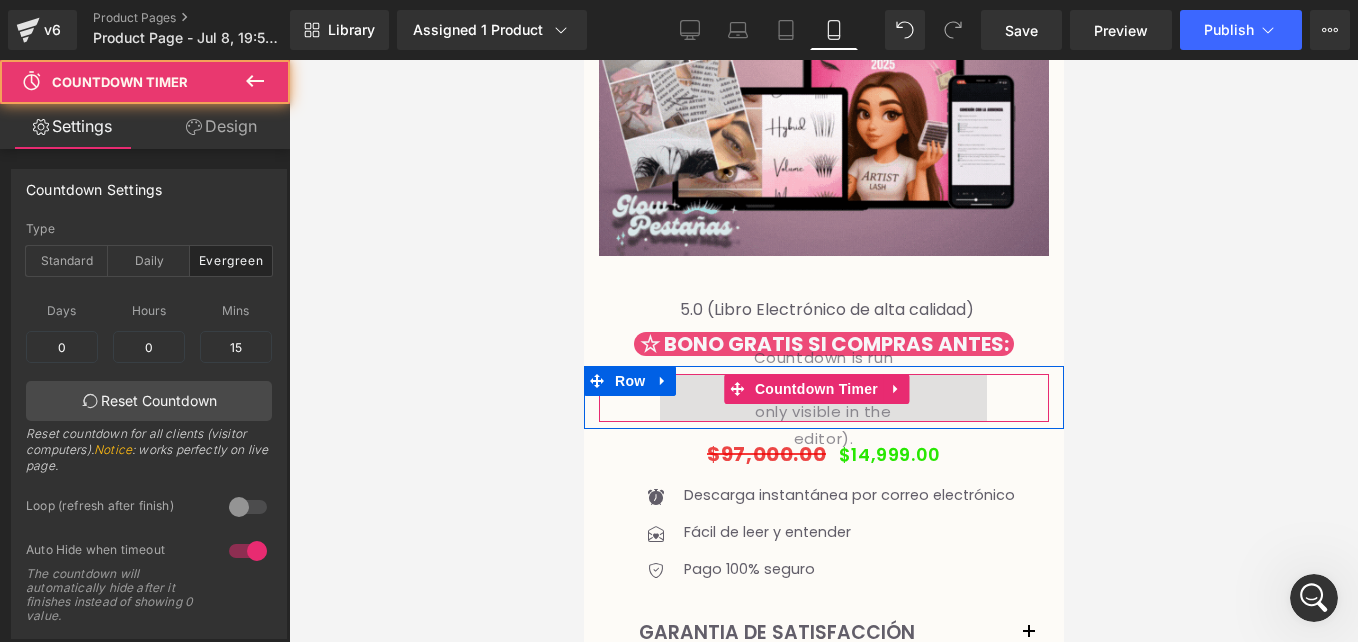 click on "00 Horas
00 Minutos
00 Segundos" at bounding box center (822, 398) 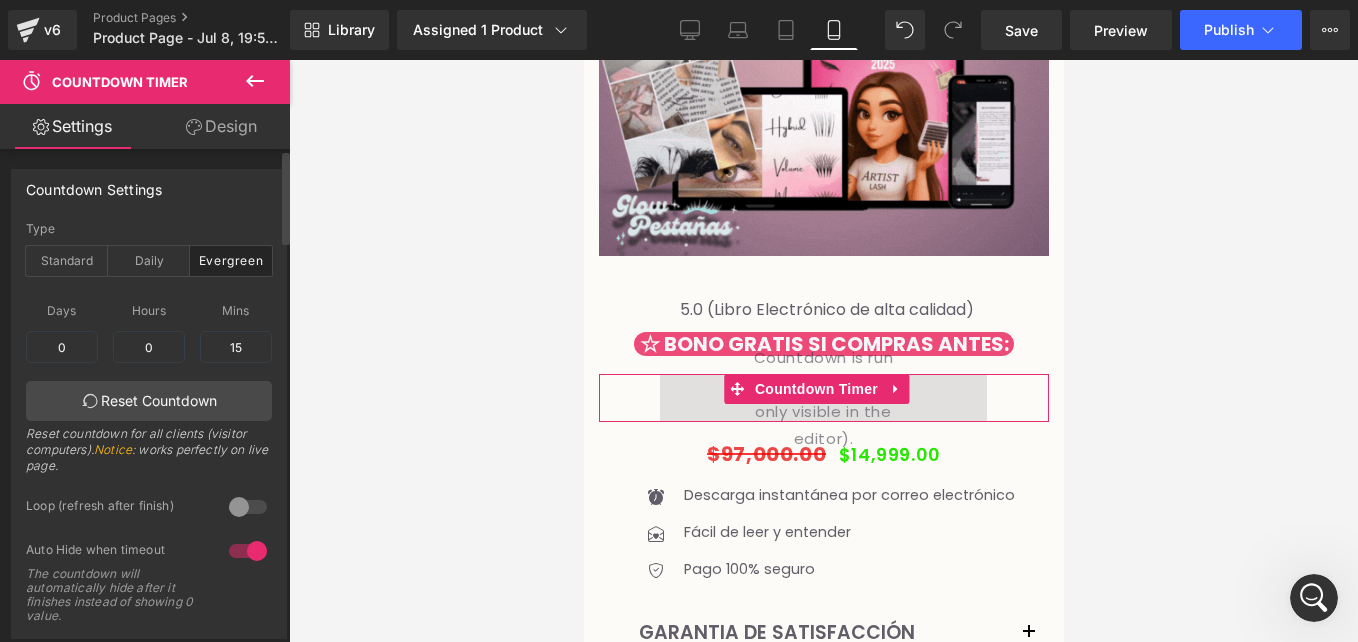 click at bounding box center (248, 551) 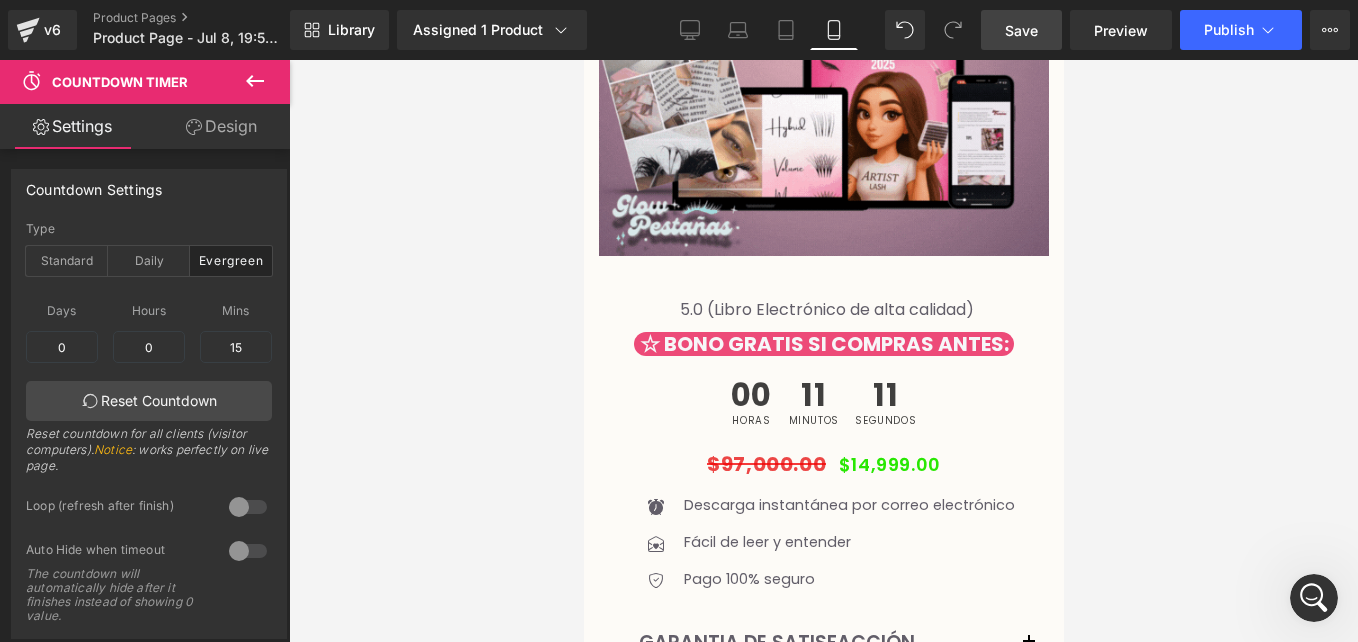 click on "Save" at bounding box center [1021, 30] 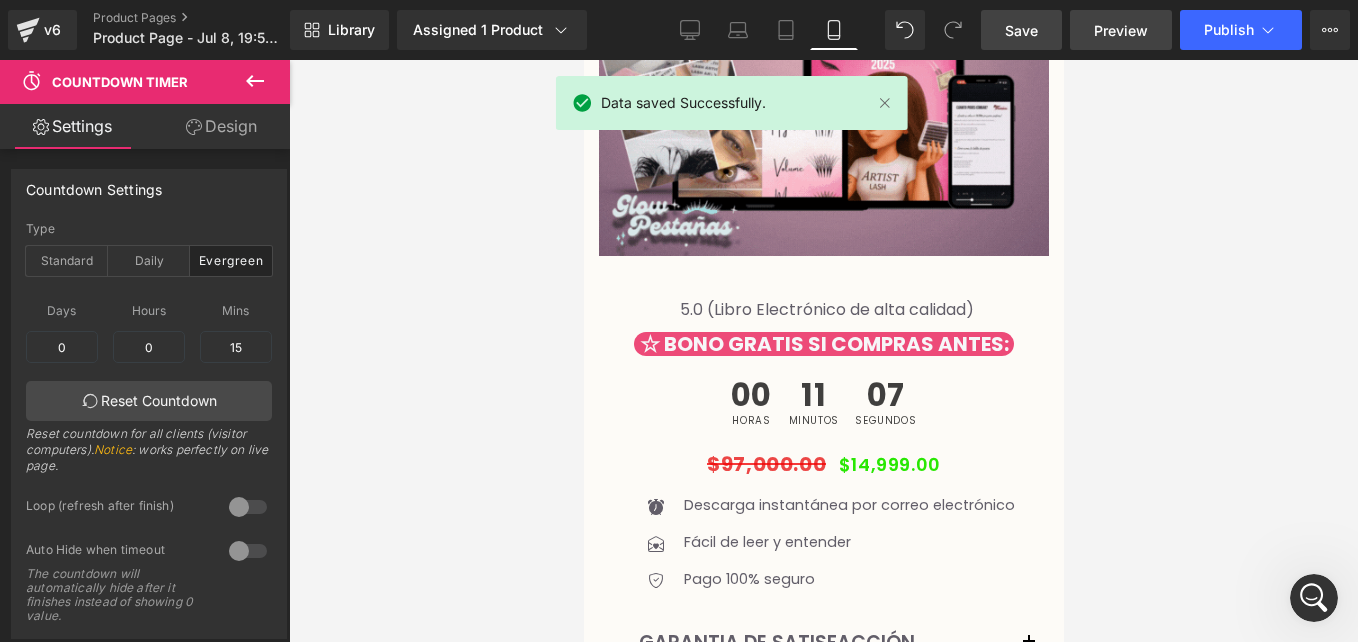 click on "Preview" at bounding box center (1121, 30) 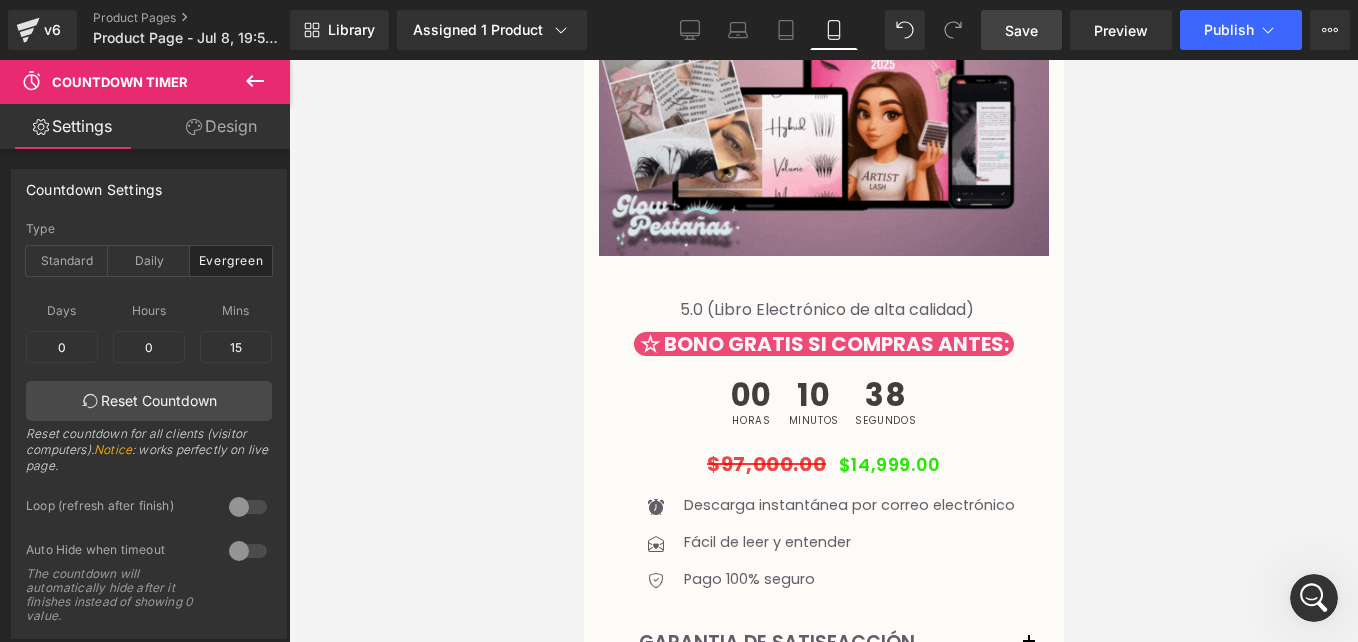 click 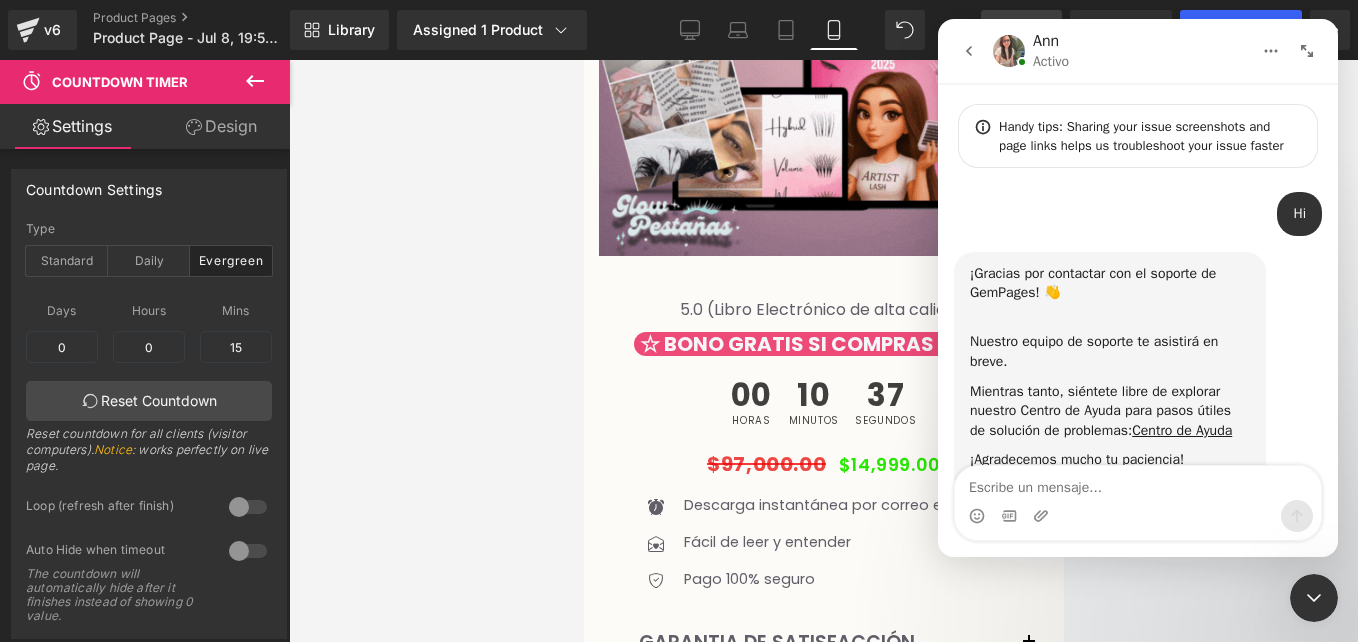 scroll, scrollTop: 850, scrollLeft: 0, axis: vertical 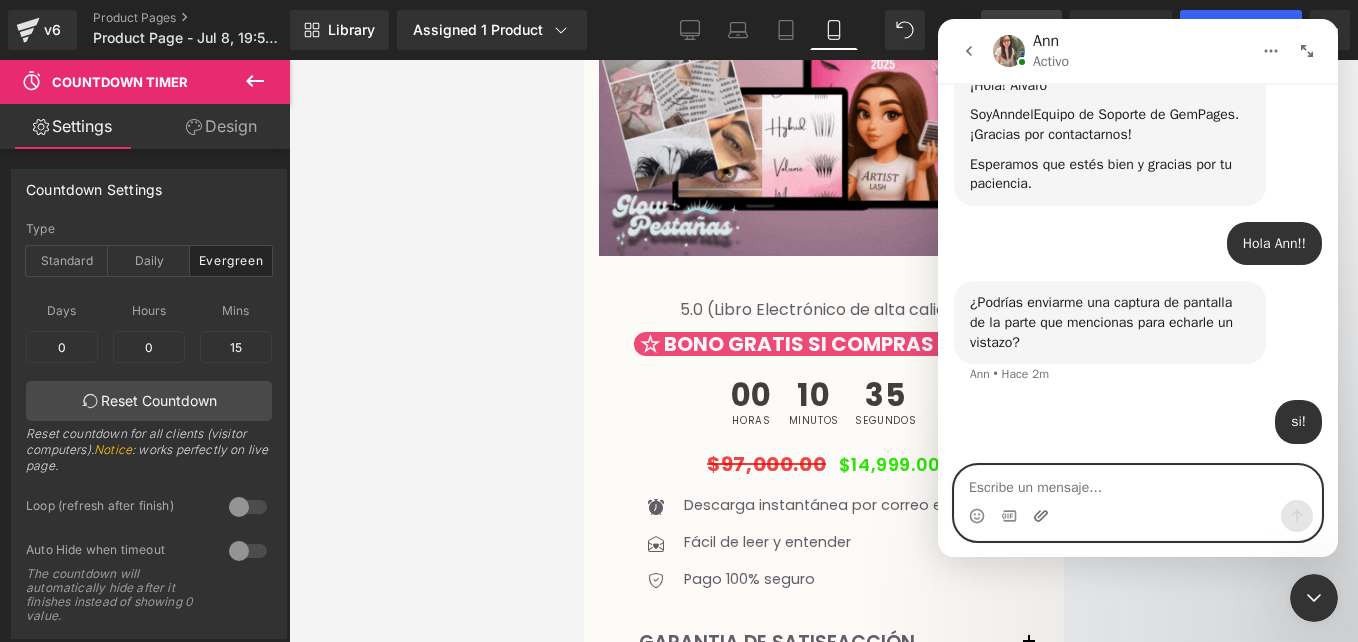 click 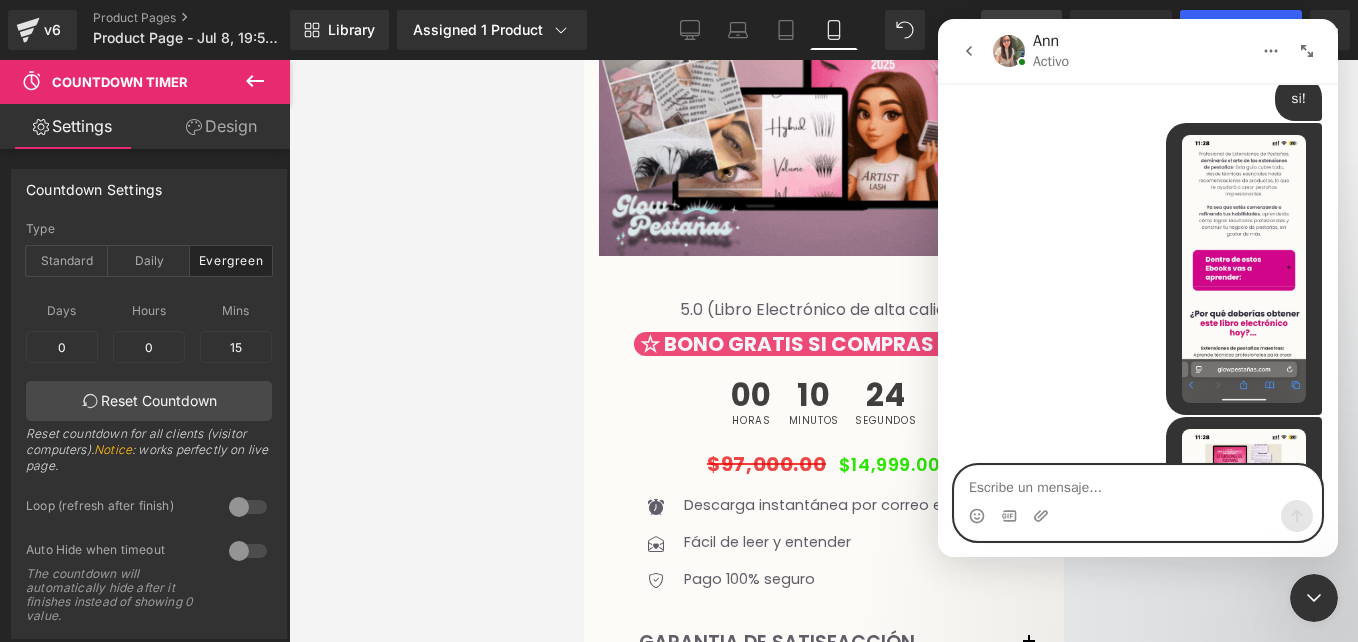scroll, scrollTop: 1732, scrollLeft: 0, axis: vertical 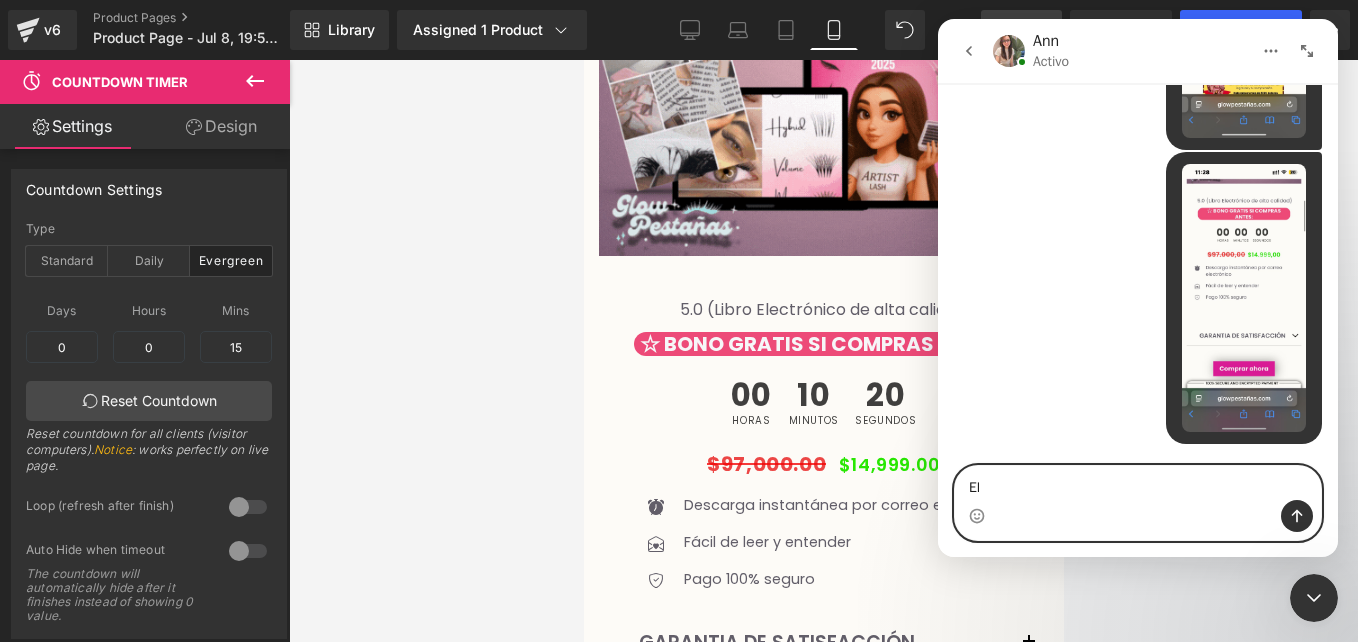 type on "E" 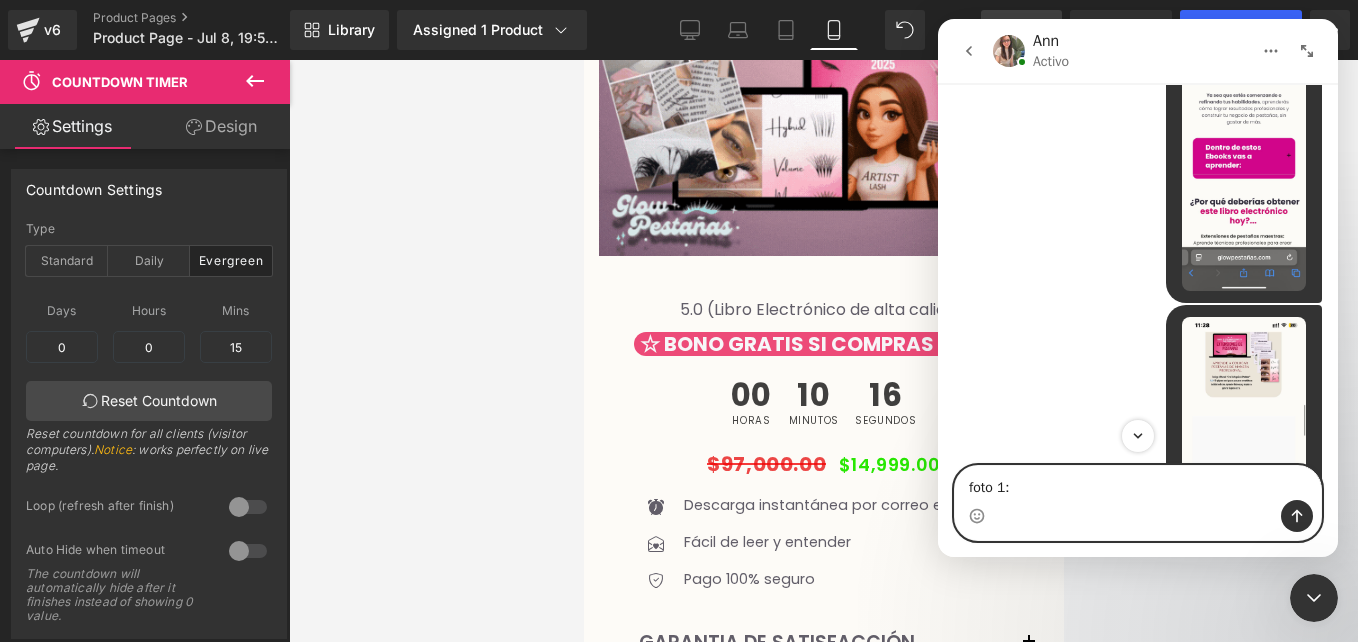 scroll, scrollTop: 1173, scrollLeft: 0, axis: vertical 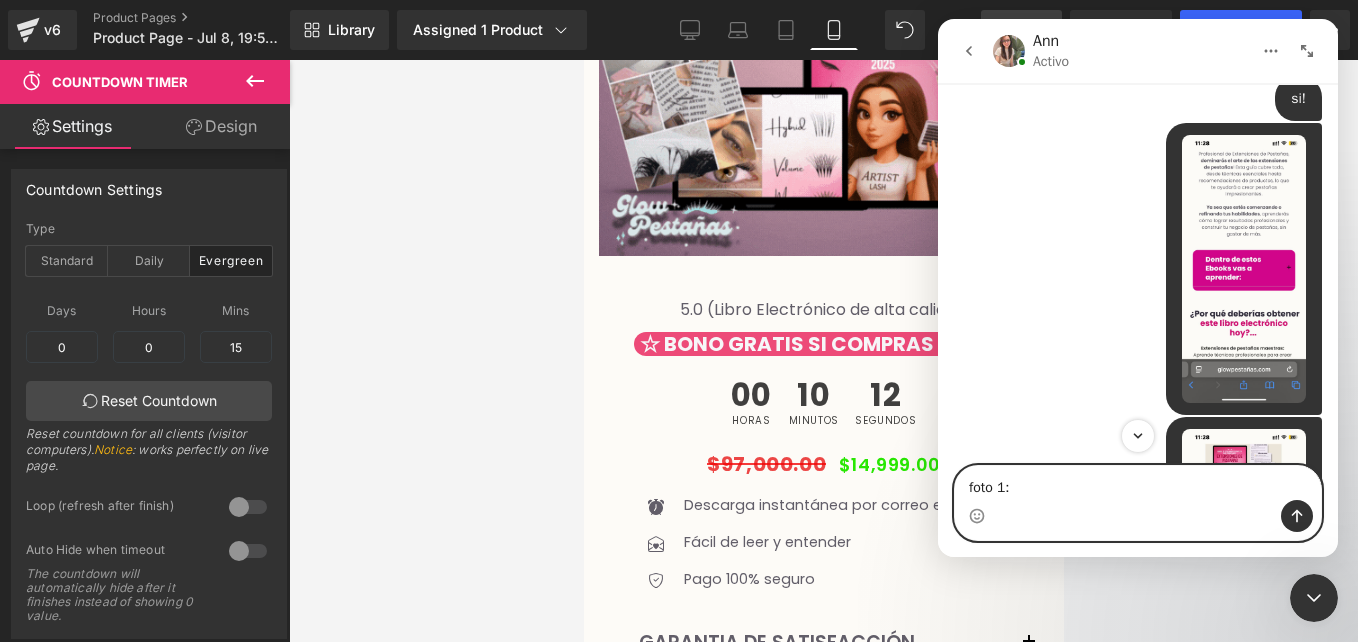 type on "foto 1:" 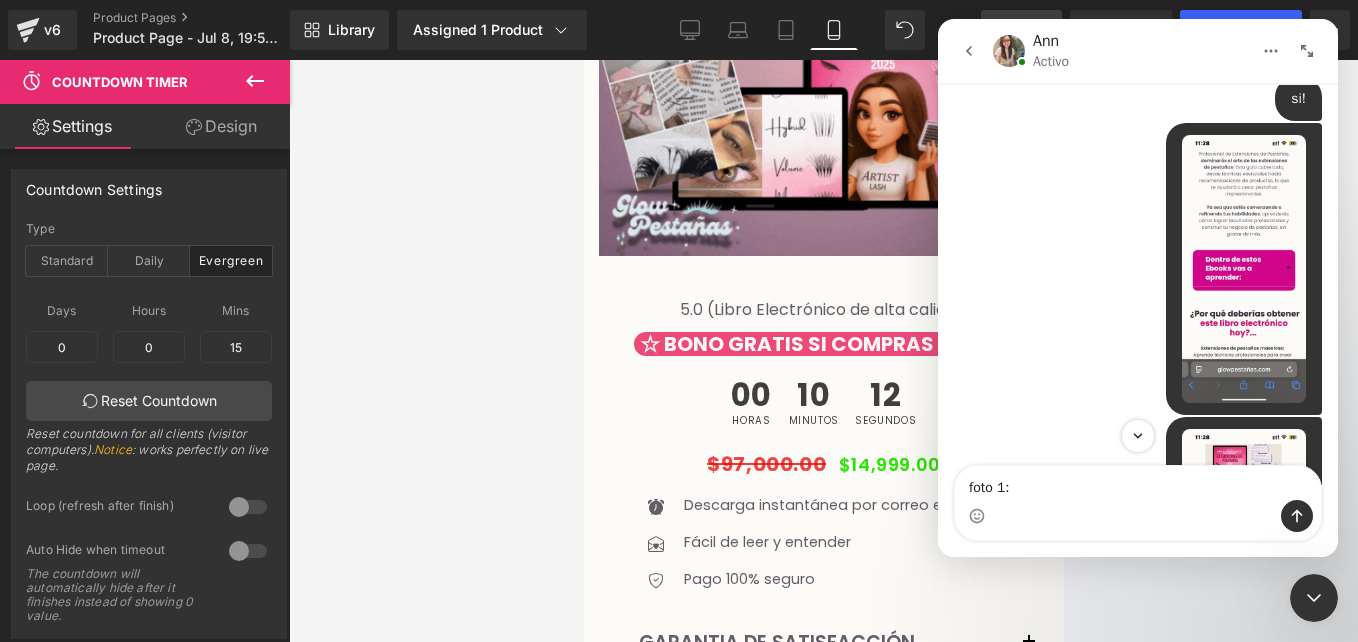 click at bounding box center (679, 291) 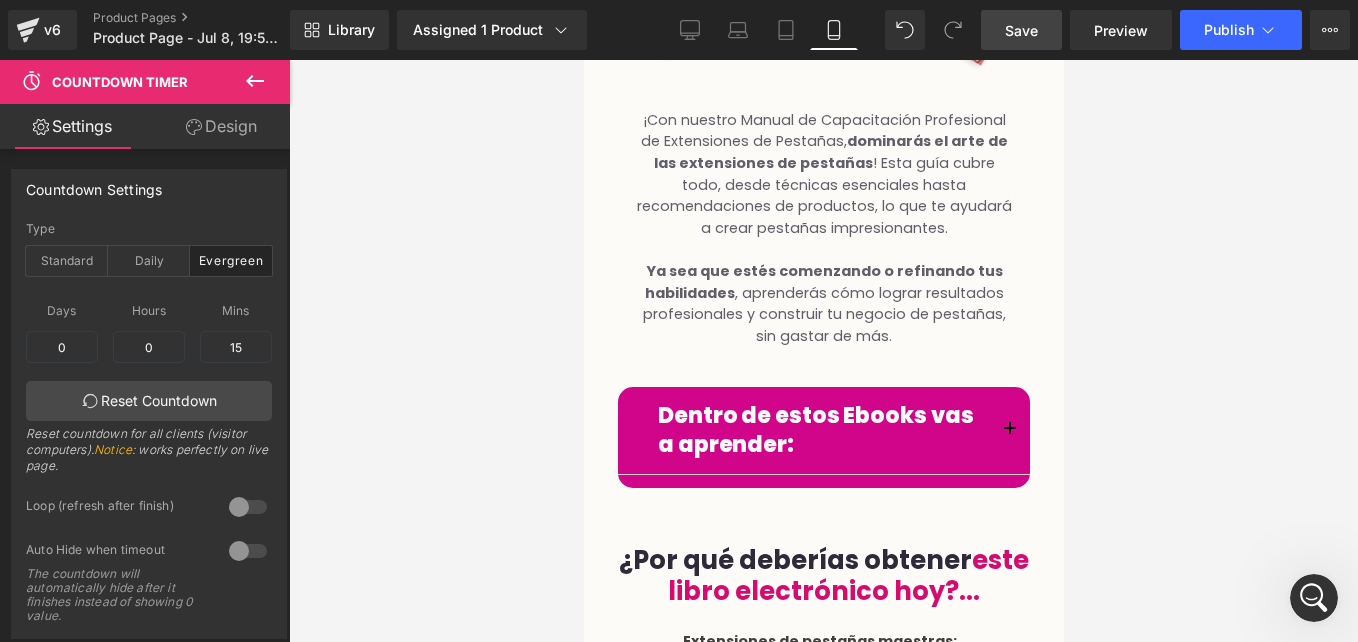 scroll, scrollTop: 4422, scrollLeft: 0, axis: vertical 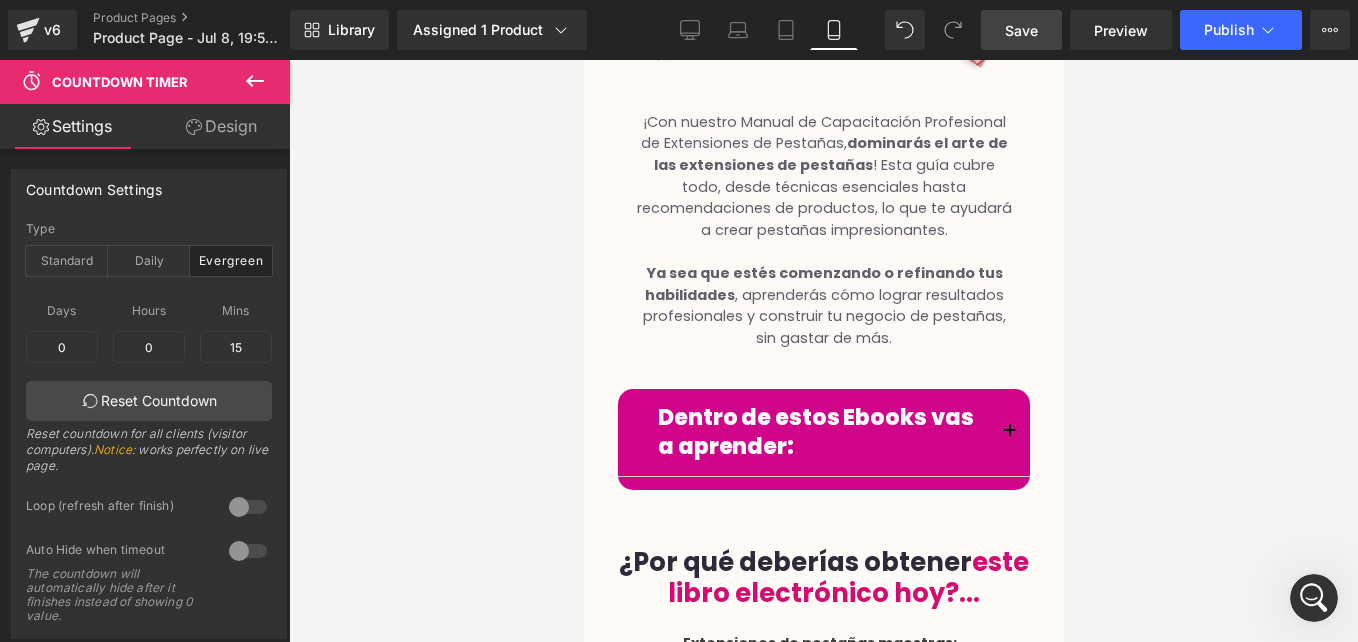 click on "Dentro de estos Ebooks vas a aprender:" at bounding box center [823, 432] 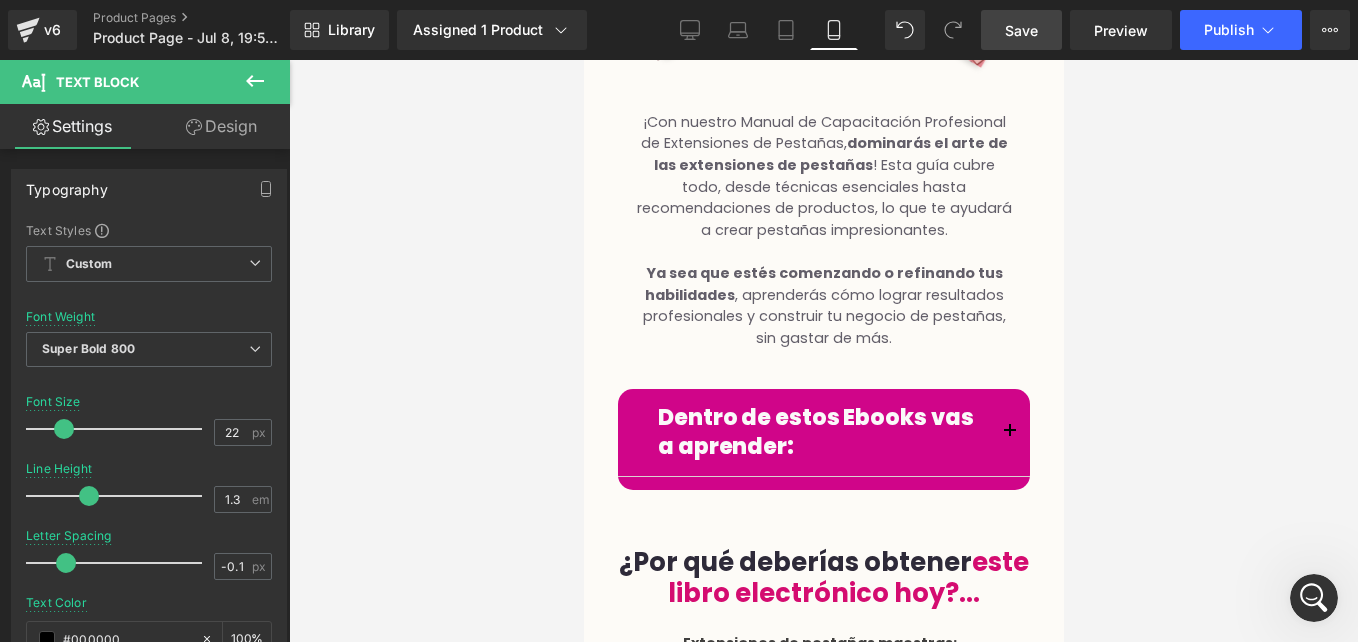 click at bounding box center [823, 351] 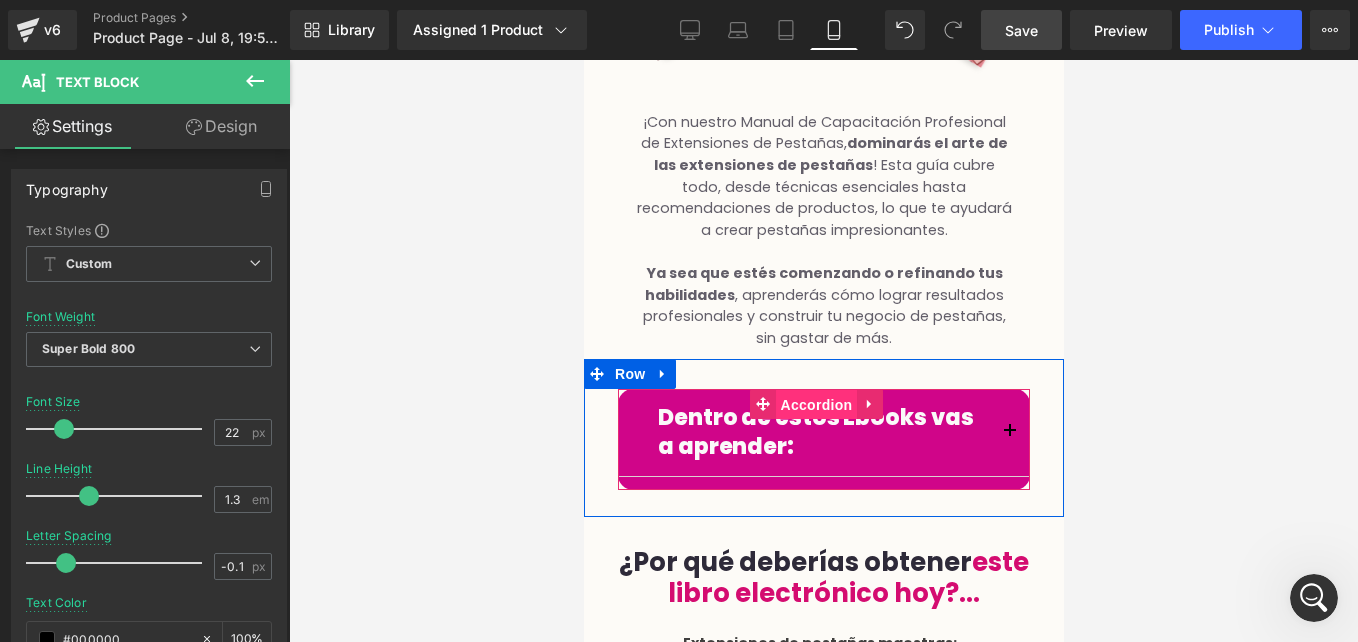click on "Accordion" at bounding box center [816, 405] 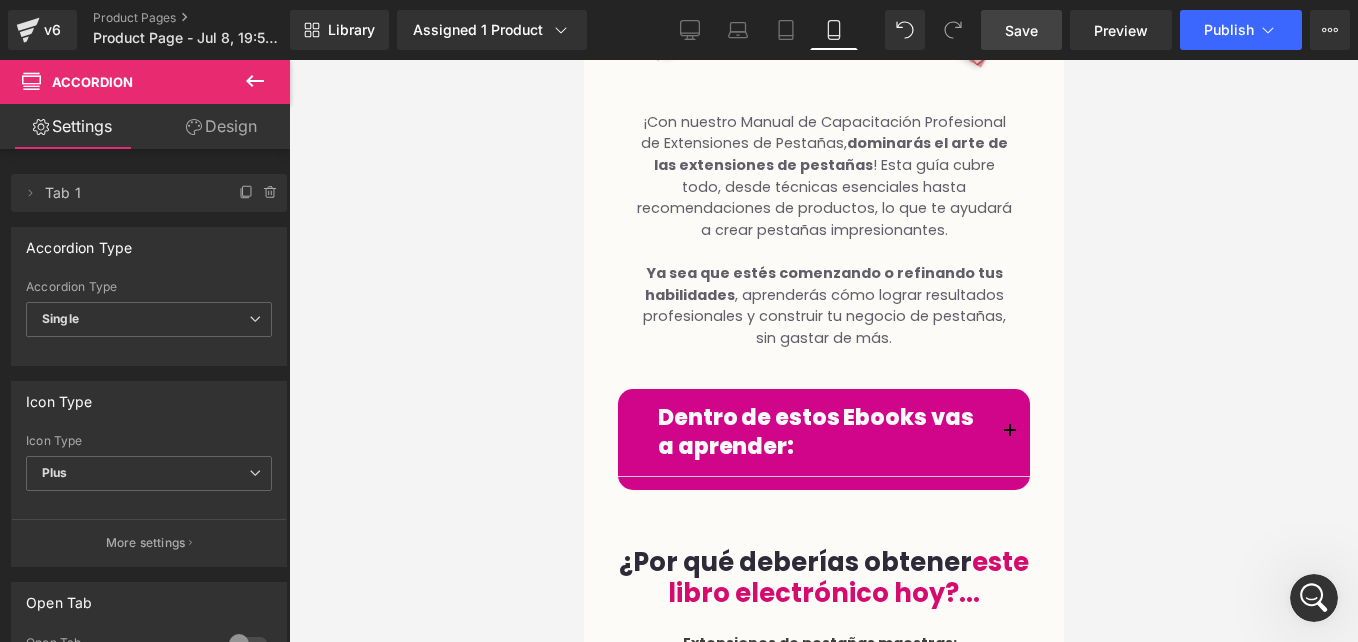click at bounding box center [1314, 598] 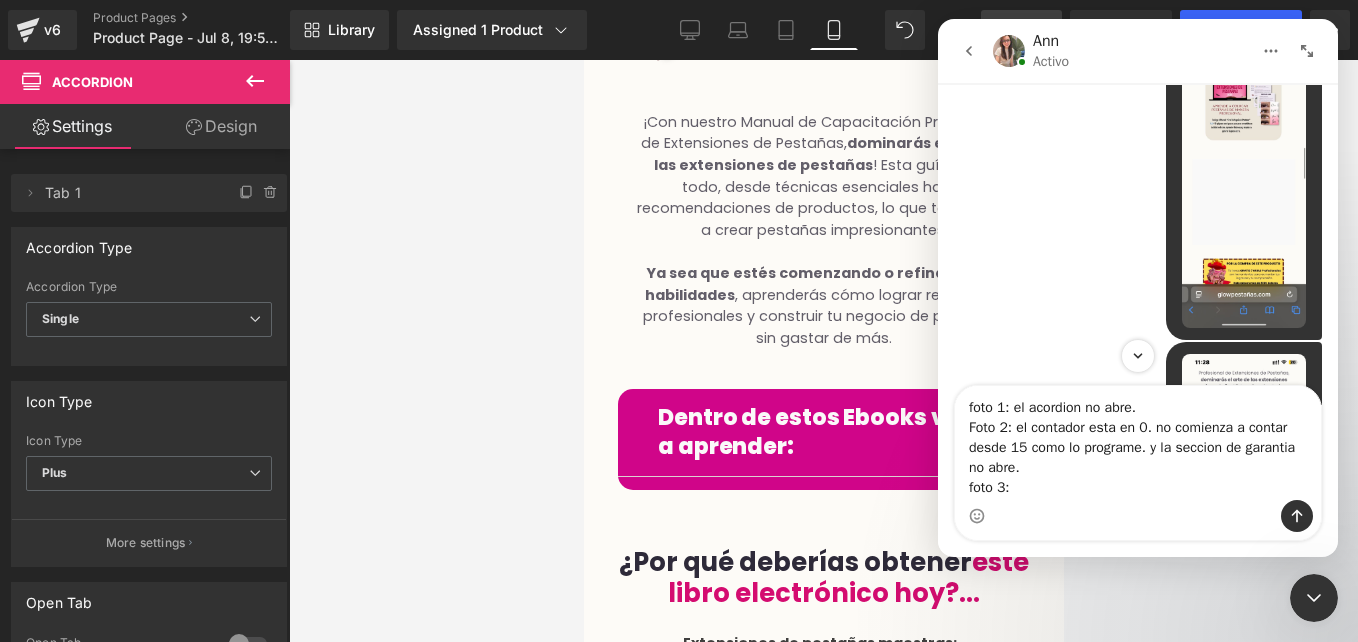 scroll, scrollTop: 1519, scrollLeft: 0, axis: vertical 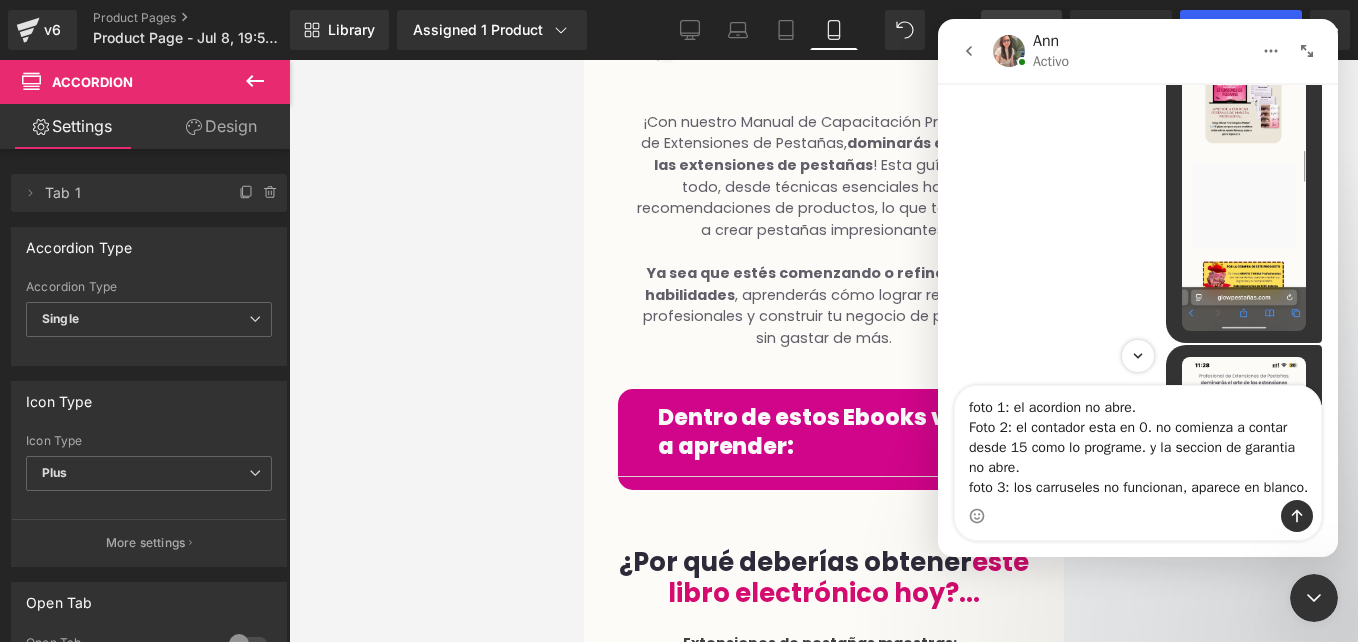 type on "foto 1: el acordion no abre.
Foto 2: el contador esta en 0. no comienza a contar desde 15 como lo programe. y la seccion de garantia no abre.
foto 3: los carruseles no funcionan, aparece en blanco." 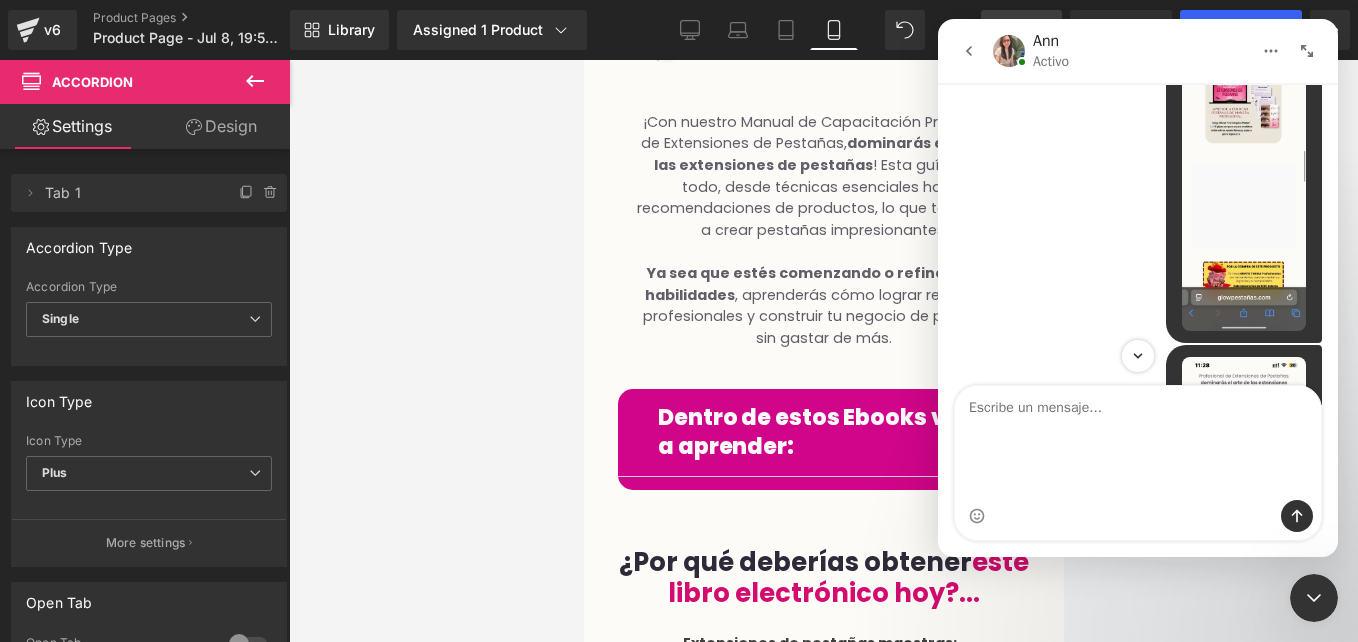scroll, scrollTop: 1988, scrollLeft: 0, axis: vertical 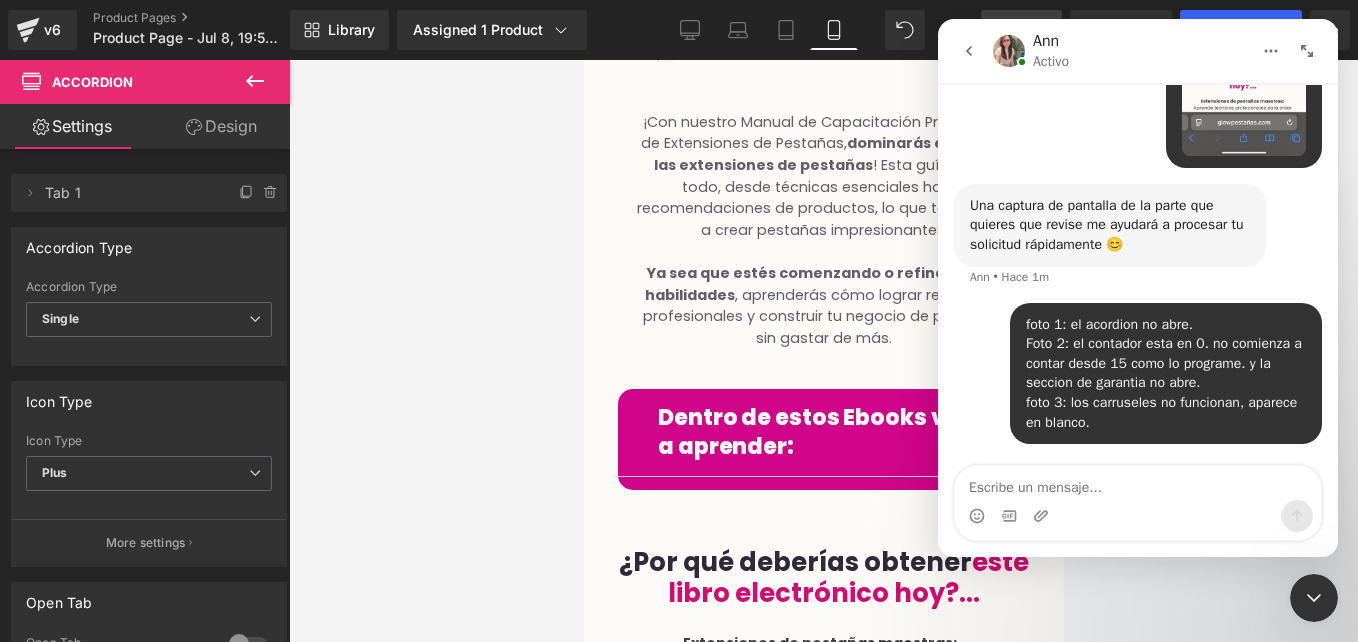 type 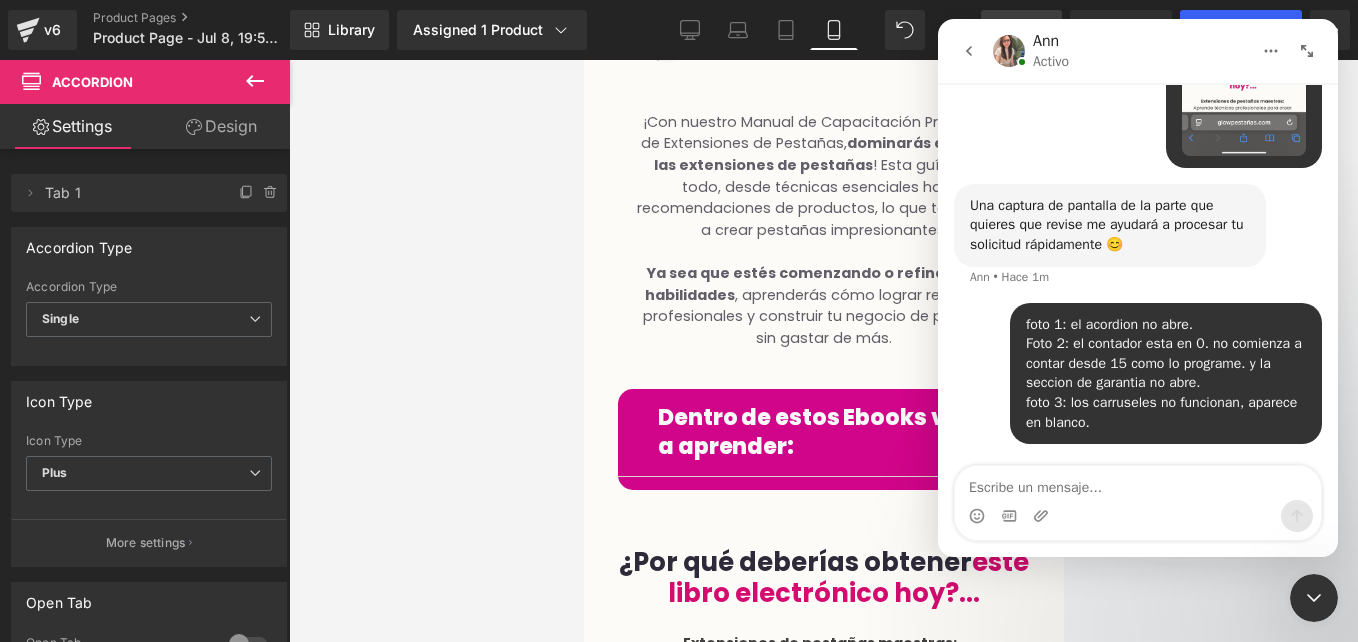 click at bounding box center (679, 291) 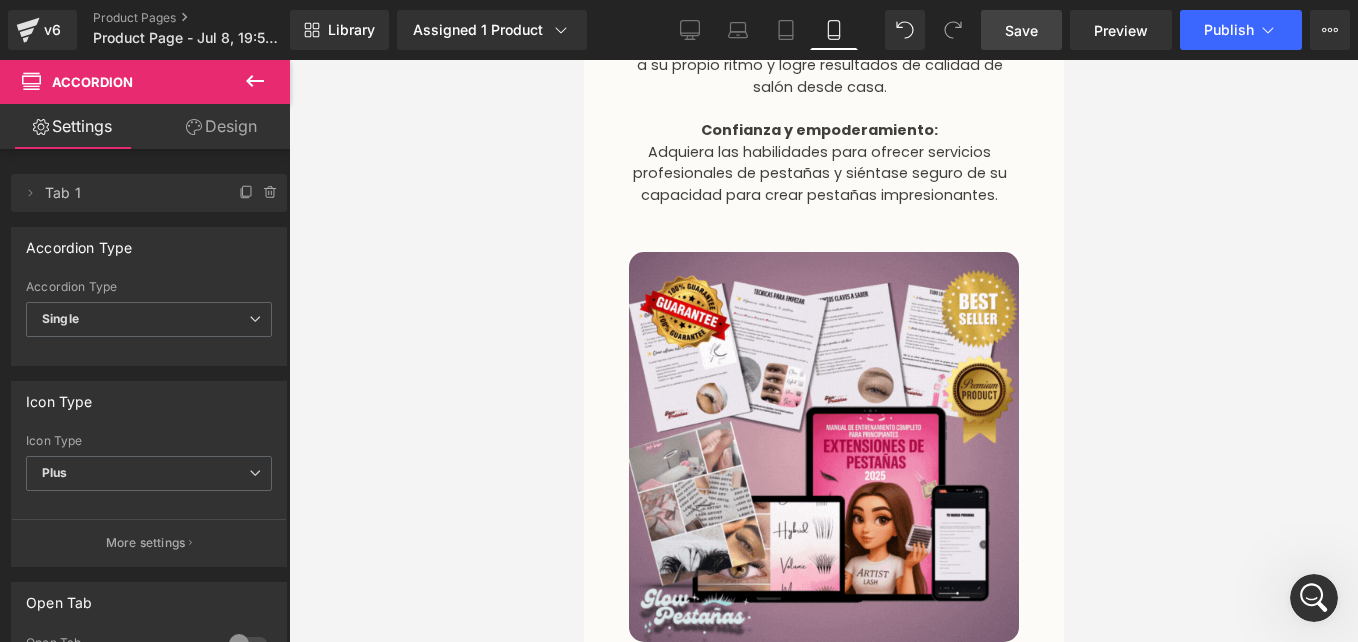 scroll, scrollTop: 5187, scrollLeft: 0, axis: vertical 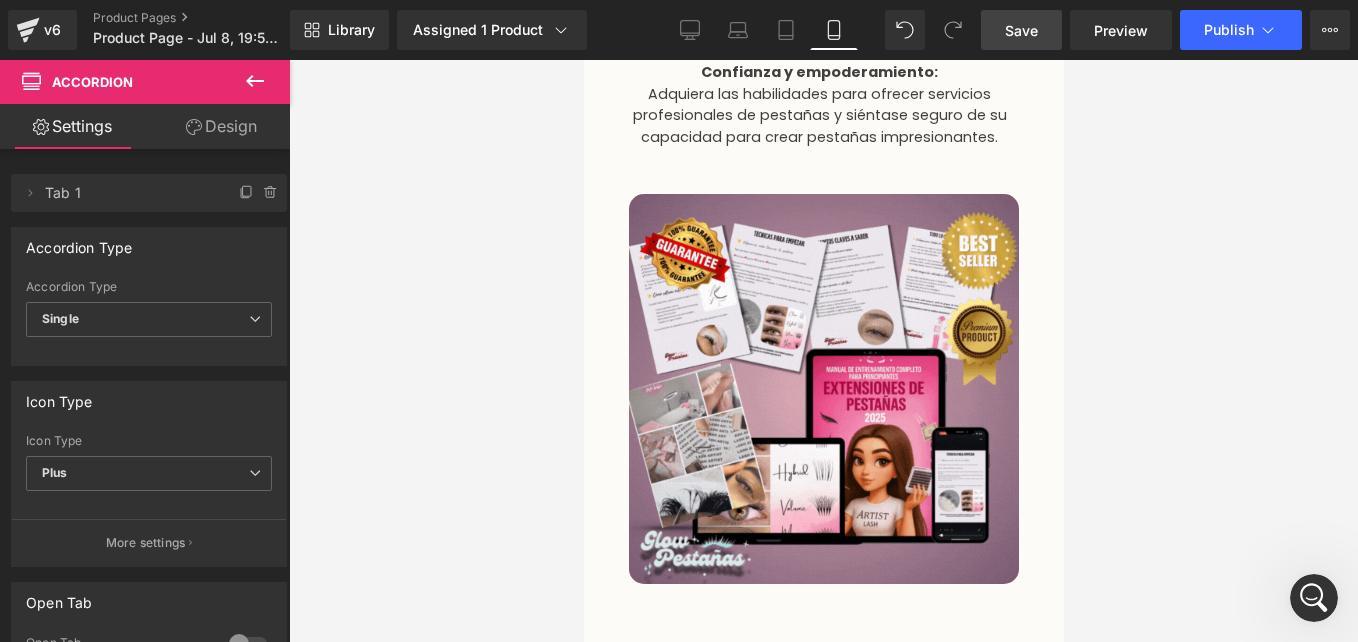 click at bounding box center [823, 351] 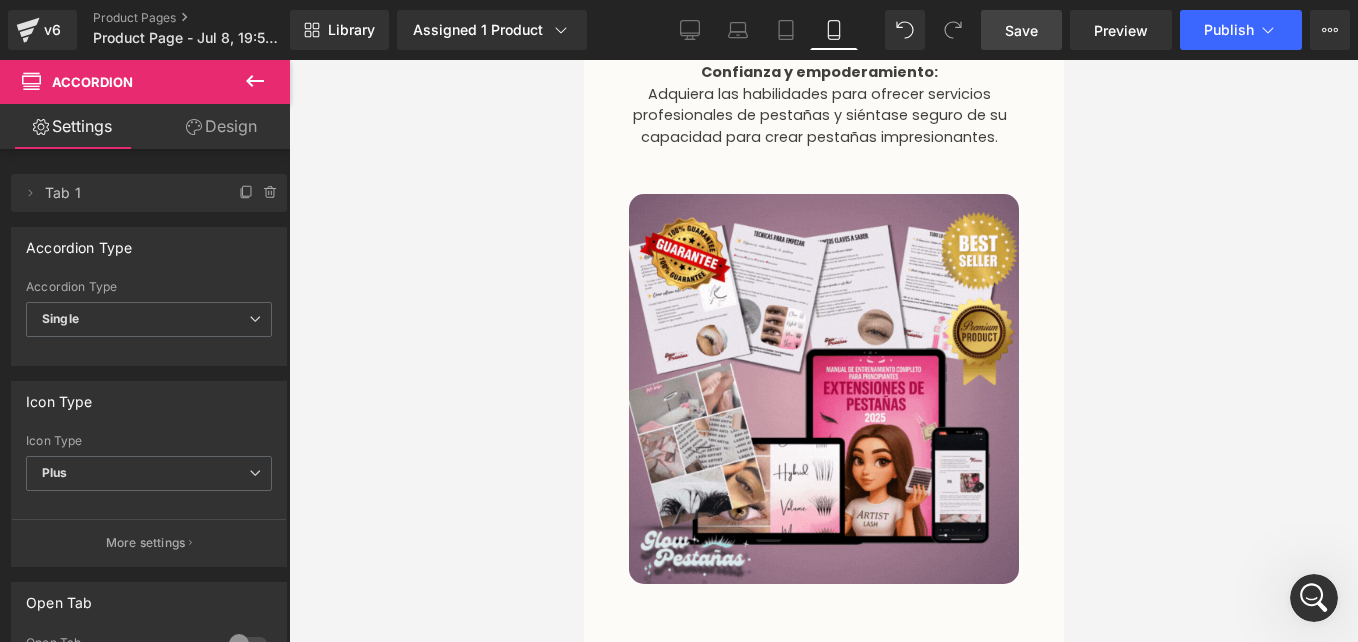 click 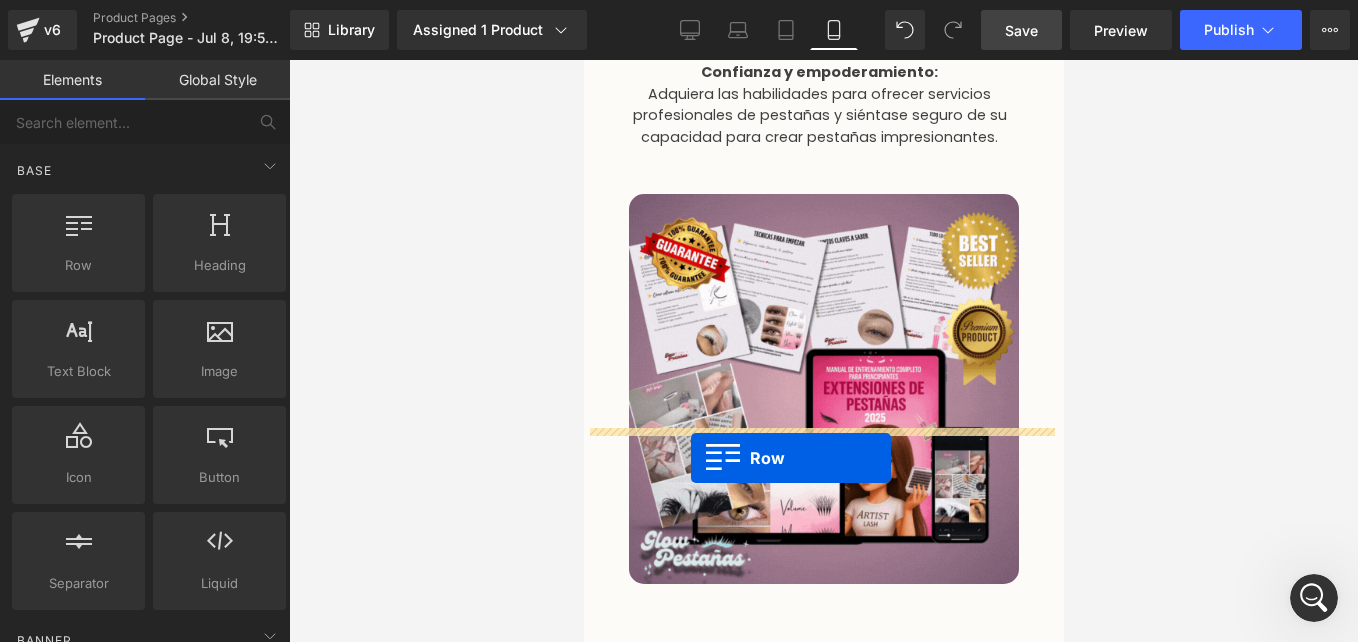drag, startPoint x: 663, startPoint y: 287, endPoint x: 690, endPoint y: 458, distance: 173.11845 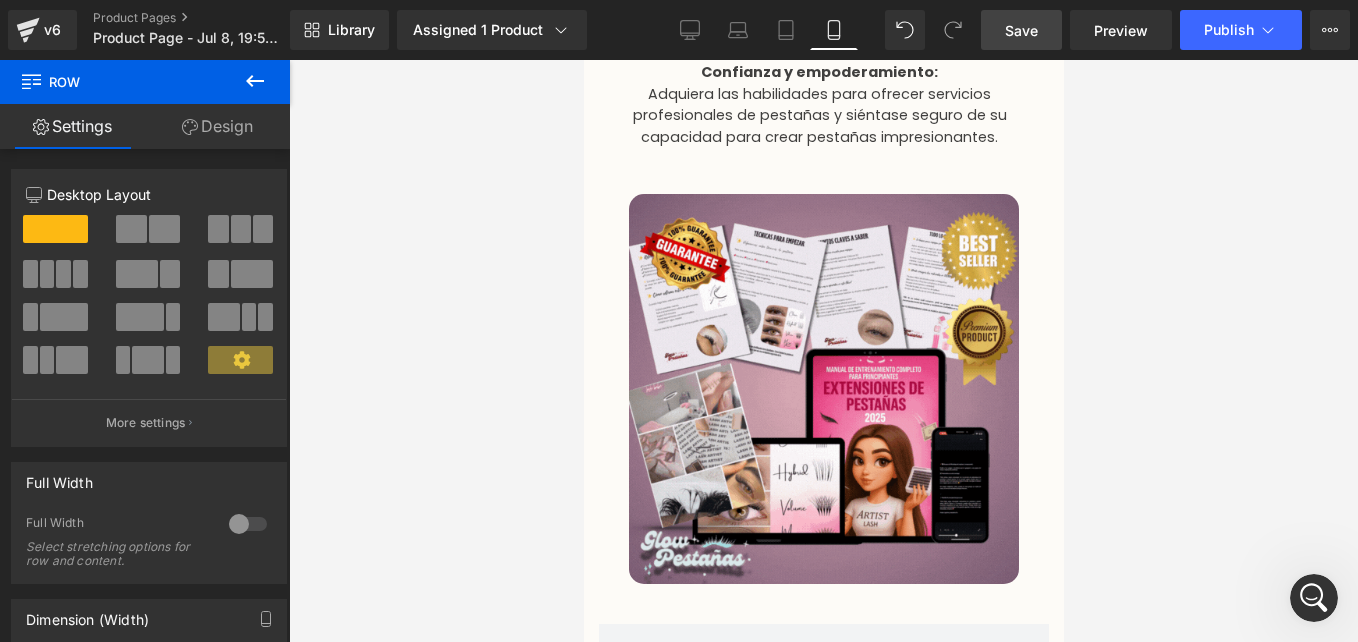 click 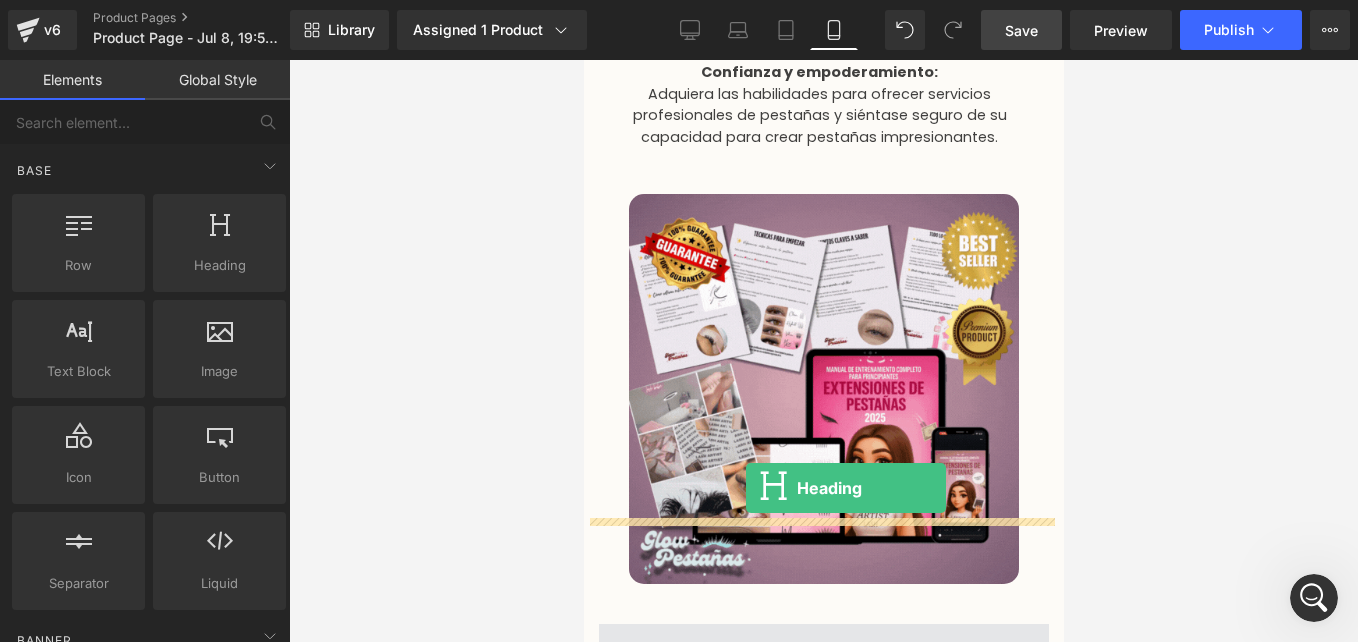drag, startPoint x: 808, startPoint y: 309, endPoint x: 745, endPoint y: 487, distance: 188.82002 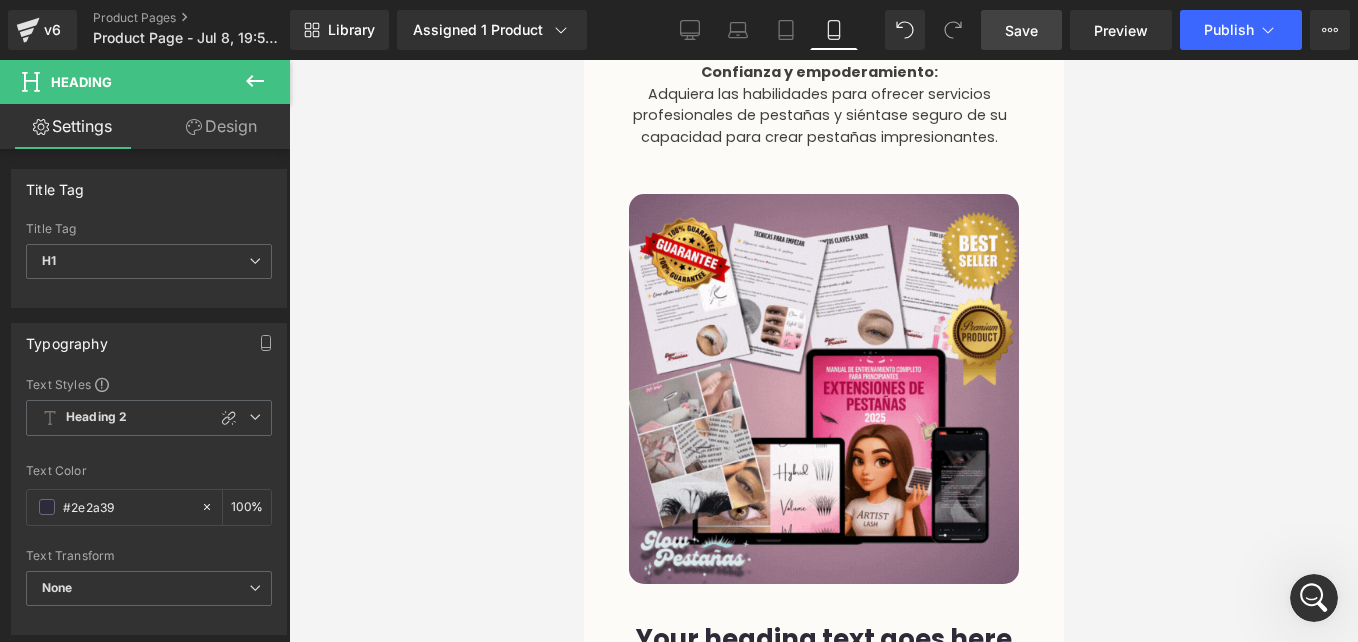 click at bounding box center [255, 82] 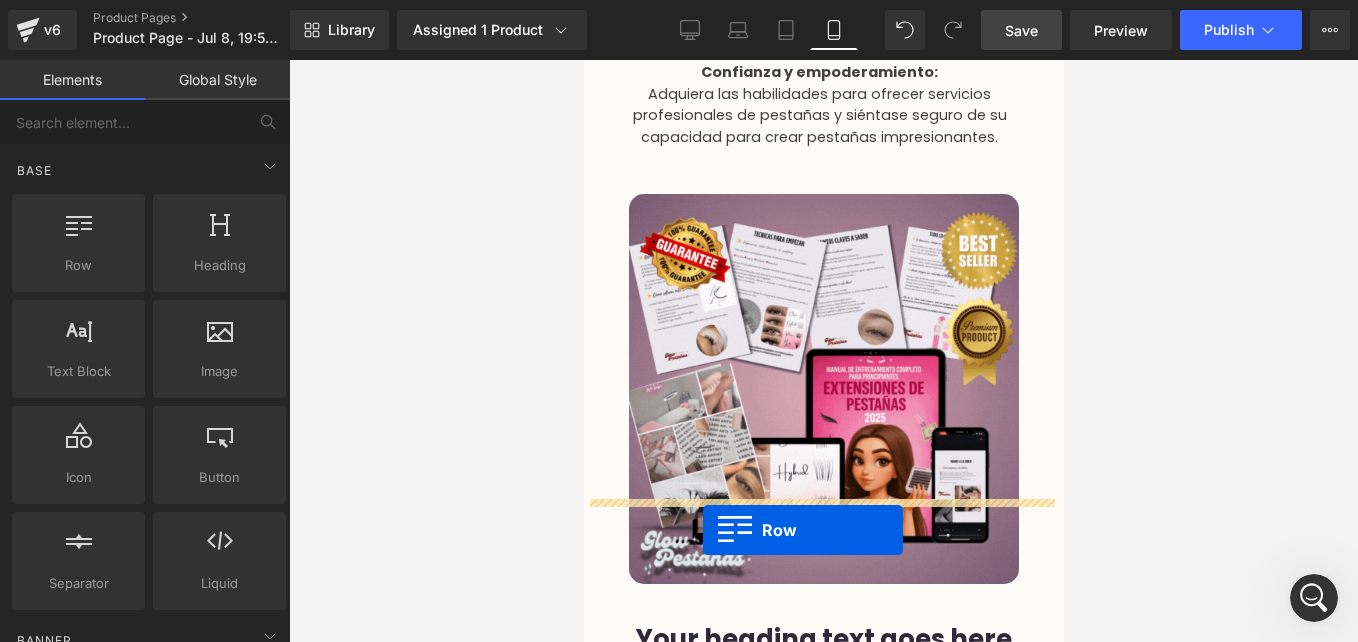 drag, startPoint x: 671, startPoint y: 304, endPoint x: 702, endPoint y: 525, distance: 223.16362 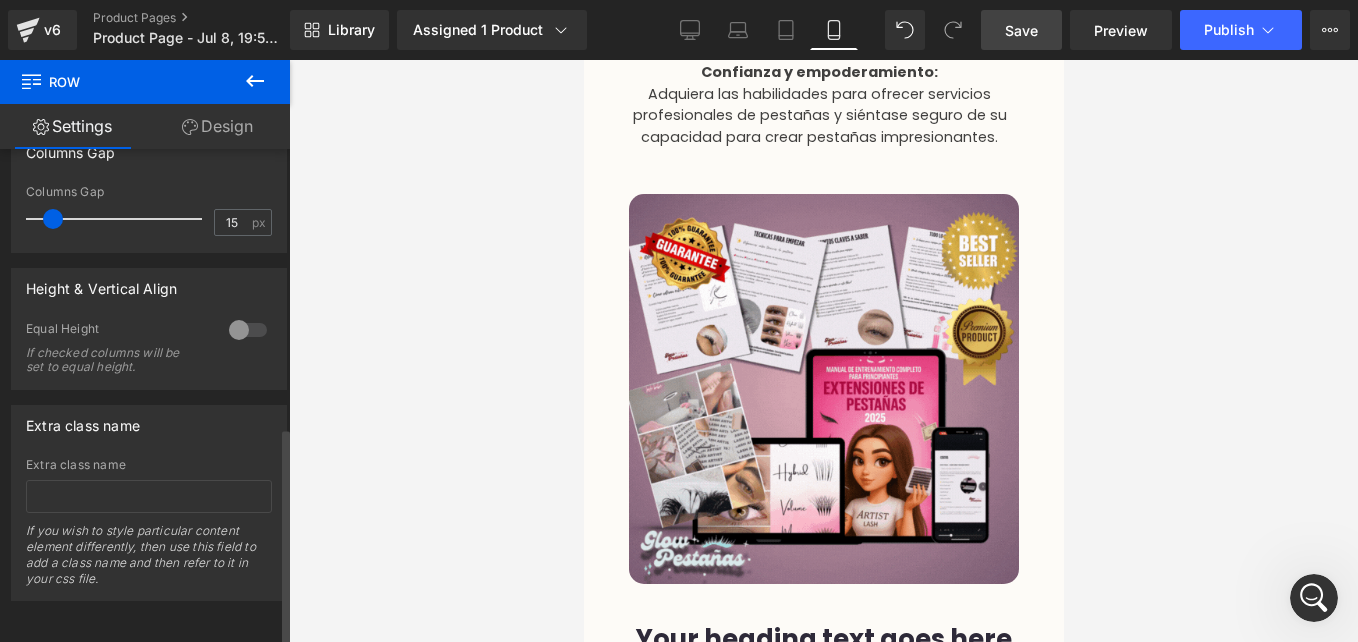 scroll, scrollTop: 628, scrollLeft: 0, axis: vertical 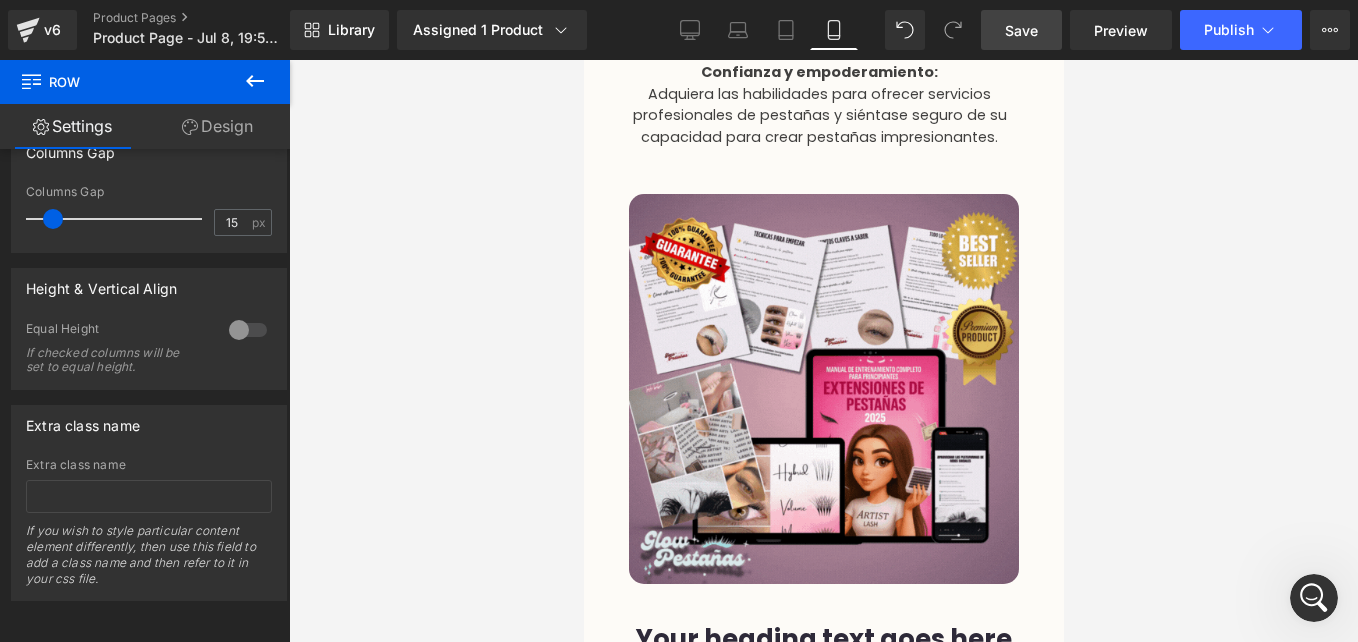 click 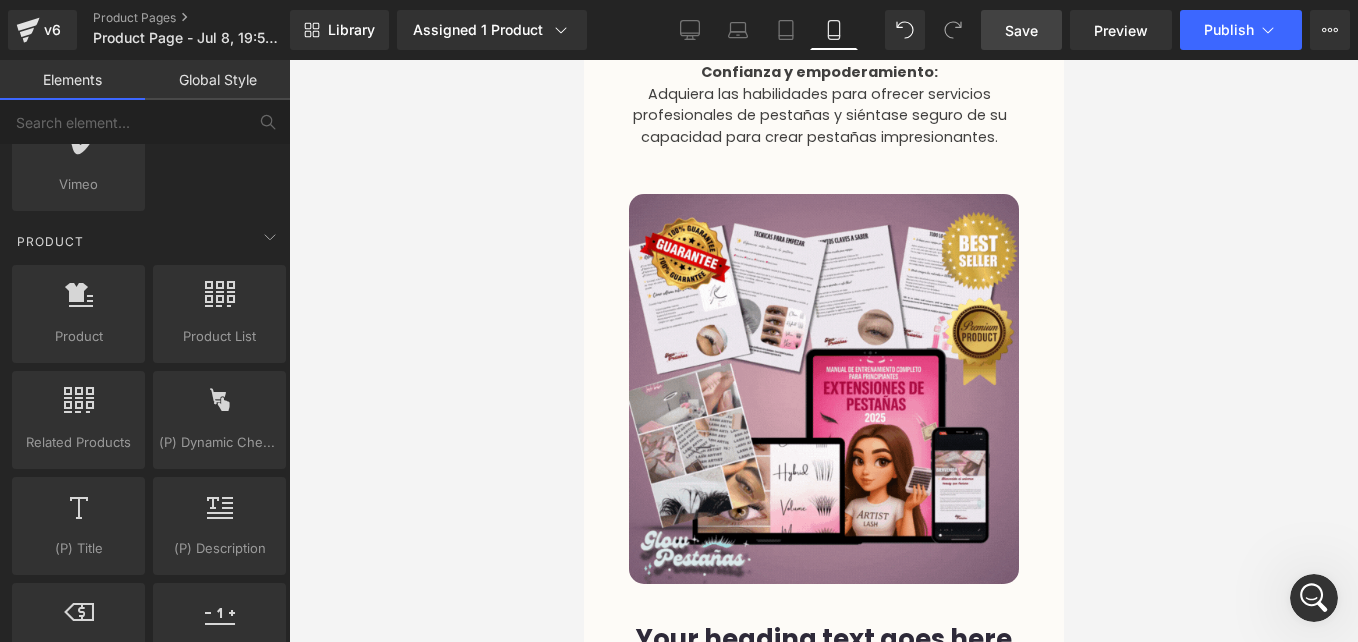 scroll, scrollTop: 1630, scrollLeft: 0, axis: vertical 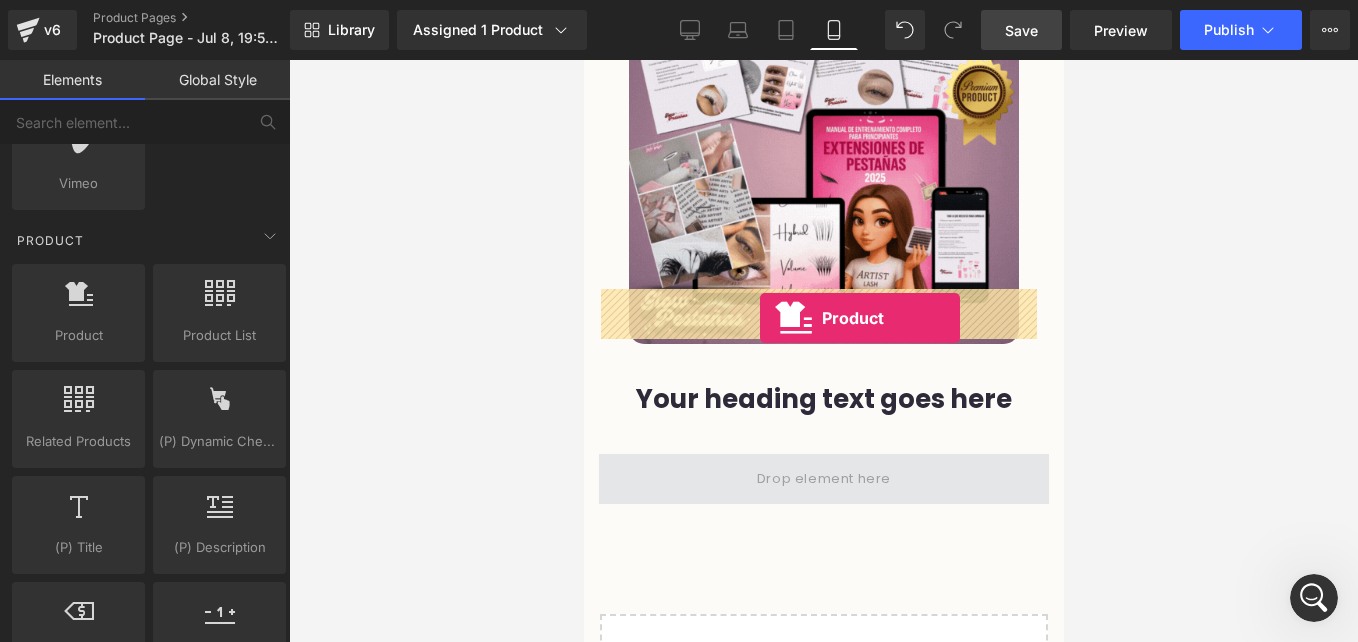 drag, startPoint x: 680, startPoint y: 368, endPoint x: 759, endPoint y: 318, distance: 93.49332 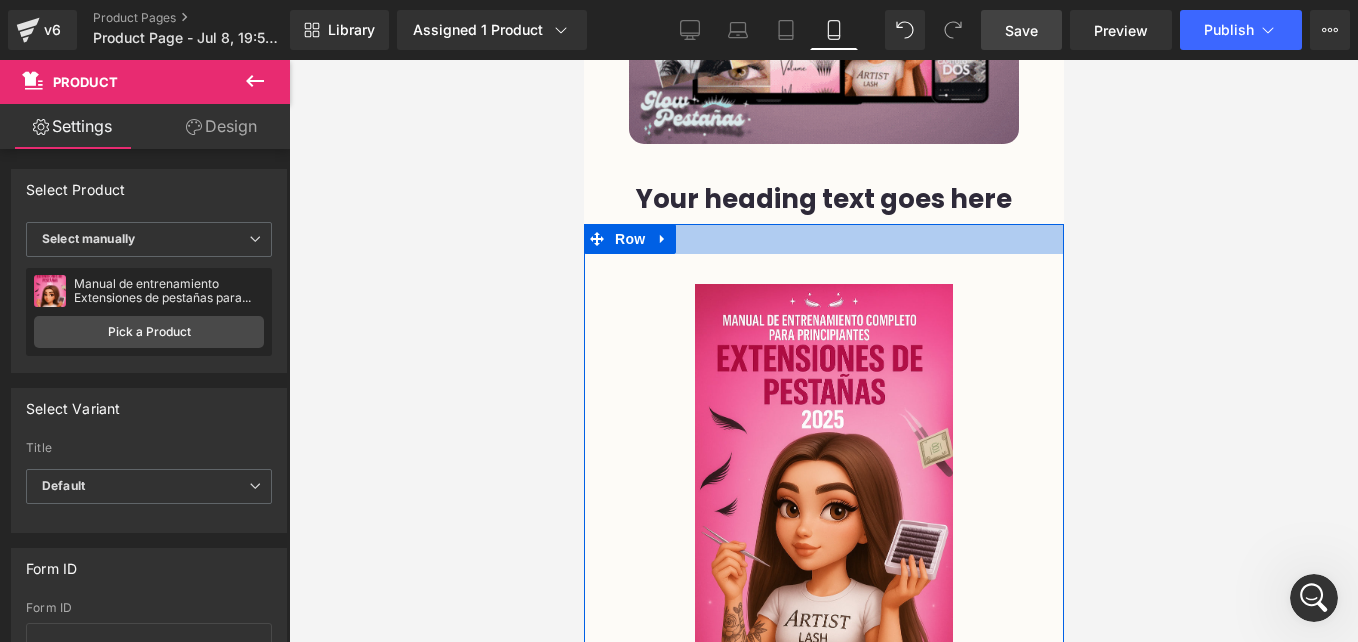 scroll, scrollTop: 5628, scrollLeft: 0, axis: vertical 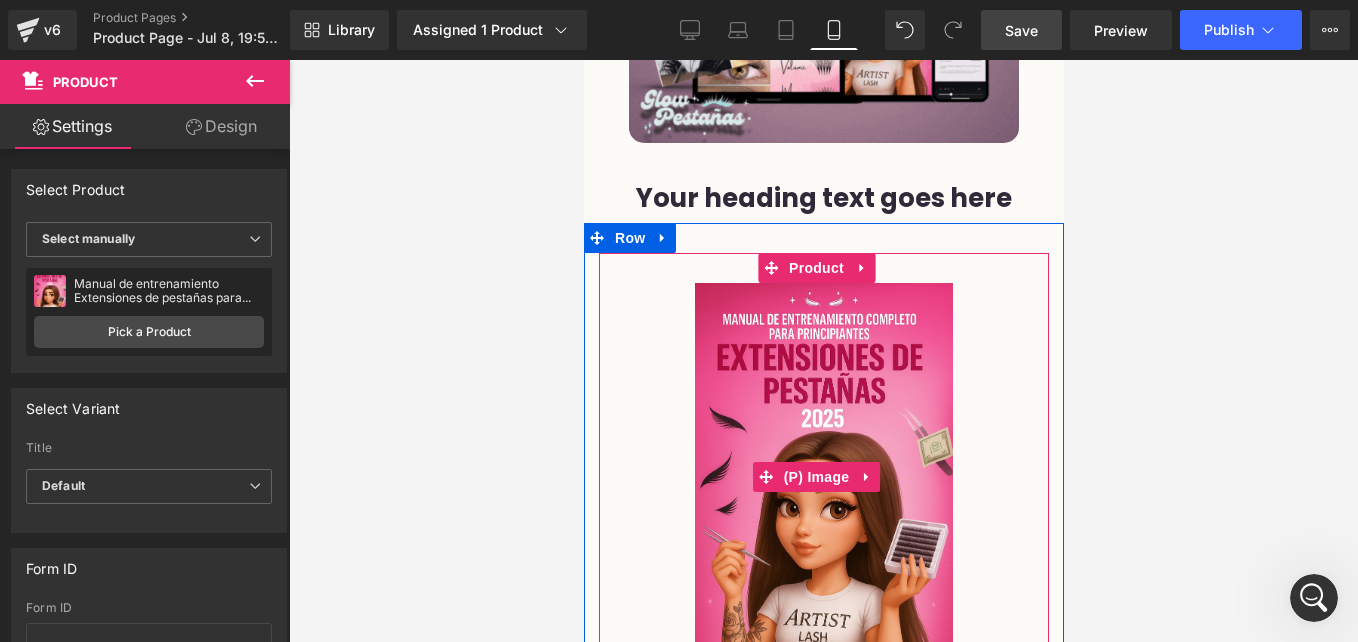 click at bounding box center [823, 476] 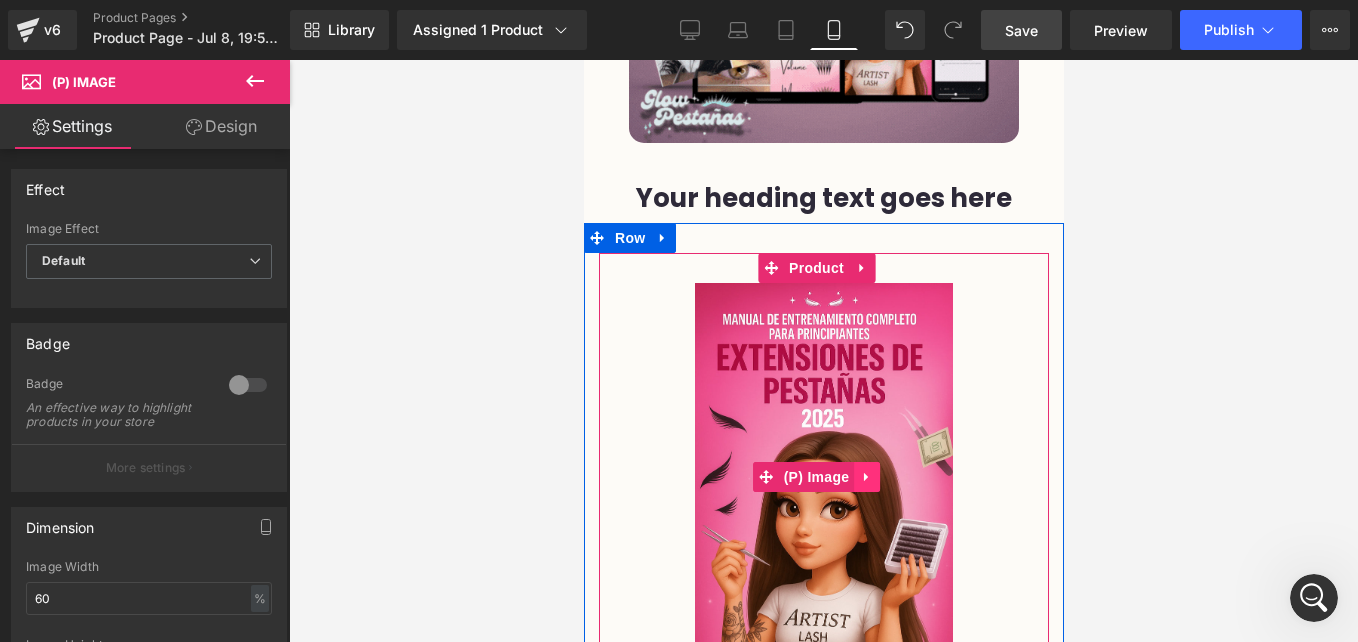 click 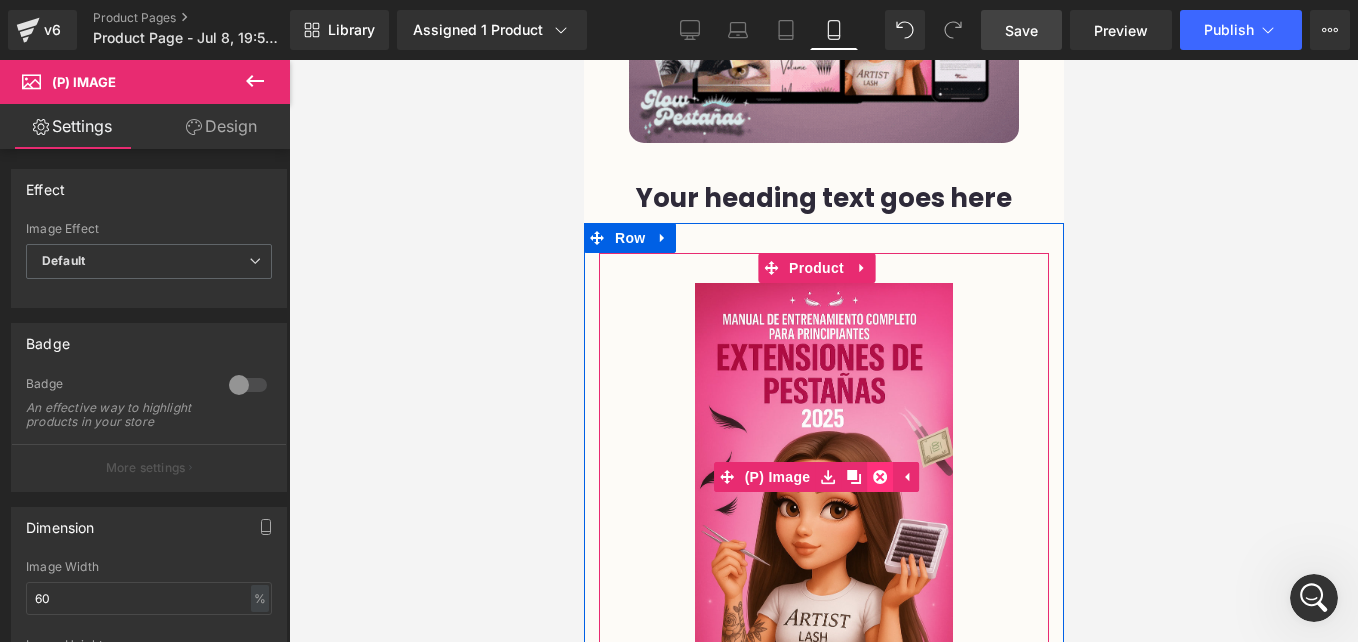 click 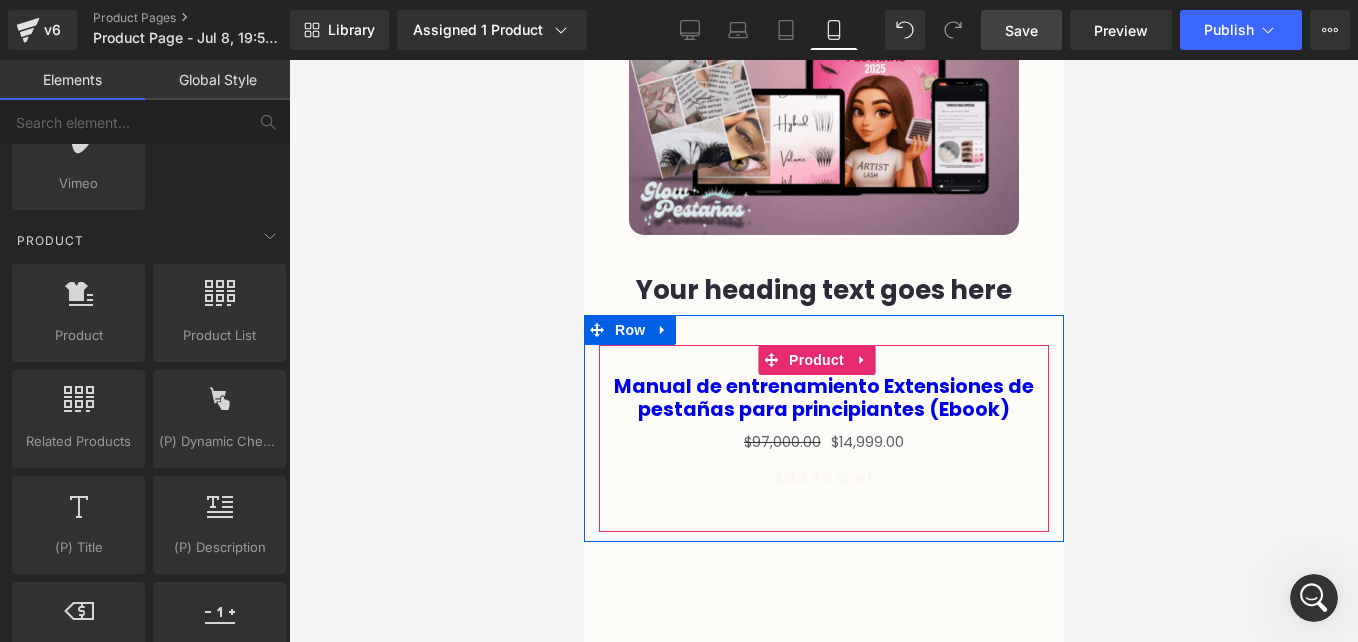 scroll, scrollTop: 5446, scrollLeft: 0, axis: vertical 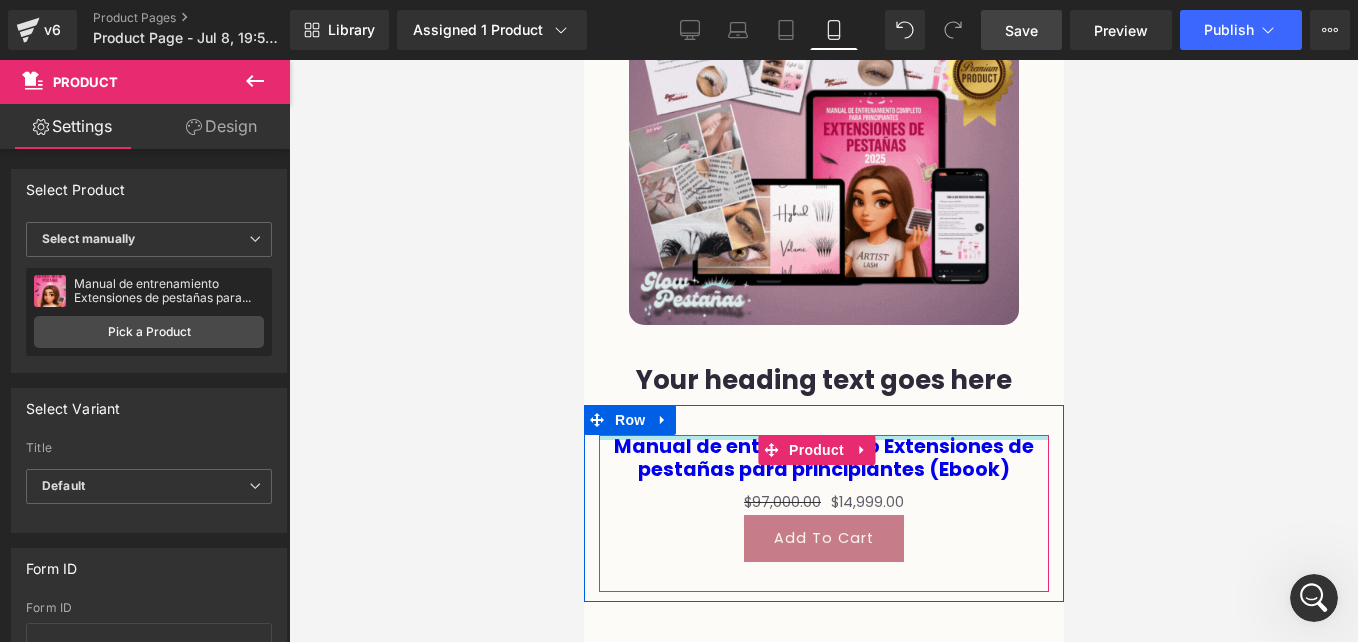 drag, startPoint x: 714, startPoint y: 293, endPoint x: 720, endPoint y: 262, distance: 31.575306 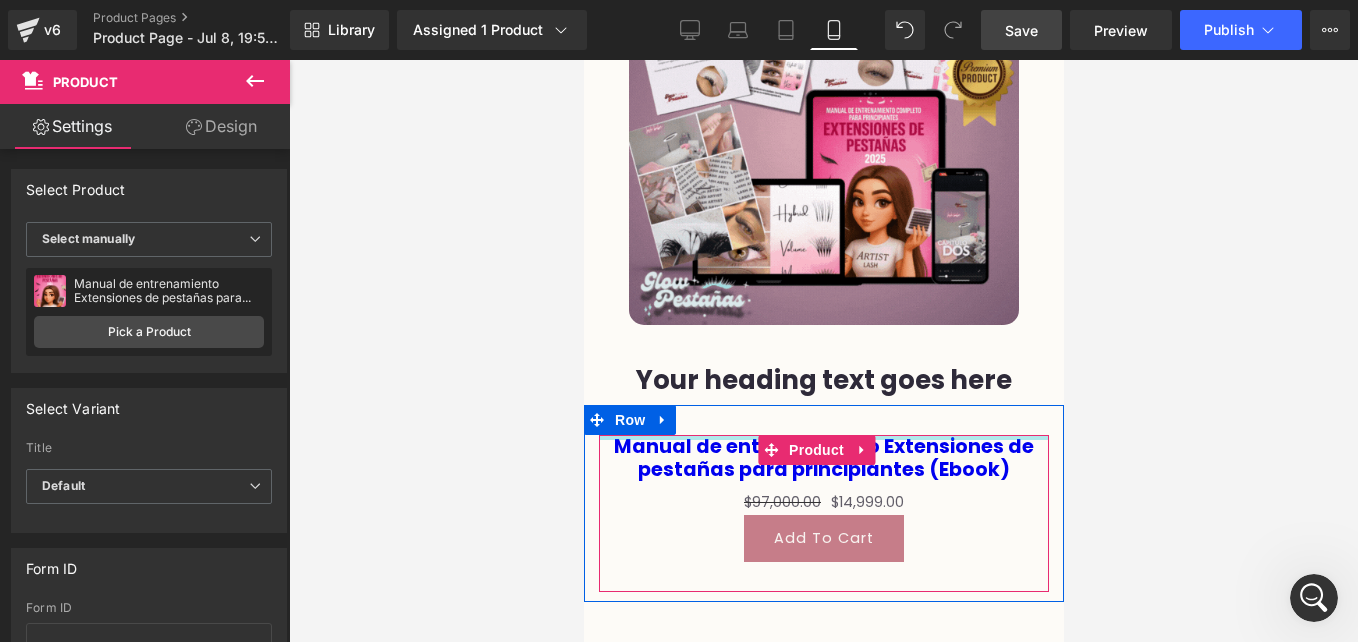 click on "Manual de entrenamiento Extensiones de pestañas para principiantes (Ebook)
(P) Title
$97,000.00
$14,999.00
(P) Price
Add To Cart
(P) Cart Button
Product
Row" at bounding box center (823, 503) 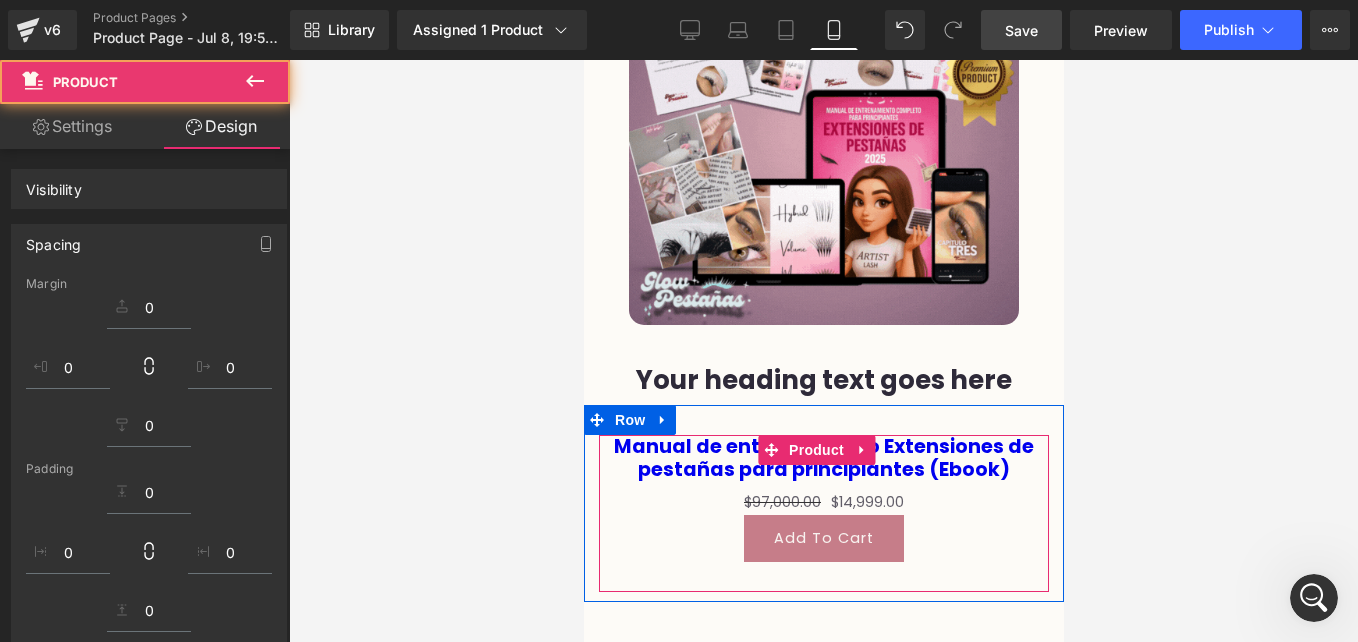click at bounding box center (823, 420) 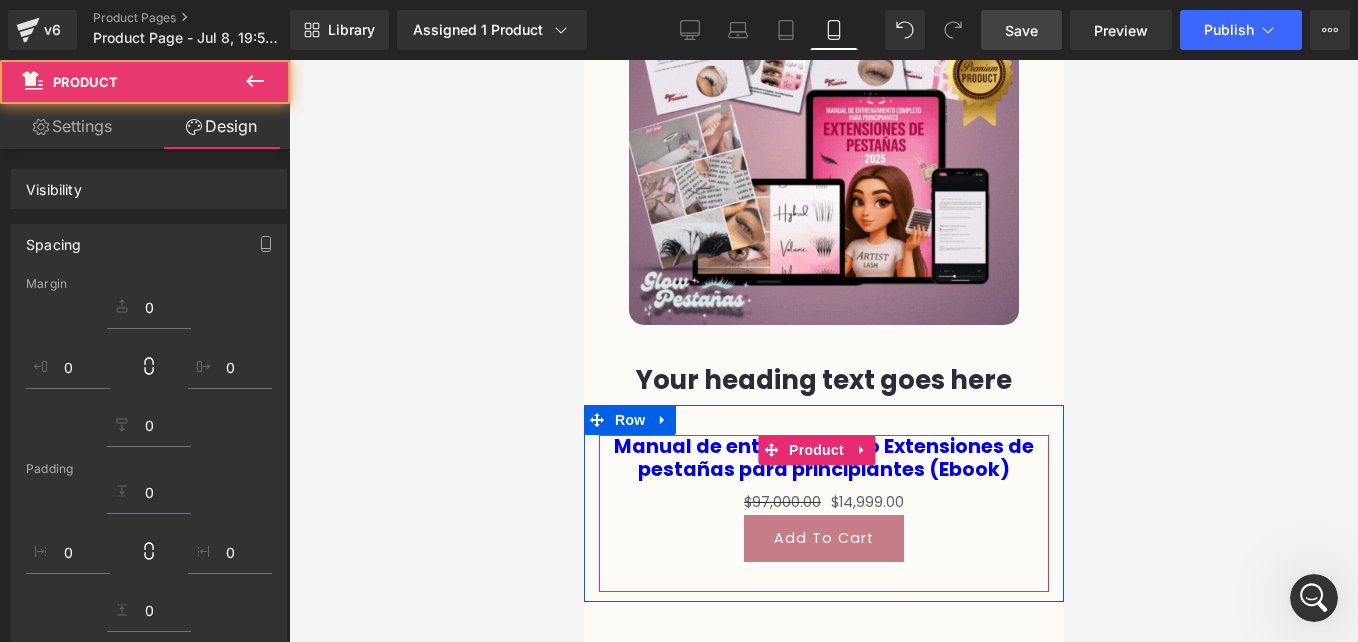 click at bounding box center (823, 420) 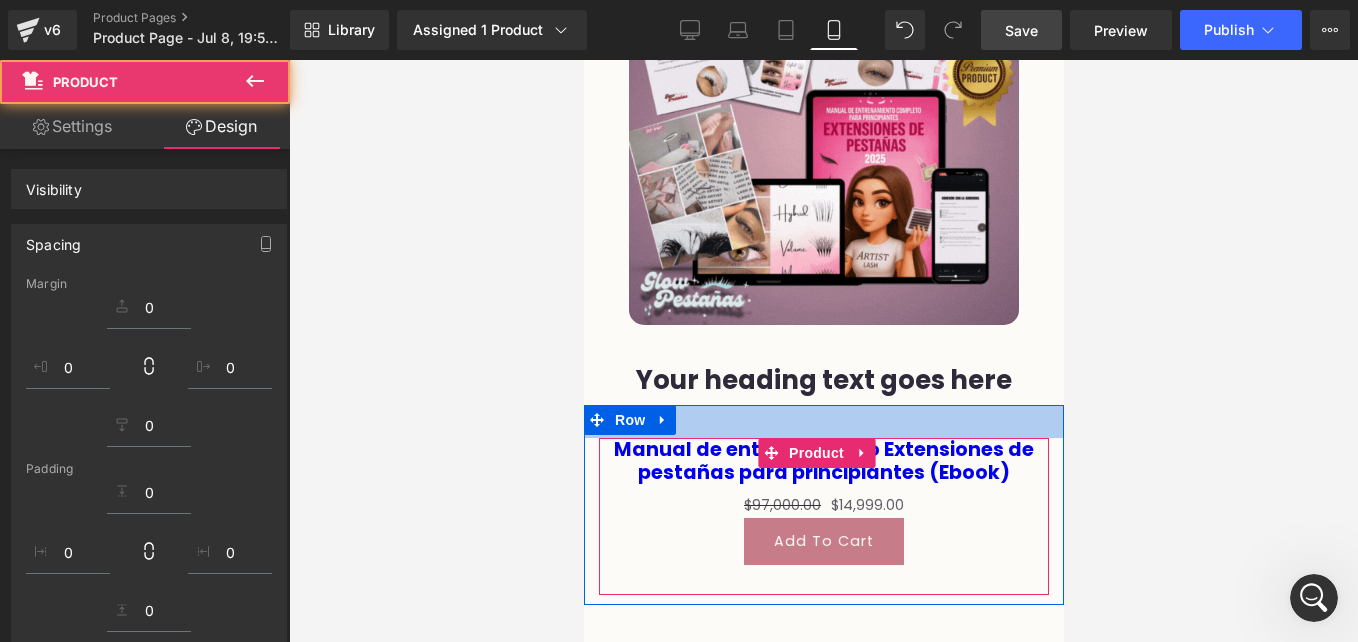 click on "33px" at bounding box center (823, 421) 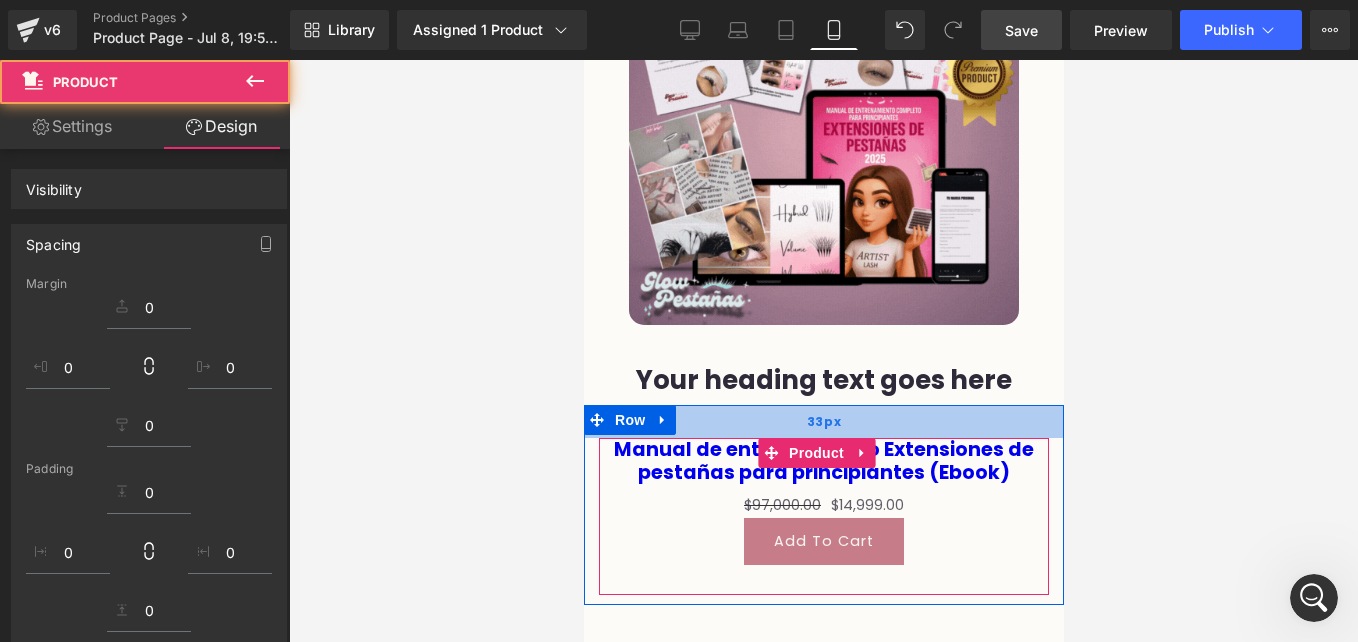 click on "33px" at bounding box center (823, 421) 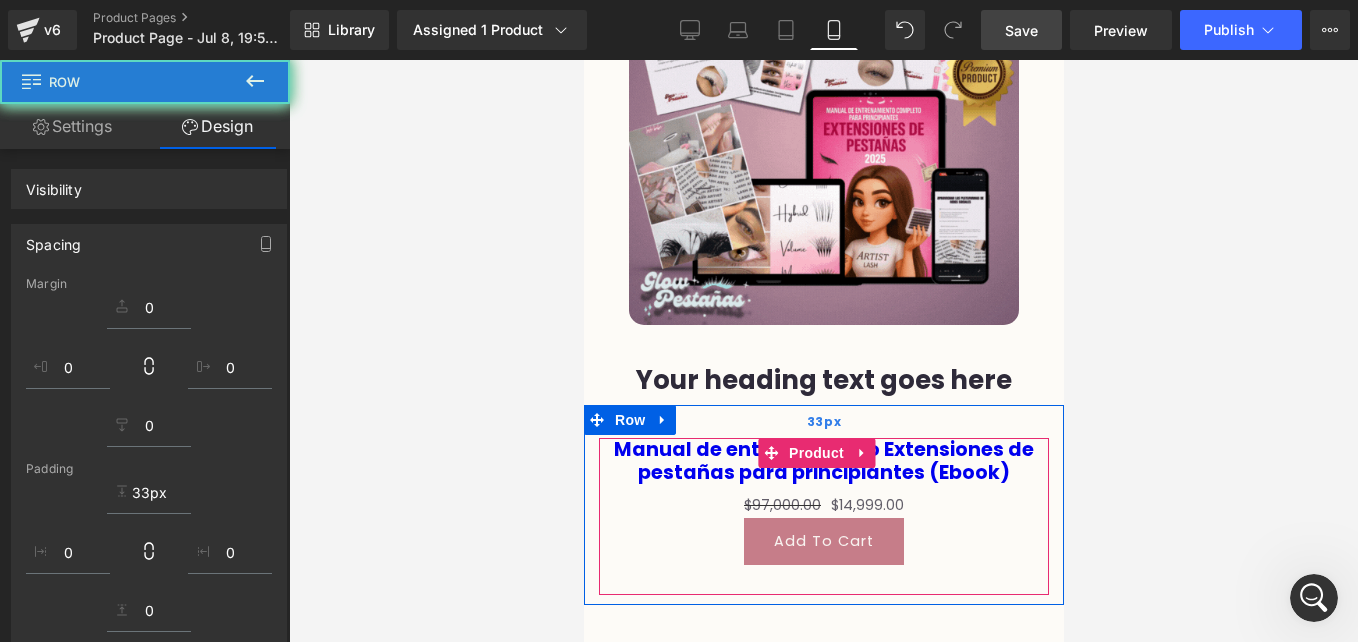 click on "33px" at bounding box center [823, 421] 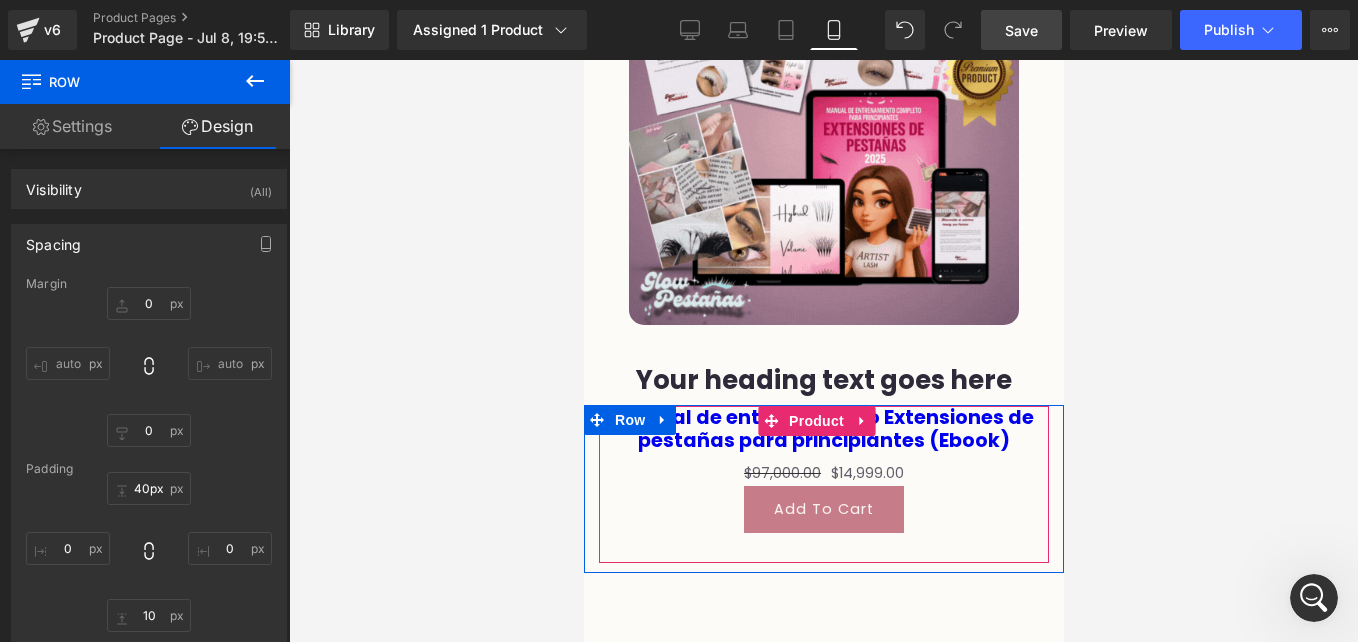 drag, startPoint x: 757, startPoint y: 251, endPoint x: 759, endPoint y: 214, distance: 37.054016 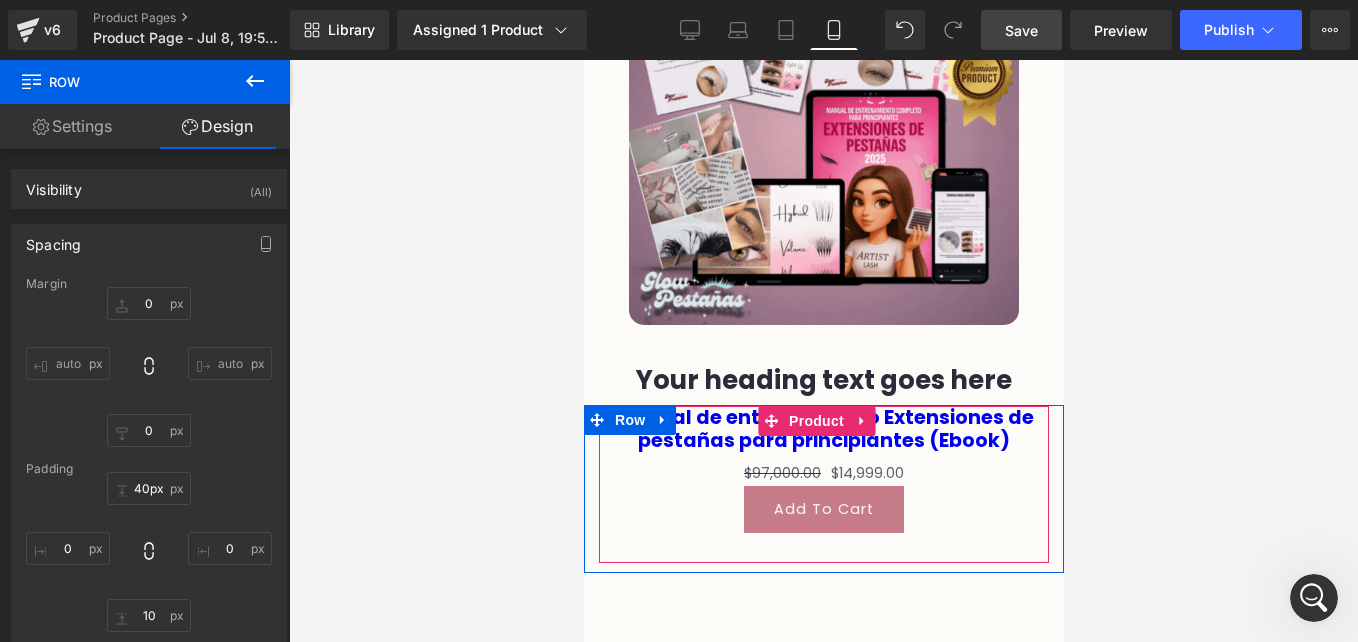 click on "Aprende a generar $150 x DIA con nuestro Ebook: Manual de  capacitación profesional  de  extensión de pestañas Heading         Row
Image         Row         5.0 (Libro Electrónico de alta calidad) Text Block         Row         ☆ BONO GRATIS SI COMPRAS ANTES: Heading
00 Horas
06 Minutos
57 Segundos
Countdown Timer         Row
$97,000.00
$14,999.00
(P) Price
Icon
Descarga instantánea por correo electrónico
Text Block" at bounding box center [823, -2247] 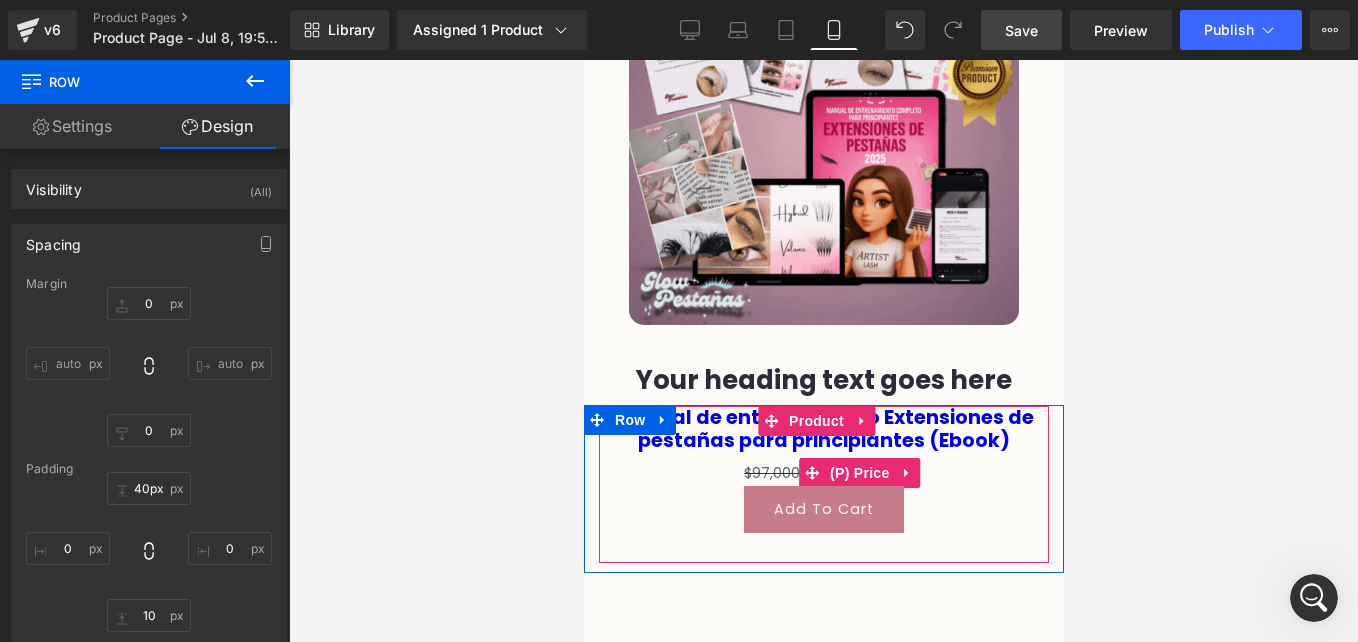 drag, startPoint x: 836, startPoint y: 303, endPoint x: 732, endPoint y: 303, distance: 104 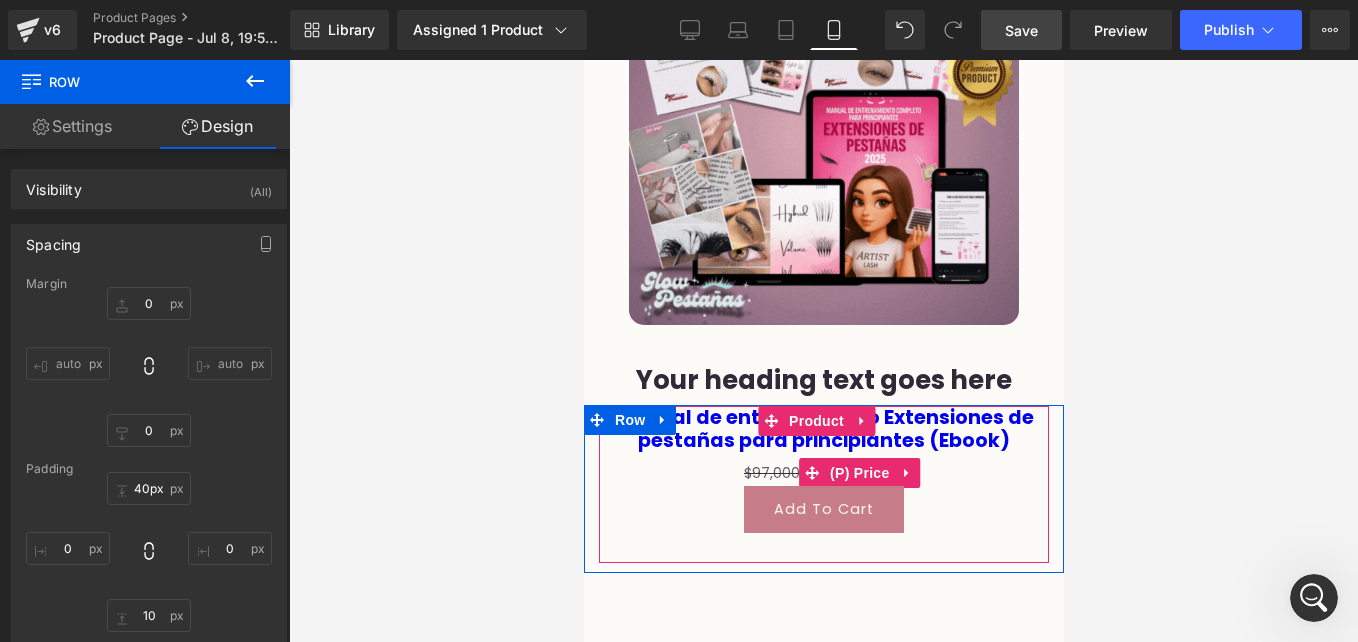 click on "(P) Price" at bounding box center [859, 473] 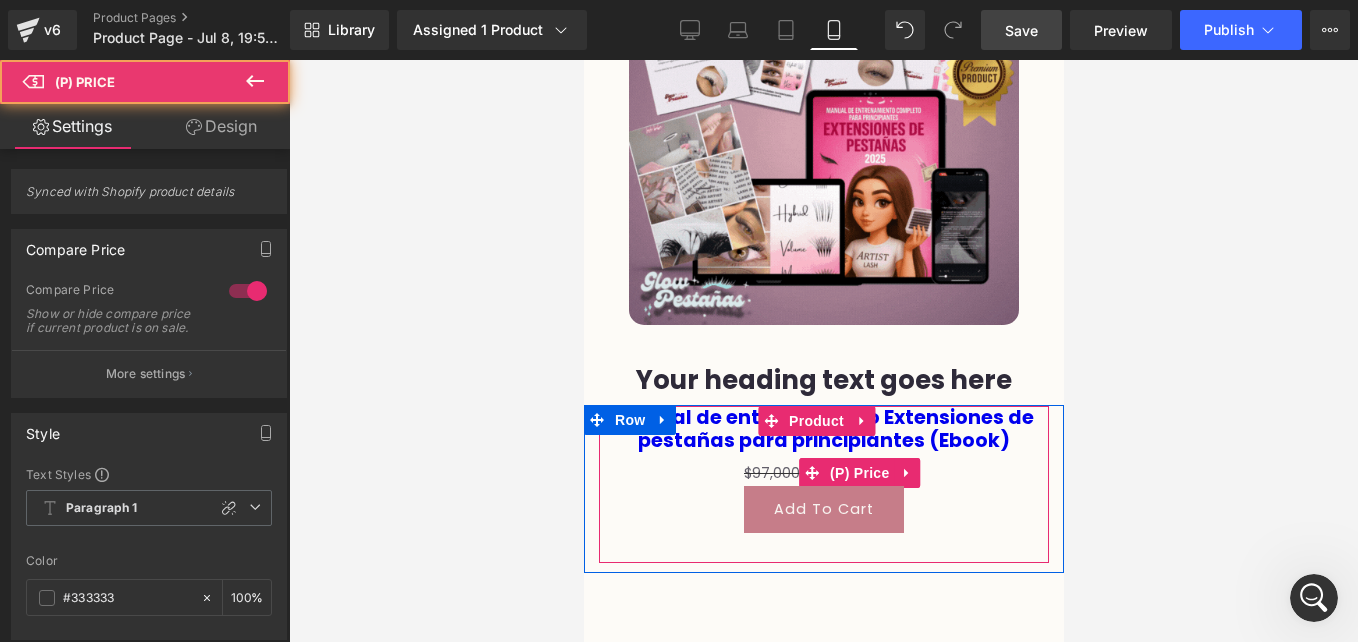 click on "$97,000.00" at bounding box center (781, 473) 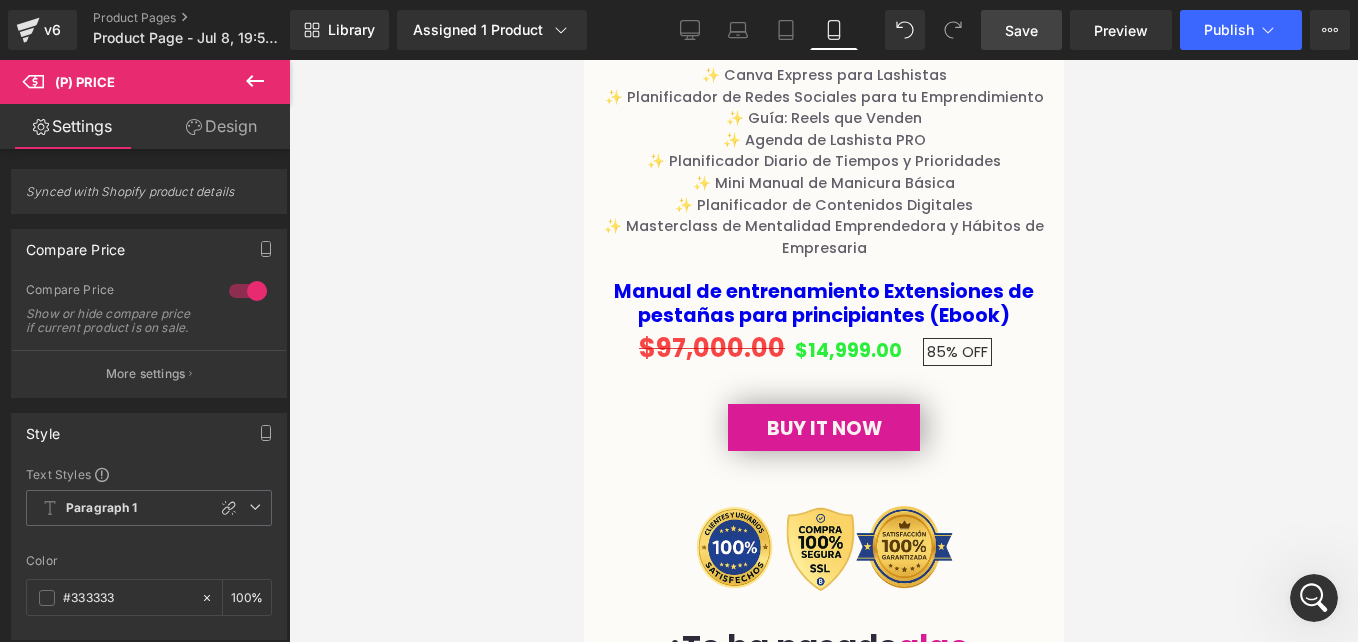 scroll, scrollTop: 2916, scrollLeft: 0, axis: vertical 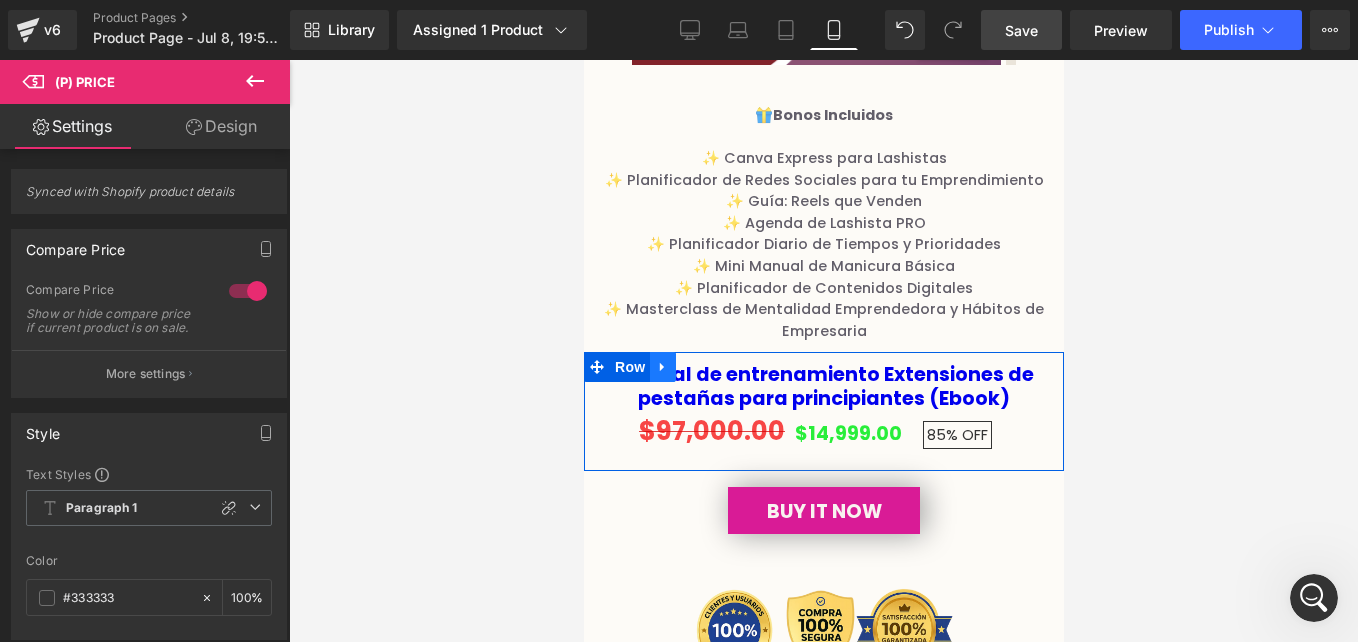 click at bounding box center (662, 367) 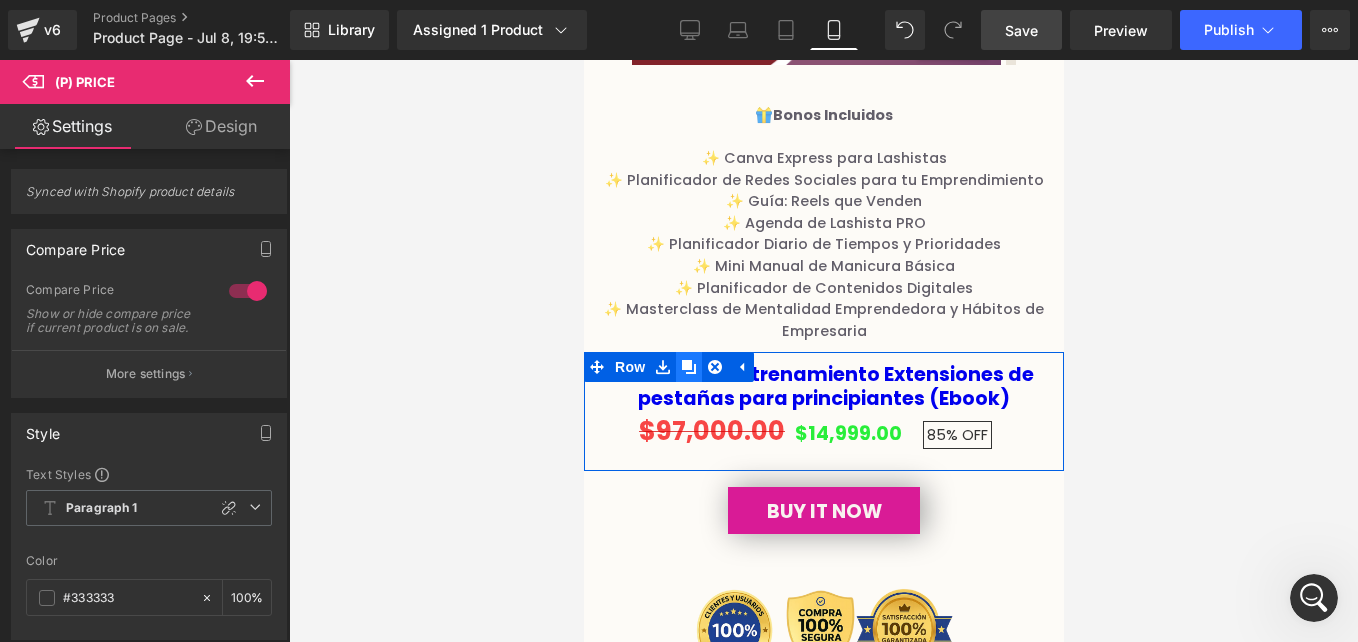 click 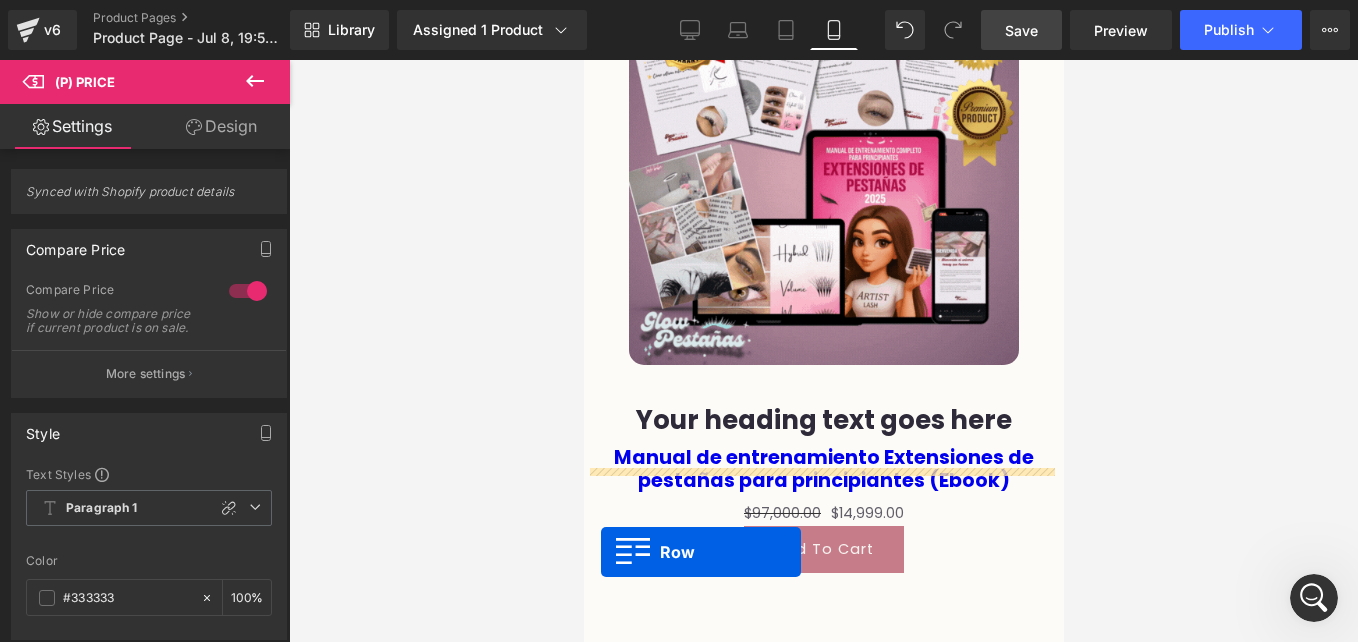 scroll, scrollTop: 5476, scrollLeft: 0, axis: vertical 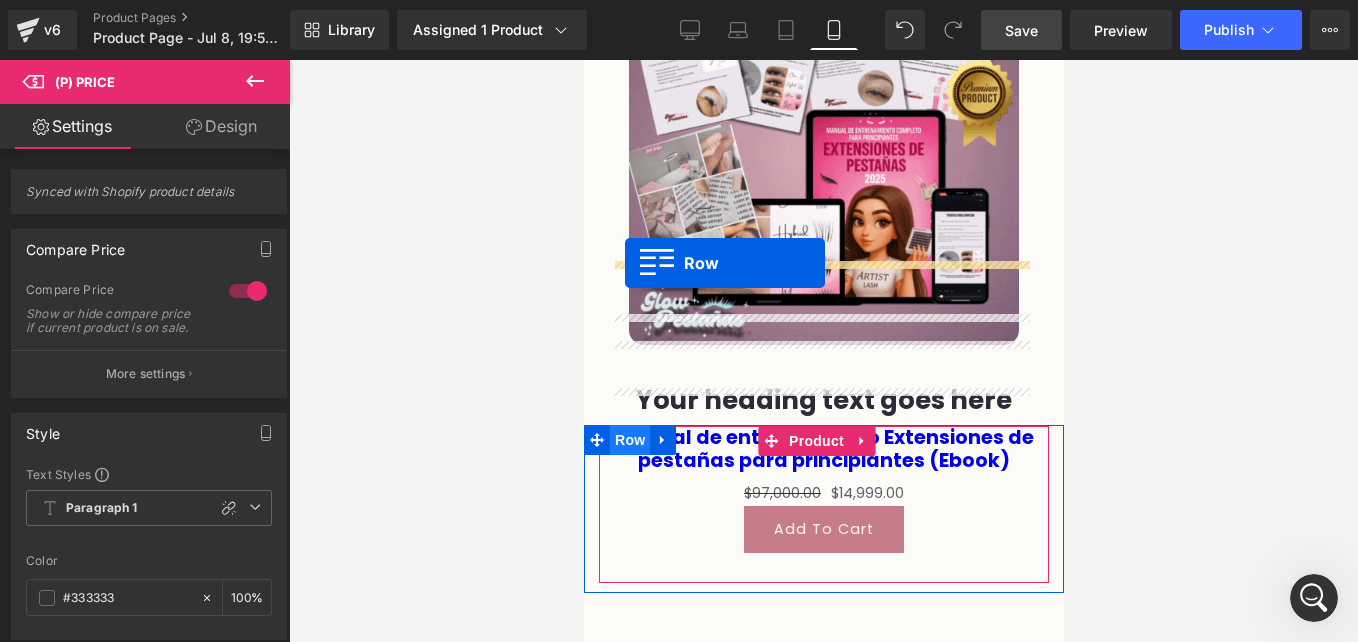 drag, startPoint x: 595, startPoint y: 393, endPoint x: 624, endPoint y: 266, distance: 130.26895 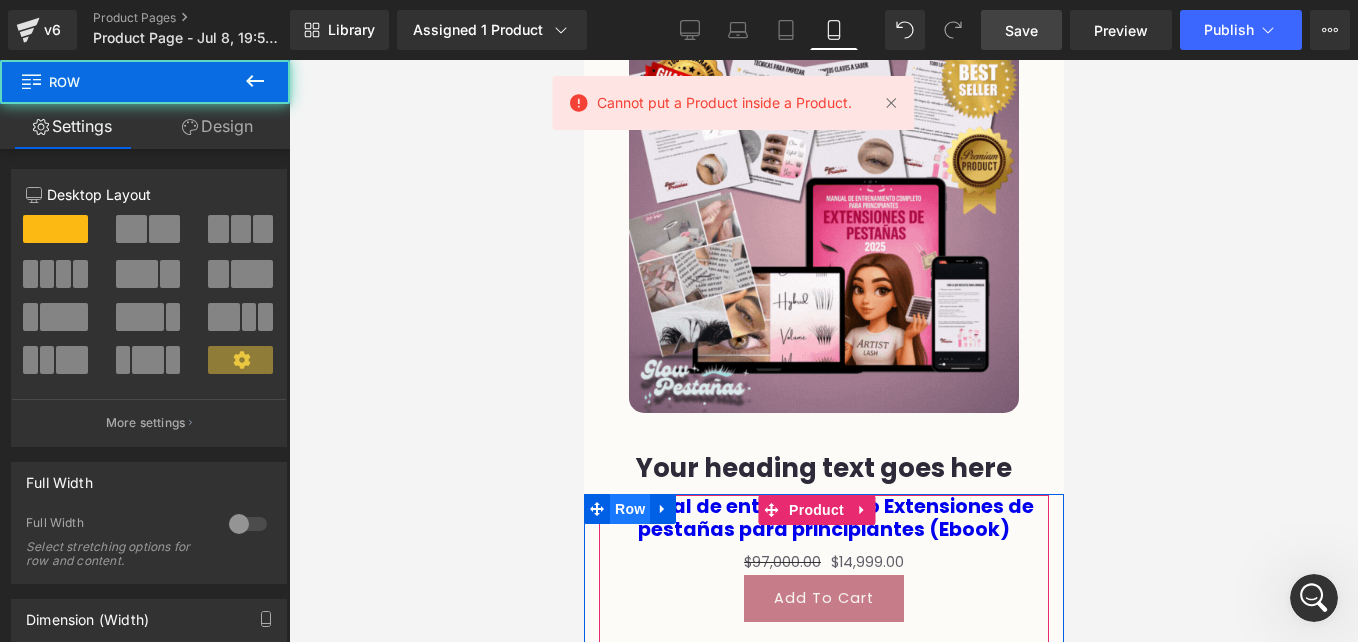 scroll, scrollTop: 5544, scrollLeft: 0, axis: vertical 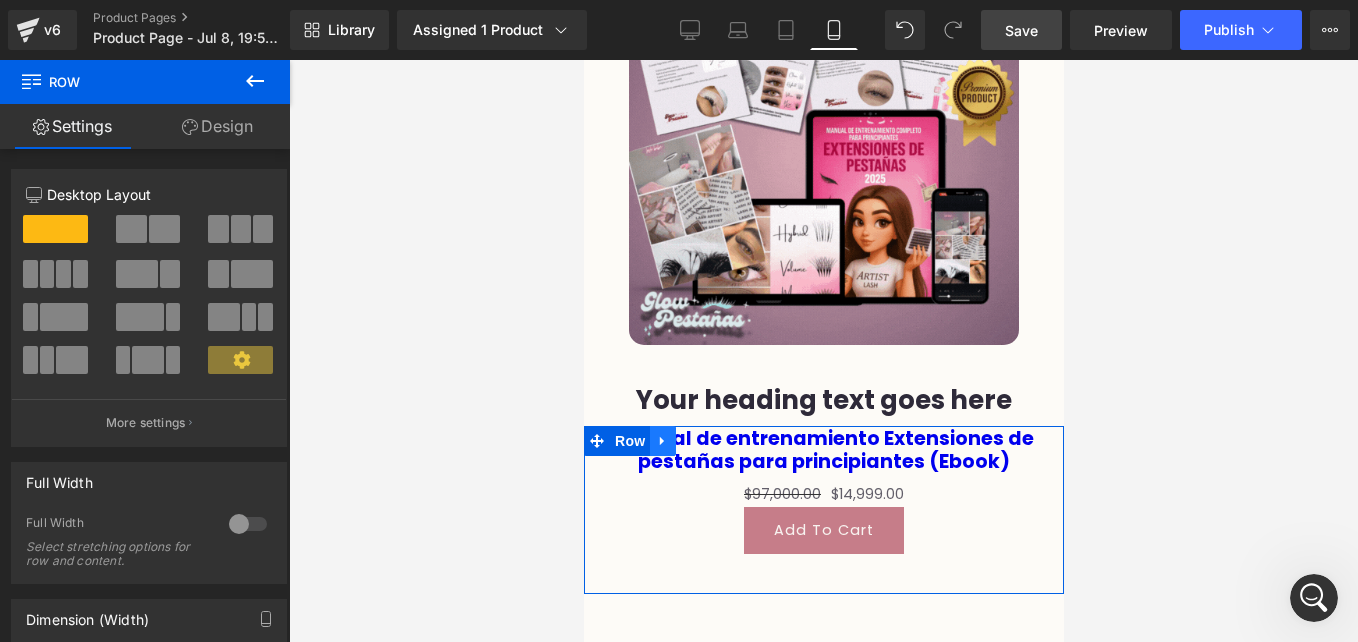 click 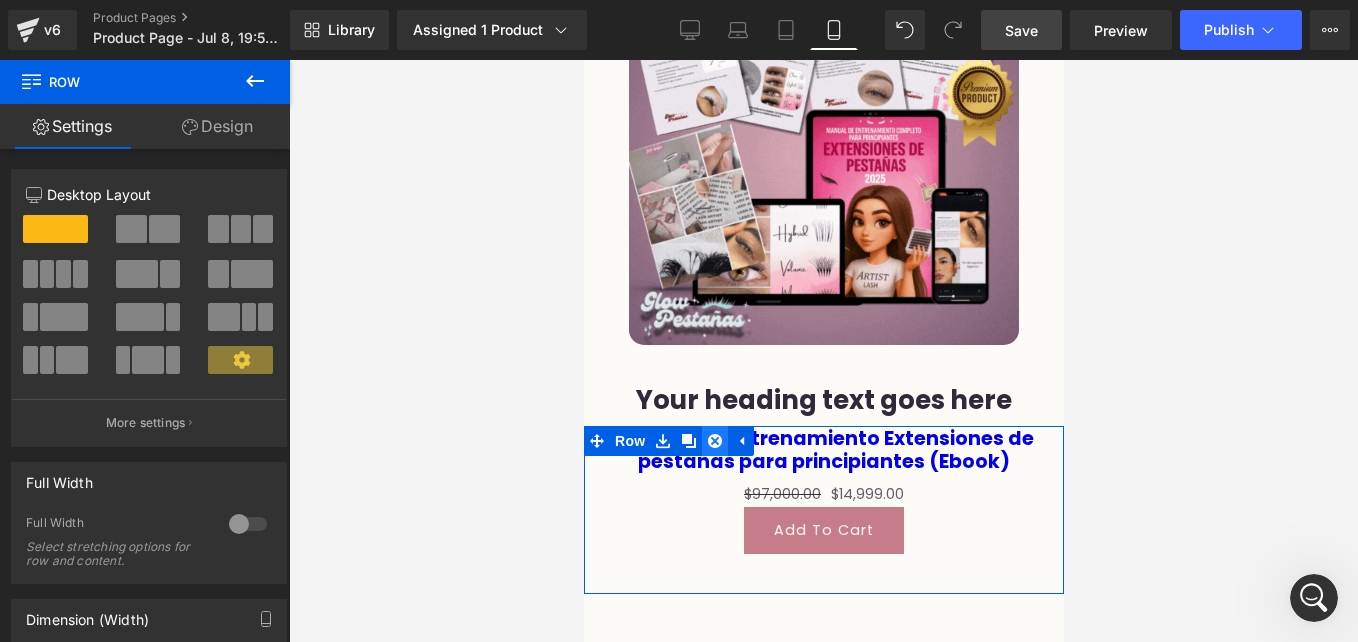 click 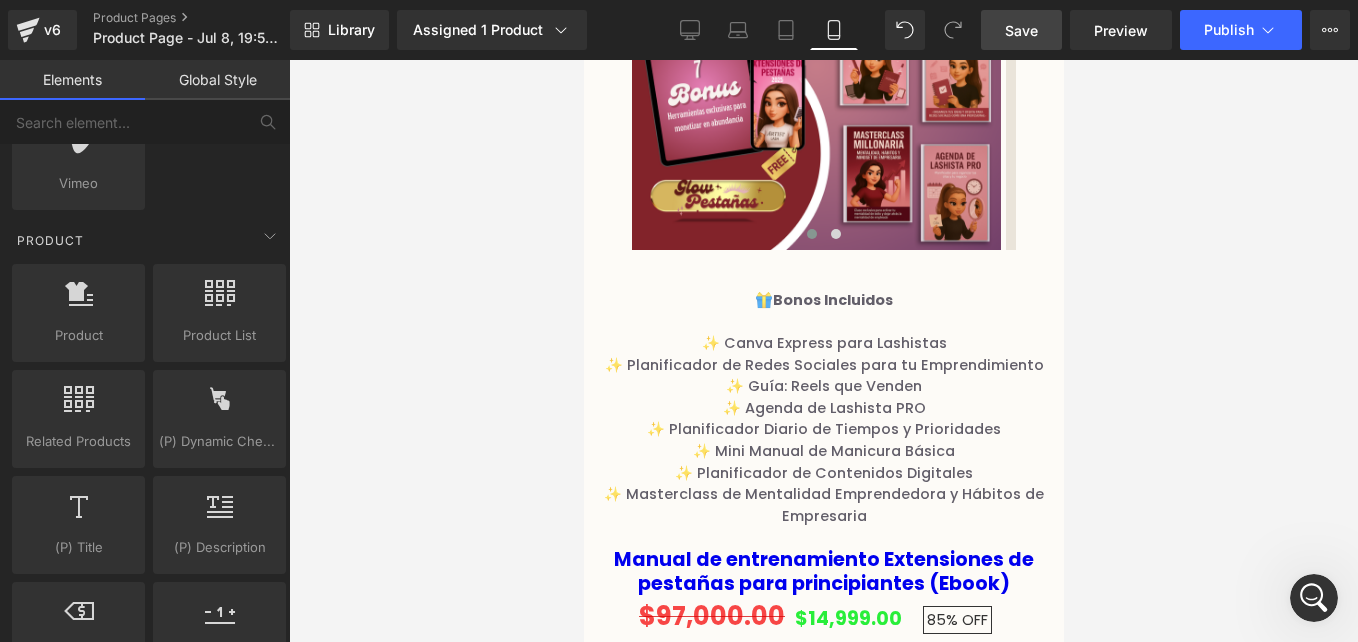scroll, scrollTop: 2926, scrollLeft: 0, axis: vertical 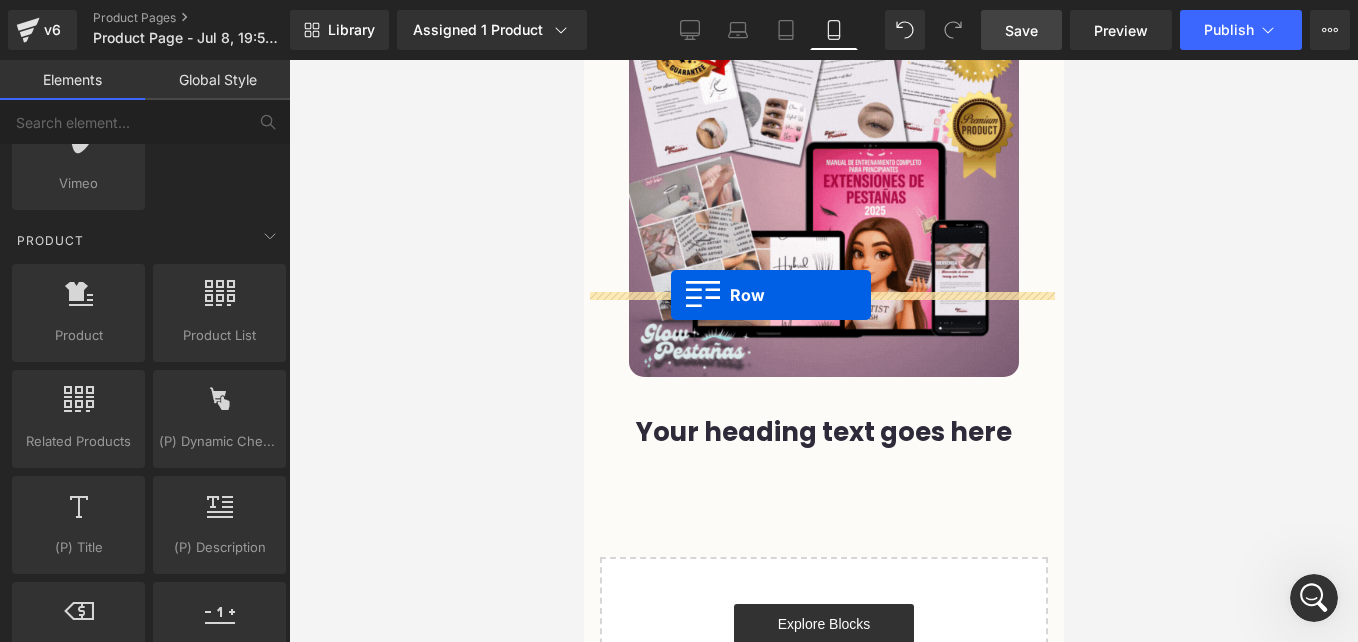 drag, startPoint x: 596, startPoint y: 381, endPoint x: 670, endPoint y: 295, distance: 113.454834 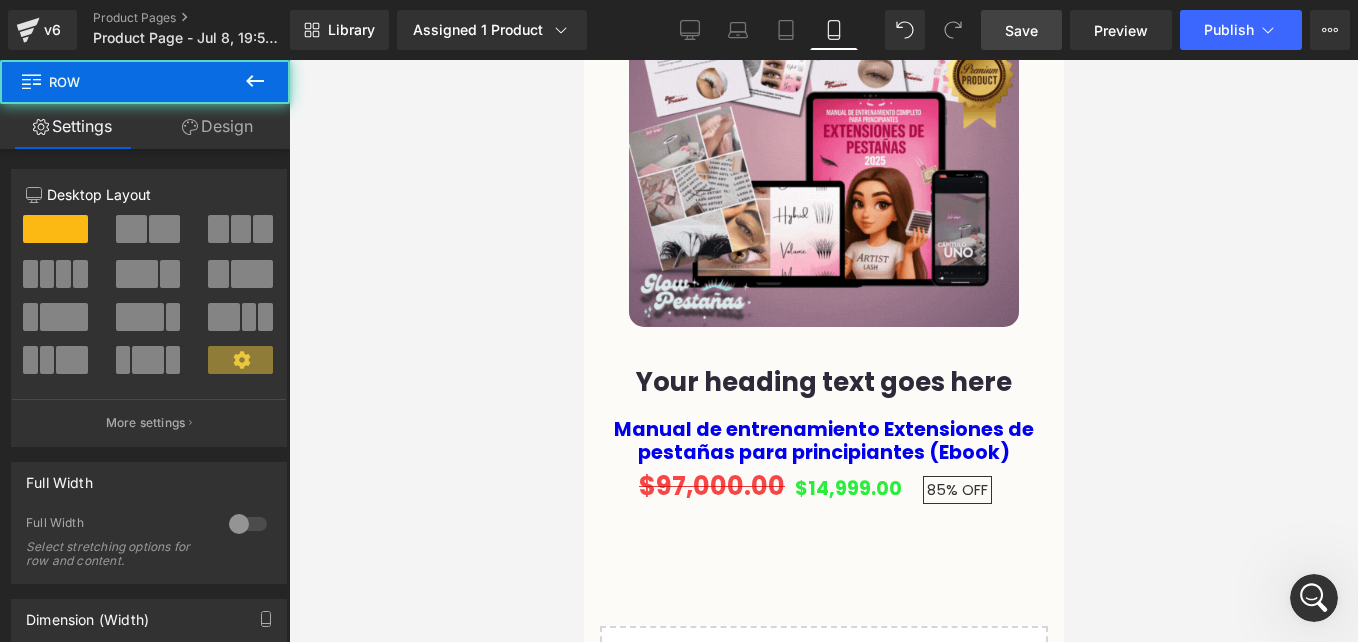 scroll, scrollTop: 5394, scrollLeft: 0, axis: vertical 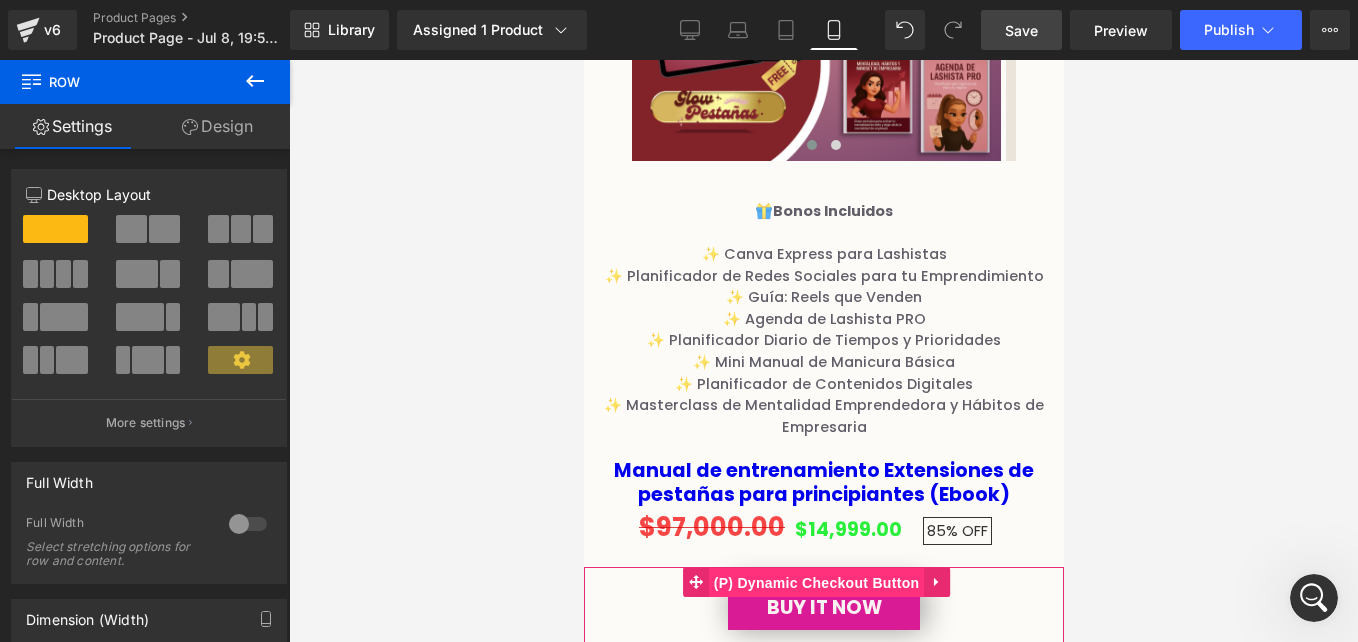 click on "(P) Dynamic Checkout Button" at bounding box center [816, 583] 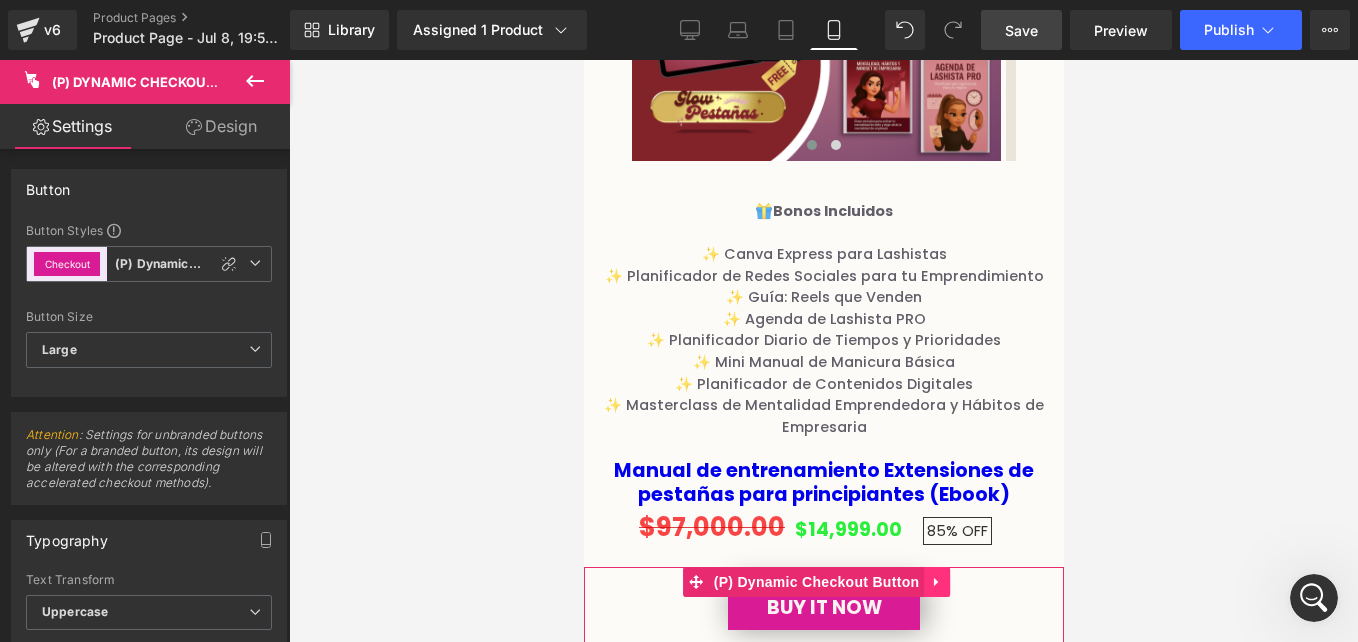 click 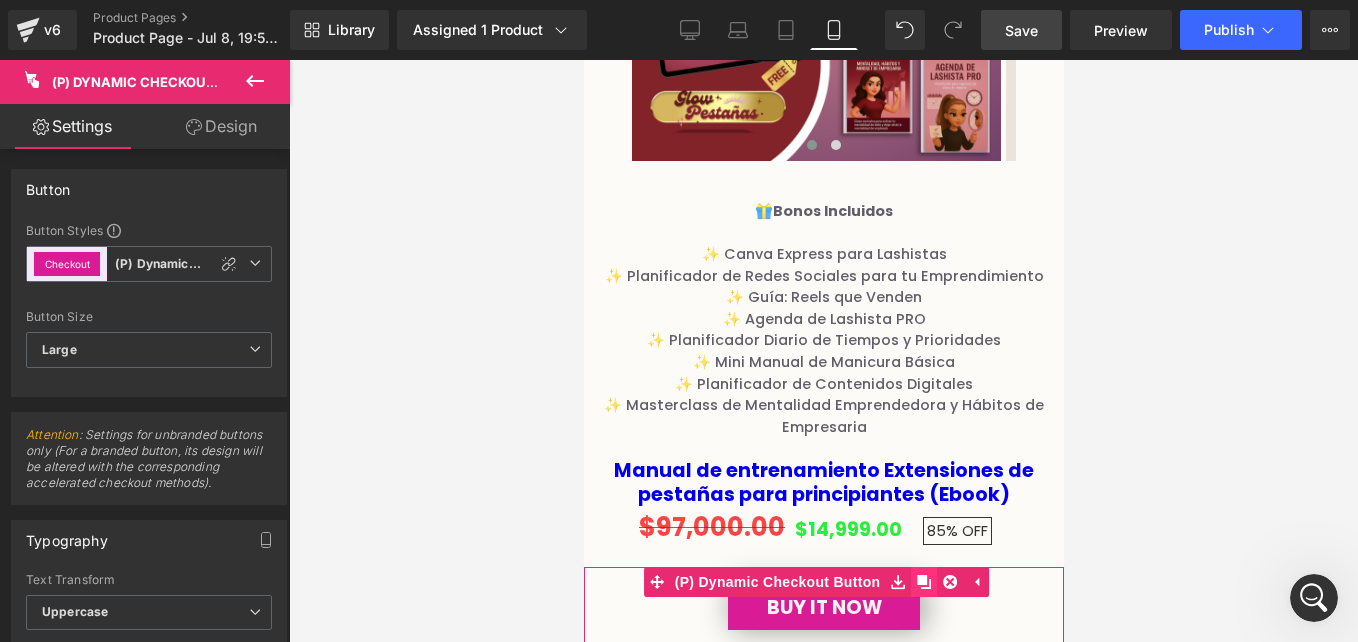 click 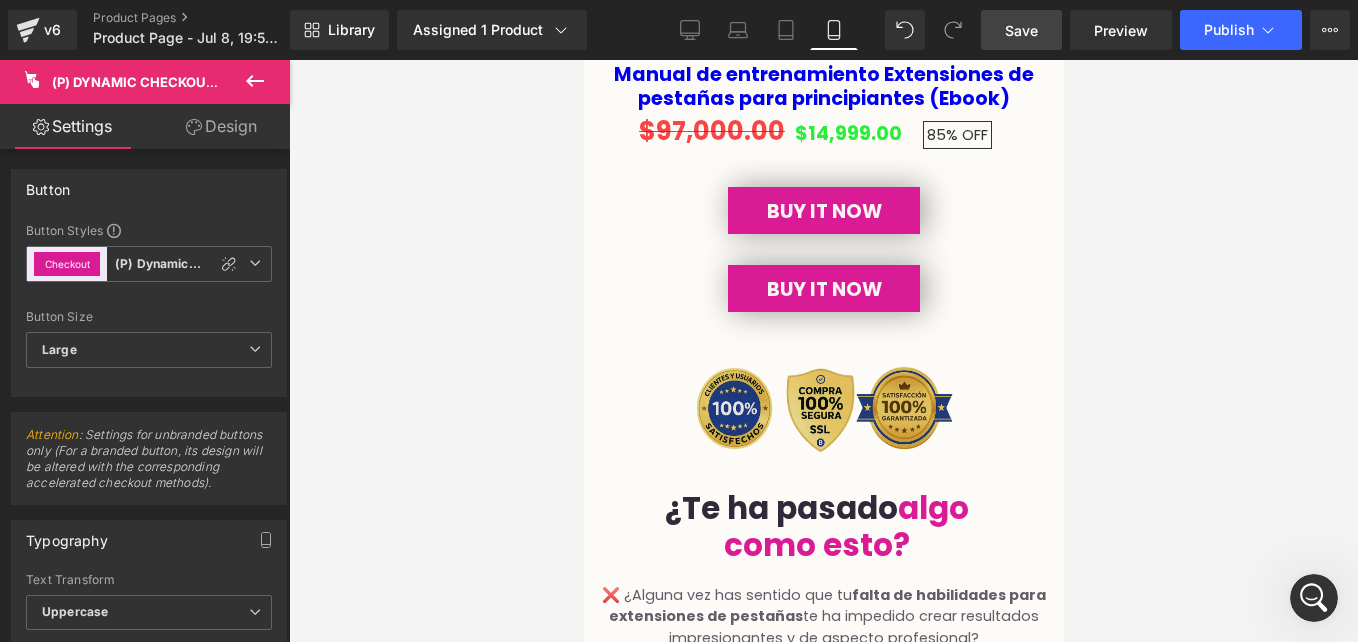 scroll, scrollTop: 3236, scrollLeft: 0, axis: vertical 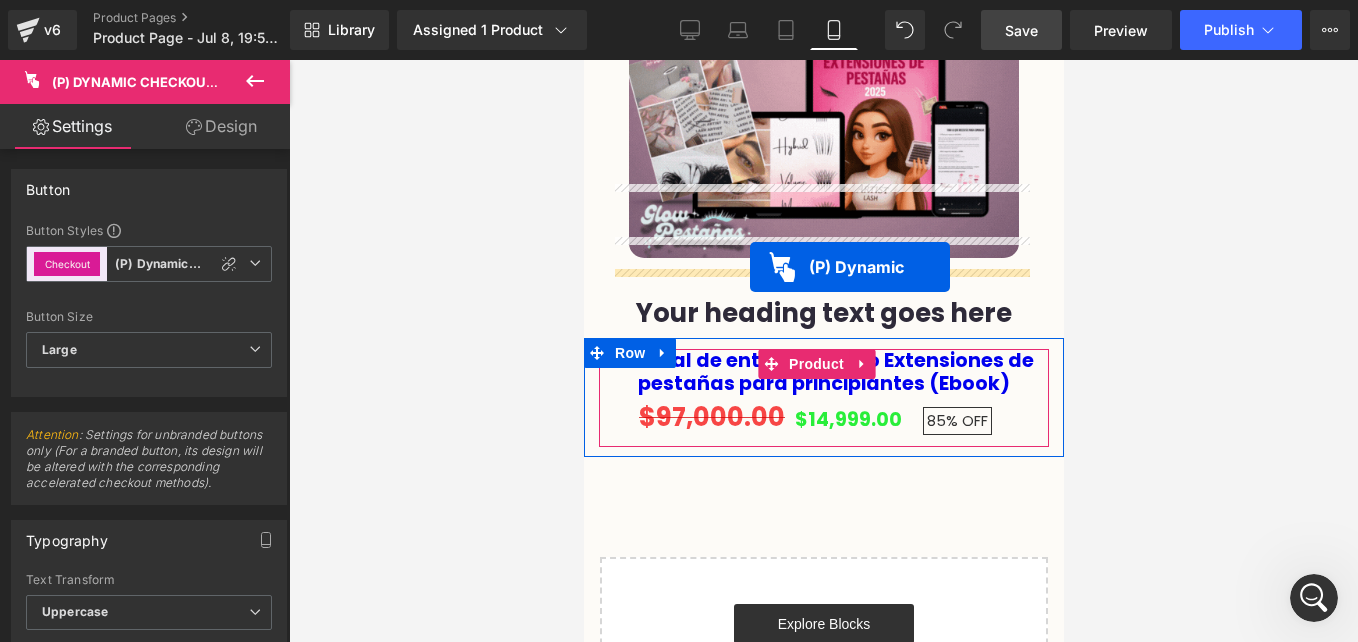 drag, startPoint x: 700, startPoint y: 149, endPoint x: 749, endPoint y: 268, distance: 128.69344 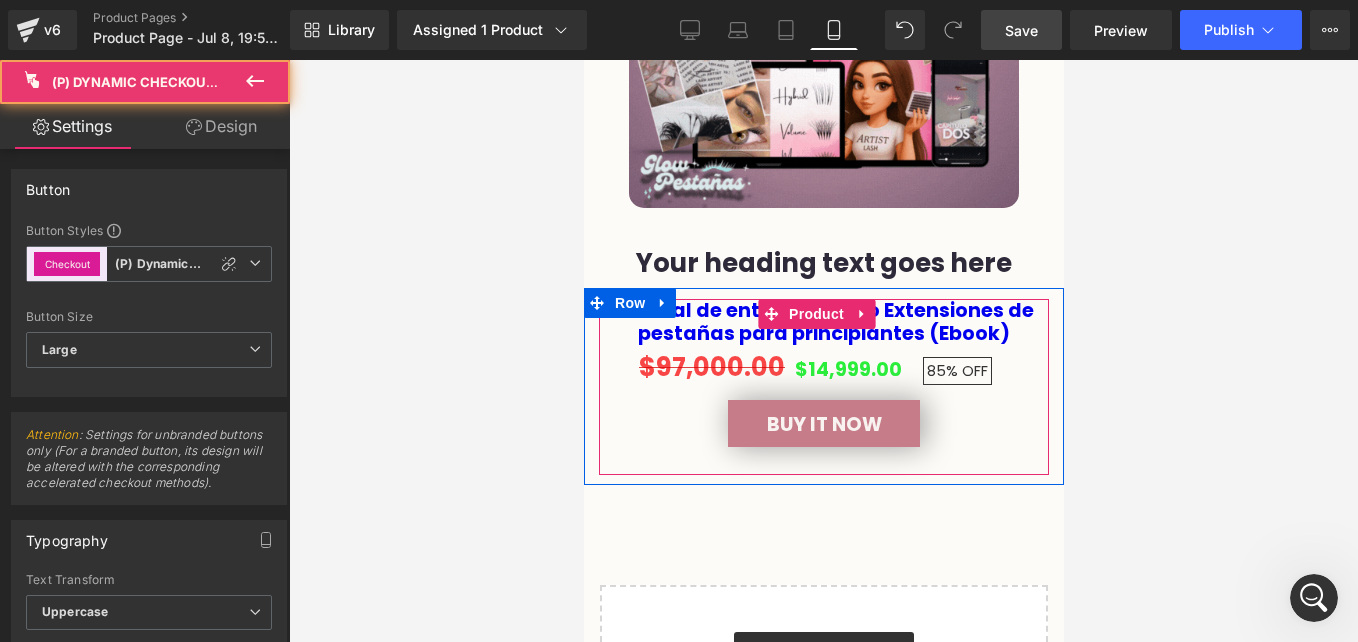 scroll, scrollTop: 5513, scrollLeft: 0, axis: vertical 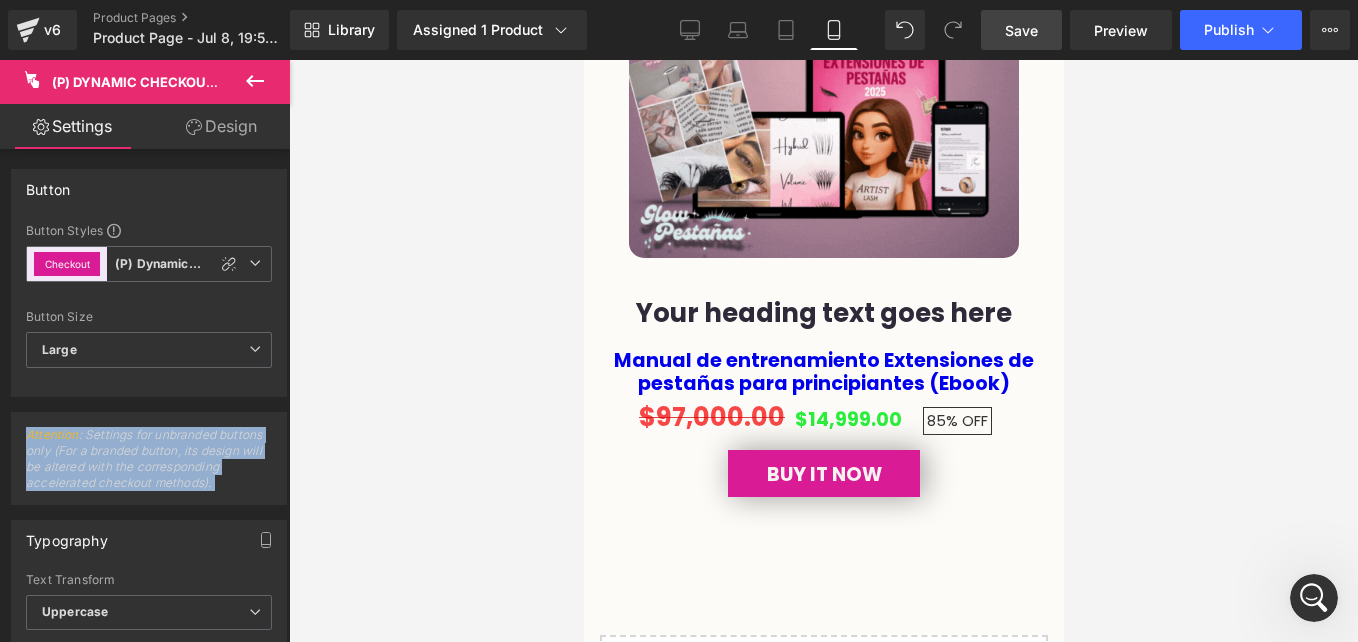 drag, startPoint x: 267, startPoint y: 250, endPoint x: 316, endPoint y: 255, distance: 49.25444 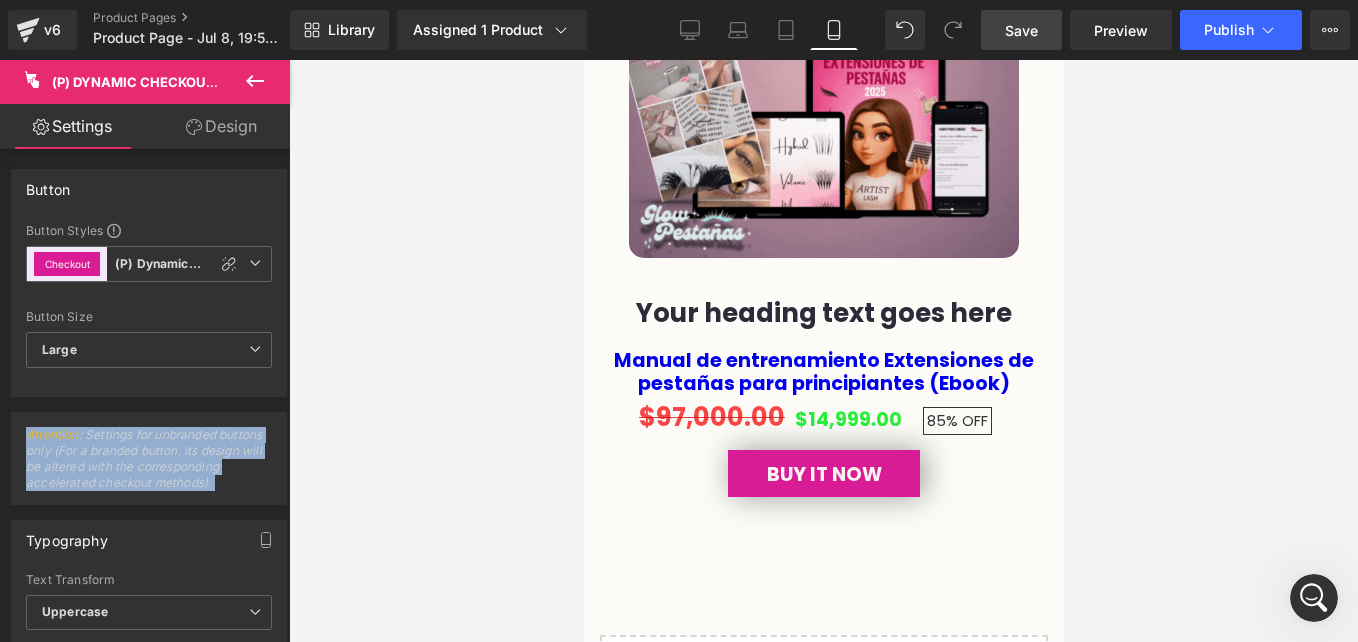 click on "(P) Dynamic Checkout Button  You are previewing how the   will restyle your page. You can not edit Elements in Preset Preview Mode.  v6 Product Pages Product Page - Jul 8, 19:50:29 Library Assigned 1 Product  Product Preview
Manual de entrenamiento Extensiones de pestañas para principiantes (Ebook) Manage assigned products Mobile Desktop Laptop Tablet Mobile Save Preview Publish Scheduled Upgrade Plan View Live Page View with current Template Save Template to Library Schedule Publish  Optimize  Publish Settings Shortcuts  Your page can’t be published   You've reached the maximum number of published pages on your plan  (1/1).  You need to upgrade your plan or unpublish all your pages to get 1 publish slot.   Unpublish pages   Upgrade plan  Elements Global Style Base Row  rows, columns, layouts, div Heading  headings, titles, h1,h2,h3,h4,h5,h6 Text Block  texts, paragraphs, contents, blocks Image  images, photos, alts, uploads Icon  icons, symbols Button  button, call to action, cta Separator" at bounding box center (679, 326) 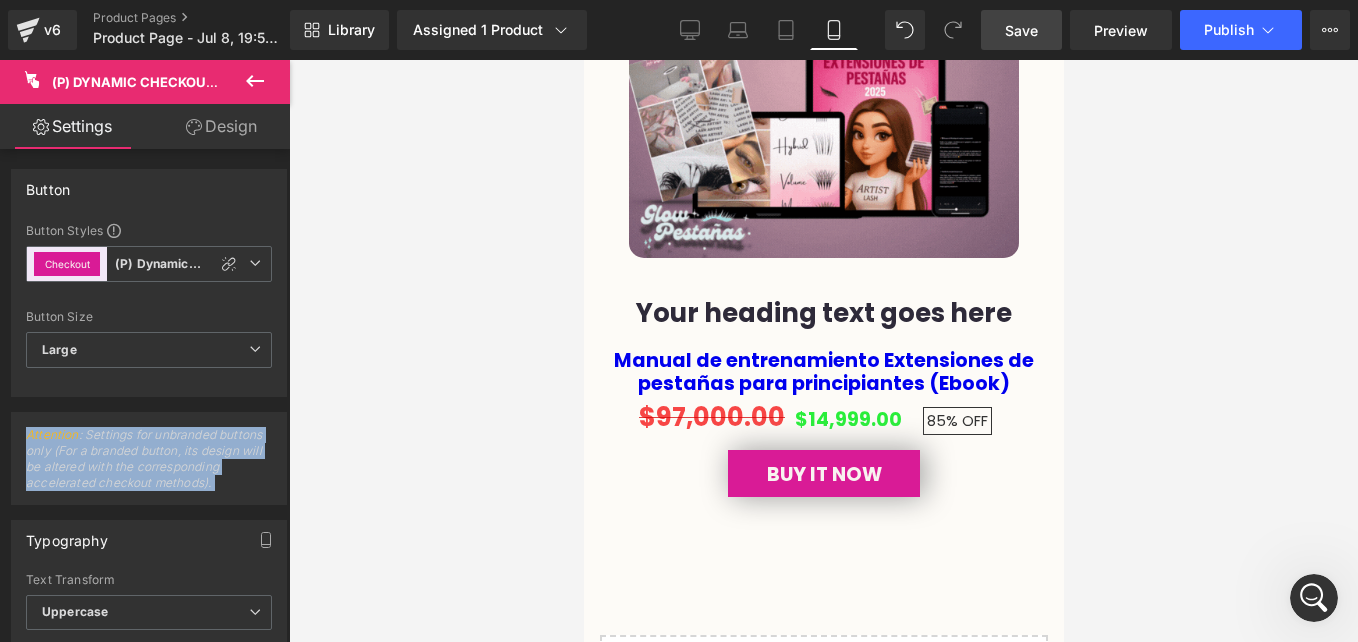 click at bounding box center [823, 351] 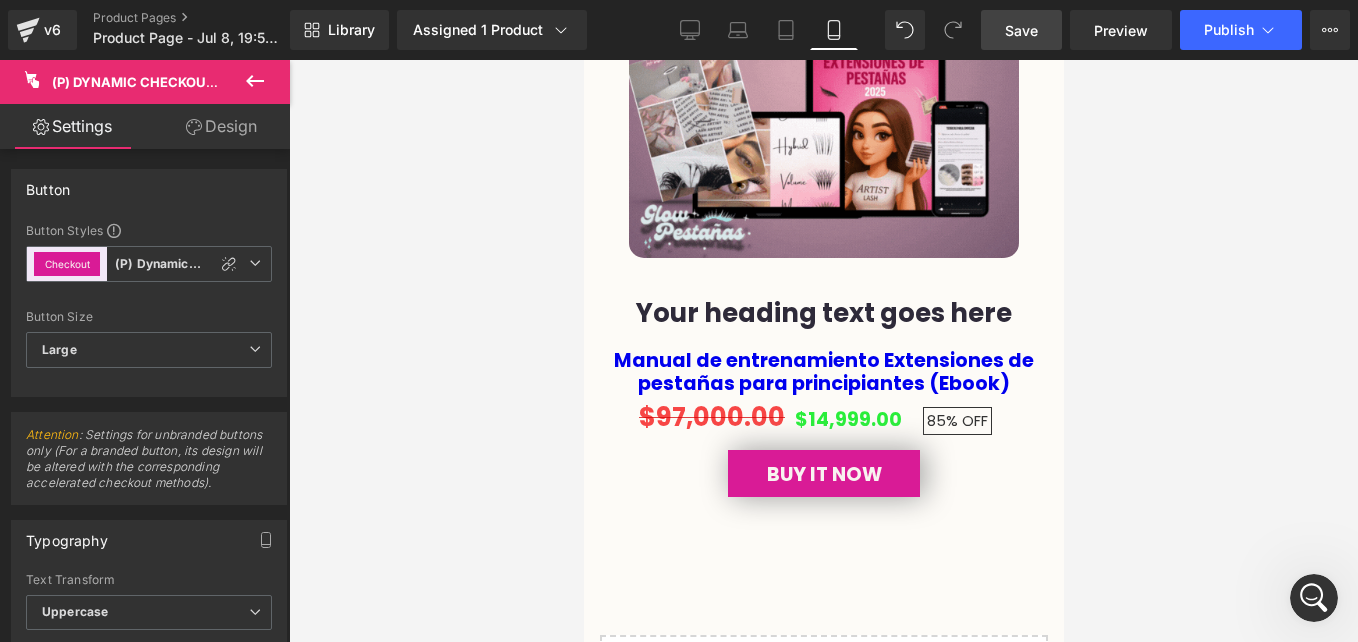 click 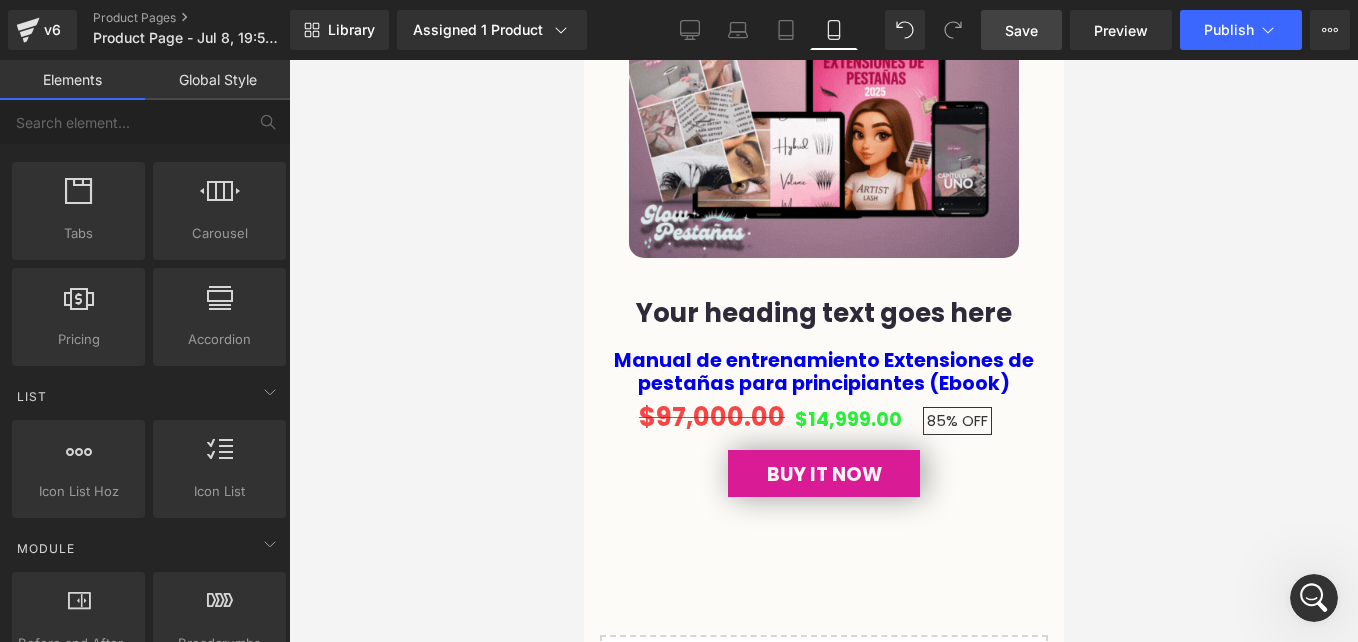 scroll, scrollTop: 0, scrollLeft: 0, axis: both 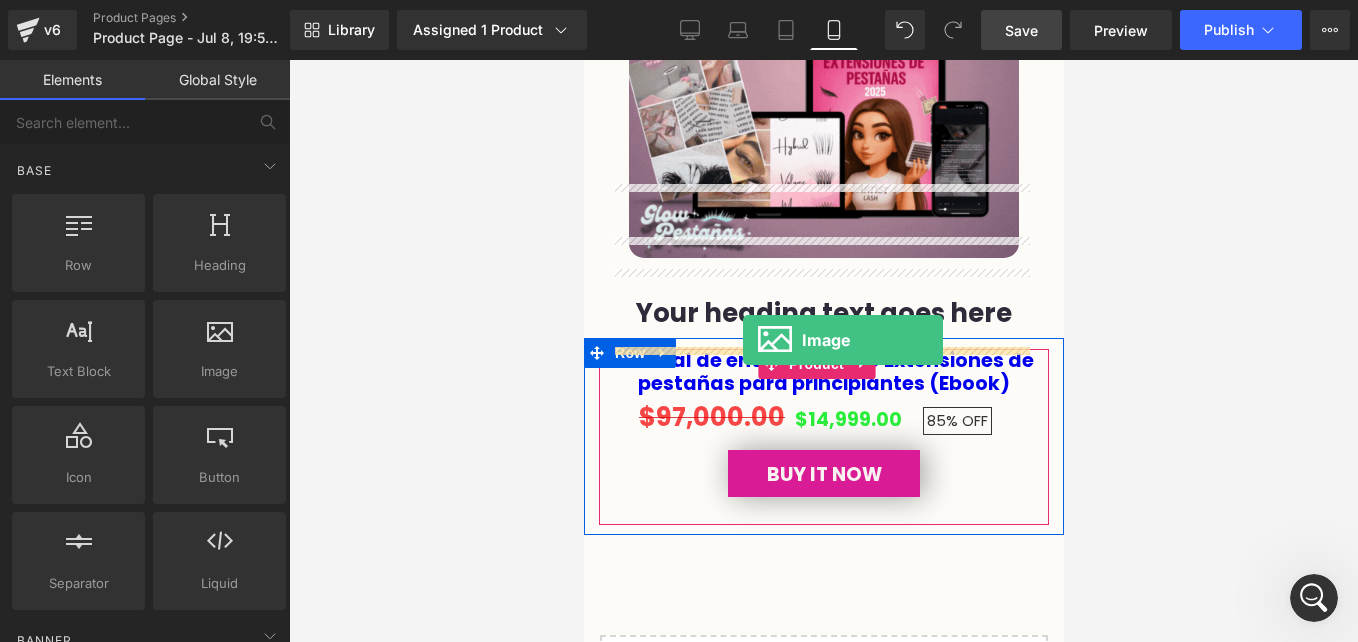 drag, startPoint x: 787, startPoint y: 391, endPoint x: 742, endPoint y: 340, distance: 68.0147 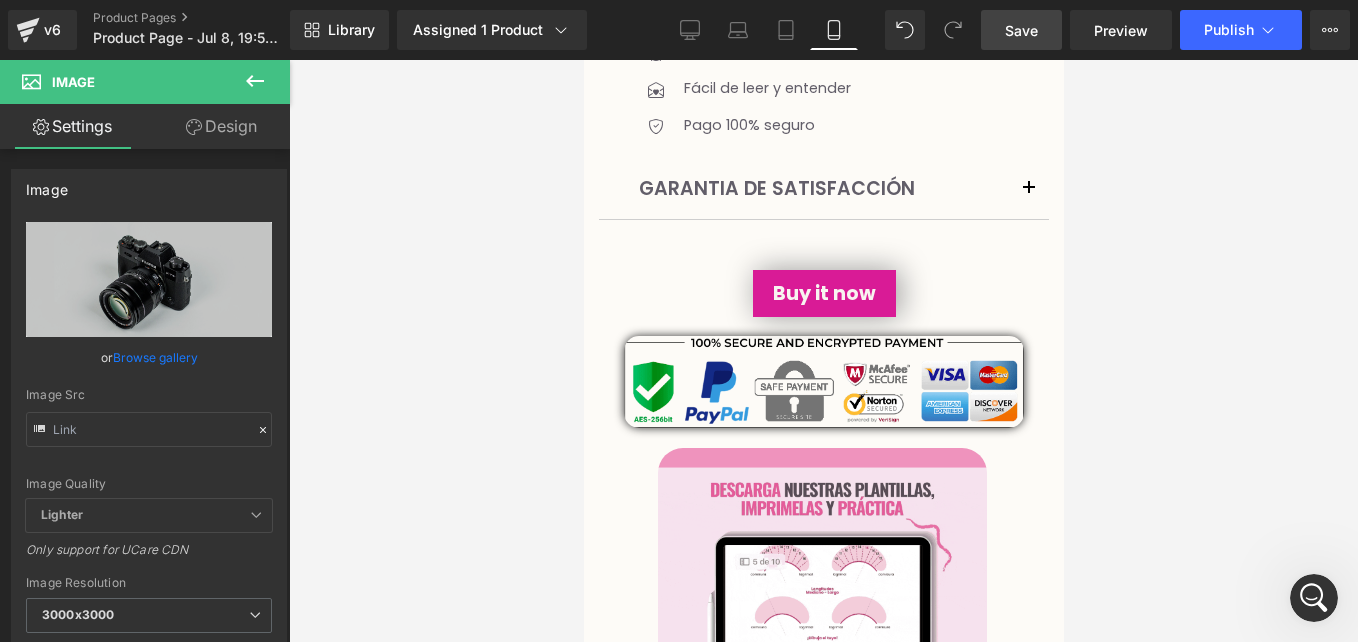 scroll, scrollTop: 937, scrollLeft: 0, axis: vertical 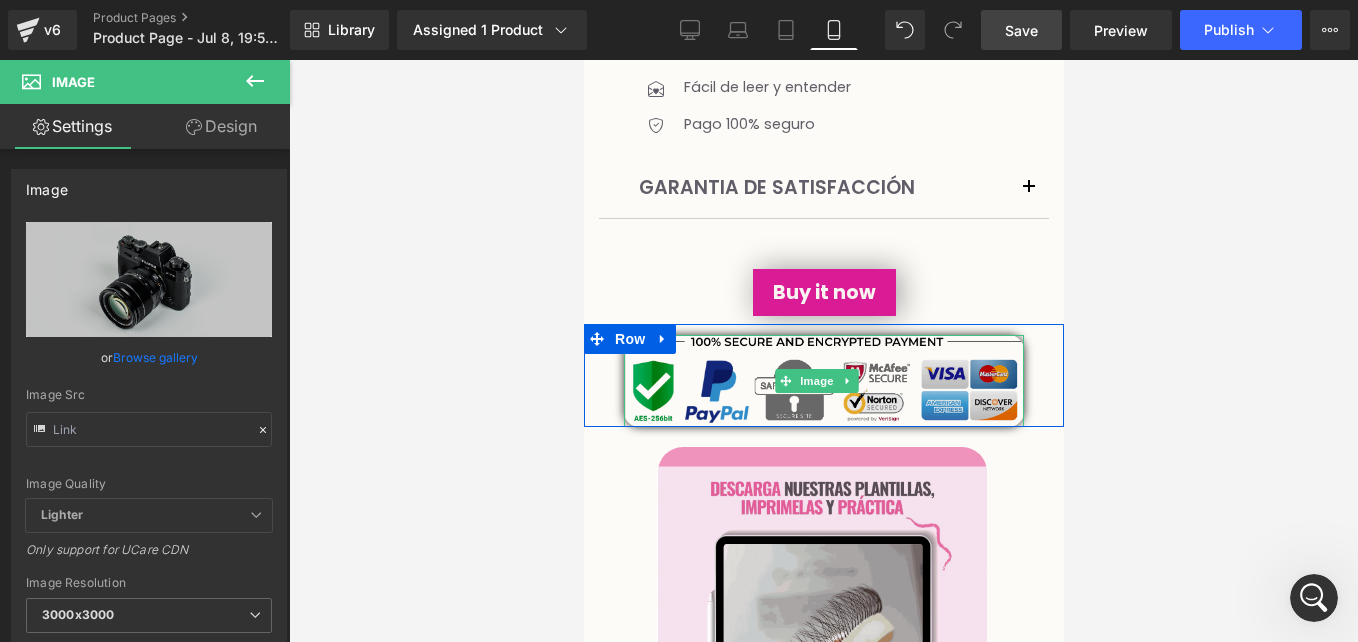 click at bounding box center (823, 381) 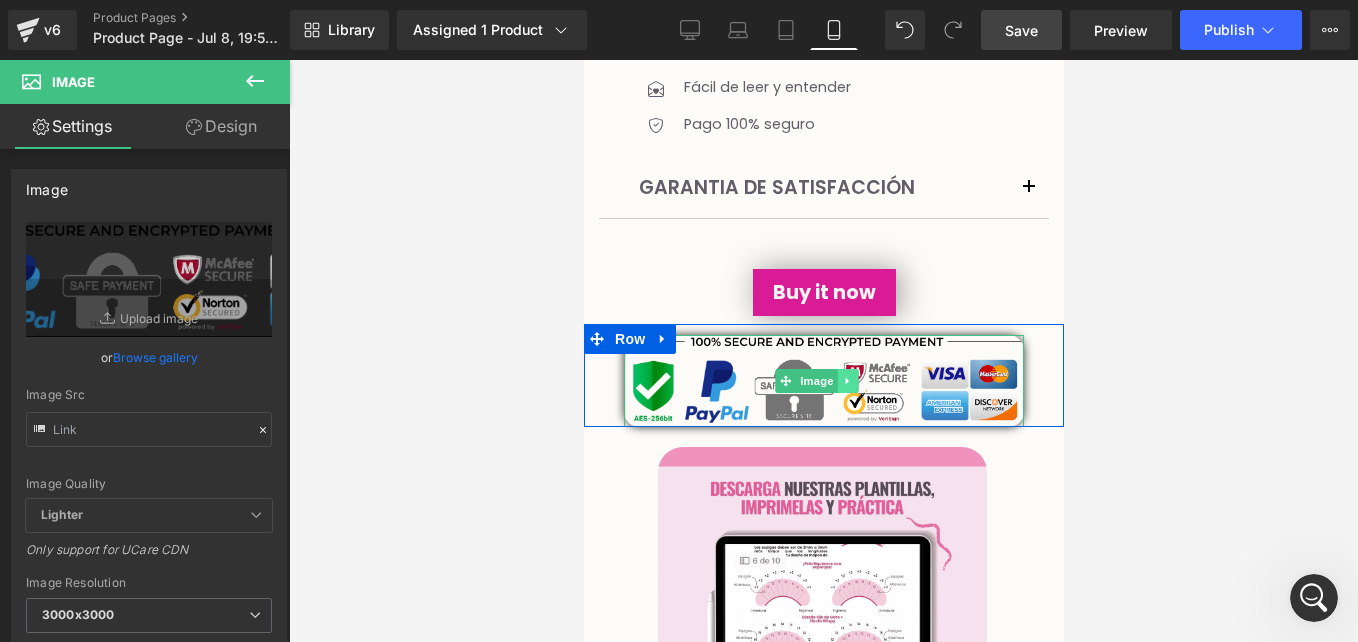 click 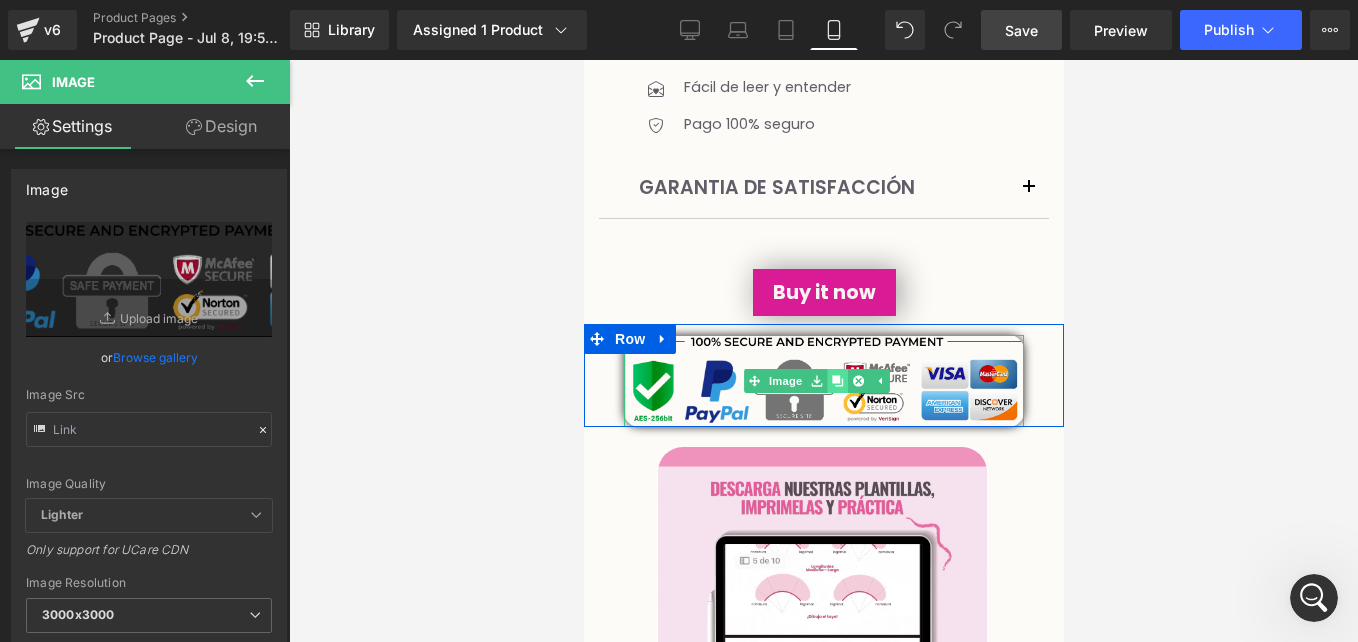 click 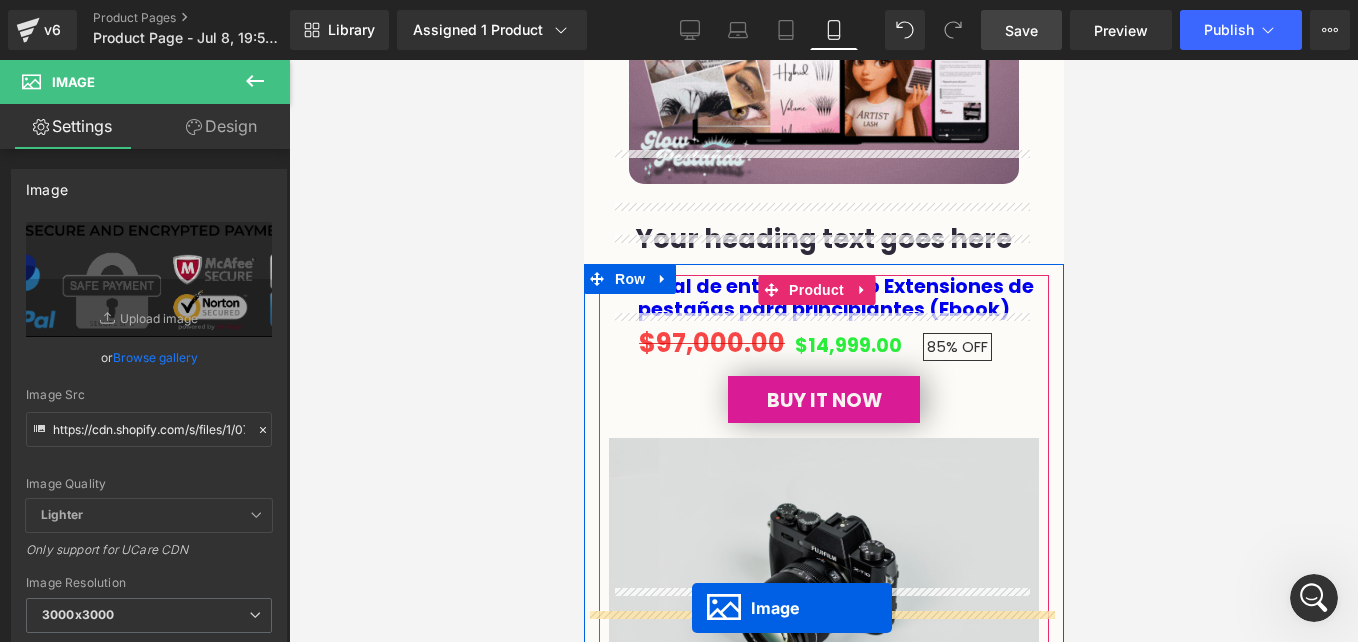 scroll, scrollTop: 5657, scrollLeft: 0, axis: vertical 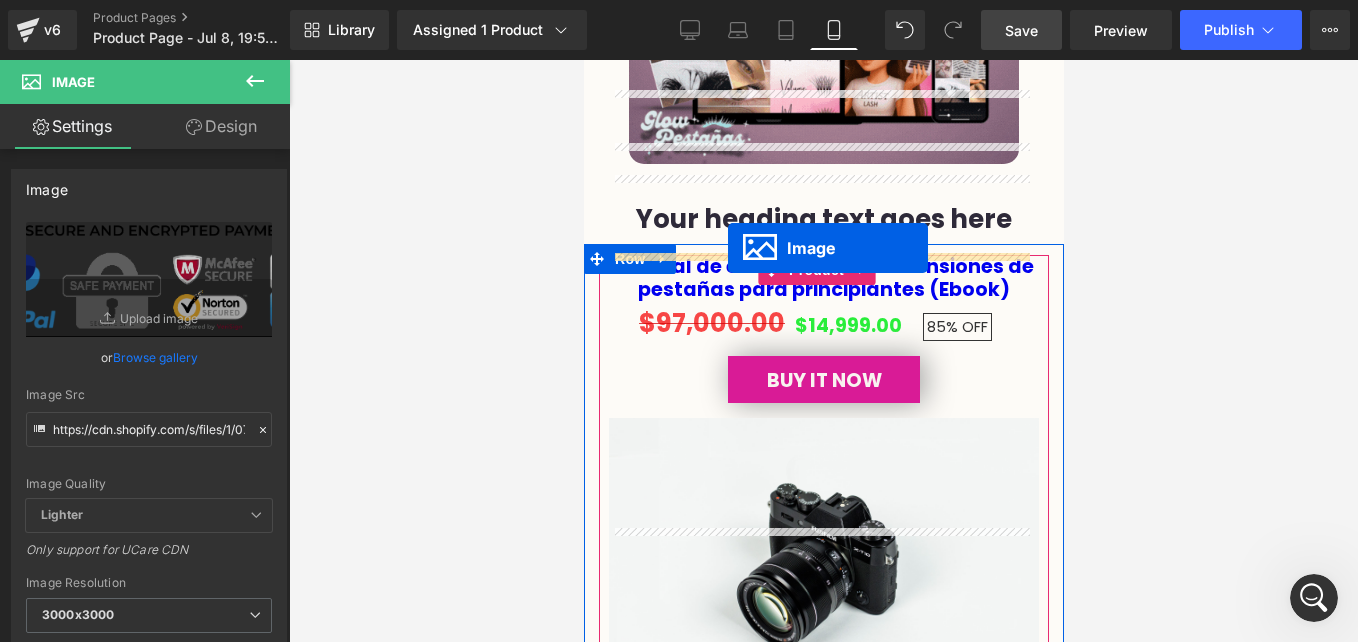 drag, startPoint x: 783, startPoint y: 425, endPoint x: 724, endPoint y: 249, distance: 185.62596 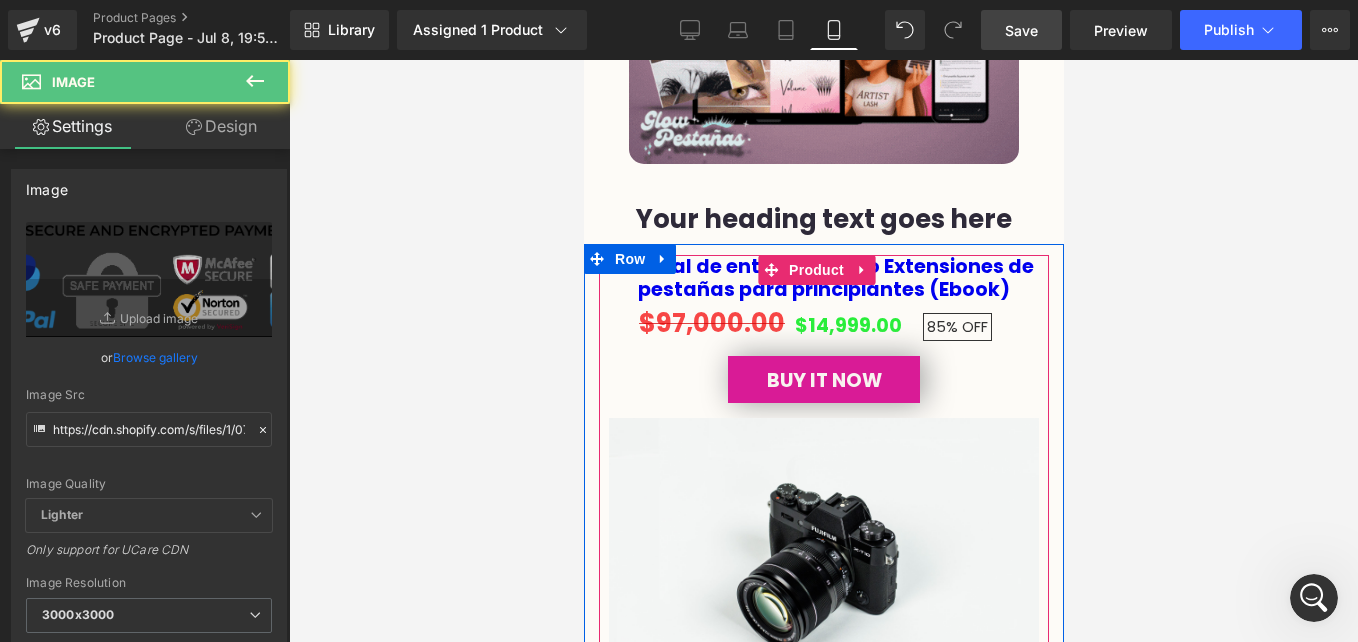 scroll, scrollTop: 5607, scrollLeft: 0, axis: vertical 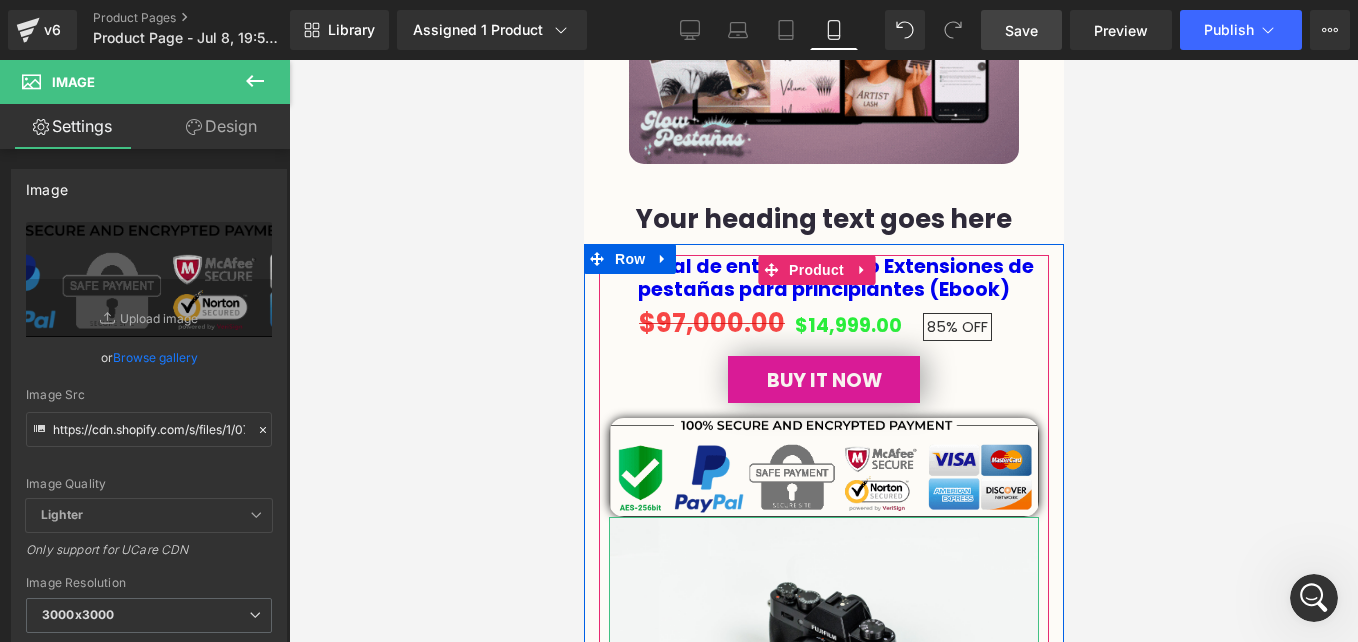 click 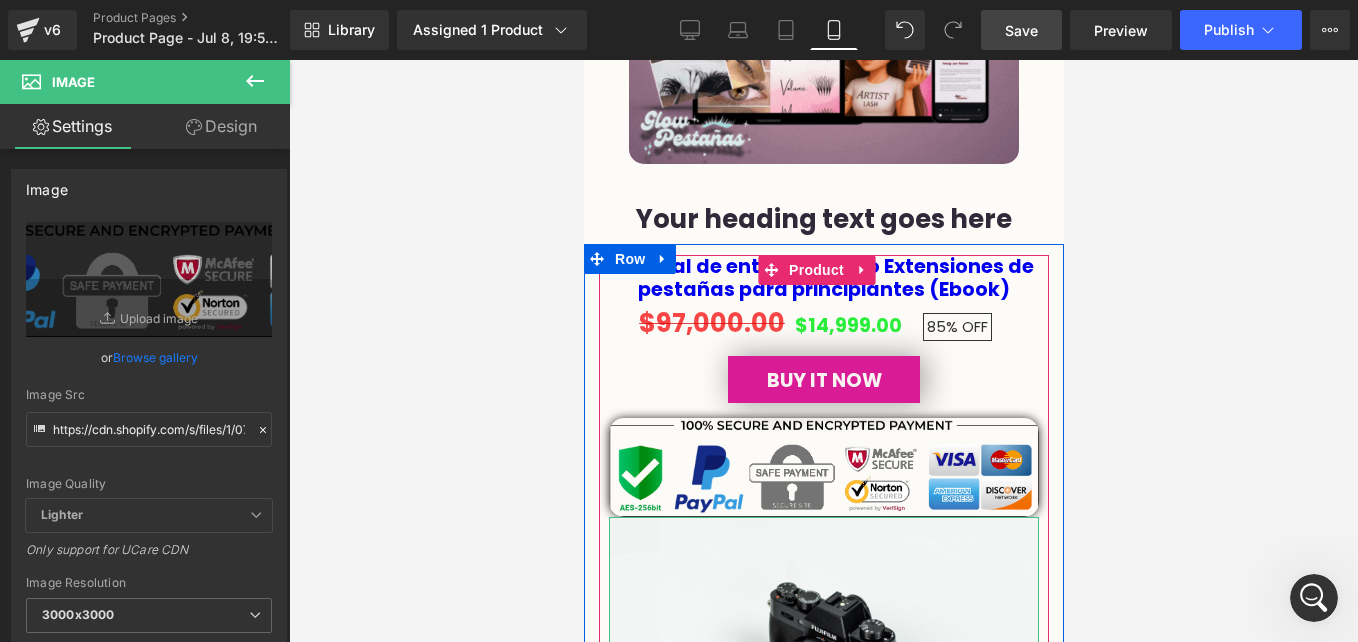 click 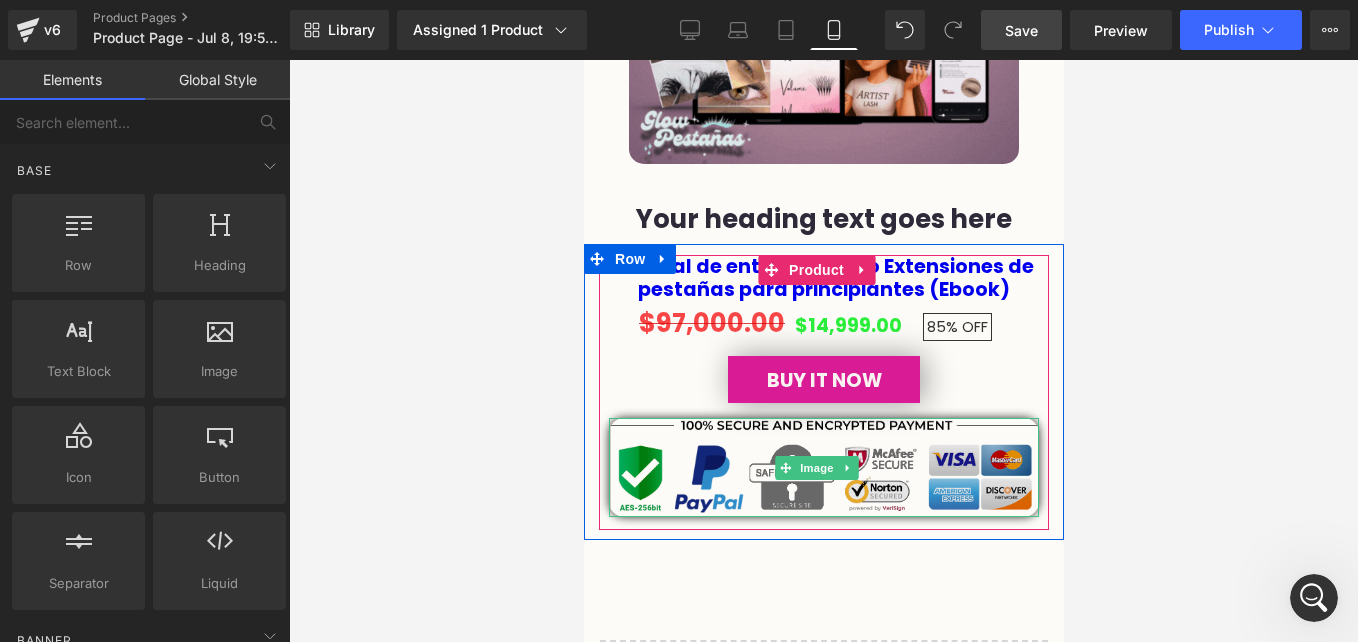 click at bounding box center (823, 467) 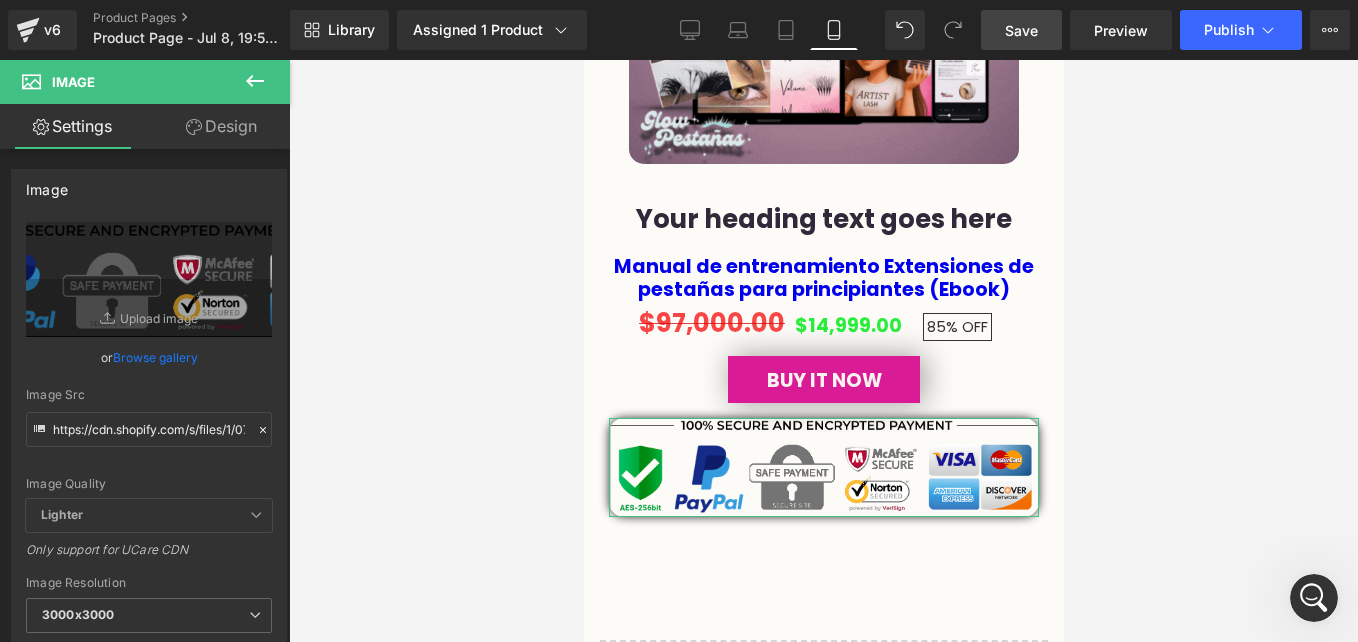 click on "Design" at bounding box center (221, 126) 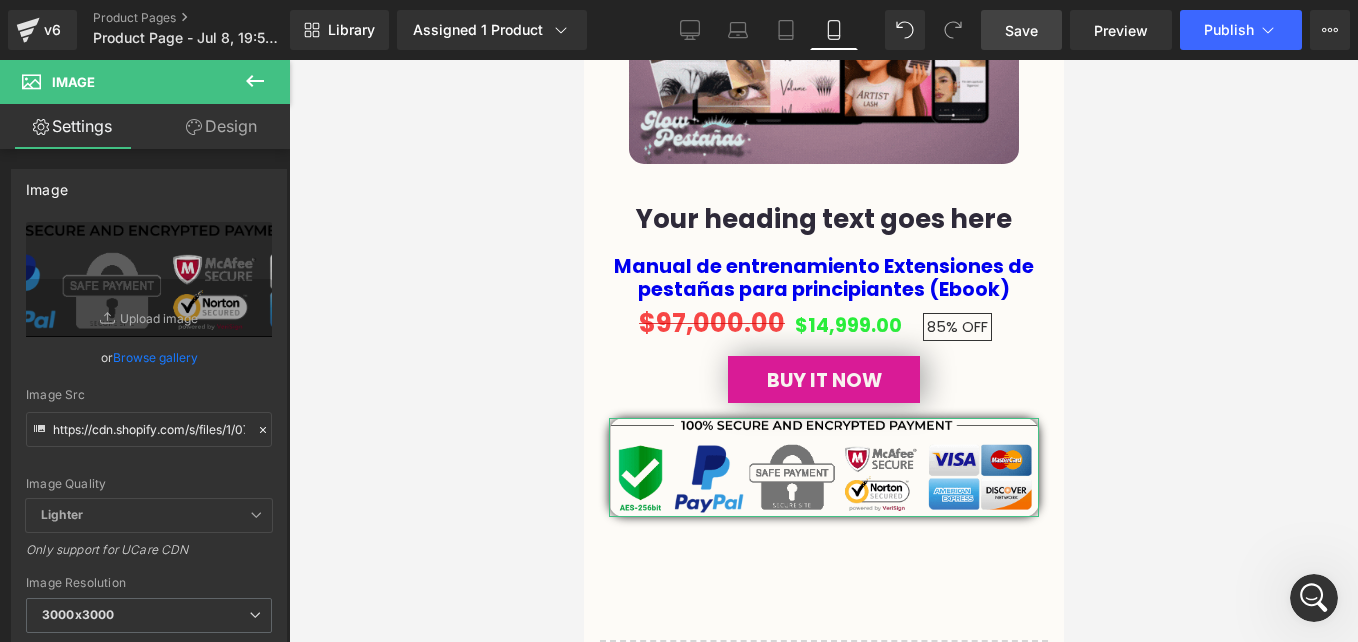 click on "Spacing" at bounding box center [0, 0] 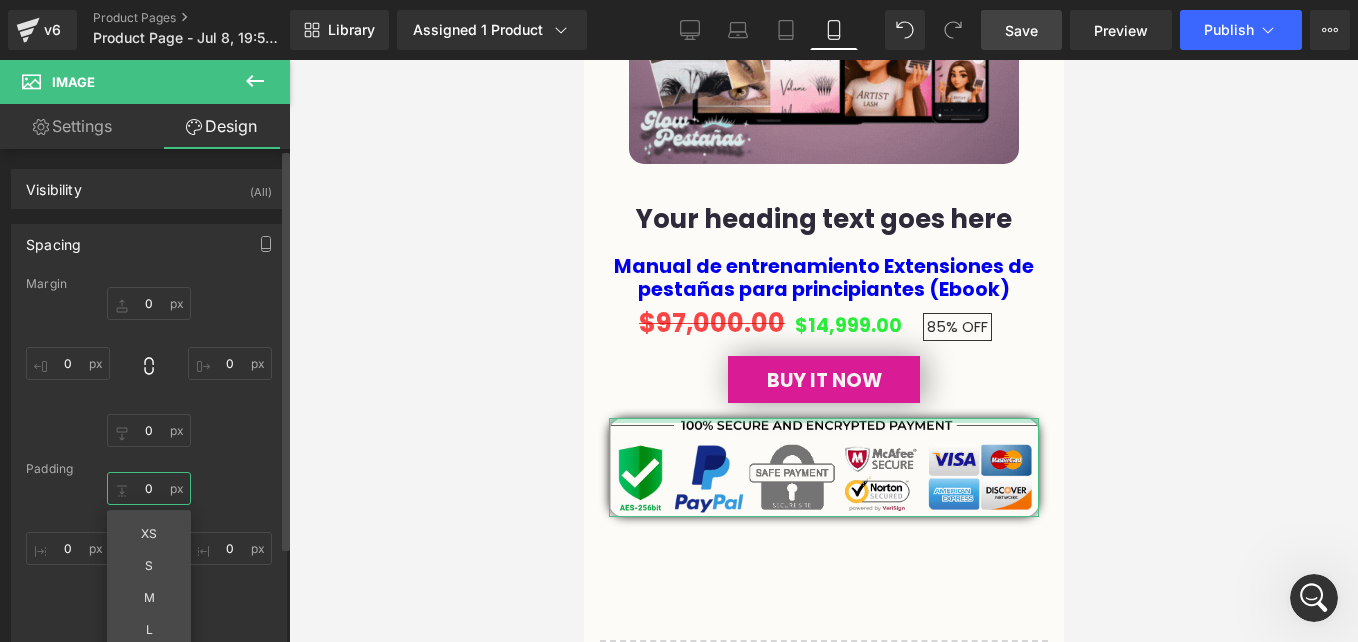 click at bounding box center (149, 488) 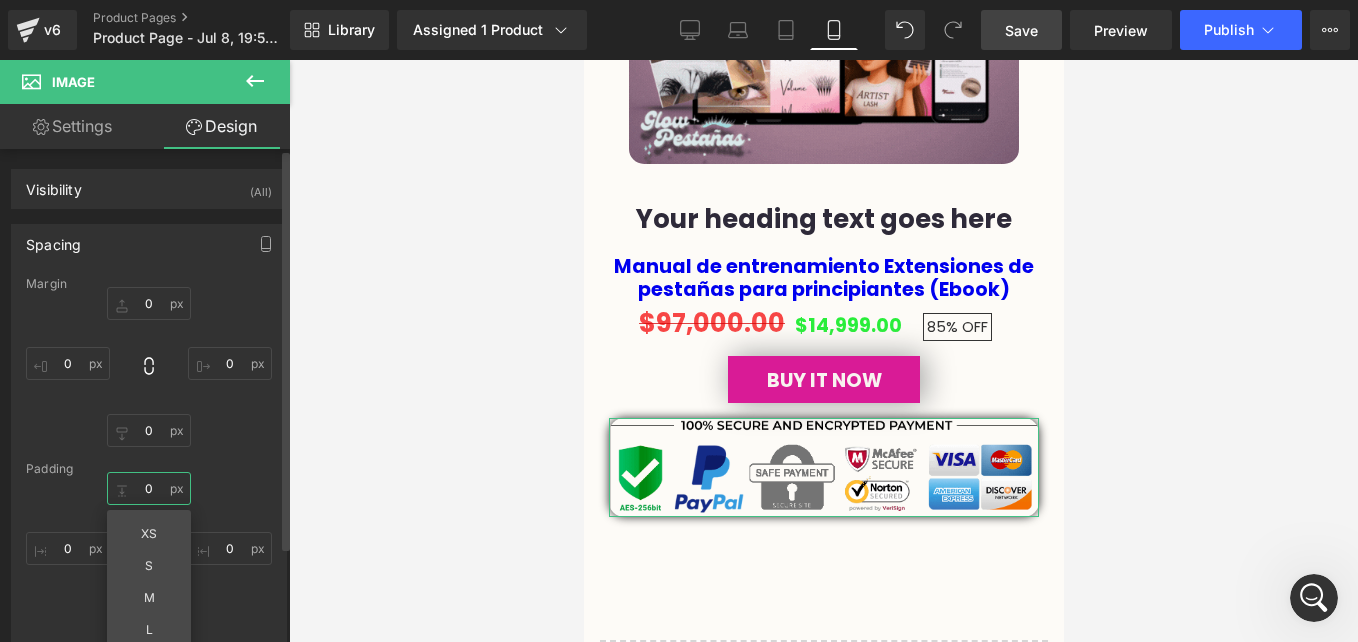 click at bounding box center (149, 488) 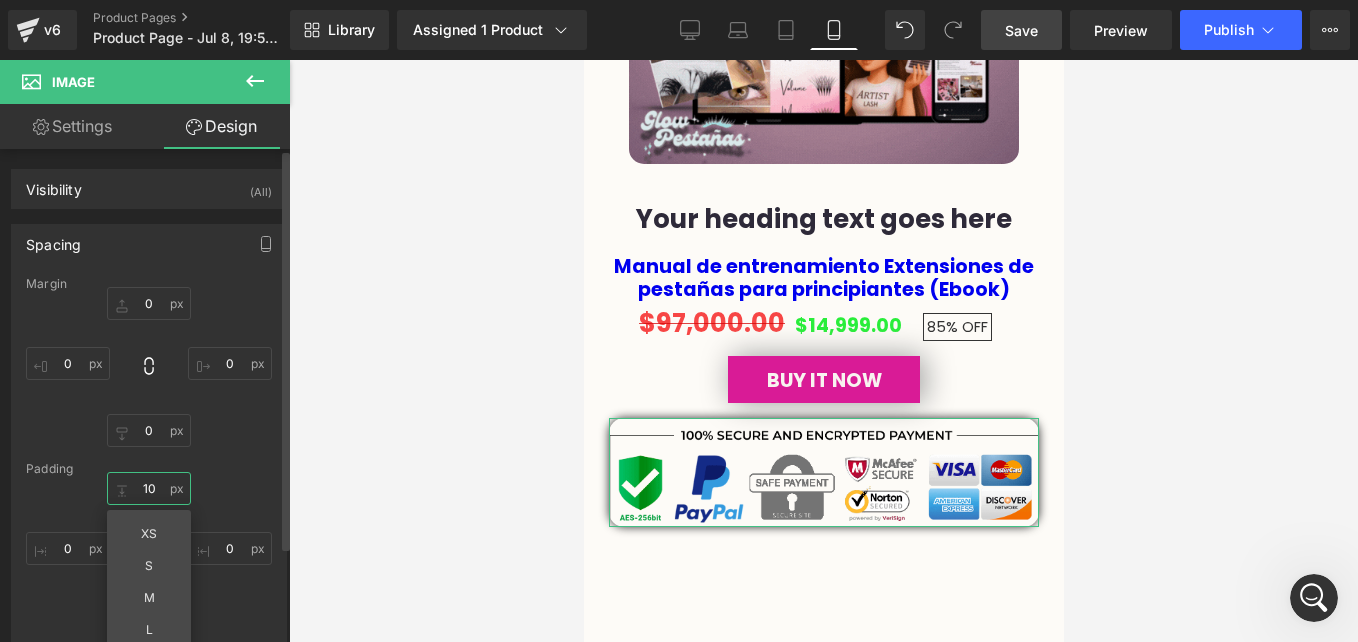 type on "1" 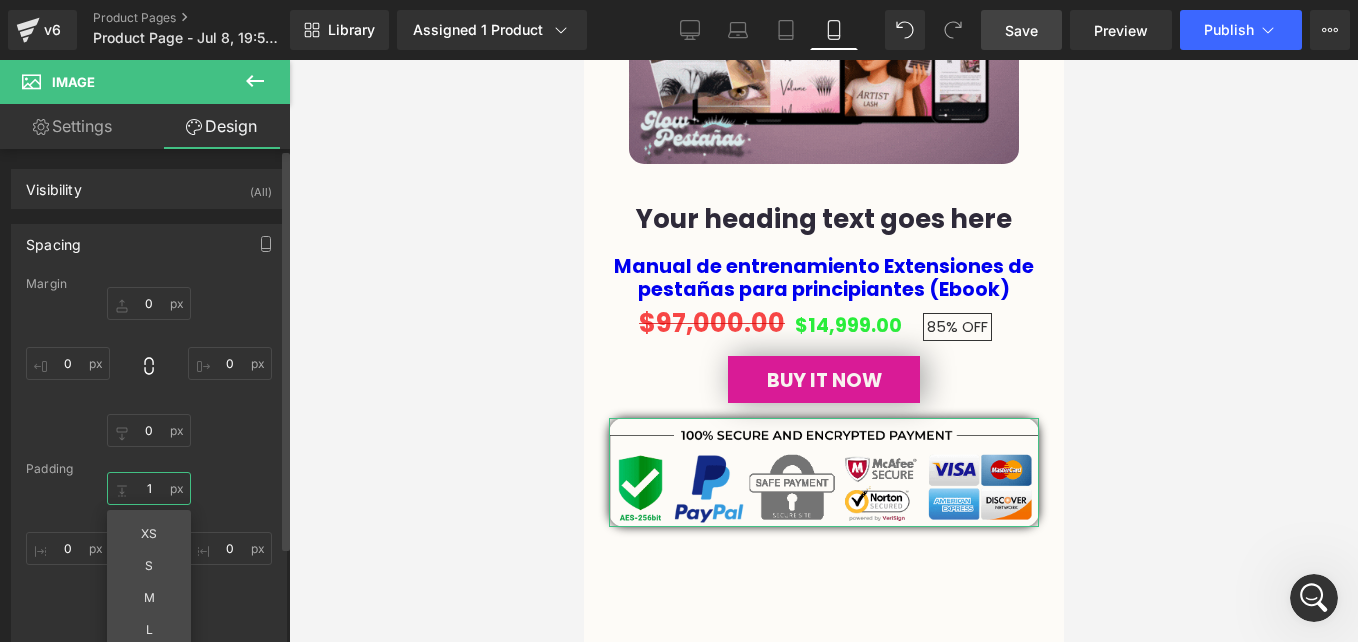 type 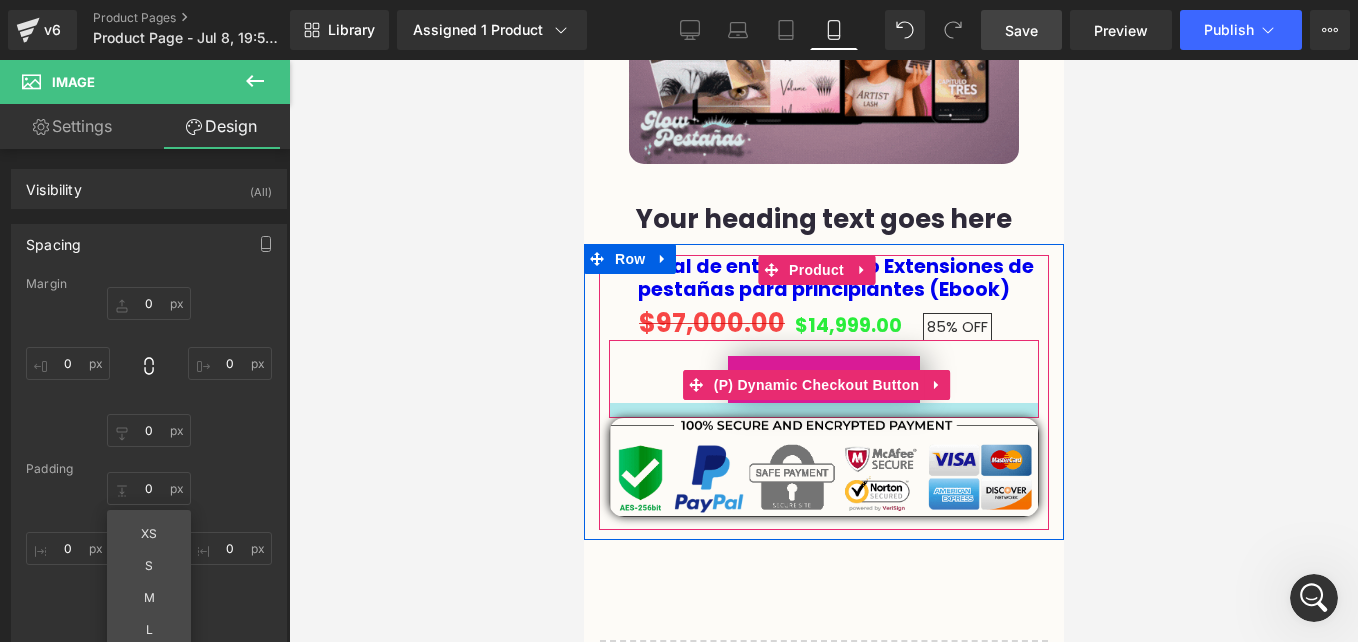 click at bounding box center [823, 410] 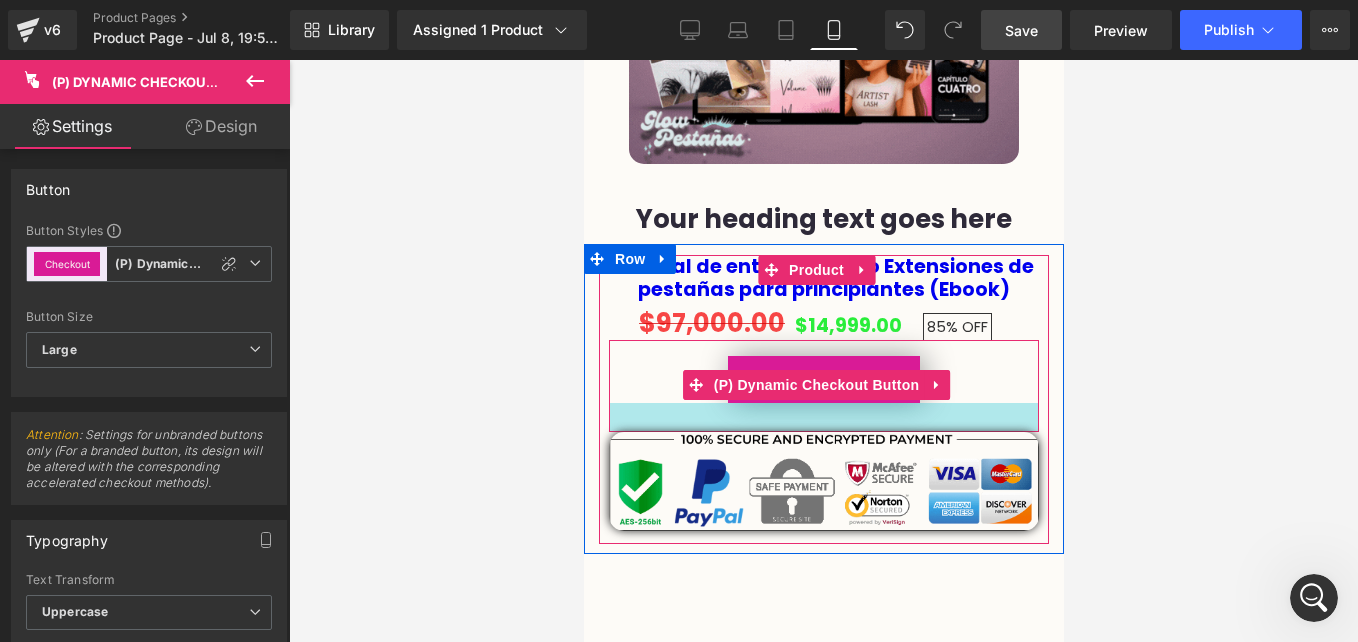 drag, startPoint x: 784, startPoint y: 245, endPoint x: 785, endPoint y: 259, distance: 14.035668 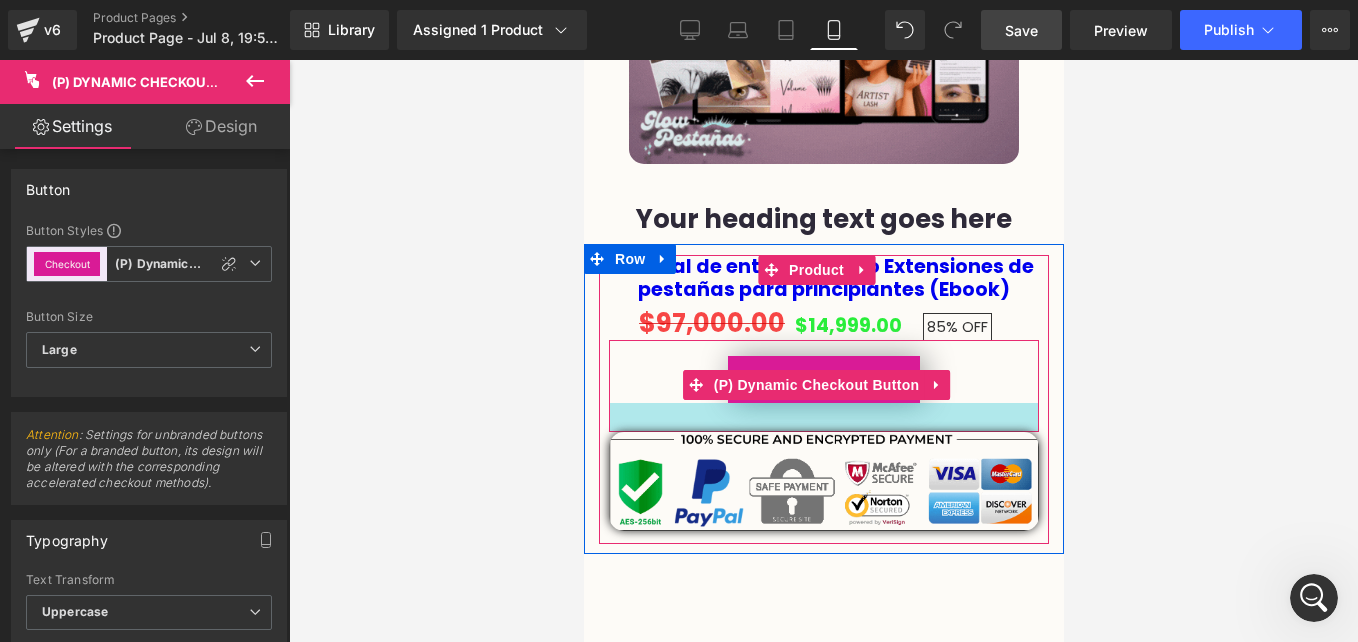 click at bounding box center [823, 417] 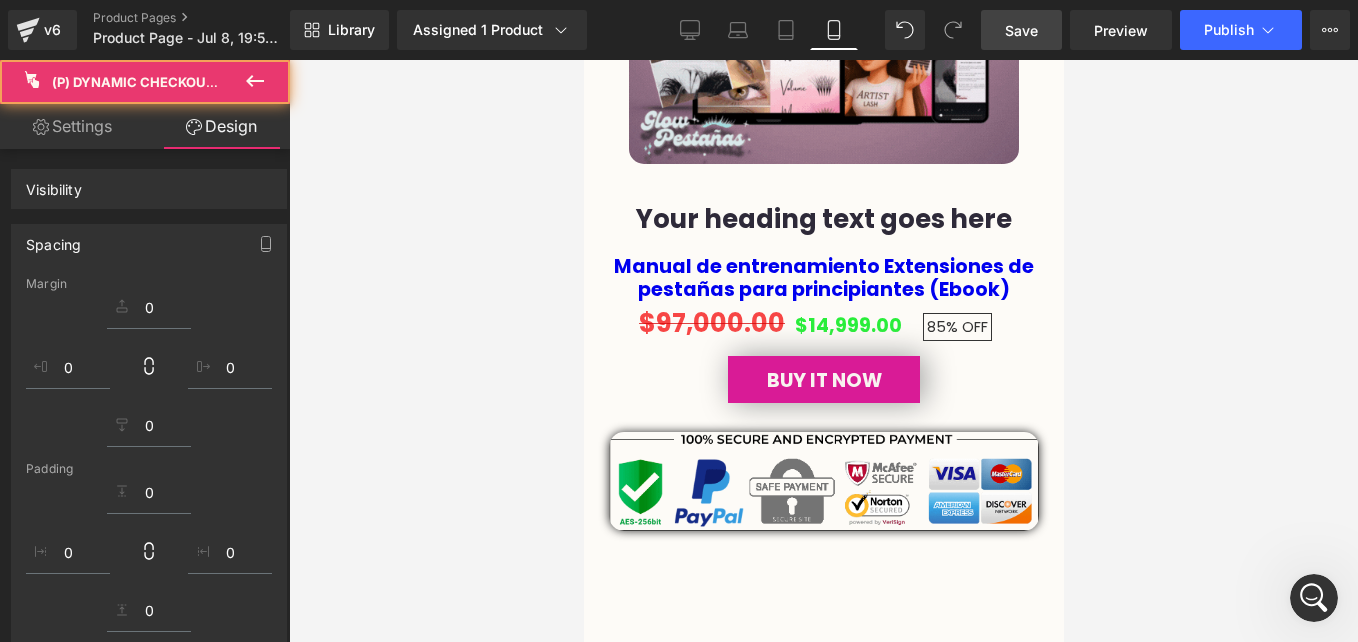 click on "Aprende a generar $150 x DIA con nuestro Ebook: Manual de  capacitación profesional  de  extensión de pestañas Heading         Row
Image         Row         5.0 (Libro Electrónico de alta calidad) Text Block         Row         ☆ BONO GRATIS SI COMPRAS ANTES: Heading
00 Horas
04 Minutos
08 Segundos
Countdown Timer         Row
$97,000.00
$14,999.00
(P) Price
Icon
Descarga instantánea por correo electrónico
Text Block" at bounding box center (823, -2337) 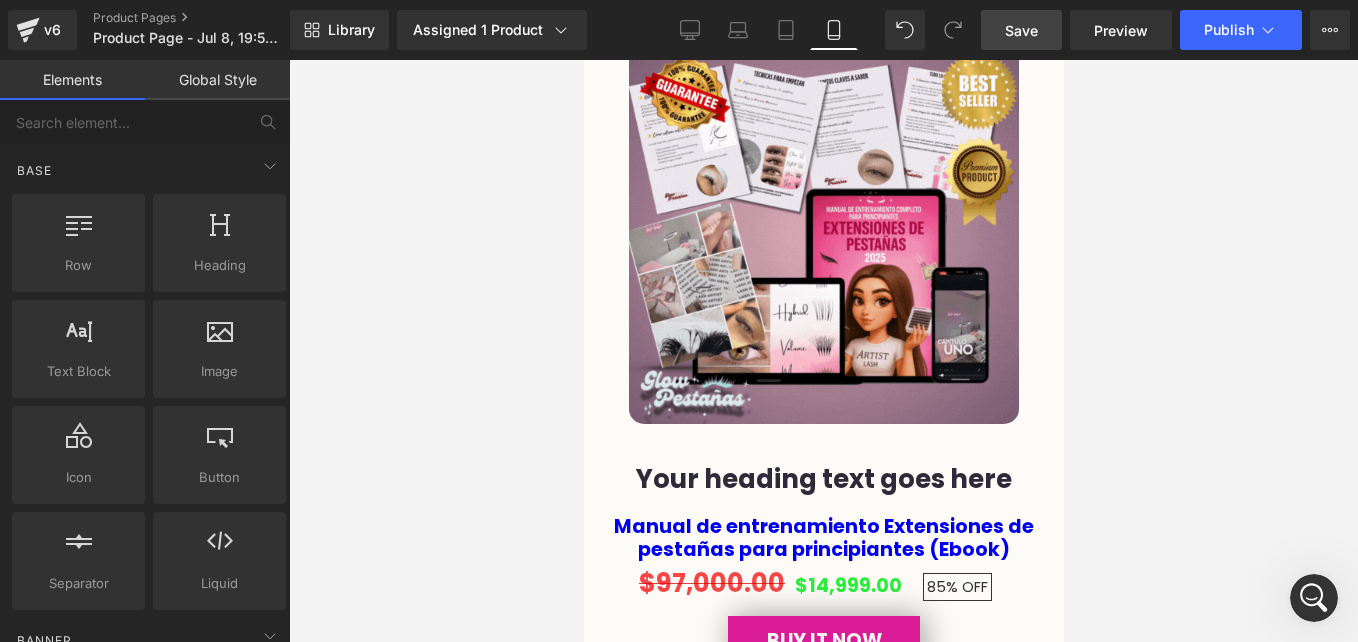 scroll, scrollTop: 5369, scrollLeft: 0, axis: vertical 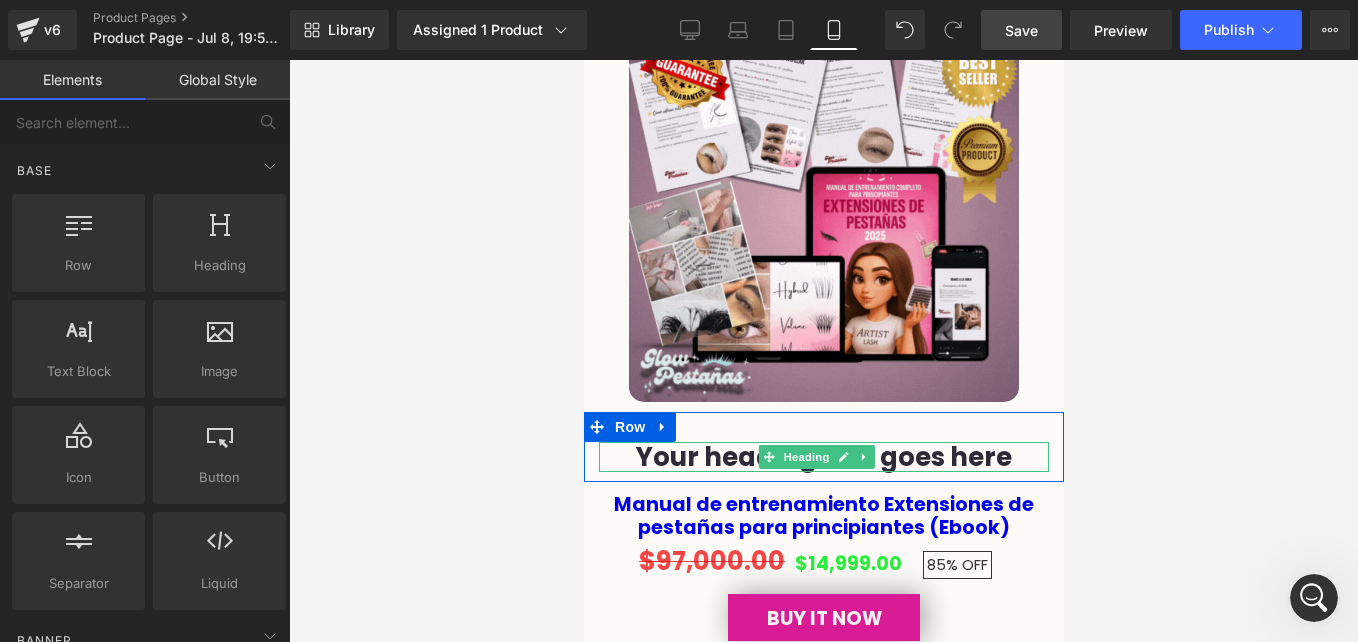 click on "Your heading text goes here" at bounding box center [823, 457] 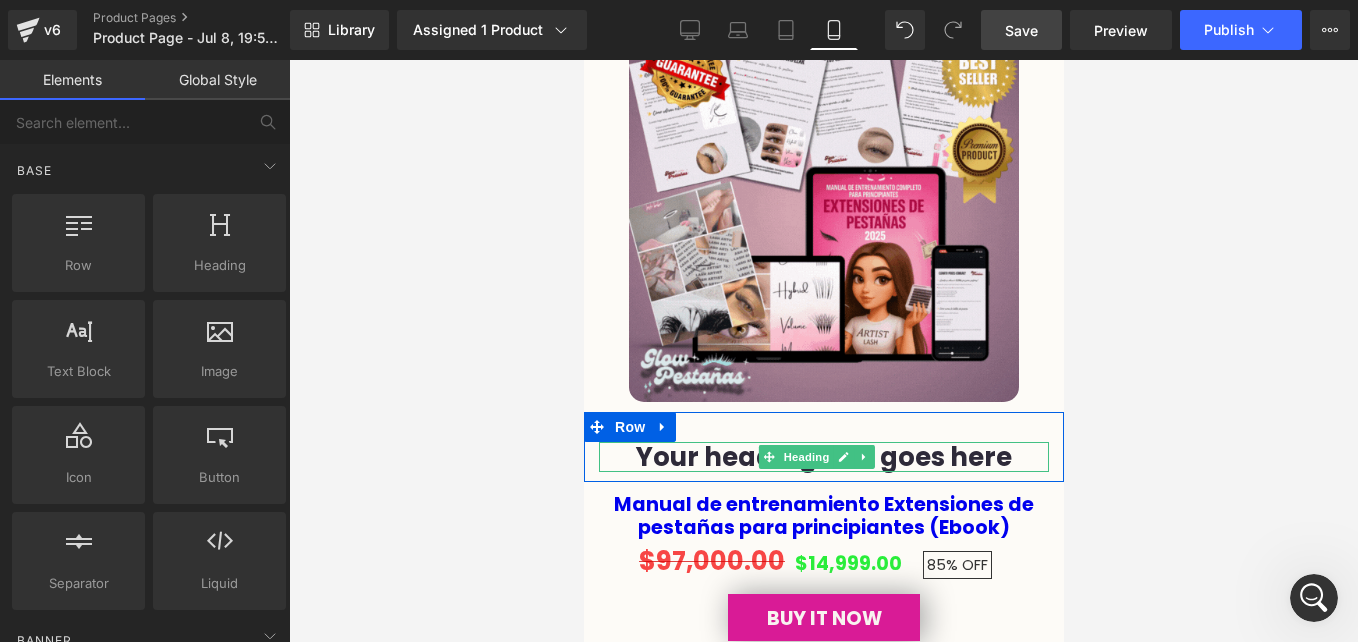 click on "Your heading text goes here" at bounding box center [823, 457] 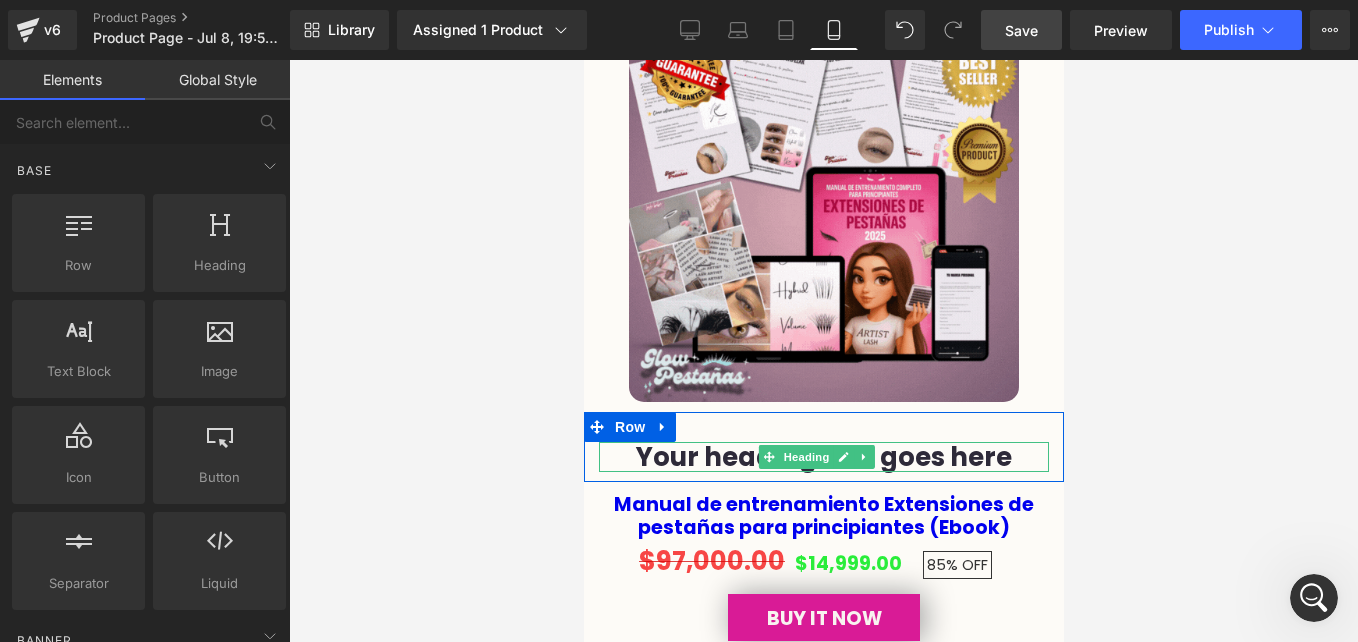 click on "Your heading text goes here" at bounding box center [823, 457] 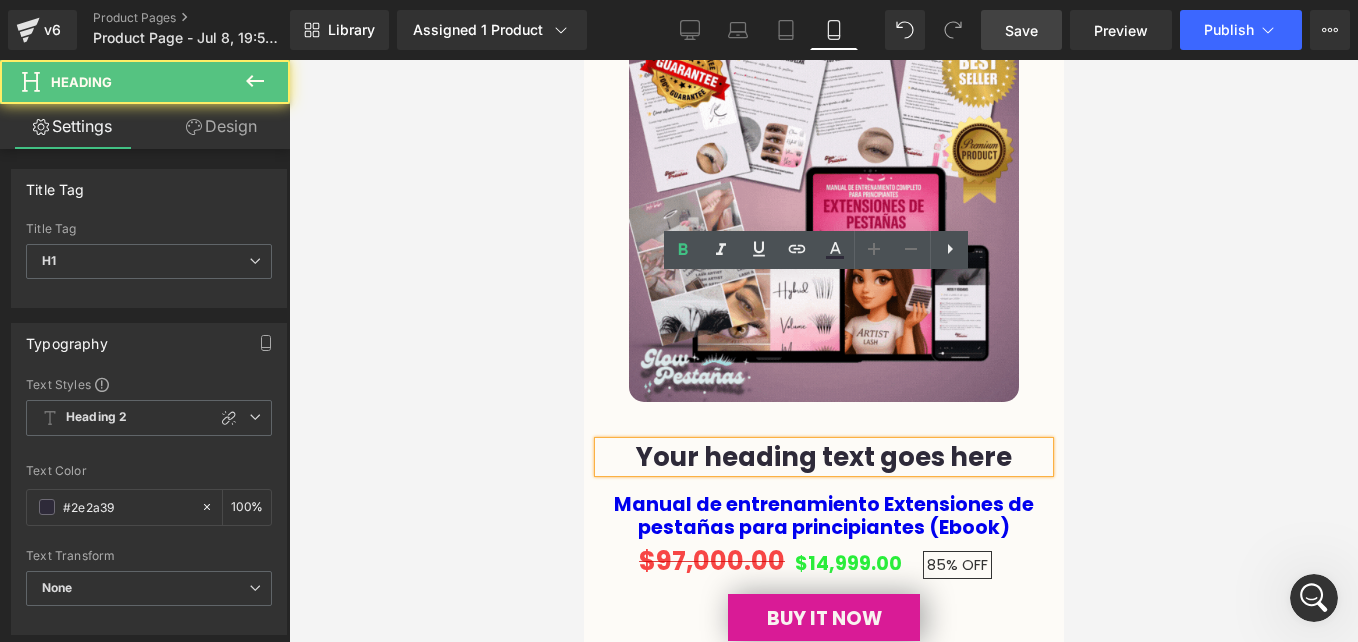 click on "Your heading text goes here" at bounding box center (823, 457) 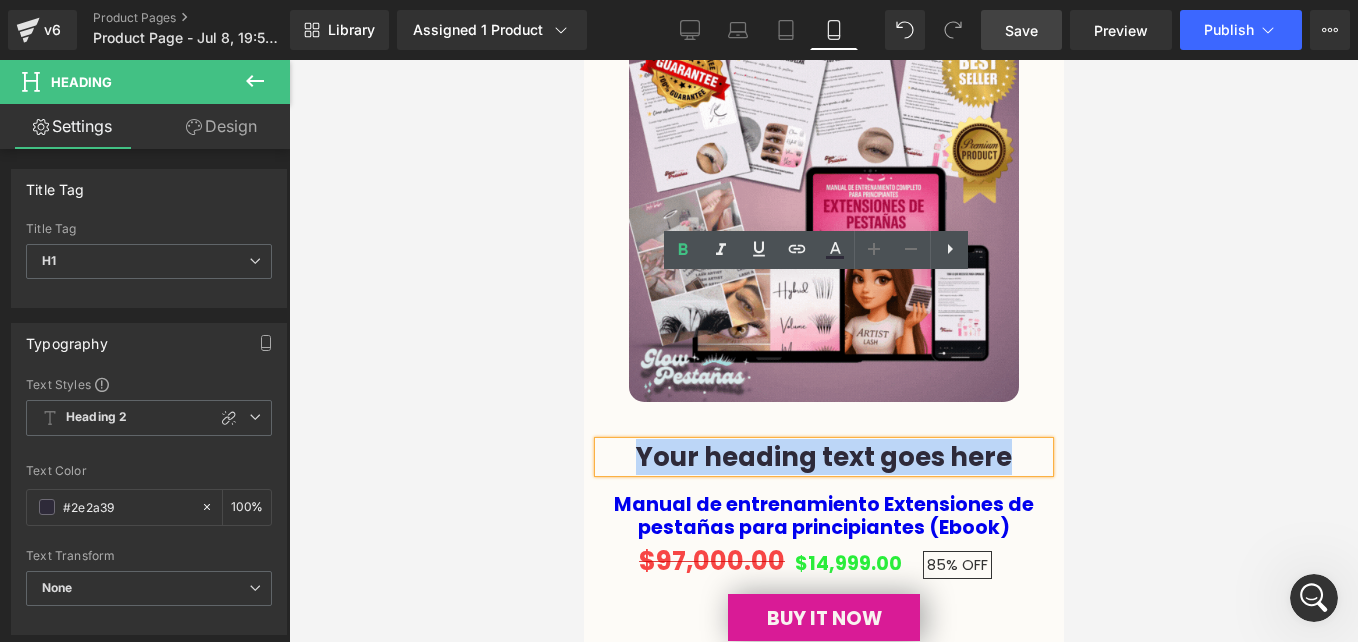 click on "Your heading text goes here" at bounding box center (823, 457) 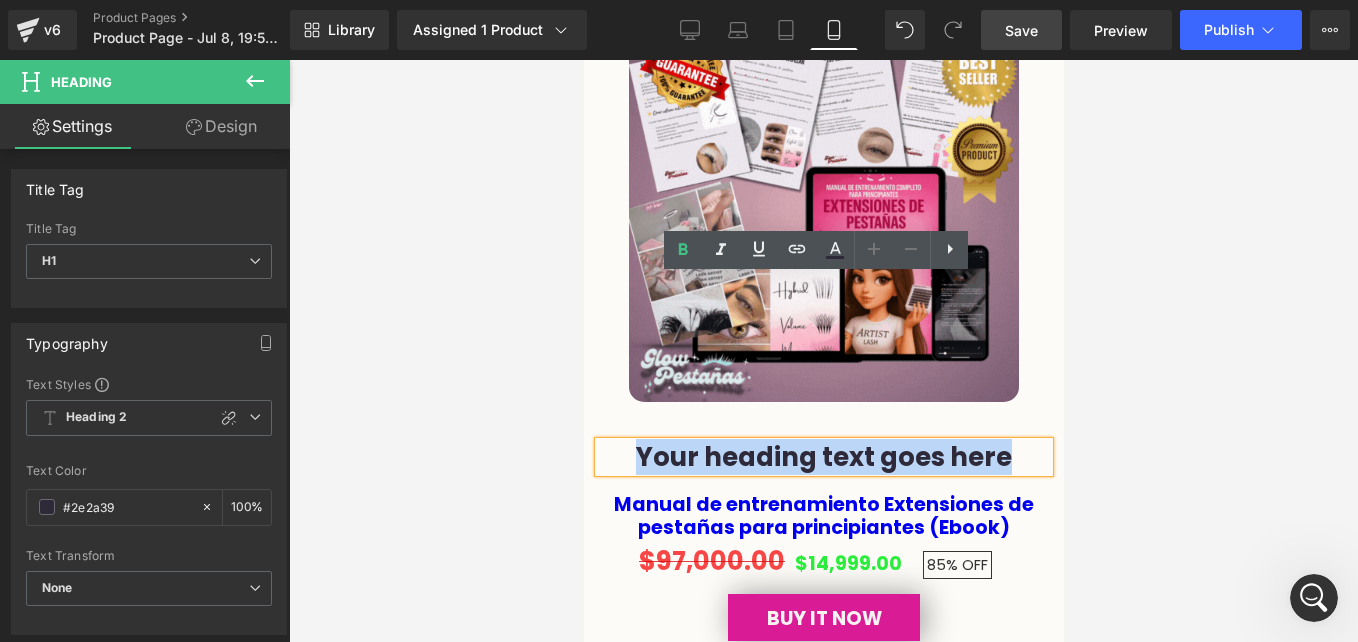 type 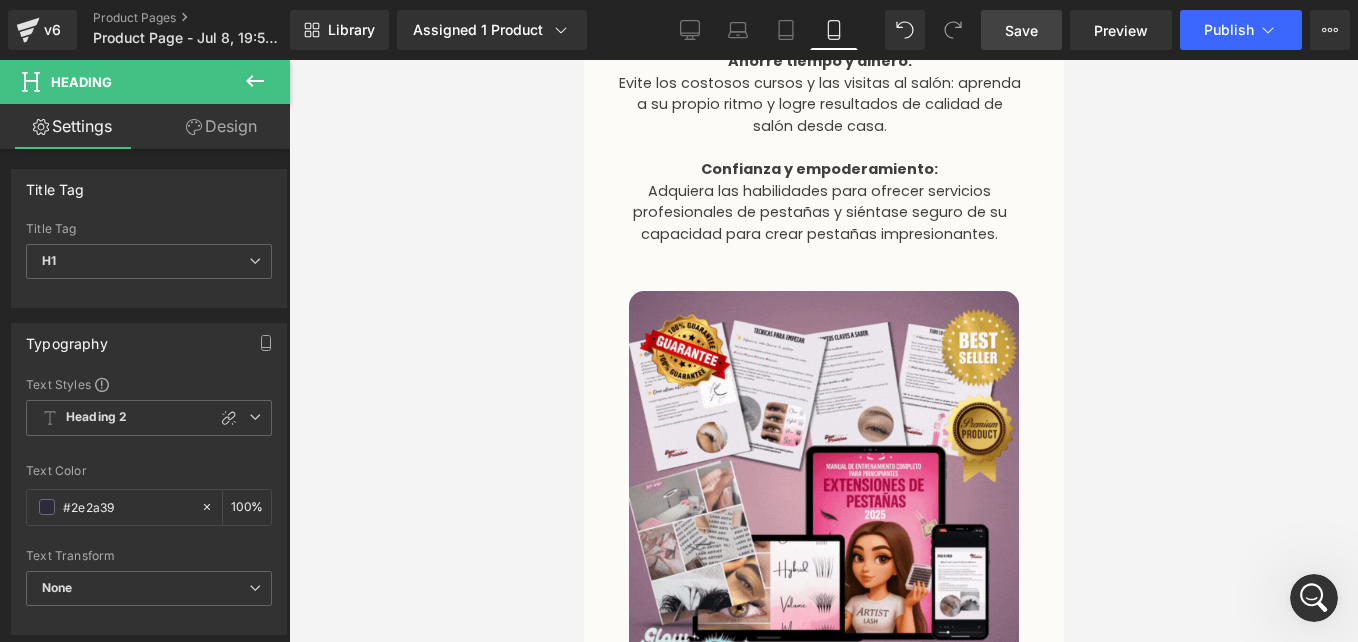scroll, scrollTop: 5089, scrollLeft: 0, axis: vertical 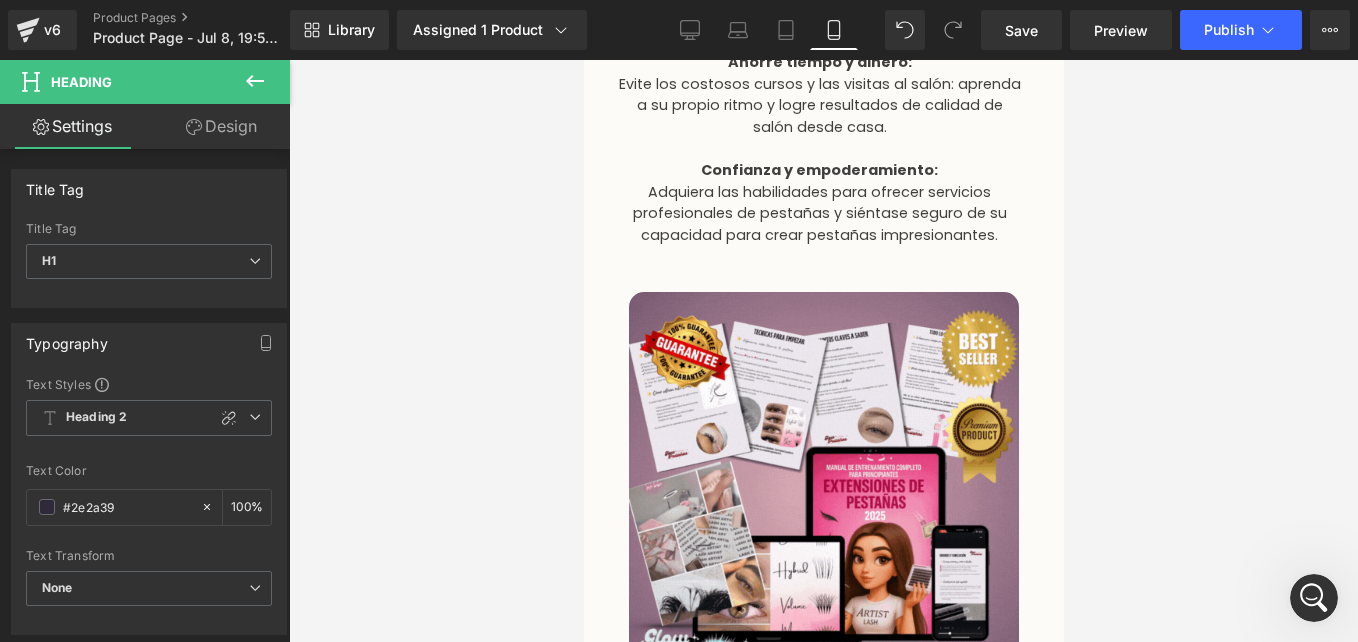 click at bounding box center (823, 351) 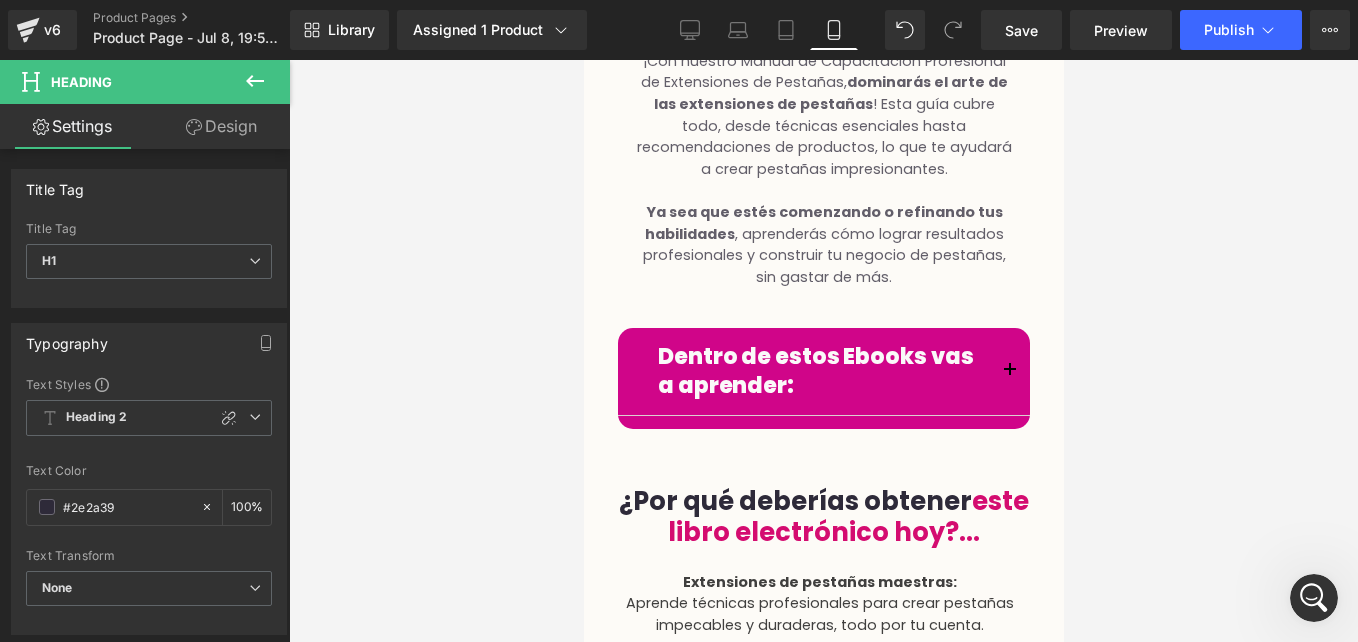 scroll, scrollTop: 4482, scrollLeft: 0, axis: vertical 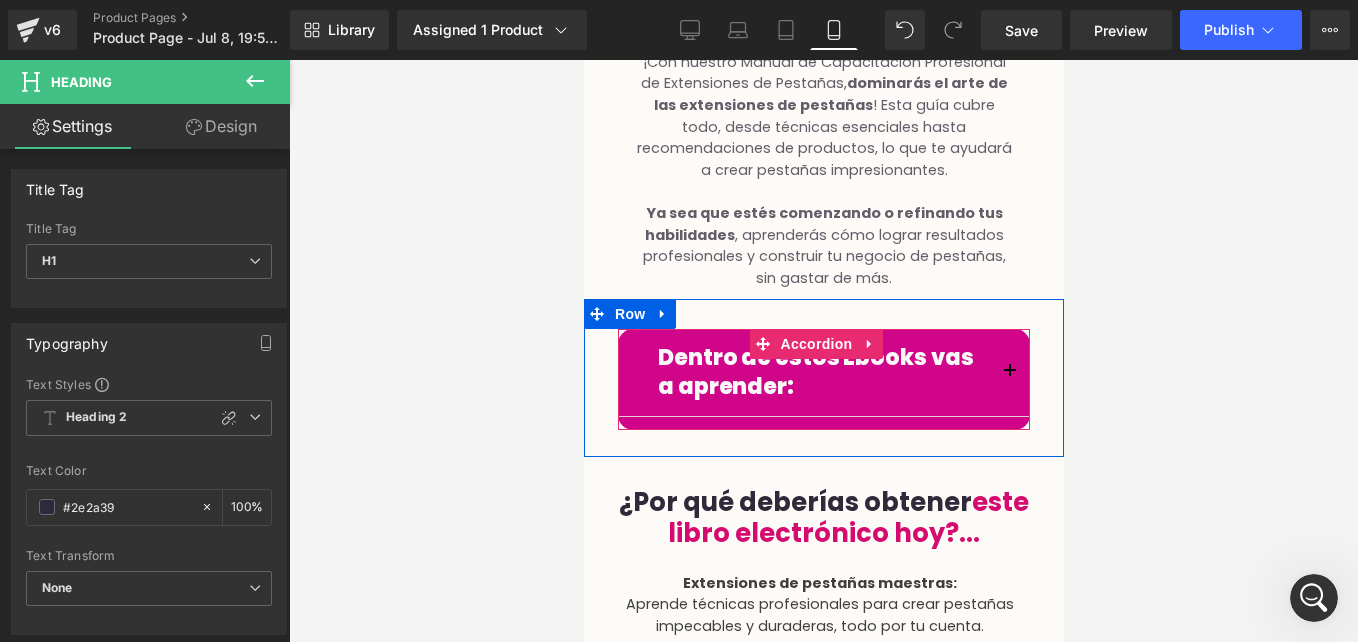 click at bounding box center [1009, 372] 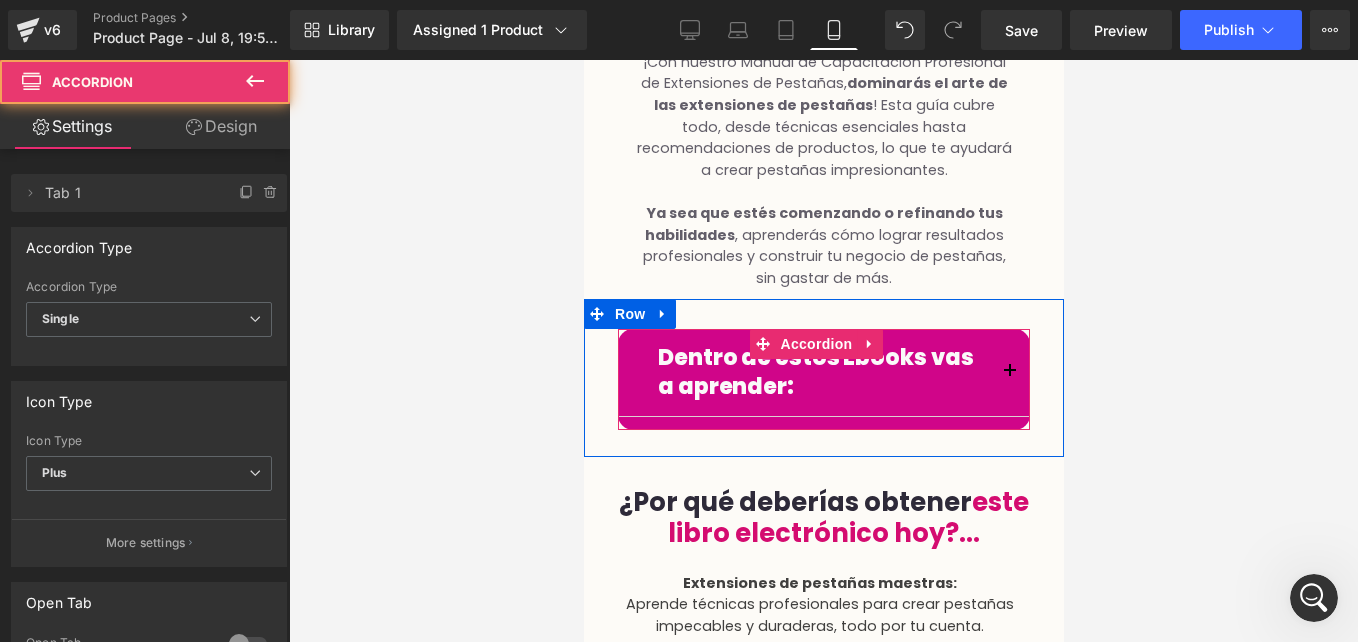 click on "Dentro de estos Ebooks vas a aprender:" at bounding box center (814, 372) 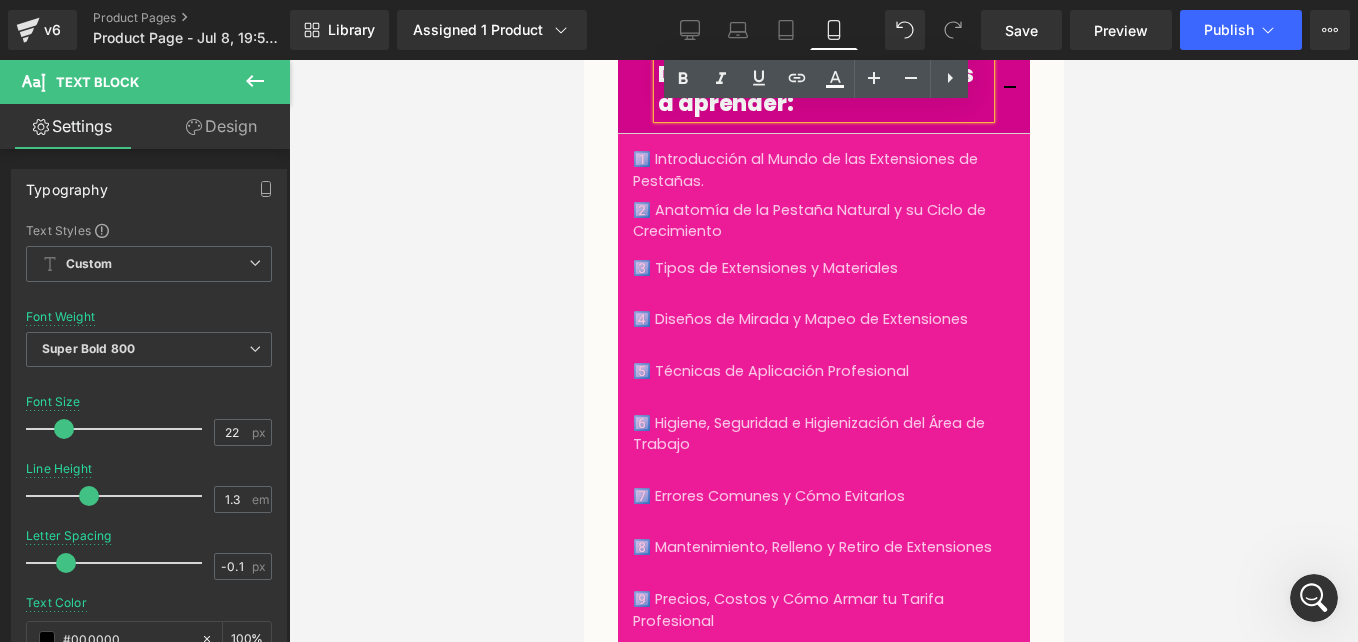 scroll, scrollTop: 4764, scrollLeft: 0, axis: vertical 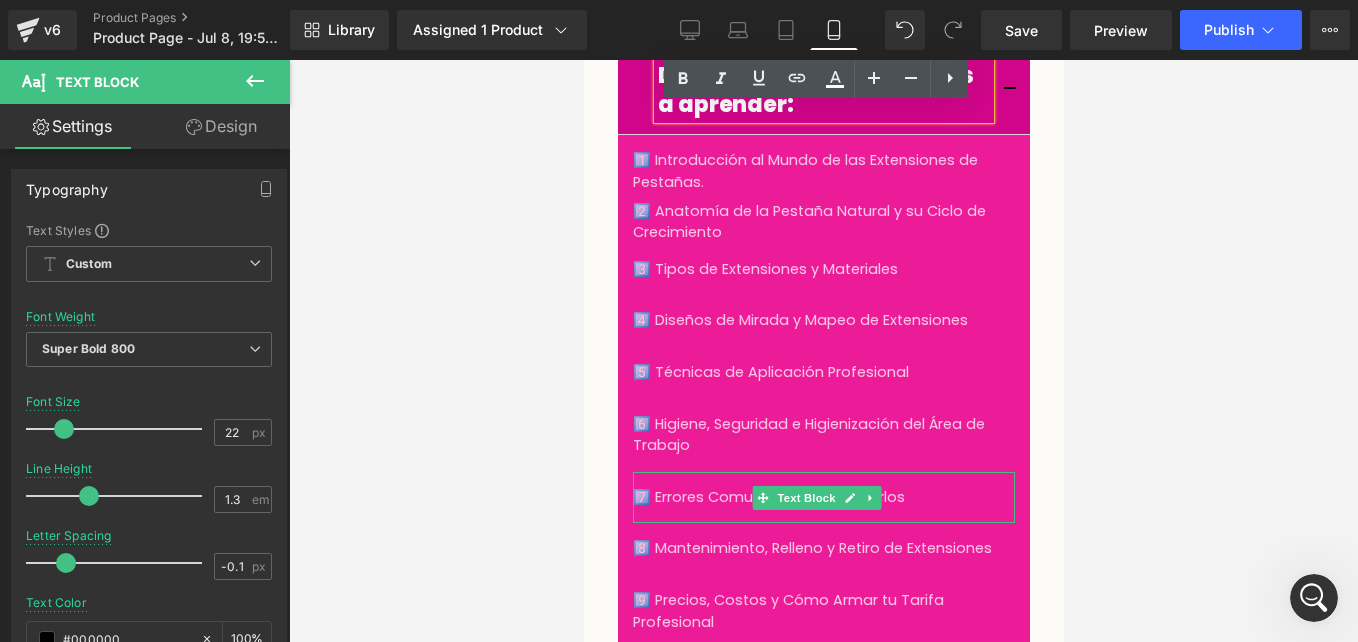 click on "7️⃣ Errores Comunes y Cómo Evitarlos" at bounding box center (823, 498) 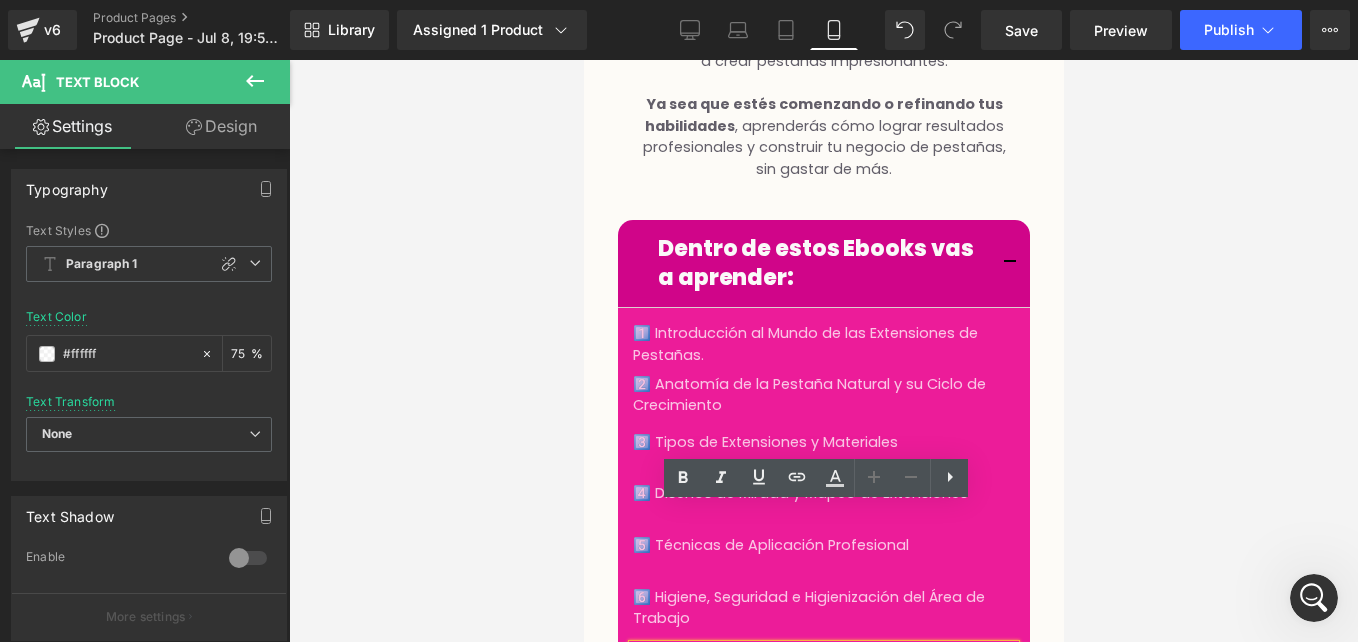 scroll, scrollTop: 4581, scrollLeft: 0, axis: vertical 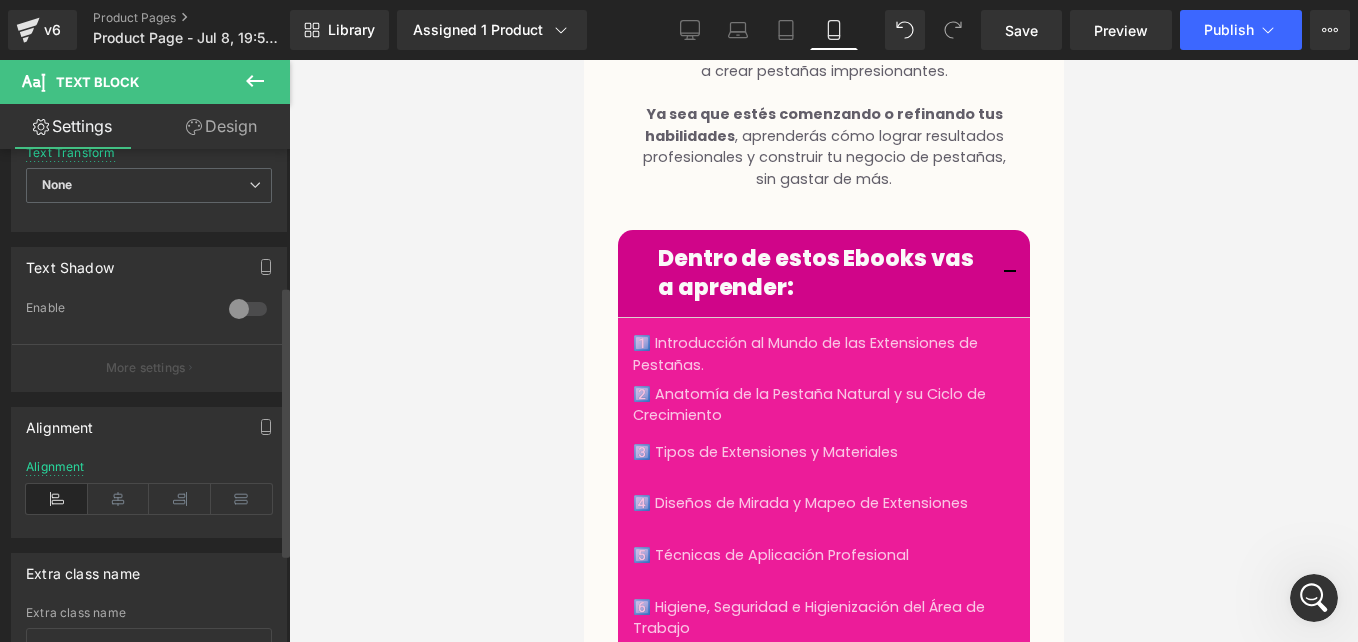 click at bounding box center (248, 309) 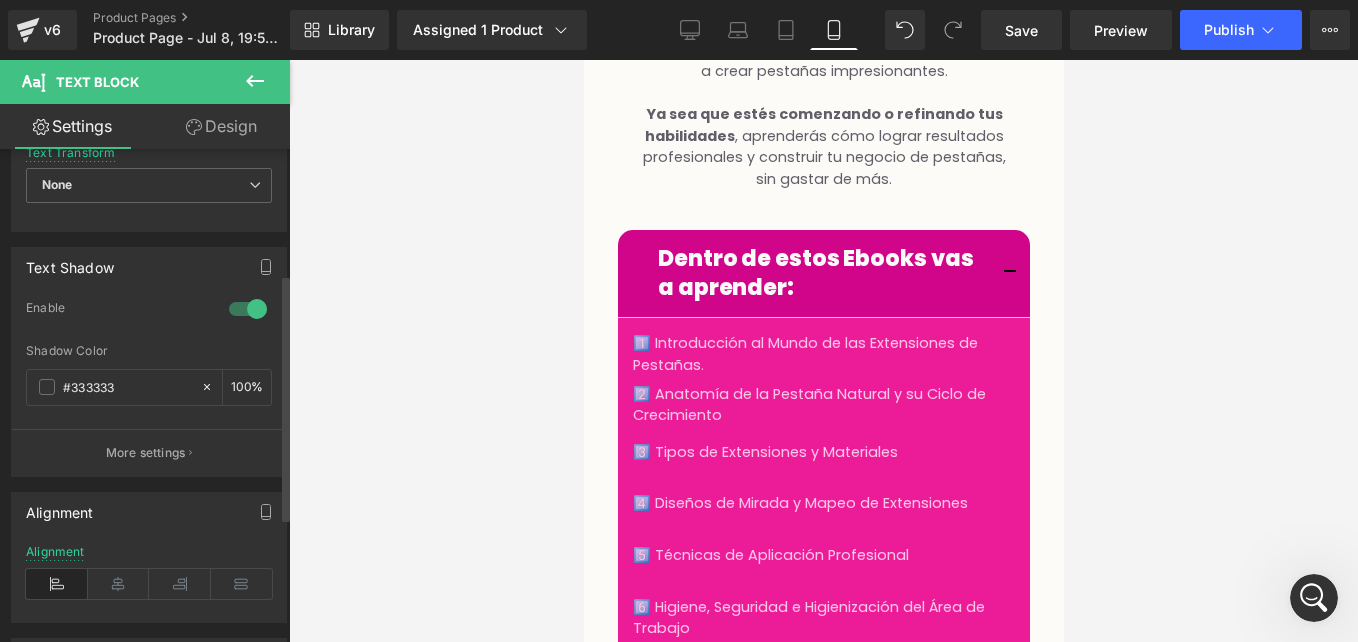 drag, startPoint x: 171, startPoint y: 339, endPoint x: 147, endPoint y: 334, distance: 24.5153 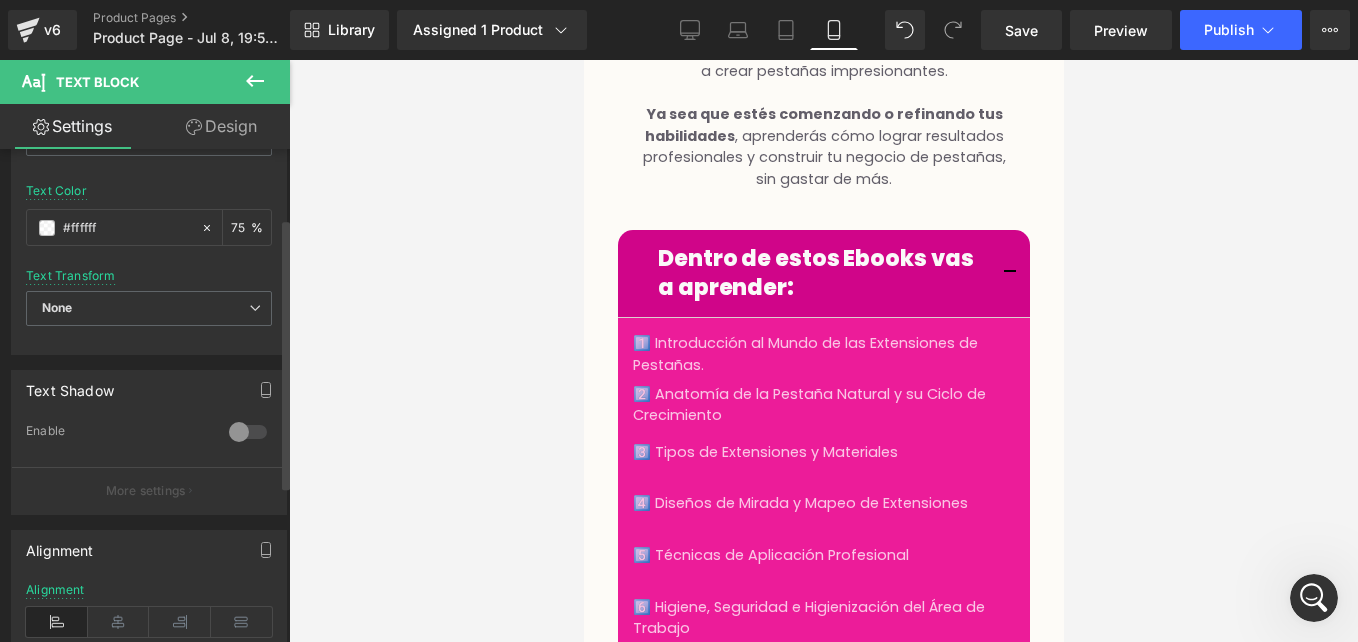scroll, scrollTop: 0, scrollLeft: 0, axis: both 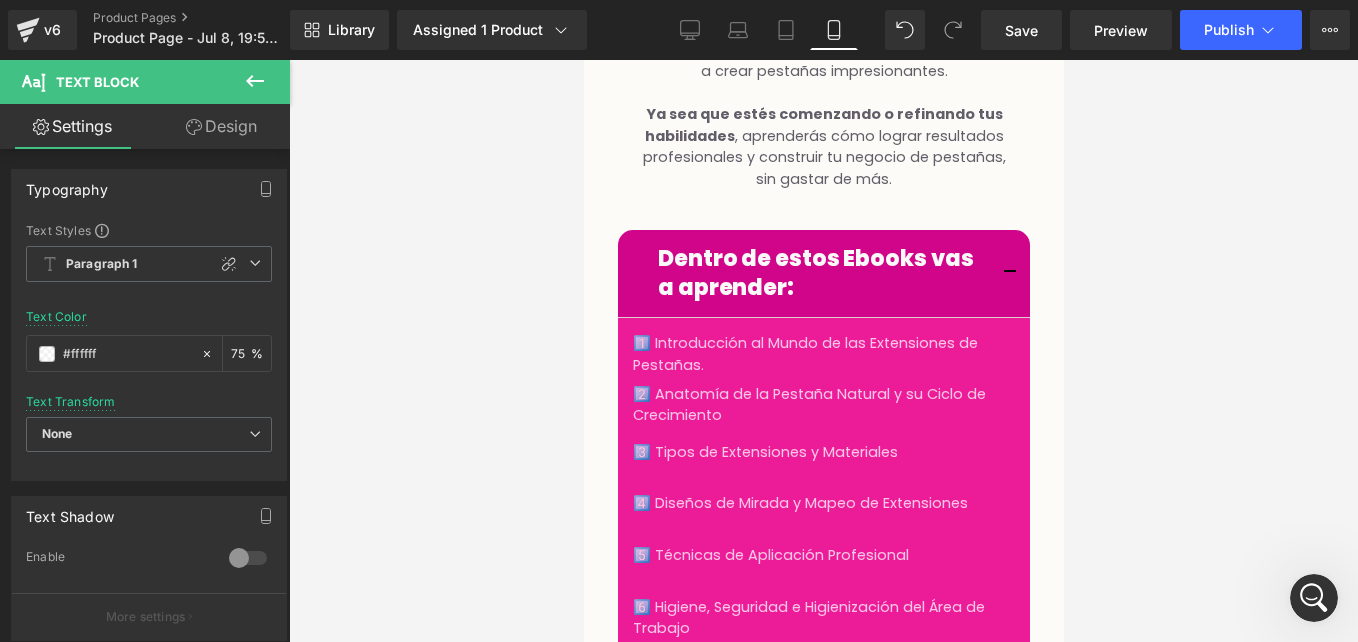 drag, startPoint x: 710, startPoint y: 176, endPoint x: 801, endPoint y: 102, distance: 117.29024 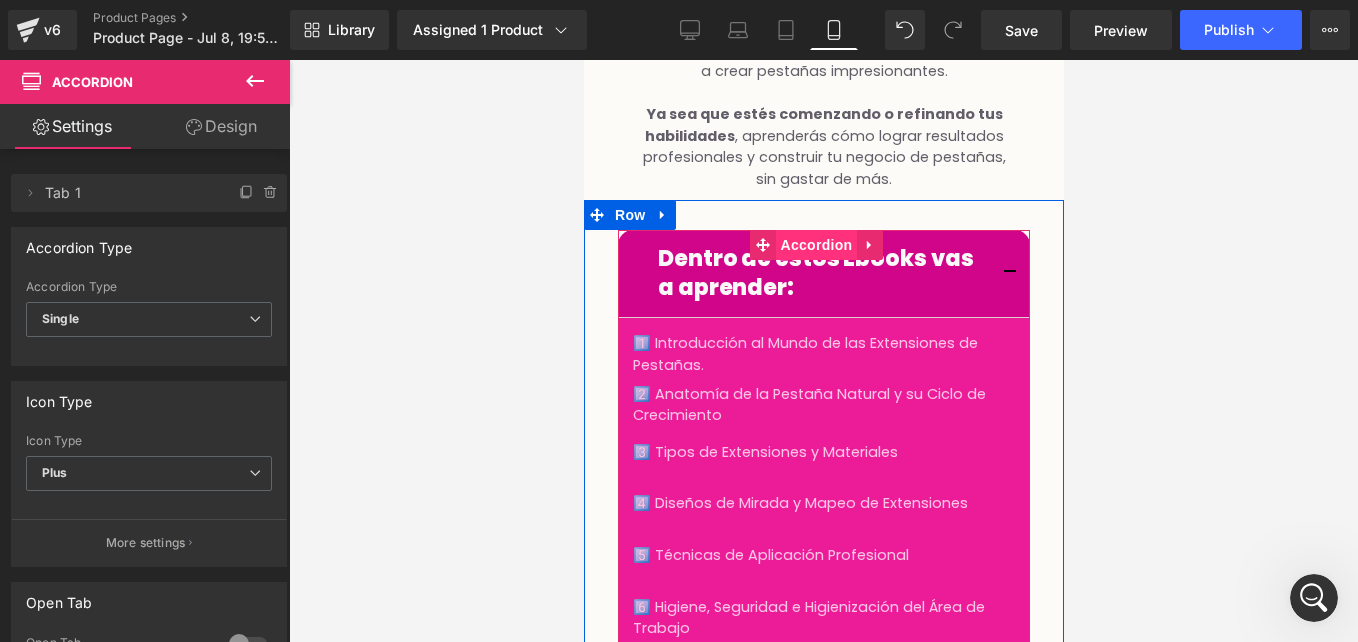 click on "Accordion" at bounding box center [816, 245] 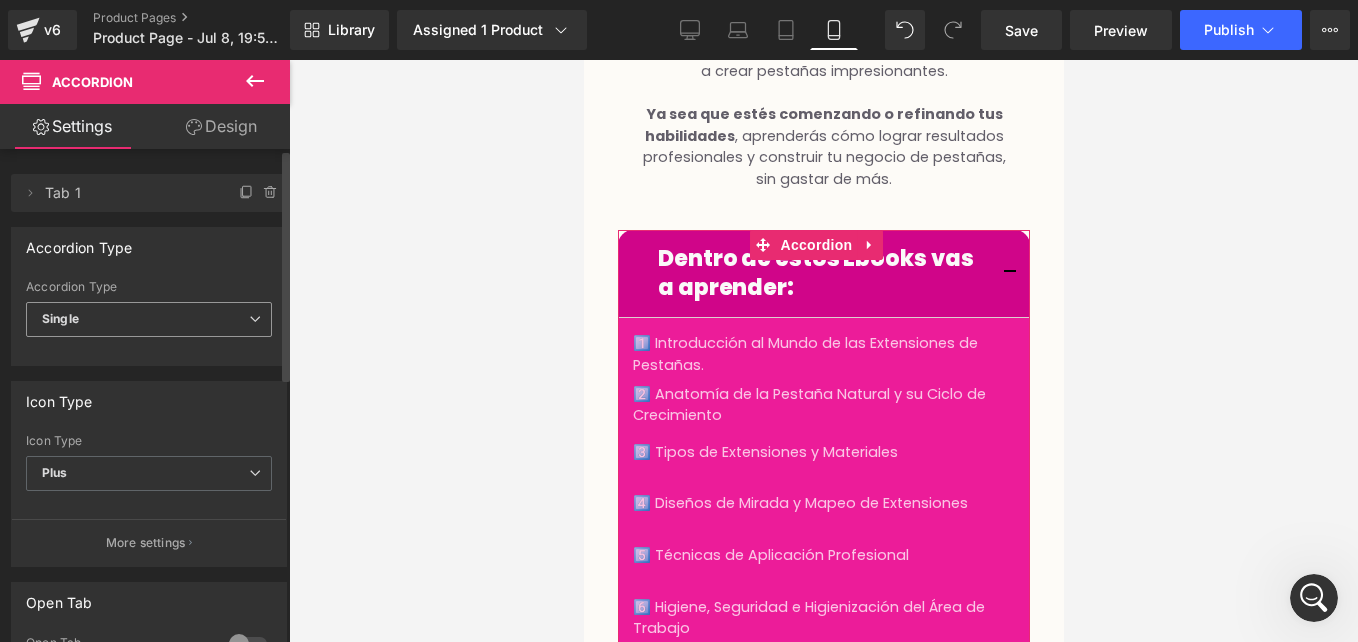 scroll, scrollTop: 34, scrollLeft: 0, axis: vertical 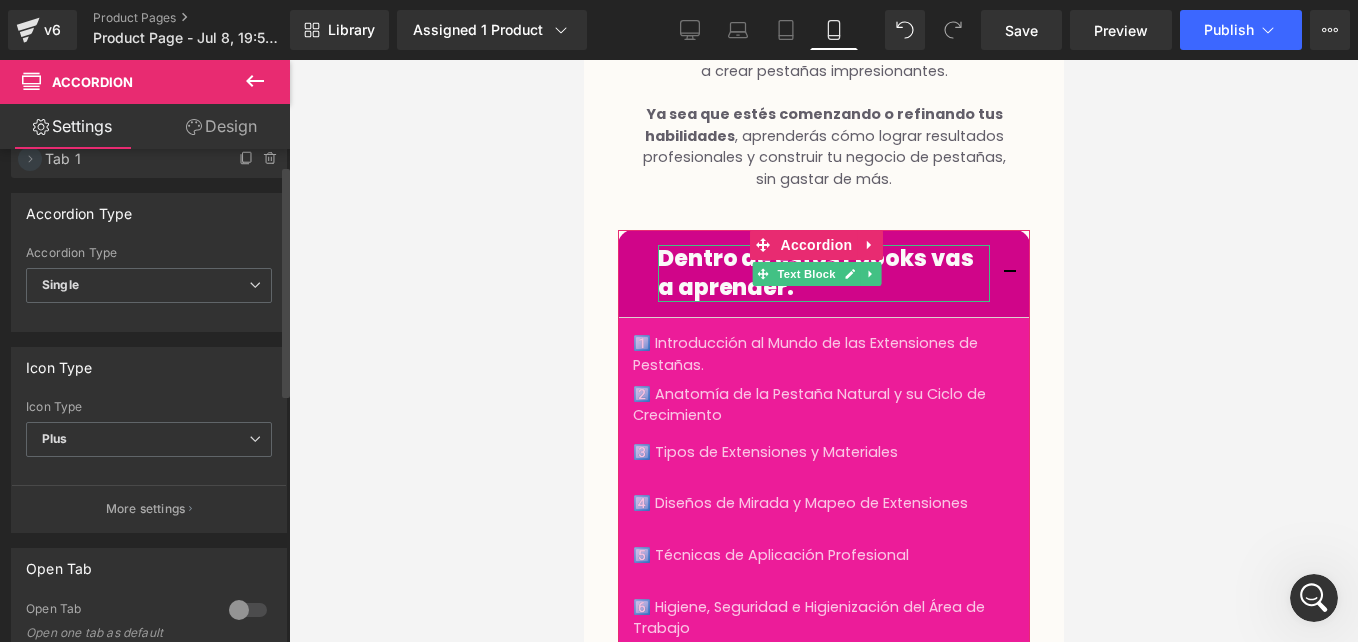 click at bounding box center (30, 159) 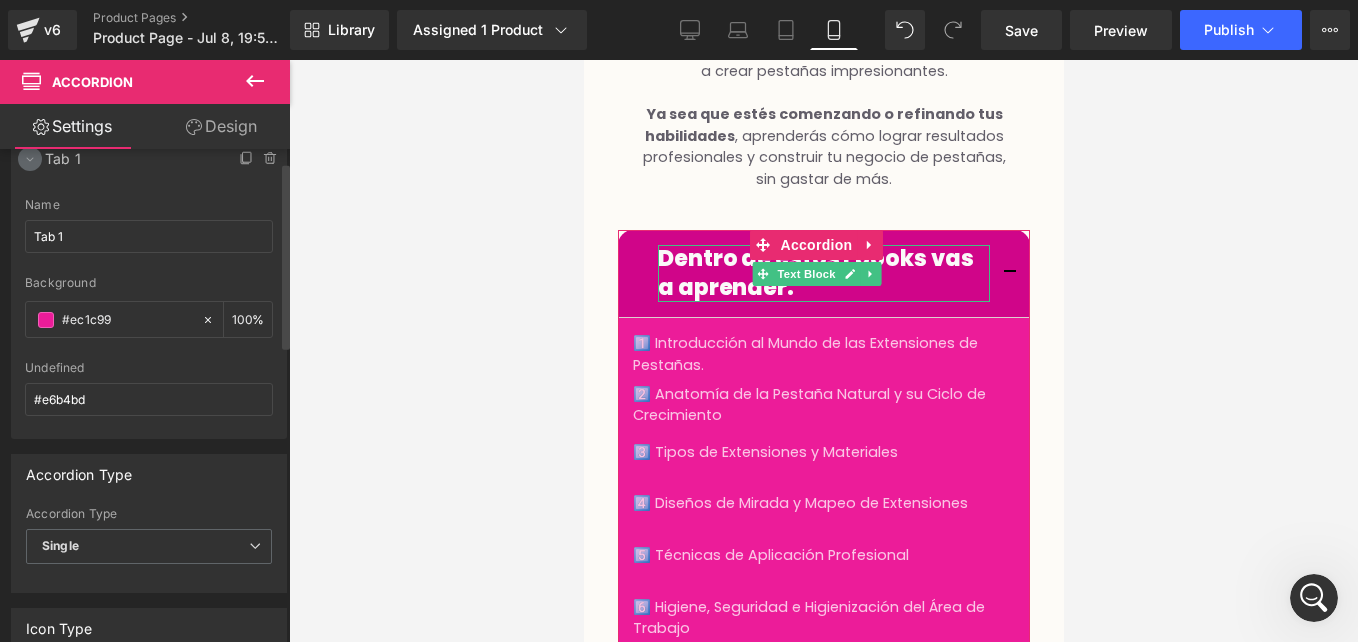 click at bounding box center (30, 159) 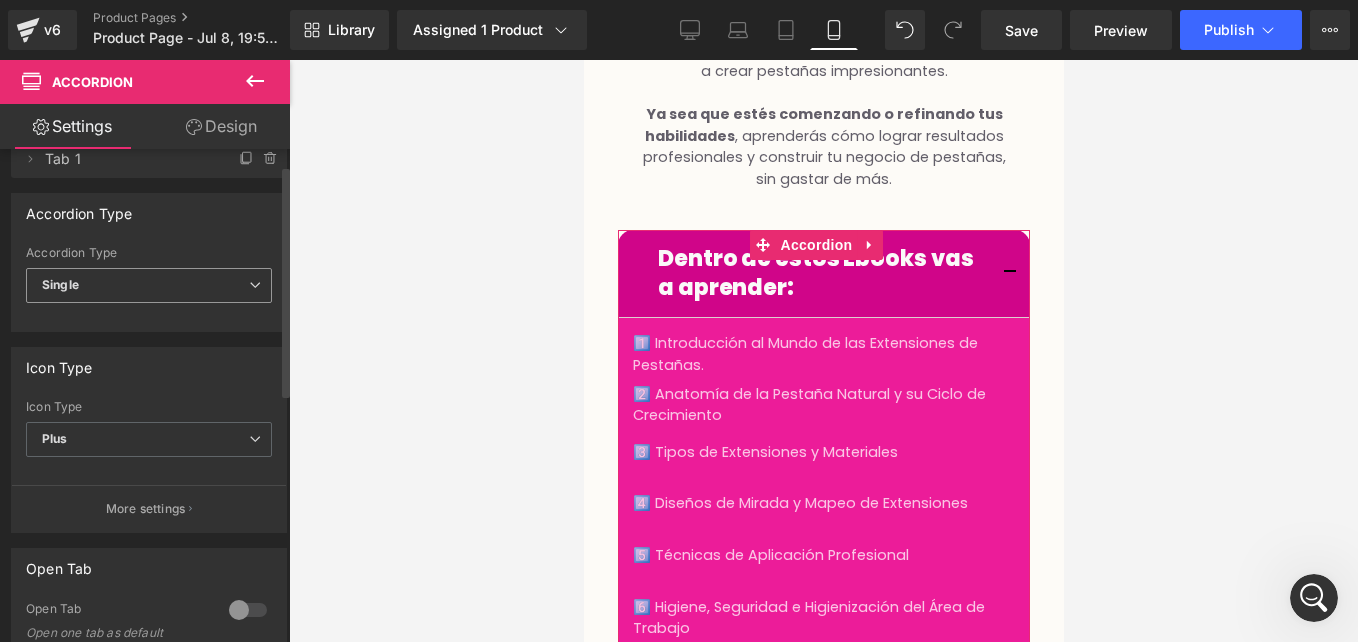 click on "Single" at bounding box center [149, 285] 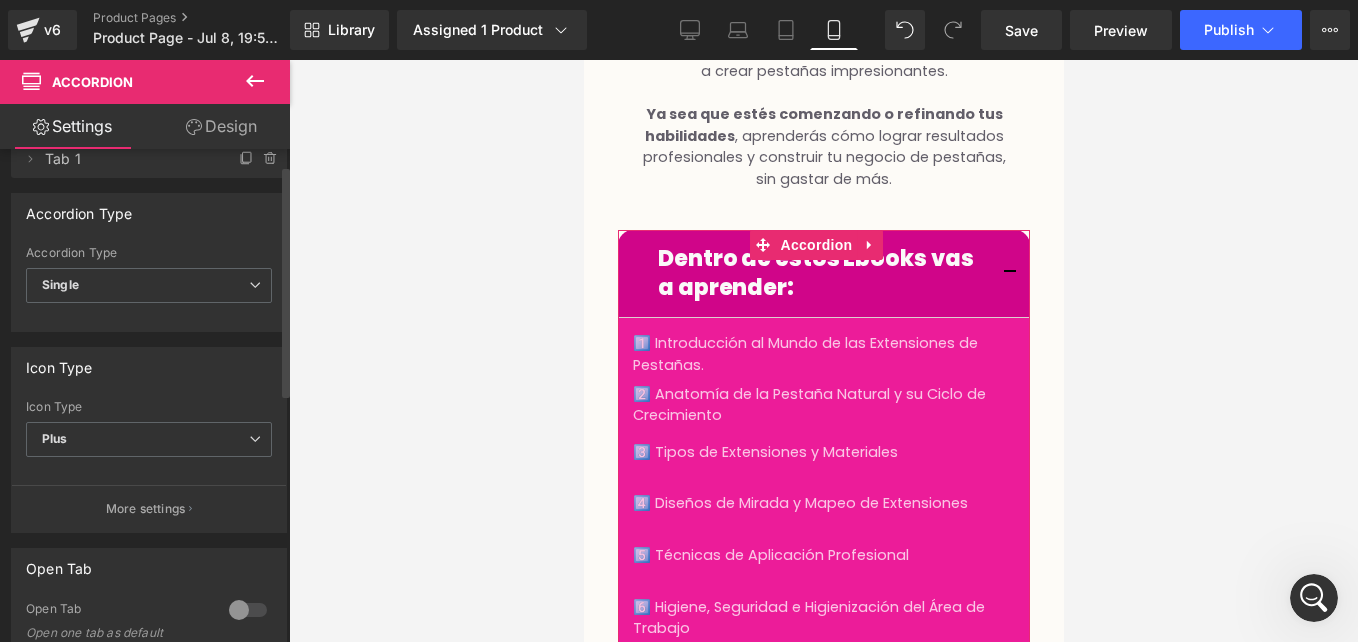 click on "Accordion Type" at bounding box center [149, 253] 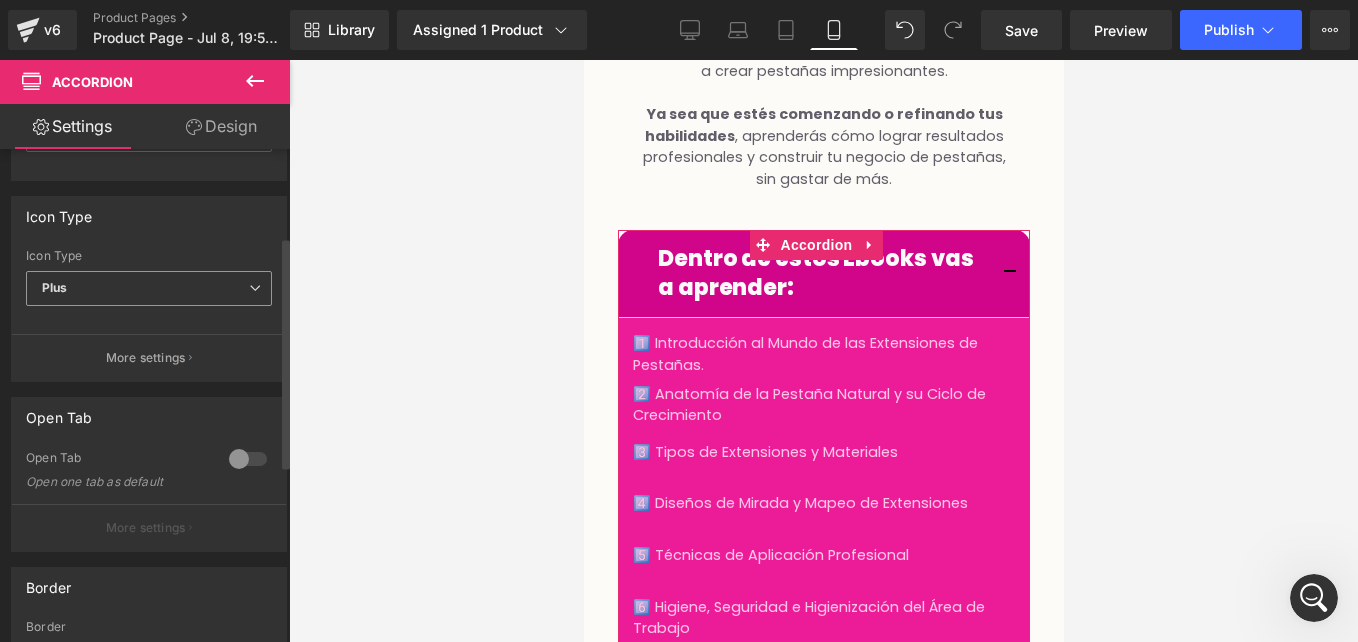scroll, scrollTop: 186, scrollLeft: 0, axis: vertical 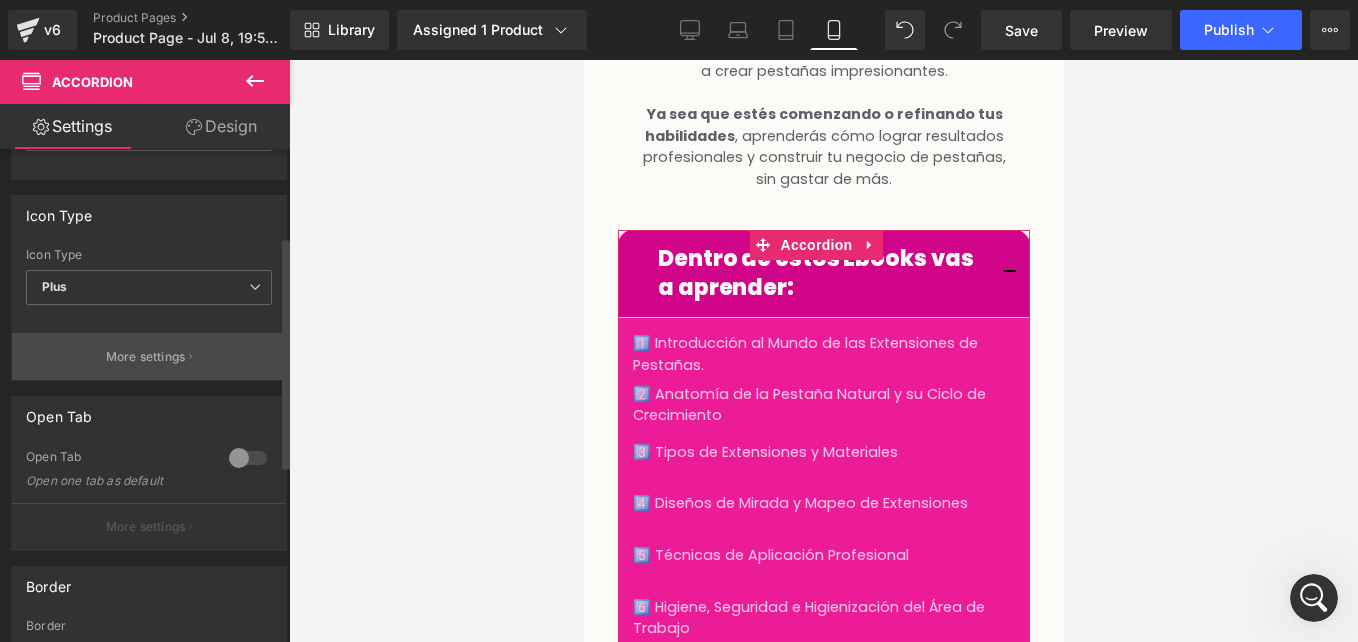 click on "More settings" at bounding box center [146, 357] 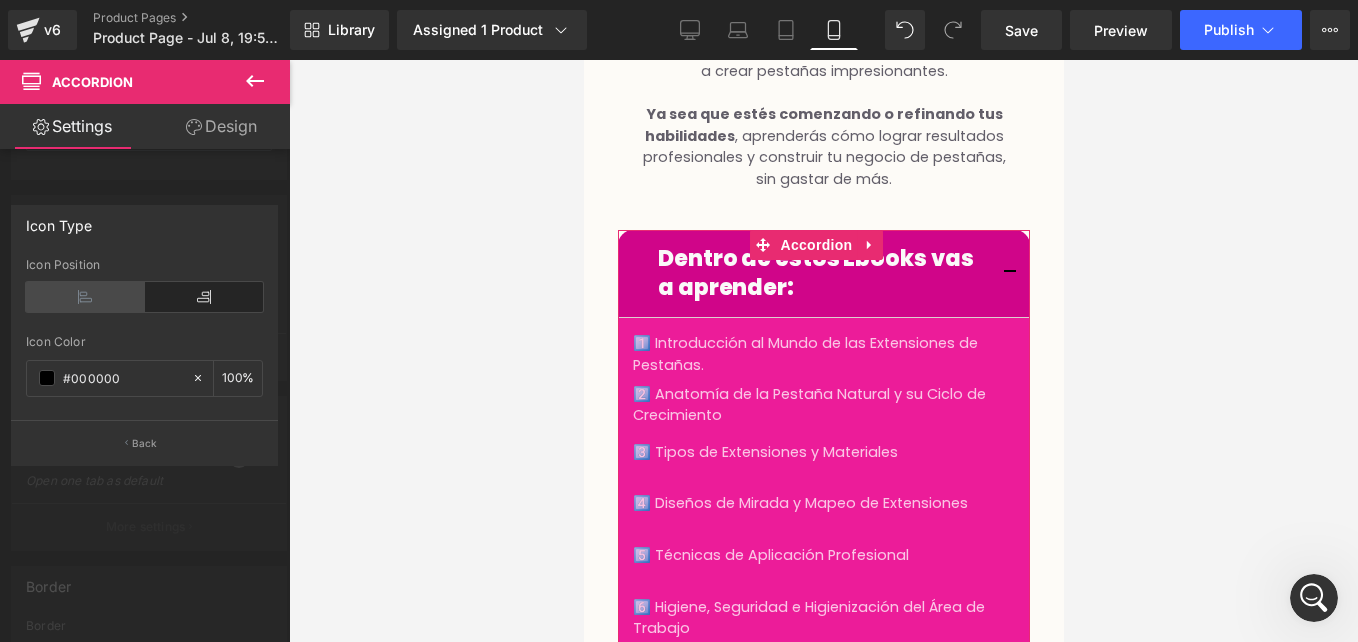 click at bounding box center (85, 297) 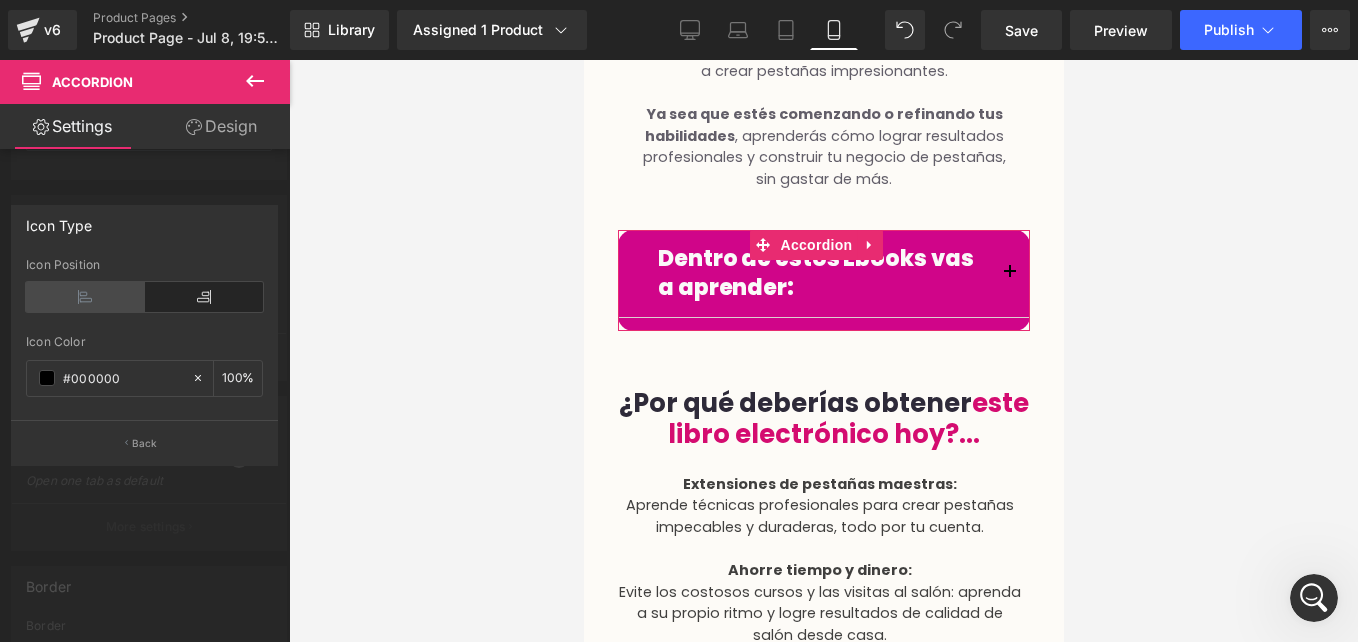 click at bounding box center [85, 297] 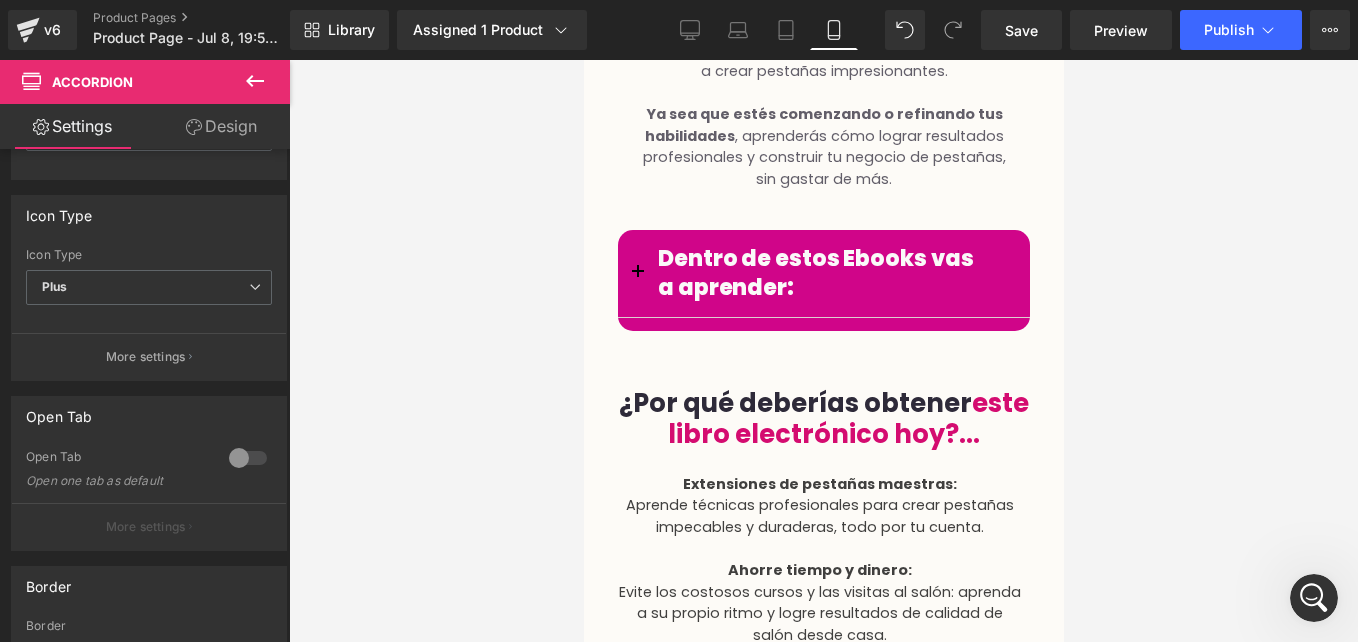 click on "Aprende a generar $150 x DIA con nuestro Ebook: Manual de  capacitación profesional  de  extensión de pestañas Heading         Row
Image         Row         5.0 (Libro Electrónico de alta calidad) Text Block         Row         ☆ BONO GRATIS SI COMPRAS ANTES: Heading
00 Horas
02 Minutos
29 Segundos
Countdown Timer         Row
$97,000.00
$14,999.00
(P) Price
Icon
Descarga instantánea por correo electrónico
Text Block" at bounding box center [823, -1296] 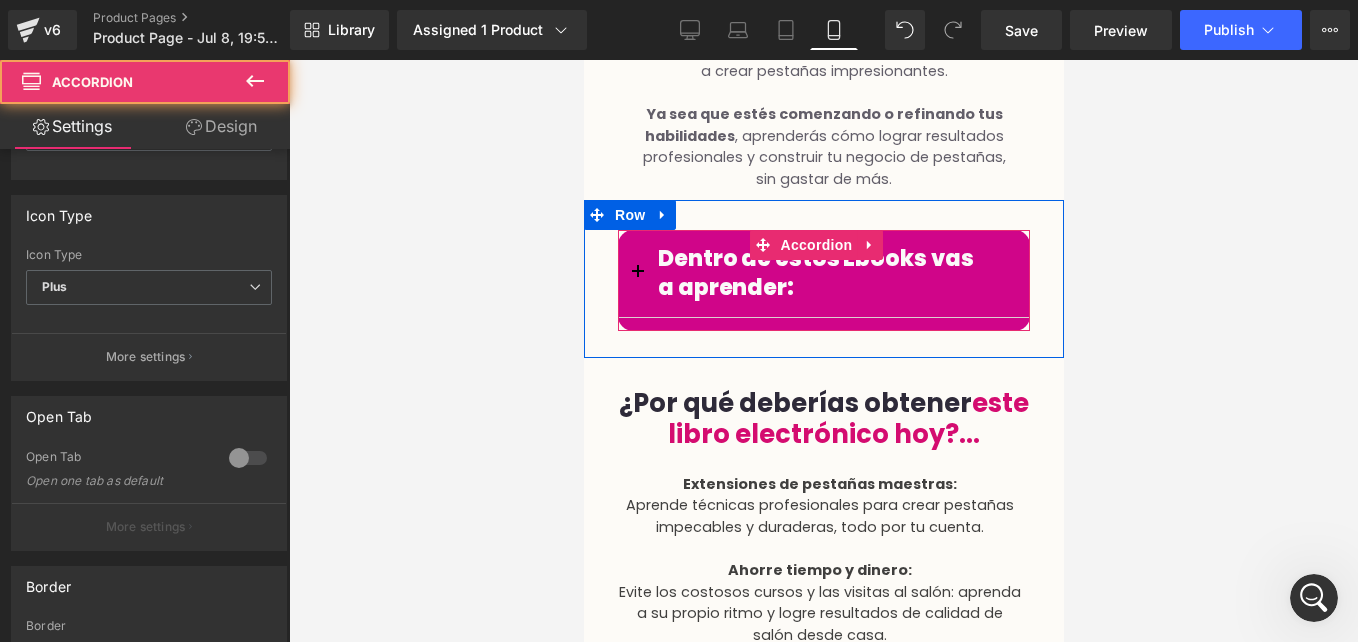 click at bounding box center (637, 278) 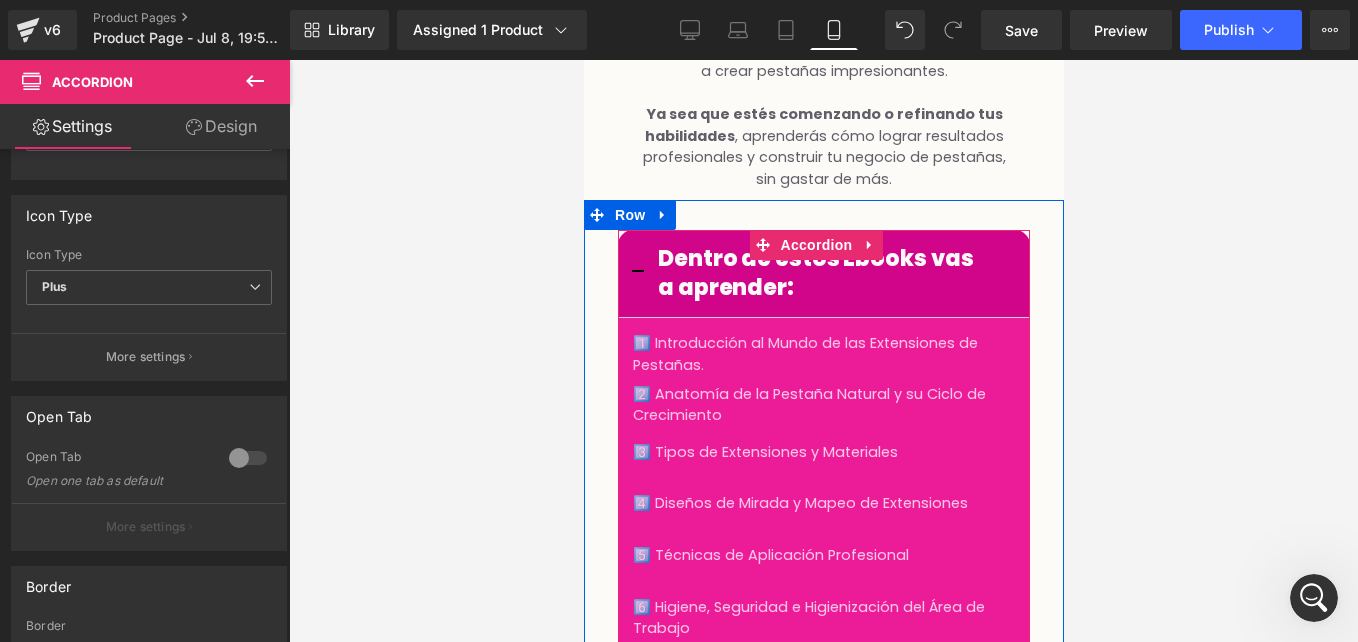 click at bounding box center (637, 273) 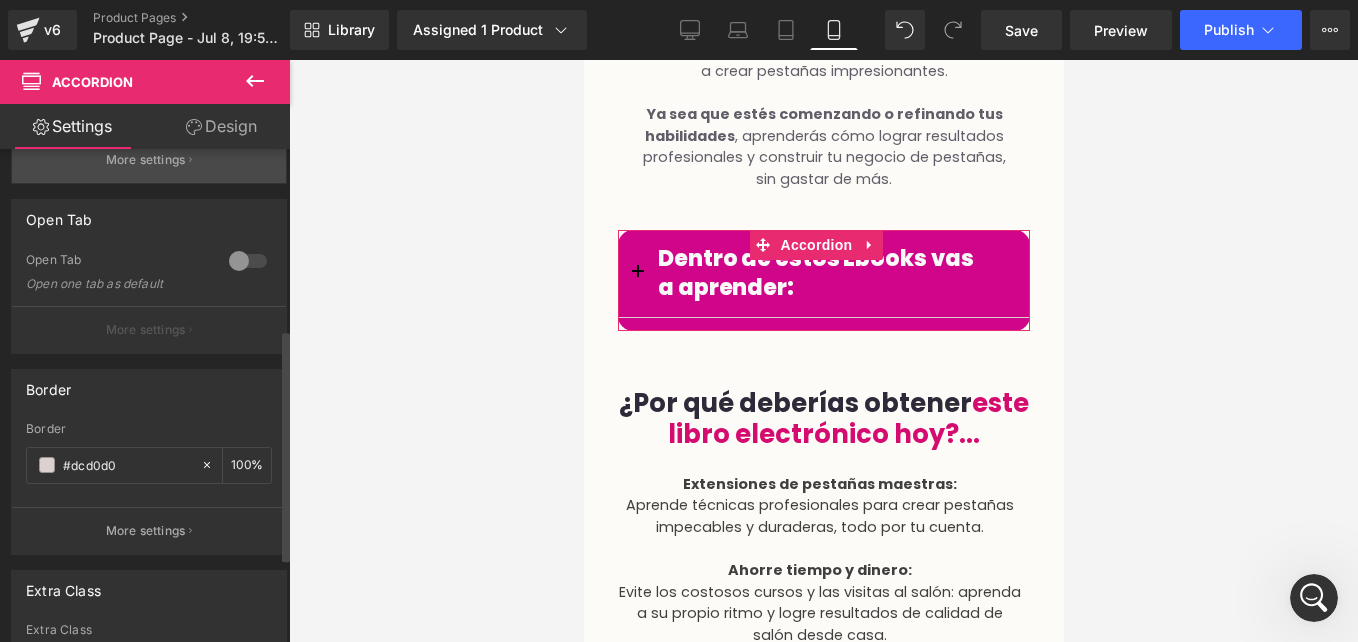 scroll, scrollTop: 384, scrollLeft: 0, axis: vertical 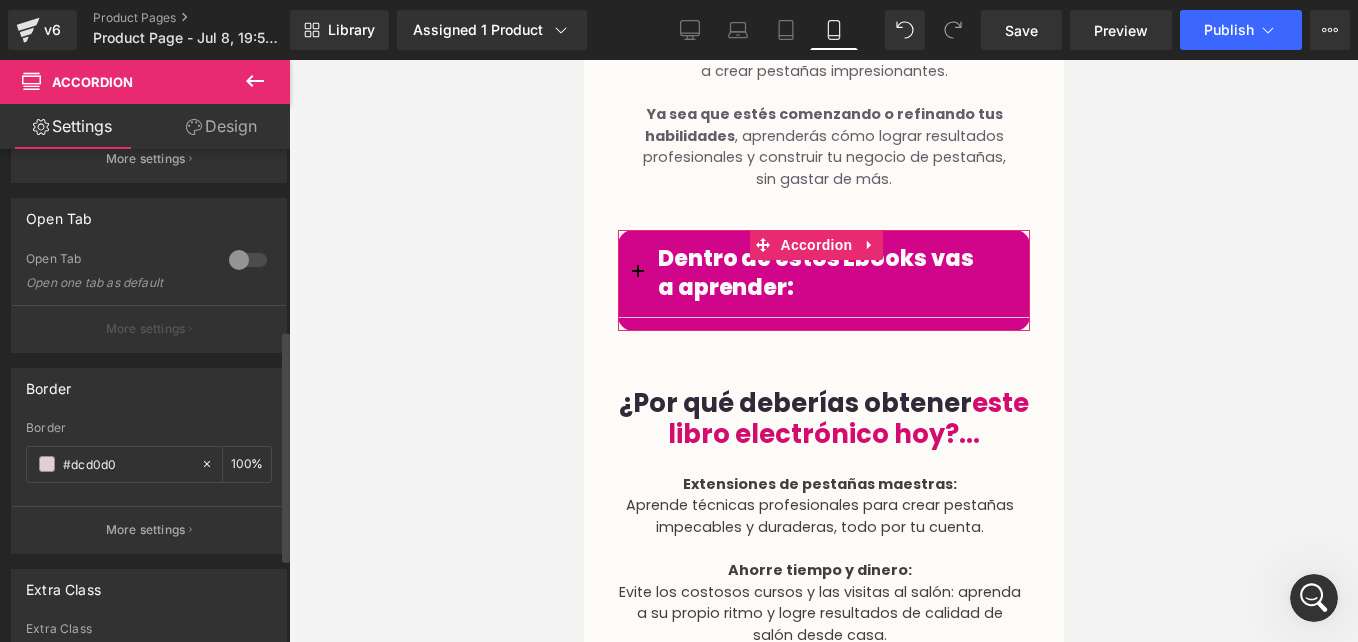 click at bounding box center (248, 260) 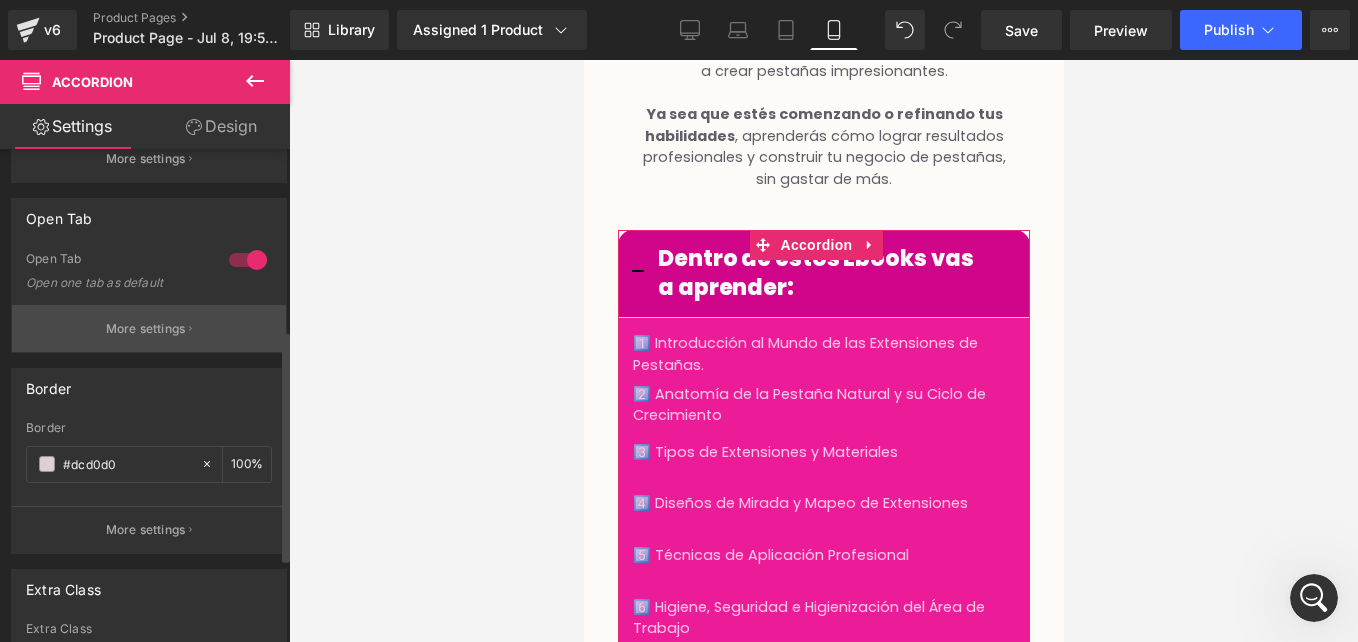 click on "More settings" at bounding box center [149, 328] 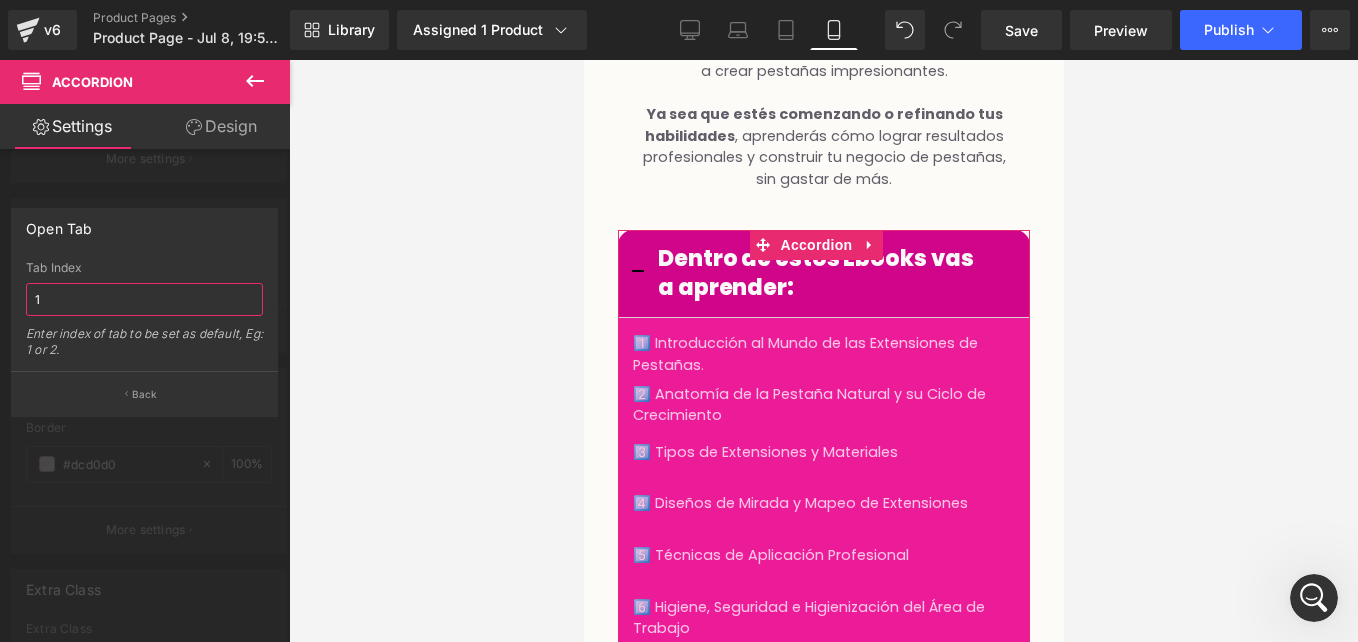 click on "1" at bounding box center [144, 299] 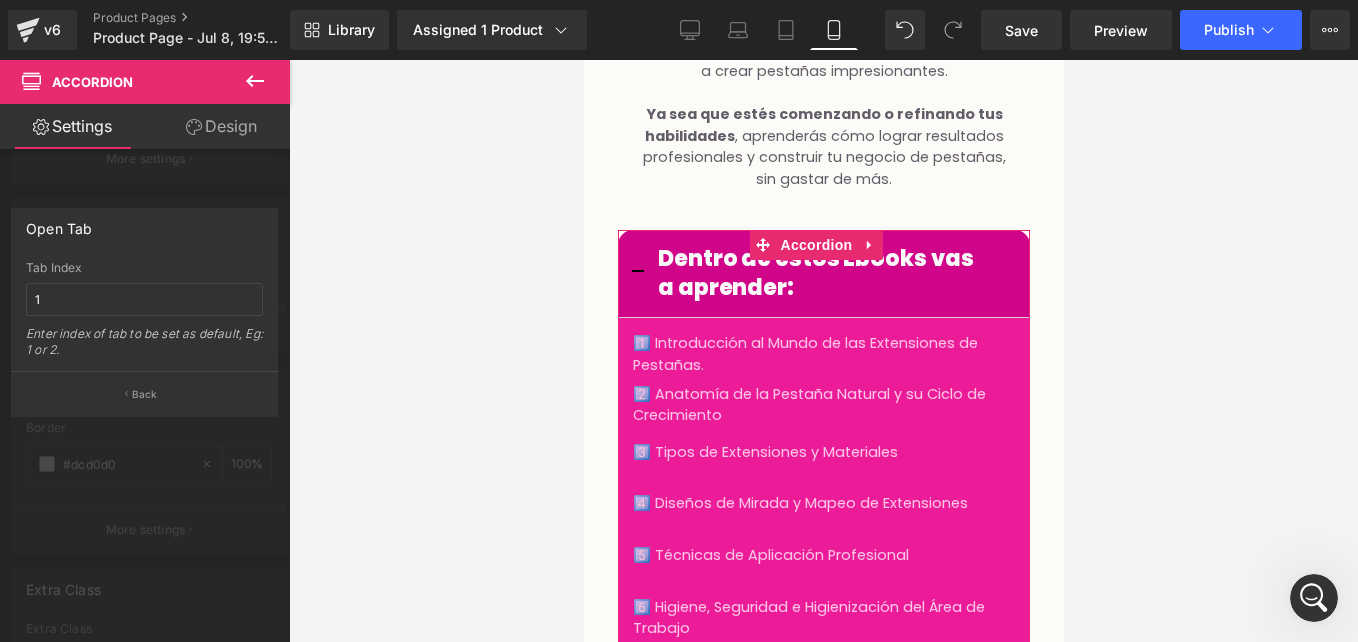 click on "Open Tab" at bounding box center [144, 228] 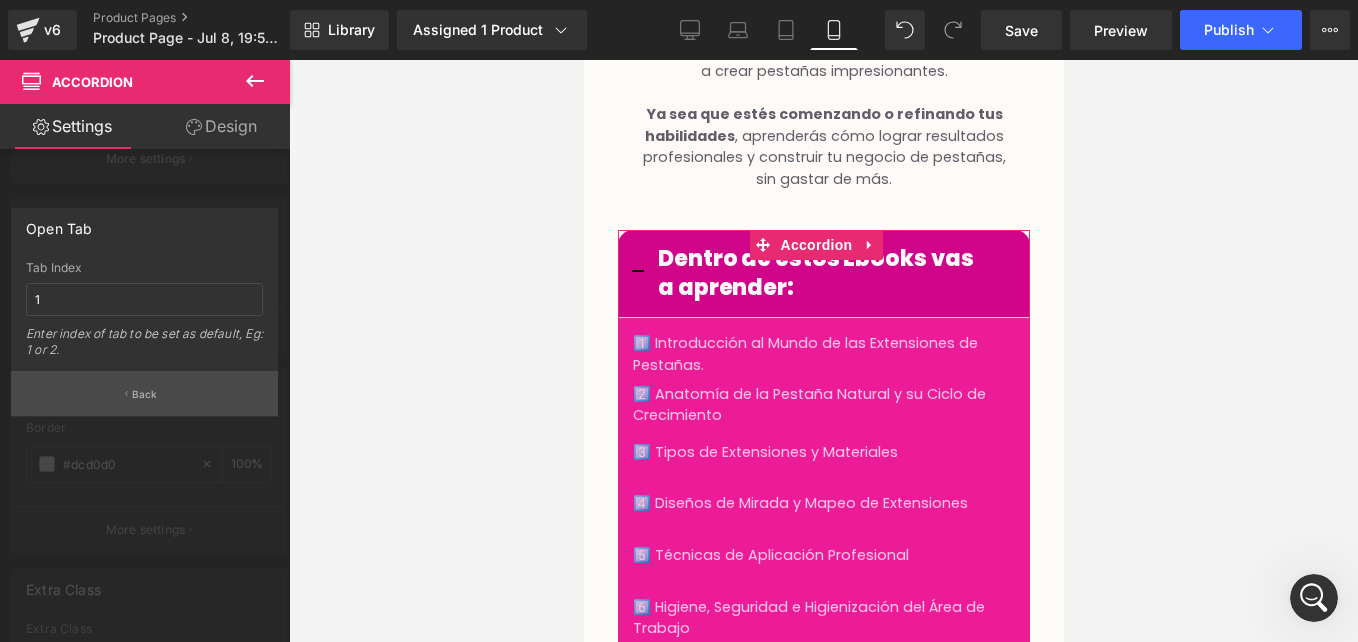 click on "Back" at bounding box center [144, 393] 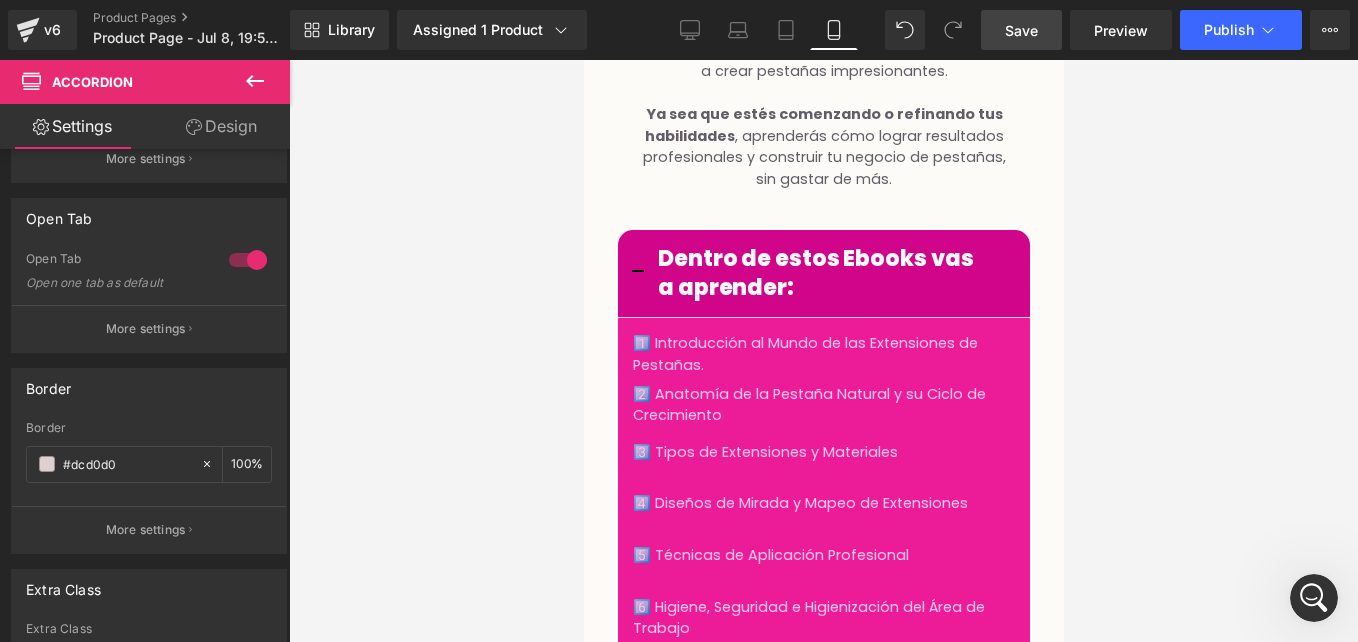 click on "Save" at bounding box center [1021, 30] 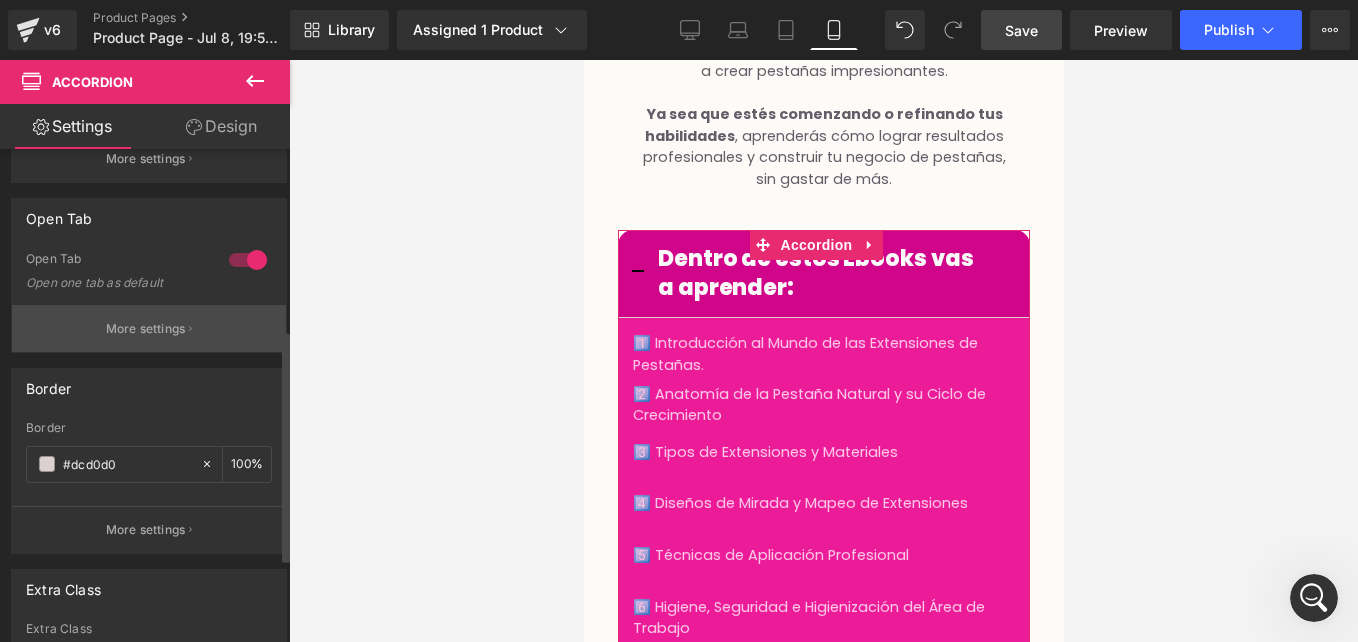 click on "More settings" at bounding box center [149, 328] 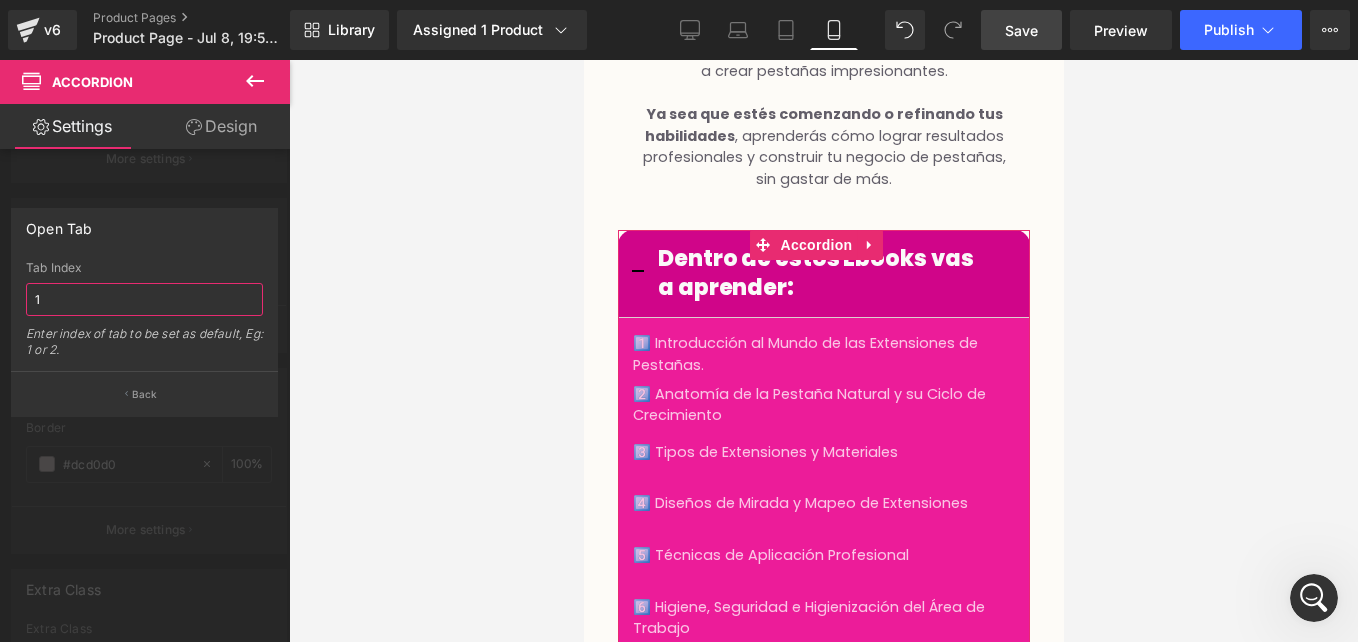 drag, startPoint x: 68, startPoint y: 298, endPoint x: 1, endPoint y: 291, distance: 67.36468 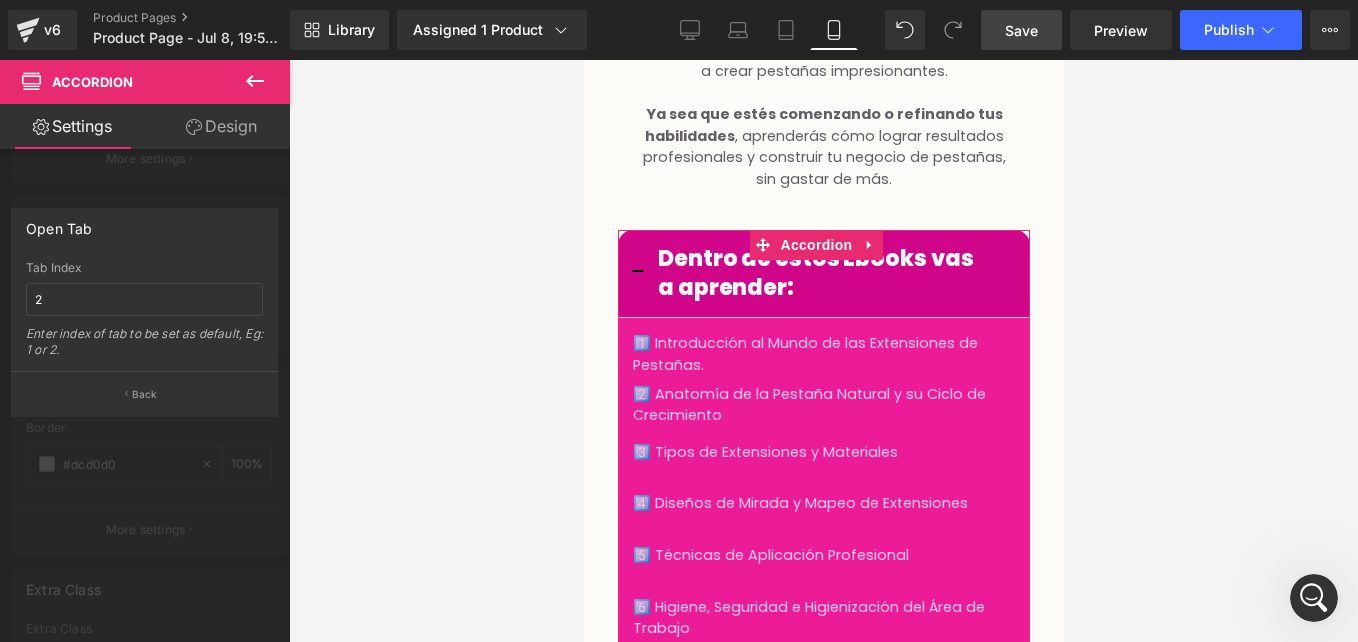 click on "Back" at bounding box center (145, 394) 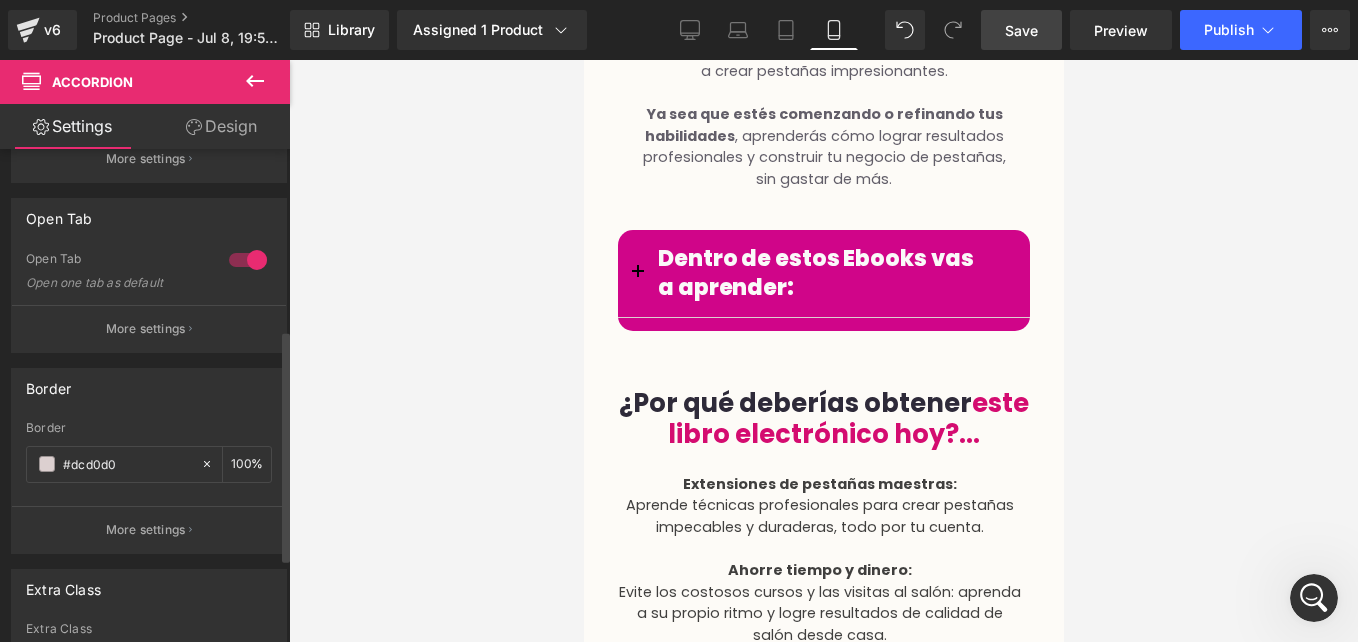 click on "Open Tab" at bounding box center [117, 261] 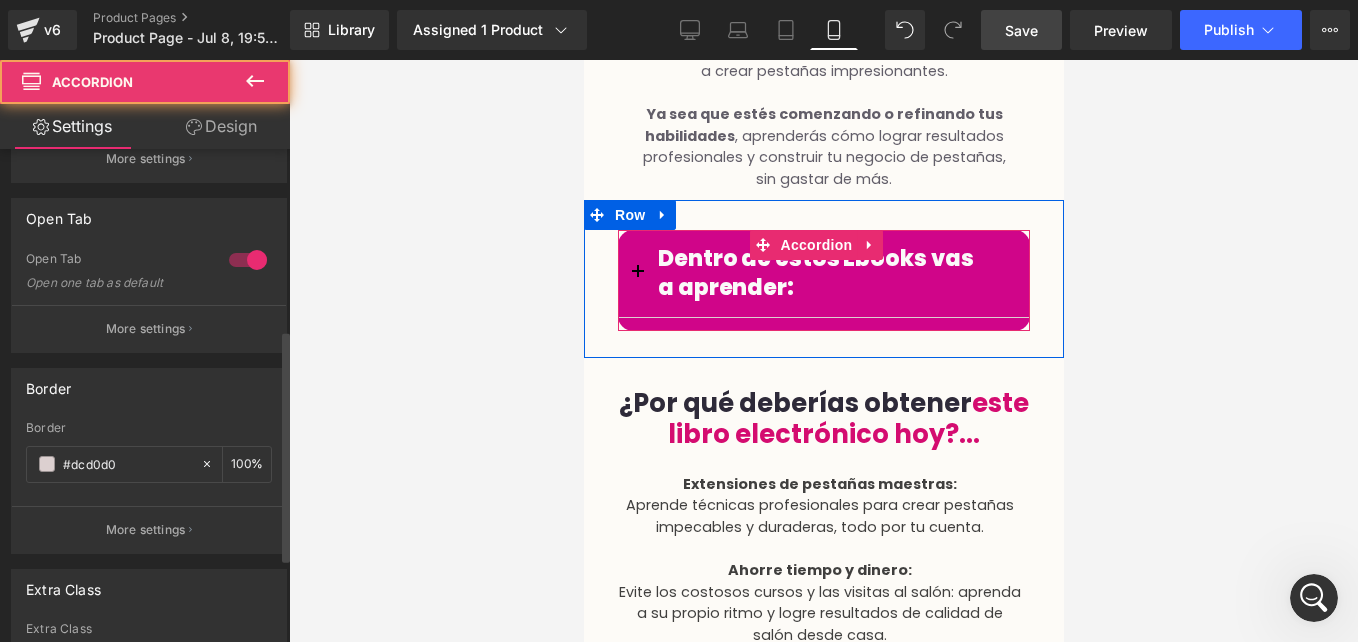 click at bounding box center [637, 273] 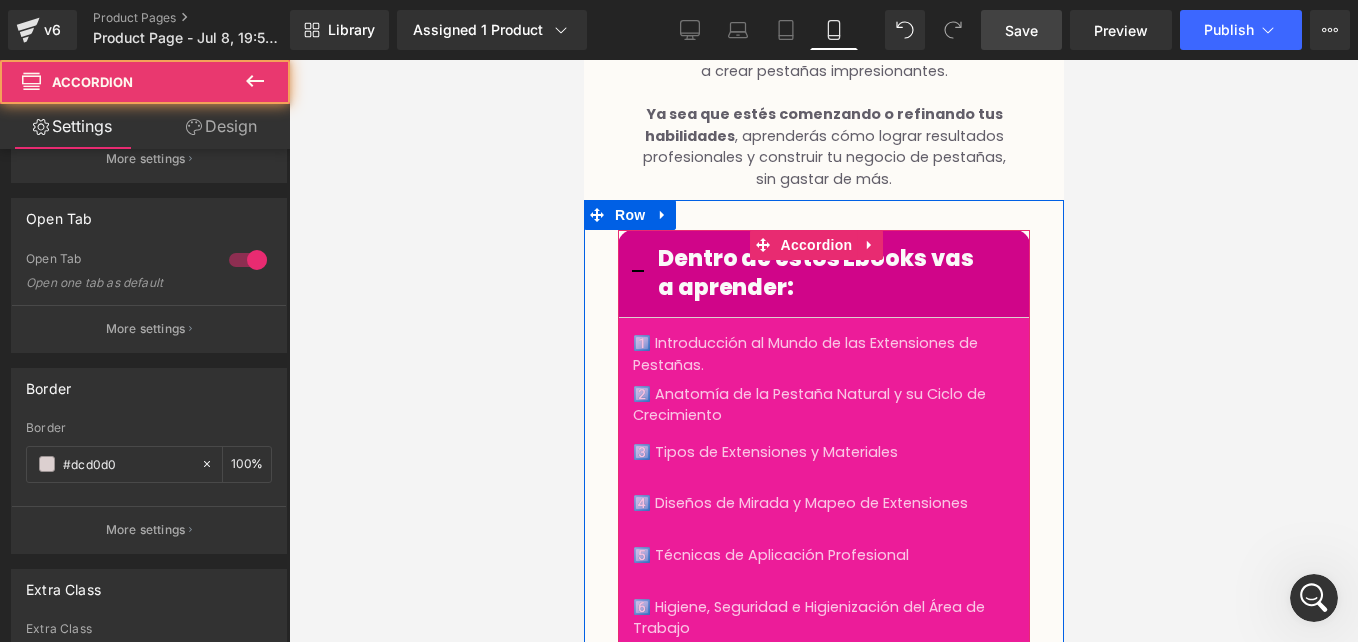 click at bounding box center (637, 278) 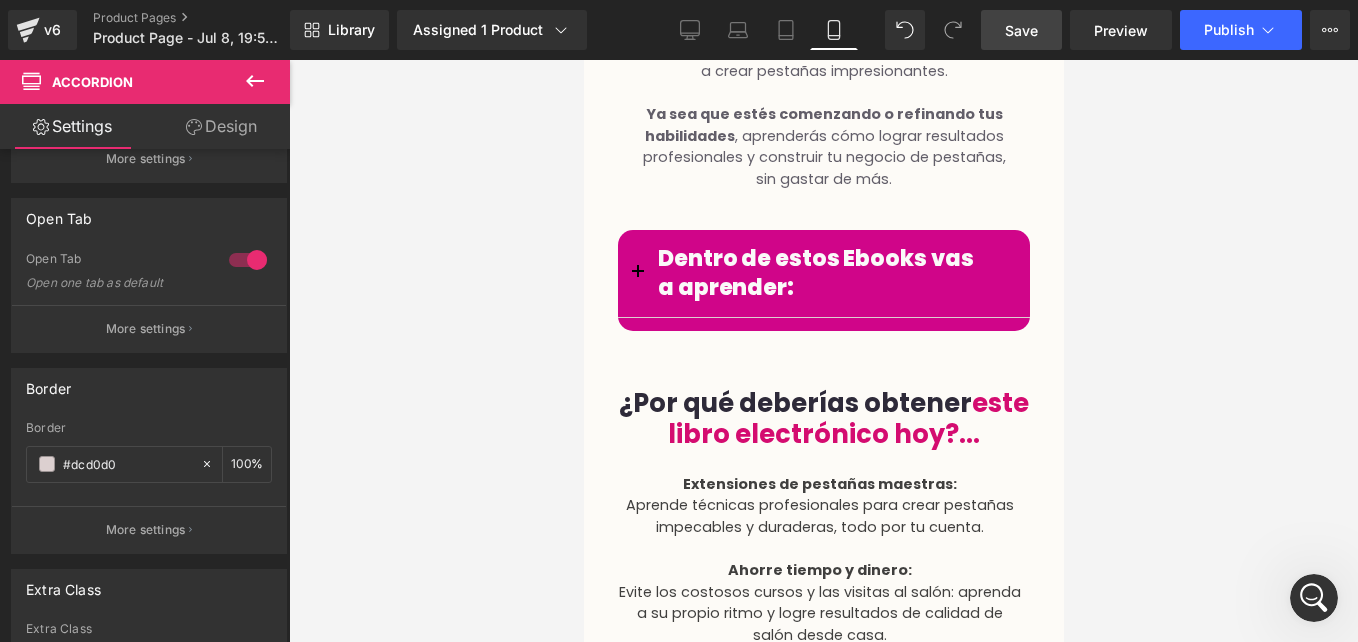 click on "Save" at bounding box center [1021, 30] 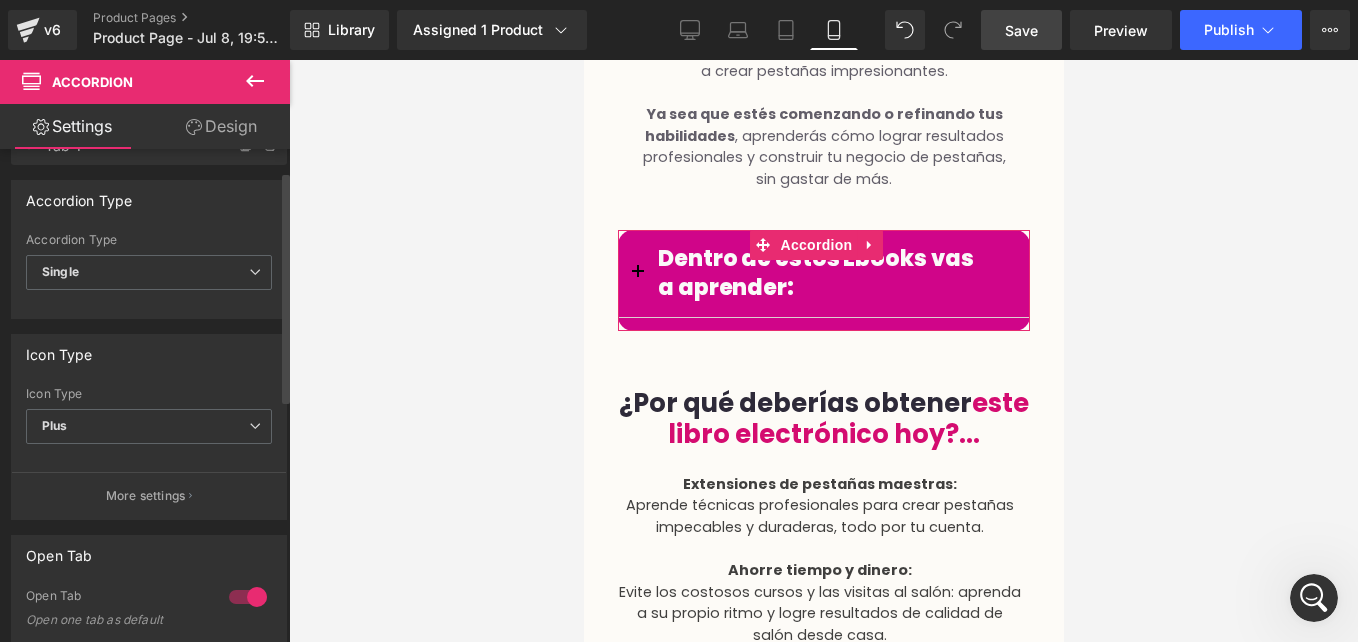 scroll, scrollTop: 0, scrollLeft: 0, axis: both 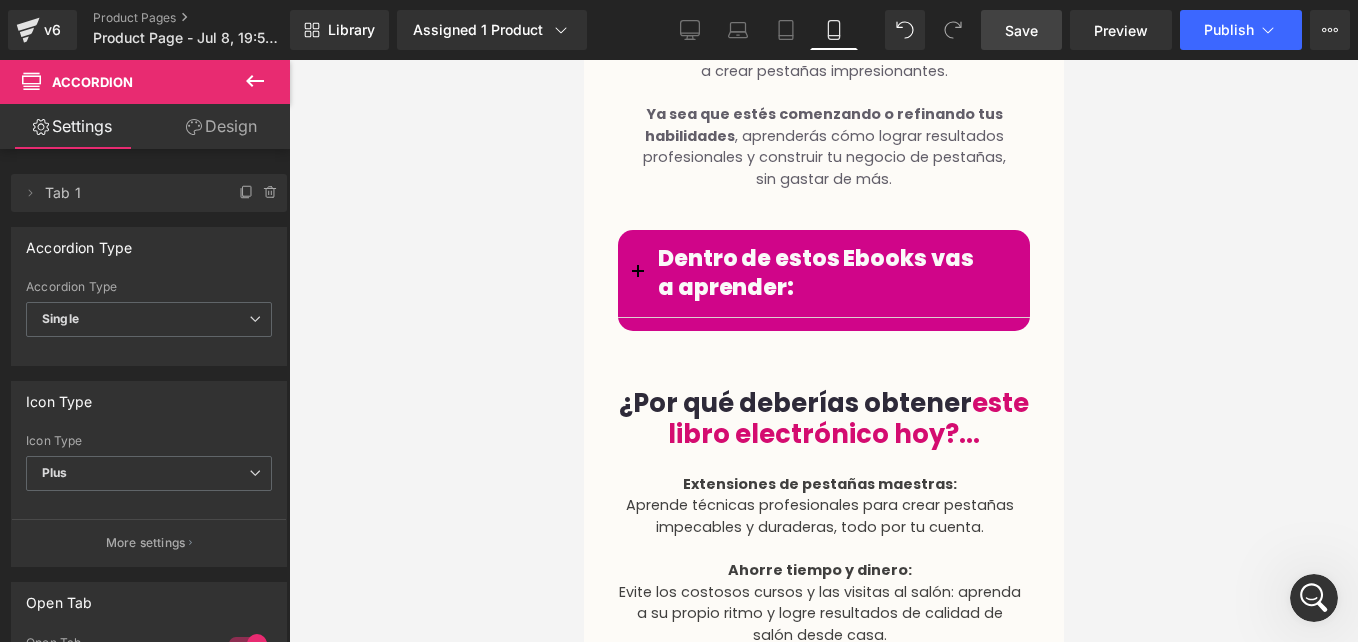 click on "Save" at bounding box center [1021, 30] 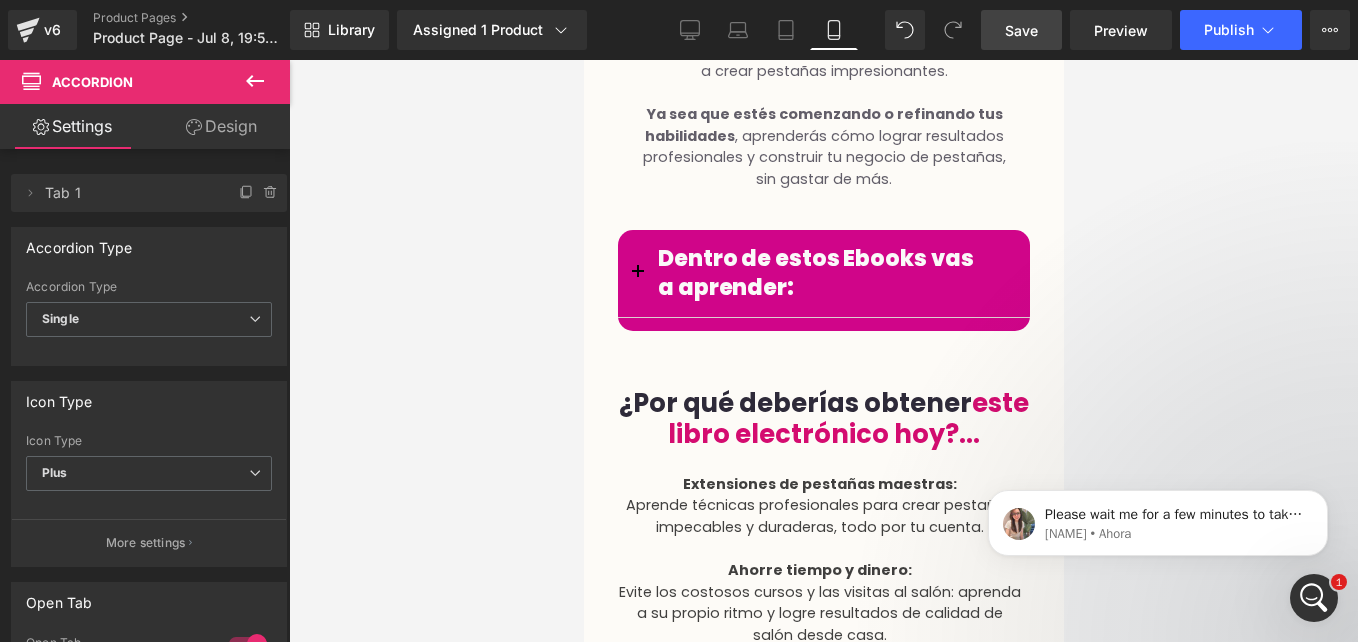 scroll, scrollTop: 2087, scrollLeft: 0, axis: vertical 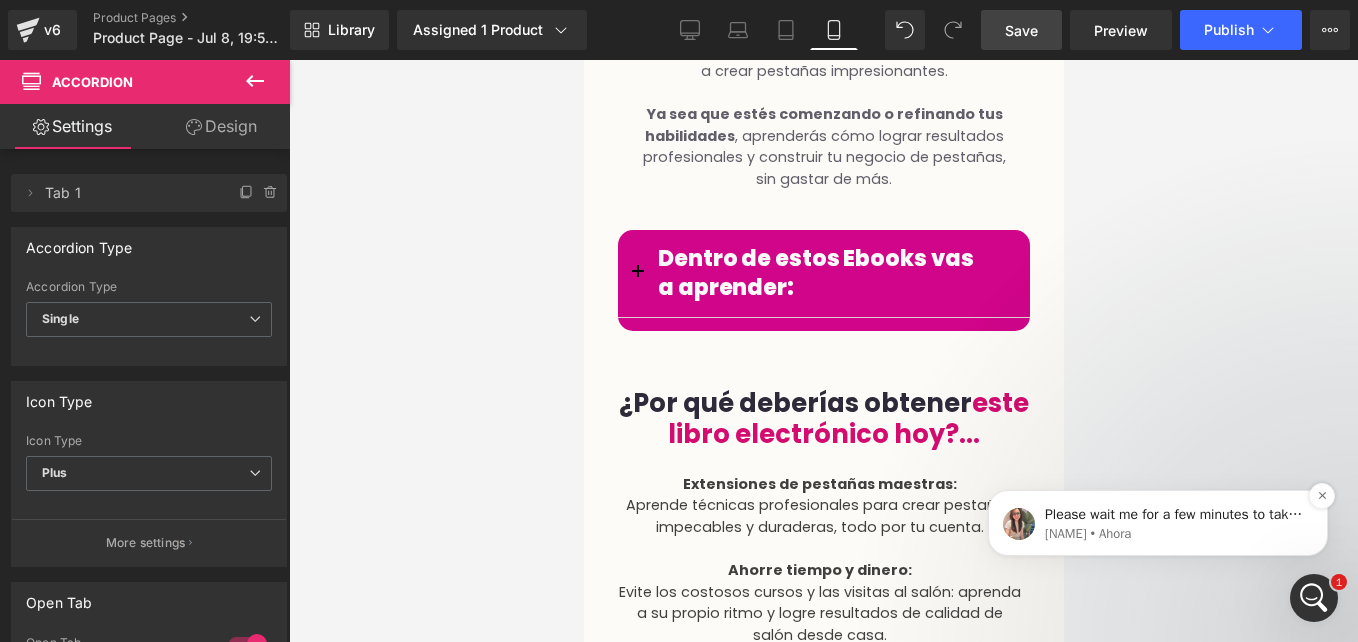 click on "[FIRST] • Ahora" at bounding box center (1174, 534) 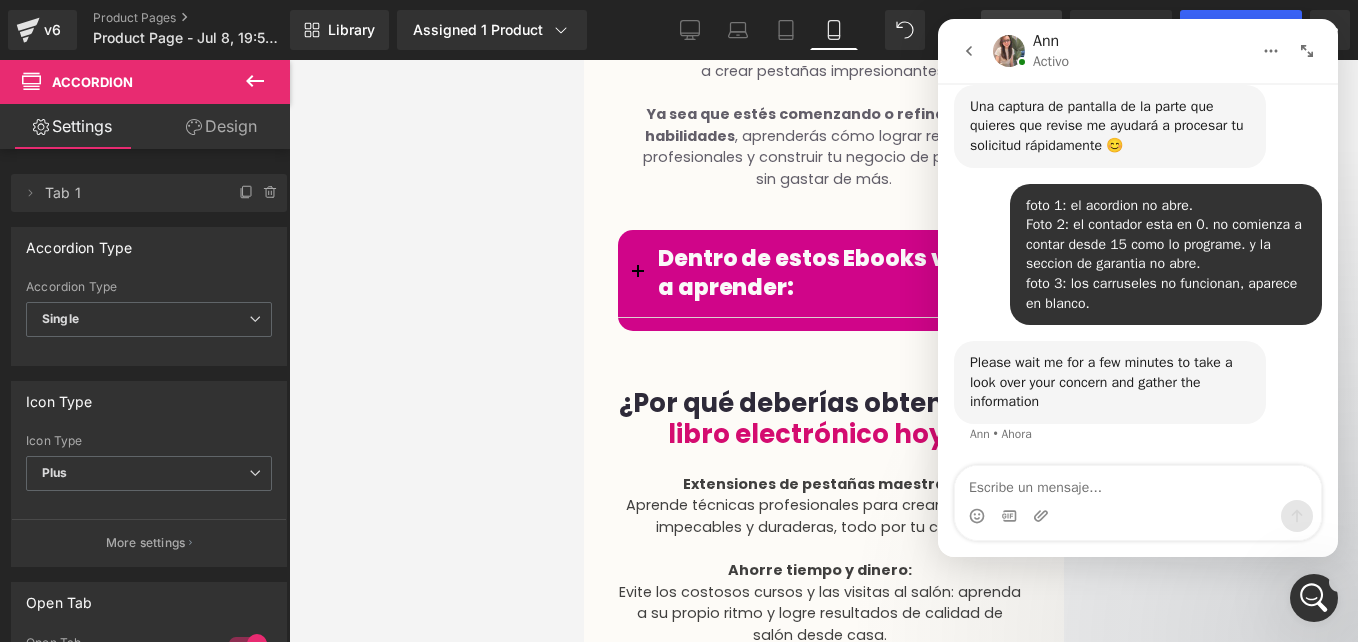 scroll, scrollTop: 0, scrollLeft: 0, axis: both 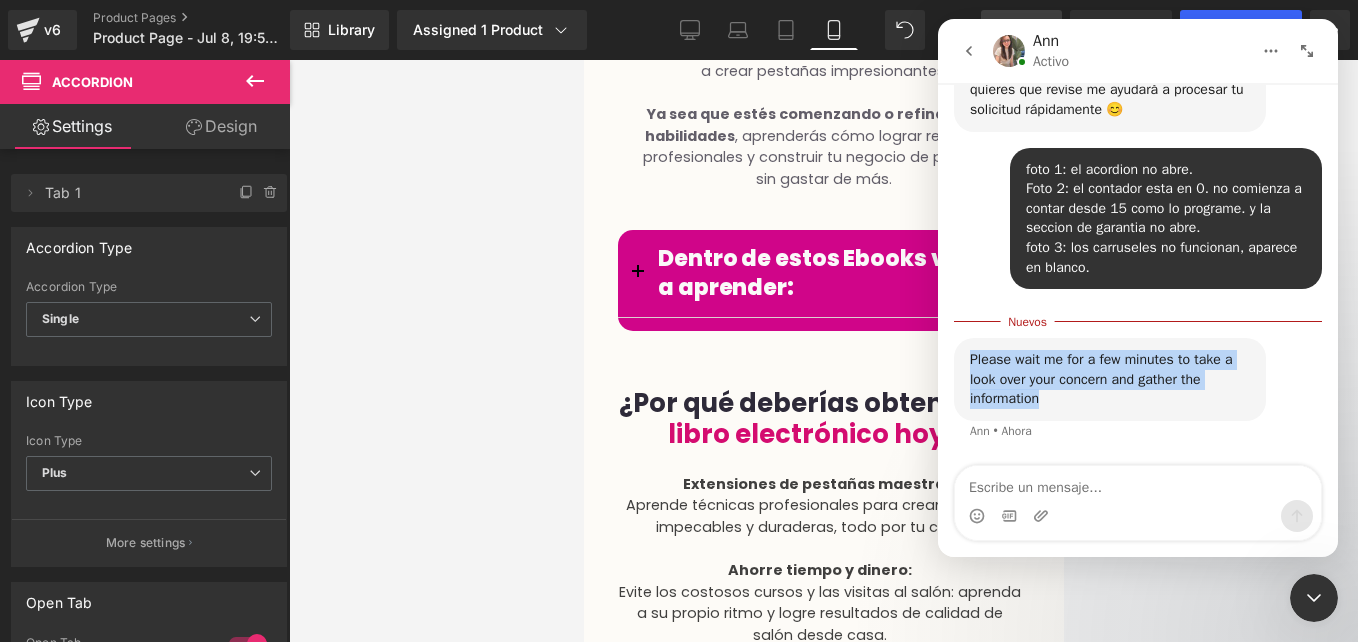 drag, startPoint x: 1057, startPoint y: 398, endPoint x: 960, endPoint y: 350, distance: 108.226616 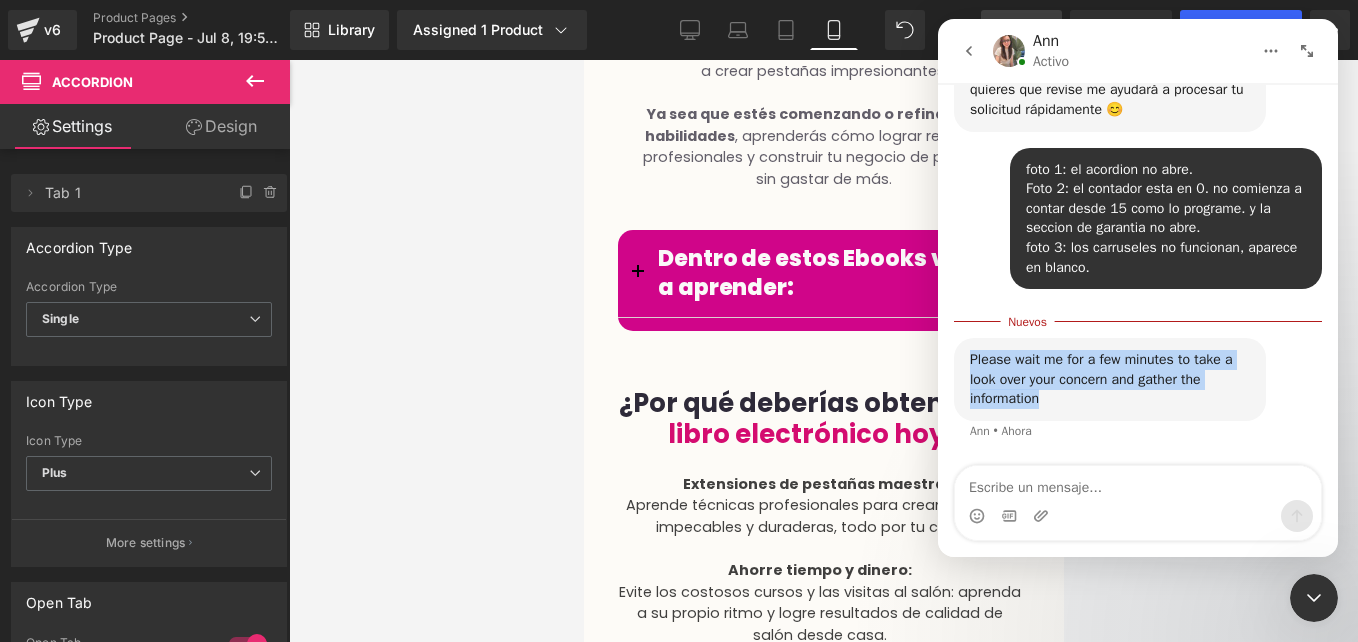 copy on "Please wait me for a few minutes to take a look over your concern and gather the information" 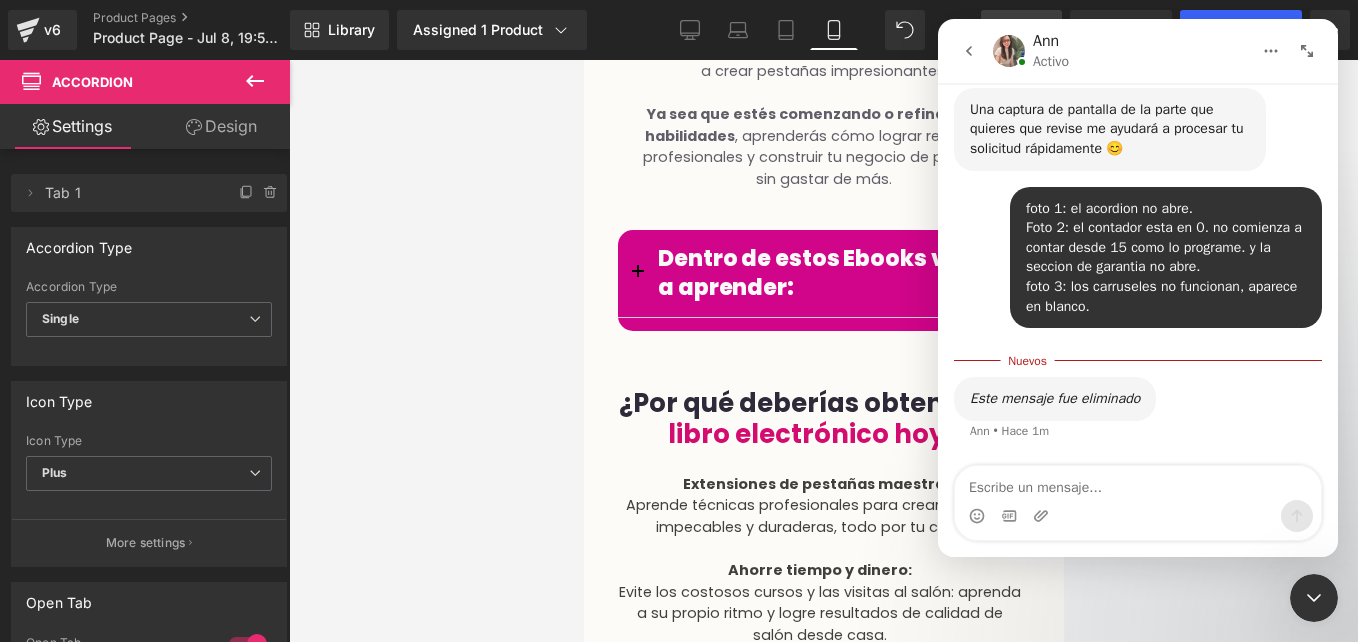 scroll, scrollTop: 2081, scrollLeft: 0, axis: vertical 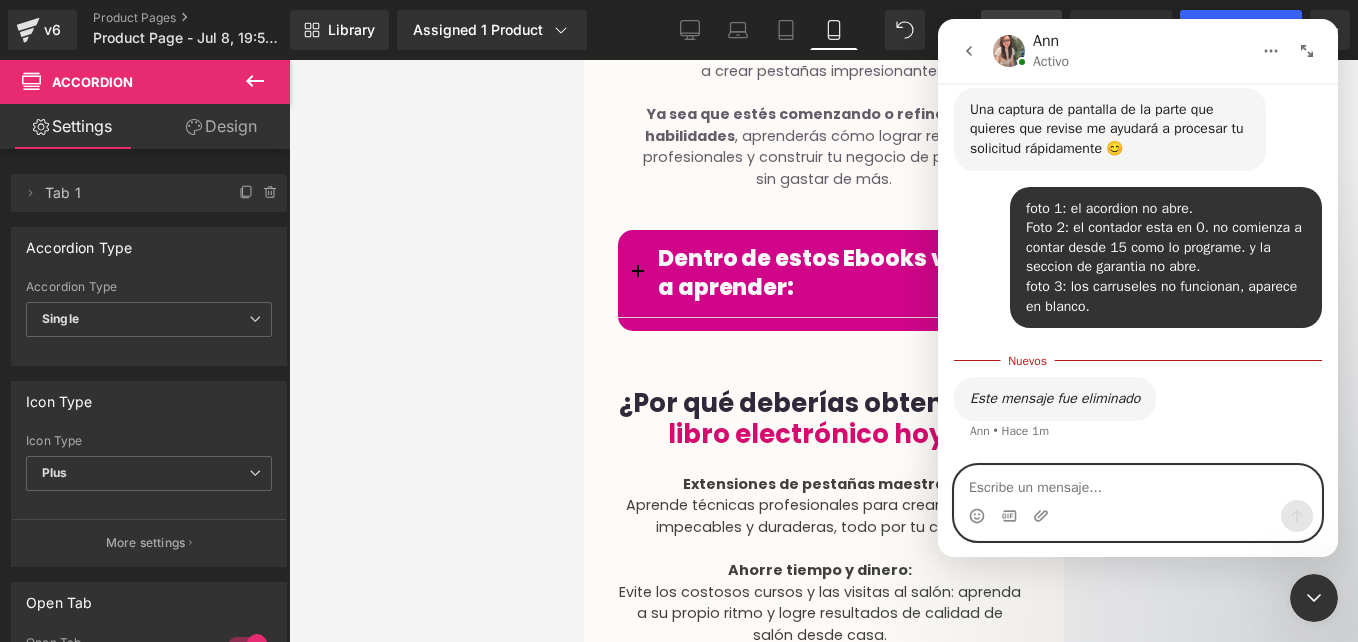 click at bounding box center [1138, 483] 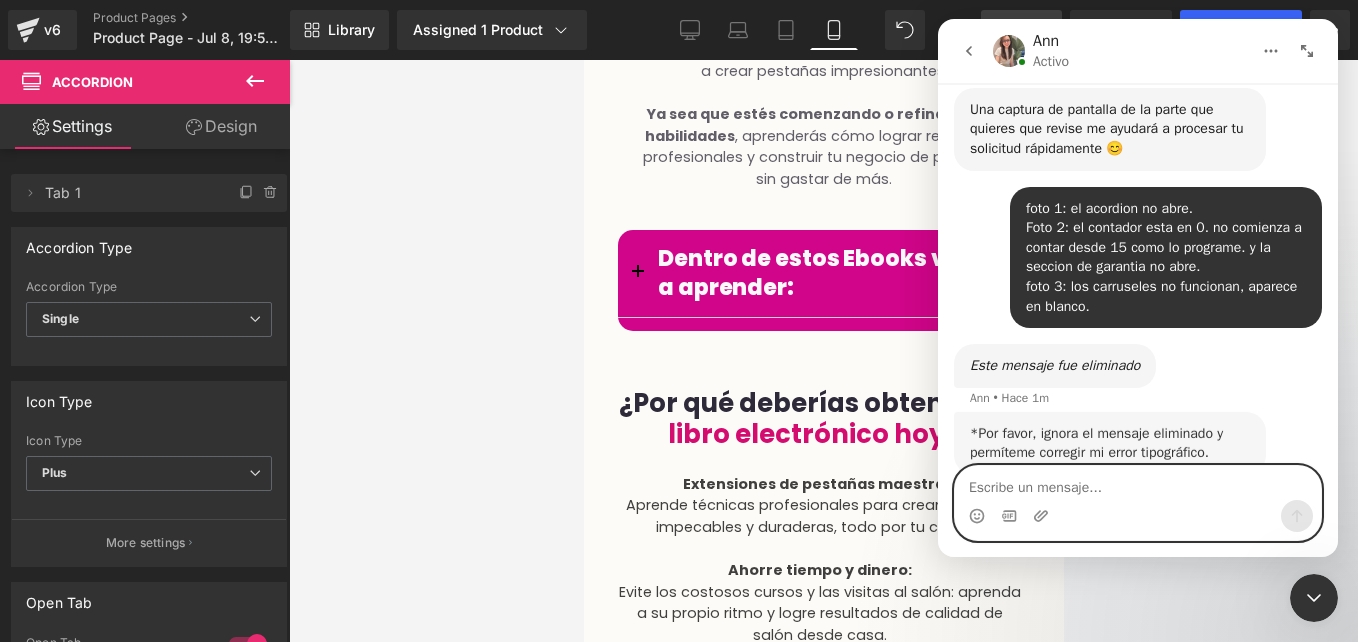 scroll, scrollTop: 2133, scrollLeft: 0, axis: vertical 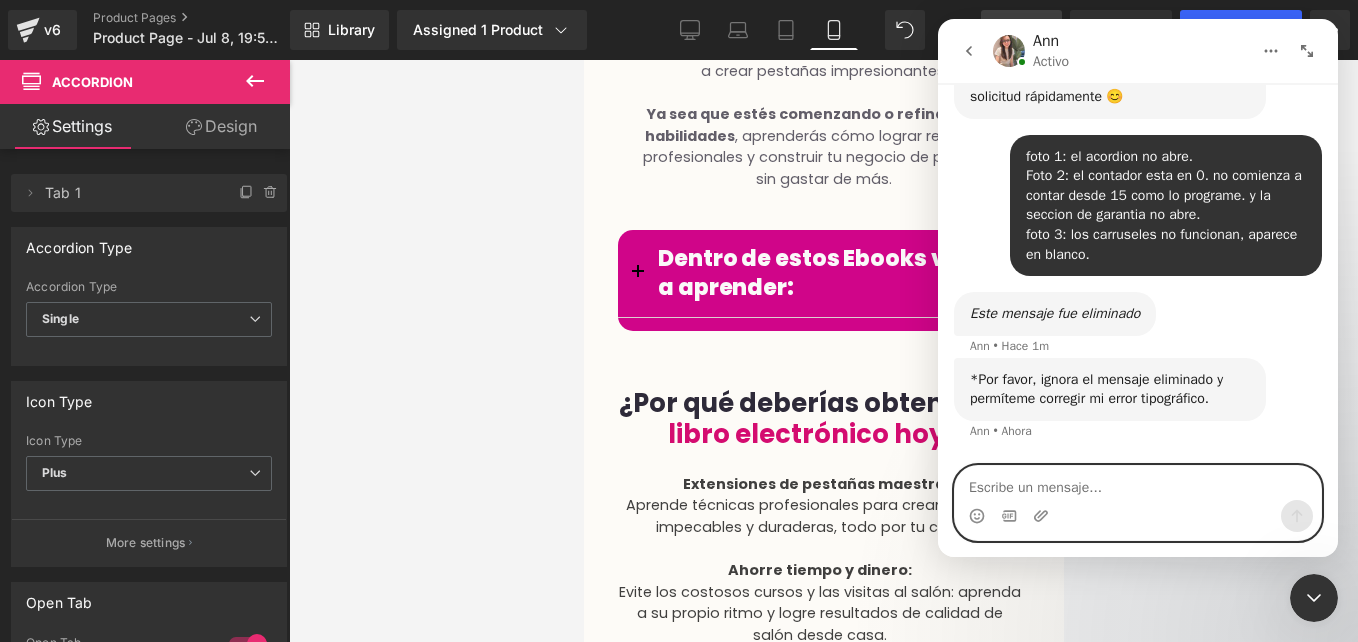 click at bounding box center [1138, 483] 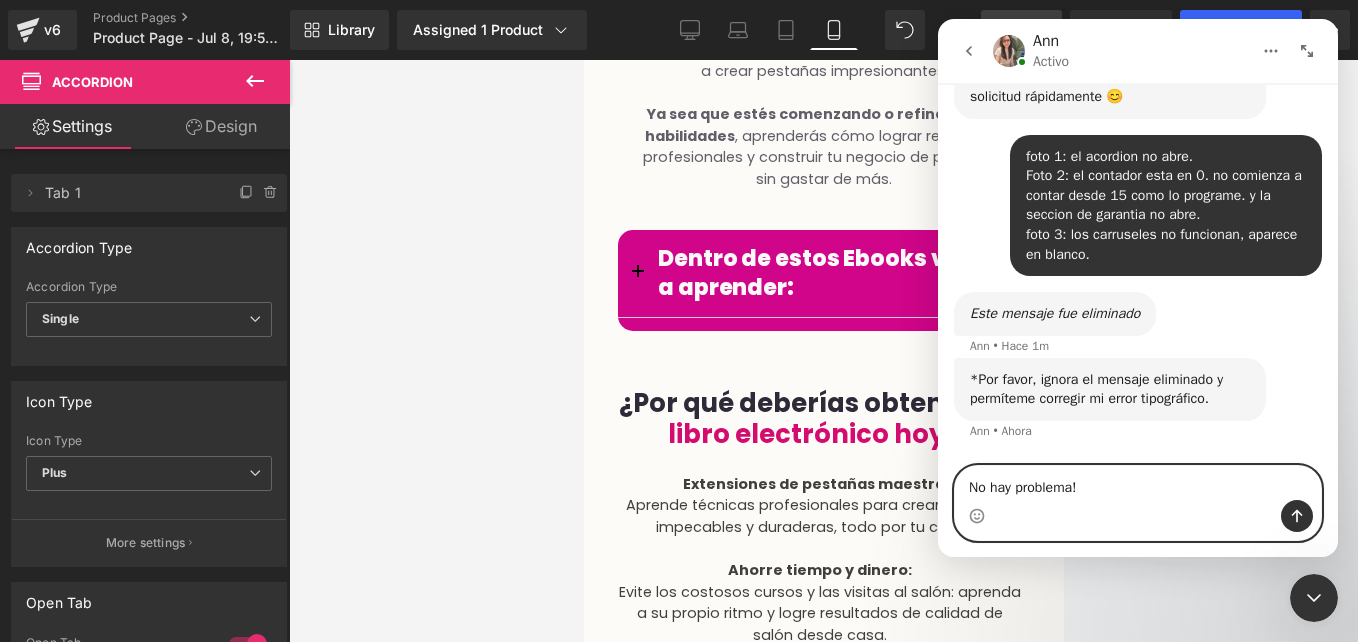 type on "No hay problema!" 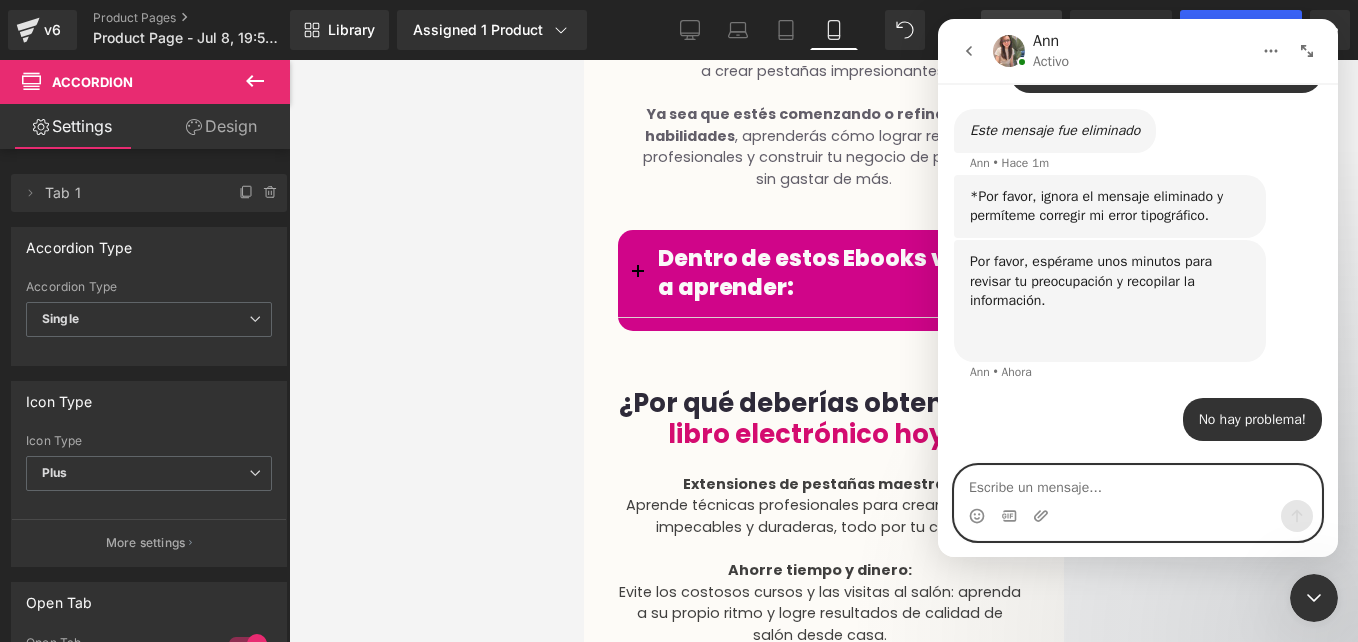 scroll, scrollTop: 2316, scrollLeft: 0, axis: vertical 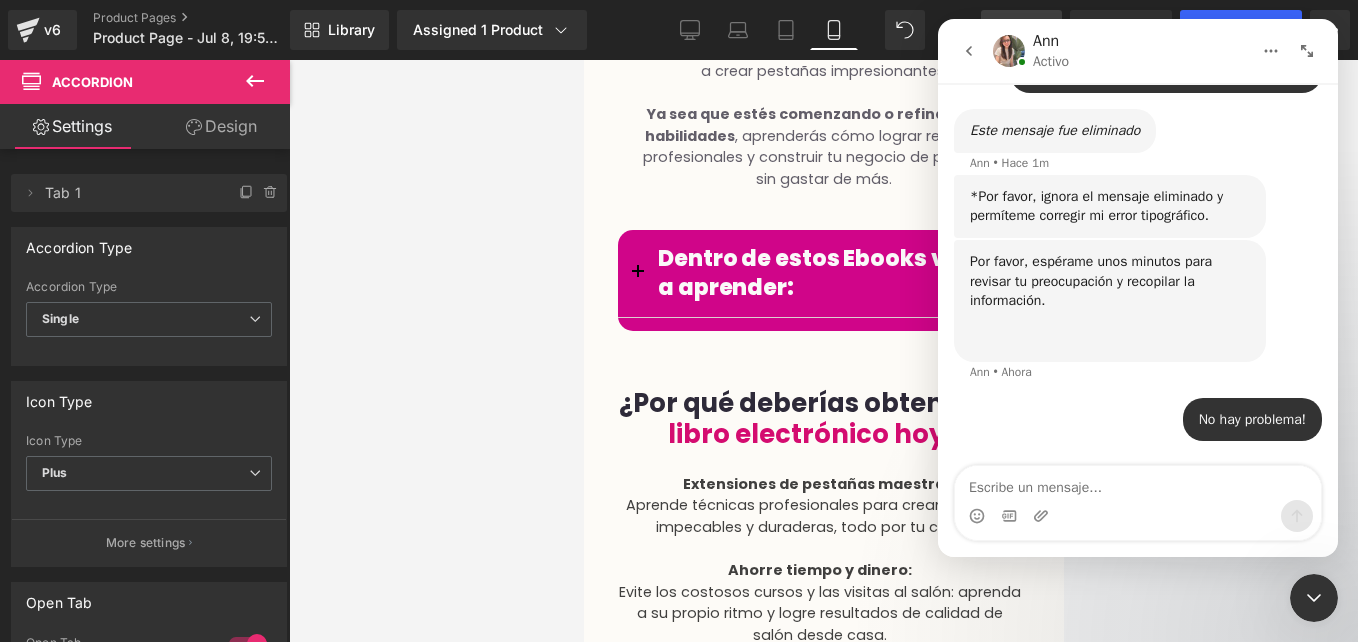 click at bounding box center [1009, 51] 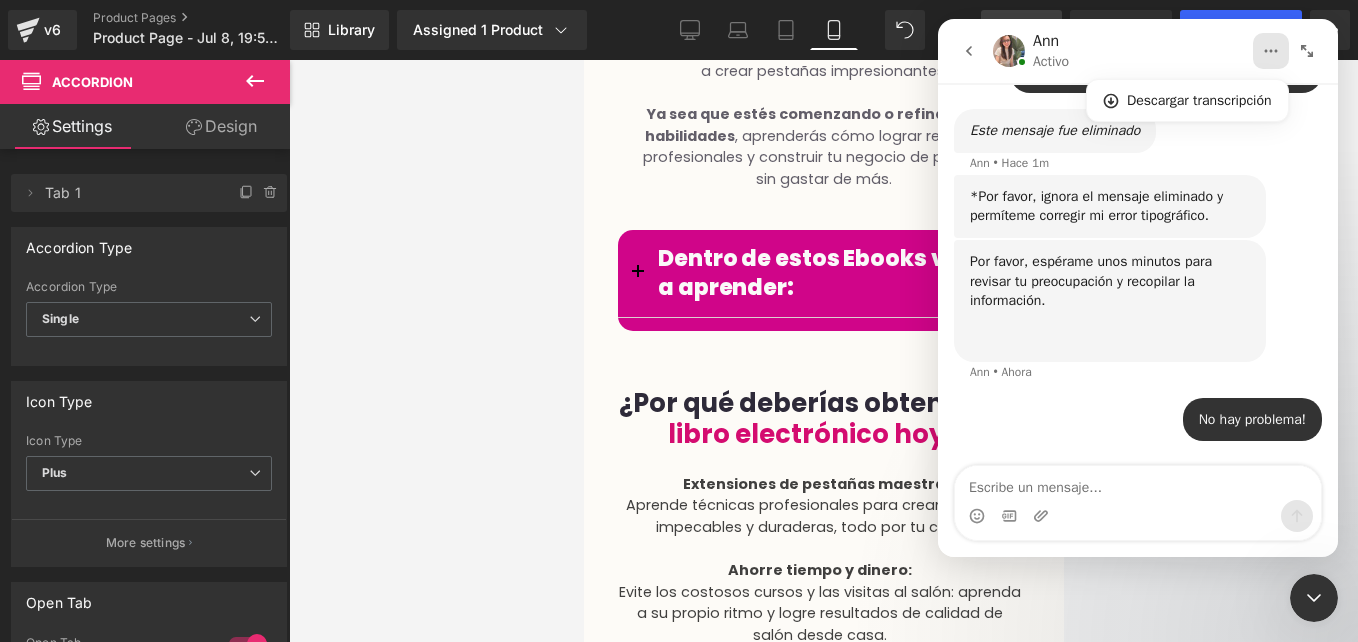 click at bounding box center (1307, 51) 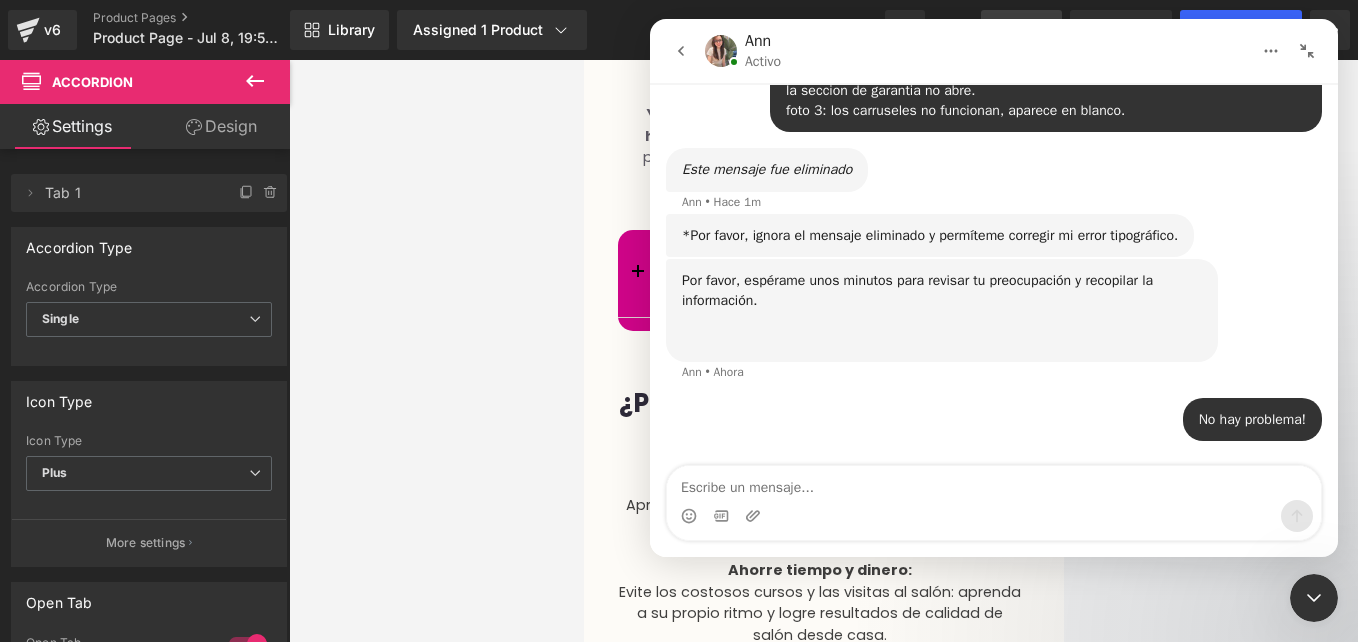 scroll, scrollTop: 1964, scrollLeft: 0, axis: vertical 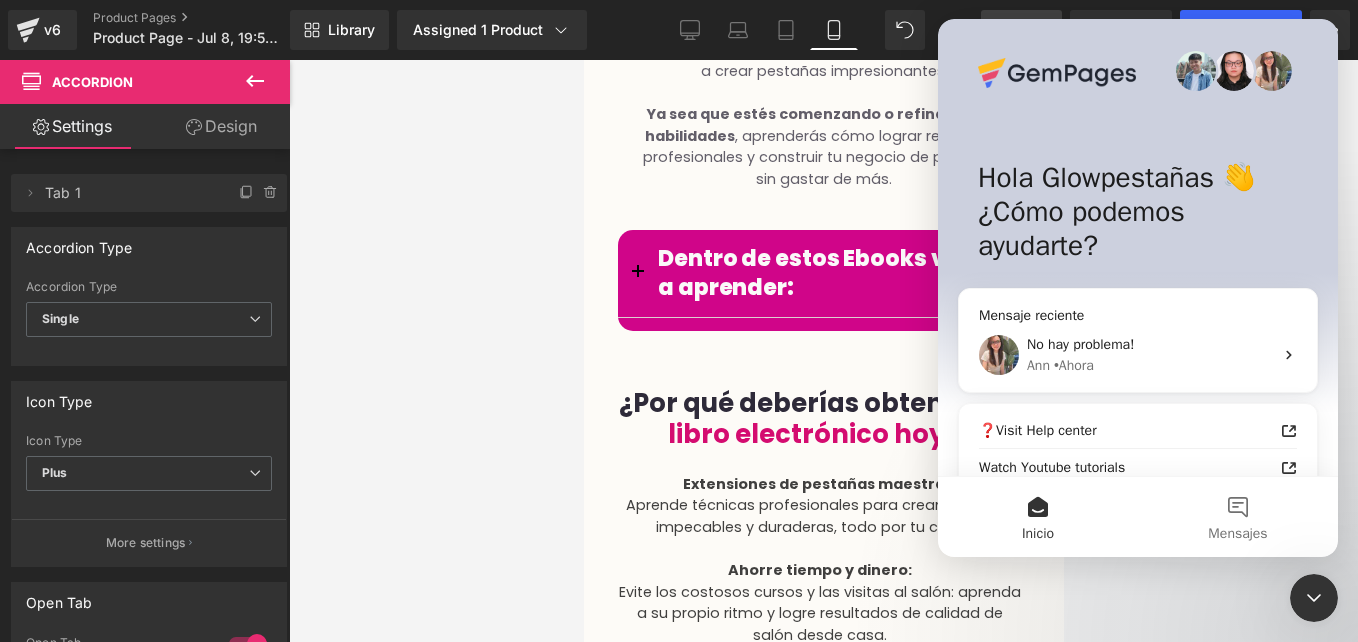 click at bounding box center [1272, 71] 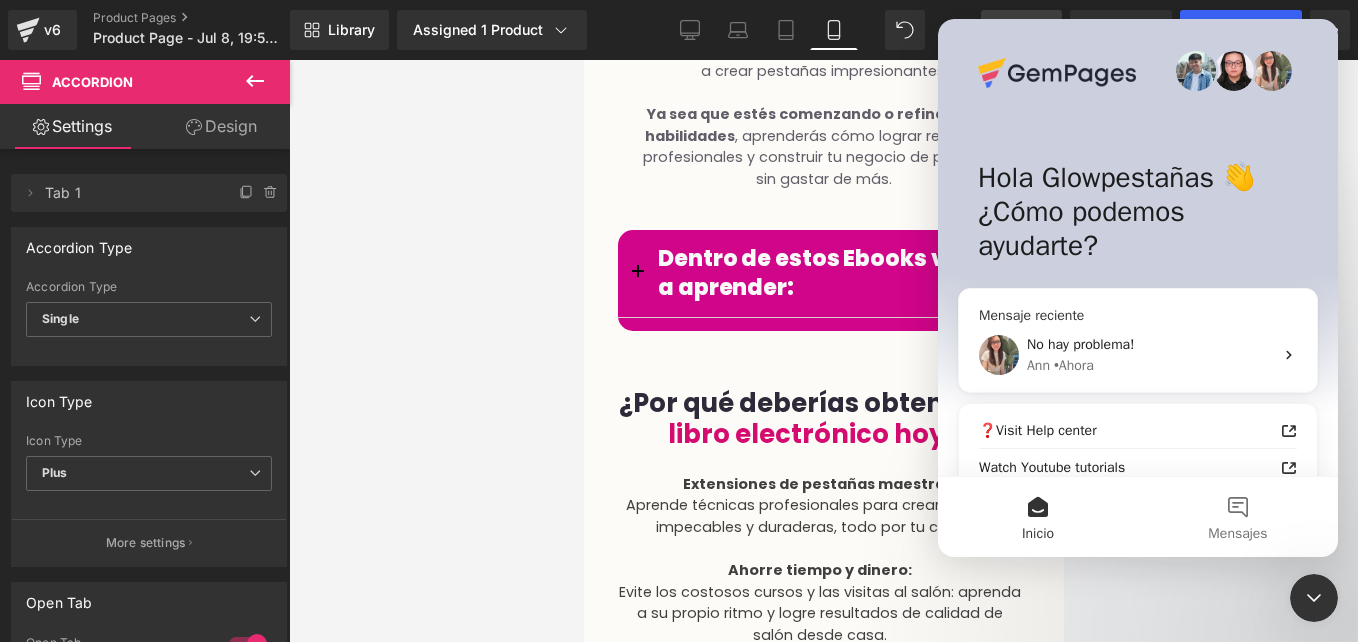 click on "Ann" at bounding box center [1038, 365] 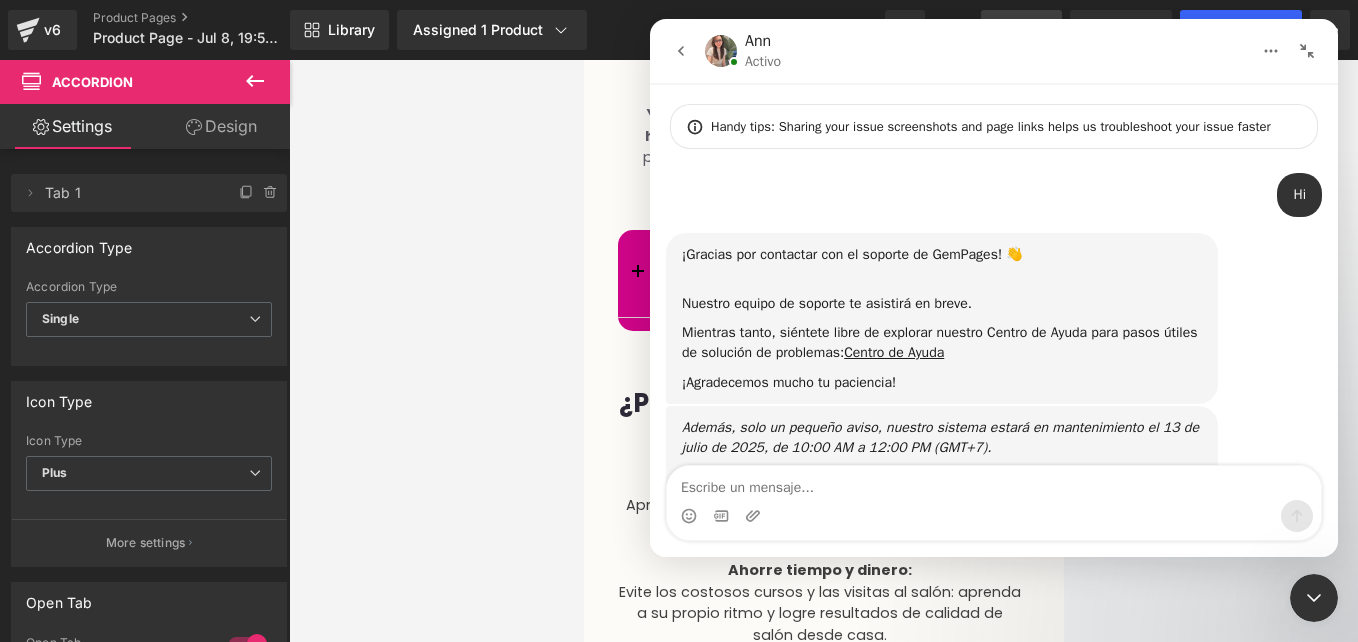 scroll, scrollTop: 1944, scrollLeft: 0, axis: vertical 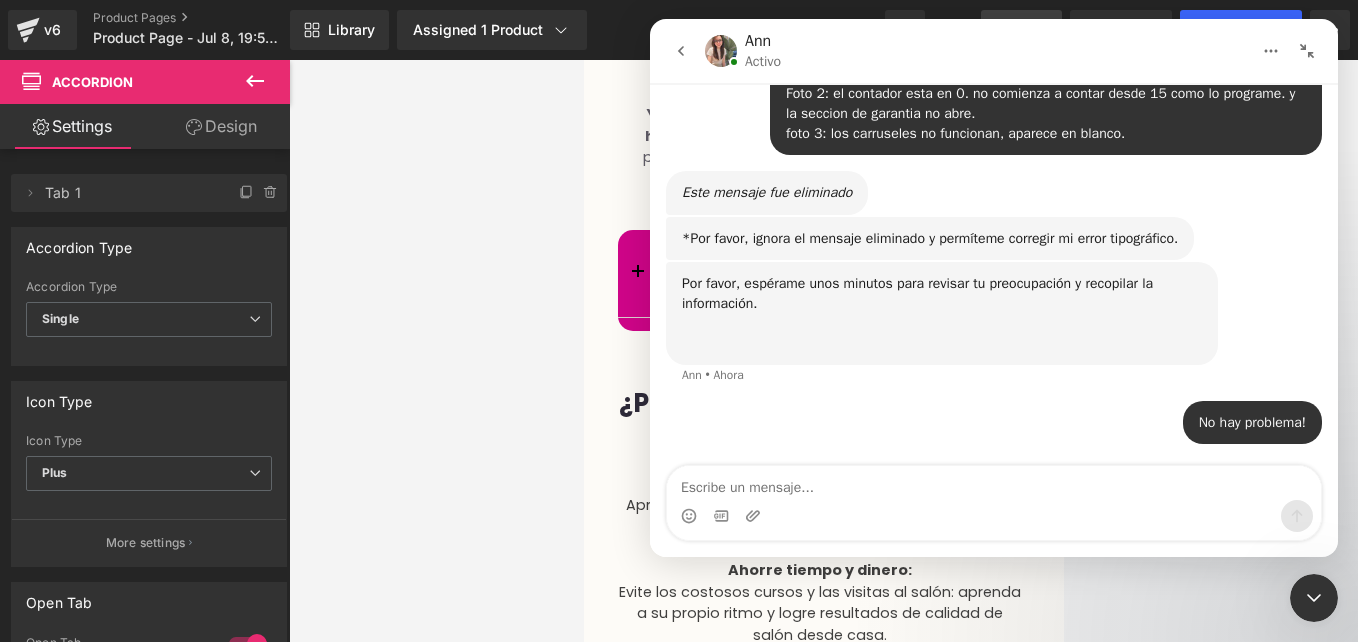 click at bounding box center (679, 291) 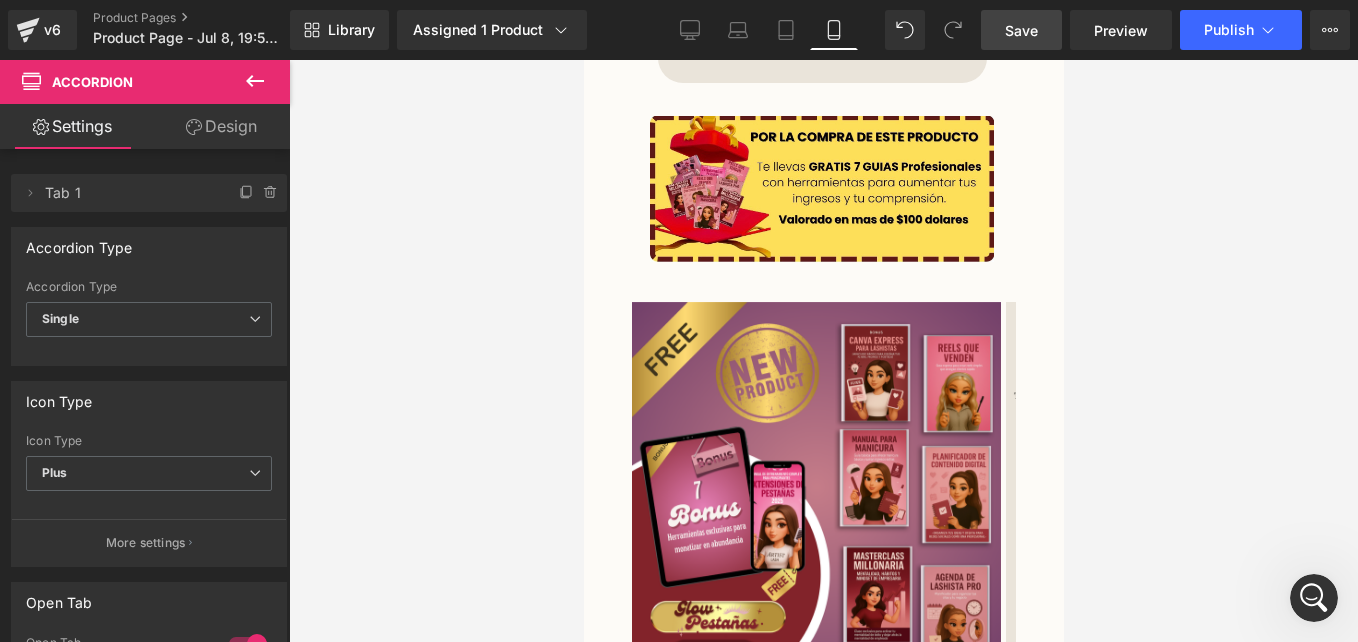 scroll, scrollTop: 2309, scrollLeft: 0, axis: vertical 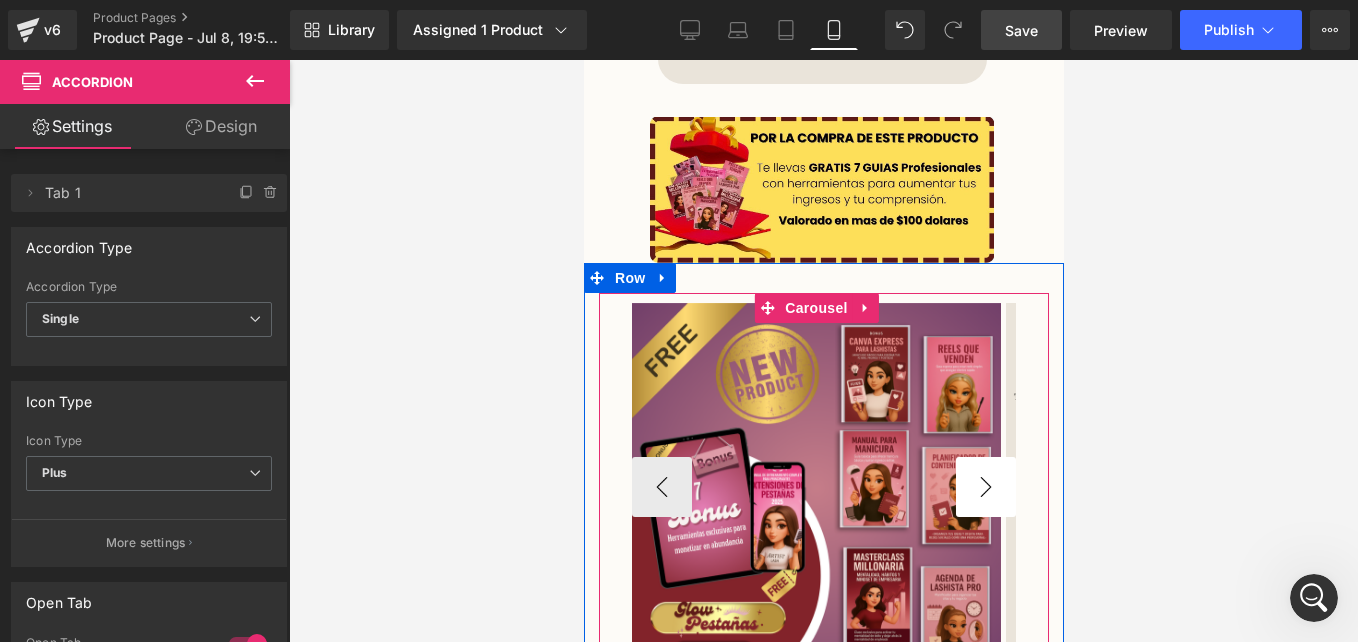 click on "›" at bounding box center [985, 487] 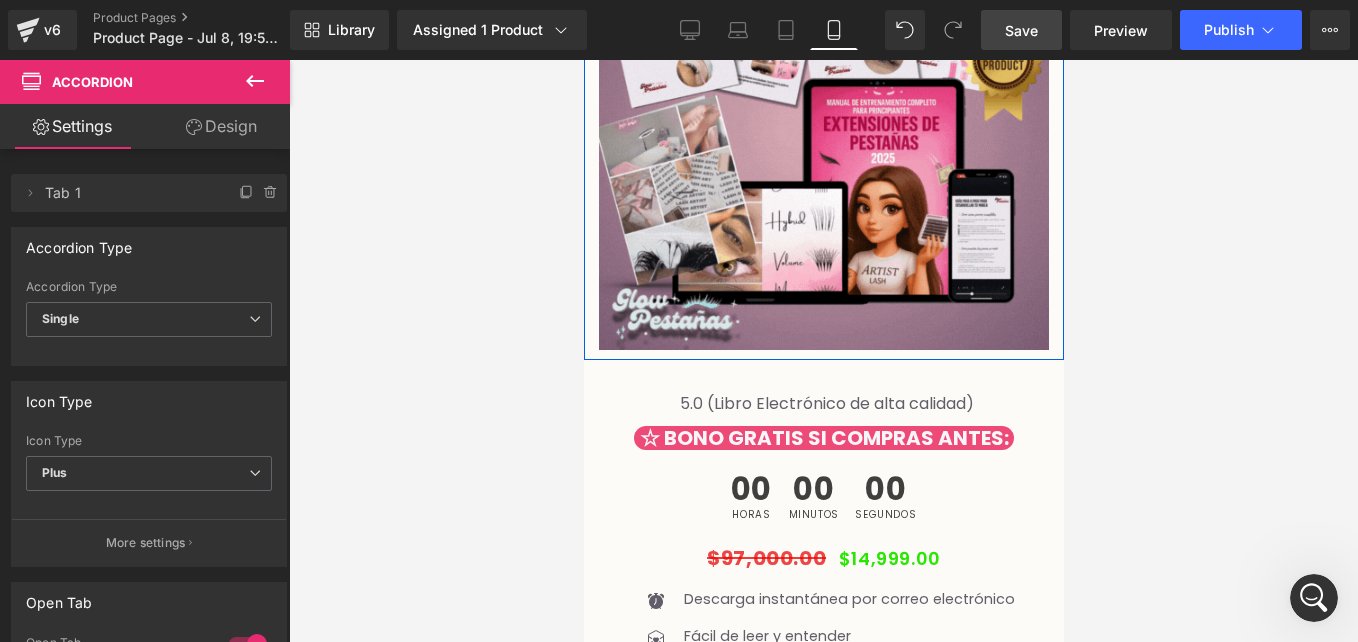 scroll, scrollTop: 375, scrollLeft: 0, axis: vertical 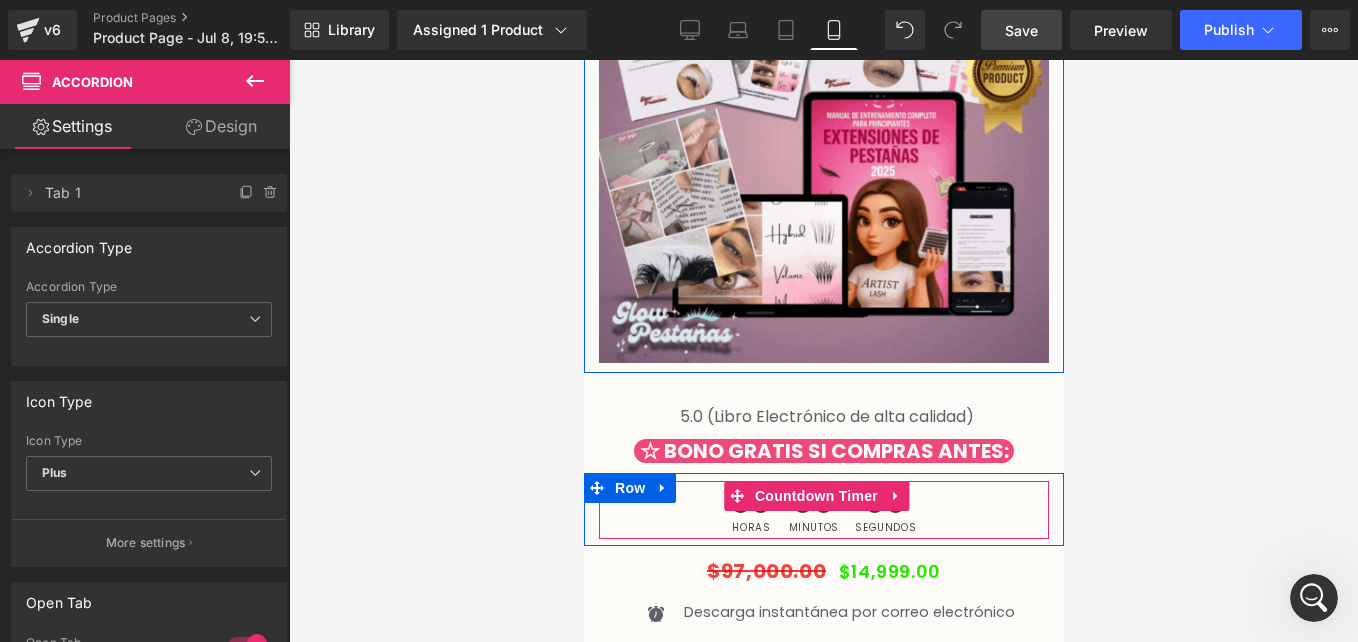 click on "Countdown Timer" at bounding box center [815, 496] 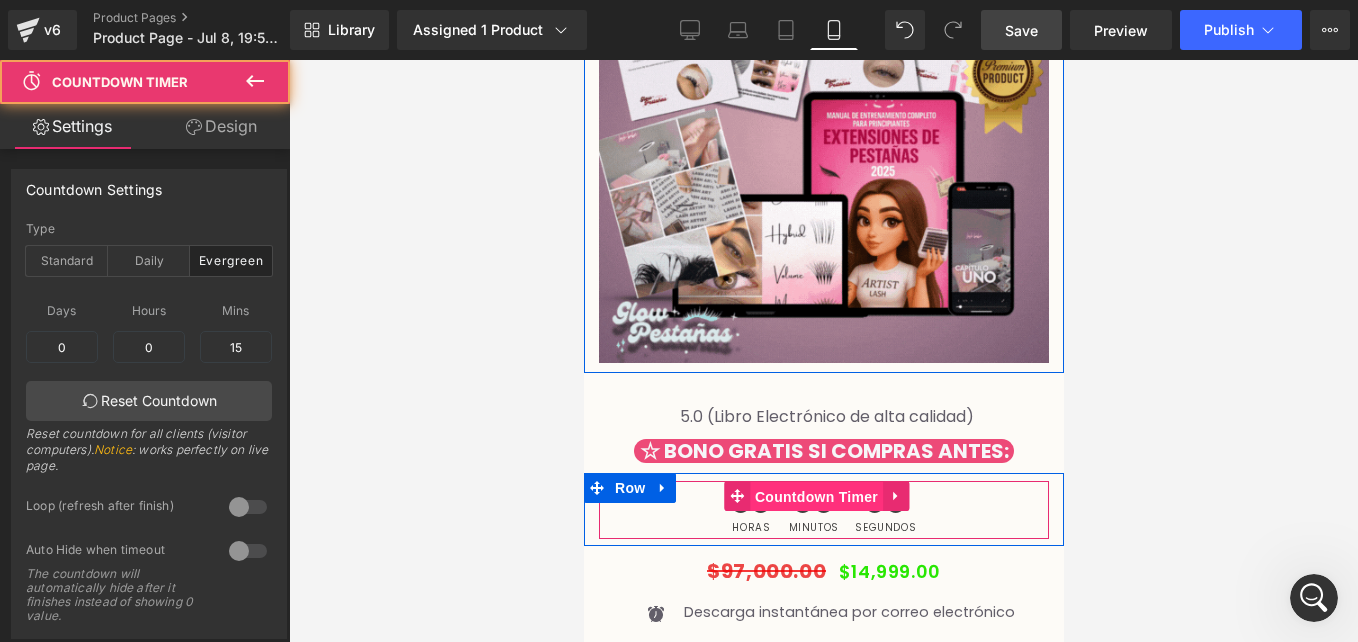 click on "Countdown Timer" at bounding box center [815, 497] 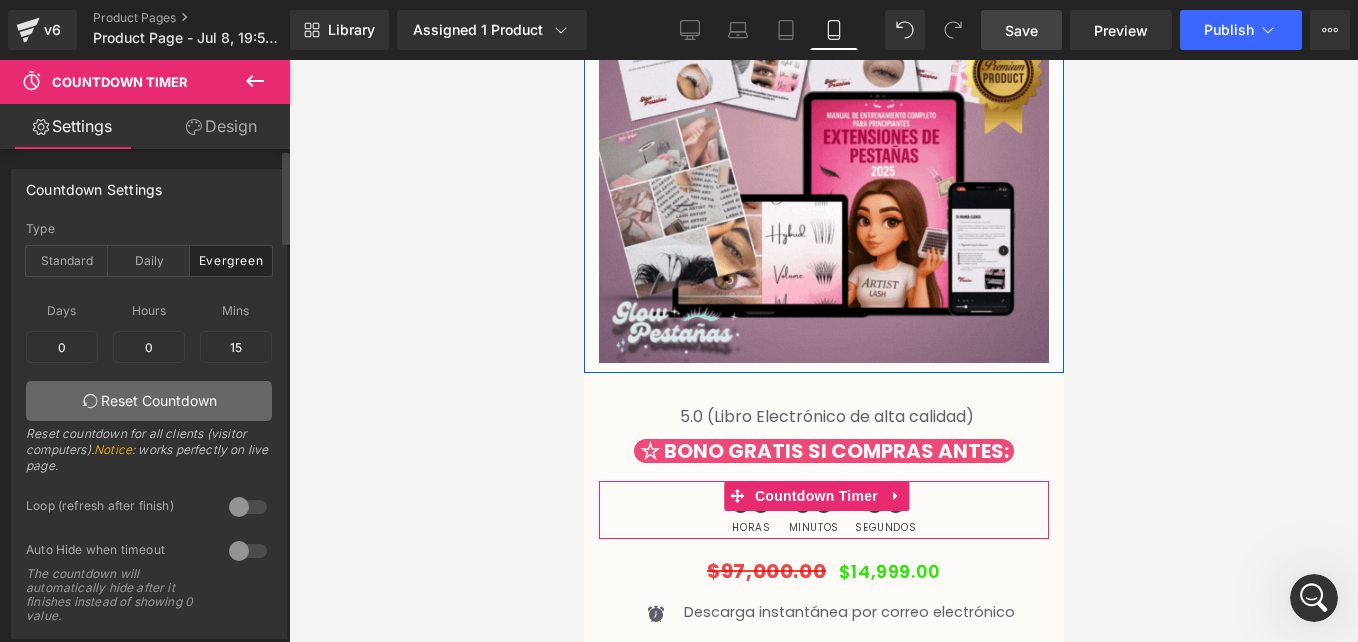 click on "Reset Countdown" at bounding box center [149, 401] 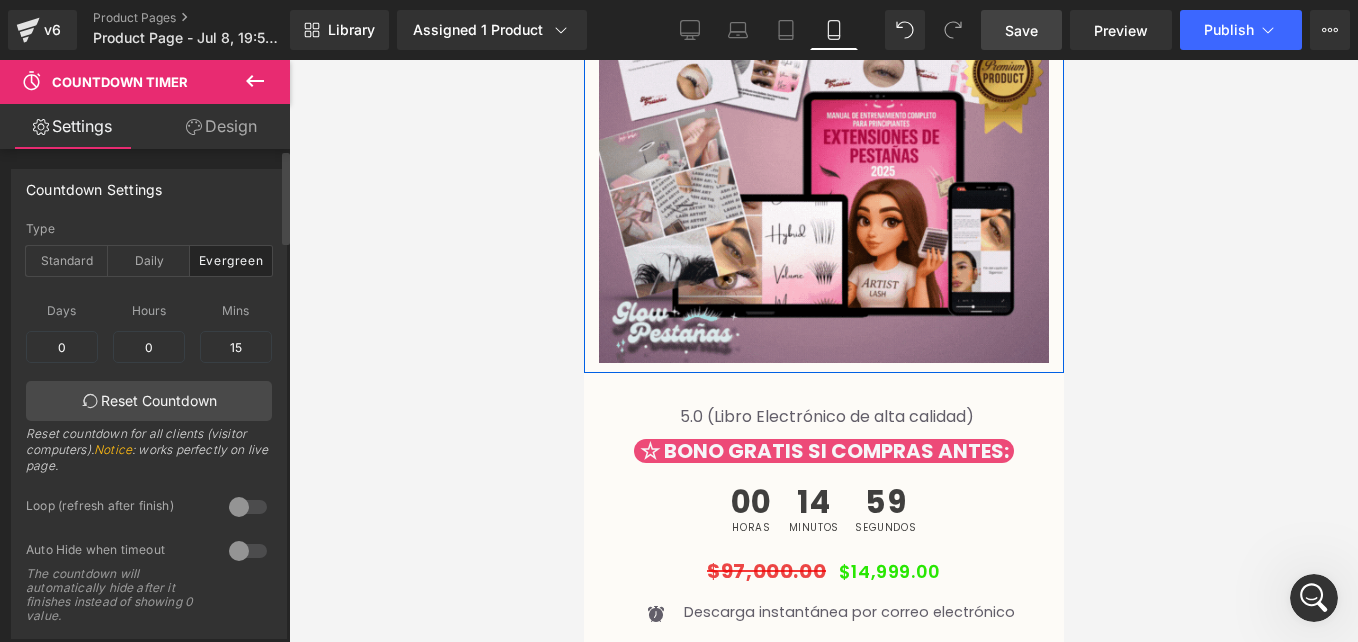 click at bounding box center [248, 507] 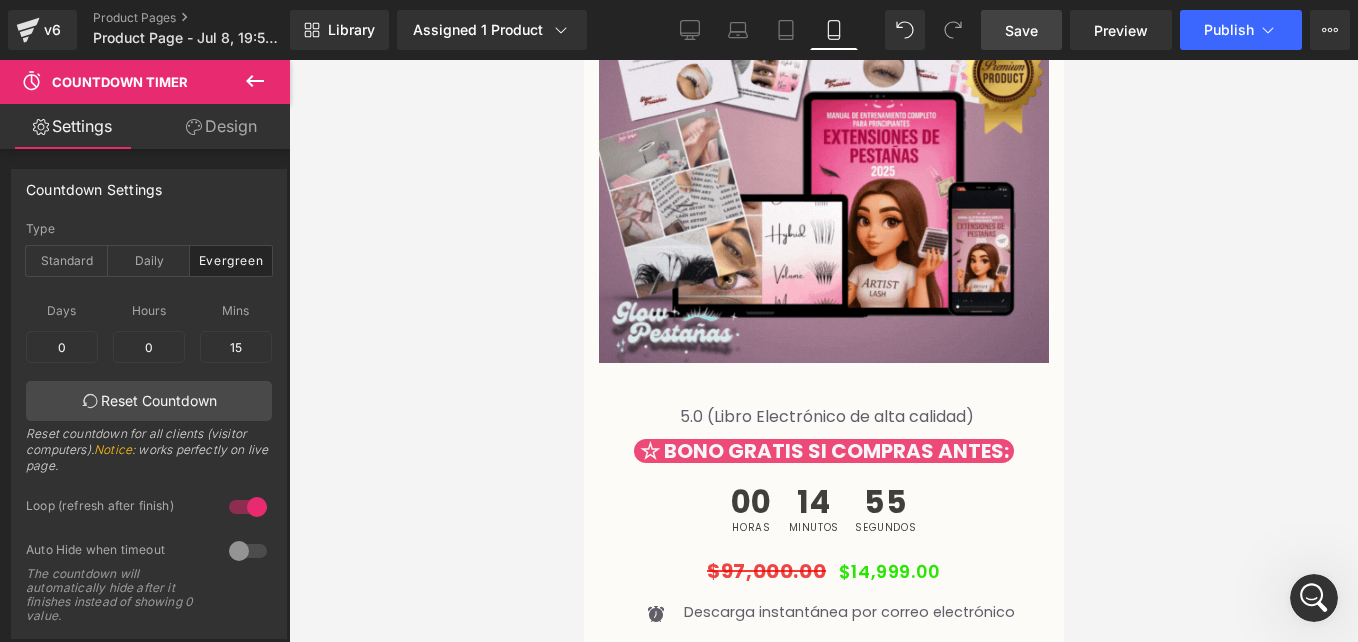 click on "Save" at bounding box center (1021, 30) 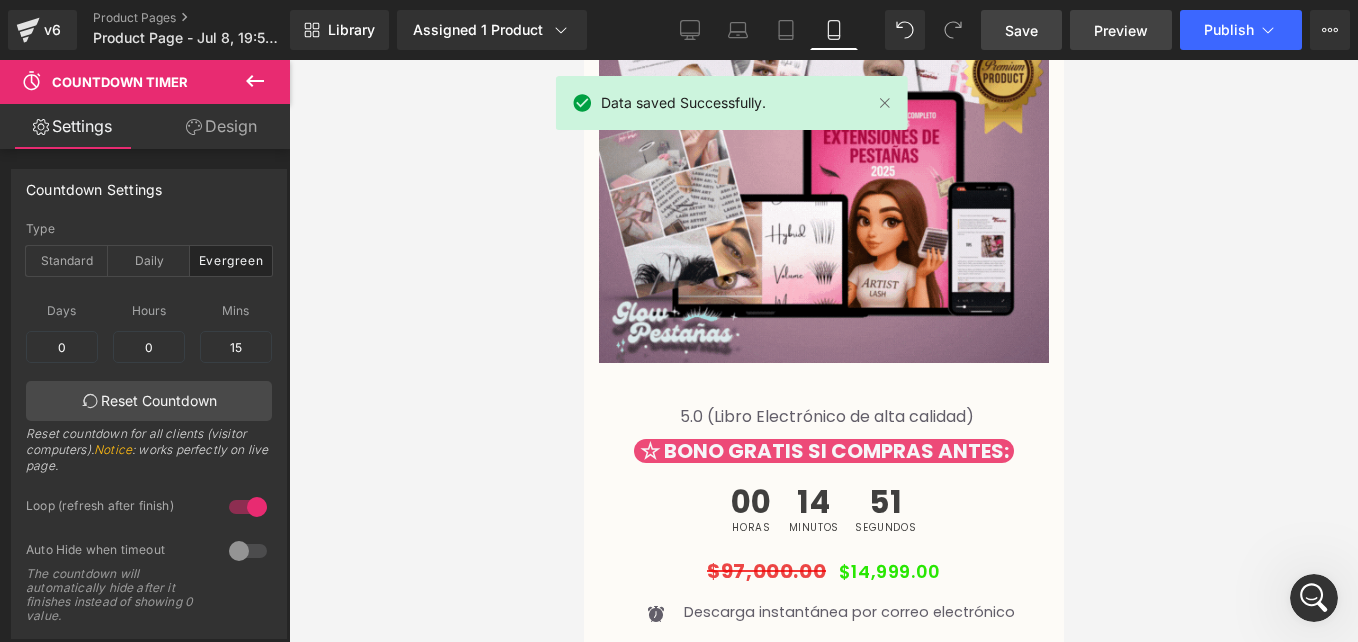 click on "Preview" at bounding box center (1121, 30) 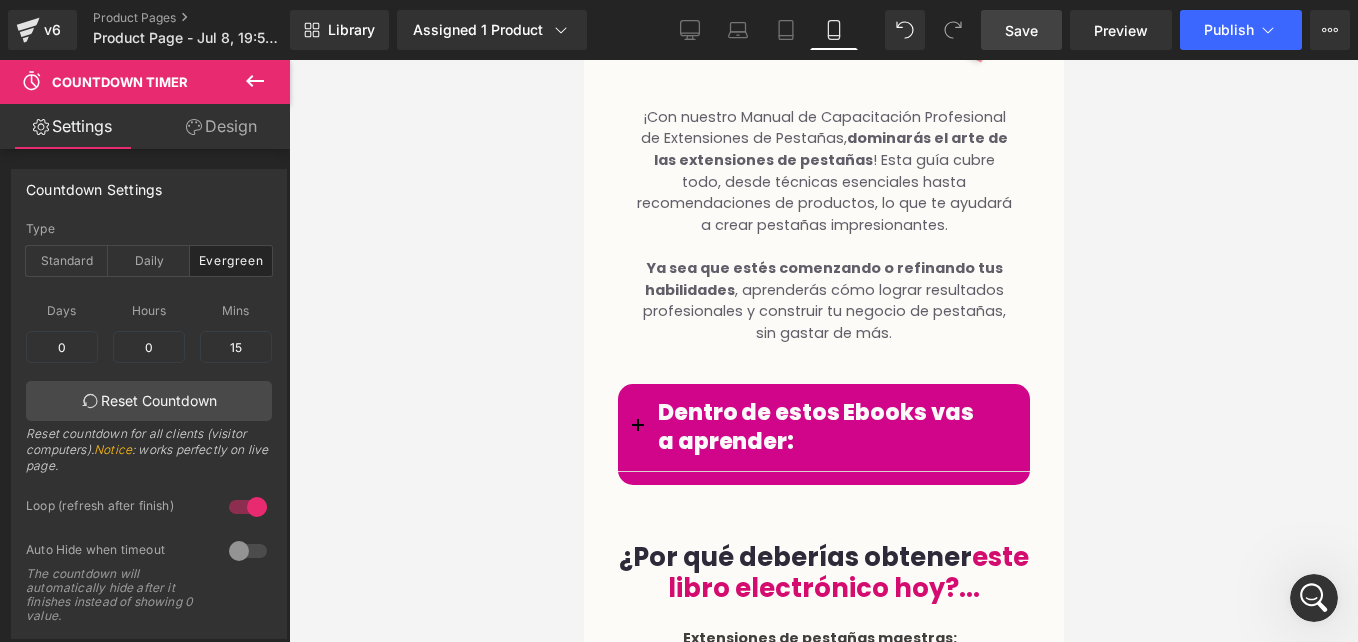 scroll, scrollTop: 4558, scrollLeft: 0, axis: vertical 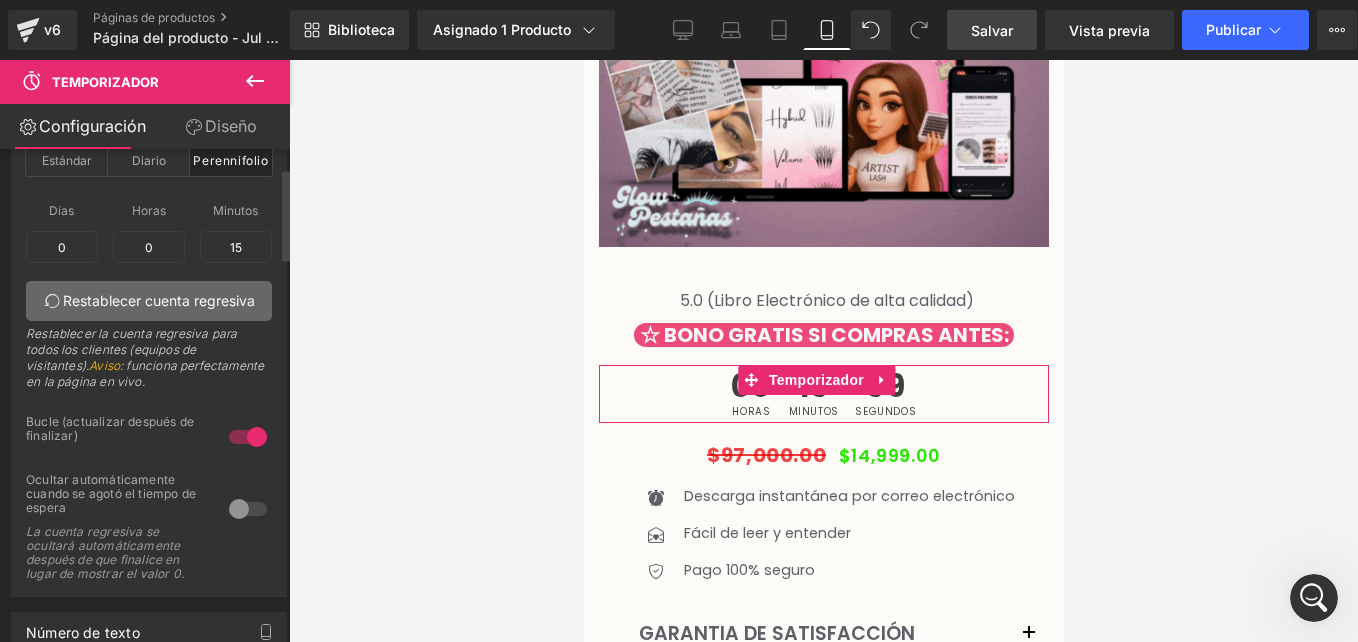 click on "Restablecer cuenta regresiva" at bounding box center [159, 300] 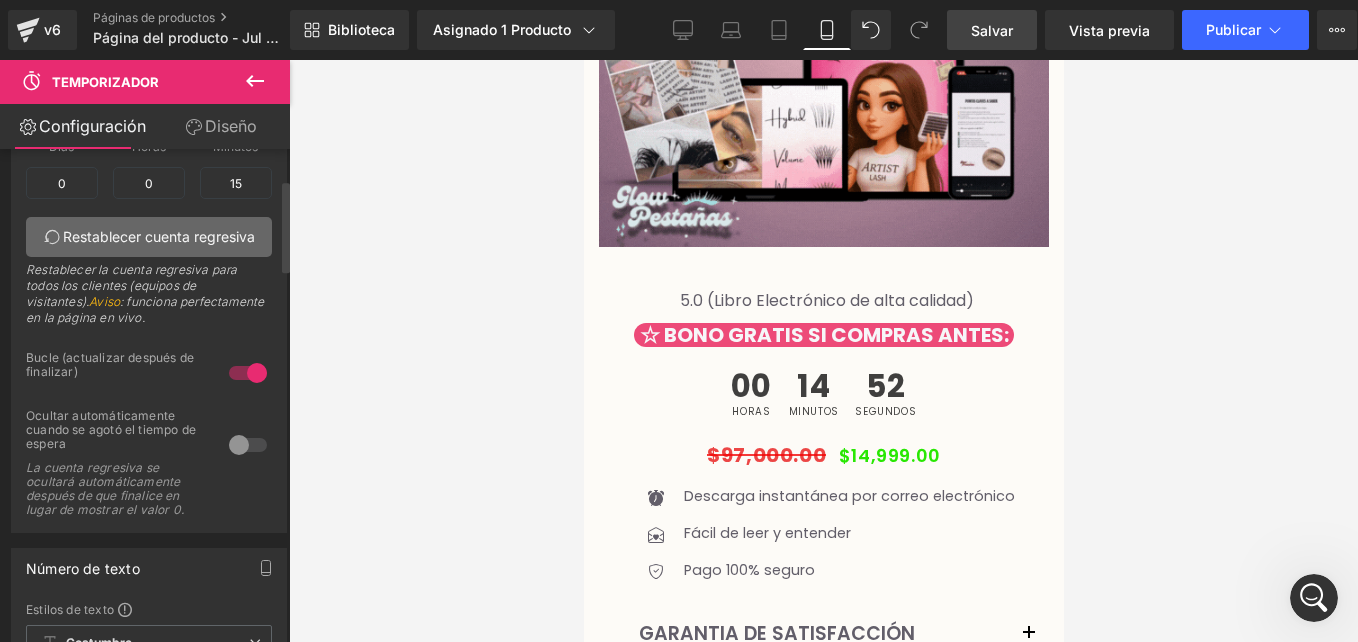 scroll, scrollTop: 163, scrollLeft: 0, axis: vertical 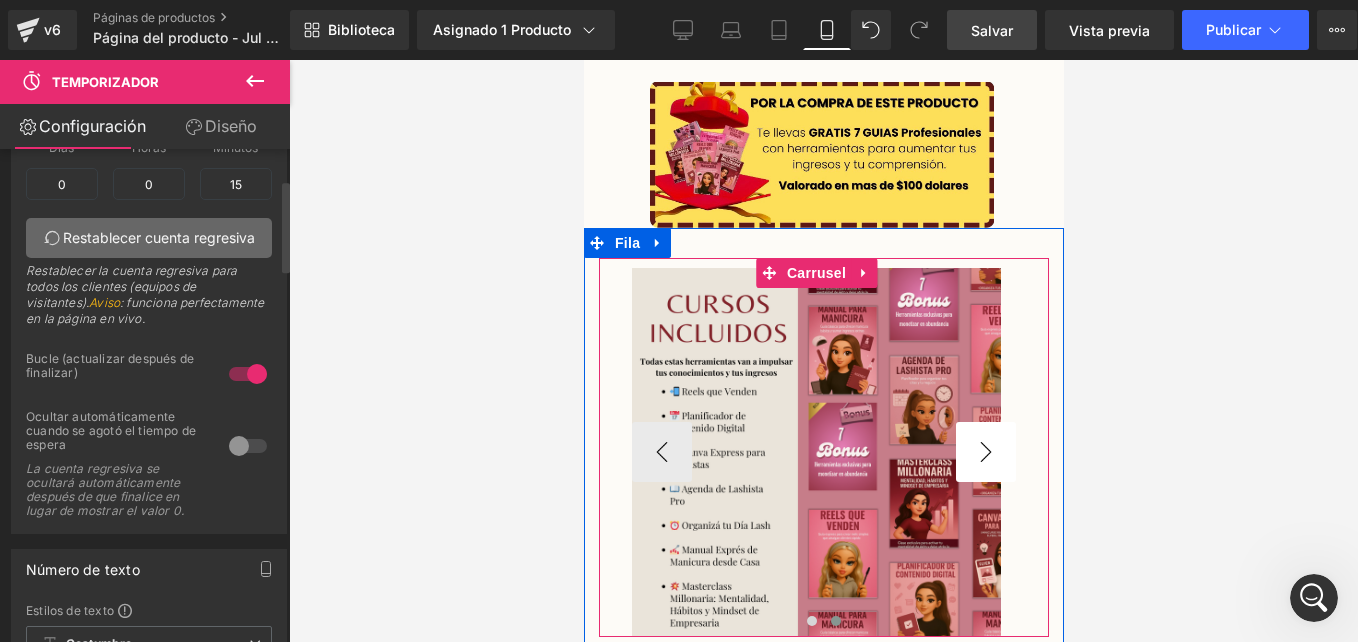 click on "›" at bounding box center [985, 452] 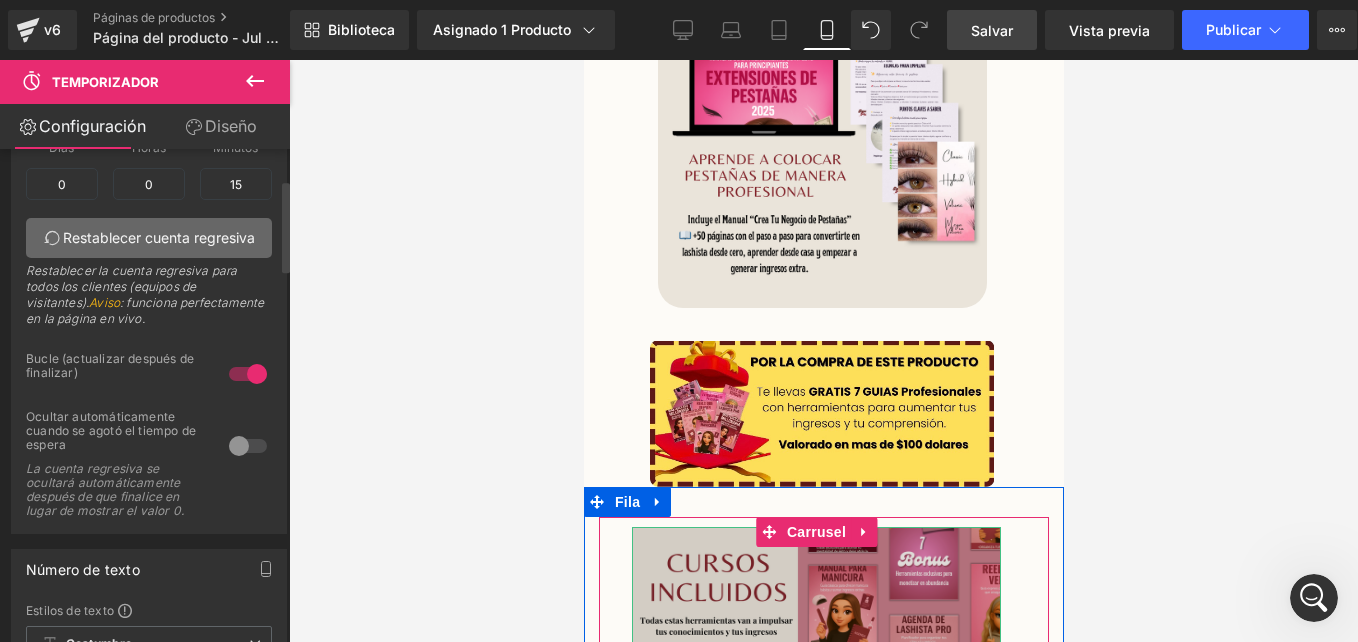 scroll, scrollTop: 2090, scrollLeft: 0, axis: vertical 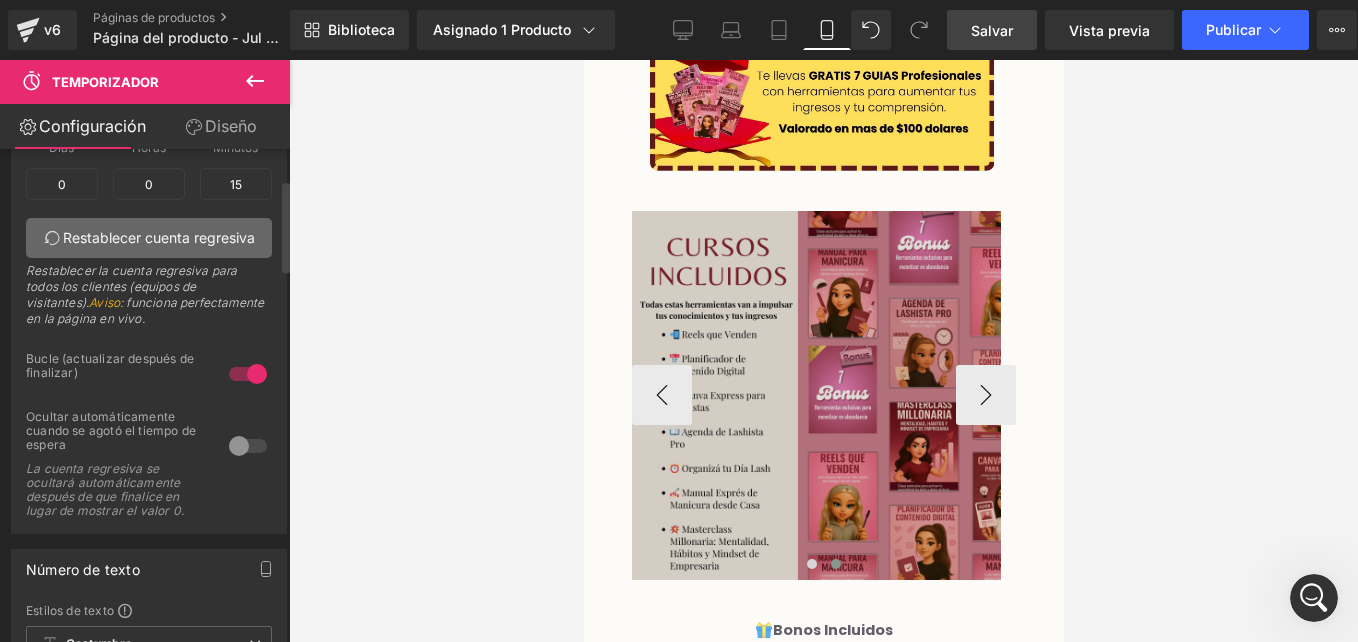 click at bounding box center (815, 395) 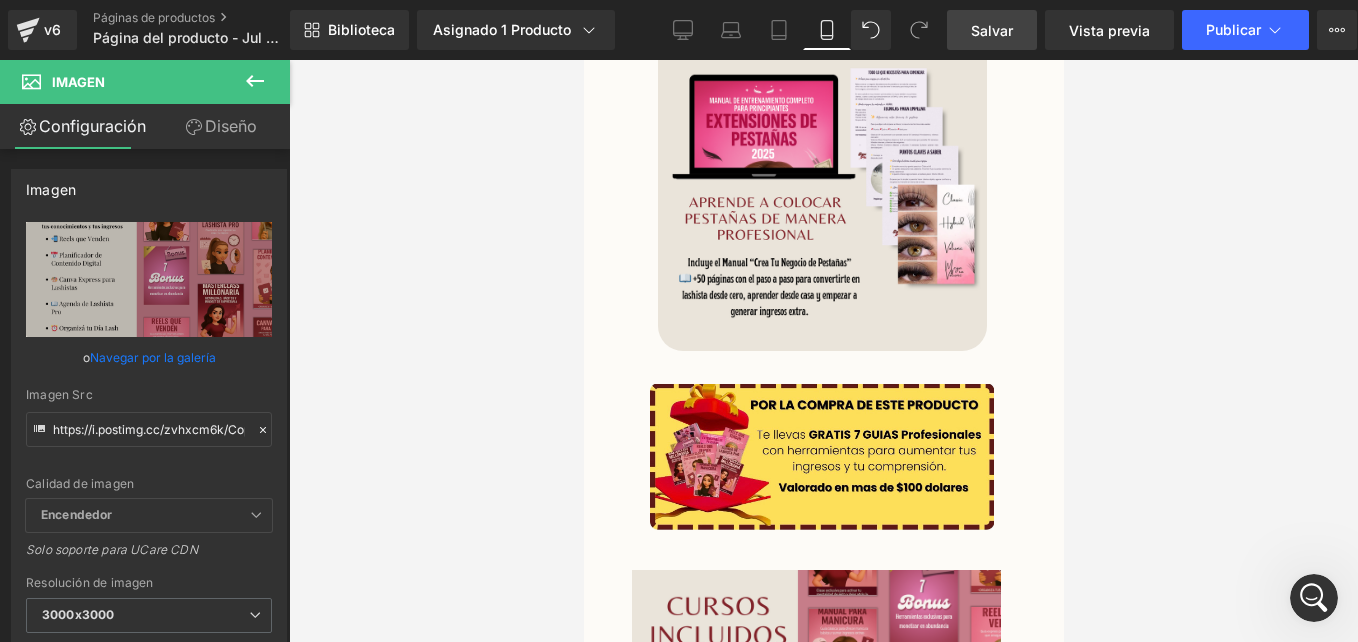 scroll, scrollTop: 2070, scrollLeft: 0, axis: vertical 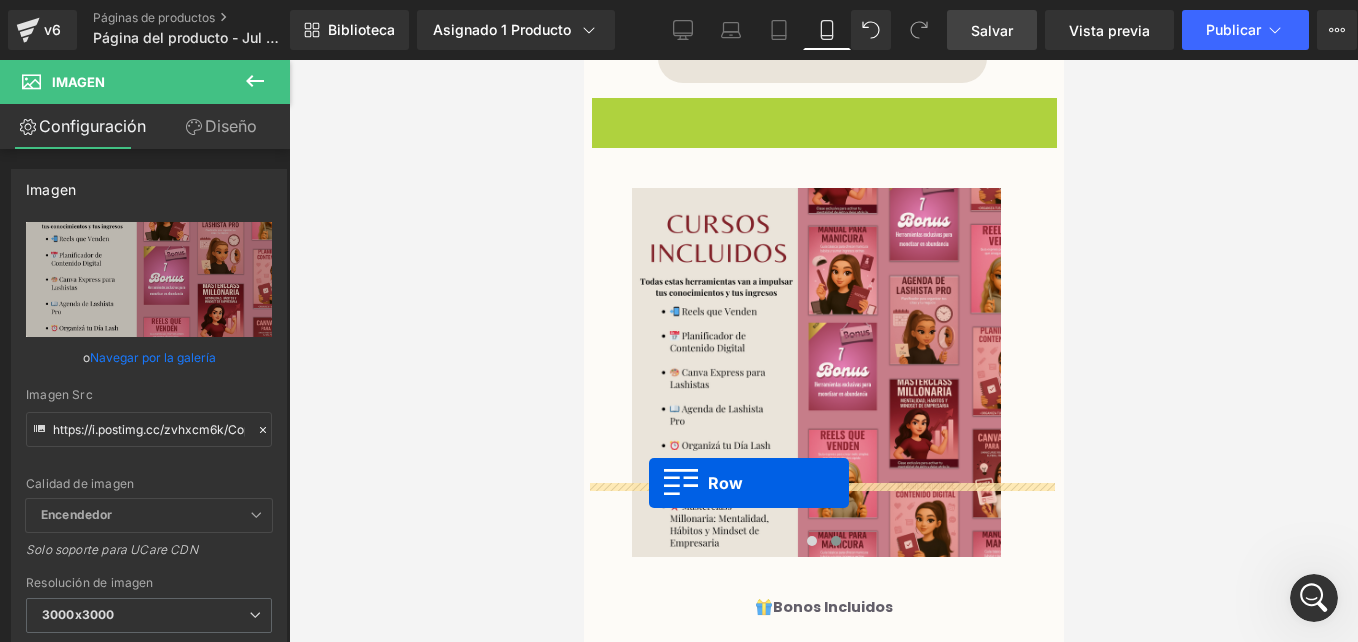 drag, startPoint x: 598, startPoint y: 266, endPoint x: 647, endPoint y: 483, distance: 222.46349 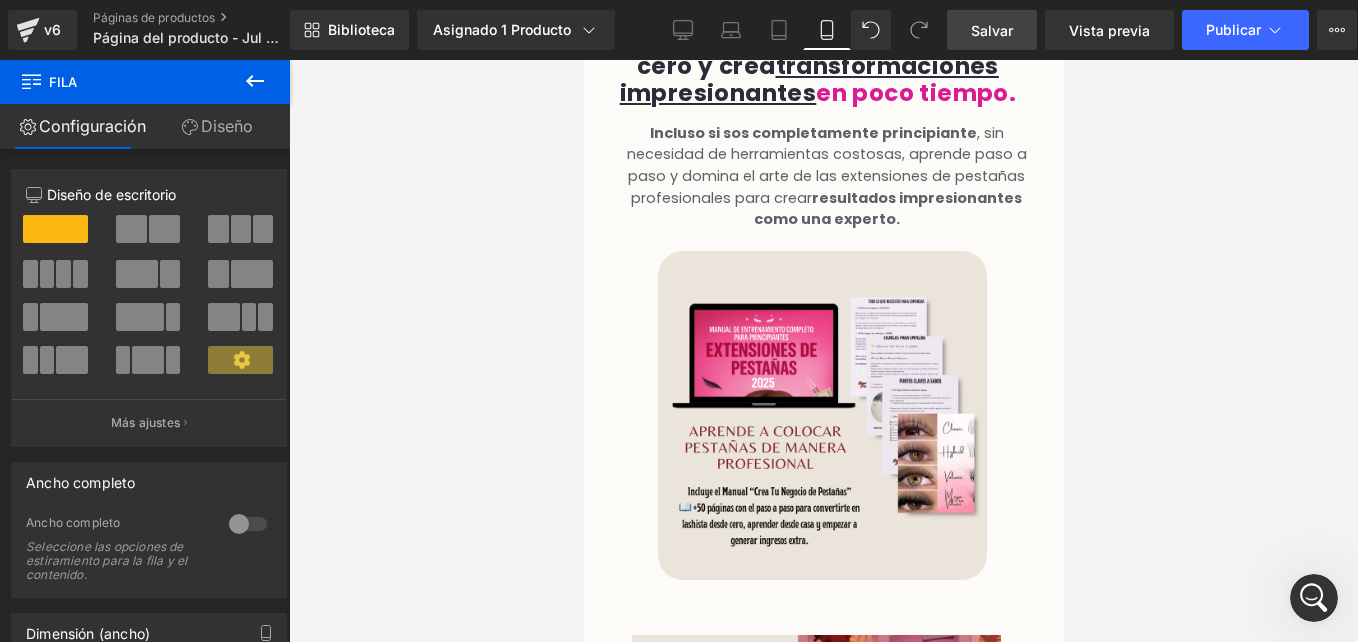 scroll, scrollTop: 1828, scrollLeft: 0, axis: vertical 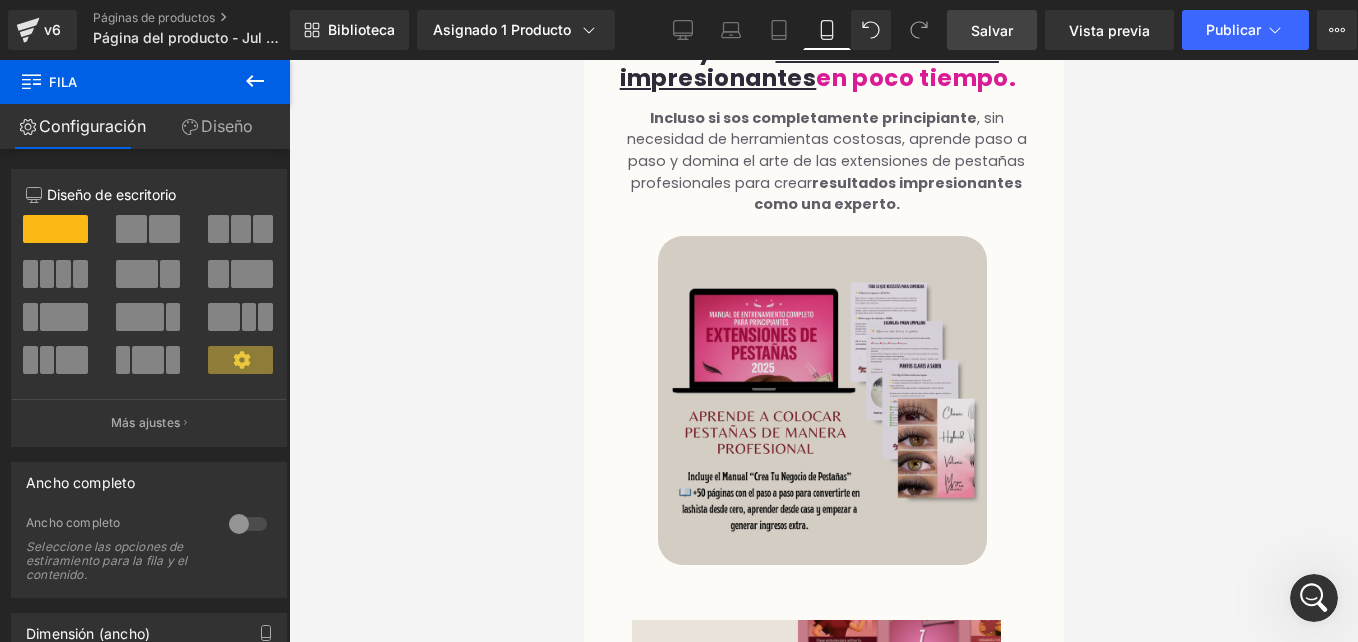 click at bounding box center (821, 400) 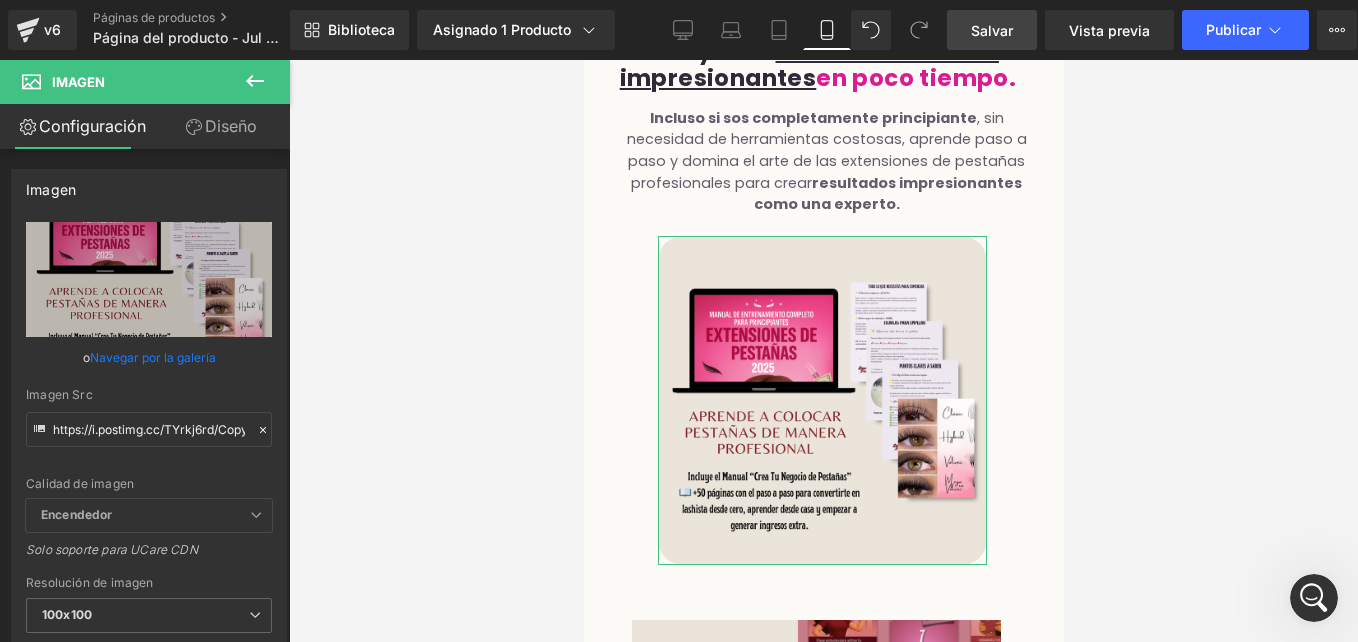 click on "Diseño" at bounding box center (221, 126) 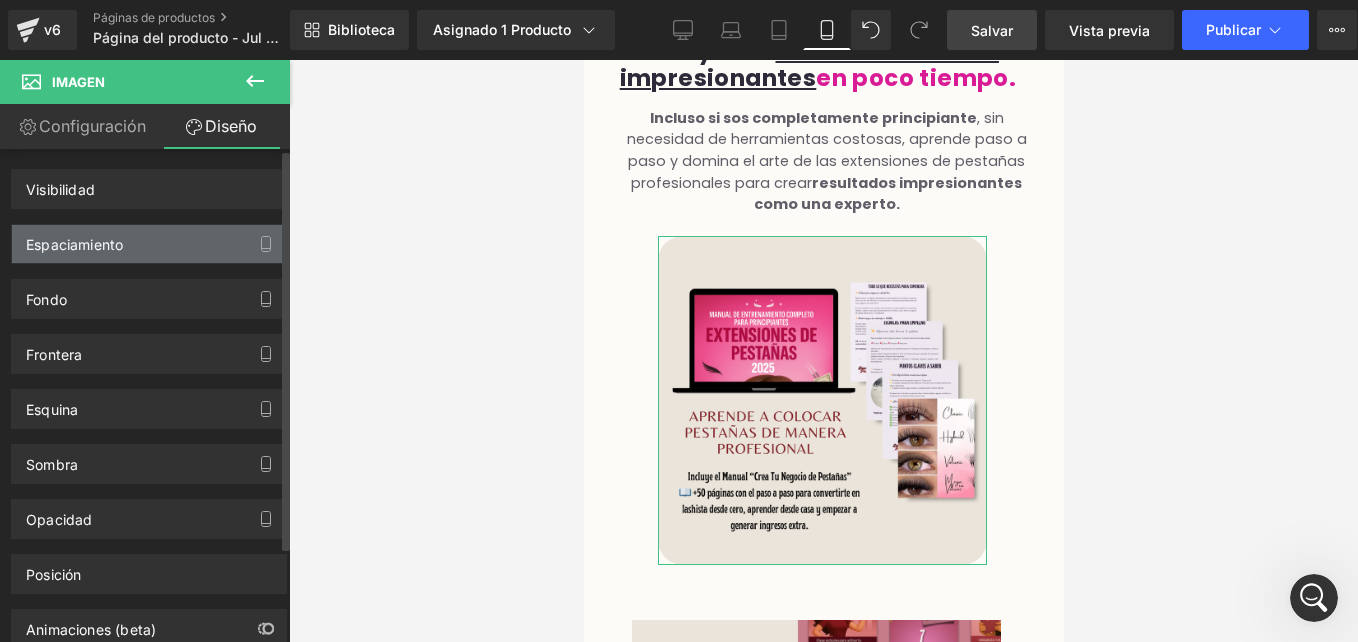 click on "Espaciamiento" at bounding box center (149, 244) 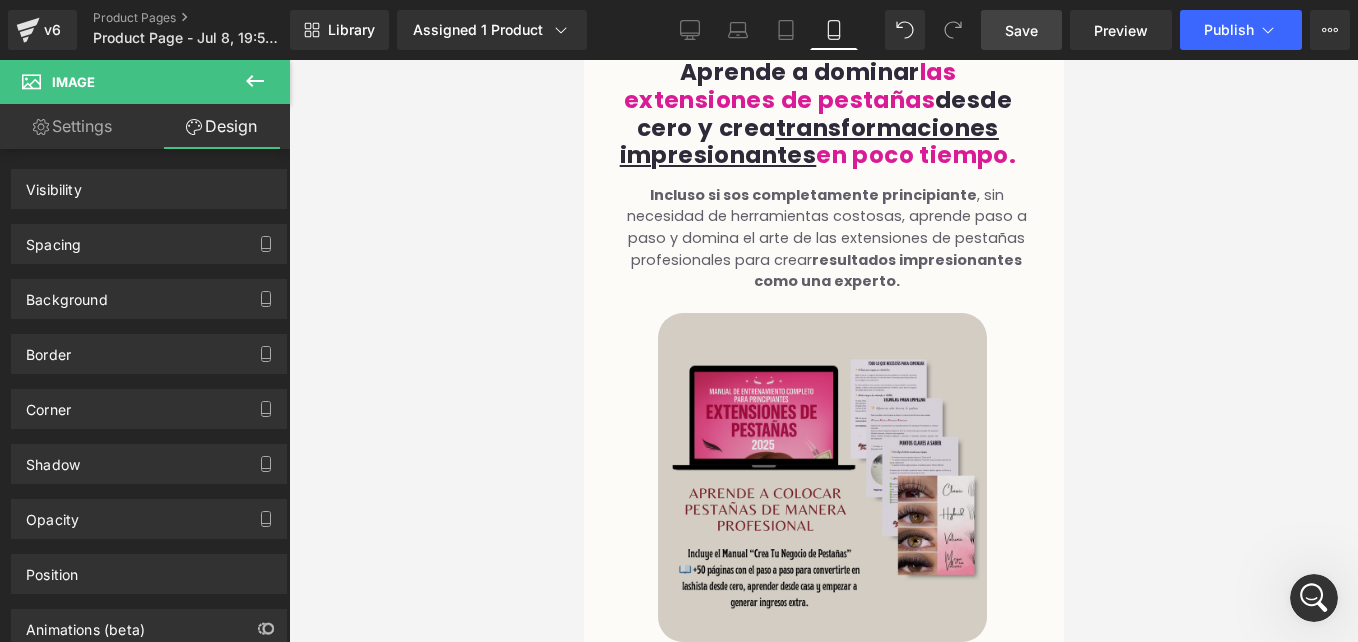 scroll, scrollTop: 1752, scrollLeft: 0, axis: vertical 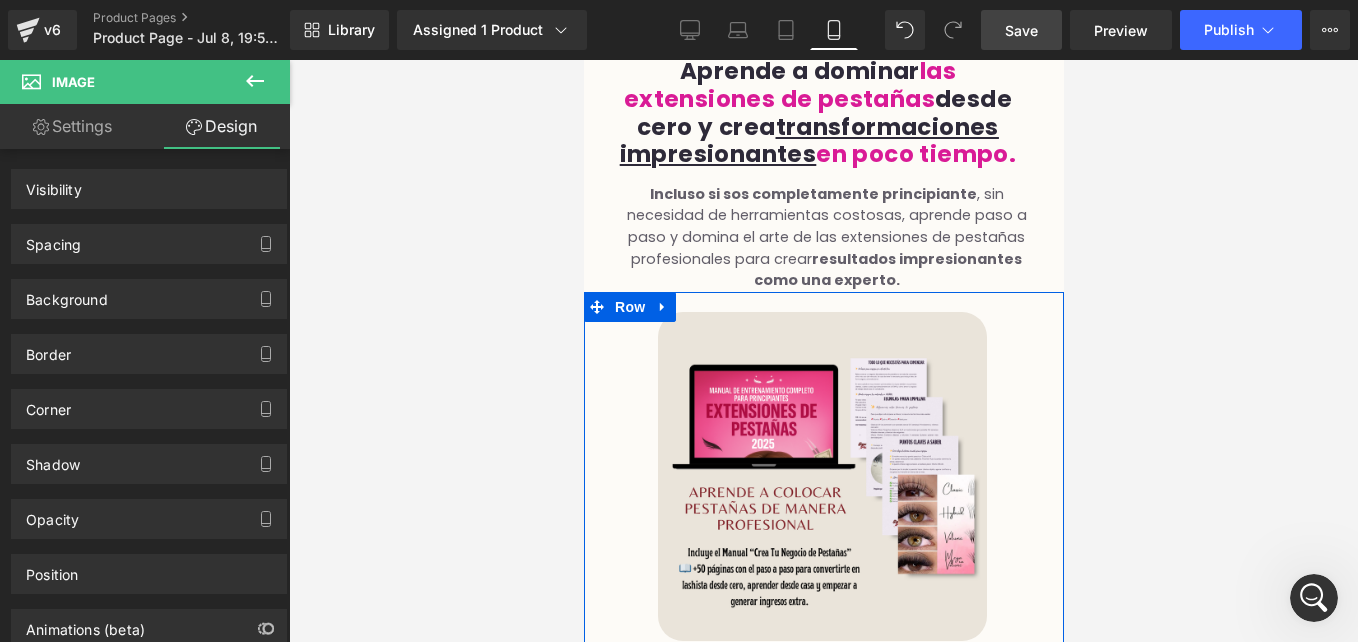 click on "Image         Row" at bounding box center (823, 474) 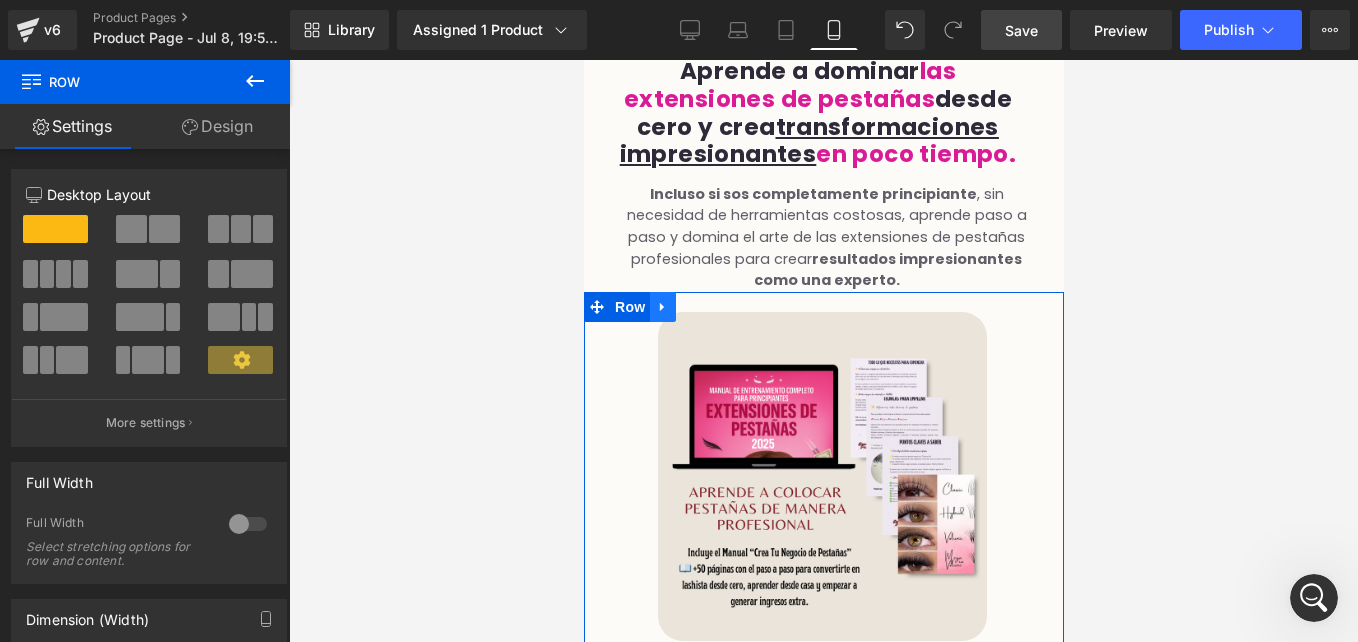 click 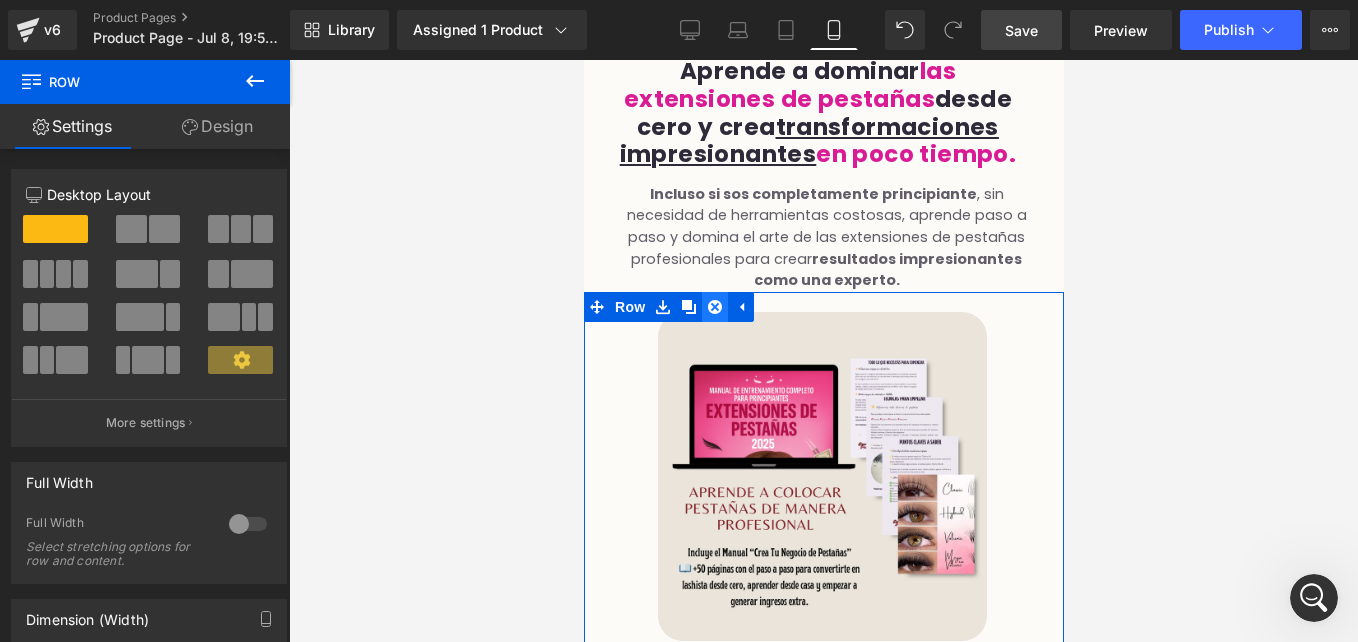 click 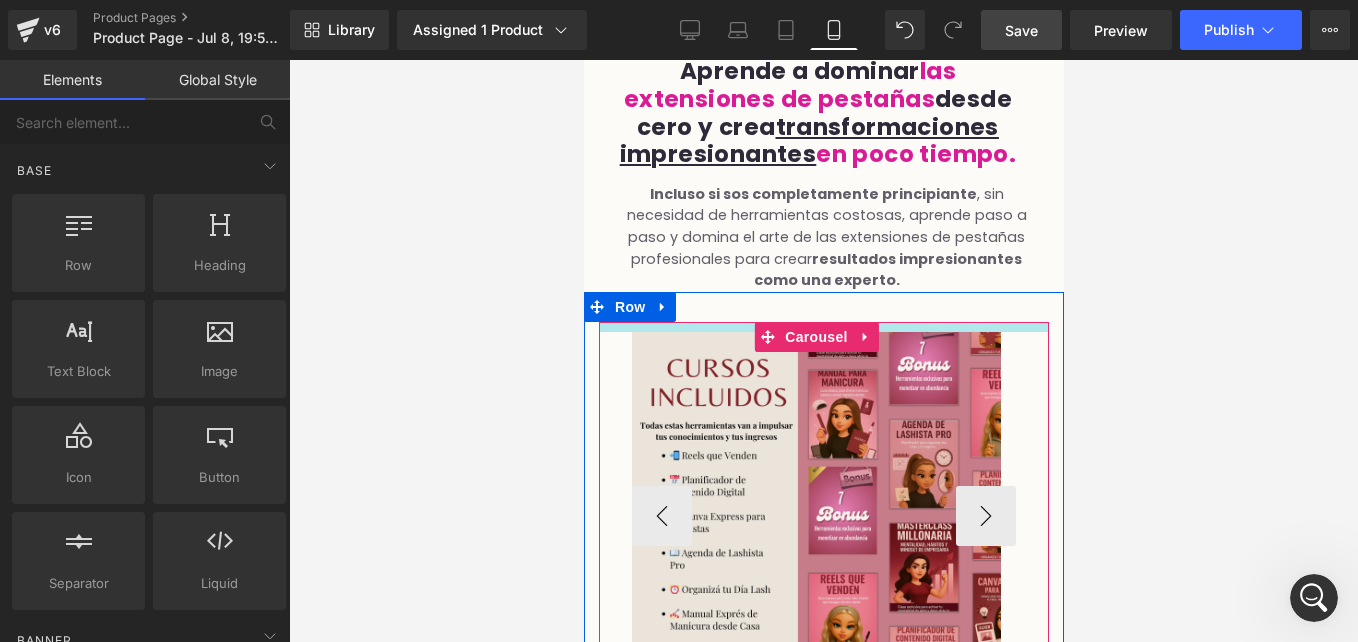 drag, startPoint x: 1096, startPoint y: 416, endPoint x: 608, endPoint y: 357, distance: 491.55365 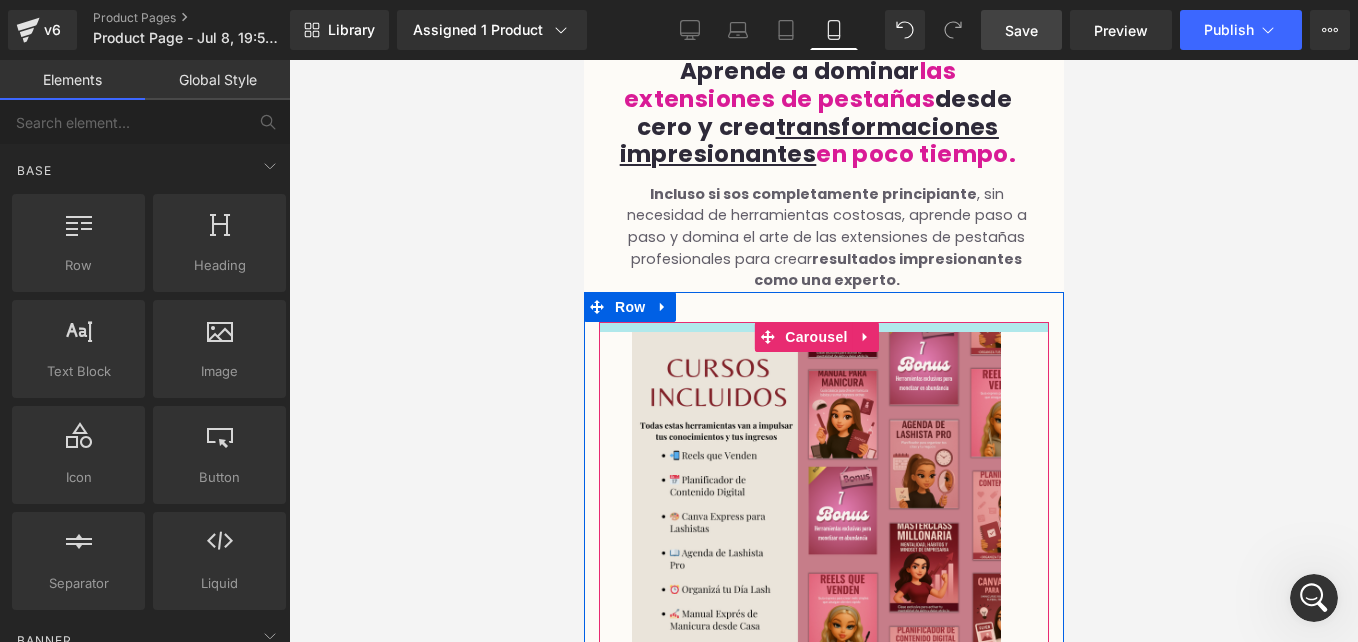 click at bounding box center [823, 351] 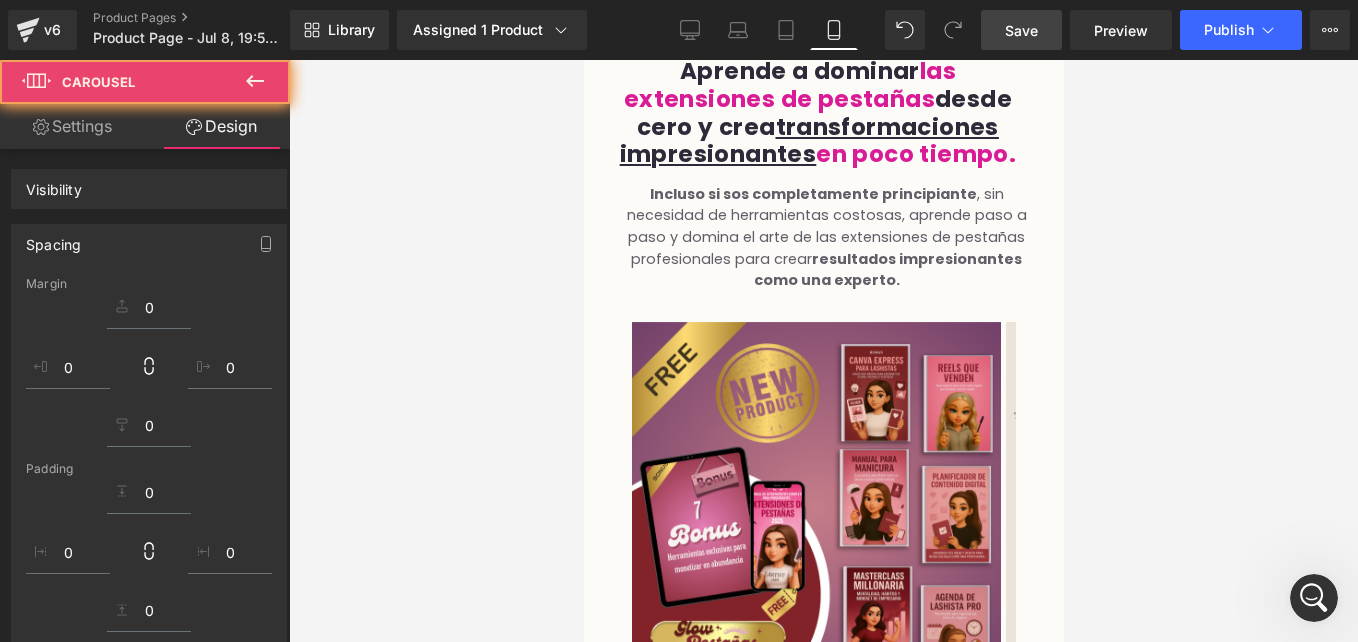 click on "Save" at bounding box center (1021, 30) 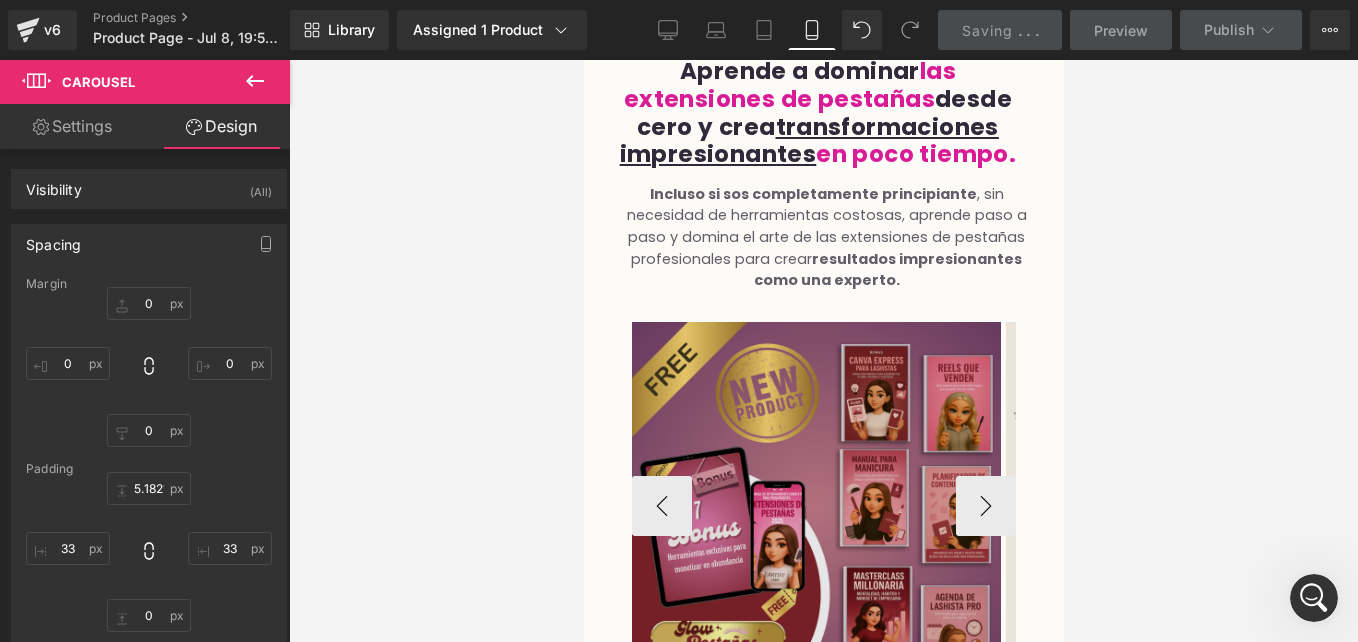 scroll, scrollTop: 1976, scrollLeft: 0, axis: vertical 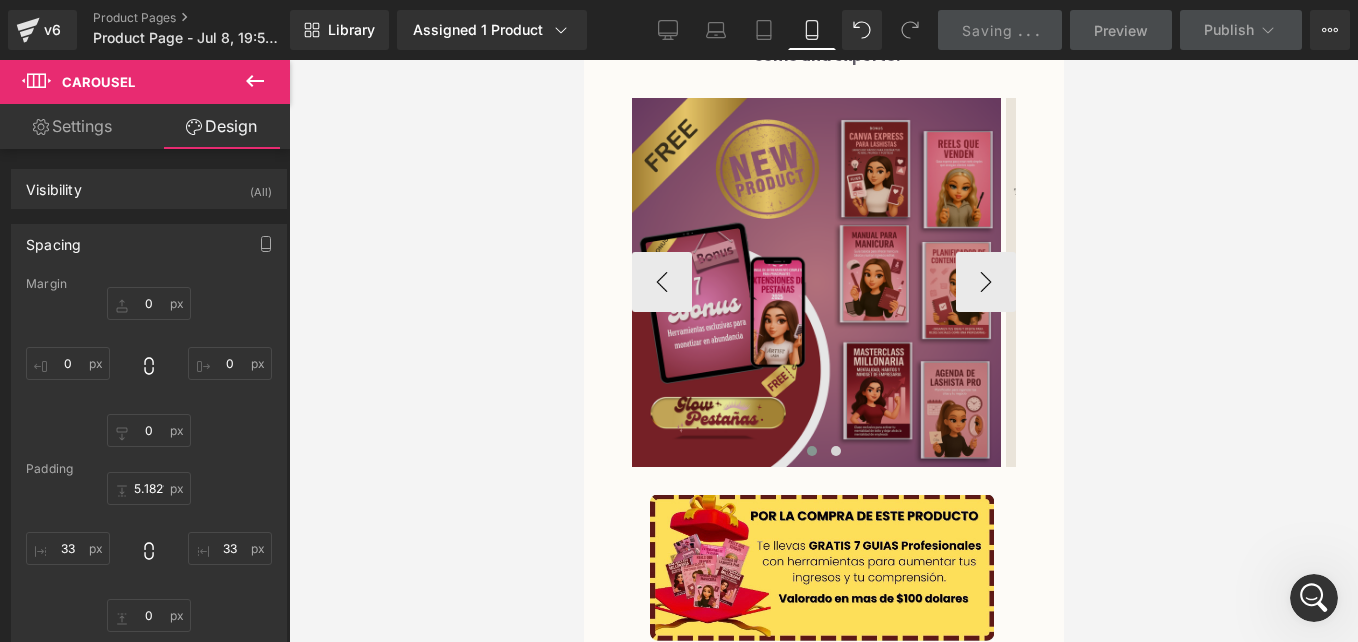 type on "0" 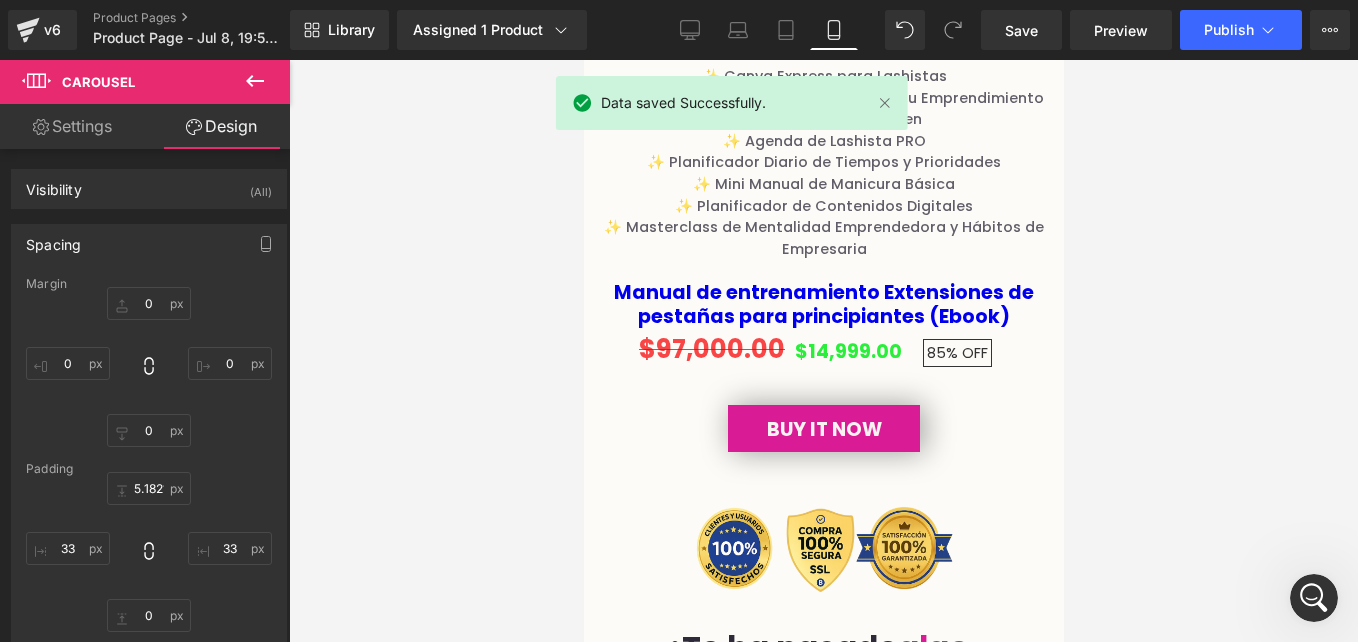 scroll, scrollTop: 2620, scrollLeft: 0, axis: vertical 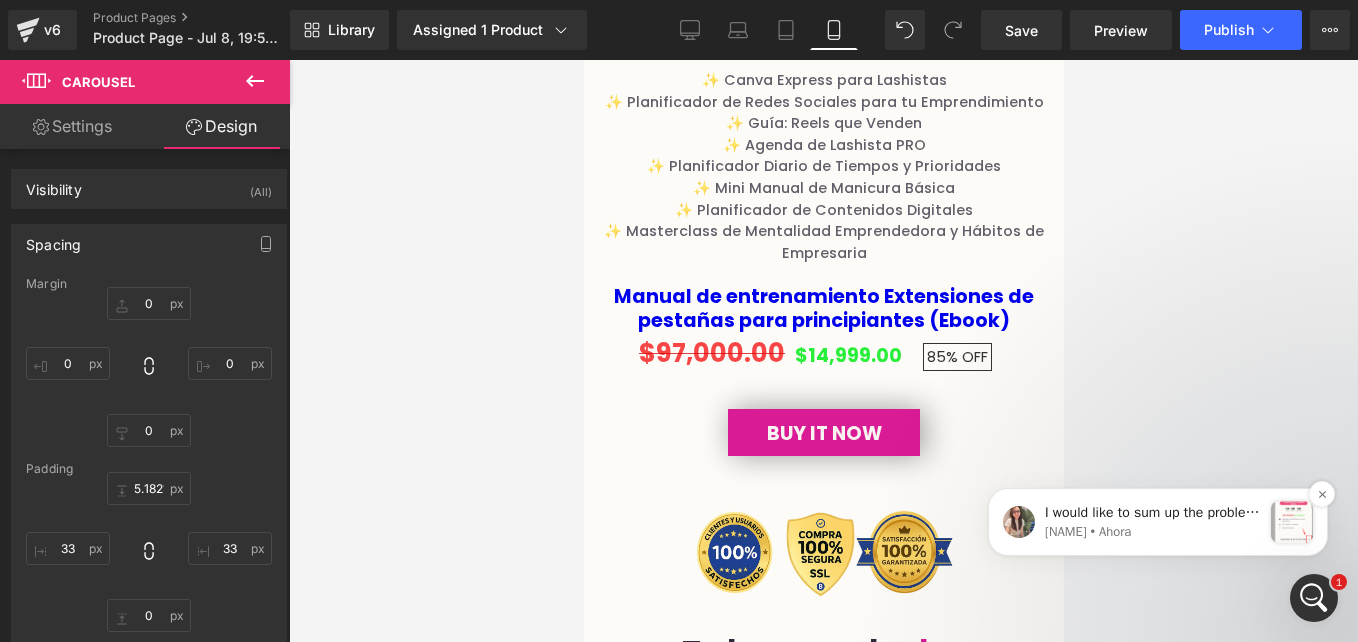 click on "I would like to sum up the problem below:   1. First image, when clicking this Accordion, it's not open Ann • Ahora" at bounding box center [1158, 522] 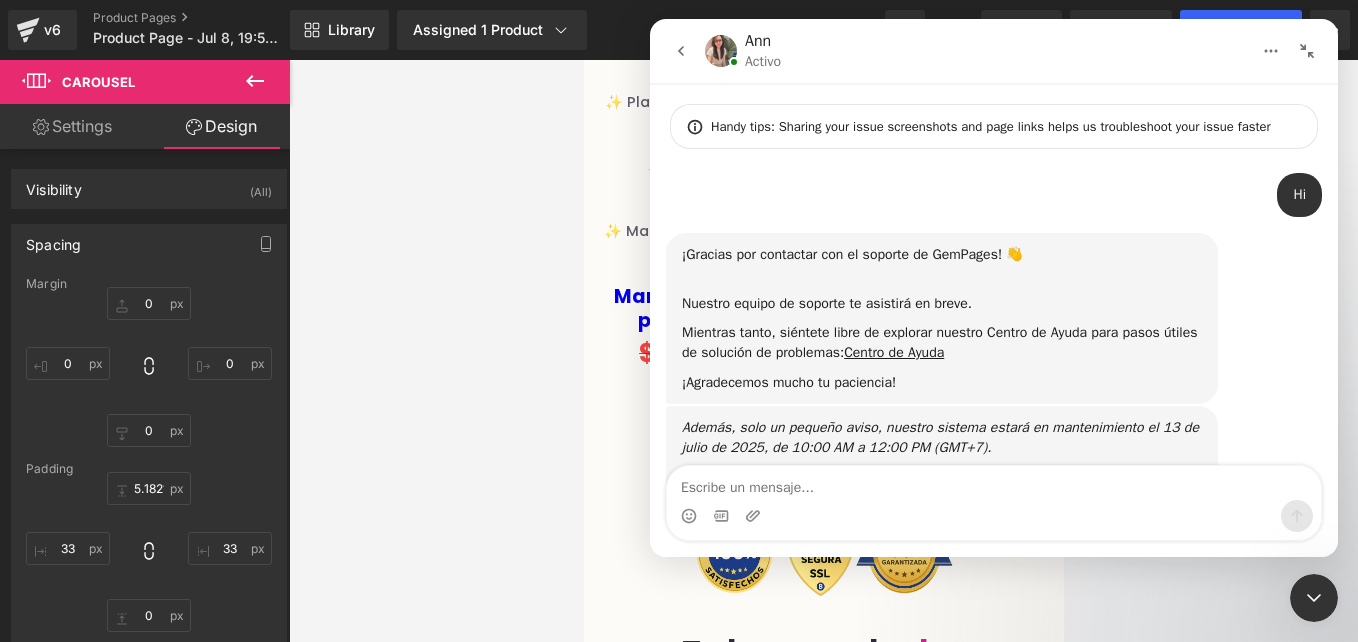scroll, scrollTop: 3, scrollLeft: 0, axis: vertical 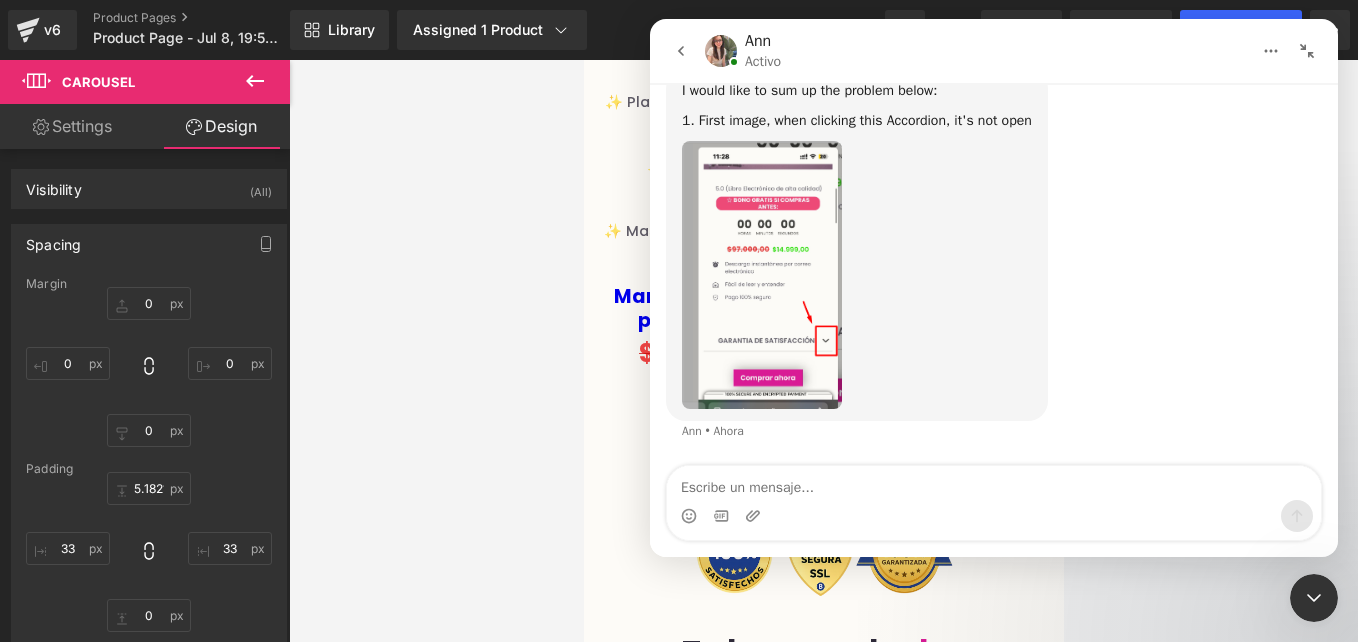 click at bounding box center (994, 483) 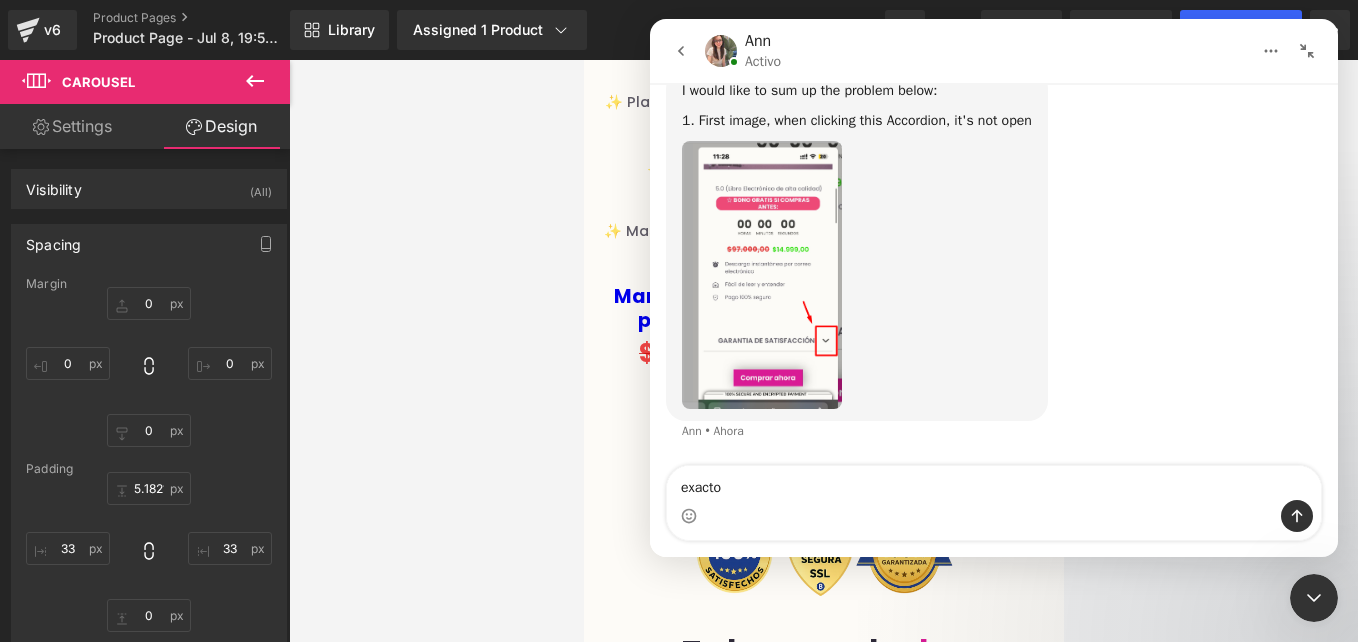 type on "exacto!" 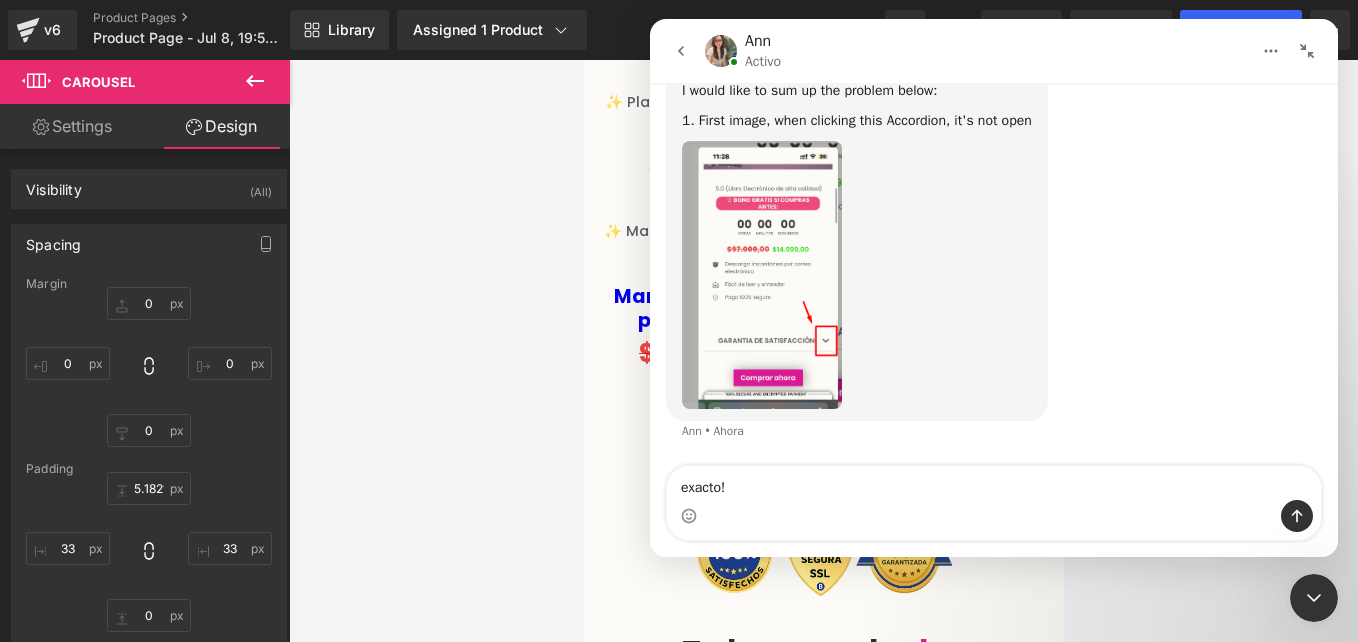 type 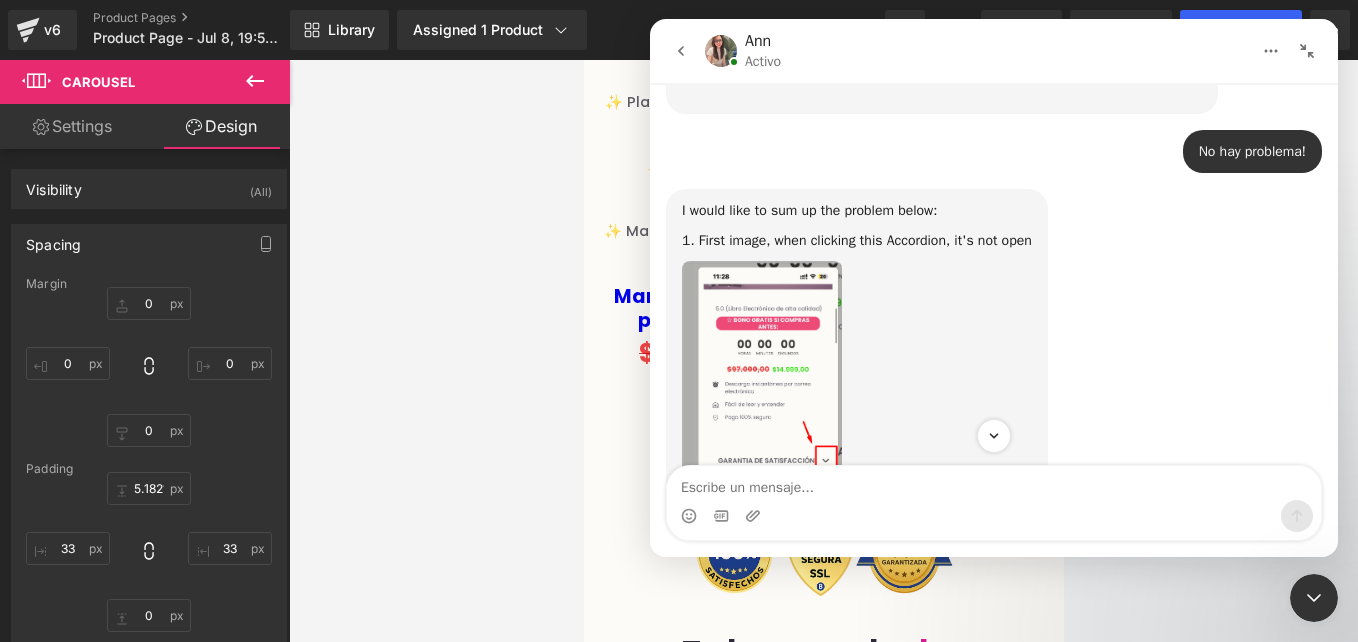 scroll, scrollTop: 2105, scrollLeft: 0, axis: vertical 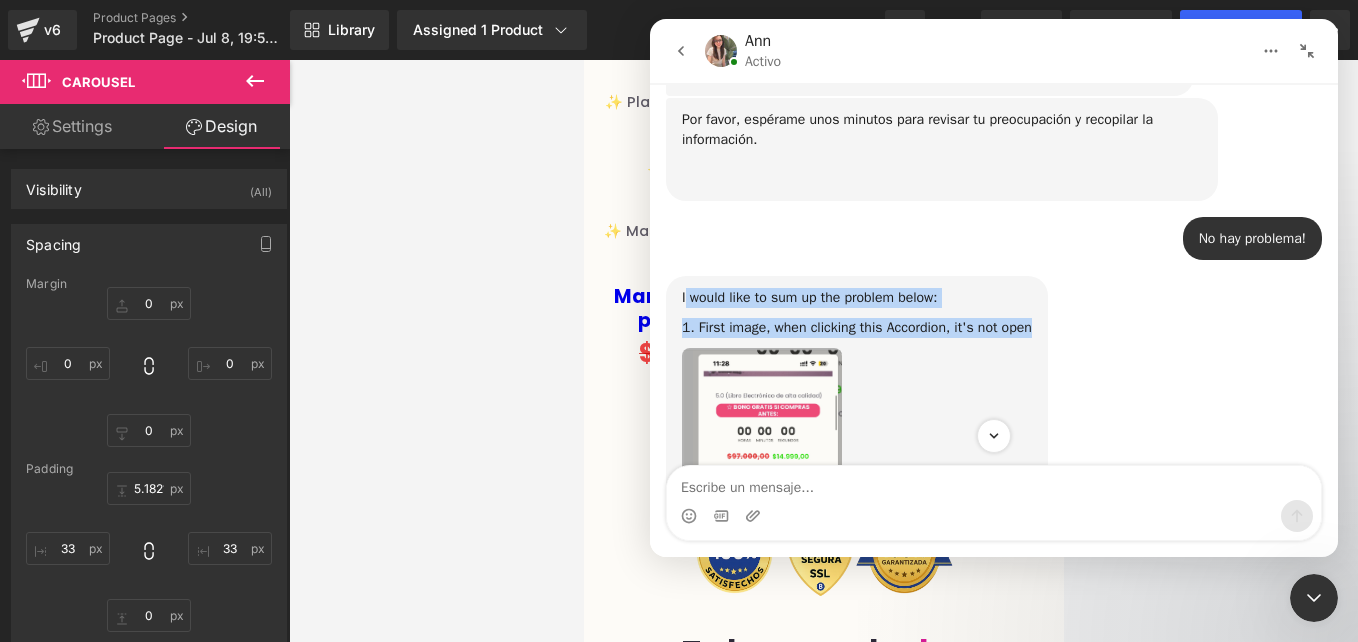 drag, startPoint x: 684, startPoint y: 300, endPoint x: 1054, endPoint y: 327, distance: 370.98383 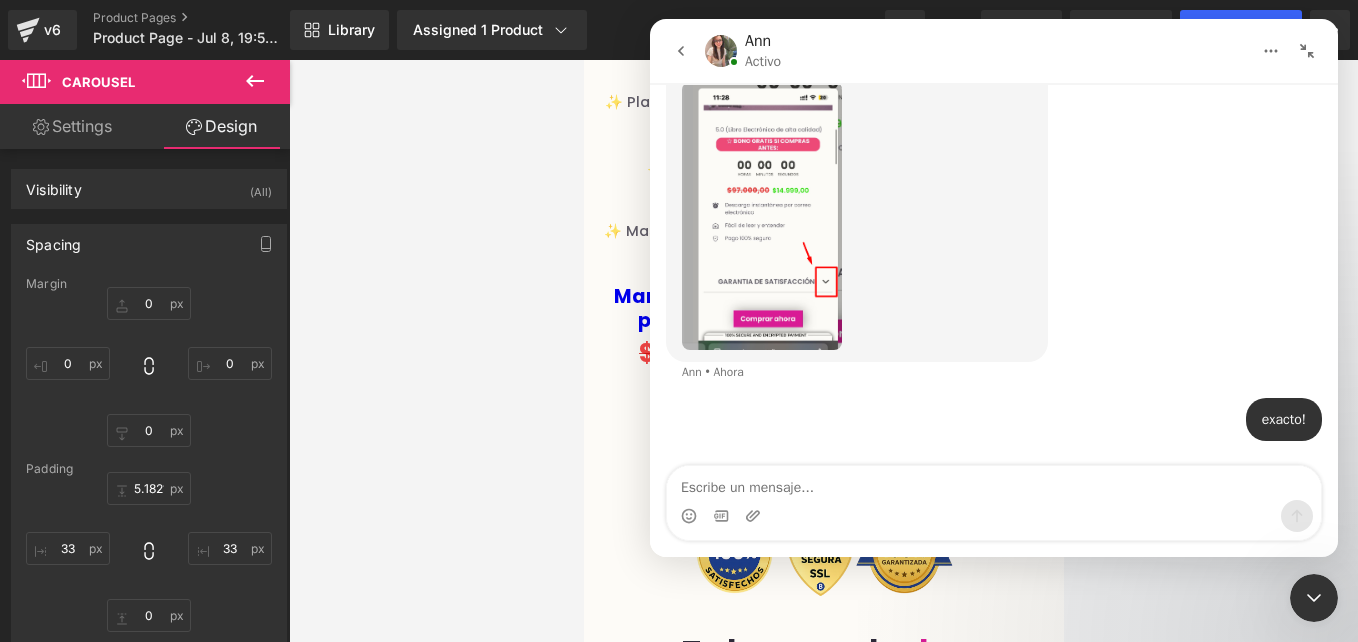 click on "exacto! Glowpestañas    •   Ahora" at bounding box center [994, 432] 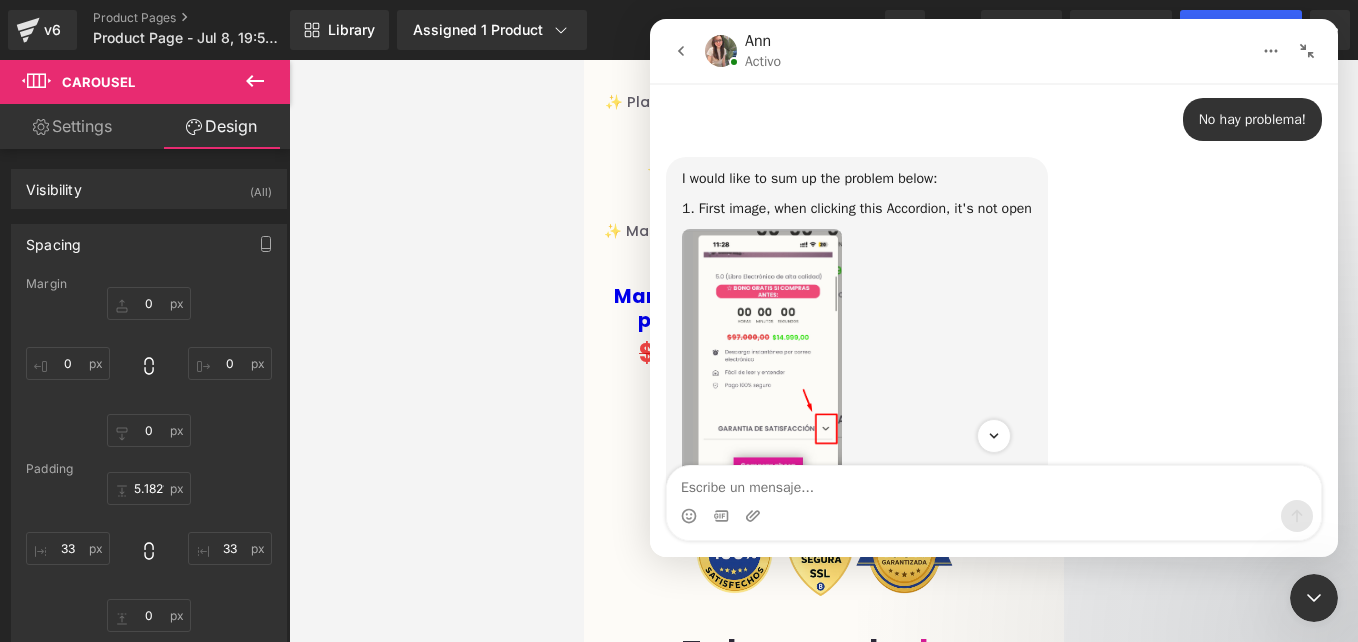 scroll, scrollTop: 2371, scrollLeft: 0, axis: vertical 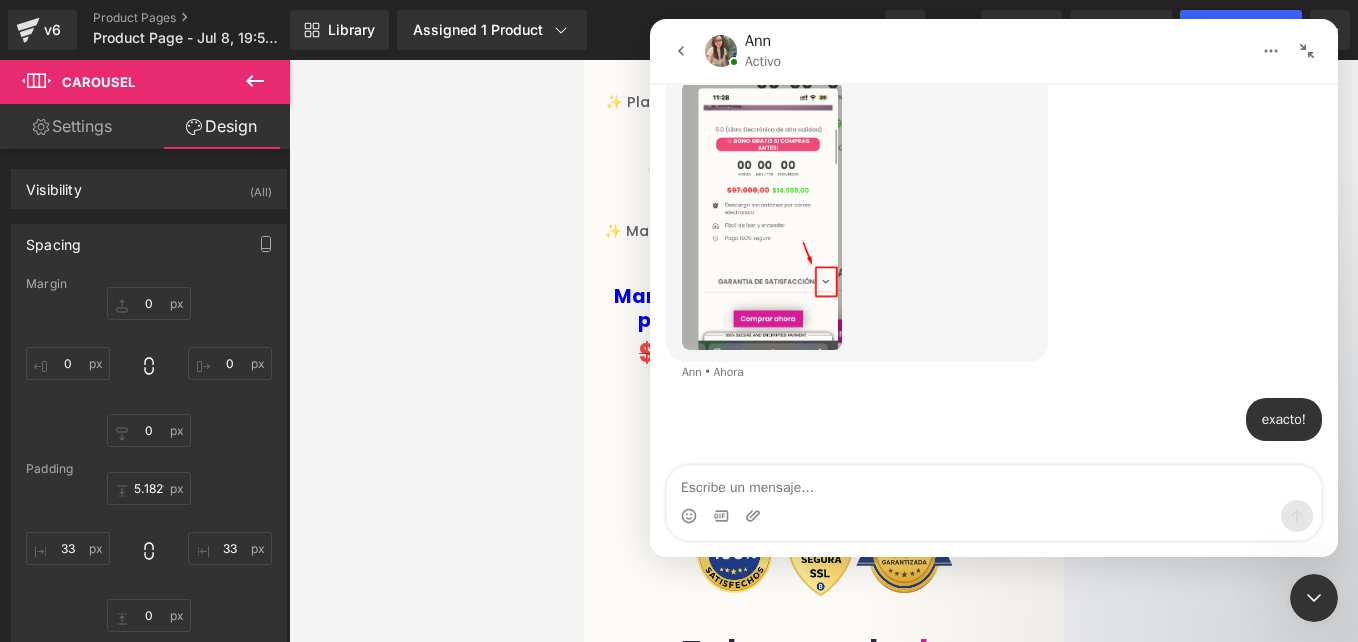 click at bounding box center (679, 291) 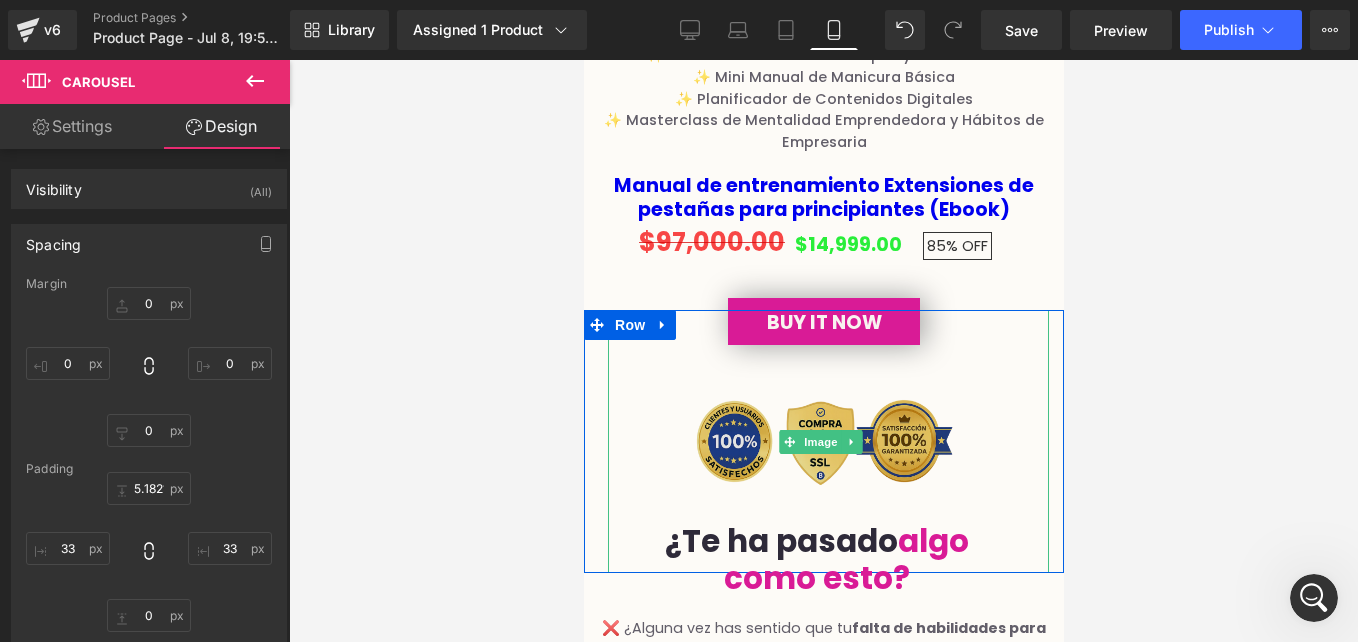 scroll, scrollTop: 2732, scrollLeft: 0, axis: vertical 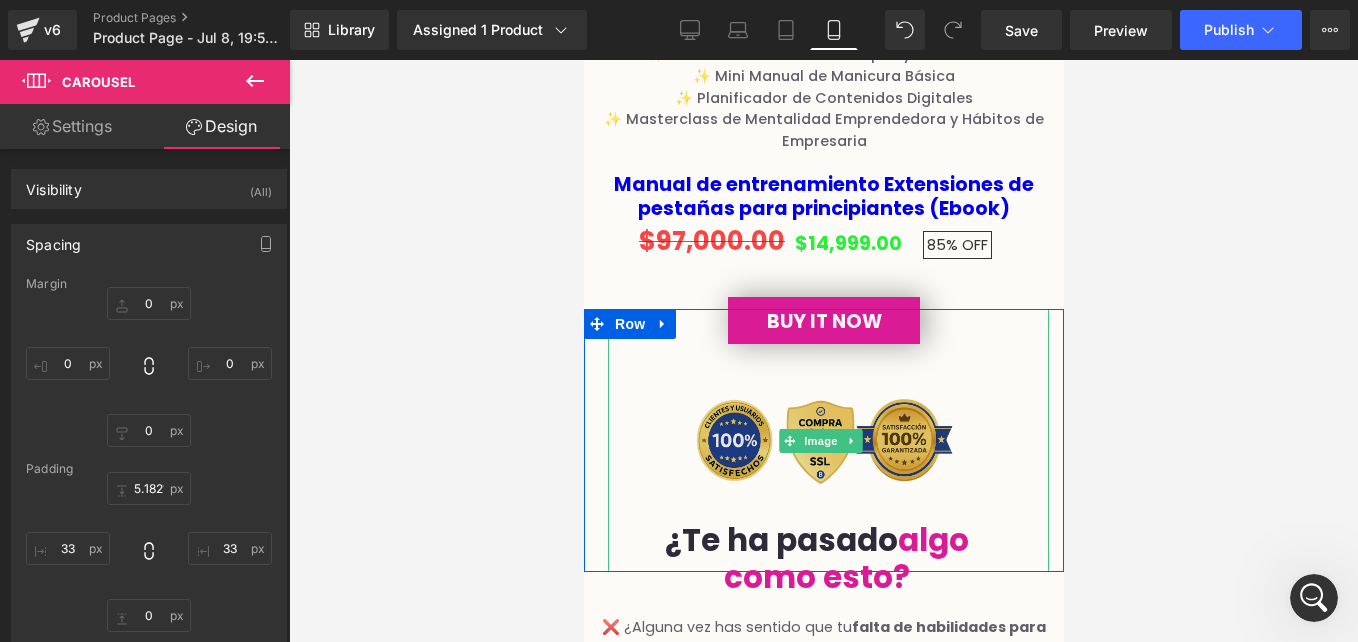 click at bounding box center [827, 440] 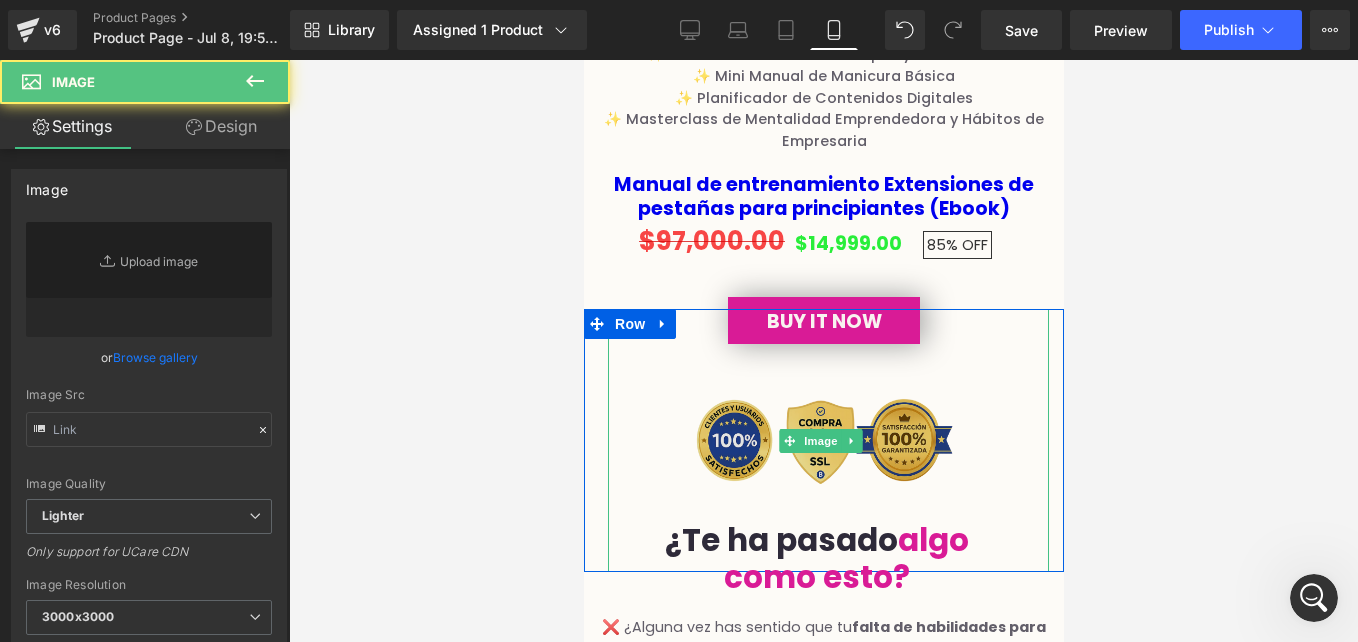 type on "https://i.postimg.cc/ZKYZLFf9/Untitled-design-3.png" 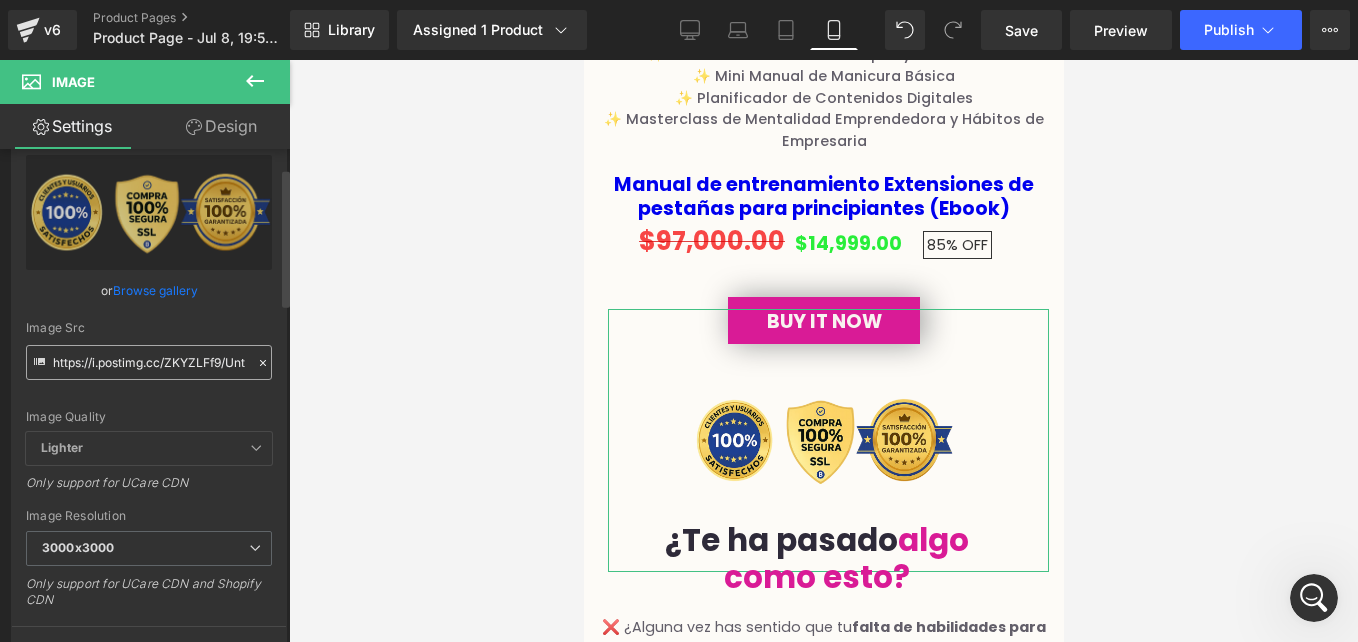 scroll, scrollTop: 0, scrollLeft: 0, axis: both 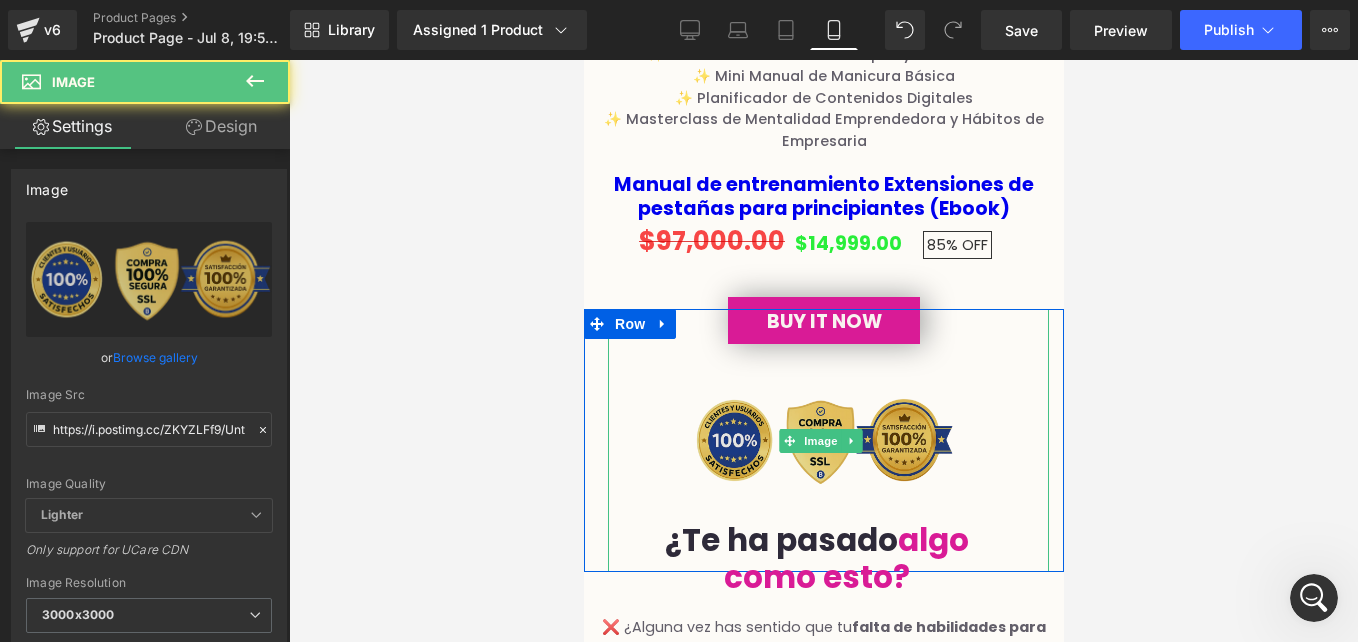 click at bounding box center [827, 440] 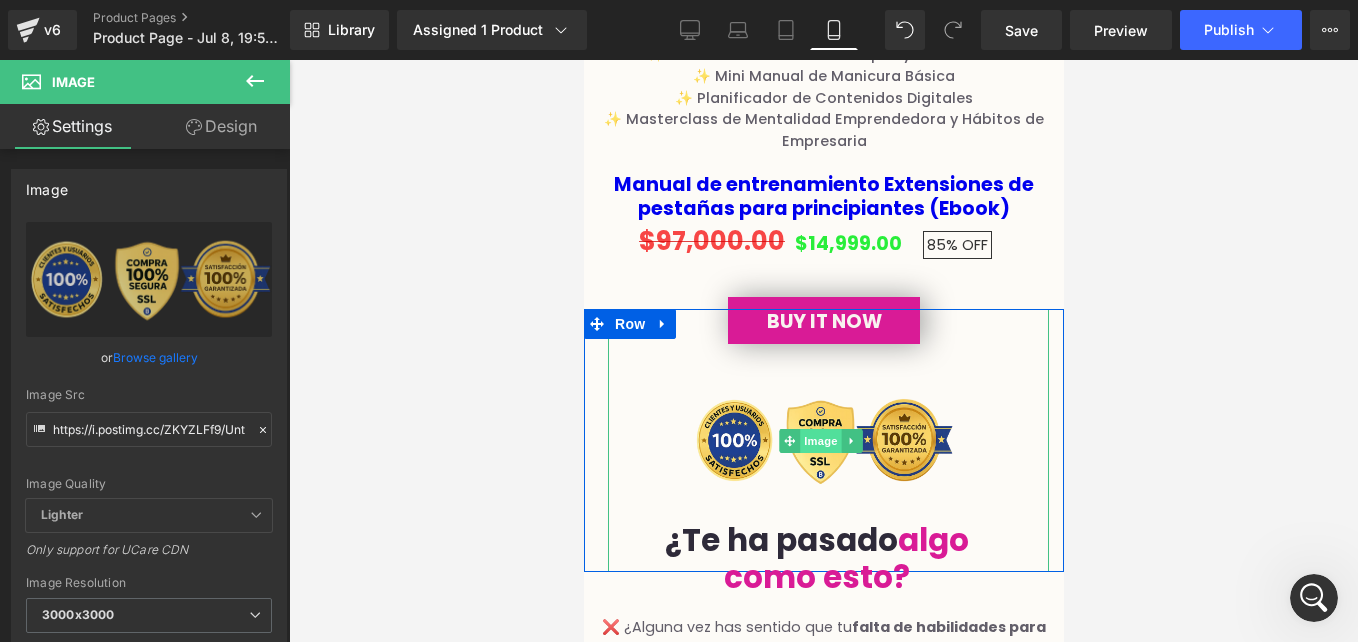 click on "Image" at bounding box center [820, 441] 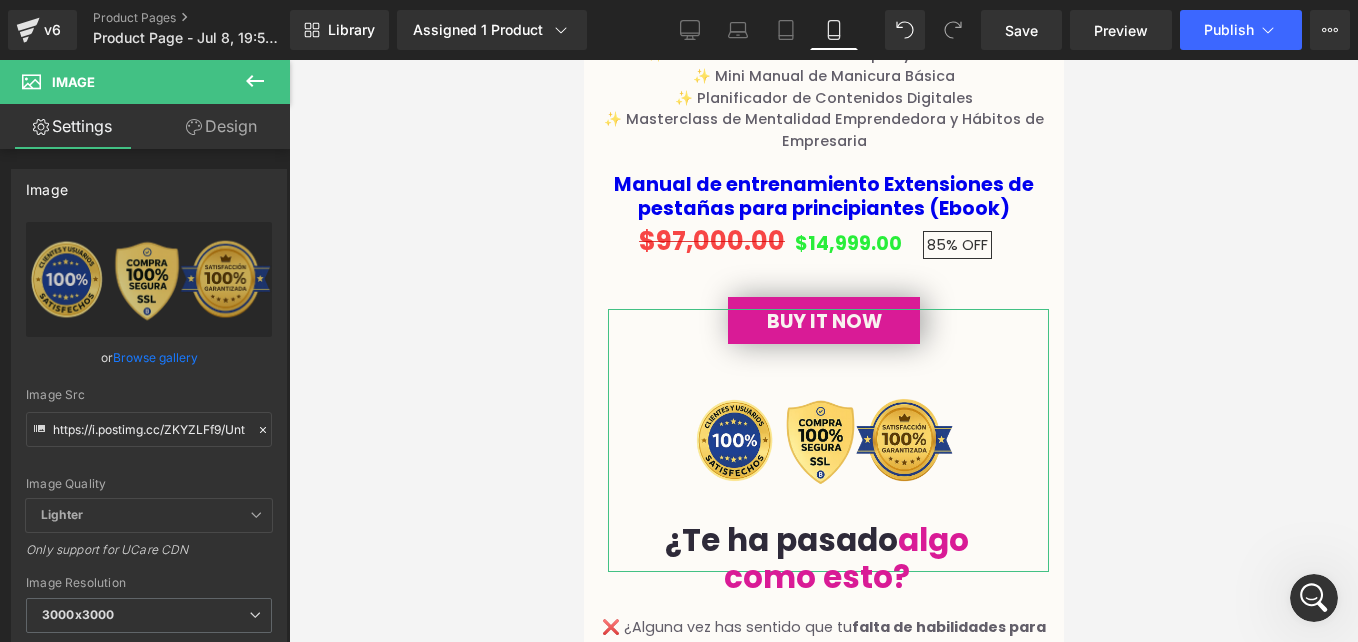 click on "Design" at bounding box center (221, 126) 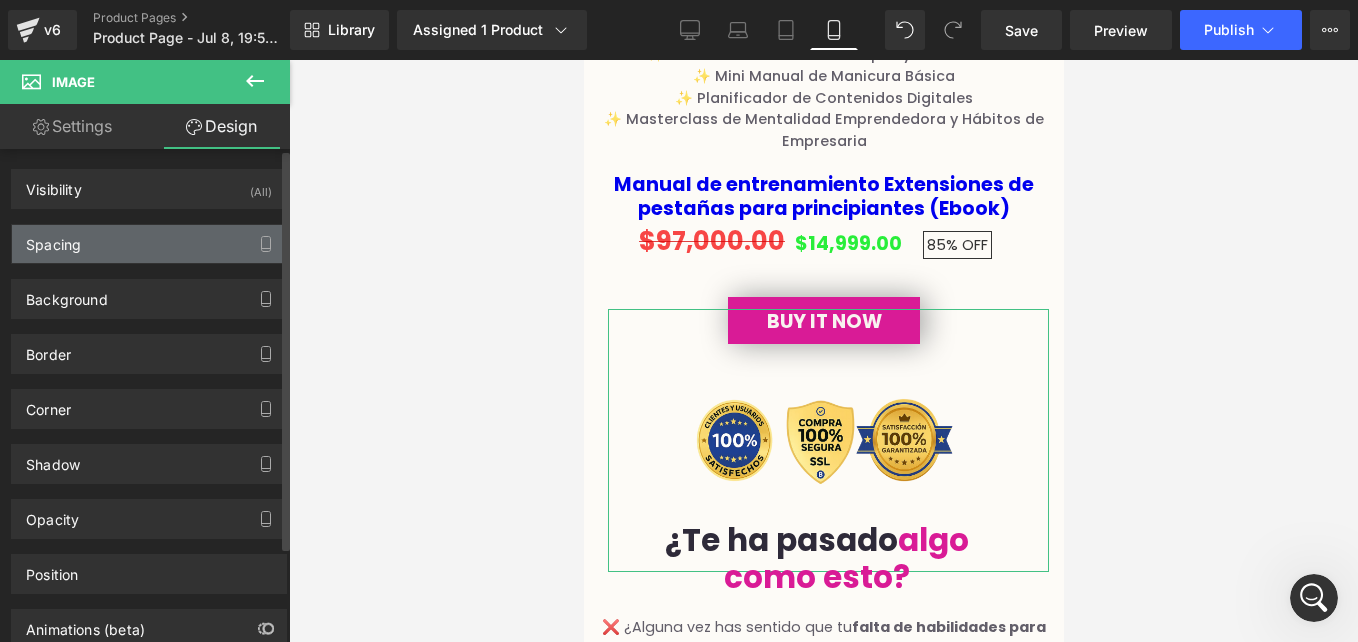 type on "0" 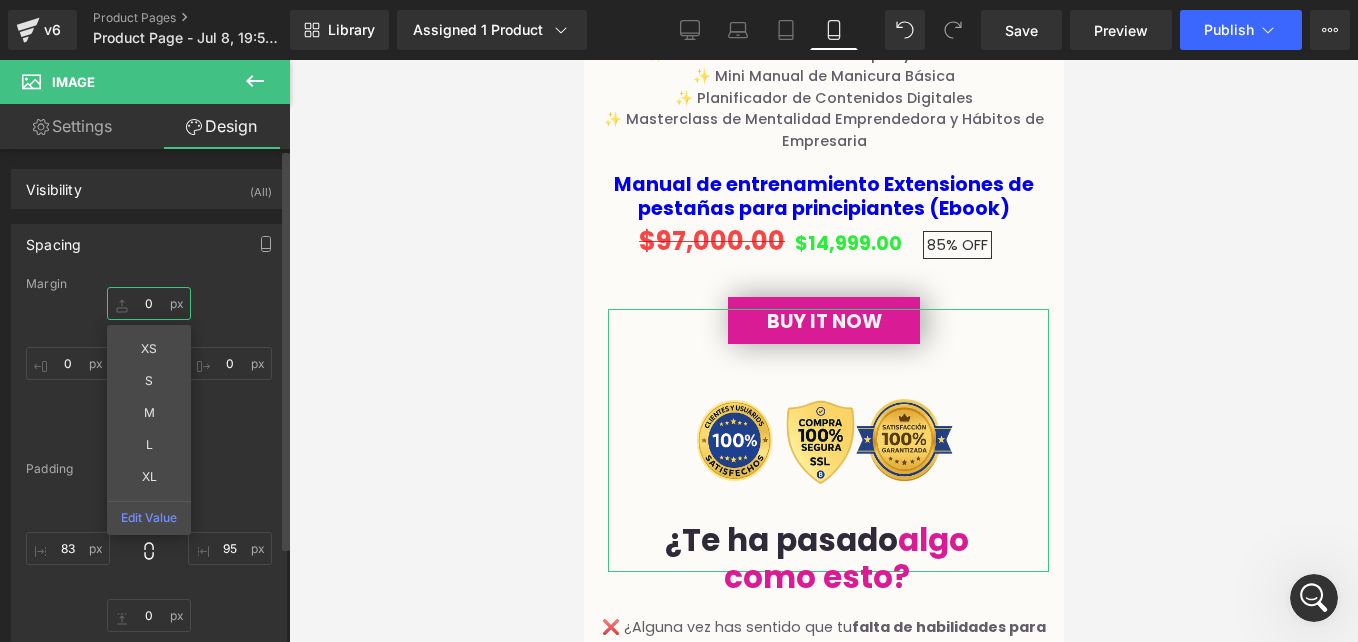 click on "0" at bounding box center [149, 303] 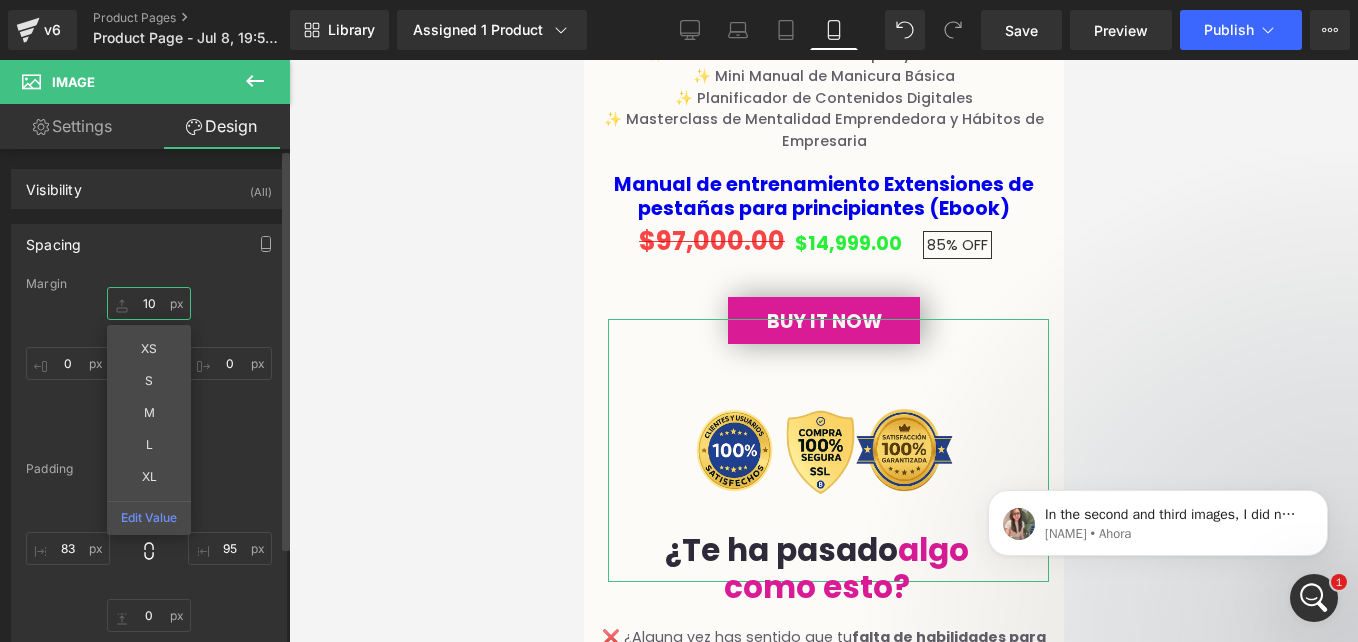 scroll, scrollTop: 0, scrollLeft: 0, axis: both 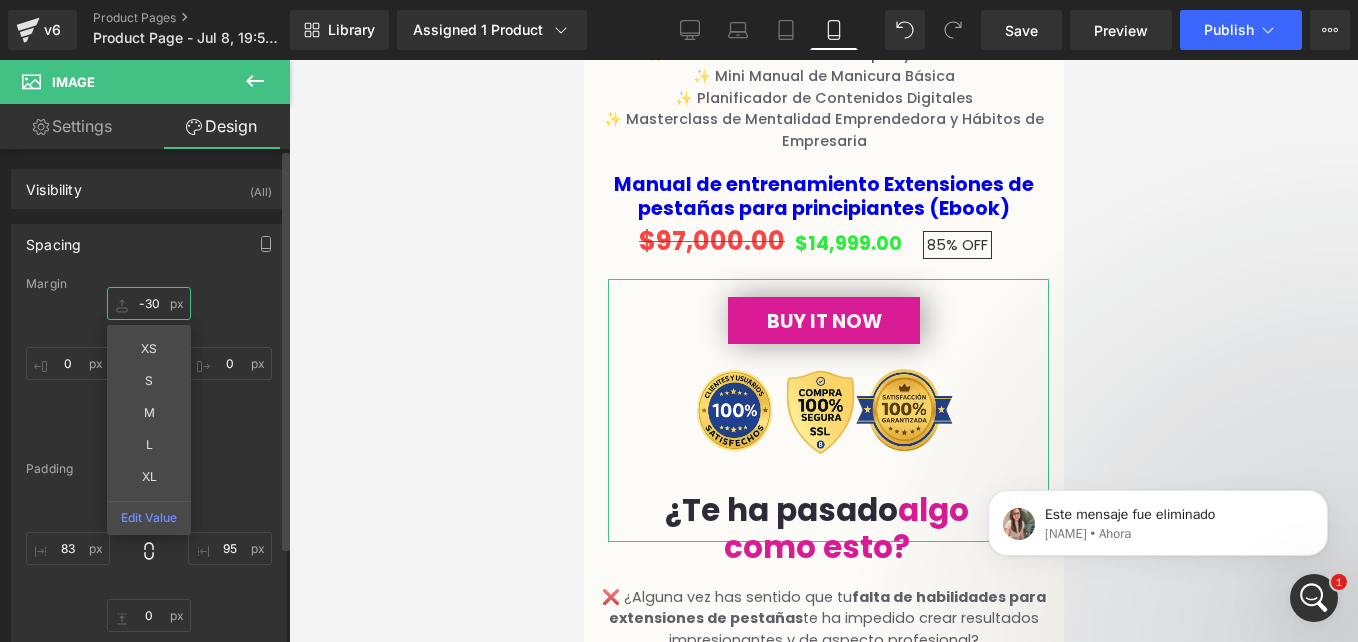 type on "-30" 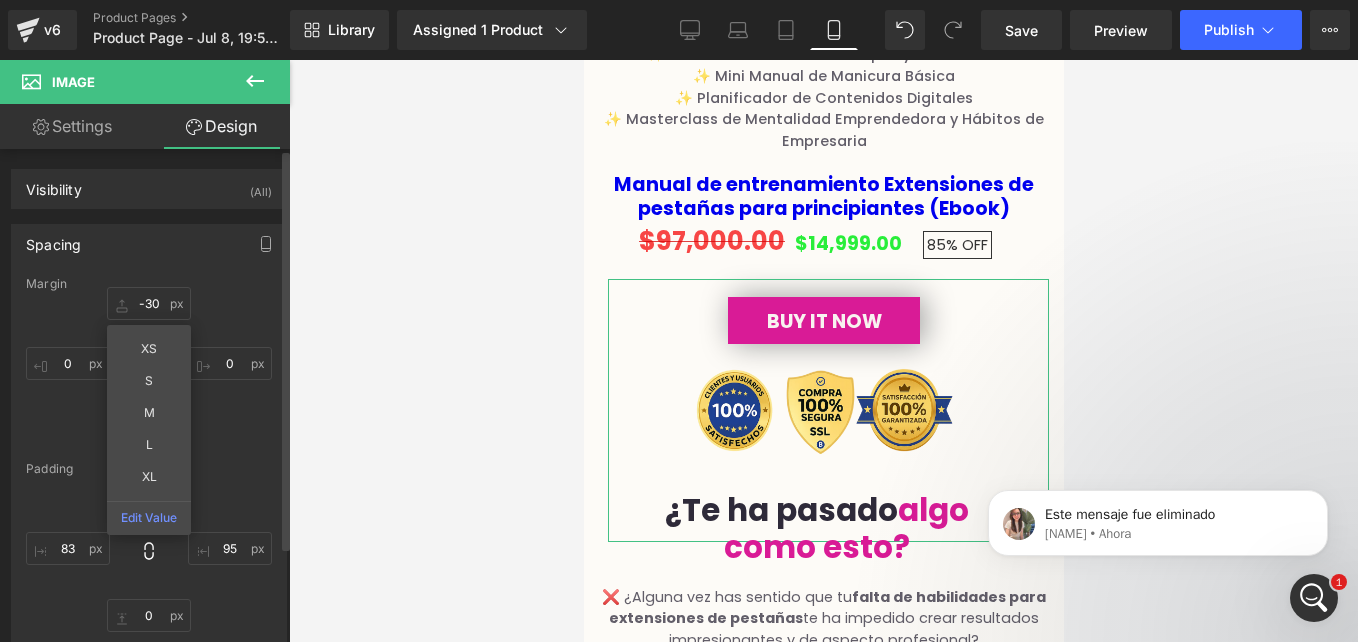 click on "-30 -30 XS S M L XL Edit Value
0px 0
0px 0
0px 0" at bounding box center [149, 367] 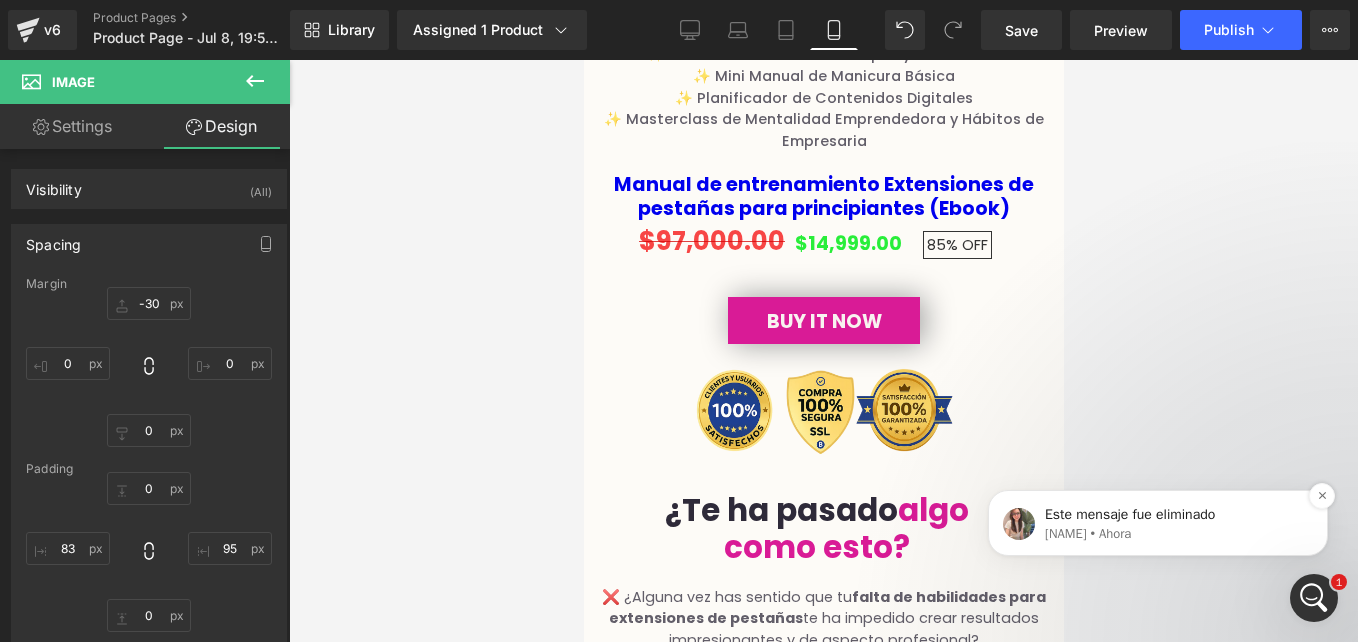 click on "Este mensaje fue eliminado" at bounding box center (1174, 515) 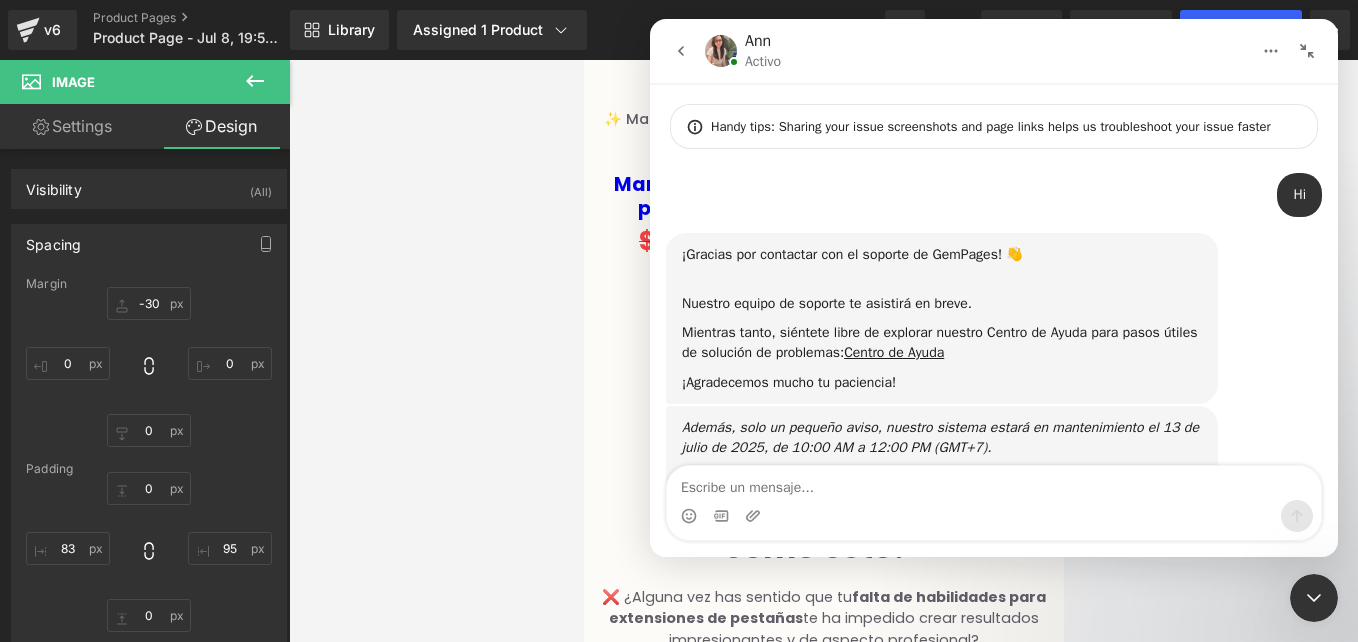 scroll, scrollTop: 3, scrollLeft: 0, axis: vertical 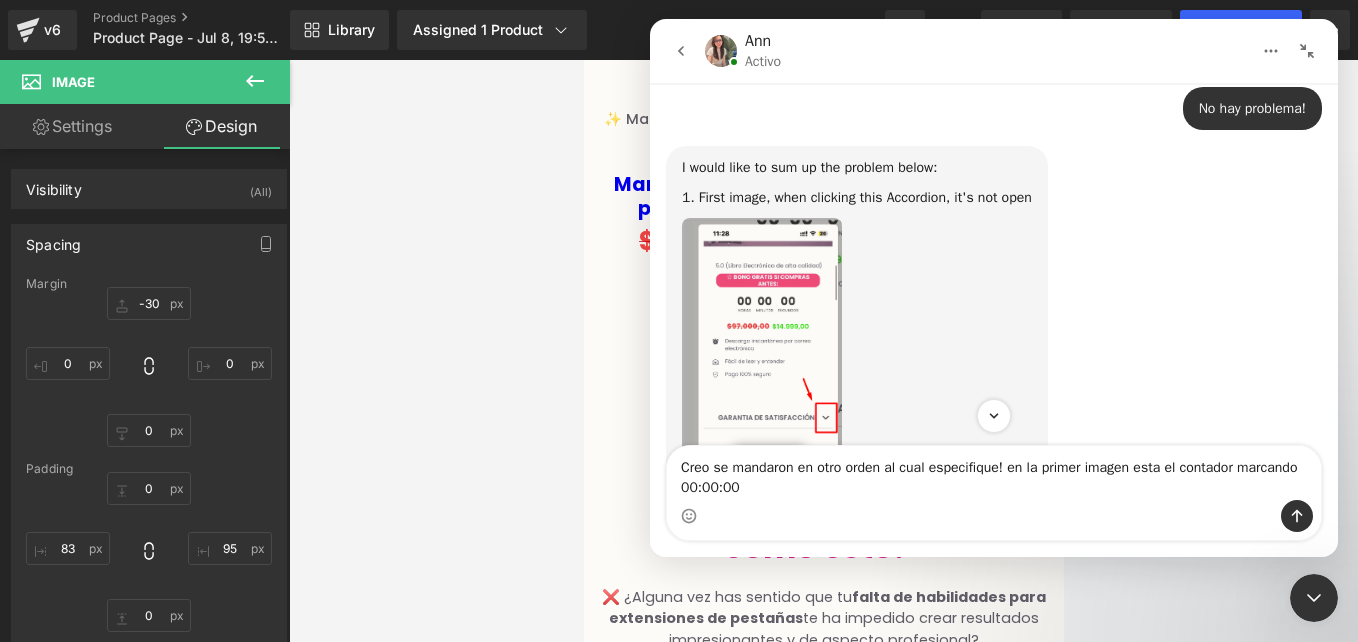 type on "Creo se mandaron en otro orden al cual especifique! en la primer imagen esta el contador marcando 00:00:00" 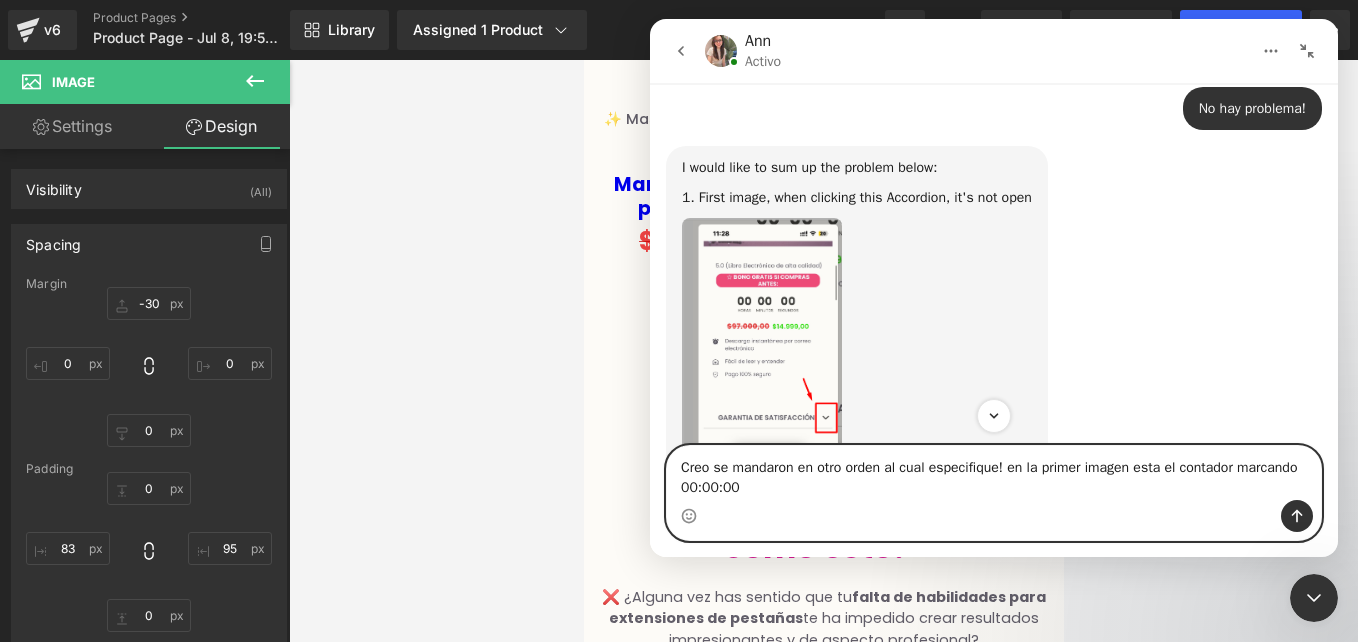 click on "Creo se mandaron en otro orden al cual especifique! en la primer imagen esta el contador marcando 00:00:00" at bounding box center (994, 473) 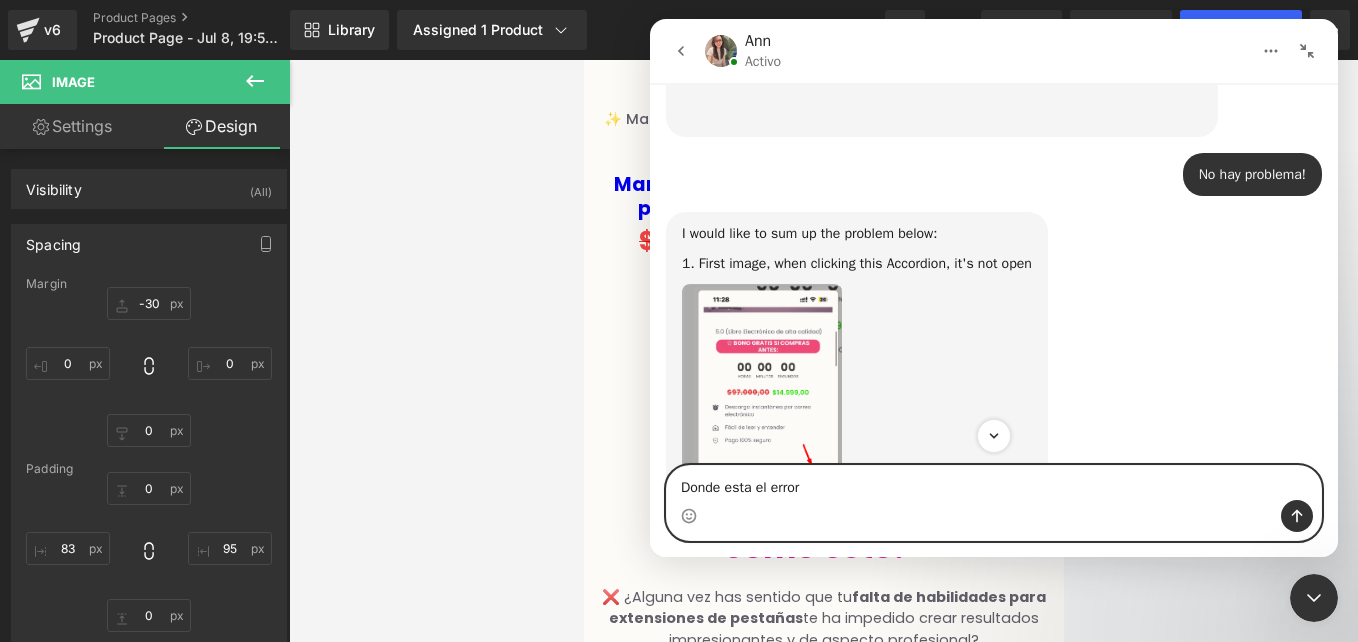 scroll, scrollTop: 2168, scrollLeft: 0, axis: vertical 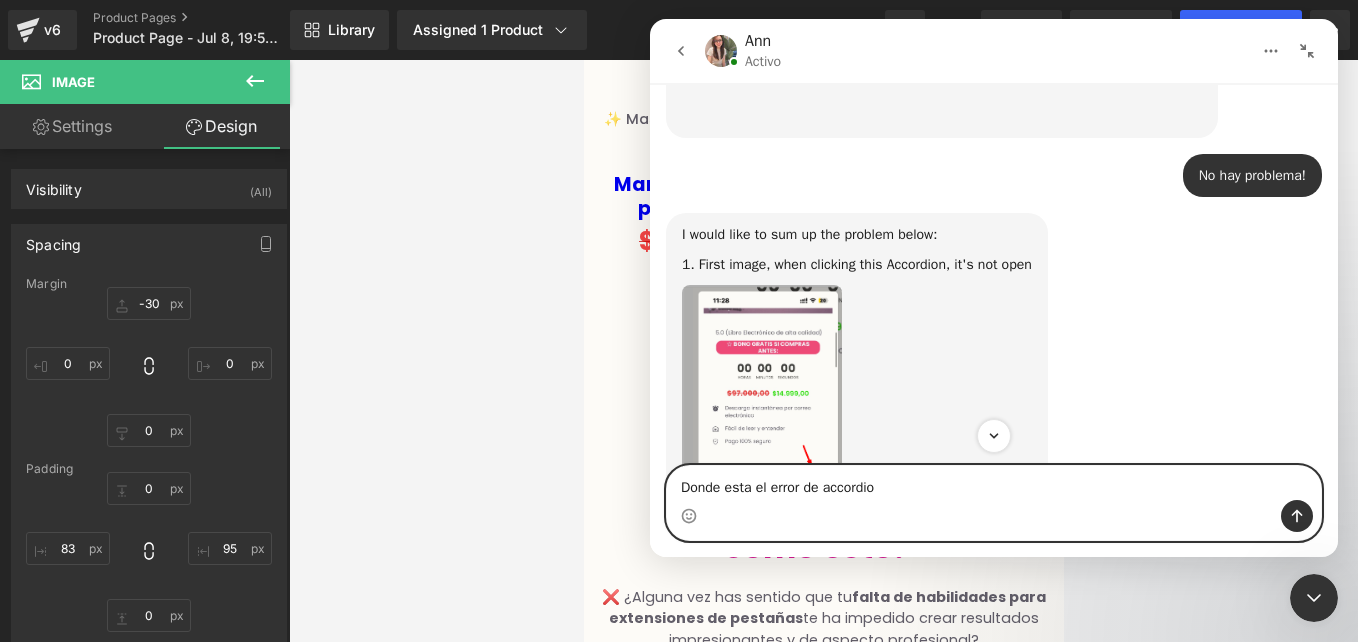 type on "Donde esta el error de accordion" 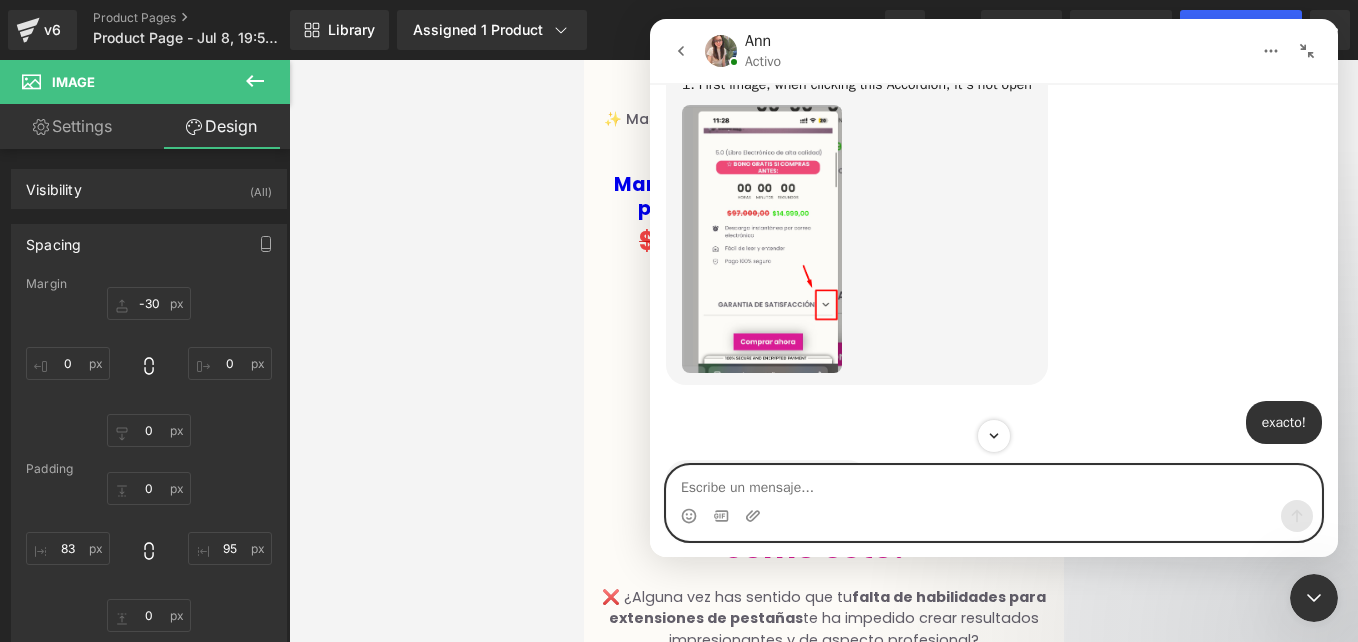 scroll, scrollTop: 2660, scrollLeft: 0, axis: vertical 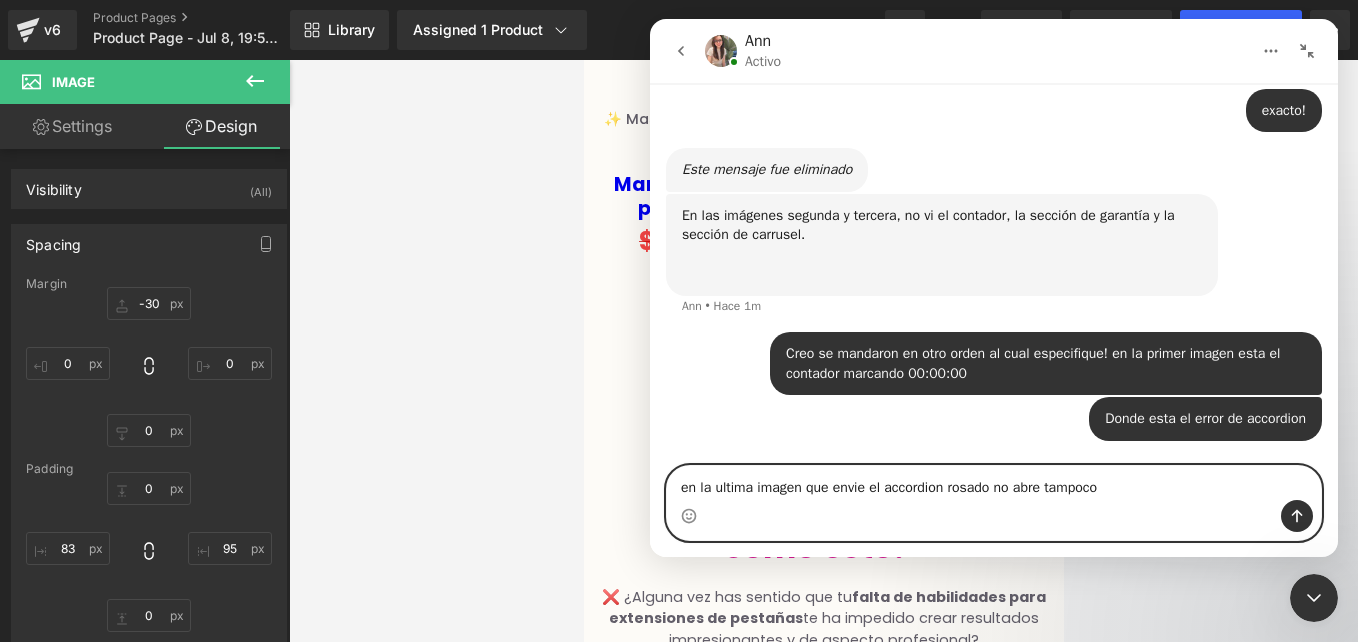 type on "en la ultima imagen que envie el accordion rosado no abre tampoco" 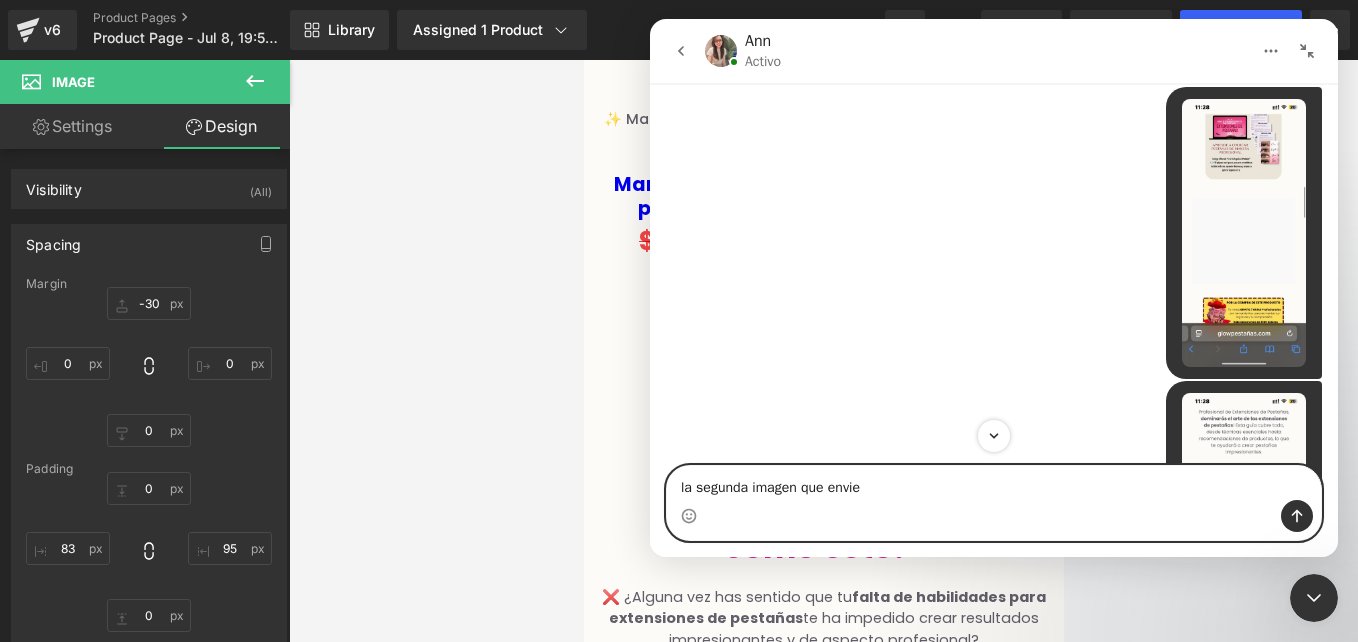 scroll, scrollTop: 1225, scrollLeft: 0, axis: vertical 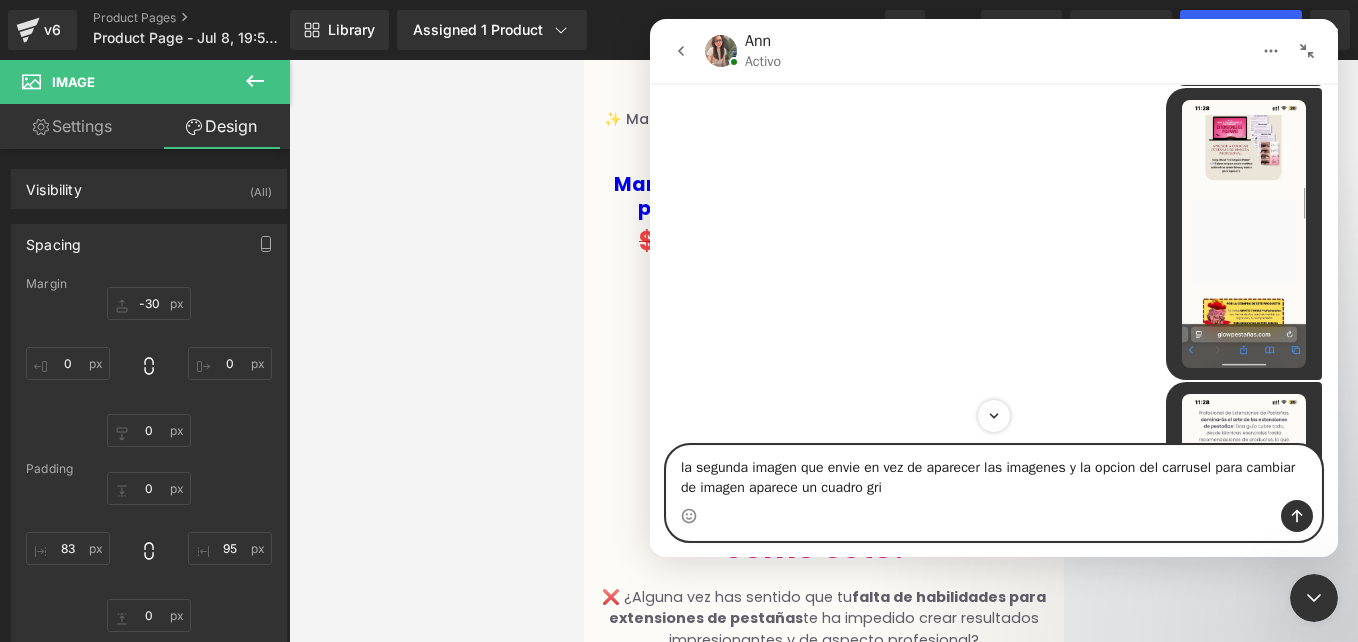 type on "la segunda imagen que envie en vez de aparecer las imagenes y la opcion del carrusel para cambiar de imagen aparece un cuadro gris" 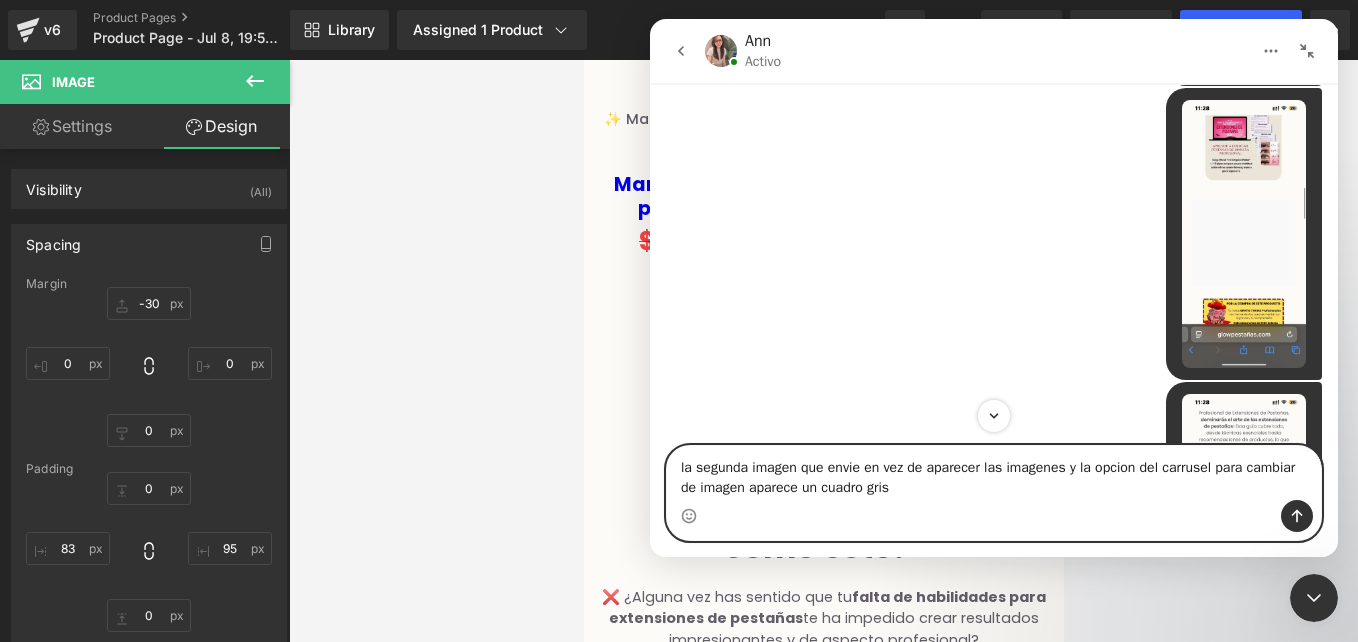type 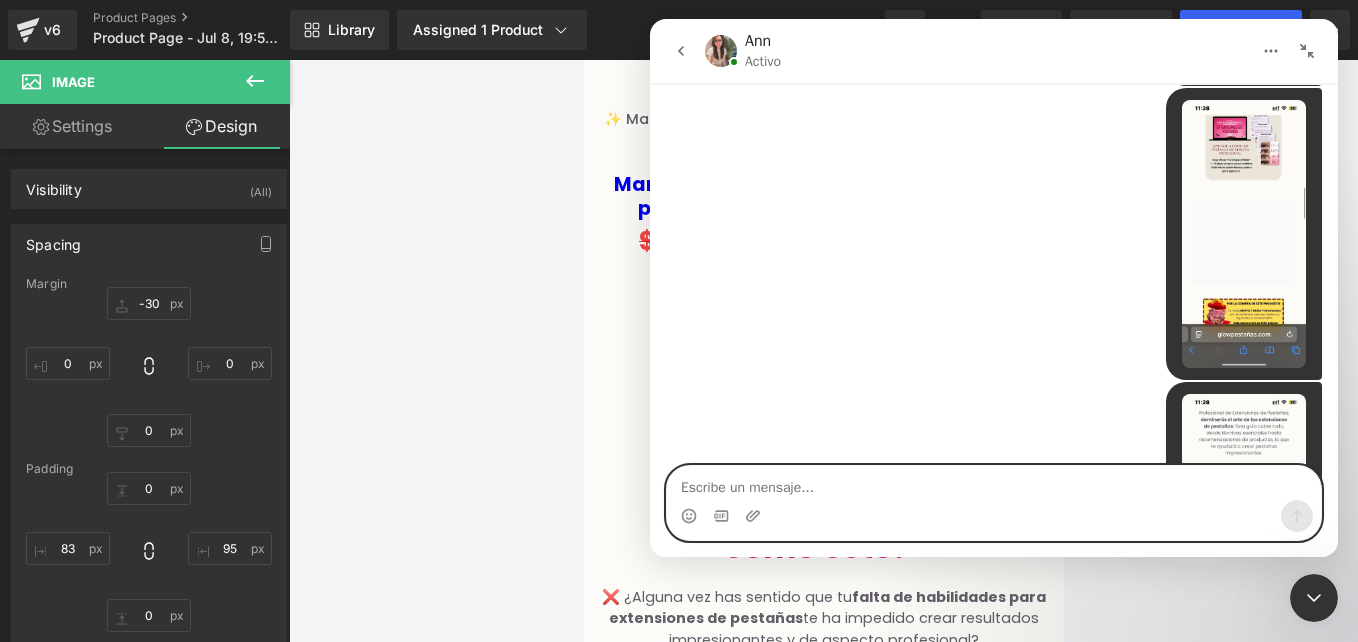 scroll, scrollTop: 2771, scrollLeft: 0, axis: vertical 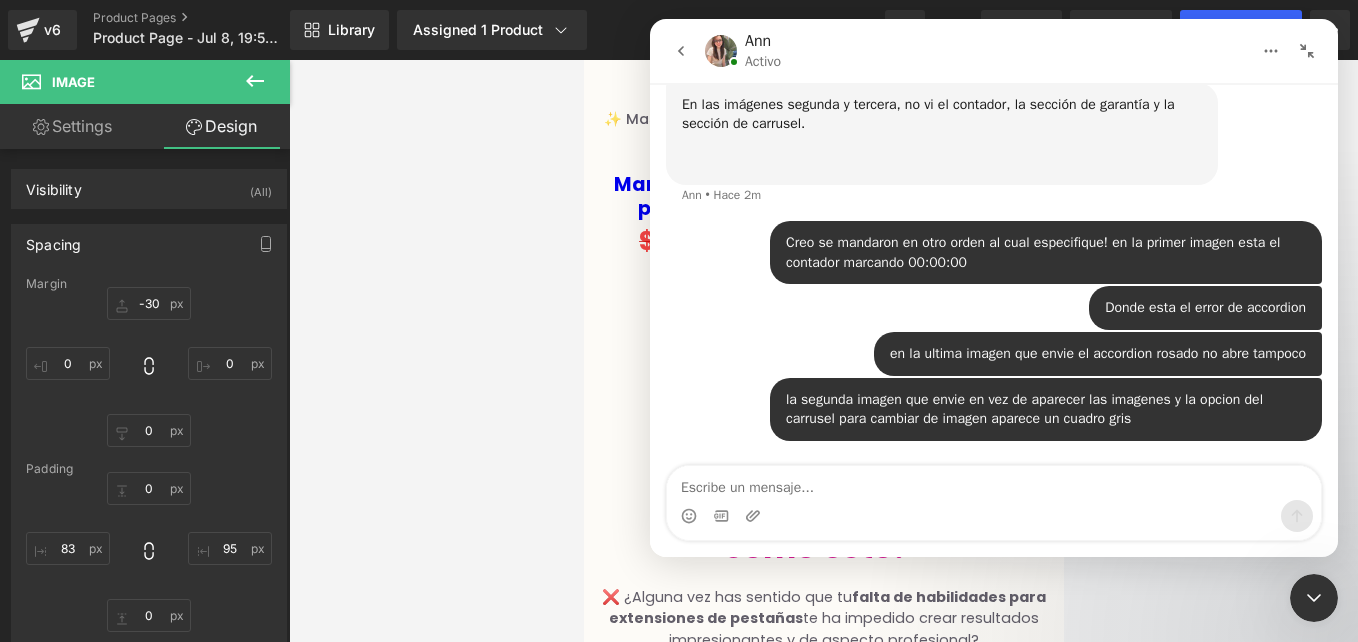 click at bounding box center [679, 291] 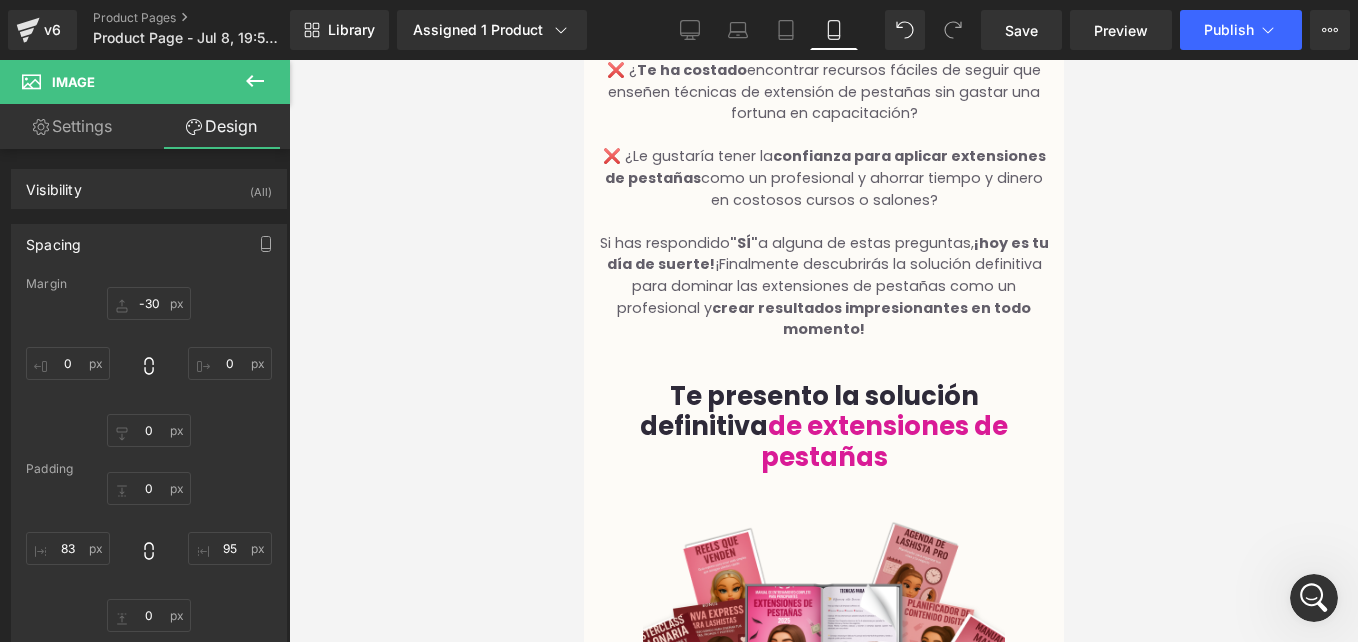 scroll, scrollTop: 3368, scrollLeft: 0, axis: vertical 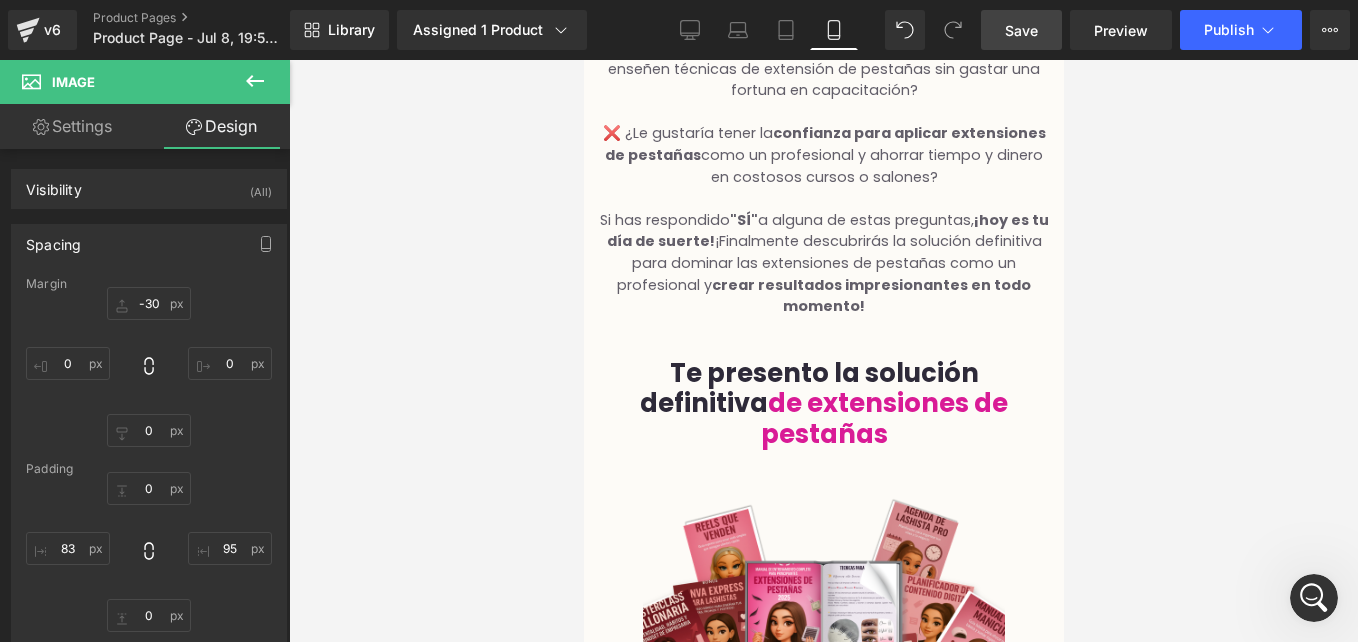 drag, startPoint x: 1034, startPoint y: 25, endPoint x: 218, endPoint y: 337, distance: 873.61316 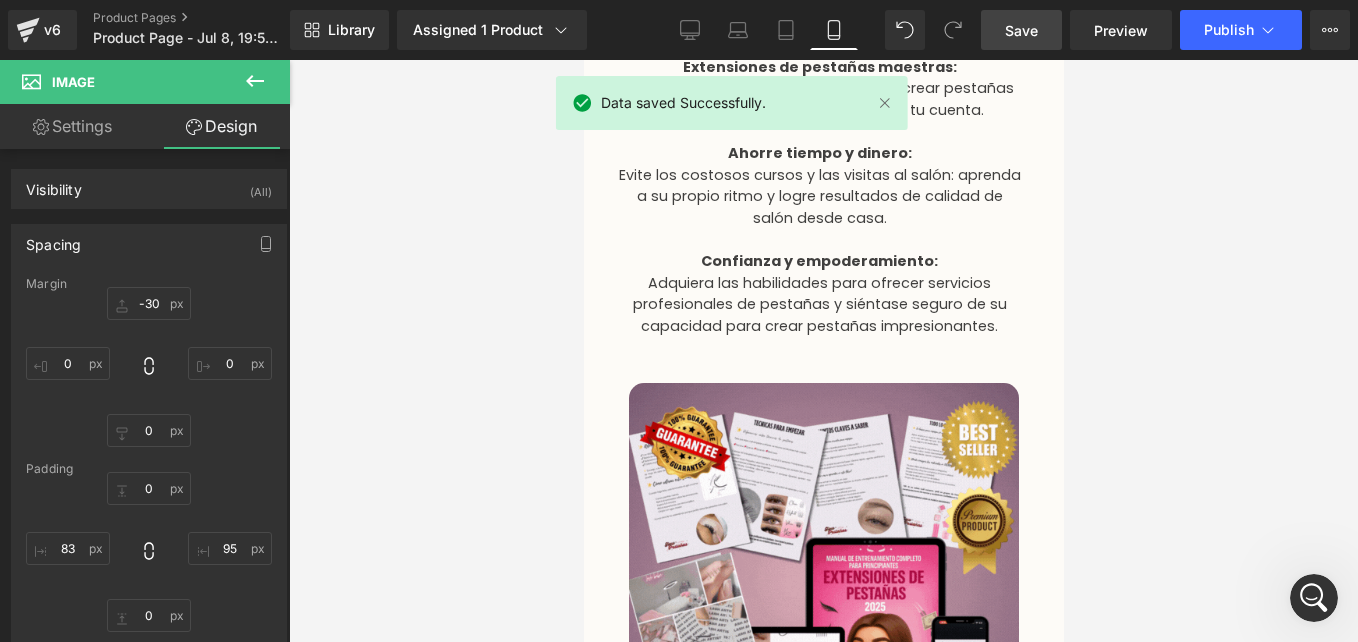 scroll, scrollTop: 4593, scrollLeft: 0, axis: vertical 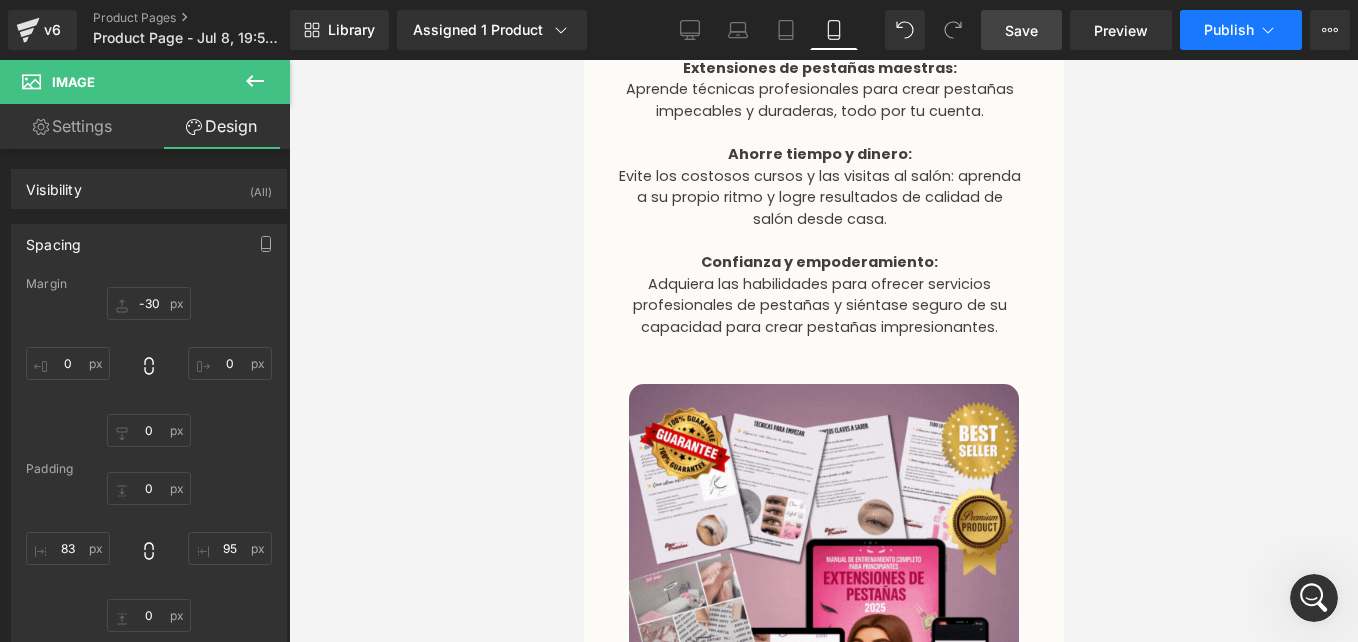click 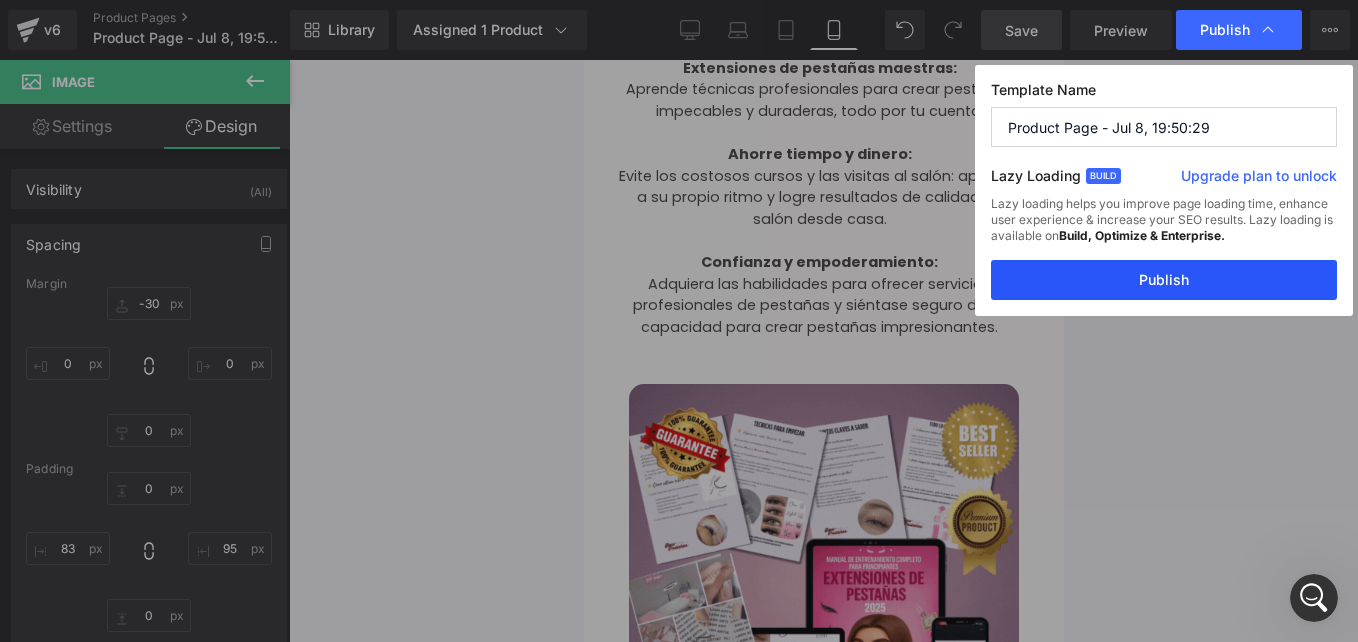 click on "Publish" at bounding box center (1164, 280) 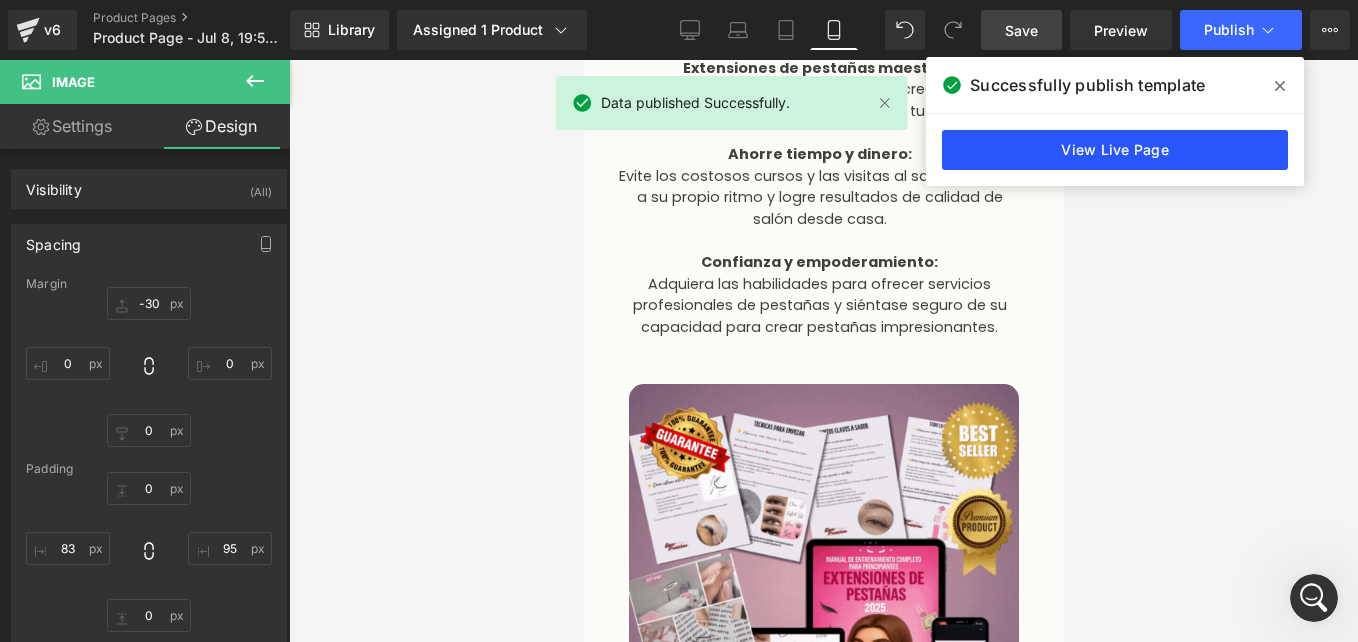 click on "View Live Page" at bounding box center [1115, 150] 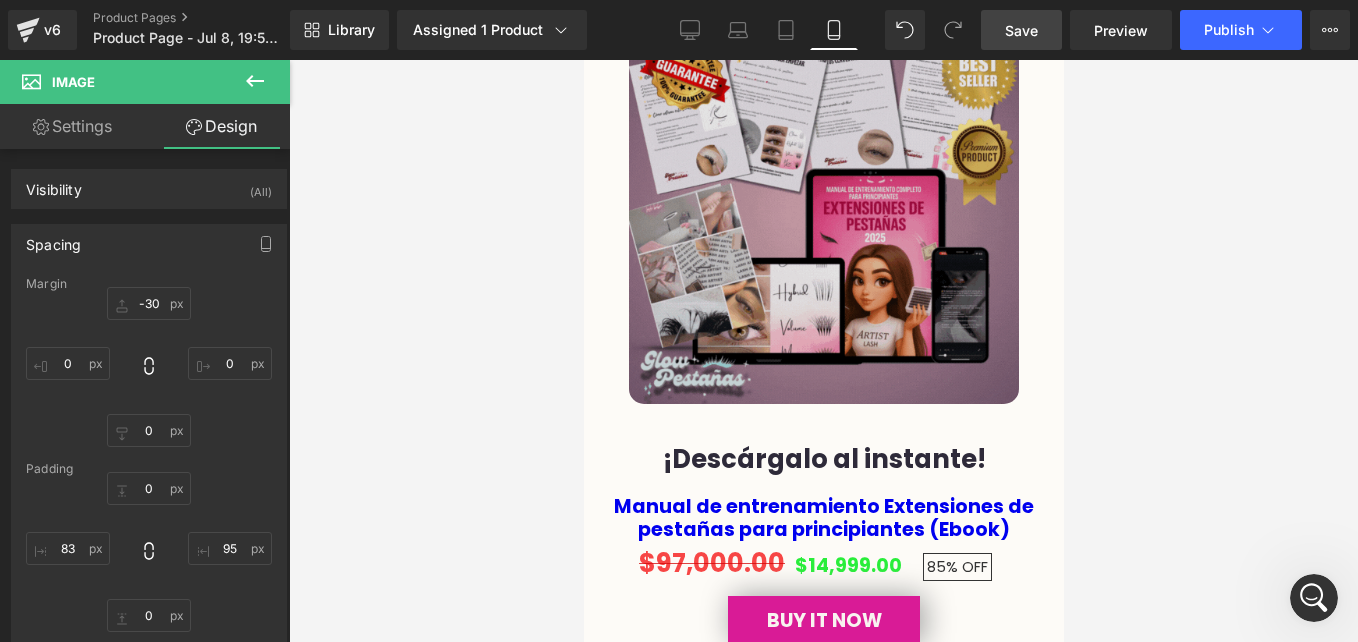 scroll, scrollTop: 4965, scrollLeft: 0, axis: vertical 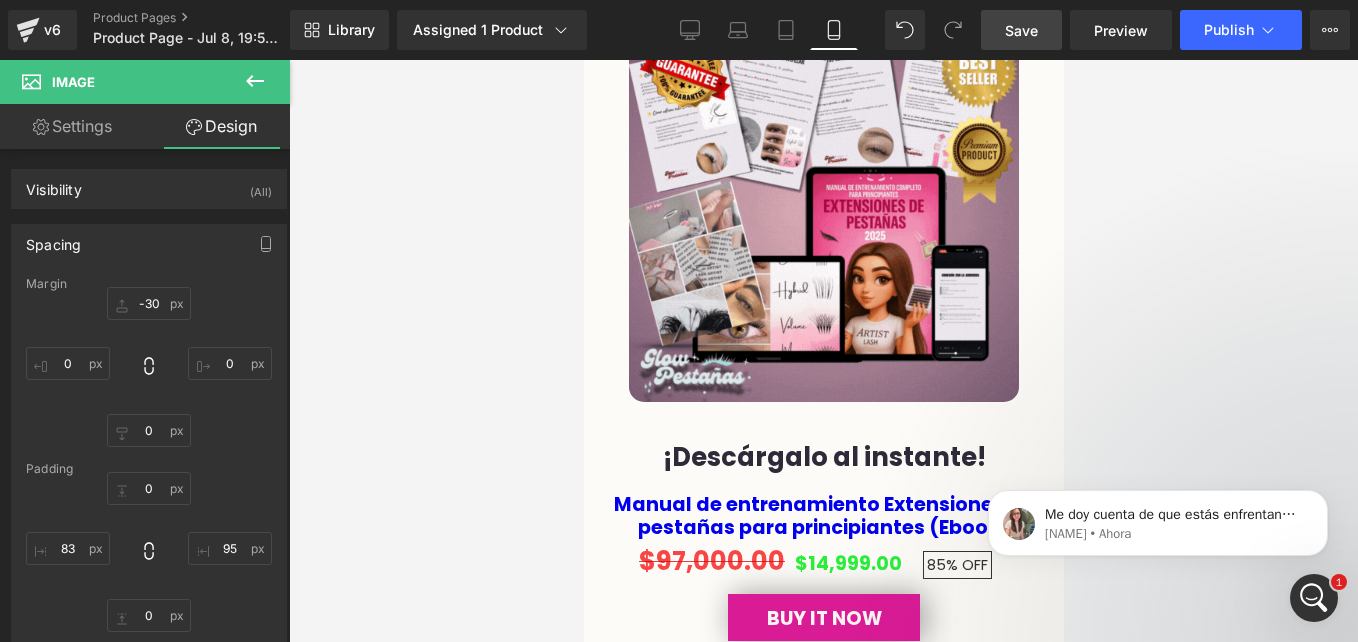 click 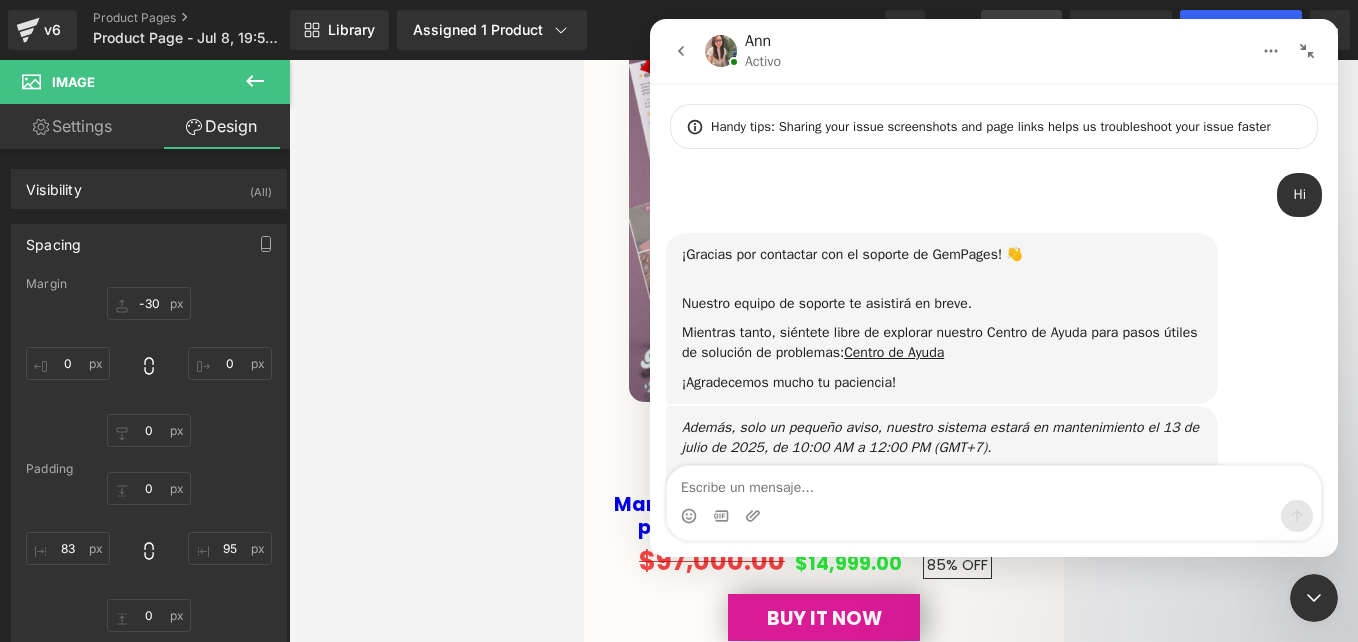 scroll, scrollTop: 2850, scrollLeft: 0, axis: vertical 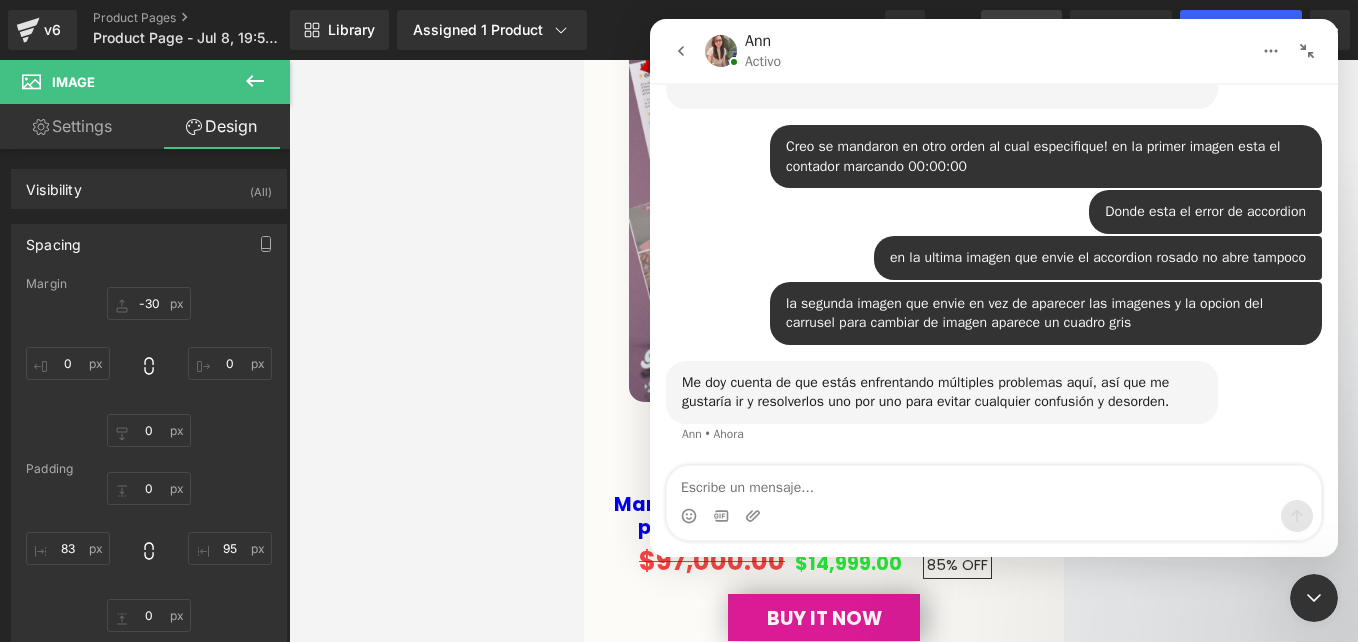 click at bounding box center (994, 483) 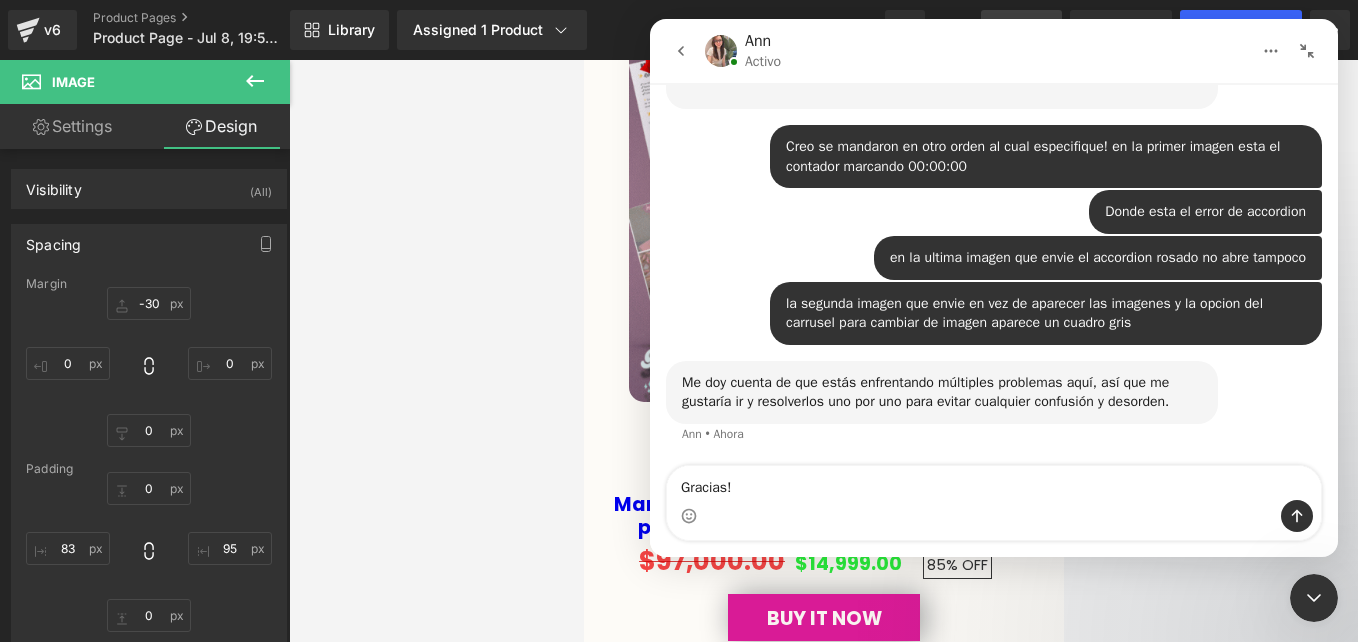 type on "Gracias!!" 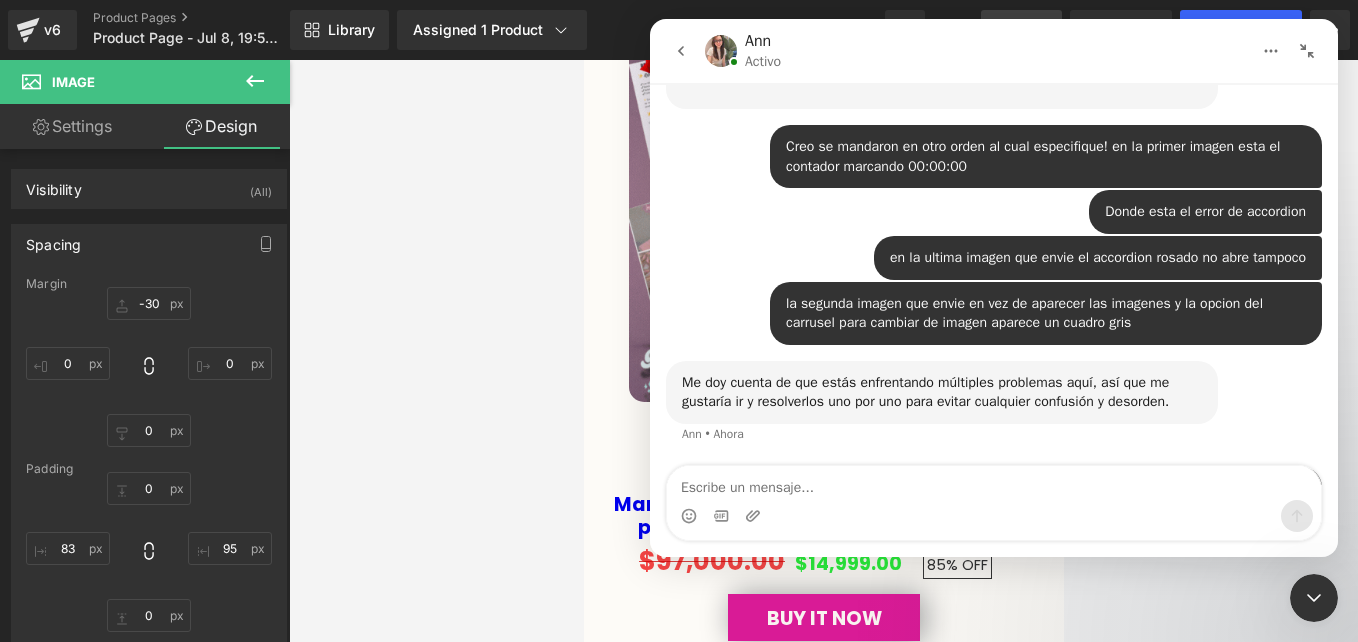 scroll, scrollTop: 2909, scrollLeft: 0, axis: vertical 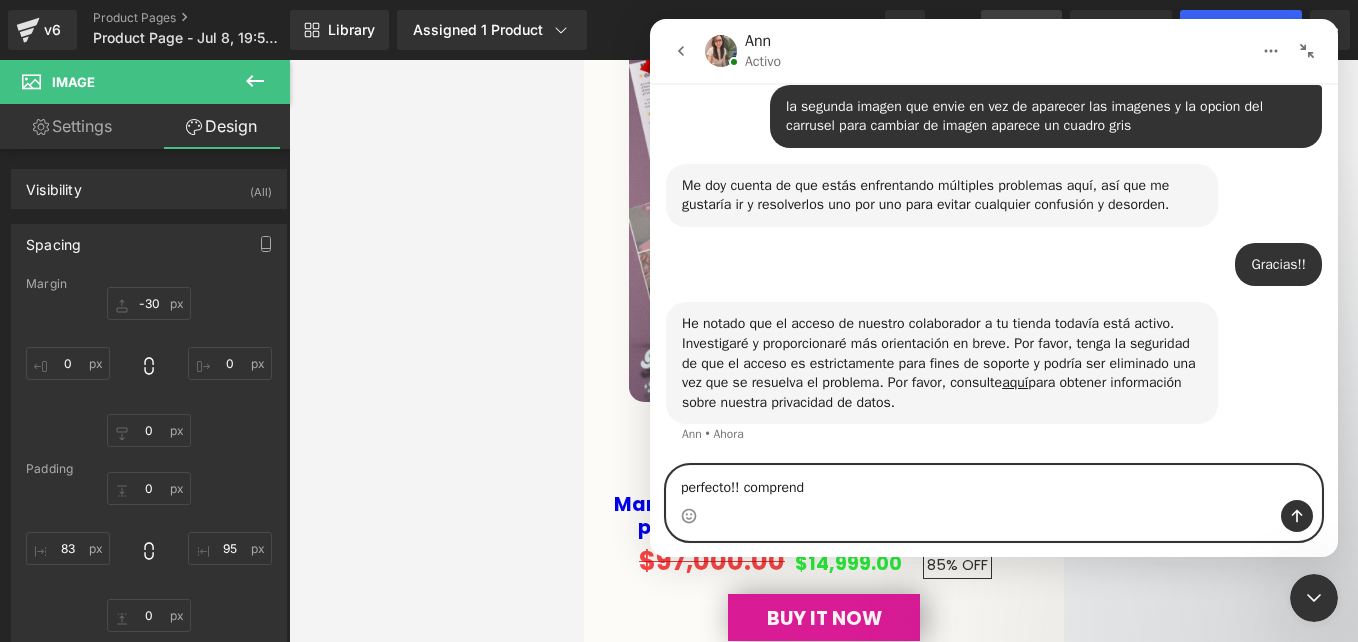 type on "perfecto!! comprendo" 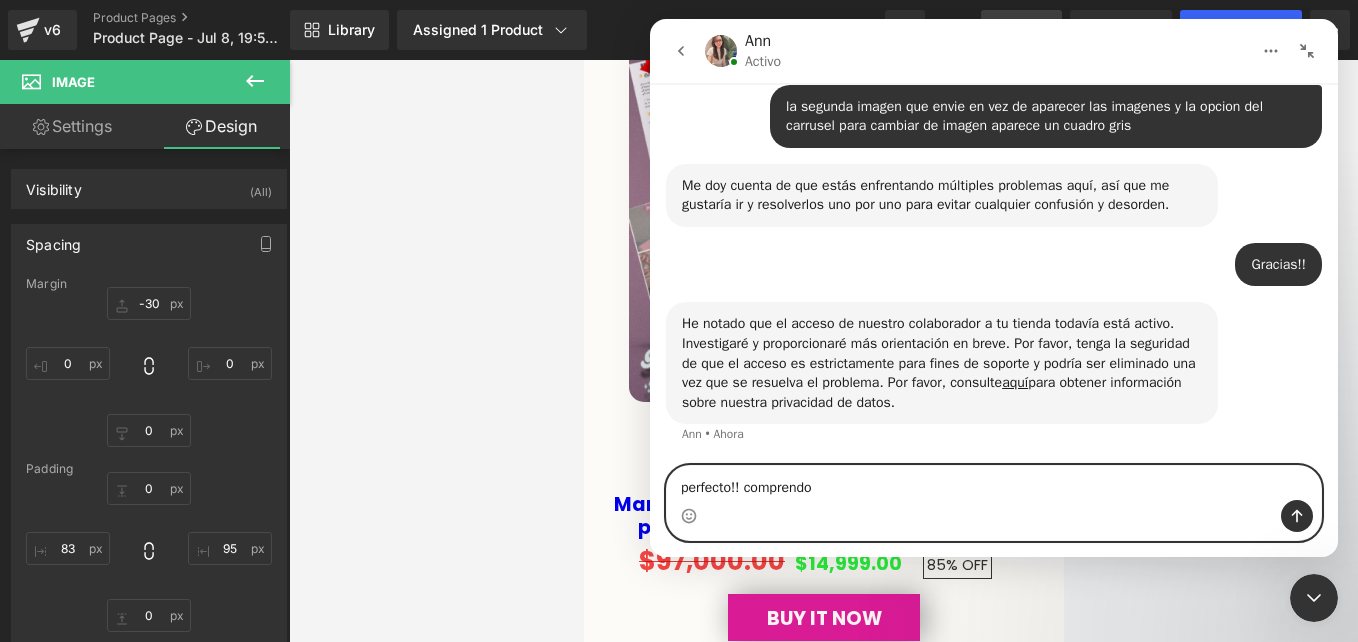 type 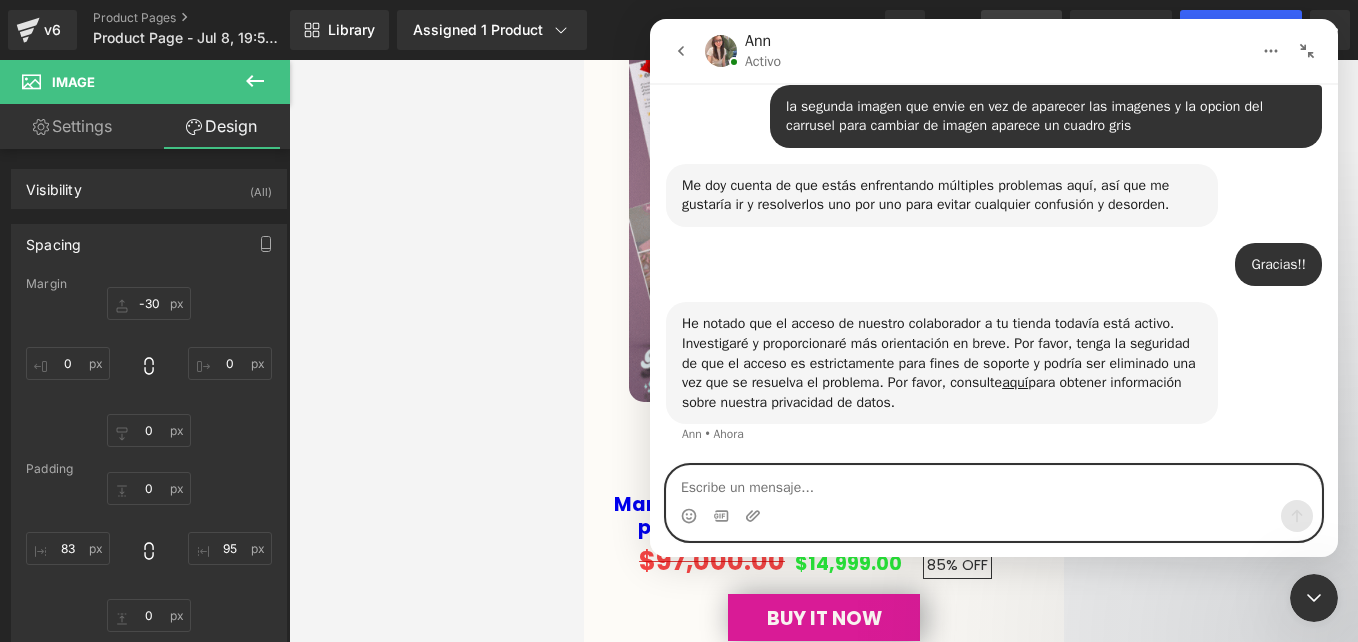 scroll, scrollTop: 3107, scrollLeft: 0, axis: vertical 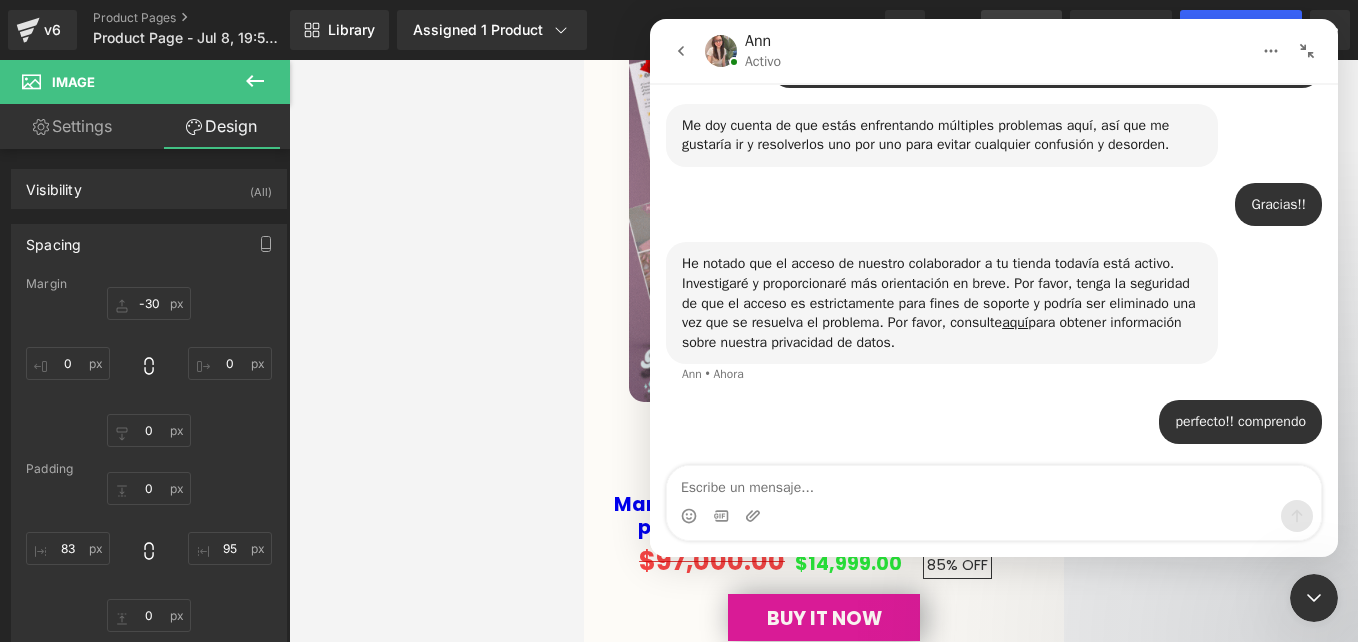 click at bounding box center (679, 291) 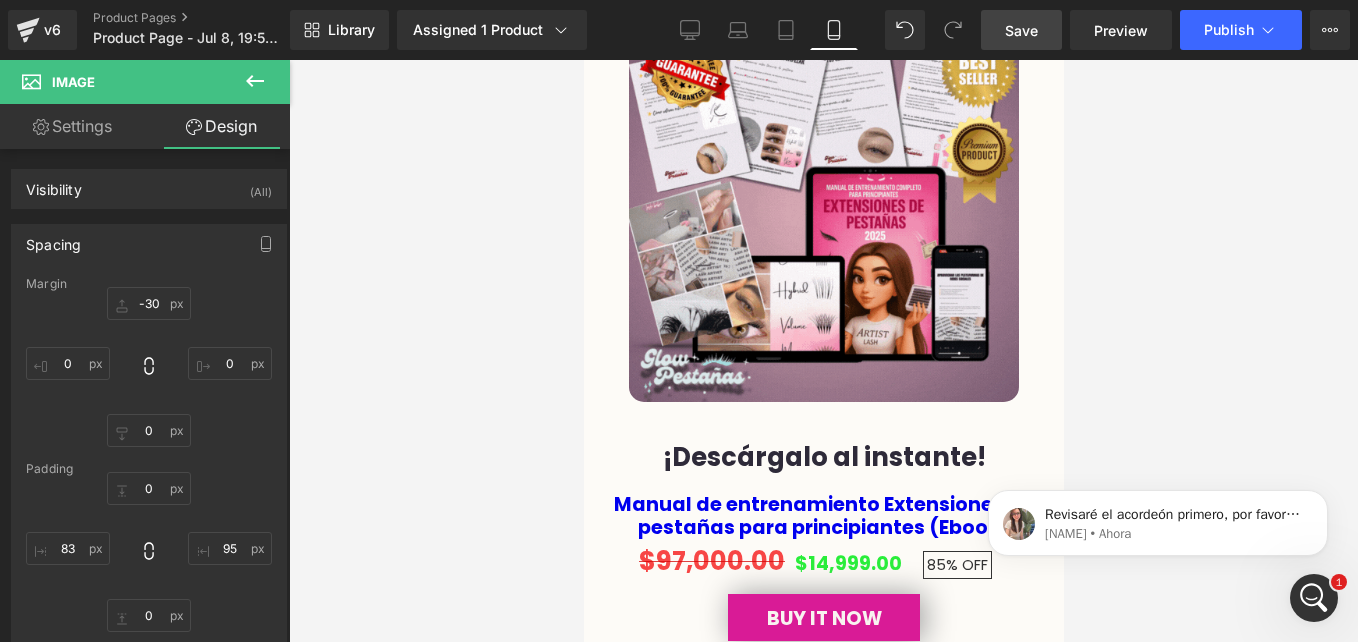 scroll, scrollTop: 0, scrollLeft: 0, axis: both 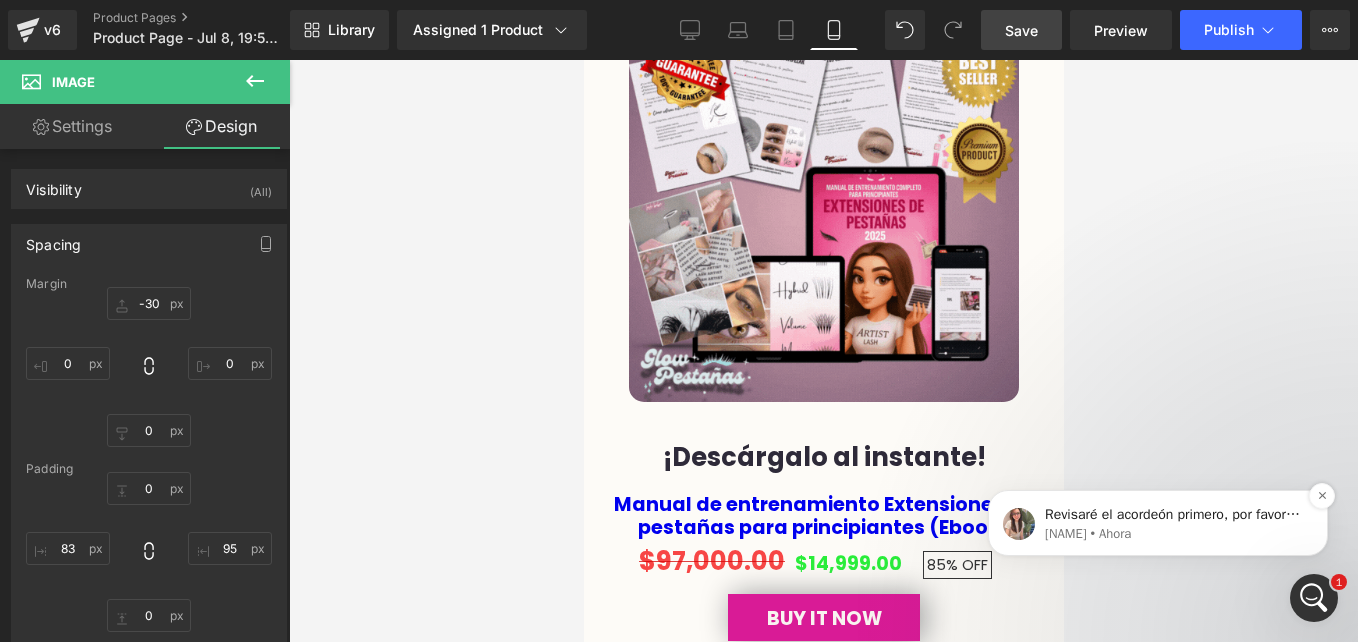 click on "[FIRST] • Ahora" at bounding box center [1174, 534] 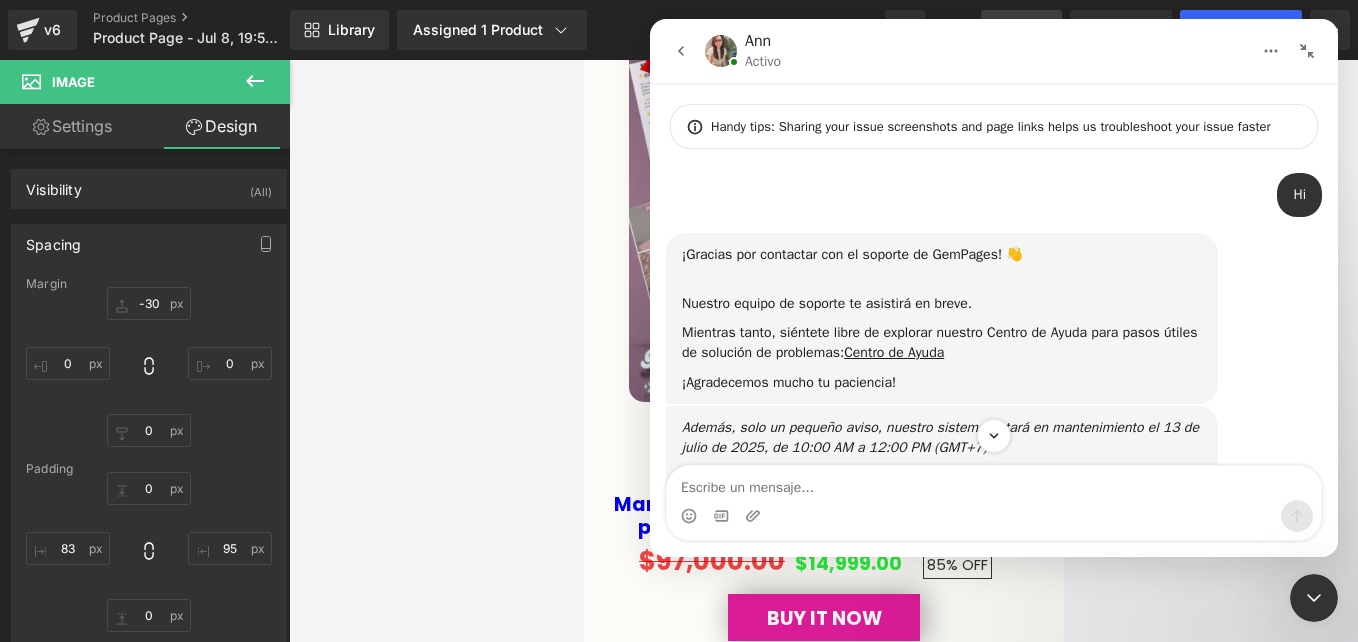 scroll, scrollTop: 3, scrollLeft: 0, axis: vertical 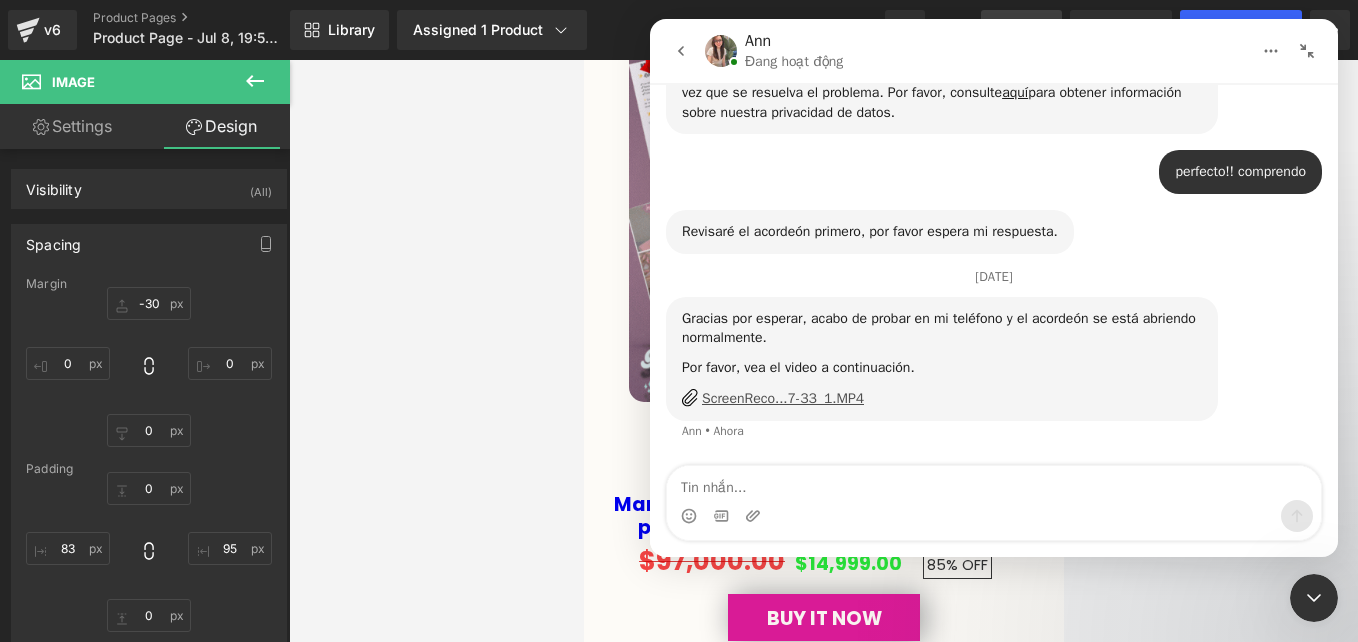 click on "ScreenReco...7-33_1.MP4" at bounding box center (783, 398) 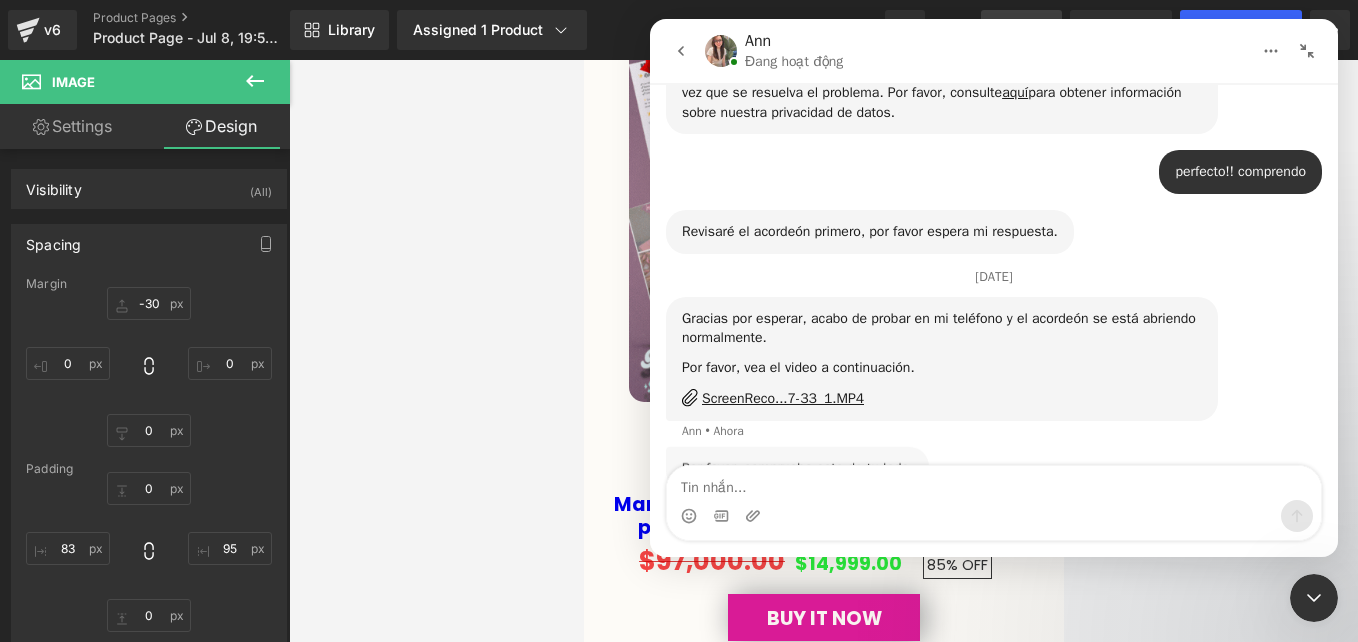 scroll, scrollTop: 3427, scrollLeft: 0, axis: vertical 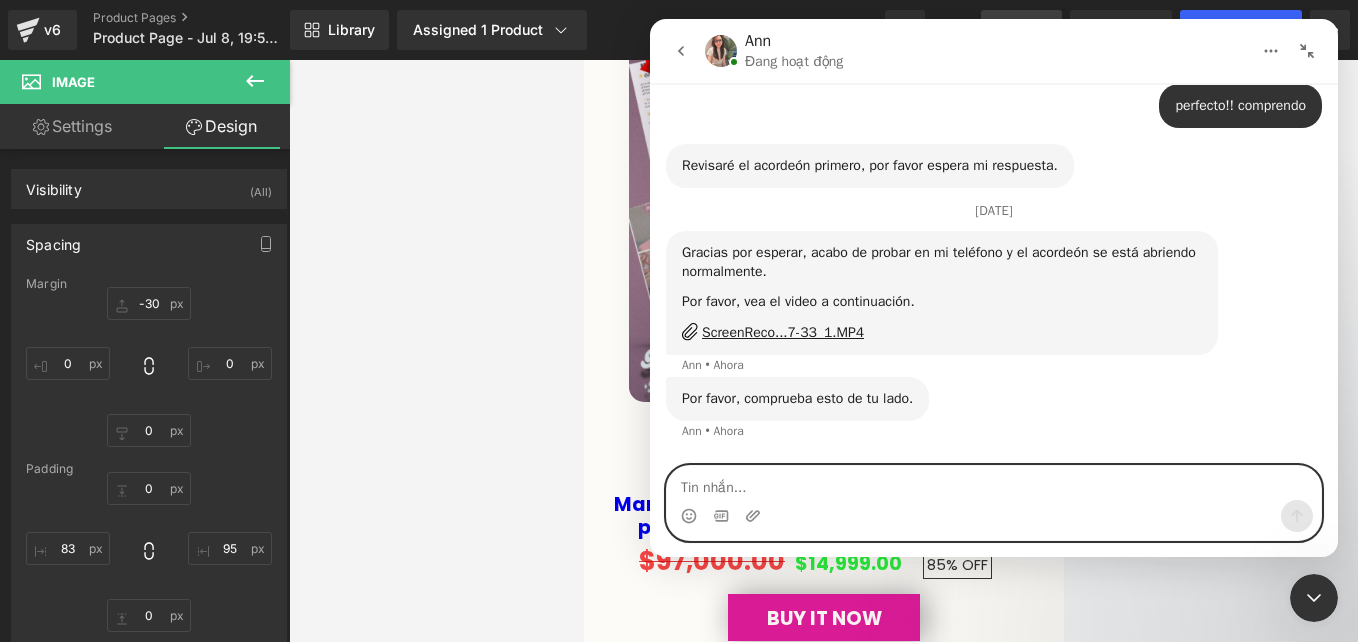 click at bounding box center (994, 483) 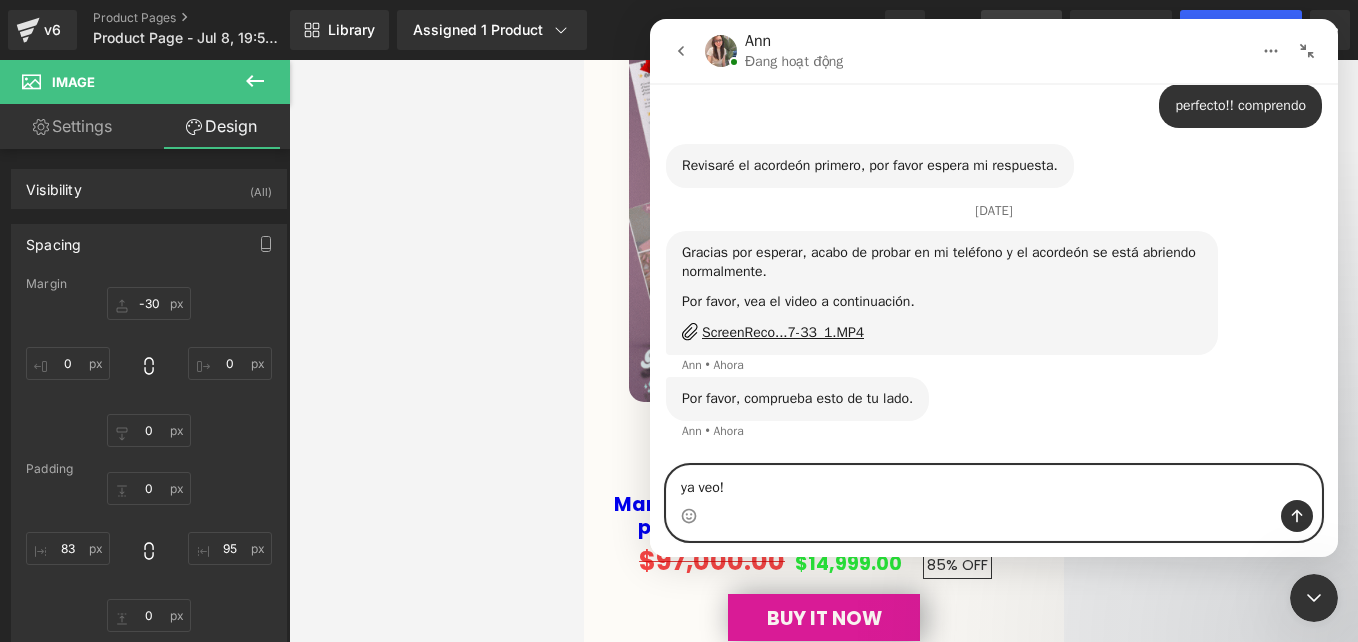 type on "ya veo!" 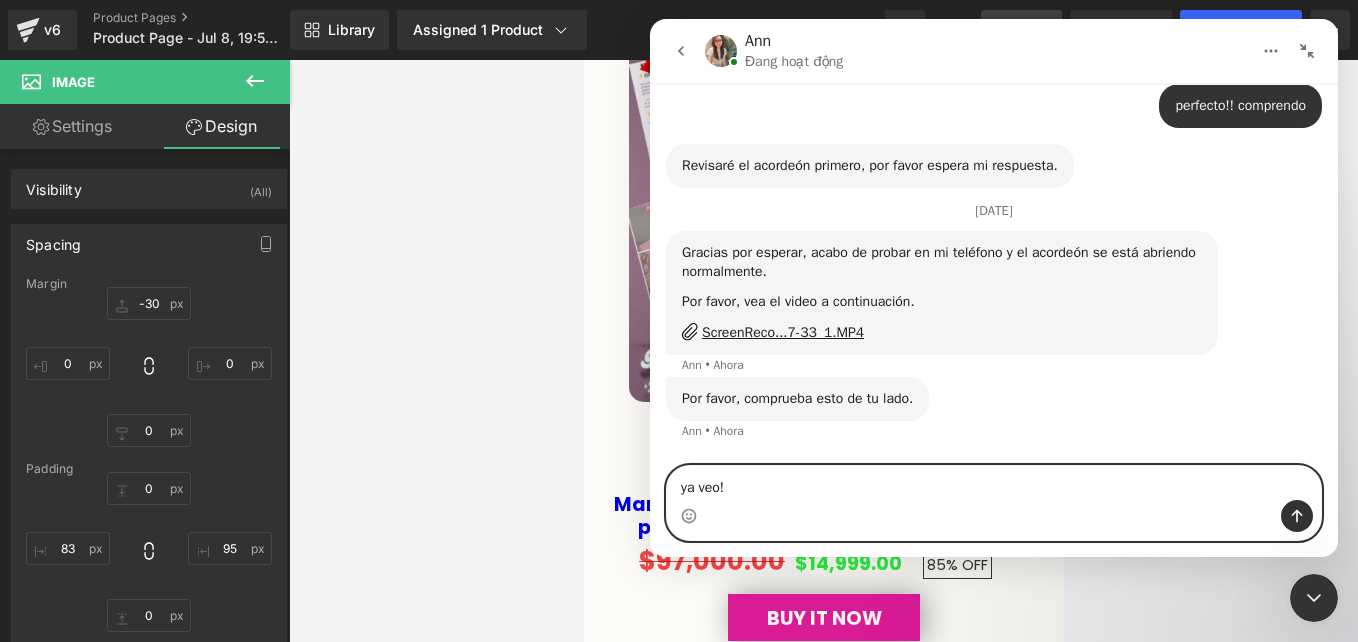 type 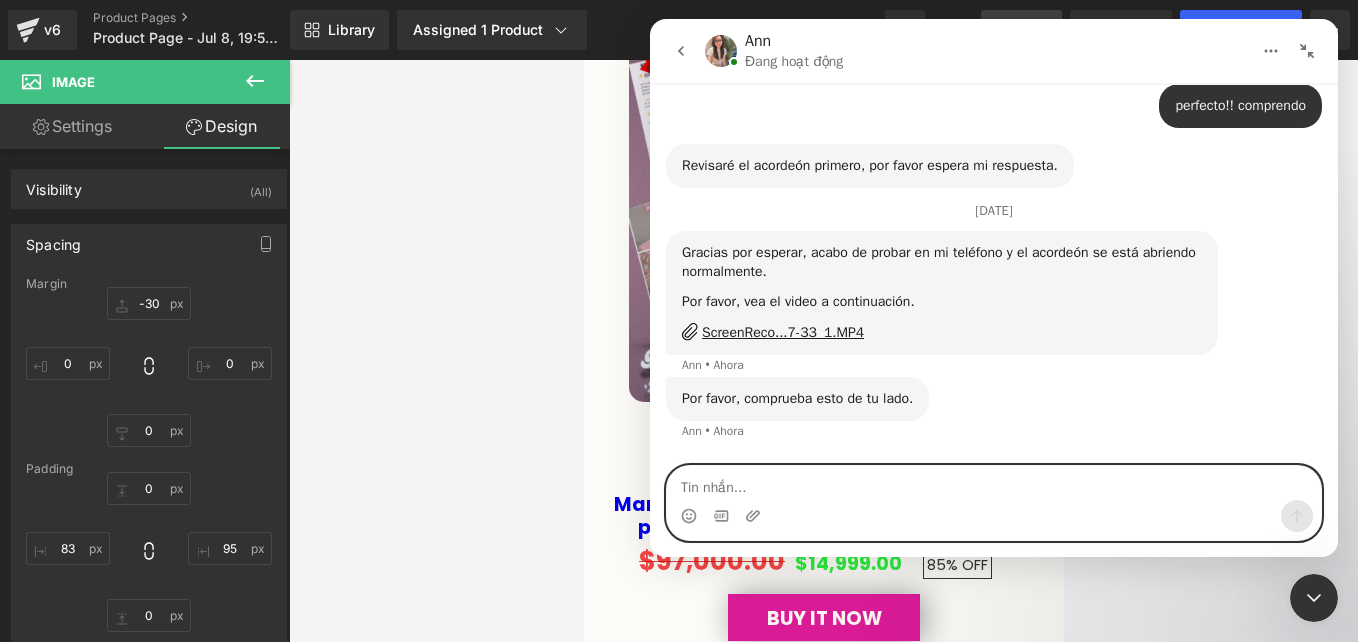 scroll, scrollTop: 3487, scrollLeft: 0, axis: vertical 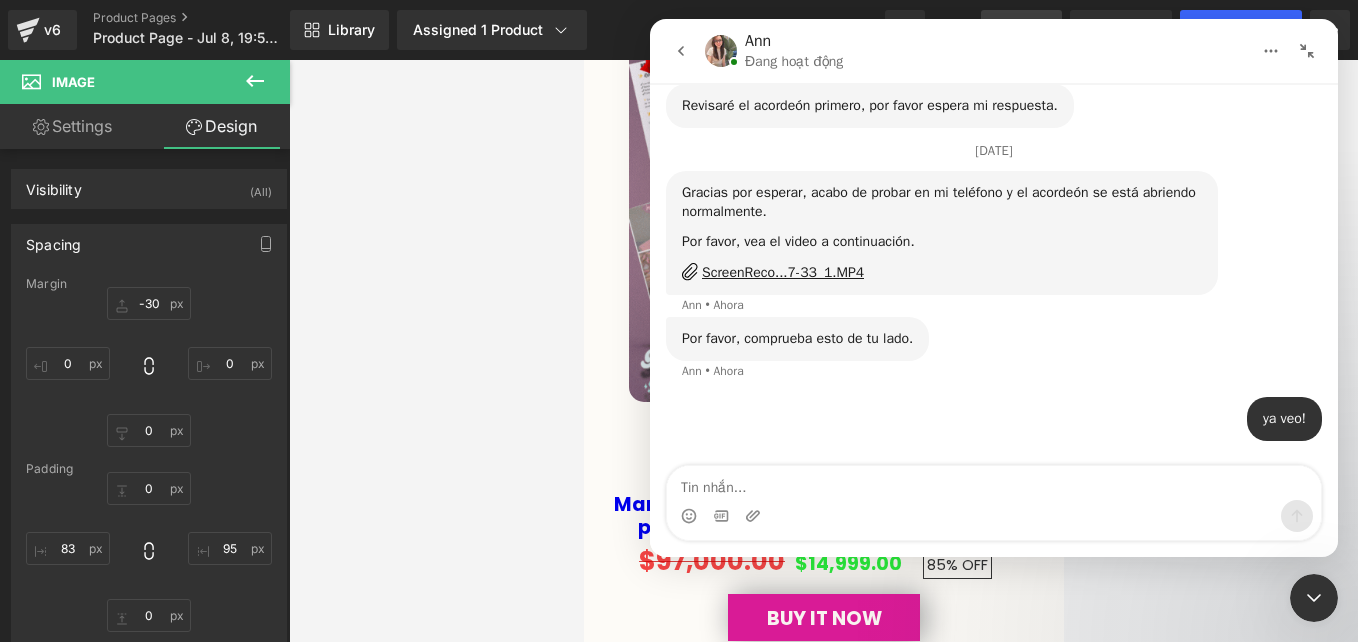 click at bounding box center [679, 291] 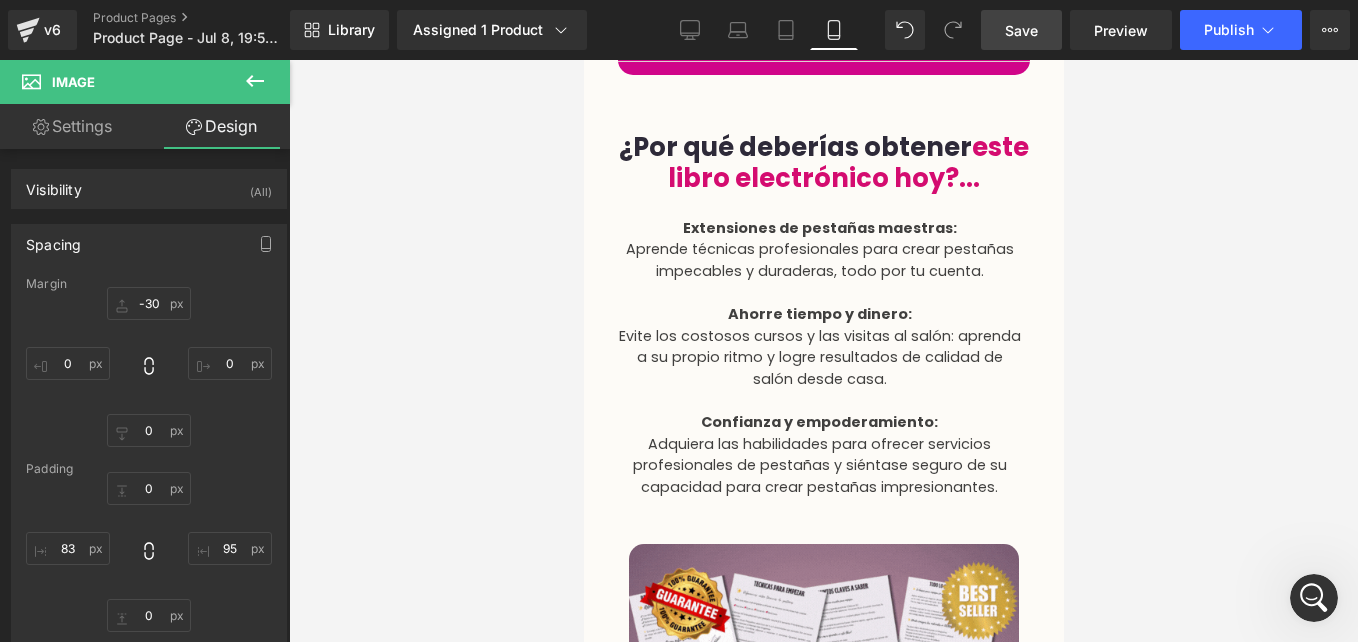 scroll, scrollTop: 4067, scrollLeft: 0, axis: vertical 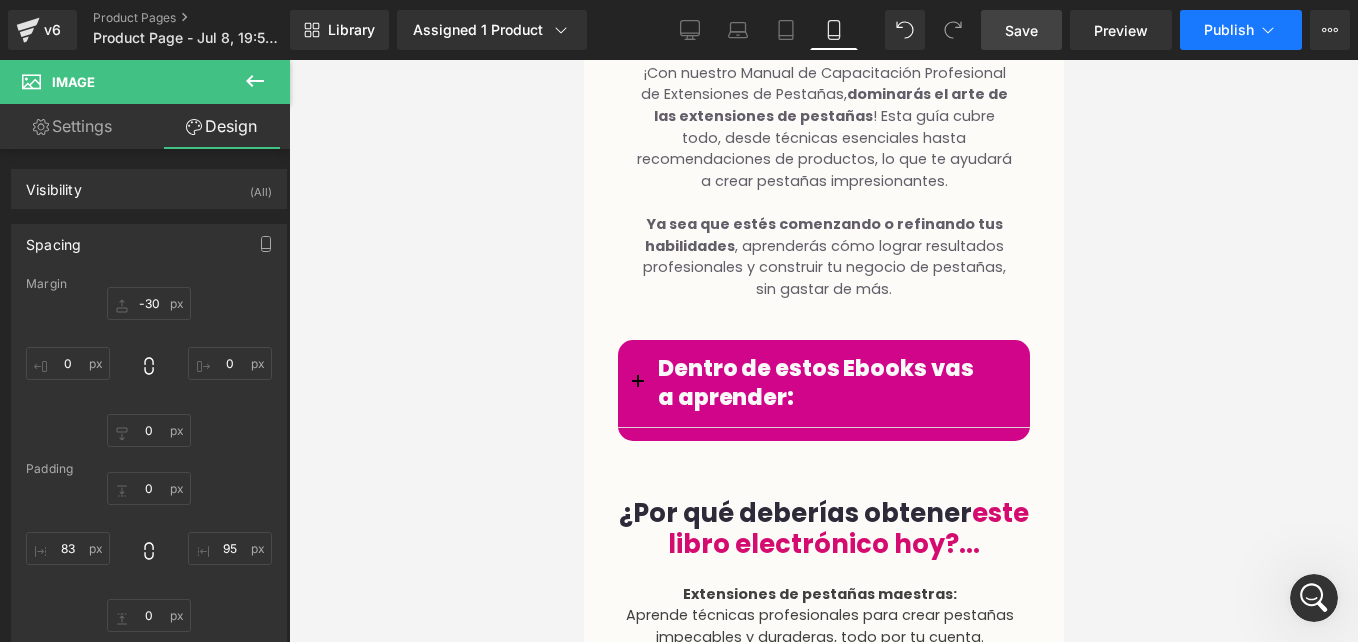 click on "Publish" at bounding box center [1229, 30] 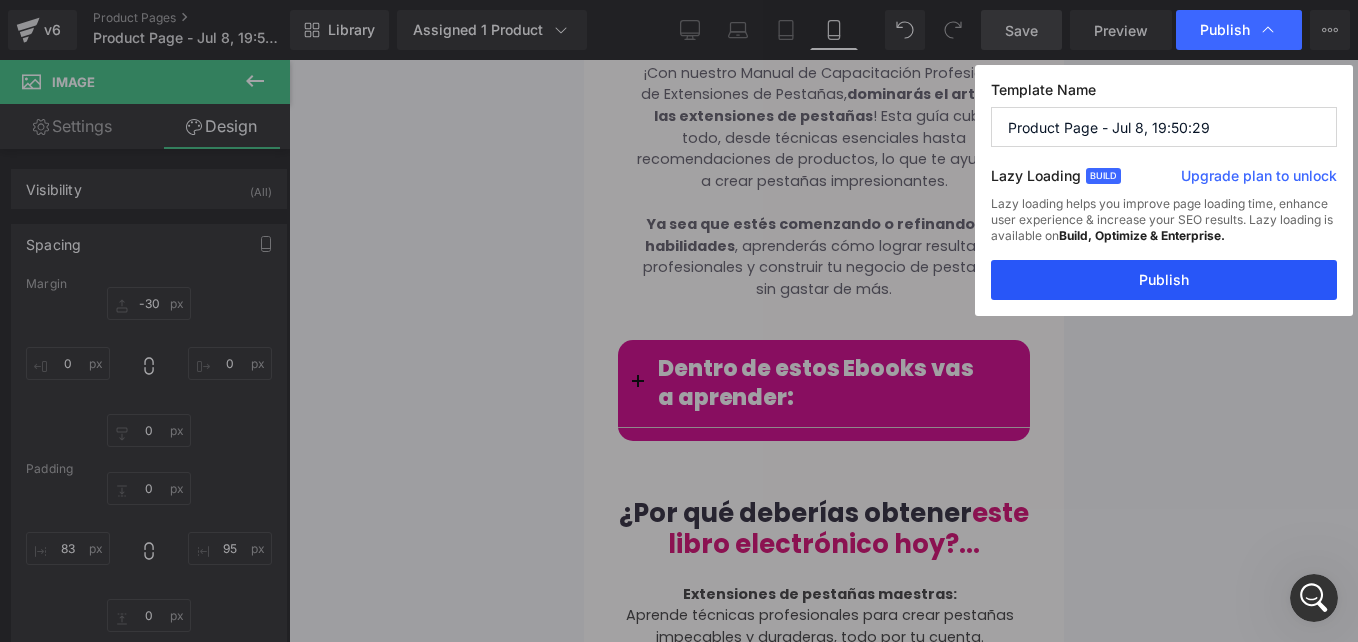 click on "Publish" at bounding box center [1164, 280] 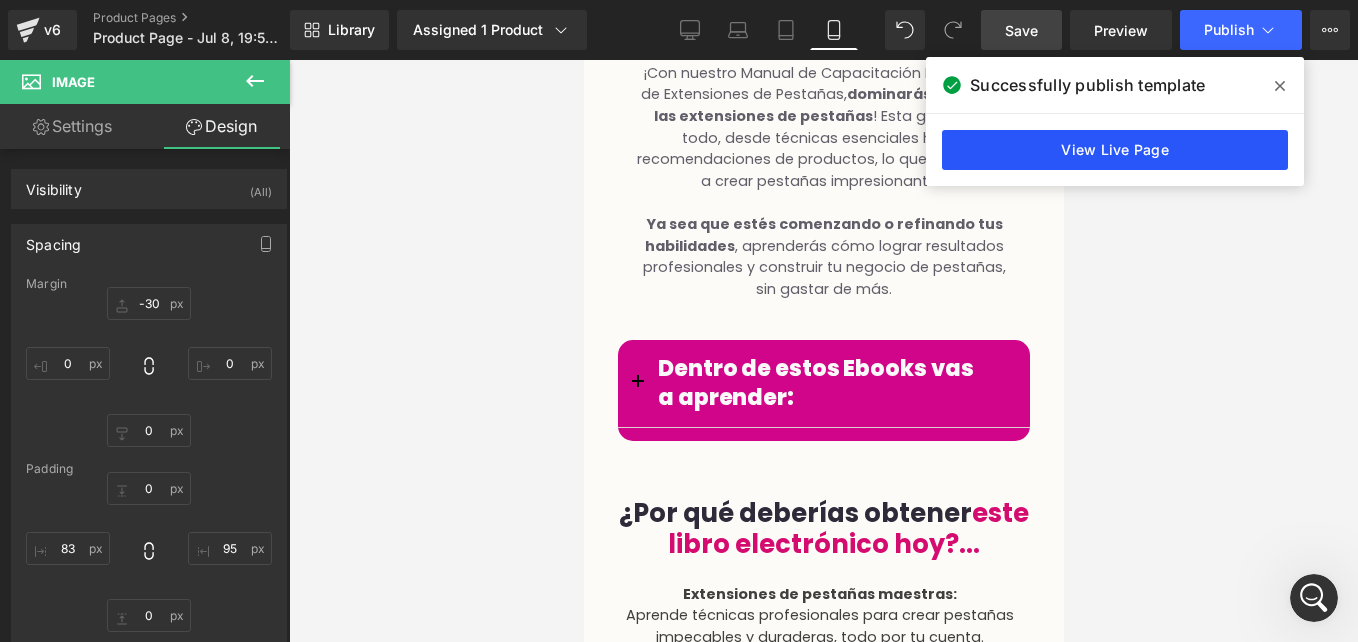 click on "View Live Page" at bounding box center [1115, 150] 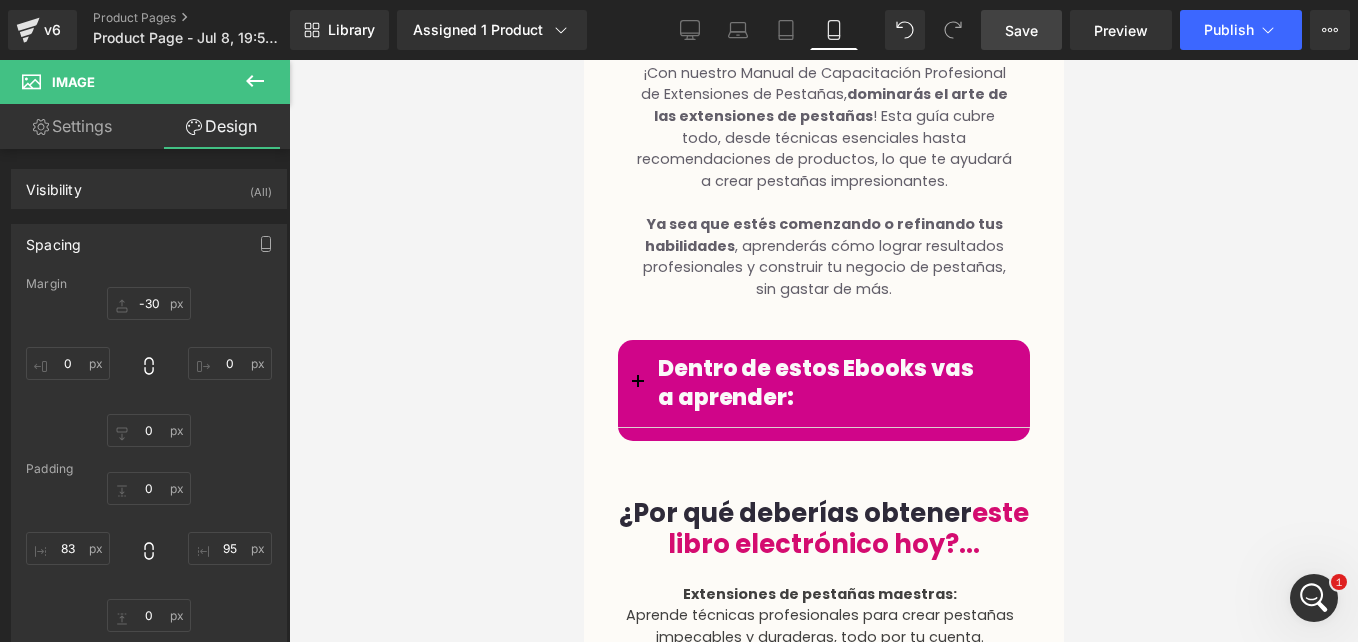 scroll, scrollTop: 3546, scrollLeft: 0, axis: vertical 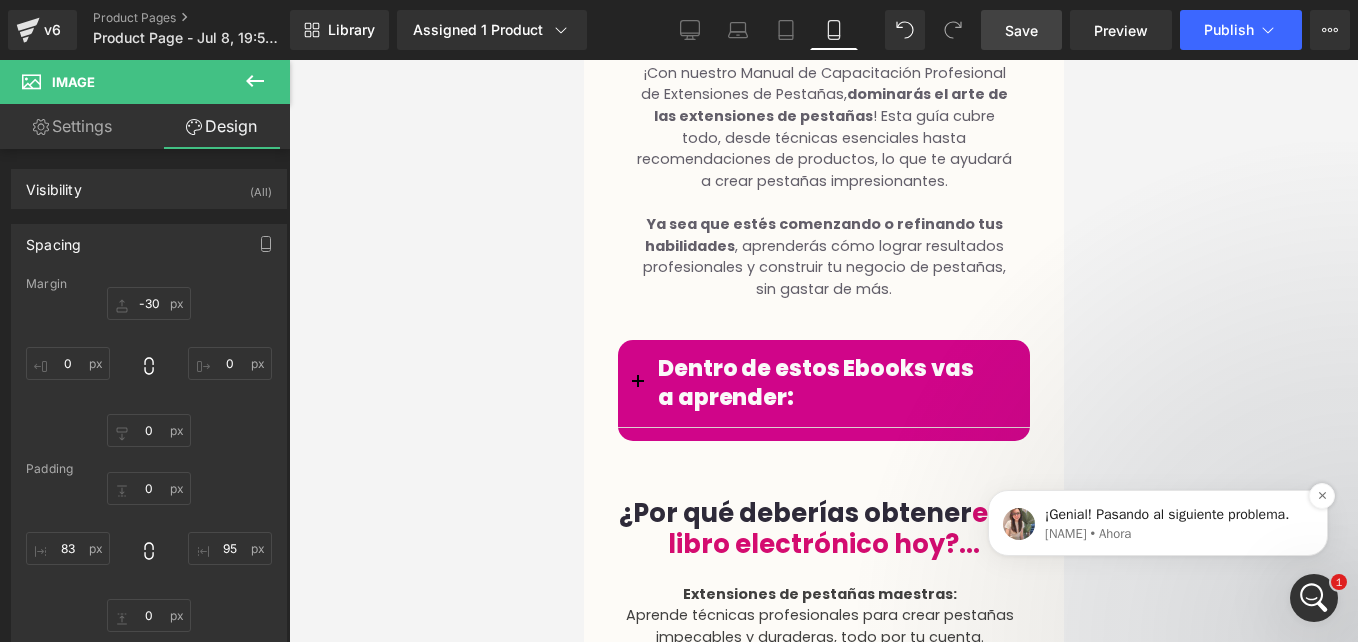 click on "[FIRST] • Ahora" at bounding box center (1174, 534) 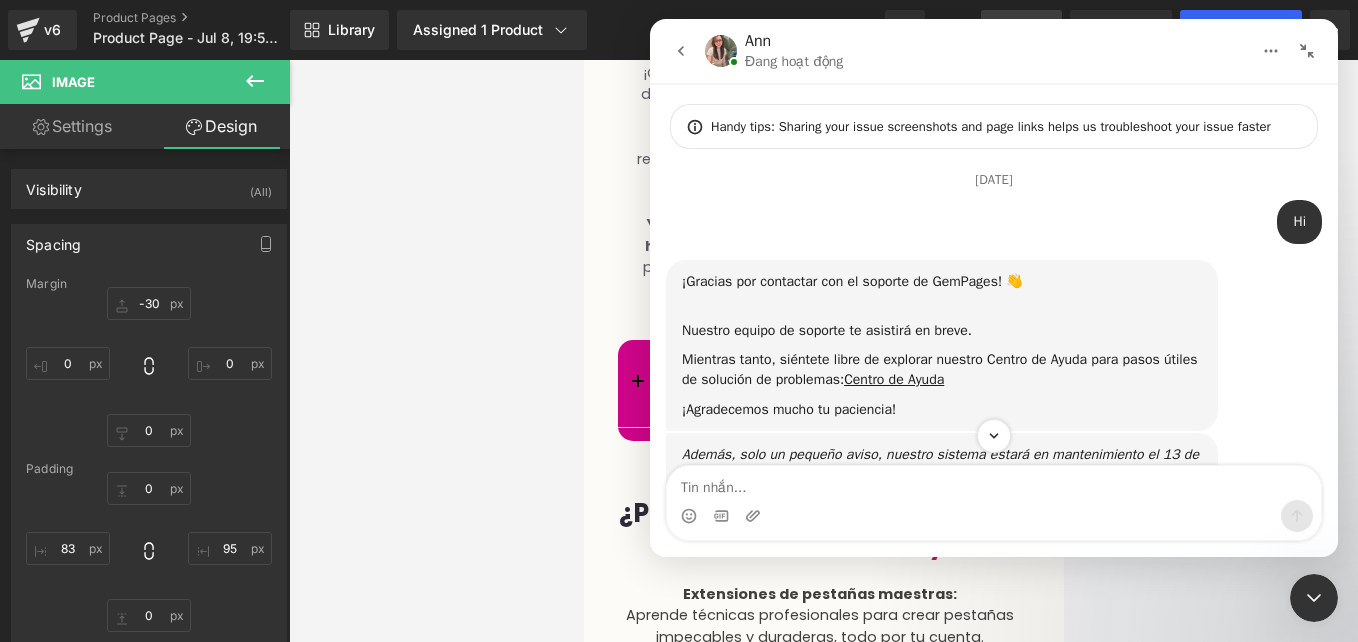 scroll, scrollTop: 3, scrollLeft: 0, axis: vertical 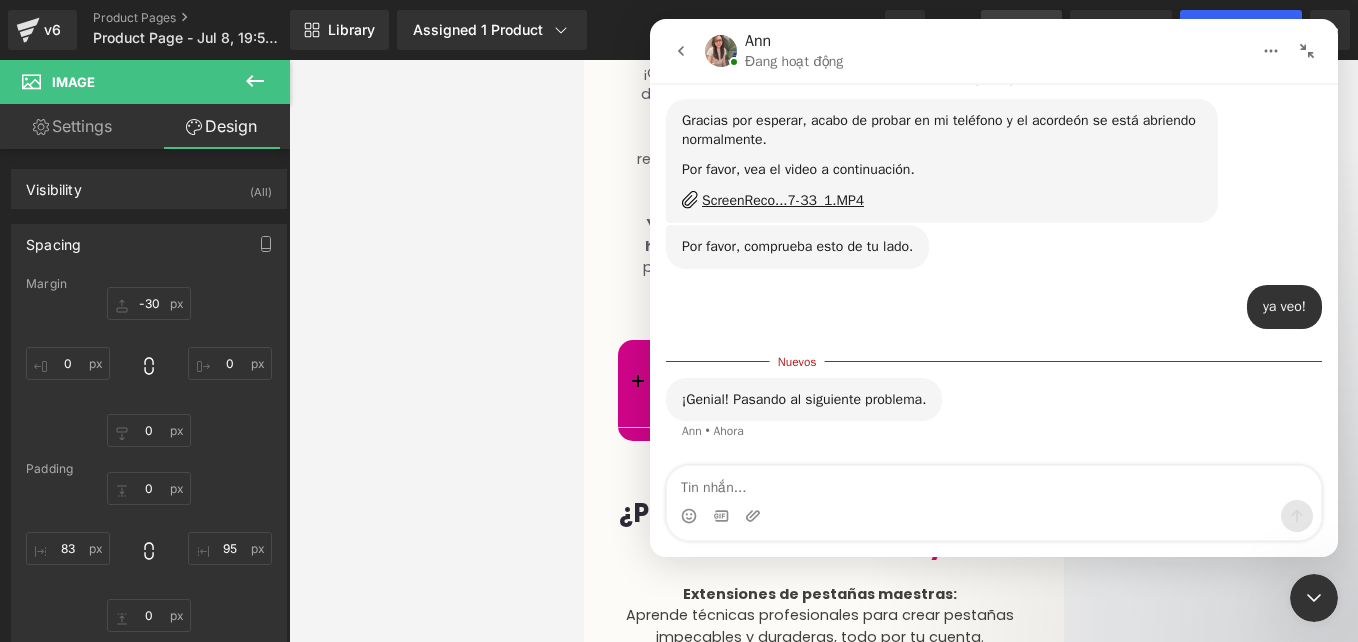 click at bounding box center (994, 483) 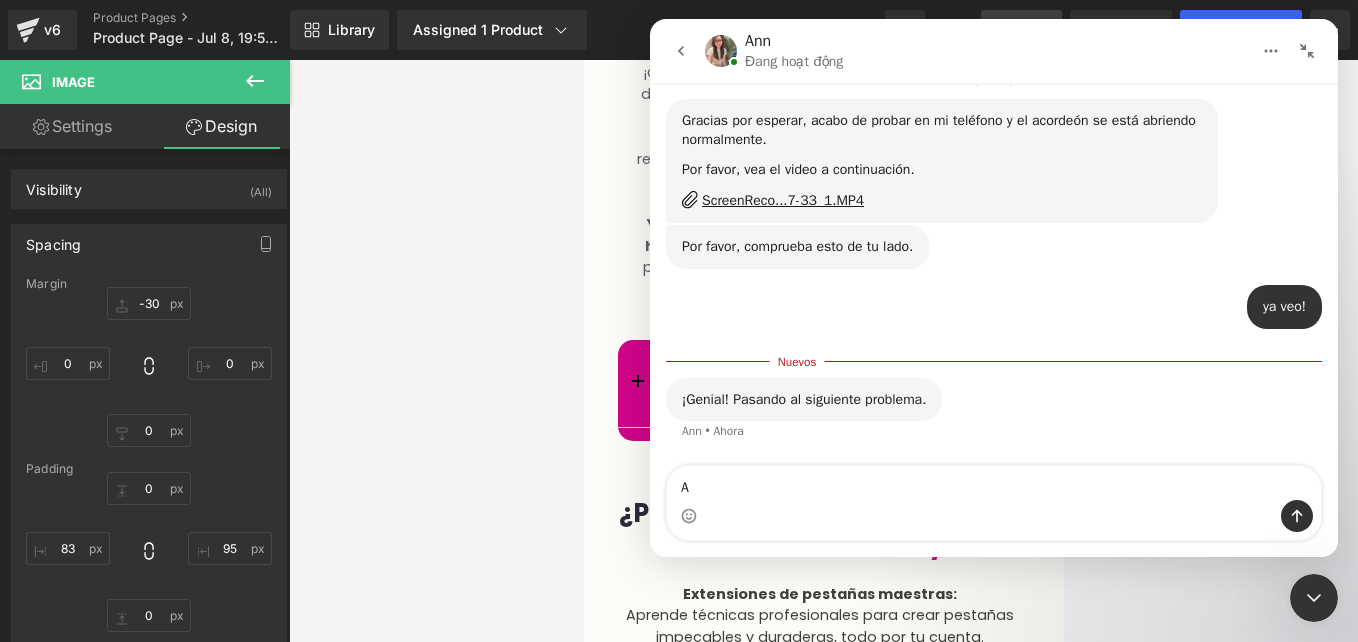 type on "A" 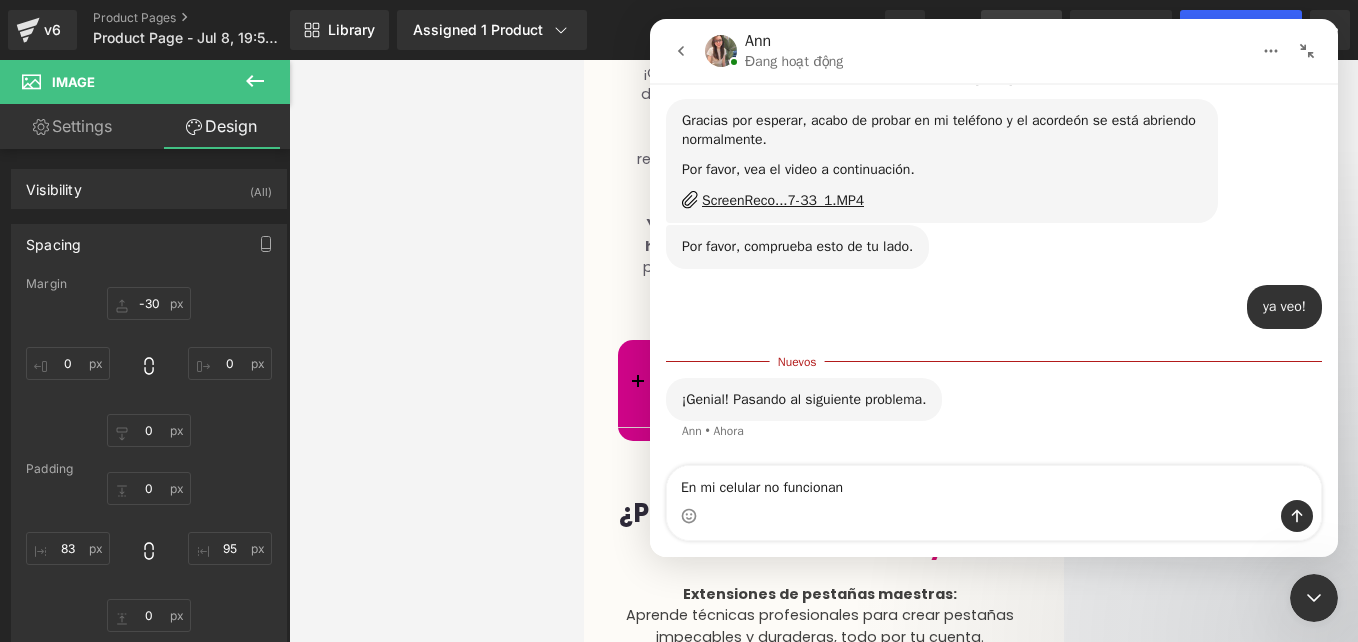 type on "En mi celular no funcionan!" 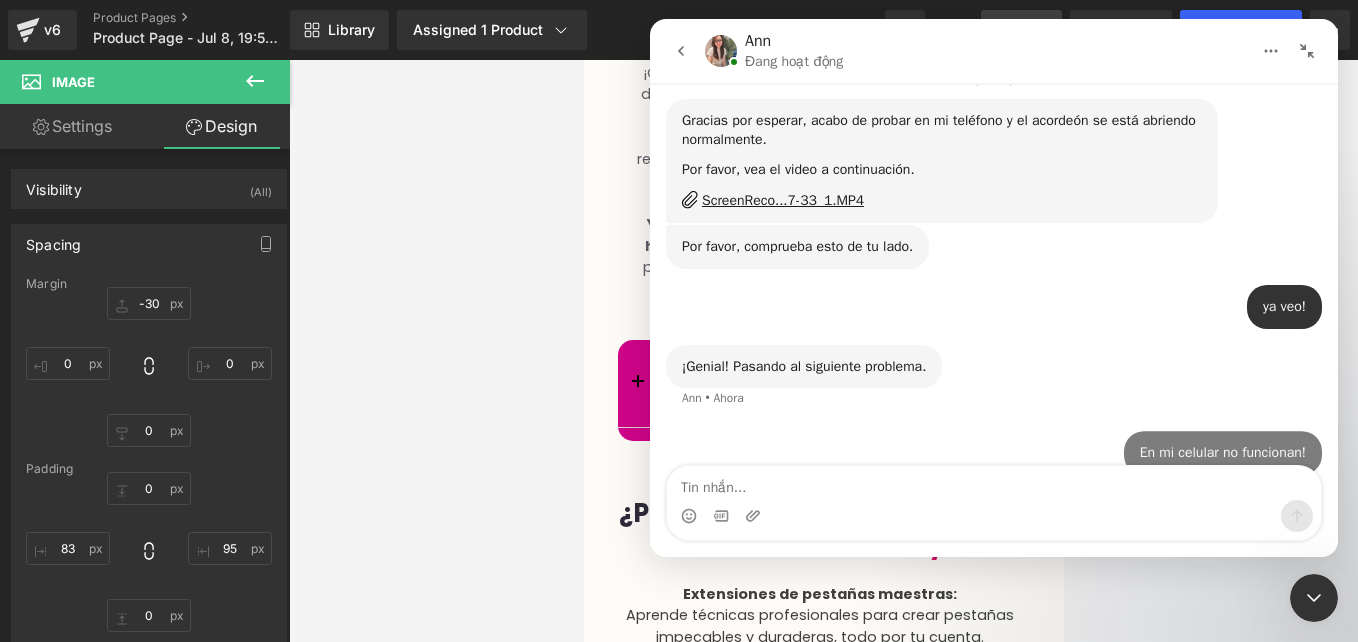 scroll, scrollTop: 3586, scrollLeft: 0, axis: vertical 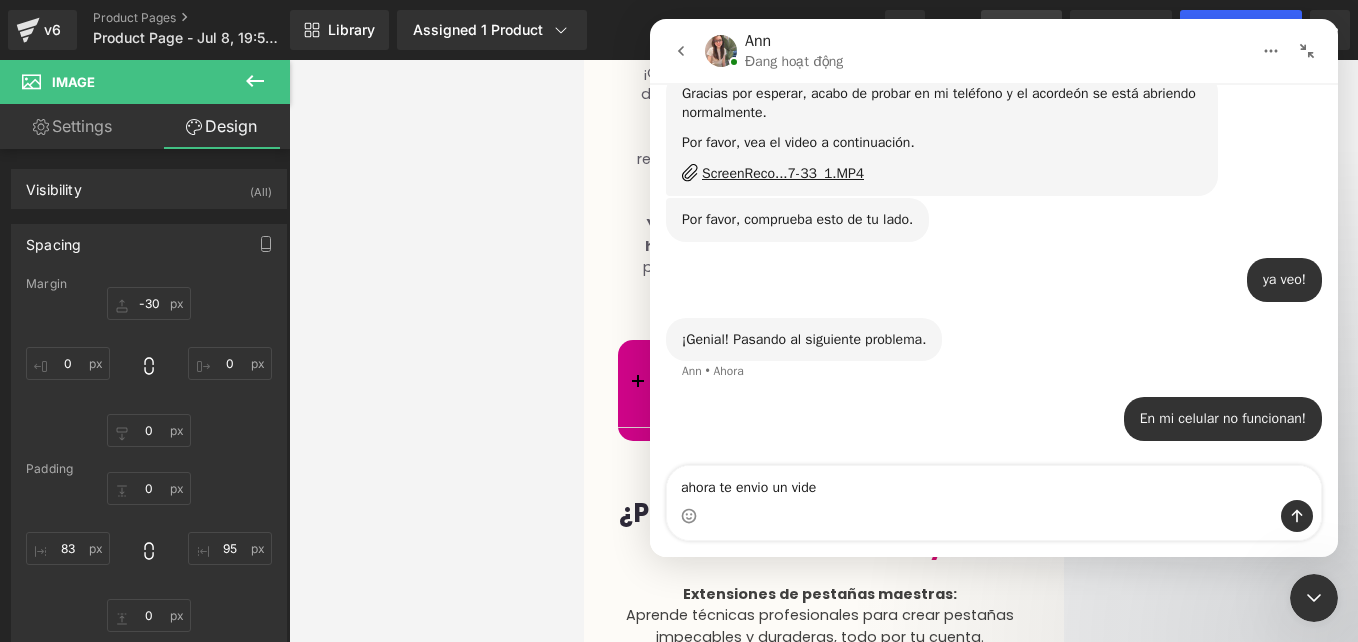 type on "ahora te envio un video" 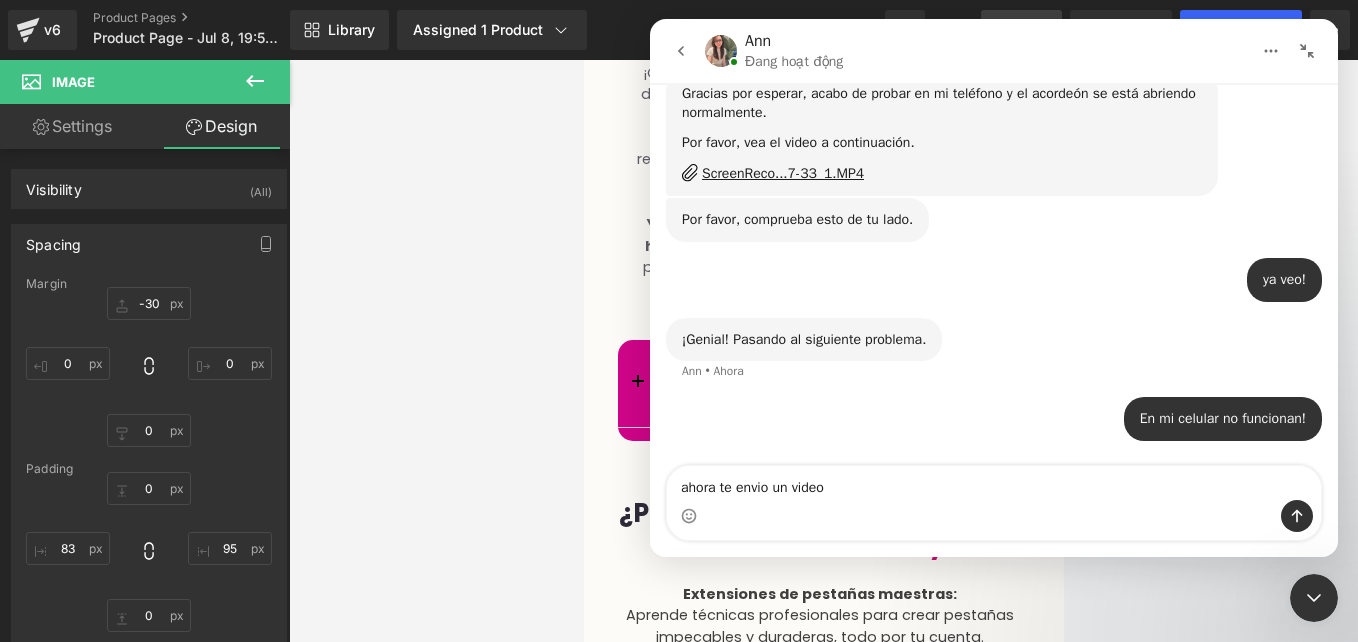 type 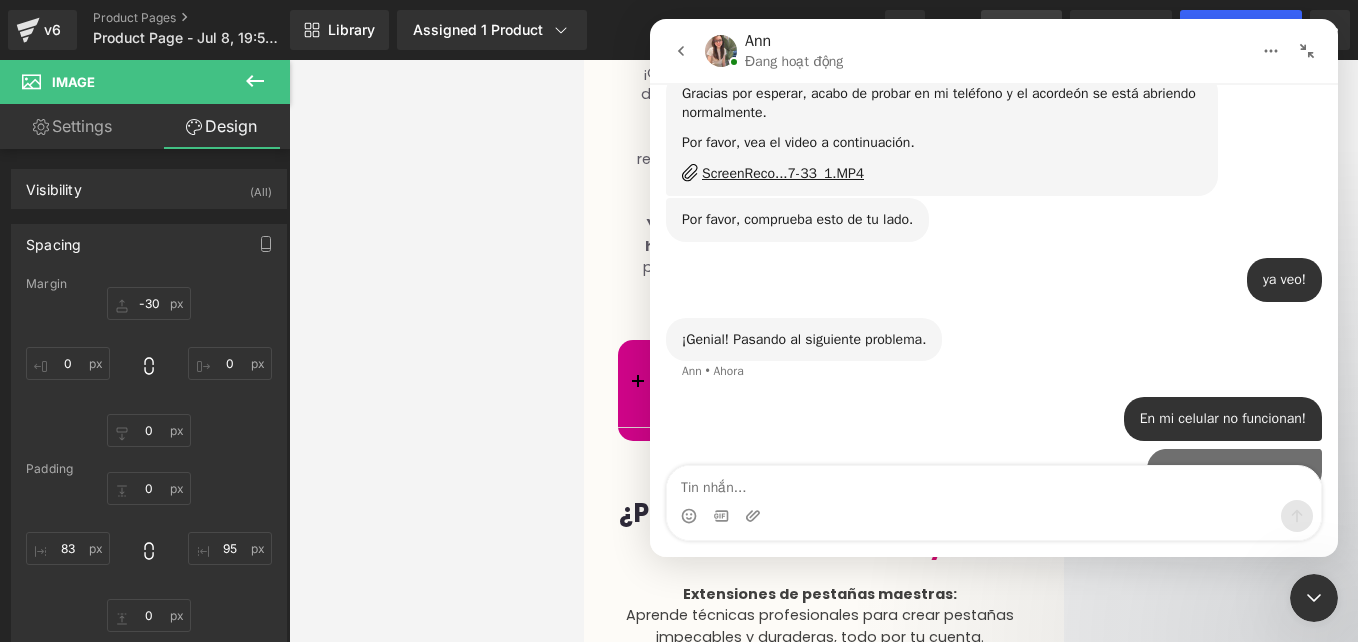 scroll, scrollTop: 3631, scrollLeft: 0, axis: vertical 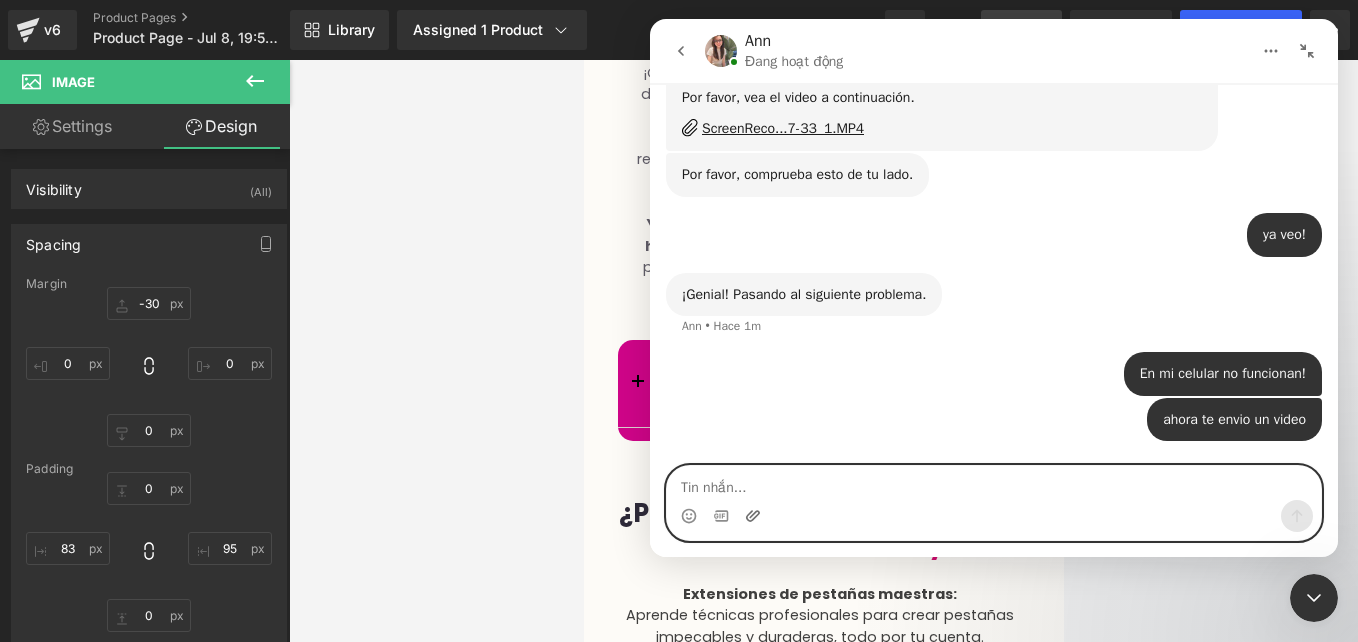 click 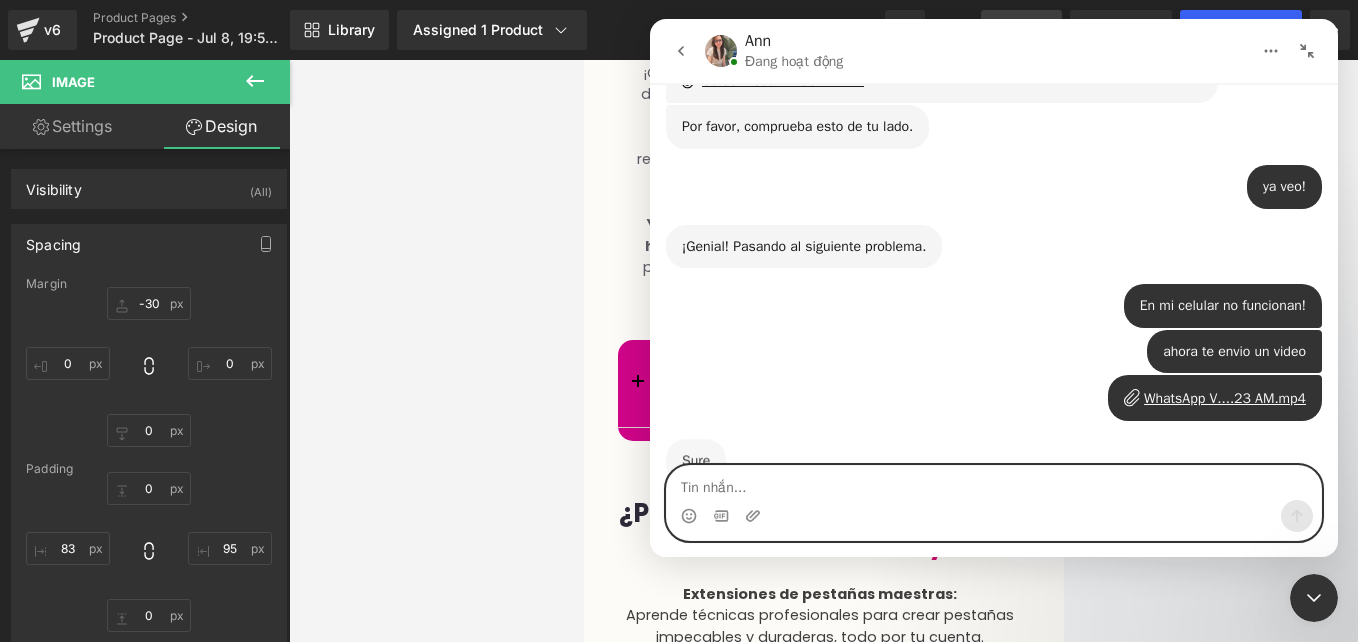 scroll, scrollTop: 3739, scrollLeft: 0, axis: vertical 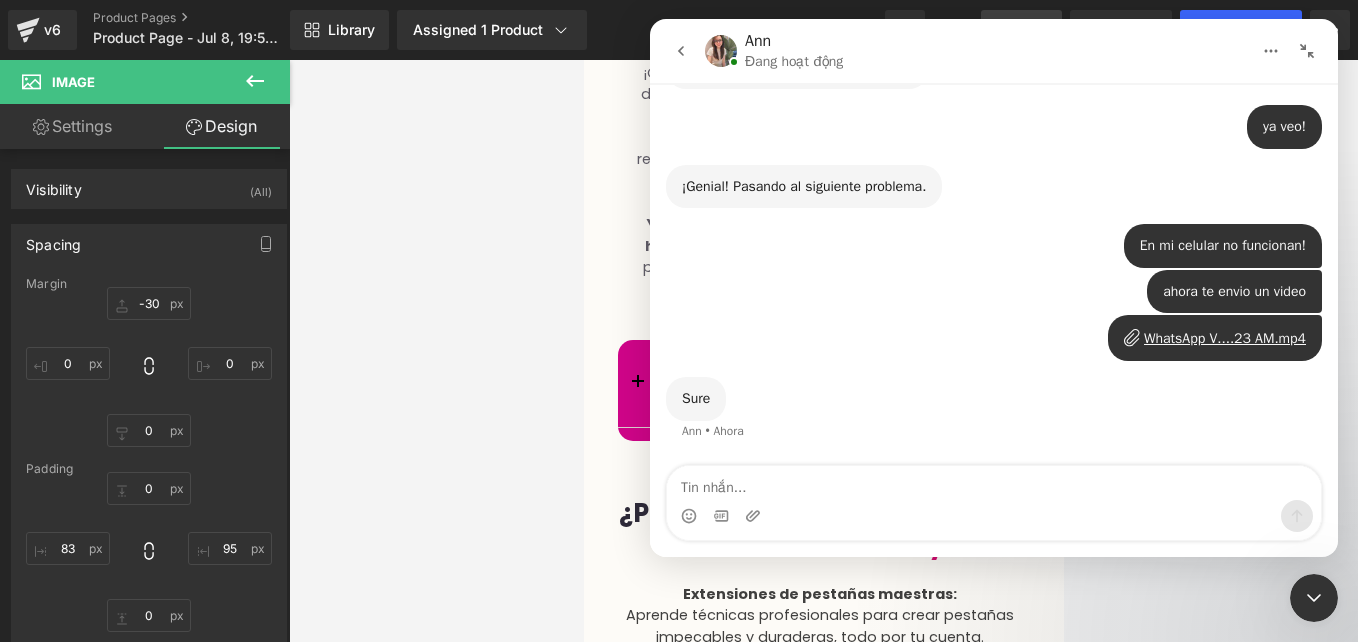 click at bounding box center (679, 291) 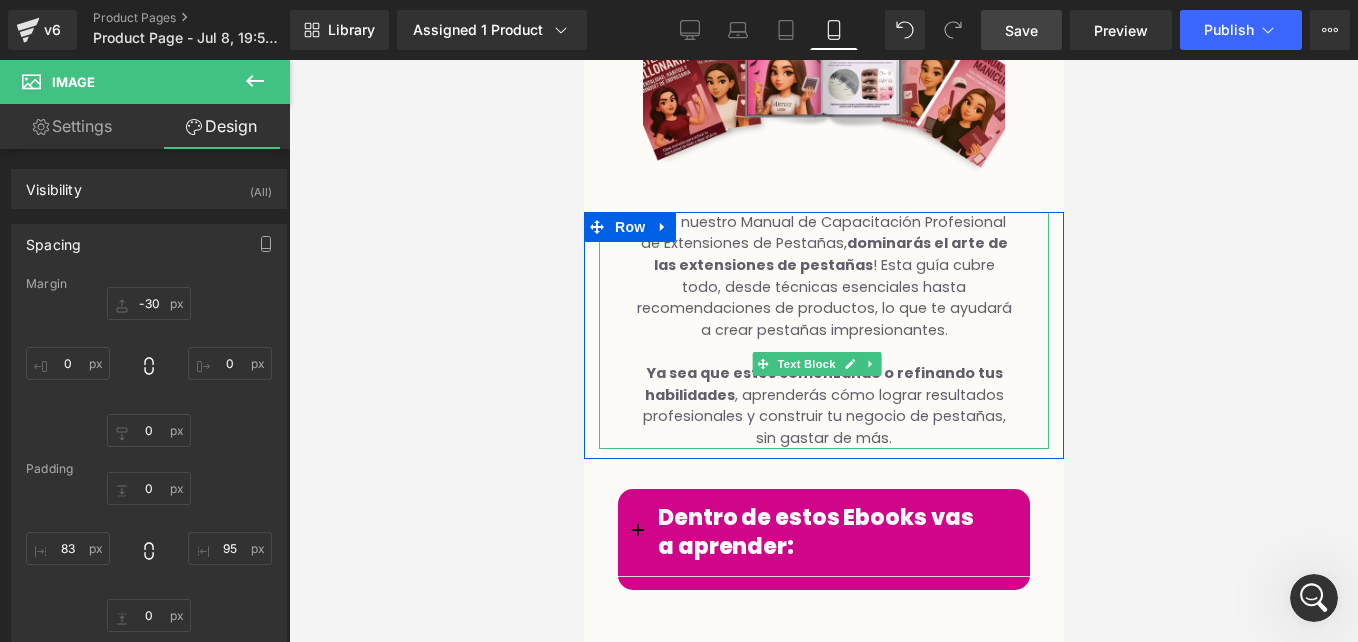 scroll, scrollTop: 3753, scrollLeft: 0, axis: vertical 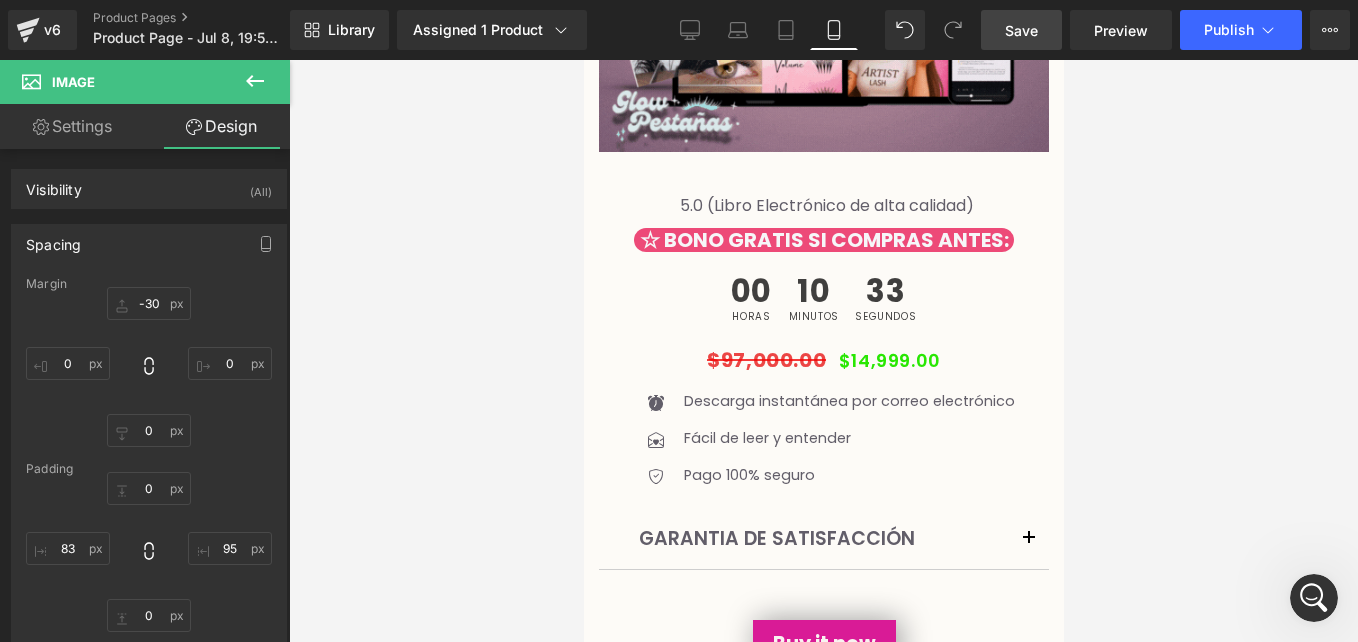 click 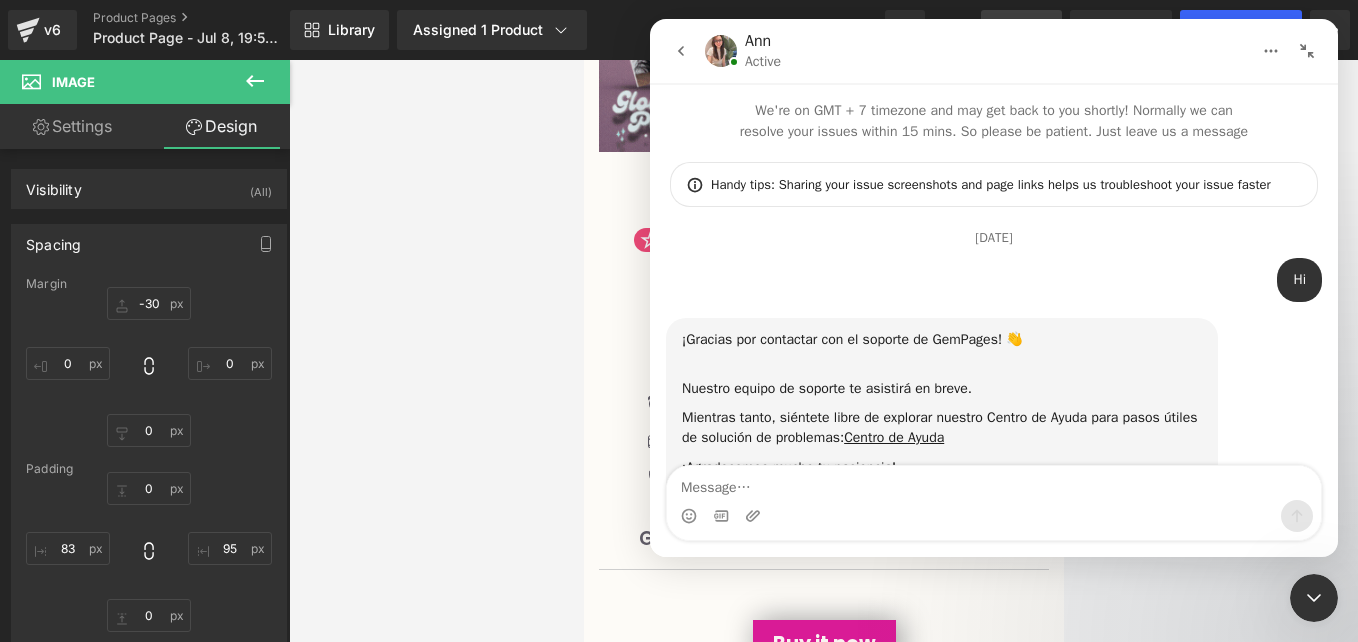scroll, scrollTop: 3811, scrollLeft: 0, axis: vertical 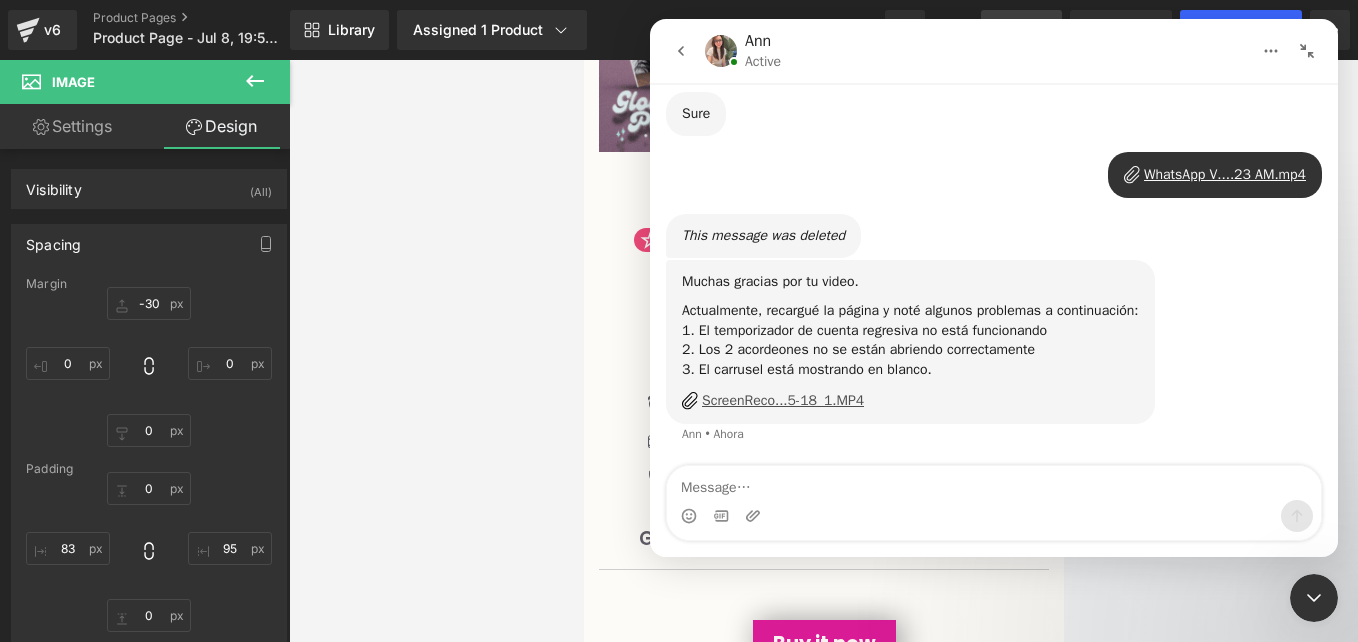 click on "ScreenReco...5-18_1.MP4" at bounding box center (783, 400) 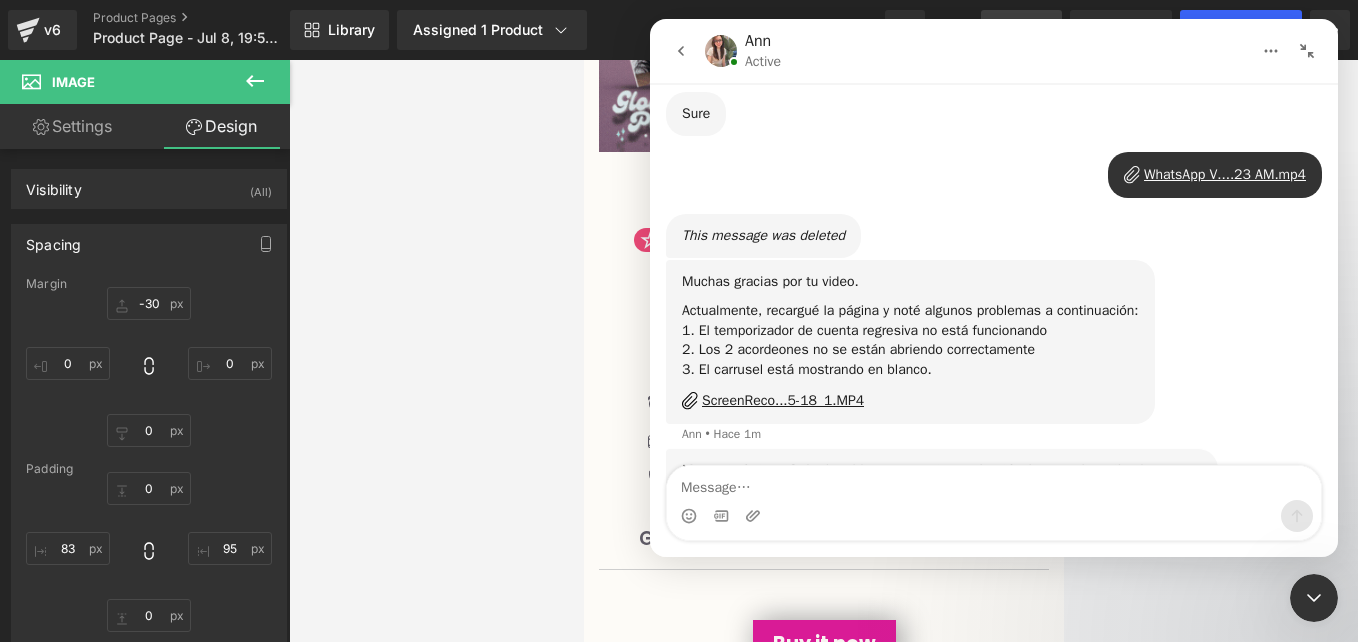 scroll, scrollTop: 4141, scrollLeft: 0, axis: vertical 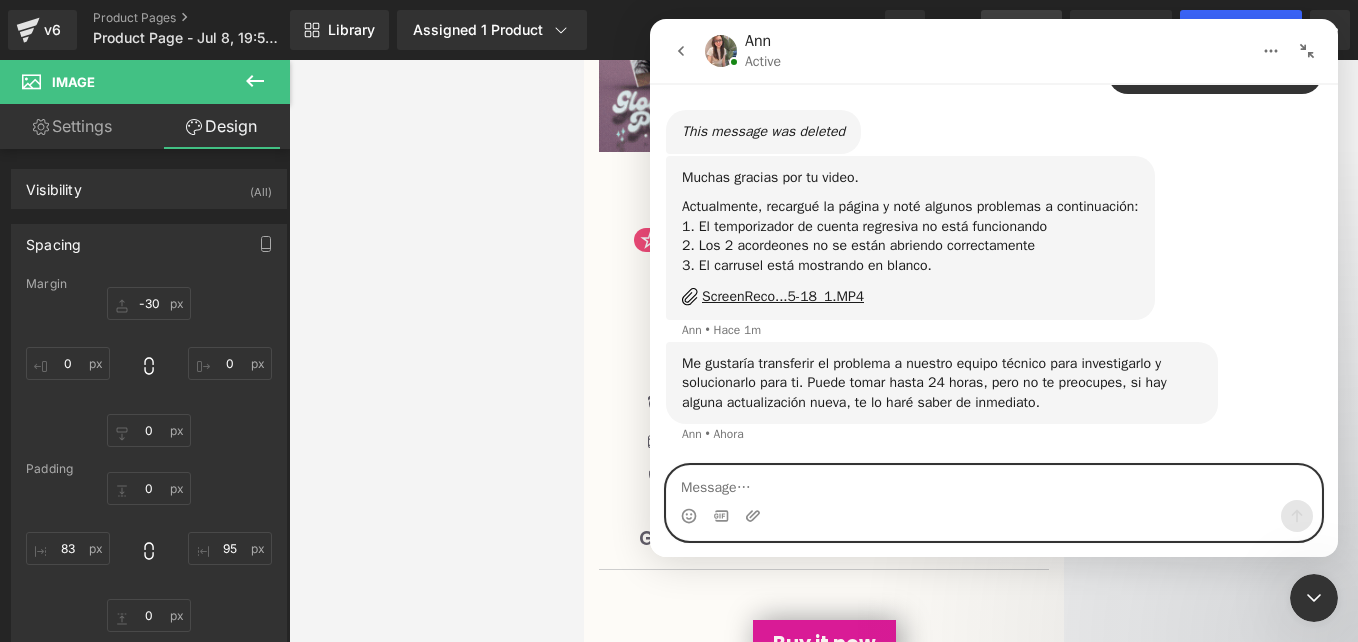 click at bounding box center (994, 483) 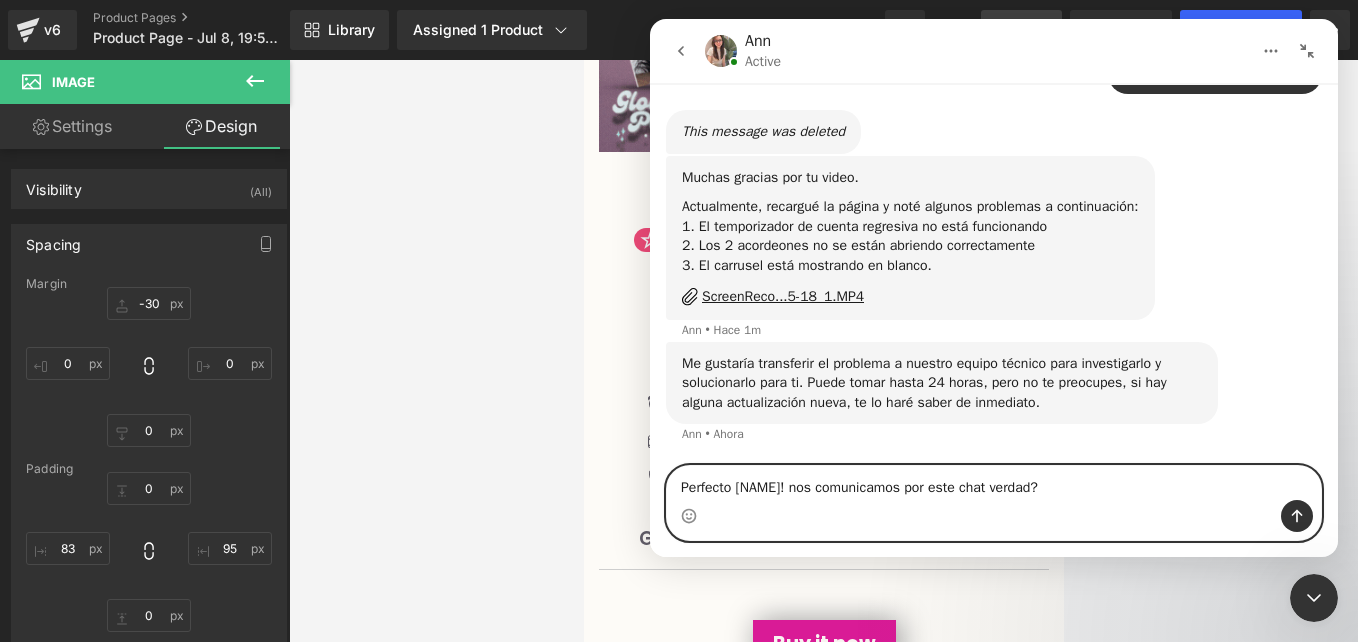 type on "Perfecto [FIRST]! nos comunicamos por este chat ¿verdad?" 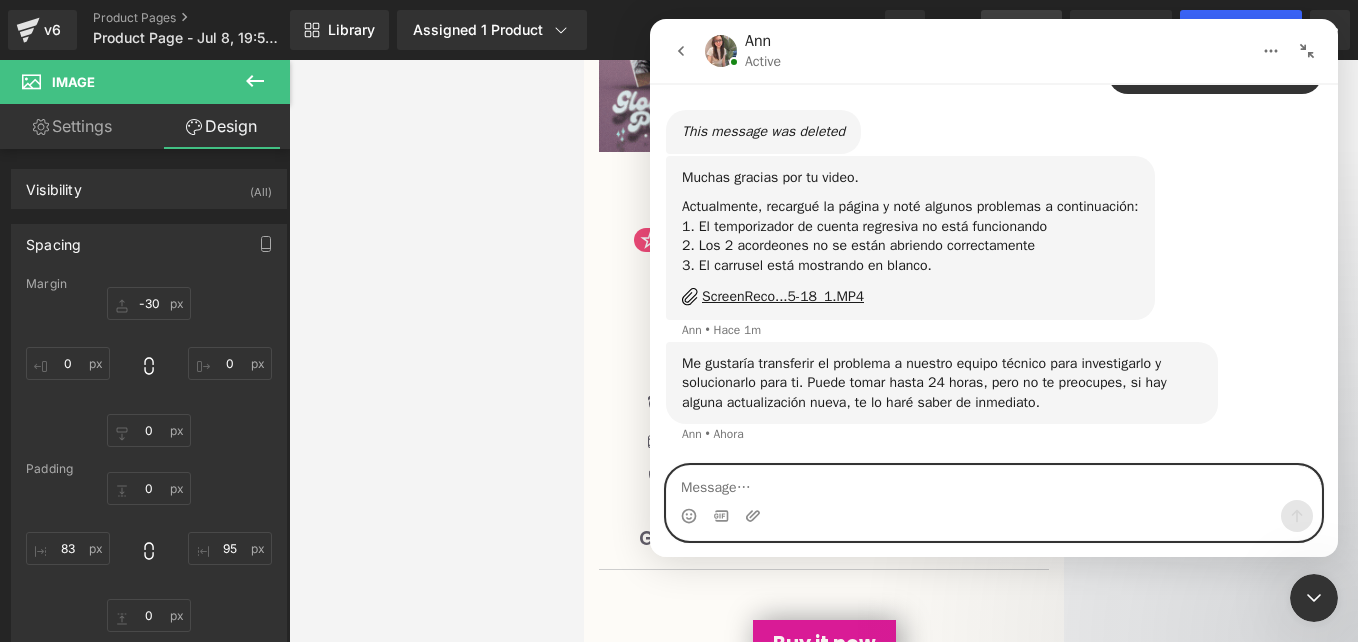 scroll, scrollTop: 4201, scrollLeft: 0, axis: vertical 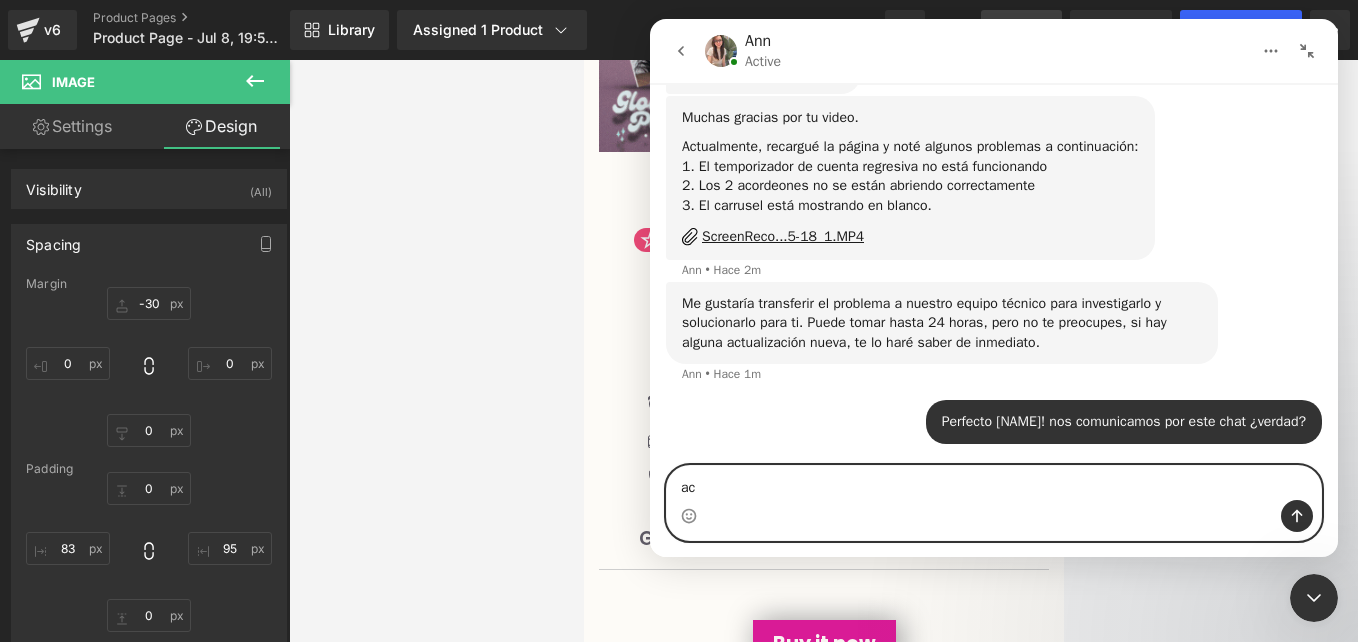 type on "a" 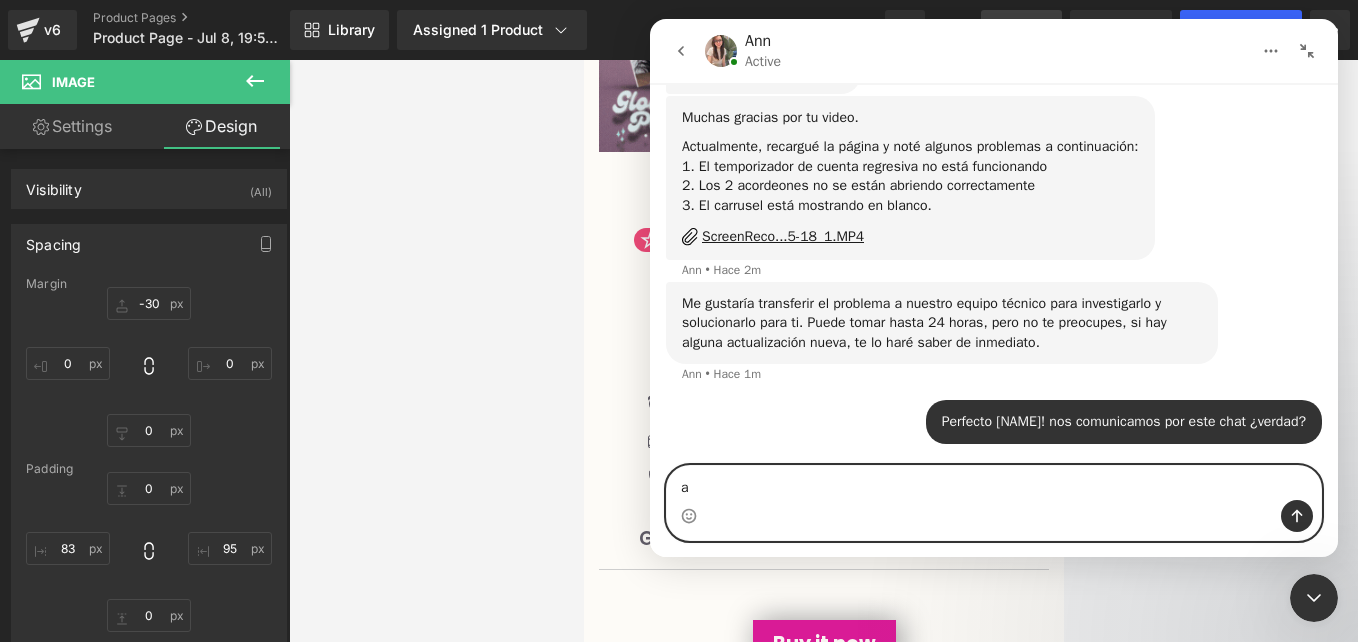 type 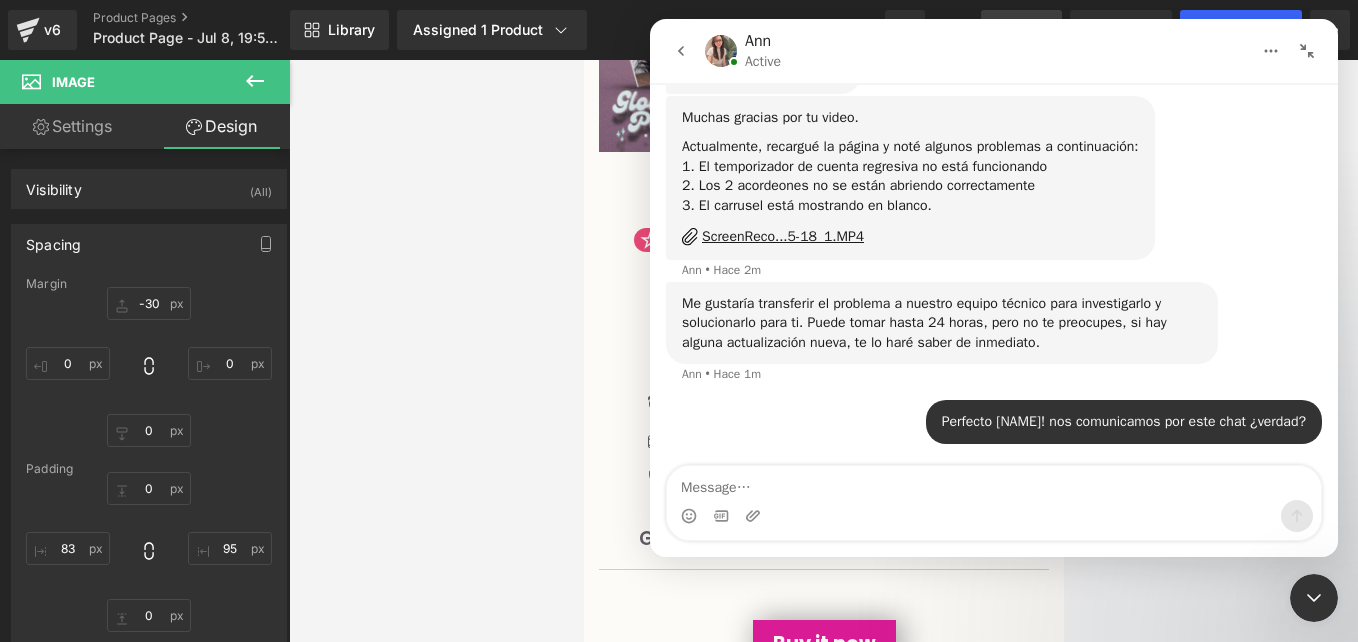 click at bounding box center (679, 291) 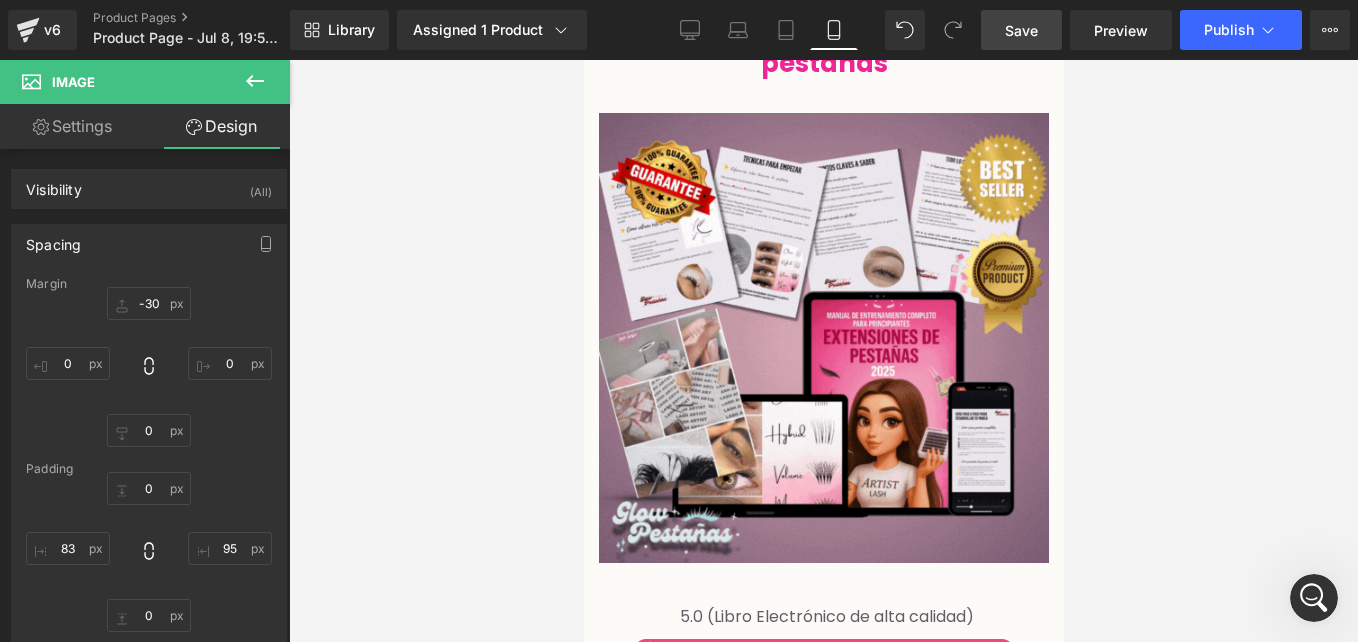 scroll, scrollTop: 0, scrollLeft: 0, axis: both 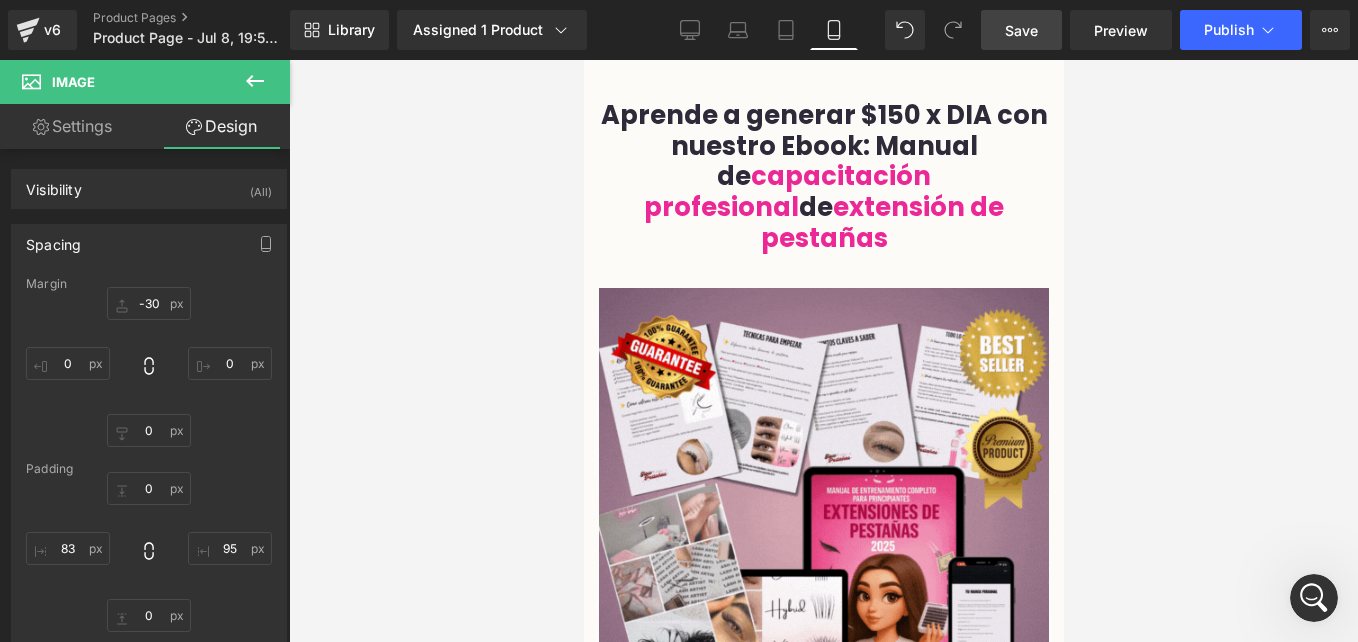 click on "capacitación profesional" at bounding box center (786, 191) 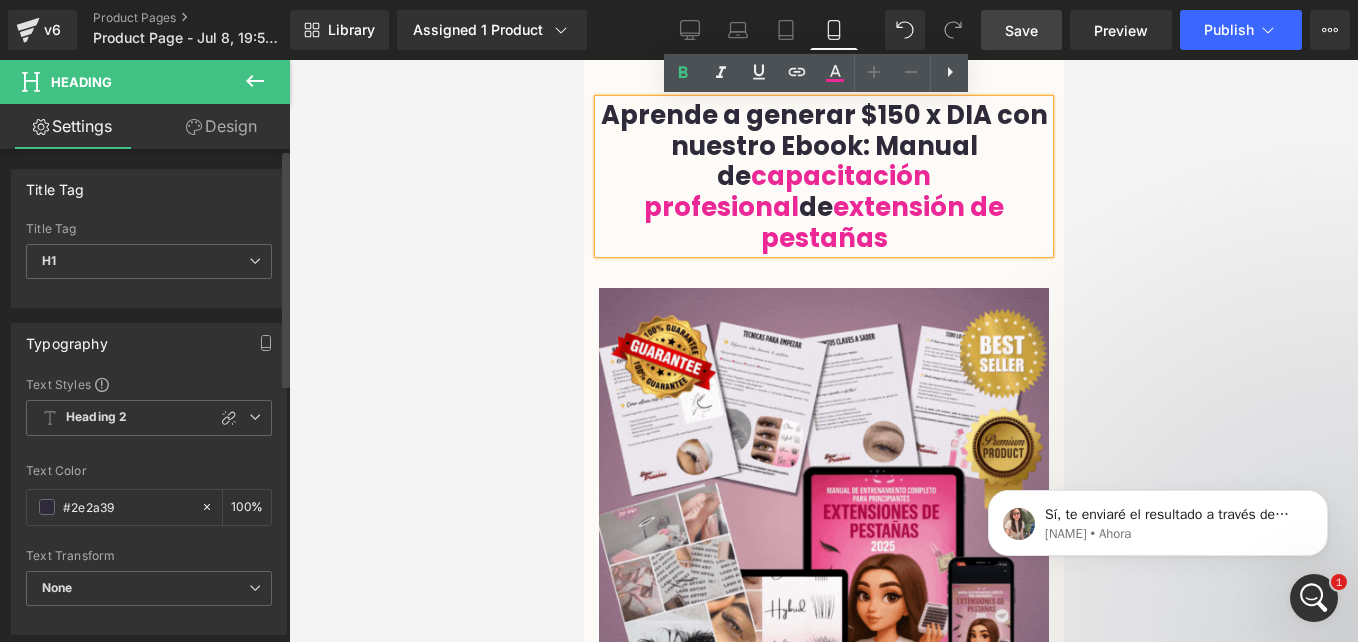 scroll, scrollTop: 0, scrollLeft: 0, axis: both 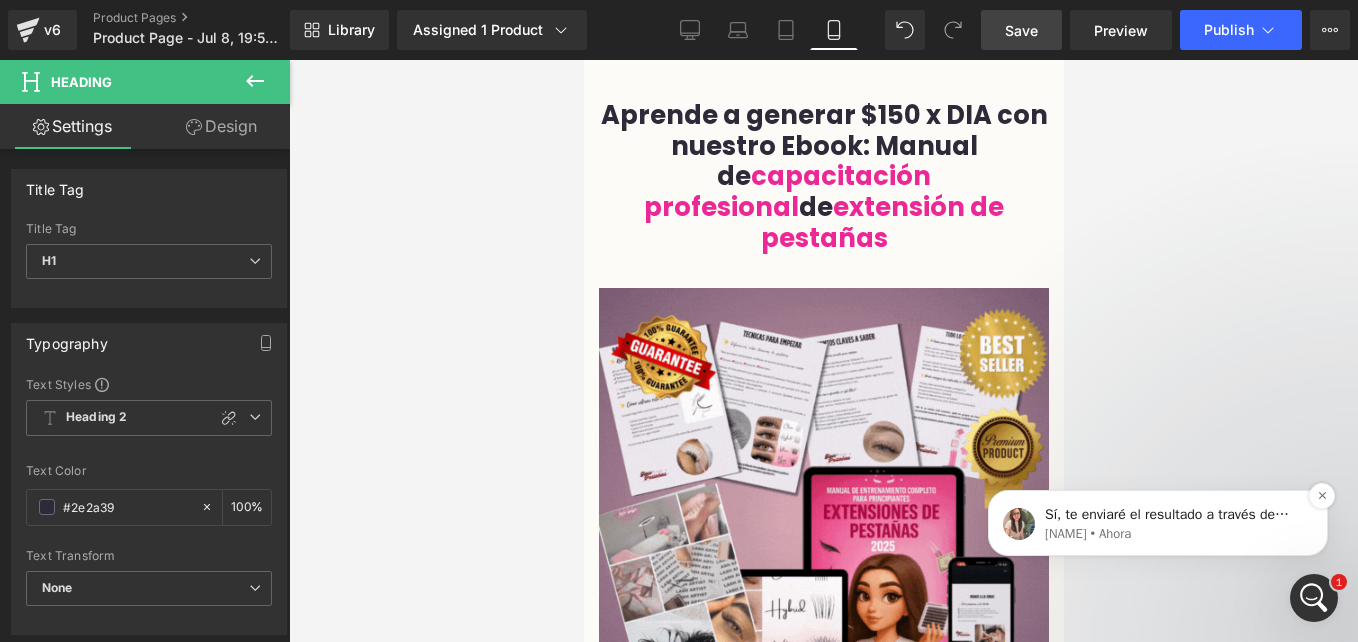 click on "[FIRST] • Ahora" at bounding box center [1174, 534] 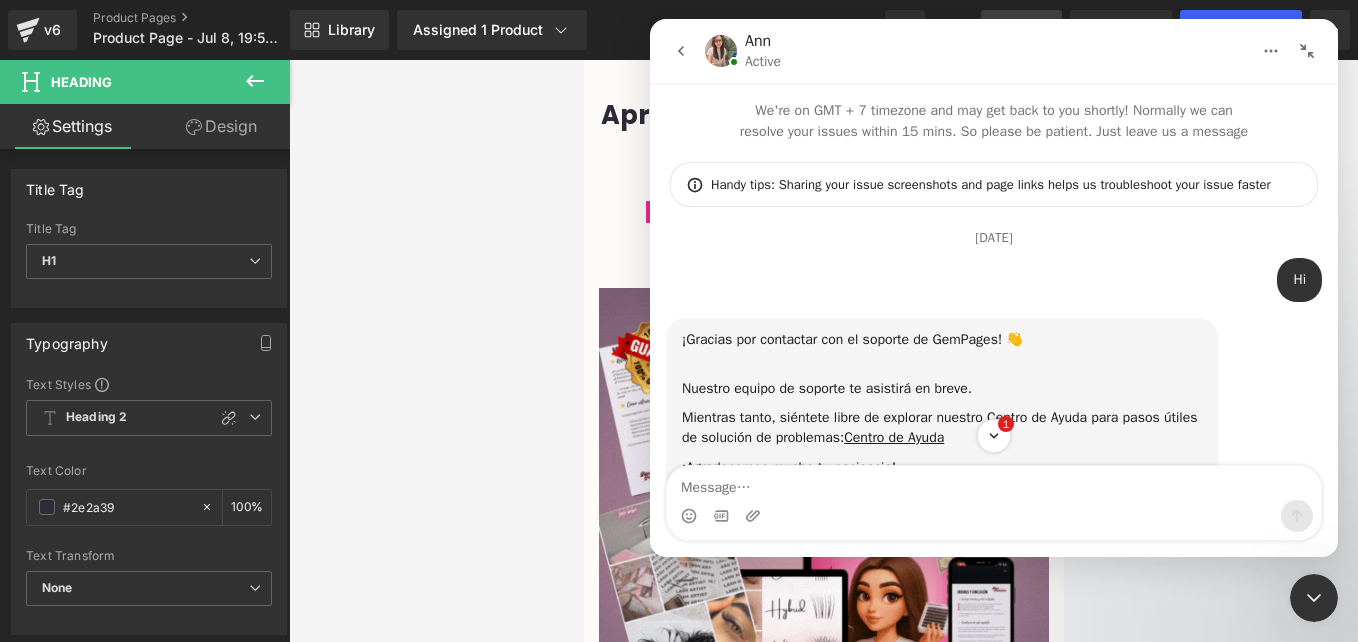scroll, scrollTop: 3, scrollLeft: 0, axis: vertical 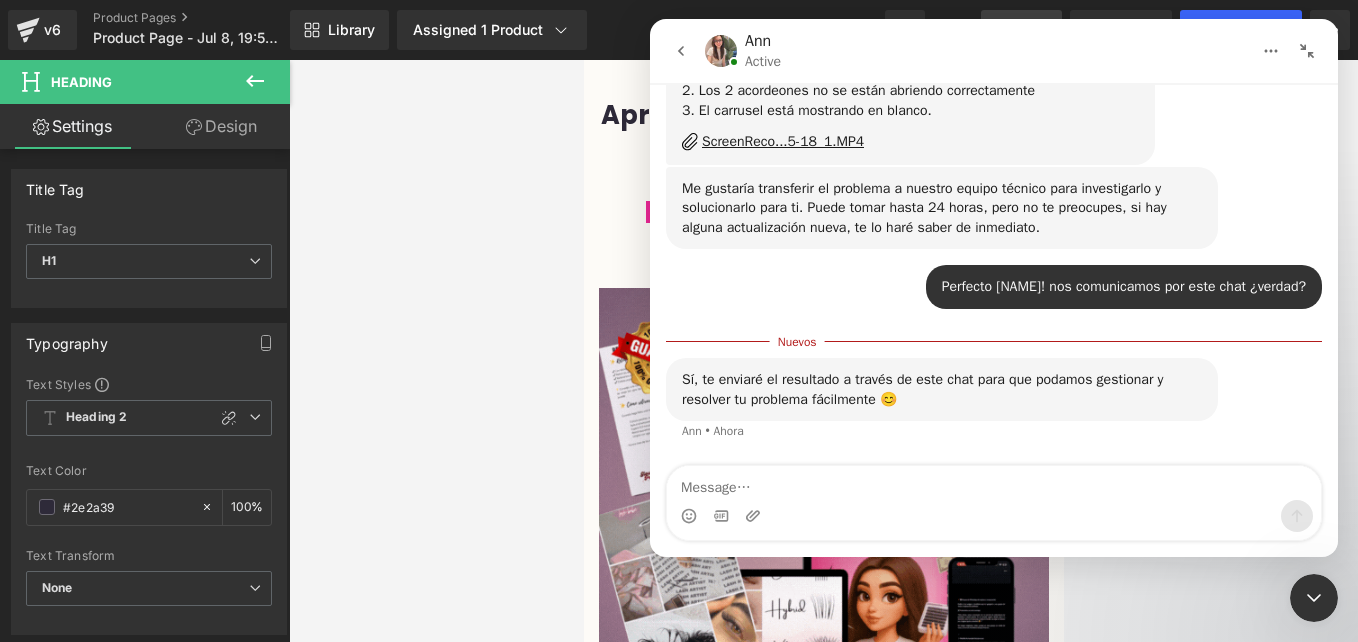 click at bounding box center [994, 483] 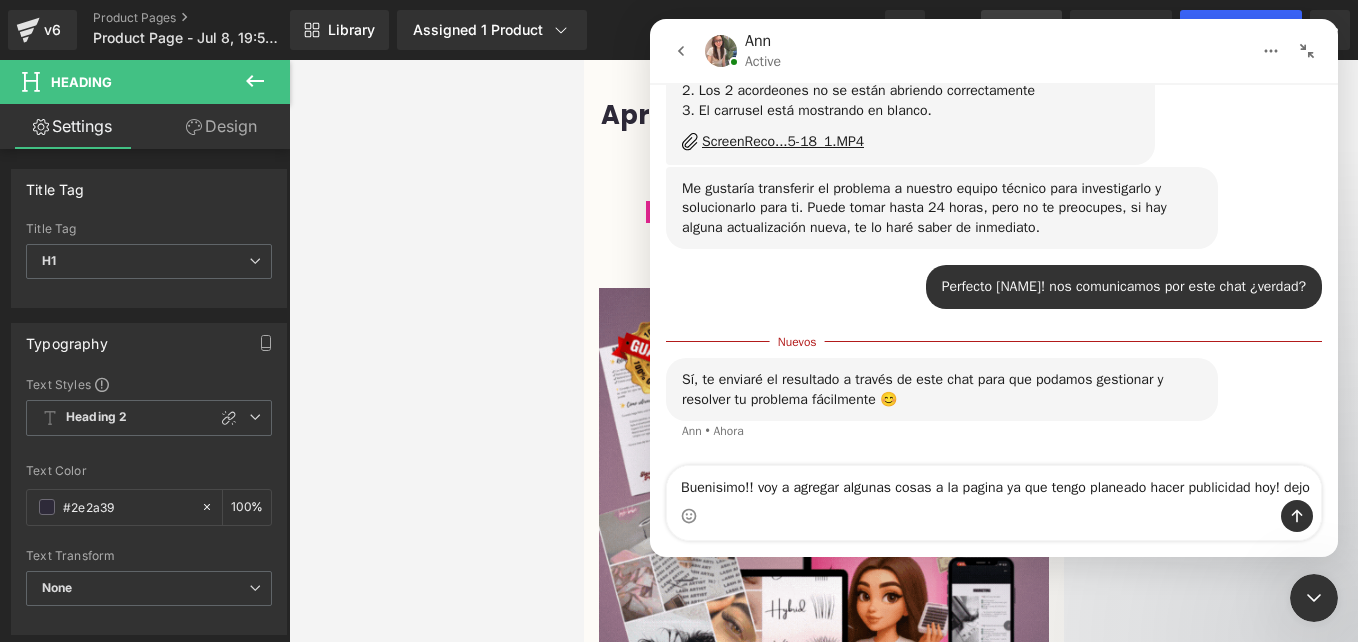 scroll, scrollTop: 4313, scrollLeft: 0, axis: vertical 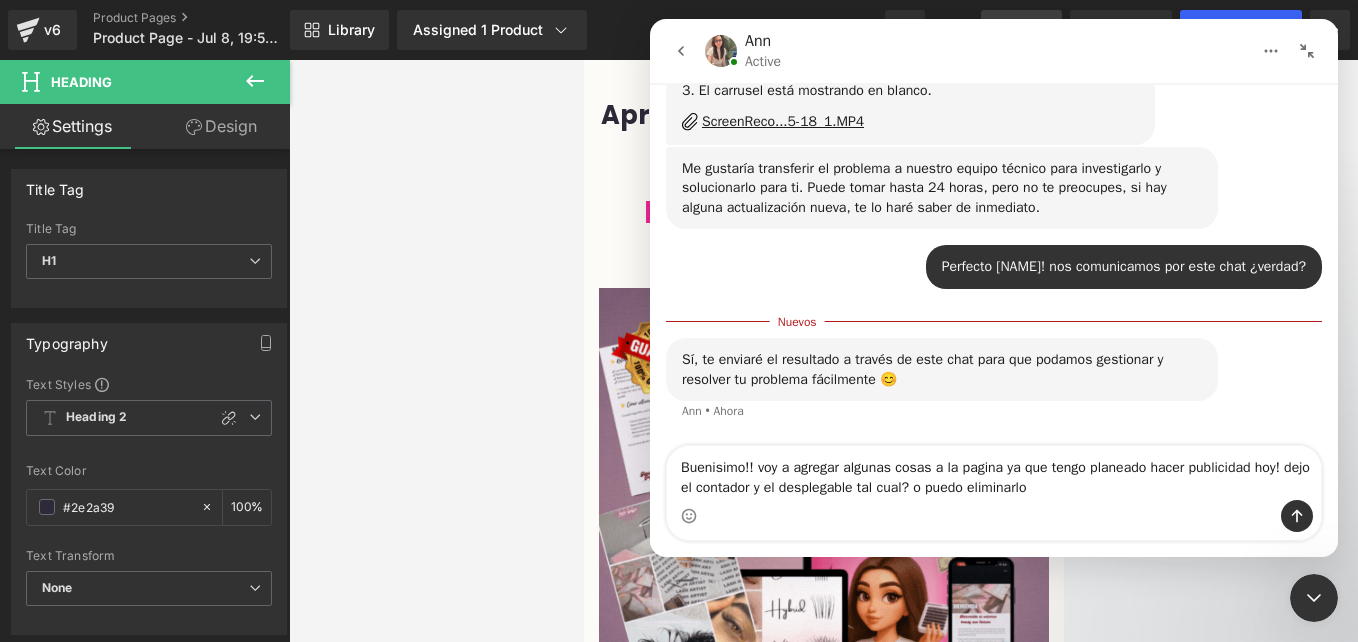 type on "Buenisimo!! voy a agregar algunas cosas a la pagina ya que tengo planeado hacer publicidad hoy! dejo el contador y el desplegable tal cual? o puedo eliminarlo?" 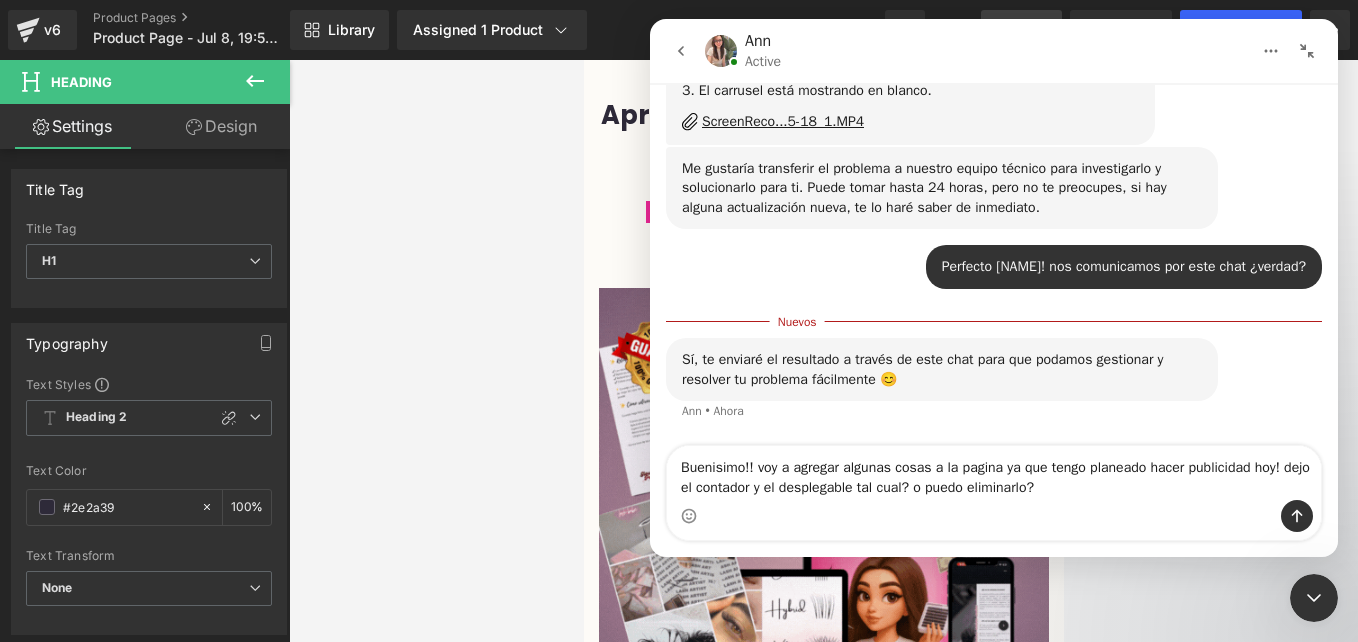 type 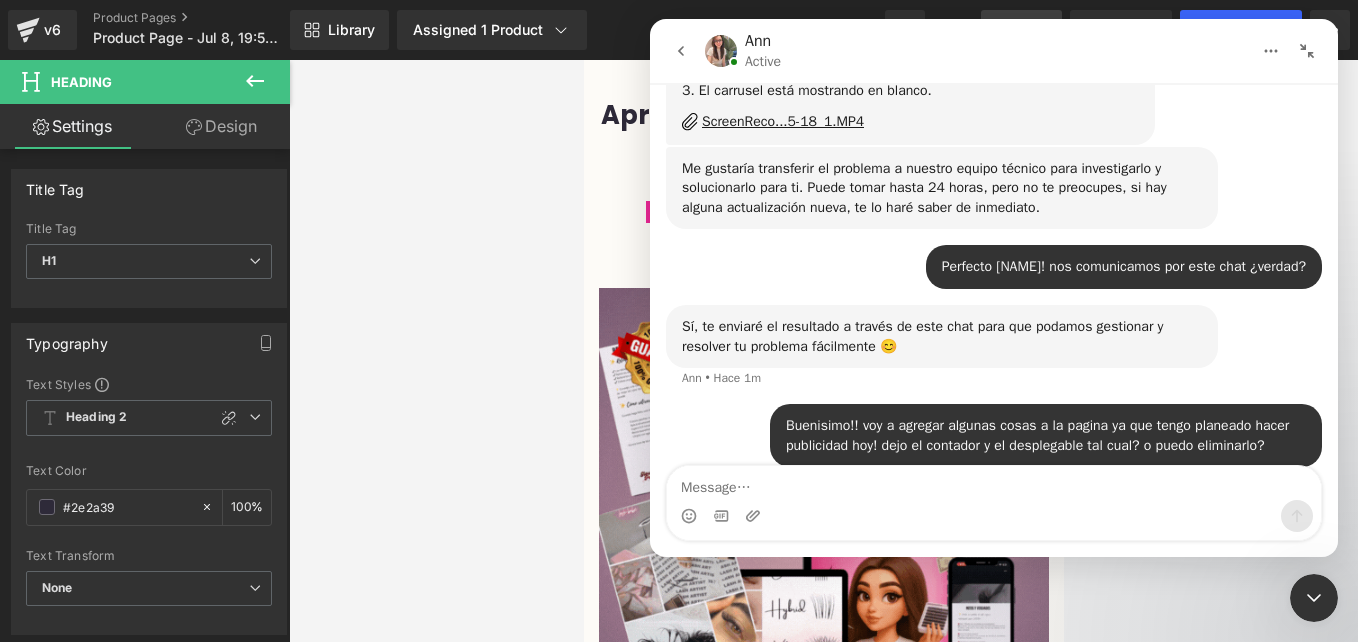 scroll, scrollTop: 4339, scrollLeft: 0, axis: vertical 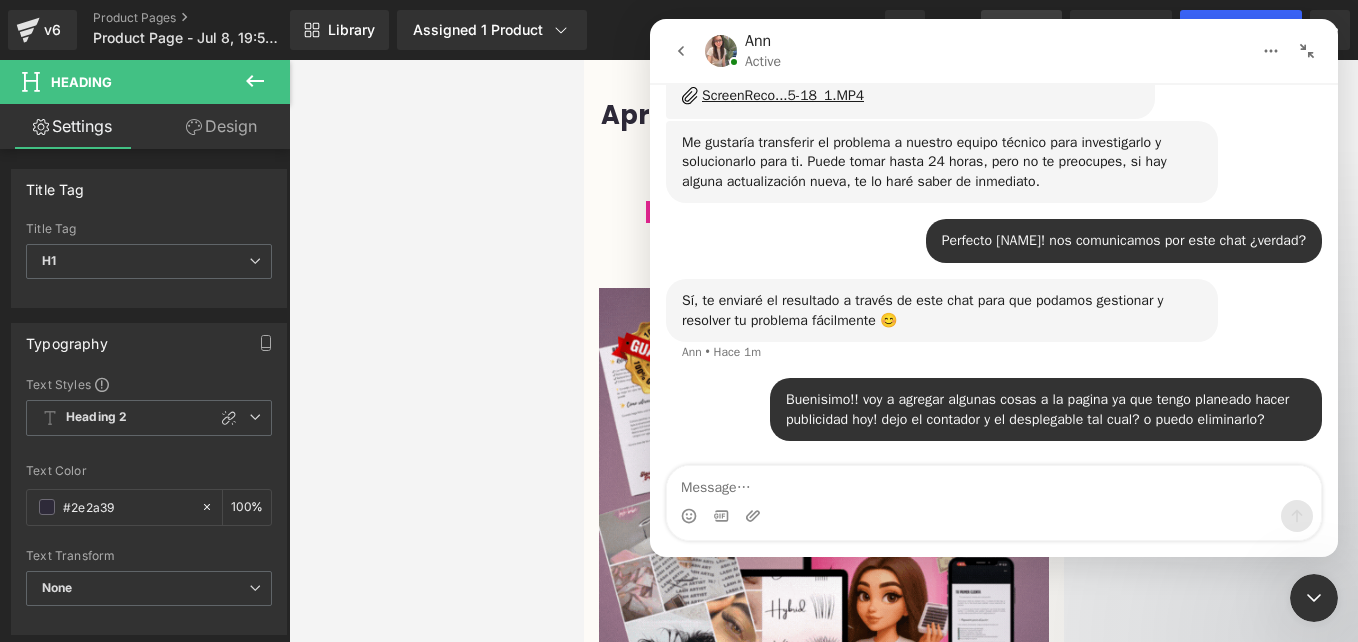 click at bounding box center [679, 291] 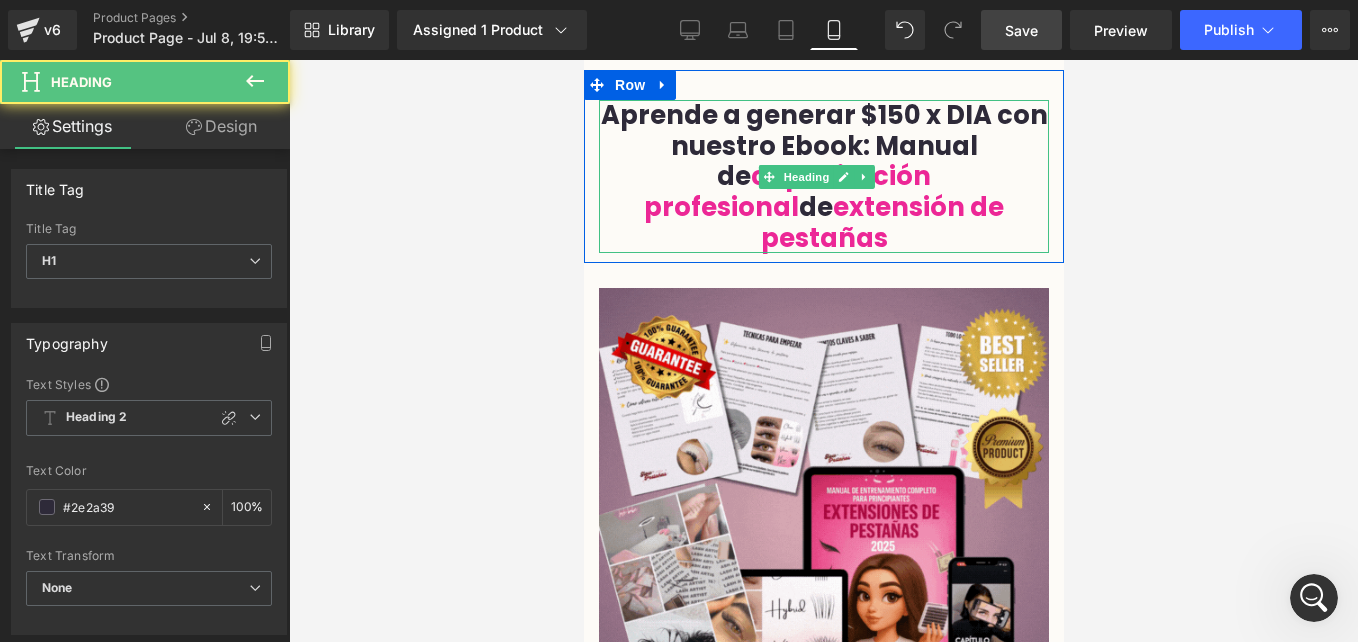 click on "Aprende a generar $150 x DIA con nuestro Ebook: Manual de  capacitación profesional  de  extensión de pestañas" at bounding box center [823, 176] 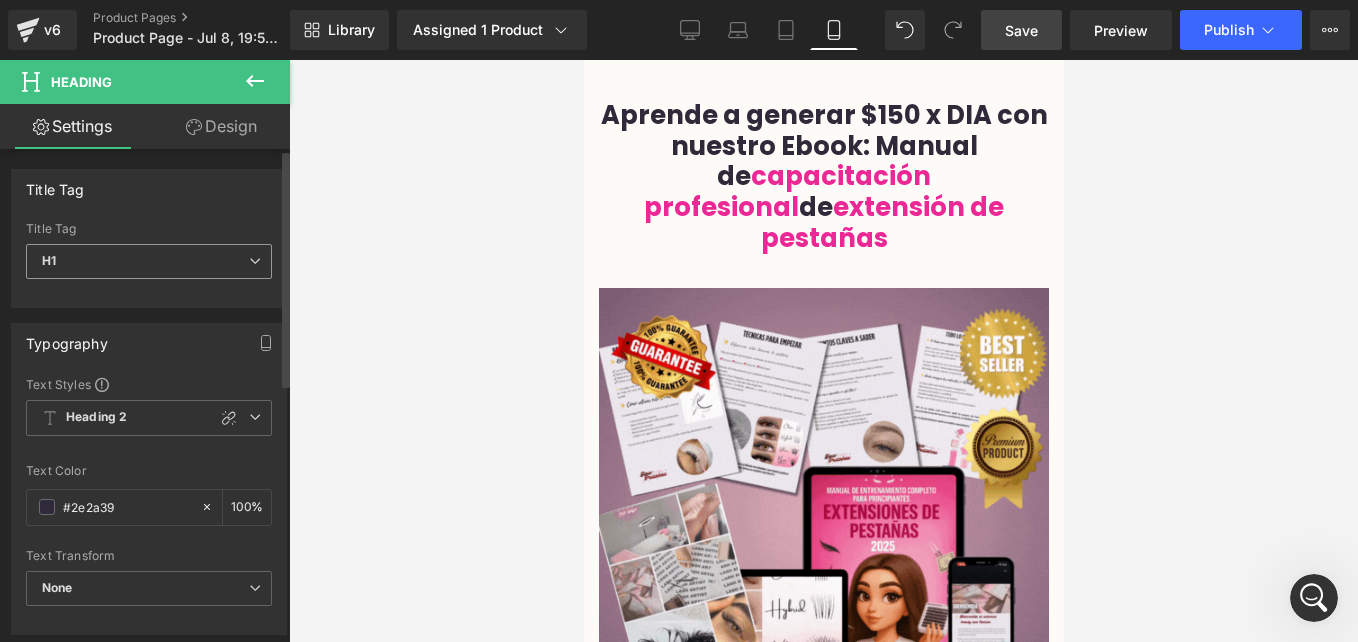 click on "H1" at bounding box center (149, 261) 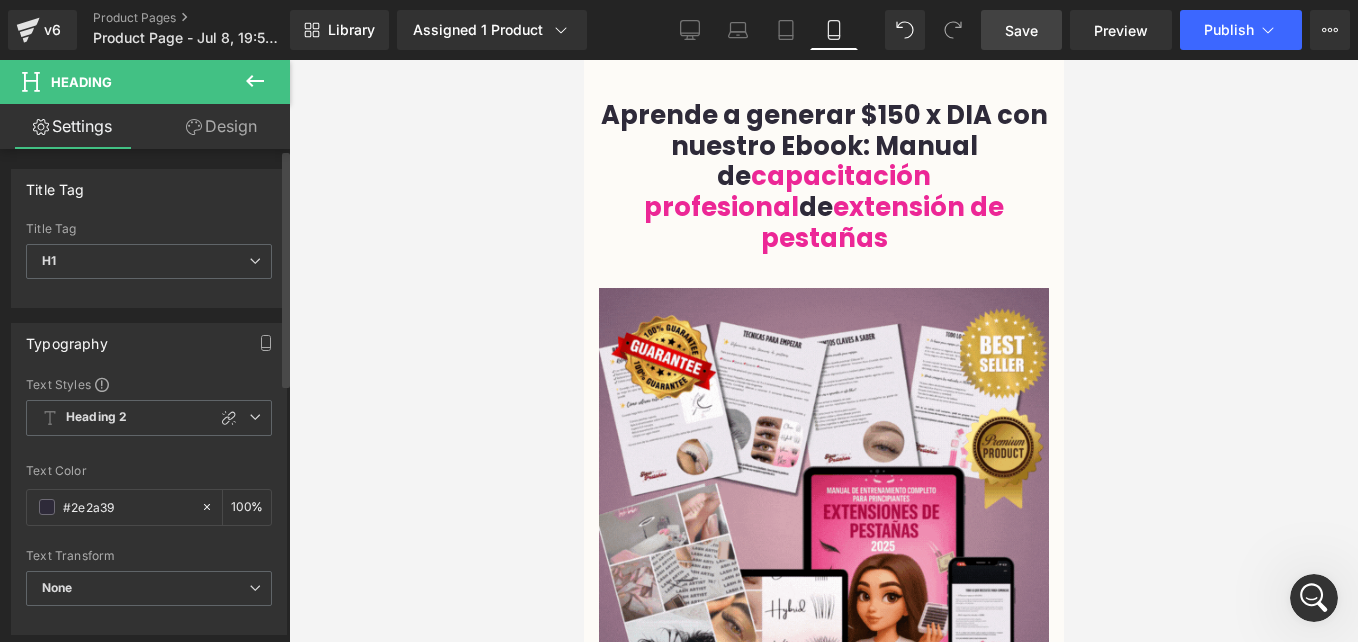 click on "Title Tag" at bounding box center (149, 189) 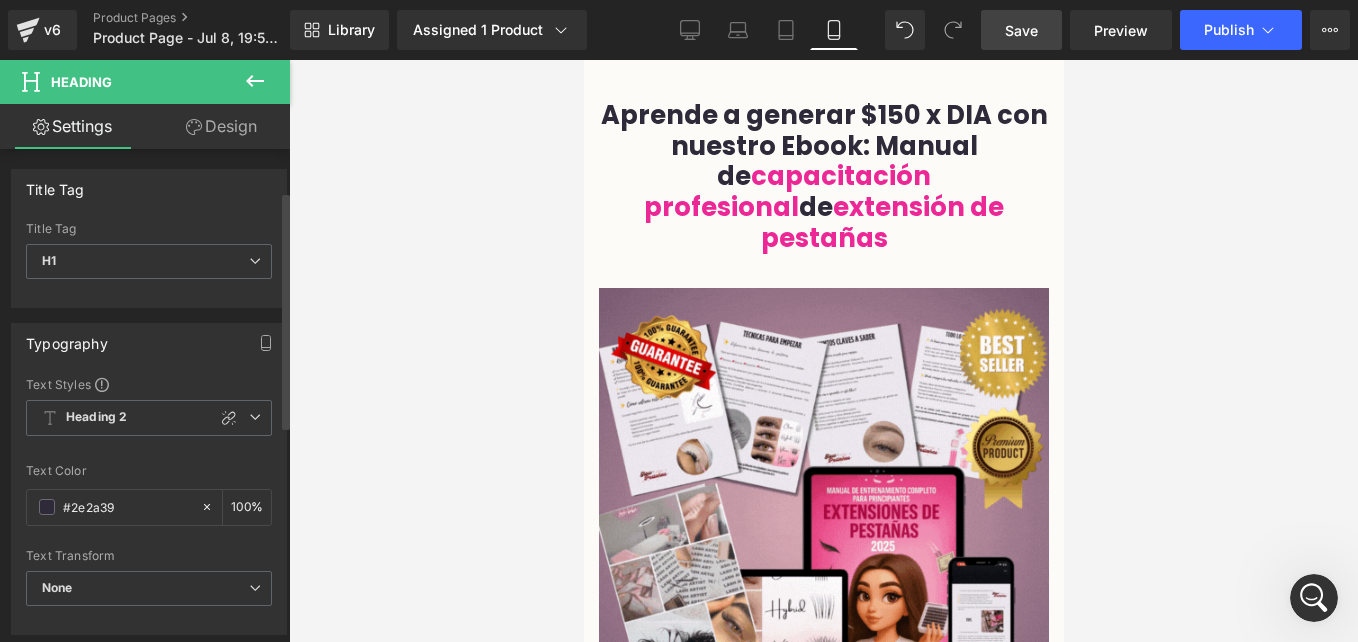 scroll, scrollTop: 87, scrollLeft: 0, axis: vertical 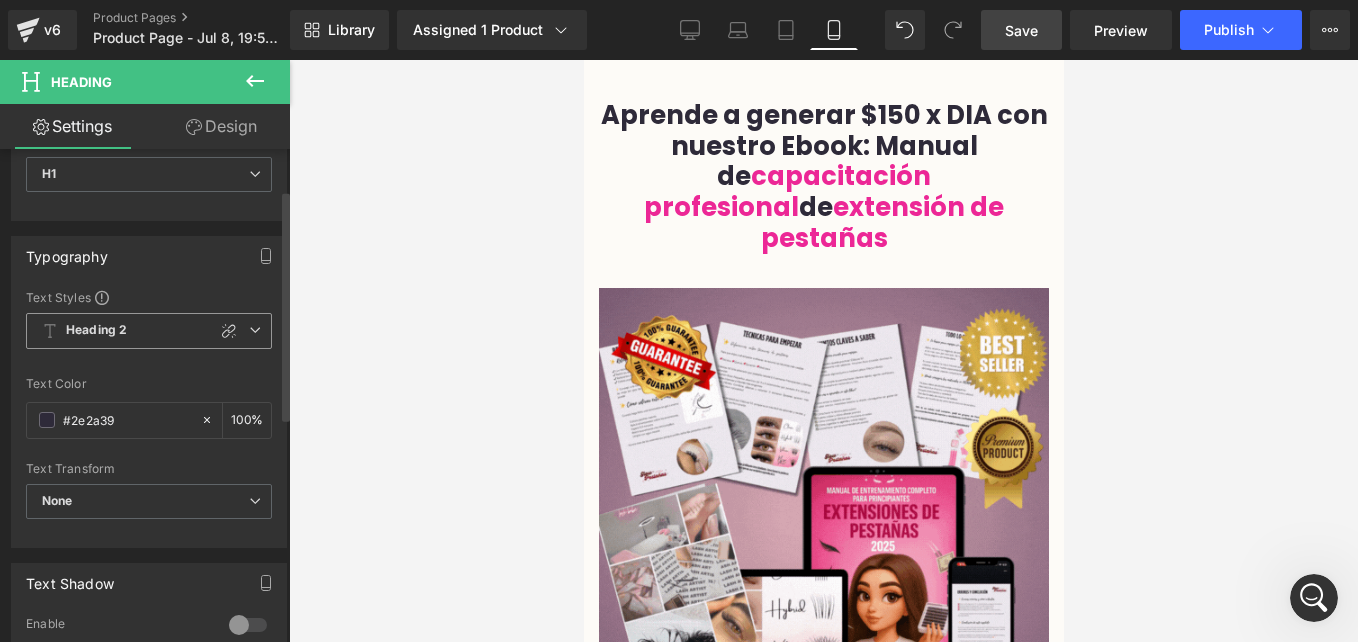 click on "Heading 2" at bounding box center (149, 331) 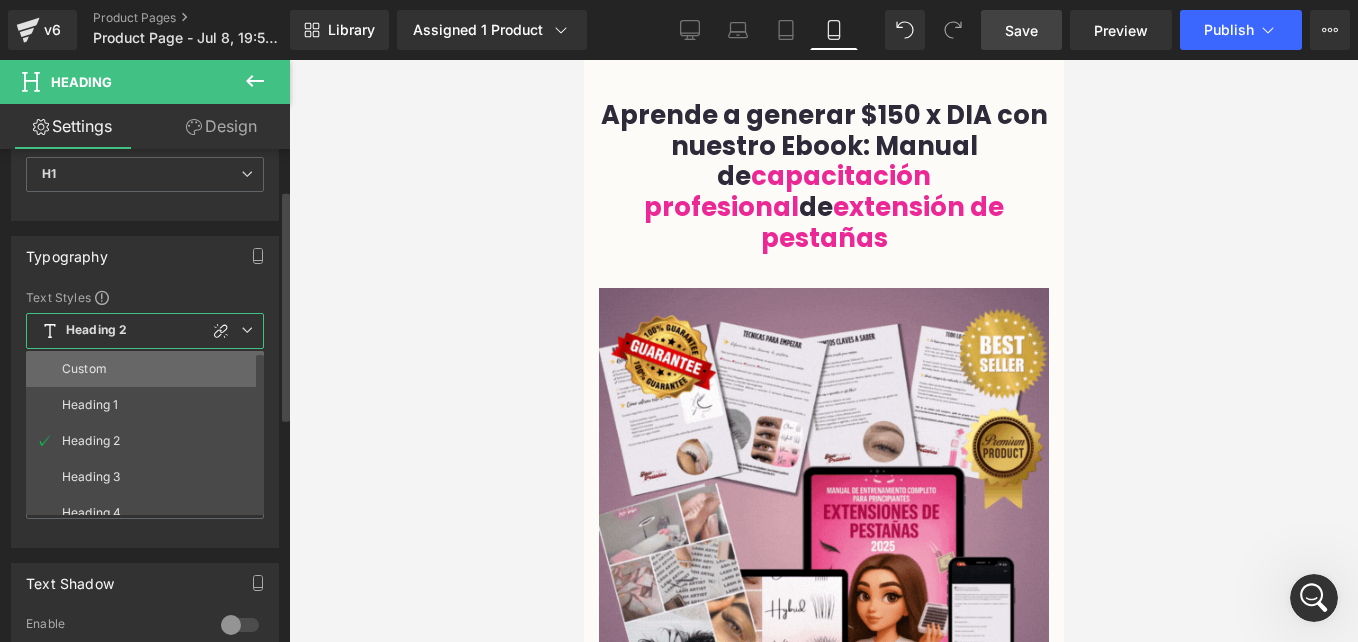 click on "Custom" at bounding box center (149, 369) 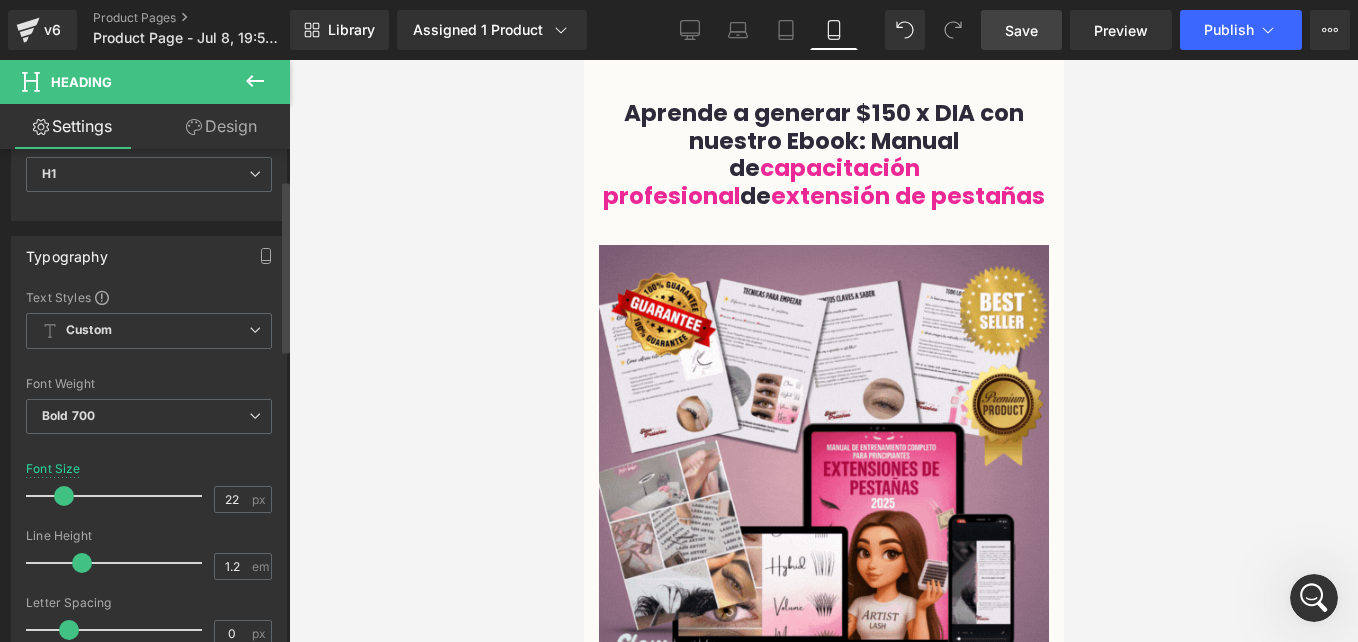 click at bounding box center [64, 496] 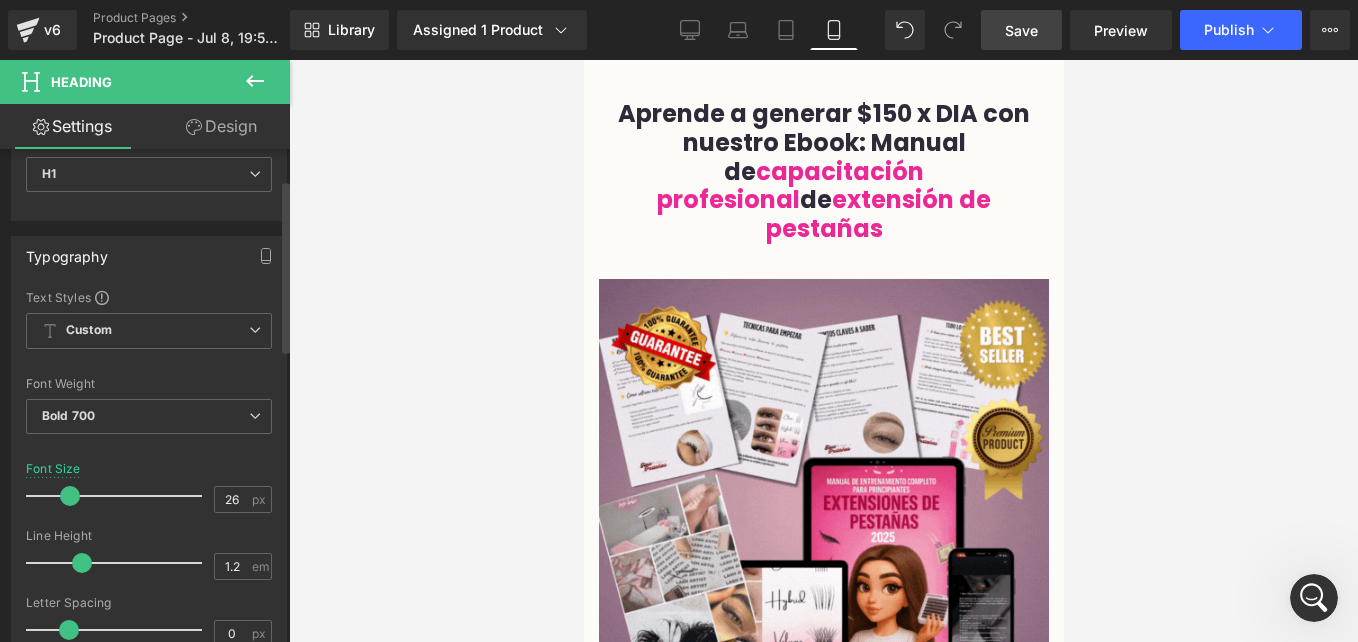 click at bounding box center [70, 496] 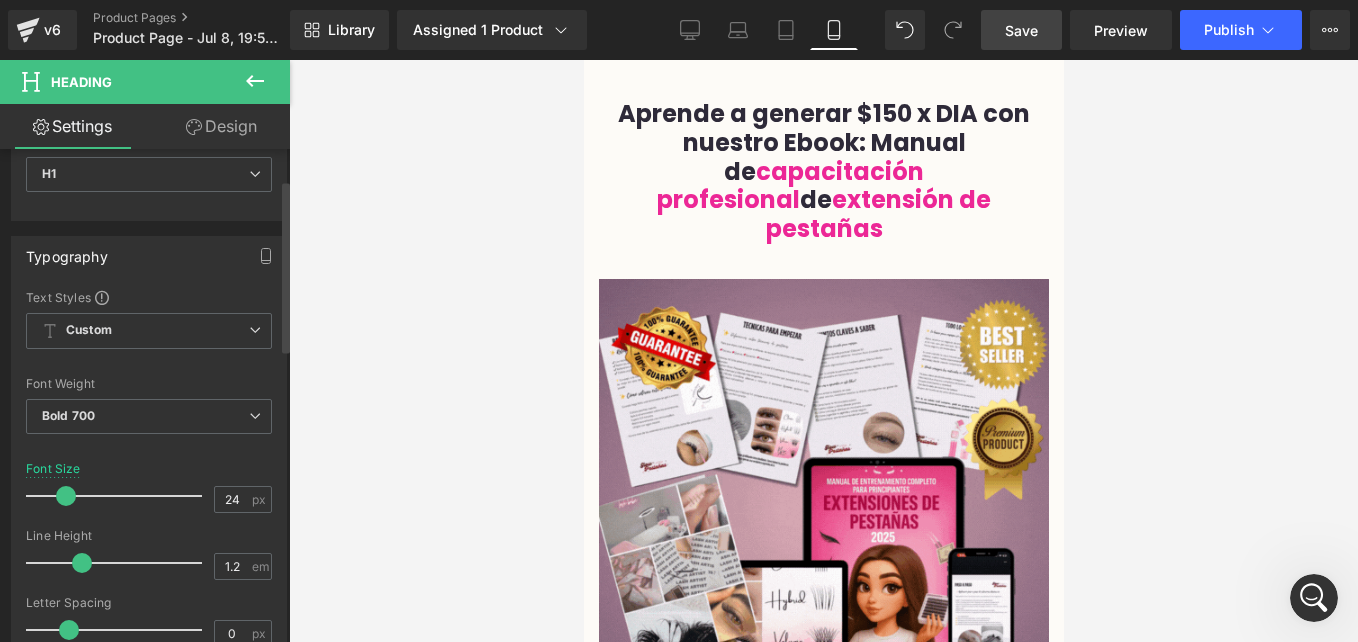 type on "23" 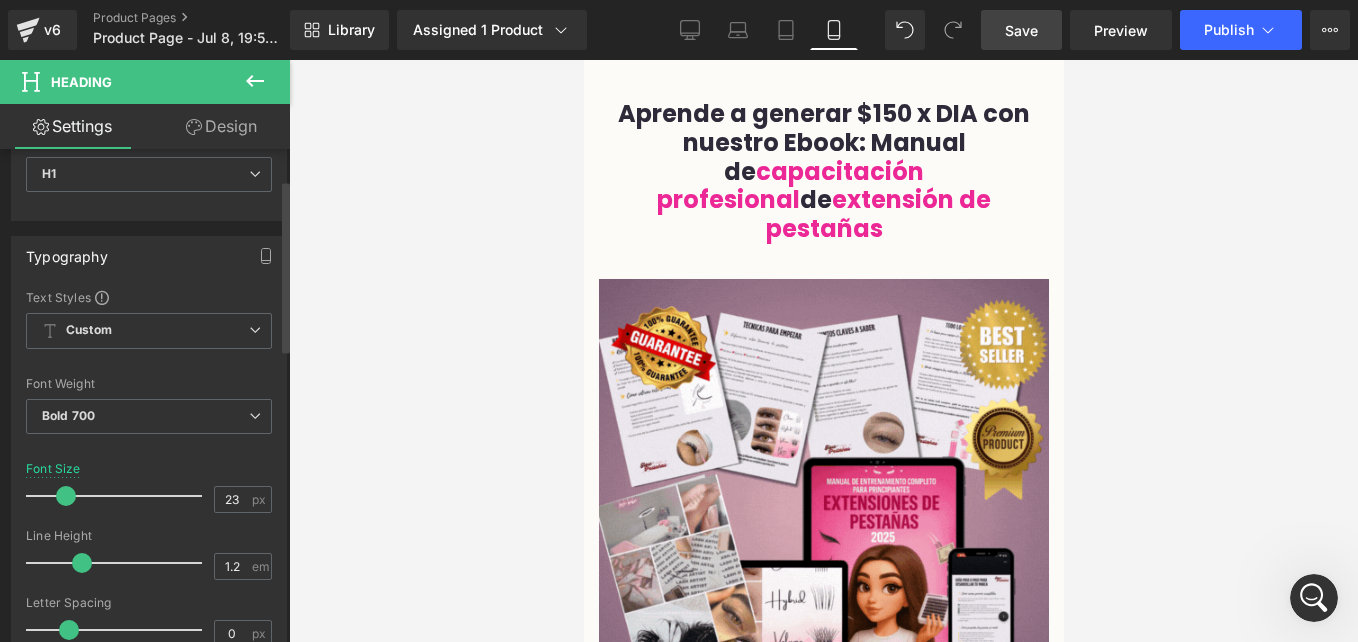 click at bounding box center (66, 496) 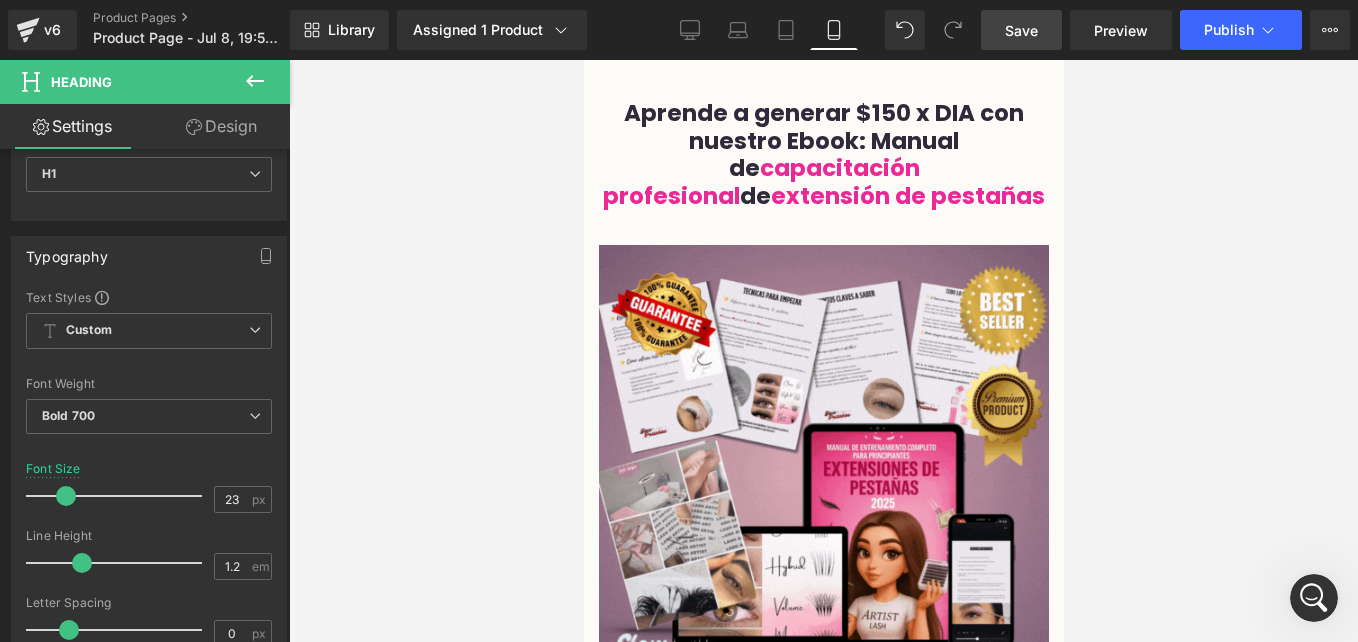 click on "Save" at bounding box center (1021, 30) 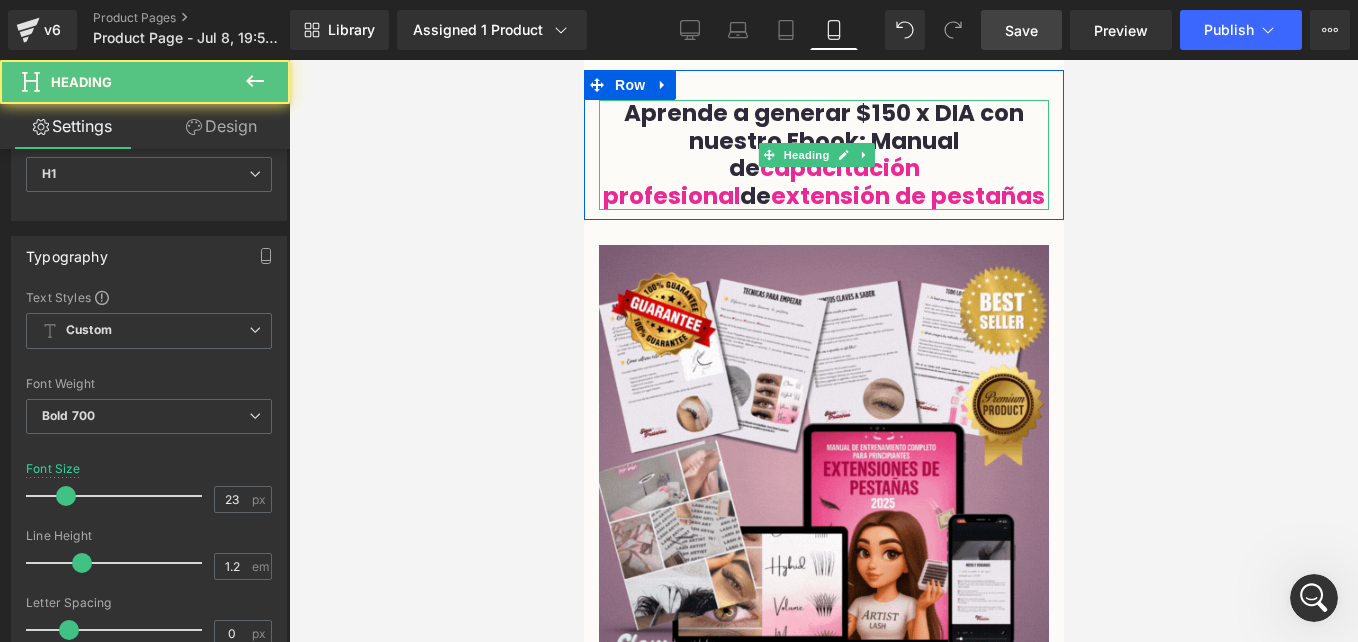 click on "Aprende a generar $150 x DIA con nuestro Ebook: Manual de  capacitación profesional  de  extensión de pestañas" at bounding box center (823, 155) 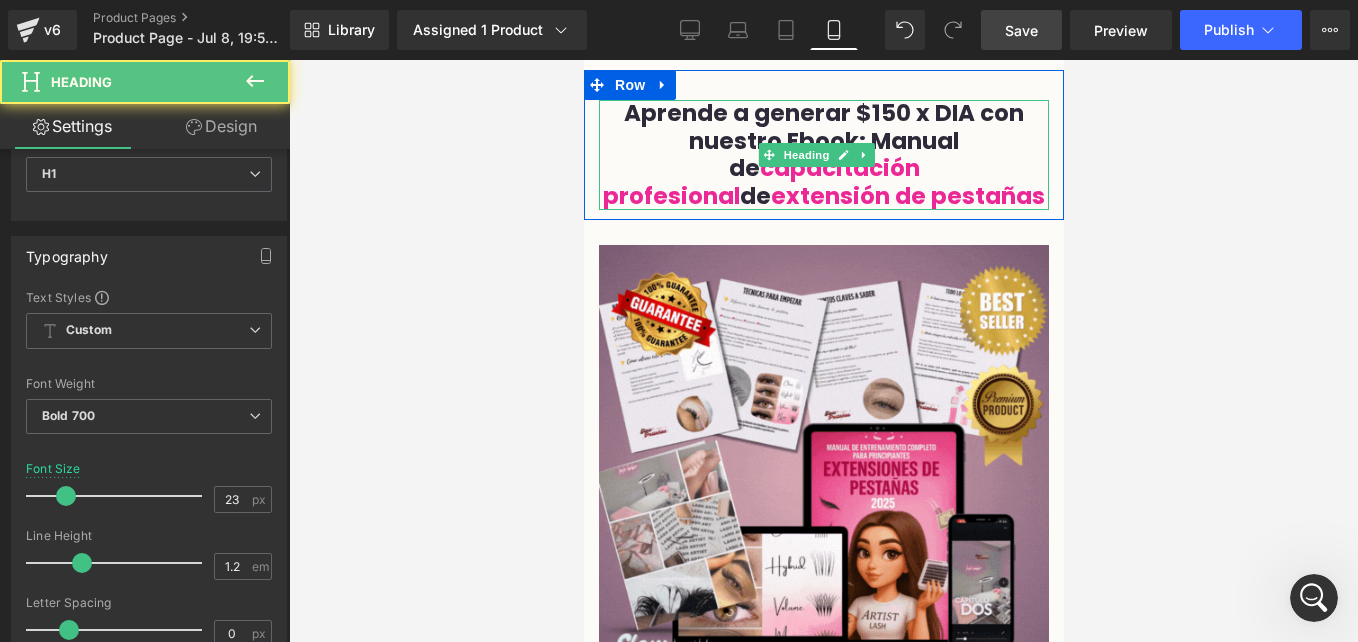 click on "Aprende a generar $150 x DIA con nuestro Ebook: Manual de  capacitación profesional  de  extensión de pestañas" at bounding box center (823, 155) 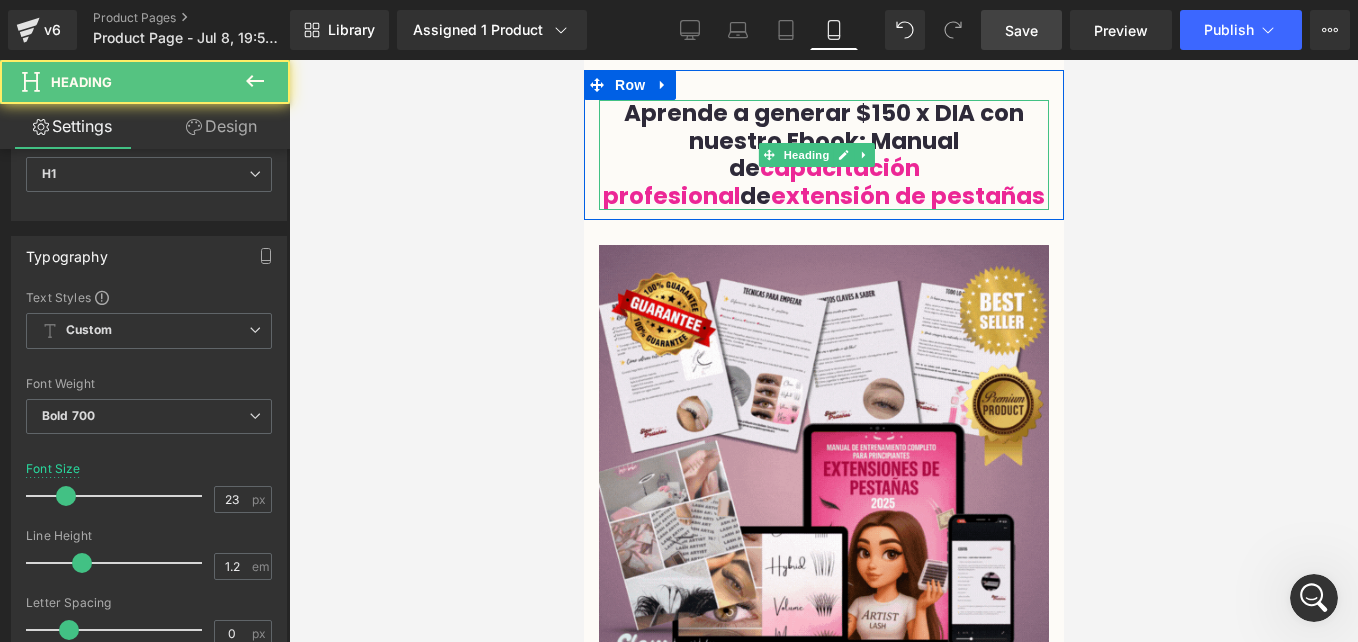 click on "Aprende a generar $150 x DIA con nuestro Ebook: Manual de  capacitación profesional  de  extensión de pestañas" at bounding box center [823, 155] 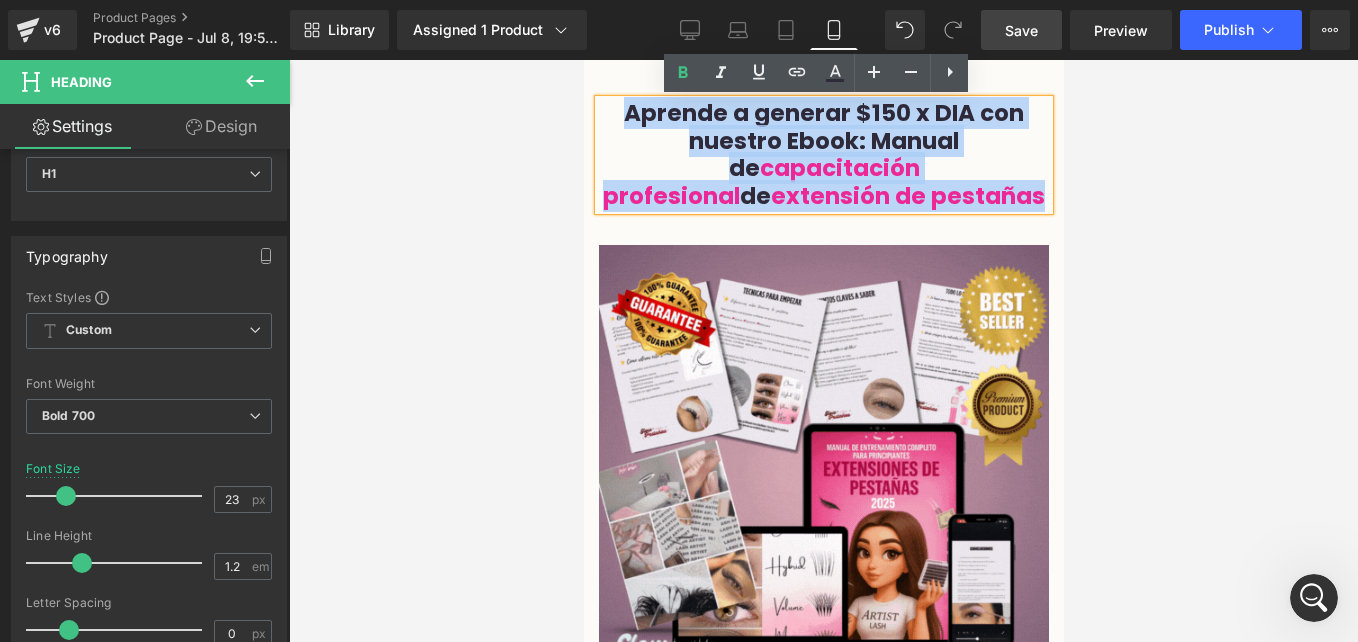 click on "Aprende a generar $150 x DIA con nuestro Ebook: Manual de  capacitación profesional  de  extensión de pestañas" at bounding box center (823, 155) 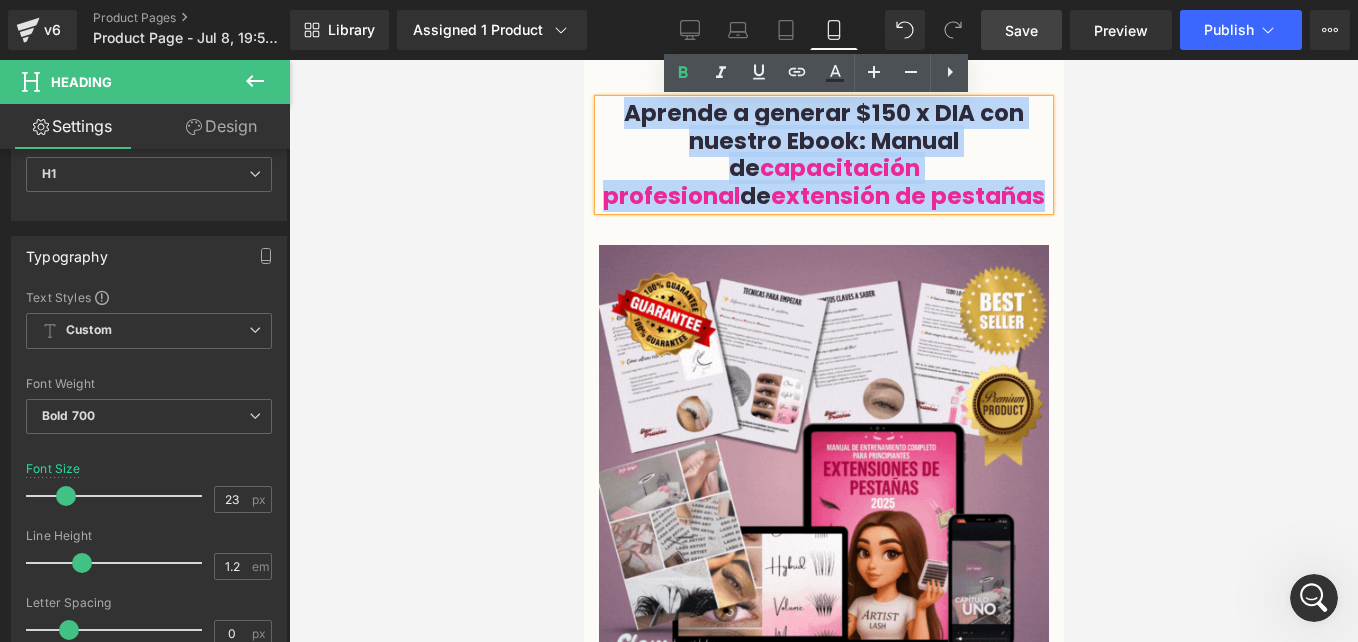drag, startPoint x: 955, startPoint y: 193, endPoint x: 619, endPoint y: 114, distance: 345.1623 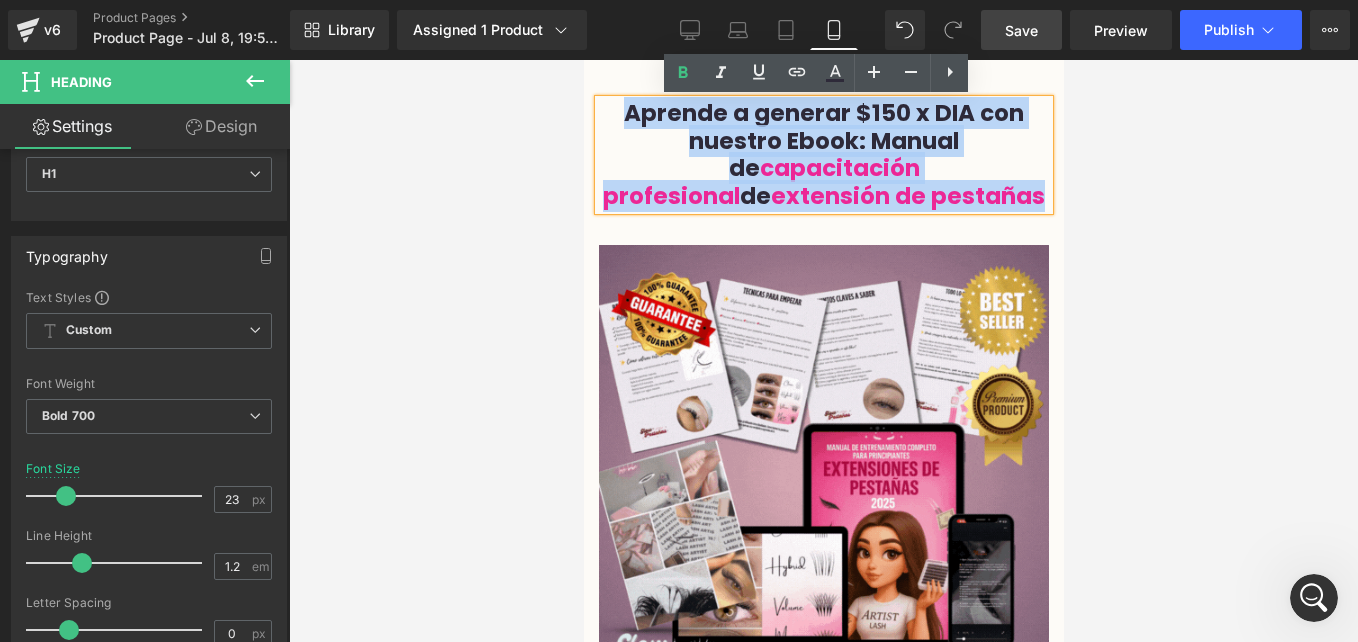 click on "Aprende a generar $150 x DIA con nuestro Ebook: Manual de  capacitación profesional  de  extensión de pestañas" at bounding box center (823, 155) 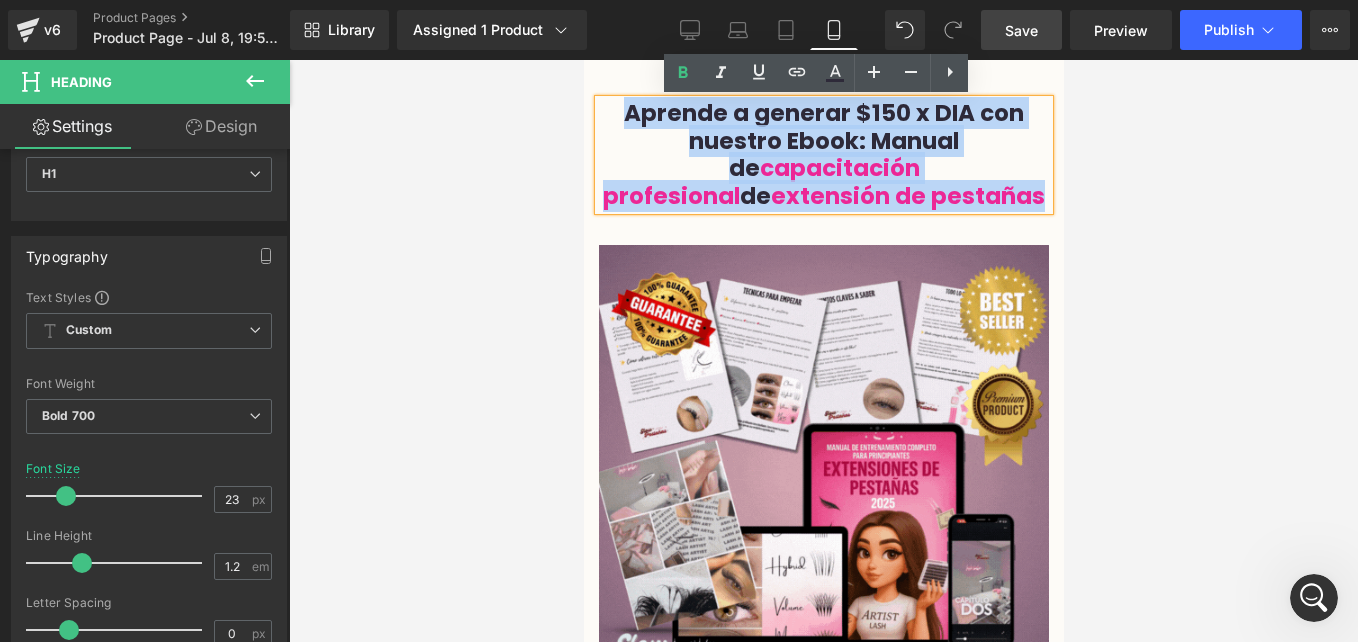 paste 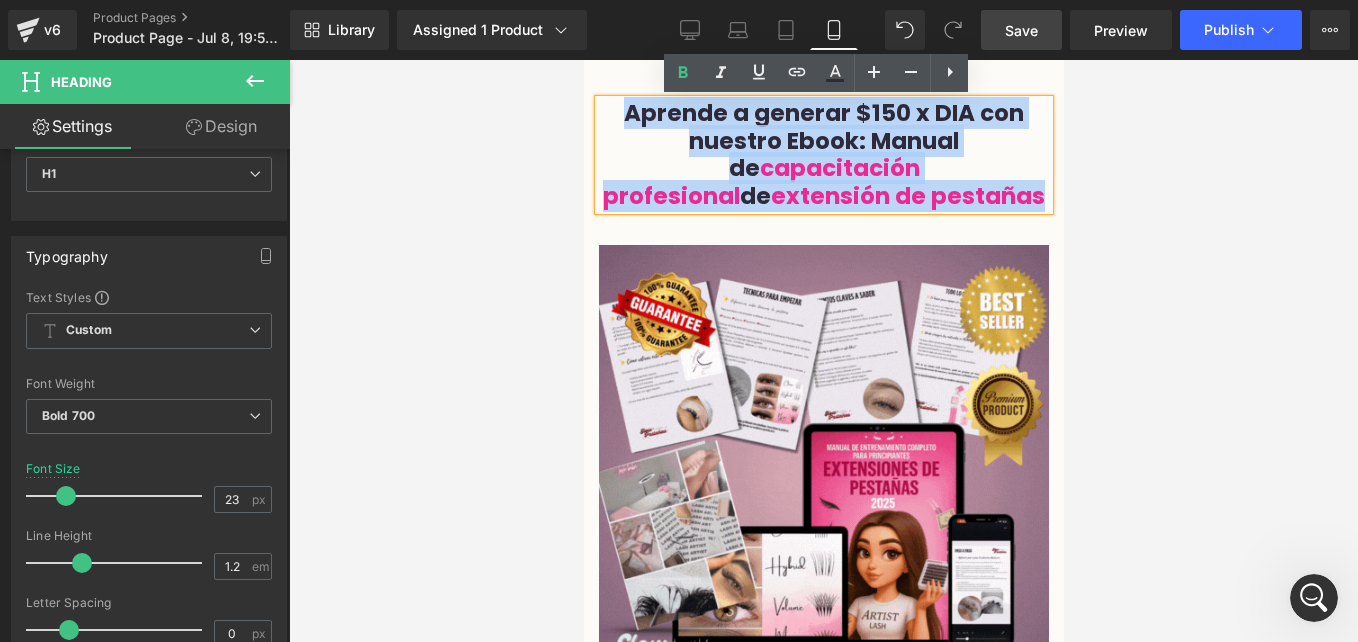 type 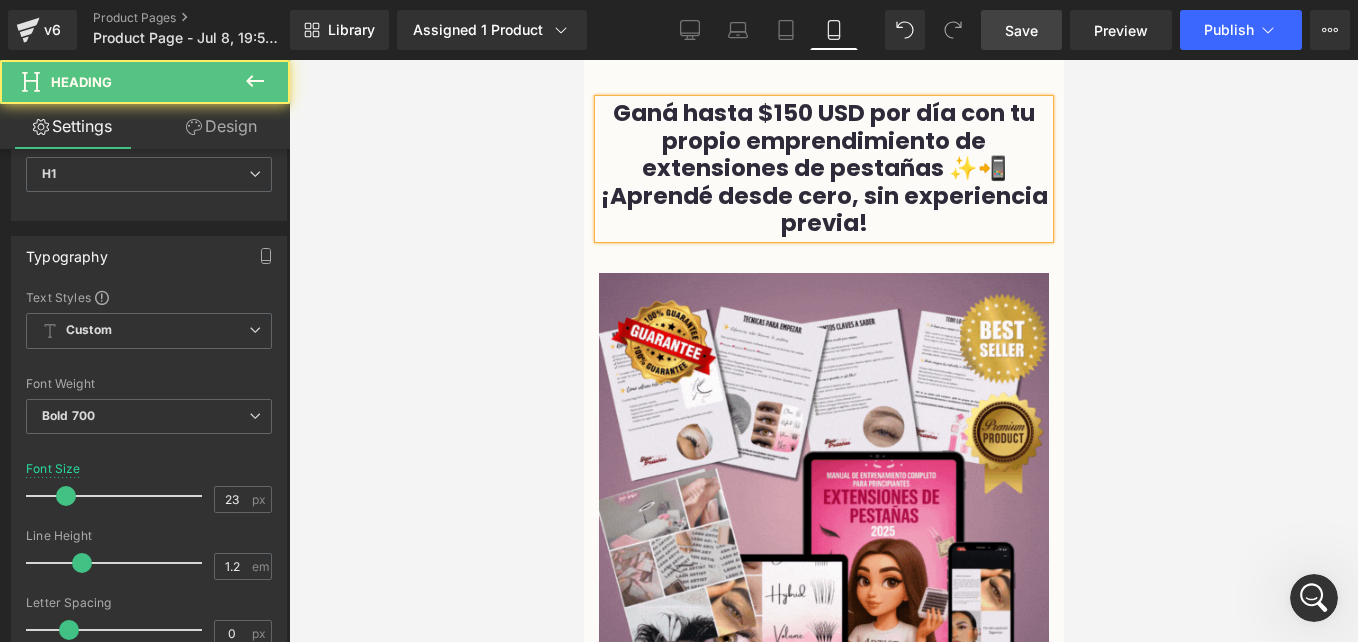 click on "Ganá hasta $150 USD por día con tu propio emprendimiento de extensiones de pestañas ✨📲 ¡Aprendé desde cero, sin experiencia previa!" at bounding box center [823, 169] 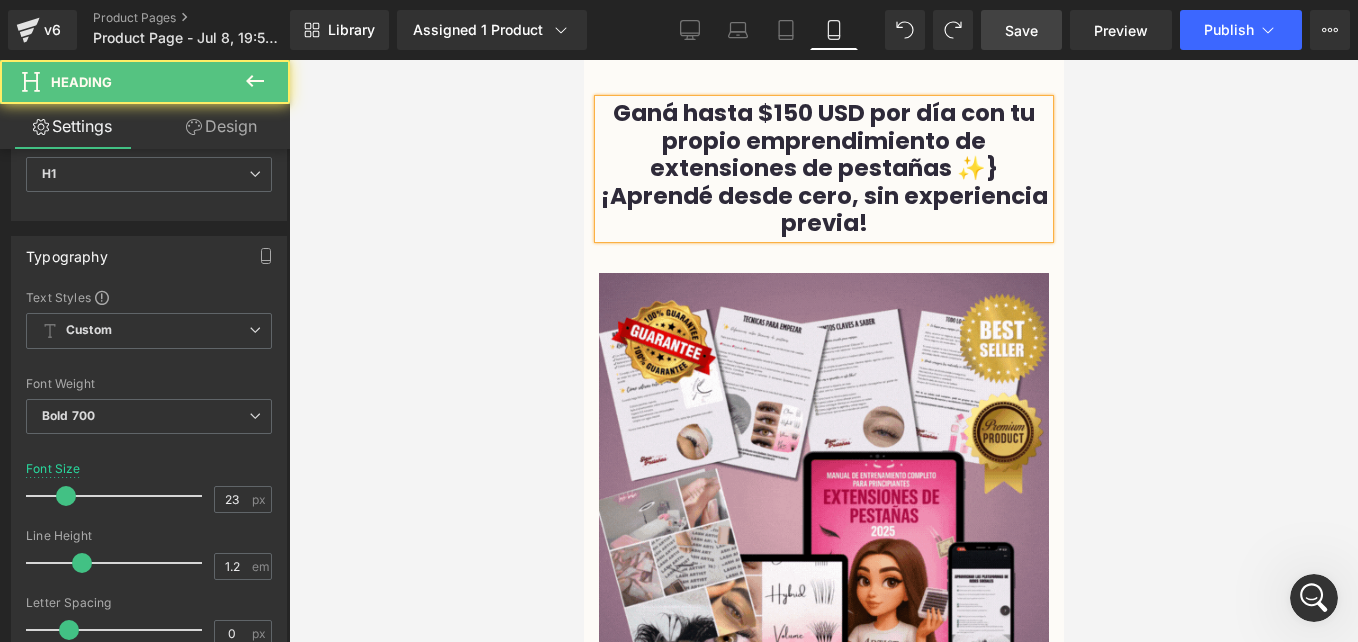 click on "Ganá hasta $150 USD por día con tu propio emprendimiento de extensiones de pestañas ✨} ¡Aprendé desde cero, sin experiencia previa!" at bounding box center [823, 169] 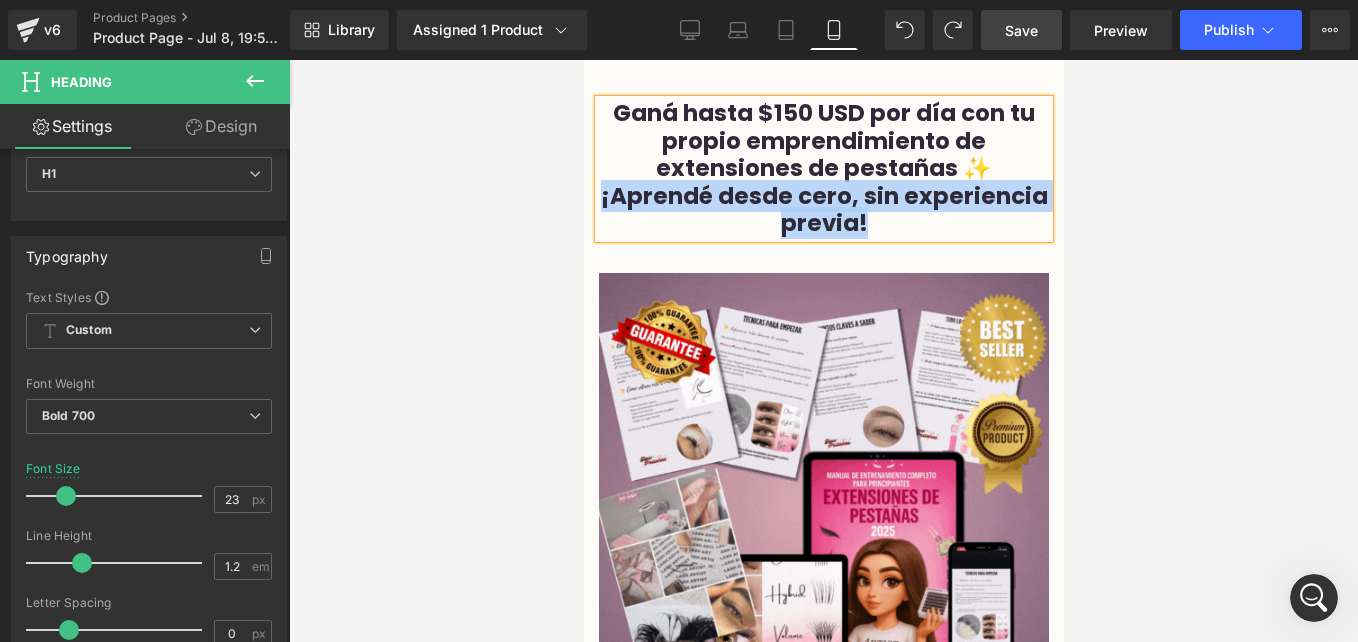 drag, startPoint x: 940, startPoint y: 227, endPoint x: 671, endPoint y: 198, distance: 270.5587 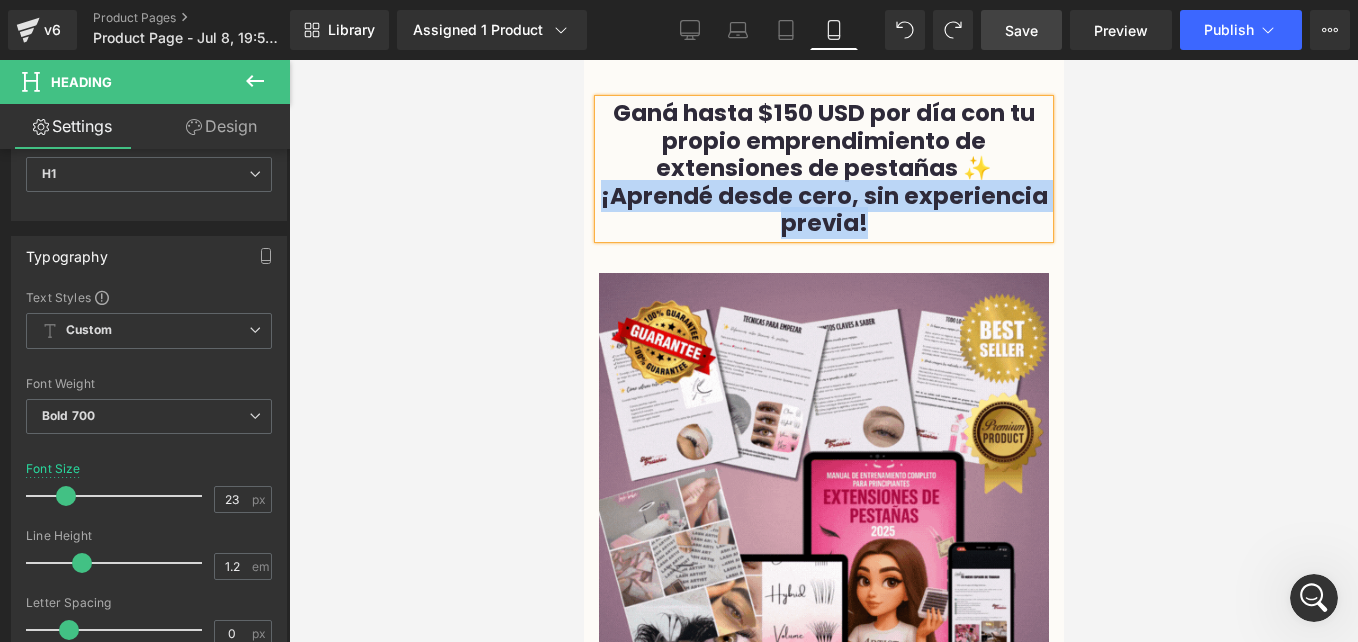 click on "Ganá hasta $150 USD por día con tu propio emprendimiento de extensiones de pestañas ✨ ¡Aprendé desde cero, sin experiencia previa!" at bounding box center (823, 169) 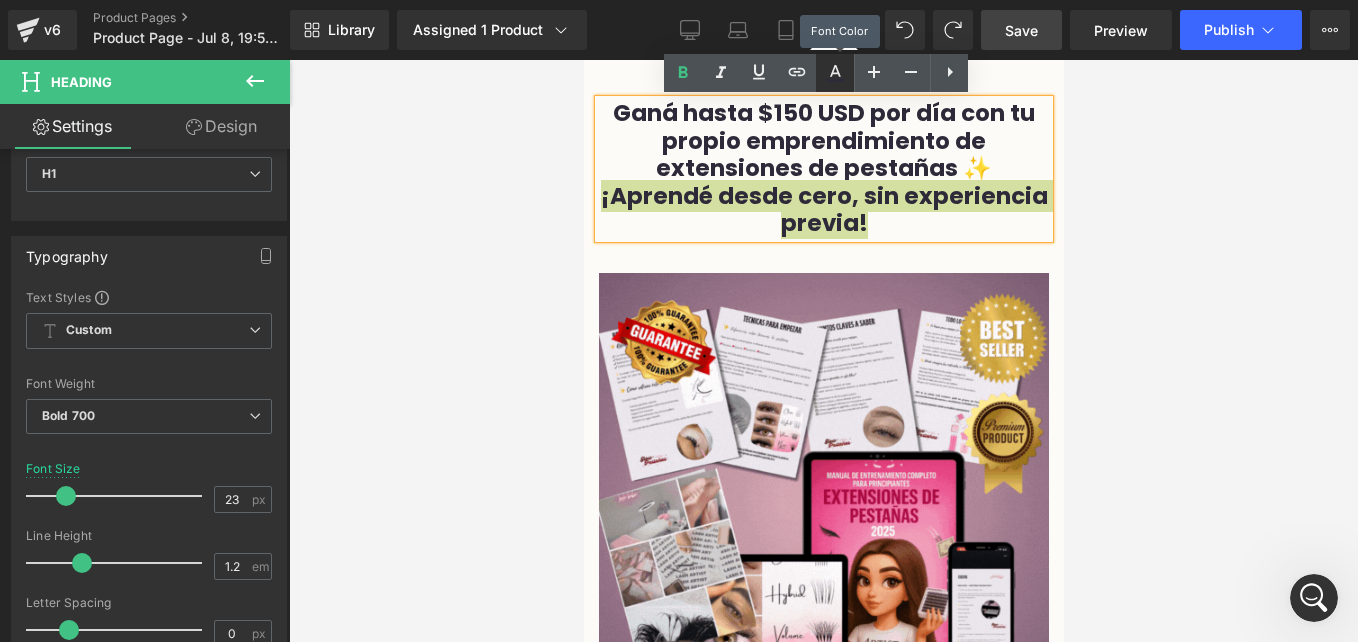 click 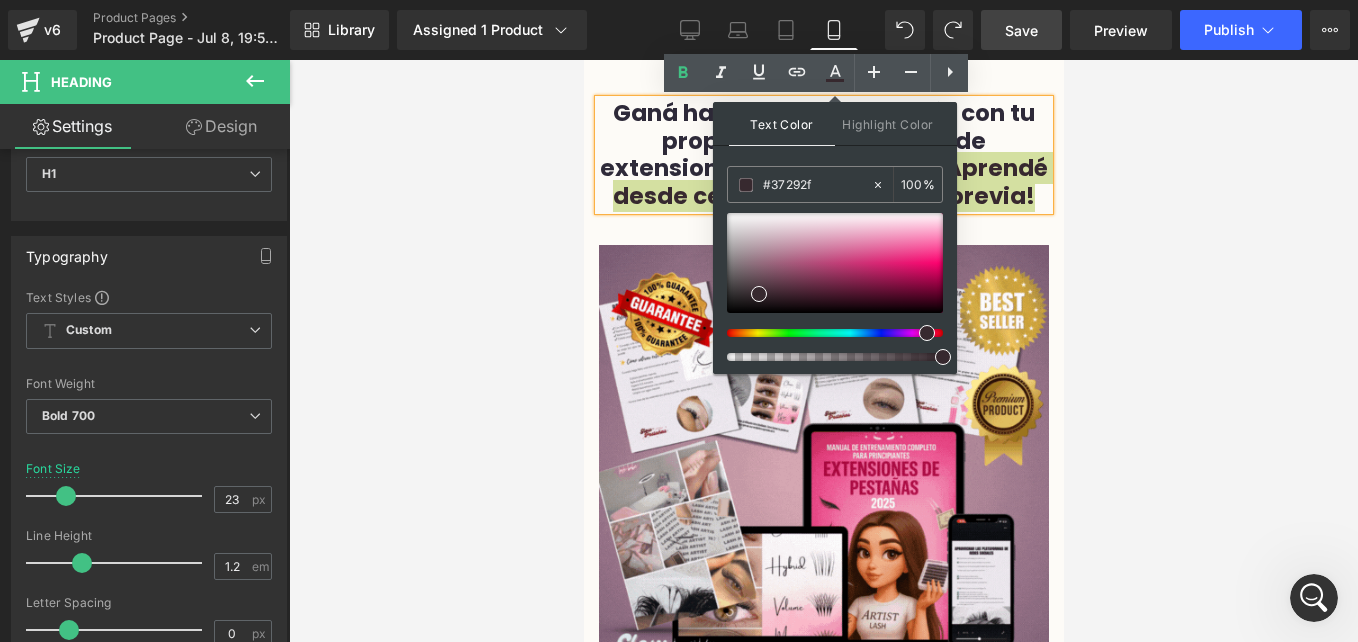 click at bounding box center (827, 333) 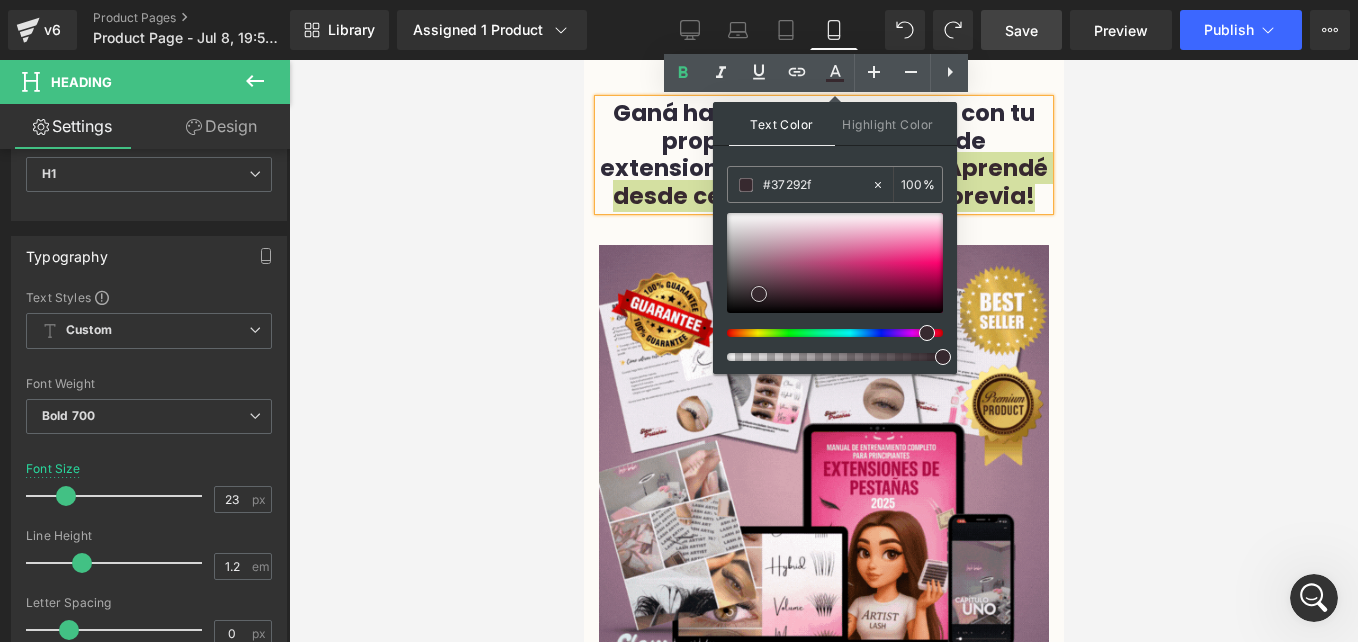 type on "#e10e69" 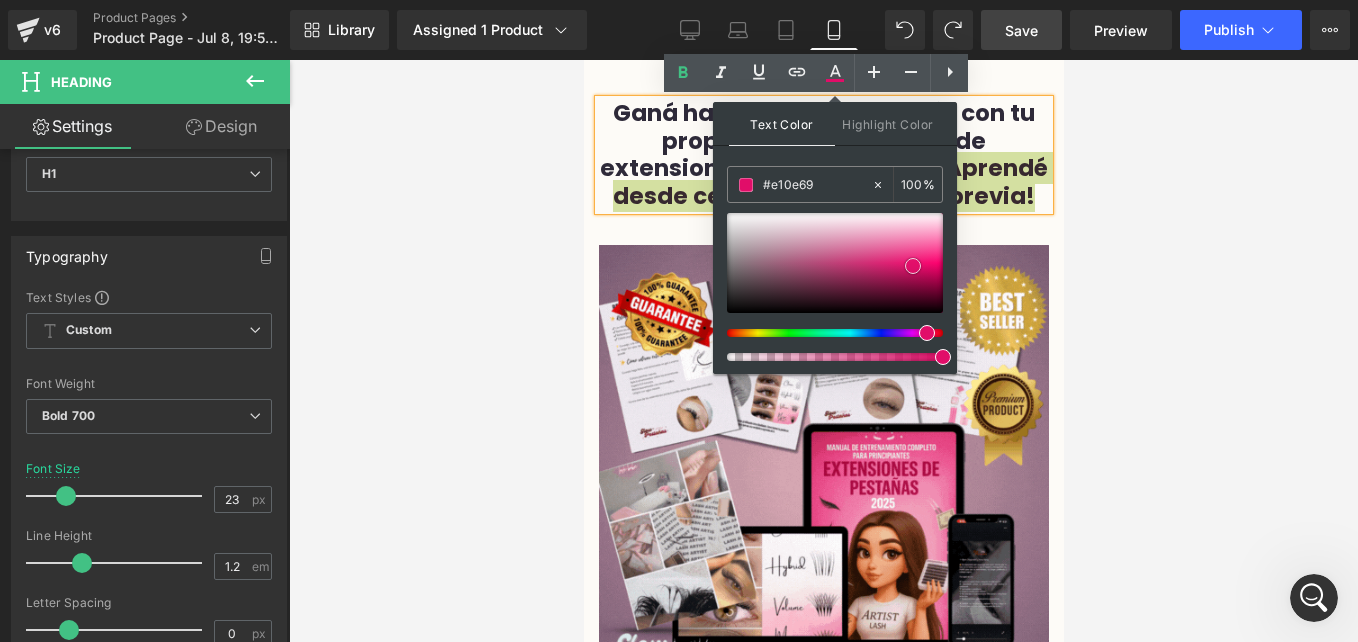 click at bounding box center [835, 263] 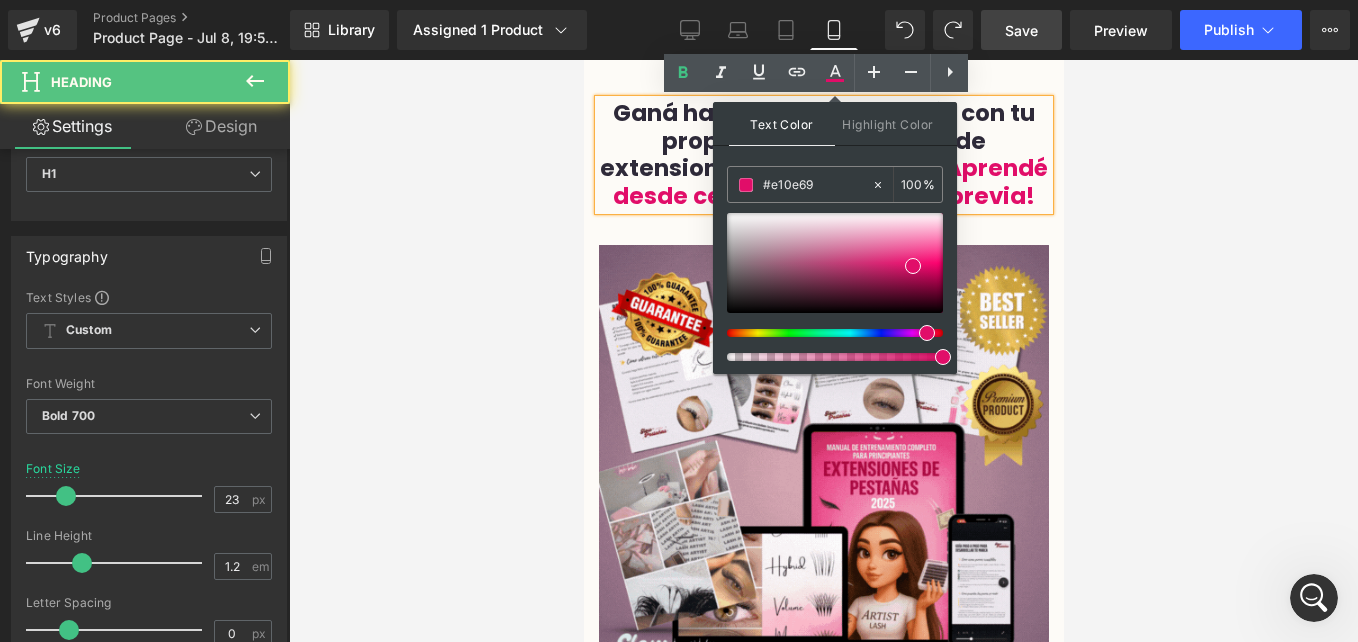 click on "Ganá hasta $150 USD por día con tu propio emprendimiento de extensiones de pestañas ✨  ¡Aprendé desde cero, sin experiencia previa!" at bounding box center [823, 155] 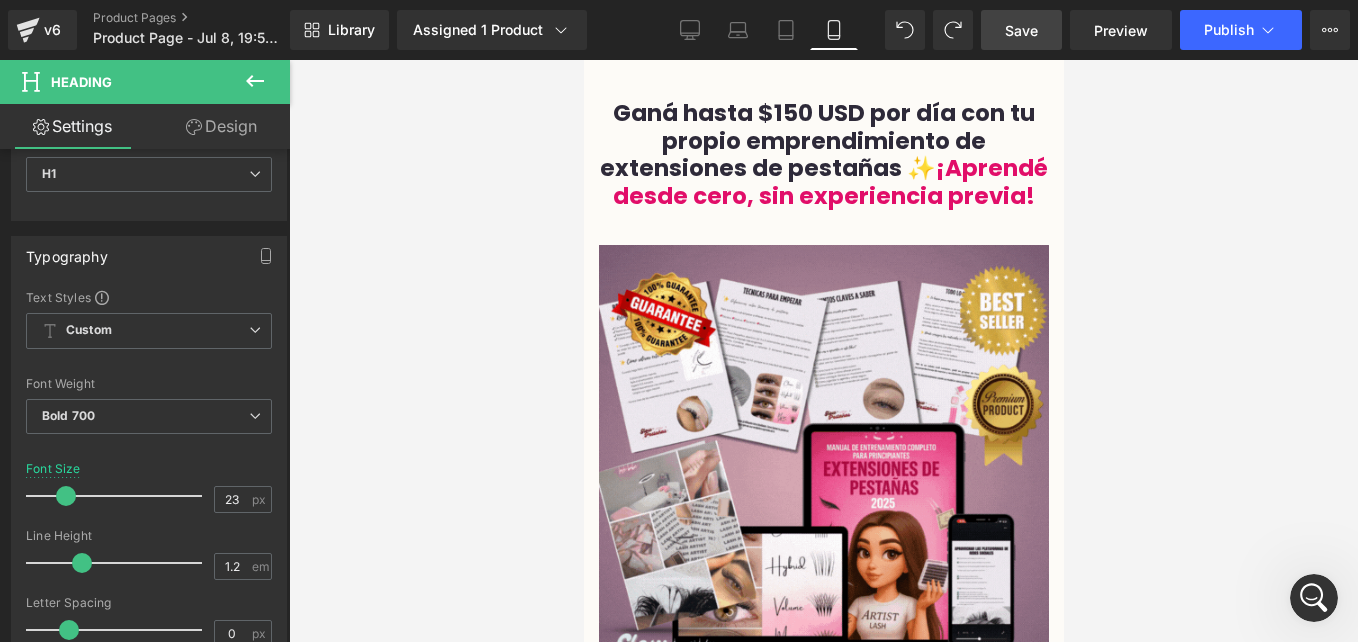 click at bounding box center [823, 351] 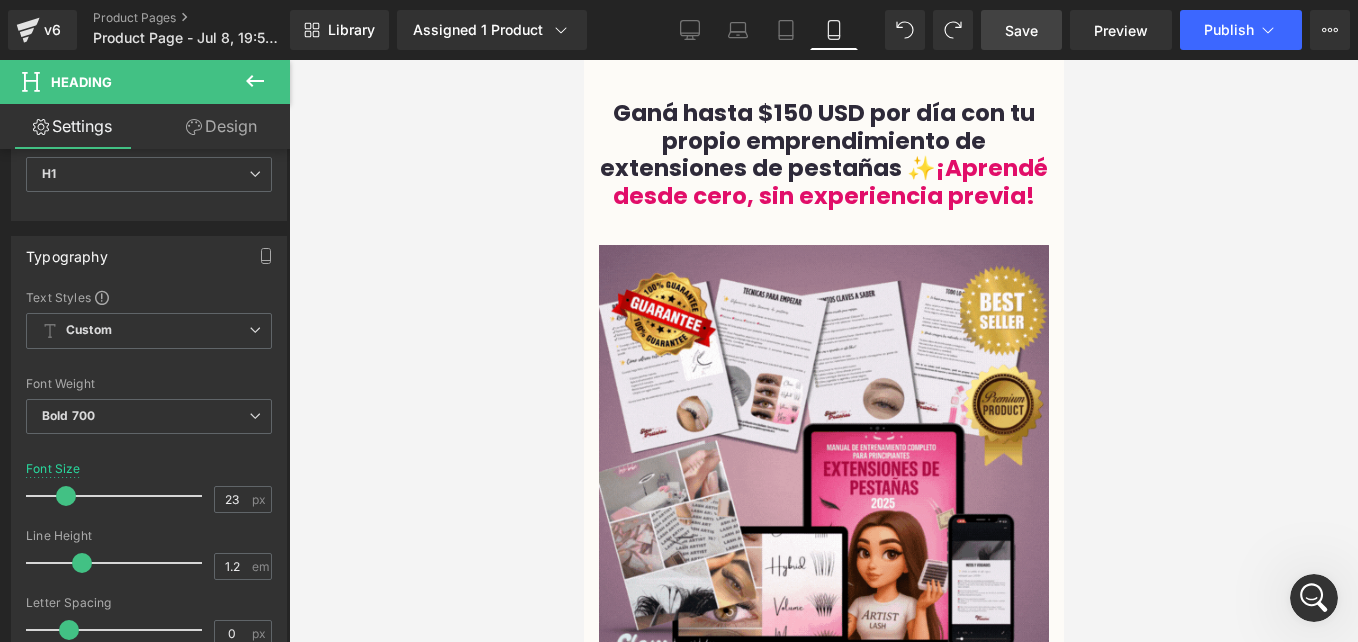 click on "Save" at bounding box center (1021, 30) 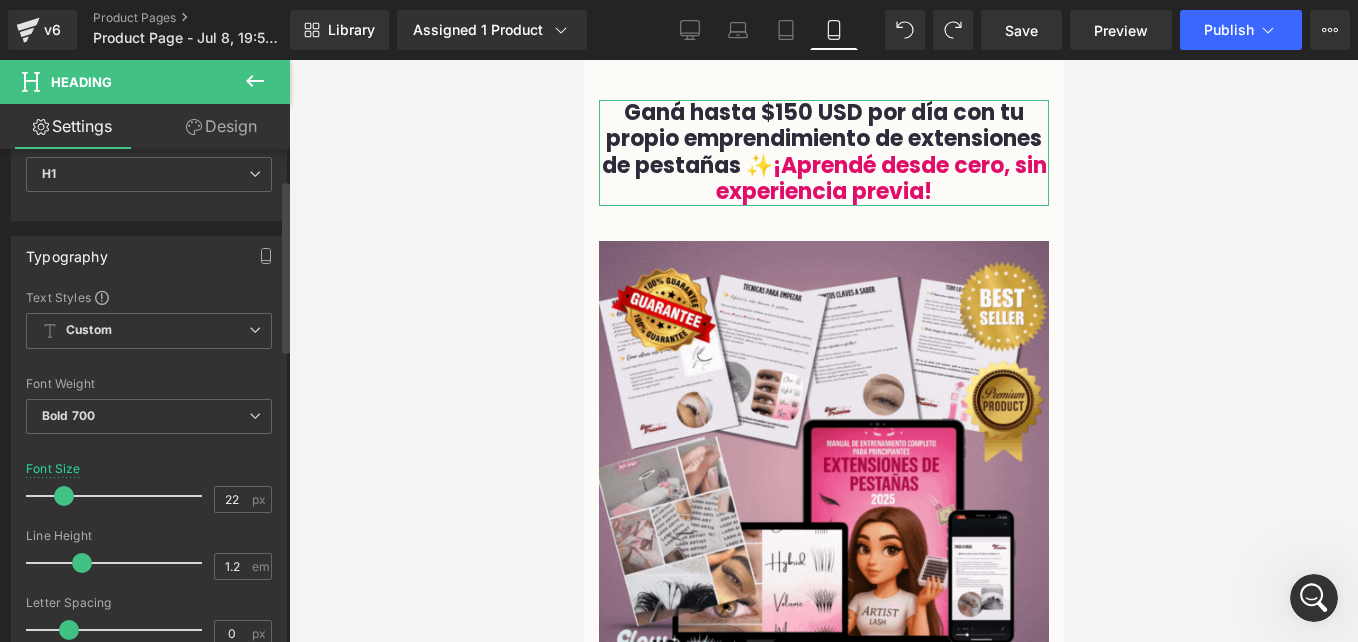type on "21" 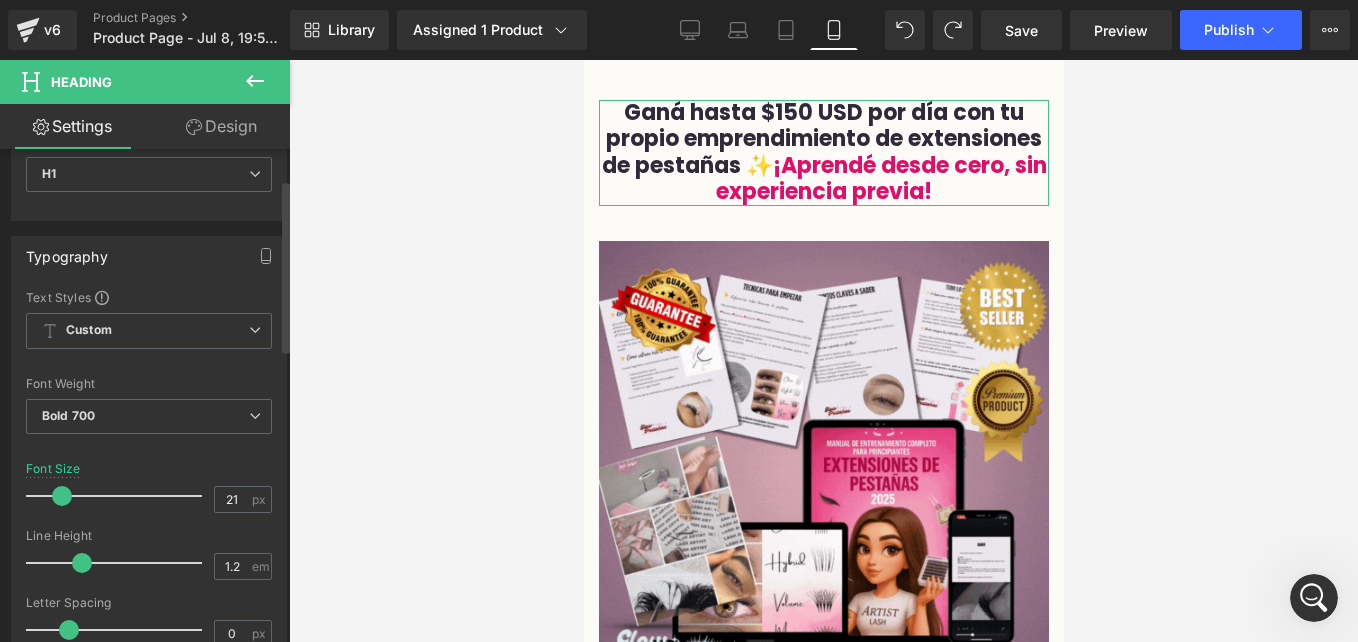 click at bounding box center [62, 496] 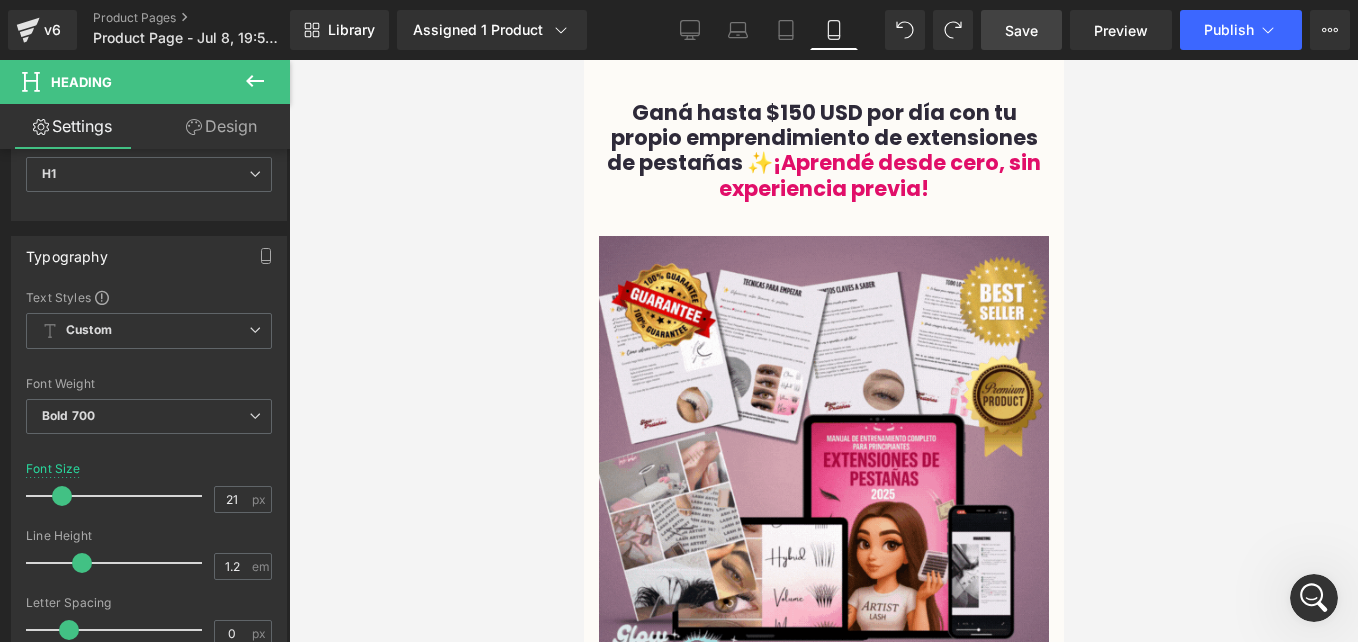 click on "Save" at bounding box center (1021, 30) 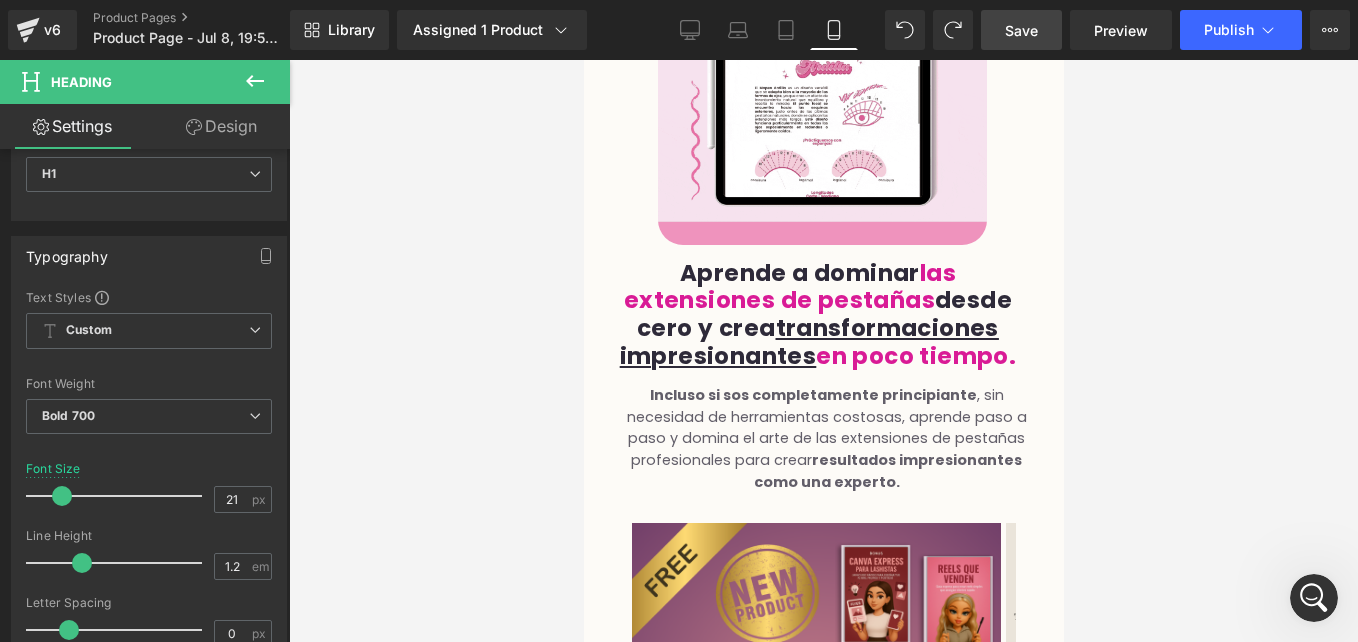 scroll, scrollTop: 1501, scrollLeft: 0, axis: vertical 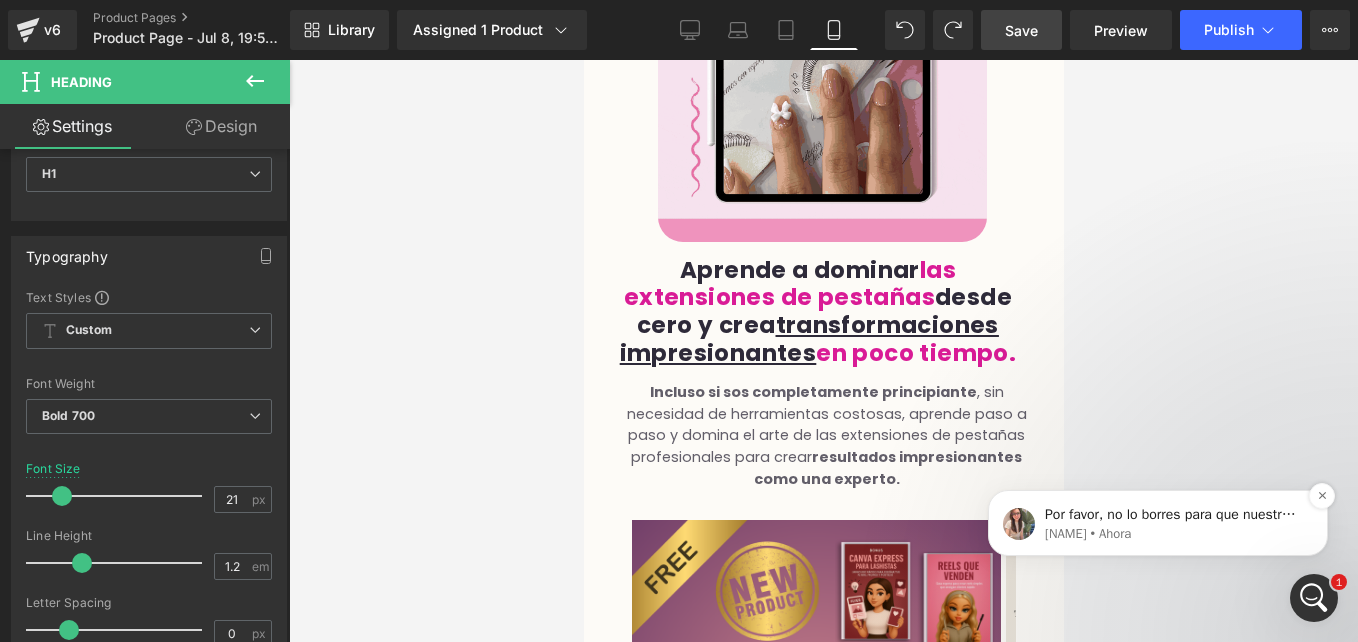 click on "[FIRST] • Ahora" at bounding box center [1174, 534] 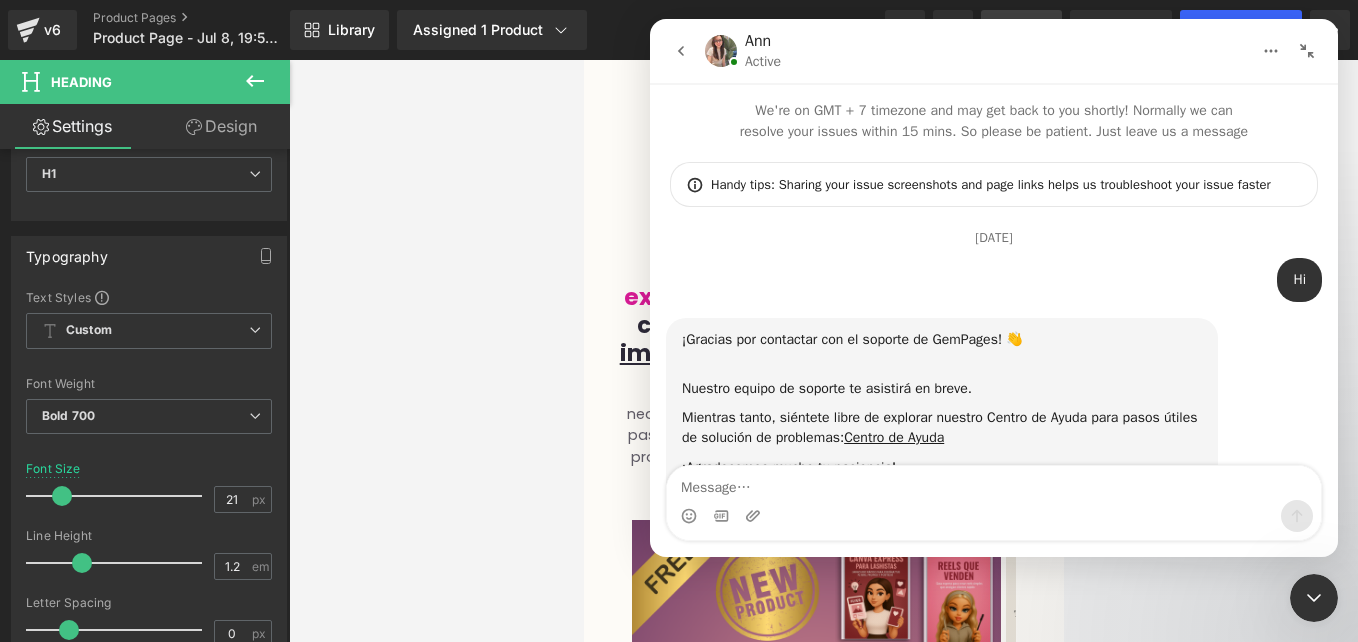 scroll, scrollTop: 3, scrollLeft: 0, axis: vertical 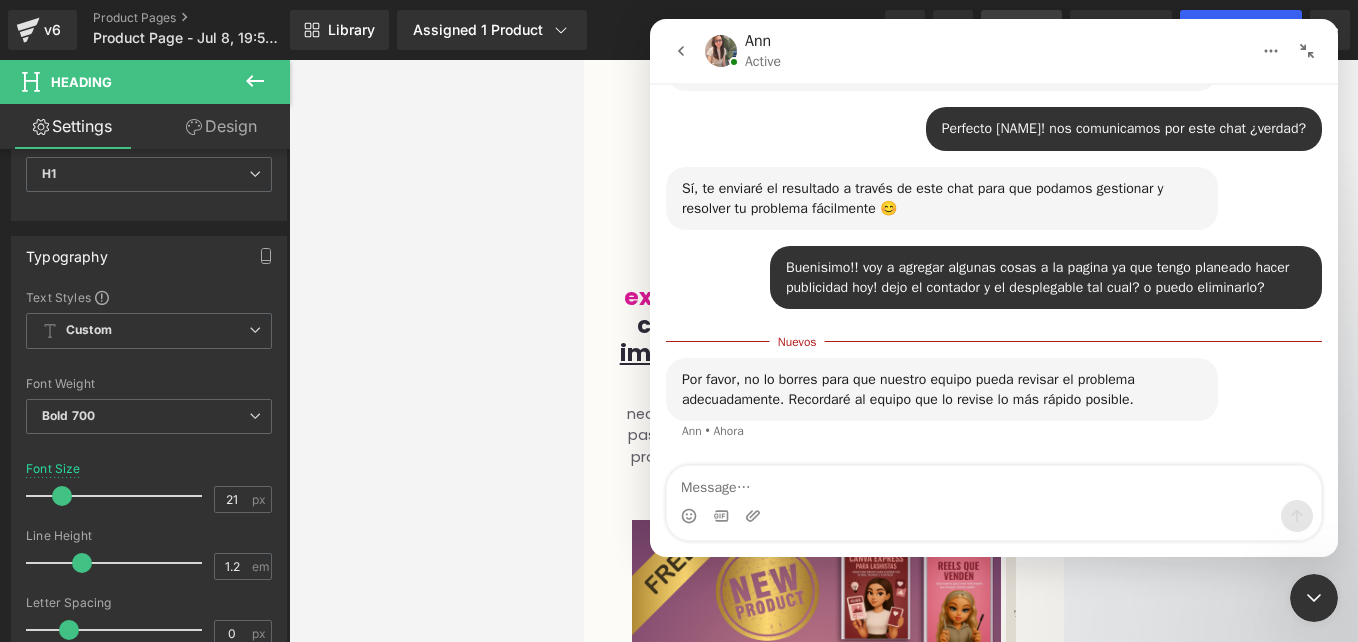 click at bounding box center (994, 483) 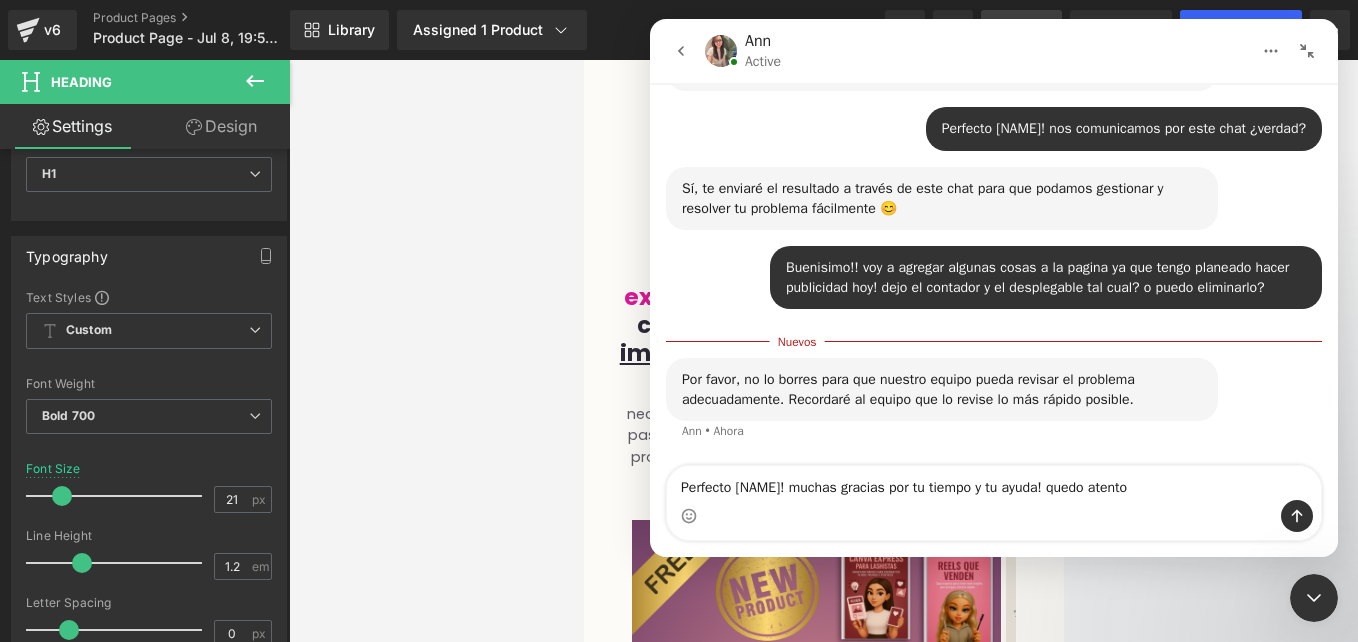 type on "Perfecto [FIRST]! muchas gracias por tu tiempo y tu ayuda! quedo atento!" 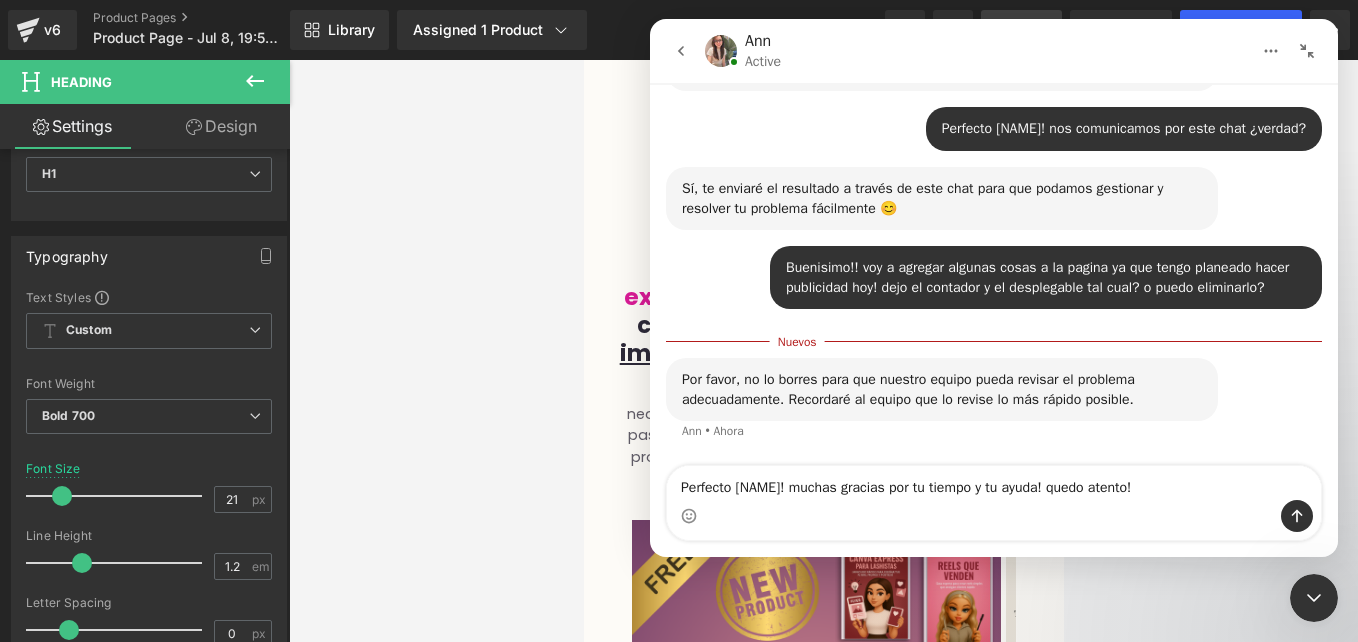 type 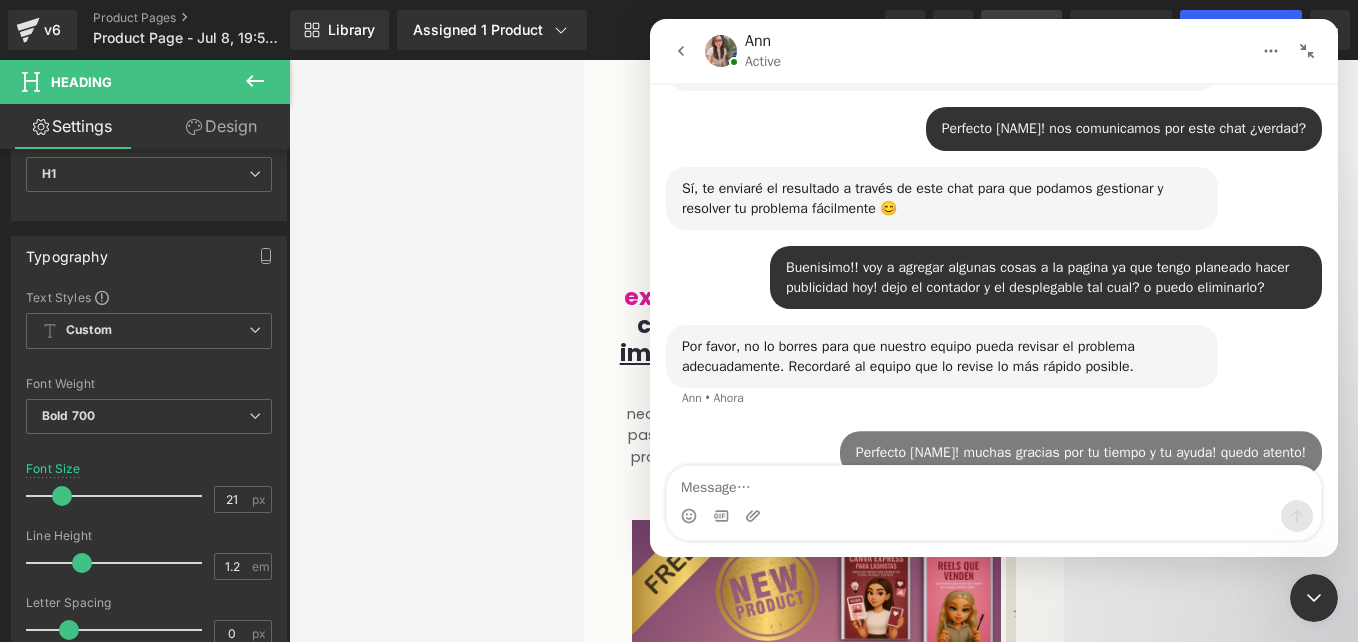 scroll, scrollTop: 4478, scrollLeft: 0, axis: vertical 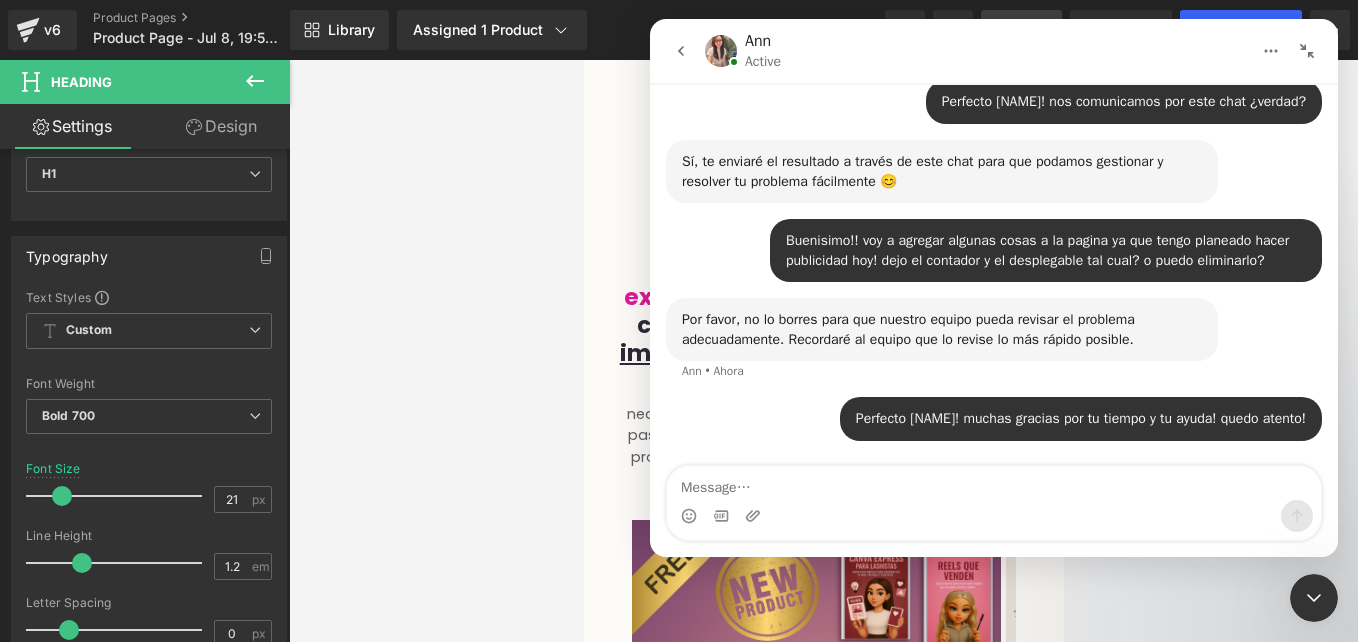 click at bounding box center [679, 291] 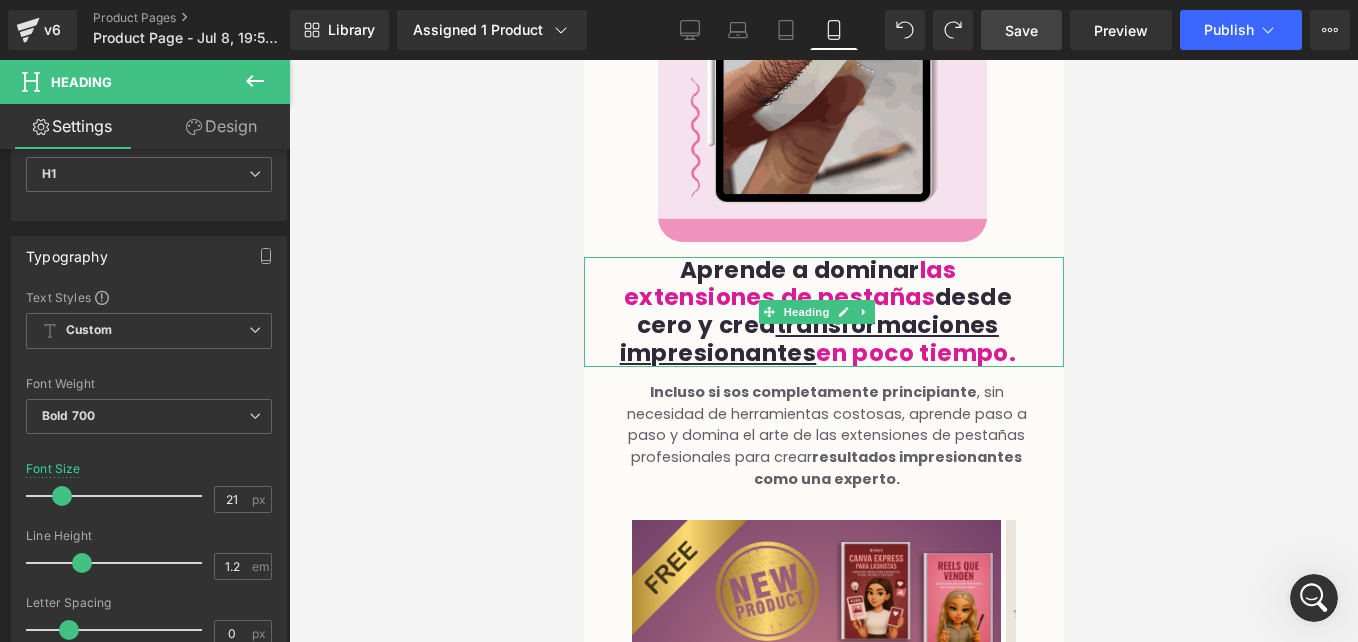 click on "Aprende a dominar  las extensiones de pestañas  desde cero y crea  transformaciones impresionantes  en poco tiempo." at bounding box center (817, 312) 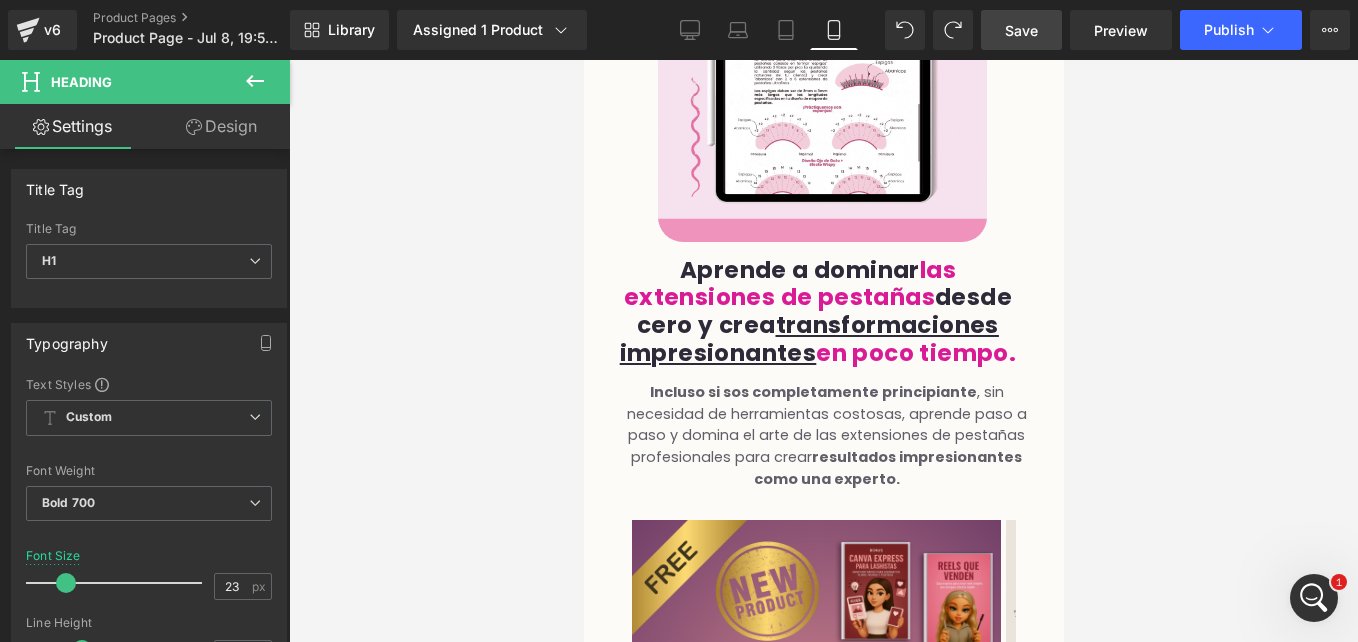 scroll, scrollTop: 4538, scrollLeft: 0, axis: vertical 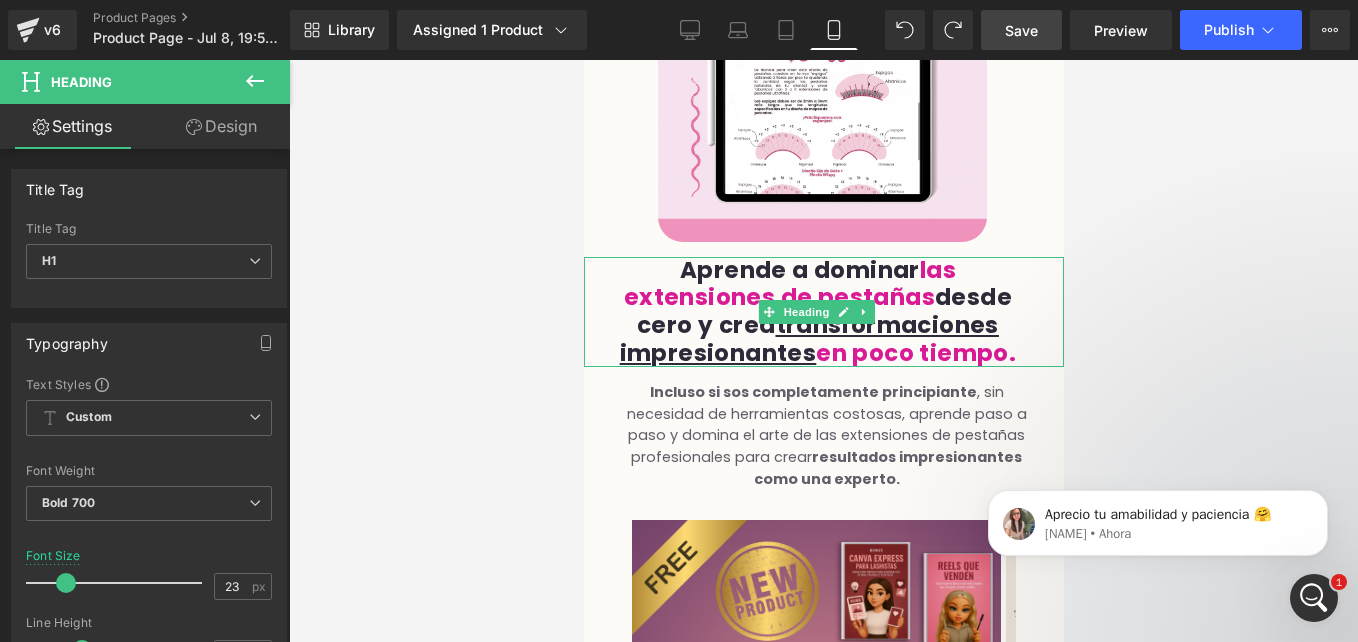 click on "Heading" at bounding box center [805, 312] 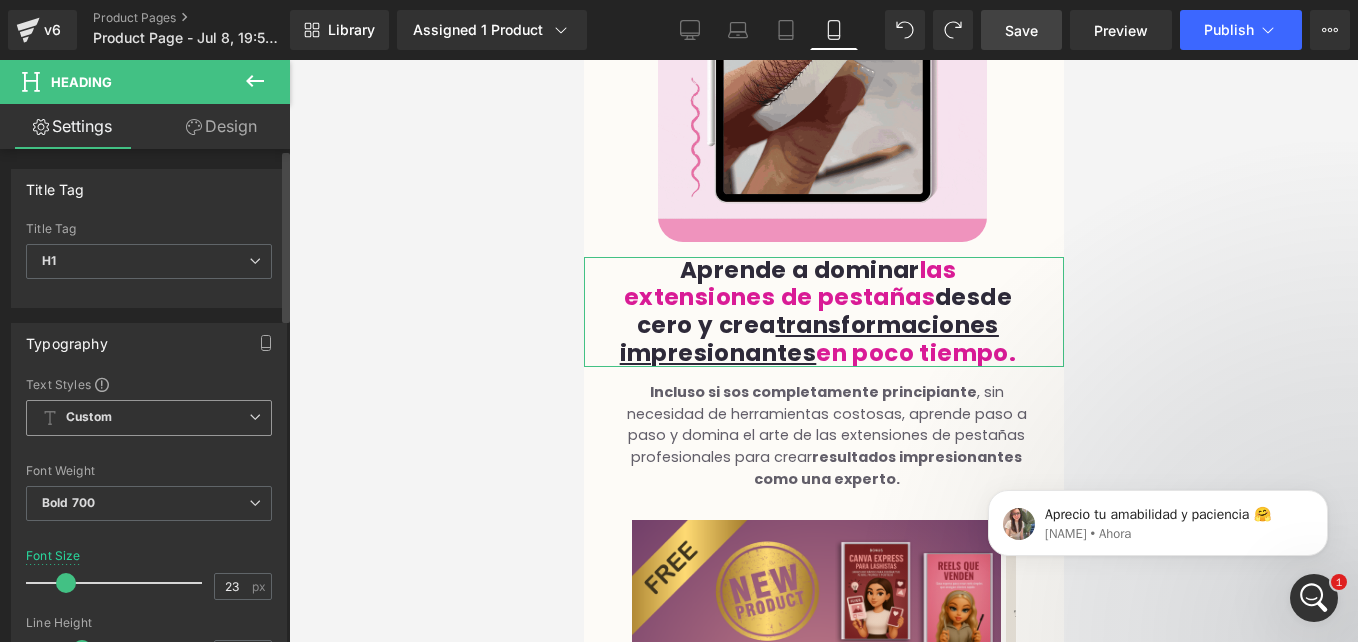 click on "Custom" at bounding box center [149, 418] 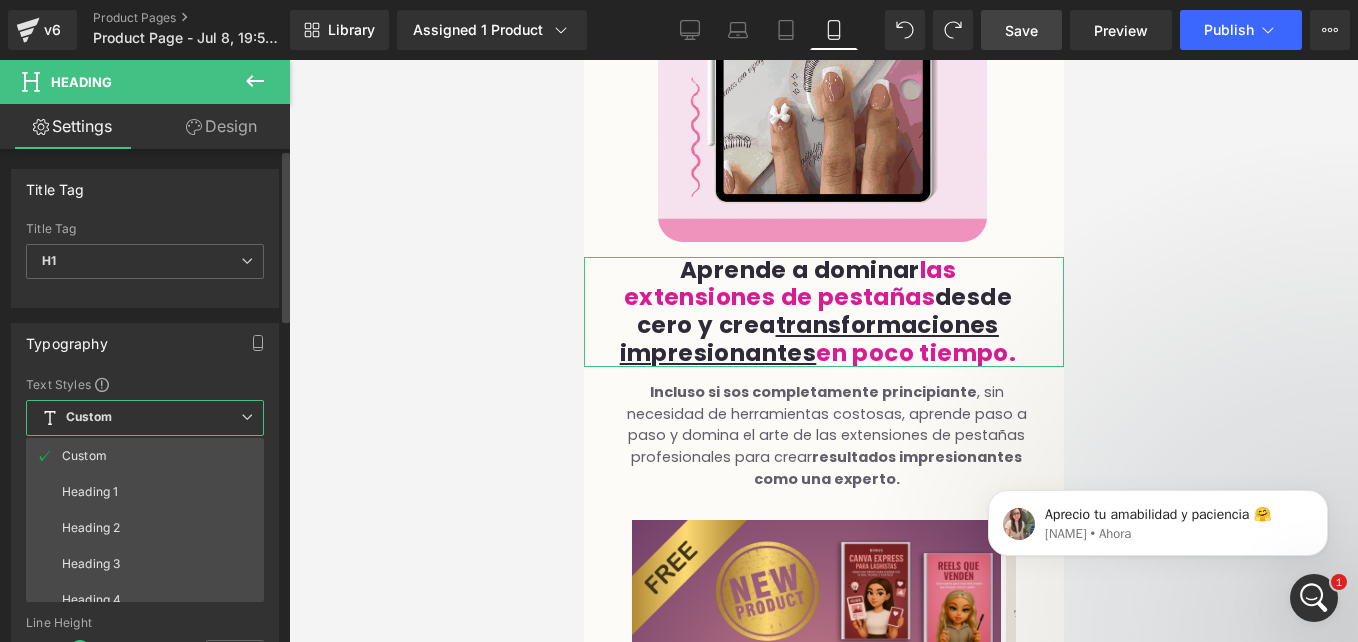 click on "Custom" at bounding box center [145, 418] 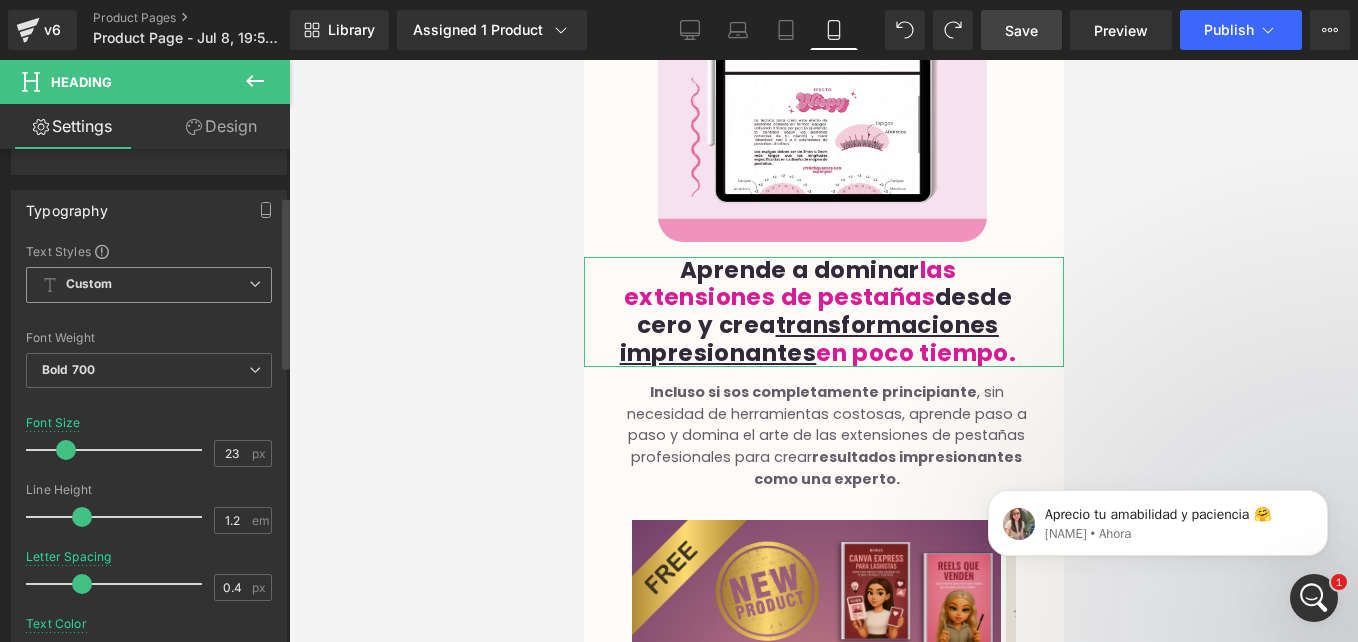 scroll, scrollTop: 134, scrollLeft: 0, axis: vertical 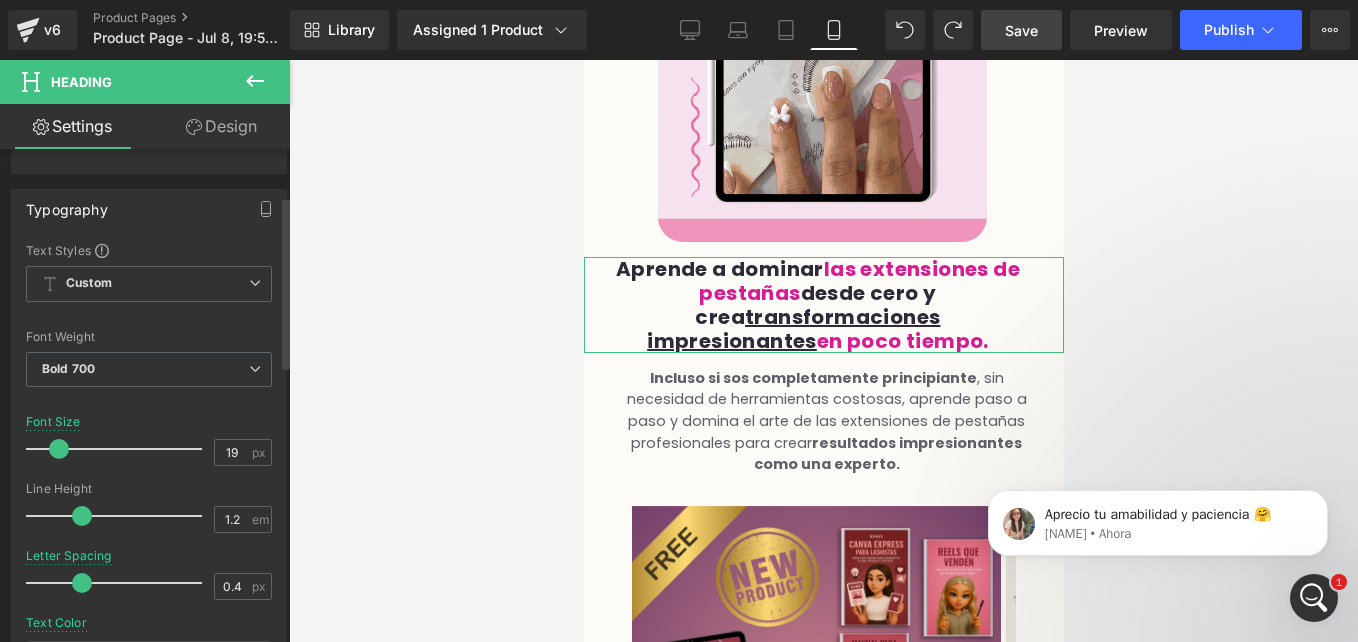 type on "18" 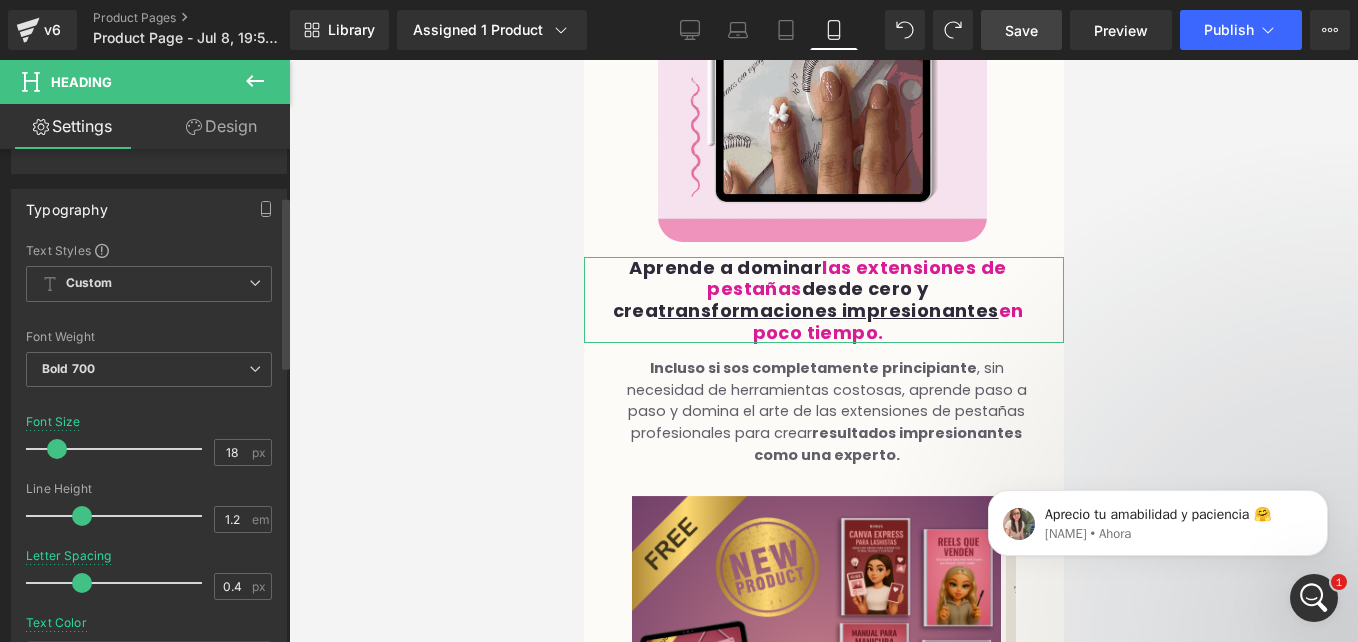 click at bounding box center (57, 449) 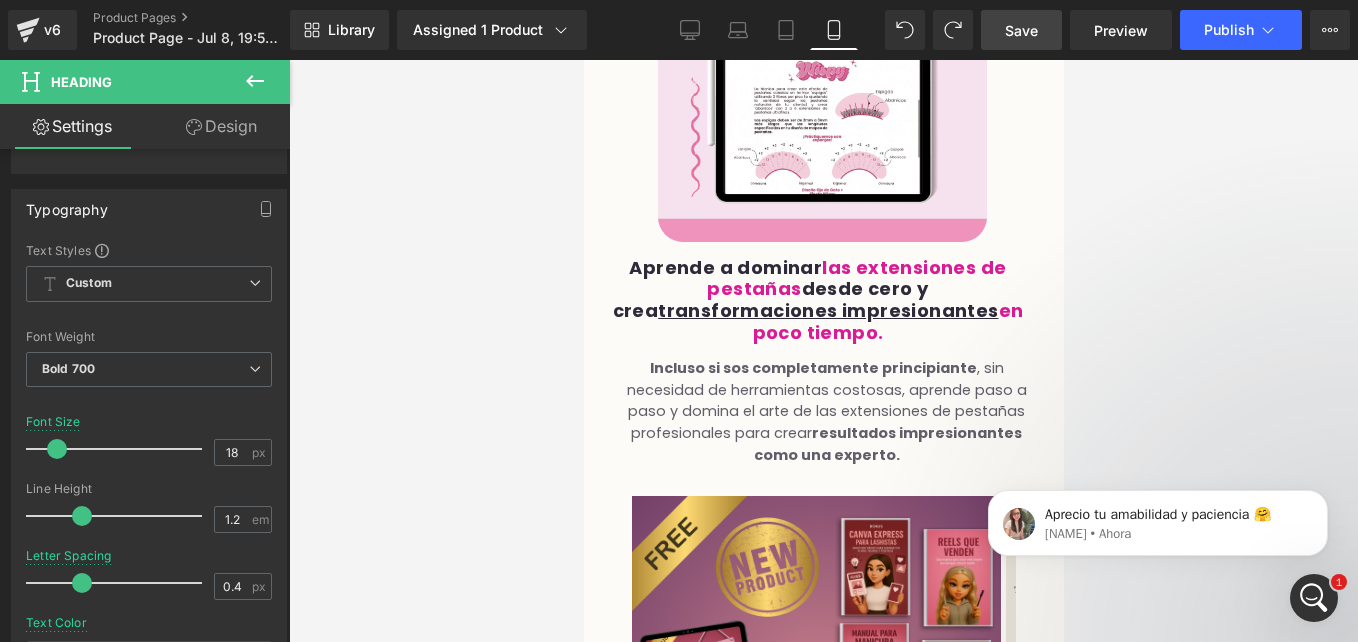 click on "Save" at bounding box center (1021, 30) 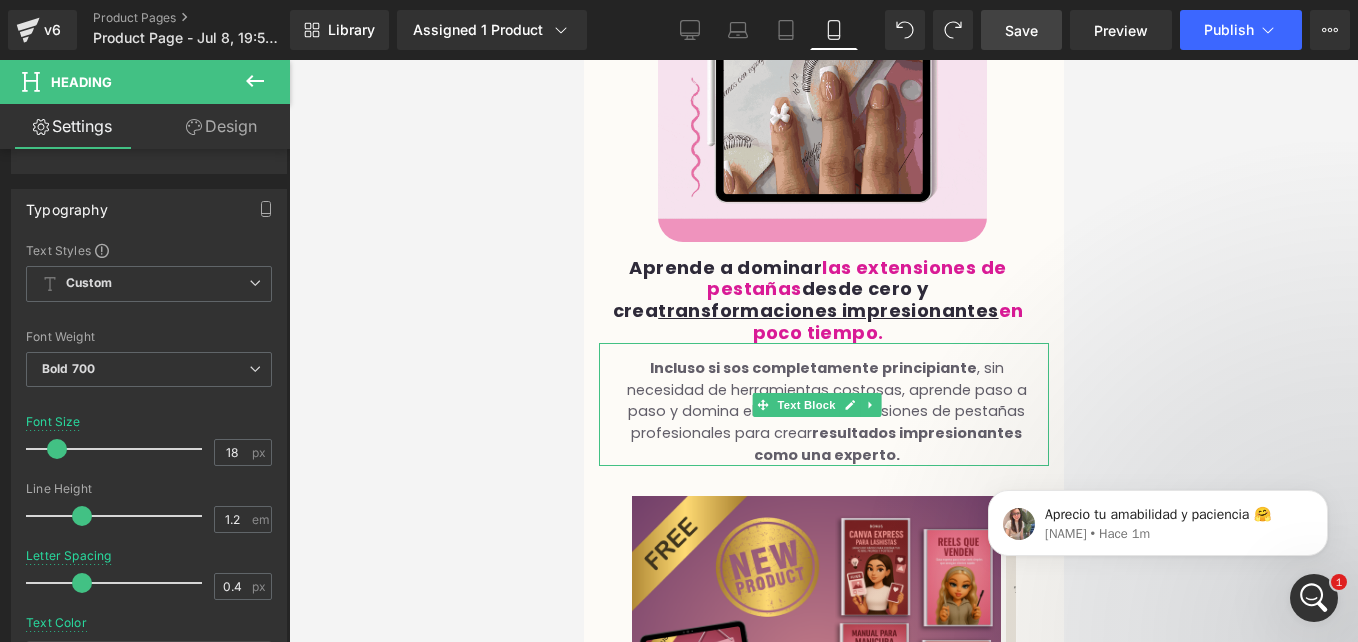 click on "Incluso si sos completamente principiante , sin necesidad de herramientas costosas, aprende paso a paso y domina el arte de las extensiones de pestañas profesionales para crear  resultados impresionantes como una experto." at bounding box center [825, 412] 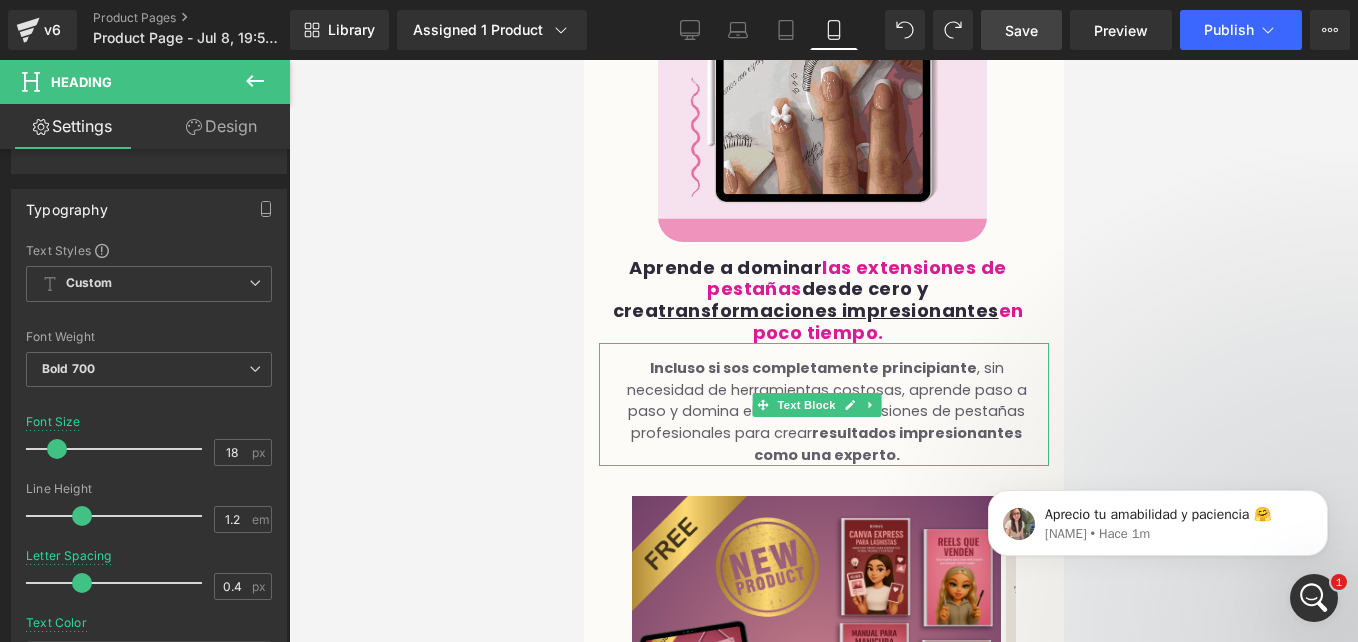 click on "Incluso si sos completamente principiante , sin necesidad de herramientas costosas, aprende paso a paso y domina el arte de las extensiones de pestañas profesionales para crear  resultados impresionantes como una experto." at bounding box center [825, 412] 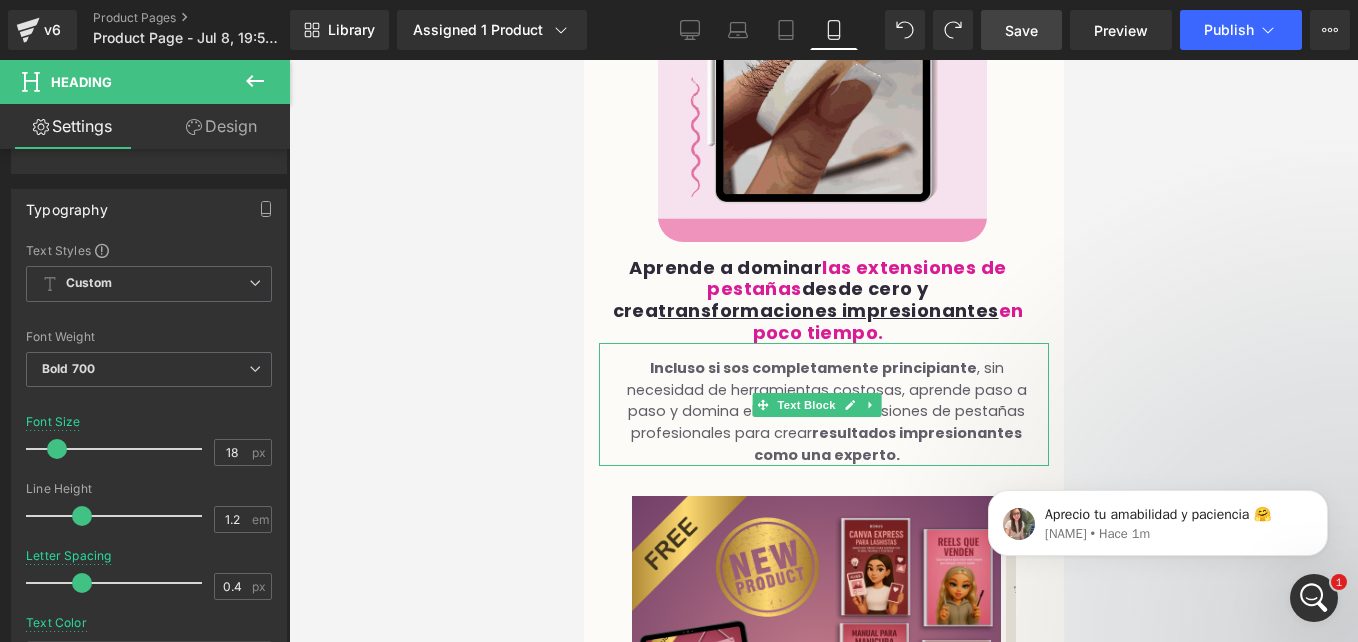 click on "Incluso si sos completamente principiante , sin necesidad de herramientas costosas, aprende paso a paso y domina el arte de las extensiones de pestañas profesionales para crear  resultados impresionantes como una experto." at bounding box center (825, 412) 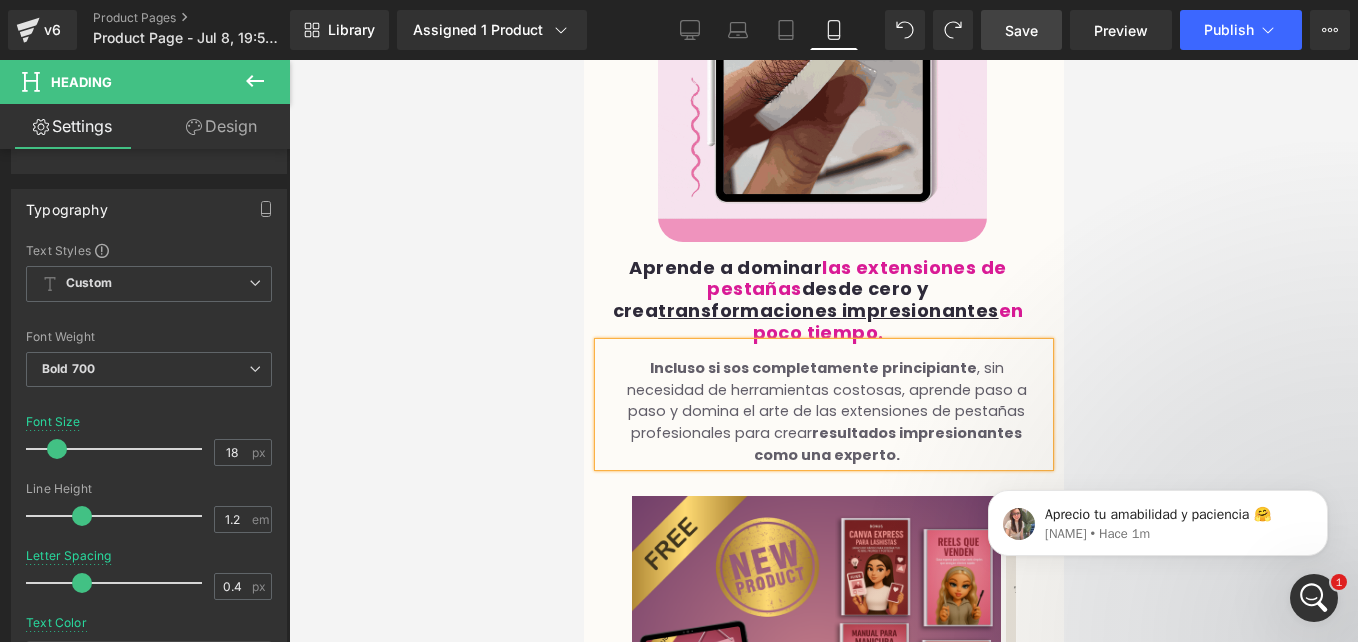 drag, startPoint x: 845, startPoint y: 400, endPoint x: 858, endPoint y: 403, distance: 13.341664 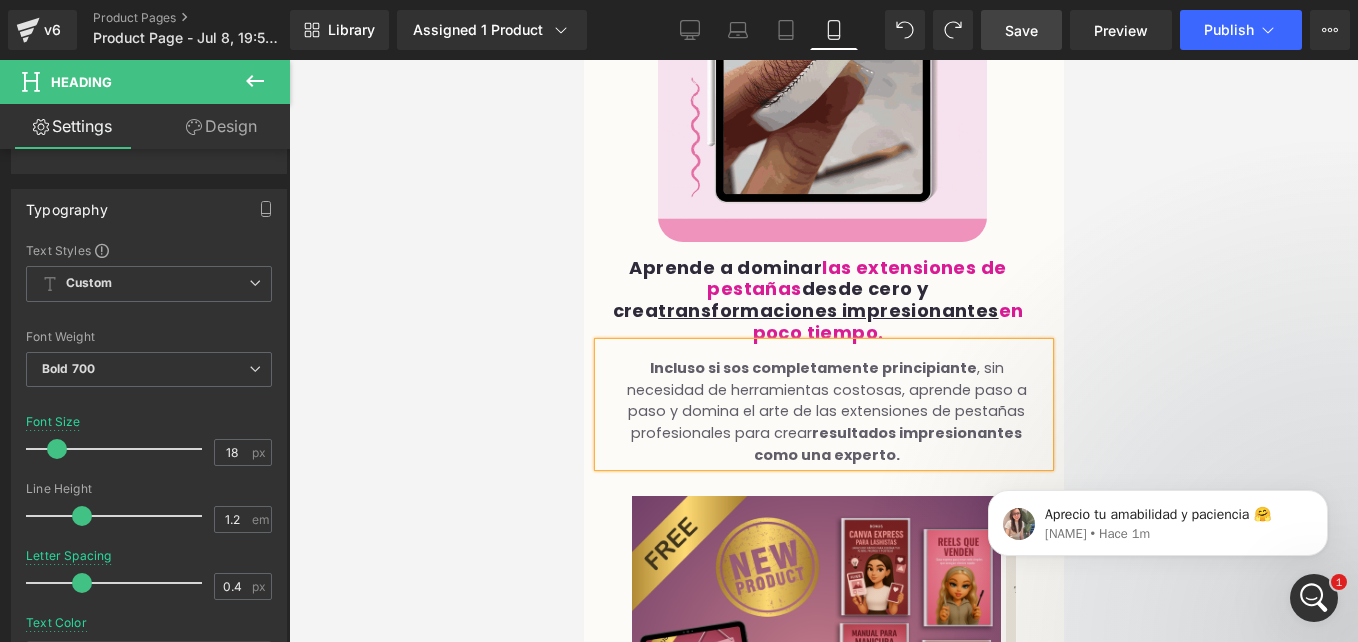 click on "resultados impresionantes como una experto." at bounding box center (887, 444) 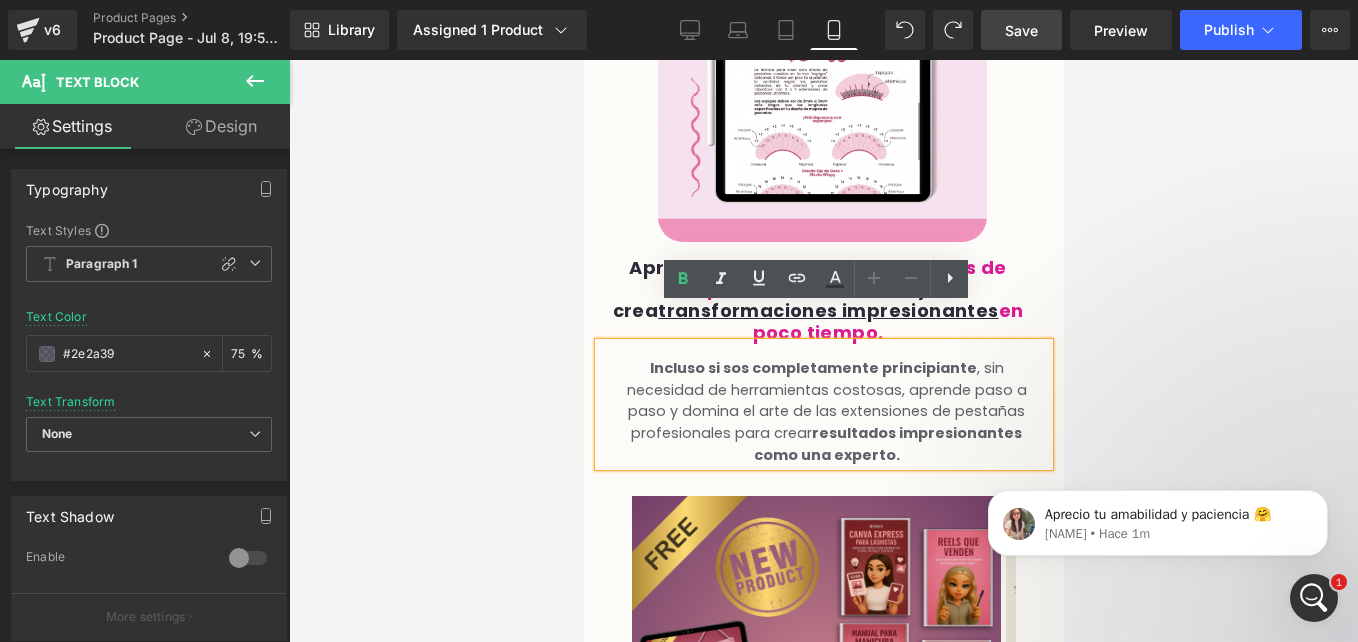 click on "resultados impresionantes como una experto." at bounding box center [887, 444] 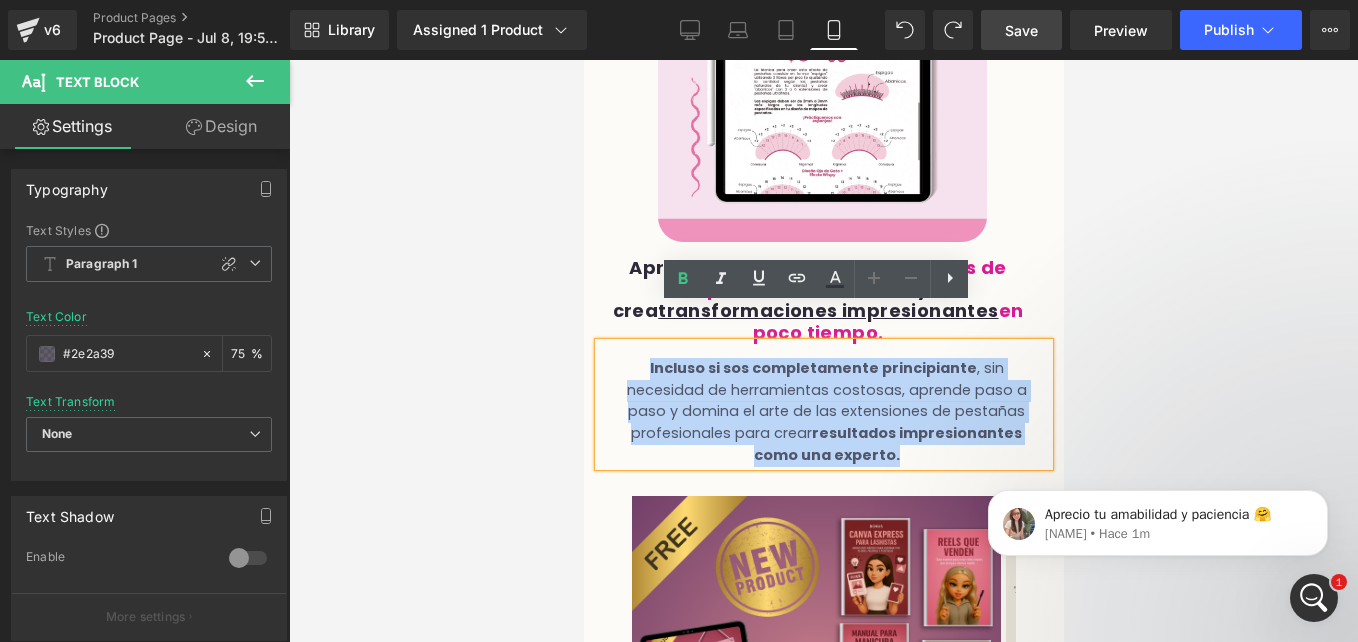 drag, startPoint x: 894, startPoint y: 416, endPoint x: 644, endPoint y: 329, distance: 264.7055 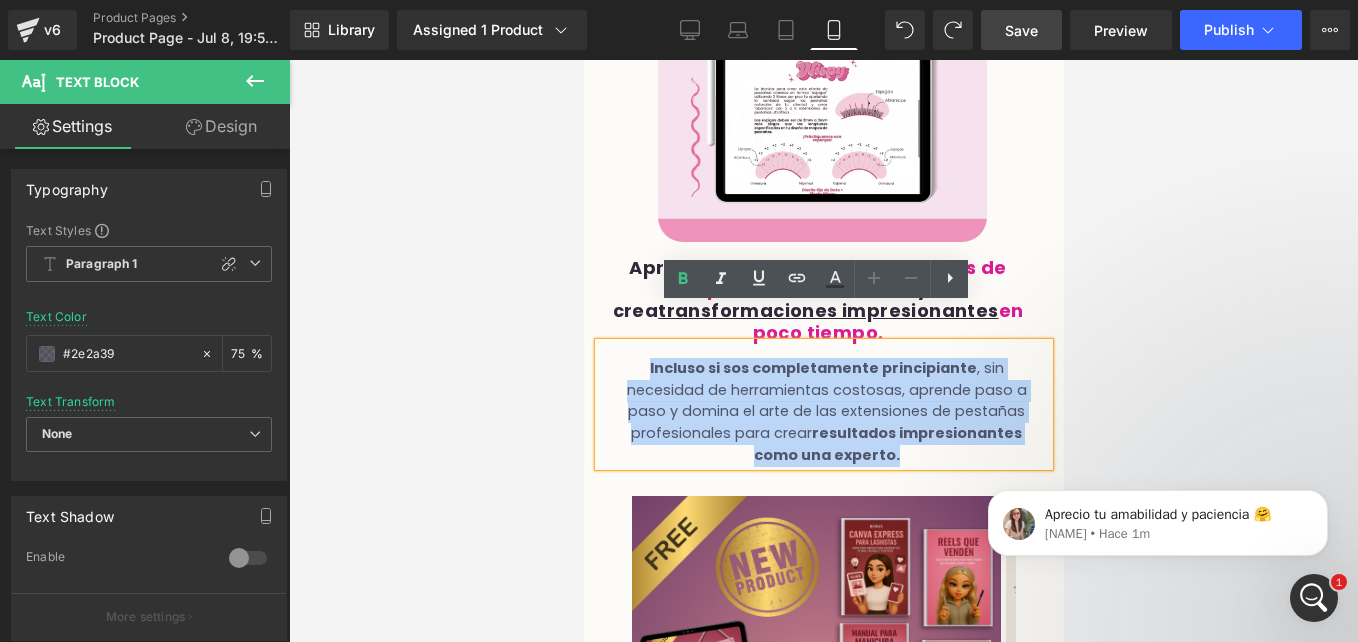 click on "Incluso si sos completamente principiante , sin necesidad de herramientas costosas, aprende paso a paso y domina el arte de las extensiones de pestañas profesionales para crear  resultados impresionantes como una experto." at bounding box center (825, 412) 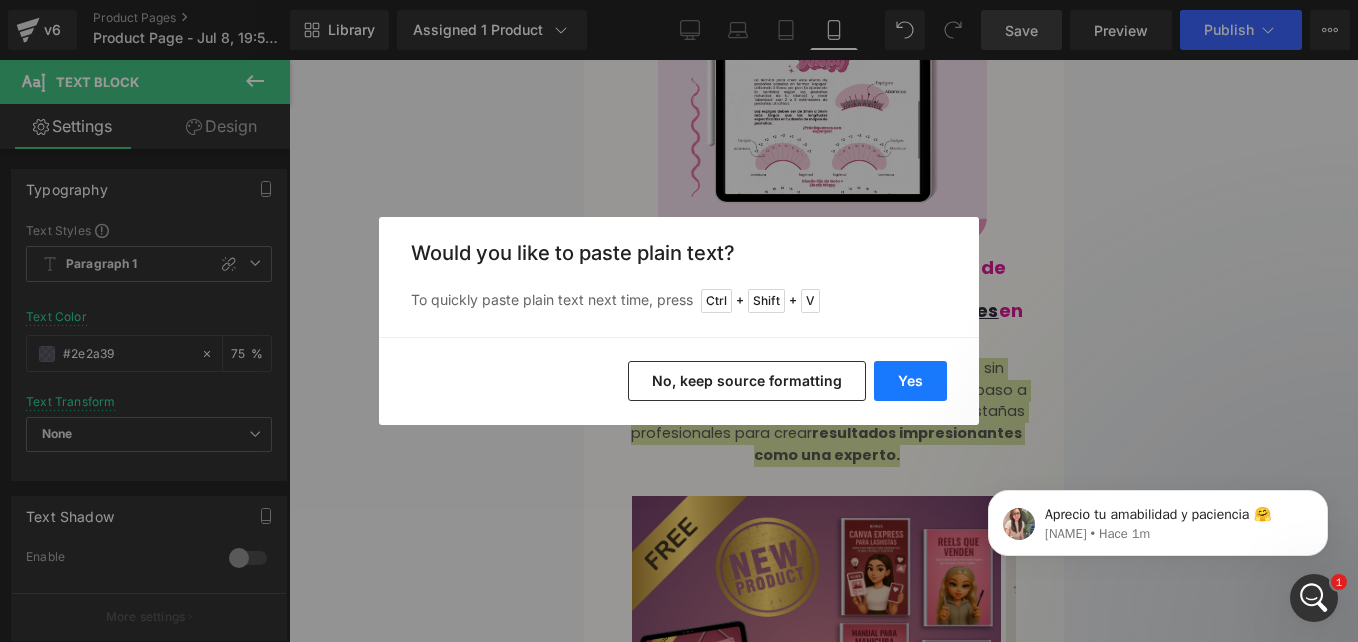 click on "Yes" at bounding box center (910, 381) 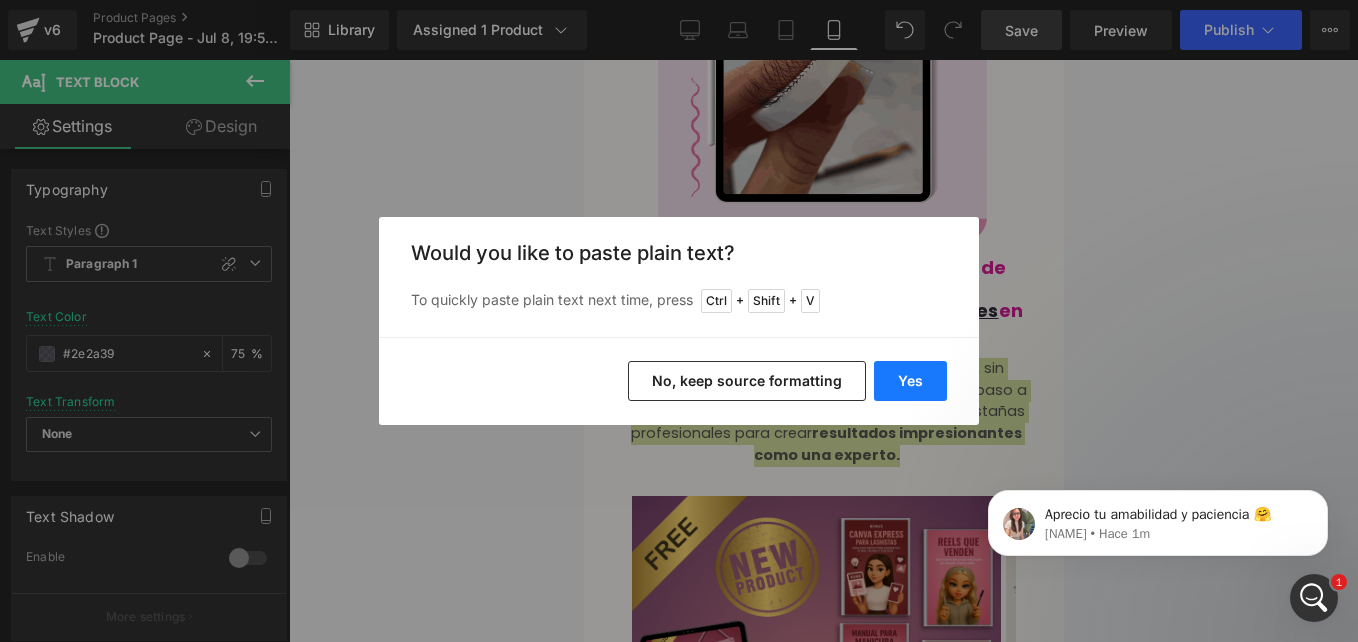 type 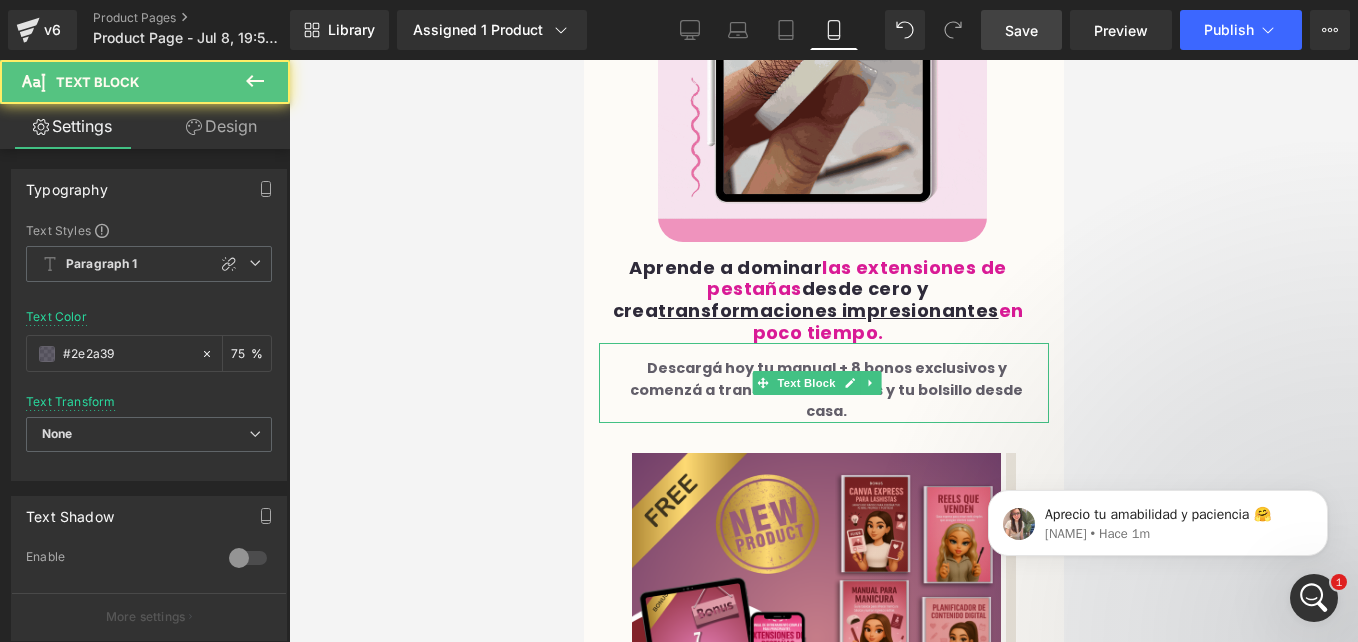click on "Descargá hoy tu manual + 8 bonos exclusivos y comenzá a transformar miradas y tu bolsillo desde casa." at bounding box center (825, 390) 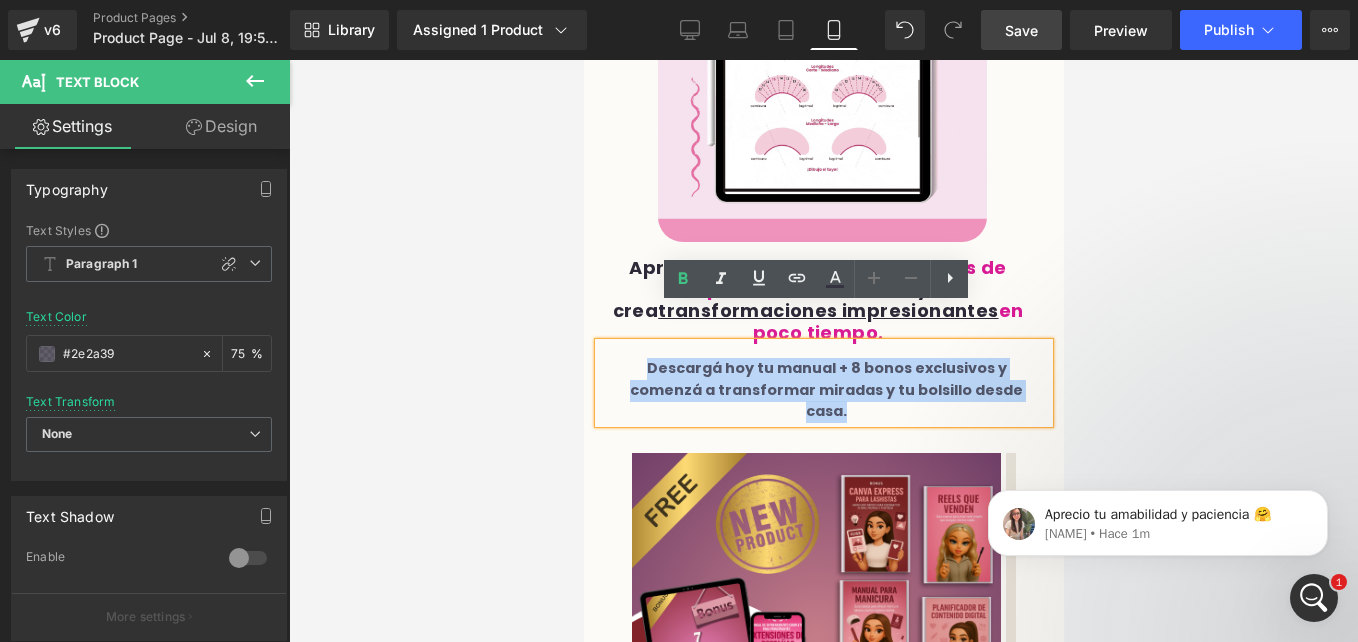 drag, startPoint x: 860, startPoint y: 369, endPoint x: 634, endPoint y: 324, distance: 230.43654 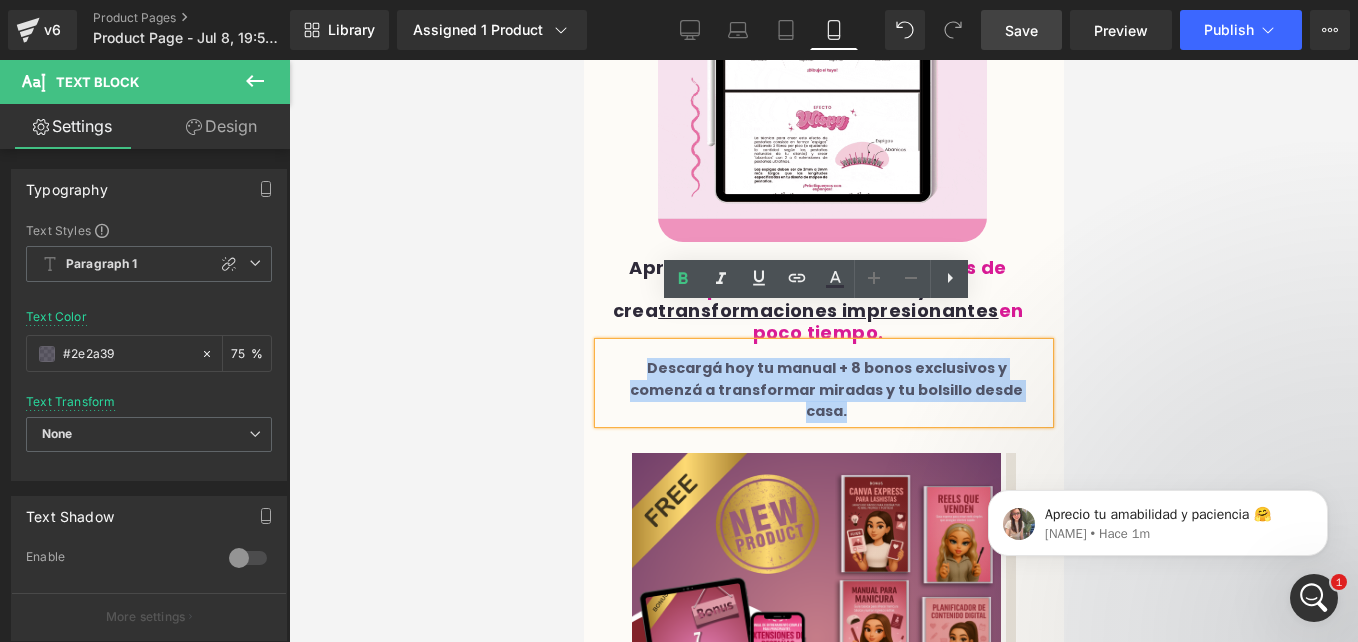 click on "Descargá hoy tu manual + 8 bonos exclusivos y comenzá a transformar miradas y tu bolsillo desde casa." at bounding box center [825, 390] 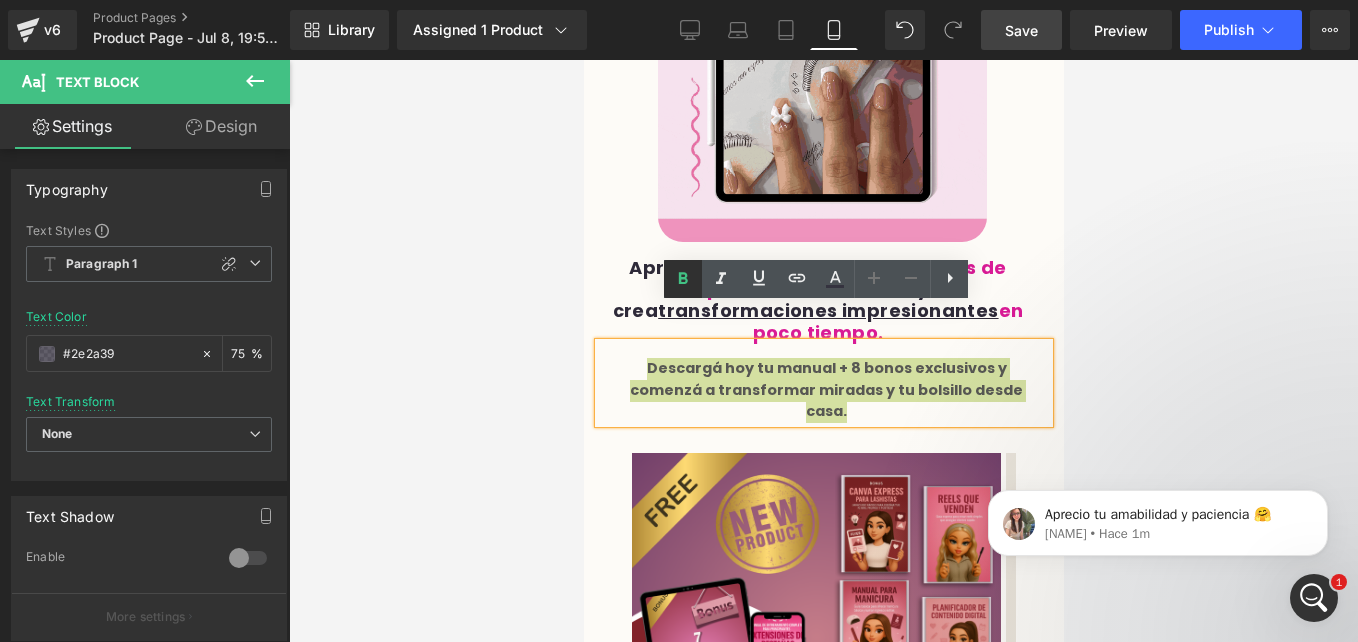 click 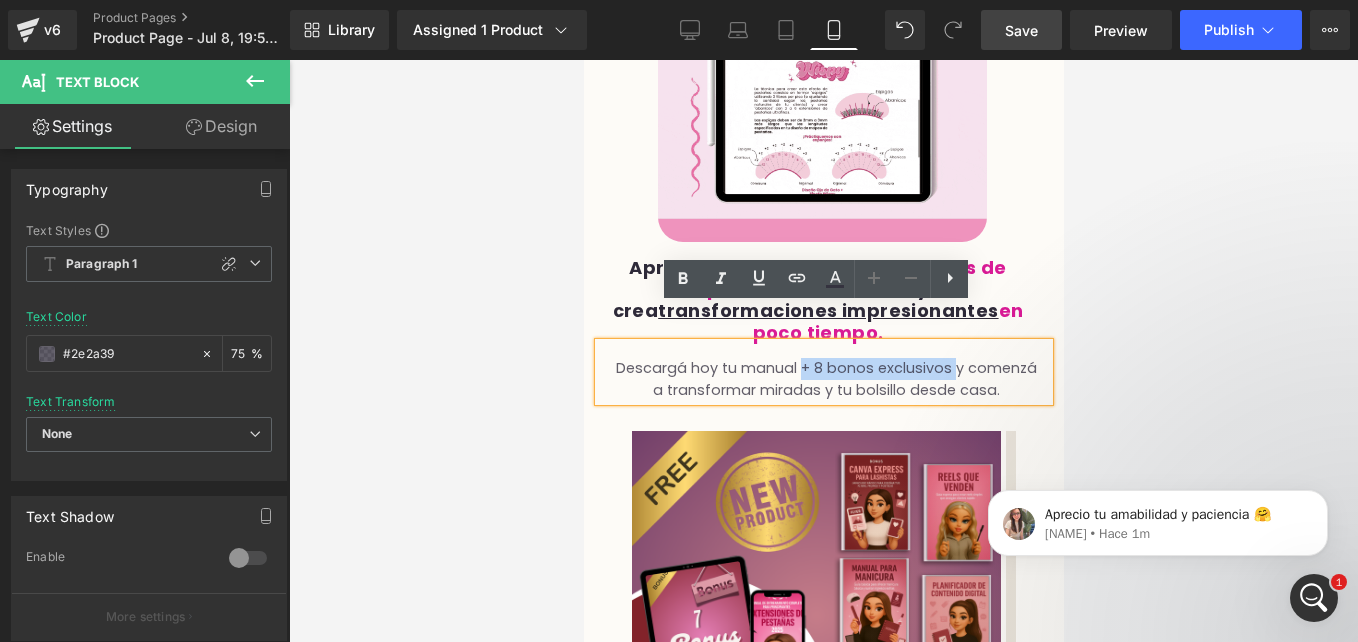 drag, startPoint x: 830, startPoint y: 330, endPoint x: 980, endPoint y: 335, distance: 150.08331 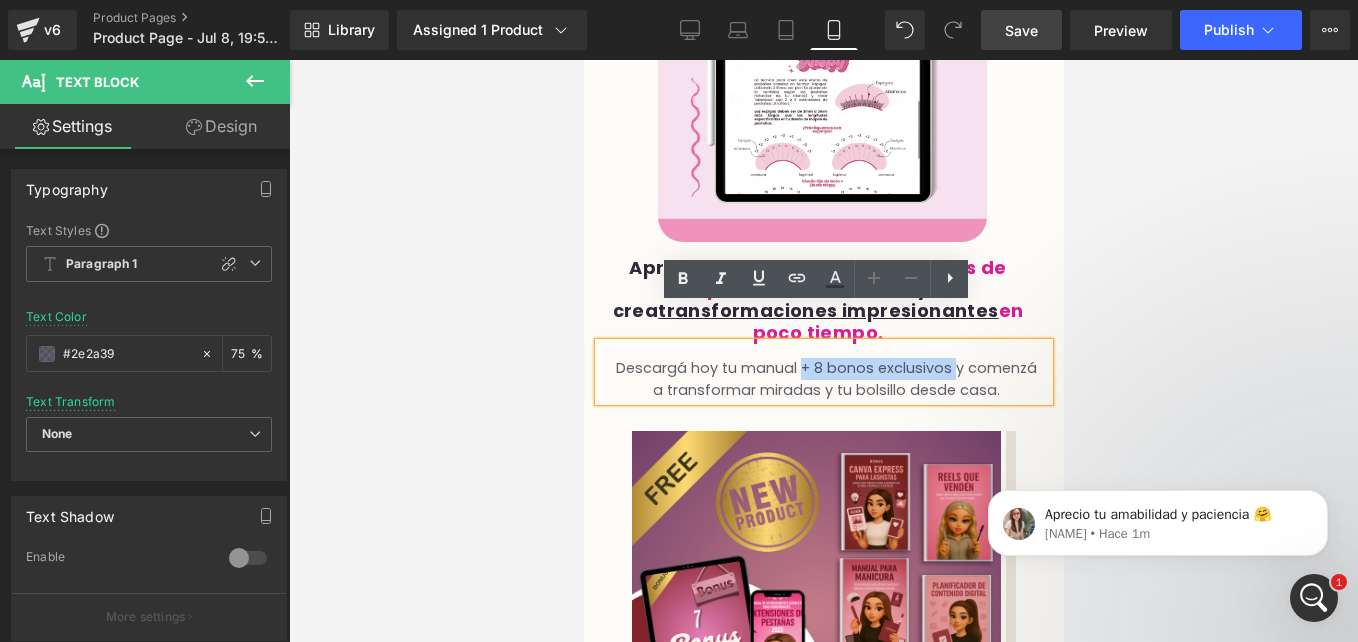 click on "Descargá hoy tu manual + 8 bonos exclusivos y comenzá a transformar miradas y tu bolsillo desde casa." at bounding box center (825, 379) 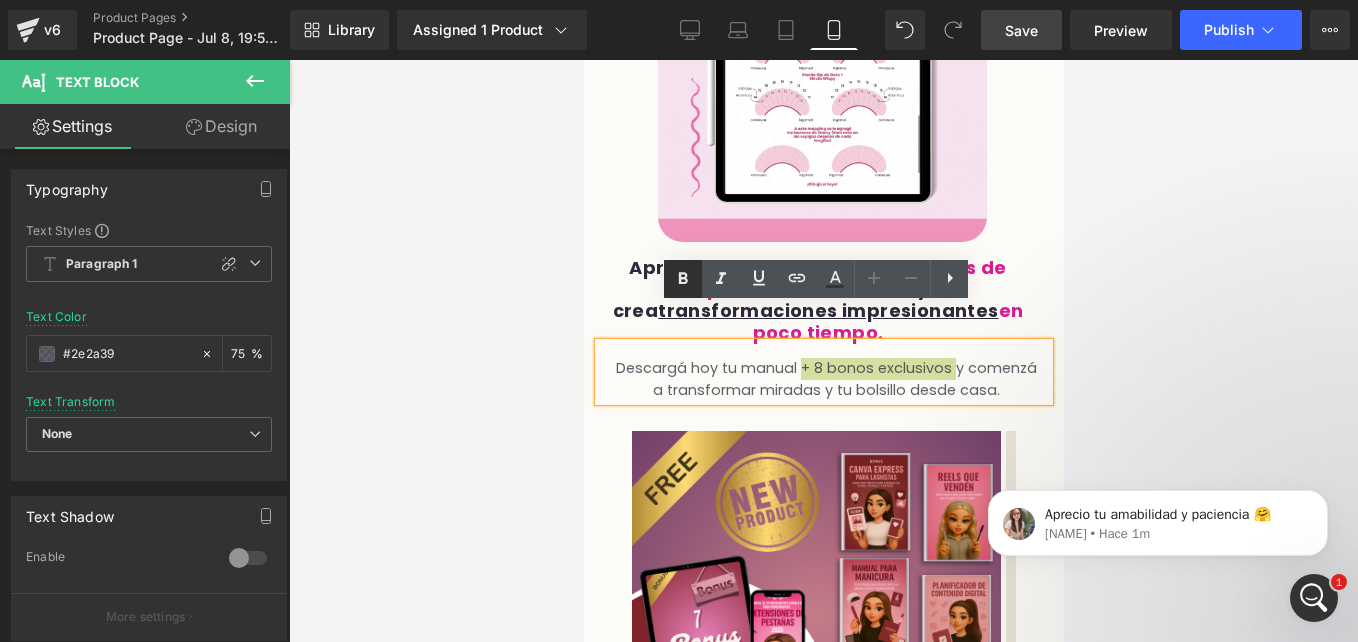 click 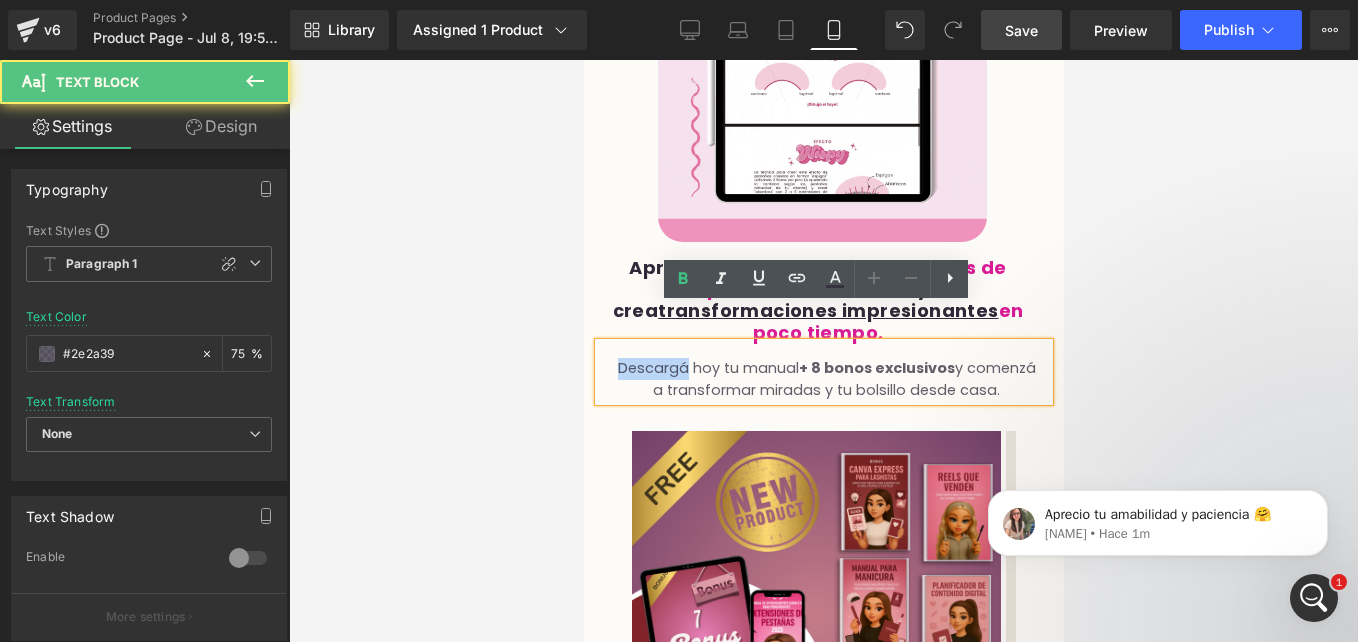drag, startPoint x: 643, startPoint y: 328, endPoint x: 714, endPoint y: 328, distance: 71 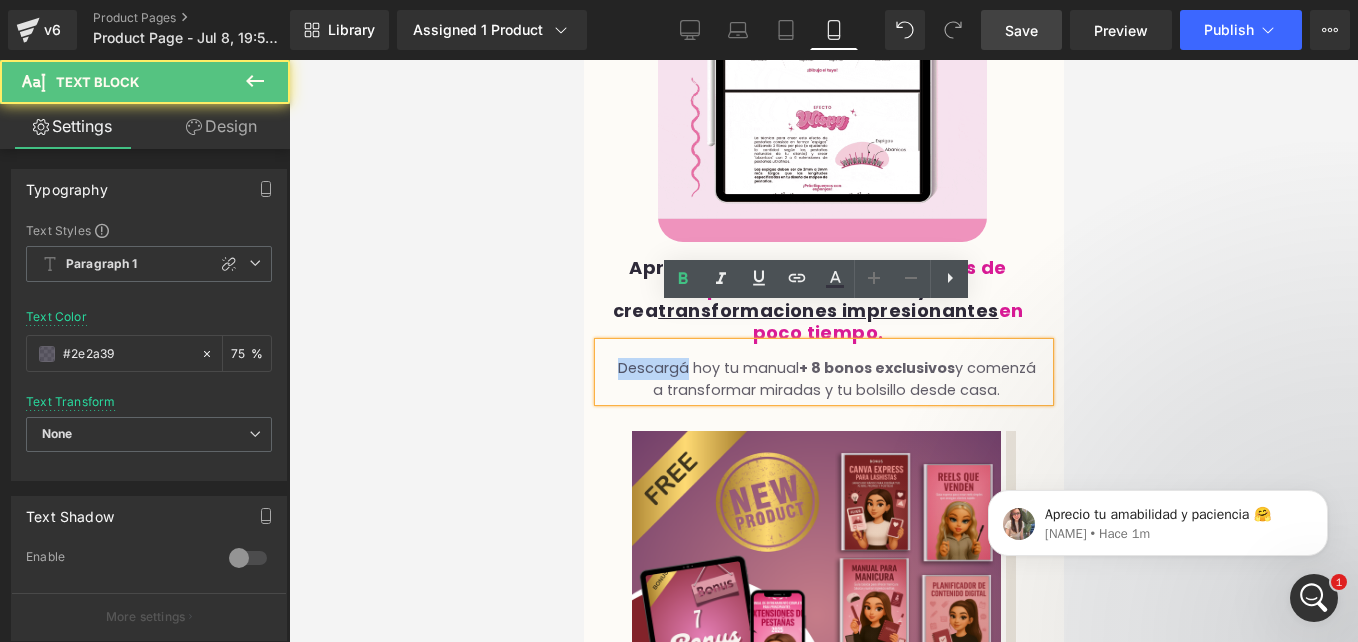 click on "Descargá hoy tu manual  + 8 bonos exclusivos  y comenzá a transformar miradas y tu bolsillo desde casa." at bounding box center [825, 379] 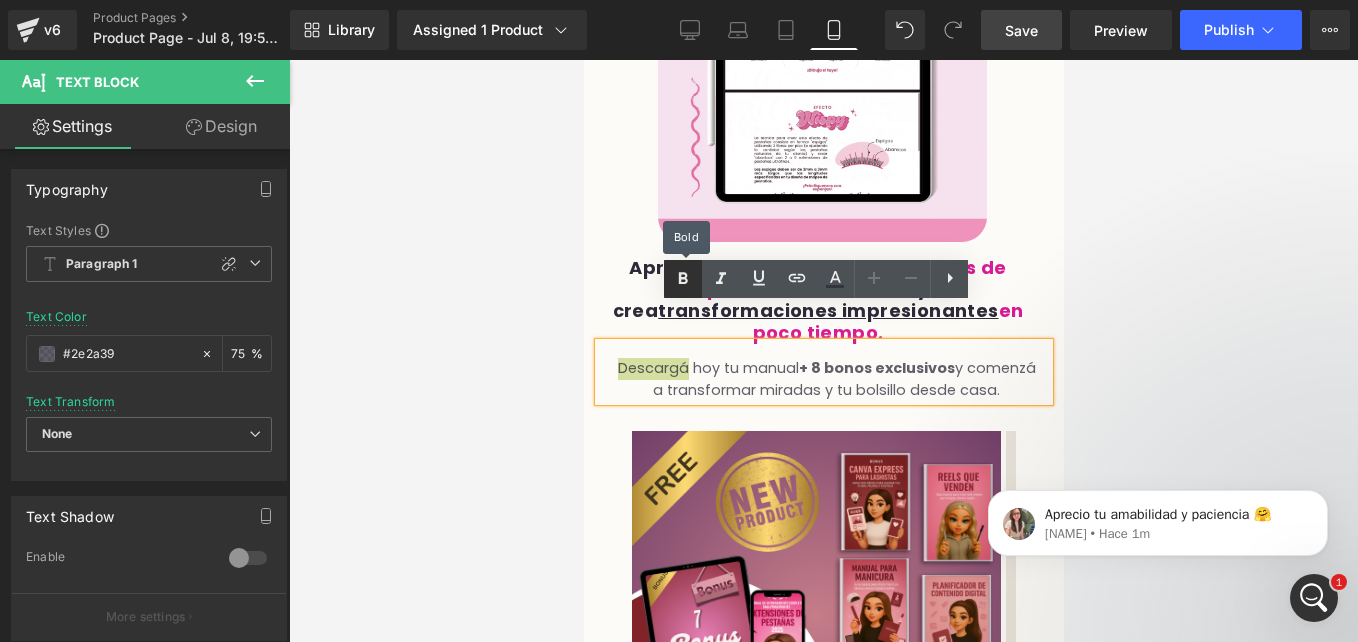 click 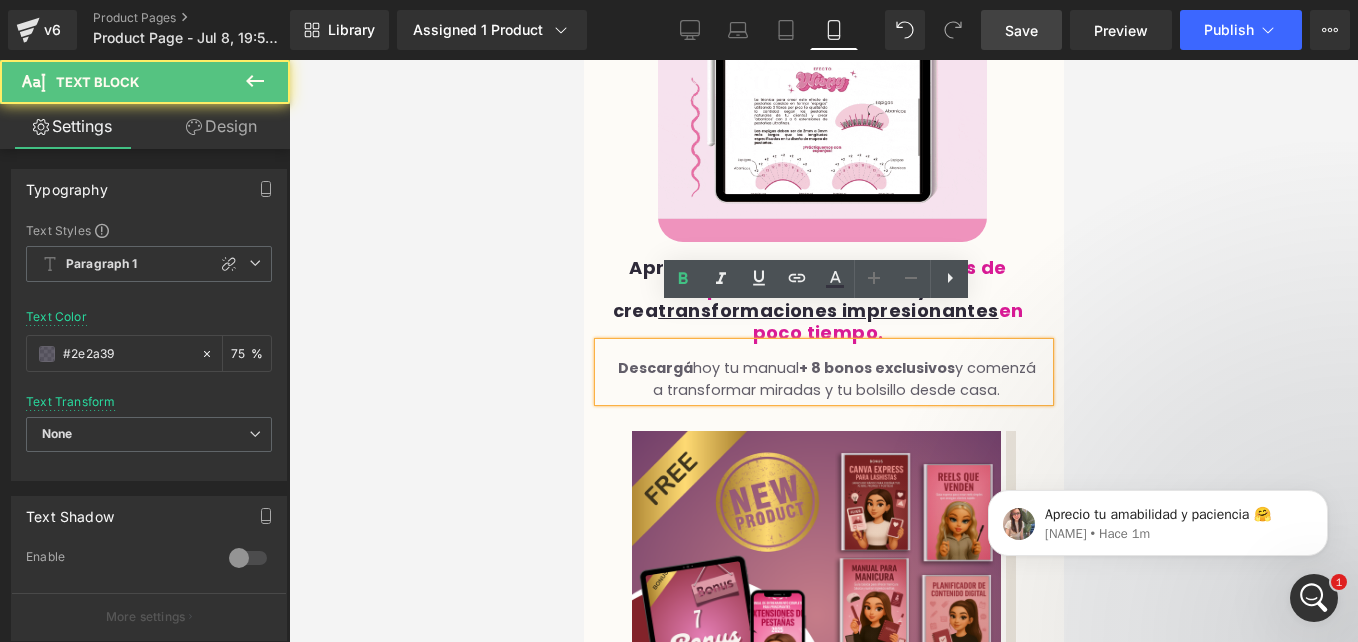 click on "Descargá  hoy tu manual  + 8 bonos exclusivos  y comenzá a transformar miradas y tu bolsillo desde casa." at bounding box center (825, 379) 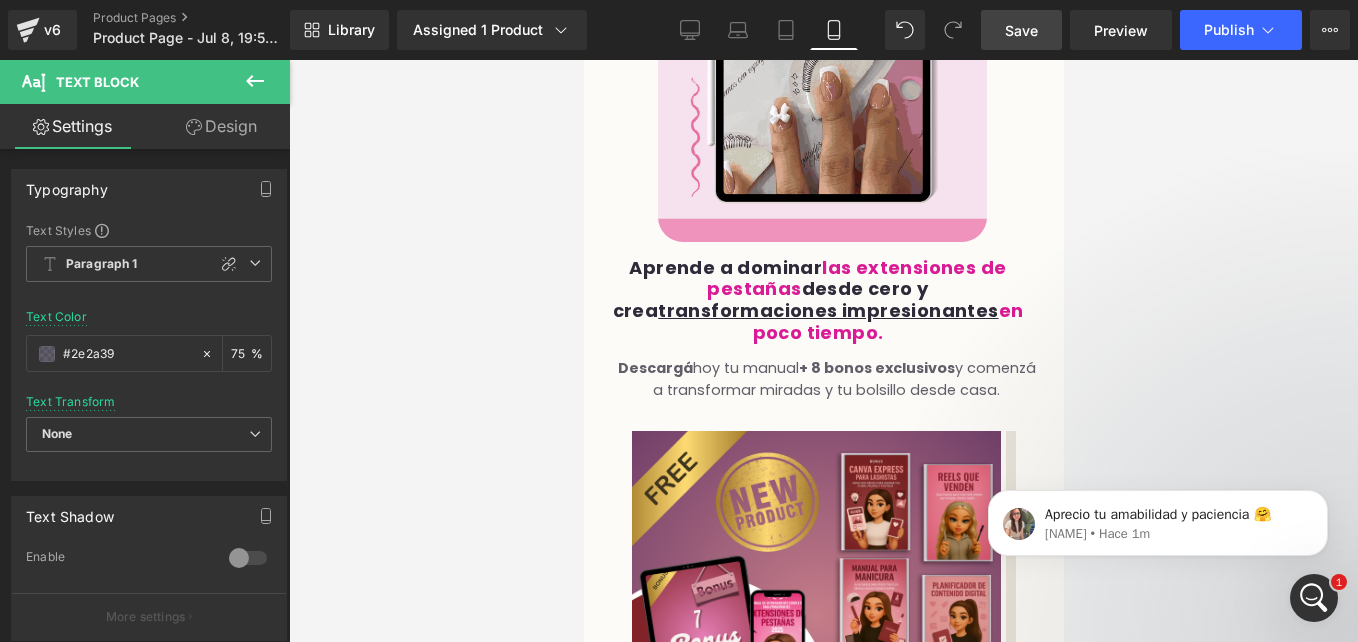click on "Save" at bounding box center (1021, 30) 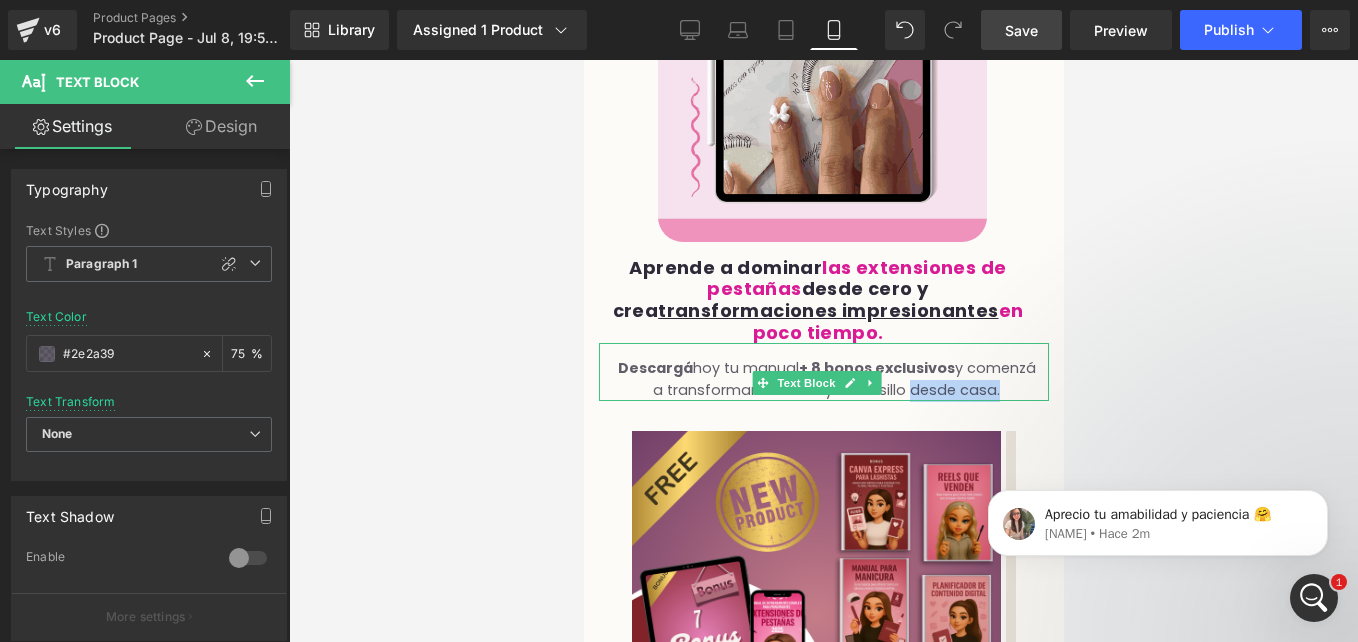 drag, startPoint x: 848, startPoint y: 373, endPoint x: 957, endPoint y: 353, distance: 110.81967 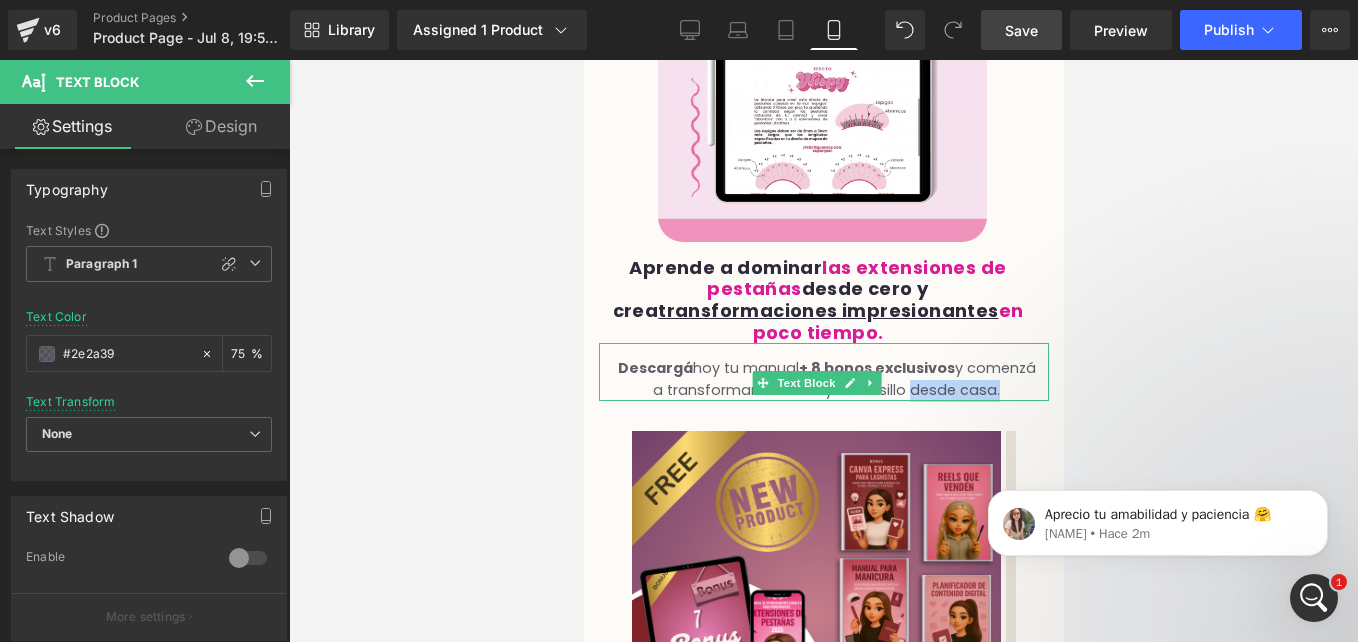 click on "Descargá  hoy tu manual  + 8 bonos exclusivos  y comenzá a transformar miradas y tu bolsillo desde casa." at bounding box center (825, 379) 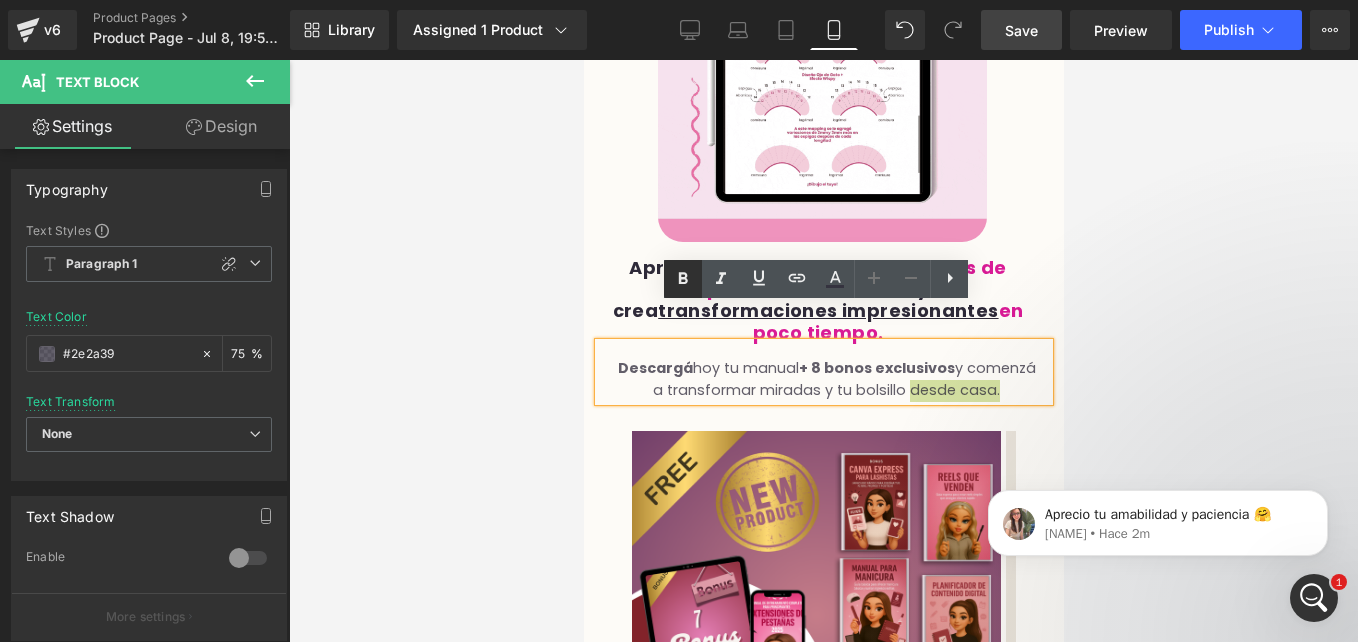 click at bounding box center [683, 279] 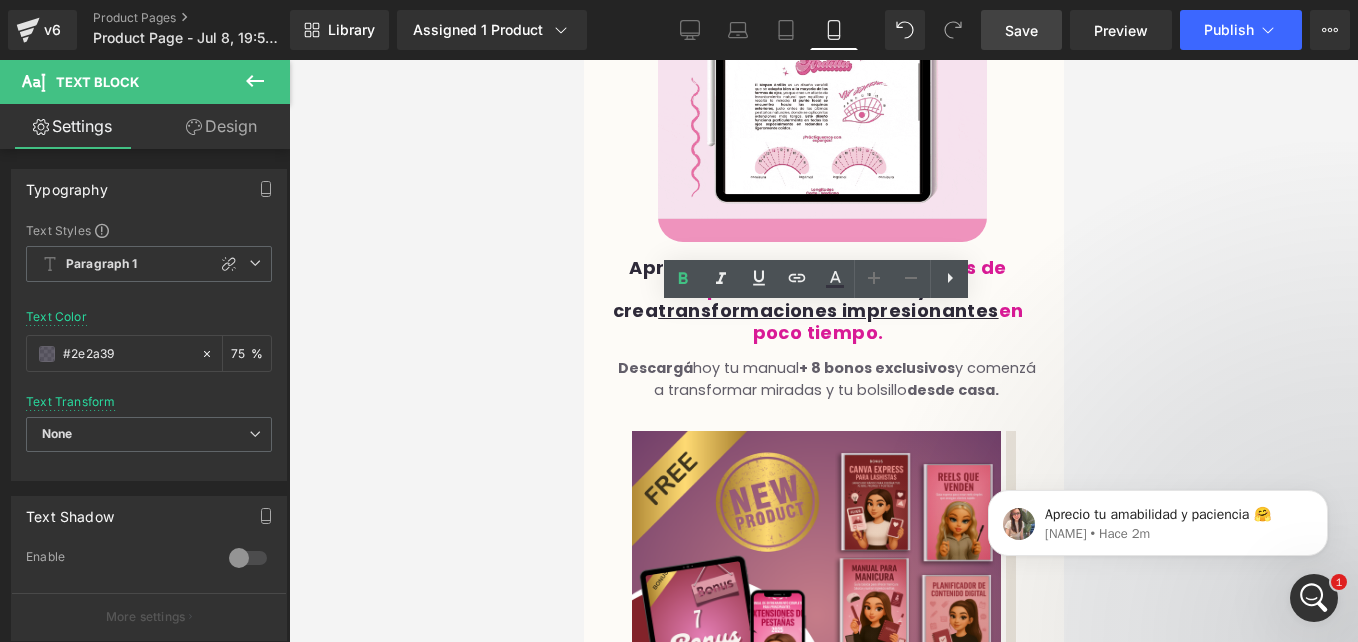 click on "Save" at bounding box center (1021, 30) 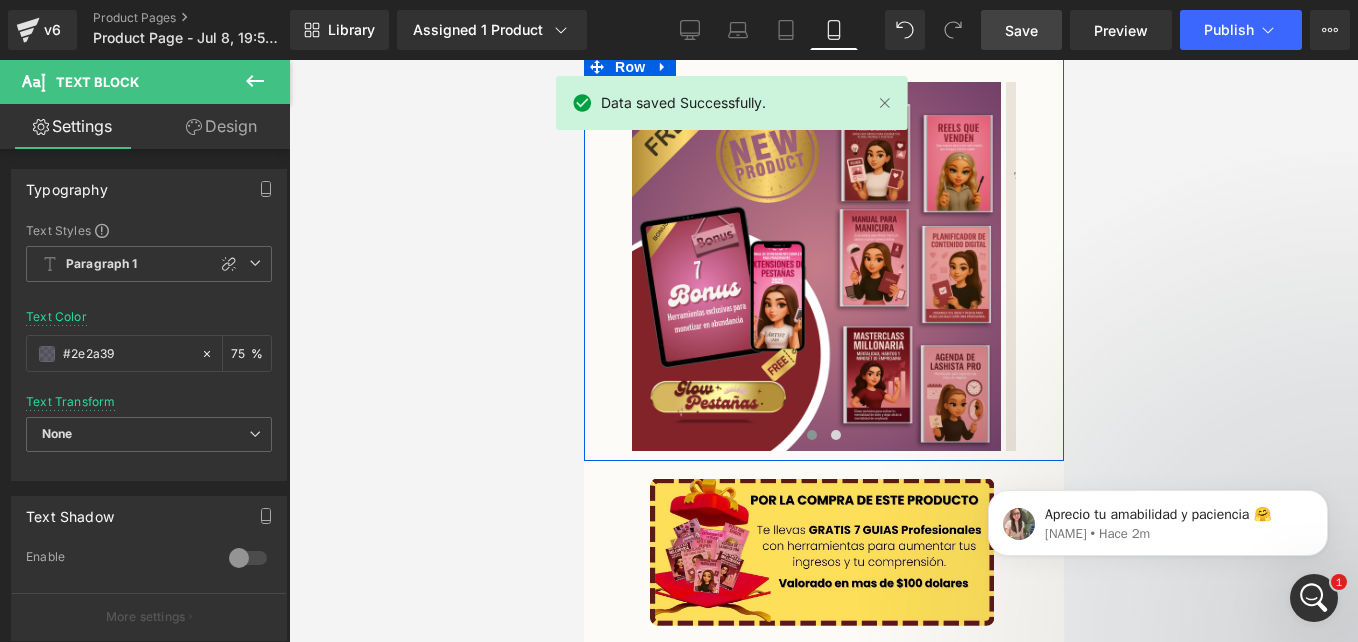scroll, scrollTop: 1811, scrollLeft: 0, axis: vertical 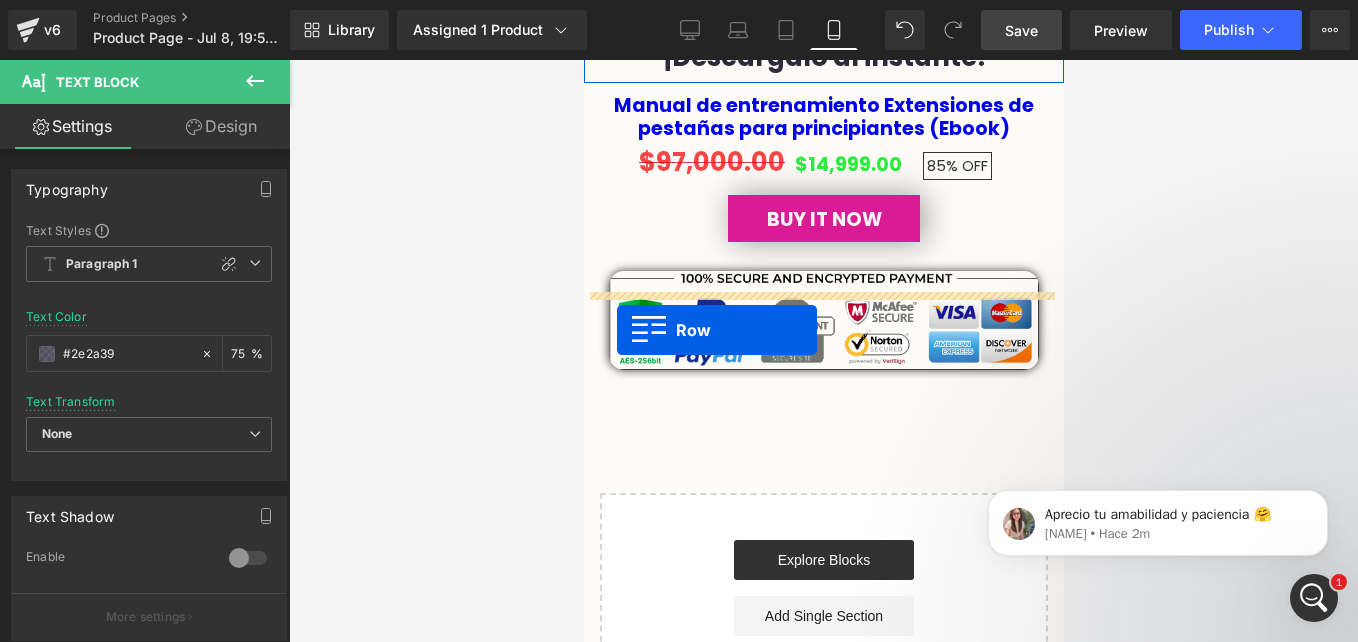 drag, startPoint x: 596, startPoint y: 90, endPoint x: 616, endPoint y: 330, distance: 240.8319 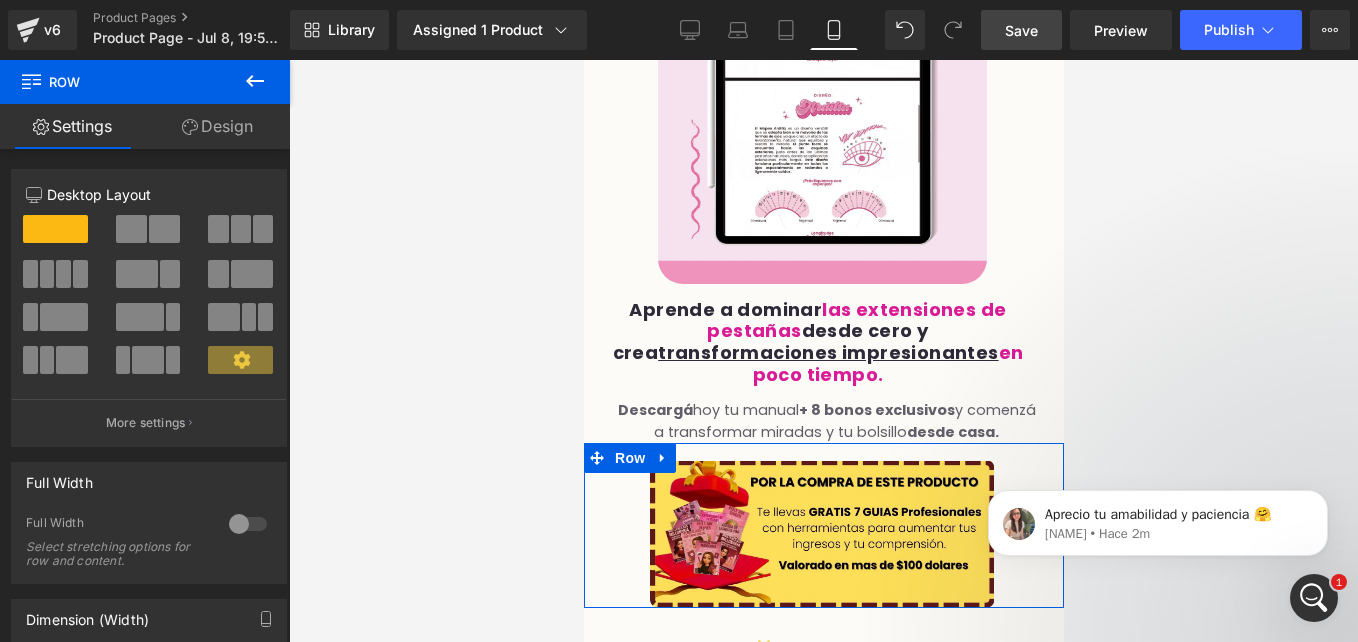 scroll, scrollTop: 1460, scrollLeft: 0, axis: vertical 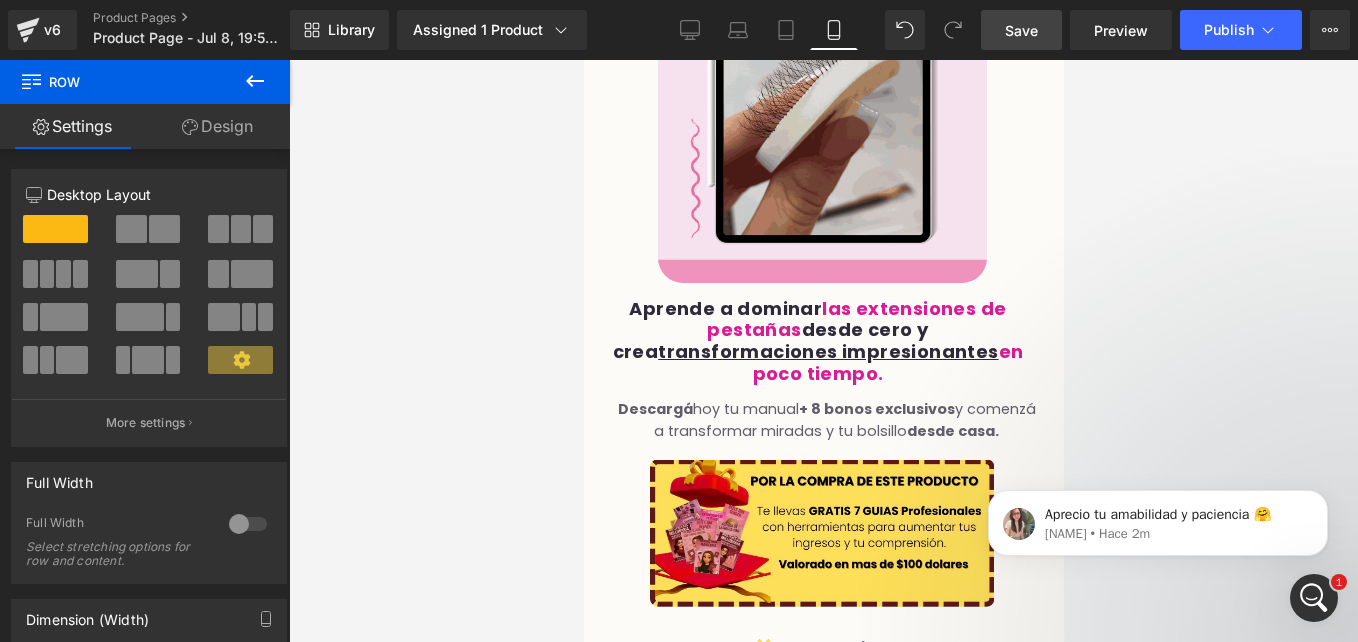 click at bounding box center [255, 82] 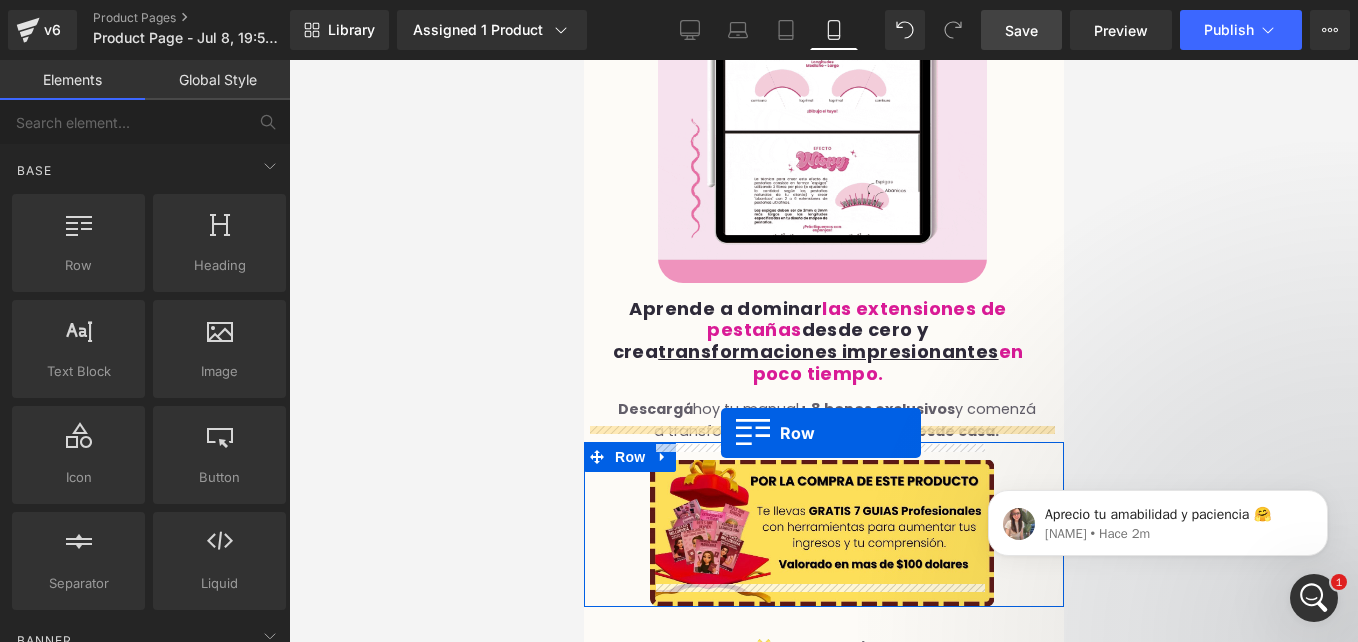 drag, startPoint x: 659, startPoint y: 306, endPoint x: 720, endPoint y: 433, distance: 140.89003 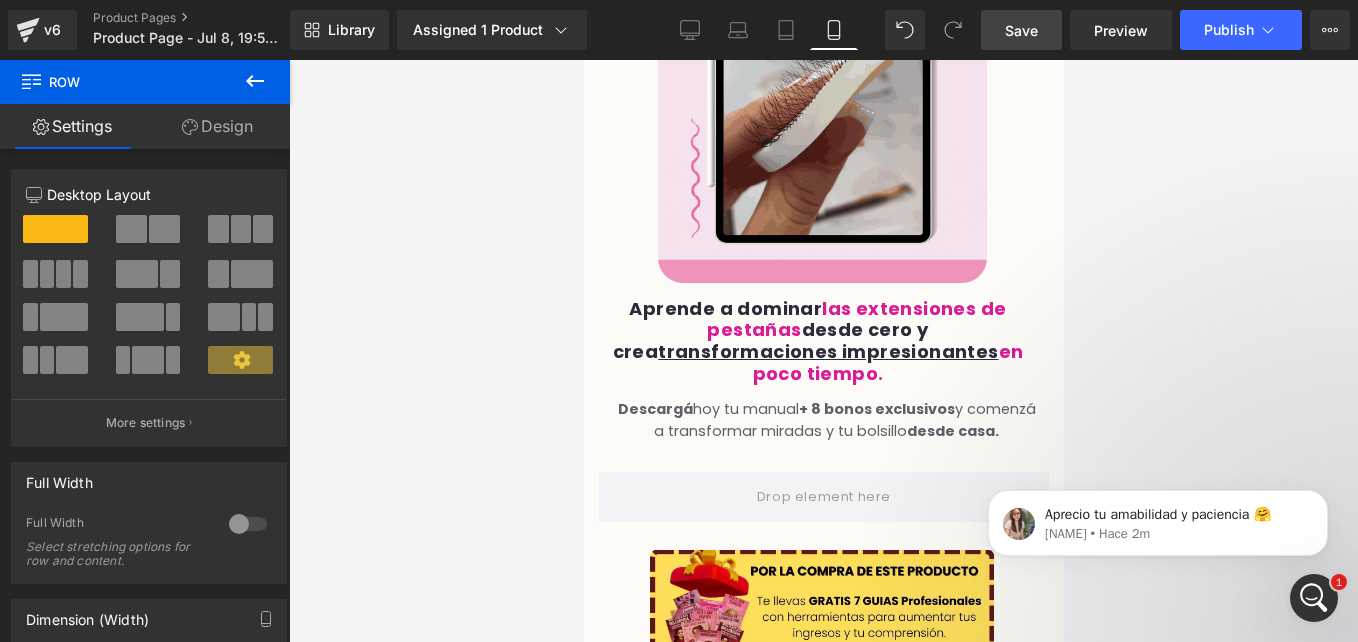 click at bounding box center [255, 82] 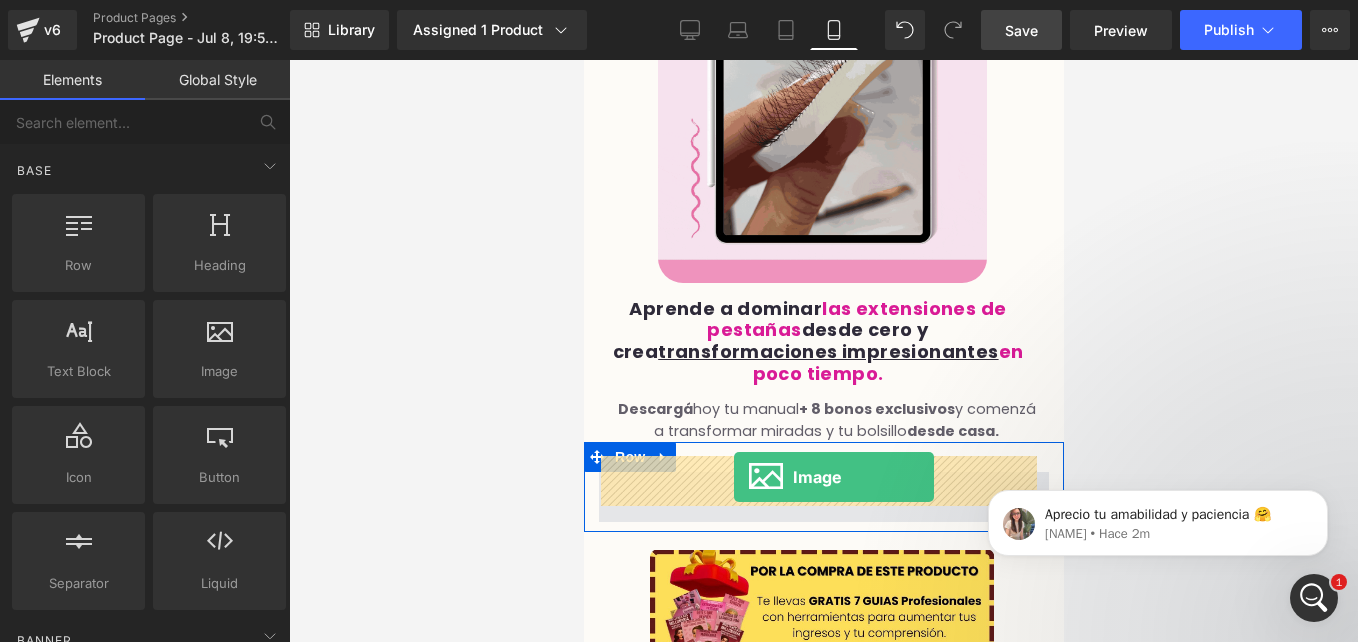drag, startPoint x: 785, startPoint y: 386, endPoint x: 733, endPoint y: 478, distance: 105.67876 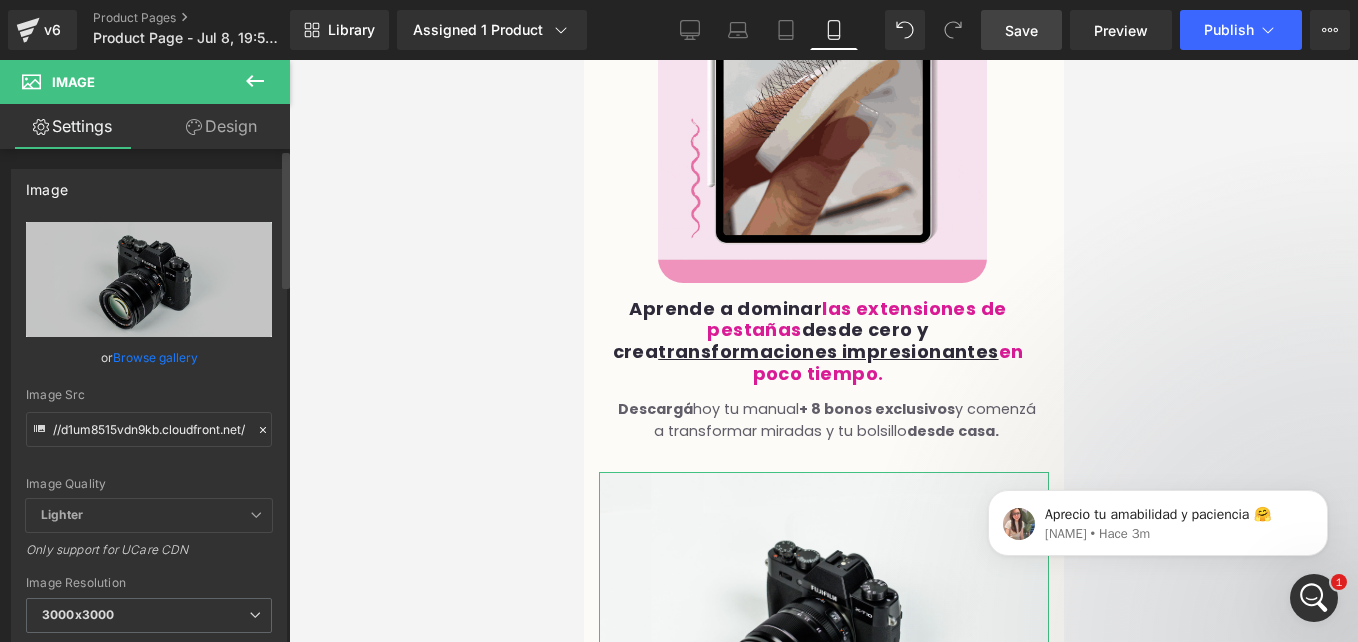 click 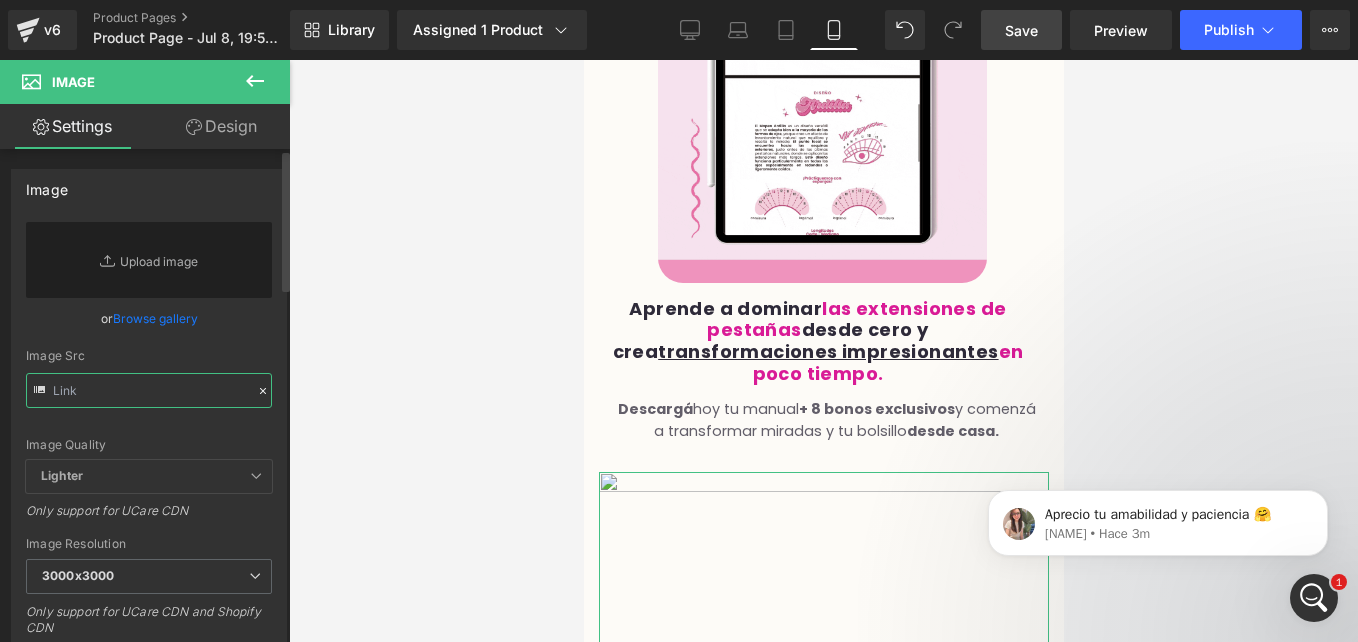 click at bounding box center (149, 390) 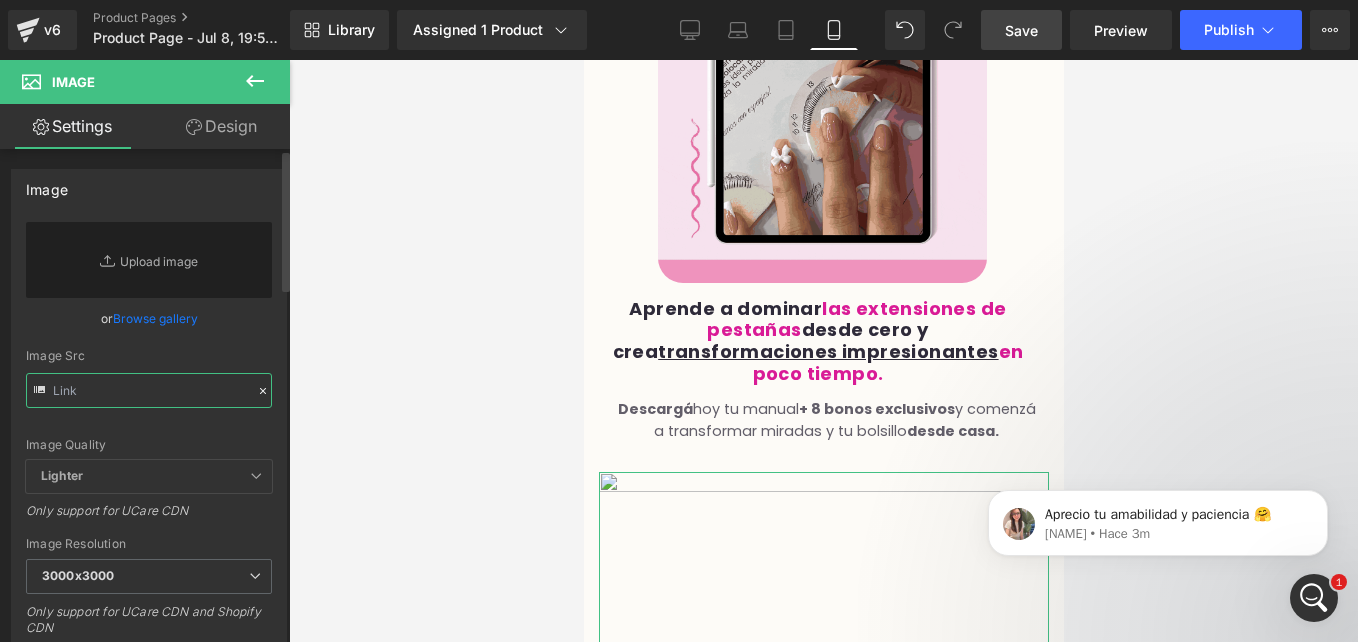 paste on "https://i.postimg.cc/JhhPWHS0/Copy-of-Copia-de-MOCKUP-TEMPLATES-DIGITAL-PRODUCTS-1-1.png" 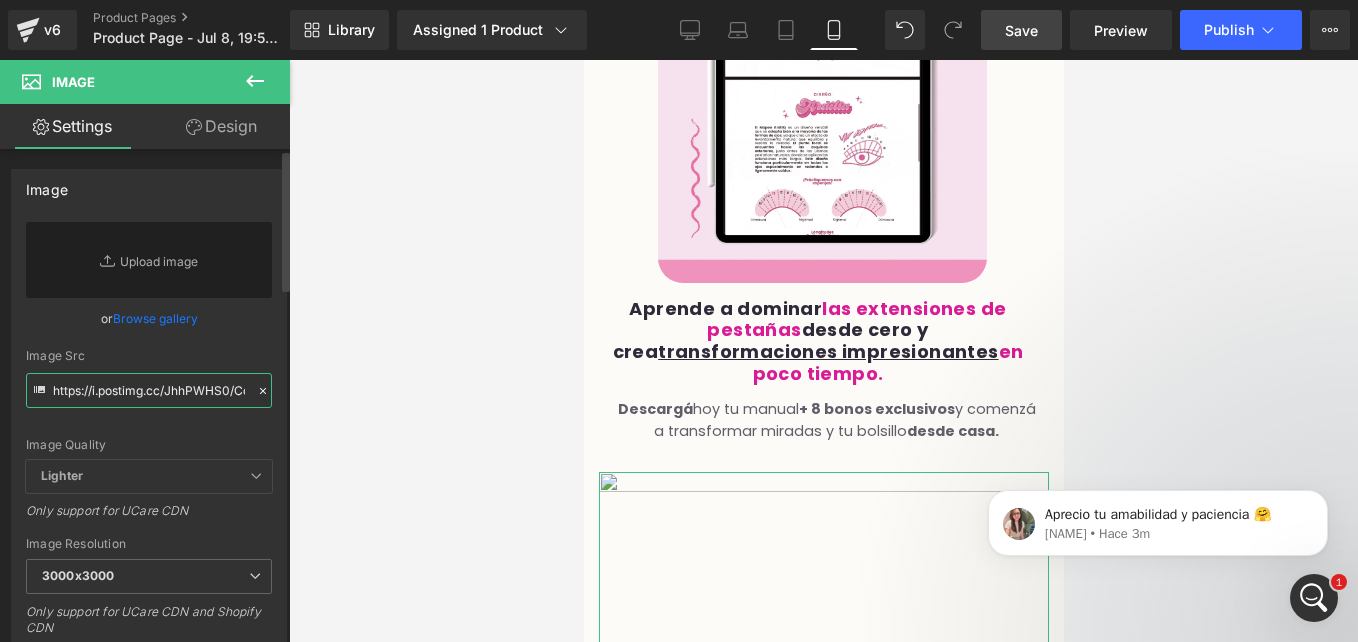 scroll, scrollTop: 0, scrollLeft: 408, axis: horizontal 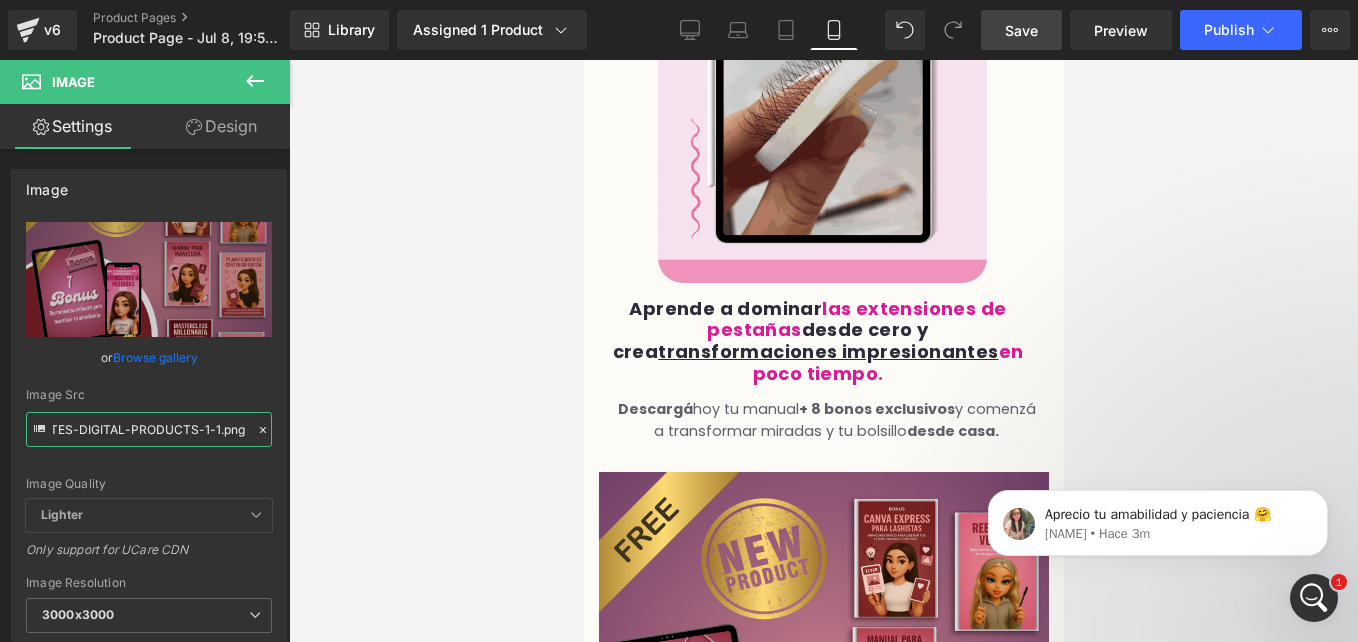 type on "https://i.postimg.cc/JhhPWHS0/Copy-of-Copia-de-MOCKUP-TEMPLATES-DIGITAL-PRODUCTS-1-1.png" 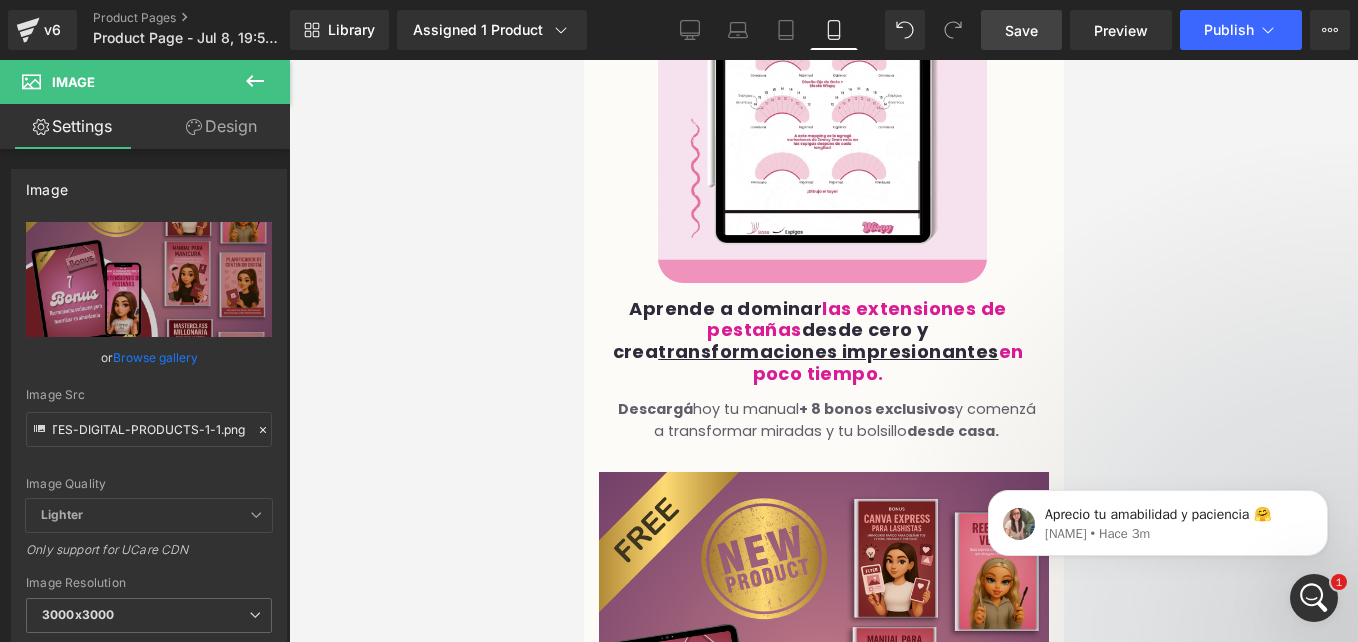 scroll, scrollTop: 0, scrollLeft: 0, axis: both 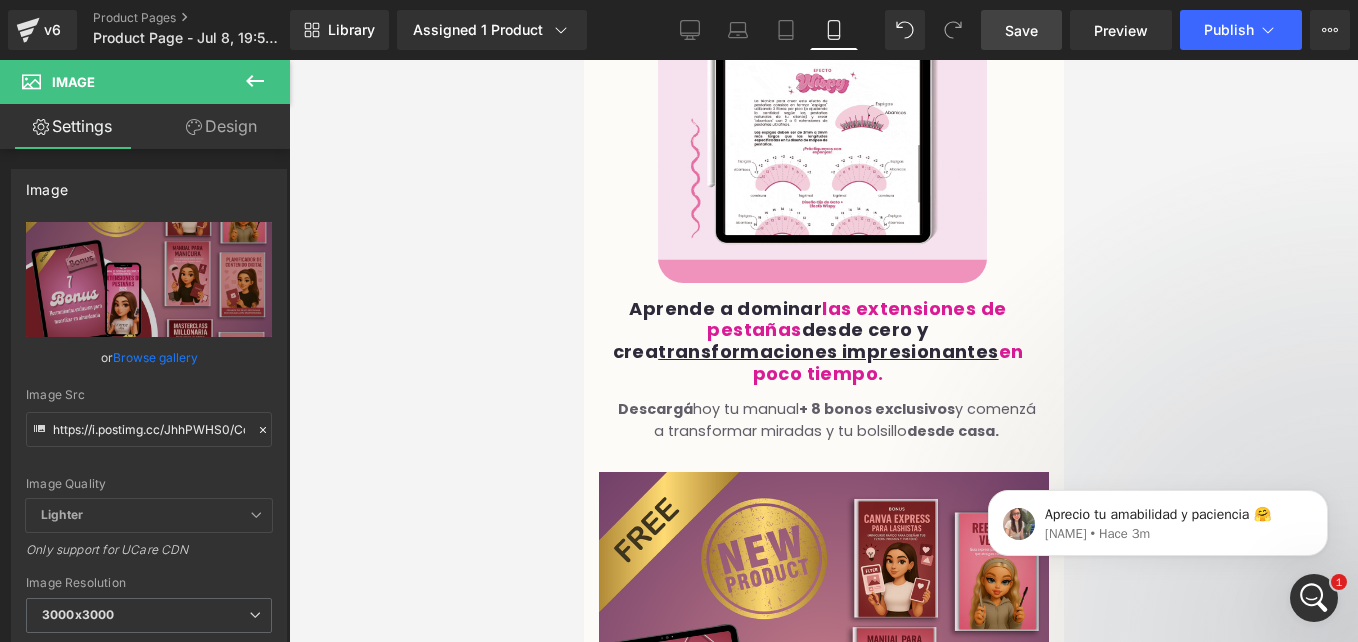 click at bounding box center [823, 351] 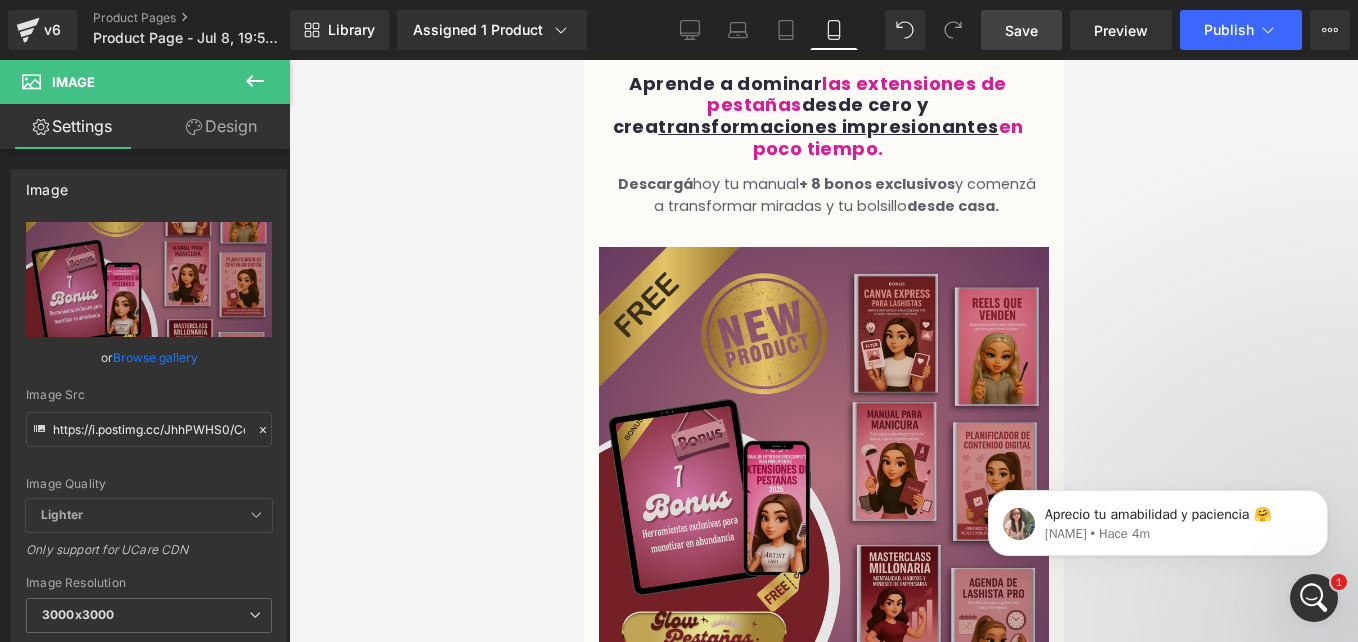 scroll, scrollTop: 1642, scrollLeft: 0, axis: vertical 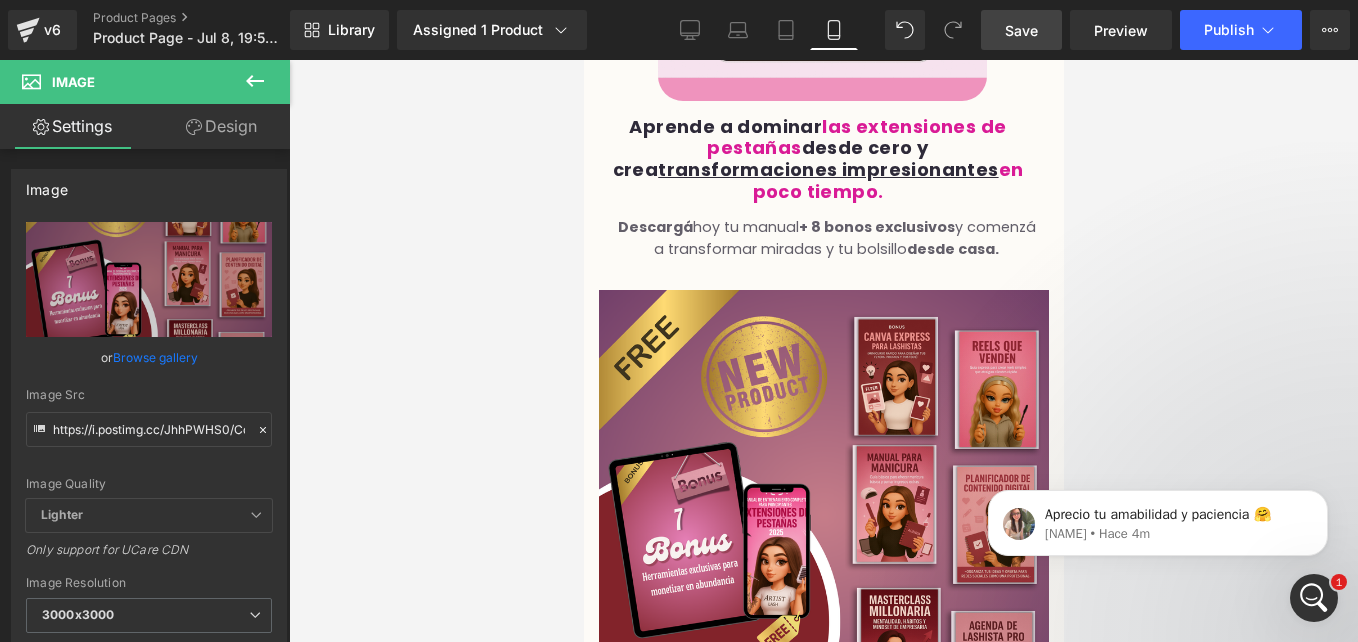 drag, startPoint x: 1004, startPoint y: 21, endPoint x: 246, endPoint y: 366, distance: 832.8199 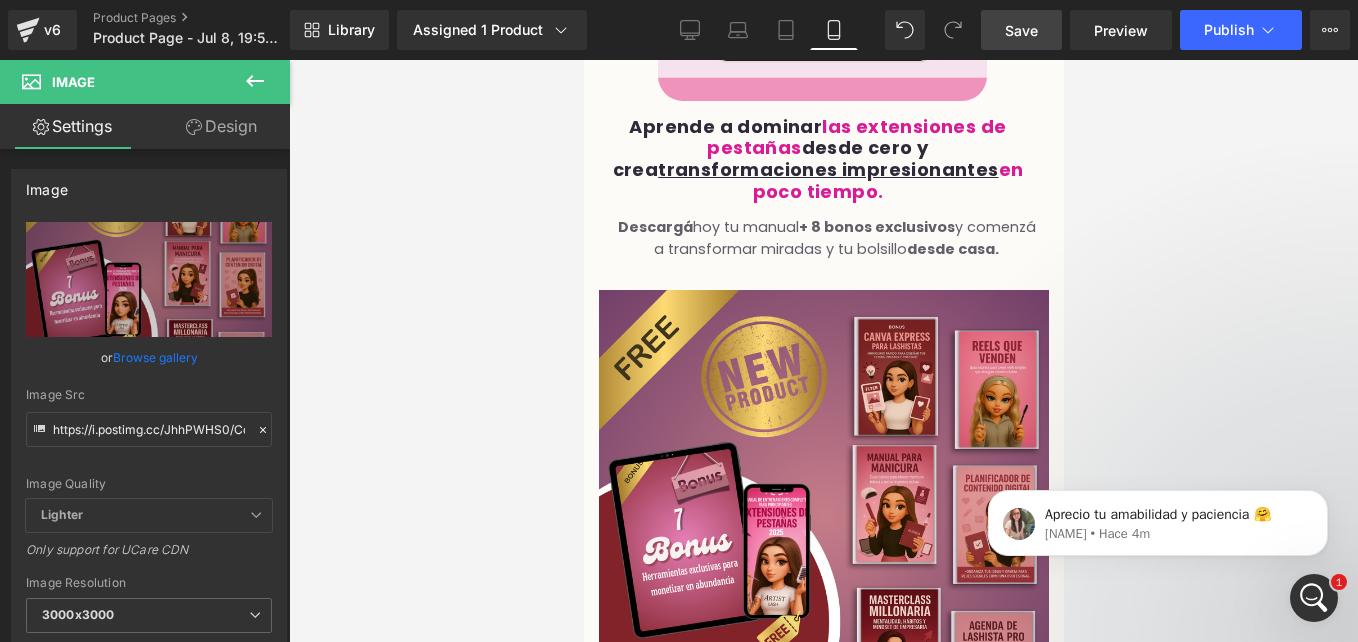 click on "Save" at bounding box center [1021, 30] 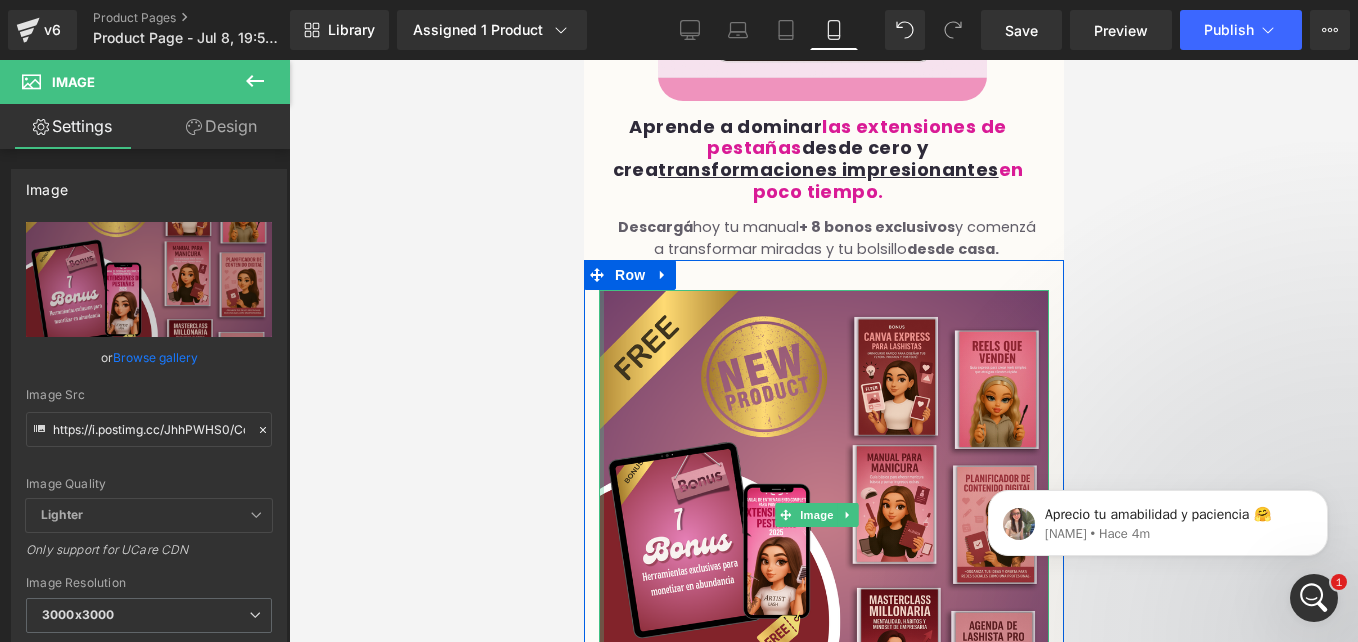 drag, startPoint x: 599, startPoint y: 367, endPoint x: 1165, endPoint y: 427, distance: 569.1713 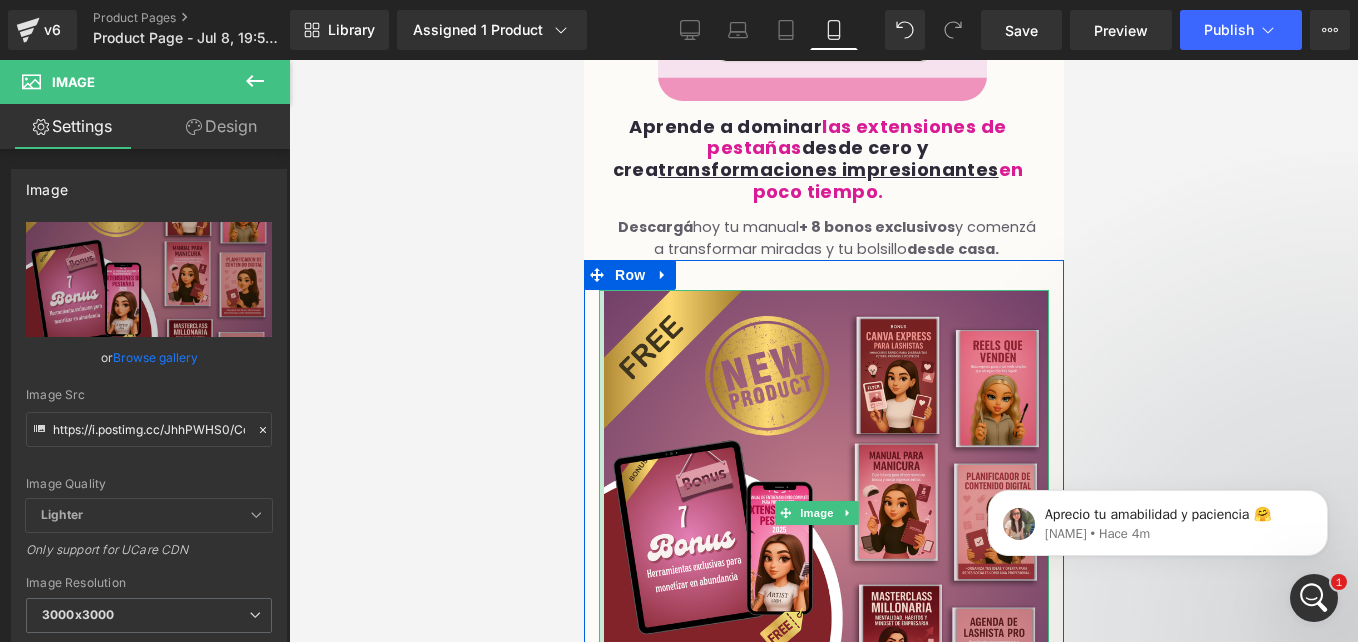click on "Design" at bounding box center [221, 126] 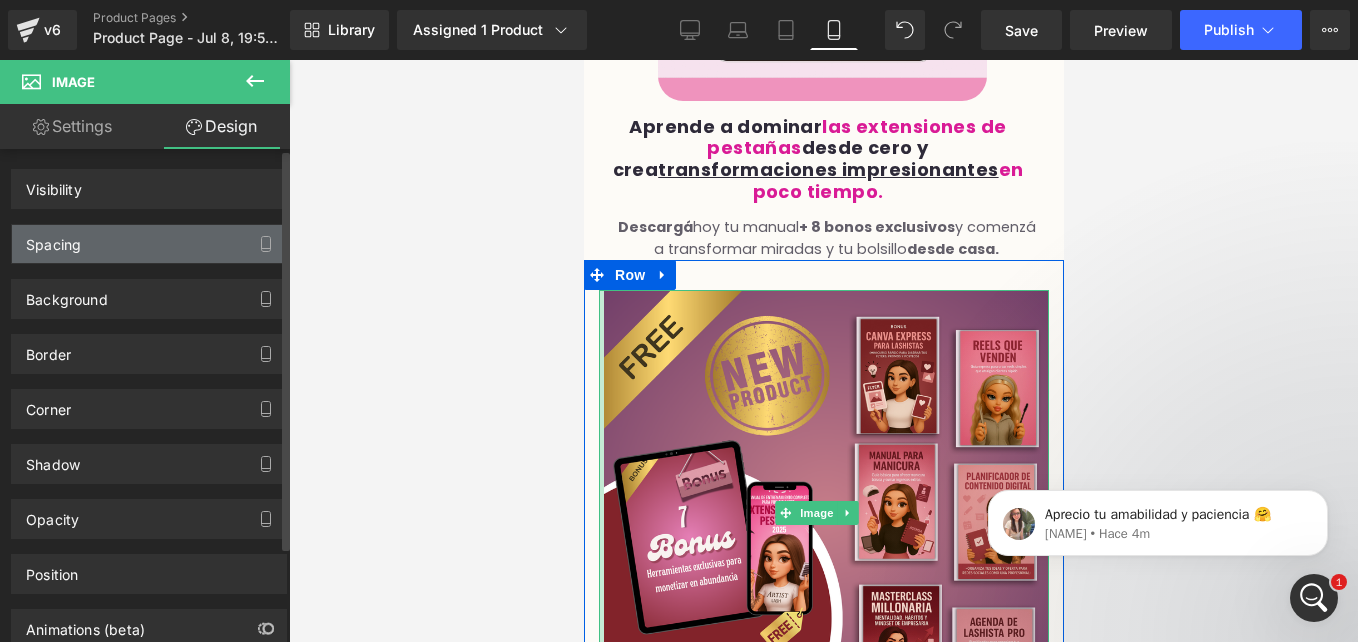 click on "Spacing" at bounding box center [149, 244] 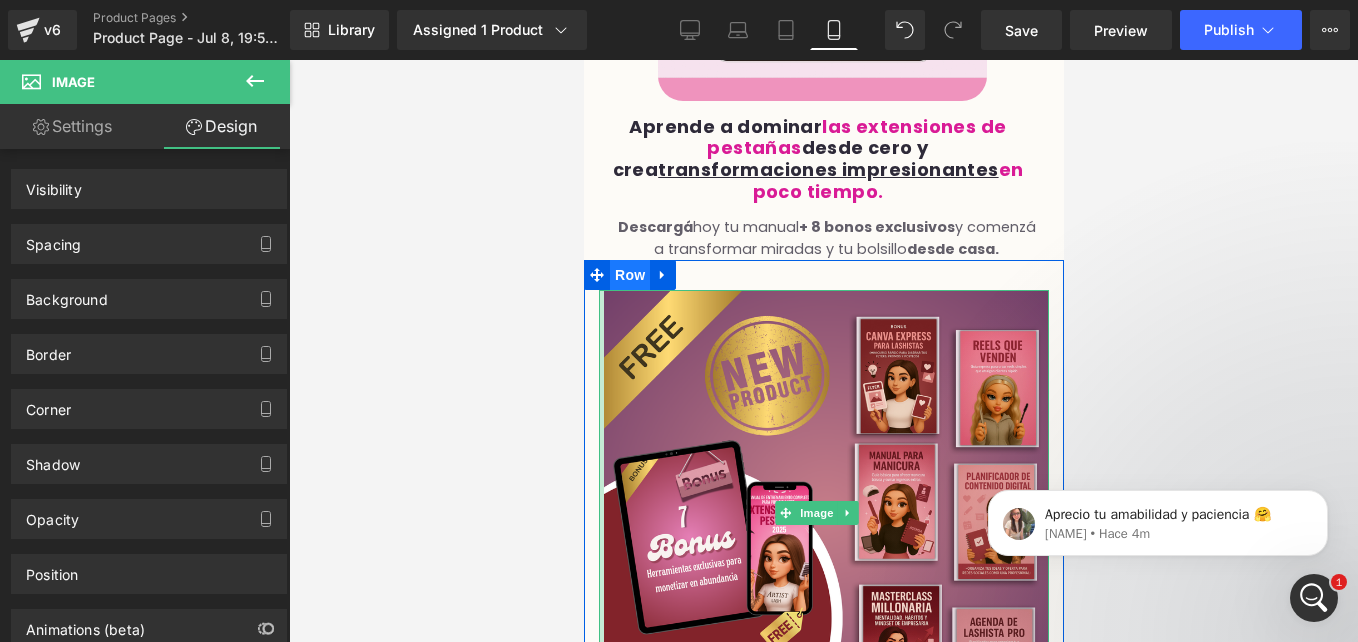 click on "Image
Row" at bounding box center [823, 502] 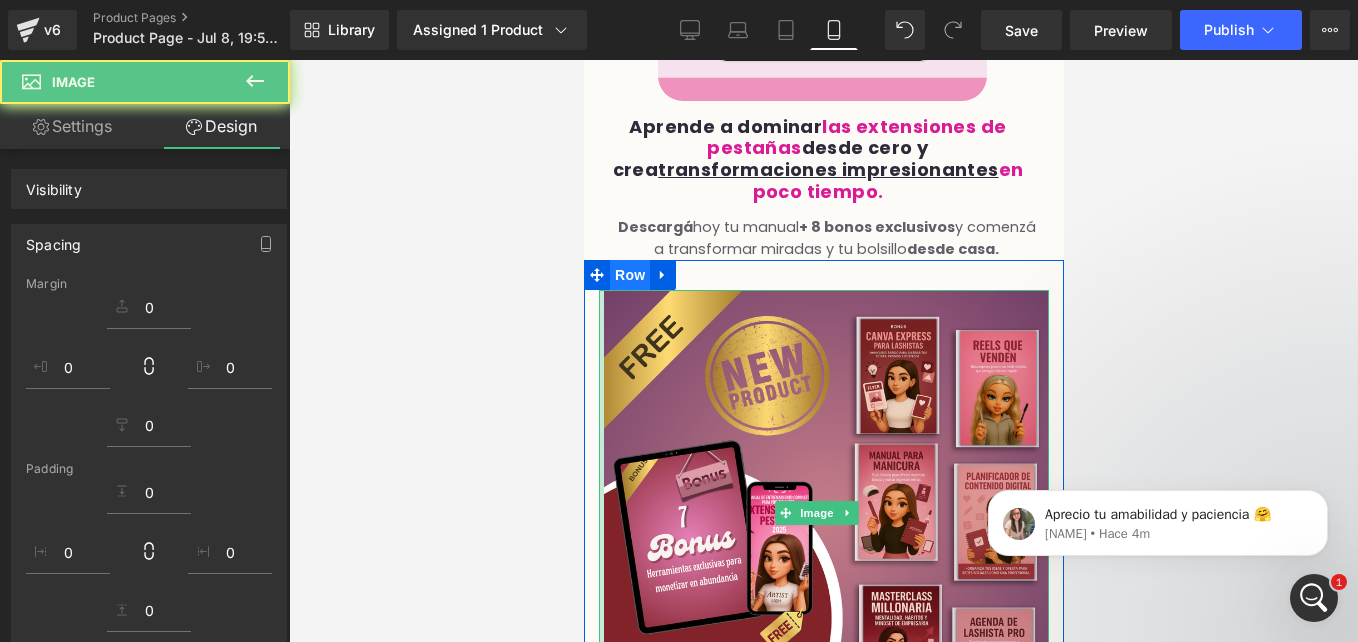 click on "Row" at bounding box center [629, 275] 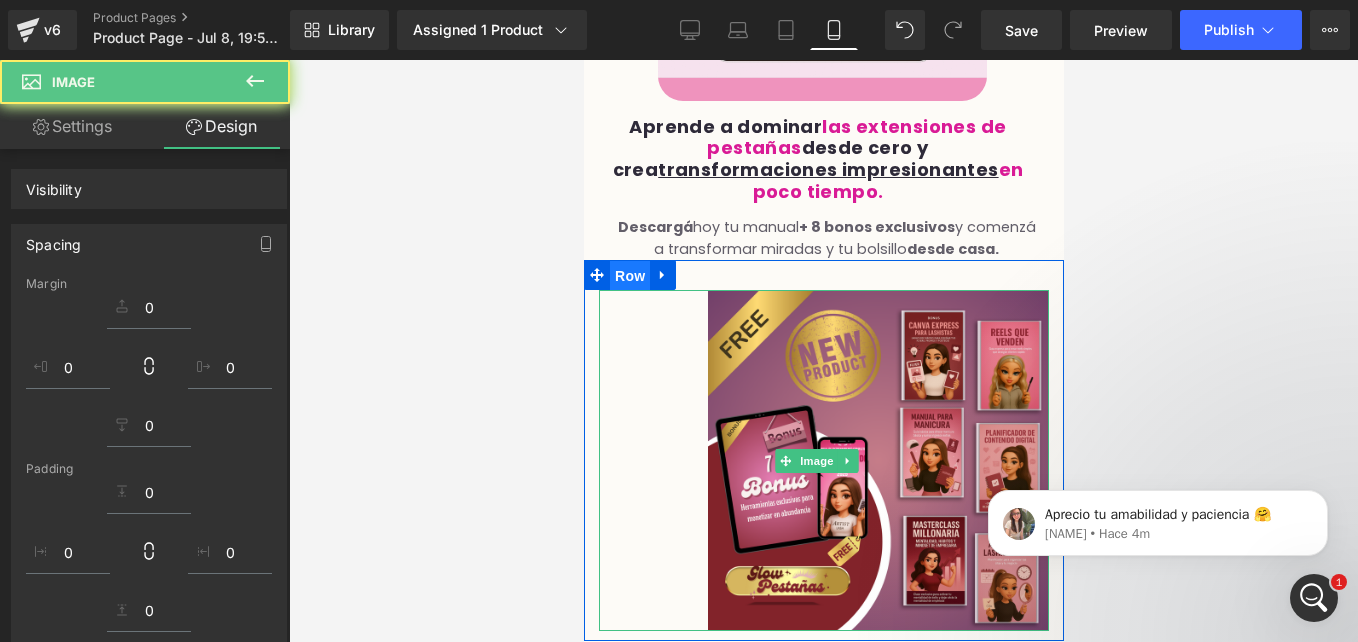 click on "Row" at bounding box center (629, 276) 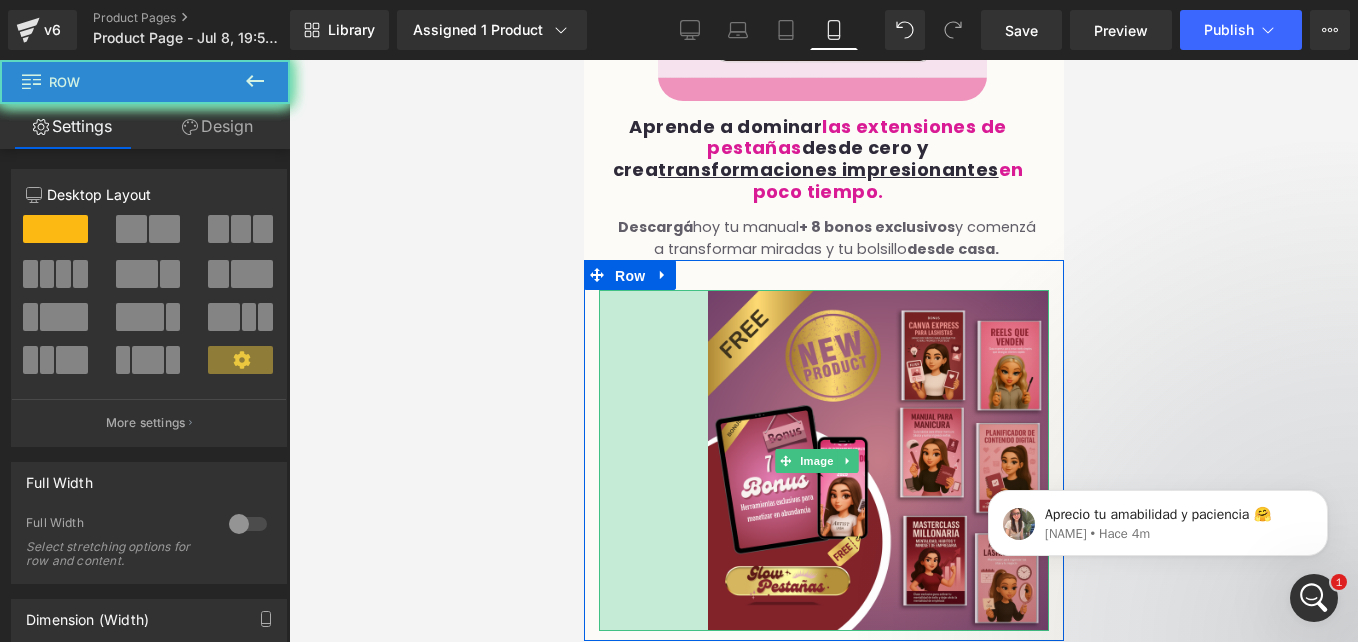 click on "109px" at bounding box center (652, 460) 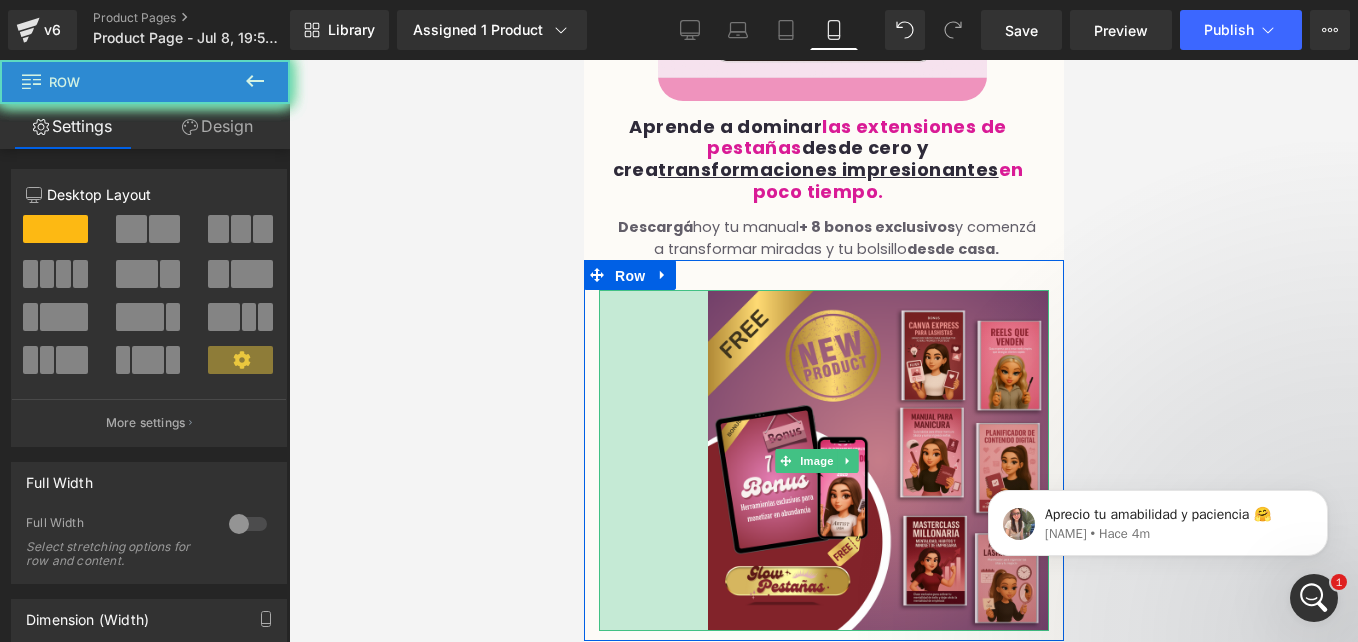 click on "Ganá hasta $150 USD por día con tu propio emprendimiento de extensiones de pestañas ✨  ¡Aprendé desde cero, sin experiencia previa! Heading         Row
Image         Row         5.0 (Libro Electrónico de alta calidad) Text Block         Row         ☆ BONO GRATIS SI COMPRAS ANTES: Heading
00 Horas
04 Minutos
47 Segundos
Countdown Timer         Row
$97,000.00
$14,999.00
(P) Price
Icon
Descarga instantánea por correo electrónico
Text Block" at bounding box center [823, -1291] 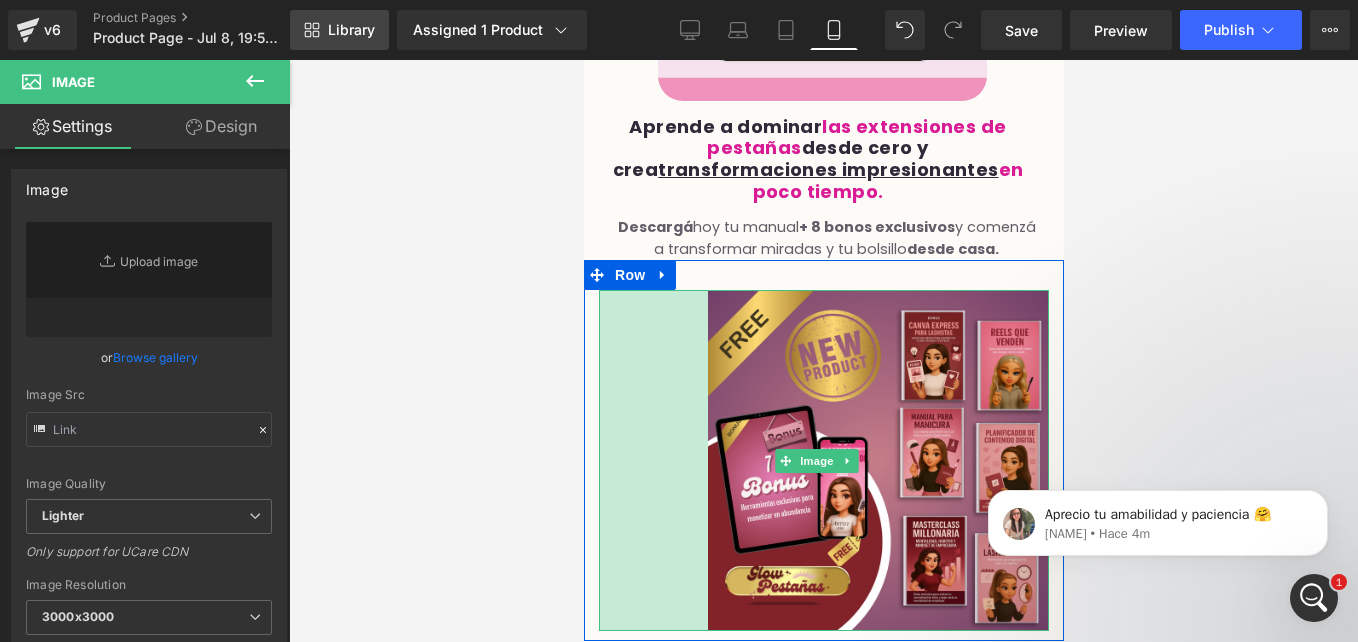 type on "https://i.postimg.cc/JhhPWHS0/Copy-of-Copia-de-MOCKUP-TEMPLATES-DIGITAL-PRODUCTS-1-1.png" 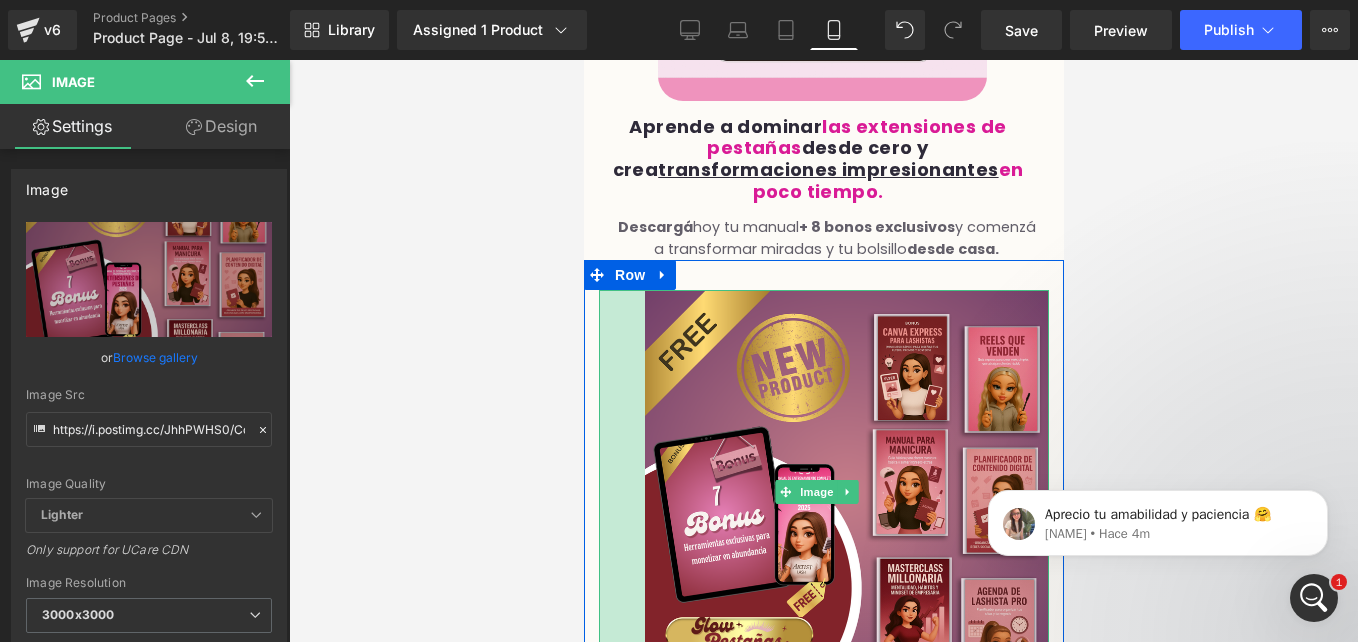 click on "Image       46px" at bounding box center (823, 492) 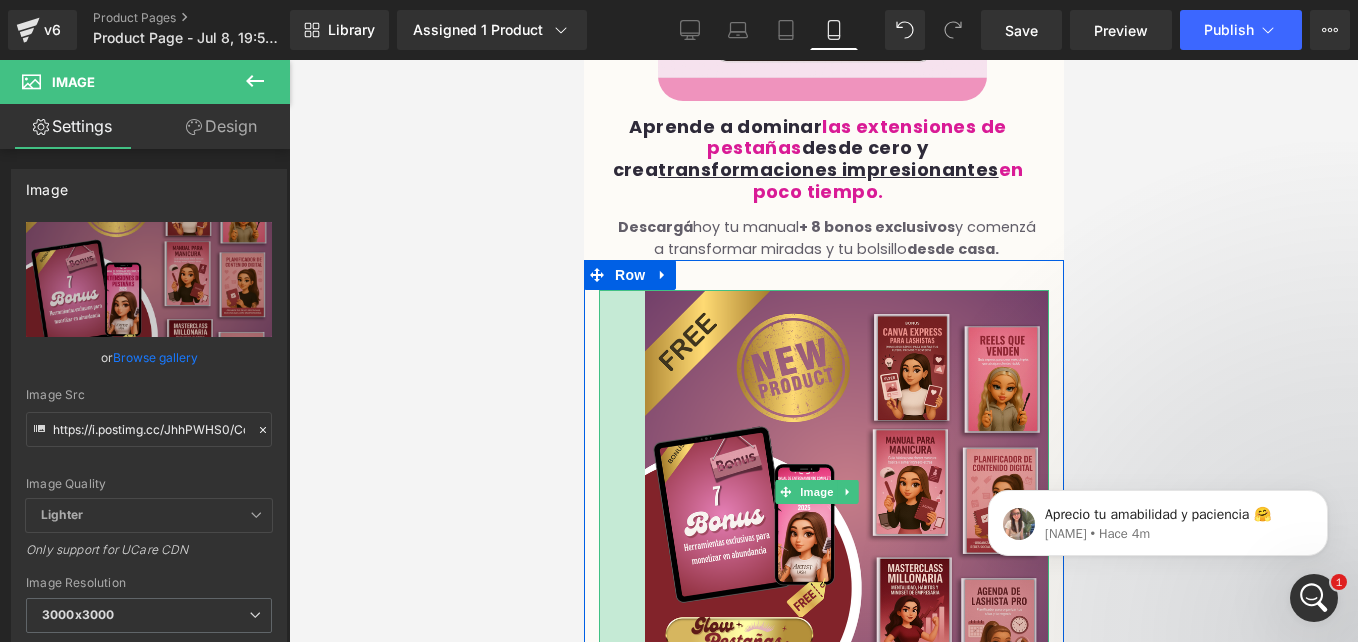 click on "Rendering Content" at bounding box center (679, 563) 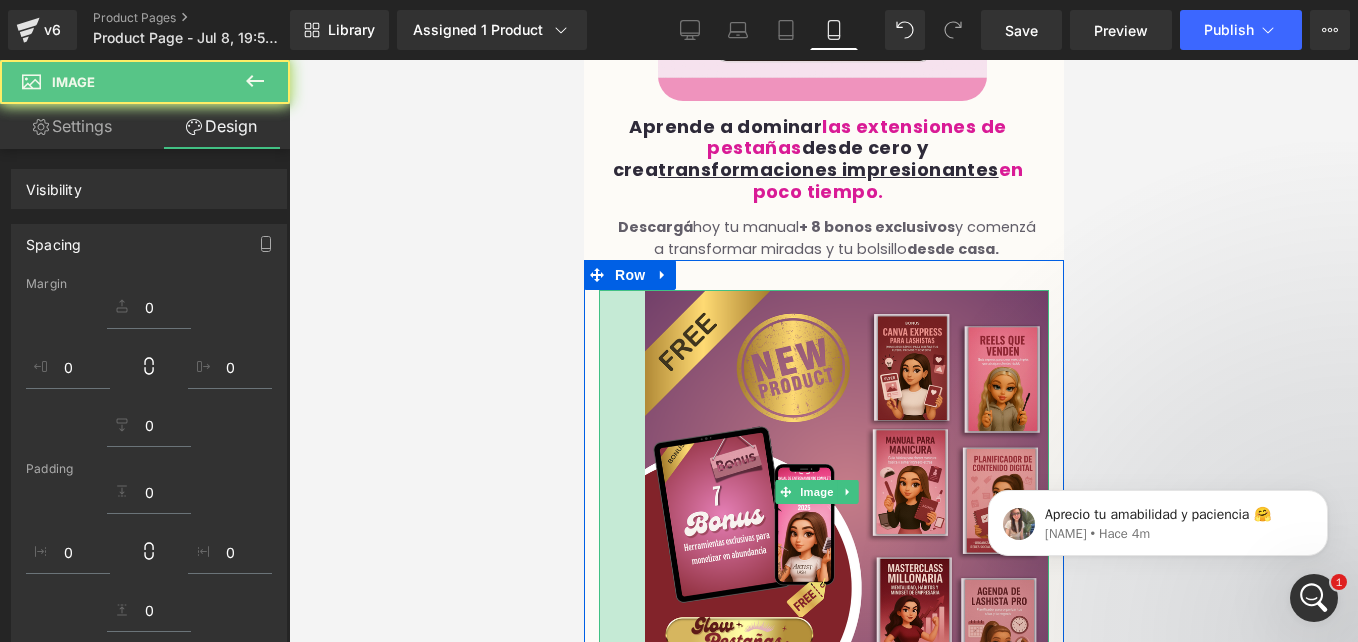 click at bounding box center [823, 351] 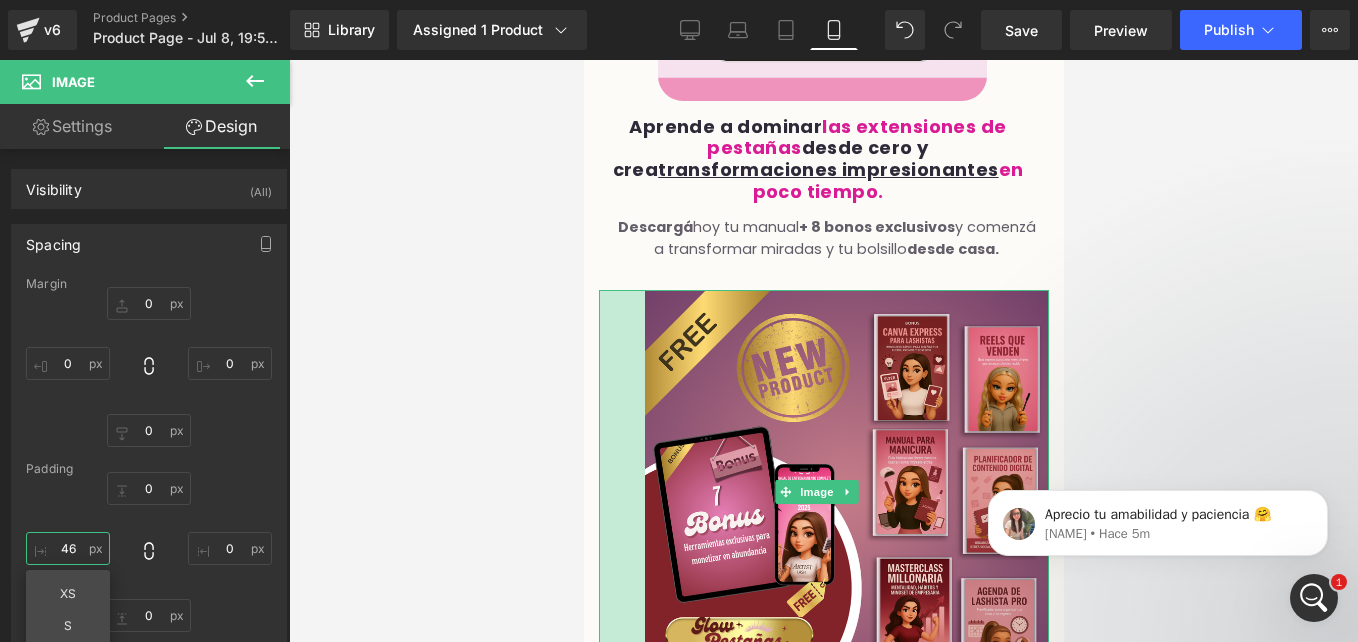 click on "46" at bounding box center (68, 548) 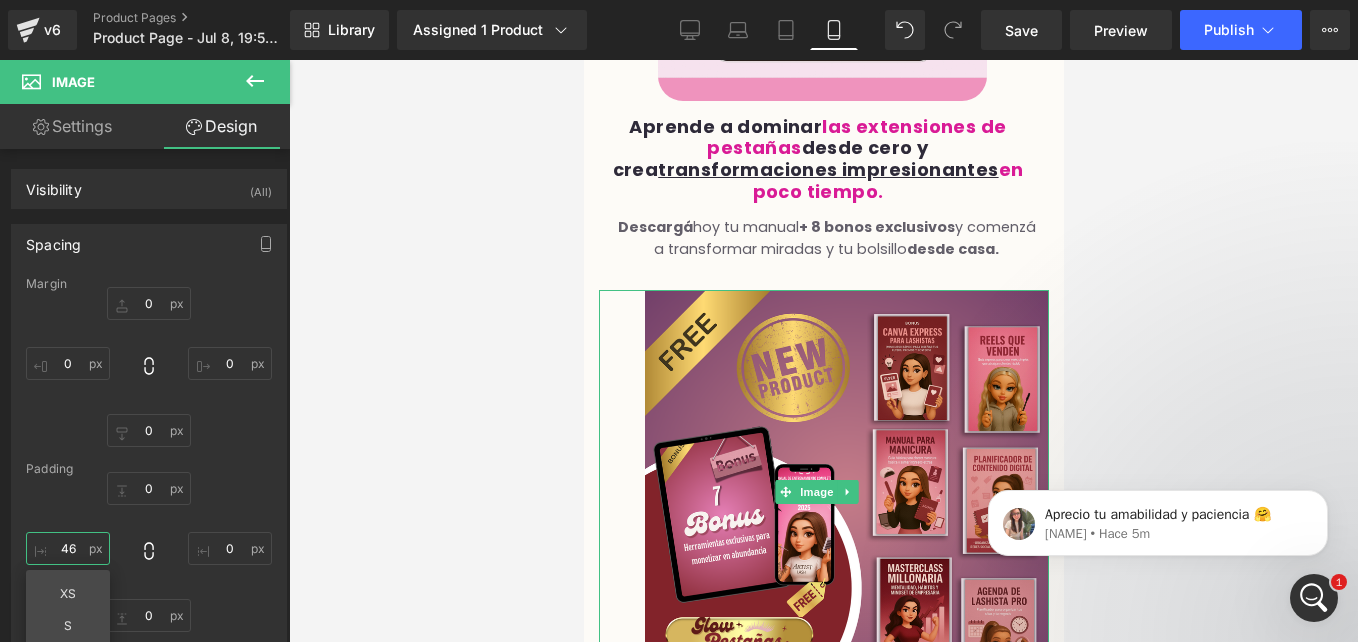 click on "46" at bounding box center [68, 548] 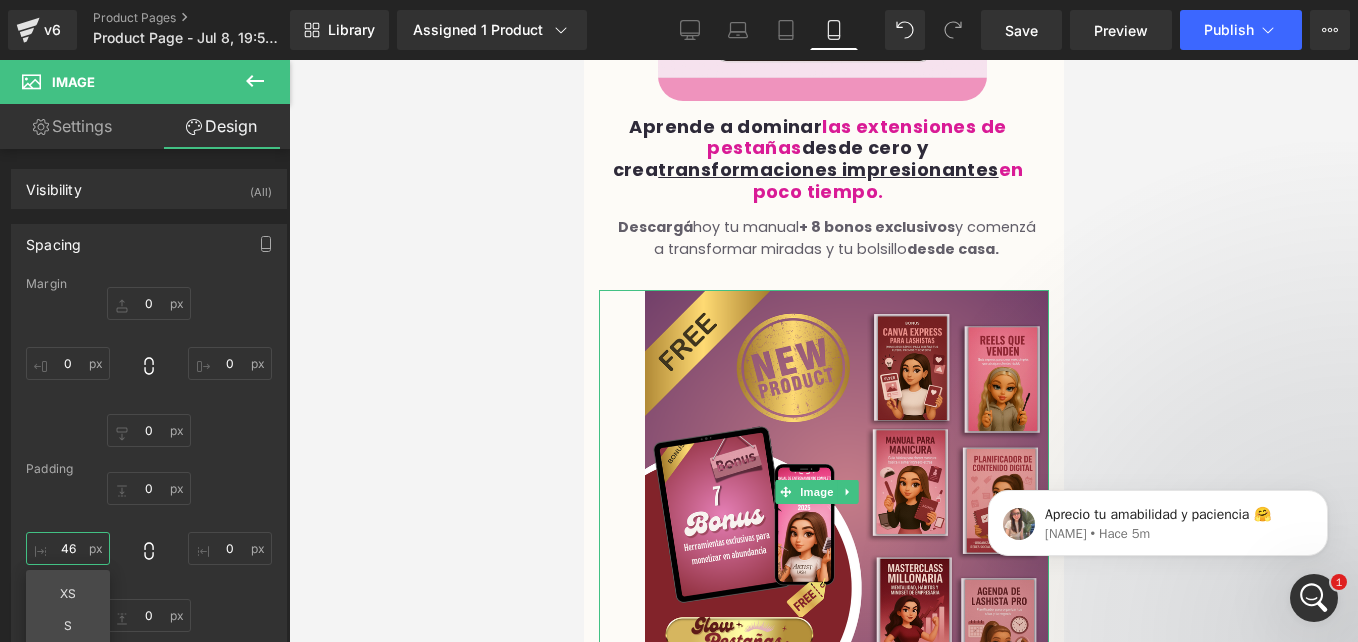 type on "0" 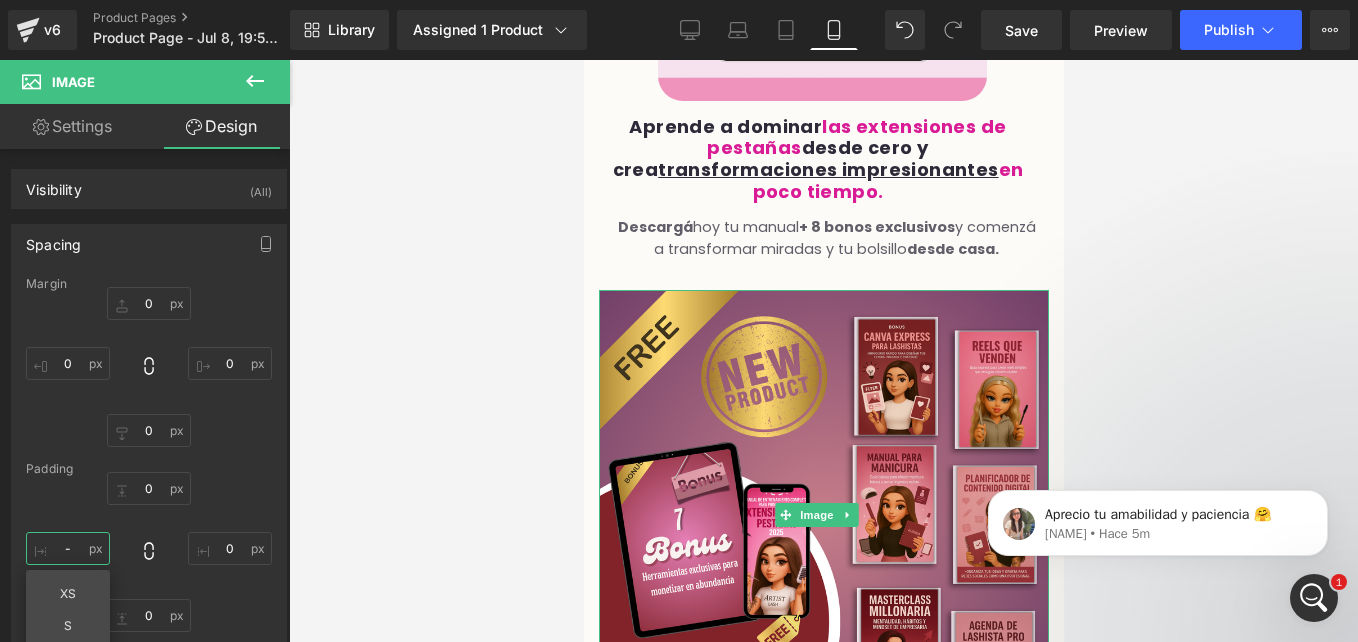 type on "-+" 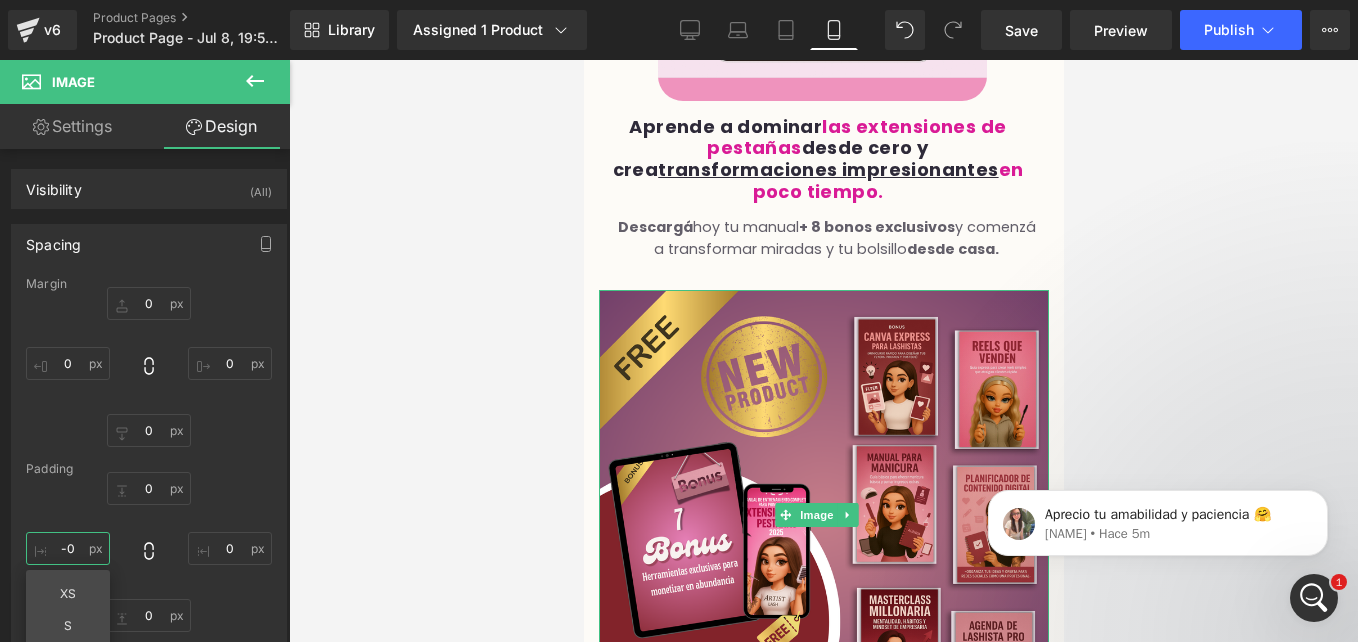 type on "-0" 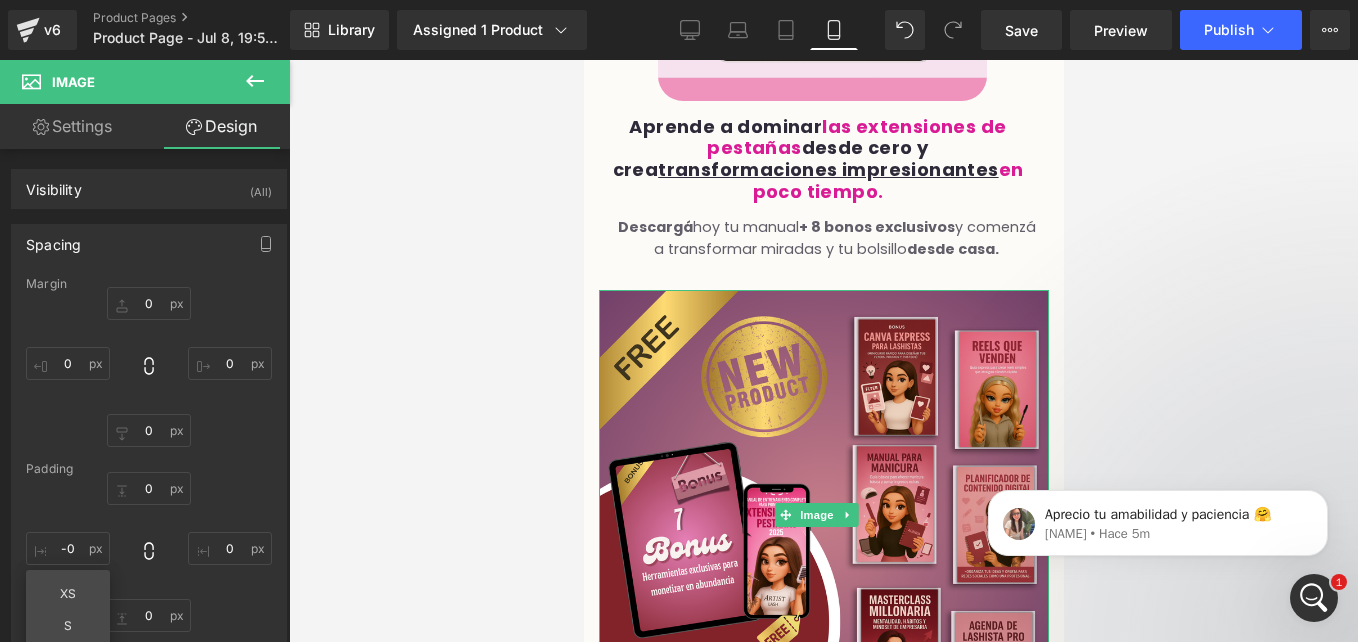 click on "0px 0
0px 0
0px 0
-0 -0 XS S M L XL Edit Value" at bounding box center [149, 552] 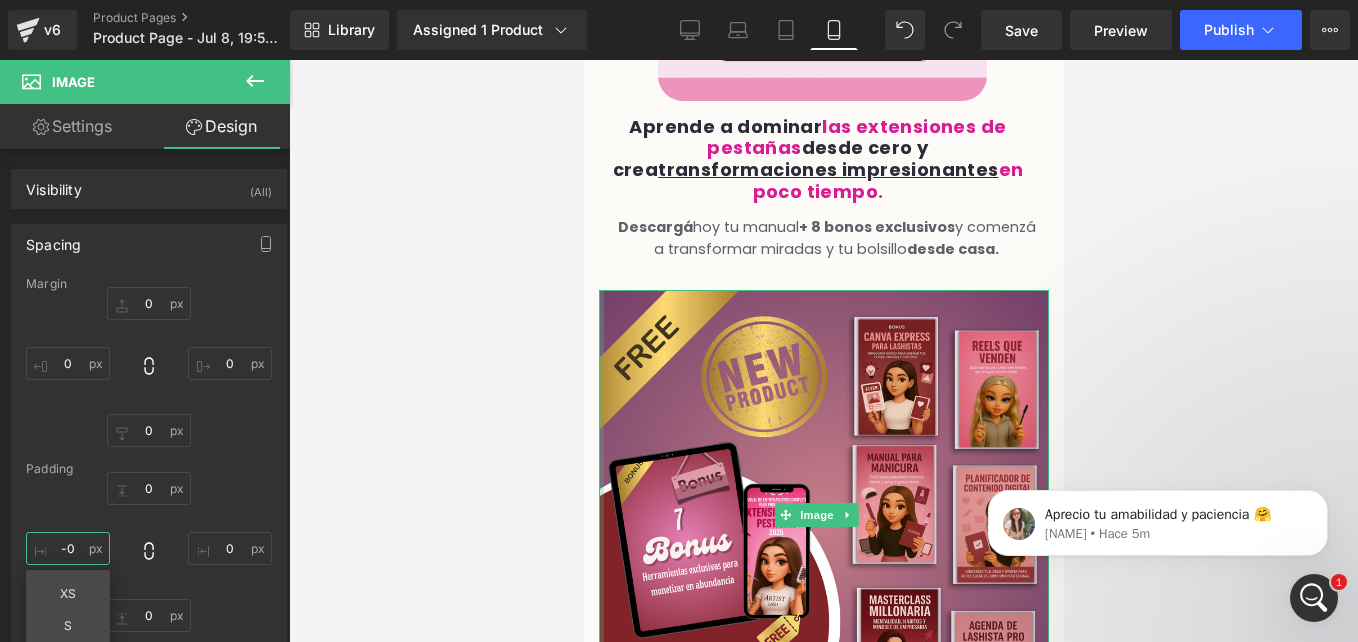 click on "-0" at bounding box center (68, 548) 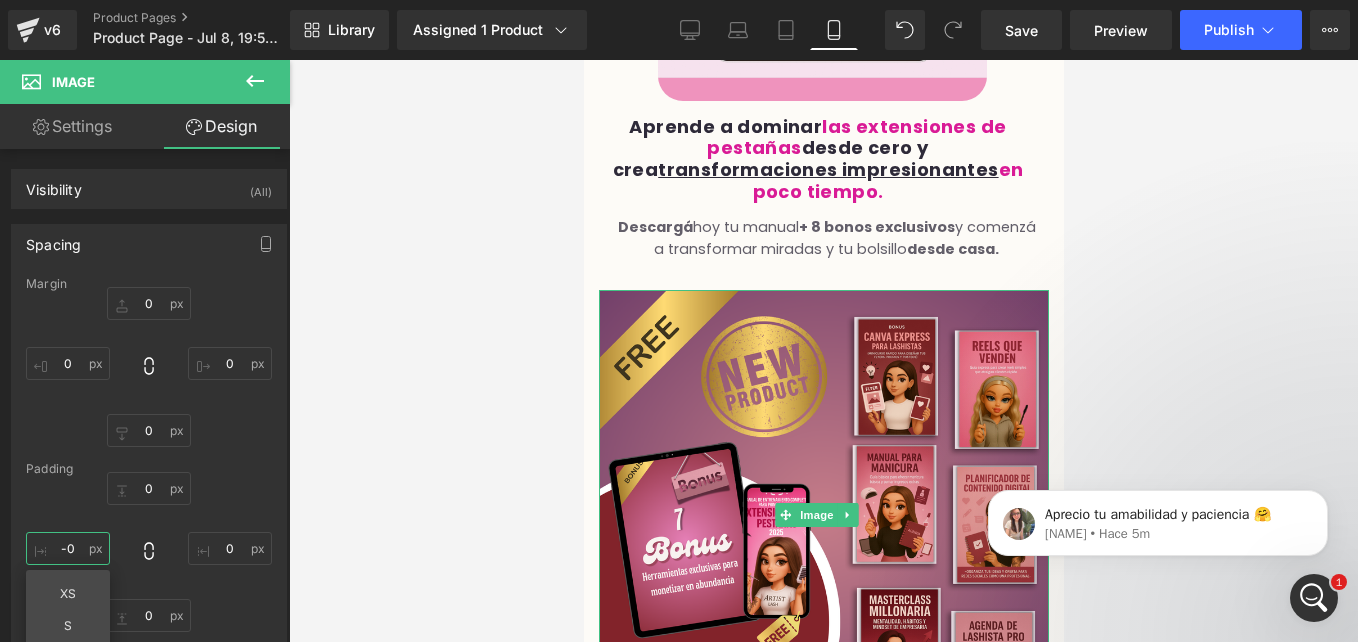 type 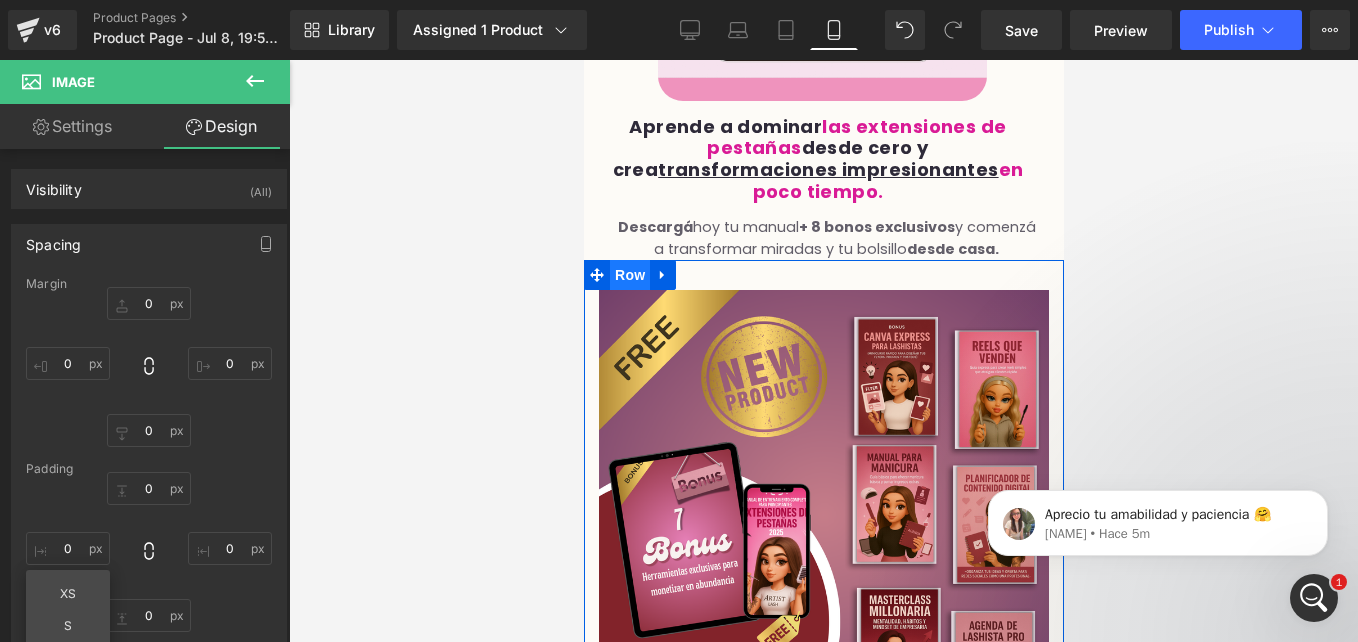 click on "Row" at bounding box center (629, 275) 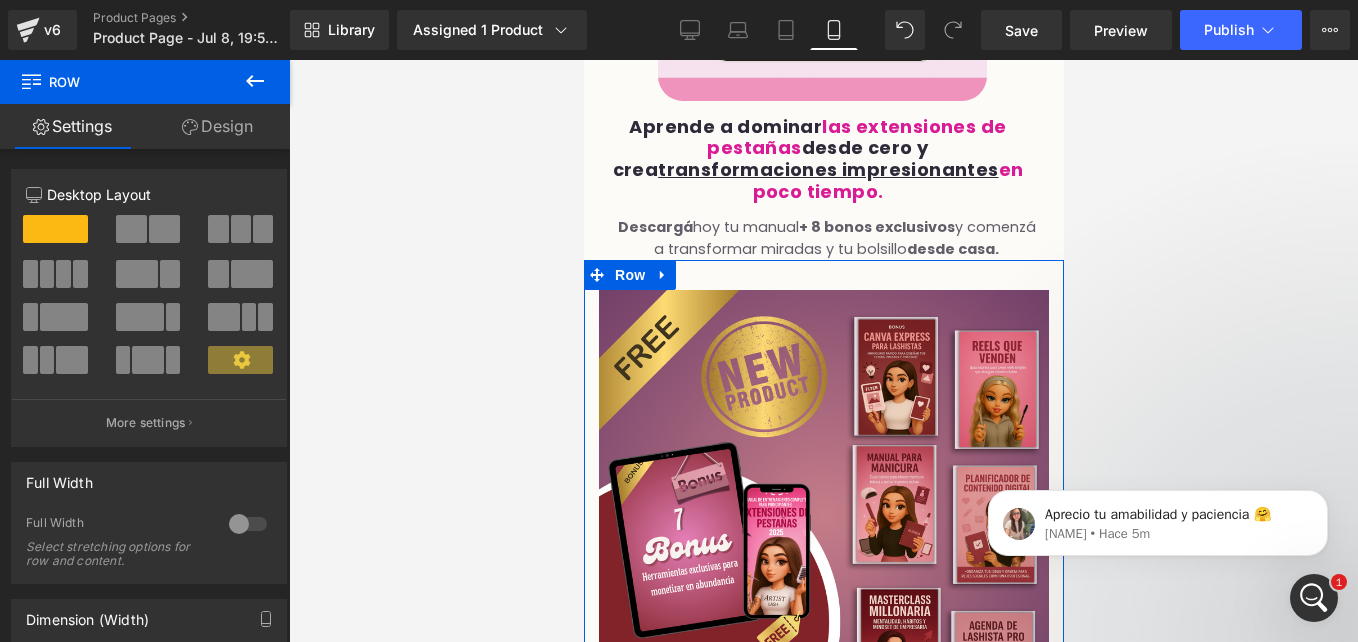 click on "Design" at bounding box center [217, 126] 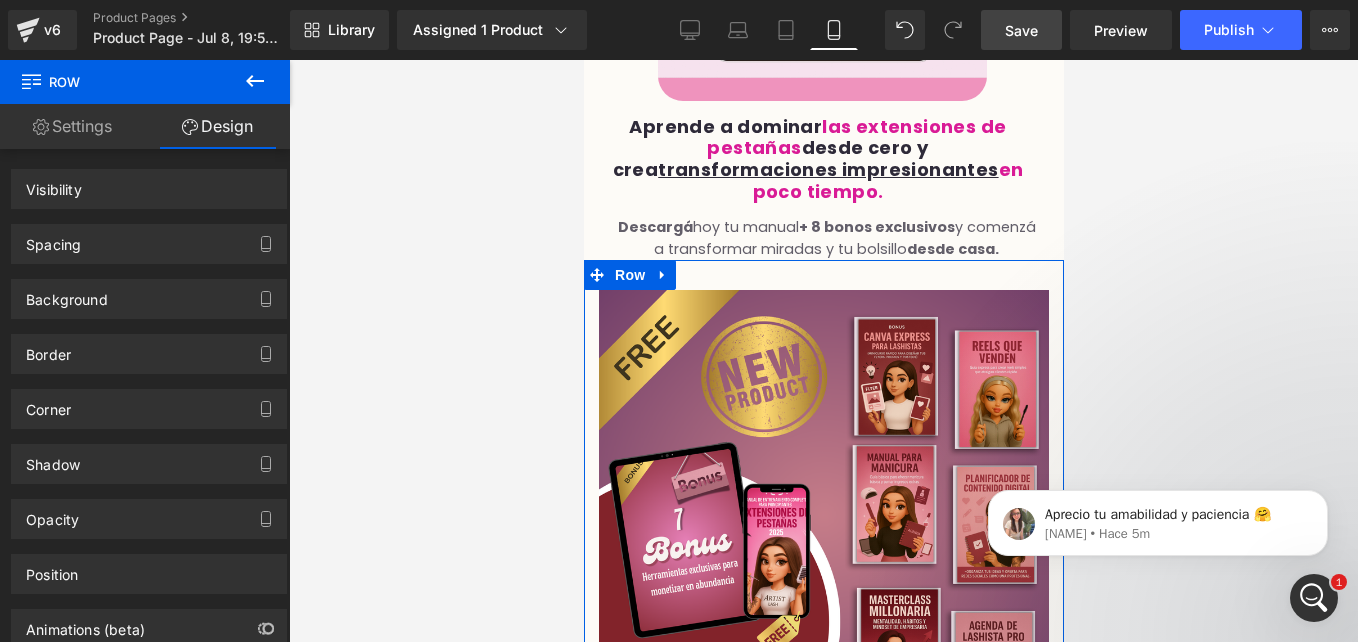 click on "Spacing" at bounding box center (149, 244) 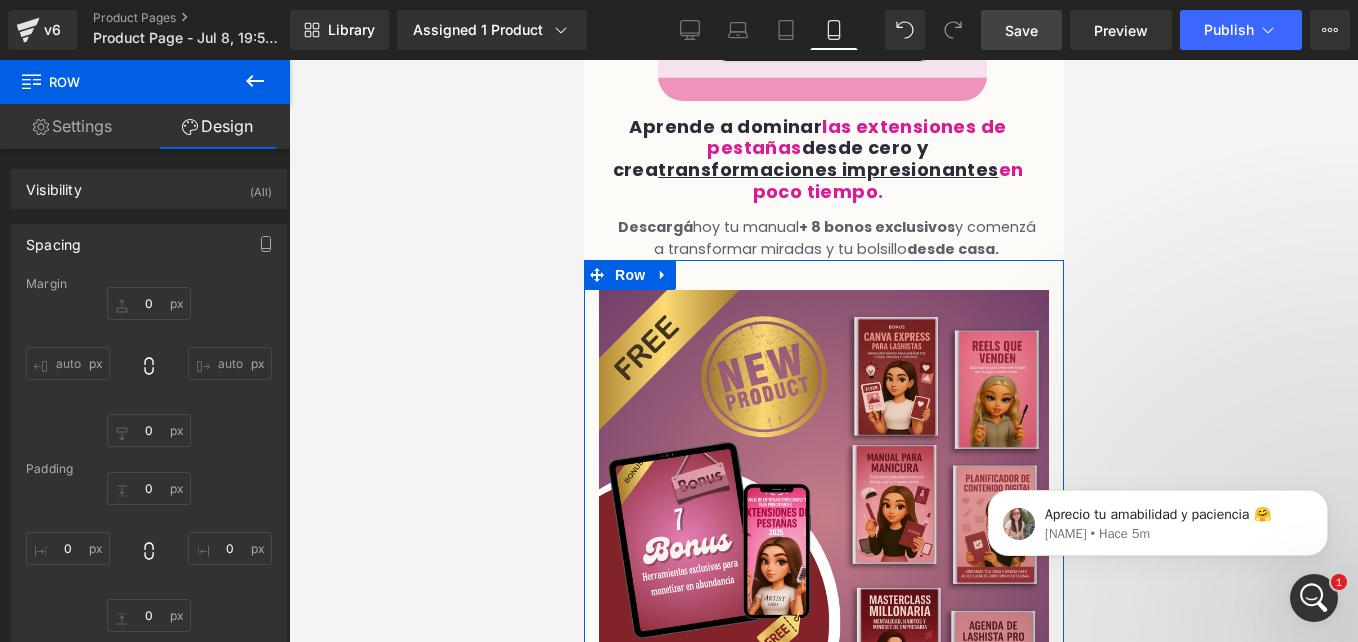 click on "Save" at bounding box center (1021, 30) 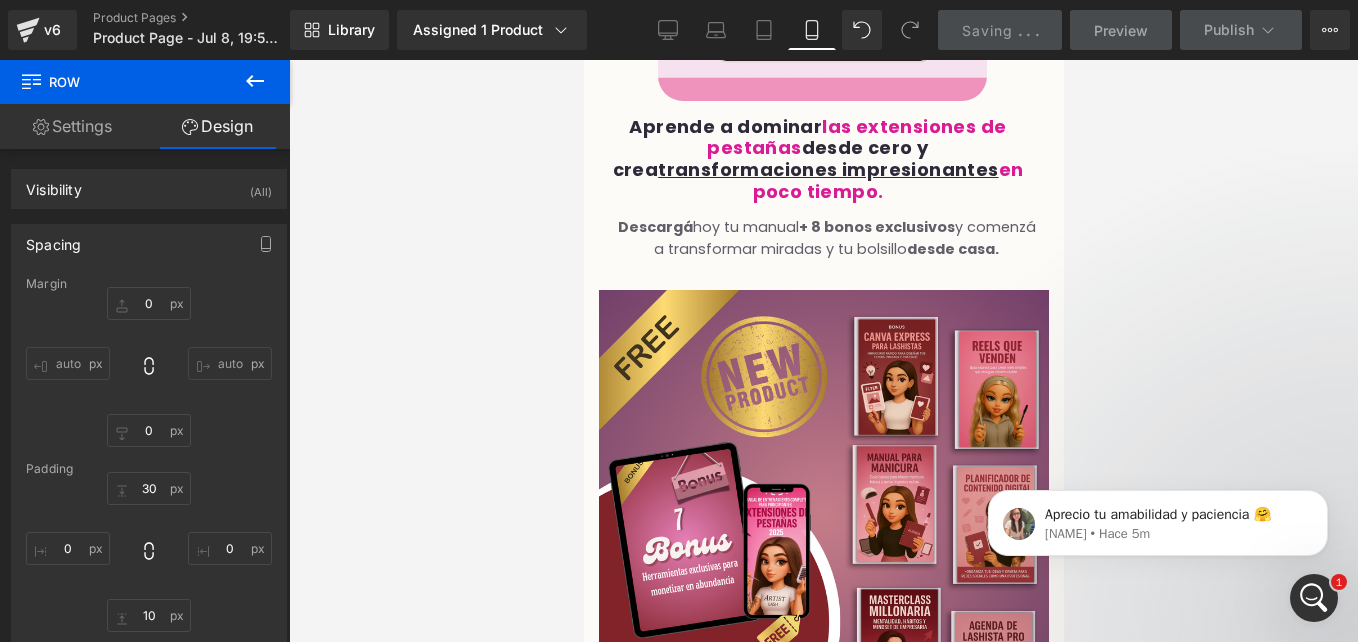 type on "0" 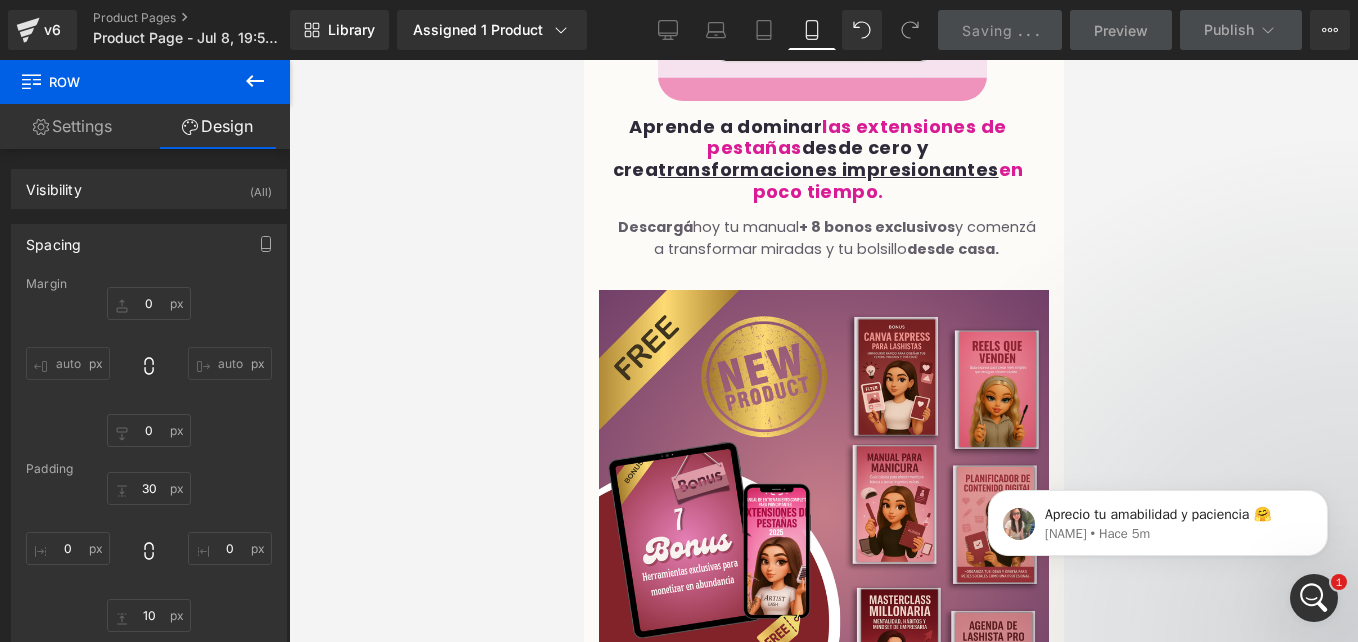 type on "0" 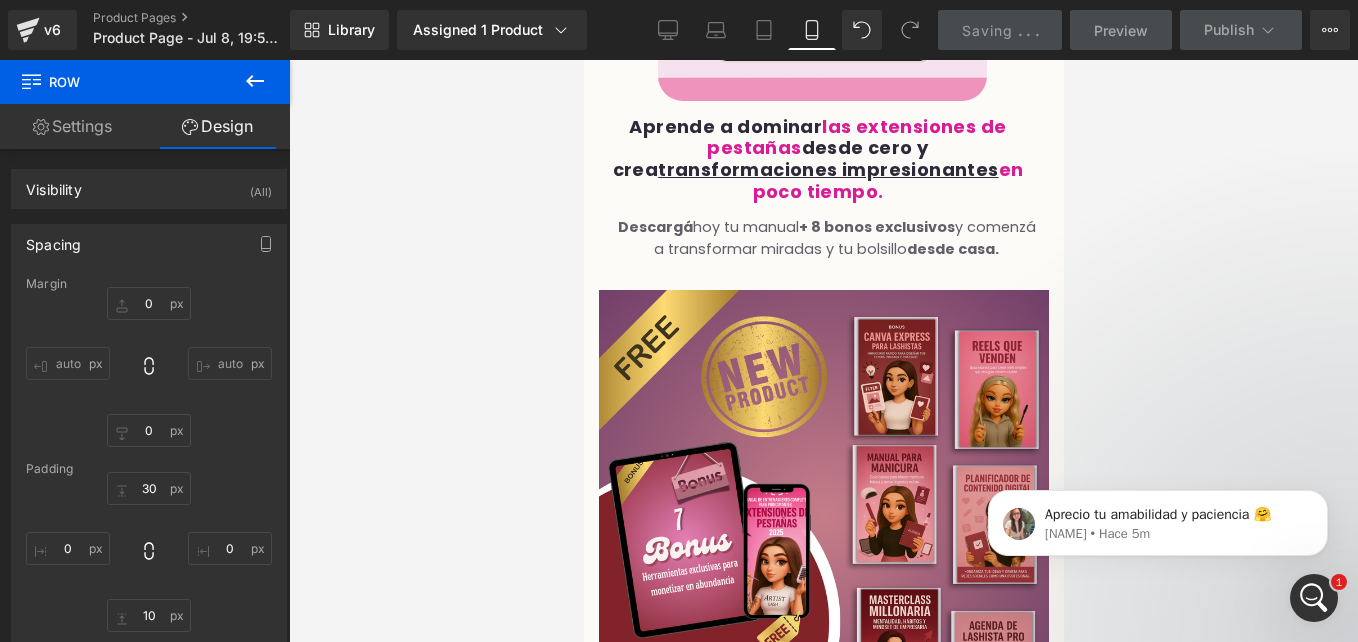 type on "30" 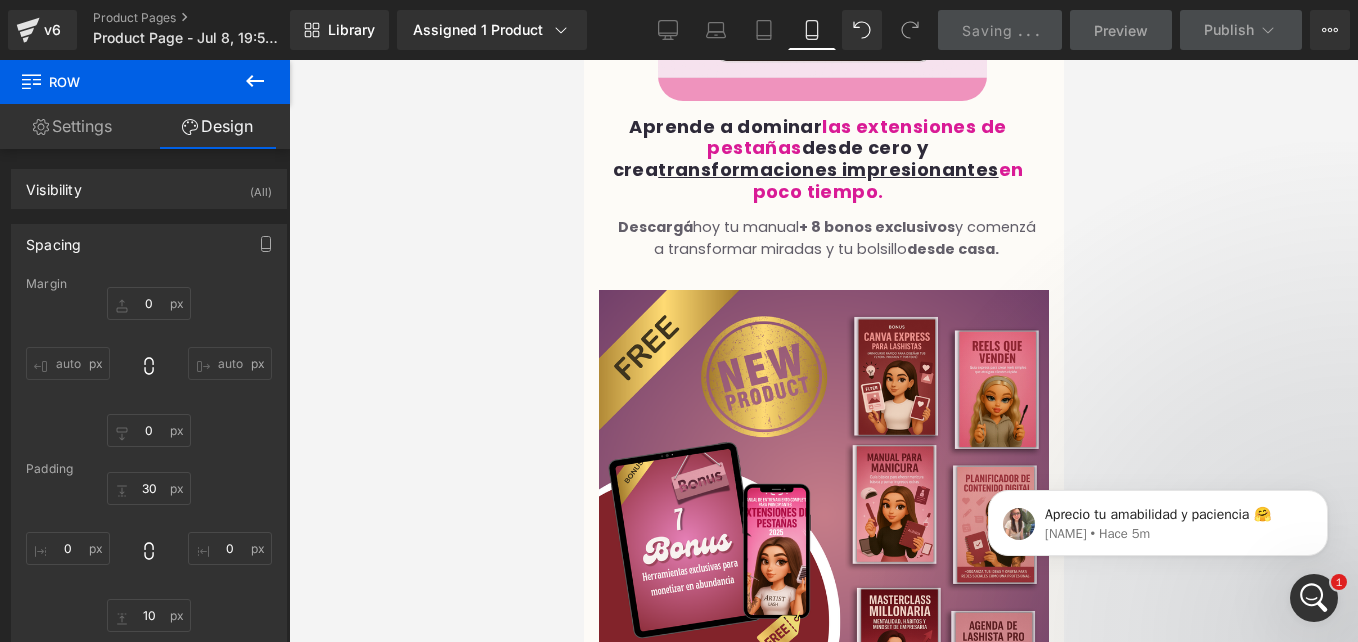 type on "0" 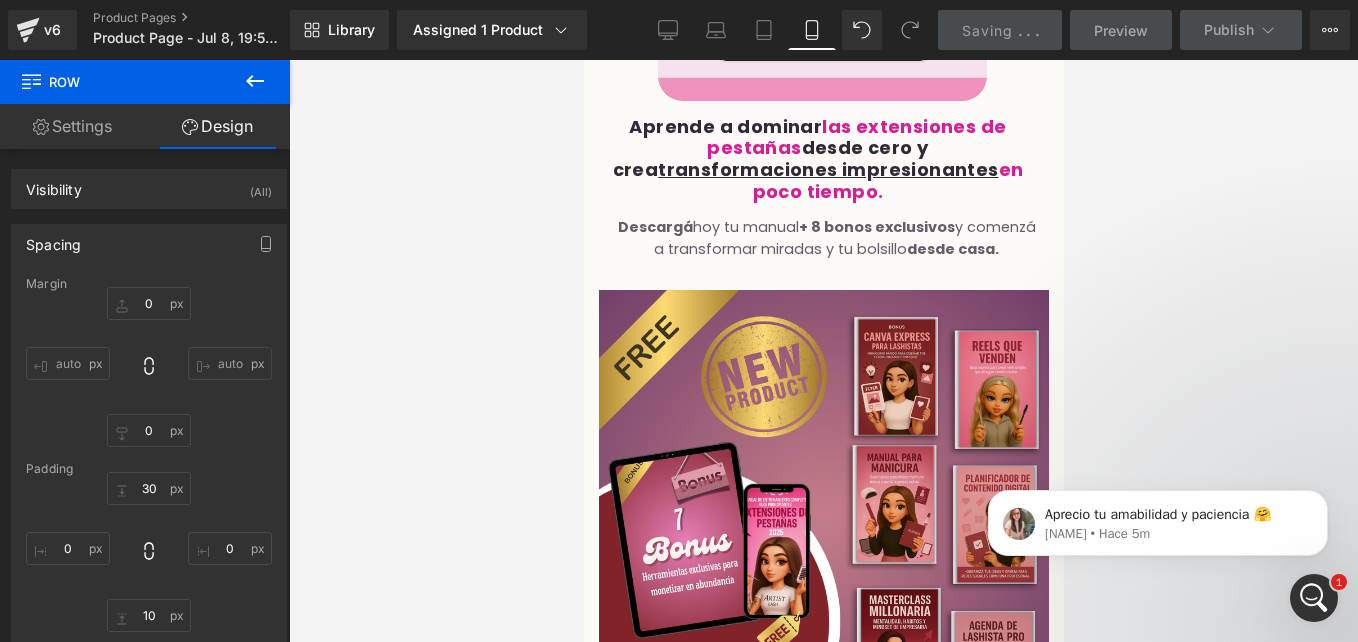 type on "10" 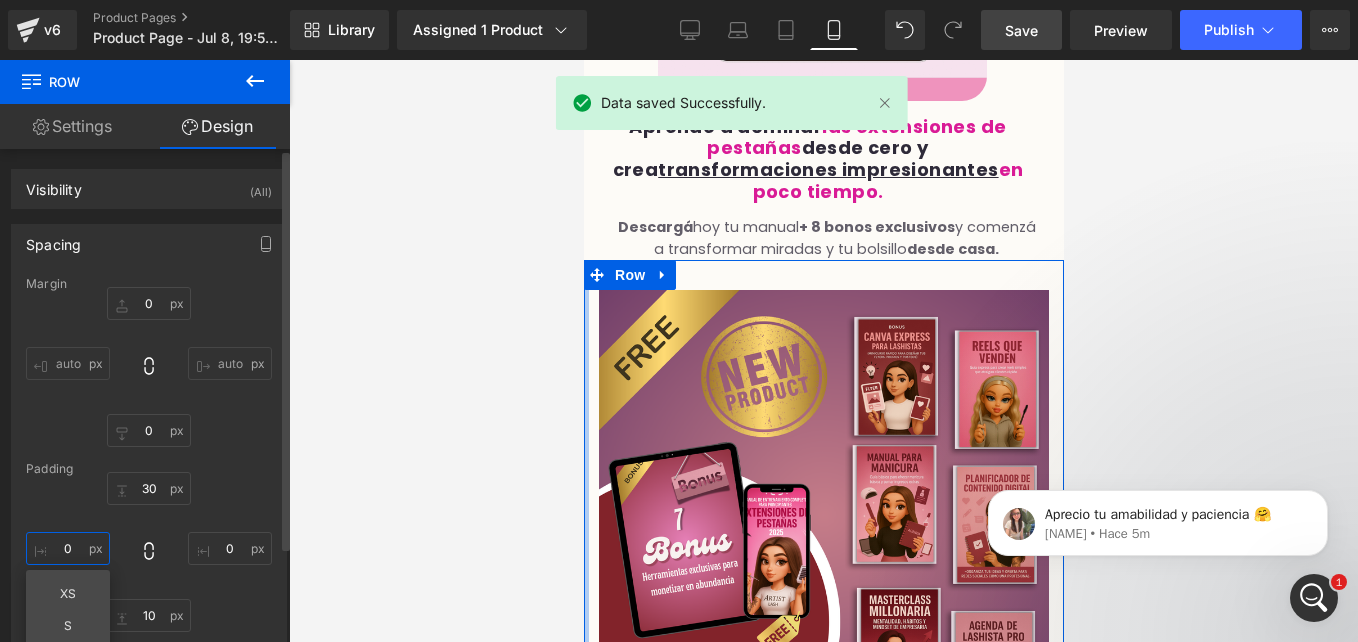 click on "0" at bounding box center (68, 548) 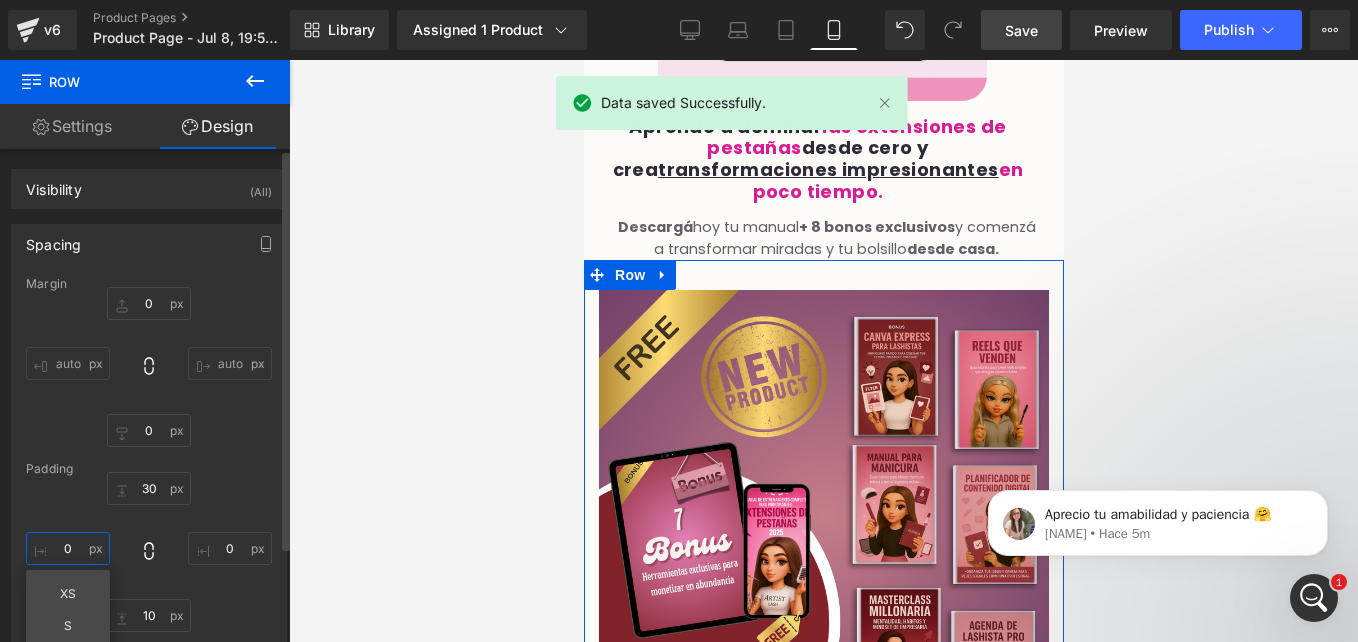 click on "0" at bounding box center (68, 548) 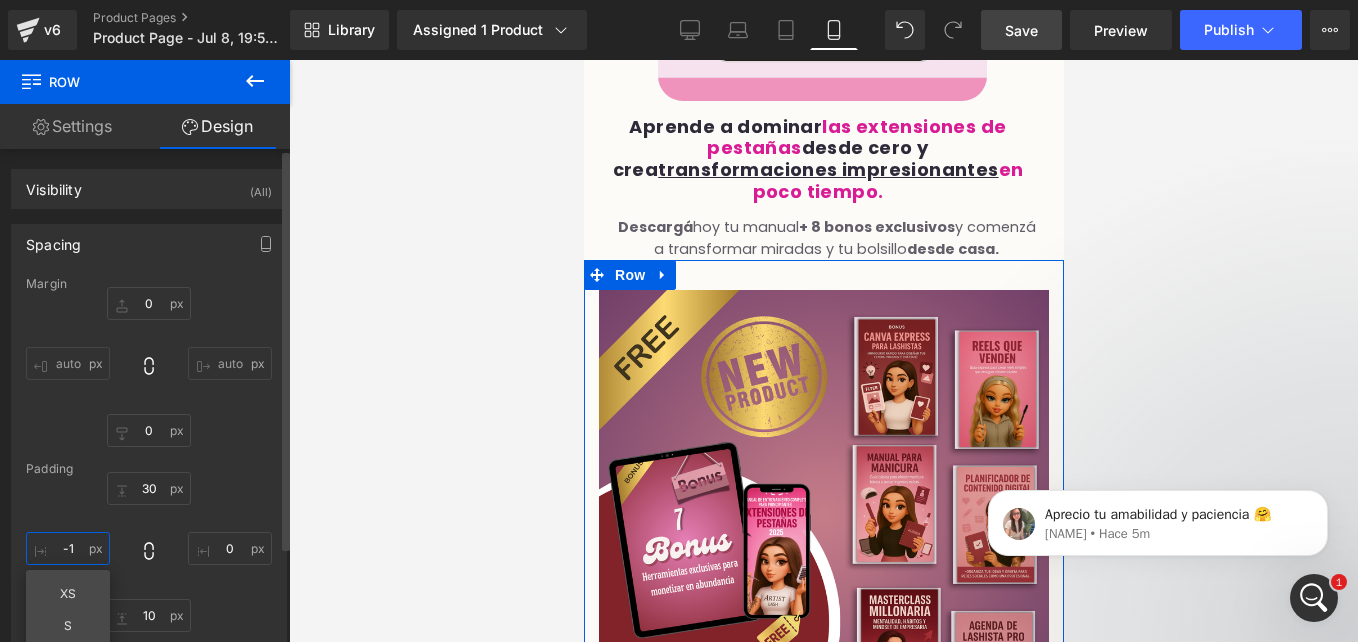 type on "-" 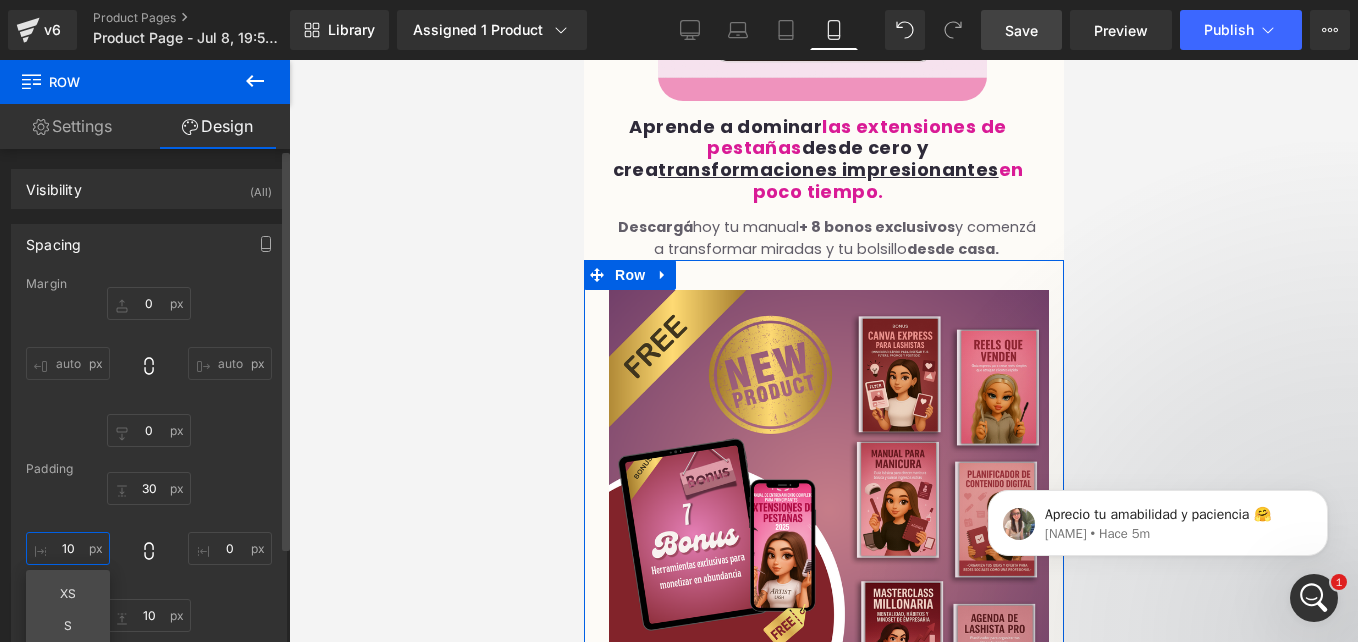 type on "1" 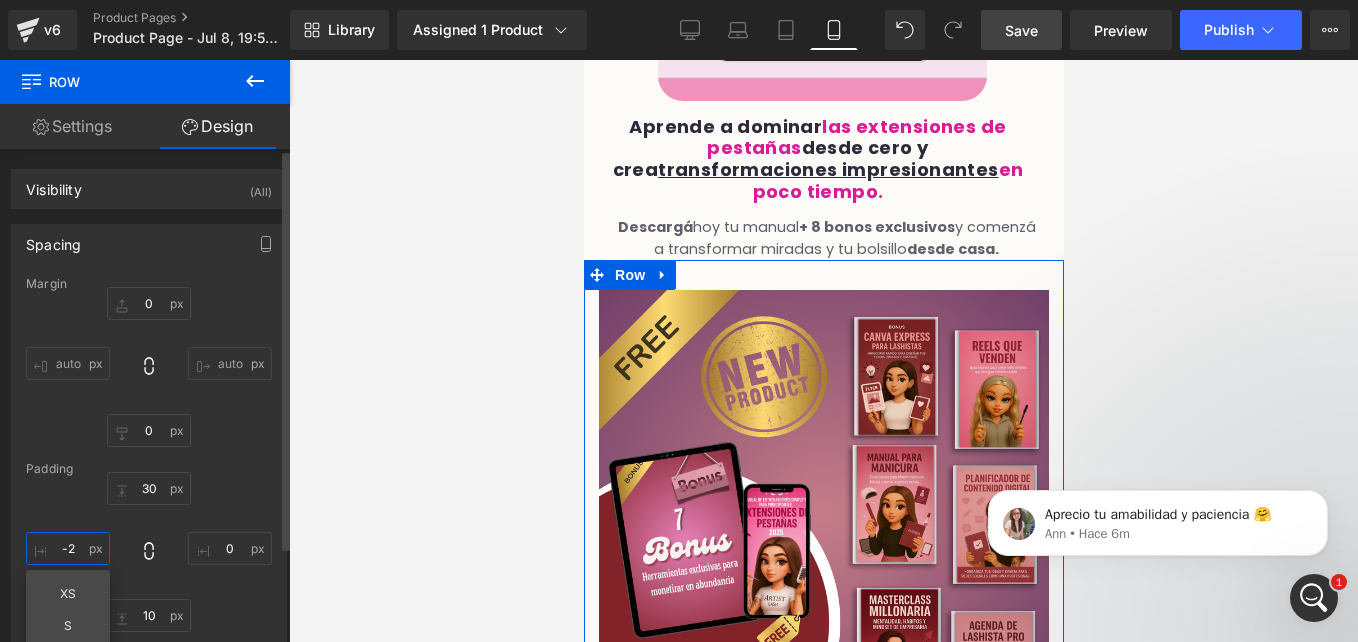 type on "-" 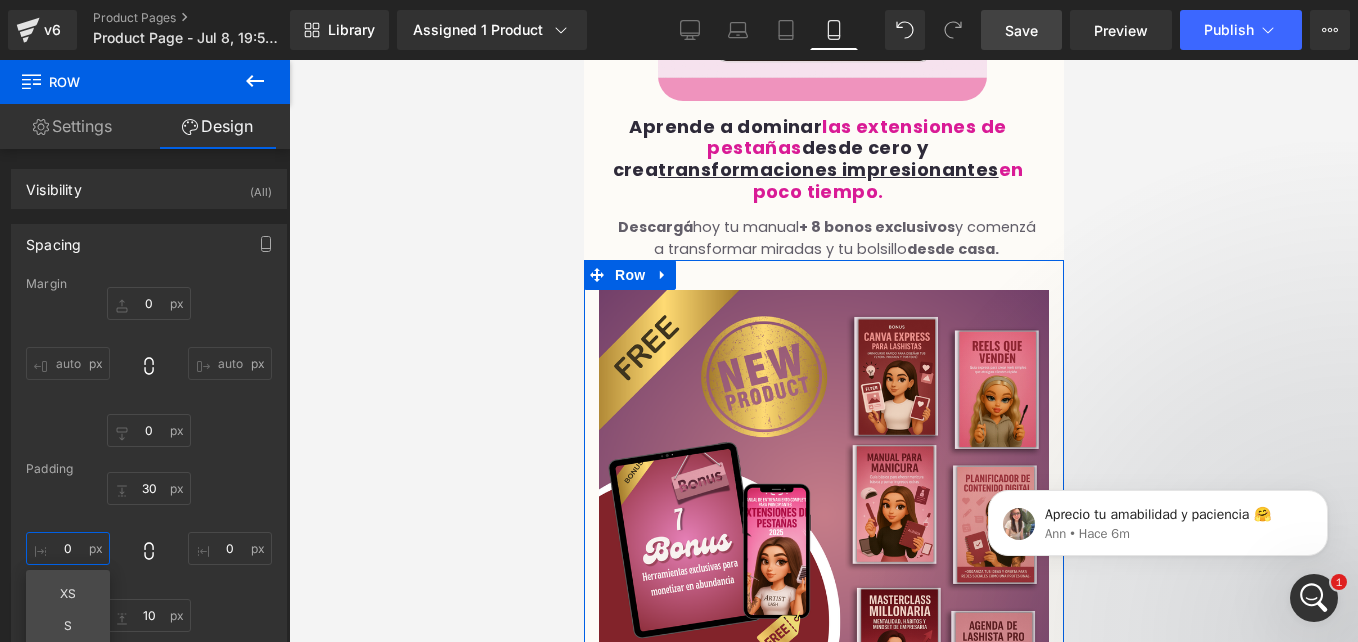 type 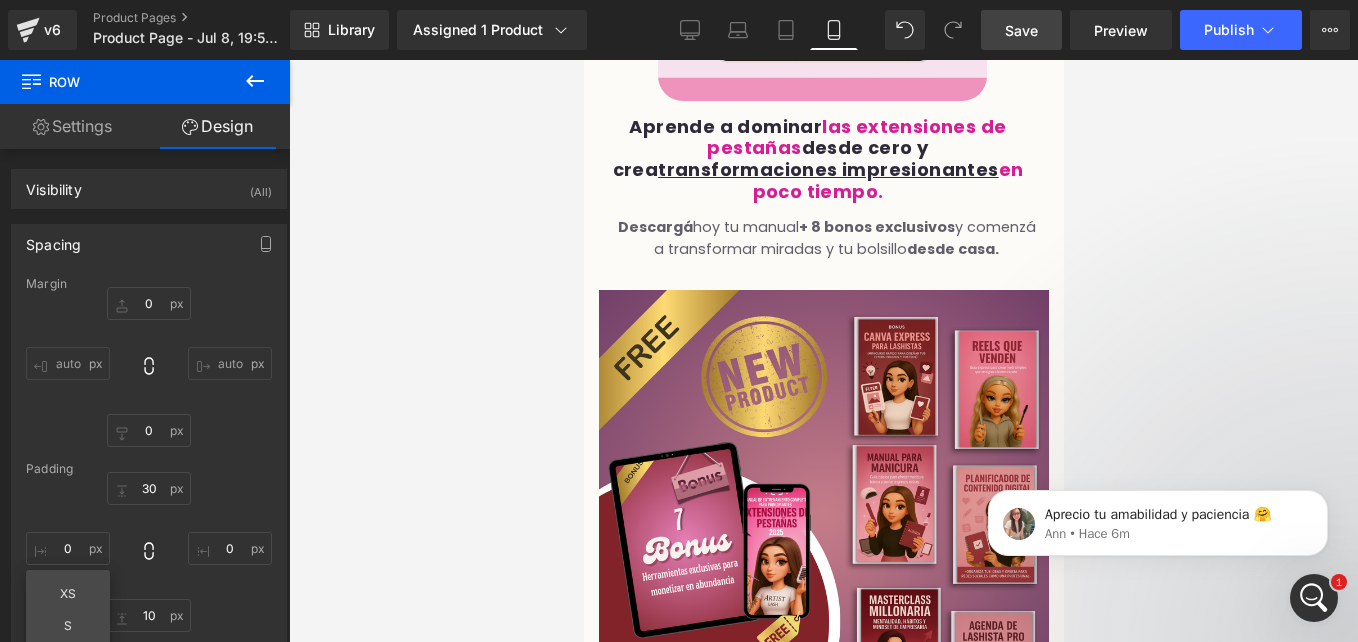 click at bounding box center [823, 351] 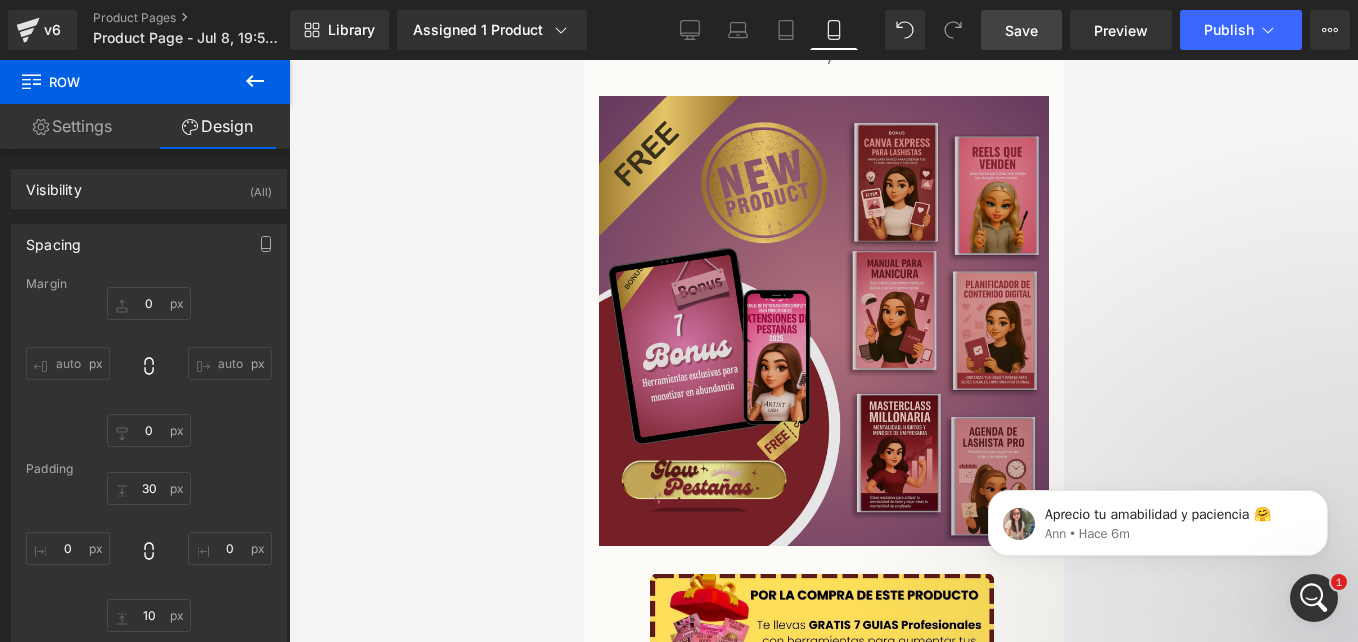 scroll, scrollTop: 1769, scrollLeft: 0, axis: vertical 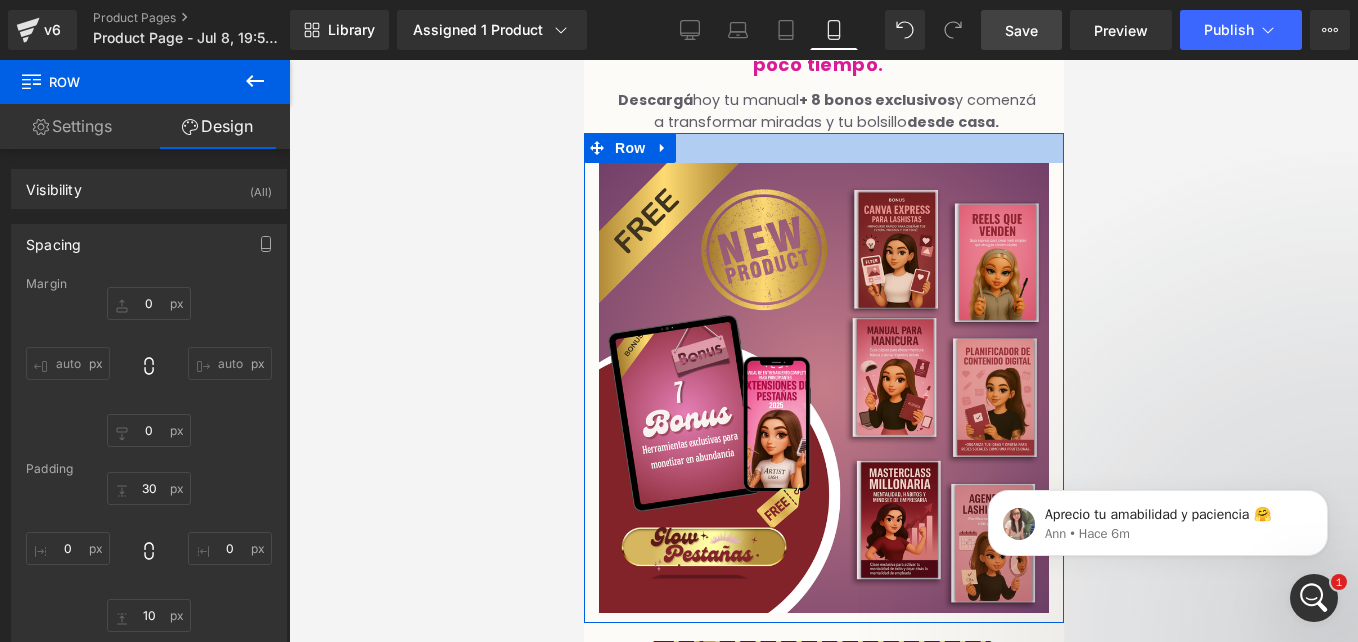click at bounding box center (823, 148) 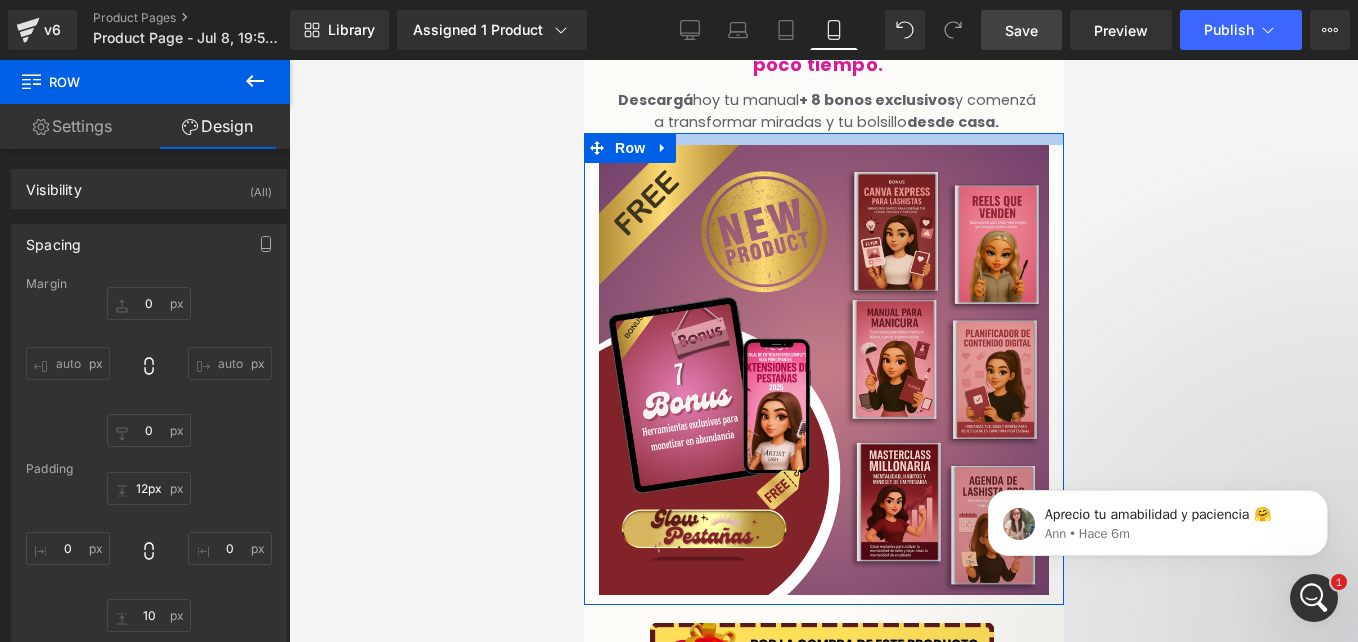 drag, startPoint x: 730, startPoint y: 140, endPoint x: 733, endPoint y: 123, distance: 17.262676 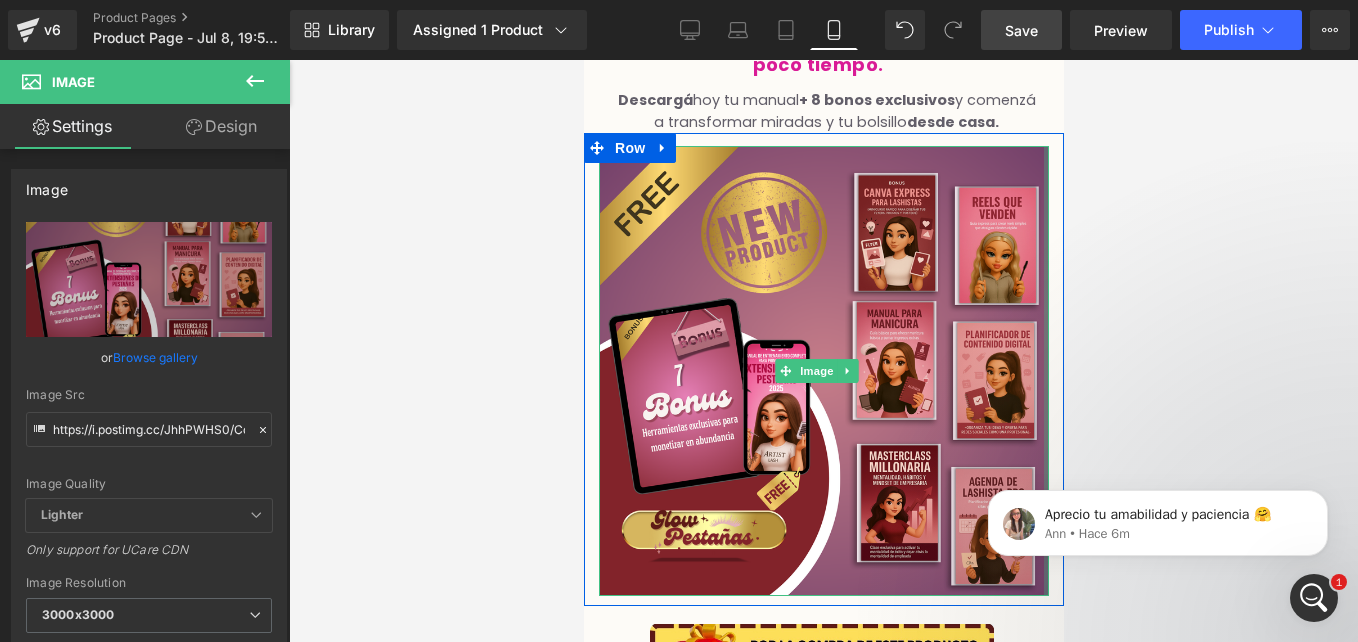drag, startPoint x: 1032, startPoint y: 167, endPoint x: 1049, endPoint y: 167, distance: 17 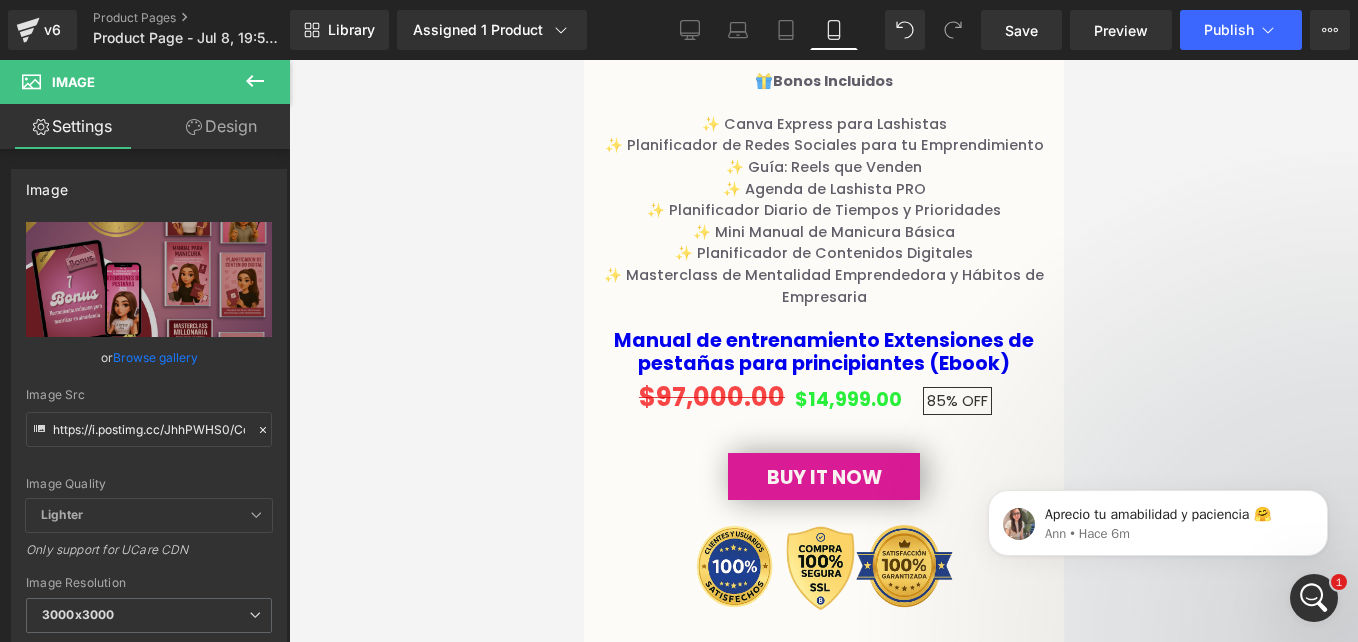 scroll, scrollTop: 2500, scrollLeft: 0, axis: vertical 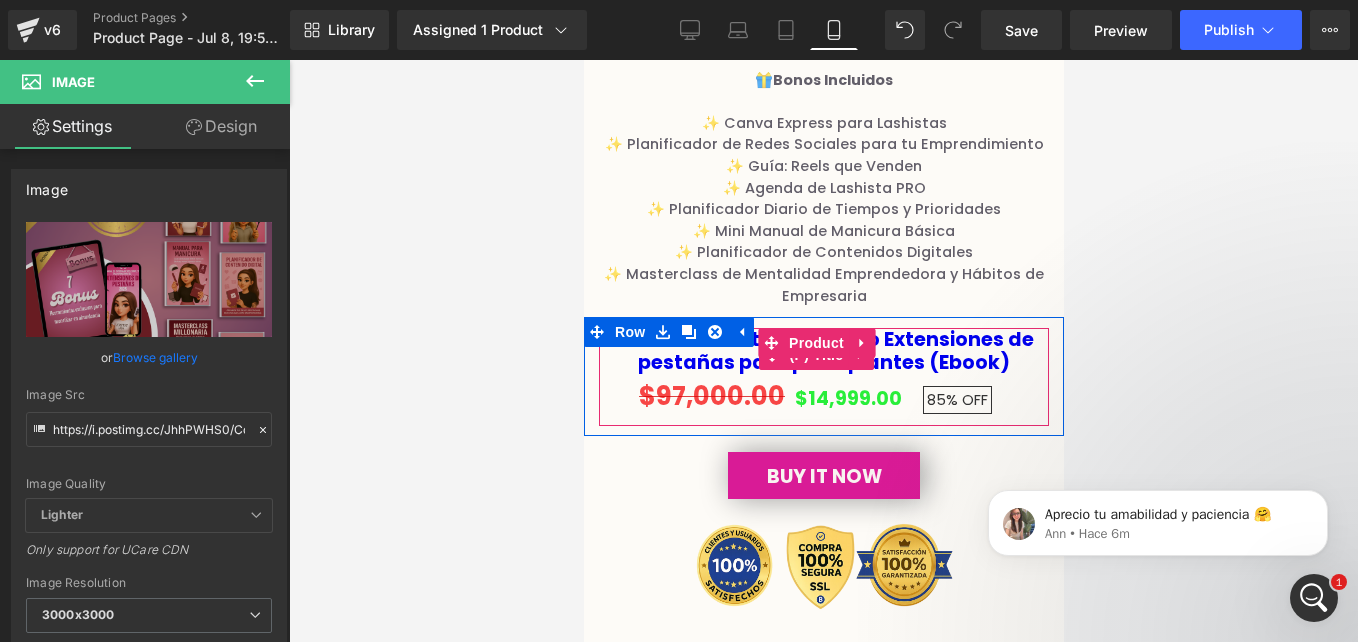 drag, startPoint x: 993, startPoint y: 320, endPoint x: 1062, endPoint y: 323, distance: 69.065186 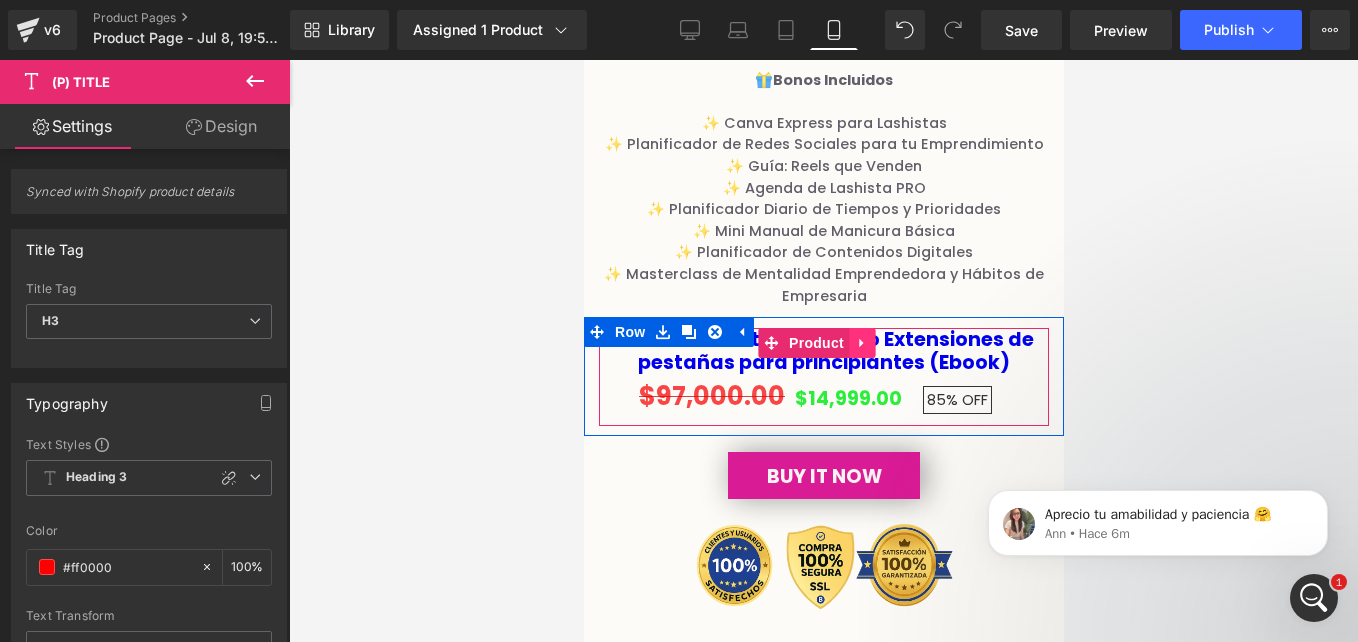 click 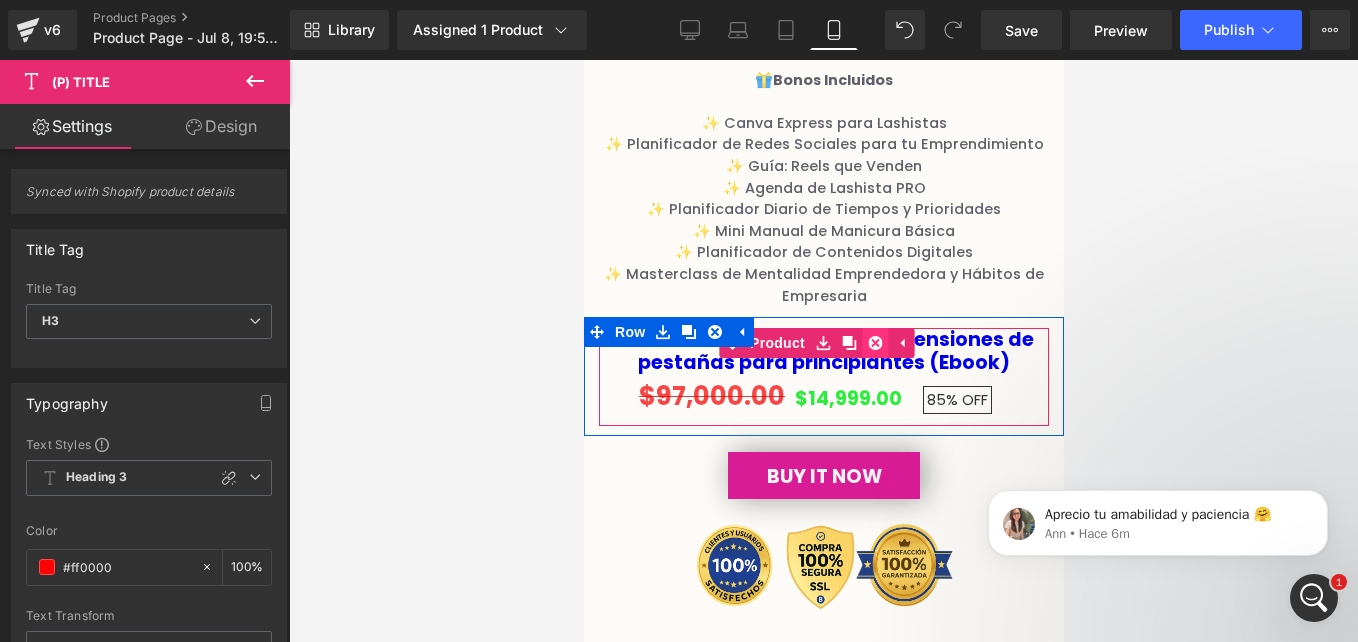 click 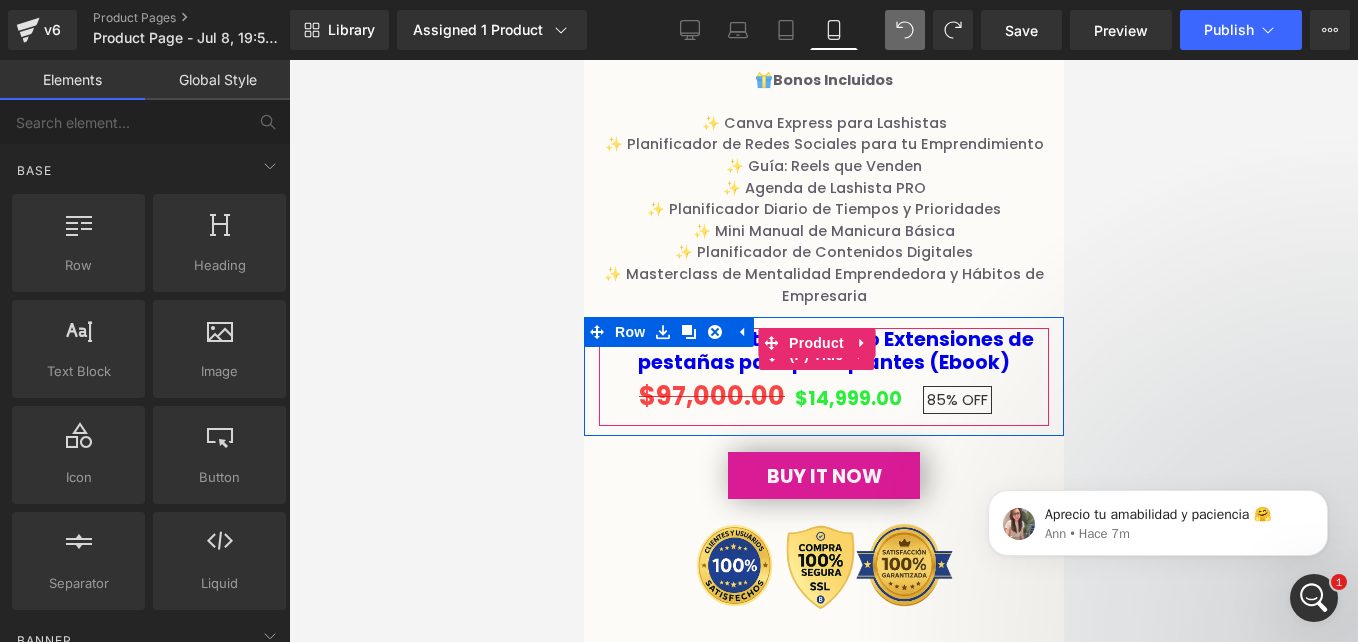 click on "Manual de entrenamiento Extensiones de pestañas para principiantes (Ebook)" at bounding box center (823, 351) 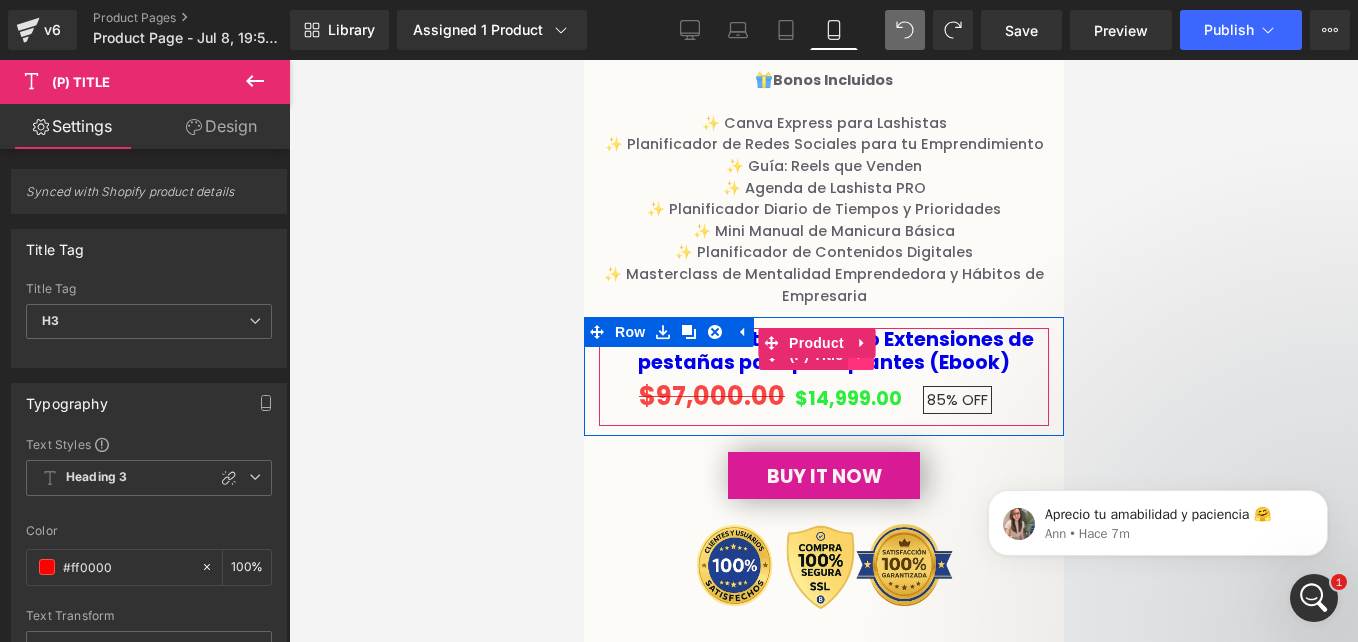 click 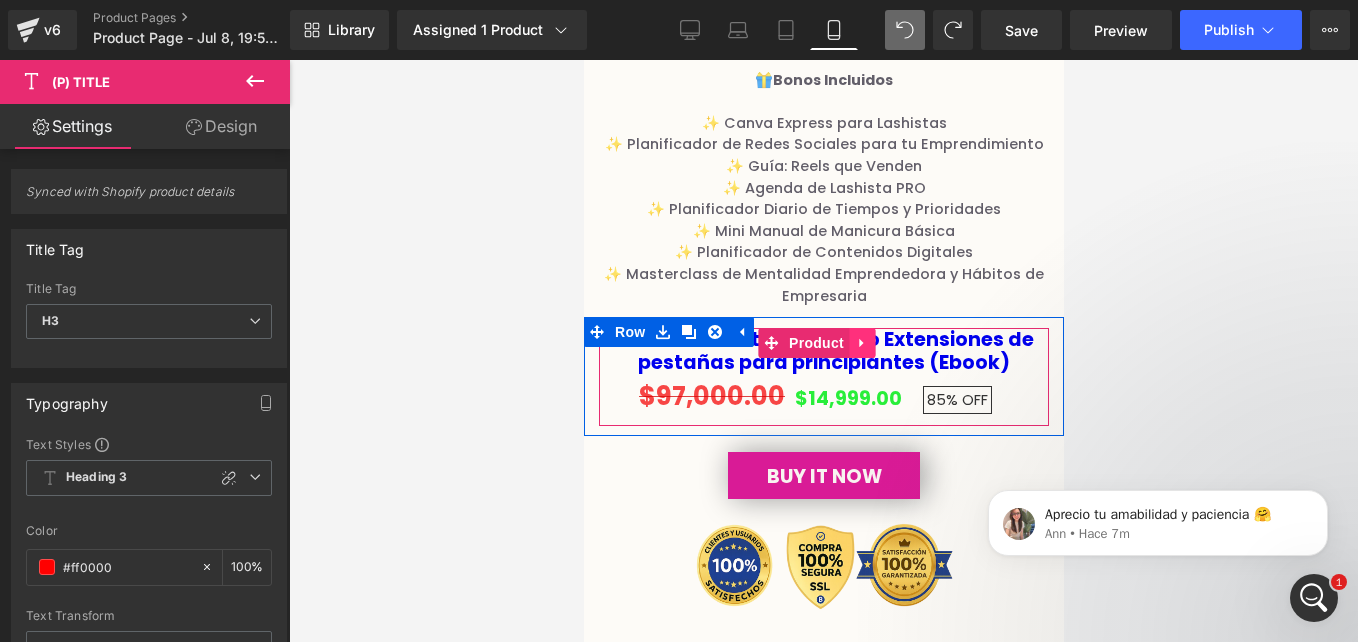 click at bounding box center [861, 343] 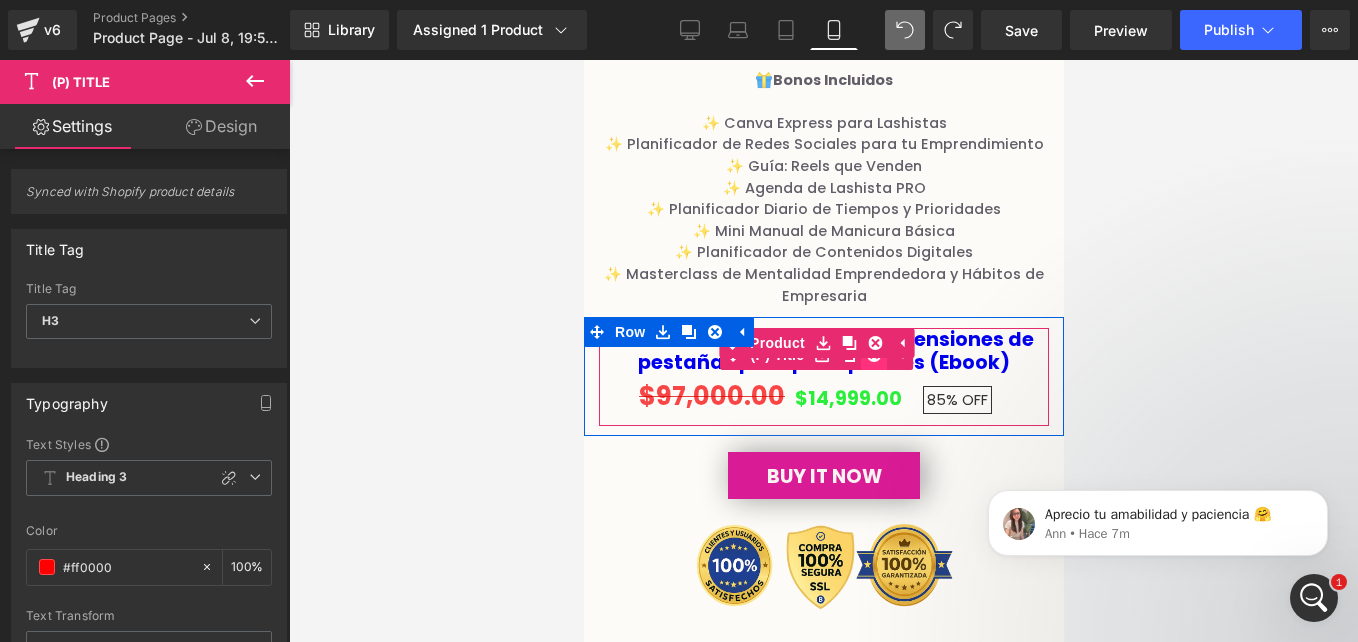 click 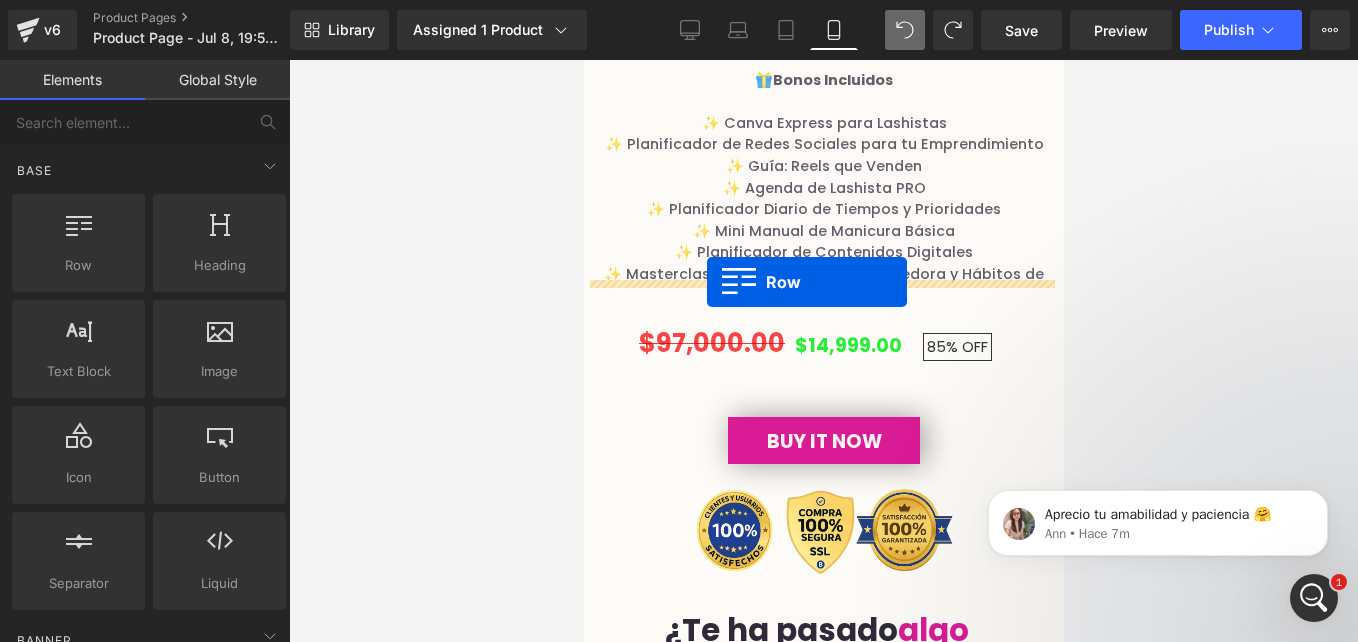 drag, startPoint x: 678, startPoint y: 308, endPoint x: 706, endPoint y: 282, distance: 38.209946 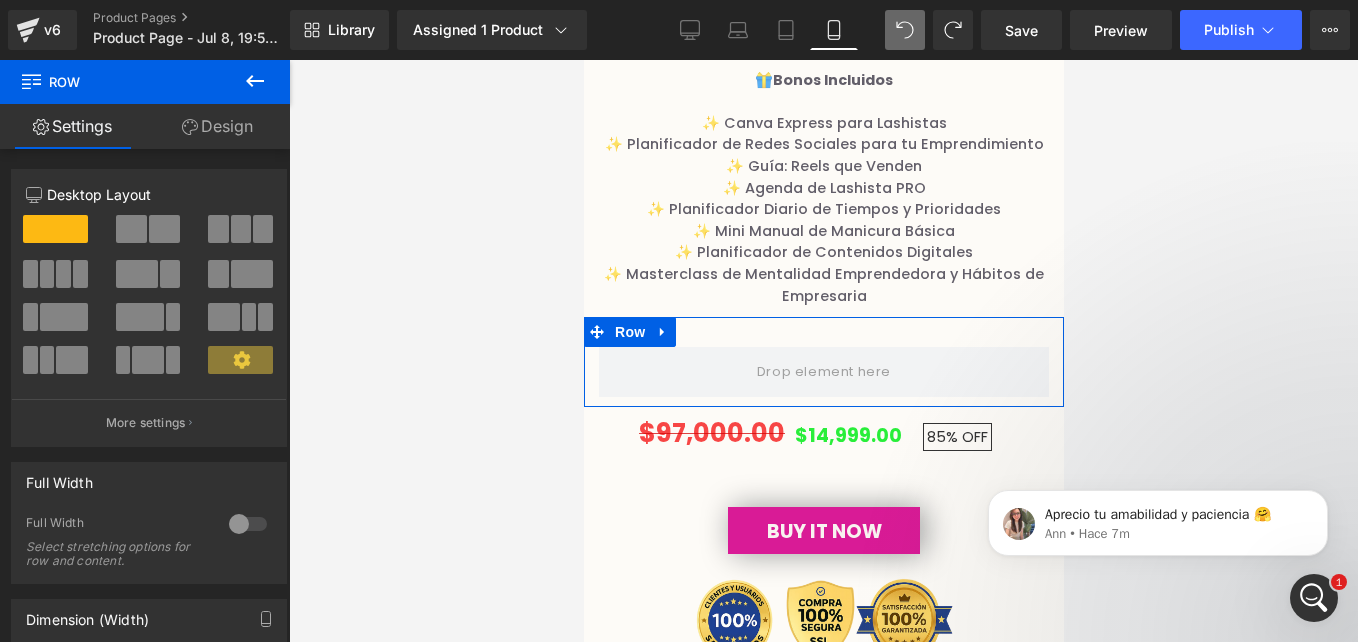 click on "Settings   Design  12 12 12 Column Size Customizer 12  Desktop Layout                                                                                                                                                                        Laptop Layout                  Tablet Layout                  Mobile Layout                 More settings Column Size Customizer  Desktop Layout 12 Laptop Layout 12  Tablet Layout 12  Mobile Layout 12 Back Full Width 0 Full Width Select stretching options for row and content. Dimension (Width) 100% Width 100 % % px Columns Gap 15px Columns Gap 15 px Height & Vertical Align 0 Equal Height If checked columns will be set to equal height. Top Middle Bottom Vertical Align
Top
Top Middle Bottom Vertical Align items inside Row Extra class name Extra class name If you wish to style particular content element differently, then use this field to add a class name and then refer to it in your css file." at bounding box center [145, 400] 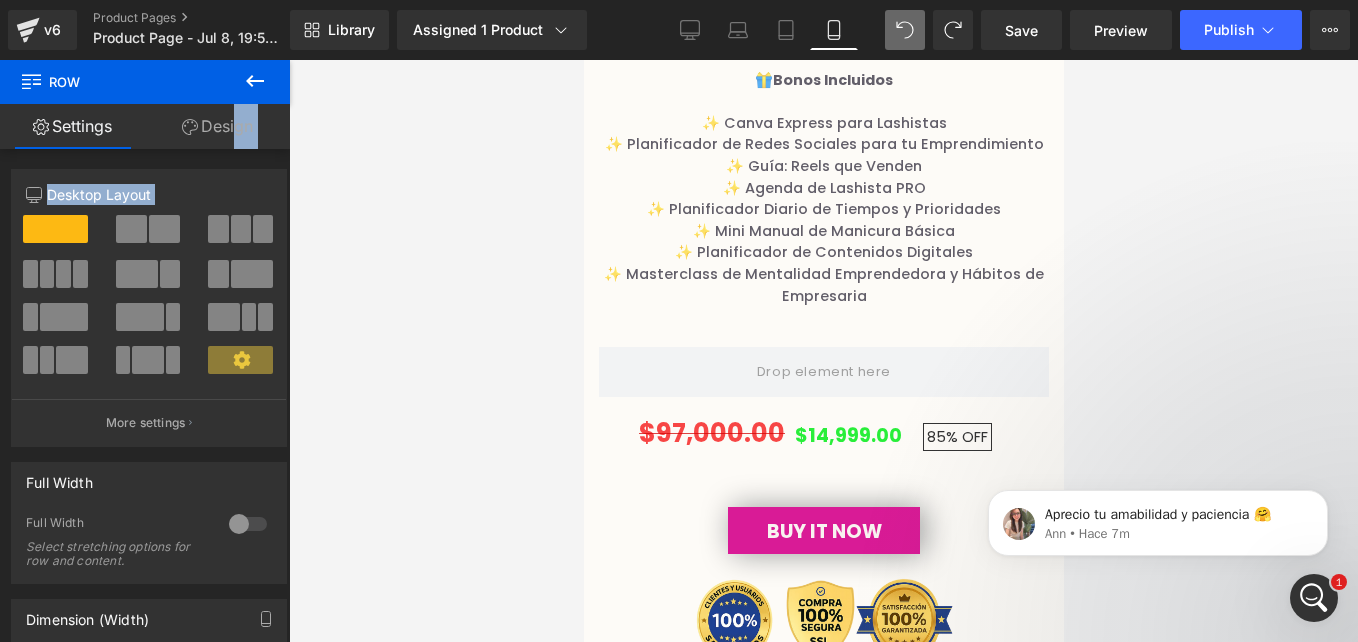 drag, startPoint x: 230, startPoint y: 111, endPoint x: 226, endPoint y: 88, distance: 23.345236 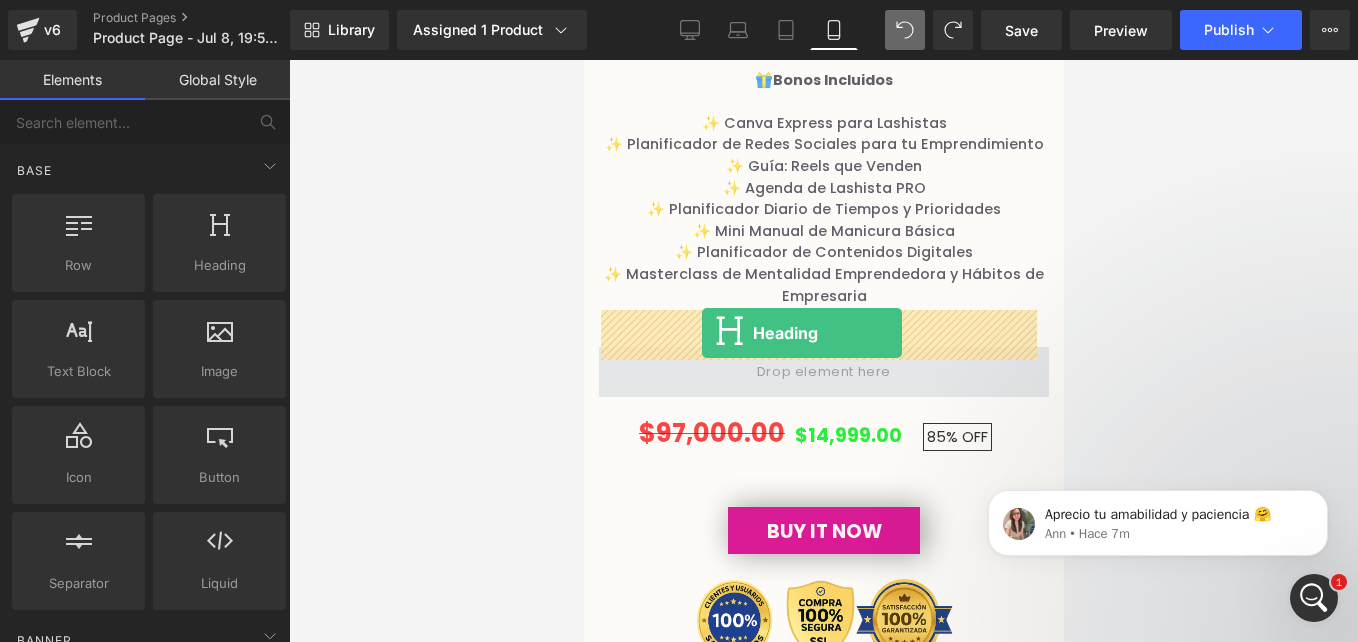 drag, startPoint x: 797, startPoint y: 319, endPoint x: 710, endPoint y: 332, distance: 87.965904 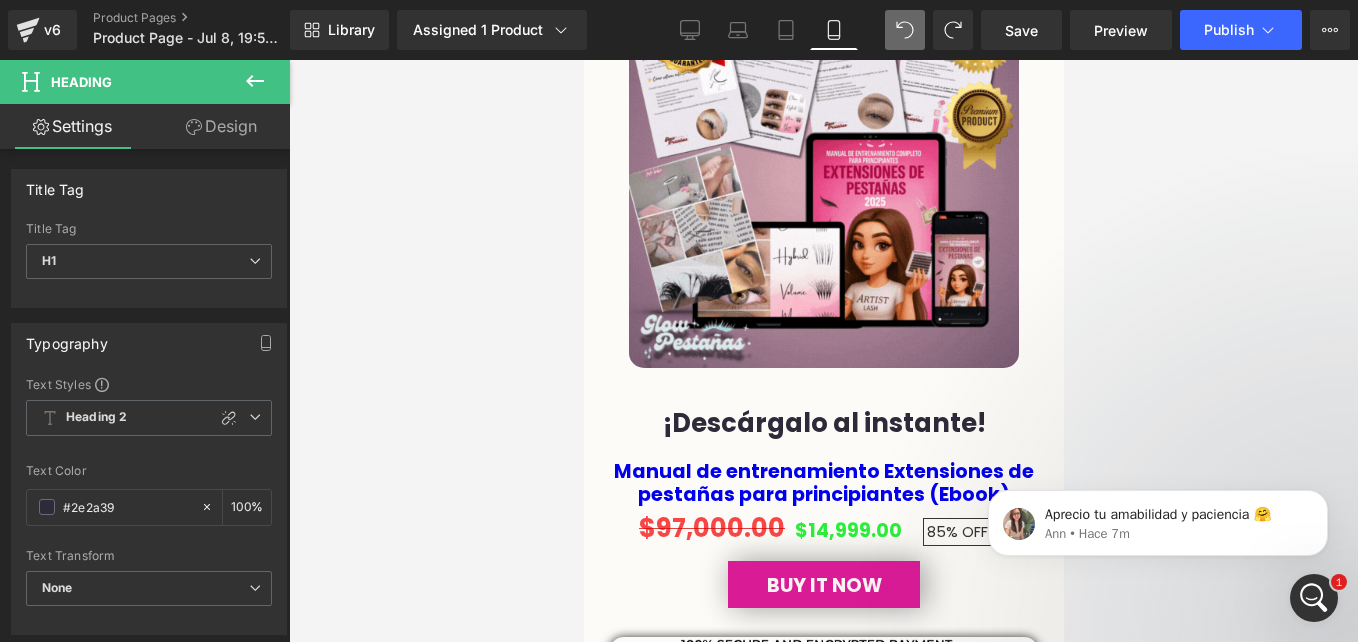 scroll, scrollTop: 4956, scrollLeft: 0, axis: vertical 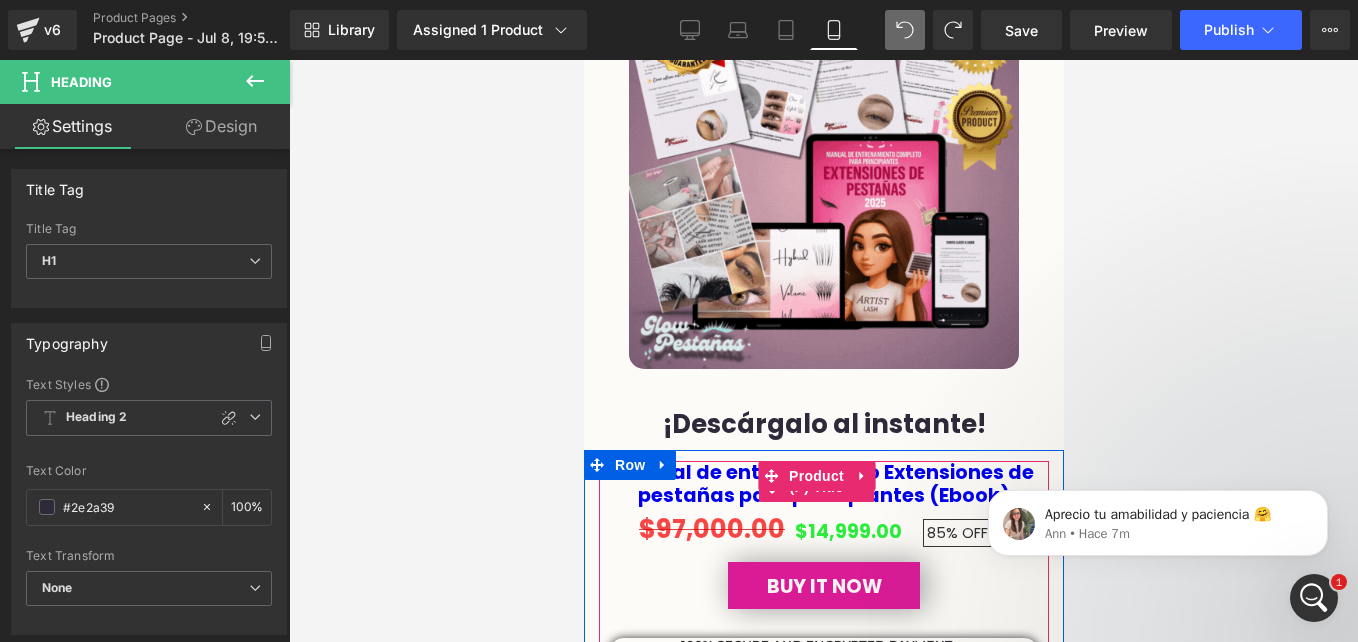 drag, startPoint x: 1120, startPoint y: 439, endPoint x: 675, endPoint y: 379, distance: 449.02673 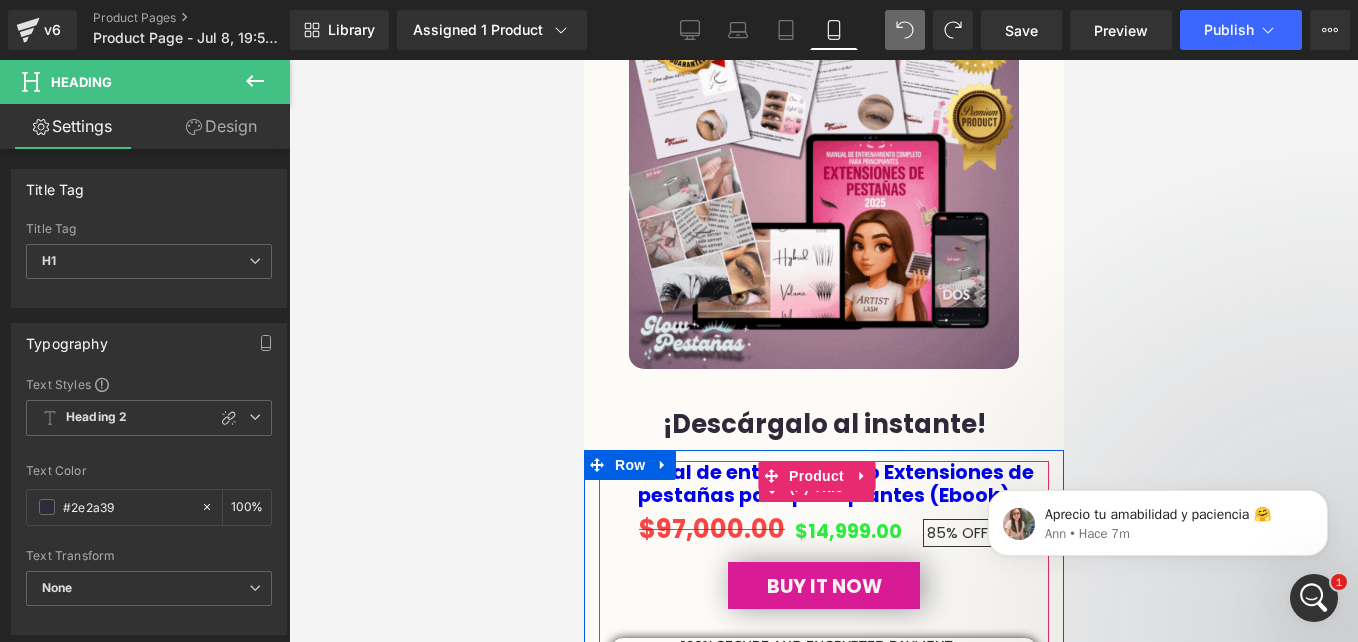 click on "Manual de entrenamiento Extensiones de pestañas para principiantes (Ebook)" at bounding box center [823, 484] 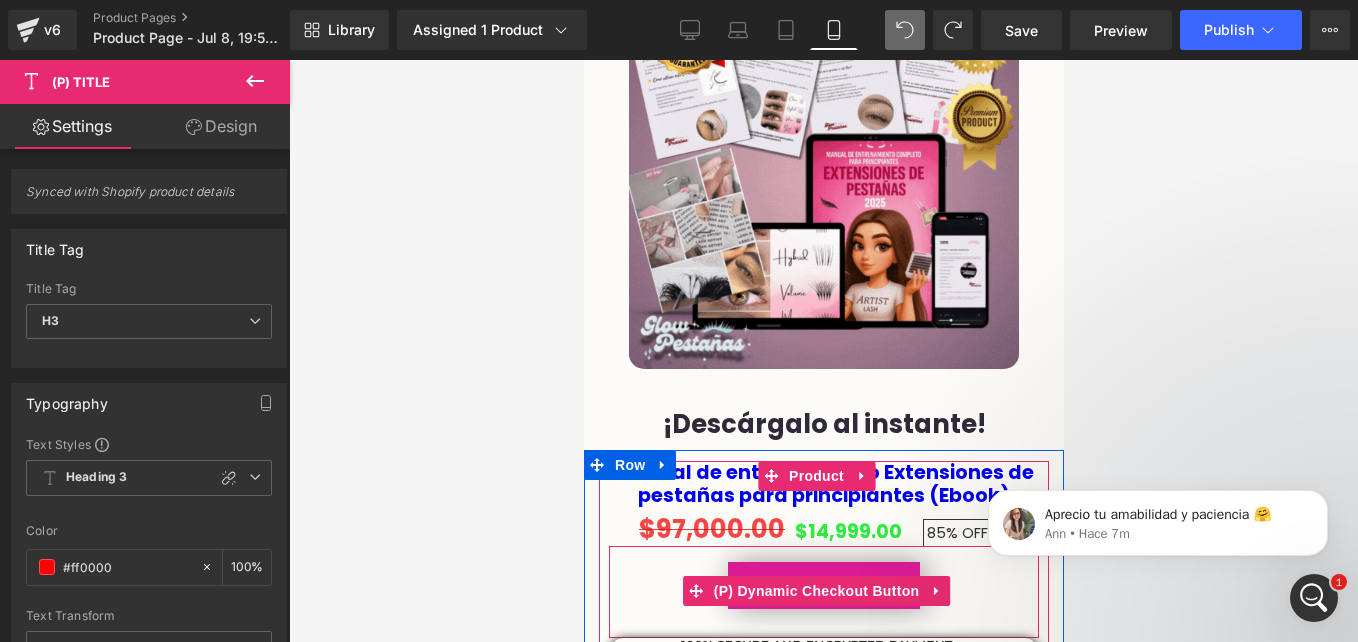 click on "Buy it now" at bounding box center [823, 585] 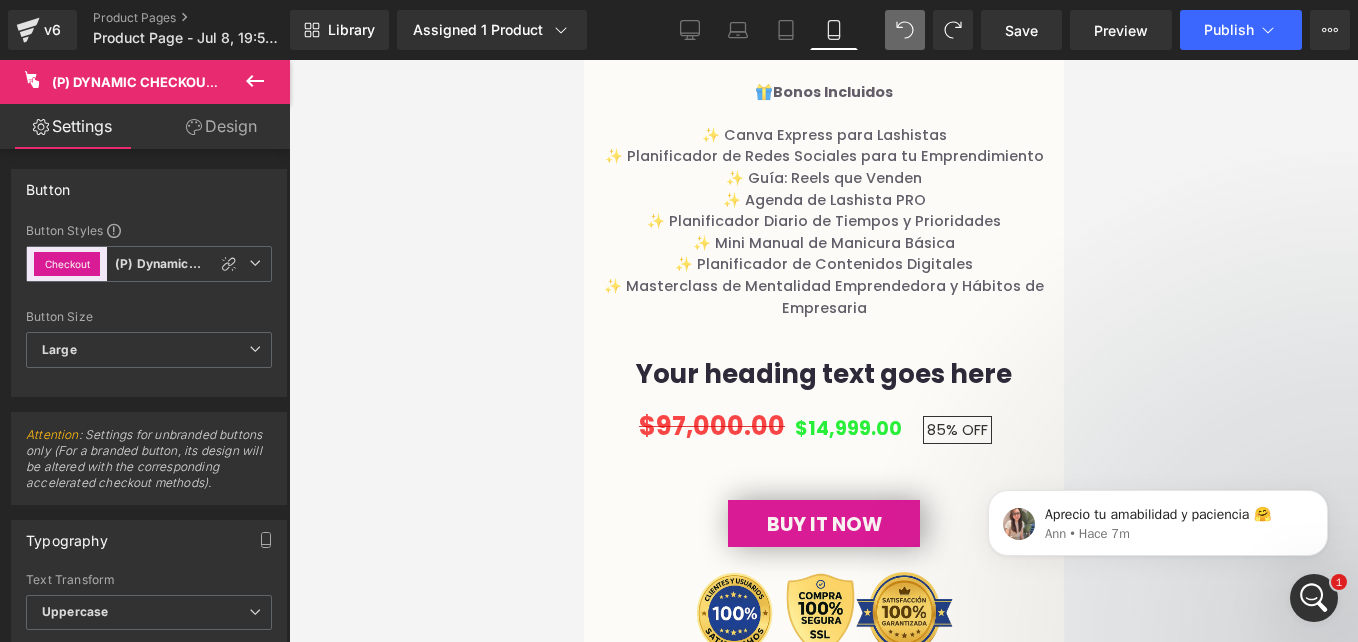 scroll, scrollTop: 2487, scrollLeft: 0, axis: vertical 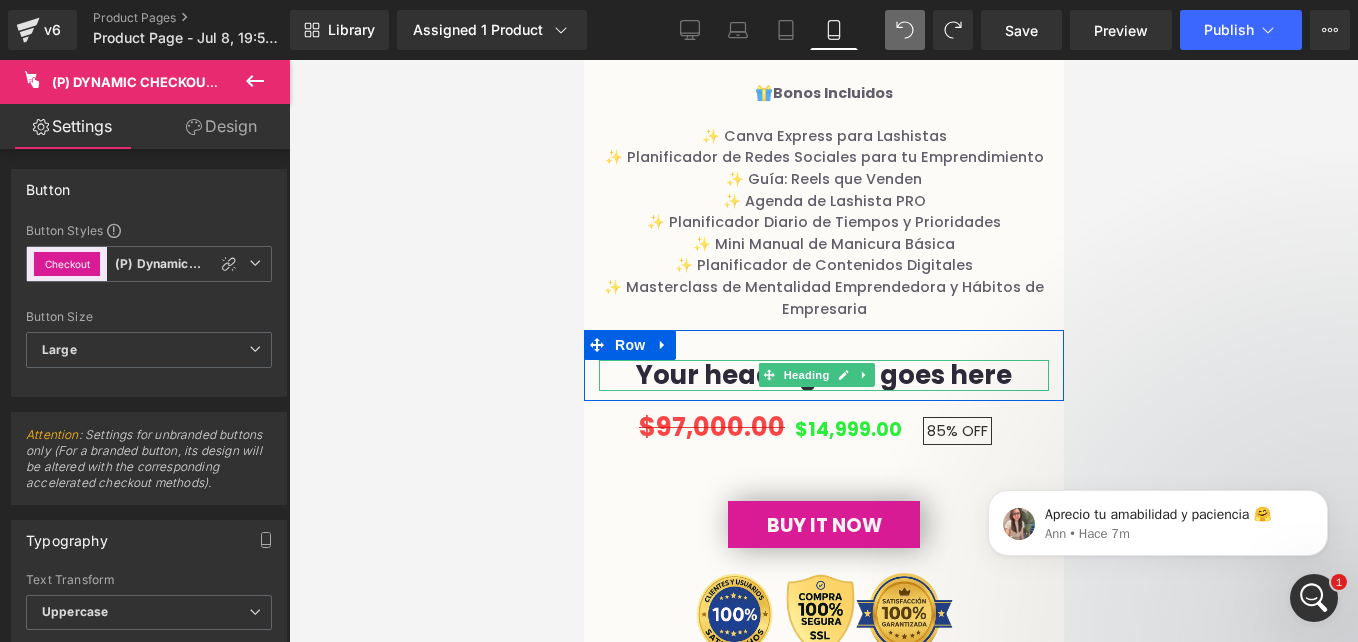 click on "Heading" at bounding box center (805, 375) 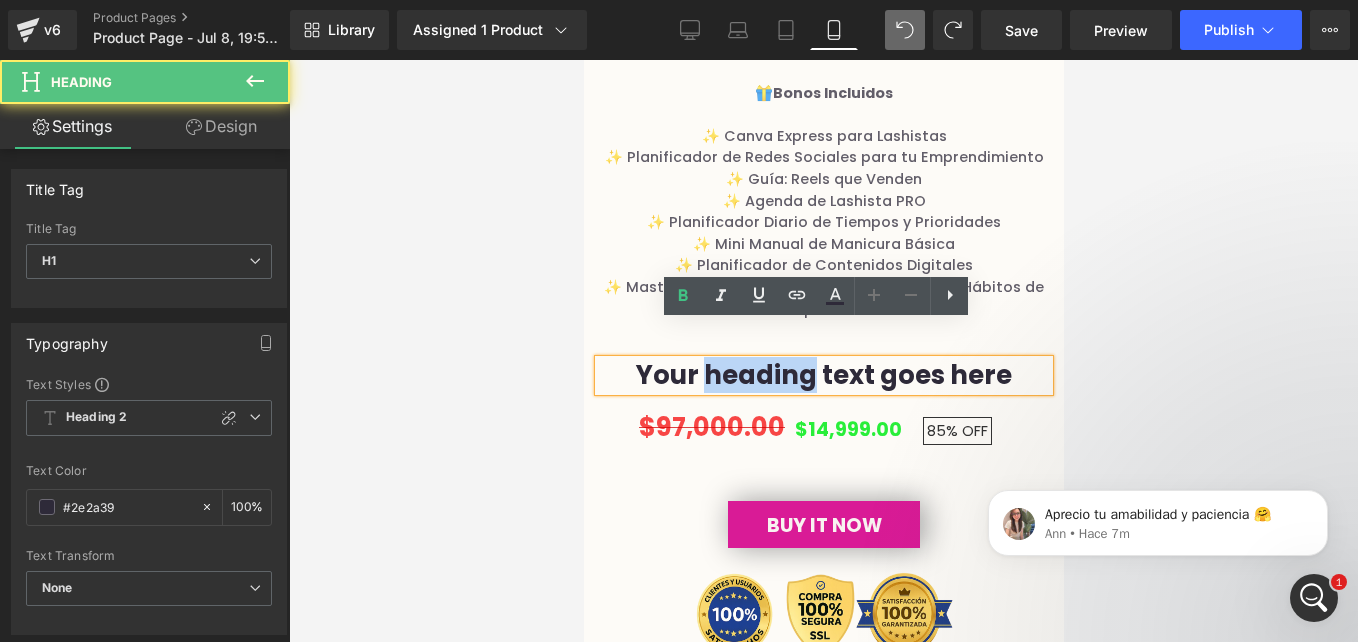 click on "Your heading text goes here" at bounding box center (823, 375) 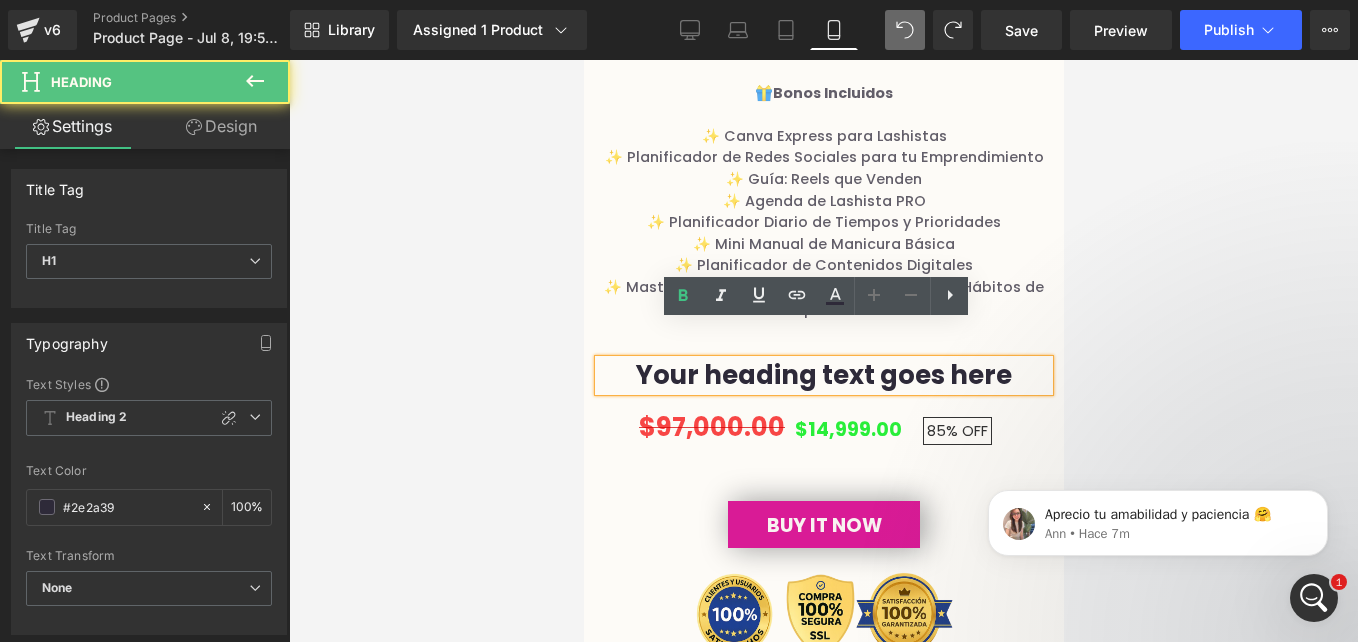 click on "Your heading text goes here" at bounding box center (823, 375) 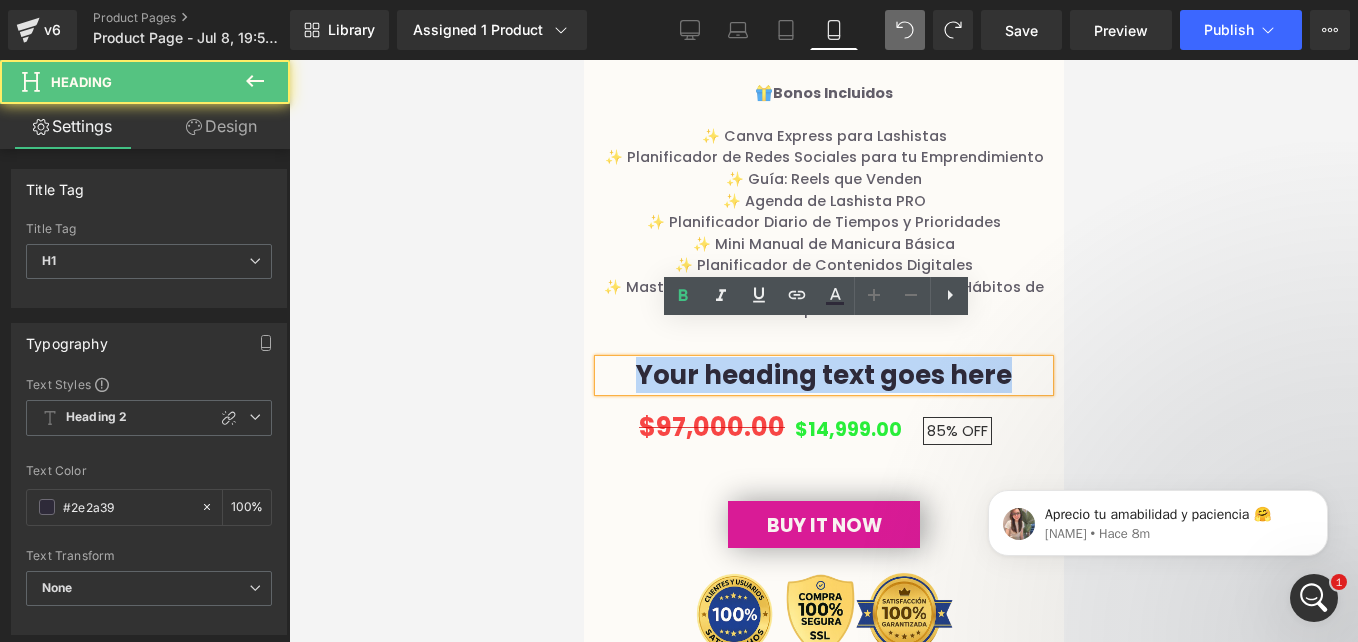 drag, startPoint x: 996, startPoint y: 344, endPoint x: 531, endPoint y: 307, distance: 466.46973 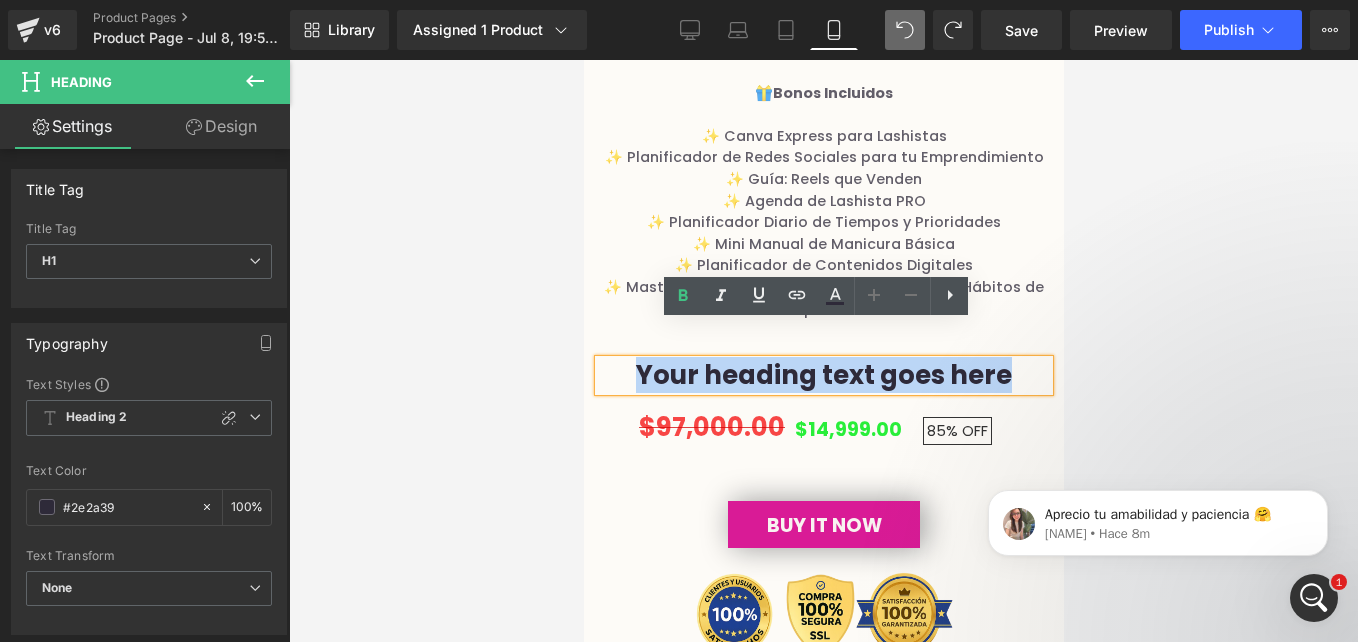 type 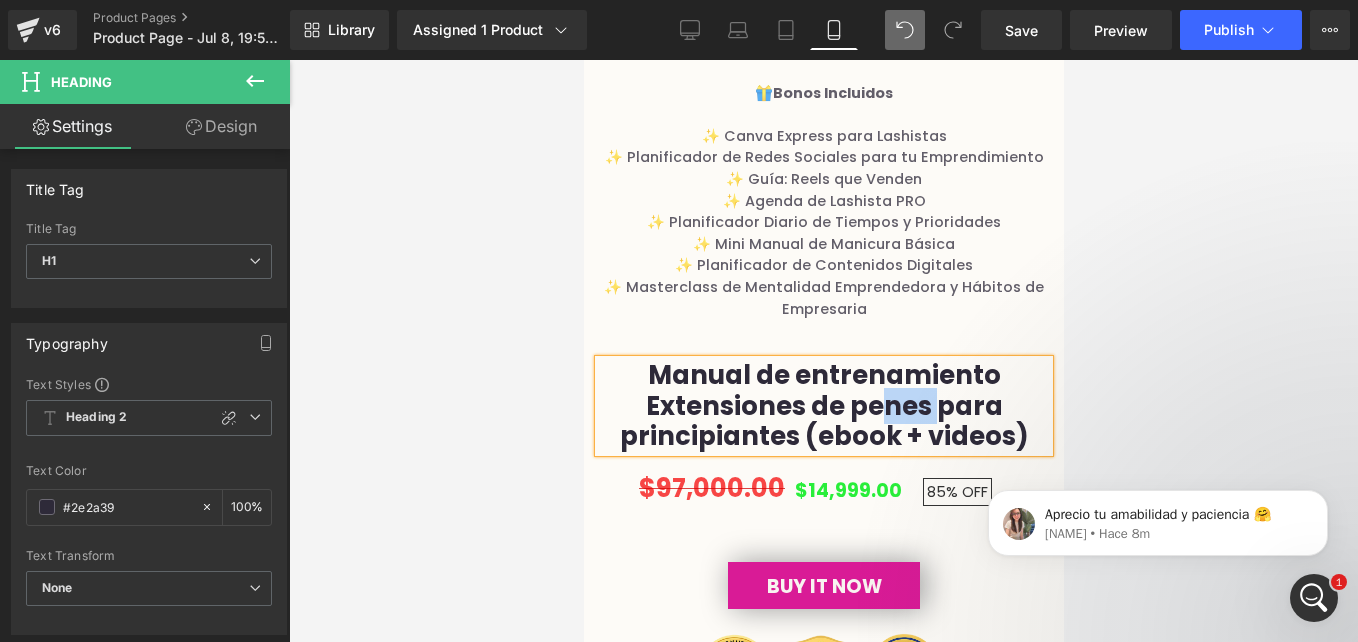 drag, startPoint x: 925, startPoint y: 365, endPoint x: 874, endPoint y: 358, distance: 51.47815 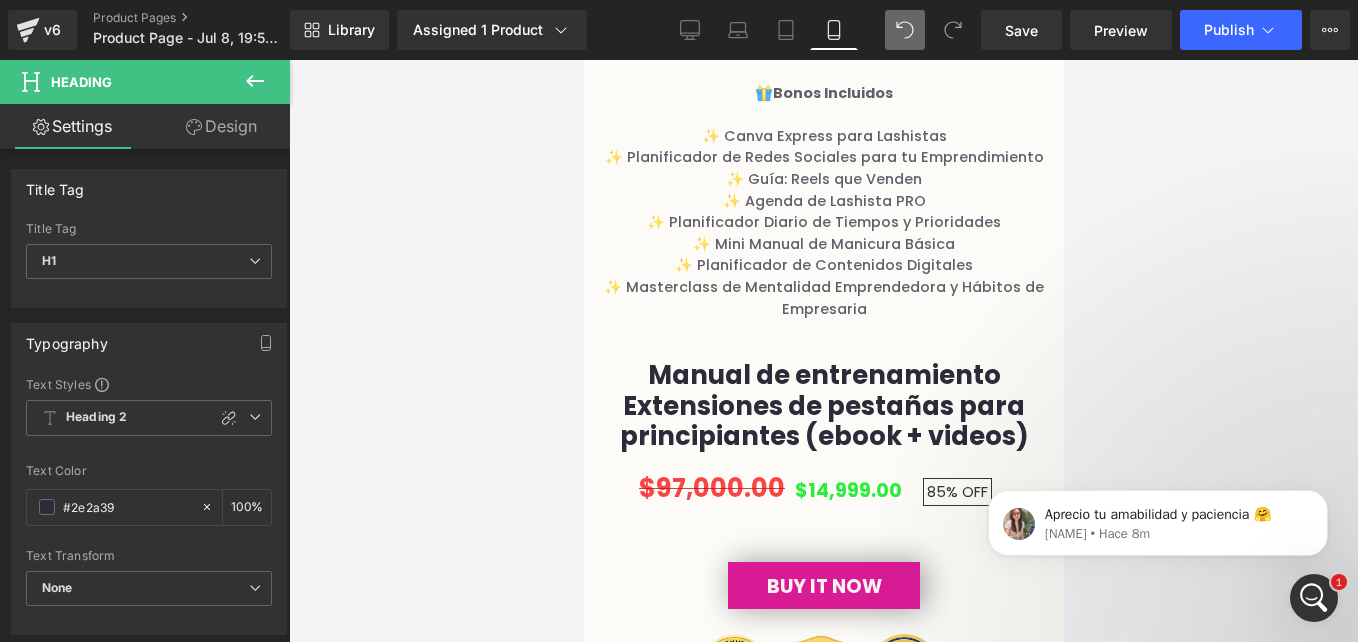 click at bounding box center [823, 351] 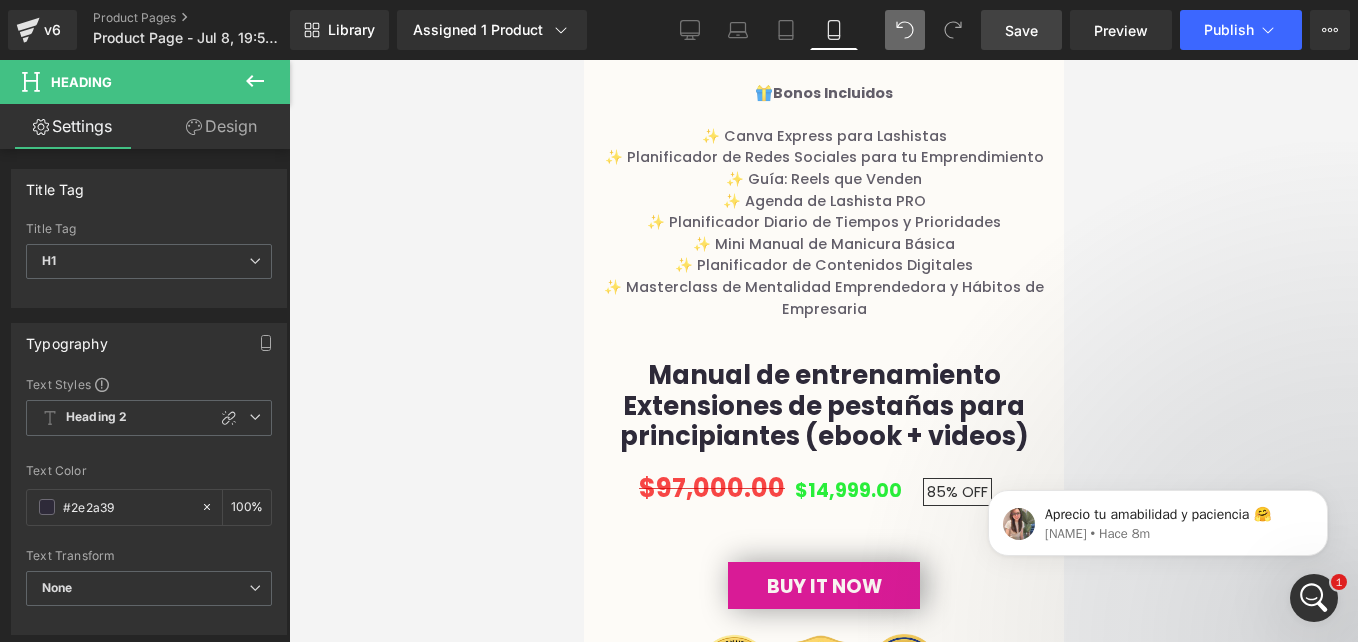 click on "Save" at bounding box center [1021, 30] 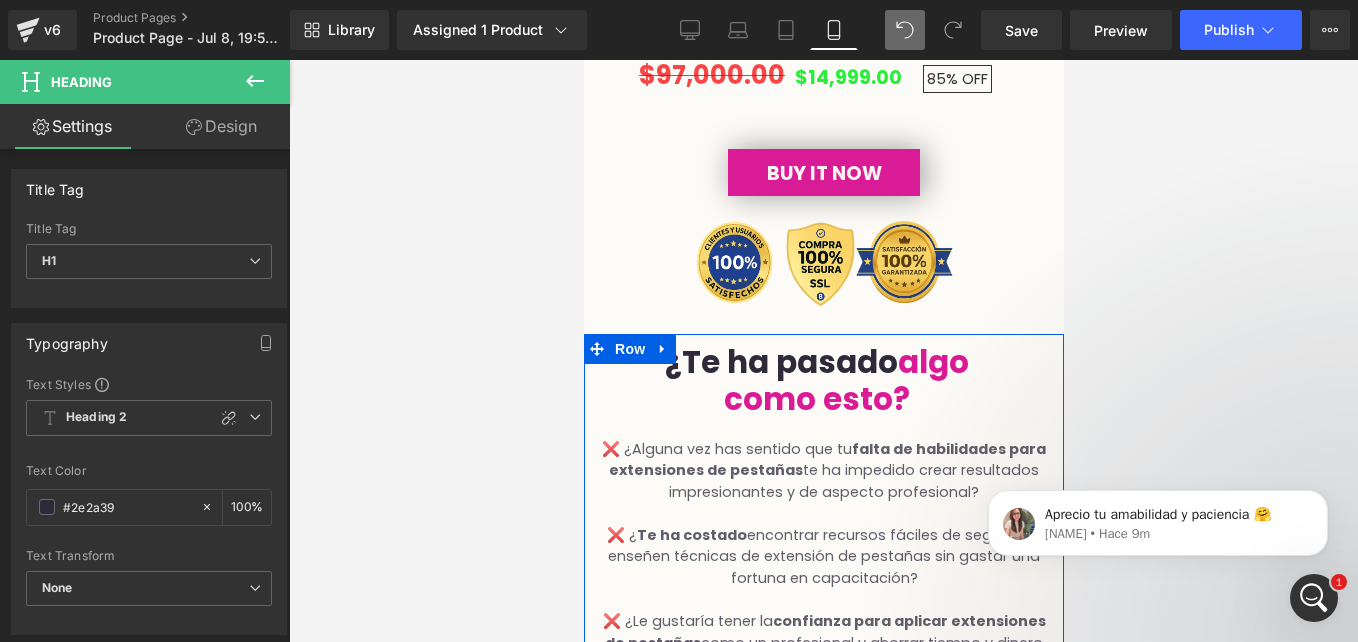 scroll, scrollTop: 2901, scrollLeft: 0, axis: vertical 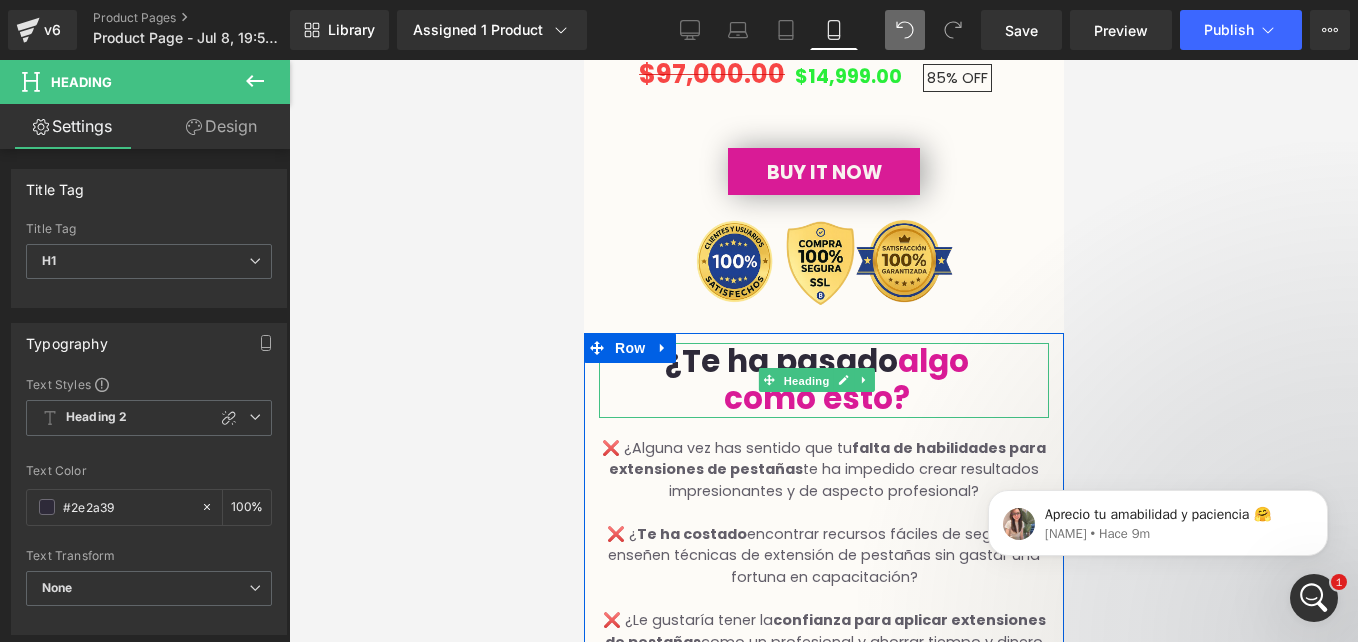 click on "Heading" at bounding box center [805, 381] 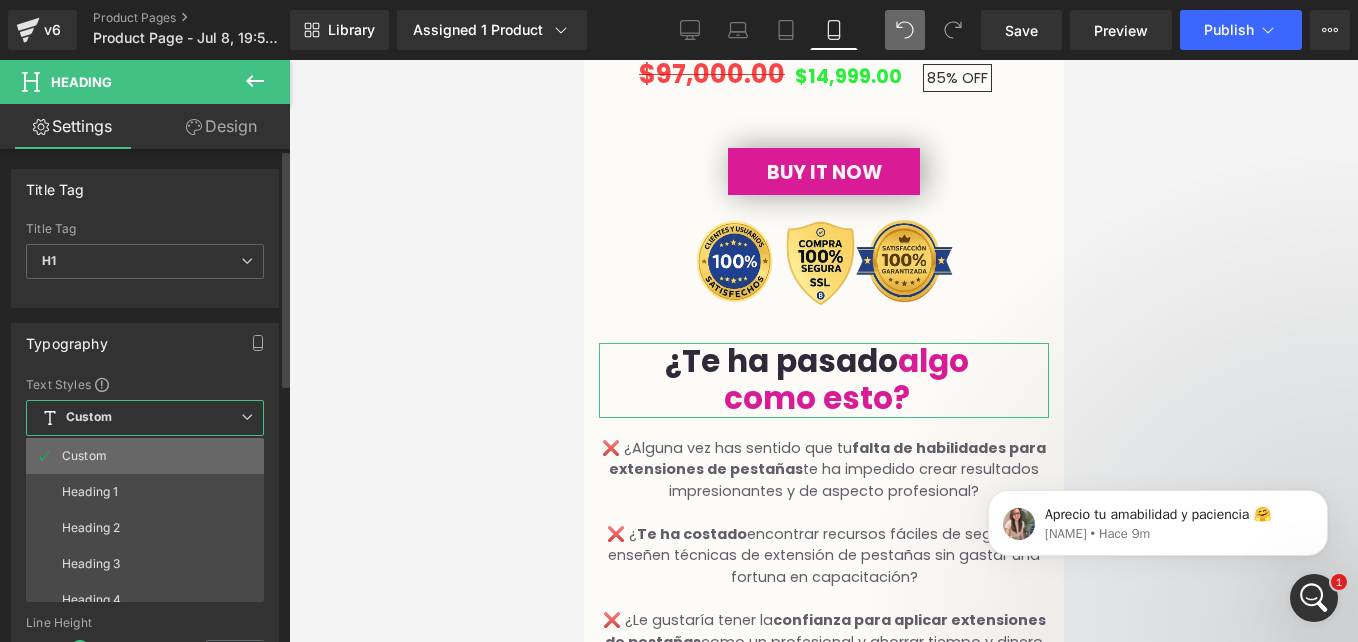 click on "Custom" at bounding box center [149, 456] 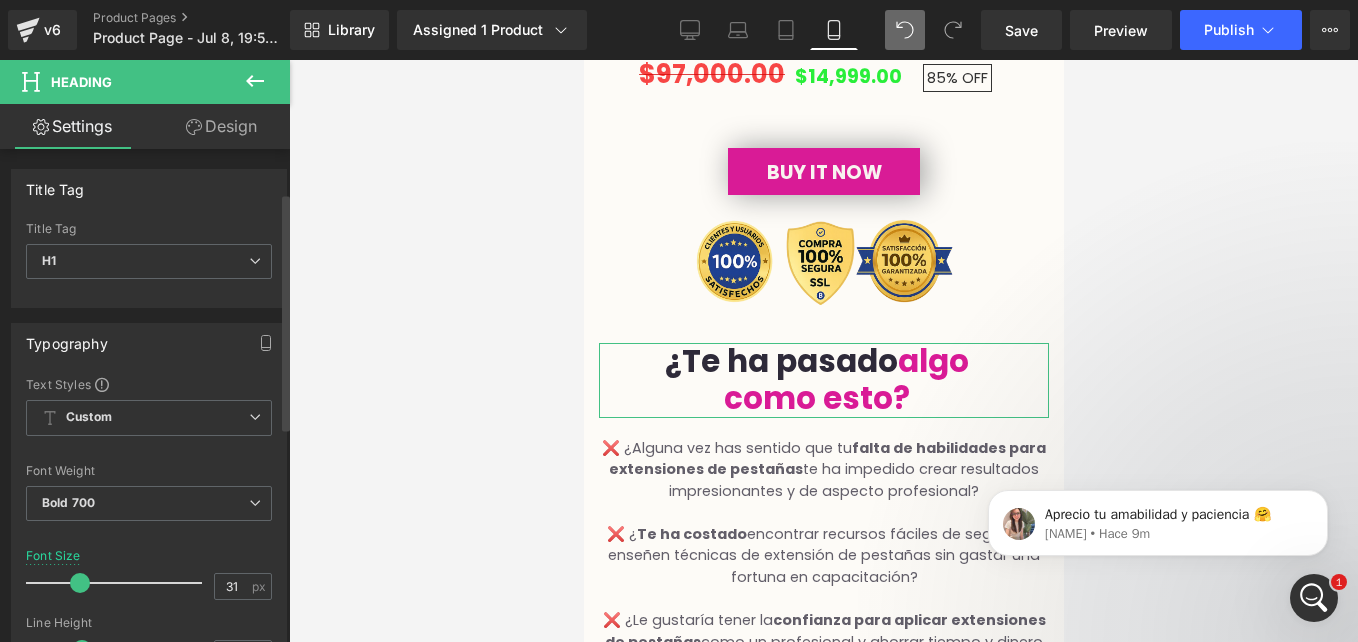 scroll, scrollTop: 90, scrollLeft: 0, axis: vertical 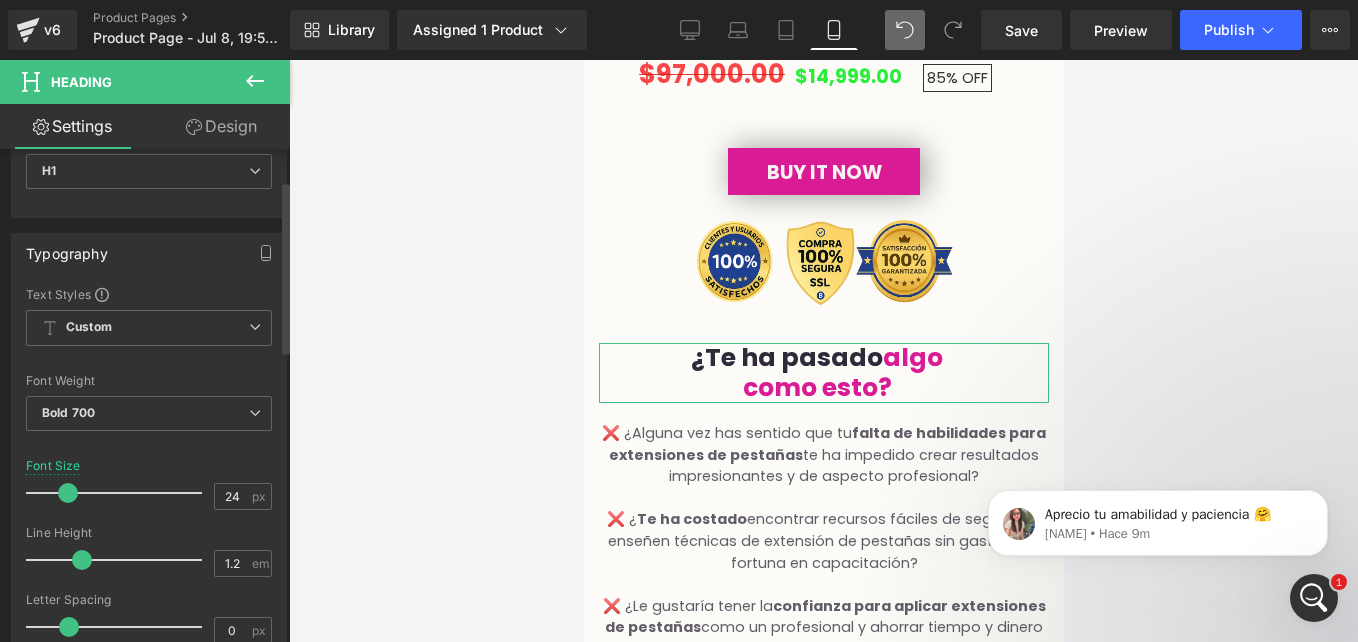 type on "23" 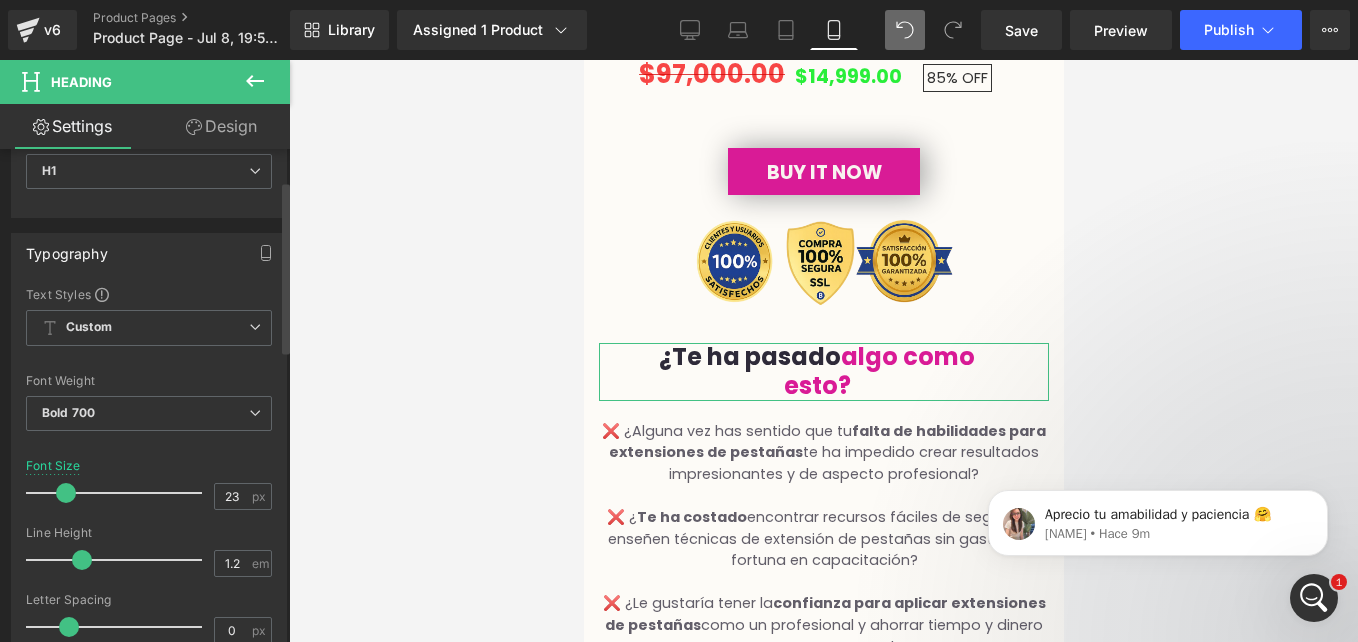 drag, startPoint x: 73, startPoint y: 495, endPoint x: 59, endPoint y: 497, distance: 14.142136 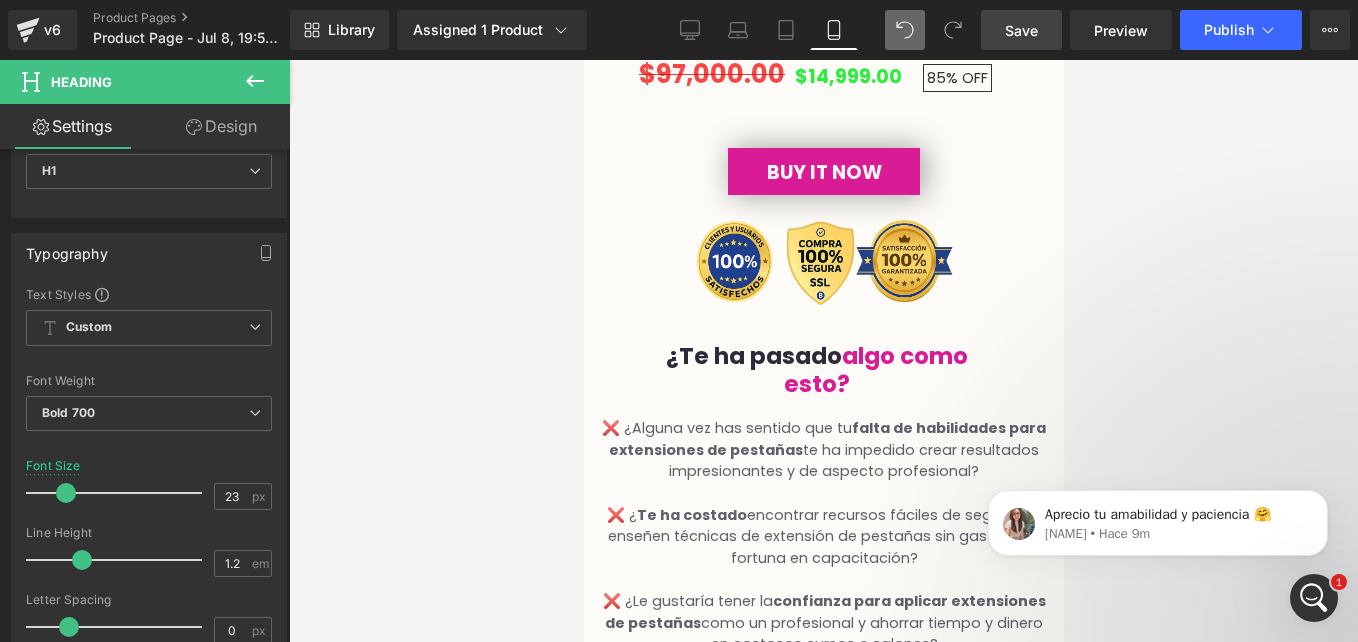 click on "Save" at bounding box center (1021, 30) 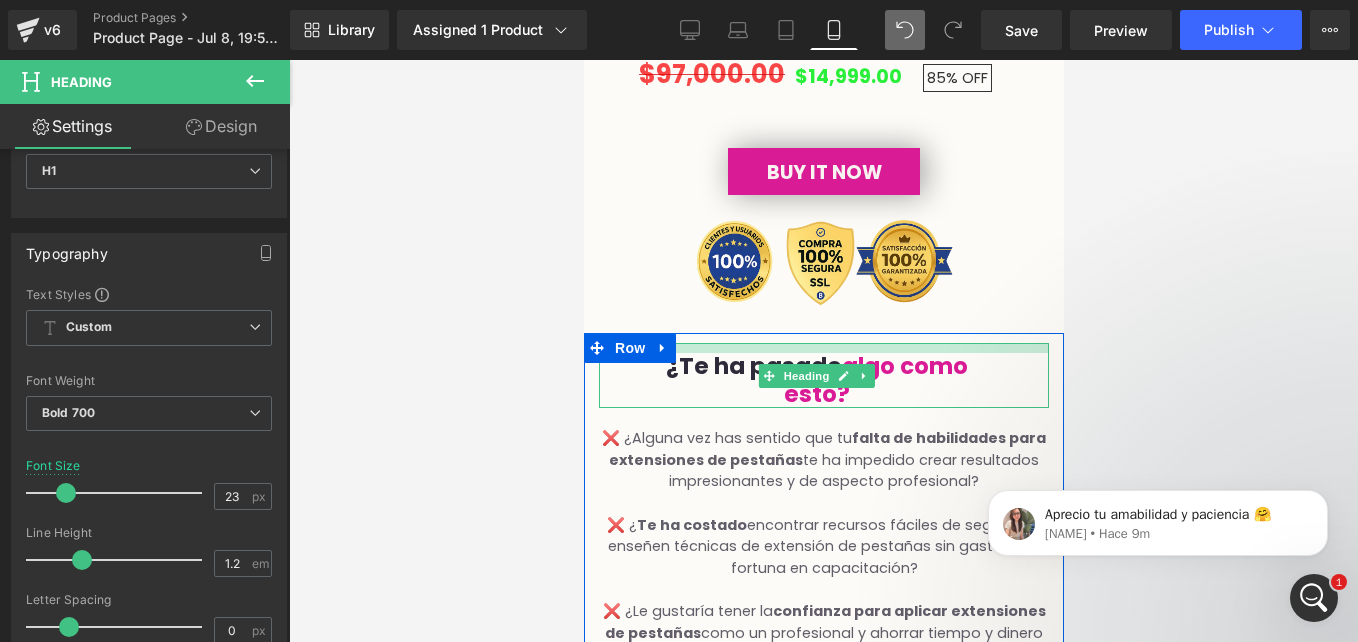 drag, startPoint x: 803, startPoint y: 293, endPoint x: 802, endPoint y: 370, distance: 77.00649 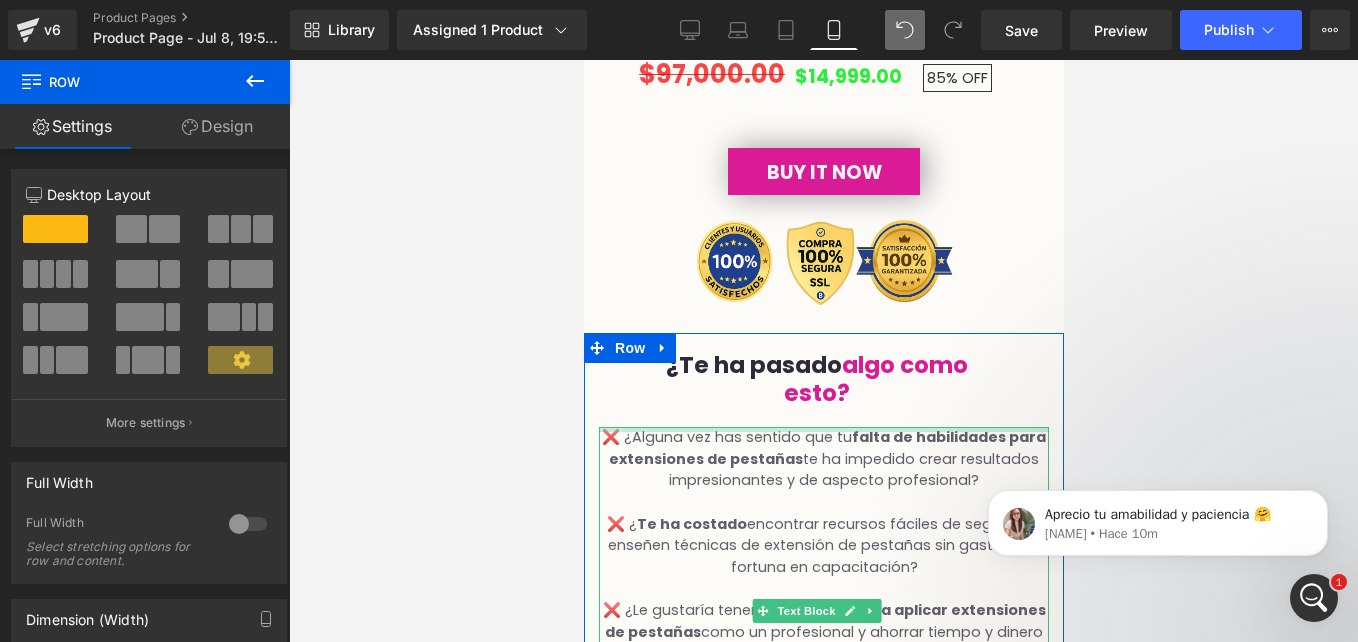 drag, startPoint x: 820, startPoint y: 379, endPoint x: 801, endPoint y: 360, distance: 26.870058 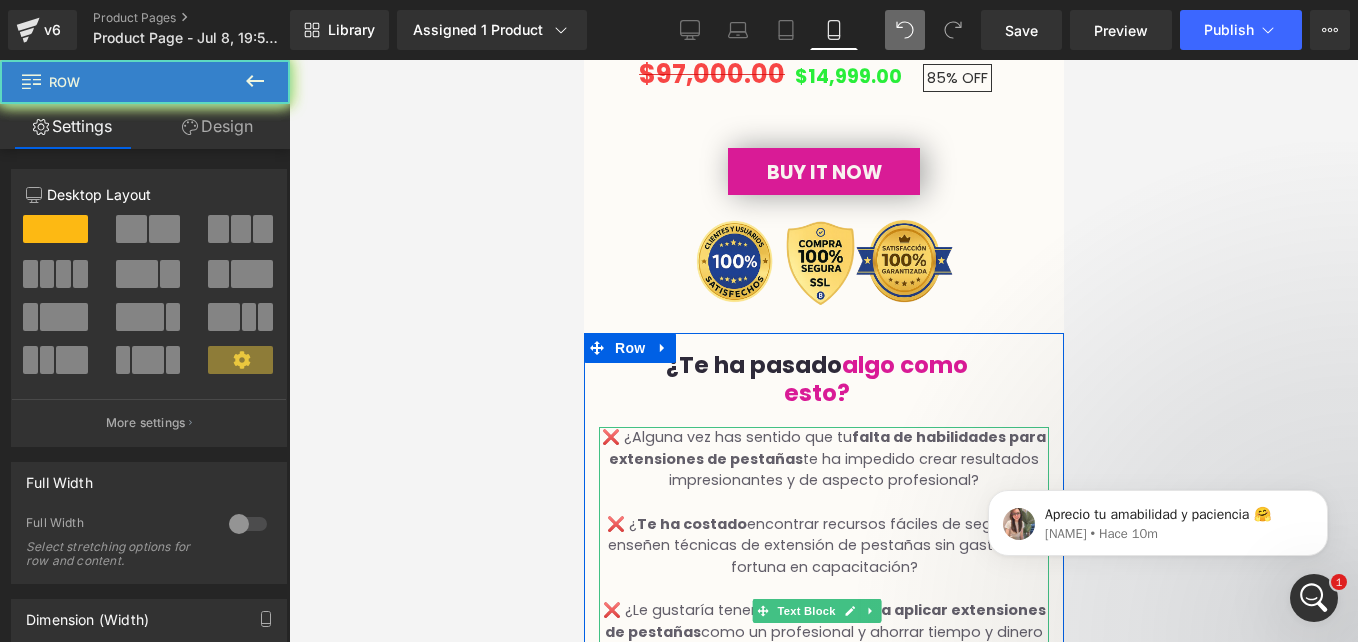 click on "Design" at bounding box center [217, 126] 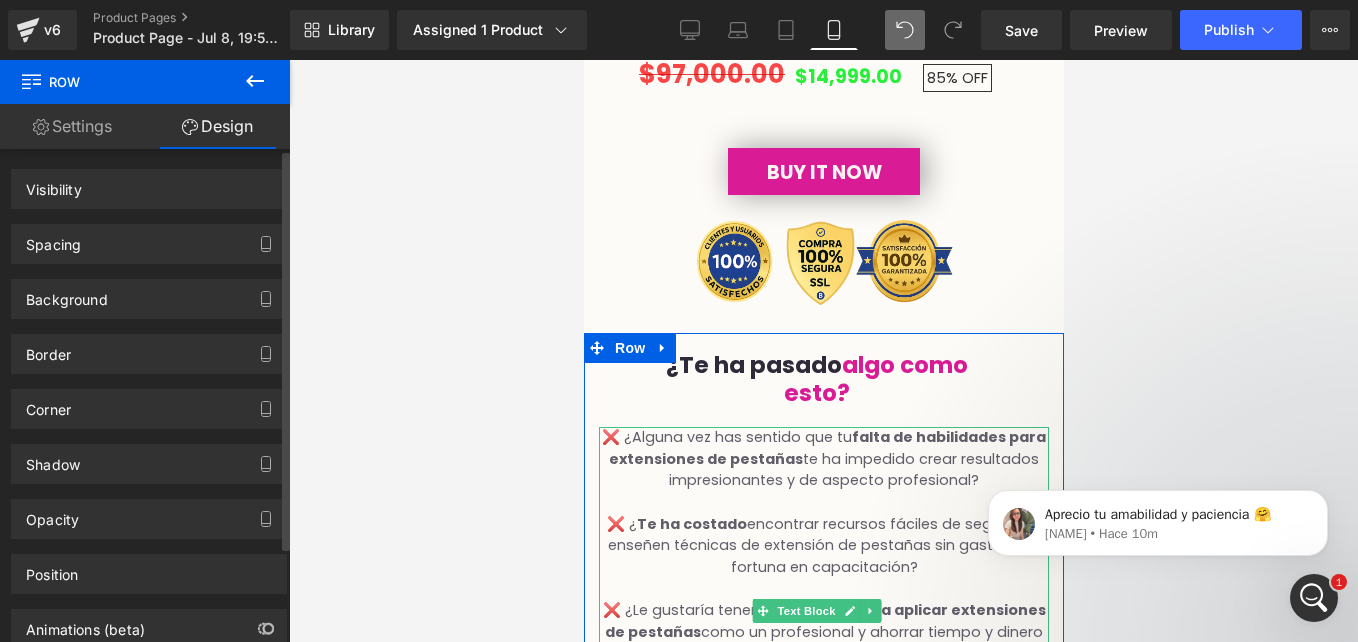 click on "Spacing" at bounding box center [149, 244] 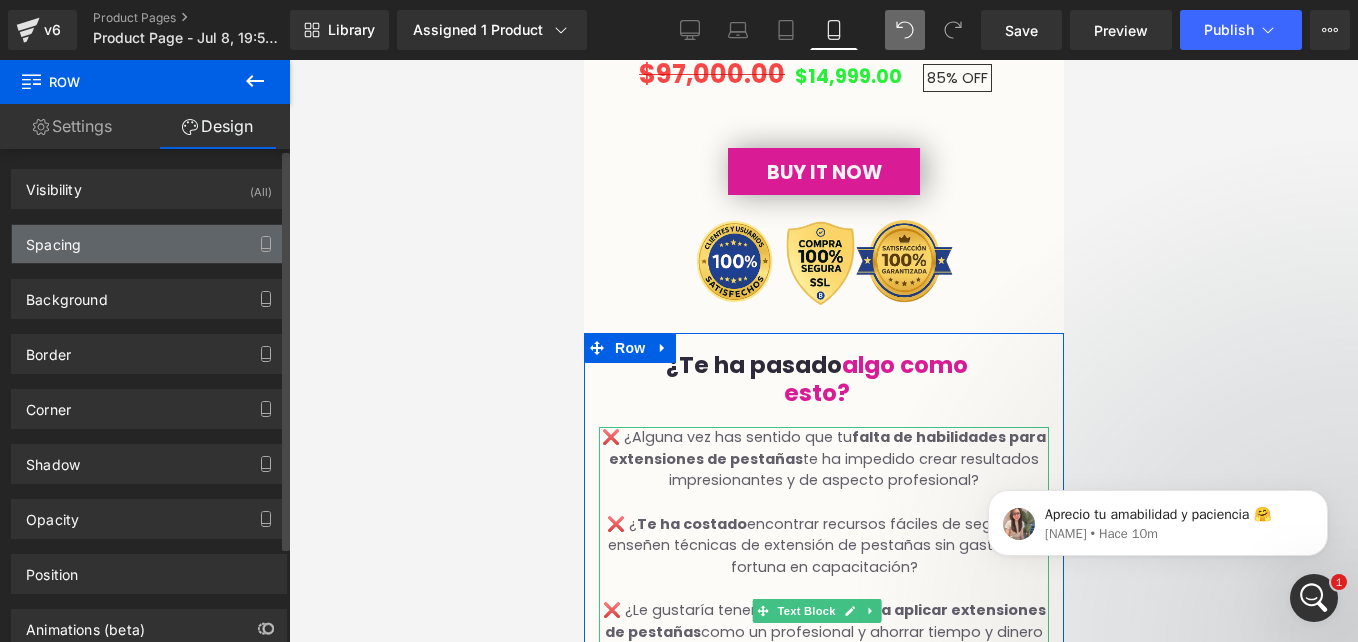 click on "Spacing" at bounding box center (149, 244) 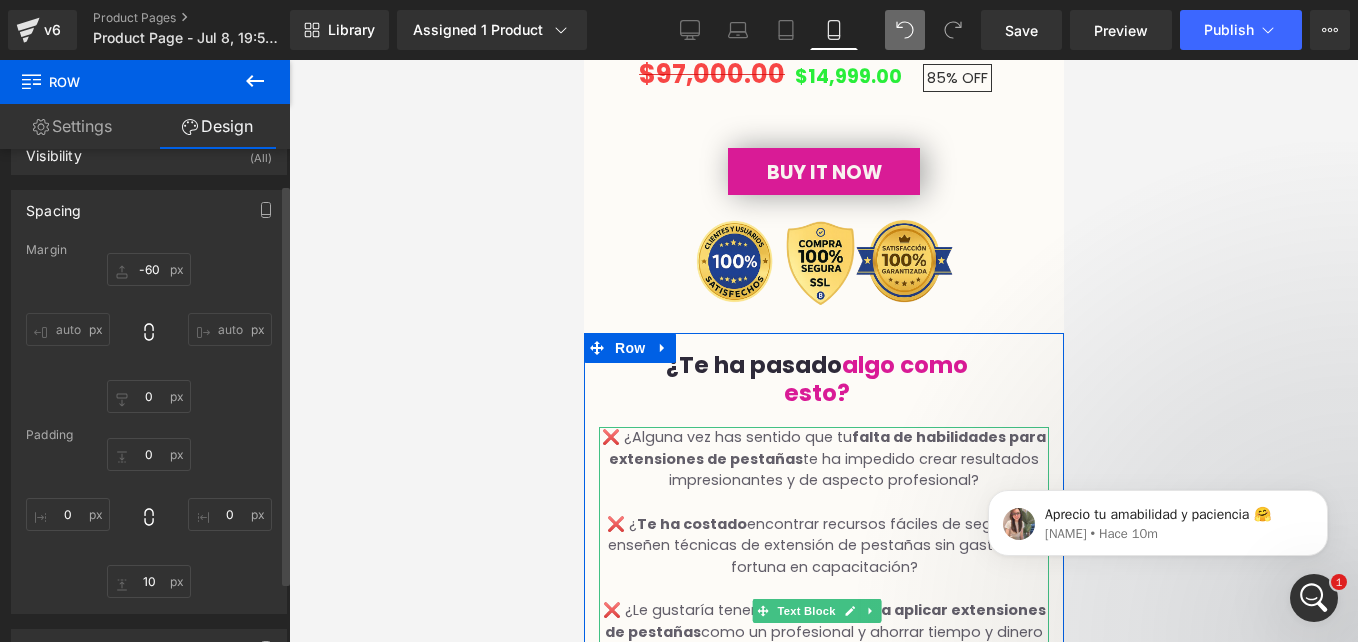 scroll, scrollTop: 45, scrollLeft: 0, axis: vertical 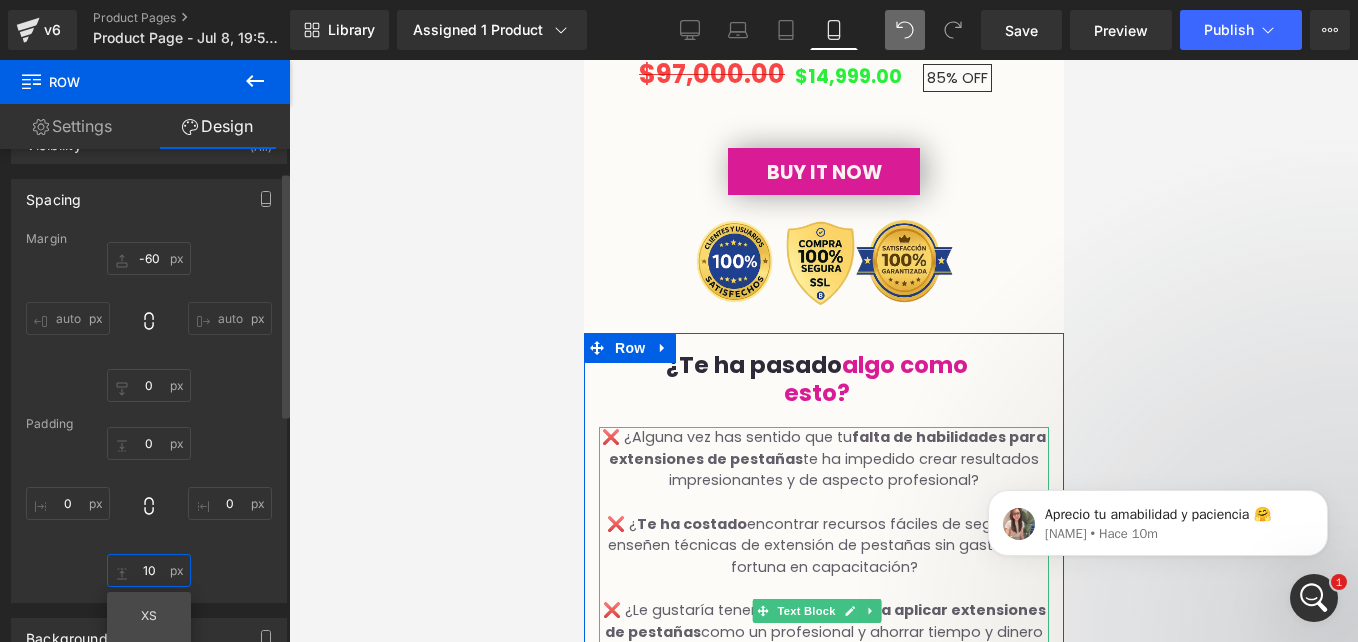 click on "10" at bounding box center [149, 570] 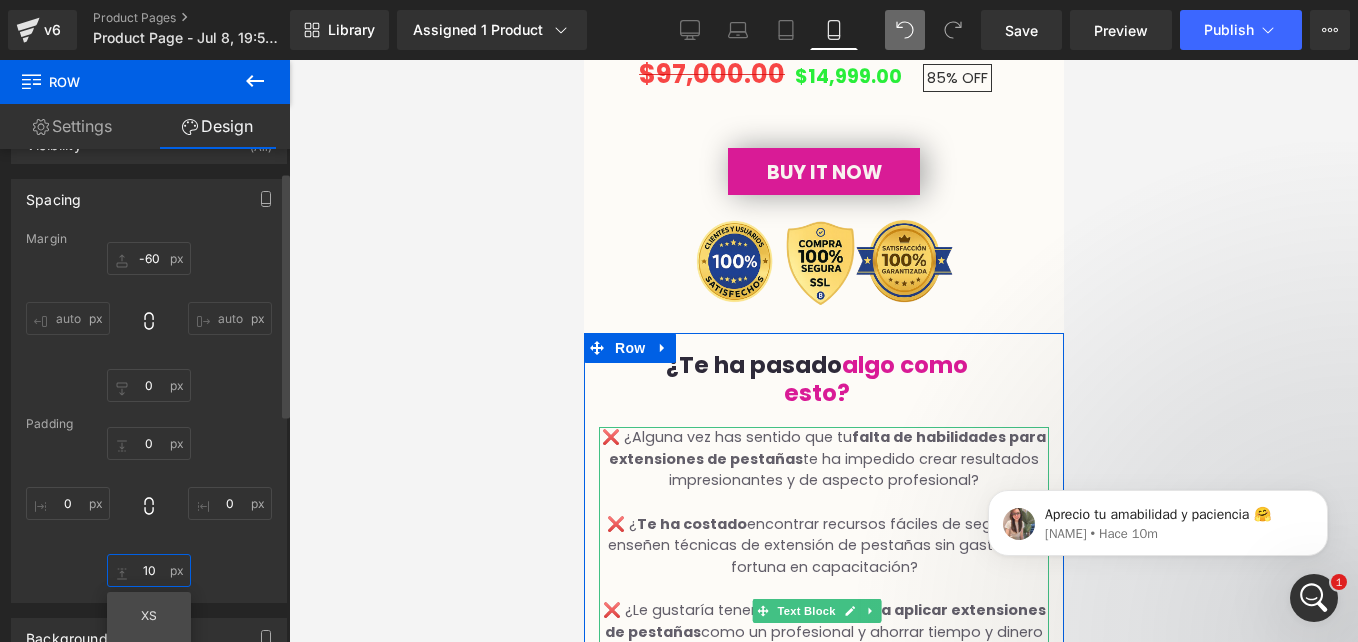 click on "10" at bounding box center (149, 570) 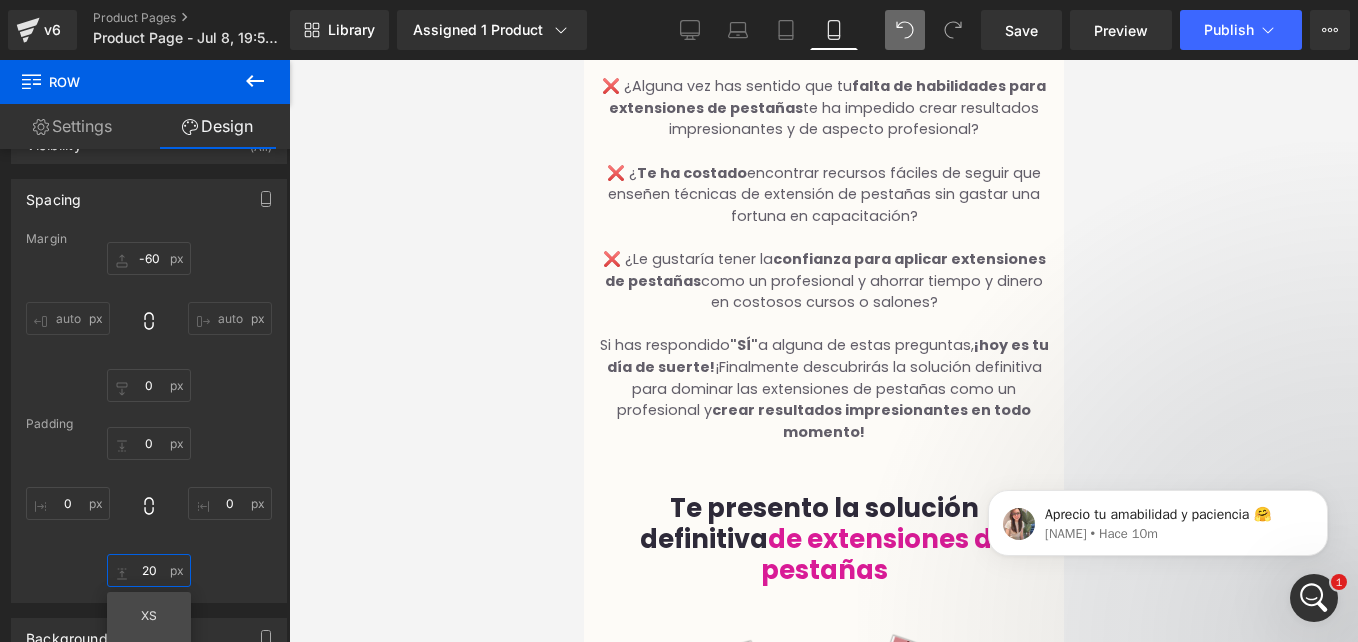 scroll, scrollTop: 3203, scrollLeft: 0, axis: vertical 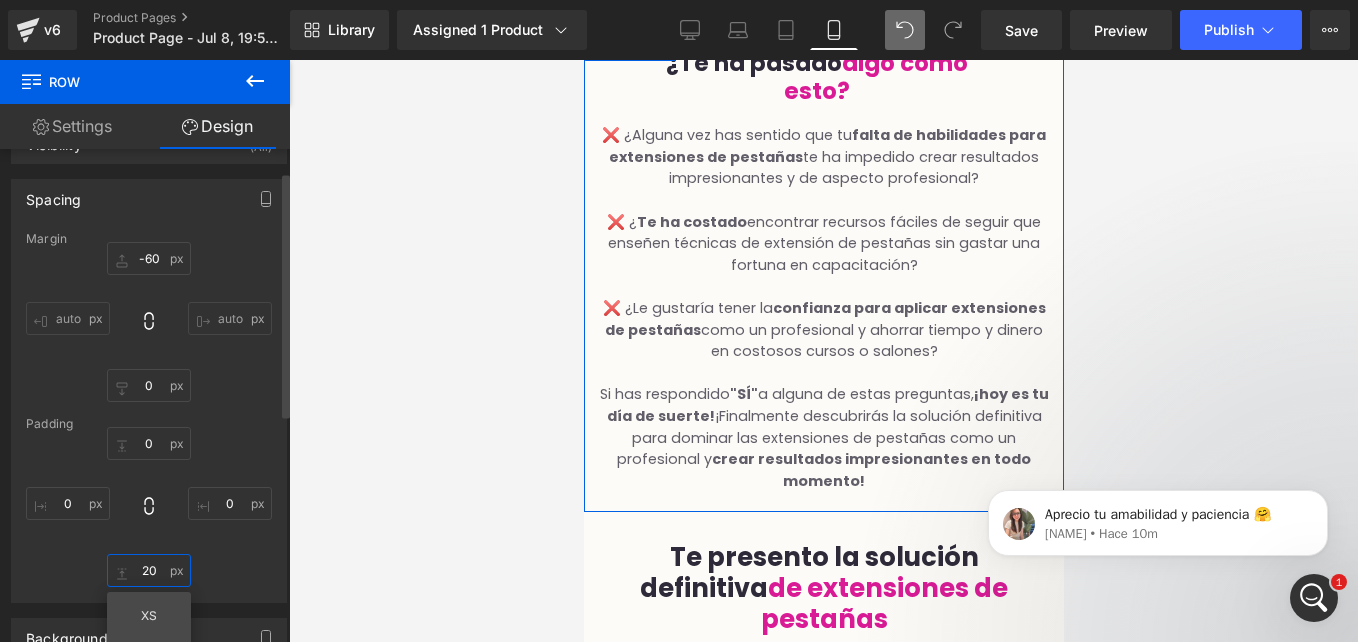 type on "2" 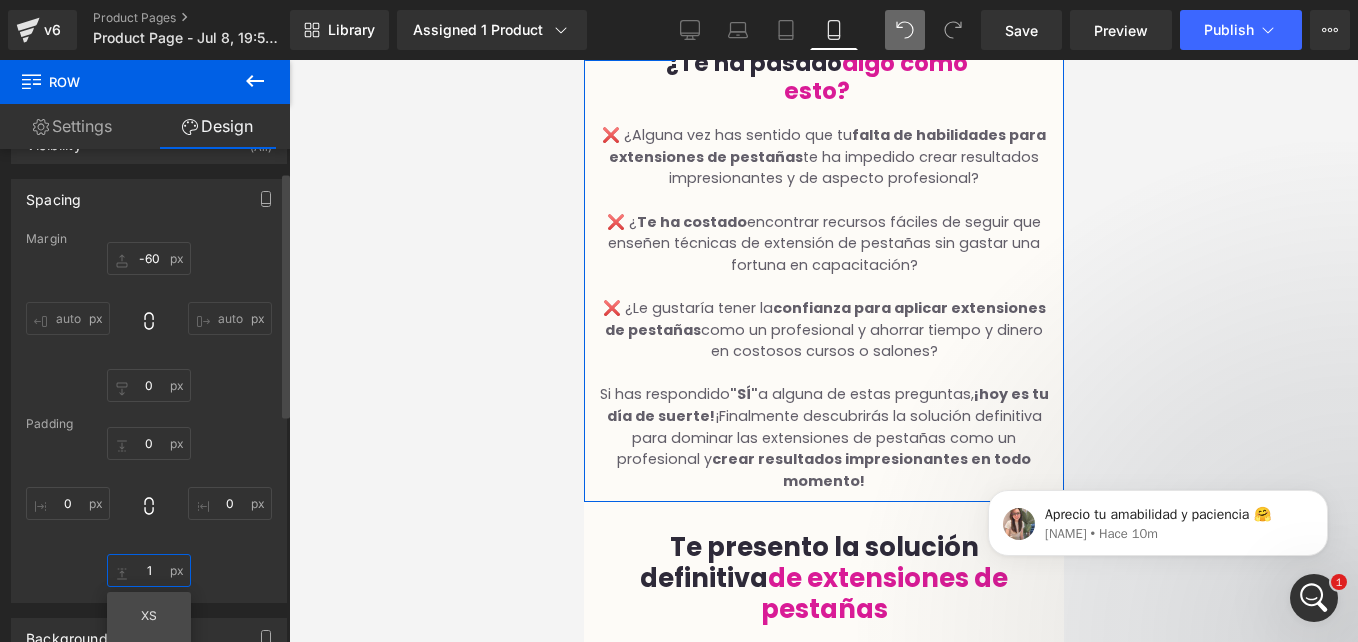 type on "10" 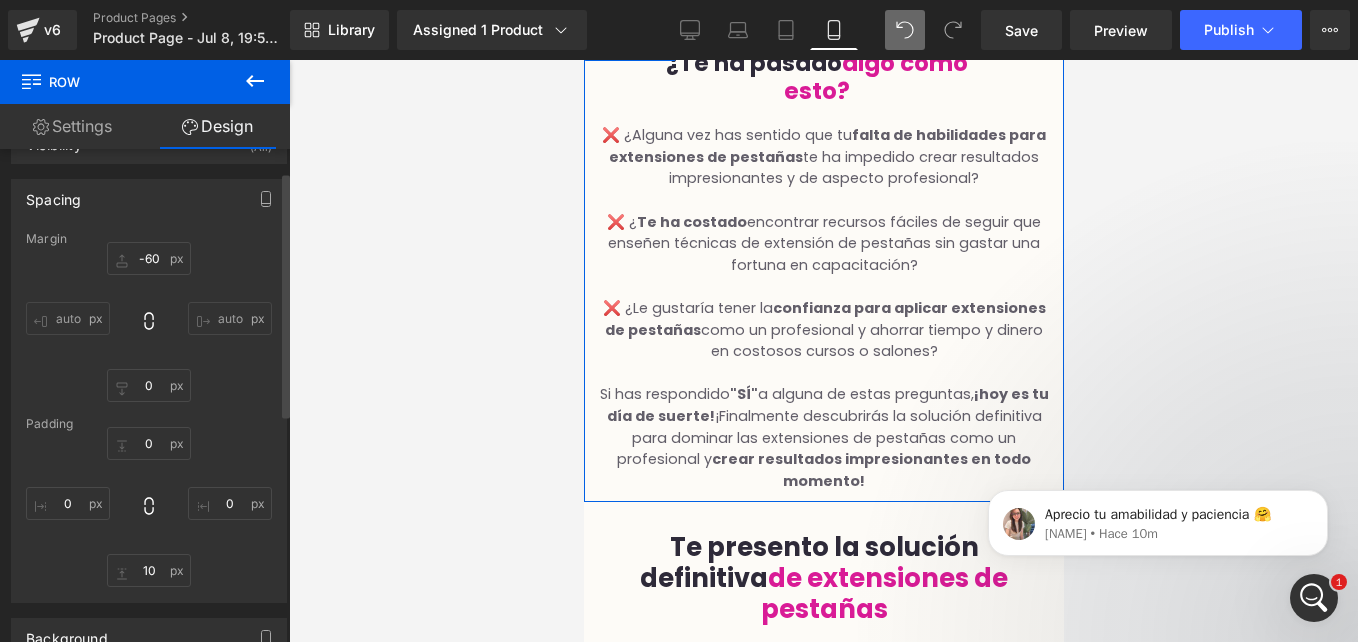 click on "Margin
-60px -60
auto auto
0px 0
auto auto
Padding
0px 0
0px 0
10 10
0px 0" at bounding box center (149, 417) 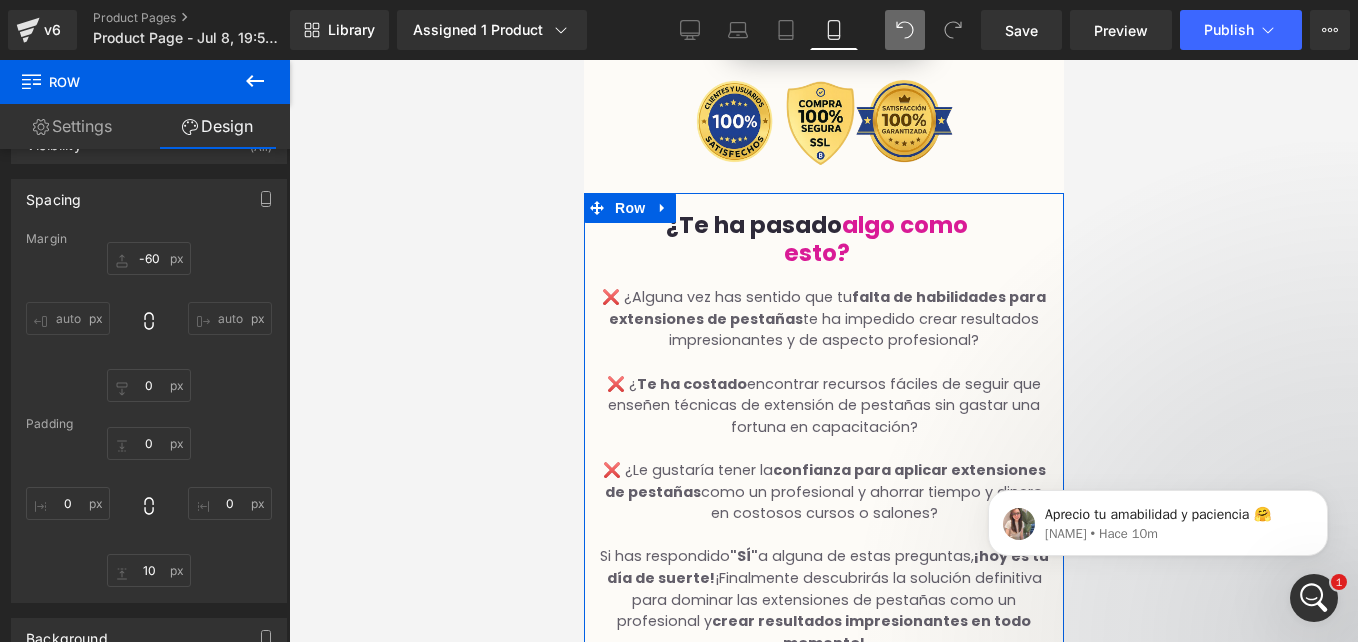 scroll, scrollTop: 2919, scrollLeft: 0, axis: vertical 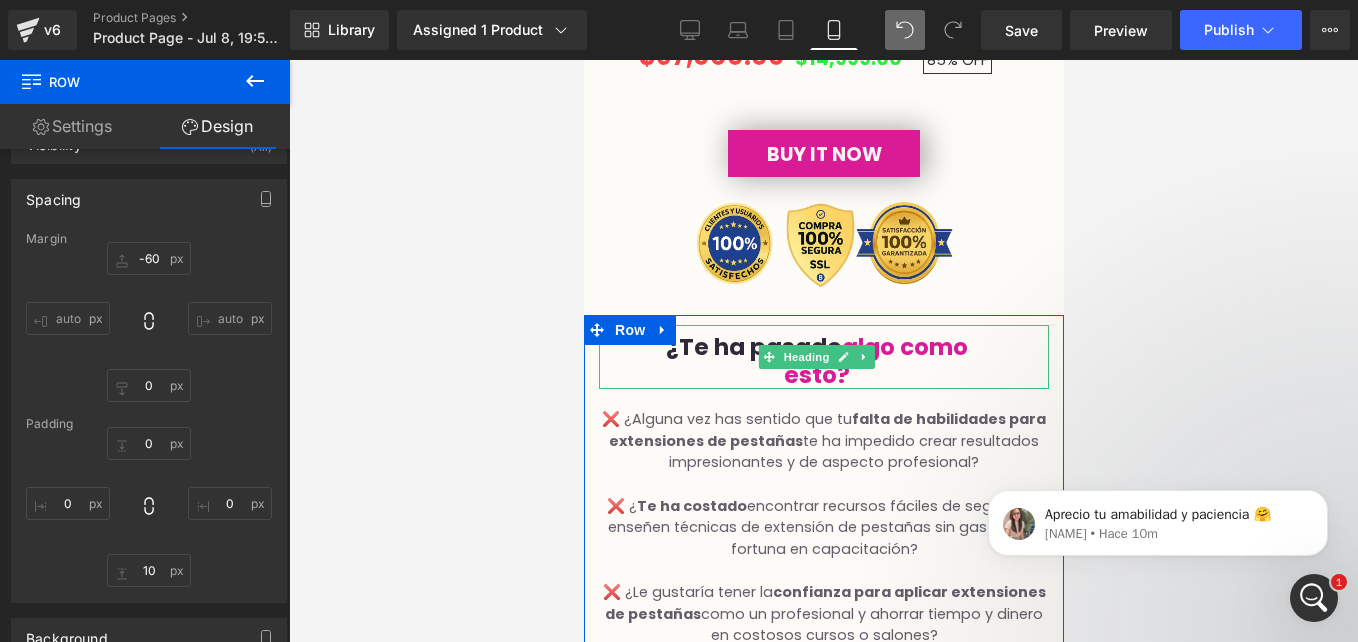click on "¿Te ha pasado  algo como esto?" at bounding box center (816, 361) 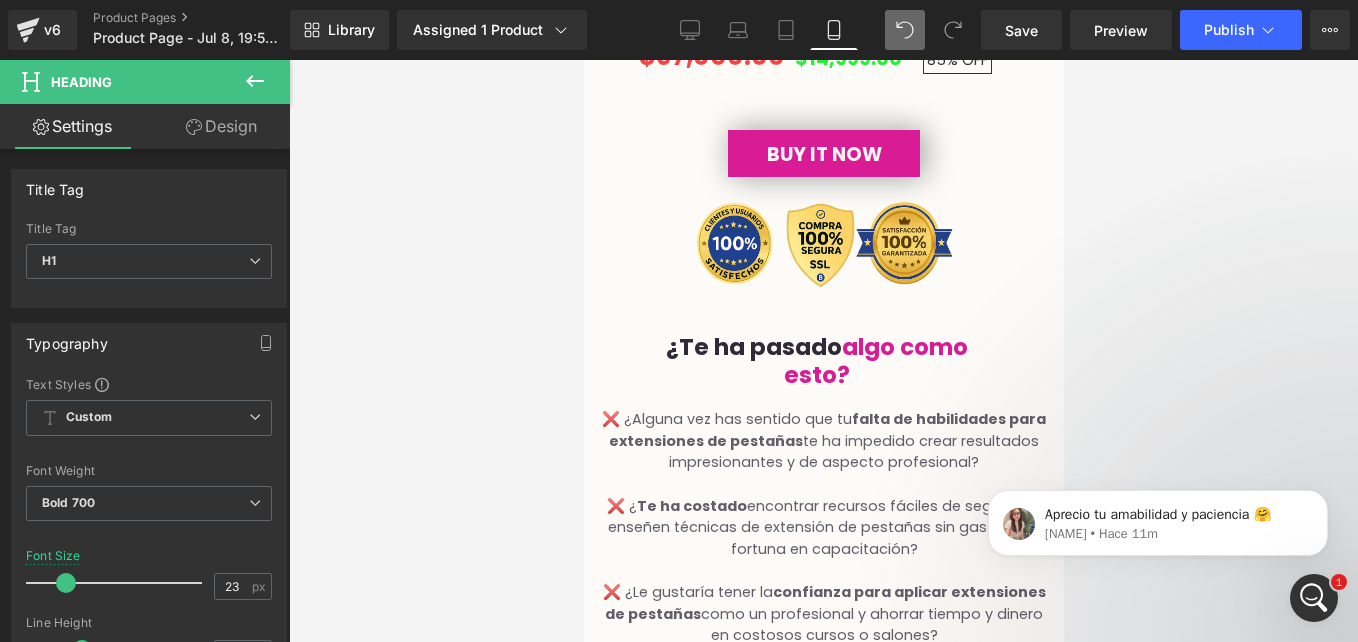 click on "Design" at bounding box center (221, 126) 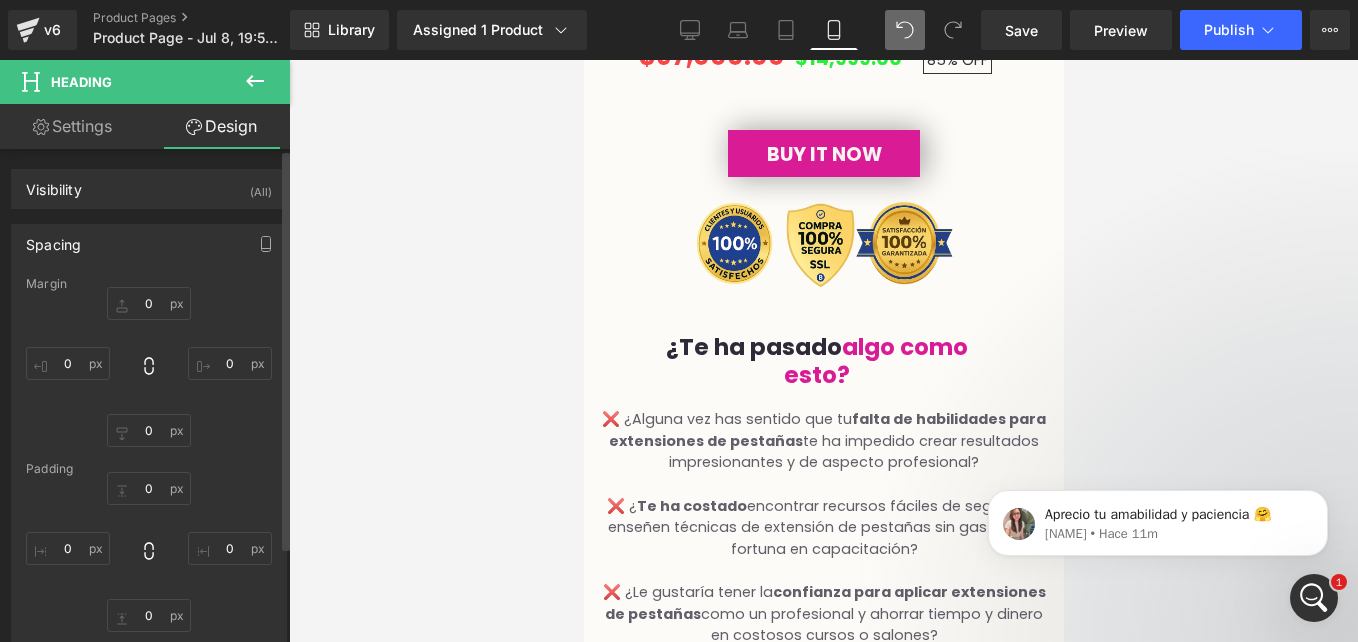 click on "Spacing" at bounding box center [53, 239] 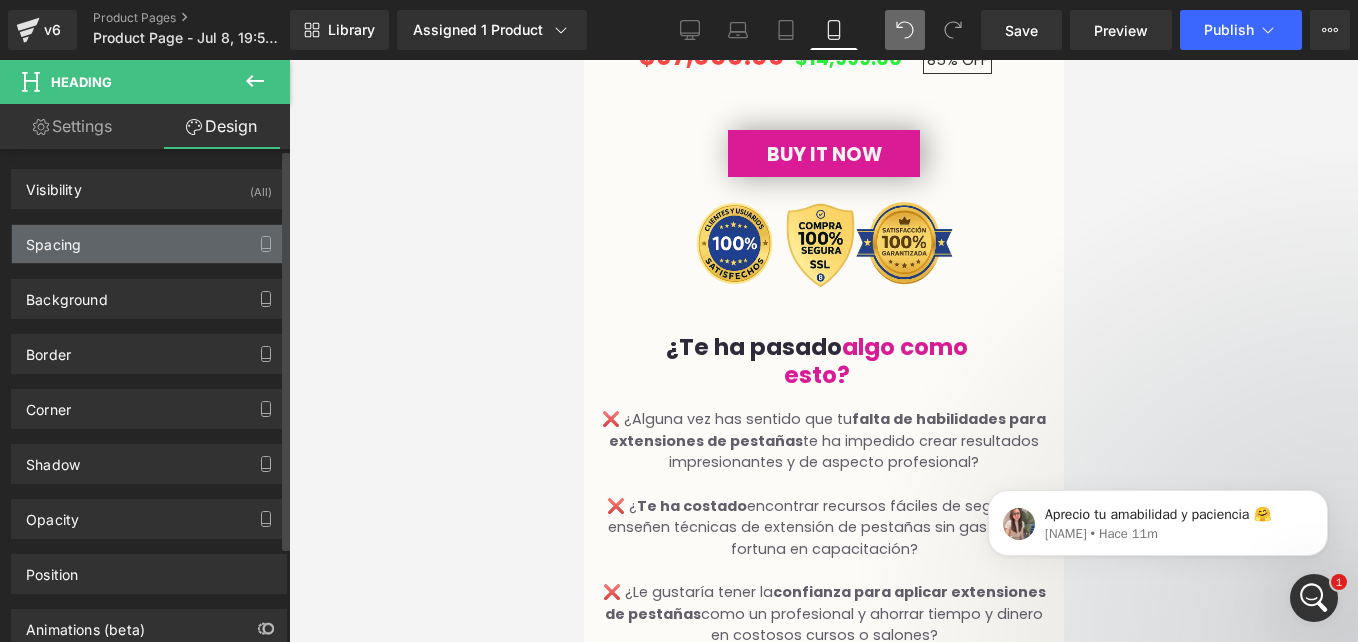 type on "-50" 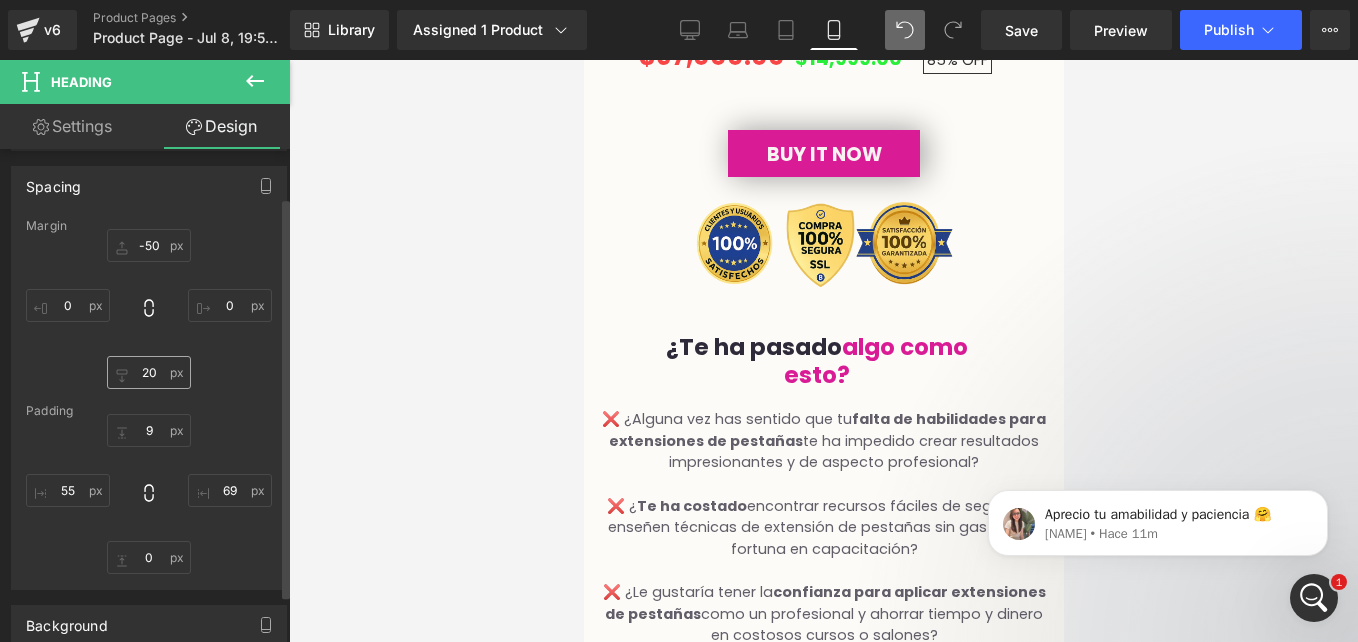 scroll, scrollTop: 59, scrollLeft: 0, axis: vertical 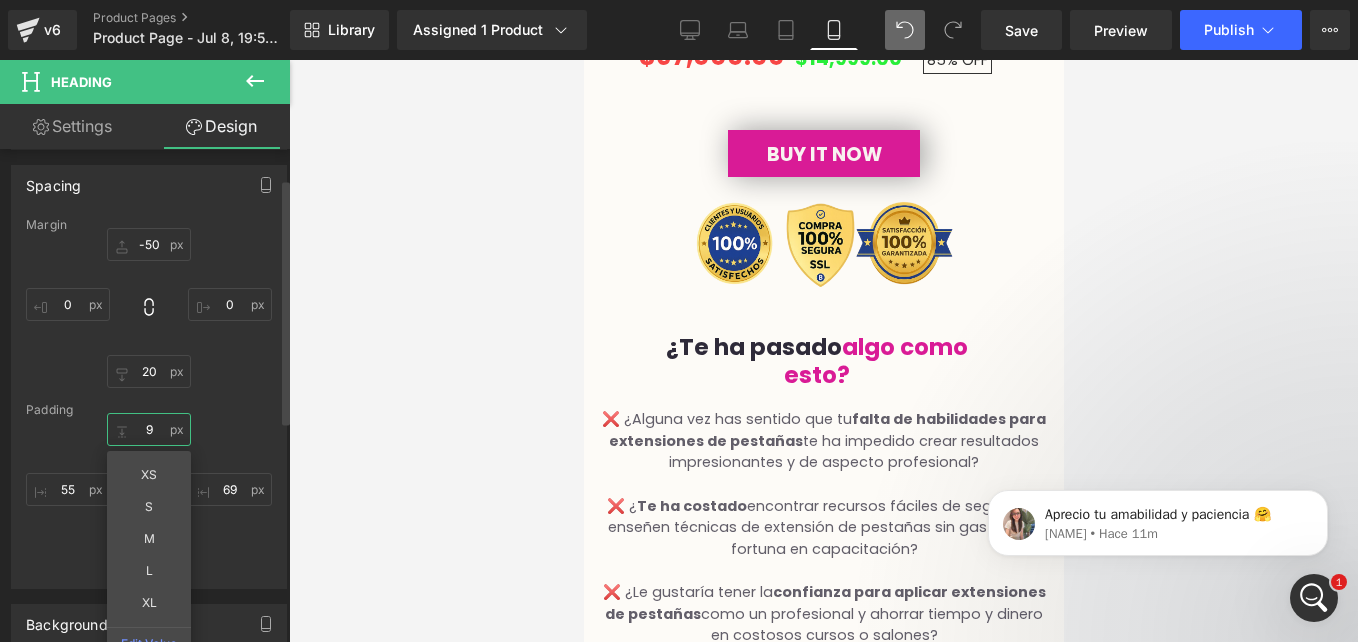 click on "9" at bounding box center (149, 429) 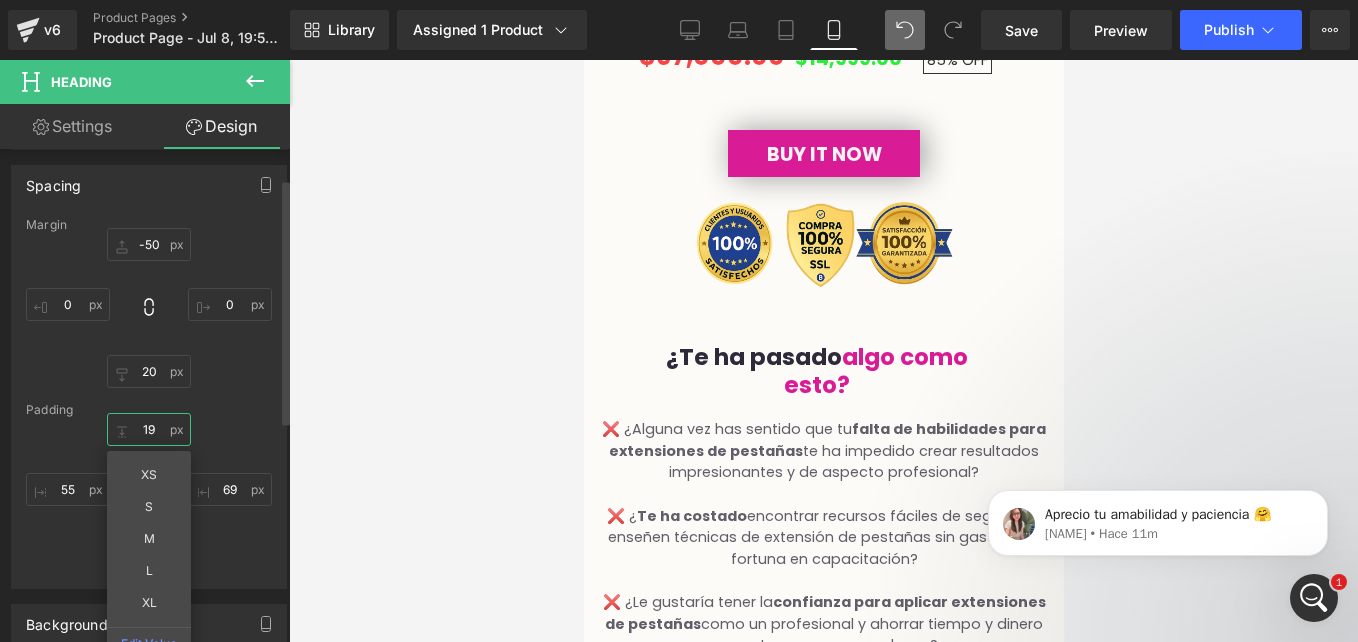 type on "9" 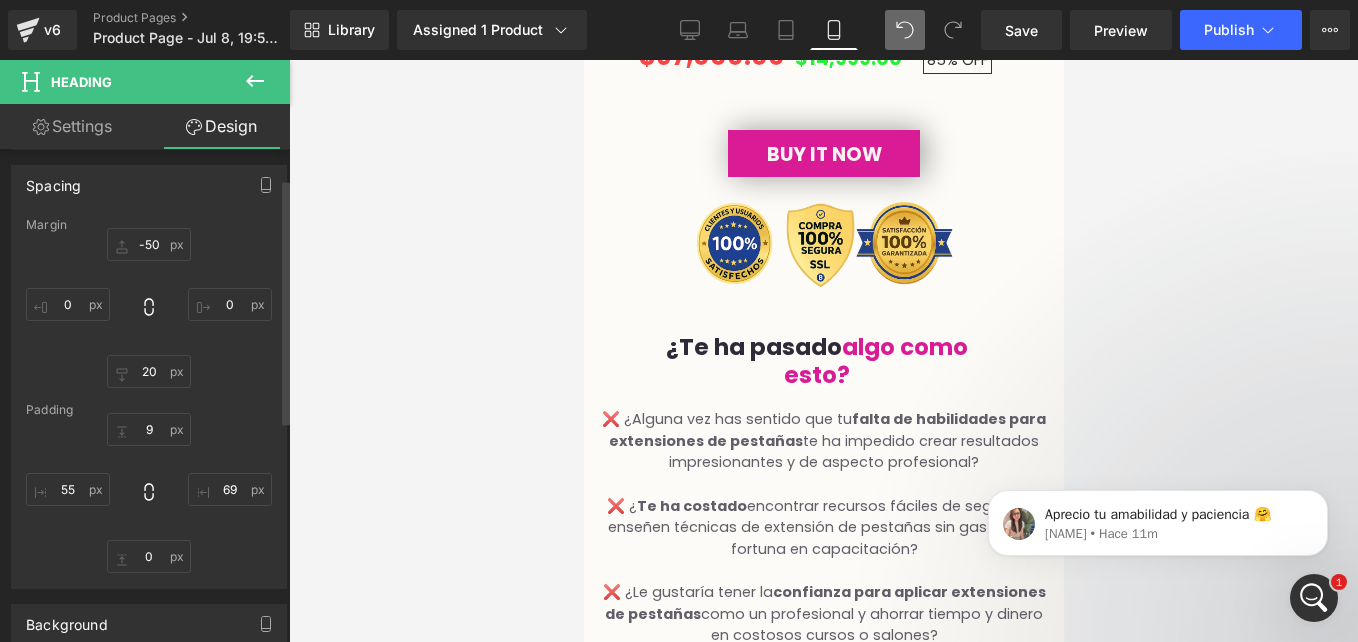 click on "9 9
69px 69
0px 0
55px 55" at bounding box center (149, 493) 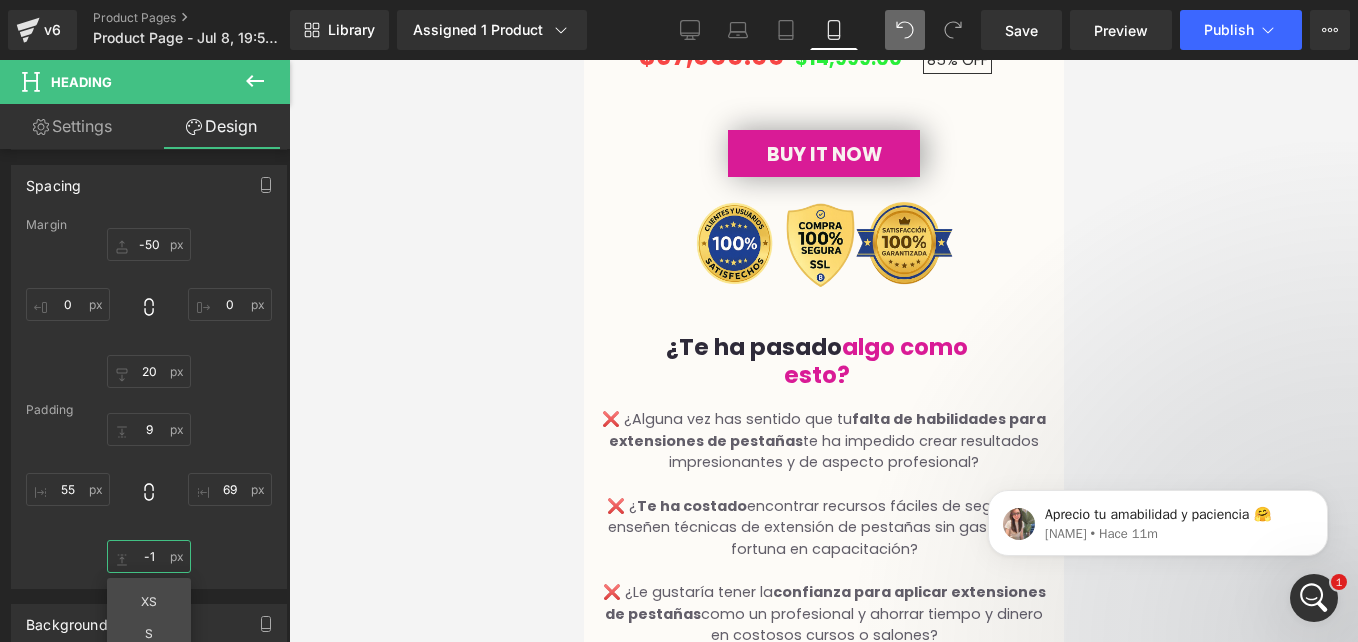 type on "-" 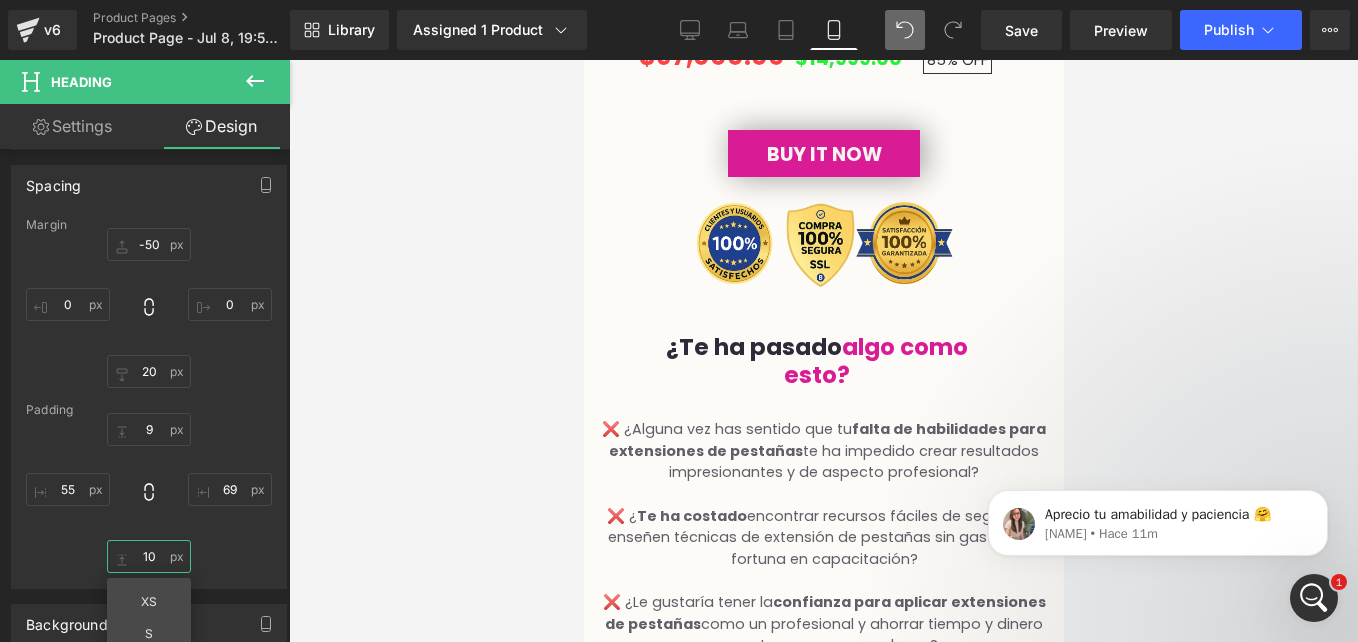 type on "1" 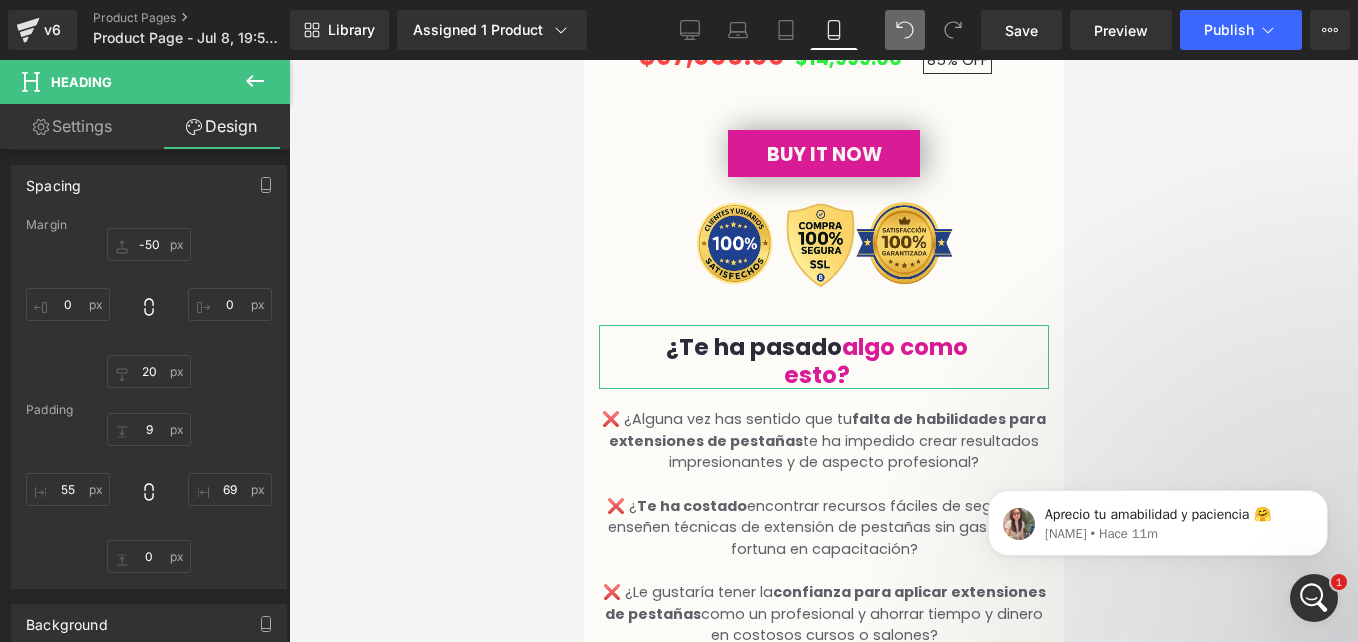 click at bounding box center (823, 351) 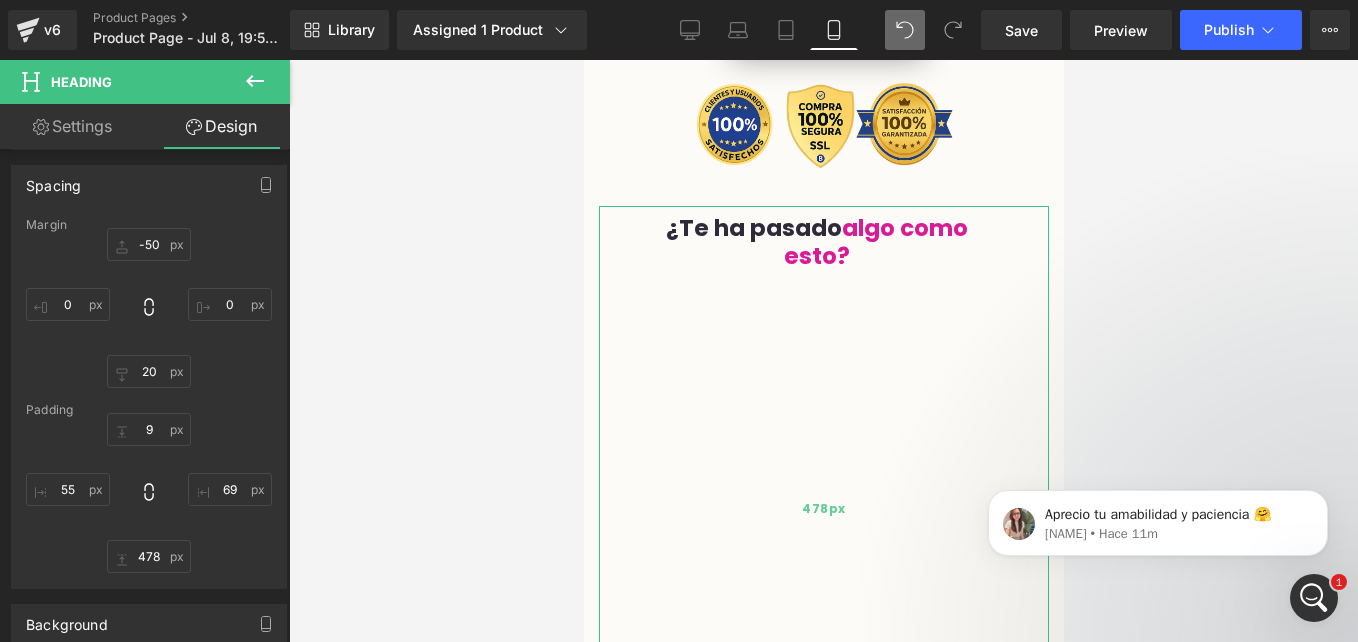 scroll, scrollTop: 2982, scrollLeft: 0, axis: vertical 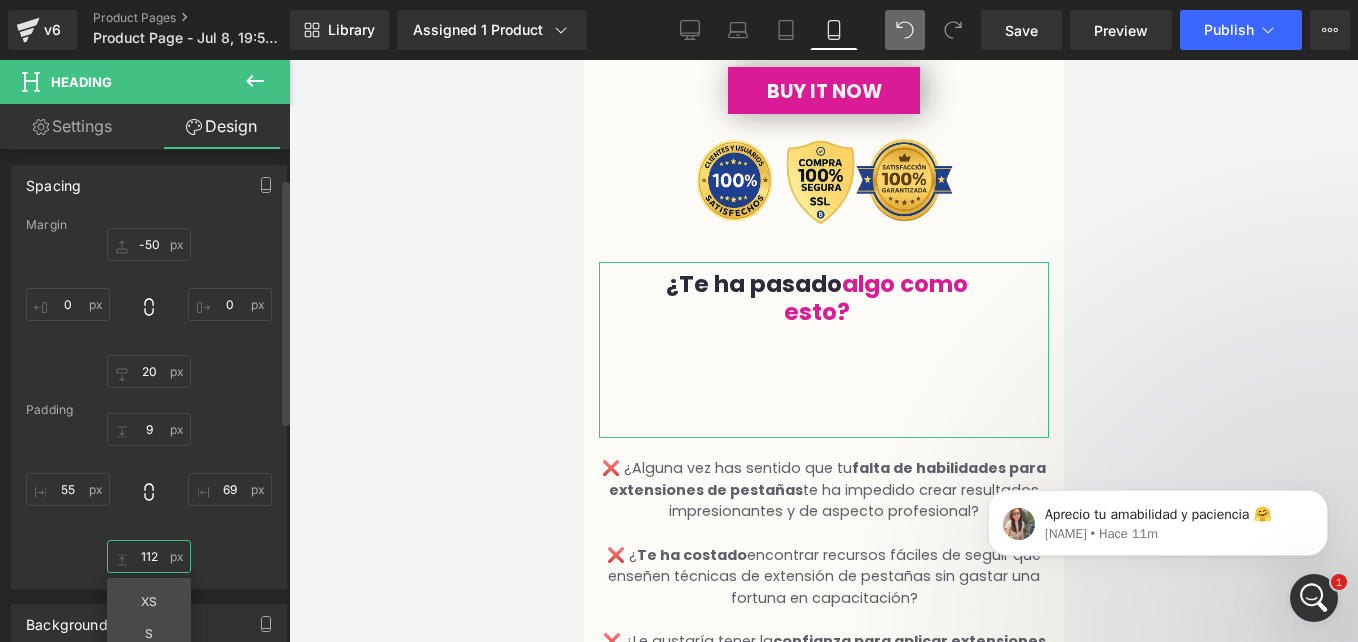 click on "112" at bounding box center [149, 556] 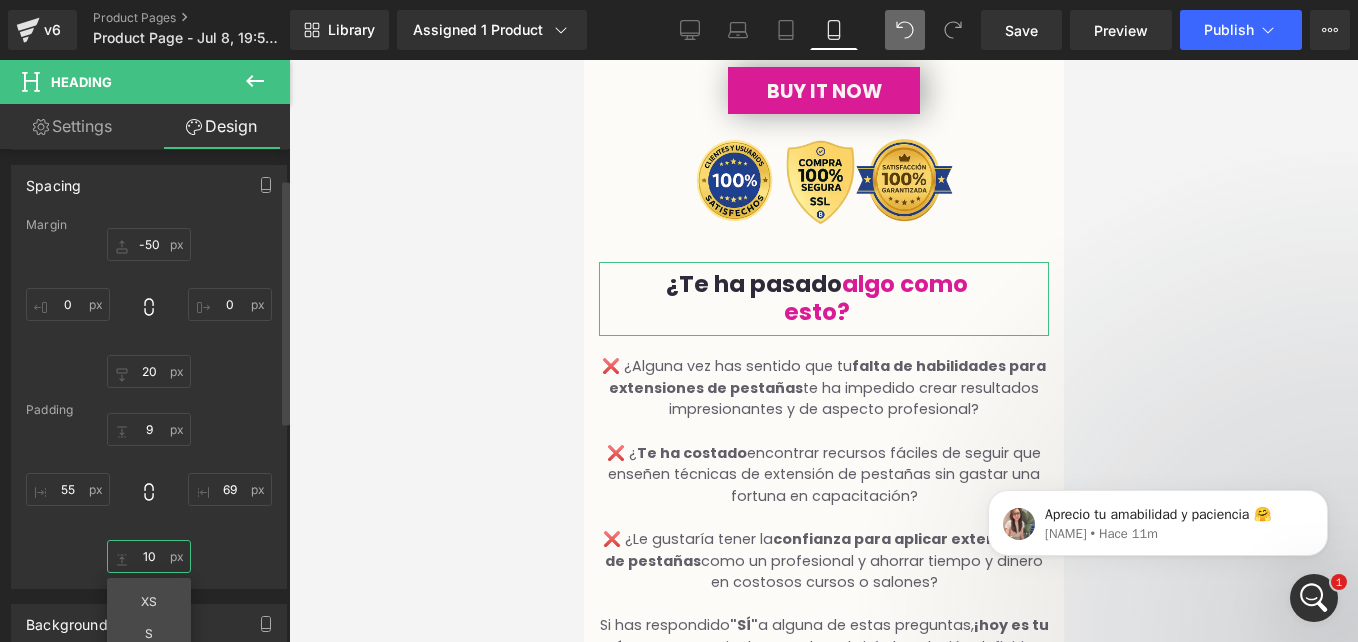 type on "1" 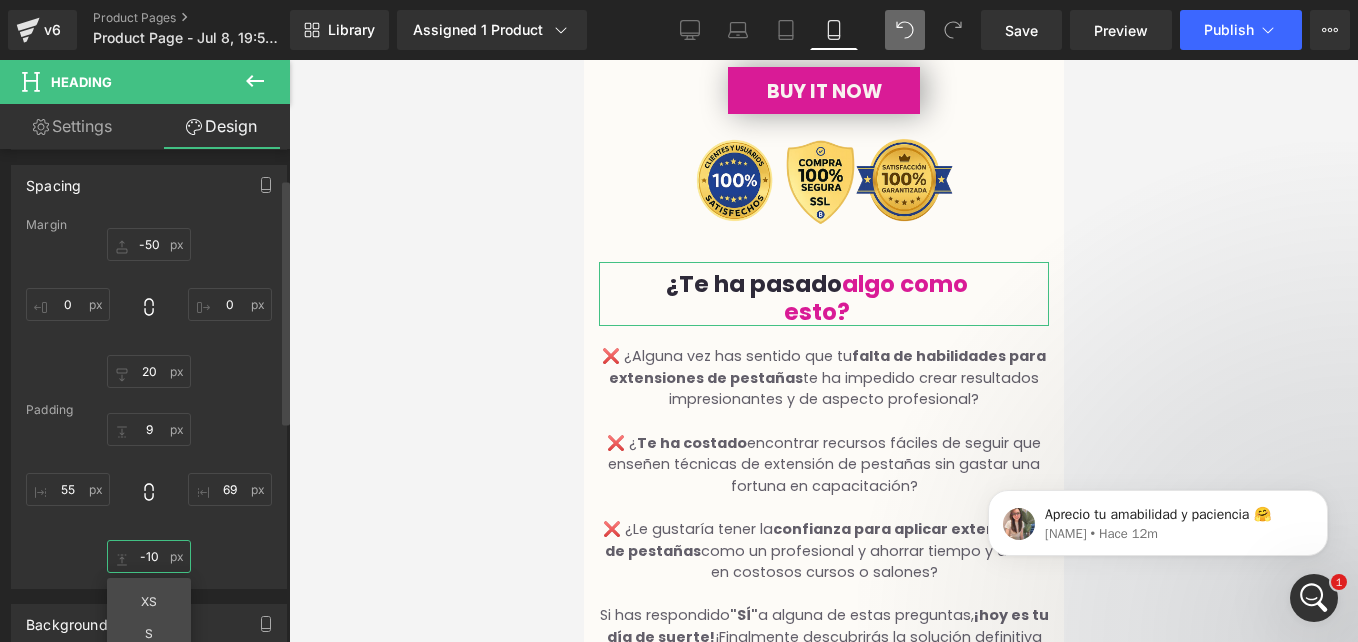 type on "-10" 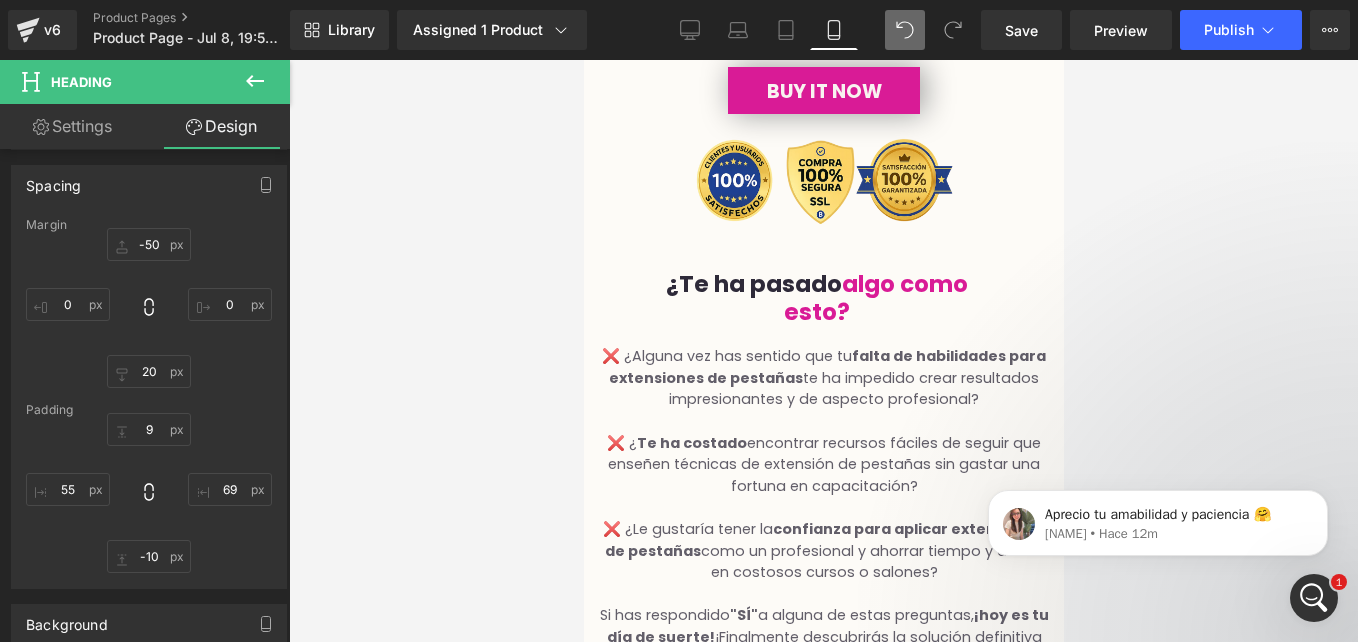 click at bounding box center [823, 351] 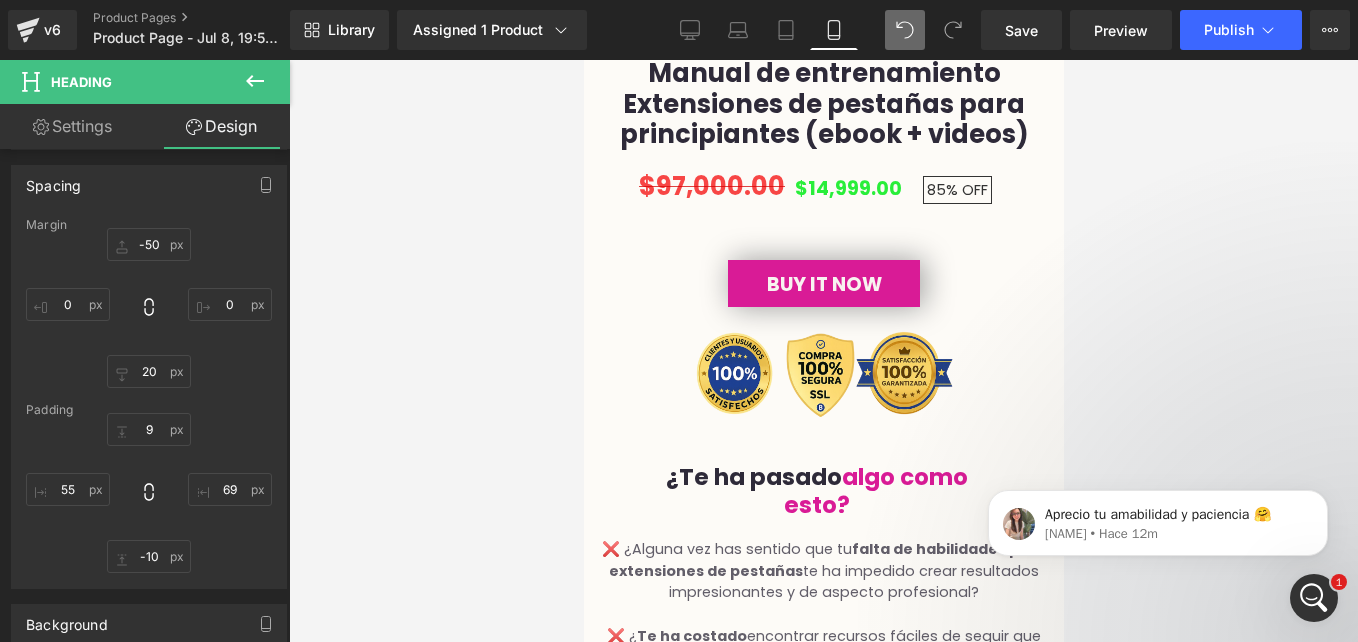 scroll, scrollTop: 2788, scrollLeft: 0, axis: vertical 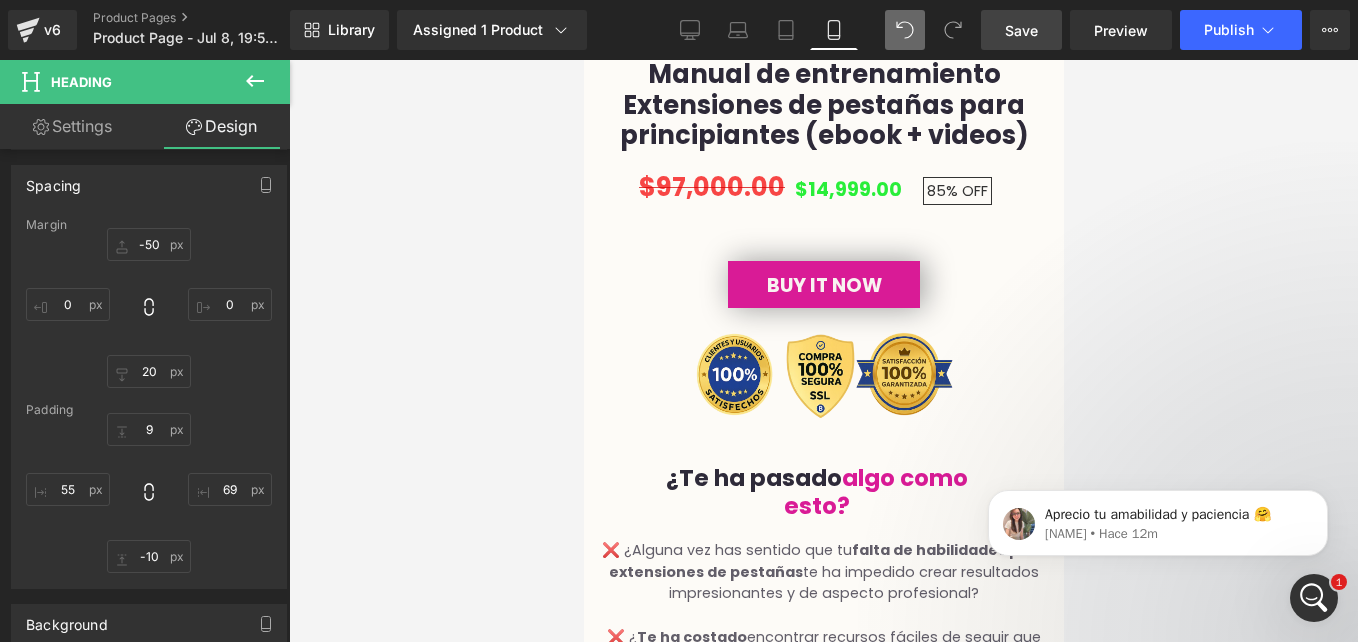 click on "Save" at bounding box center [1021, 30] 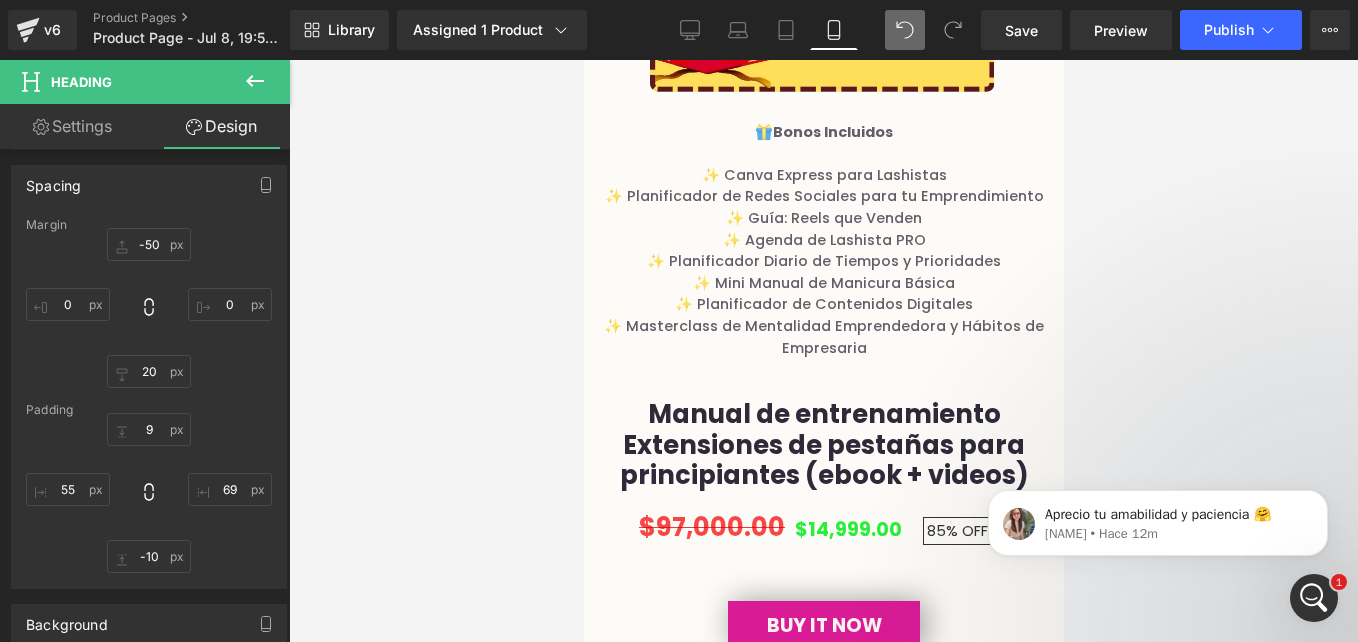 scroll, scrollTop: 2454, scrollLeft: 0, axis: vertical 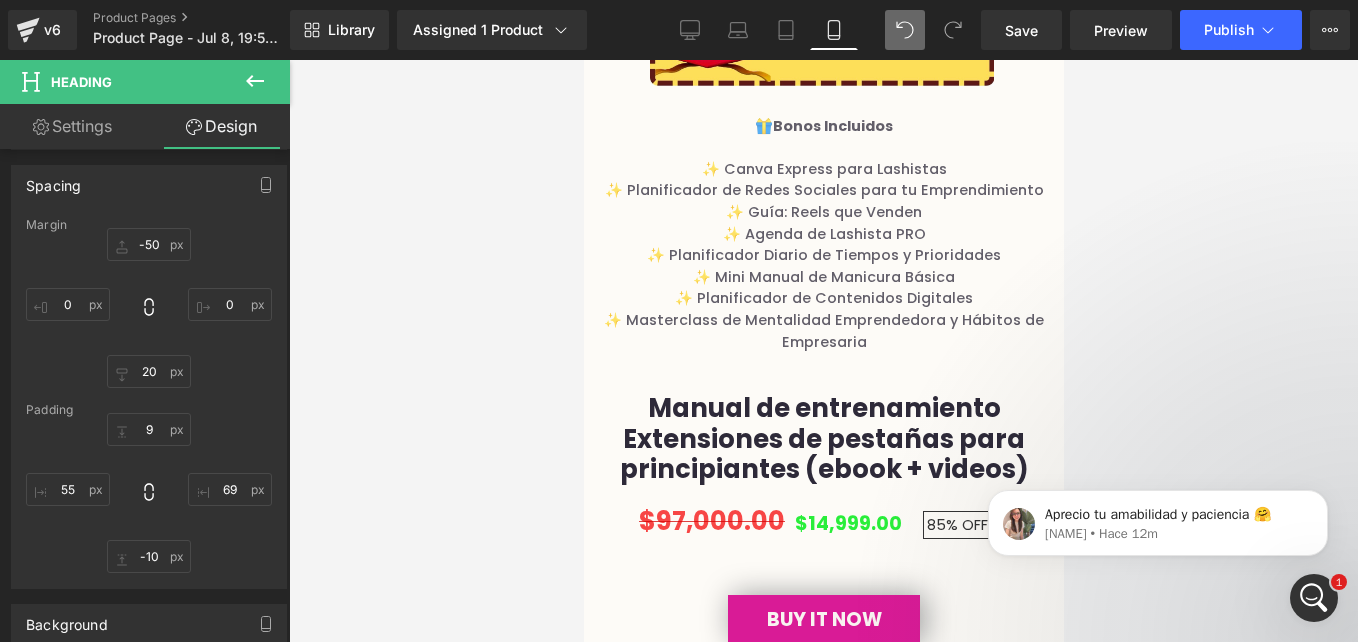 drag, startPoint x: 743, startPoint y: 394, endPoint x: 841, endPoint y: 398, distance: 98.0816 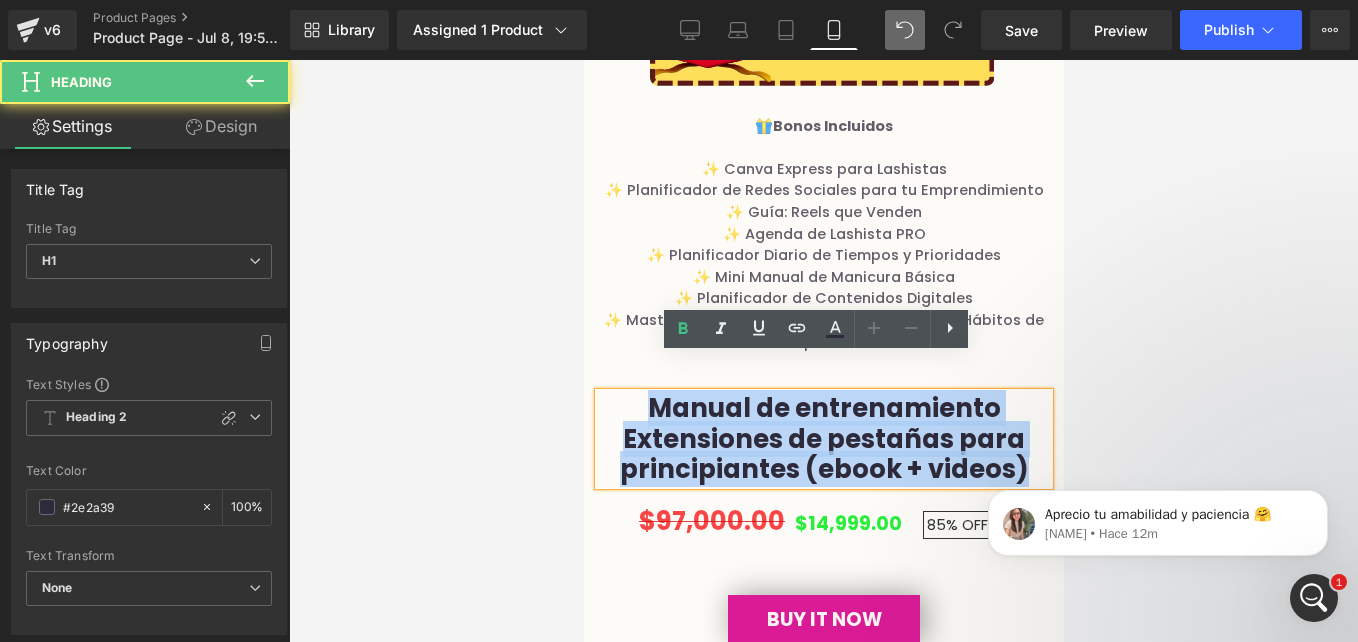 drag, startPoint x: 643, startPoint y: 366, endPoint x: 1030, endPoint y: 426, distance: 391.62354 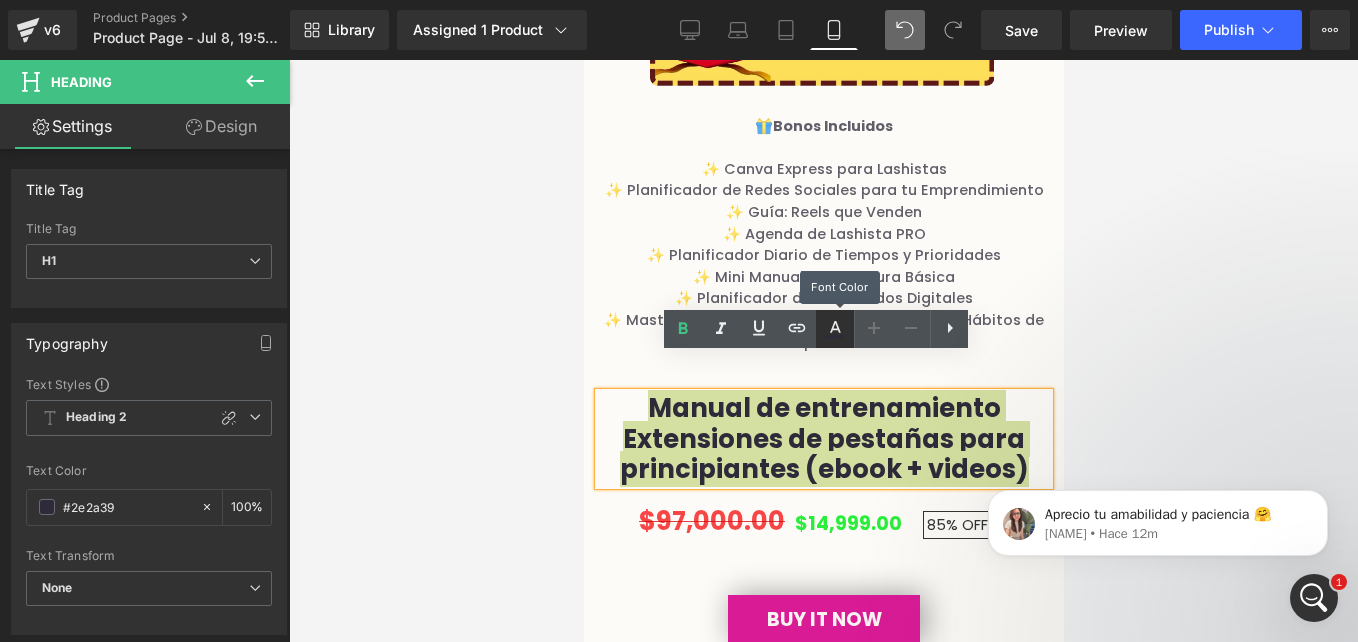 click 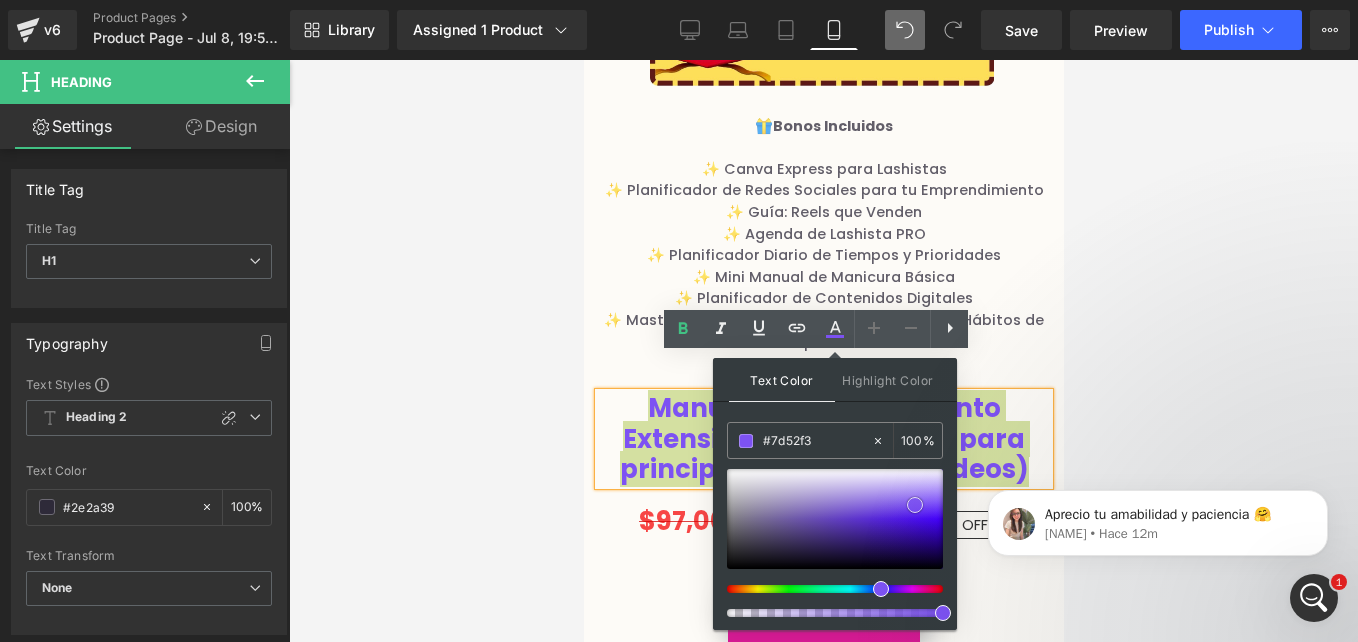 click at bounding box center (835, 519) 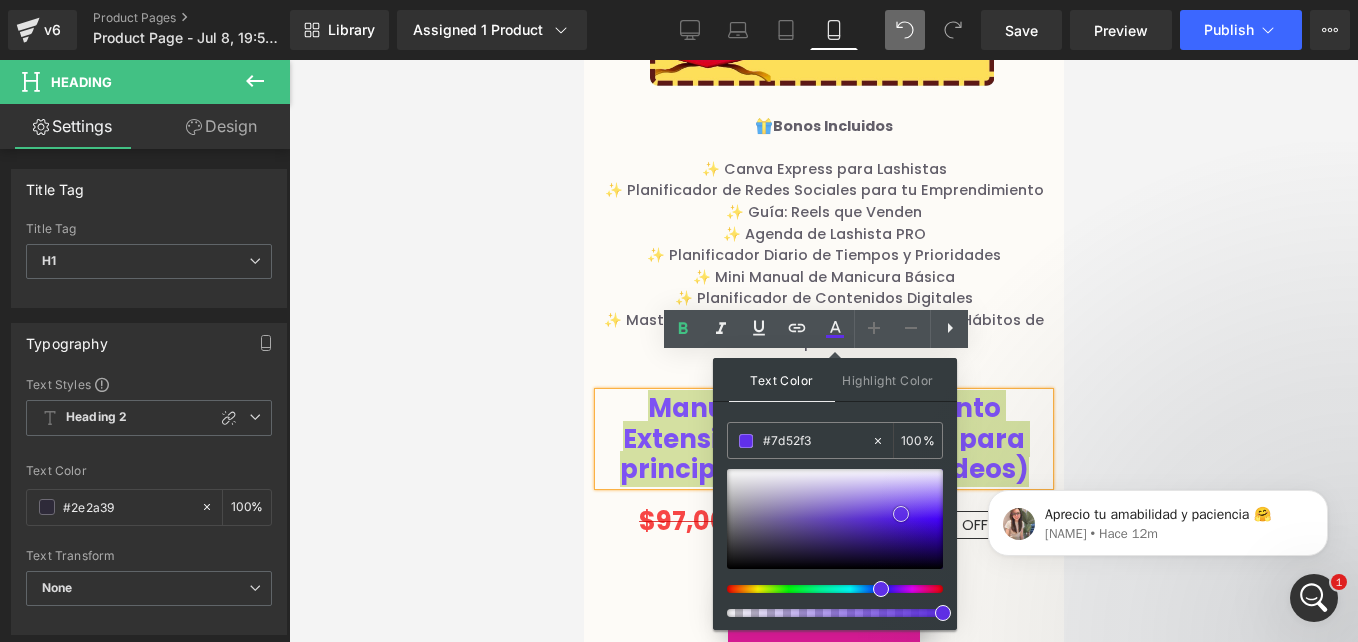 type on "#602fe9" 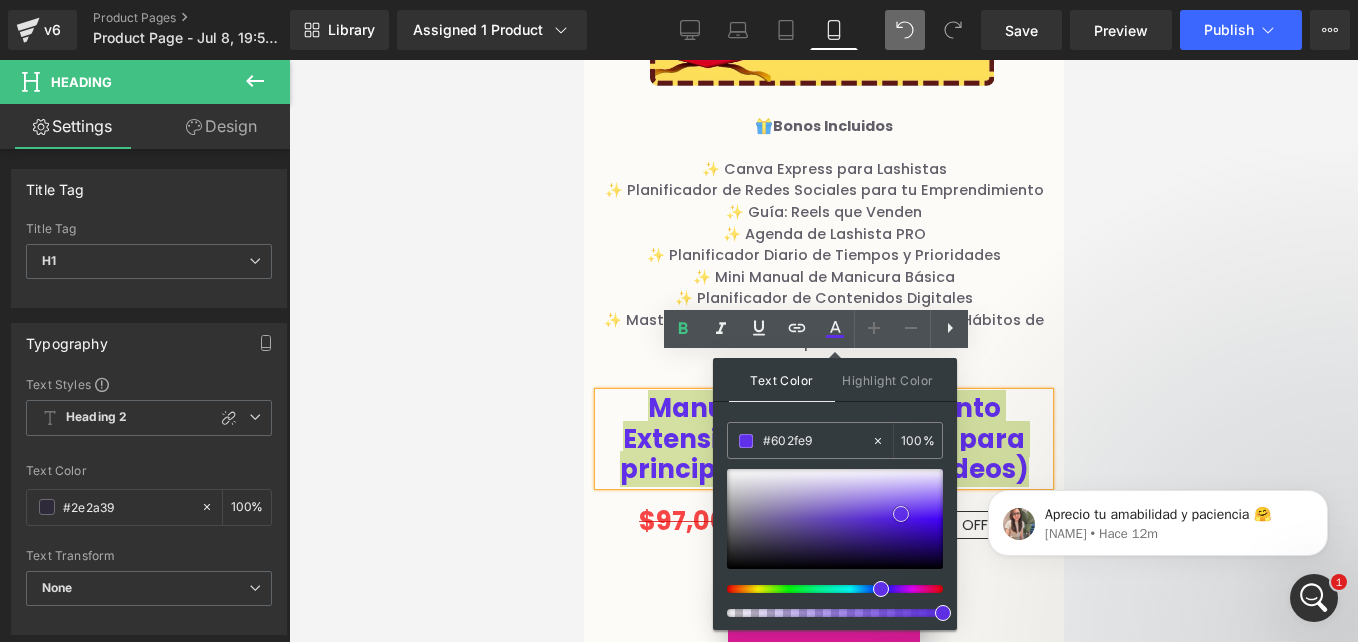 click at bounding box center [835, 519] 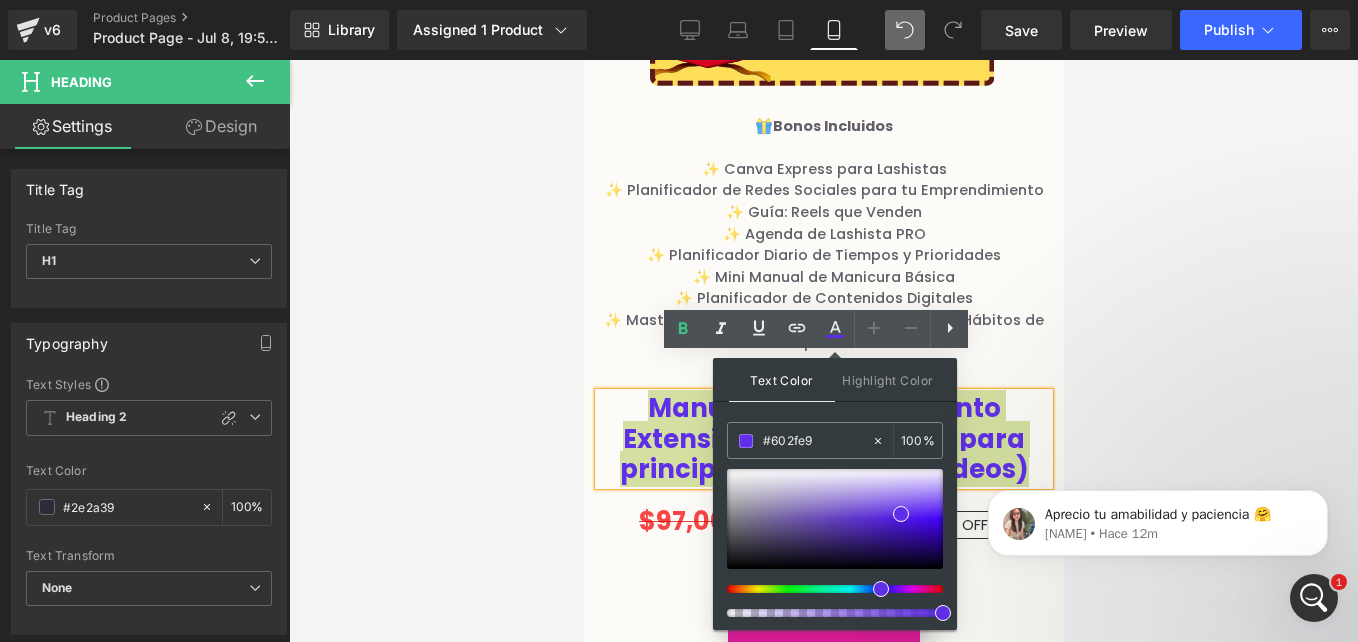 click on "Aprecio tu amabilidad y paciencia 🤗 Ann • Hace 12m" at bounding box center (1158, 431) 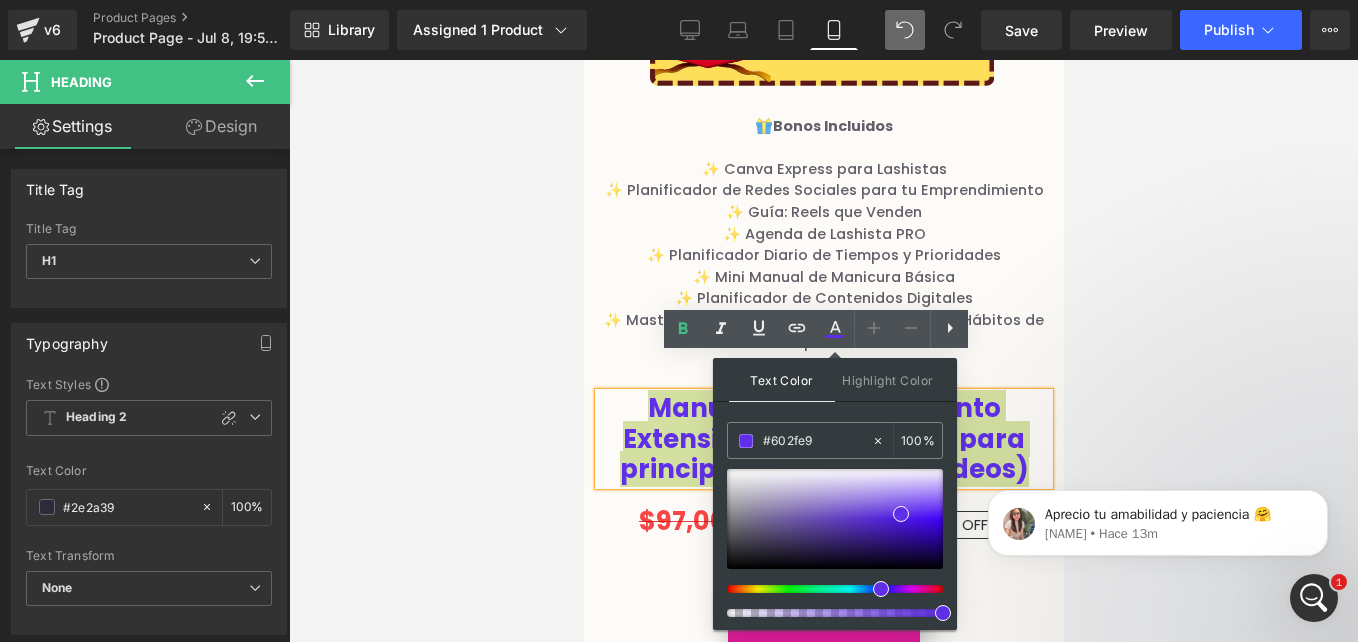 click on "Aprecio tu amabilidad y paciencia 🤗 Ann • Hace 13m" at bounding box center (1158, 431) 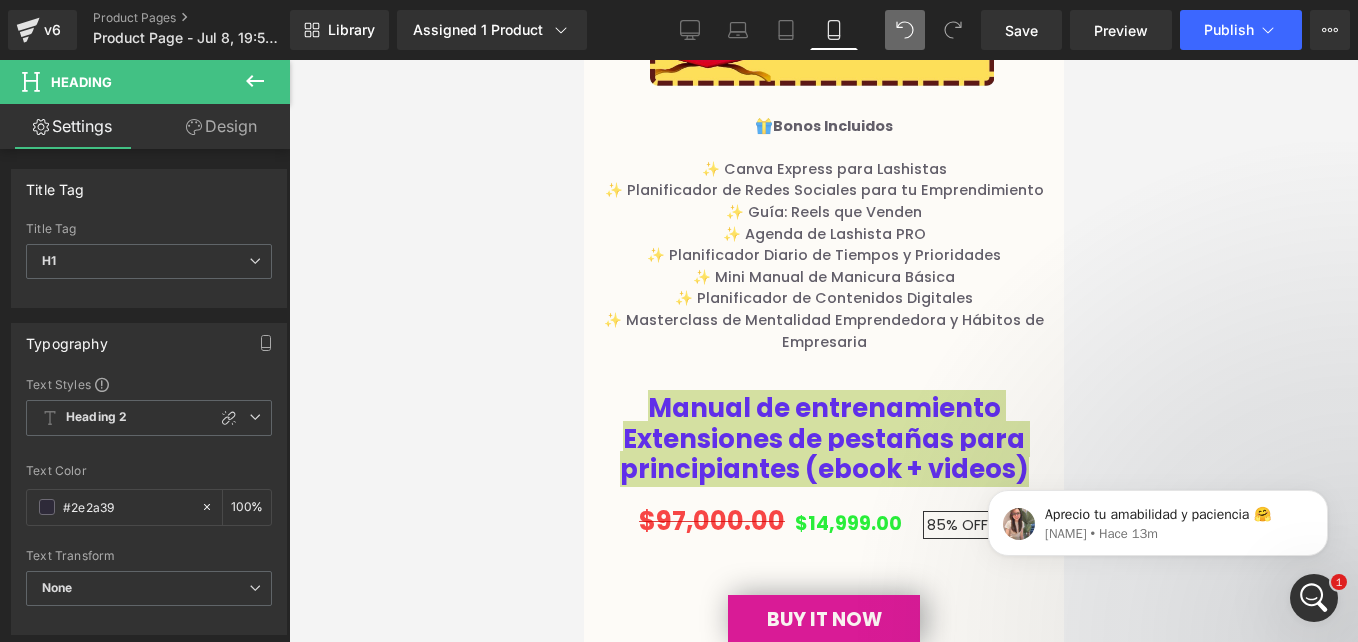 click at bounding box center (823, 351) 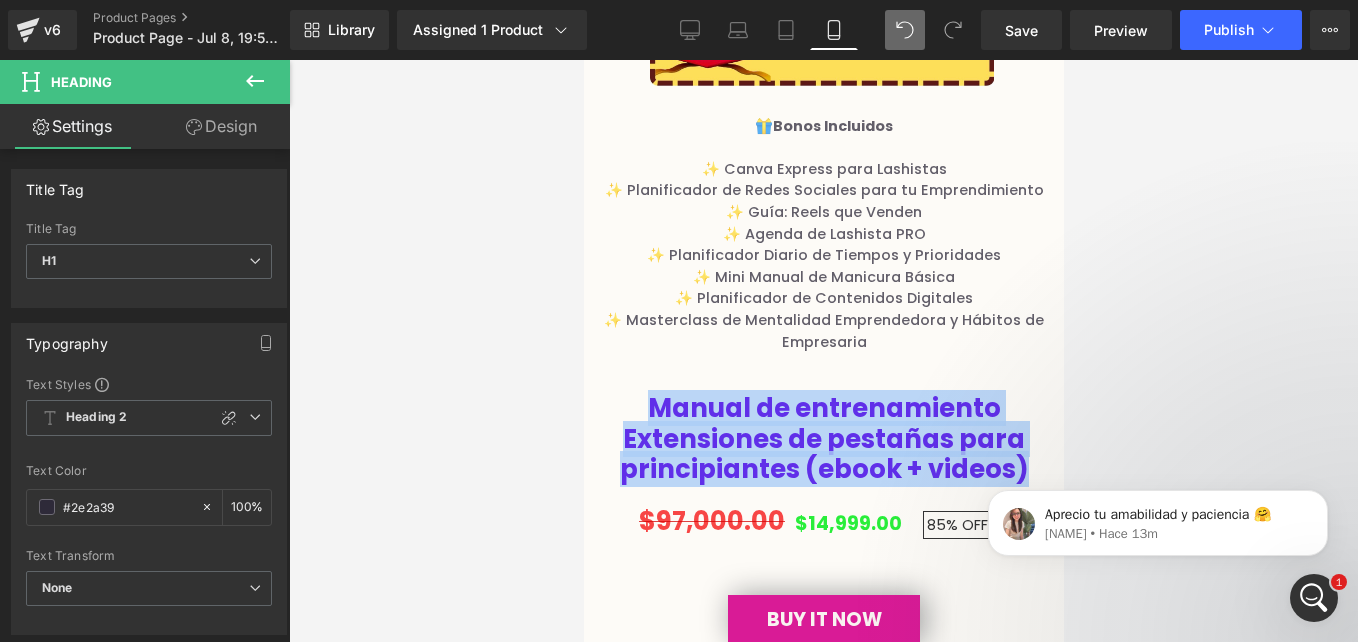 click on "Manual de entrenamiento Extensiones de pestañas para principiantes (ebook + videos)
Heading
Row" at bounding box center (823, 429) 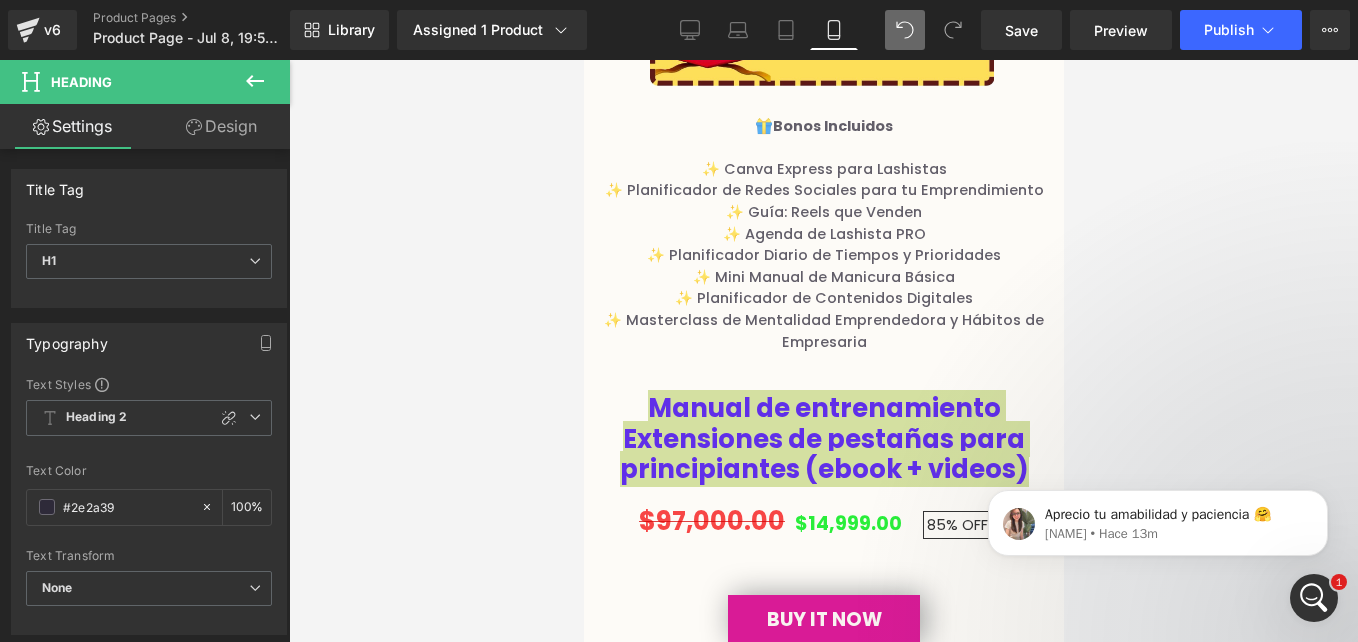 click at bounding box center (823, 351) 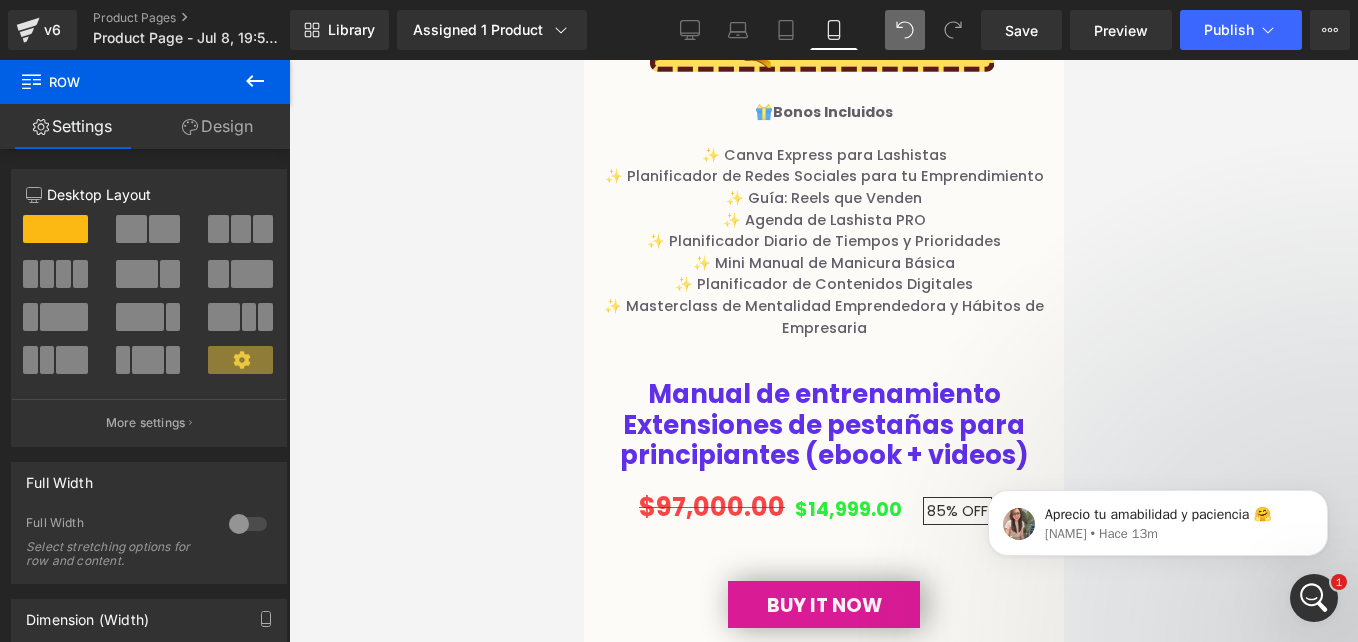 scroll, scrollTop: 2456, scrollLeft: 0, axis: vertical 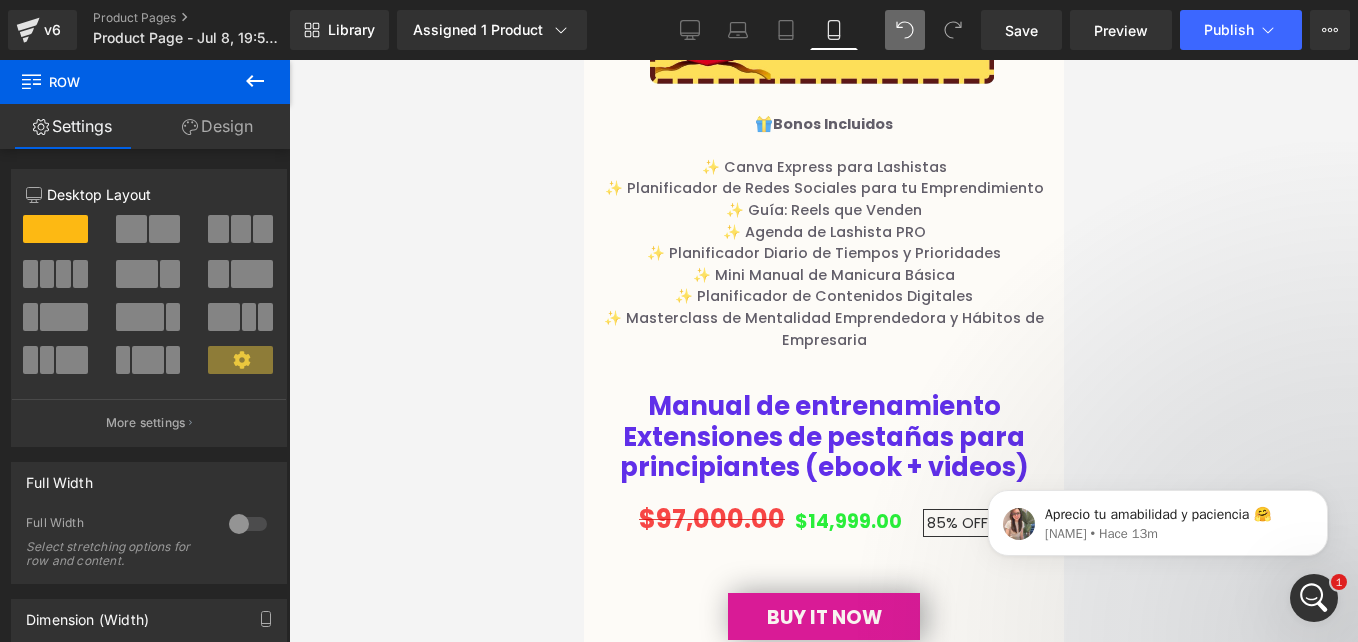 click on "Manual de entrenamiento Extensiones de pestañas para principiantes (ebook + videos)" at bounding box center [823, 436] 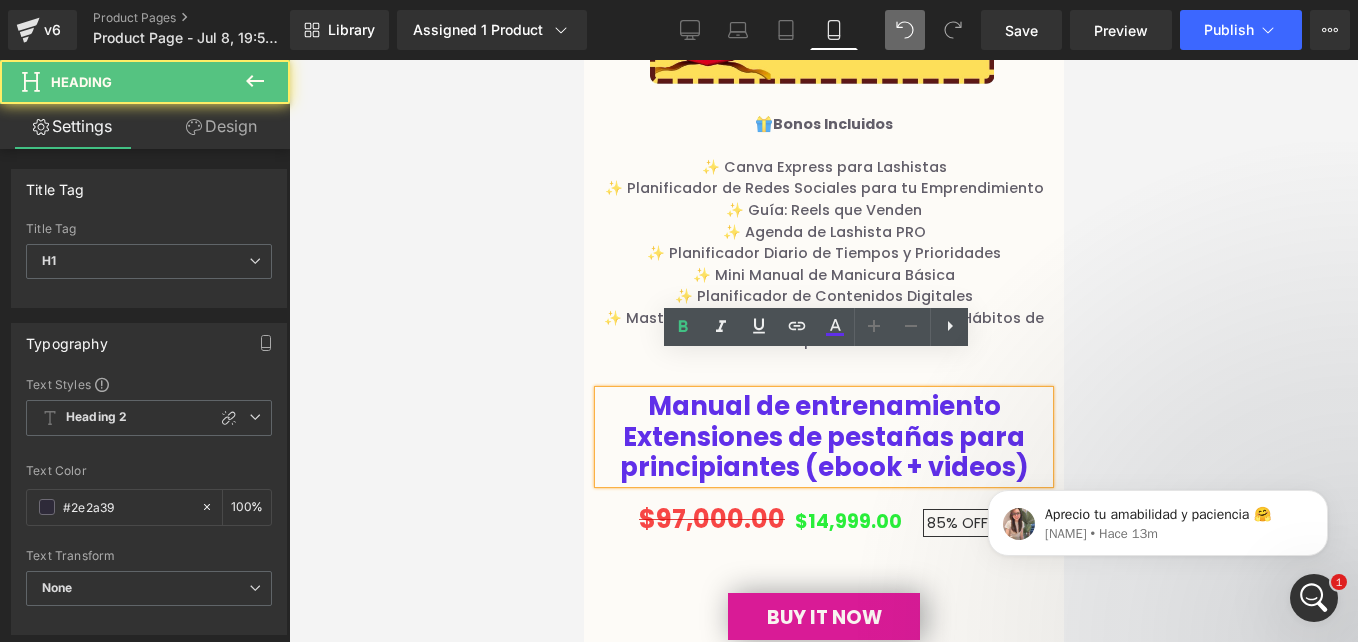 click on "Manual de entrenamiento Extensiones de pestañas para principiantes (ebook + videos)" at bounding box center [823, 436] 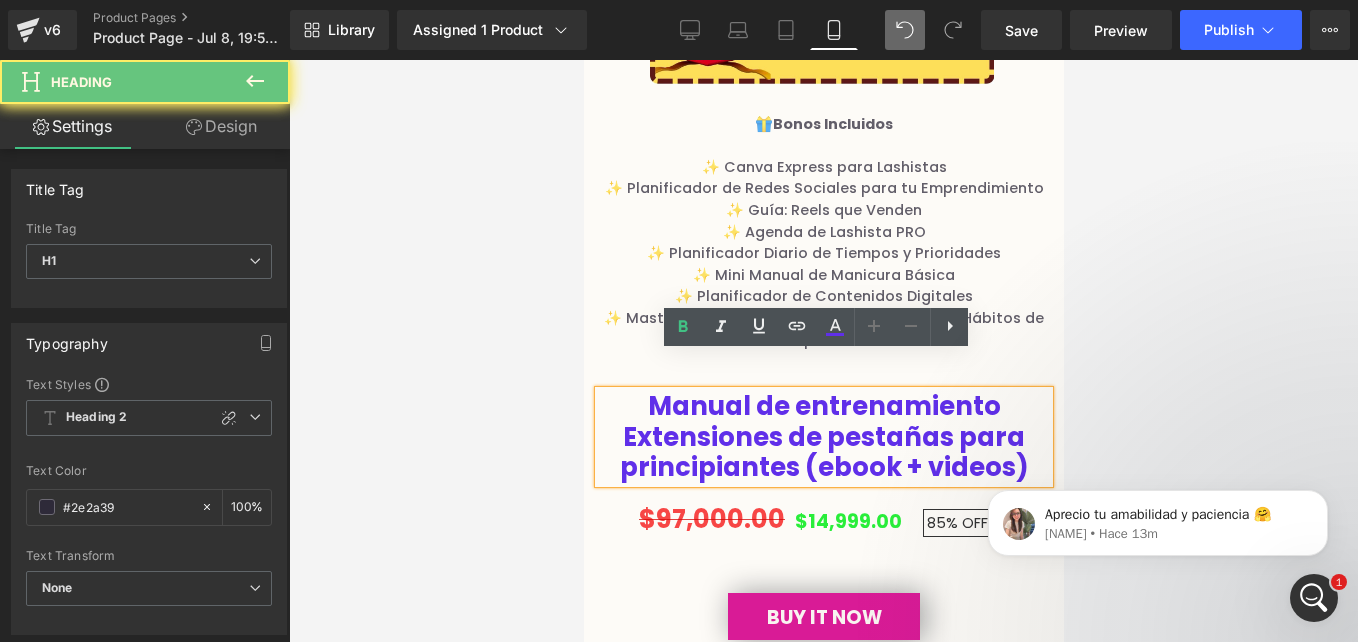 click on "Manual de entrenamiento Extensiones de pestañas para principiantes (ebook + videos)" at bounding box center (823, 436) 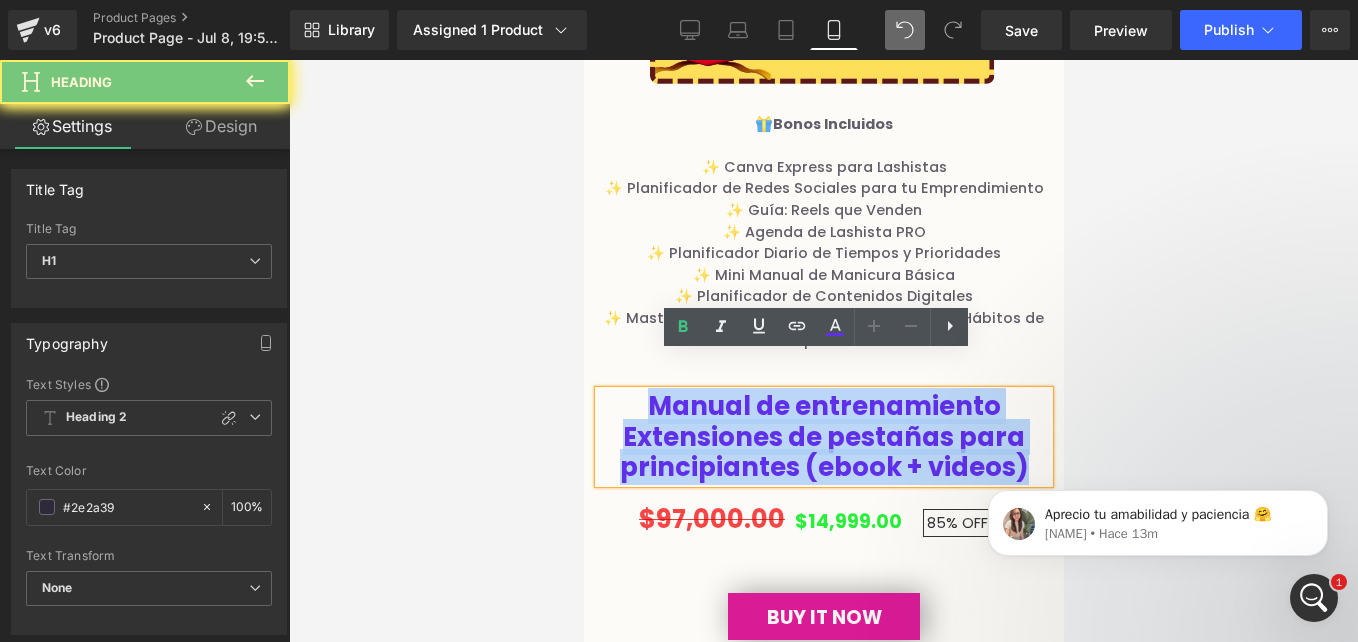 click on "Manual de entrenamiento Extensiones de pestañas para principiantes (ebook + videos)" at bounding box center [823, 436] 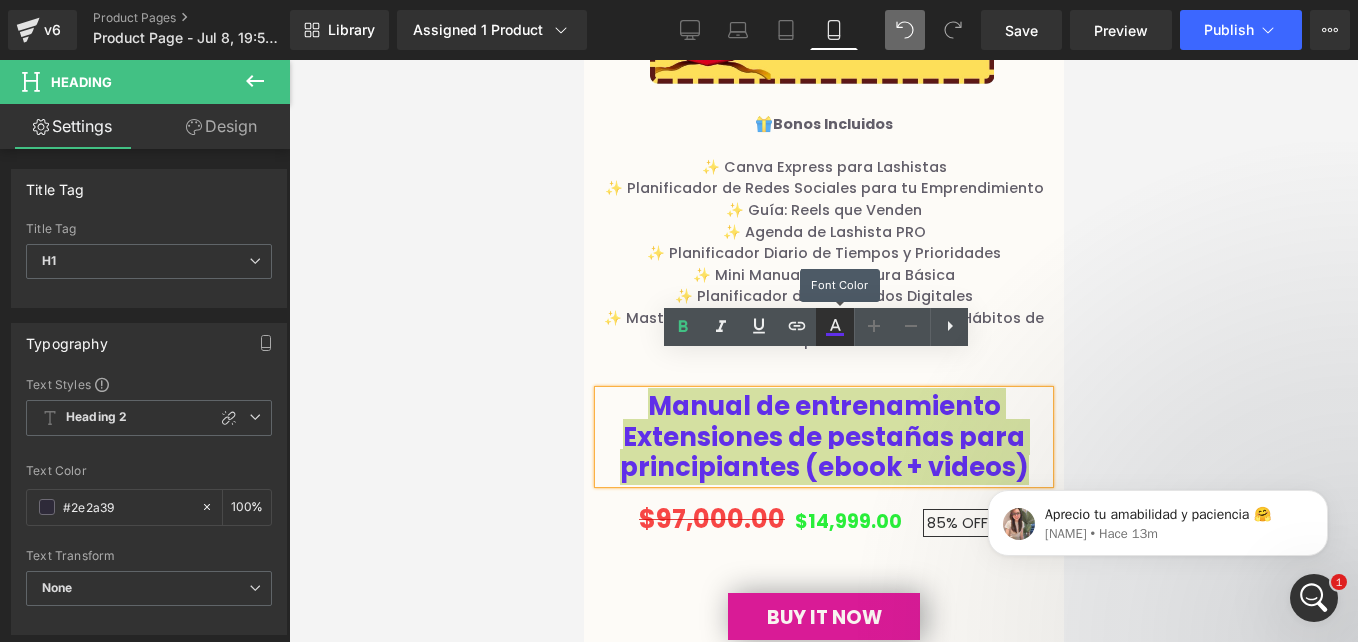 click 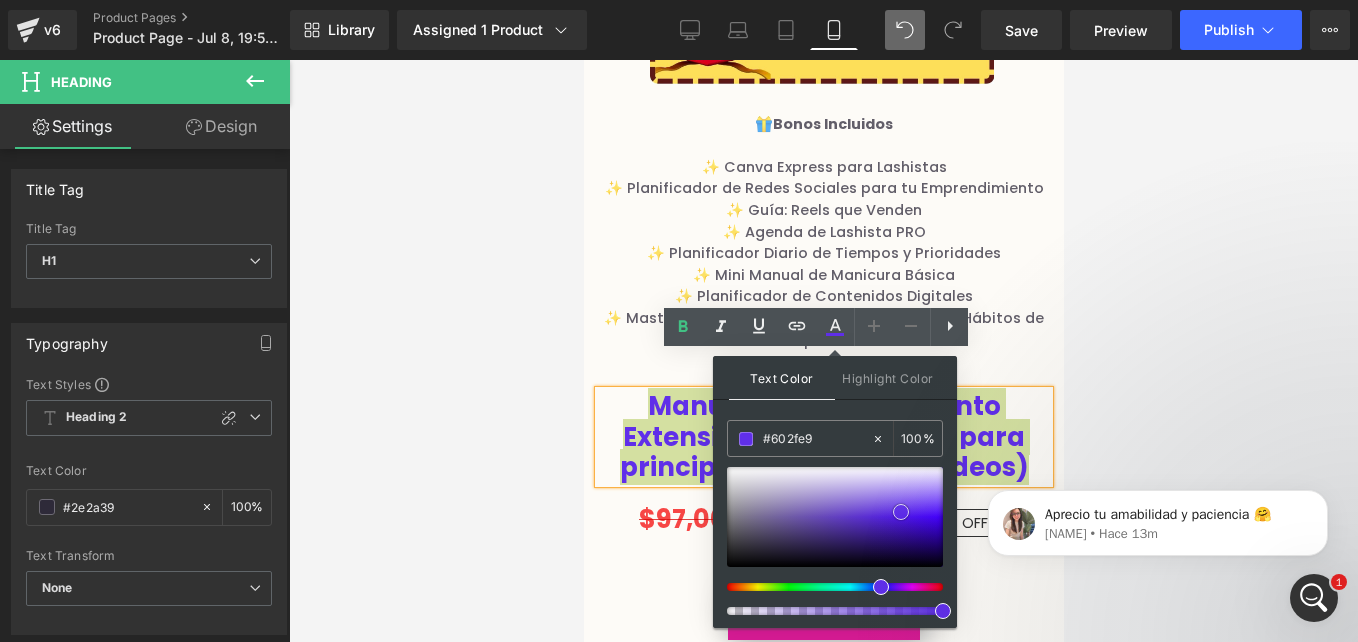 type on "#4b17d7" 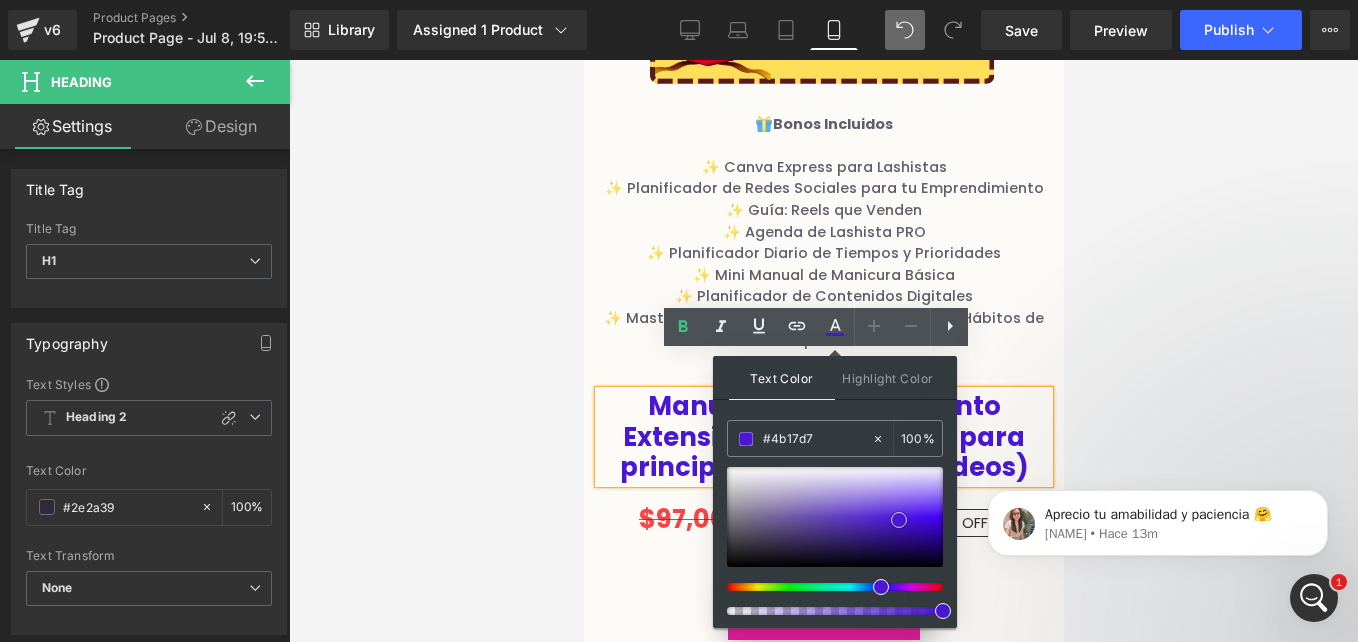 click at bounding box center [835, 517] 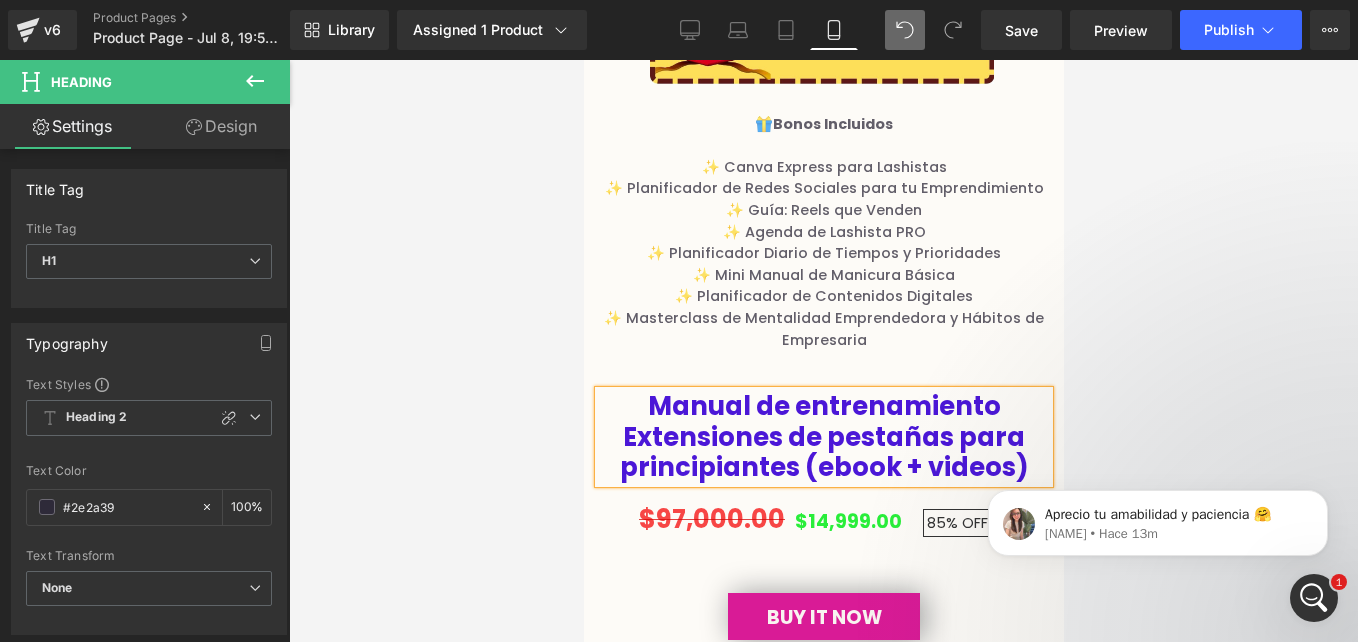 click at bounding box center (823, 351) 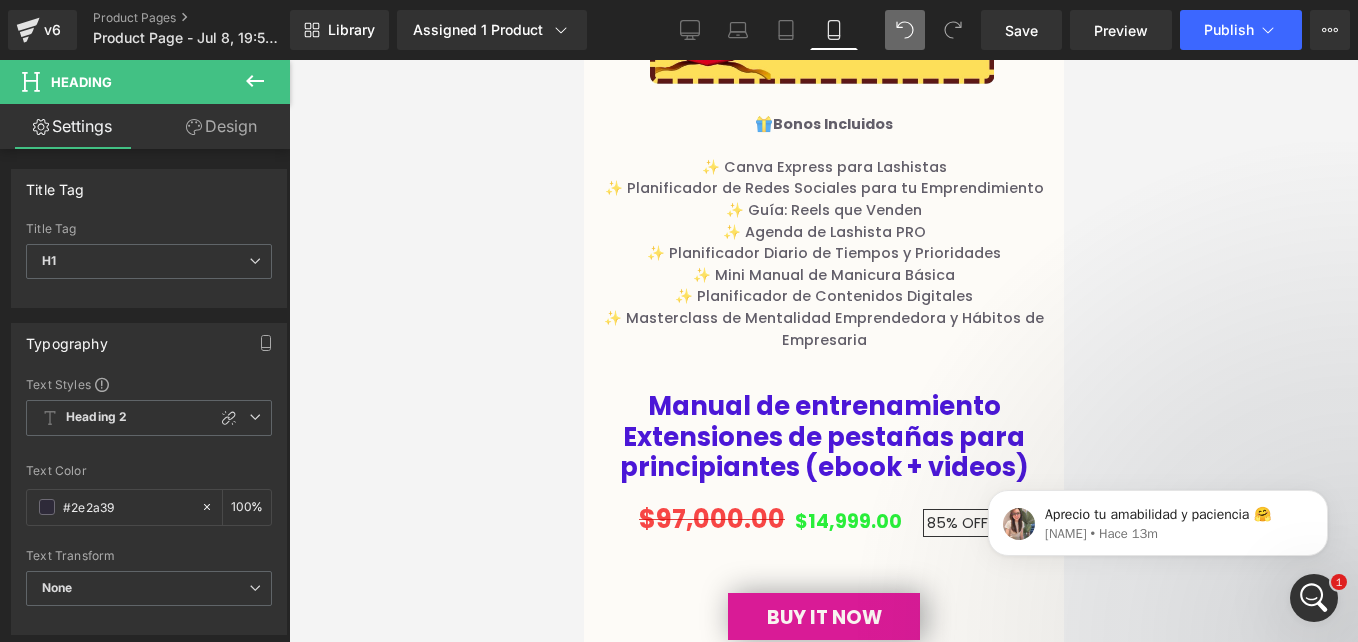 click at bounding box center (823, 351) 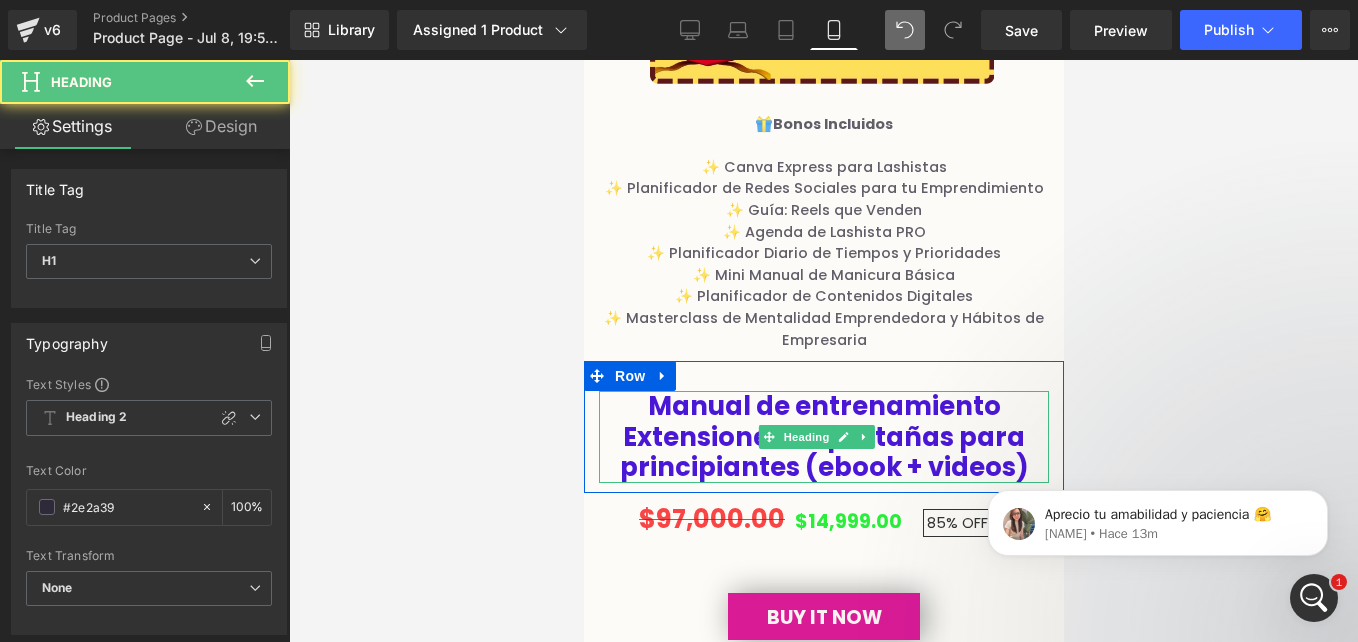 click on "Manual de entrenamiento Extensiones de pestañas para principiantes (ebook + videos)" at bounding box center [823, 437] 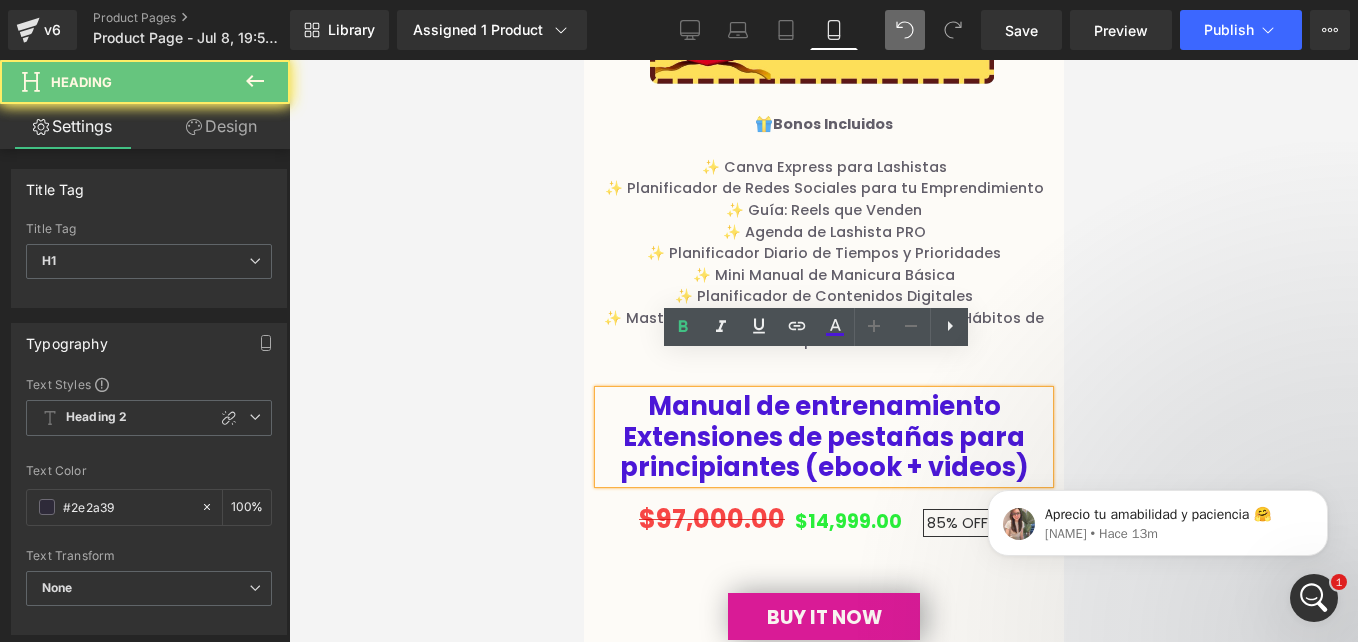 click on "Manual de entrenamiento Extensiones de pestañas para principiantes (ebook + videos)" at bounding box center [823, 437] 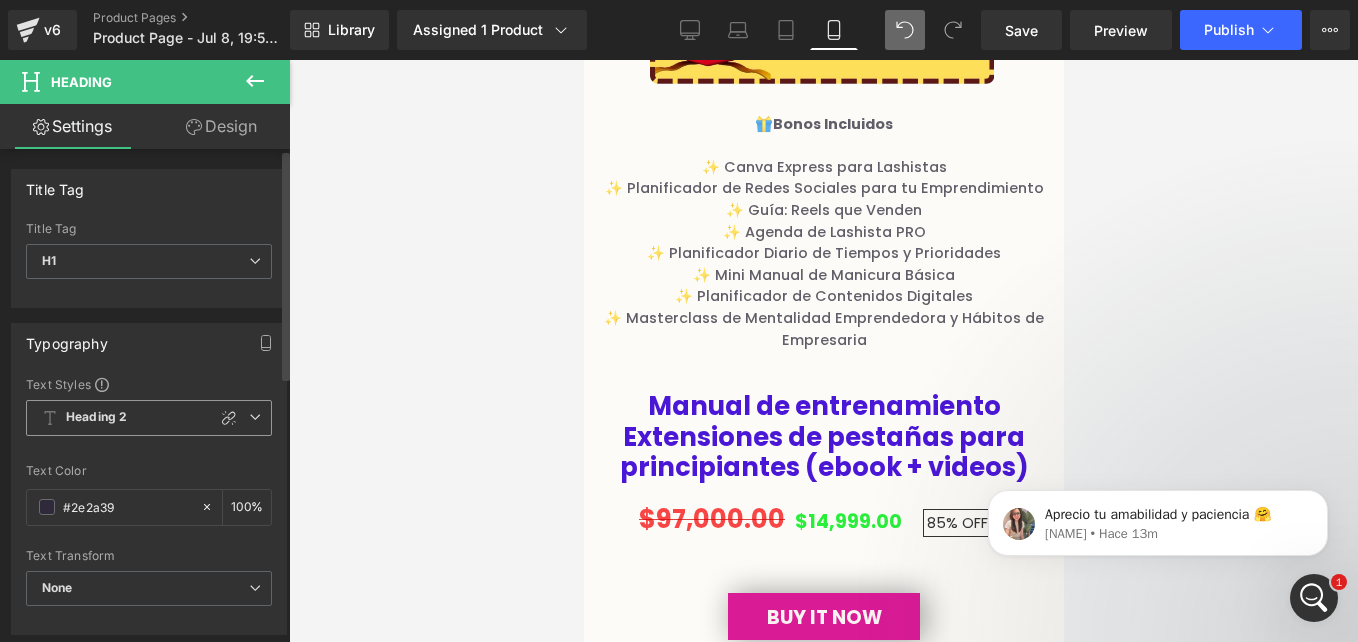 click on "Heading 2" at bounding box center (149, 418) 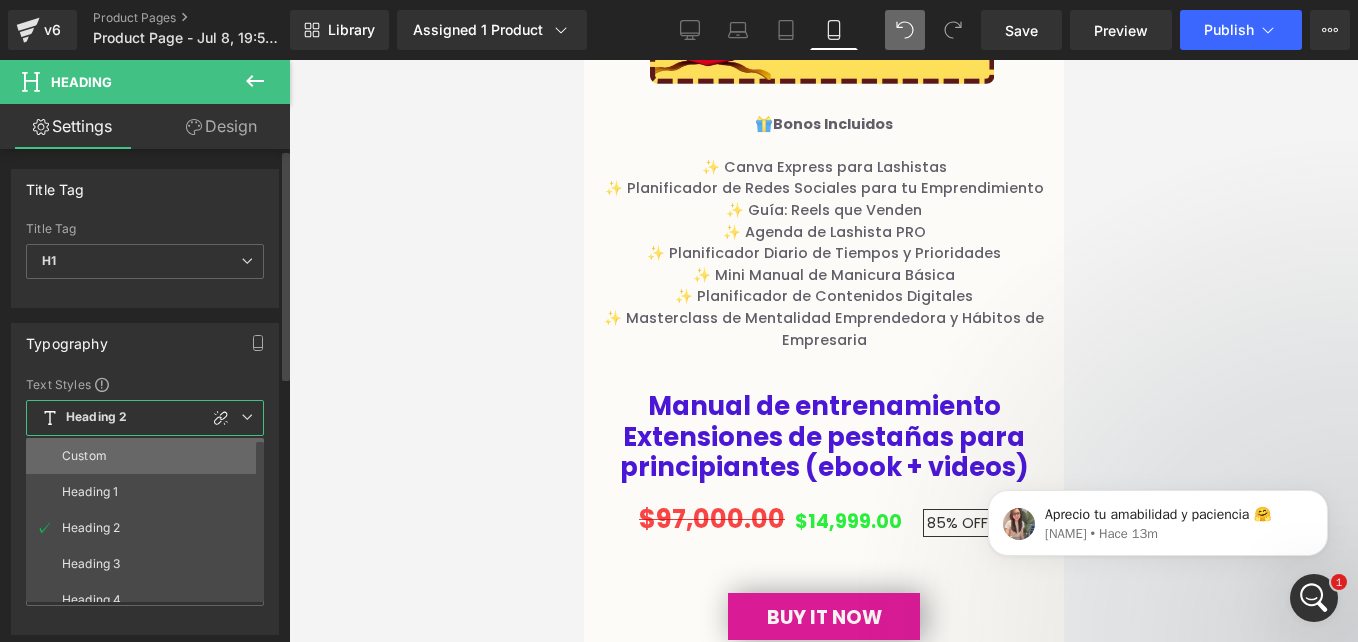 click on "Custom" at bounding box center [149, 456] 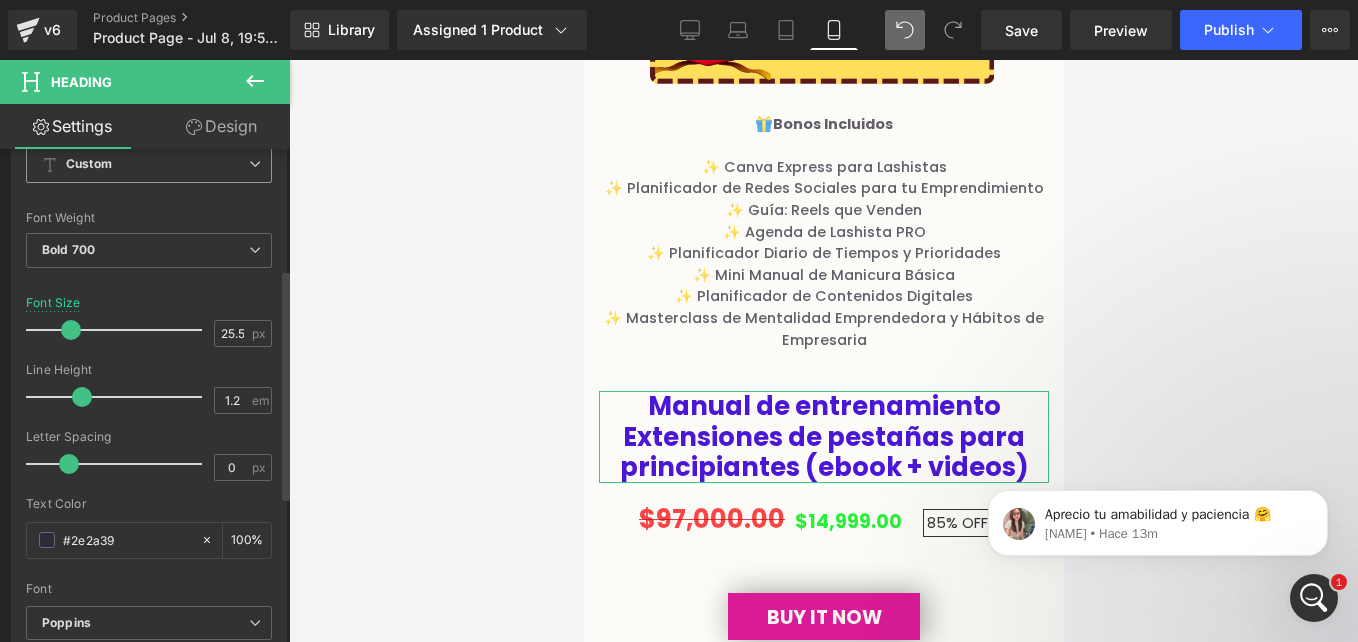 scroll, scrollTop: 252, scrollLeft: 0, axis: vertical 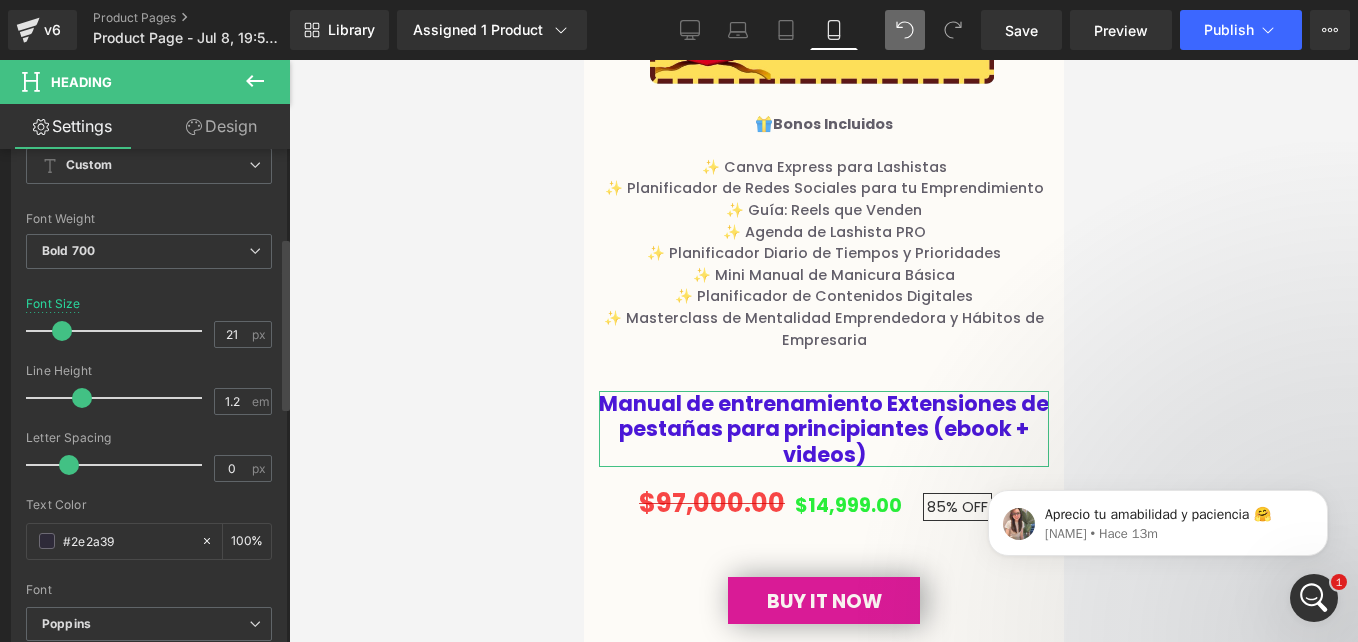 type on "20" 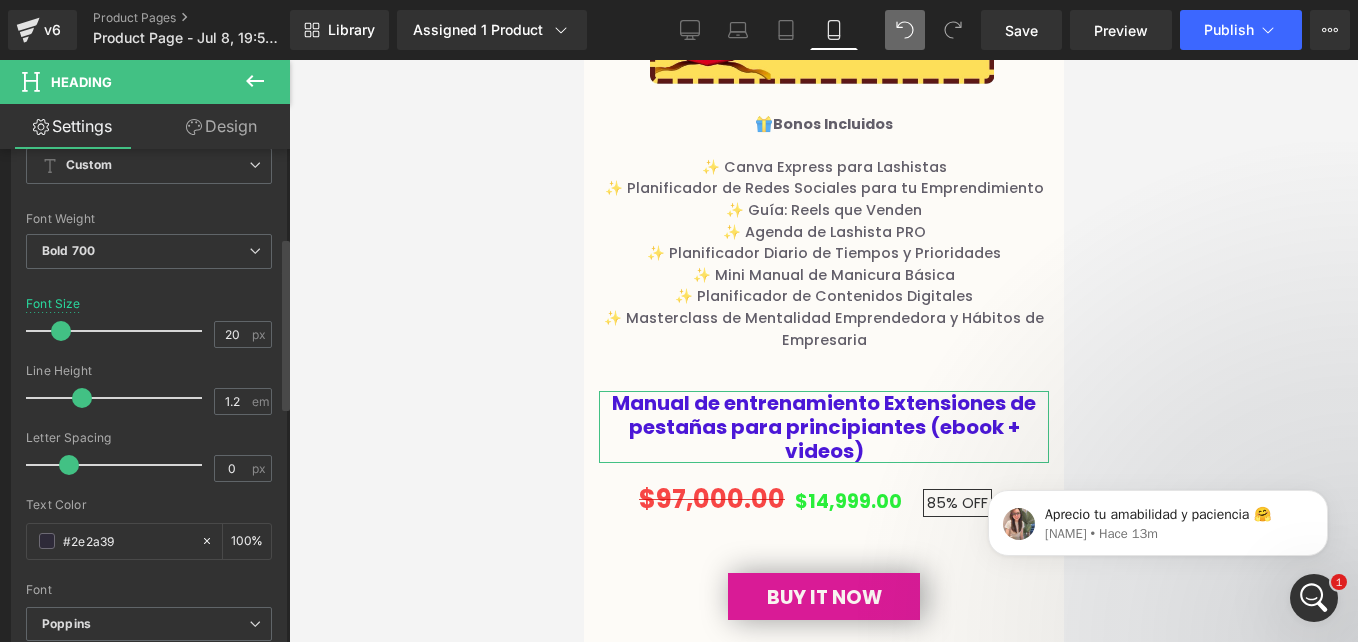 click at bounding box center [61, 331] 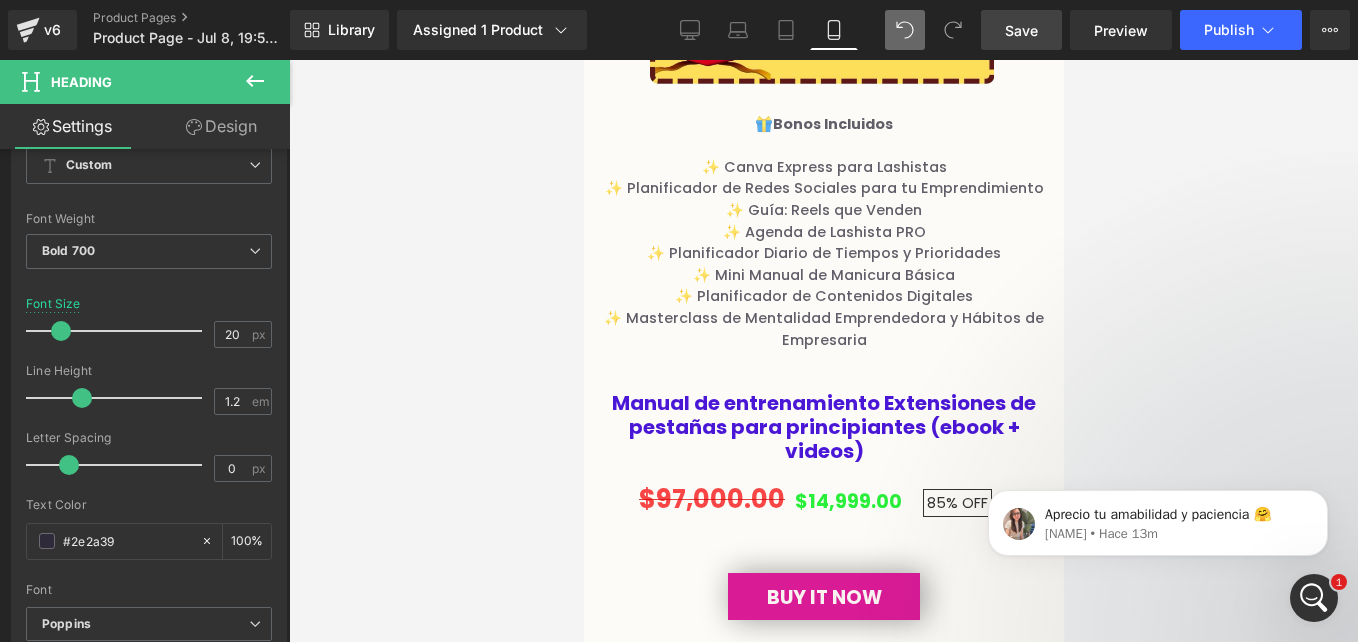 click on "Save" at bounding box center [1021, 30] 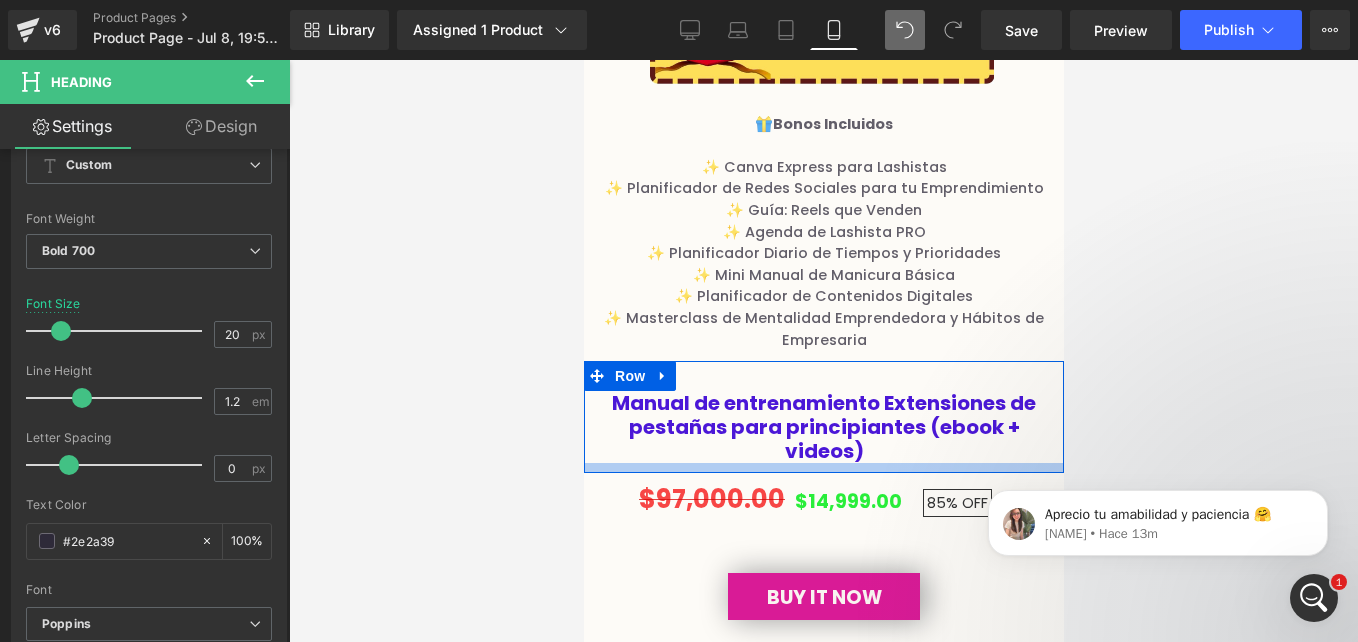 click on "Manual de entrenamiento Extensiones de pestañas para principiantes (ebook + videos)
Heading
Row" at bounding box center [823, 417] 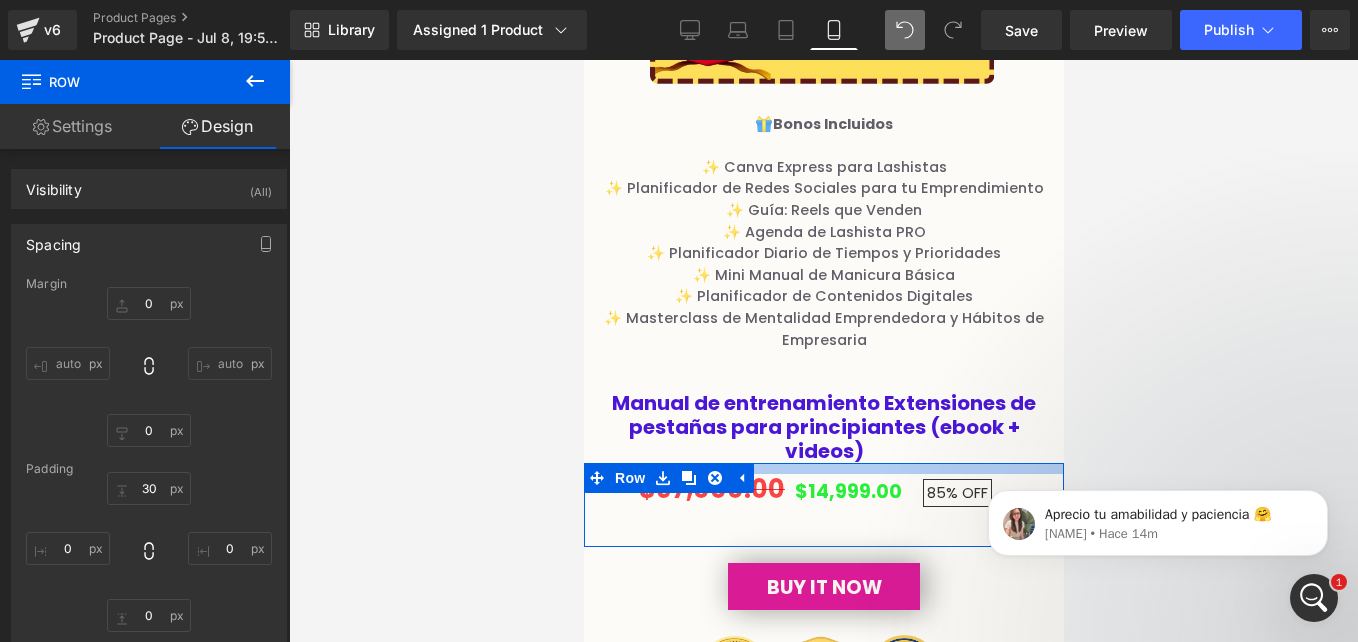 click at bounding box center (823, 468) 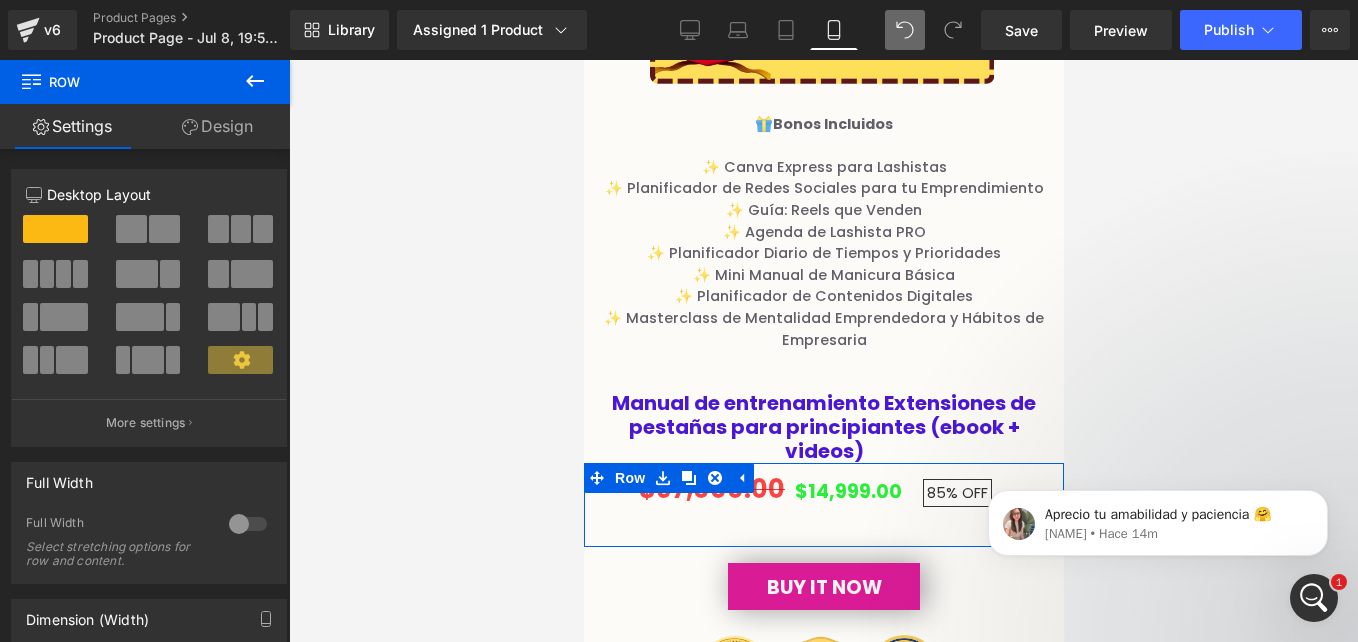 click on "Design" at bounding box center [217, 126] 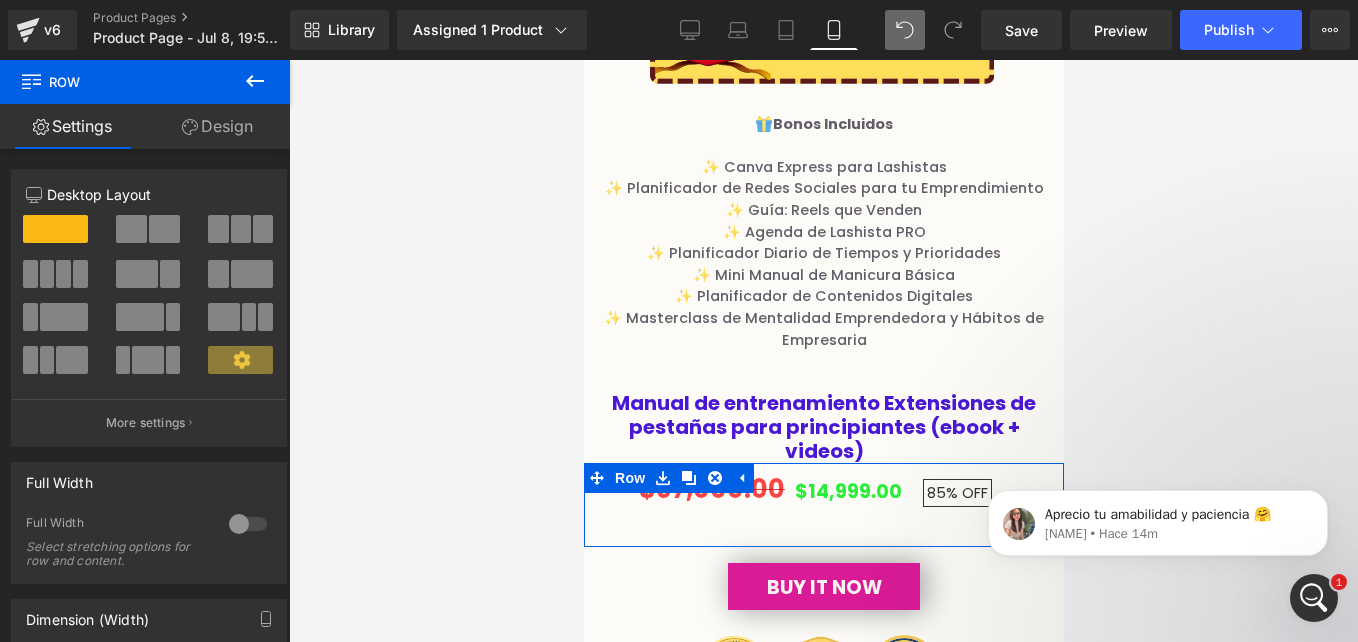 click on "Spacing" at bounding box center [0, 0] 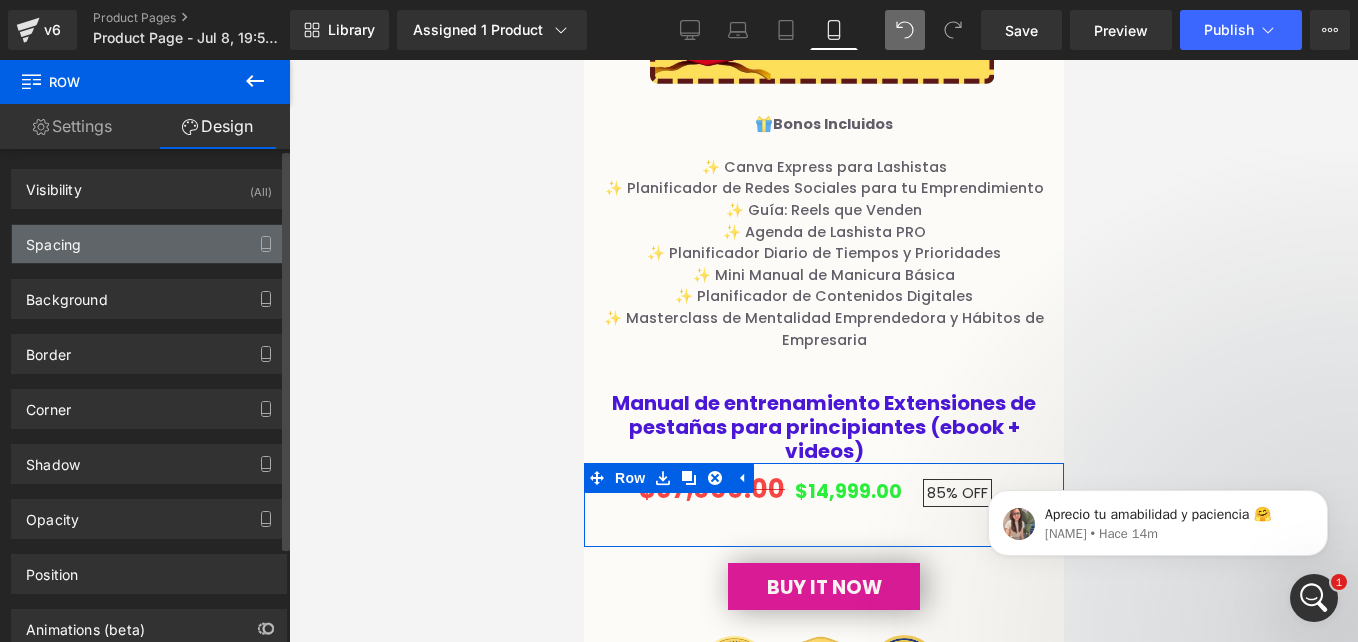 type on "0" 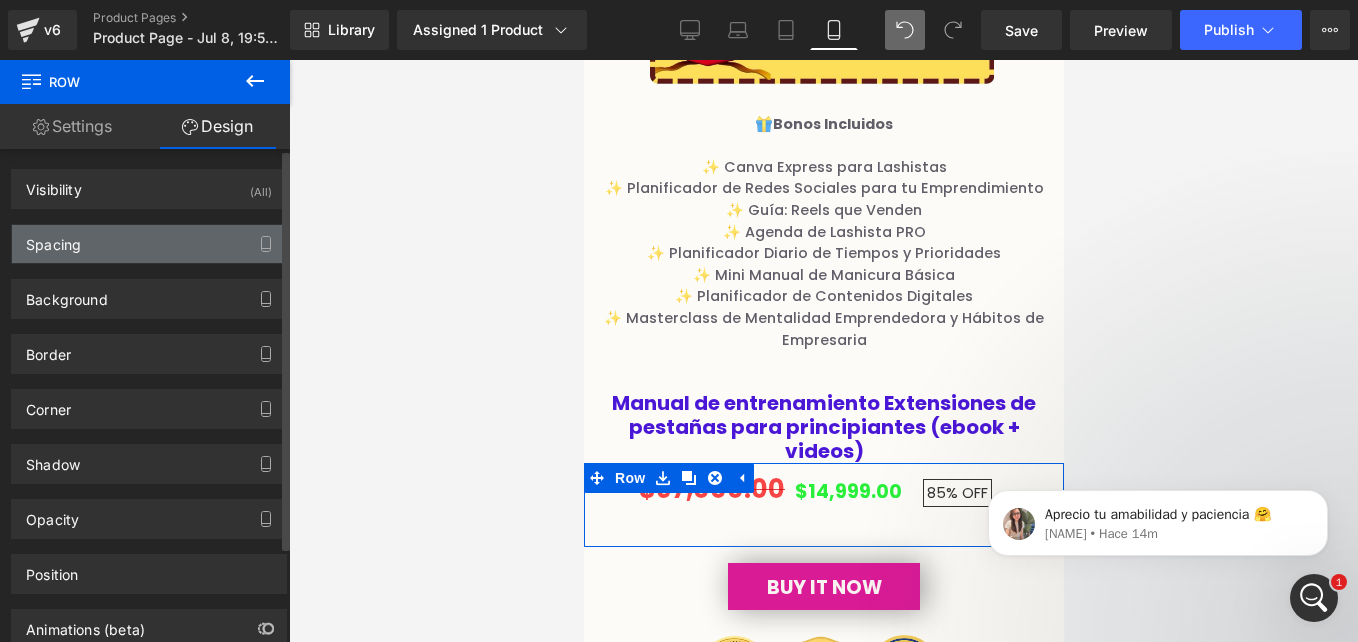 type on "0" 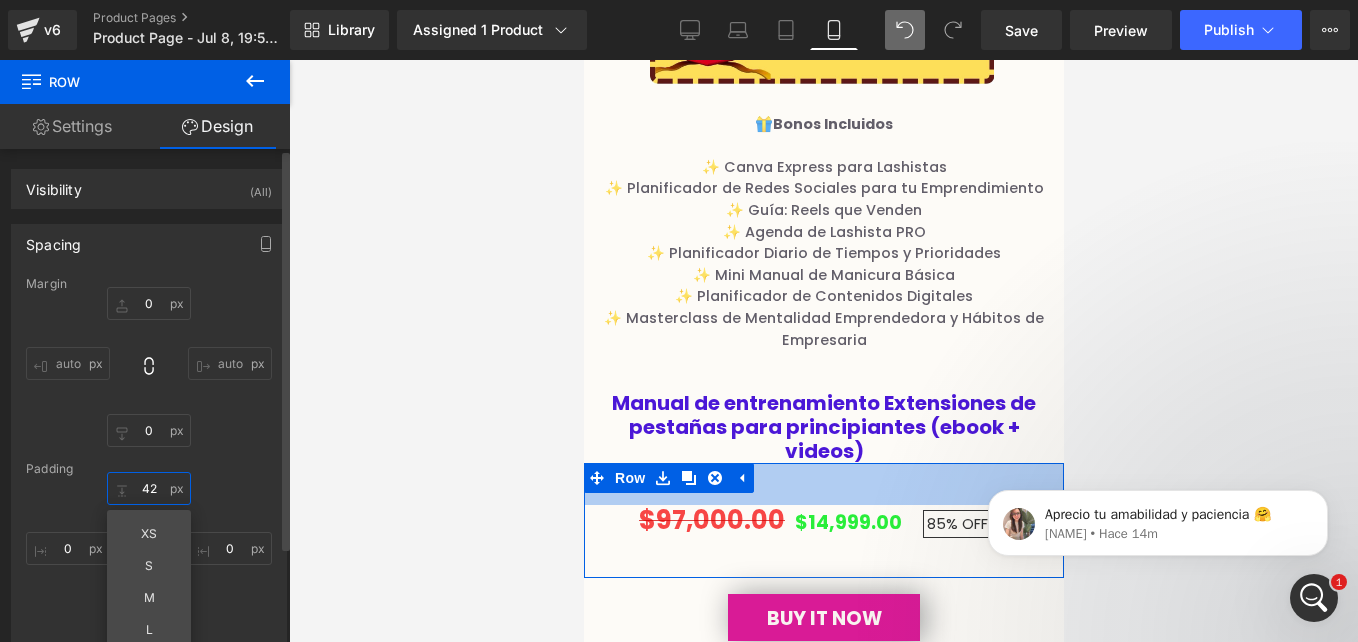 drag, startPoint x: 153, startPoint y: 488, endPoint x: 139, endPoint y: 488, distance: 14 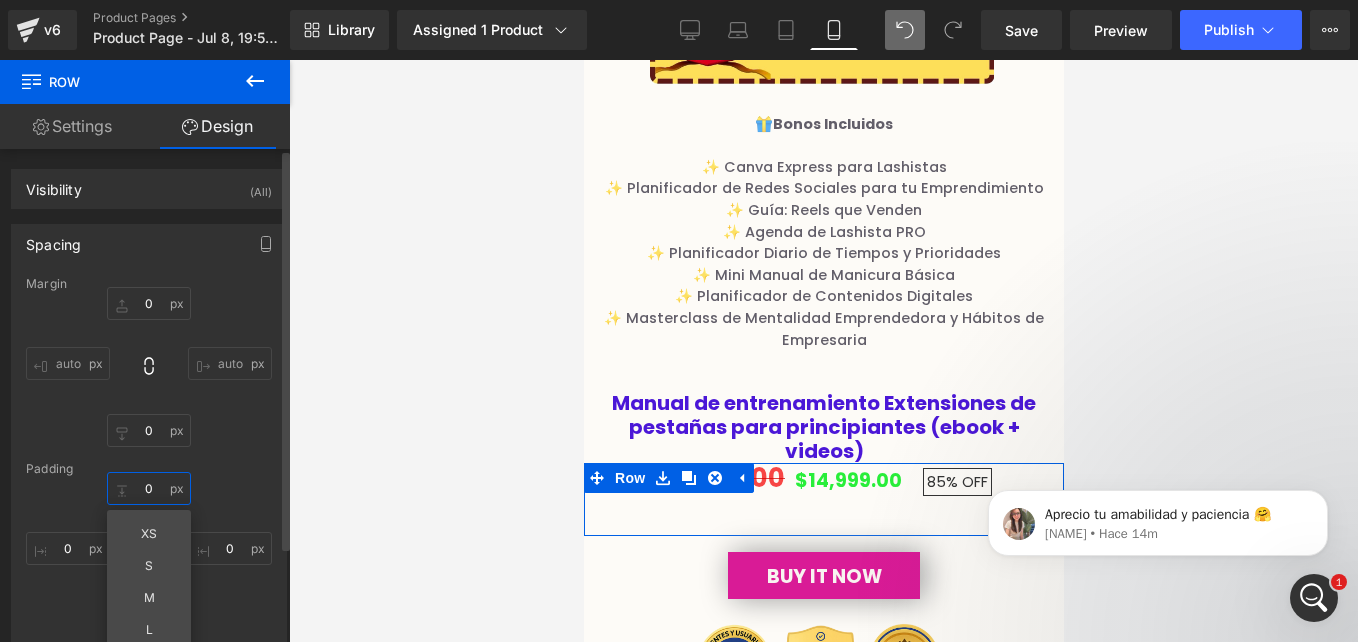 type on "0" 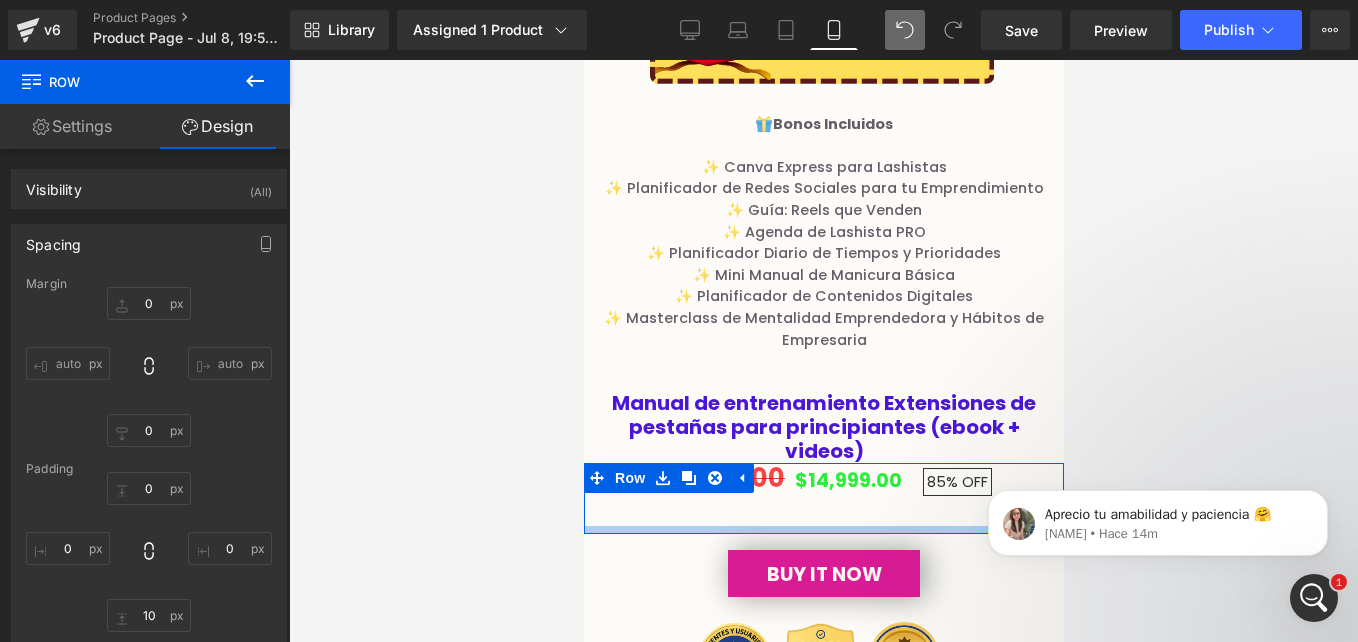type on "0px" 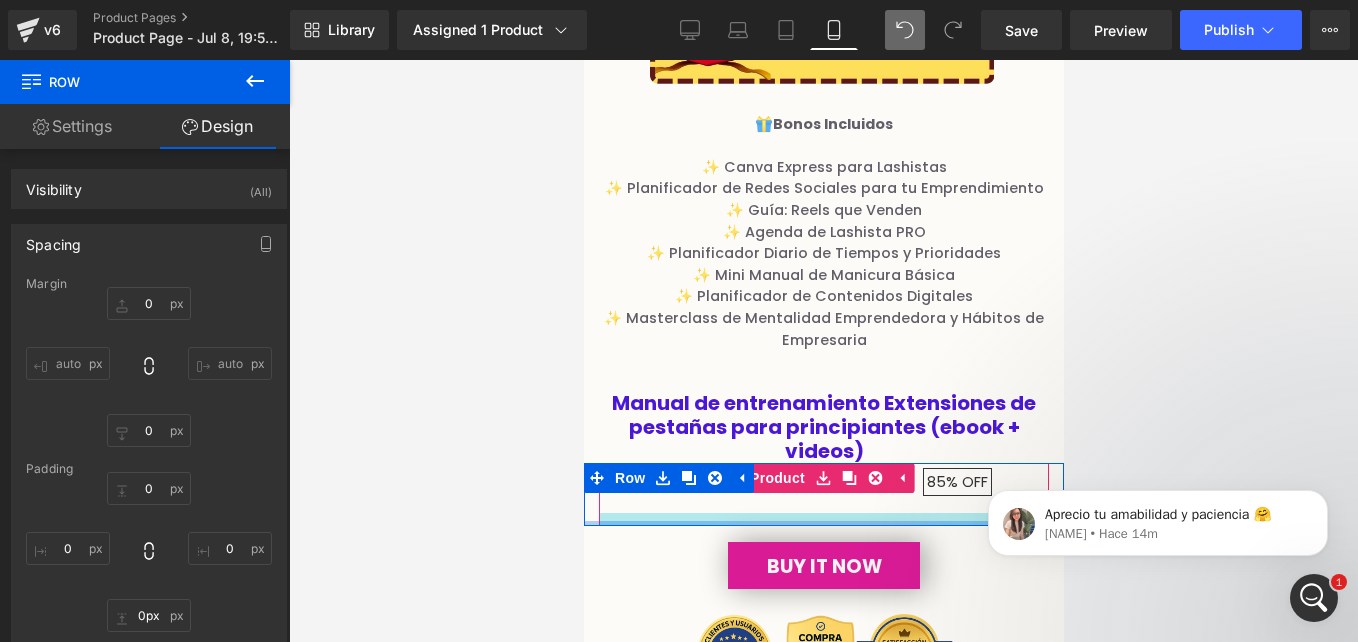 drag, startPoint x: 775, startPoint y: 489, endPoint x: 778, endPoint y: 476, distance: 13.341664 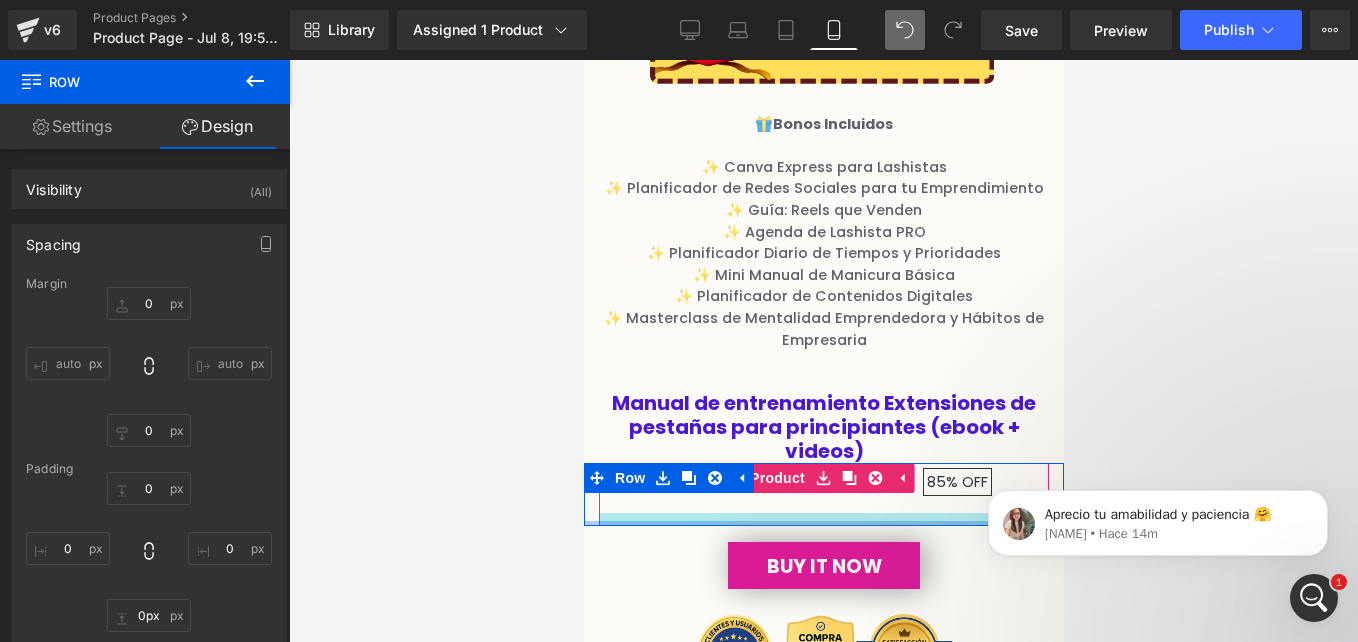 click on "$97,000.00
$14,999.00
85%
OFF
(P) Price
Product         Row" at bounding box center (823, 494) 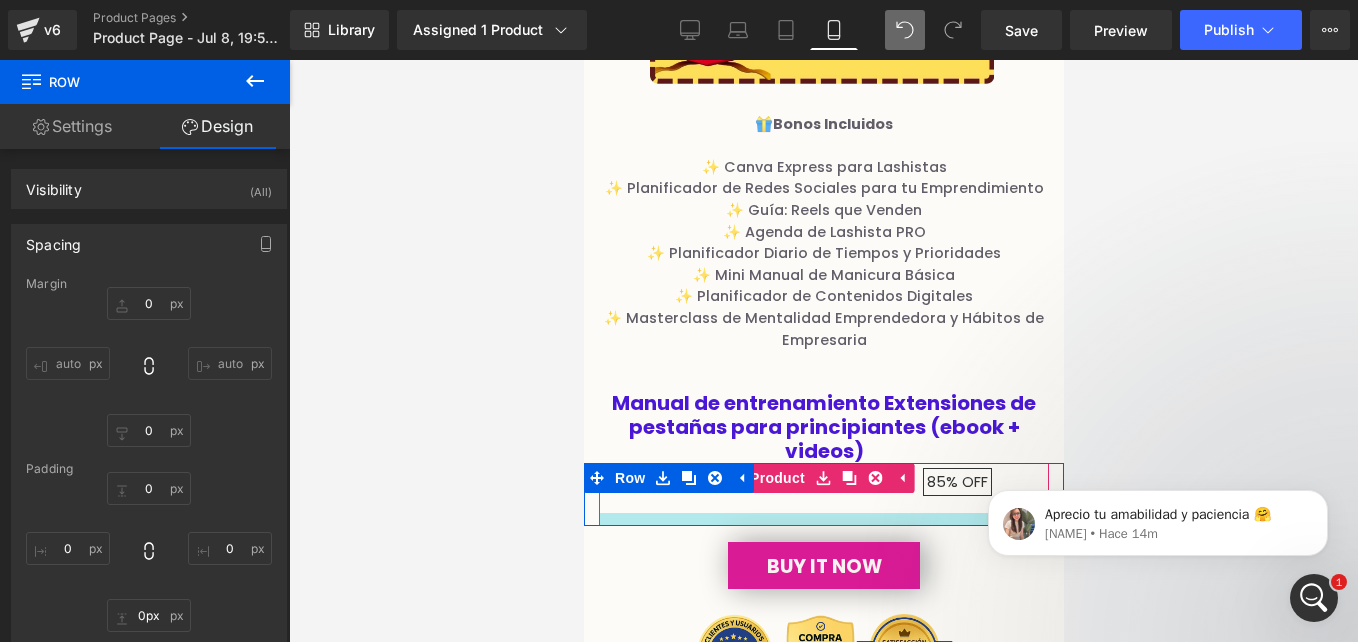 click at bounding box center (823, 519) 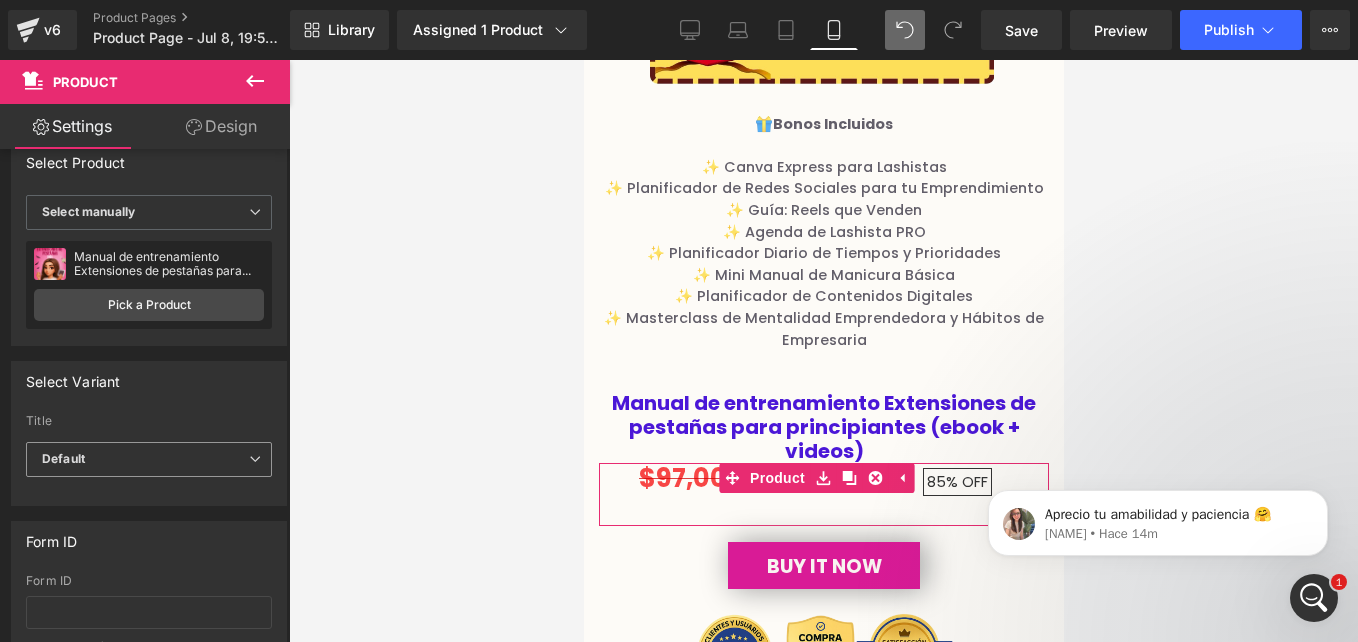 scroll, scrollTop: 0, scrollLeft: 0, axis: both 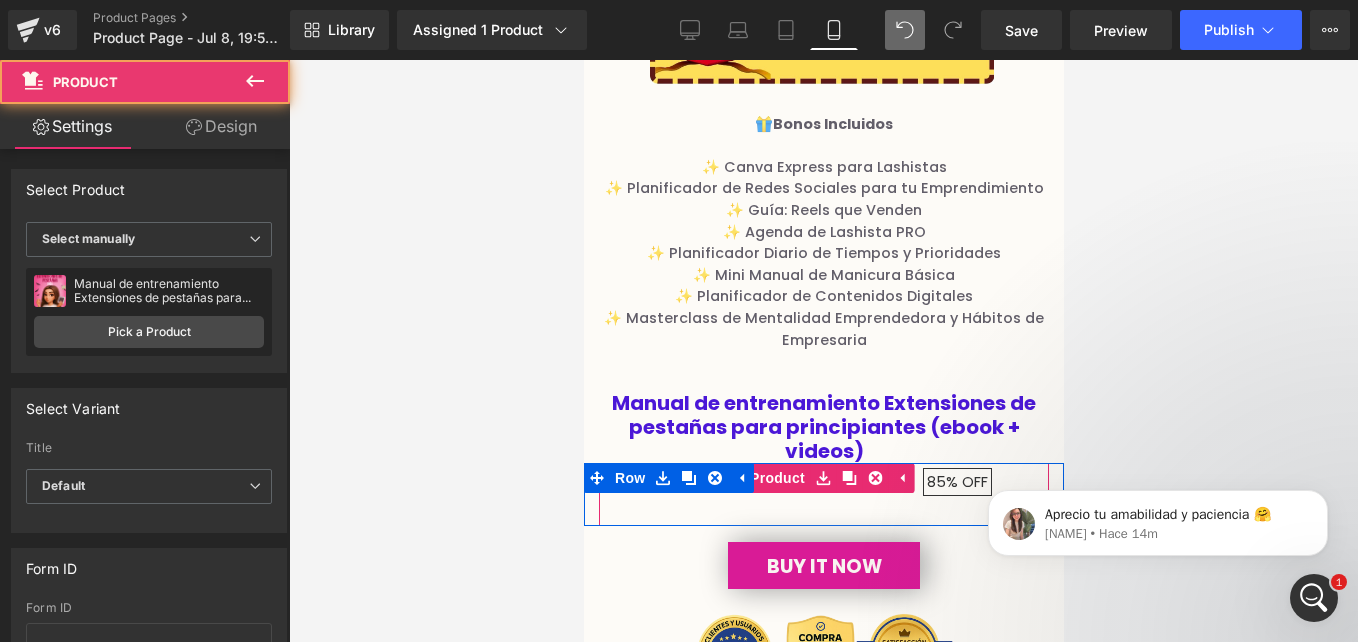 click on "$97,000.00
$14,999.00
85%
OFF
(P) Price" at bounding box center [823, 488] 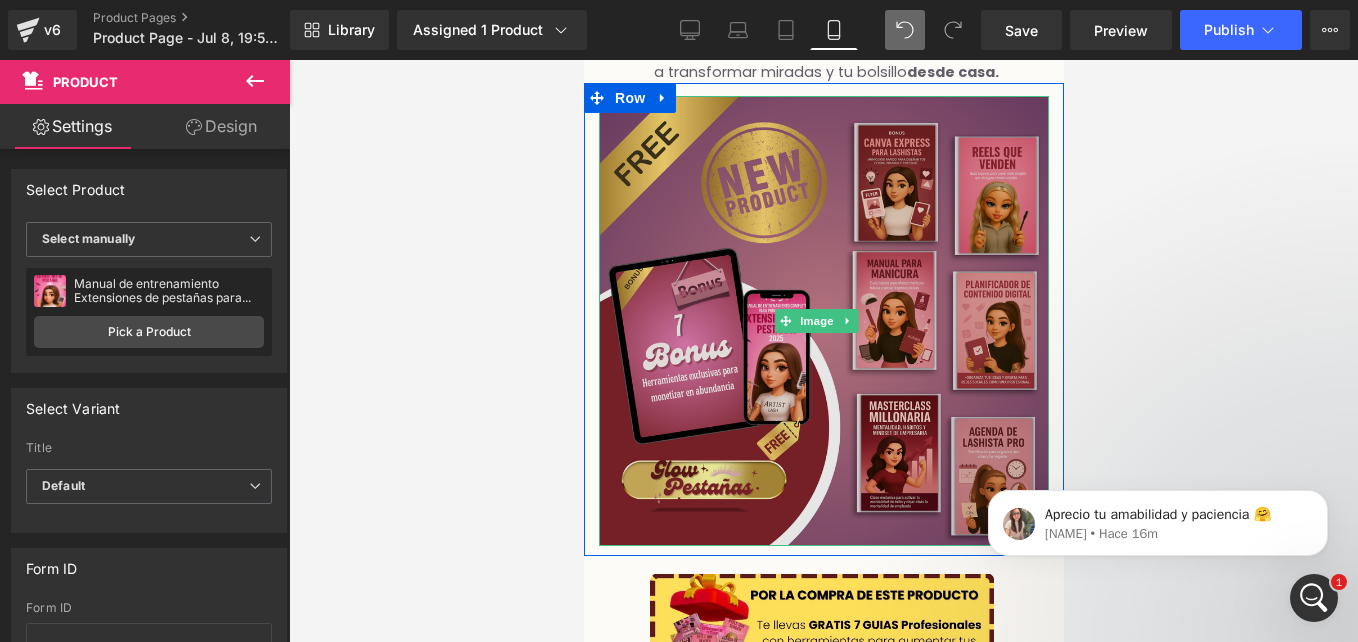 scroll, scrollTop: 1720, scrollLeft: 0, axis: vertical 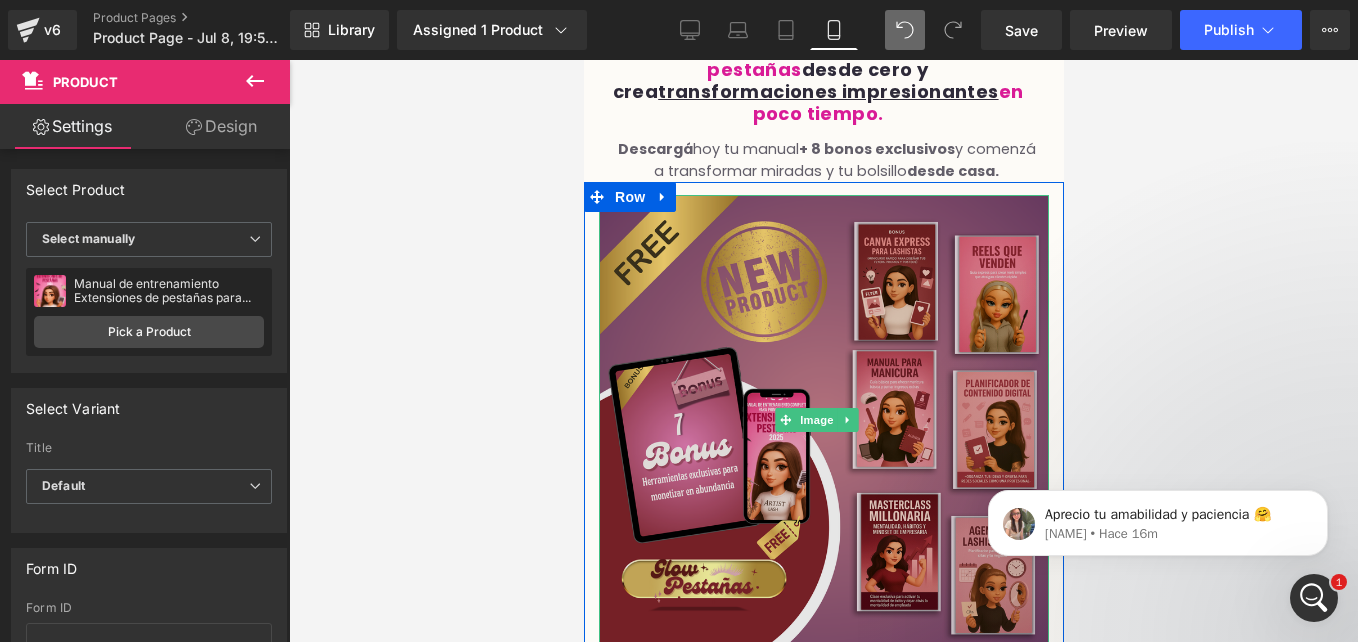 click at bounding box center (823, 420) 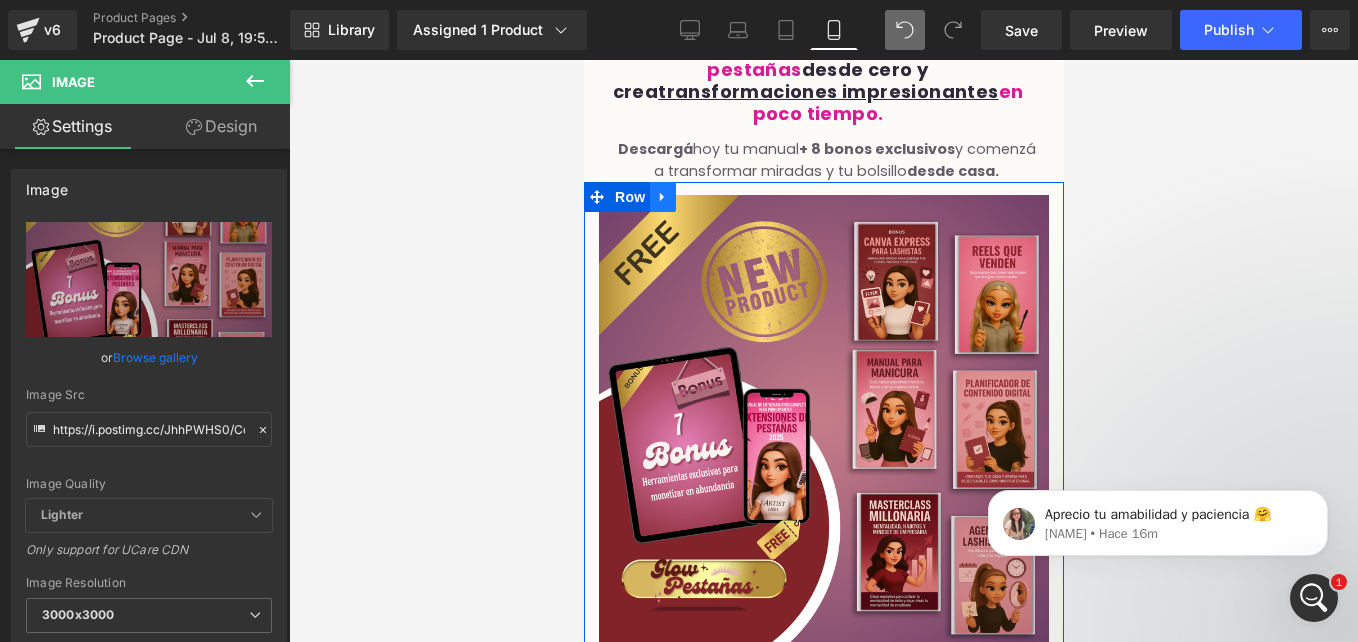 click 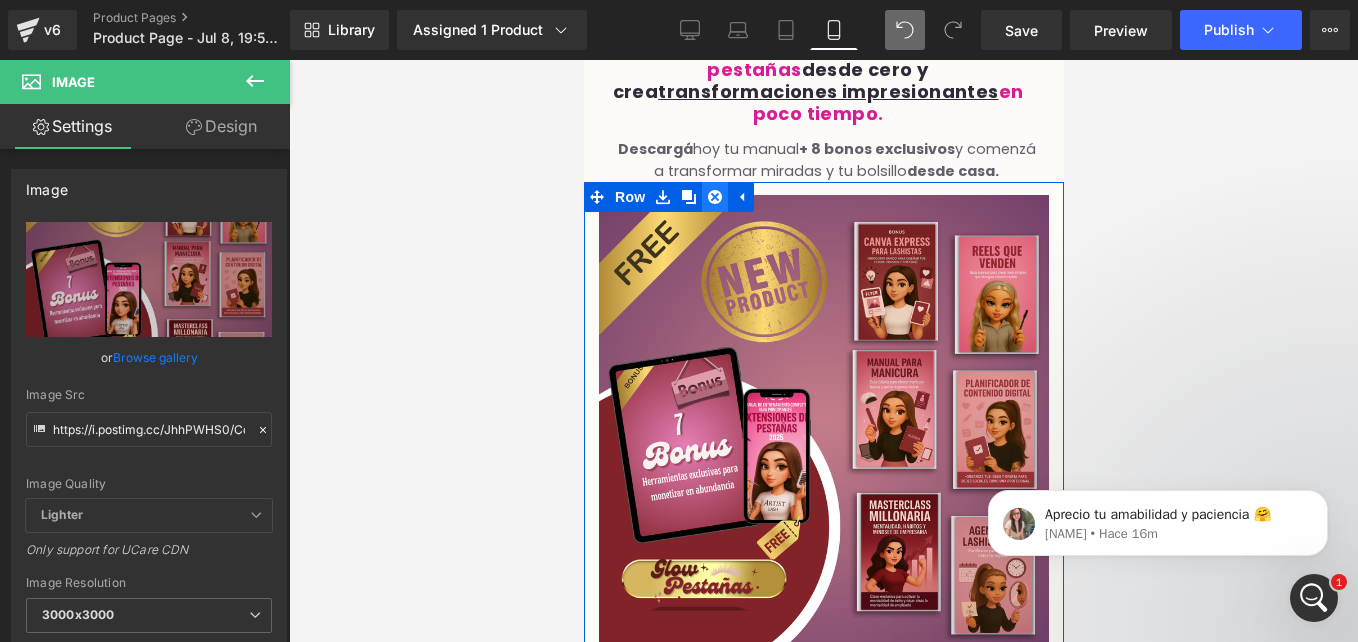 click at bounding box center (714, 197) 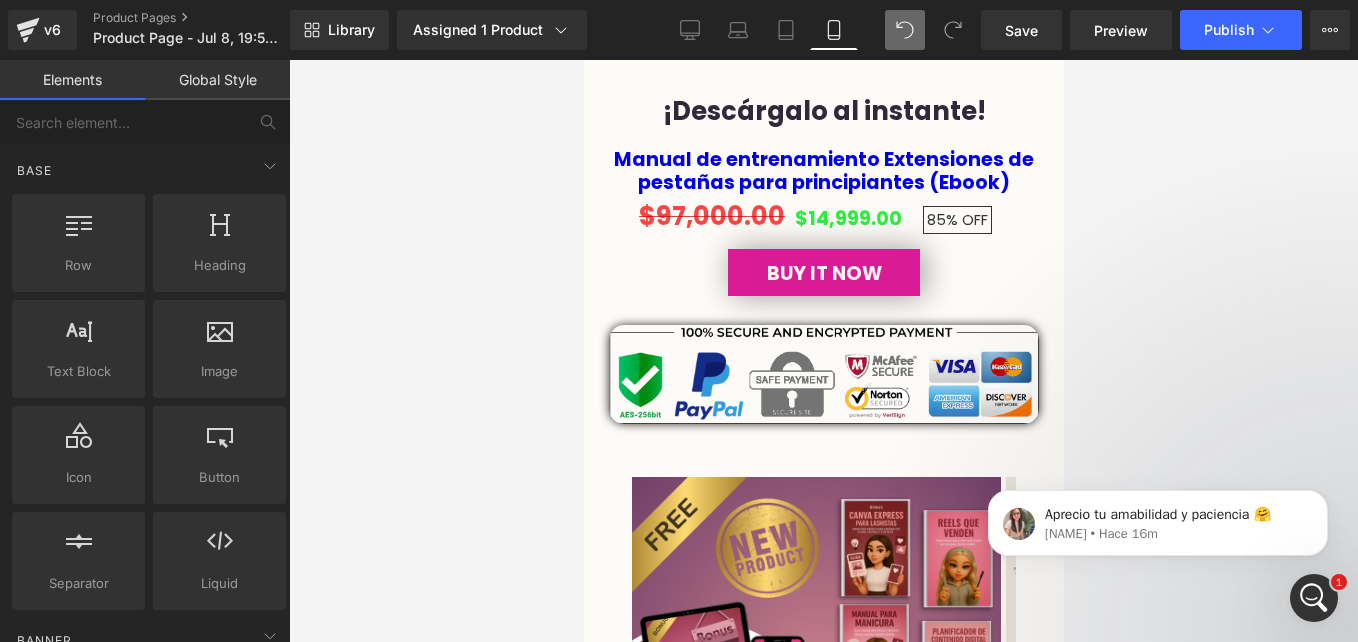 scroll, scrollTop: 4795, scrollLeft: 0, axis: vertical 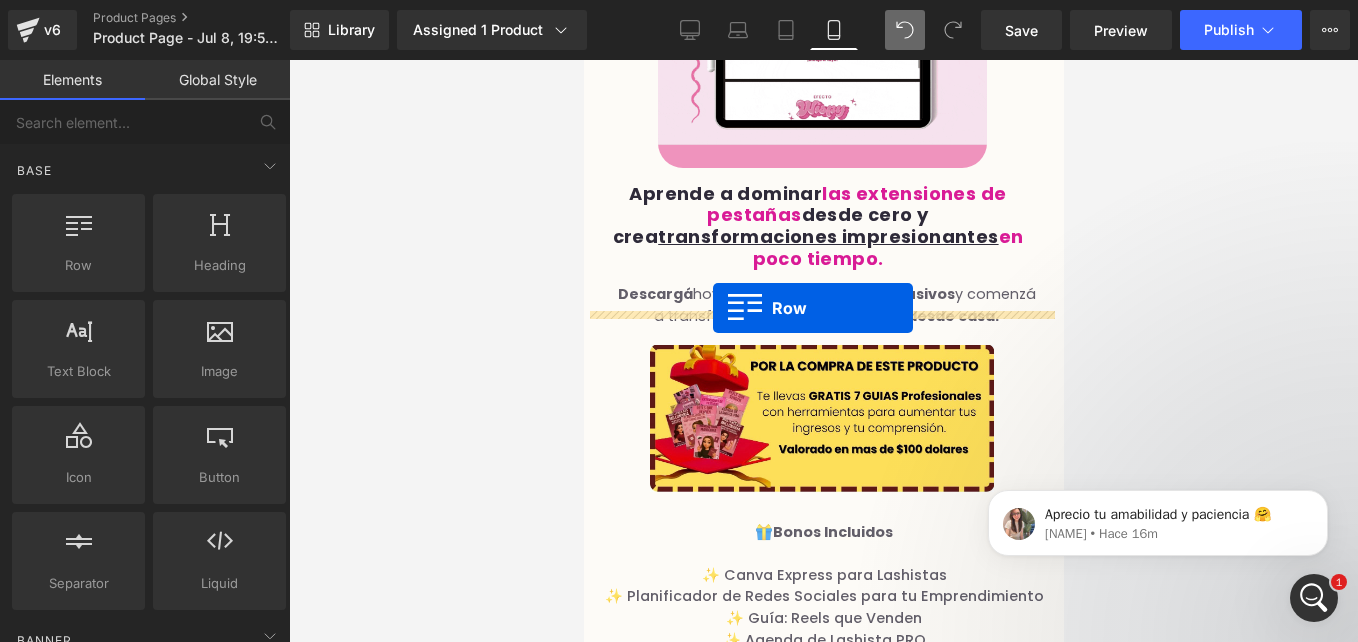 drag, startPoint x: 596, startPoint y: 363, endPoint x: 712, endPoint y: 308, distance: 128.37834 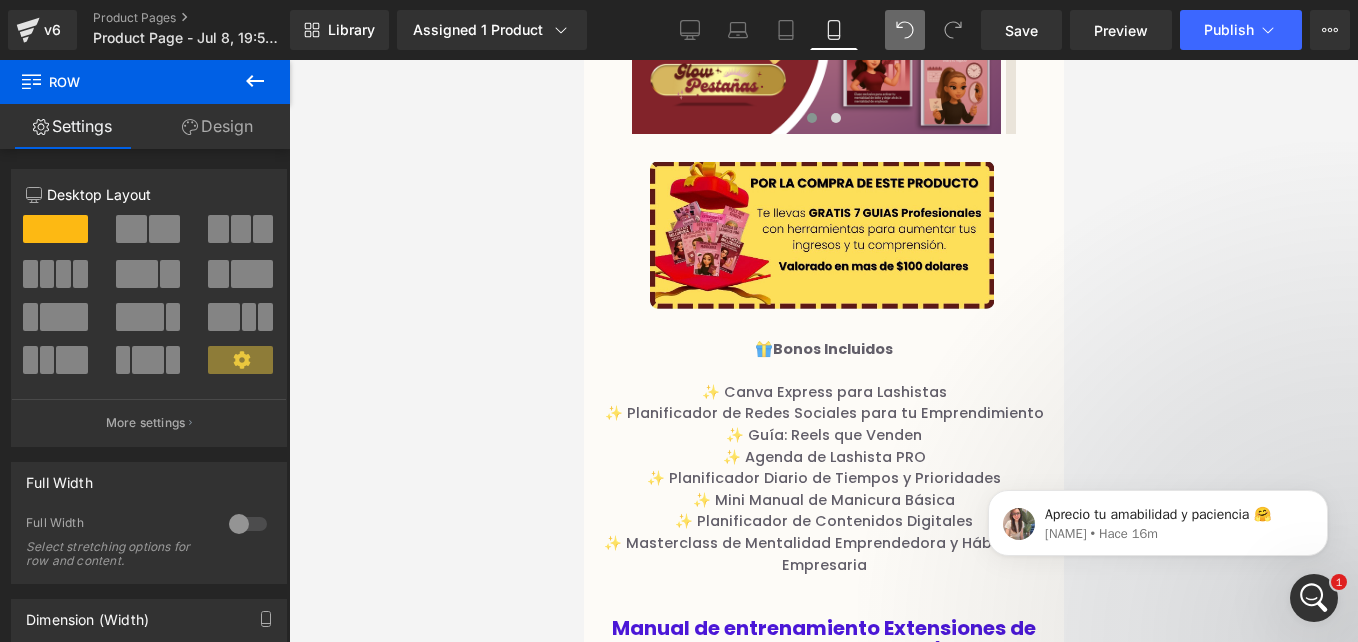 scroll, scrollTop: 2306, scrollLeft: 0, axis: vertical 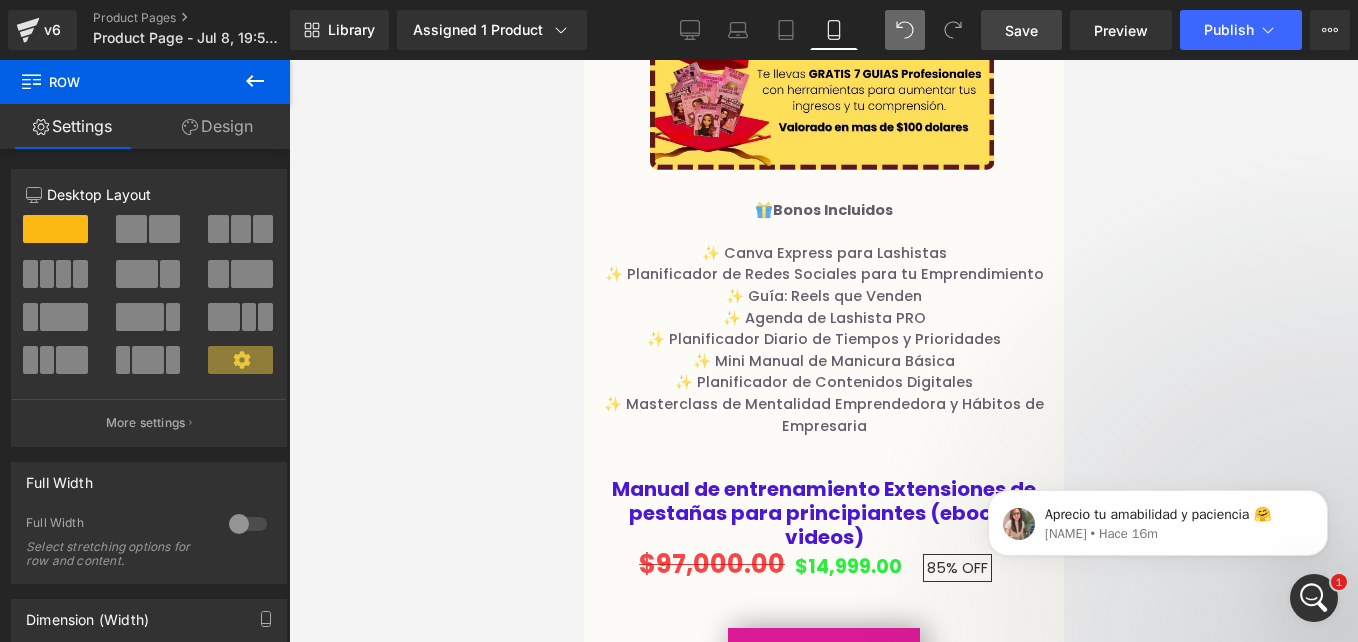 drag, startPoint x: 1033, startPoint y: 29, endPoint x: 42, endPoint y: 223, distance: 1009.81036 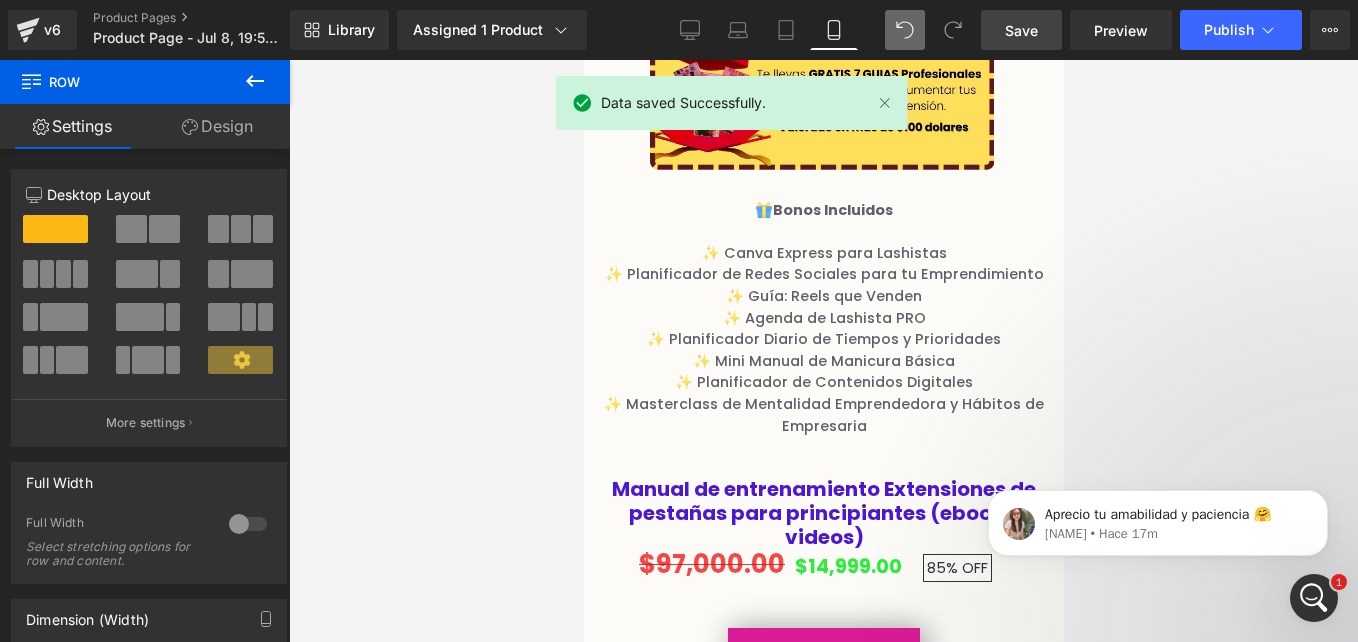 scroll, scrollTop: 2596, scrollLeft: 0, axis: vertical 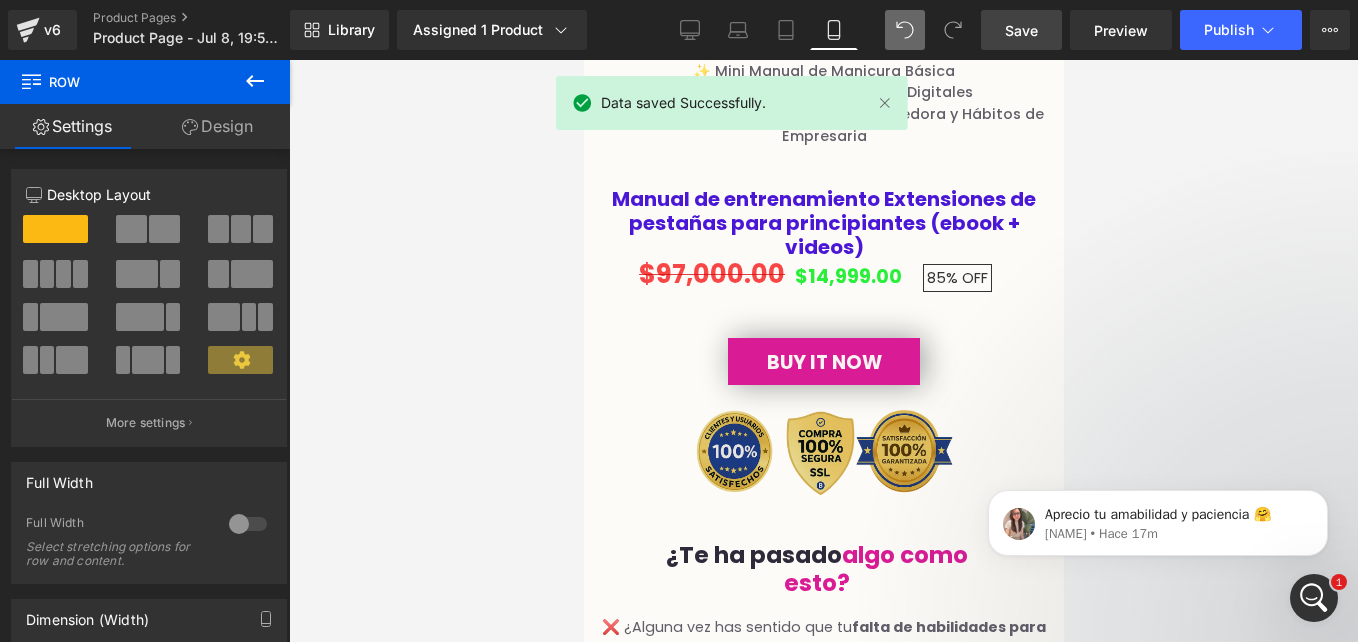 click at bounding box center (827, 451) 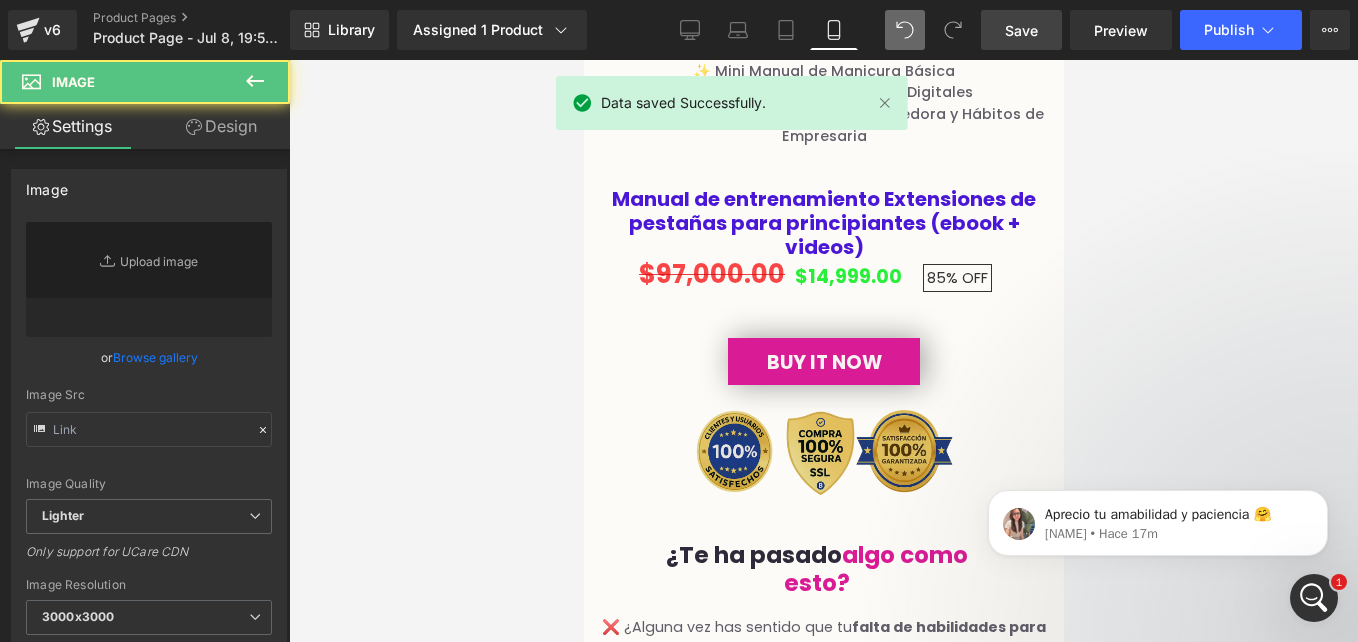 type on "https://i.postimg.cc/ZKYZLFf9/Untitled-design-3.png" 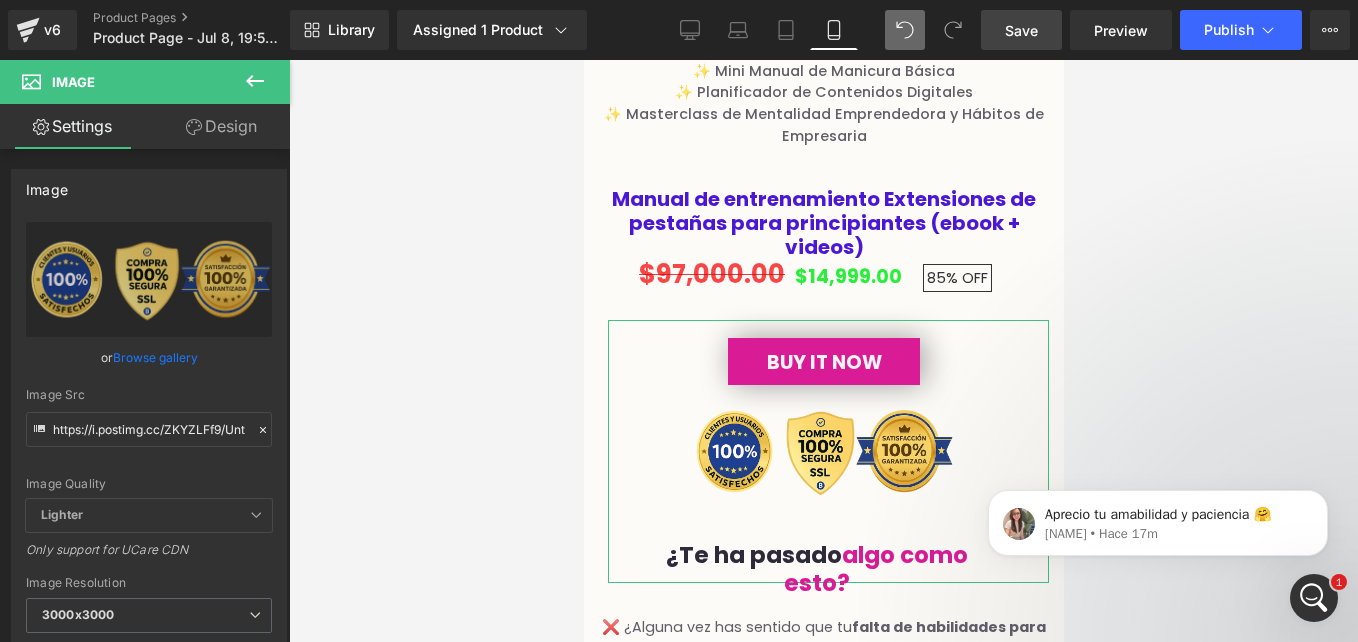 click on "Design" at bounding box center [221, 126] 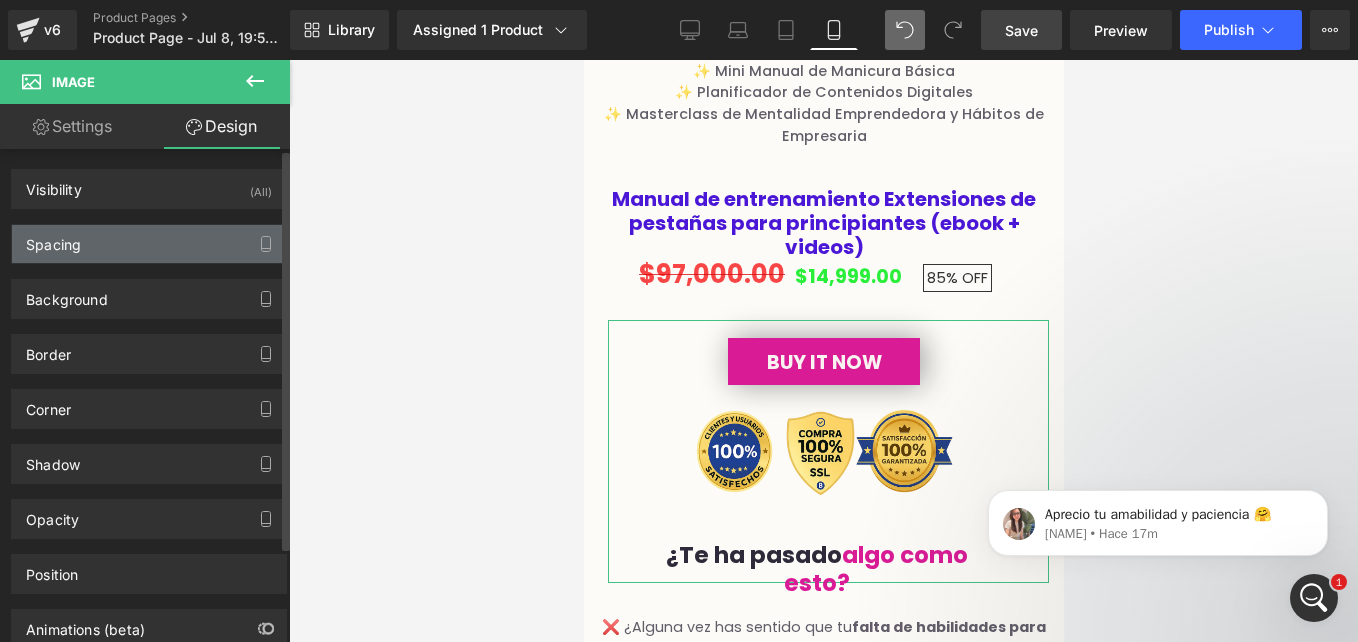 type on "-30" 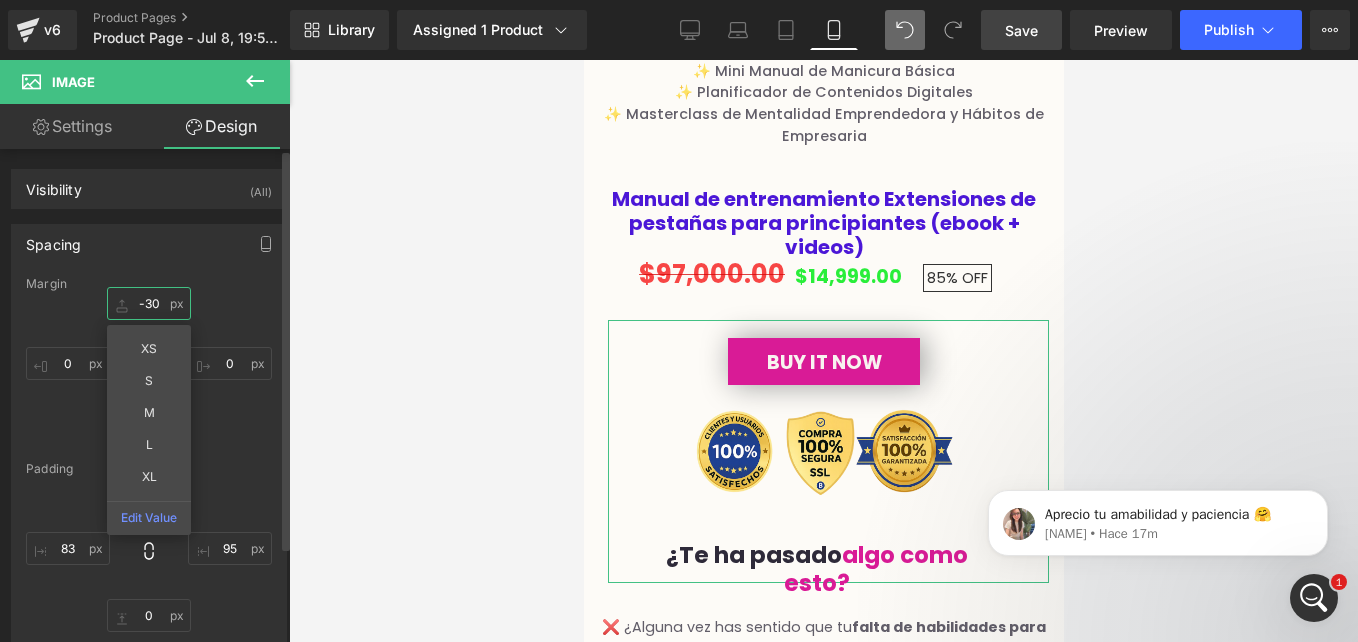 click on "-30" at bounding box center (149, 303) 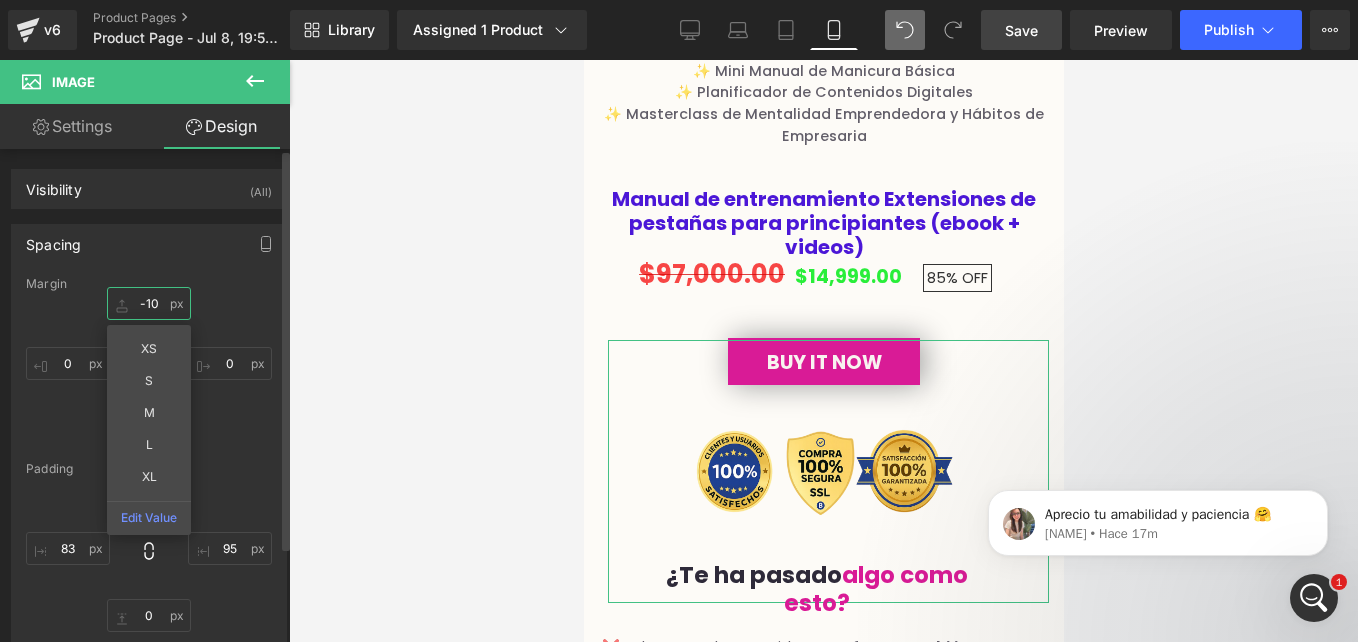 drag, startPoint x: 142, startPoint y: 305, endPoint x: 570, endPoint y: 374, distance: 433.52625 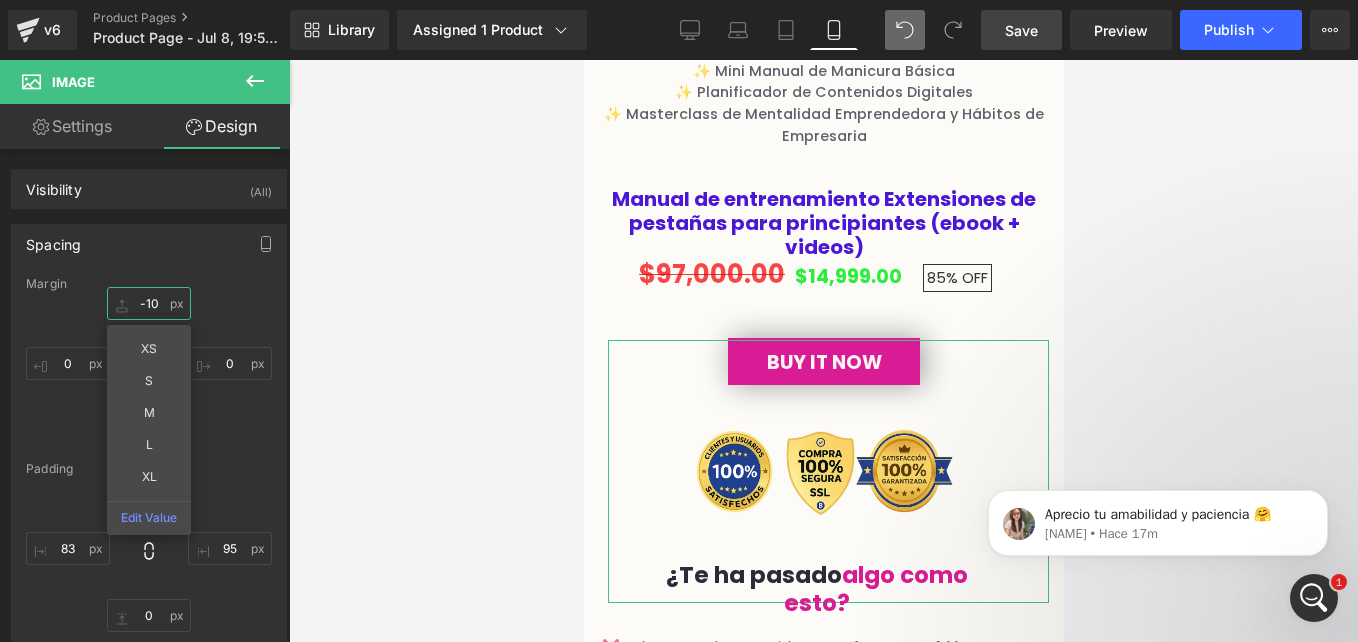 type on "-10" 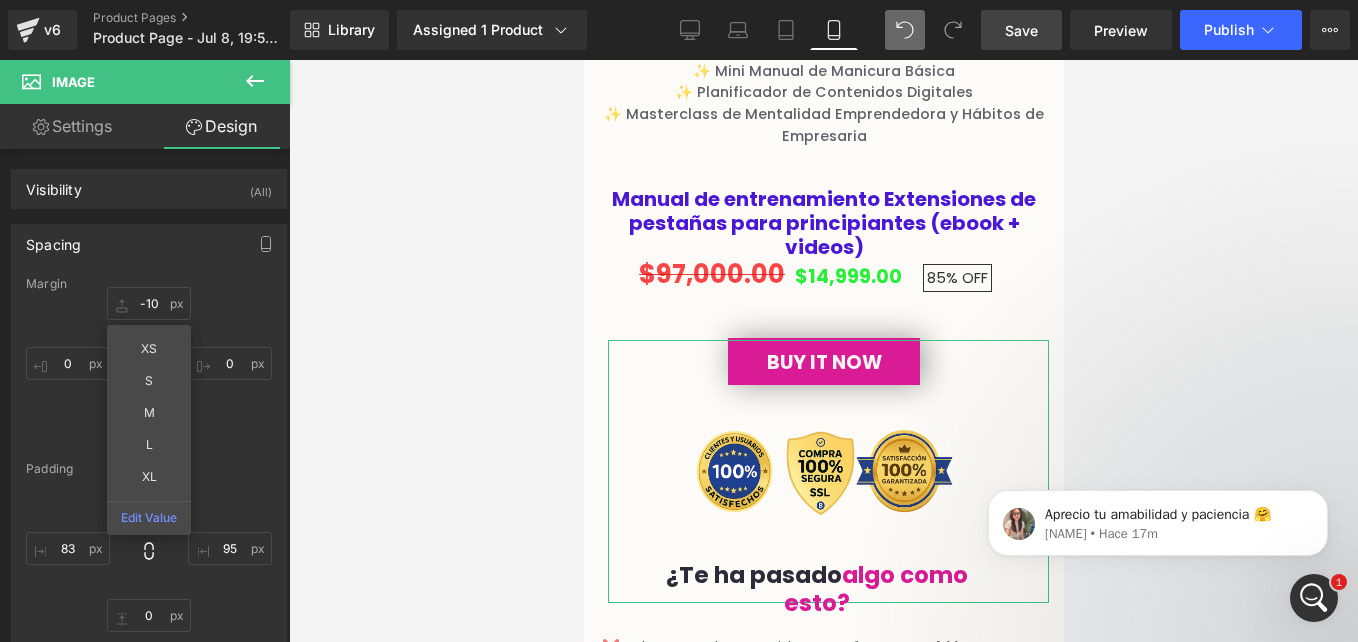click on "-10 -10 XS S M L XL Edit Value
0px 0
0px 0
0px 0" at bounding box center (149, 367) 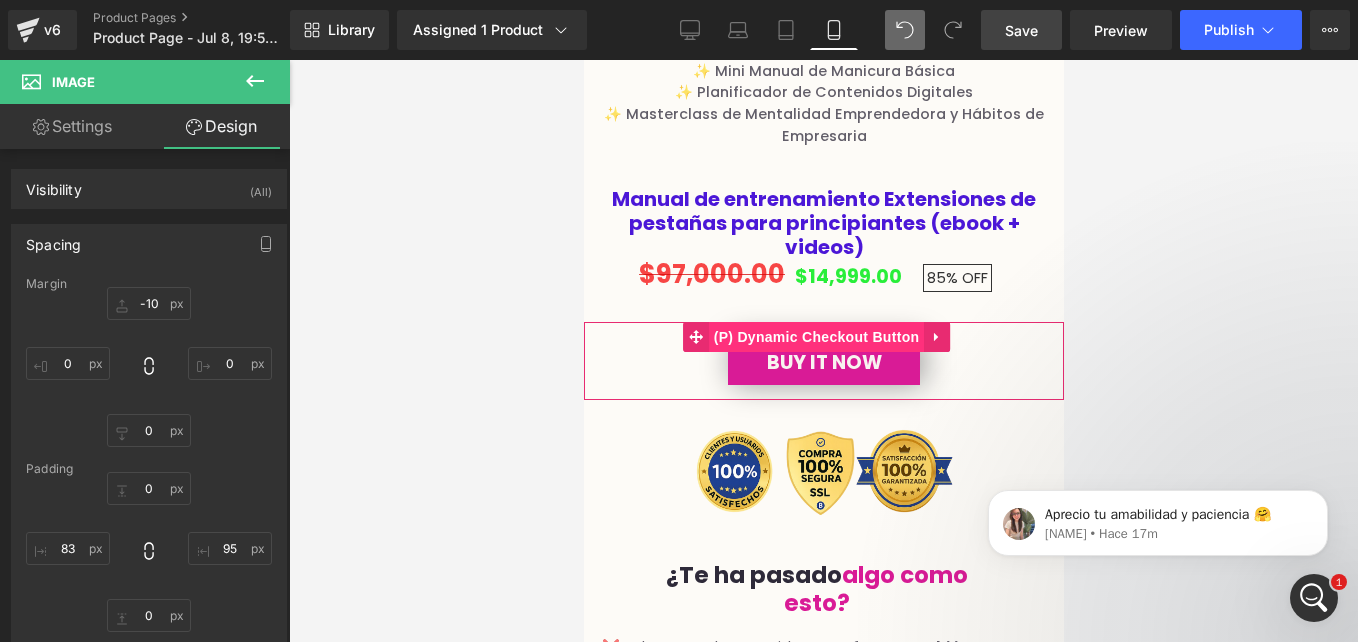 click on "(P) Dynamic Checkout Button" at bounding box center (816, 337) 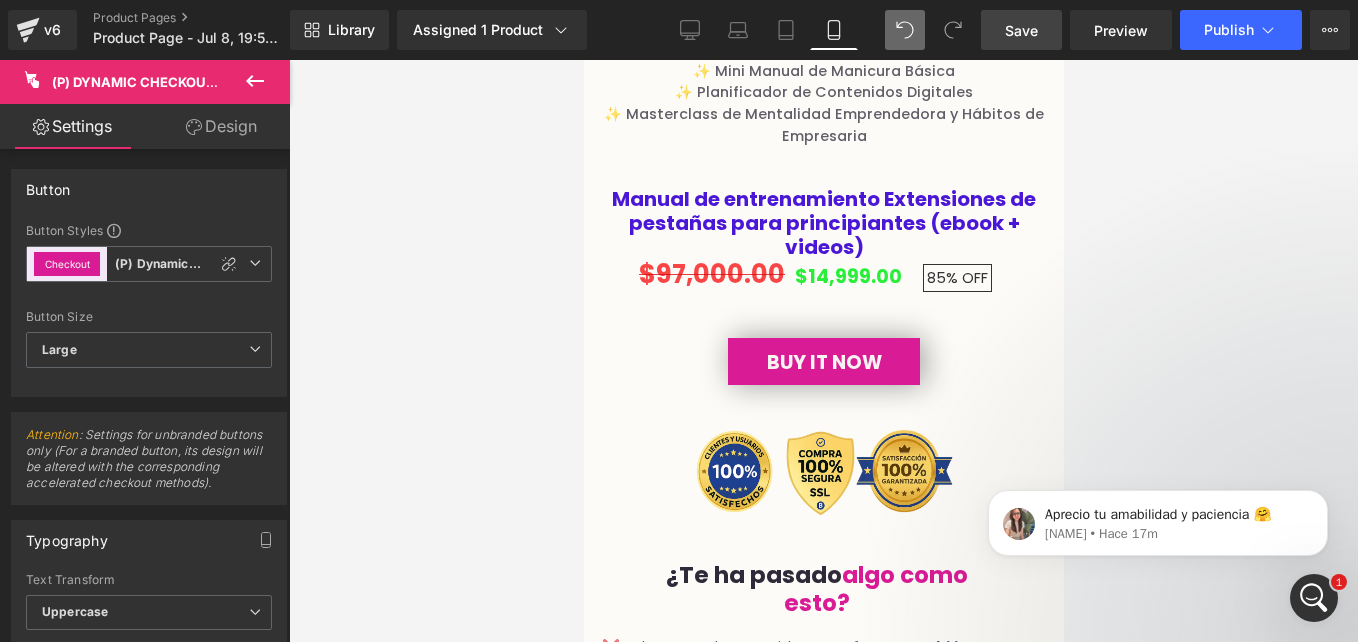 click on "Design" at bounding box center [221, 126] 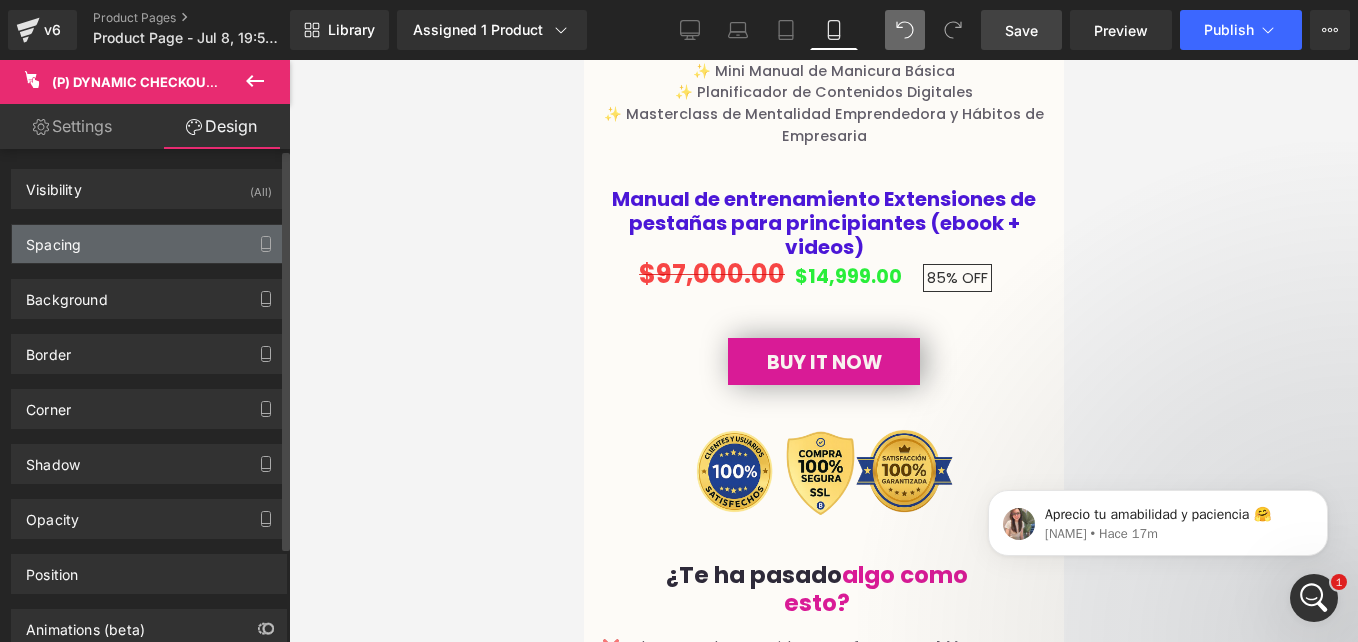 click on "Spacing" at bounding box center [149, 244] 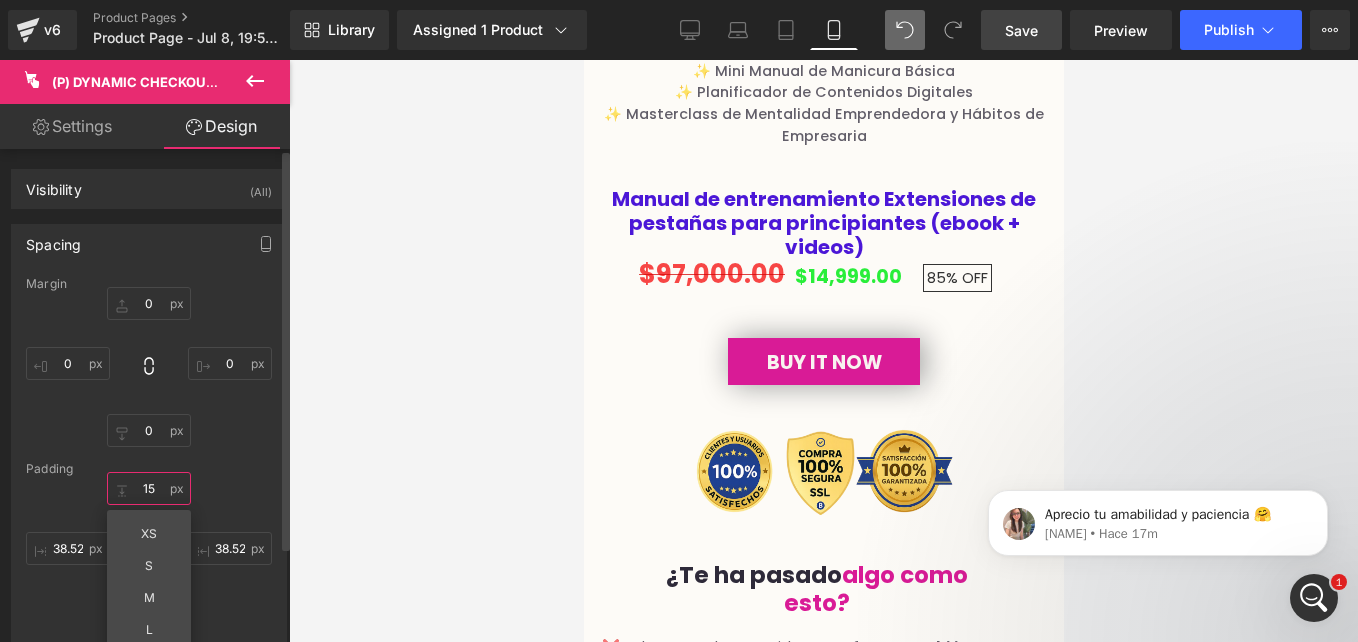 click on "15" at bounding box center (149, 488) 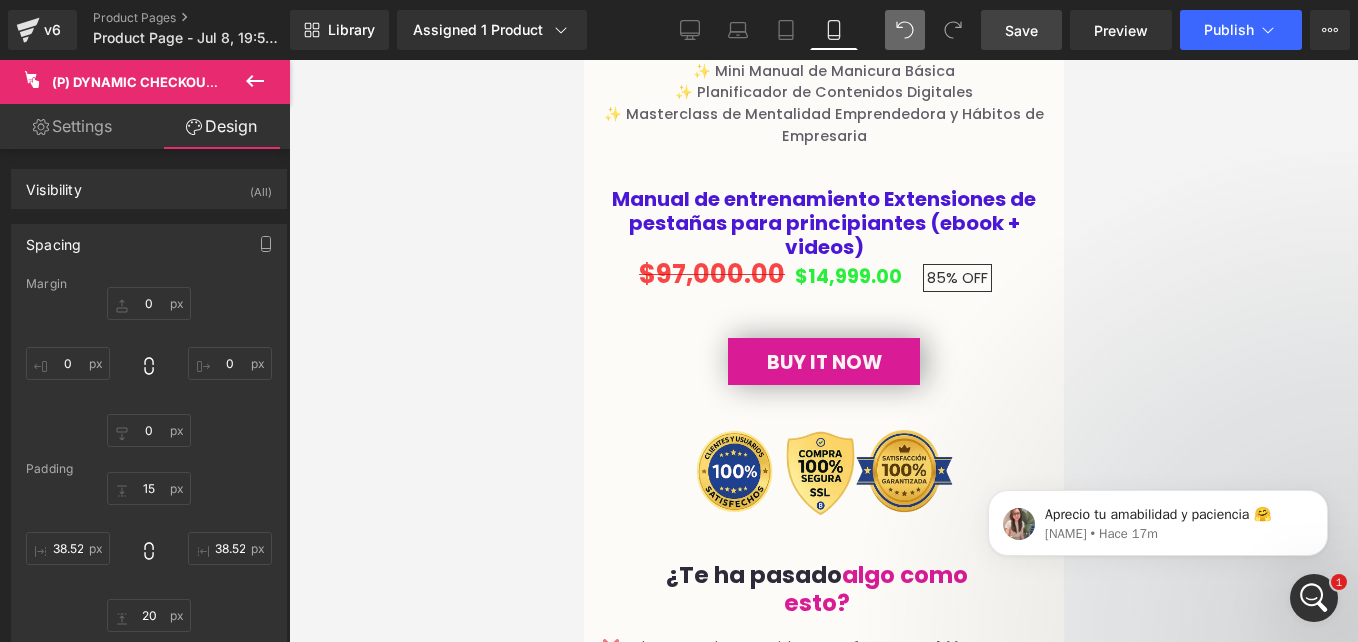 click at bounding box center [823, 351] 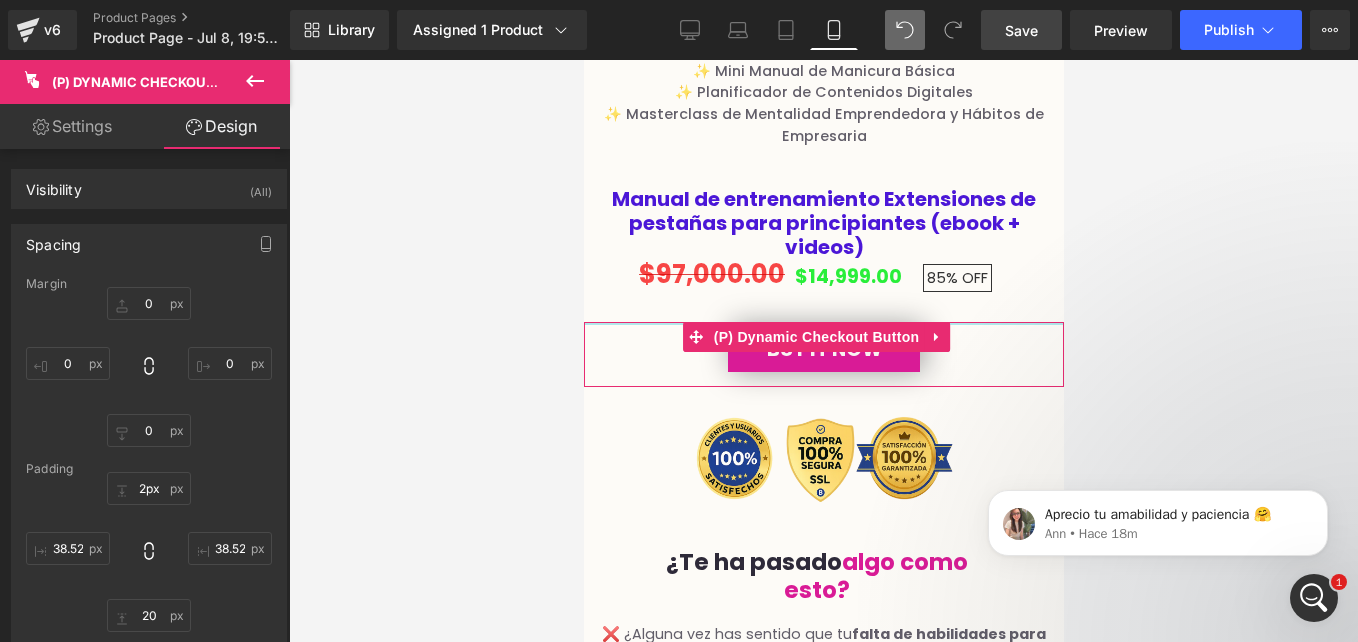 type on "0px" 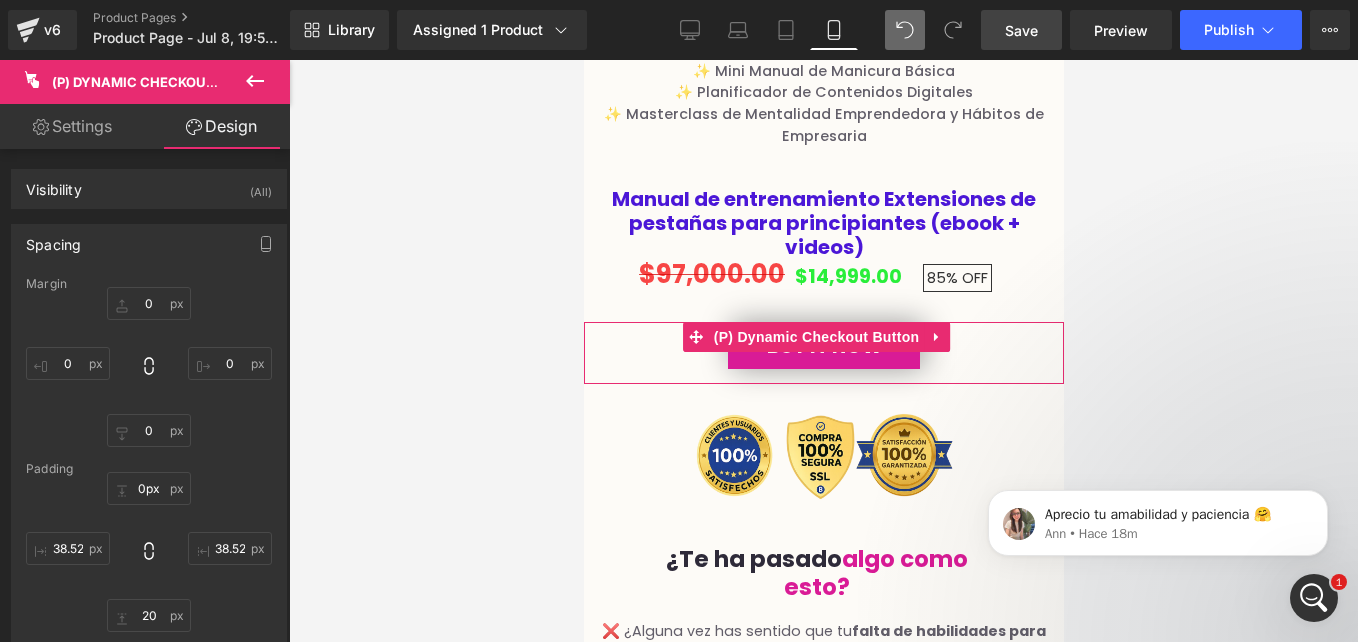 drag, startPoint x: 672, startPoint y: 310, endPoint x: 673, endPoint y: 294, distance: 16.03122 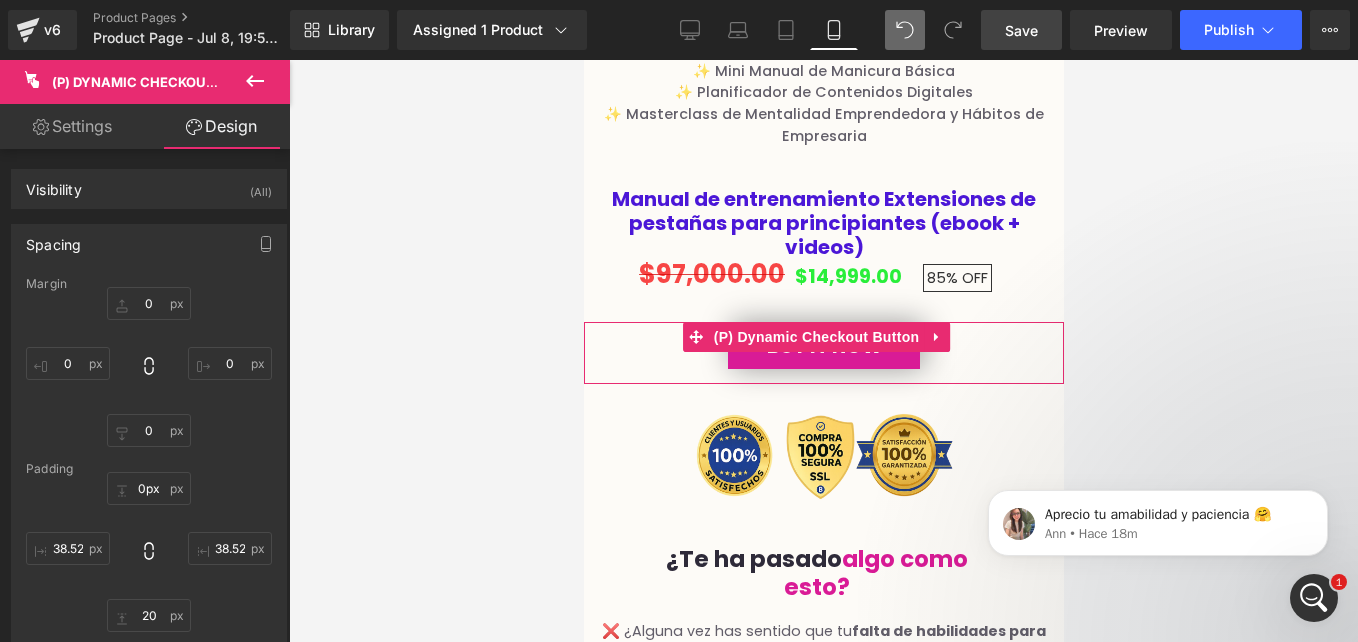 click at bounding box center (823, 351) 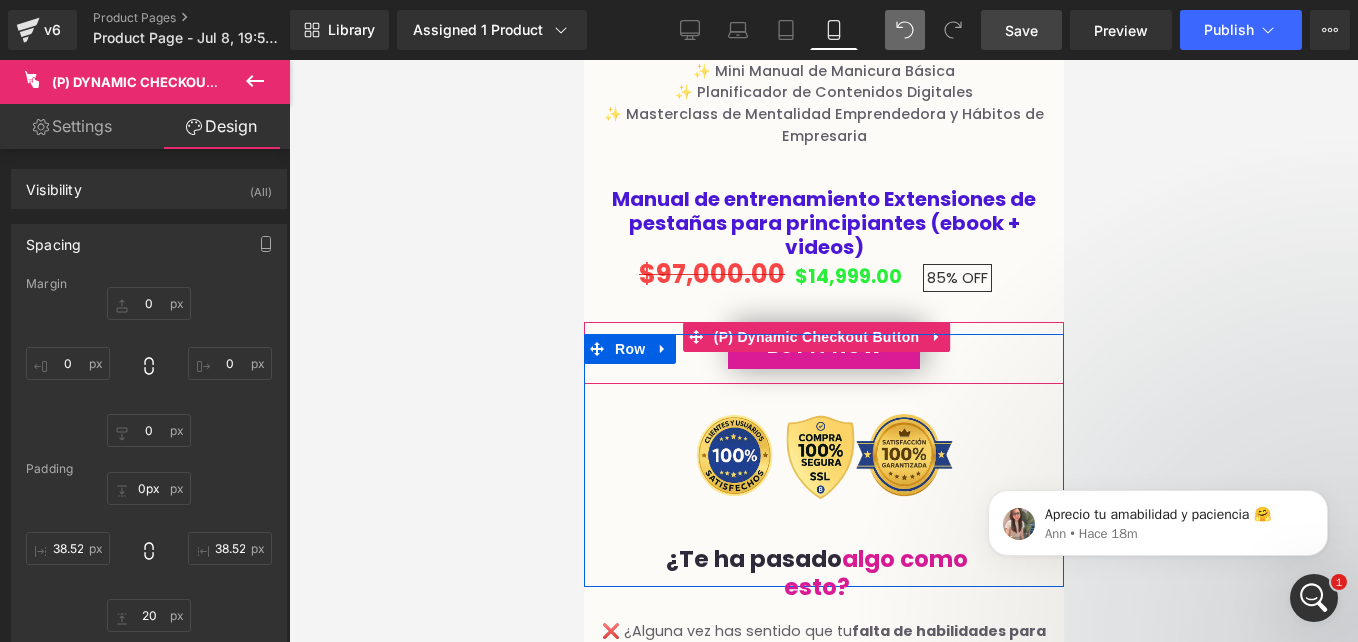 click on "Image" at bounding box center [827, 460] 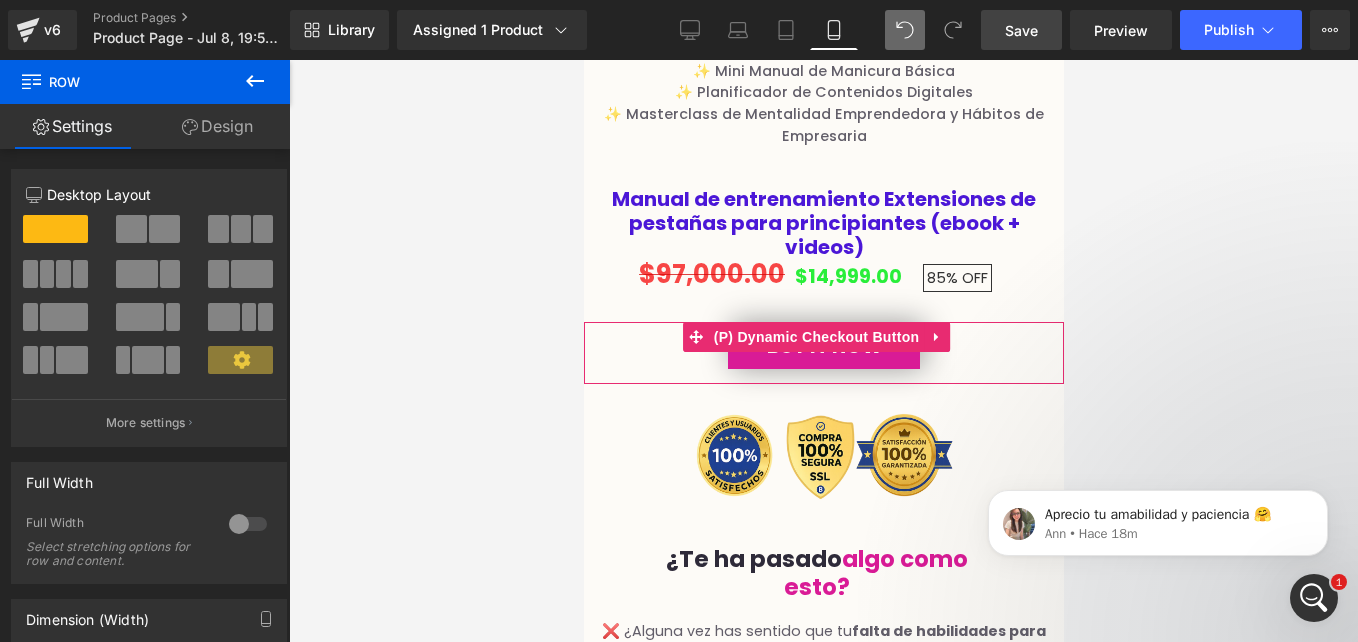 click at bounding box center (823, 351) 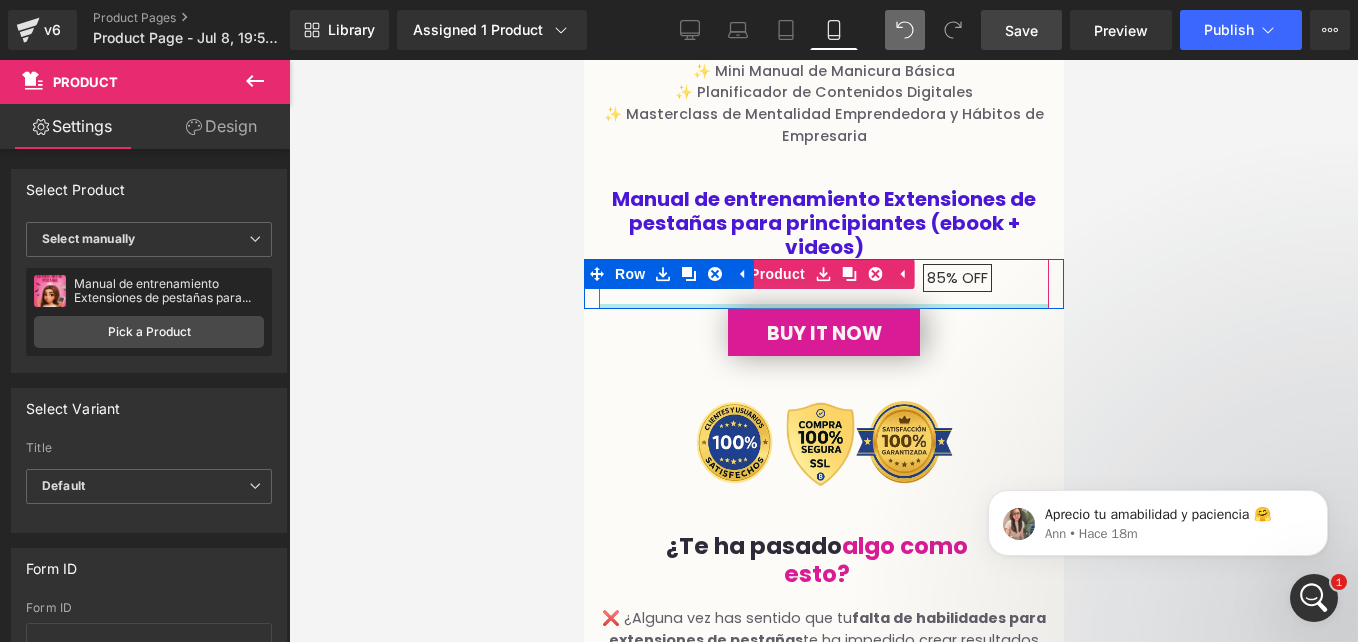 drag, startPoint x: 877, startPoint y: 293, endPoint x: 645, endPoint y: 279, distance: 232.42203 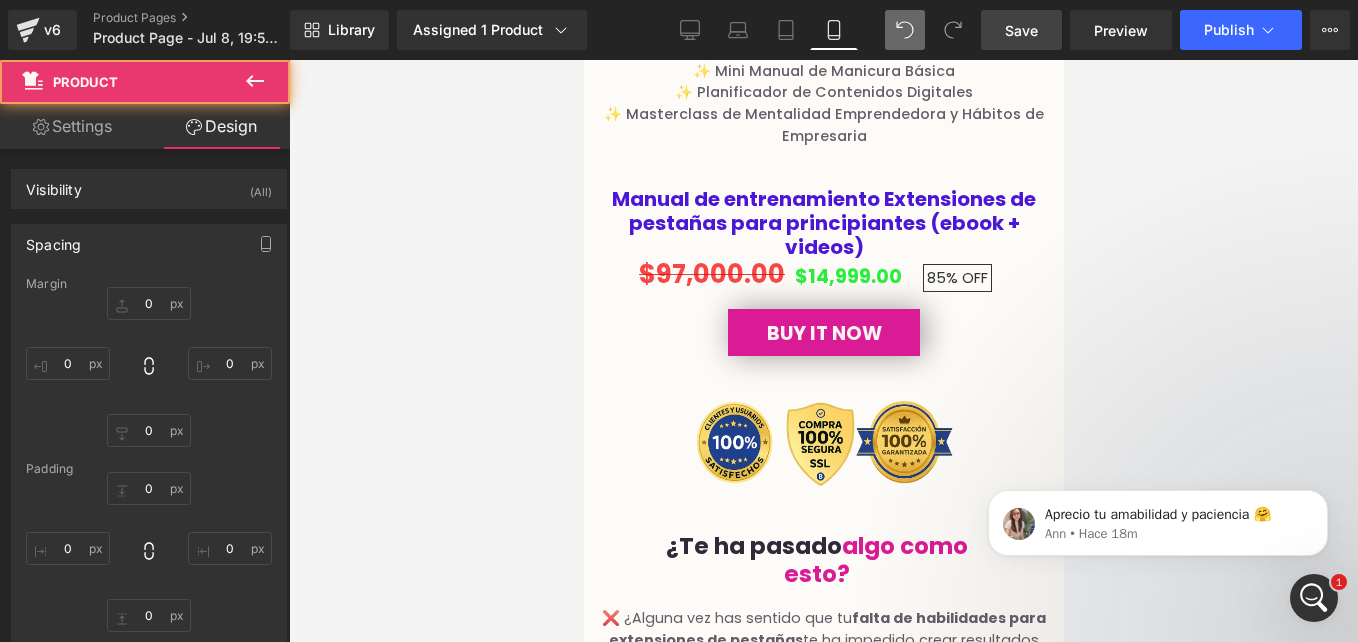 click on "Save" at bounding box center [1021, 30] 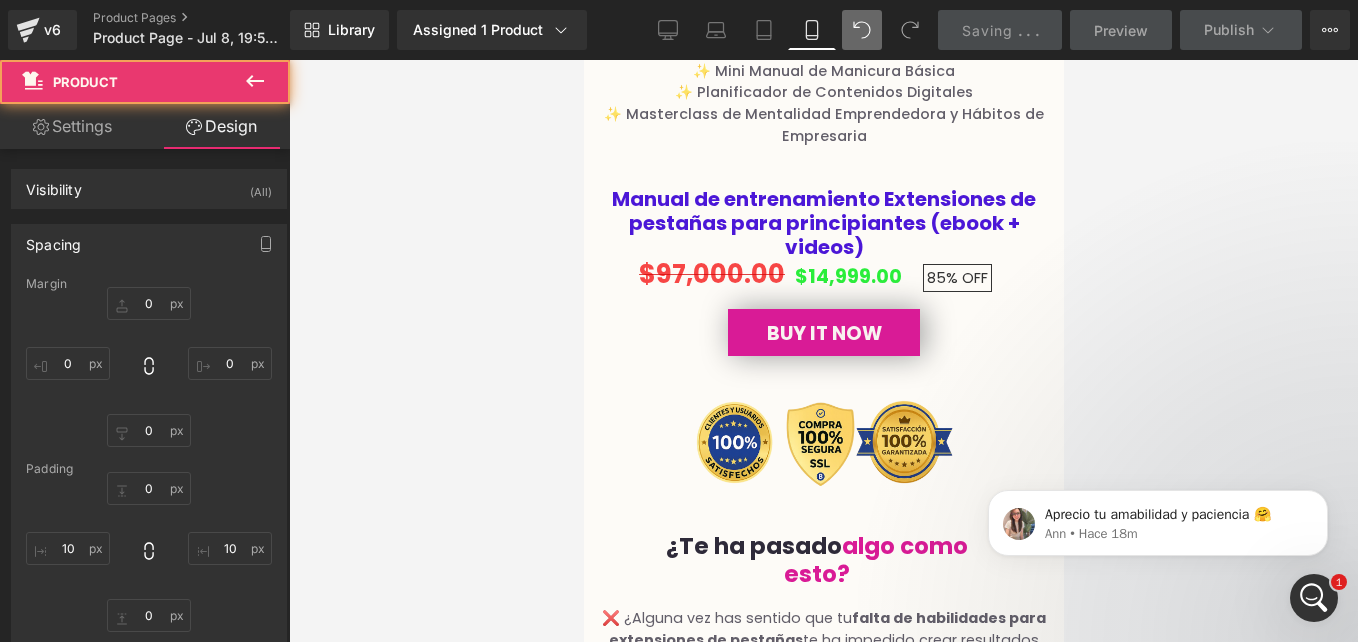 type on "0" 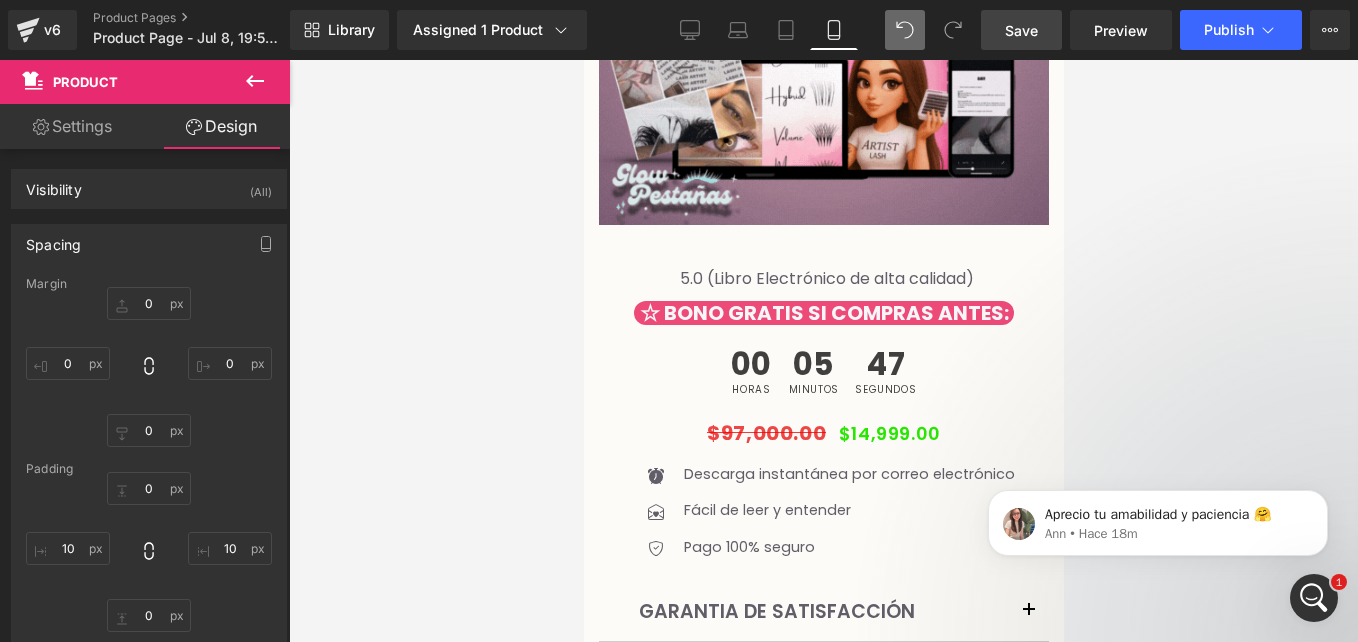 scroll, scrollTop: 466, scrollLeft: 0, axis: vertical 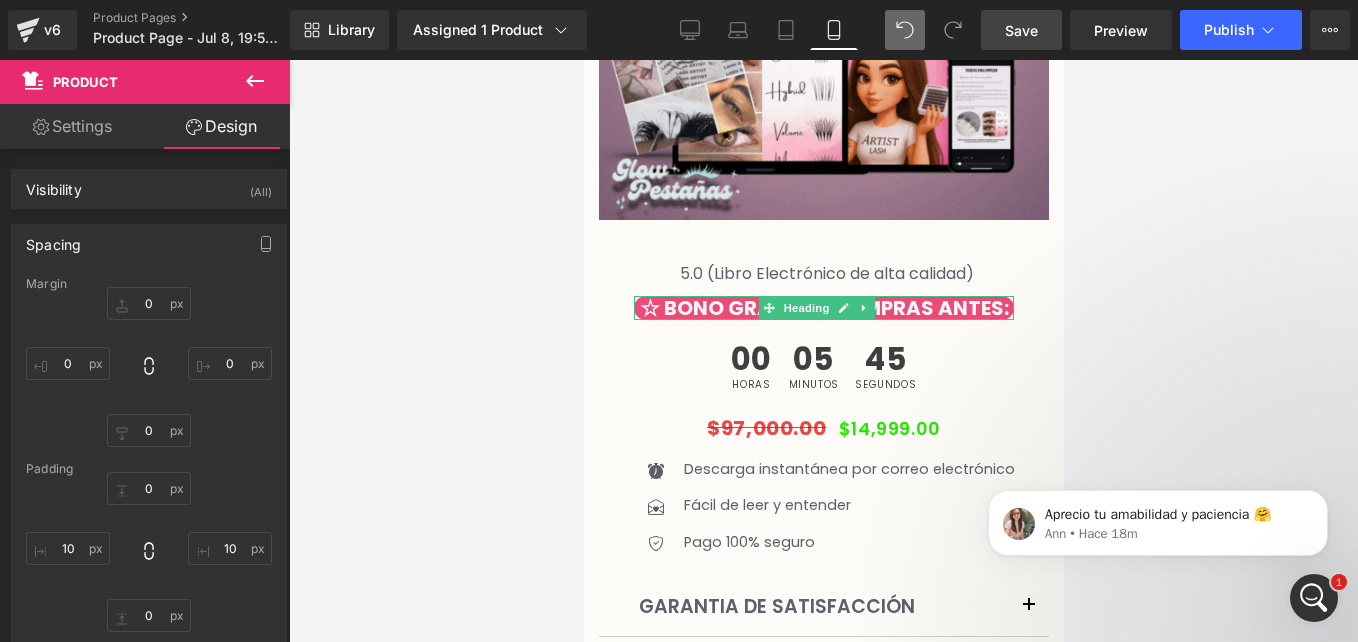 click on "☆ BONO GRATIS SI COMPRAS ANTES:" at bounding box center [823, 308] 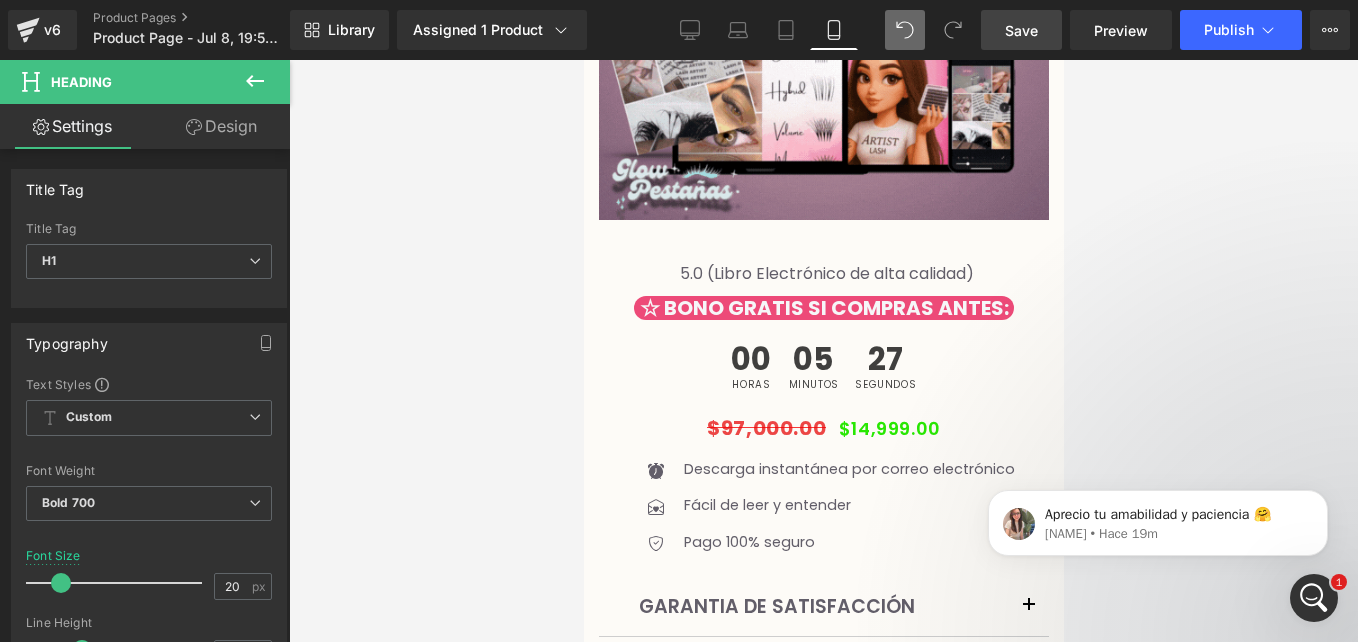 click on "Design" at bounding box center [221, 126] 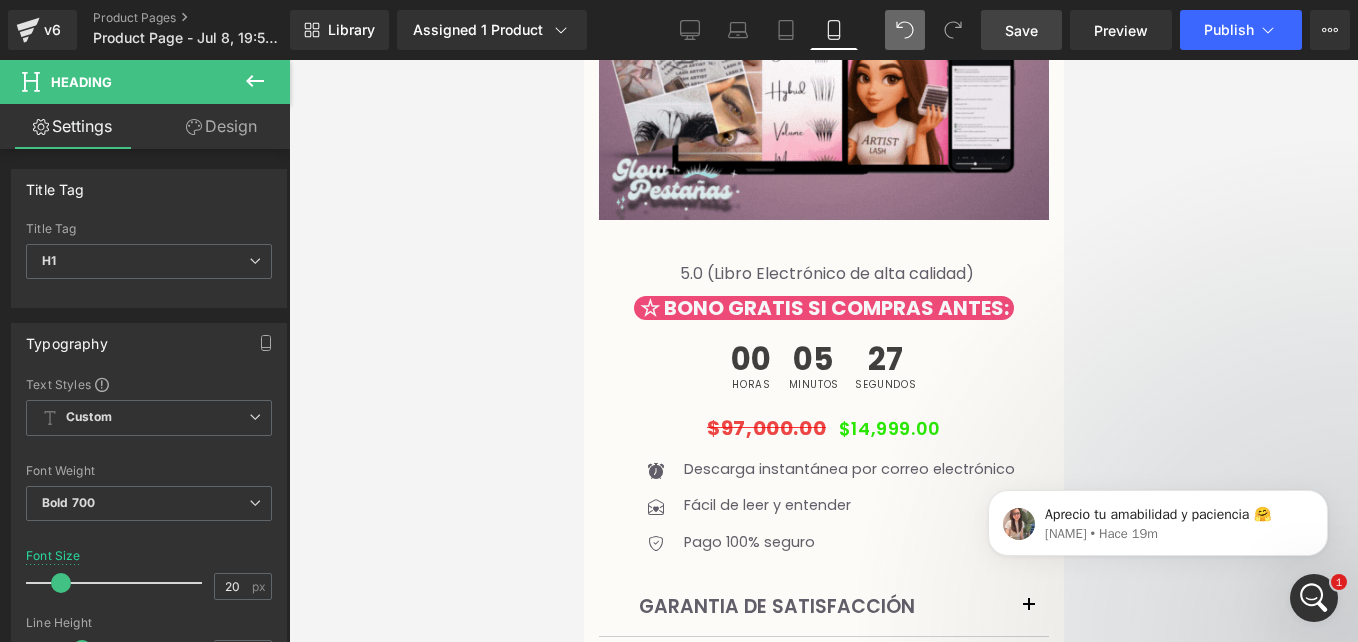 click on "Spacing" at bounding box center (0, 0) 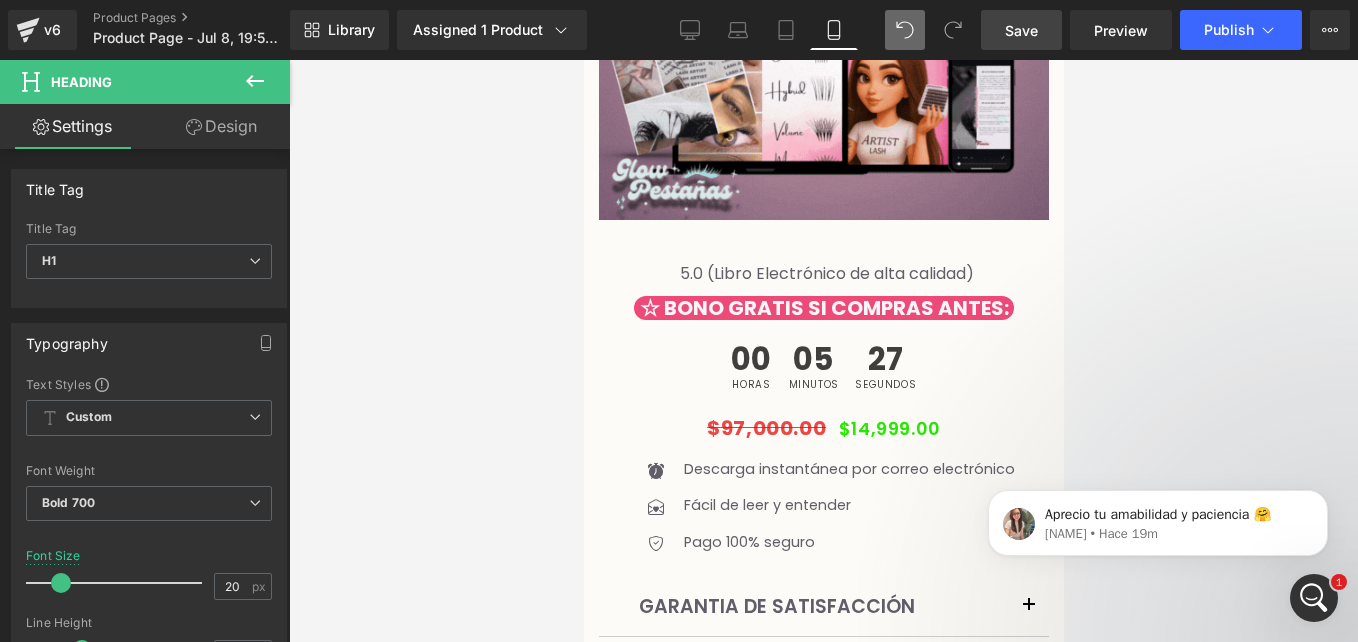 click at bounding box center (0, 0) 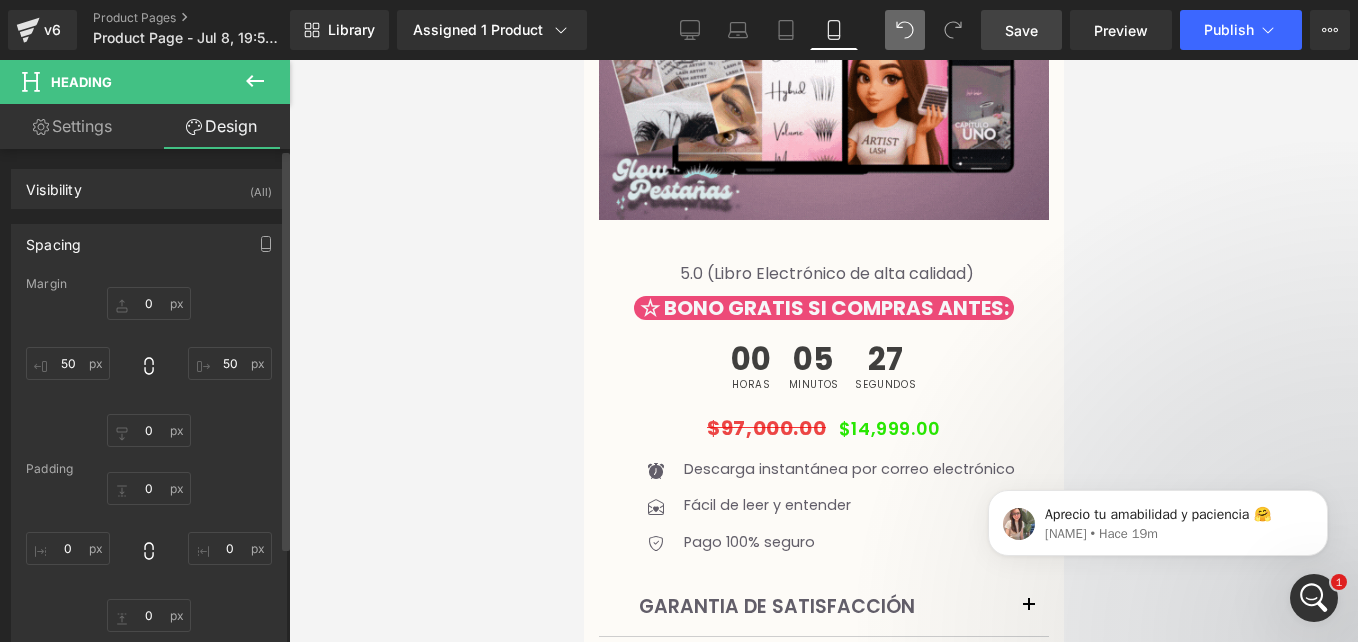 type on "0" 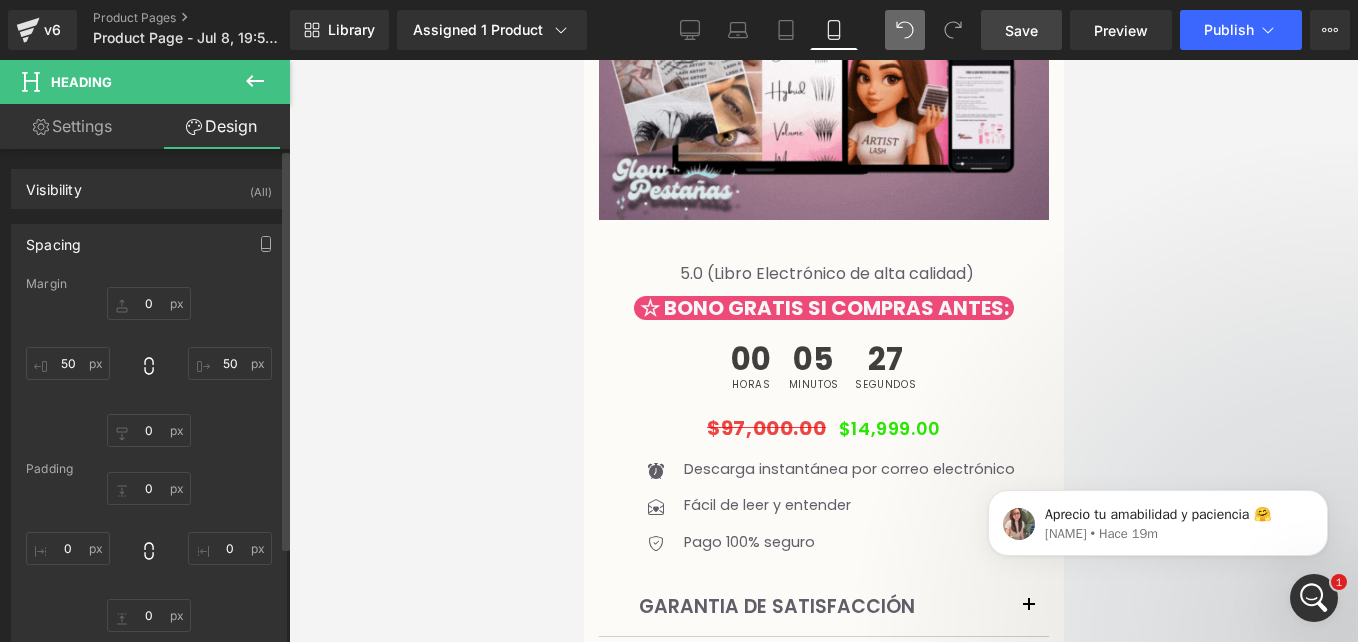 type on "50" 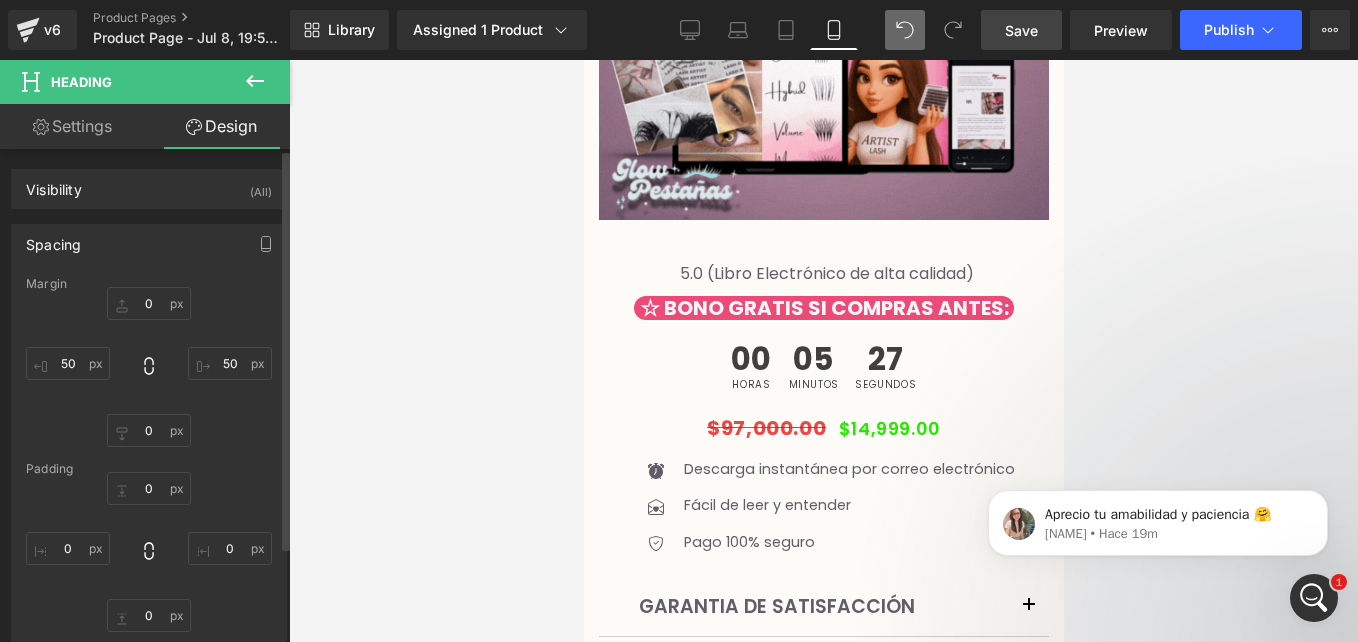 type on "0" 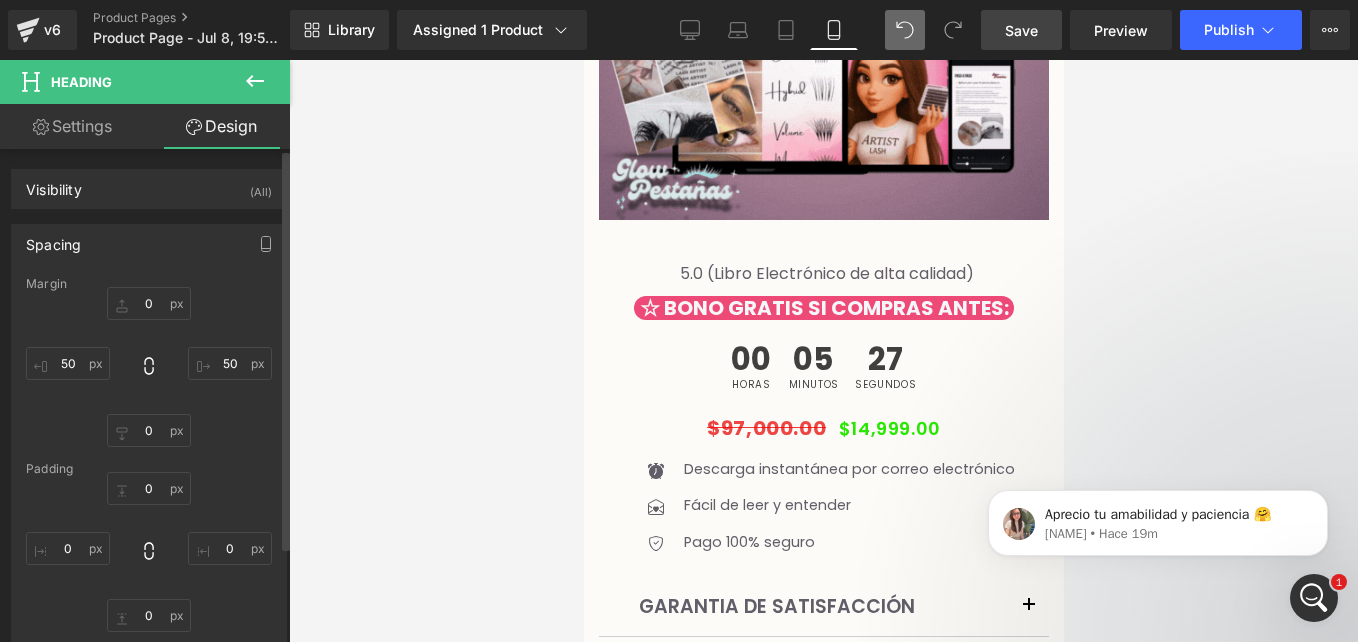 type on "50" 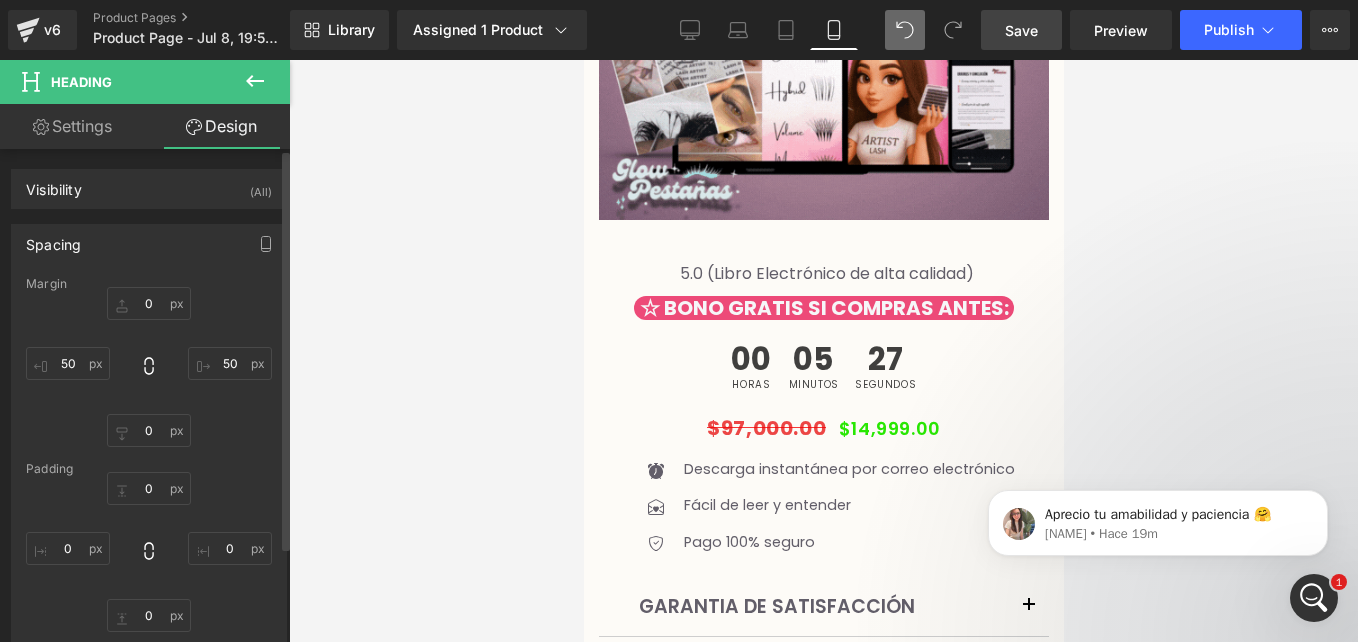 type on "0" 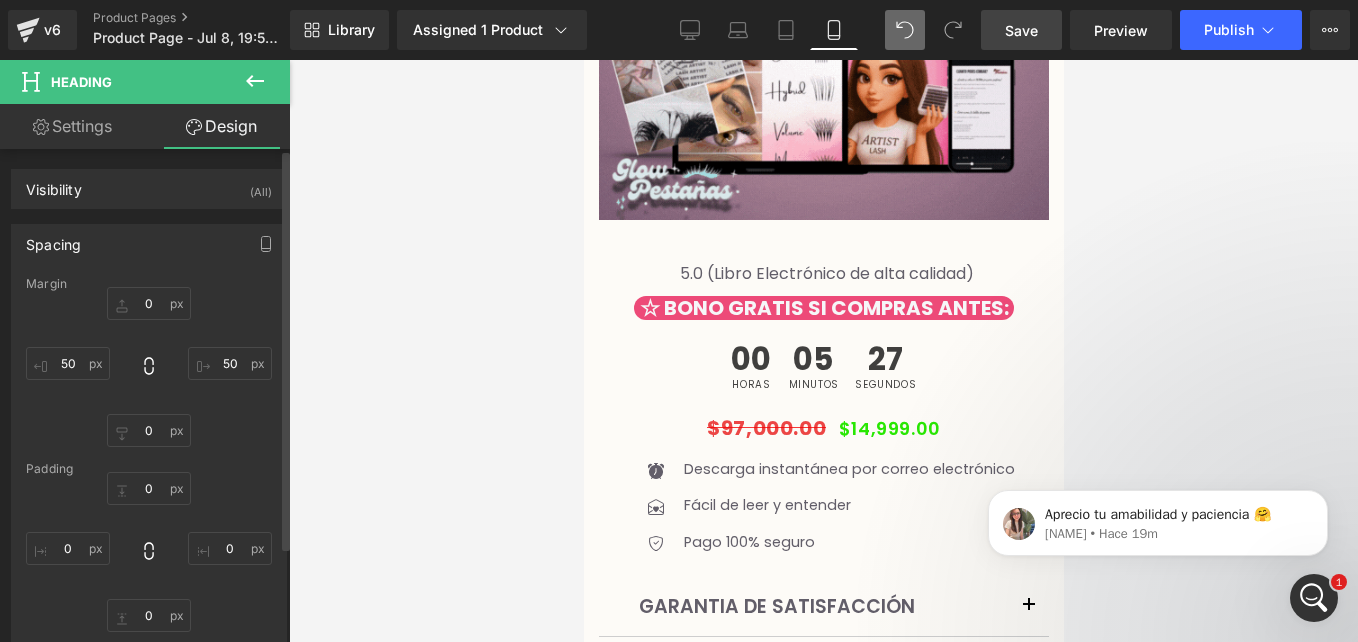 type on "0" 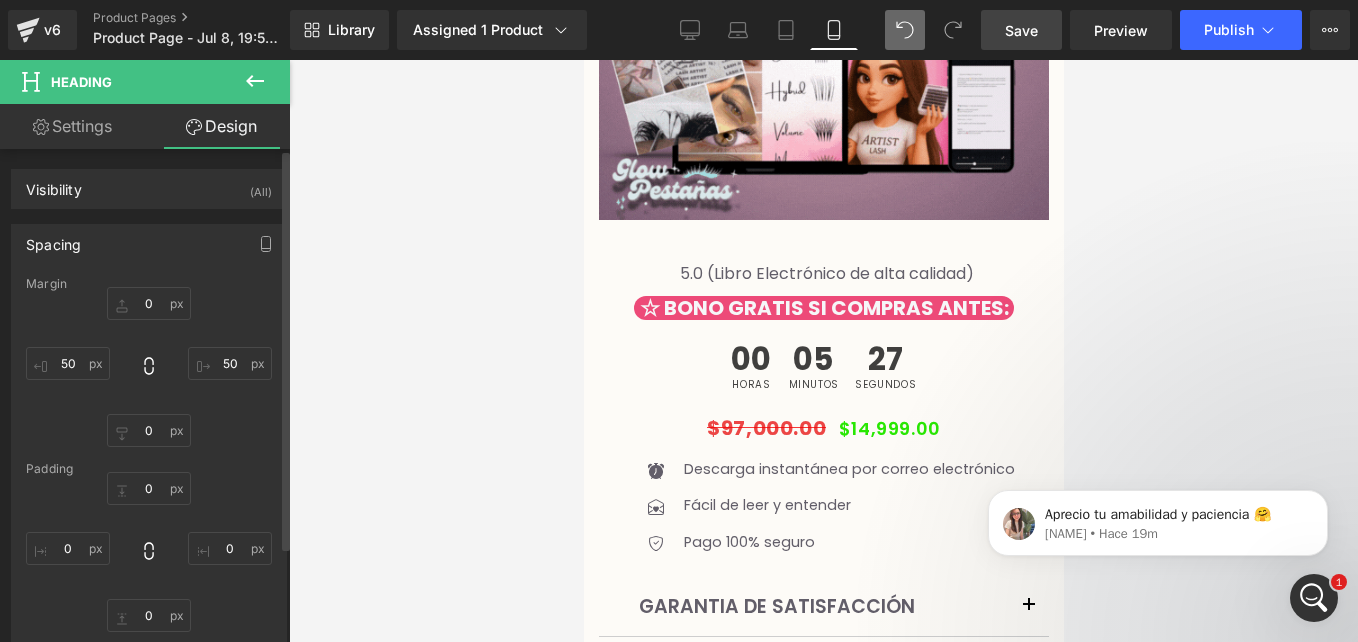 type on "0" 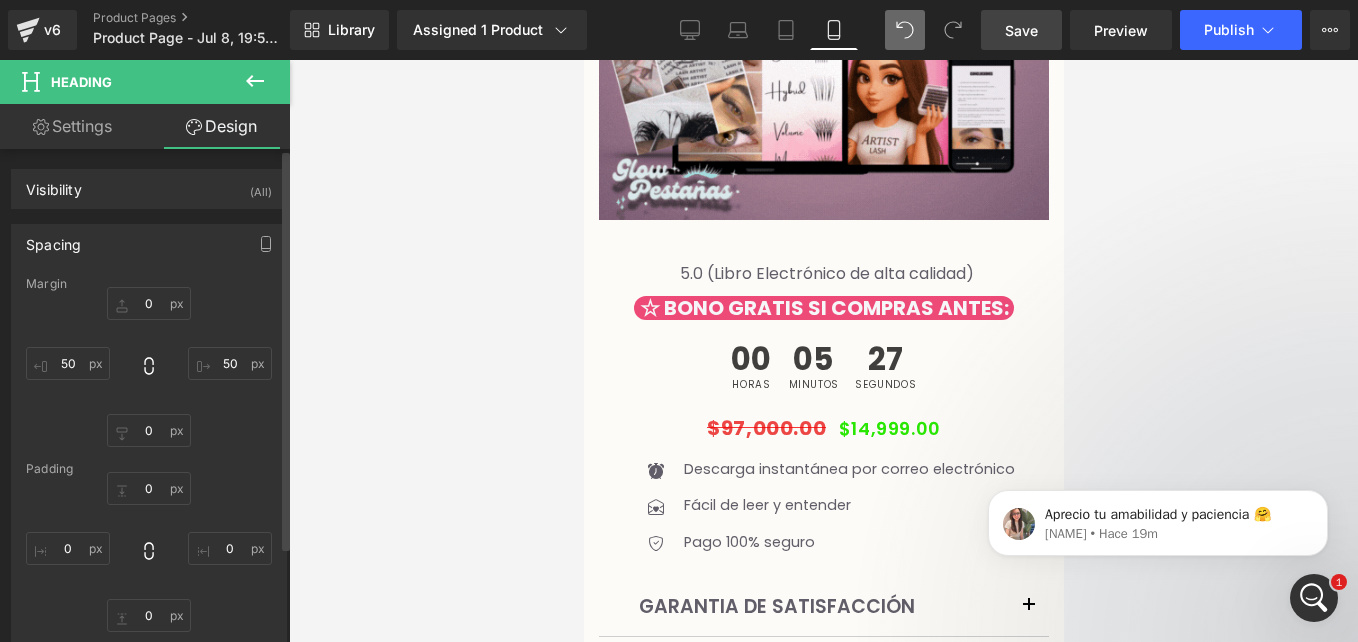 type on "0" 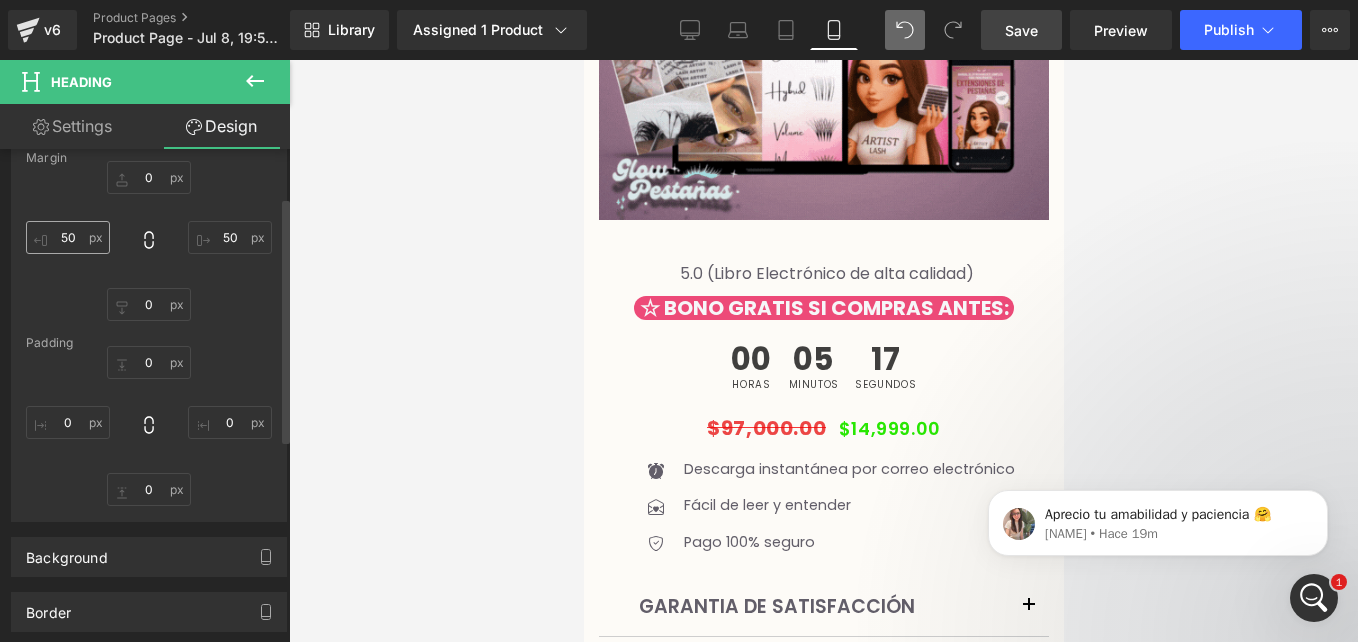 scroll, scrollTop: 88, scrollLeft: 0, axis: vertical 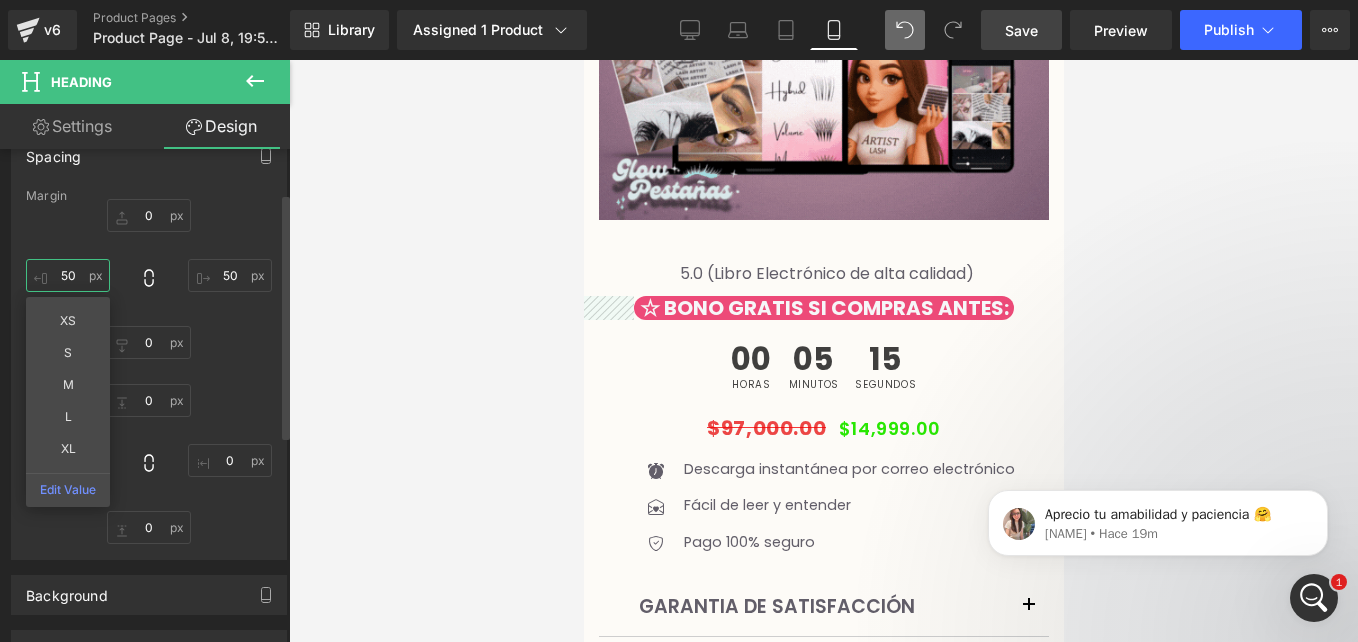 click on "50" at bounding box center (68, 275) 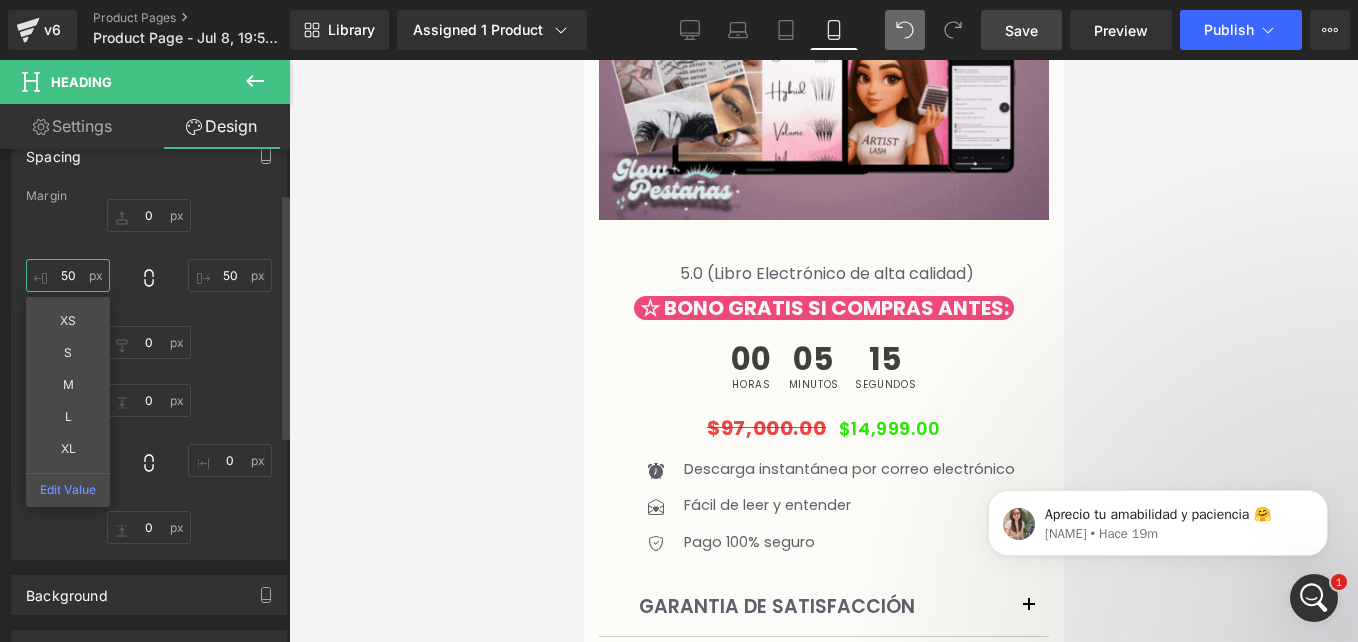 click on "50" at bounding box center [68, 275] 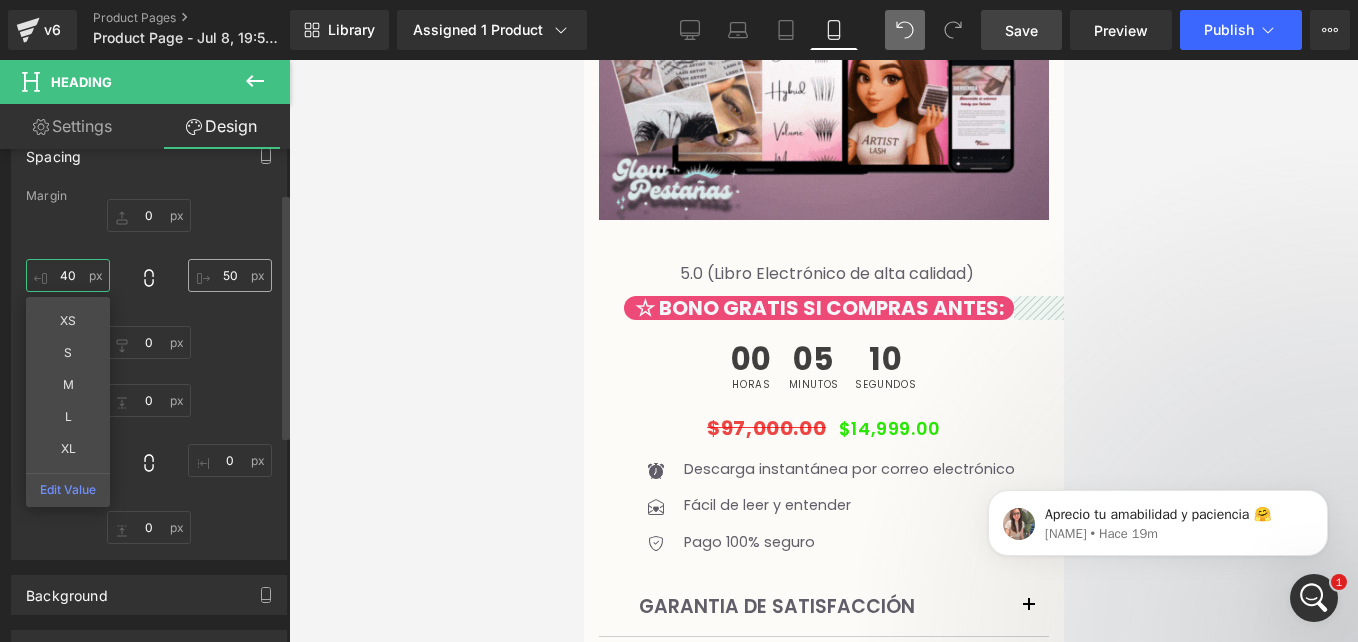 type on "40" 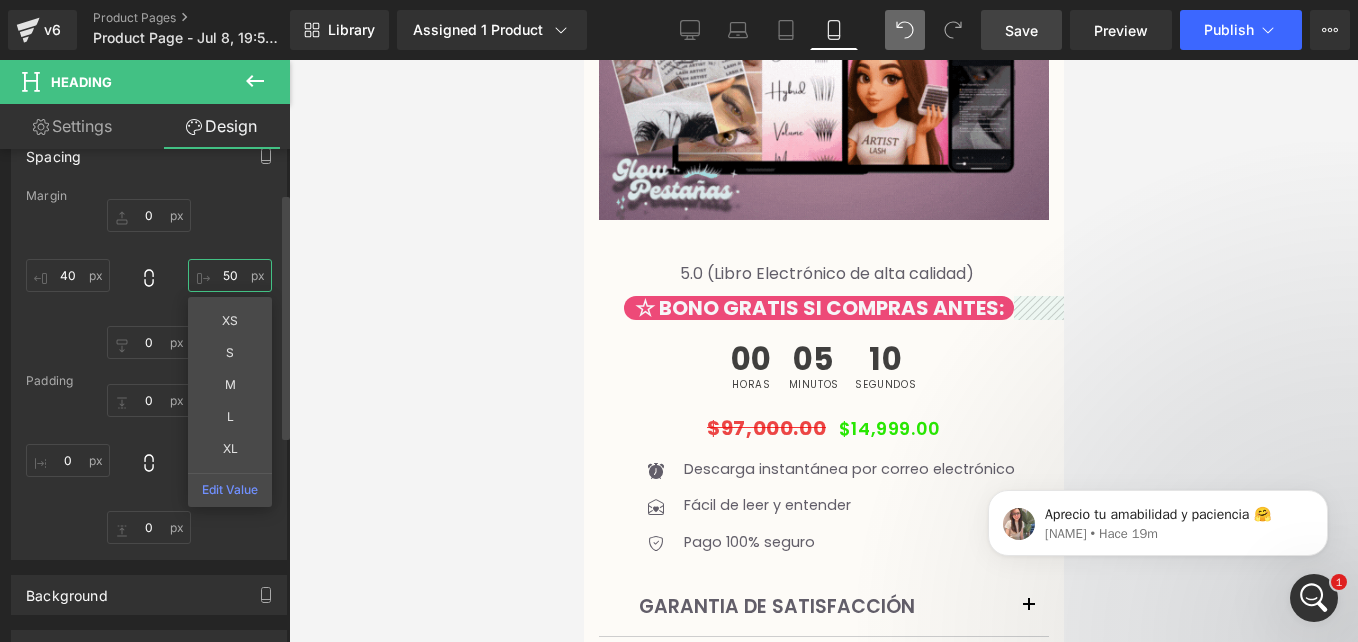click on "50" at bounding box center [230, 275] 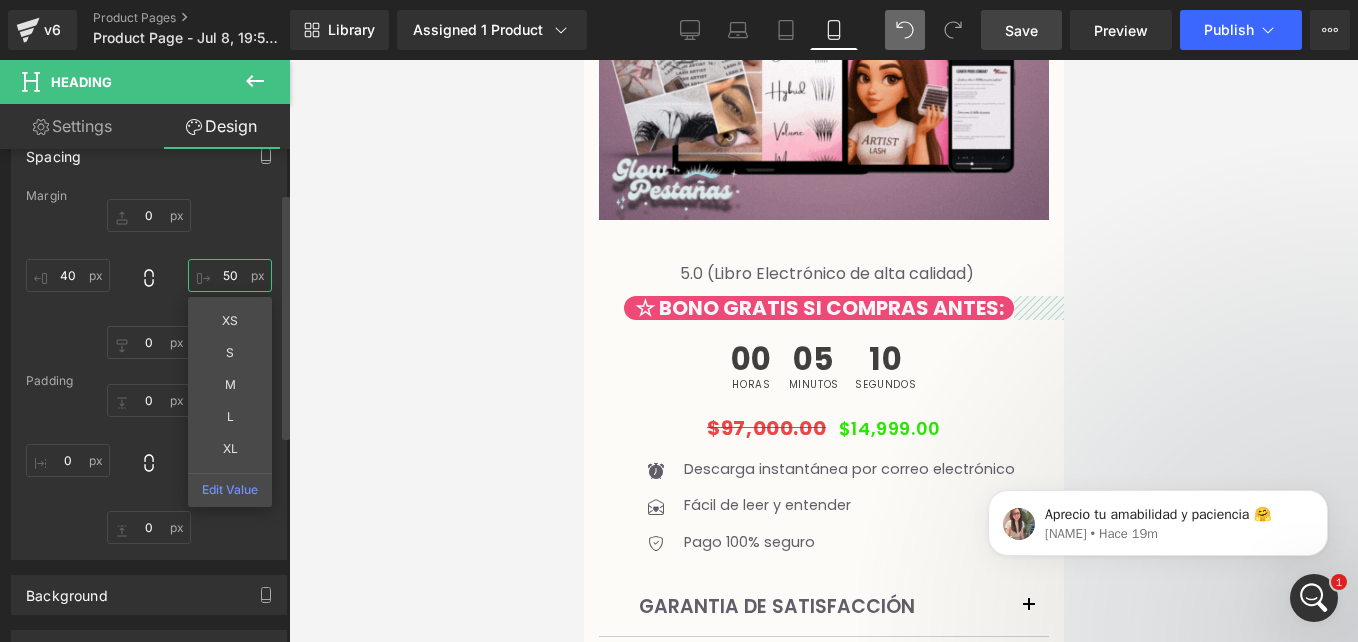 click on "50" at bounding box center [230, 275] 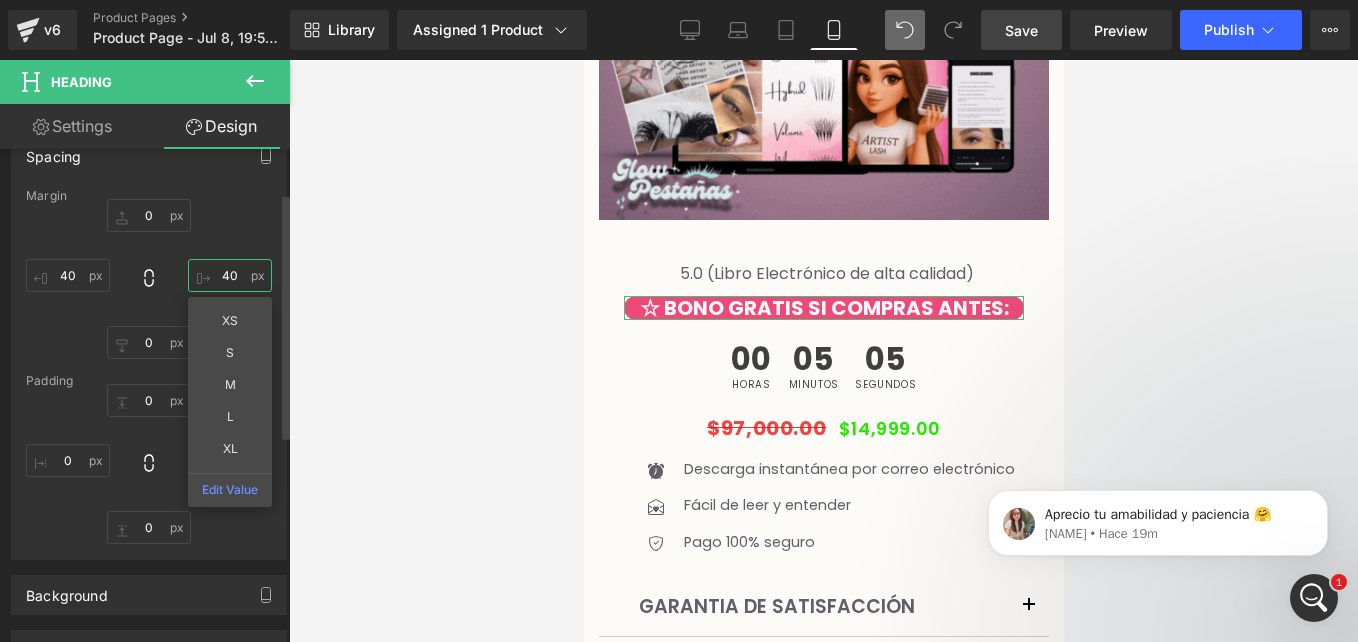 type on "40" 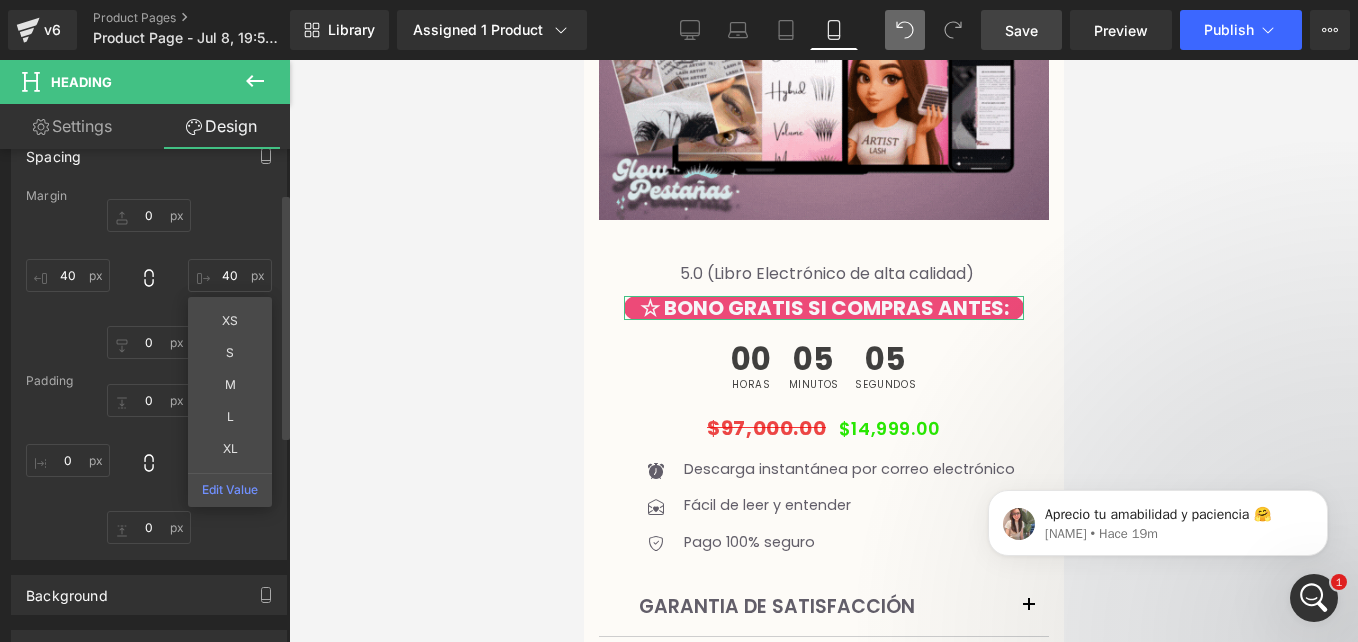 click on "0px 0
40 40 XS S M L XL Edit Value
0px 0
40 40" at bounding box center (149, 279) 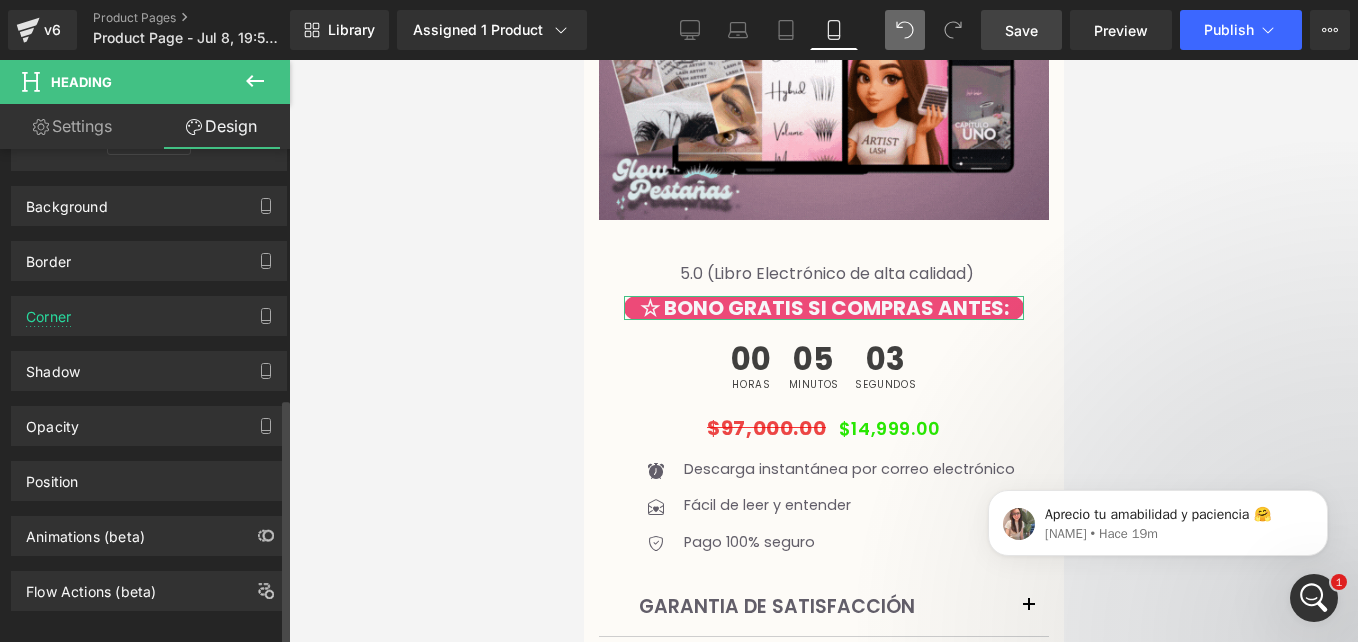 scroll, scrollTop: 502, scrollLeft: 0, axis: vertical 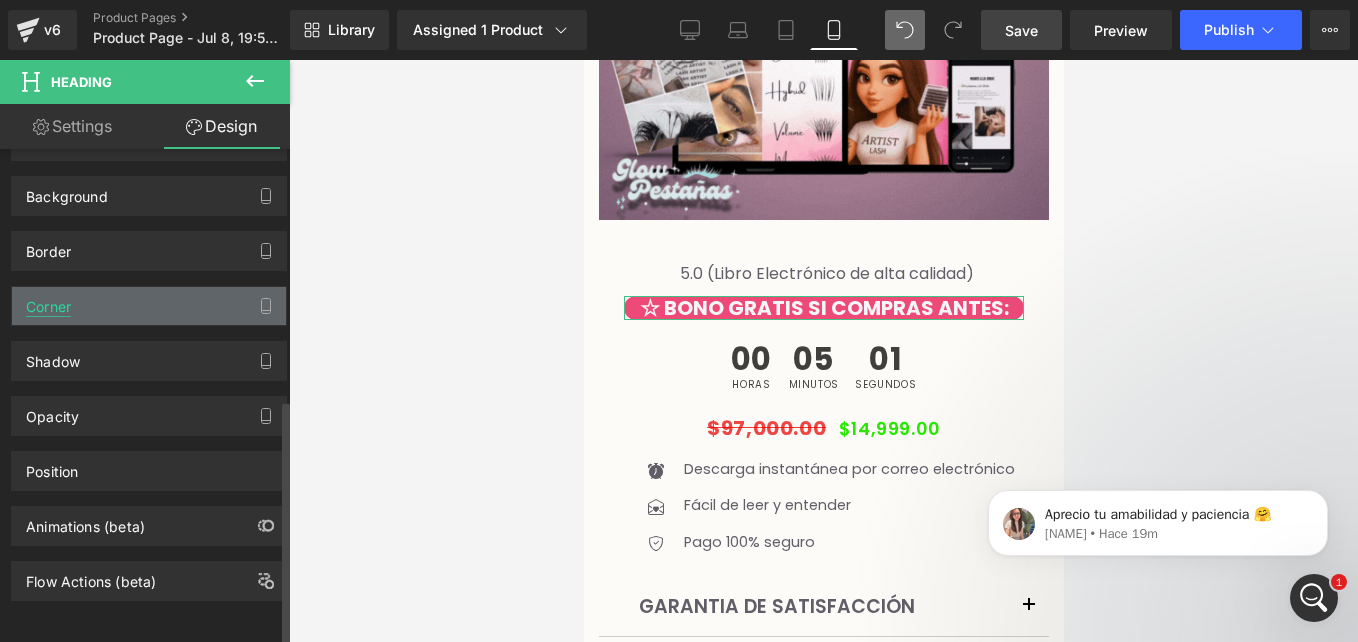 click on "Corner" at bounding box center (48, 301) 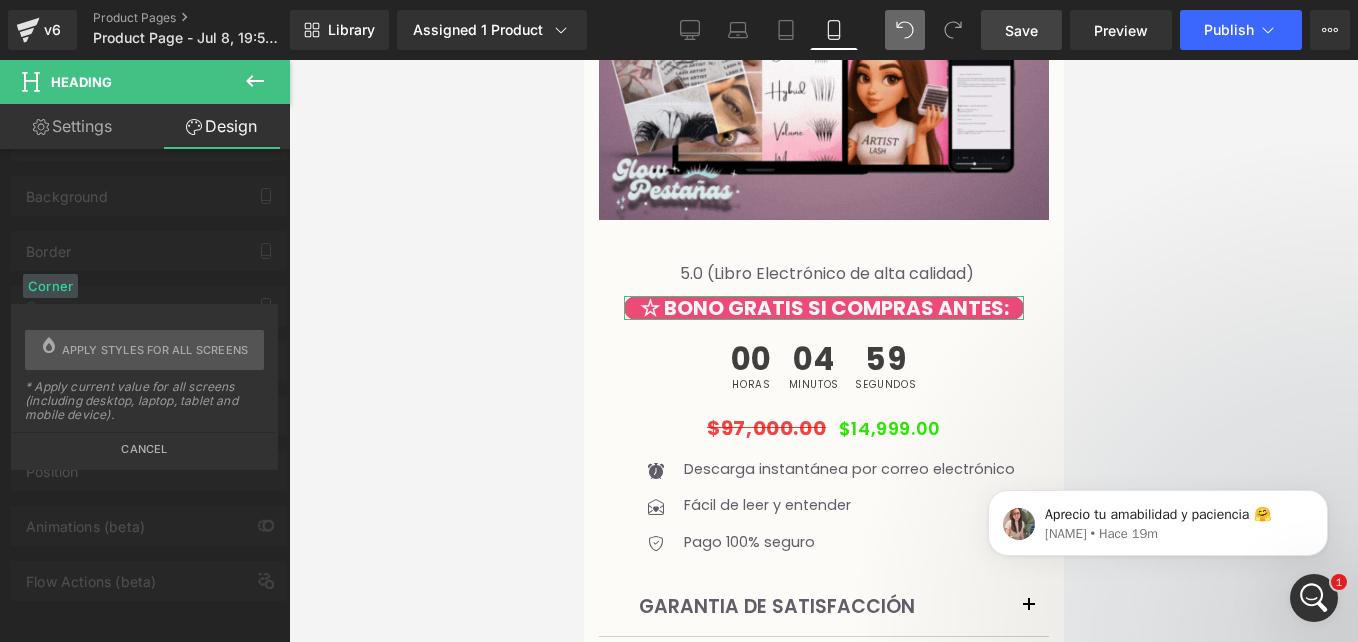 click on "Cancel" at bounding box center [144, 443] 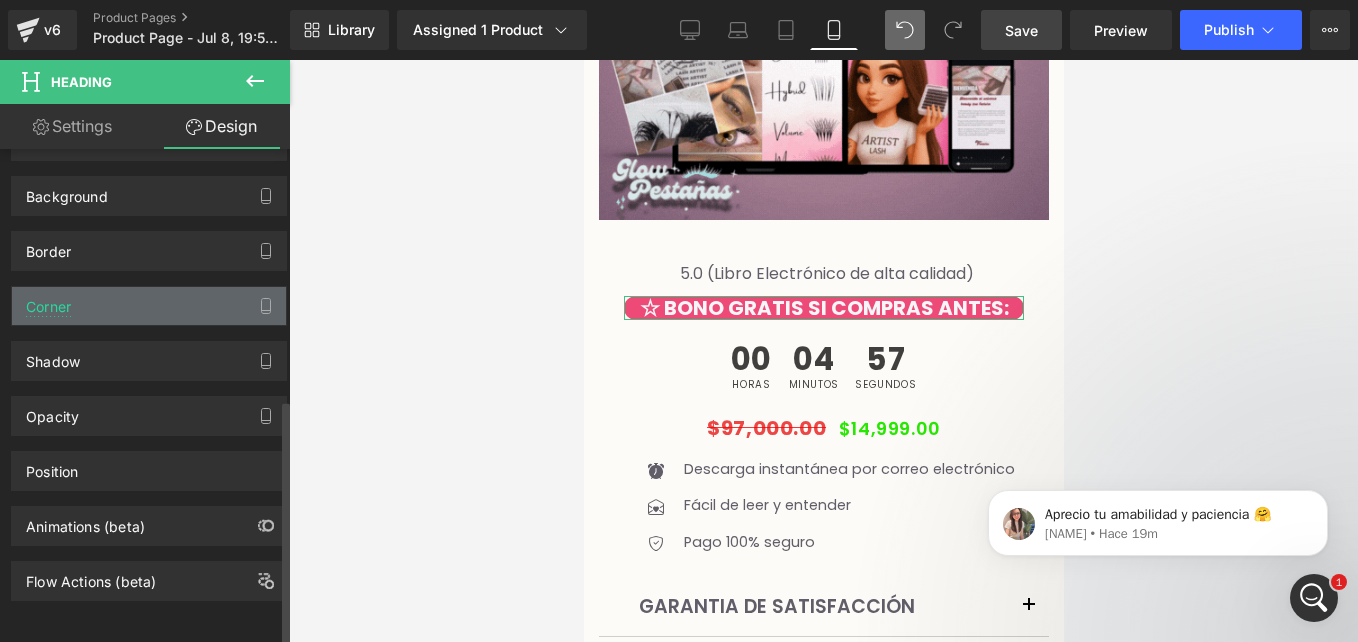 click on "Corner" at bounding box center (149, 306) 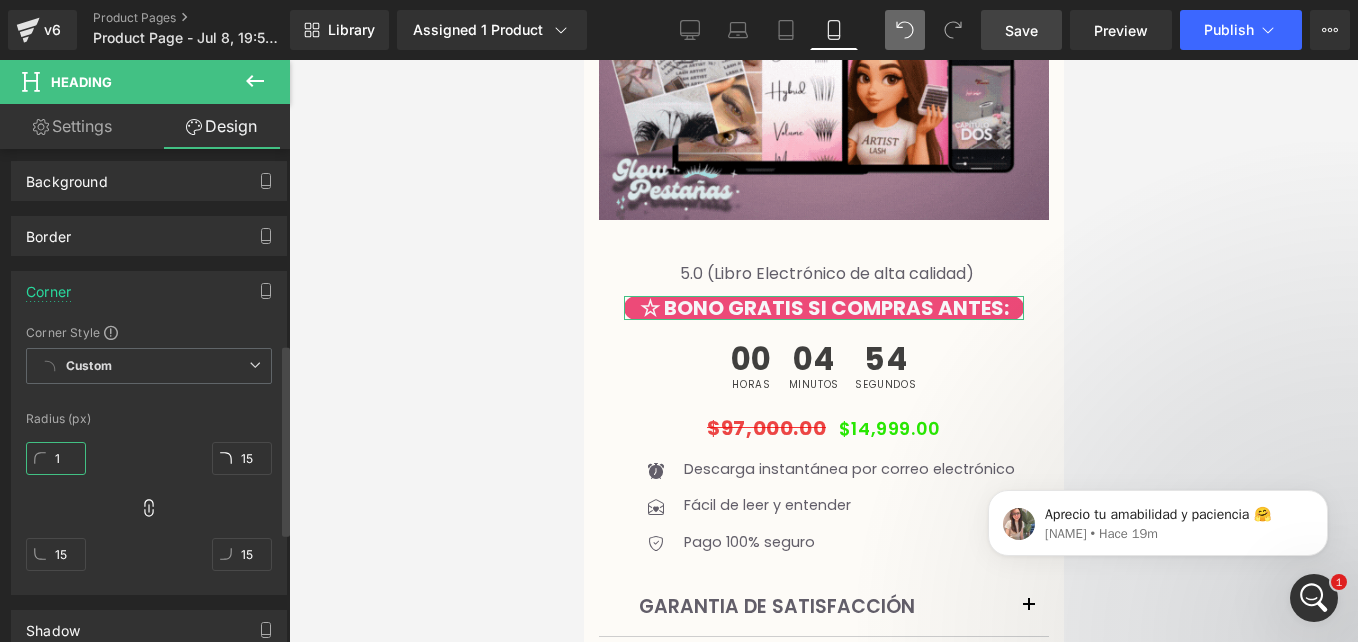 type on "10" 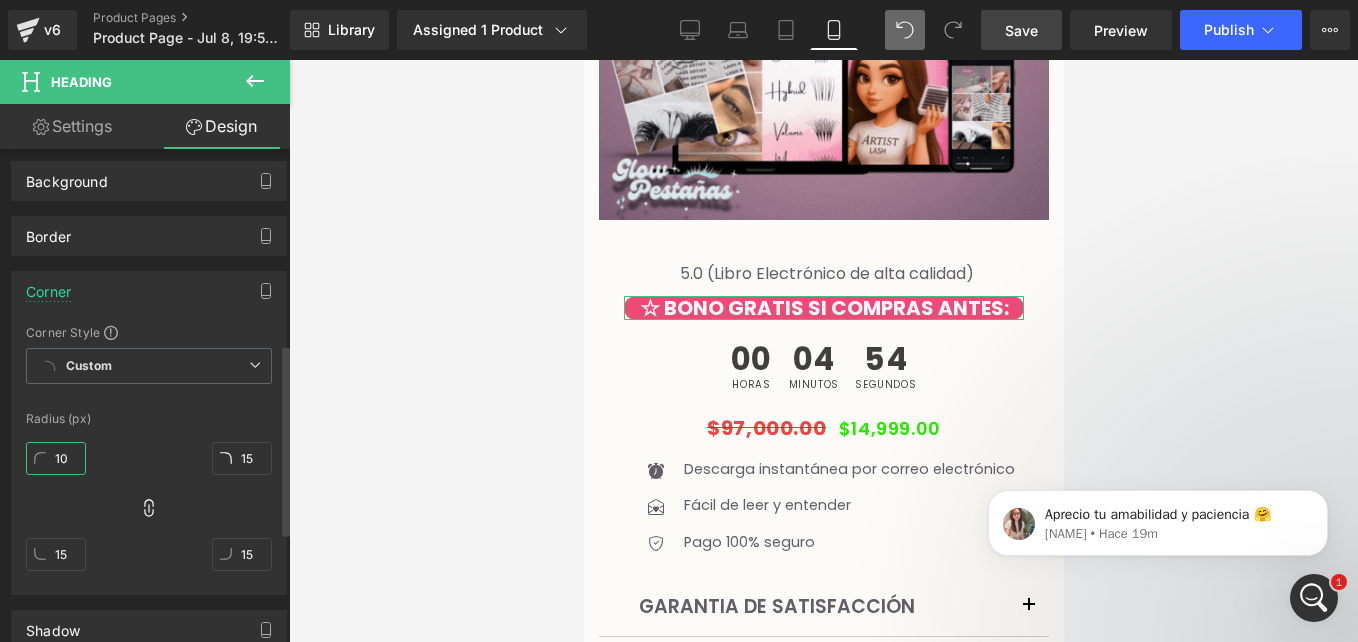 type on "10" 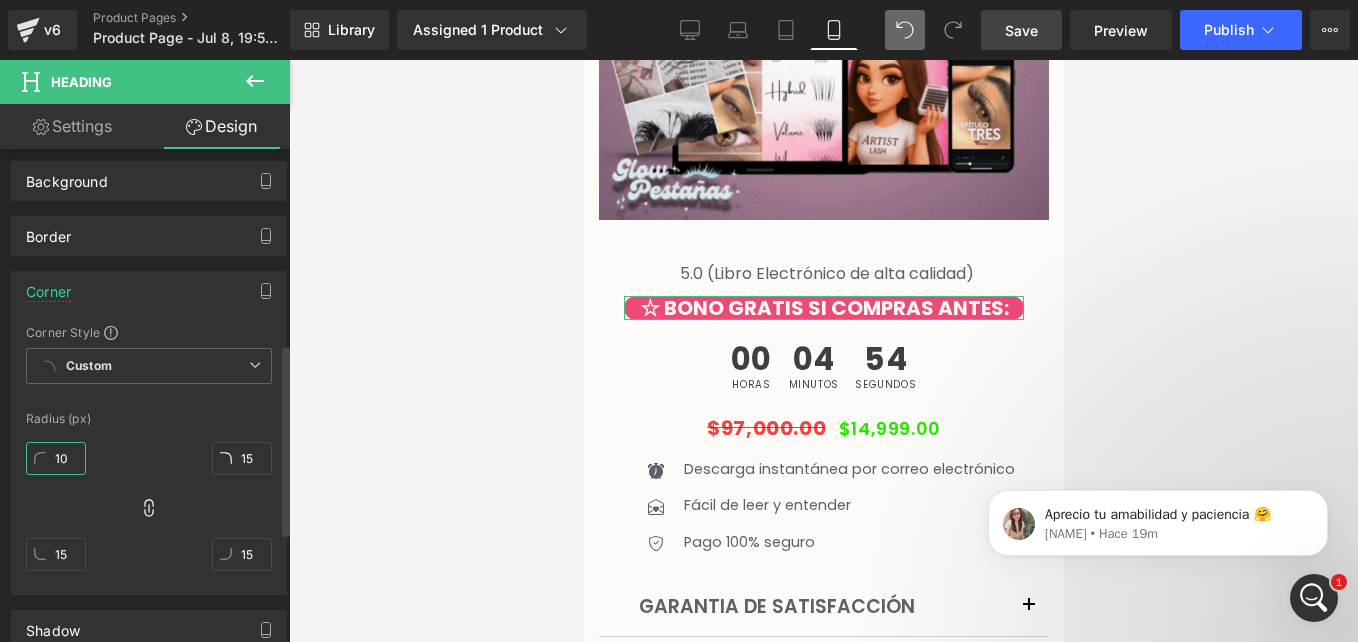 type on "10" 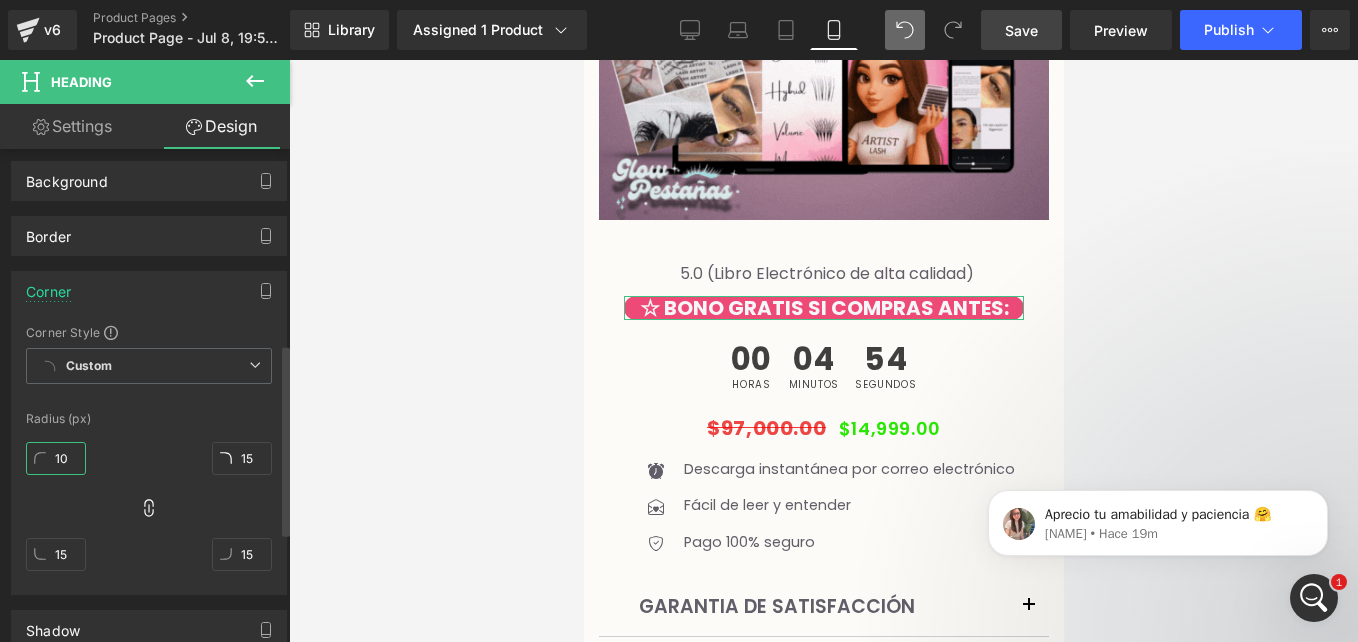 type on "10" 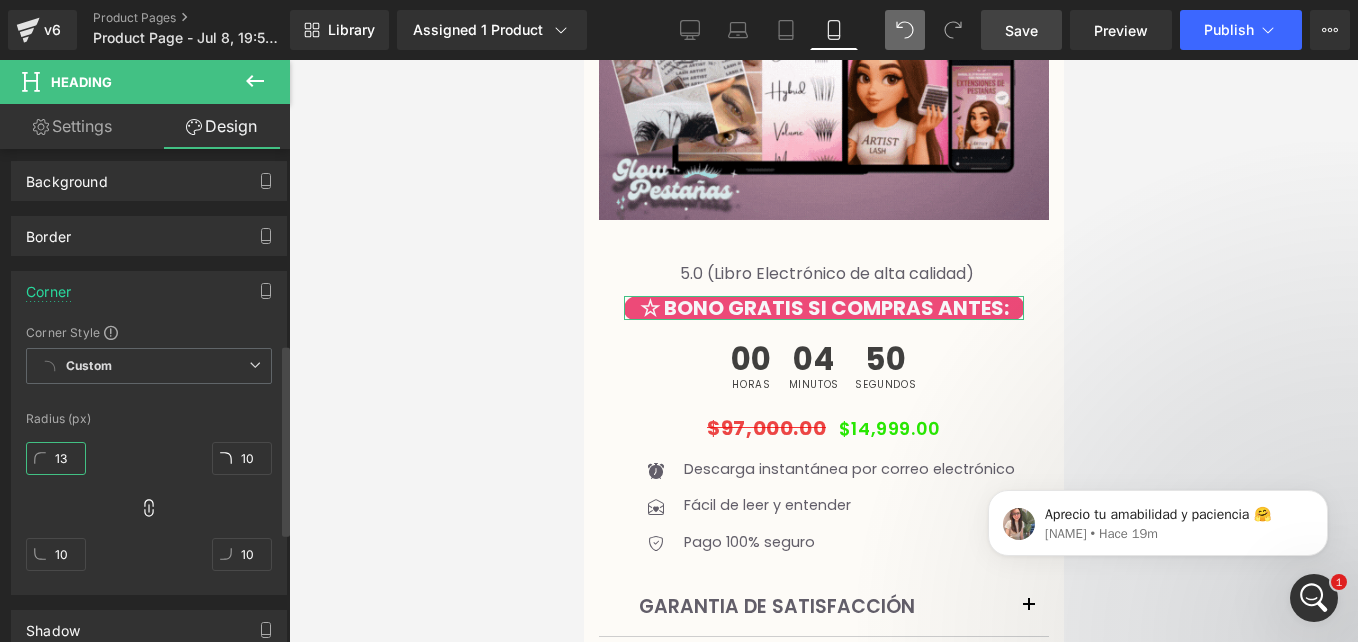 click on "13" at bounding box center [56, 458] 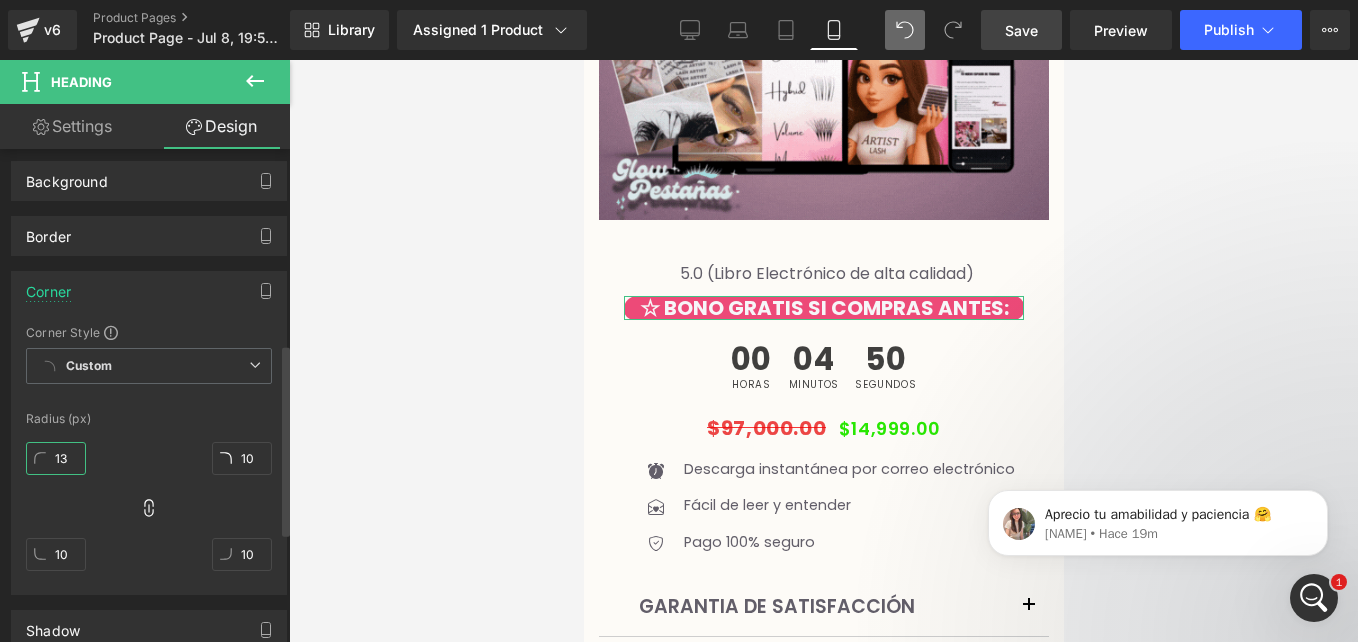 click on "13" at bounding box center (56, 458) 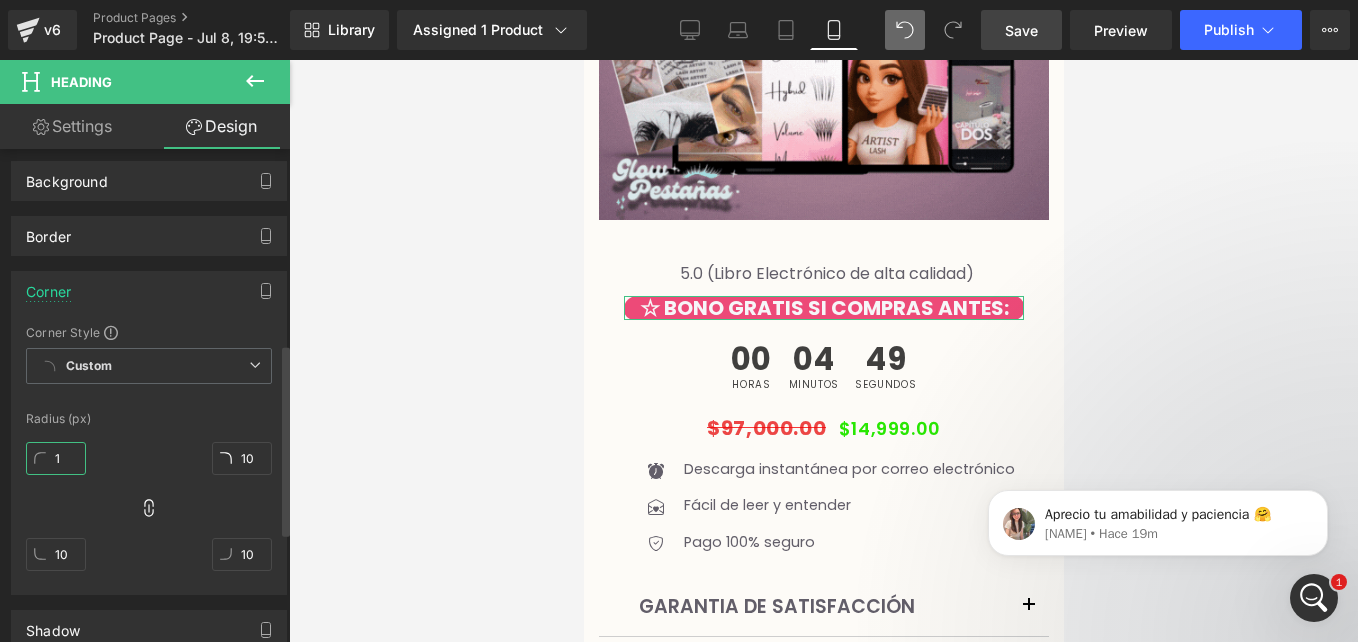 type on "10" 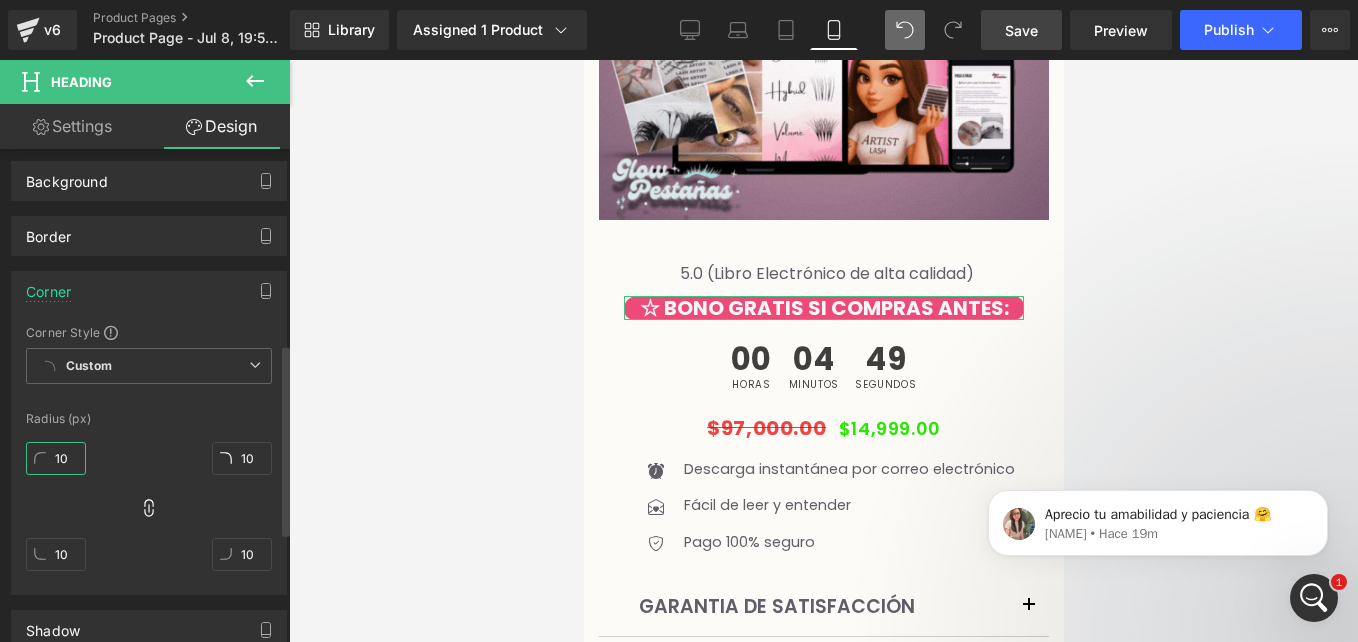 type on "10" 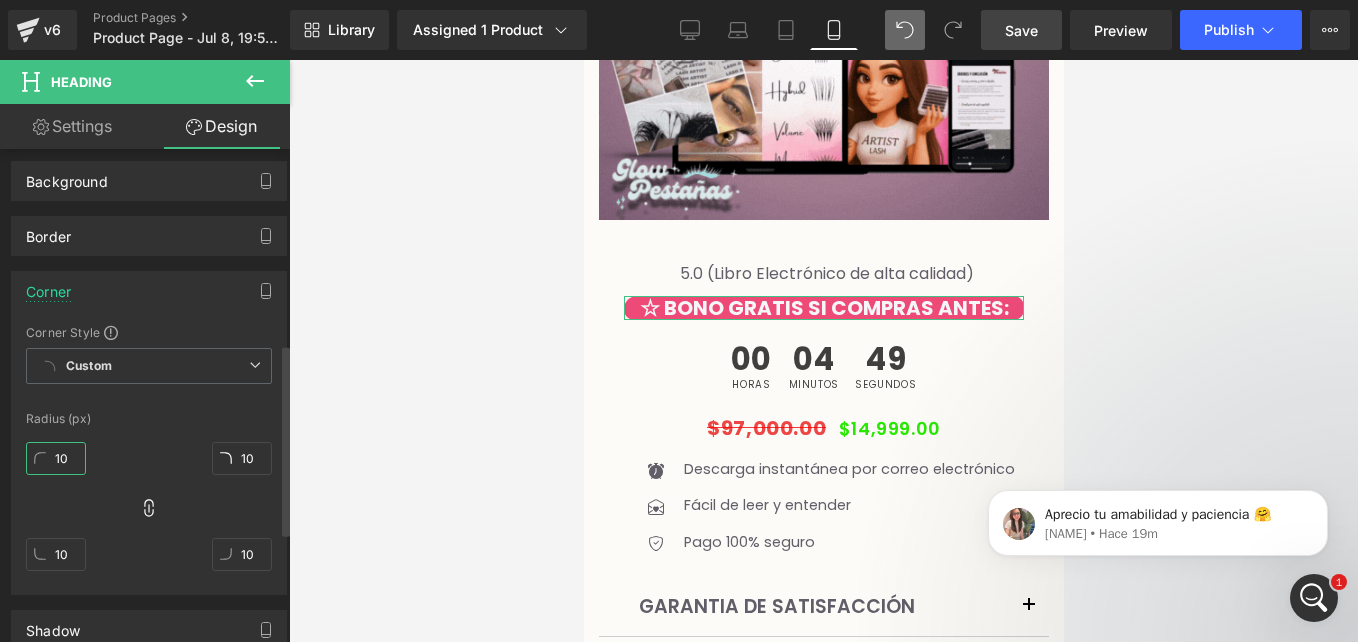 type on "10" 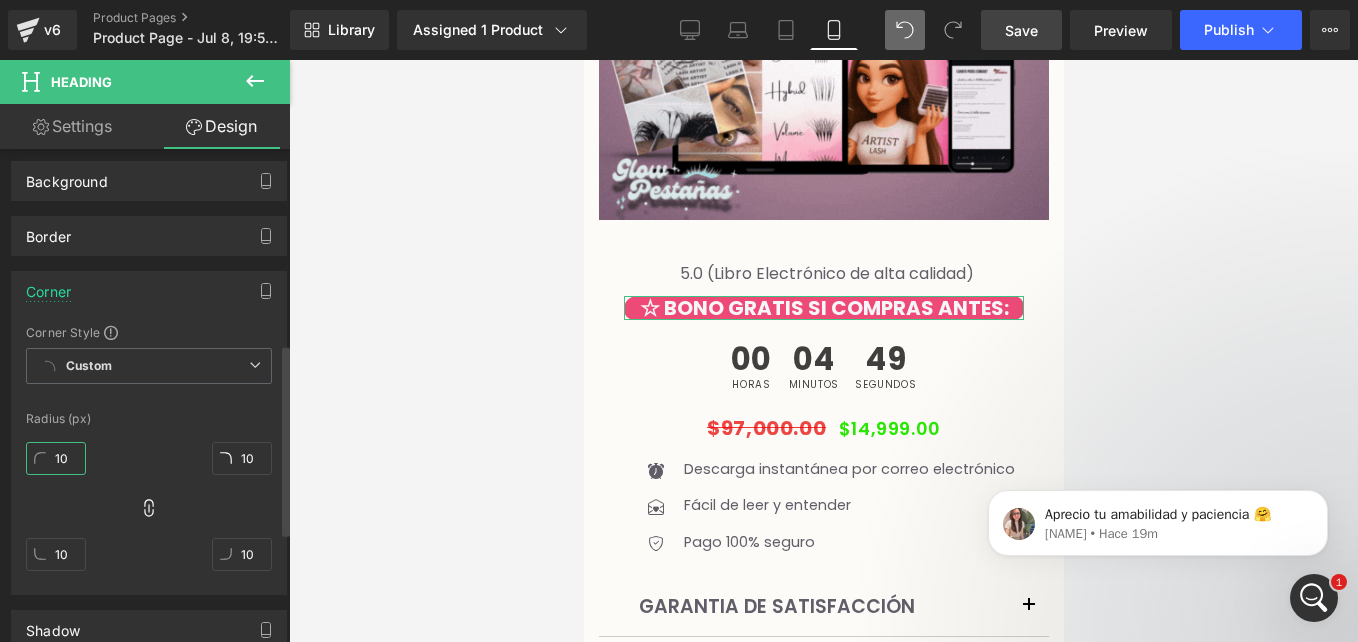 type on "10" 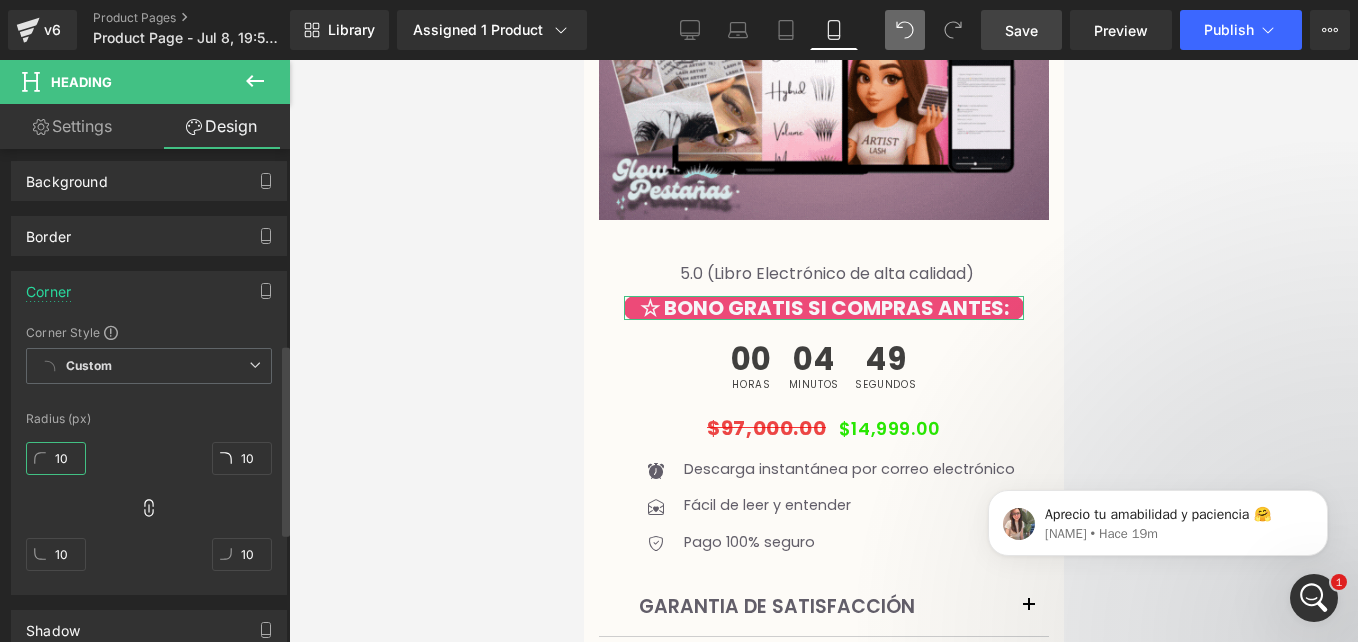 type on "10" 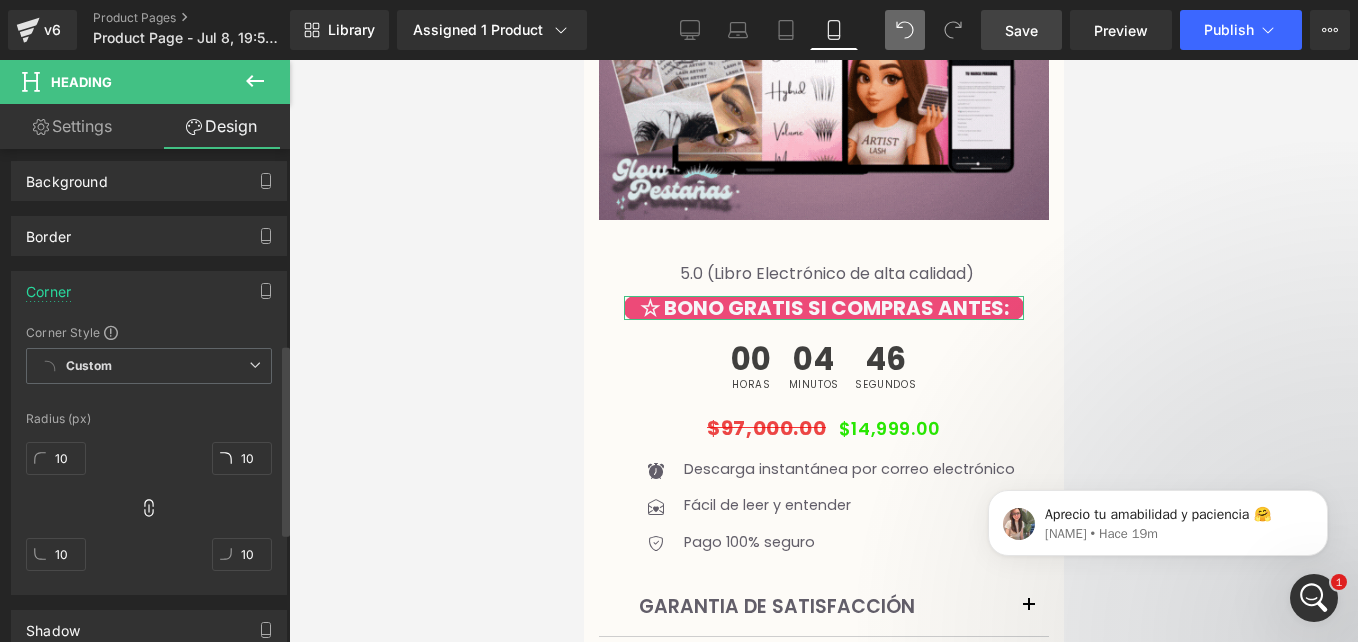 click on "Radius (px)" at bounding box center [149, 419] 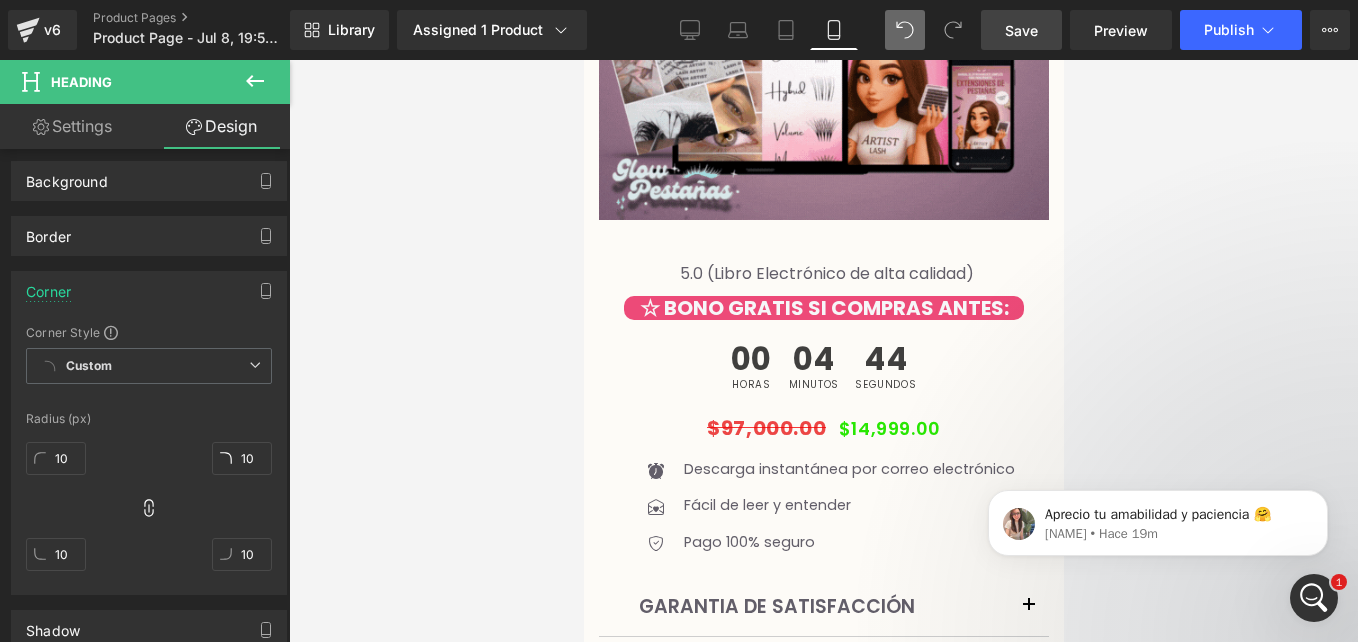 click on "Save" at bounding box center (1021, 30) 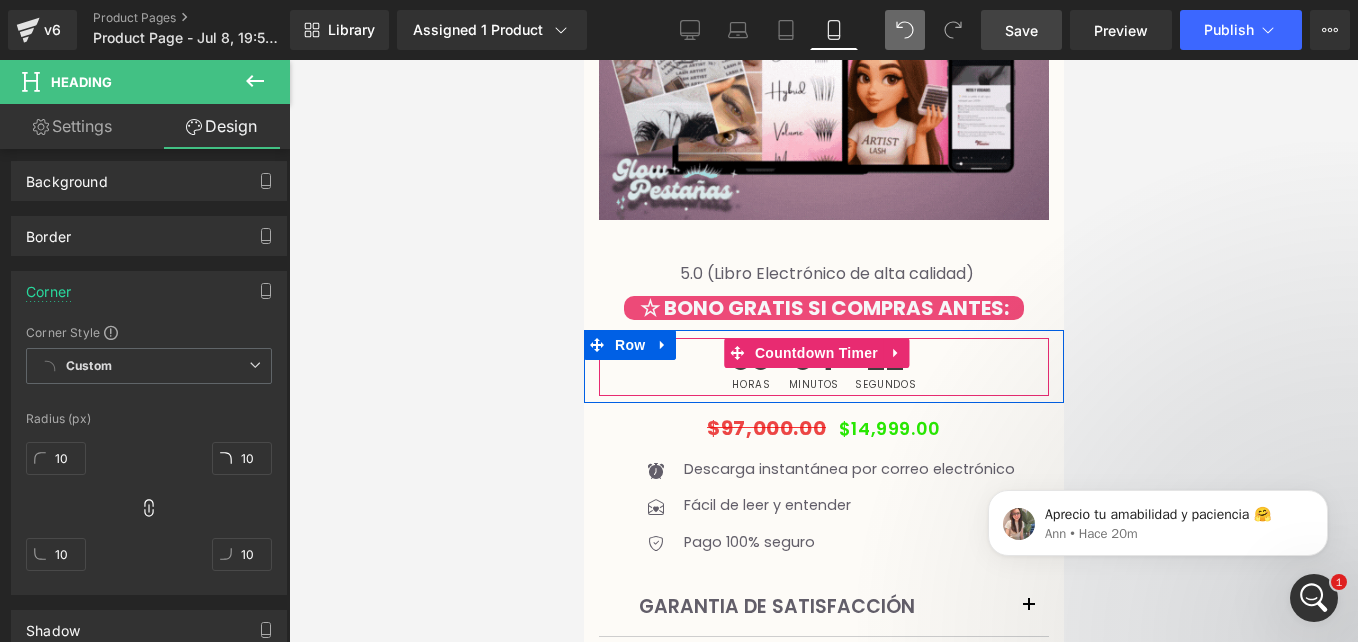 click on "Horas" at bounding box center (750, 385) 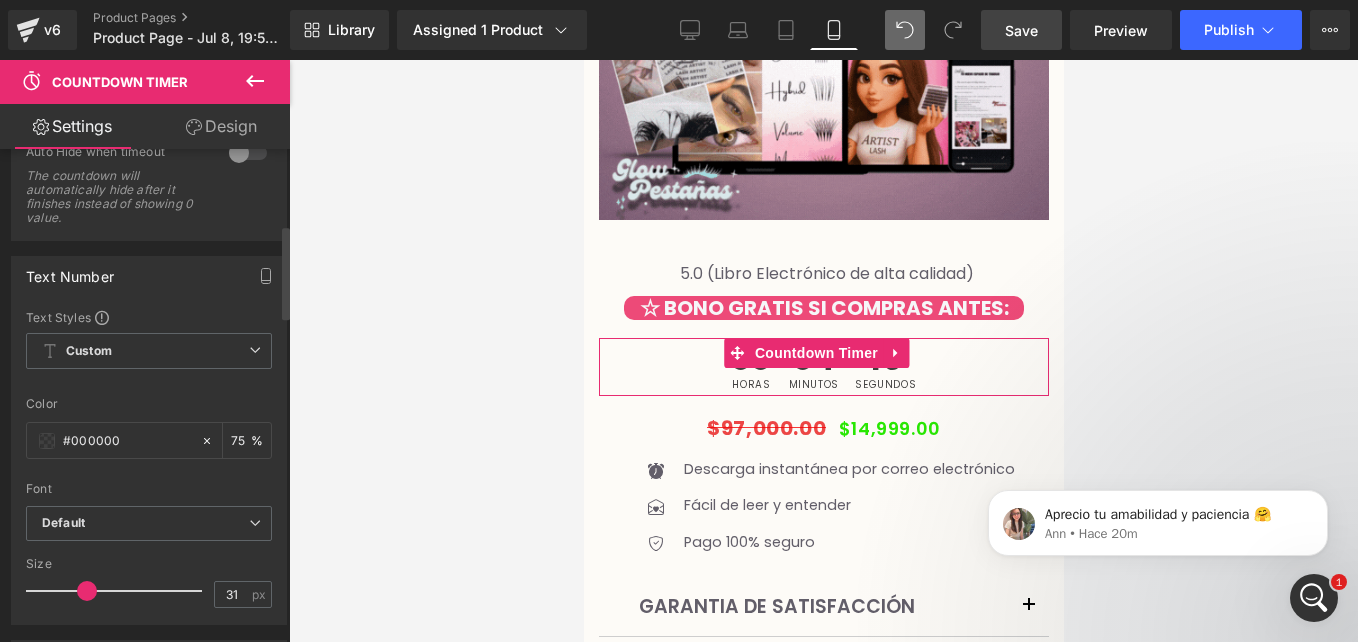 scroll, scrollTop: 483, scrollLeft: 0, axis: vertical 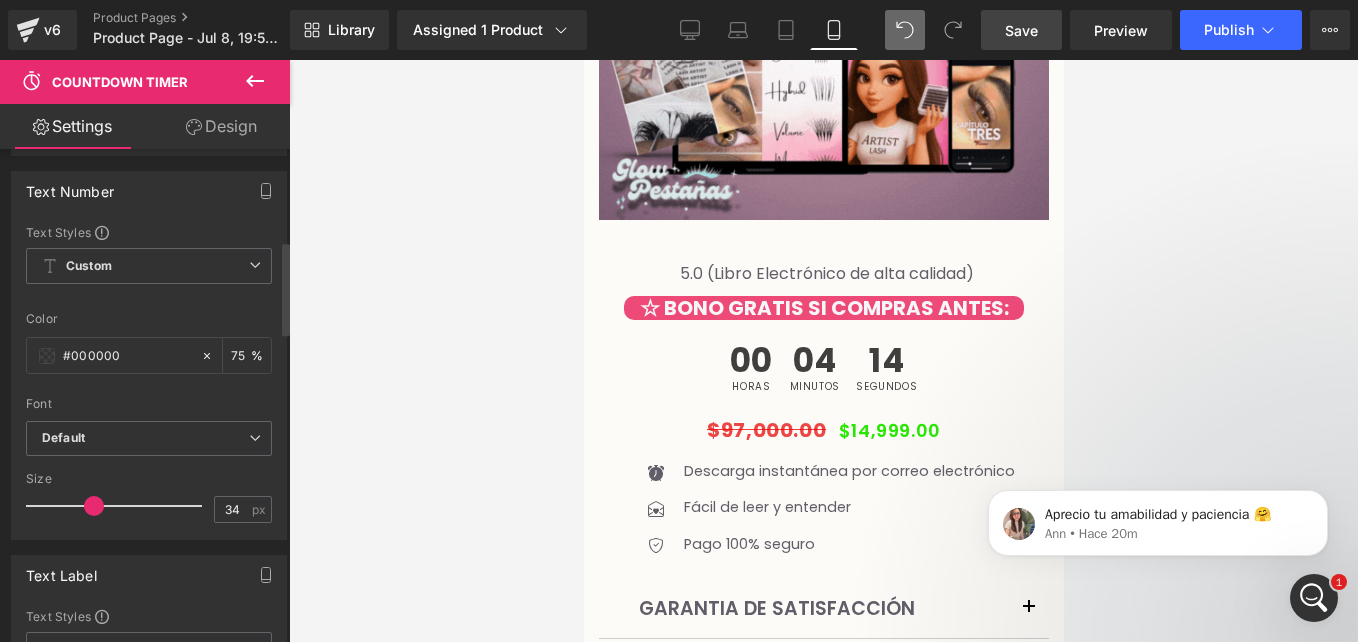 drag, startPoint x: 85, startPoint y: 500, endPoint x: 92, endPoint y: 518, distance: 19.313208 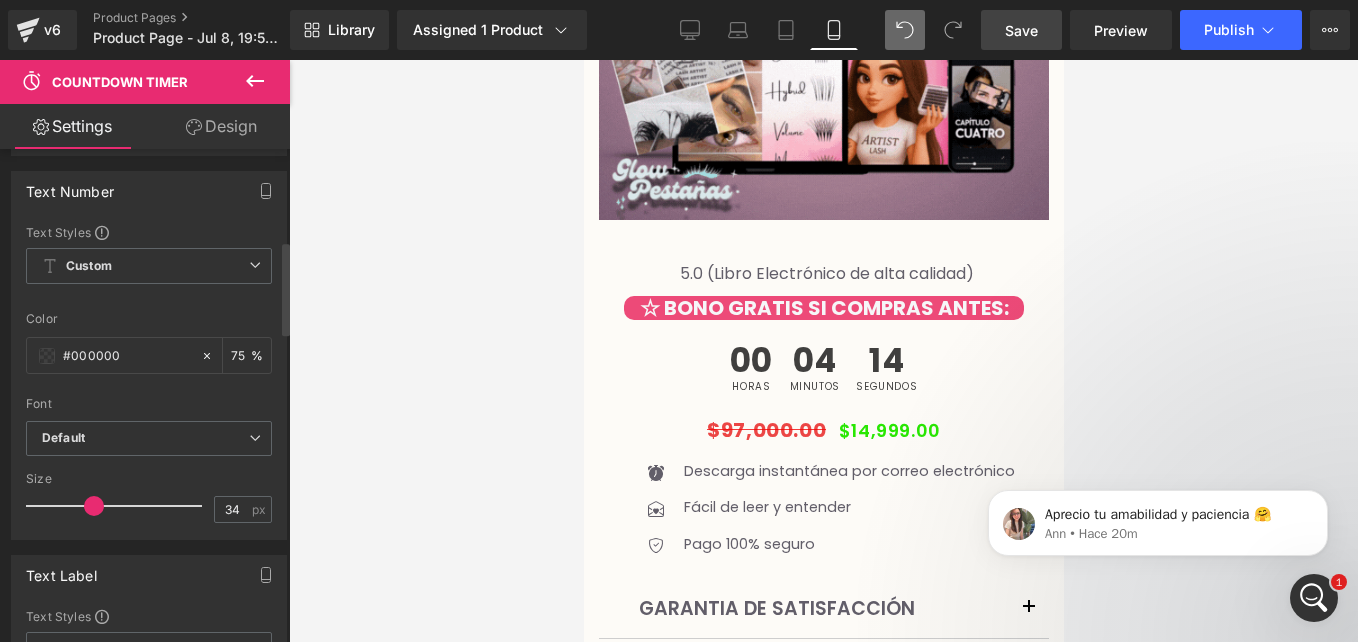 click at bounding box center (94, 506) 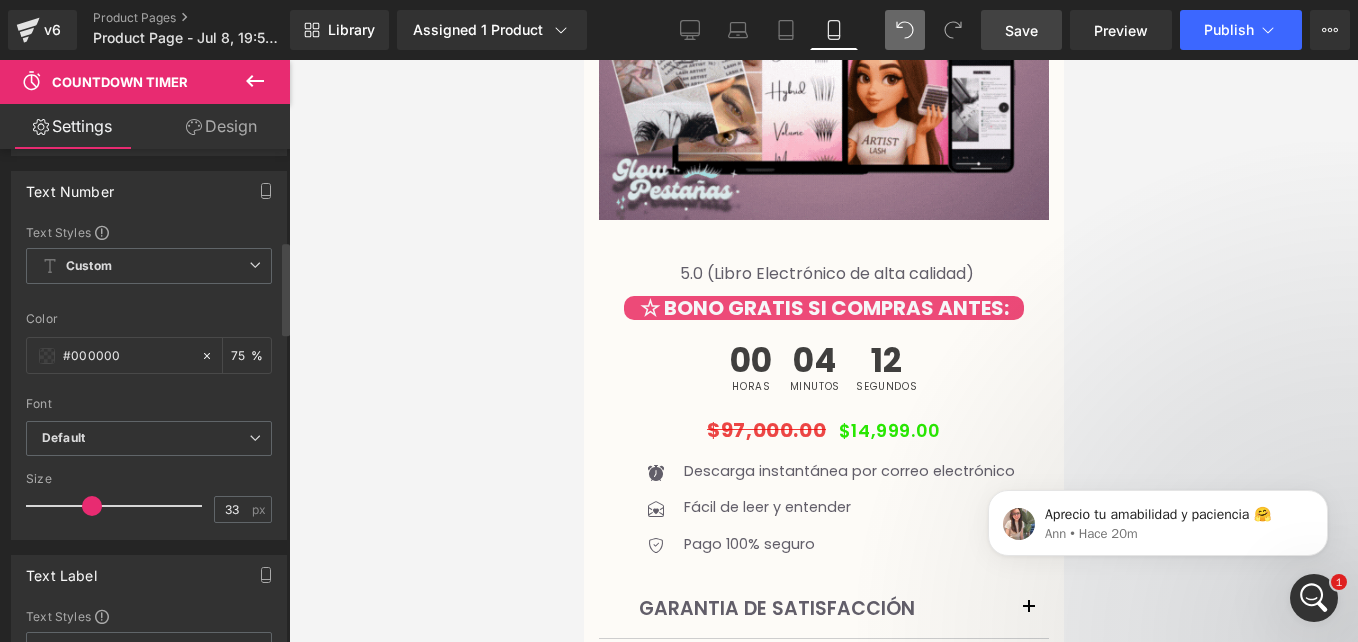 type on "34" 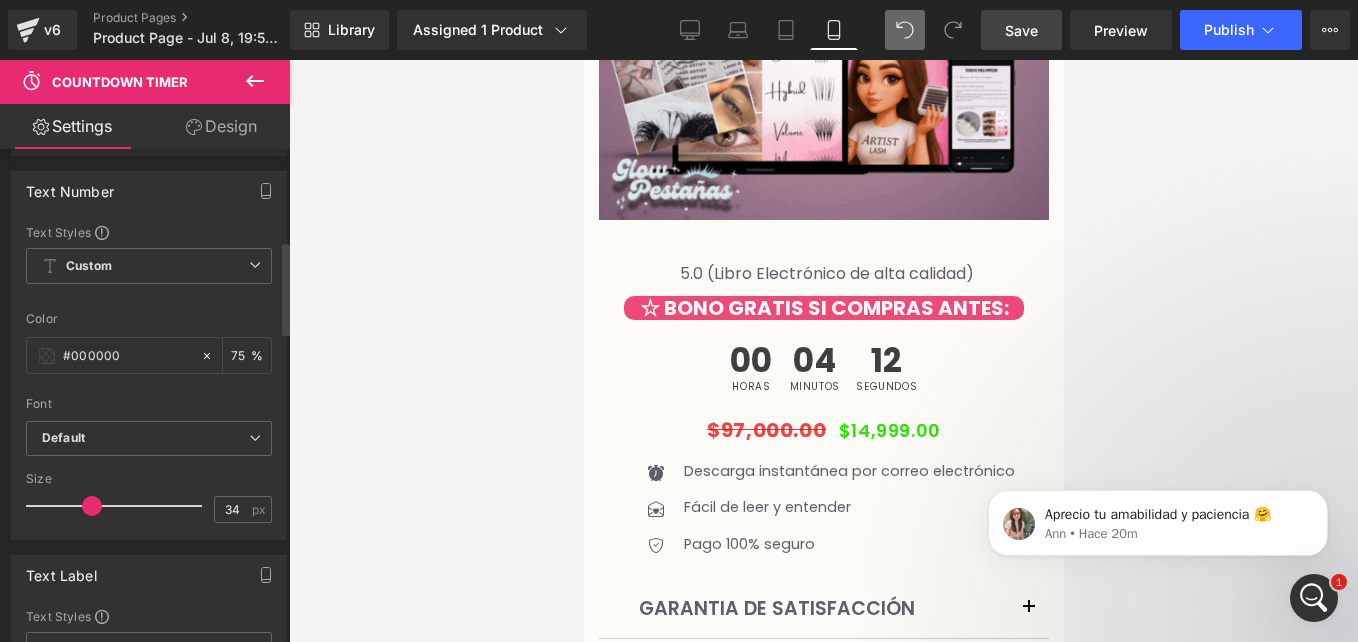 click at bounding box center (92, 506) 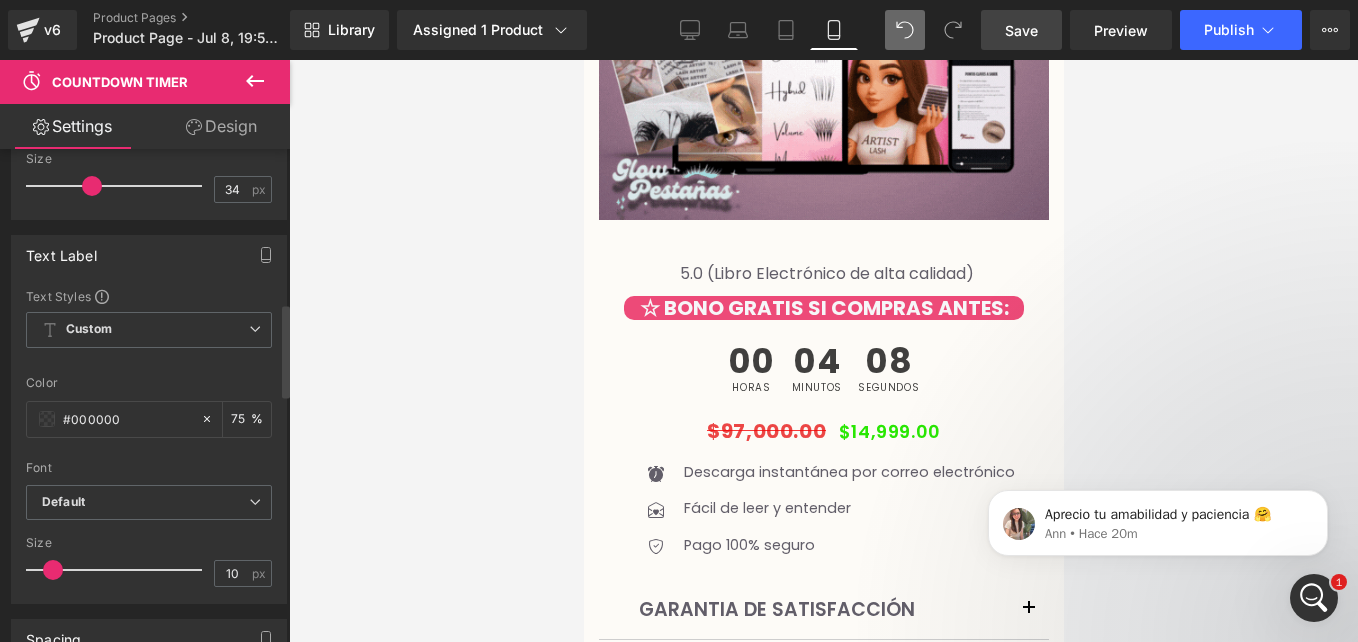 scroll, scrollTop: 855, scrollLeft: 0, axis: vertical 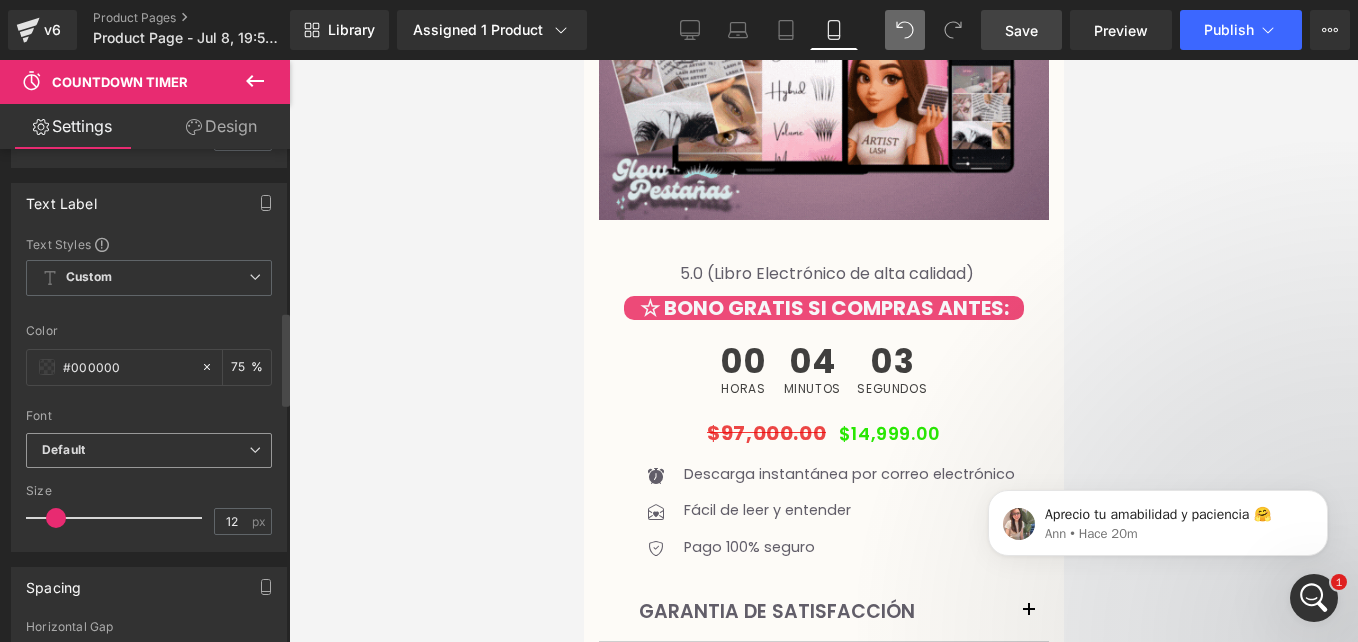 drag, startPoint x: 57, startPoint y: 516, endPoint x: 145, endPoint y: 470, distance: 99.29753 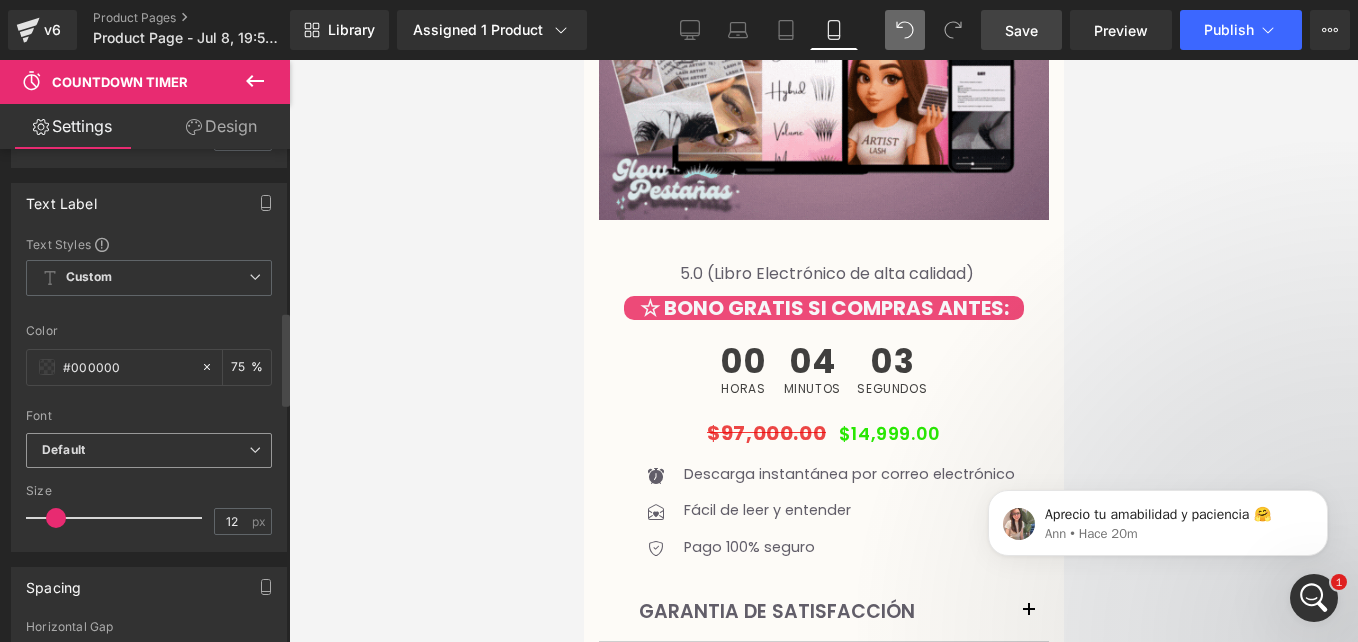 click at bounding box center [56, 518] 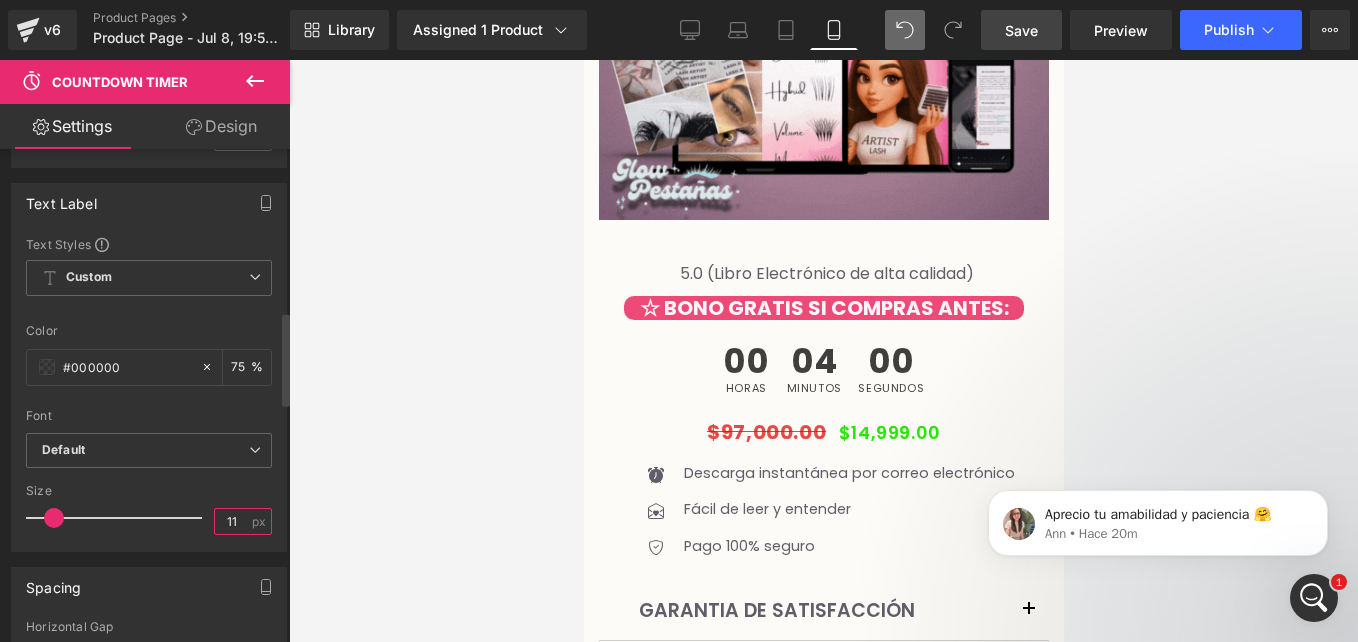 click on "11" at bounding box center [232, 521] 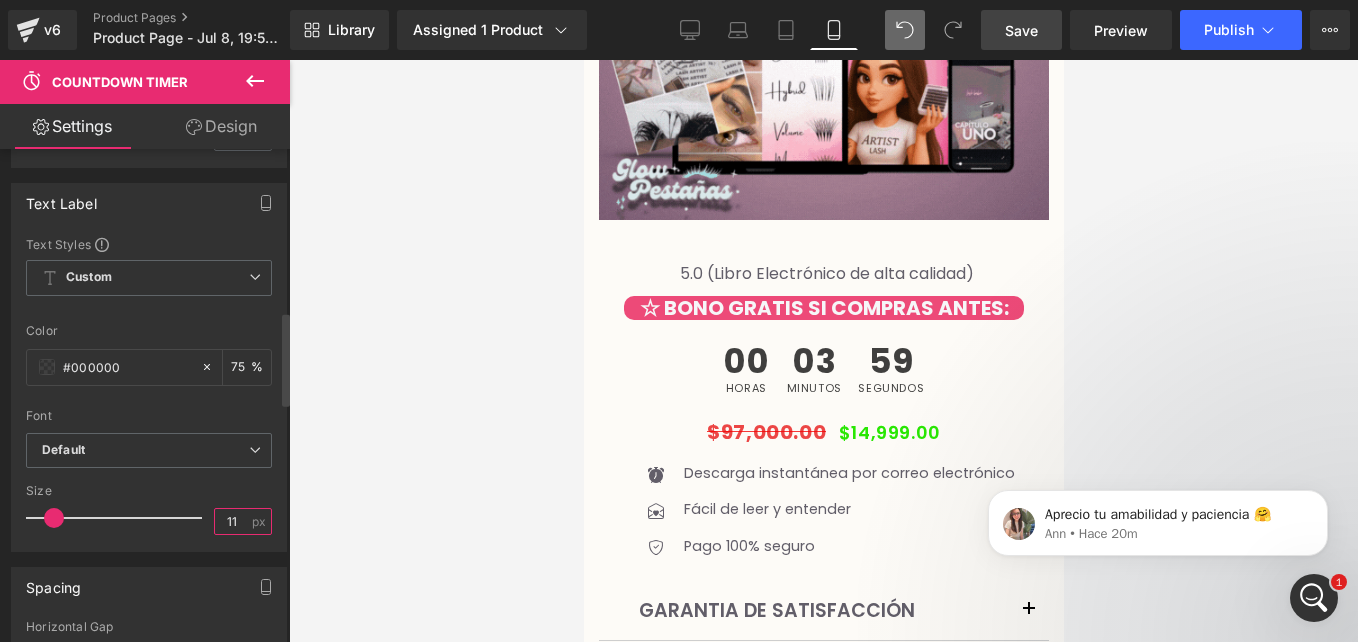 type on "111" 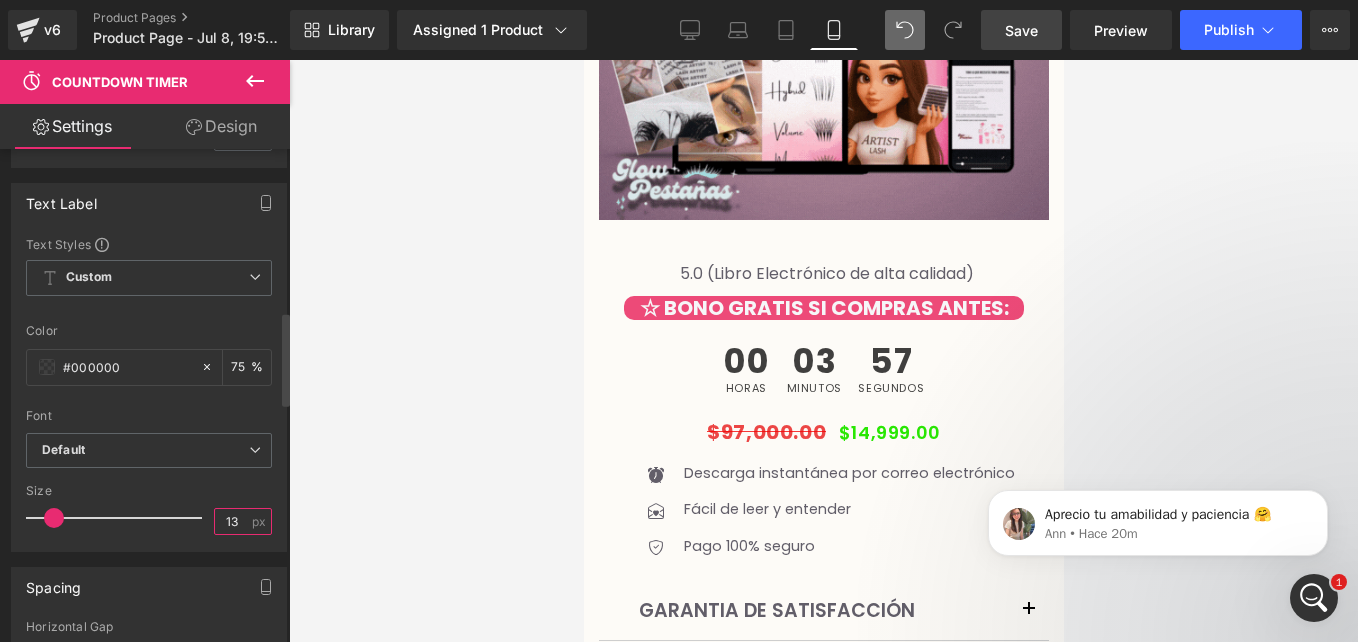 type on "13" 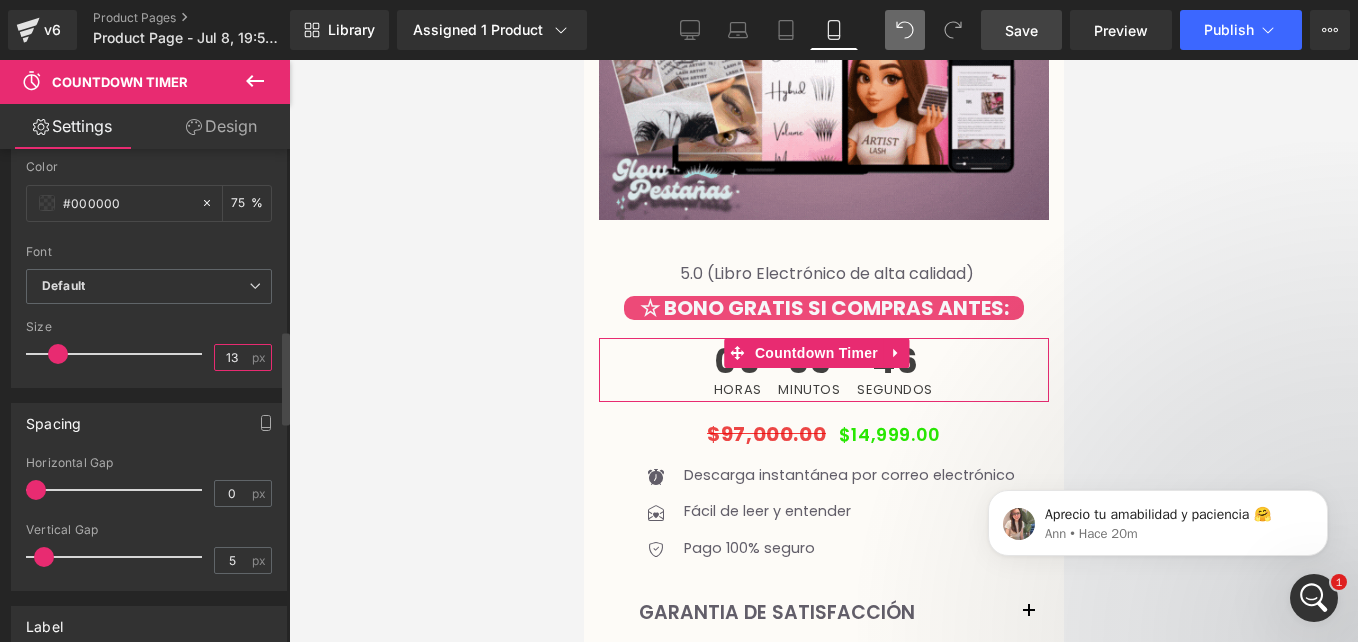 scroll, scrollTop: 869, scrollLeft: 0, axis: vertical 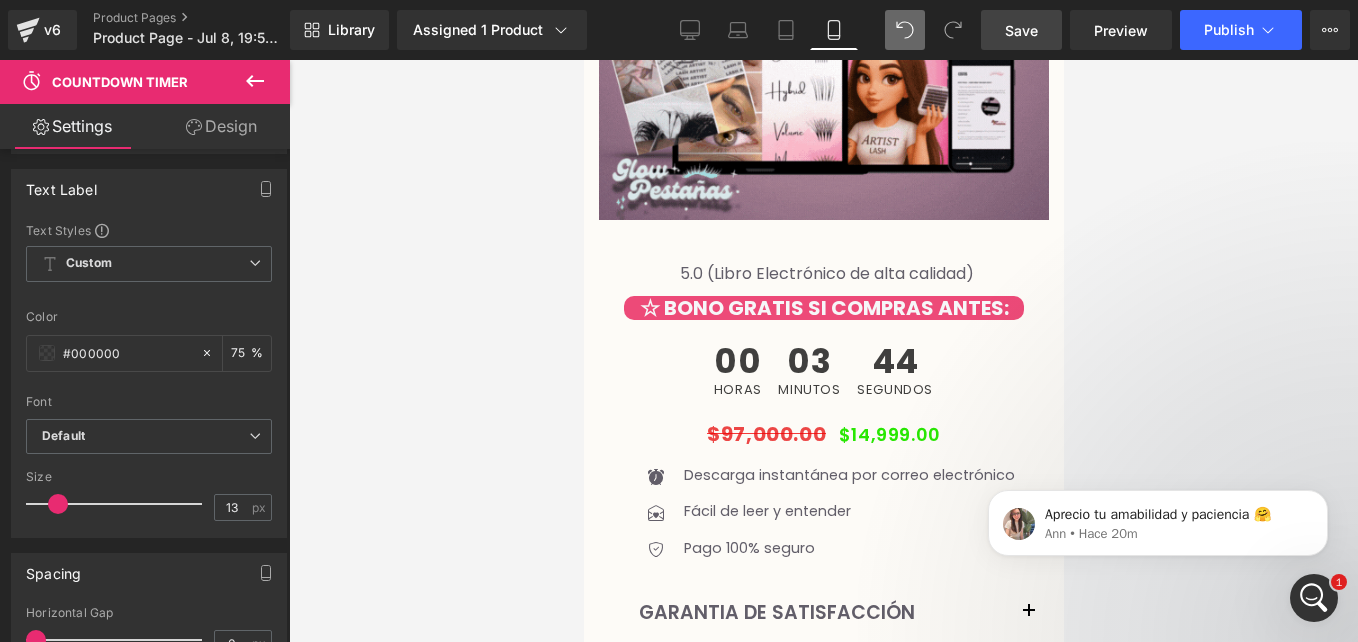 click on "Save" at bounding box center [1021, 30] 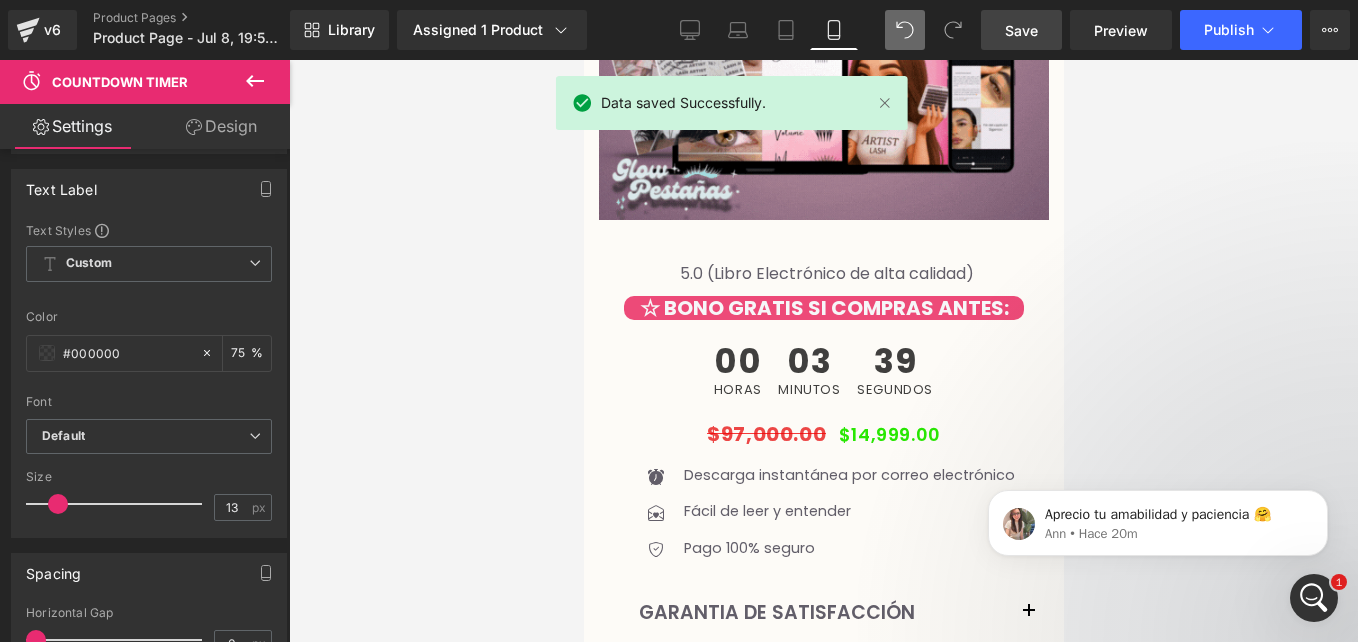 scroll, scrollTop: 261, scrollLeft: 0, axis: vertical 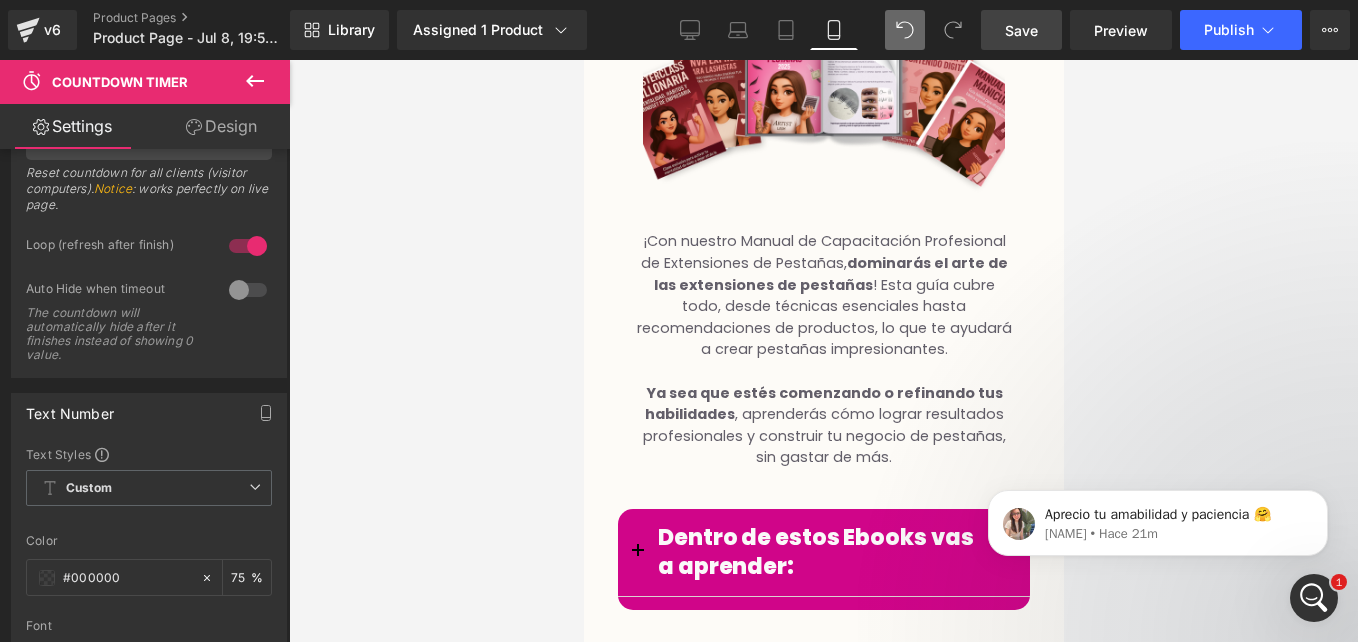 click 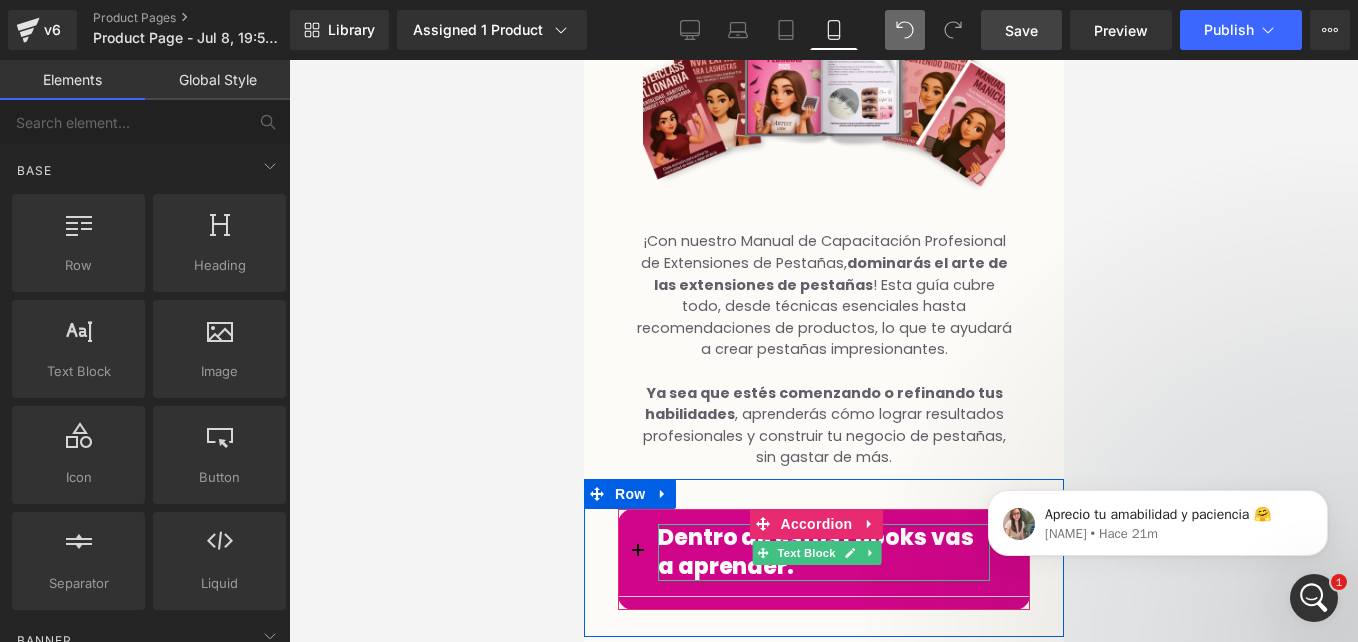click on "Dentro de estos Ebooks vas a aprender:" at bounding box center (814, 552) 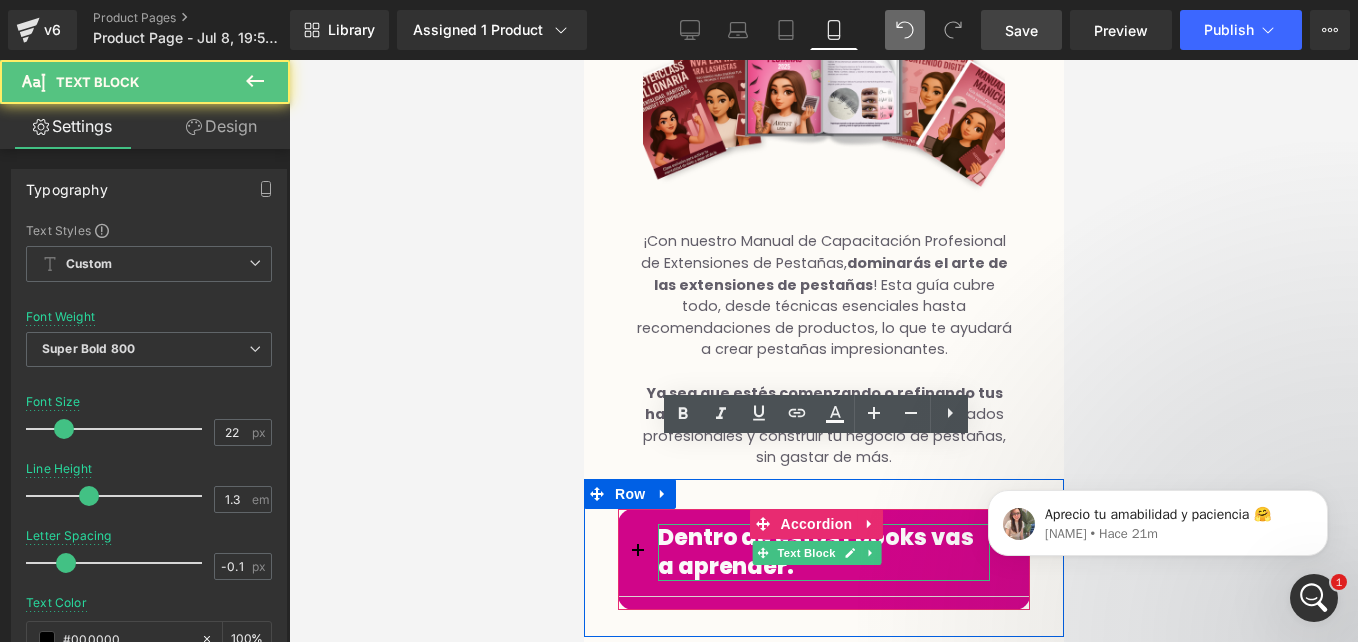 click at bounding box center [637, 552] 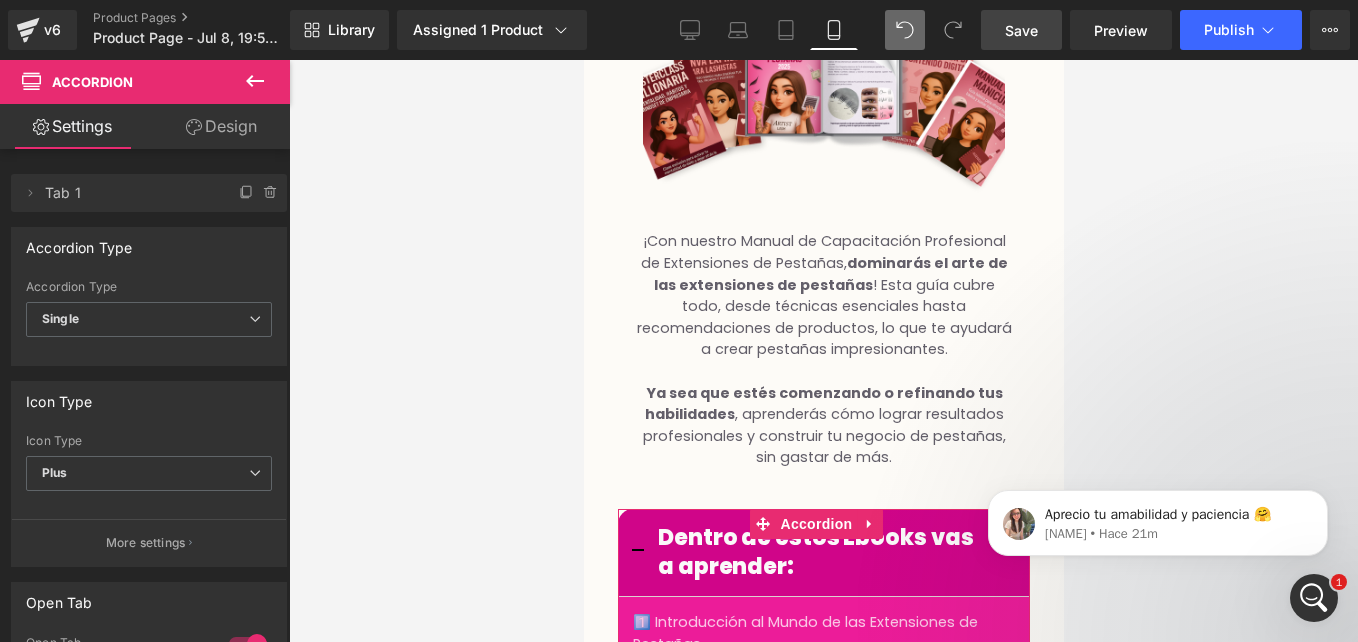 click on "Design" at bounding box center (221, 126) 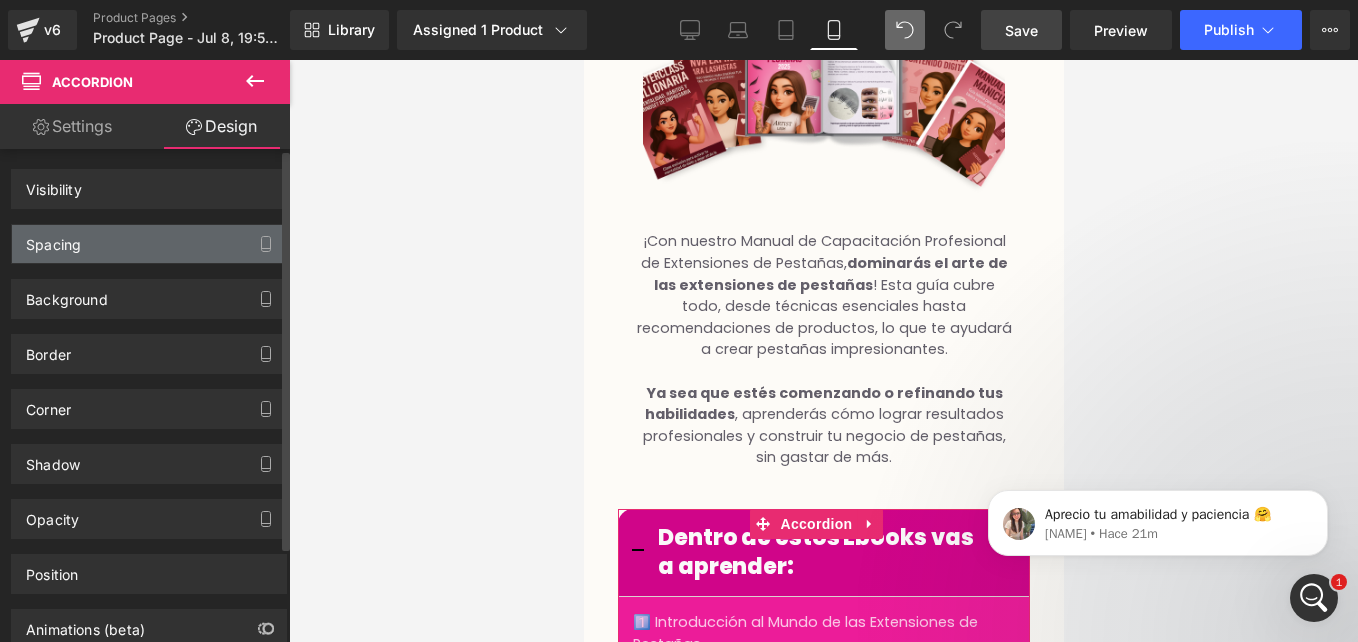 click on "Spacing" at bounding box center [149, 244] 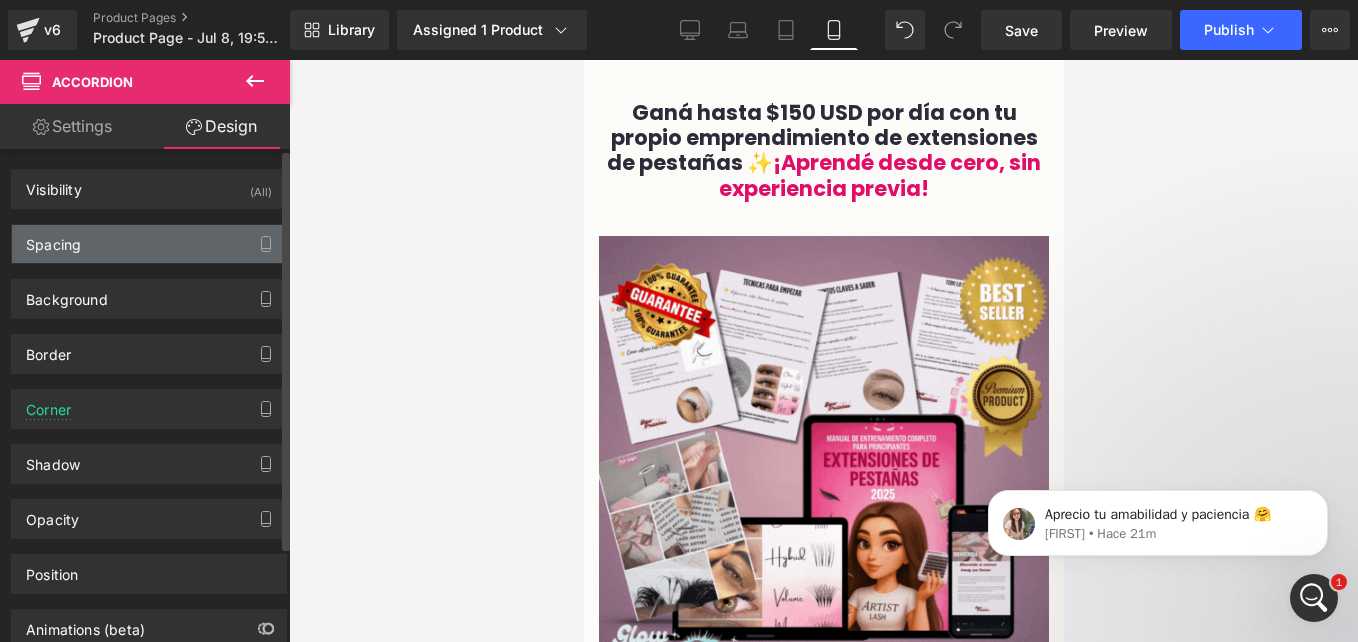 scroll, scrollTop: 3790, scrollLeft: 0, axis: vertical 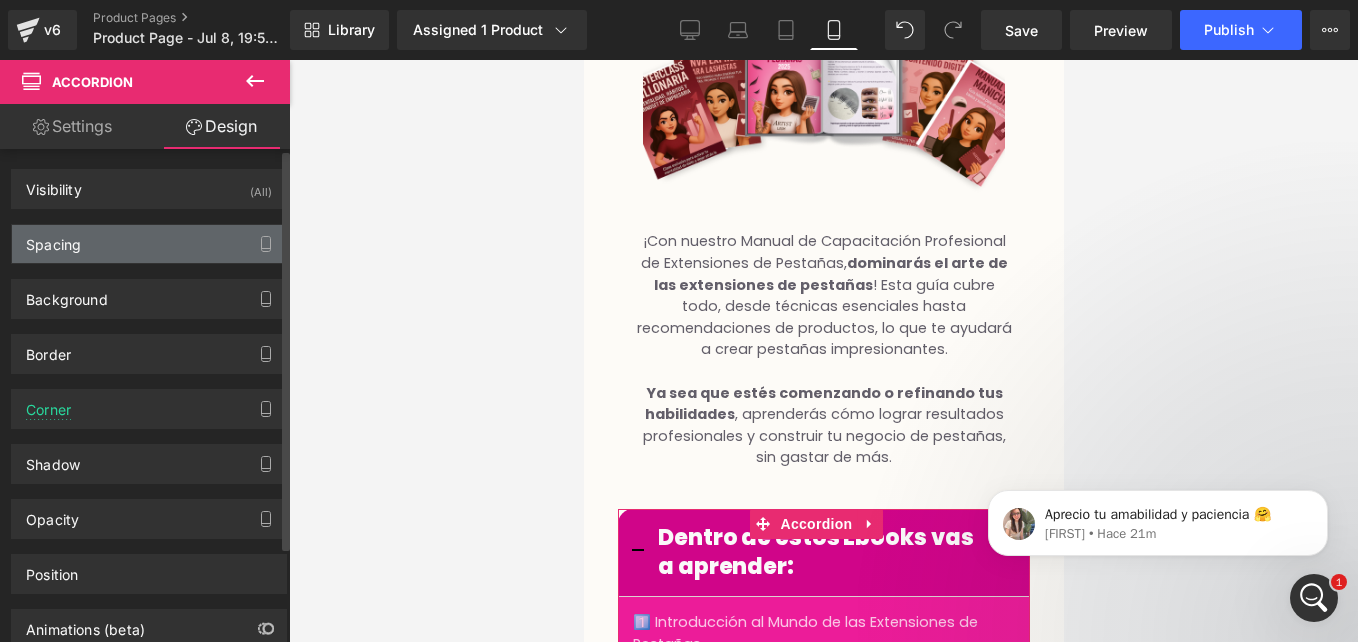 click on "Spacing" at bounding box center [149, 244] 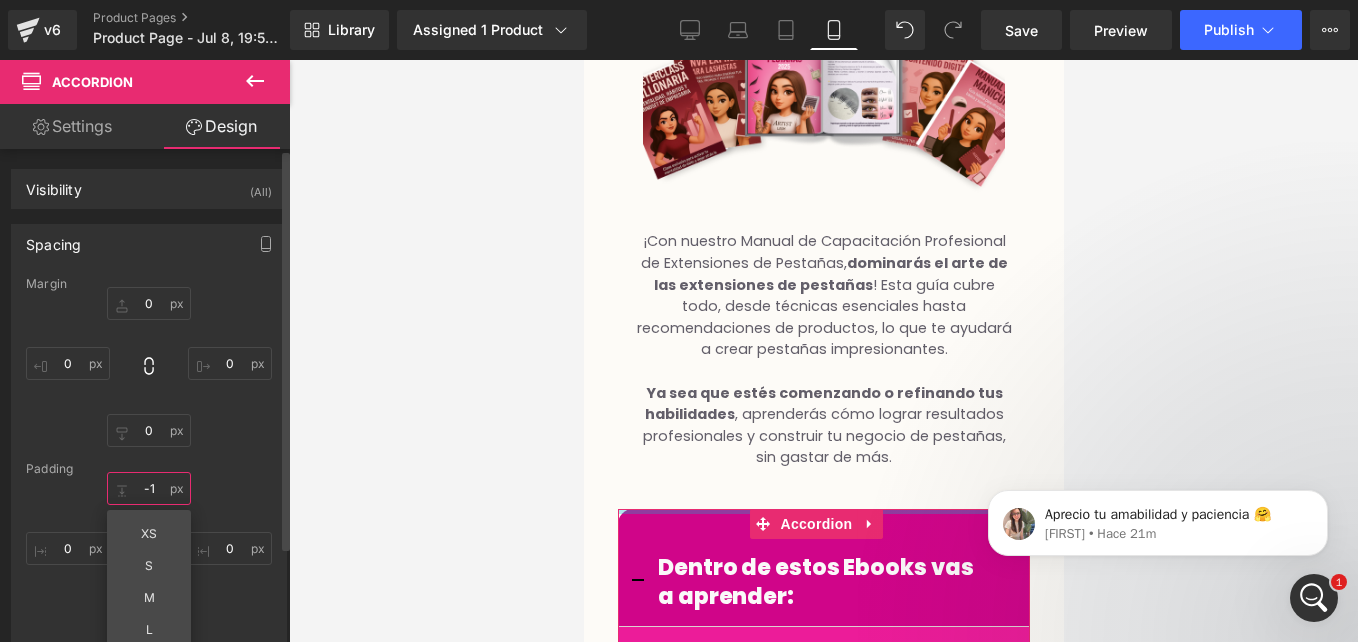 type on "-" 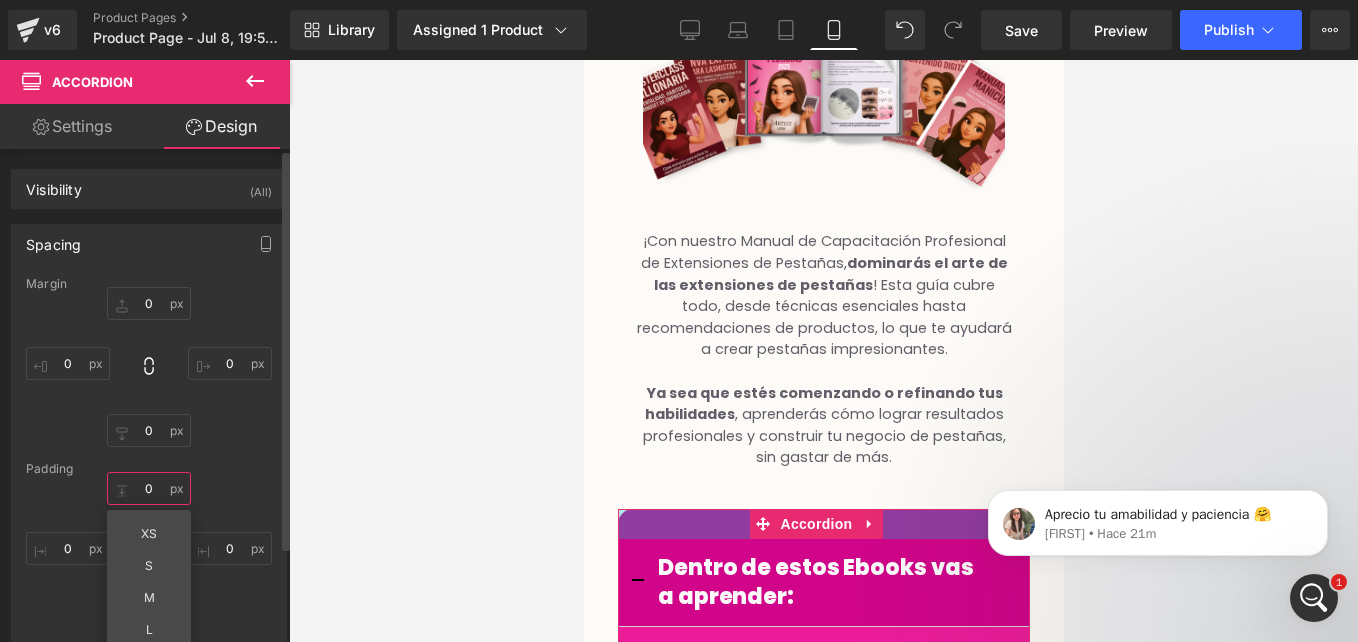 drag, startPoint x: 167, startPoint y: 485, endPoint x: 43, endPoint y: 348, distance: 184.78366 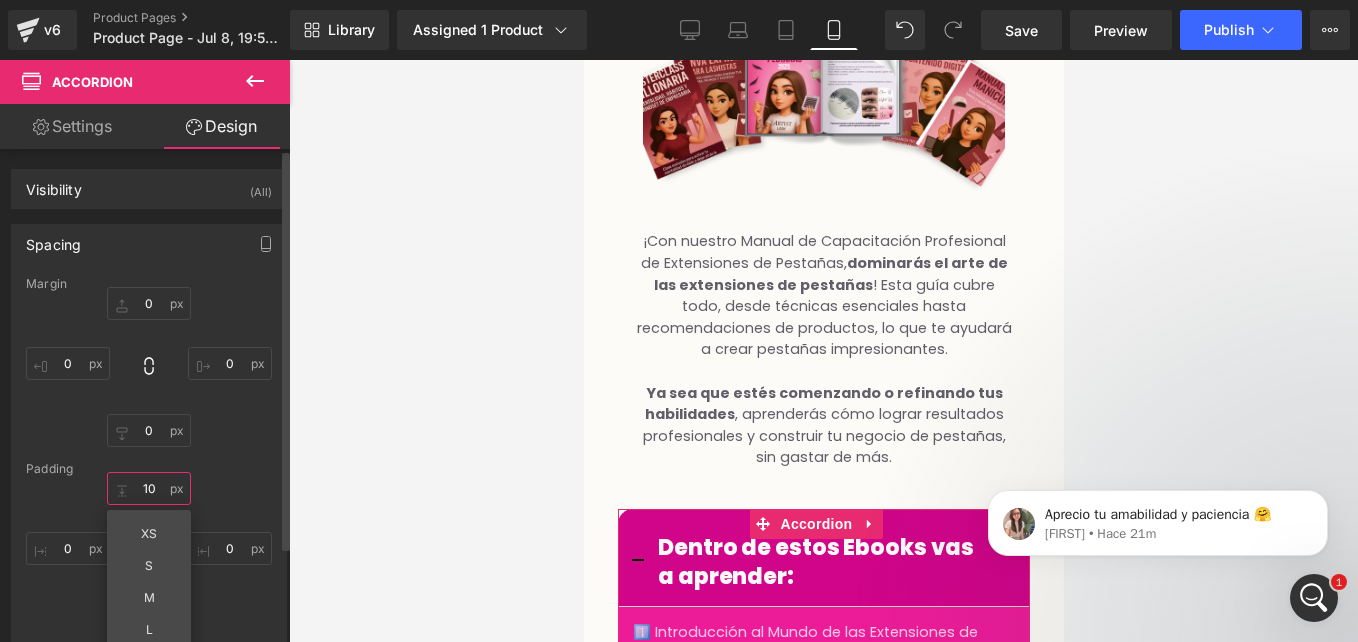 type on "1" 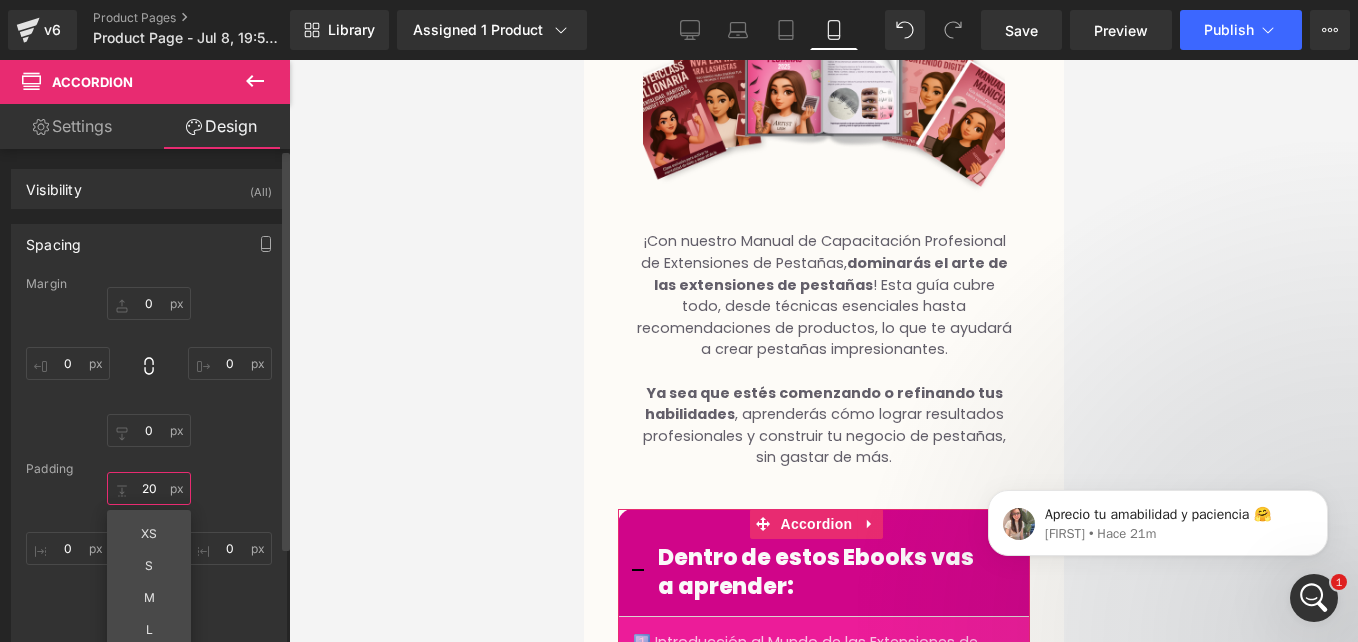 type on "2" 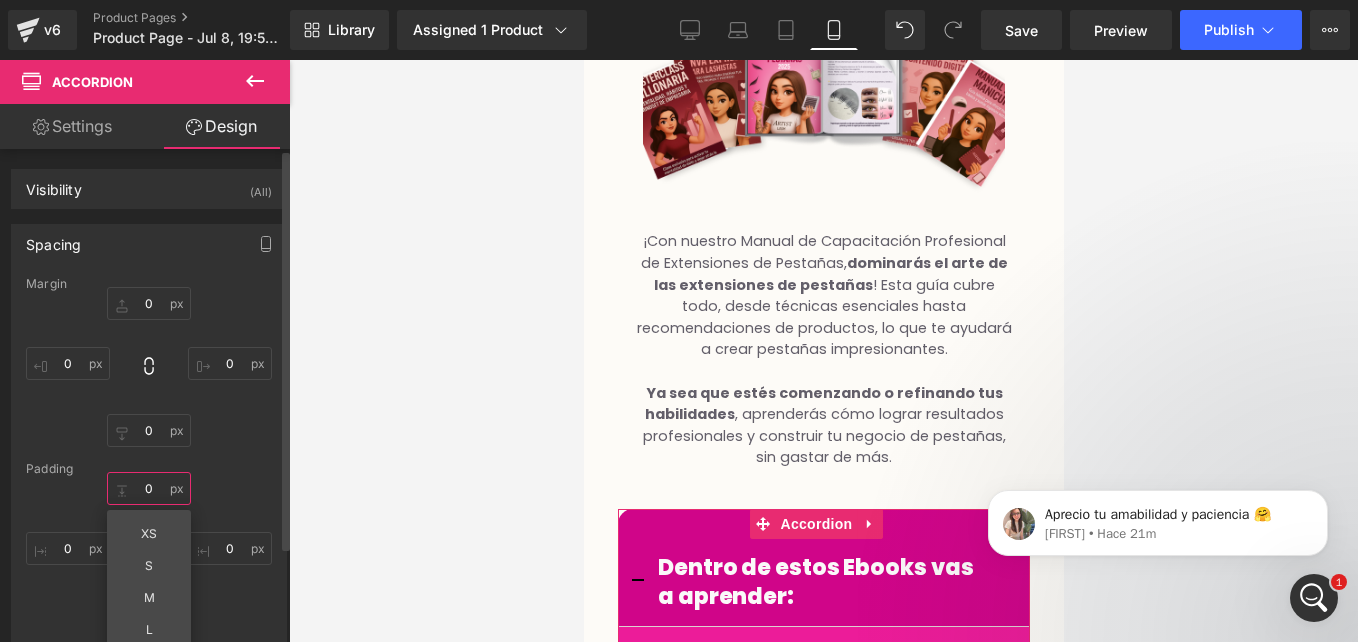 type on "1" 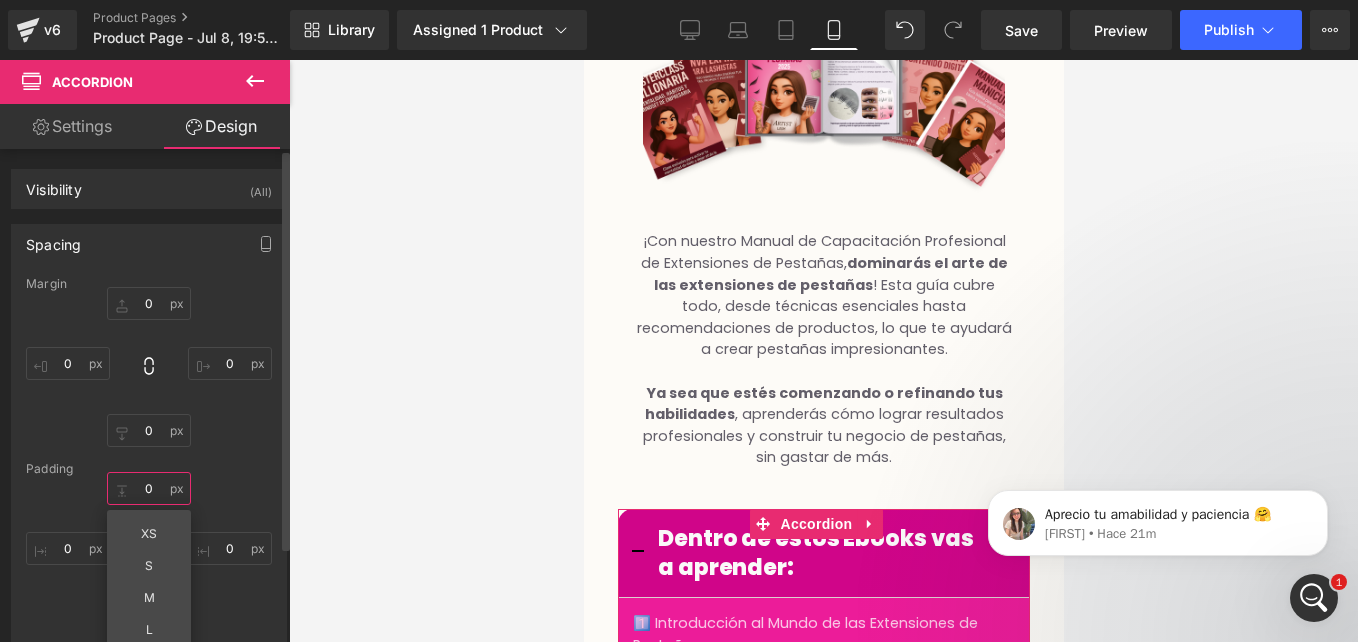 type on "0" 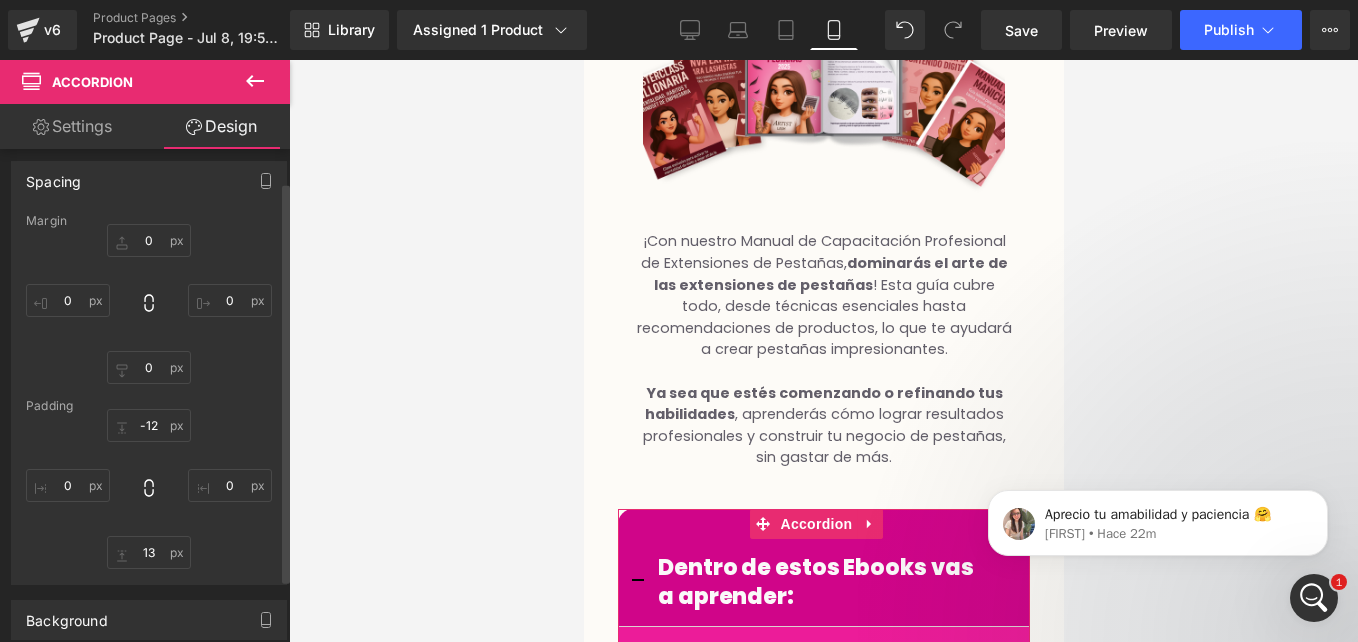 scroll, scrollTop: 68, scrollLeft: 0, axis: vertical 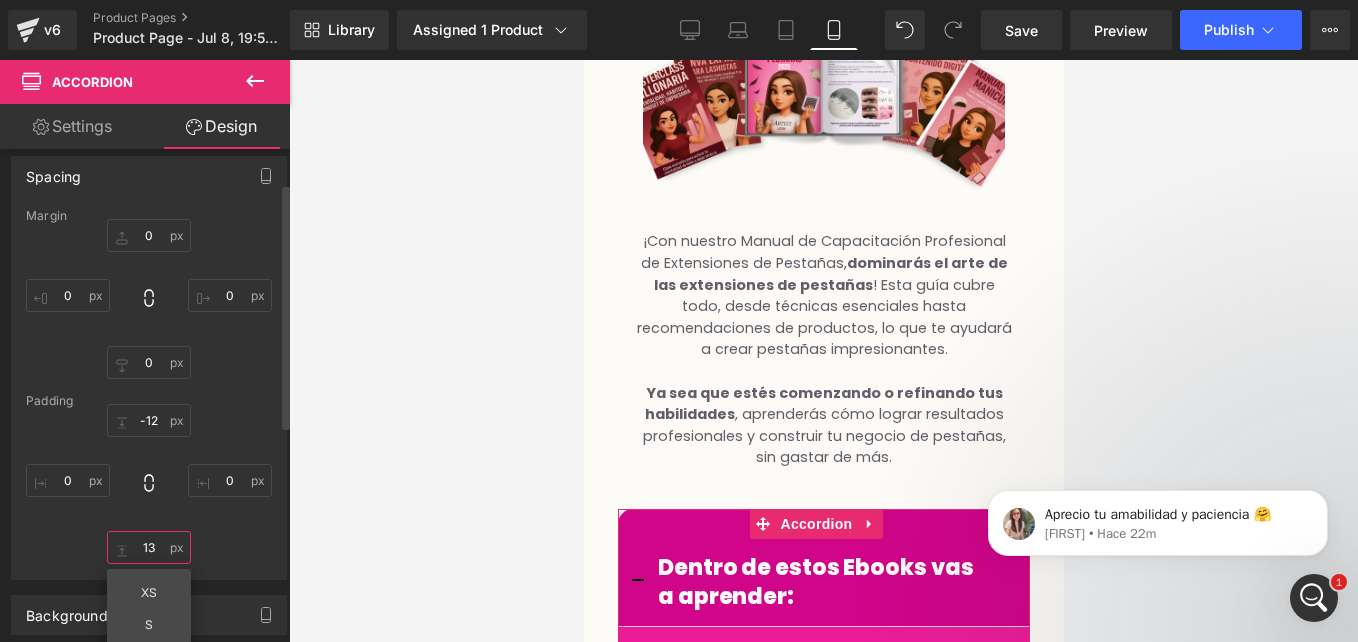 click on "13" at bounding box center [149, 547] 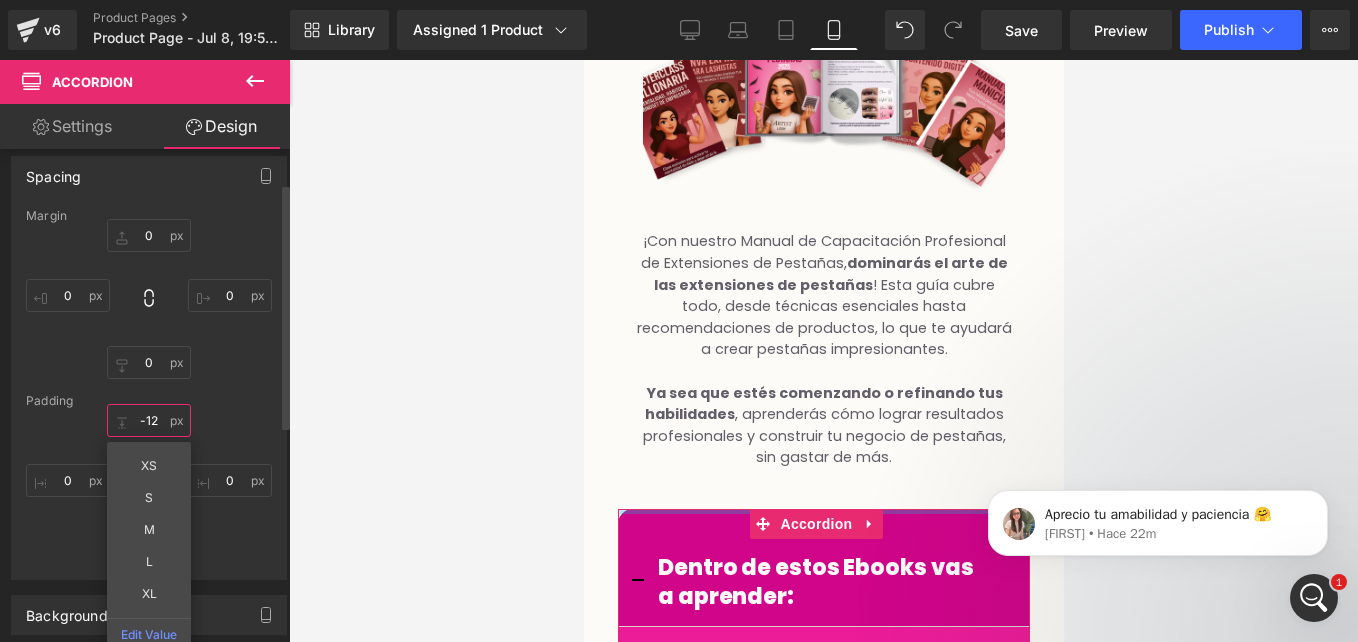click on "-12" at bounding box center (149, 420) 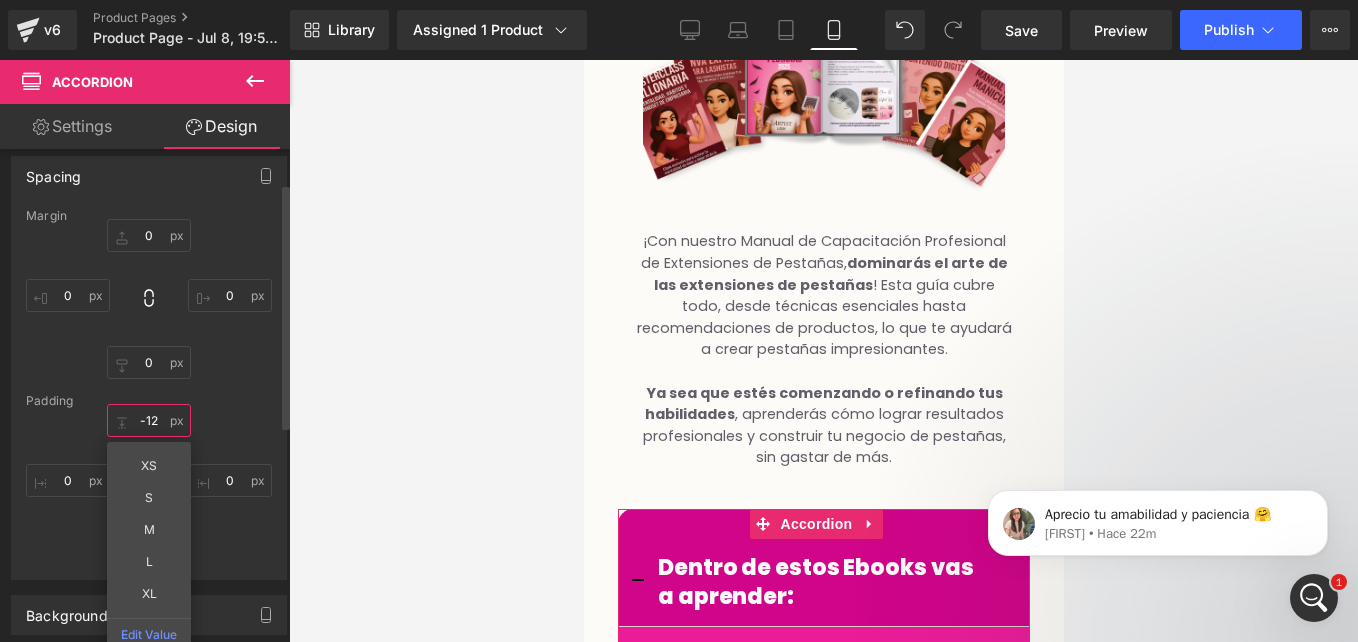 type on "1" 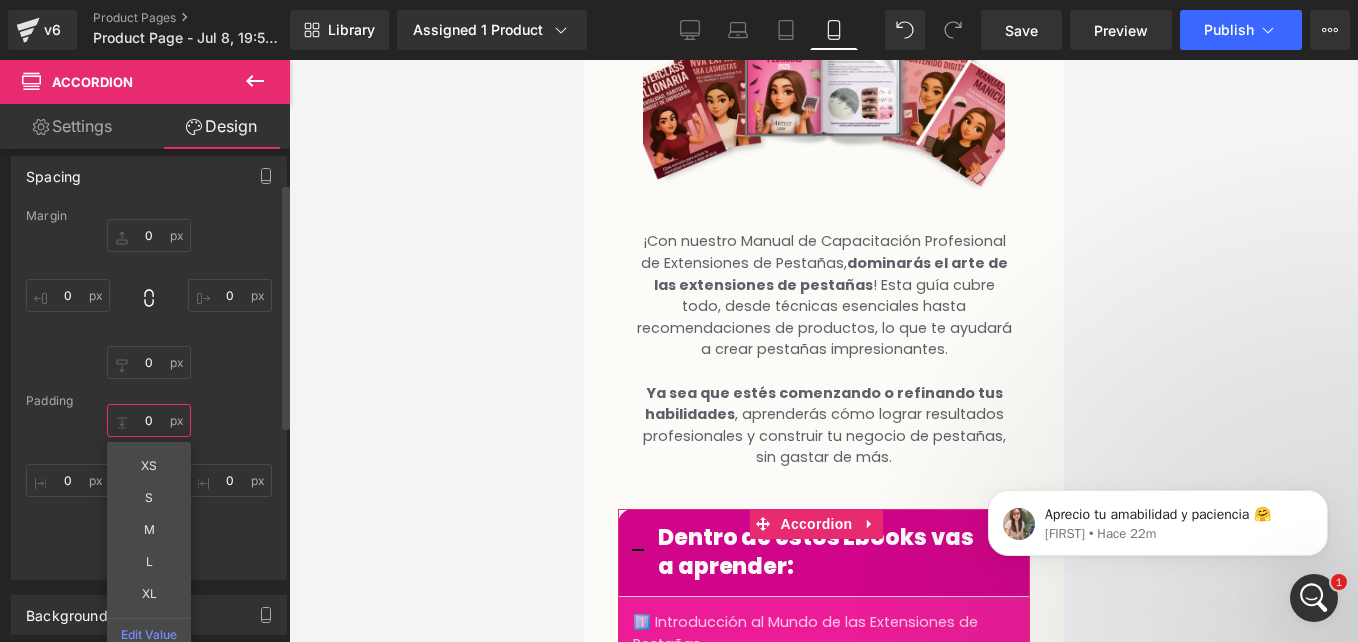 type on "0" 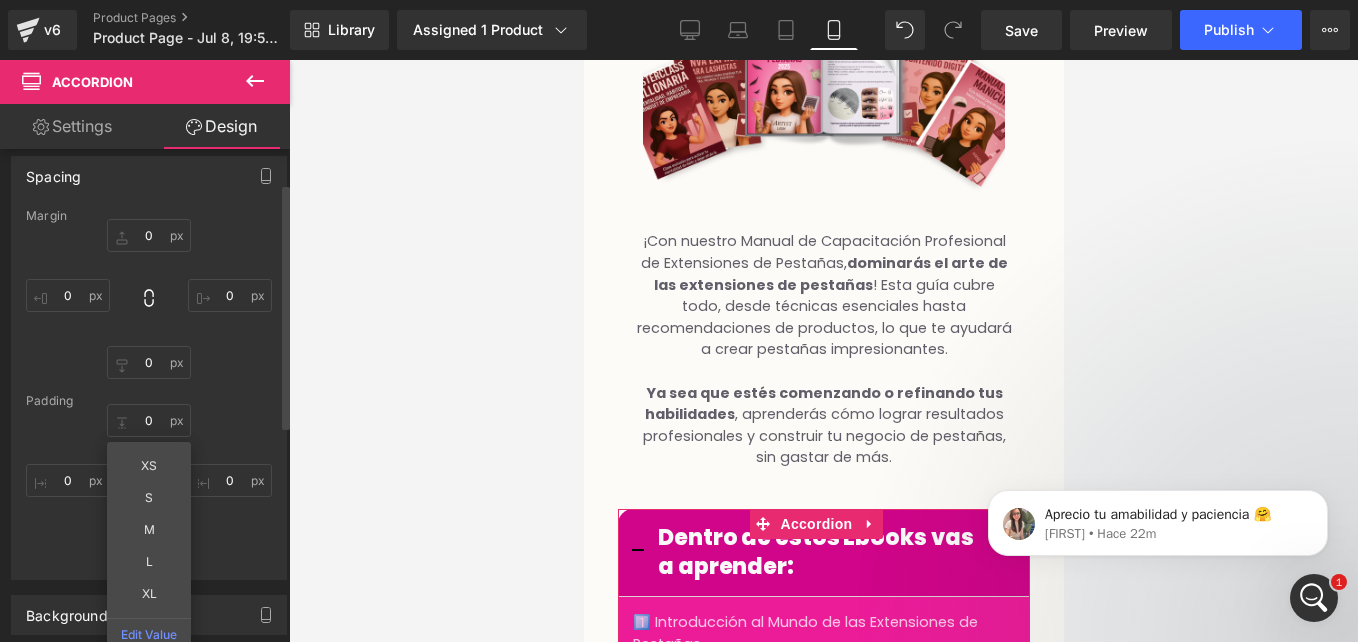 click on "0 0 XS S M L XL Edit Value
0px 0
13px 13
0px 0" at bounding box center [149, 484] 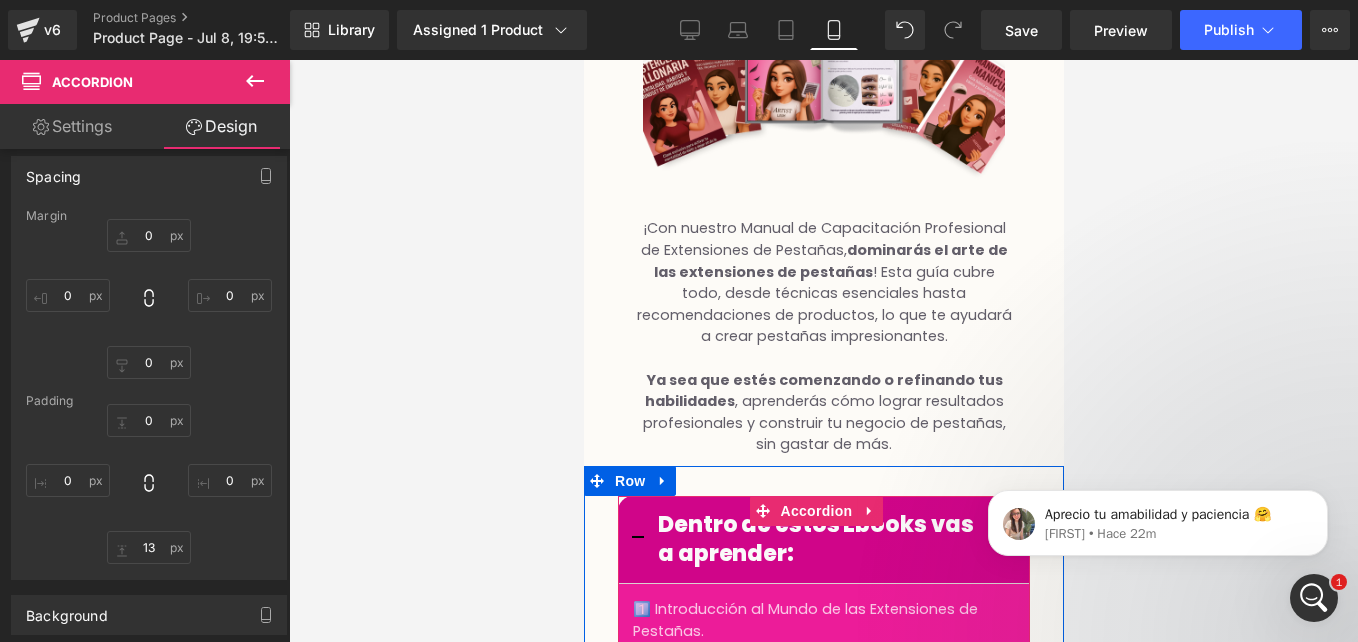 scroll, scrollTop: 3806, scrollLeft: 0, axis: vertical 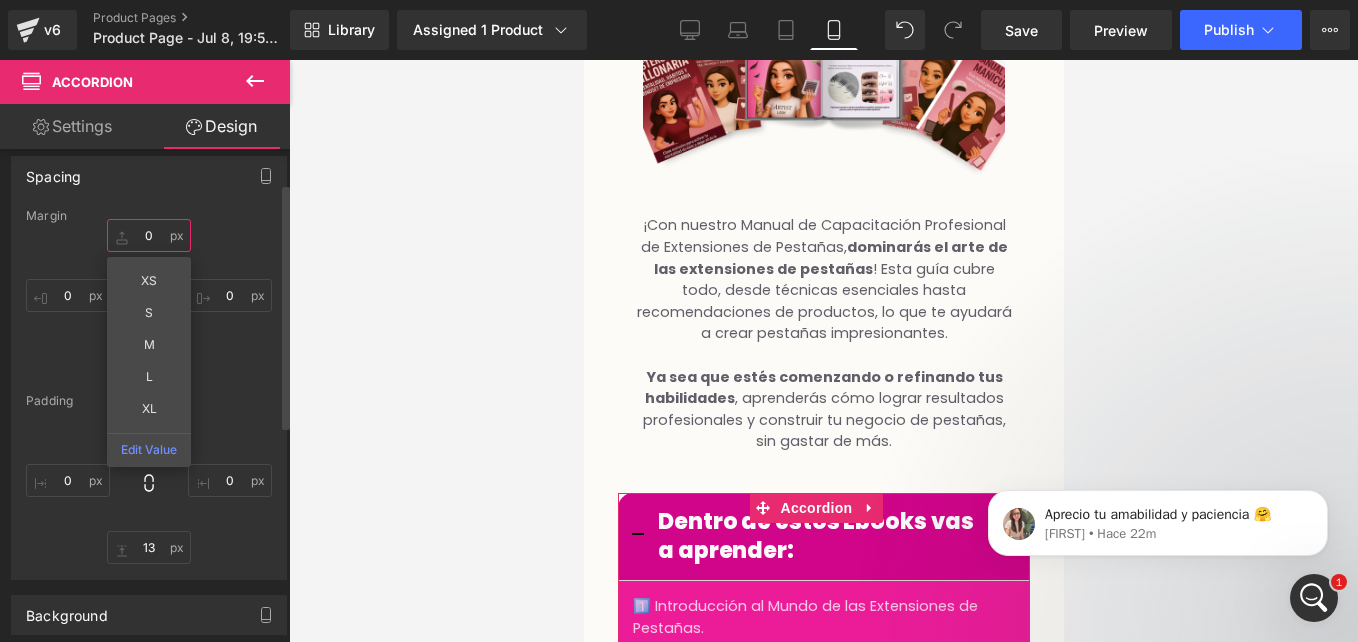 click on "0" at bounding box center [149, 235] 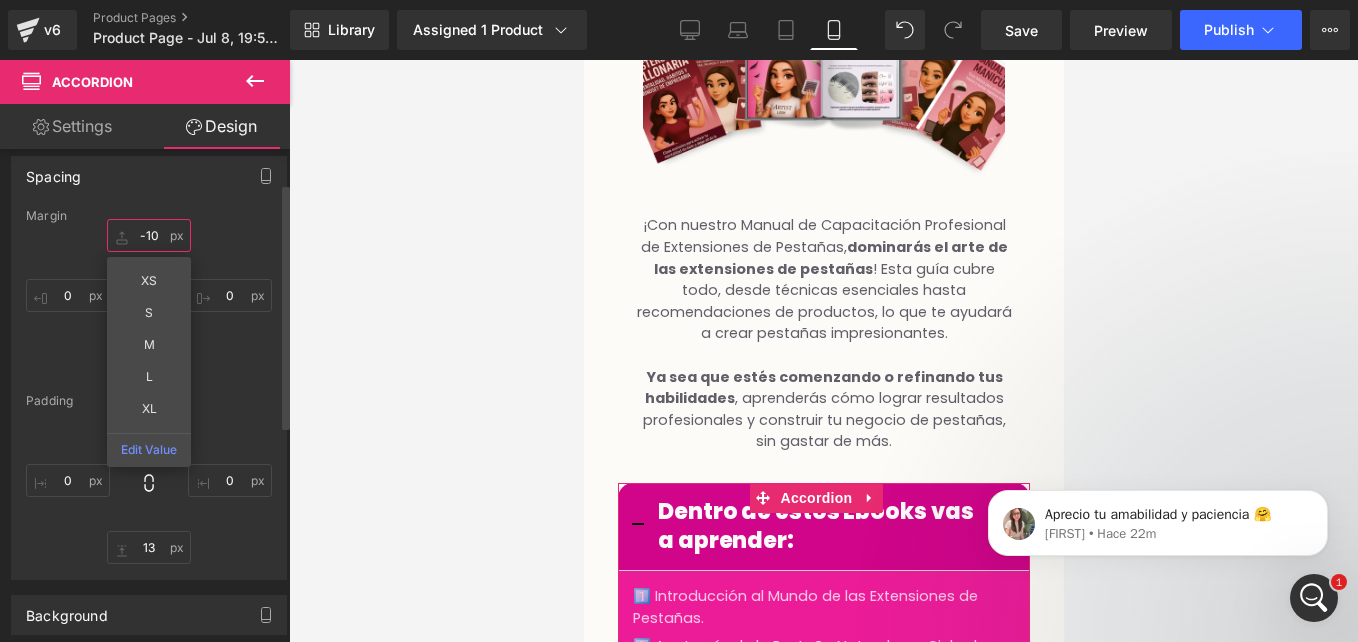 drag, startPoint x: 155, startPoint y: 235, endPoint x: 111, endPoint y: 231, distance: 44.181442 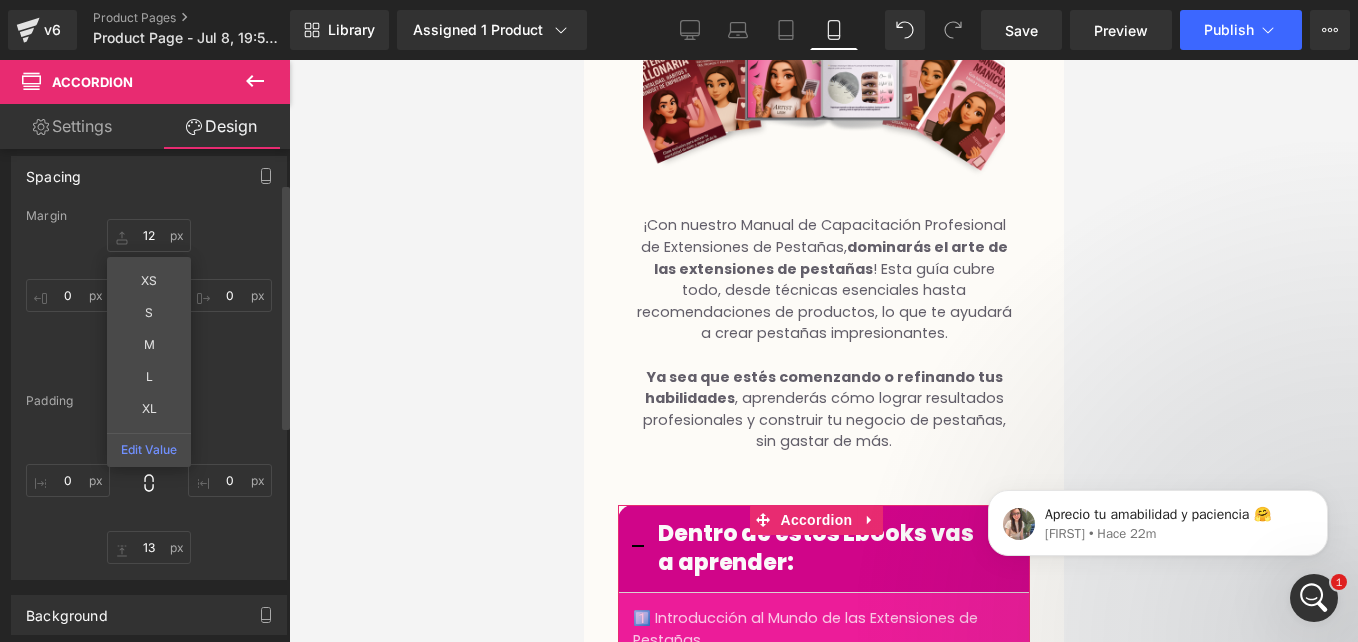 click on "12 12 XS S M L XL Edit Value
0px 0
0px 0
0px 0" at bounding box center (149, 299) 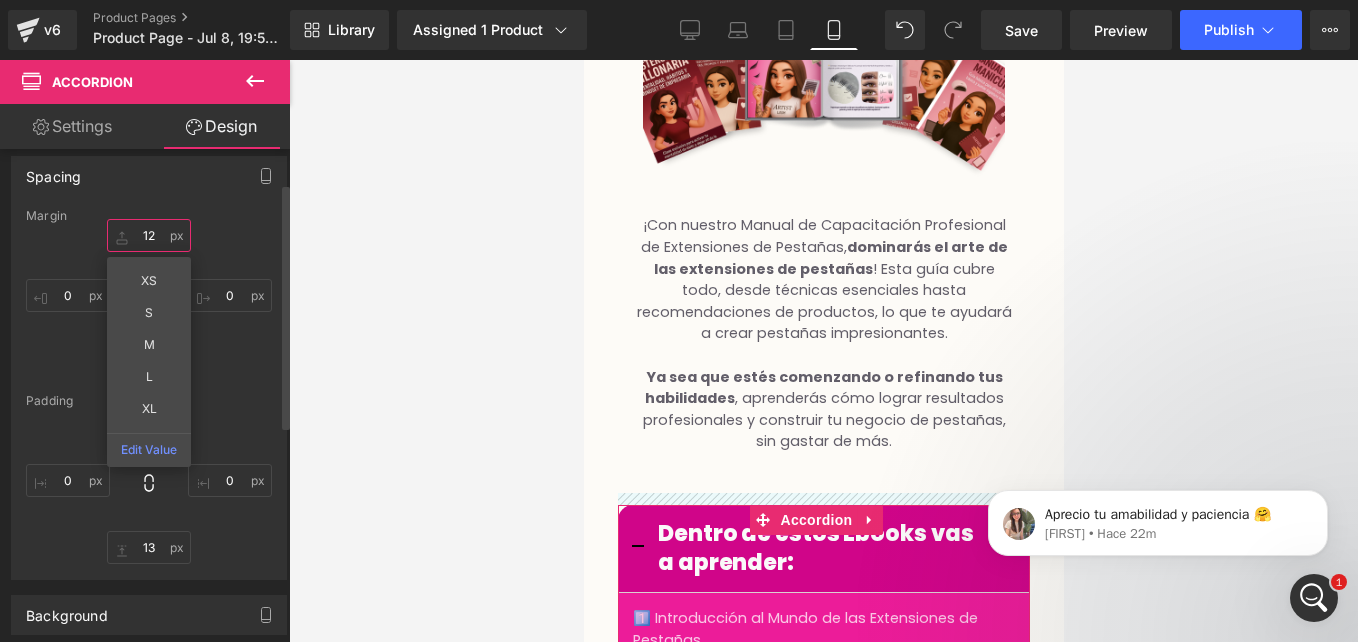 click on "12" at bounding box center (149, 235) 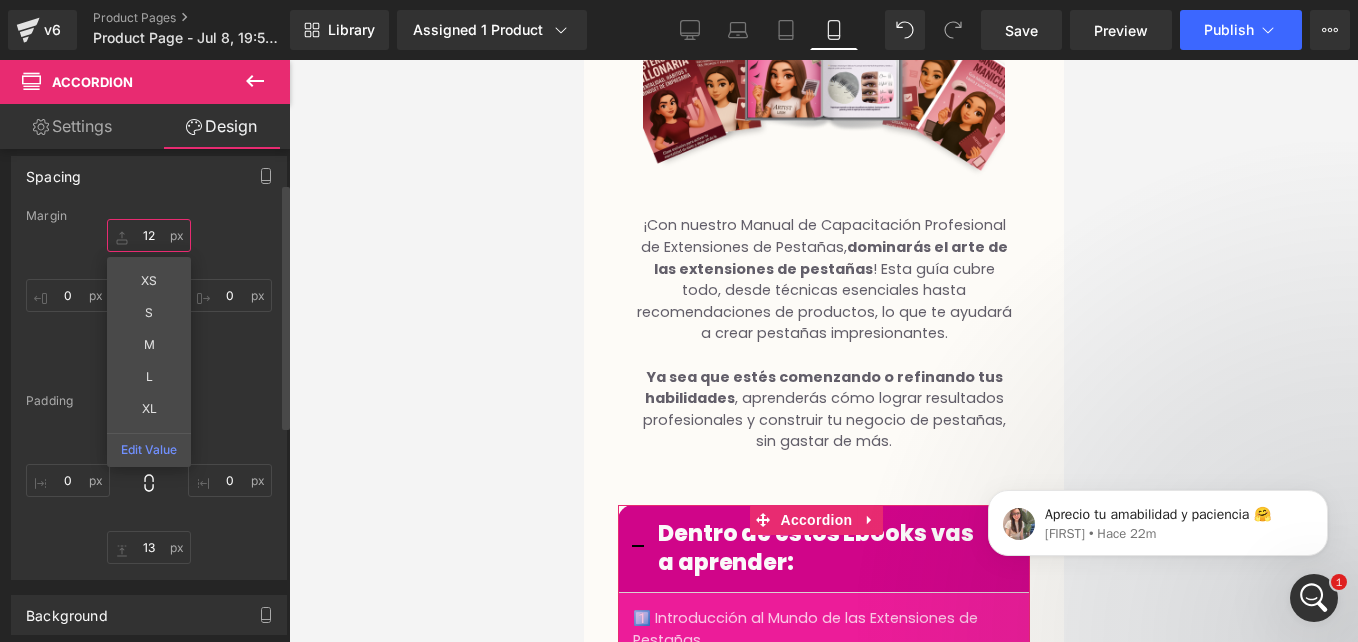 click on "12" at bounding box center (149, 235) 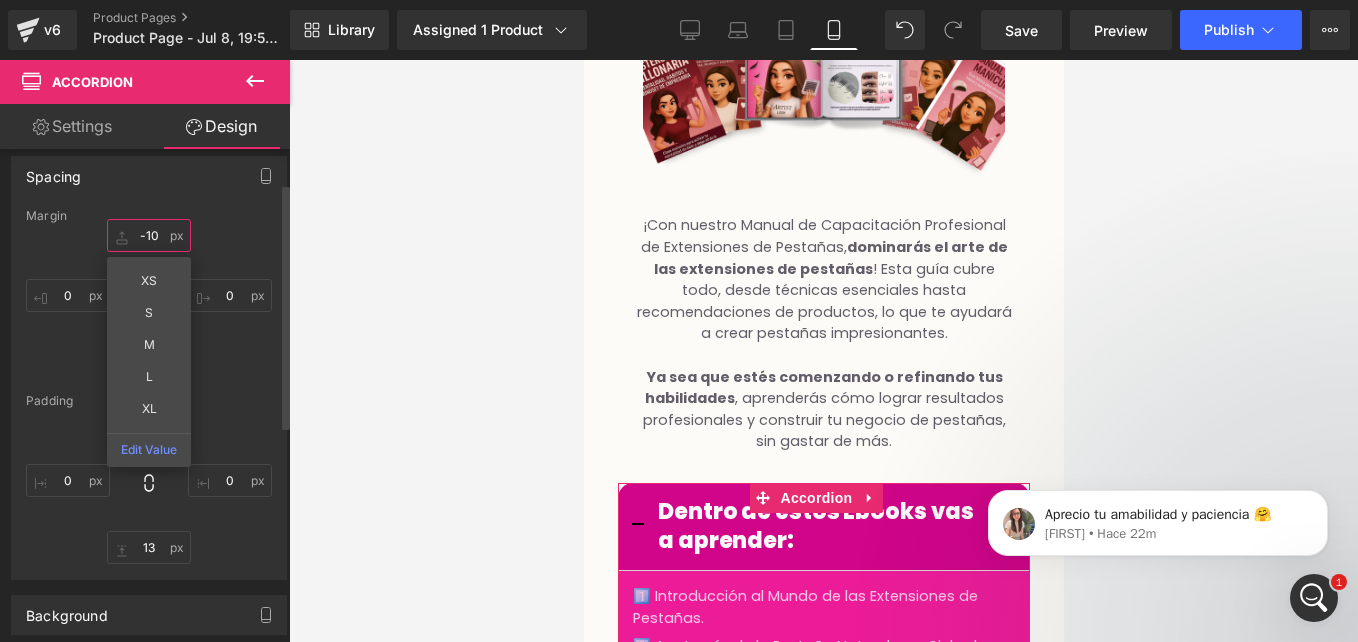 type on "-10" 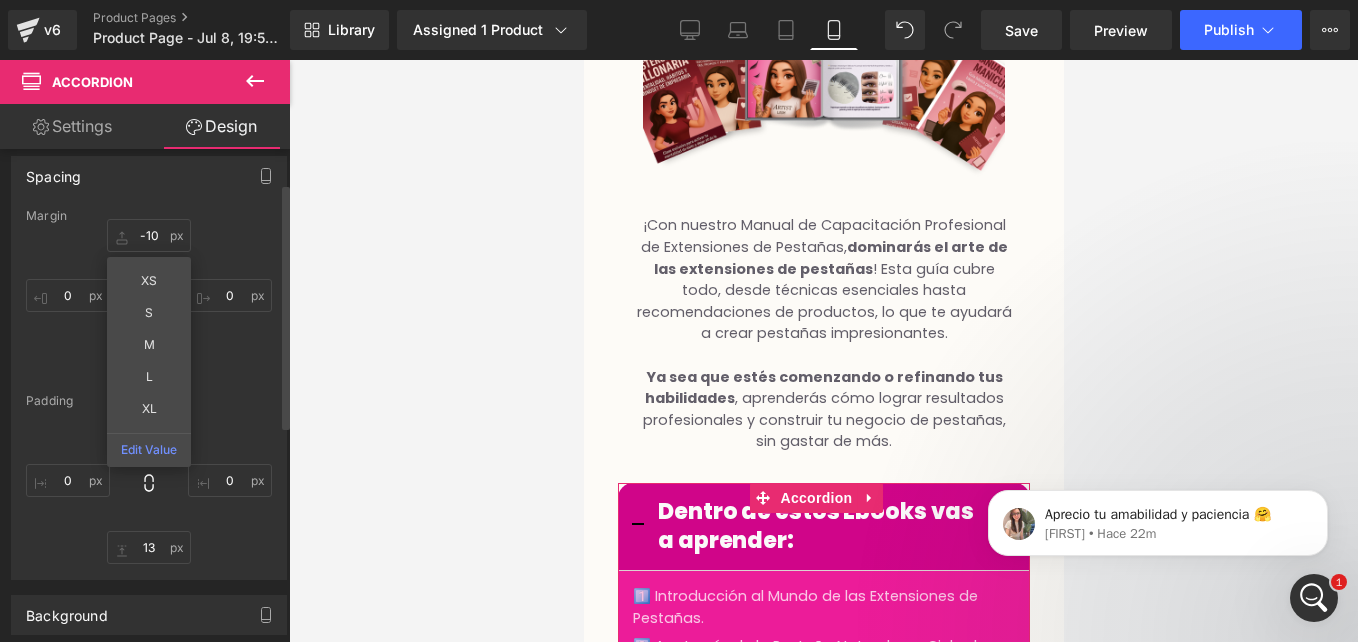 click on "-10 -10 XS S M L XL Edit Value
0px 0
0px 0
0px 0" at bounding box center (149, 299) 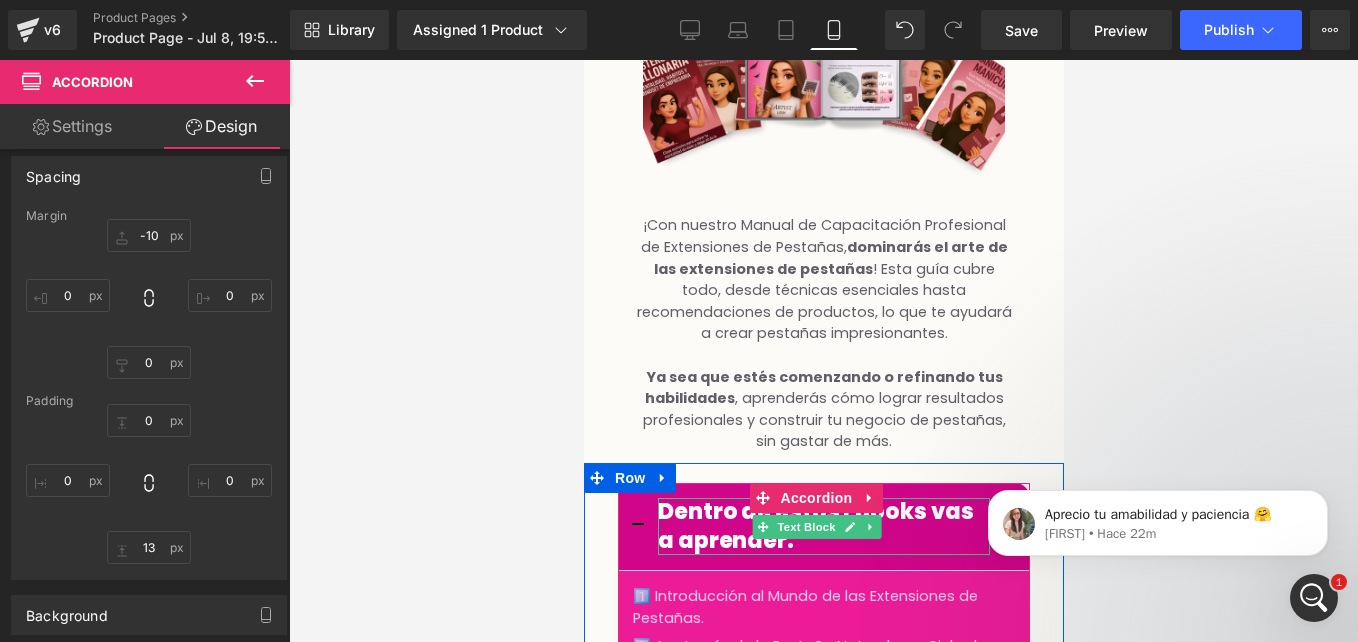 click on "Dentro de estos Ebooks vas a aprender:" at bounding box center (814, 526) 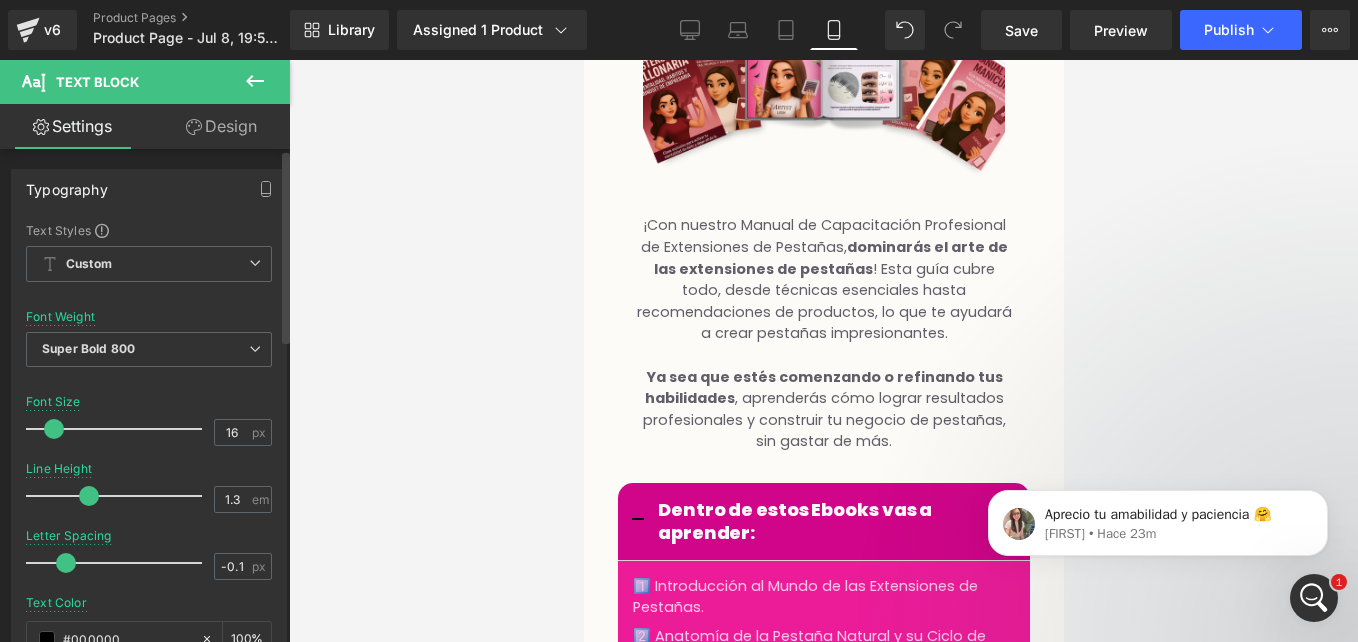 drag, startPoint x: 66, startPoint y: 430, endPoint x: 55, endPoint y: 430, distance: 11 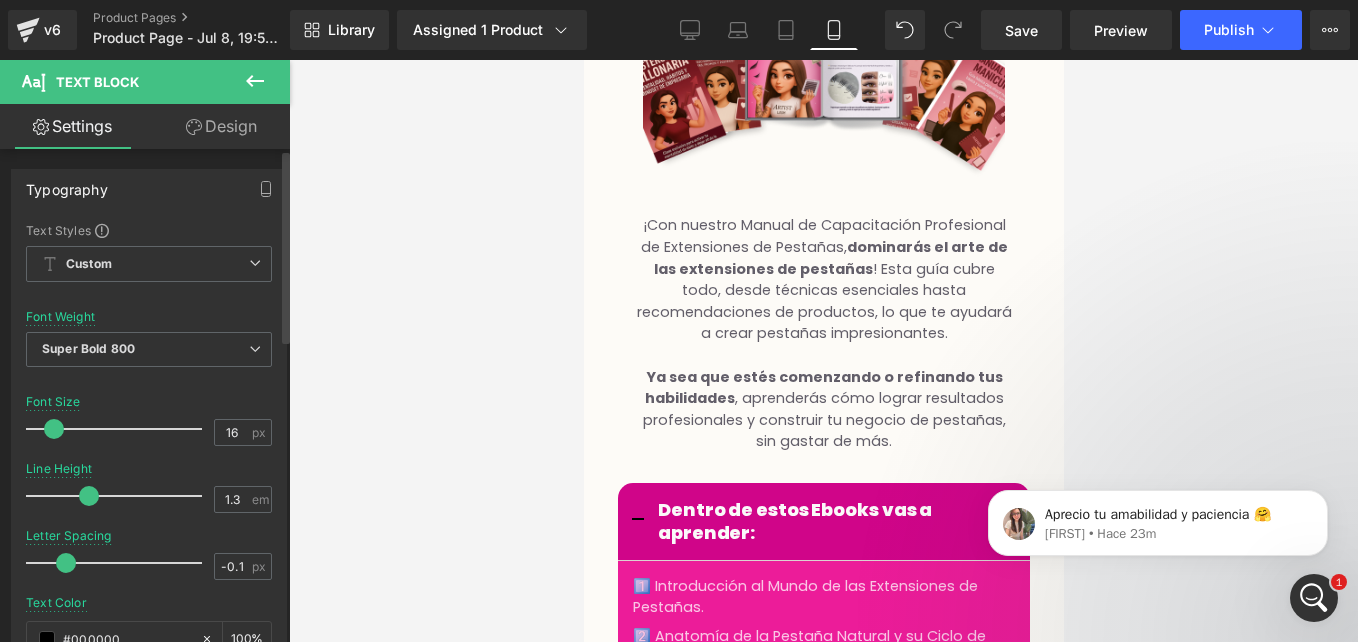 click at bounding box center (54, 429) 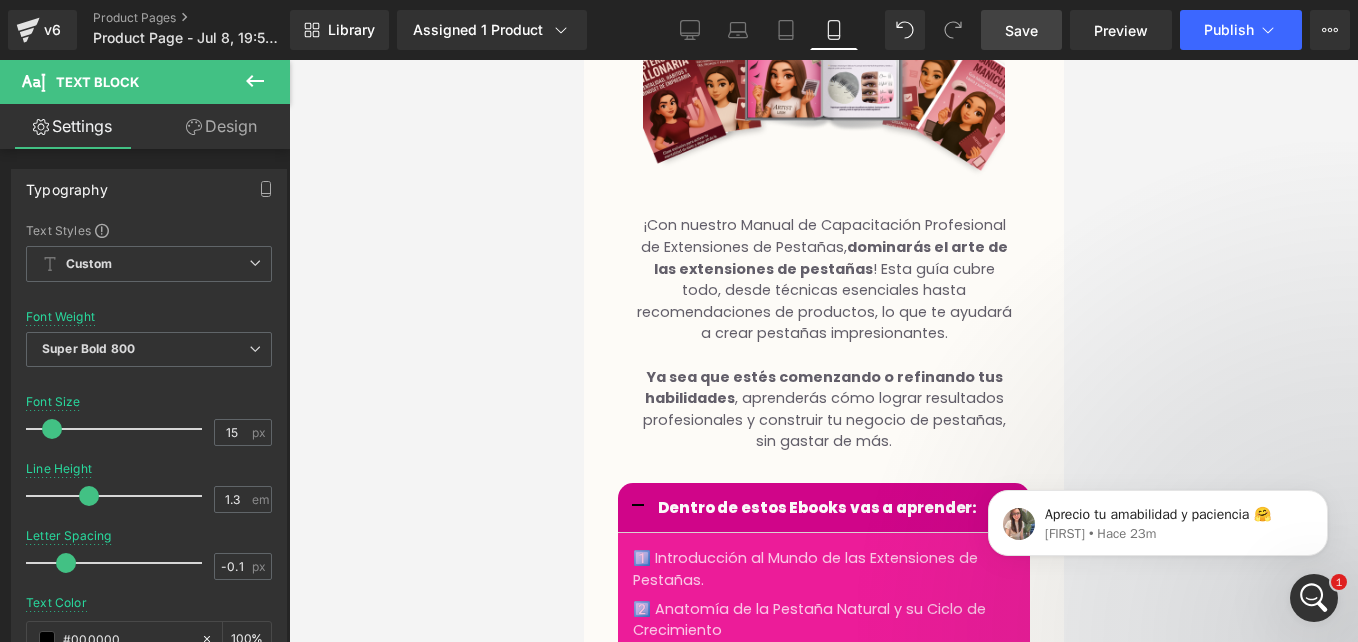 click on "Save" at bounding box center (1021, 30) 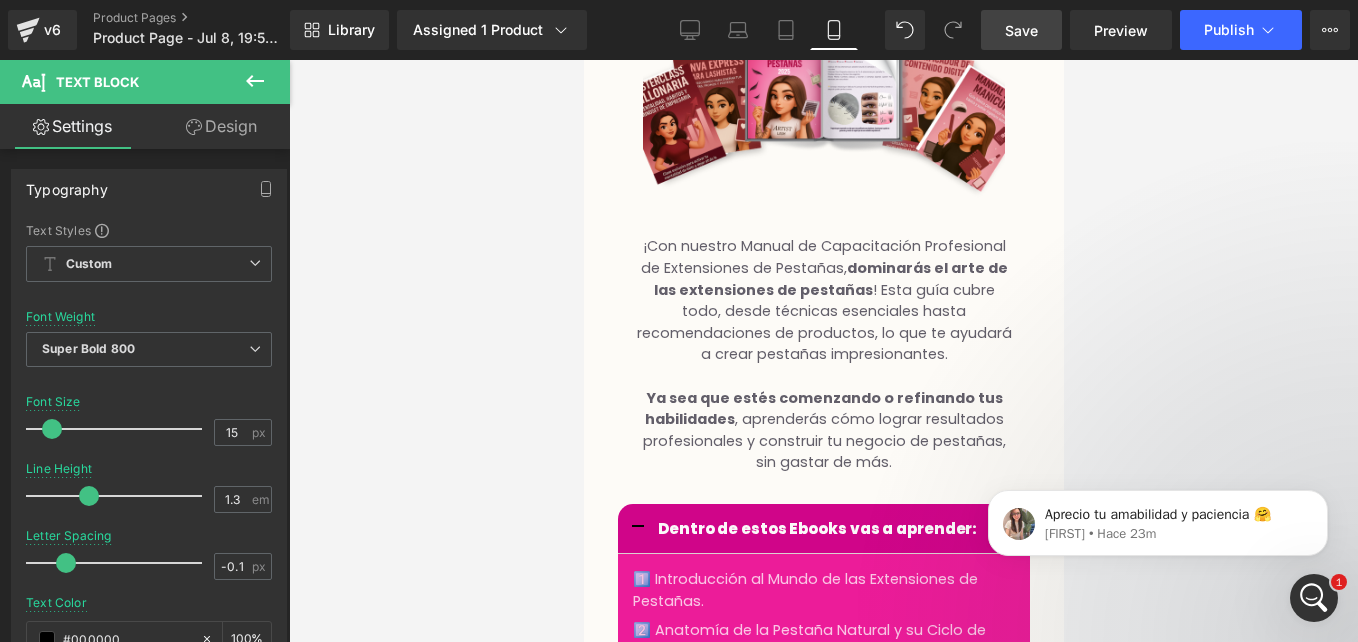 scroll, scrollTop: 3786, scrollLeft: 0, axis: vertical 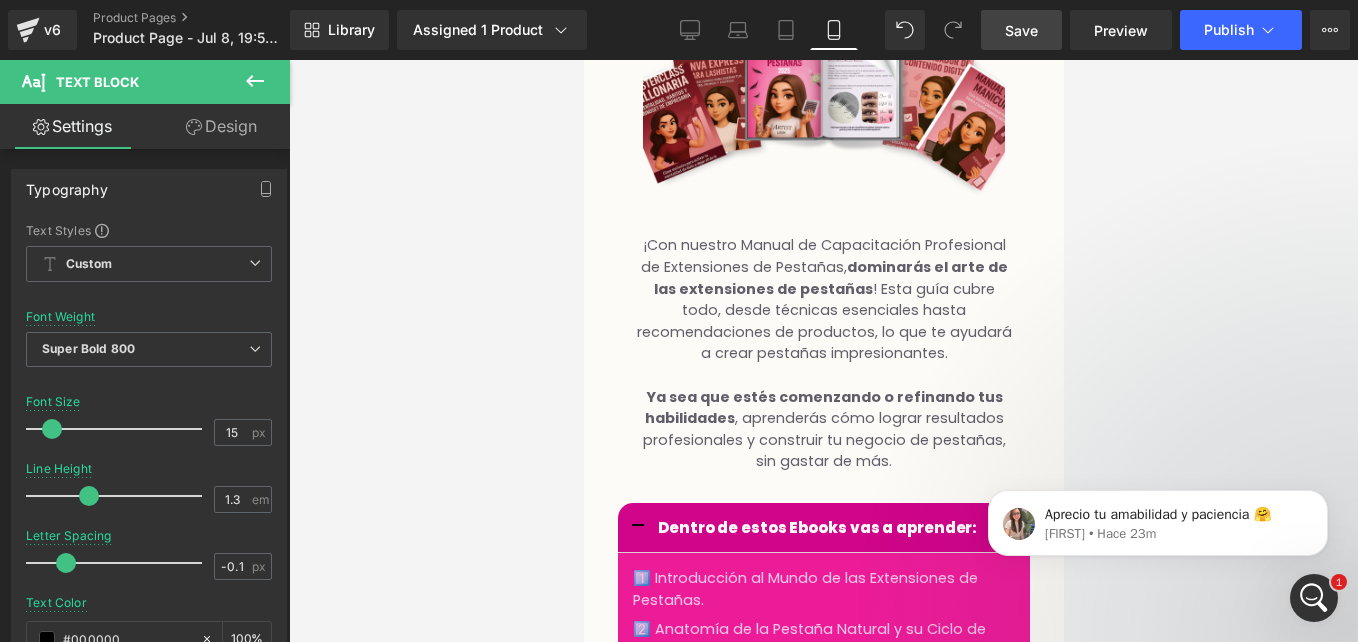 click 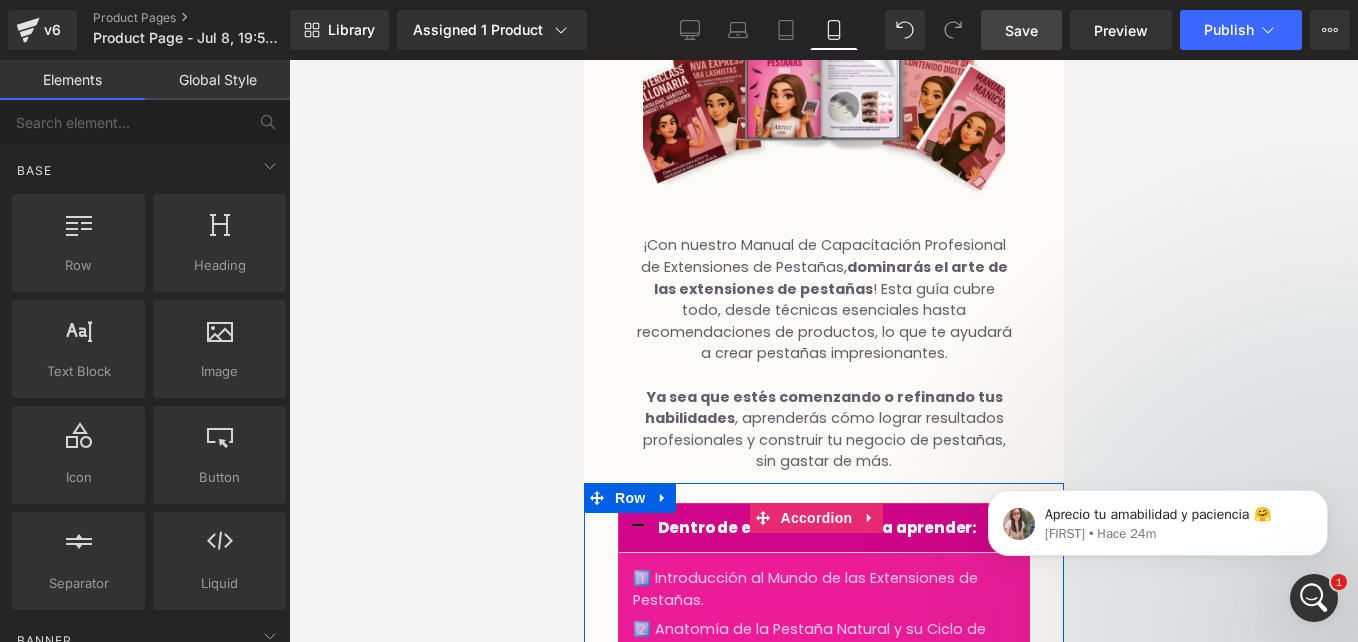 click at bounding box center [637, 528] 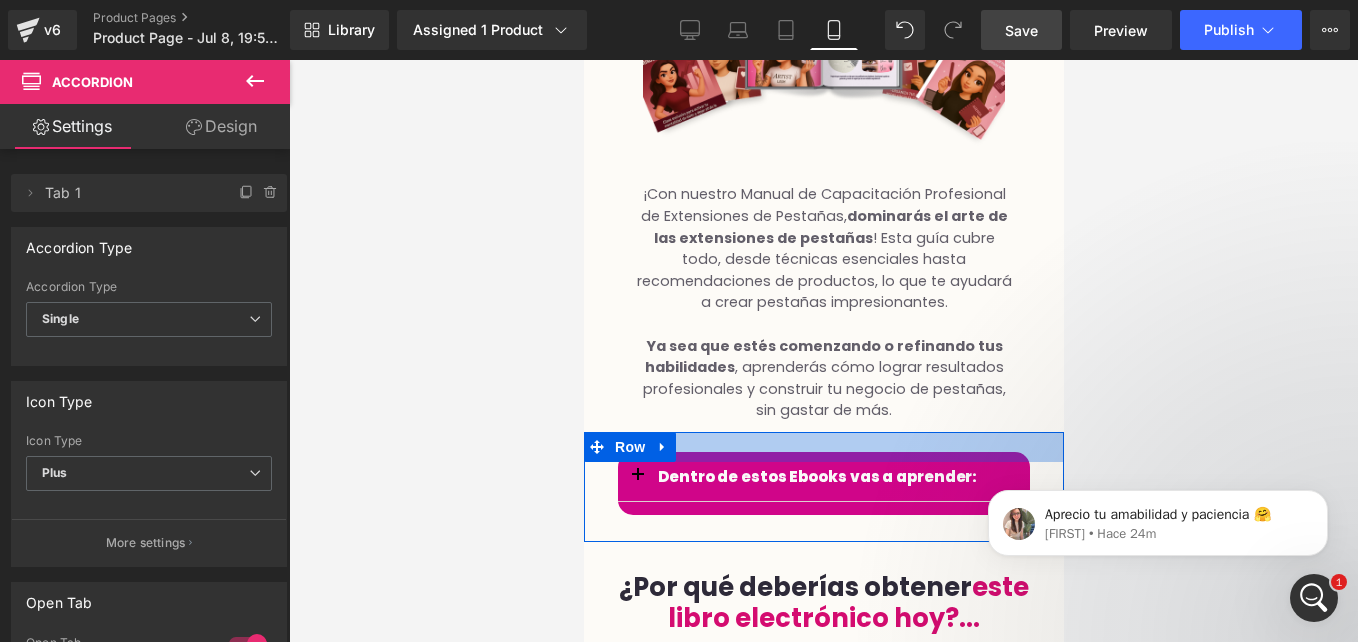 scroll, scrollTop: 3839, scrollLeft: 0, axis: vertical 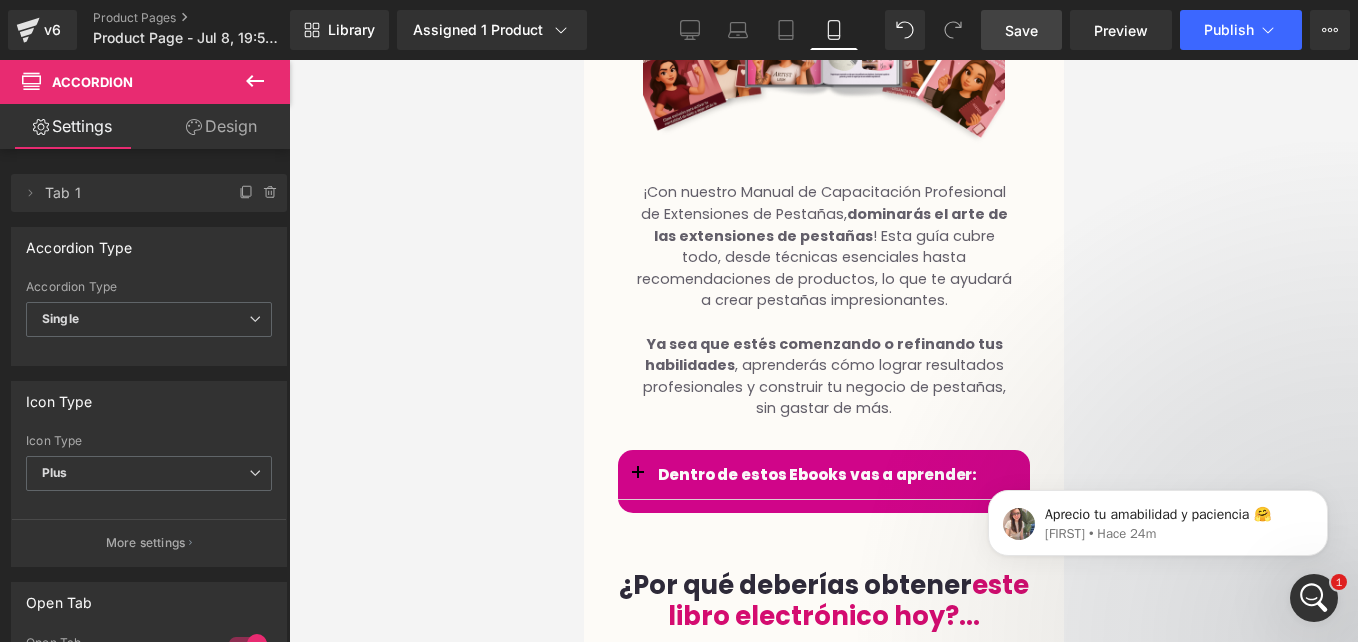 click 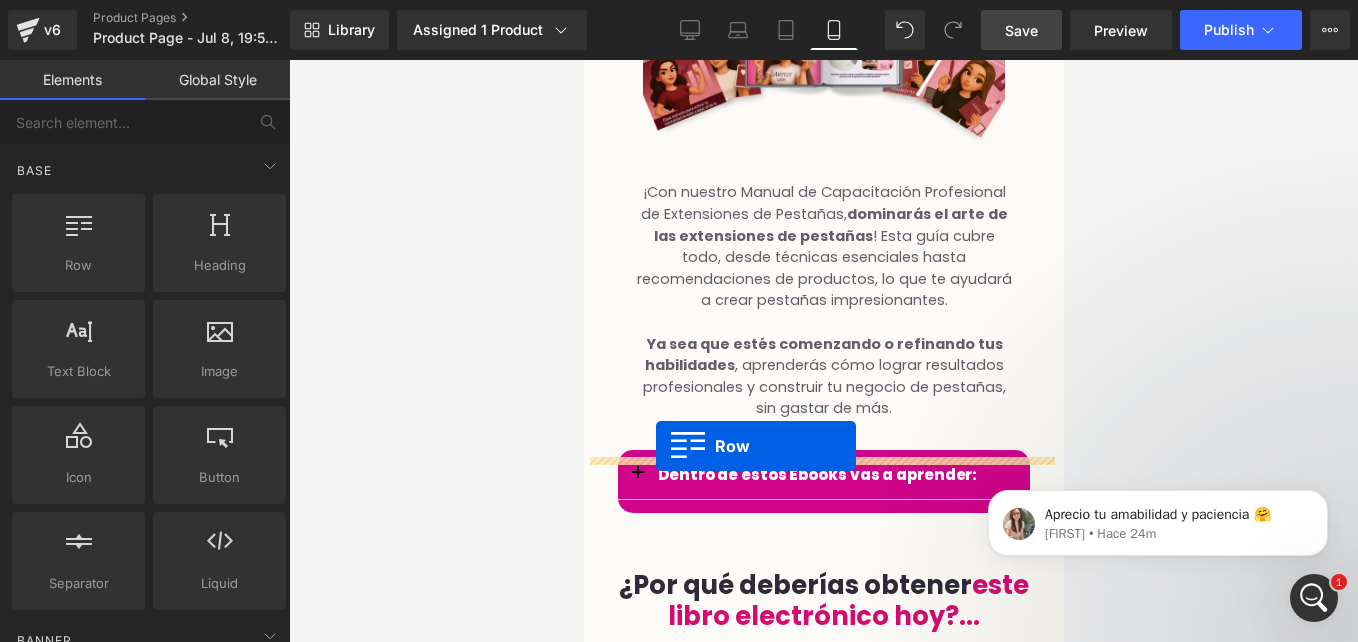 drag, startPoint x: 680, startPoint y: 314, endPoint x: 655, endPoint y: 448, distance: 136.31215 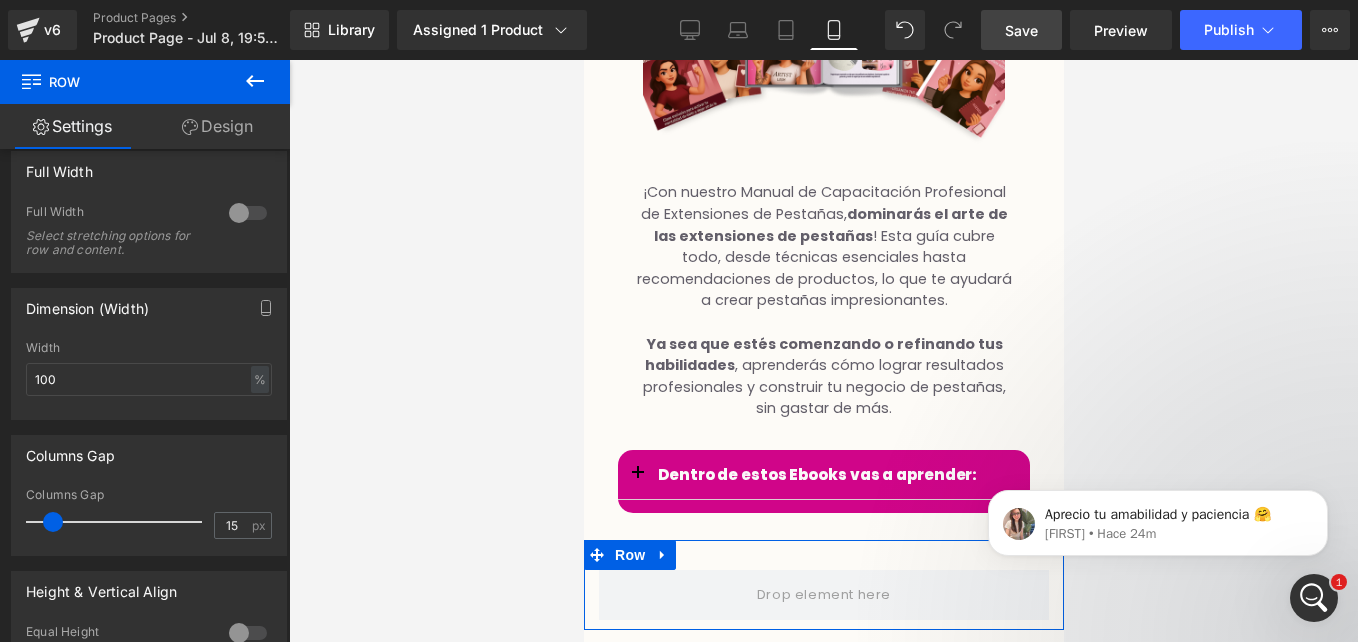 scroll, scrollTop: 325, scrollLeft: 0, axis: vertical 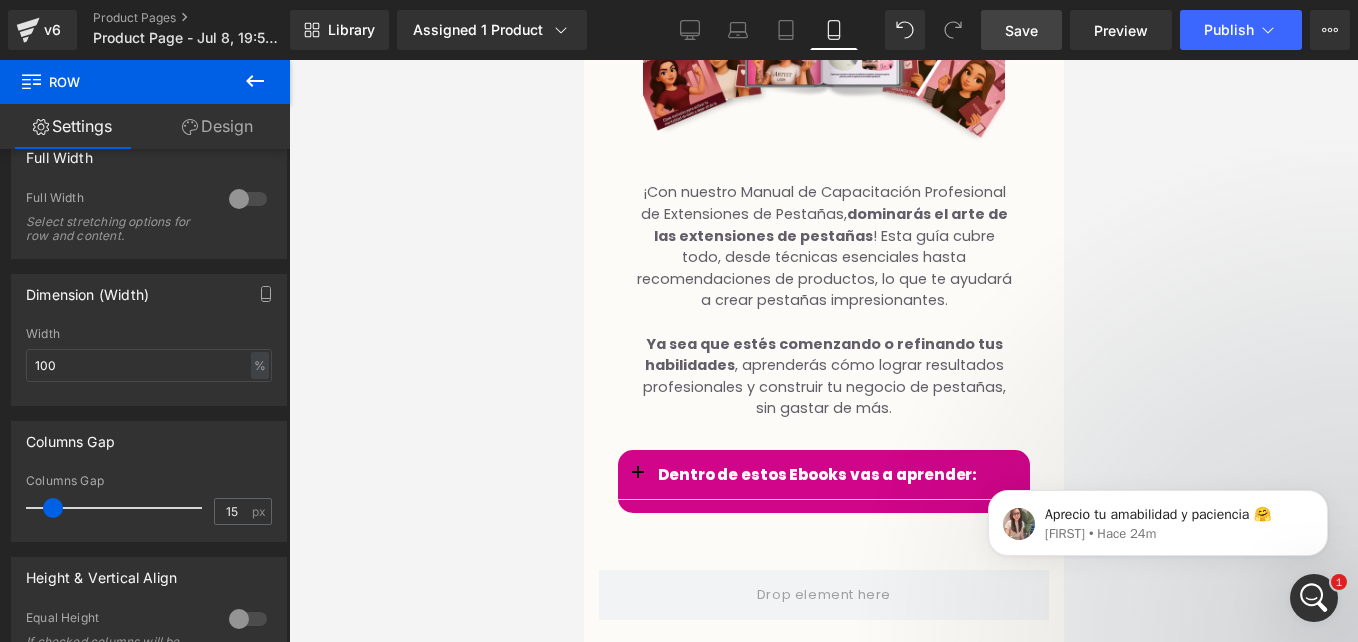 click 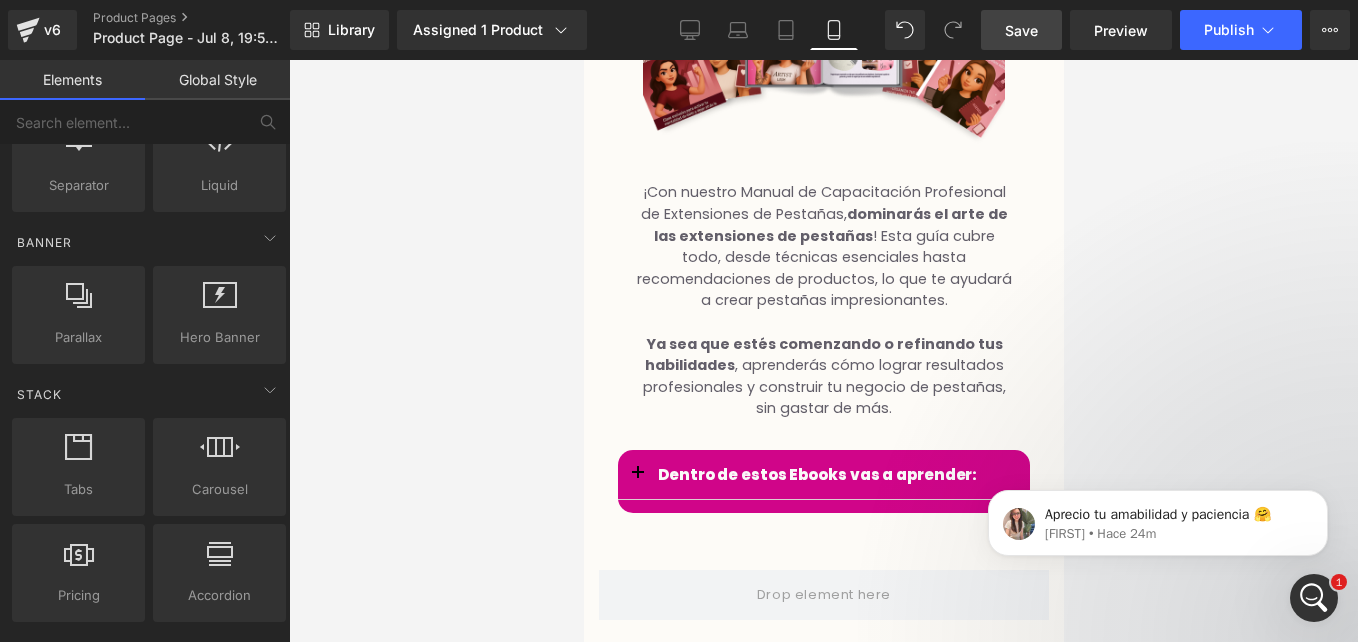 scroll, scrollTop: 567, scrollLeft: 0, axis: vertical 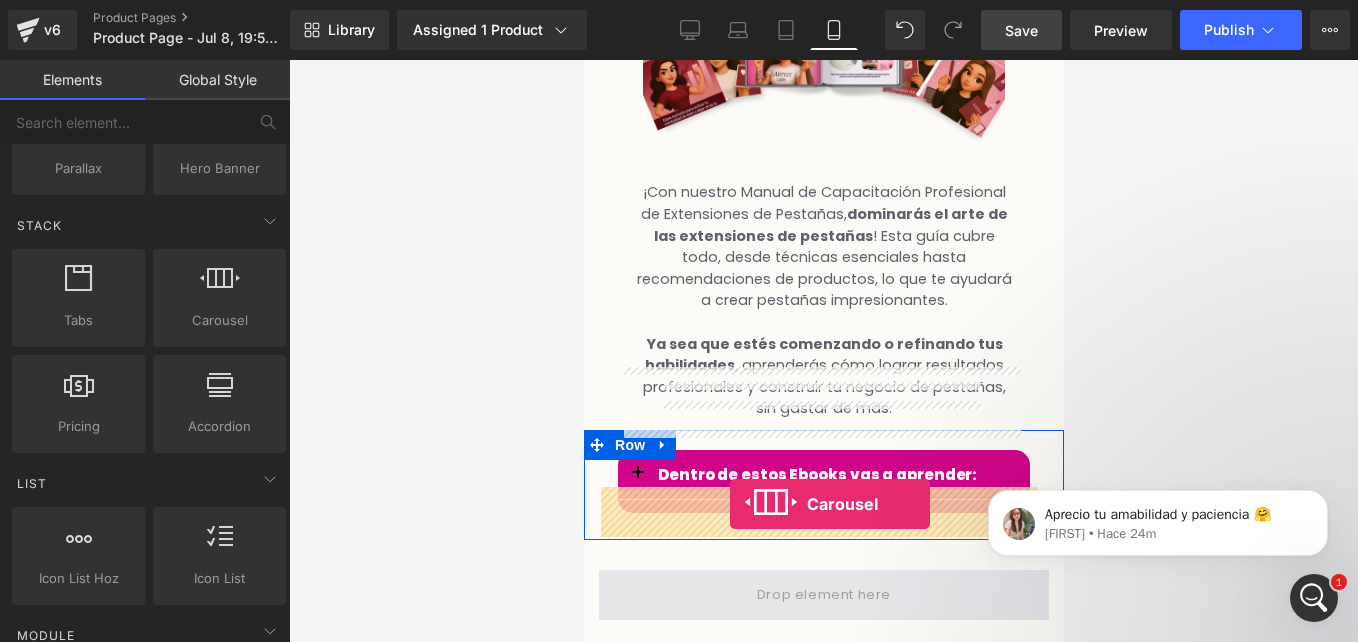 drag, startPoint x: 781, startPoint y: 334, endPoint x: 728, endPoint y: 506, distance: 179.98056 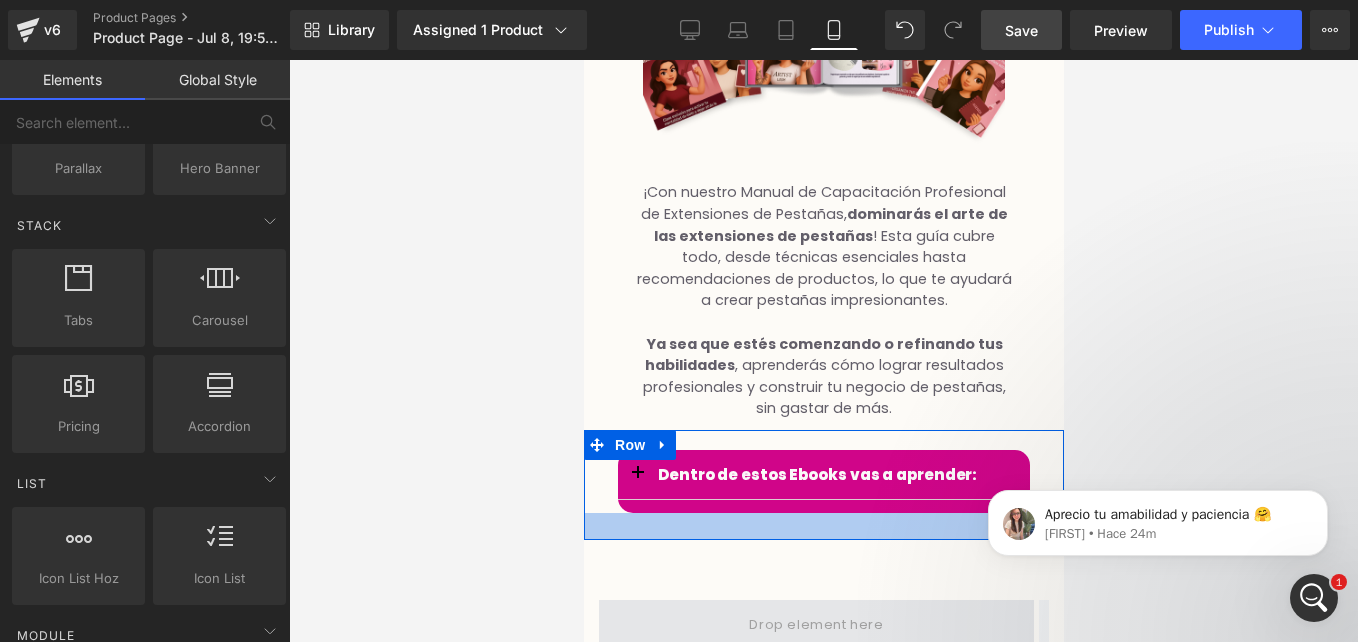 scroll, scrollTop: 3961, scrollLeft: 0, axis: vertical 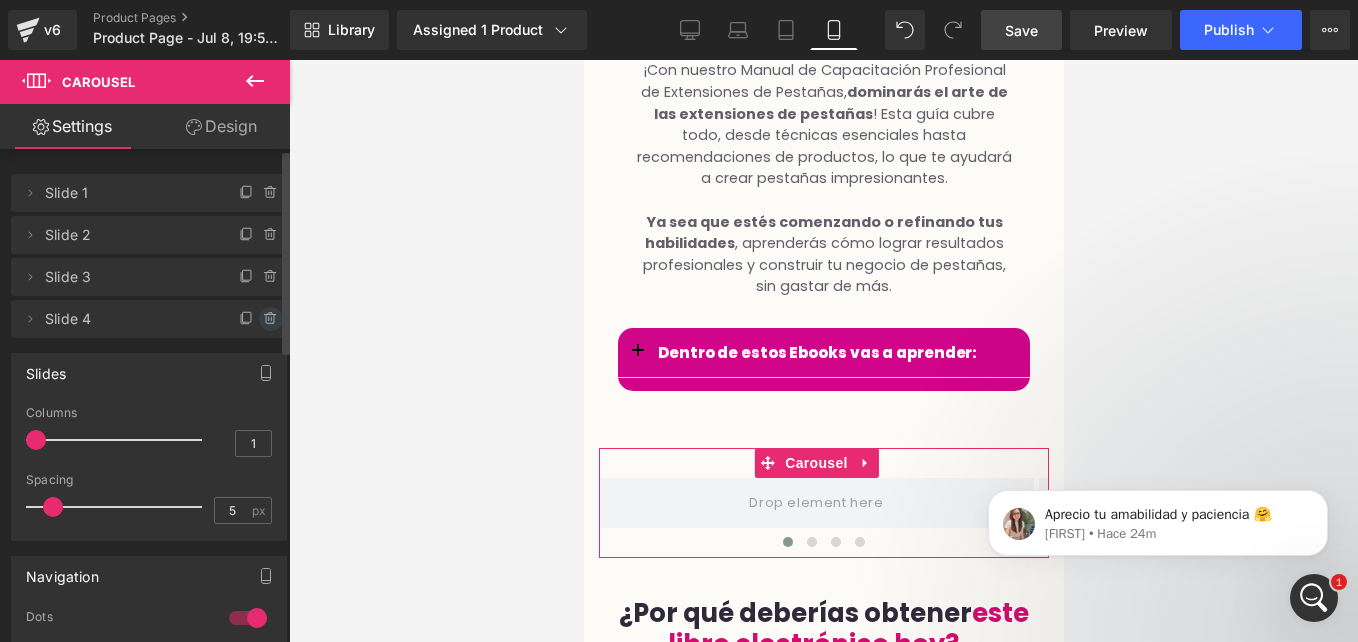 click 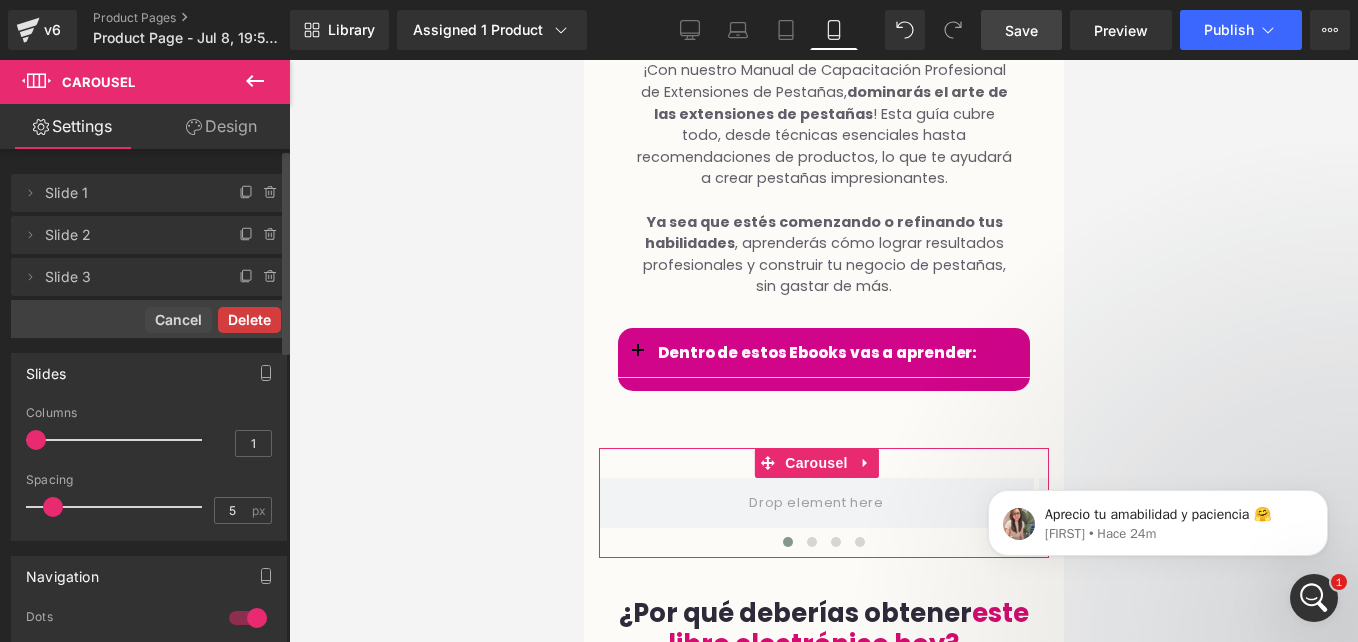click on "Delete" at bounding box center (249, 320) 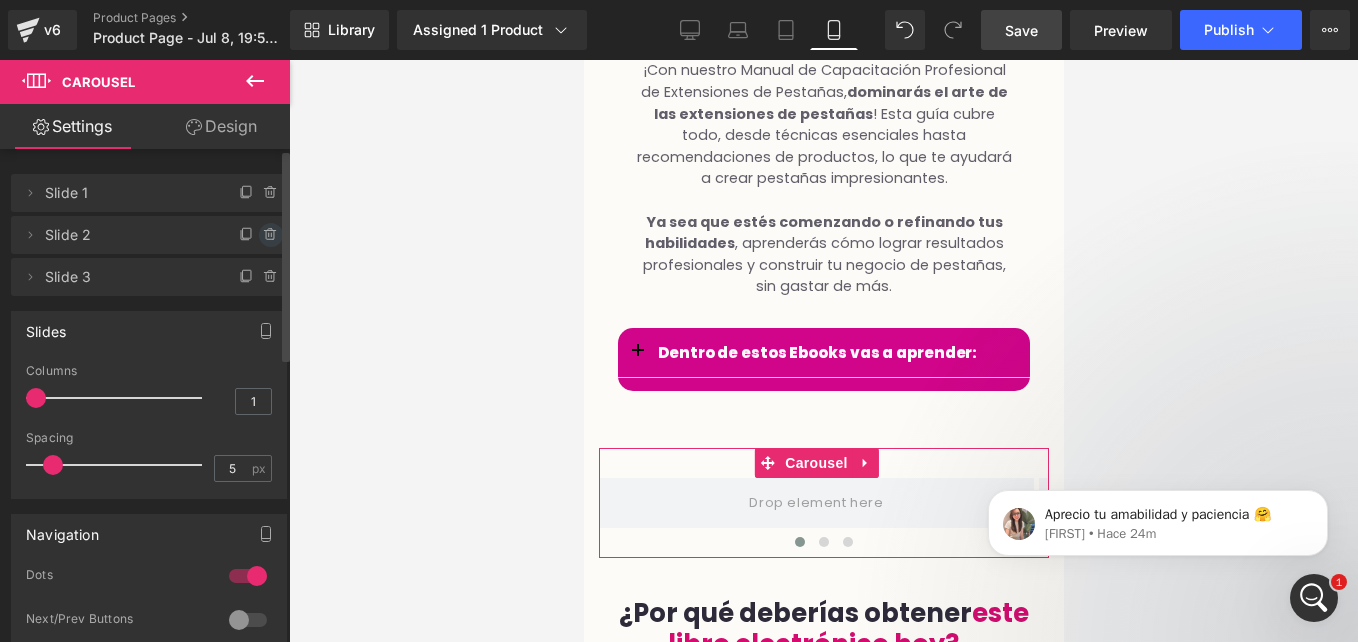click 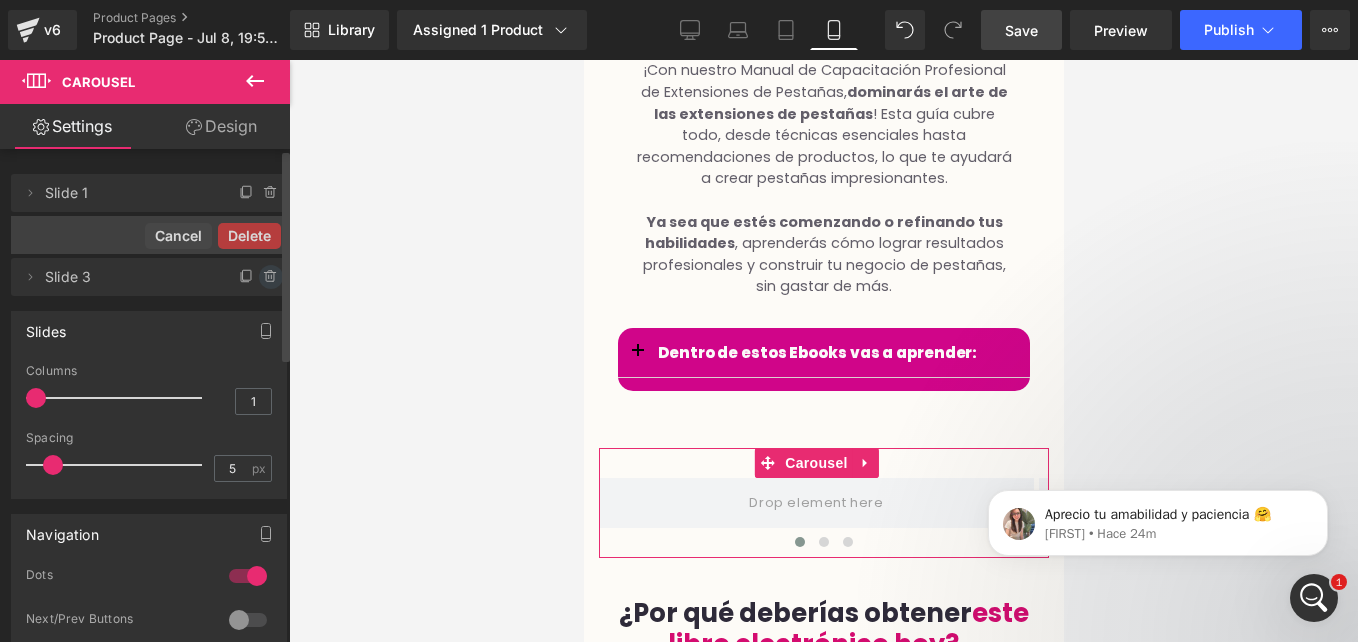 click 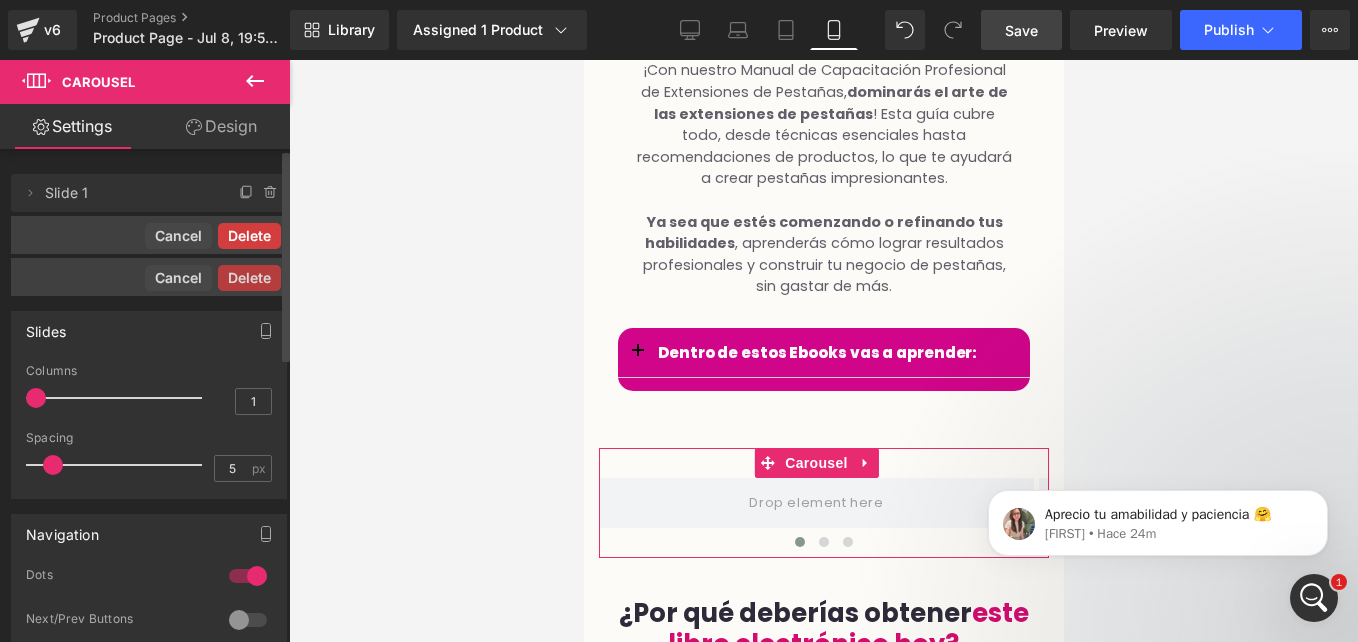 click on "Delete" at bounding box center (249, 236) 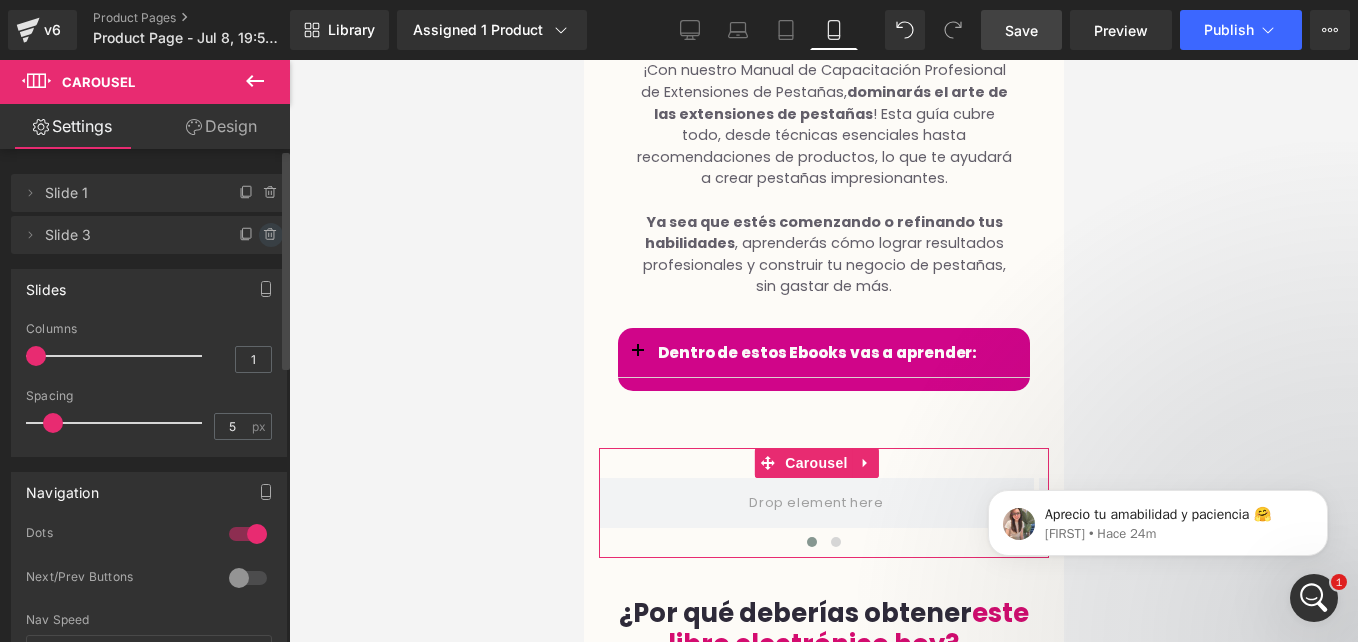 click 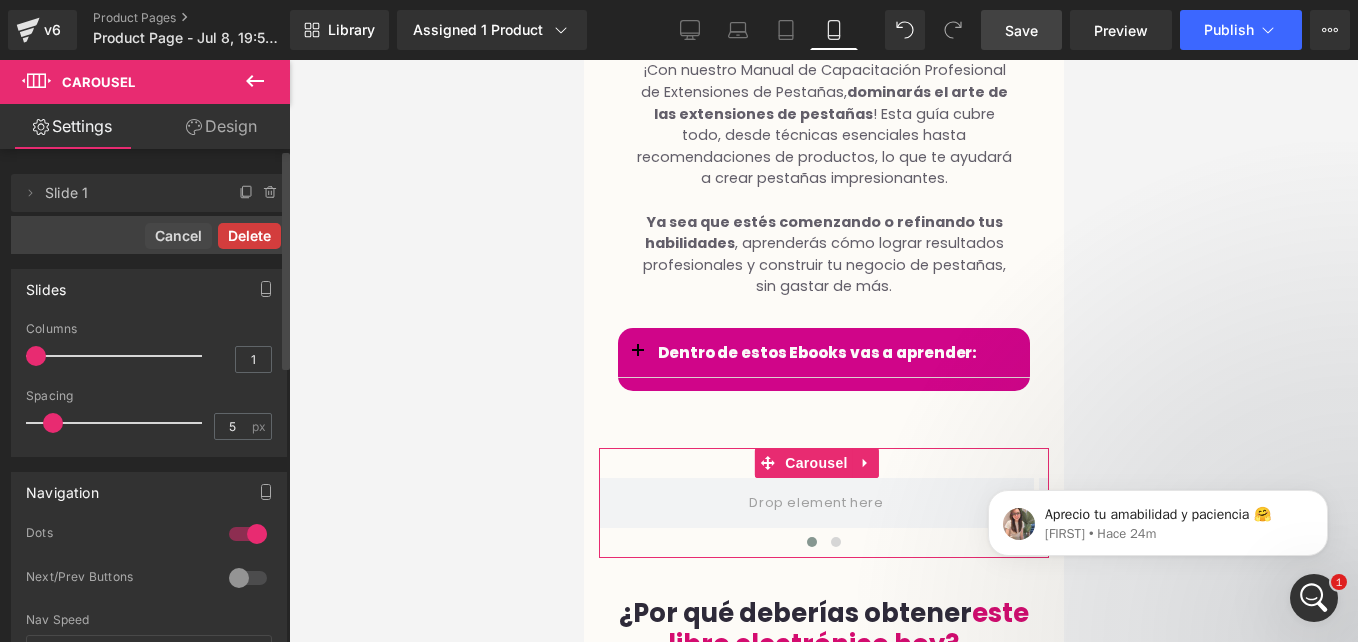 drag, startPoint x: 243, startPoint y: 242, endPoint x: 151, endPoint y: 288, distance: 102.85912 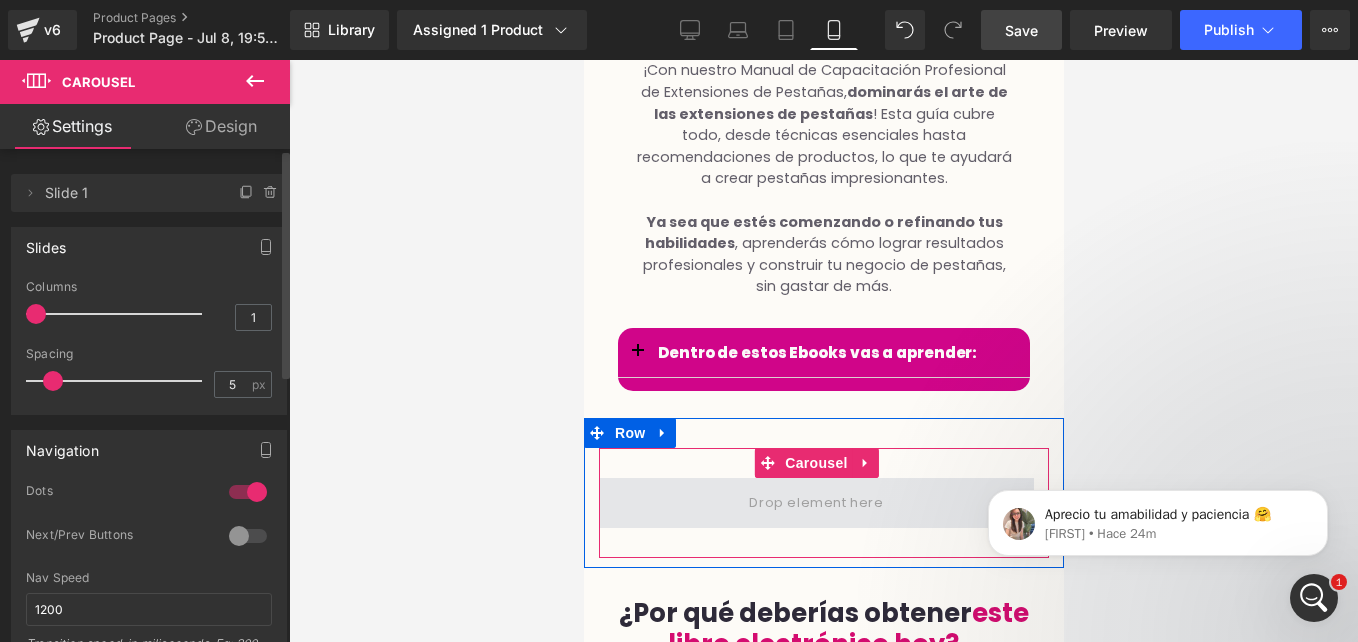 click at bounding box center [815, 503] 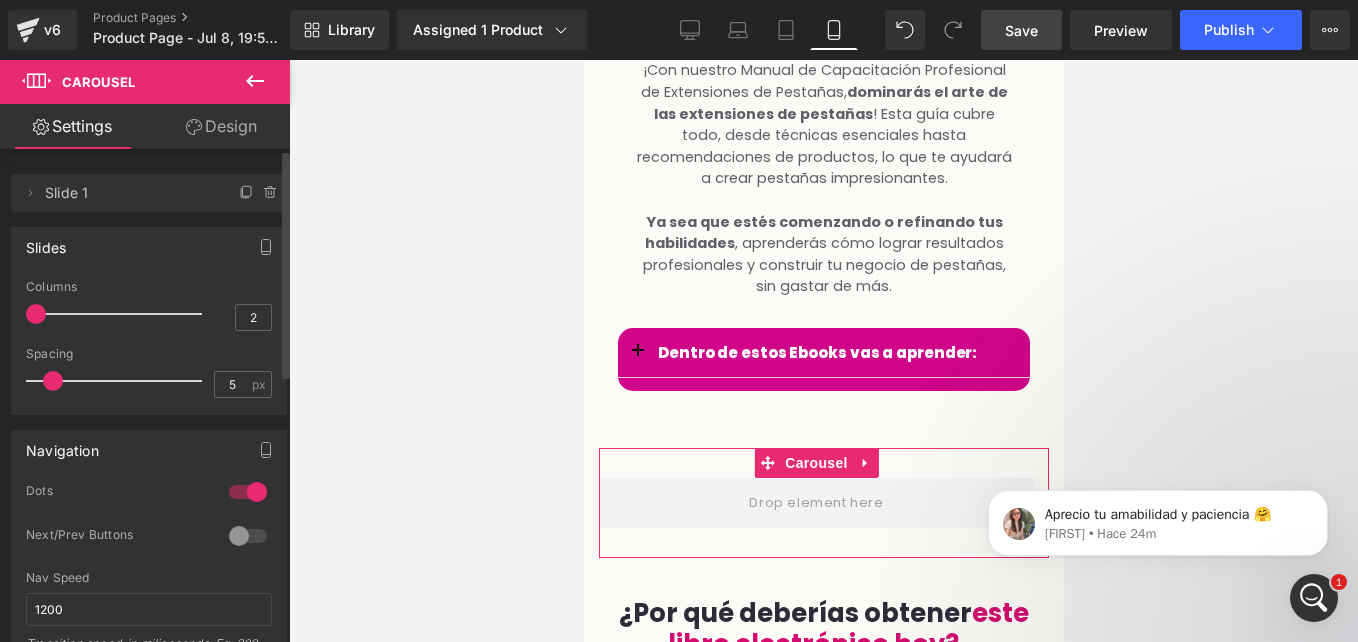 drag, startPoint x: 33, startPoint y: 312, endPoint x: 82, endPoint y: 311, distance: 49.010204 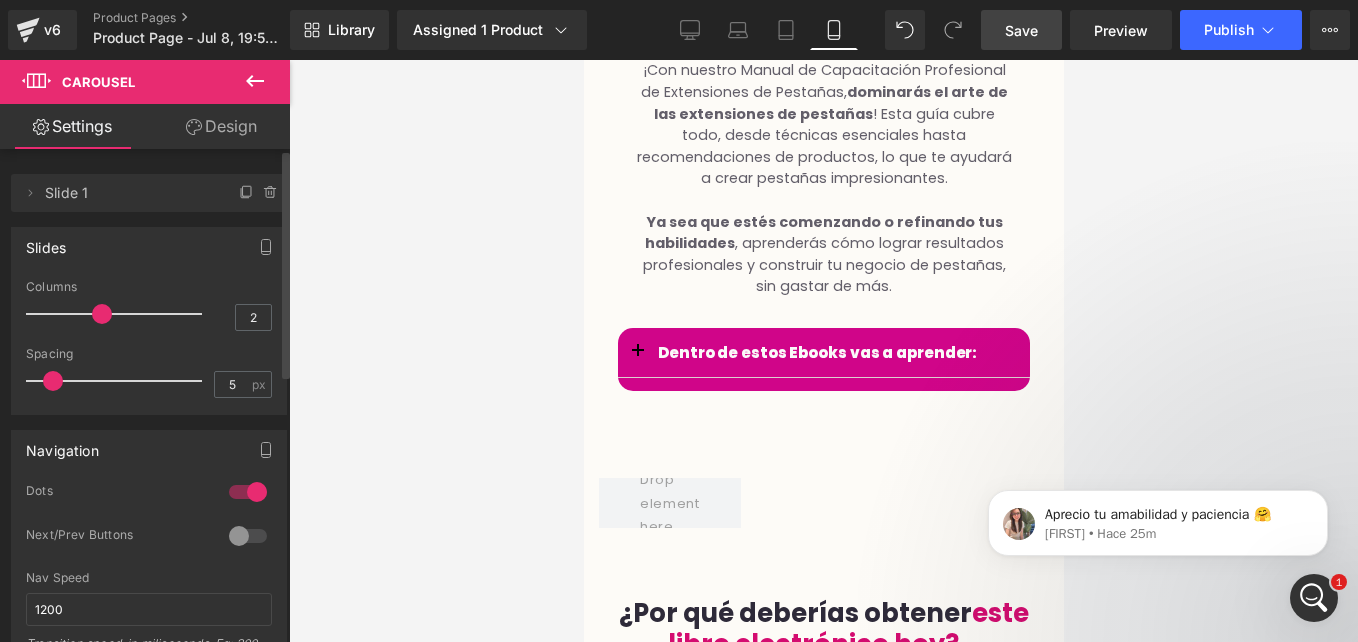 drag, startPoint x: 90, startPoint y: 310, endPoint x: 20, endPoint y: 310, distance: 70 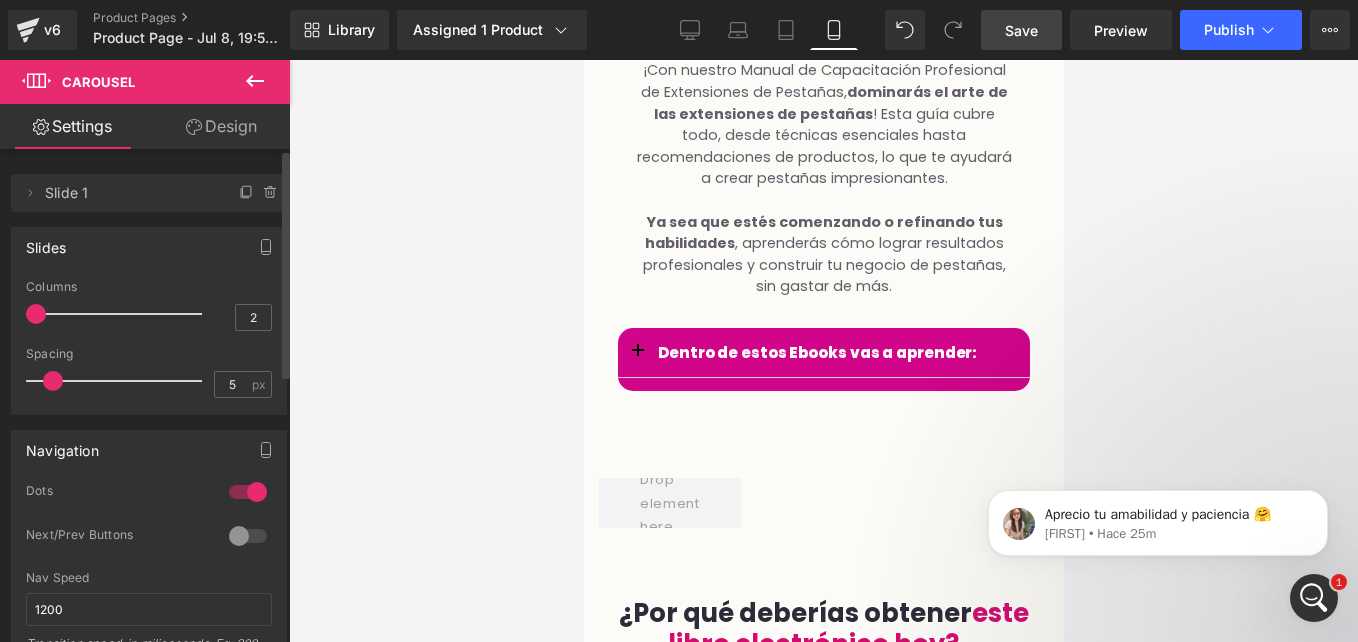 type on "1" 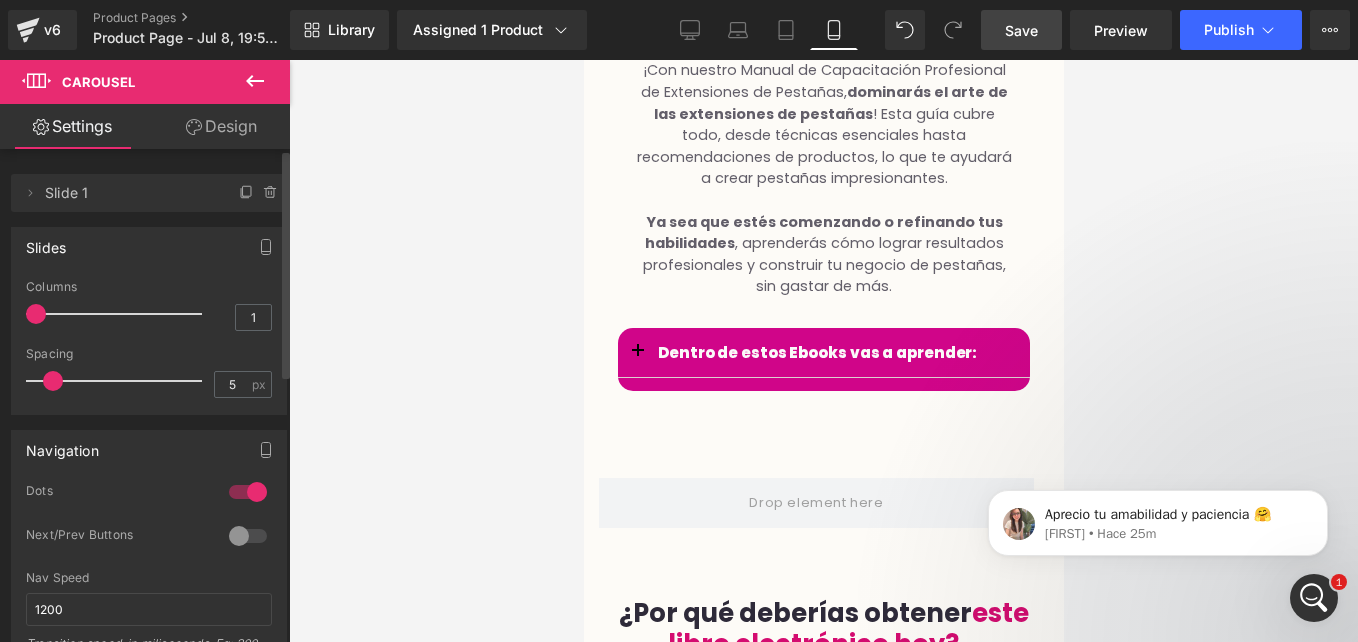 type on "4" 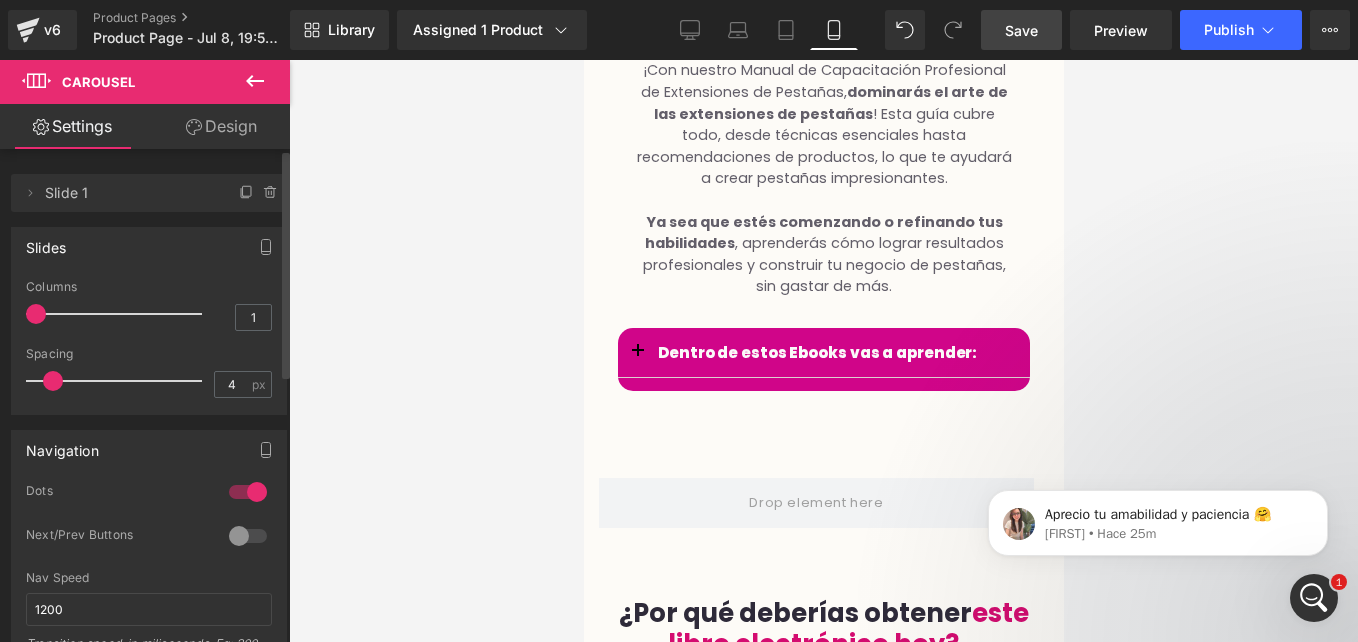 click at bounding box center (53, 381) 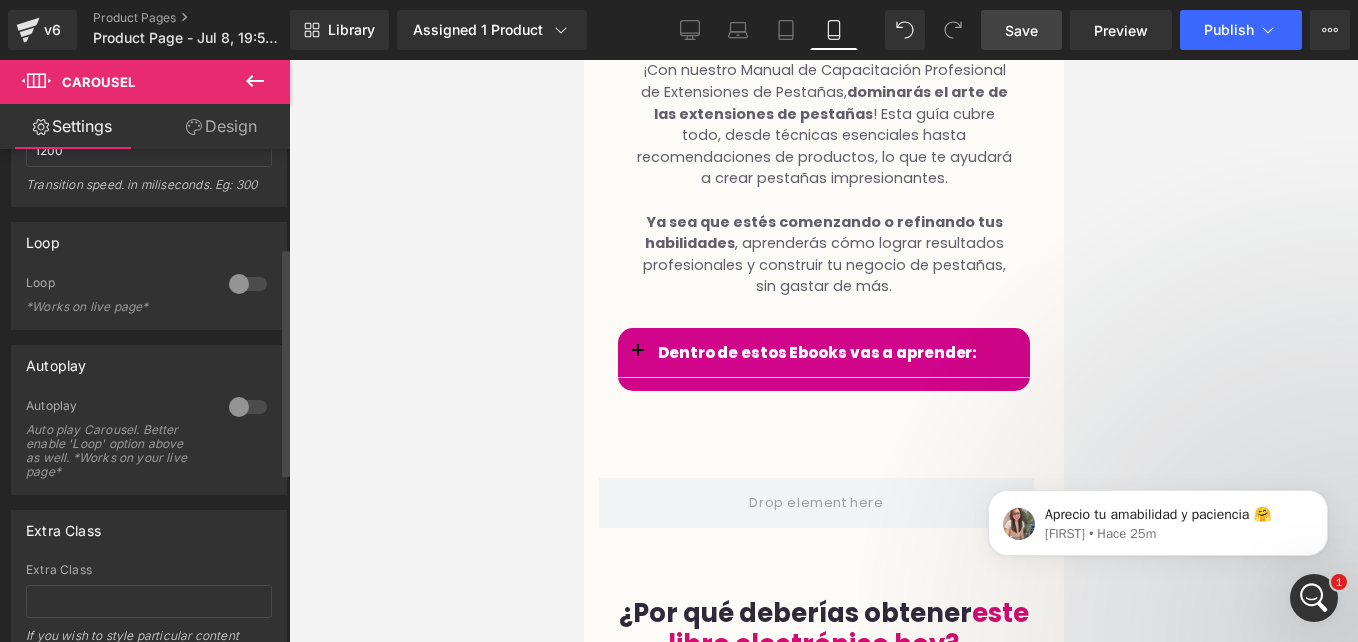 scroll, scrollTop: 0, scrollLeft: 0, axis: both 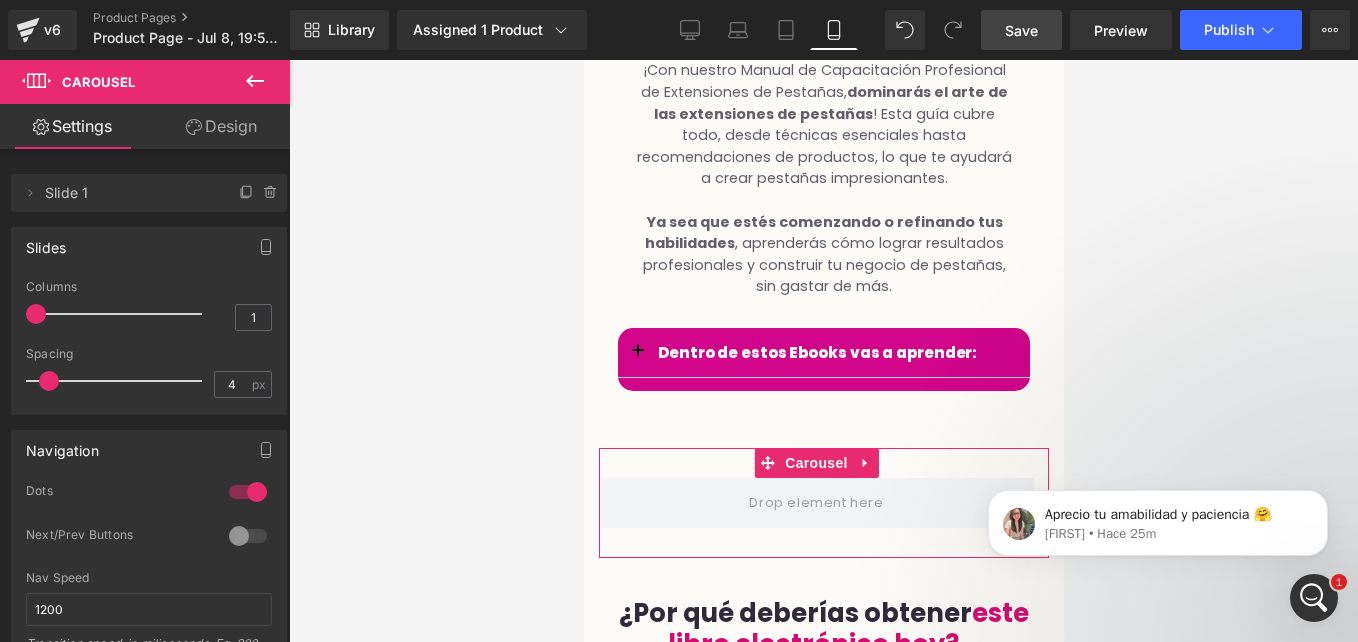 click on "Design" at bounding box center (221, 126) 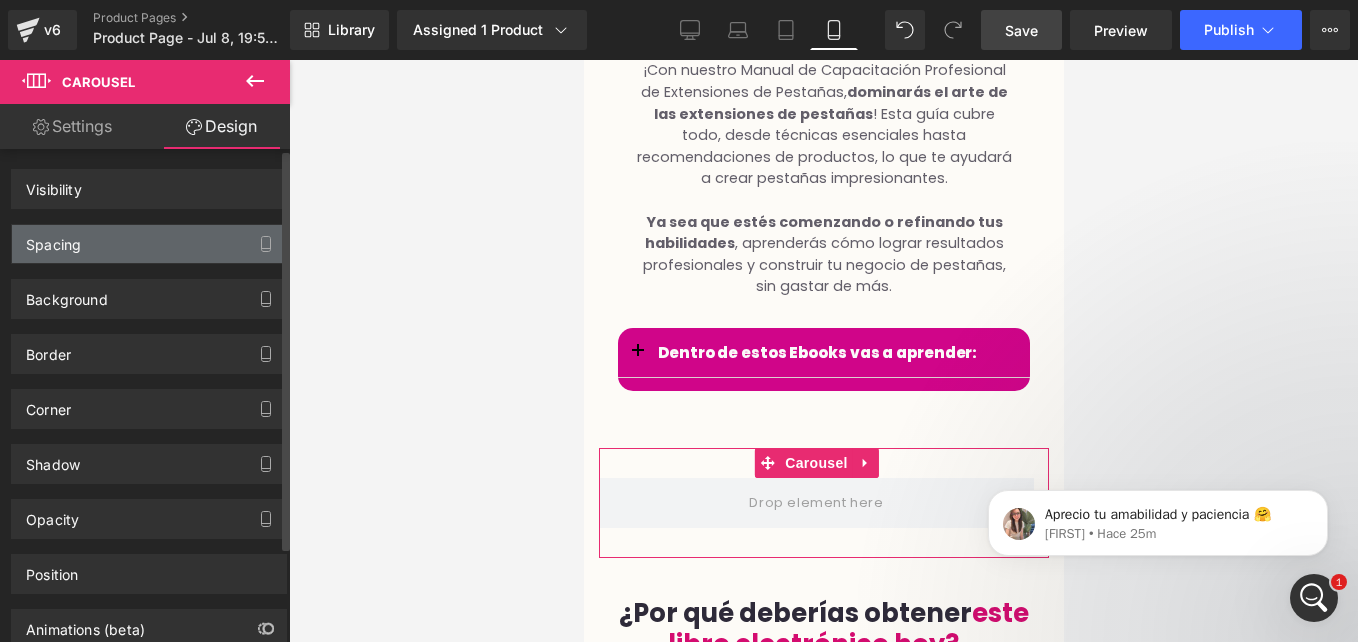 click on "Spacing" at bounding box center (149, 244) 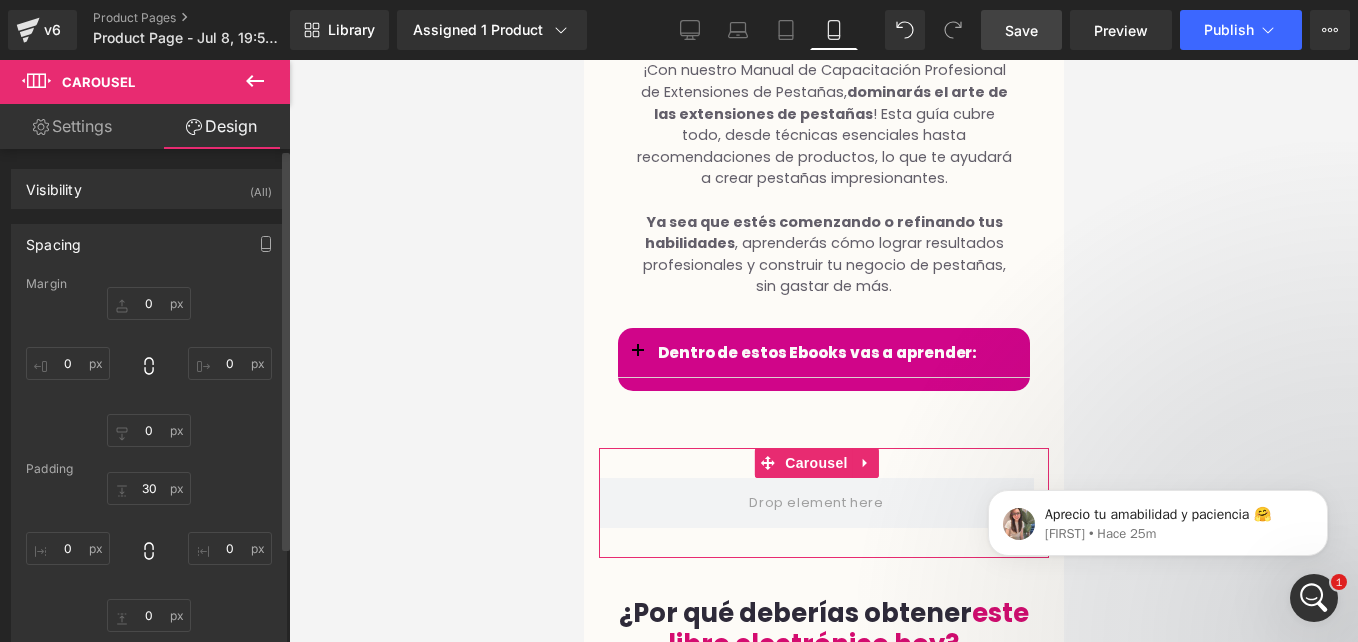 type on "0" 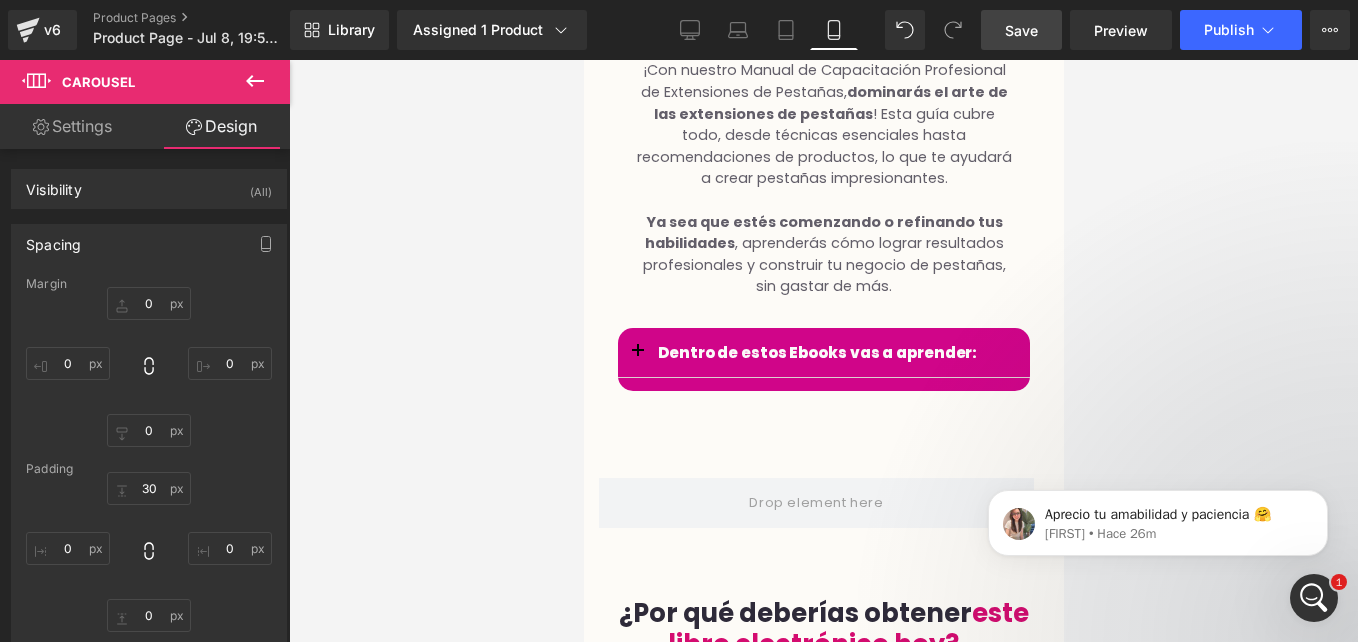 click 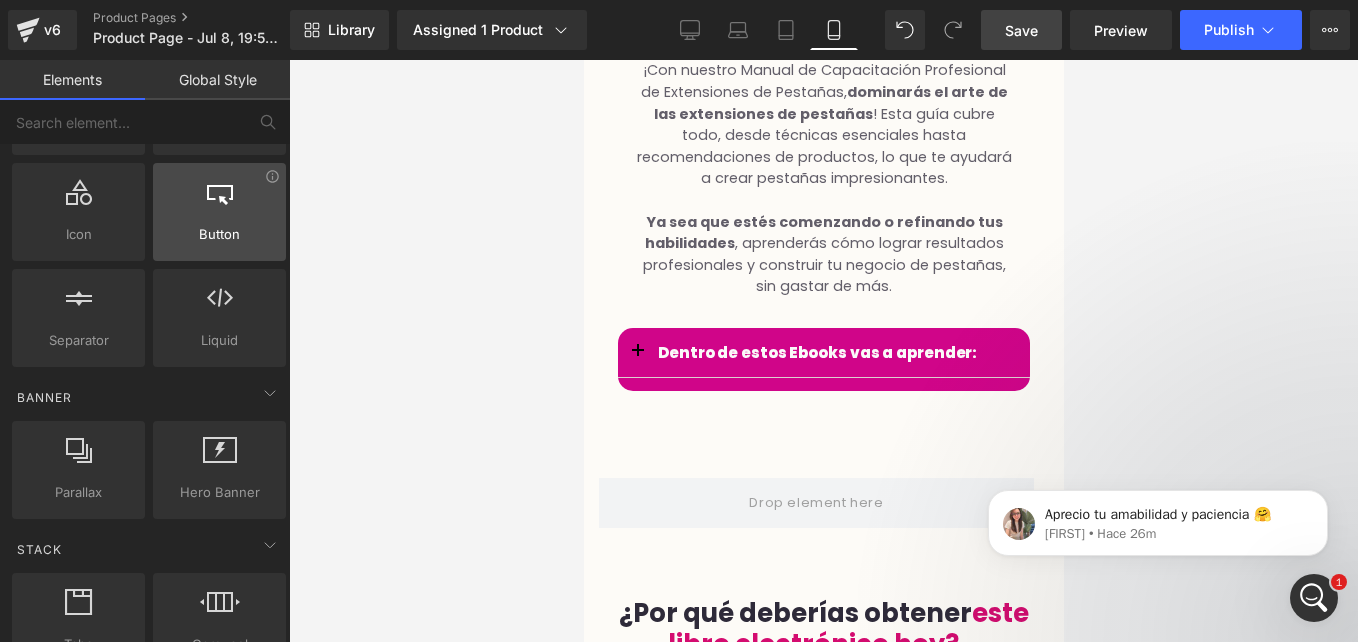 scroll, scrollTop: 0, scrollLeft: 0, axis: both 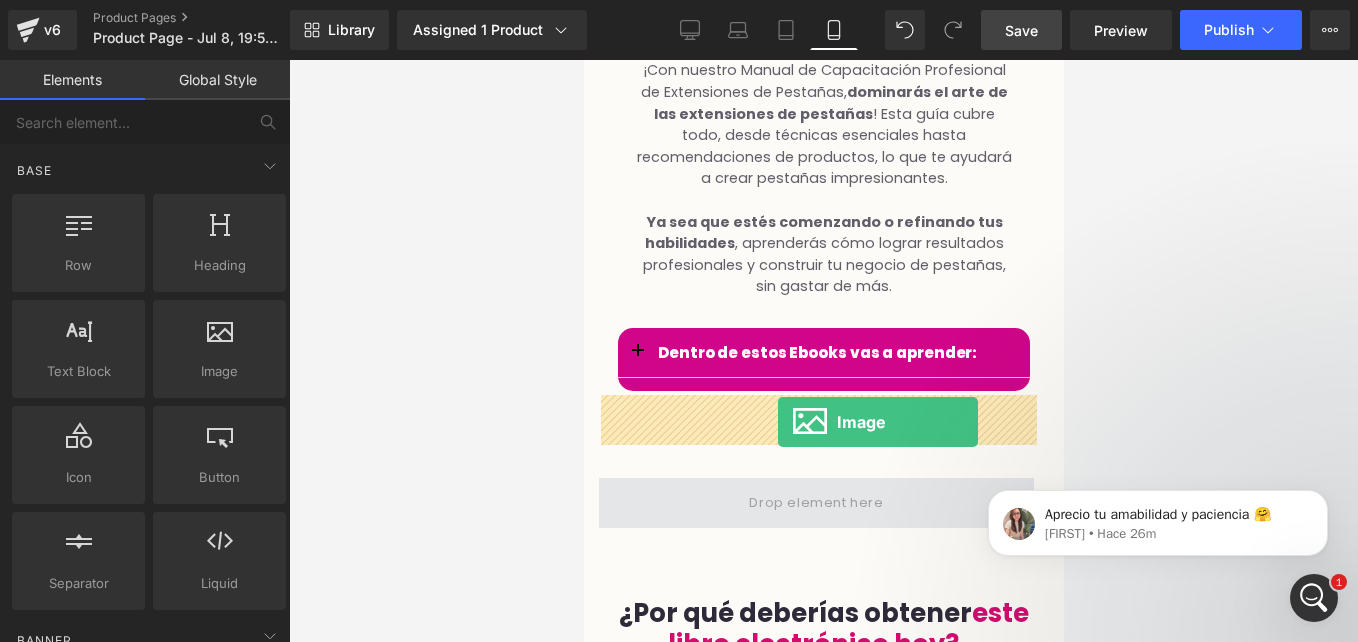 drag, startPoint x: 795, startPoint y: 401, endPoint x: 772, endPoint y: 421, distance: 30.479502 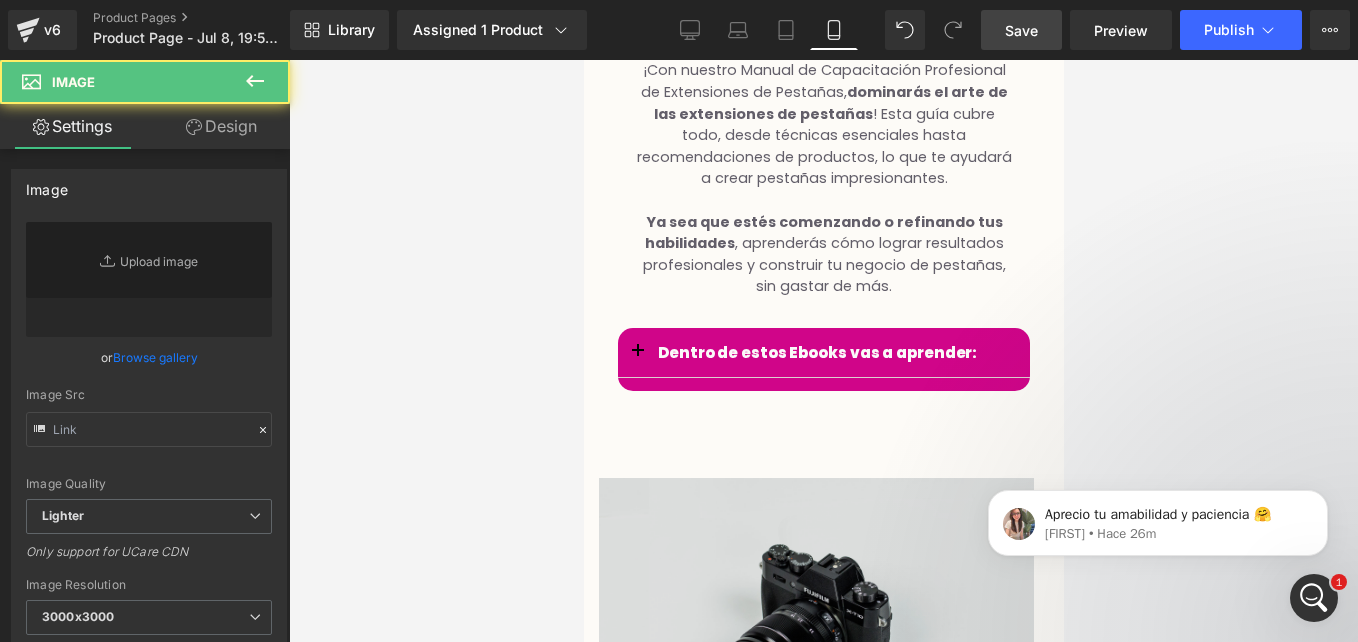 type on "//d1um8515vdn9kb.cloudfront.net/images/parallax.jpg" 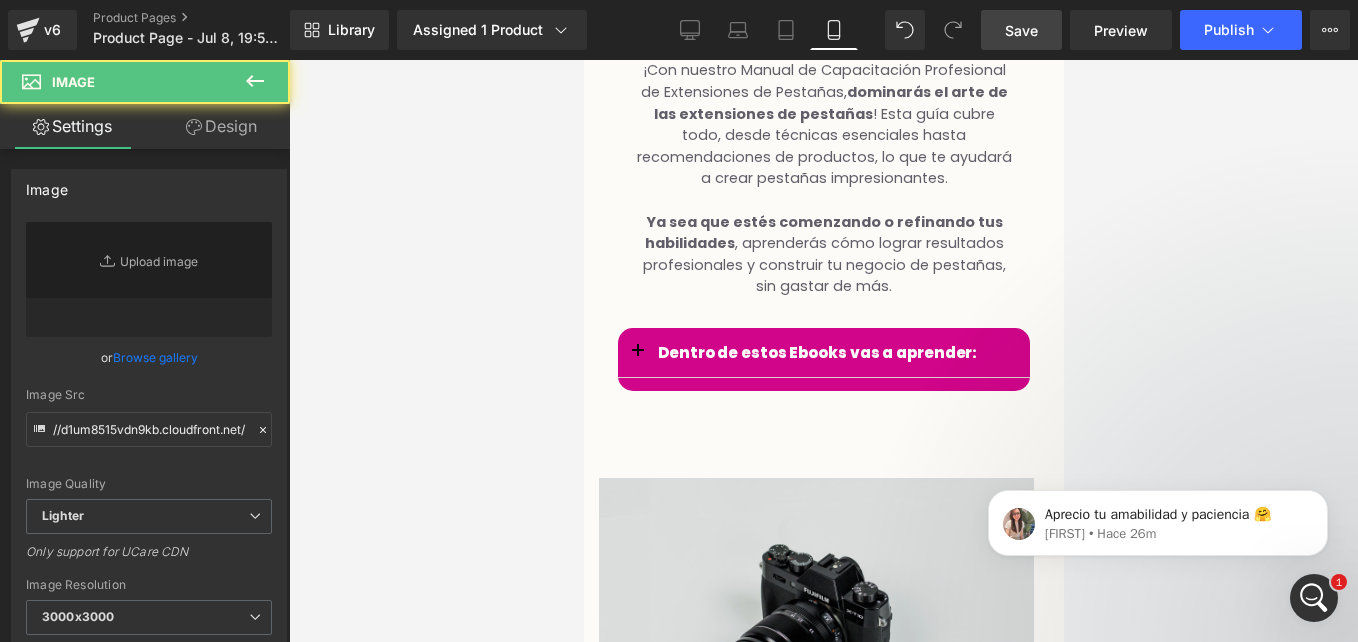 scroll, scrollTop: 4095, scrollLeft: 0, axis: vertical 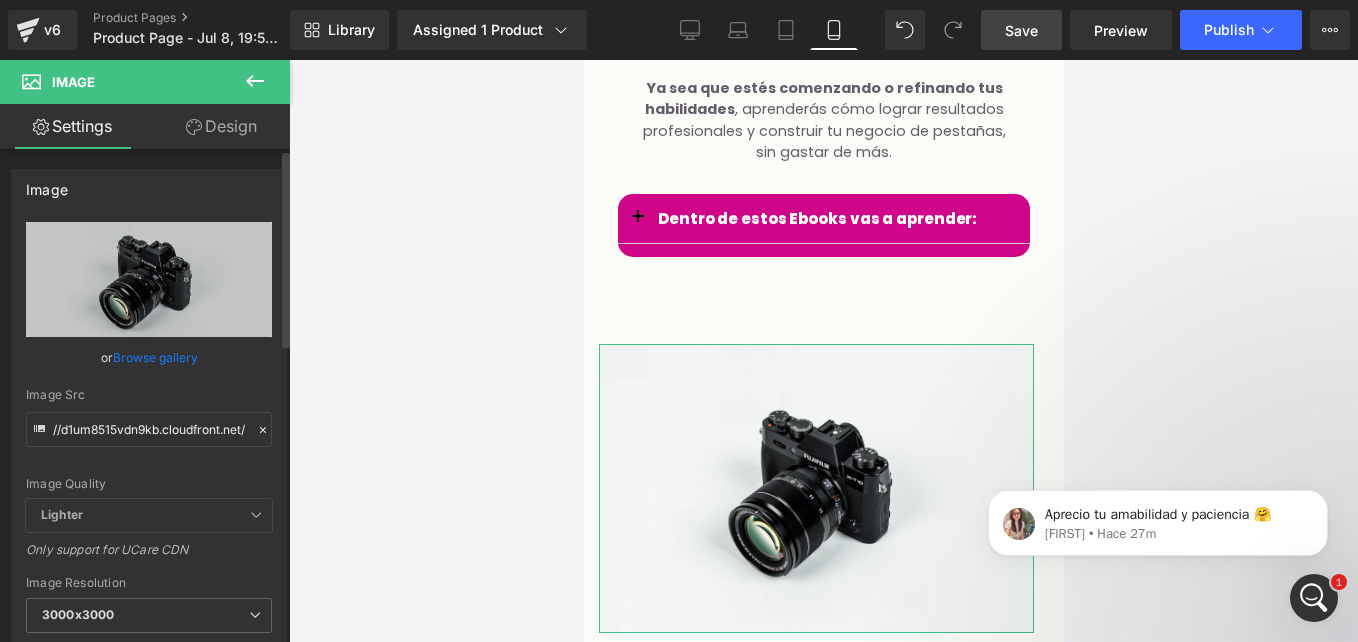 click 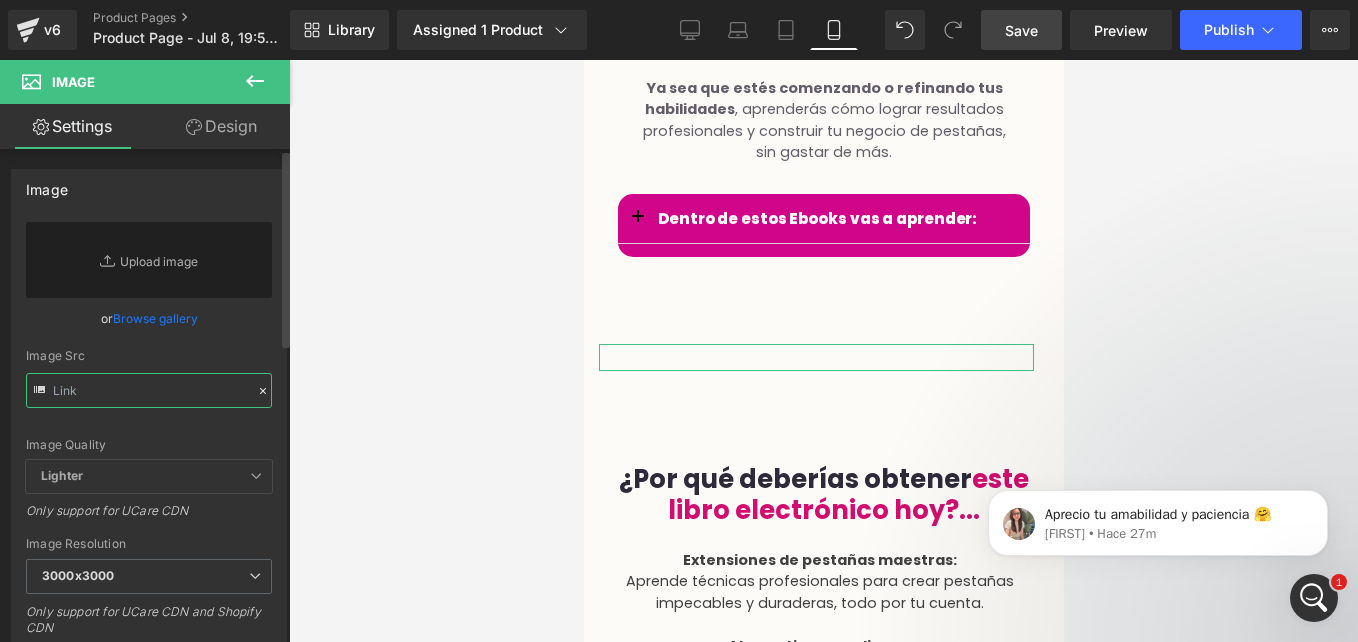 click at bounding box center [149, 390] 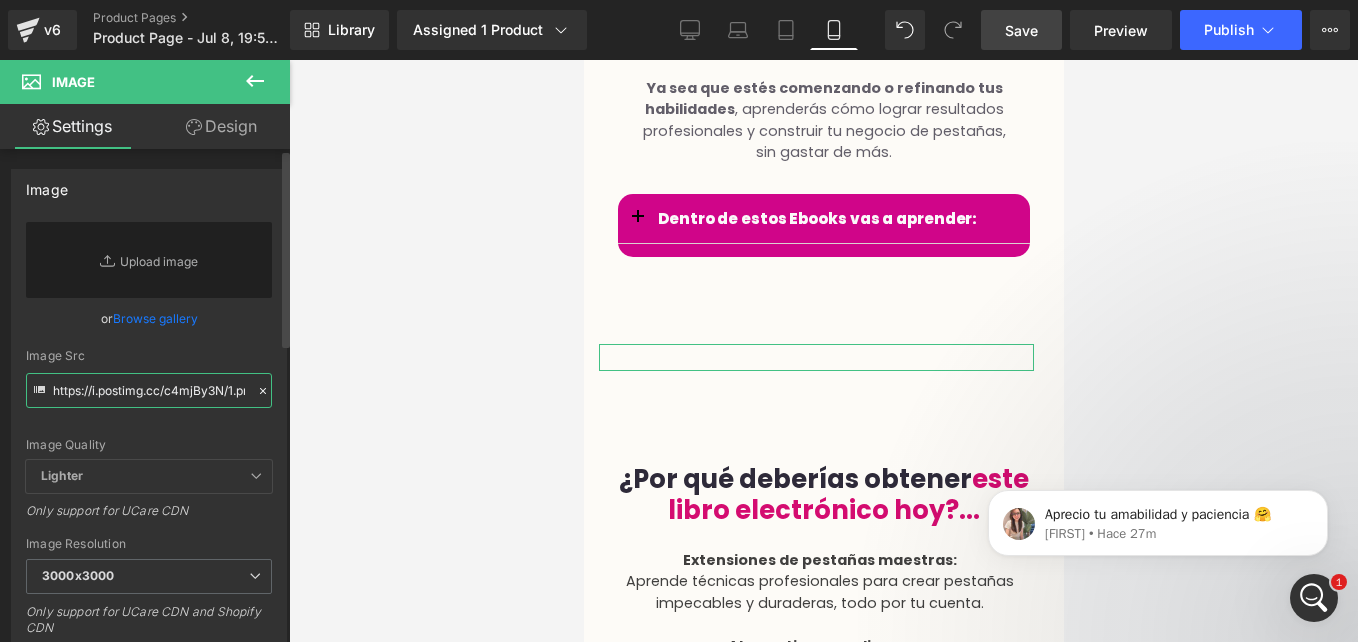 scroll, scrollTop: 0, scrollLeft: 23, axis: horizontal 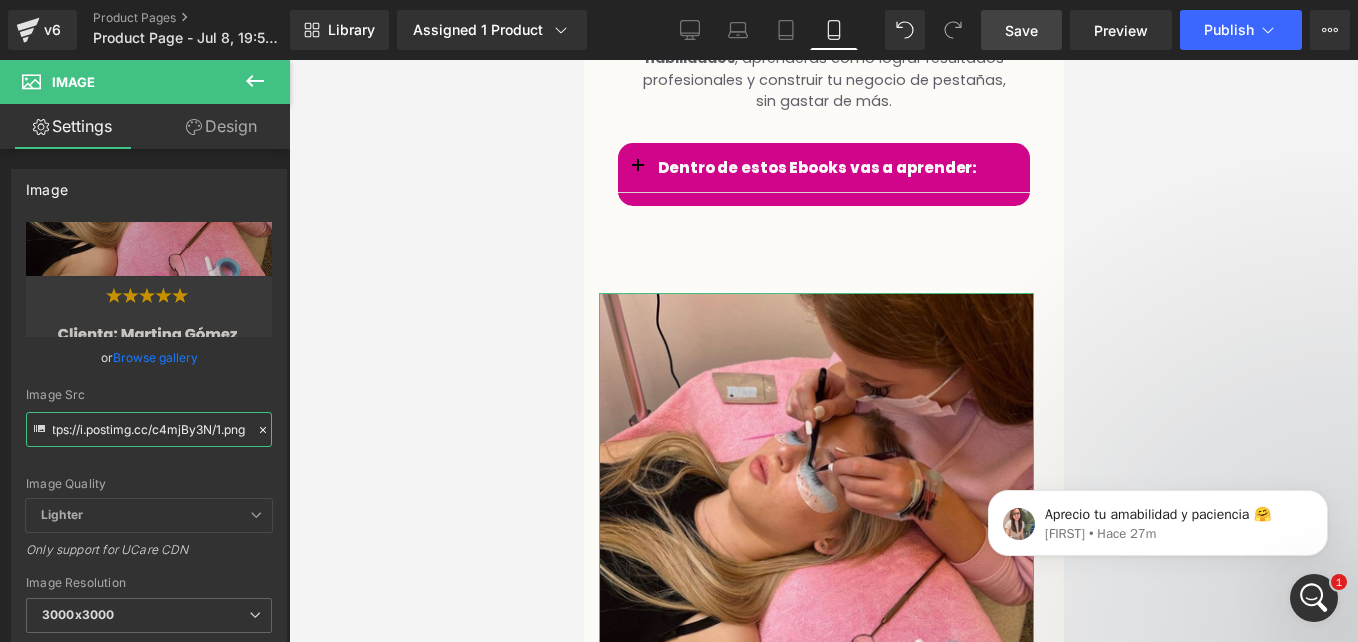type on "https://i.postimg.cc/c4mjBy3N/1.png" 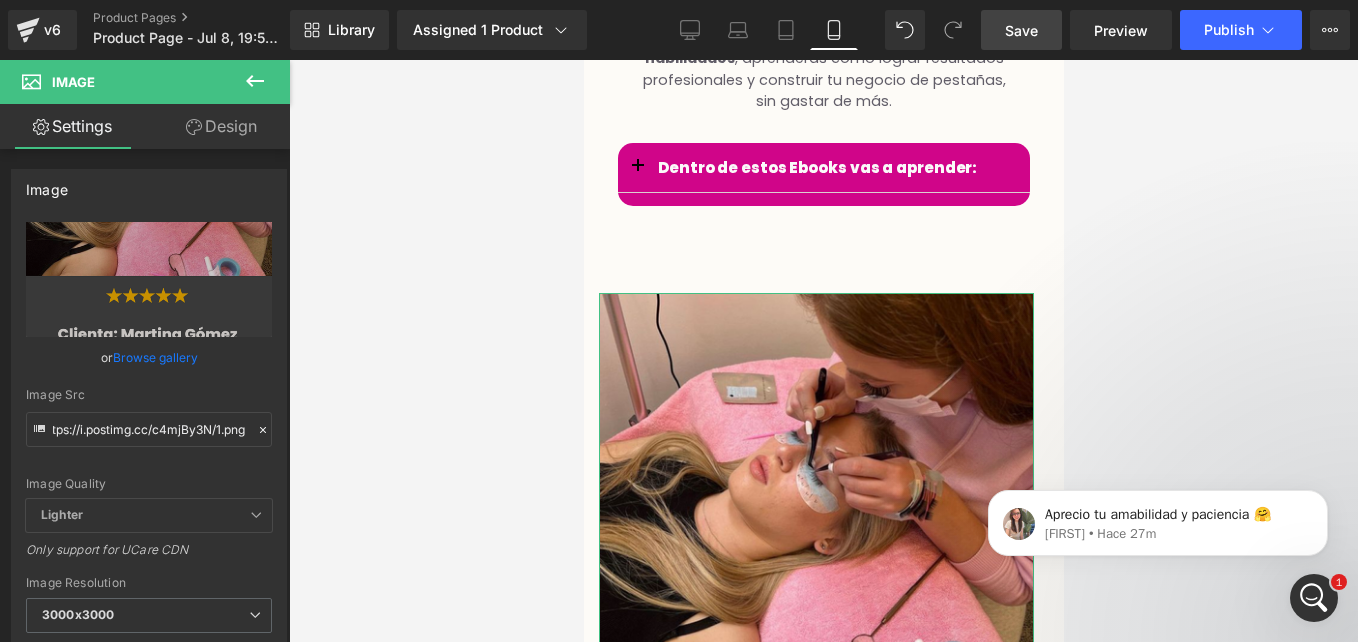 scroll, scrollTop: 0, scrollLeft: 0, axis: both 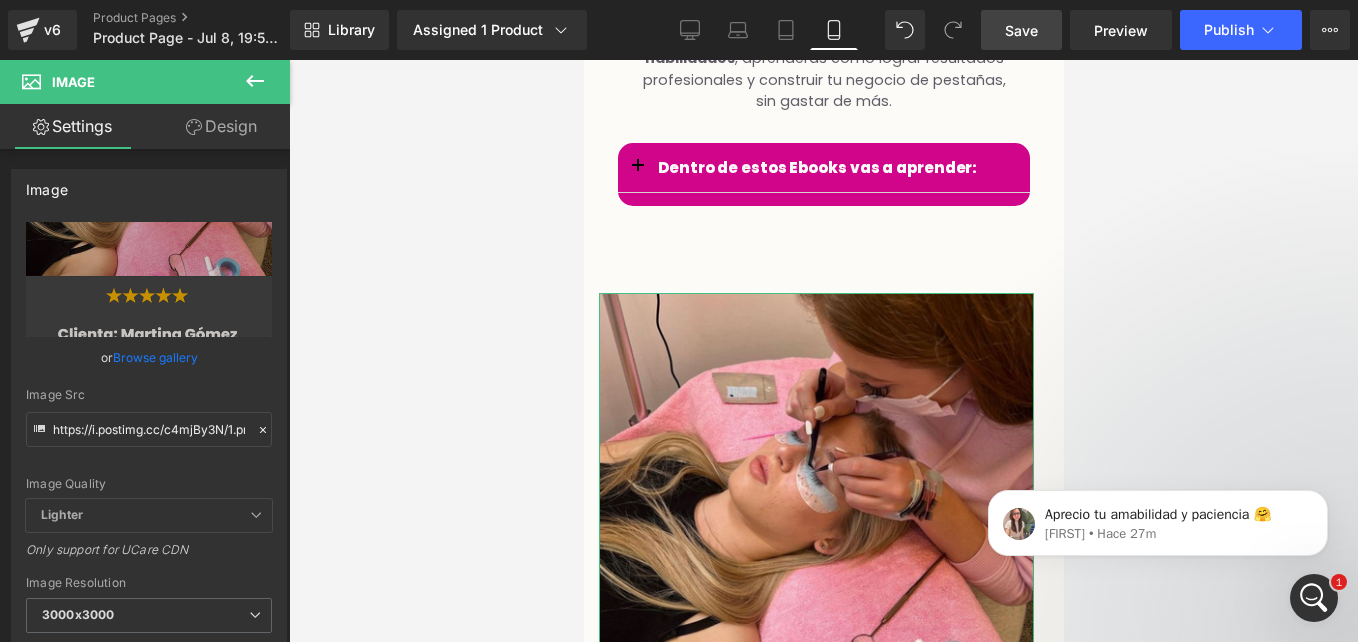 click on "Design" at bounding box center (221, 126) 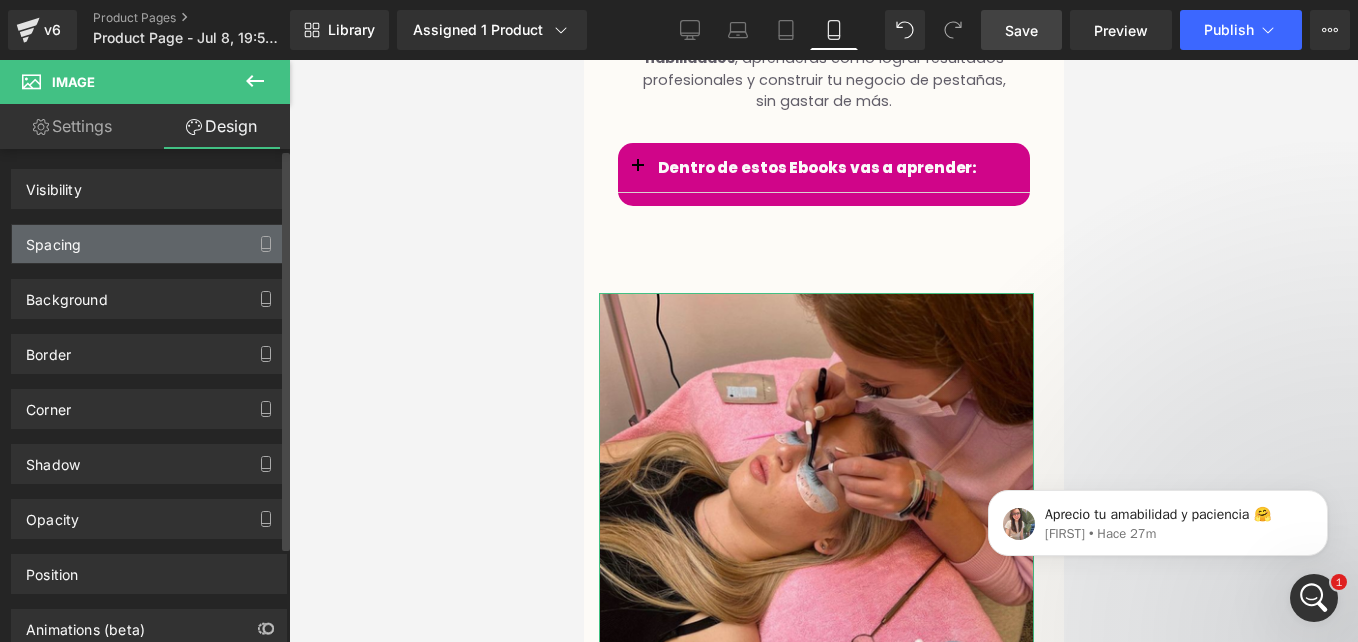 click on "Spacing" at bounding box center [149, 244] 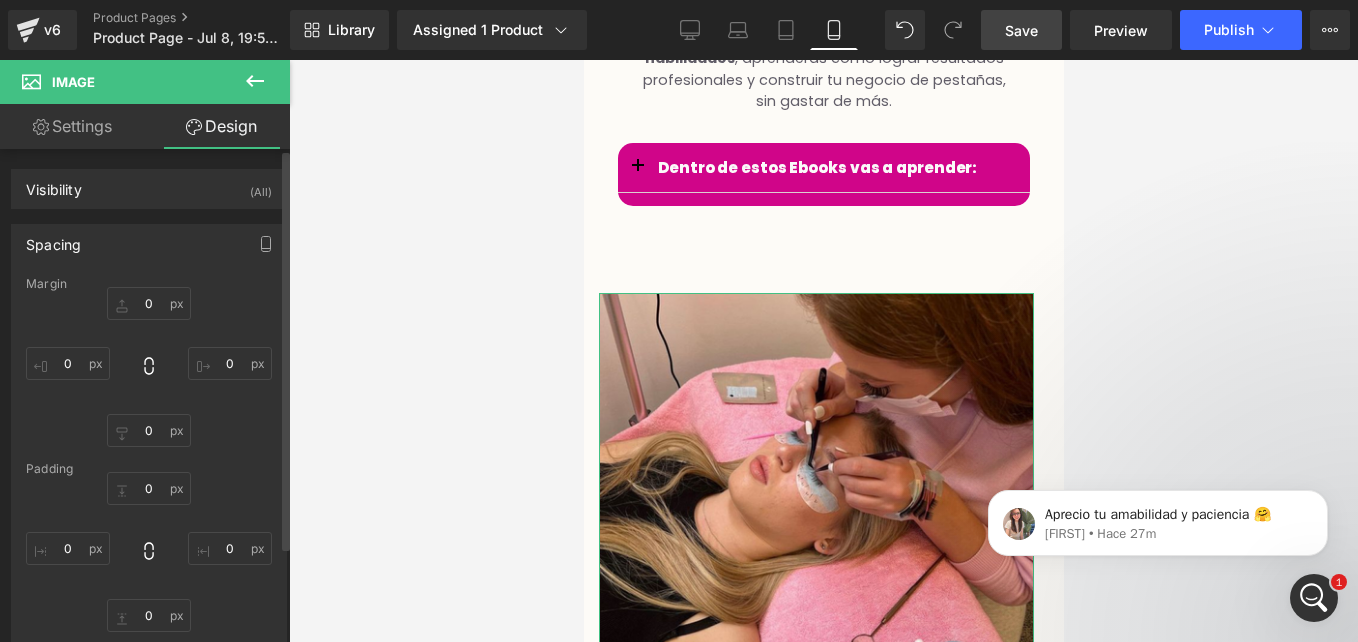 type on "0" 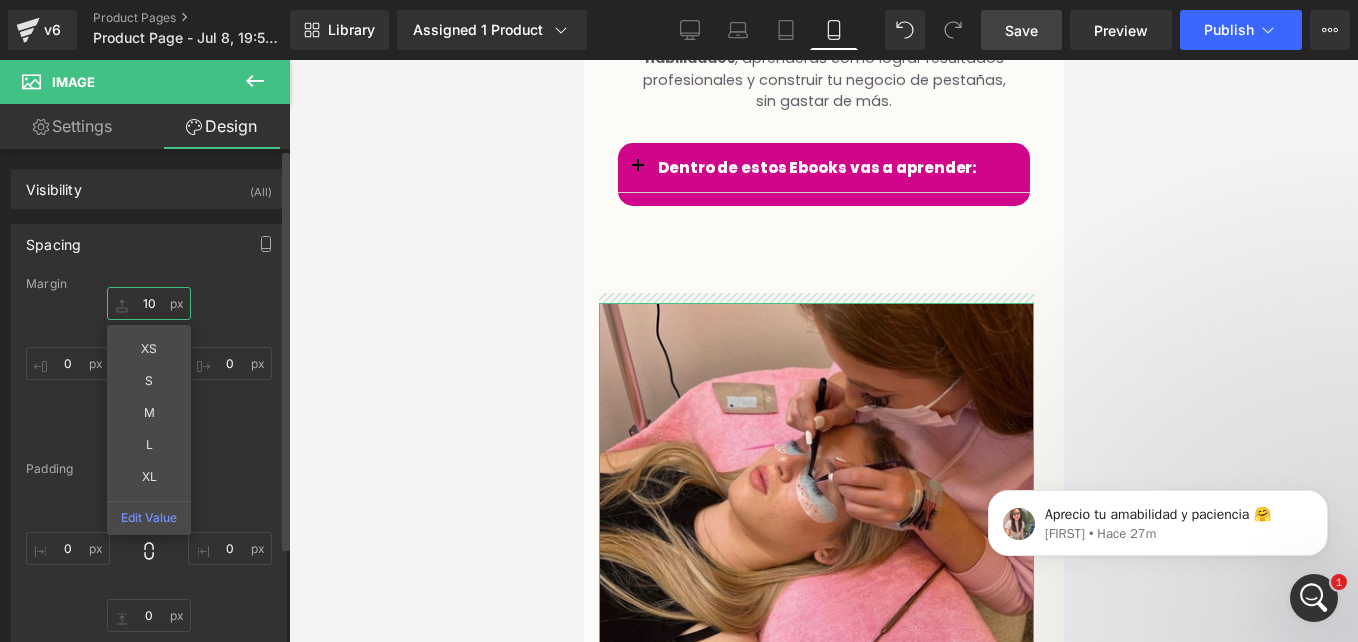 type on "1" 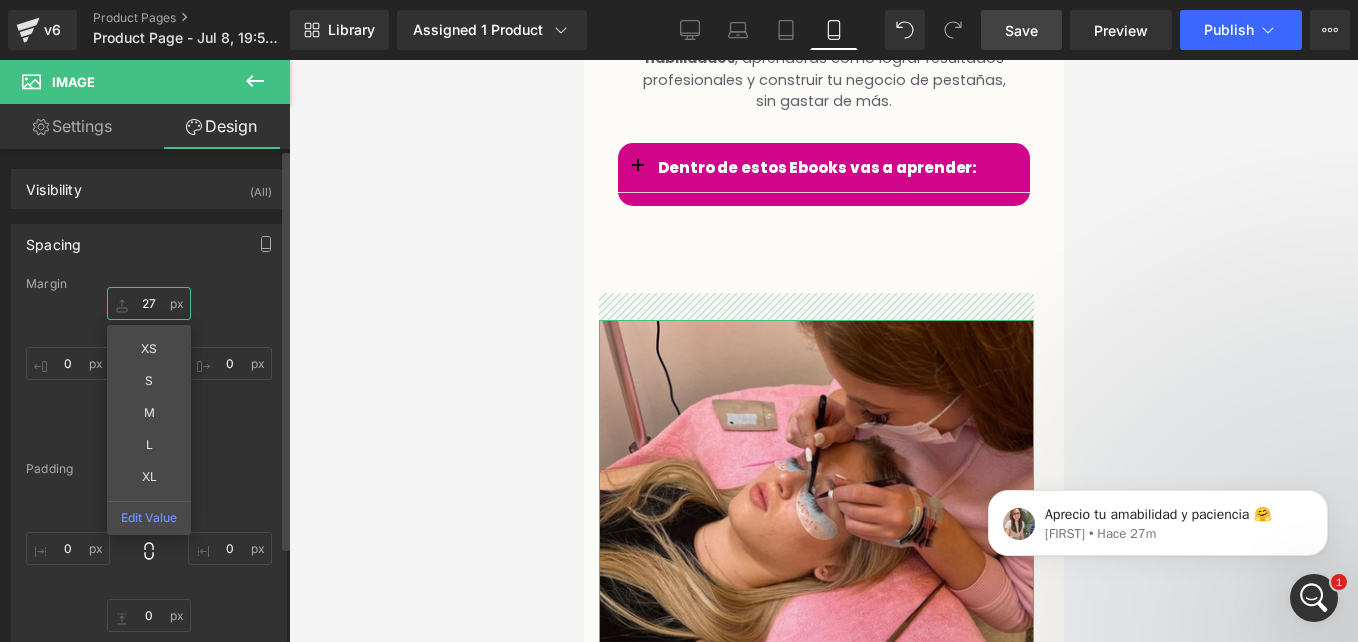 type on "2" 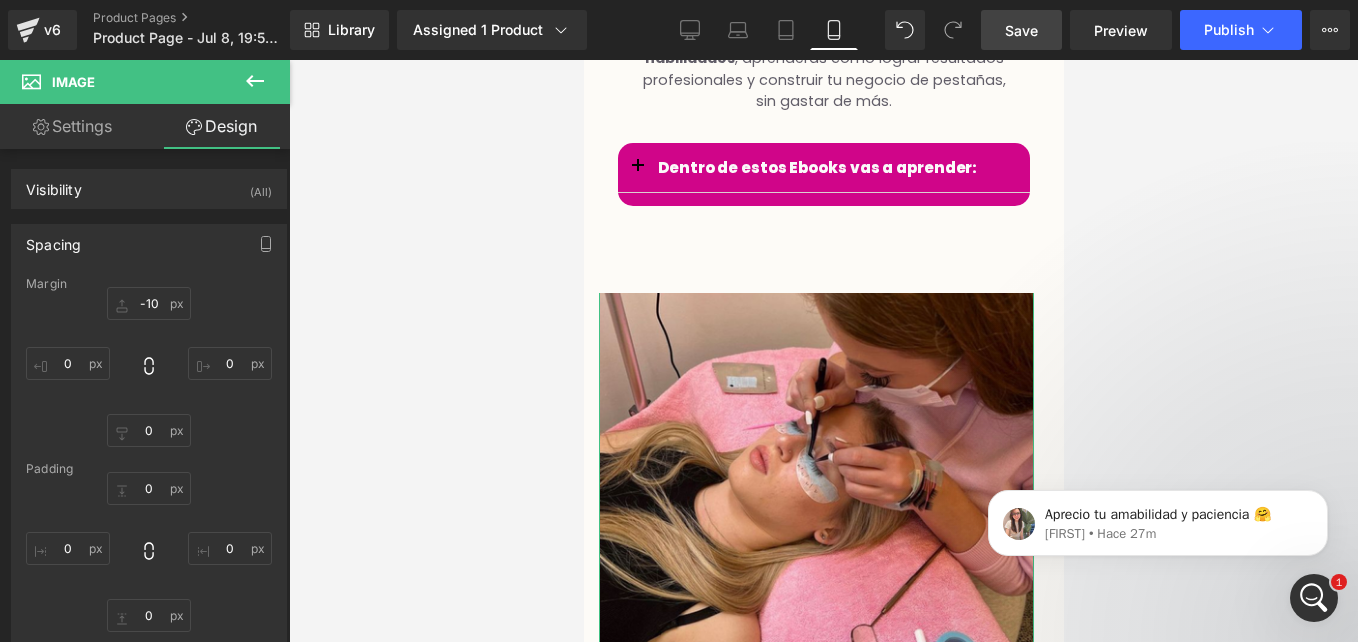 scroll, scrollTop: 4206, scrollLeft: 0, axis: vertical 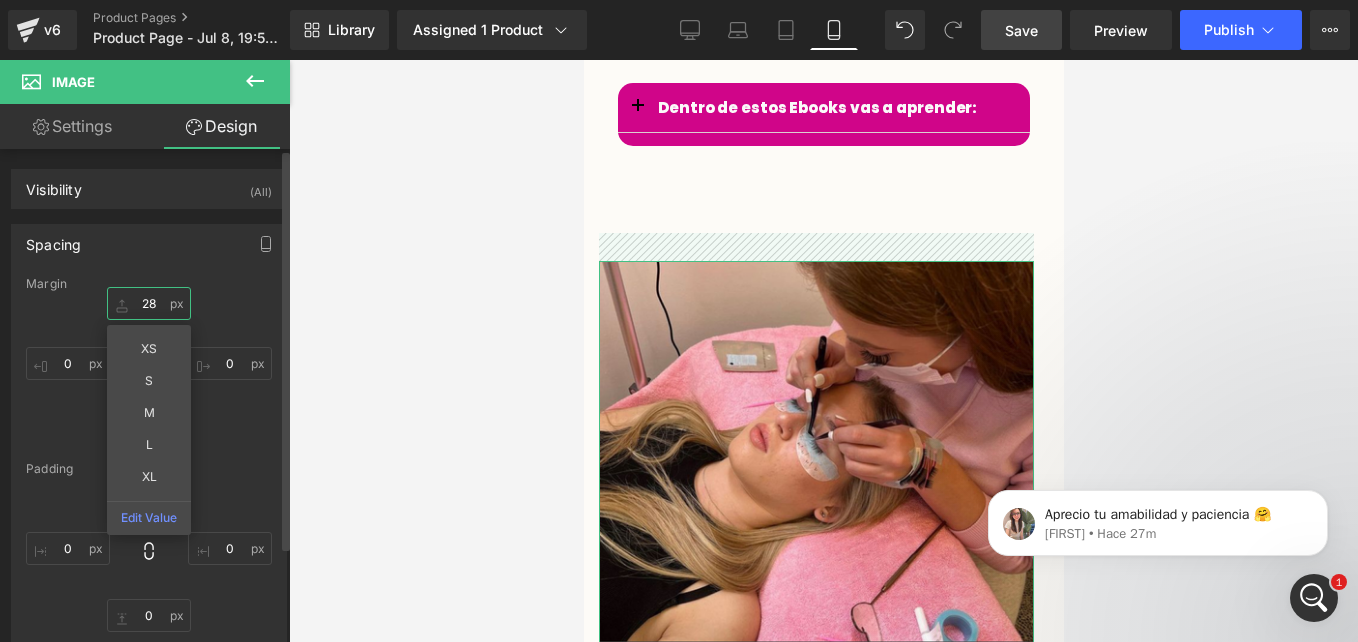 click on "28" at bounding box center [149, 303] 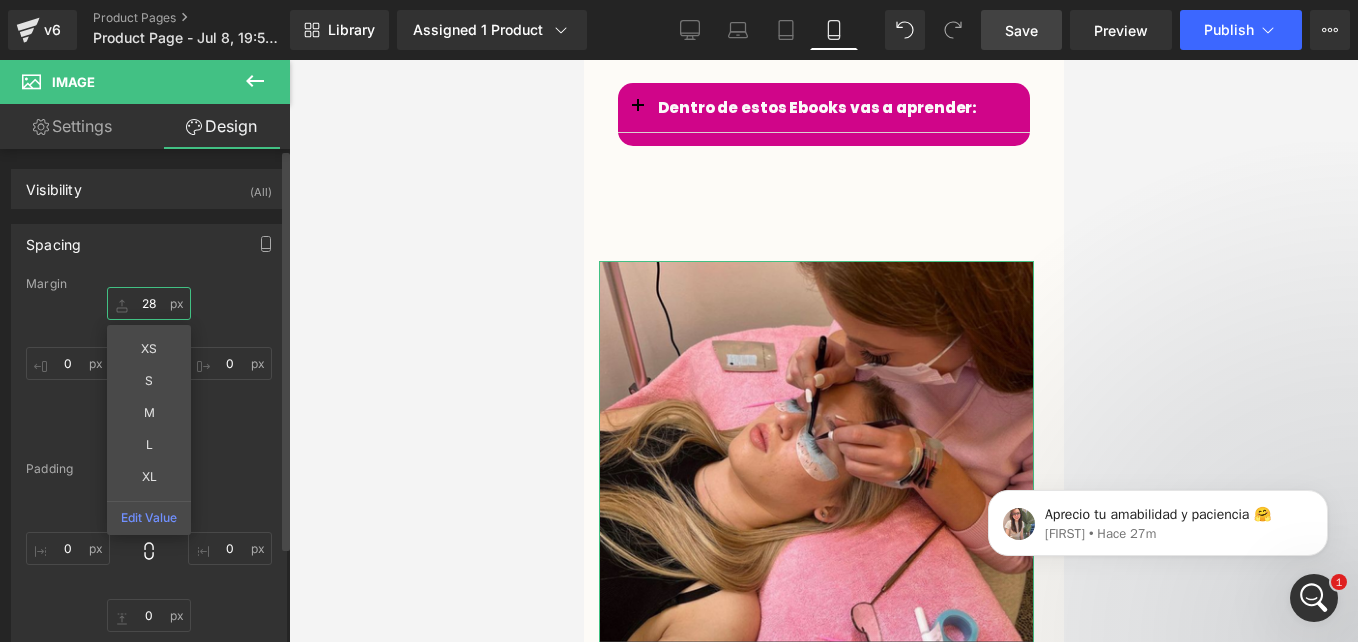 click on "28" at bounding box center (149, 303) 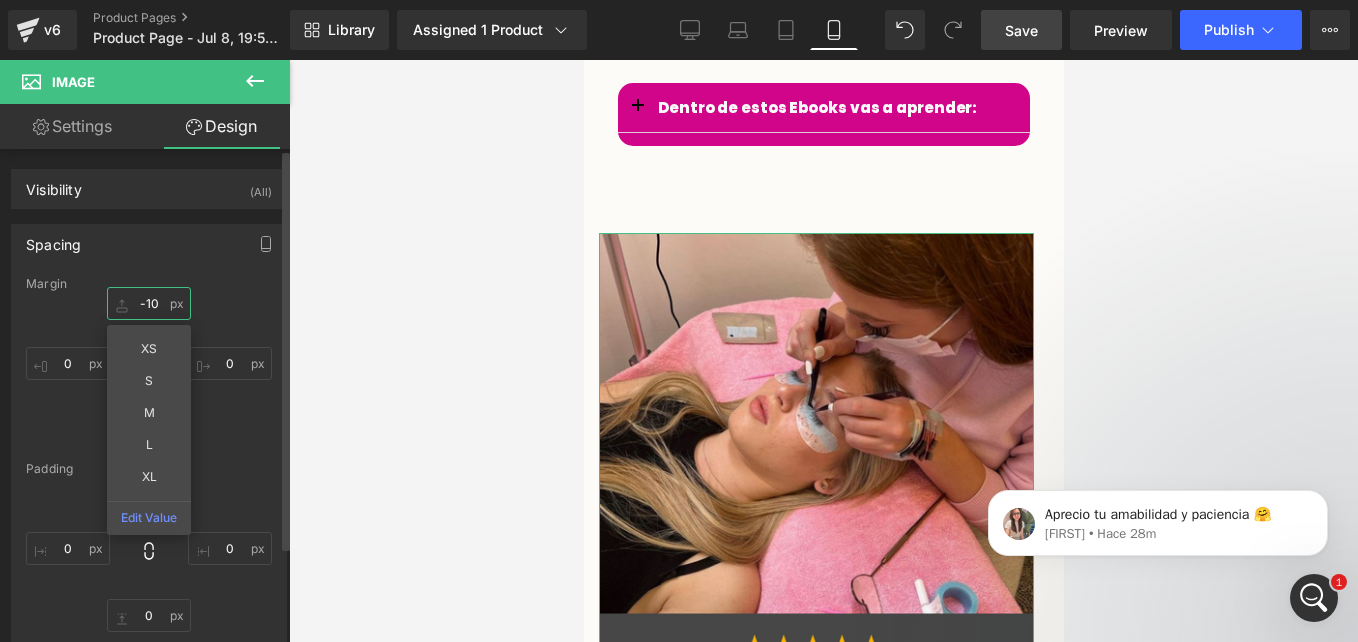 type on "-10" 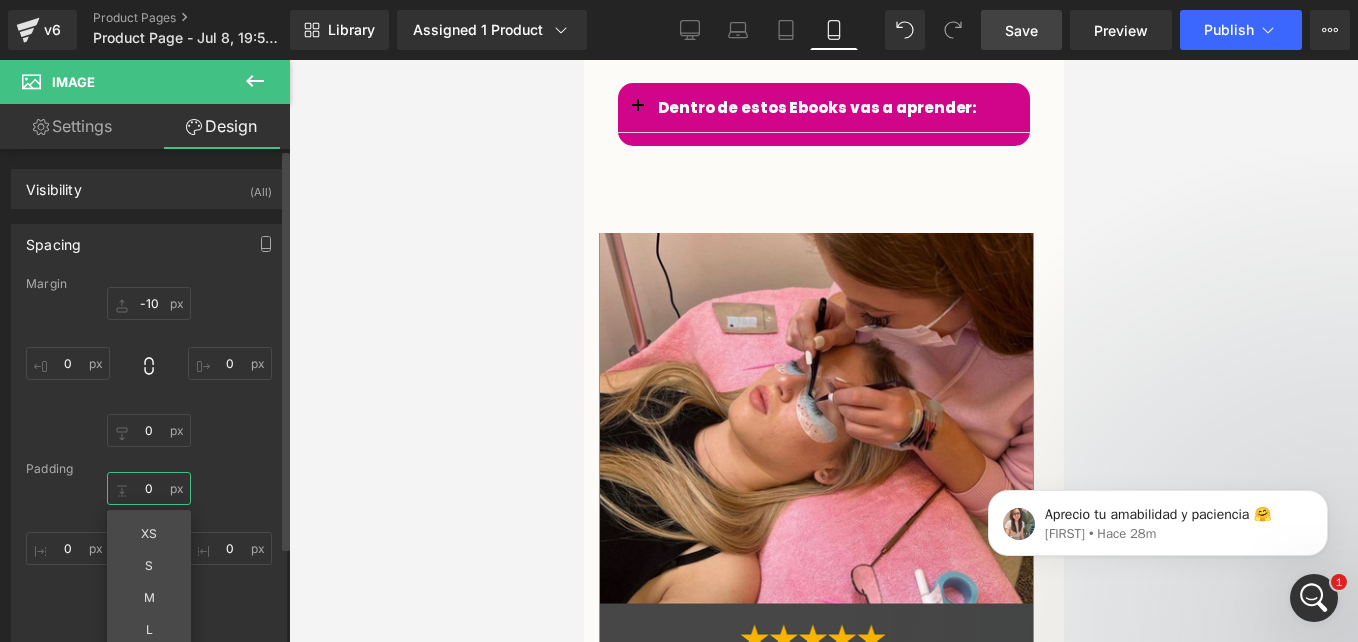 click on "0" at bounding box center [149, 488] 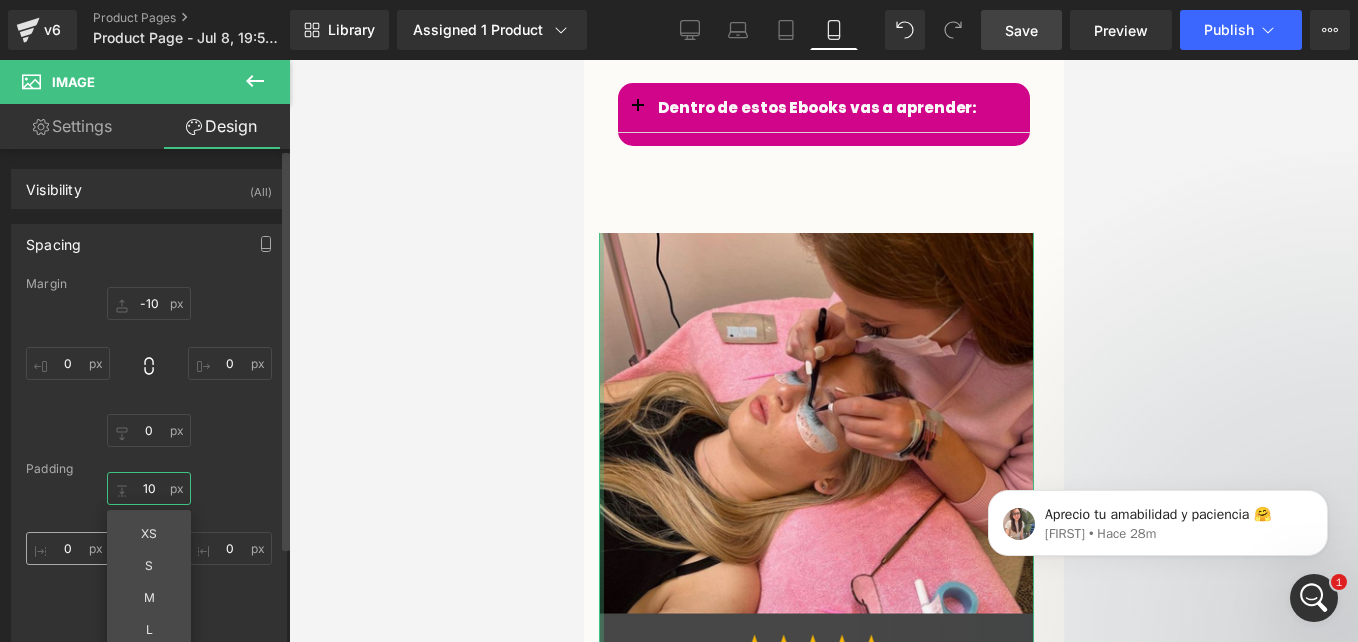 type on "10" 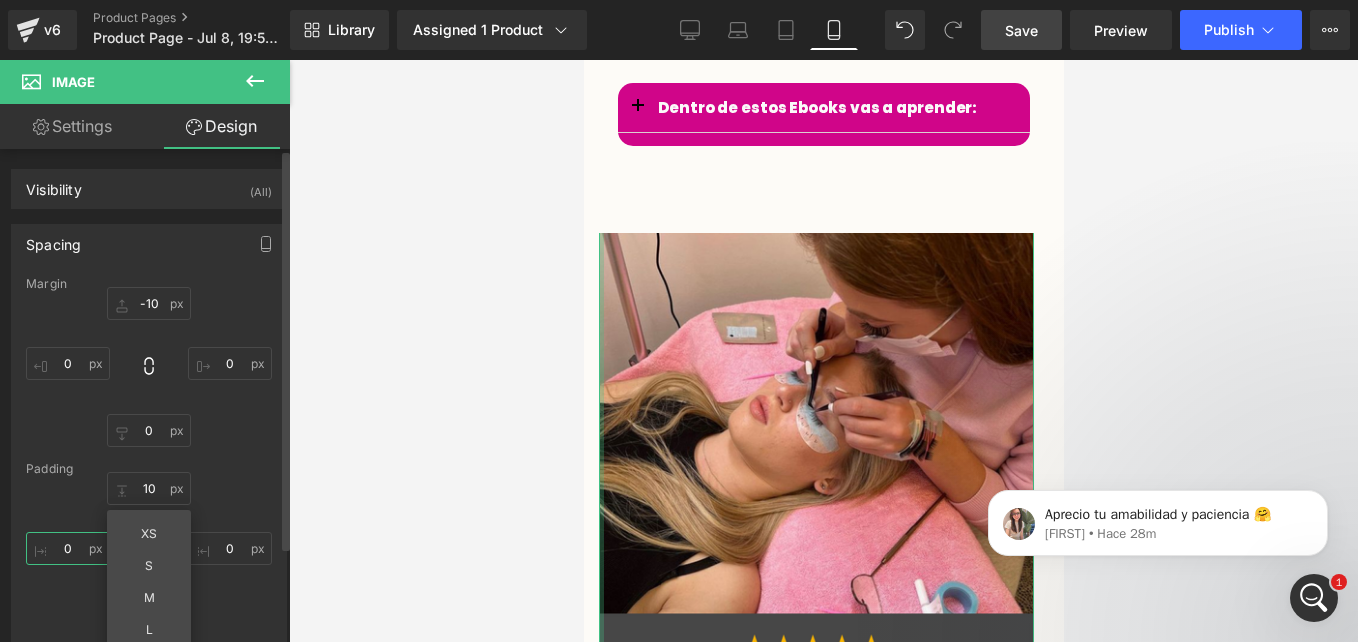 click on "0" at bounding box center (68, 548) 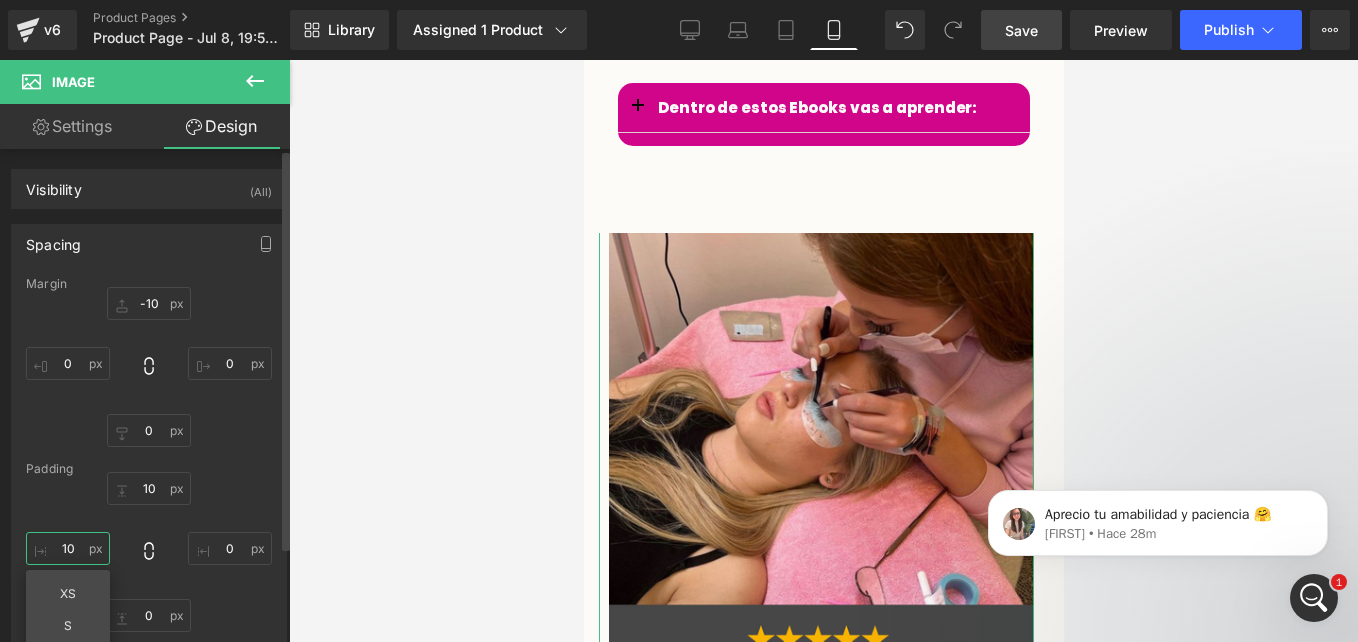 type on "1" 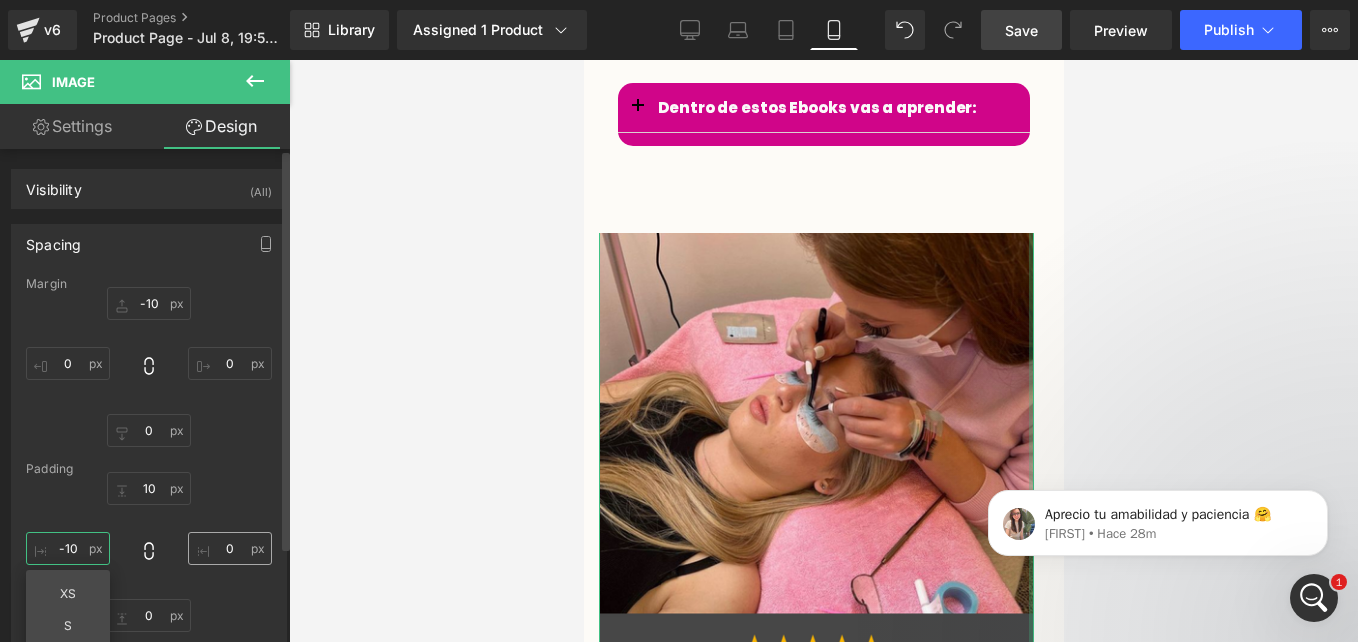 type on "-10" 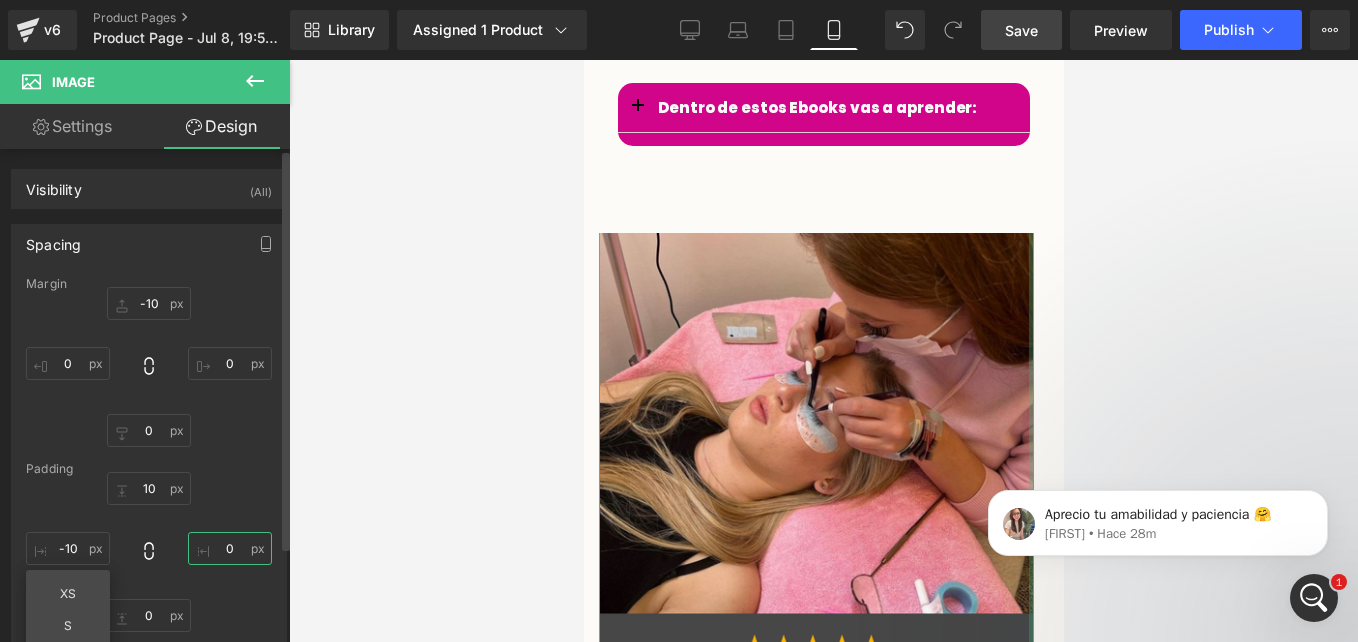 click on "0" at bounding box center (230, 548) 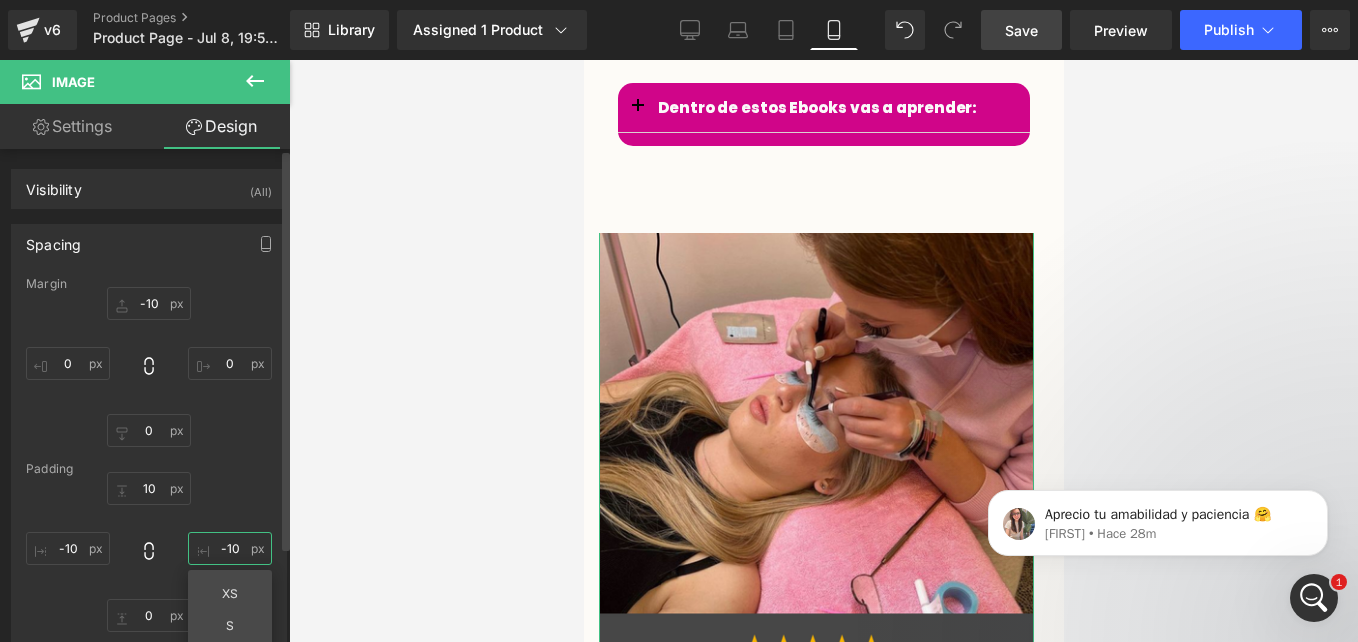 type on "-10" 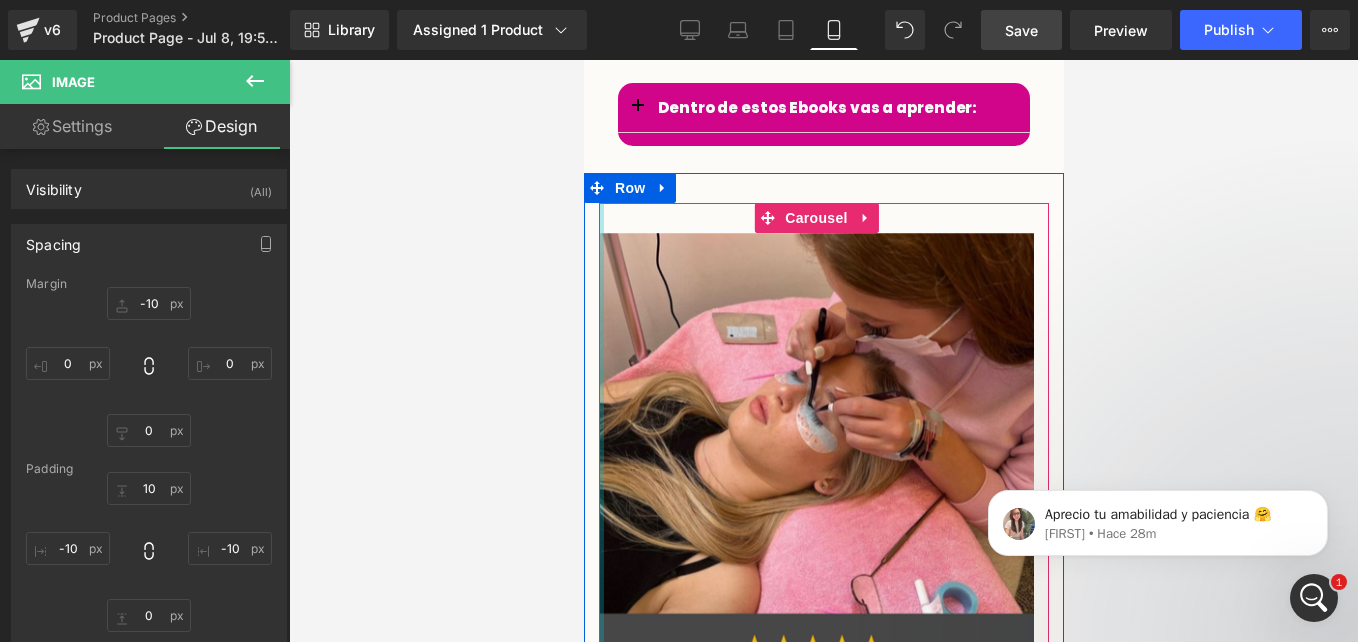 drag, startPoint x: 1148, startPoint y: 429, endPoint x: 589, endPoint y: 413, distance: 559.22894 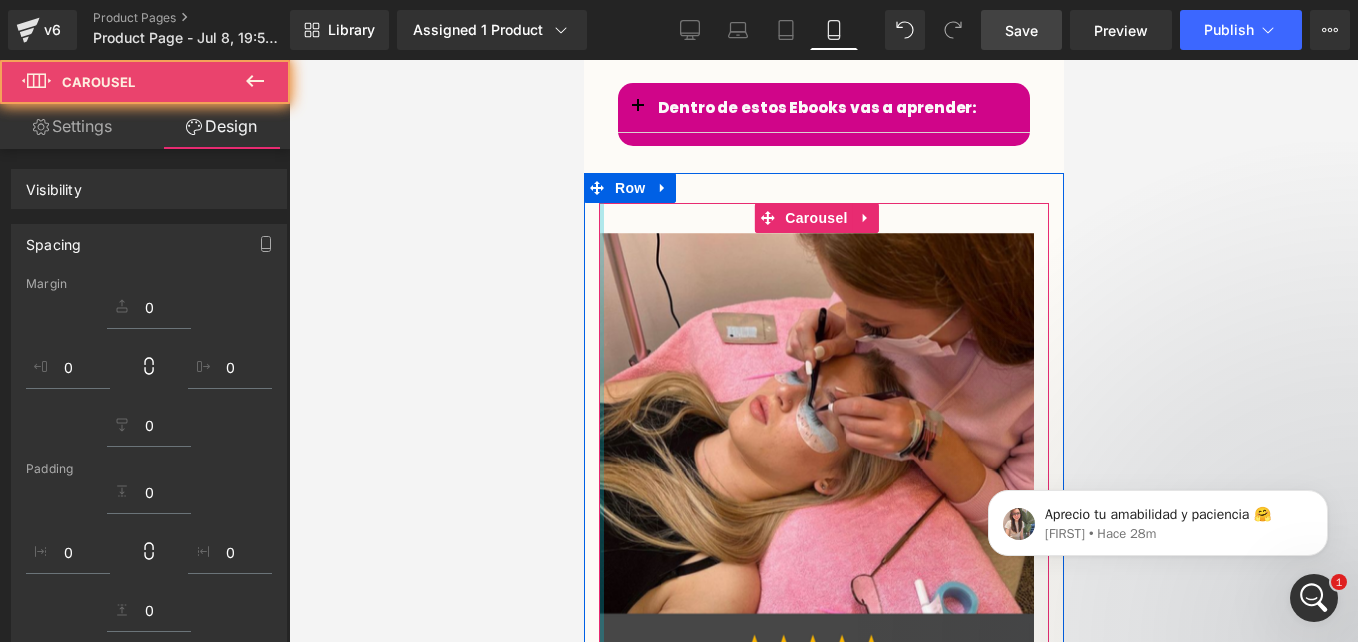 click at bounding box center [823, 351] 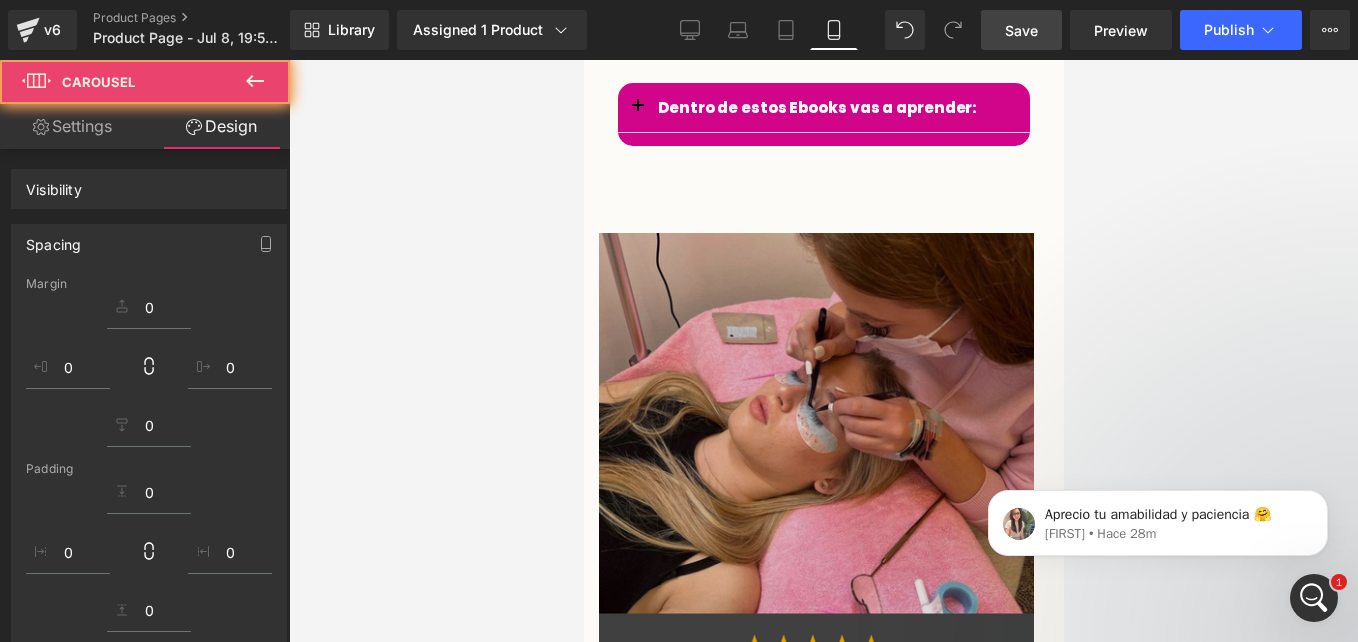 click at bounding box center [815, 614] 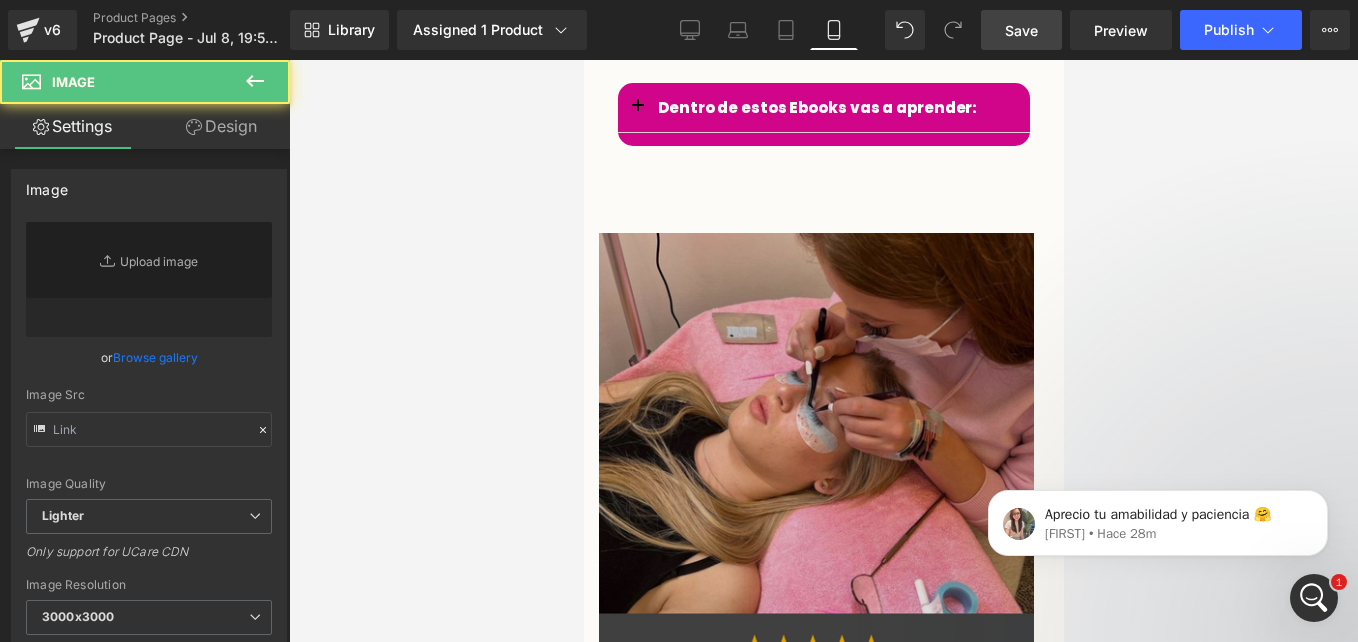 click 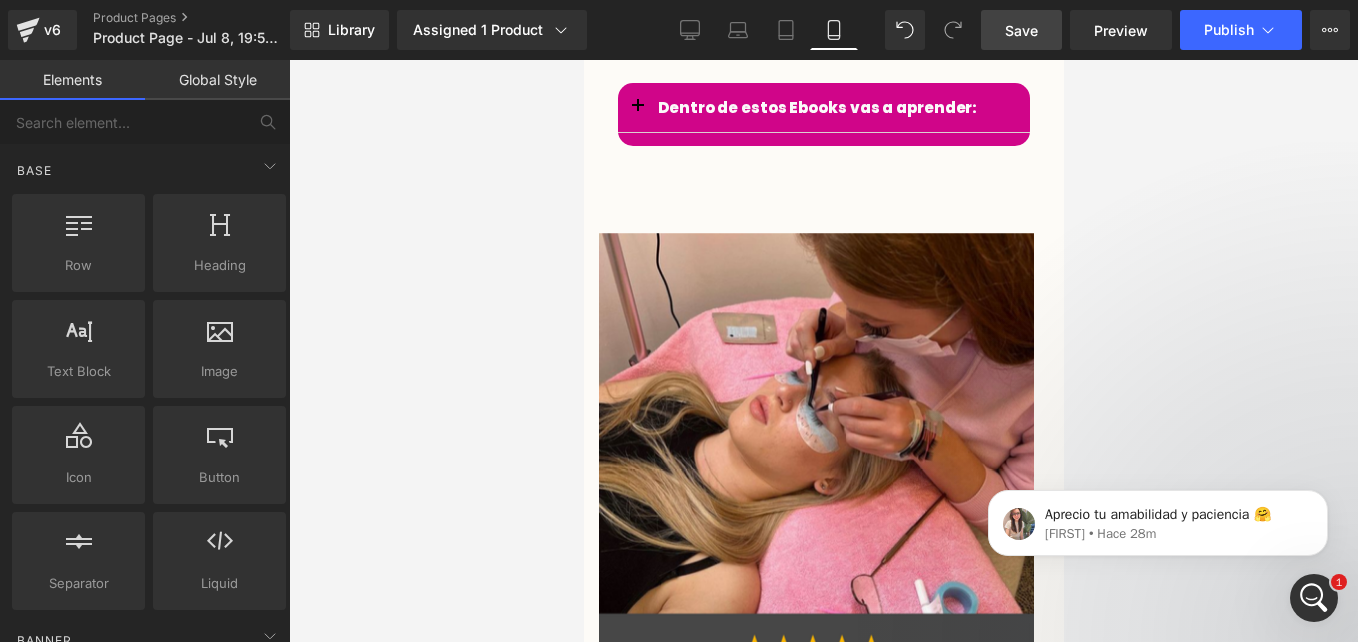 scroll, scrollTop: 4248, scrollLeft: 0, axis: vertical 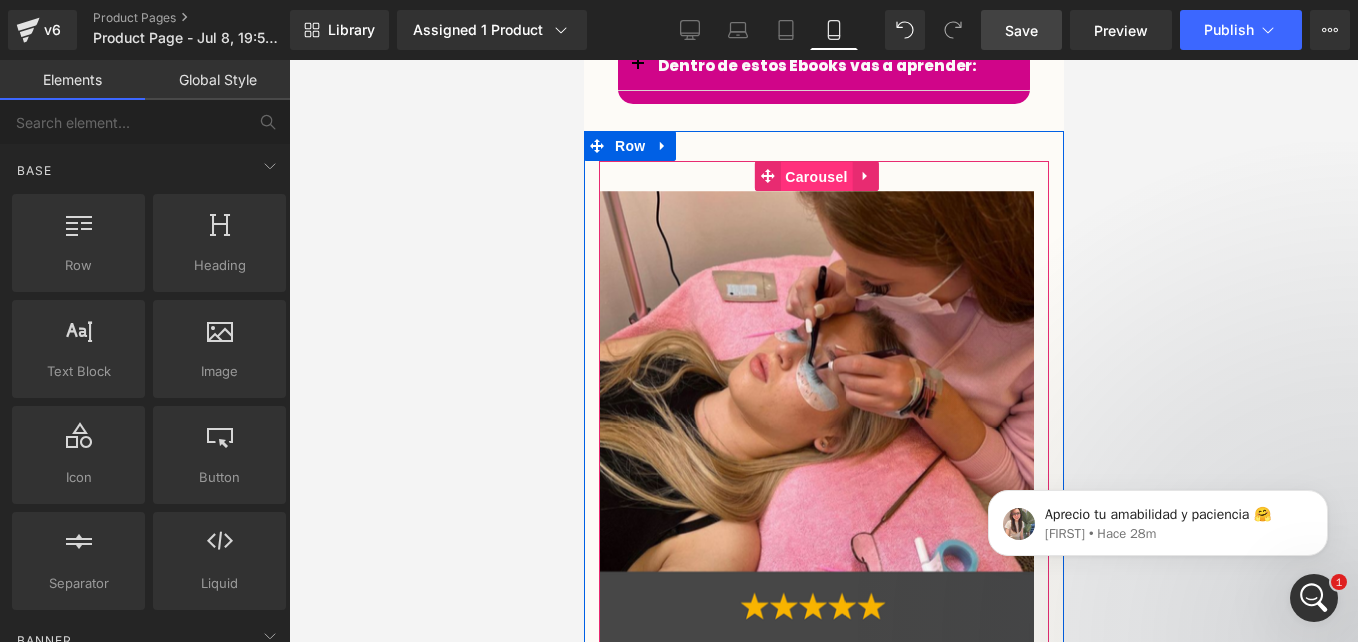 click on "Carousel" at bounding box center (815, 177) 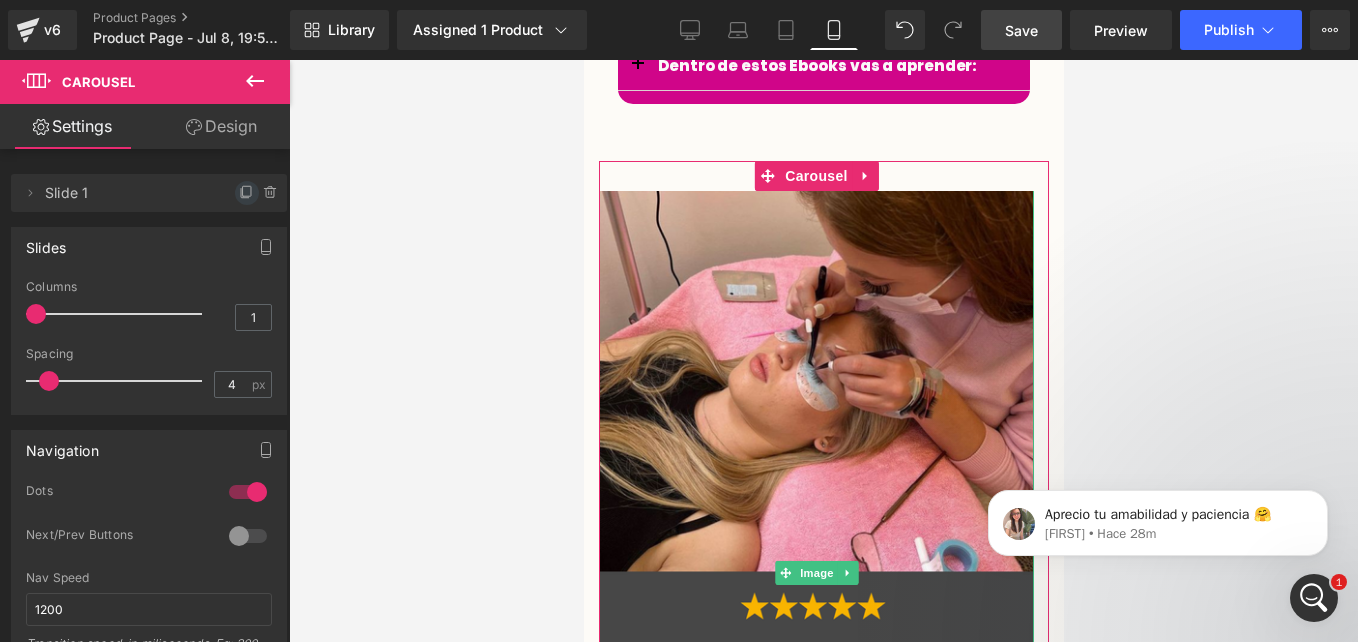 click 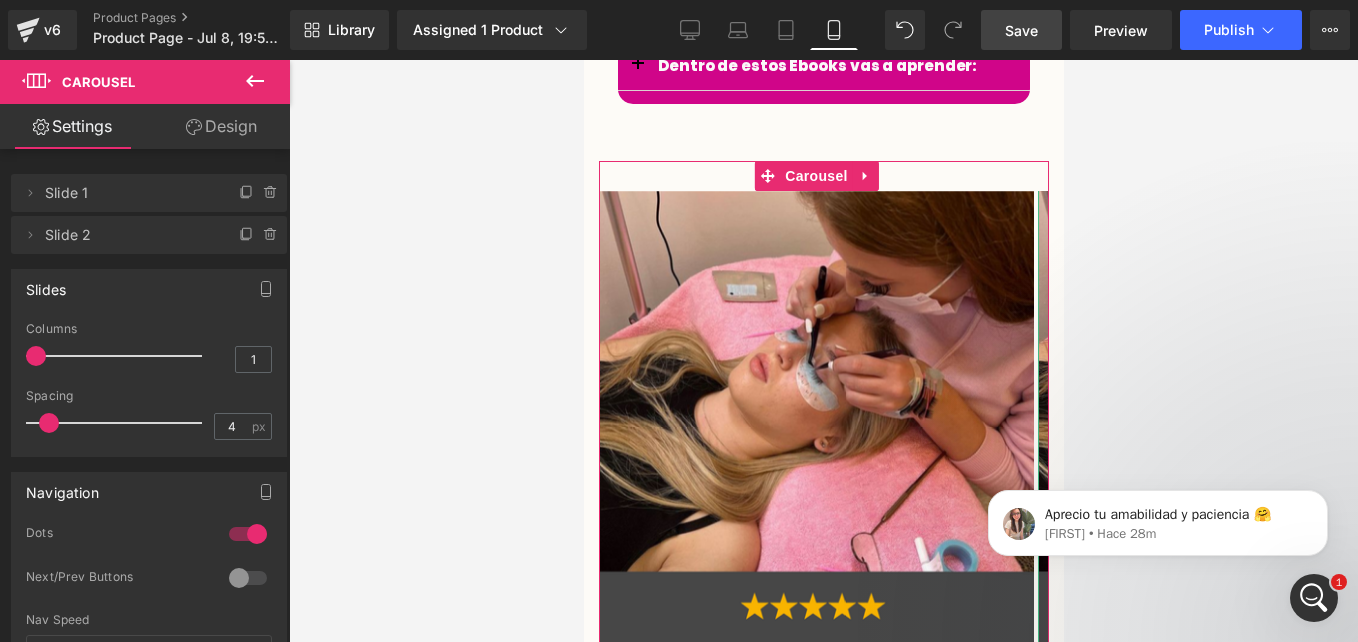 click 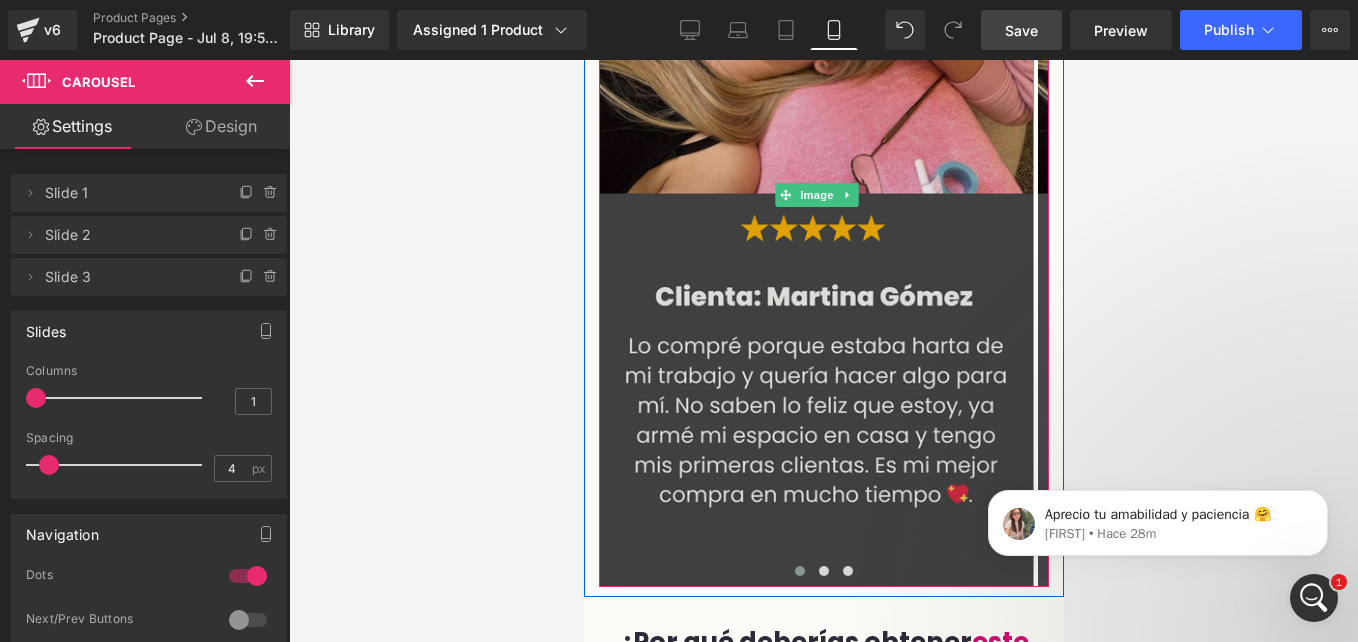 scroll, scrollTop: 4624, scrollLeft: 0, axis: vertical 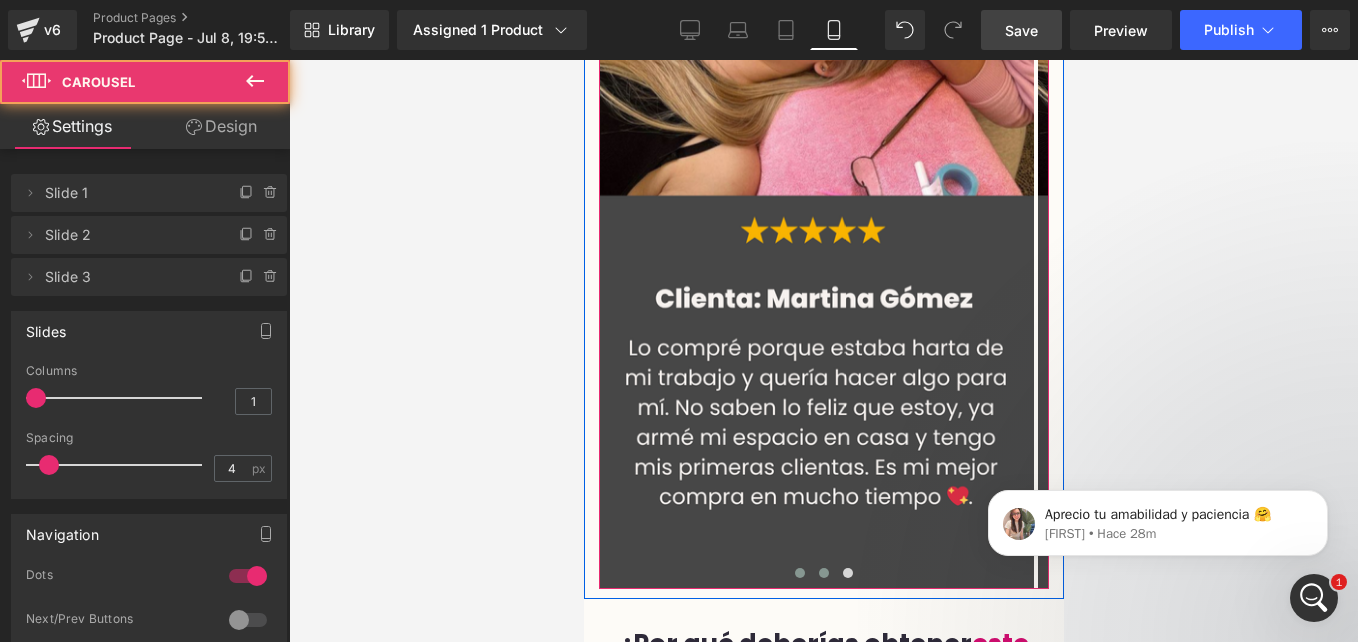 click at bounding box center [823, 573] 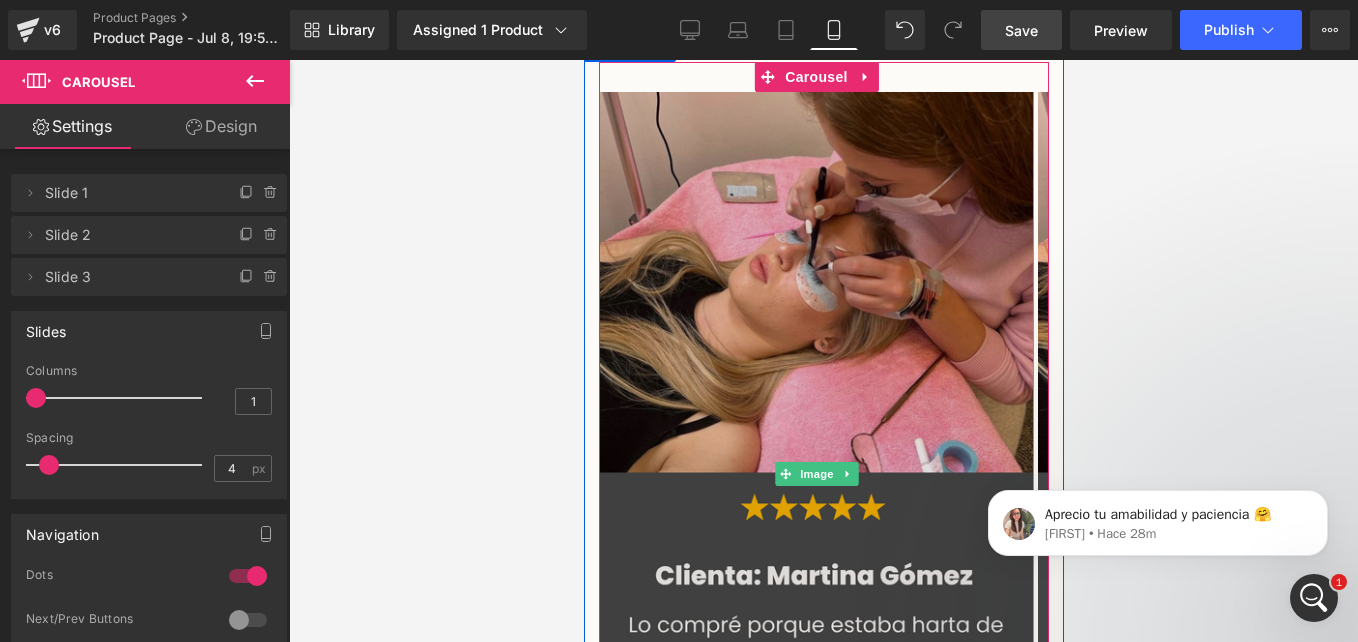 scroll, scrollTop: 4344, scrollLeft: 0, axis: vertical 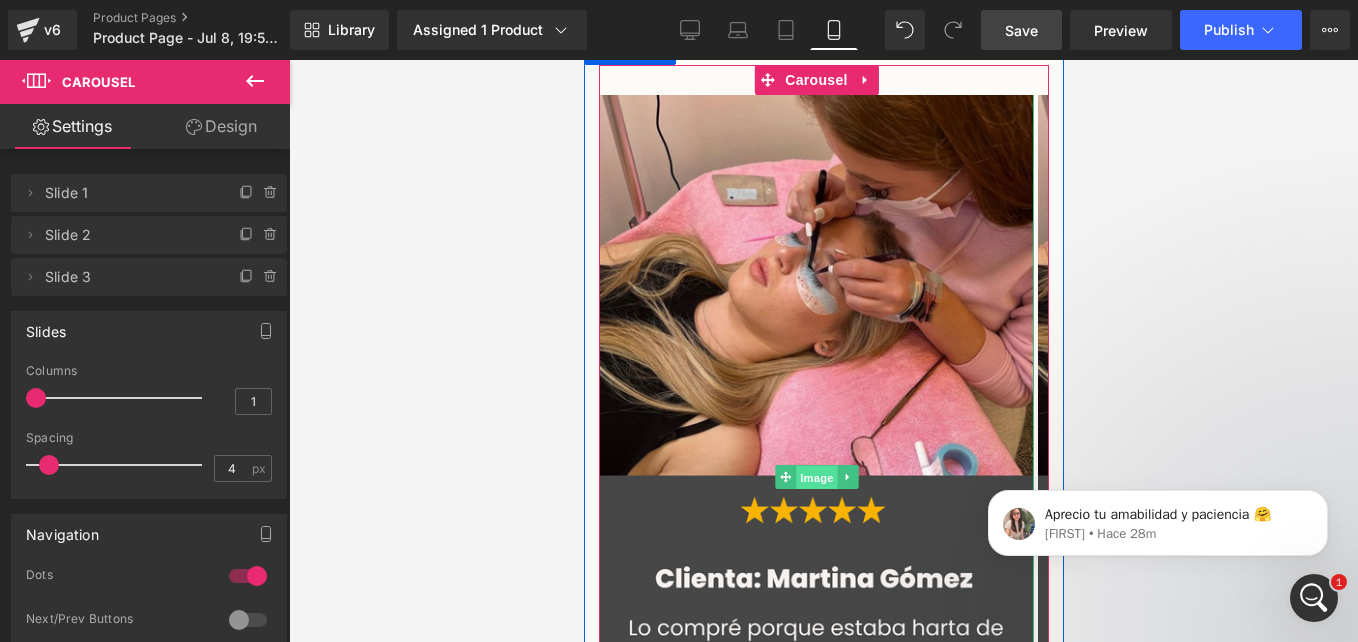 click on "Image" at bounding box center (816, 478) 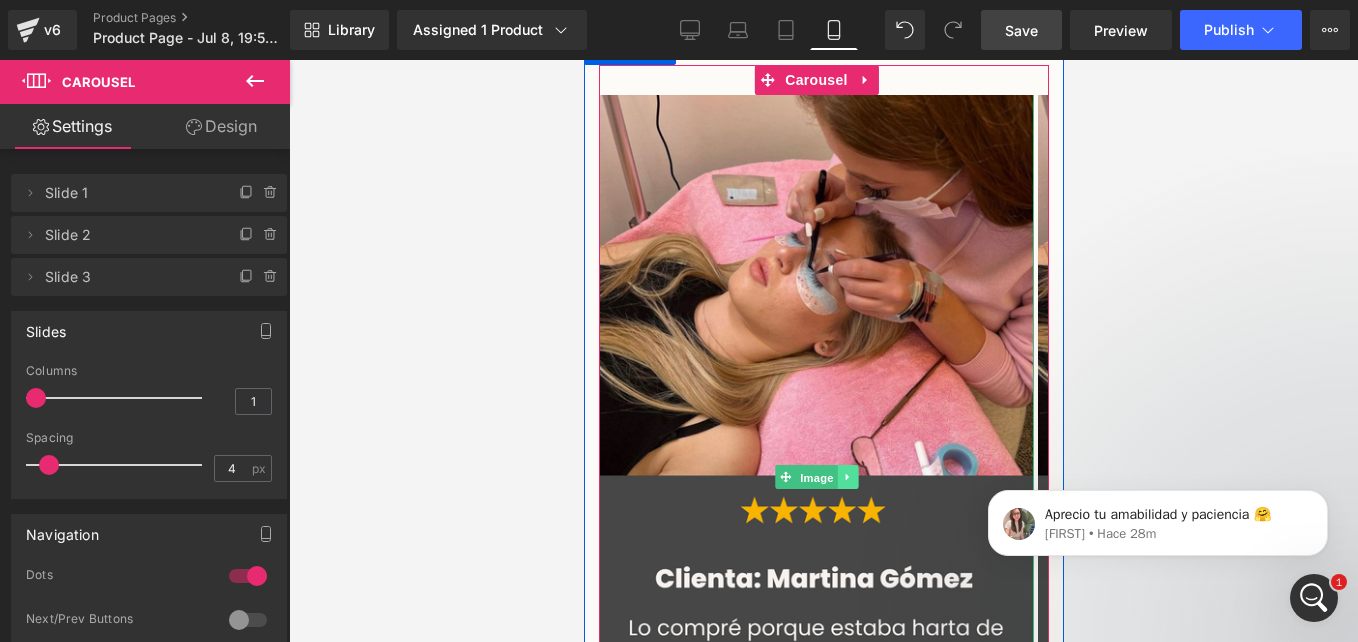 click at bounding box center (846, 477) 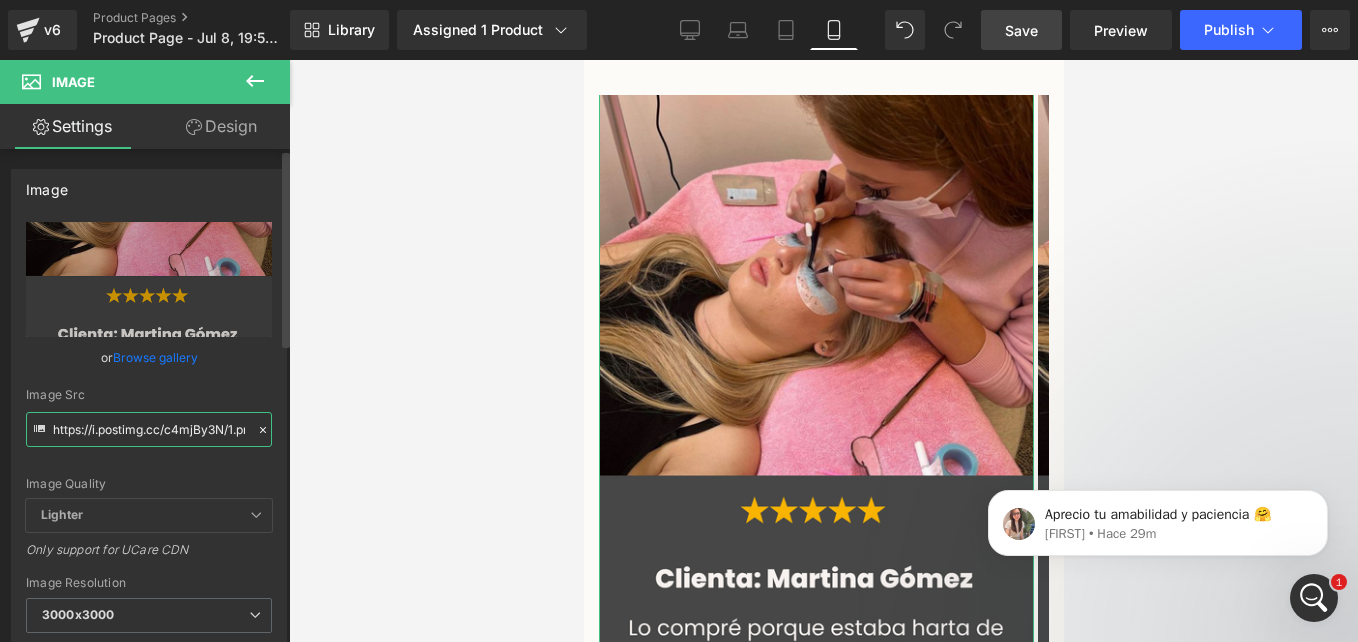 click on "https://i.postimg.cc/c4mjBy3N/1.png" at bounding box center [149, 429] 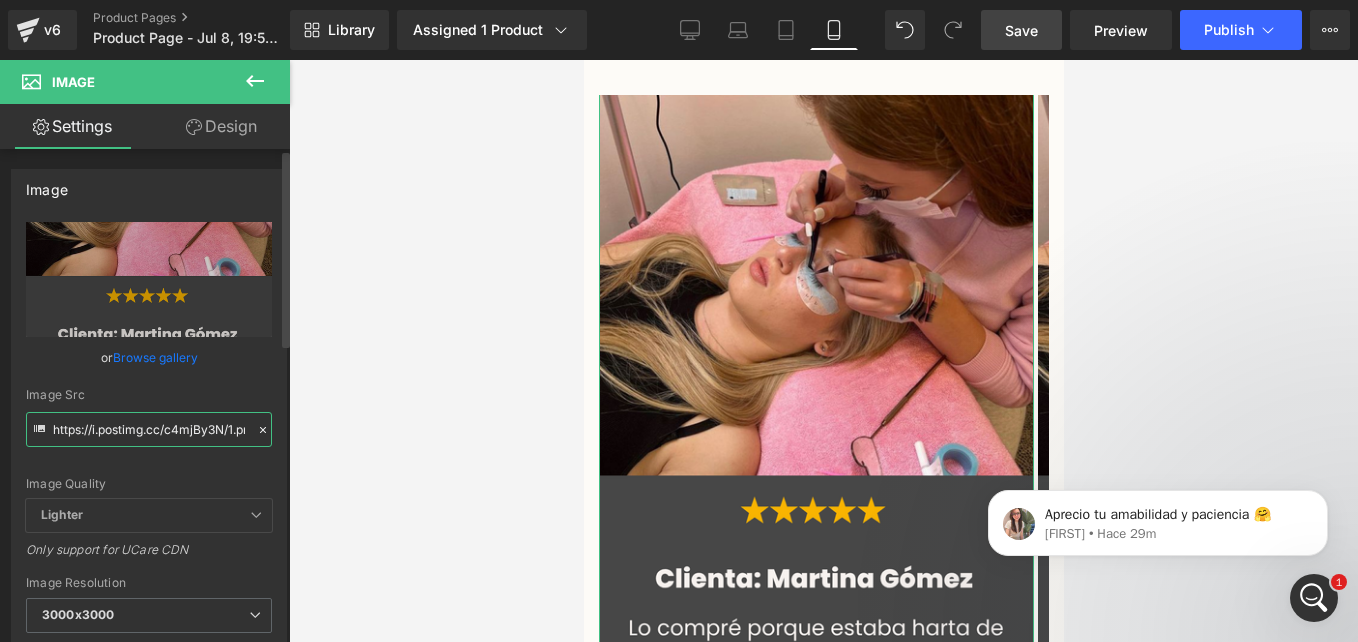 click on "https://i.postimg.cc/c4mjBy3N/1.png" at bounding box center (149, 429) 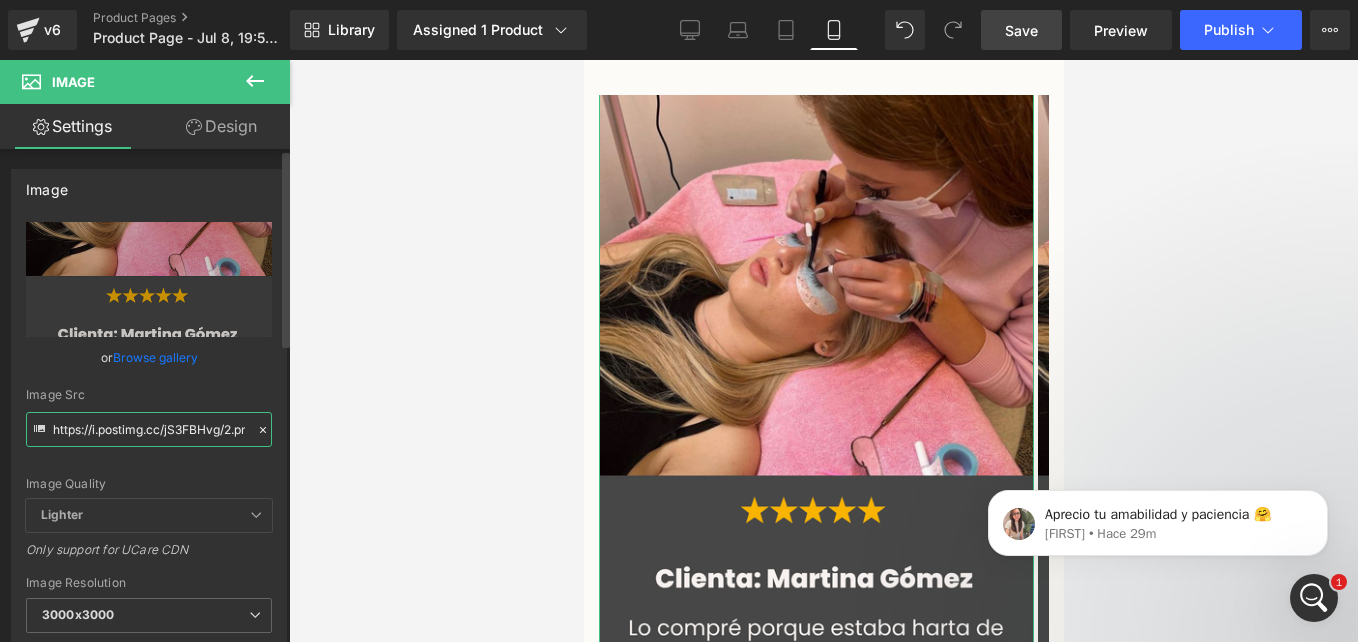 scroll, scrollTop: 0, scrollLeft: 22, axis: horizontal 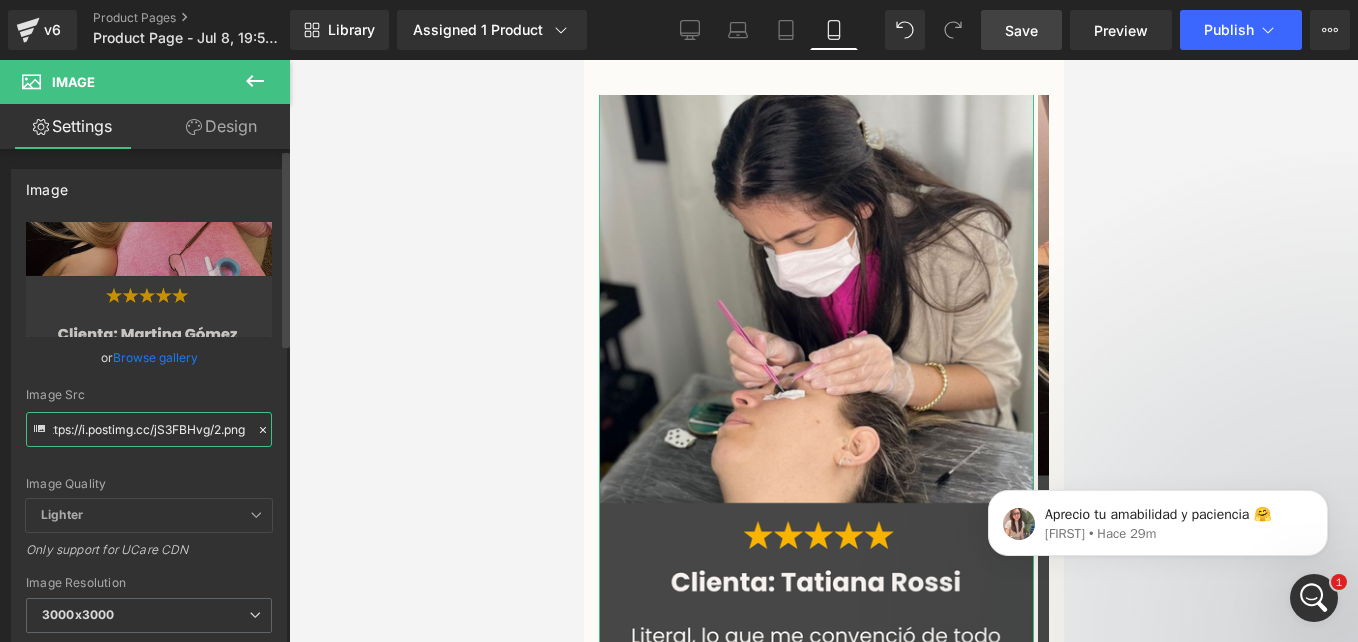 type on "https://i.postimg.cc/jS3FBHvg/2.png" 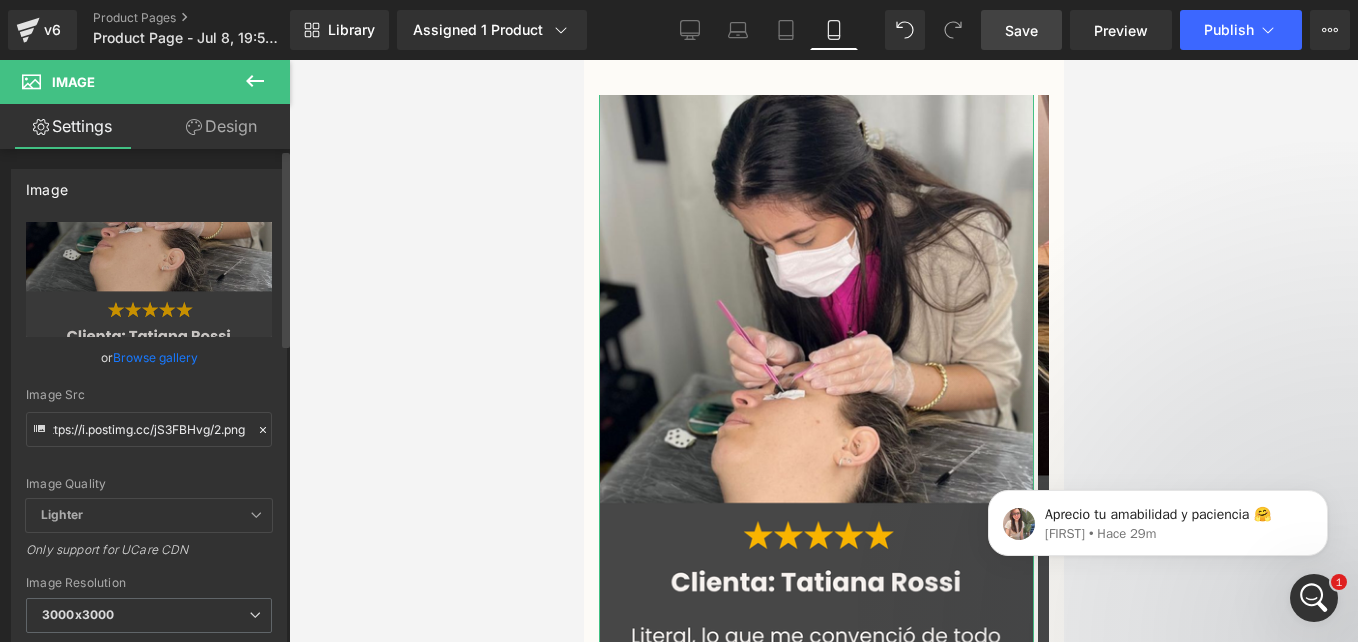 click 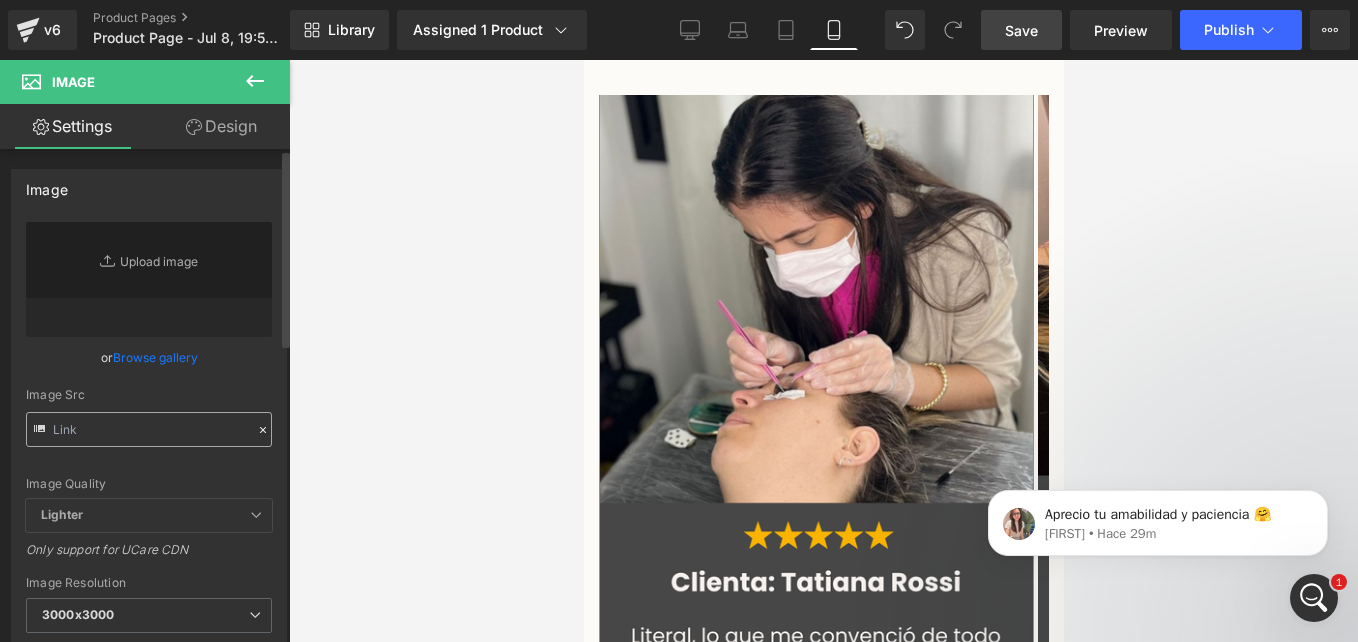 type on "https://i.postimg.cc/jS3FBHvg/2.png" 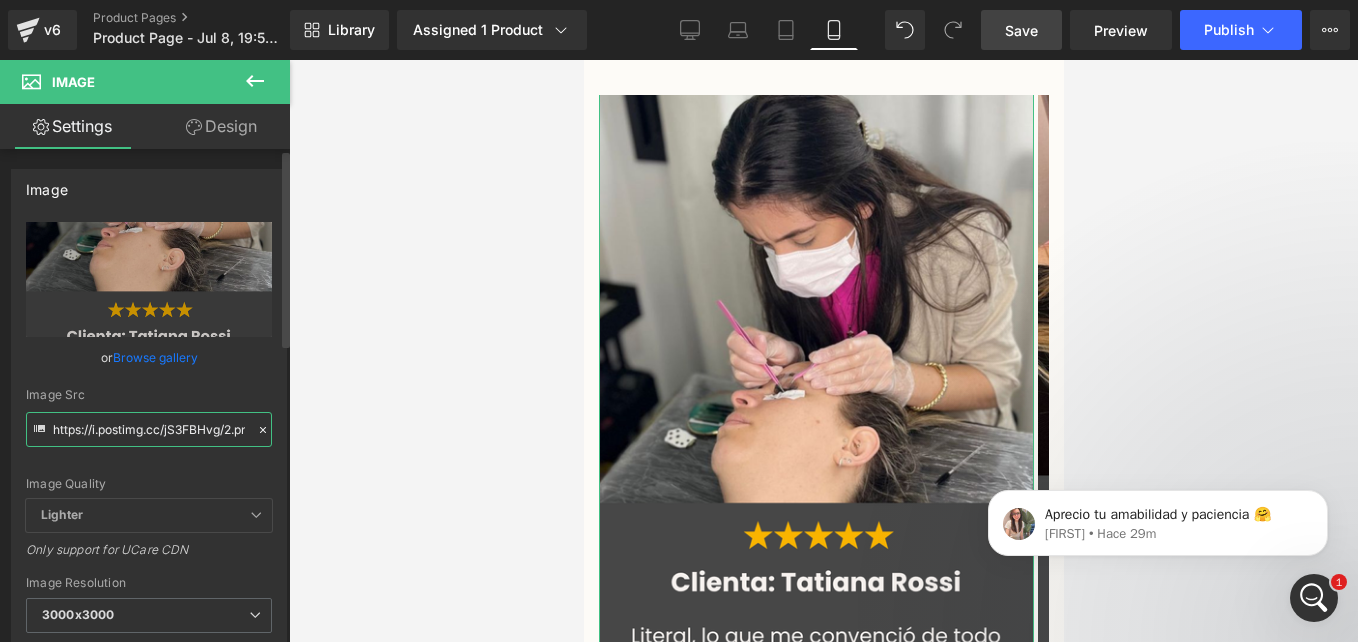 click on "https://i.postimg.cc/jS3FBHvg/2.png" at bounding box center [149, 429] 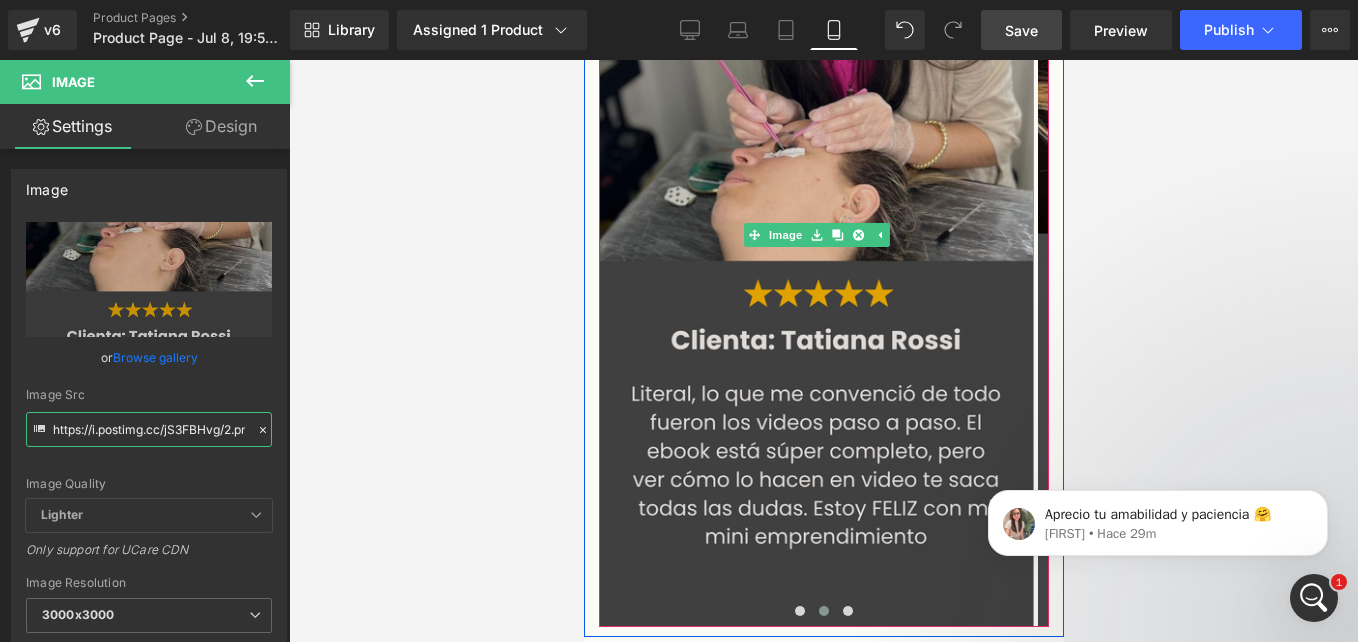 scroll, scrollTop: 4587, scrollLeft: 0, axis: vertical 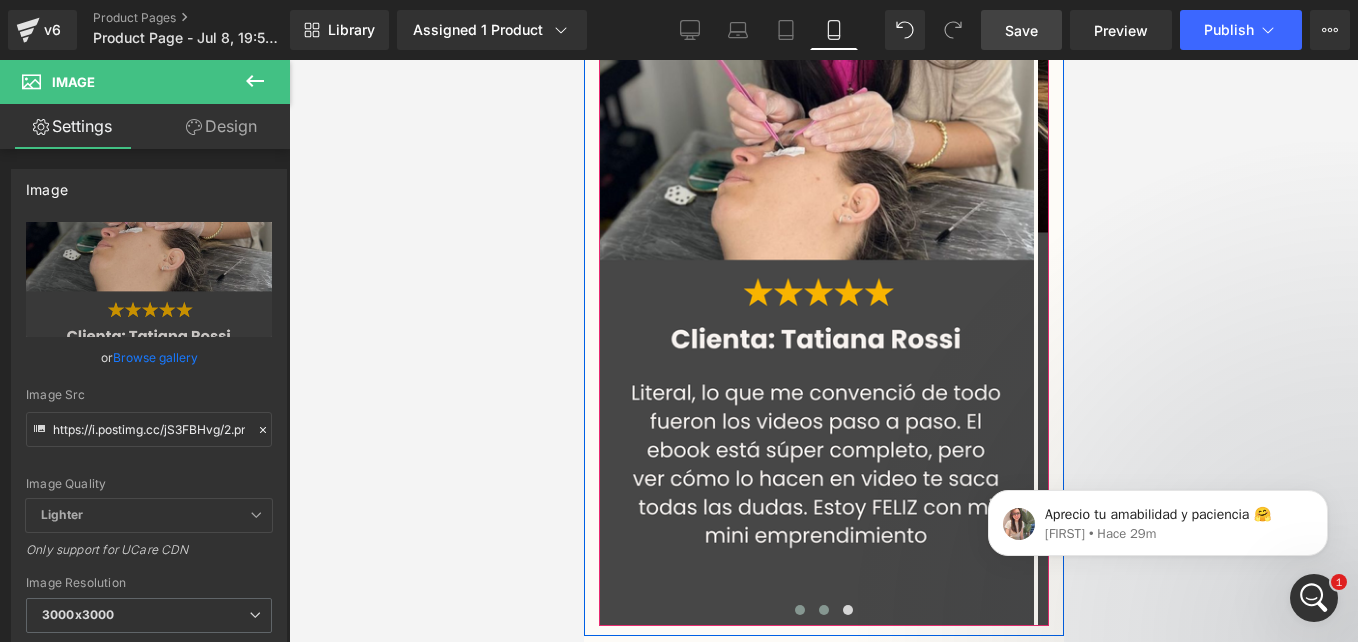 click at bounding box center (799, 610) 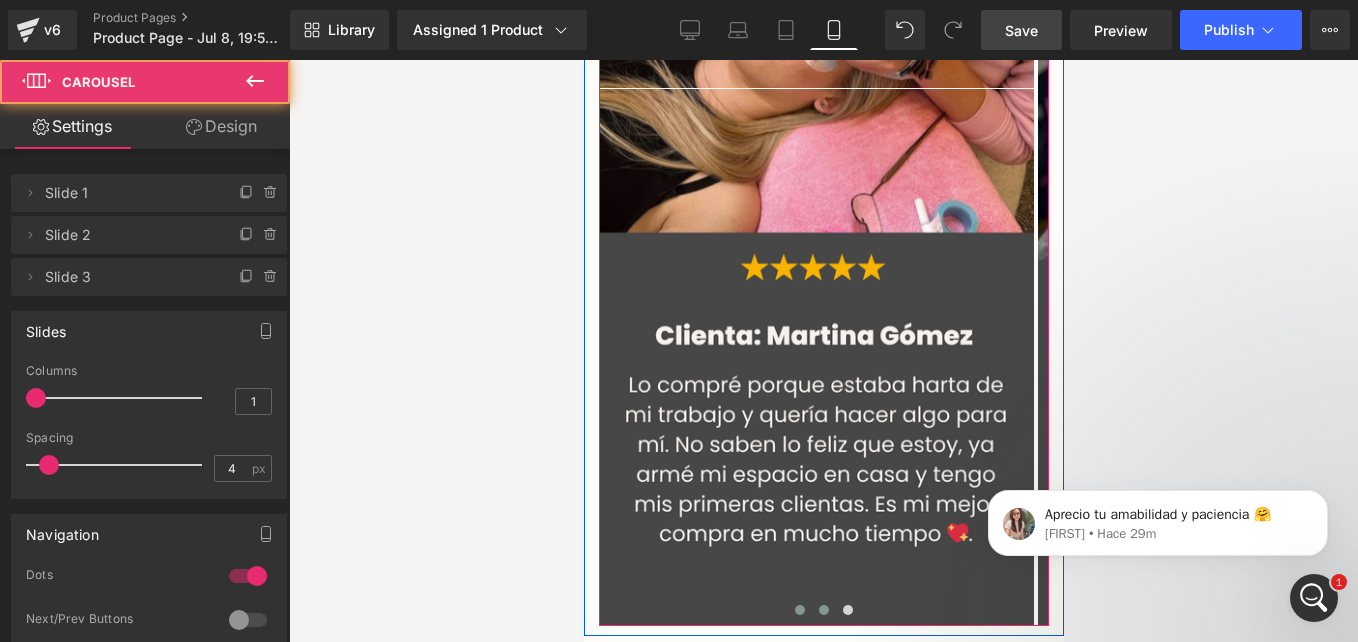 click at bounding box center [823, 610] 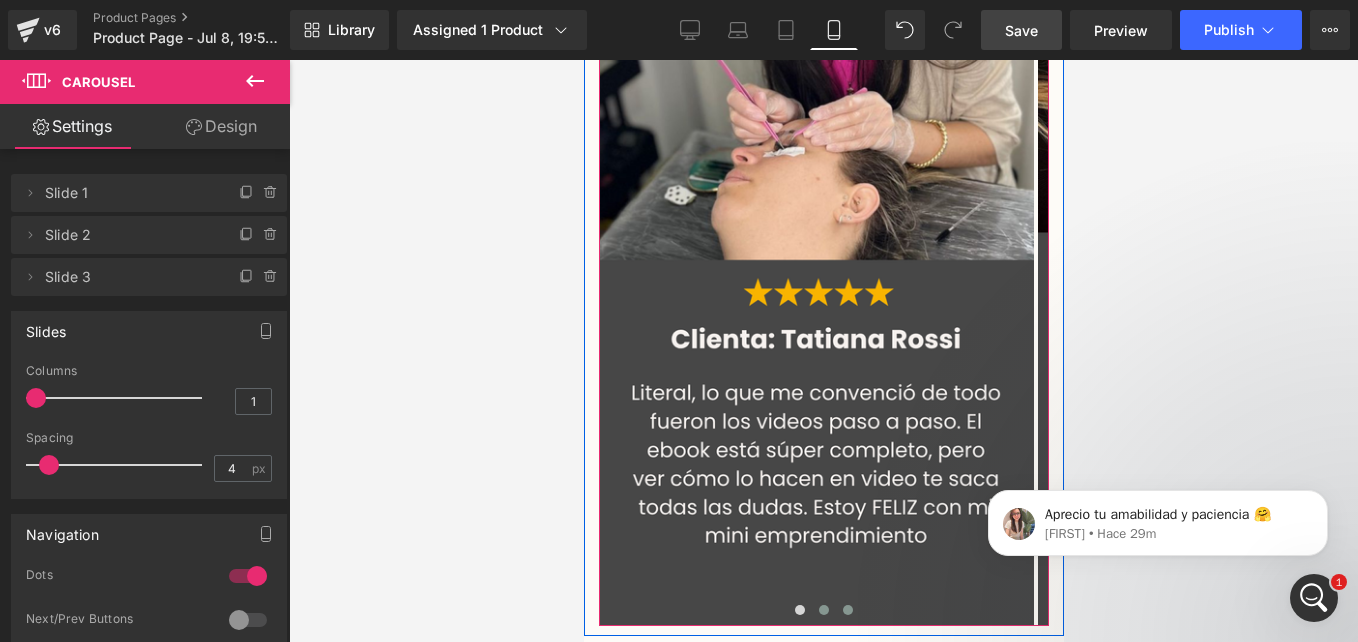 click at bounding box center [847, 610] 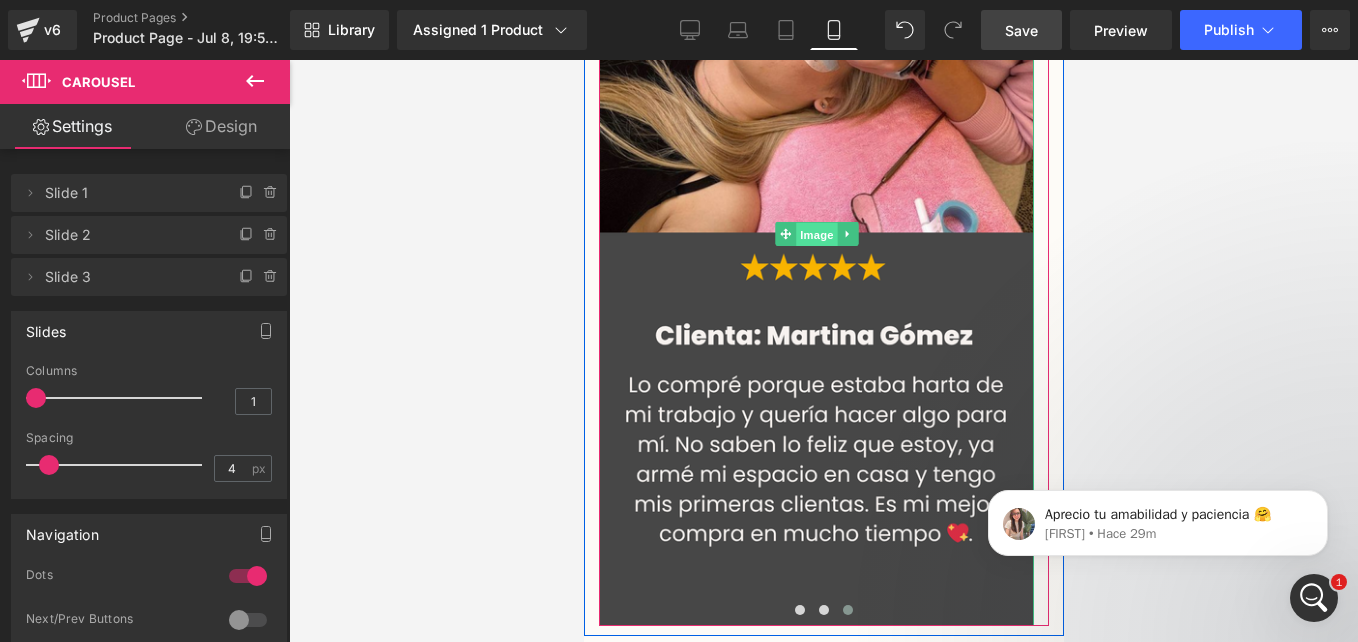 drag, startPoint x: 809, startPoint y: 146, endPoint x: 1479, endPoint y: 72, distance: 674.07416 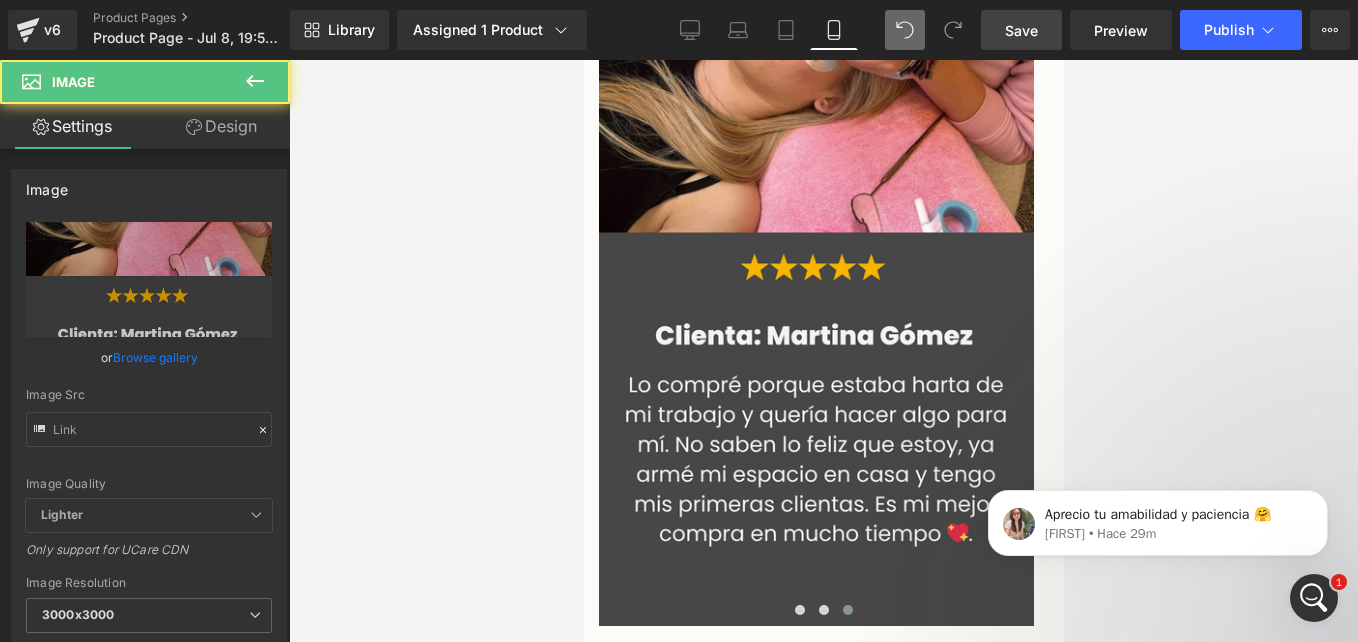 type on "https://i.postimg.cc/c4mjBy3N/1.png" 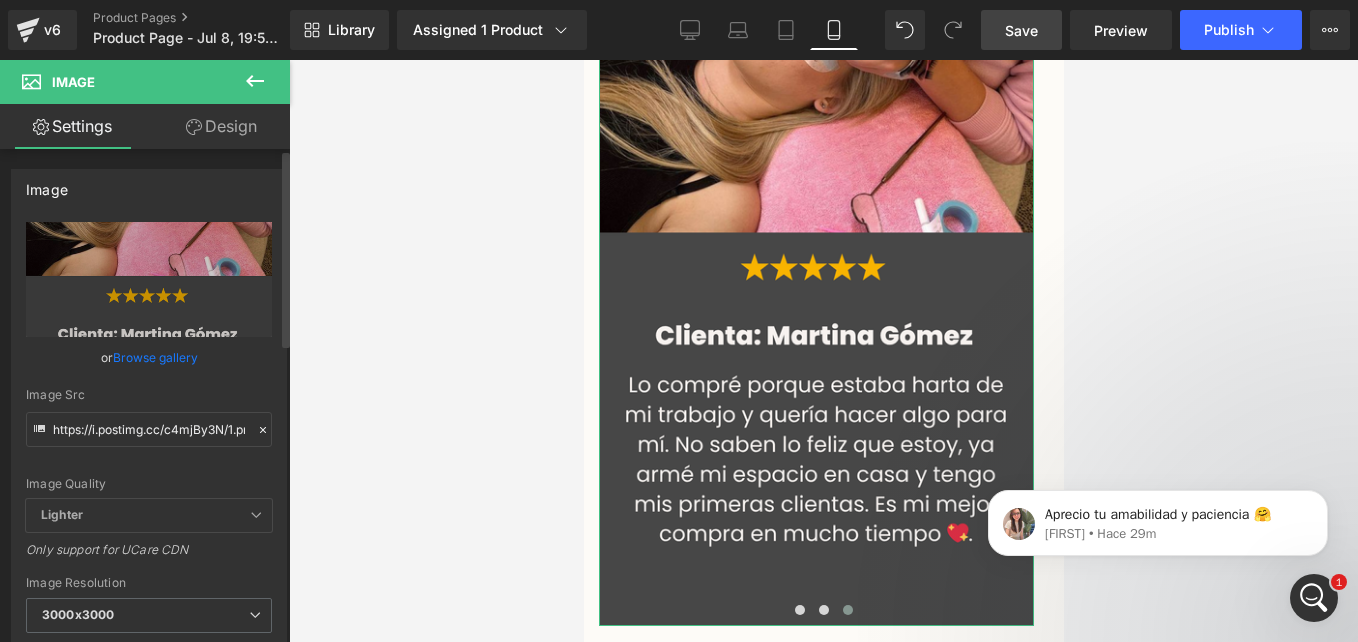 click 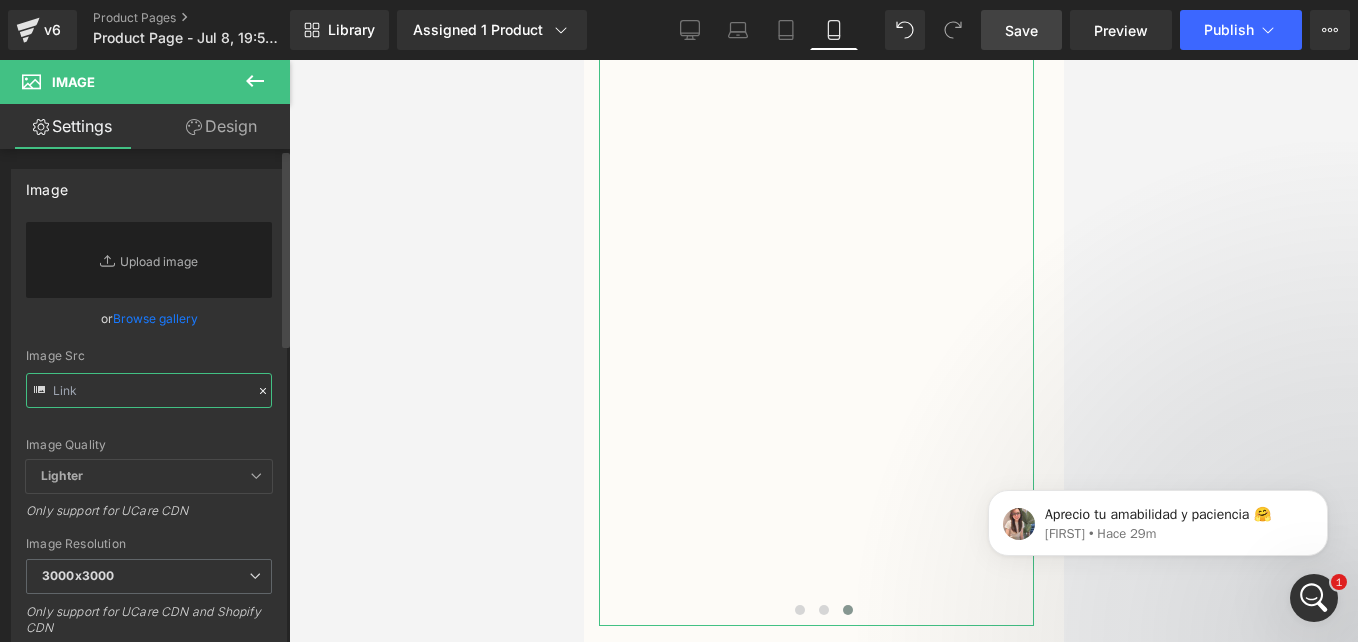click at bounding box center [149, 390] 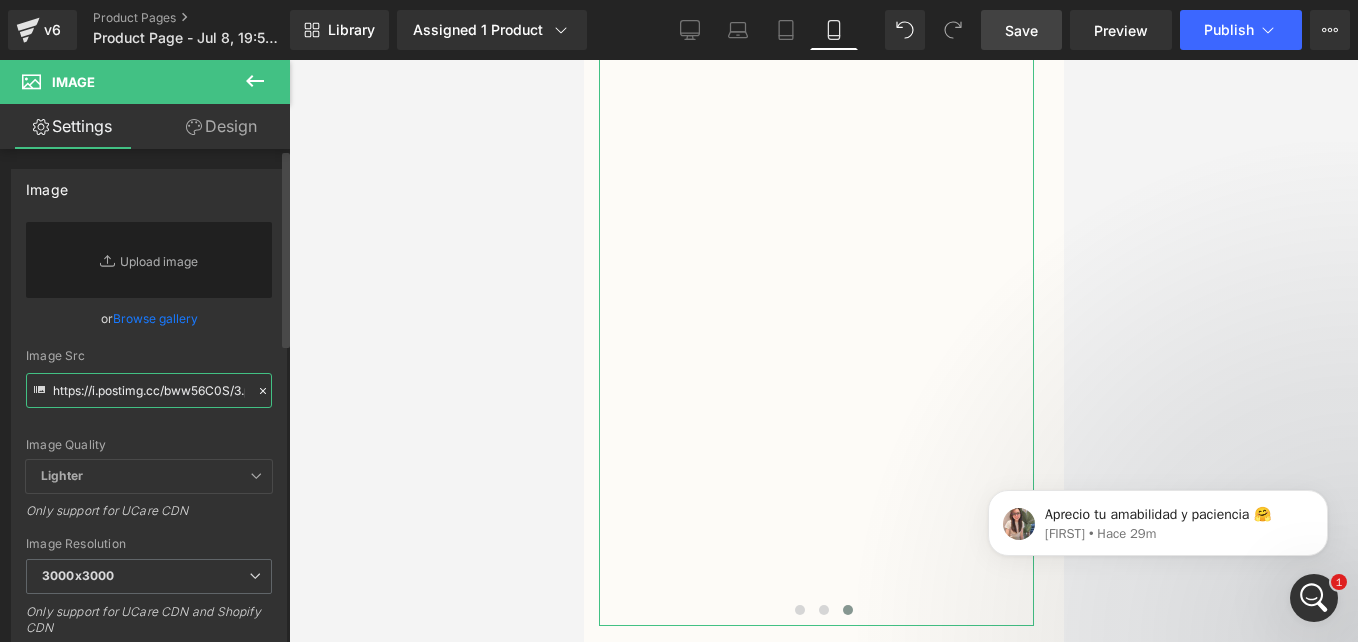 scroll, scrollTop: 0, scrollLeft: 32, axis: horizontal 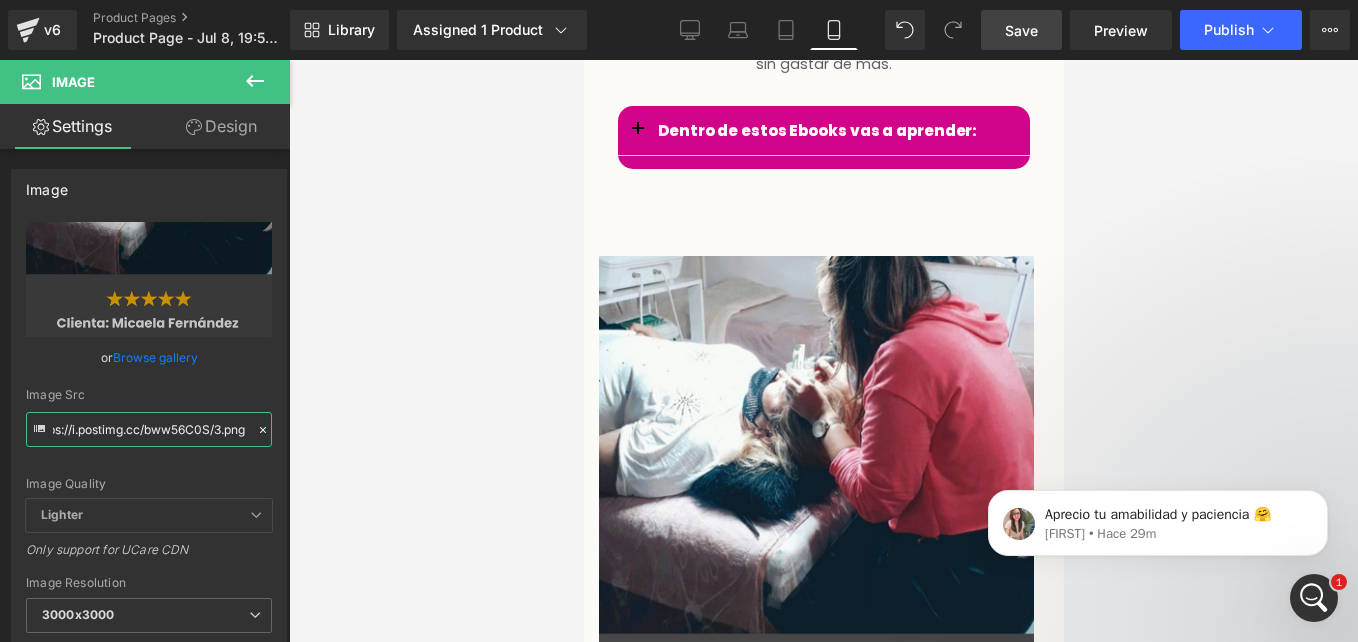 type on "https://i.postimg.cc/bww56C0S/3.png" 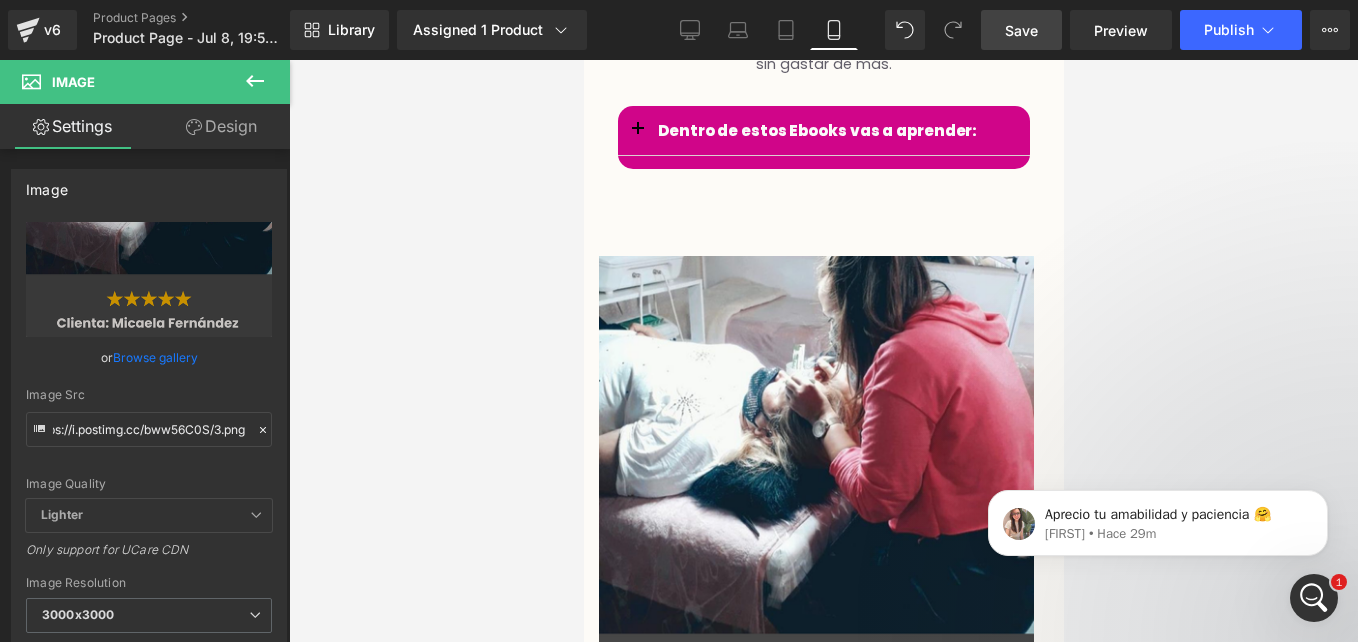 scroll, scrollTop: 0, scrollLeft: 0, axis: both 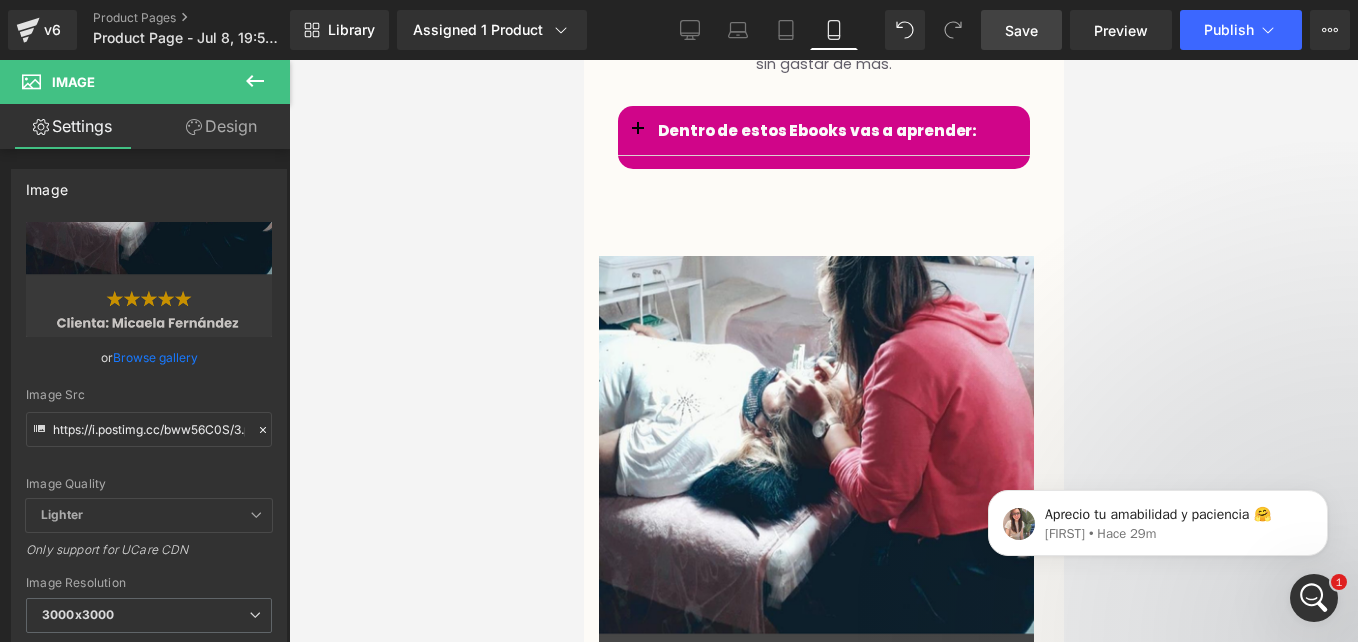 click on "Save" at bounding box center [1021, 30] 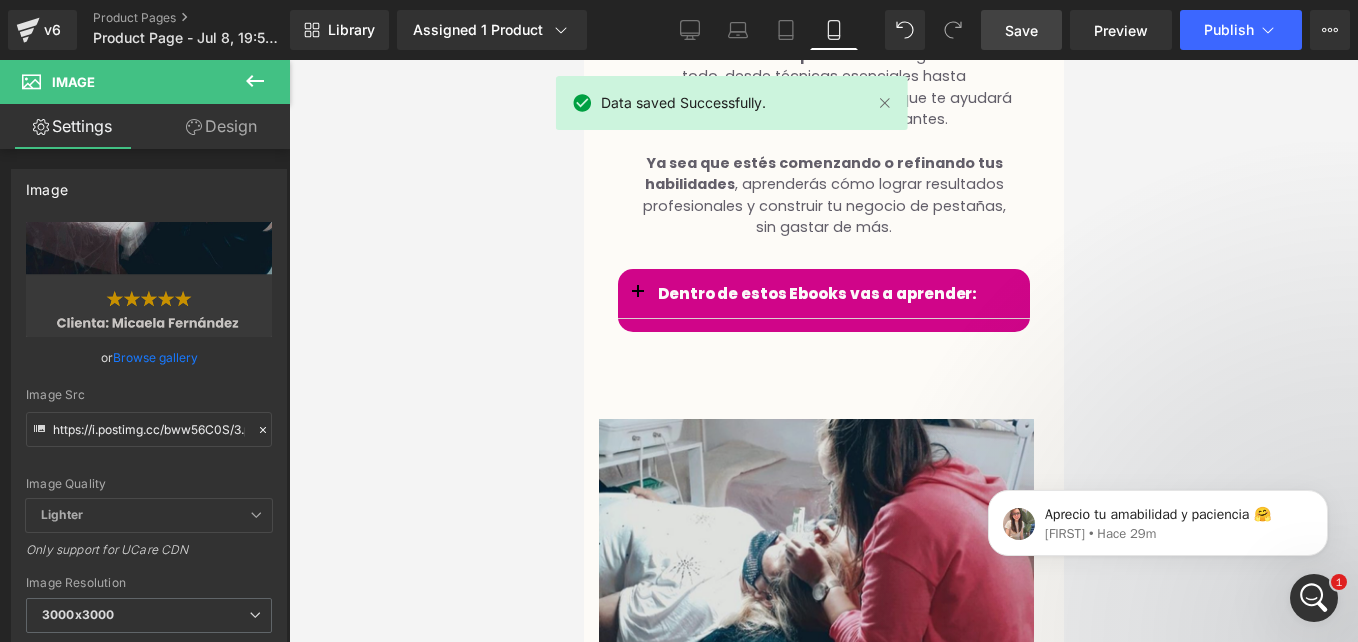 scroll, scrollTop: 4018, scrollLeft: 0, axis: vertical 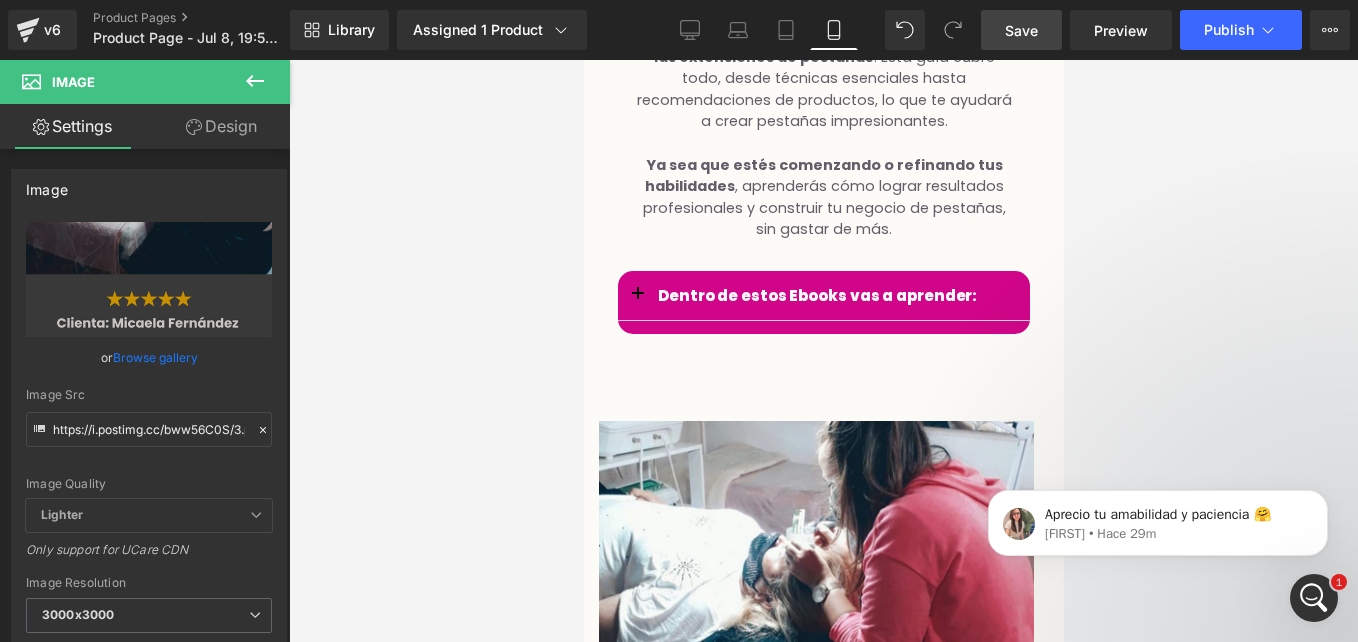 click 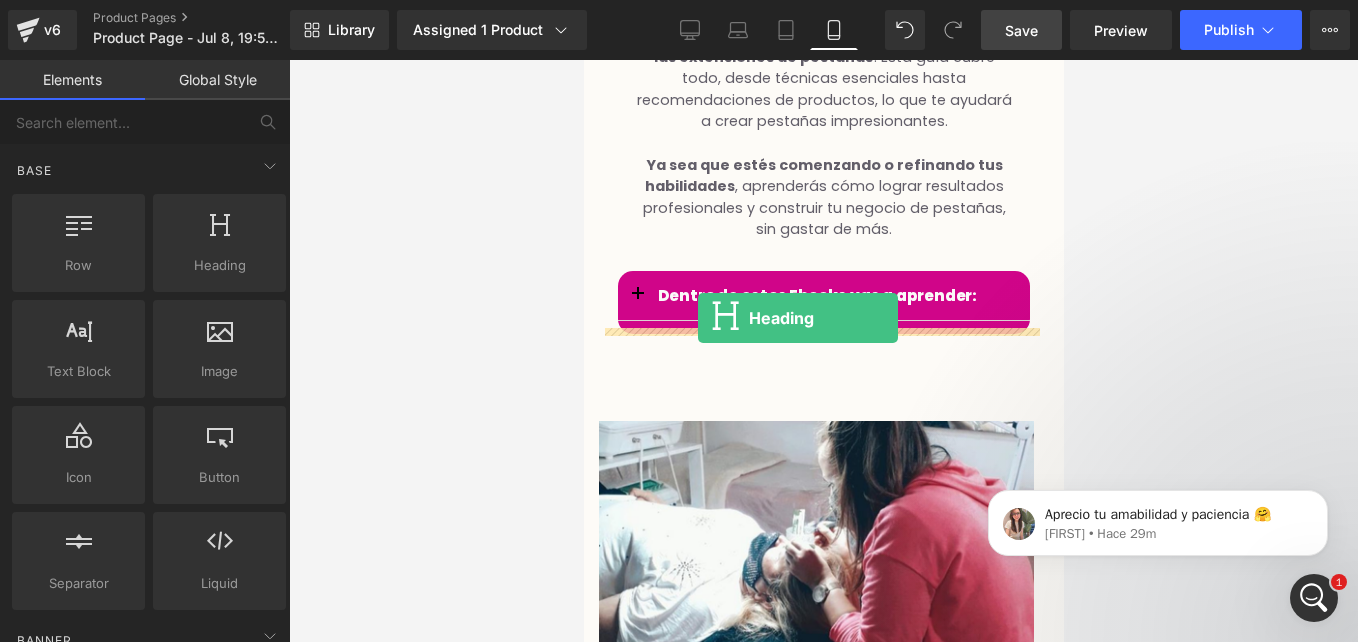 drag, startPoint x: 802, startPoint y: 316, endPoint x: 697, endPoint y: 318, distance: 105.01904 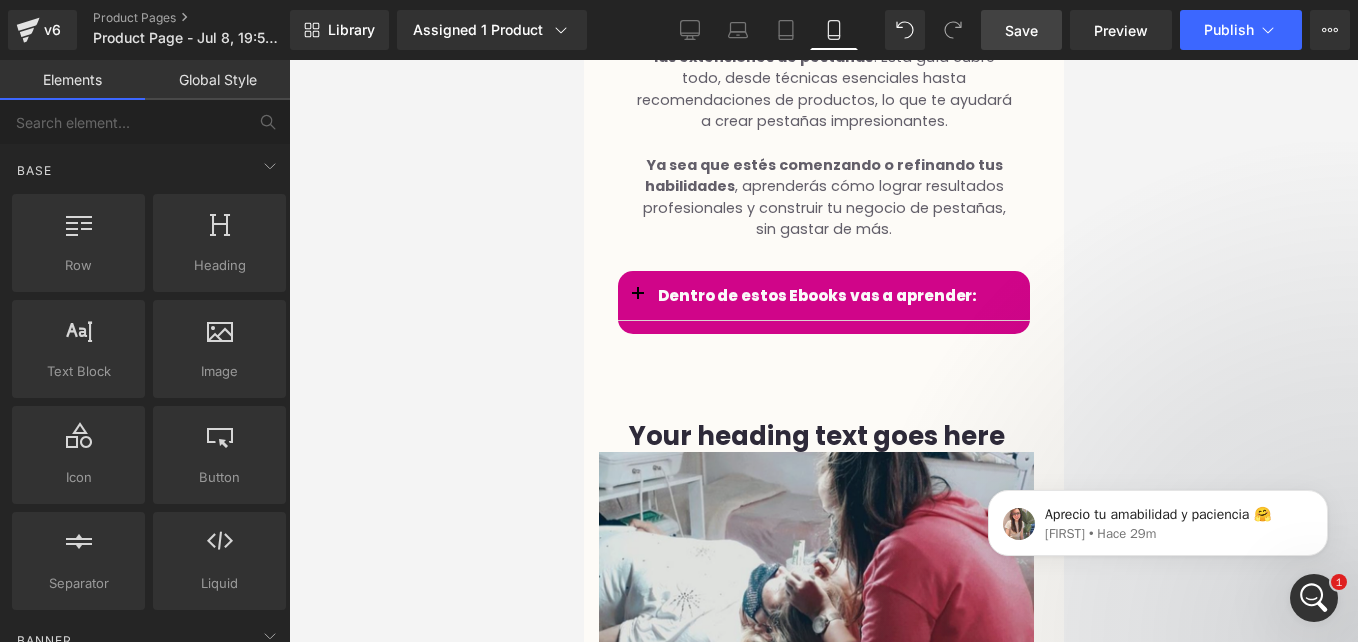 click on "Your heading text goes here
Heading" at bounding box center [815, 436] 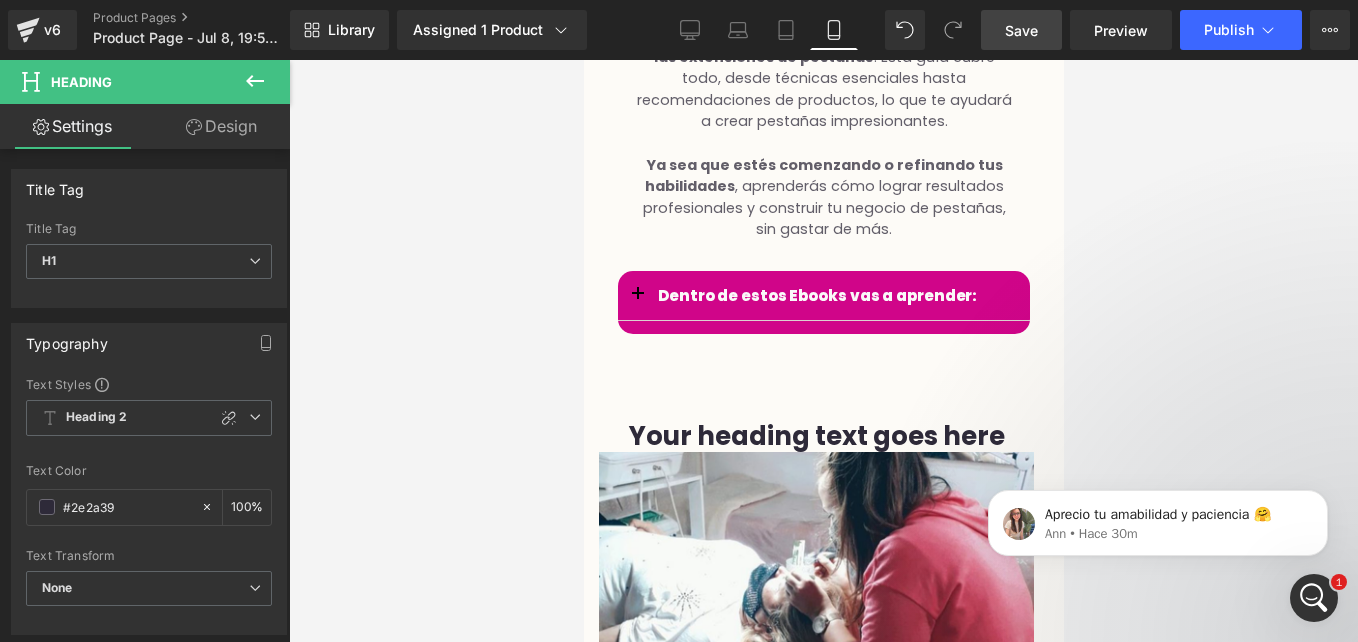 click 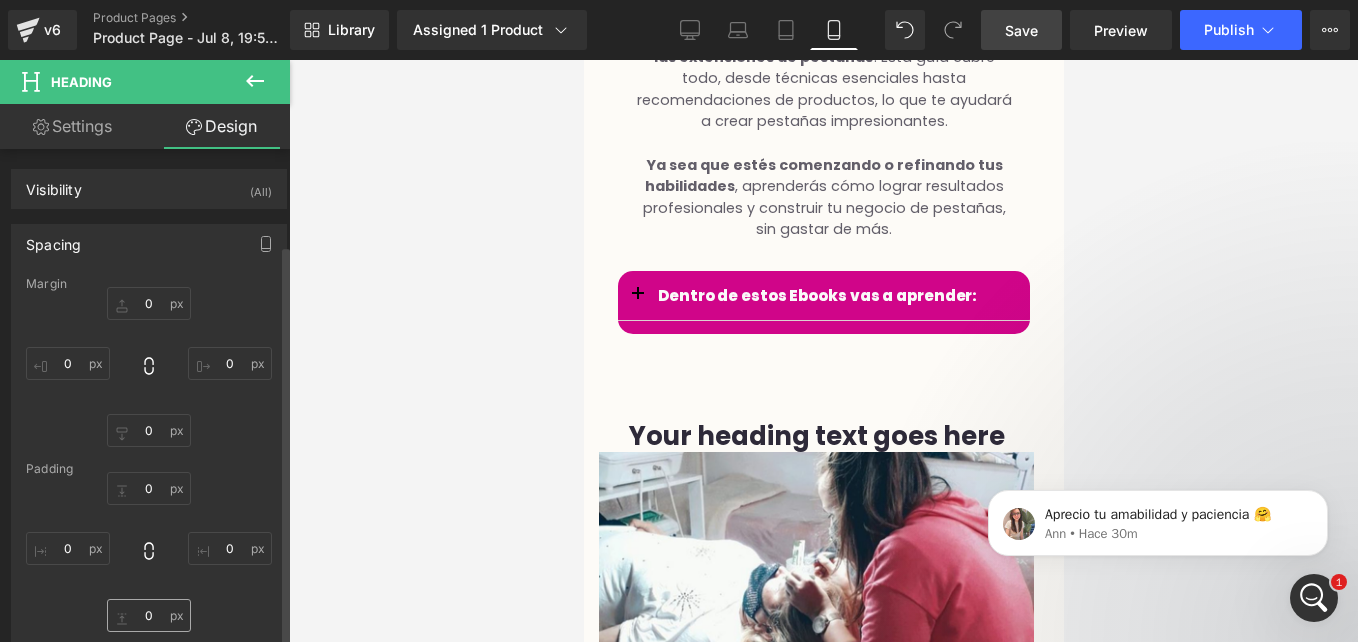 type on "0" 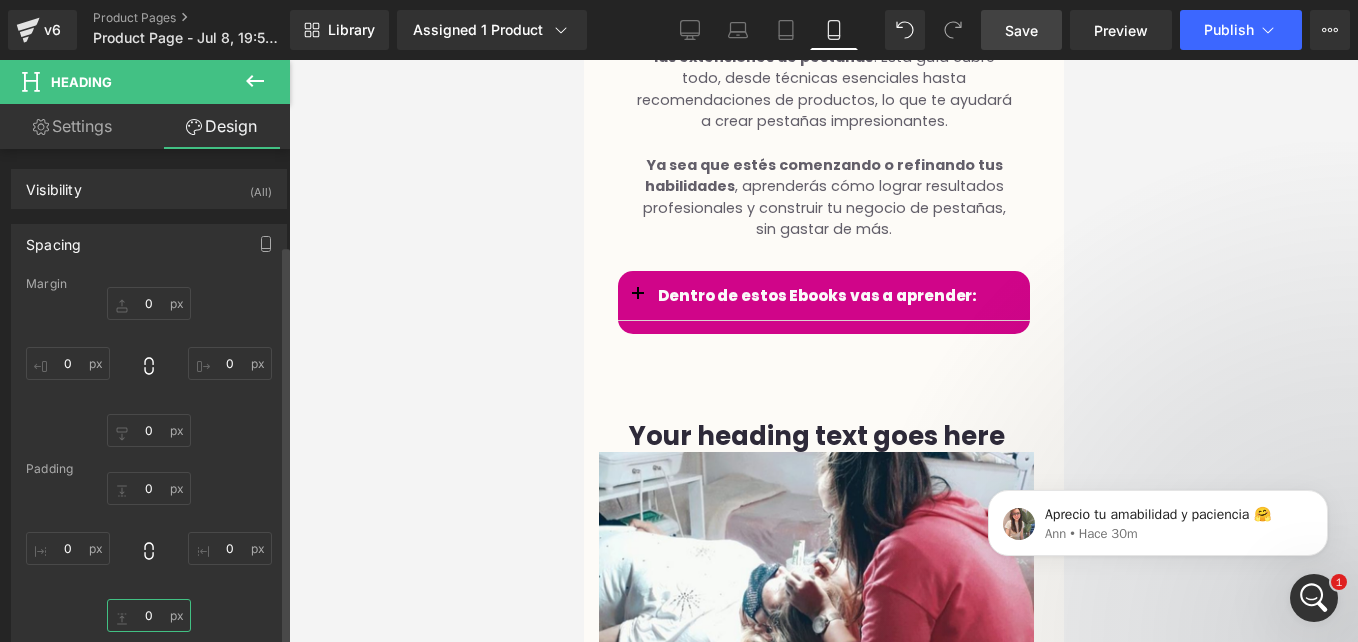 click on "0" at bounding box center (149, 615) 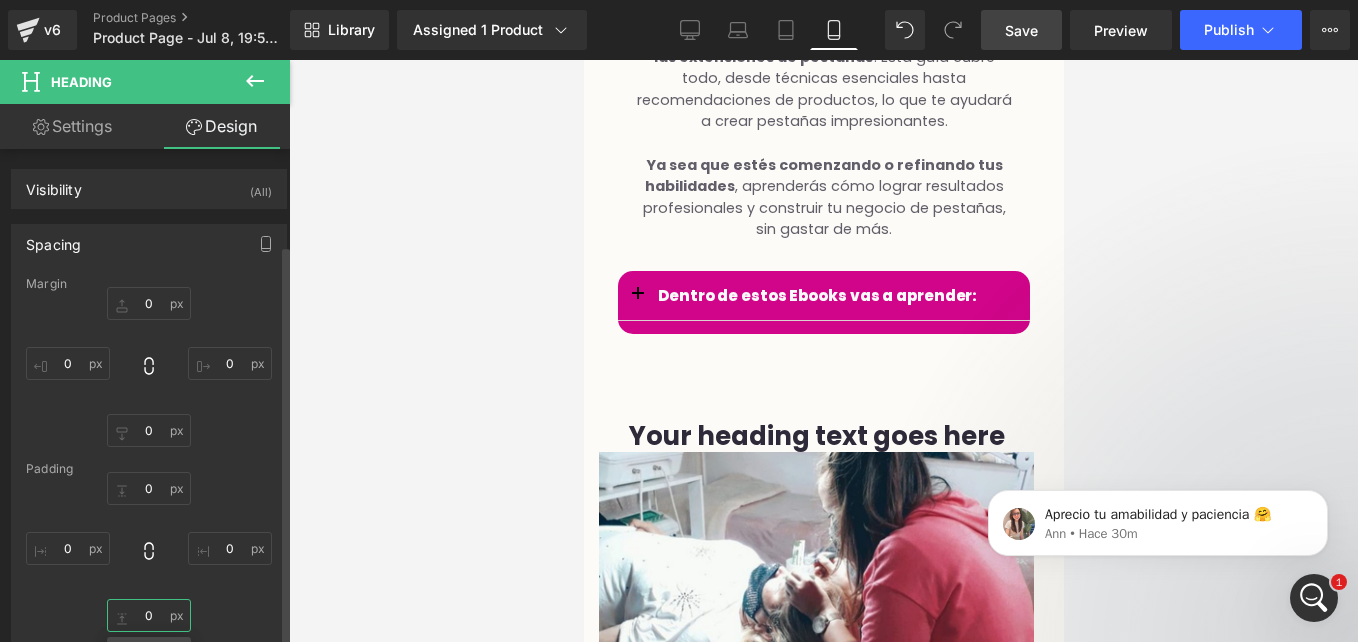 scroll, scrollTop: 176, scrollLeft: 0, axis: vertical 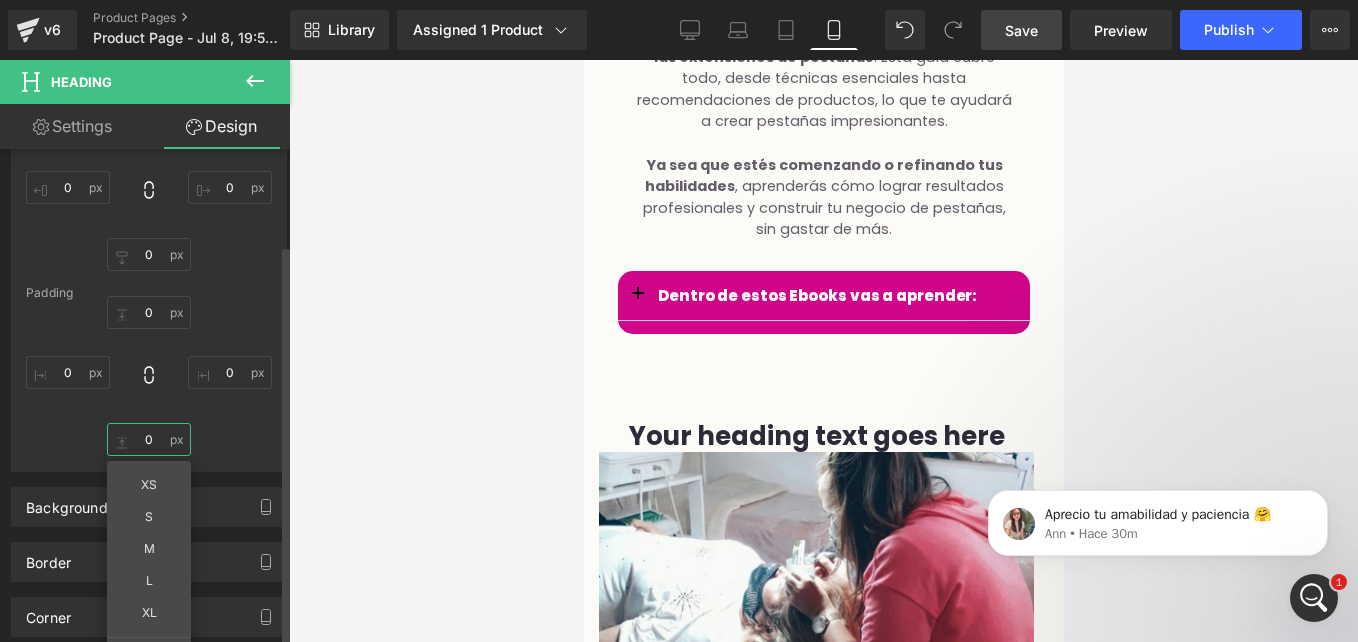 click on "0" at bounding box center (149, 439) 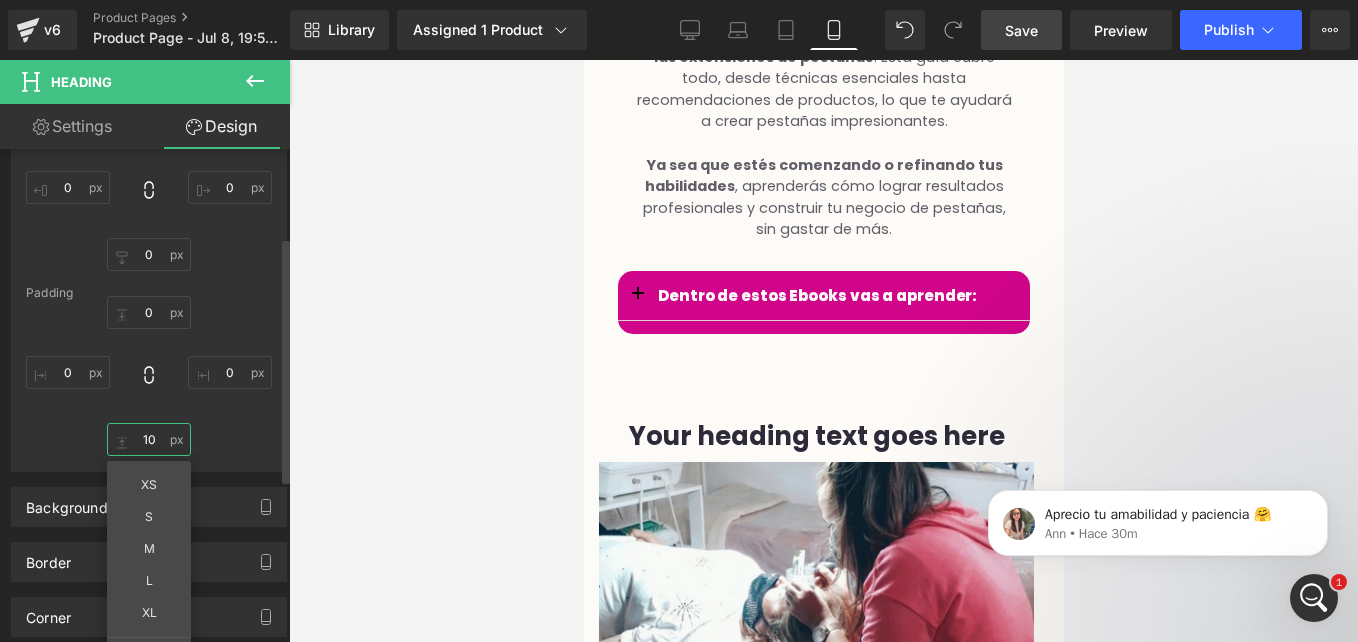 type on "1" 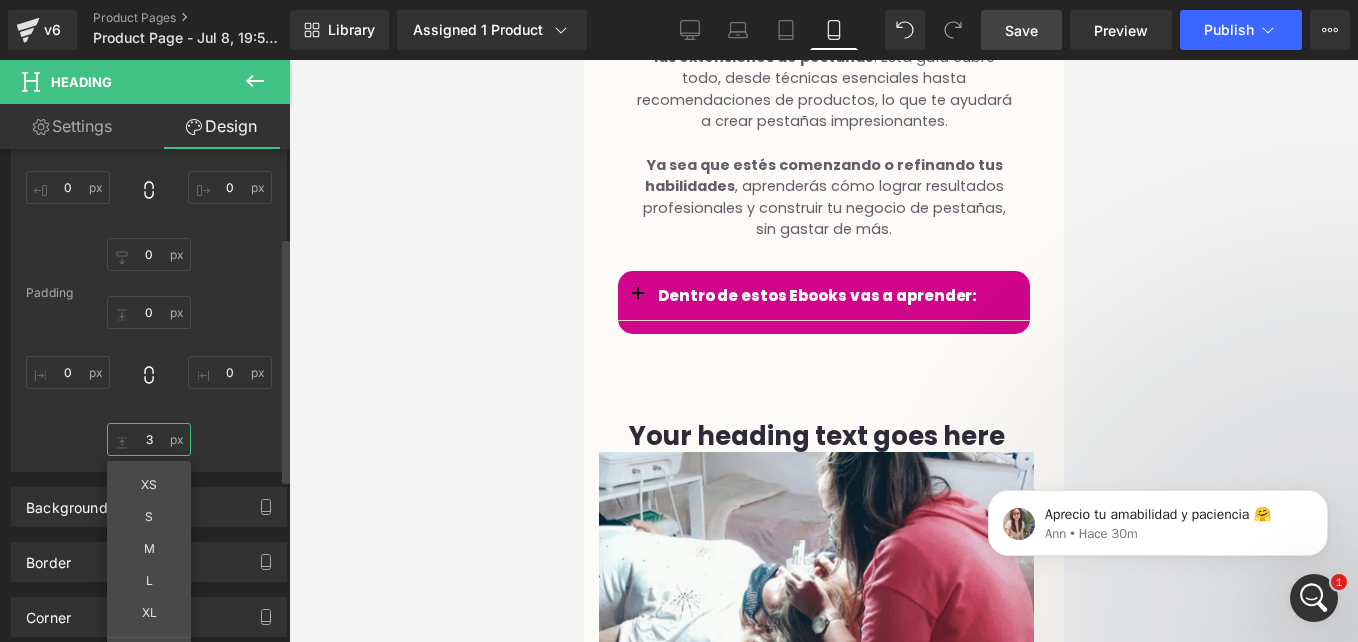type on "30" 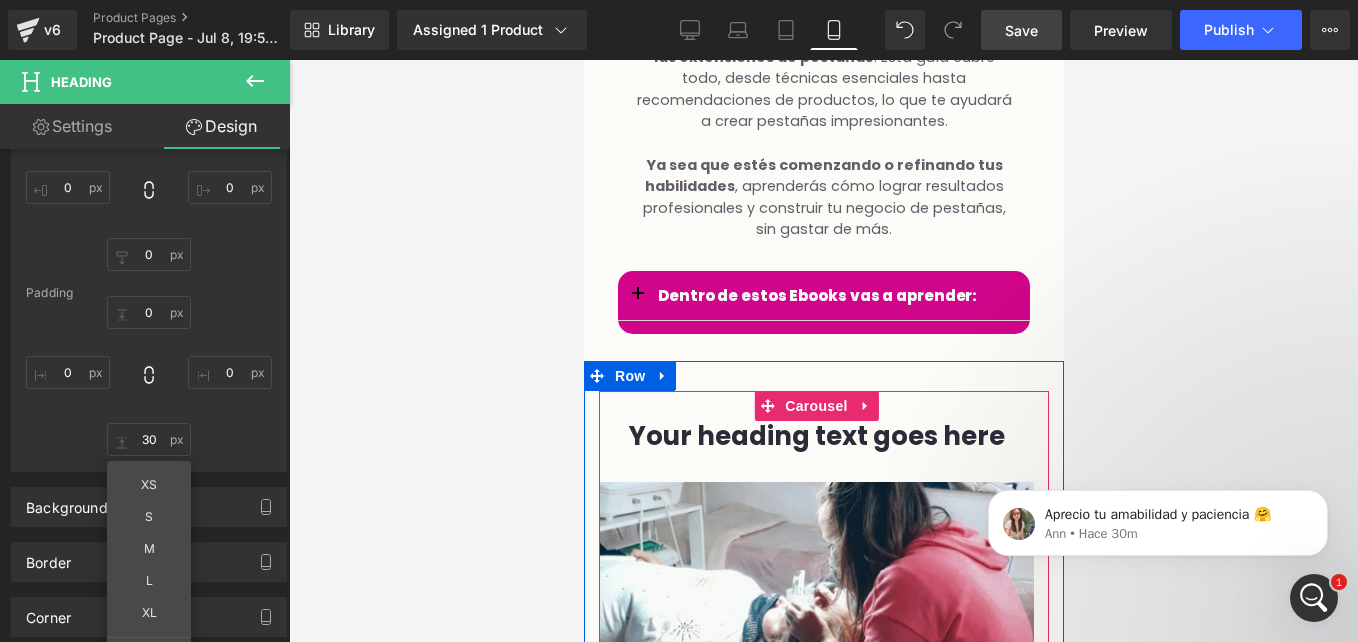 click on "Image
Image
Your heading text goes here
Heading         Image
‹ ›
Carousel" at bounding box center [823, 823] 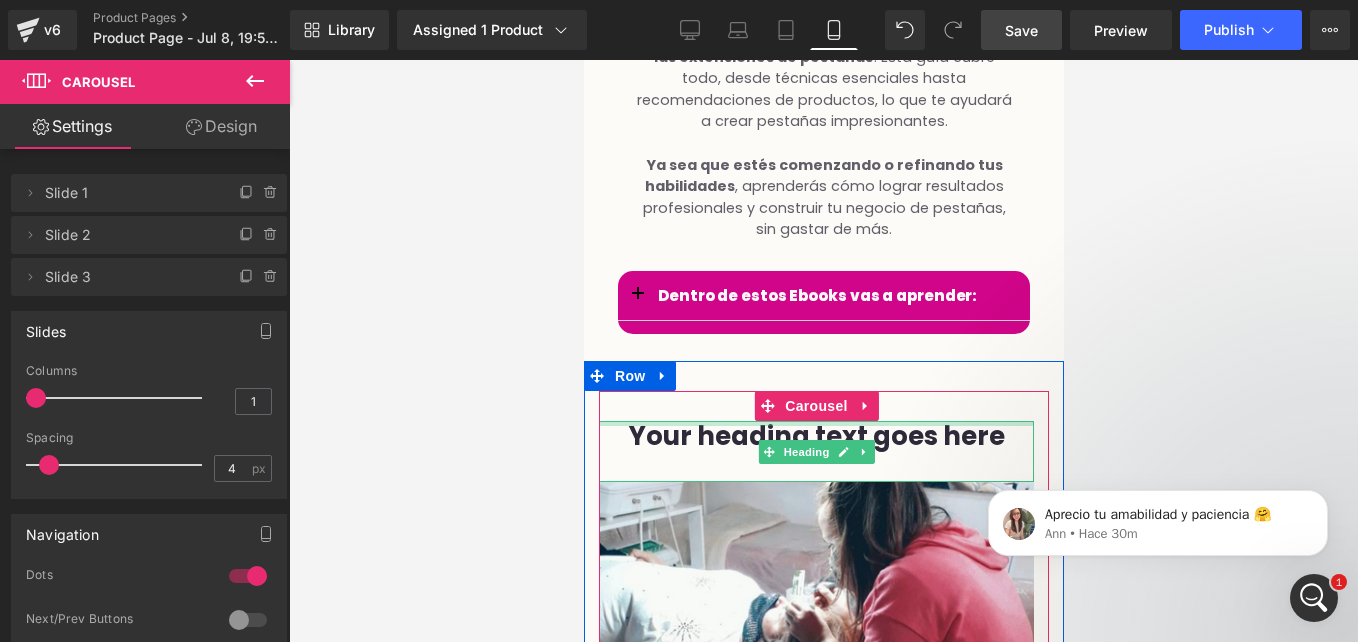 click at bounding box center [815, 423] 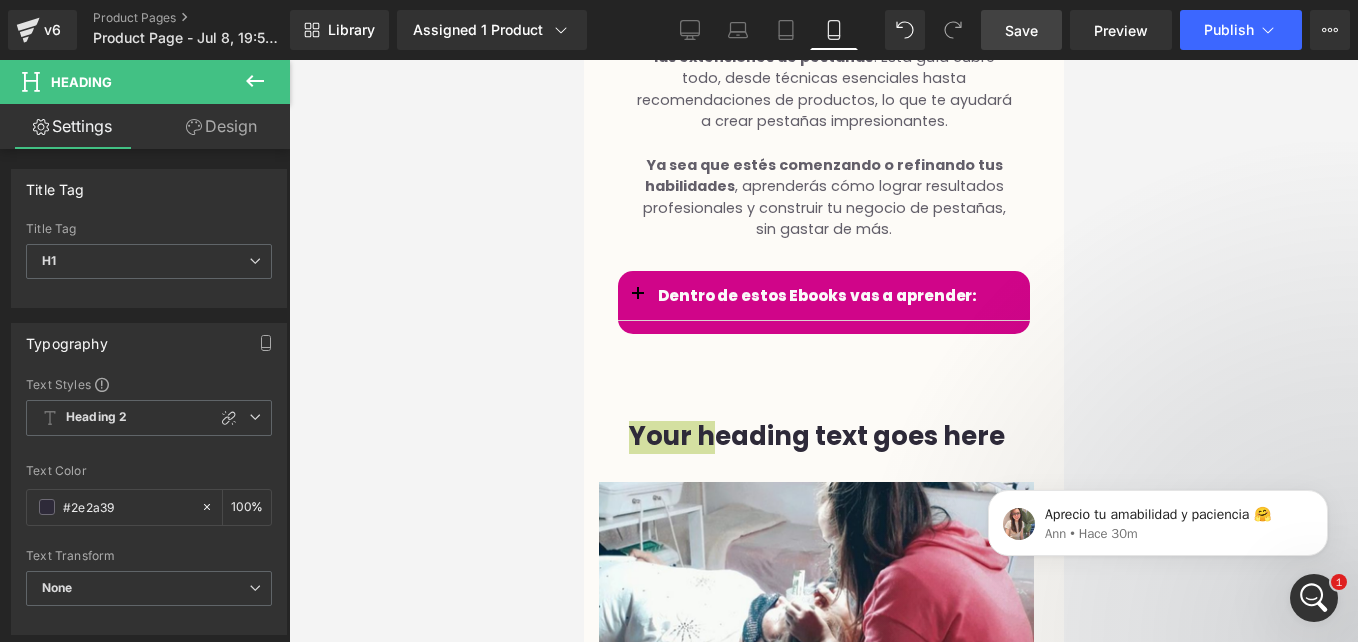 click at bounding box center [823, 351] 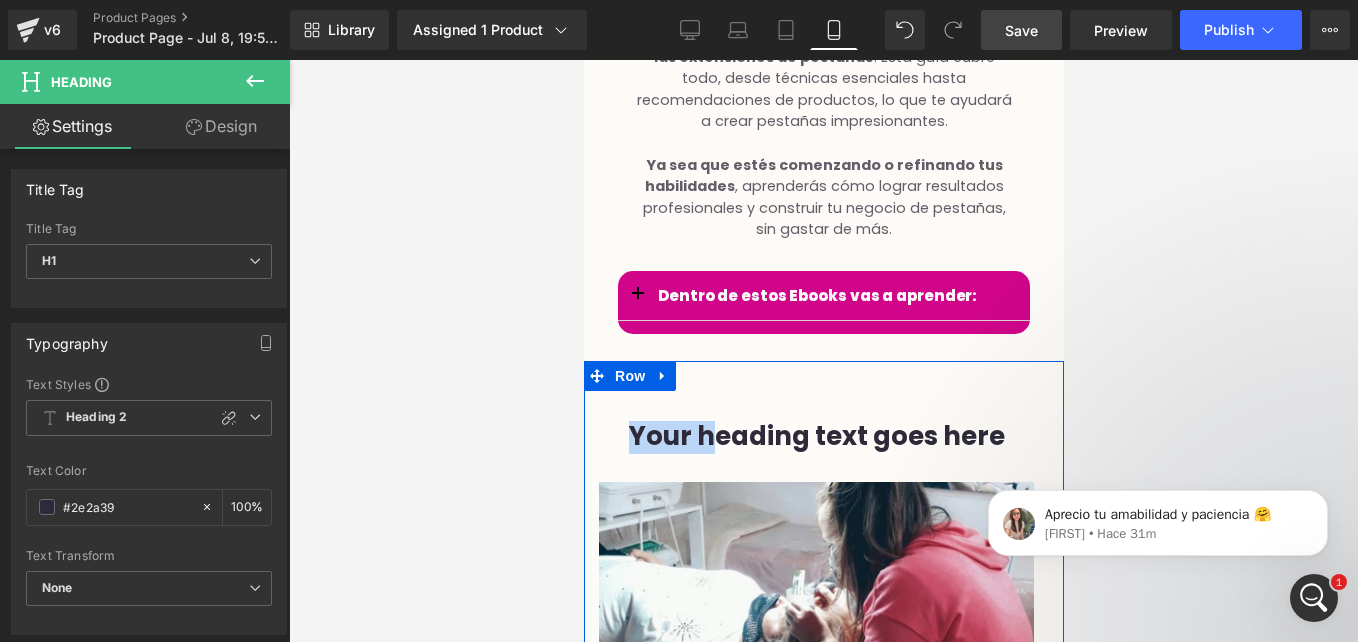 click at bounding box center (823, 376) 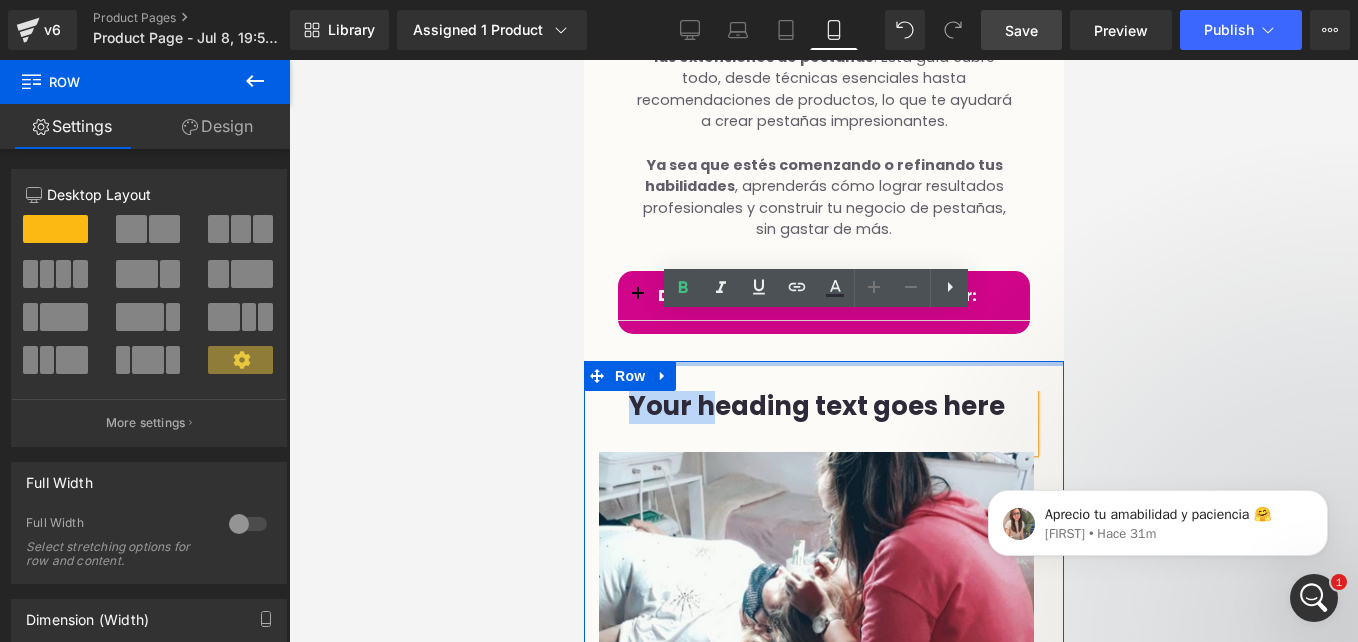 click on "Ganá hasta $150 USD por día con tu propio emprendimiento de extensiones de pestañas ✨  ¡Aprendé desde cero, sin experiencia previa! Heading         Row
Image         Row         5.0 (Libro Electrónico de alta calidad) Text Block         Row         ☆ BONO GRATIS SI COMPRAS ANTES: Heading
00 Horas
08 Minutos
17 Segundos
Countdown Timer         Row
$97,000.00
$14,999.00
(P) Price
Icon
Descarga instantánea por correo electrónico
Text Block" at bounding box center (823, -591) 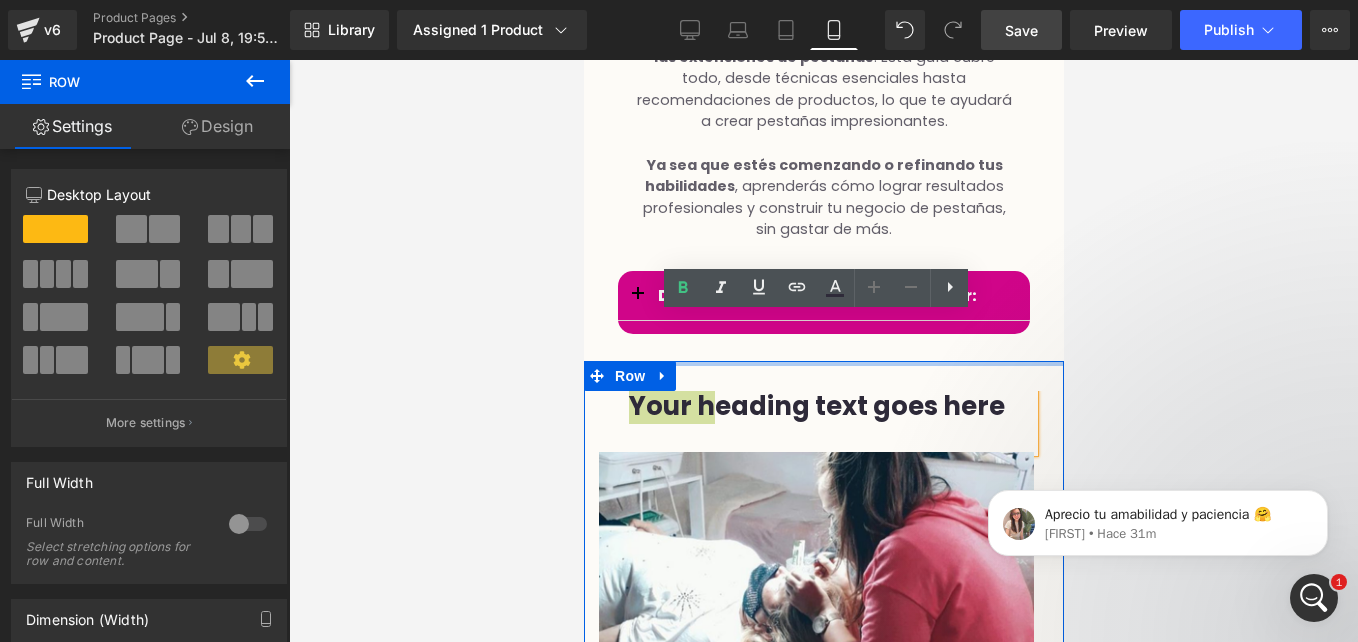 click at bounding box center [823, 351] 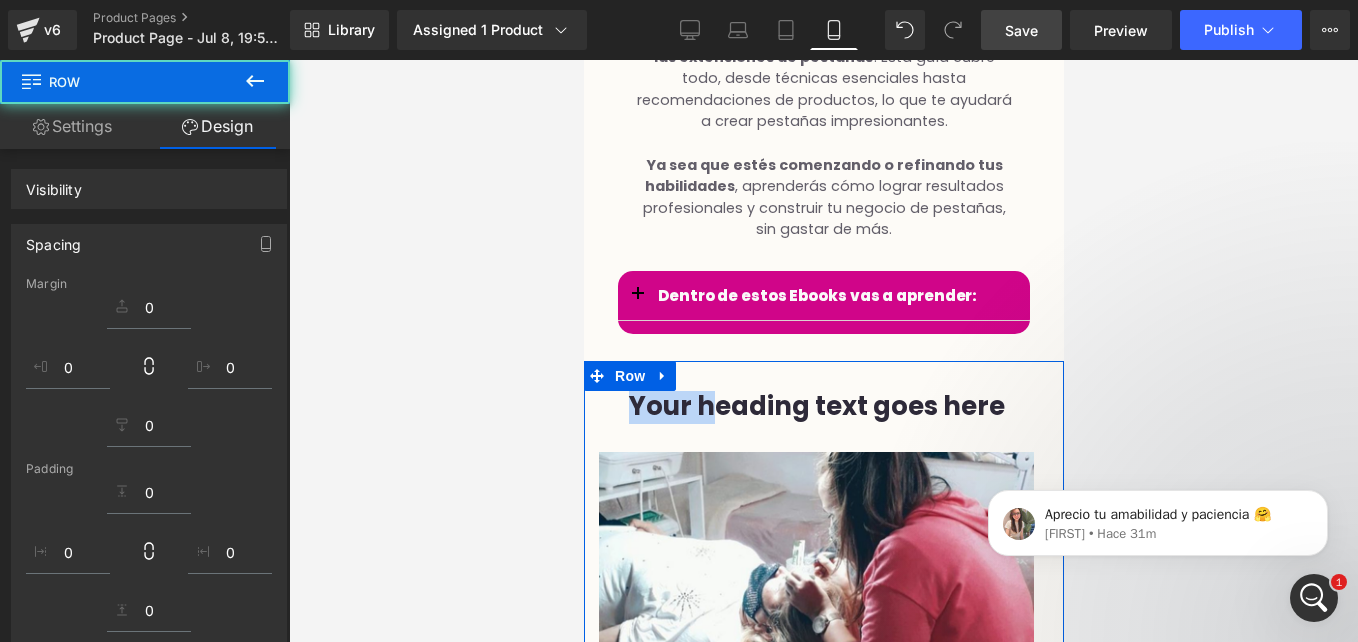 click on "Your heading text goes here" at bounding box center (815, 406) 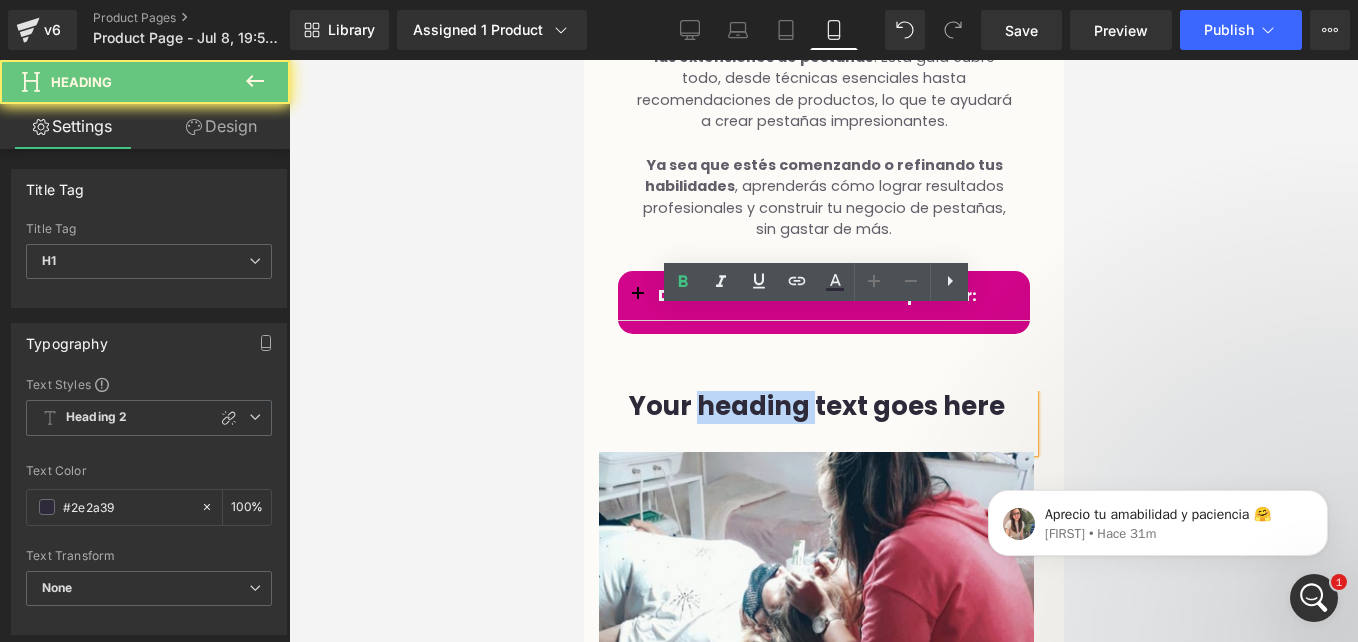 click on "Your heading text goes here" at bounding box center (815, 406) 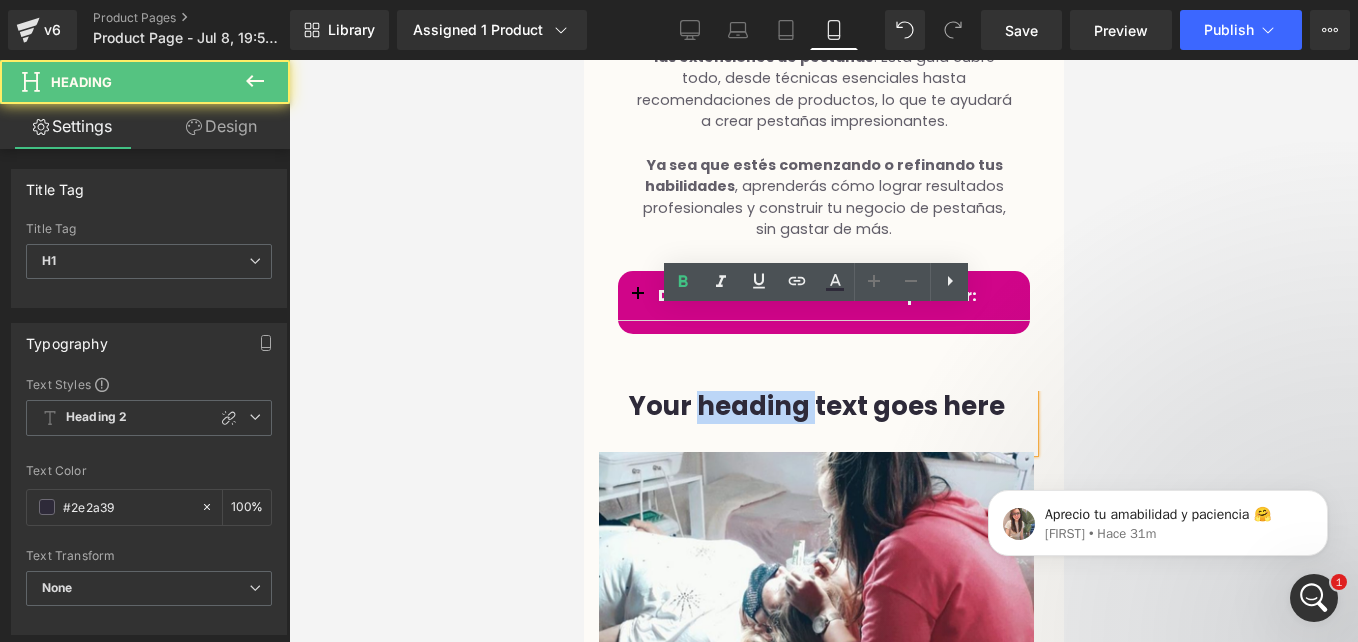 click on "Your heading text goes here" at bounding box center (815, 406) 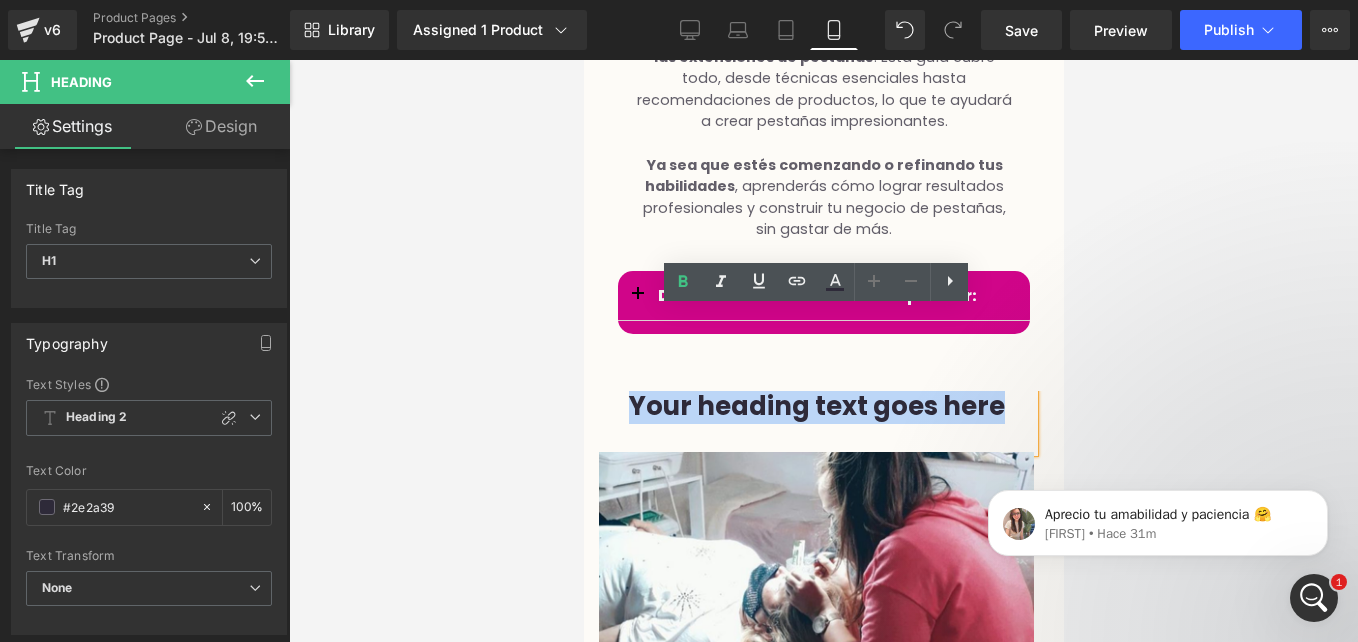 type 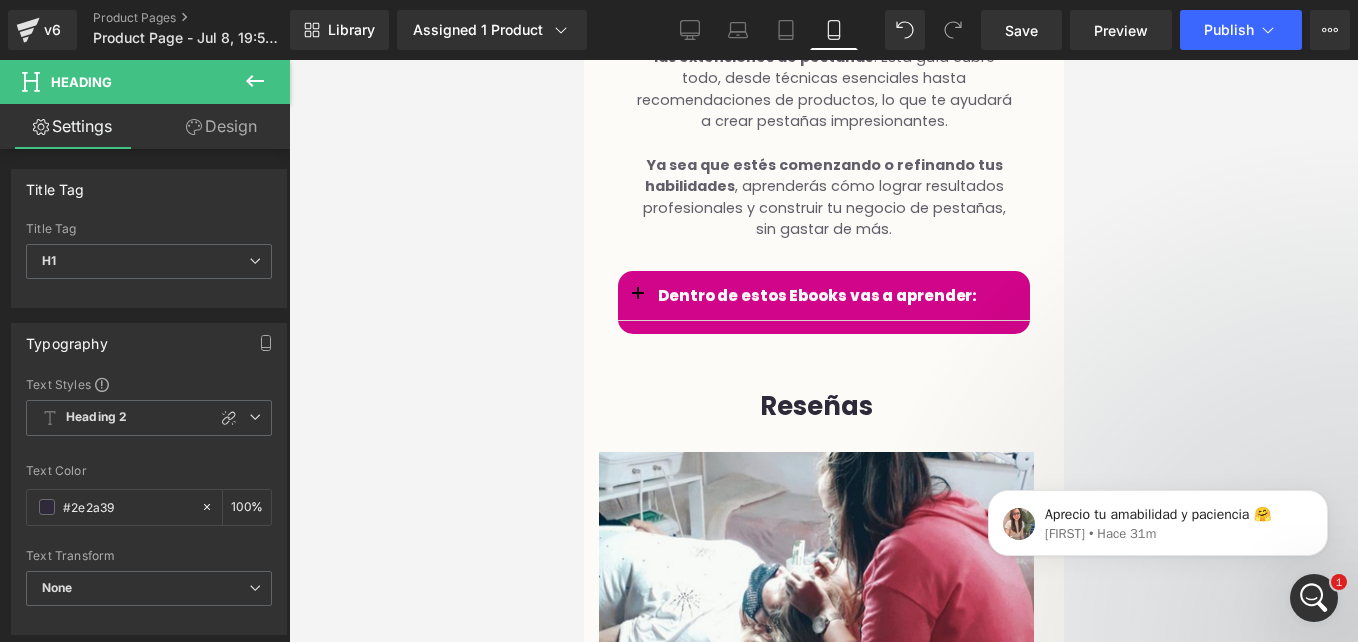 click at bounding box center [823, 351] 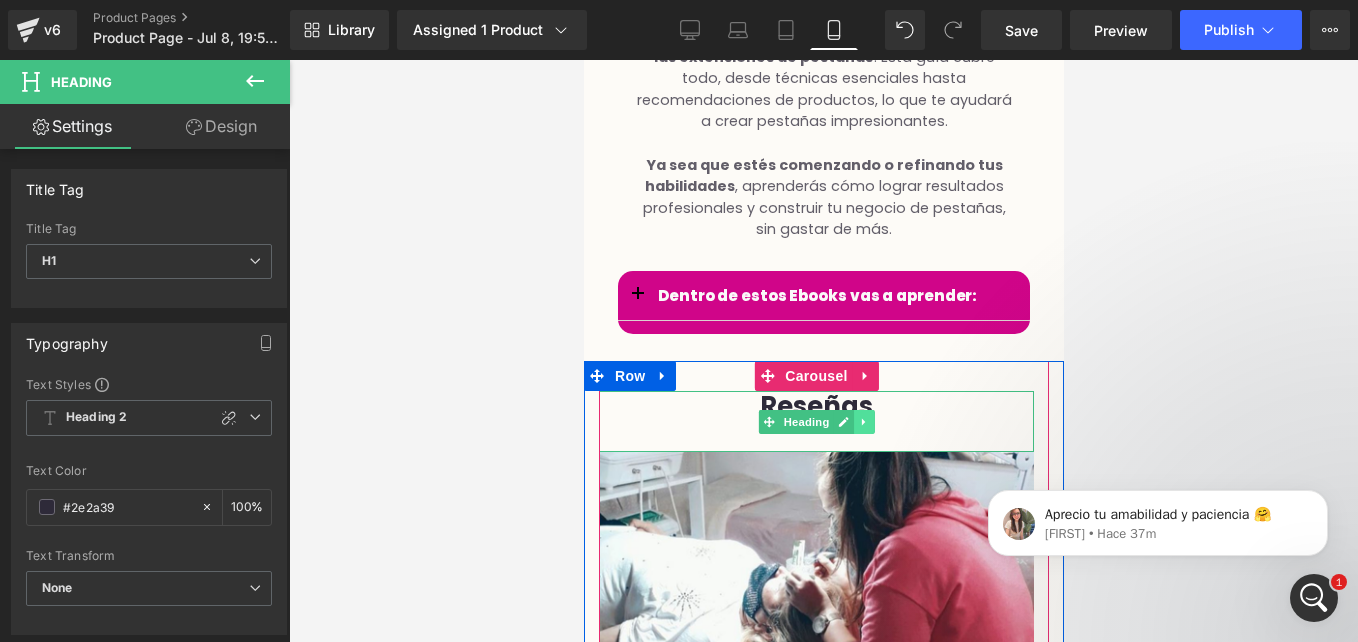 click 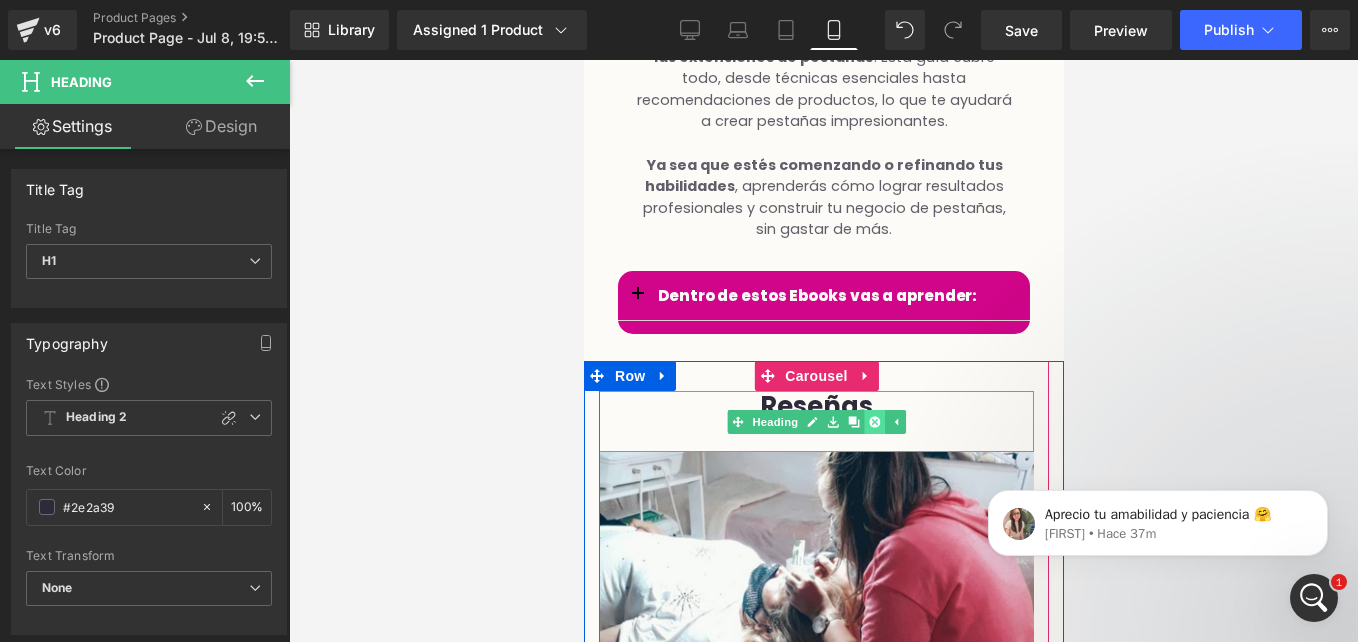 click at bounding box center (873, 422) 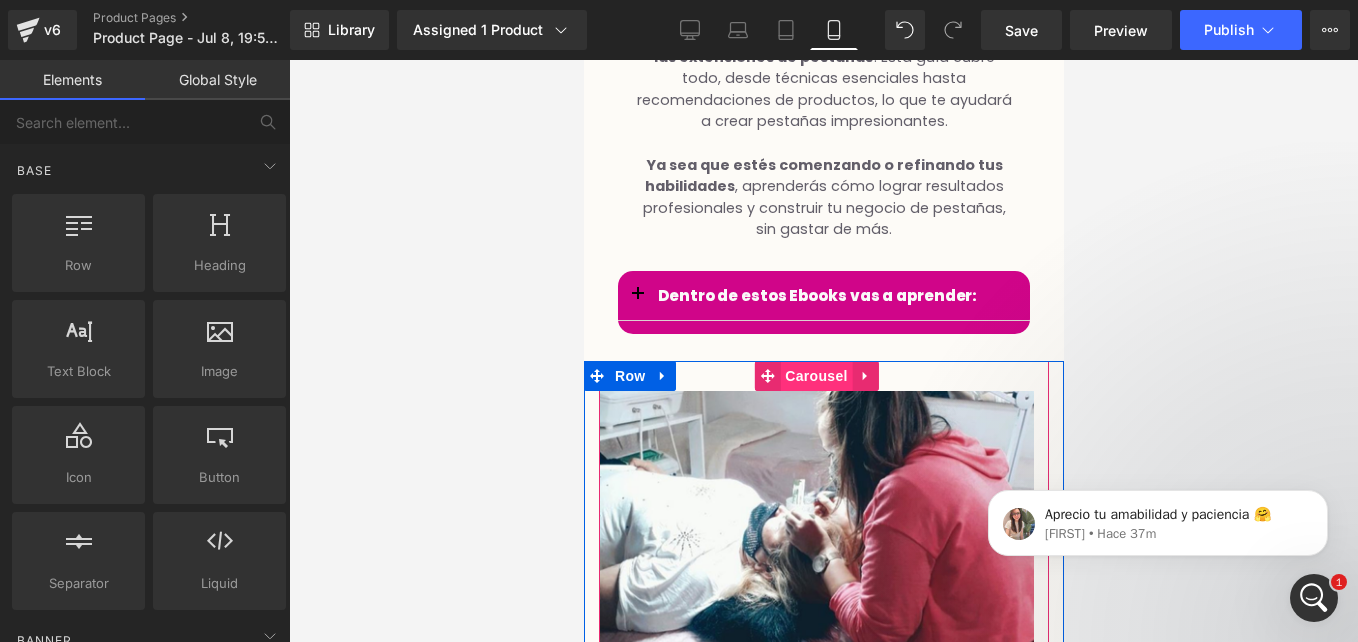 scroll, scrollTop: 3915, scrollLeft: 0, axis: vertical 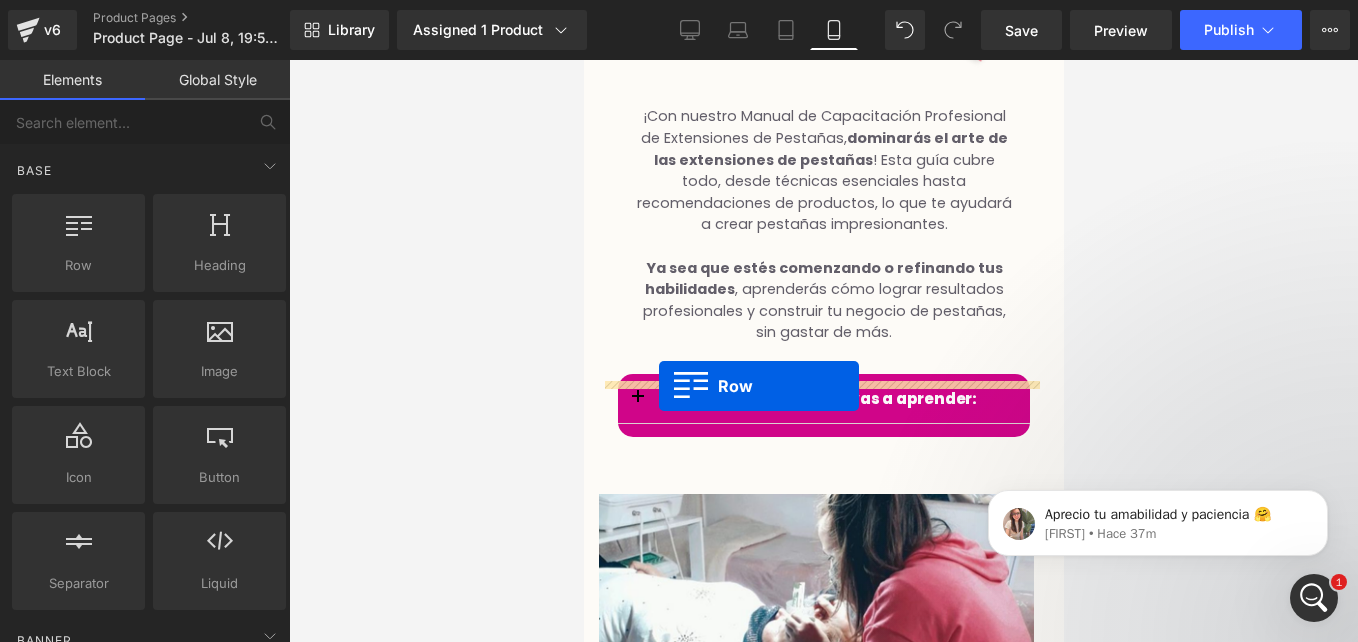 drag, startPoint x: 664, startPoint y: 299, endPoint x: 658, endPoint y: 386, distance: 87.20665 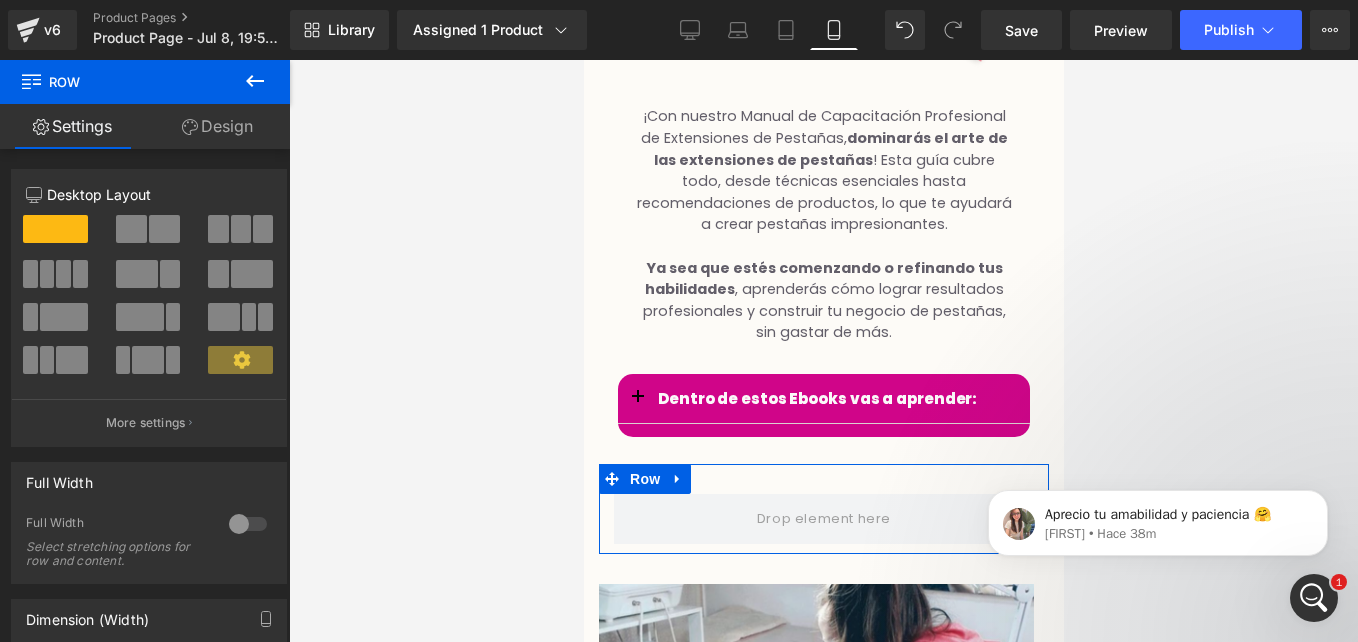 click on "Design" at bounding box center [217, 126] 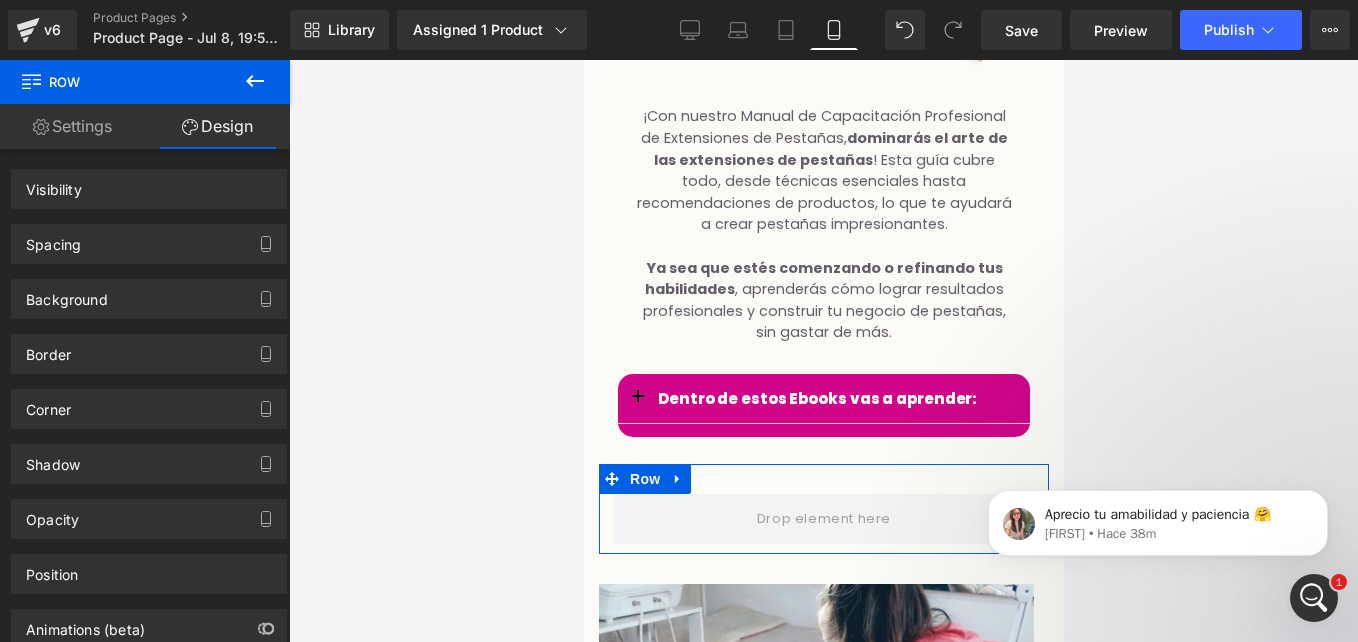 click at bounding box center (255, 82) 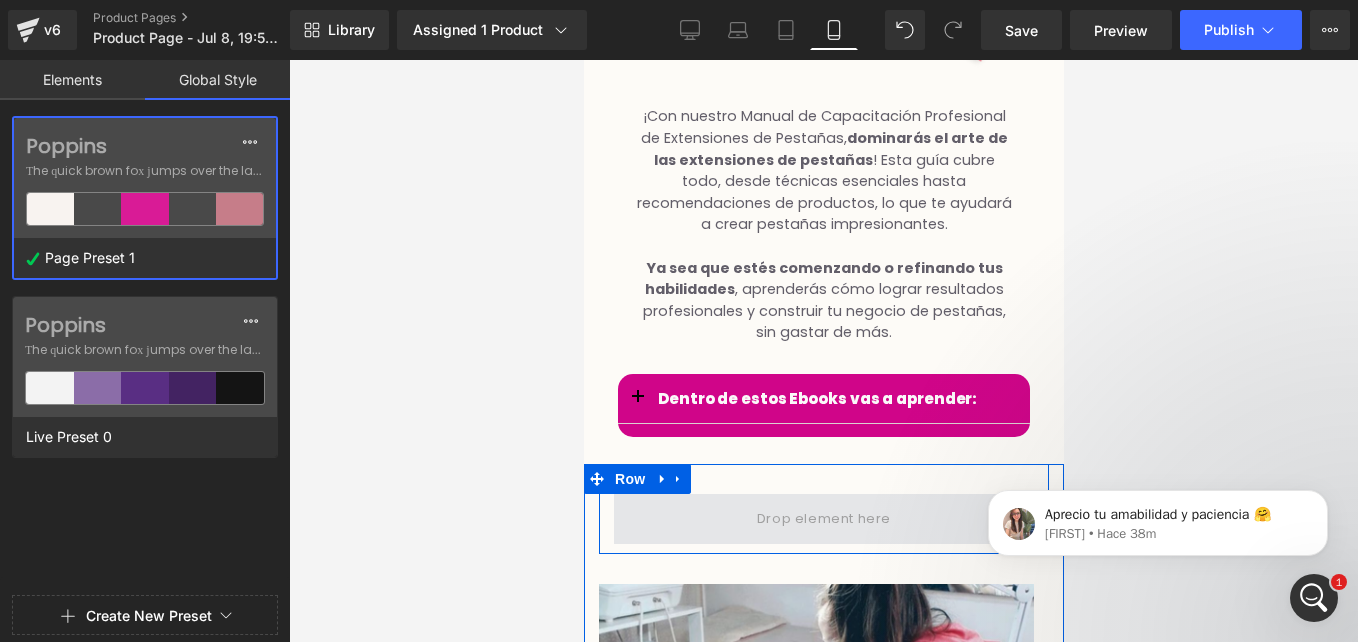 click at bounding box center [823, 519] 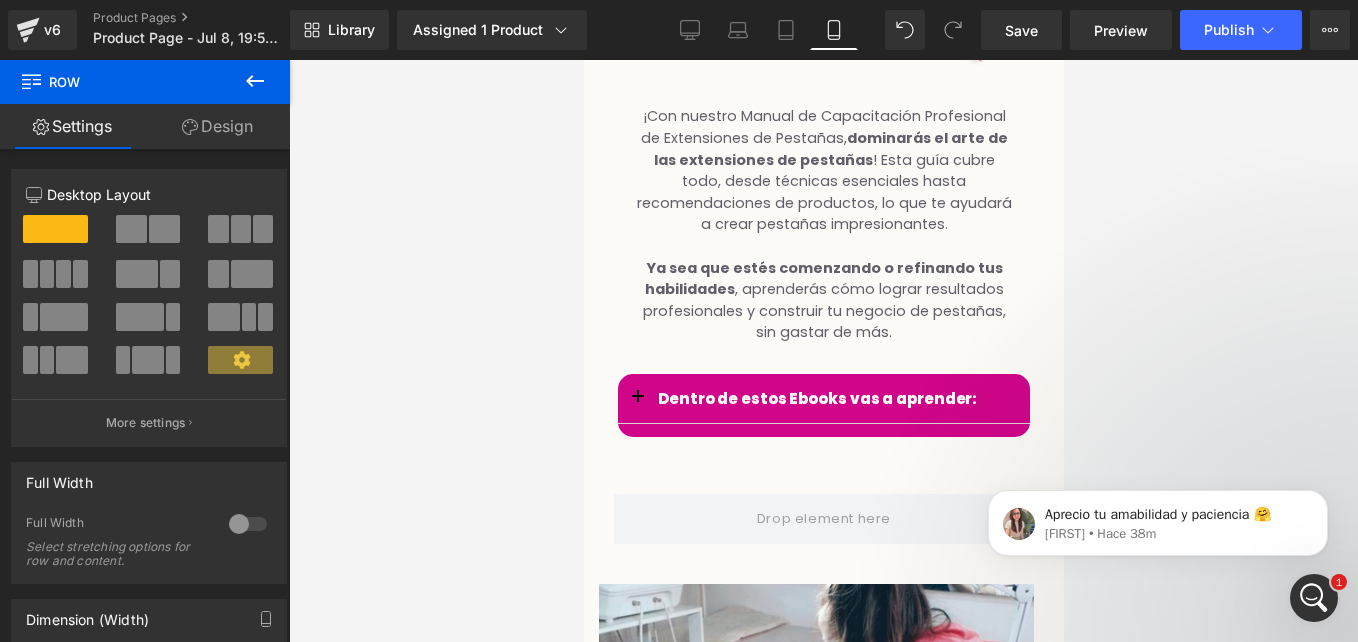 click 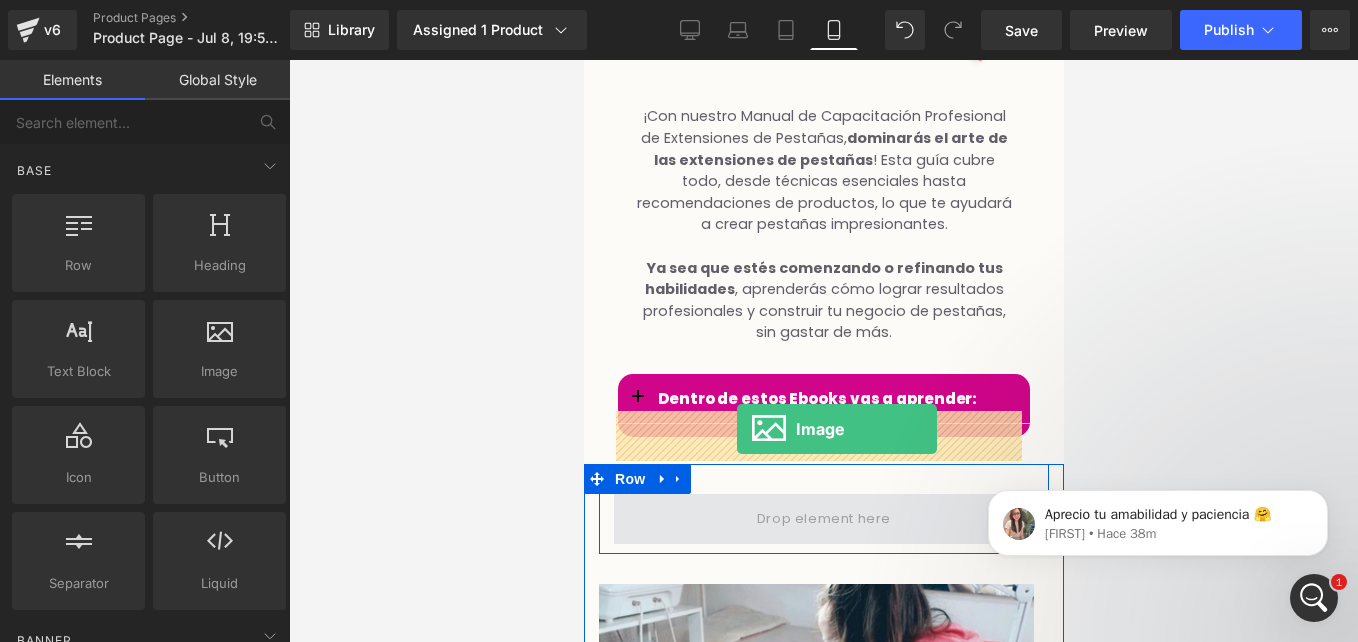 drag, startPoint x: 791, startPoint y: 402, endPoint x: 736, endPoint y: 433, distance: 63.134777 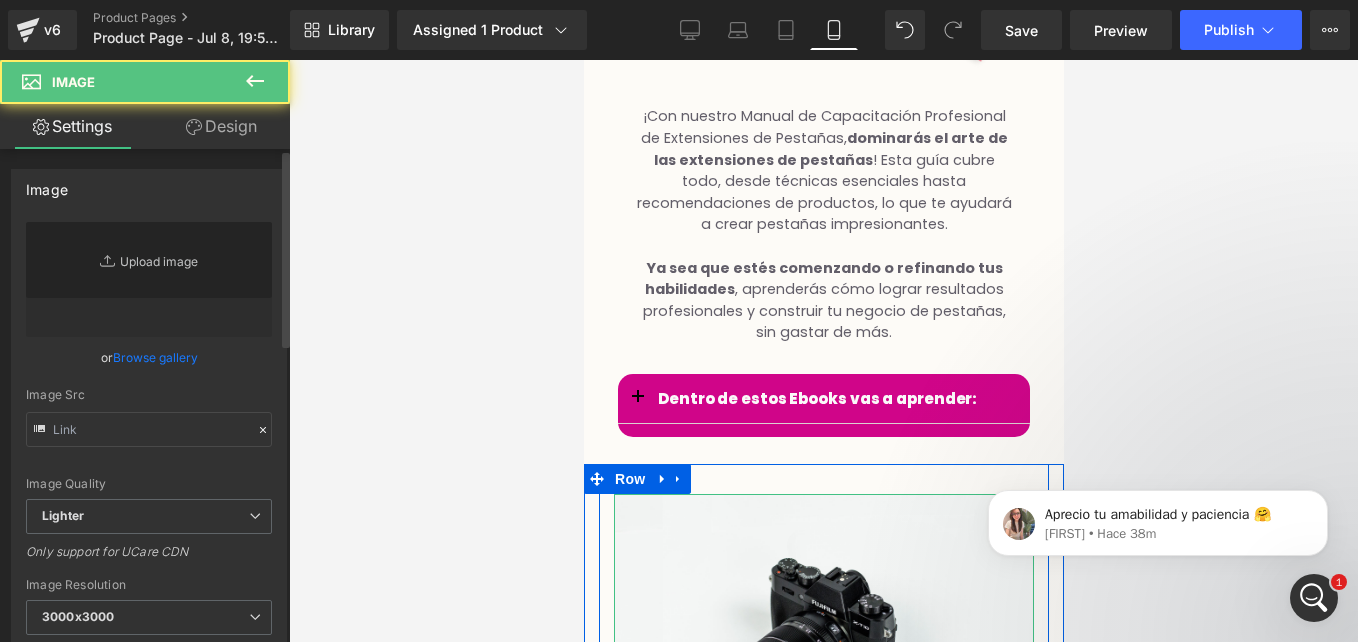 type on "//d1um8515vdn9kb.cloudfront.net/images/parallax.jpg" 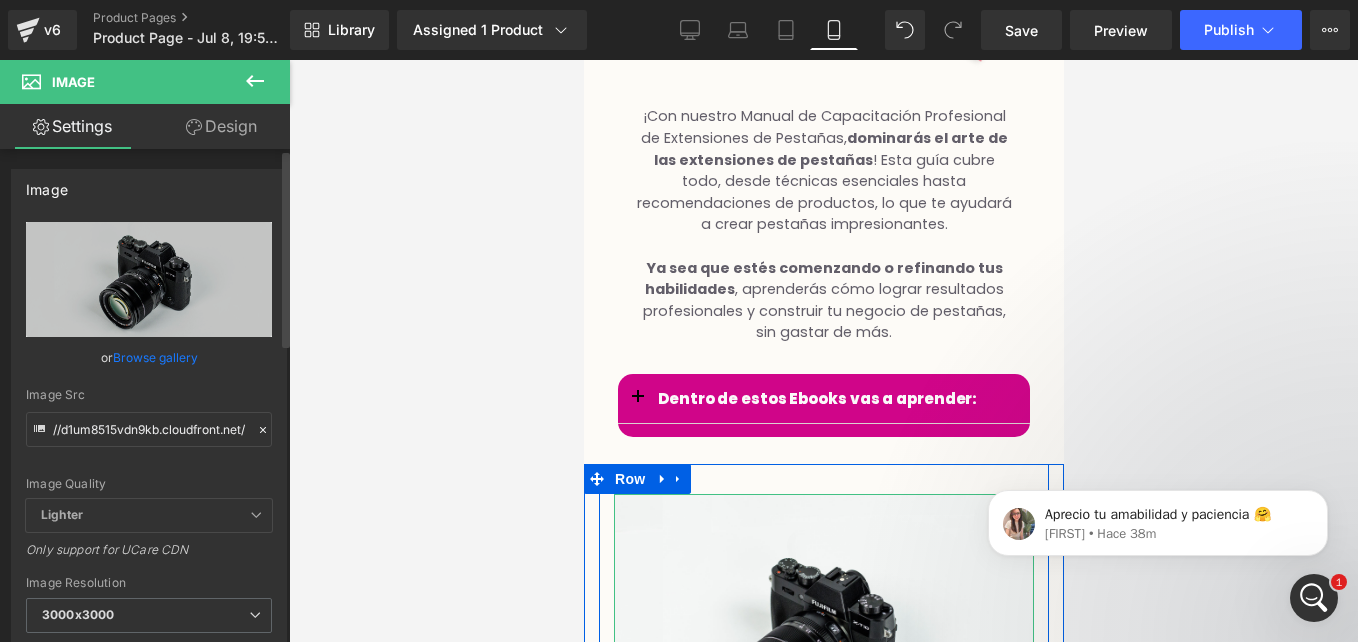 click 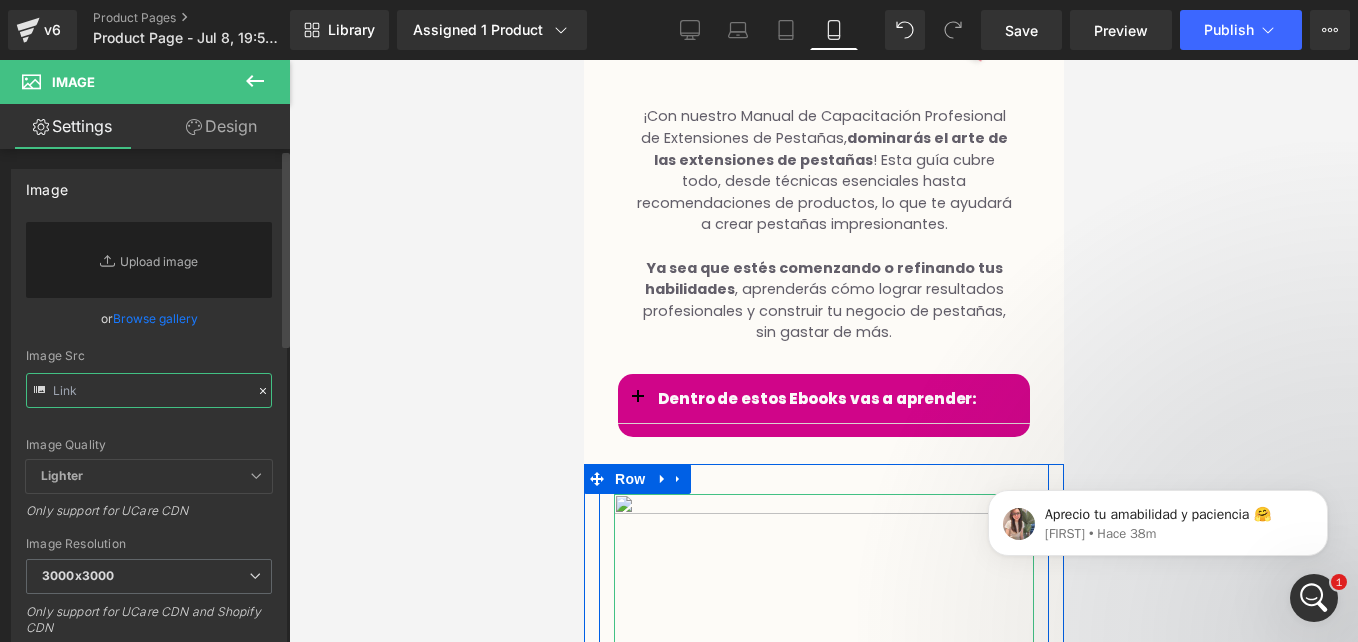 click at bounding box center [149, 390] 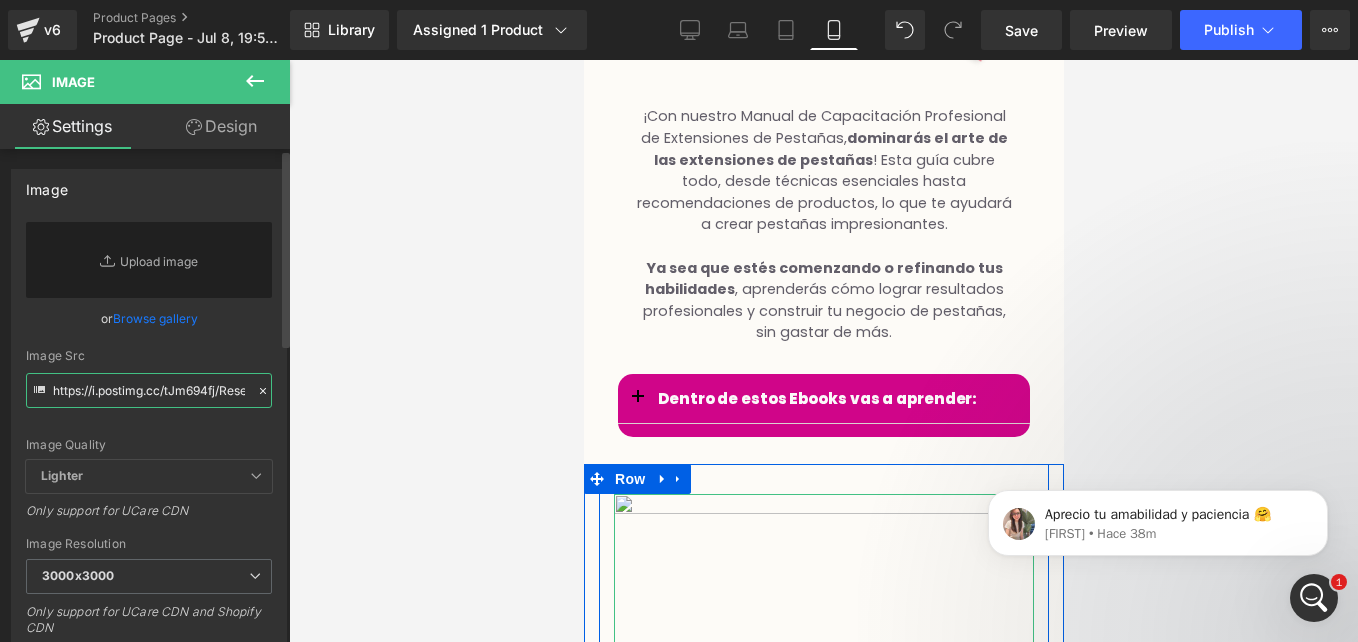 scroll, scrollTop: 0, scrollLeft: 57, axis: horizontal 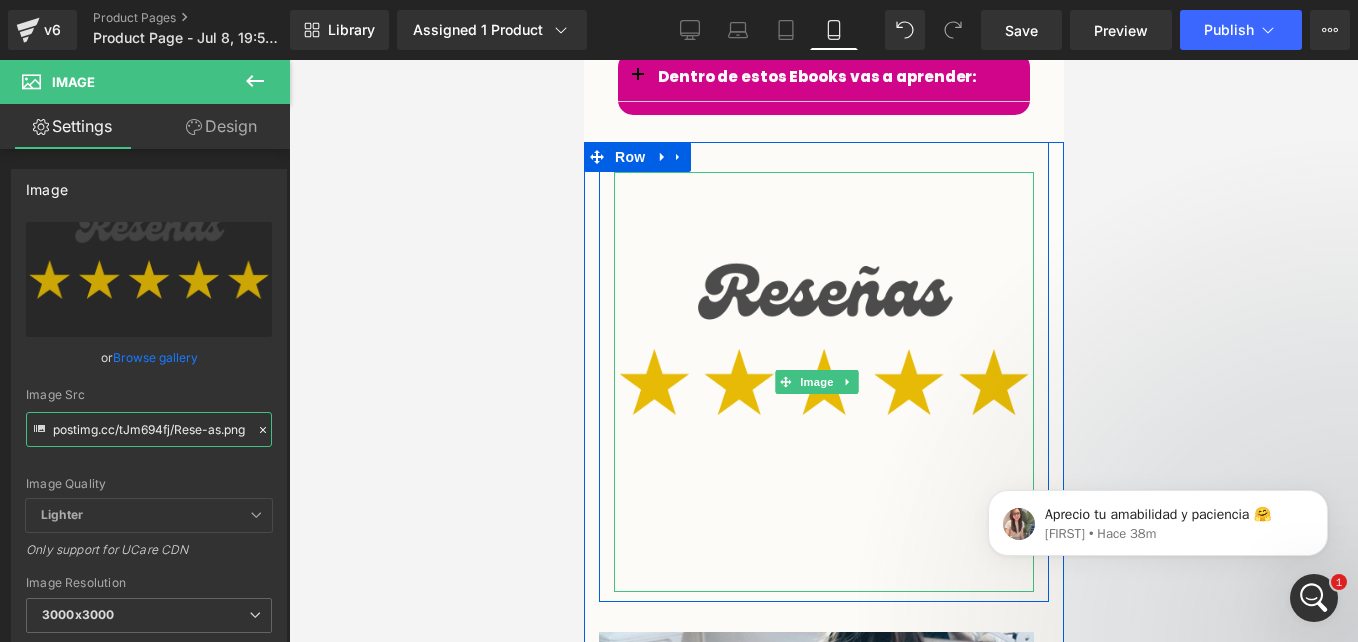 type on "https://i.postimg.cc/tJm694fj/Rese-as.png" 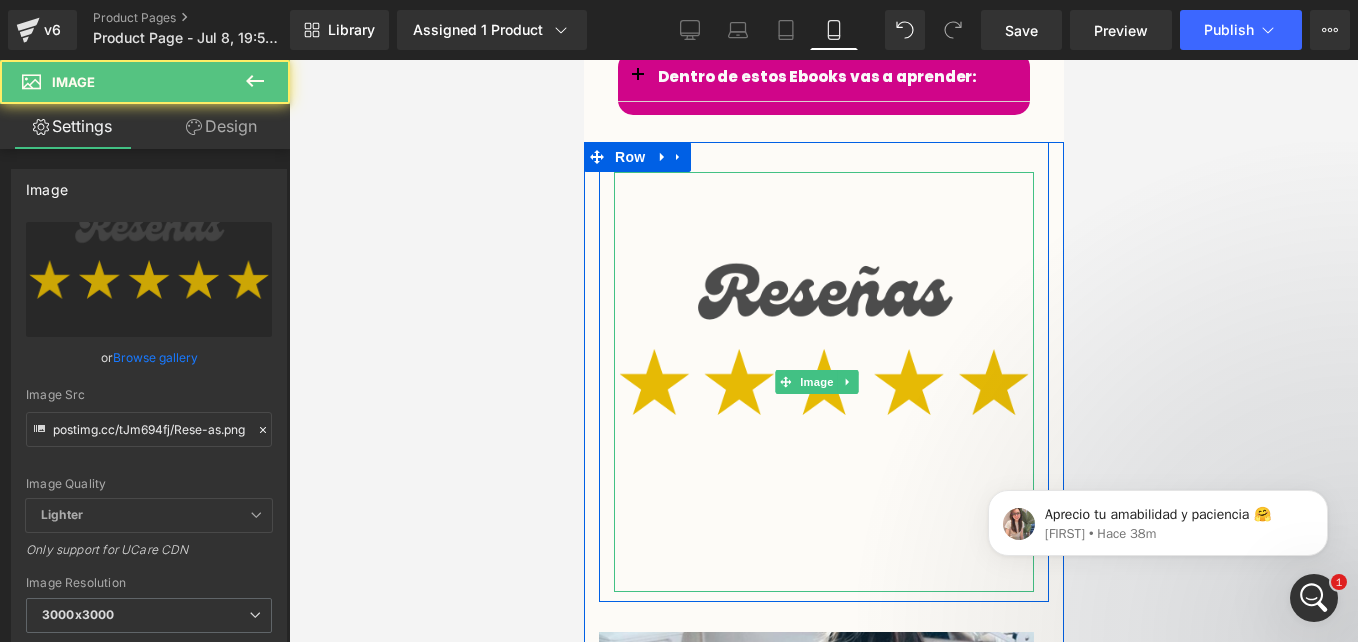 click at bounding box center (823, 382) 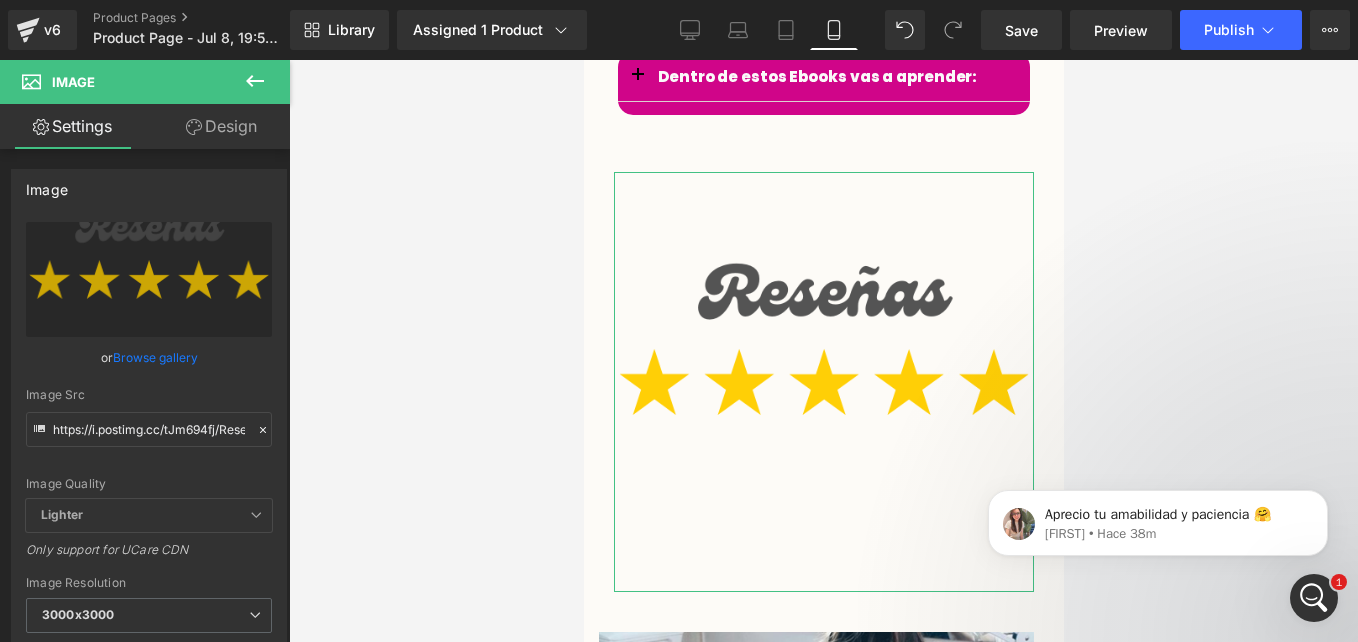 click on "Design" at bounding box center [221, 126] 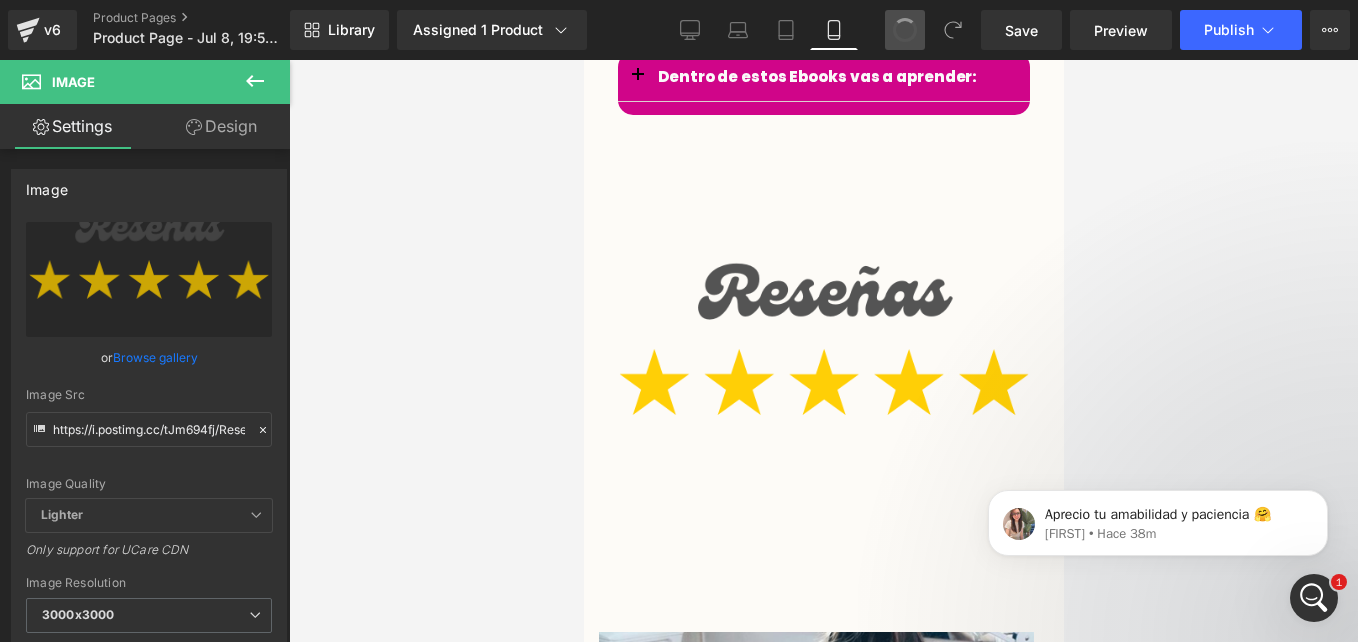 scroll, scrollTop: 4099, scrollLeft: 0, axis: vertical 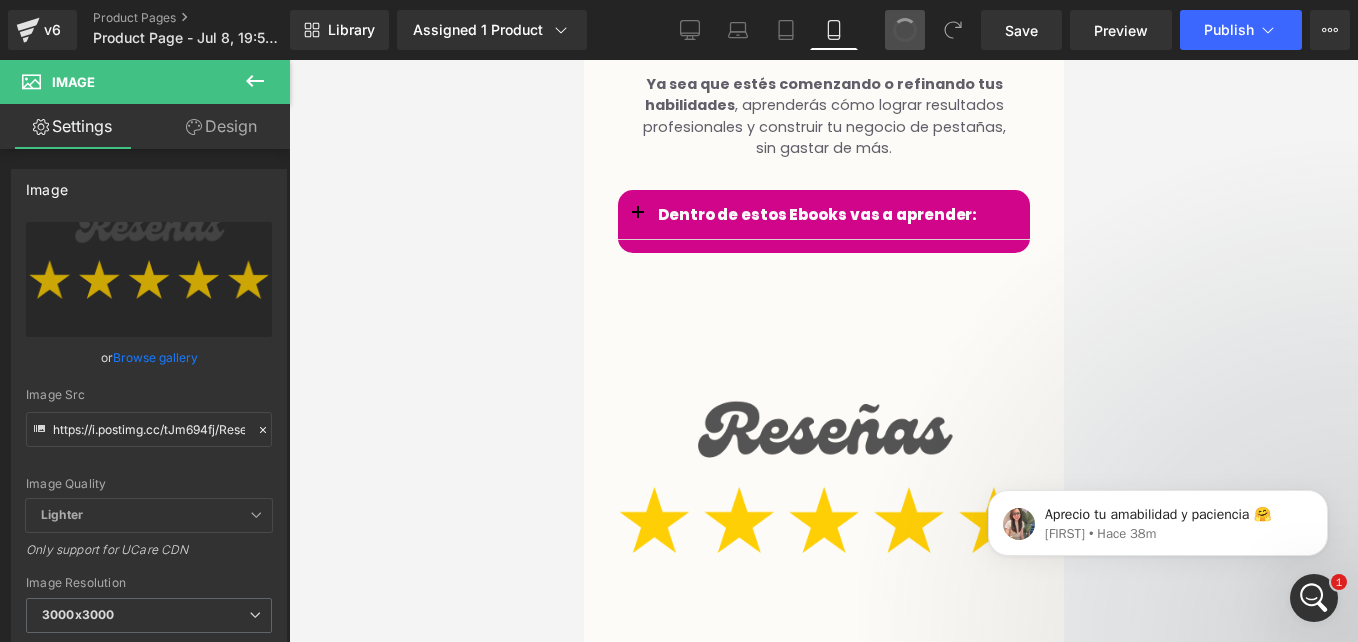 click at bounding box center [905, 30] 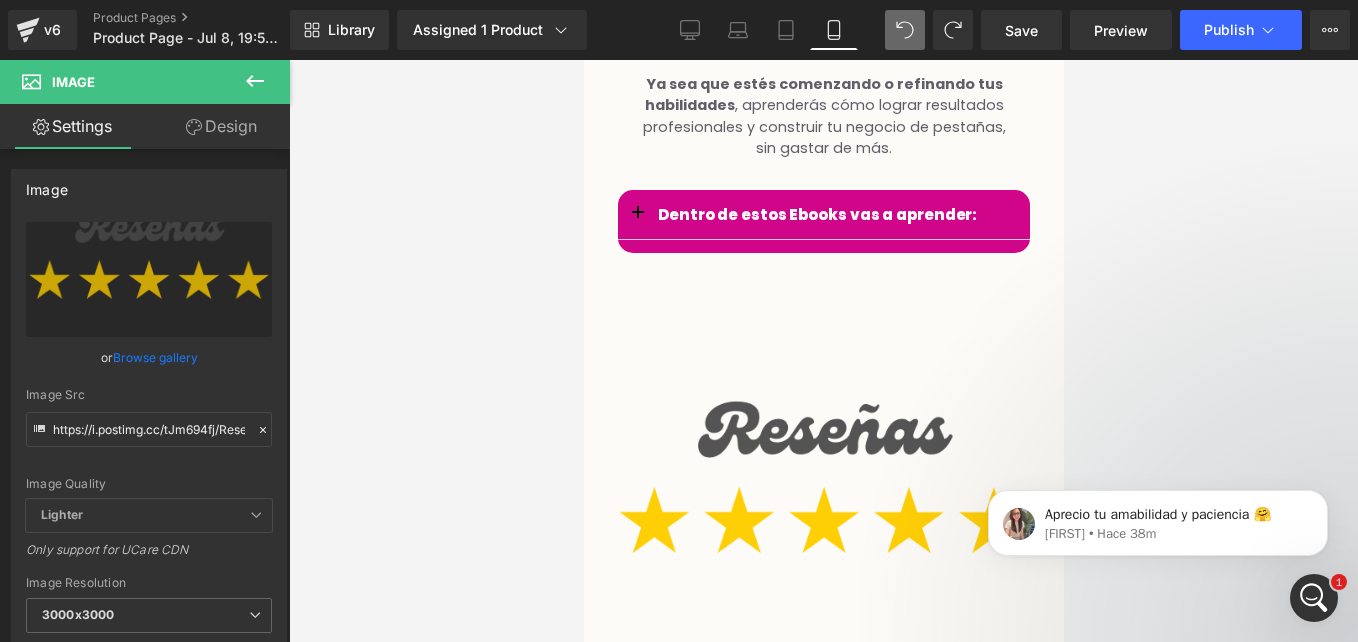 type 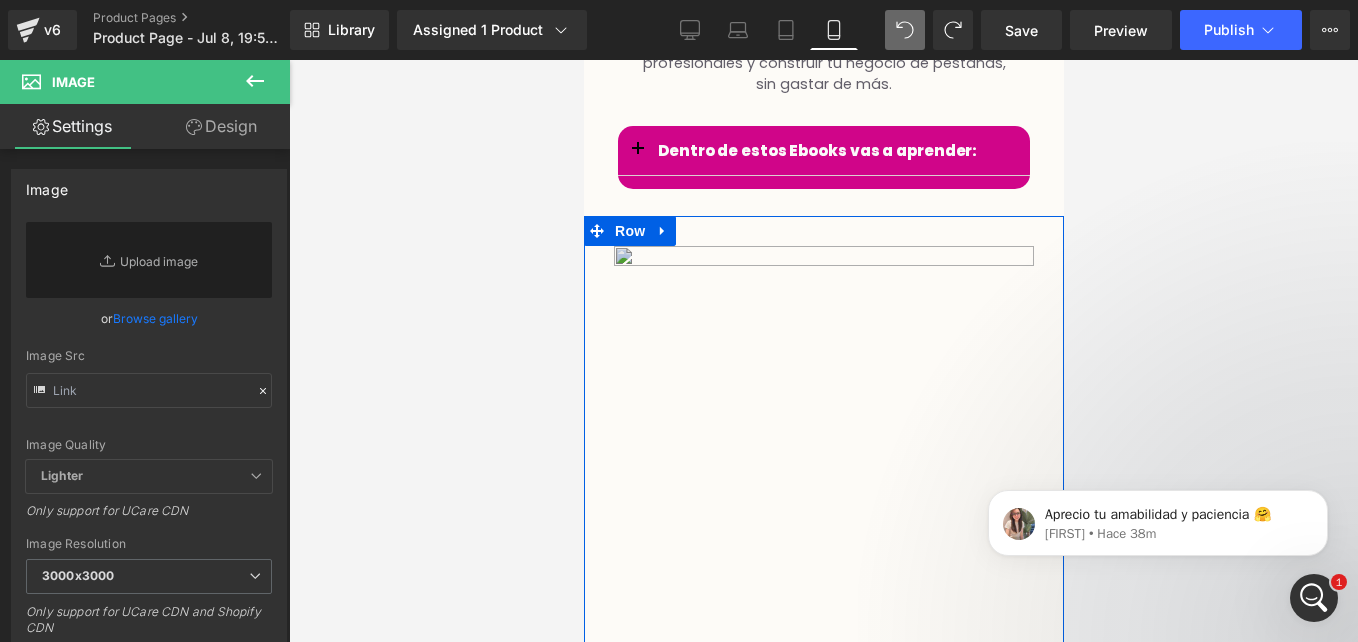 scroll, scrollTop: 4159, scrollLeft: 0, axis: vertical 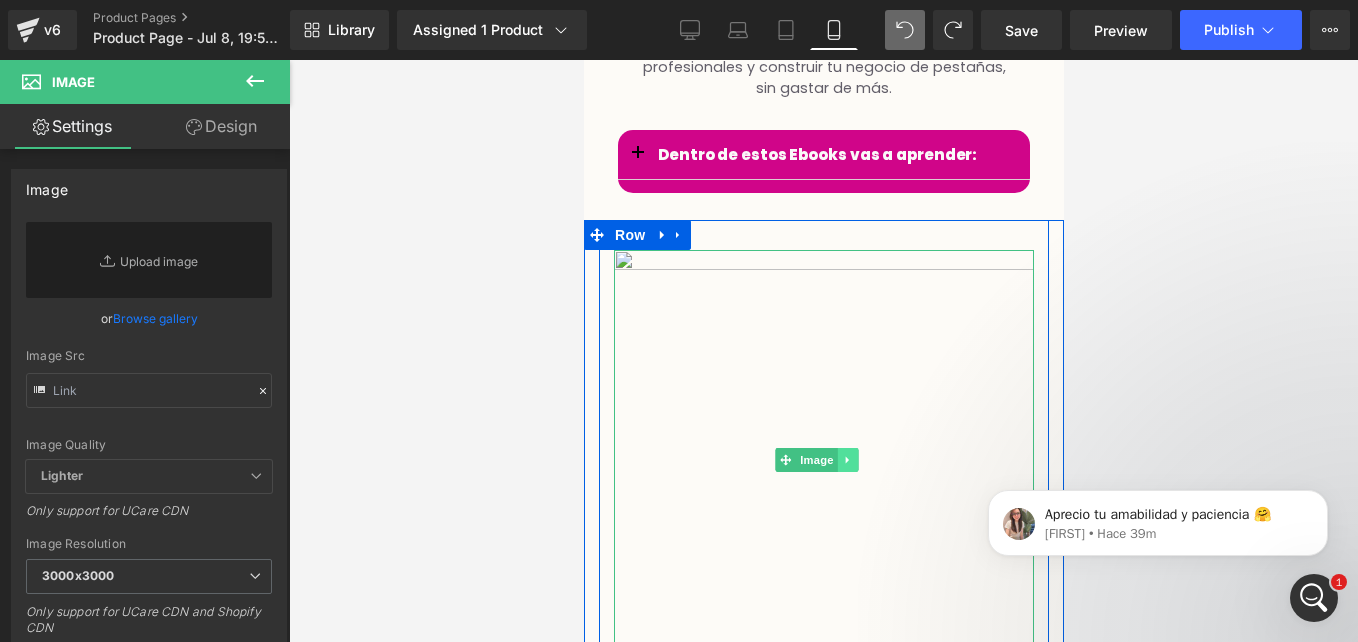 click 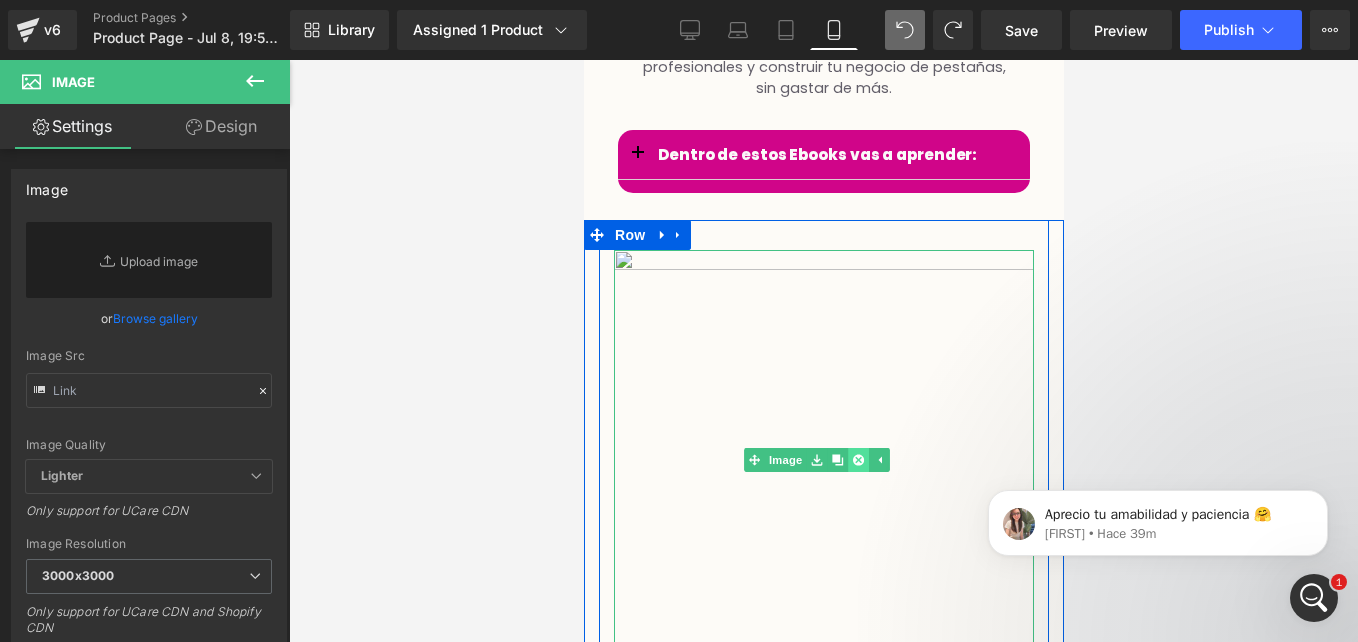 click 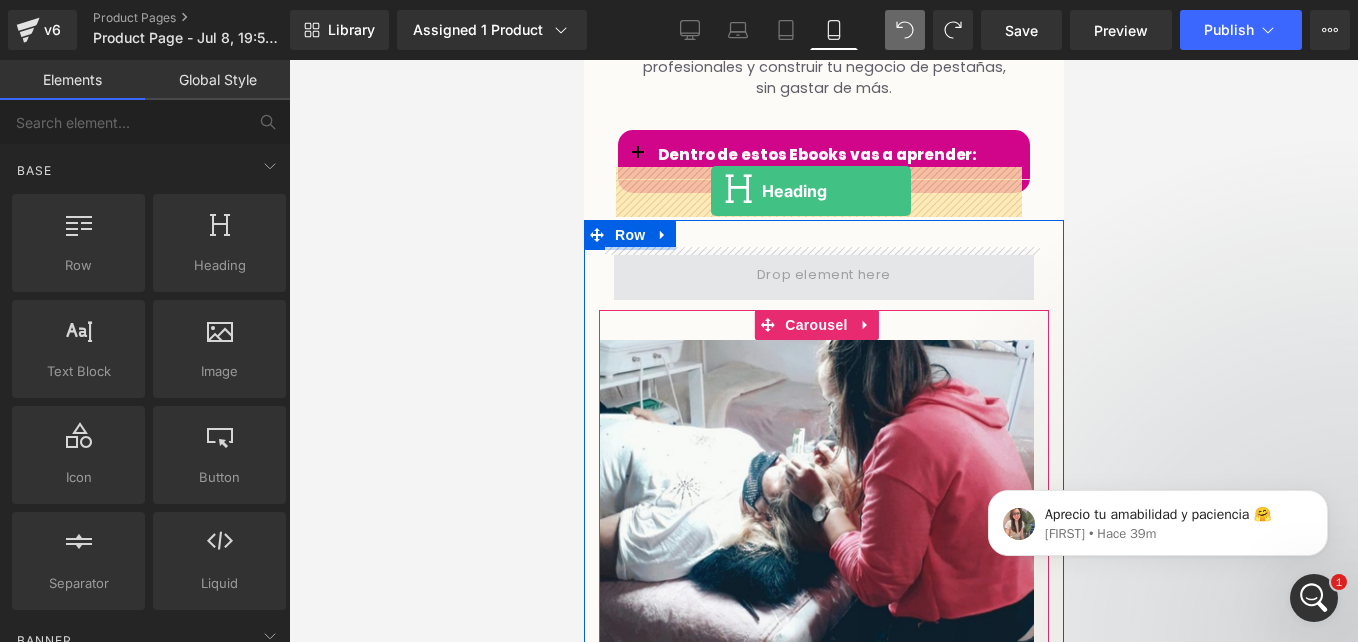 drag, startPoint x: 787, startPoint y: 331, endPoint x: 710, endPoint y: 192, distance: 158.90248 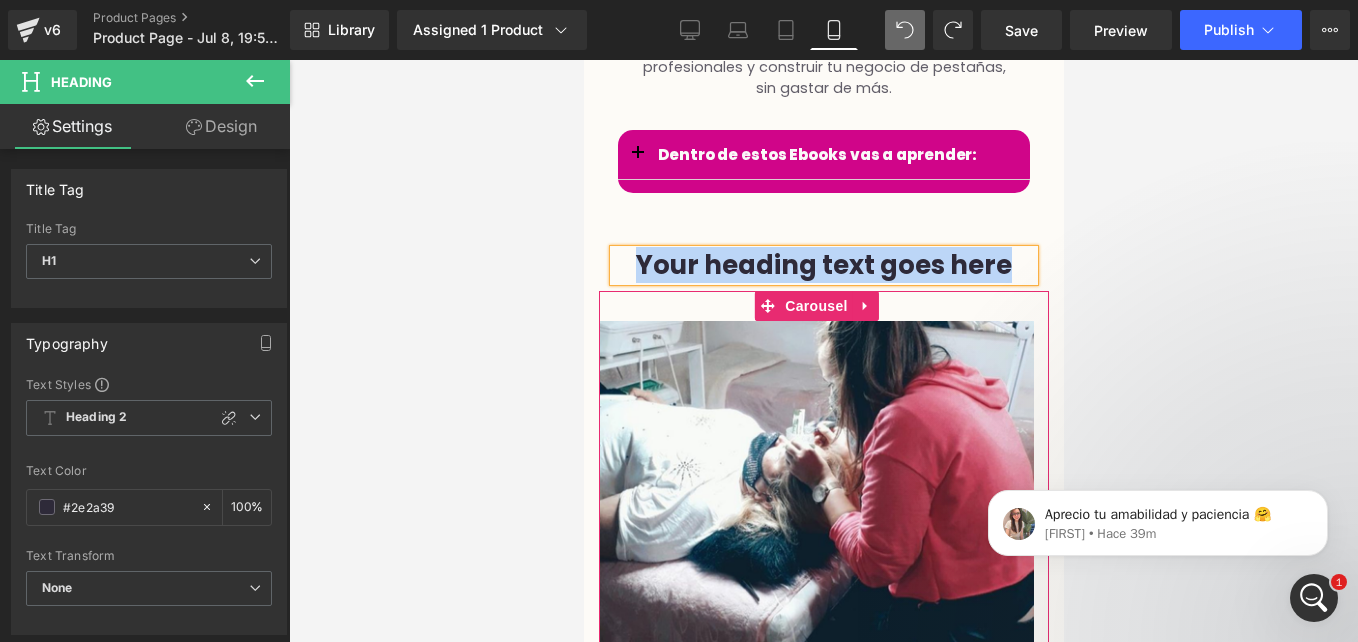 type 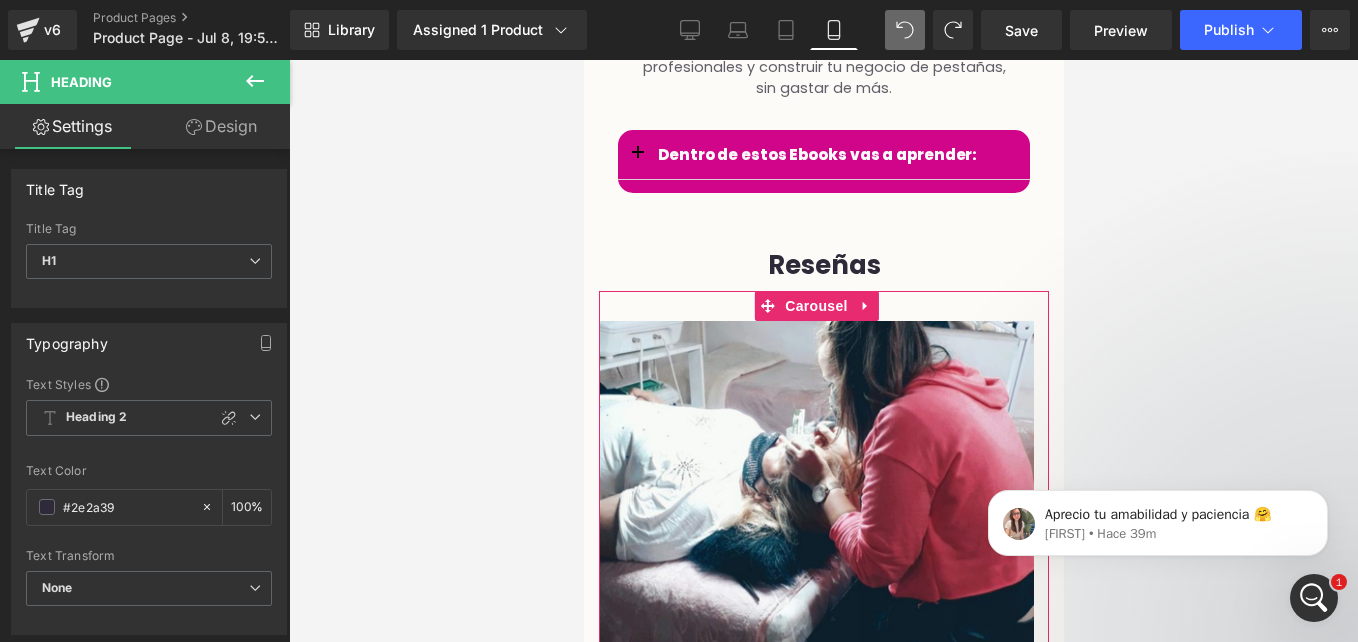 click at bounding box center [823, 351] 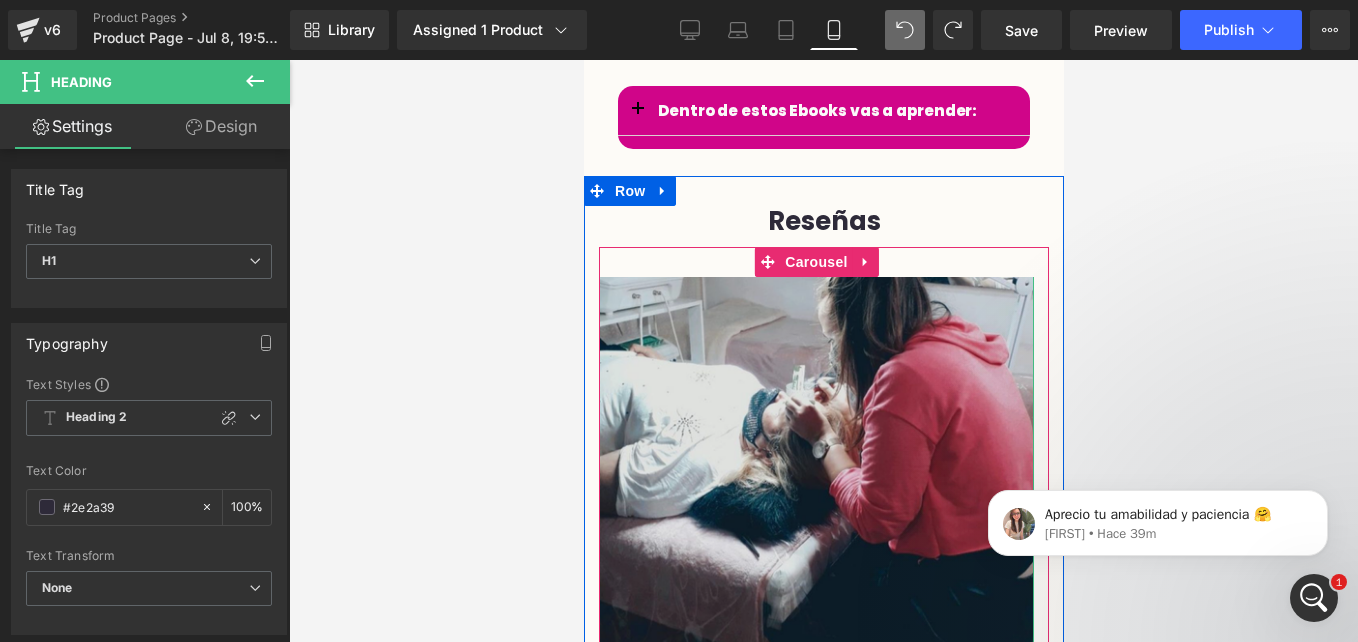 scroll, scrollTop: 4191, scrollLeft: 0, axis: vertical 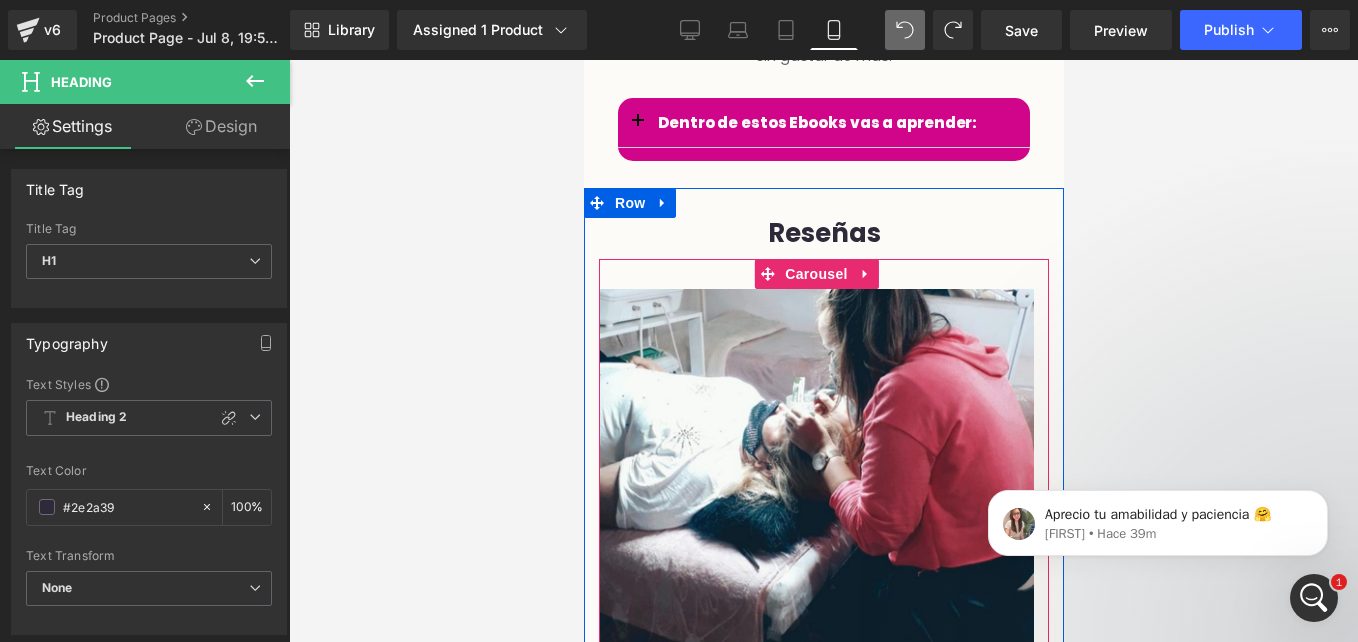 drag, startPoint x: 1082, startPoint y: 274, endPoint x: 701, endPoint y: 192, distance: 389.72427 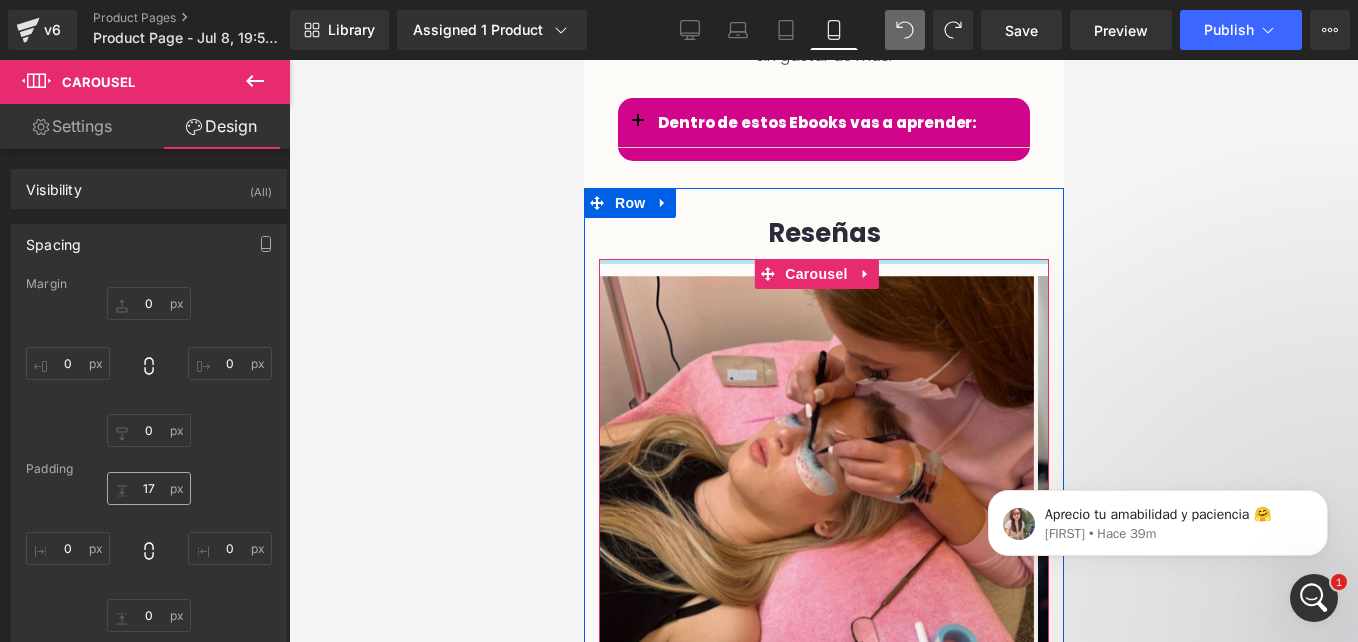 type on "1" 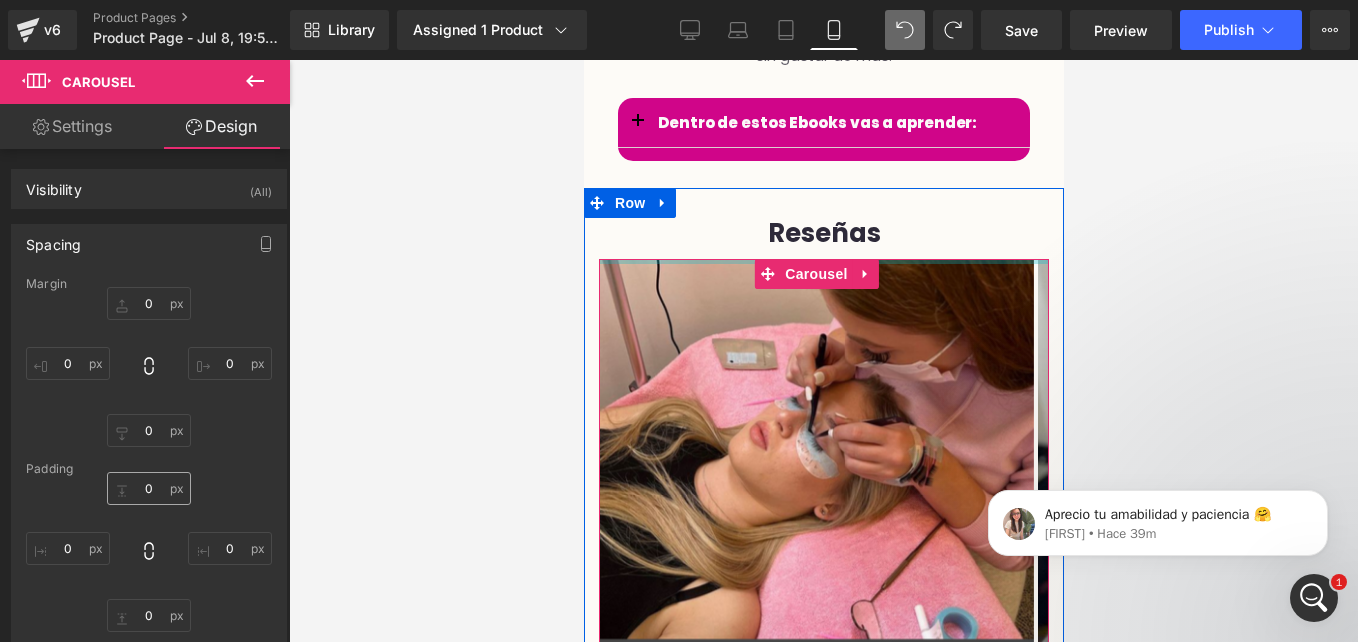type on "0" 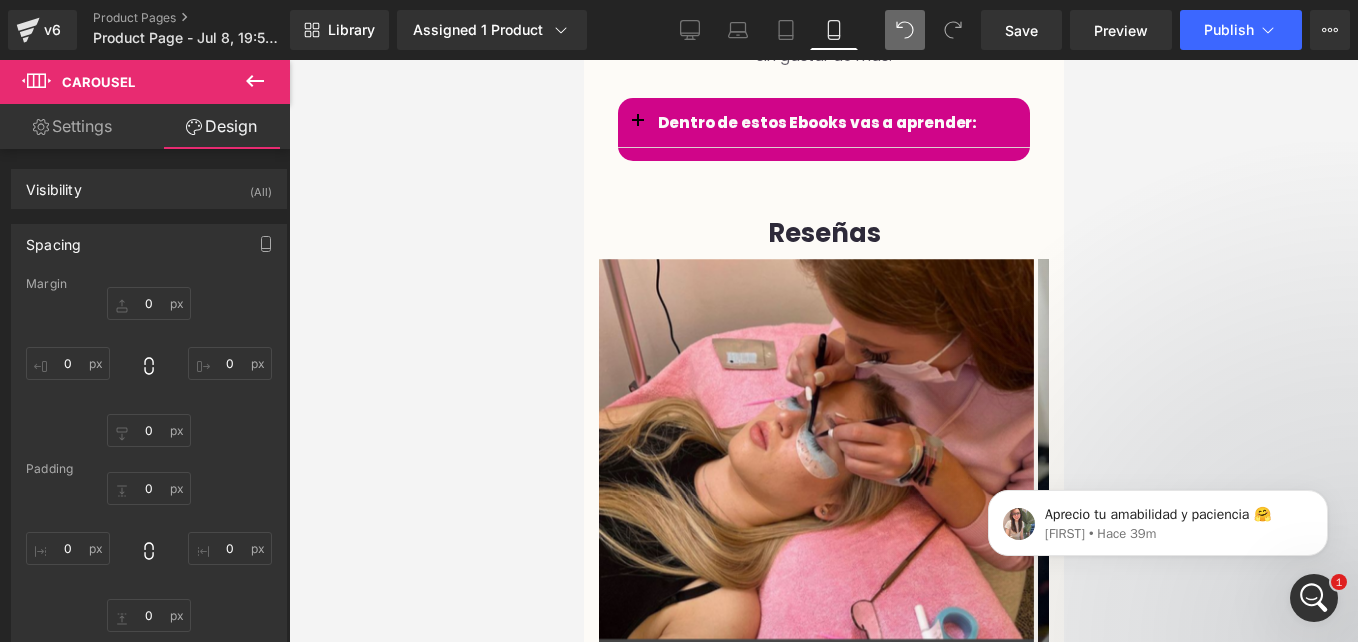 click at bounding box center [823, 351] 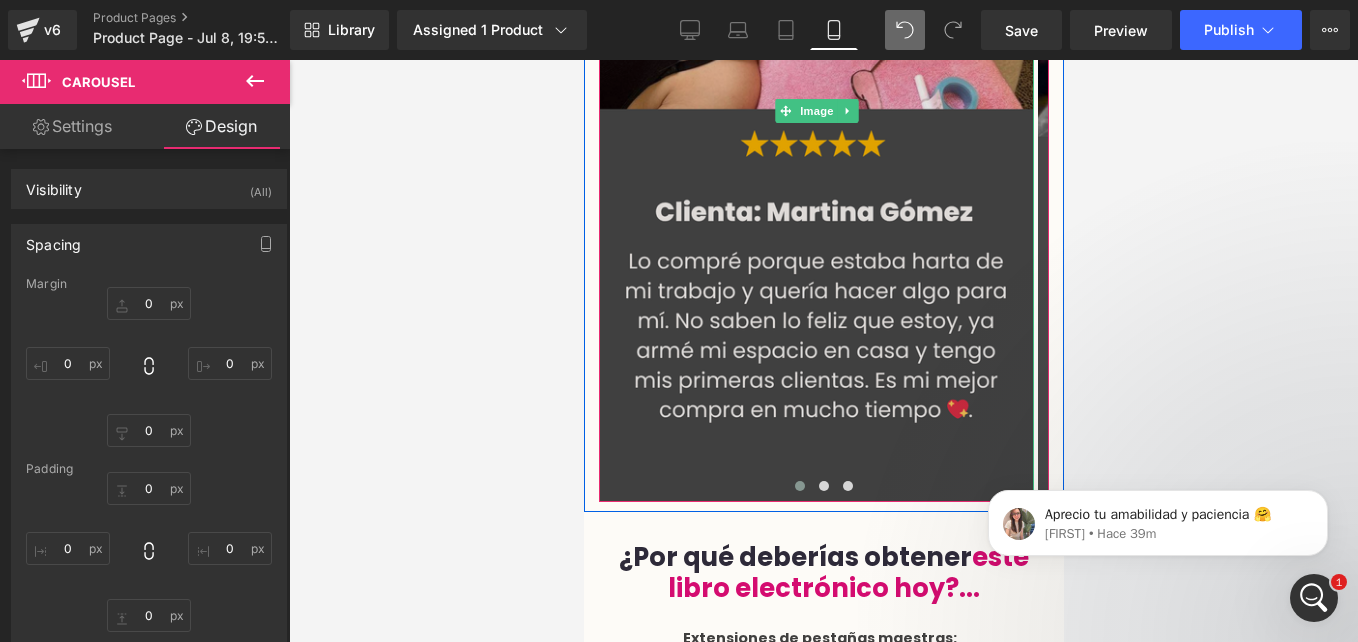 scroll, scrollTop: 4735, scrollLeft: 0, axis: vertical 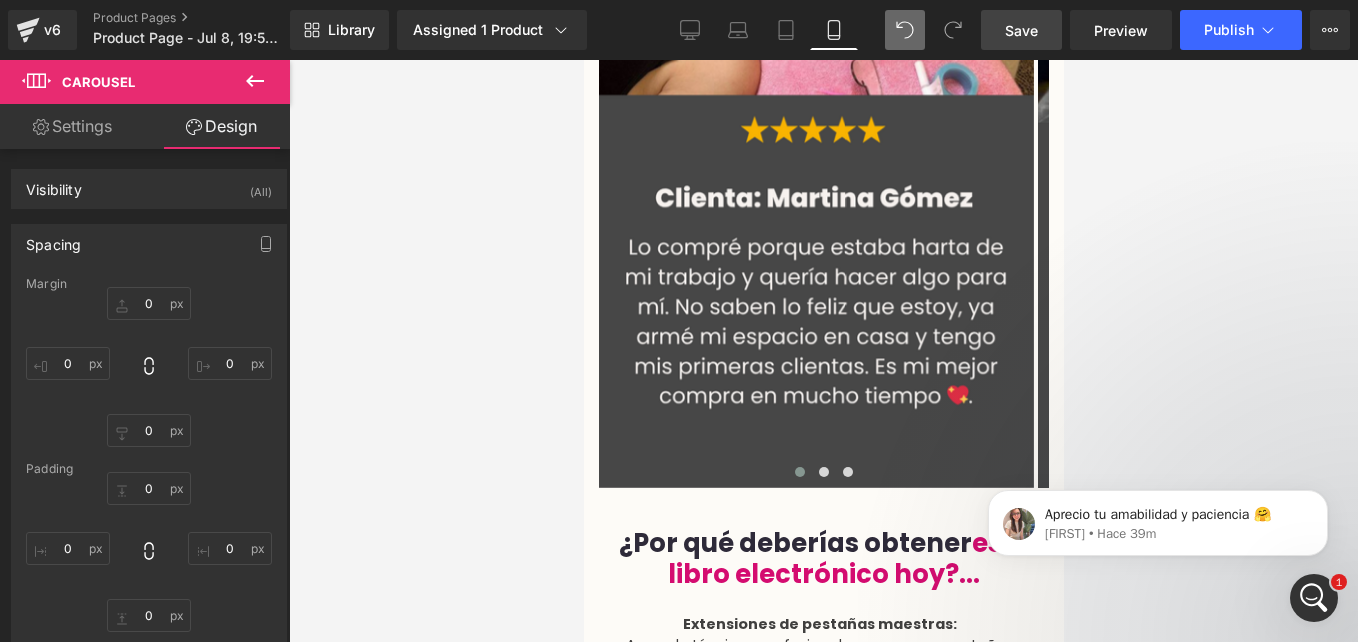 click on "Save" at bounding box center (1021, 30) 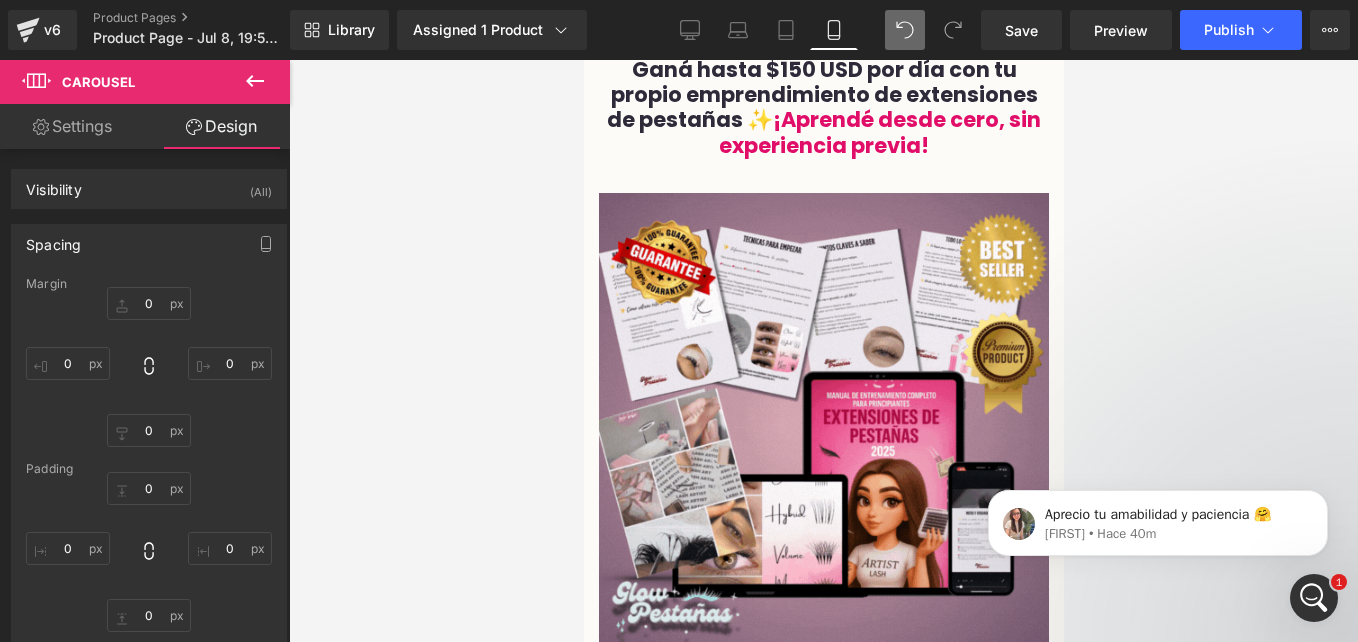 scroll, scrollTop: 0, scrollLeft: 0, axis: both 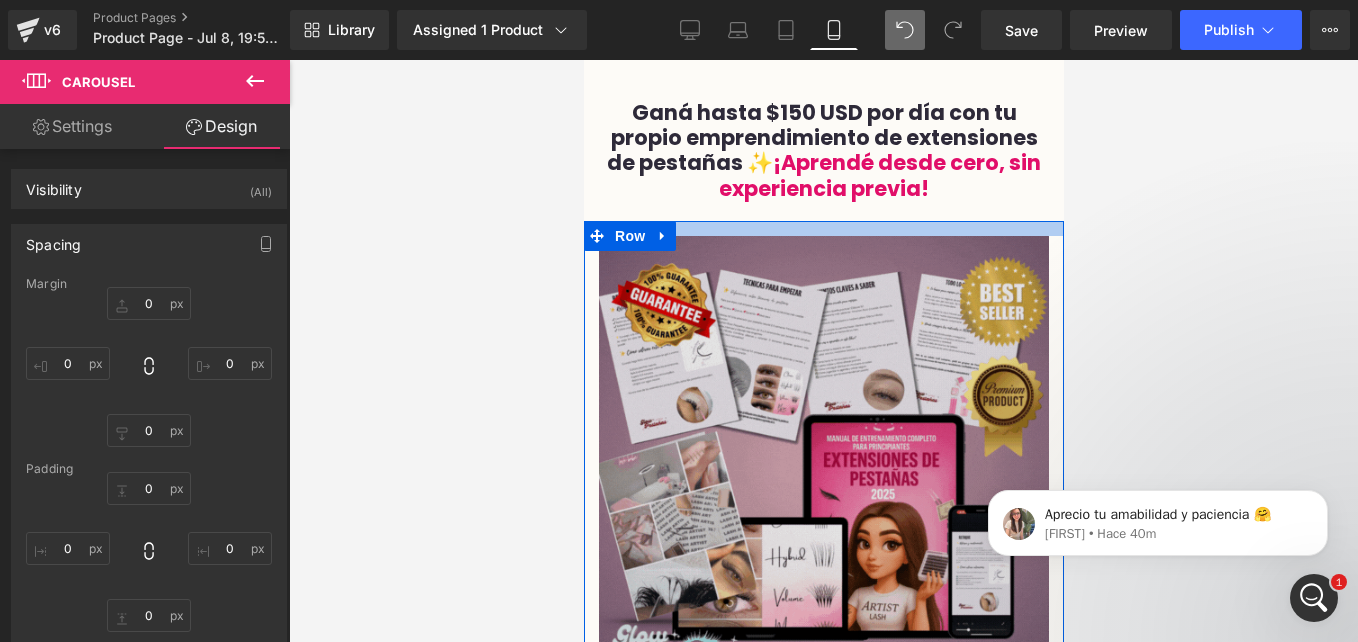 click on "Ganá hasta $150 USD por día con tu propio emprendimiento de extensiones de pestañas ✨  ¡Aprendé desde cero, sin experiencia previa! Heading         Row
Image         Row         5.0 (Libro Electrónico de alta calidad) Text Block         Row         ☆ BONO GRATIS SI COMPRAS ANTES: Heading
00 Horas
14 Minutos
08 Segundos
Countdown Timer         Row
$97,000.00
$14,999.00
(P) Price
Icon
Descarga instantánea por correo electrónico
Text Block" at bounding box center (823, 3417) 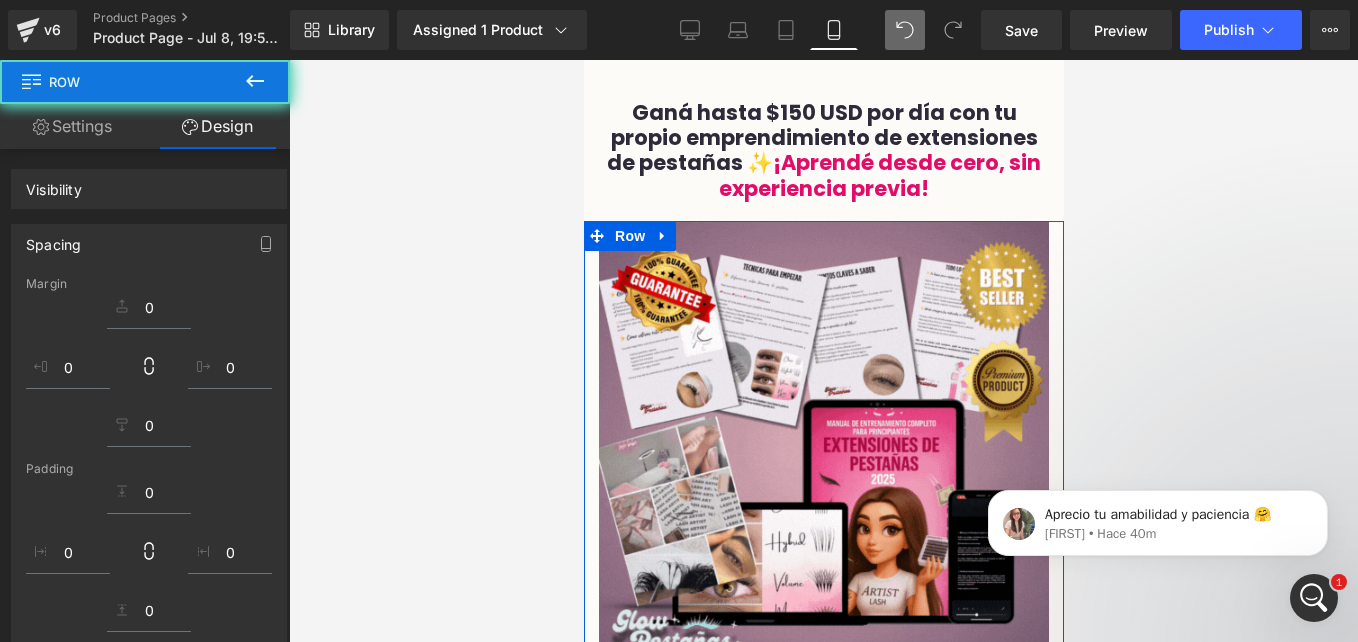 click on "Save" at bounding box center [1021, 30] 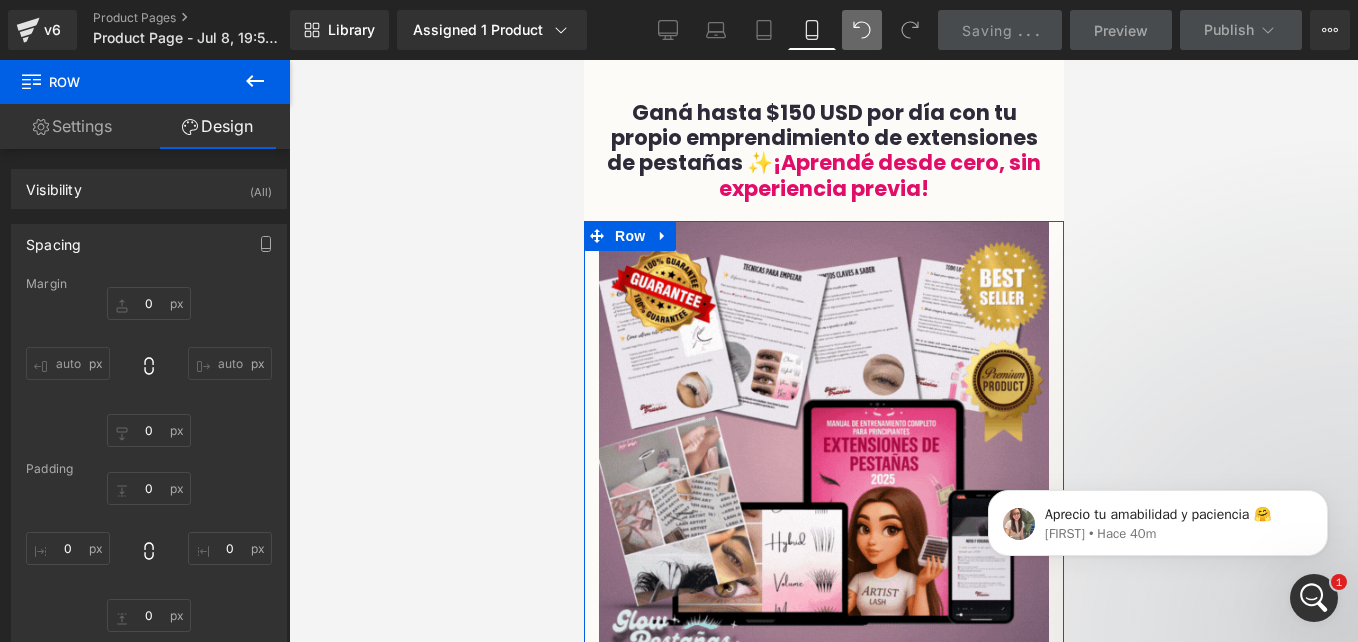 click on "Saving   .   .   ." at bounding box center (1000, 30) 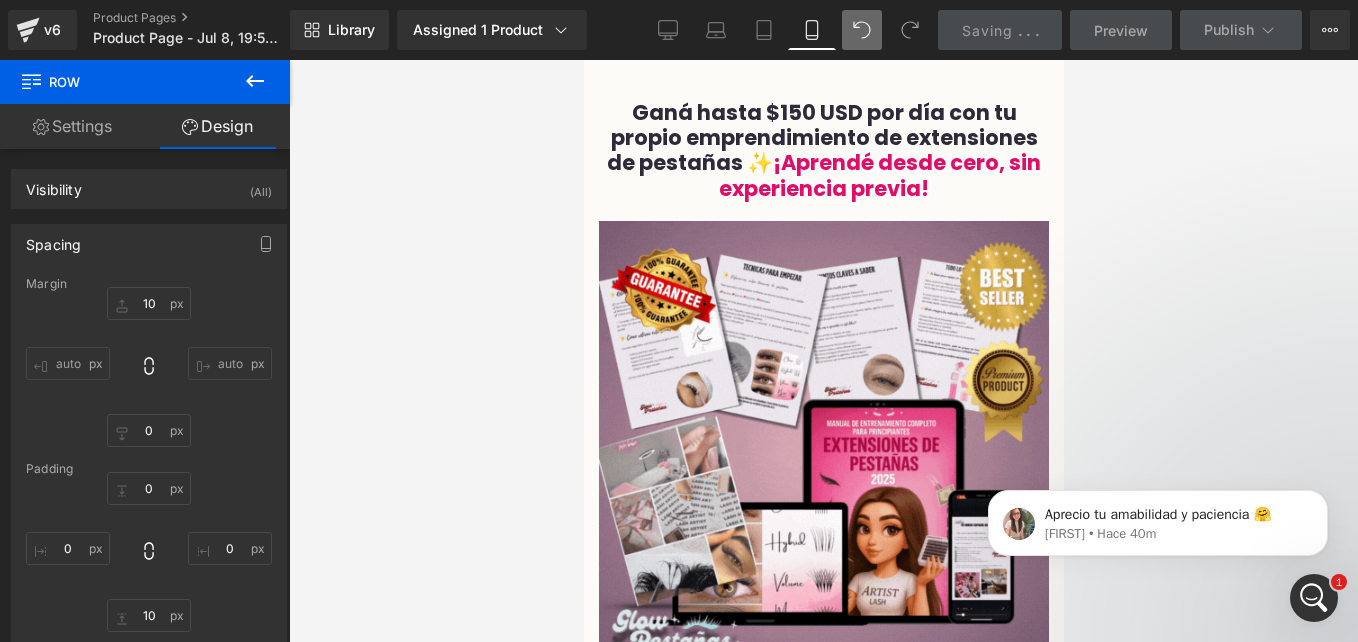 type on "10" 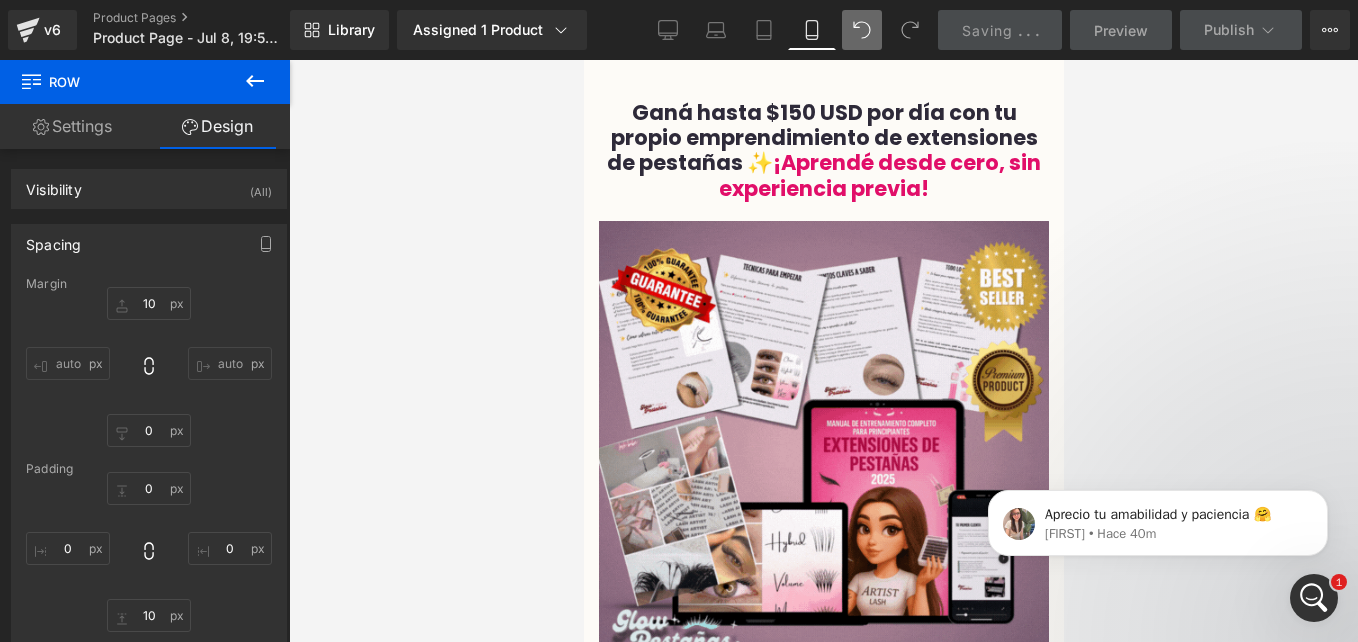 type on "0" 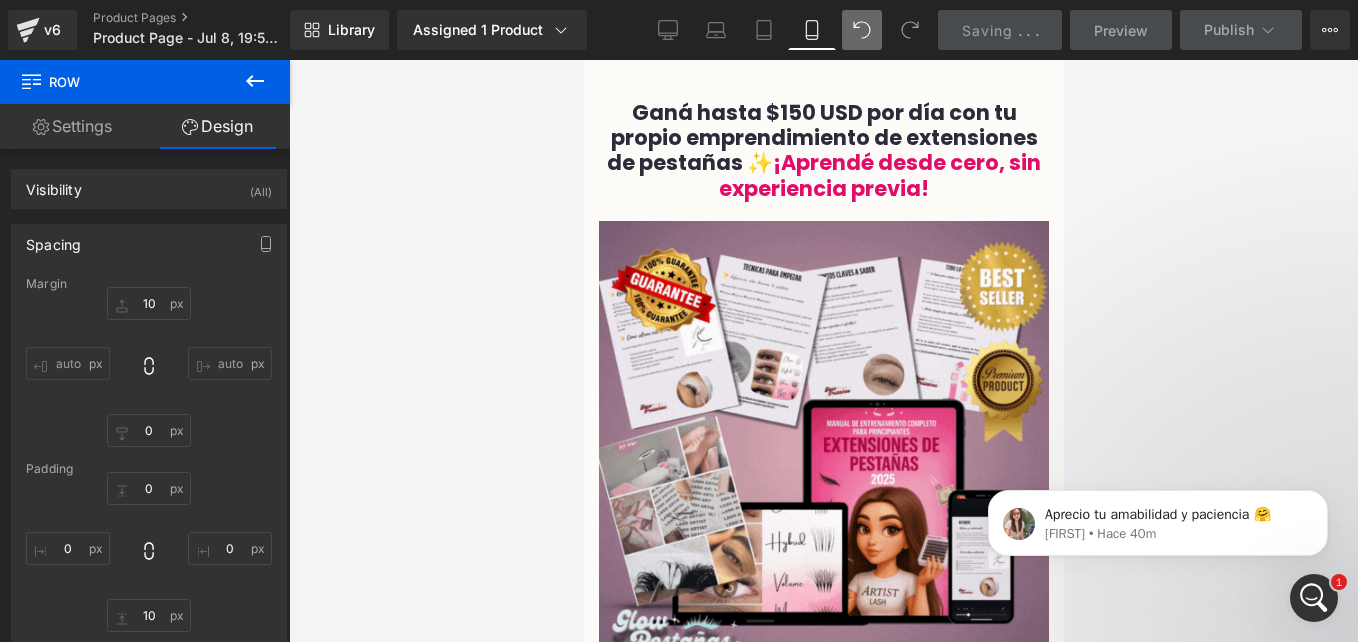 type on "0" 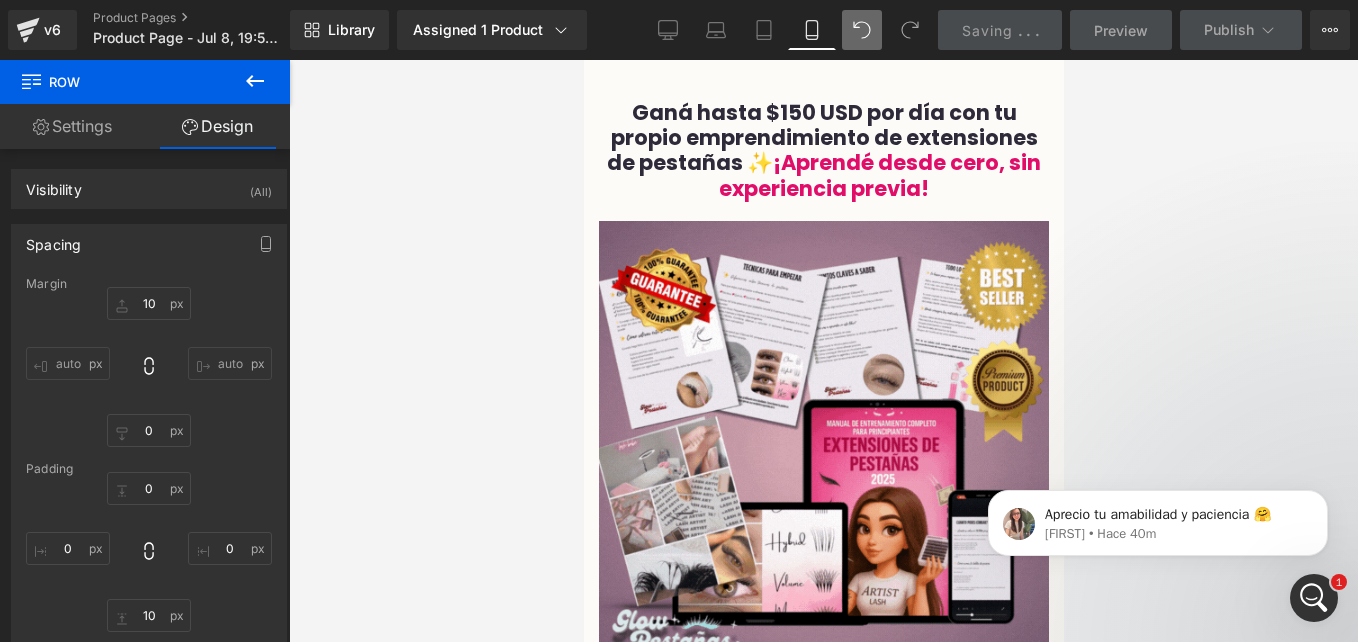type on "0" 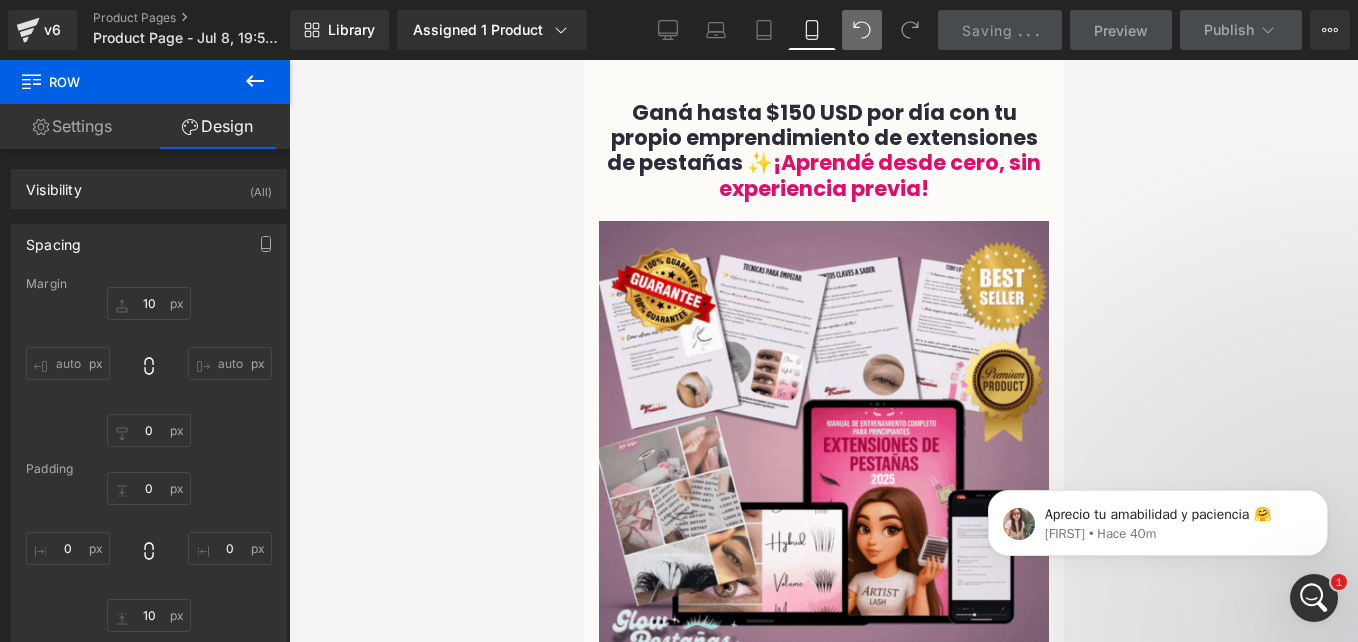 type on "10" 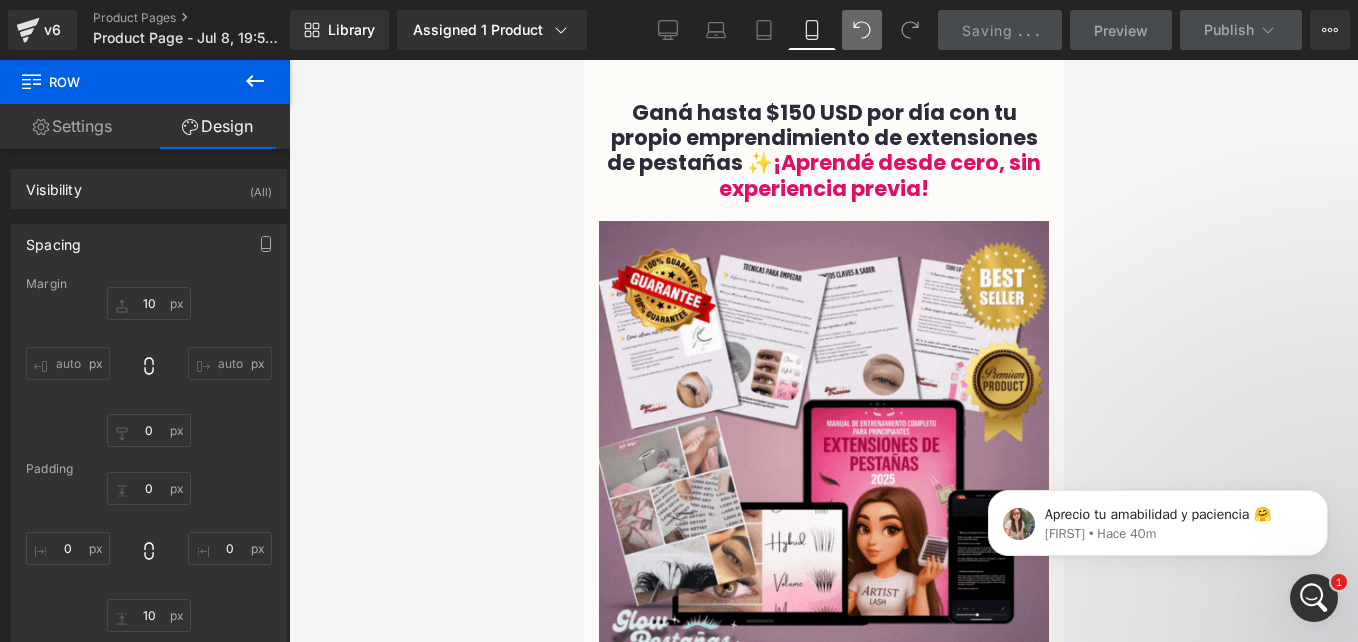 type on "0" 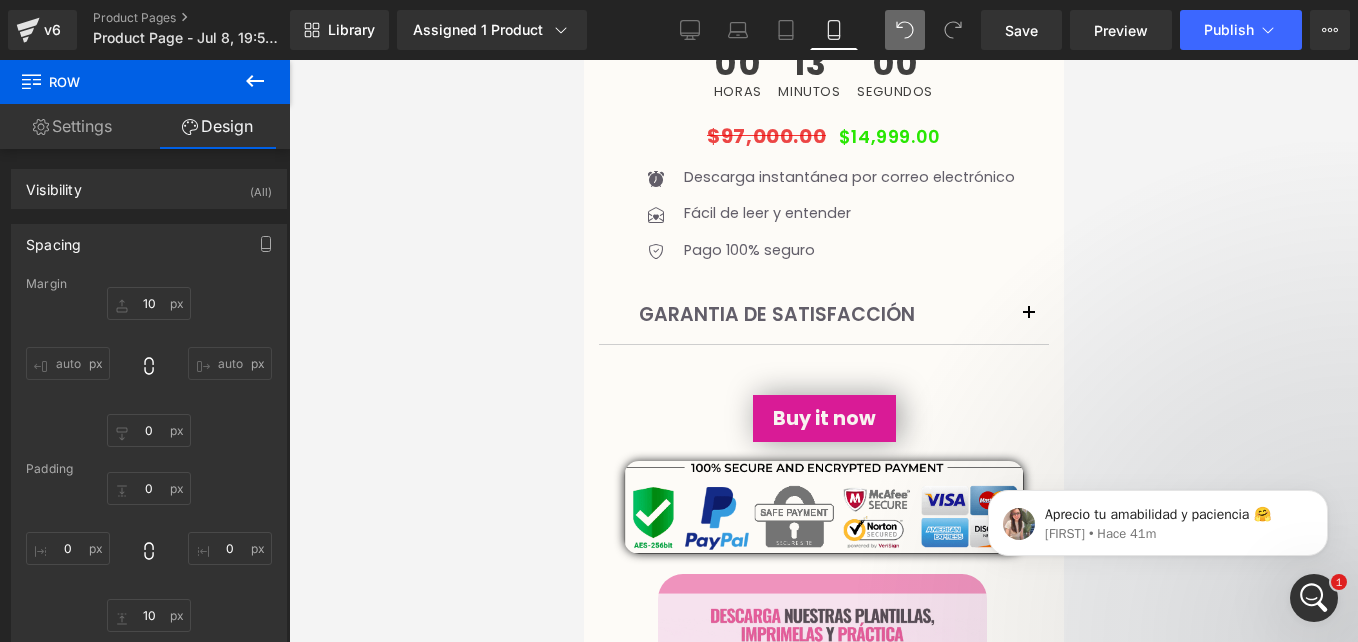 scroll, scrollTop: 748, scrollLeft: 0, axis: vertical 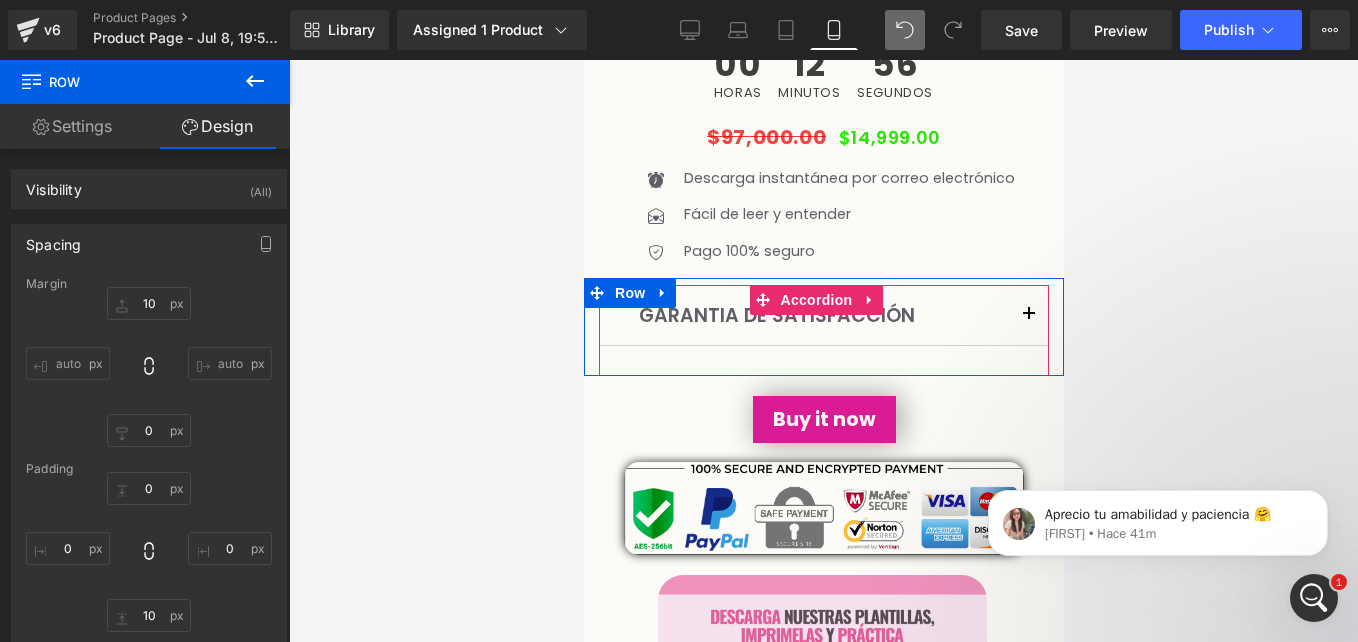 click on "GARANTIA DE SATISFACCIÓN
Text Block
Tu satisfacción es lo más importante para mí. Por eso, quiero que sientas total seguridad y tranquilidad al adquirir este producto.
Si por alguna razón considerás que el contenido no cumple con lo prometido o no se adapta a lo que esperabas, podés contactarme dentro de los 7 días posteriores a tu compra y te devolveré el 100% de tu dinero, sin preguntas ni complicaciones.
Mi compromiso es que tengas una experiencia positiva, confiable y que realmente te sume valor. Estoy tan segura de la calidad de este material que quiero que lo pruebes sin miedo.
✨ Porque vos te merecés invertir en algo que te haga crecer, aprender y avanzar con confianza.
Text Block
Accordion" at bounding box center [823, 331] 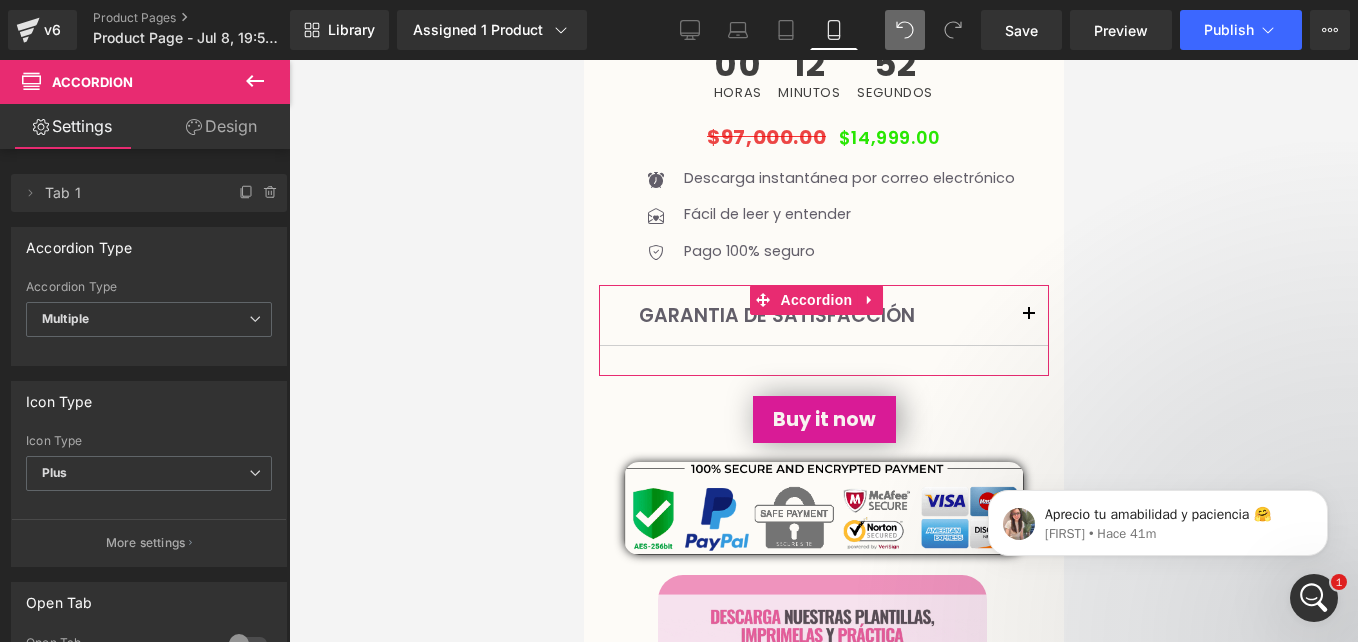 click on "Design" at bounding box center (221, 126) 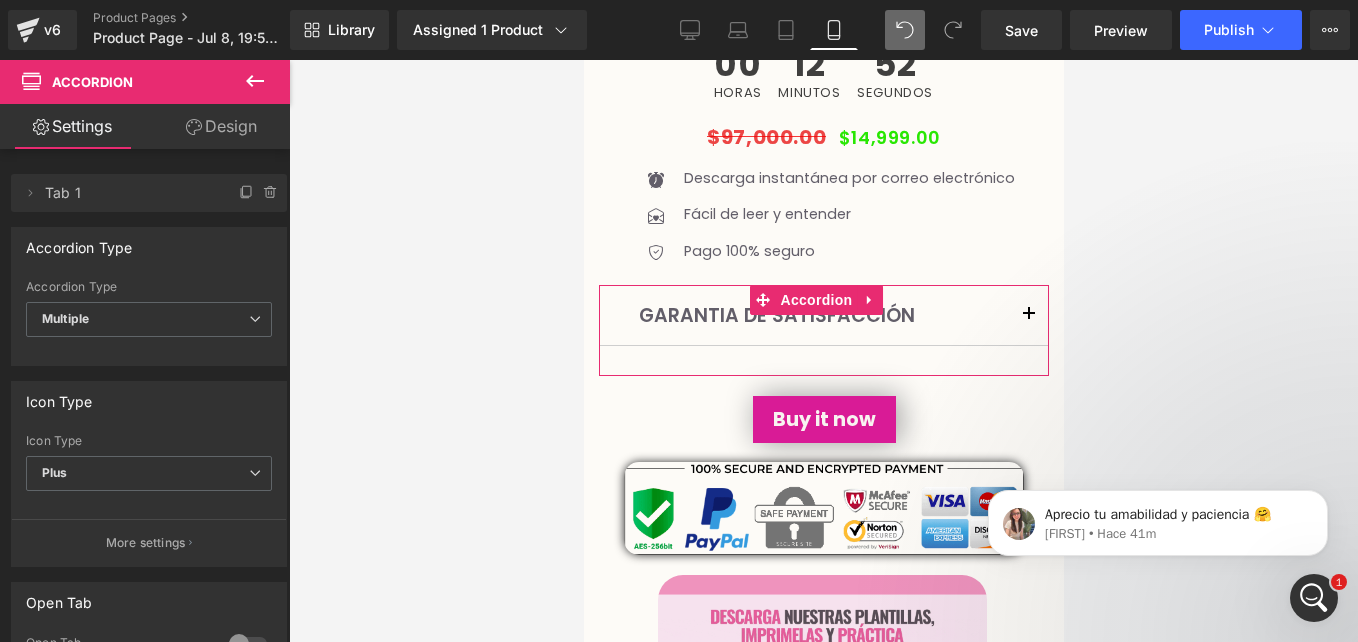 click on "Spacing" at bounding box center (0, 0) 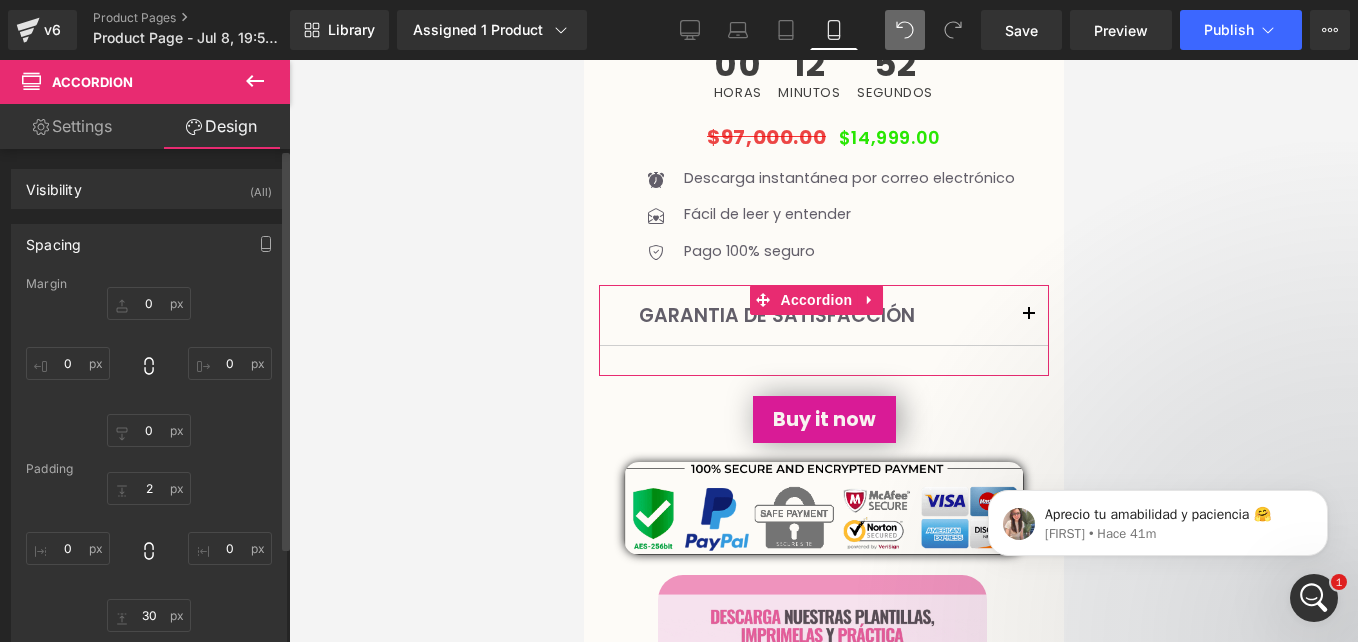 type on "0" 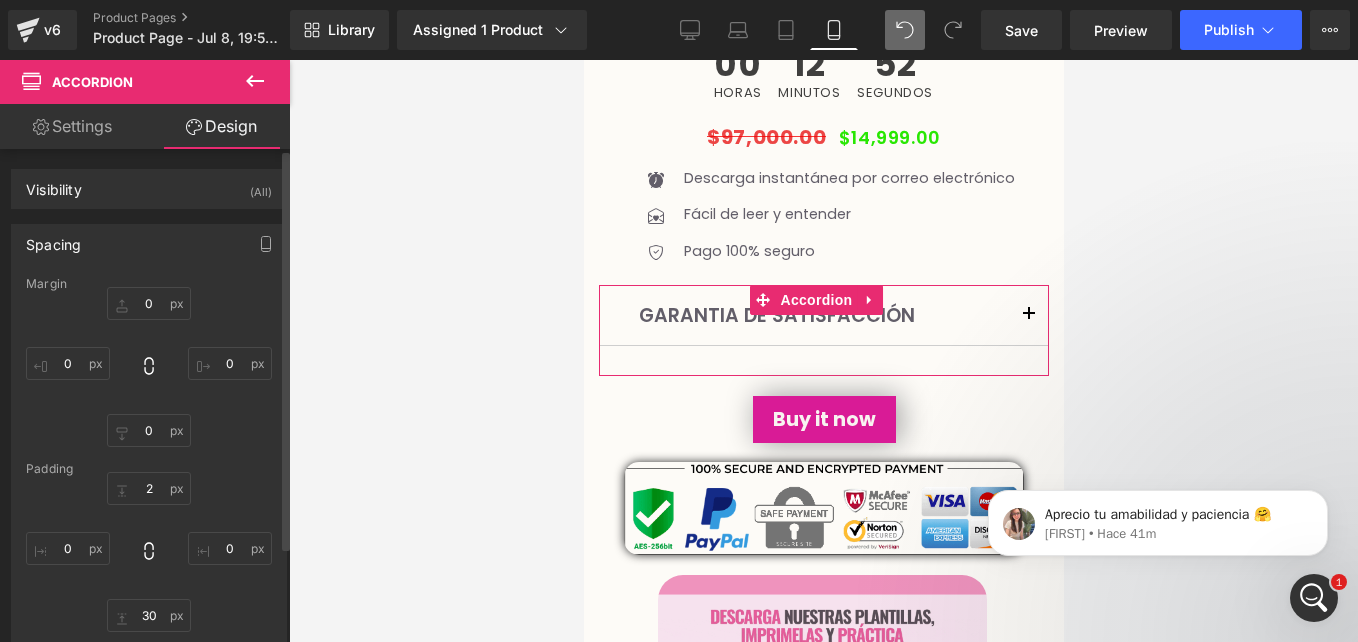 type on "0" 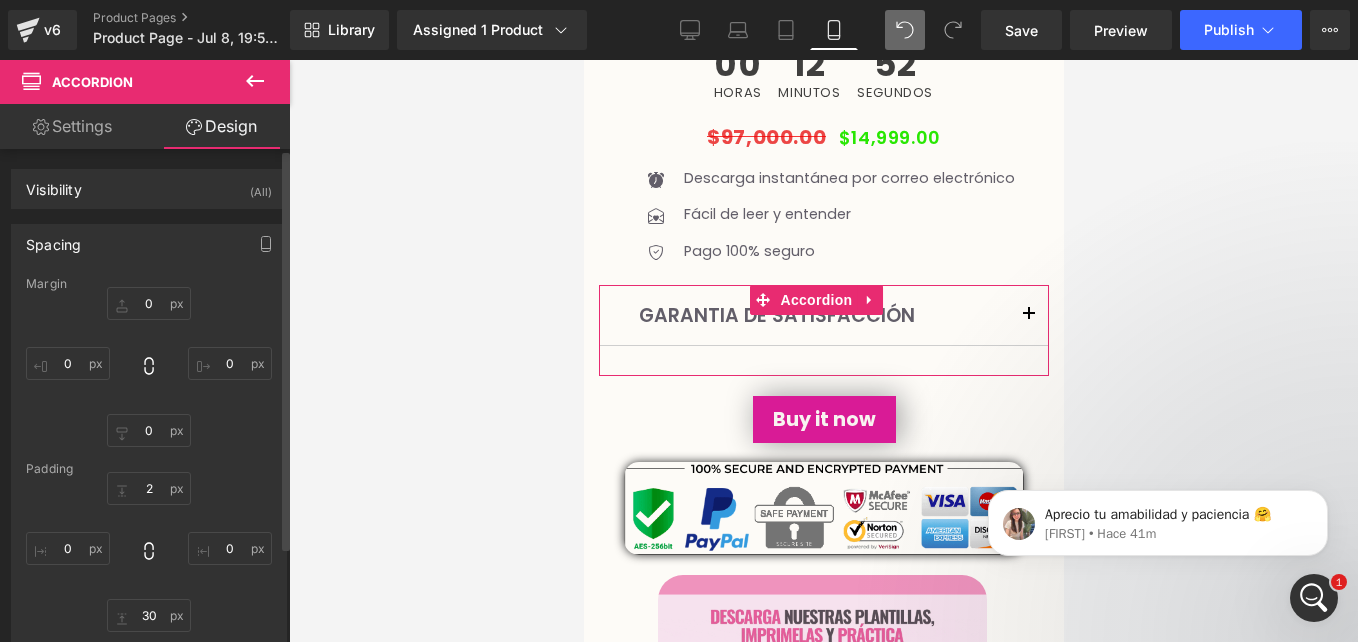 type on "0" 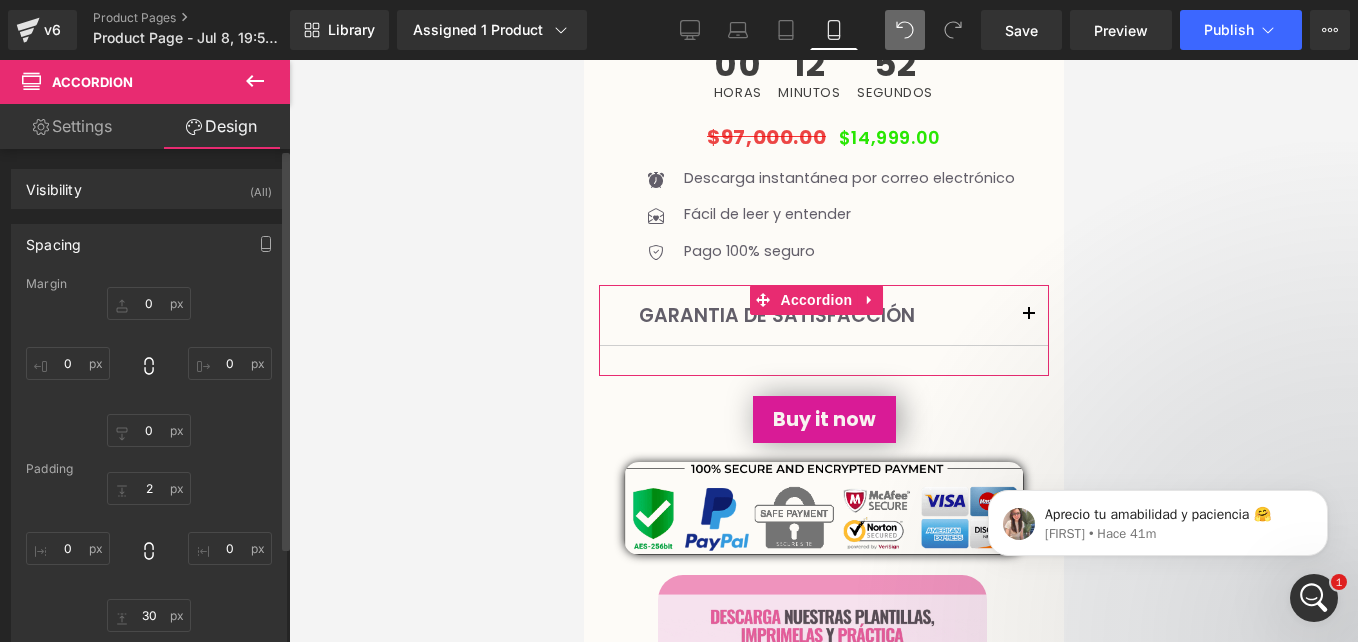 type on "0" 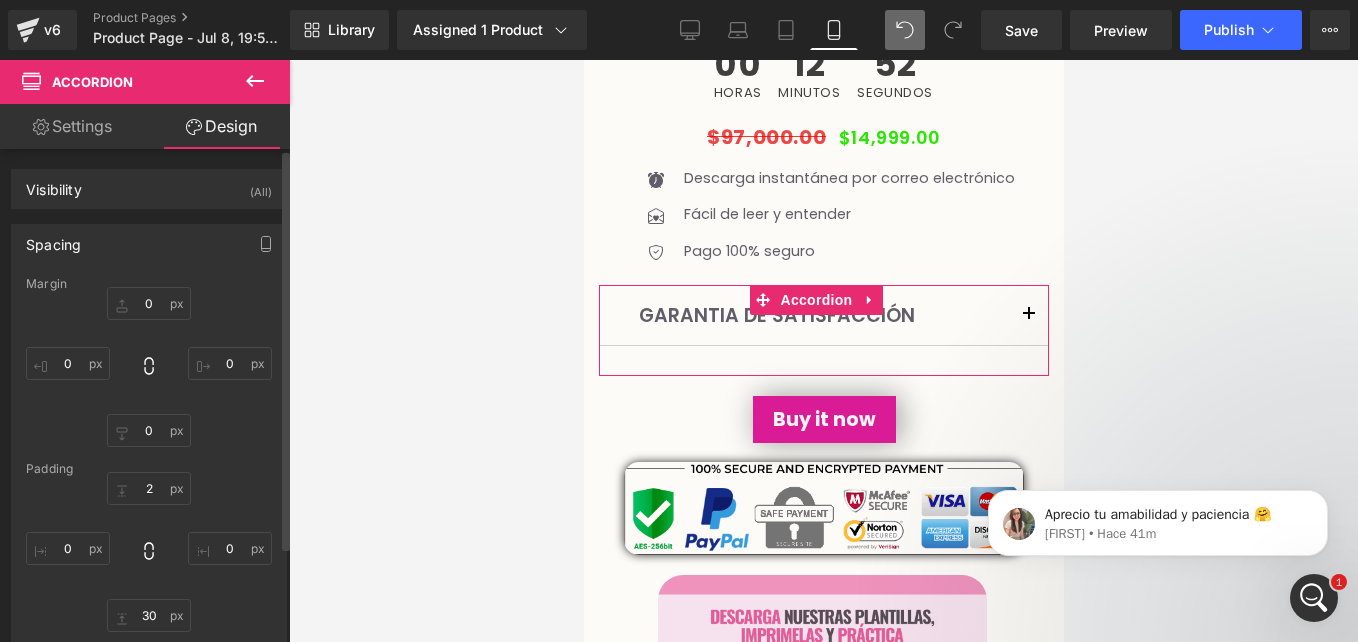 type on "2" 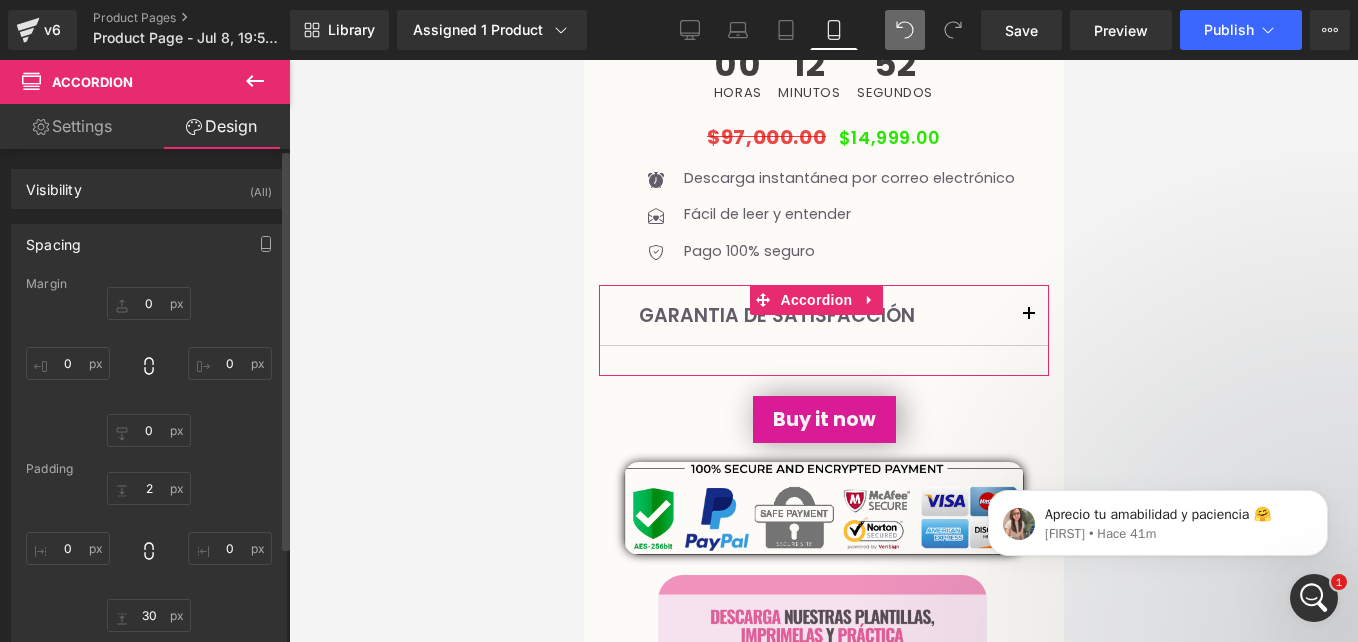 type on "0" 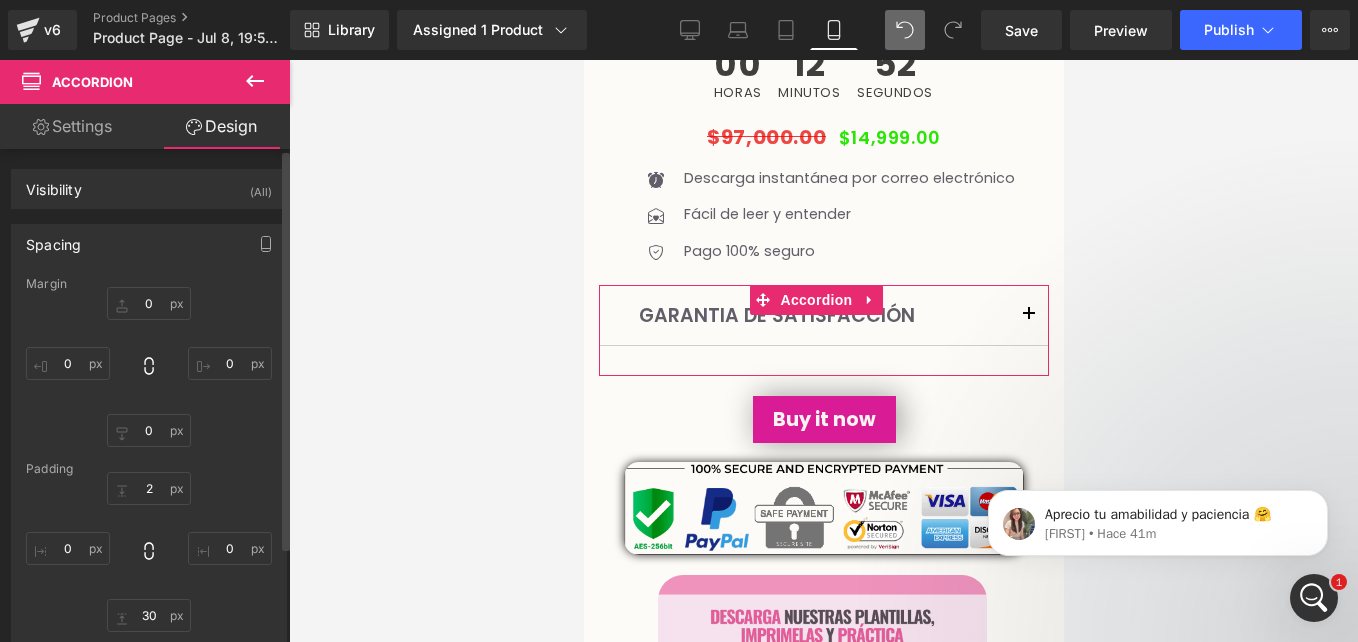type on "30" 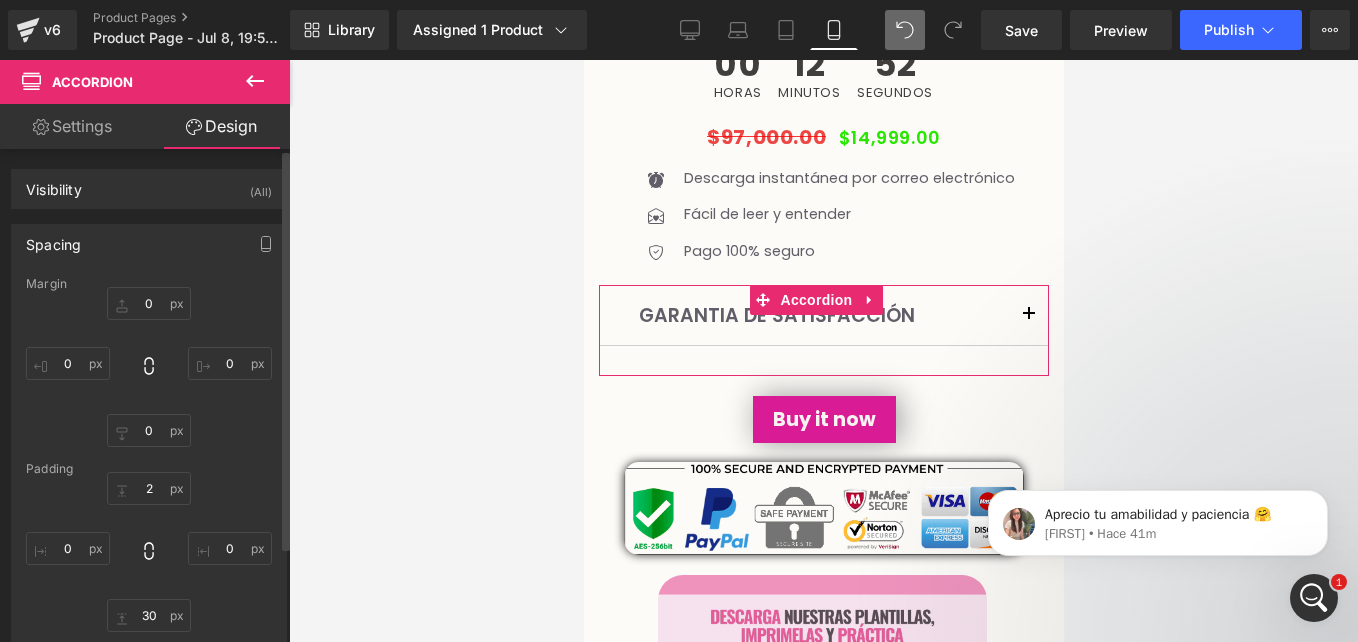 type on "0" 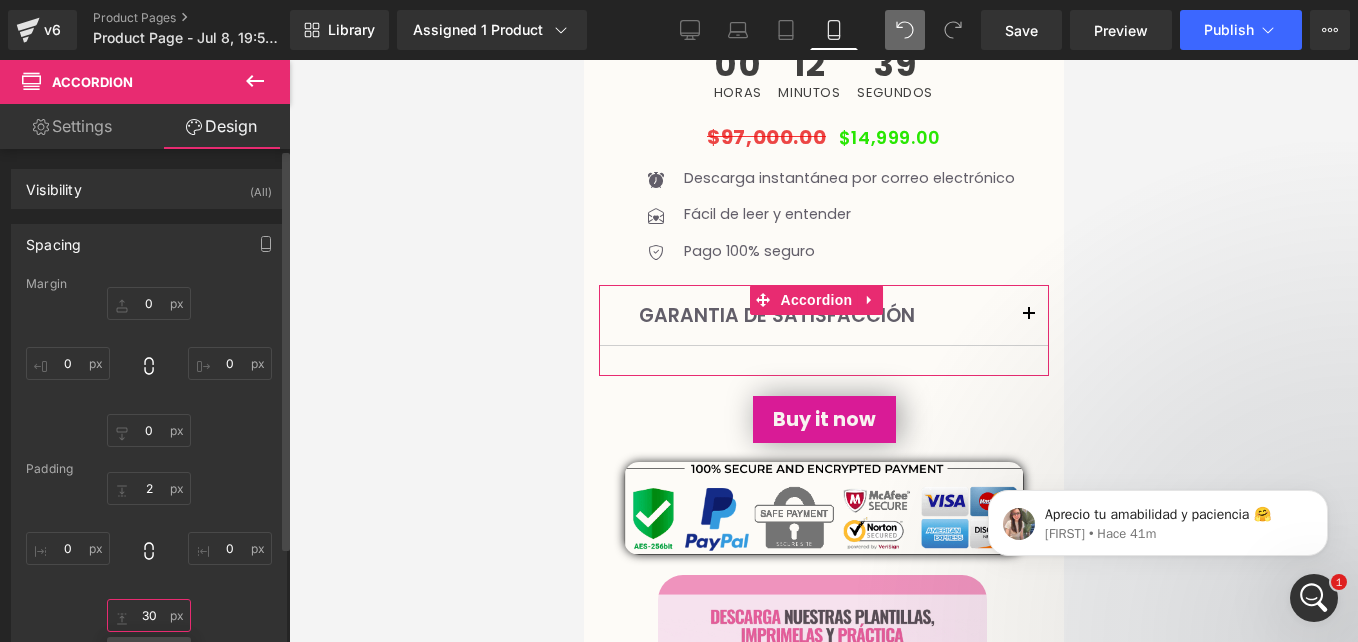 click on "30" at bounding box center (149, 615) 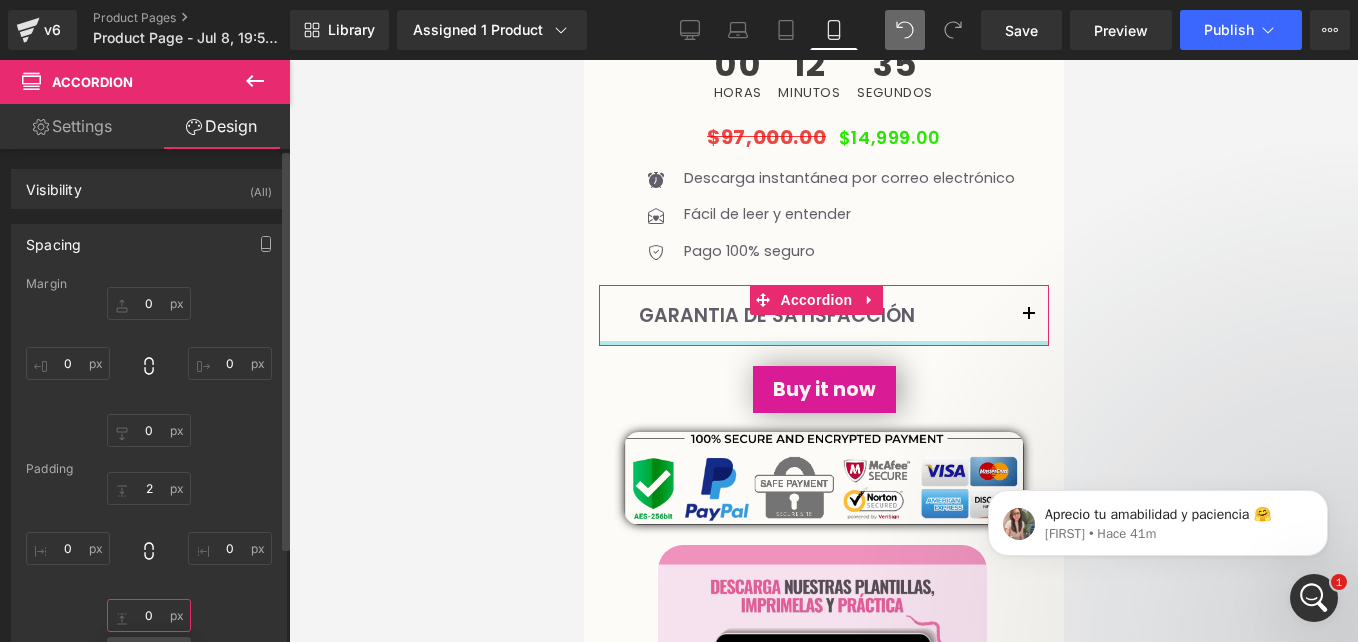 type on "0" 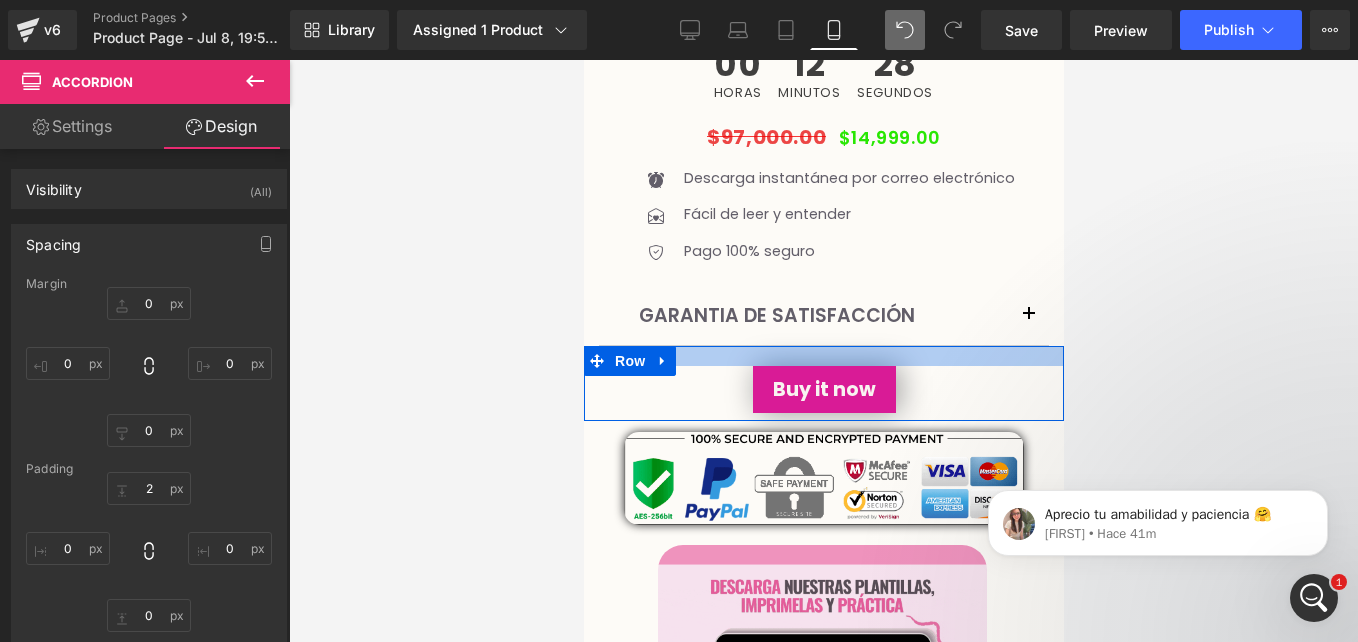 drag, startPoint x: 820, startPoint y: 344, endPoint x: 821, endPoint y: 321, distance: 23.021729 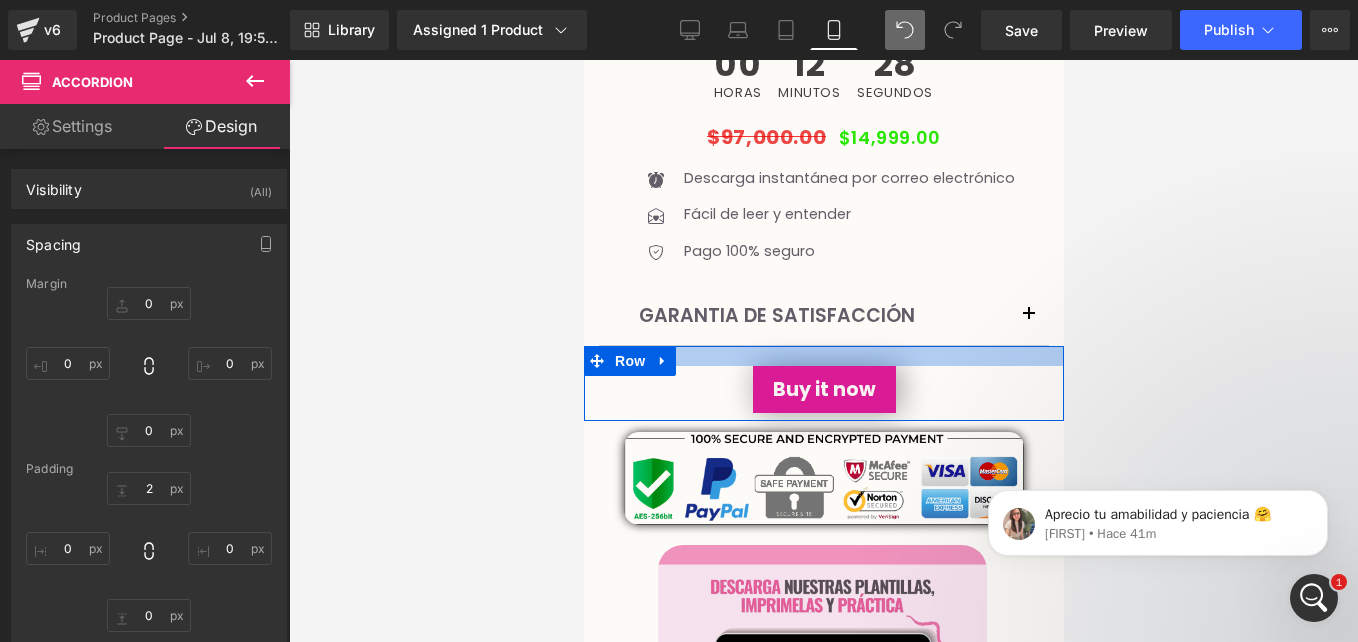 click at bounding box center [823, 356] 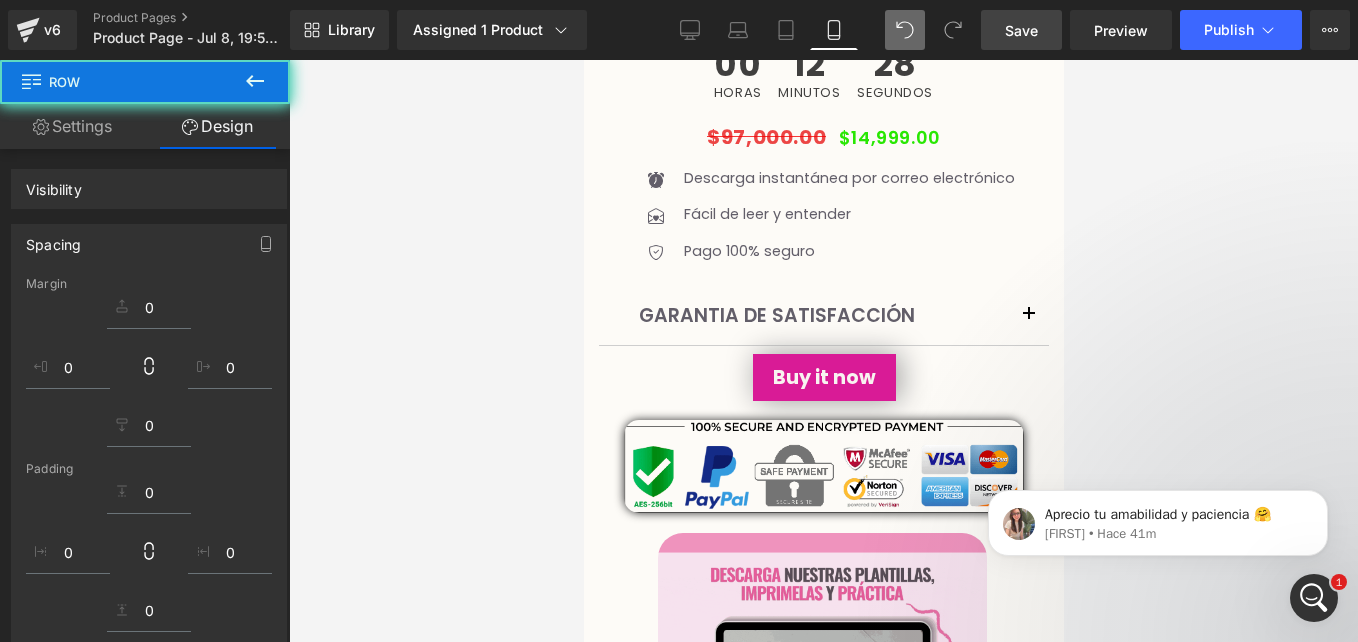 click on "Save" at bounding box center (1021, 30) 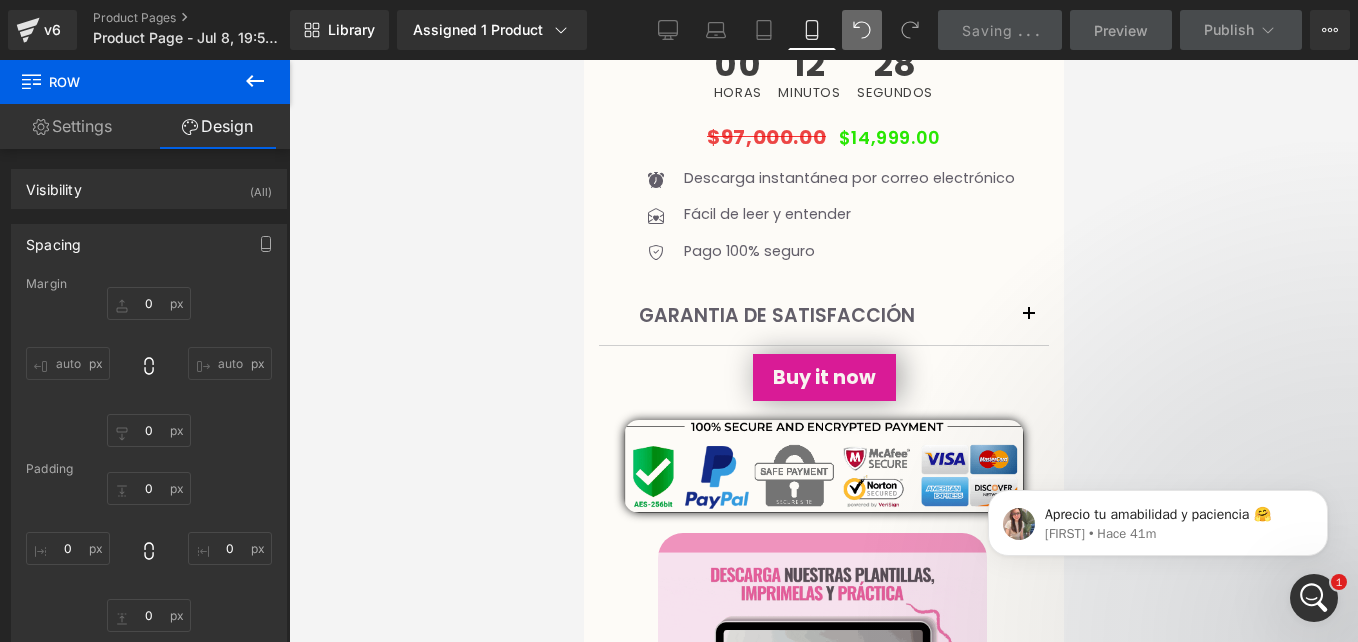 click on "." at bounding box center [1028, 30] 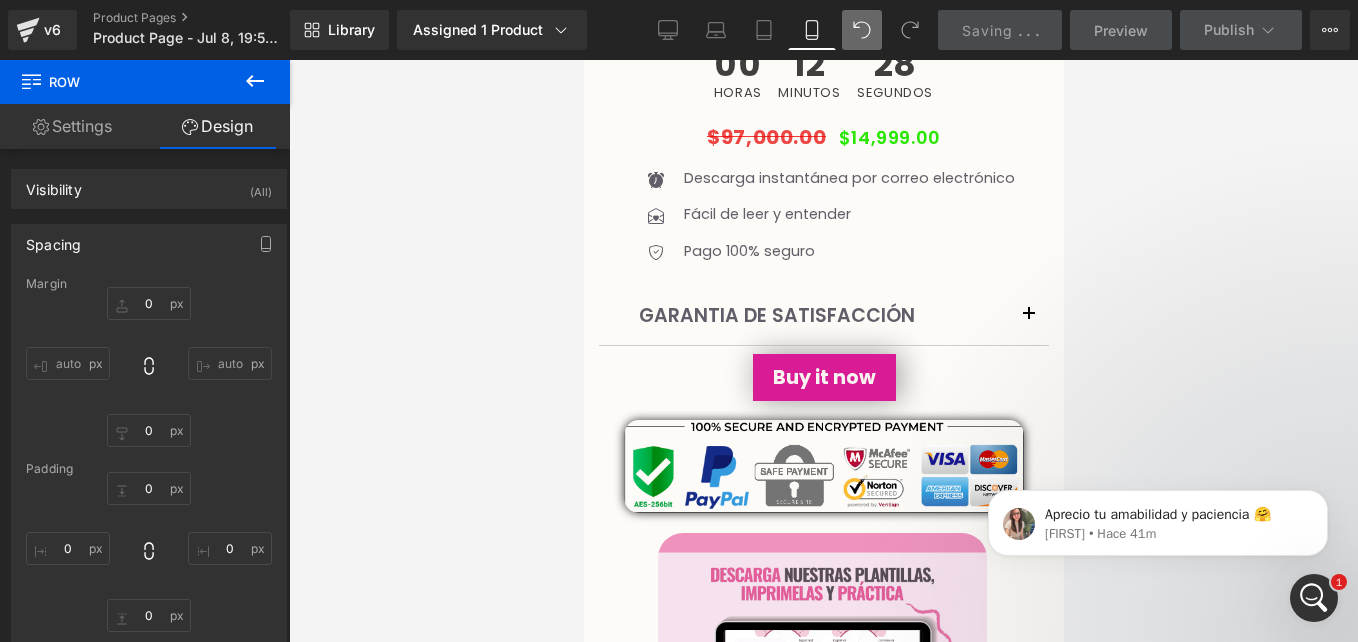 click on "." at bounding box center [1028, 30] 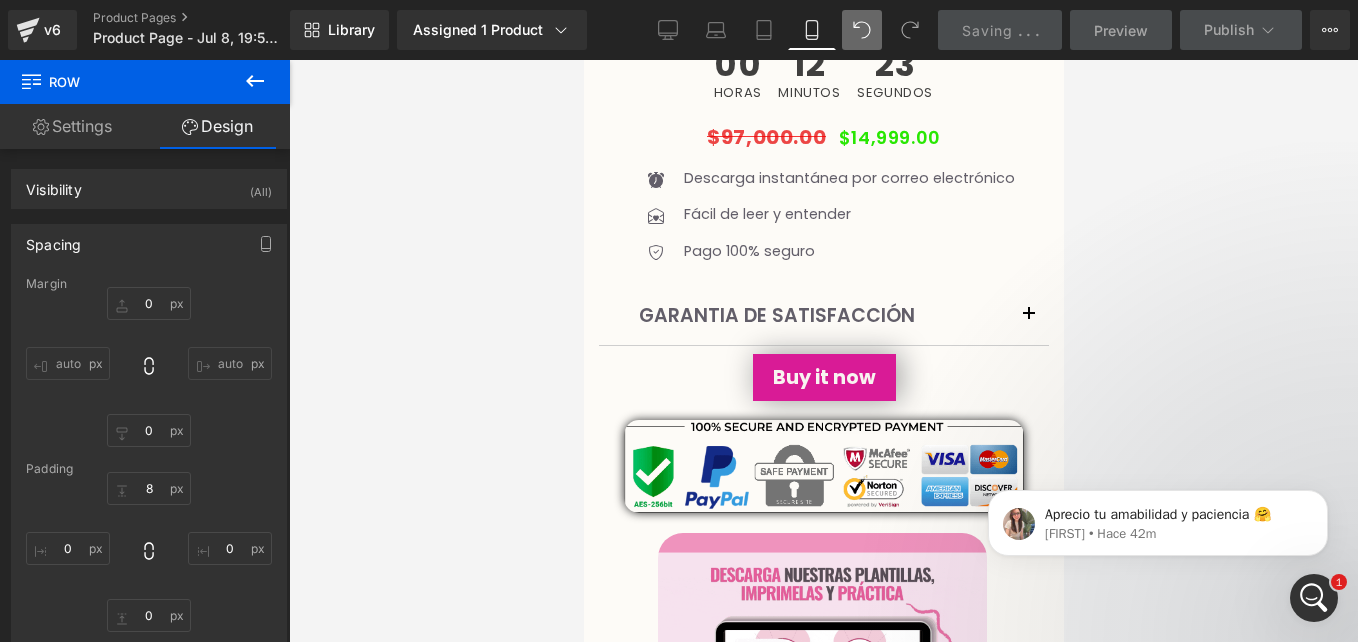 type on "0" 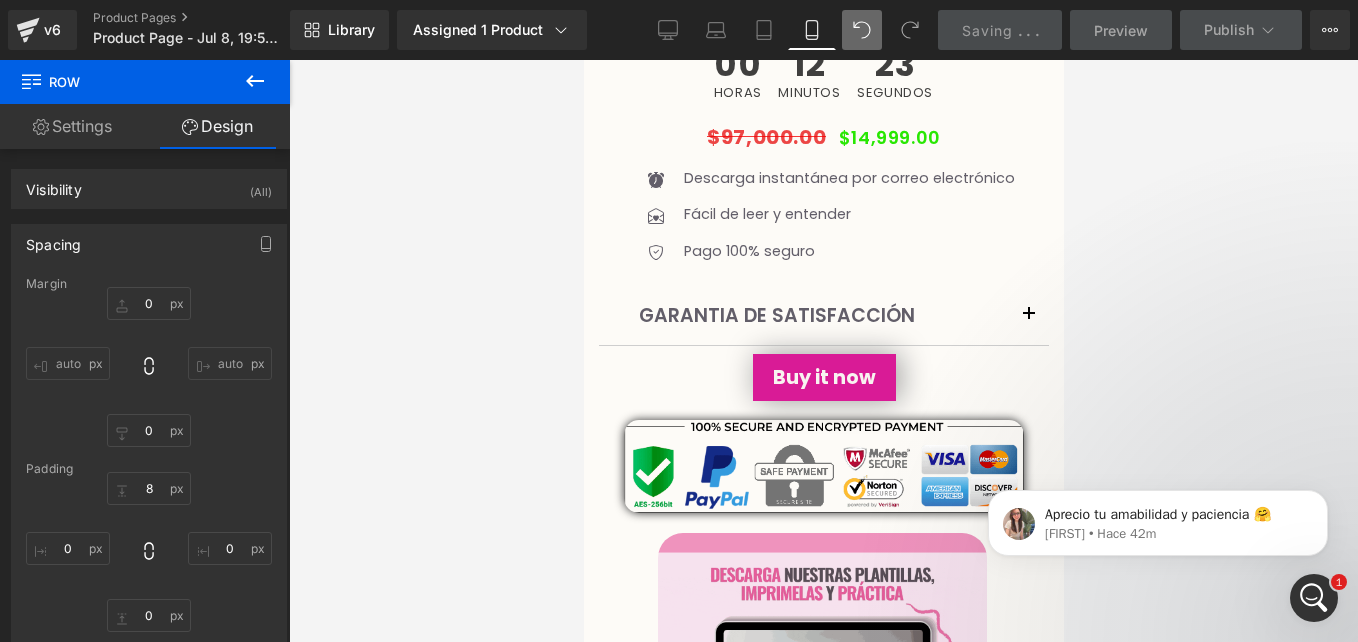 type on "0" 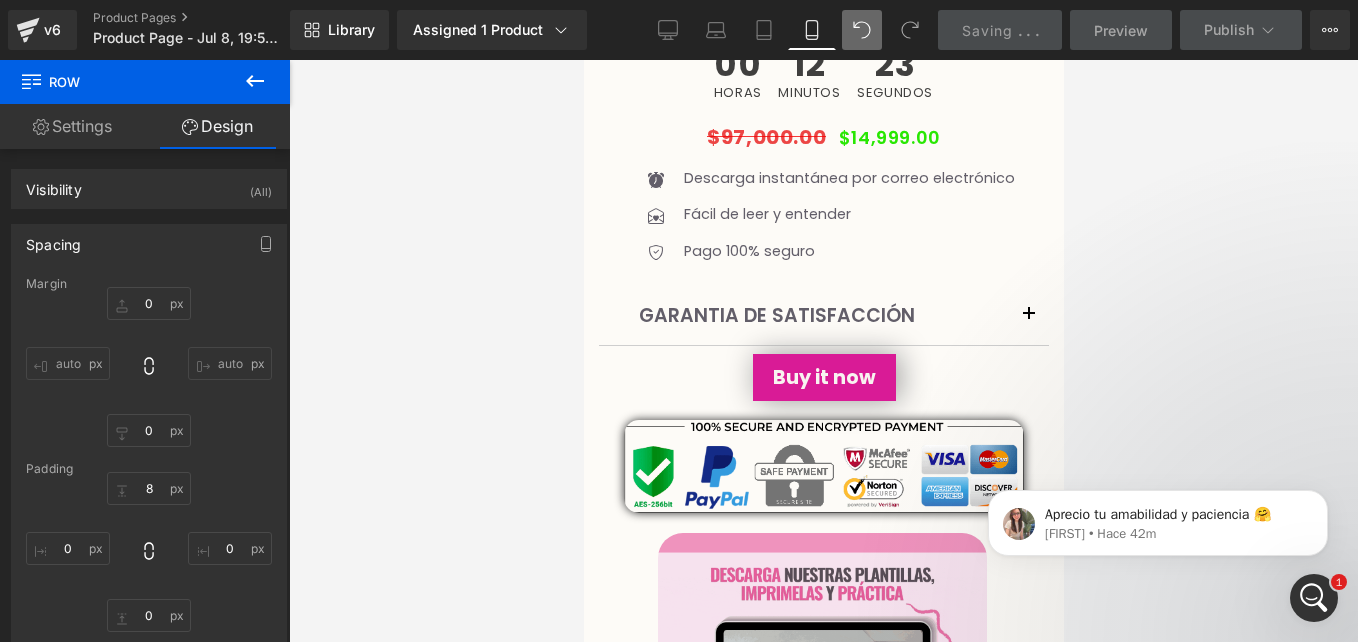 type on "8" 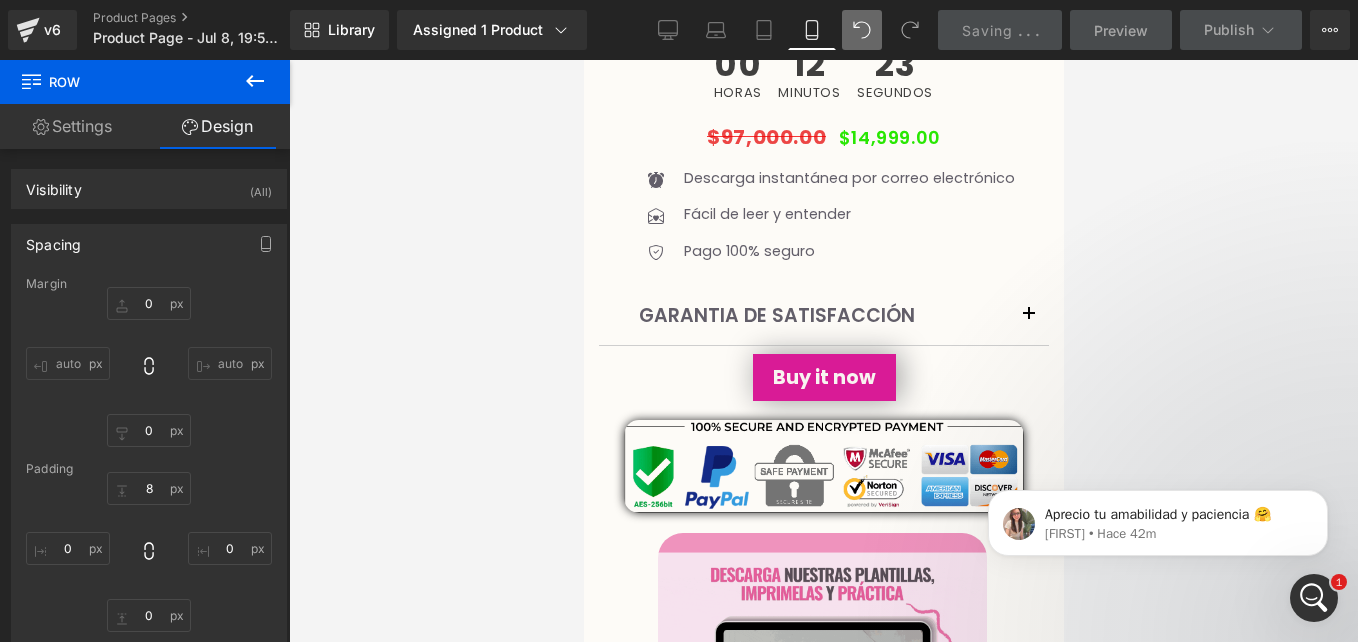 type on "0" 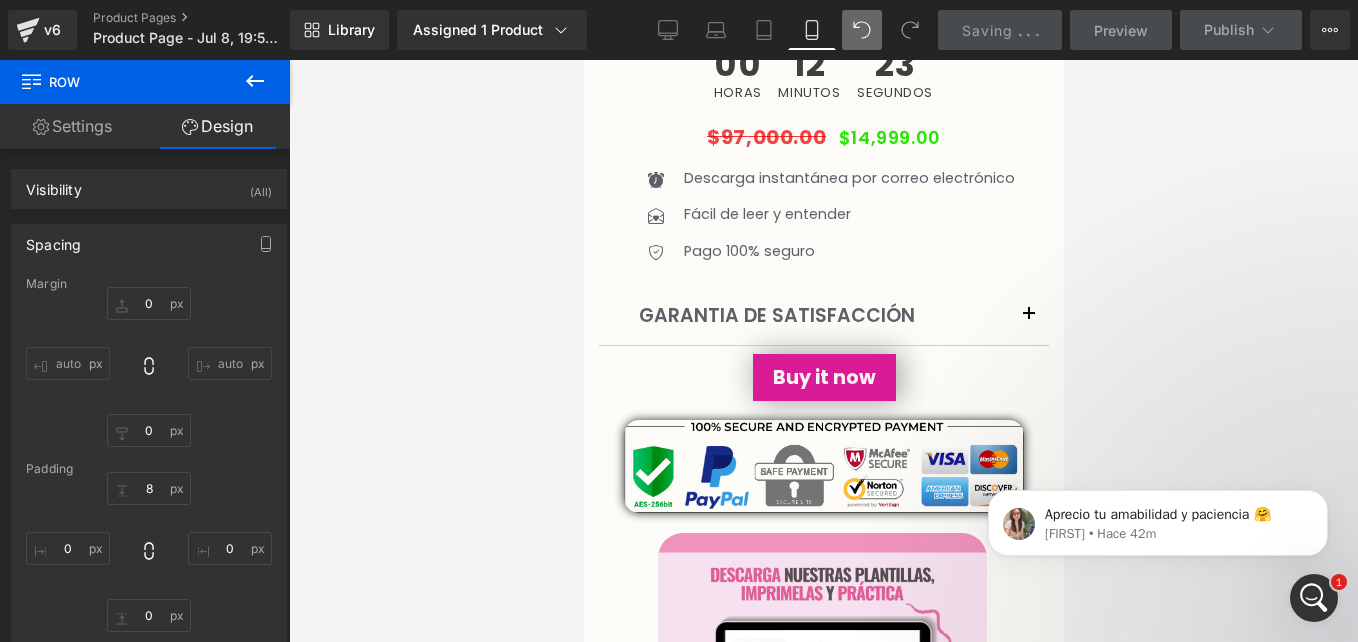 type on "0" 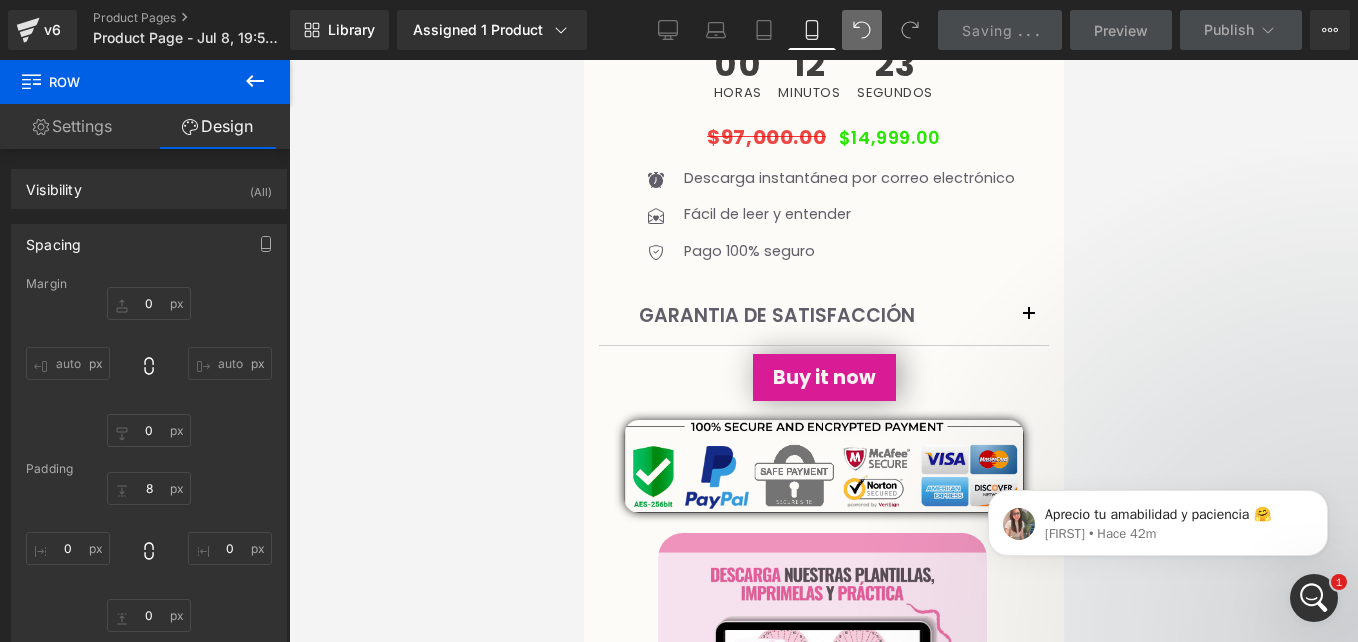 type on "0" 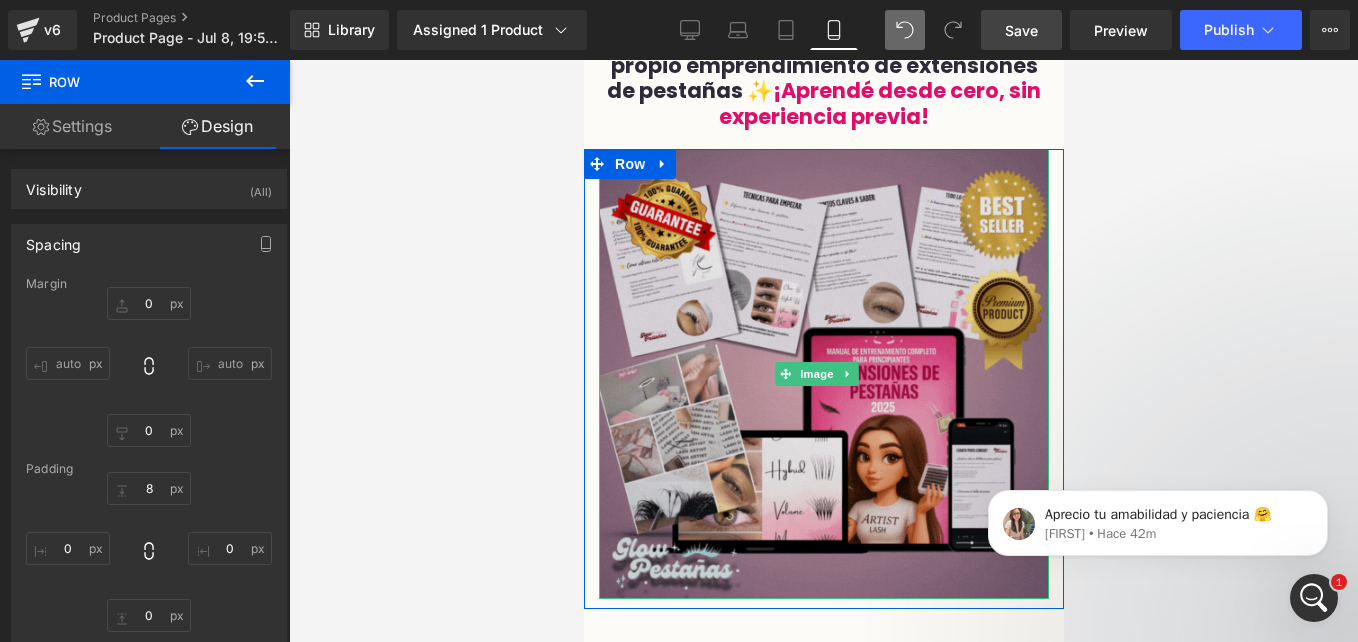 scroll, scrollTop: 146, scrollLeft: 0, axis: vertical 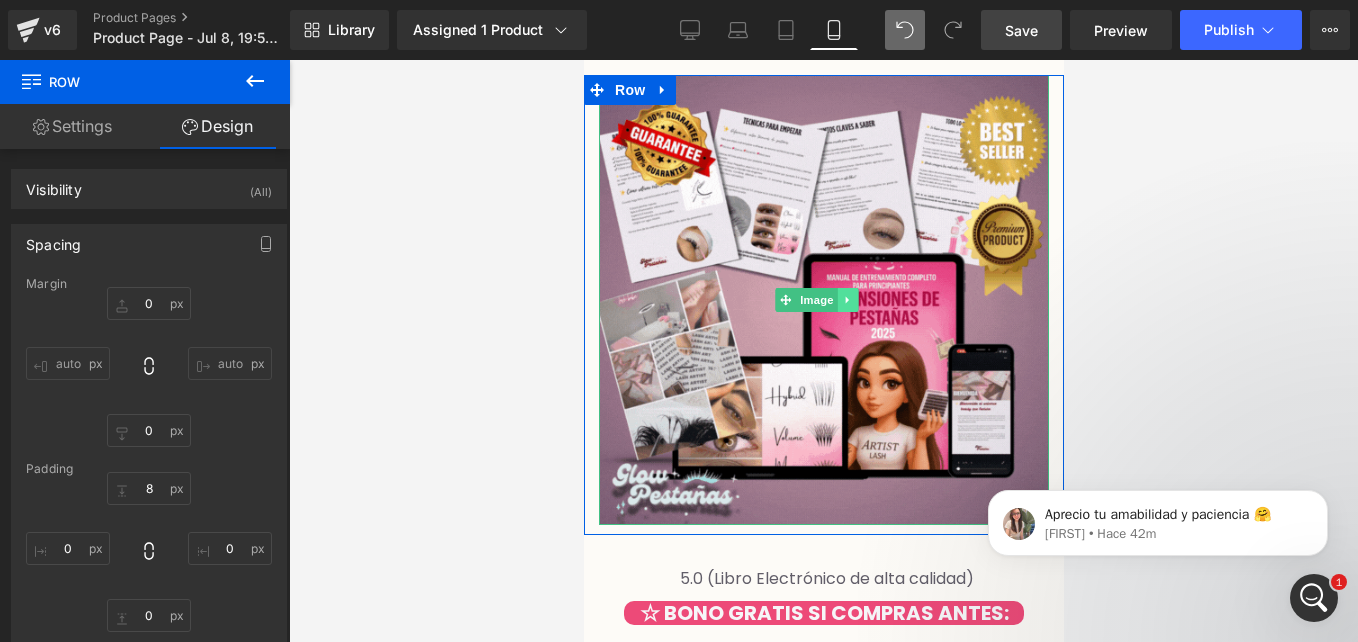 click at bounding box center (846, 300) 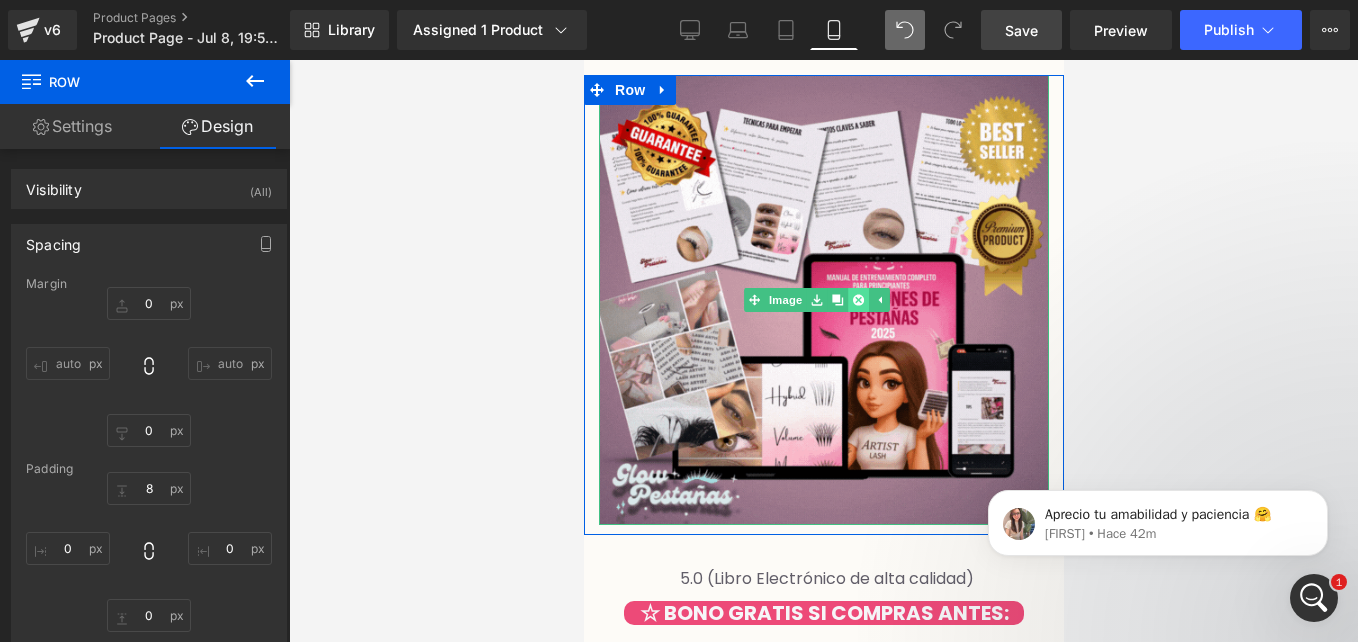 click 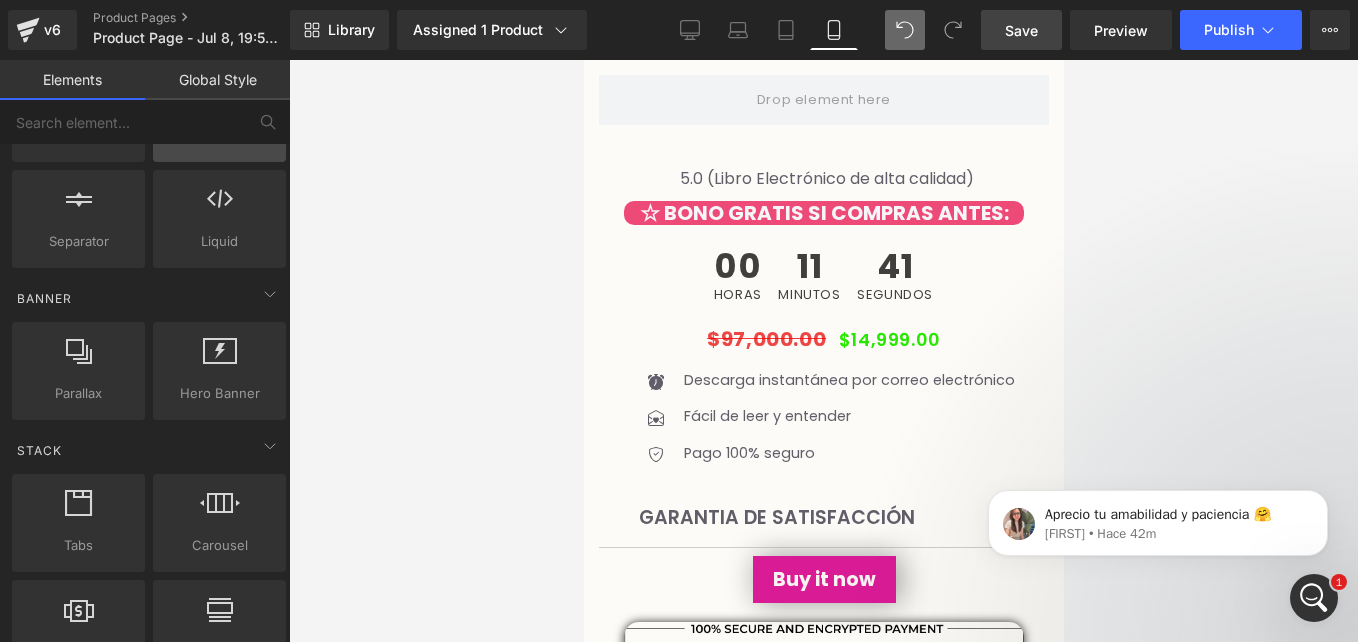 scroll, scrollTop: 343, scrollLeft: 0, axis: vertical 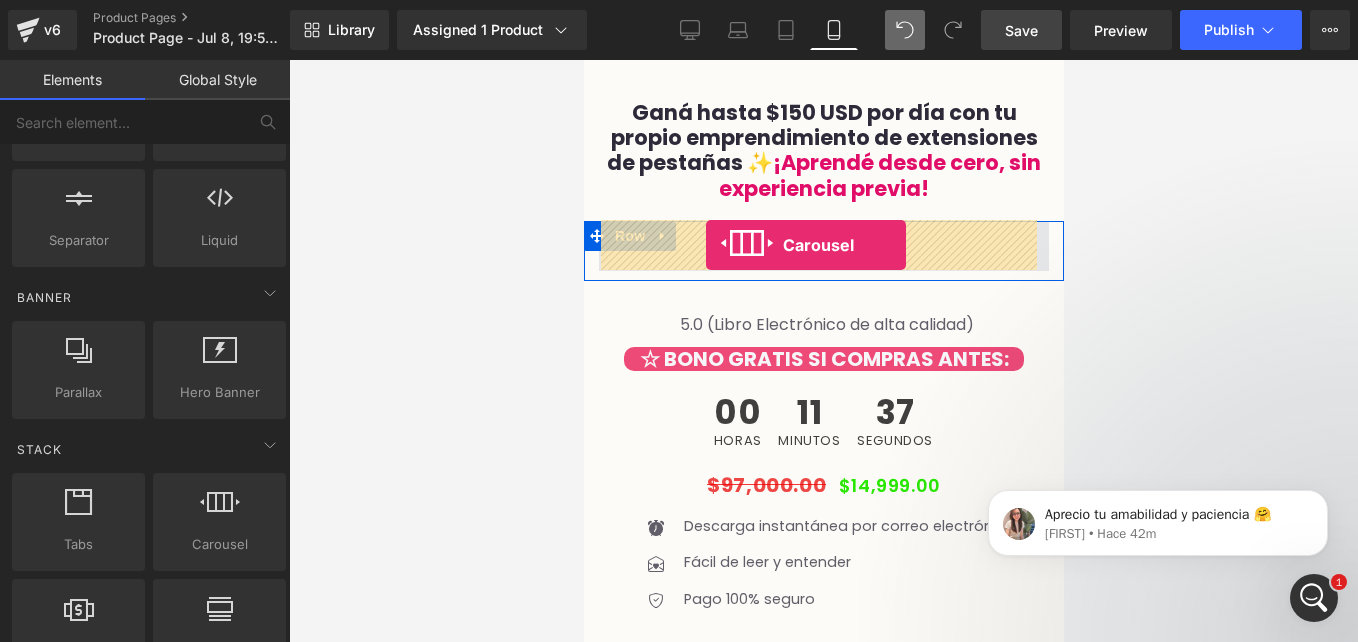 drag, startPoint x: 795, startPoint y: 582, endPoint x: 704, endPoint y: 245, distance: 349.0702 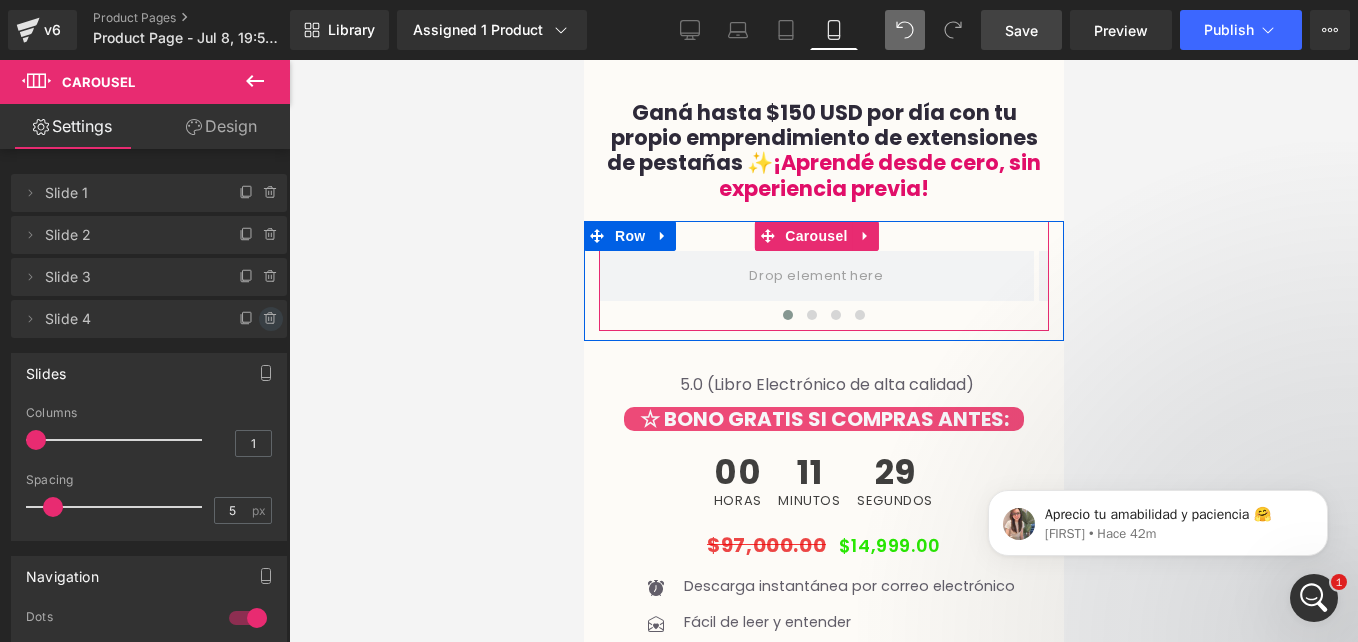 click 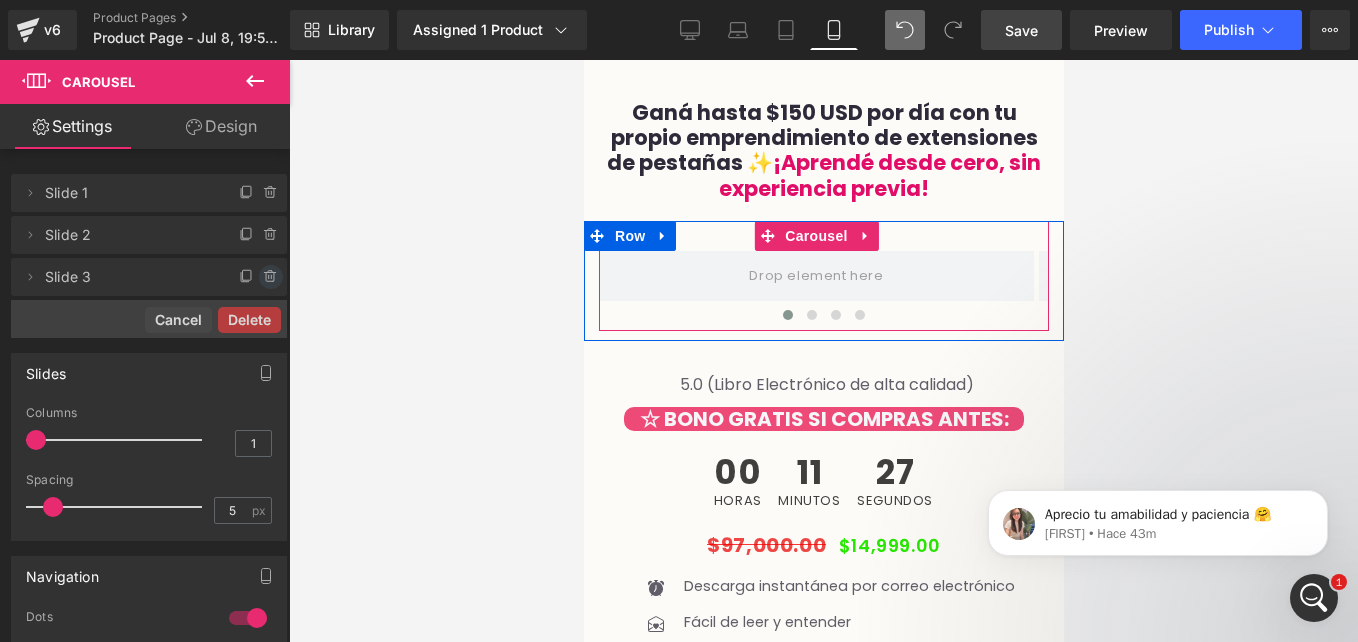 click 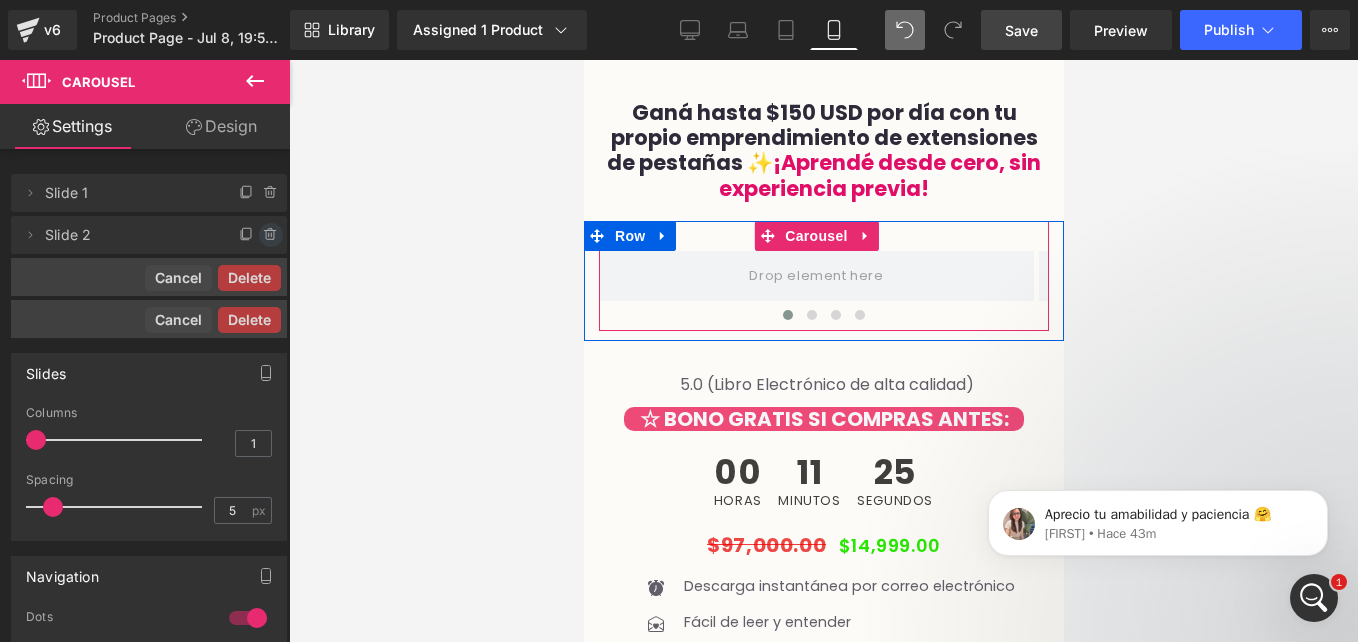 click 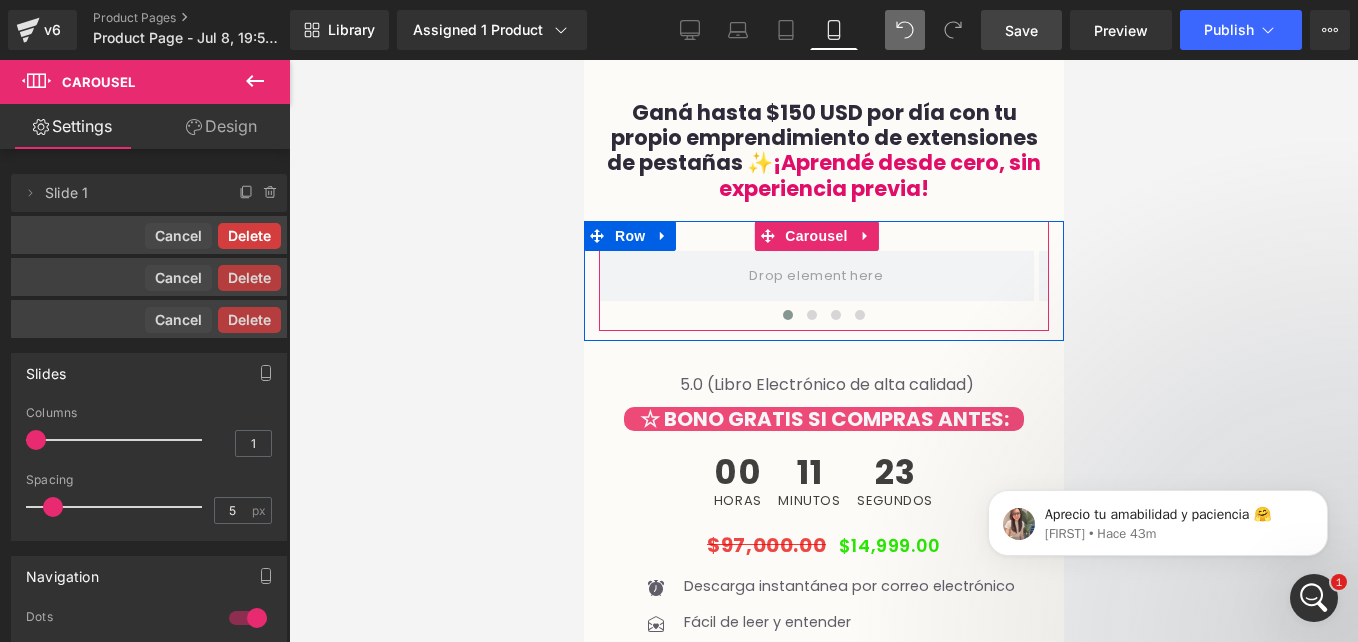 click on "Delete" at bounding box center [249, 236] 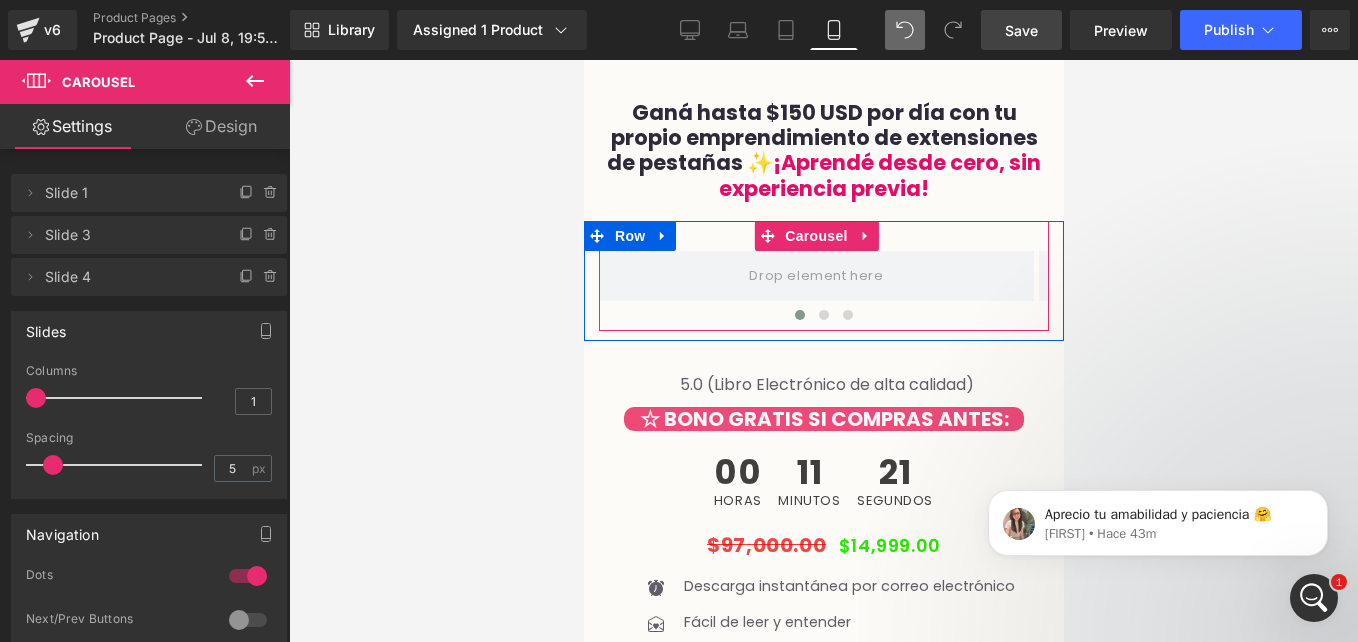 click at bounding box center [261, 270] 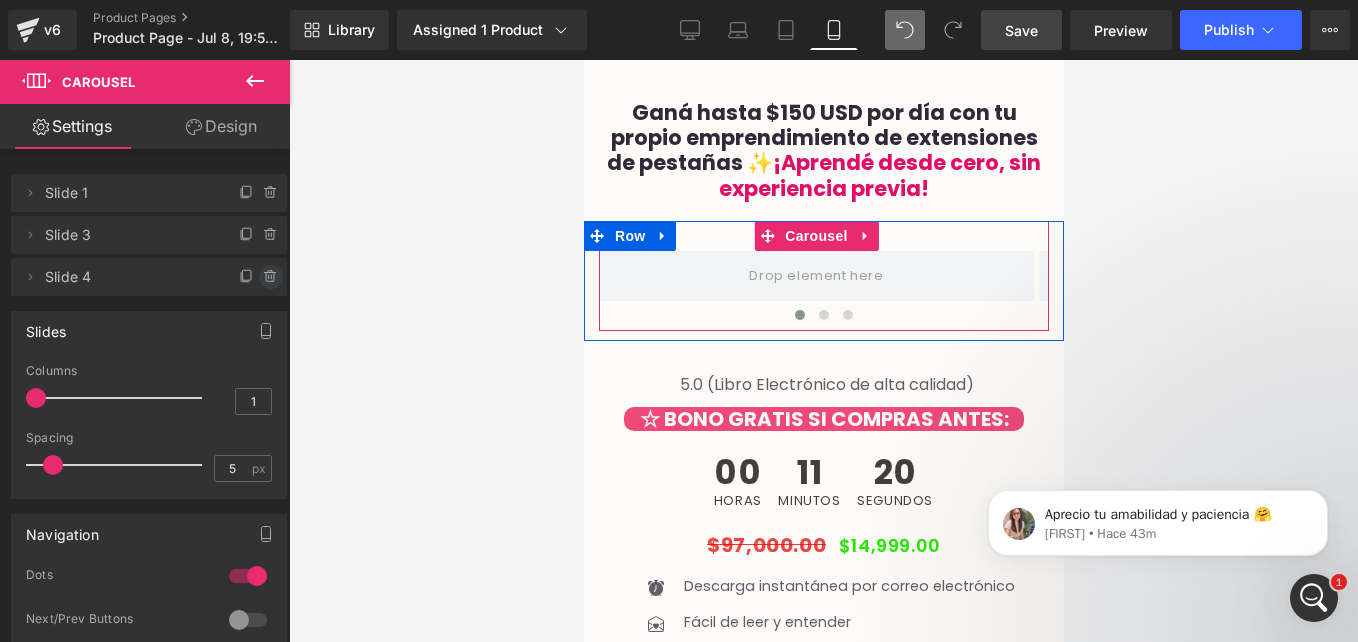 click 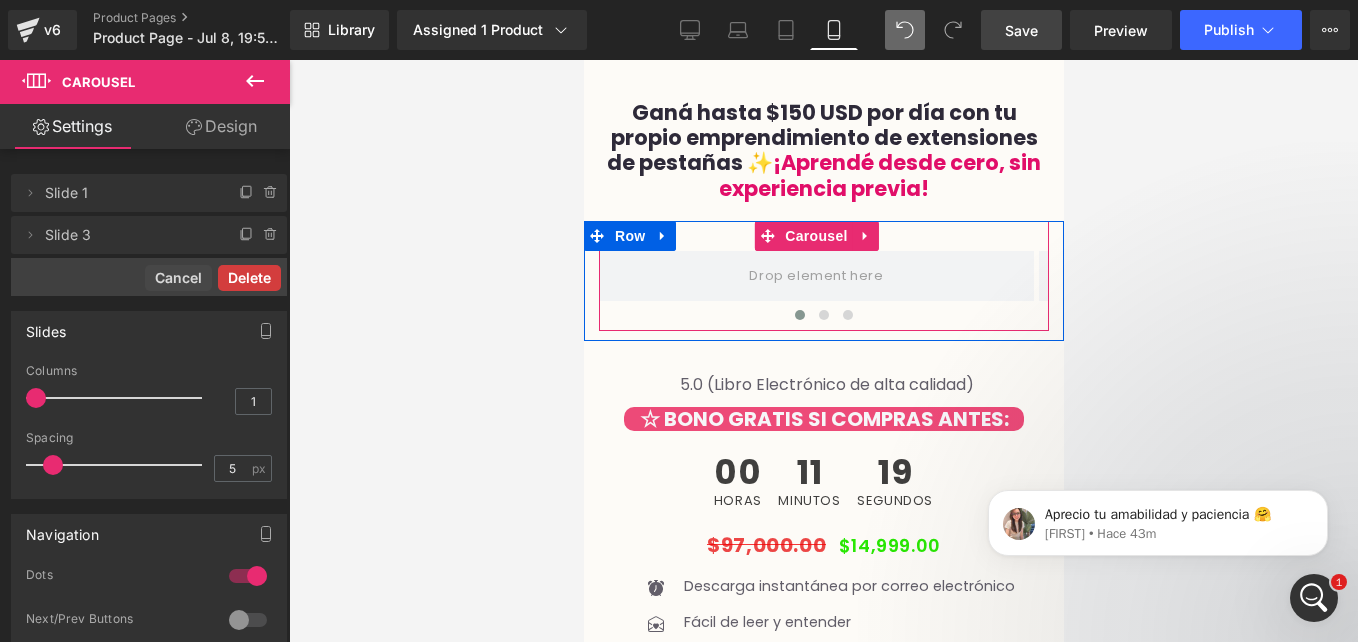 click on "Delete" at bounding box center (249, 278) 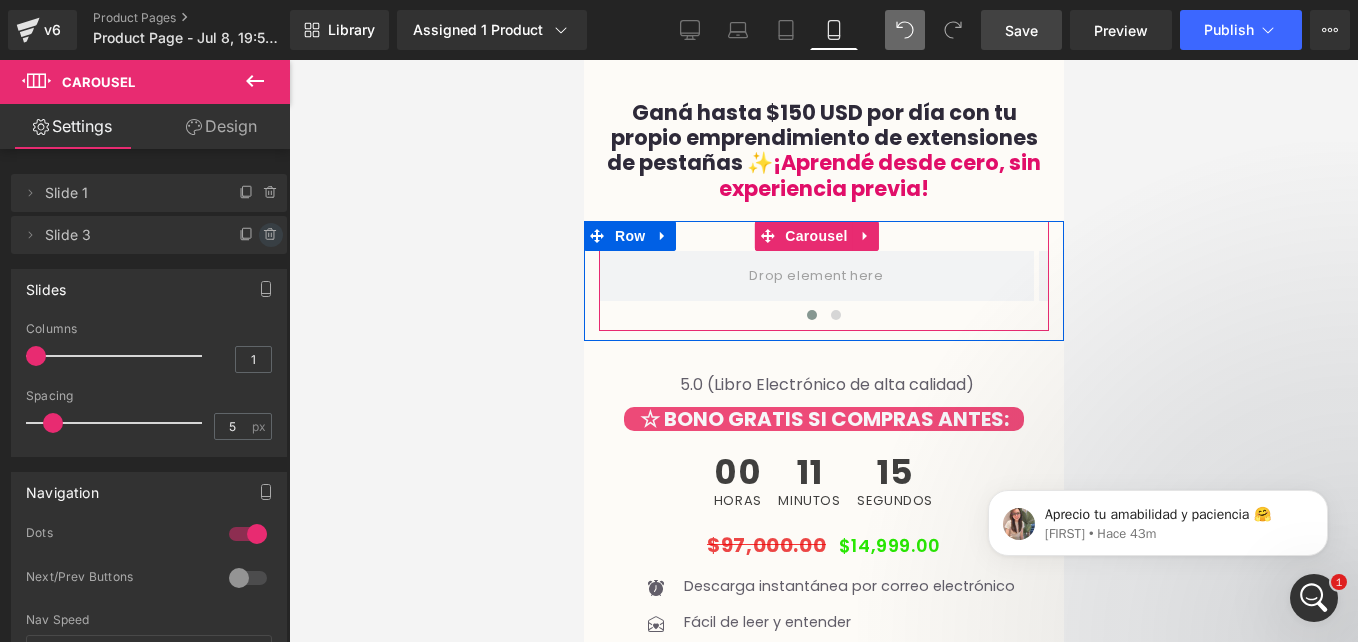 click 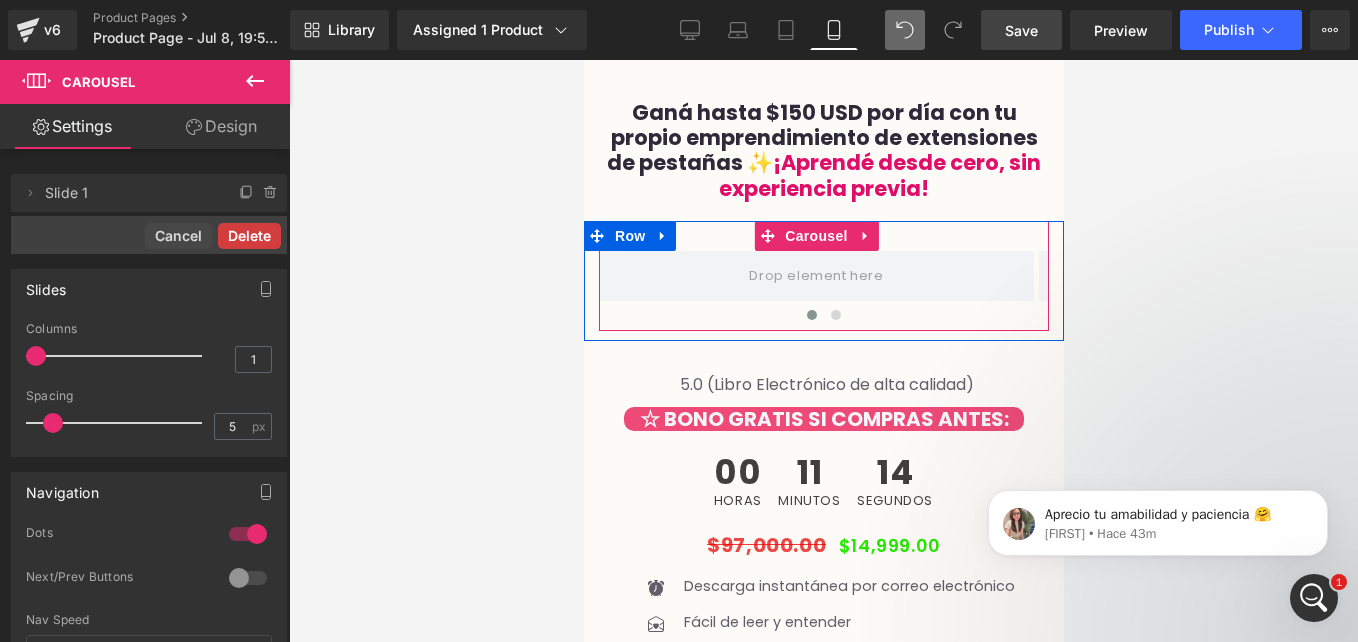 click on "Delete" at bounding box center (249, 236) 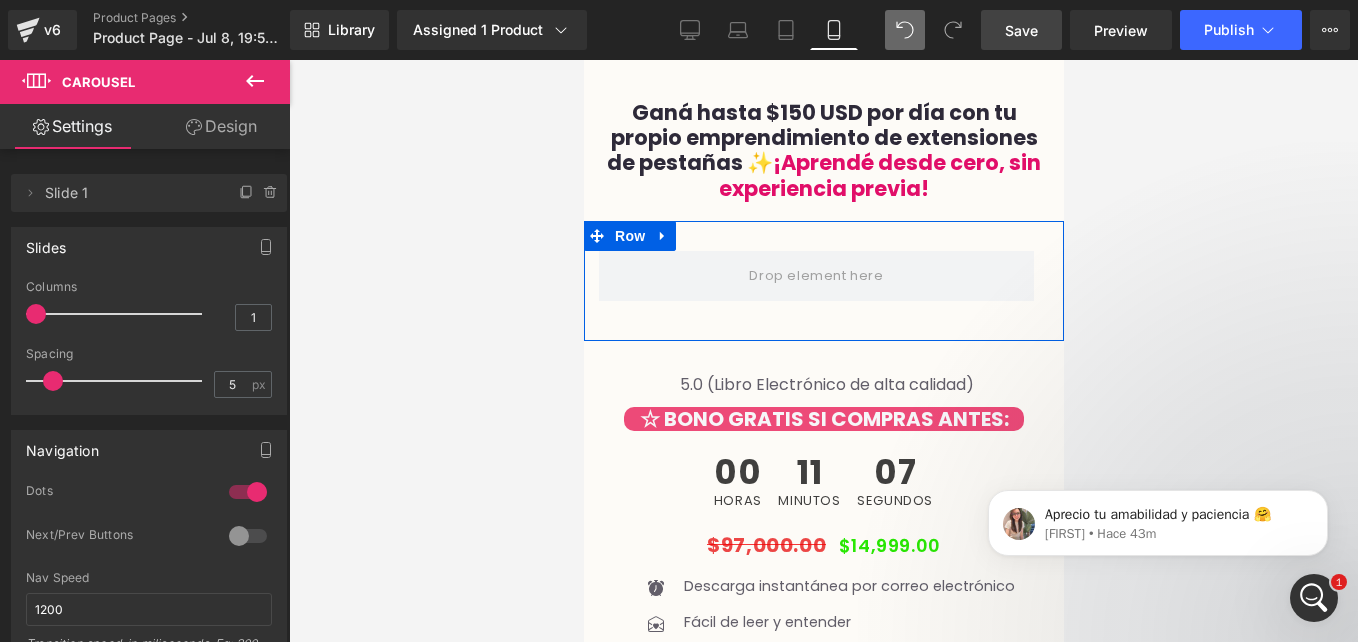 click at bounding box center [255, 82] 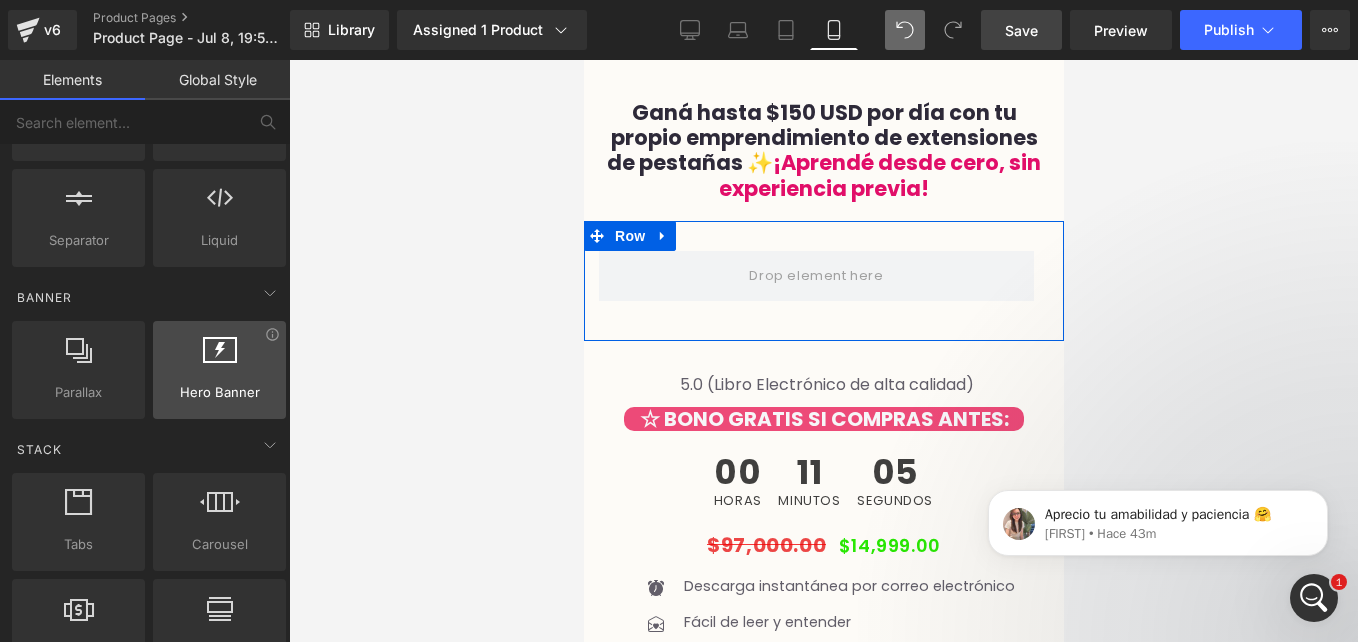 scroll, scrollTop: 0, scrollLeft: 0, axis: both 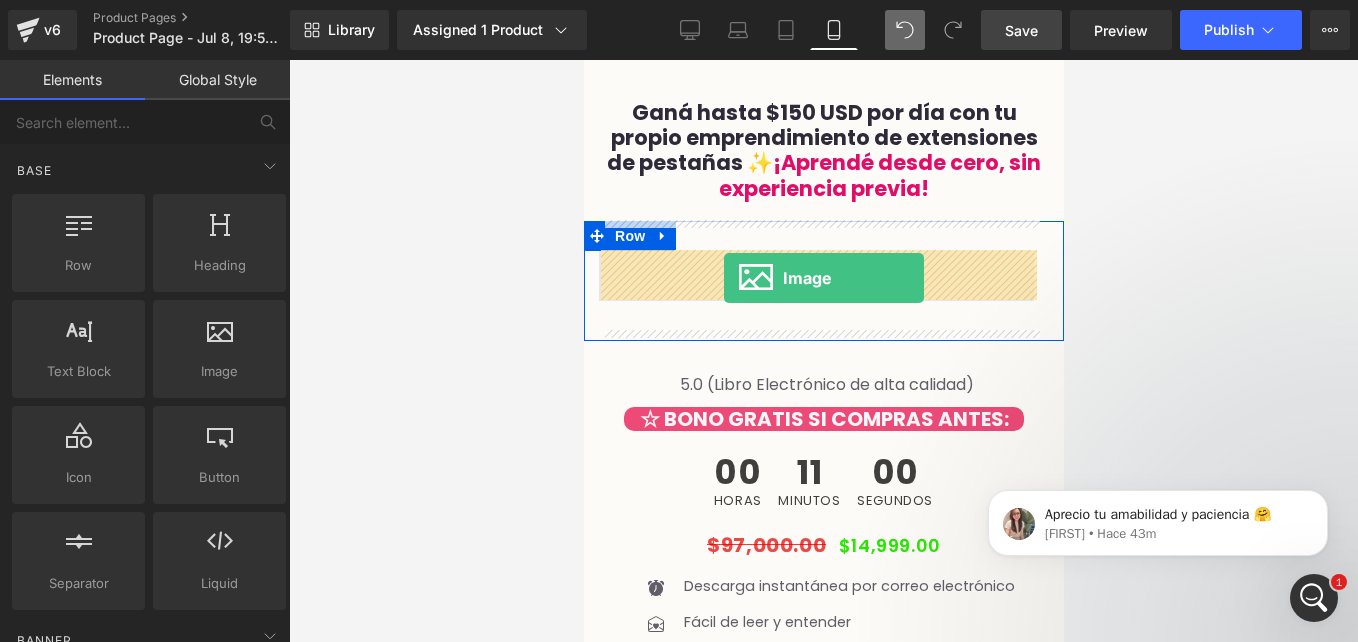drag, startPoint x: 727, startPoint y: 308, endPoint x: 723, endPoint y: 278, distance: 30.265491 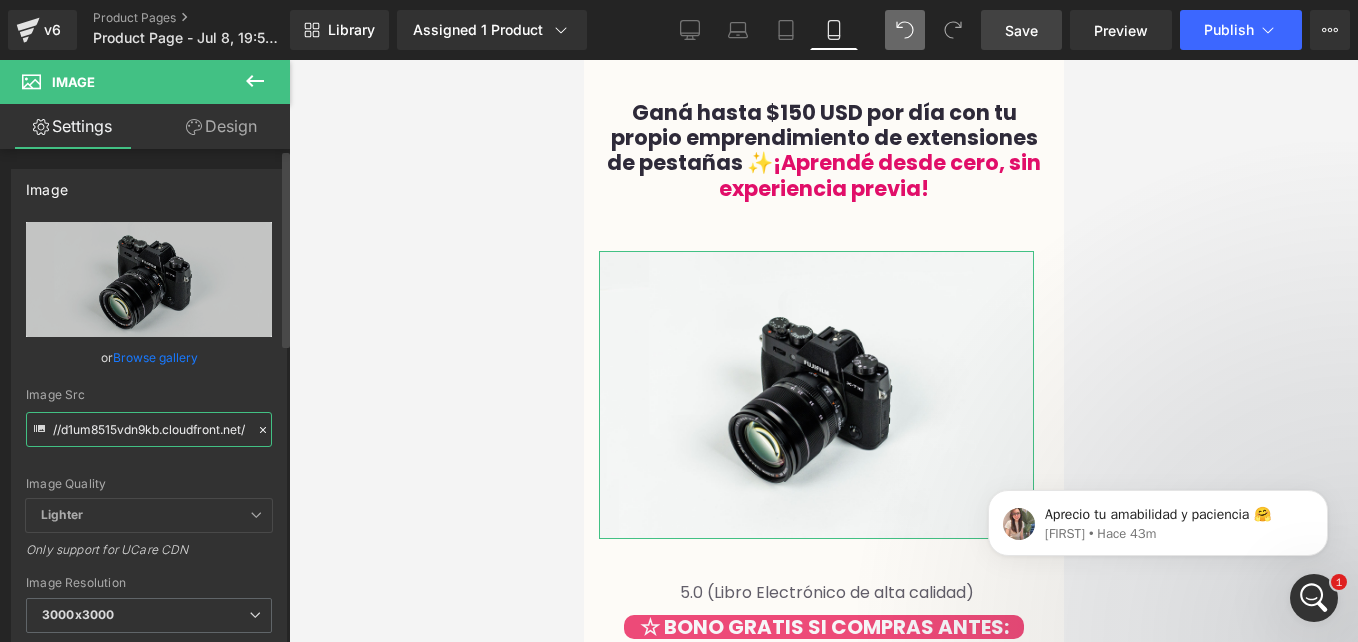 click on "//d1um8515vdn9kb.cloudfront.net/images/parallax.jpg" at bounding box center [149, 429] 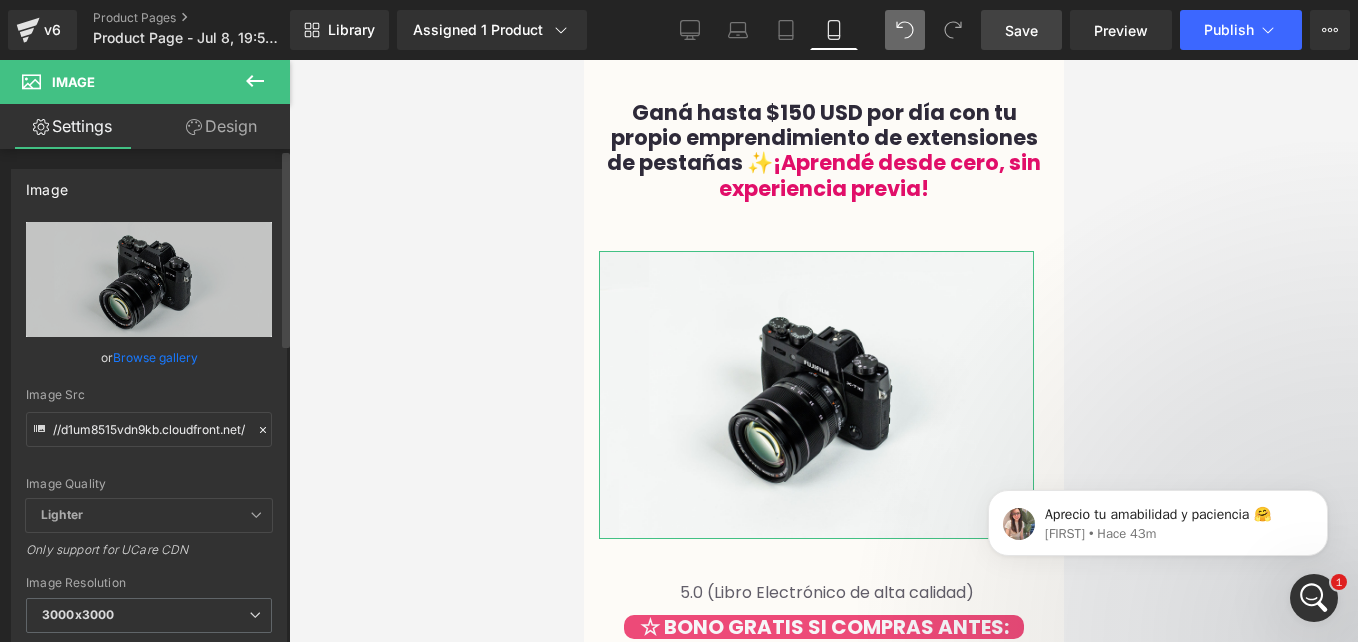 click 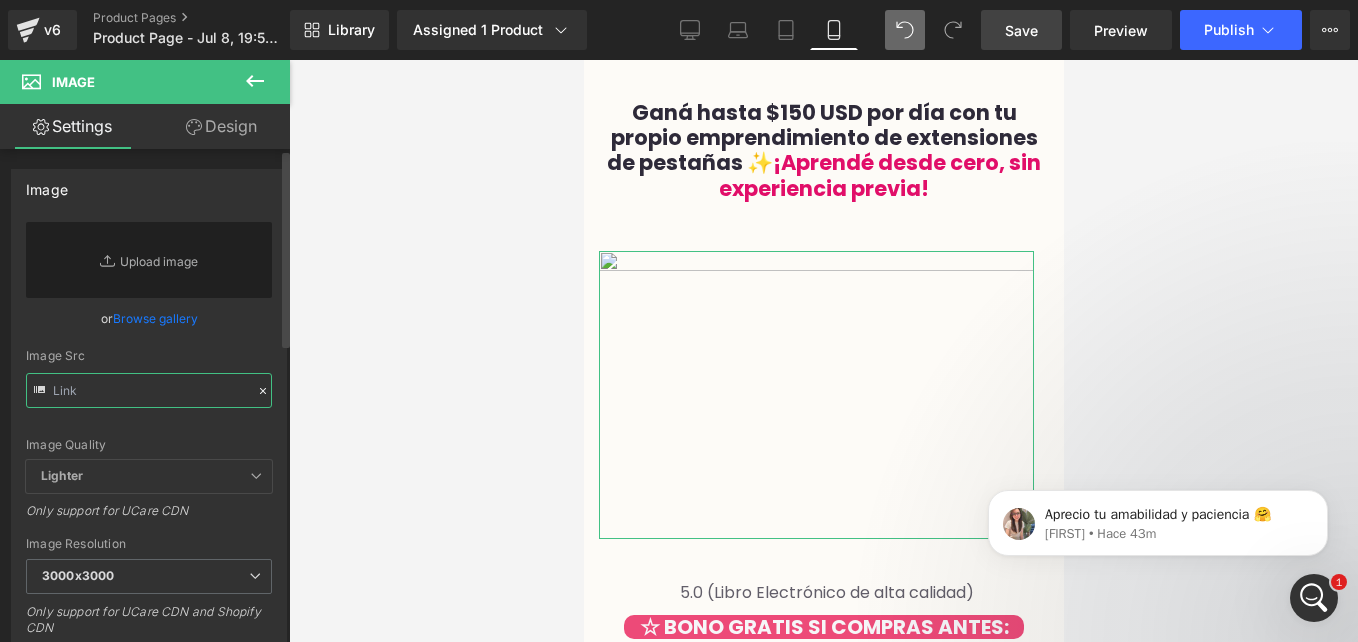 click at bounding box center (149, 390) 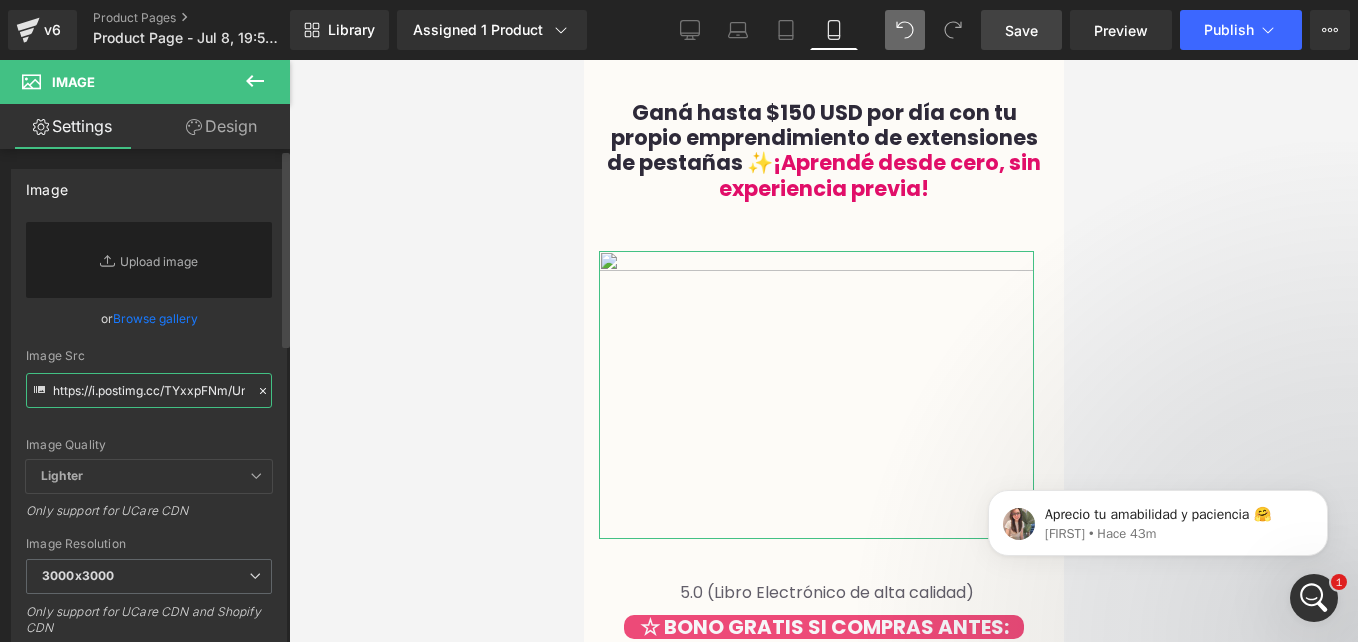 scroll, scrollTop: 0, scrollLeft: 103, axis: horizontal 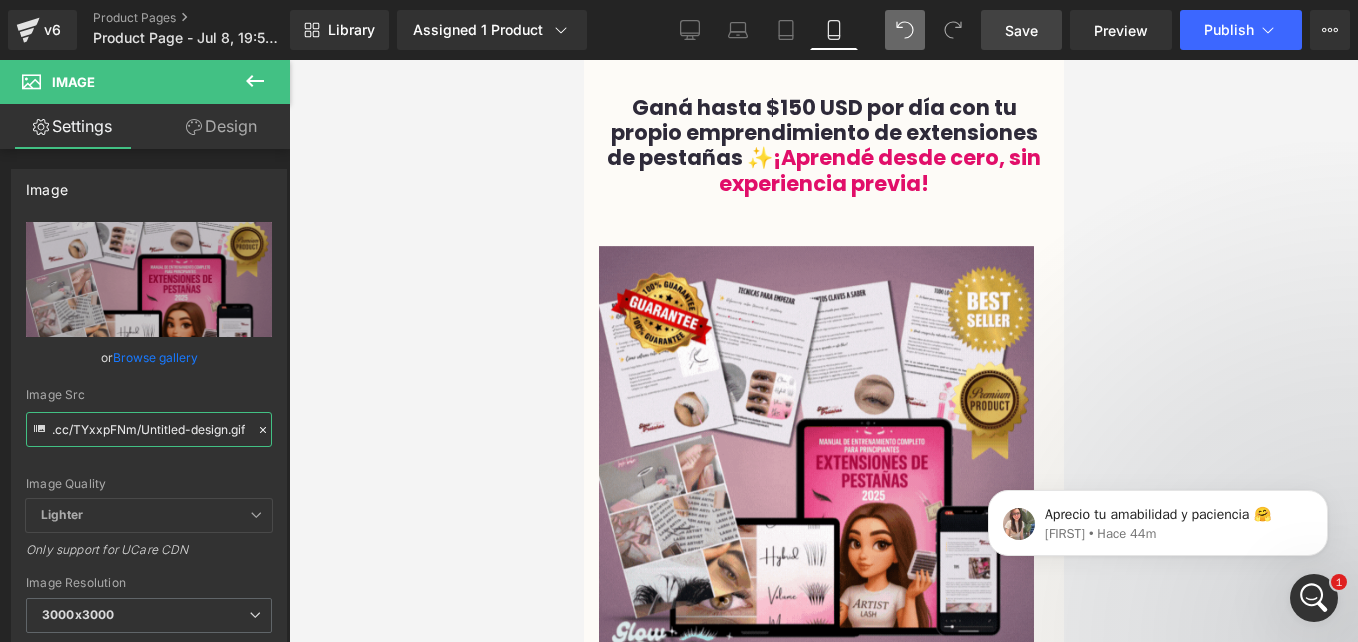 type on "https://i.postimg.cc/TYxxpFNm/Untitled-design.gif" 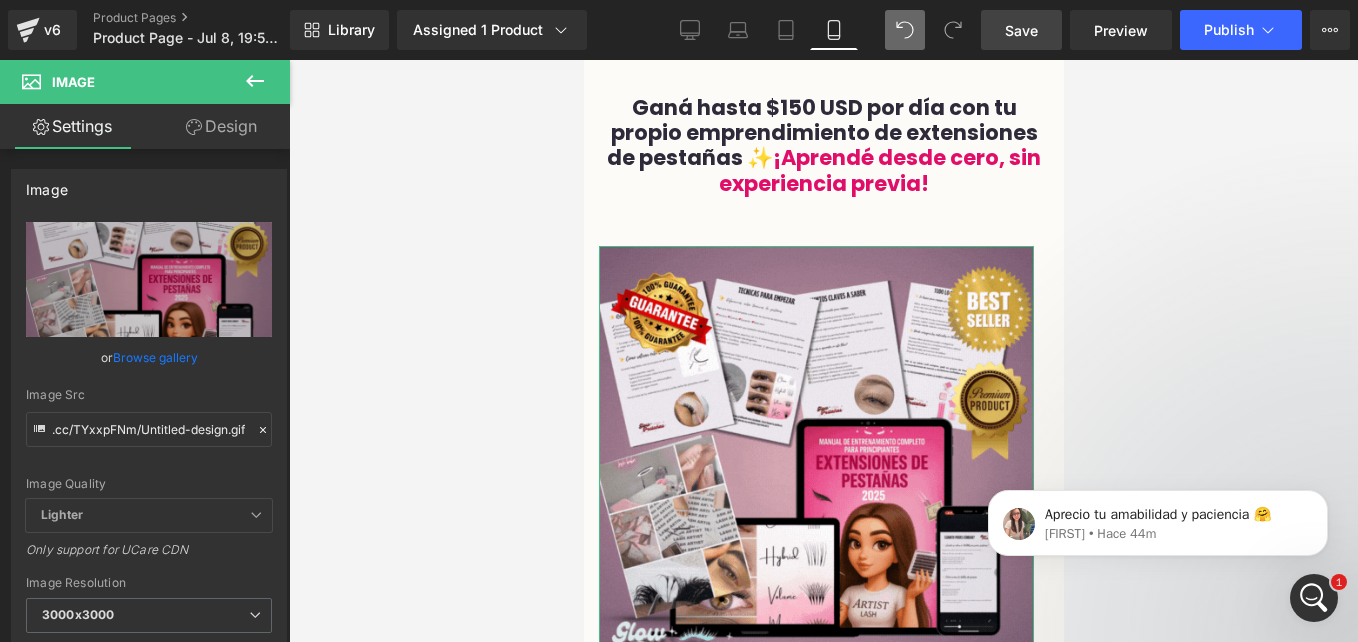 click on "Design" at bounding box center [221, 126] 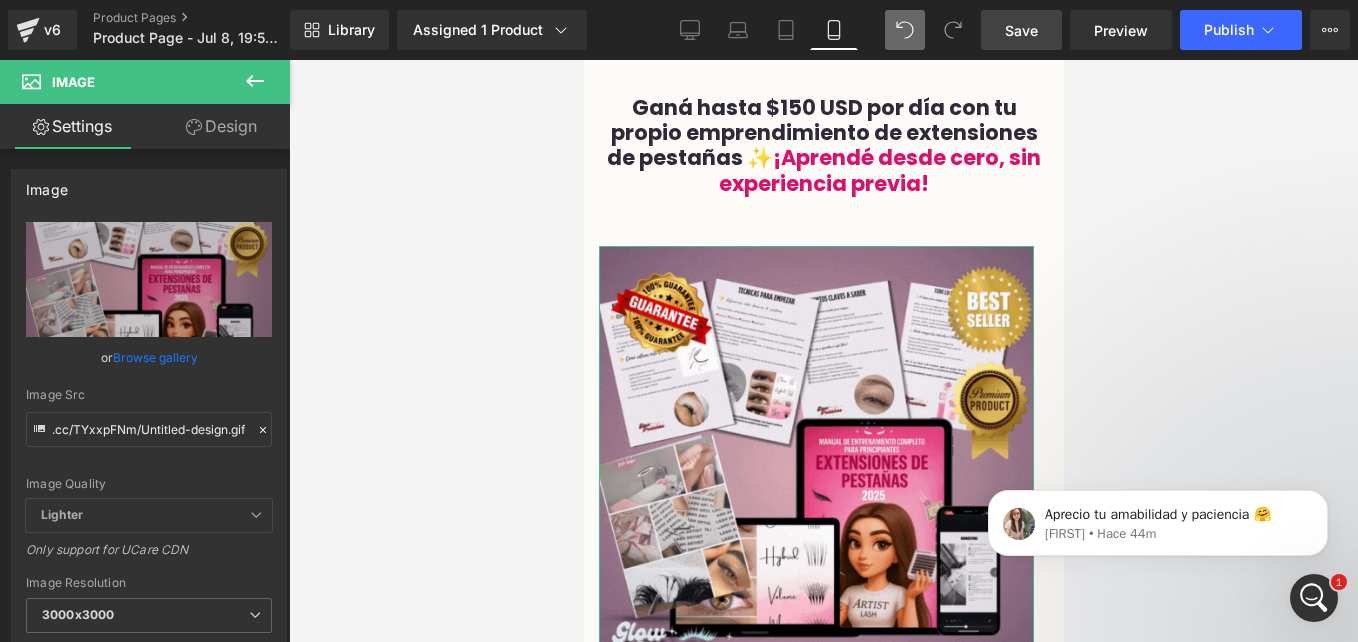 click on "Spacing" at bounding box center [0, 0] 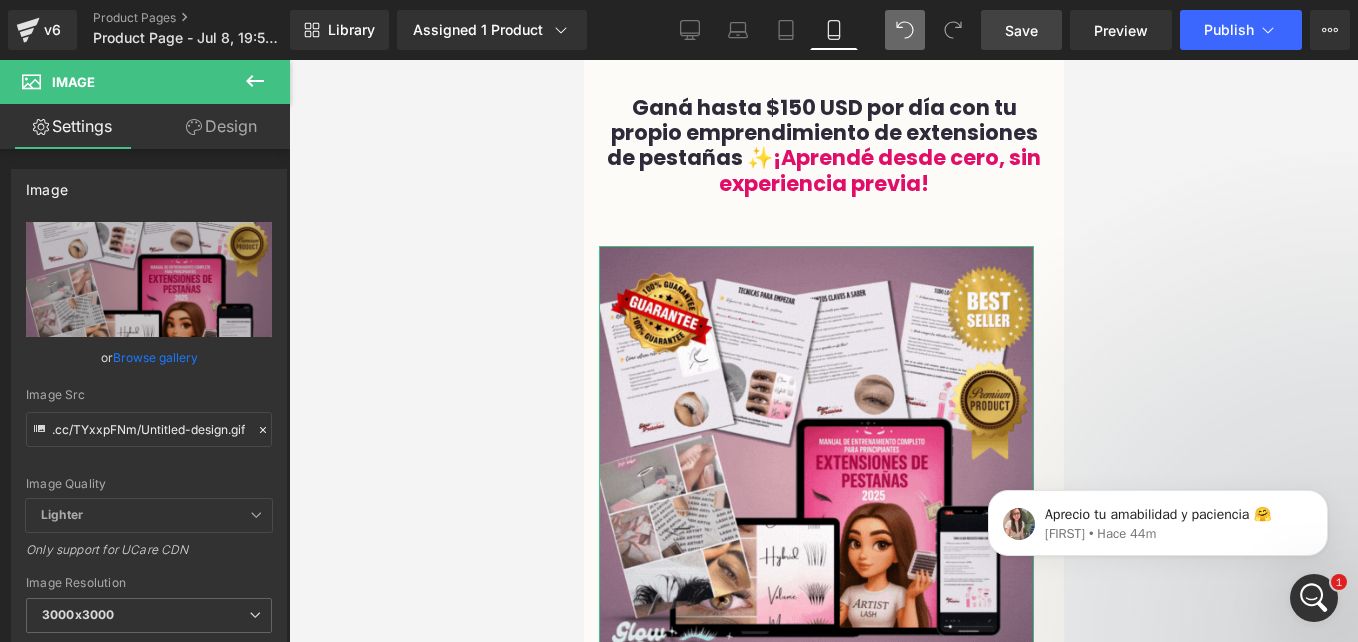 click on "Spacing" at bounding box center (0, 0) 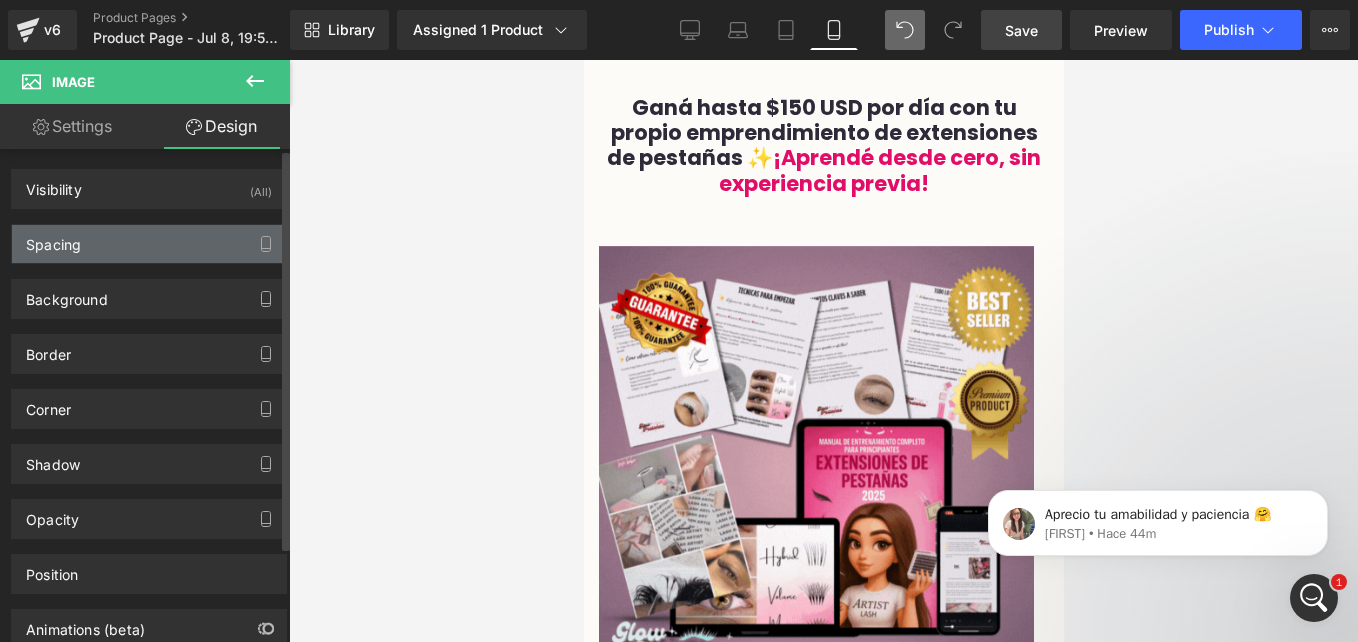 scroll, scrollTop: 0, scrollLeft: 0, axis: both 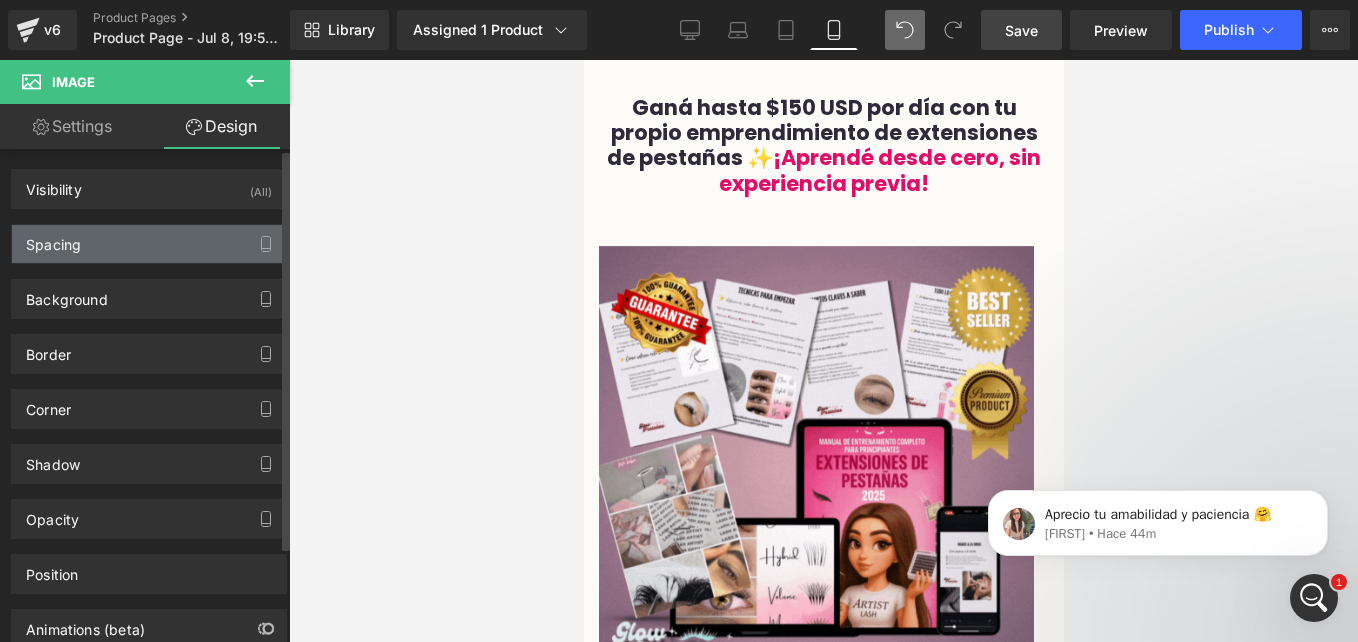 type on "0" 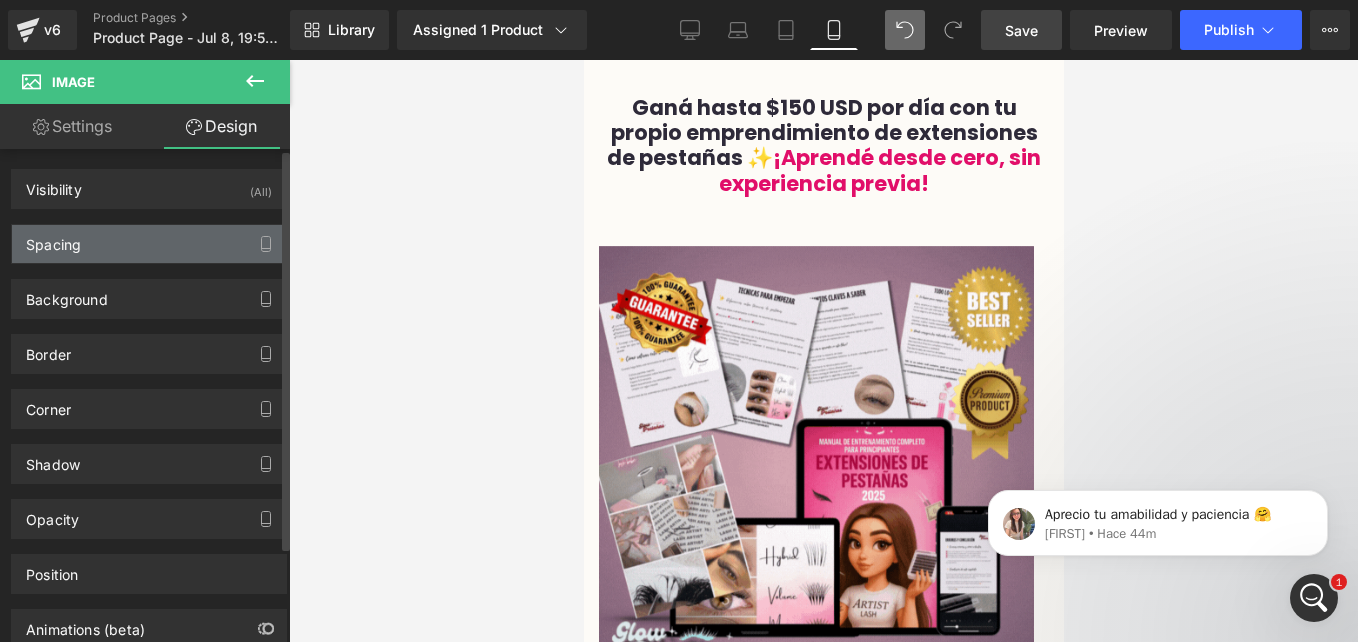 type on "0" 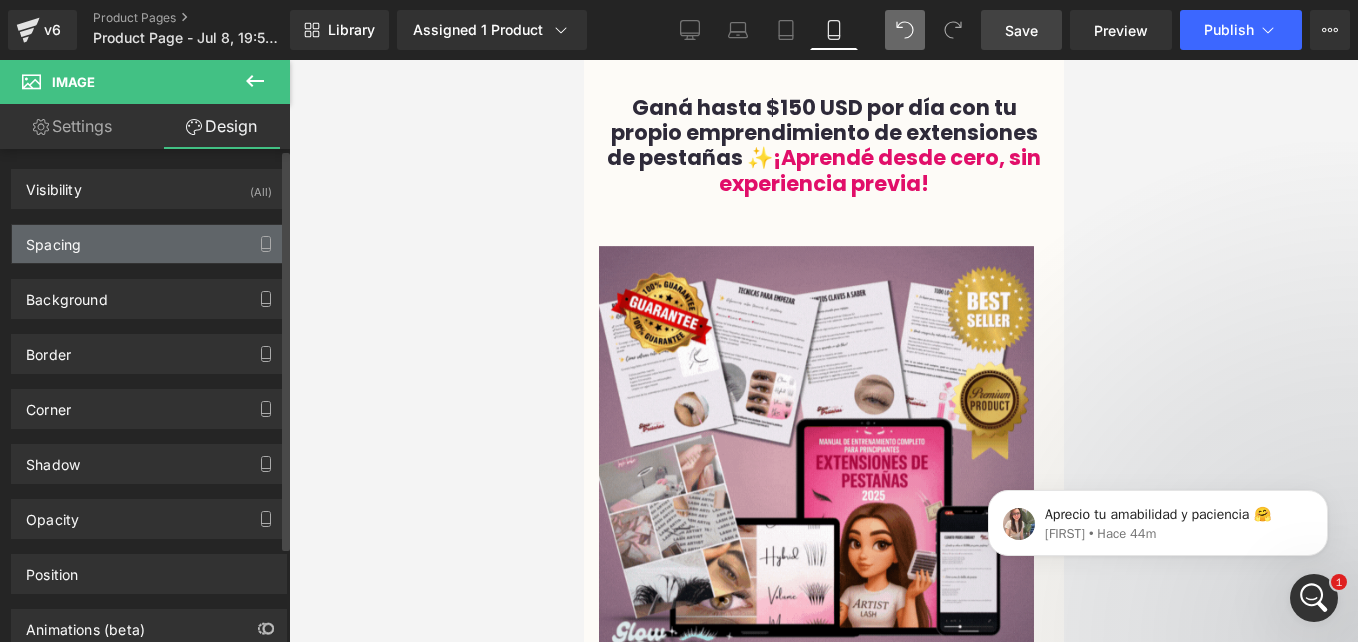 type on "0" 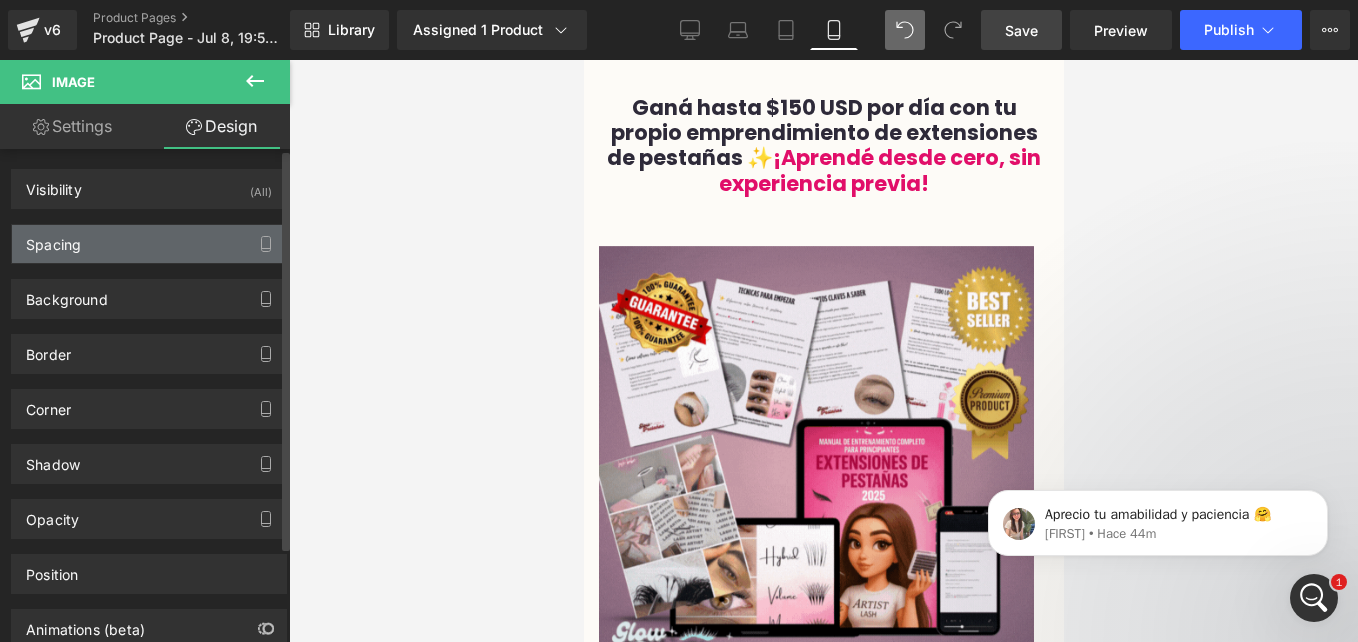 type on "0" 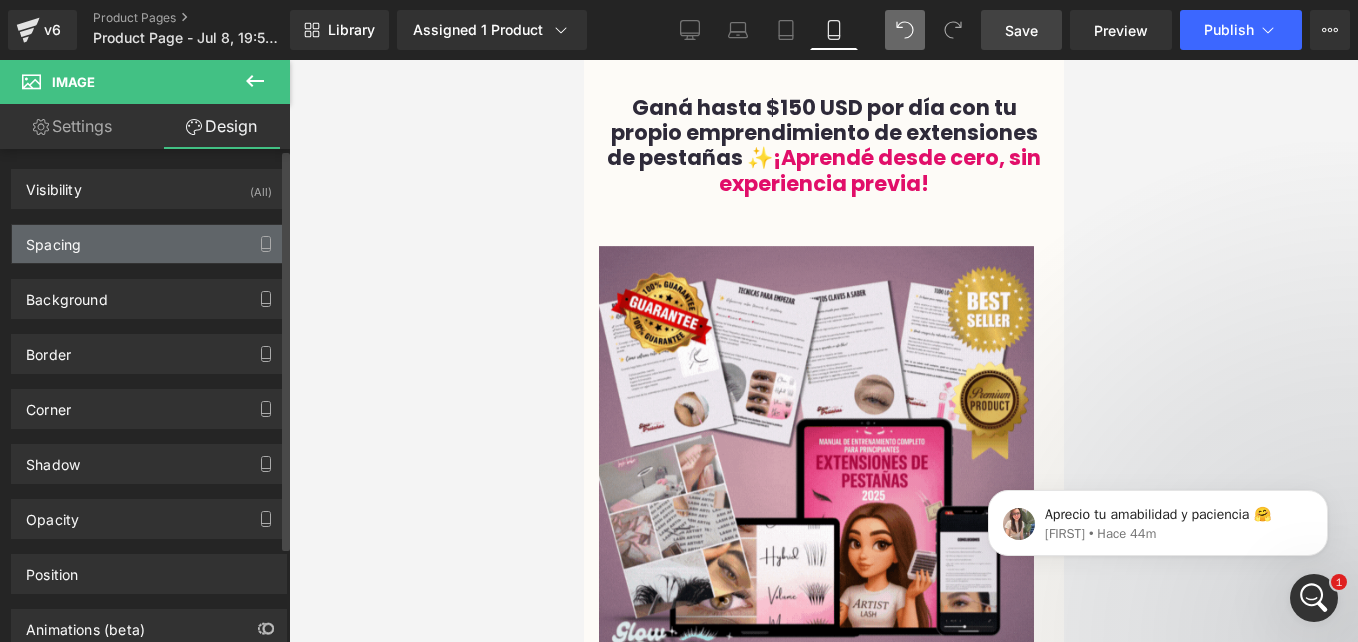 type on "0" 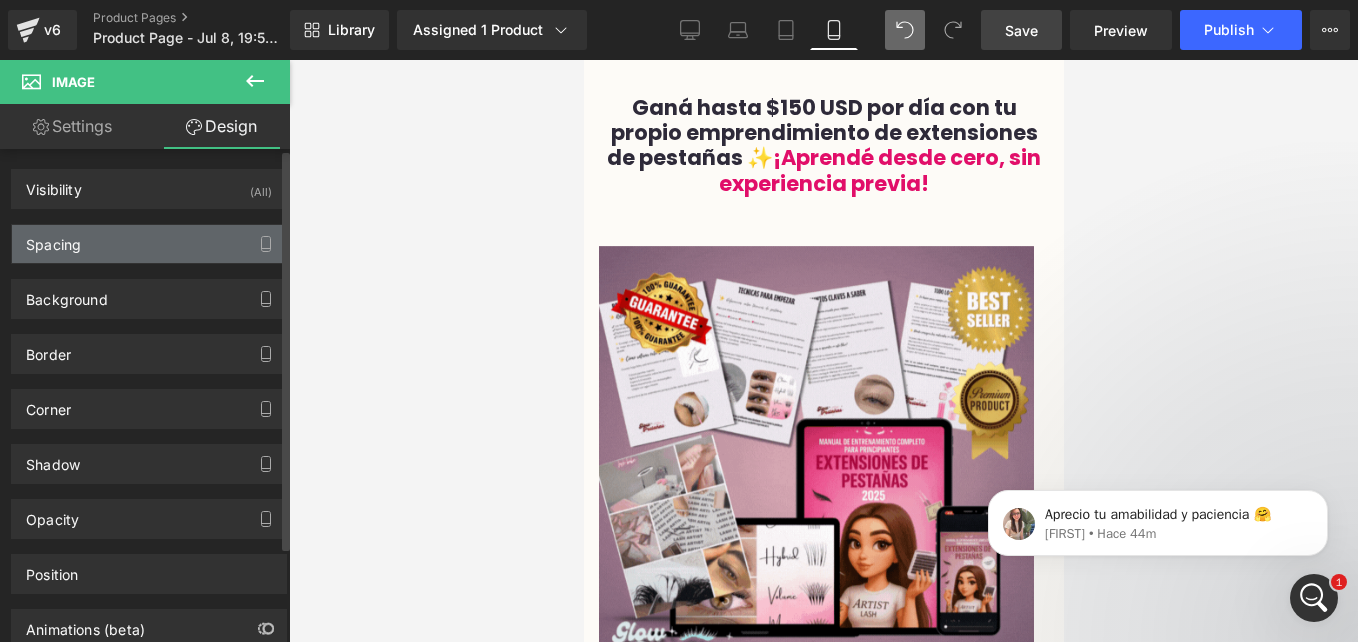 type on "0" 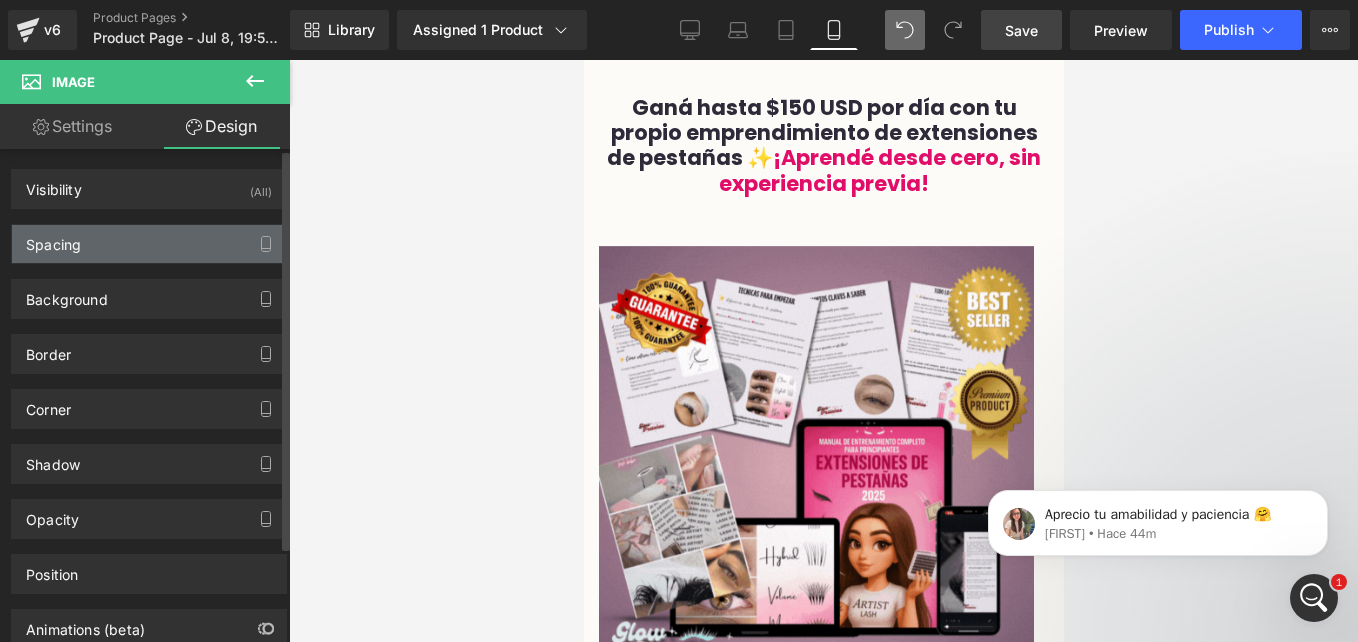 type on "0" 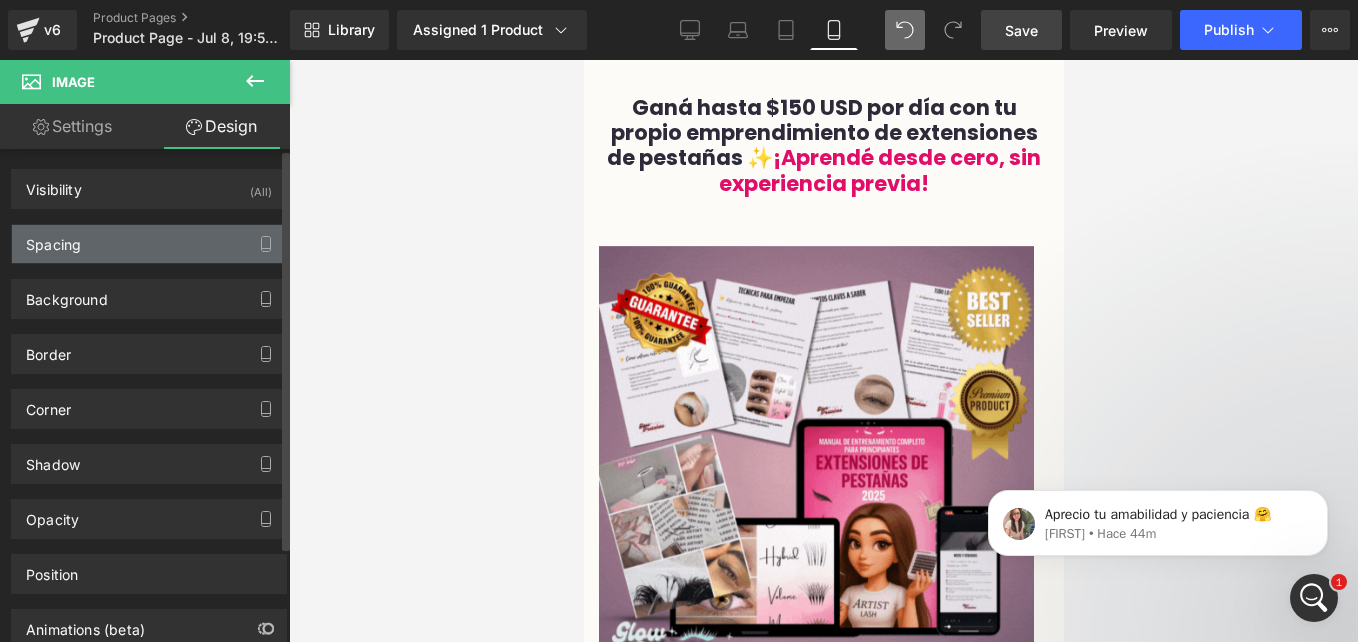 type on "0" 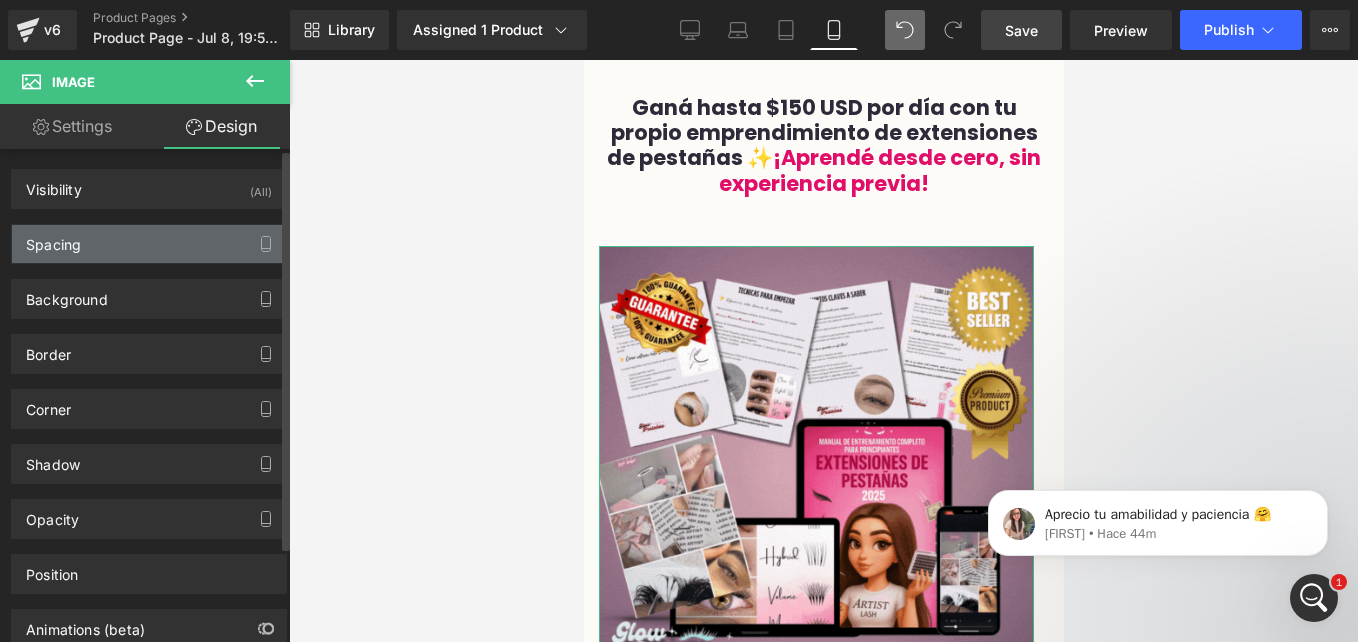 click on "Spacing" at bounding box center (149, 244) 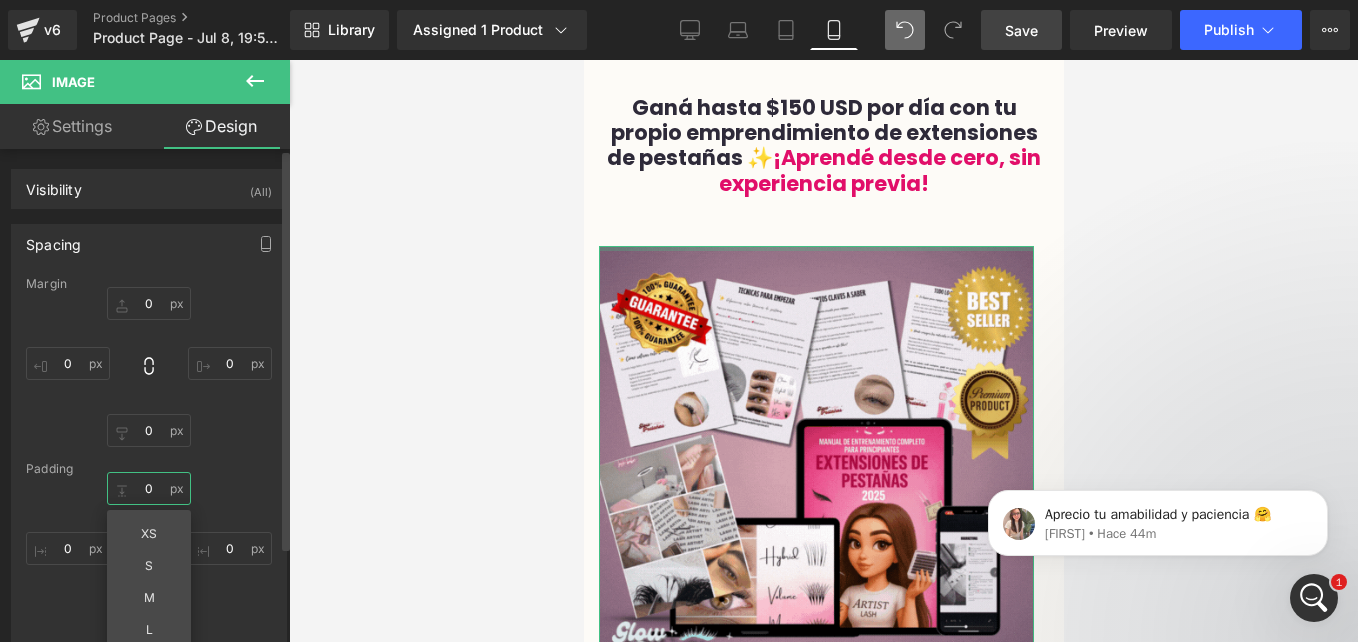 click on "0" at bounding box center (149, 488) 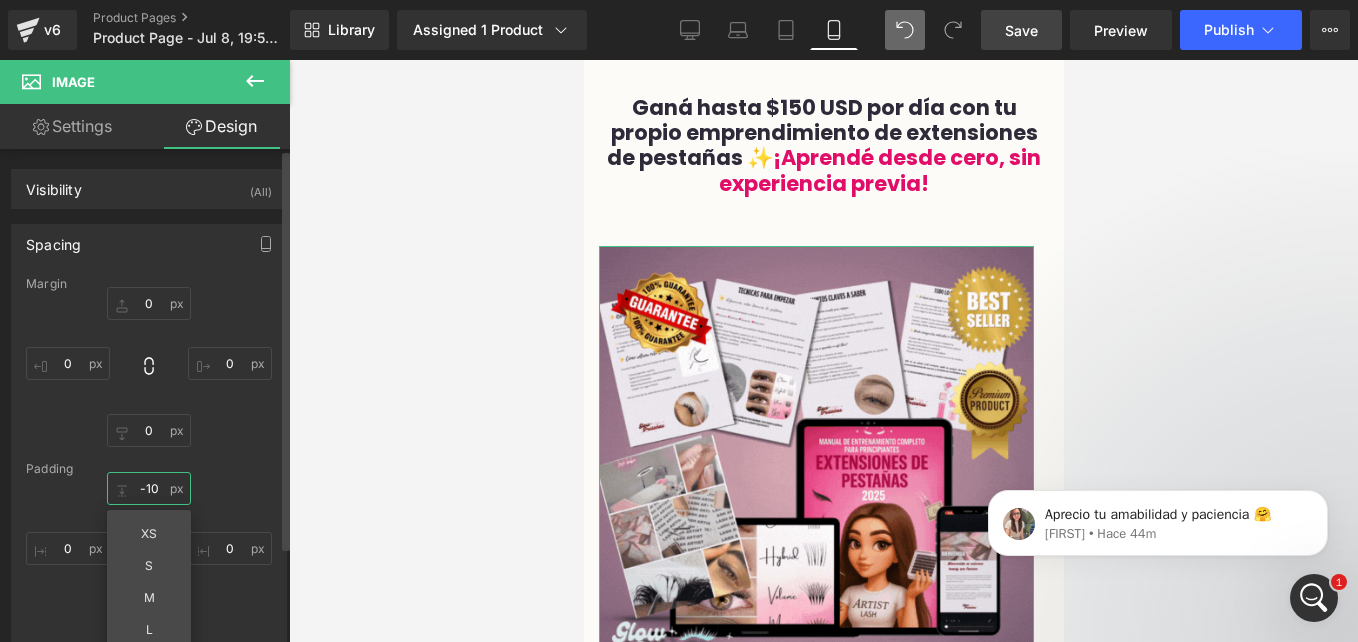 type on "-10" 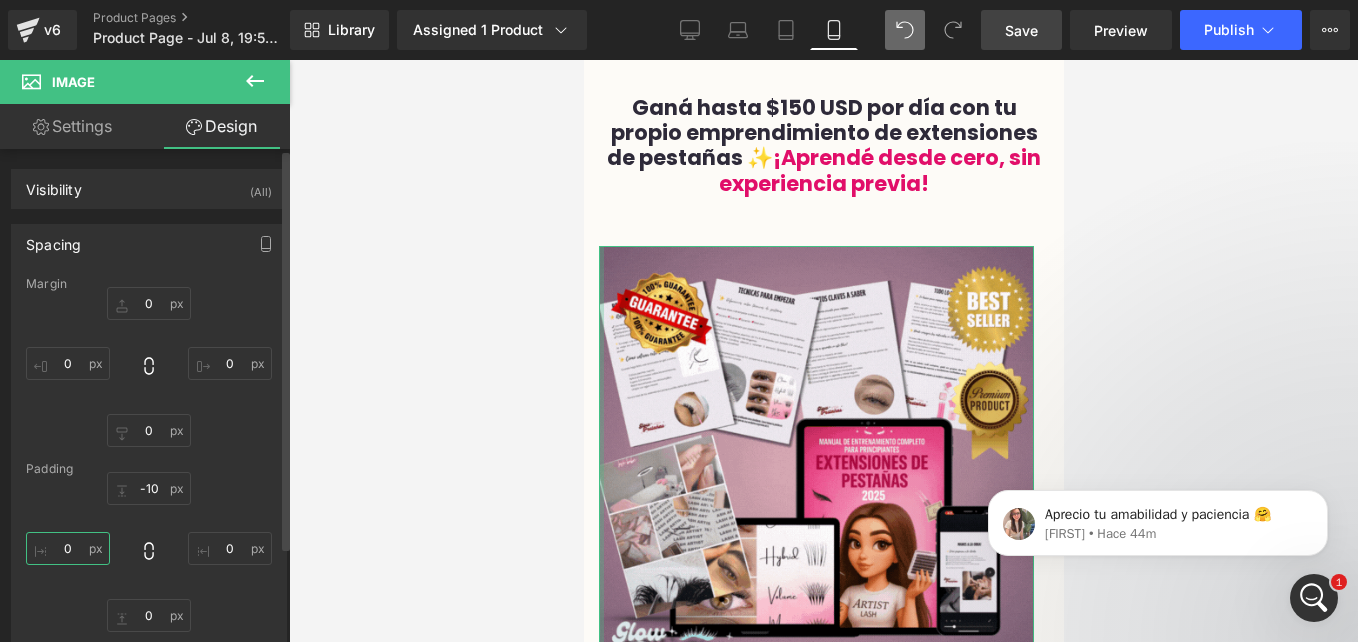 click on "0" at bounding box center (68, 548) 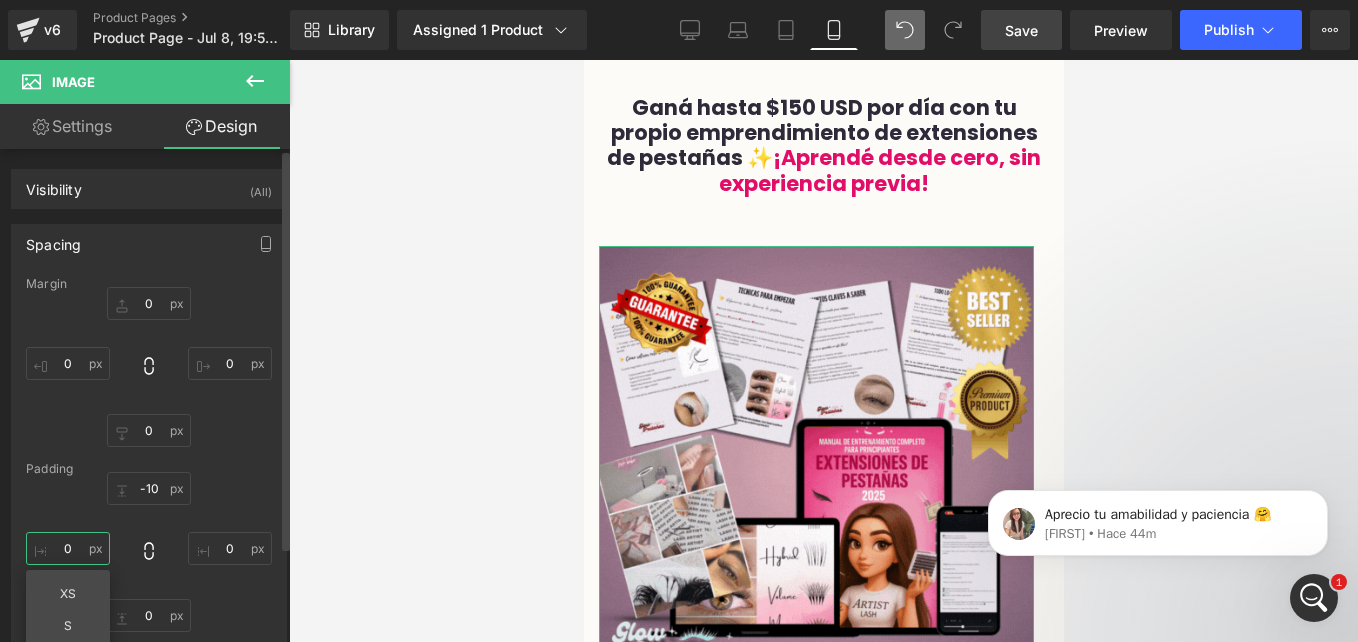 click on "0" at bounding box center [68, 548] 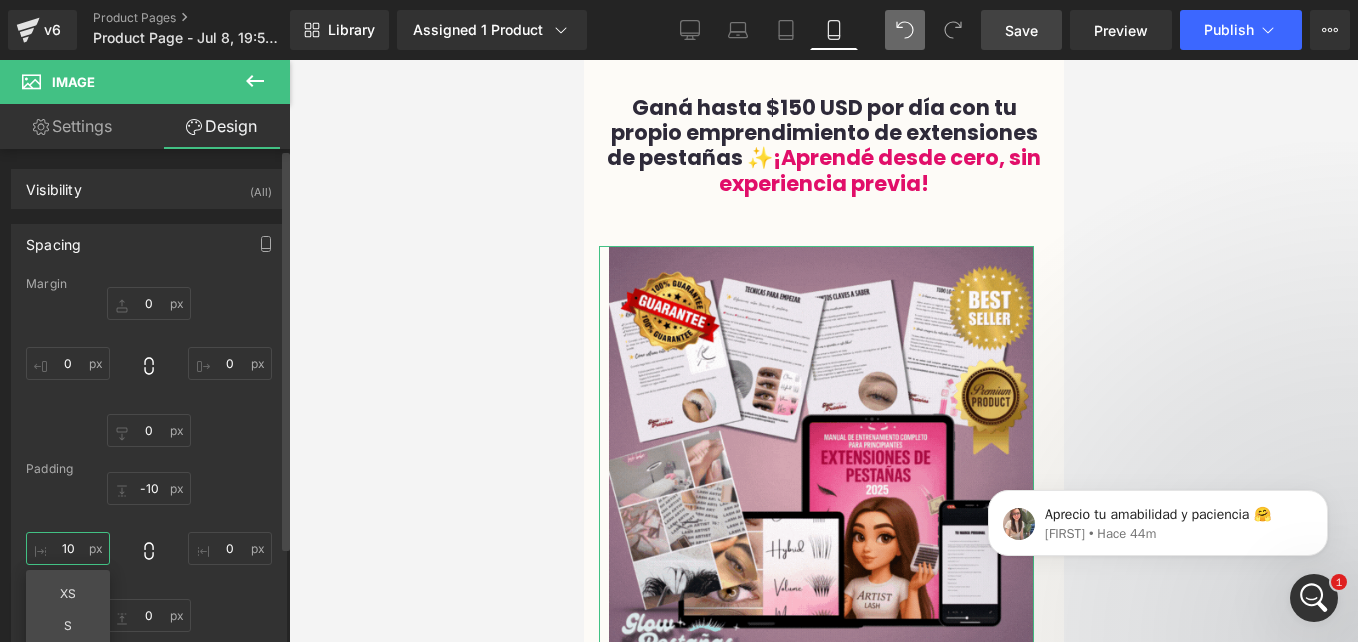 type on "1" 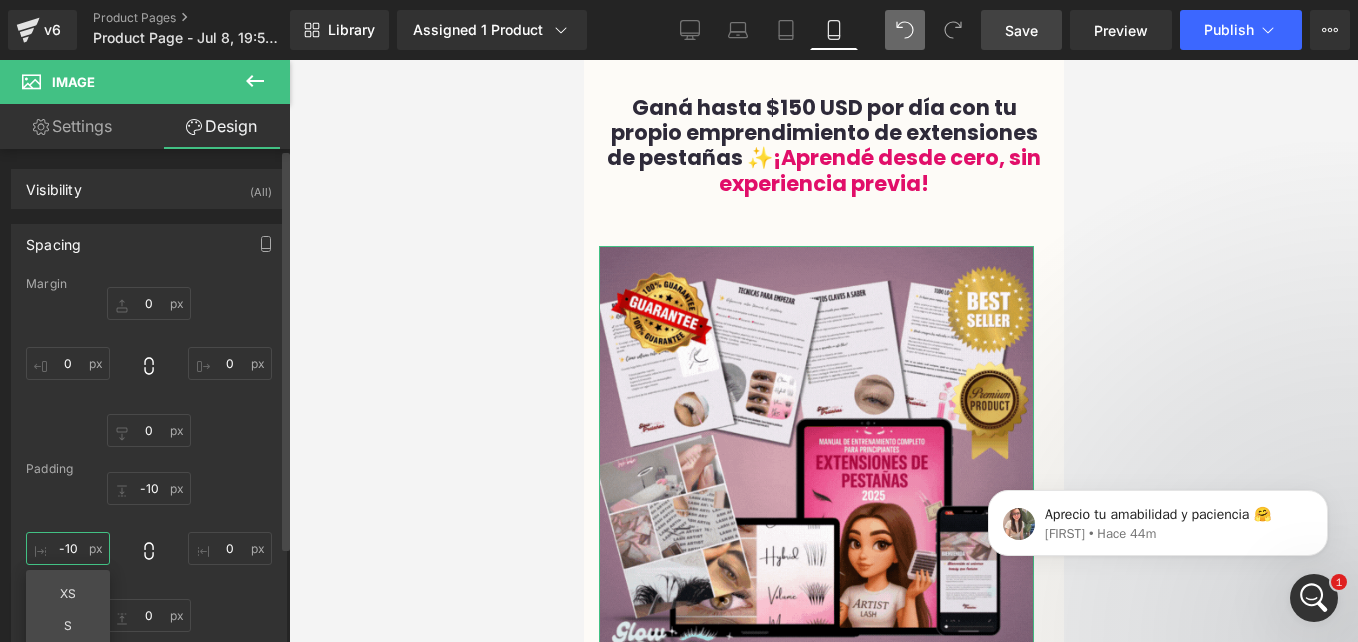type on "-10" 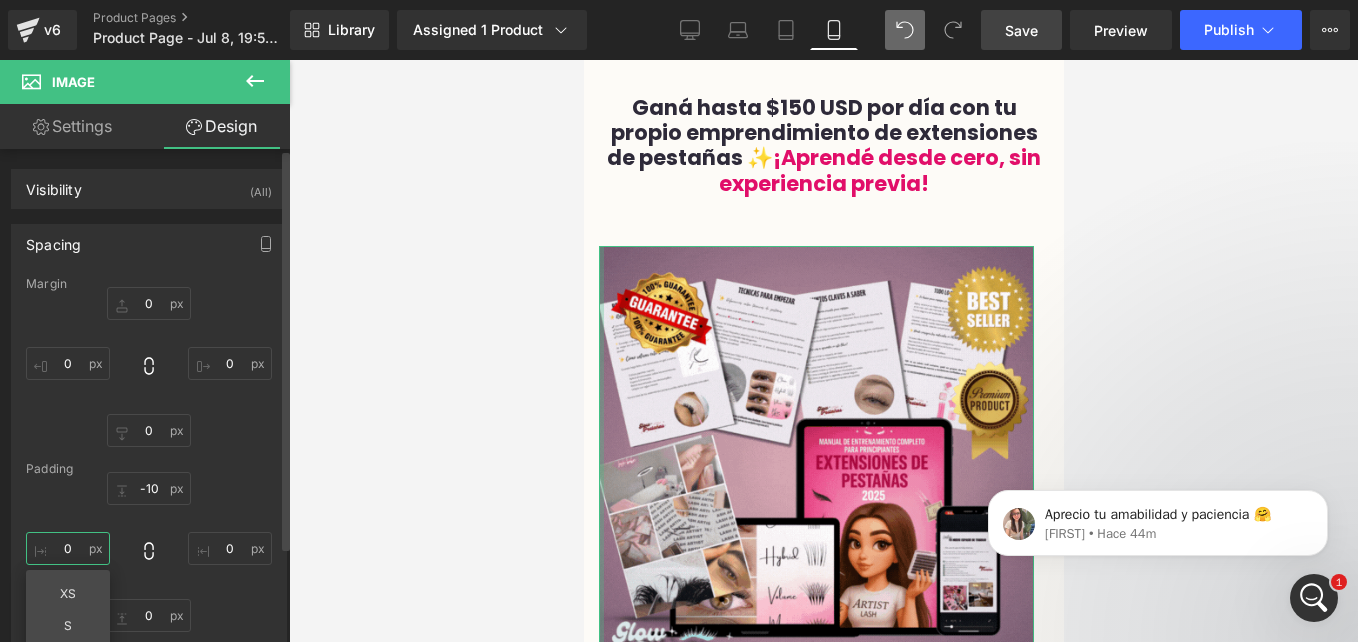 type on "3" 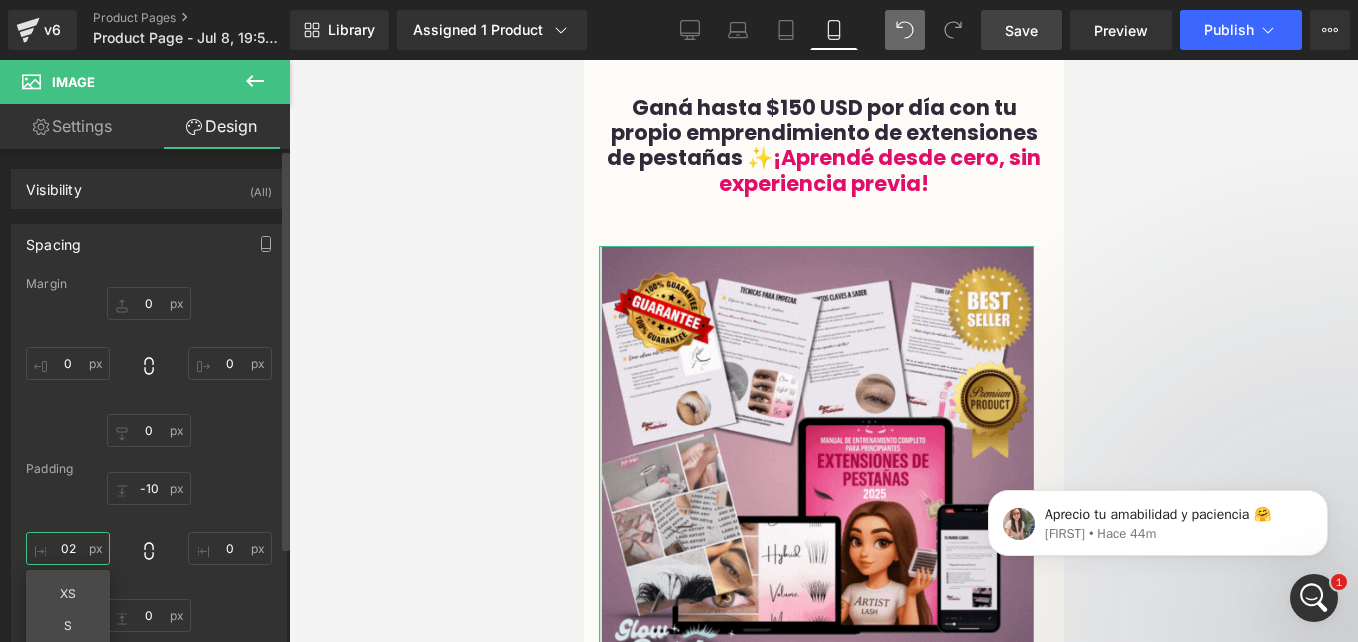 type on "2" 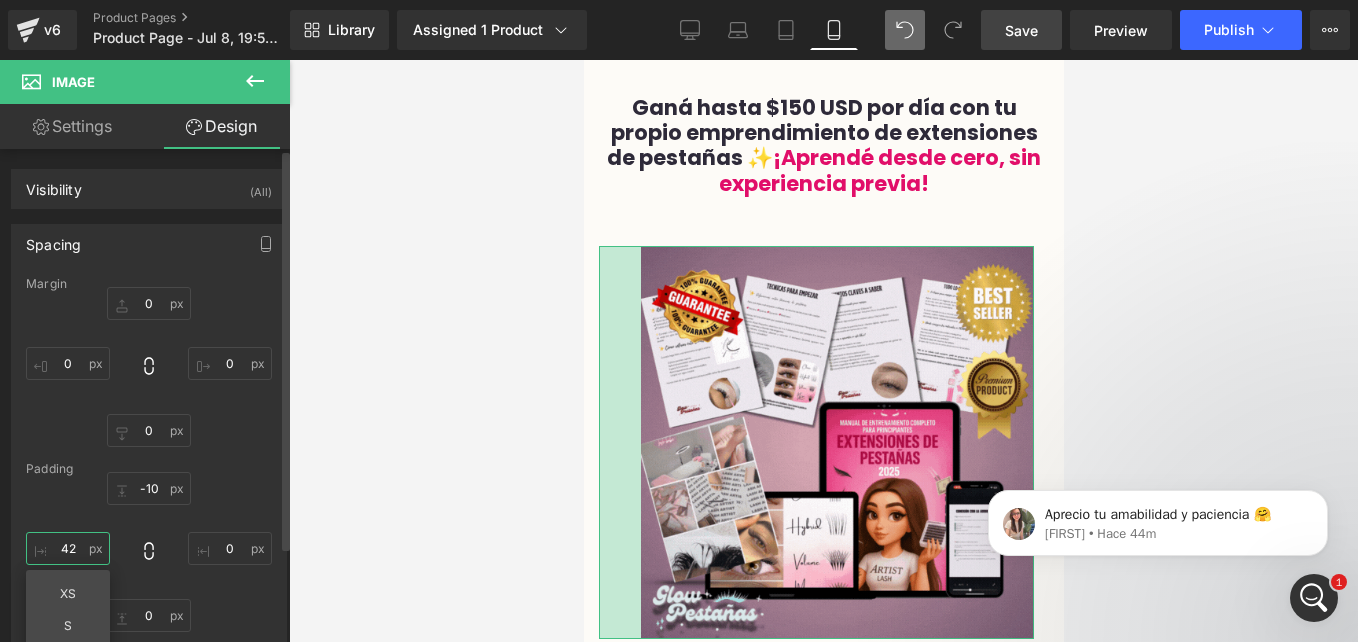 click on "42" at bounding box center [68, 548] 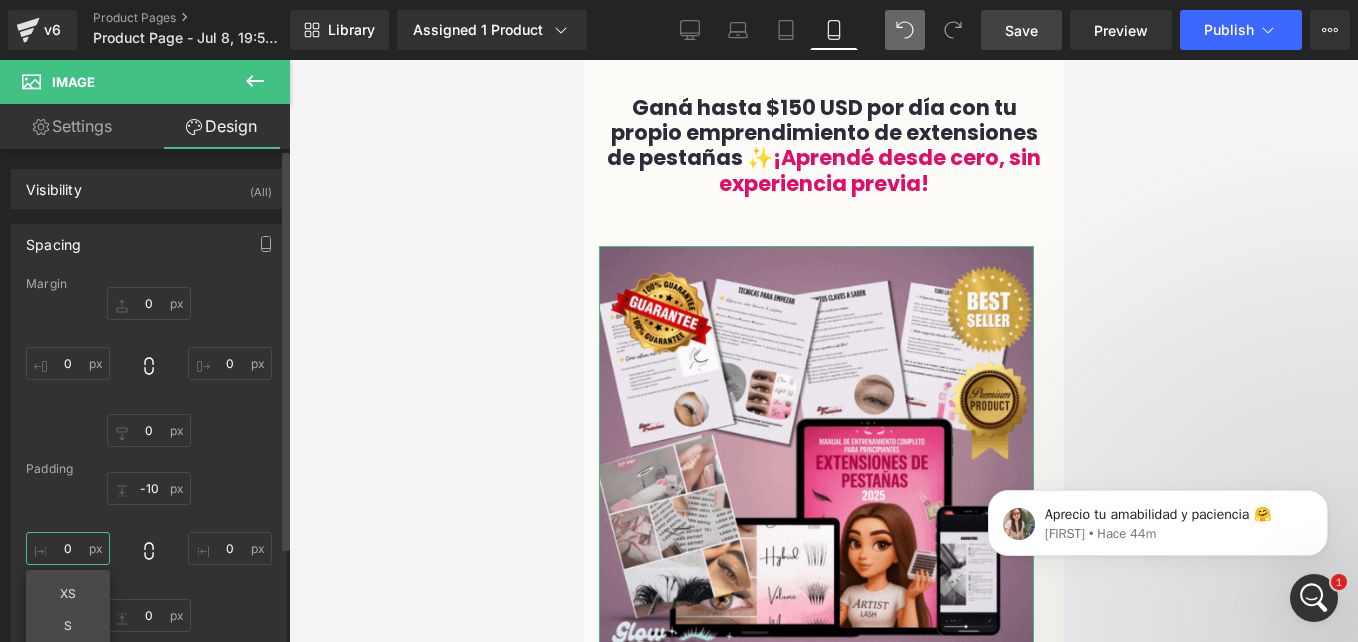 type on "0" 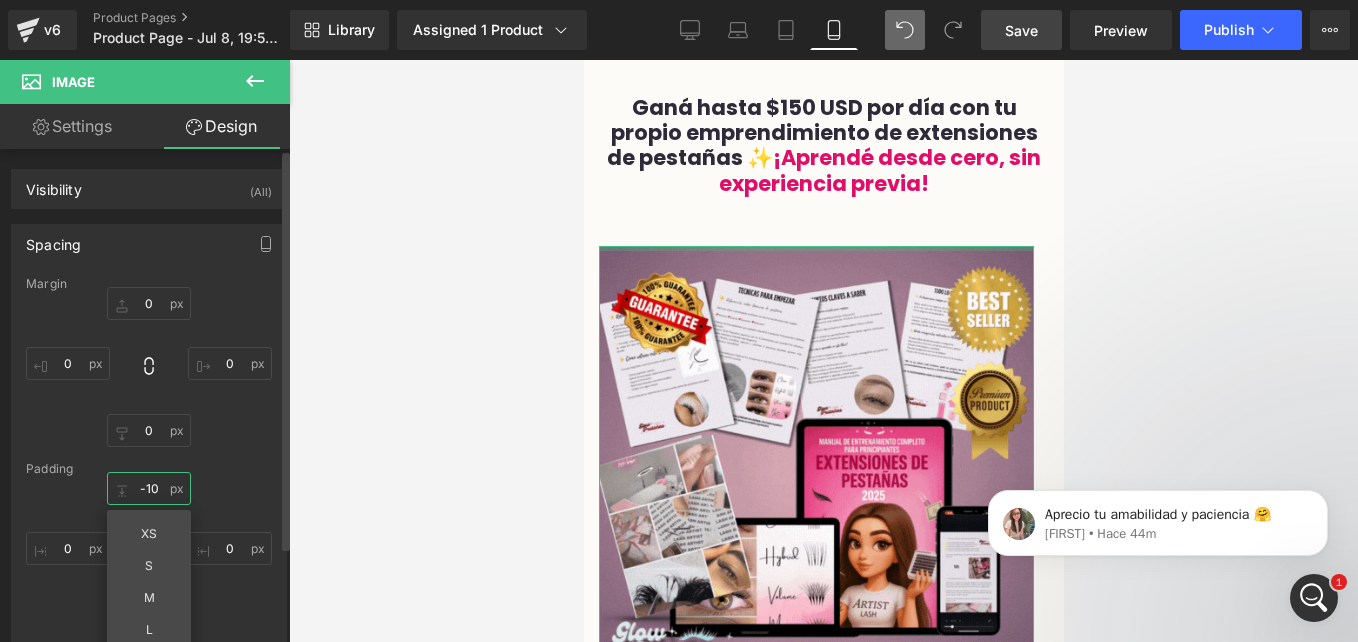click on "-10" at bounding box center [149, 488] 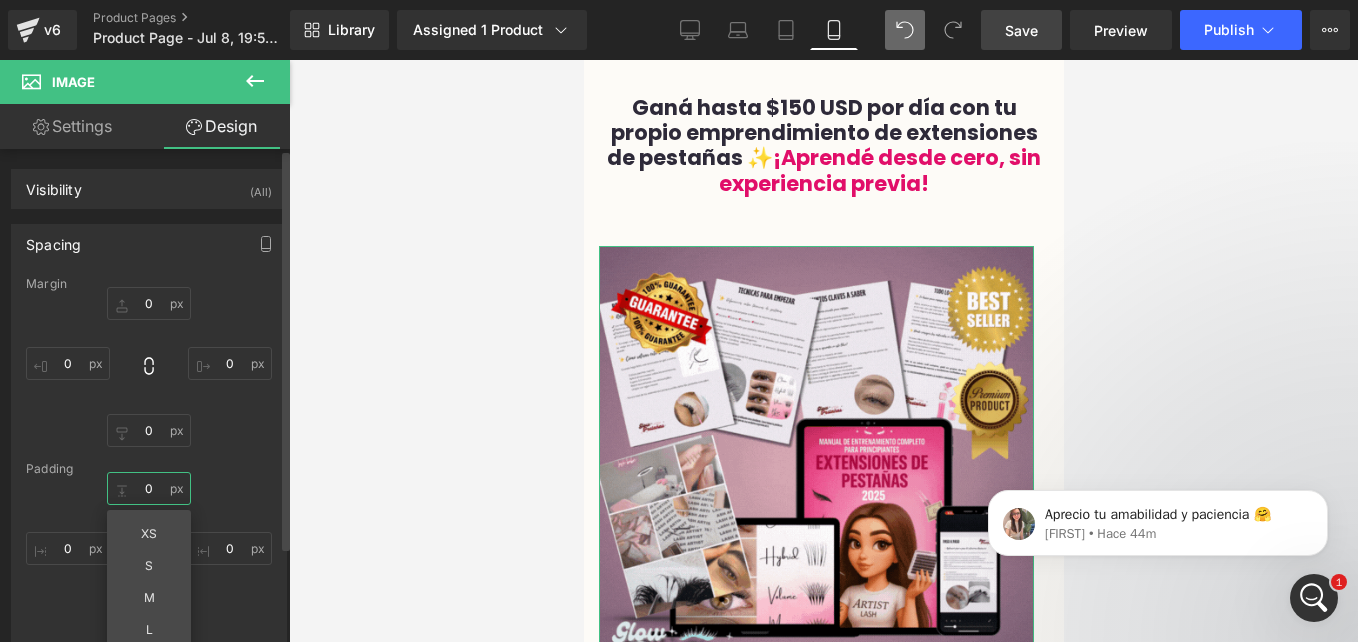 type on "0" 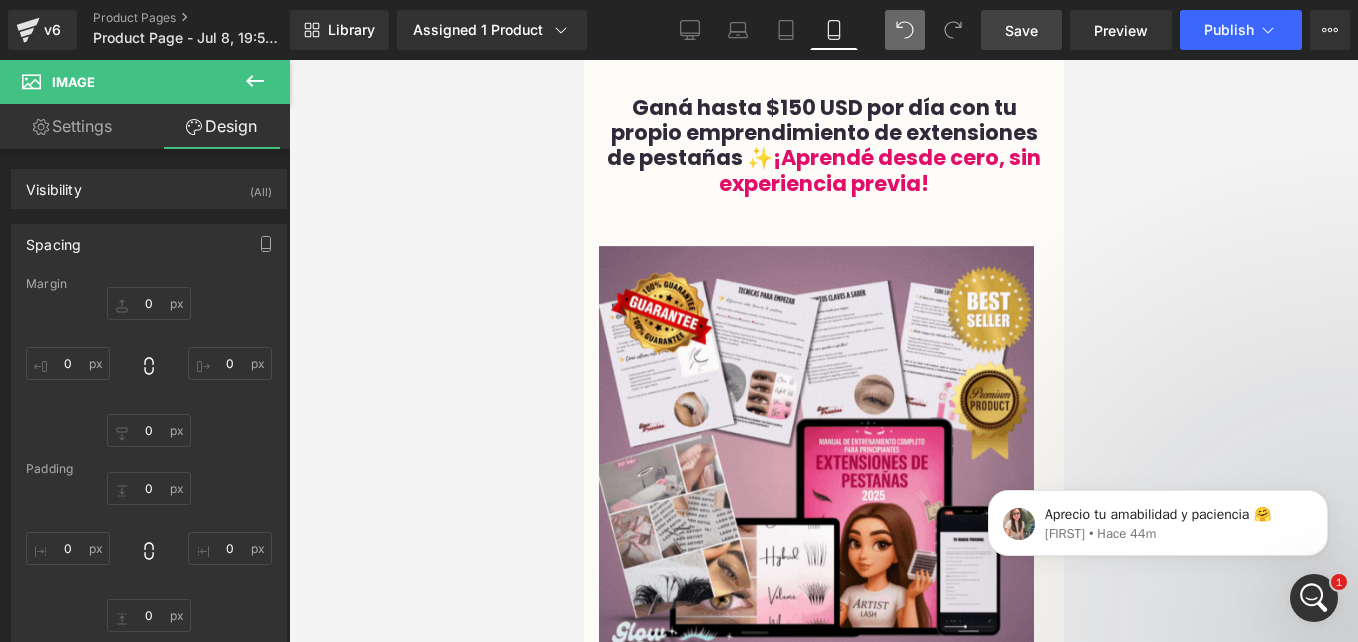 click 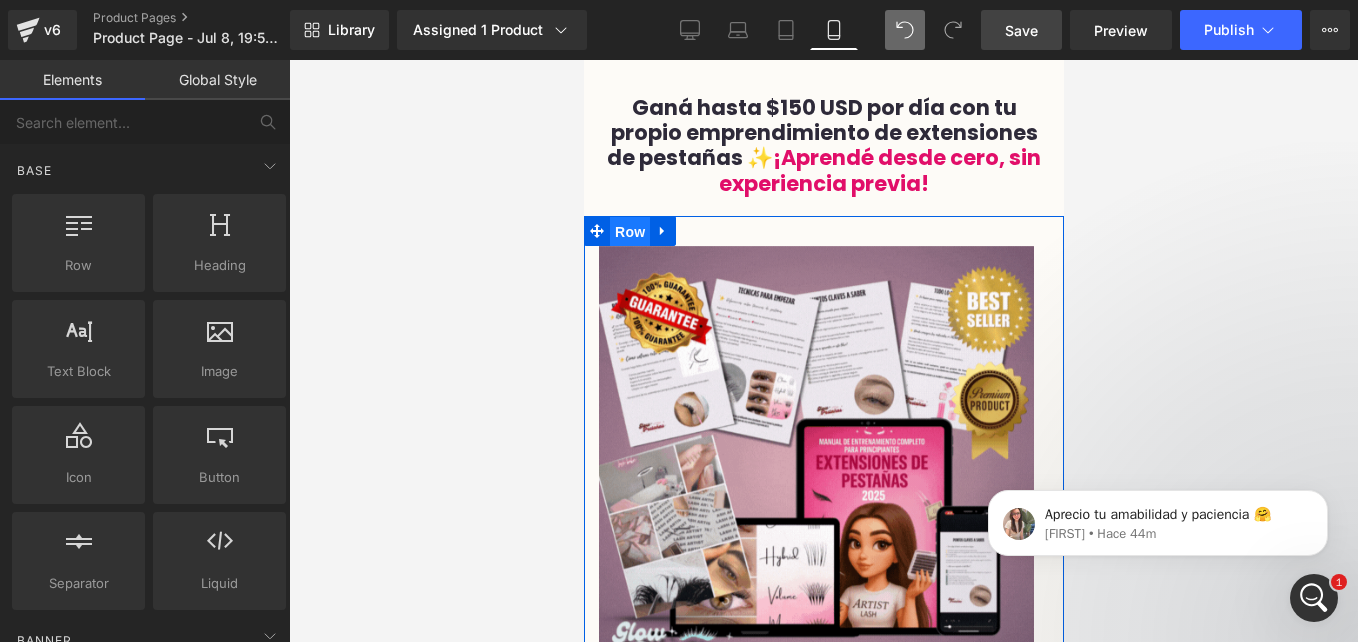 click on "Row" at bounding box center (629, 232) 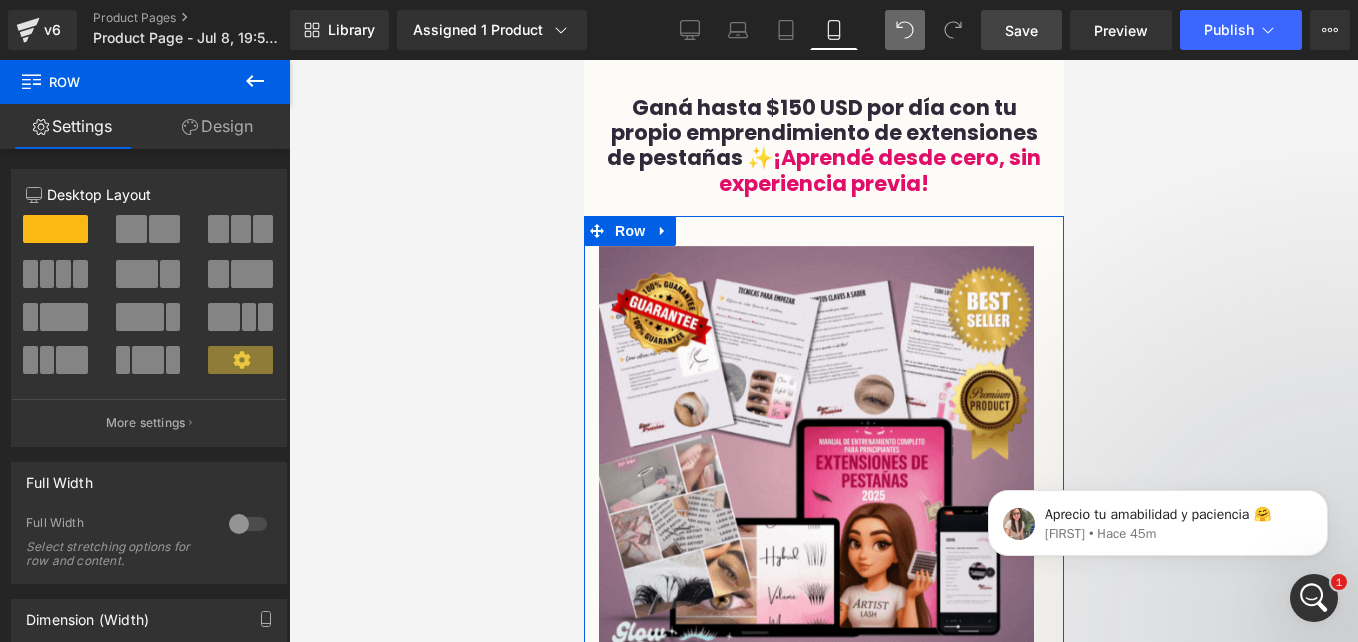 click on "Design" at bounding box center [217, 126] 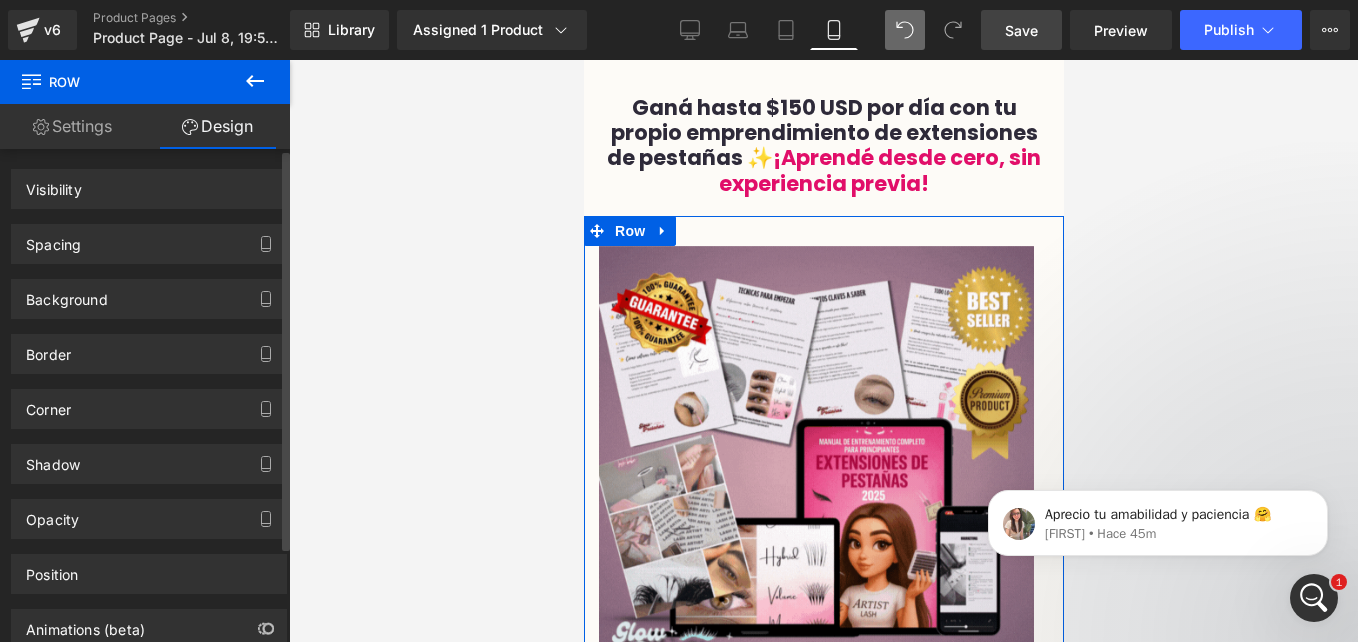 click on "Spacing" at bounding box center [149, 244] 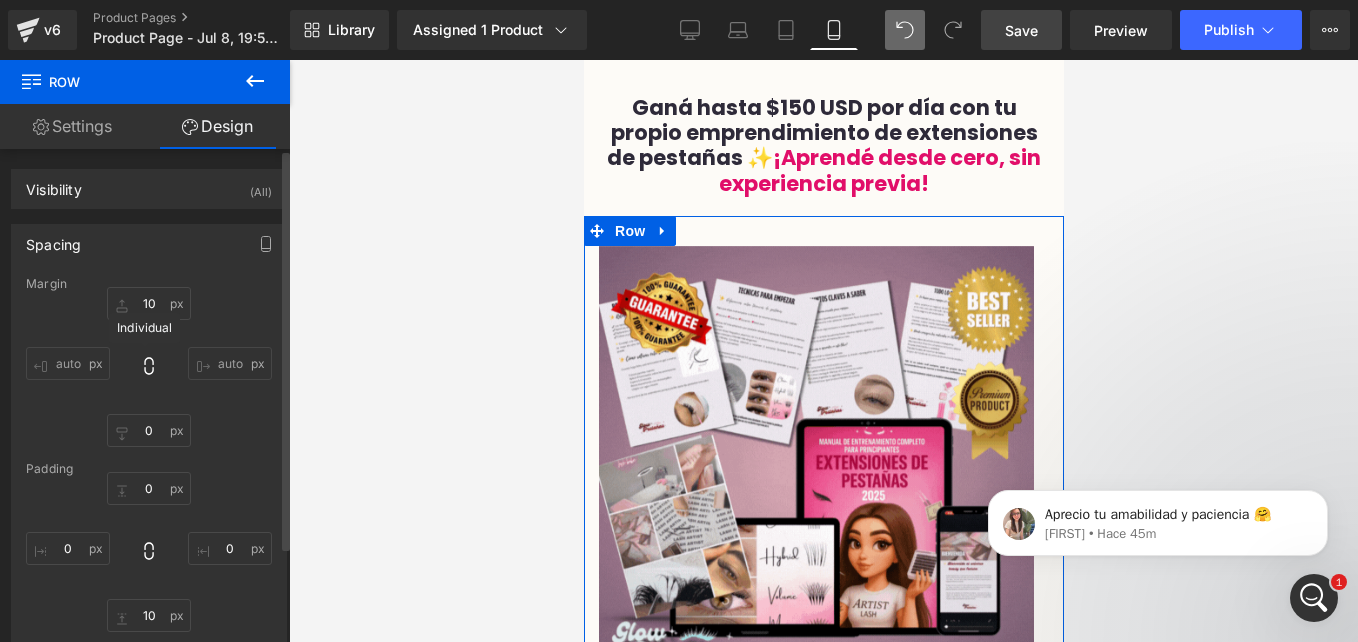 type on "10" 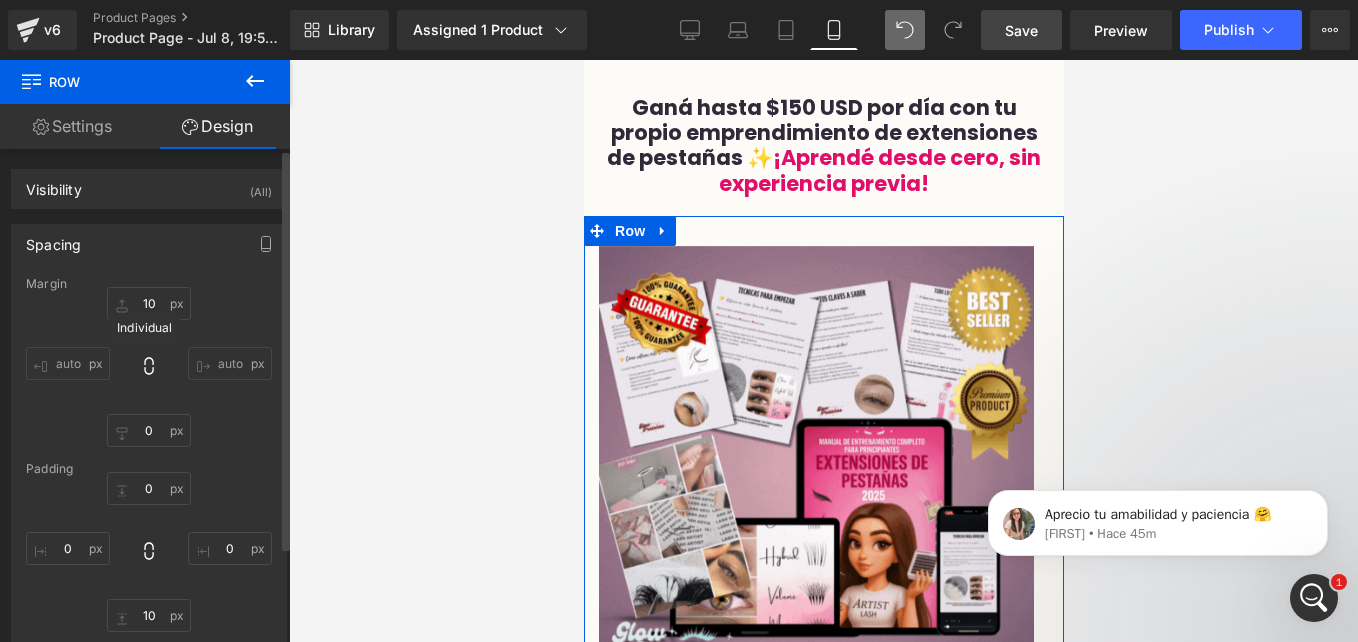 type on "0" 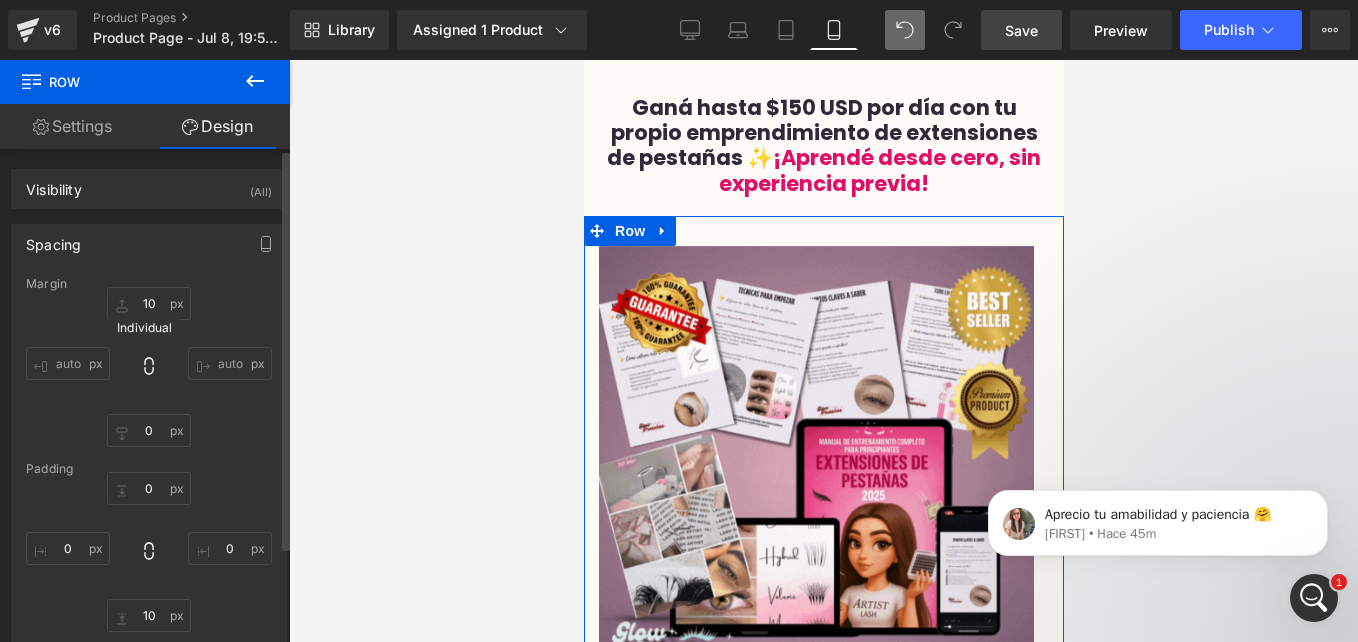 type on "0" 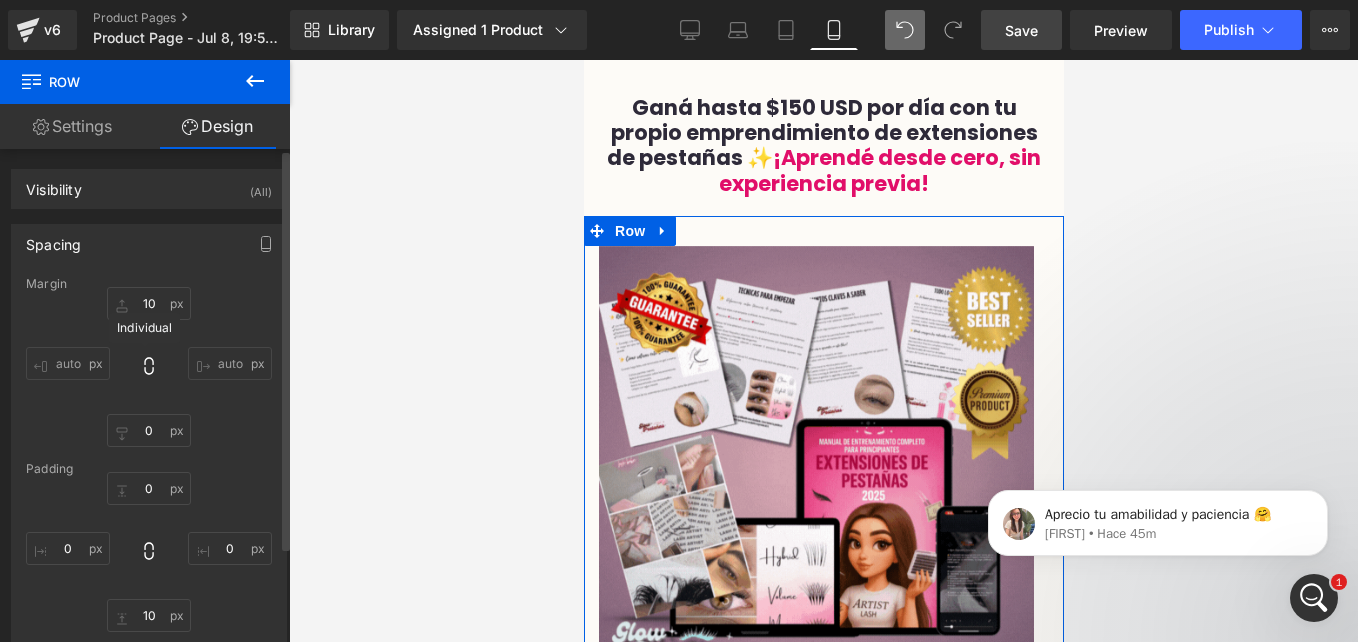 type on "0" 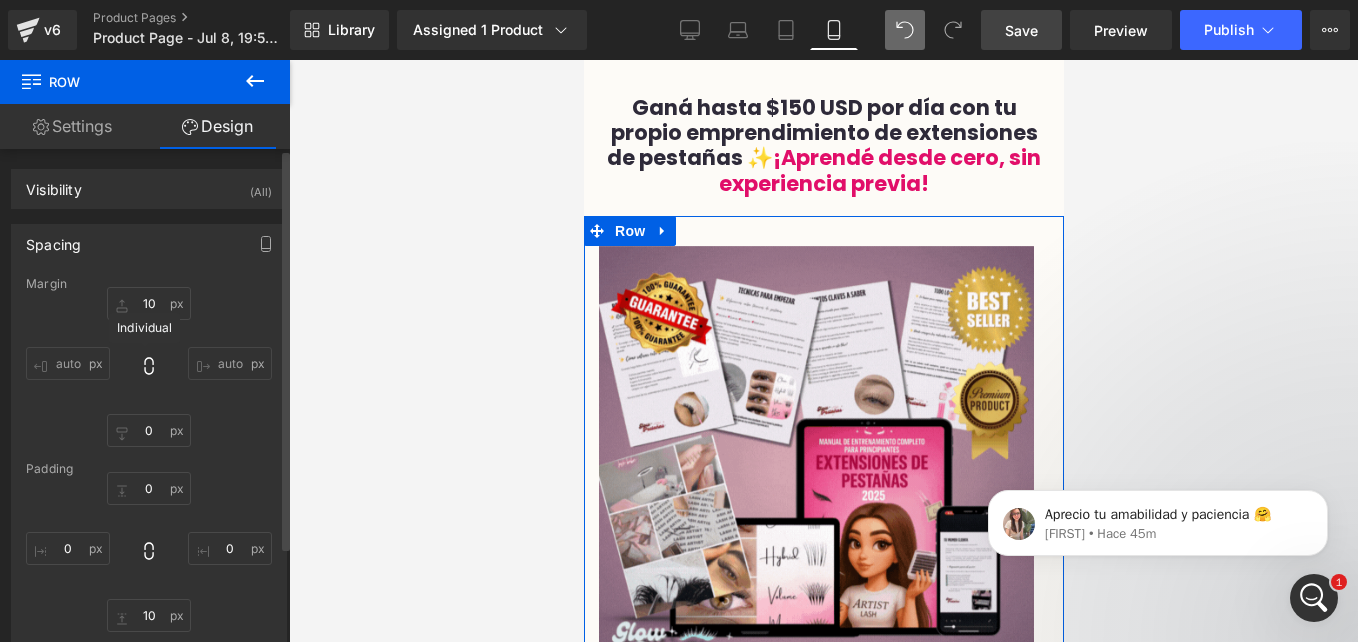 type on "10" 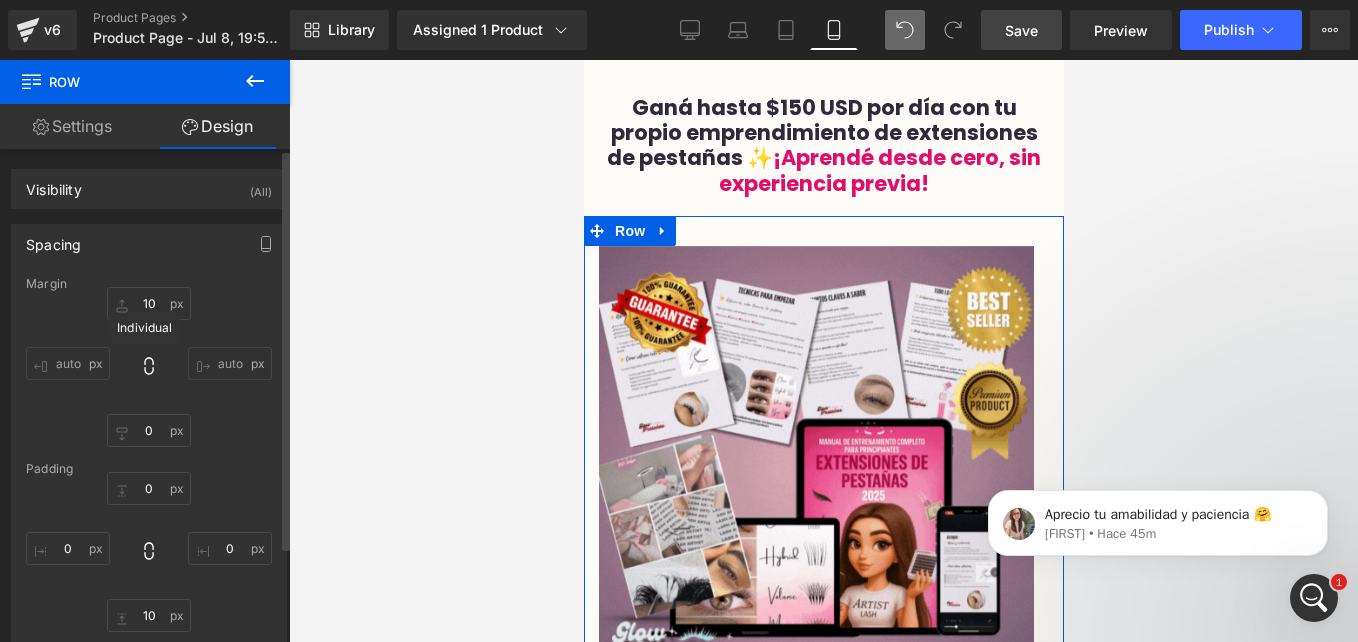 type on "0" 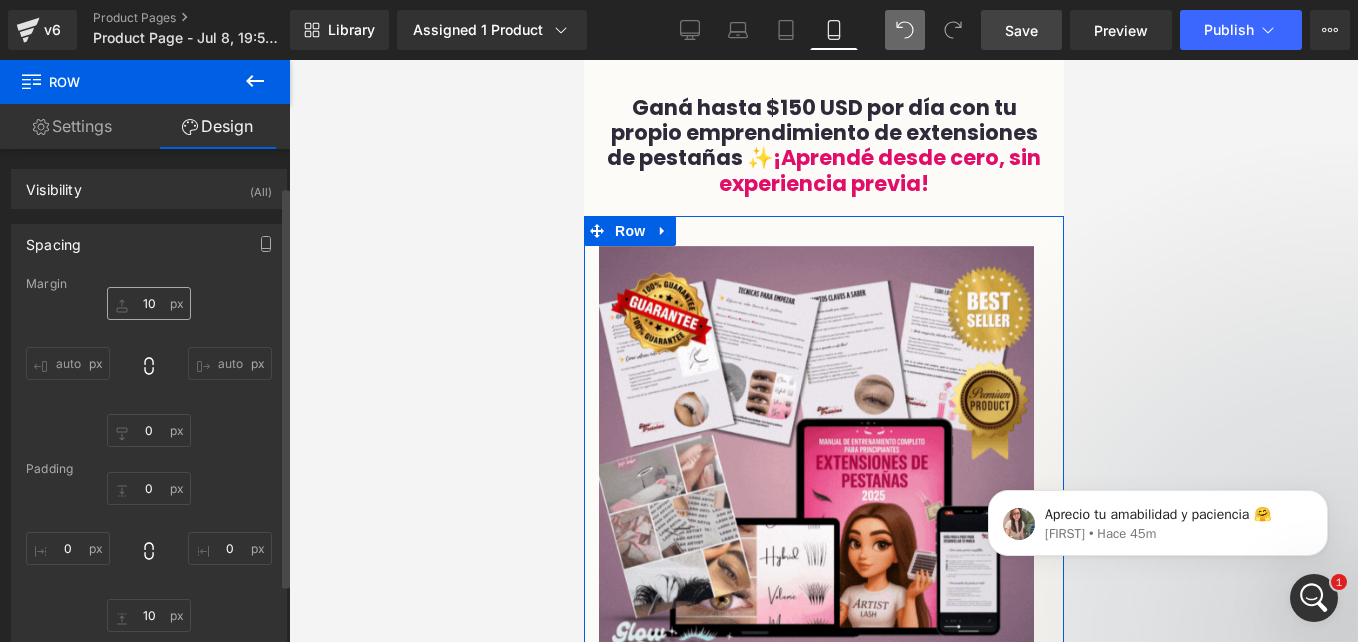 scroll, scrollTop: 46, scrollLeft: 0, axis: vertical 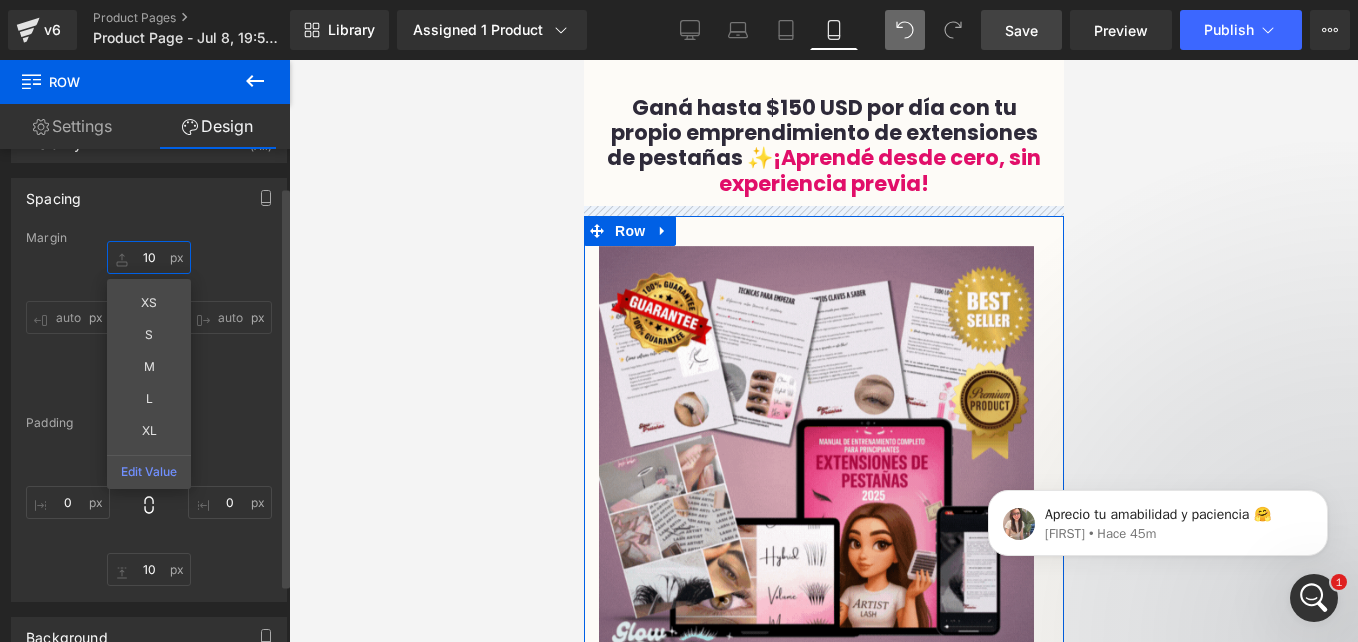 click on "10" at bounding box center (149, 257) 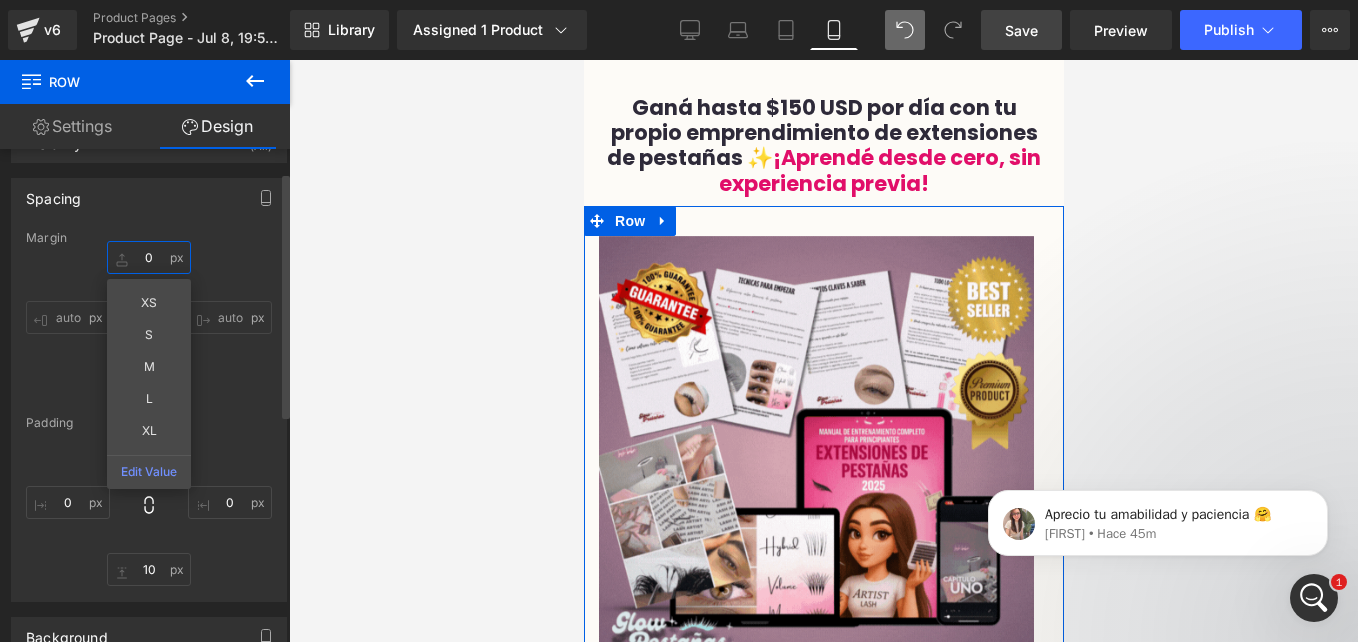 type on "0-" 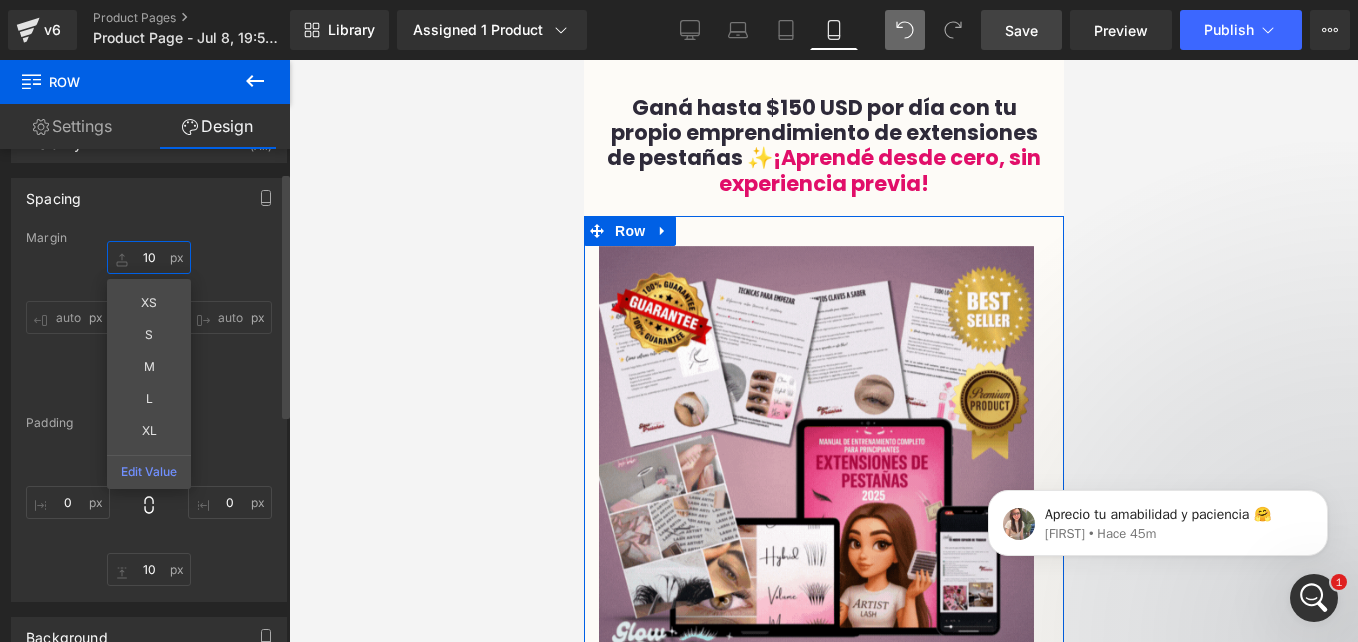 type on "1" 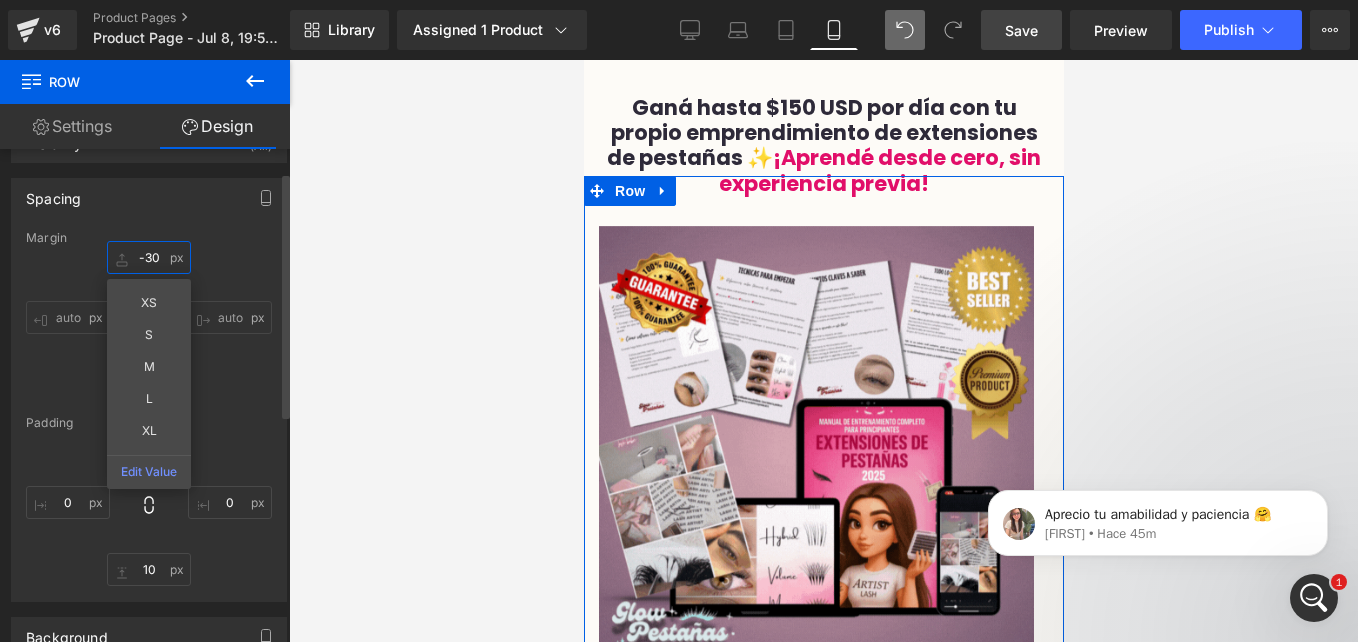 type on "-30" 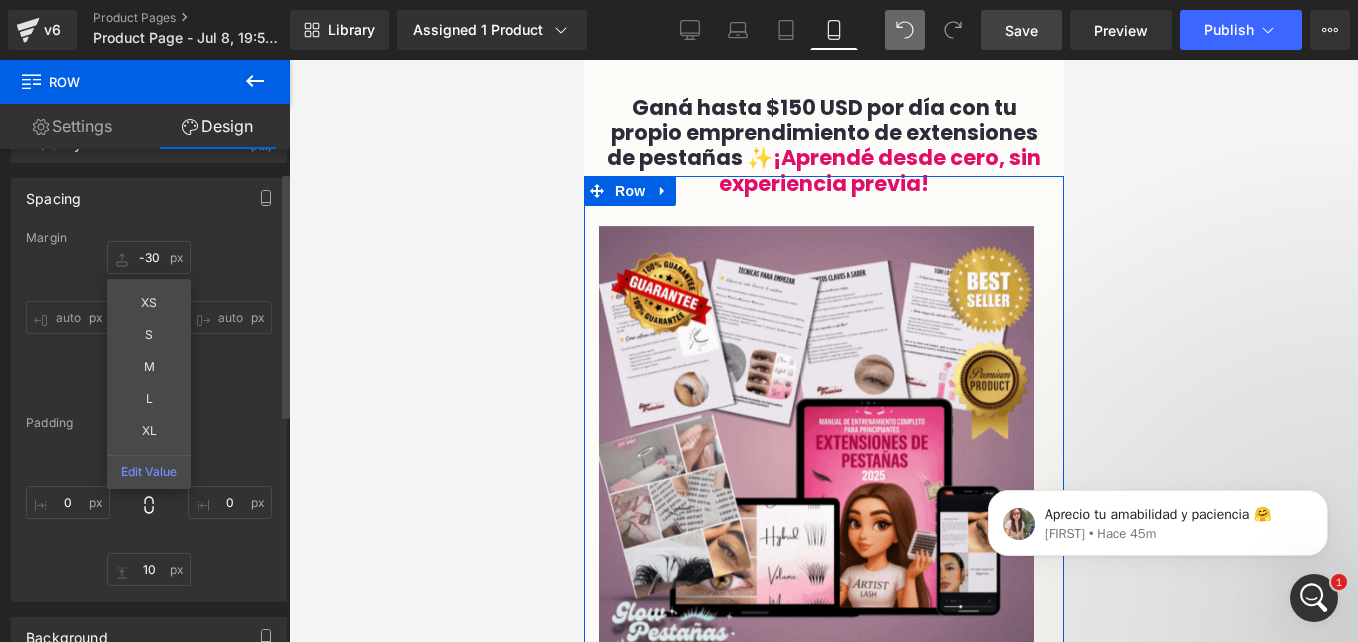 click on "-30 -30 XS S M L XL Edit Value
auto auto
0px 0
auto auto" at bounding box center [149, 321] 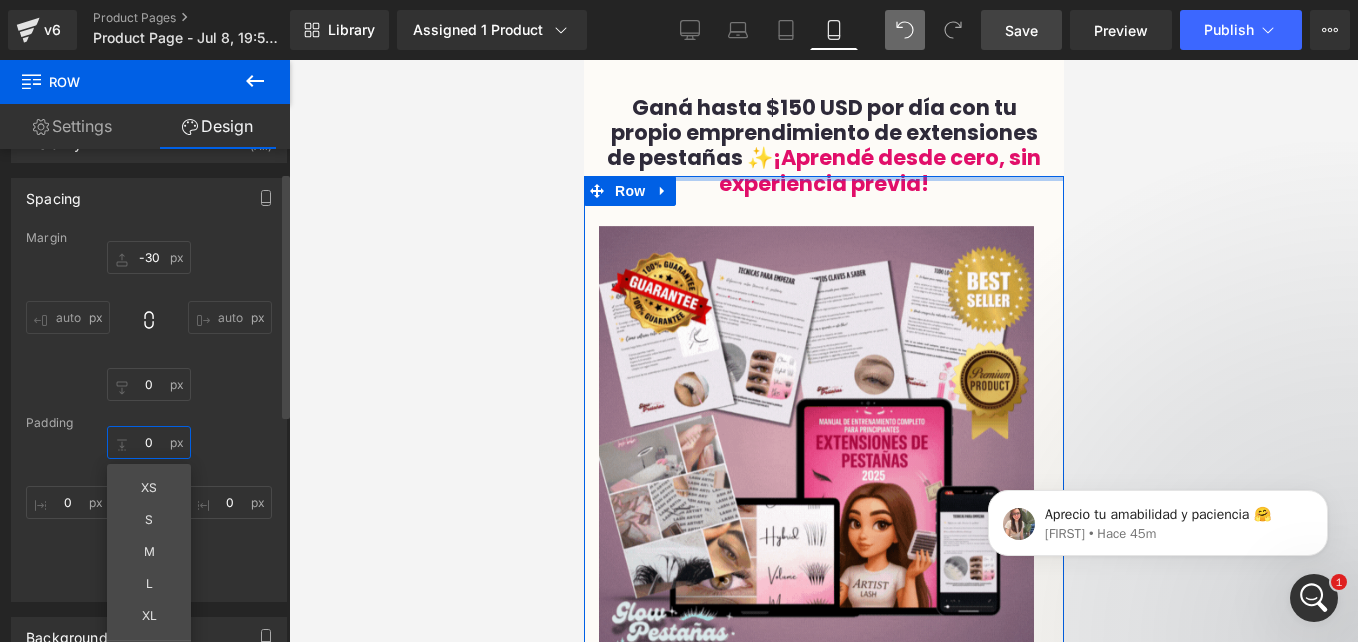 click on "0" at bounding box center [149, 442] 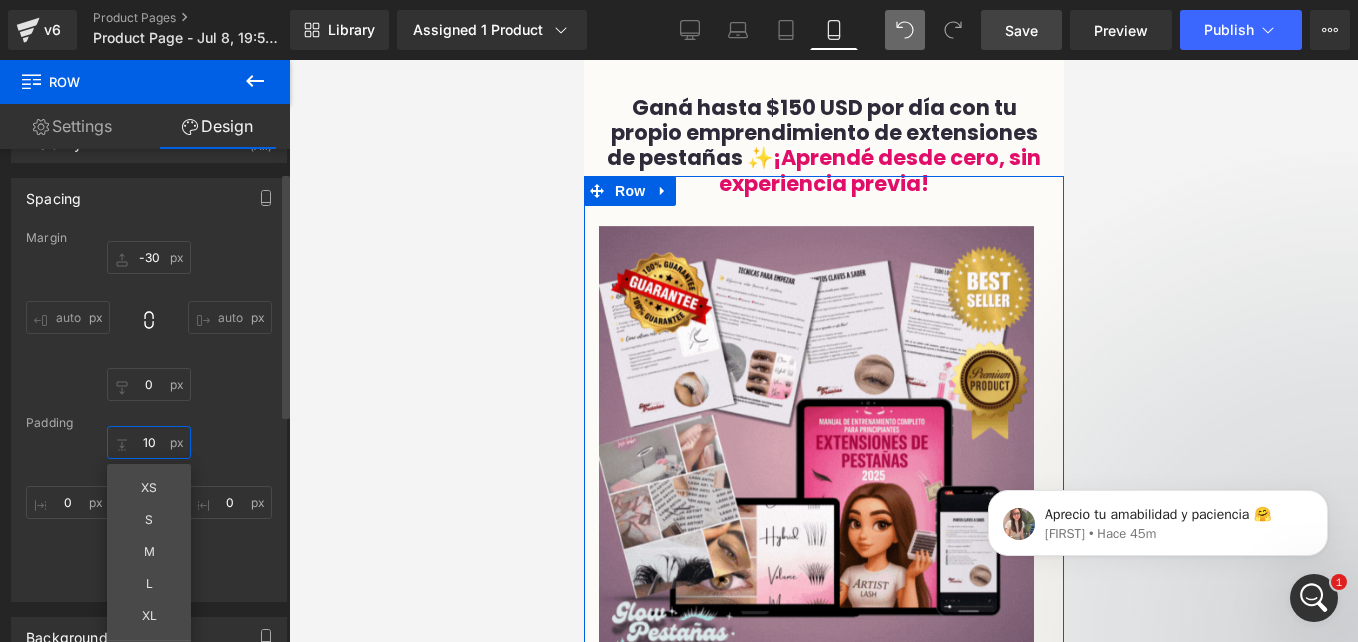 type on "1" 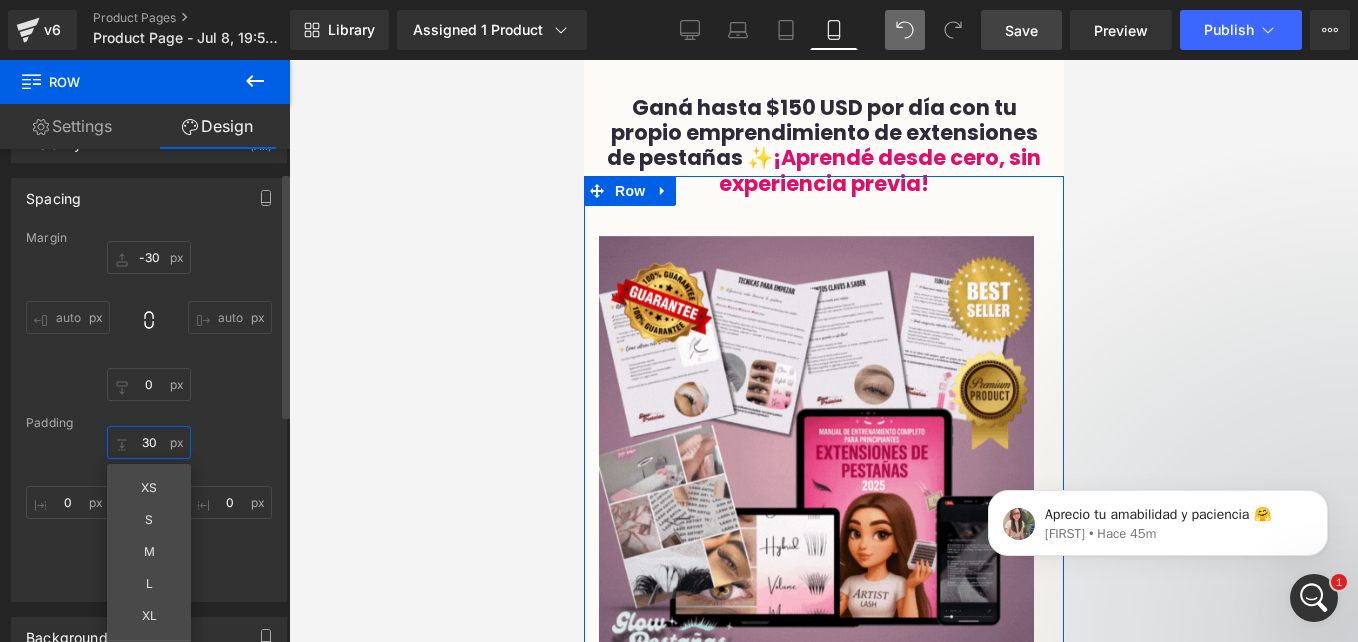 type on "3" 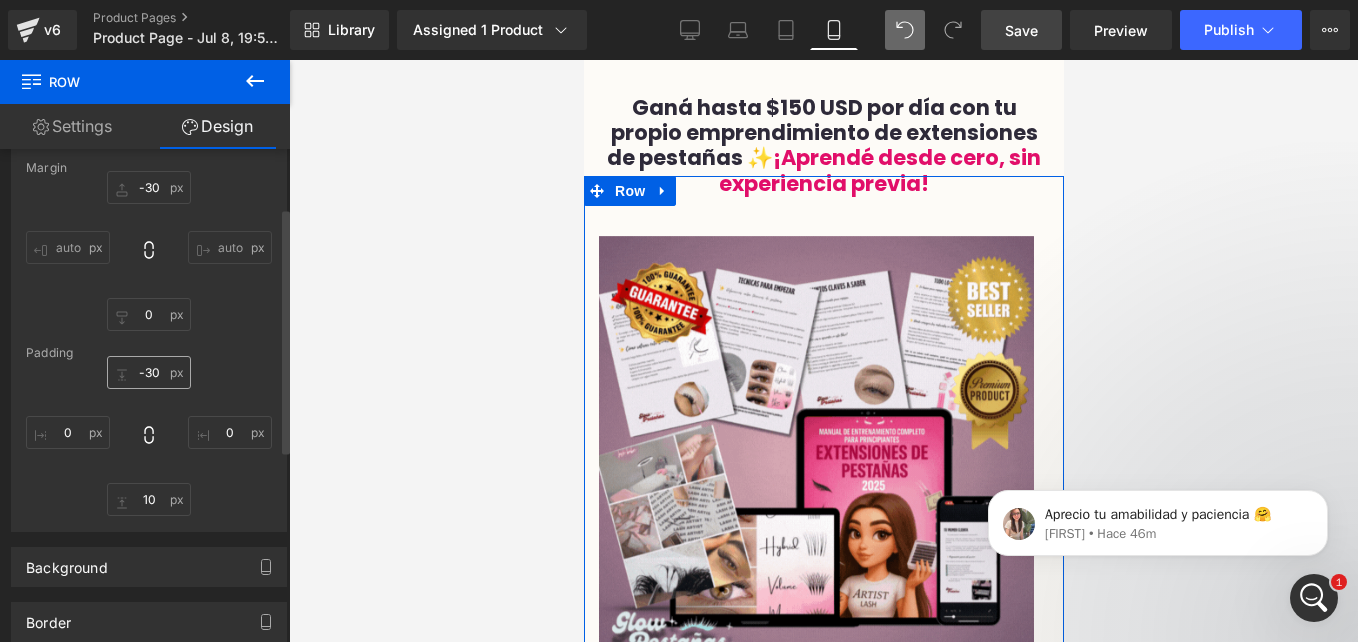 scroll, scrollTop: 117, scrollLeft: 0, axis: vertical 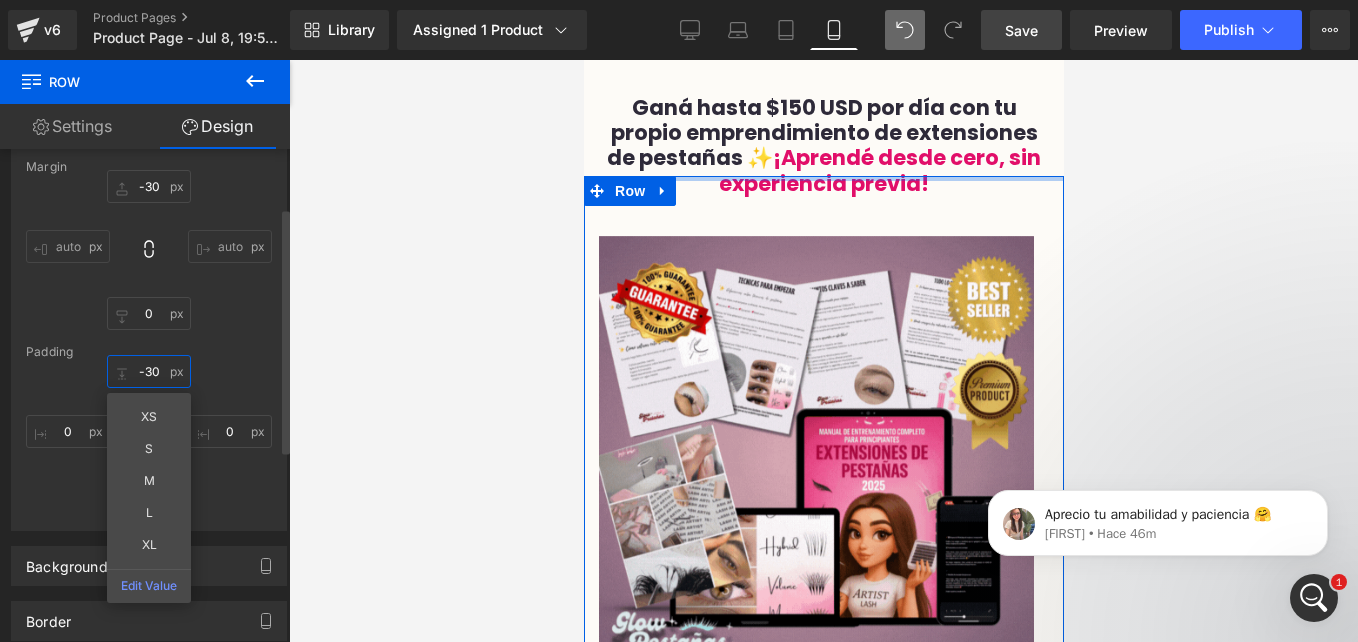click on "-30" at bounding box center (149, 371) 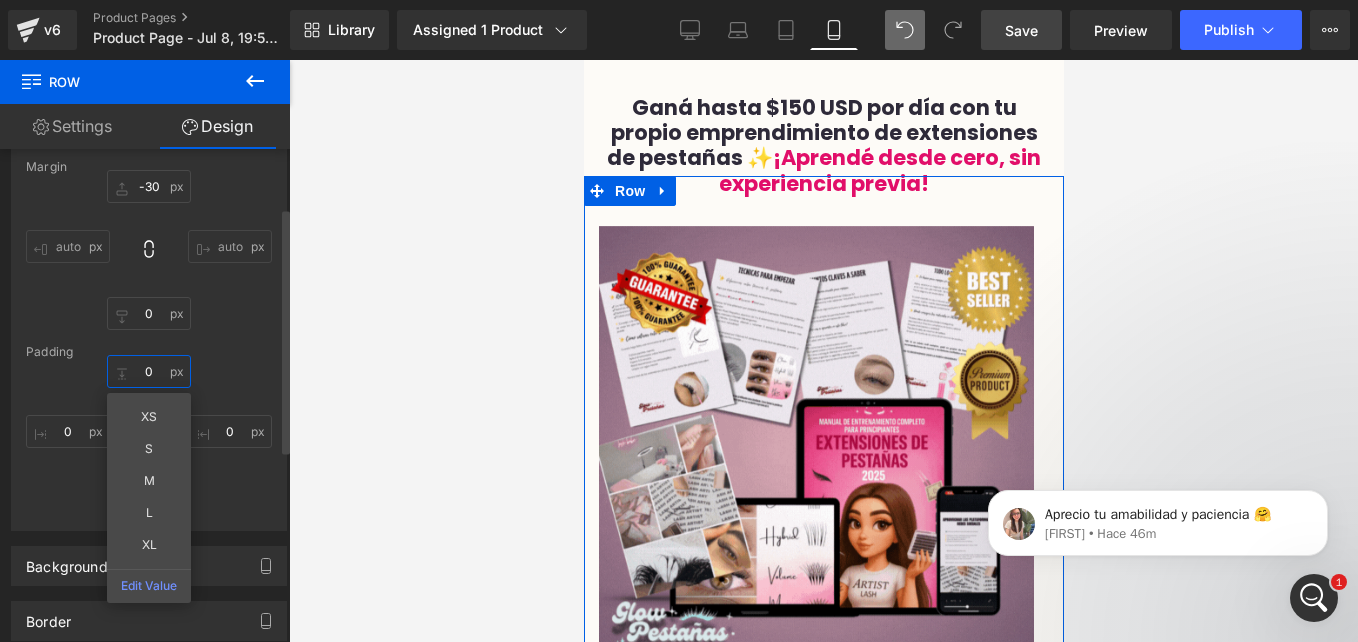 type on "0" 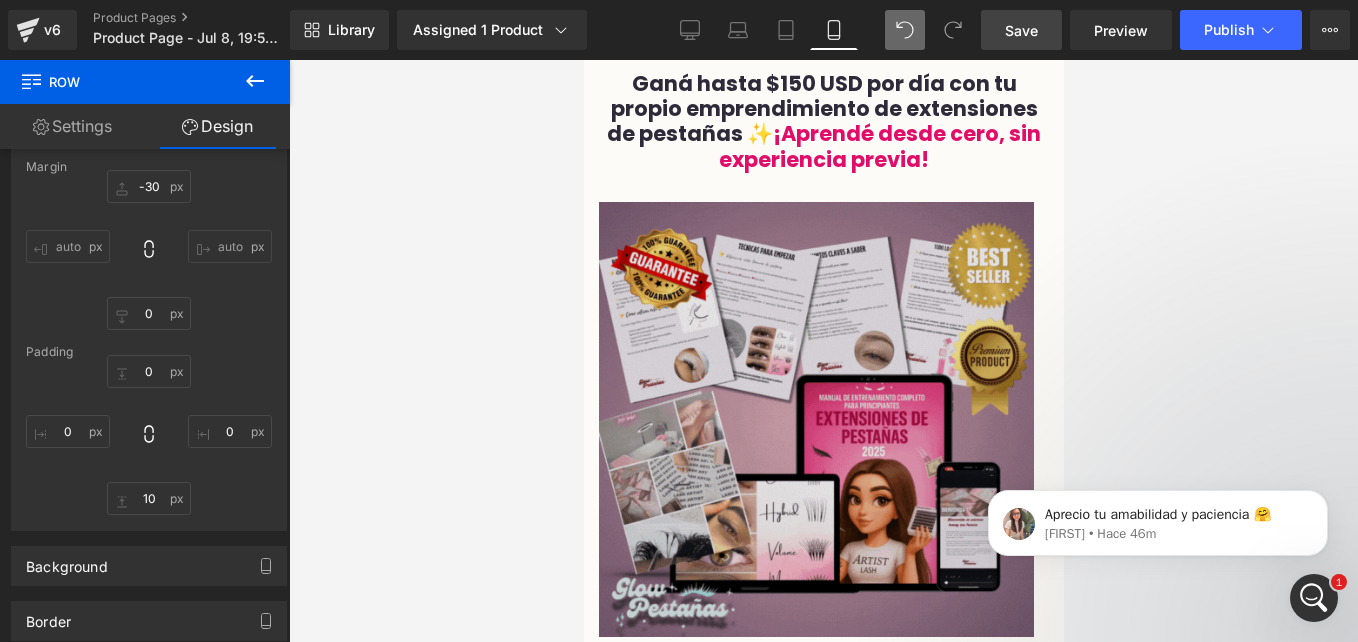 scroll, scrollTop: 0, scrollLeft: 0, axis: both 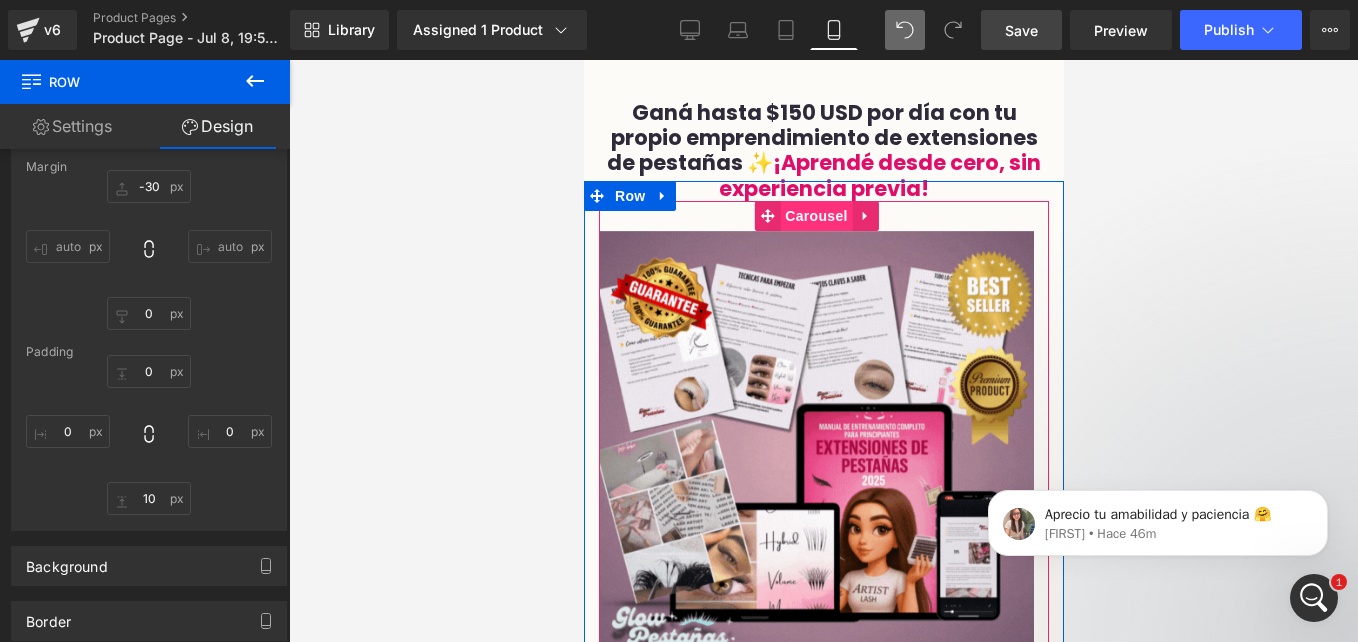 click on "Carousel" at bounding box center [815, 216] 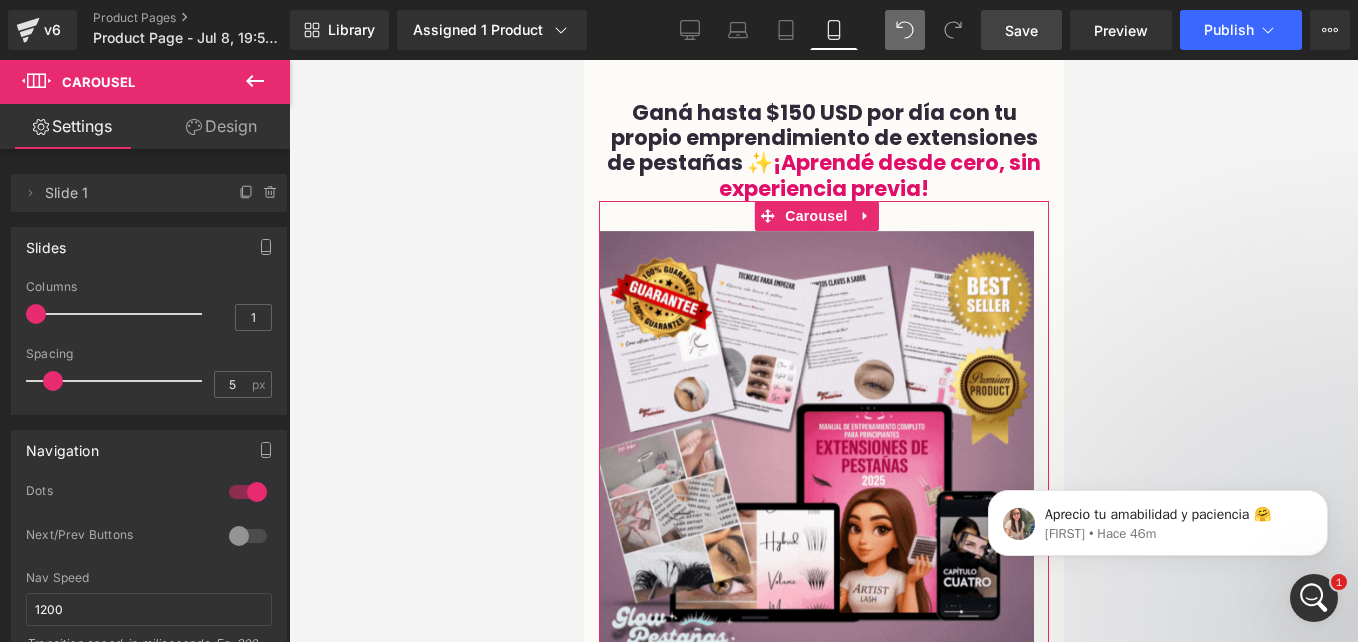 click on "Design" at bounding box center [221, 126] 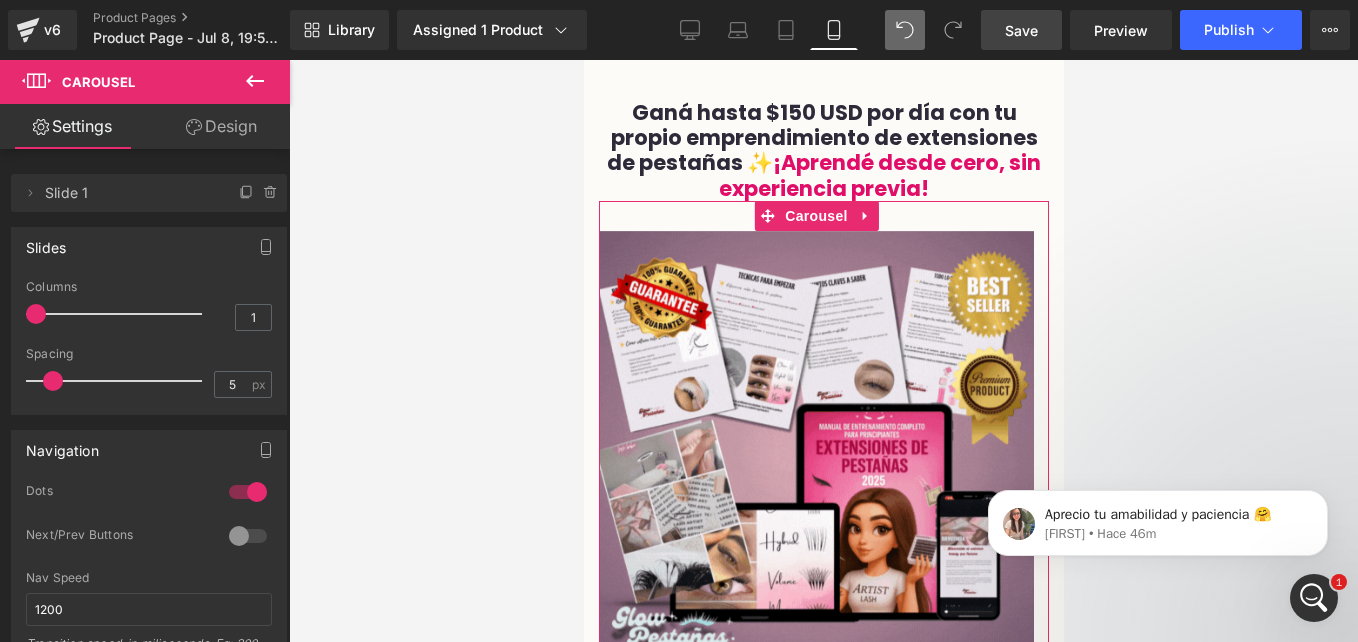click on "Spacing" at bounding box center [0, 0] 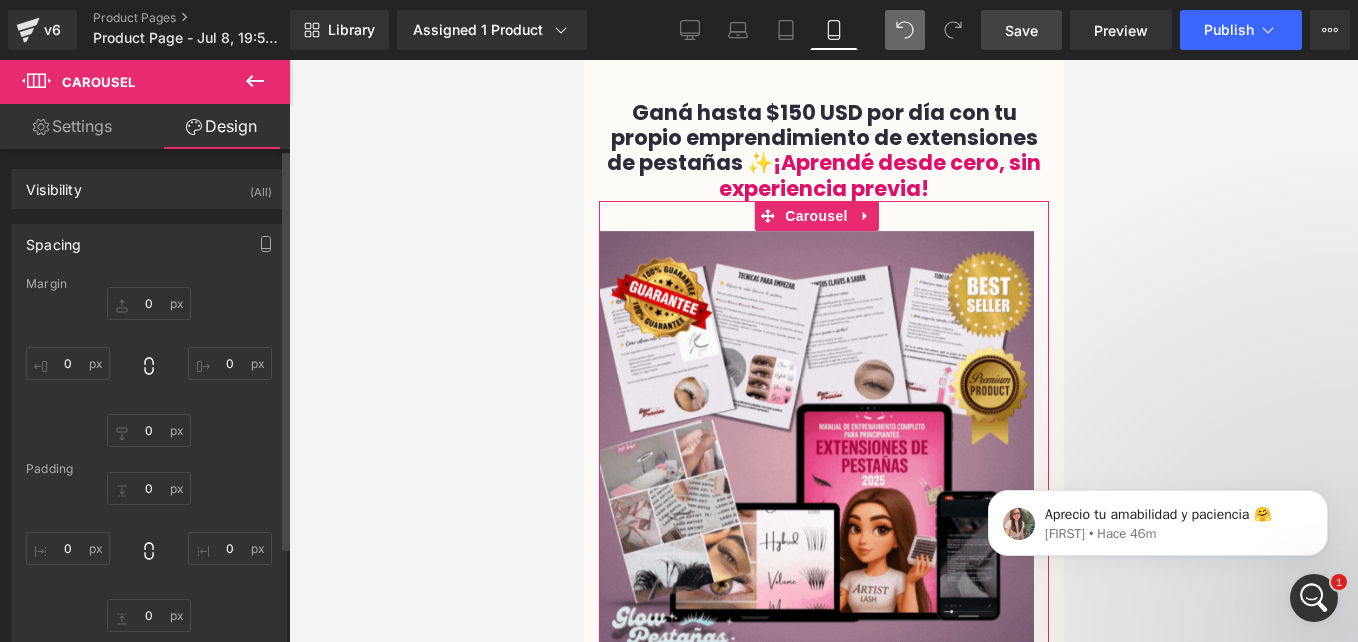 click on "Spacing" at bounding box center [53, 239] 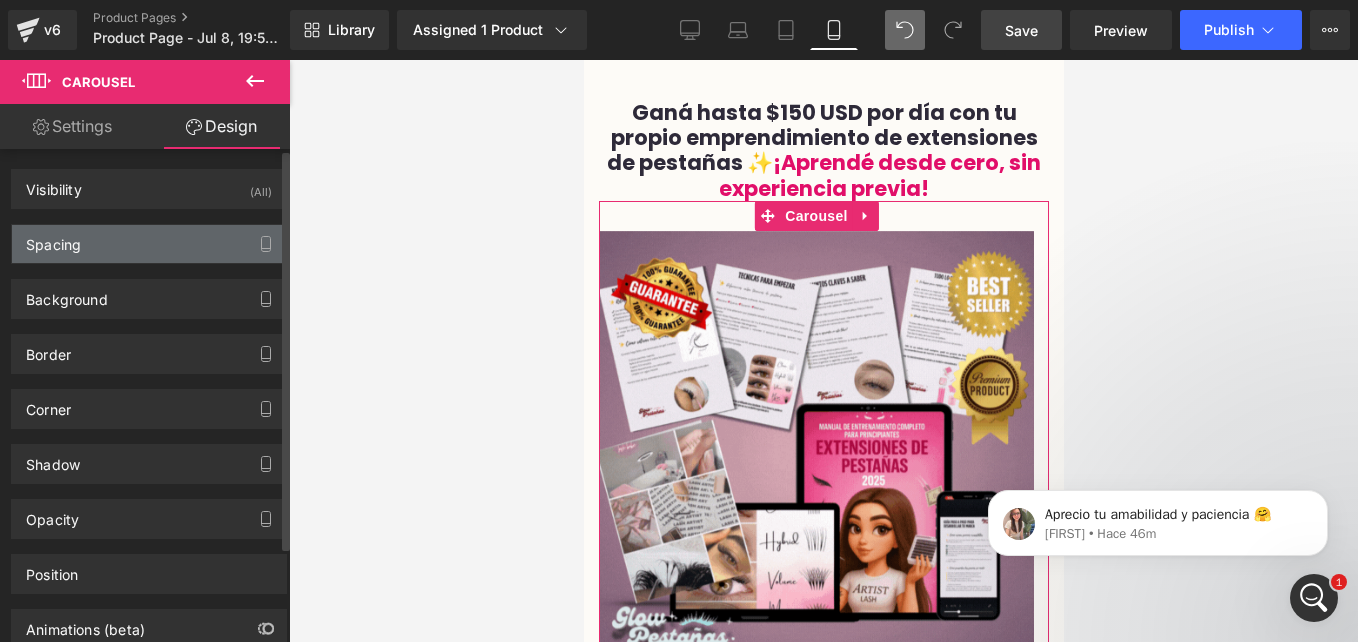 click on "Spacing" at bounding box center [53, 239] 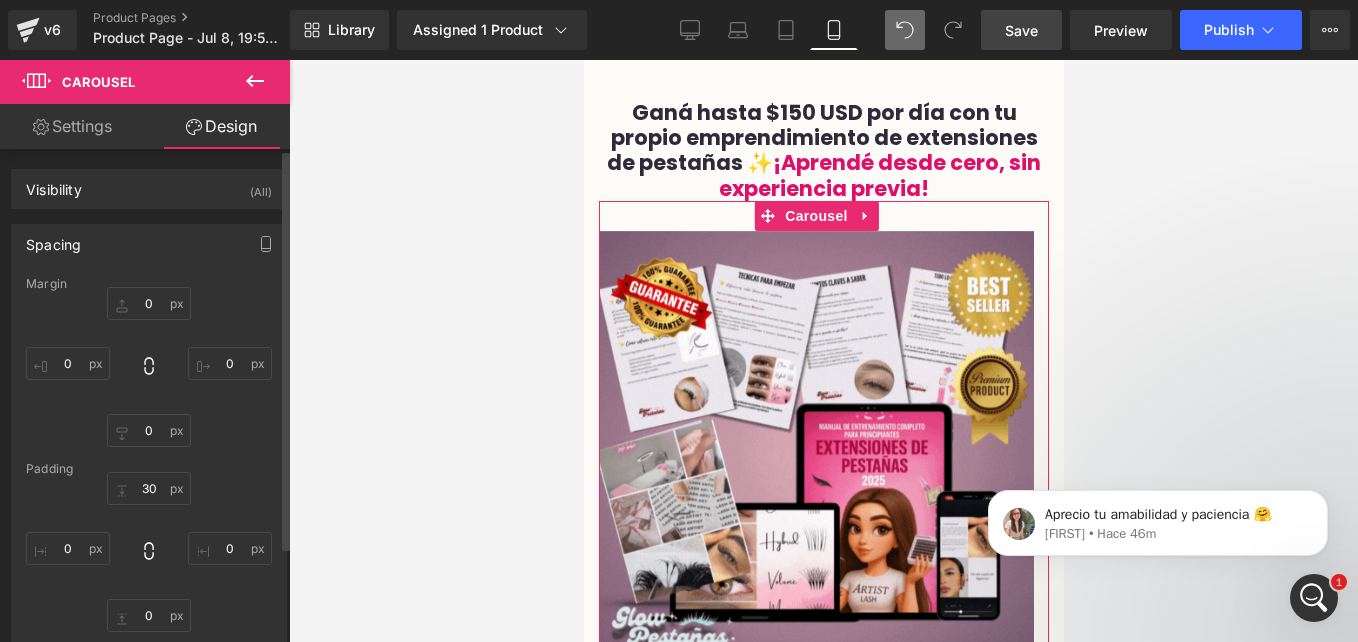type on "0" 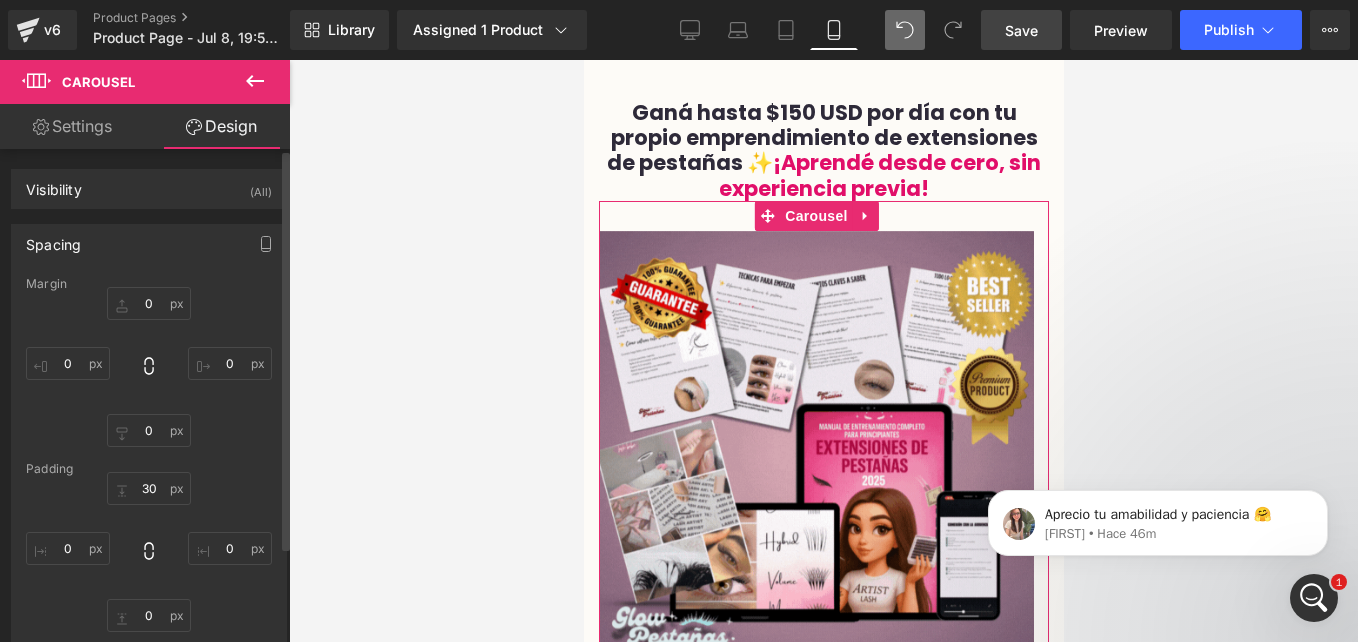 type on "0" 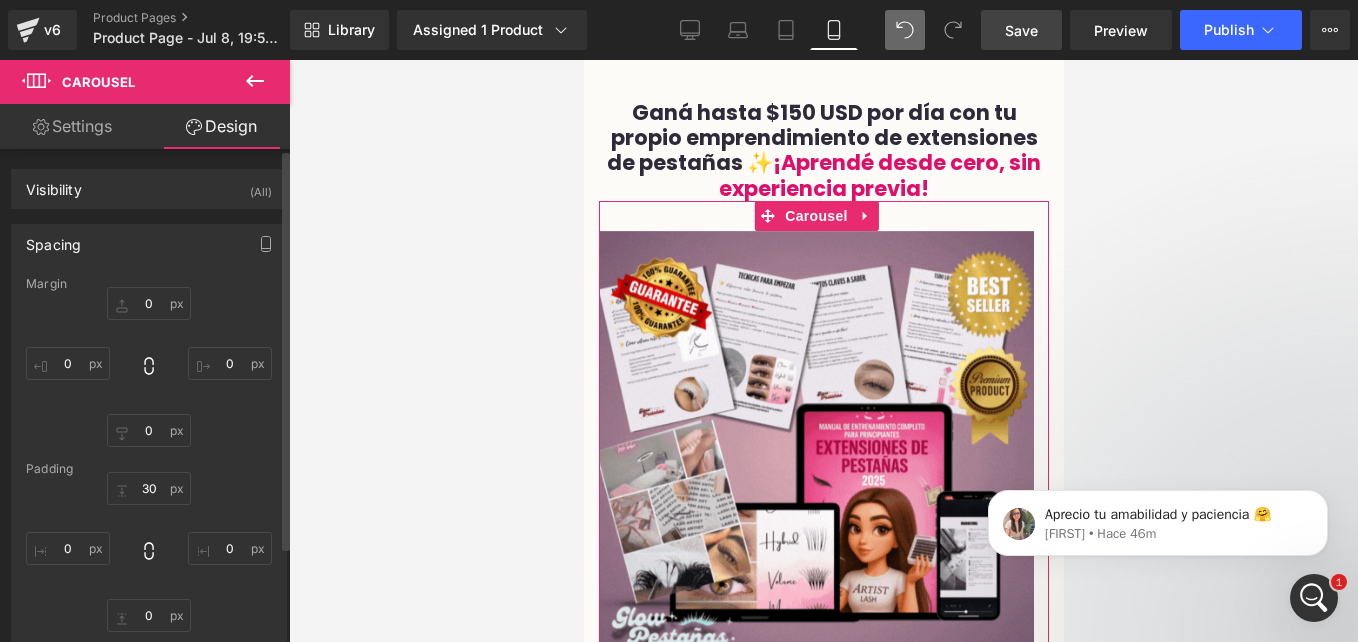 type on "0" 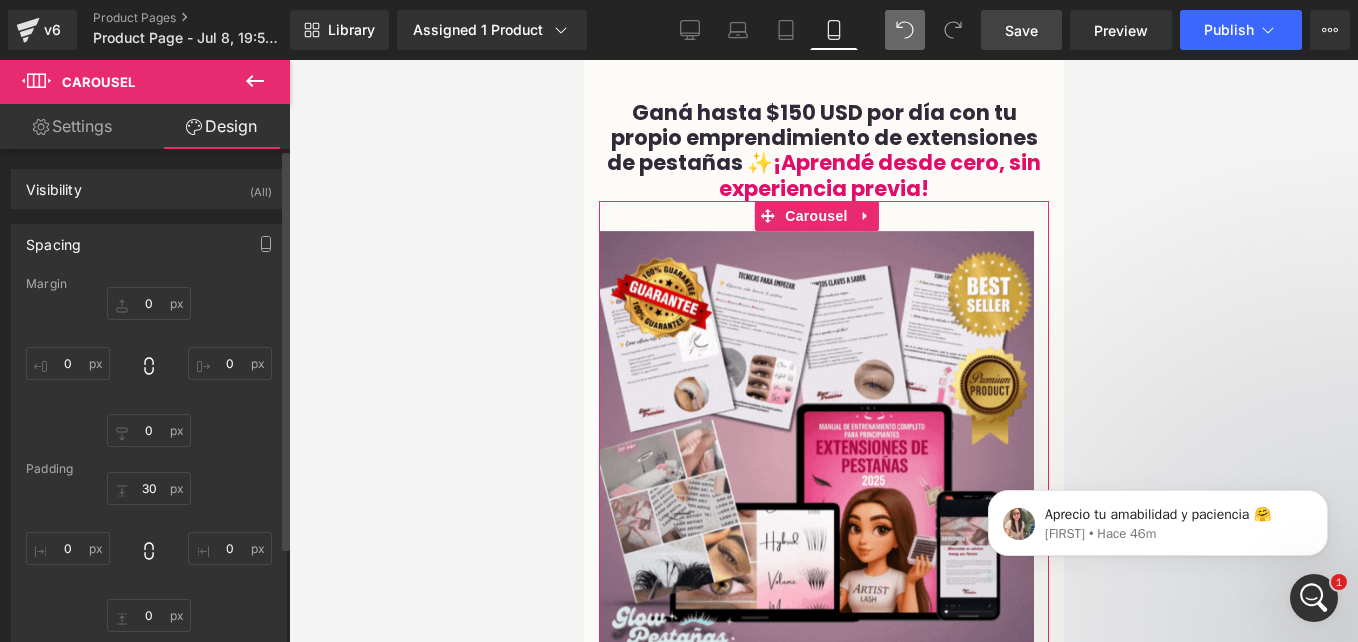 type on "0" 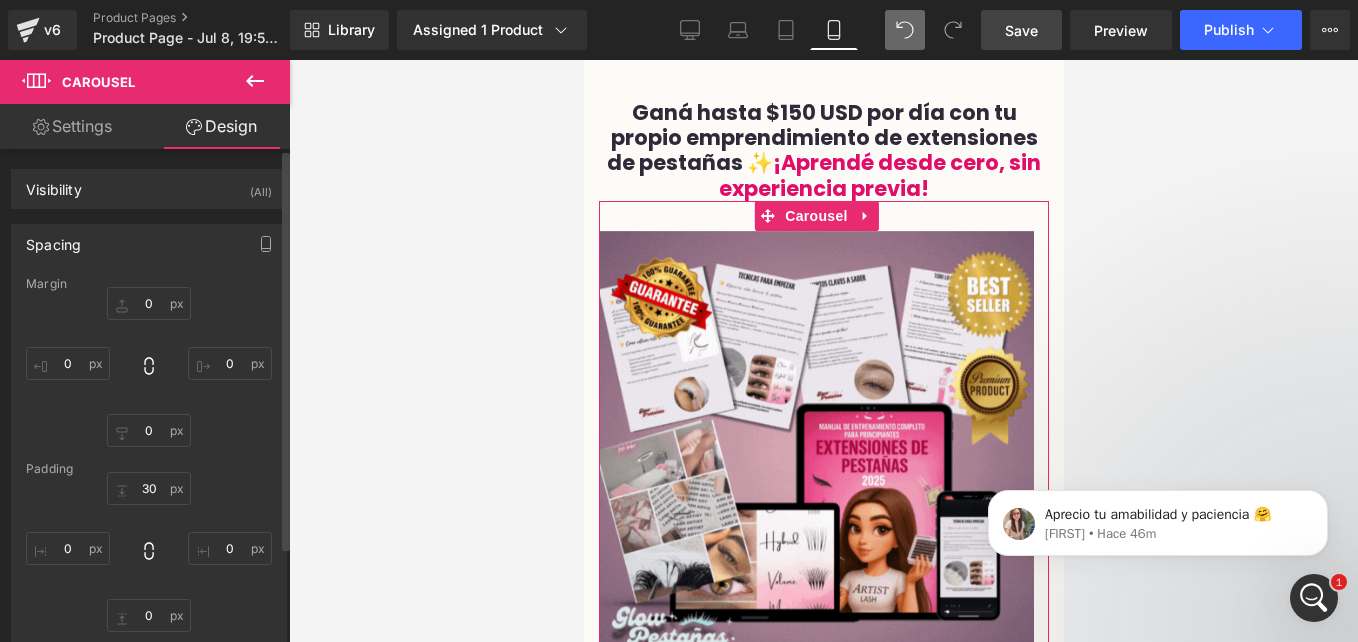 type on "30" 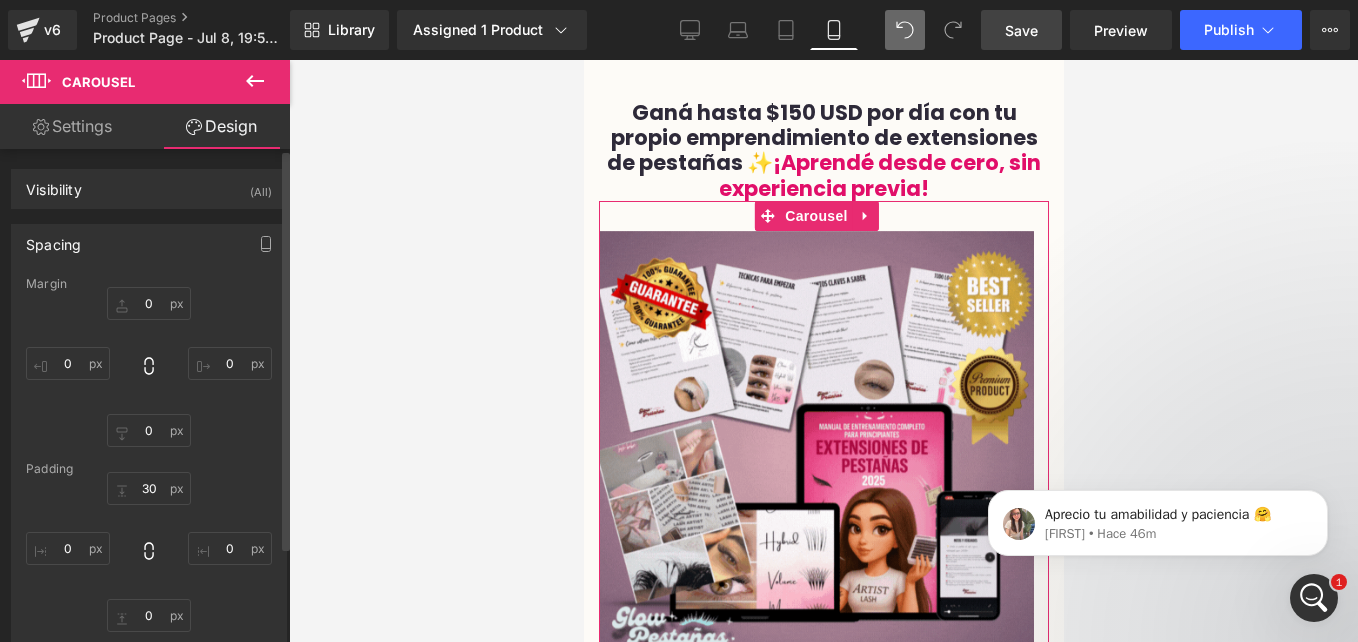 type on "0" 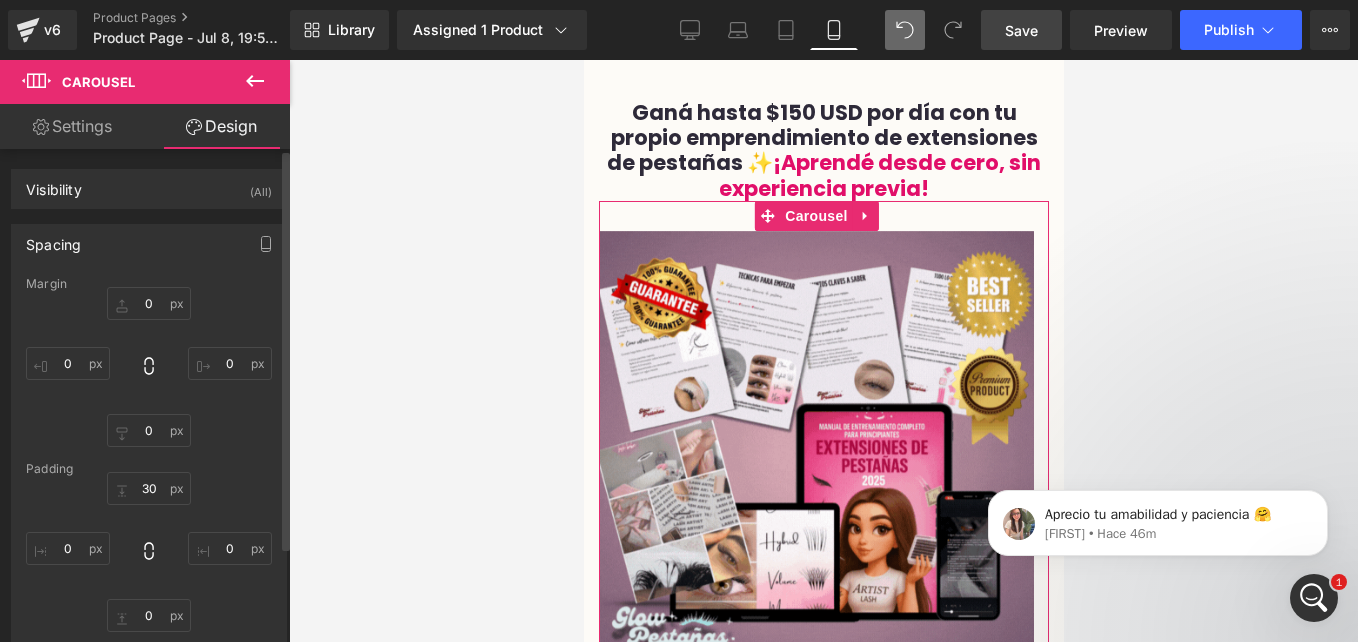 type on "0" 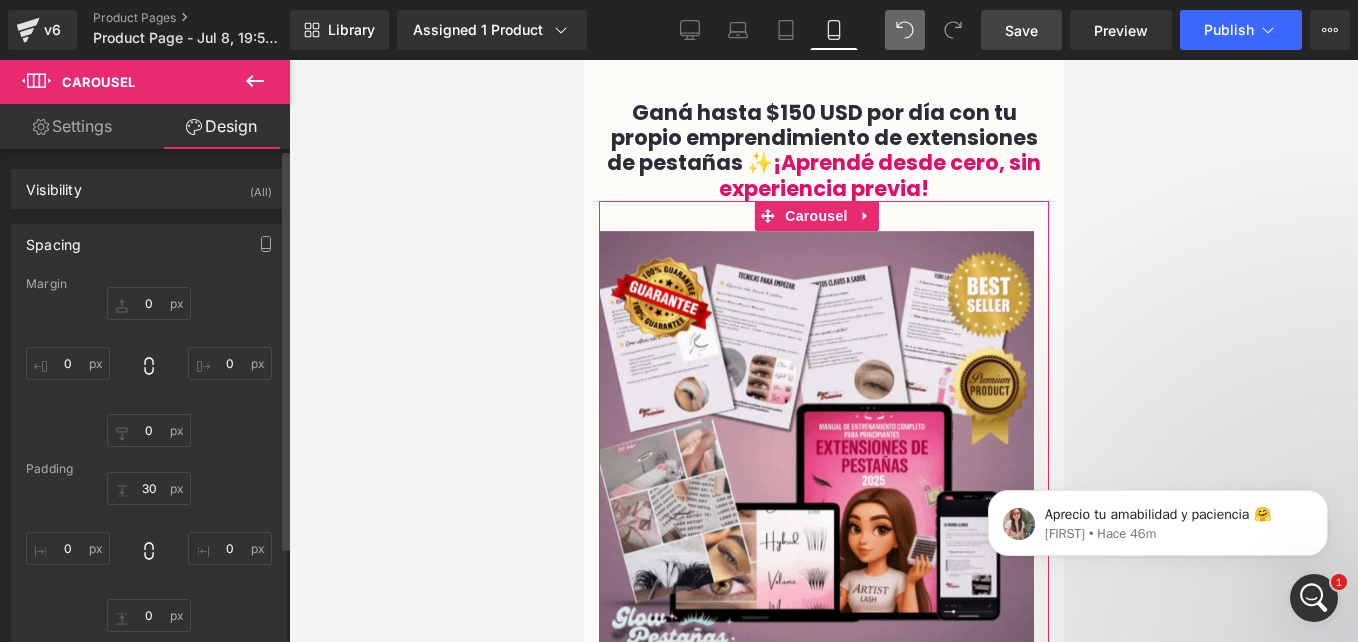 type on "0" 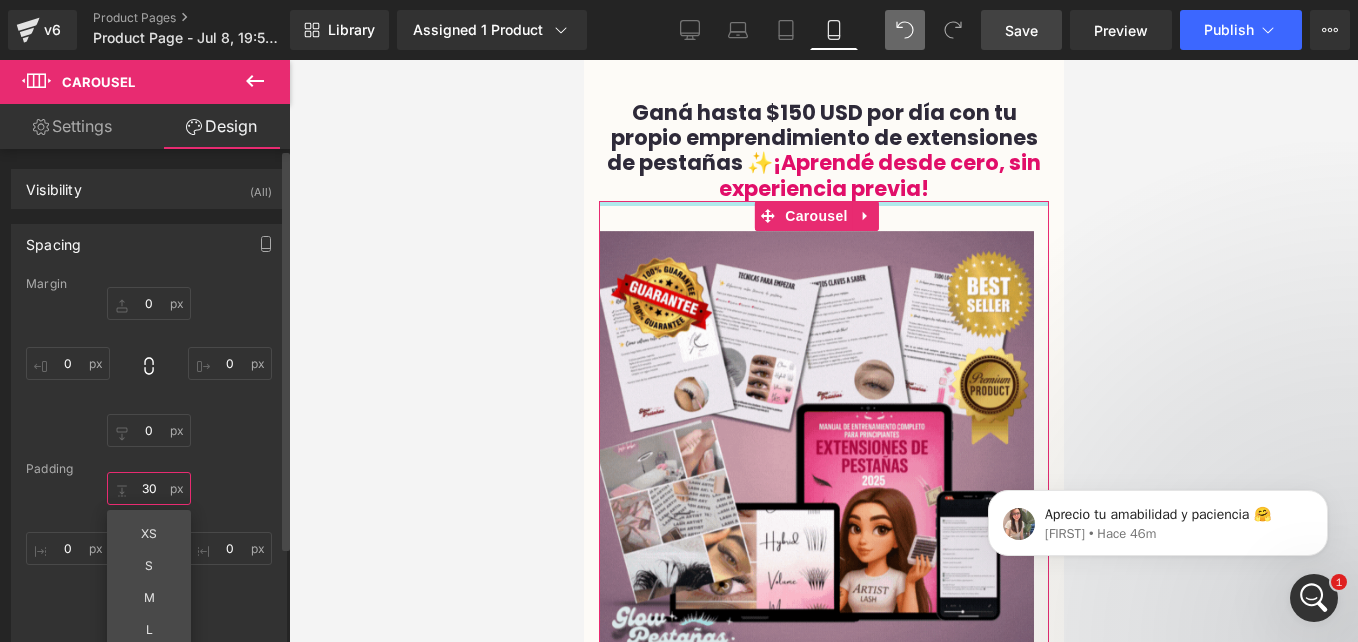 click on "30" at bounding box center [149, 488] 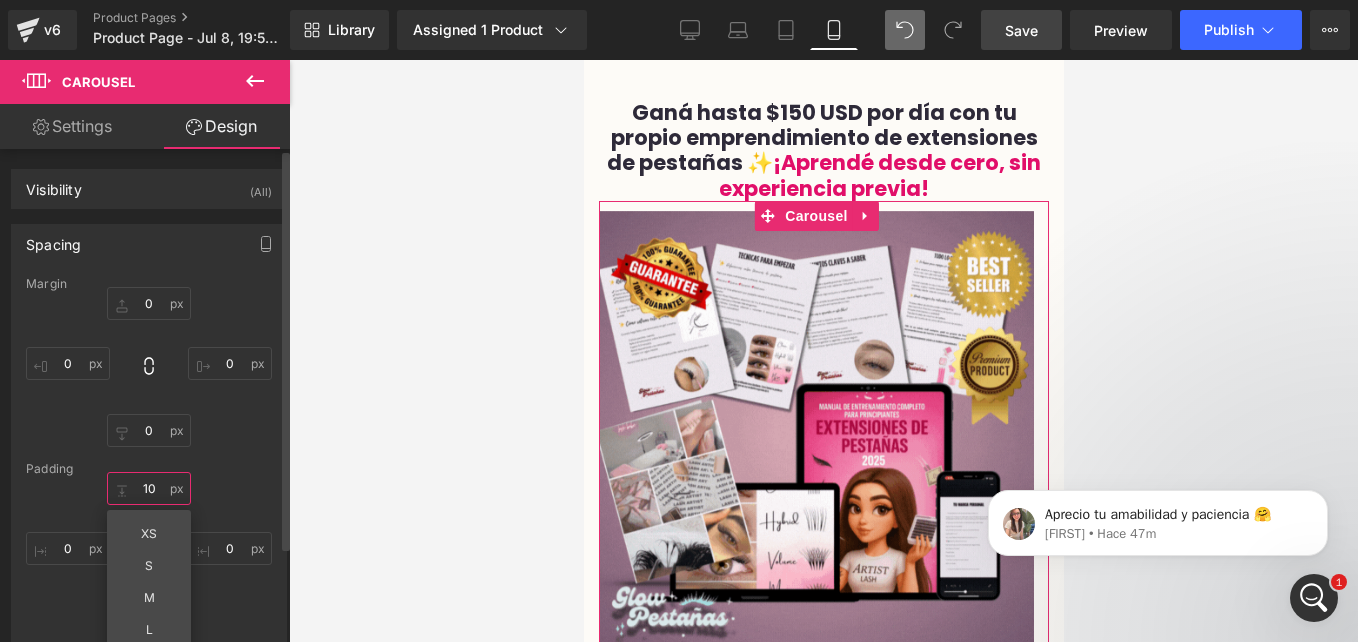 type on "10" 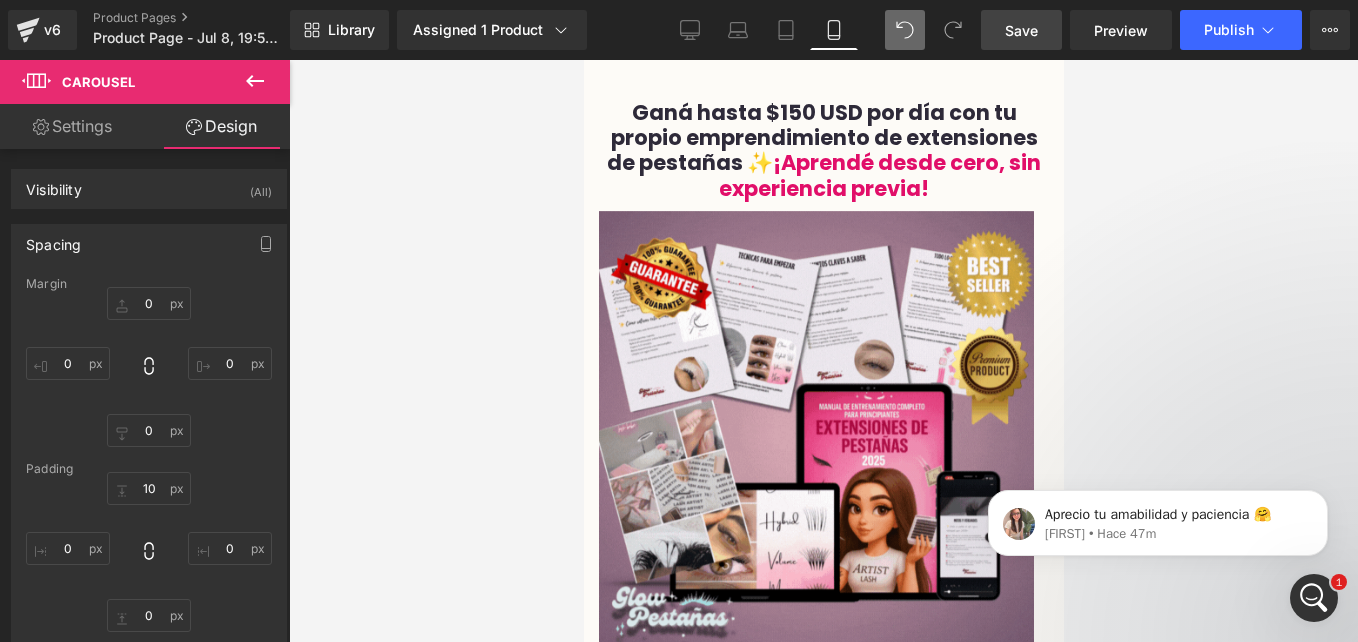 click at bounding box center (823, 351) 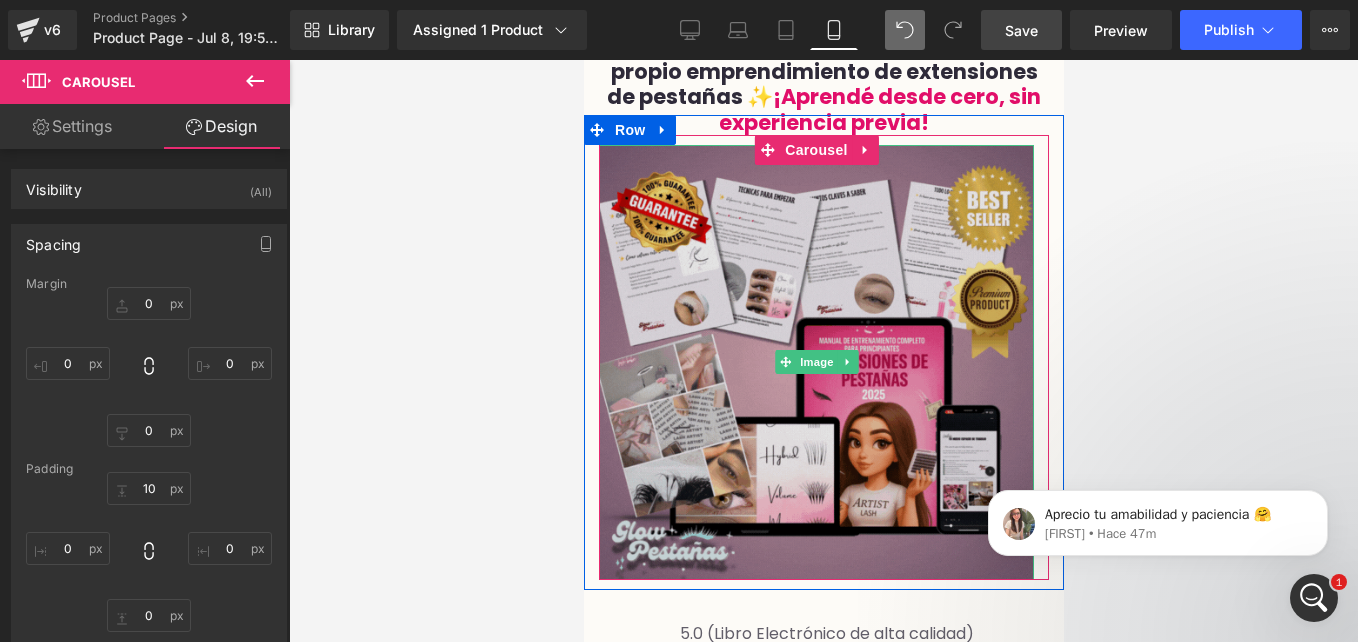 scroll, scrollTop: 65, scrollLeft: 0, axis: vertical 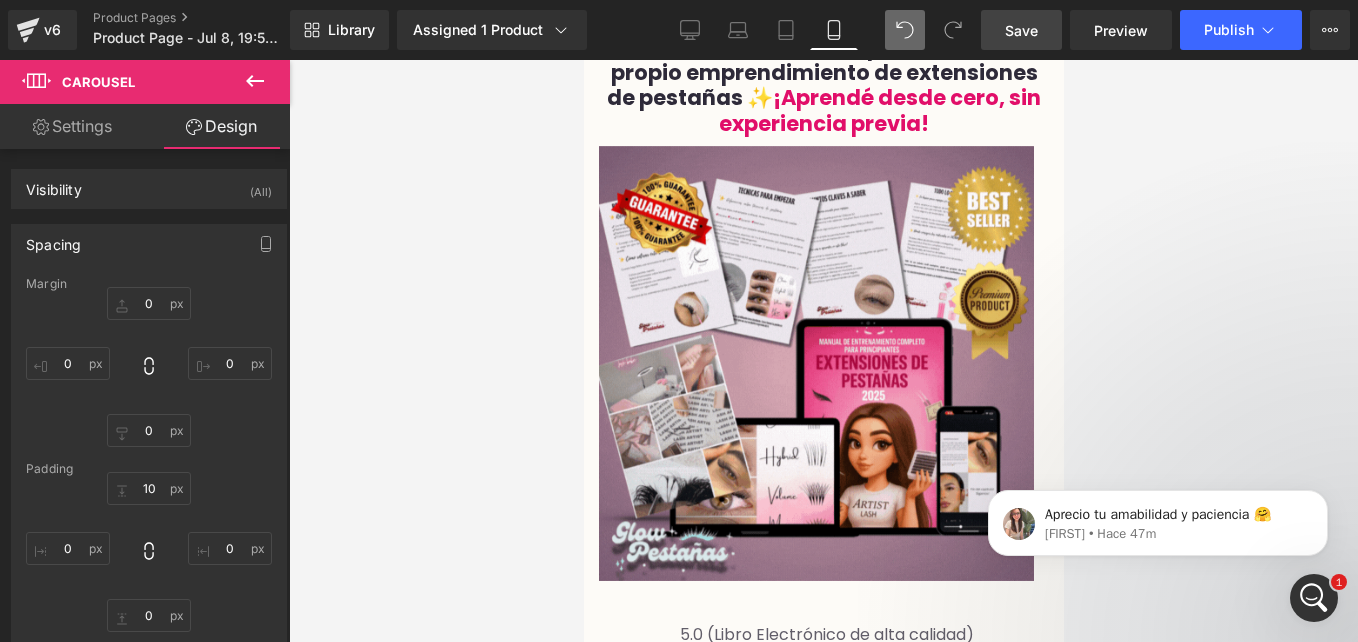 click 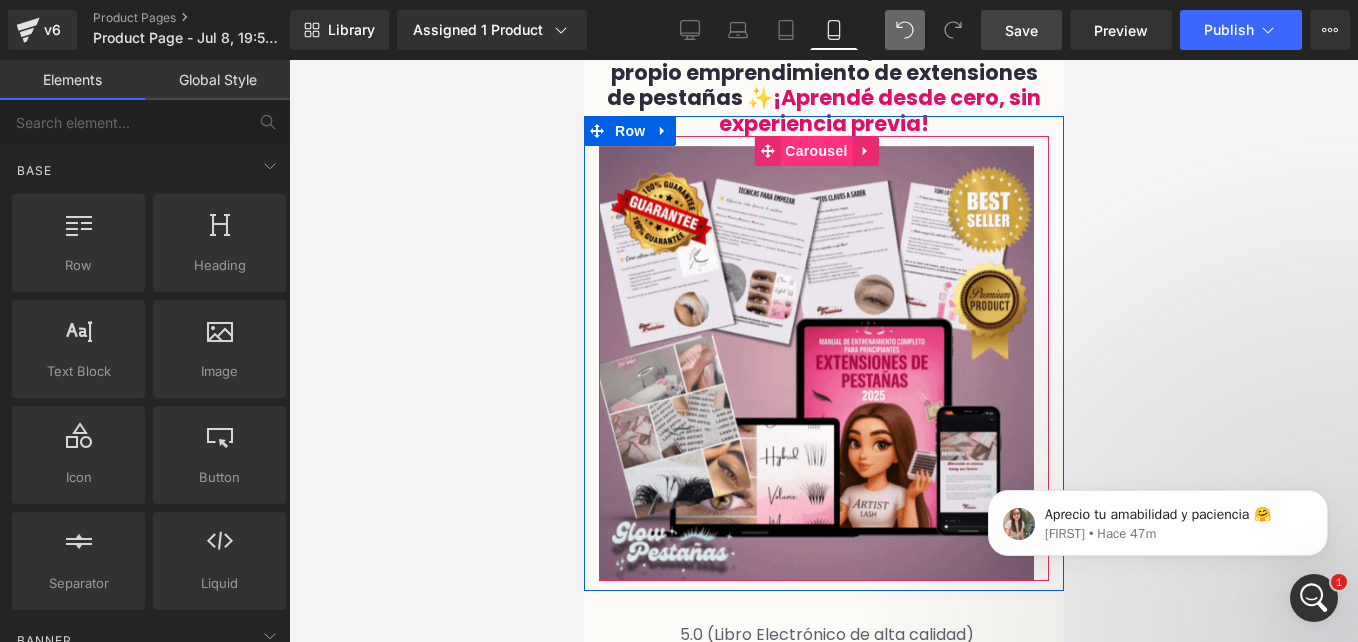 click on "Carousel" at bounding box center (815, 151) 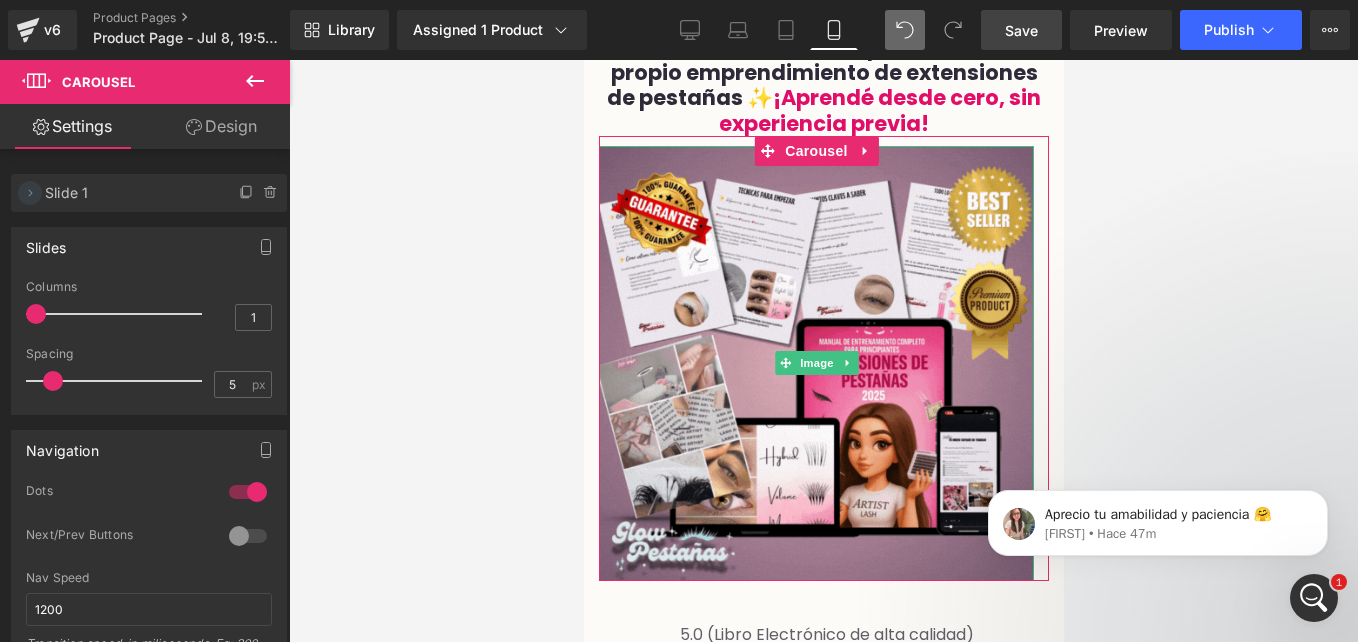 click 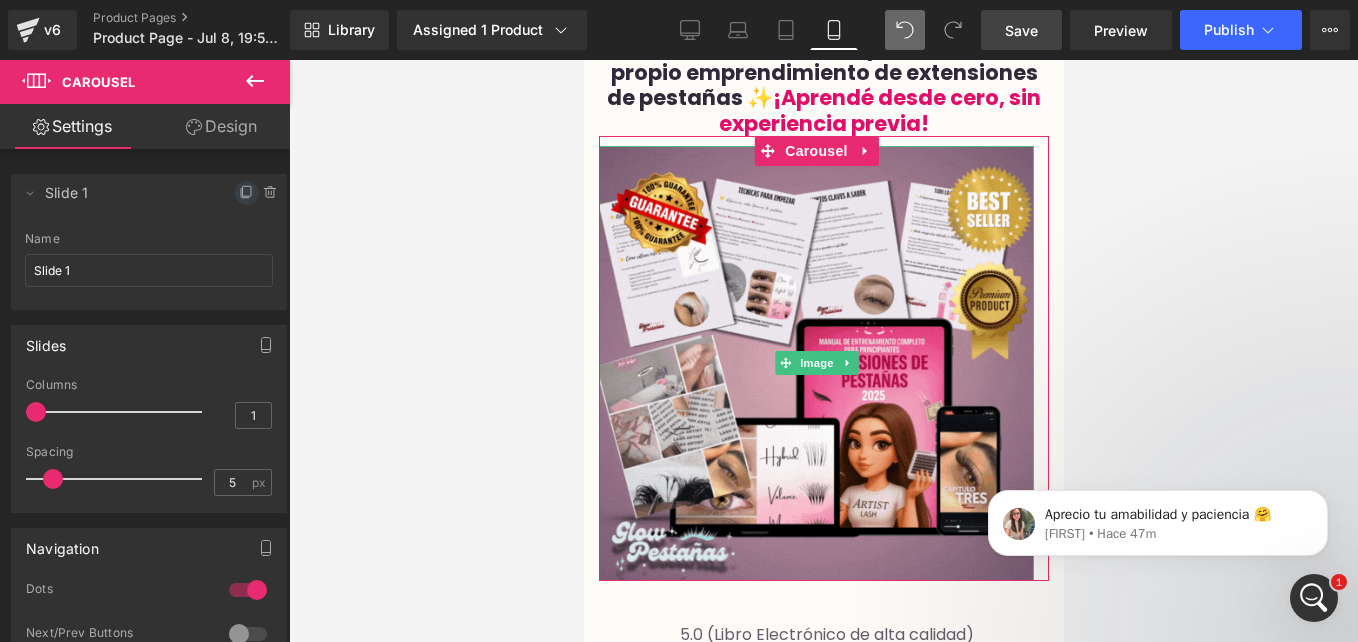 click 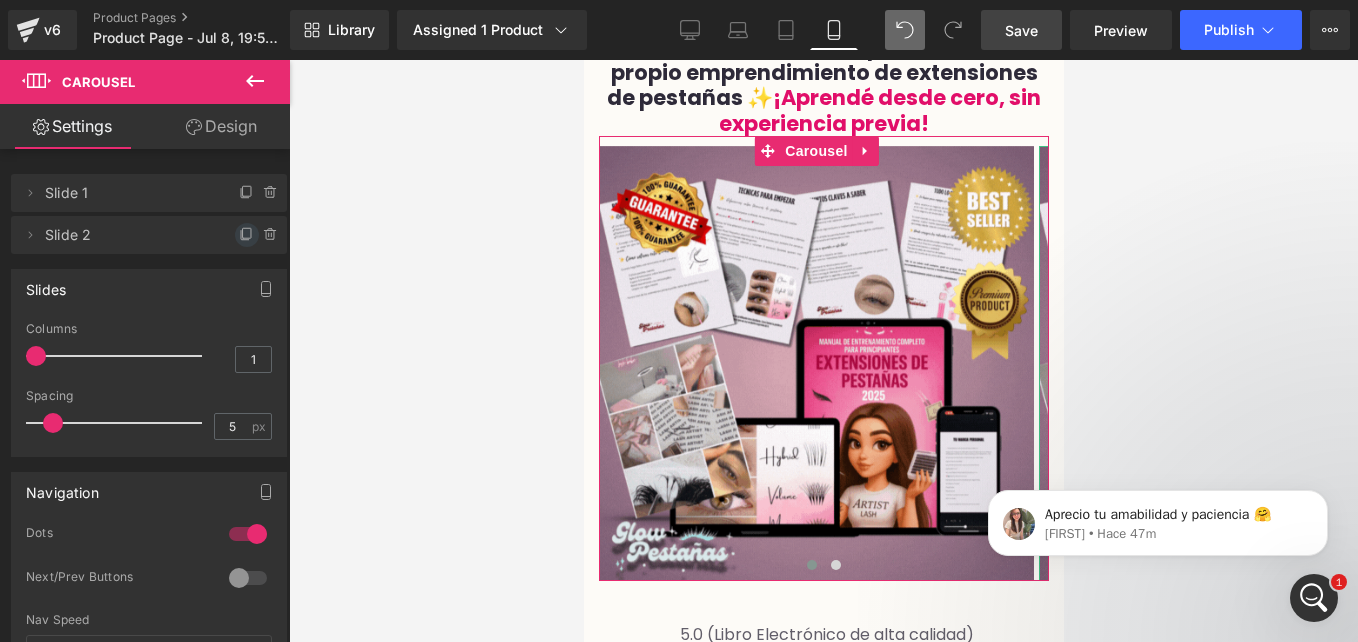 click 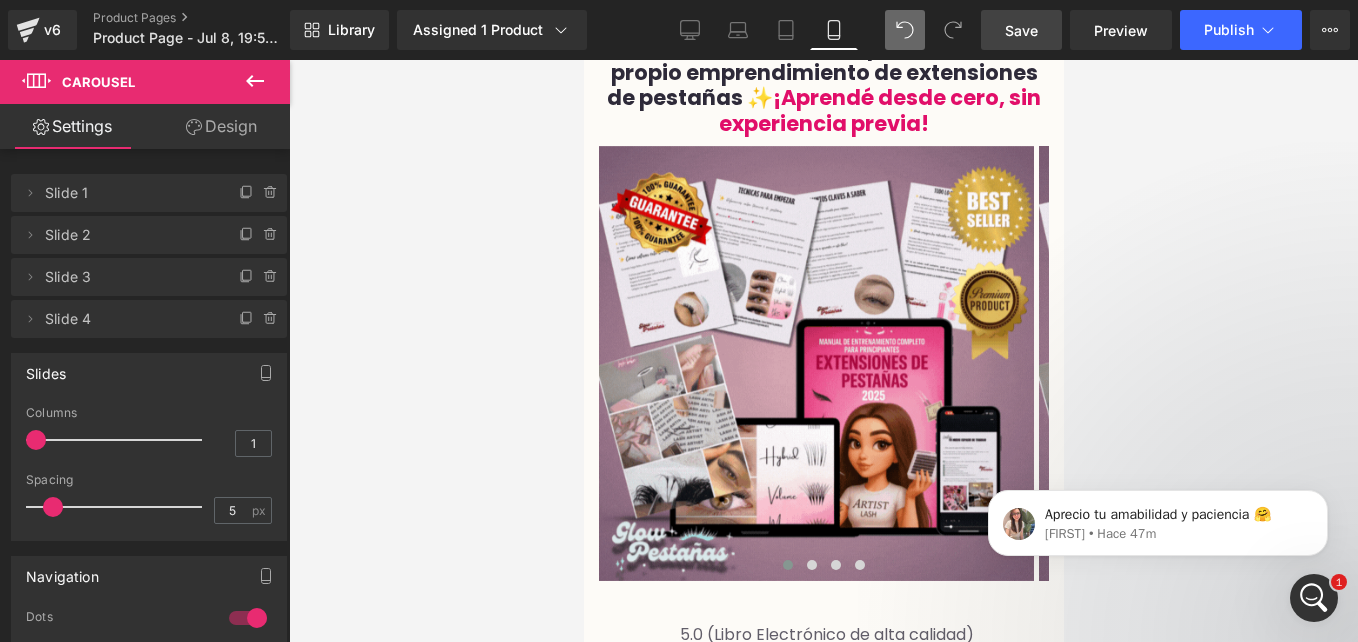 click at bounding box center [835, 565] 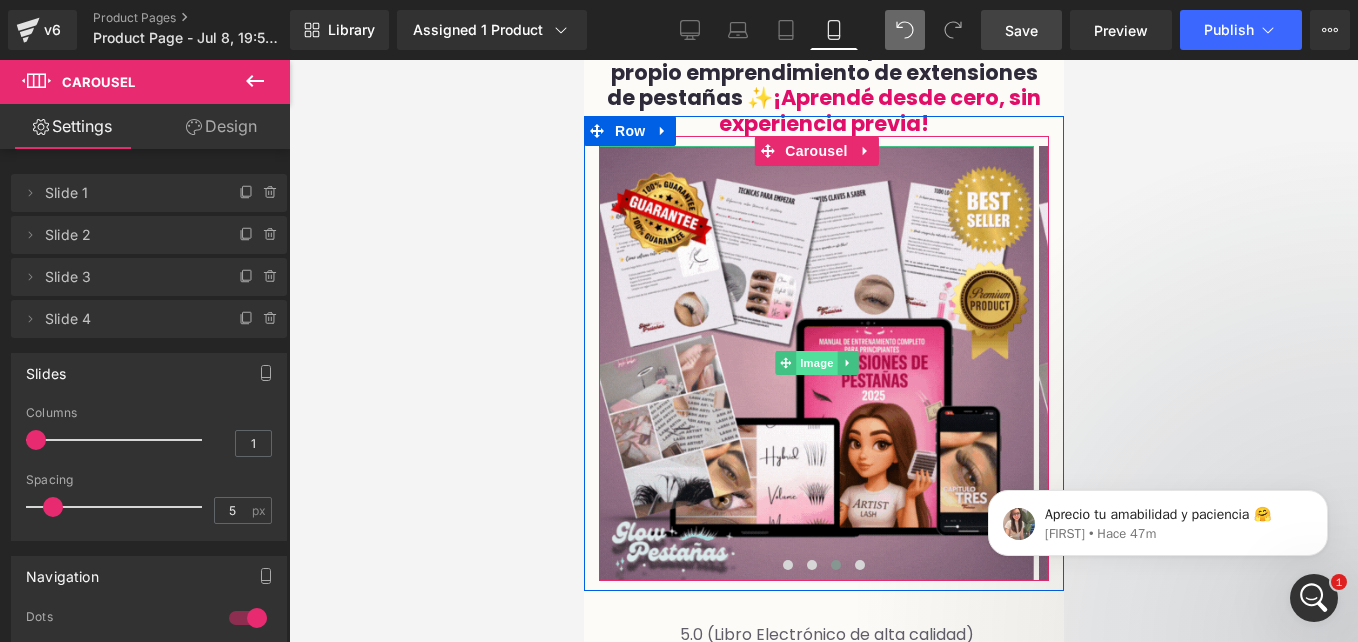click on "Image" at bounding box center (816, 363) 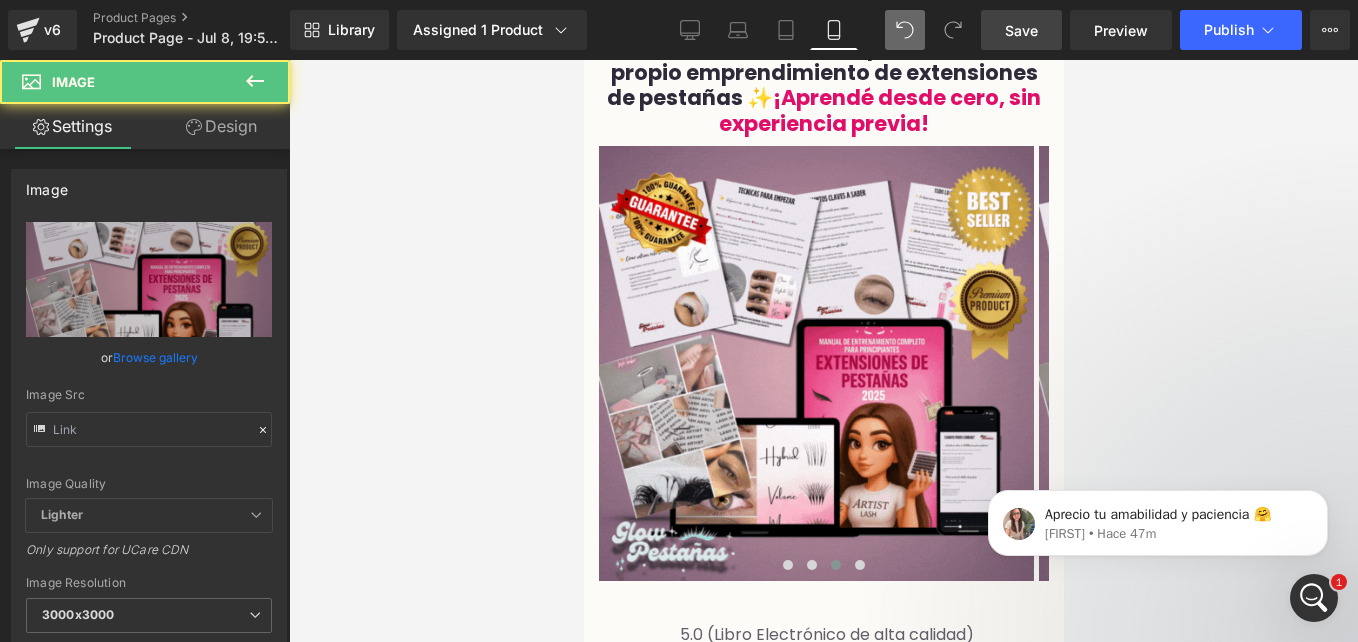 type on "https://i.postimg.cc/TYxxpFNm/Untitled-design.gif" 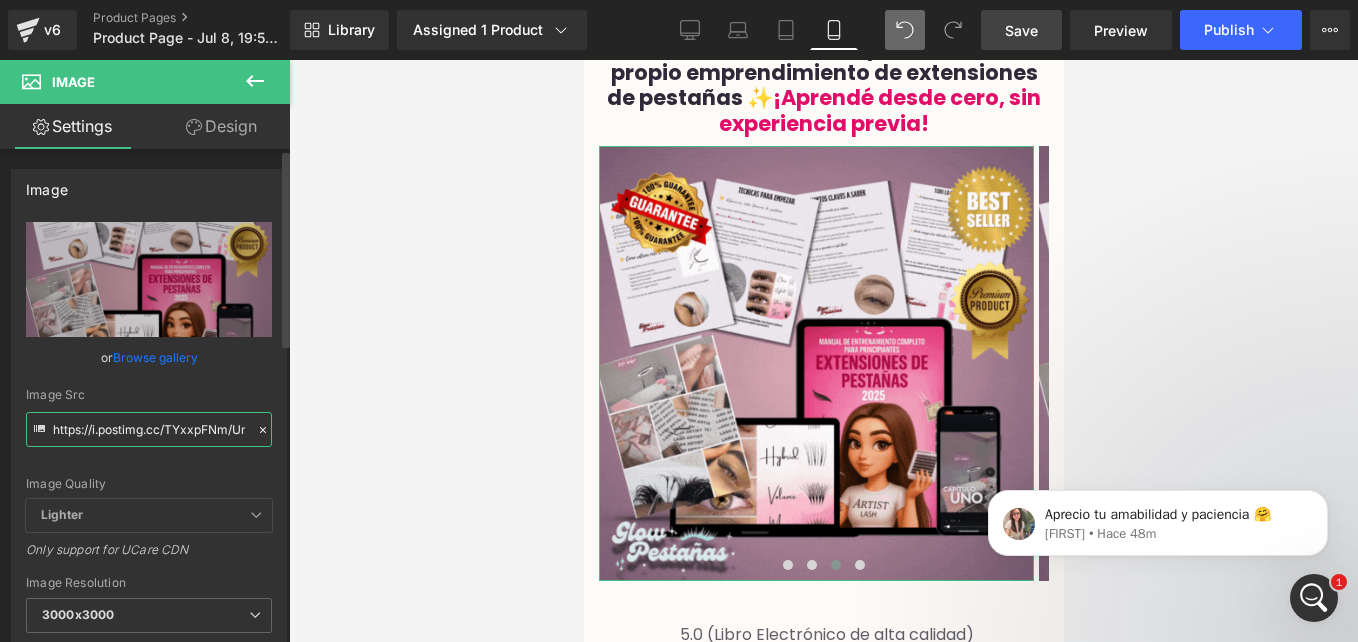 click on "https://i.postimg.cc/TYxxpFNm/Untitled-design.gif" at bounding box center (149, 429) 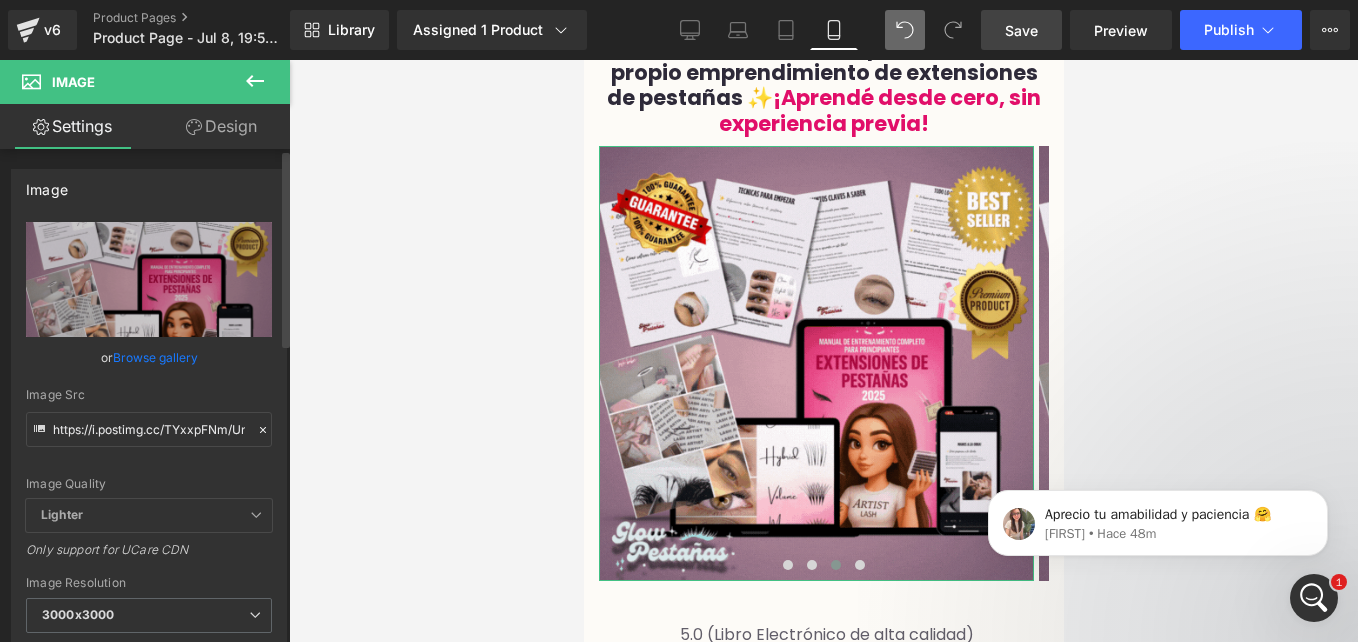 click 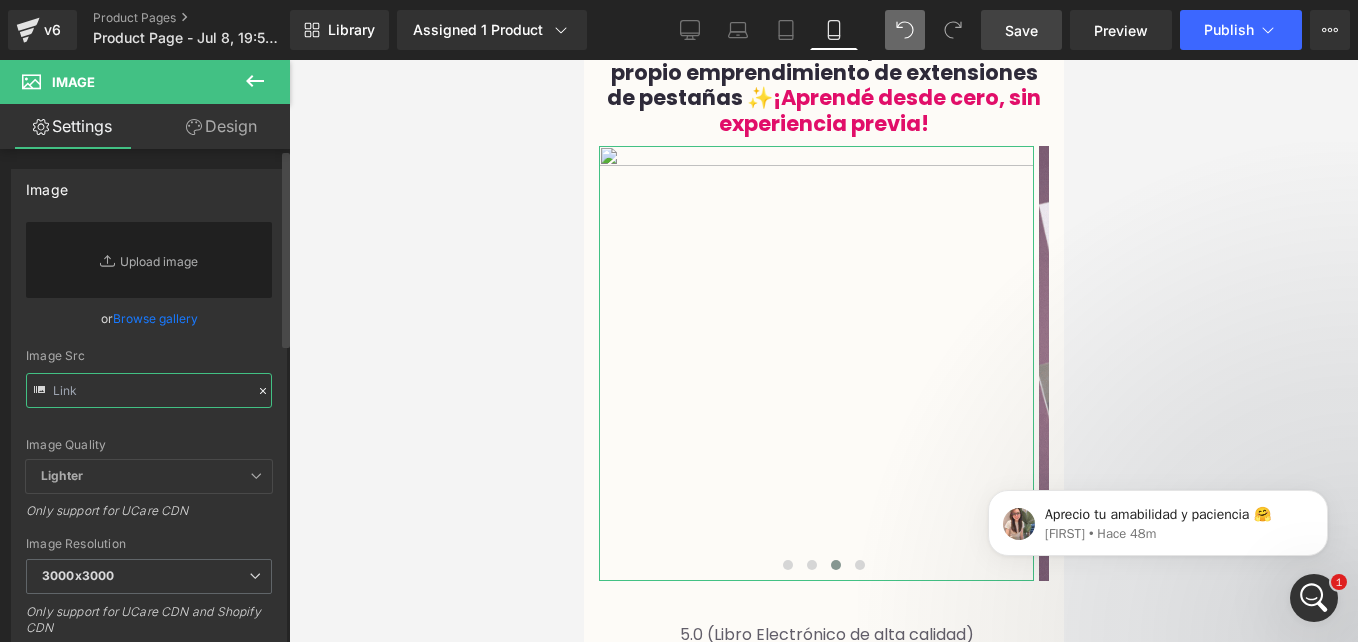 click at bounding box center [149, 390] 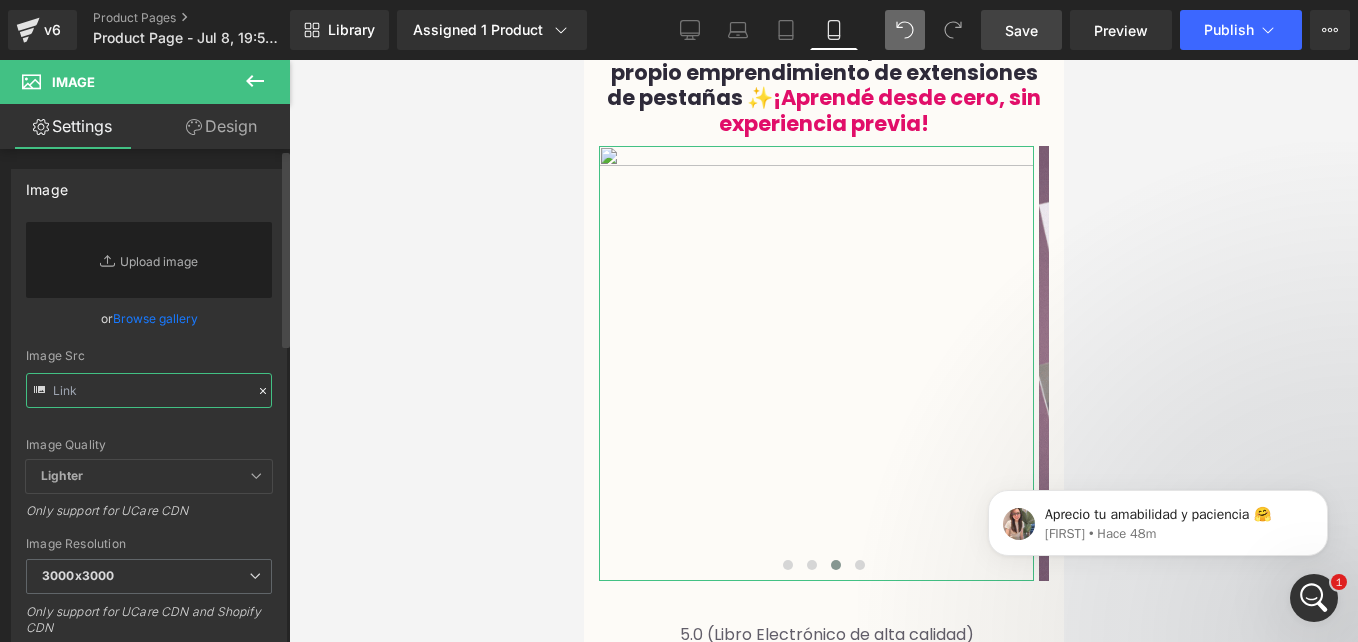 paste on "https://i.postimg.cc/TYrkj6rd/Copy-of-Copia-de-MOCKUP-TEMPLATES-DIGITAL-PRODUCTS-1-2.png" 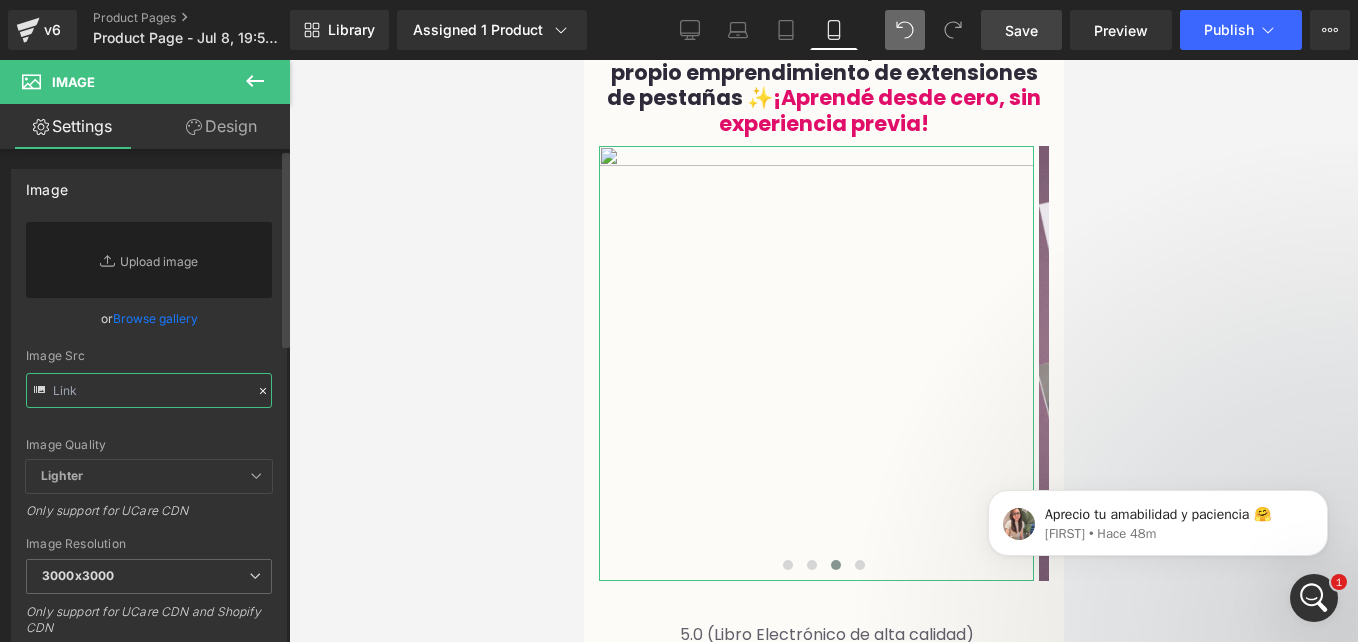 type on "https://i.postimg.cc/TYrkj6rd/Copy-of-Copia-de-MOCKUP-TEMPLATES-DIGITAL-PRODUCTS-1-2.png" 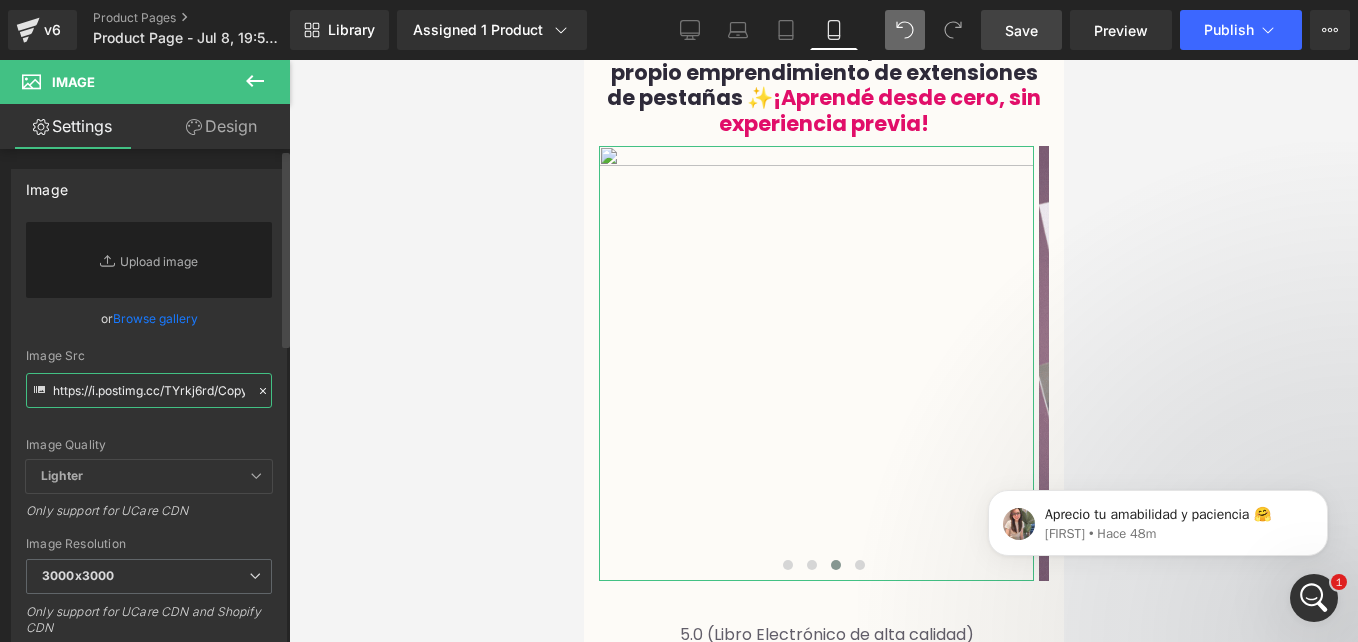 scroll, scrollTop: 0, scrollLeft: 395, axis: horizontal 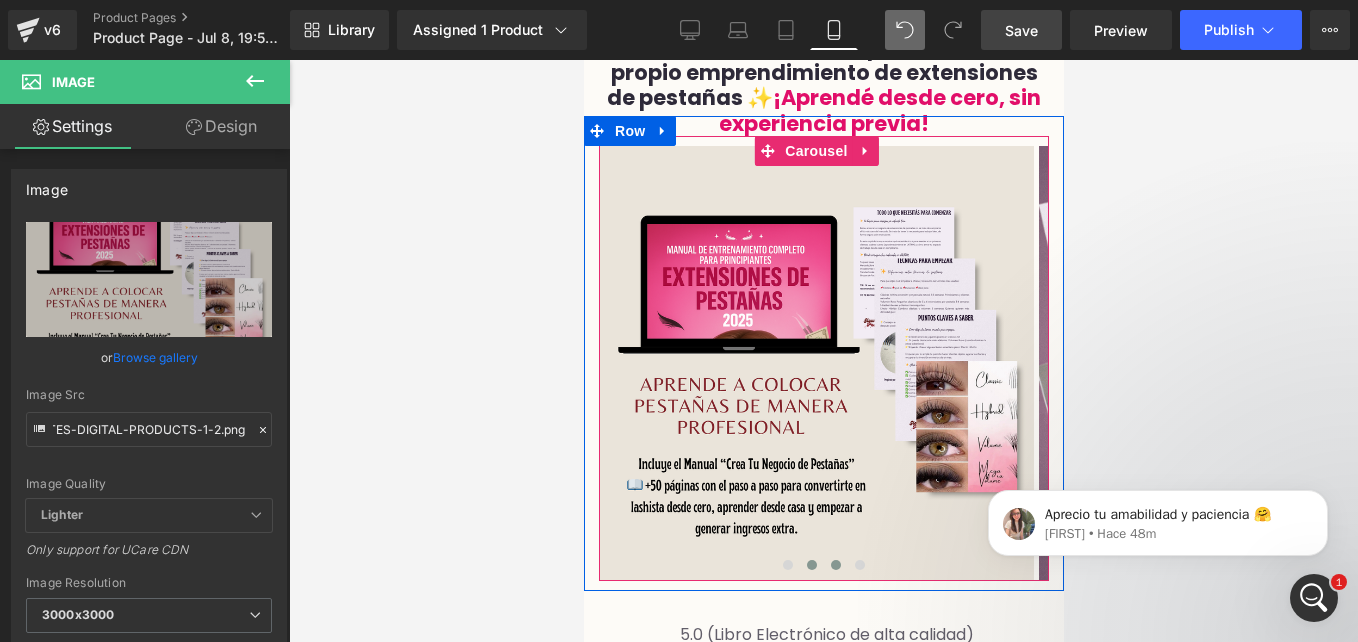 click at bounding box center (811, 565) 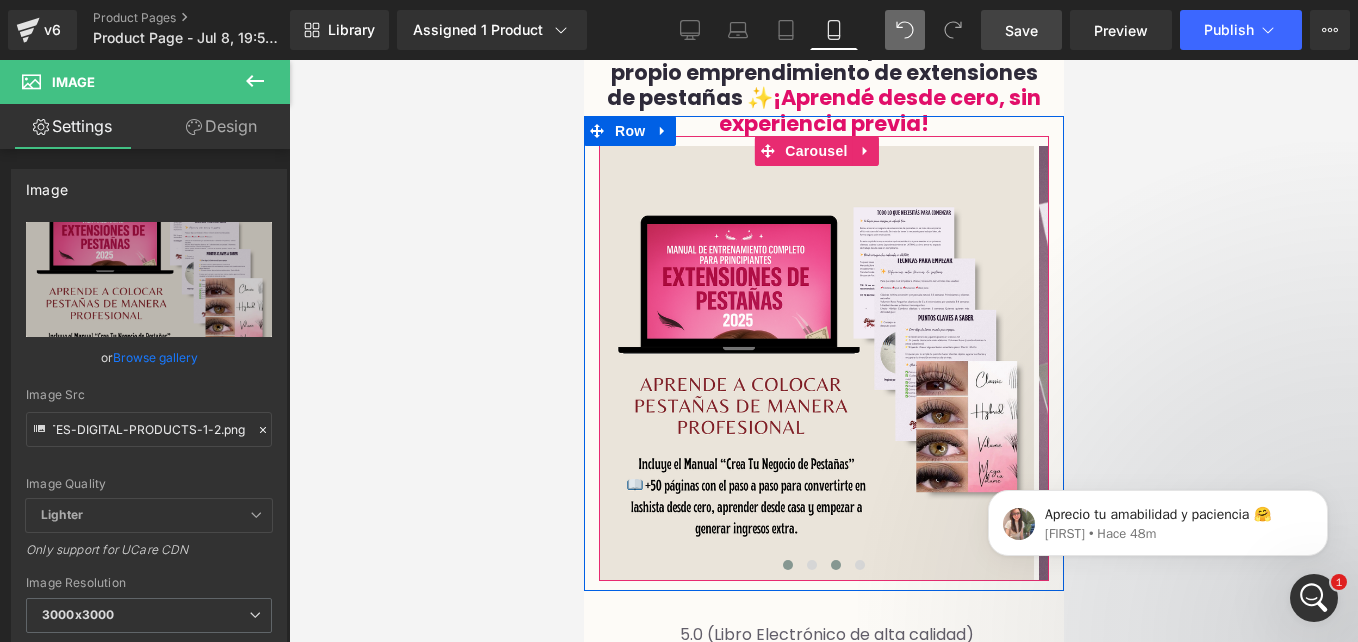 click at bounding box center [787, 565] 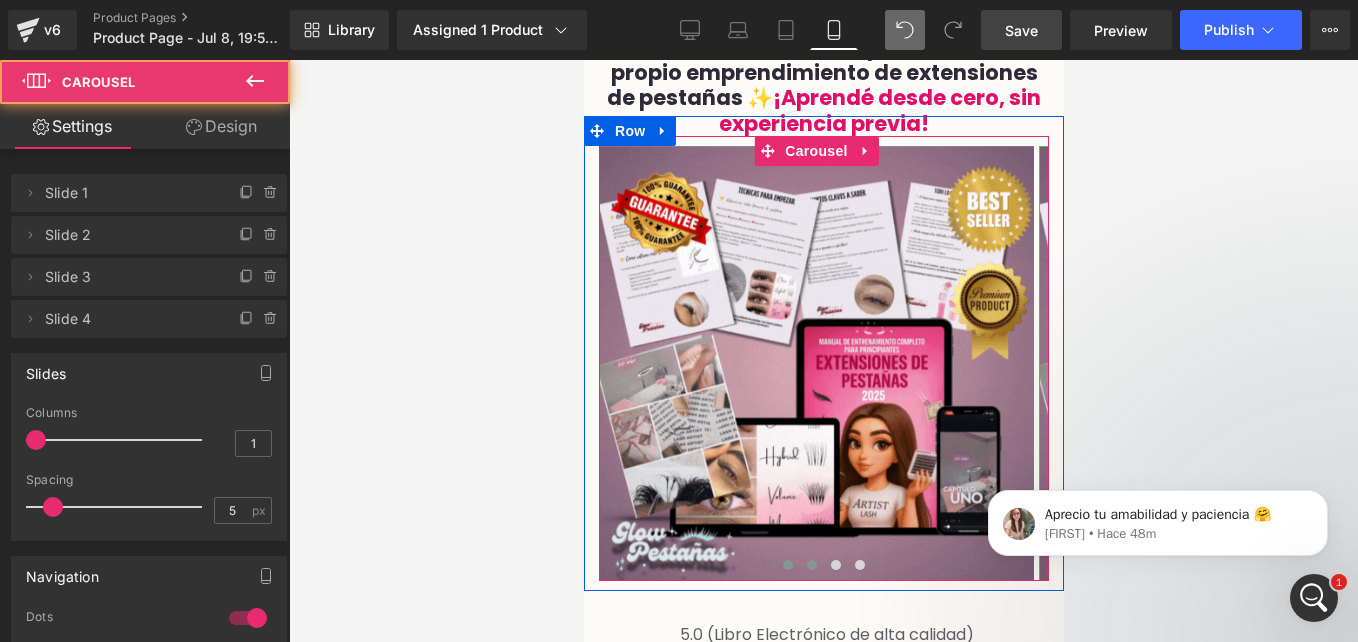click at bounding box center (811, 565) 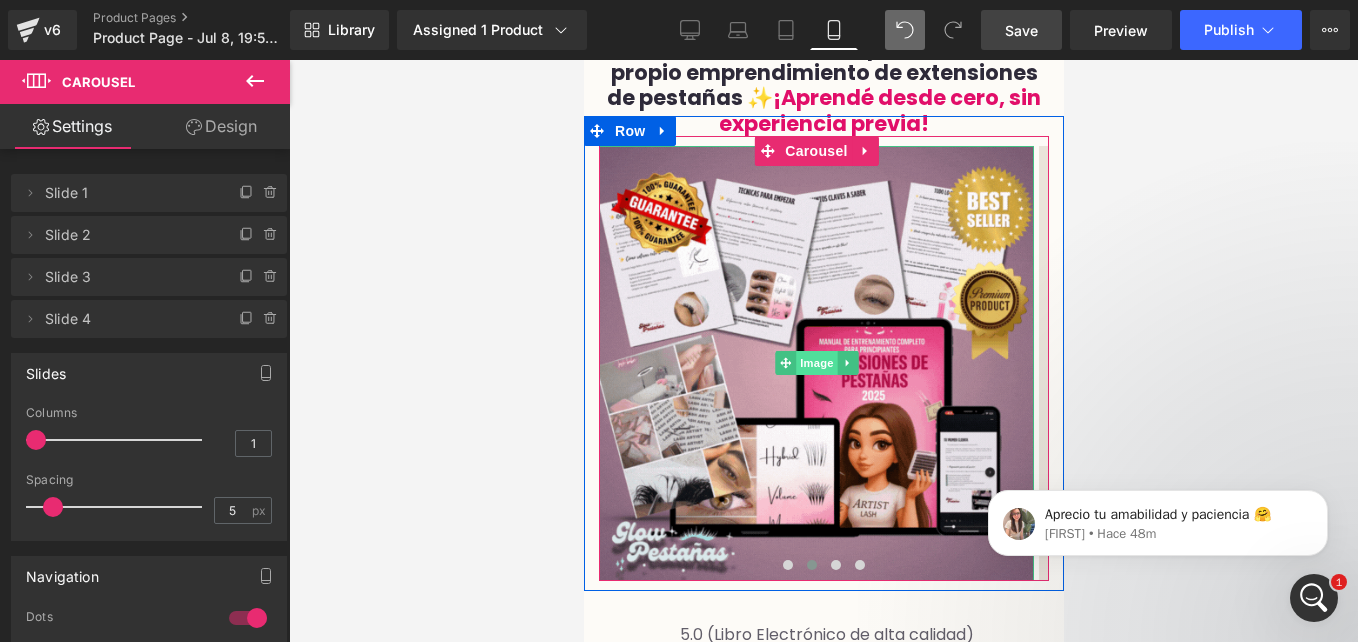 click on "Image" at bounding box center [816, 363] 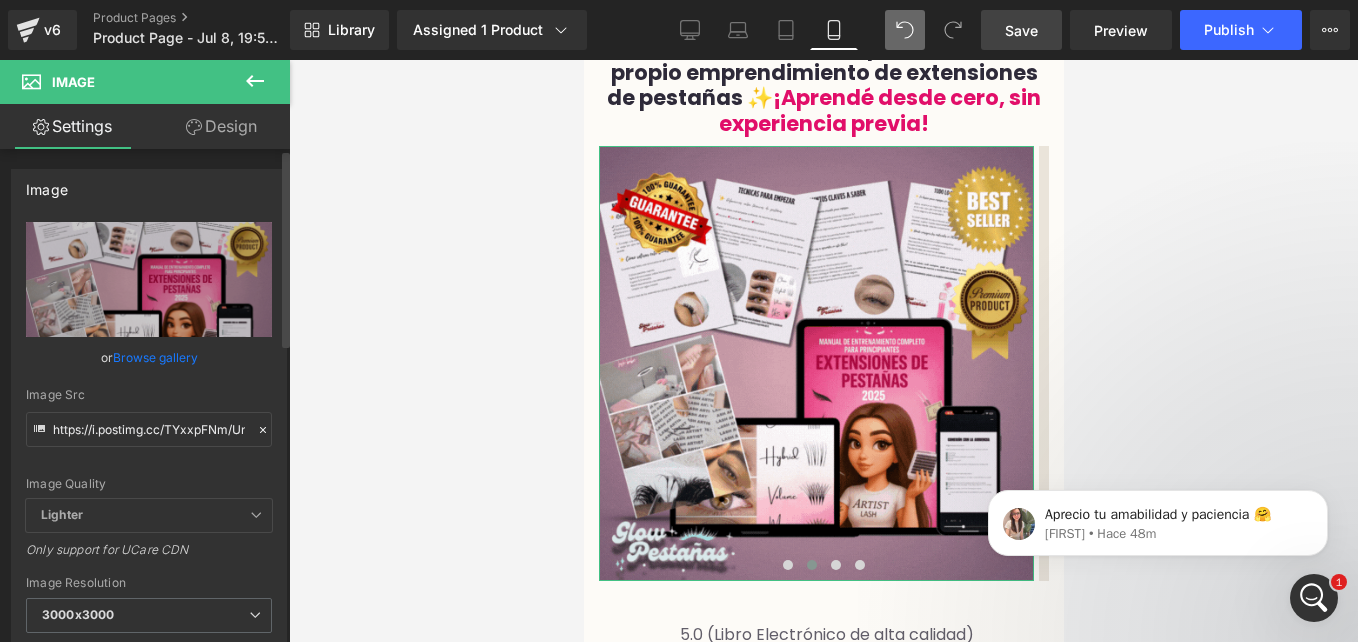click 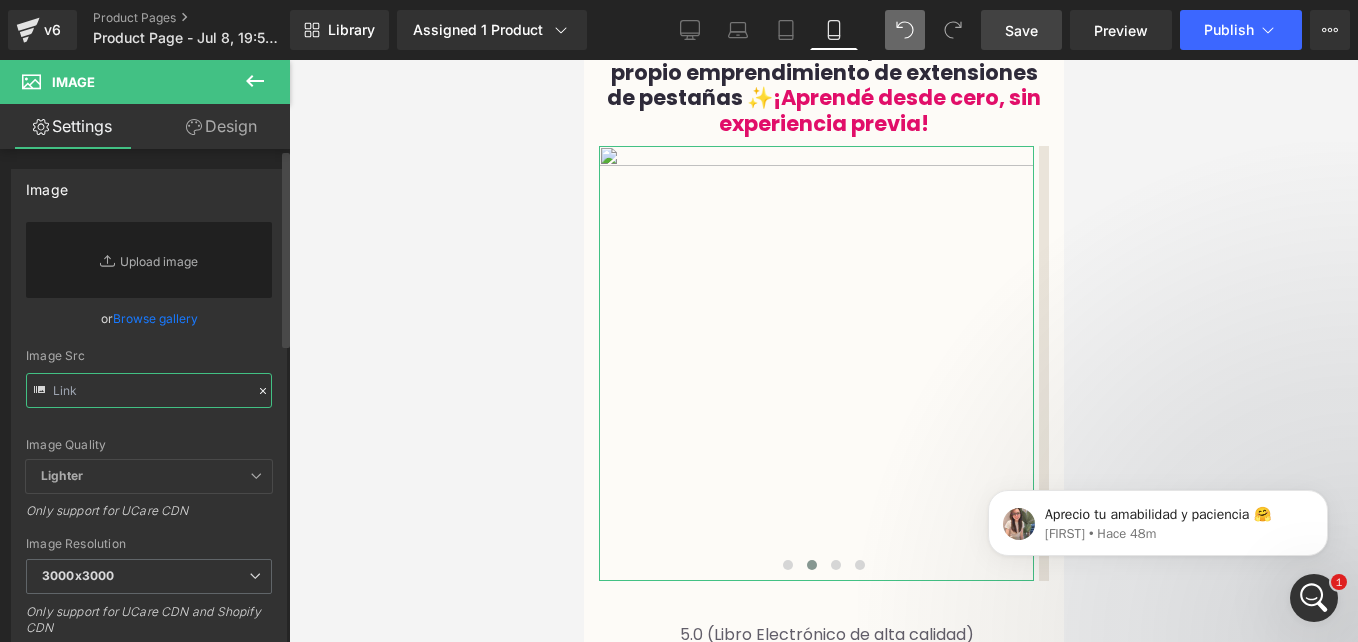 click at bounding box center (149, 390) 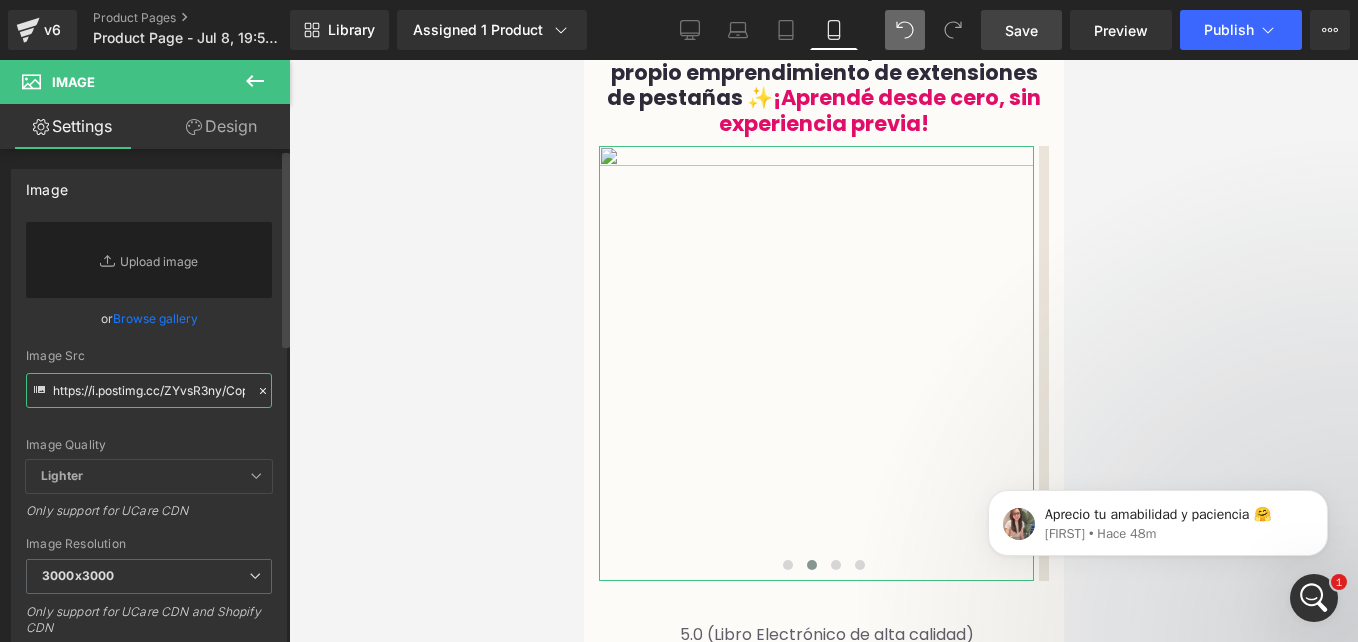 scroll, scrollTop: 0, scrollLeft: 403, axis: horizontal 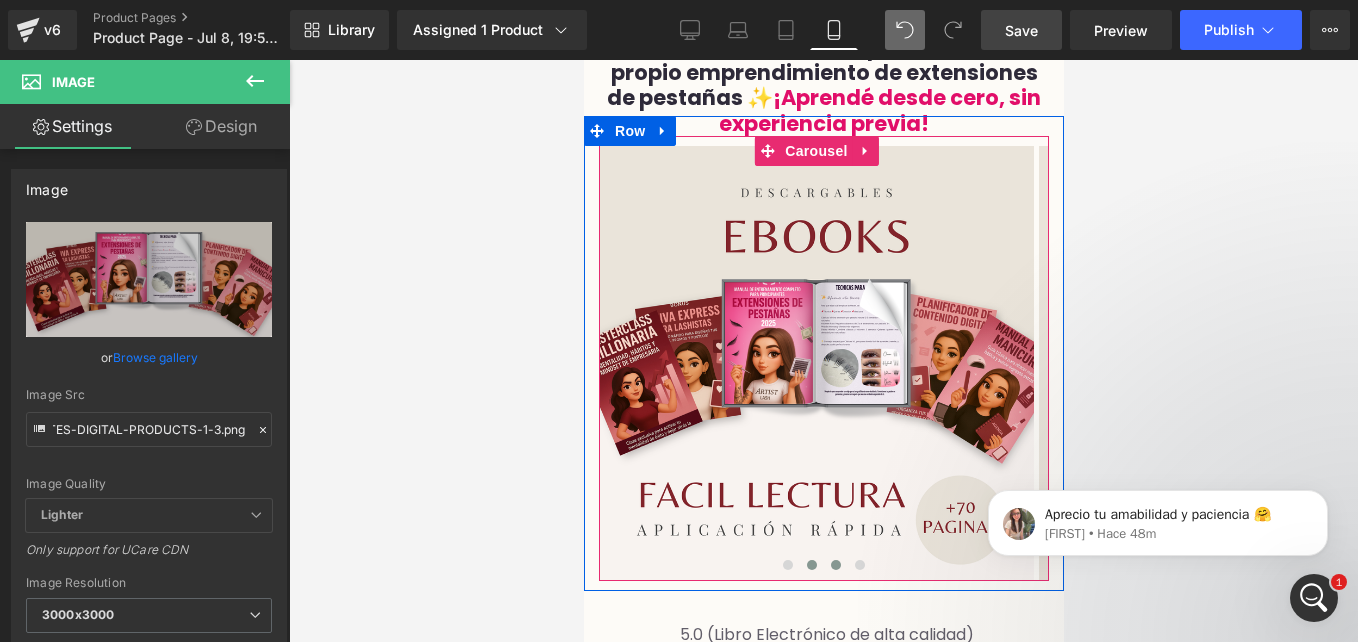 click at bounding box center [835, 565] 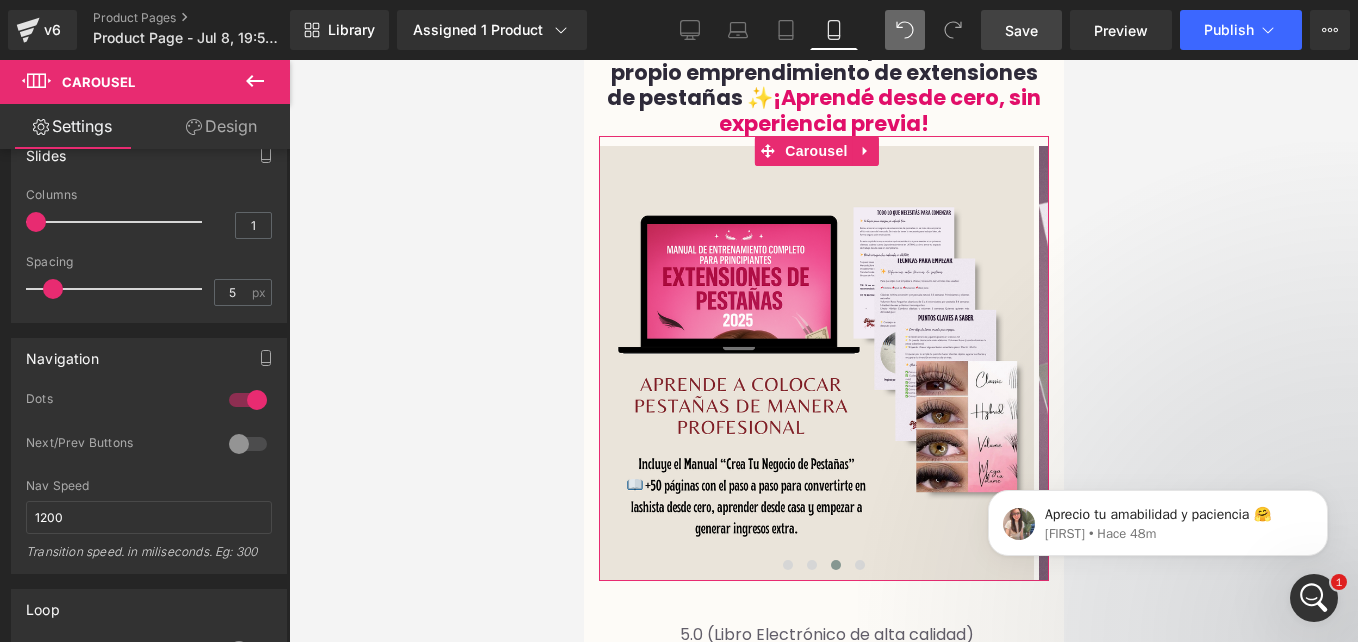 scroll, scrollTop: 215, scrollLeft: 0, axis: vertical 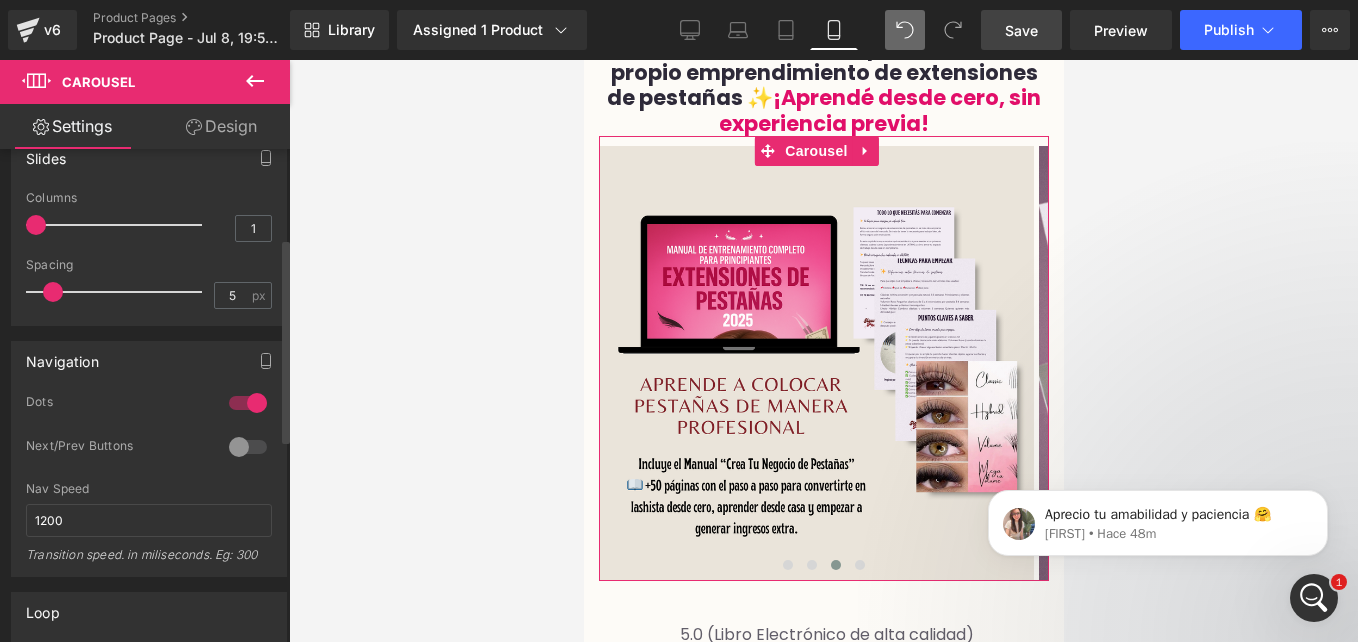click at bounding box center (248, 447) 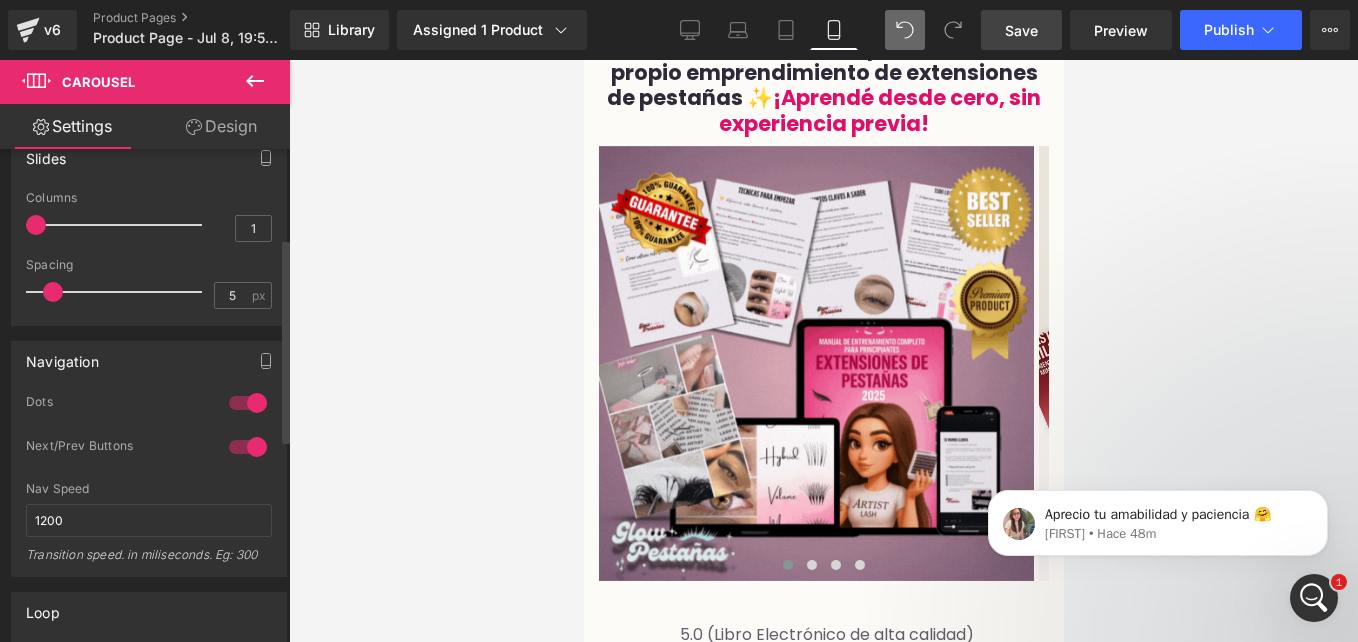 click at bounding box center (248, 447) 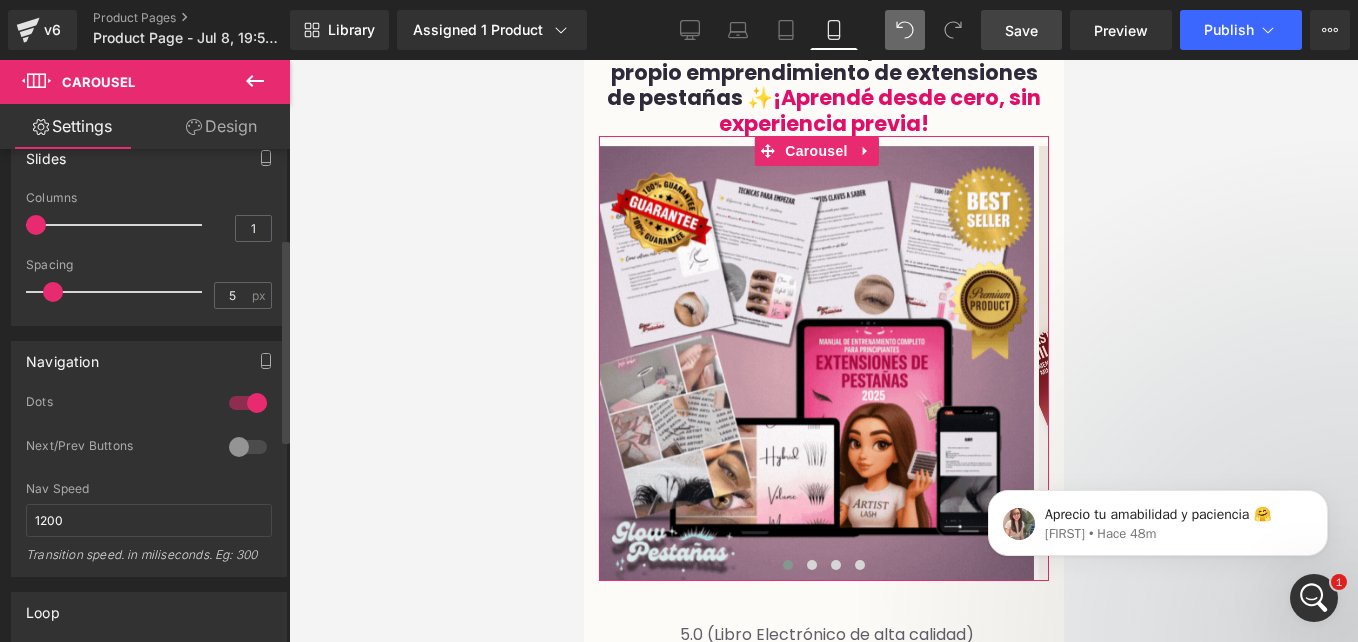 click at bounding box center (248, 447) 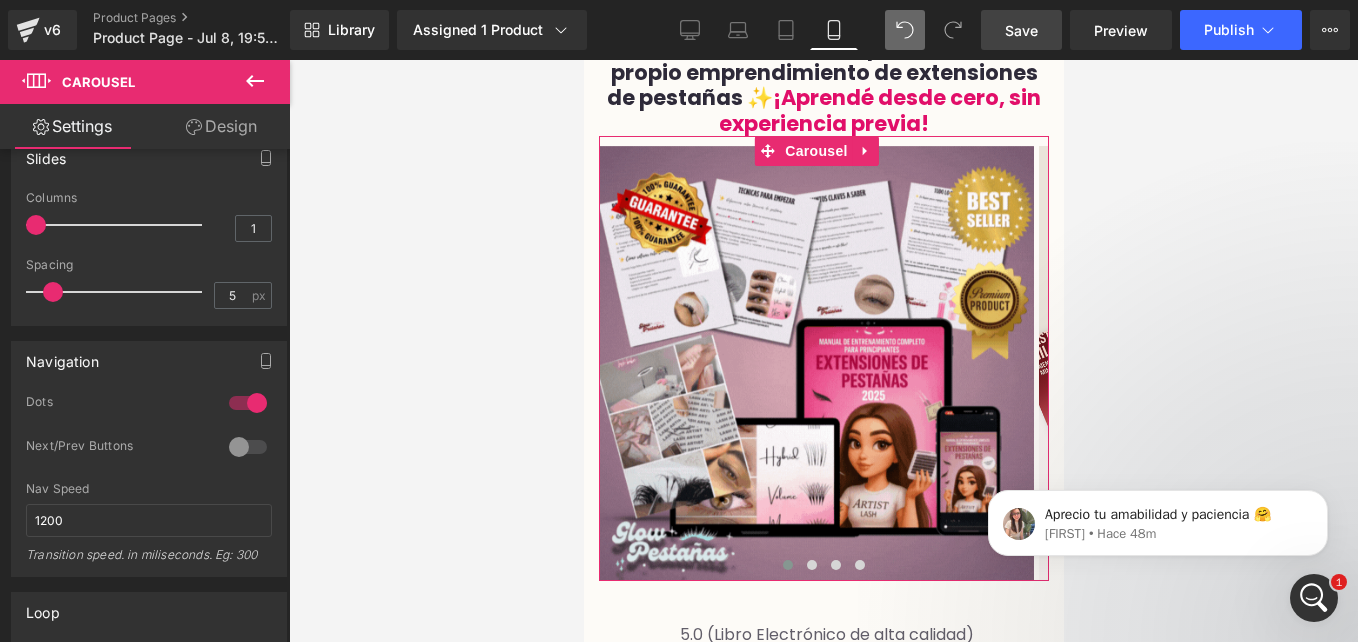 click on "Save" at bounding box center (1021, 30) 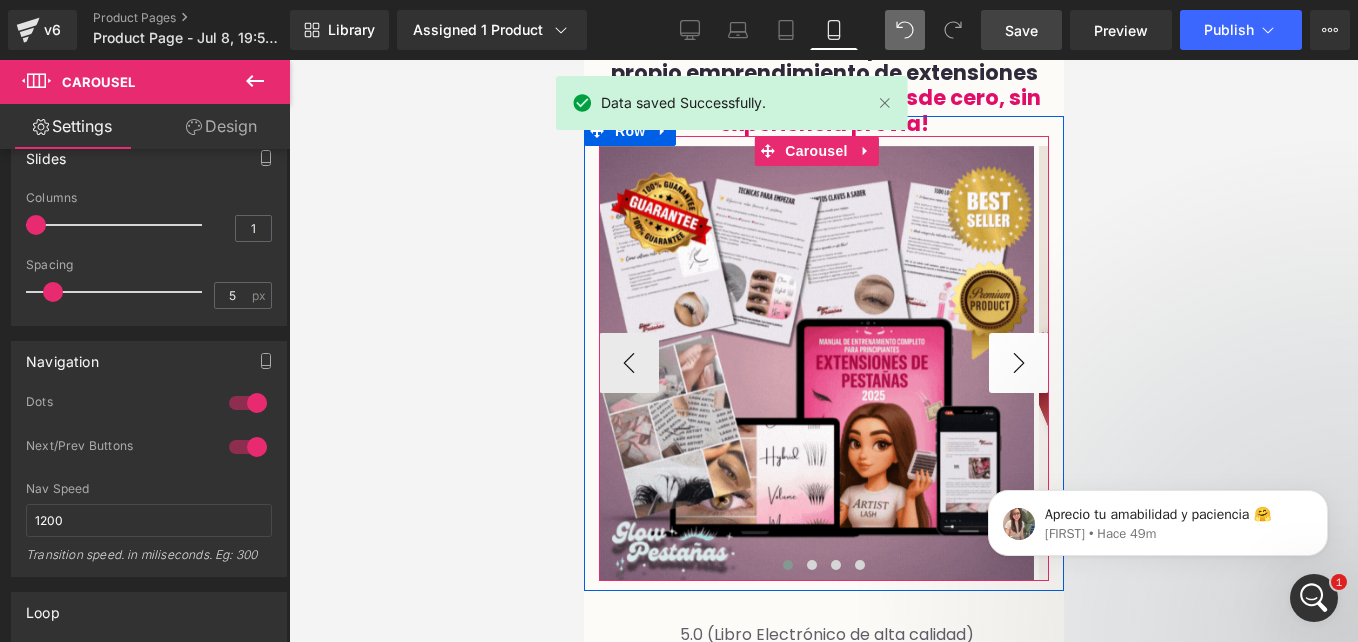 click on "›" at bounding box center (1018, 363) 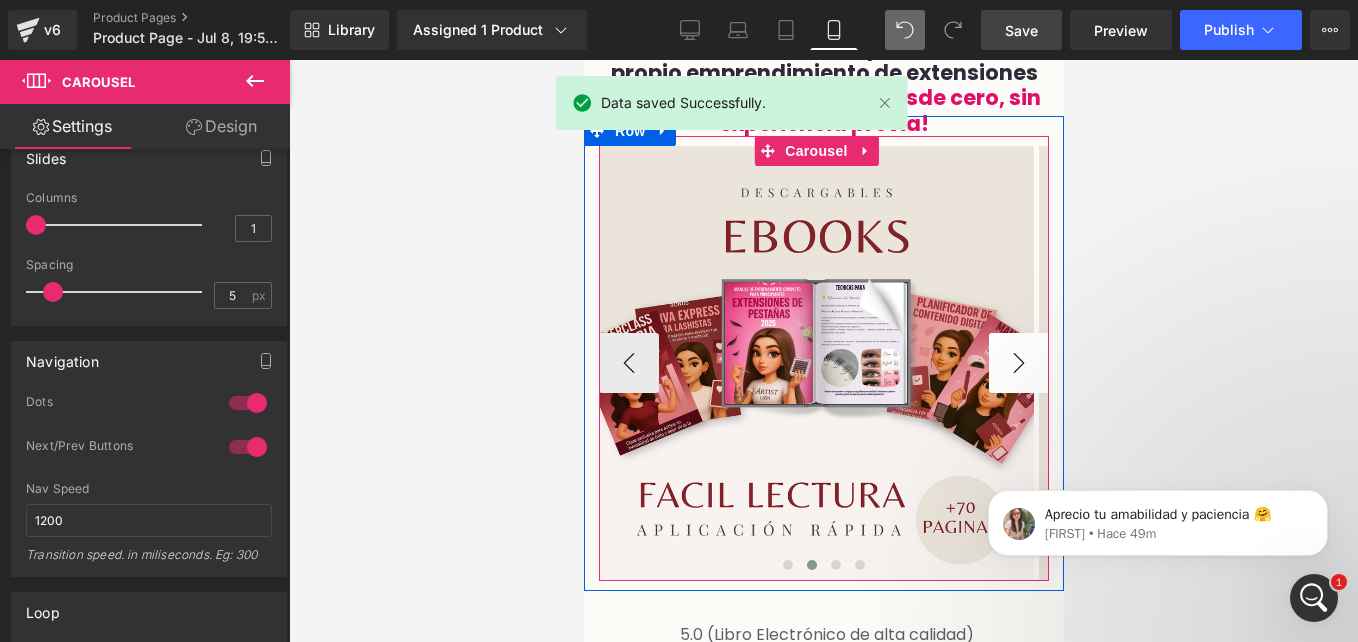 click on "›" at bounding box center [1018, 363] 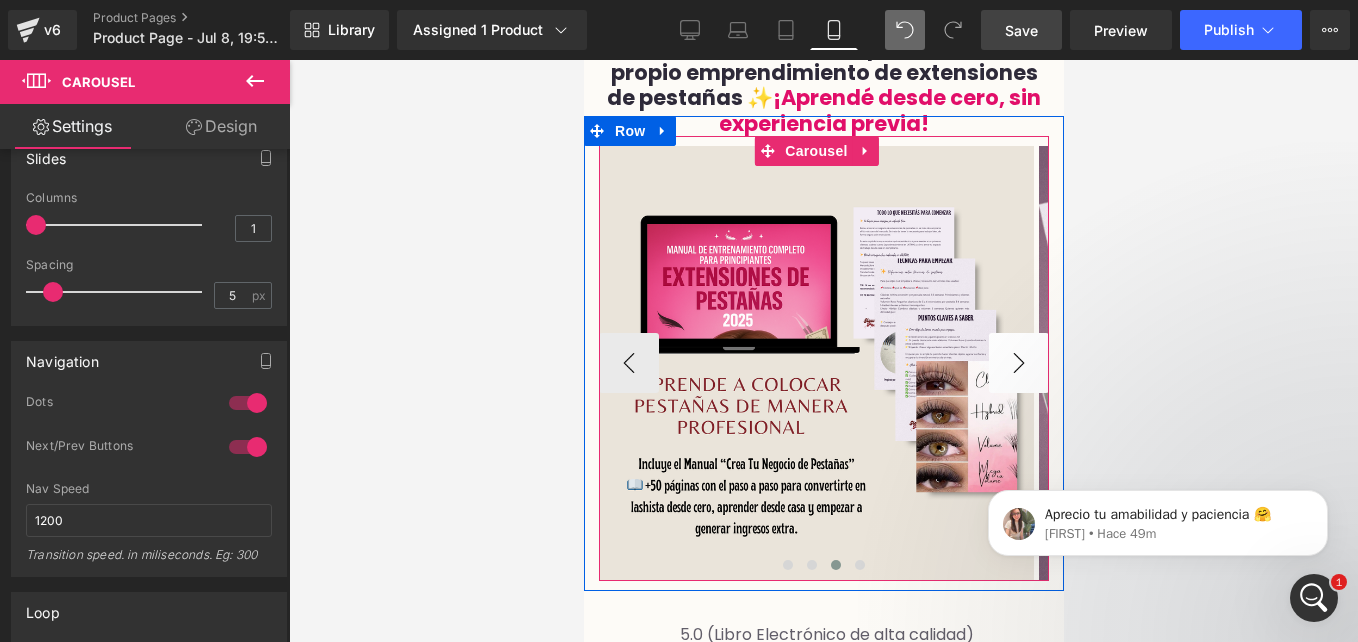 click on "›" at bounding box center [1018, 363] 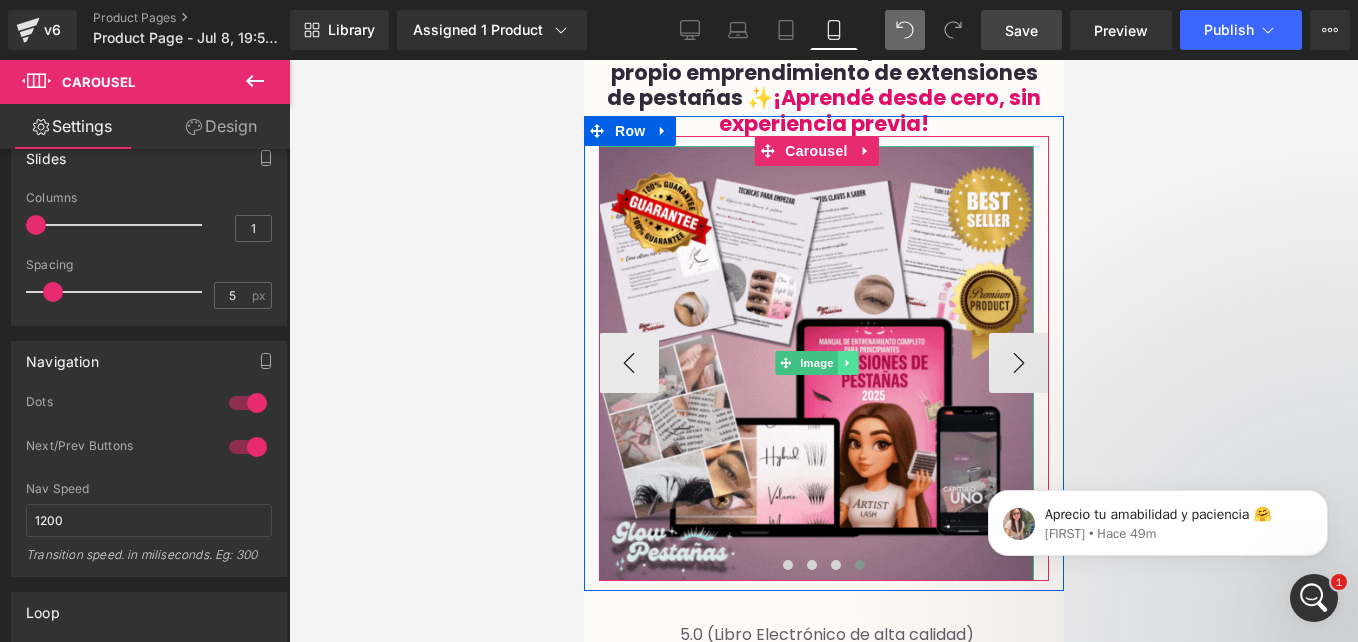 click 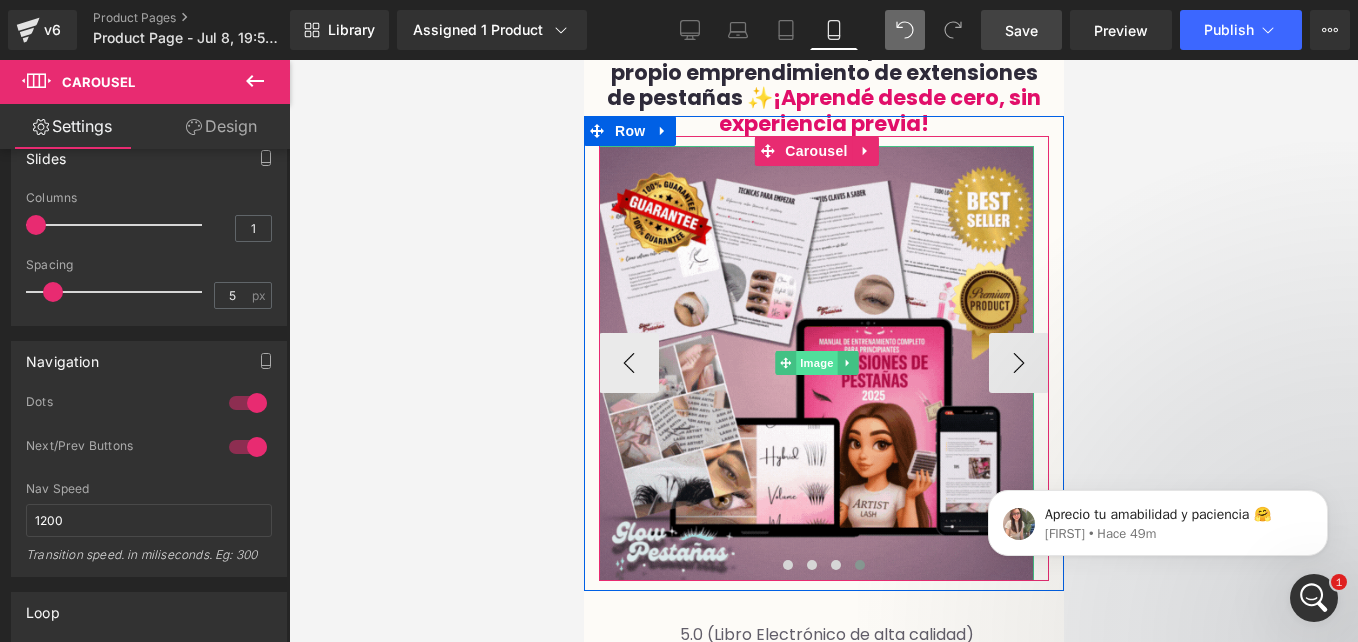 drag, startPoint x: 772, startPoint y: 365, endPoint x: 1371, endPoint y: 76, distance: 665.07294 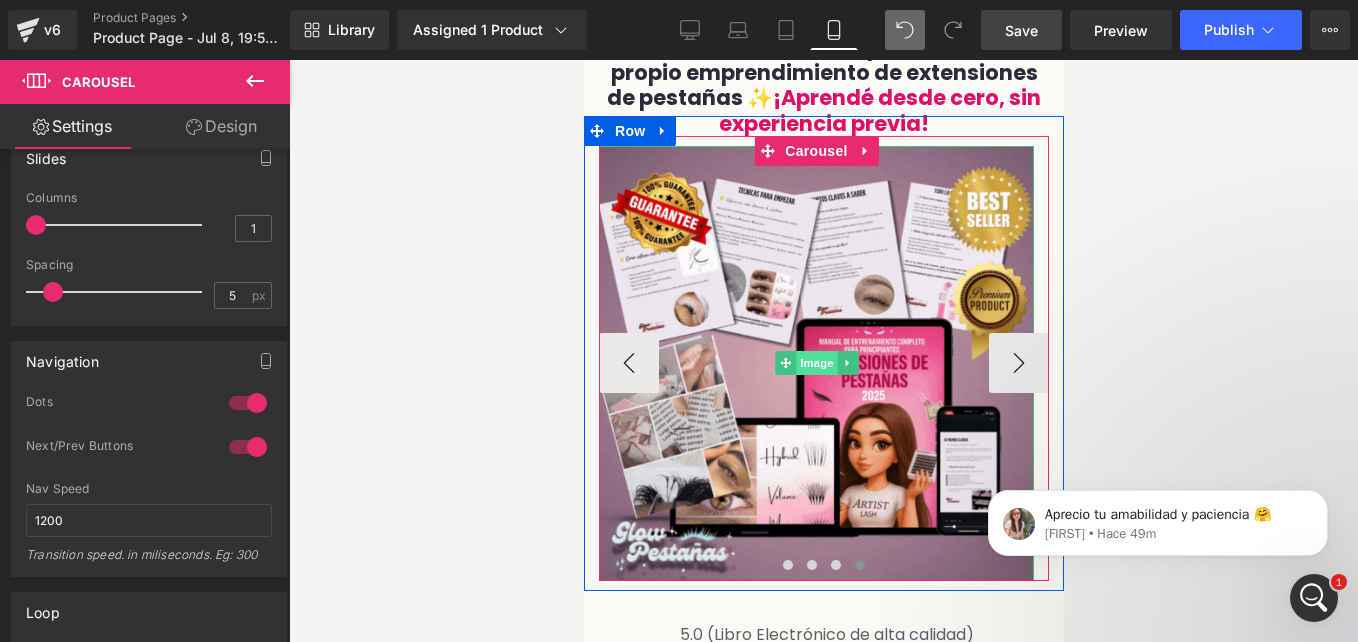 click on "Image" at bounding box center [815, 363] 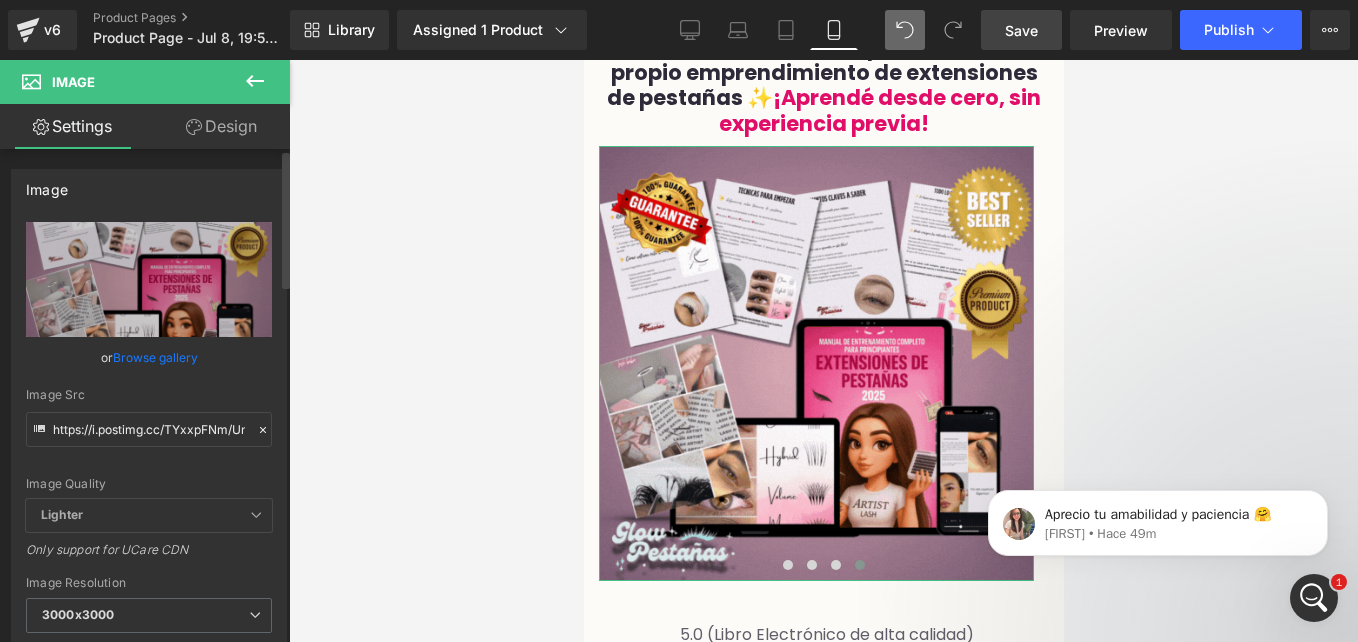 click 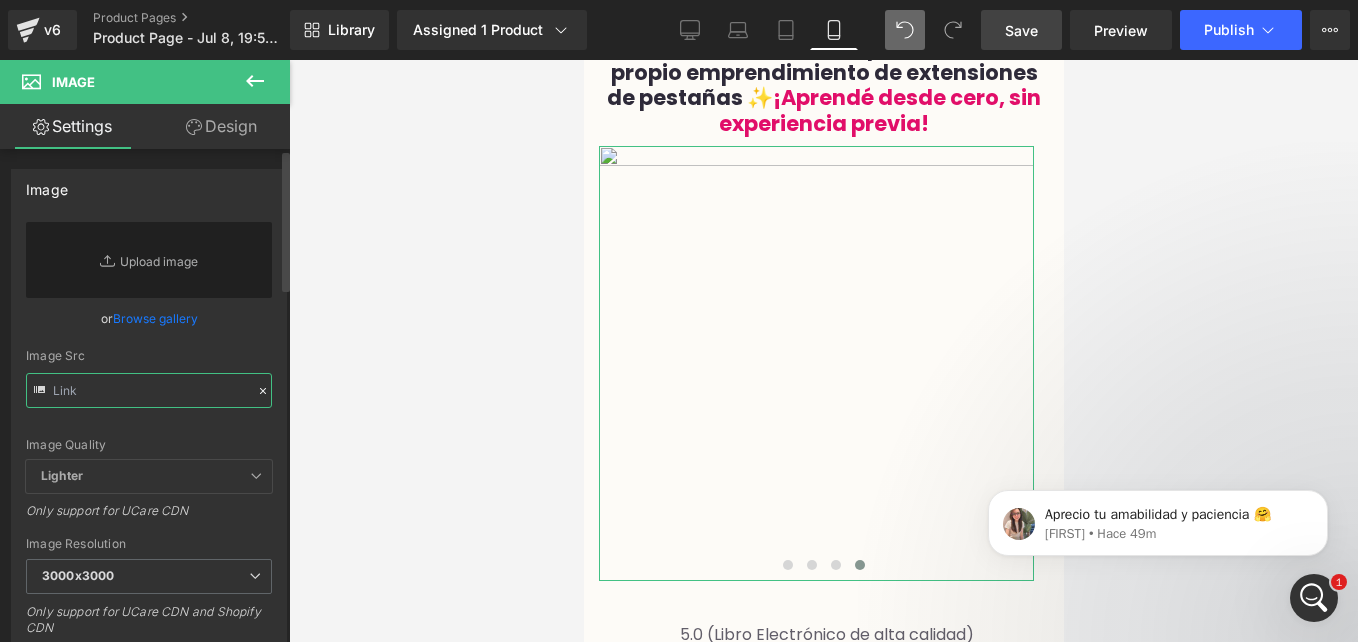 click at bounding box center [149, 390] 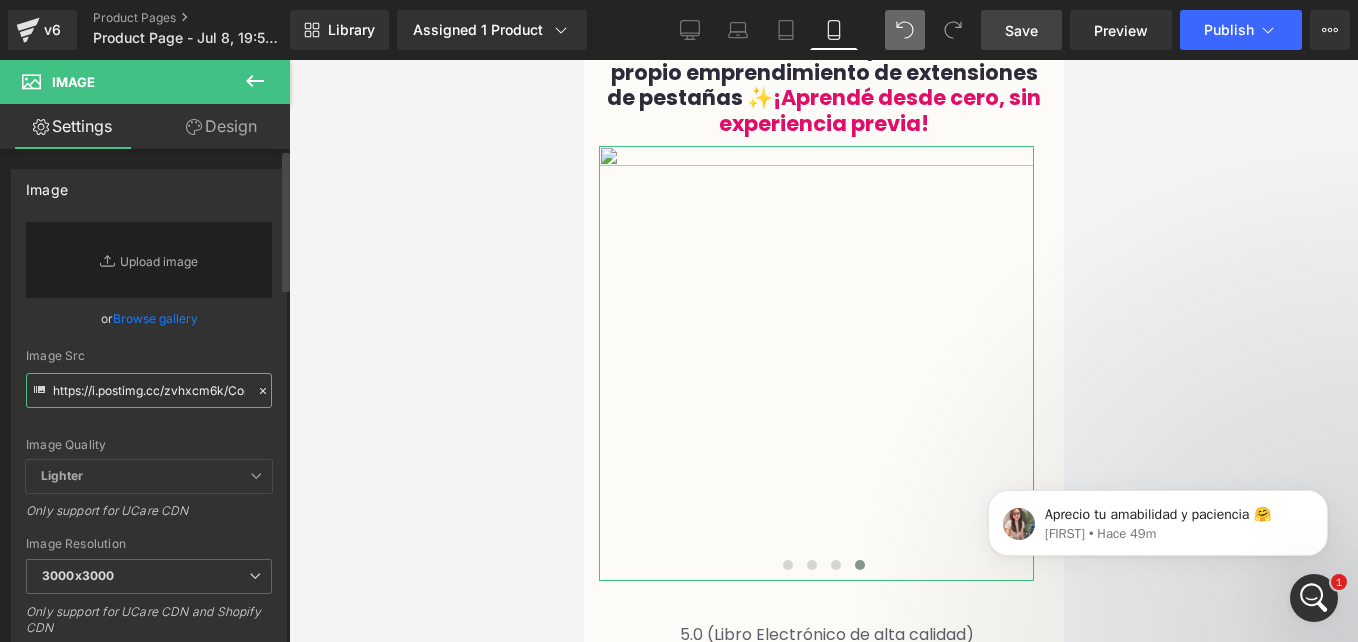 scroll, scrollTop: 0, scrollLeft: 405, axis: horizontal 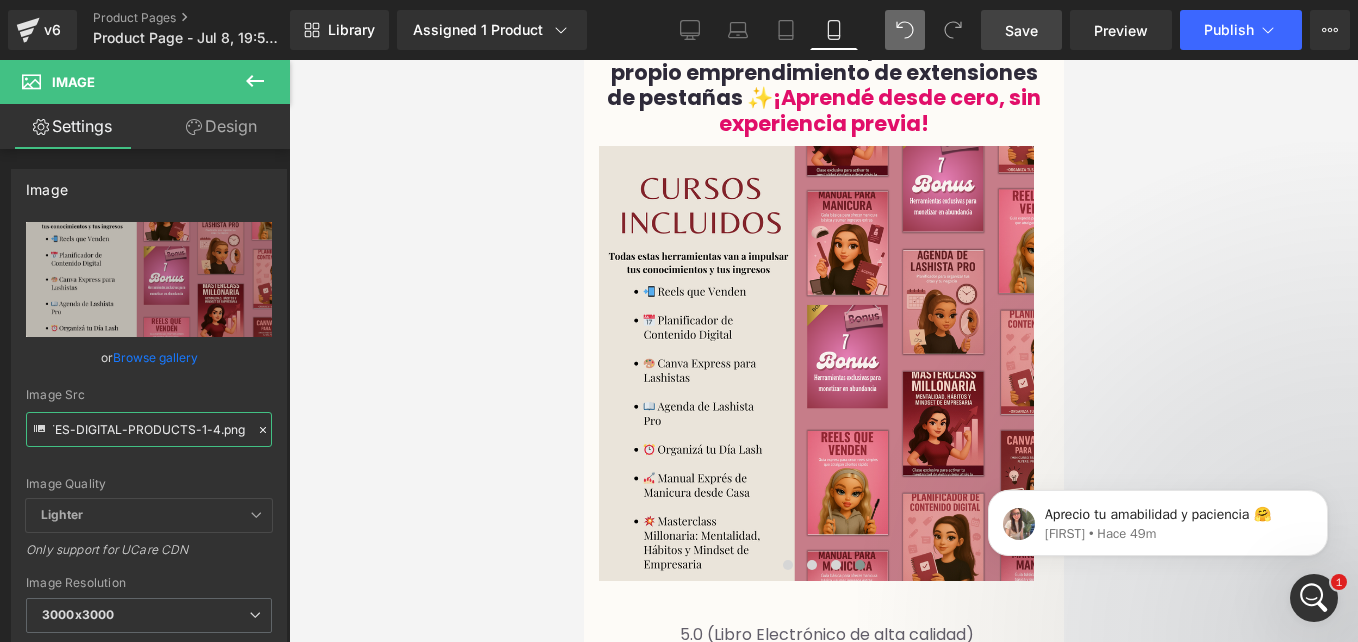 type on "https://i.postimg.cc/zvhxcm6k/Copy-of-Copia-de-MOCKUP-TEMPLATES-DIGITAL-PRODUCTS-1-4.png" 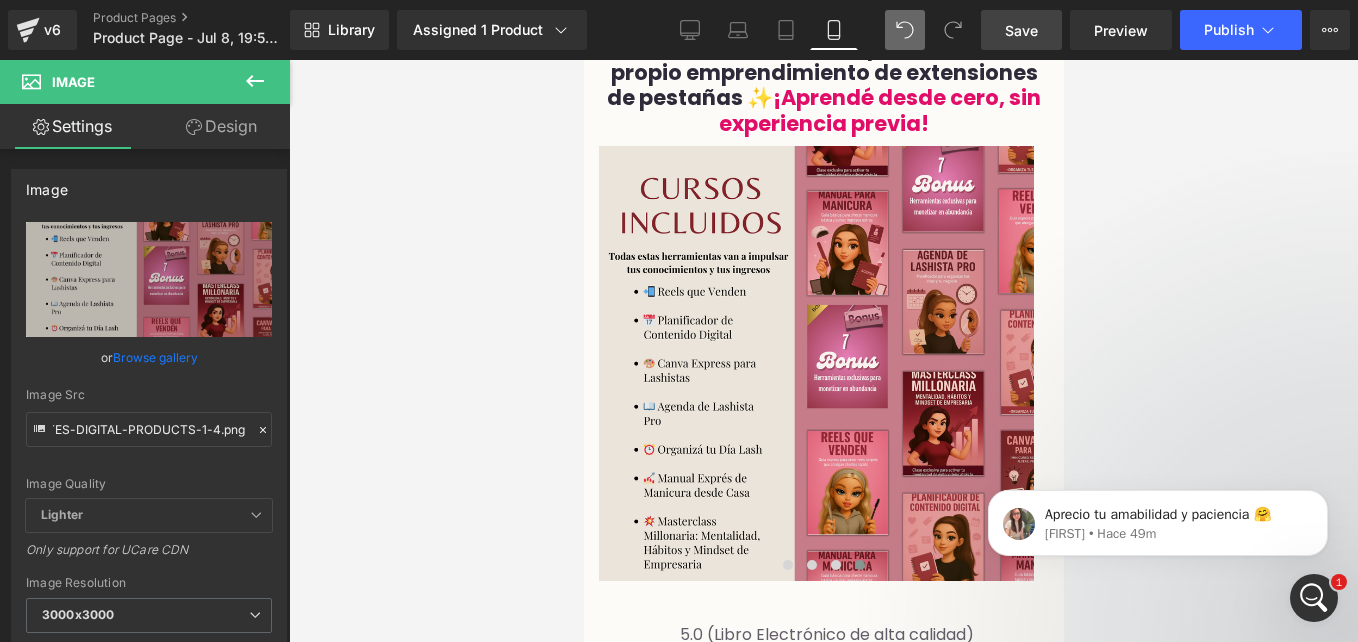 scroll, scrollTop: 0, scrollLeft: 0, axis: both 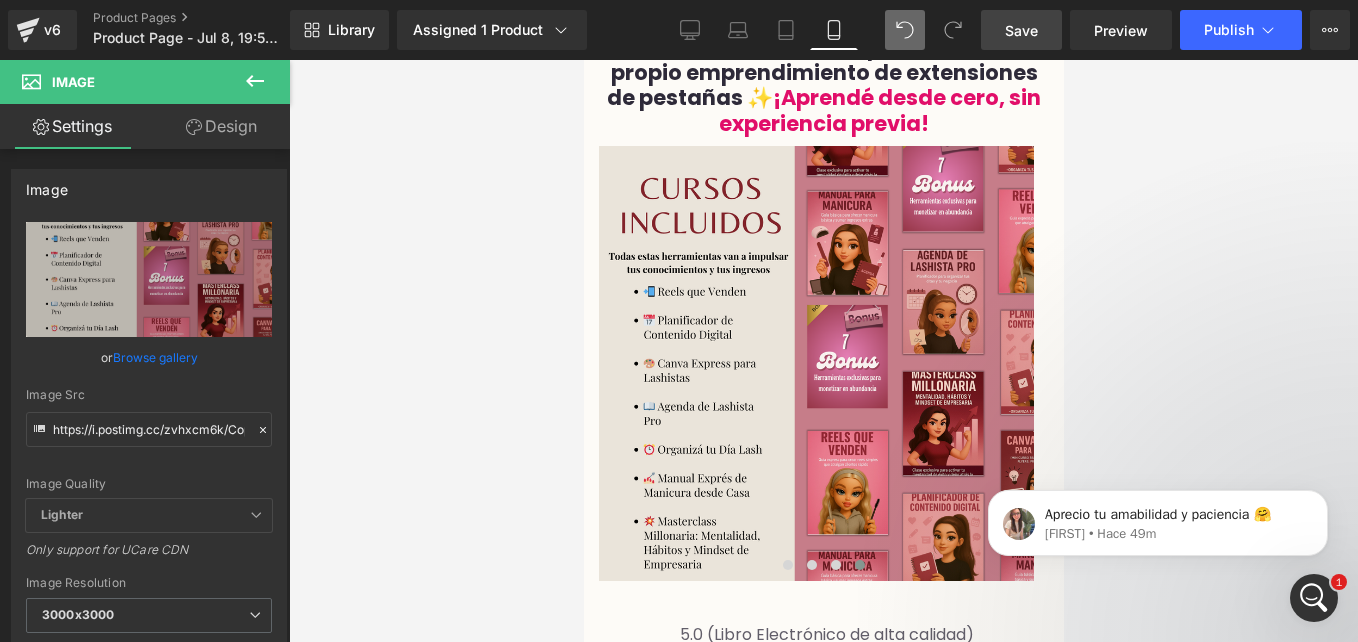 click on "Save" at bounding box center [1021, 30] 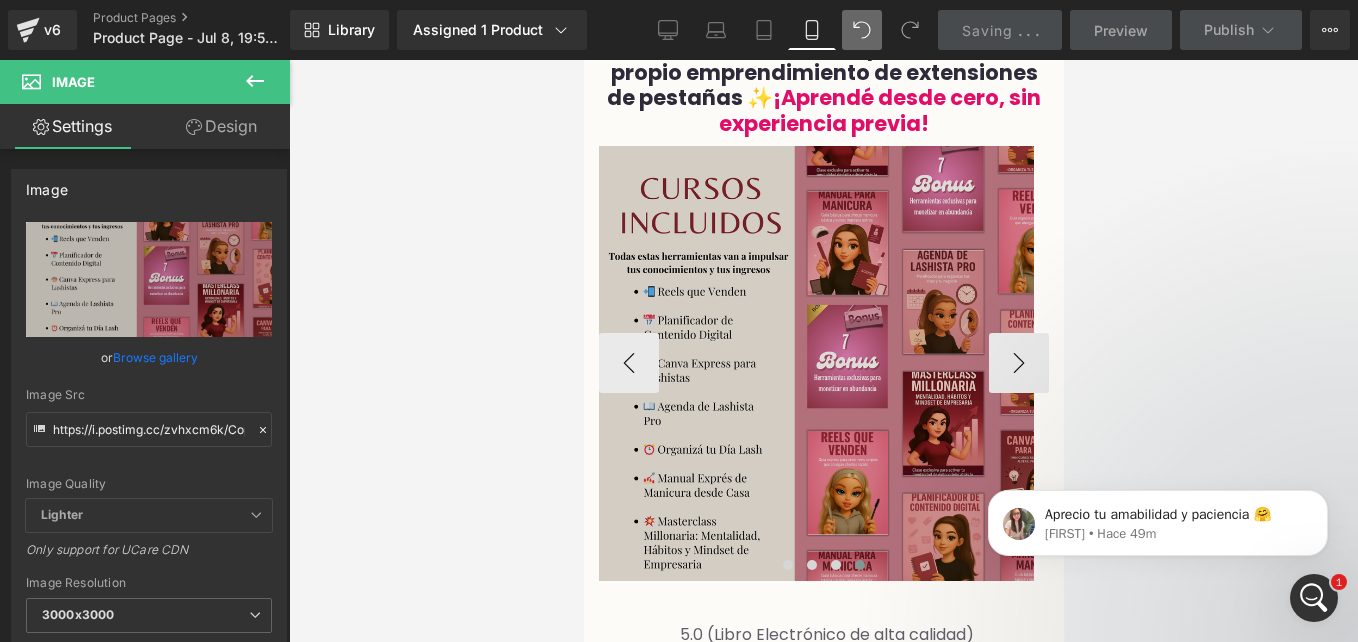 scroll, scrollTop: 0, scrollLeft: 0, axis: both 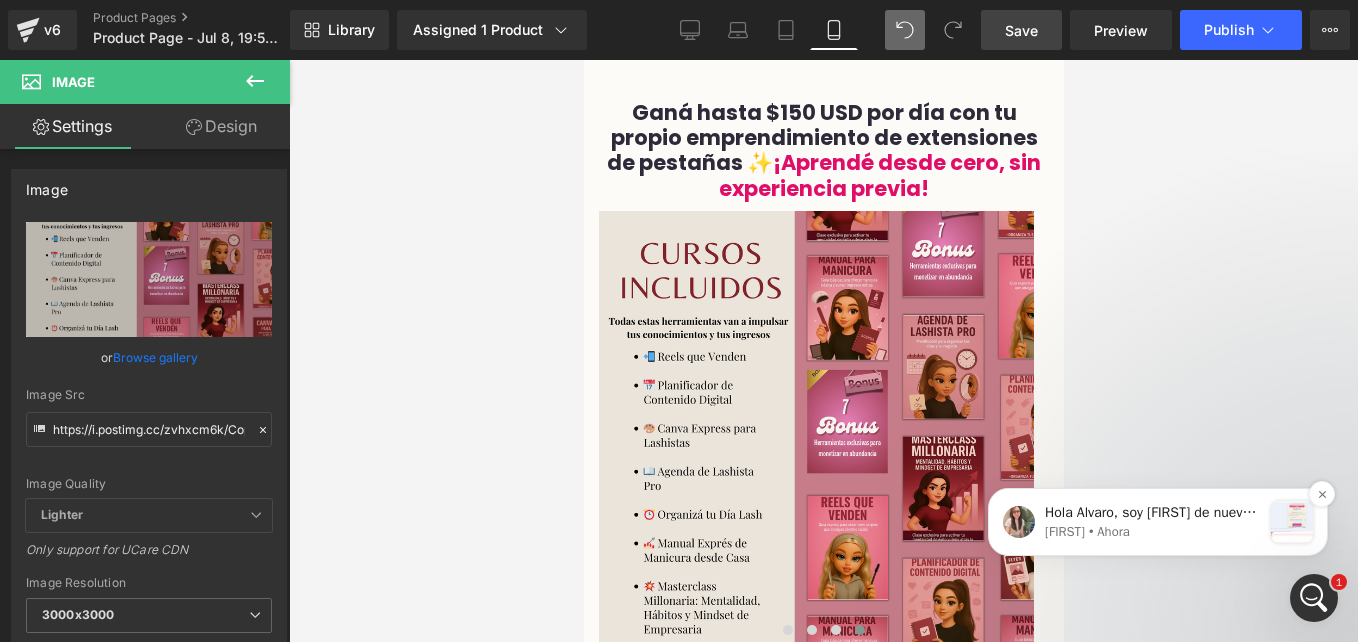 click on "[FIRST] • Ahora" at bounding box center [1153, 532] 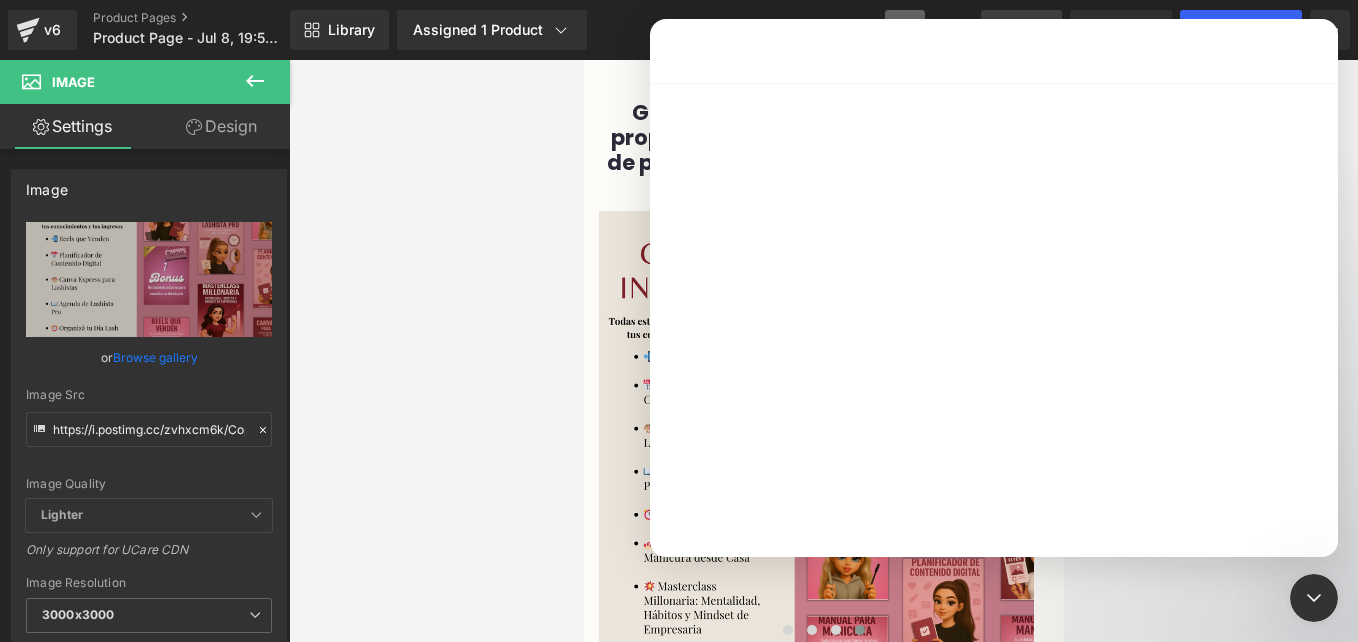 scroll, scrollTop: 0, scrollLeft: 0, axis: both 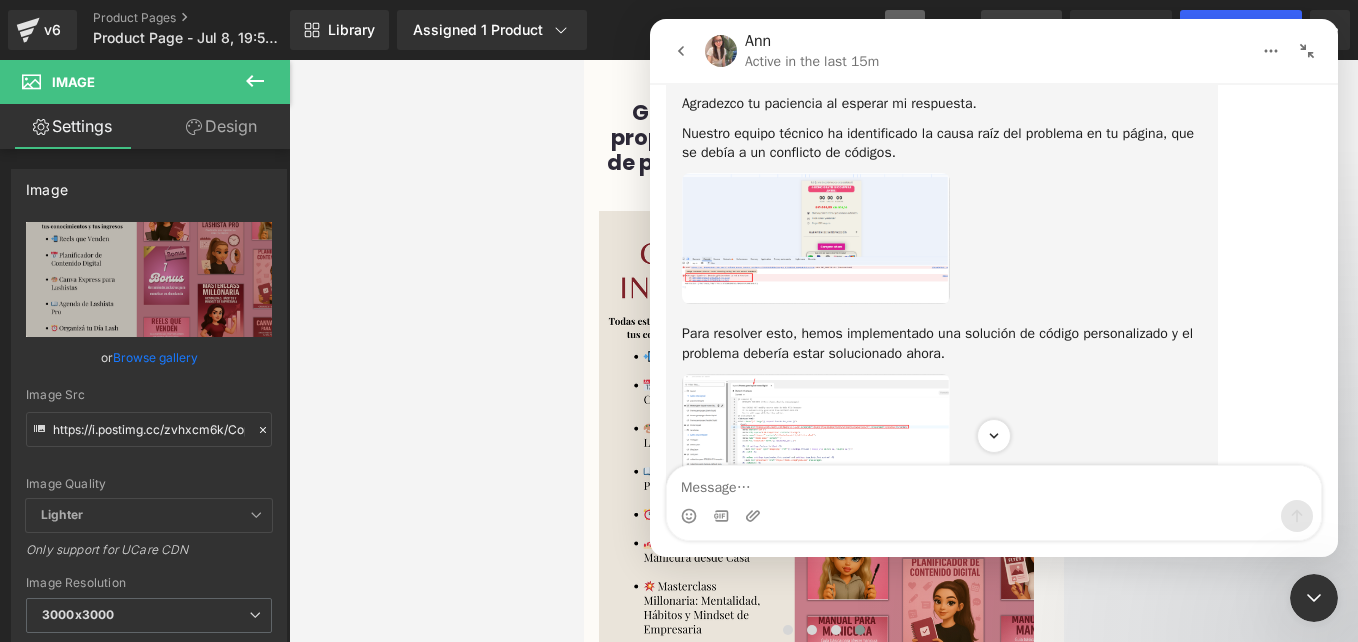 click at bounding box center (816, 238) 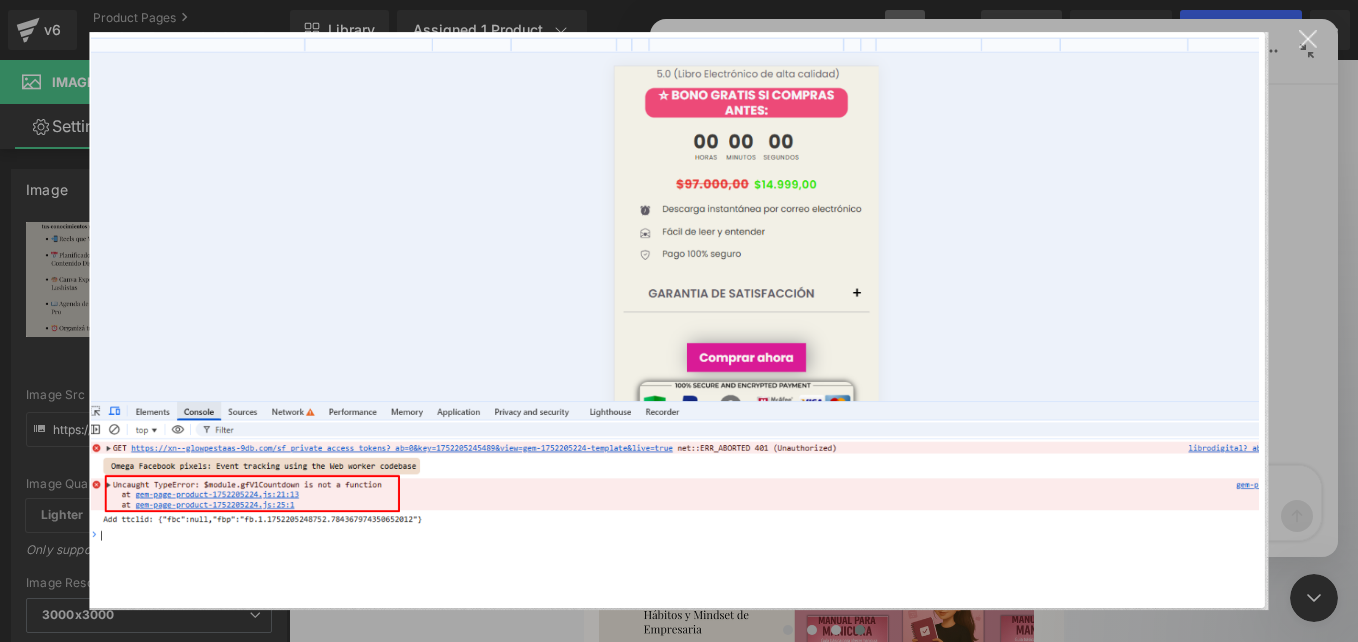 scroll, scrollTop: 0, scrollLeft: 0, axis: both 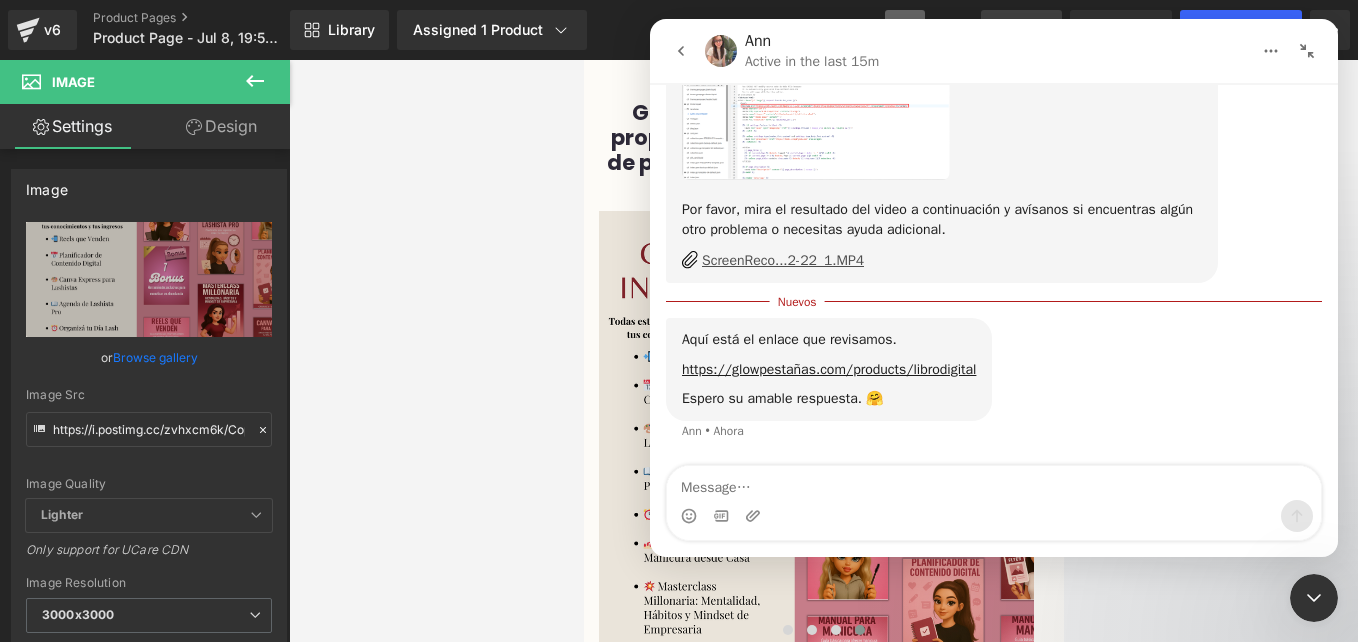 click on "ScreenReco...2-22_1.MP4" at bounding box center (783, 260) 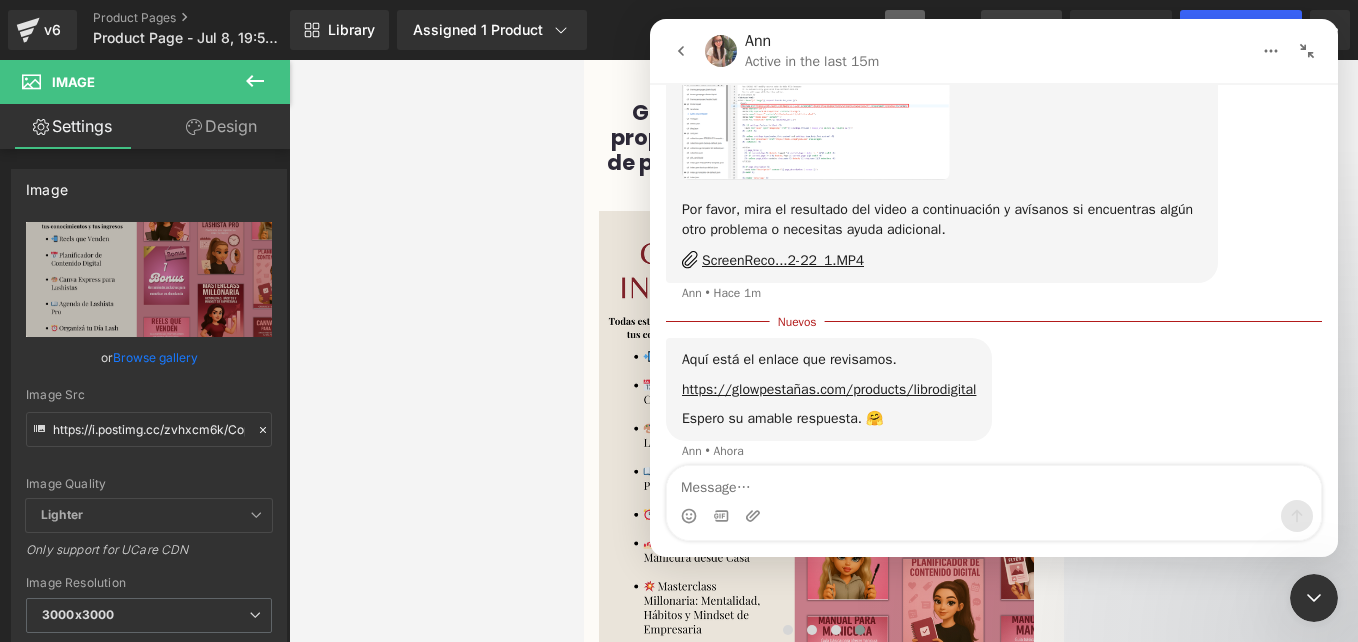 scroll, scrollTop: 5249, scrollLeft: 0, axis: vertical 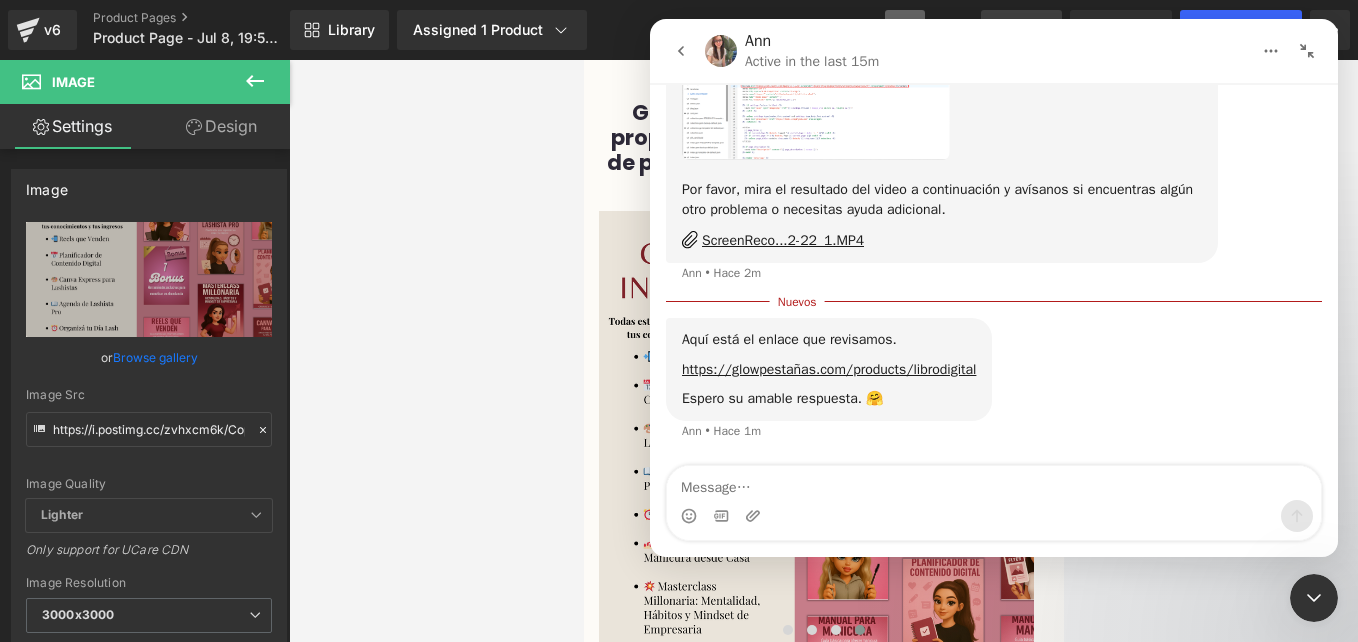 click at bounding box center [679, 291] 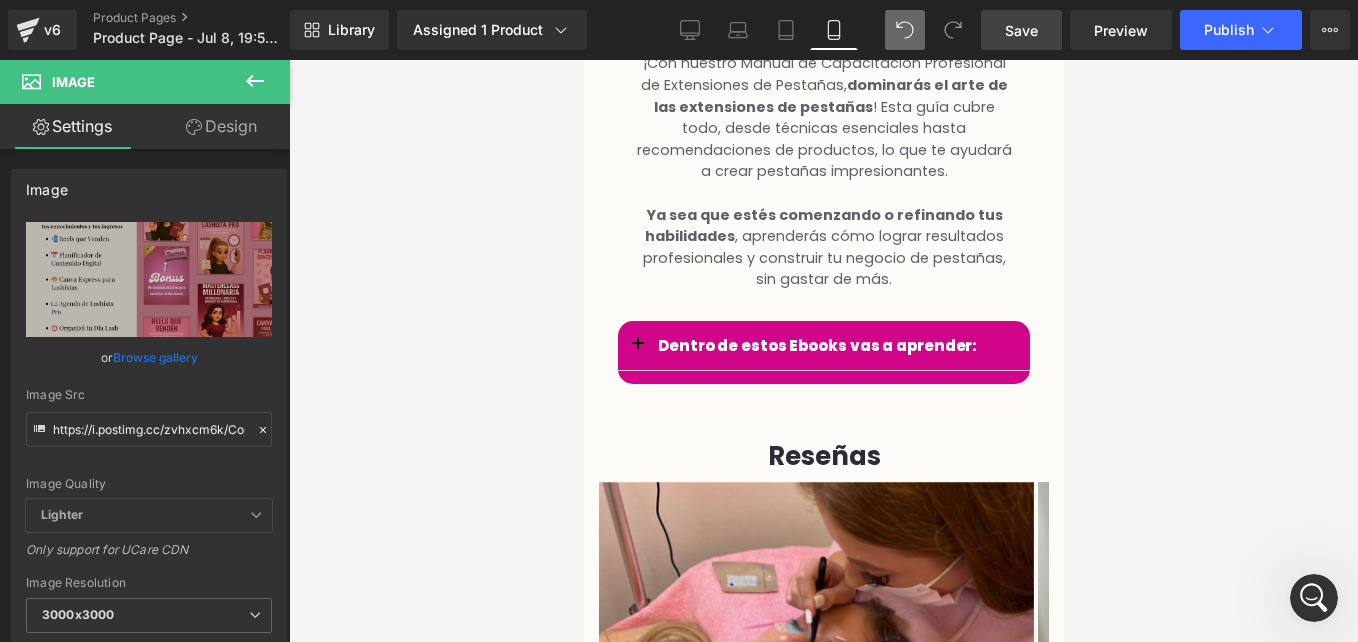 scroll, scrollTop: 3885, scrollLeft: 0, axis: vertical 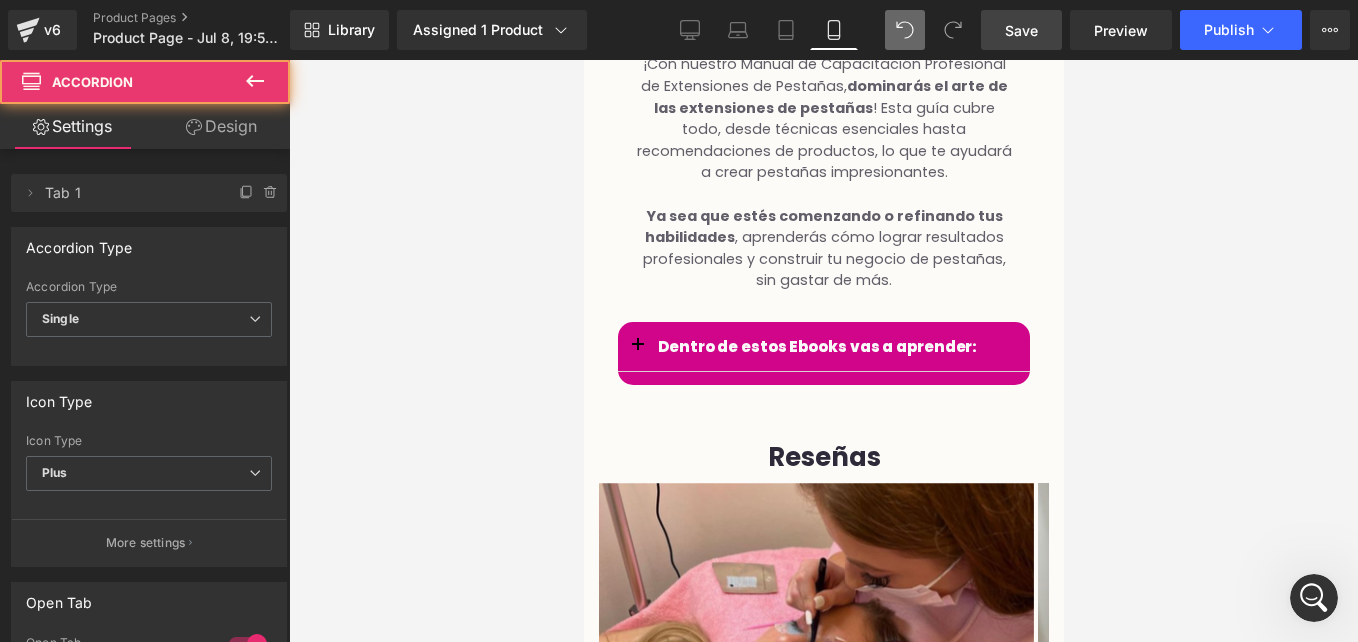 click at bounding box center [637, 347] 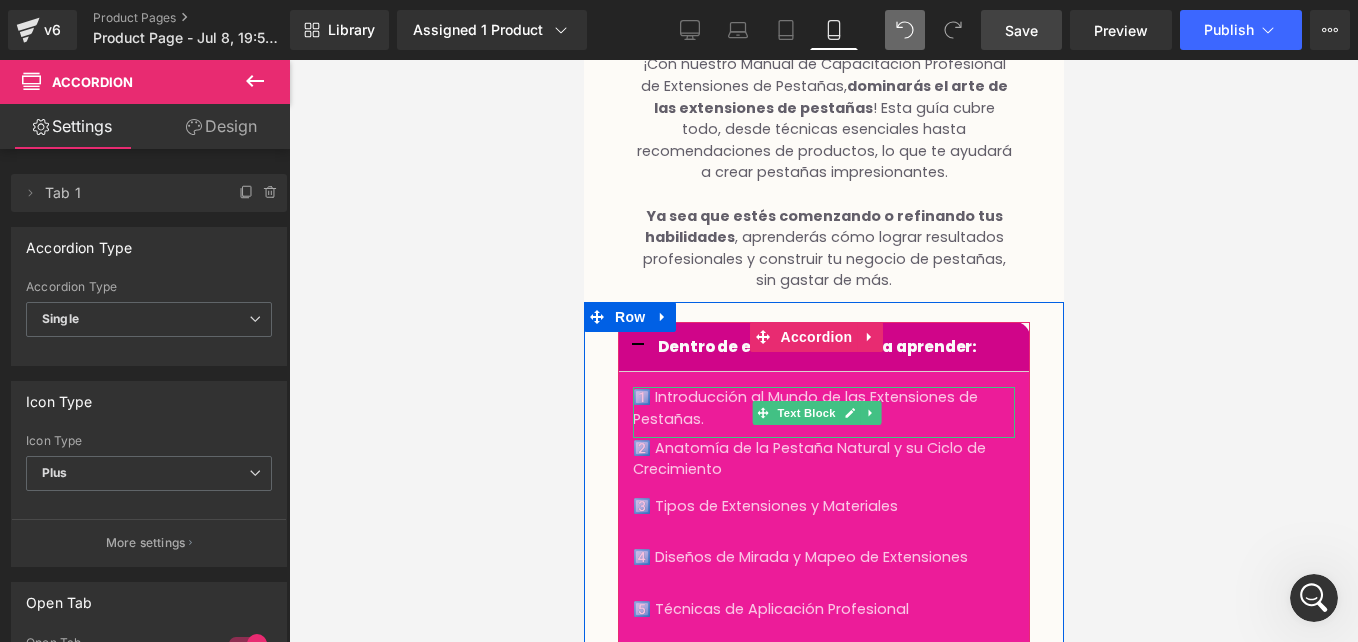 click on "1️⃣ Introducción al Mundo de las Extensiones de Pestañas." at bounding box center [804, 408] 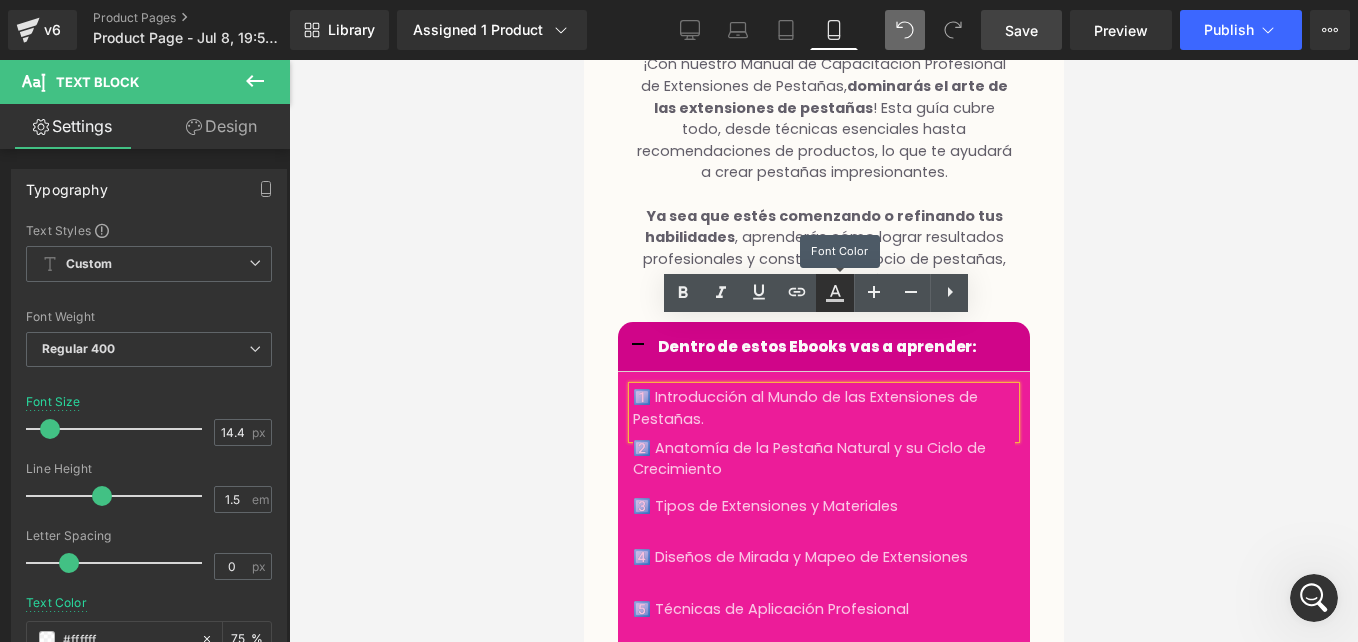 click 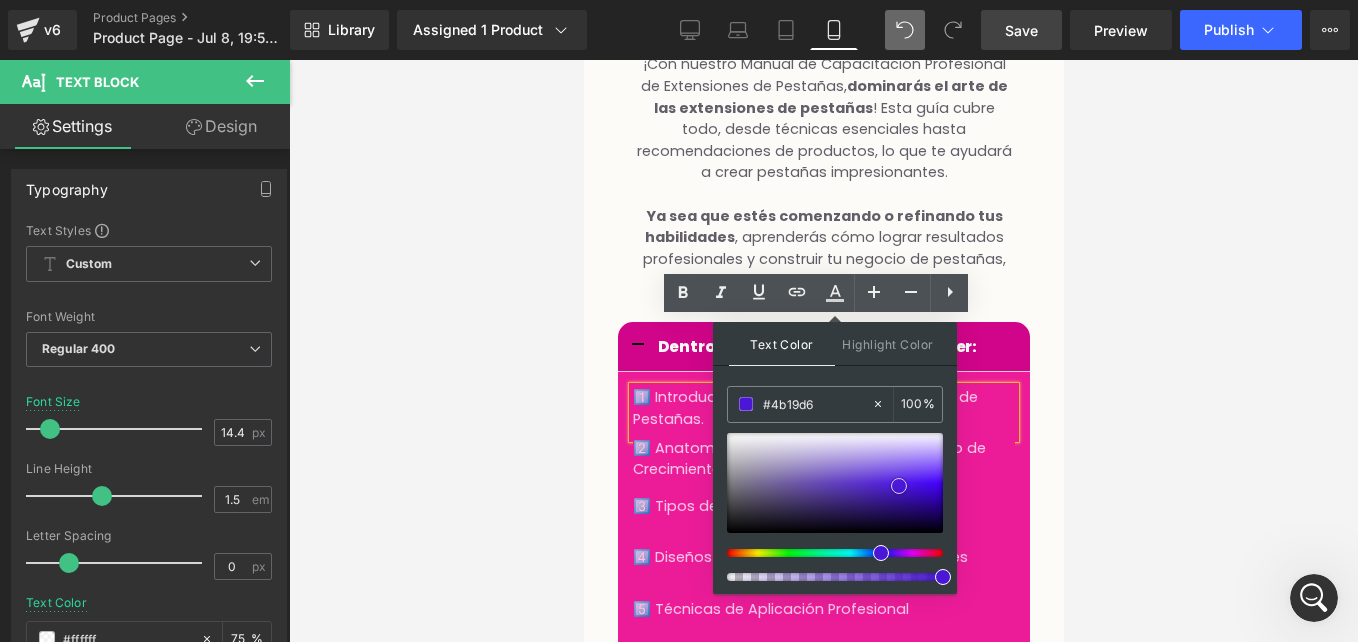 type 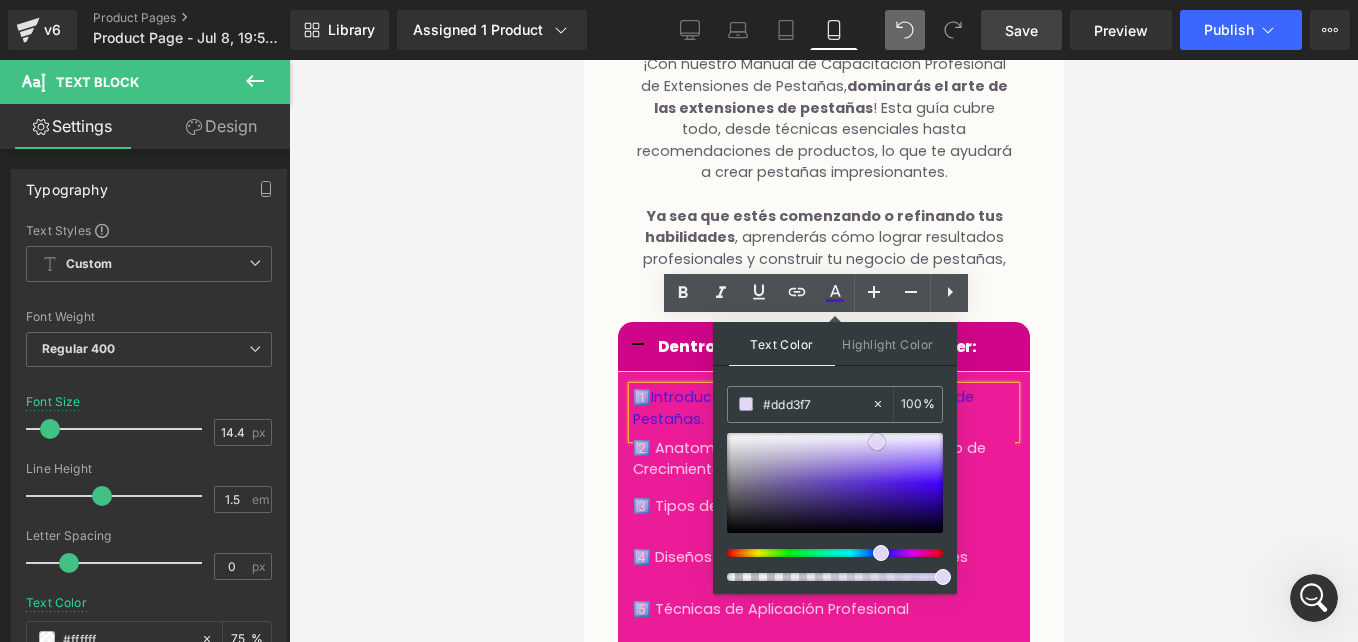 drag, startPoint x: 902, startPoint y: 486, endPoint x: 875, endPoint y: 427, distance: 64.884514 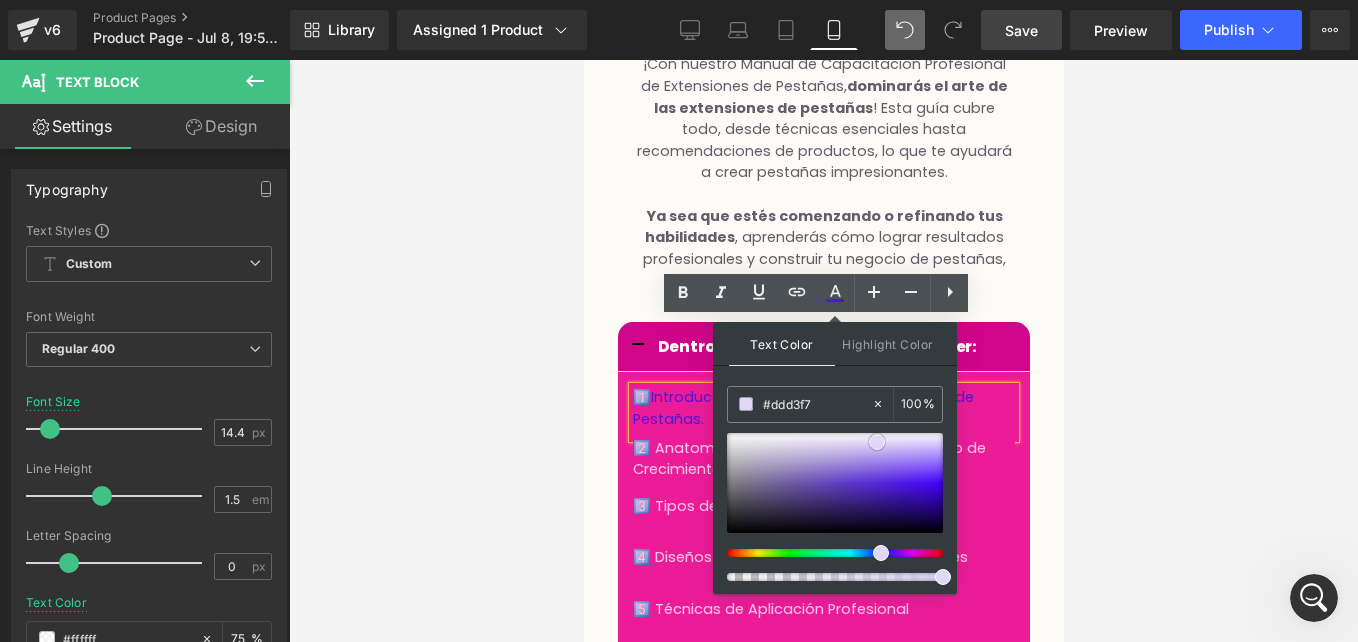 click at bounding box center (877, 442) 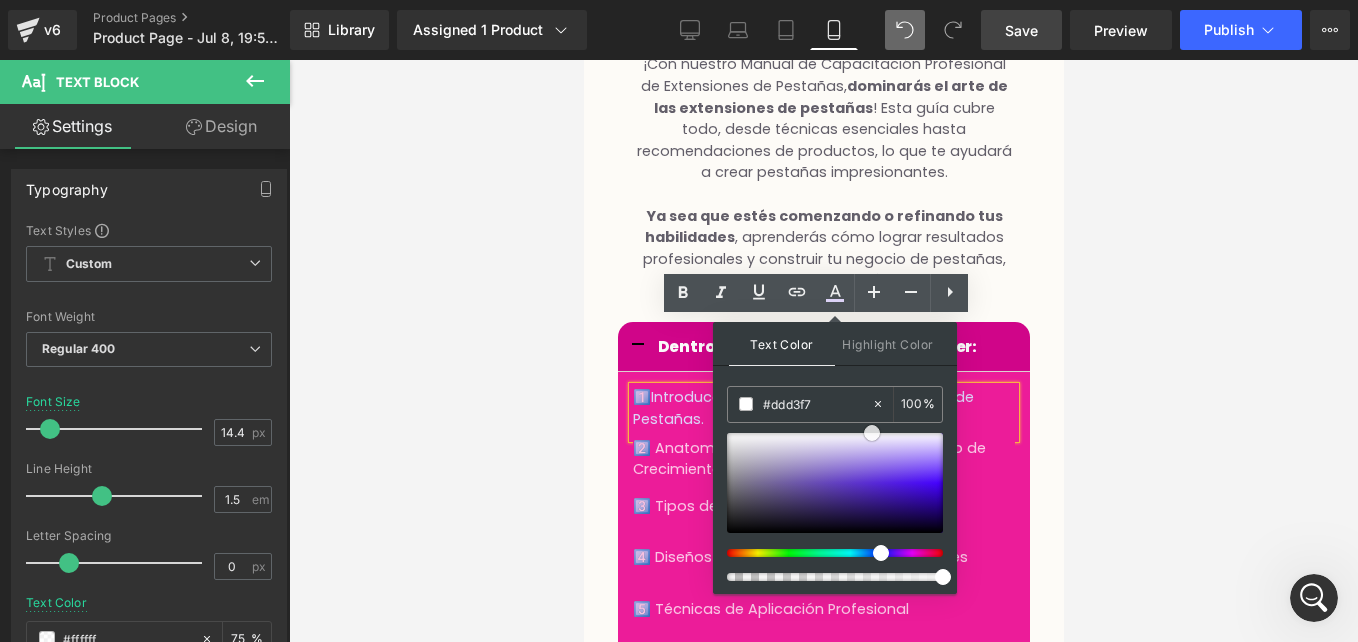 type on "#ffffff" 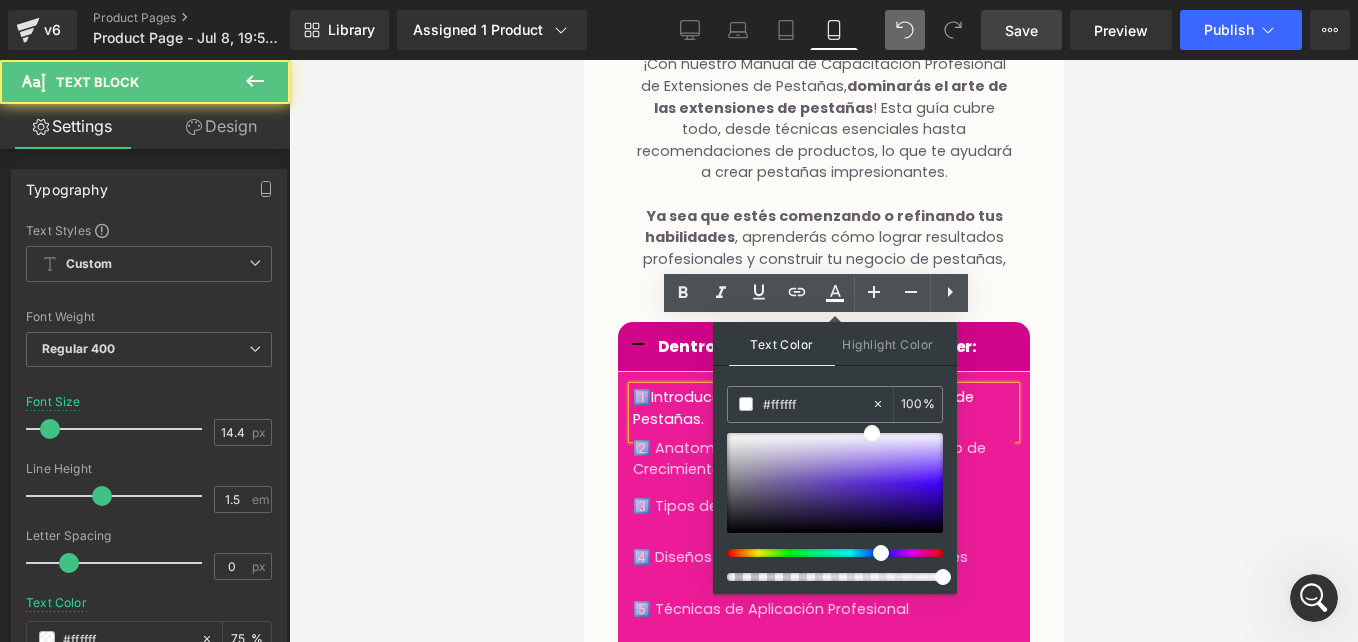 click on "1️⃣  Introducción al Mundo de las Extensiones de Pestañas." at bounding box center (823, 412) 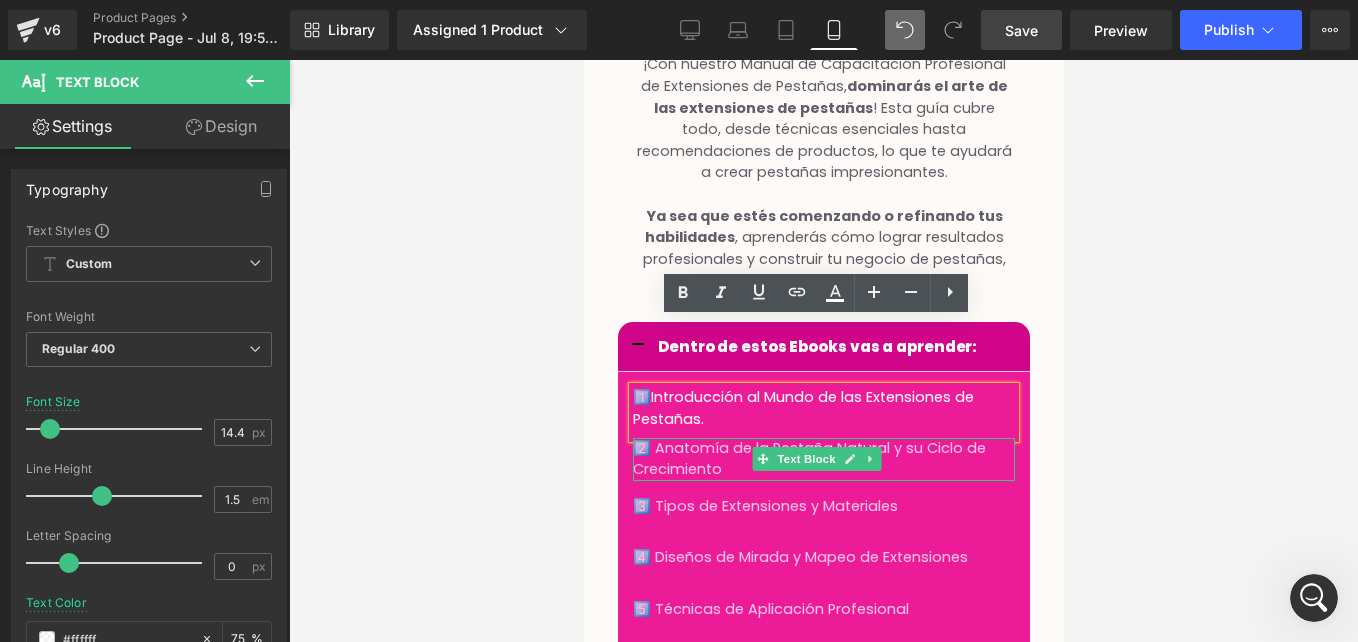 click on "2️⃣ Anatomía de la Pestaña Natural y su Ciclo de Crecimiento" at bounding box center (823, 459) 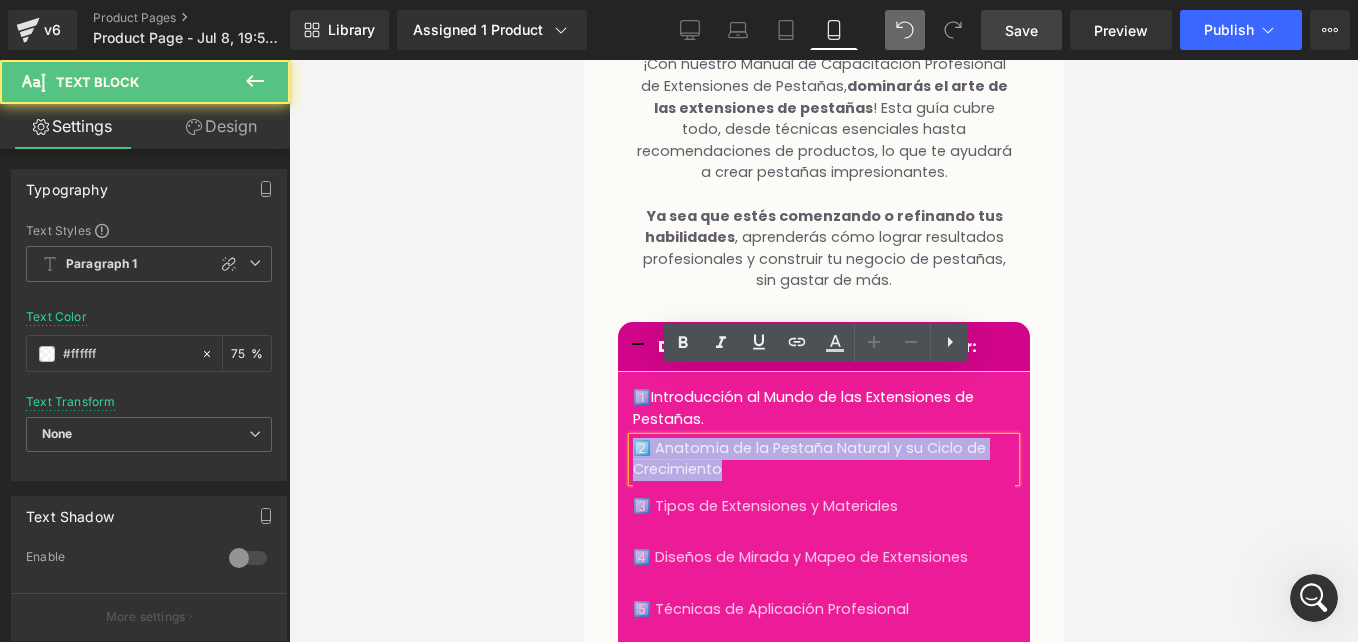 drag, startPoint x: 741, startPoint y: 397, endPoint x: 641, endPoint y: 377, distance: 101.98039 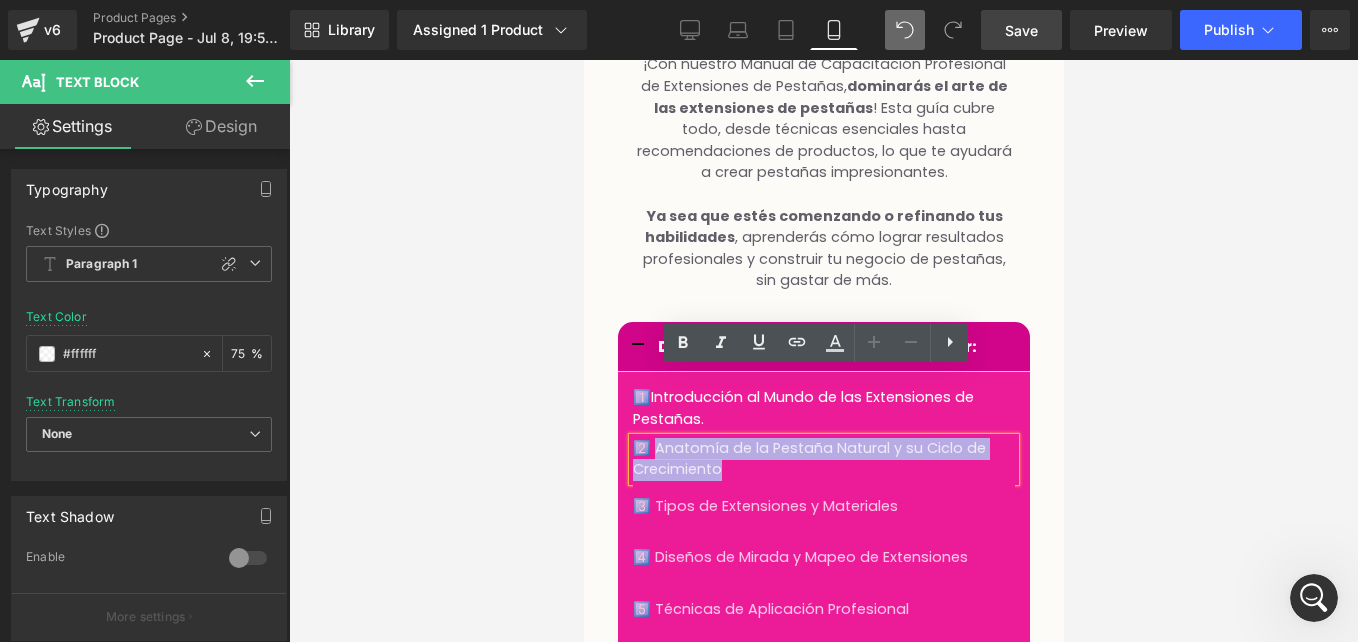 drag, startPoint x: 723, startPoint y: 402, endPoint x: 656, endPoint y: 385, distance: 69.12308 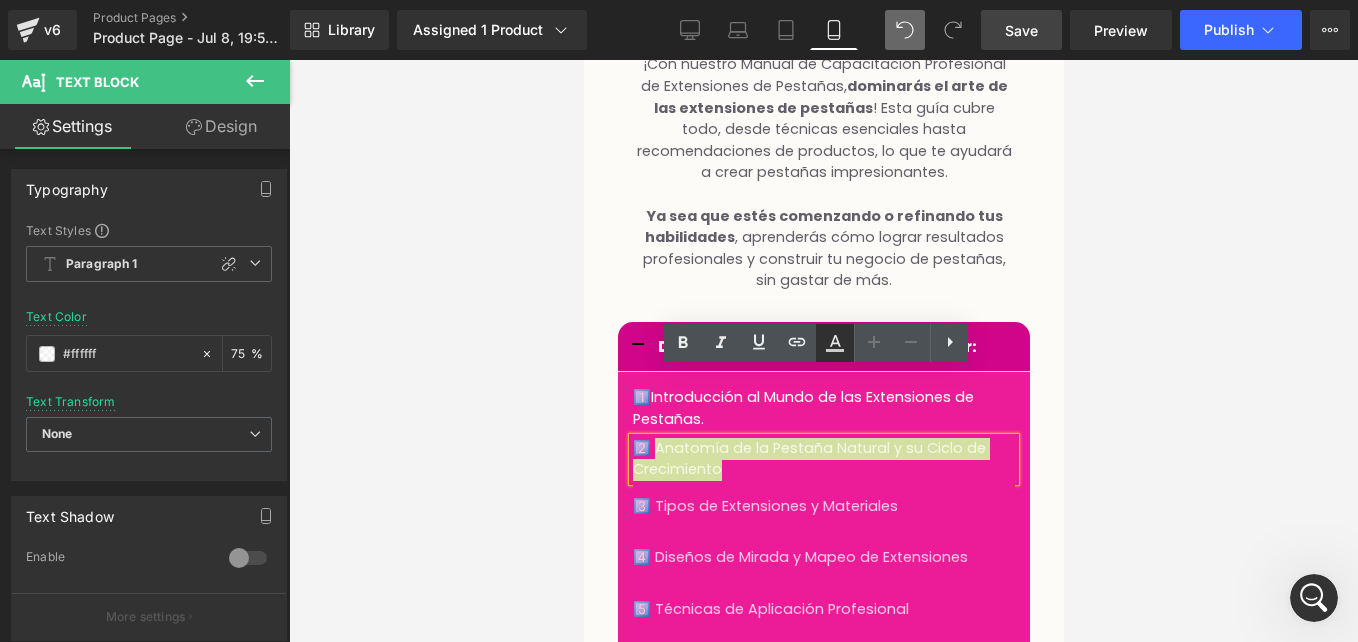 click 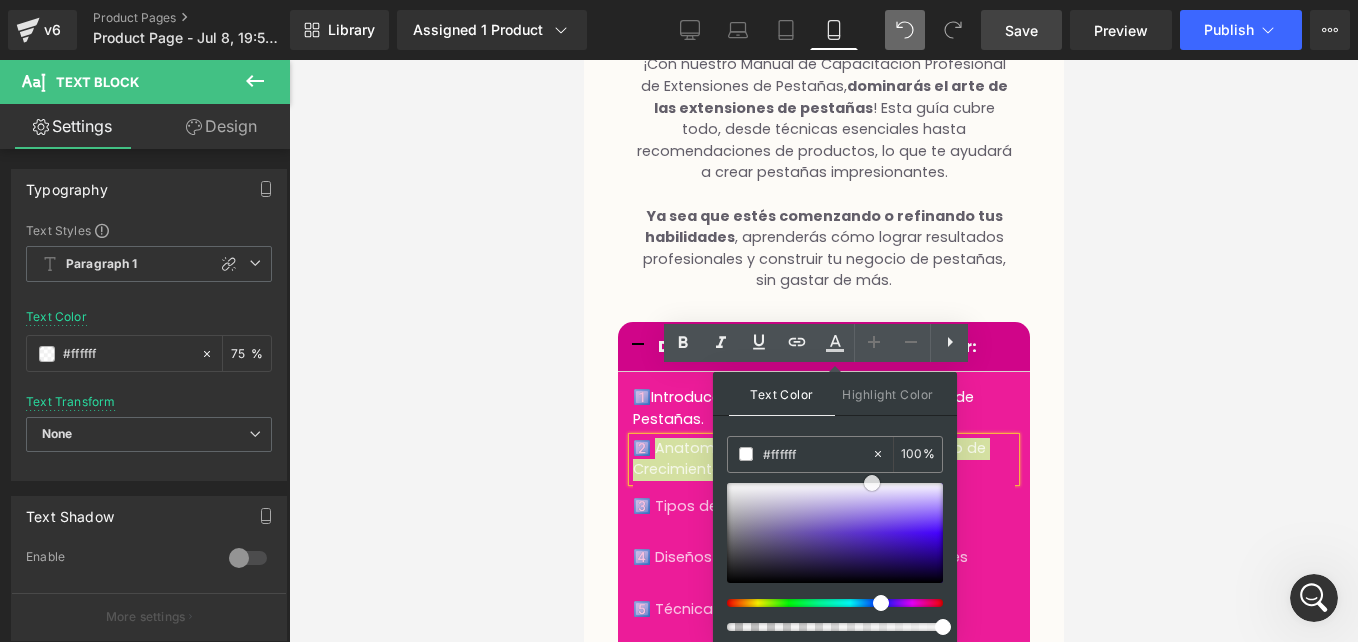 type 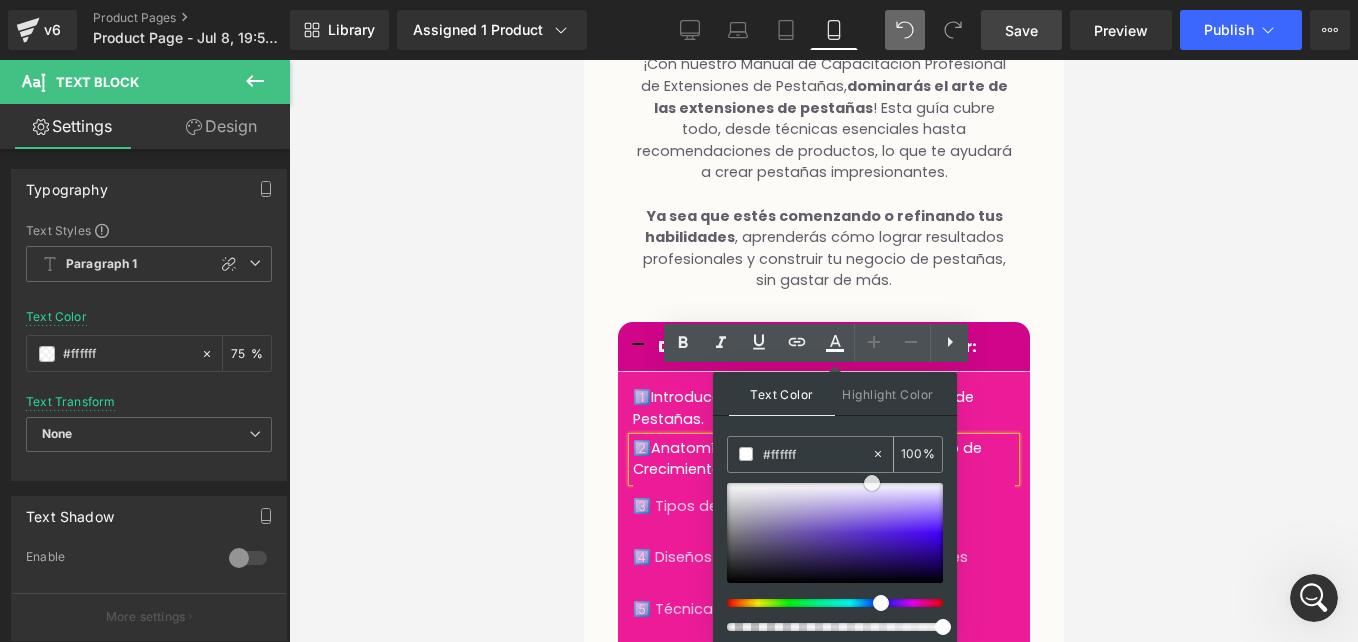 drag, startPoint x: 878, startPoint y: 484, endPoint x: 877, endPoint y: 472, distance: 12.0415945 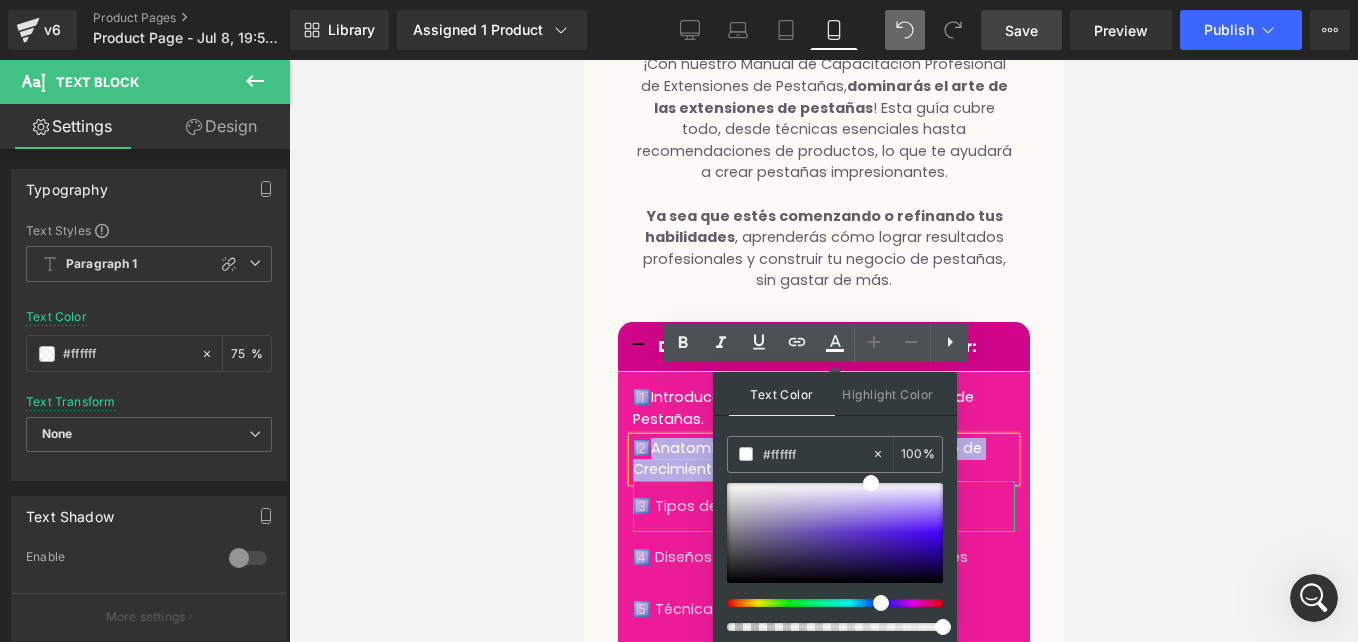 click on "3️⃣ Tipos de Extensiones y Materiales" at bounding box center [764, 506] 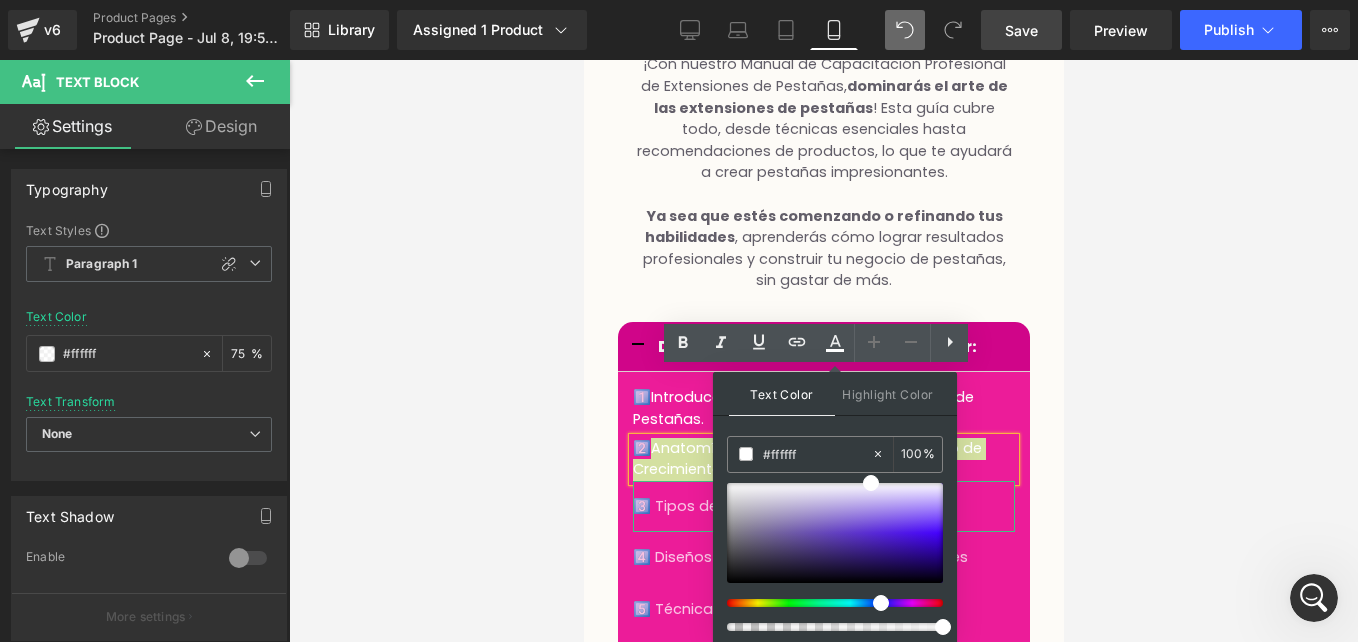 click at bounding box center (823, 351) 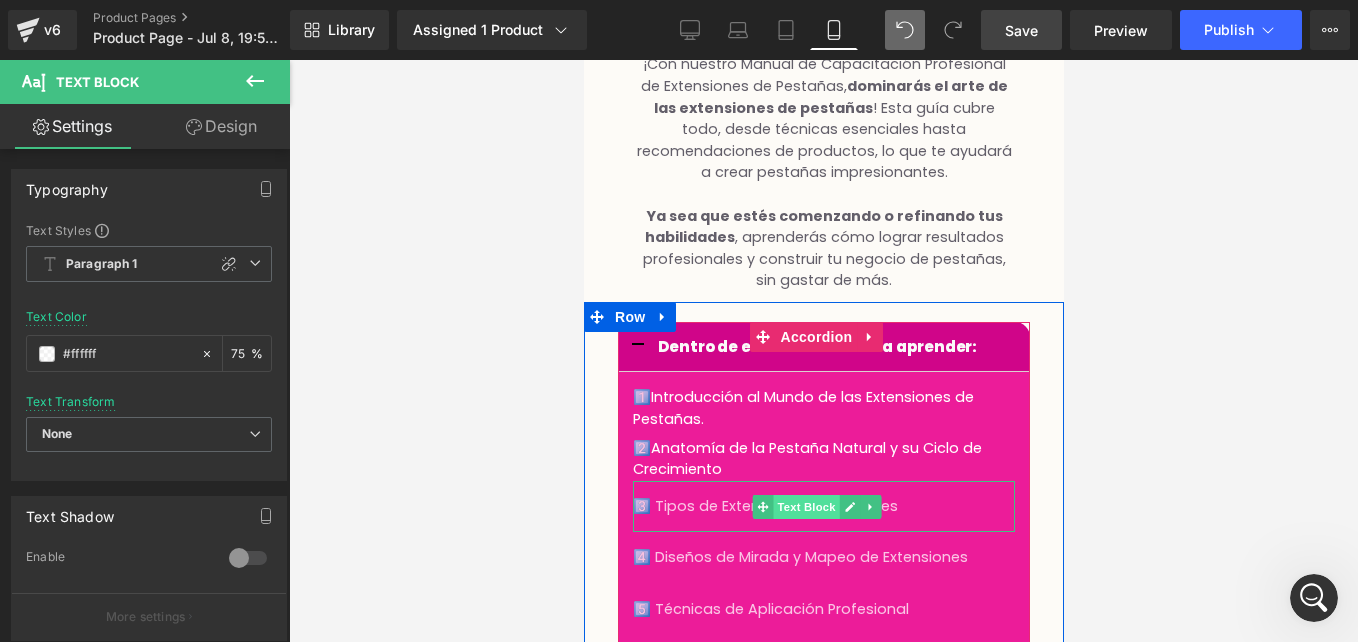 click on "Text Block" at bounding box center (805, 507) 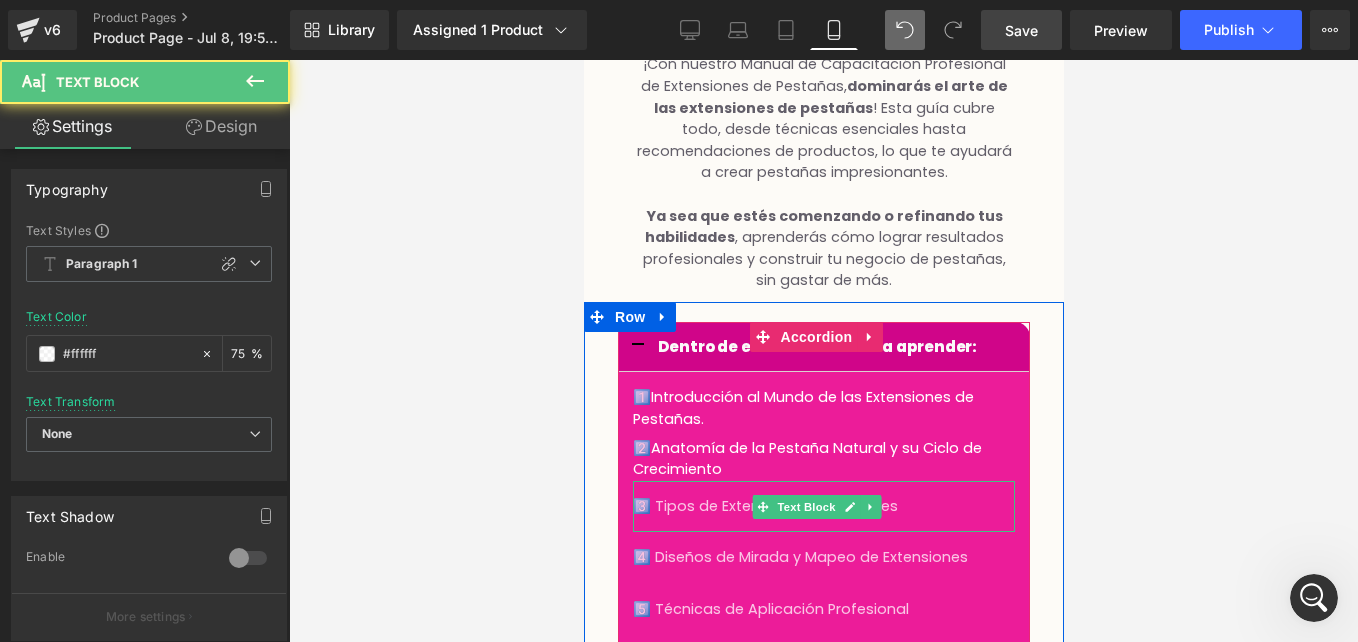 click on "3️⃣ Tipos de Extensiones y Materiales" at bounding box center [823, 507] 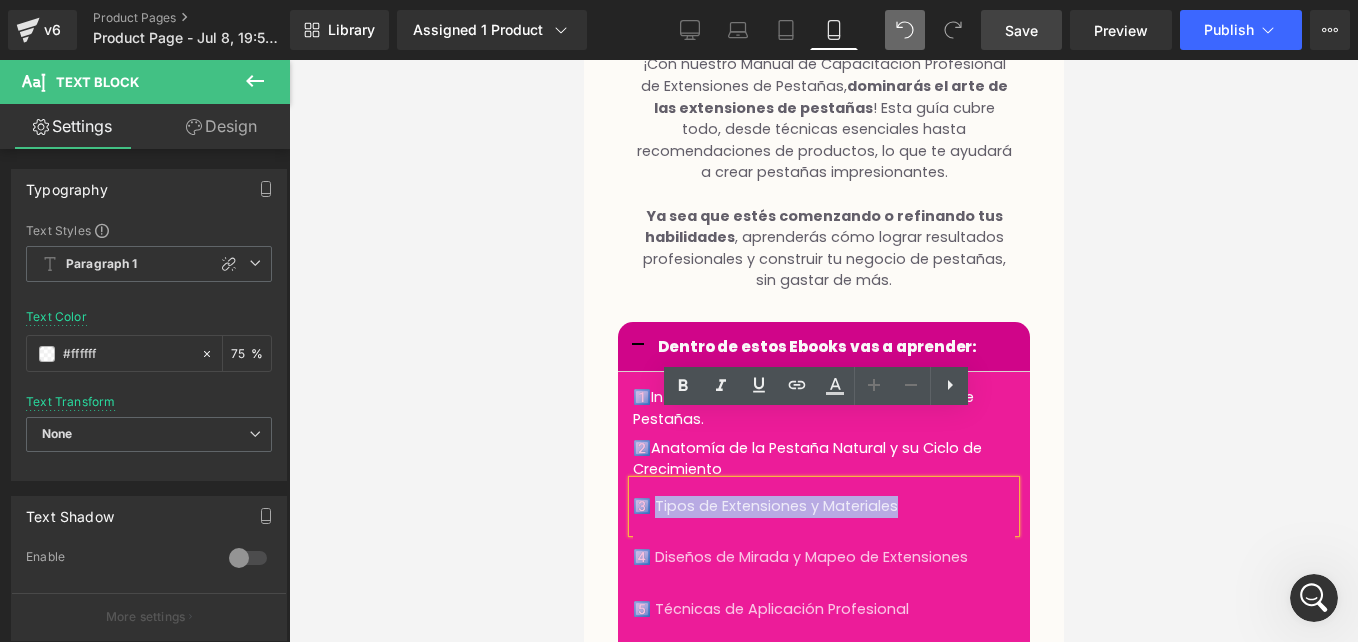 drag, startPoint x: 923, startPoint y: 438, endPoint x: 659, endPoint y: 426, distance: 264.27258 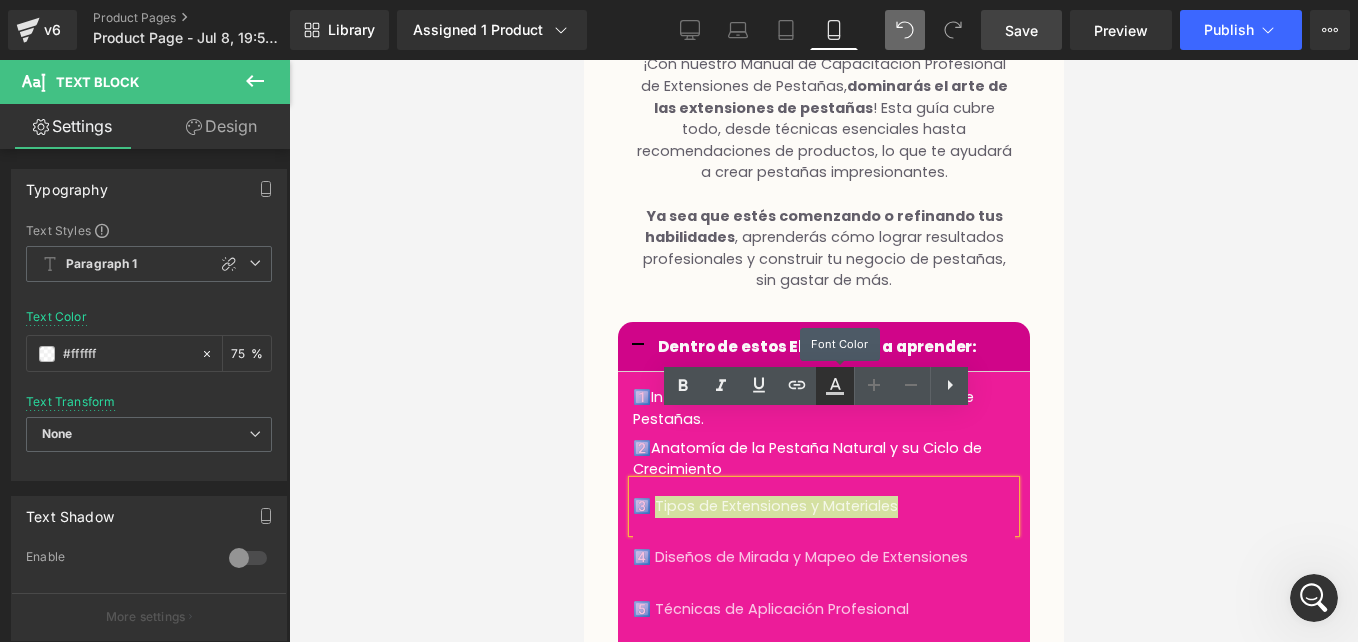 click 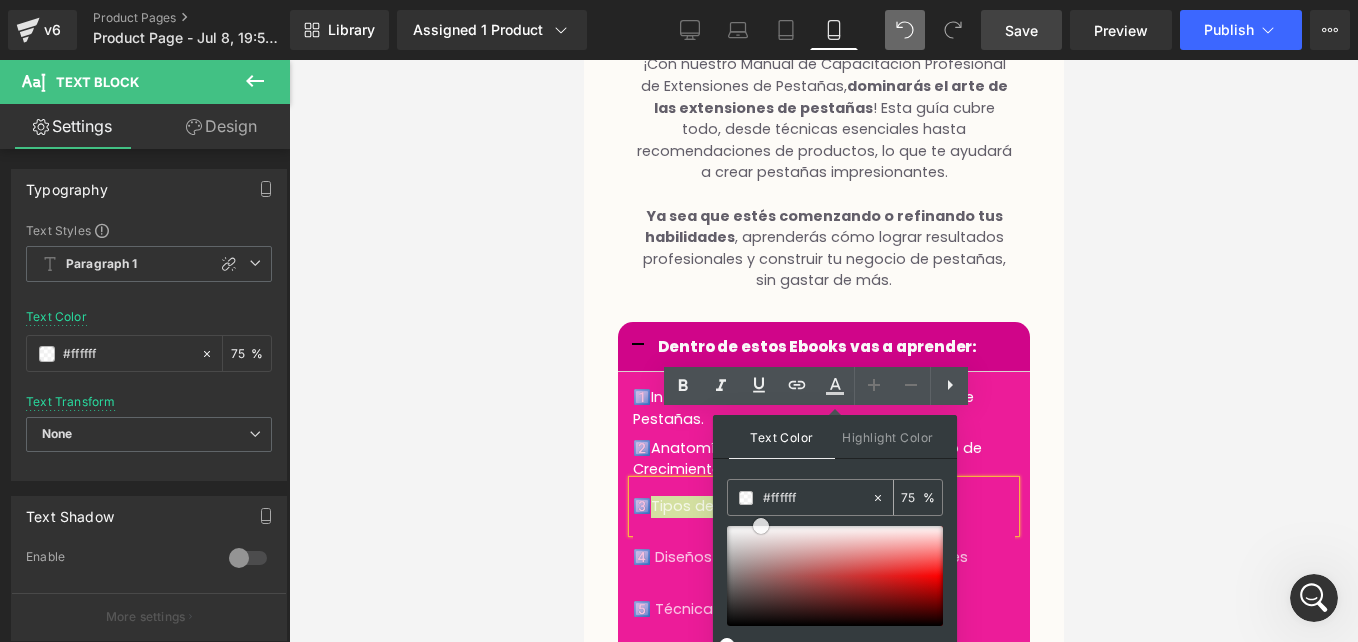 drag, startPoint x: 727, startPoint y: 526, endPoint x: 761, endPoint y: 510, distance: 37.576588 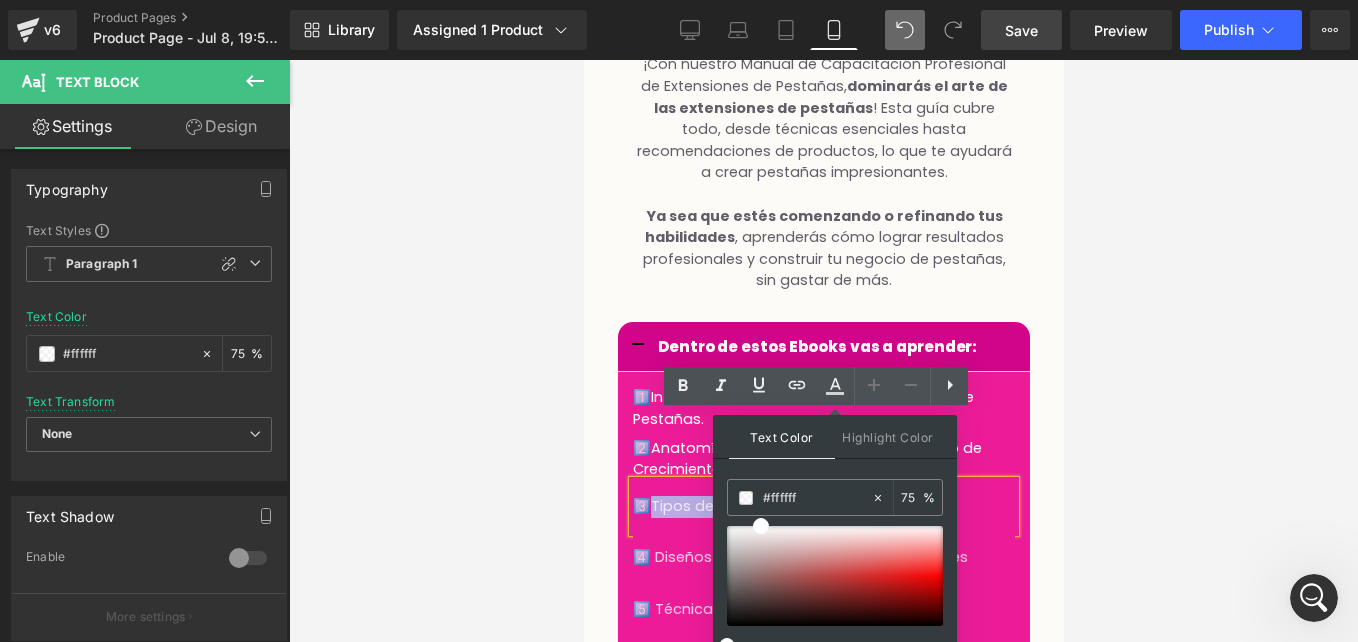 click on "3️⃣  Tipos de Extensiones y Materiales" at bounding box center [762, 506] 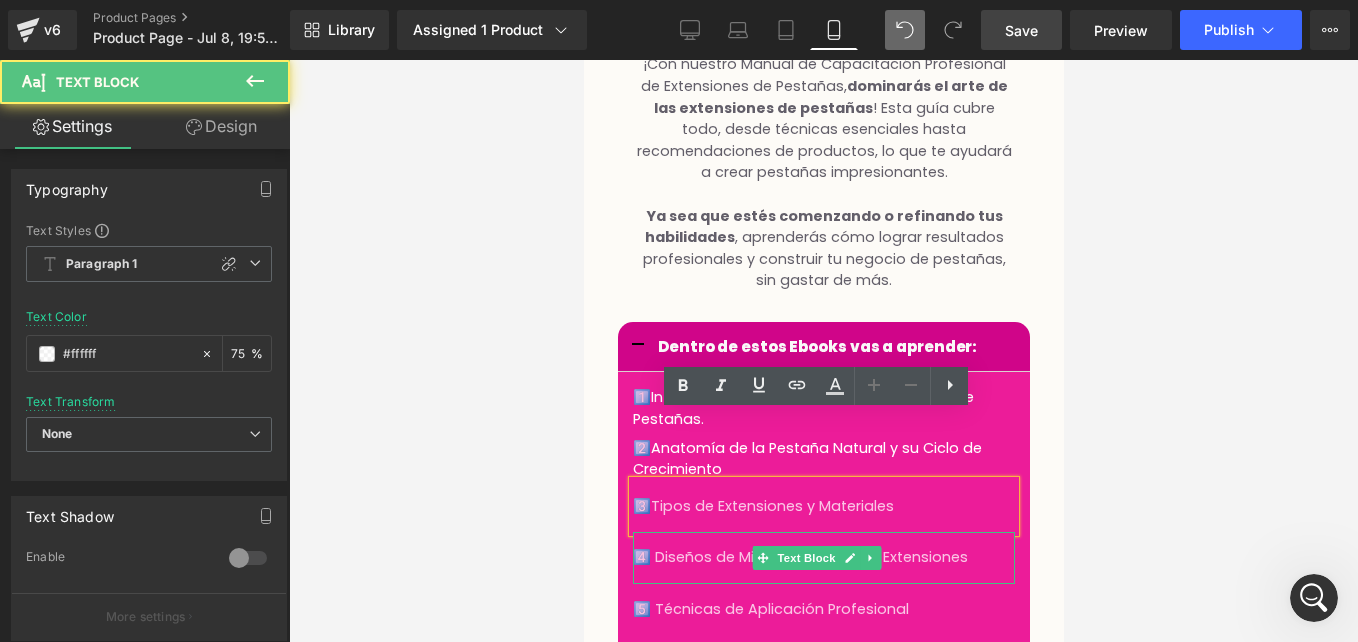 click on "4️⃣ Diseños de Mirada y Mapeo de Extensiones" at bounding box center (799, 557) 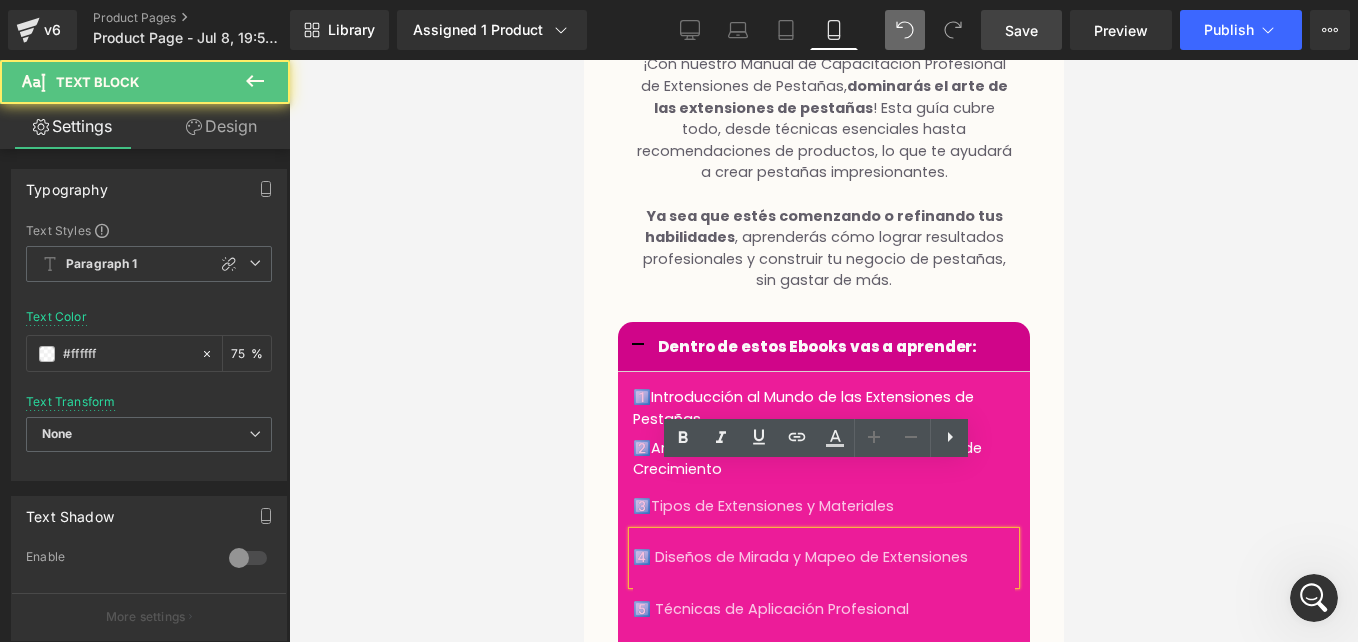 click on "4️⃣ Diseños de Mirada y Mapeo de Extensiones" at bounding box center [799, 557] 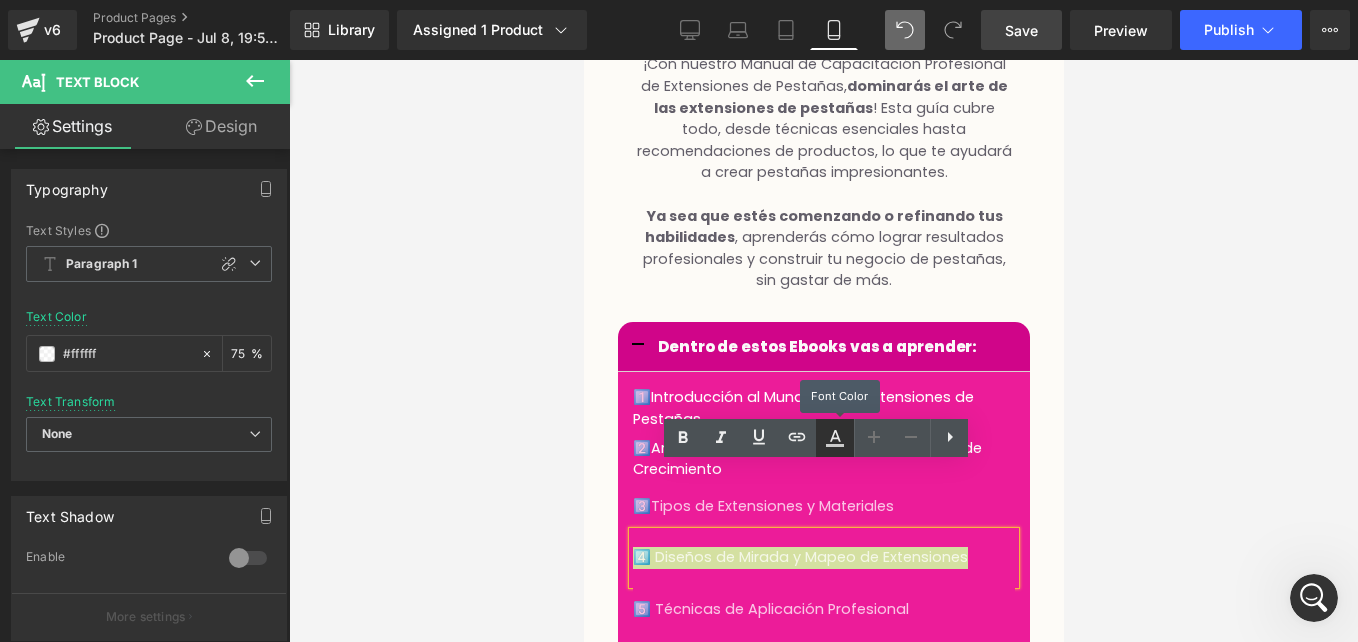 click 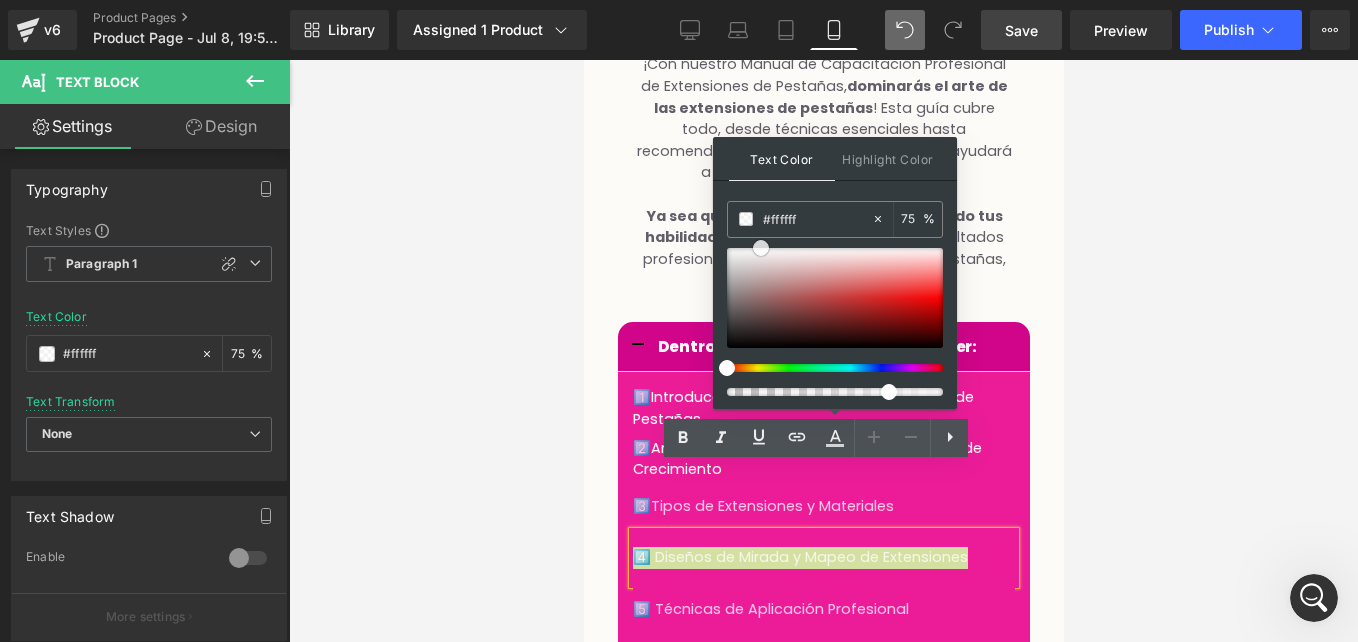 type 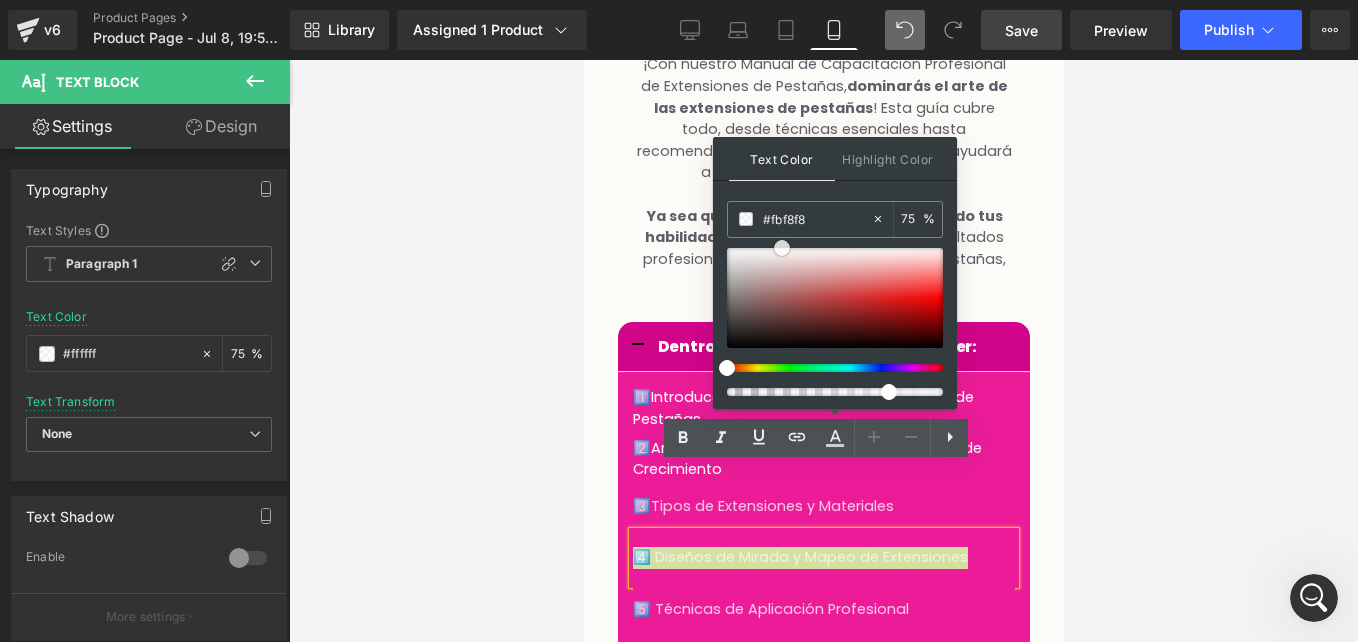 drag, startPoint x: 759, startPoint y: 252, endPoint x: 773, endPoint y: 239, distance: 19.104973 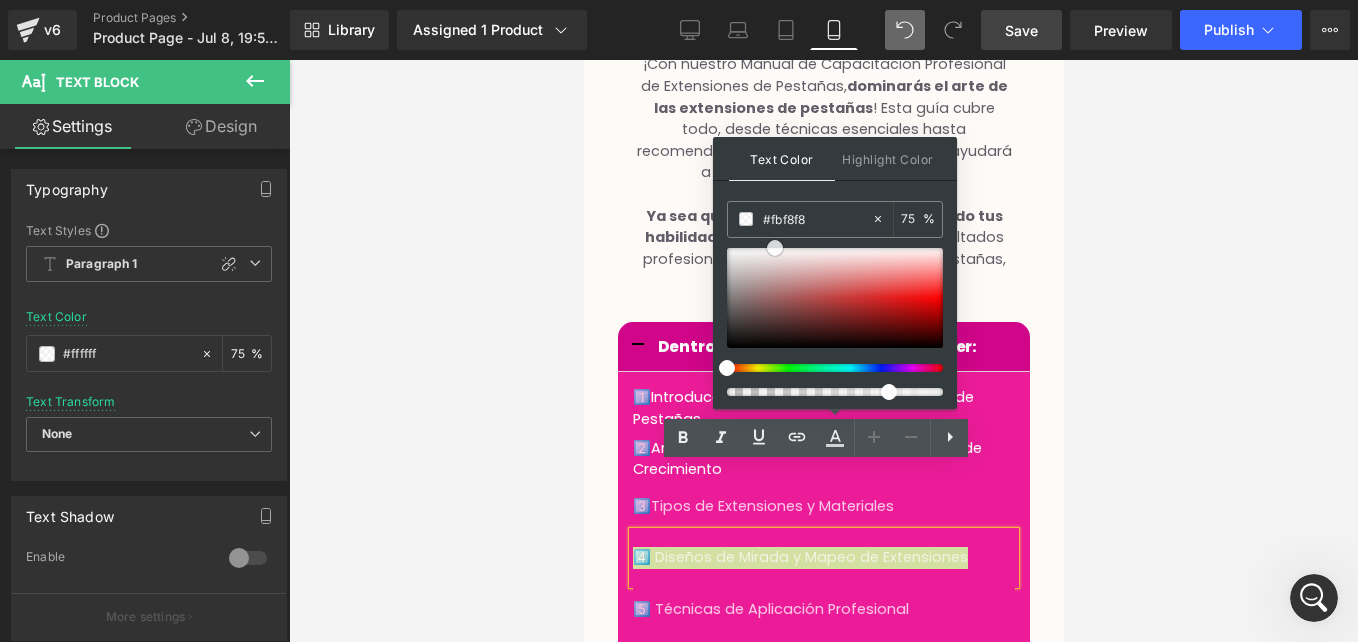 type on "#ffffff" 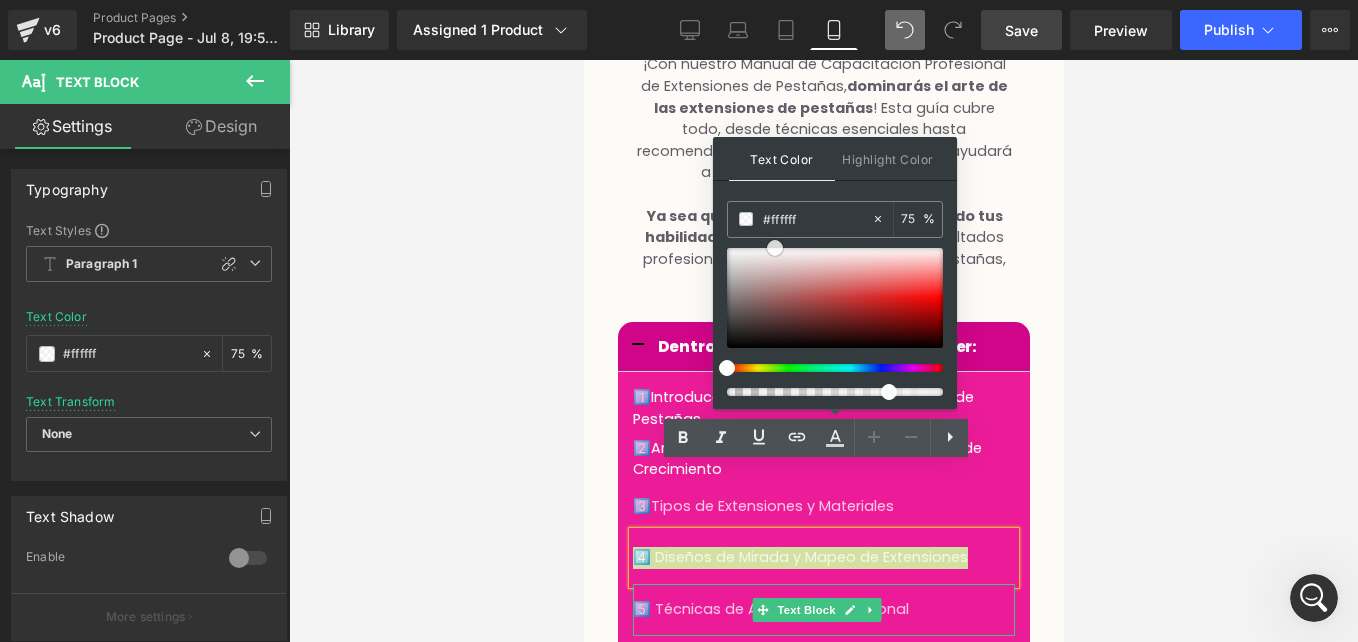 click on "Text Block" at bounding box center (805, 610) 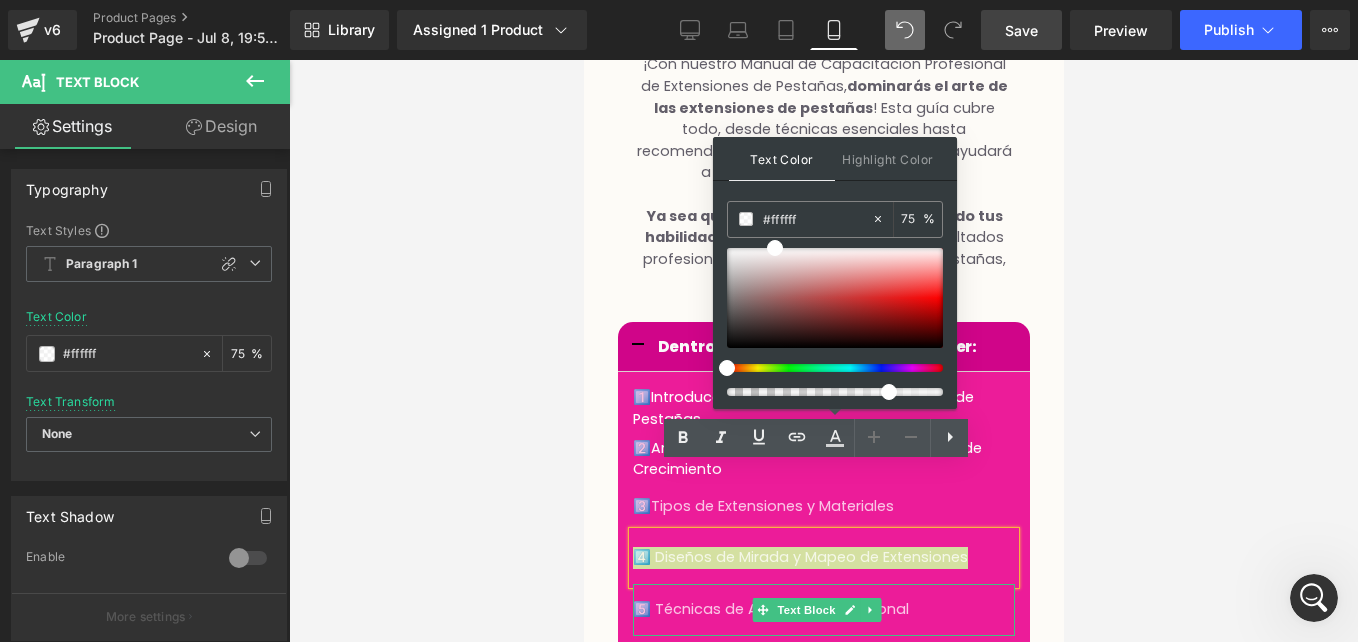 click at bounding box center (823, 351) 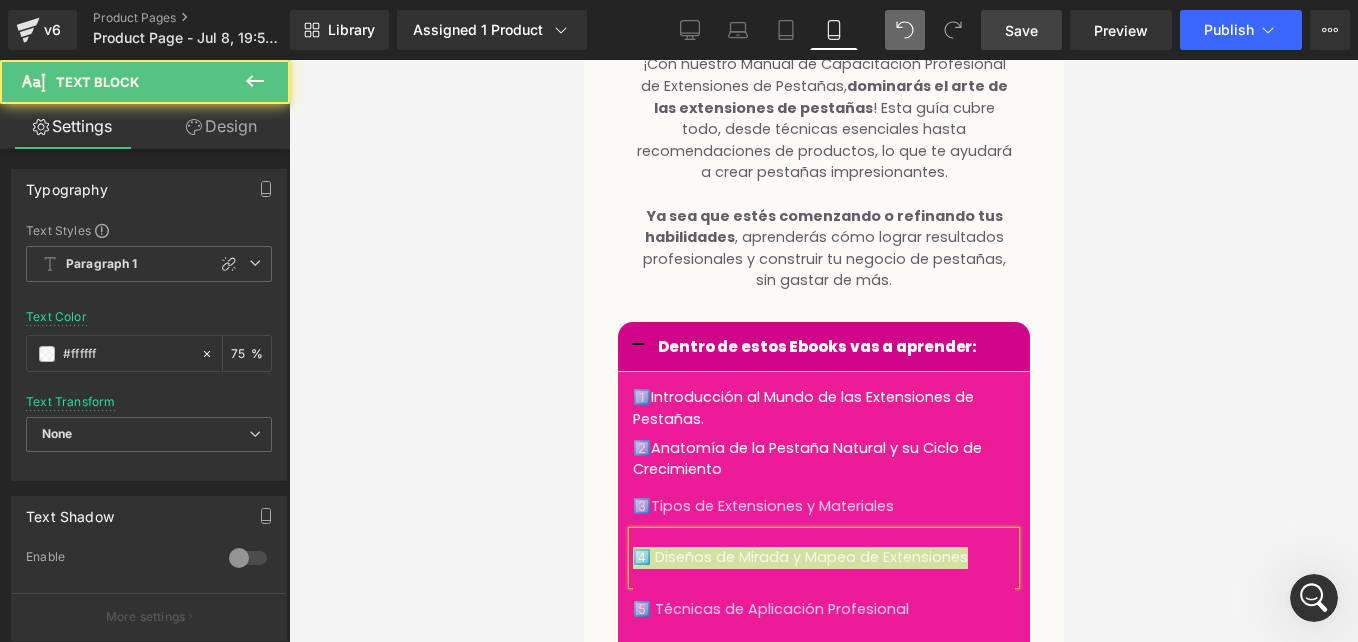 click at bounding box center (823, 351) 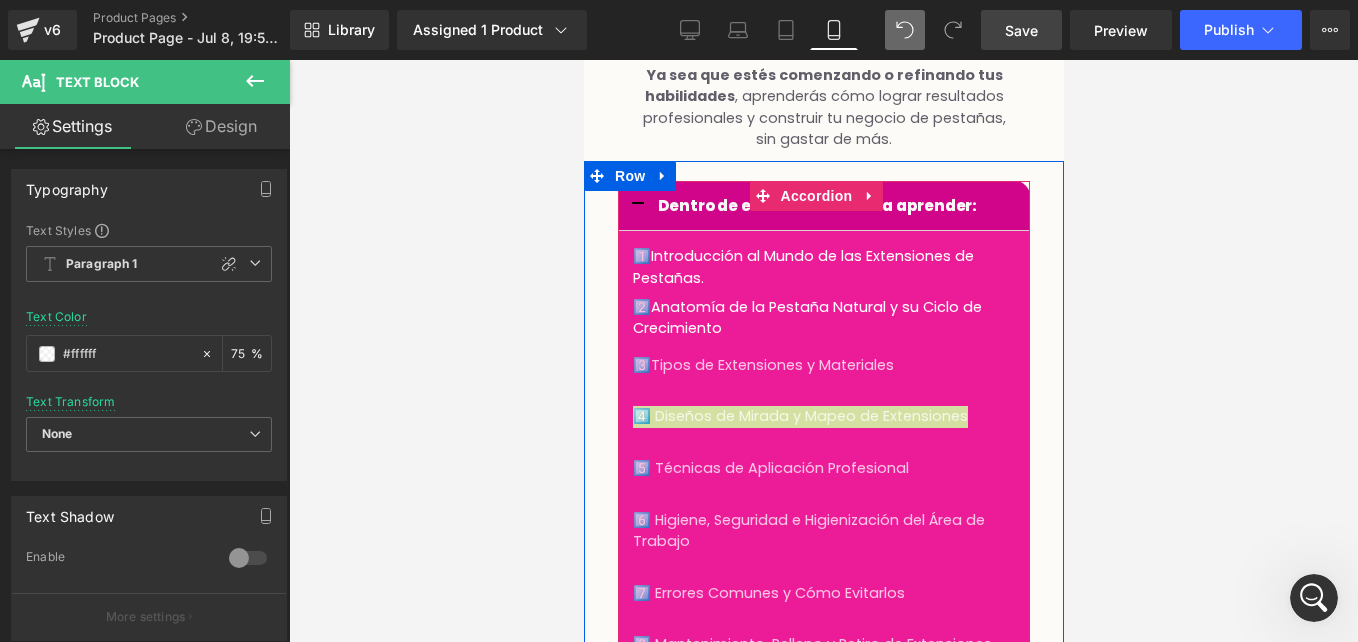 scroll, scrollTop: 4031, scrollLeft: 0, axis: vertical 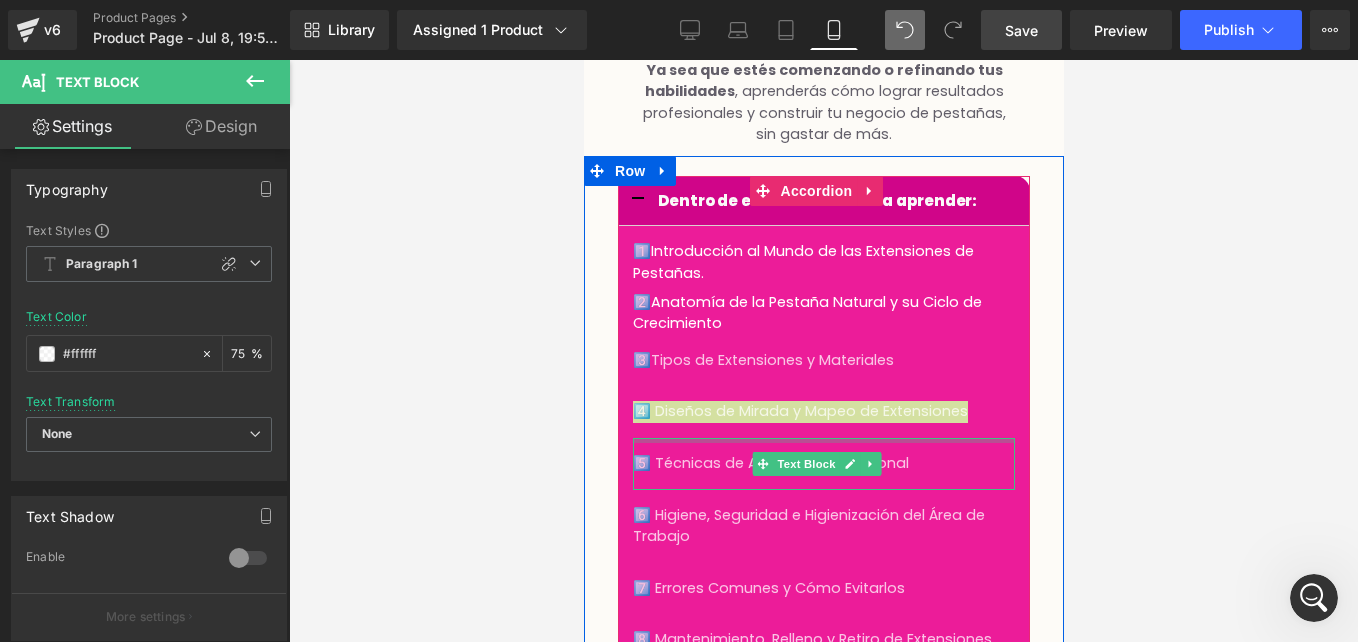 click at bounding box center (823, 440) 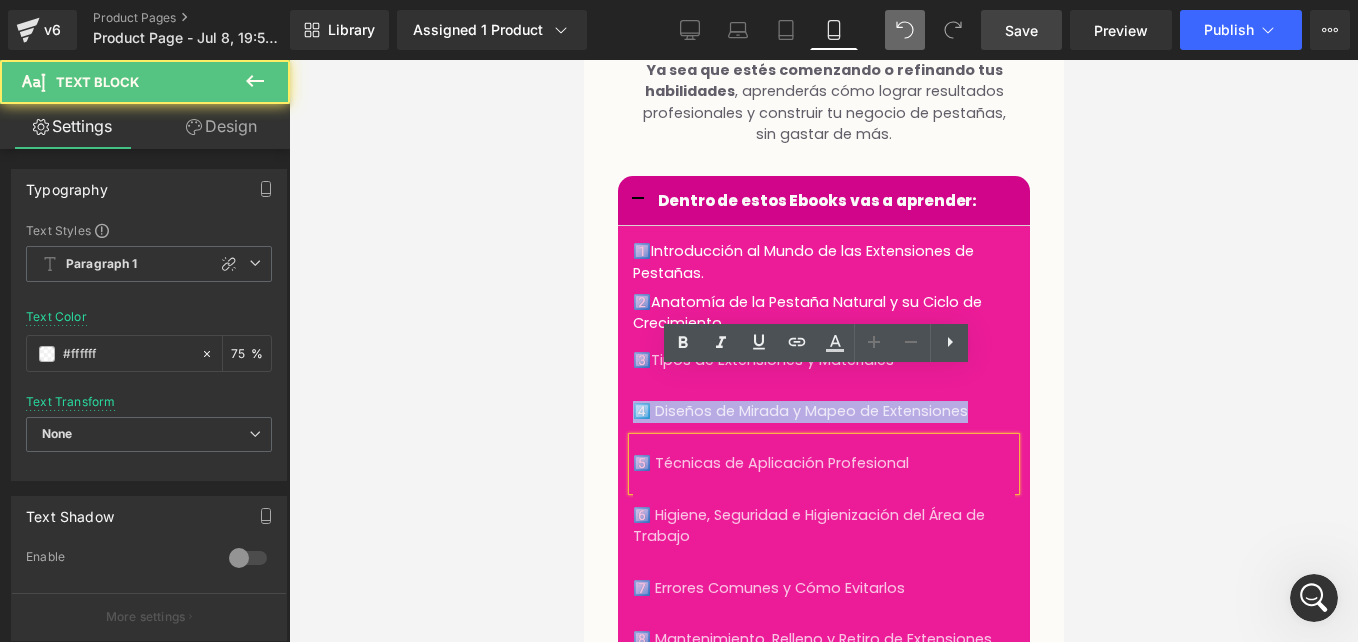 click on "5️⃣ Técnicas de Aplicación Profesional" at bounding box center [770, 463] 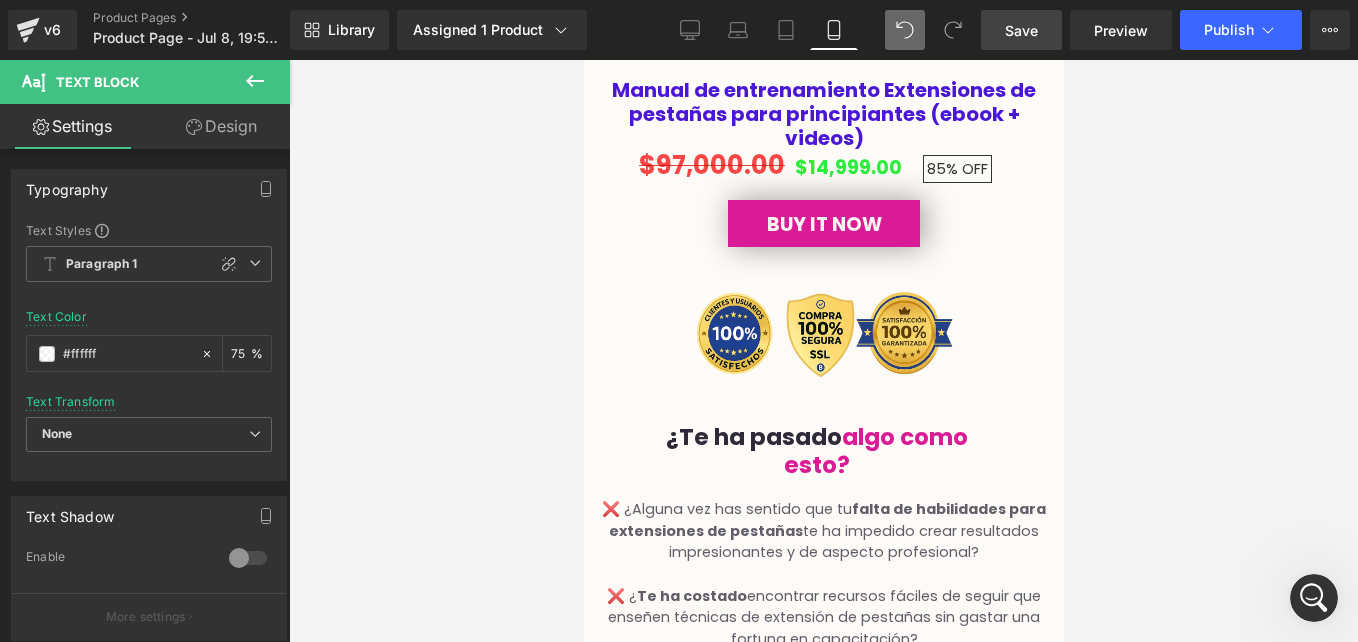 scroll, scrollTop: 2628, scrollLeft: 0, axis: vertical 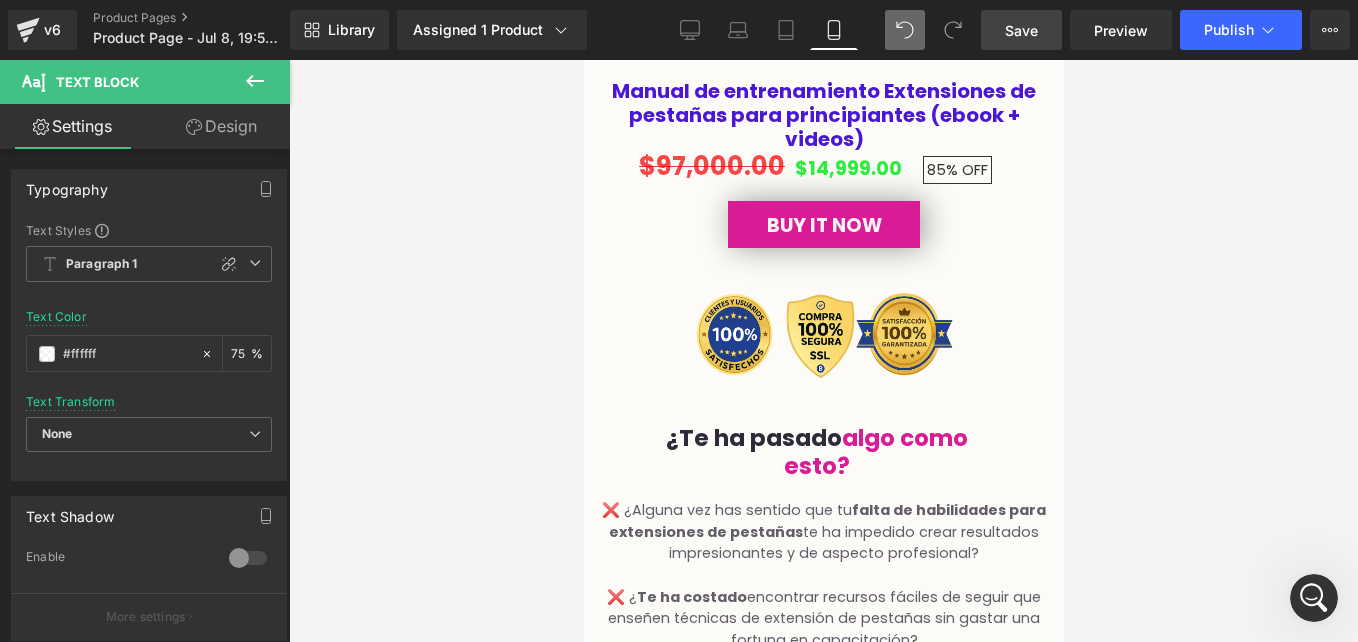 click on "Save" at bounding box center (1021, 30) 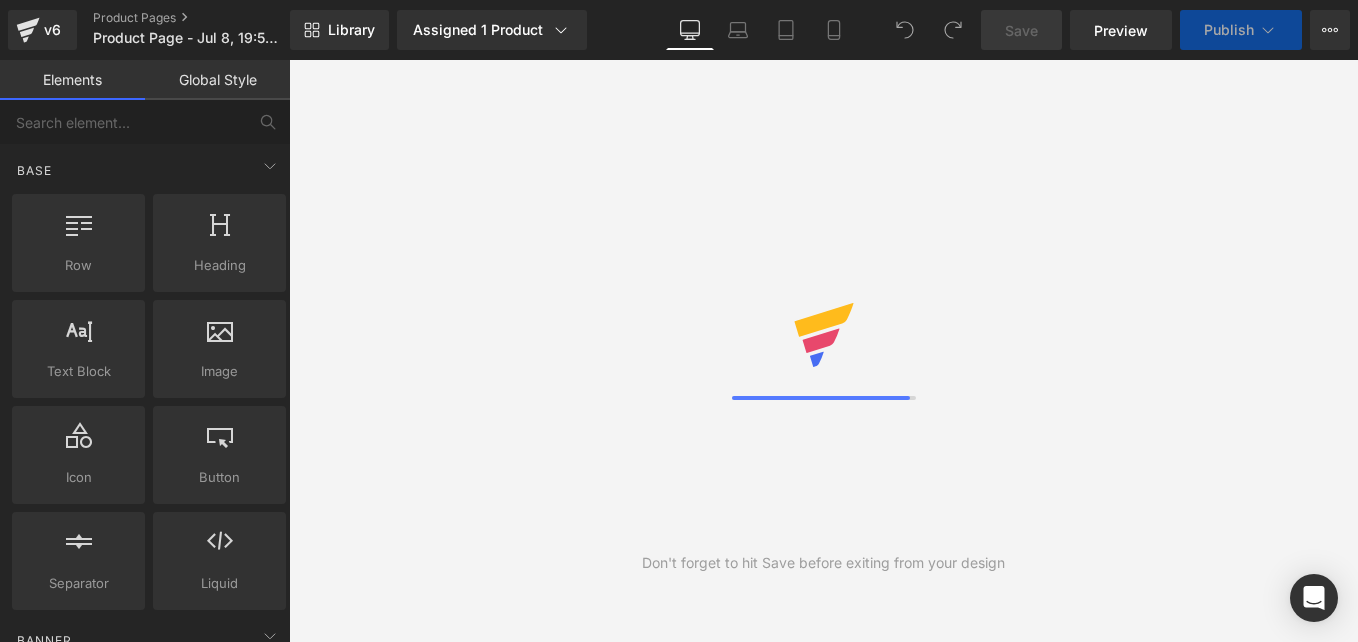 scroll, scrollTop: 0, scrollLeft: 0, axis: both 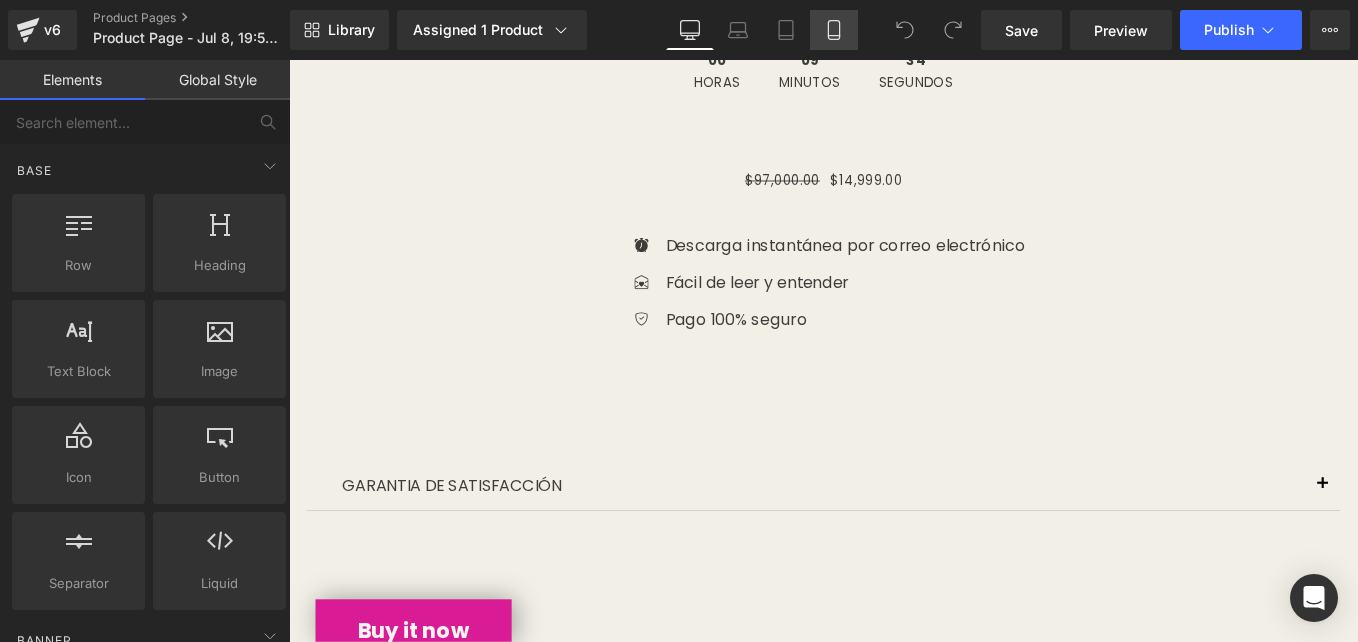 click on "Mobile" at bounding box center (834, 30) 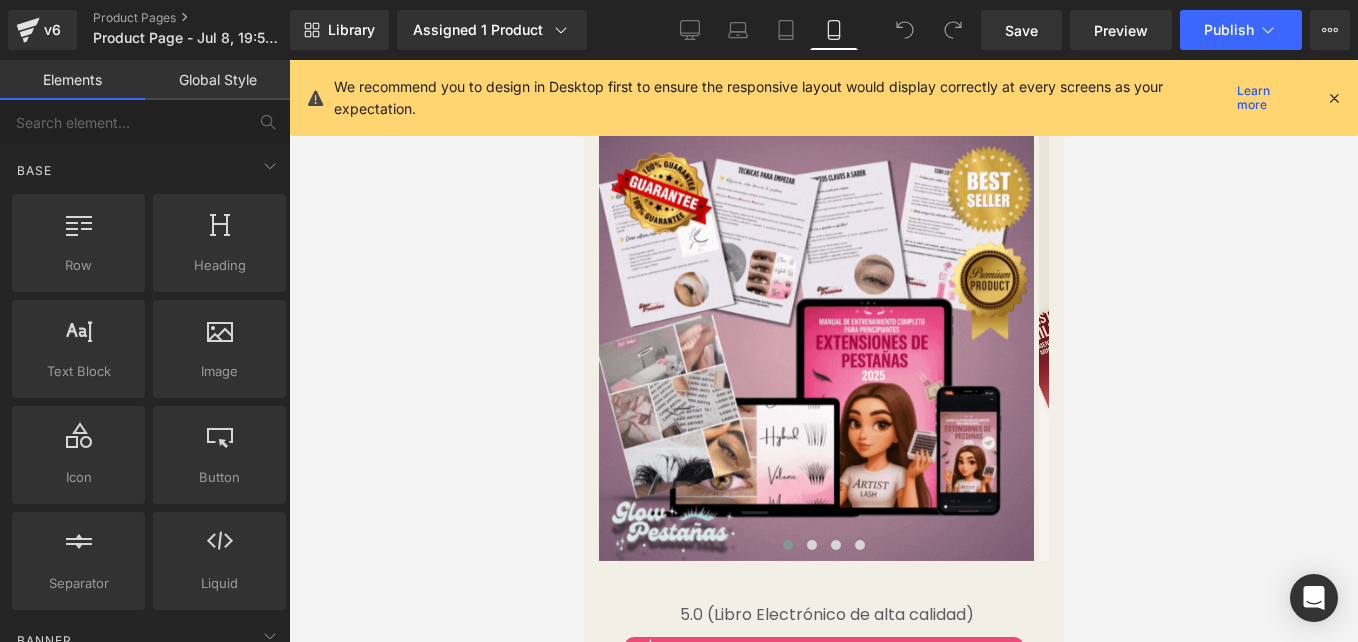 scroll, scrollTop: 0, scrollLeft: 0, axis: both 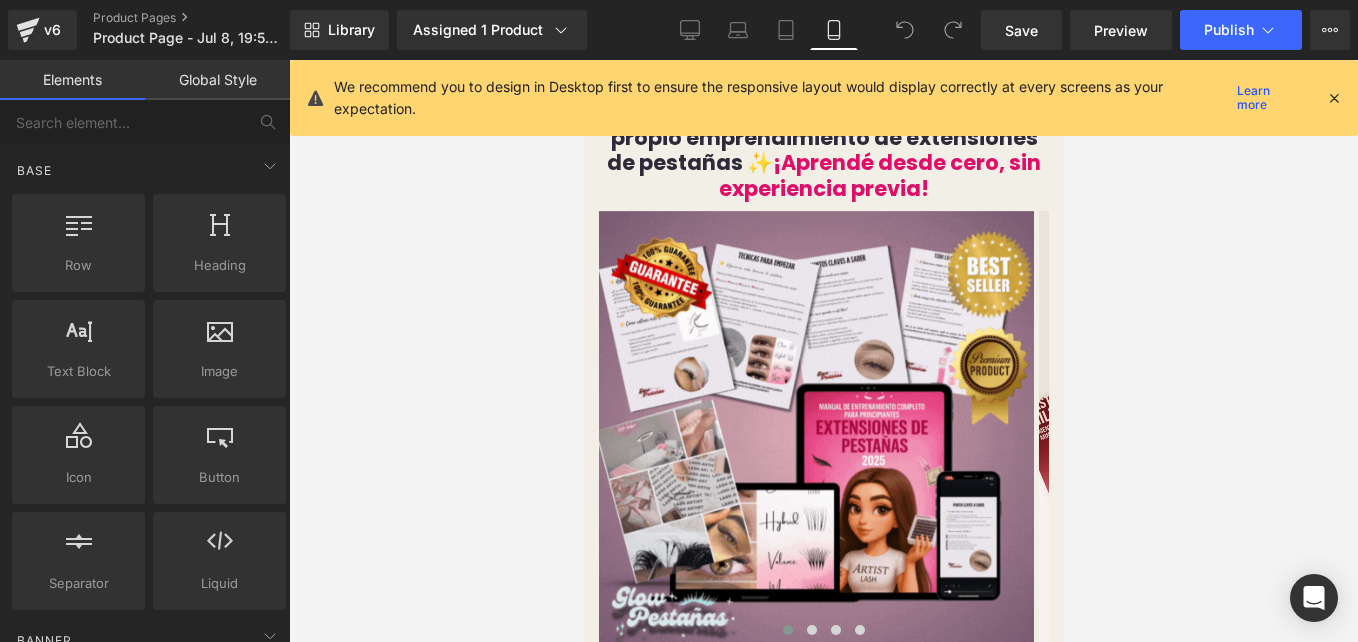 click at bounding box center [1334, 98] 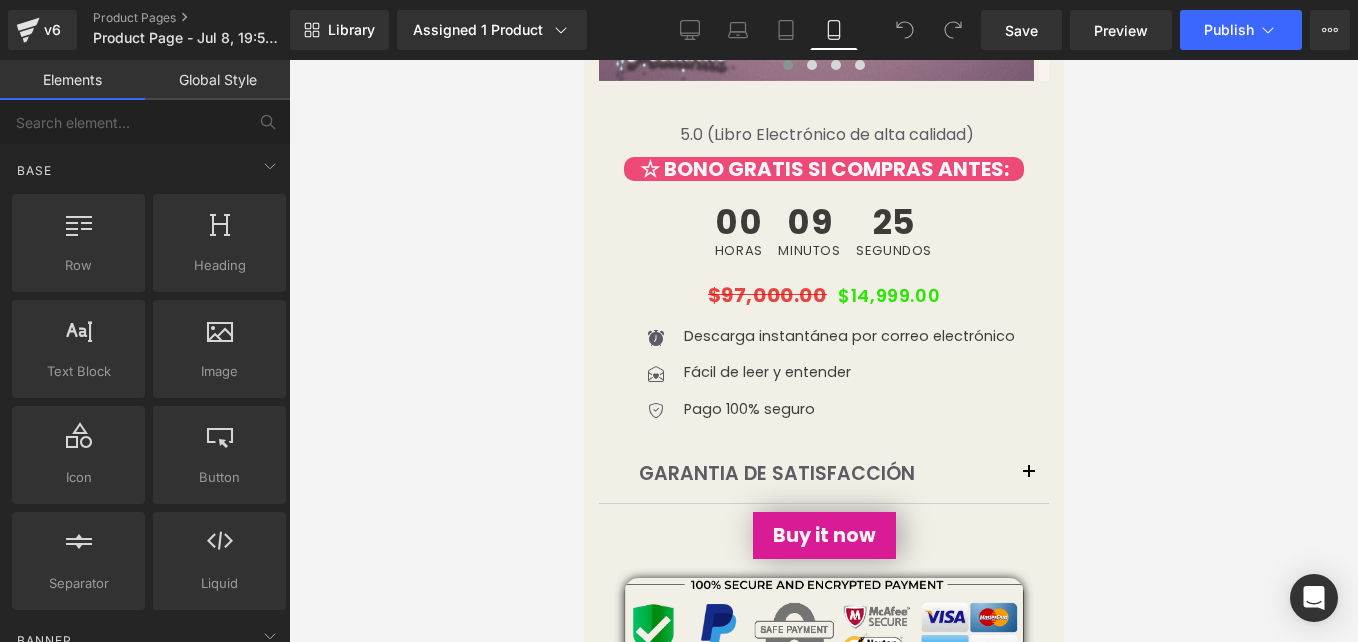 scroll, scrollTop: 562, scrollLeft: 0, axis: vertical 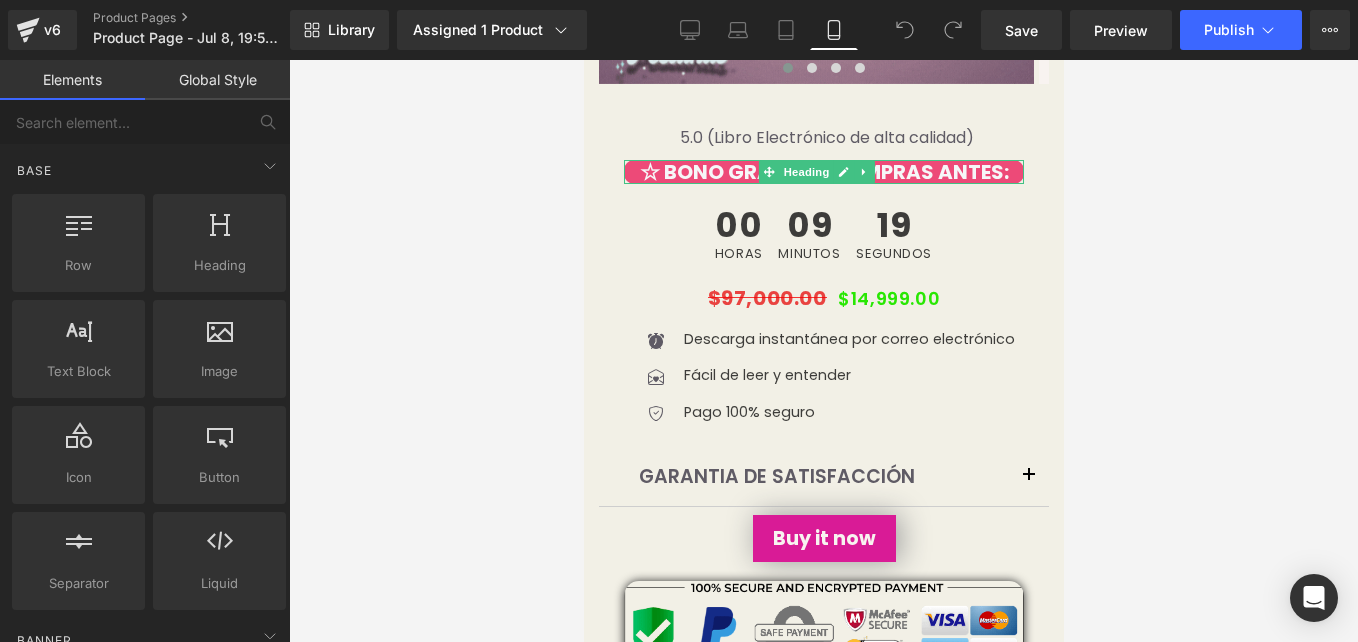 click on "☆ BONO GRATIS SI COMPRAS ANTES:" at bounding box center (823, 172) 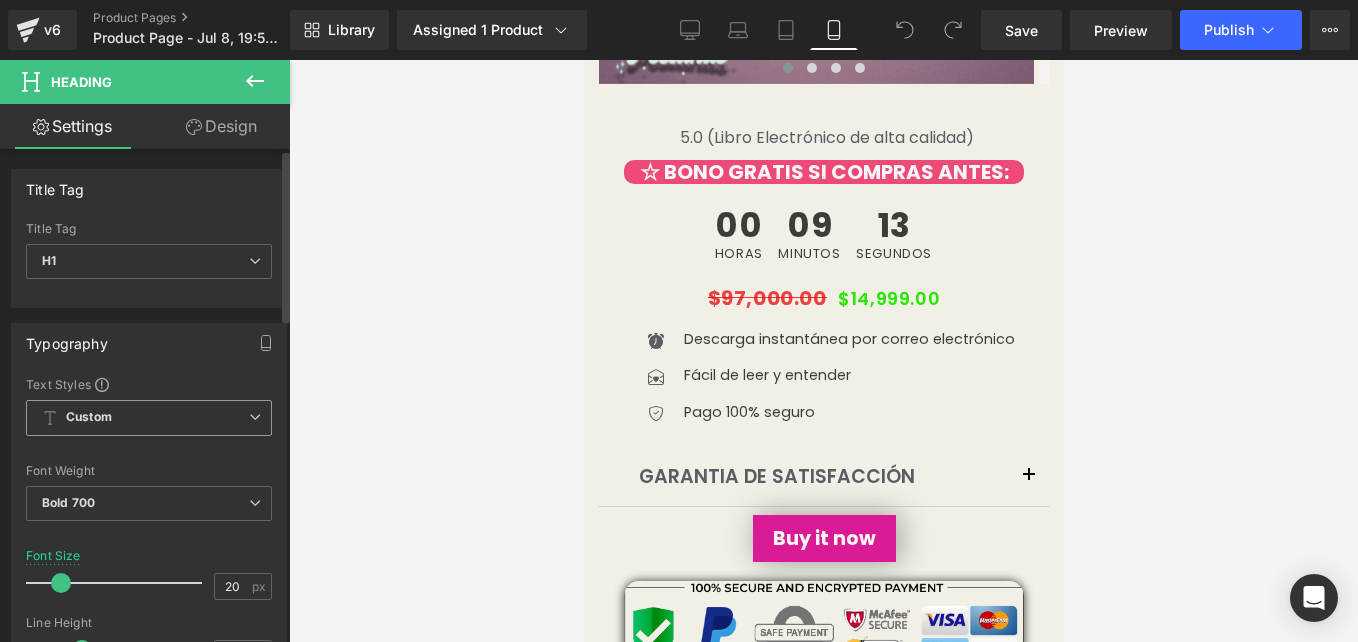 click on "Custom" at bounding box center (149, 418) 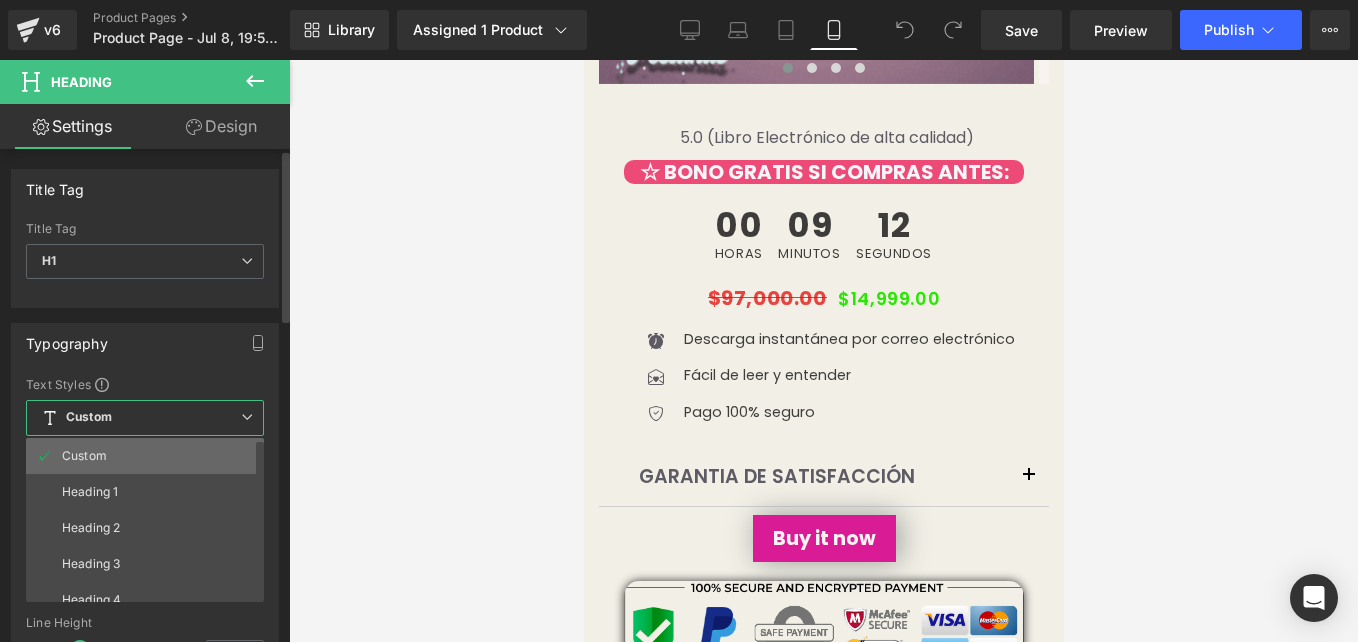 click on "Custom" at bounding box center [149, 456] 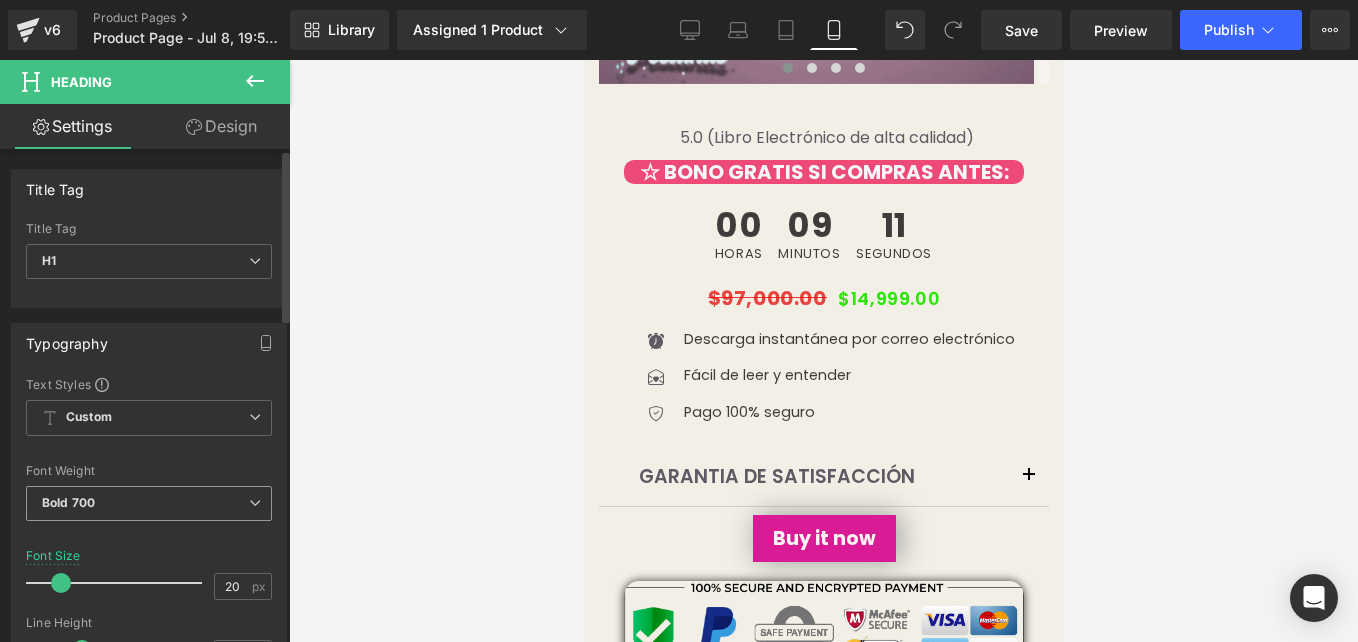 scroll, scrollTop: 64, scrollLeft: 0, axis: vertical 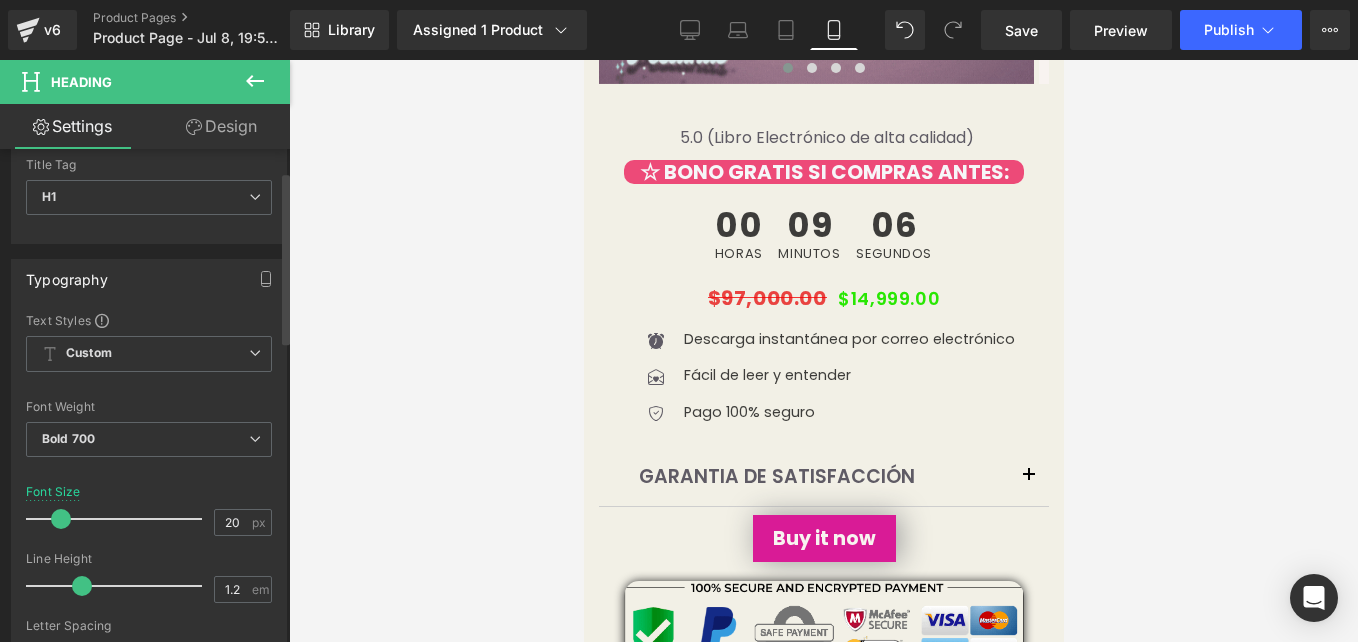 type on "19" 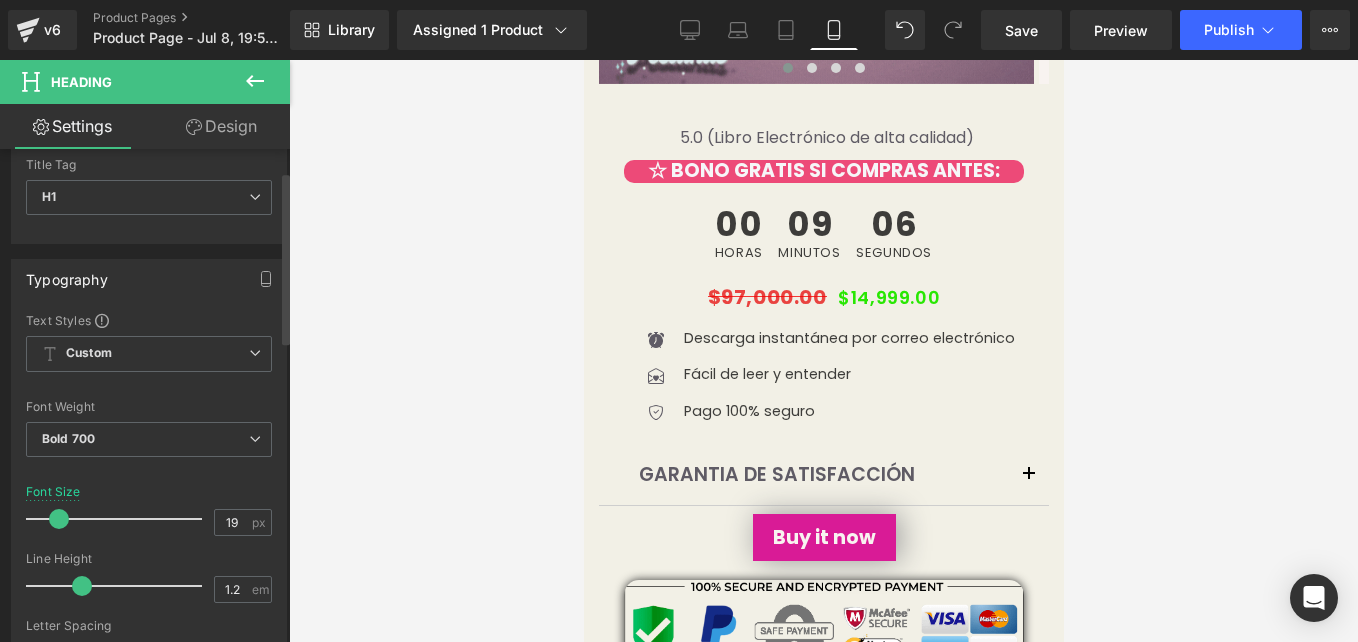 click at bounding box center [59, 519] 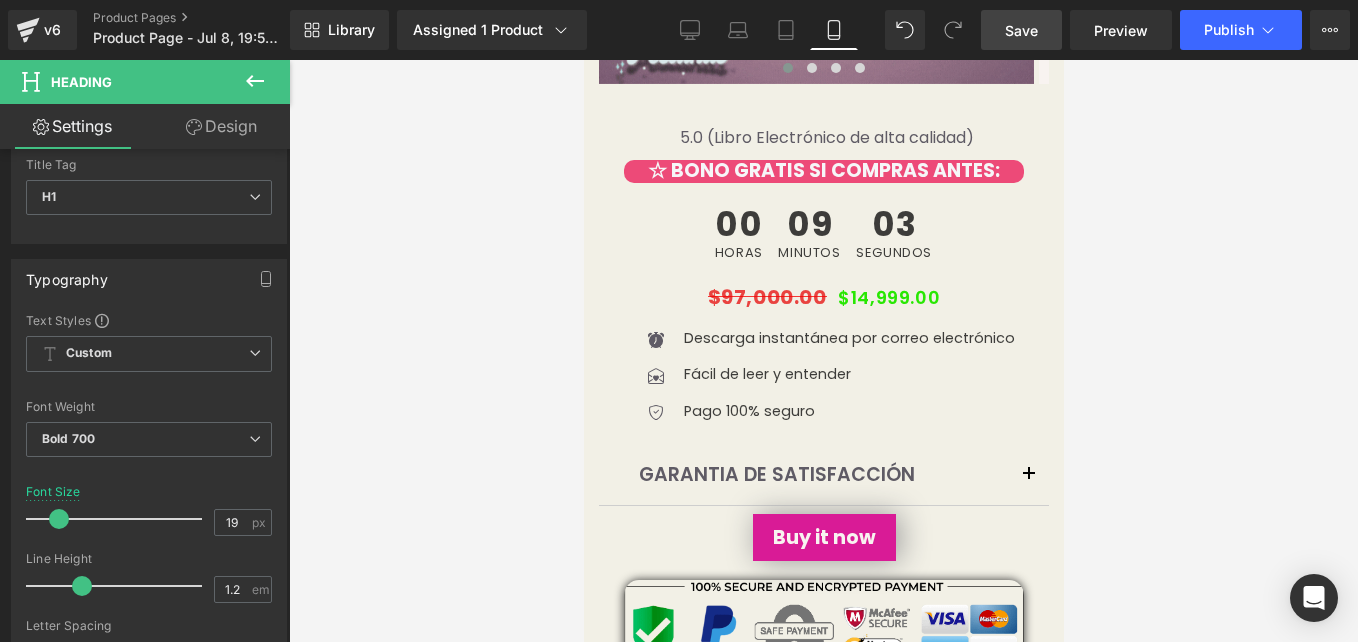 click on "Save" at bounding box center [1021, 30] 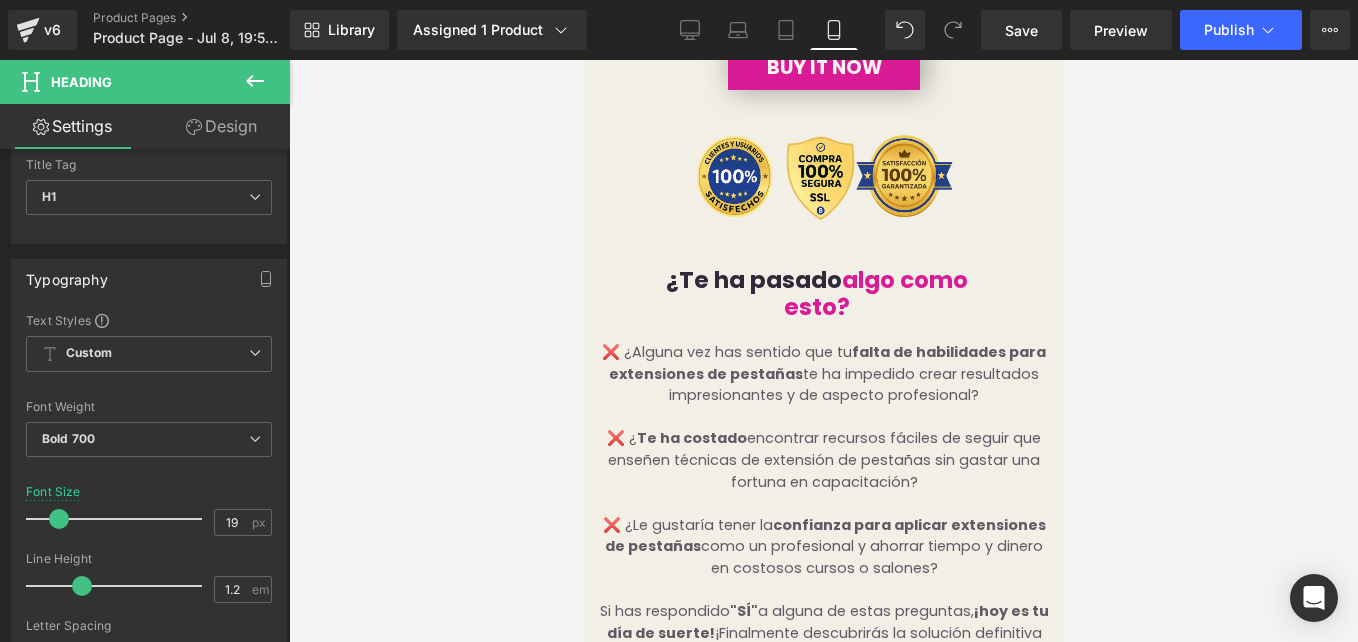 scroll, scrollTop: 2788, scrollLeft: 0, axis: vertical 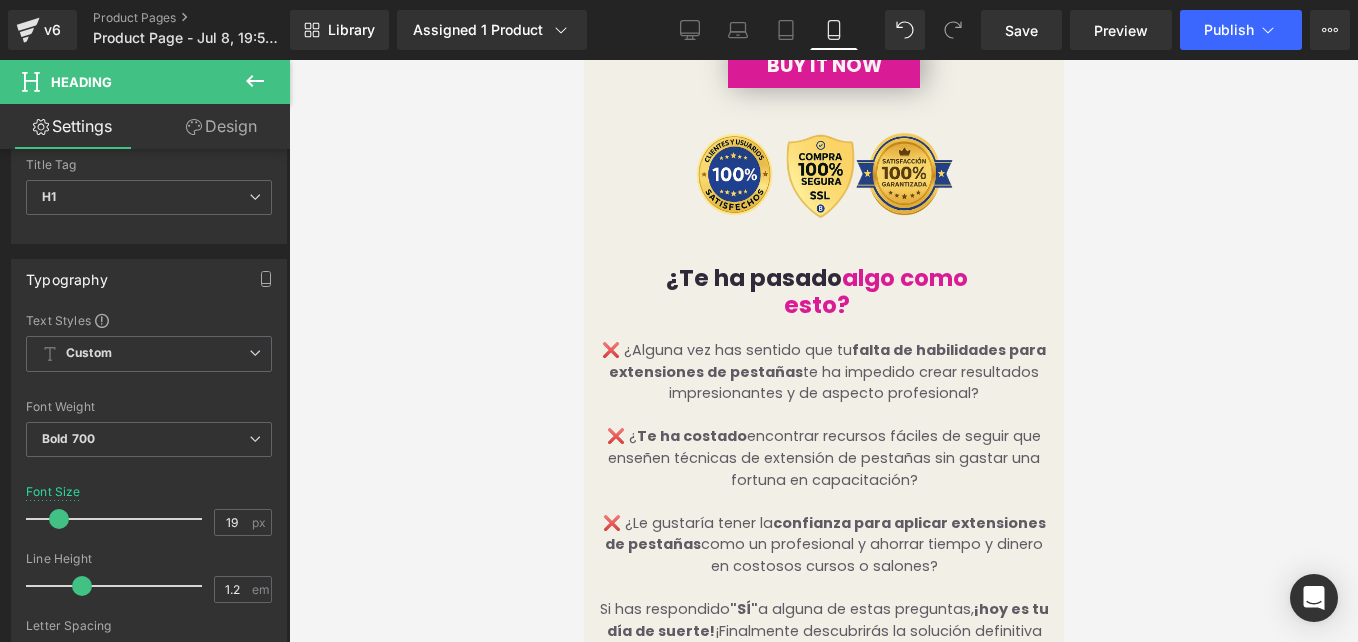 click on "¿Te ha pasado  algo como esto? Heading" at bounding box center (823, 288) 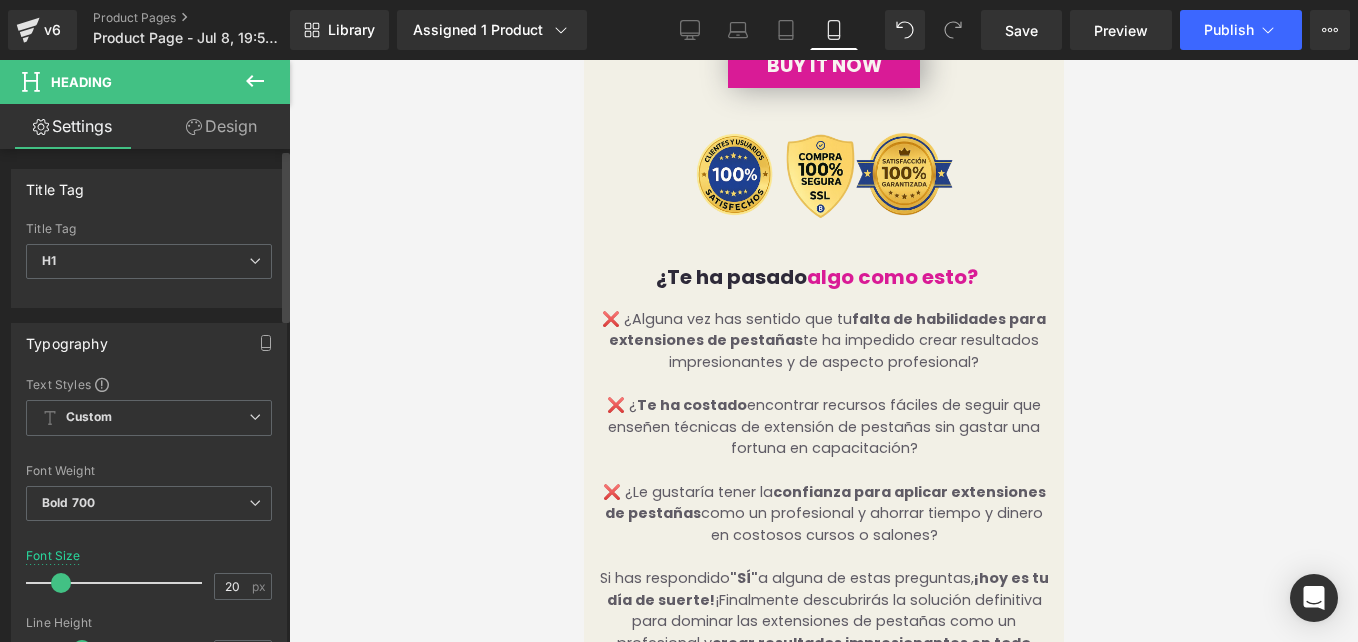 type on "19" 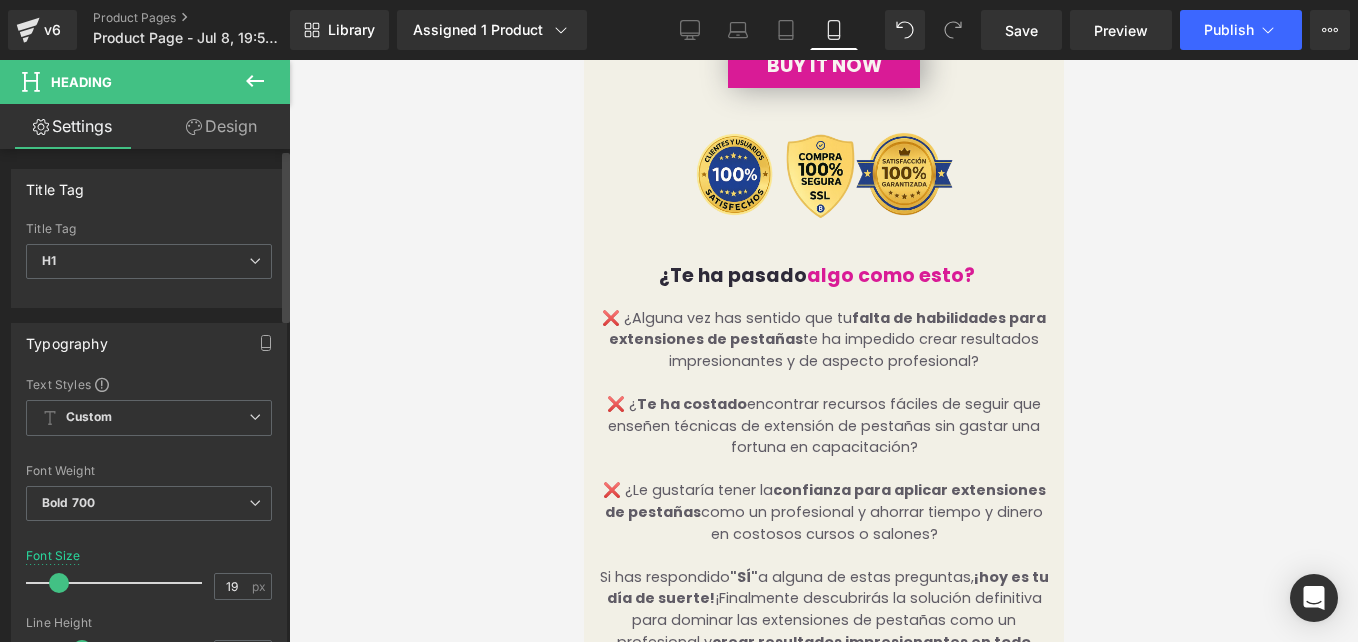 click at bounding box center (59, 583) 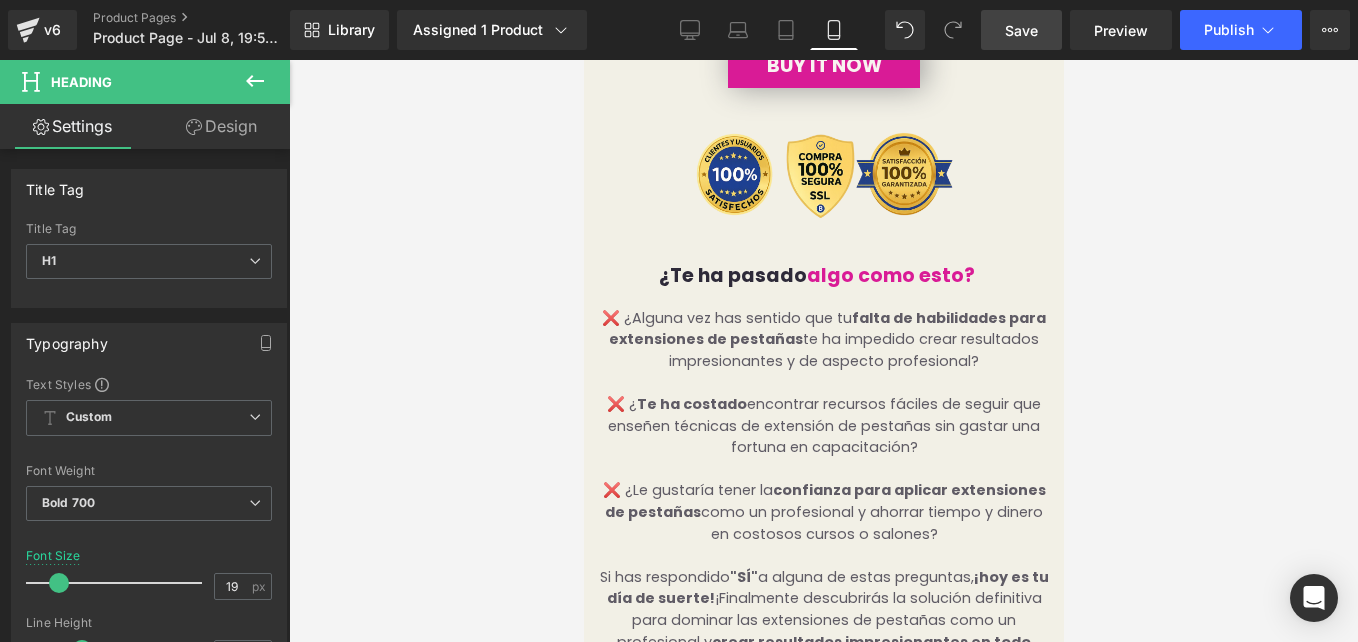 click on "Save" at bounding box center (1021, 30) 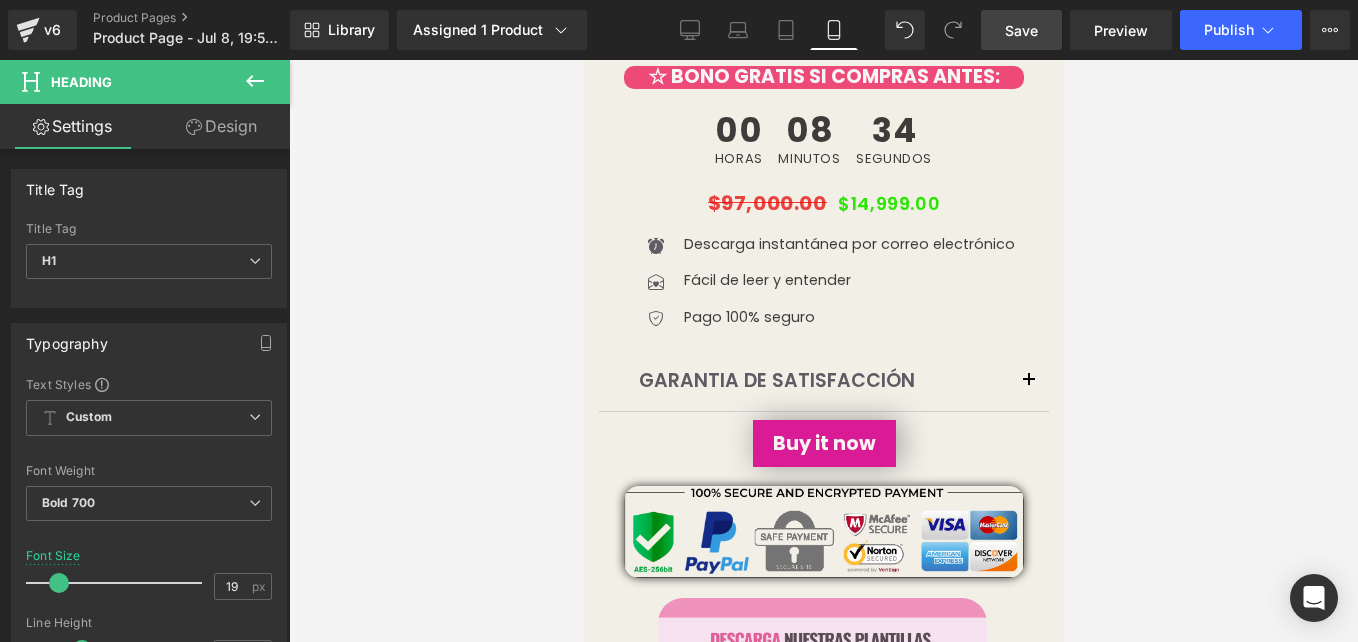 scroll, scrollTop: 655, scrollLeft: 0, axis: vertical 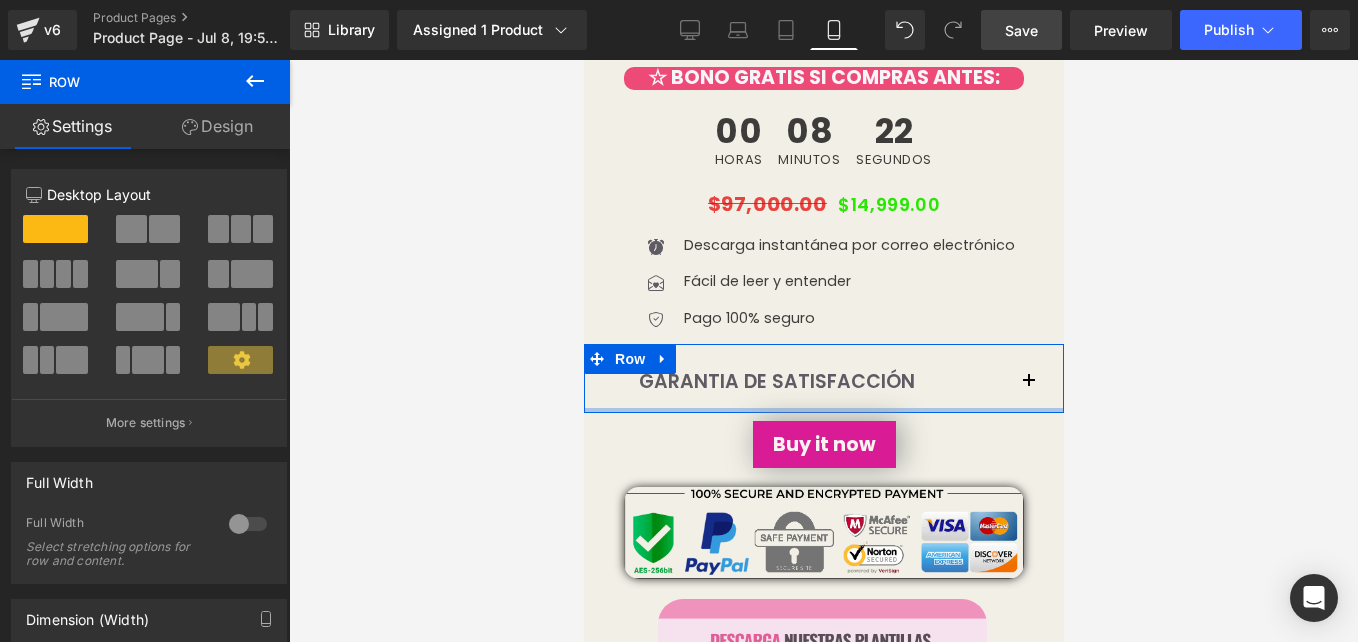 click on "GARANTIA DE SATISFACCIÓN
Text Block
Tu satisfacción es lo más importante para mí. Por eso, quiero que sientas total seguridad y tranquilidad al adquirir este producto.
Si por alguna razón considerás que el contenido no cumple con lo prometido o no se adapta a lo que esperabas, podés contactarme dentro de los 7 días posteriores a tu compra y te devolveré el 100% de tu dinero, sin preguntas ni complicaciones.
Mi compromiso es que tengas una experiencia positiva, confiable y que realmente te sume valor. Estoy tan segura de la calidad de este material que quiero que lo pruebes sin miedo.
✨ Porque vos te merecés invertir en algo que te haga crecer, aprender y avanzar con confianza.
Text Block
Accordion         Row" at bounding box center (823, 378) 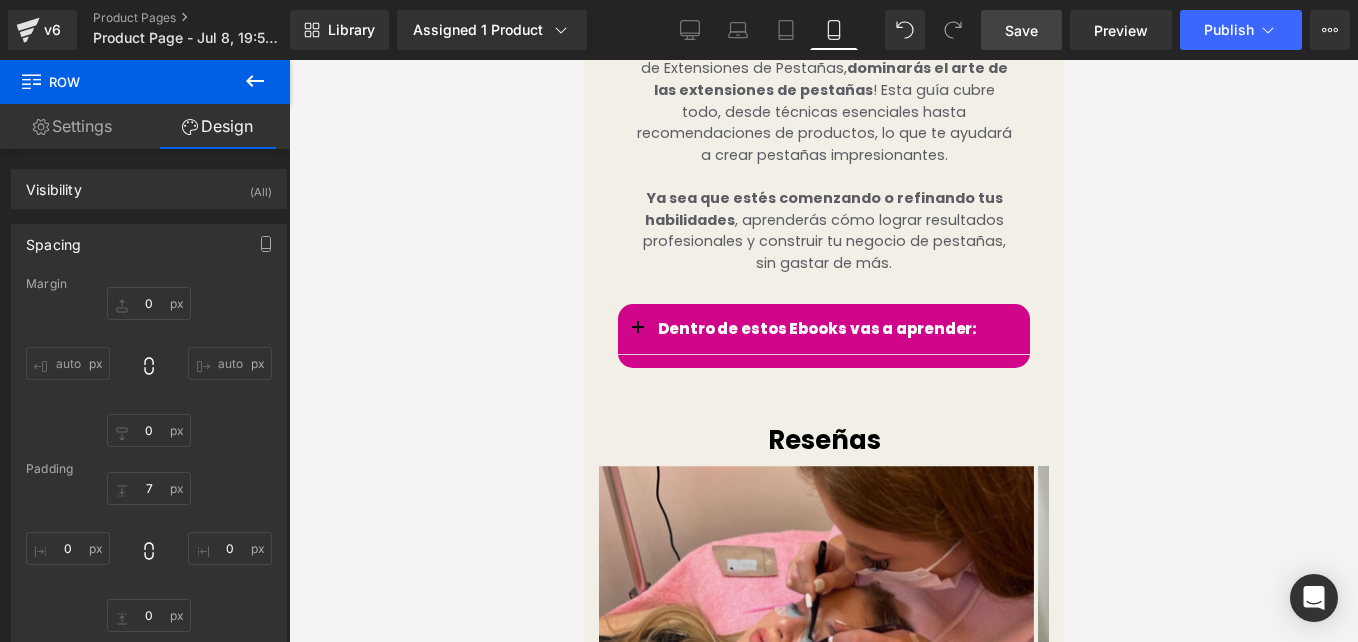 scroll, scrollTop: 3791, scrollLeft: 0, axis: vertical 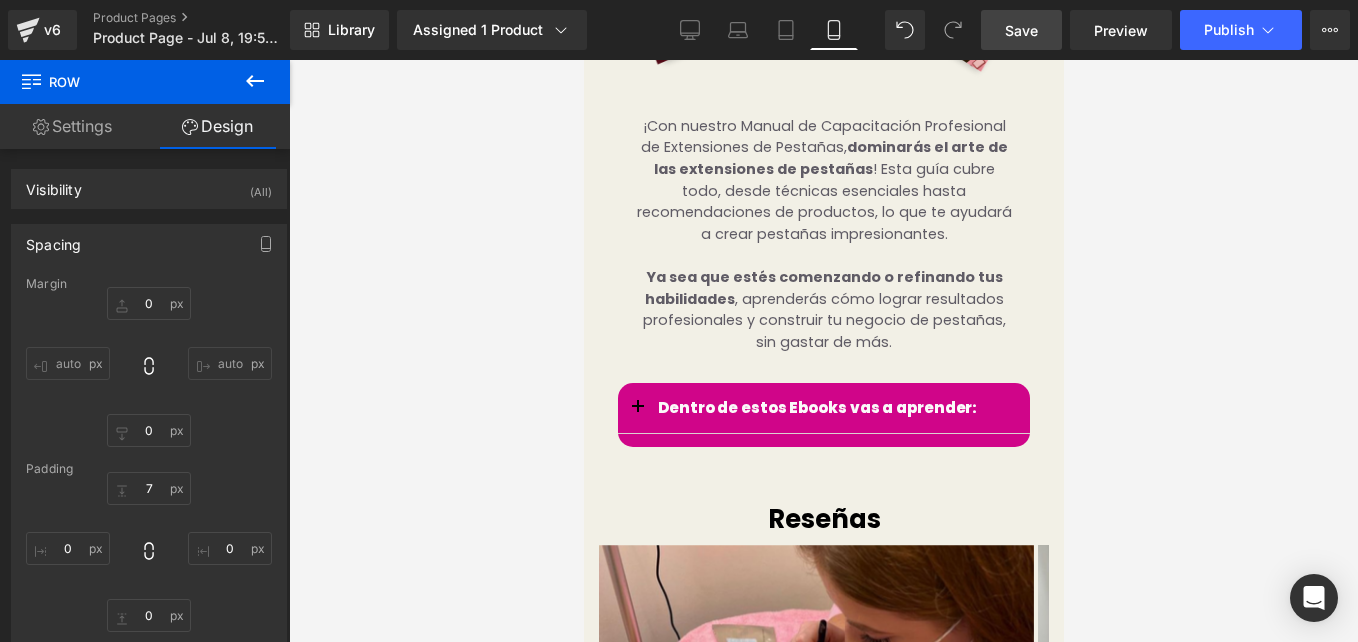 click on "Dentro de estos Ebooks vas a aprender:
Text Block
1️⃣  Introducción al Mundo de las Extensiones de Pestañas.
Text Block         2️⃣  Anatomía de la Pestaña Natural y su Ciclo de Crecimiento Text Block         3️⃣ Tipos de Extensiones y Materiales Text Block         4️⃣ Diseños de Mirada y Mapeo de Extensiones Text Block         5️⃣ Técnicas de Aplicación Profesional Text Block         6️⃣ Higiene, Seguridad e Higienización del Área de Trabajo Text Block         7️⃣ Errores Comunes y Cómo Evitarlos Text Block         8️⃣ Mantenimiento, Relleno y Retiro de Extensiones Text Block         Text Block         Text Block" at bounding box center (823, 415) 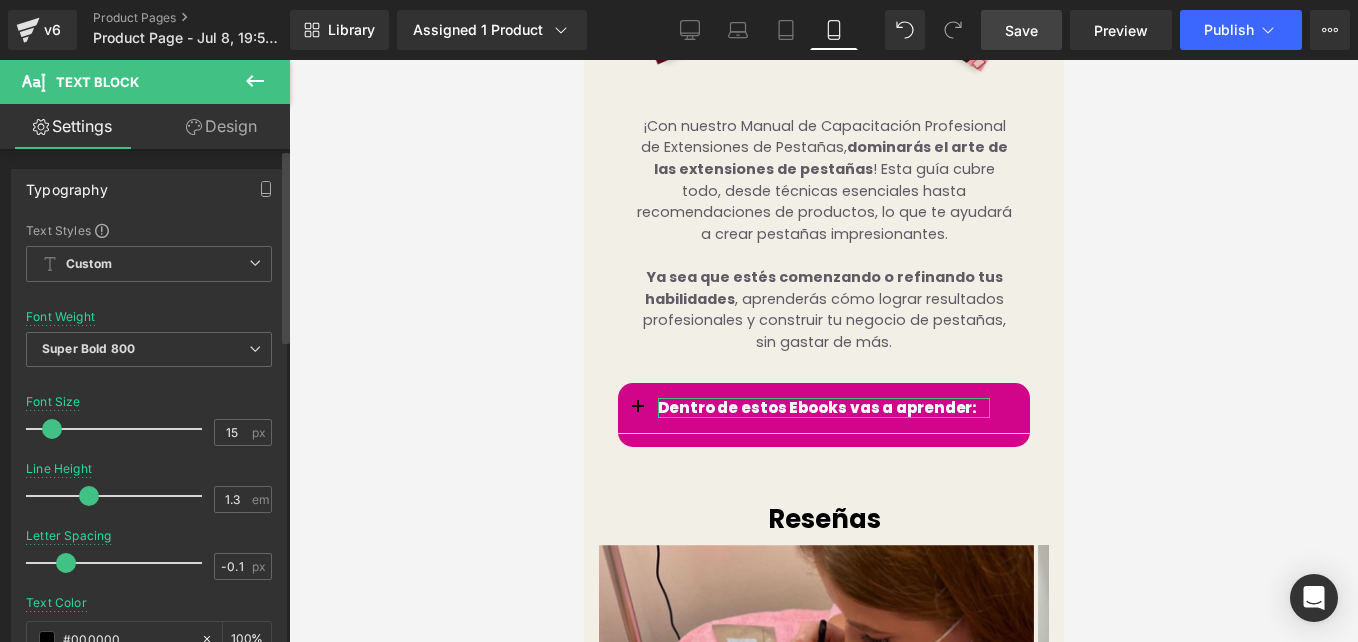 type on "14" 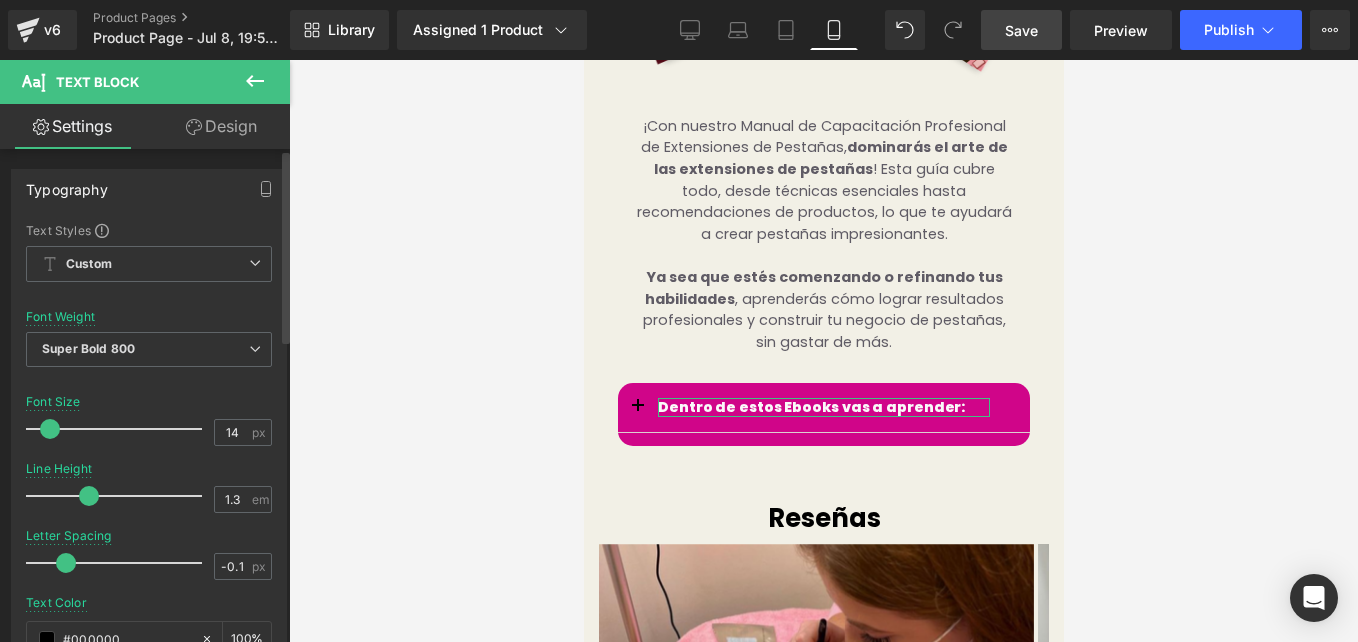 click at bounding box center [50, 429] 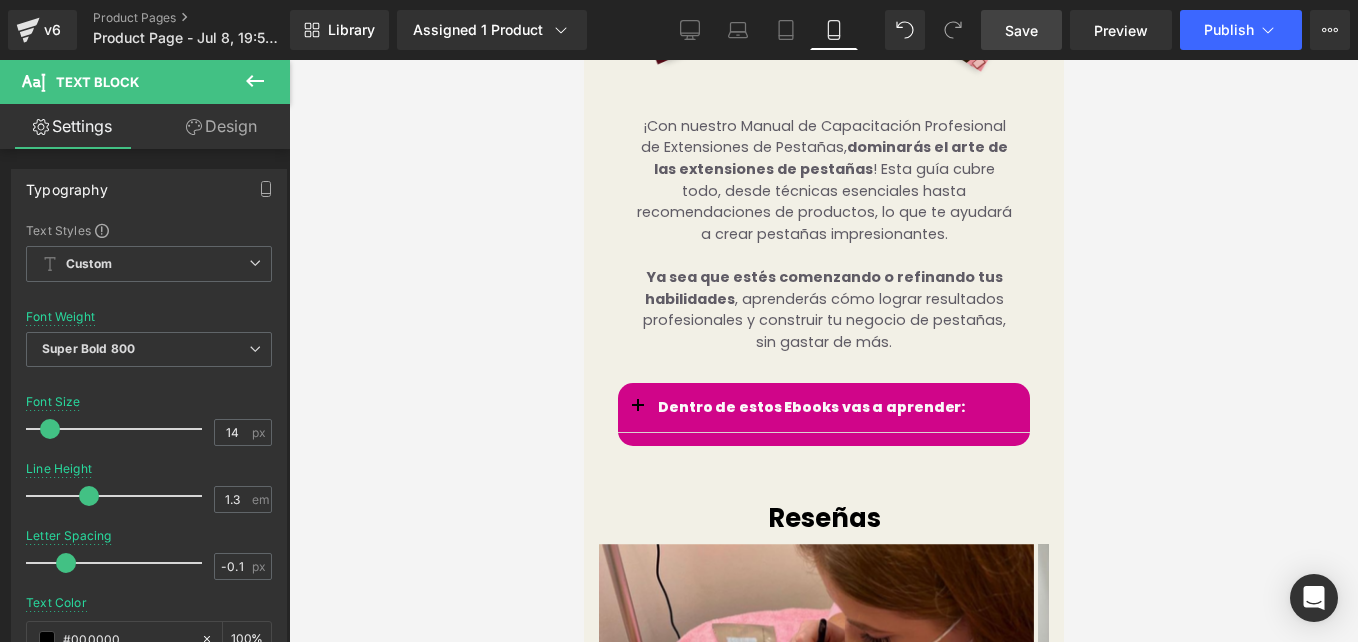 click on "Save" at bounding box center [1021, 30] 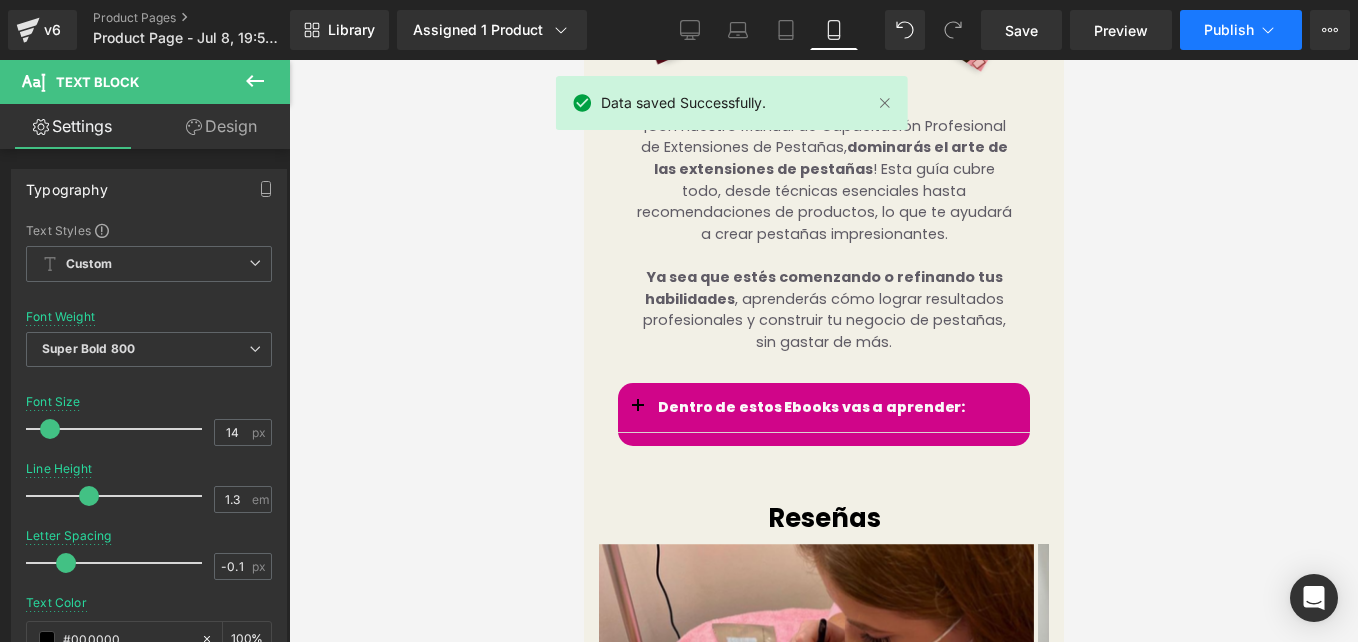 click on "Publish" at bounding box center [1241, 30] 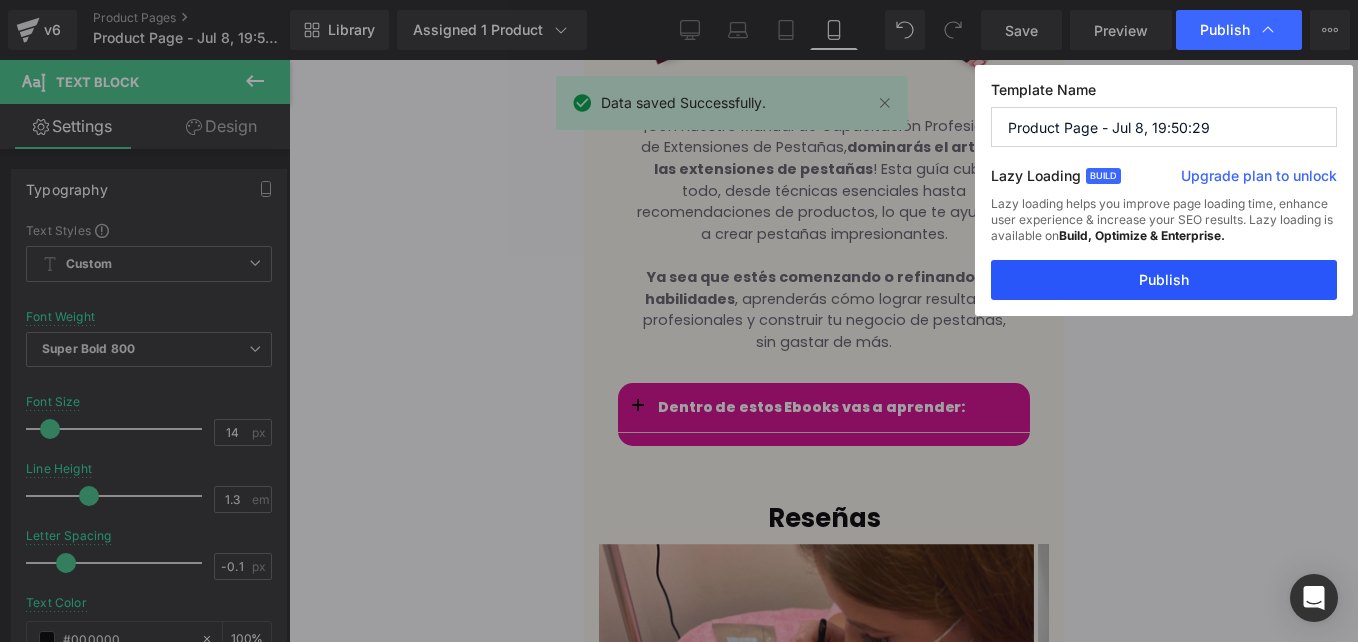 click on "Publish" at bounding box center (1164, 280) 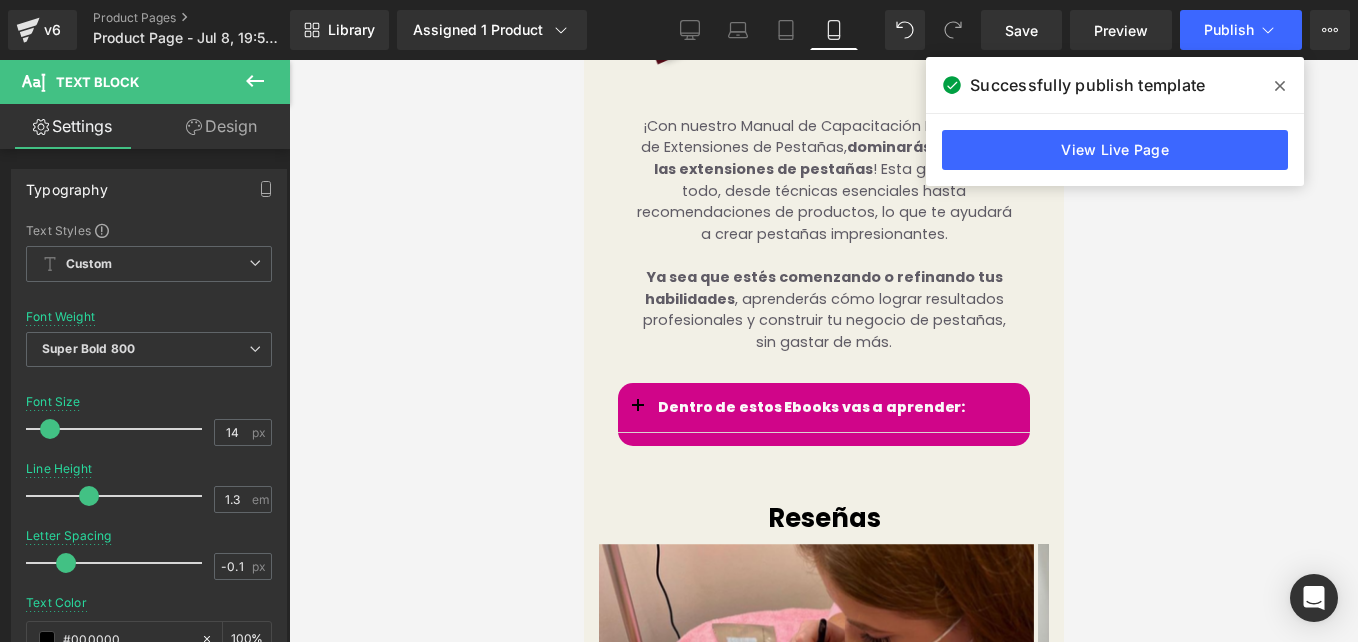 click at bounding box center [1280, 86] 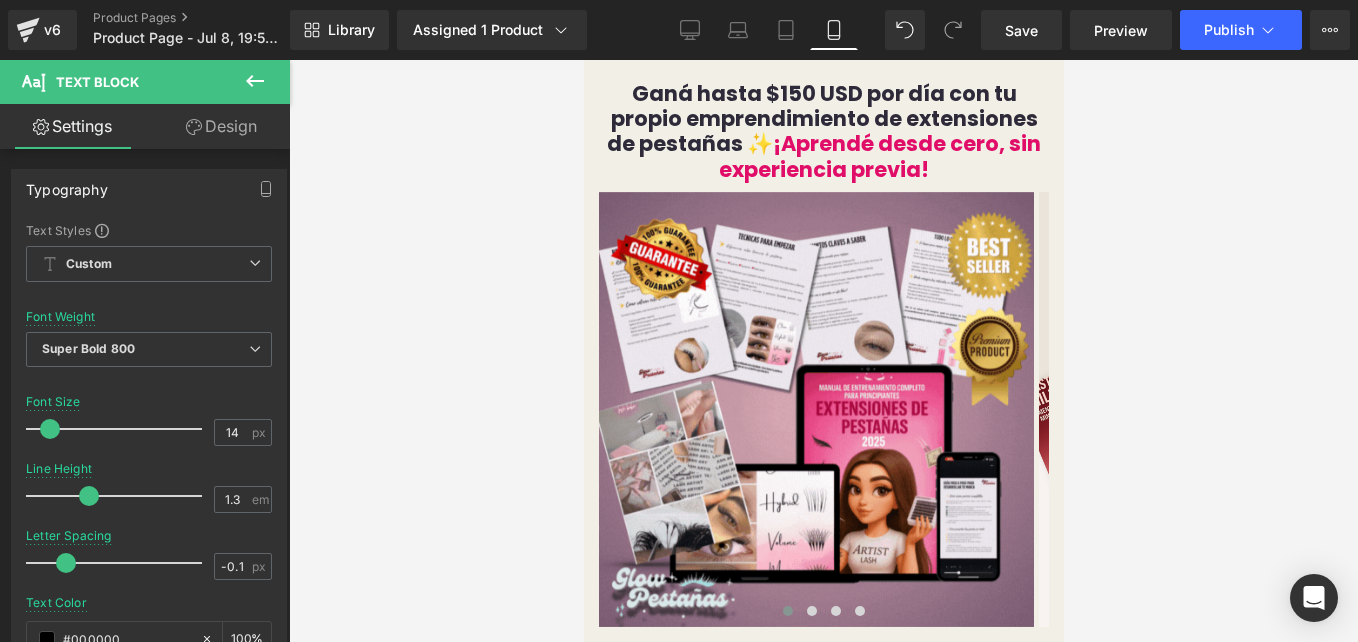 scroll, scrollTop: 0, scrollLeft: 0, axis: both 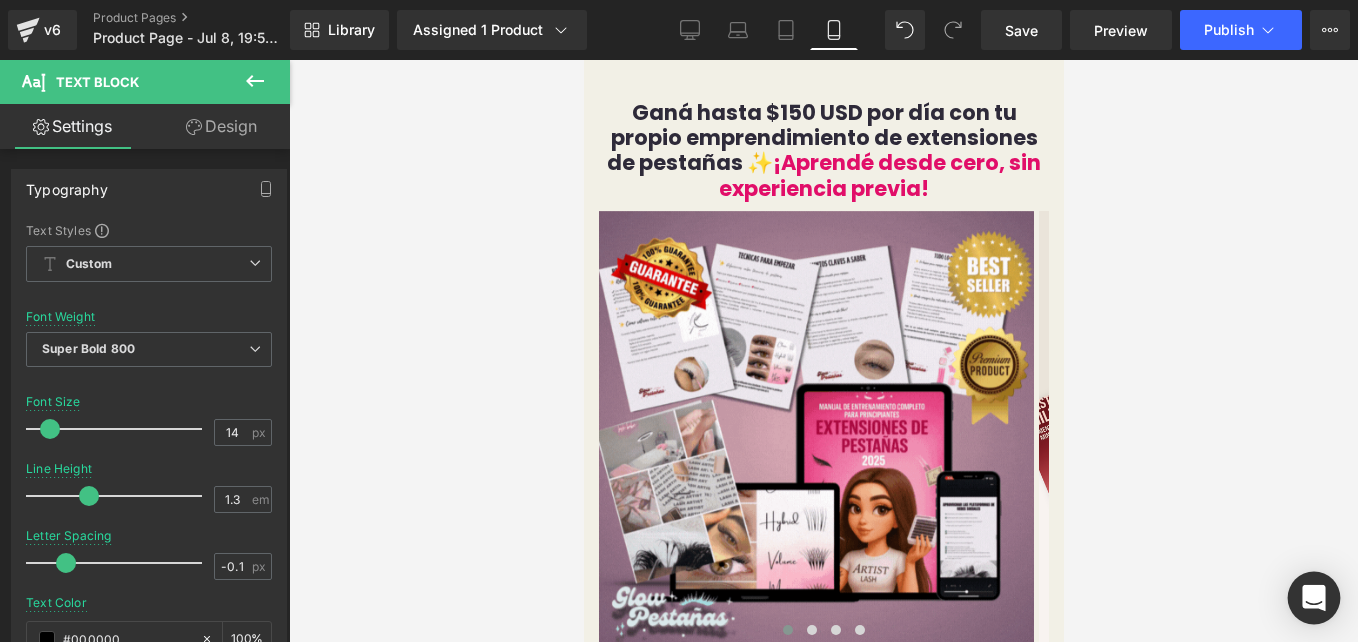 click 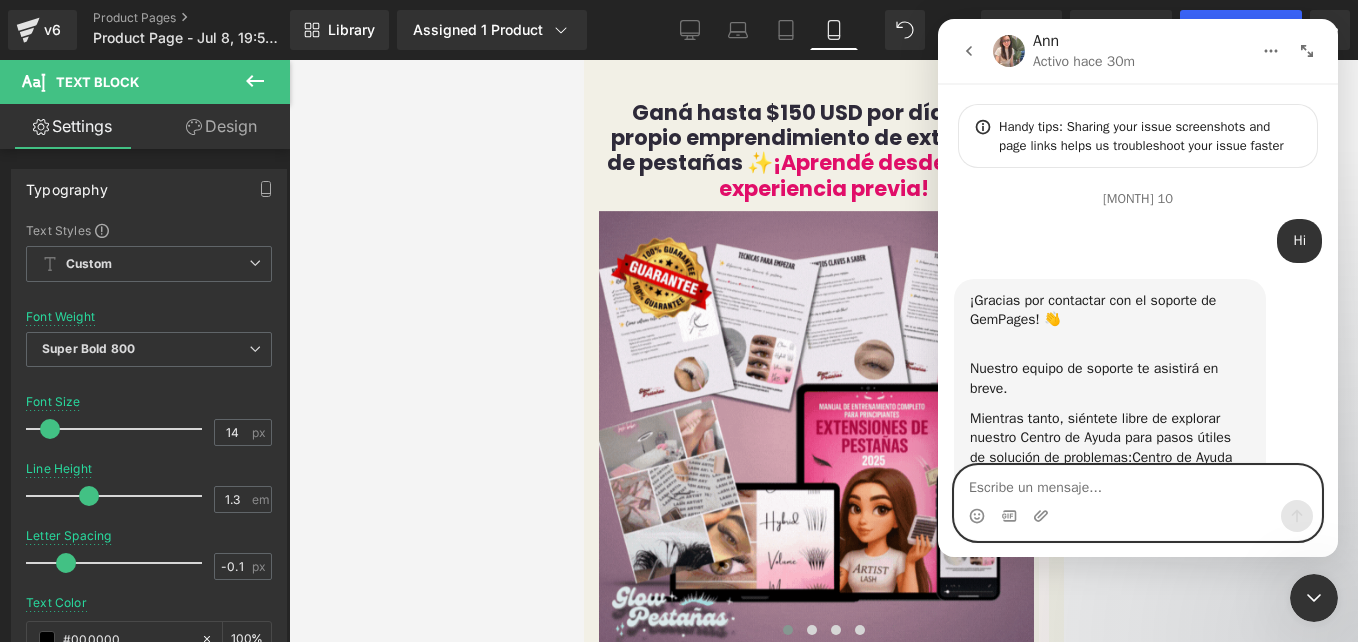 scroll, scrollTop: 0, scrollLeft: 0, axis: both 